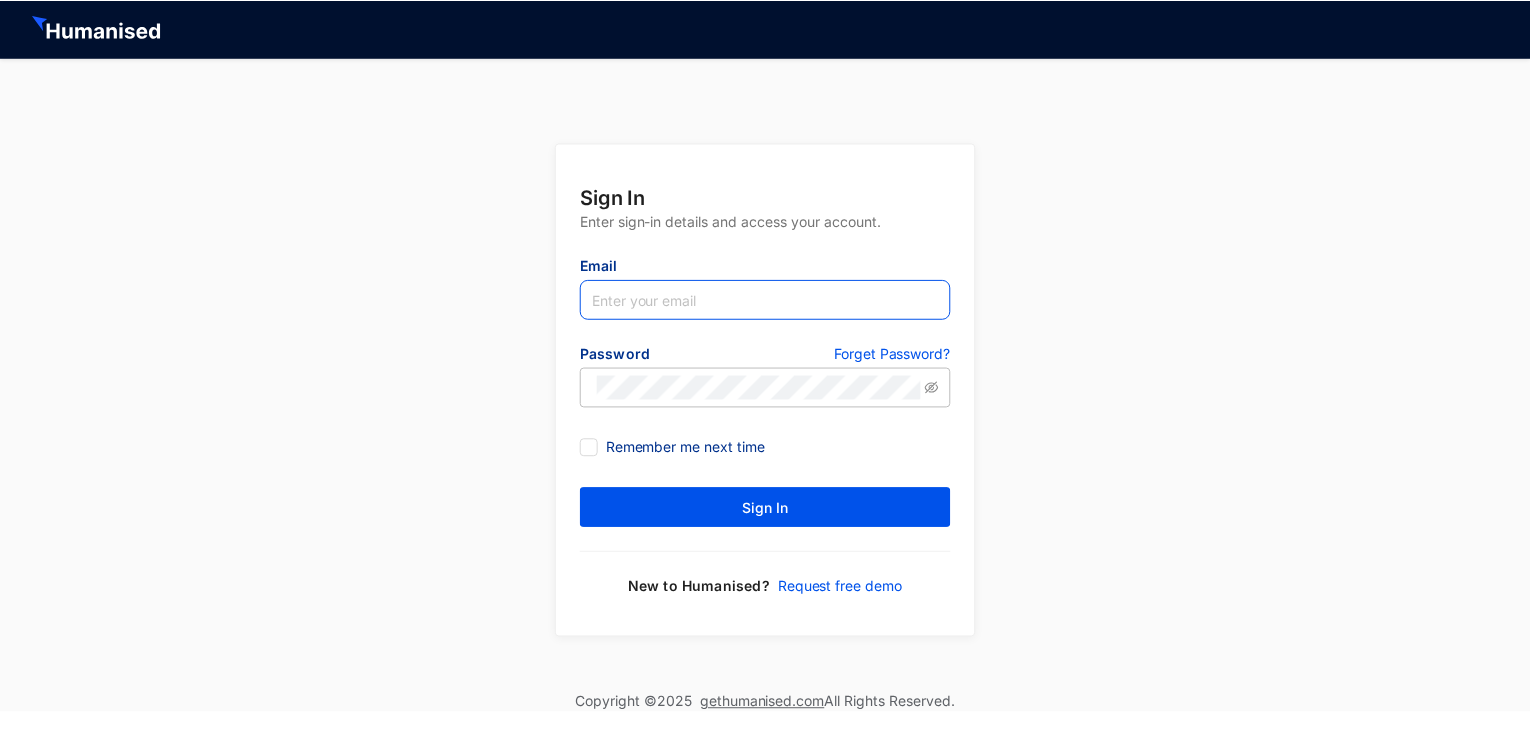scroll, scrollTop: 0, scrollLeft: 0, axis: both 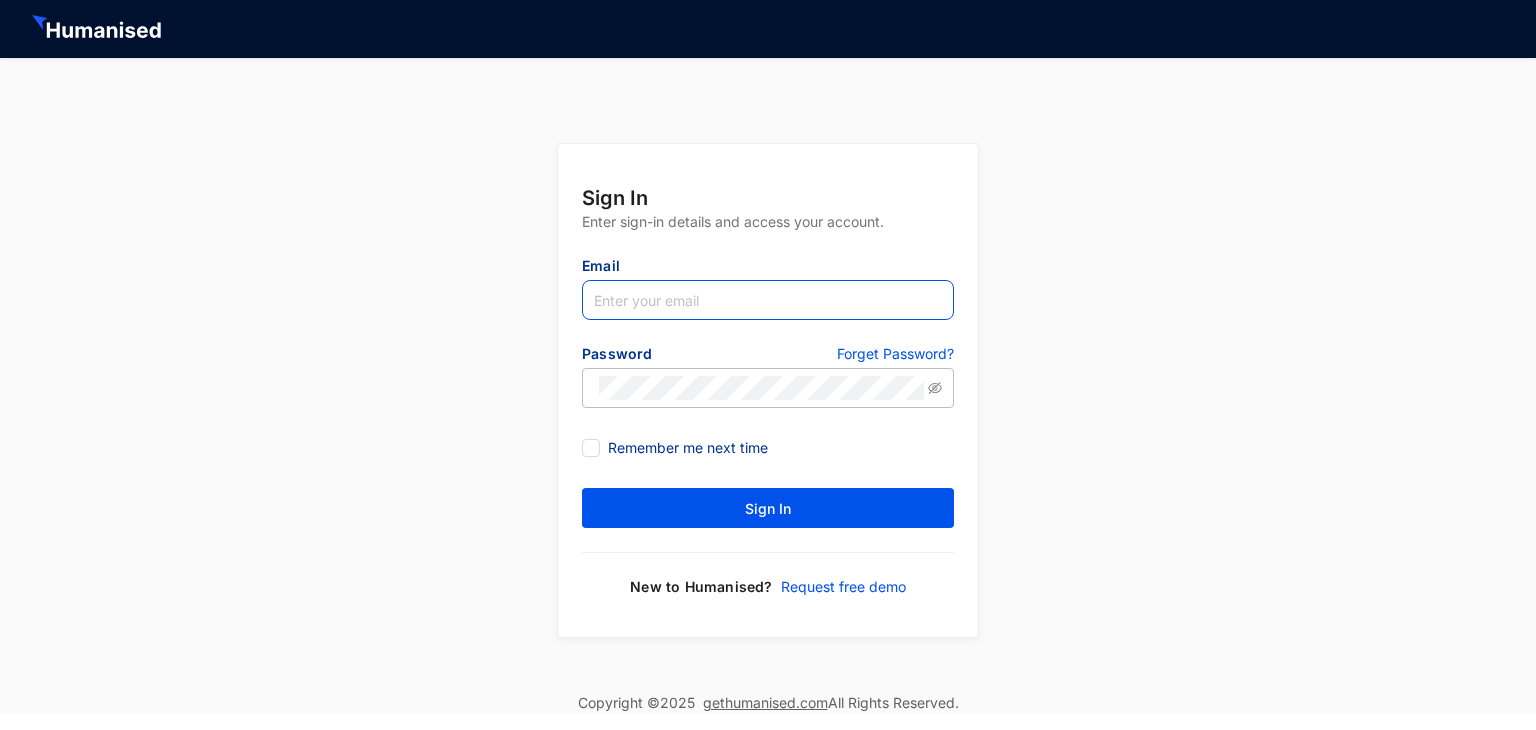click at bounding box center (768, 300) 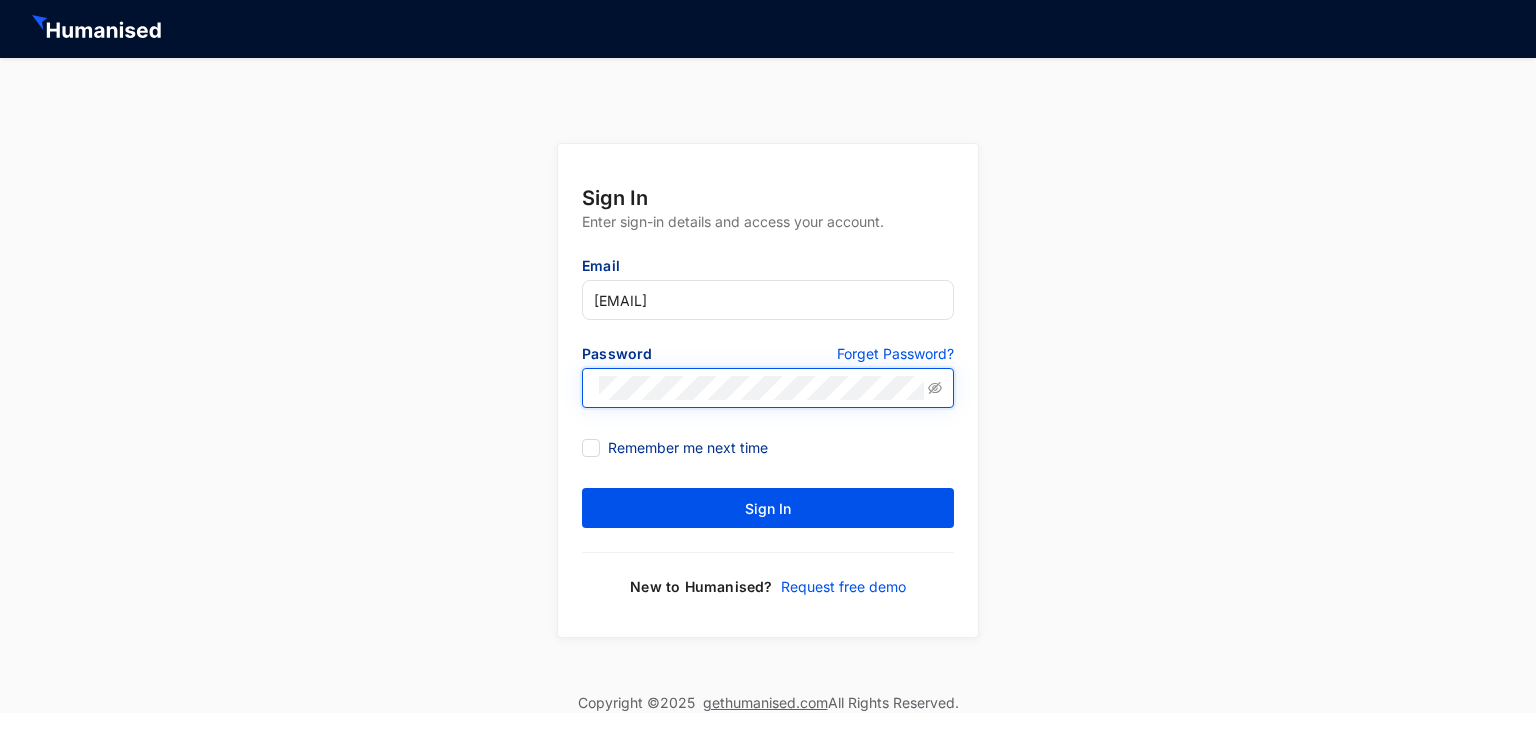 click on "Sign In" at bounding box center (768, 508) 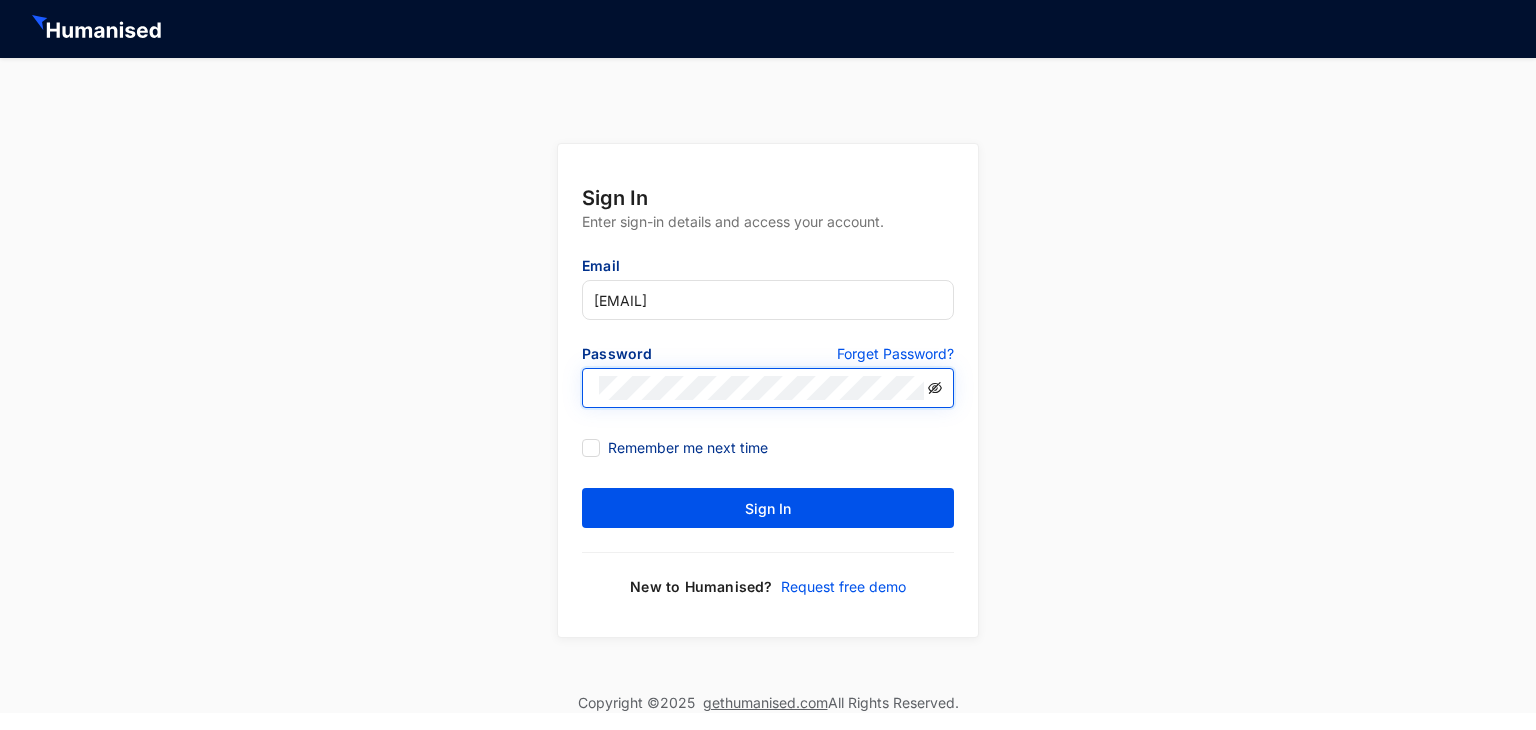 click 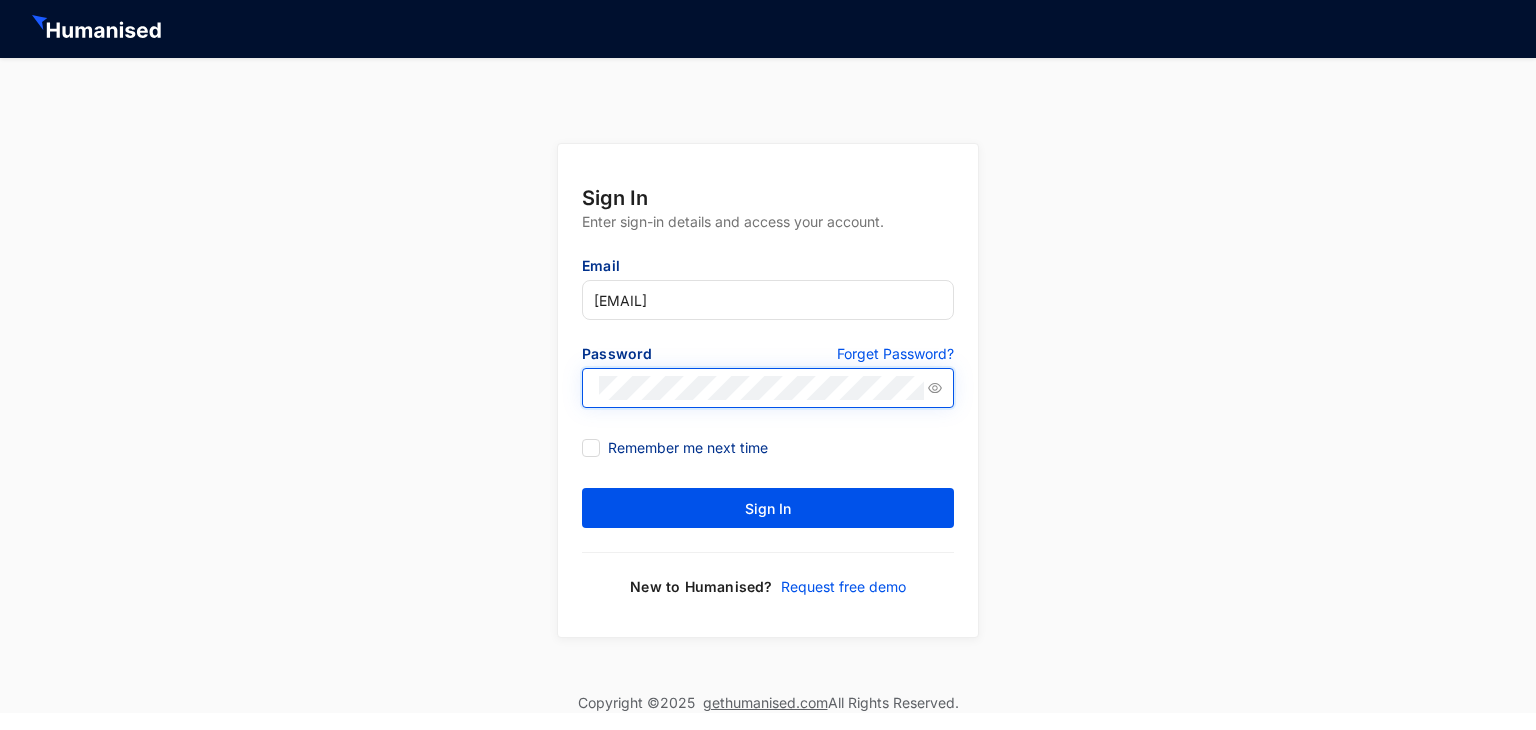 click on "Sign In" at bounding box center [768, 508] 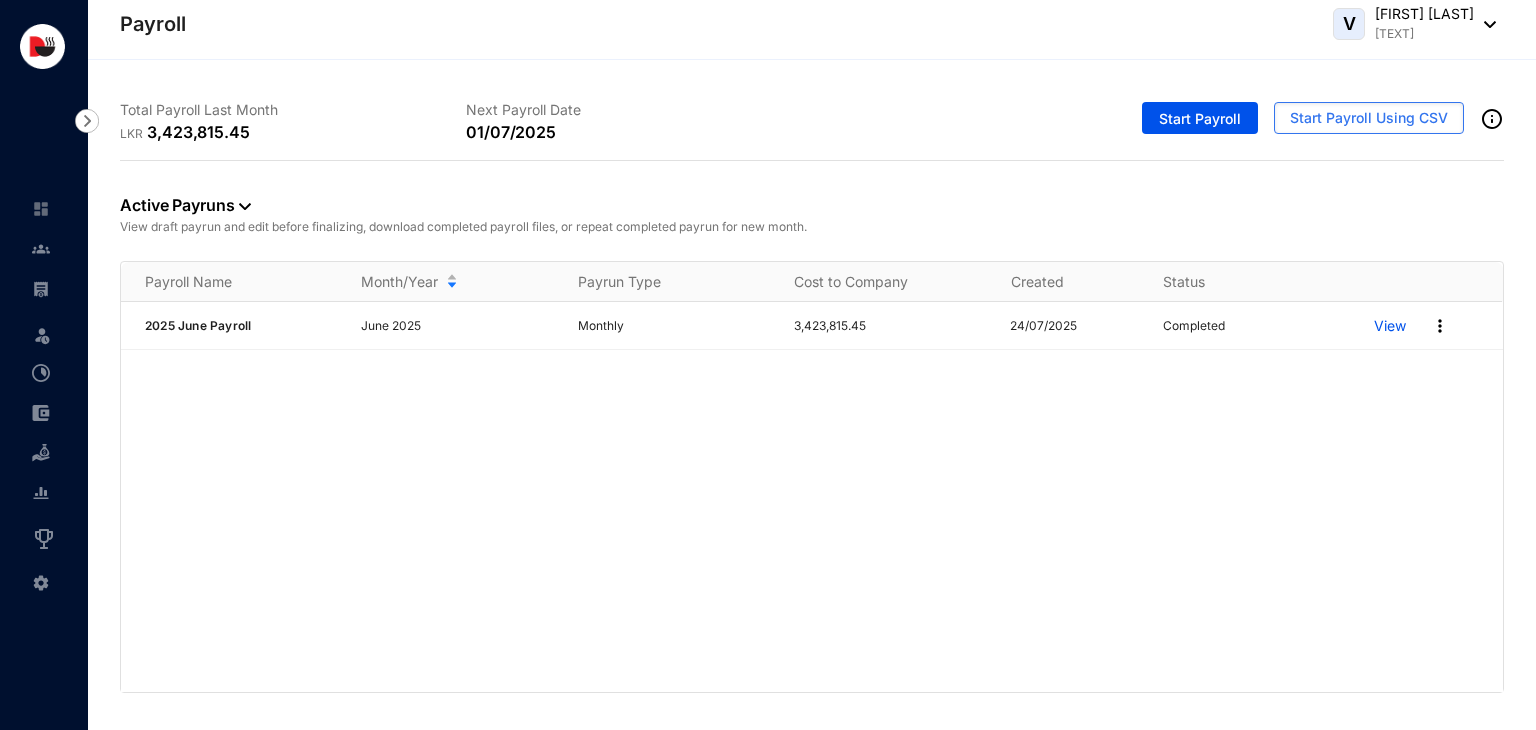 click on "2025 June Payroll June 2025 Monthly  3,423,815.45 24/07/2025 Completed View" at bounding box center (812, 497) 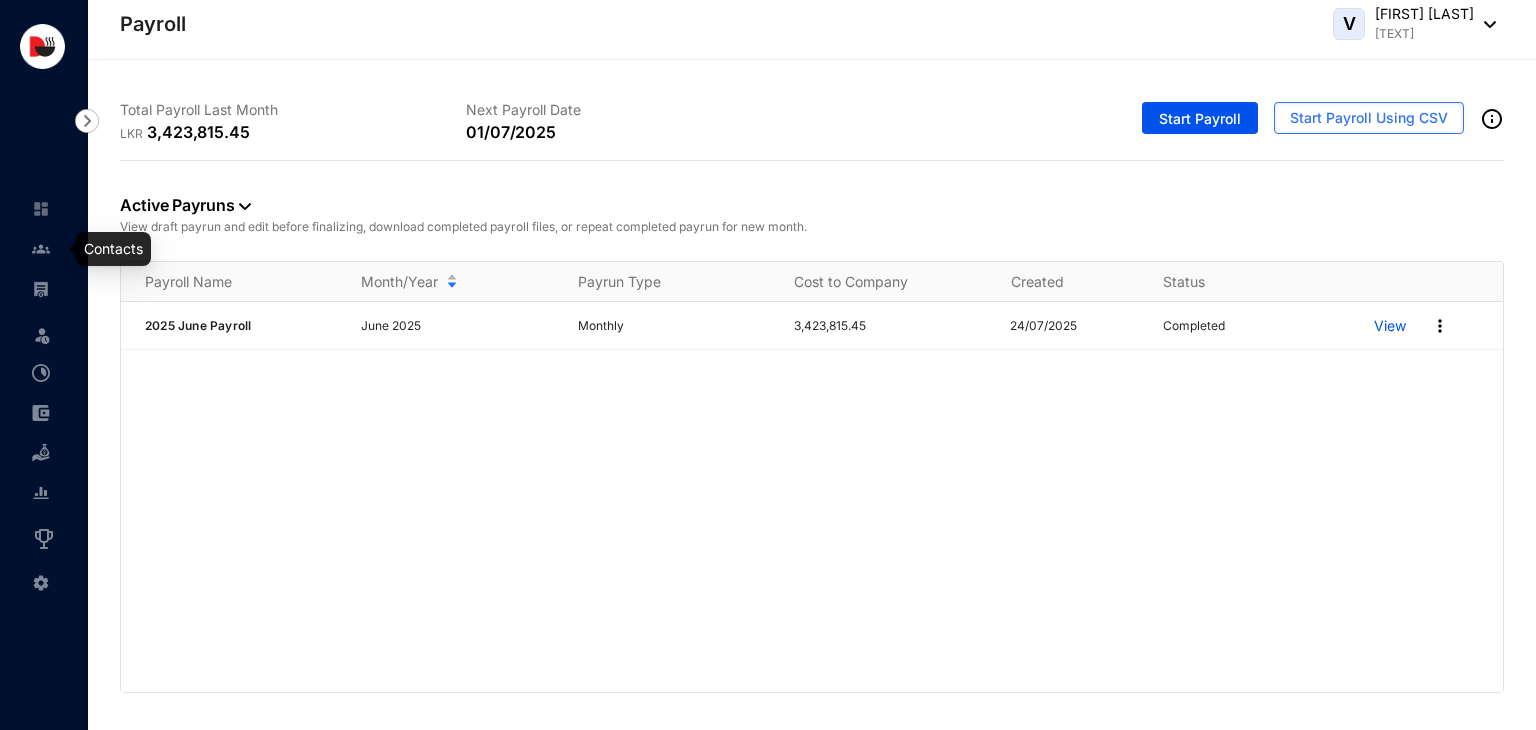click at bounding box center [41, 249] 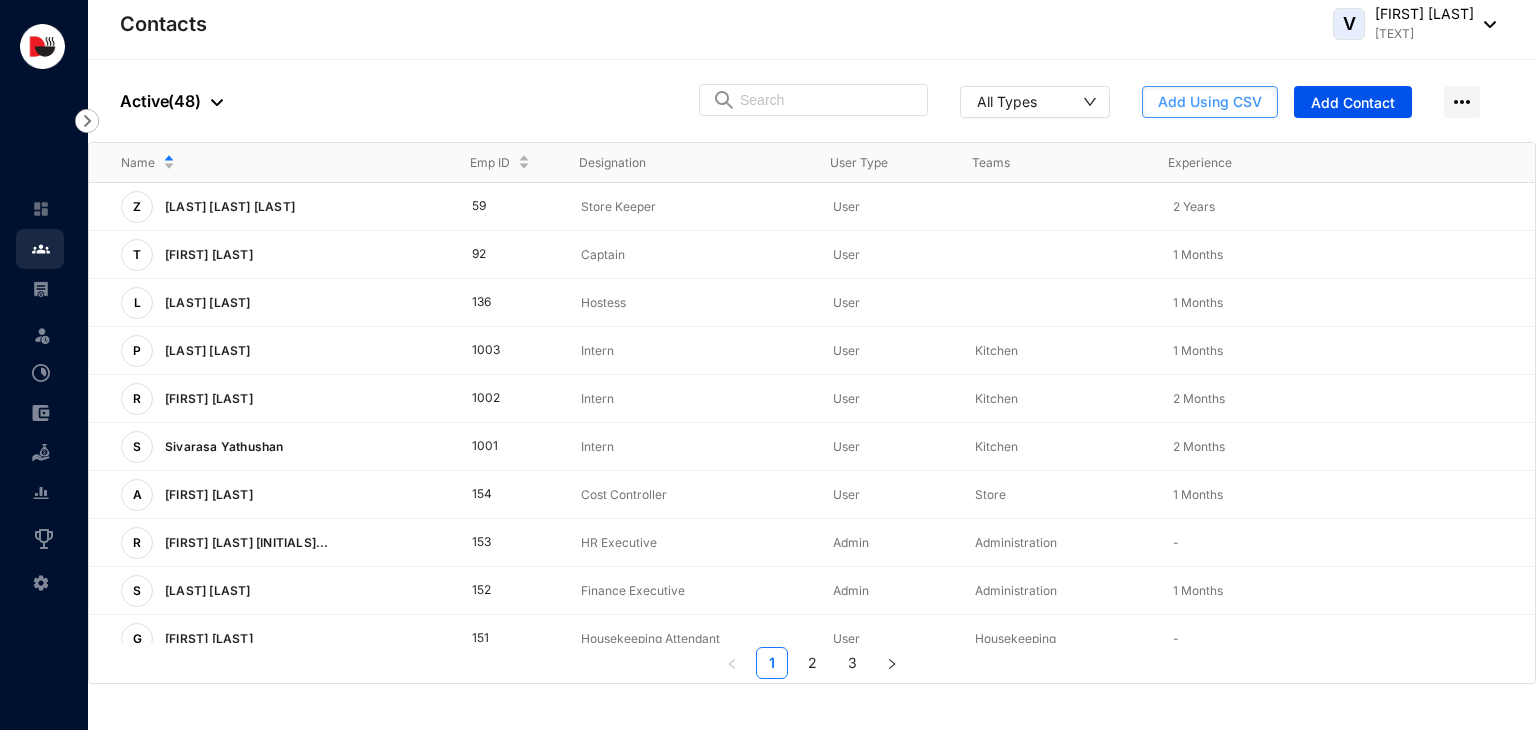 click on "Add Using CSV" at bounding box center (1210, 102) 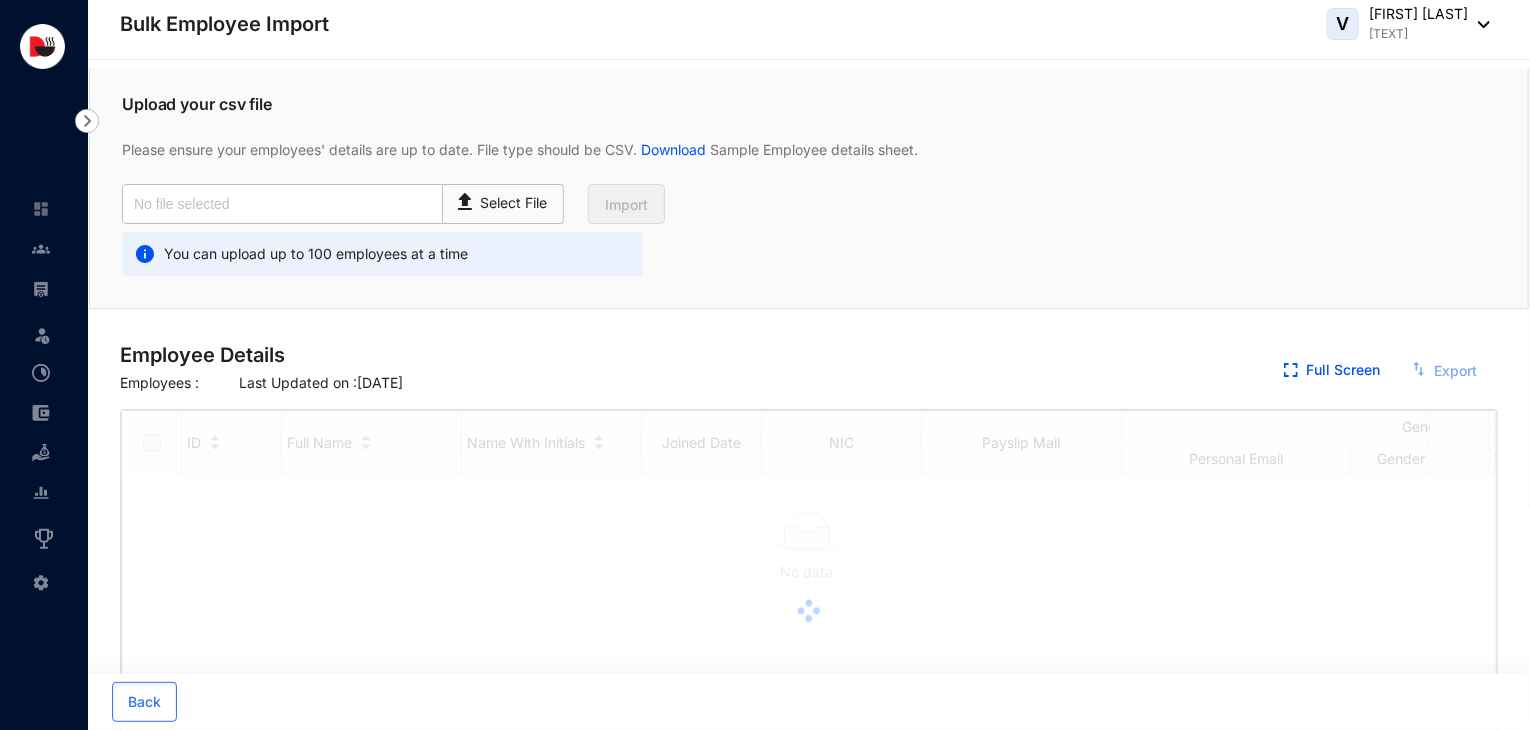 checkbox on "true" 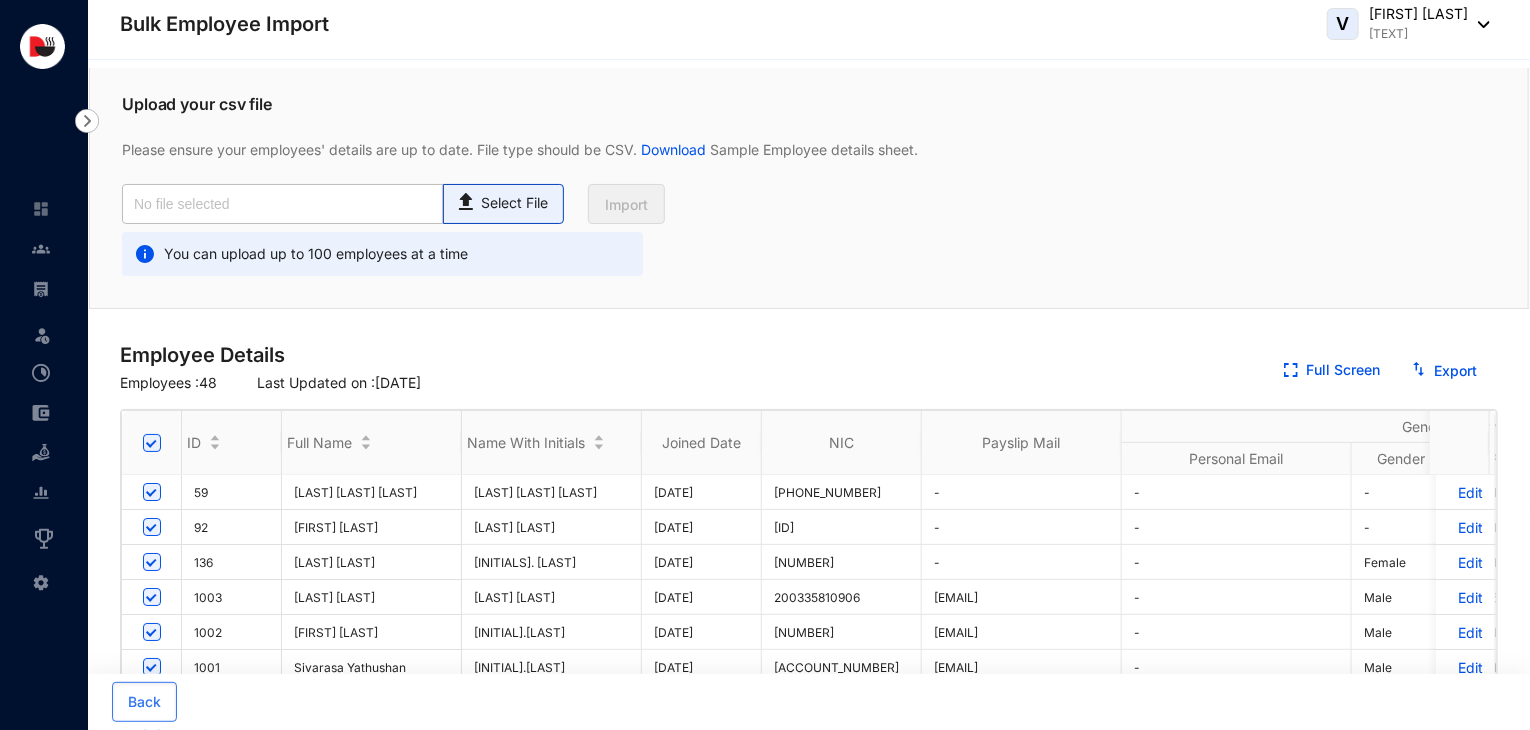 click on "Select File" at bounding box center (514, 203) 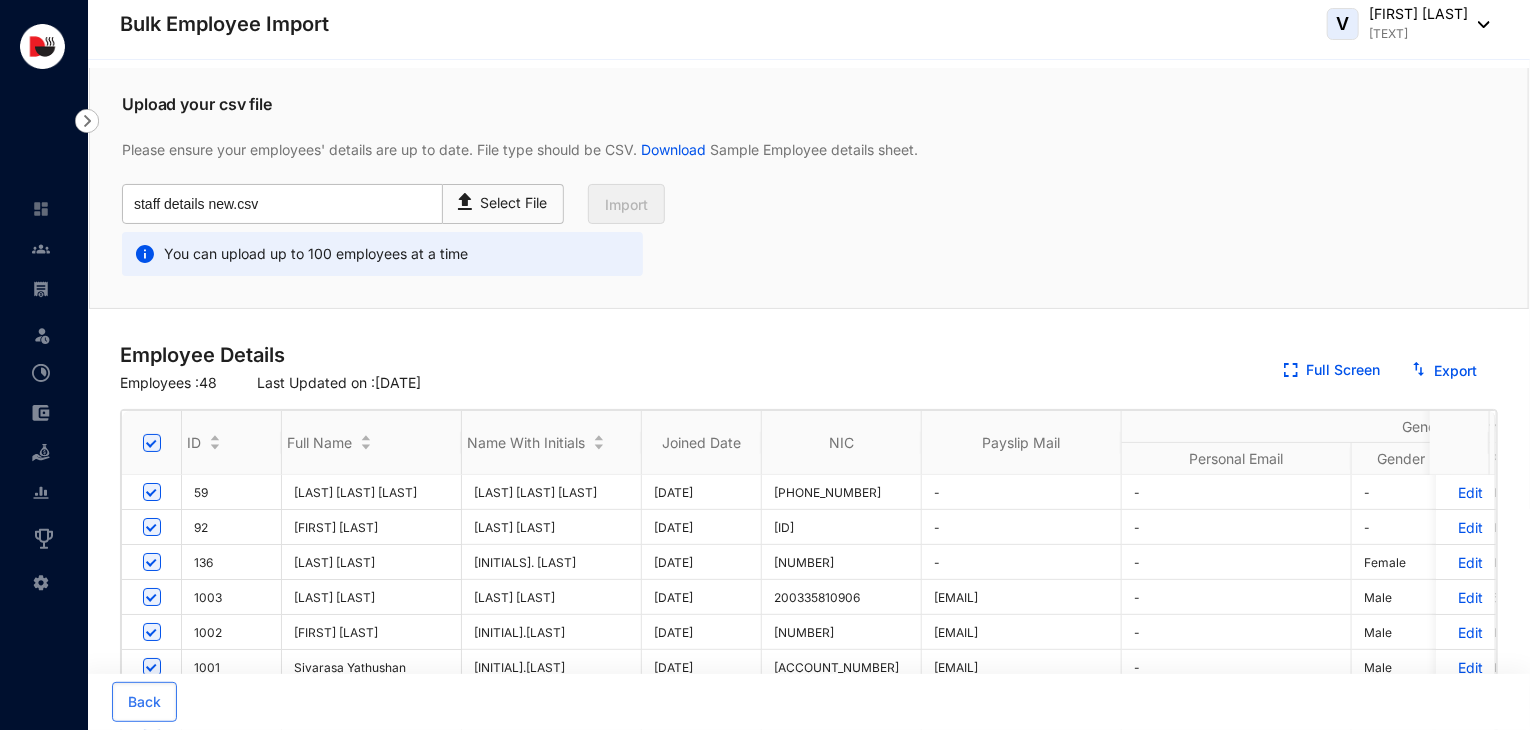 click at bounding box center [145, 254] 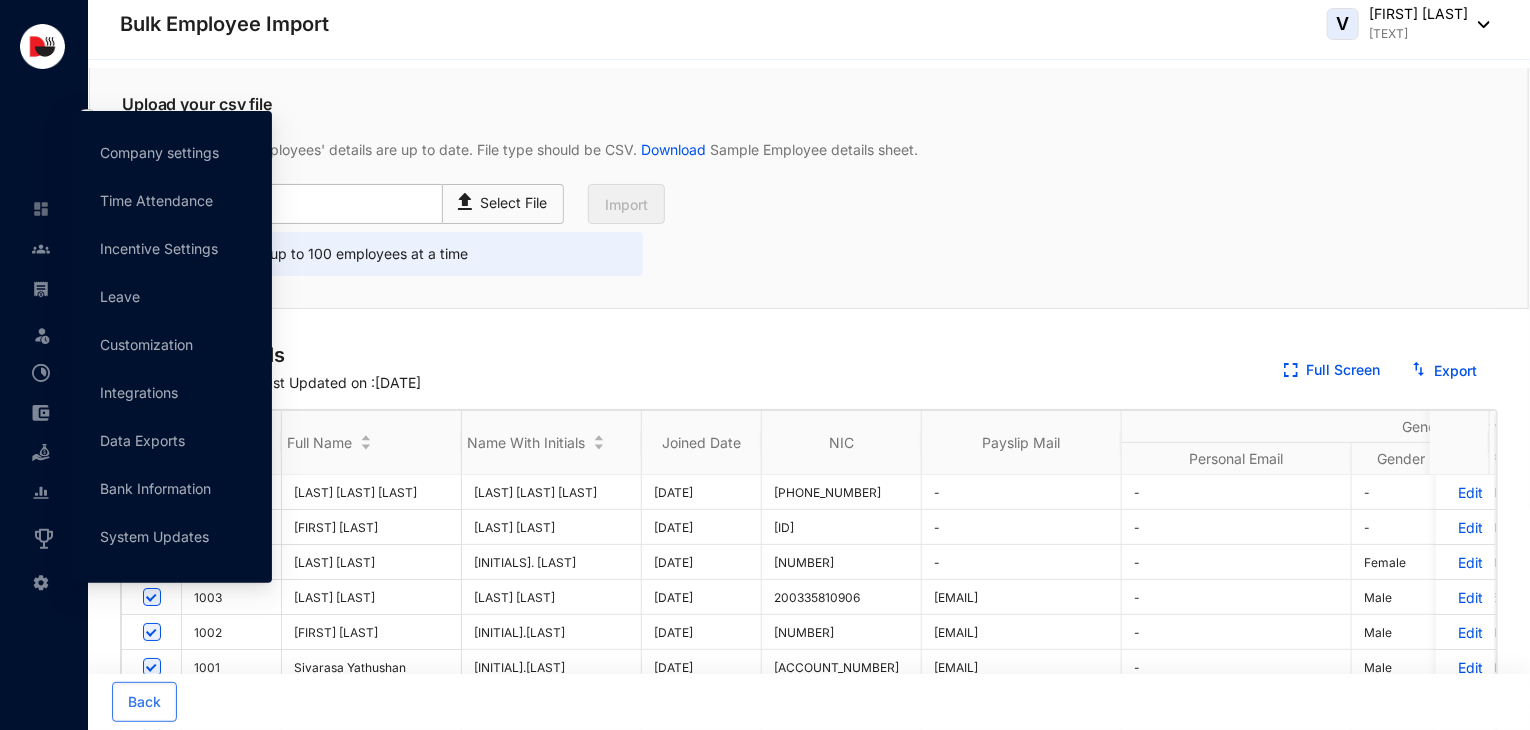 click at bounding box center (41, 583) 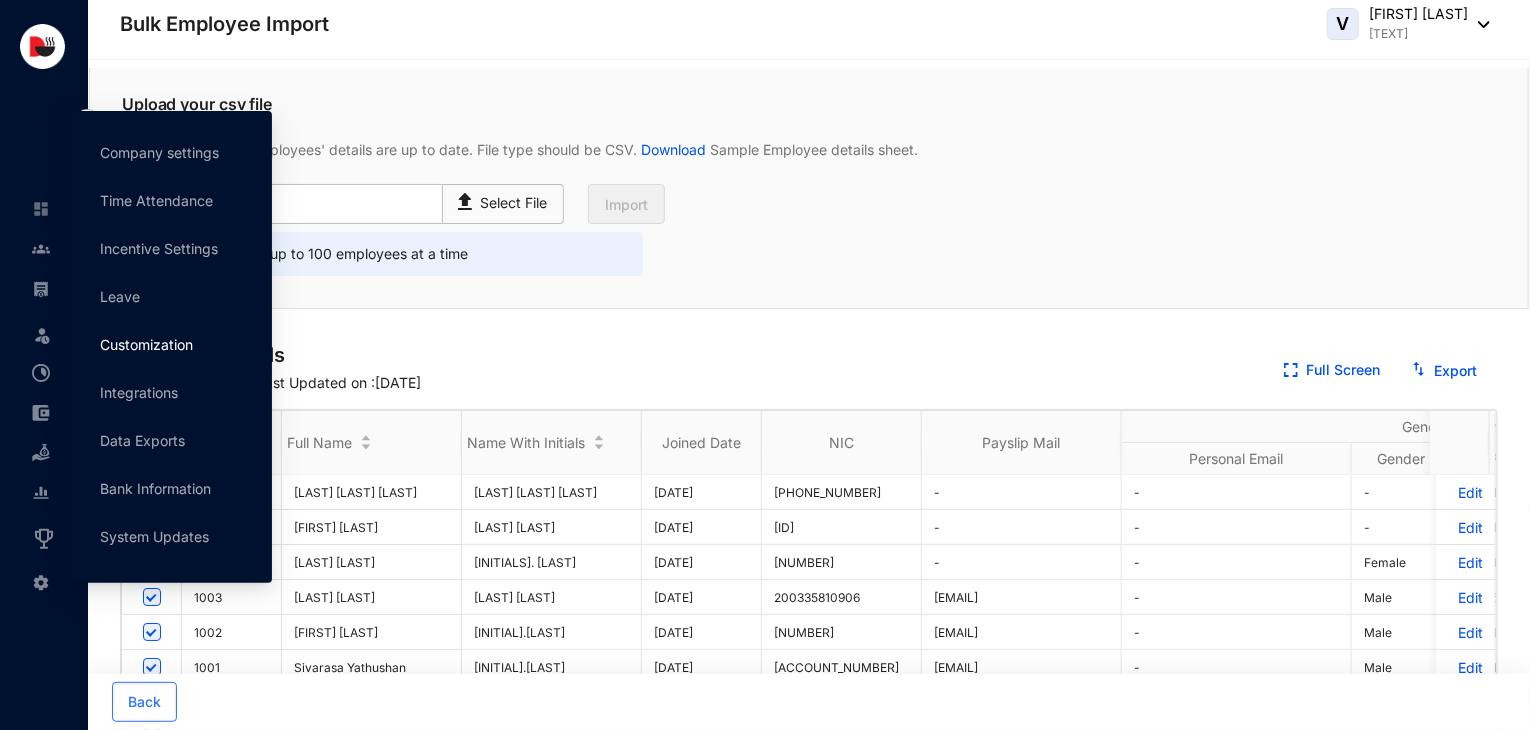 click on "Customization" at bounding box center [146, 344] 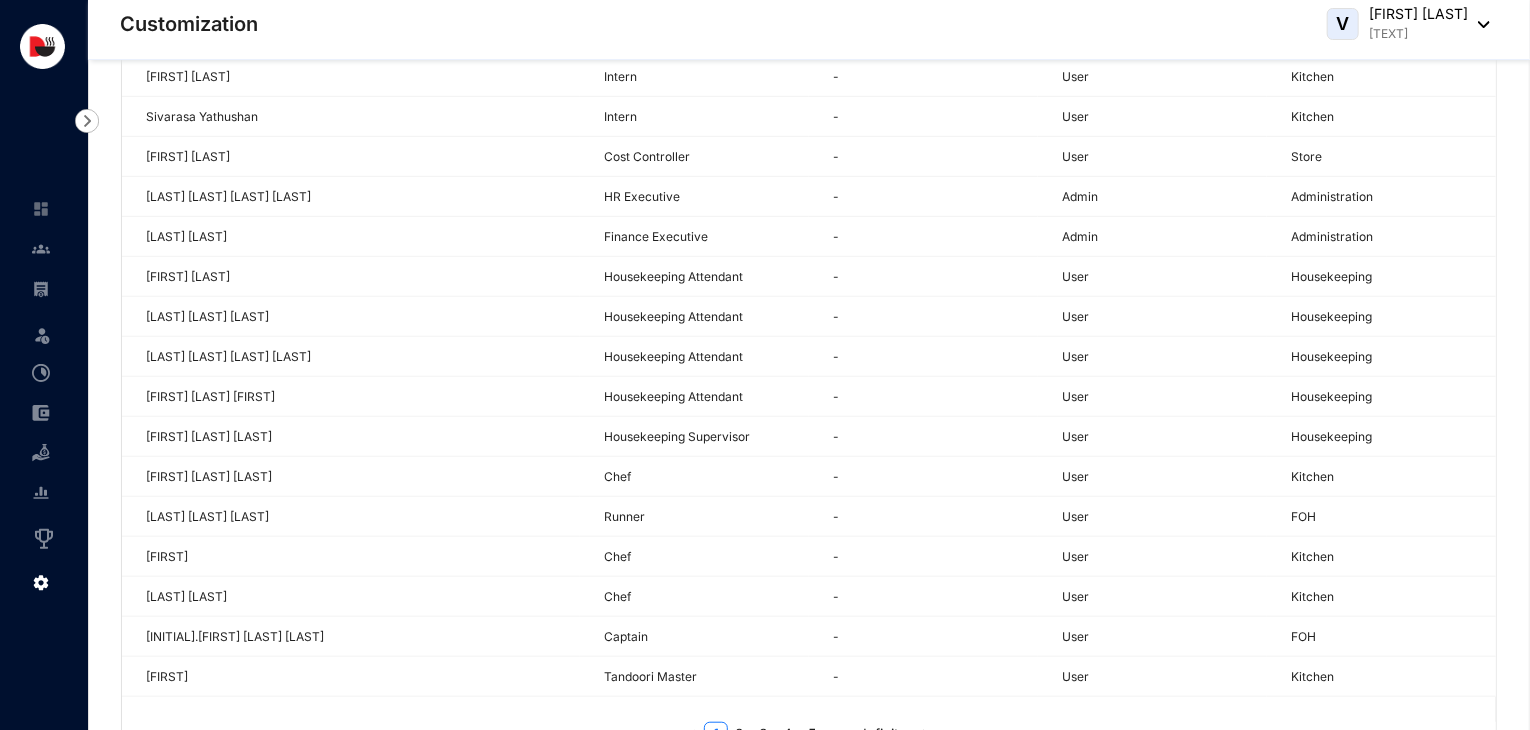 scroll, scrollTop: 0, scrollLeft: 0, axis: both 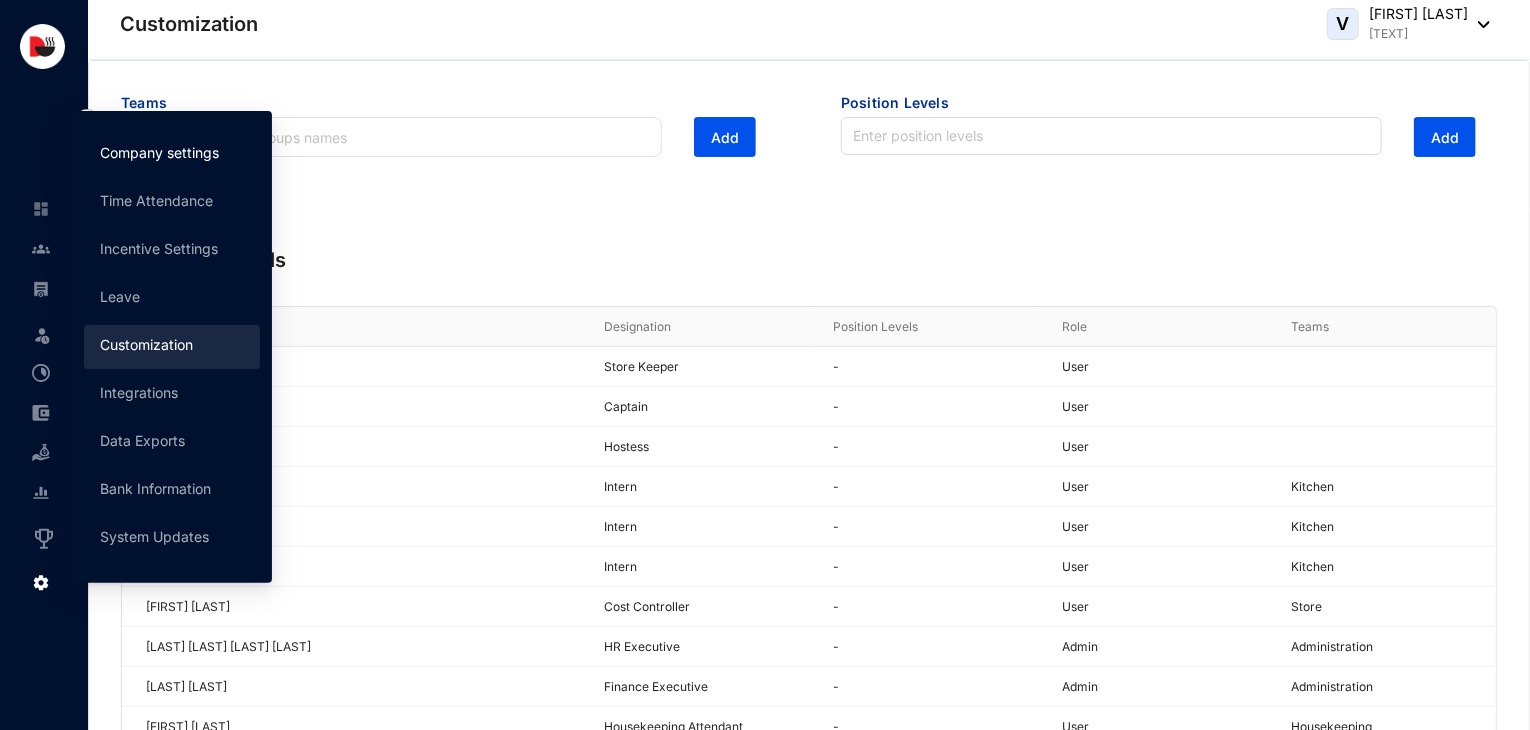 click on "Company settings" at bounding box center [159, 152] 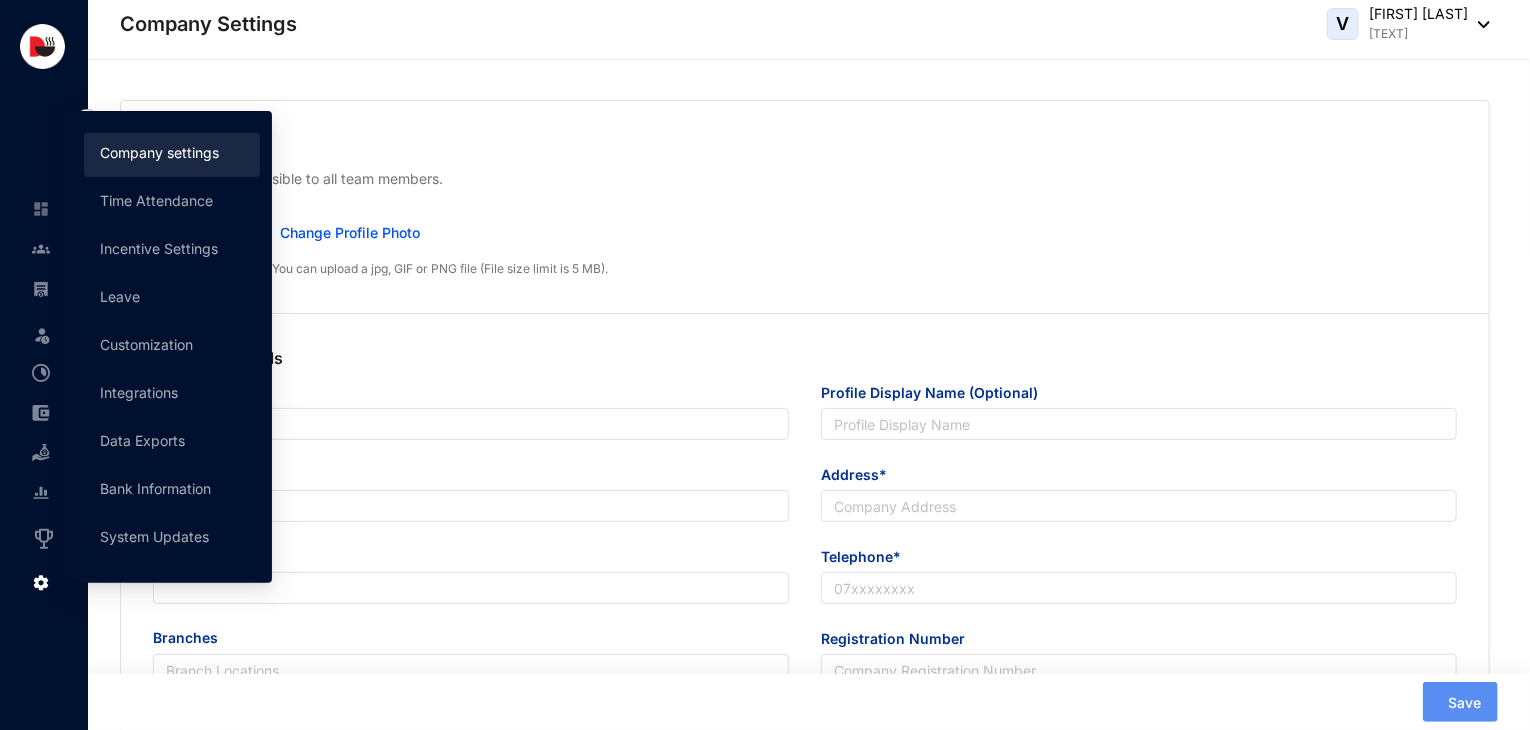 click on "Change Profile Photo" at bounding box center (845, 233) 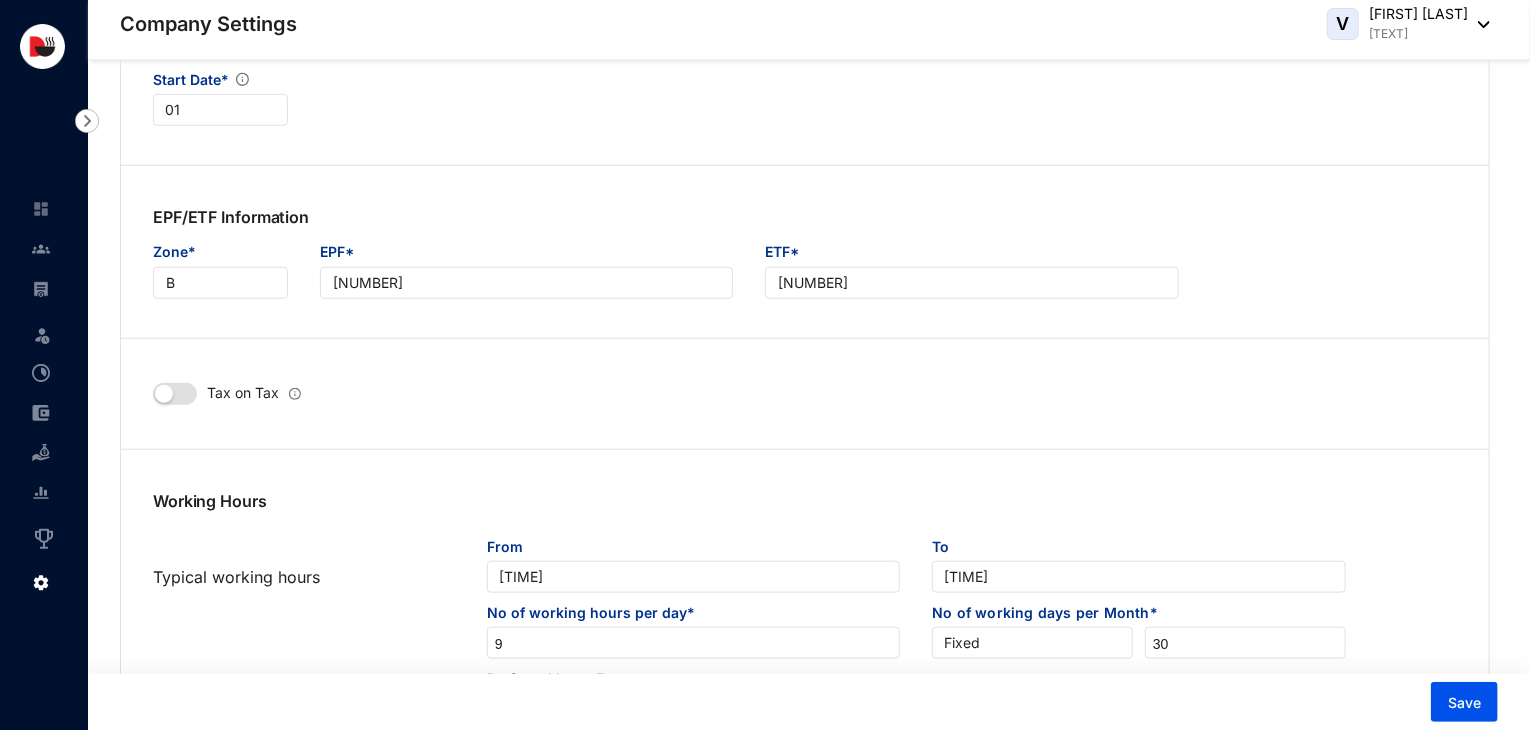 scroll, scrollTop: 783, scrollLeft: 0, axis: vertical 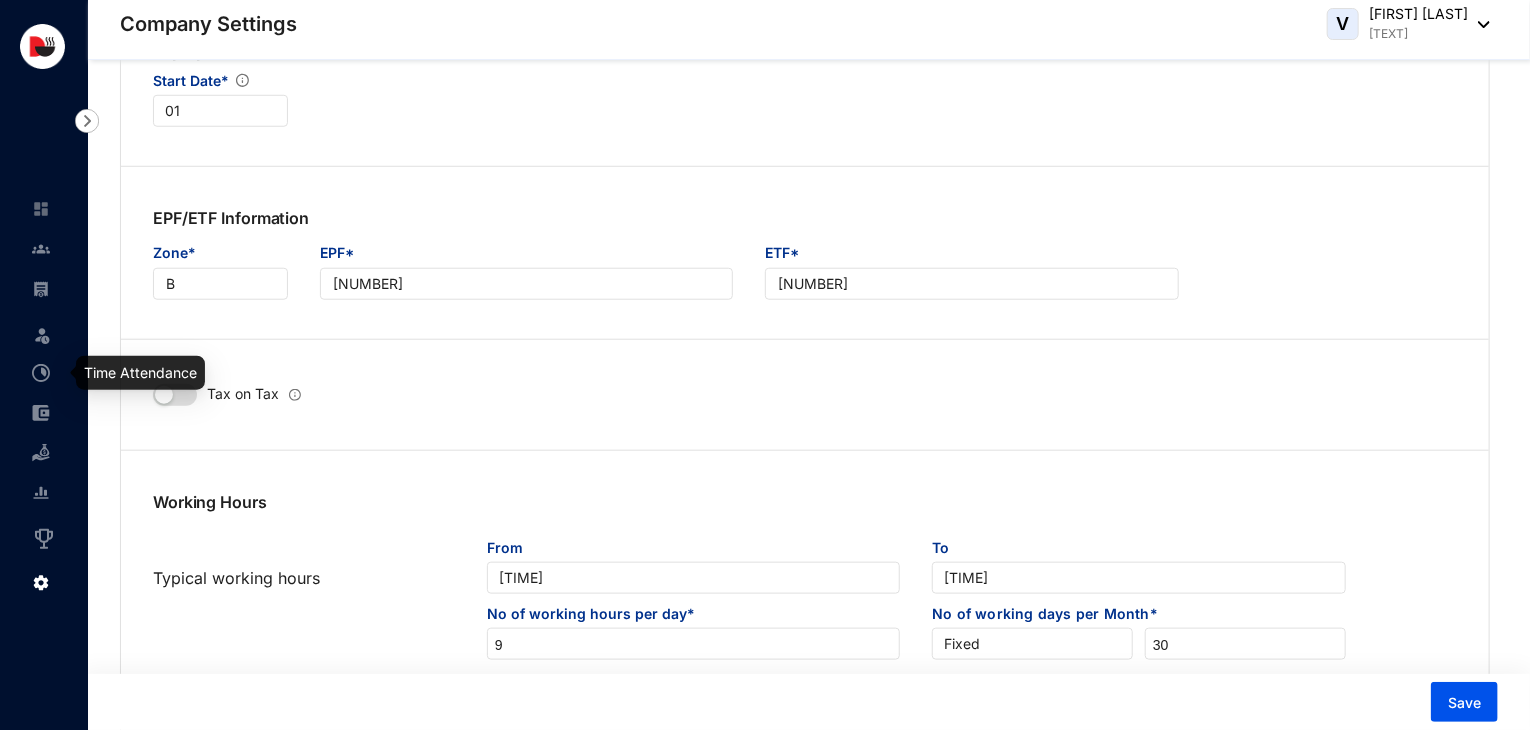 click at bounding box center [41, 373] 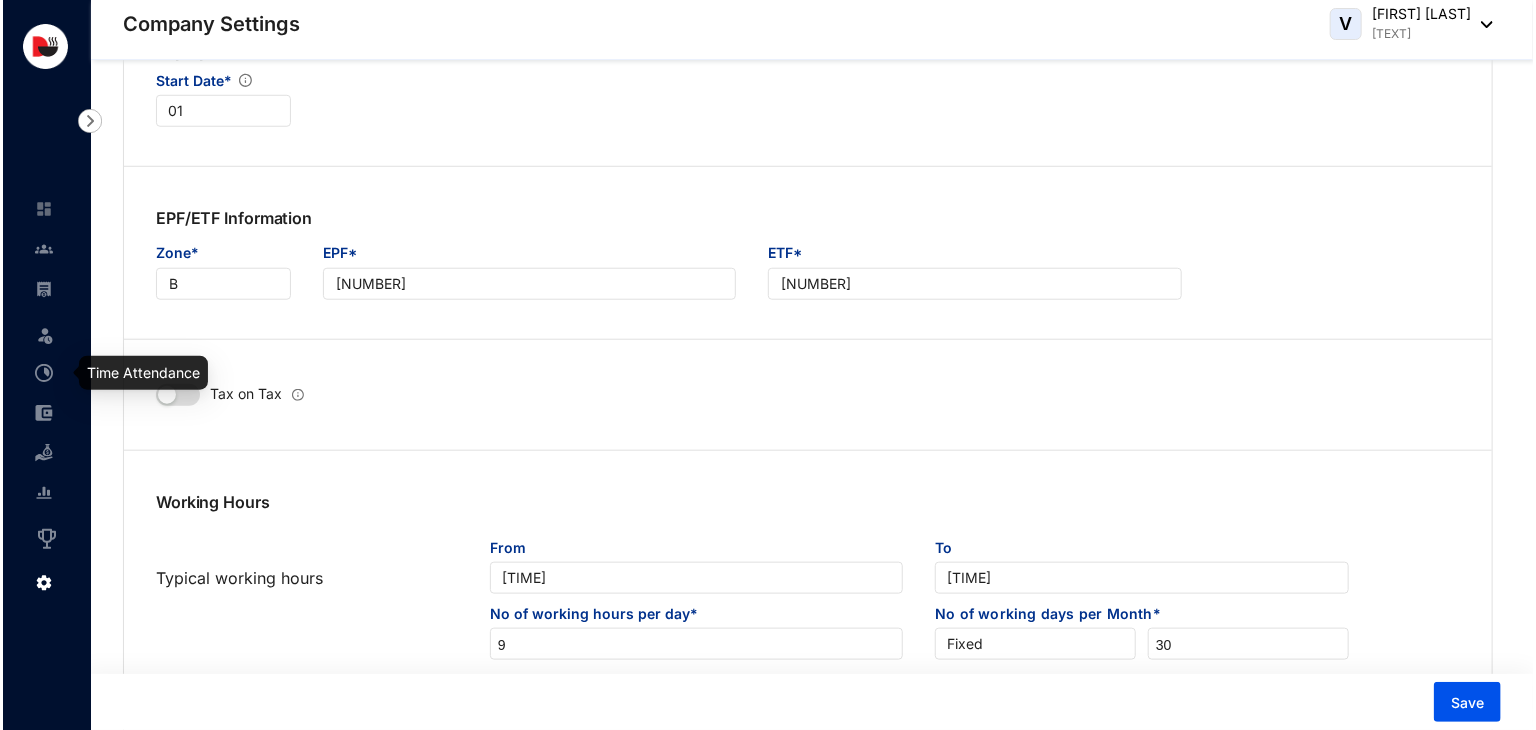 scroll, scrollTop: 0, scrollLeft: 0, axis: both 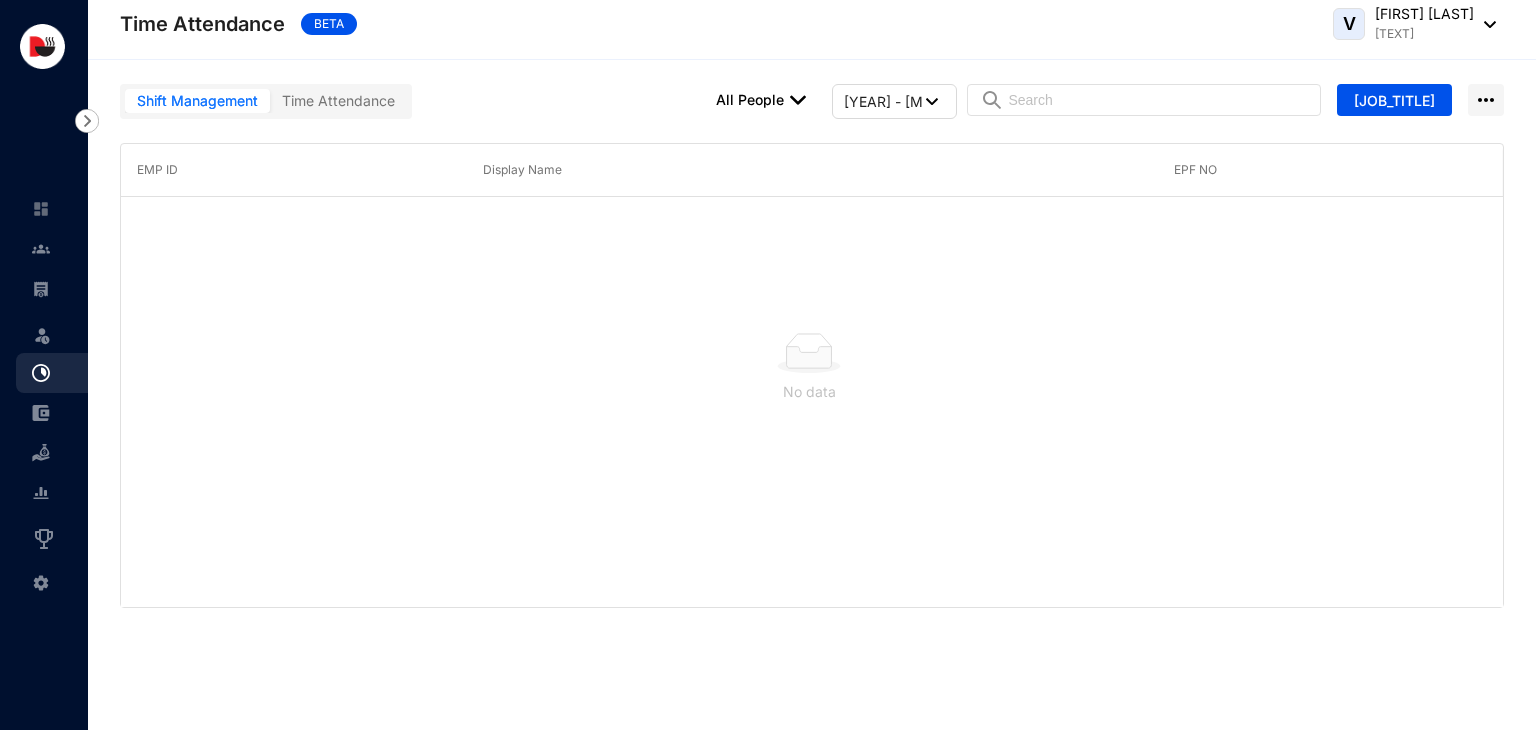 click on "Shift Management Time Attendance" at bounding box center (266, 101) 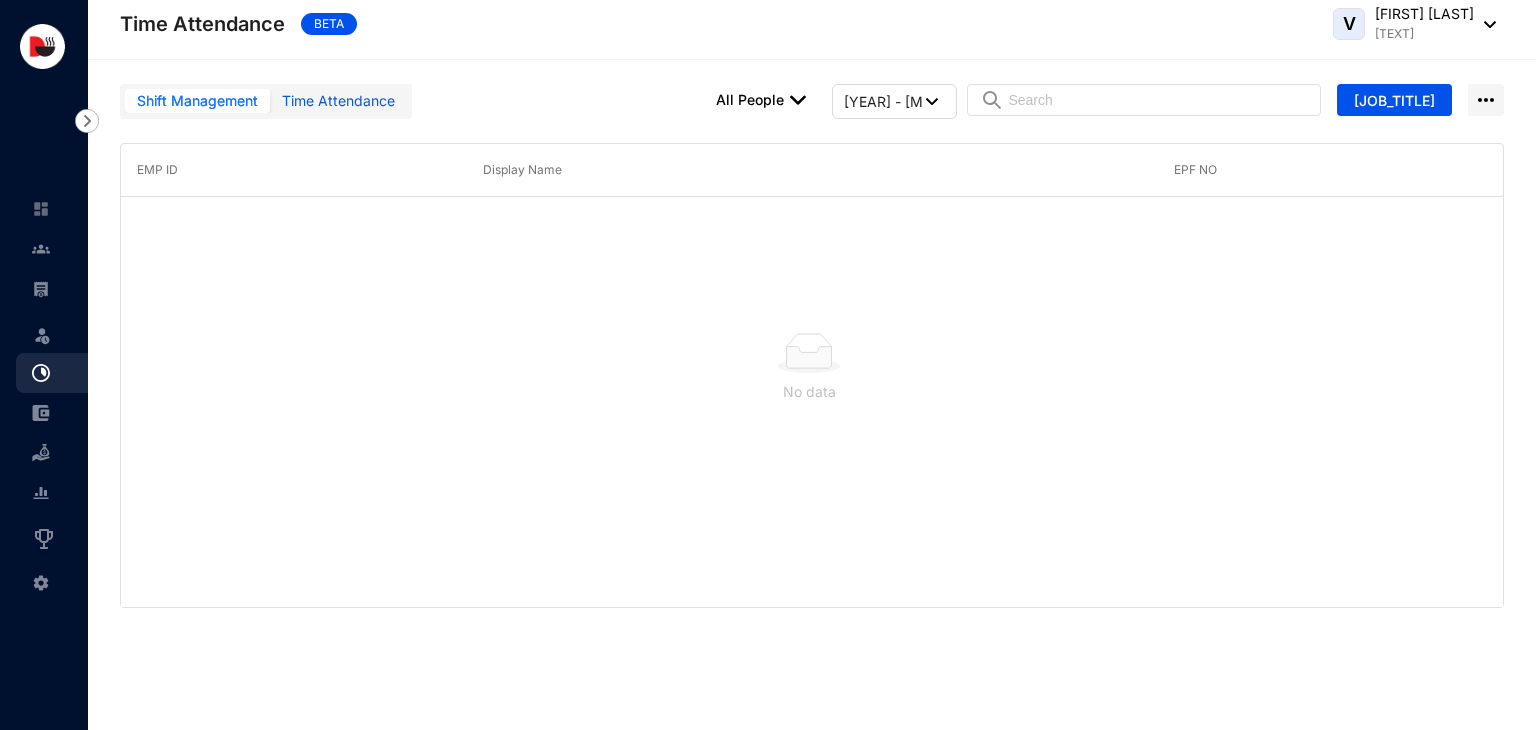 click on "Time Attendance" at bounding box center (338, 101) 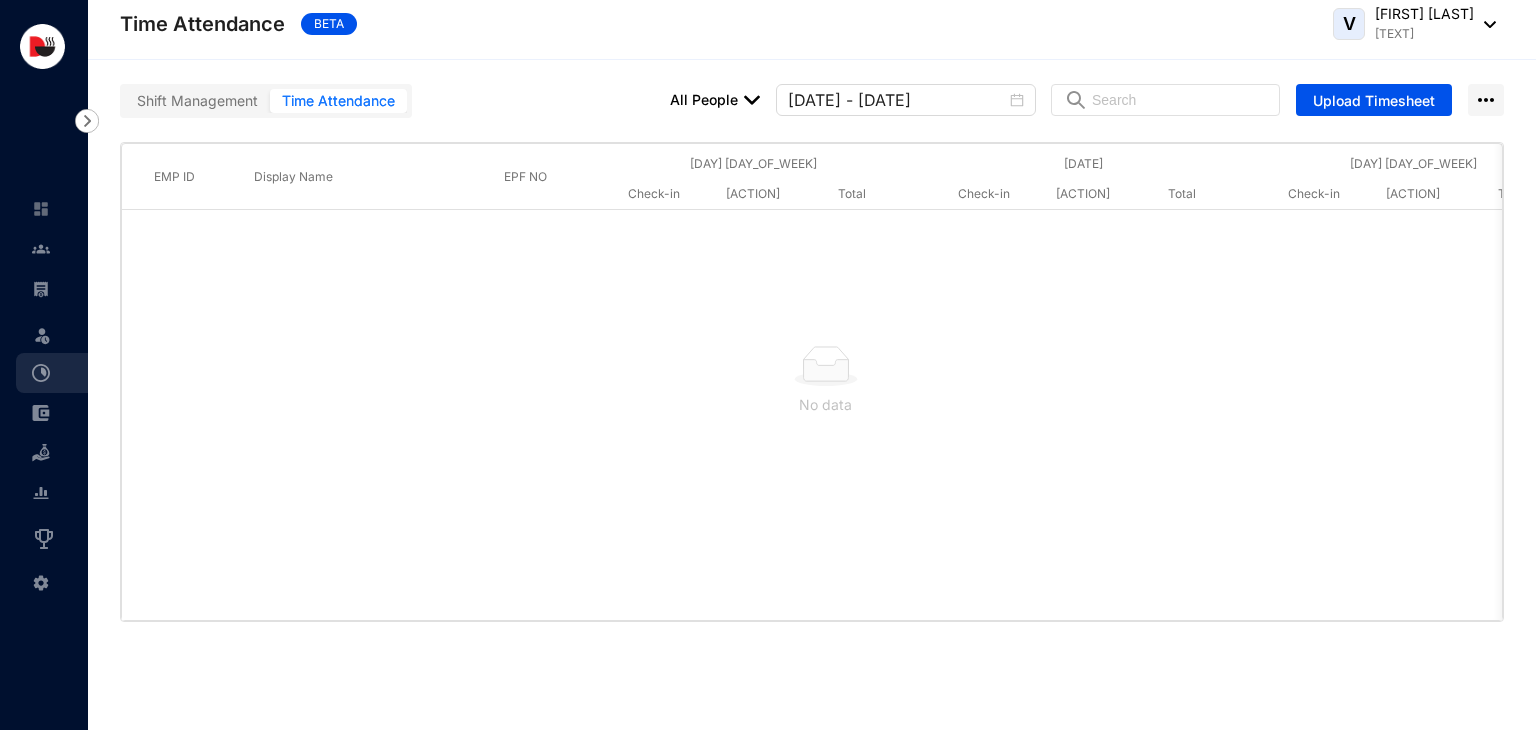 click on "Shift Management Time Attendance" at bounding box center (266, 101) 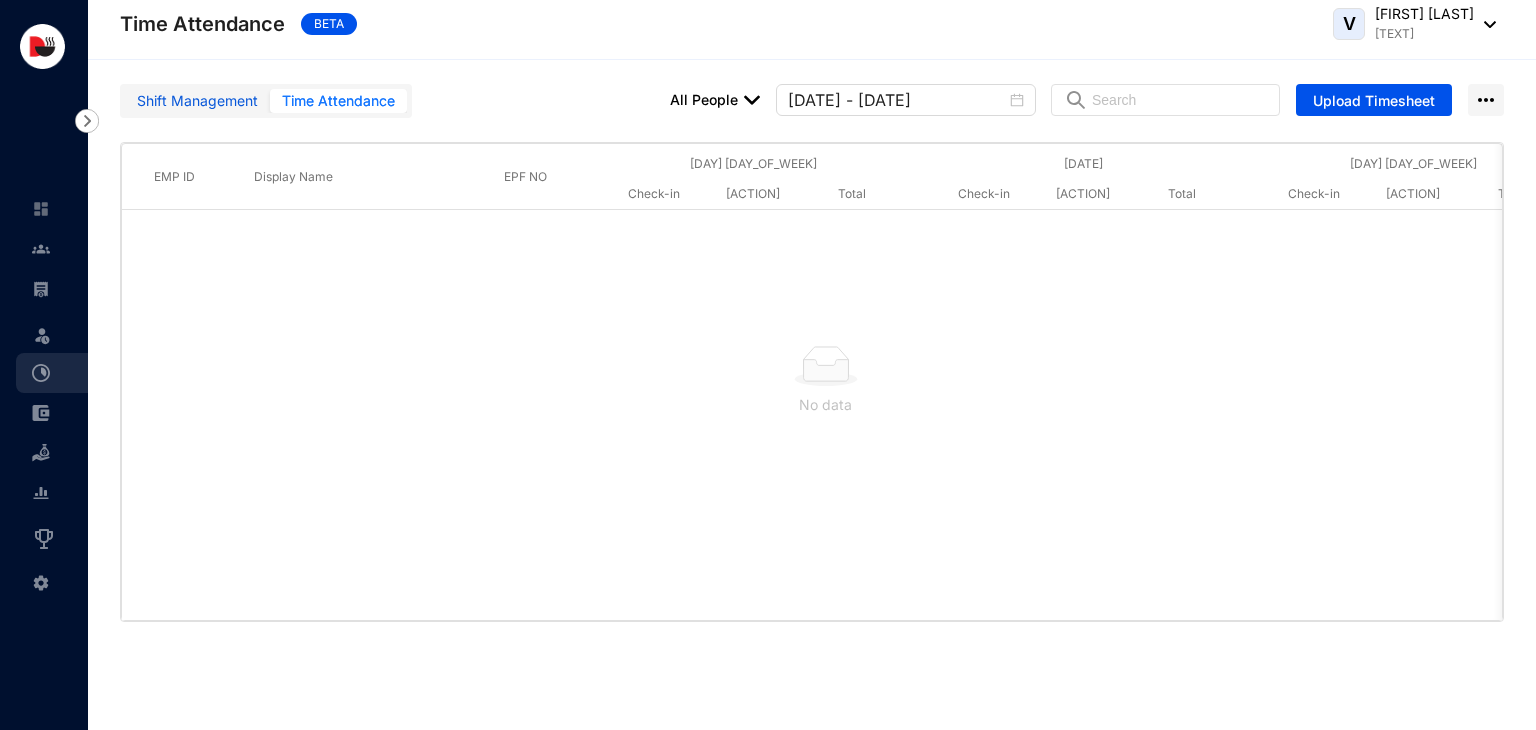 click on "Shift Management" at bounding box center (197, 101) 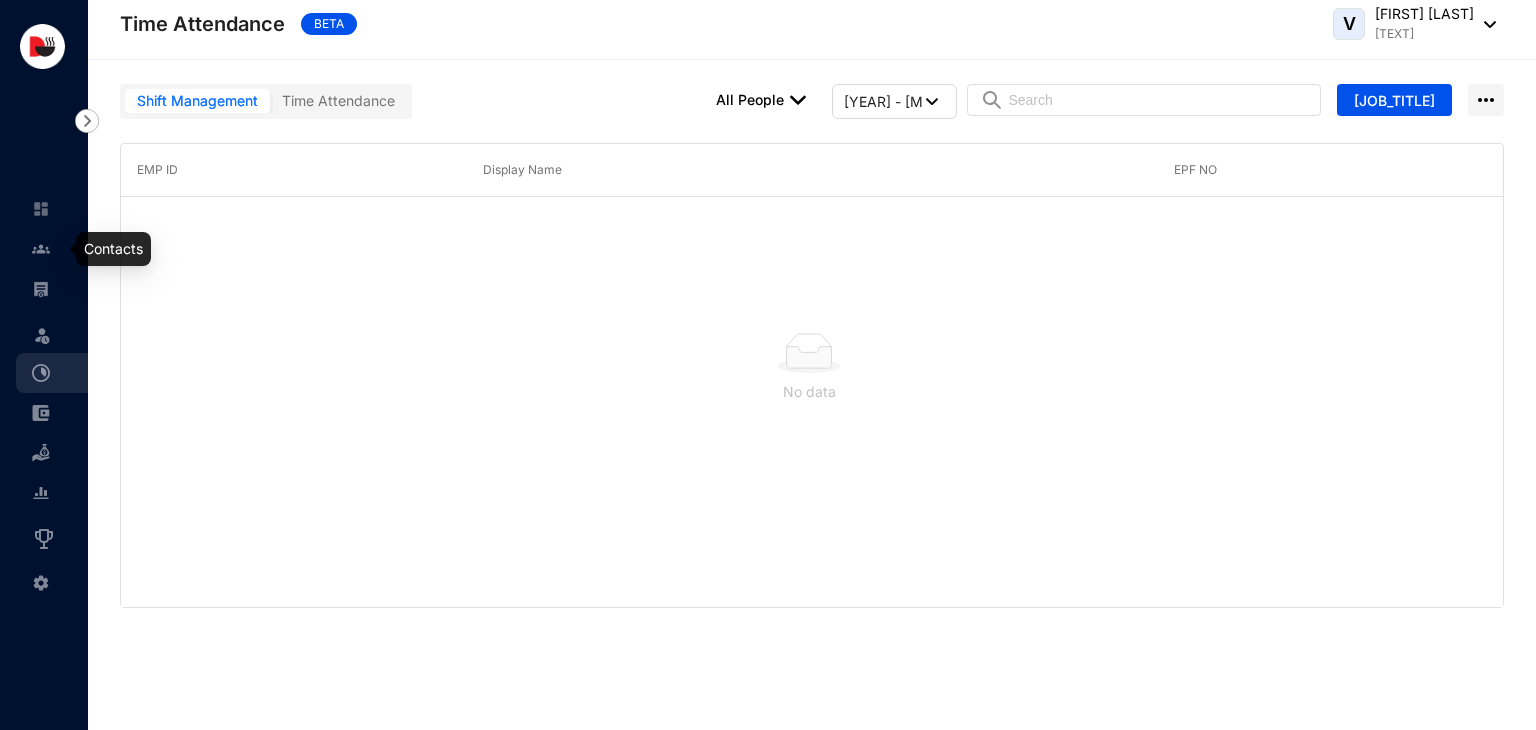click at bounding box center [57, 249] 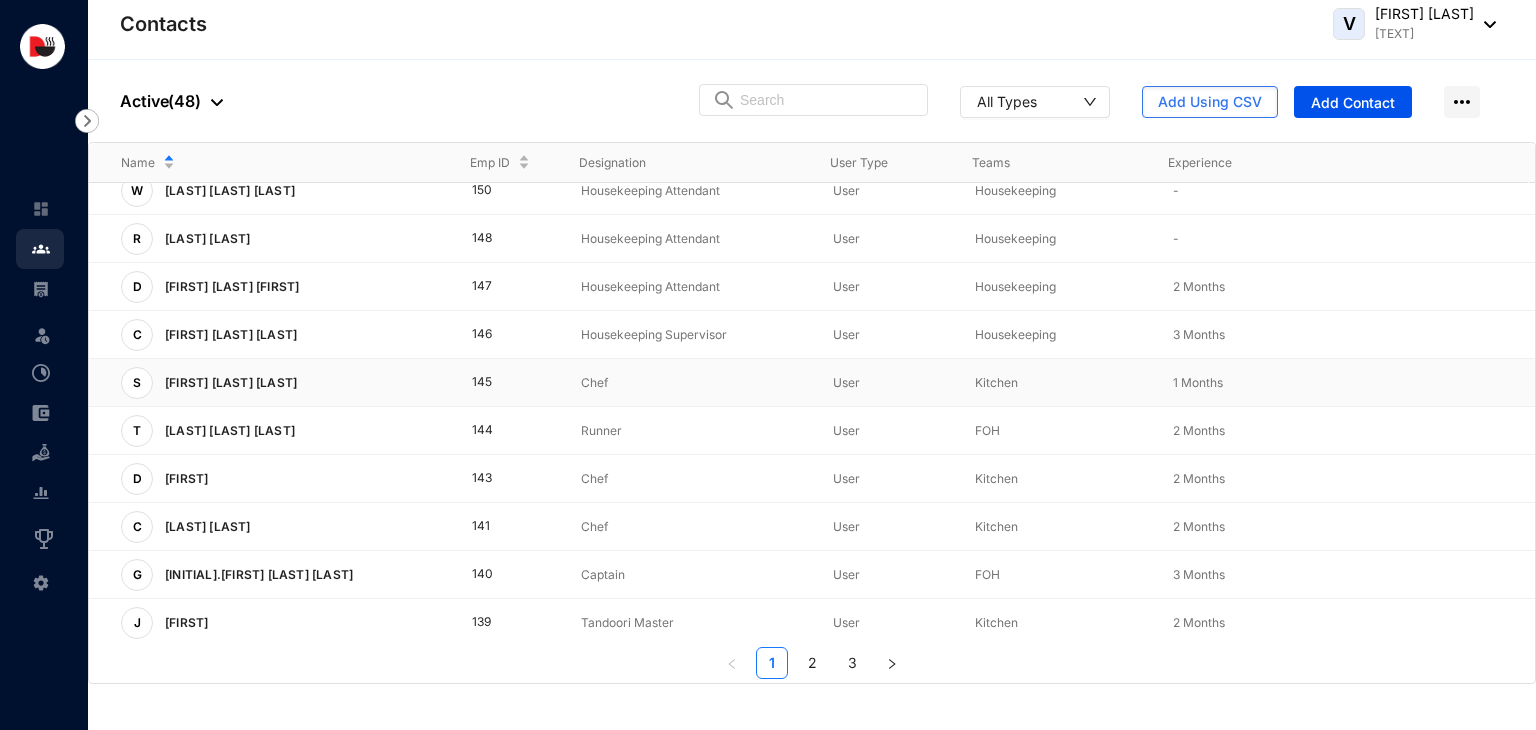 scroll, scrollTop: 0, scrollLeft: 0, axis: both 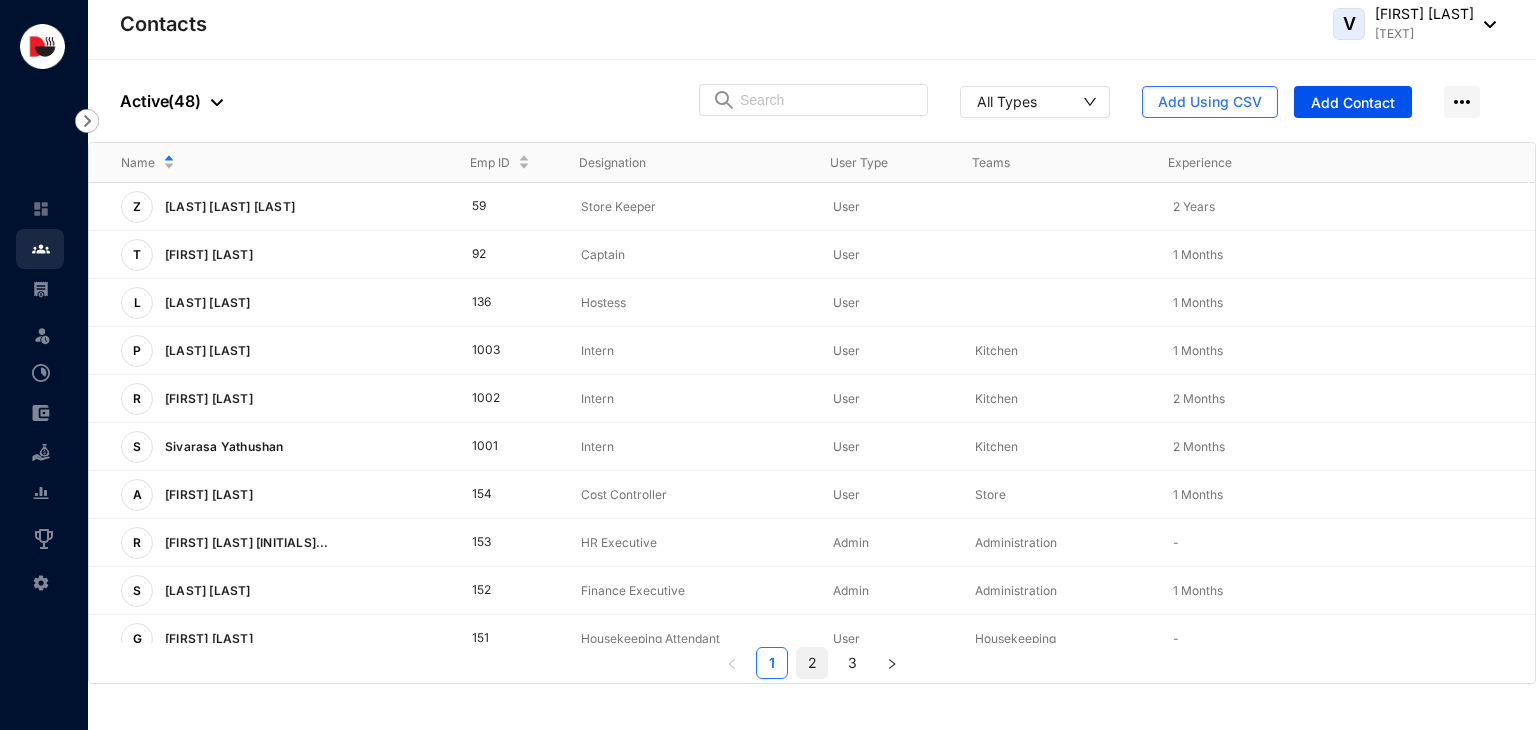 click on "2" at bounding box center [812, 663] 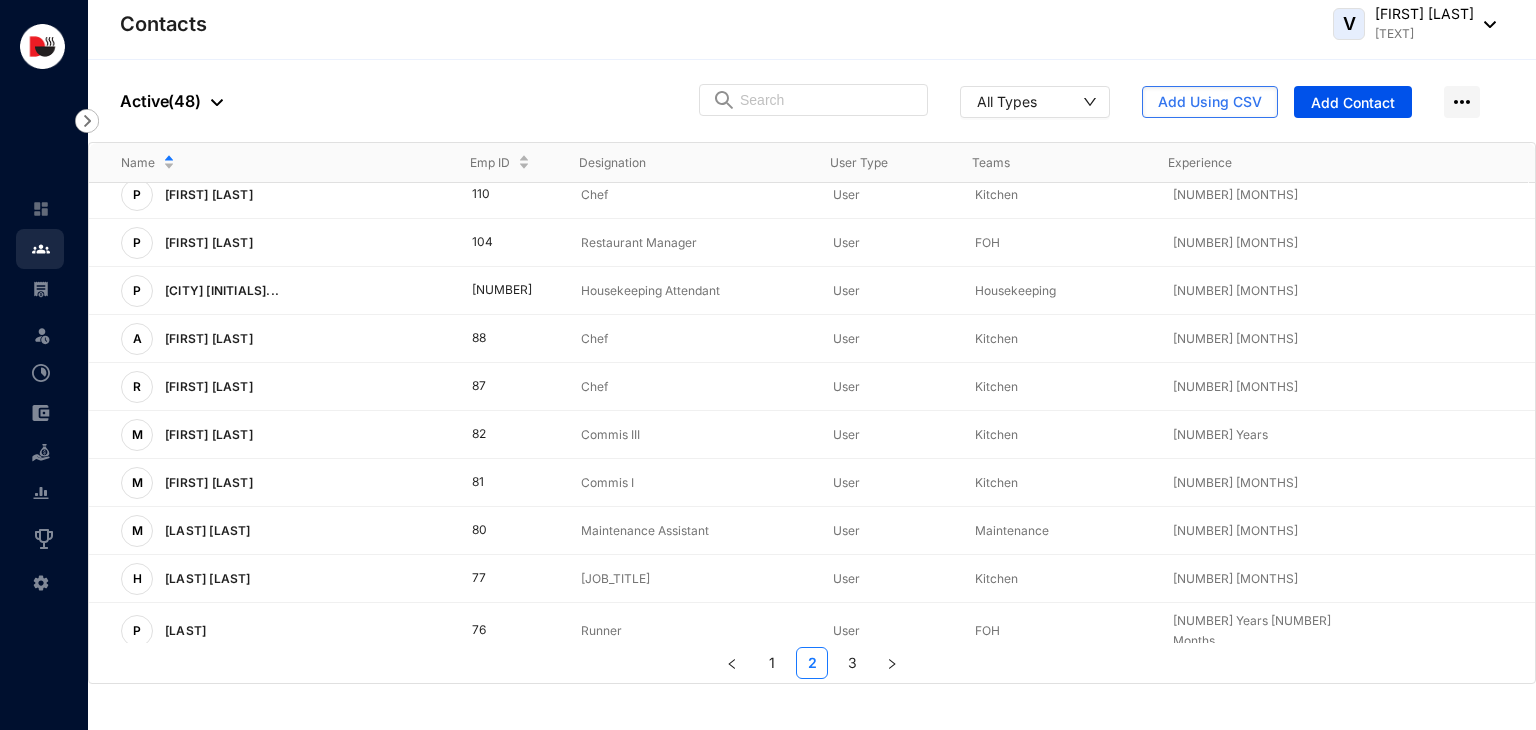 scroll, scrollTop: 496, scrollLeft: 0, axis: vertical 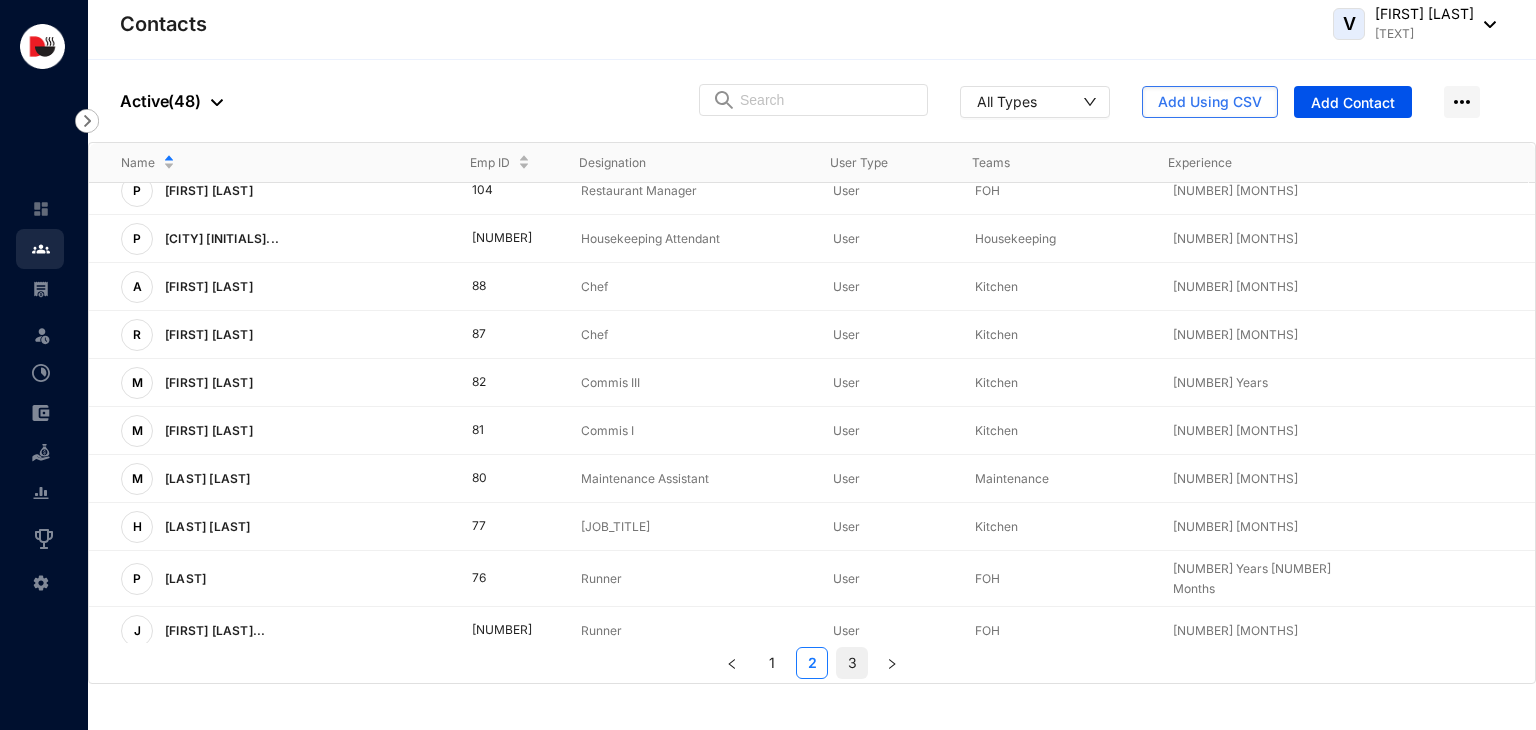 click on "3" at bounding box center [852, 663] 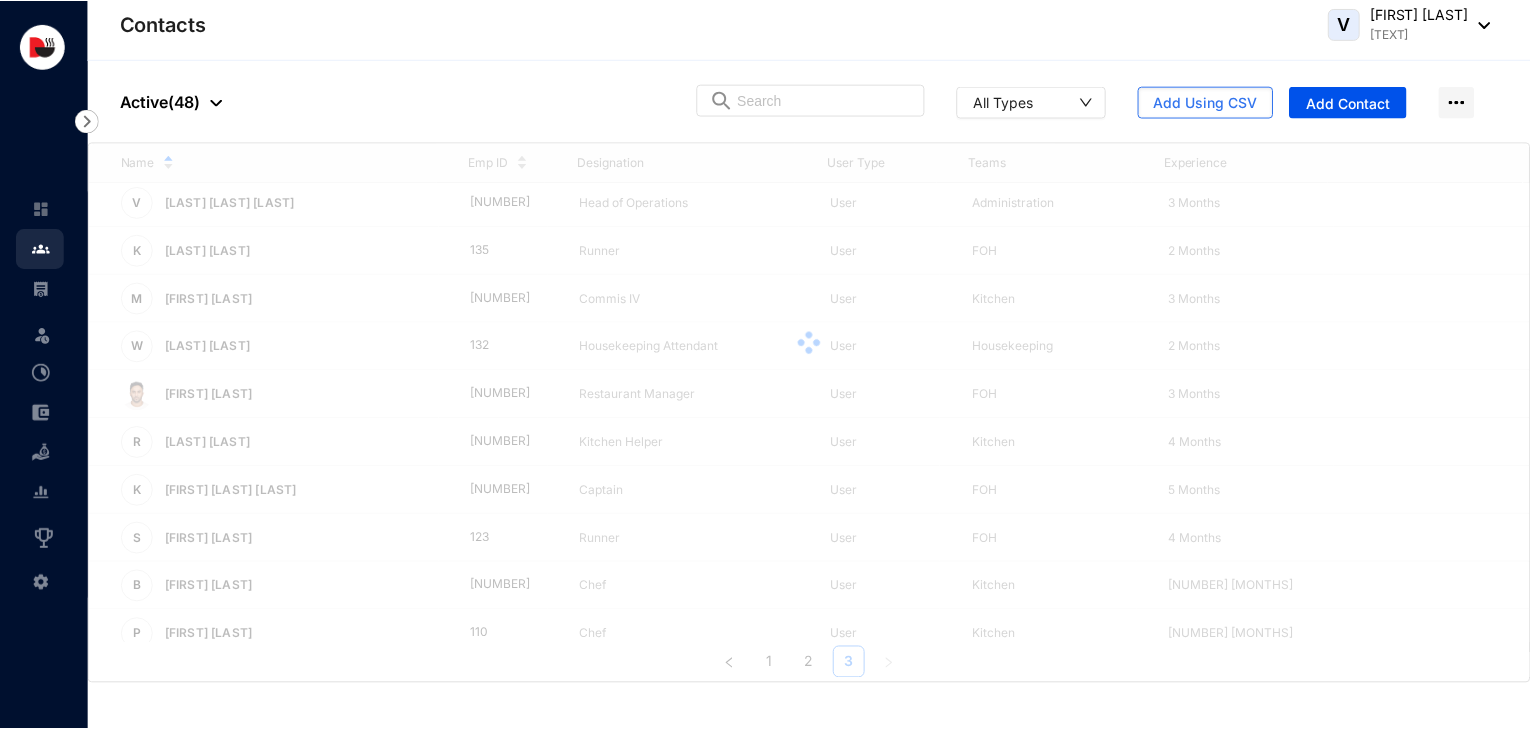 scroll, scrollTop: 0, scrollLeft: 0, axis: both 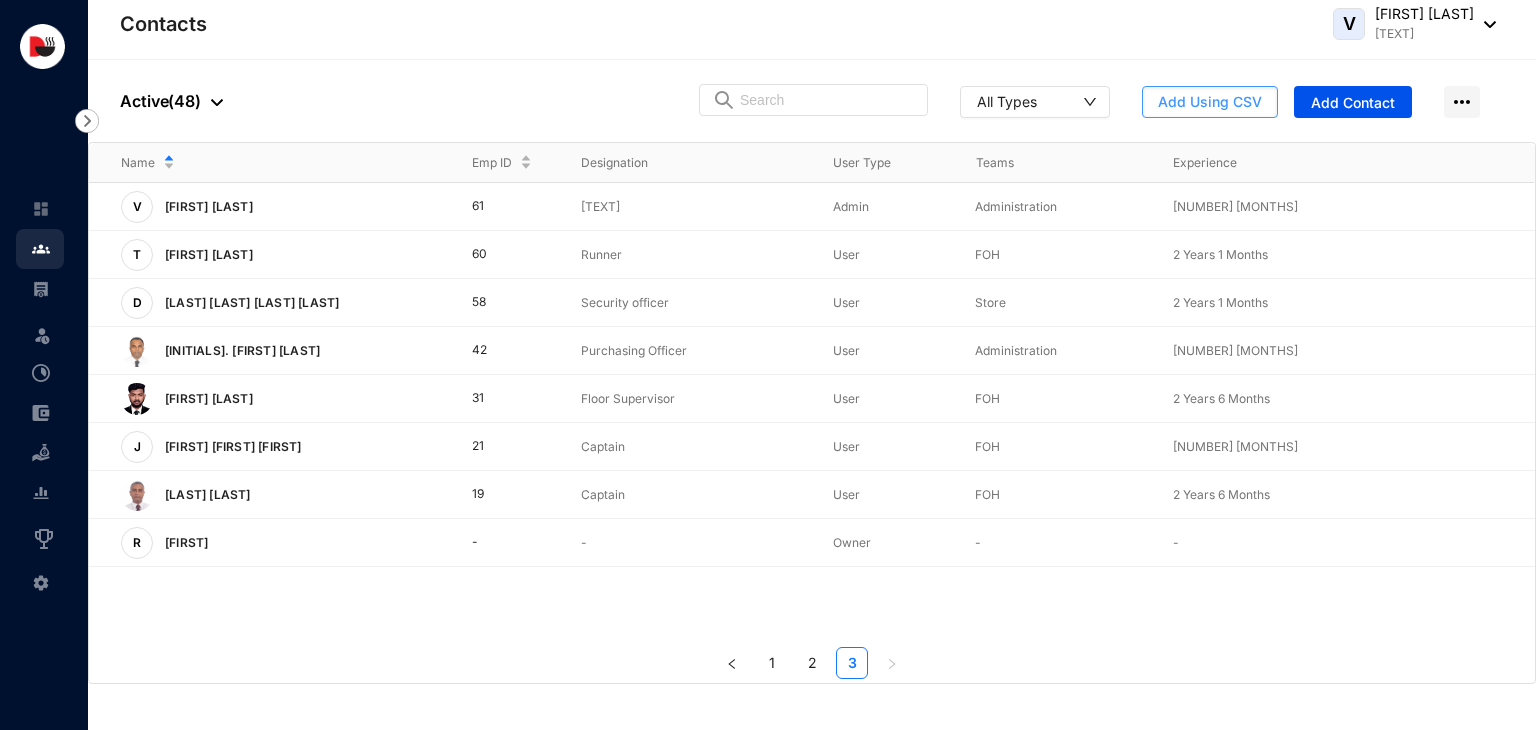 click on "Add Using CSV" at bounding box center [1210, 102] 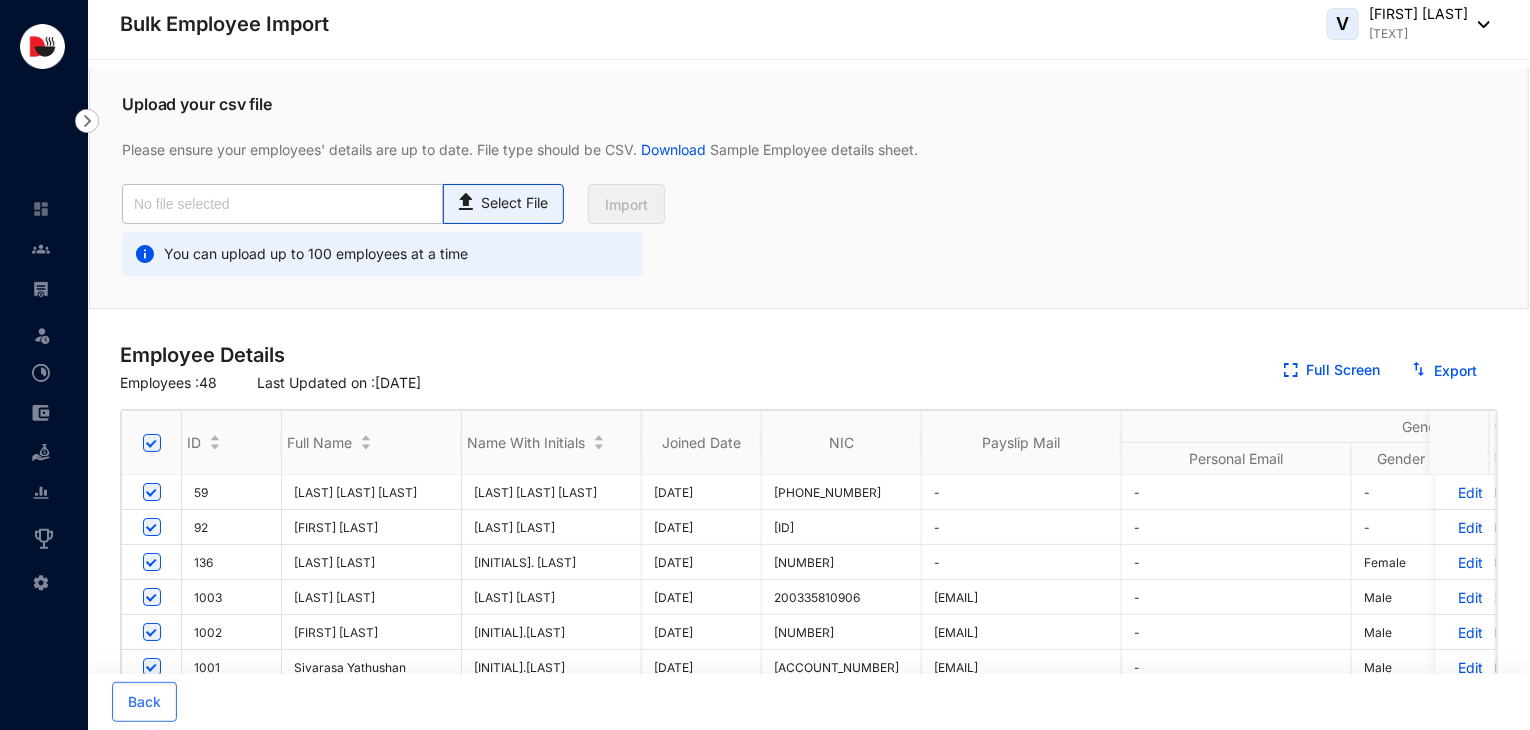 click on "Select File" at bounding box center (514, 203) 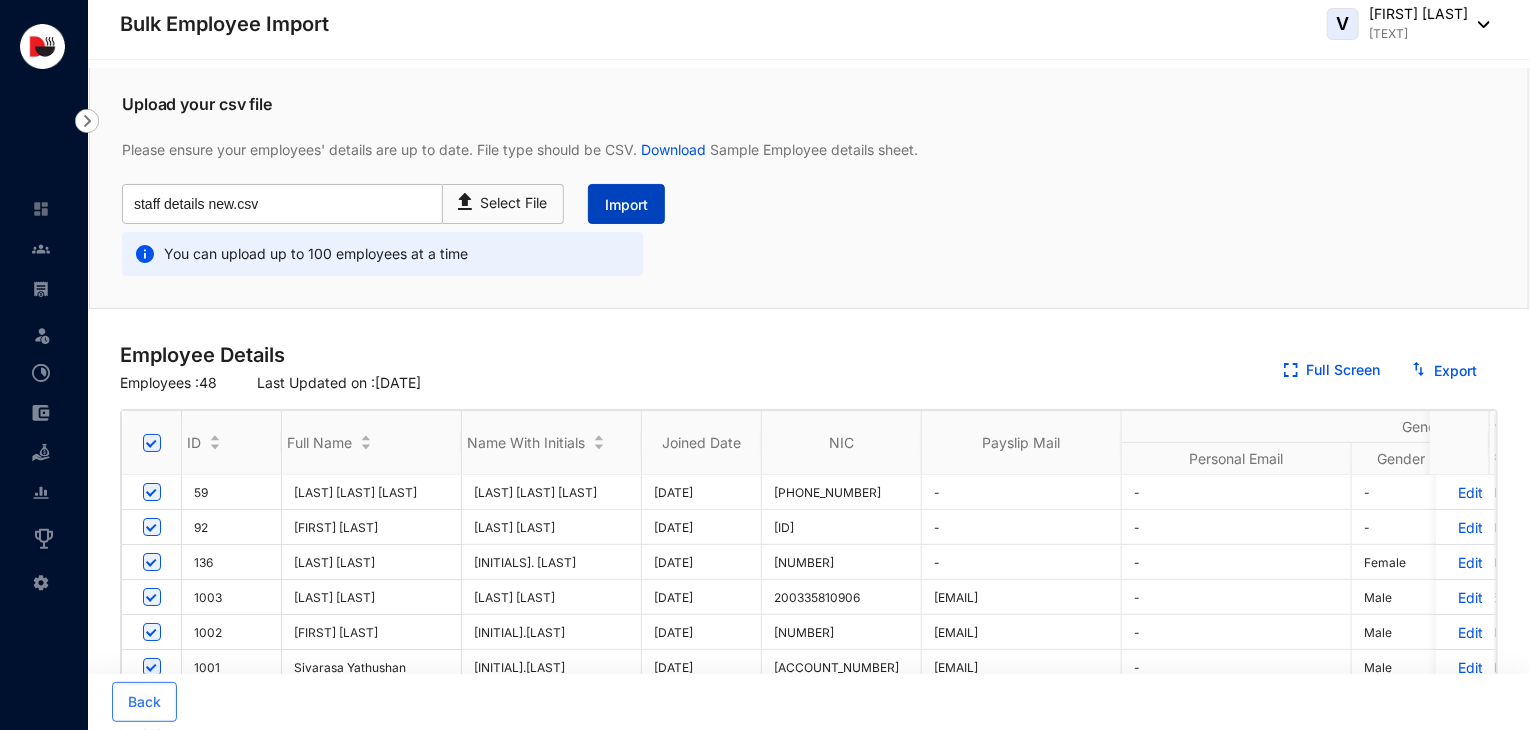 click on "Import" at bounding box center (626, 205) 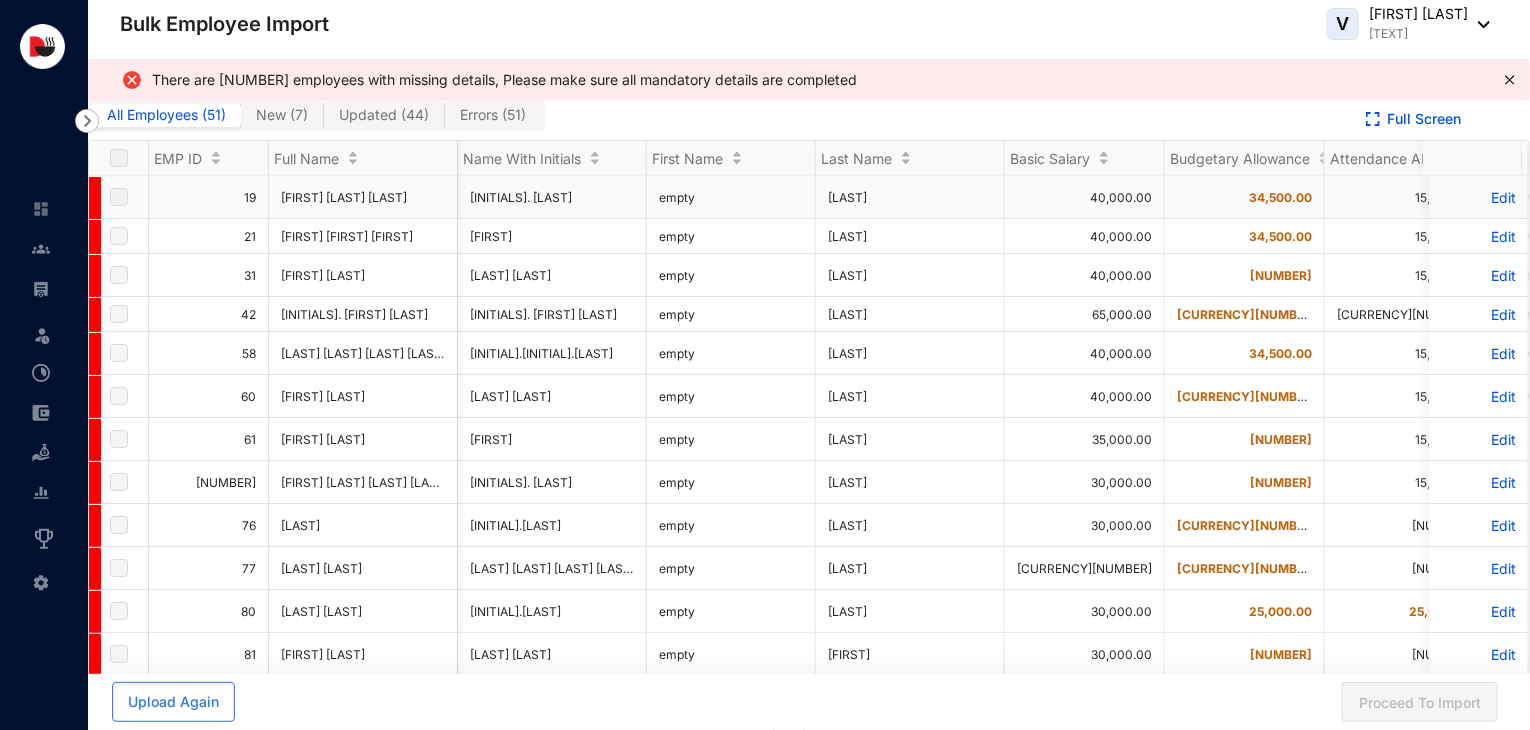 scroll, scrollTop: 0, scrollLeft: 258, axis: horizontal 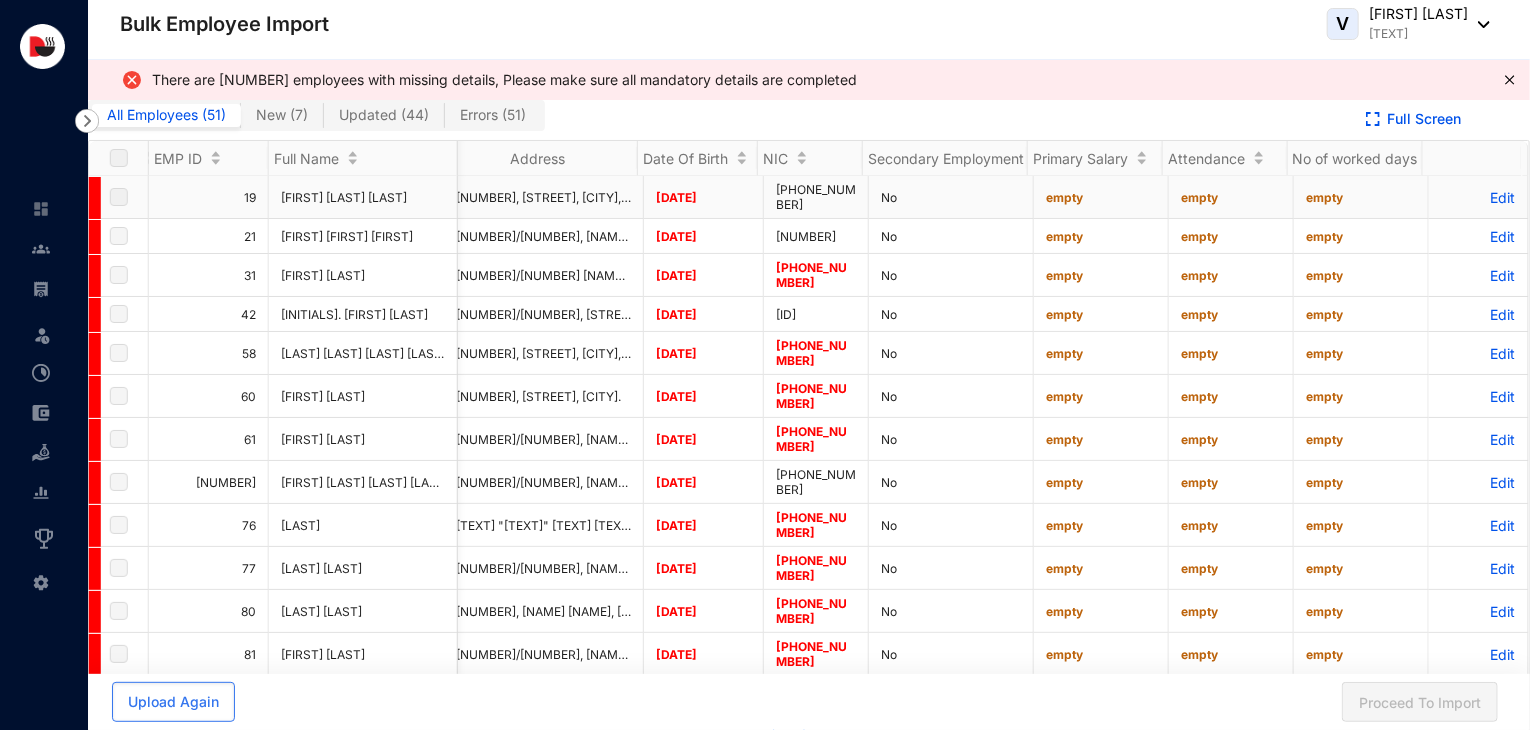 click on "Edit" at bounding box center (1478, 197) 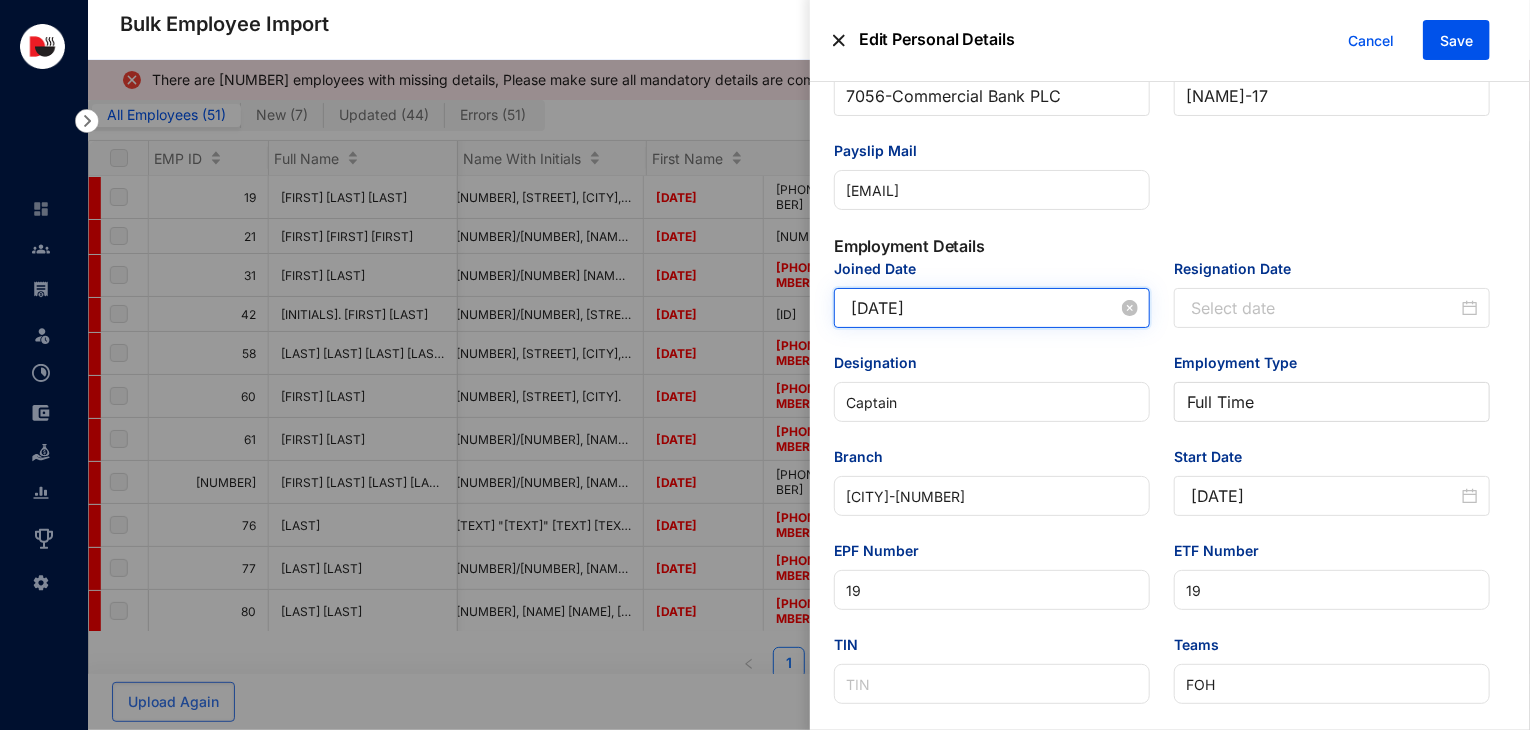 click on "[YYYY]-[MM]-[DD]" at bounding box center (984, 308) 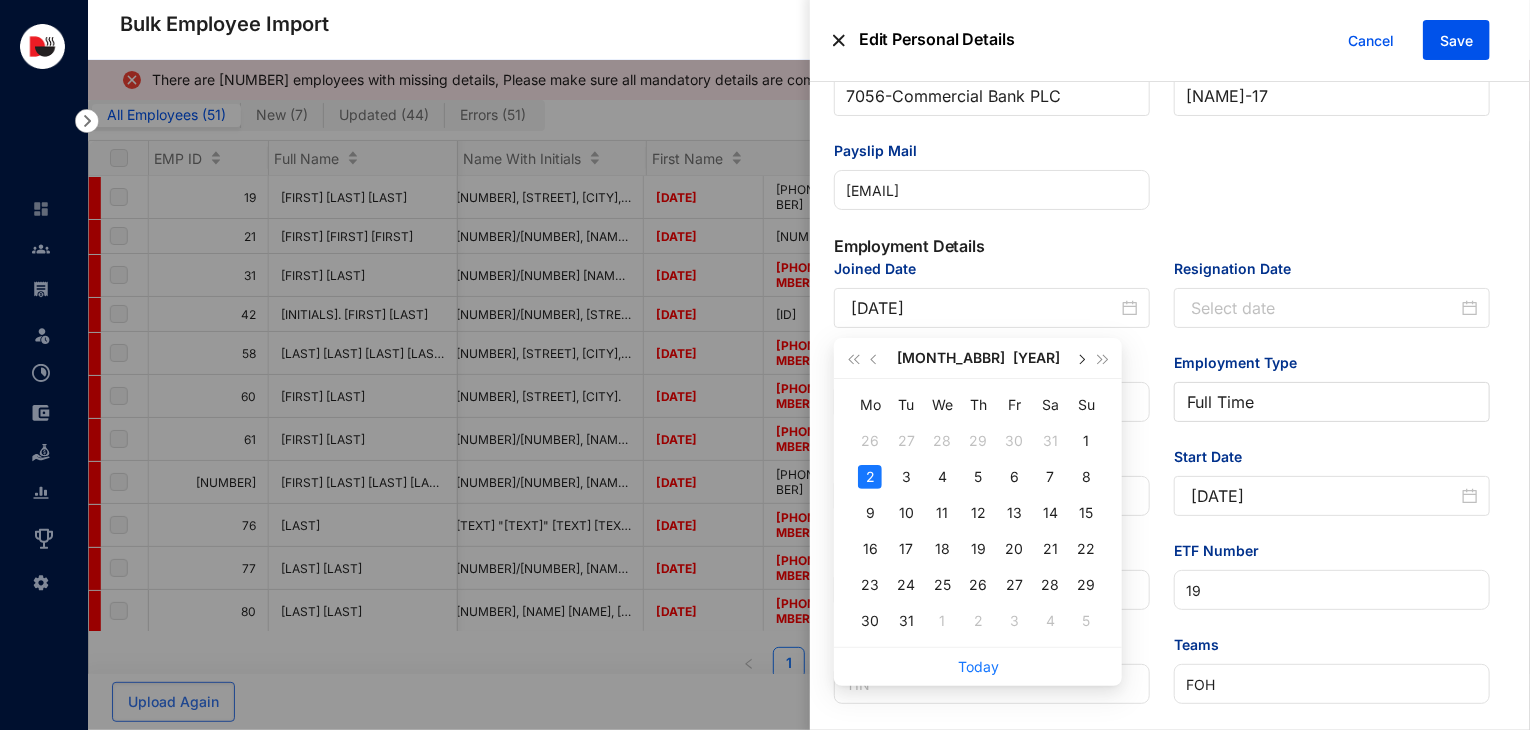click at bounding box center (1081, 360) 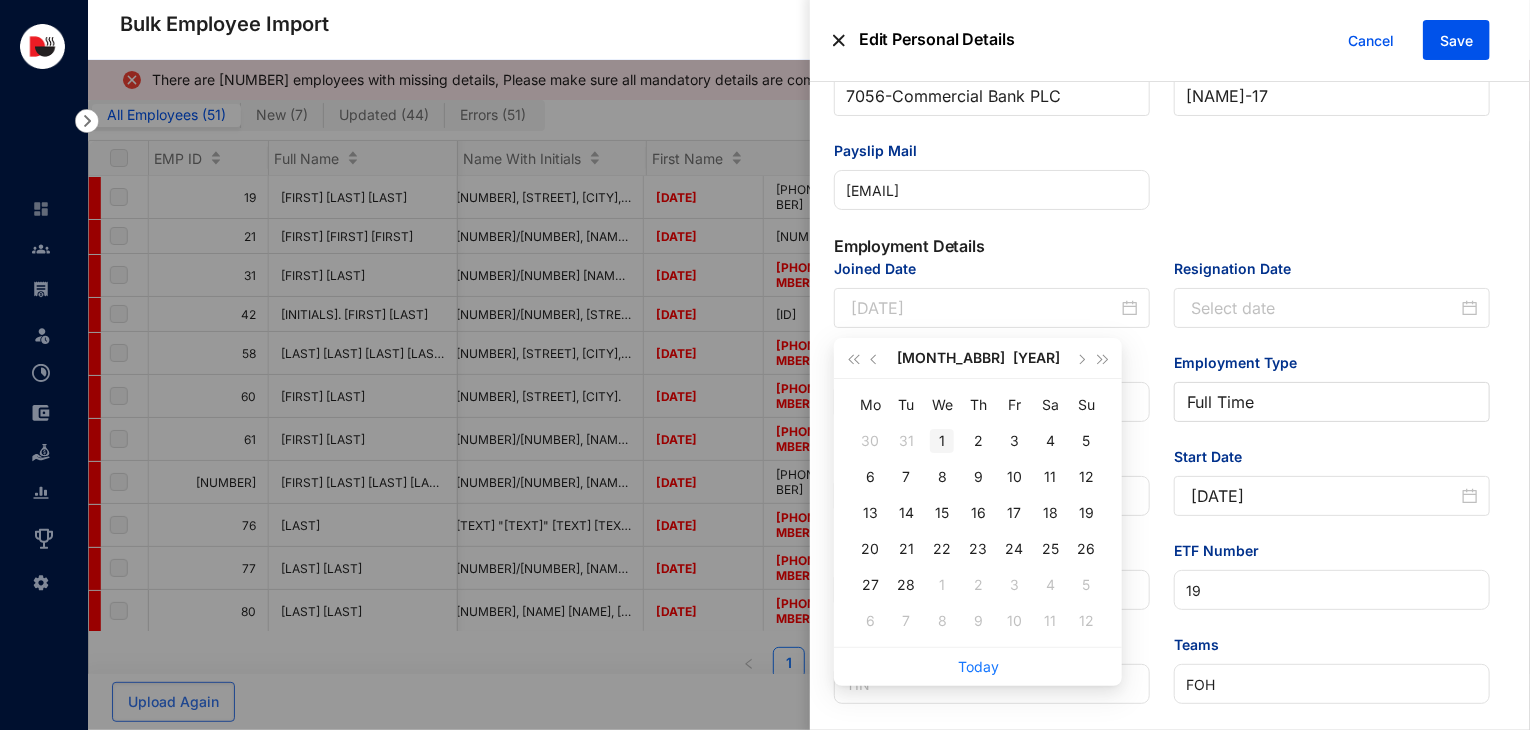 type on "[YYYY]-[MM]-[DD]" 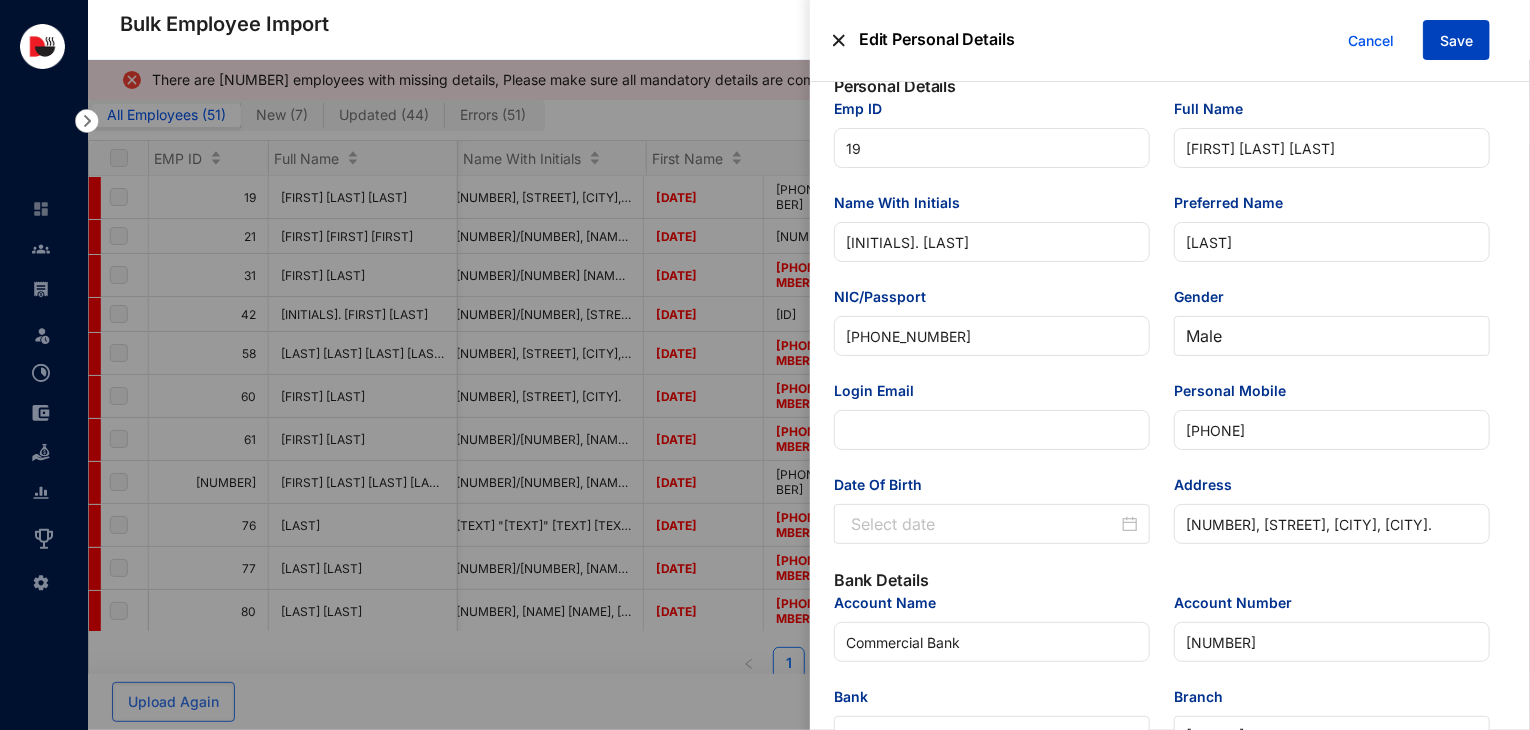 click on "Save" at bounding box center (1456, 41) 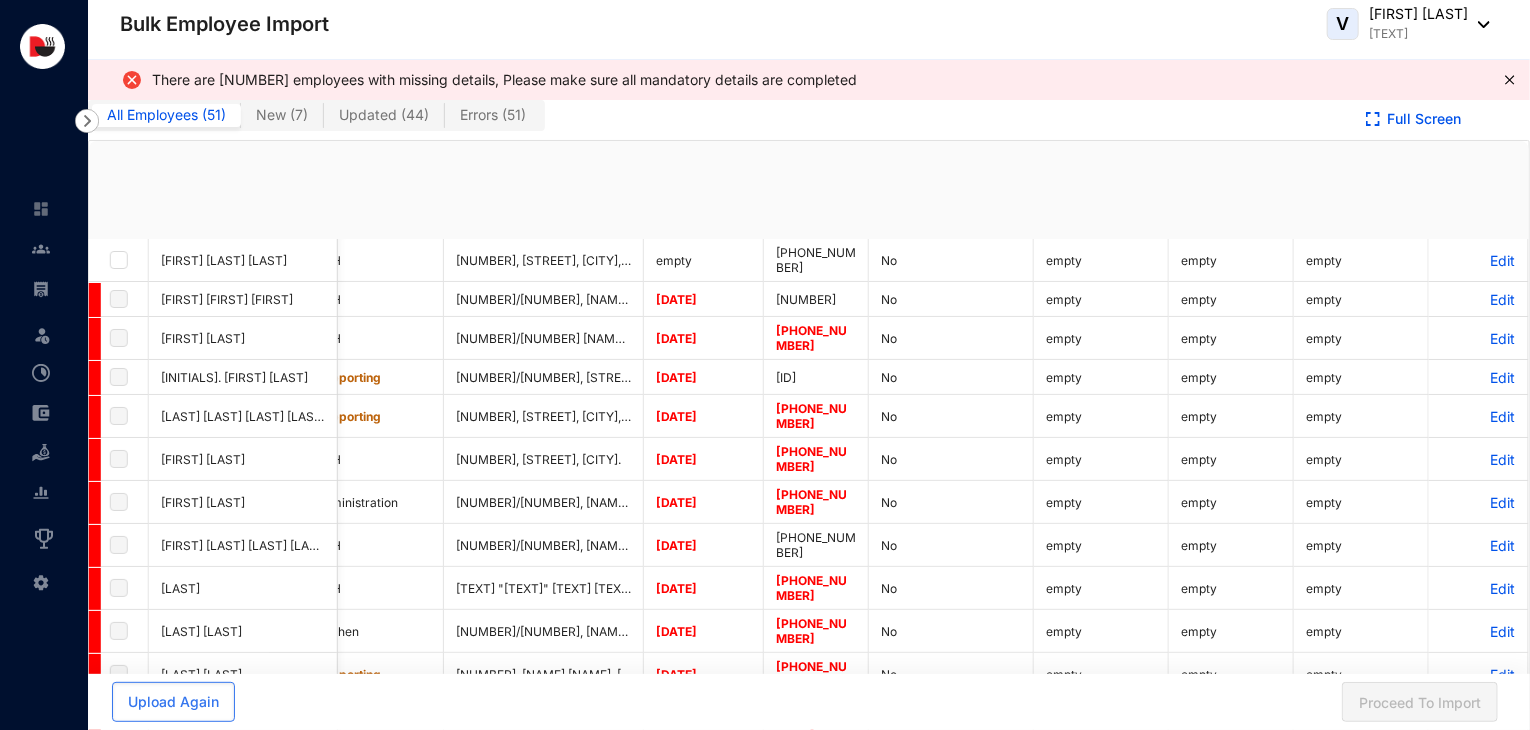 checkbox on "true" 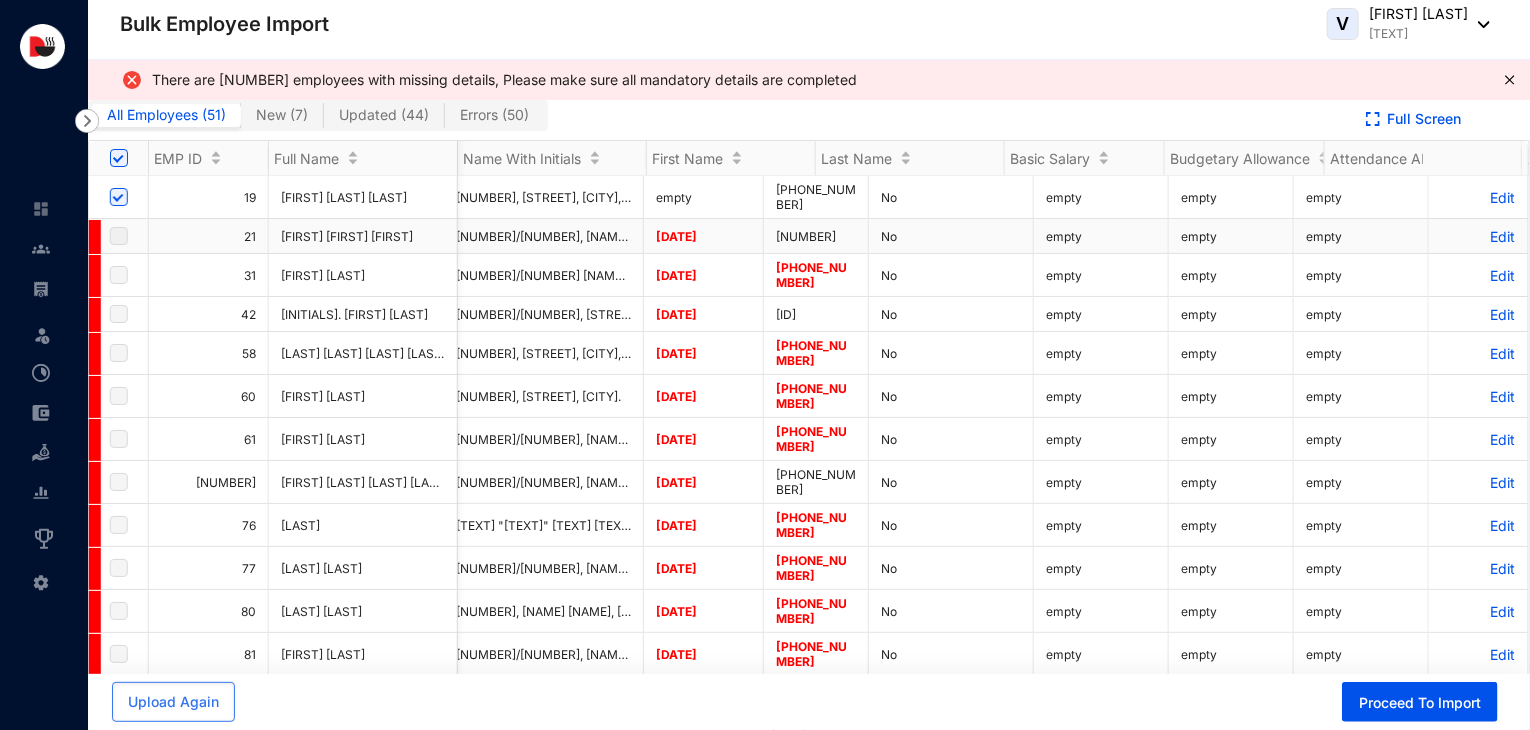 click on "Edit" at bounding box center (1478, 236) 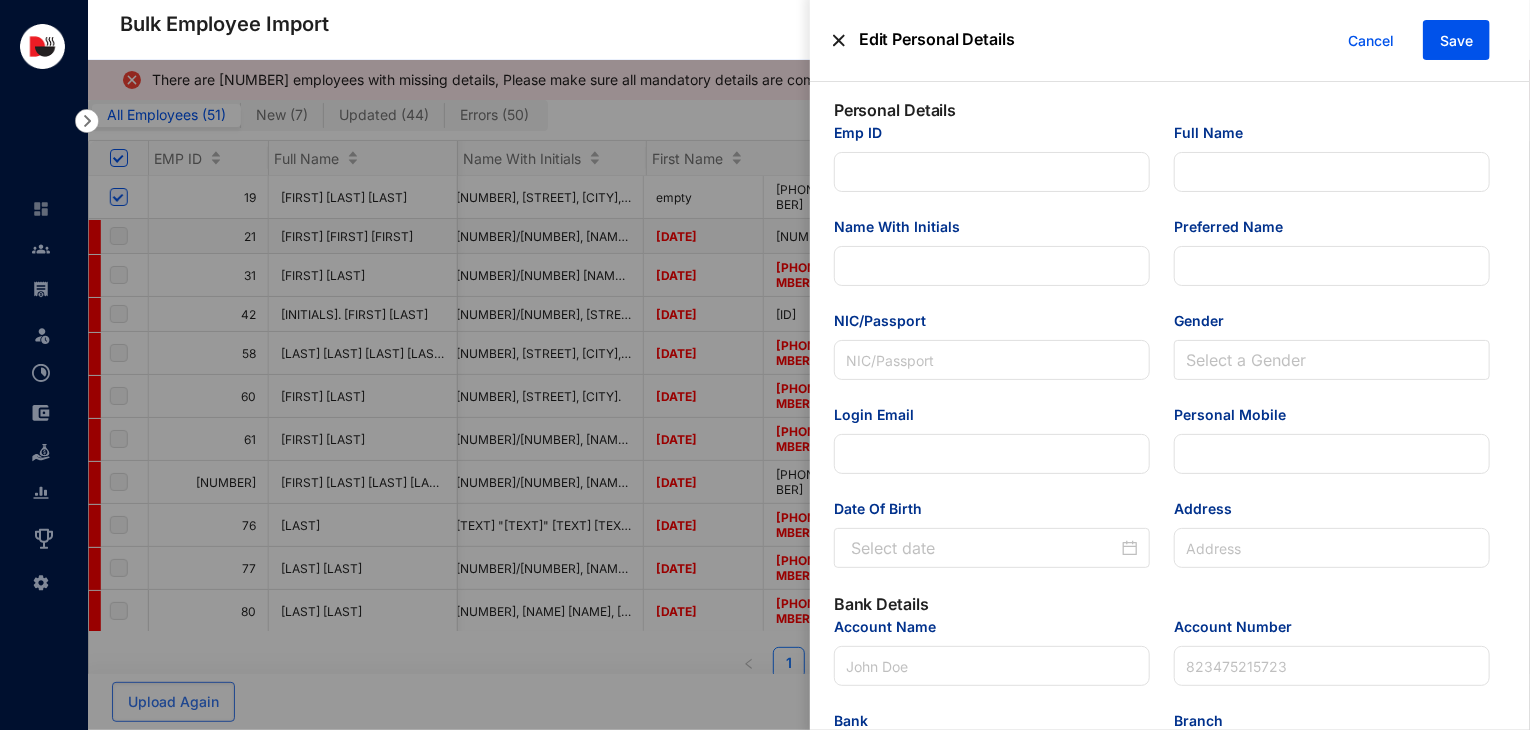 type on "21" 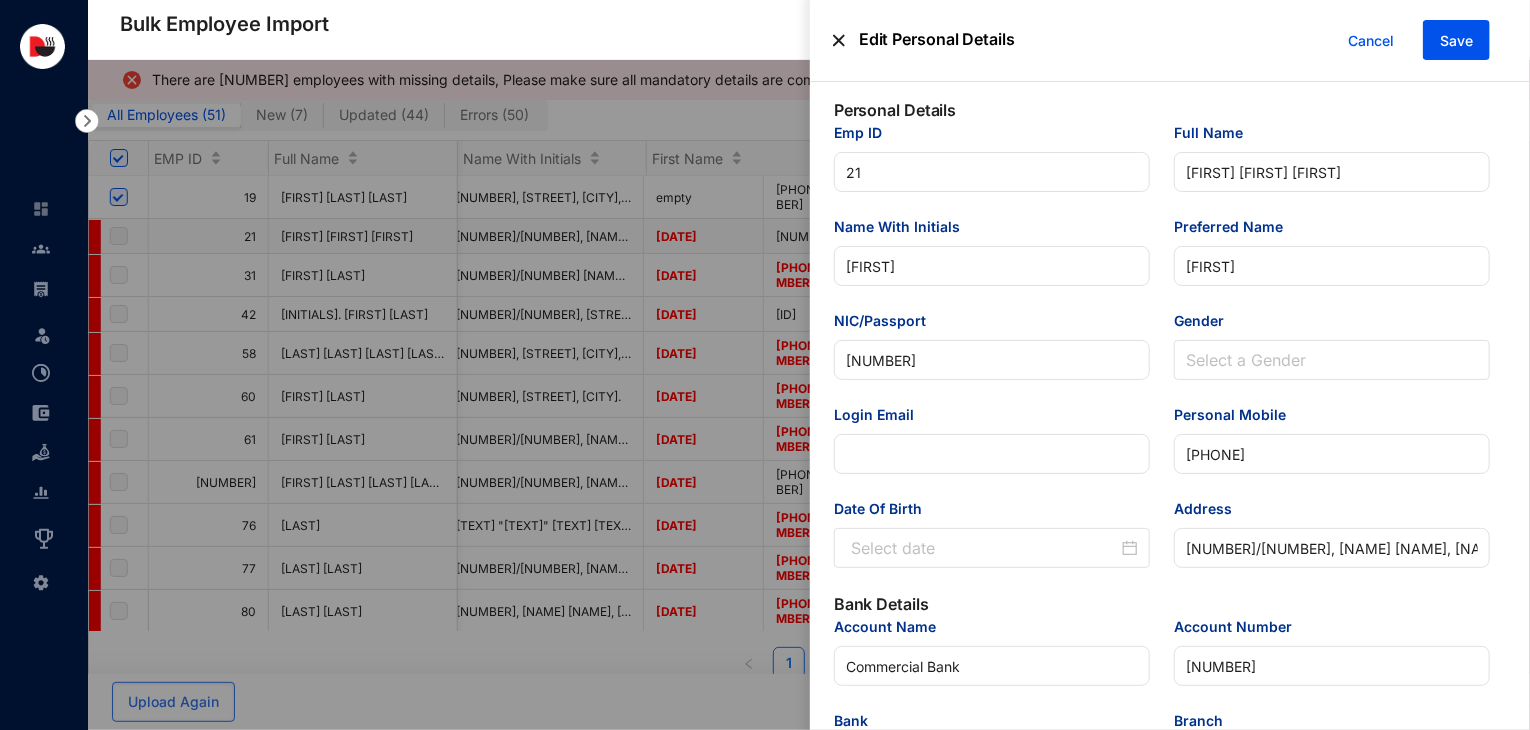 type on "2025-01-07" 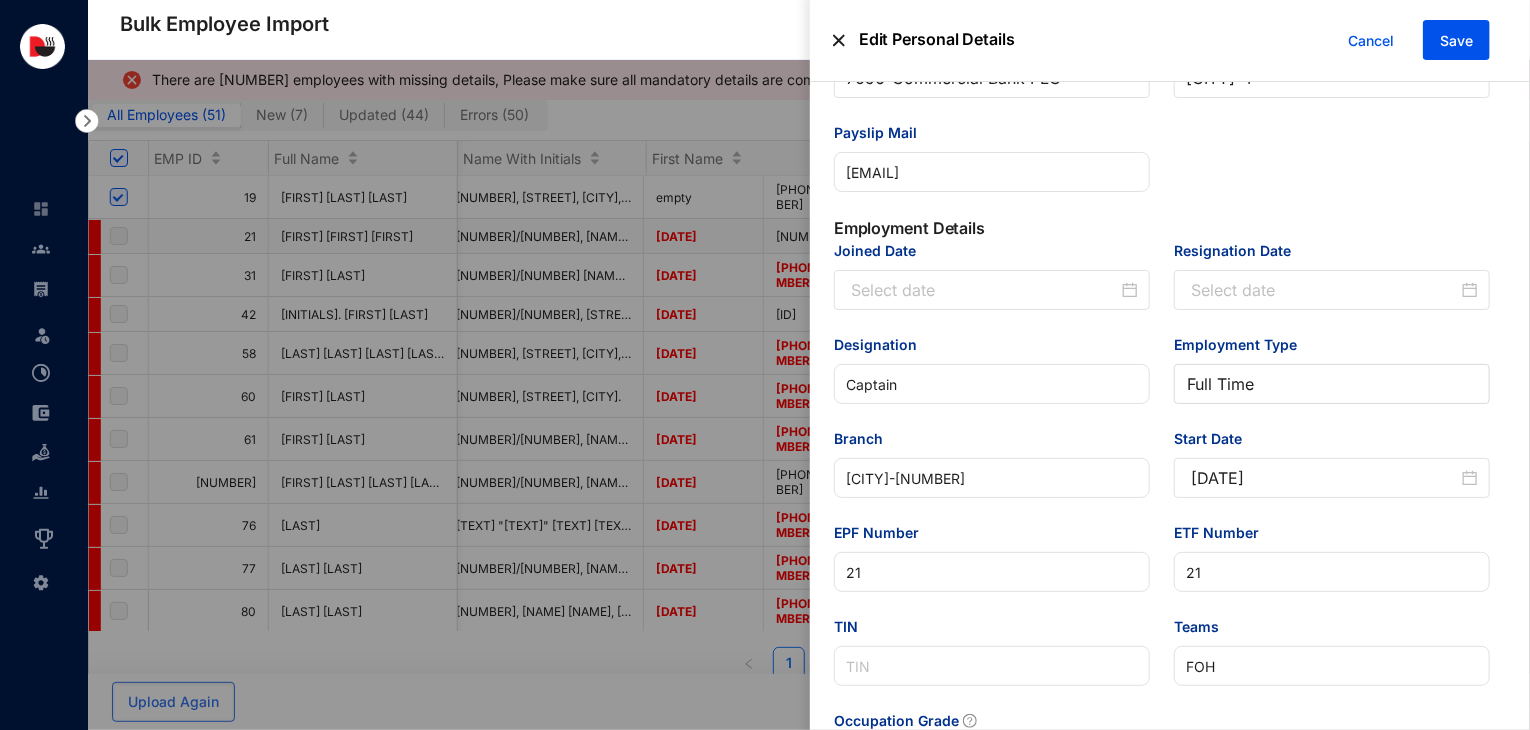 scroll, scrollTop: 683, scrollLeft: 0, axis: vertical 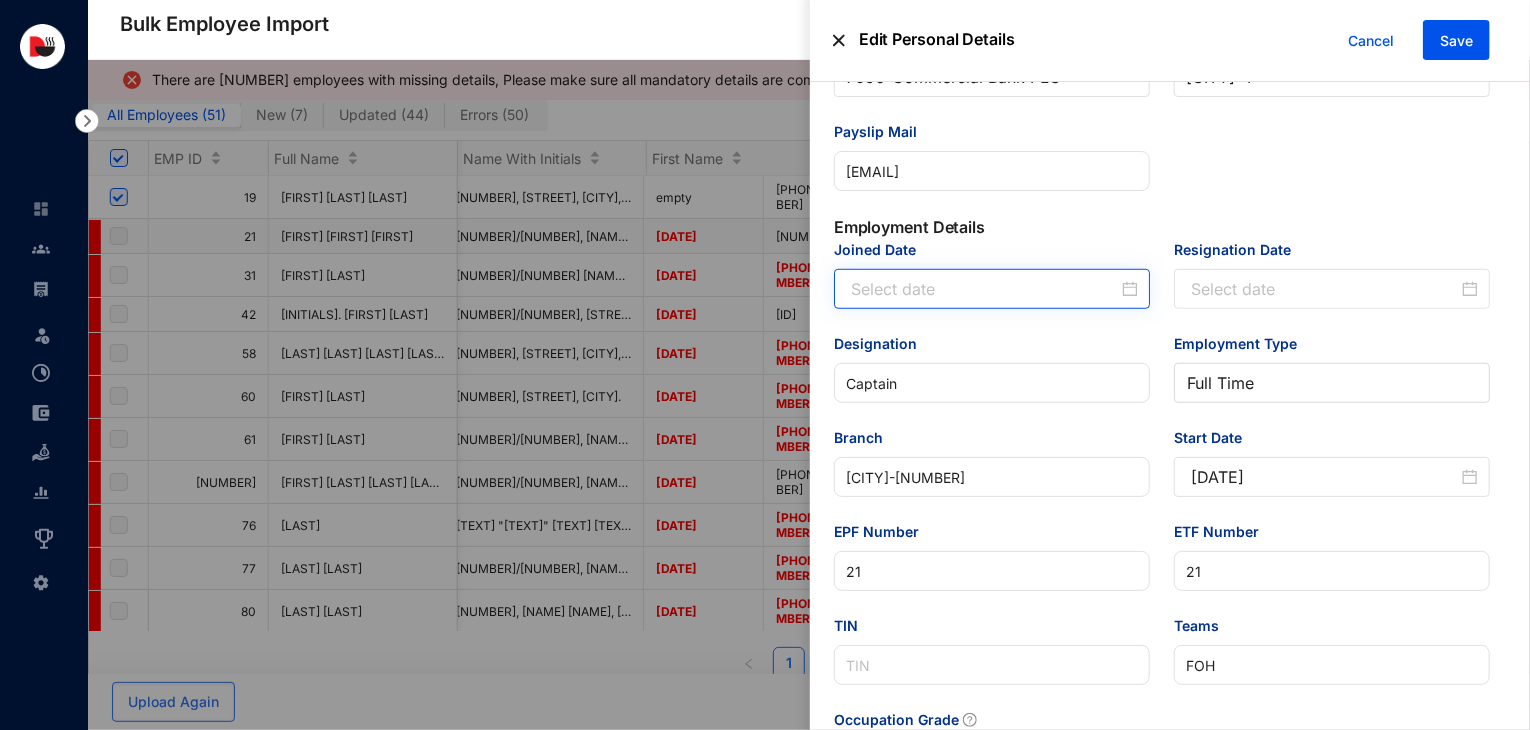 click at bounding box center (994, 289) 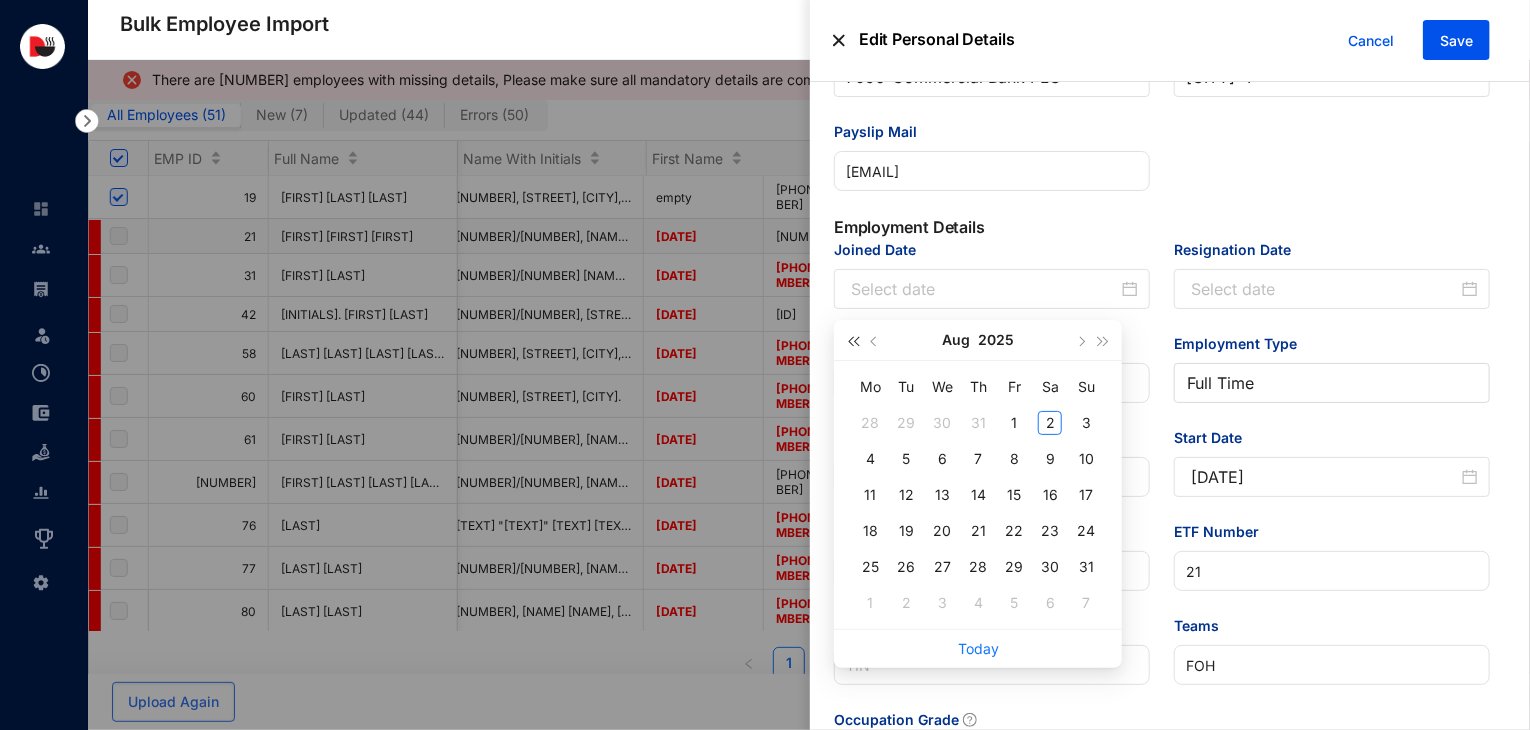 click at bounding box center (853, 340) 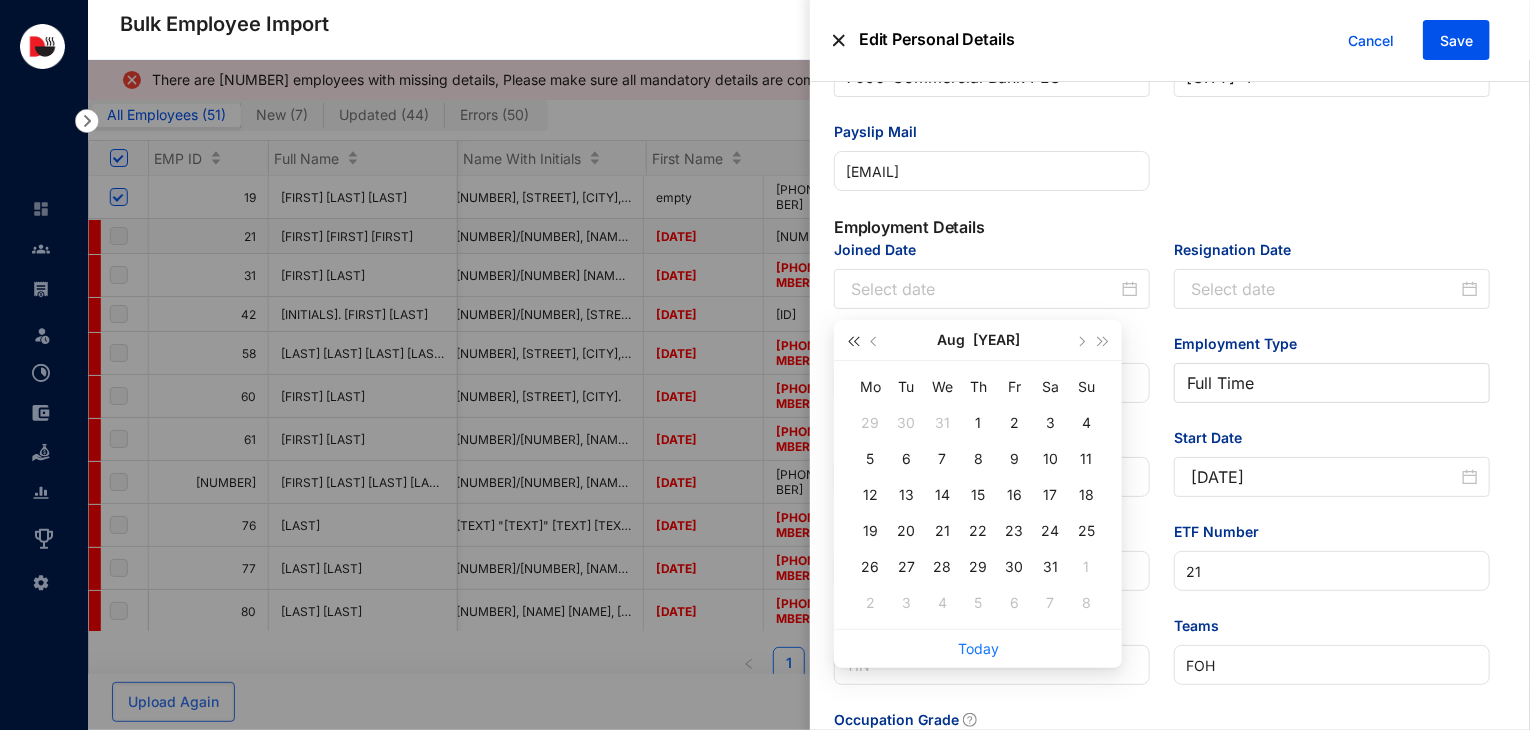 click at bounding box center (853, 340) 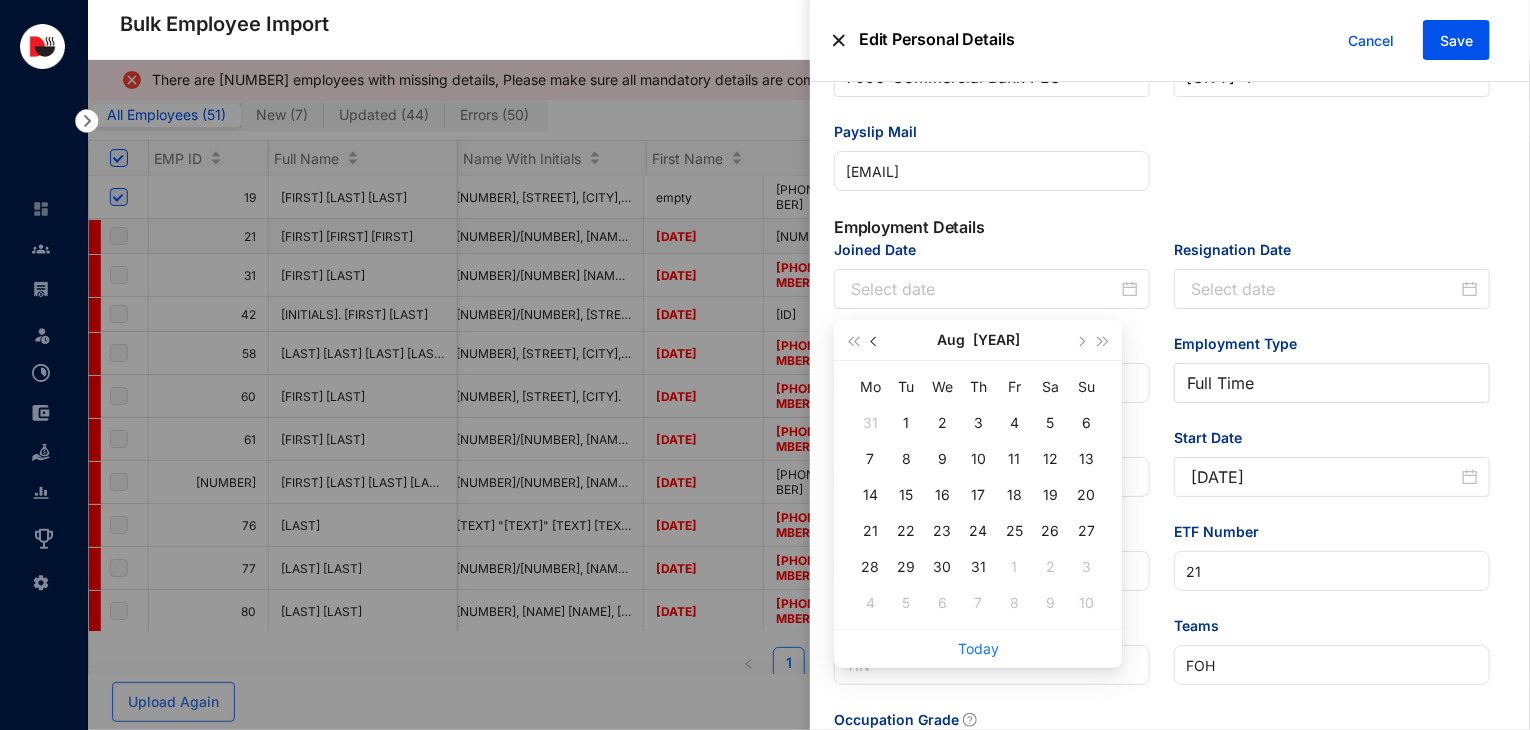 click at bounding box center [876, 341] 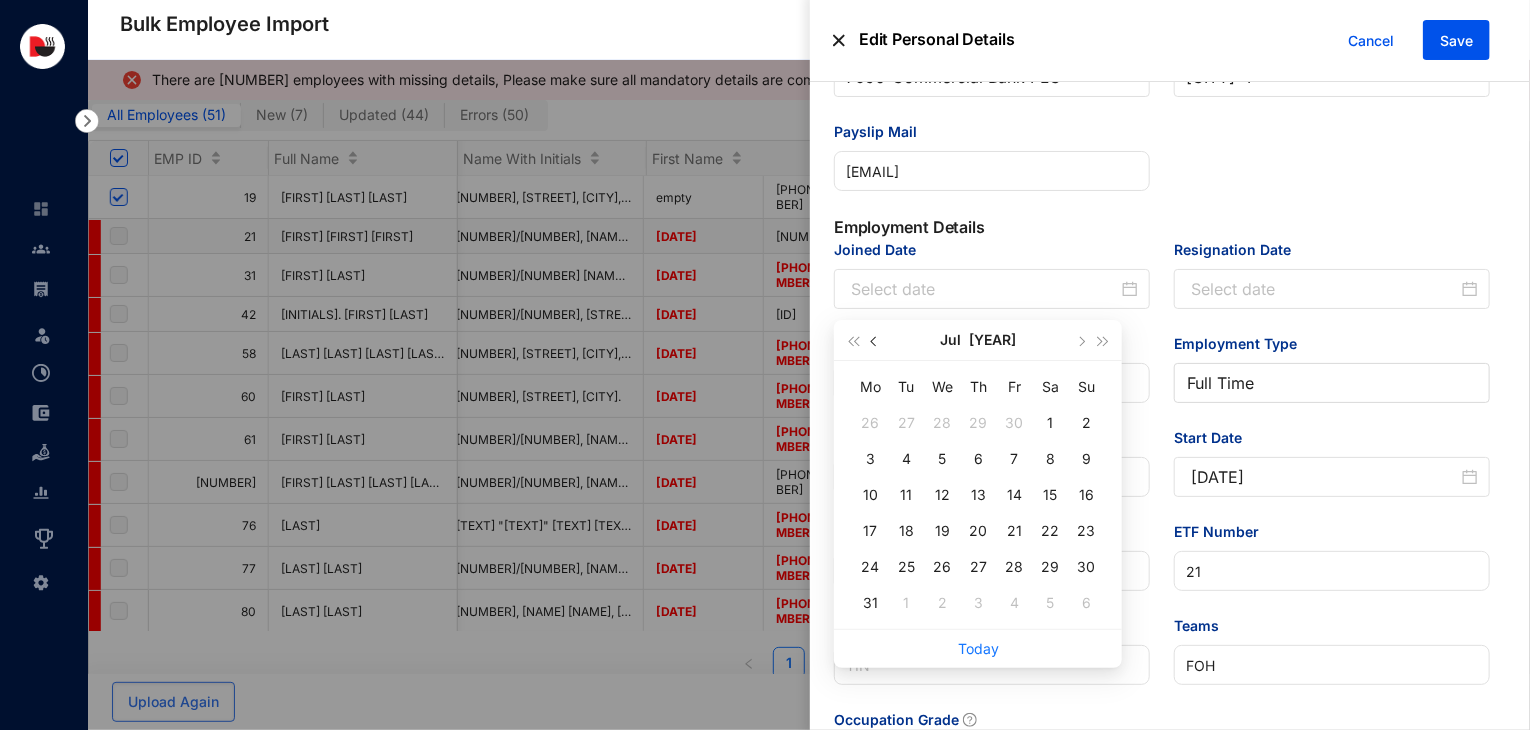click at bounding box center [876, 341] 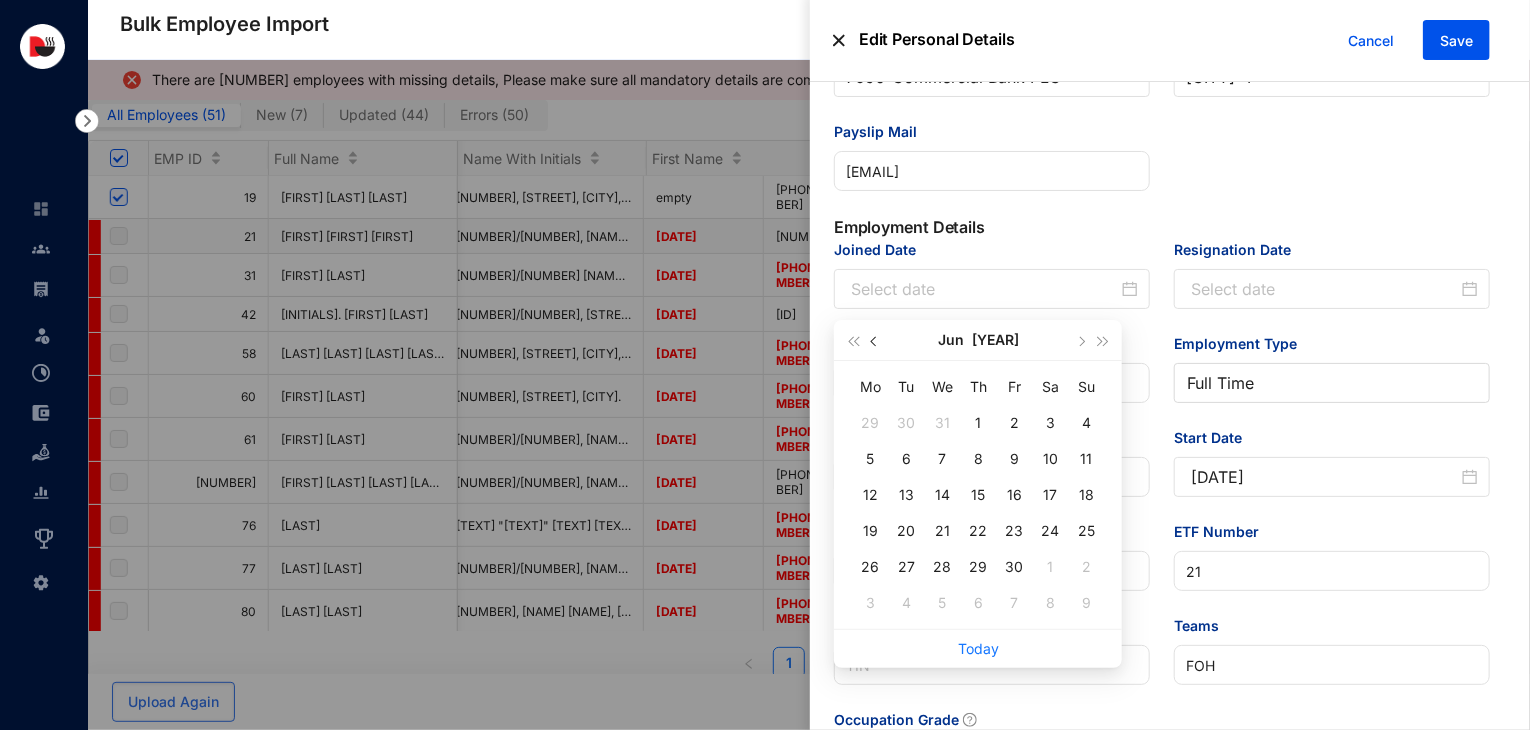 click at bounding box center [876, 341] 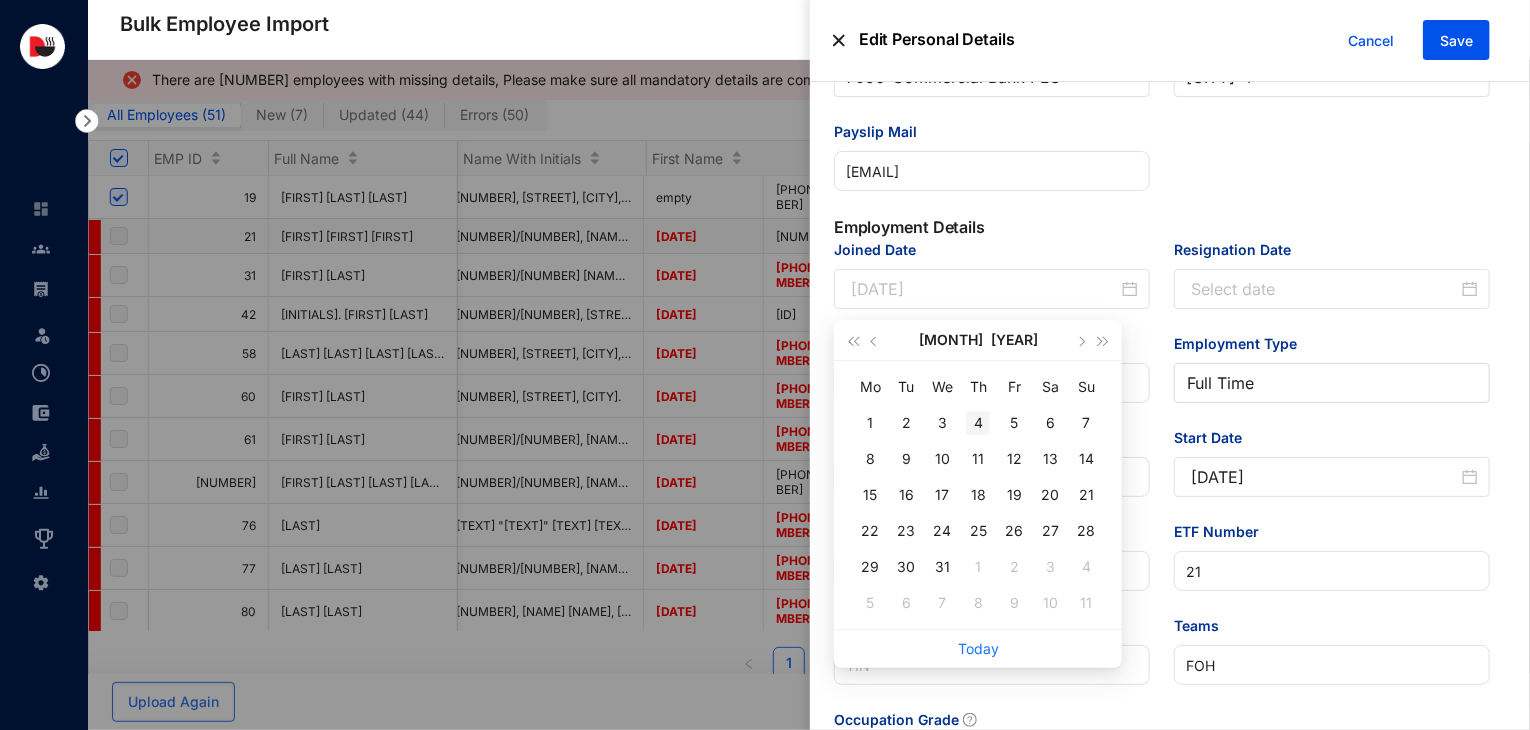 type on "2023-05-04" 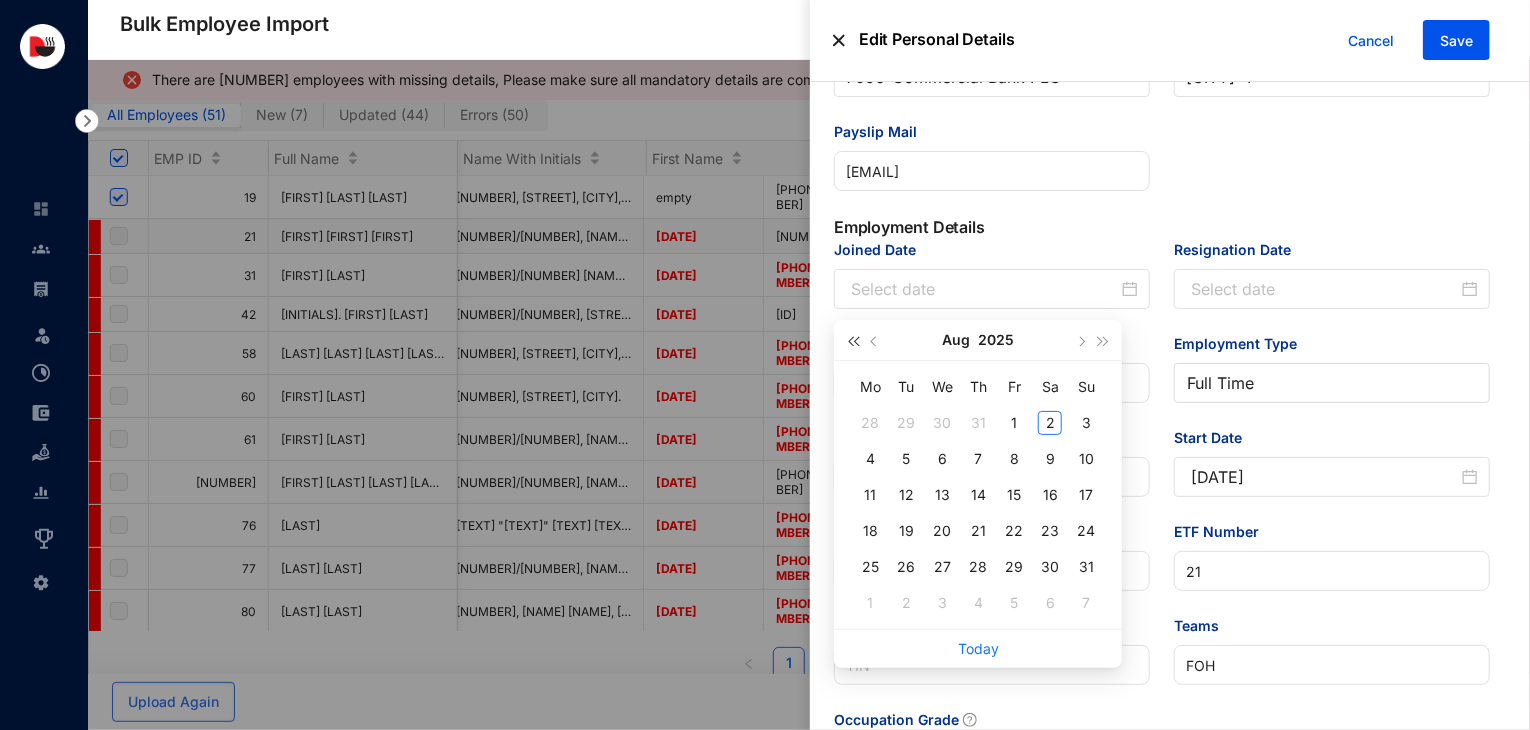 click at bounding box center (854, 341) 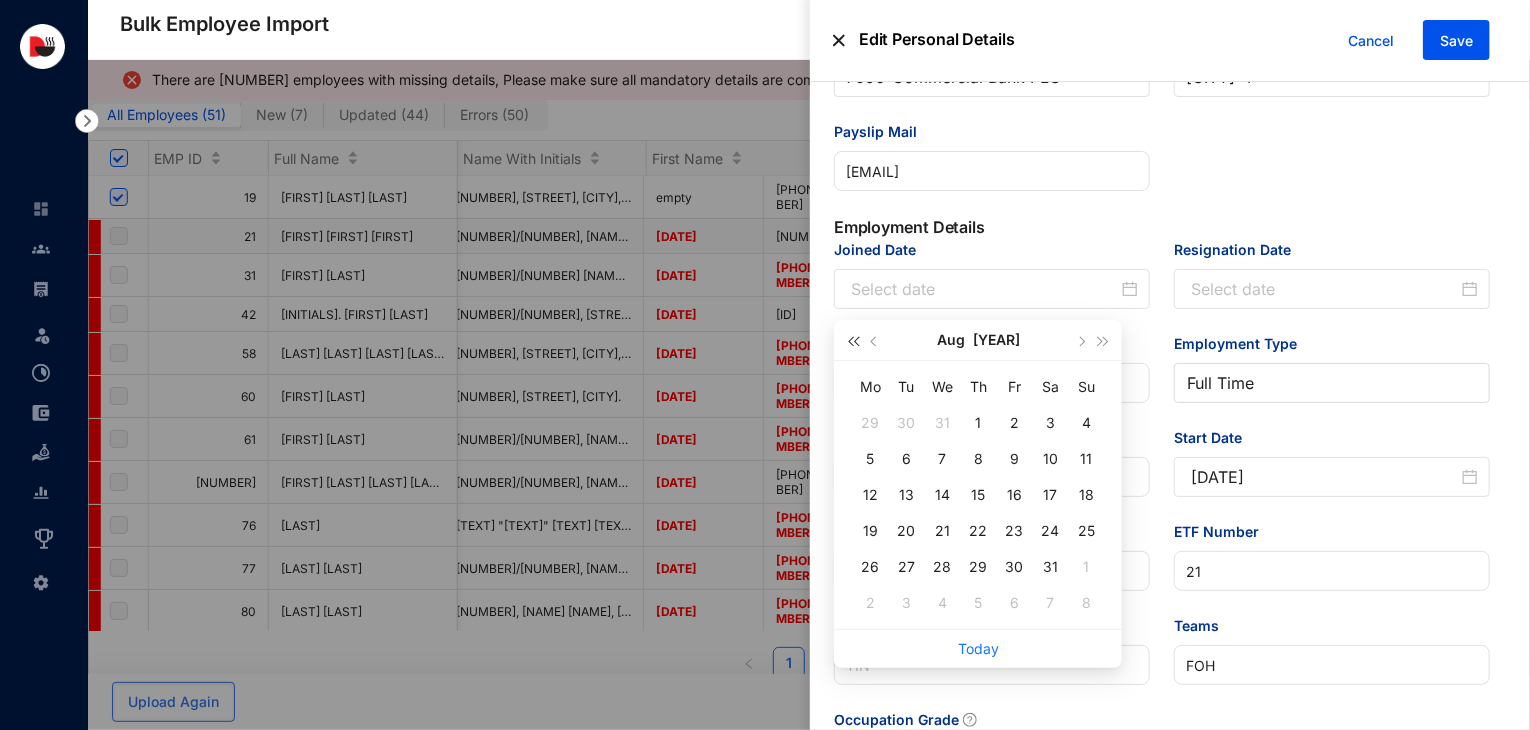 click at bounding box center (854, 341) 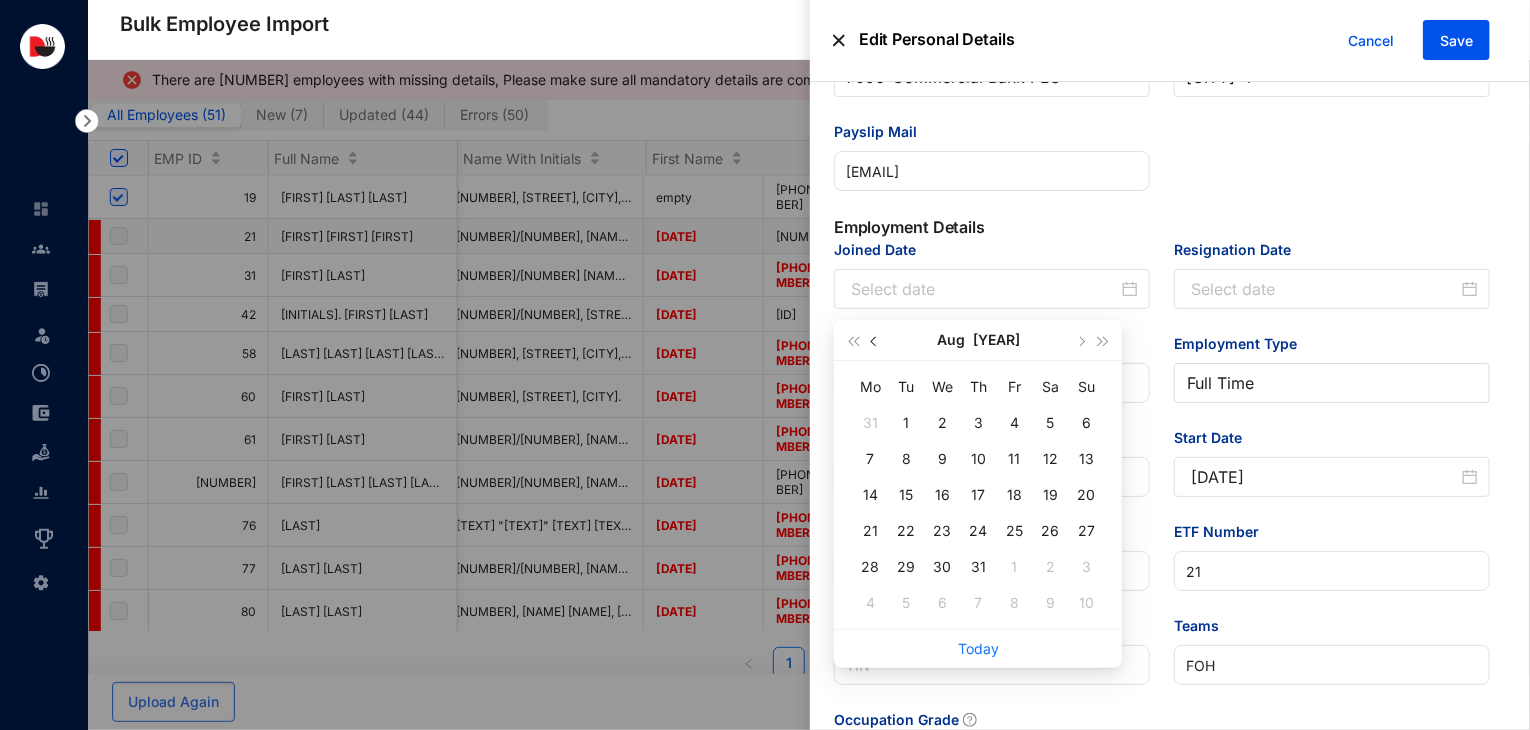 click at bounding box center (876, 340) 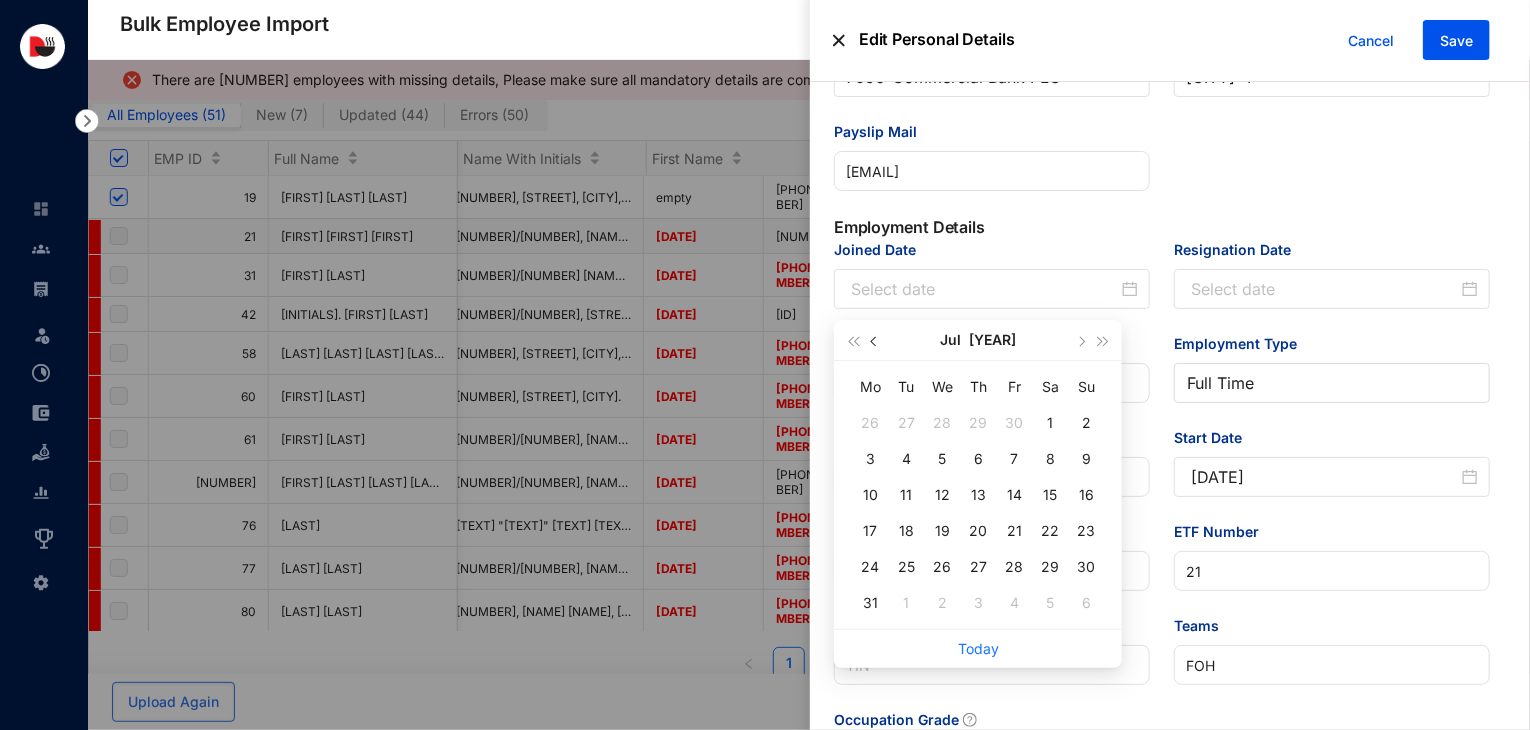 click at bounding box center [876, 340] 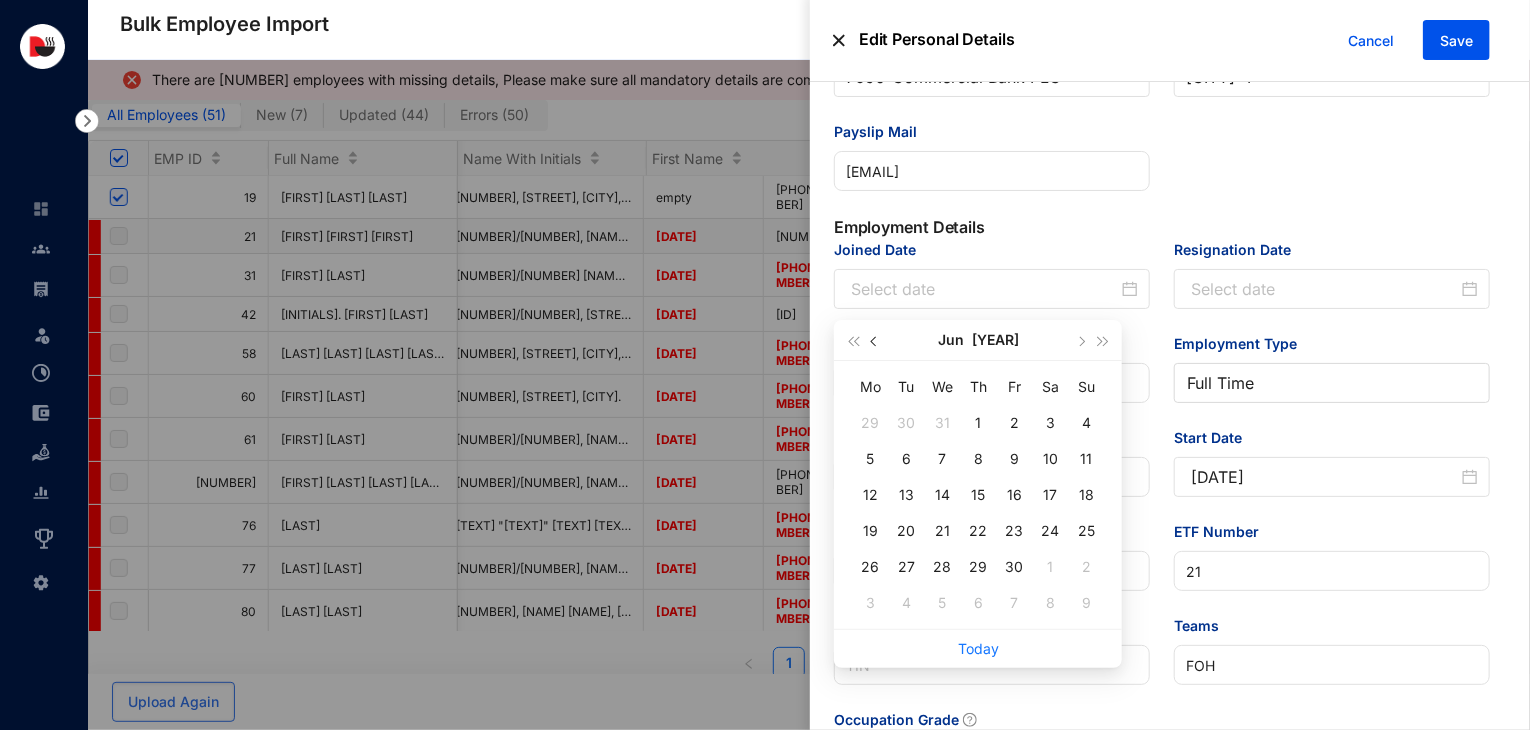 click at bounding box center (876, 340) 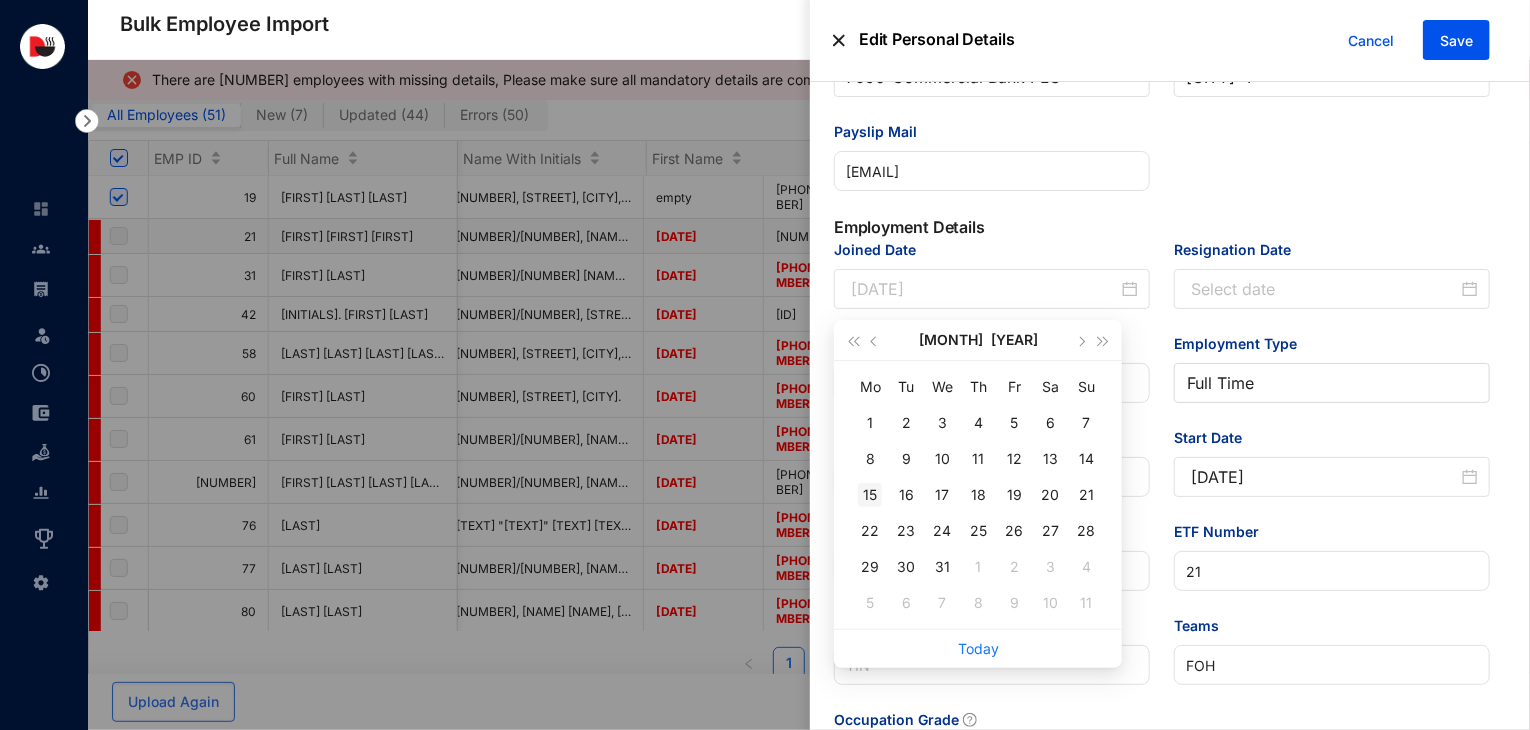 type on "[YYYY]-[MM]-[DD]" 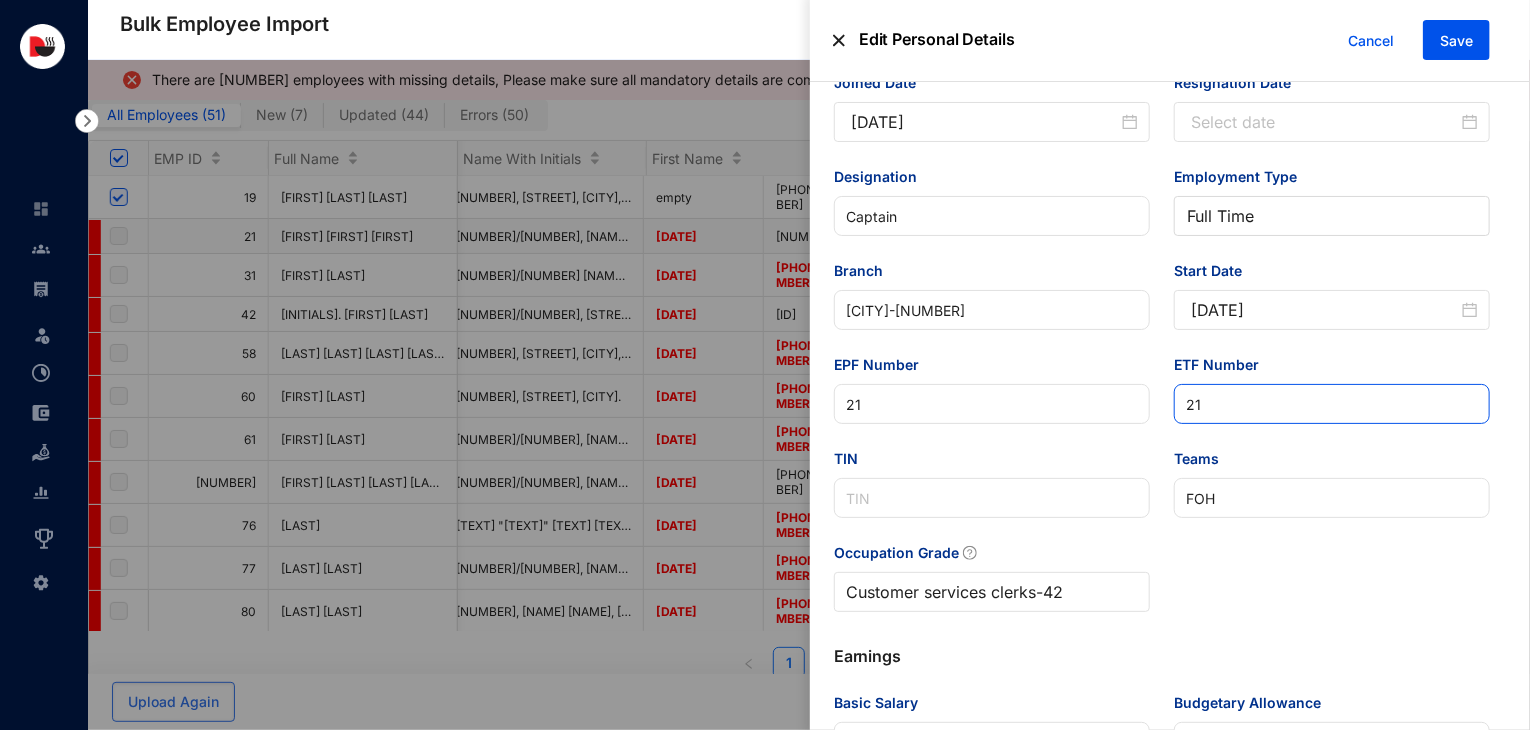 scroll, scrollTop: 1020, scrollLeft: 0, axis: vertical 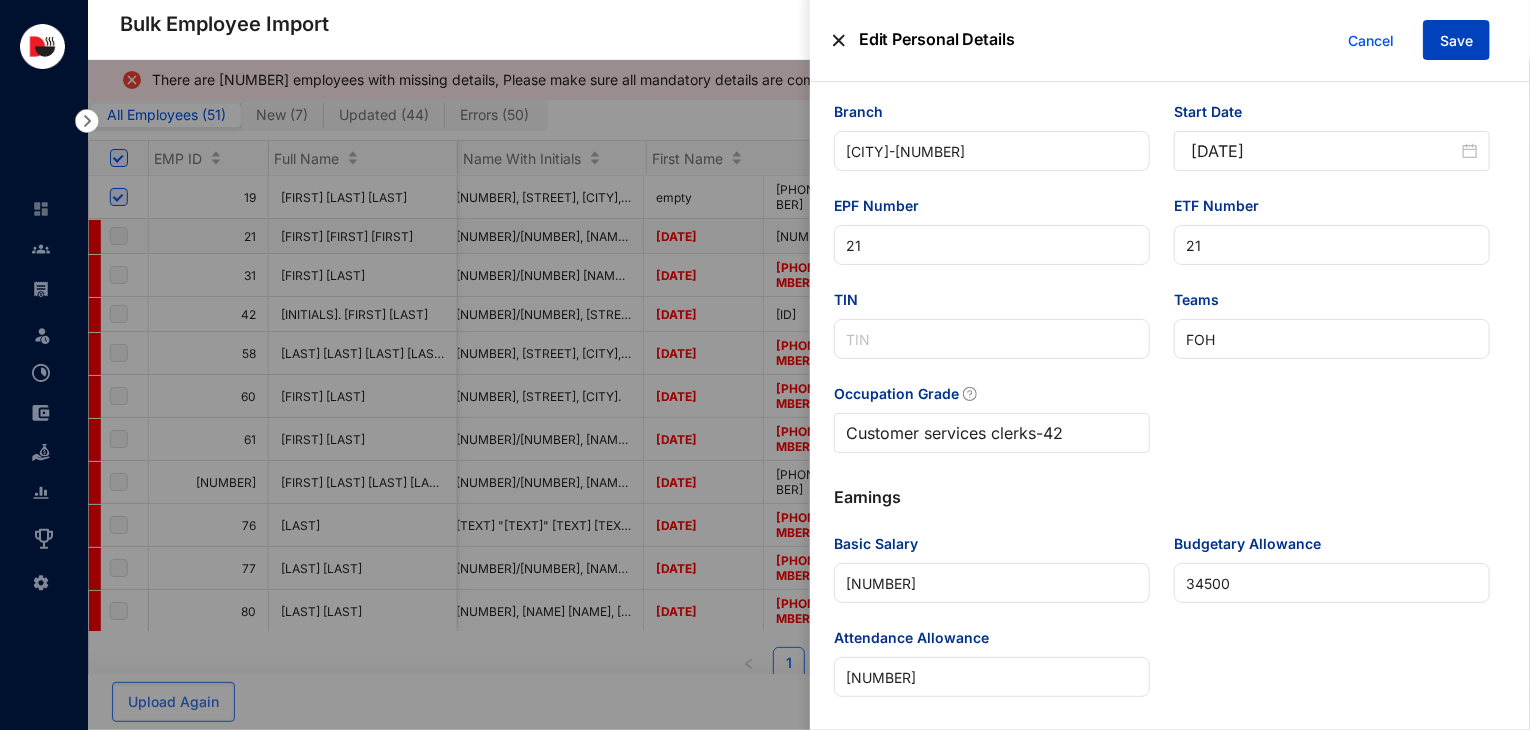 click on "Save" at bounding box center [1456, 41] 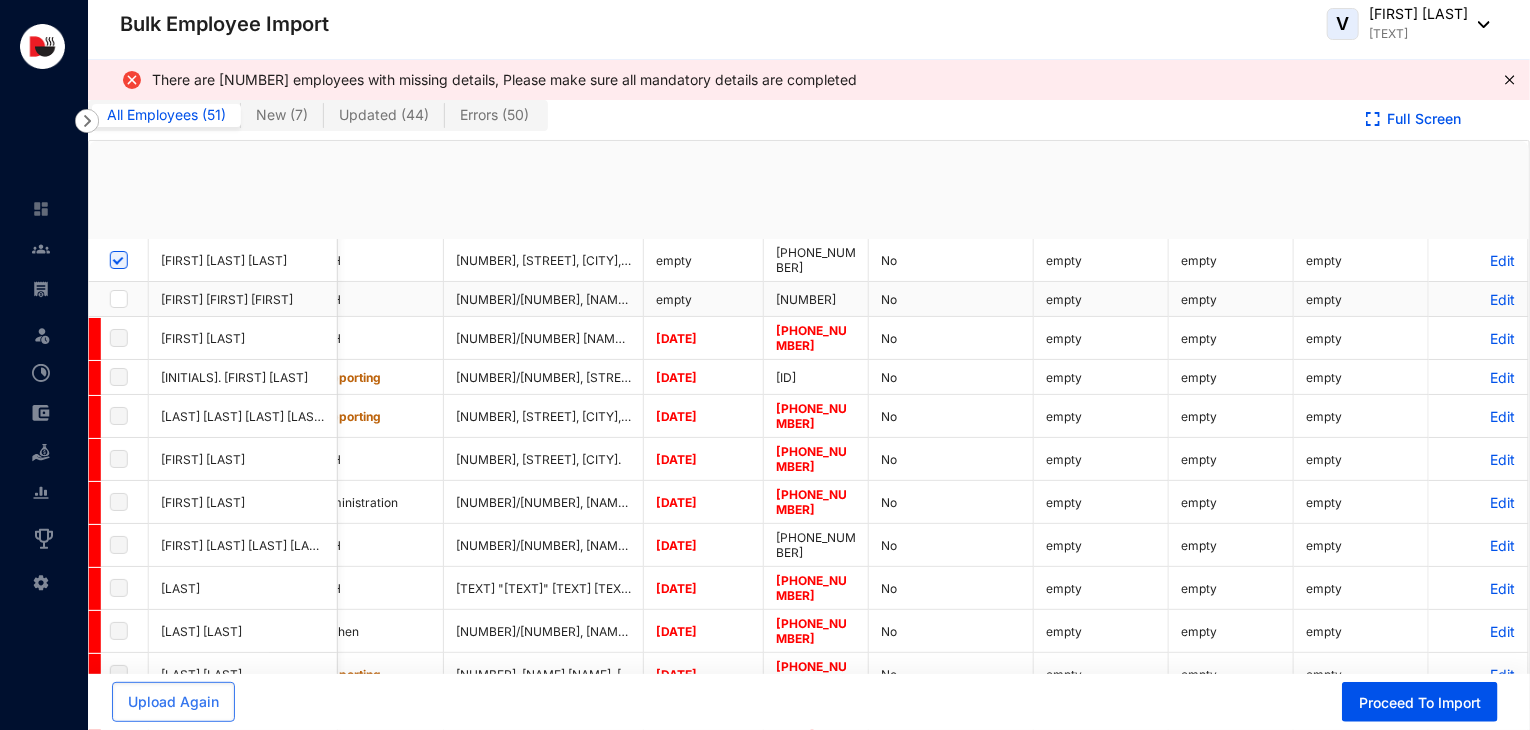 checkbox on "true" 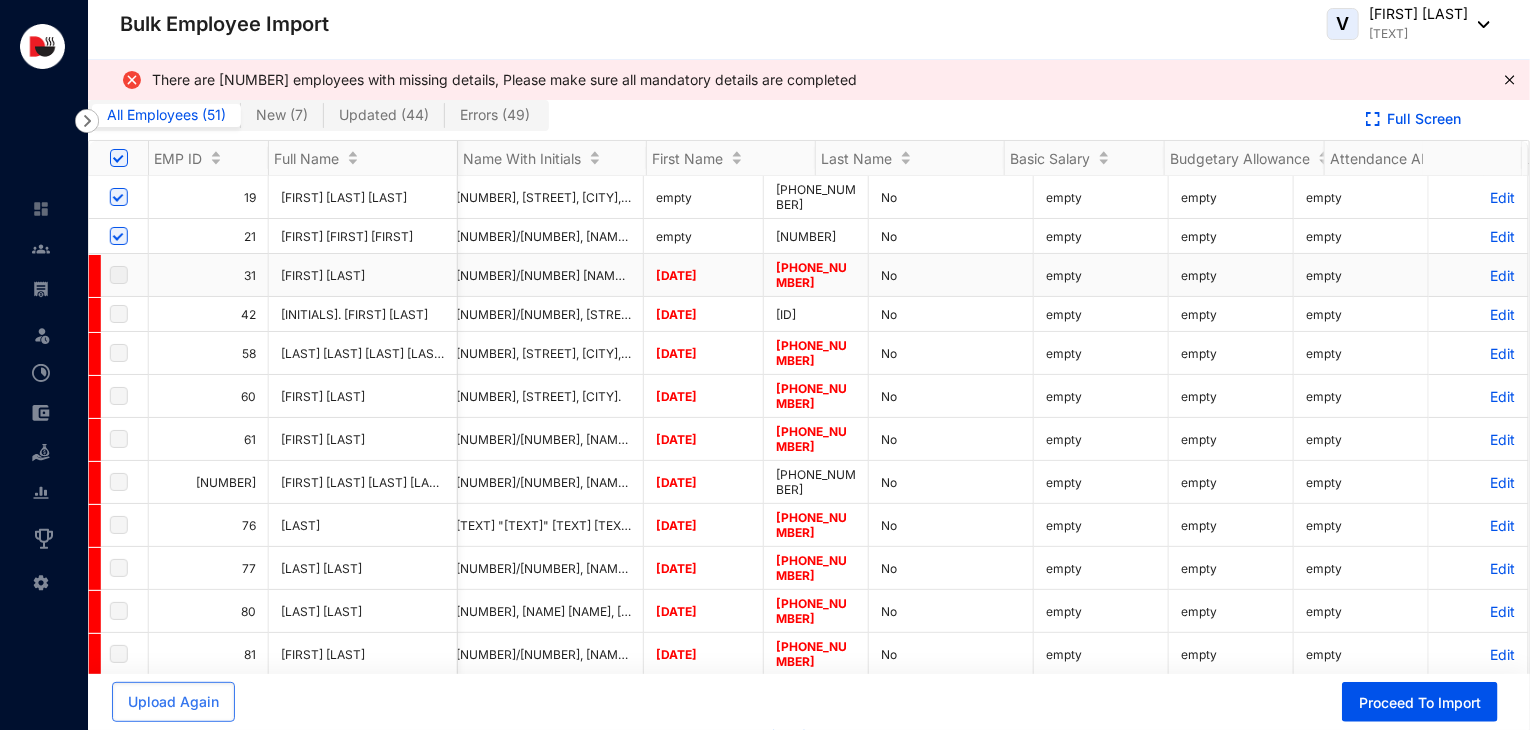 click on "Edit" at bounding box center (1478, 275) 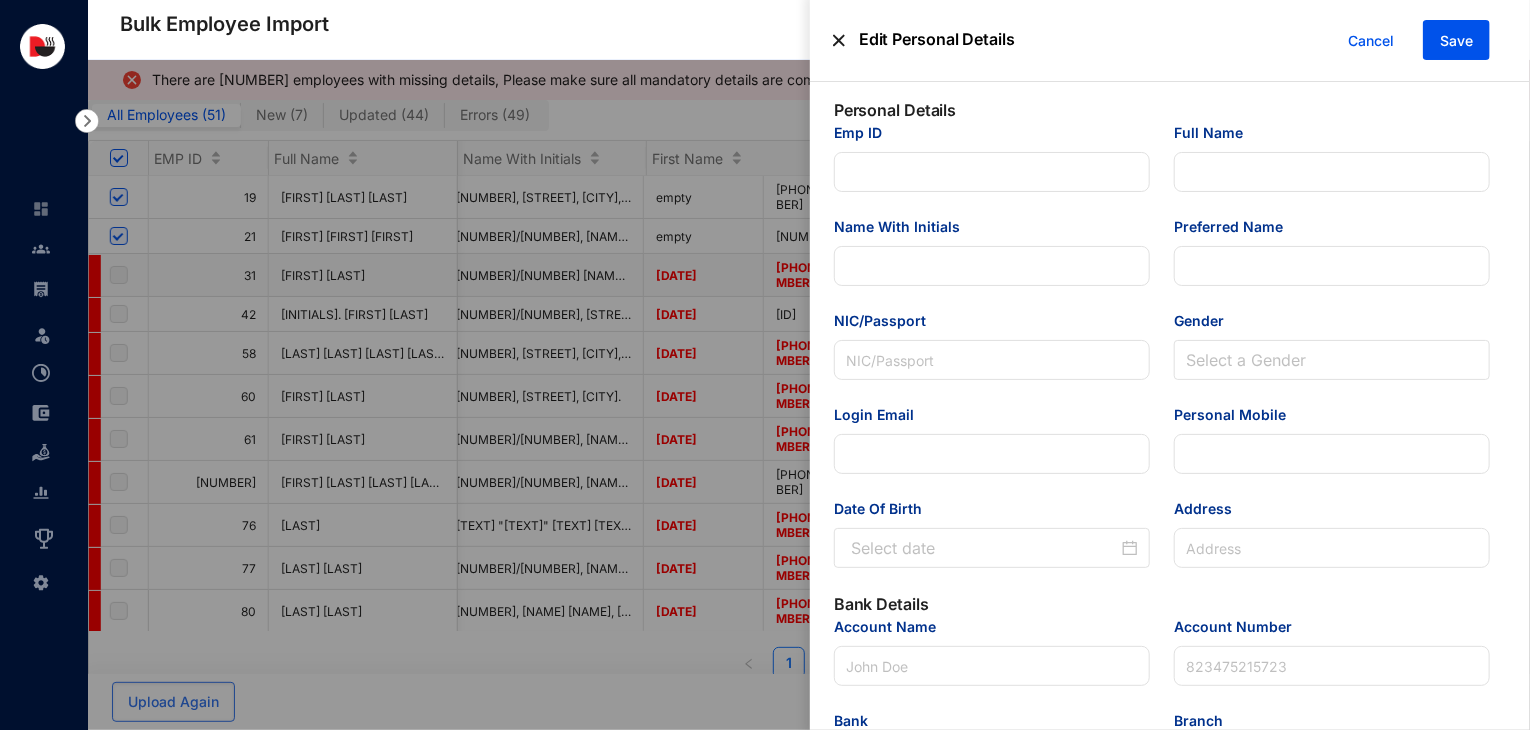 type on "31" 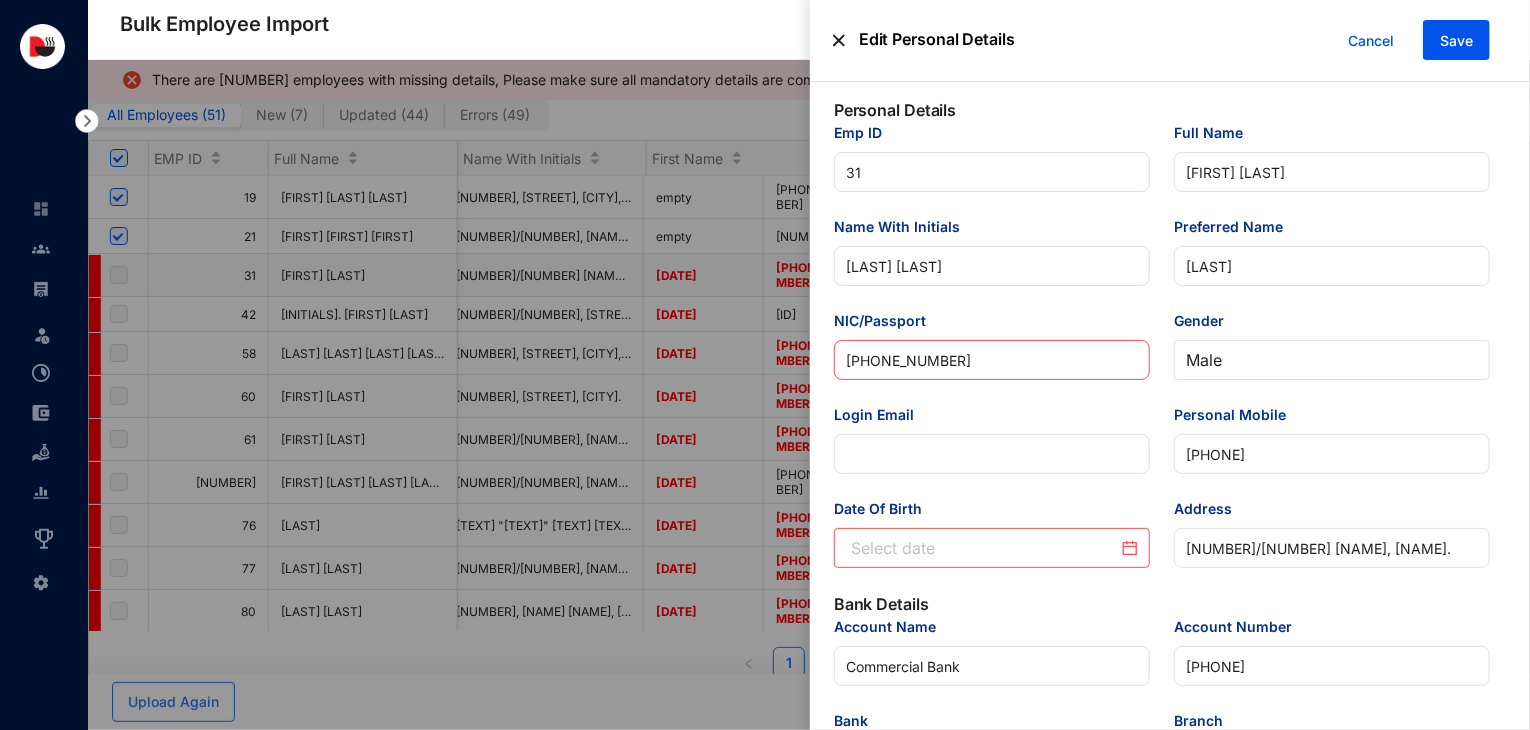 type on "[YYYY]-[MM]-[DD]" 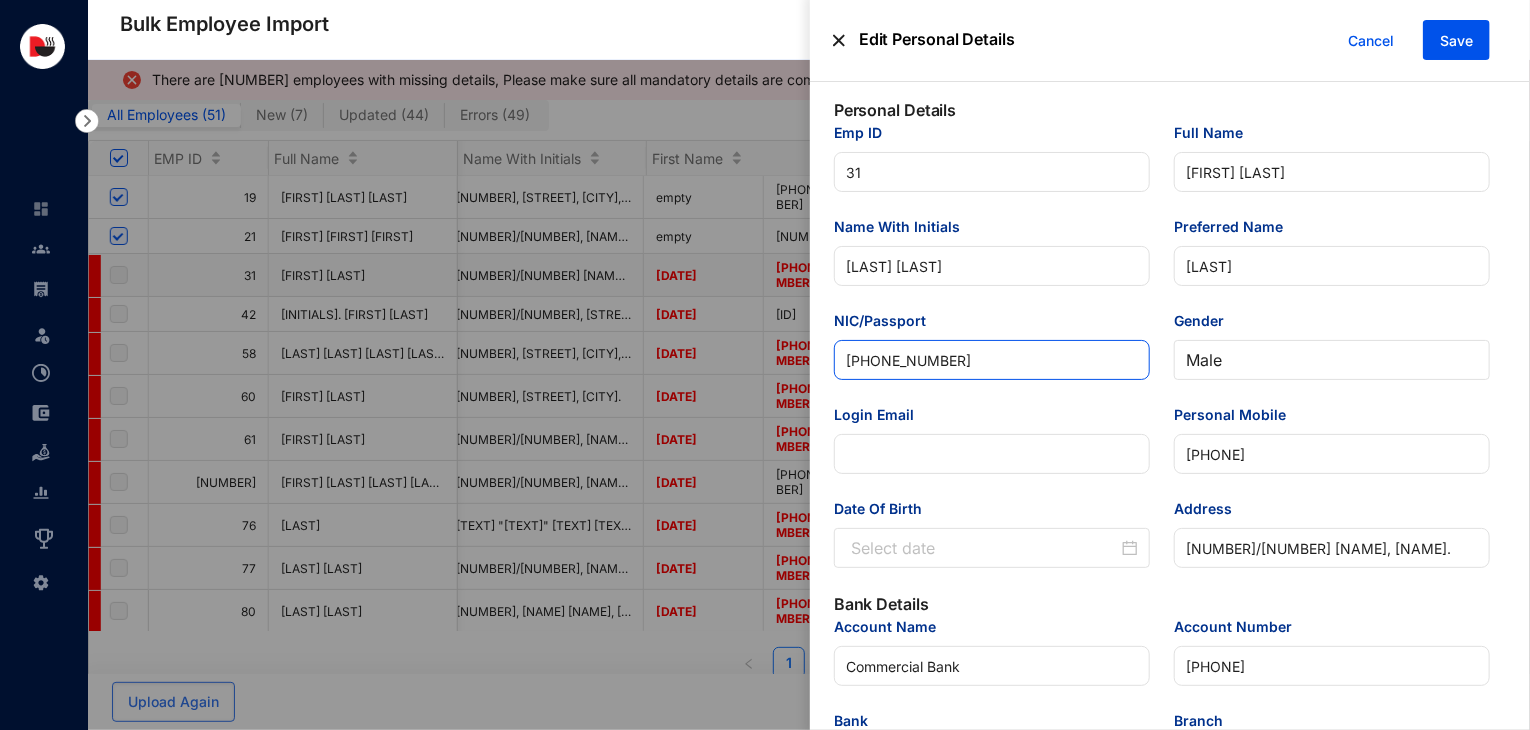 drag, startPoint x: 478, startPoint y: 365, endPoint x: 743, endPoint y: 378, distance: 265.31866 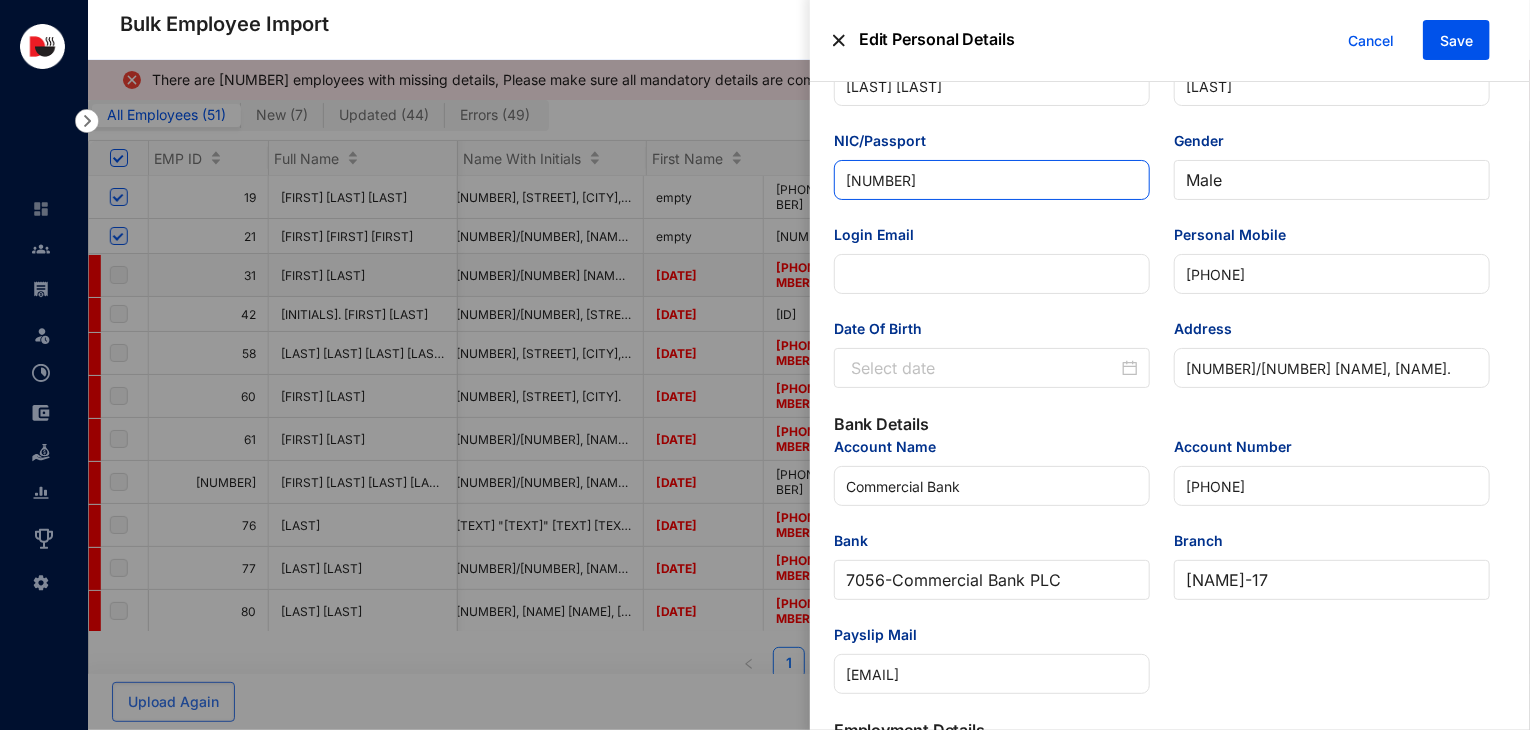 scroll, scrollTop: 180, scrollLeft: 0, axis: vertical 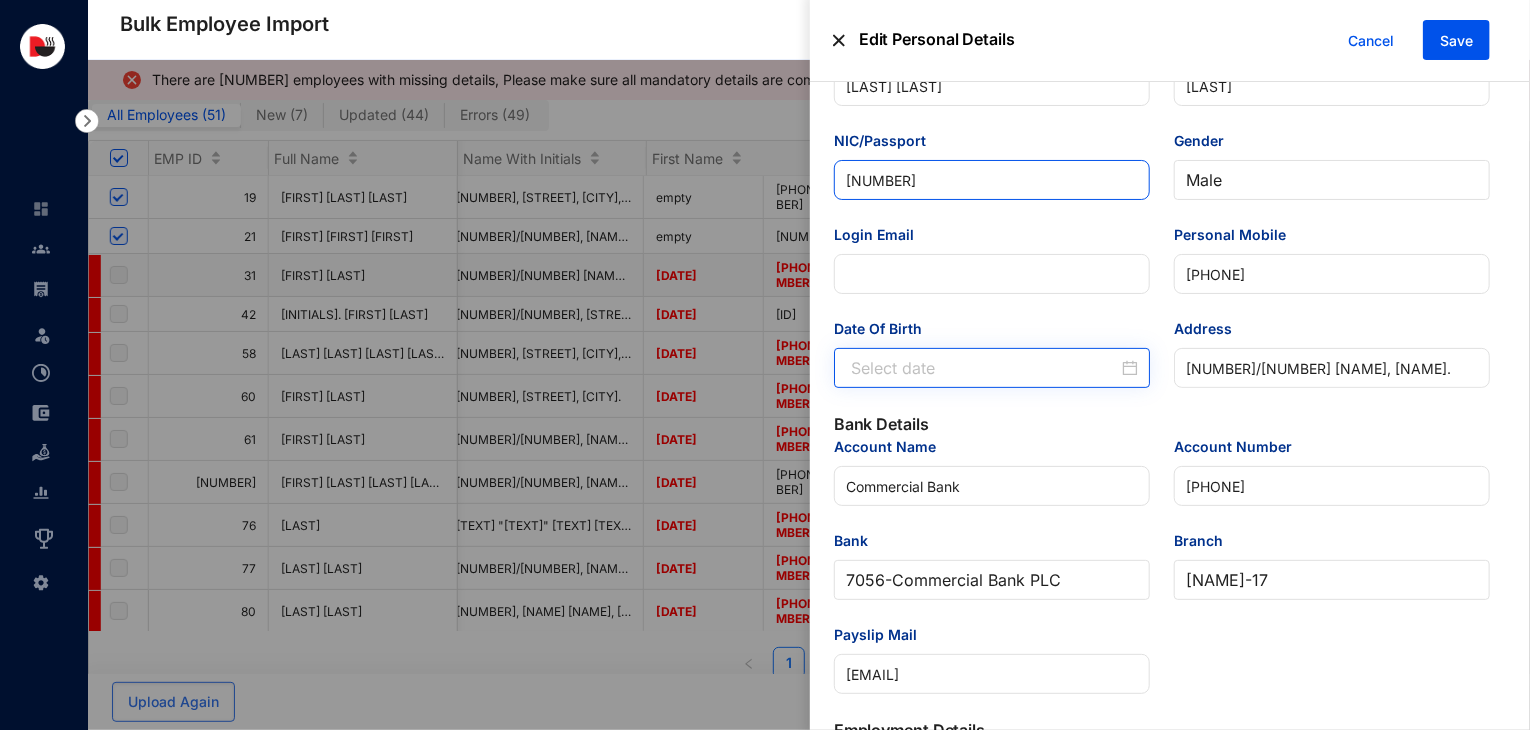 type on "[NUMBER]" 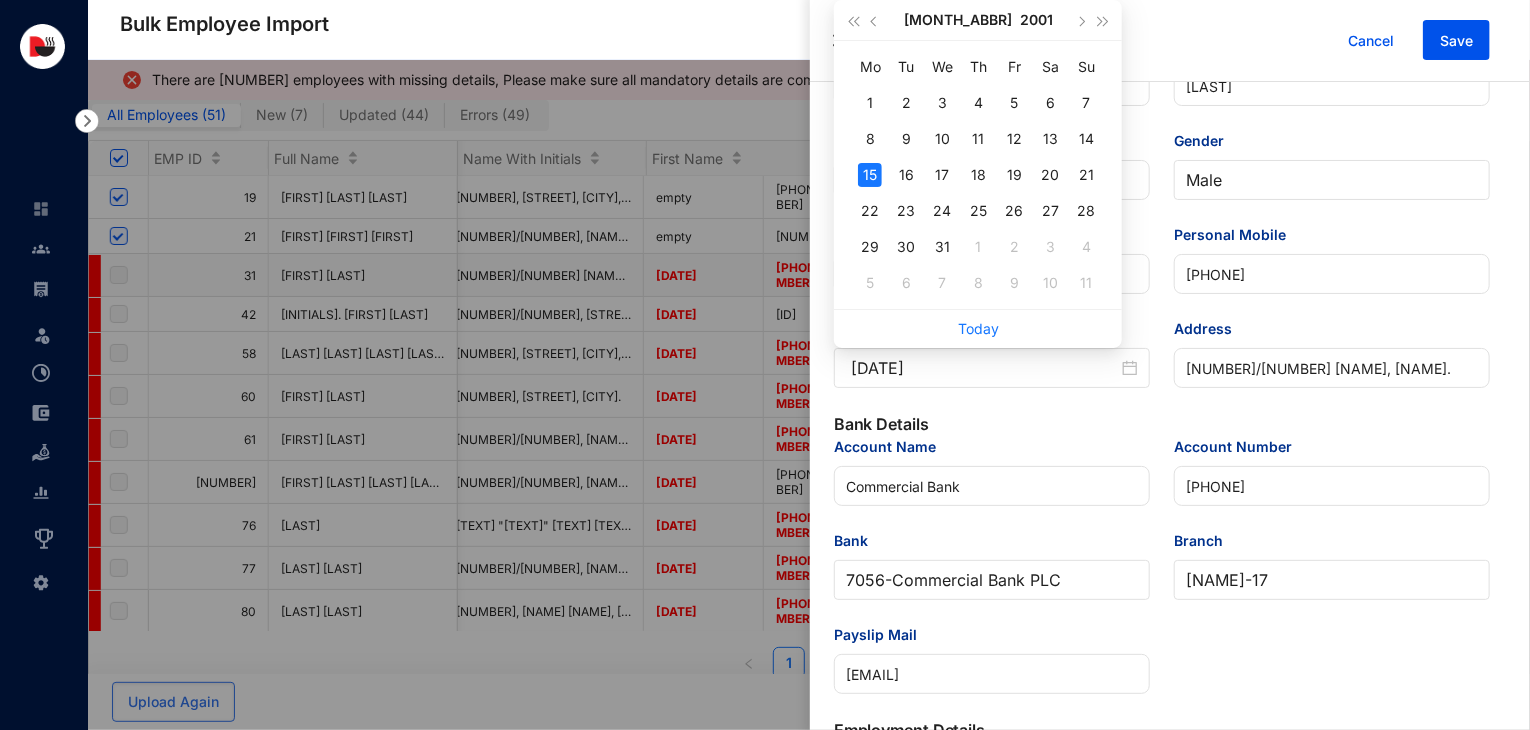 type on "2001-01-15" 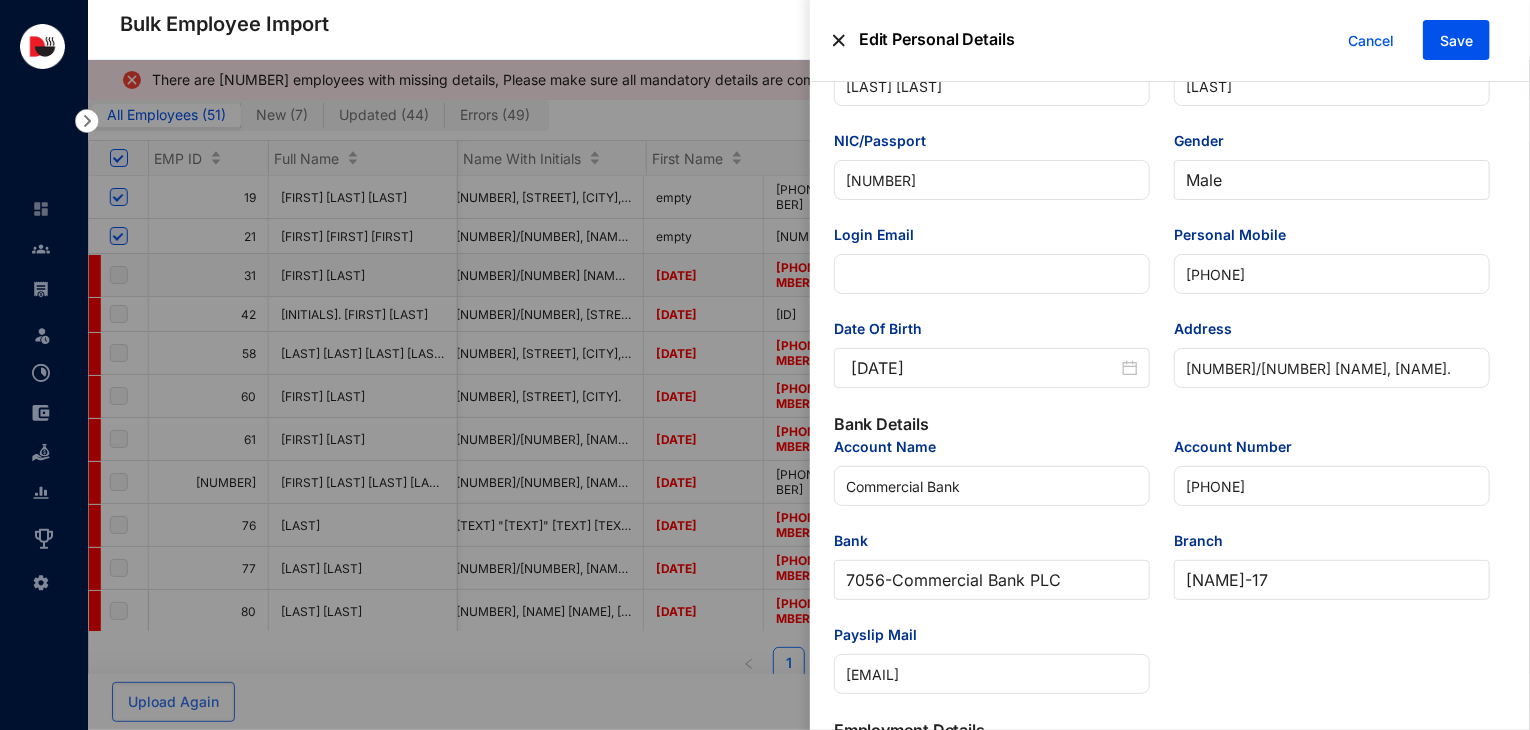 click on "Date Of Birth 2001-01-15" at bounding box center [992, 365] 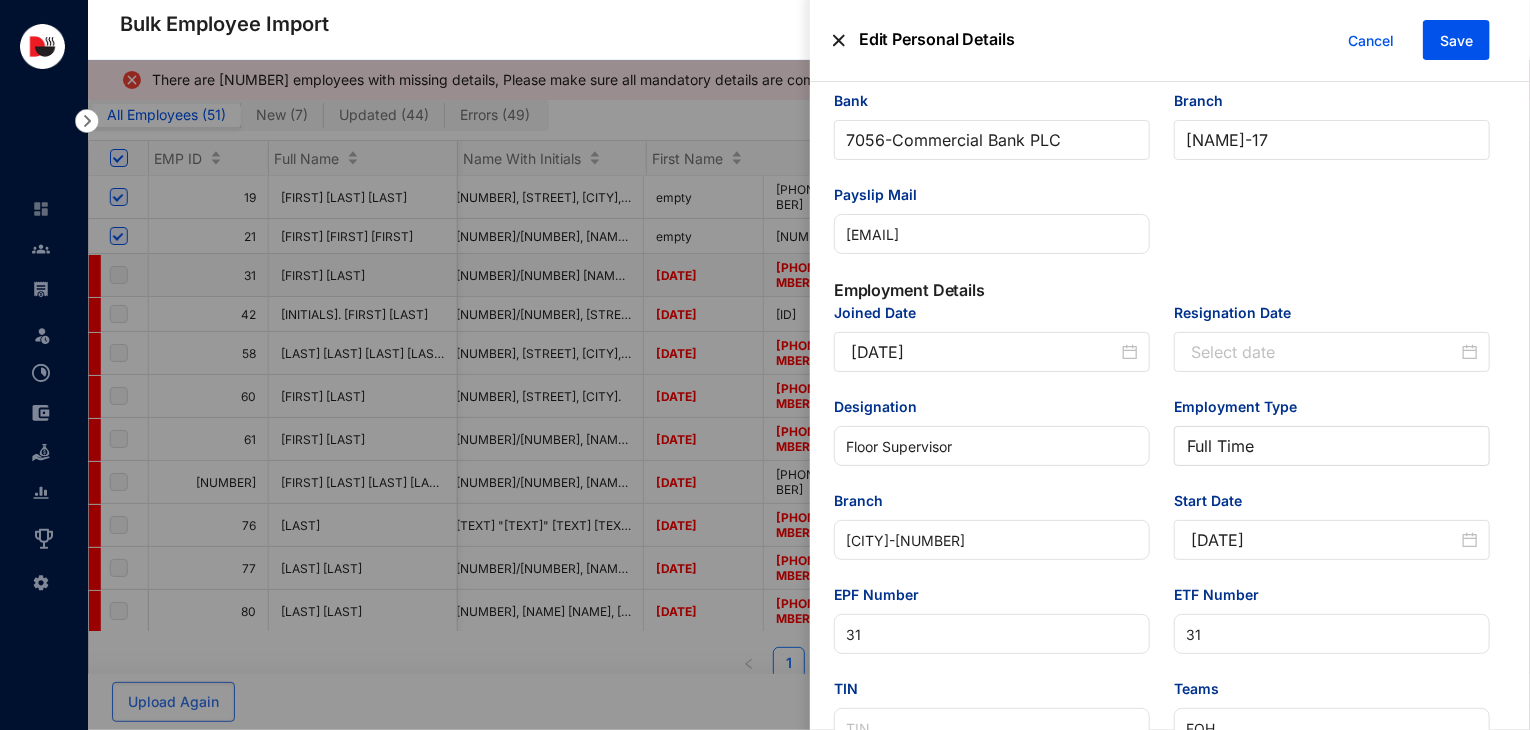 scroll, scrollTop: 1020, scrollLeft: 0, axis: vertical 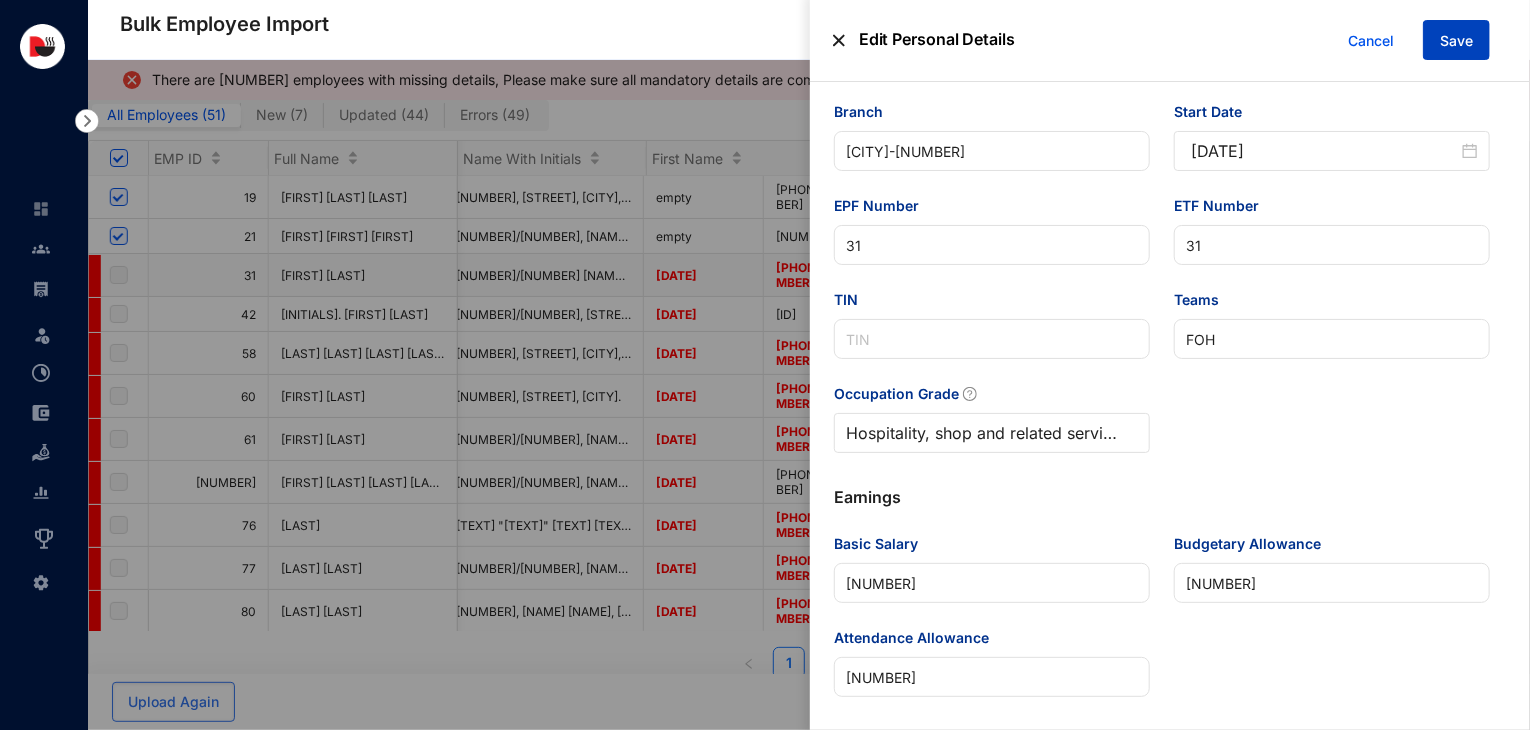 click on "Save" at bounding box center (1456, 40) 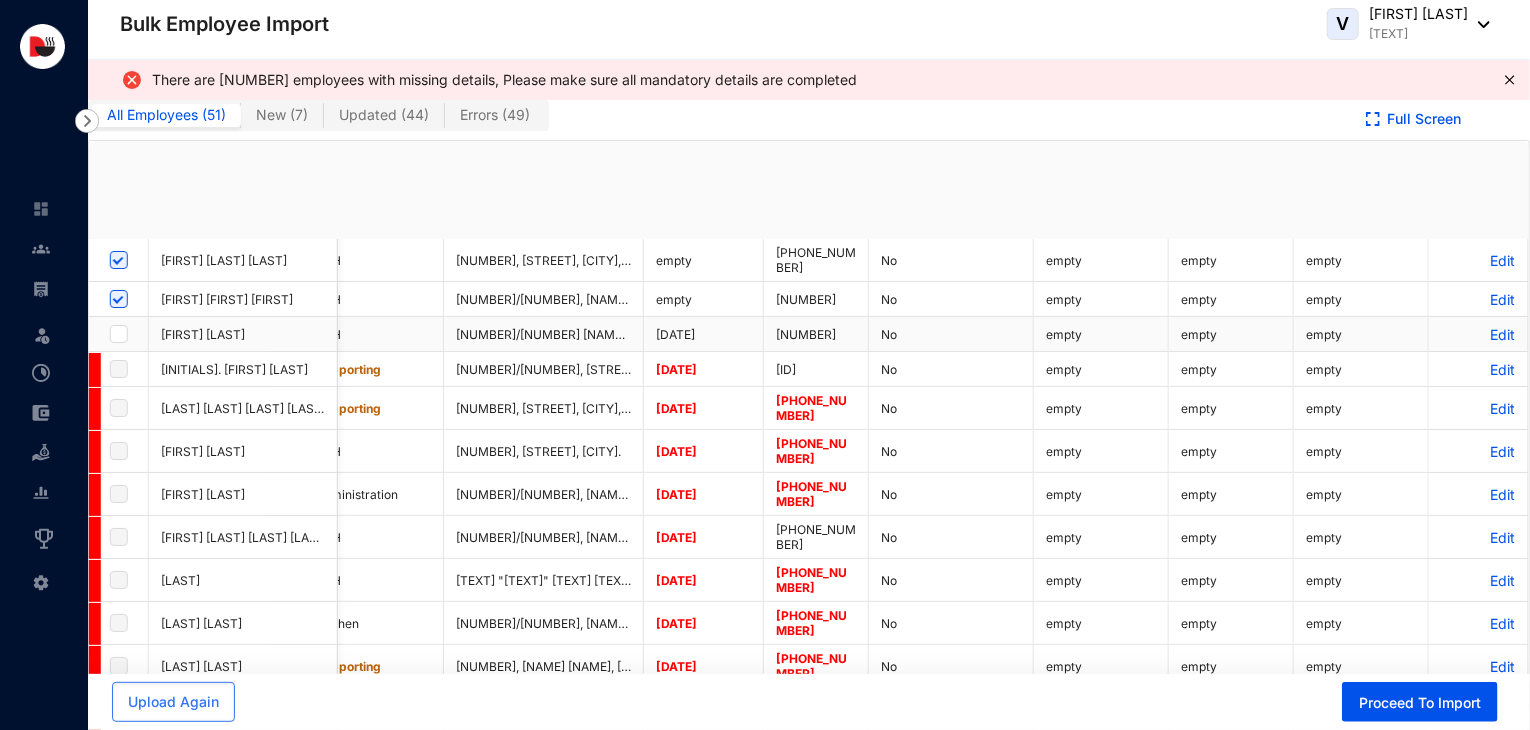 checkbox on "true" 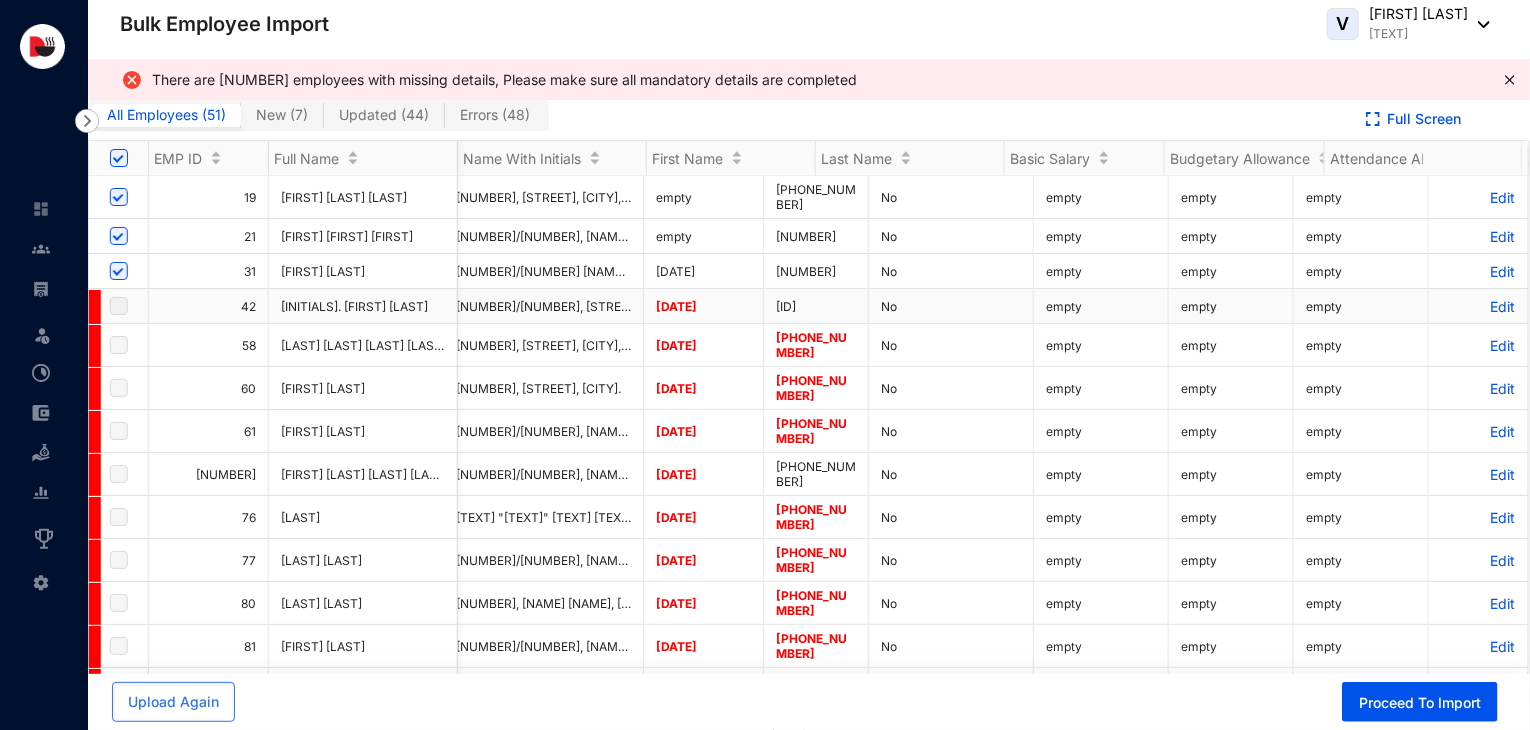 click on "Edit" at bounding box center [1478, 306] 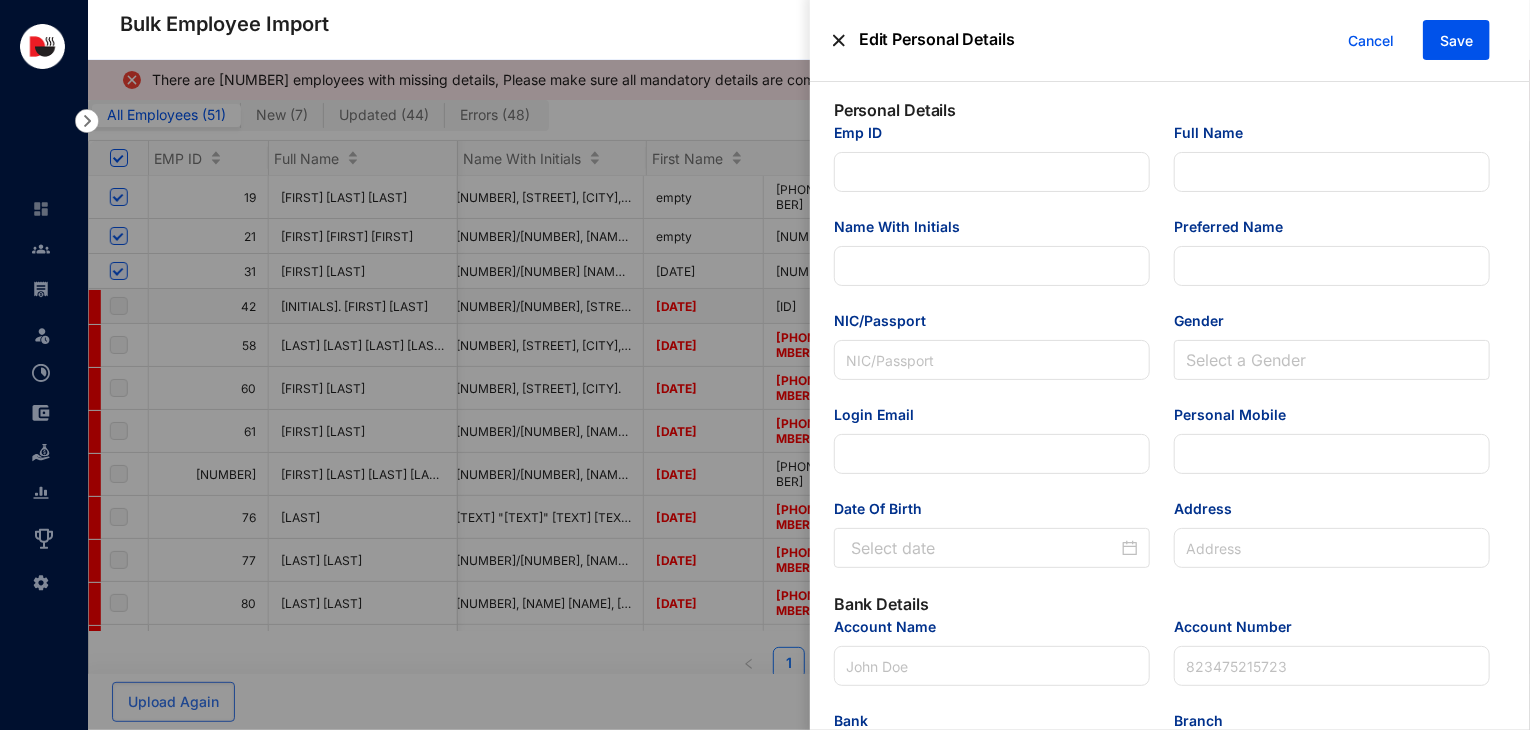 type on "42" 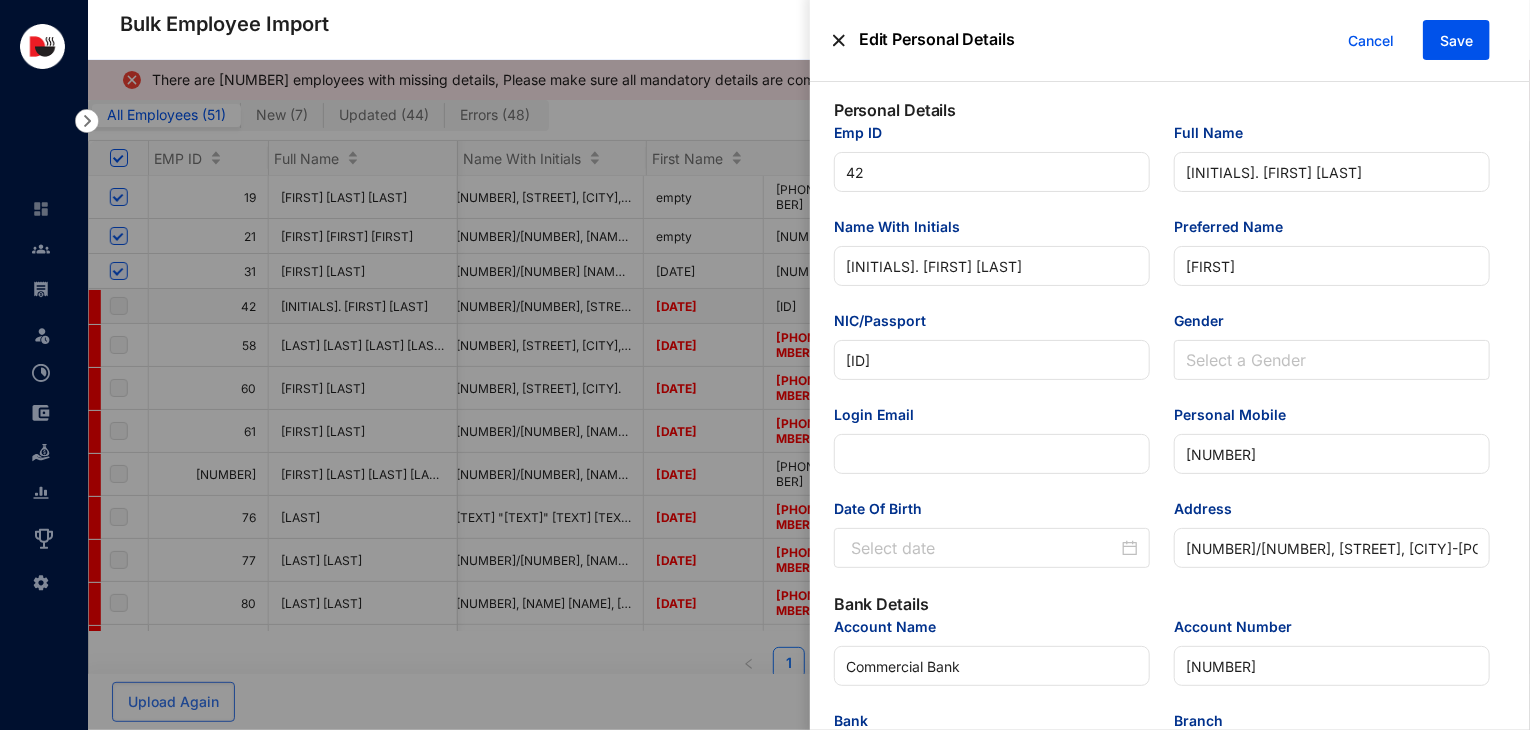 type on "1977-07-03" 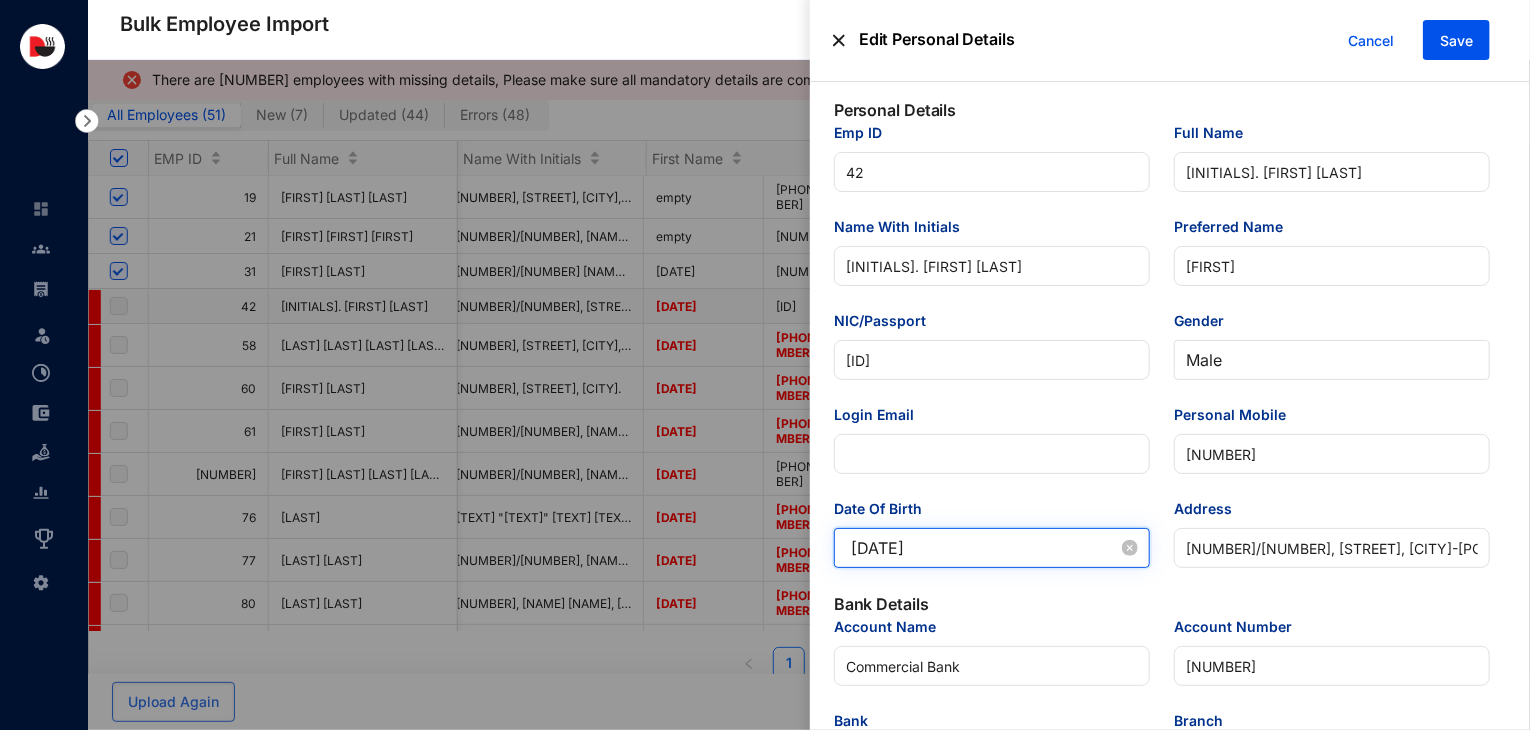 click on "1977-07-03" at bounding box center (984, 548) 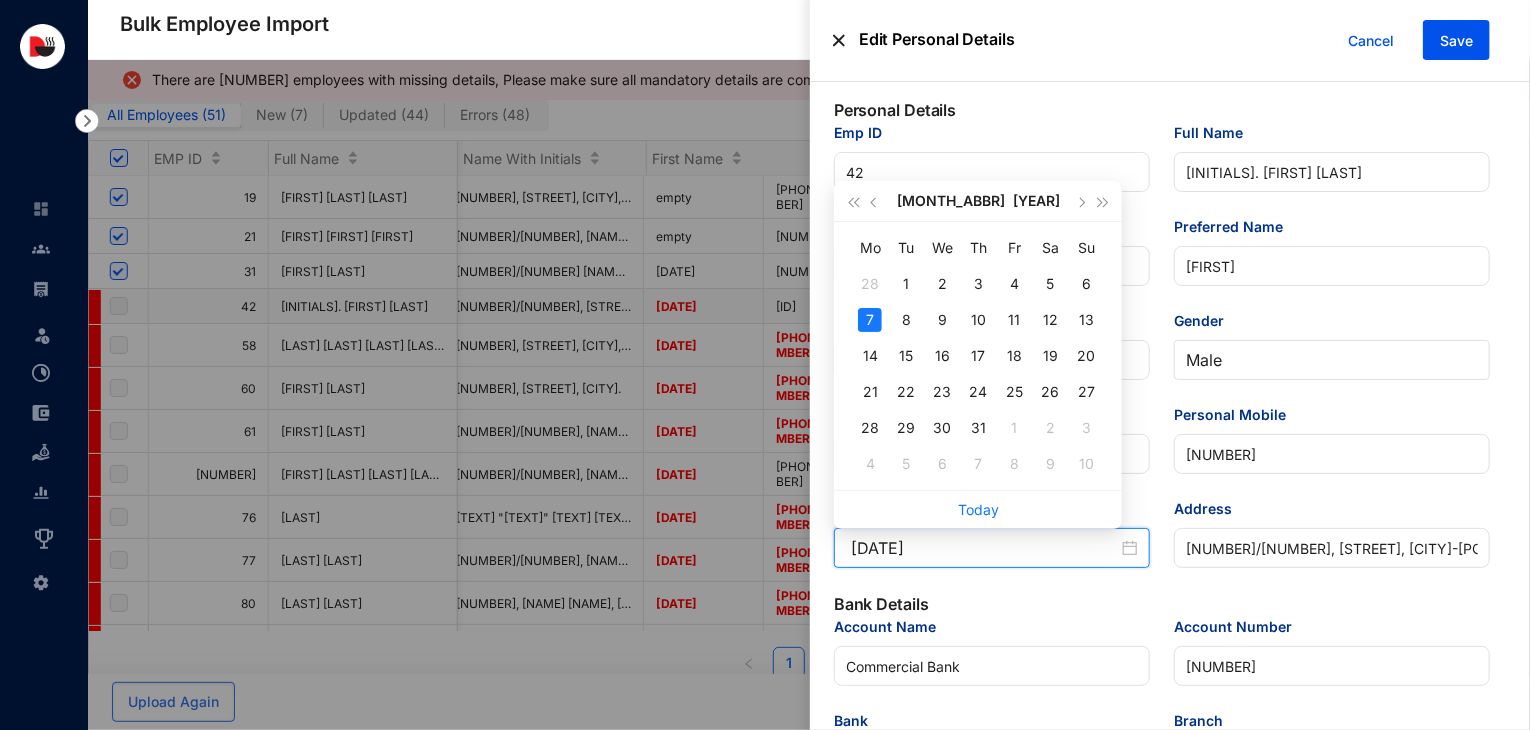 type on "[YYYY]-[MM]-[DD]" 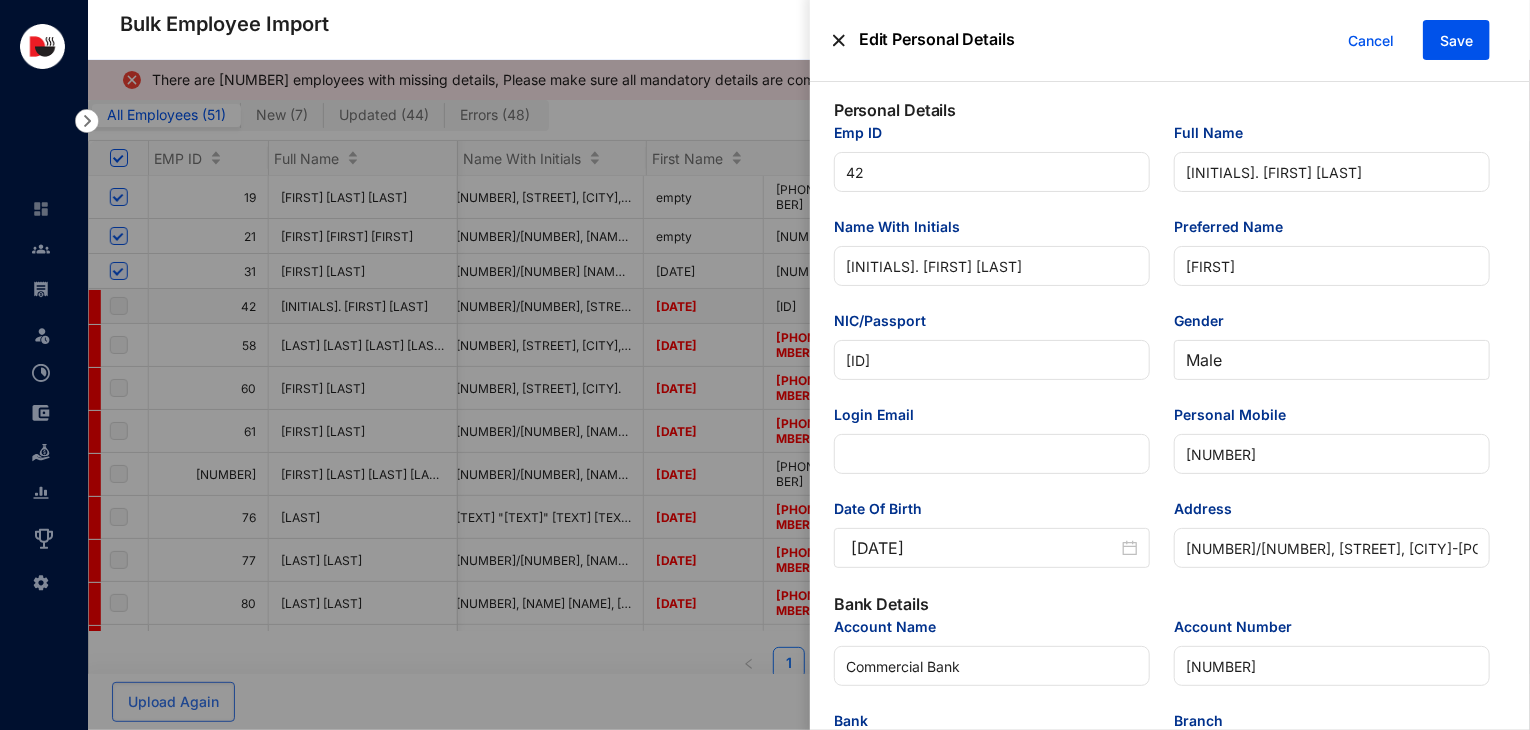 click on "Date Of Birth 1977-03-07" at bounding box center [992, 545] 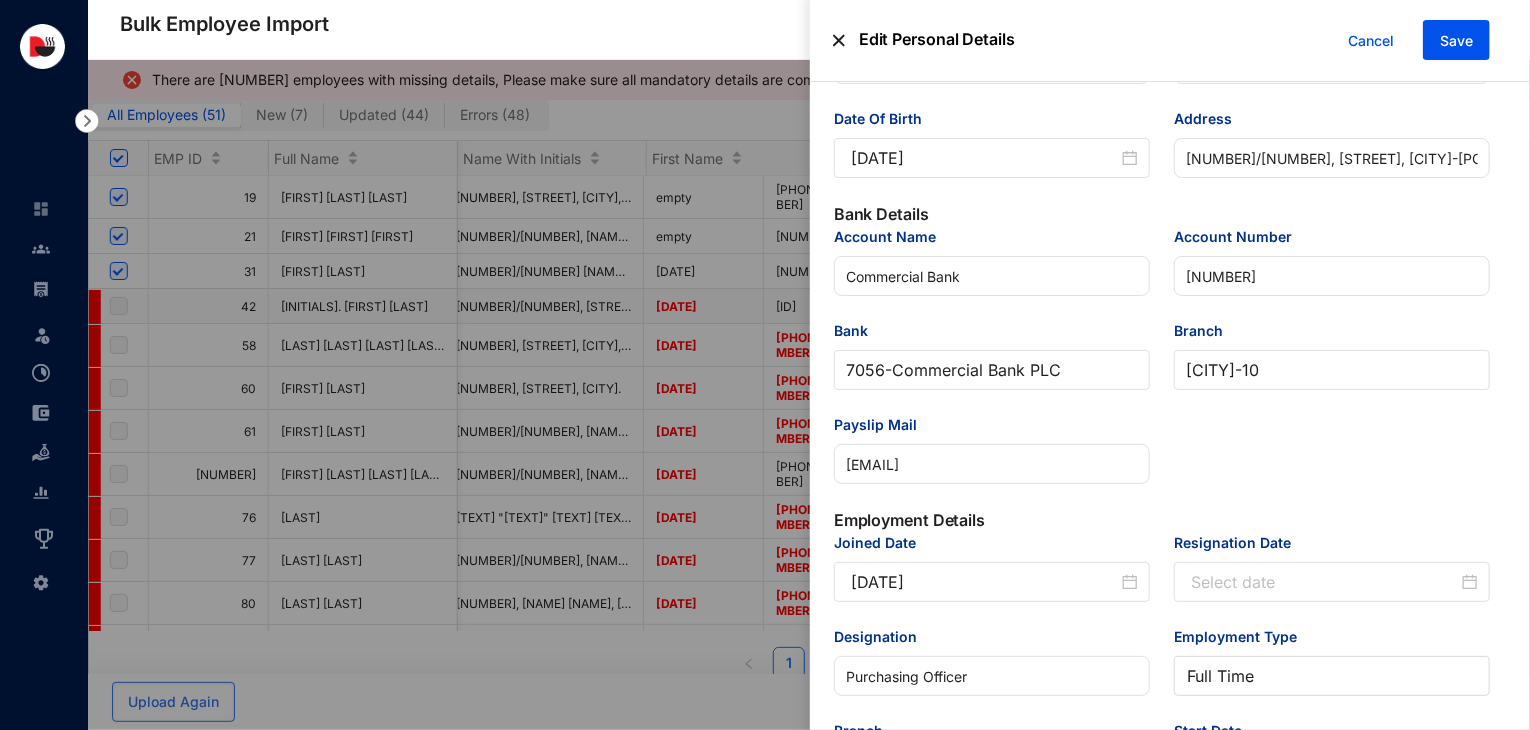scroll, scrollTop: 392, scrollLeft: 0, axis: vertical 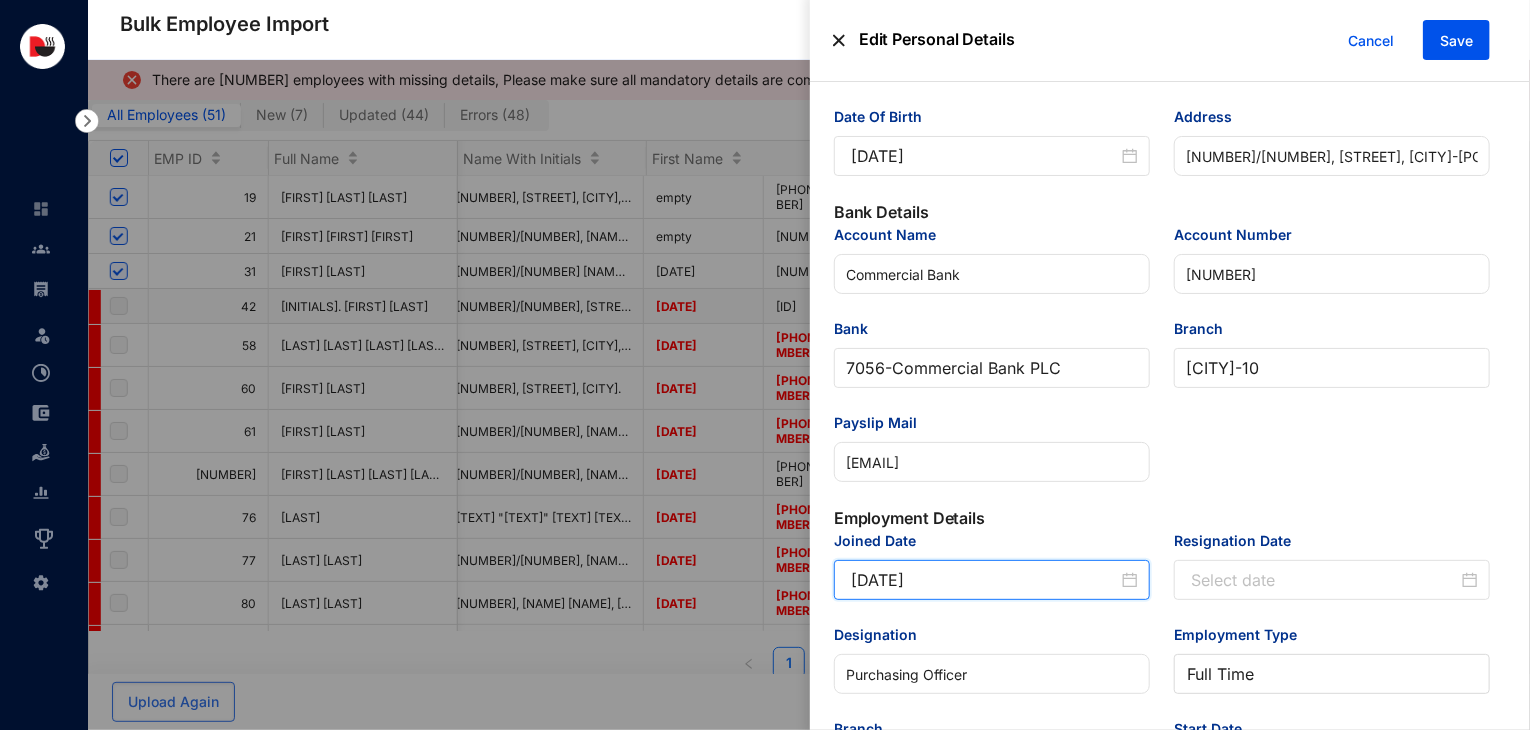 click on "[YYYY]-[MM]-[DD]" at bounding box center [984, 580] 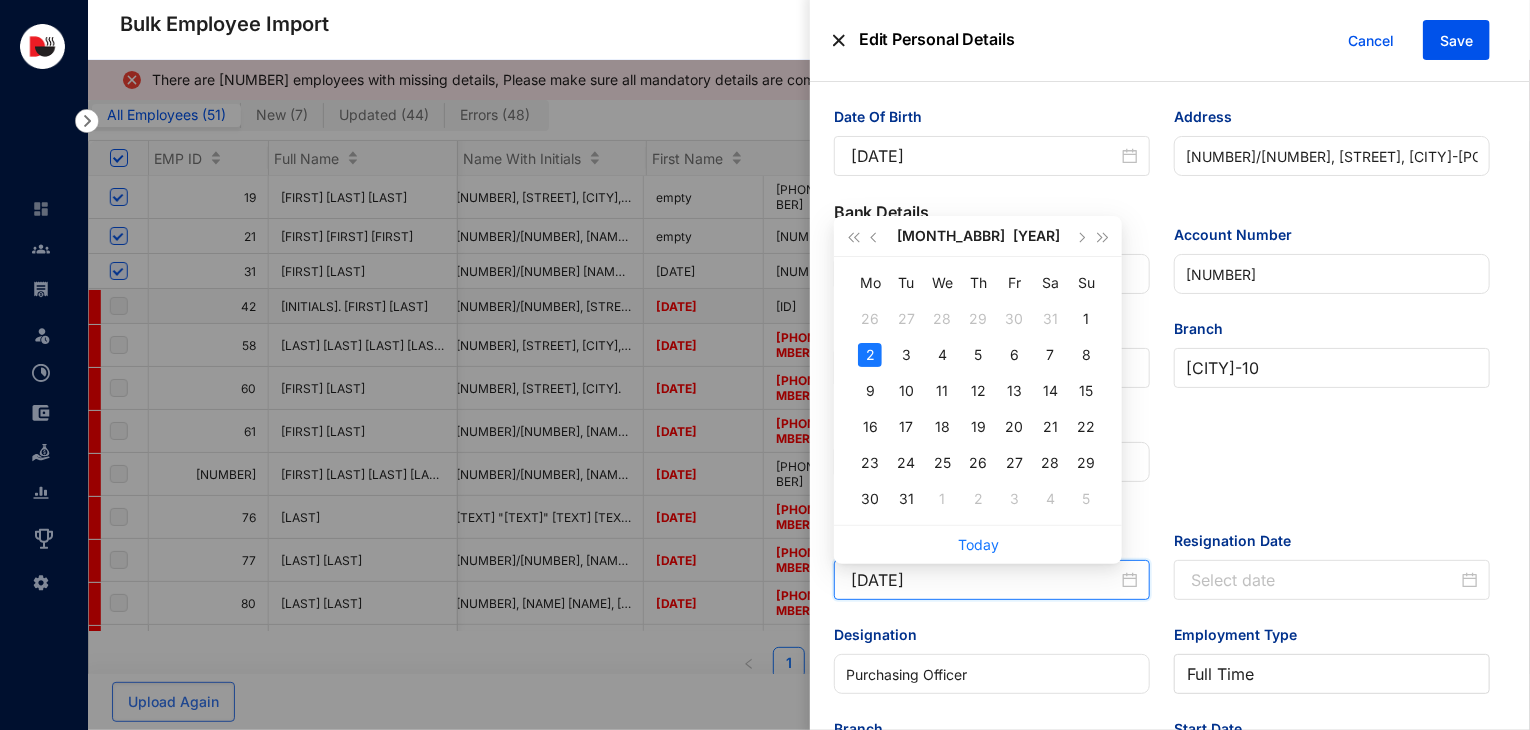 click on "[YYYY]-[MM]-[DD]" at bounding box center (984, 580) 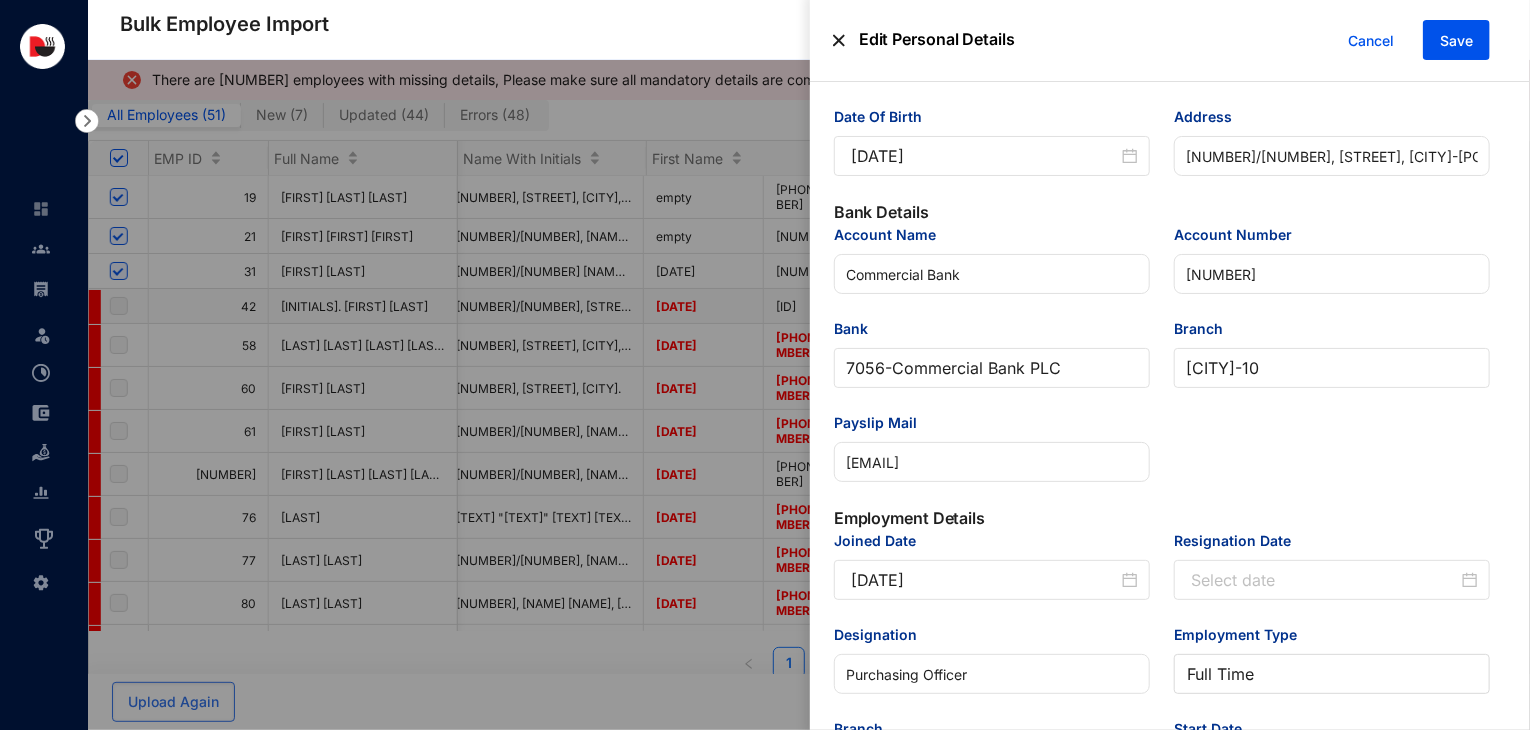 click on "Account Name Commercial Bank Account Number 8014722680 Bank 7056  -  Commercial Bank PLC  Branch Wellawatte  -  10 Payslip Mail satheesqsr@gmail.com" at bounding box center (1162, 365) 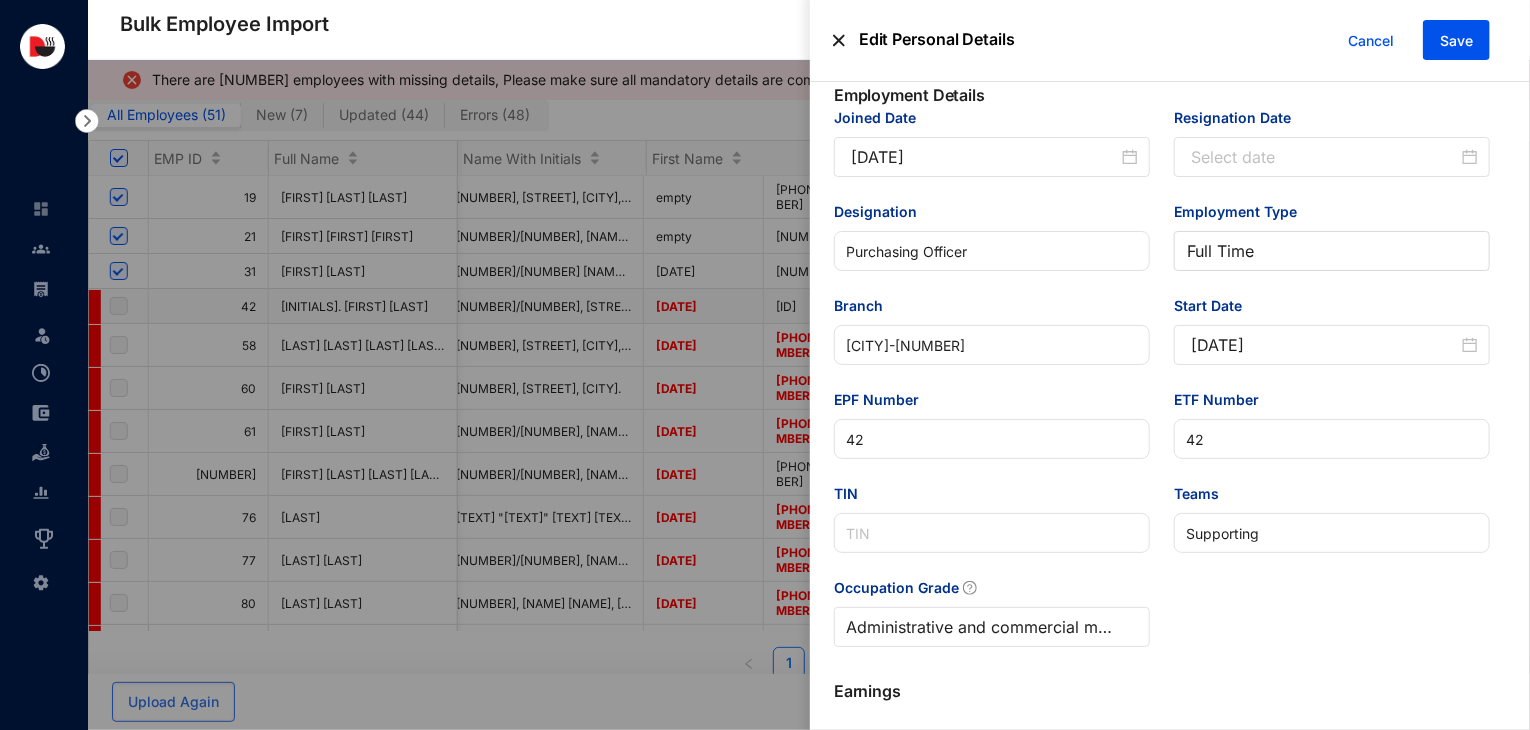 scroll, scrollTop: 1020, scrollLeft: 0, axis: vertical 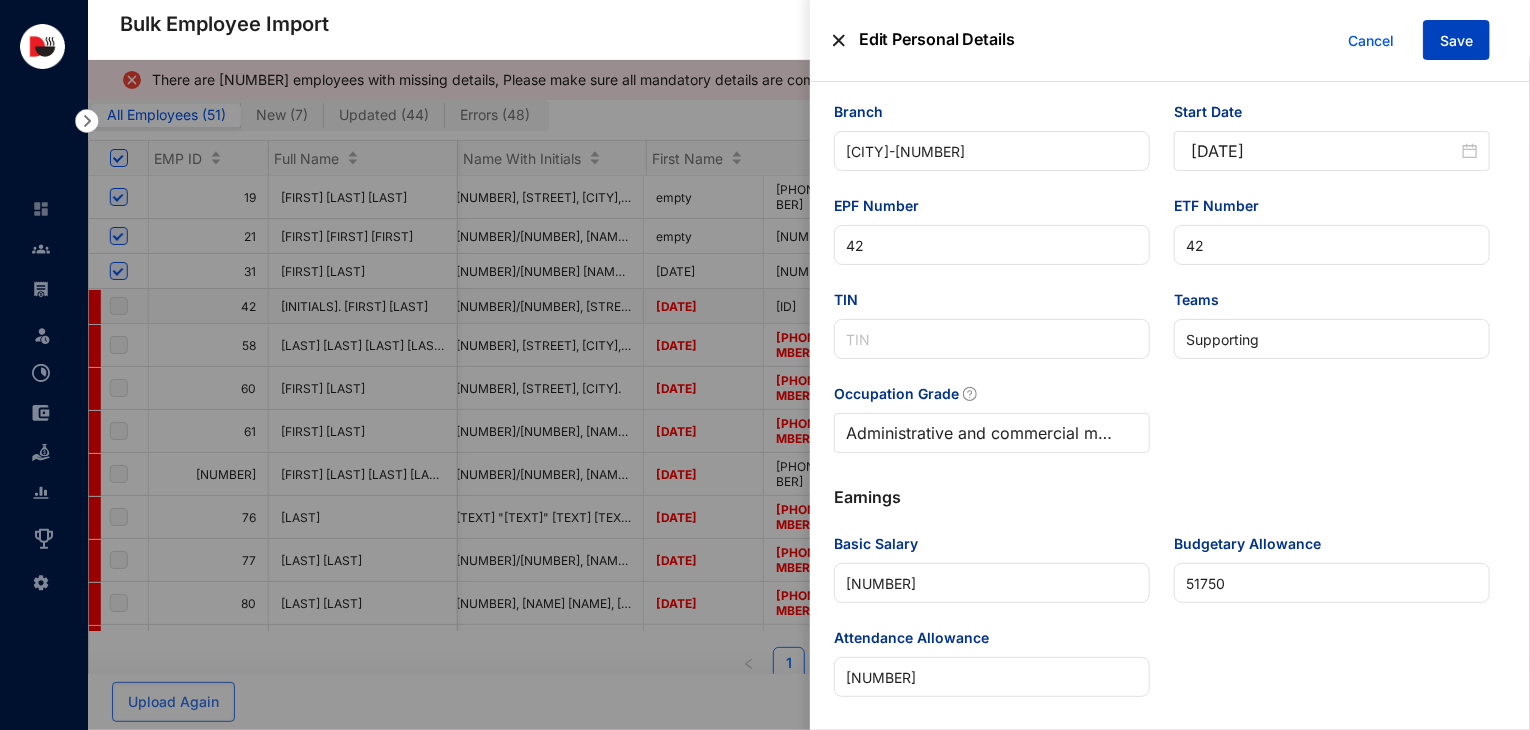 click on "Save" at bounding box center (1456, 41) 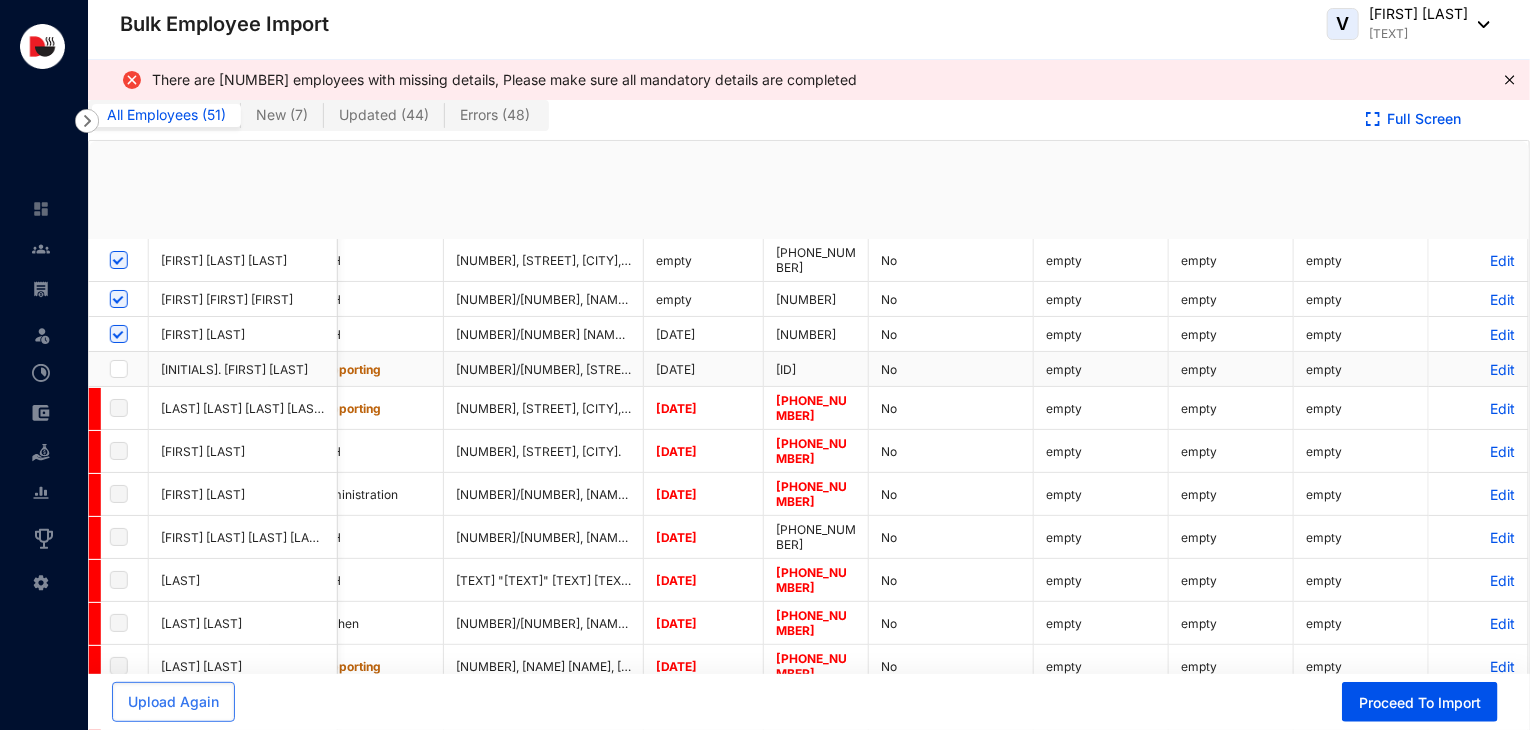 checkbox on "true" 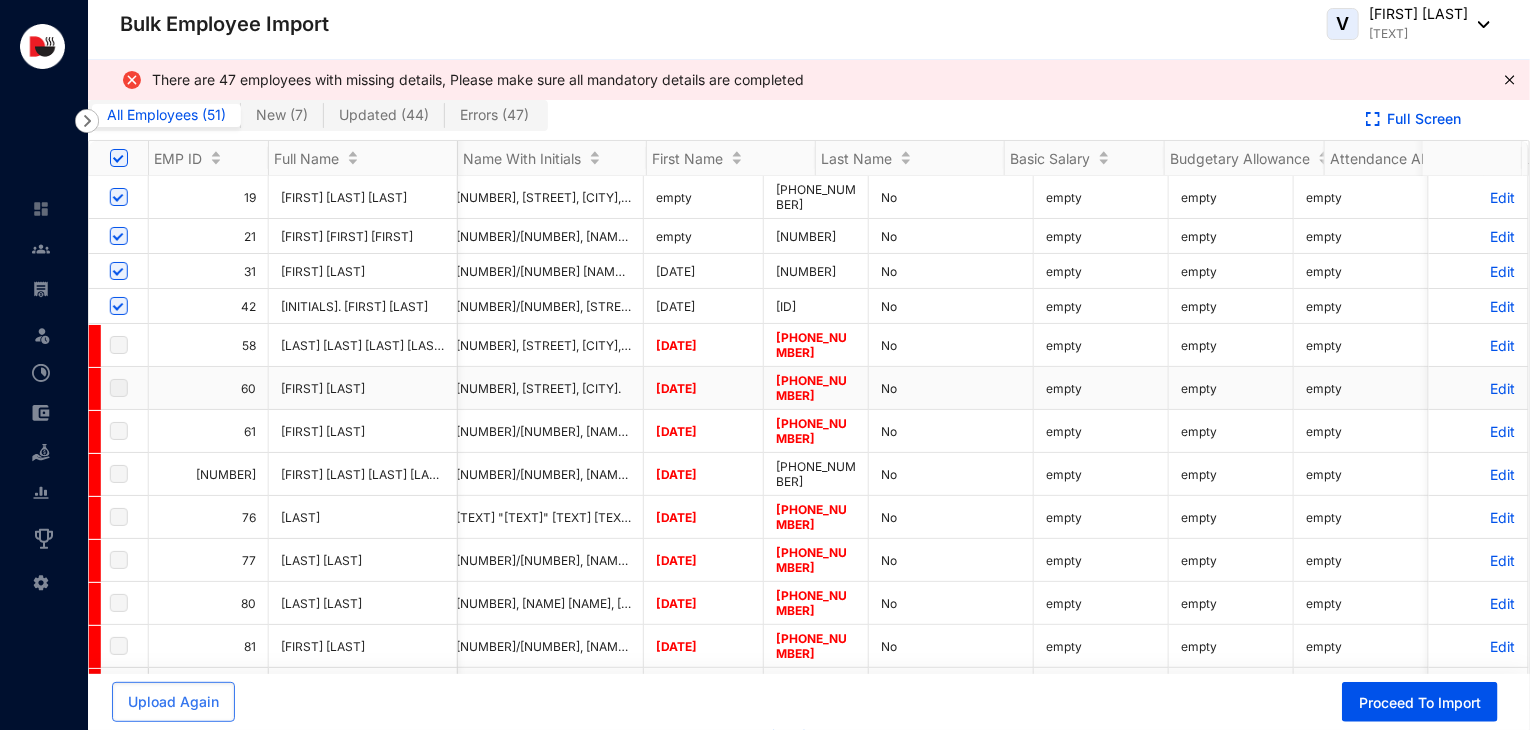 scroll, scrollTop: 0, scrollLeft: 4330, axis: horizontal 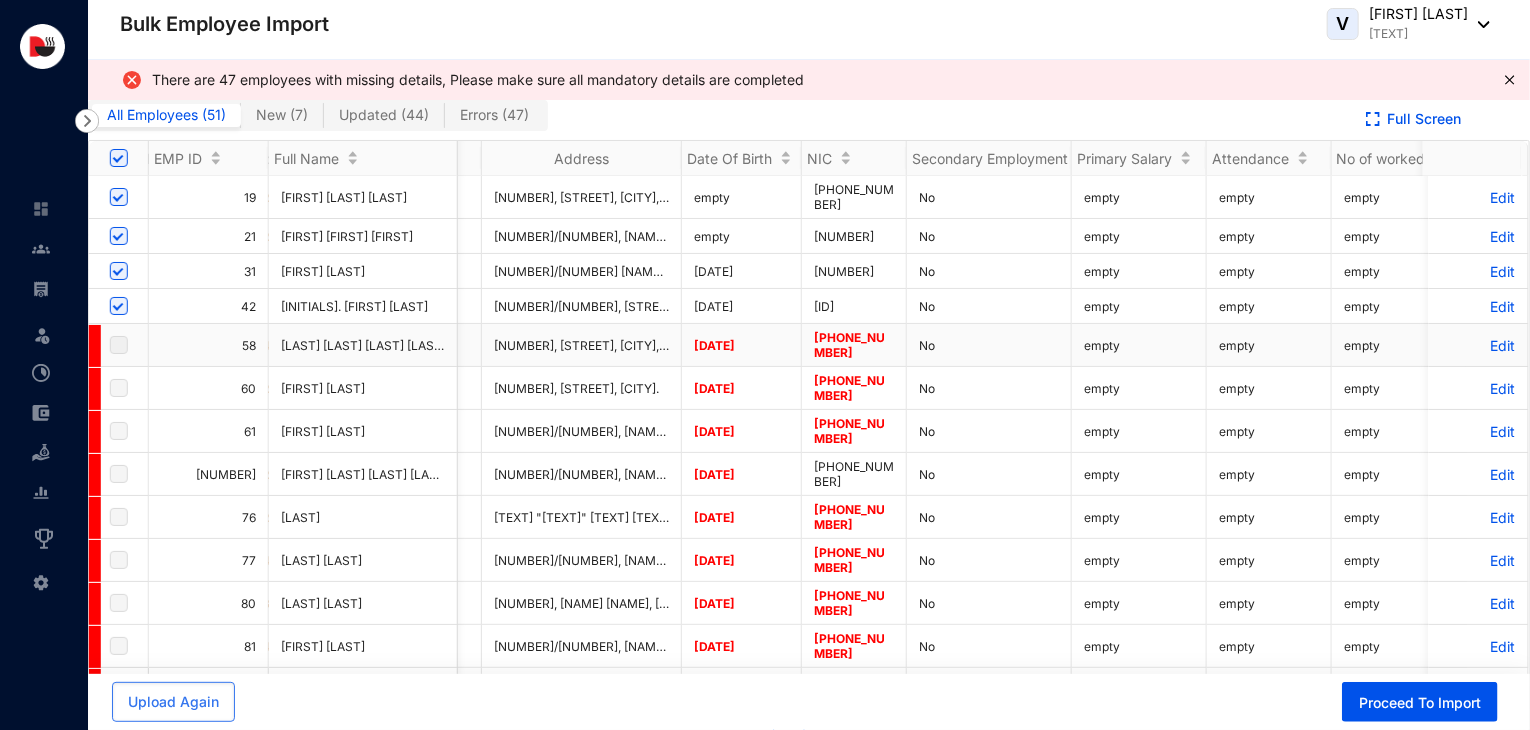 click on "Edit" at bounding box center [1478, 345] 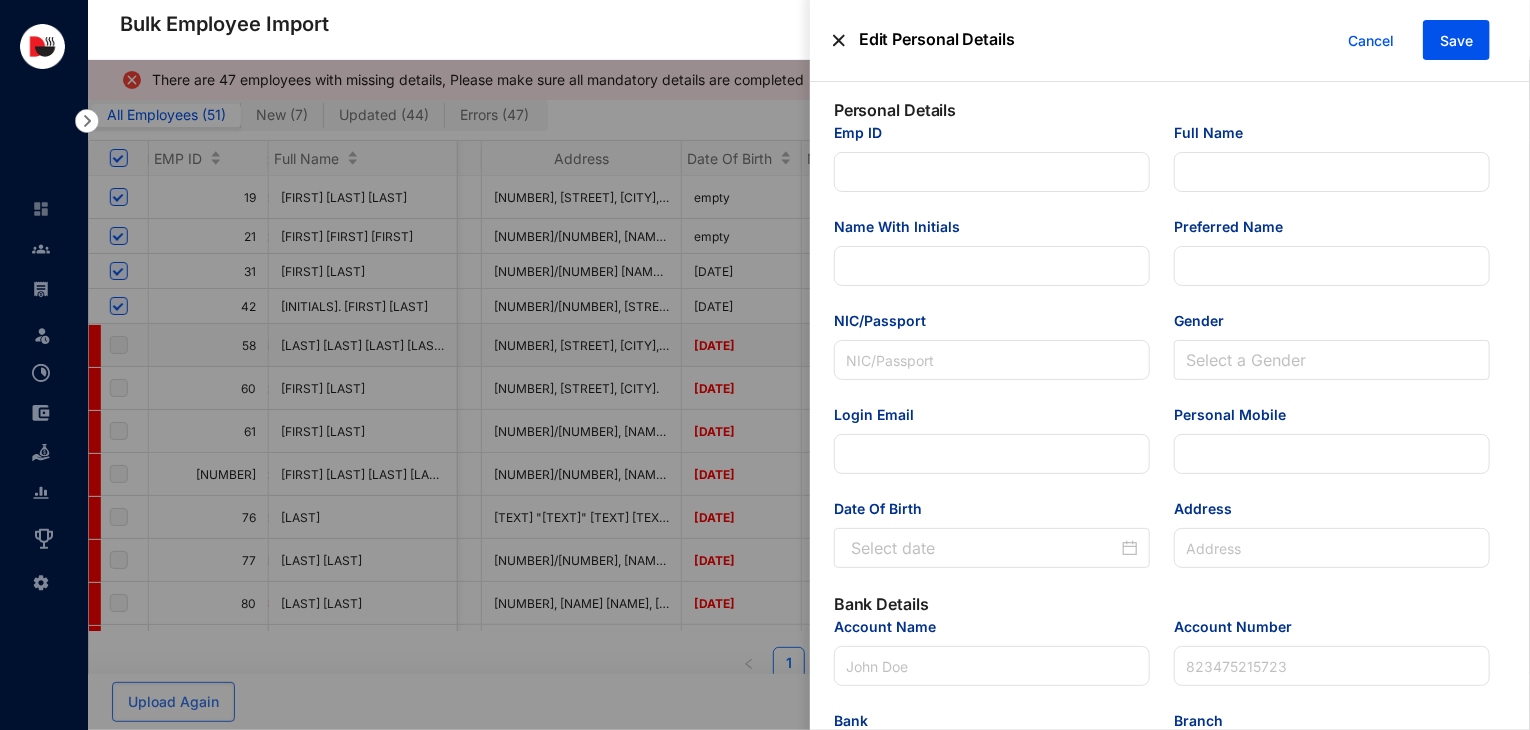 type on "58" 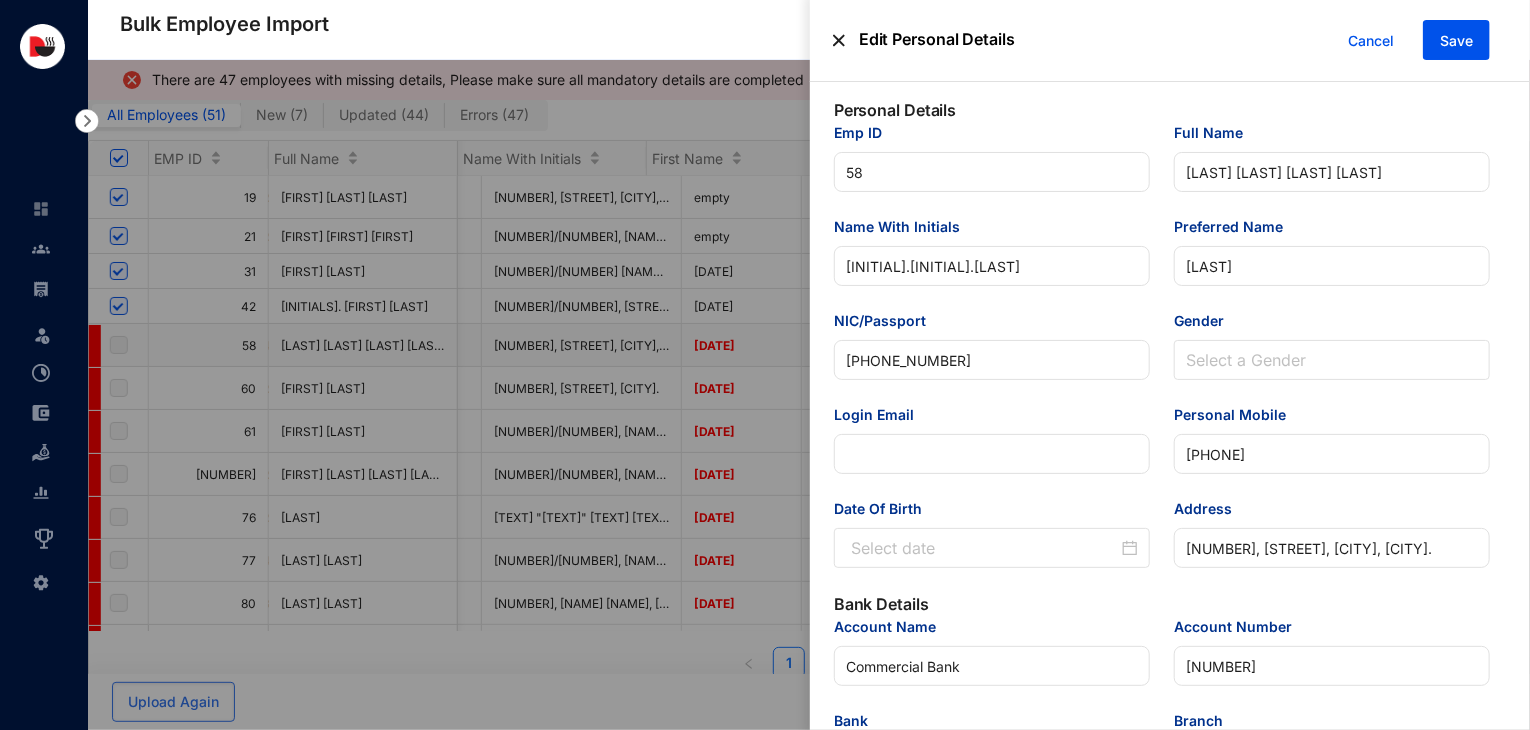 type on "2025-01-07" 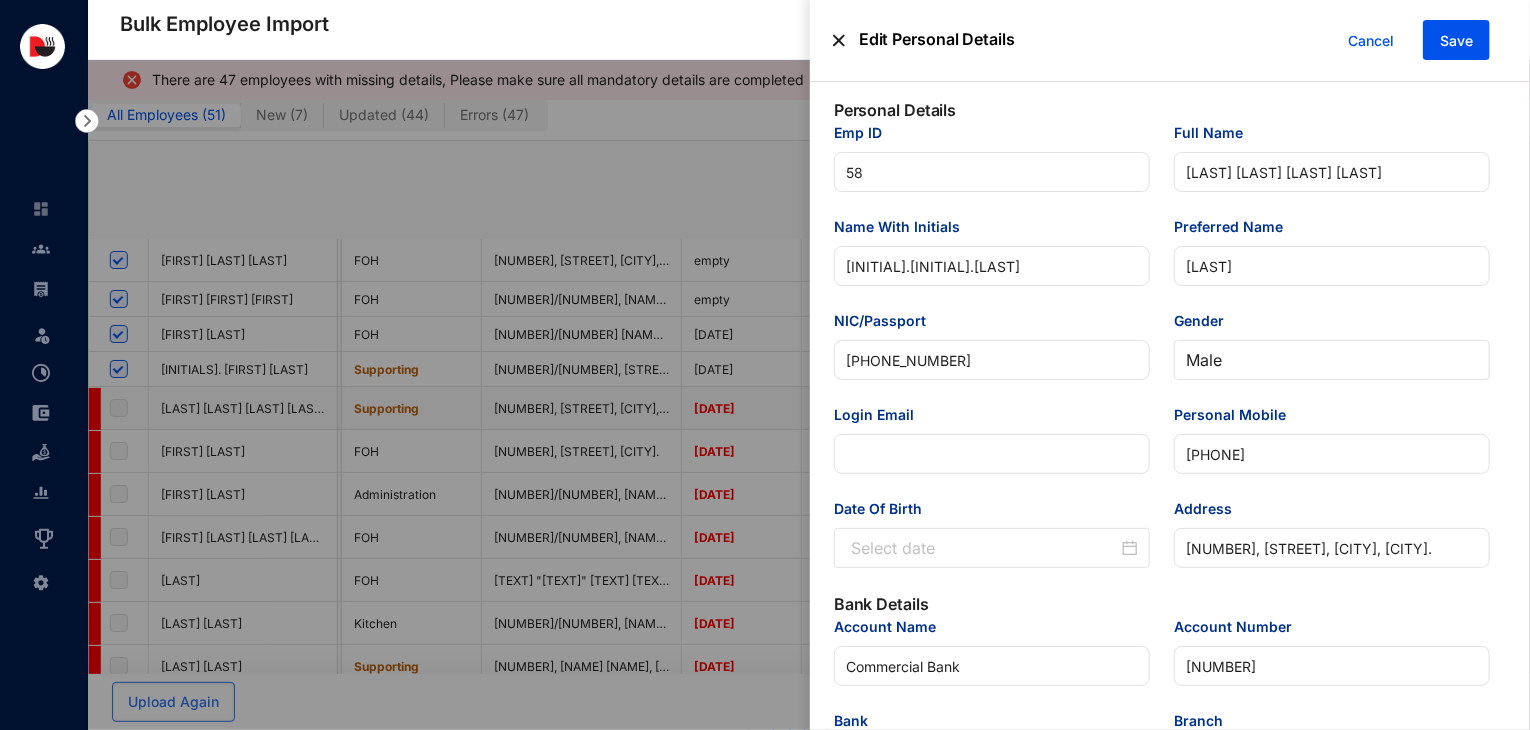 click on "Edit Personal Details Cancel Save Personal Details Emp ID 58 Full Name Don Nishantha Sepala Dahanayake Name With Initials D.N.S.Dahanayaka Preferred Name Nisantha NIC/Passport 1.97E+11 Gender Male Login Email Personal Mobile 775148654 Date Of Birth Address No.113, Kottasa Watta, Uluwitikle, Galle. Bank Details Account Name Commercial Bank Account Number 8020021307 Bank 7056  -  Commercial Bank PLC  Branch Galle City  -  27 Payslip Mail dahanayakanishantha@gmail.com Employment Details Joined Date Resignation Date Designation Security officer Employment Type Full Time Branch Colombo-04 Start Date 2025-01-07 EPF Number 58 ETF Number 58 TIN Teams Supporting Occupation Grade Other clerical support workers  -  44 Earnings Basic Salary 40000 Budgetary Allowance 34500 Attendance Allowance 15500" at bounding box center [765, 798] 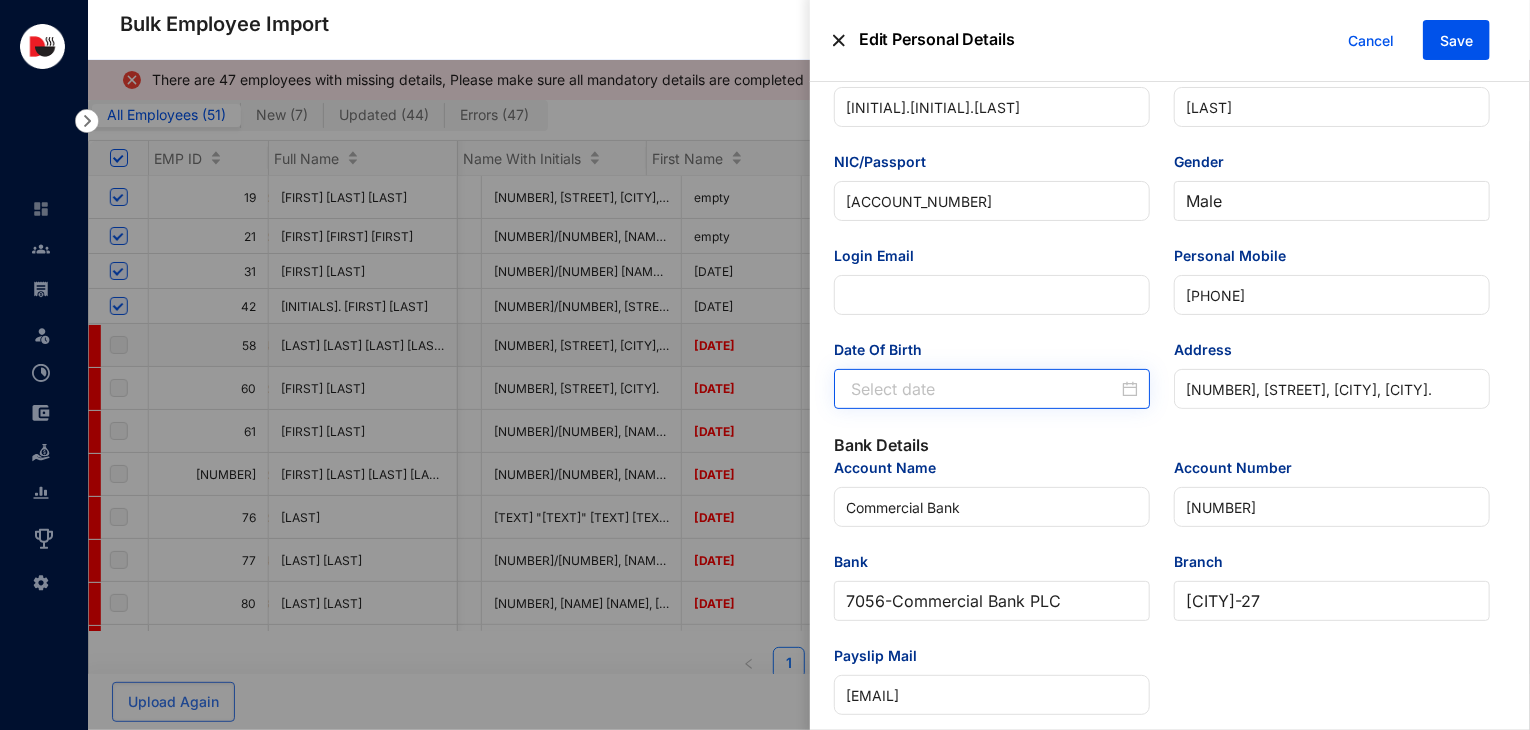 type on "[NUMBER]" 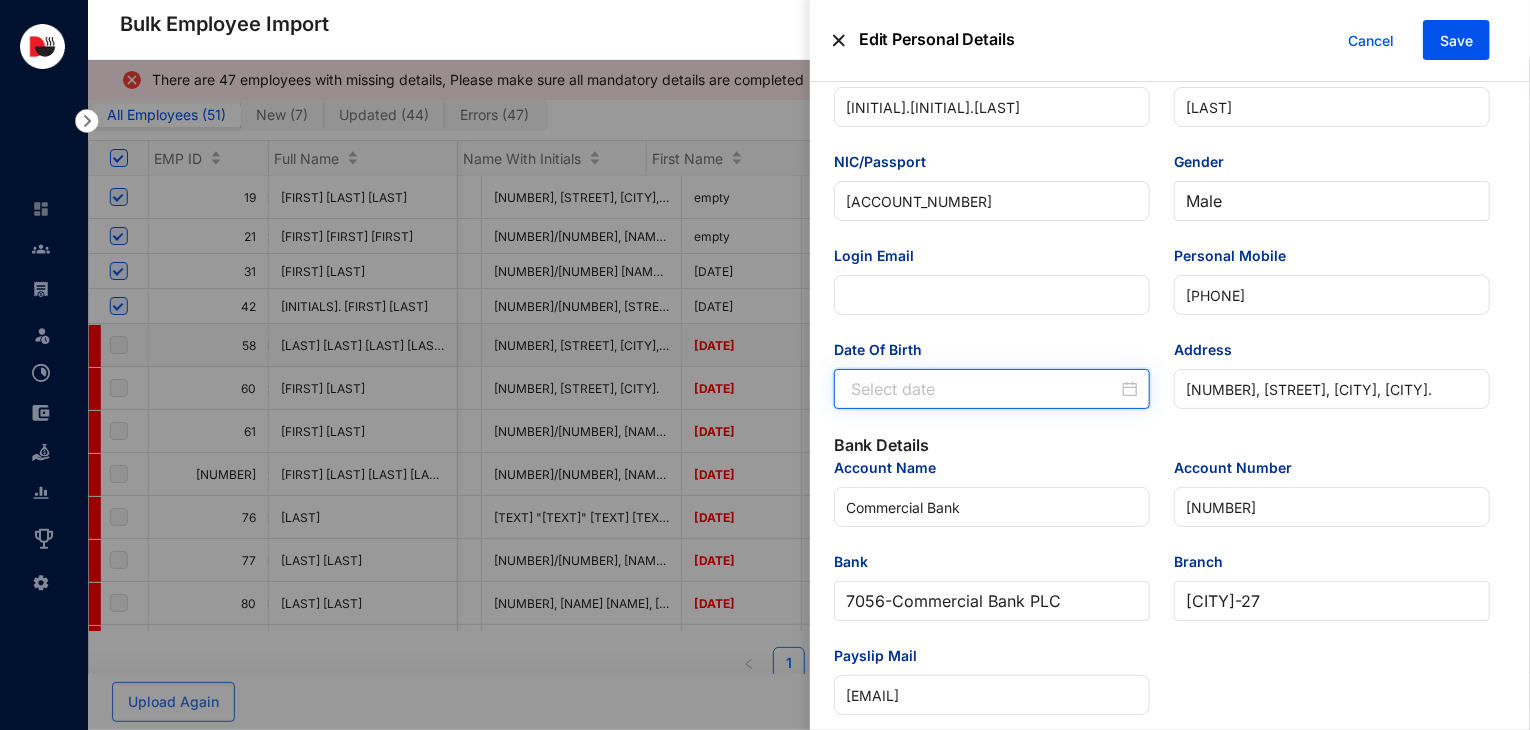 click on "Date Of Birth" at bounding box center [984, 389] 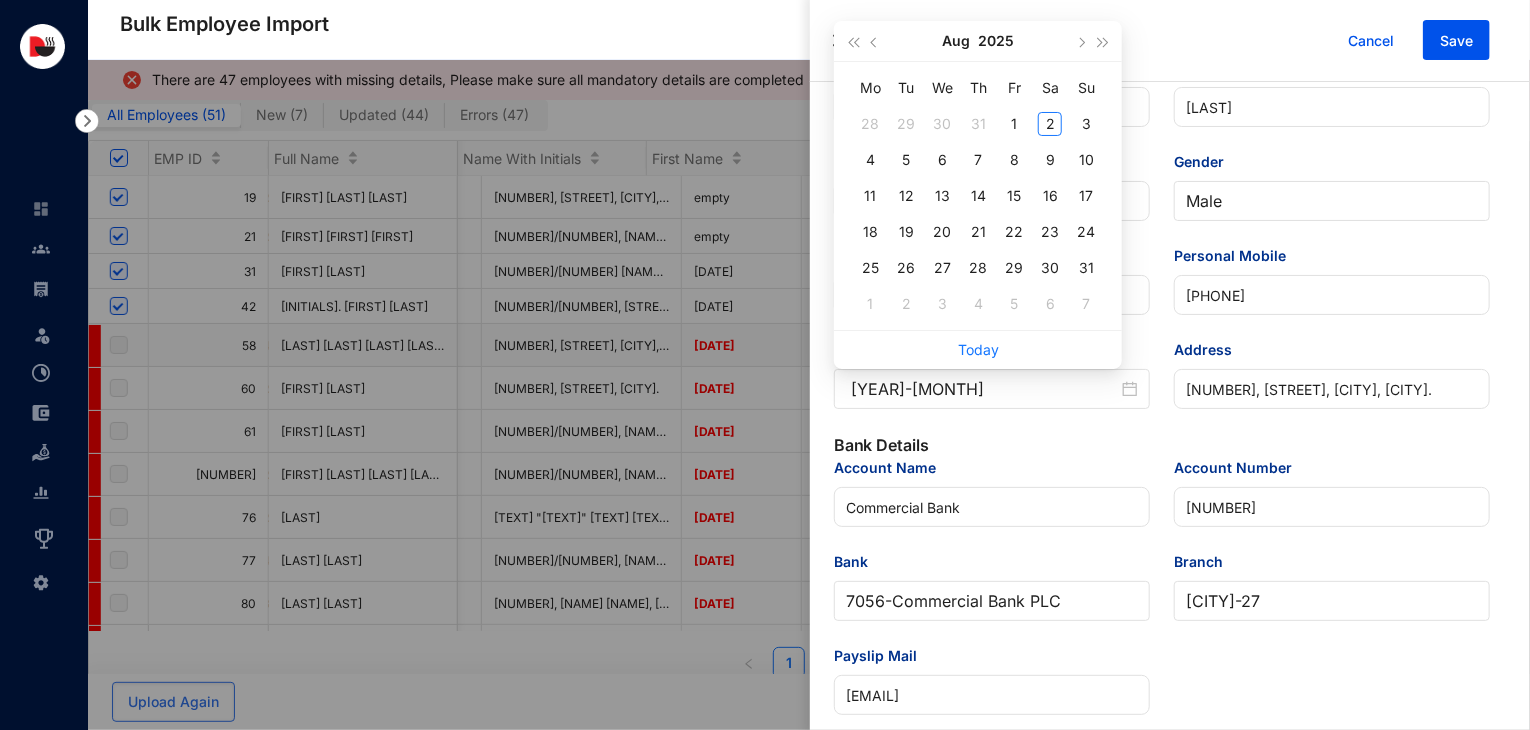 type on "1972-08" 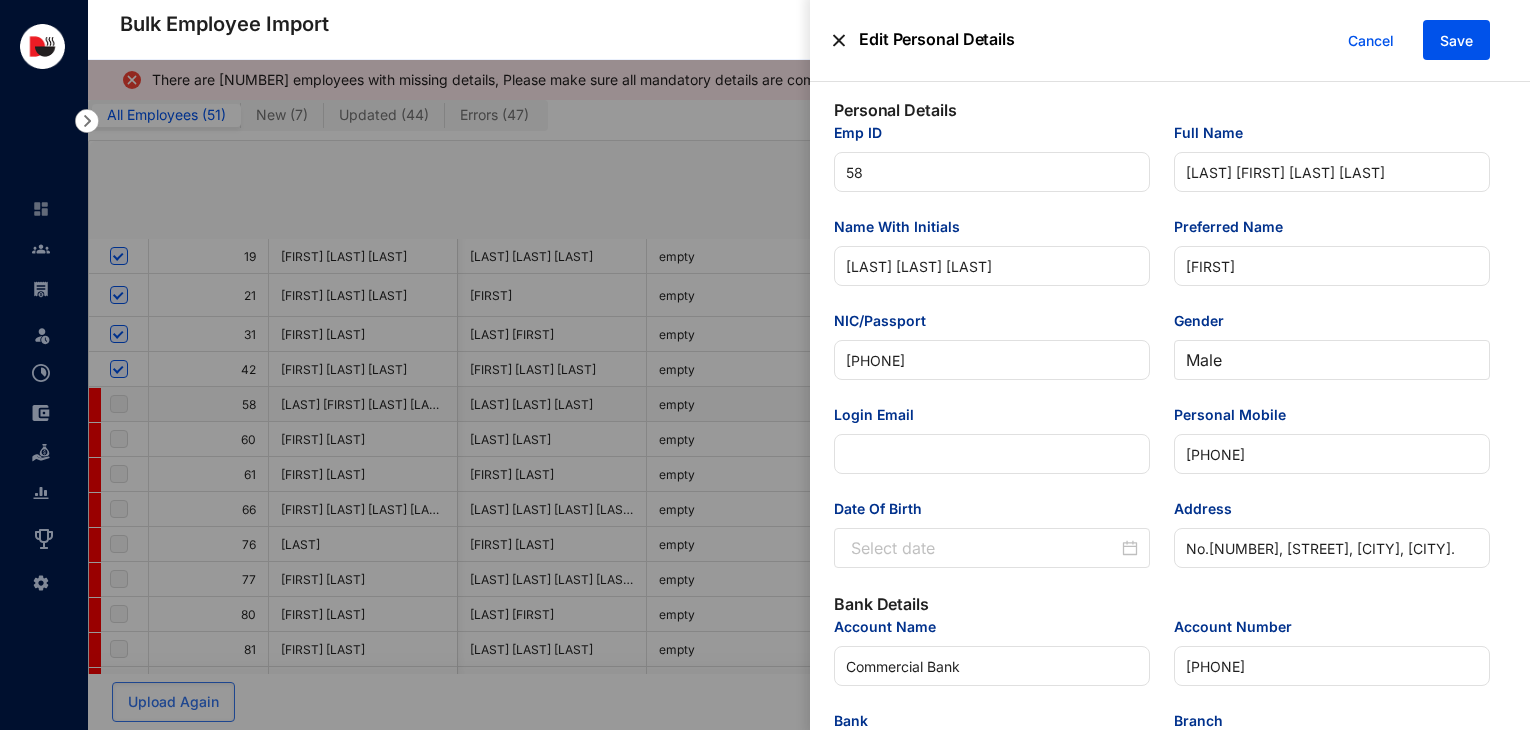 scroll, scrollTop: 0, scrollLeft: 0, axis: both 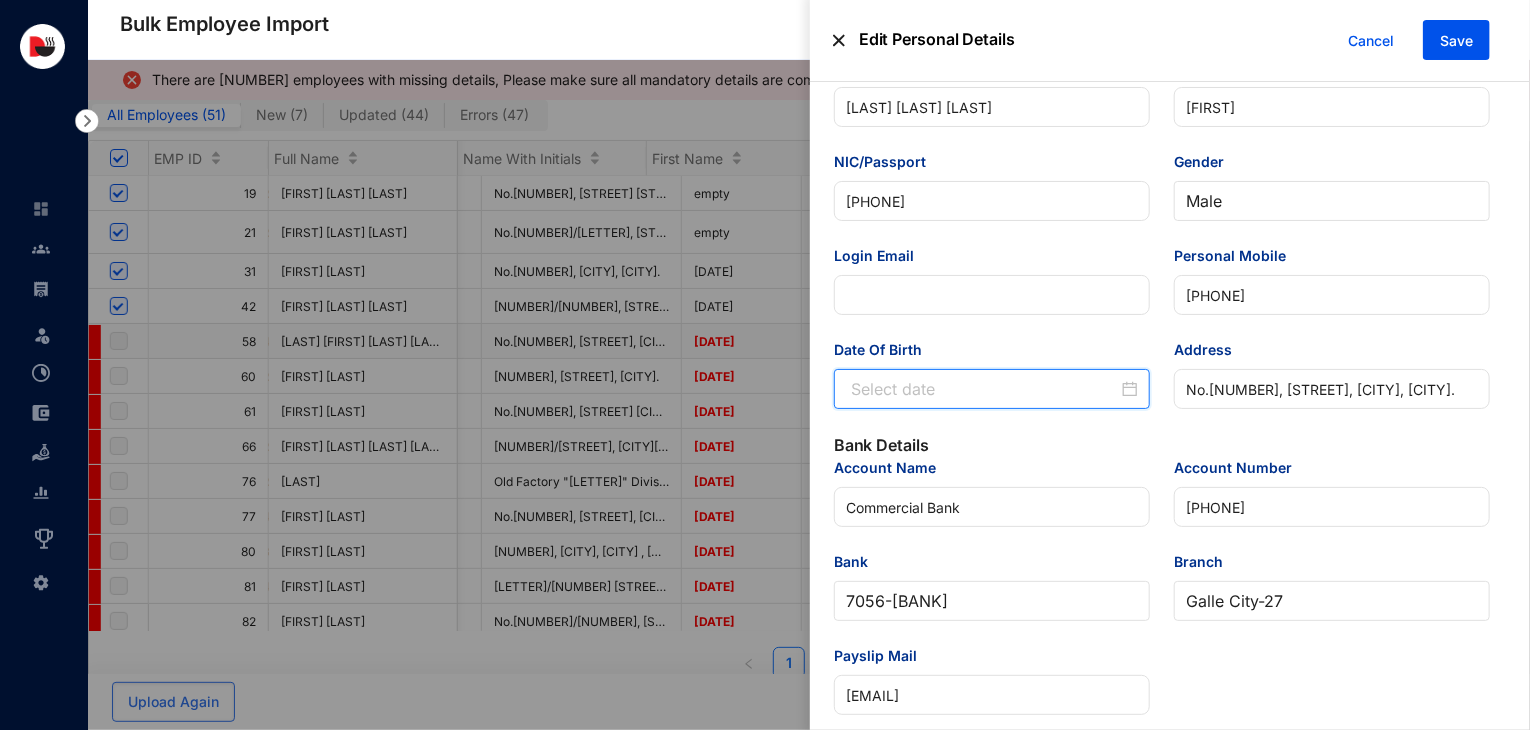 click on "Date Of Birth" at bounding box center (984, 389) 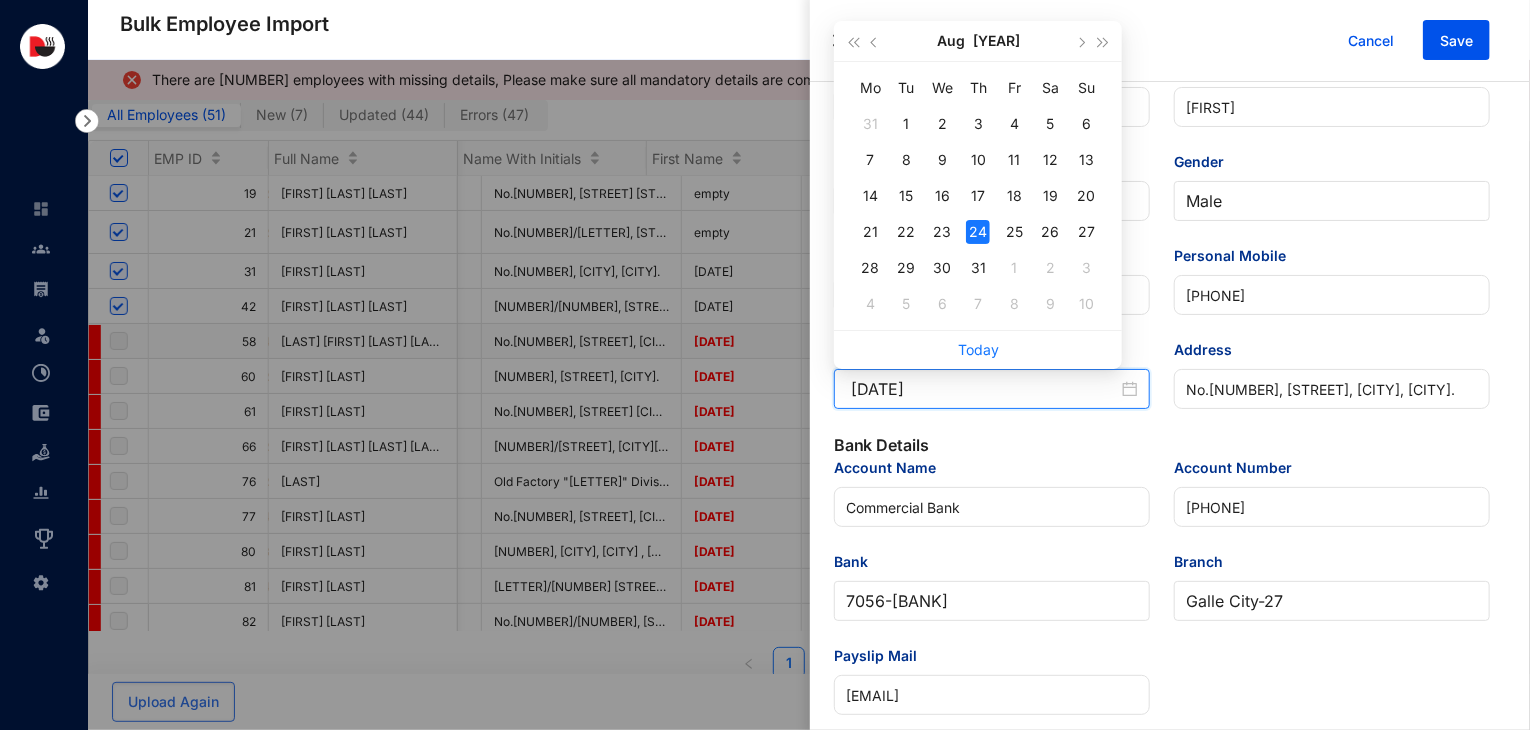 type on "1972-08-24" 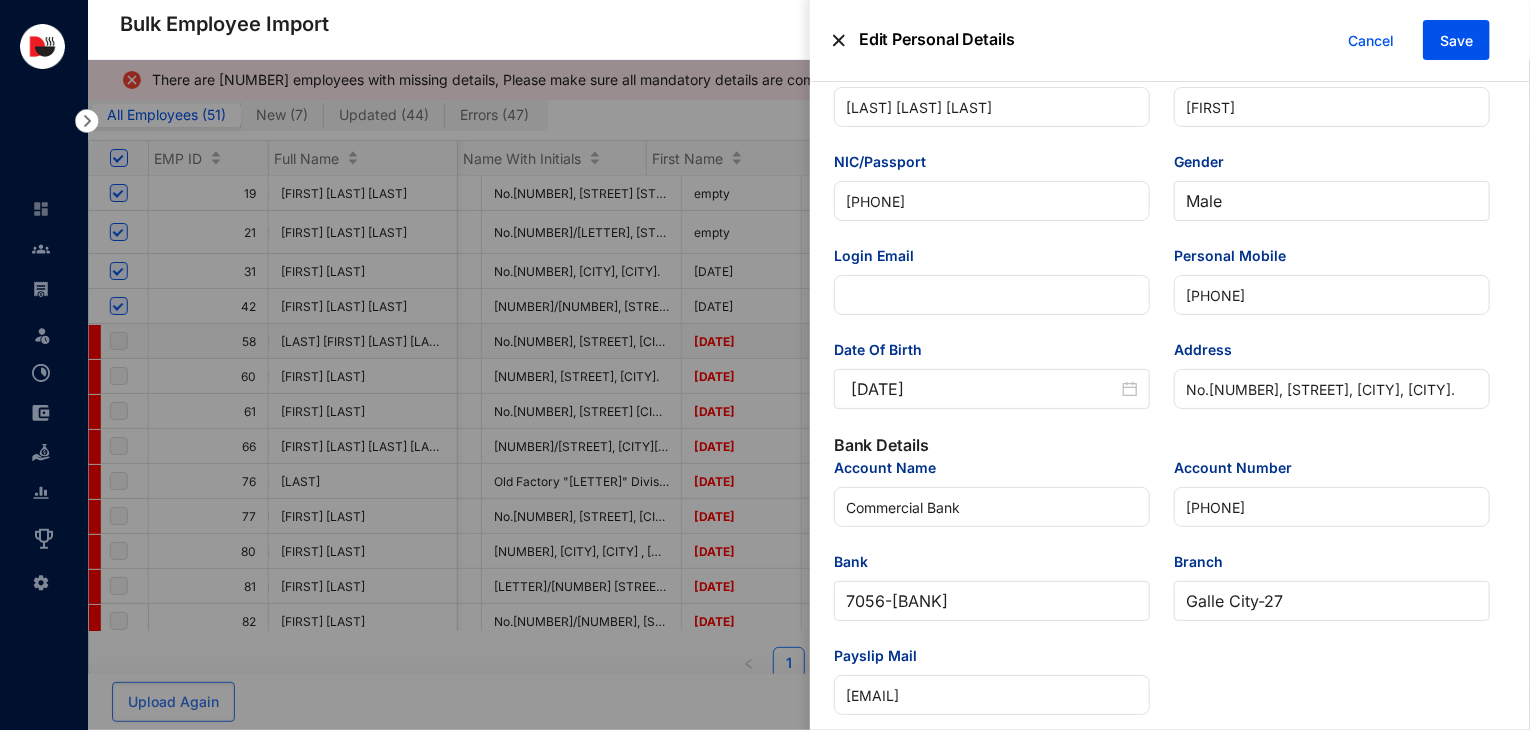 click on "Date Of Birth 1972-08-24" at bounding box center (992, 386) 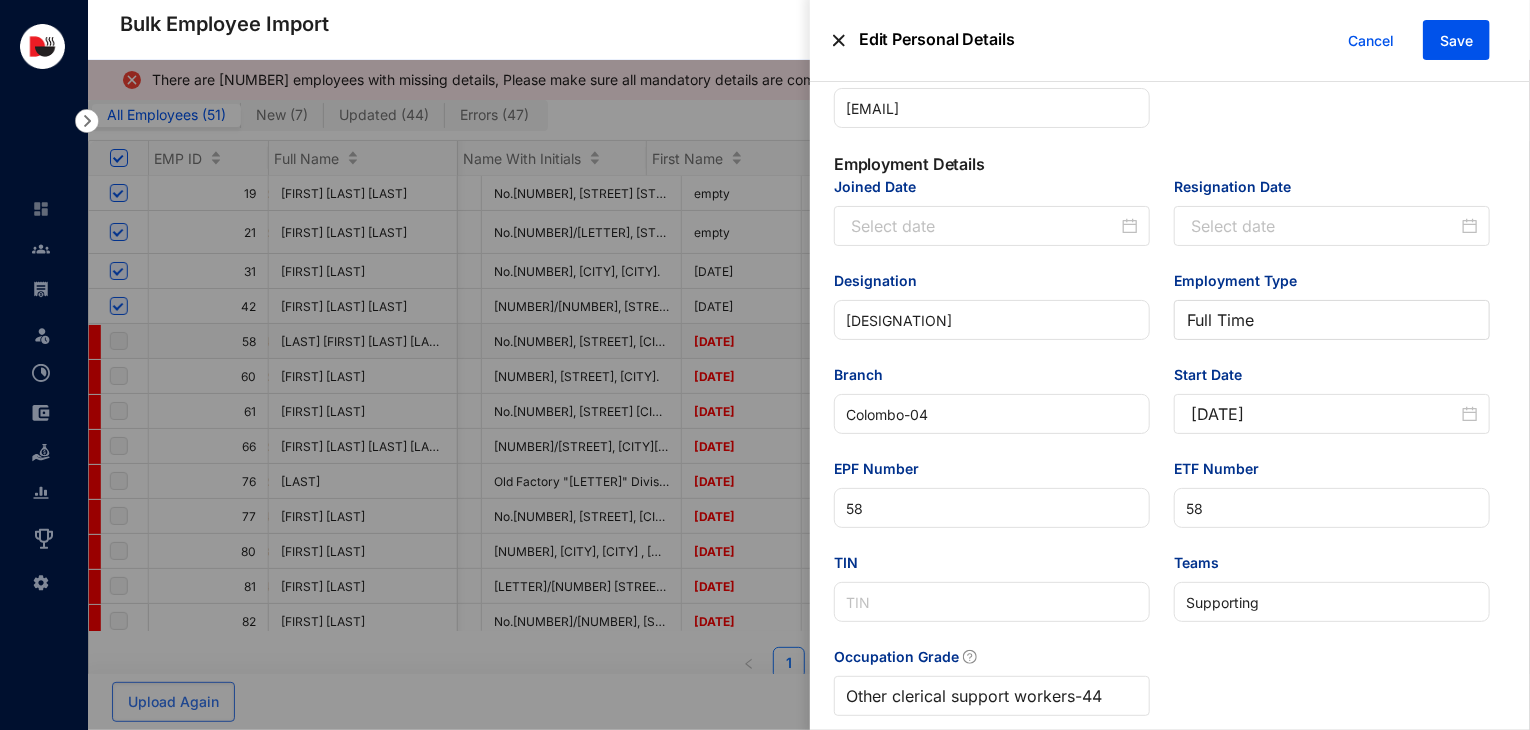 scroll, scrollTop: 747, scrollLeft: 0, axis: vertical 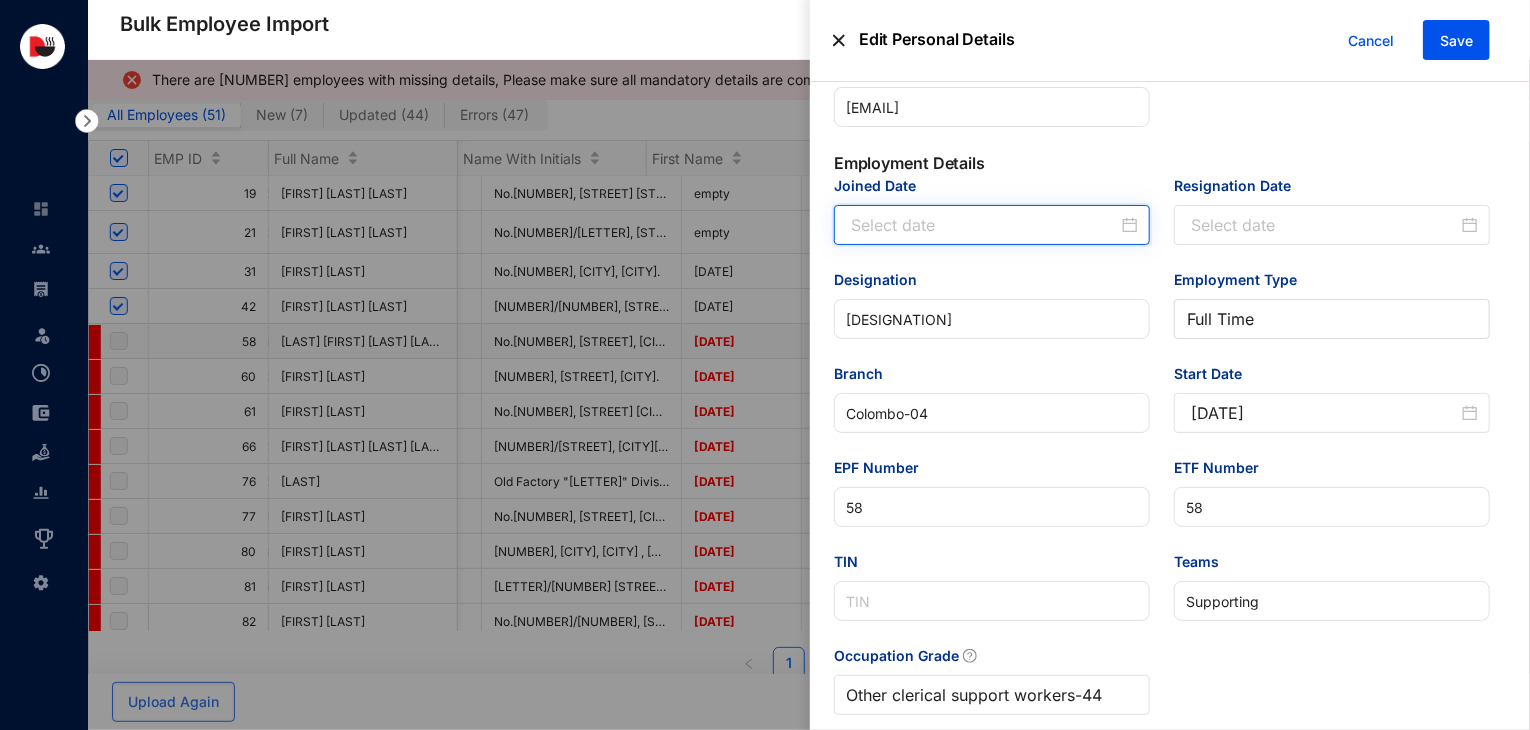 click on "Joined Date" at bounding box center (984, 225) 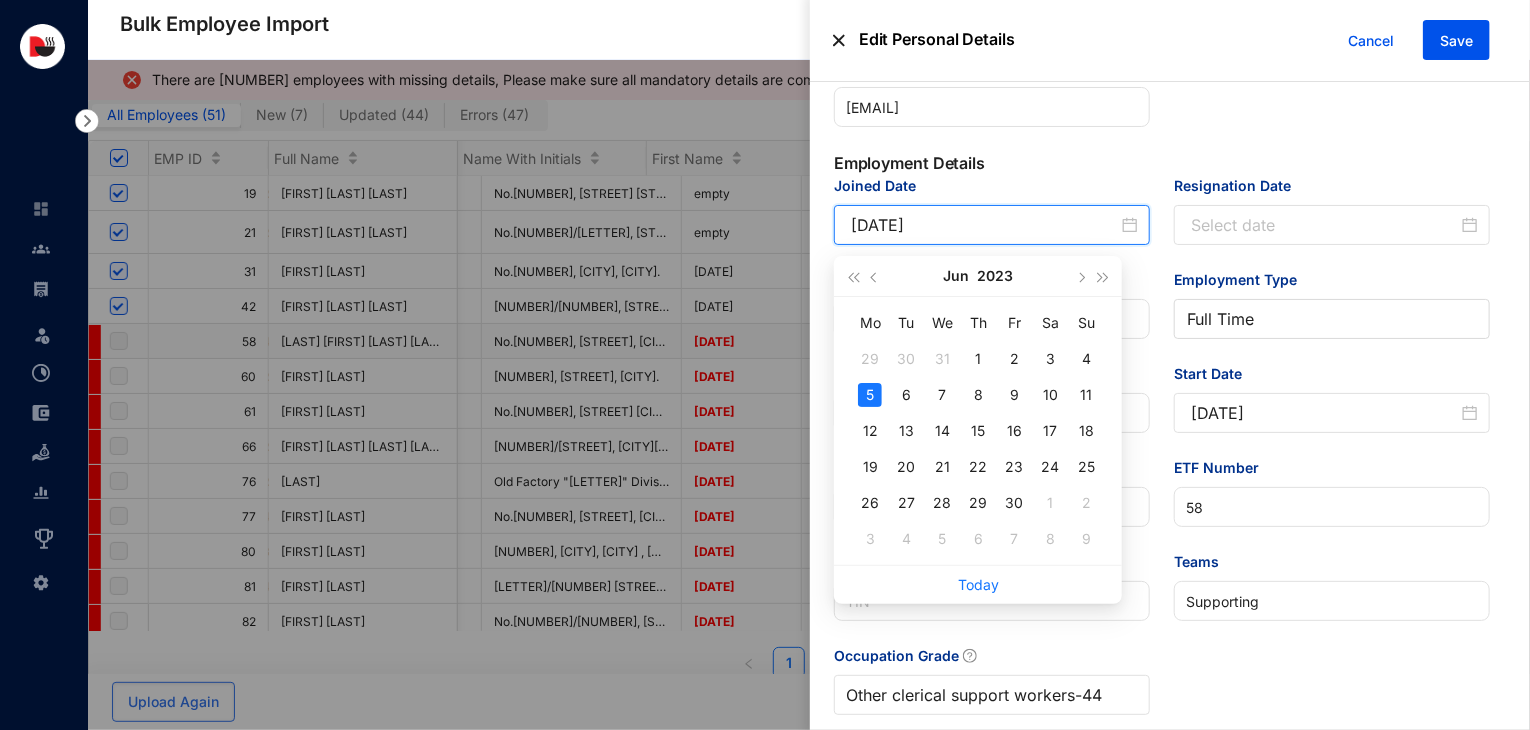 type on "2023-06-05" 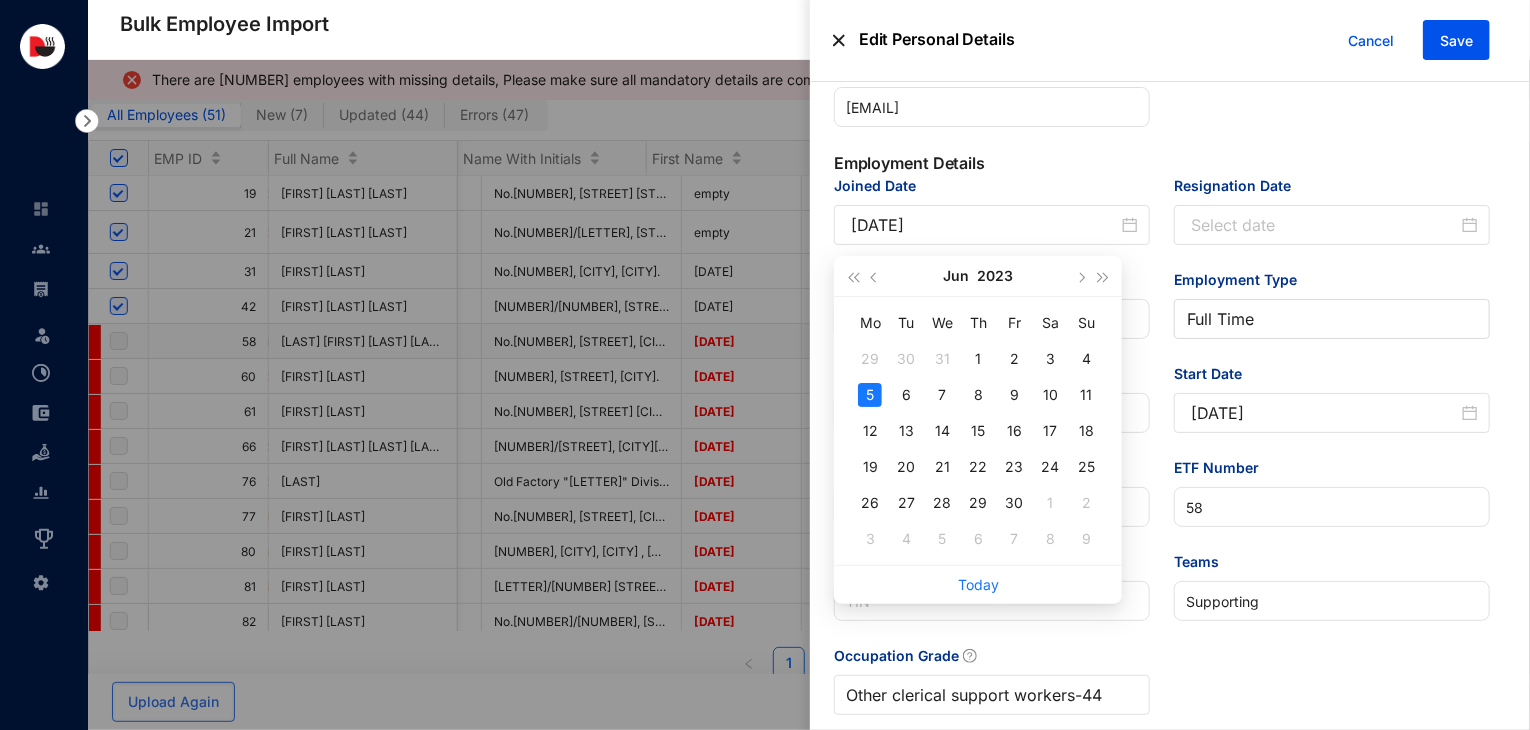 click on "TIN" at bounding box center (992, 566) 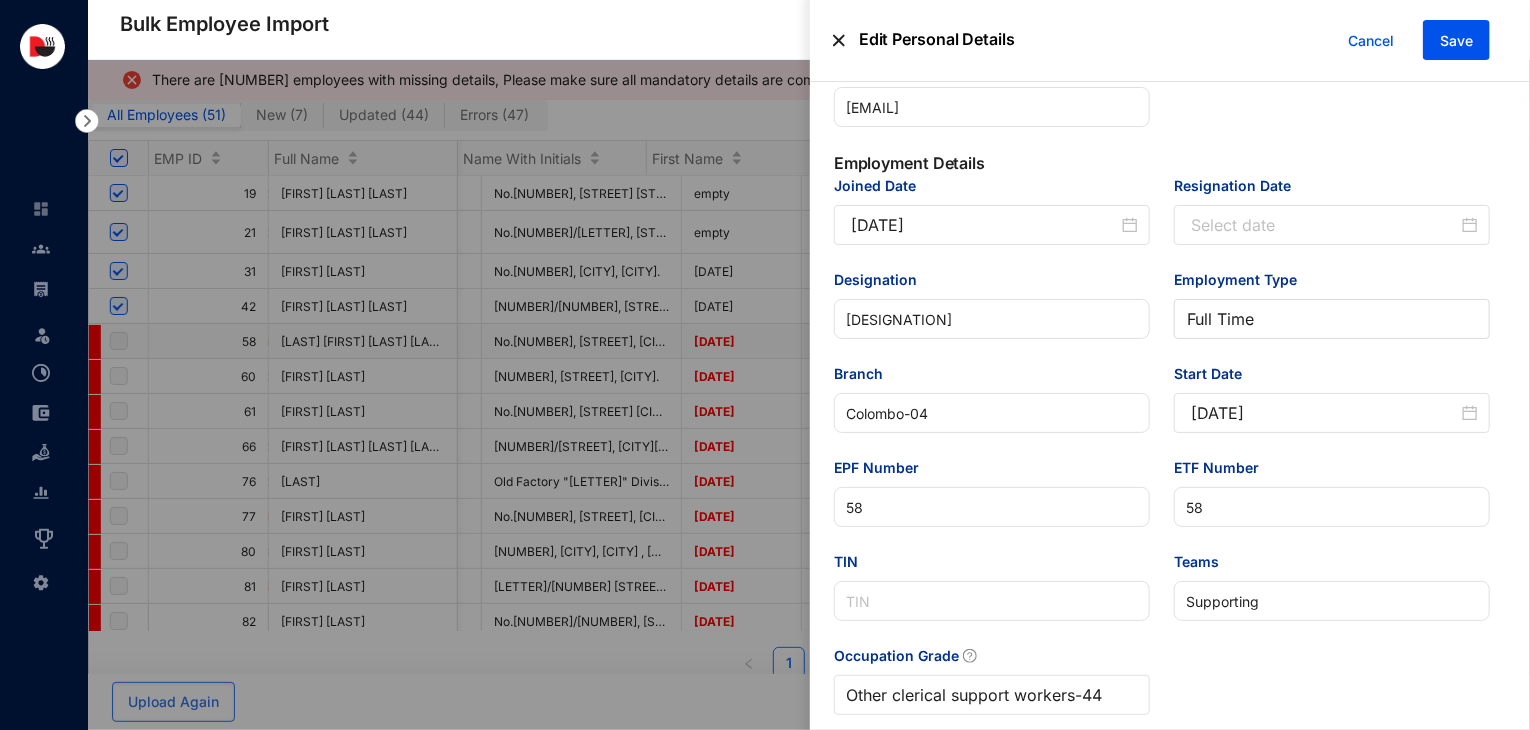 click on "2023-06-05" at bounding box center (984, 225) 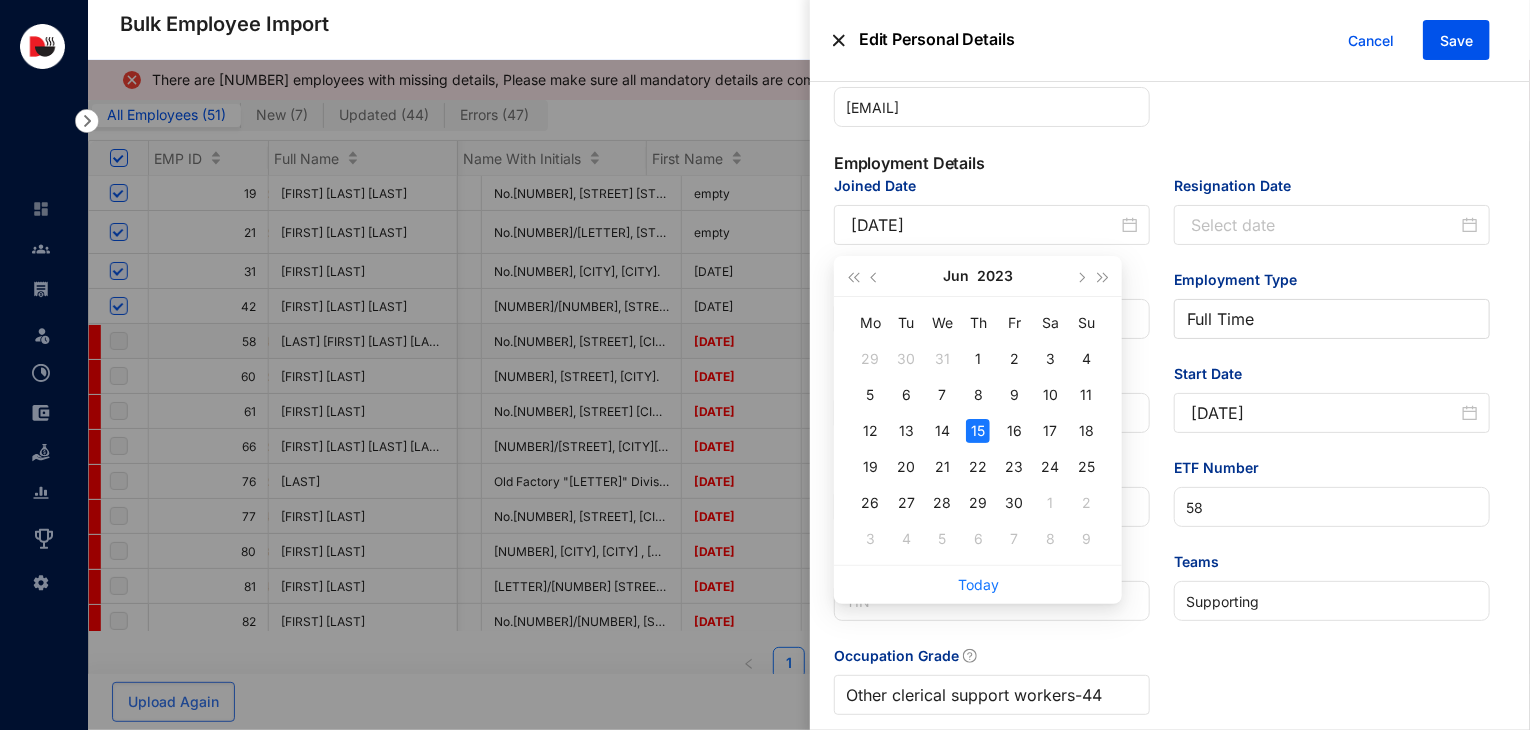 type on "2023-06-15" 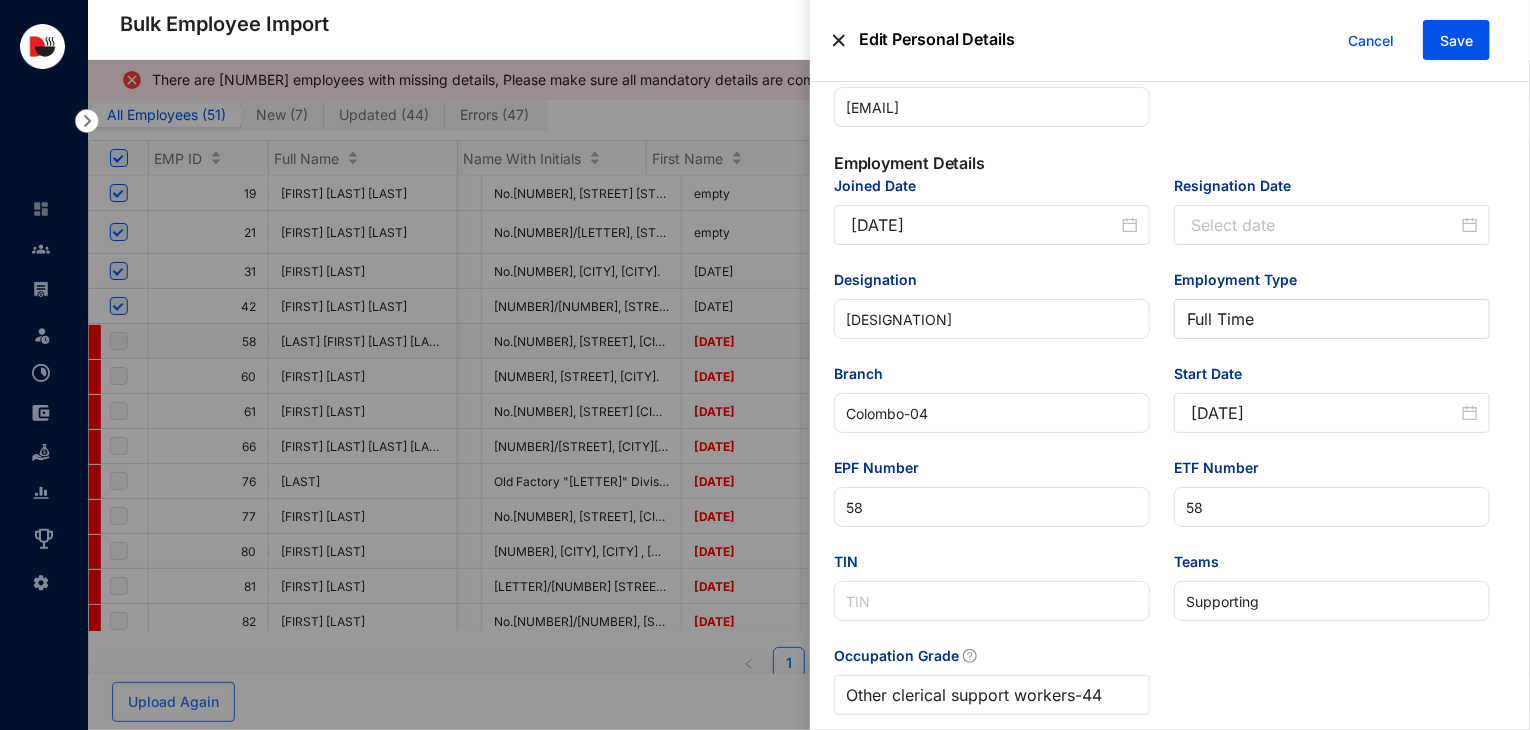 click on "Joined Date 2023-06-15" at bounding box center (992, 222) 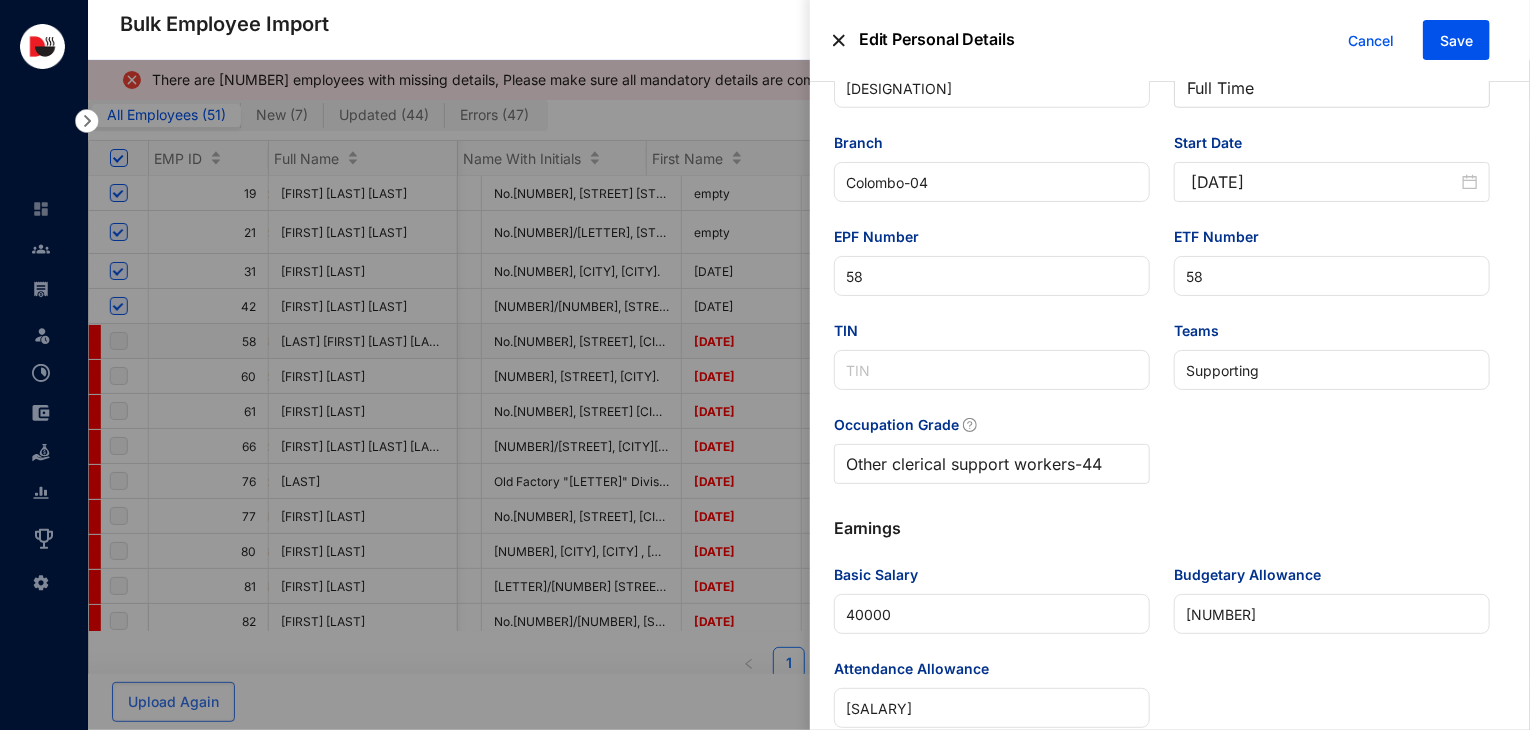 scroll, scrollTop: 1020, scrollLeft: 0, axis: vertical 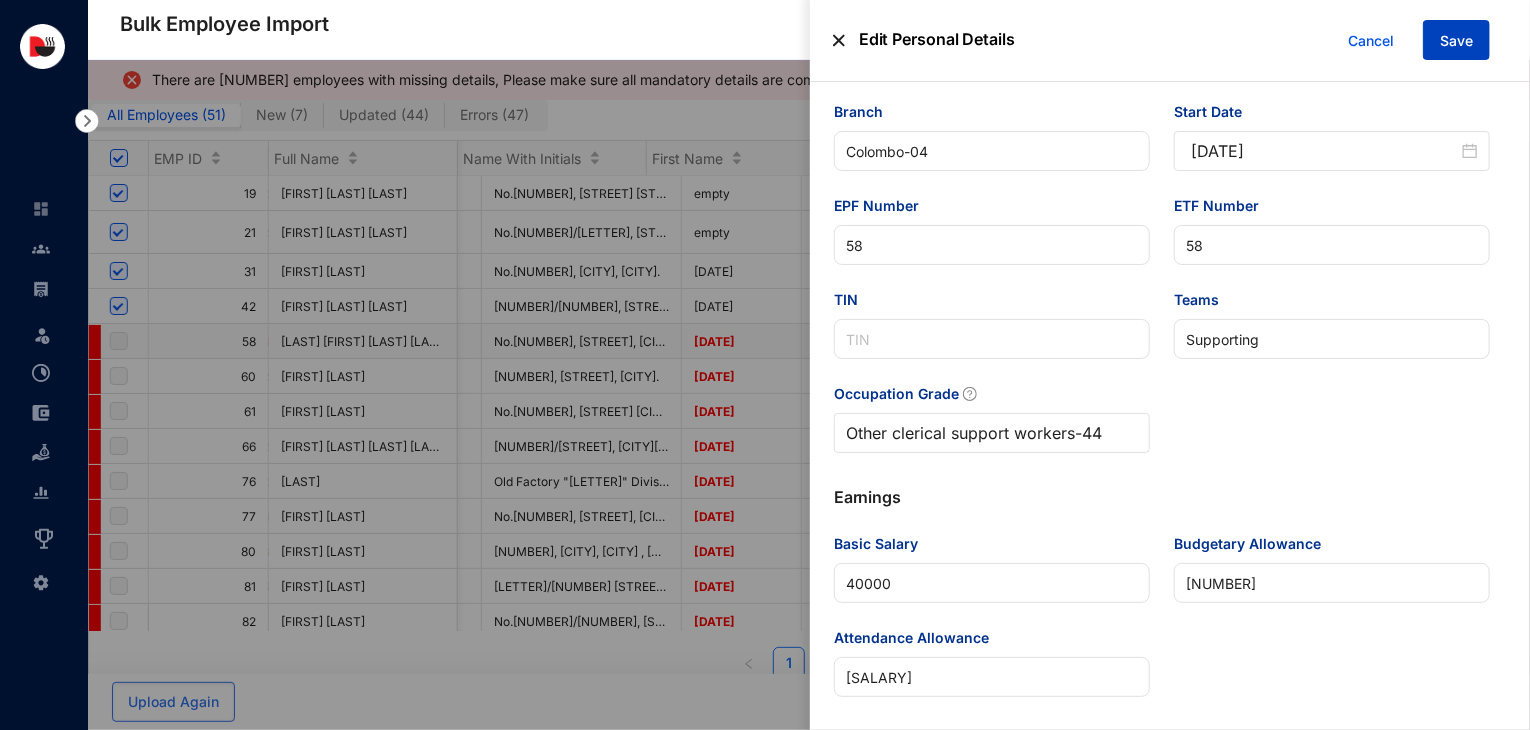 click on "Save" at bounding box center [1456, 41] 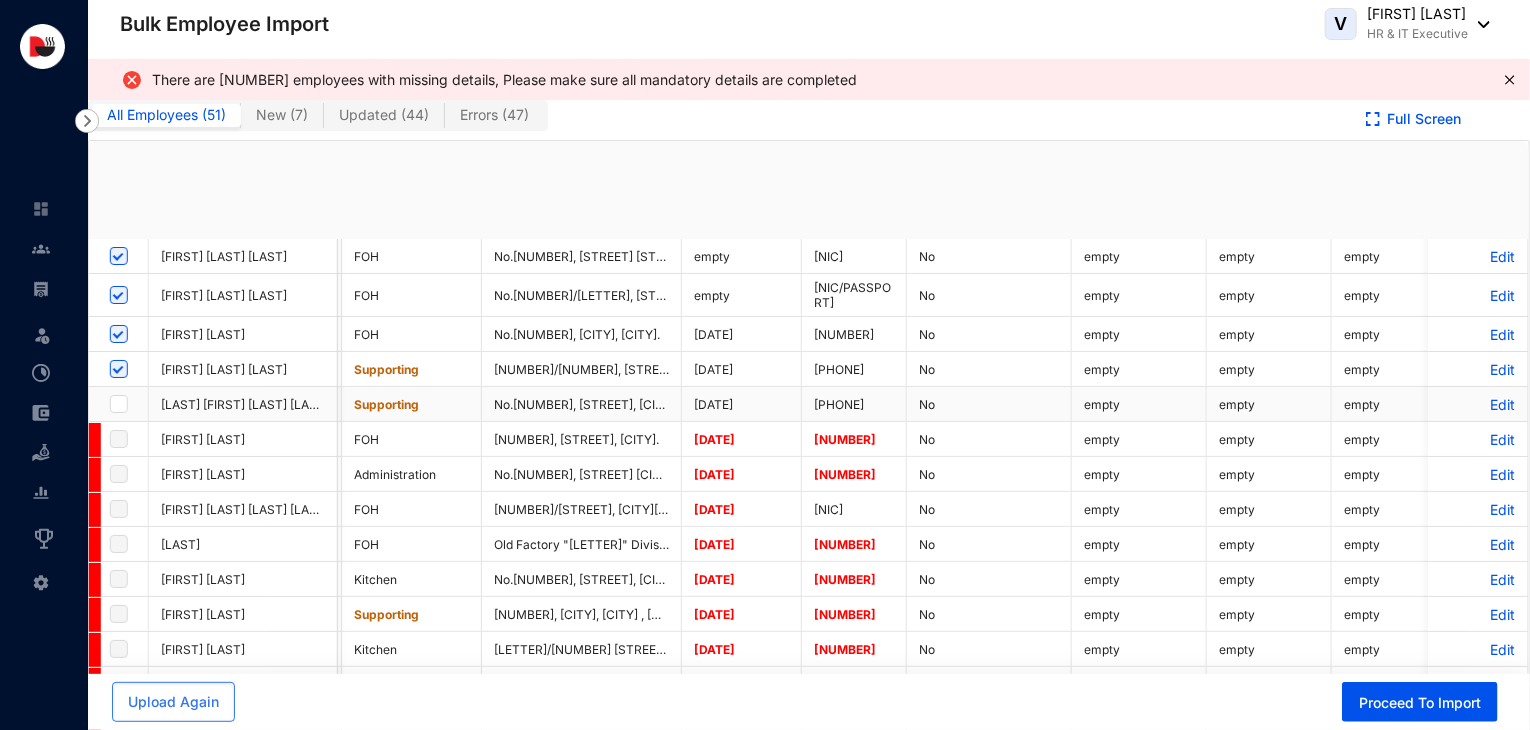 checkbox on "true" 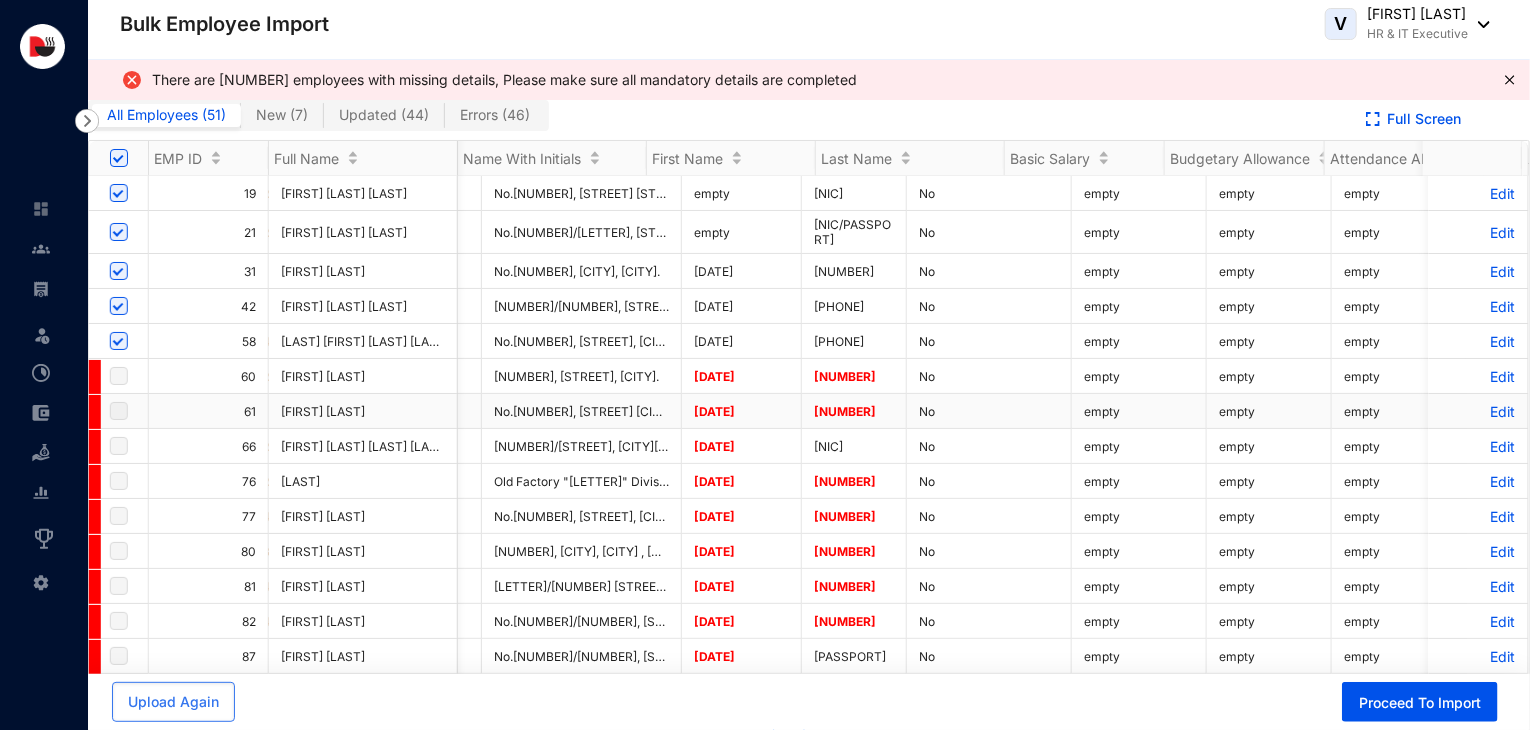 scroll, scrollTop: 0, scrollLeft: 4266, axis: horizontal 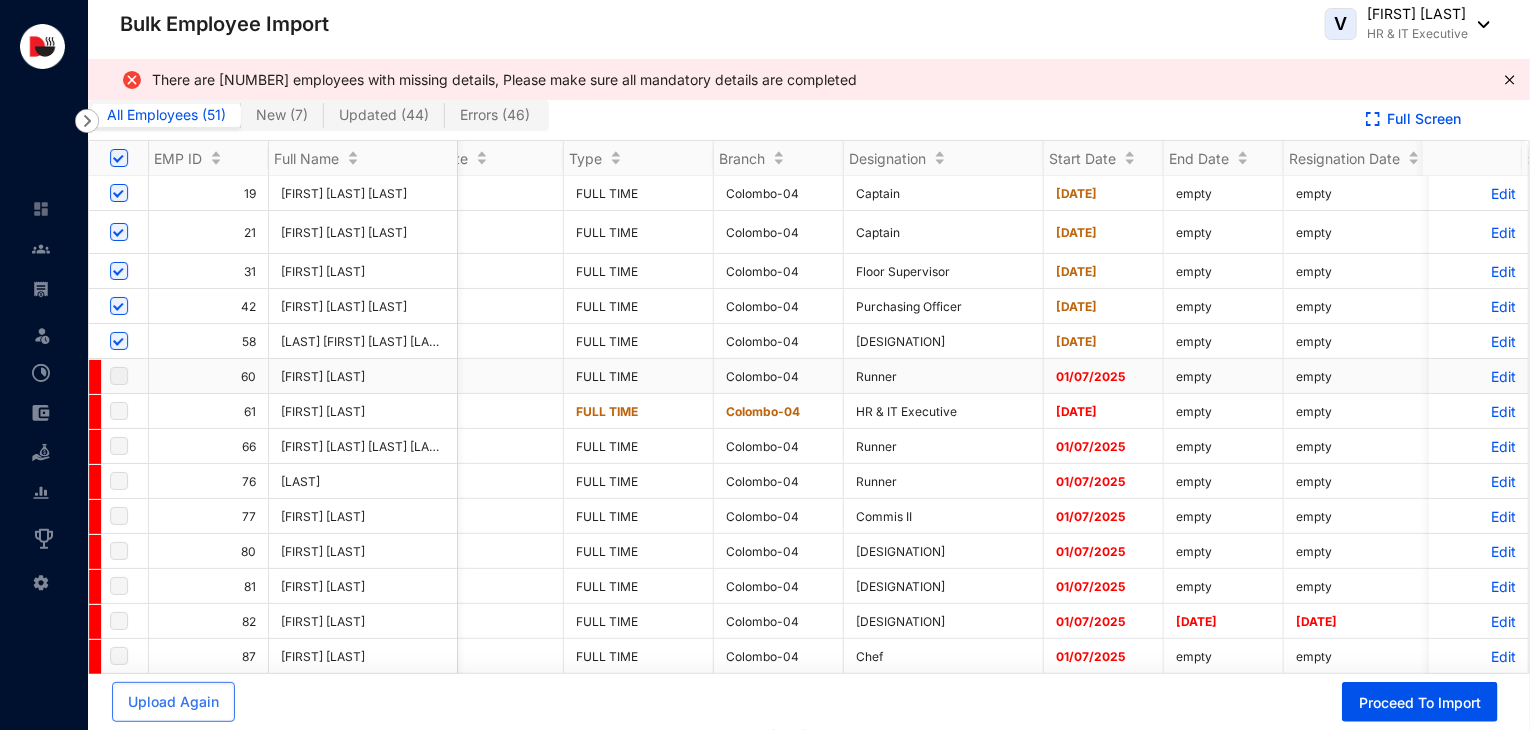 click on "Edit" at bounding box center (1478, 376) 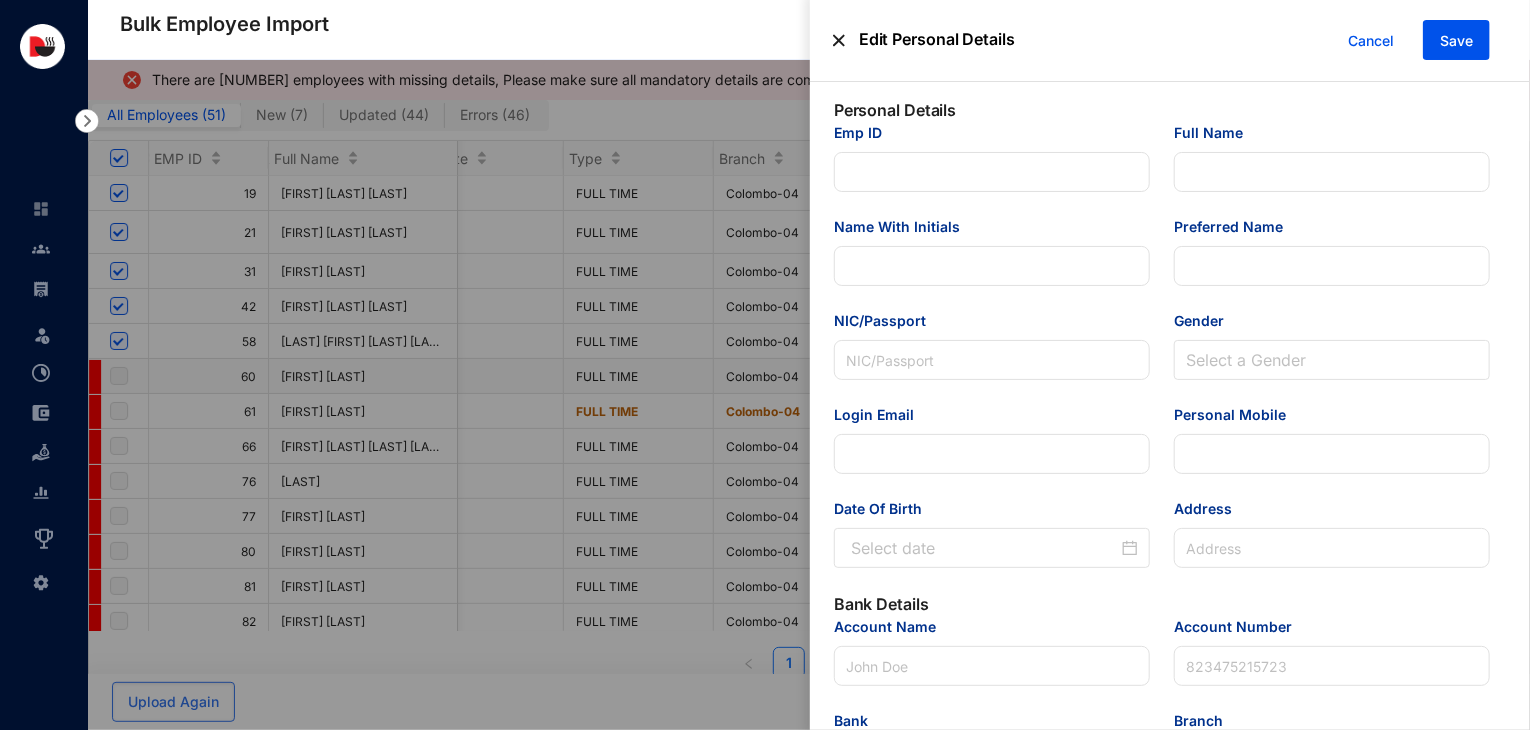 type on "60" 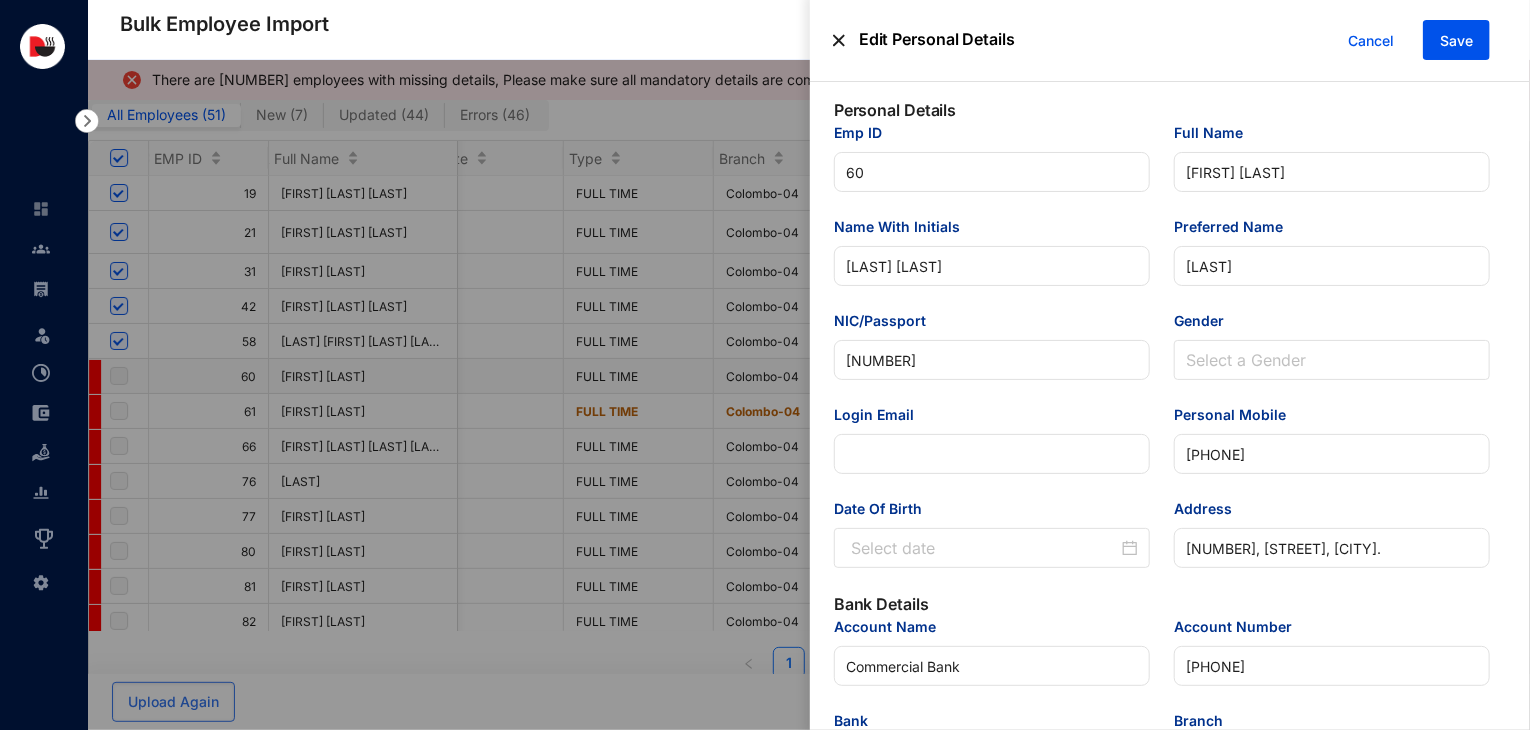 type on "[YYYY]-[MM]-[DD]" 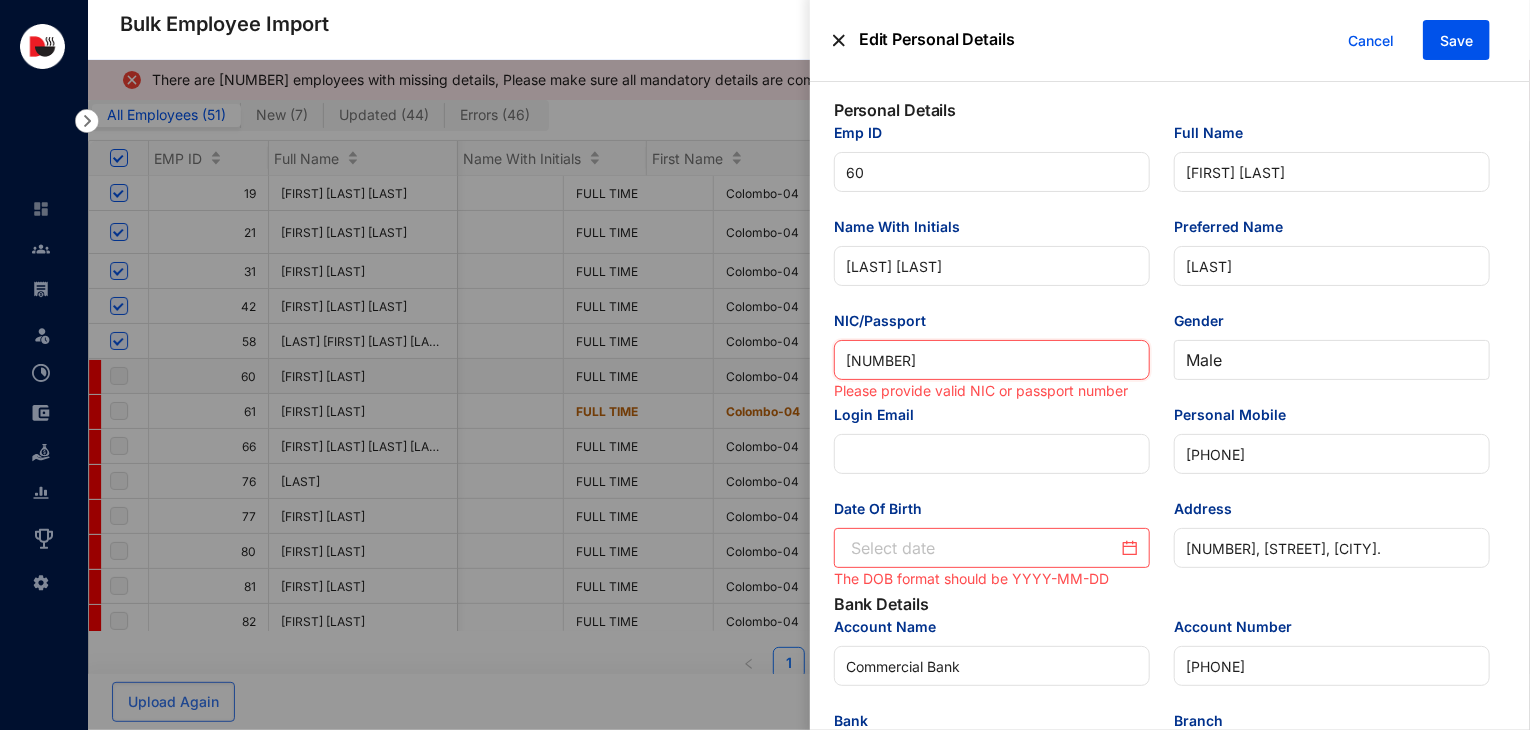 drag, startPoint x: 968, startPoint y: 367, endPoint x: 804, endPoint y: 387, distance: 165.21501 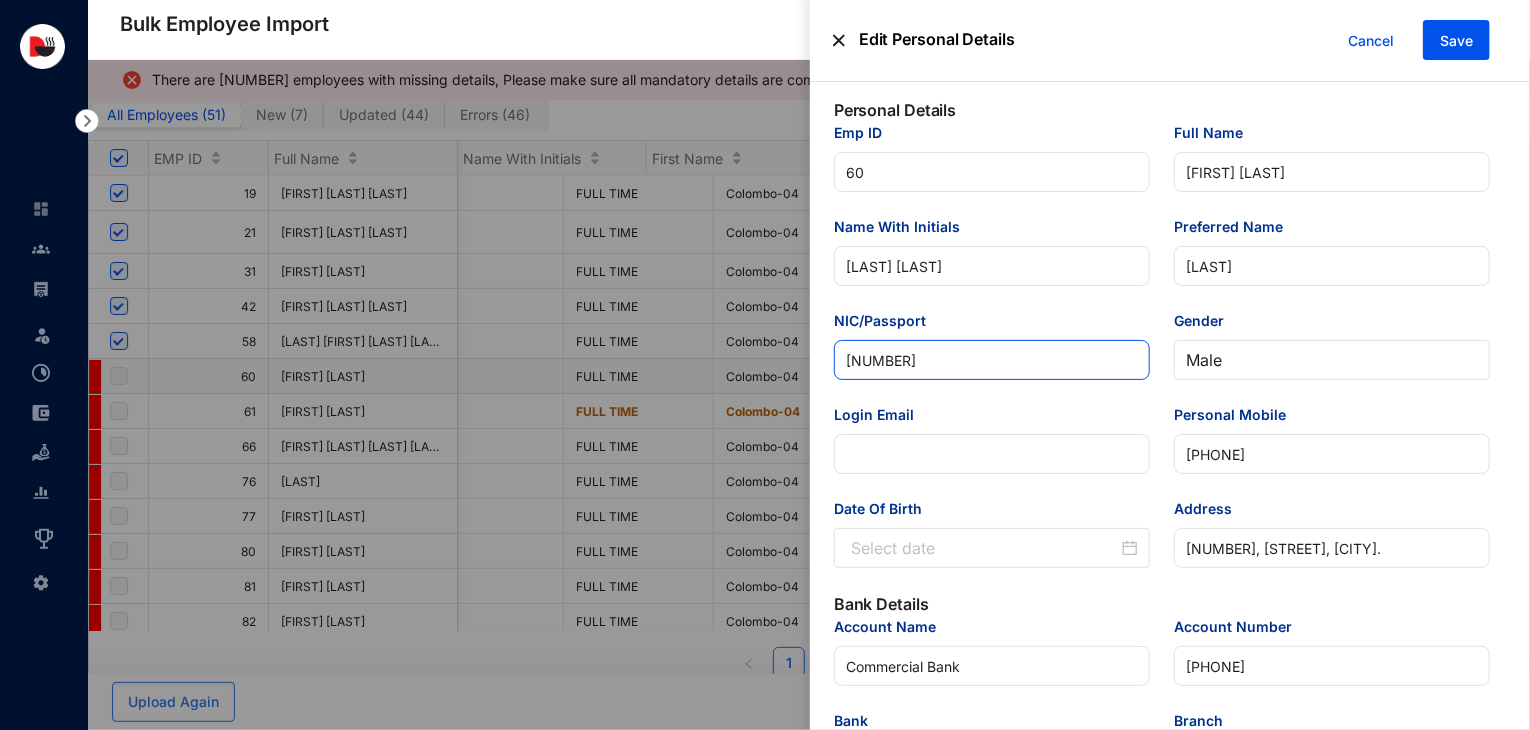 drag, startPoint x: 948, startPoint y: 370, endPoint x: 775, endPoint y: 382, distance: 173.41568 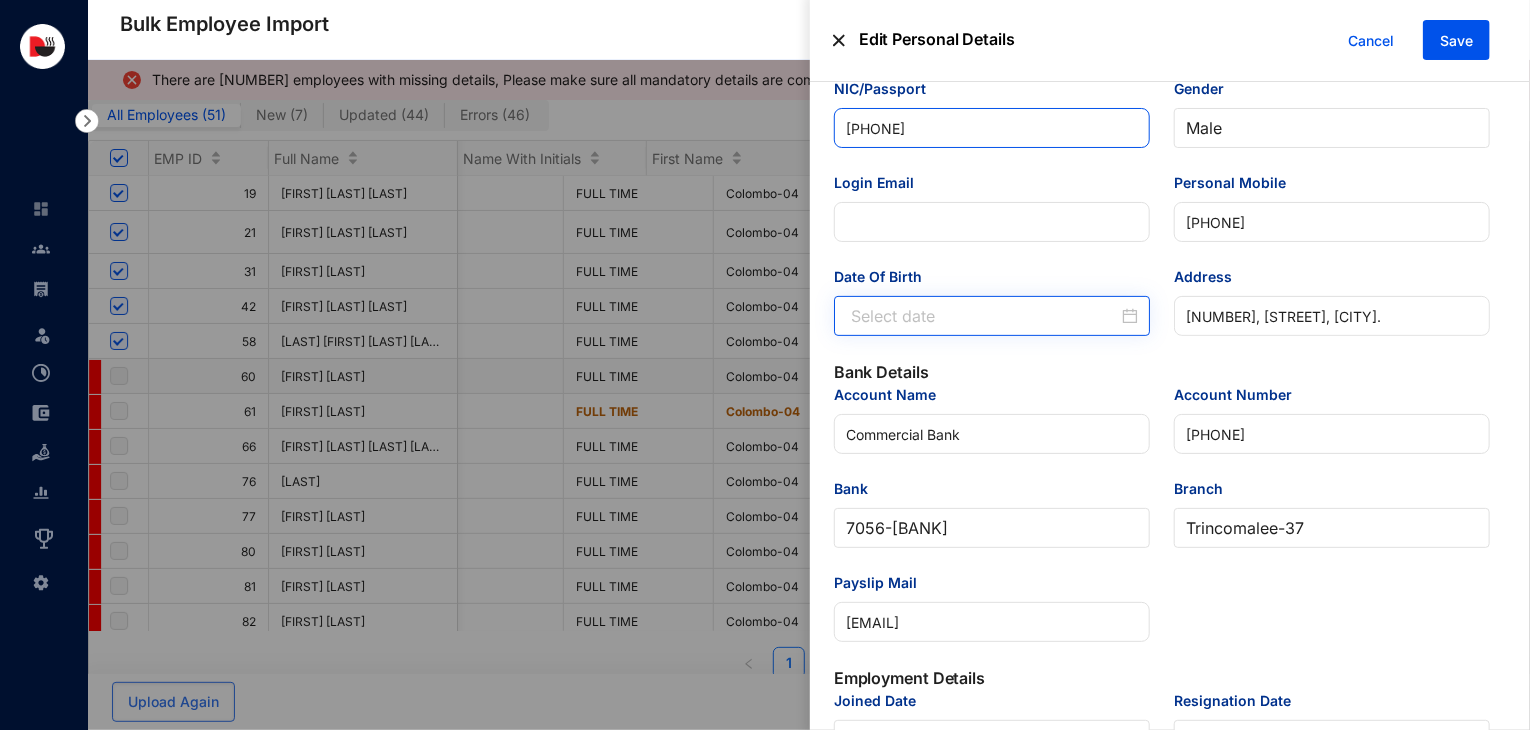 type on "[NUMBER]" 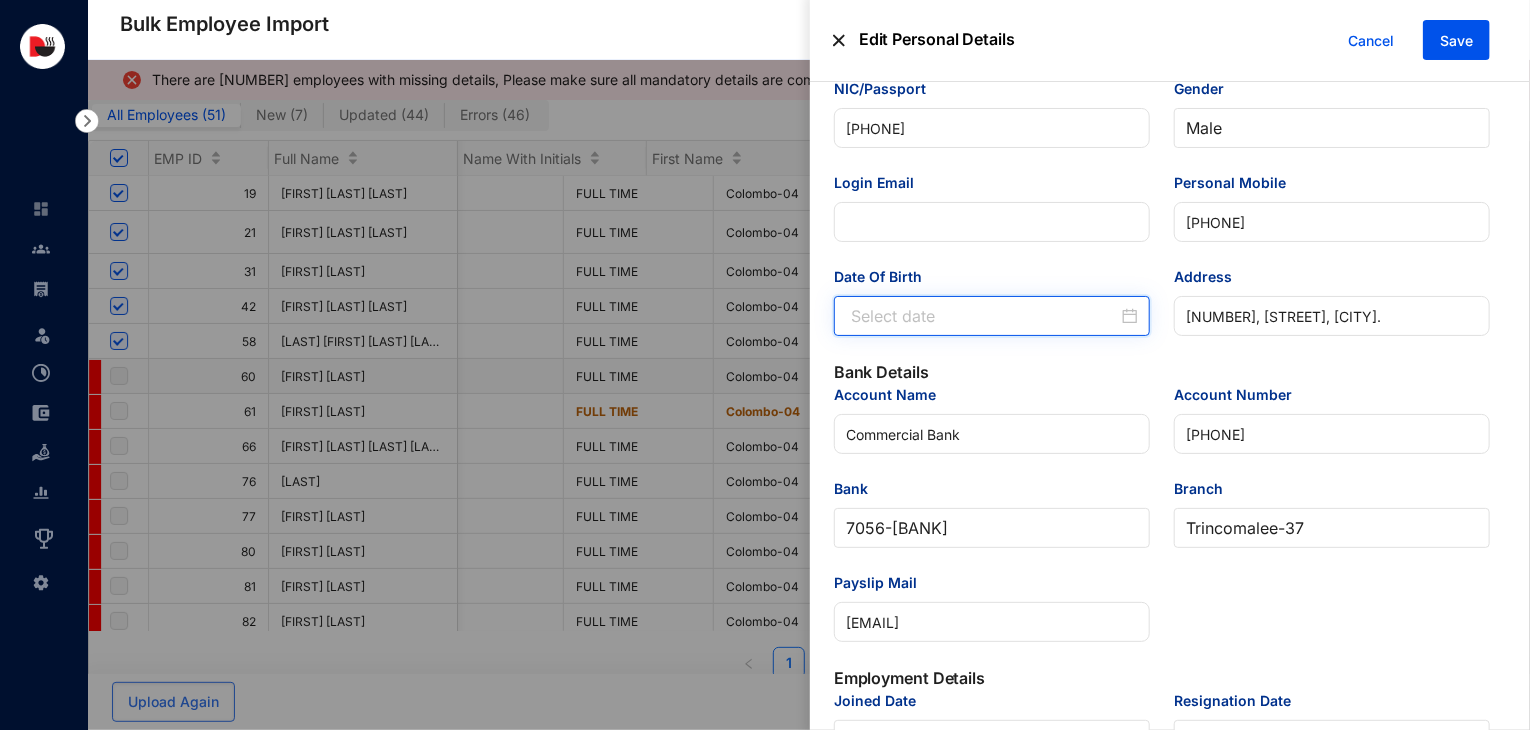 click on "Date Of Birth" at bounding box center (984, 316) 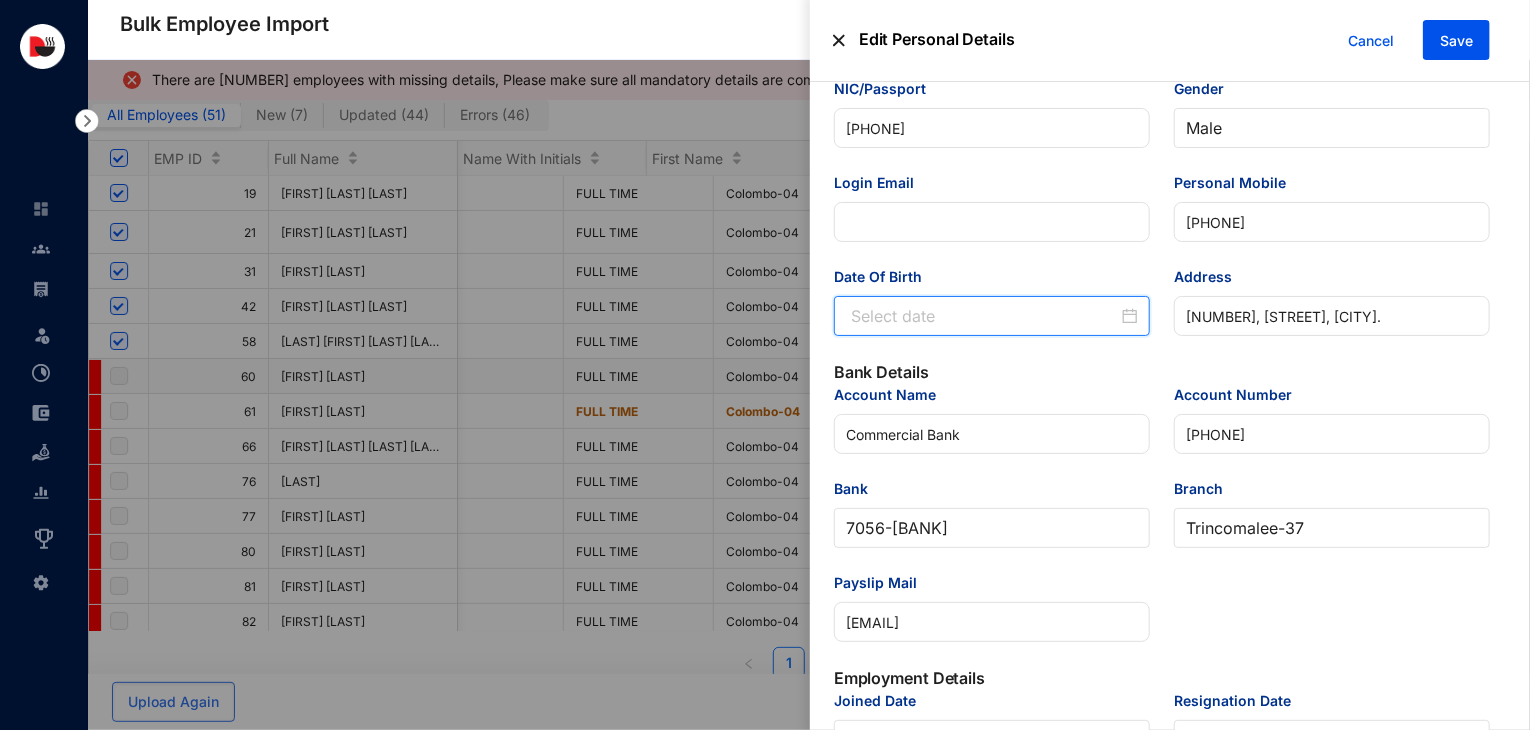click on "Date Of Birth" at bounding box center (984, 316) 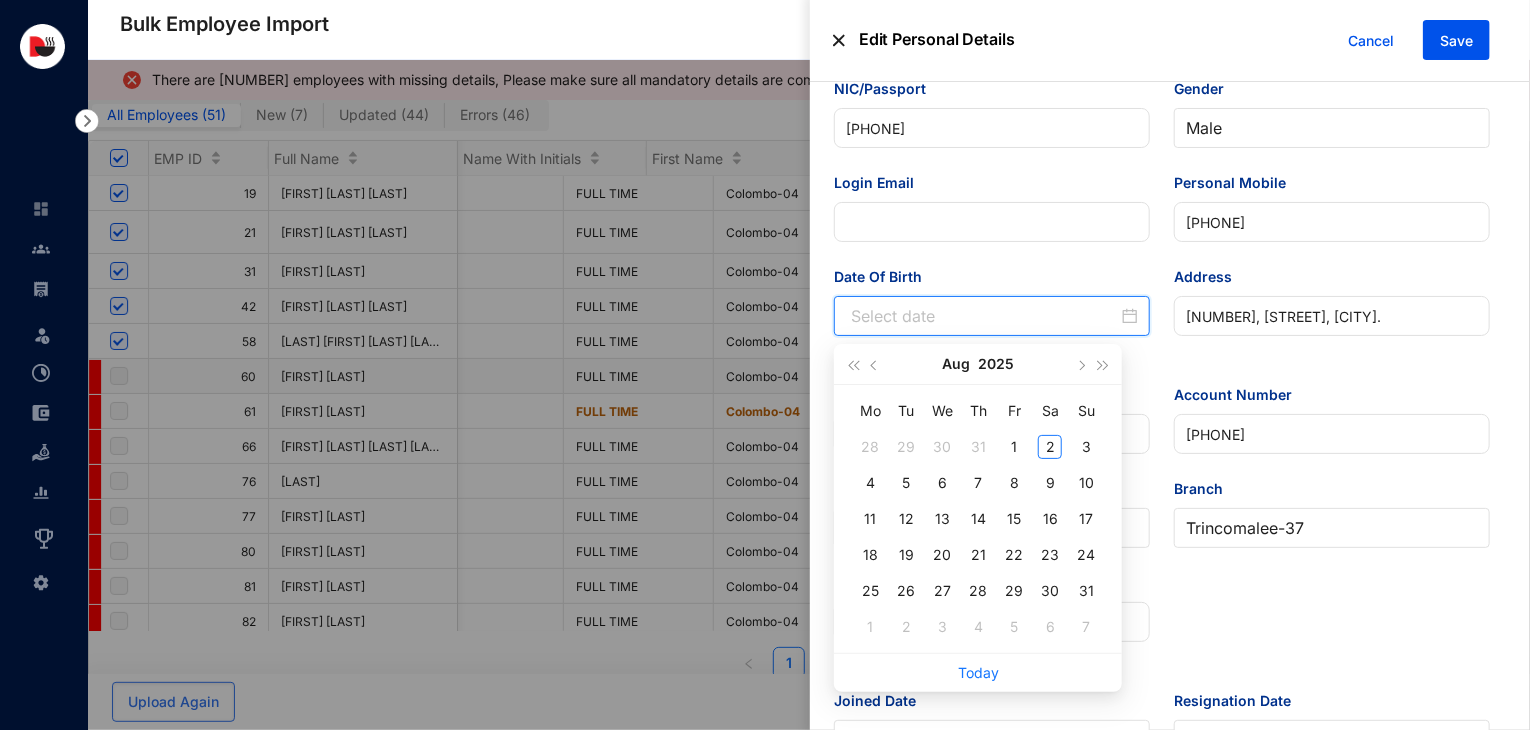paste on "2023-07-05" 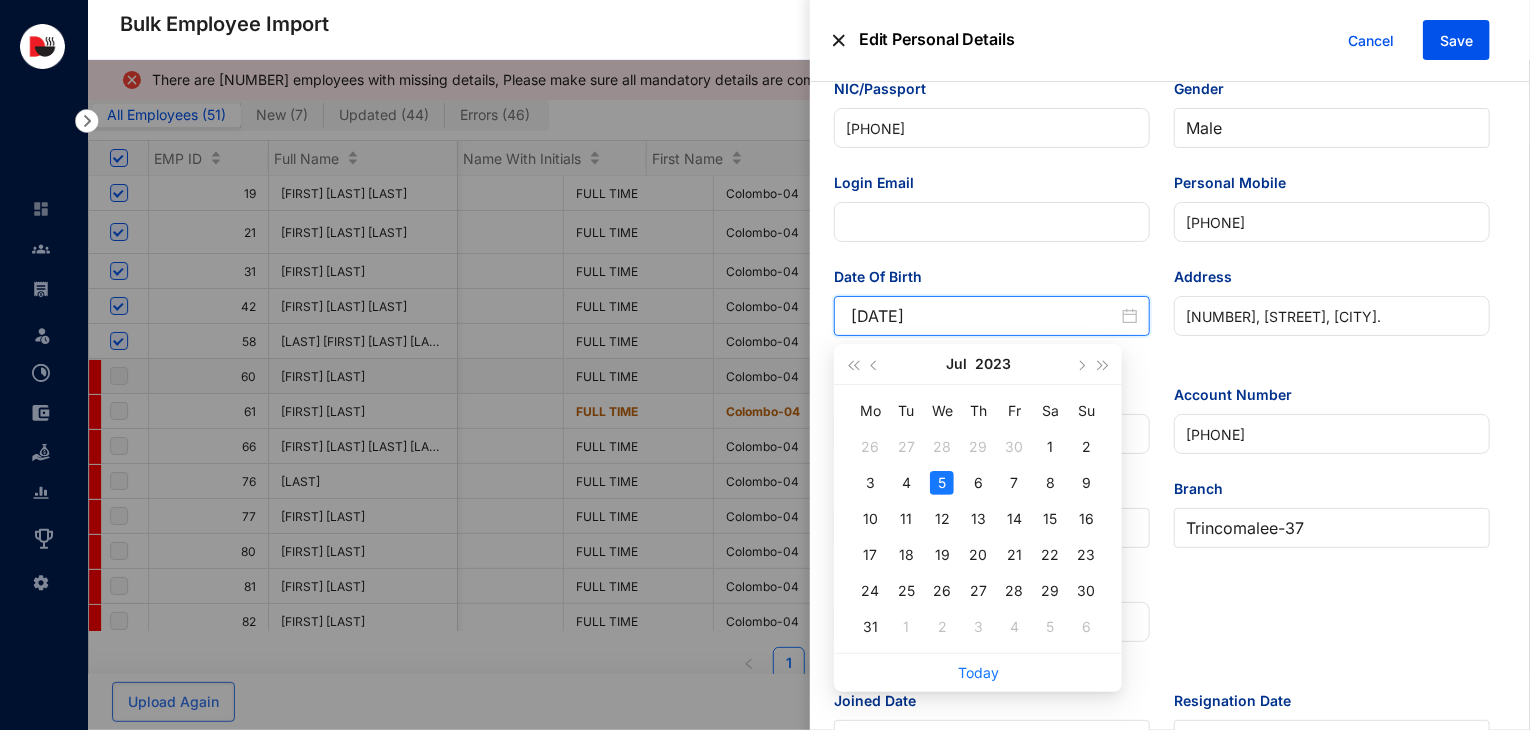 type on "2023-07-05" 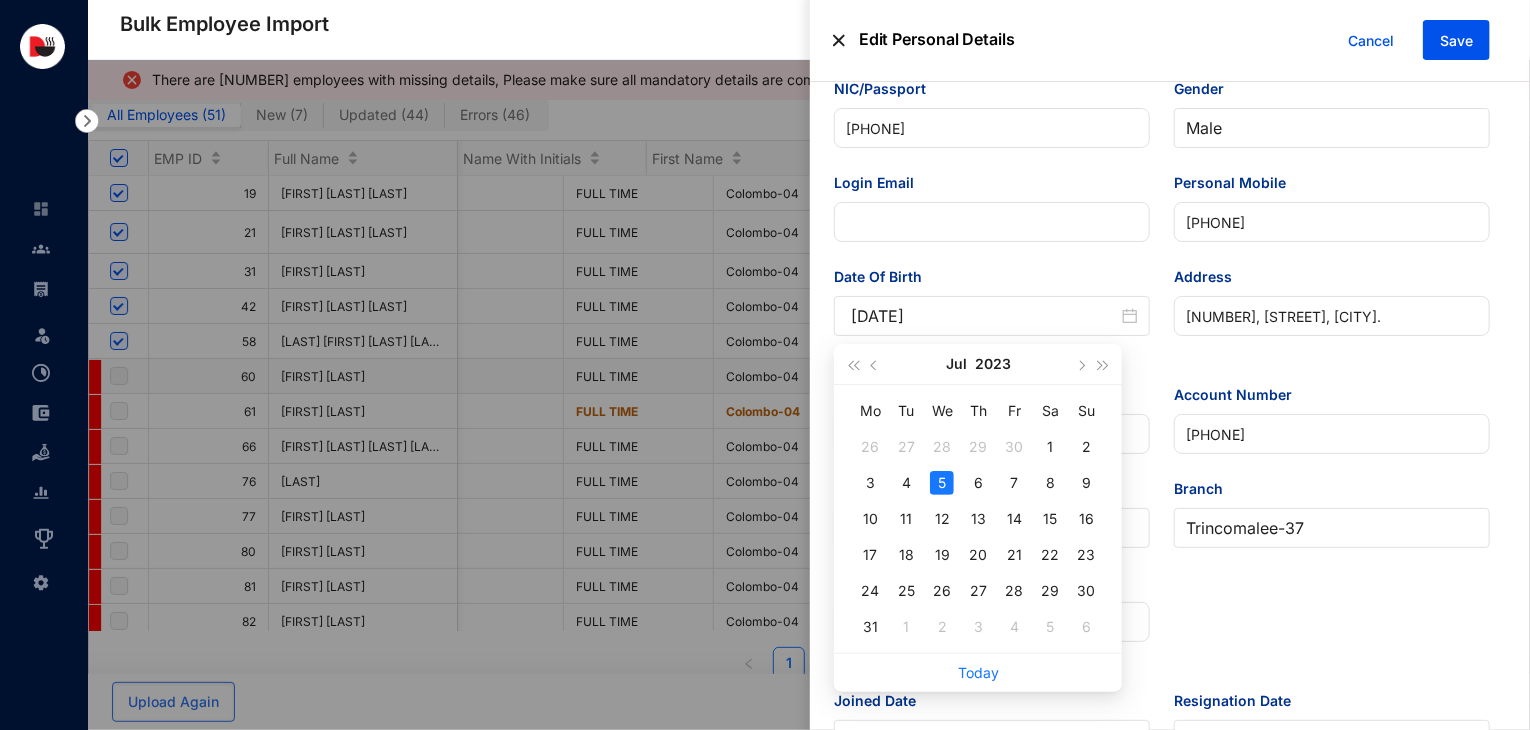 click on "Bank Details" at bounding box center (1162, 372) 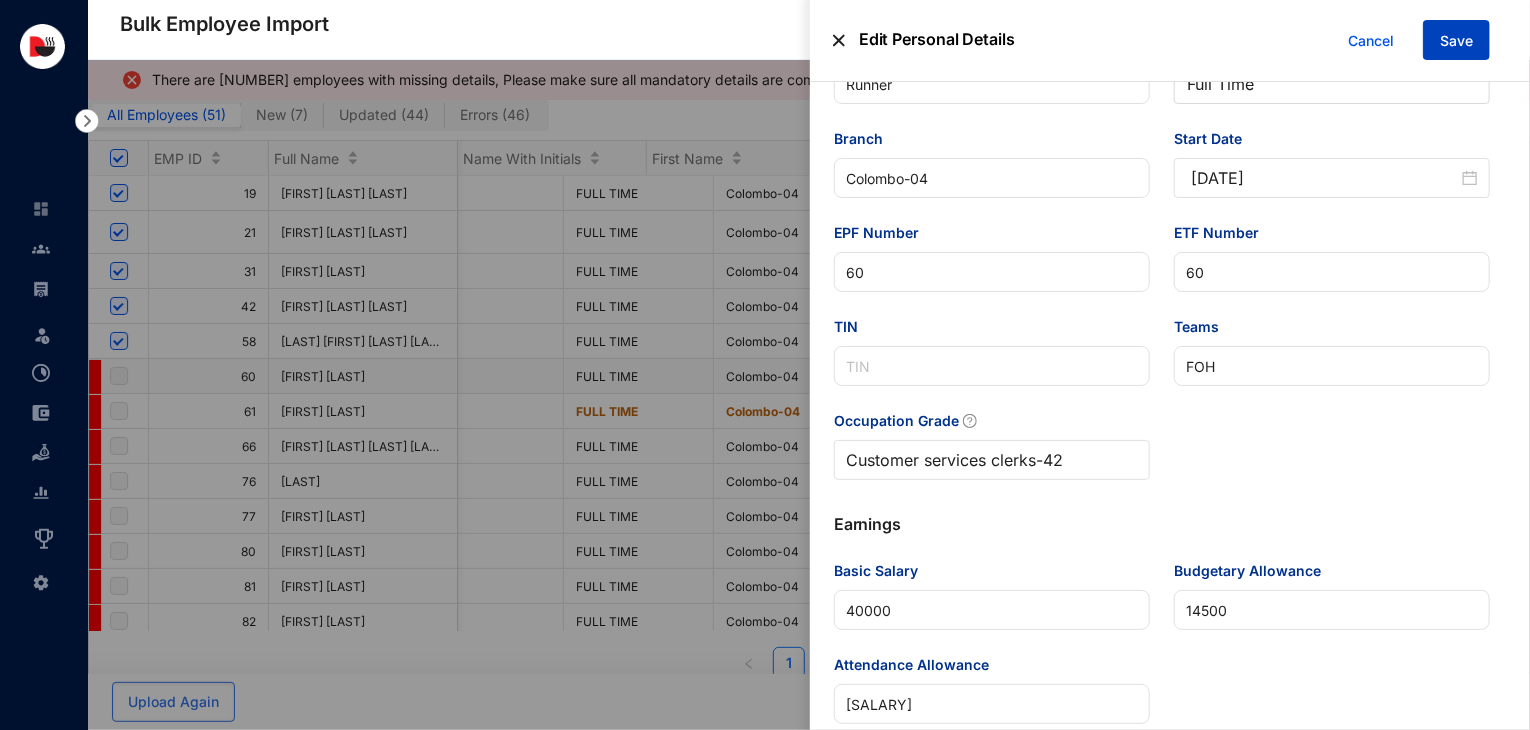 click on "Save" at bounding box center (1456, 41) 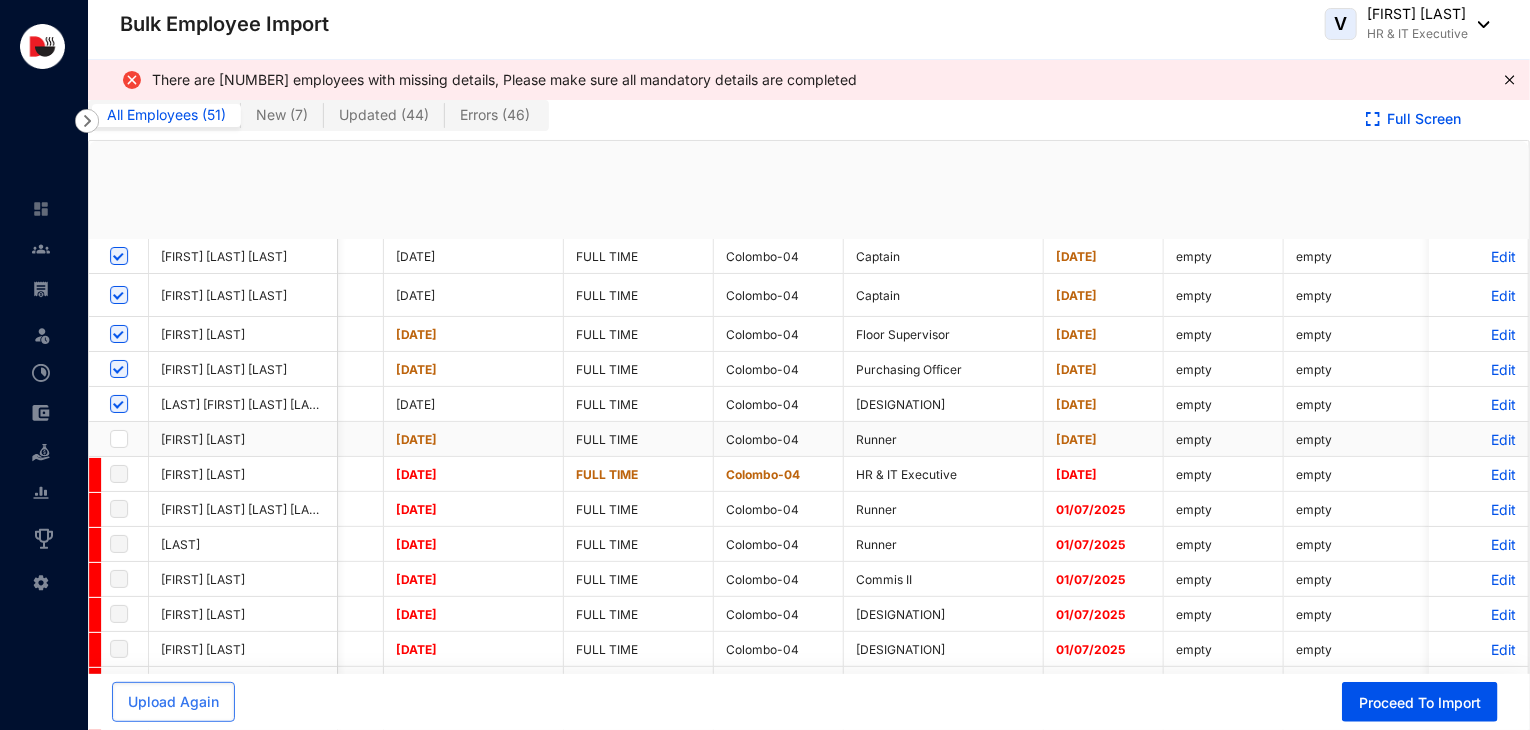 checkbox on "true" 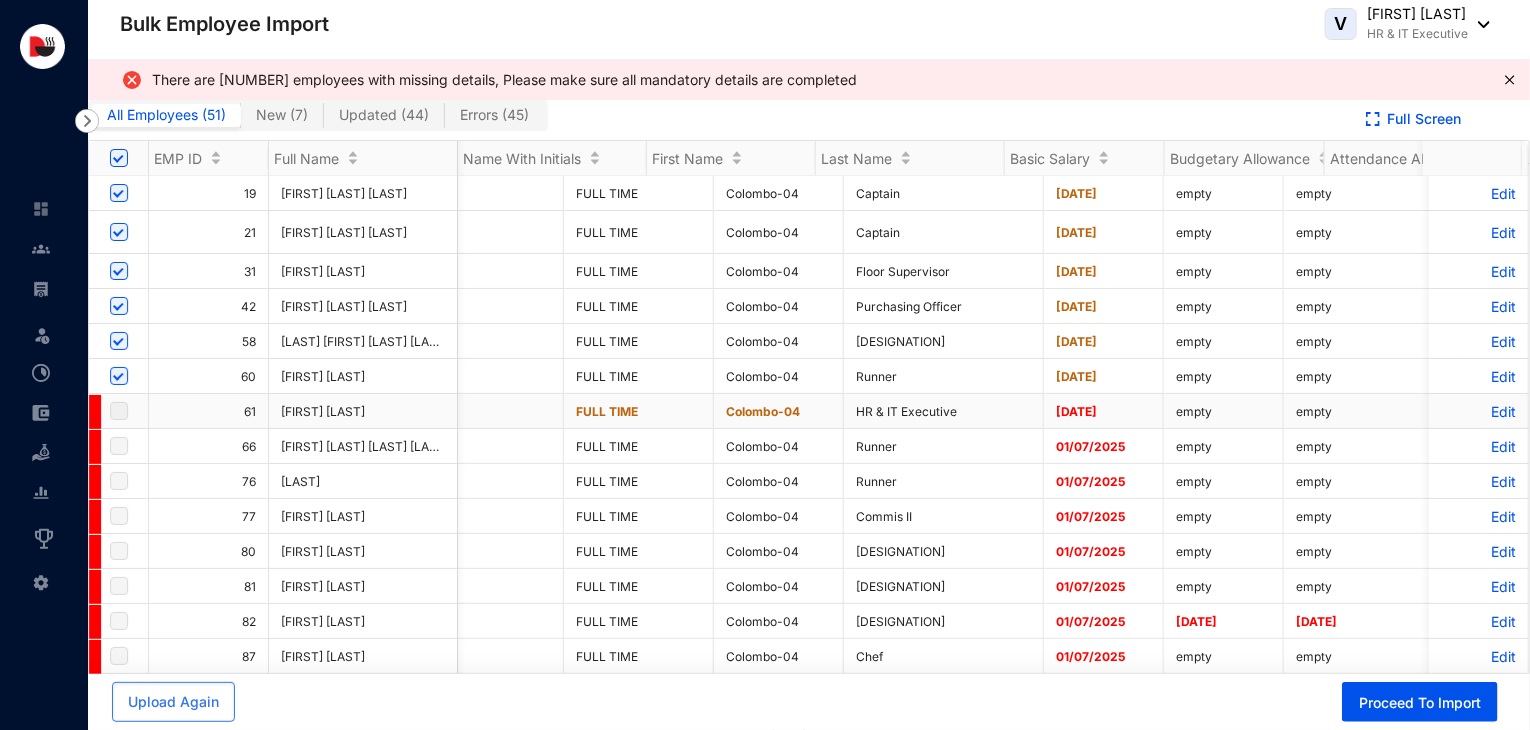 click on "Edit" at bounding box center (1478, 411) 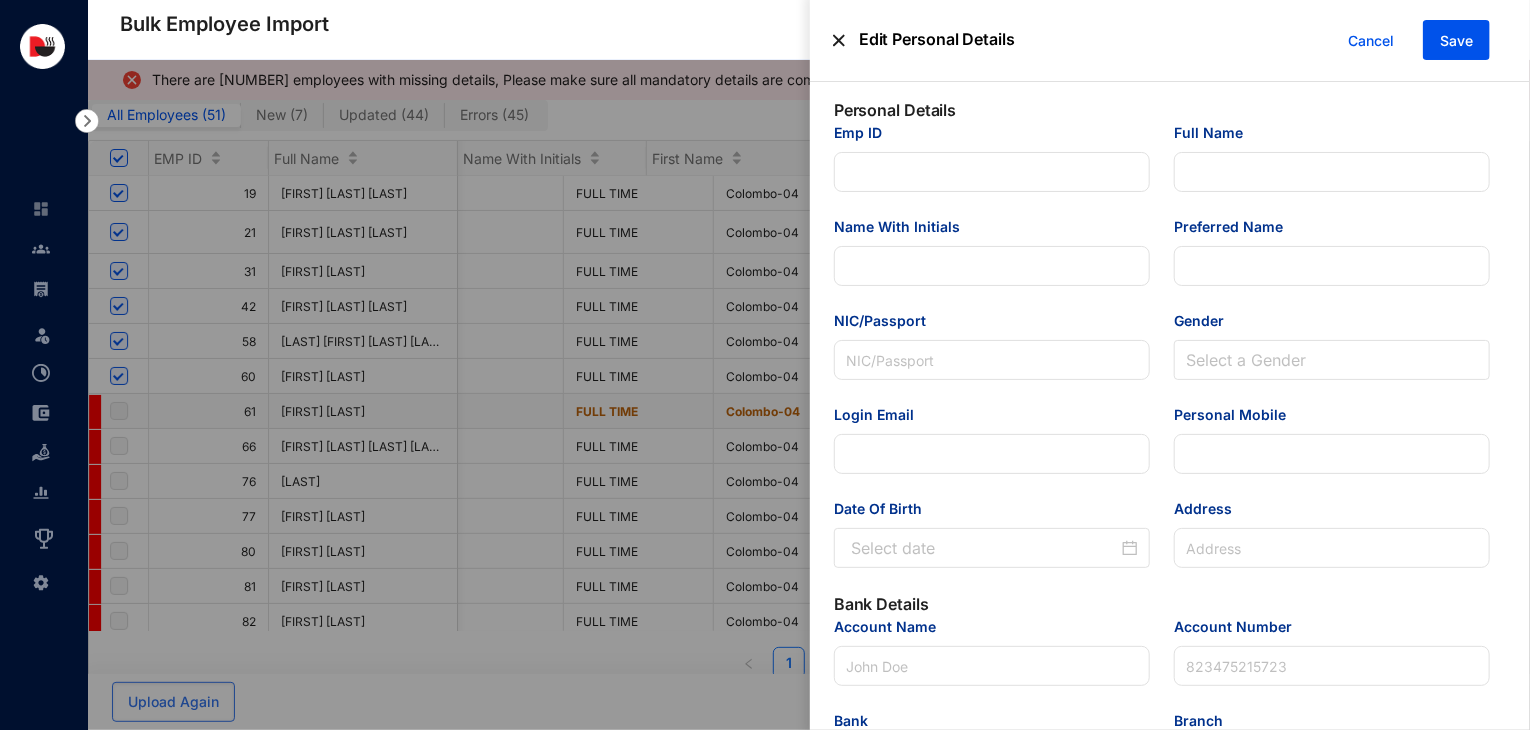 type on "61" 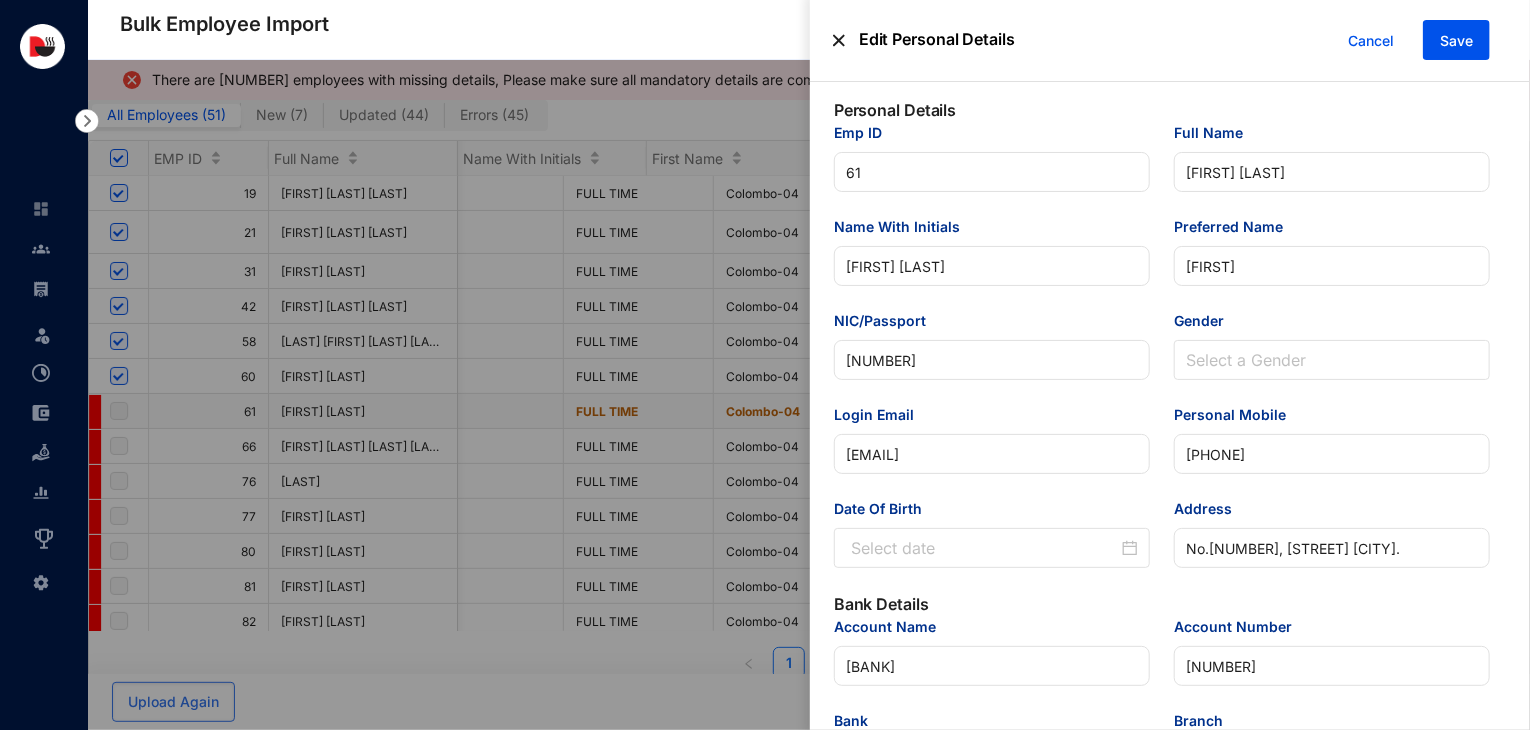 type on "2023-05-11" 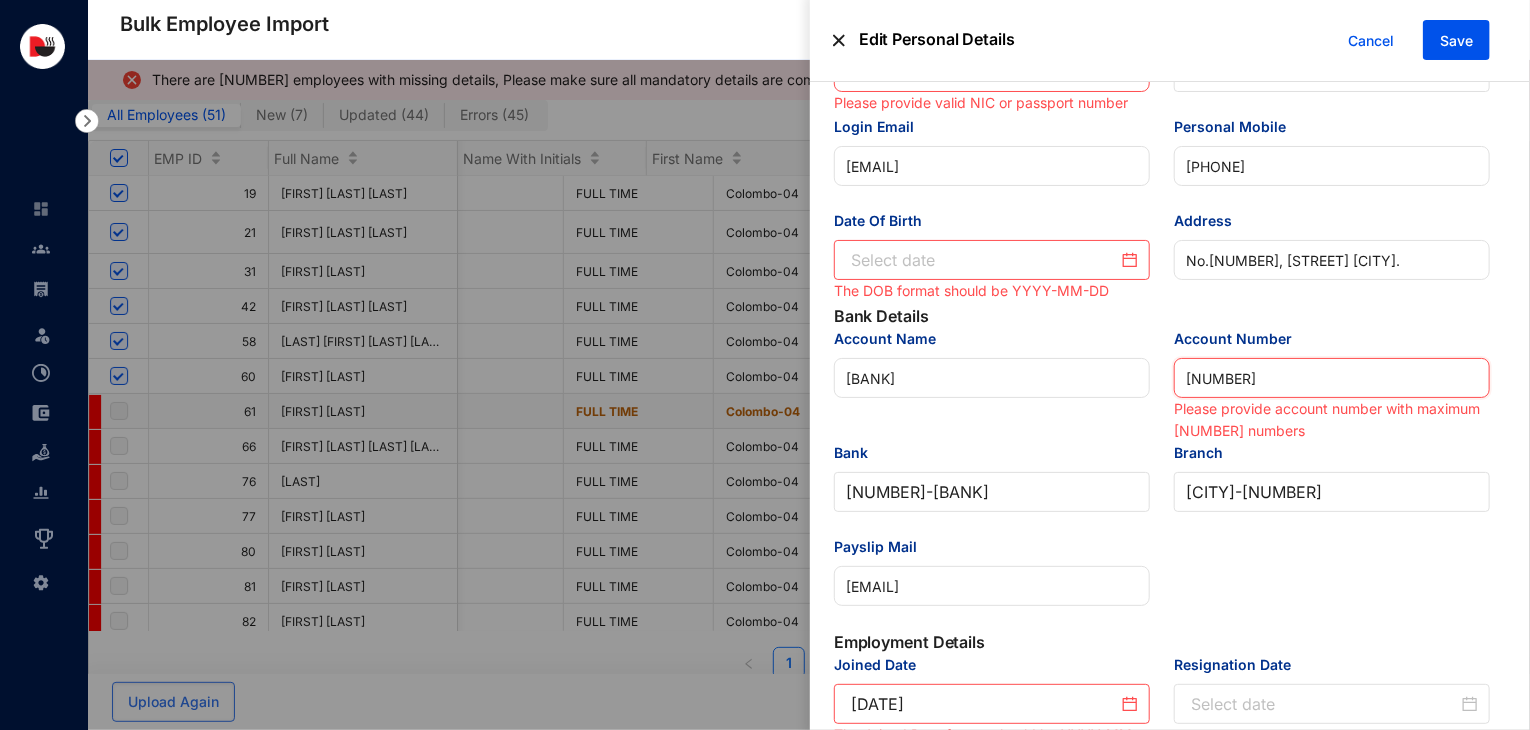 click on "[NUMBER]" at bounding box center (1332, 378) 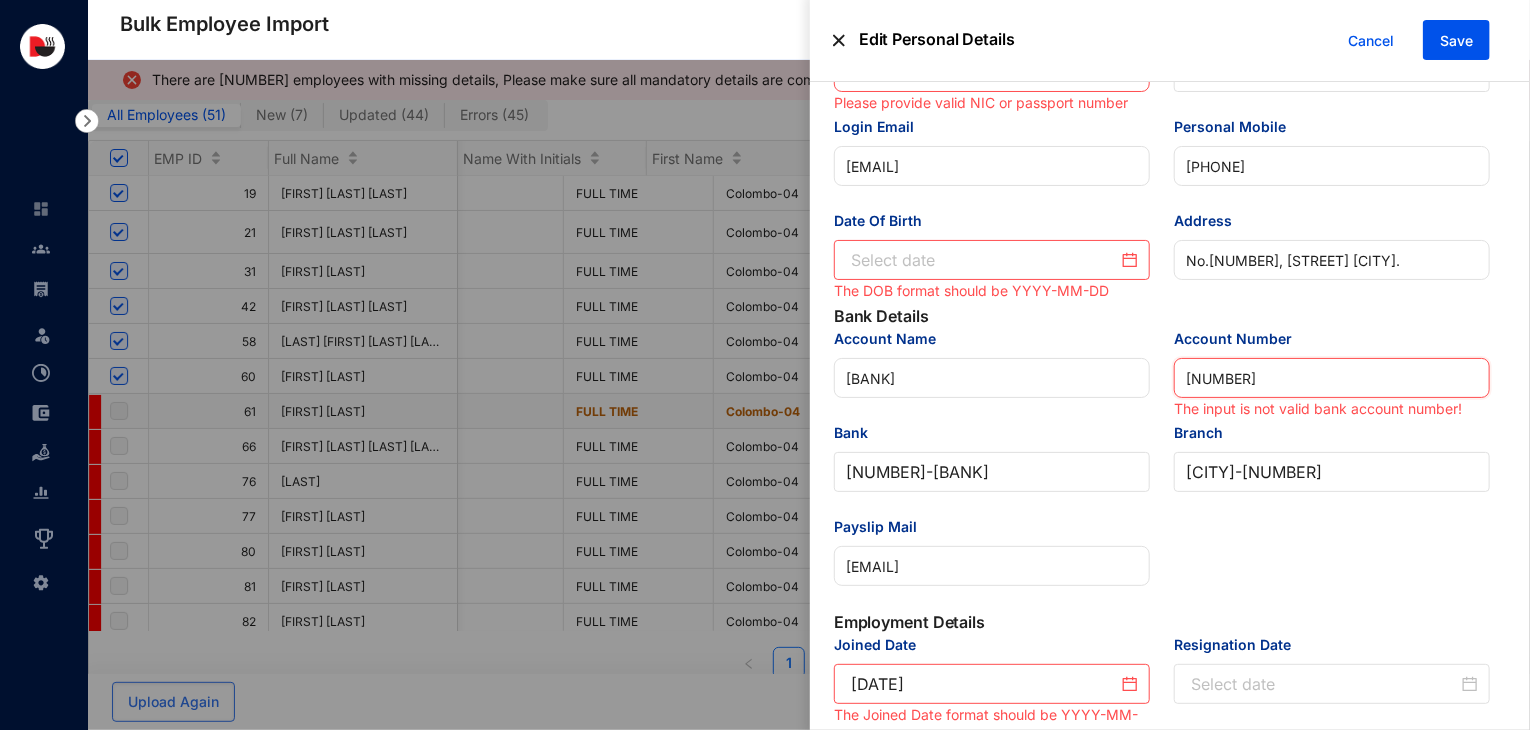 type on "1" 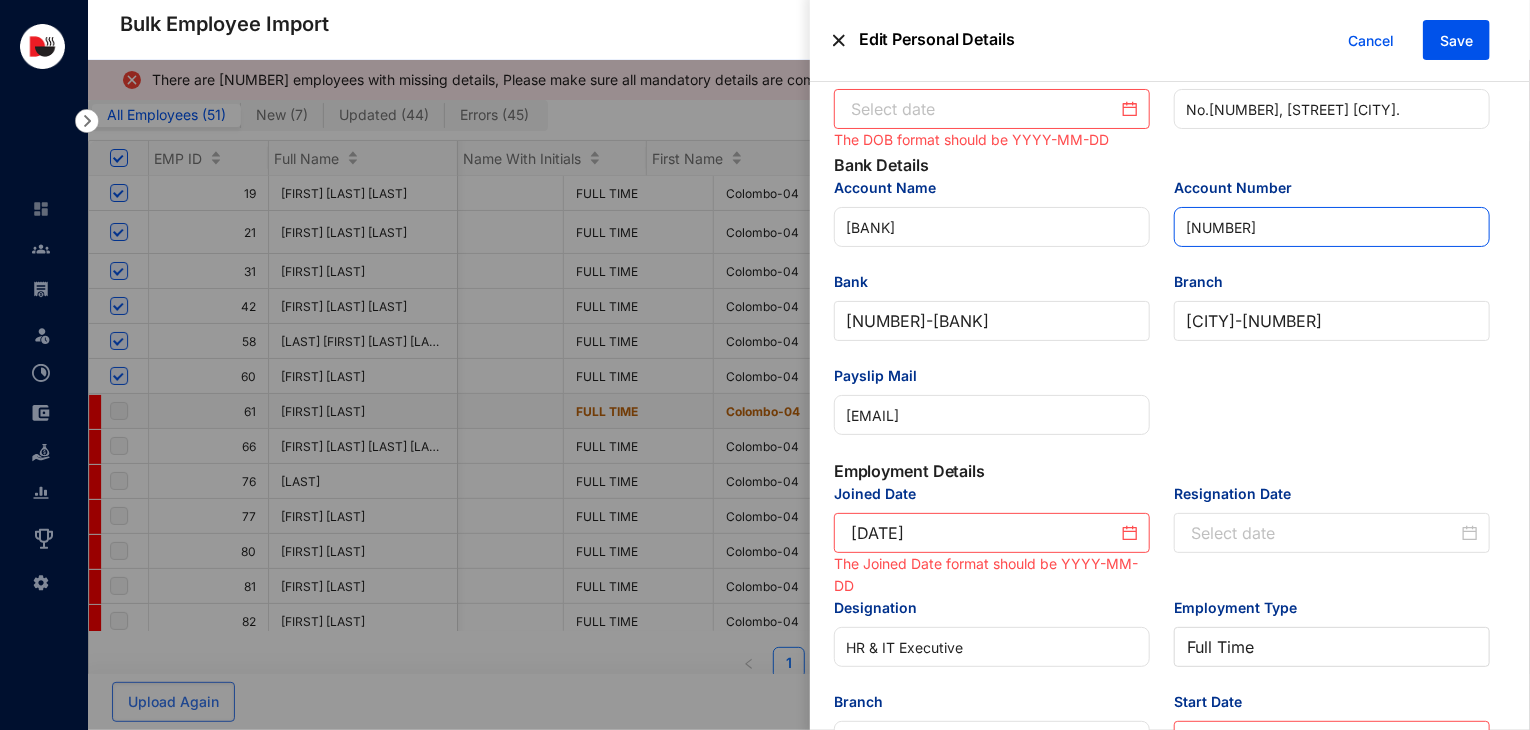 scroll, scrollTop: 446, scrollLeft: 0, axis: vertical 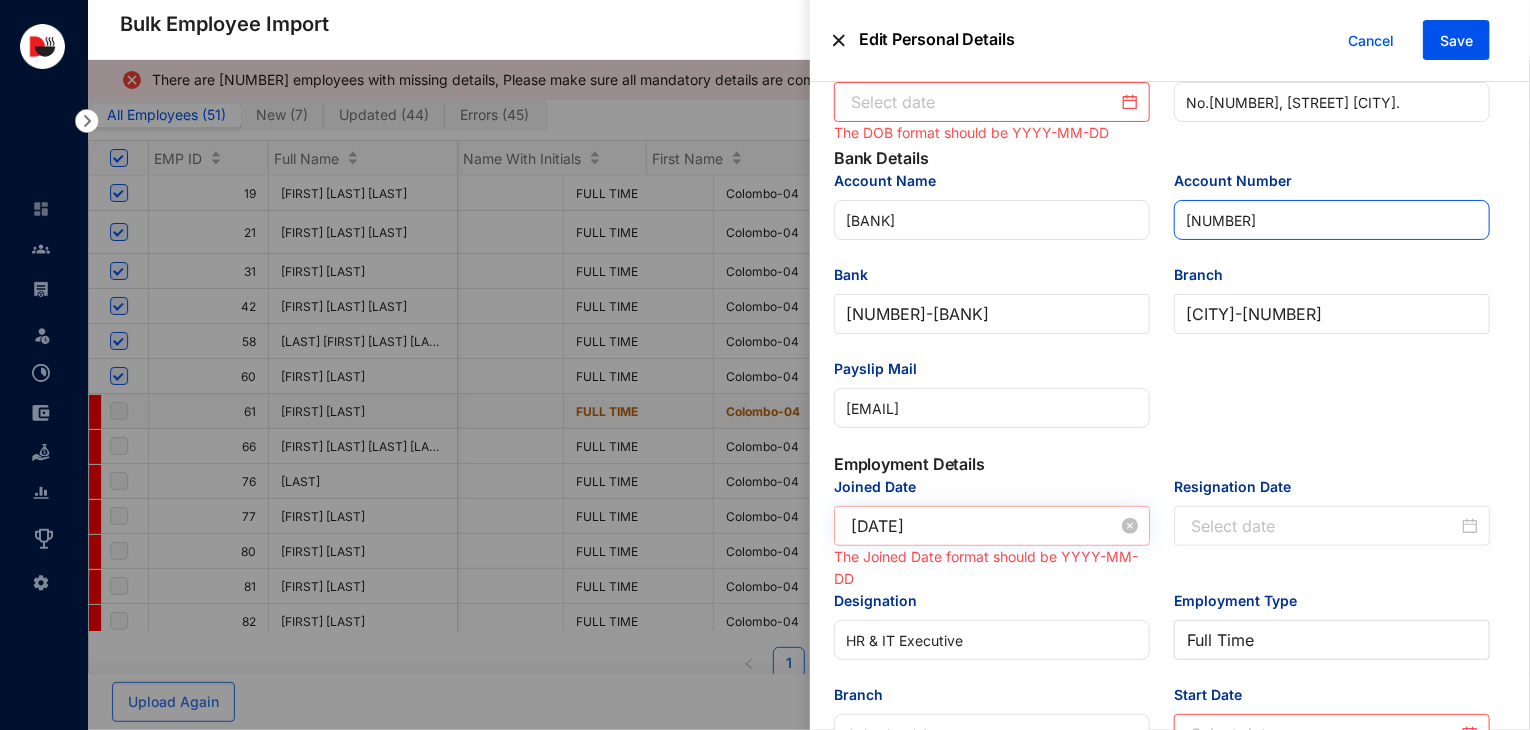 type on "[NUMBER]" 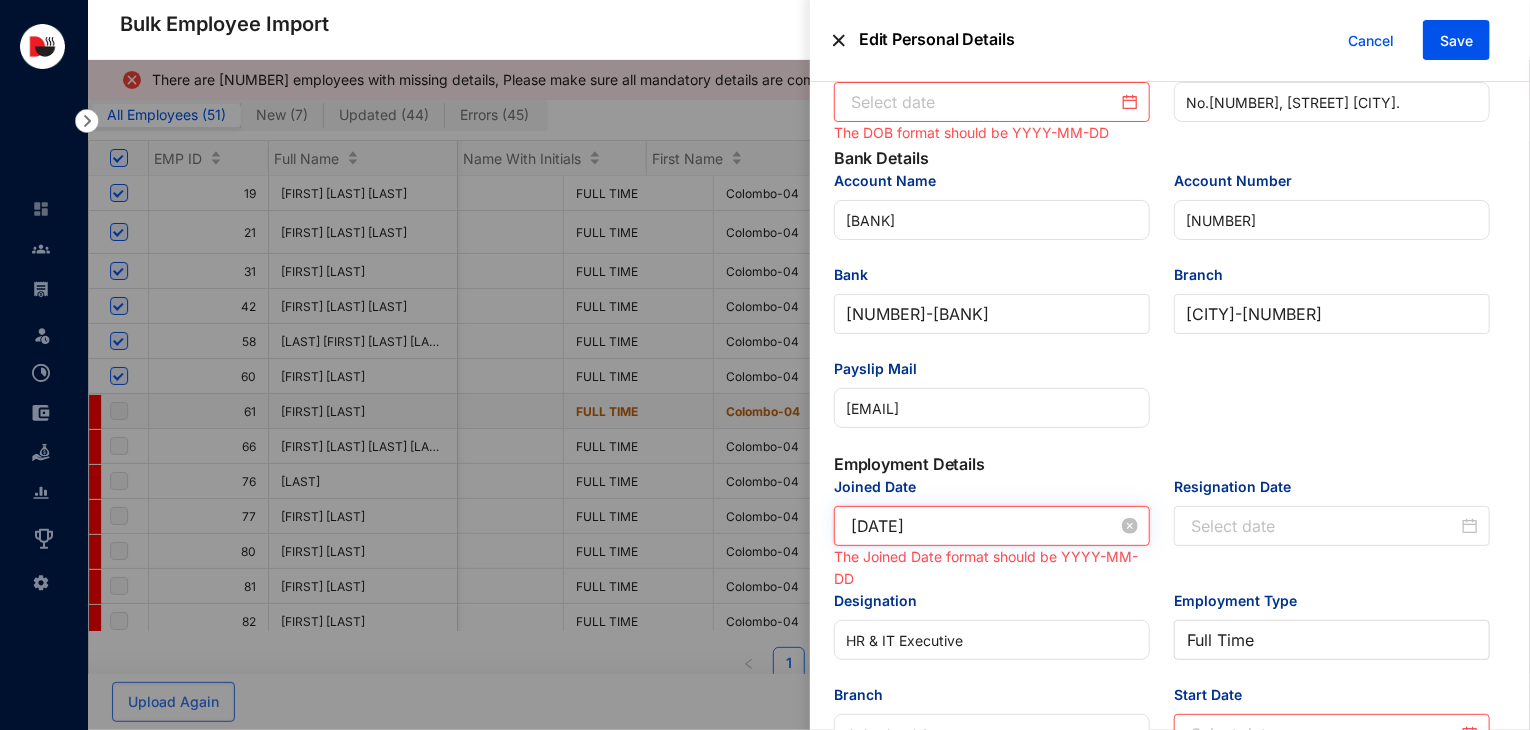 click on "2023-05-11" at bounding box center (984, 526) 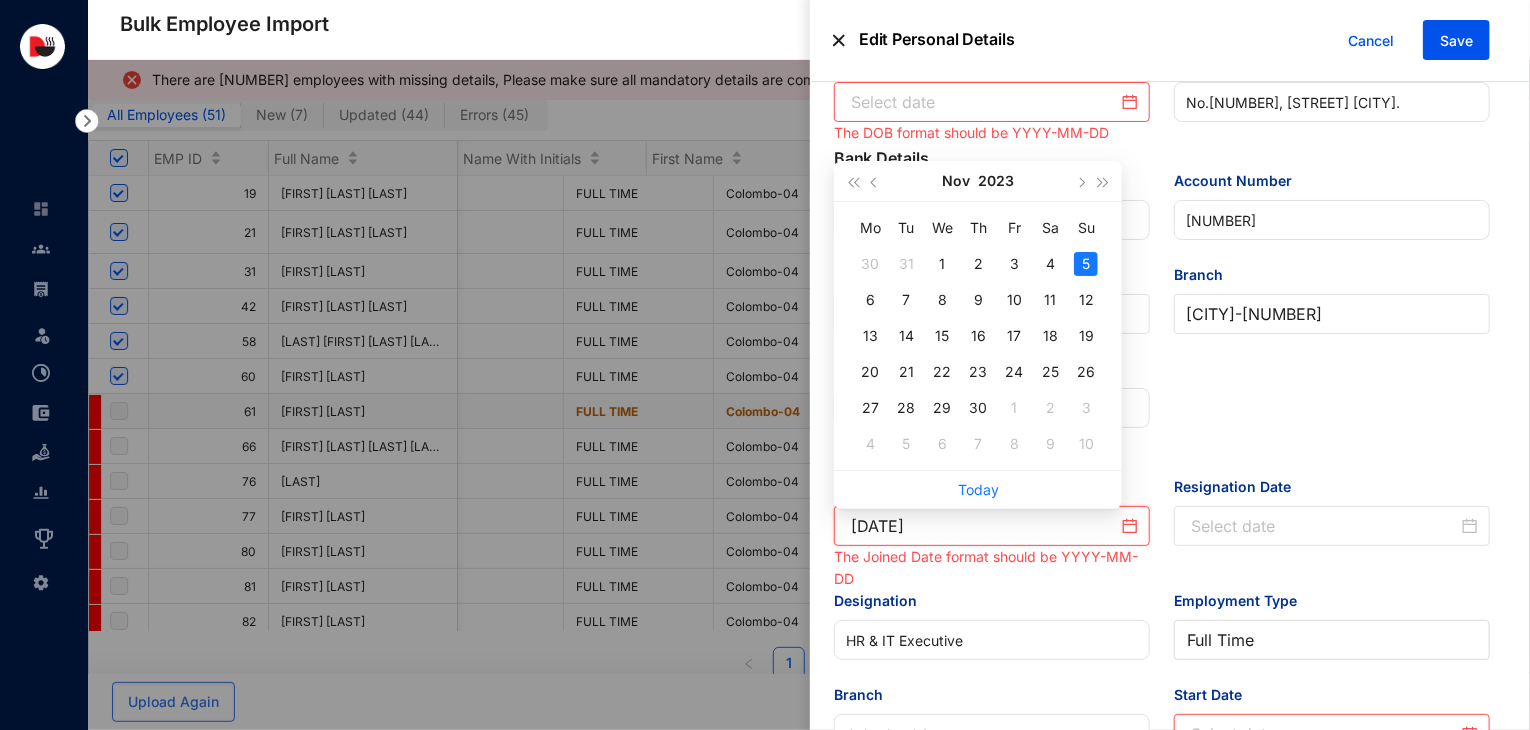 type on "2023-11-05" 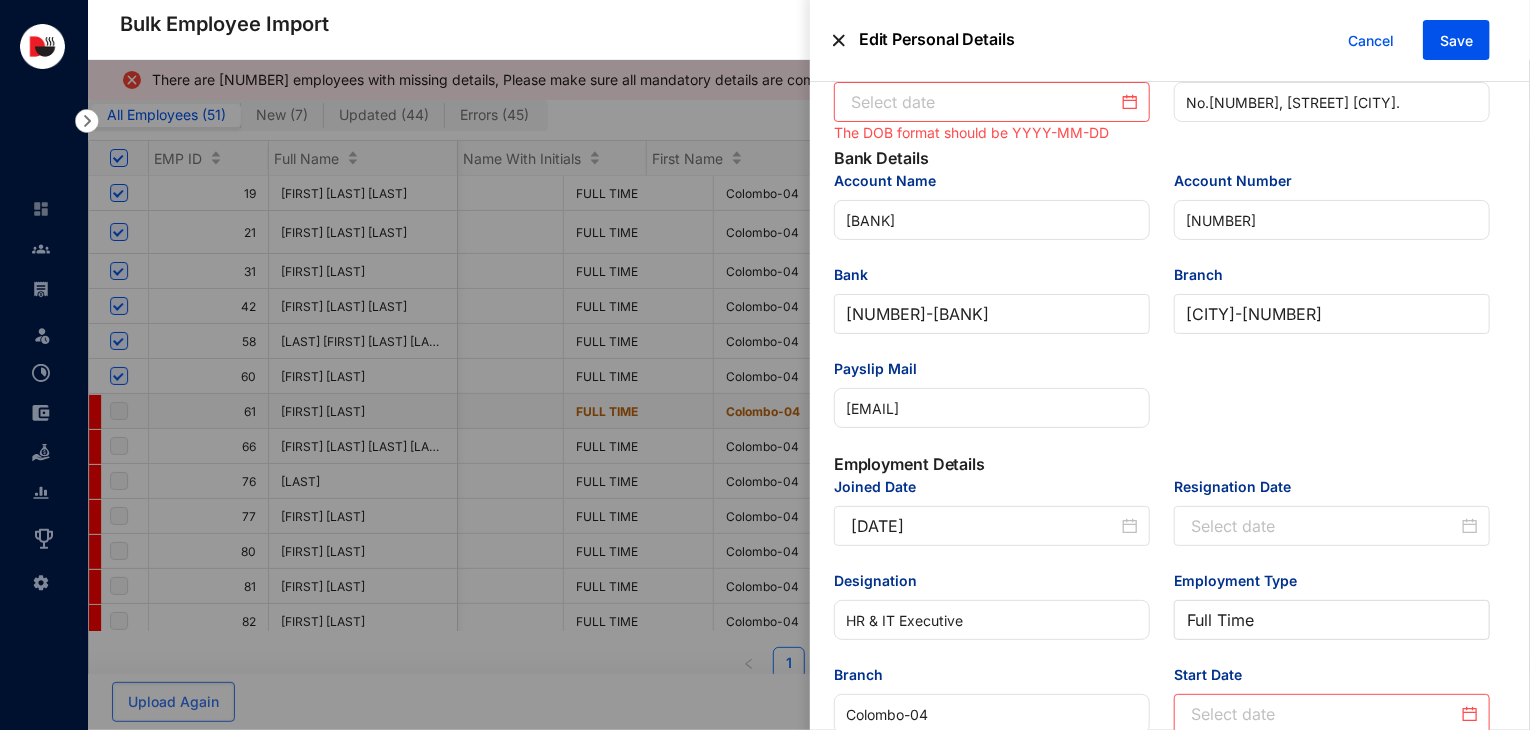 click on "Account Name Hatton National Bank Account Number 198020014913 Bank 7083  -  Hatton National Bank PLC  Branch Galaha  -  198 Payslip Mail vijaytoney725@gmail.com" at bounding box center [1162, 311] 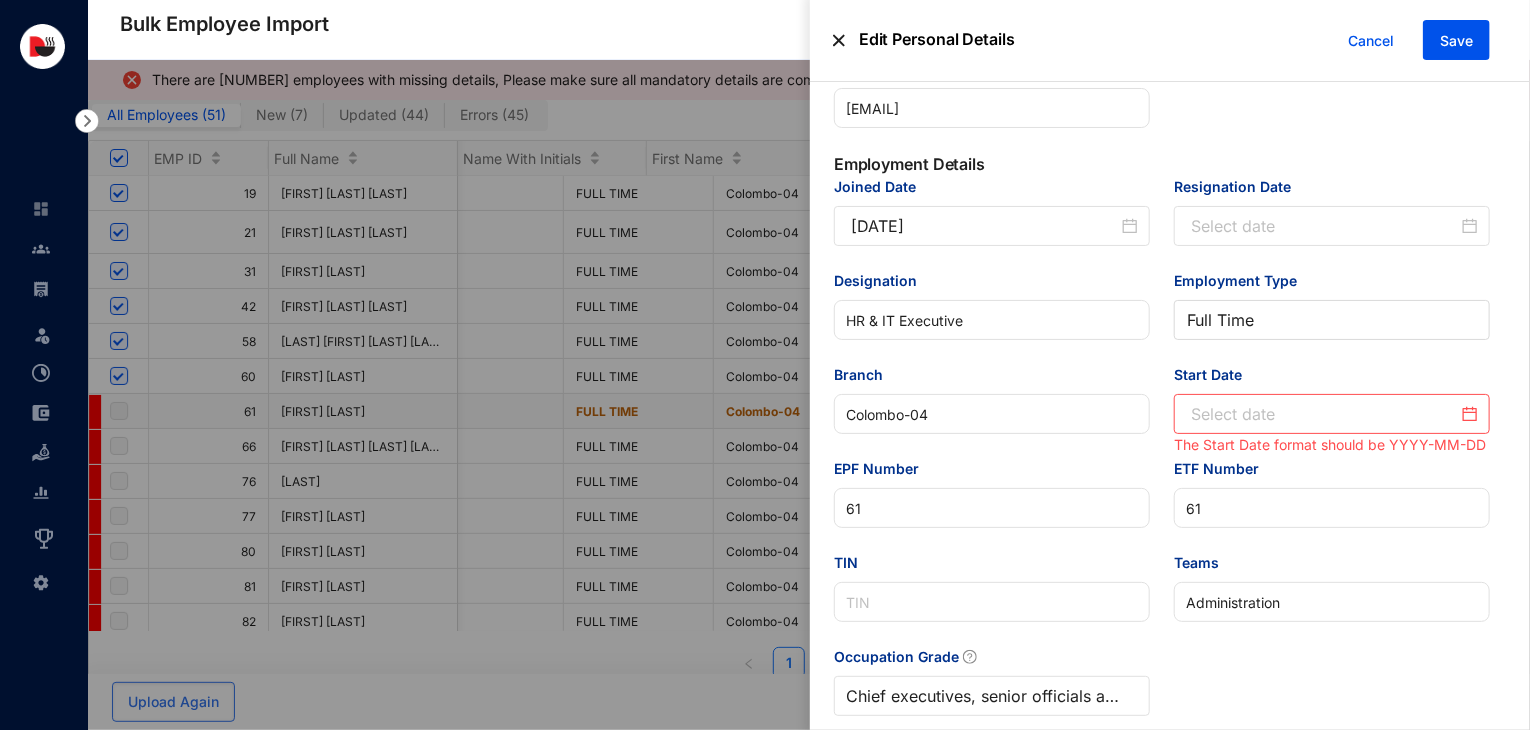 scroll, scrollTop: 747, scrollLeft: 0, axis: vertical 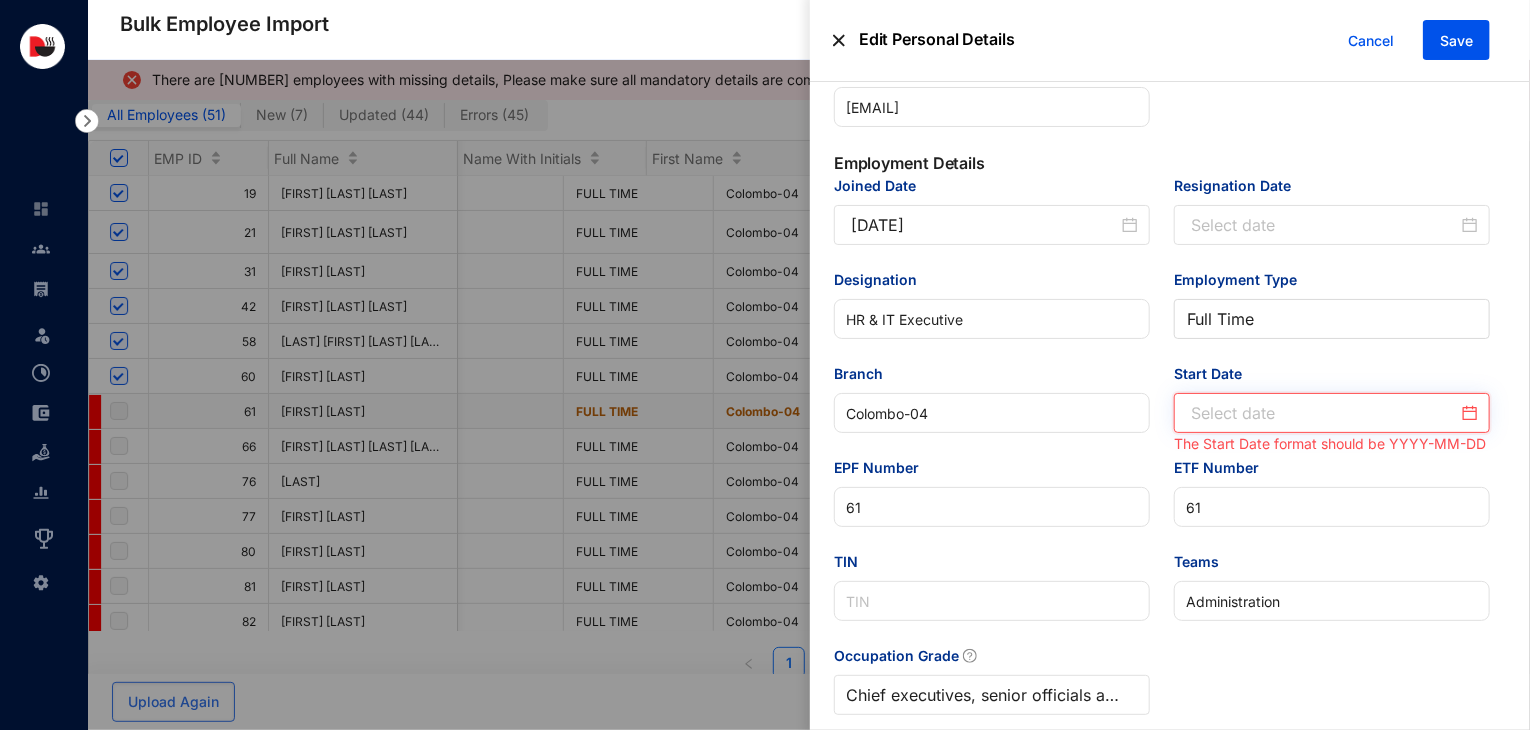 click on "Start Date" at bounding box center (1324, 413) 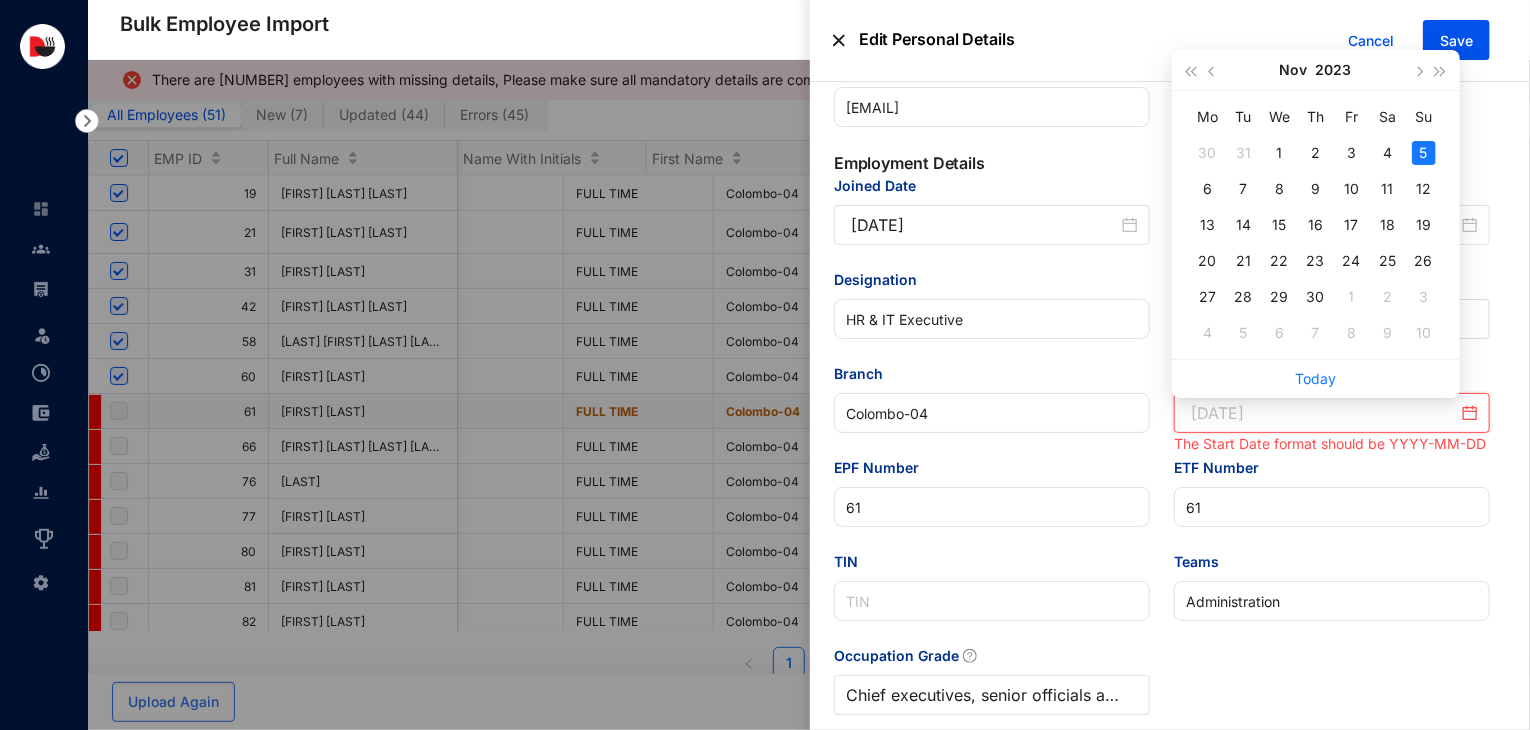 type on "2023-11-05" 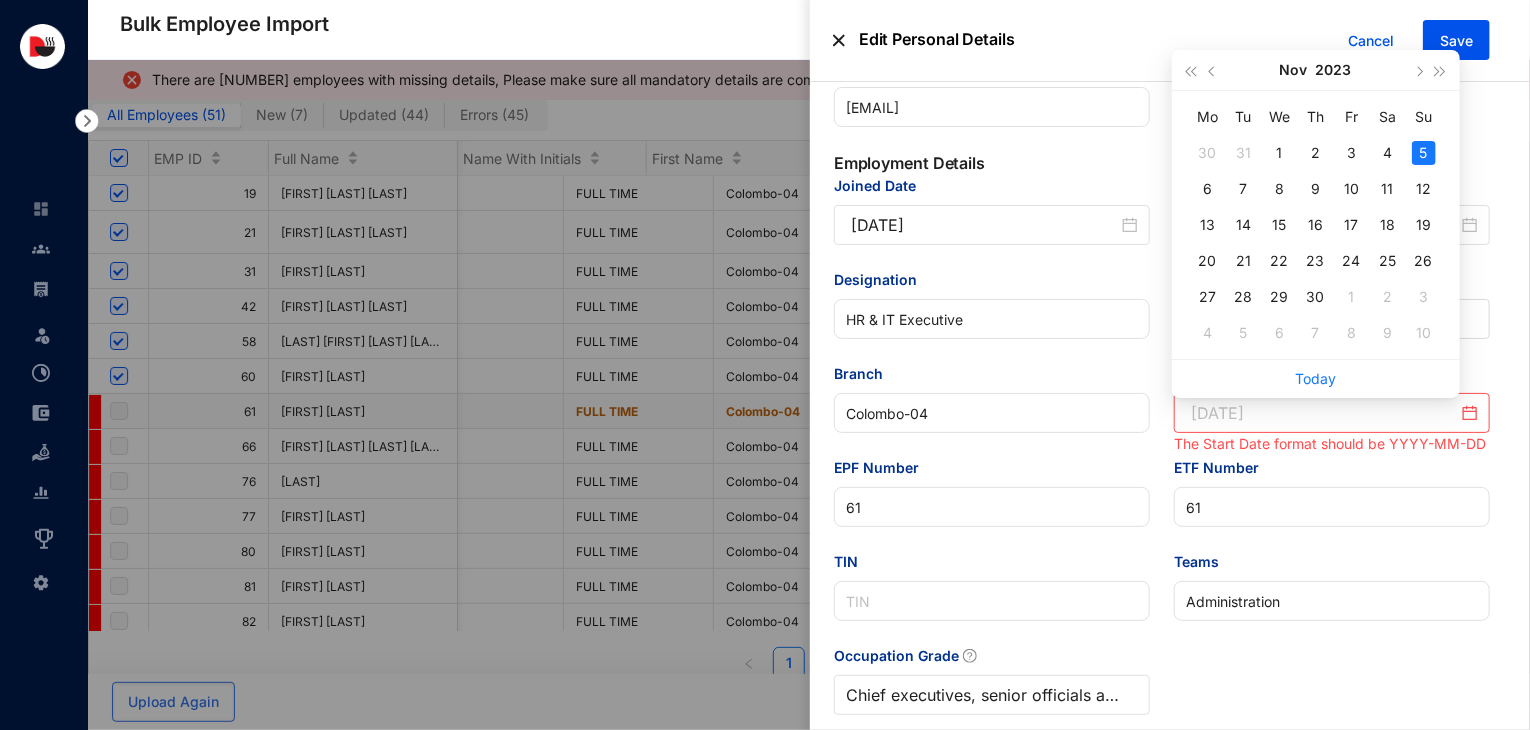 click on "5" at bounding box center [1424, 153] 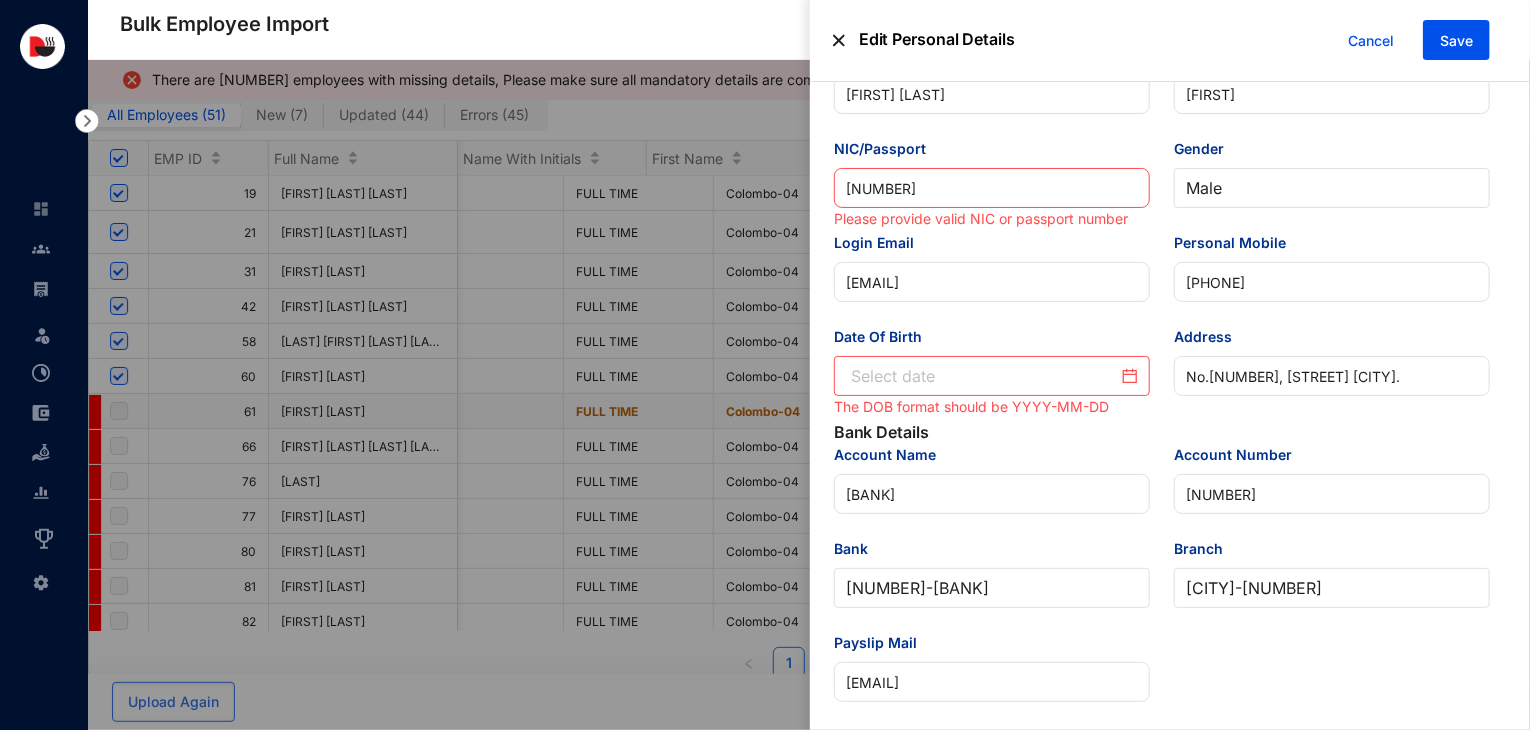 scroll, scrollTop: 168, scrollLeft: 0, axis: vertical 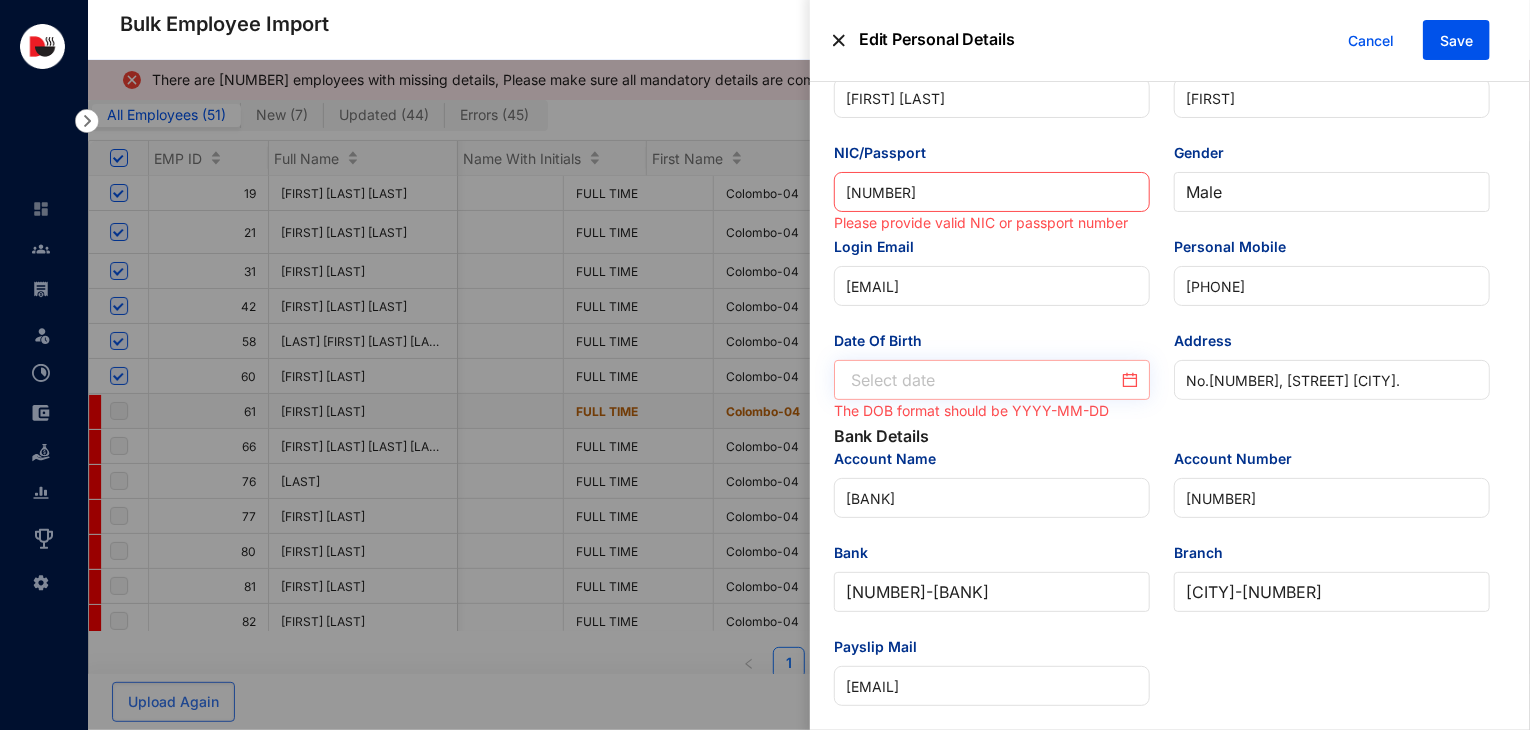 click at bounding box center (992, 380) 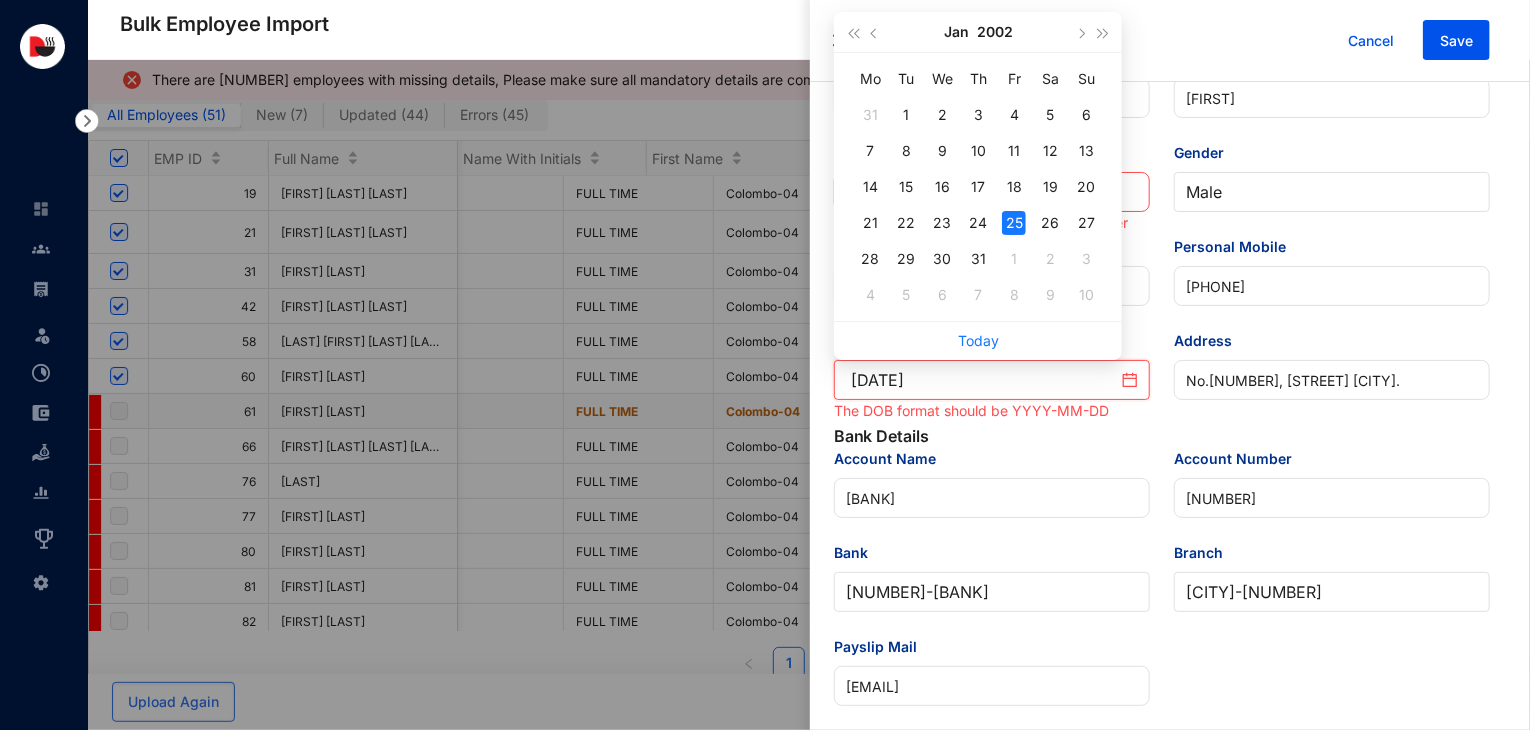 type on "2002-01-25" 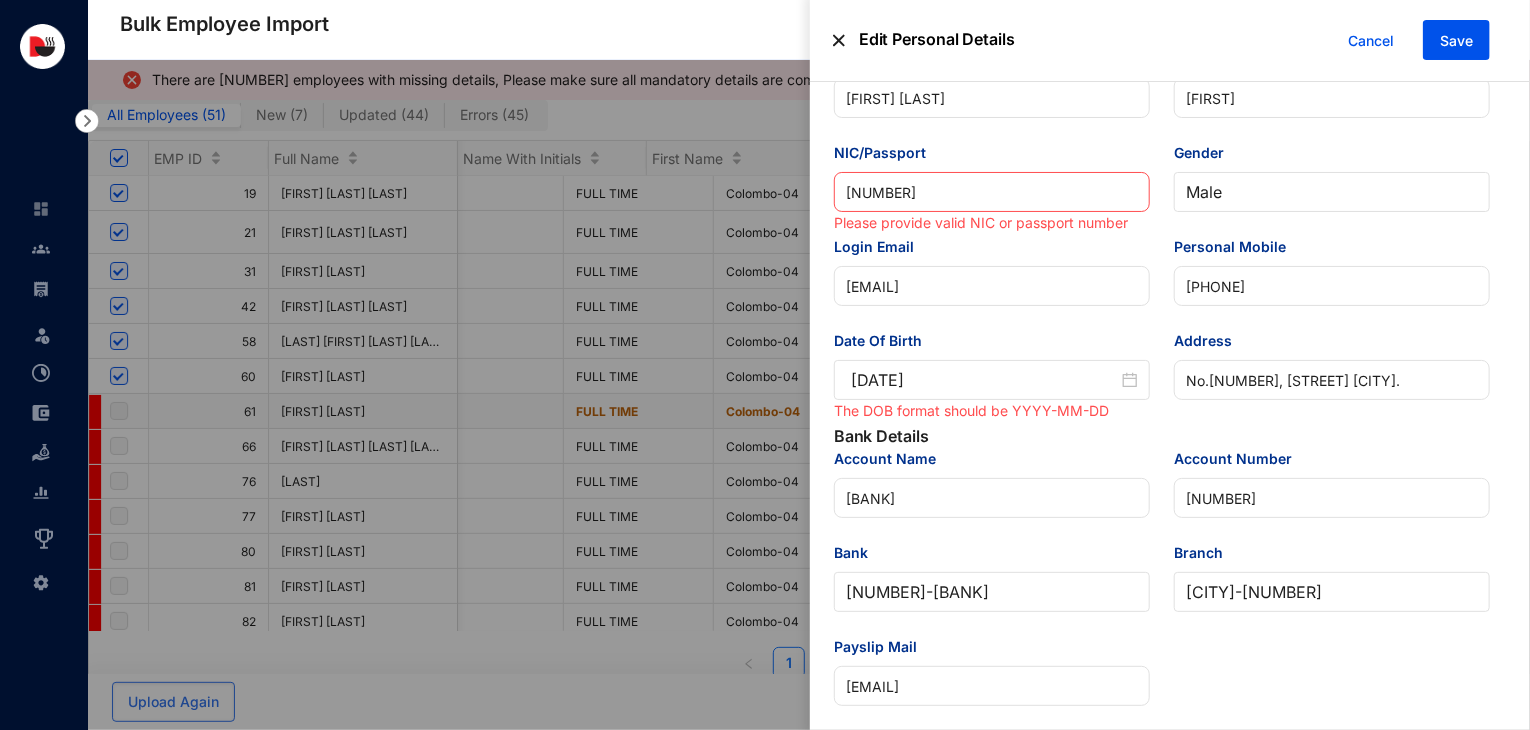 click on "Bank Details" at bounding box center [1162, 436] 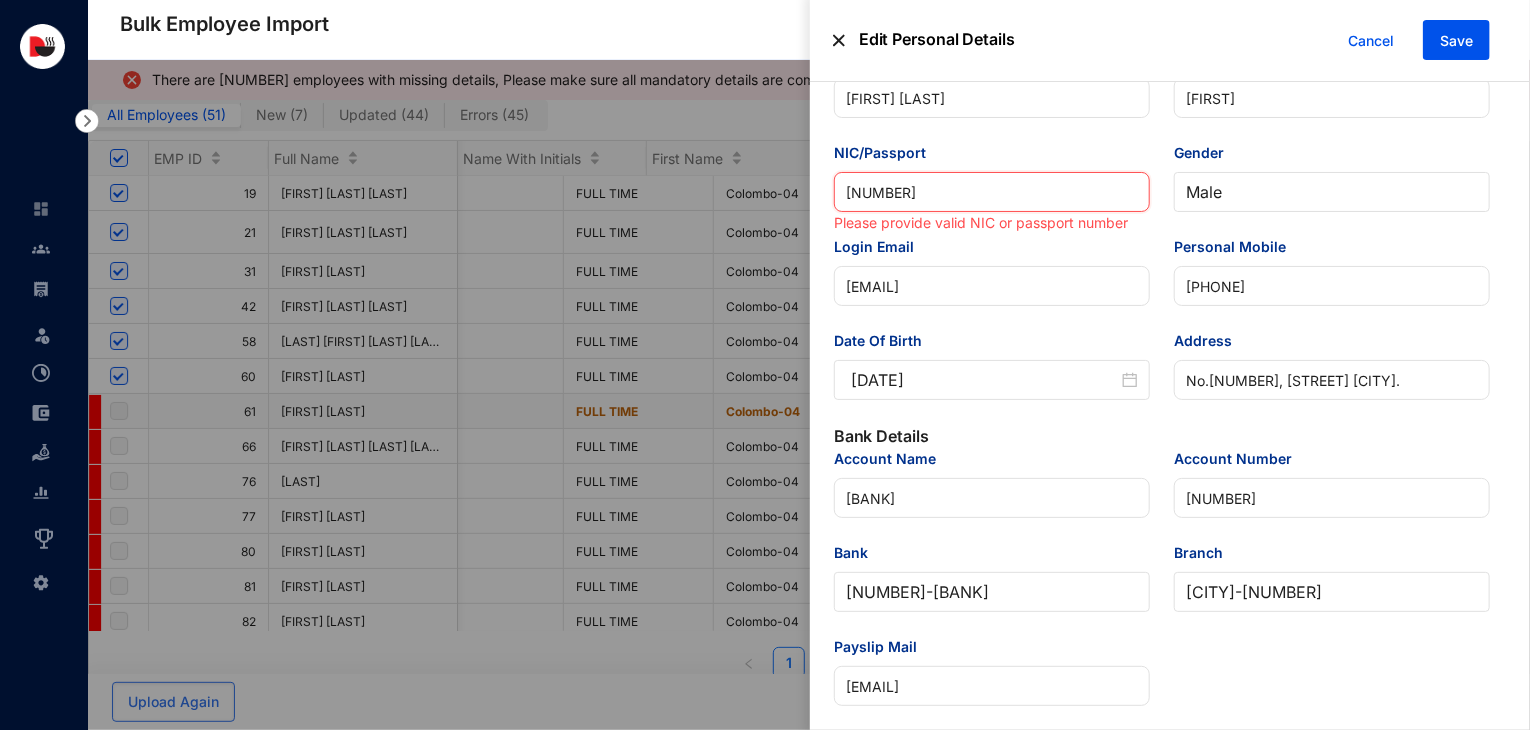 drag, startPoint x: 932, startPoint y: 191, endPoint x: 687, endPoint y: 224, distance: 247.21246 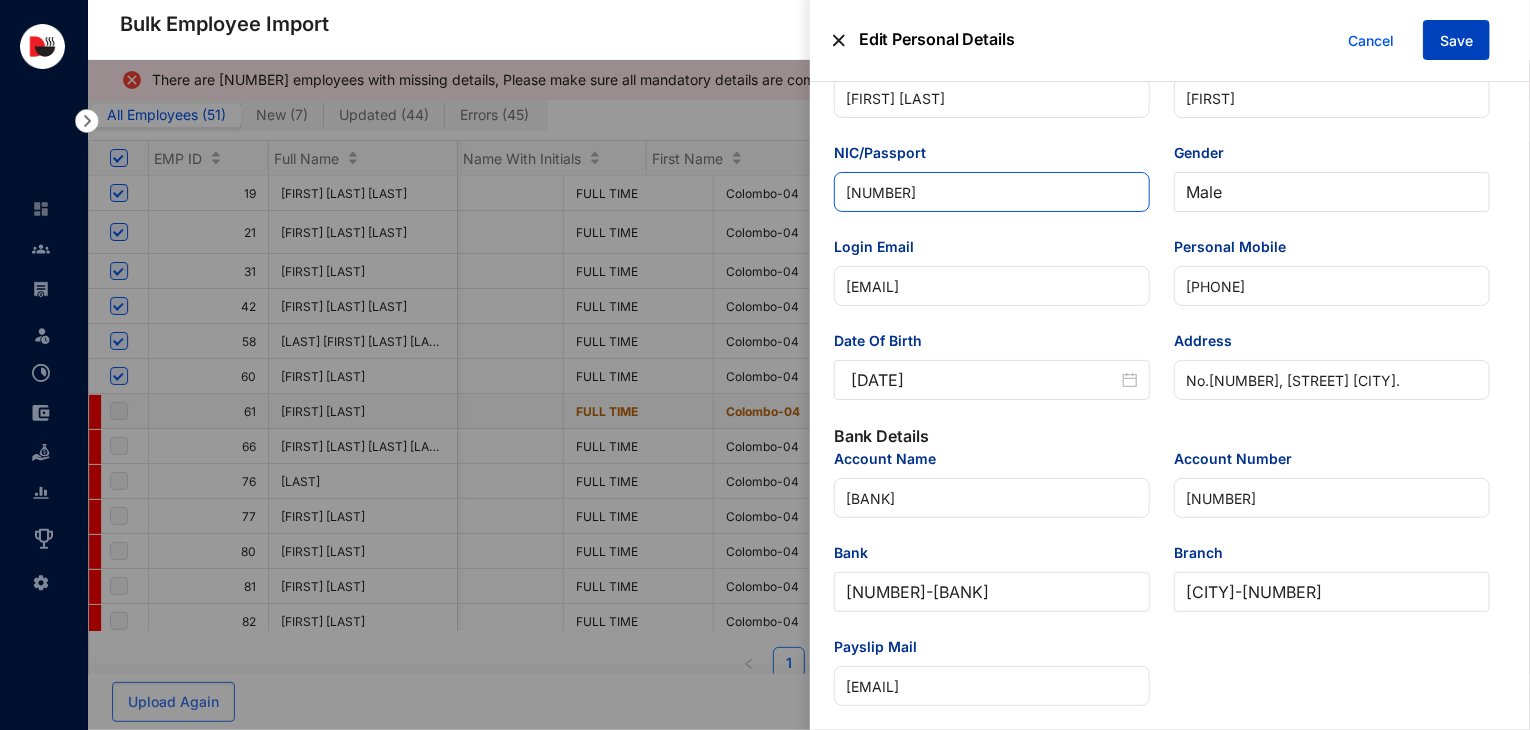 type on "[NUMBER]" 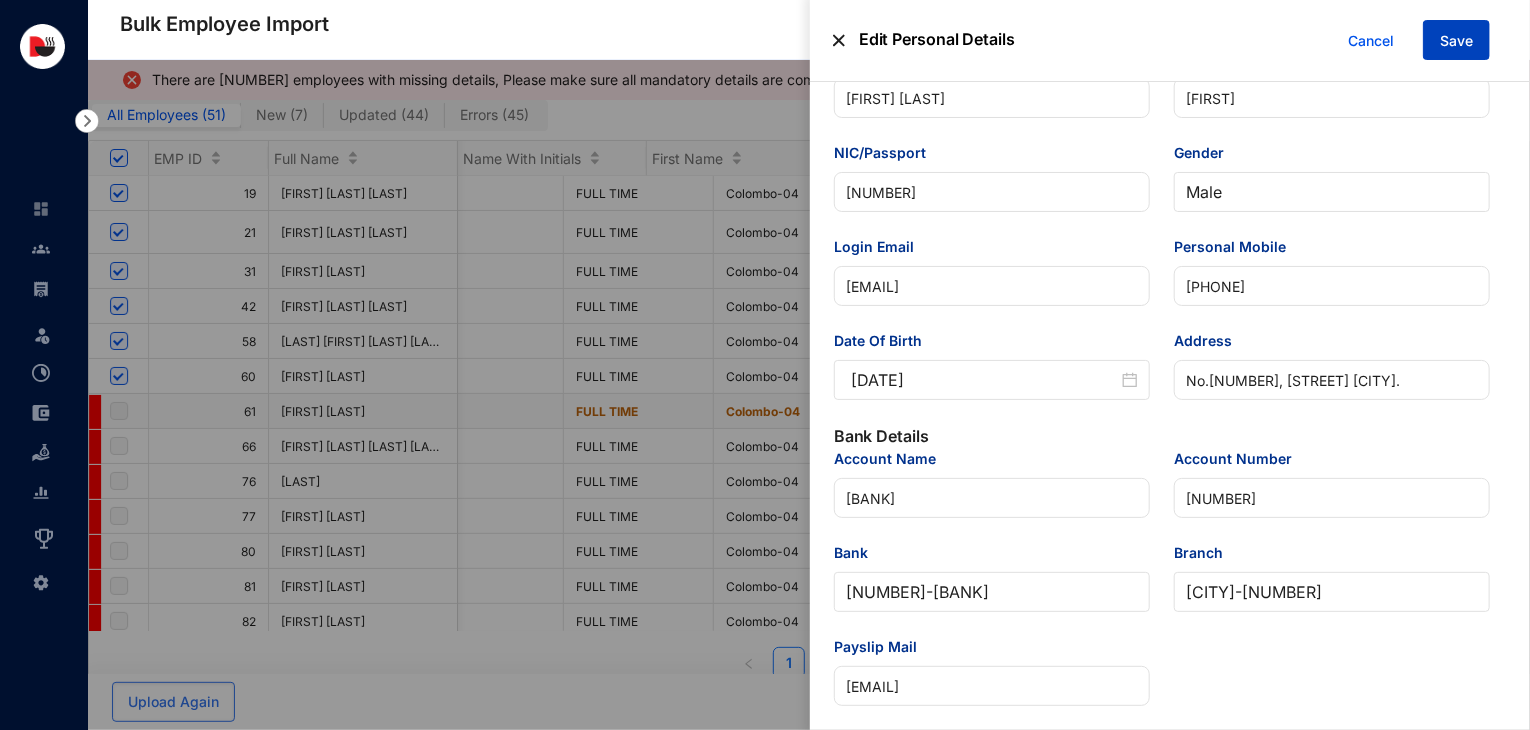 click on "Save" at bounding box center [1456, 41] 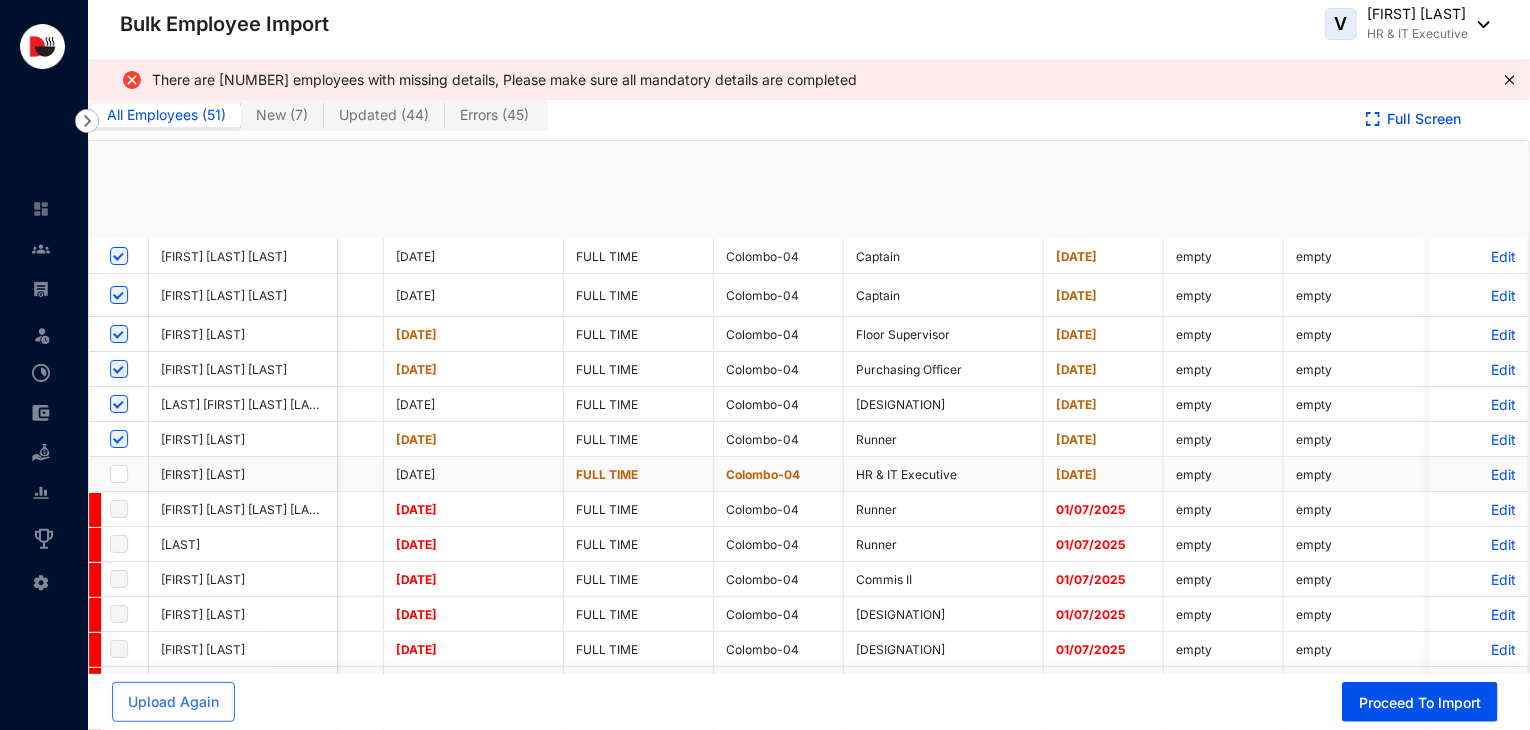checkbox on "true" 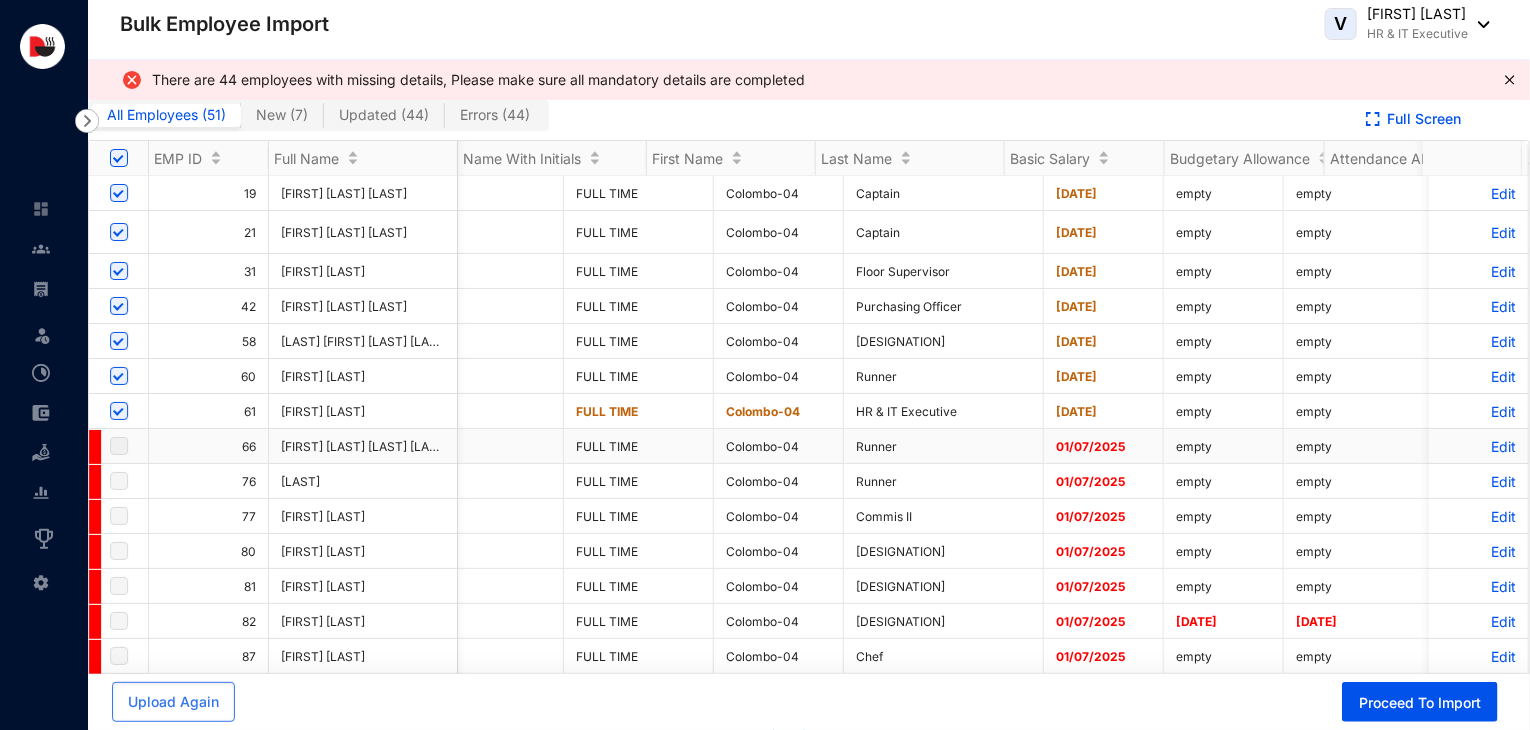 click on "Edit" at bounding box center [1478, 446] 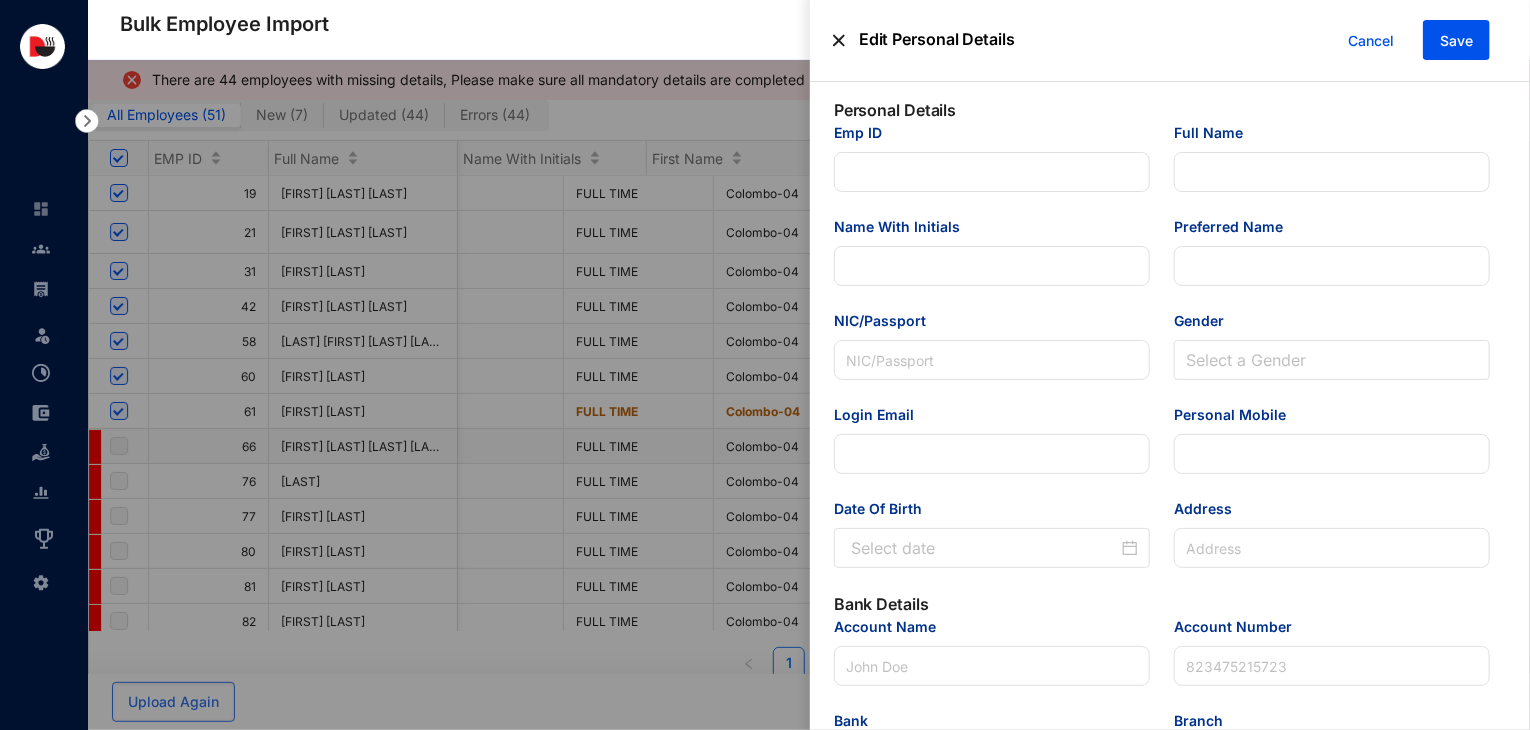 type on "[NUMBER]" 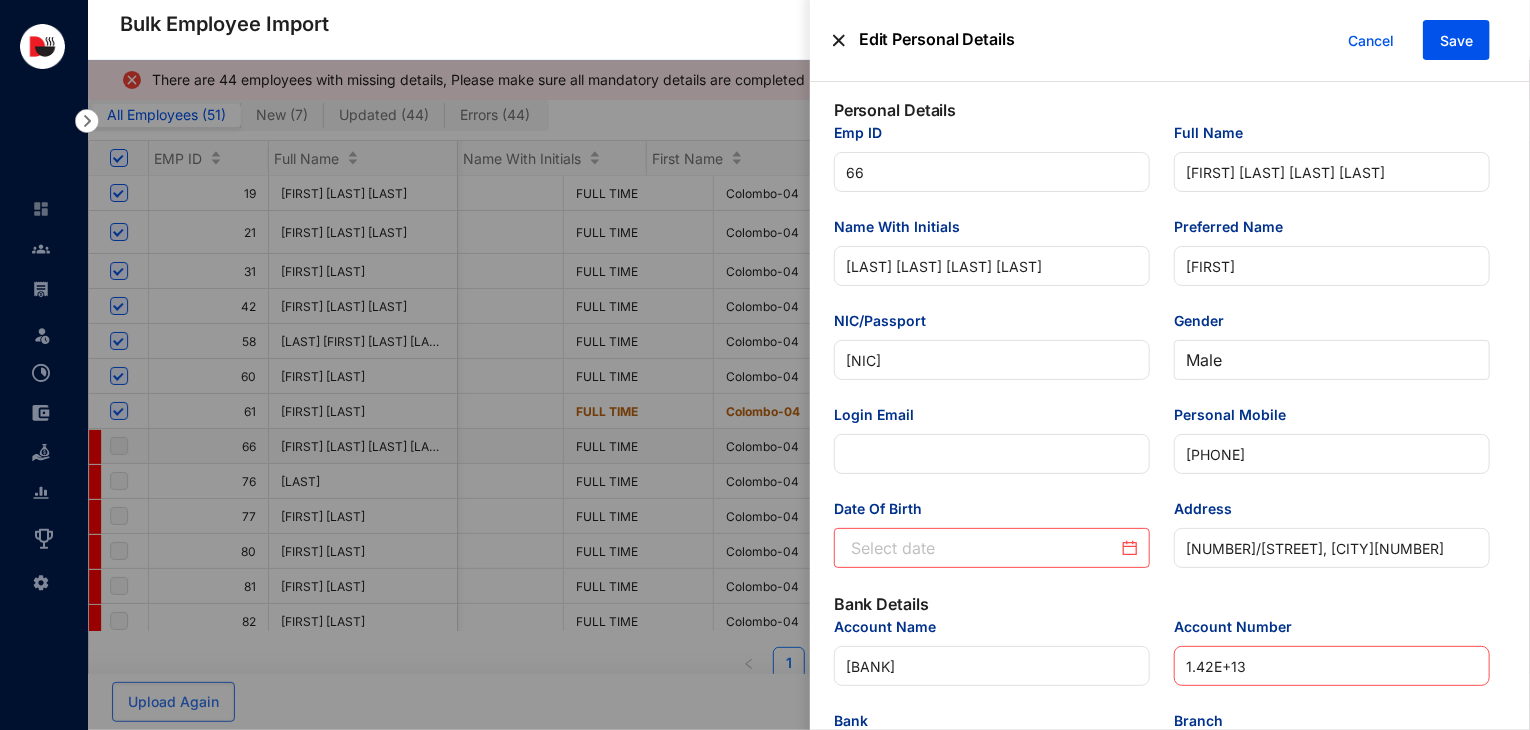 type on "[YYYY]-[MM]-[DD]" 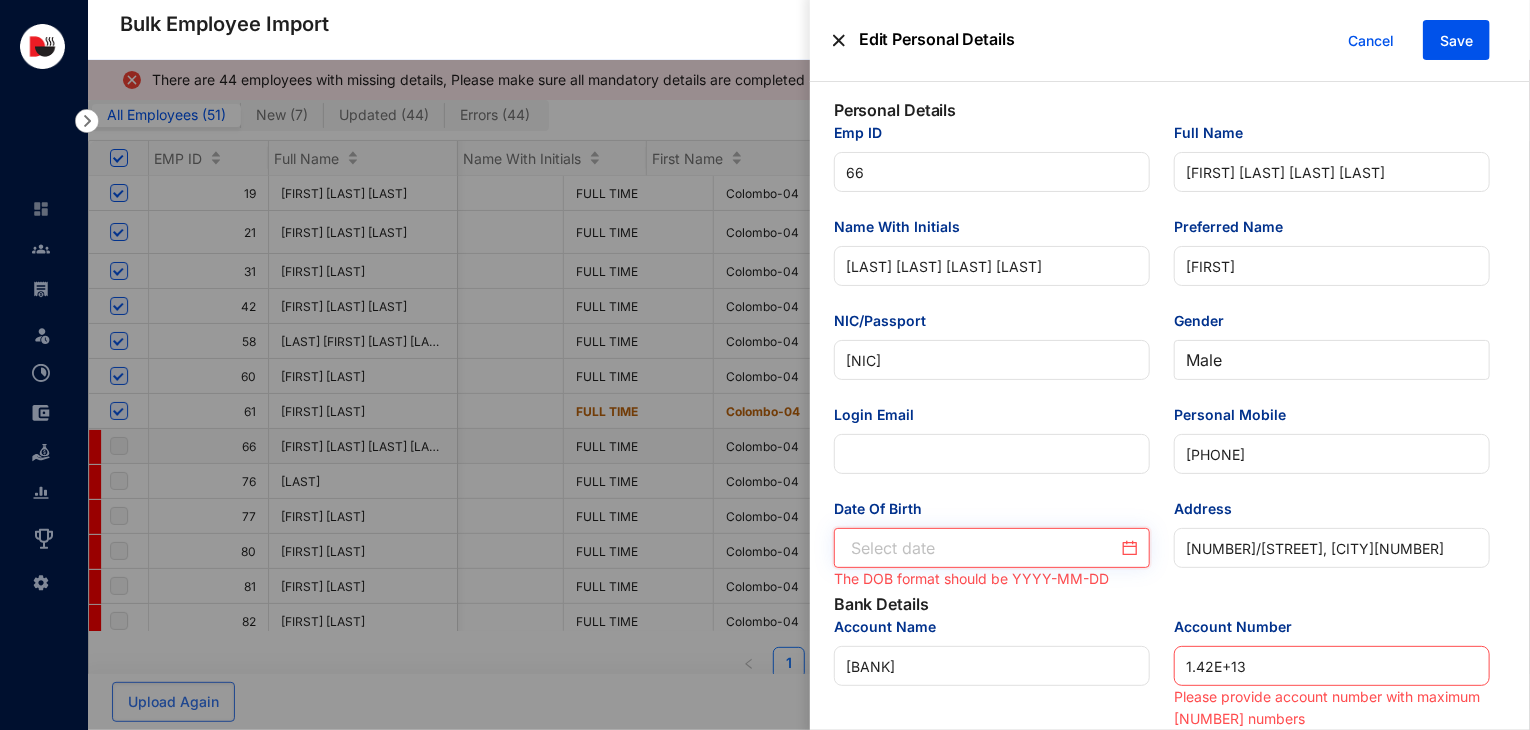 click on "Date Of Birth" at bounding box center [984, 548] 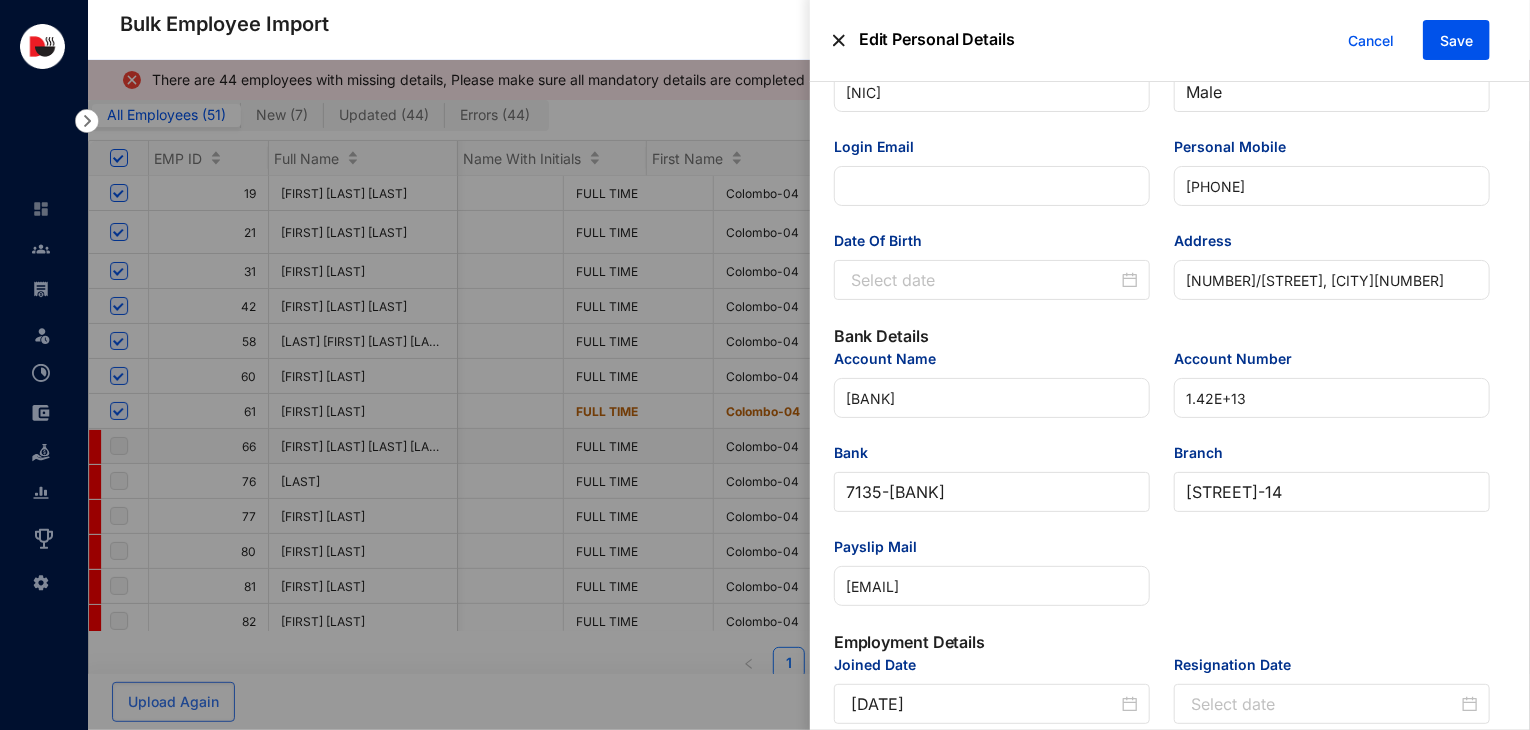 scroll, scrollTop: 264, scrollLeft: 0, axis: vertical 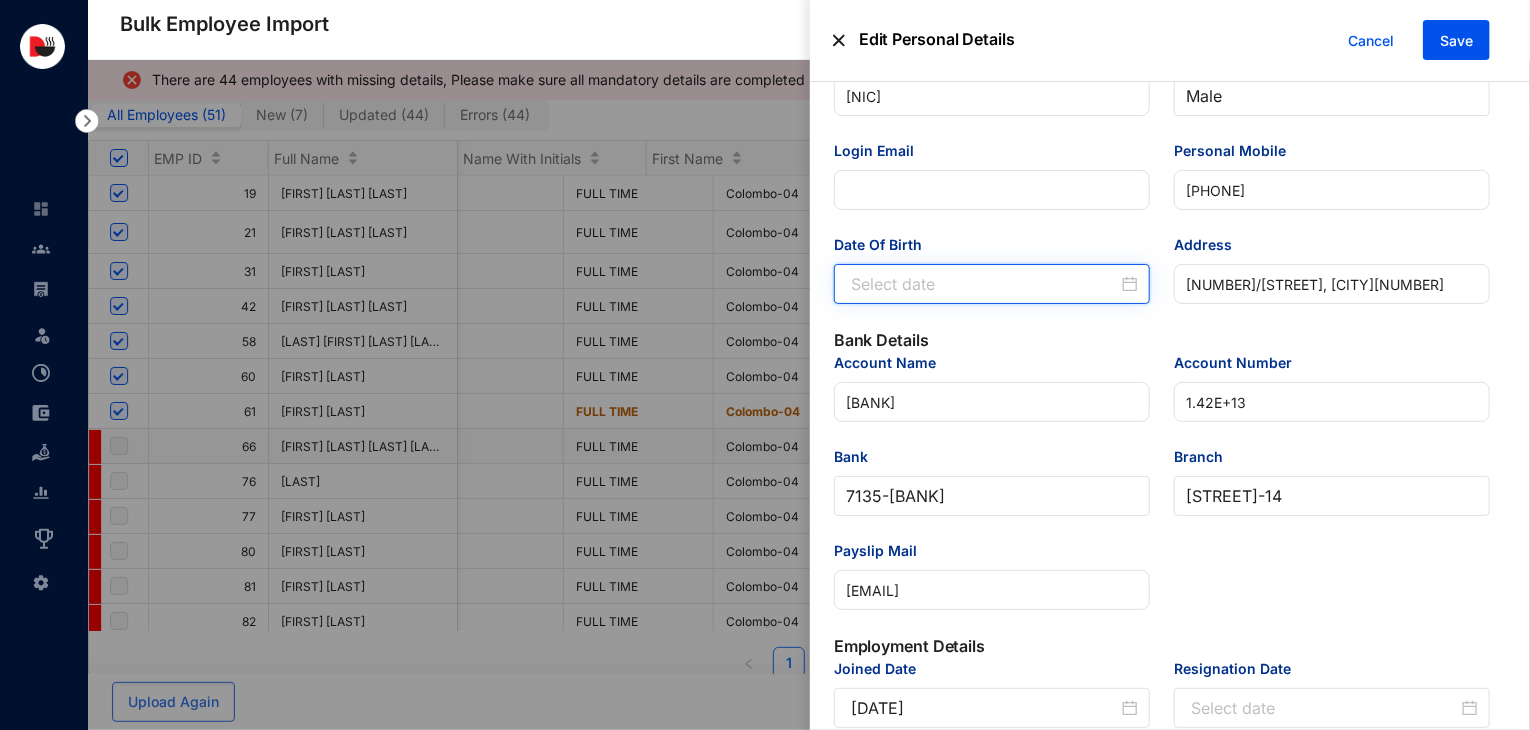 click on "Date Of Birth" at bounding box center [984, 284] 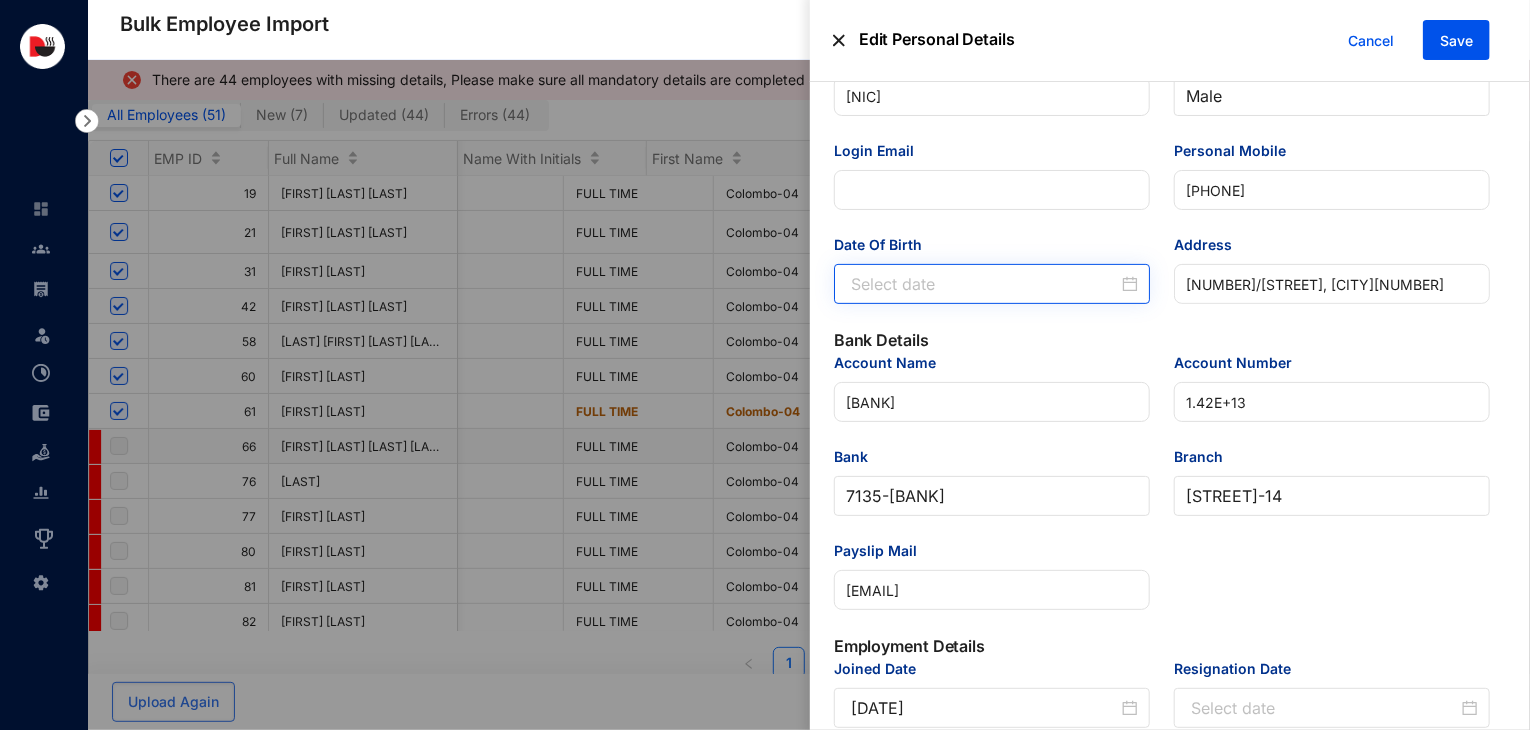 click at bounding box center [992, 284] 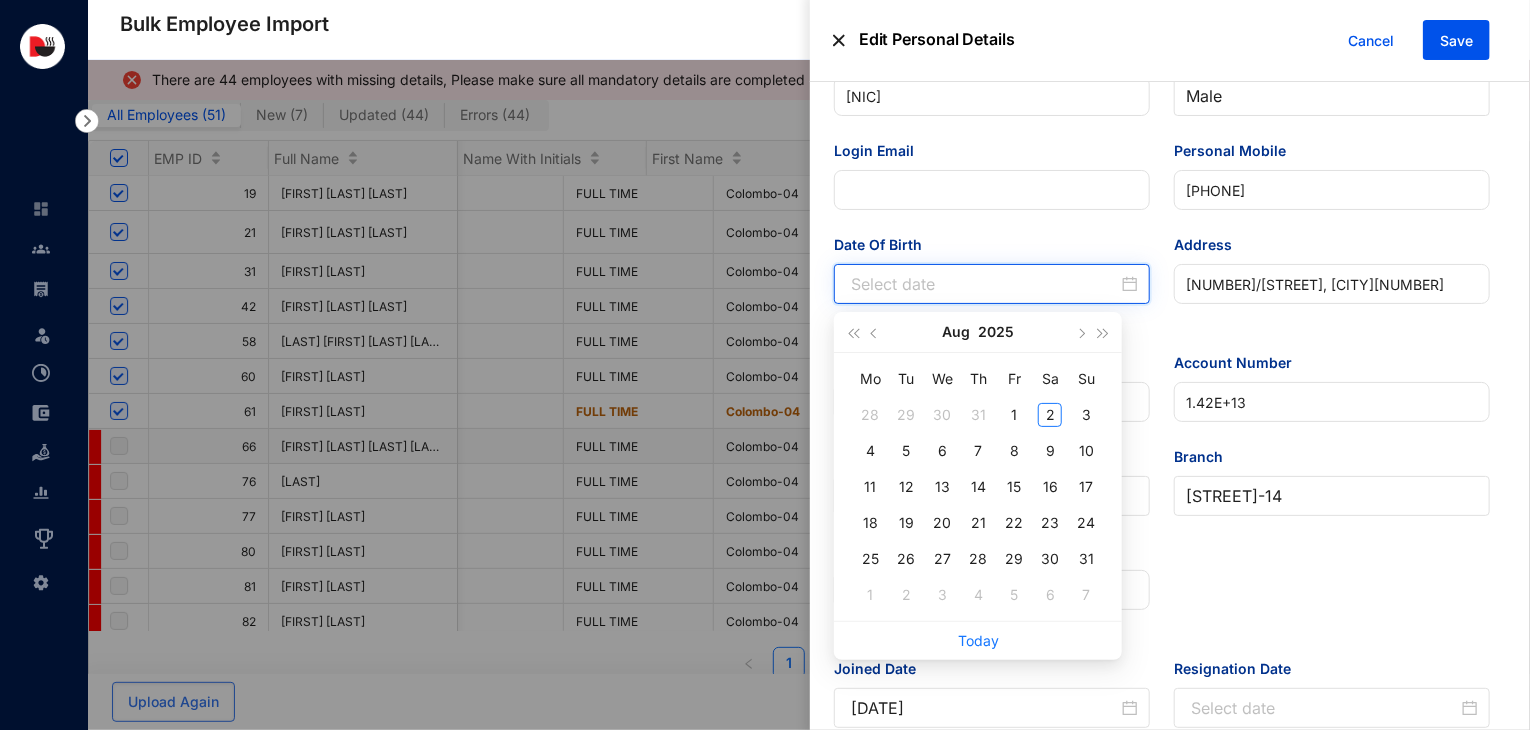paste on "1997-11-17" 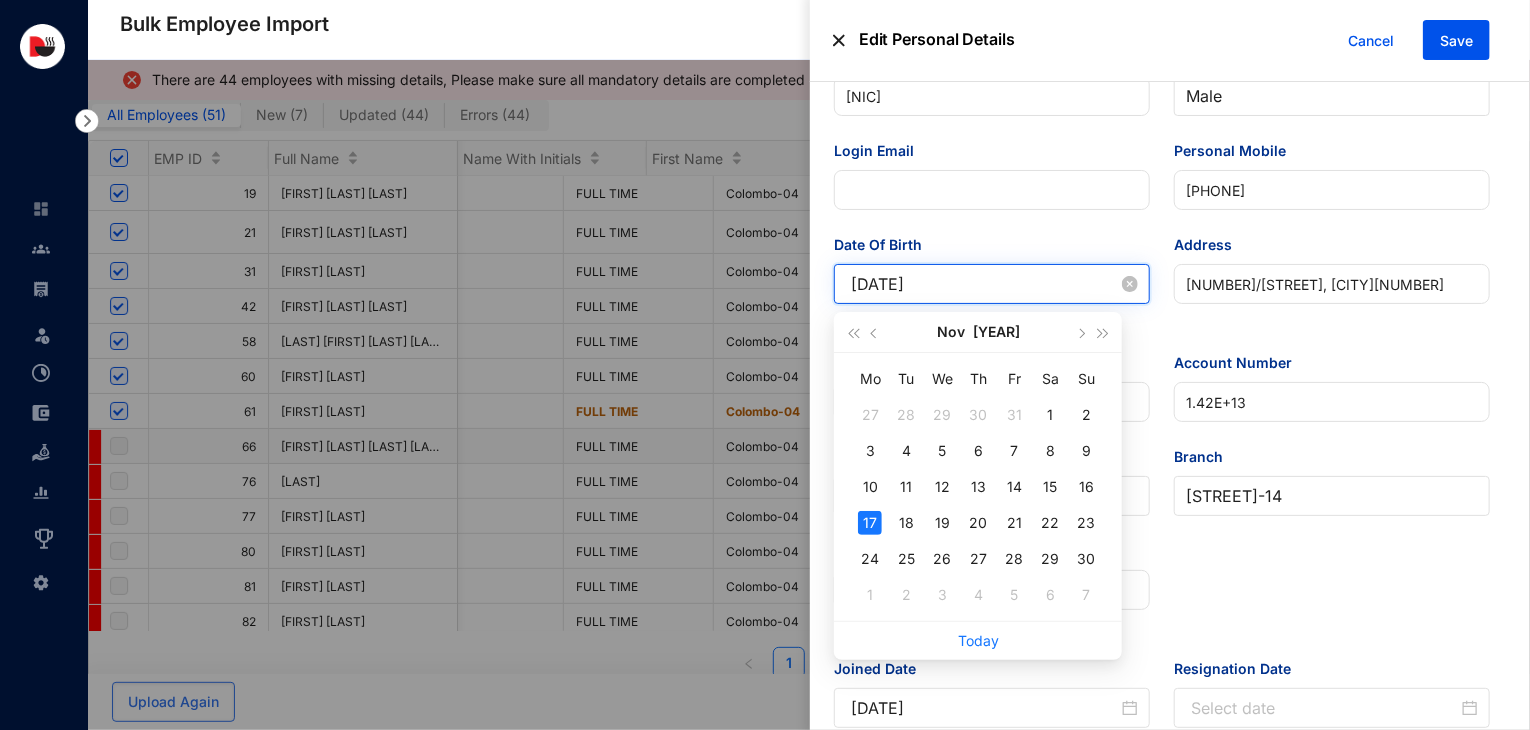 click on "1997-11-17" at bounding box center [992, 284] 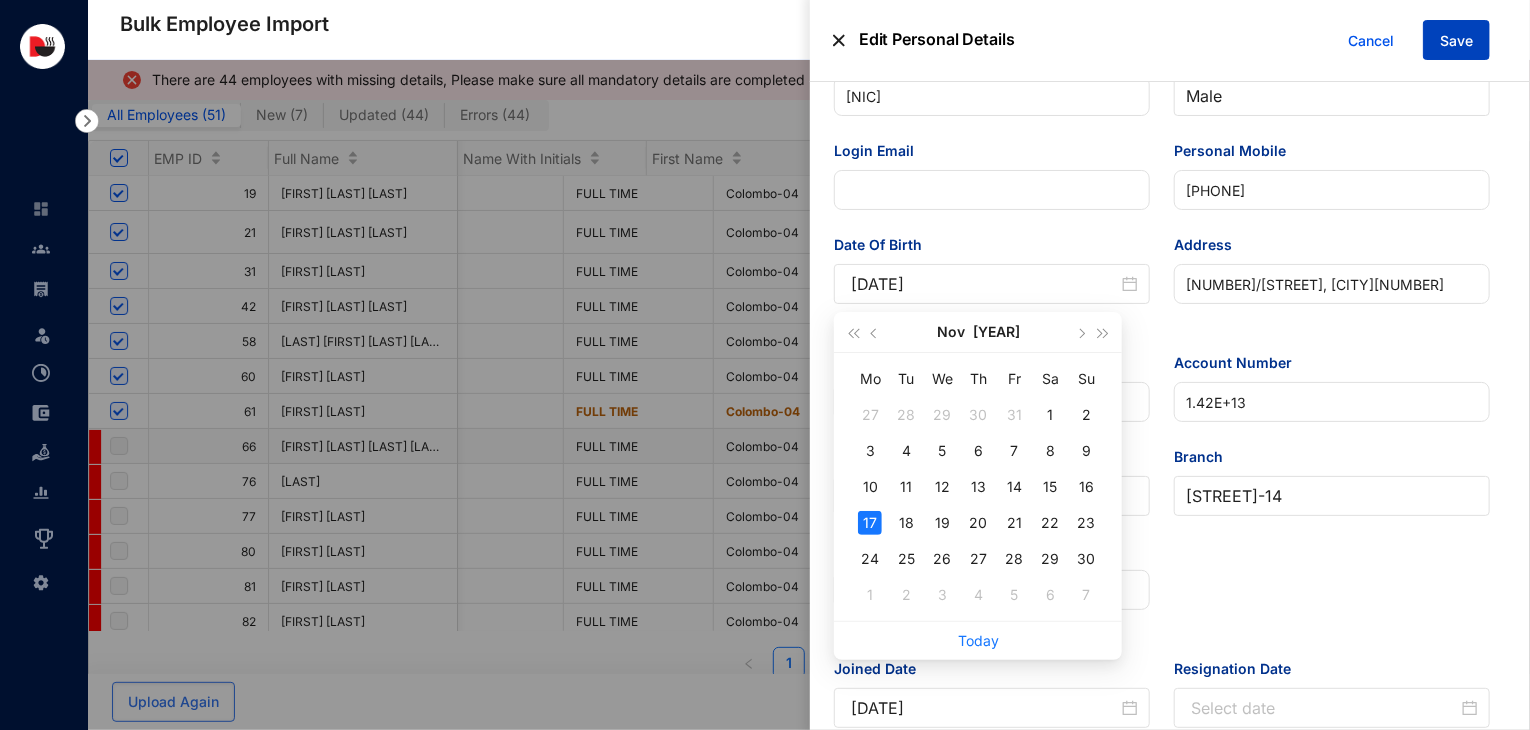 click on "Save" at bounding box center [1456, 41] 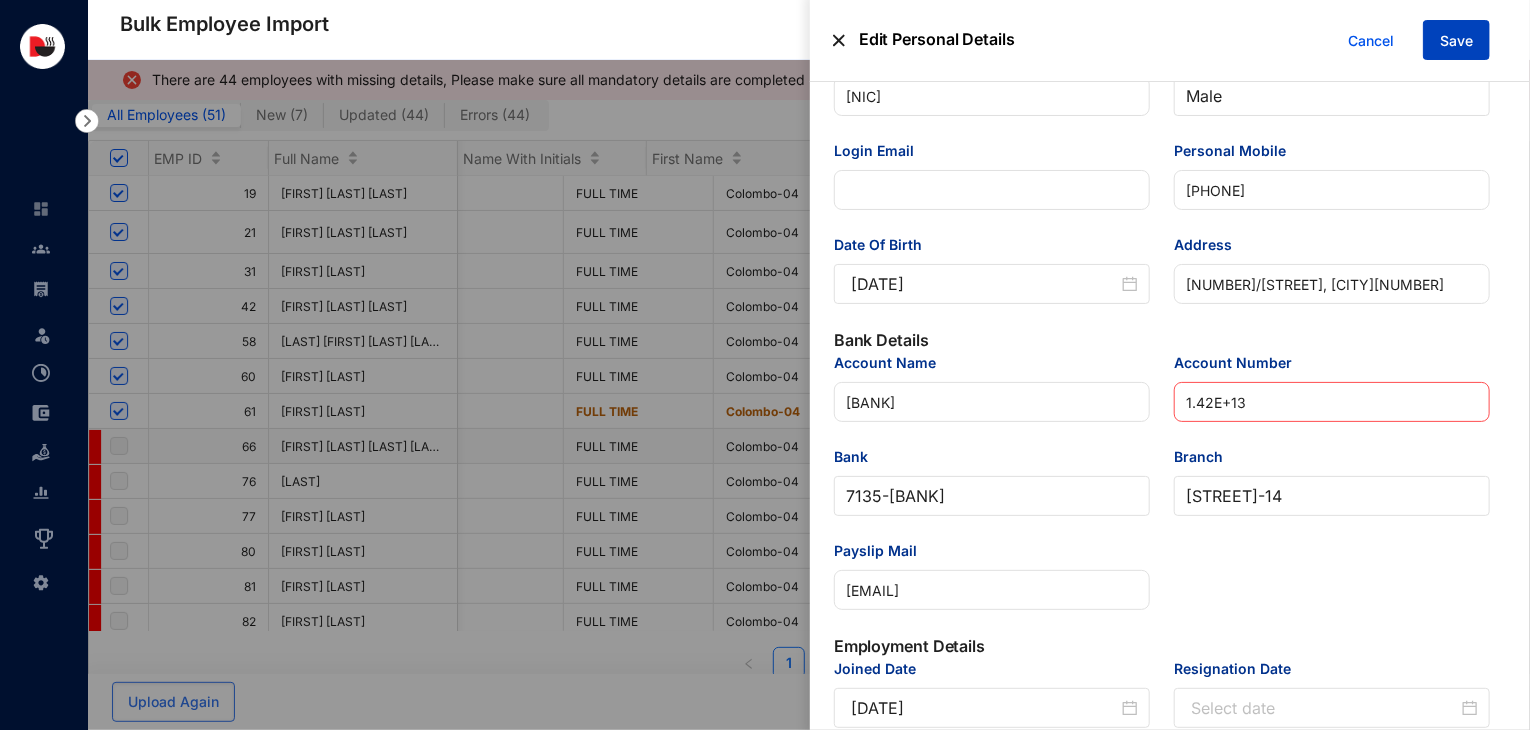 scroll, scrollTop: 261, scrollLeft: 0, axis: vertical 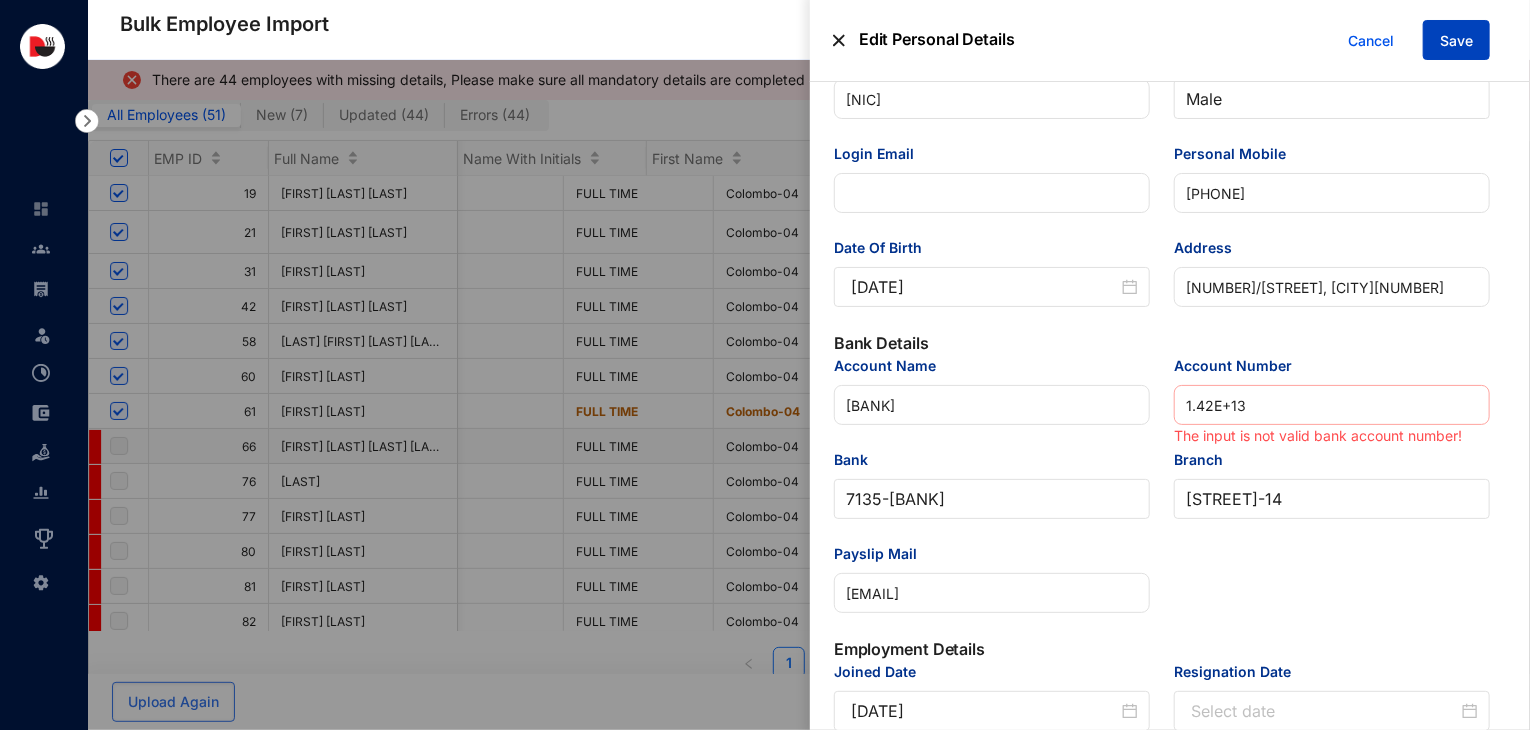 type 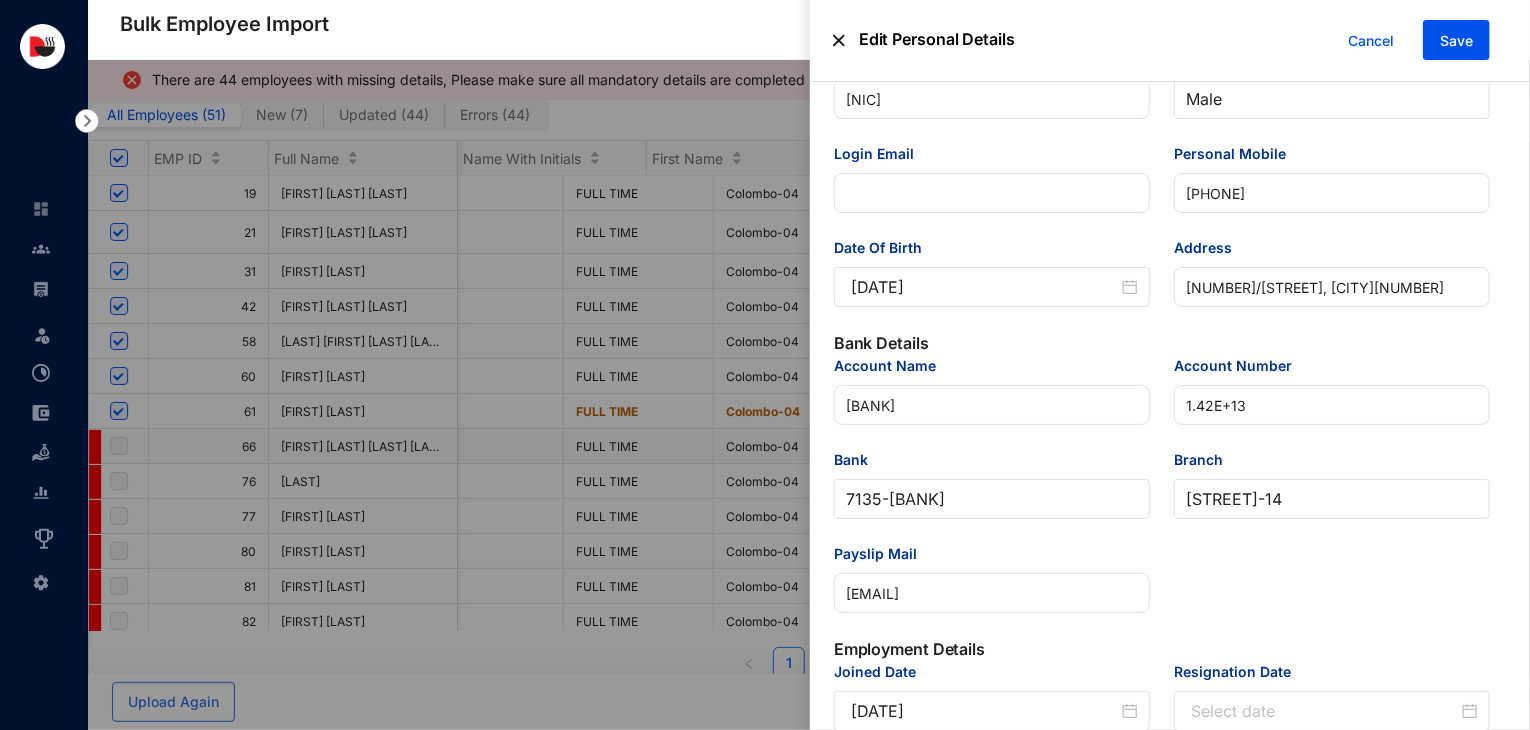 click on "Account Number 1.42E+13" at bounding box center (1332, 402) 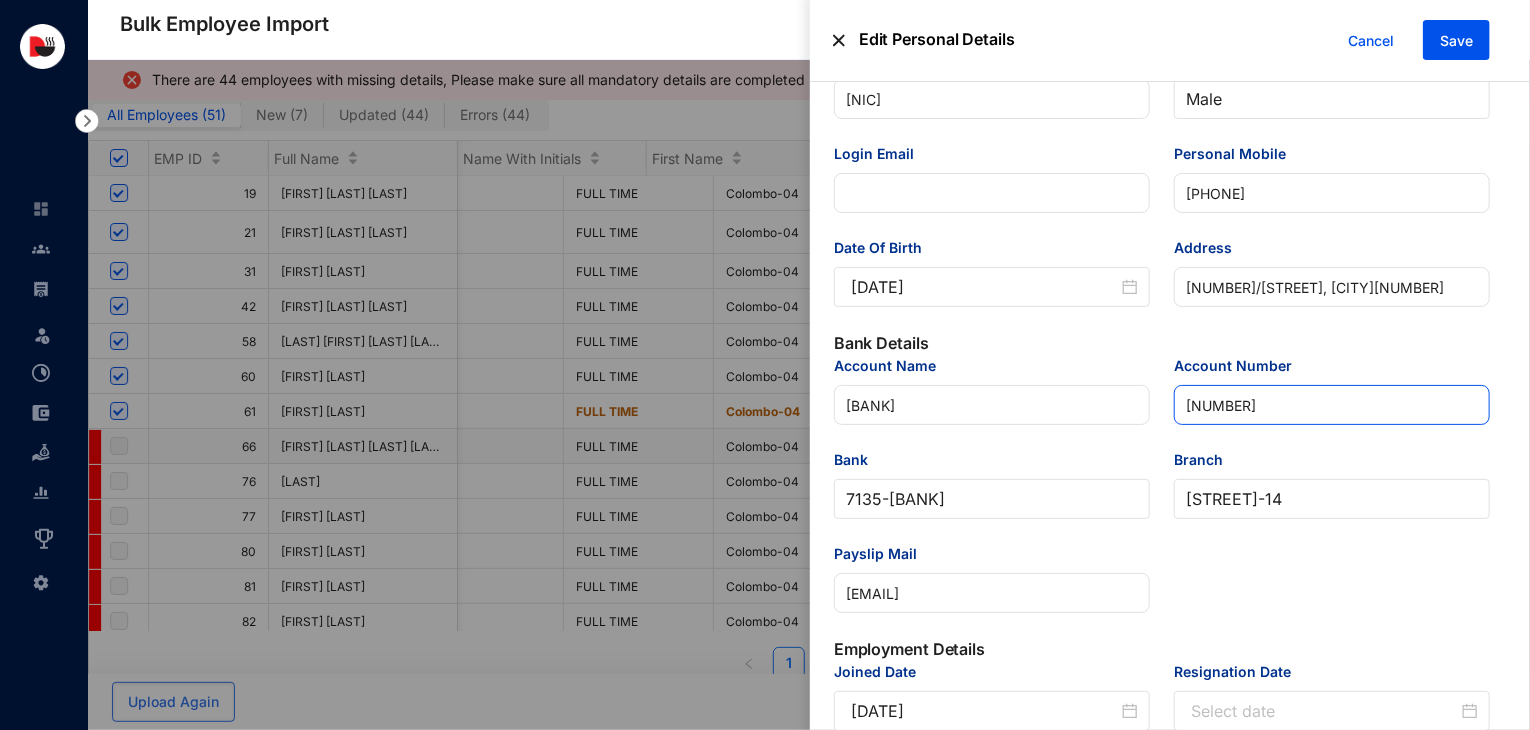 click on "14200121195665" at bounding box center (1332, 405) 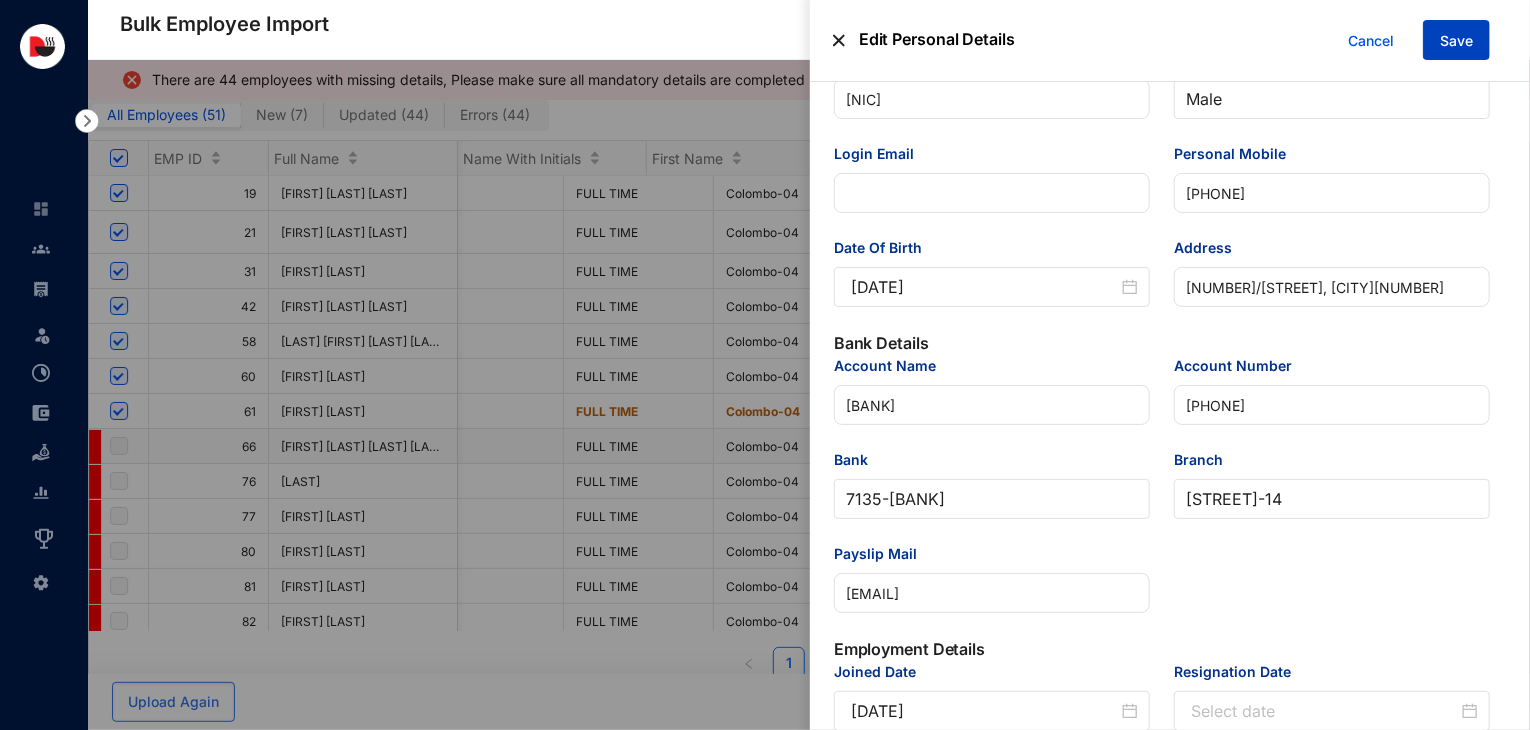 type on "[NUMBER]" 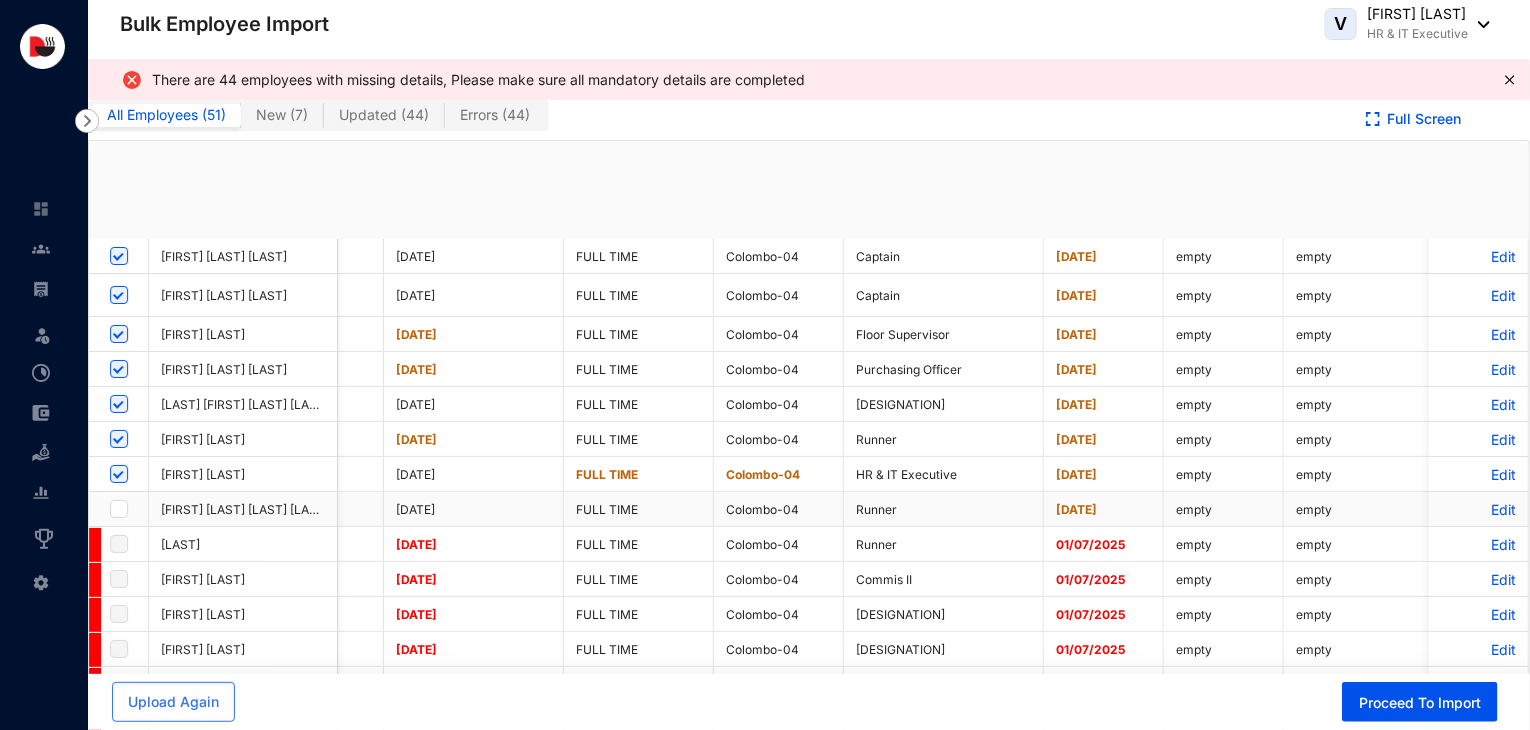 checkbox on "true" 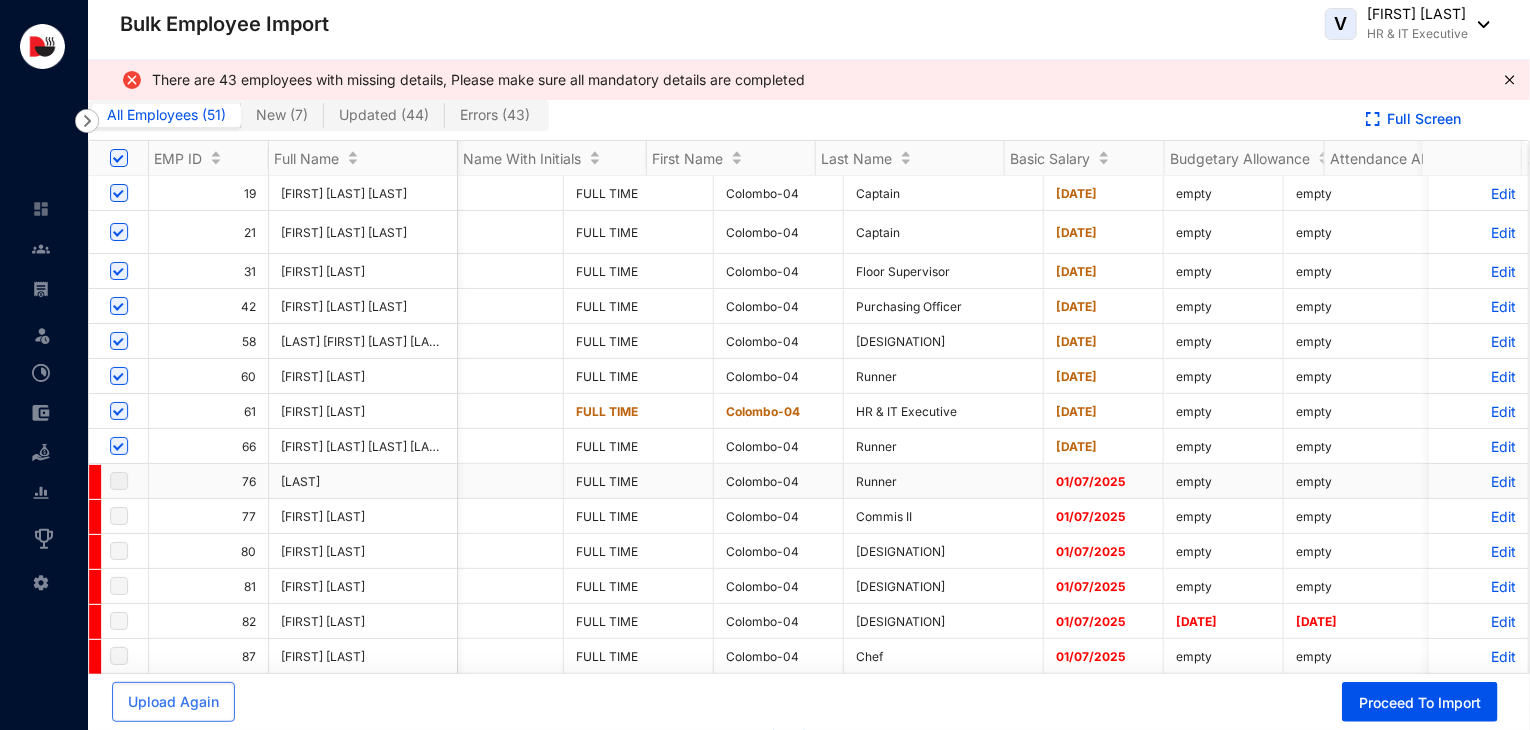 scroll, scrollTop: 0, scrollLeft: 3610, axis: horizontal 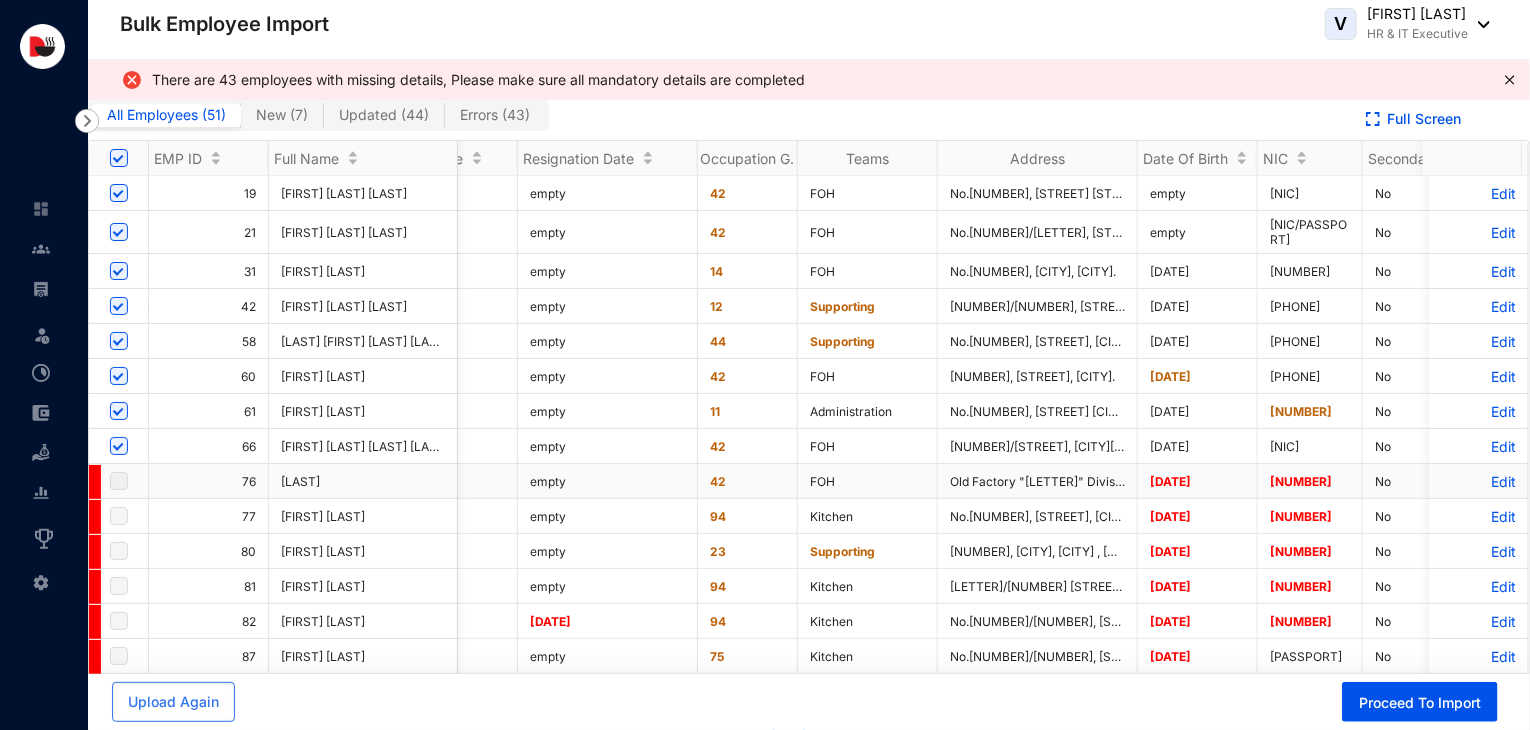 click on "Edit" at bounding box center [1478, 481] 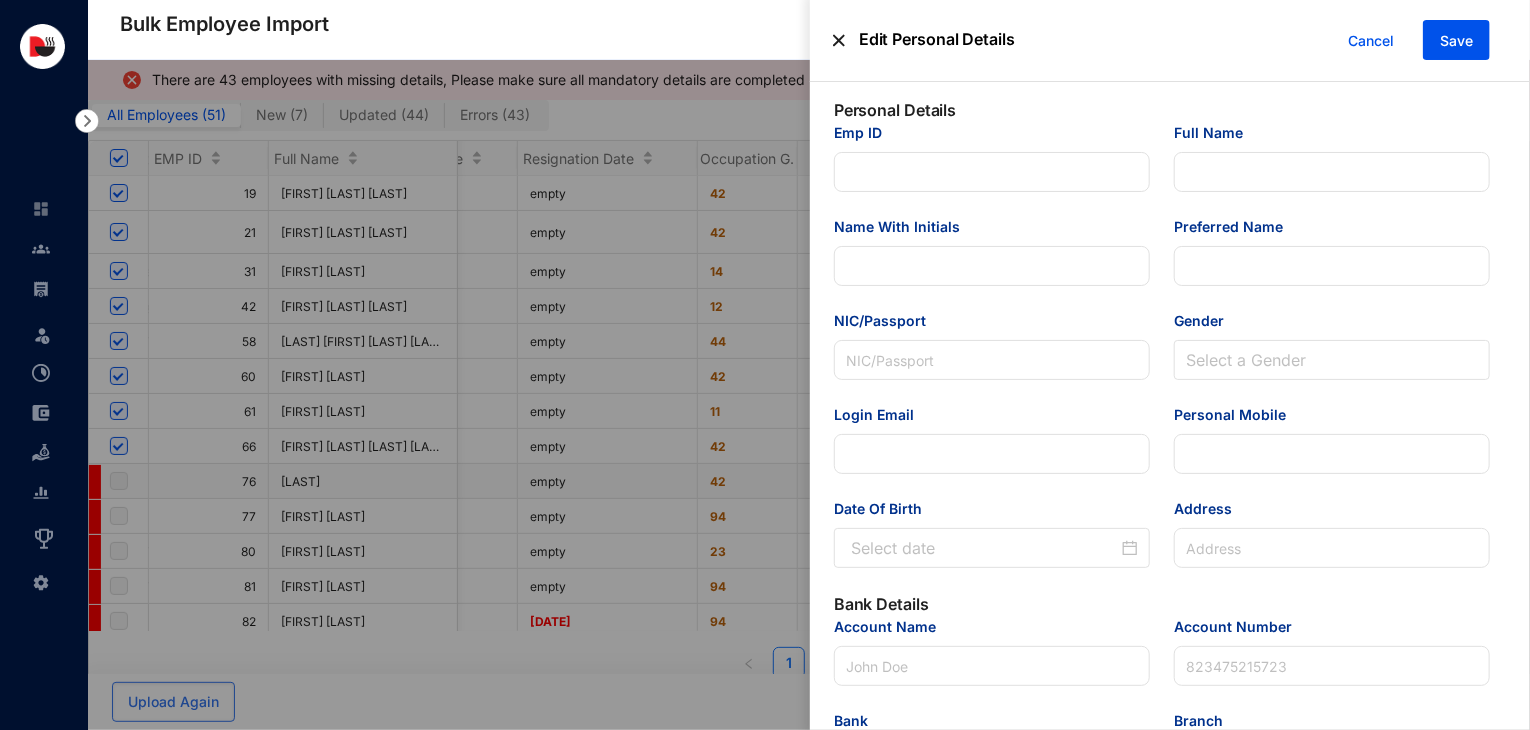 type on "76" 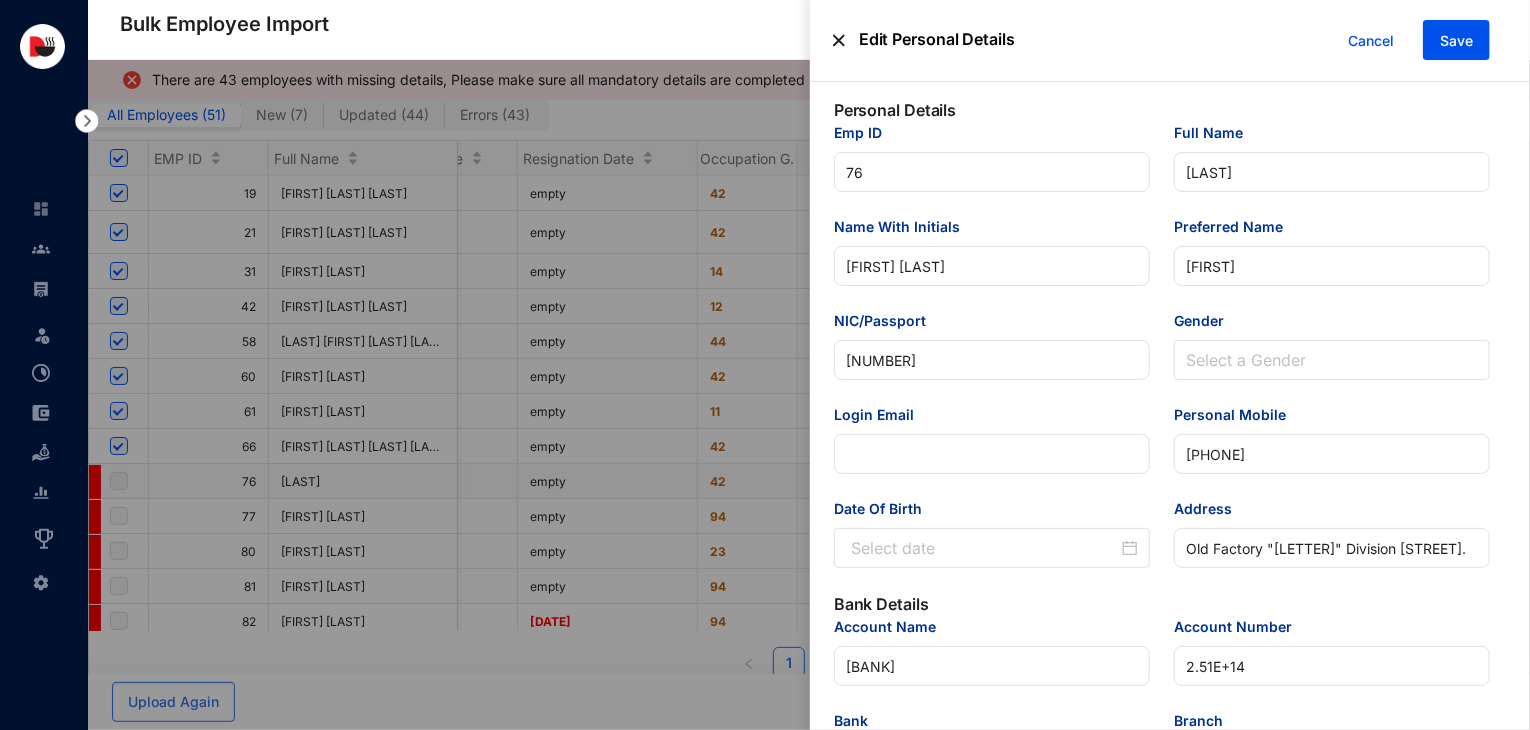scroll, scrollTop: 0, scrollLeft: 0, axis: both 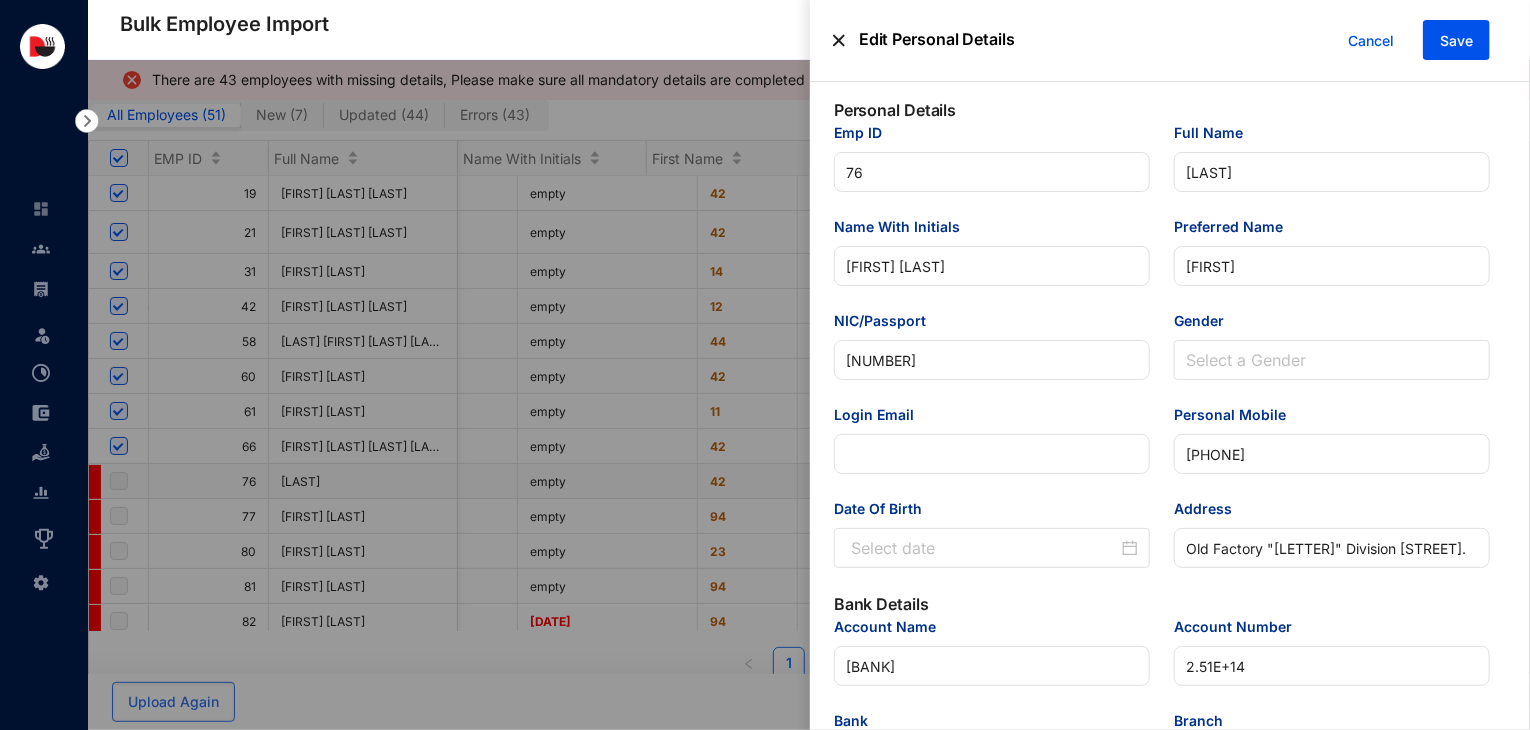type on "2001-04-05" 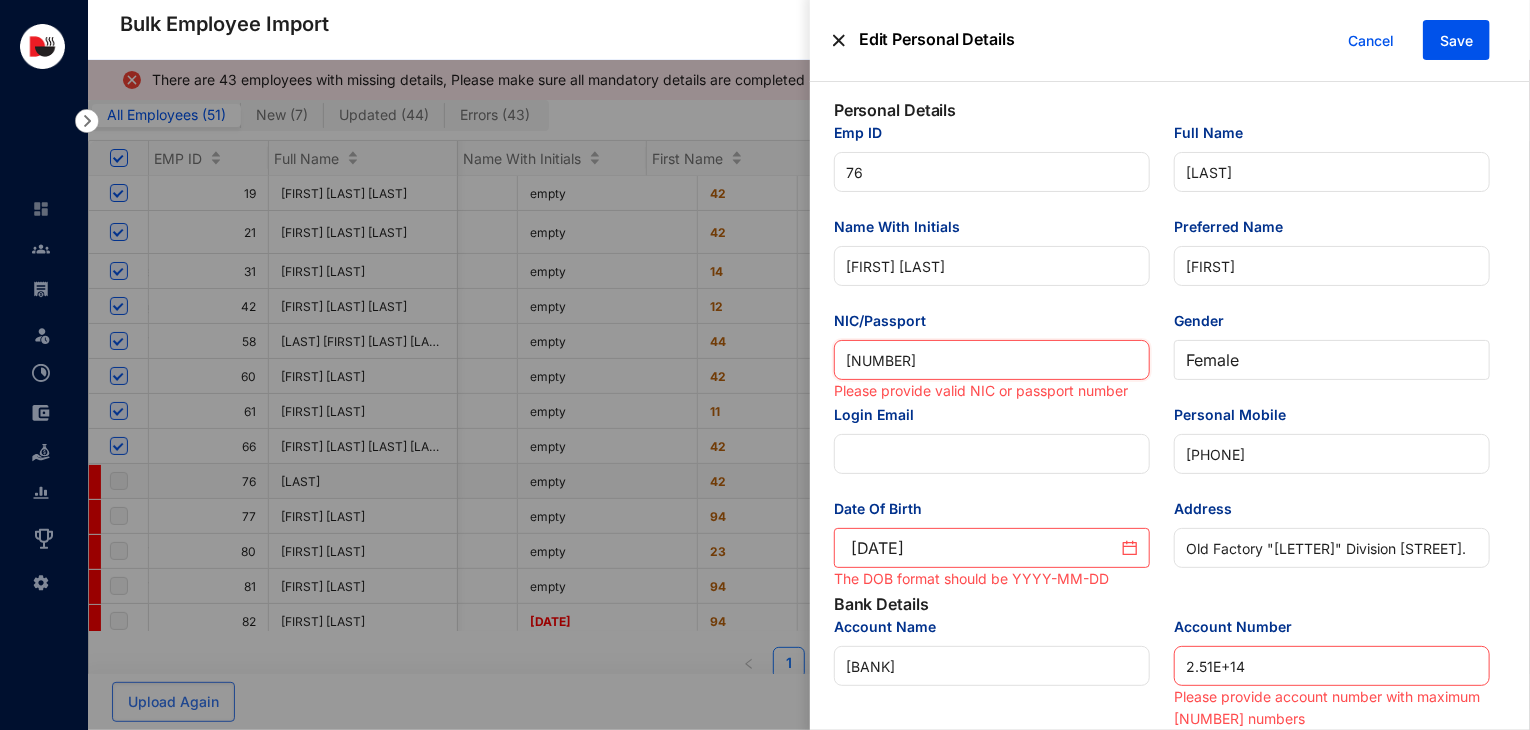 drag, startPoint x: 943, startPoint y: 363, endPoint x: 799, endPoint y: 377, distance: 144.67896 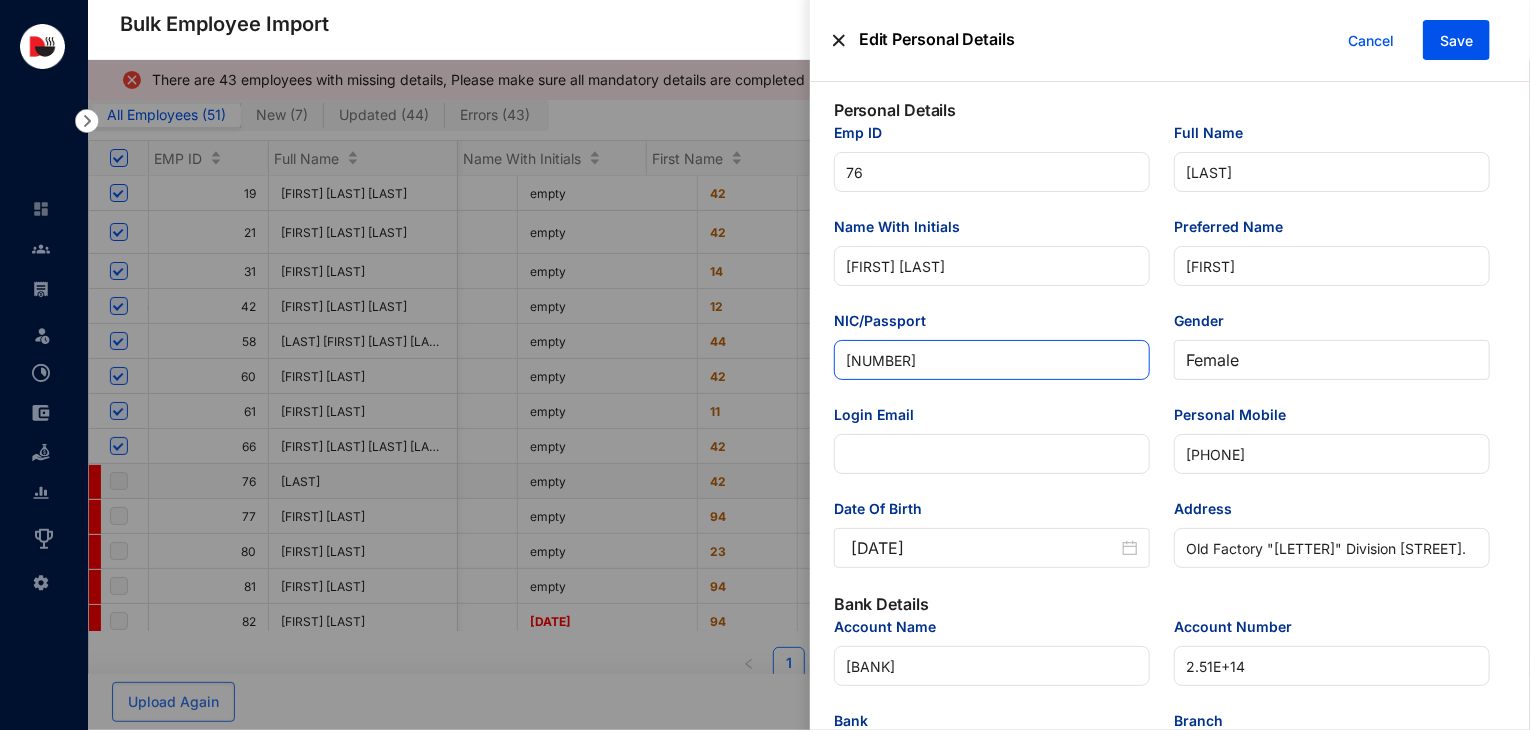 drag, startPoint x: 933, startPoint y: 366, endPoint x: 779, endPoint y: 367, distance: 154.00325 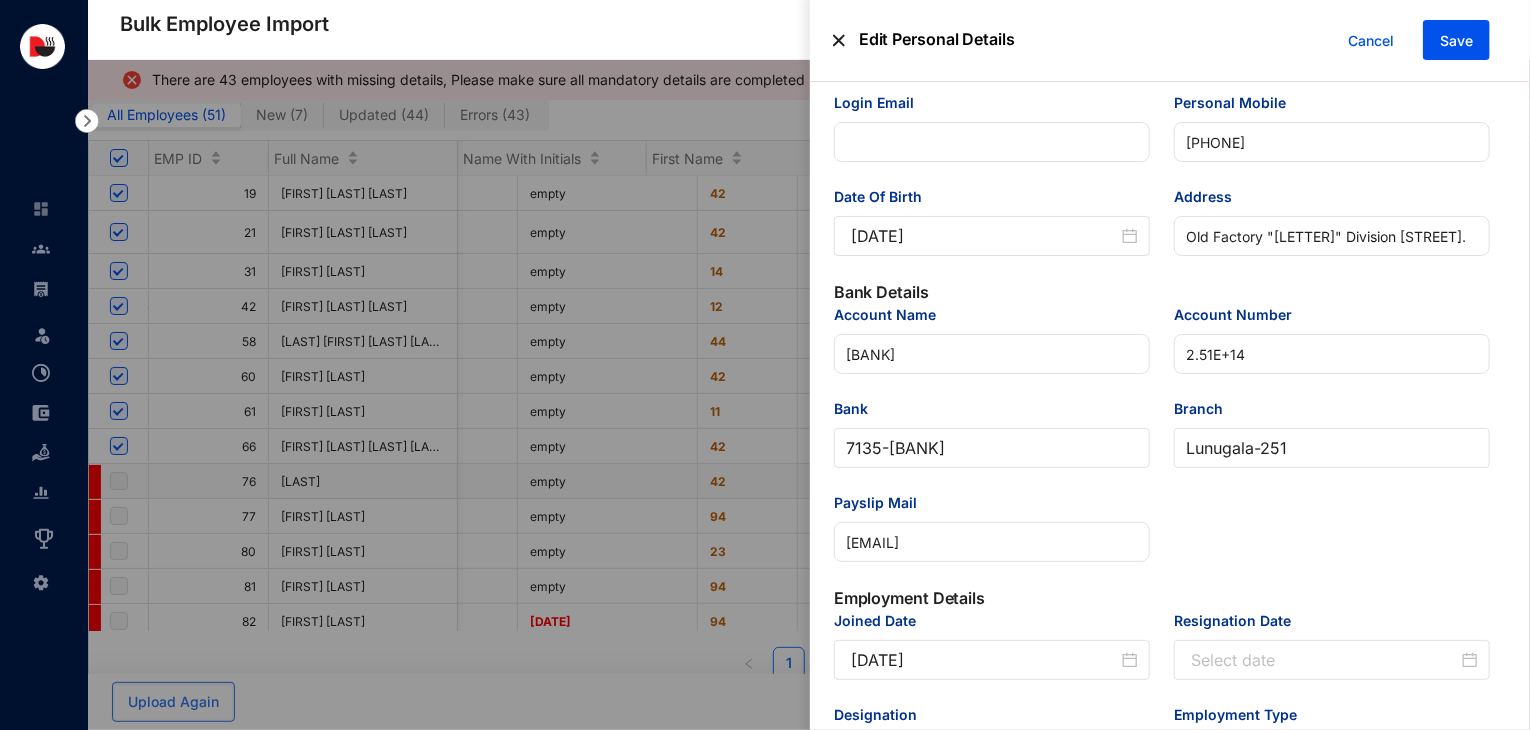 scroll, scrollTop: 312, scrollLeft: 0, axis: vertical 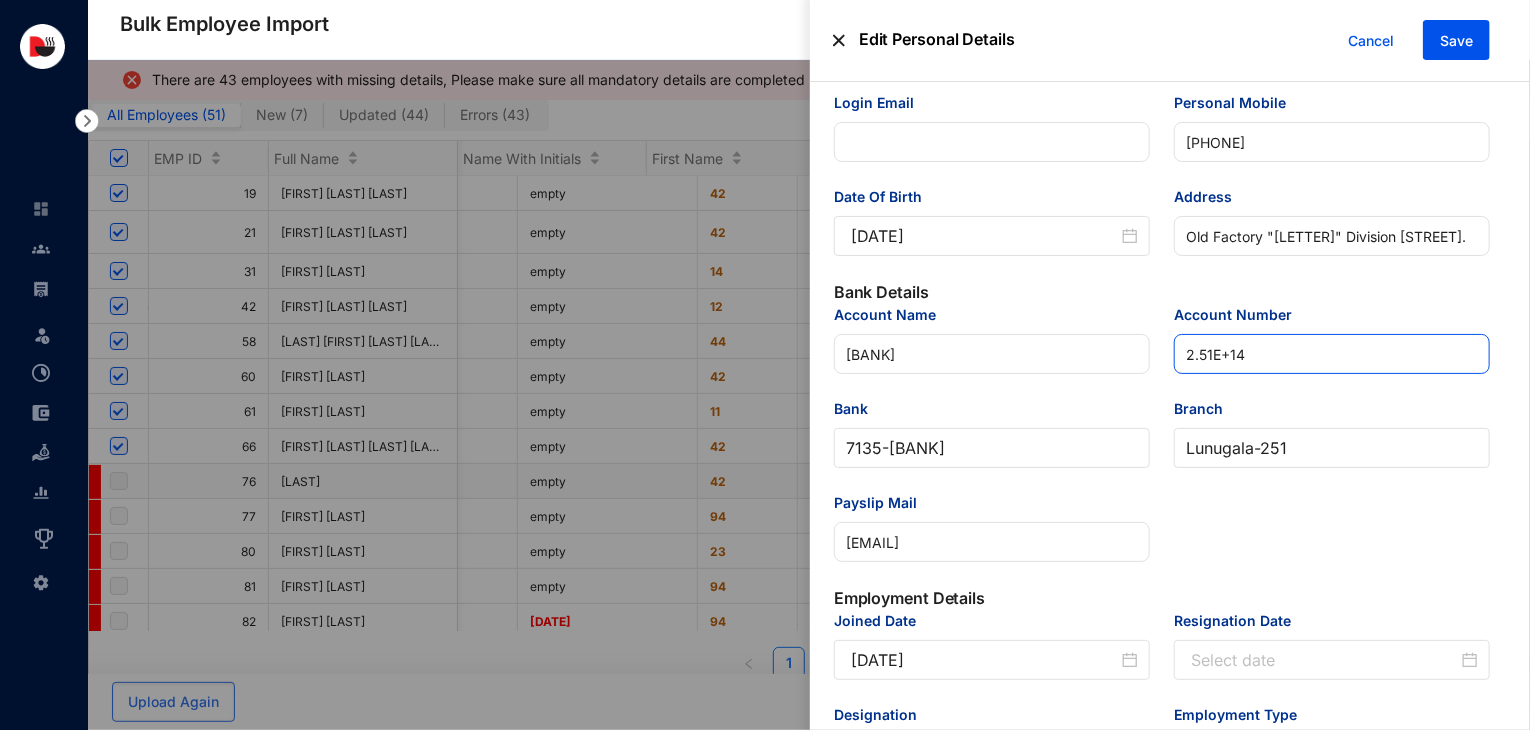 type on "[NUMBER]" 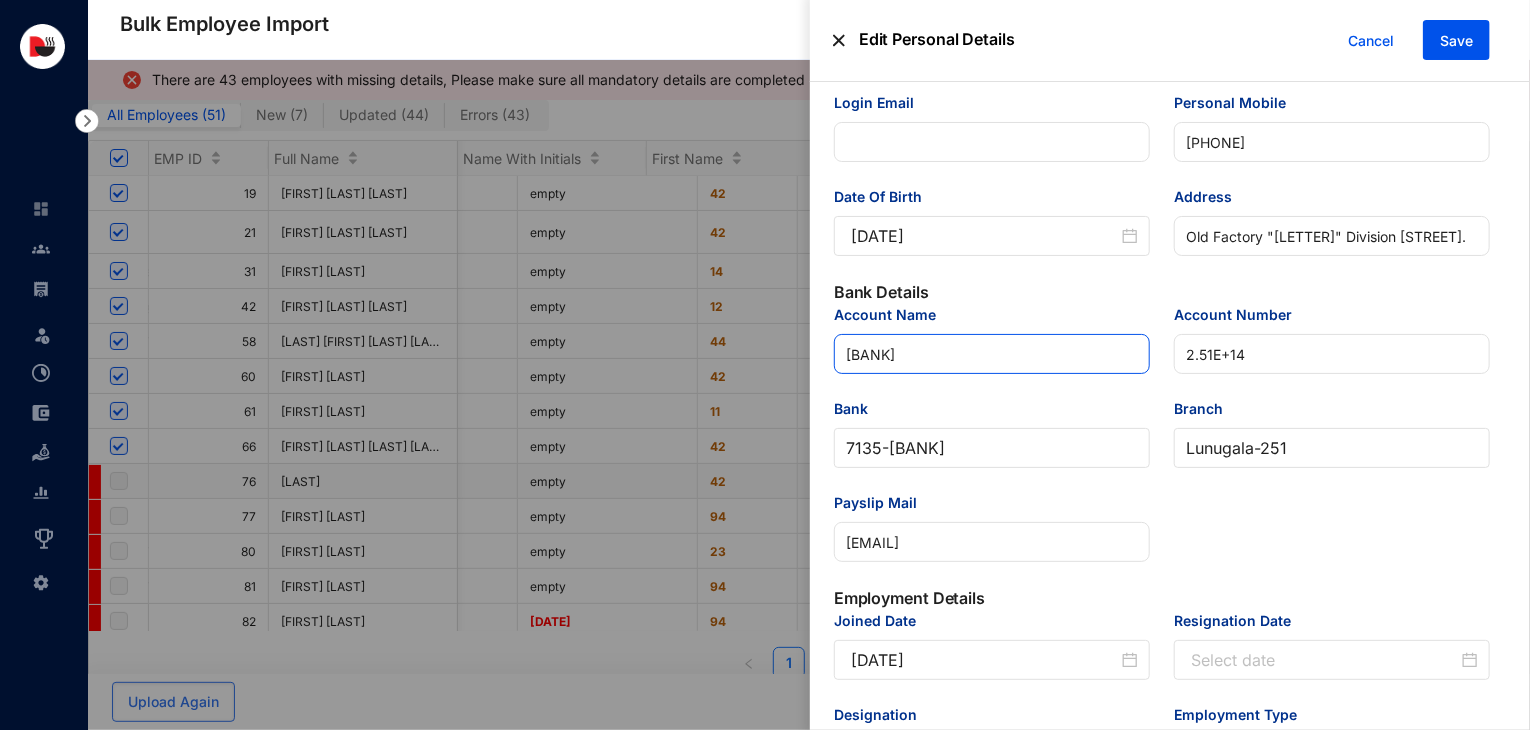 click on "Account Name Peoples Bank Account Number 2.51E+14 Bank 7135  -  Peoples Bank  Branch Lunugala  -  251 Payslip Mail anjali20010504@gmail.com" at bounding box center [1162, 445] 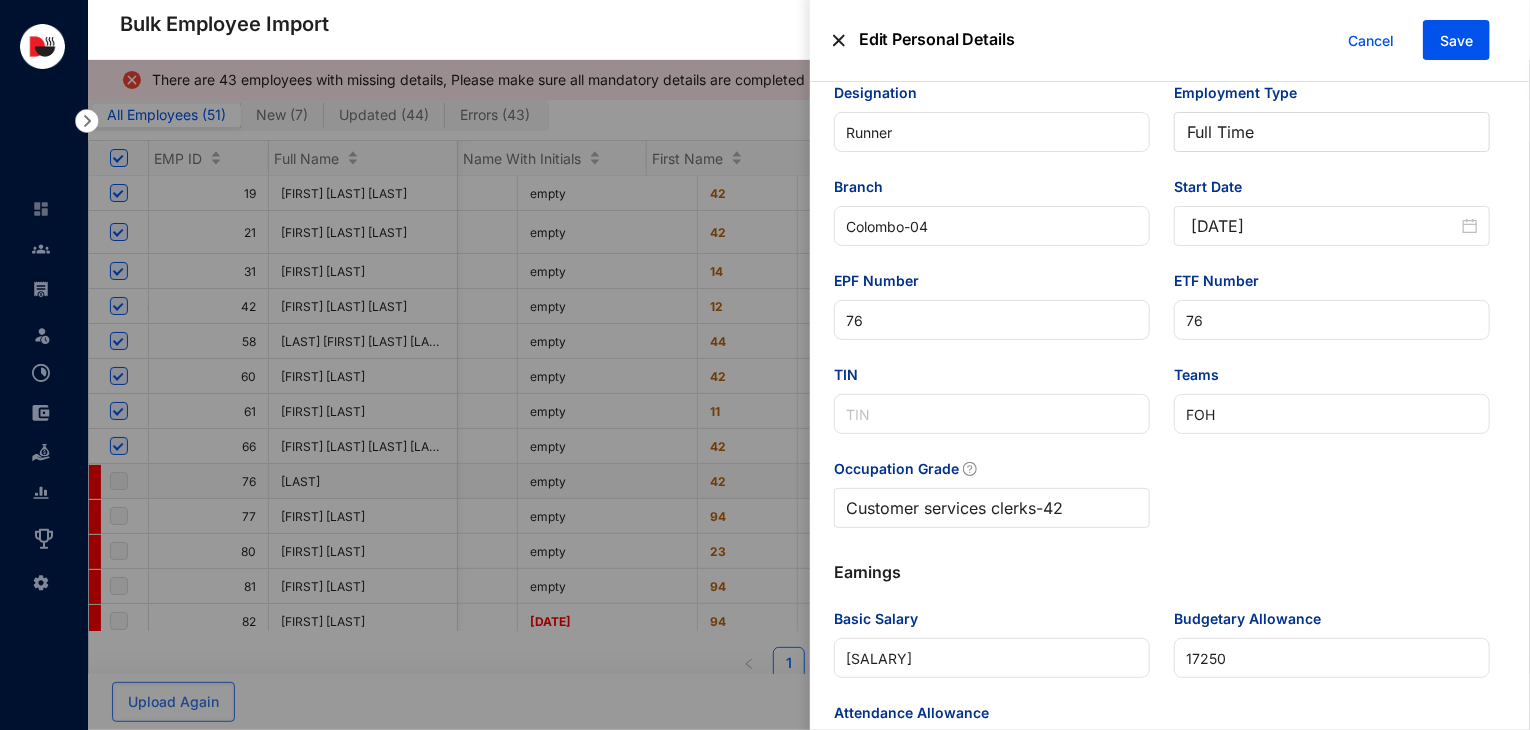 scroll, scrollTop: 1020, scrollLeft: 0, axis: vertical 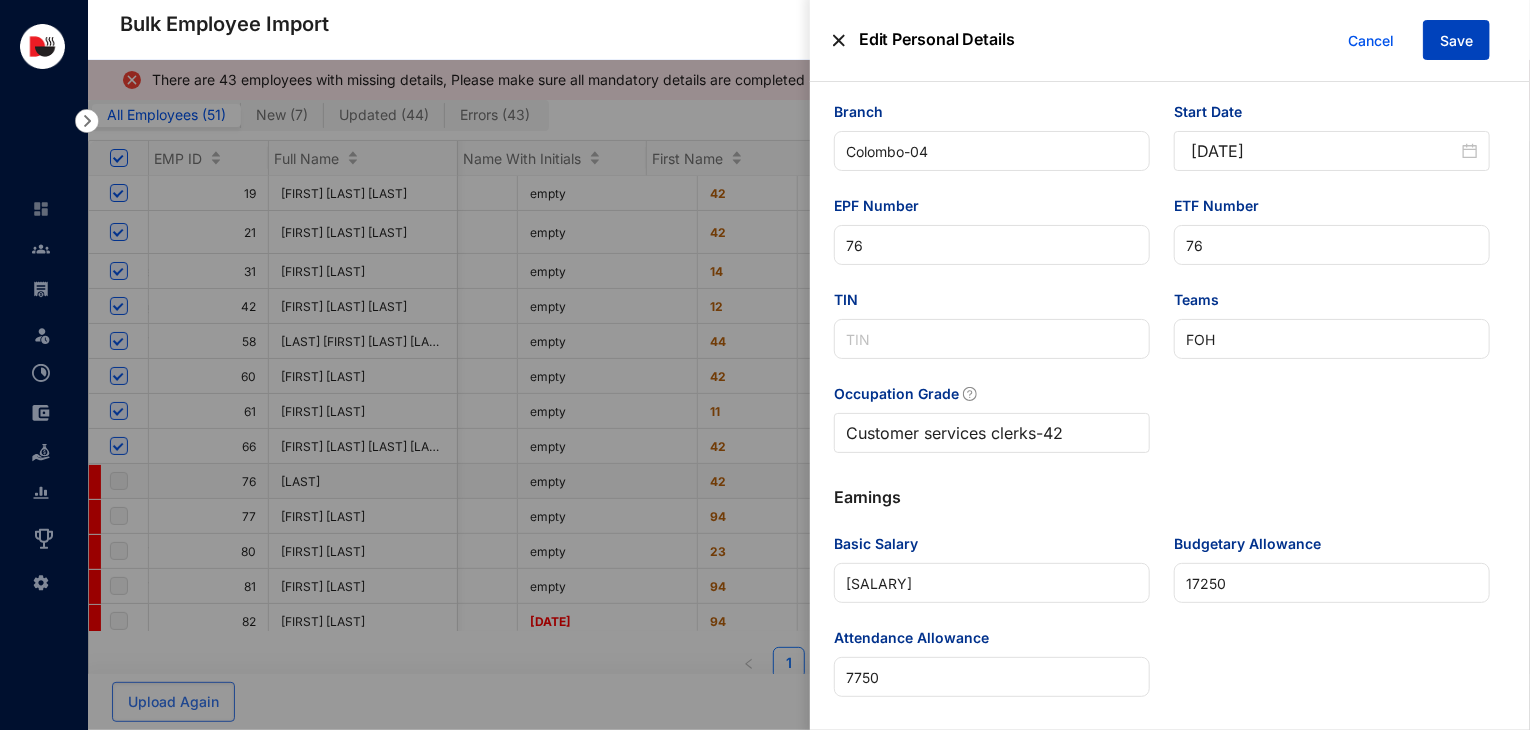 type on "[NUMBER]" 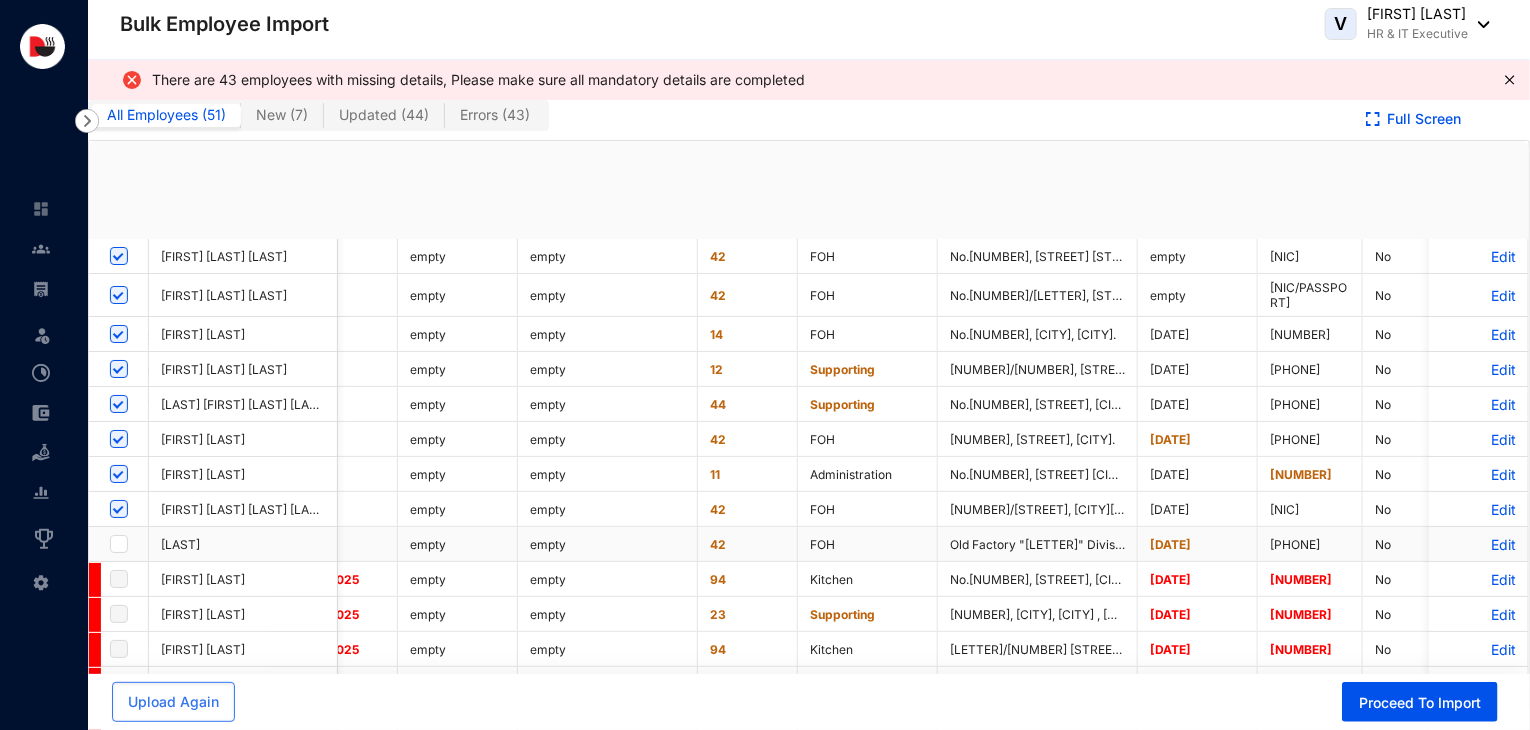 checkbox on "true" 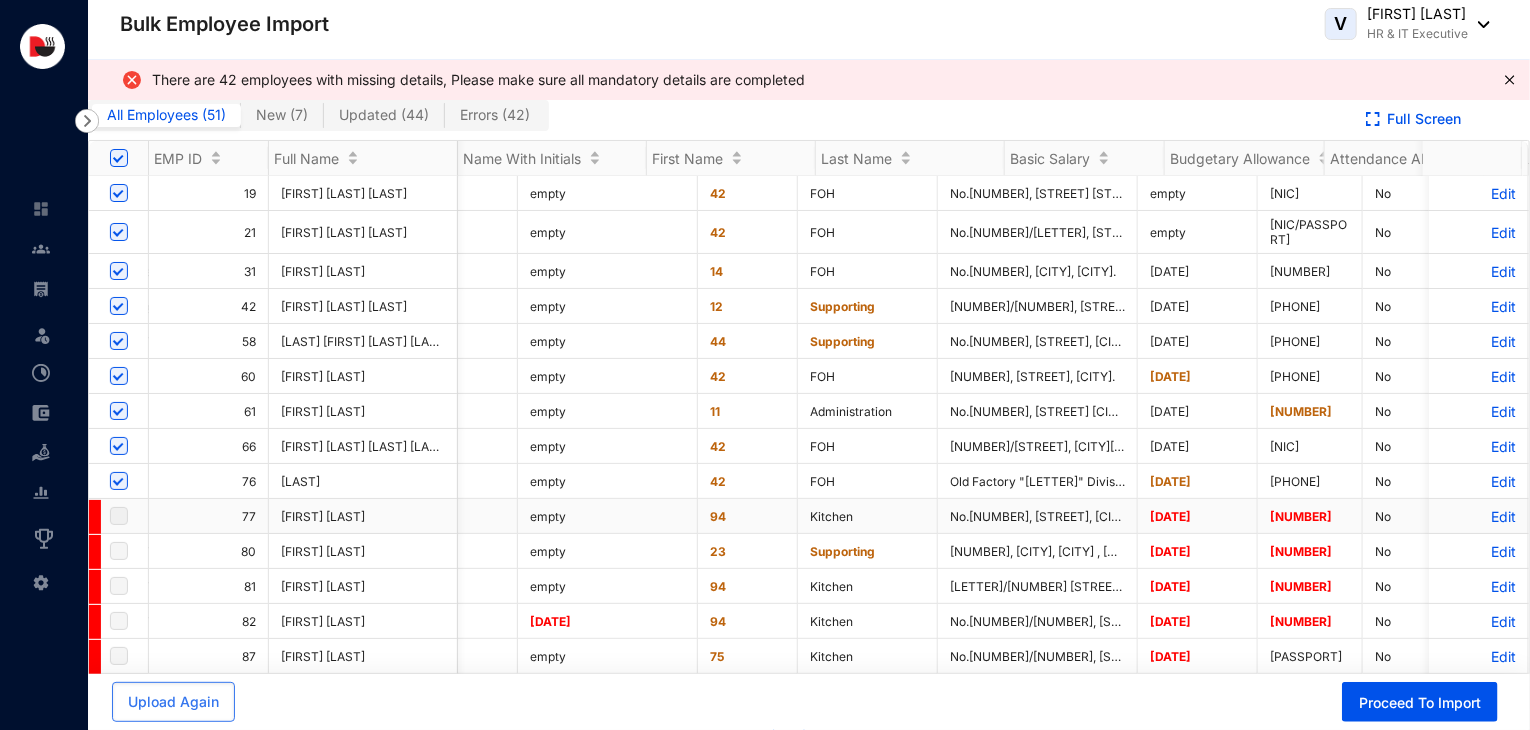 click on "Edit" at bounding box center (1478, 516) 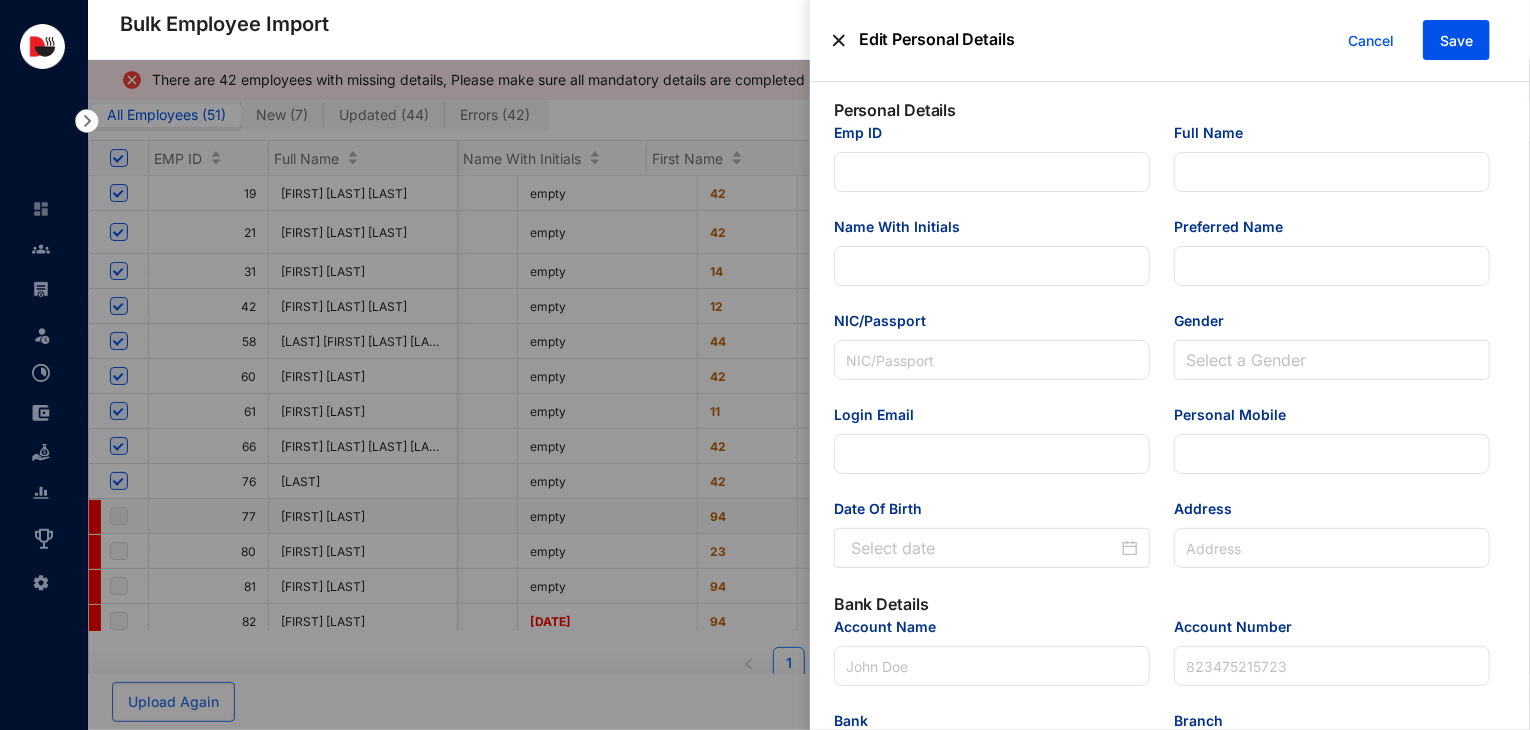 type on "77" 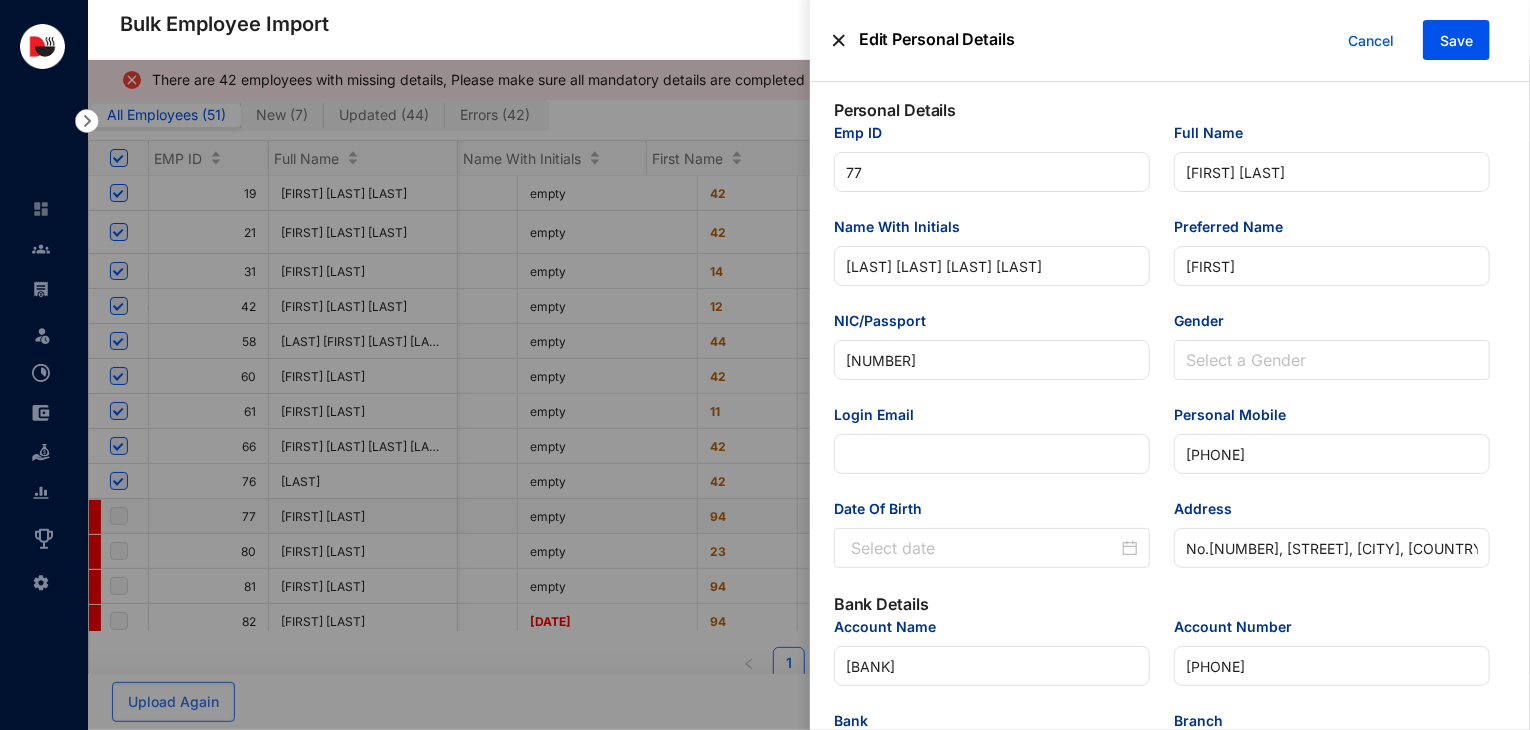 type on "2003-01-07" 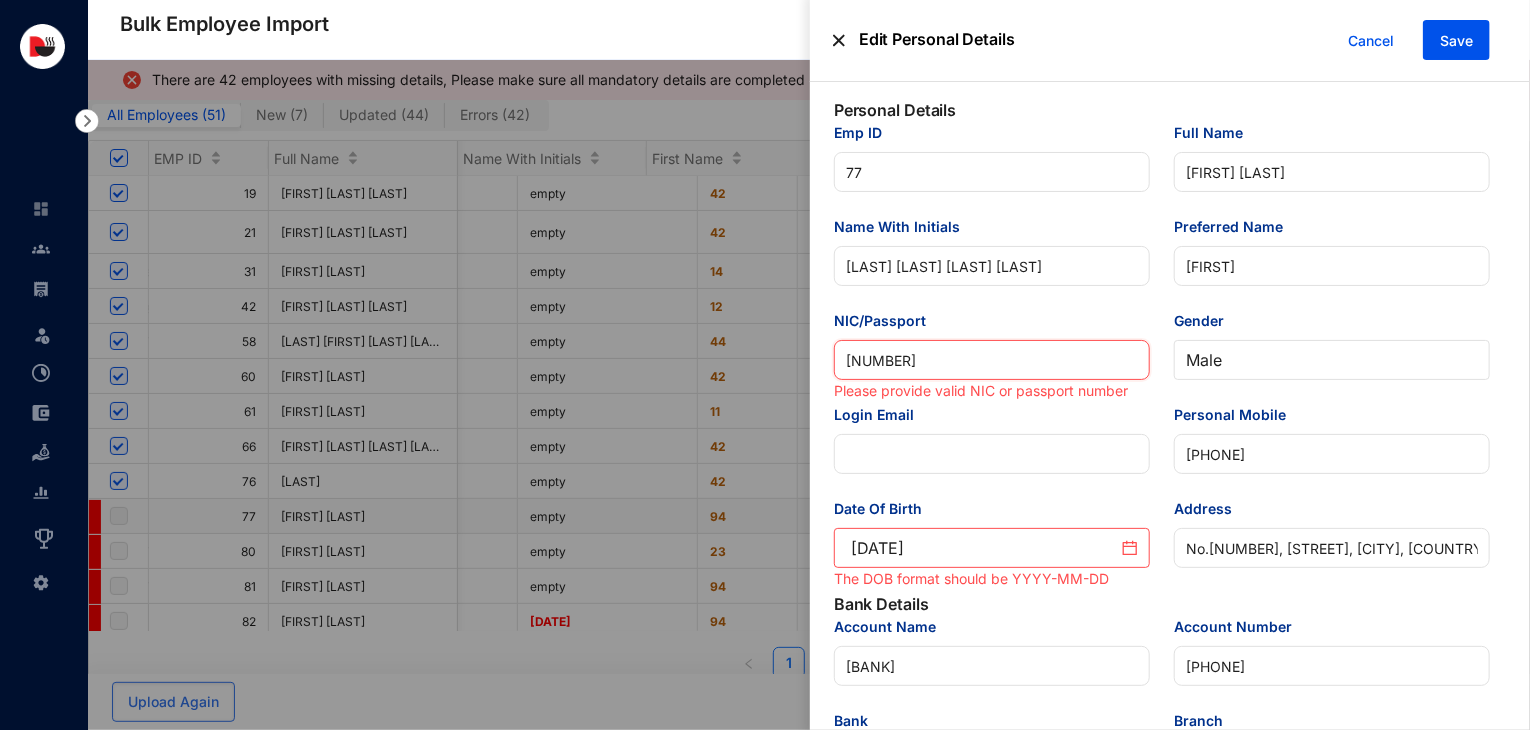drag, startPoint x: 952, startPoint y: 361, endPoint x: 766, endPoint y: 390, distance: 188.24718 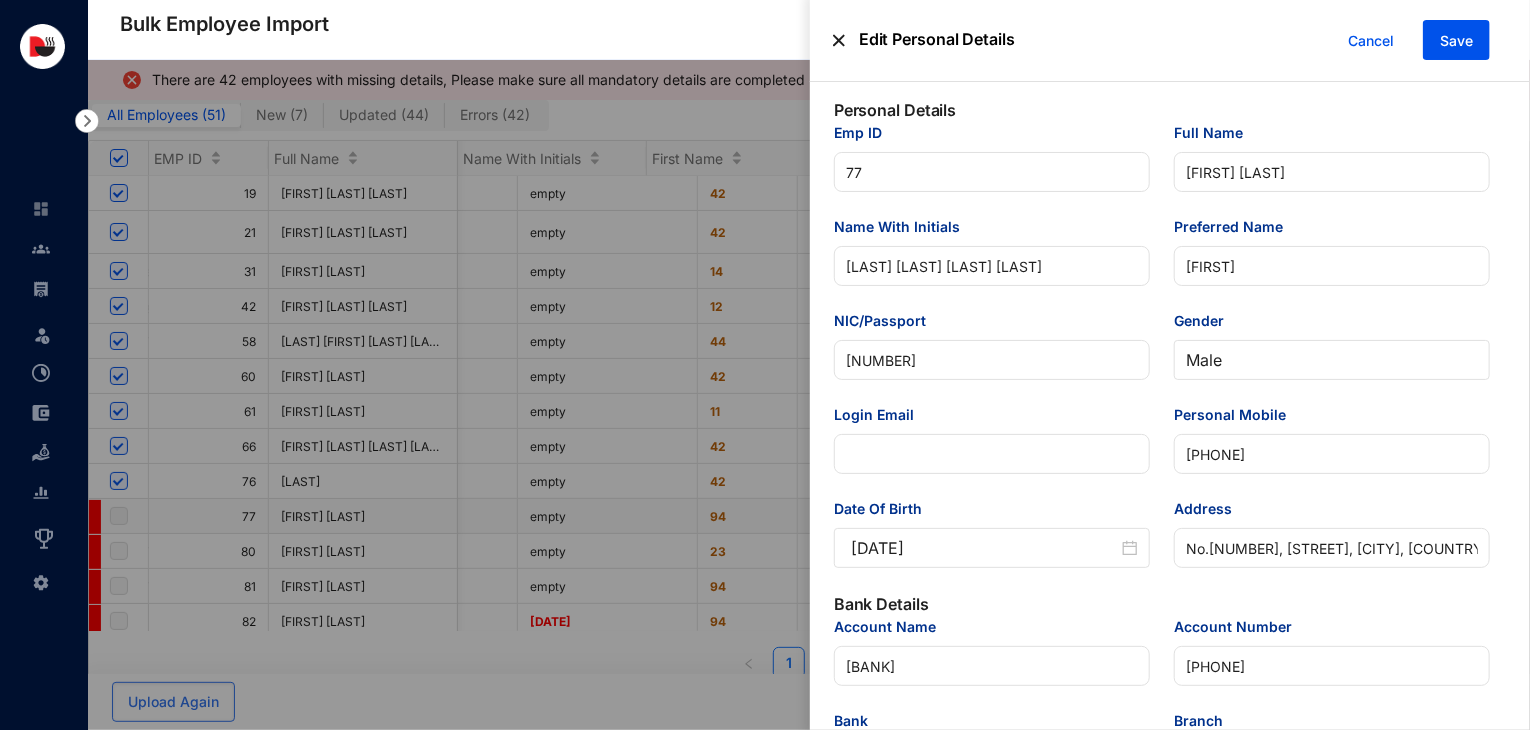 click on "Edit Personal Details Cancel Save Personal Details Emp ID 77 Full Name Hirun Fernando Name With Initials W.H.H.K.Fernando Preferred Name Hirun NIC/Passport 2.00E+11 Gender Male Login Email Personal Mobile 728283301 Date Of Birth 2003-01-07 Address No.53,Basar Weediya, Badulla, Srilanka. Bank Details Account Name Bank of Ceylon Account Number 91558722 Bank 7010  -  Bank of Ceylon  Branch Badulla City  -  729 Payslip Mail hirunkausllya@gmail.com Employment Details Joined Date 2024-06-05 Resignation Date Designation Commis II Employment Type Full Time Branch Colombo-04 Start Date 2025-01-07 EPF Number 77 ETF Number 77 TIN Teams Kitchen Occupation Grade Food and preparation assistants  -  94 Earnings Basic Salary 38000 Budgetary Allowance 26250 Attendance Allowance 7750" at bounding box center (765, 735) 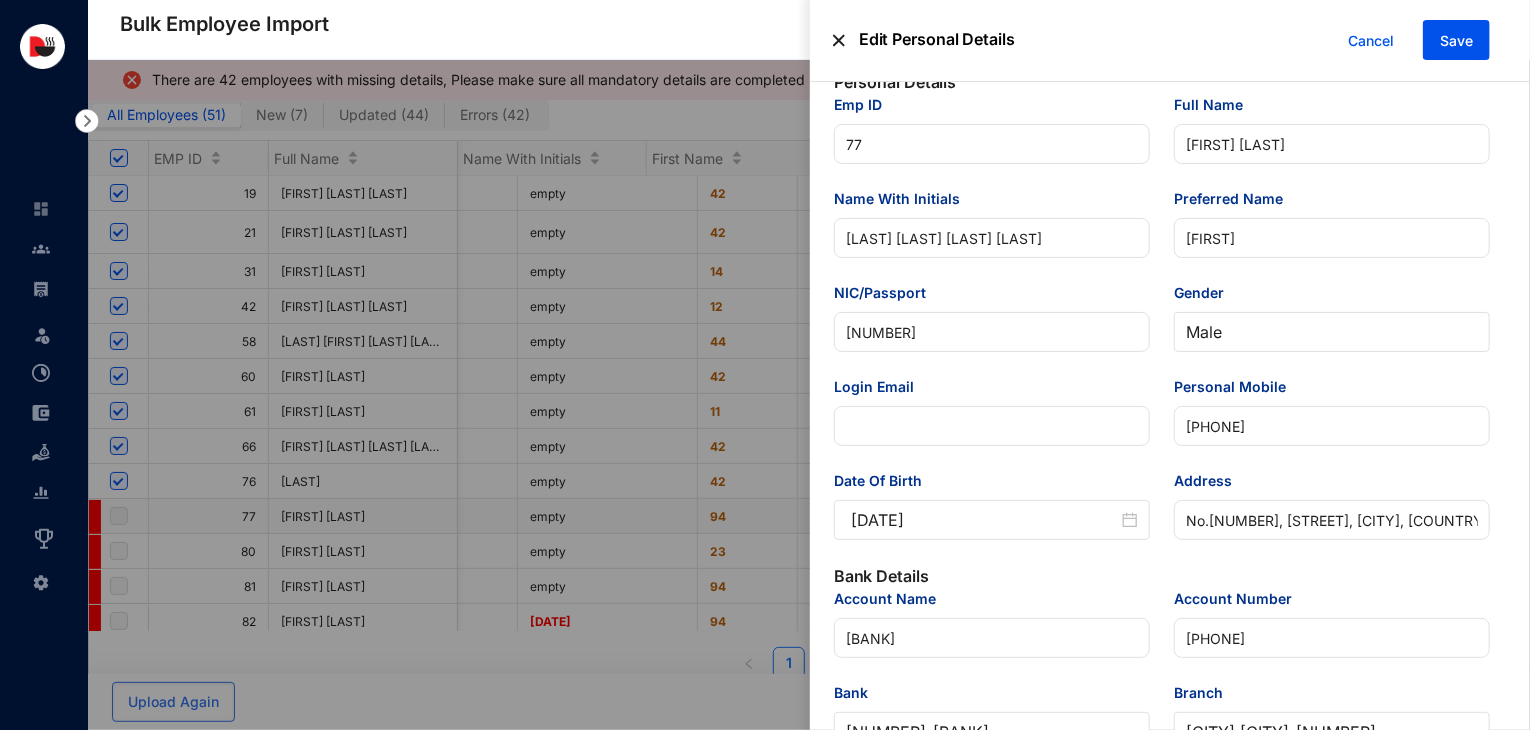 scroll, scrollTop: 2, scrollLeft: 0, axis: vertical 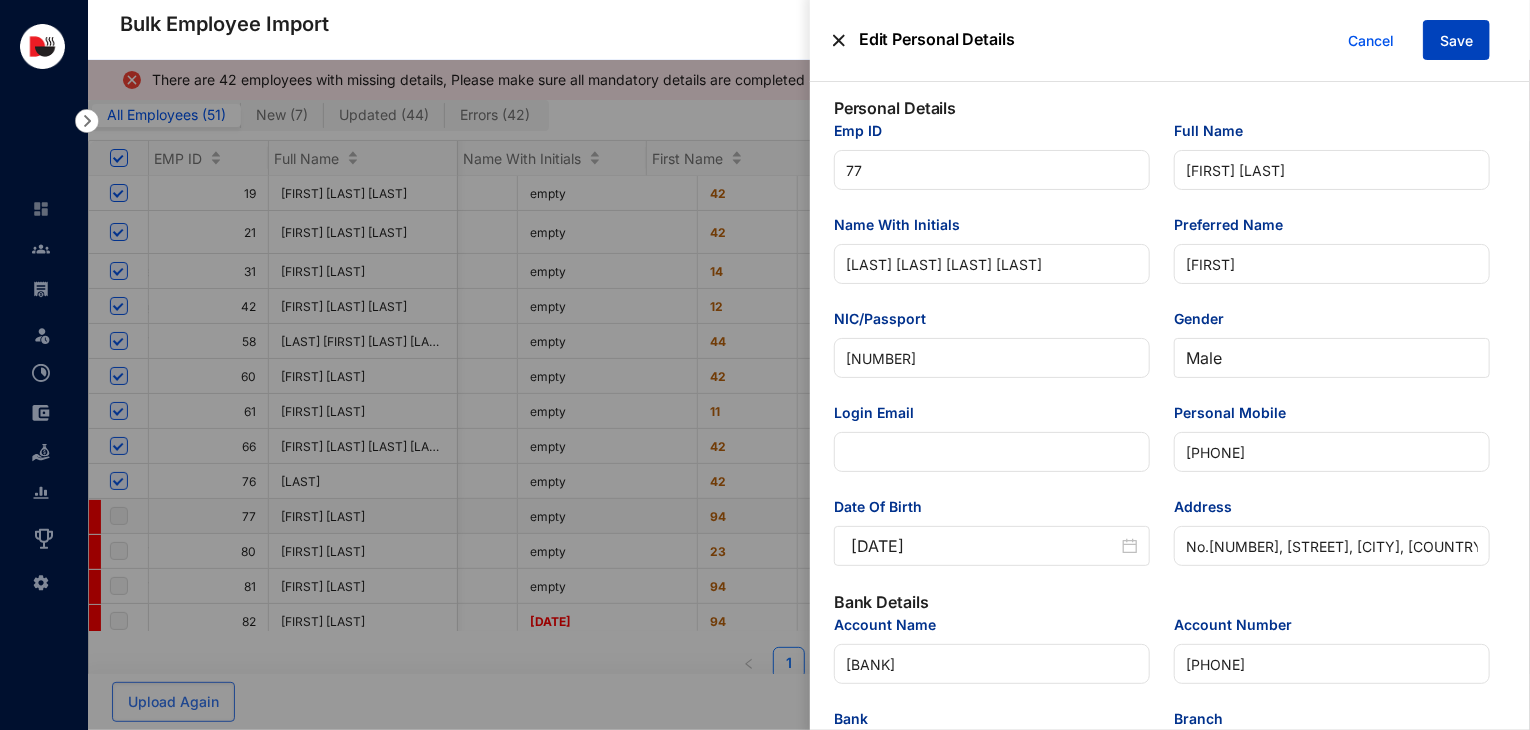 type on "[NUMBER]" 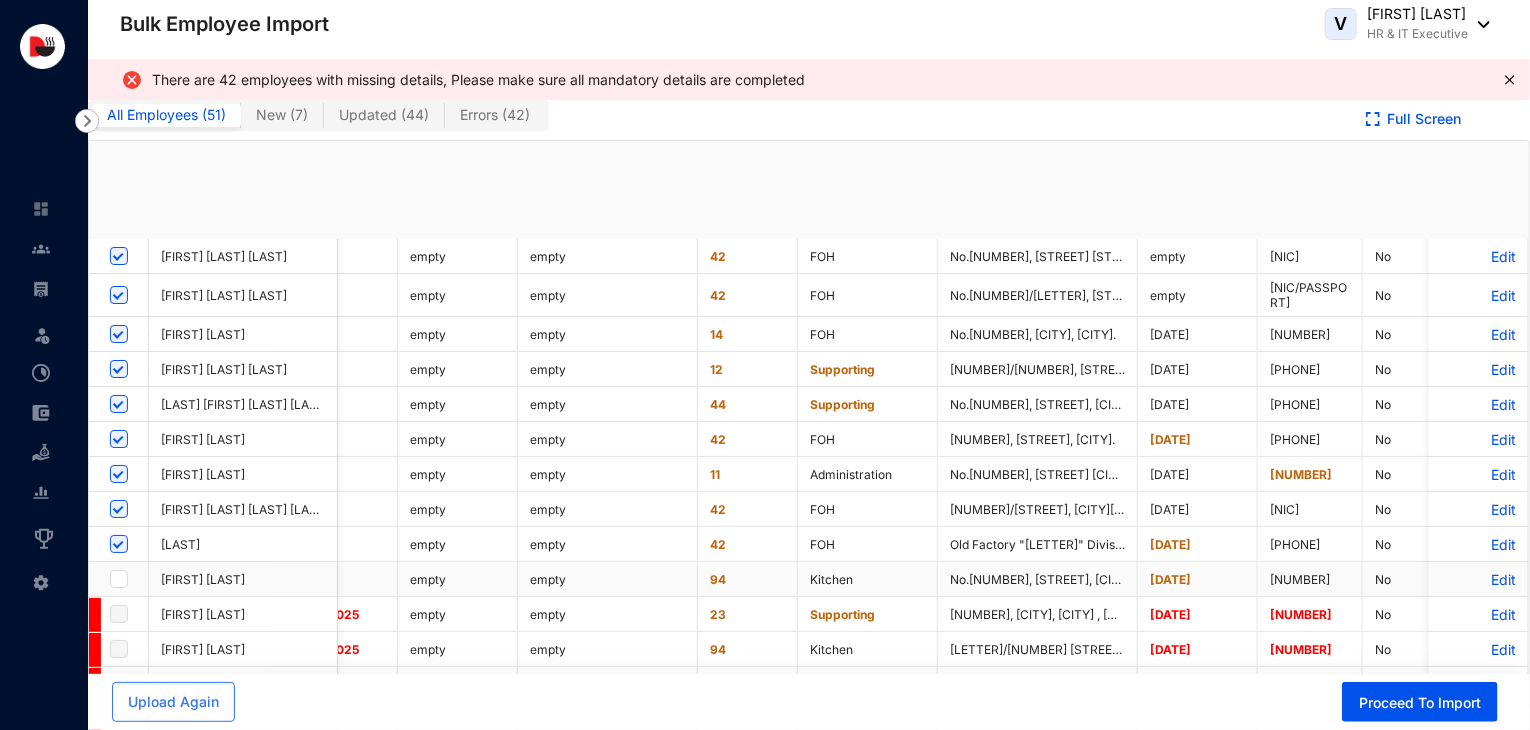 checkbox on "true" 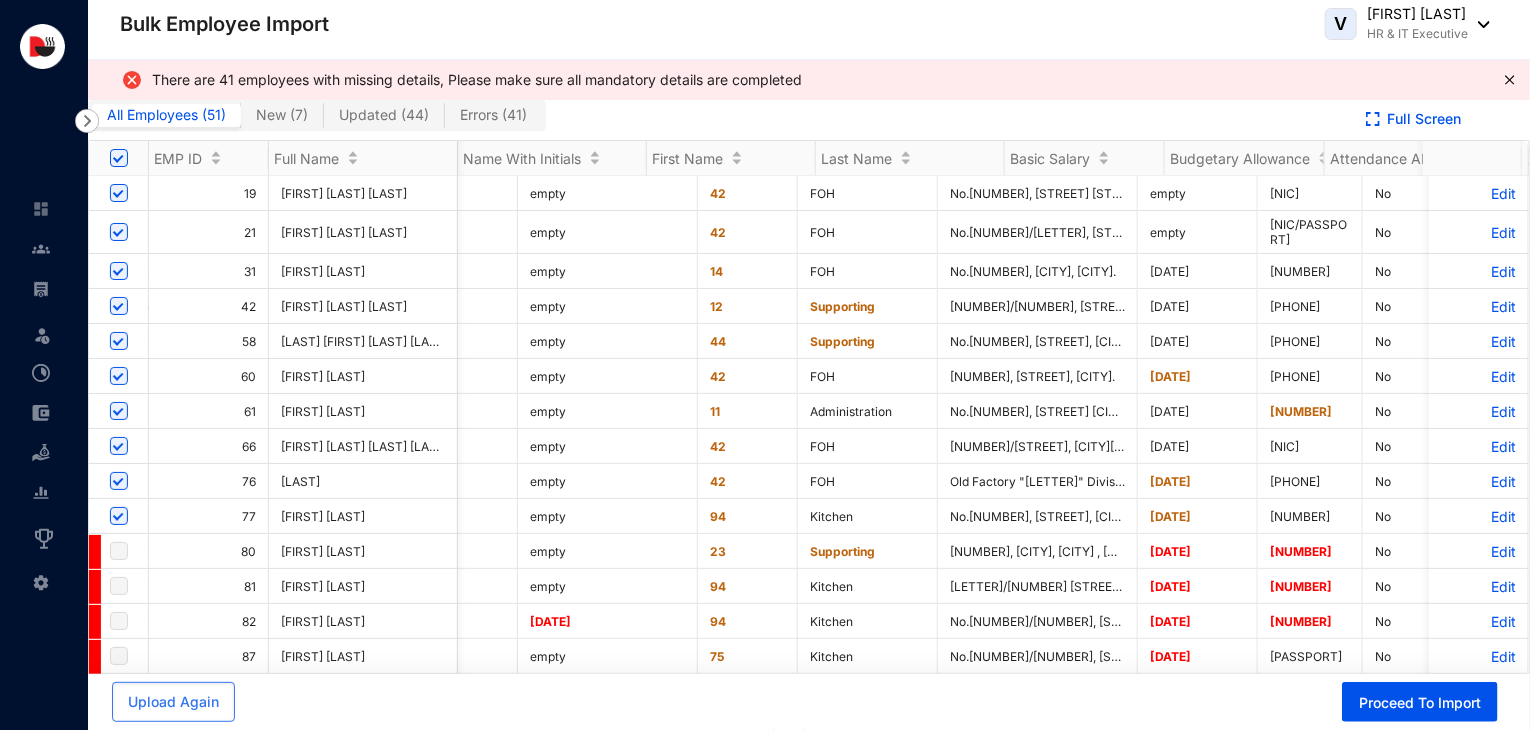 scroll, scrollTop: 52, scrollLeft: 4146, axis: both 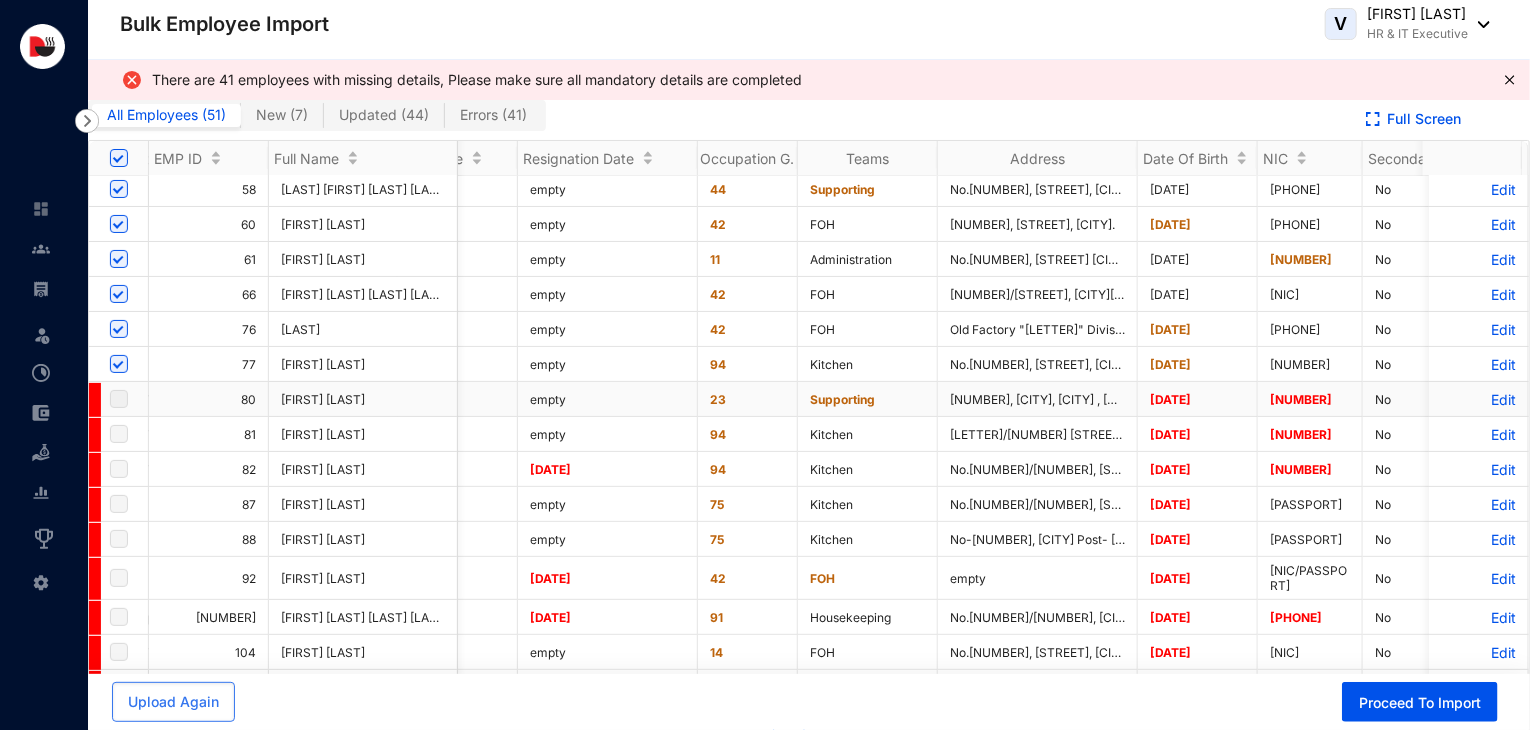 click on "Edit" at bounding box center (1478, 399) 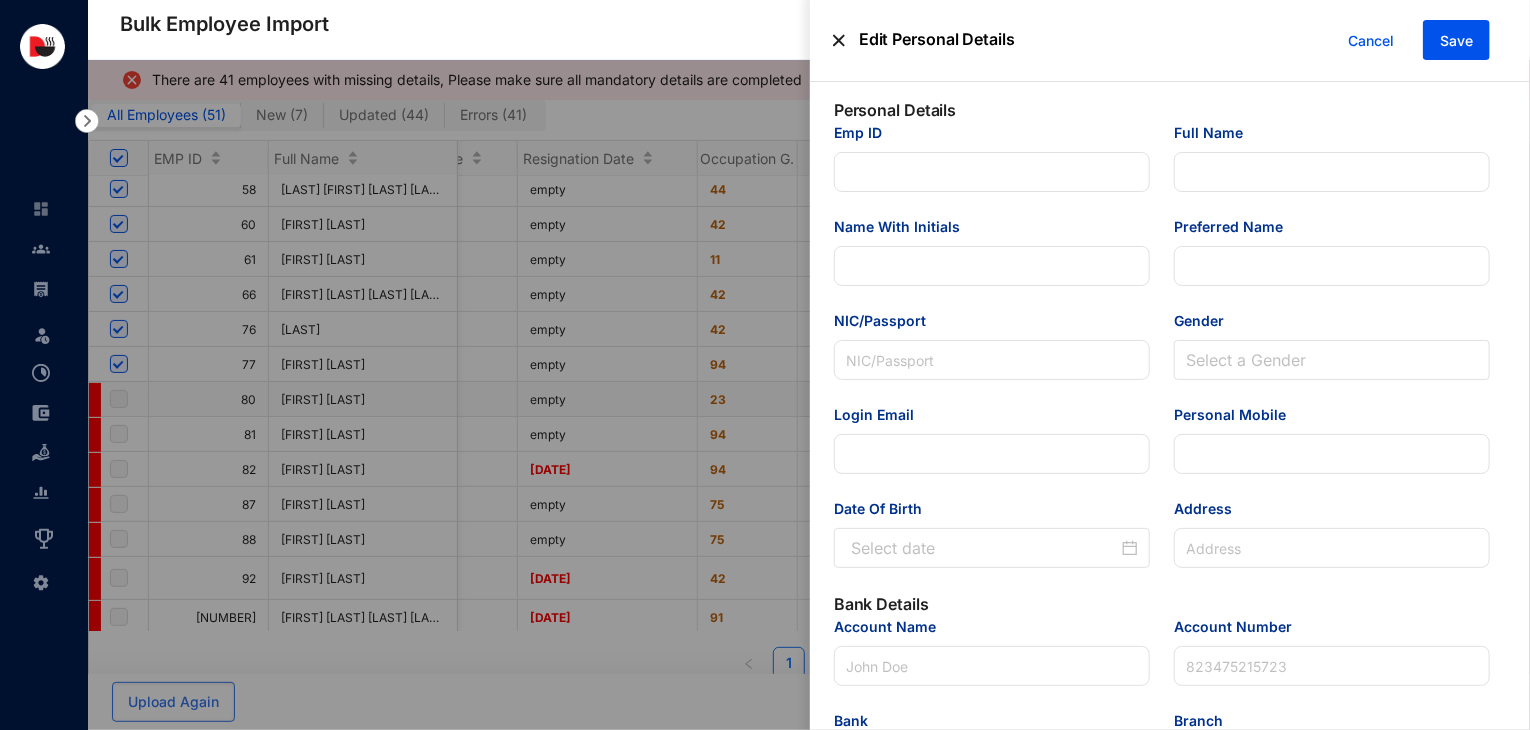 type on "80" 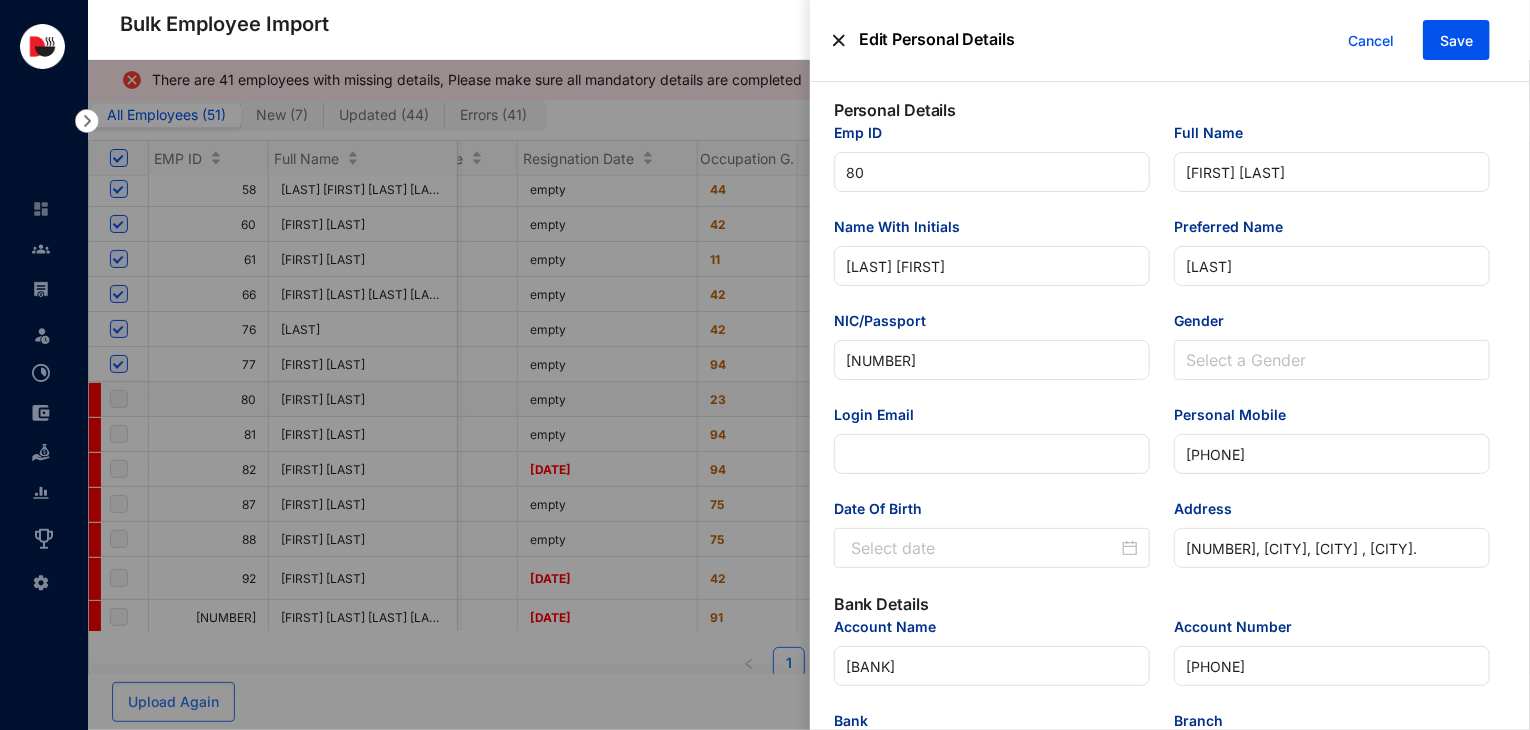scroll, scrollTop: 0, scrollLeft: 0, axis: both 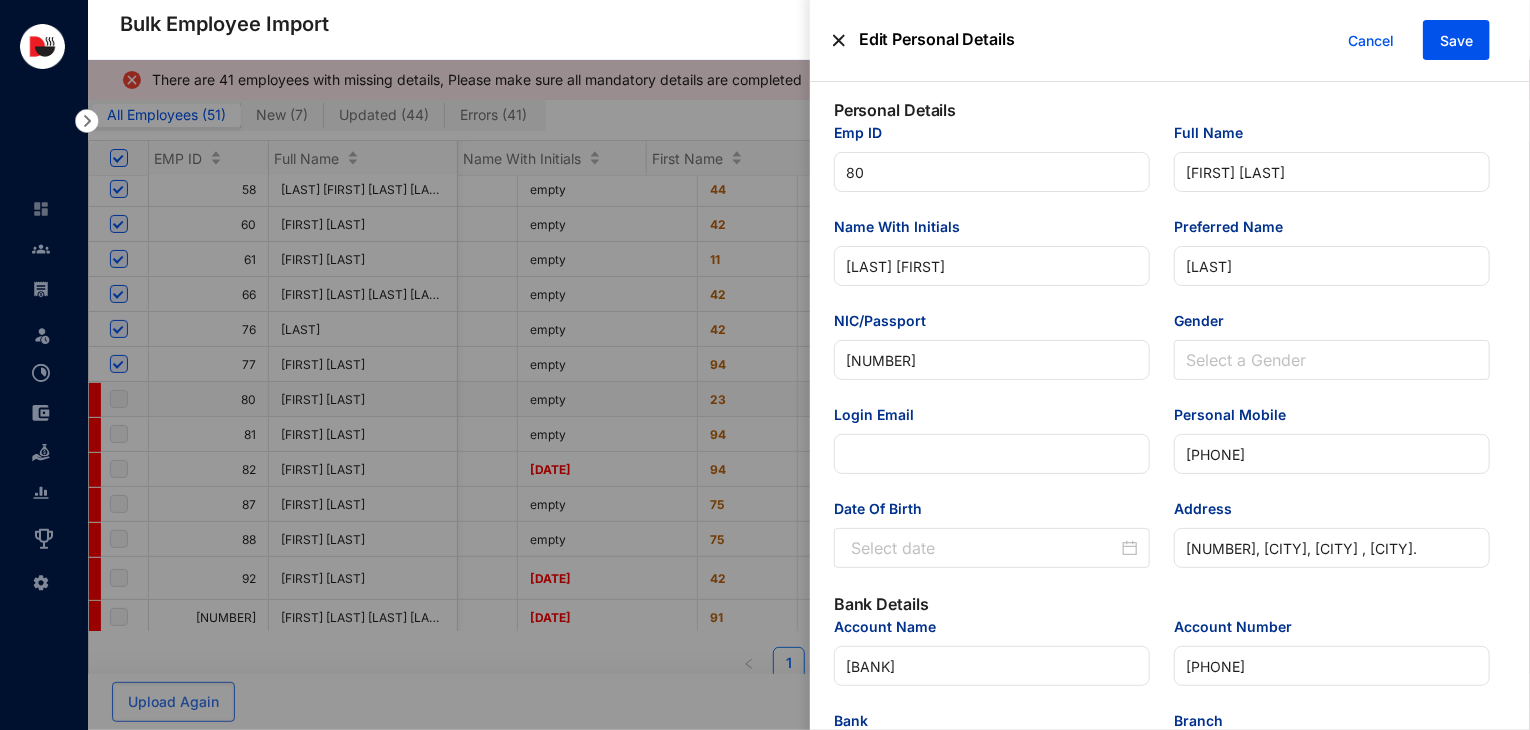 type on "2025-01-07" 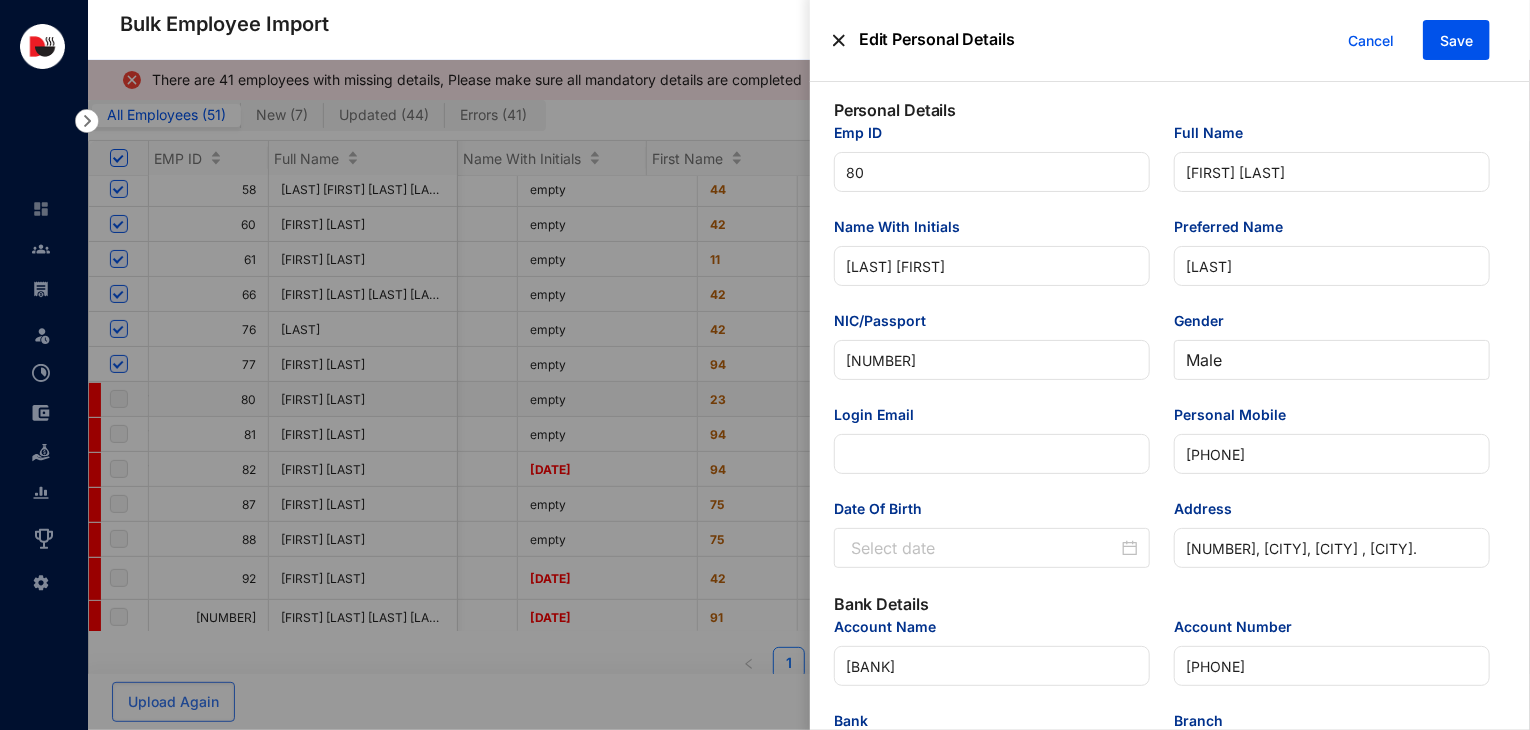drag, startPoint x: 920, startPoint y: 357, endPoint x: 796, endPoint y: 380, distance: 126.11503 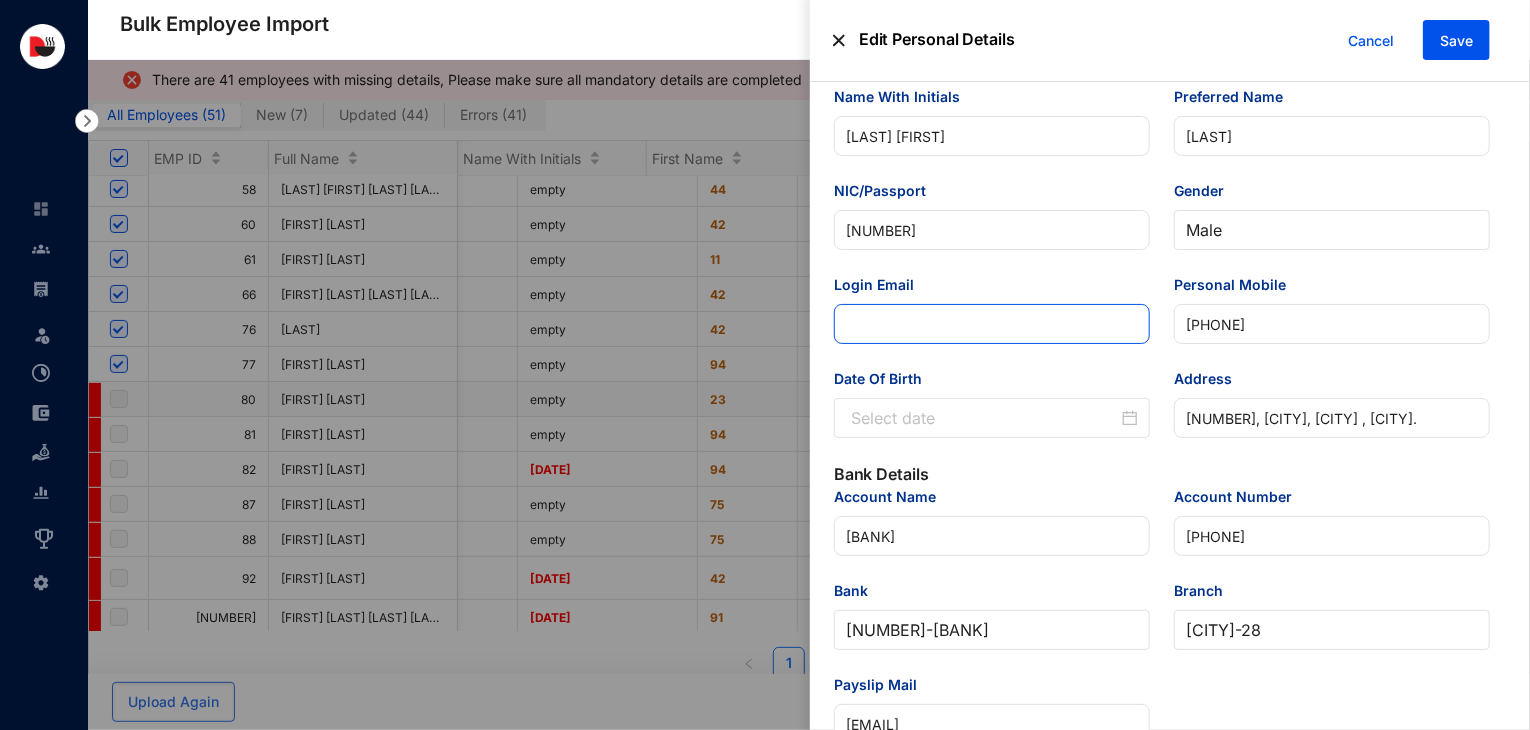 scroll, scrollTop: 131, scrollLeft: 0, axis: vertical 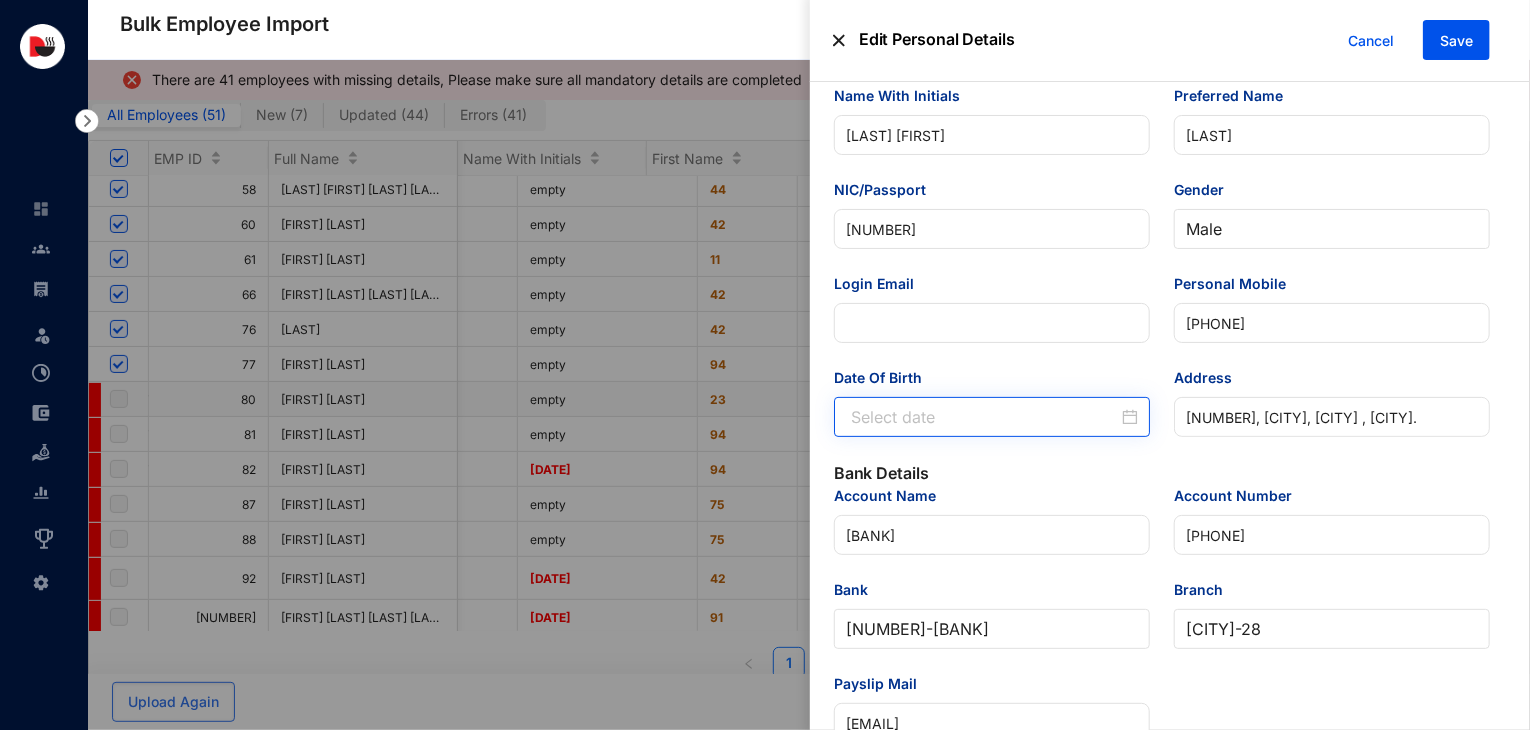 type on "[NUMBER]" 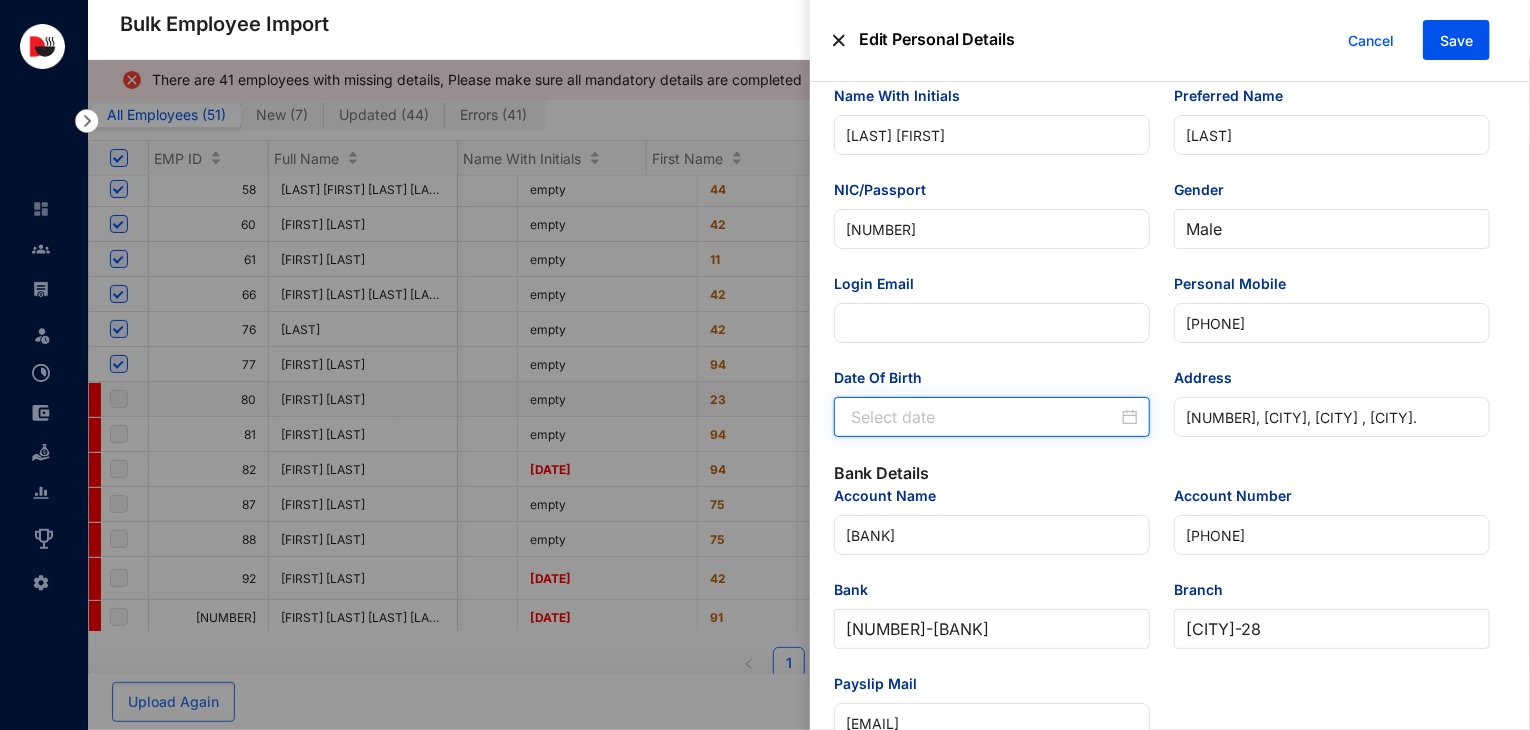 click on "Date Of Birth" at bounding box center (984, 417) 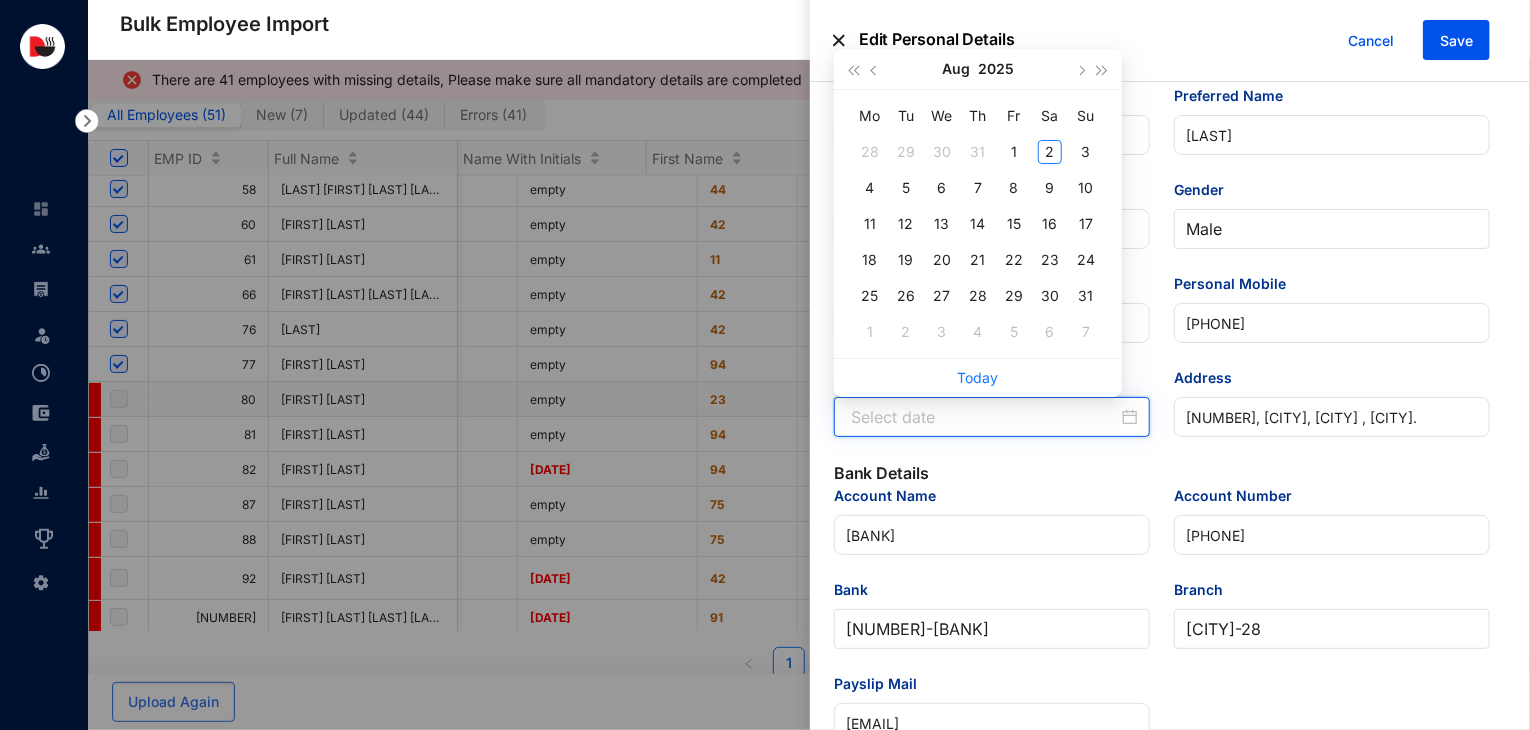 paste on "1999-12-23" 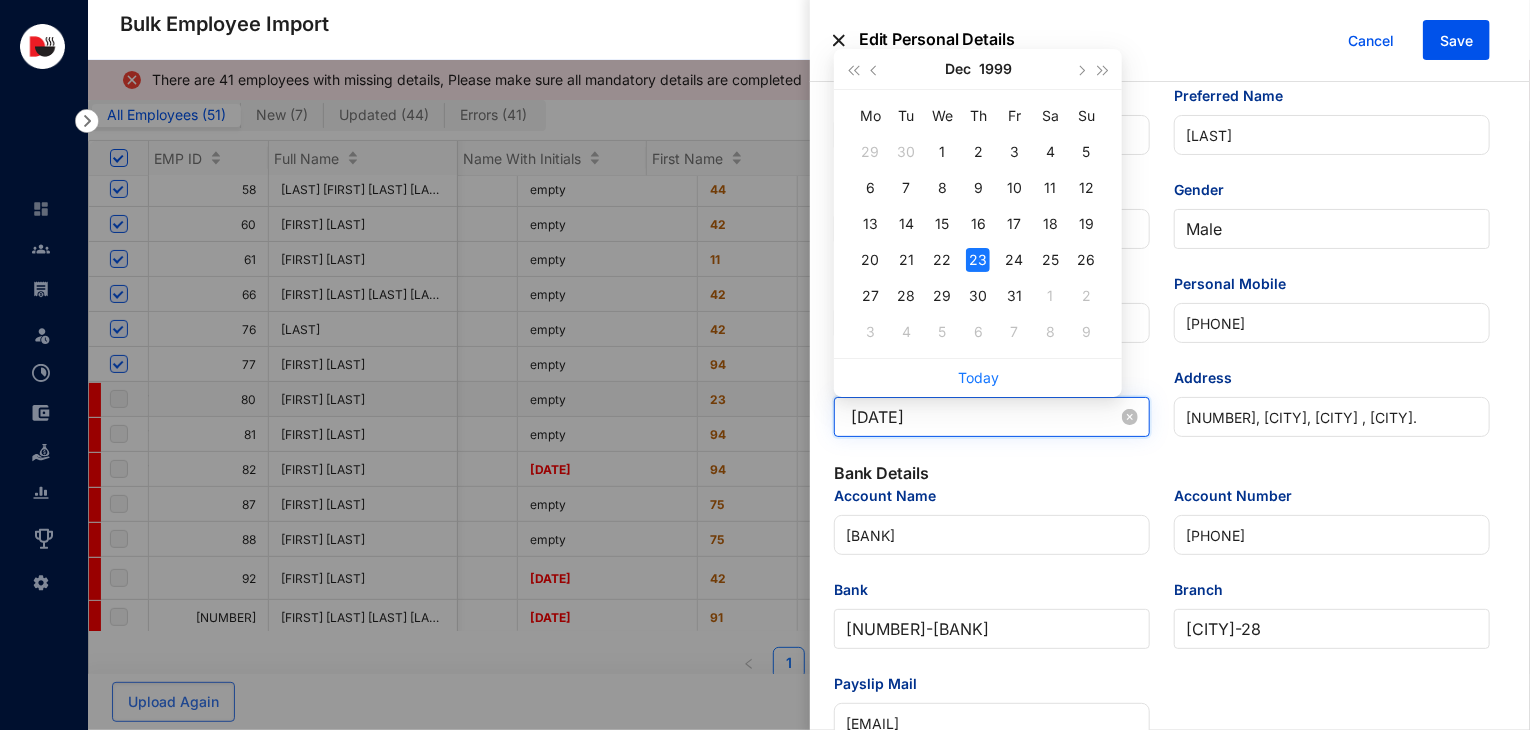 type on "1999-12-23" 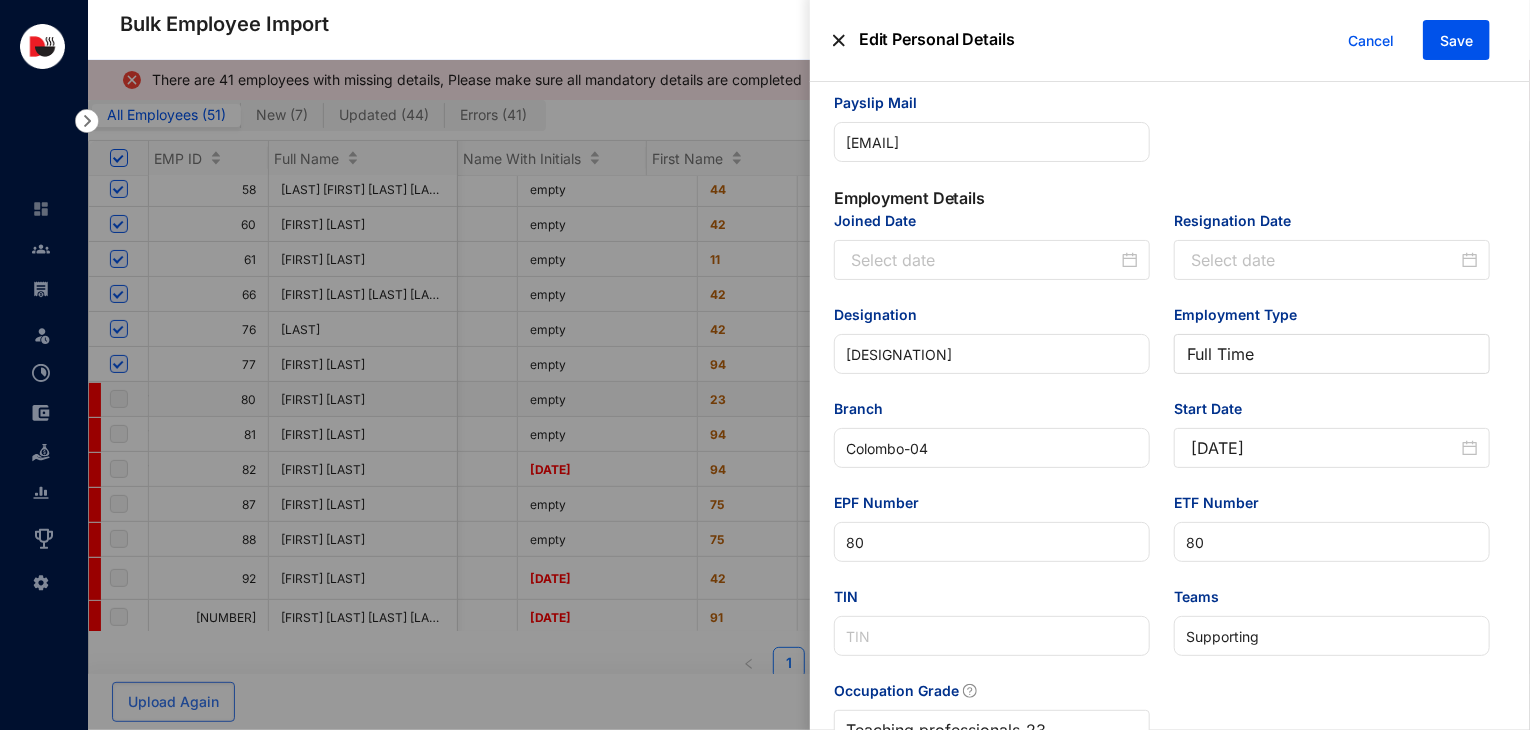 scroll, scrollTop: 712, scrollLeft: 0, axis: vertical 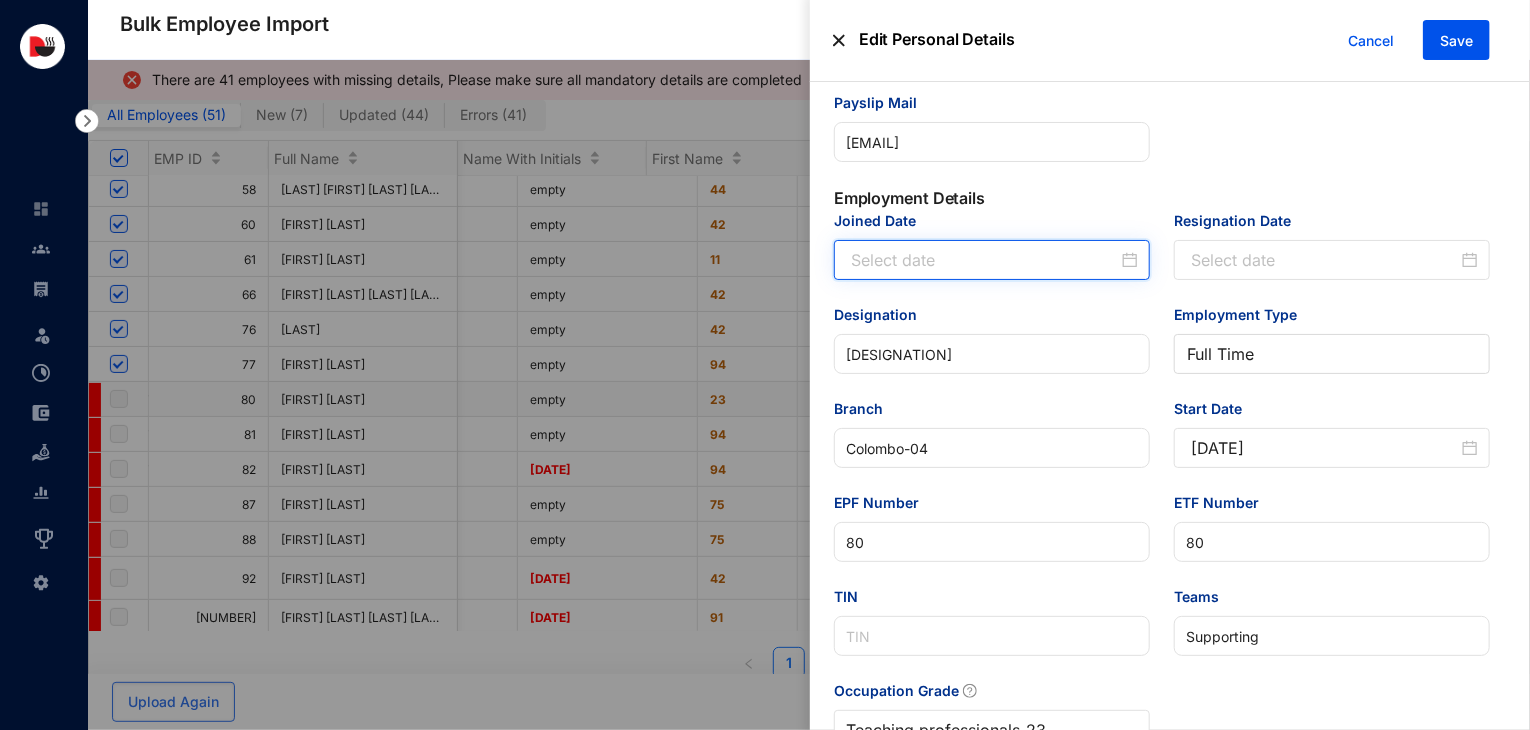 click on "Joined Date" at bounding box center [984, 260] 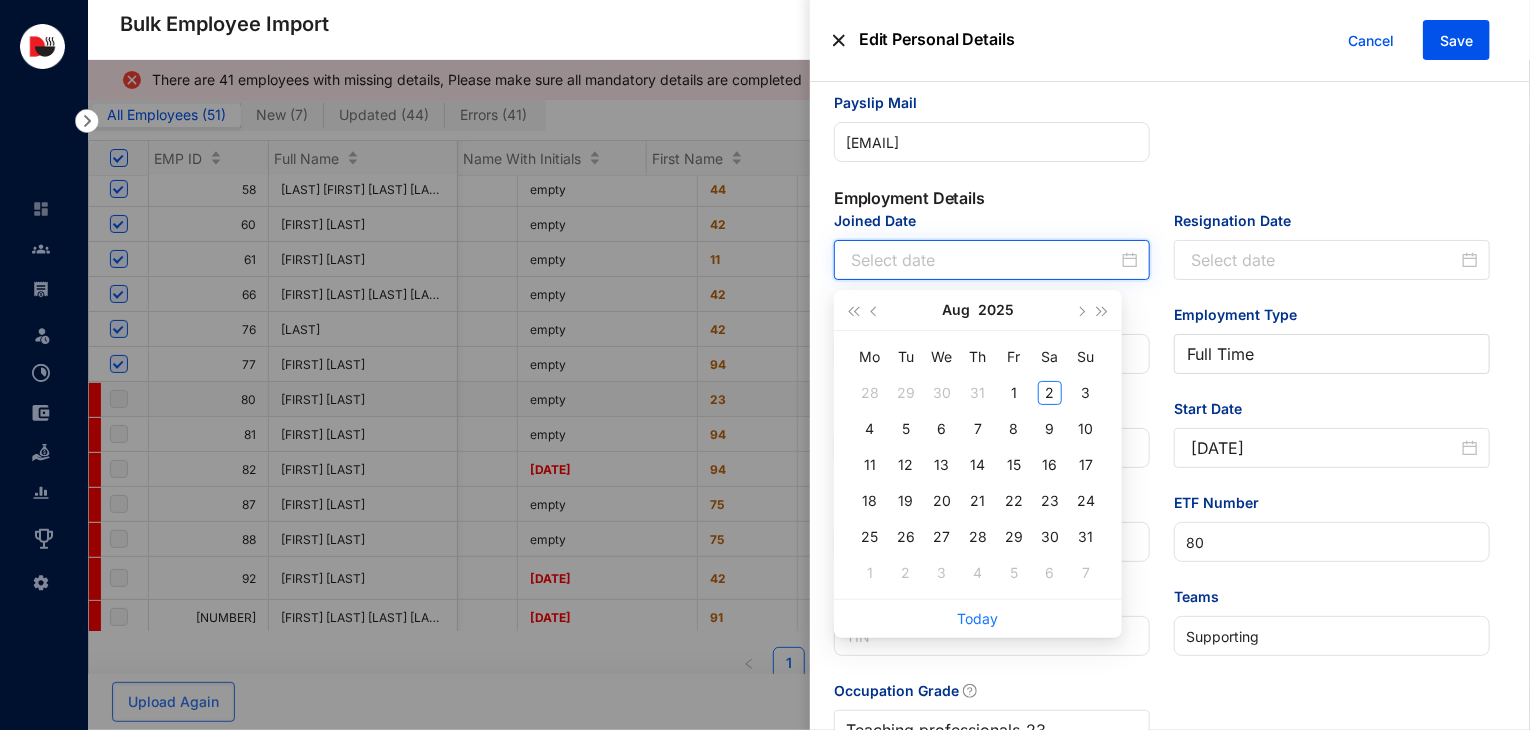 paste on "2024-05-18" 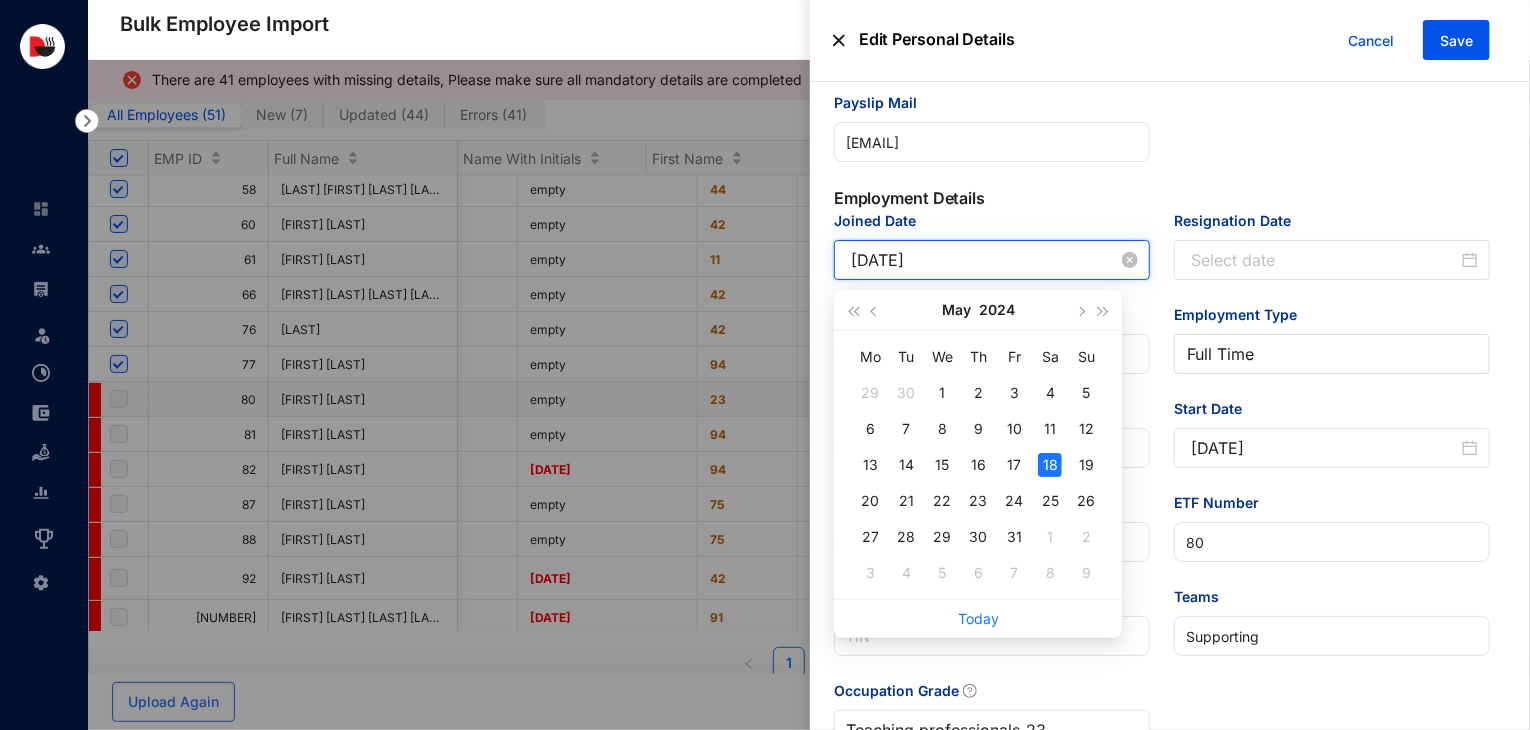 type on "2024-05-18" 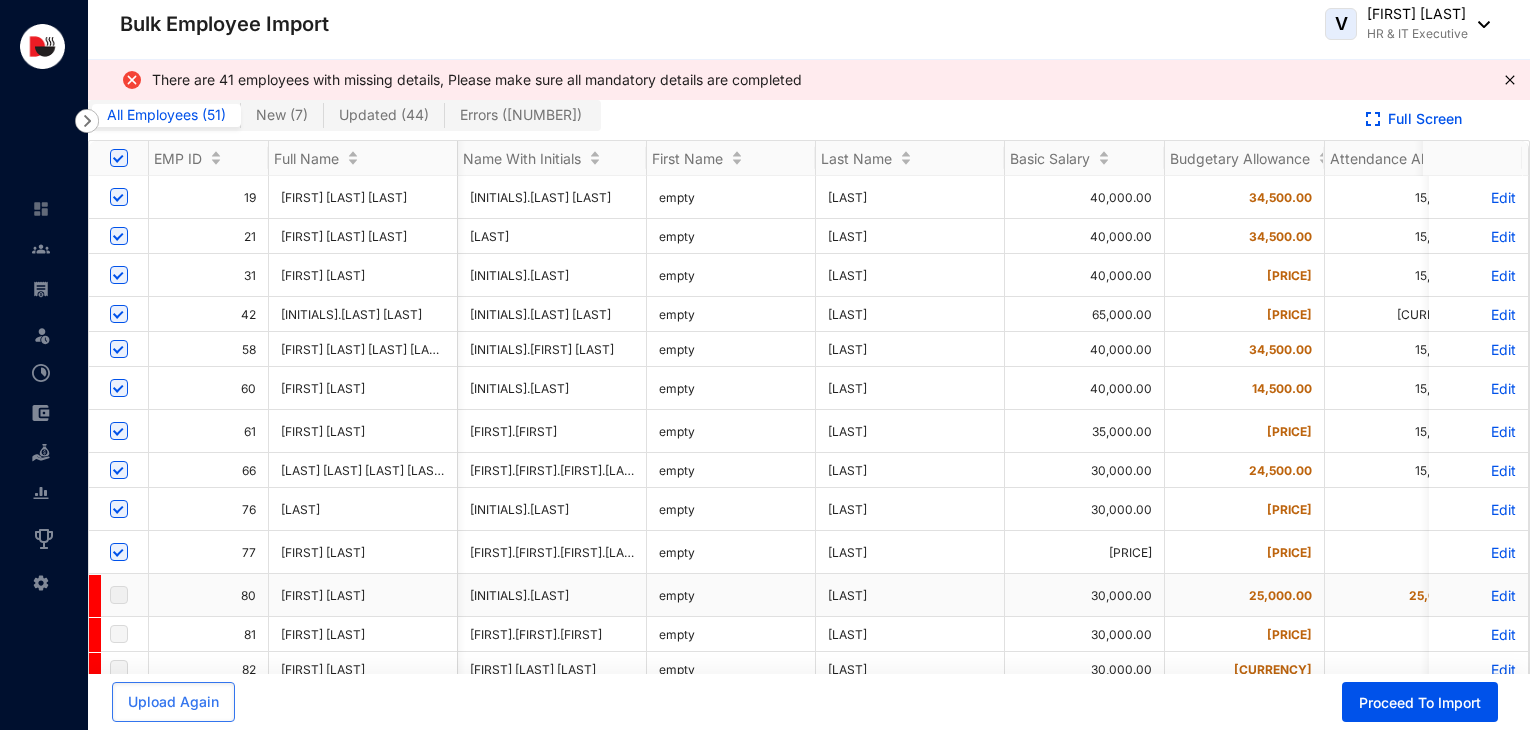 scroll, scrollTop: 0, scrollLeft: 0, axis: both 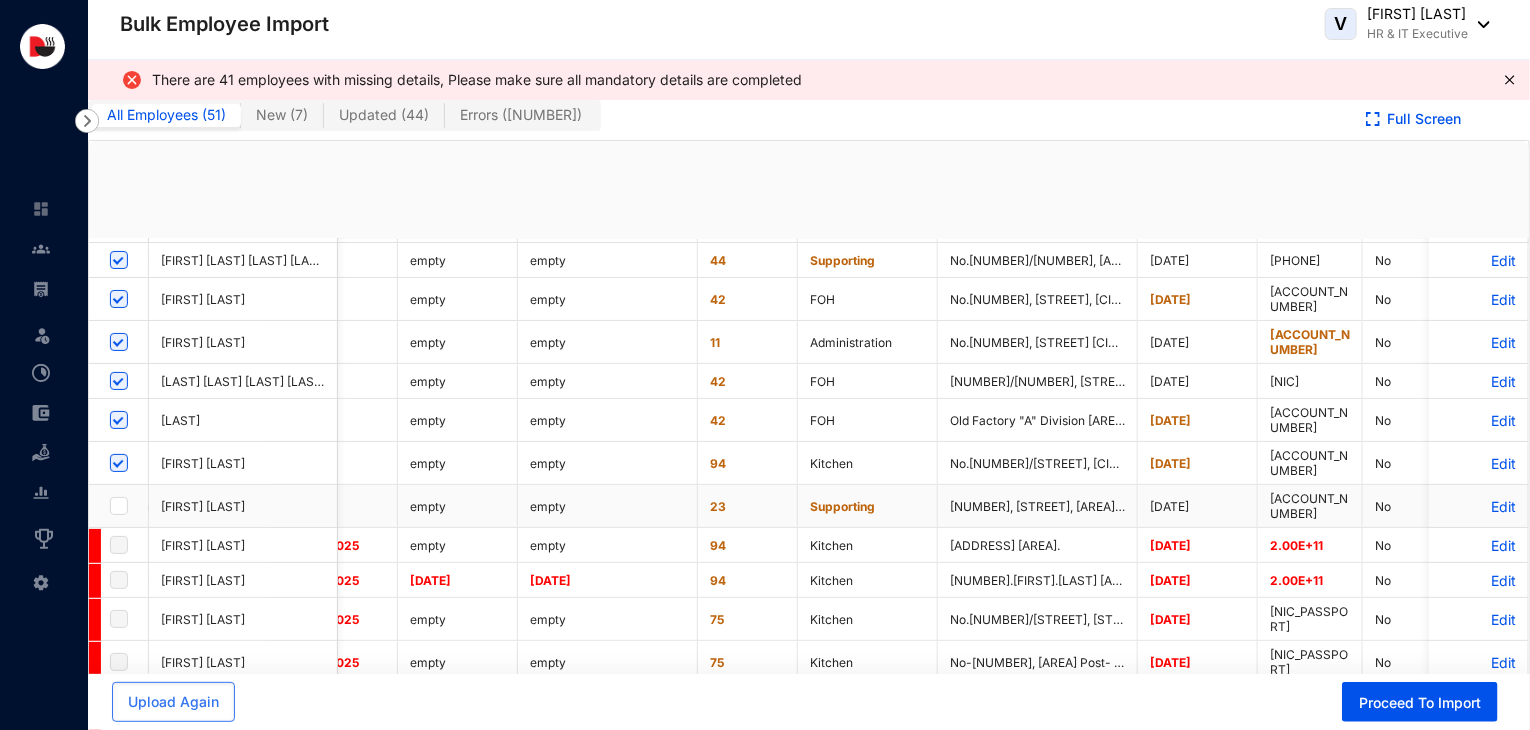 checkbox on "true" 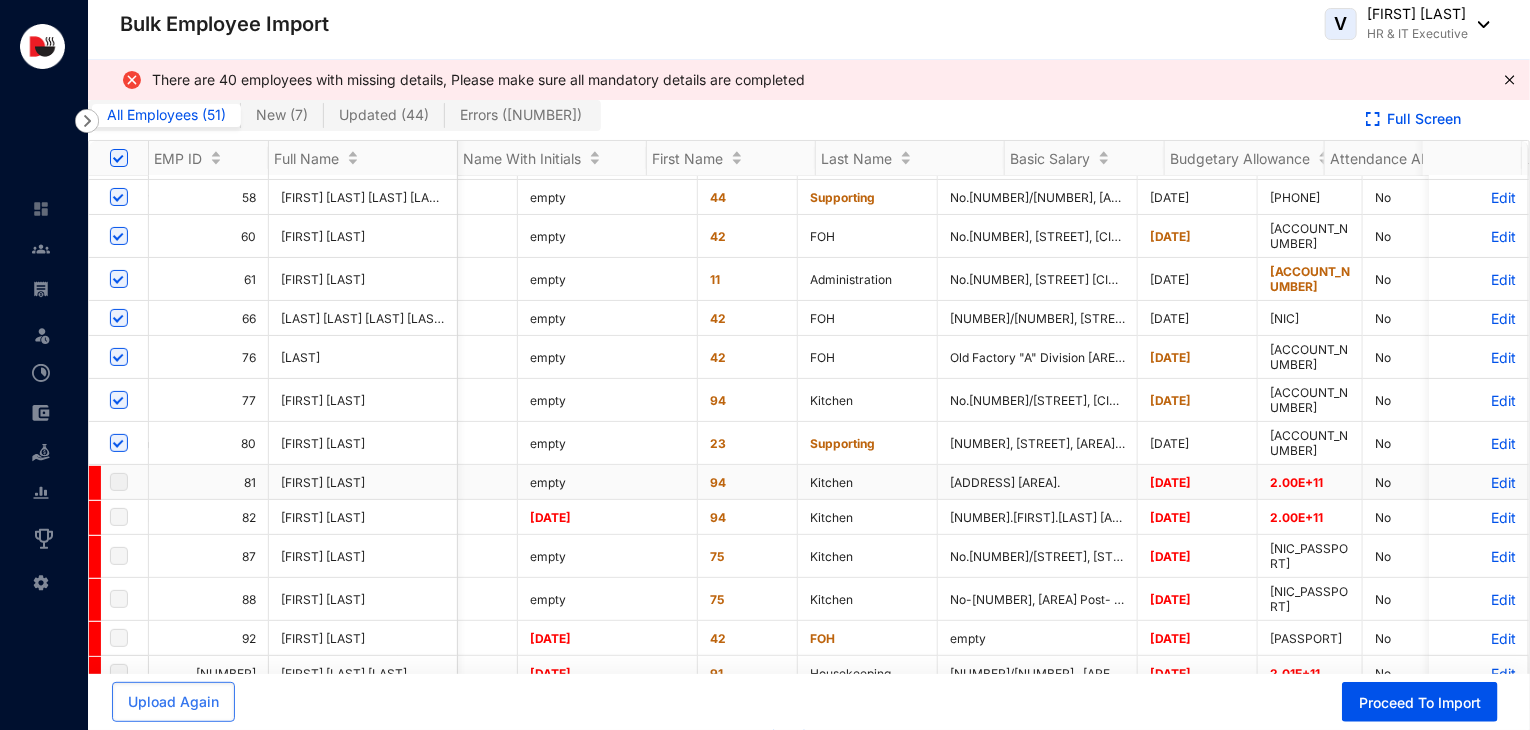 click on "Edit" at bounding box center (1478, 482) 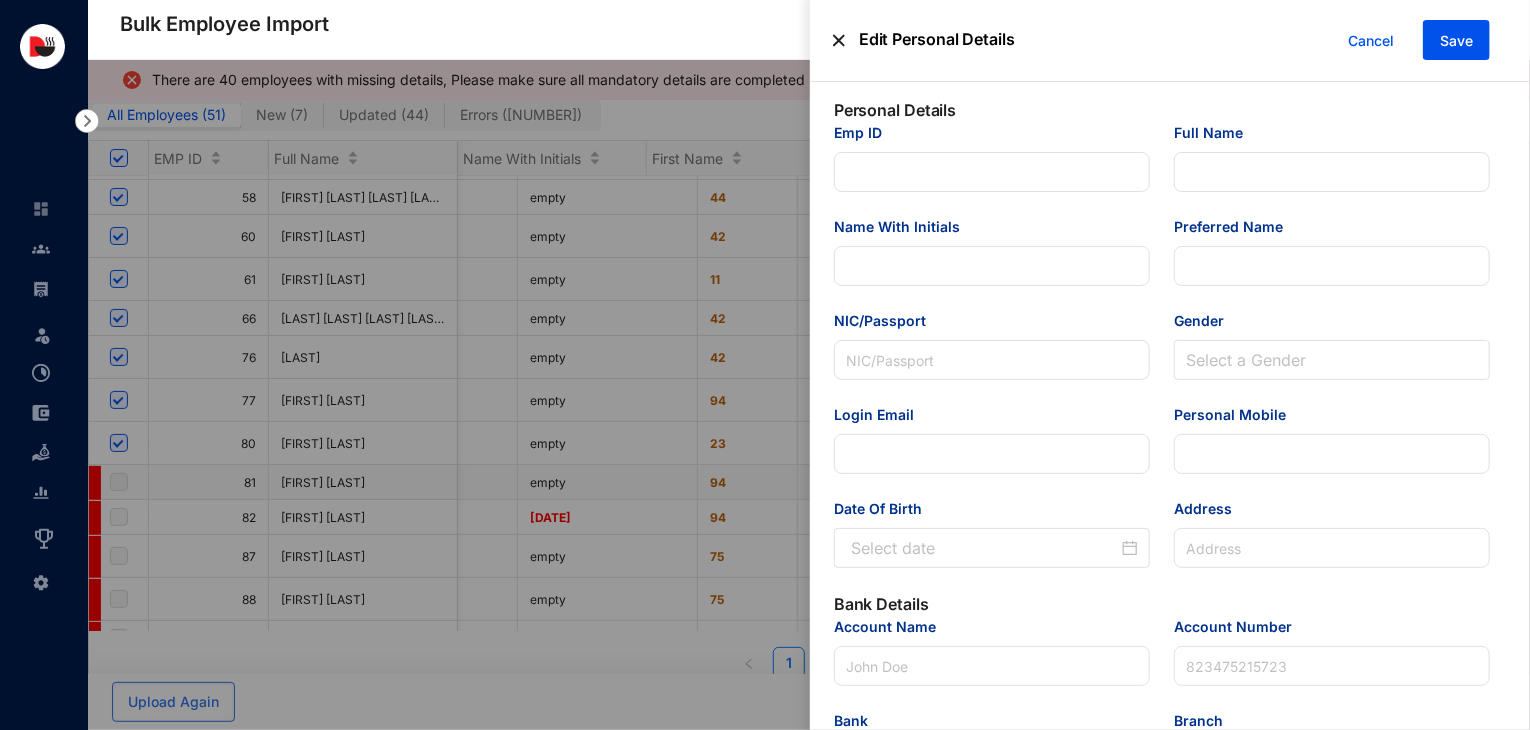 type on "81" 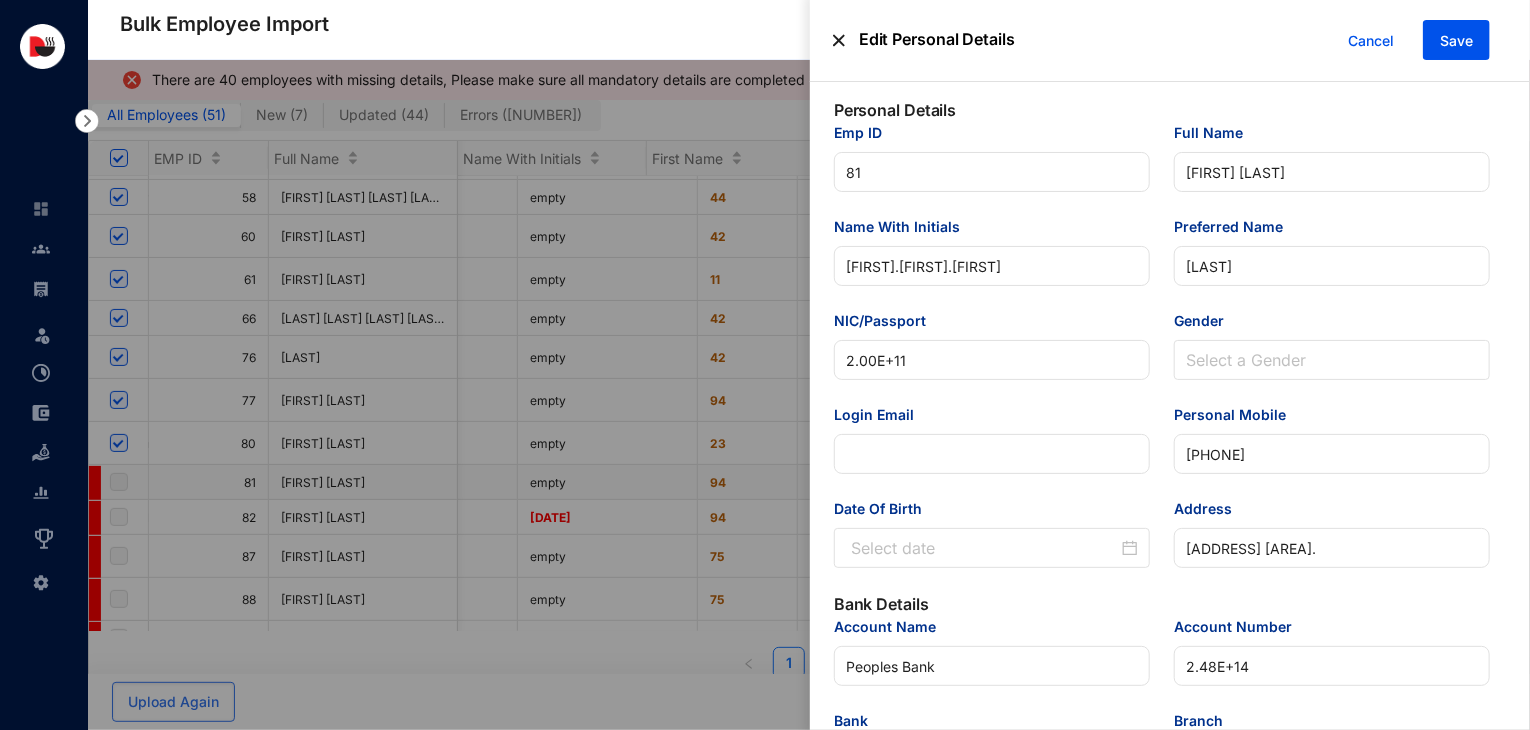 type on "Kitchen" 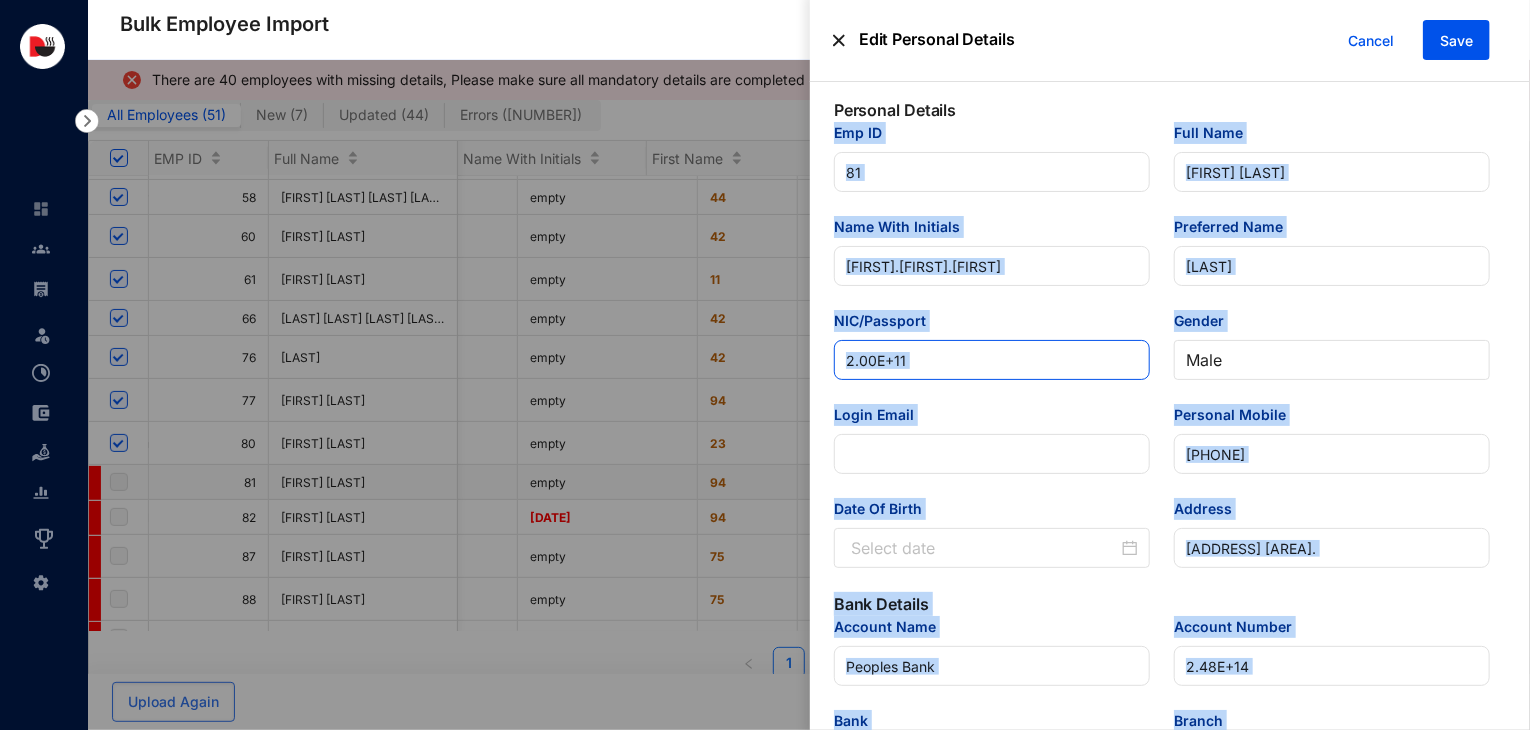 click on "[NUMBER]" at bounding box center [992, 360] 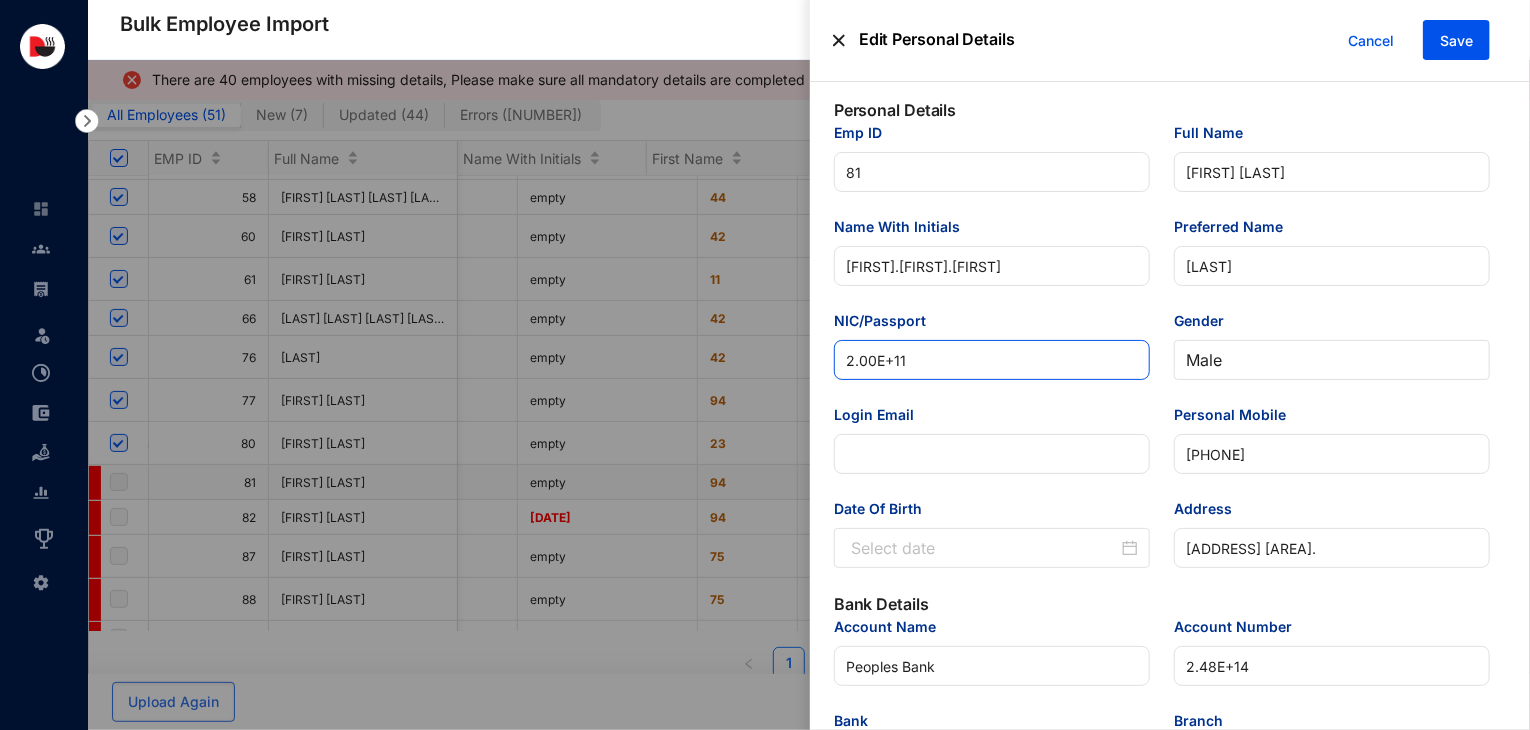 drag, startPoint x: 936, startPoint y: 364, endPoint x: 819, endPoint y: 377, distance: 117.72001 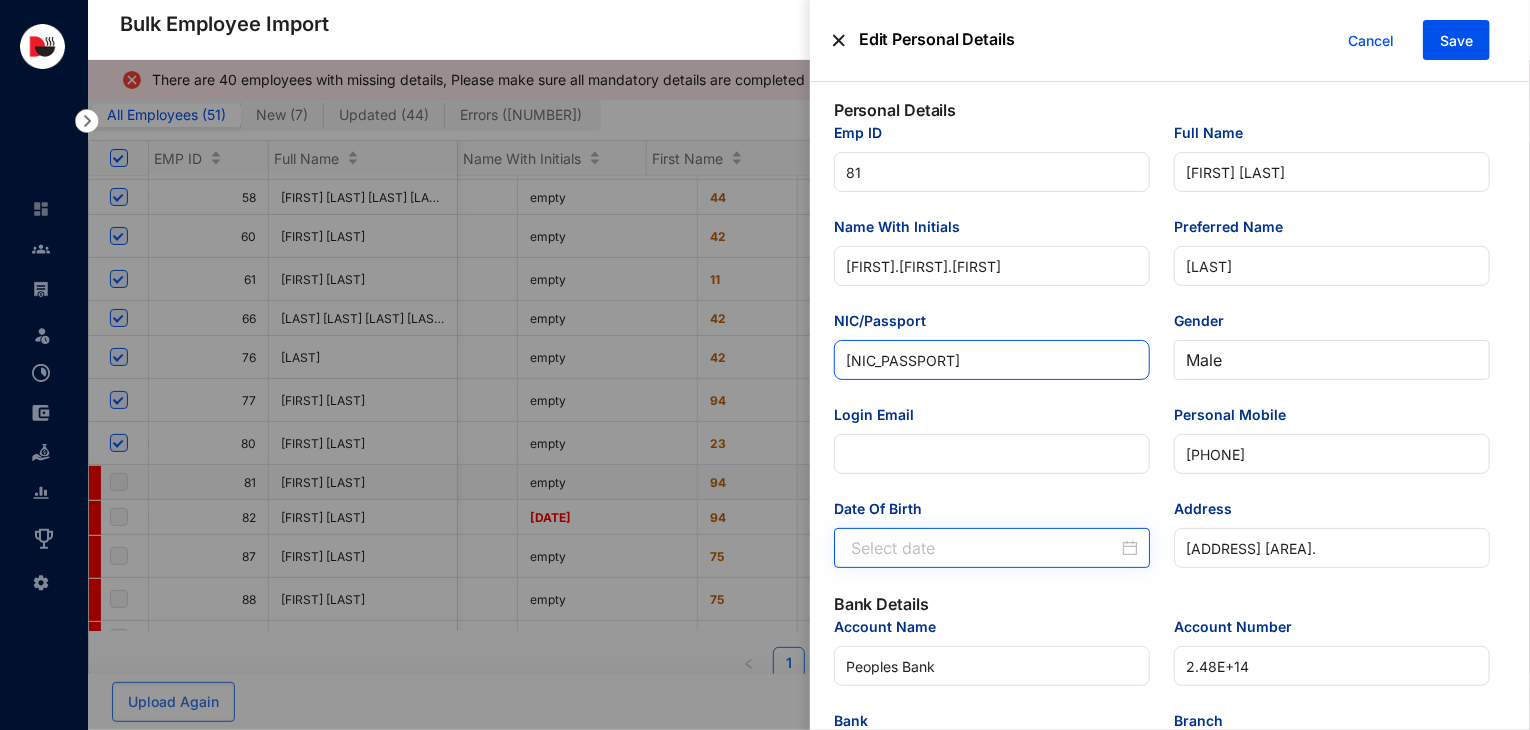 type on "[NUMBER]" 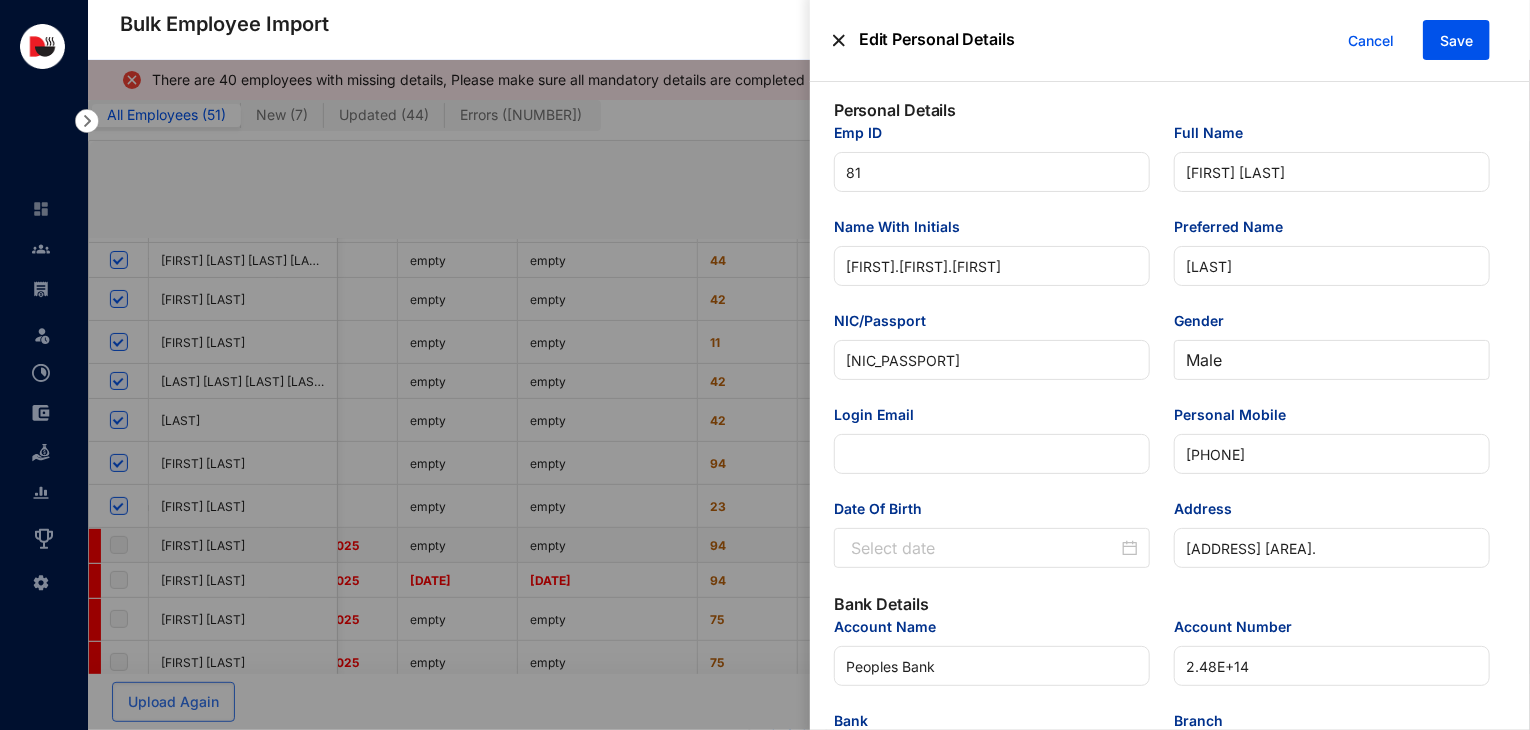 click on "Date Of Birth" at bounding box center (984, 548) 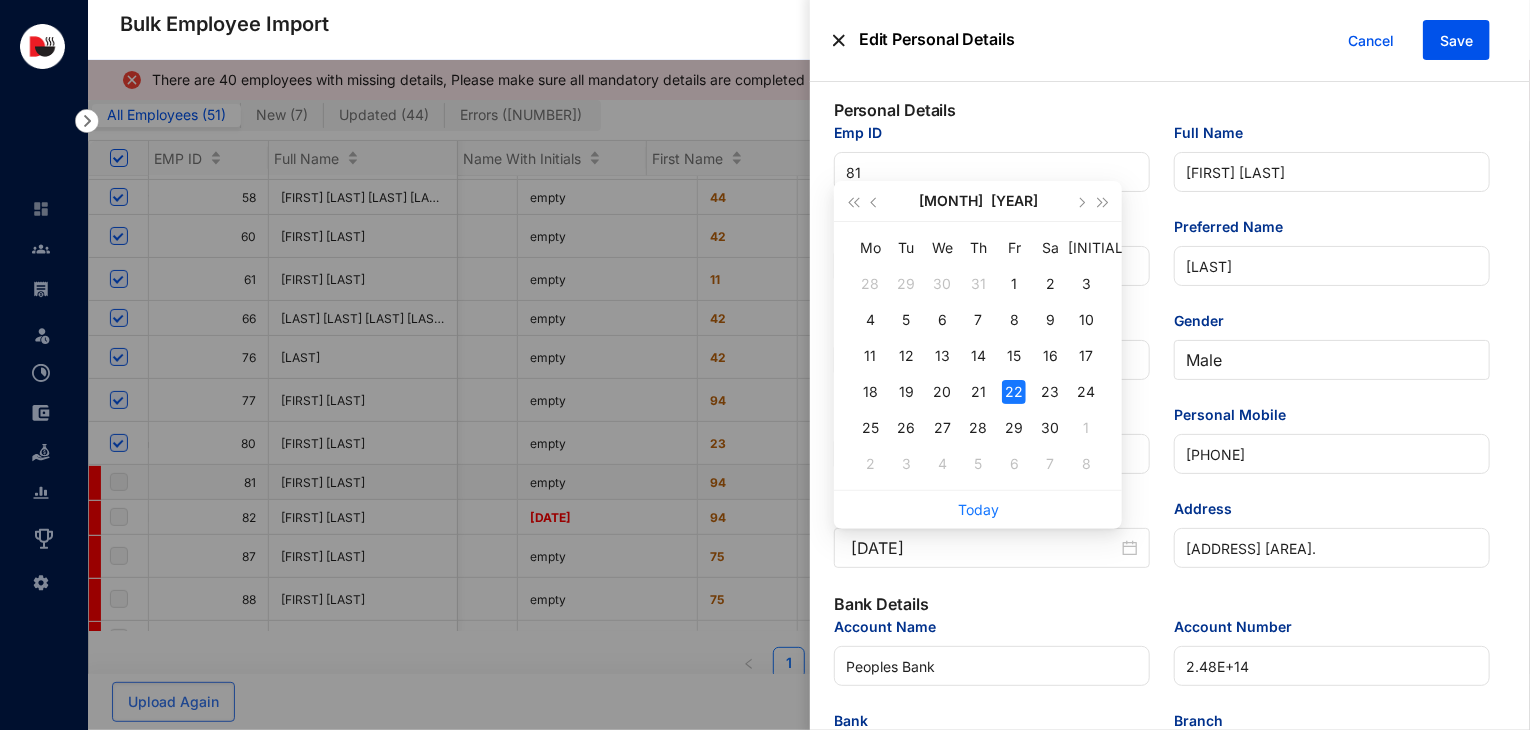 type on "[YYYY]-[MM]-[DD]" 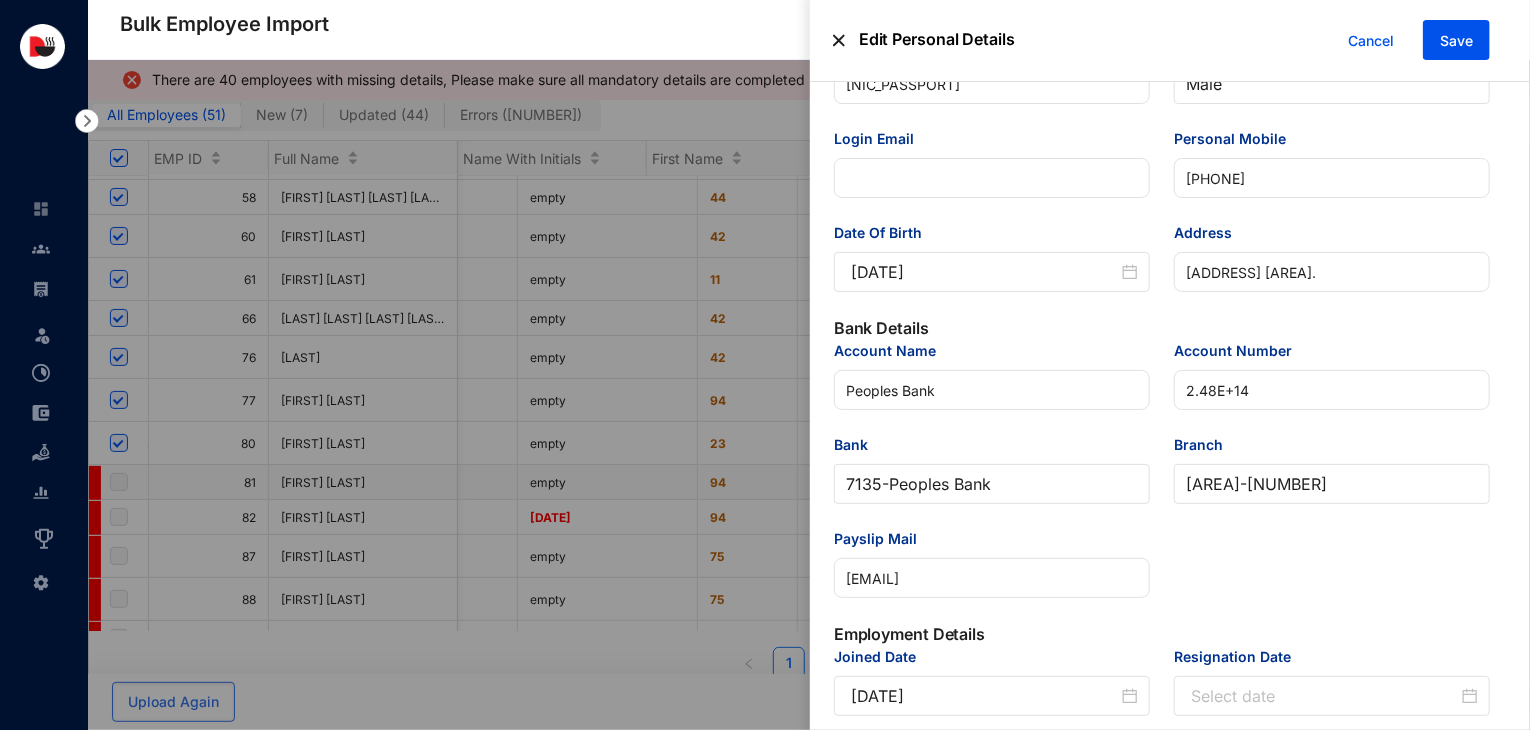 scroll, scrollTop: 280, scrollLeft: 0, axis: vertical 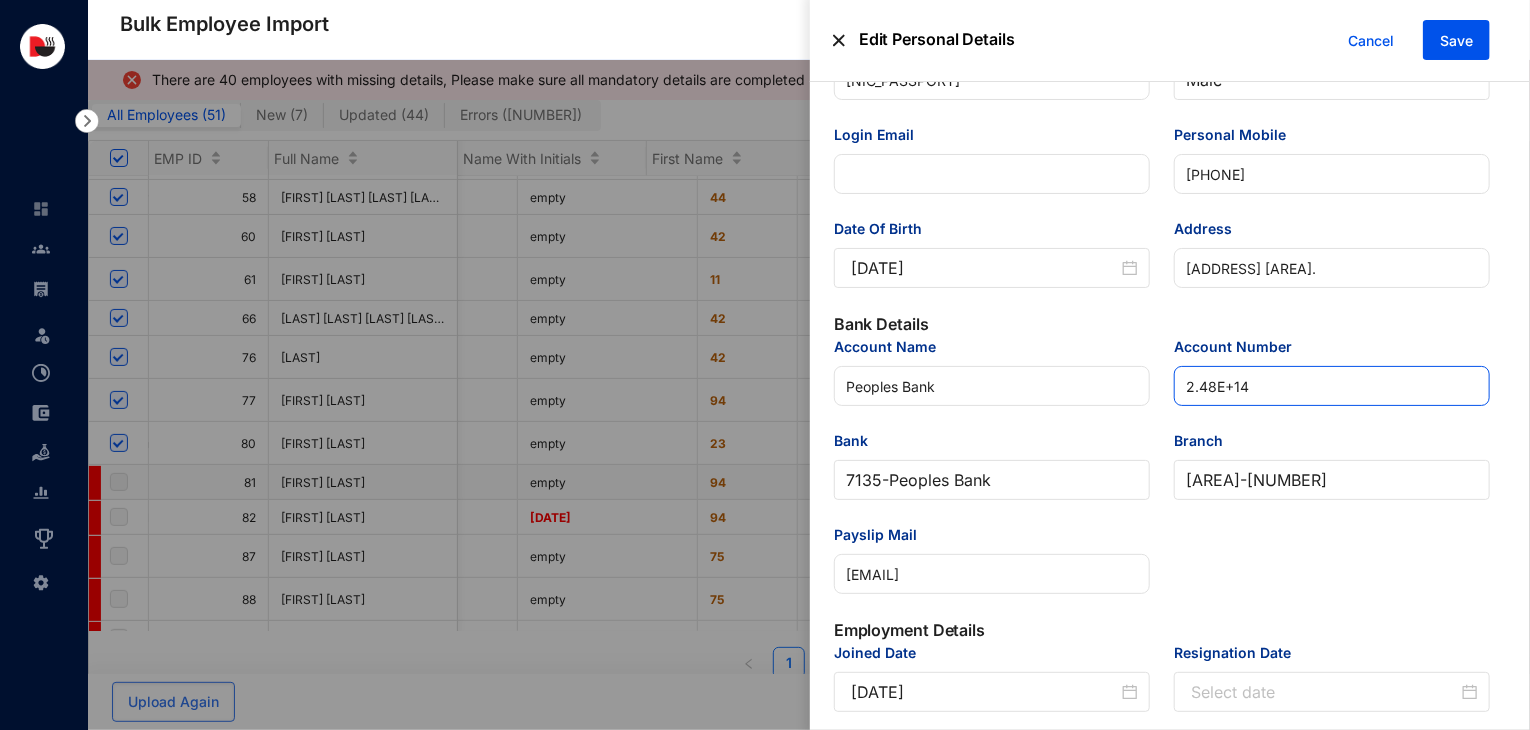 drag, startPoint x: 1291, startPoint y: 381, endPoint x: 1149, endPoint y: 402, distance: 143.54442 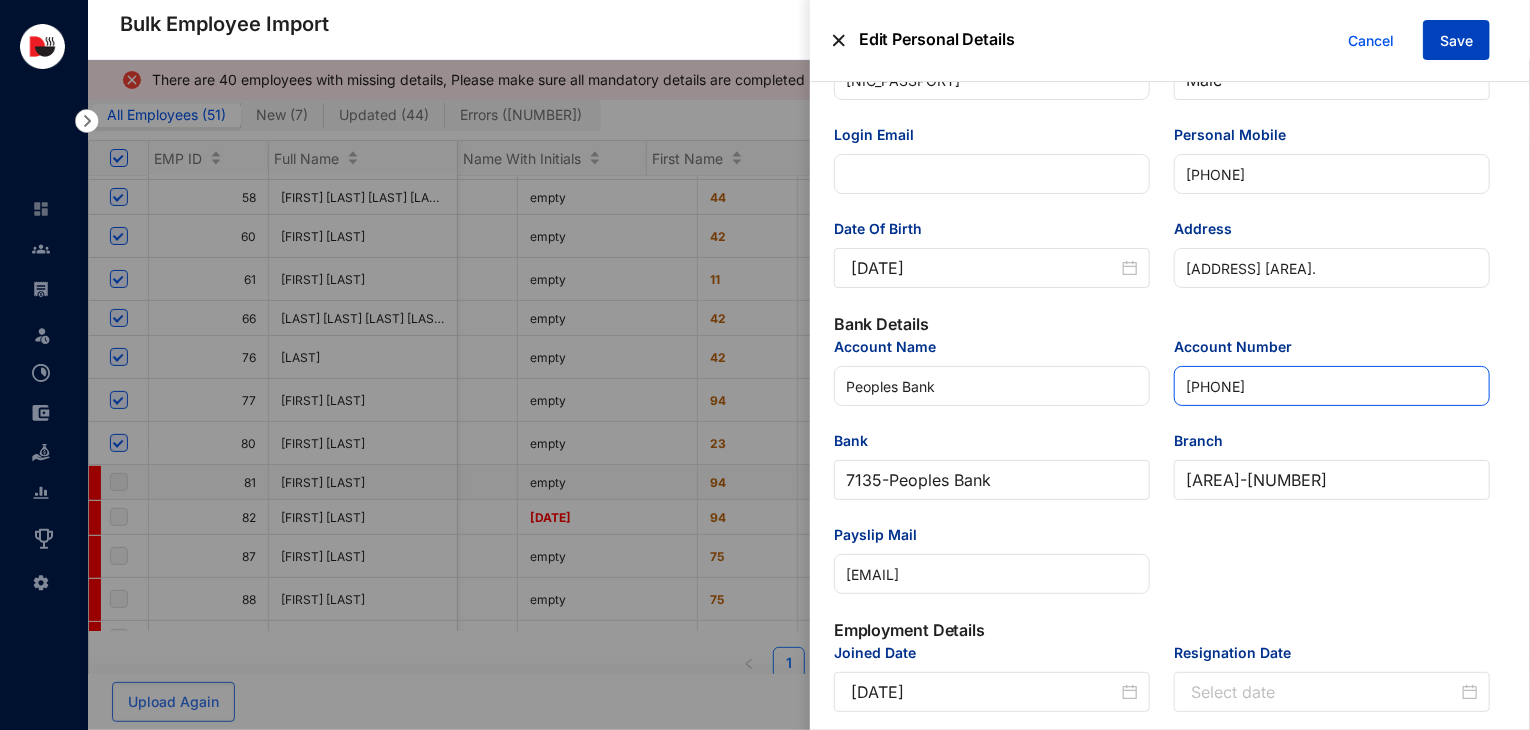 type on "[NUMBER]" 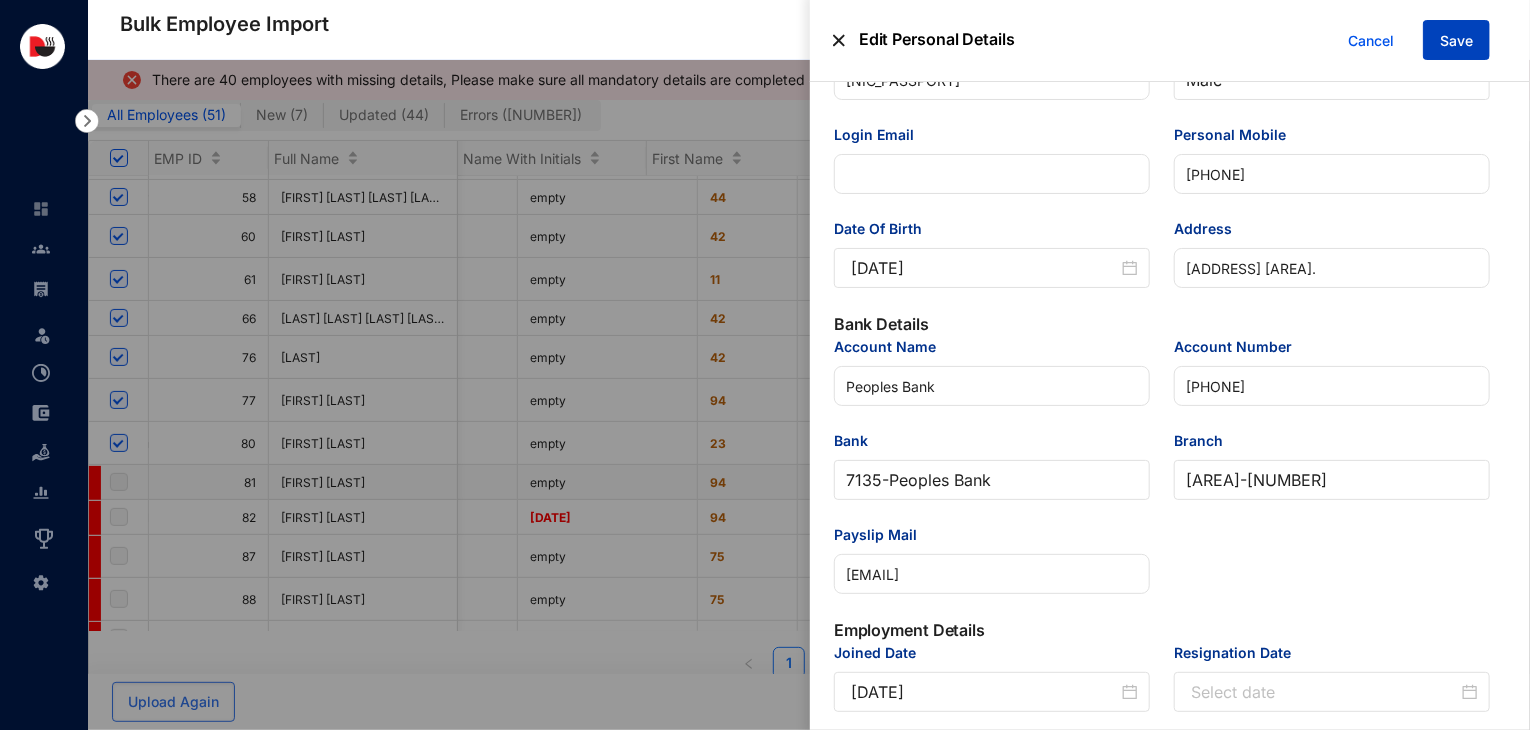 click on "Save" at bounding box center [1456, 41] 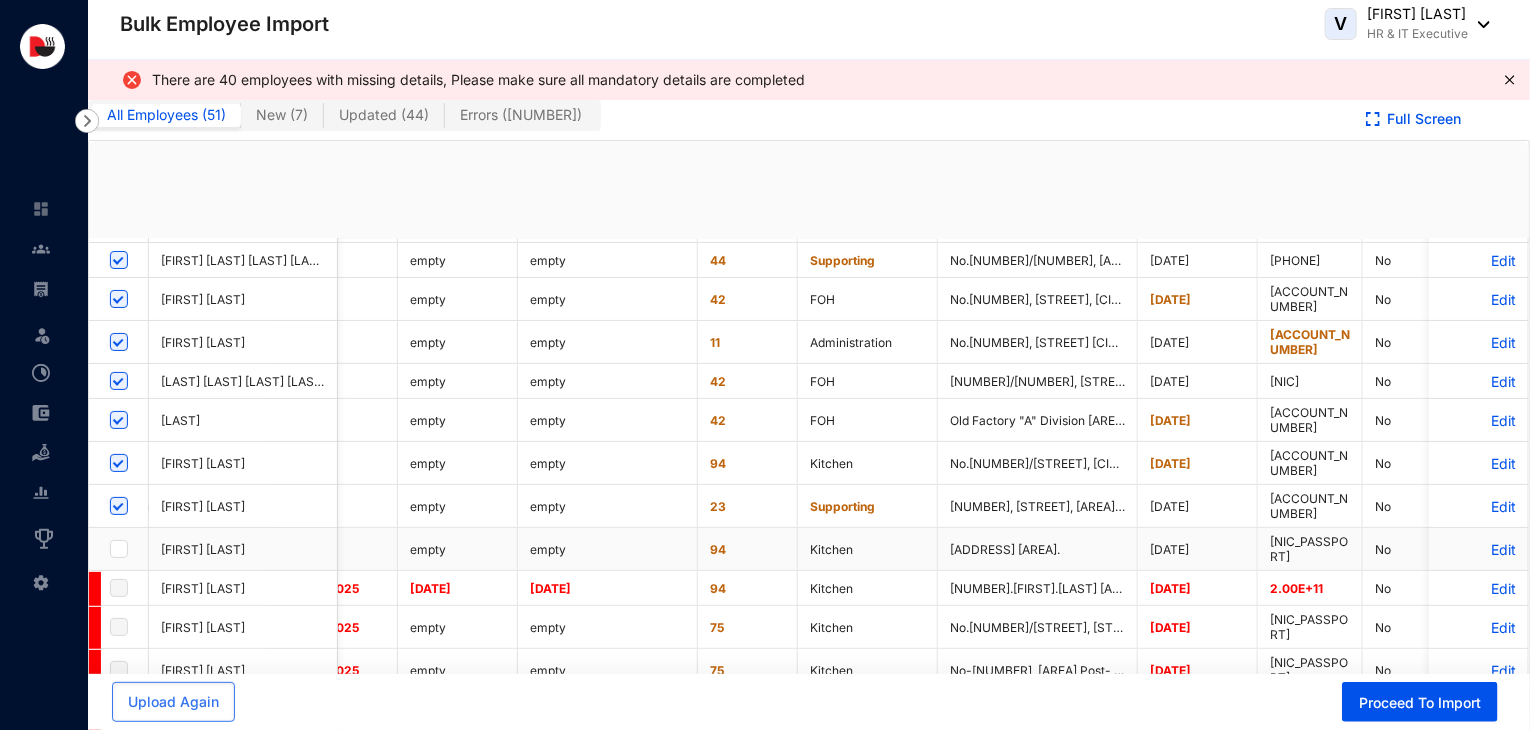 checkbox on "true" 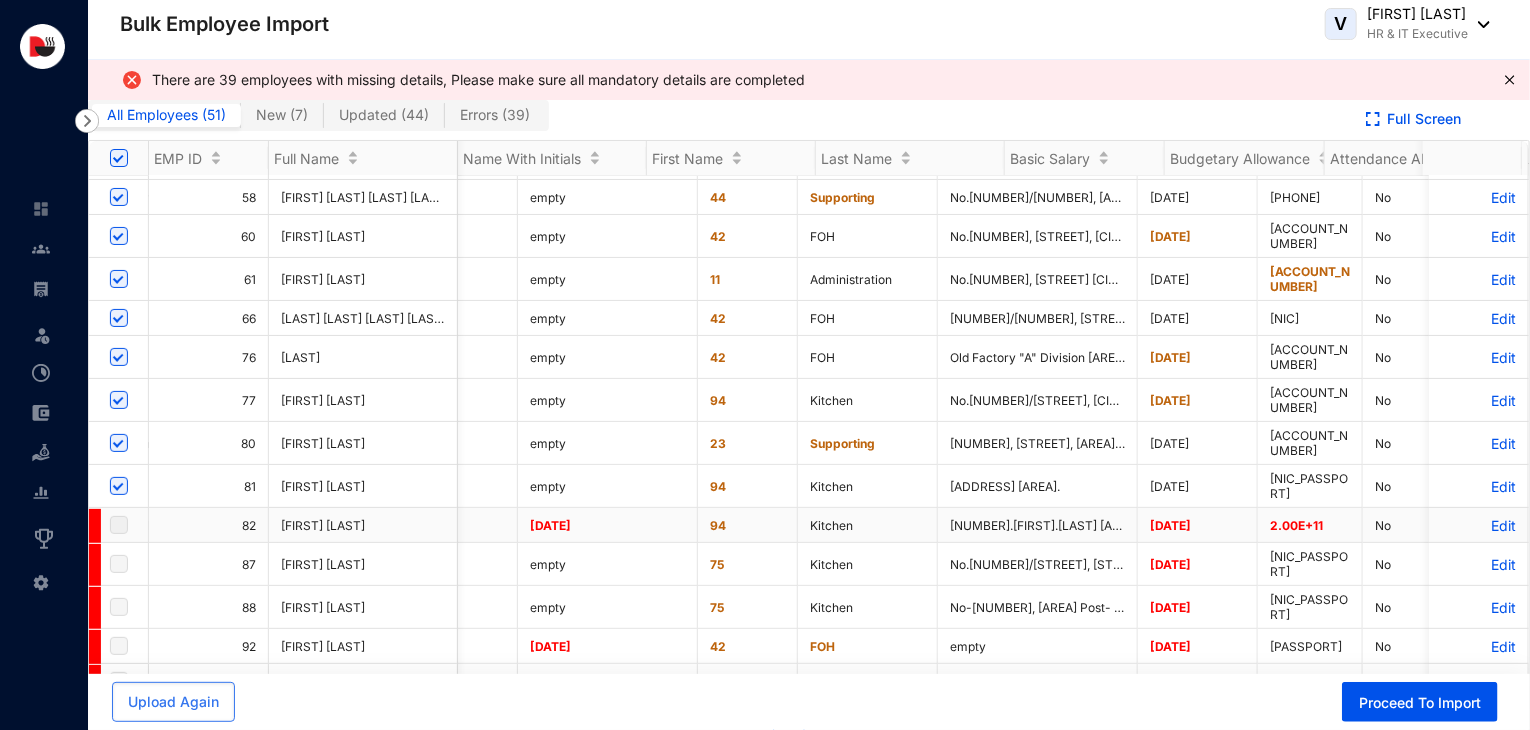 click on "Edit" at bounding box center [1478, 525] 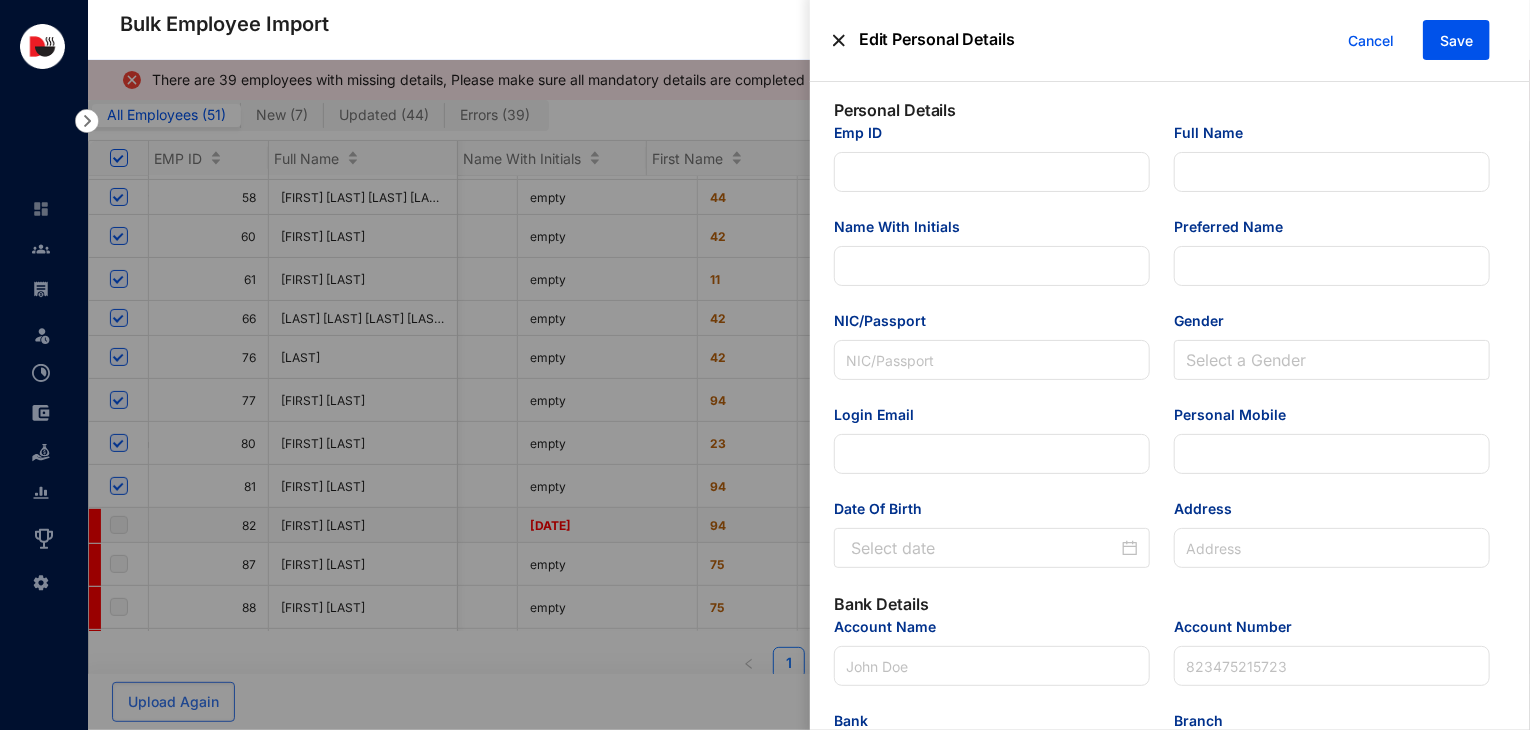 type on "82" 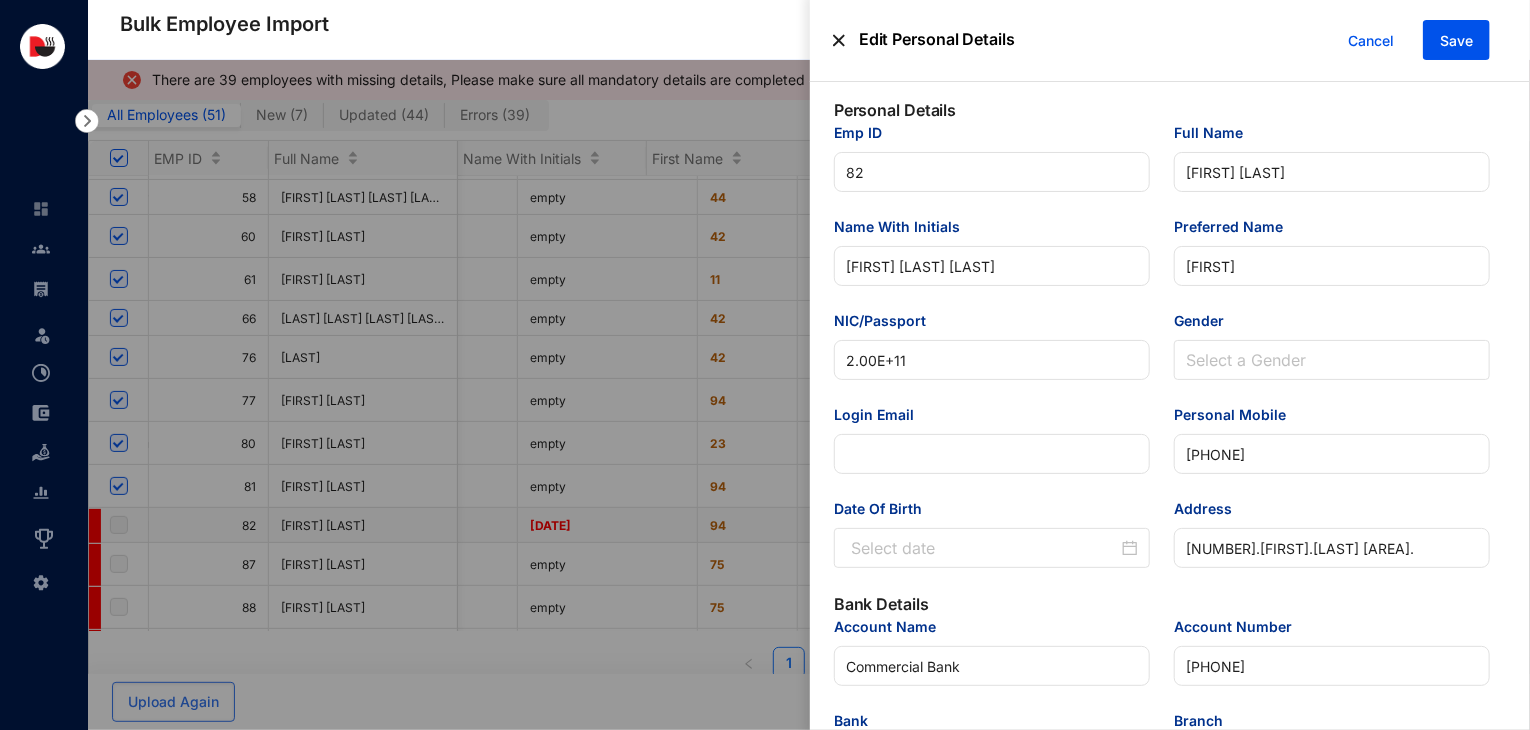 type on "[YYYY]-[MM]-[DD]" 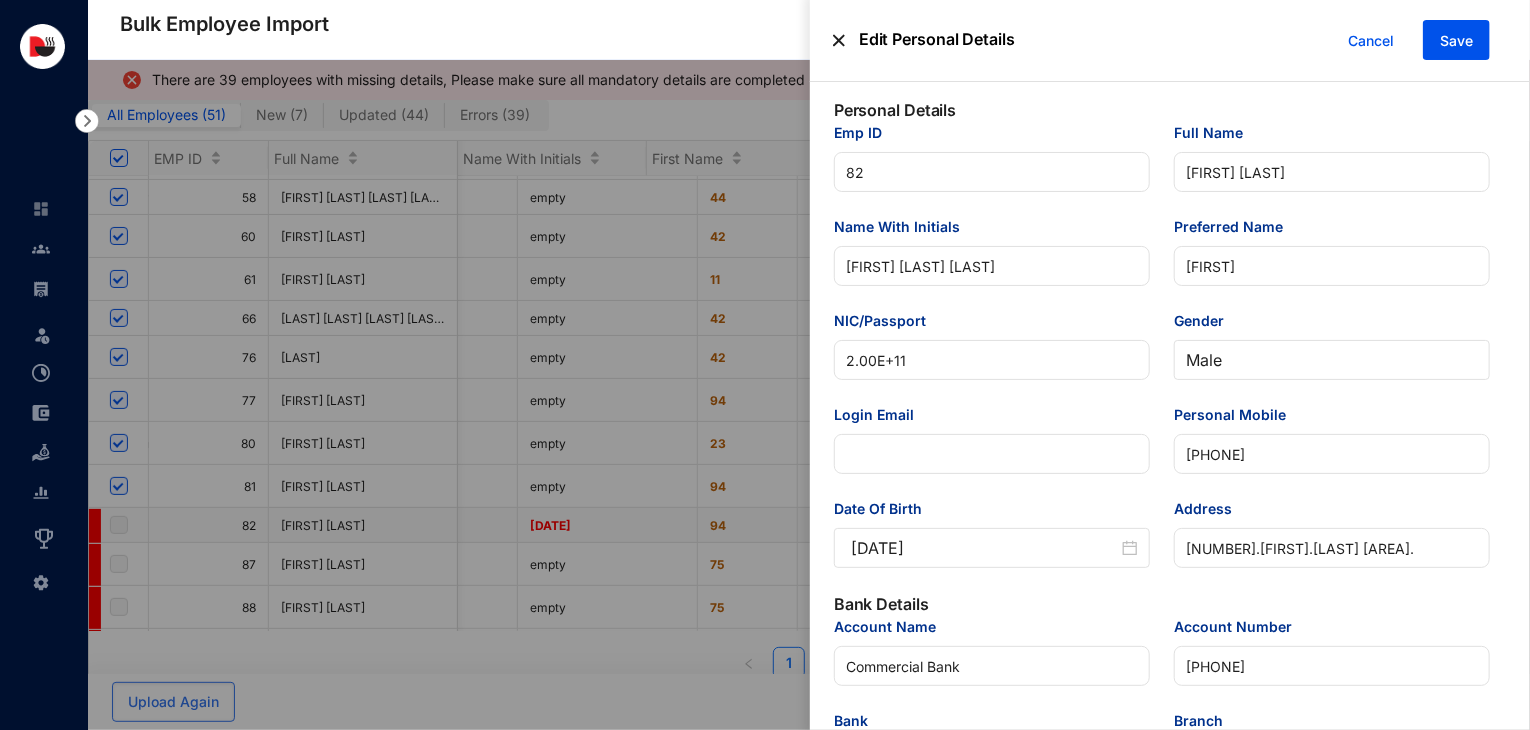 click on "NIC/Passport 2.00E+11" at bounding box center (992, 357) 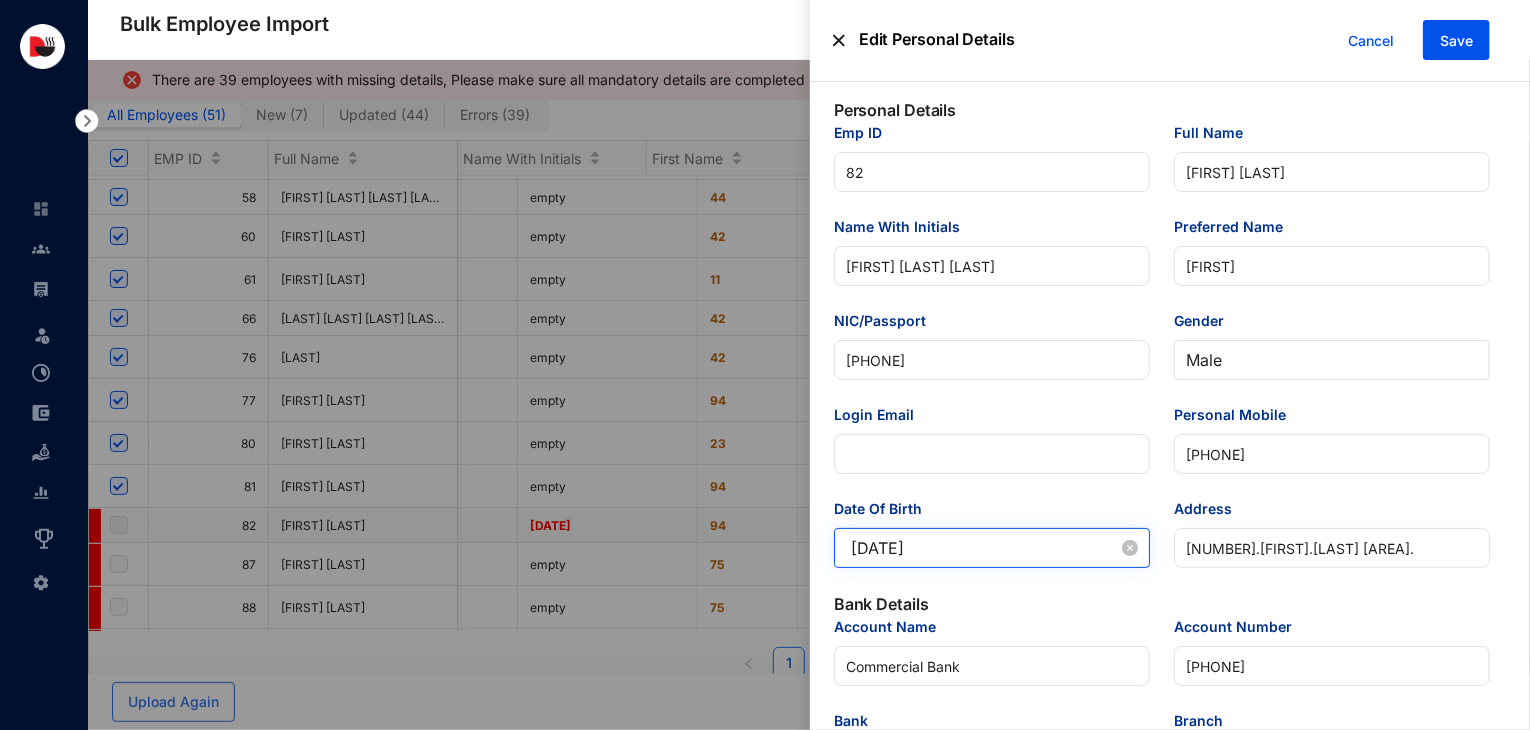 type on "[NUMBER]" 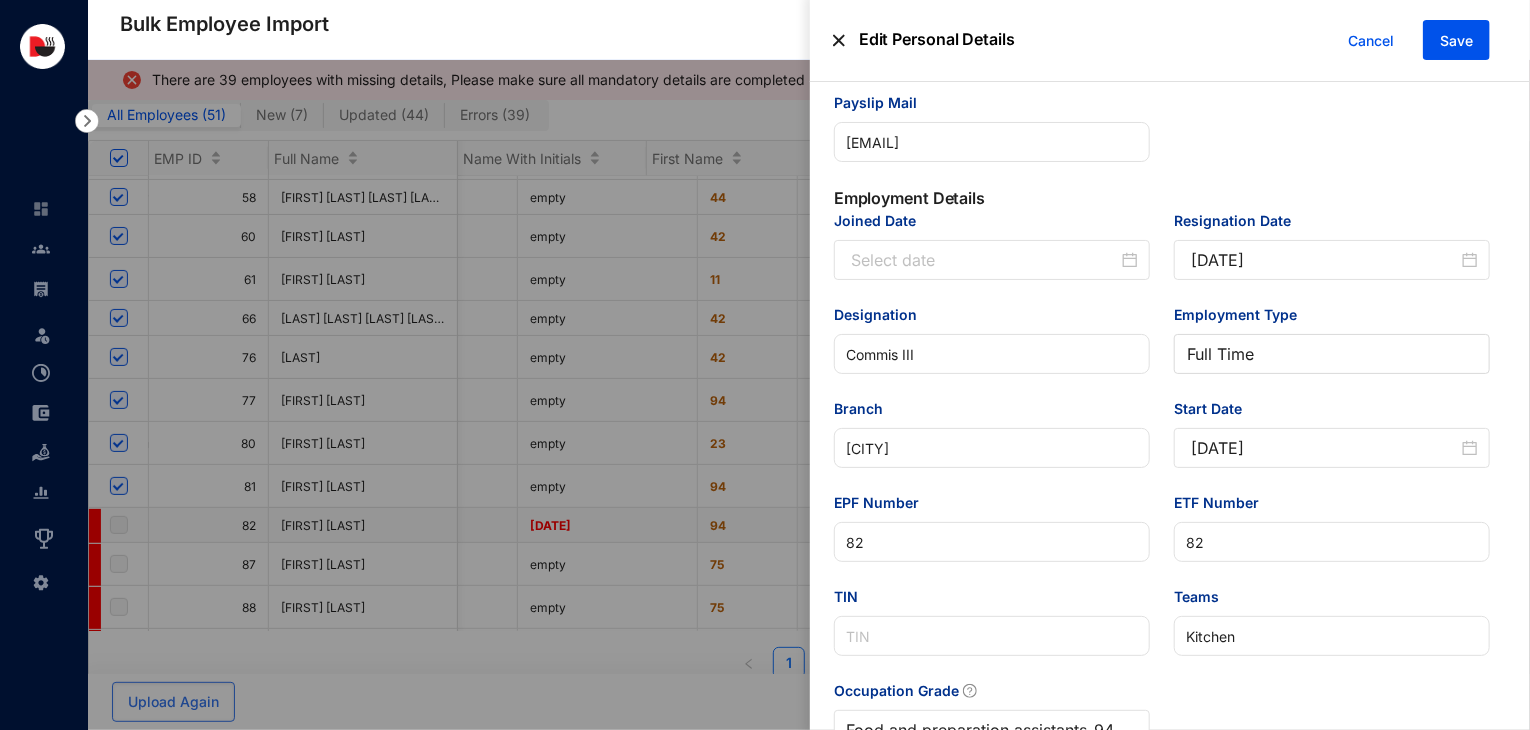 scroll, scrollTop: 1020, scrollLeft: 0, axis: vertical 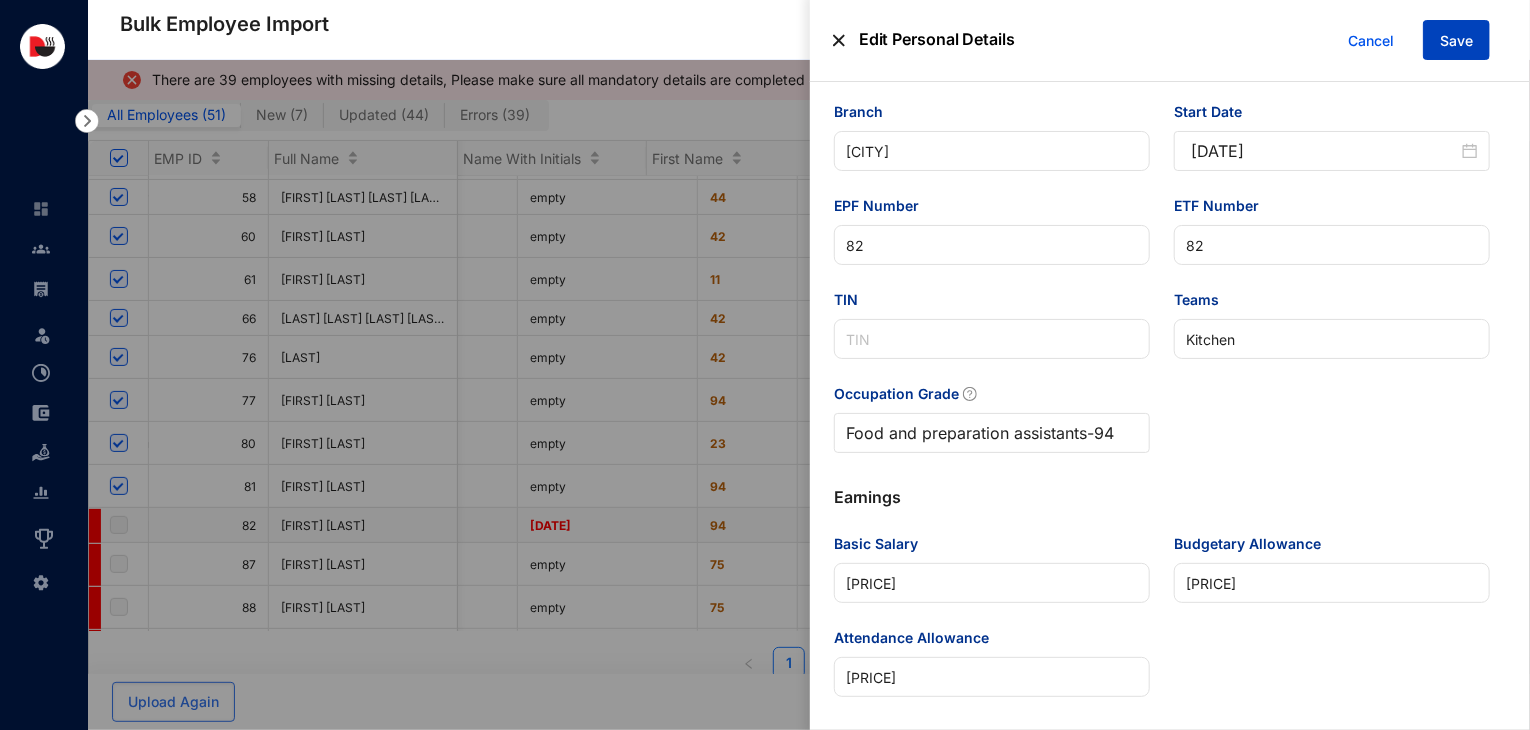 click on "Save" at bounding box center (1456, 41) 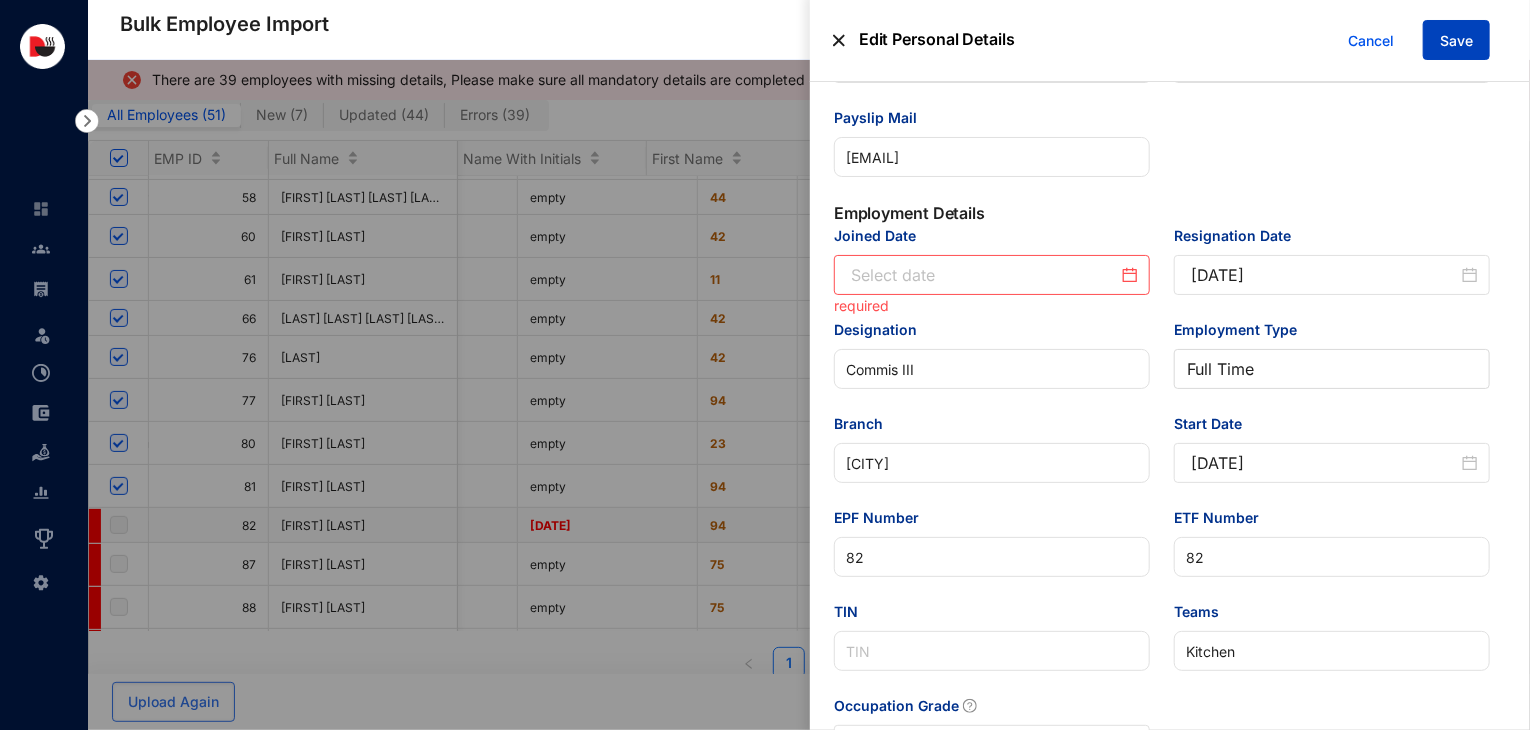 scroll, scrollTop: 569, scrollLeft: 0, axis: vertical 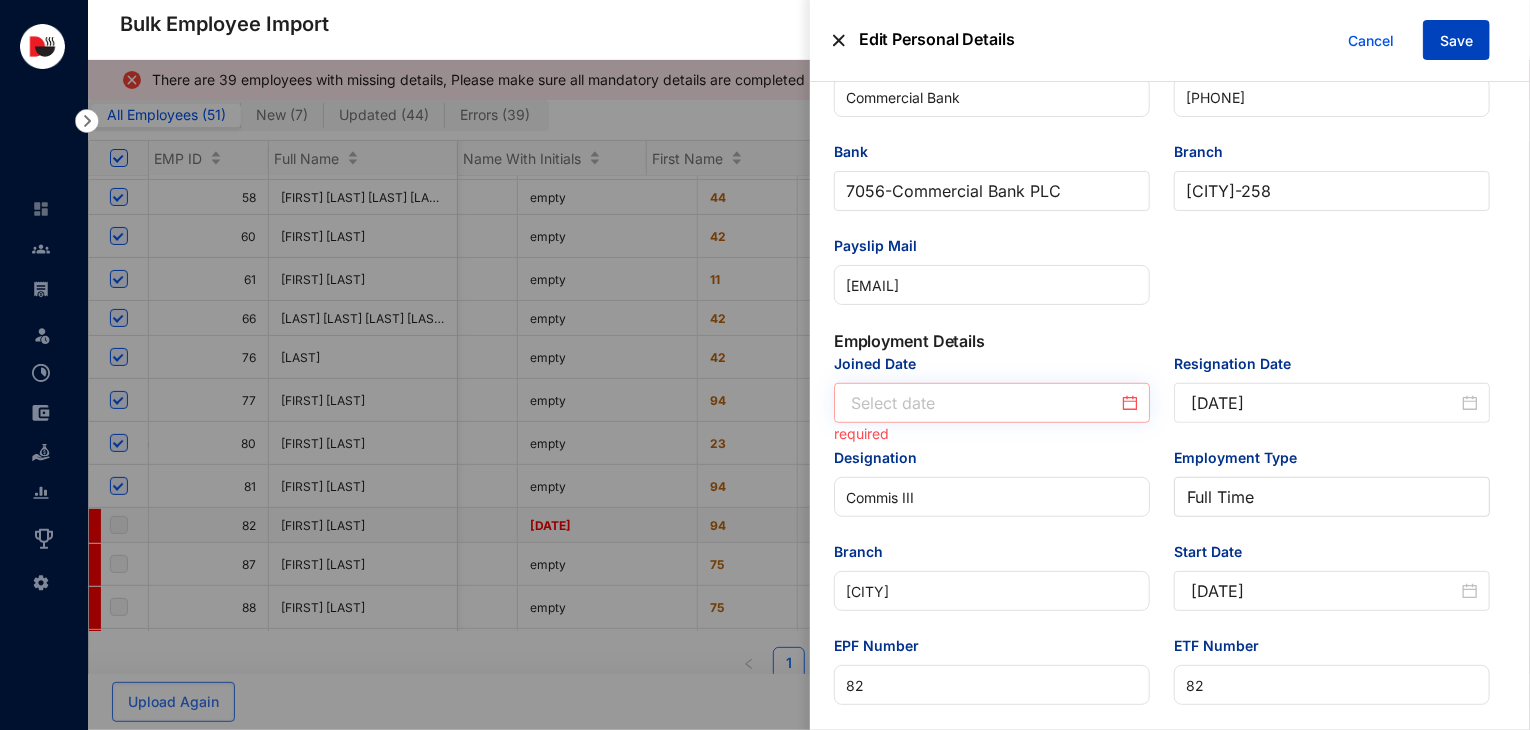 type 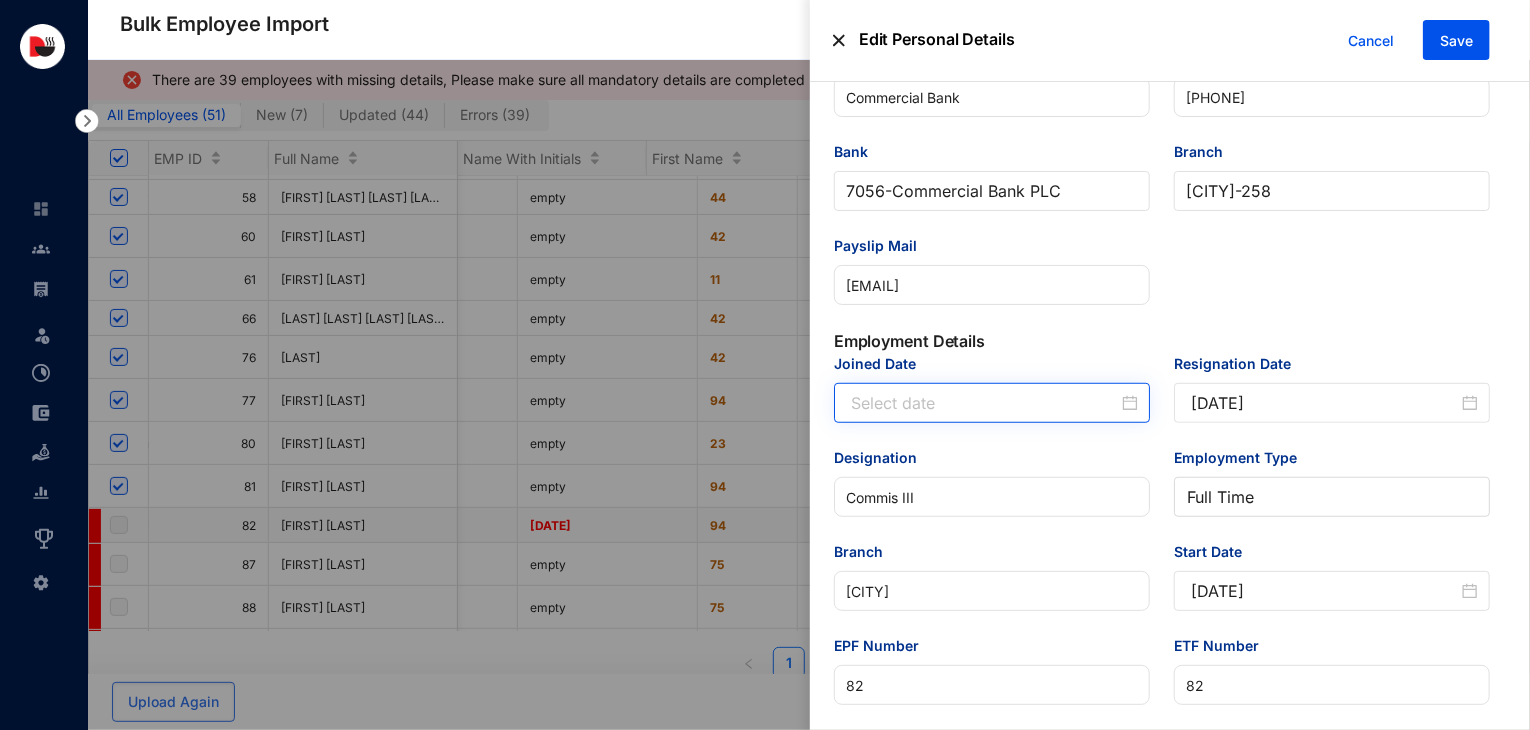 drag, startPoint x: 901, startPoint y: 436, endPoint x: 877, endPoint y: 414, distance: 32.55764 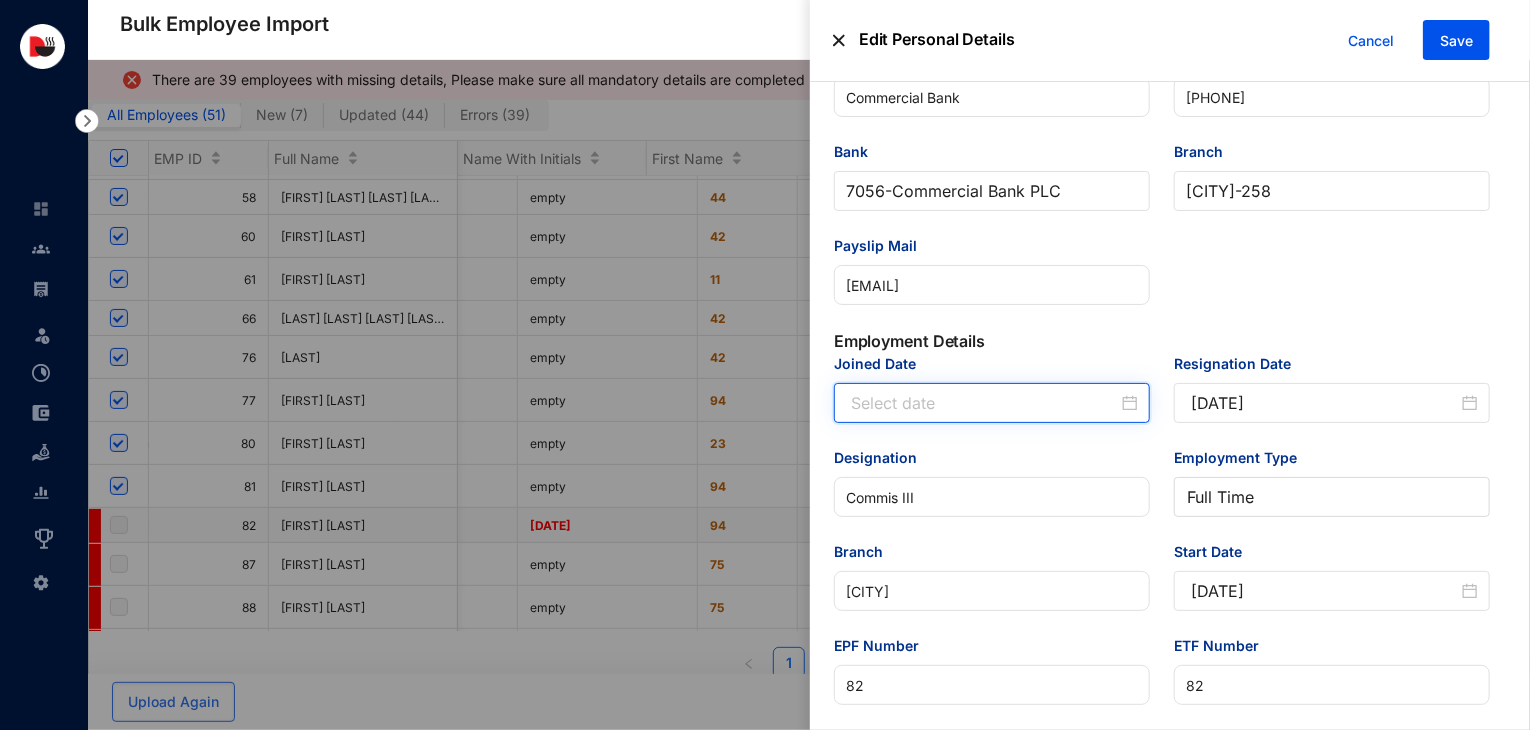click on "Joined Date" at bounding box center (984, 403) 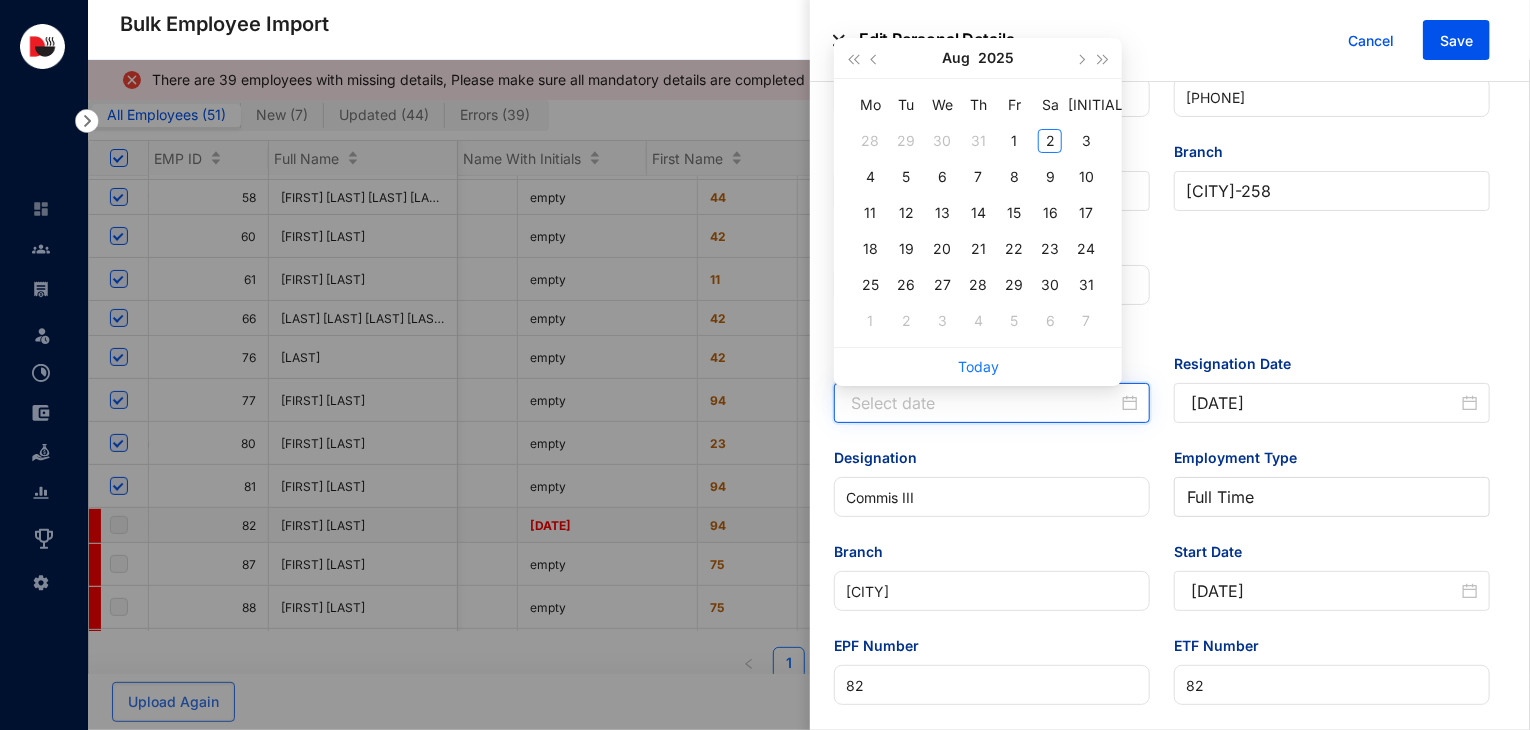 paste on "2024-06-22" 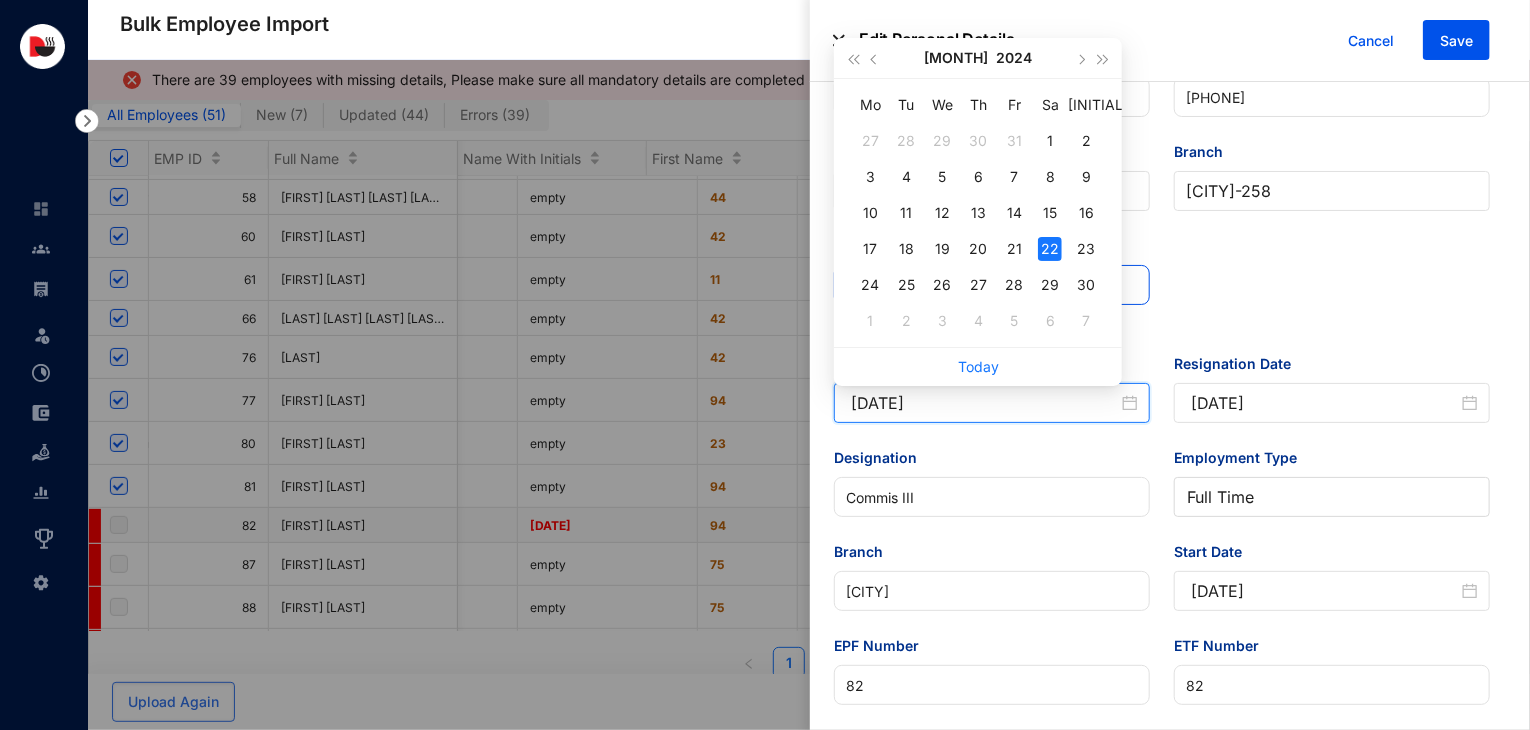 type on "2024-06-22" 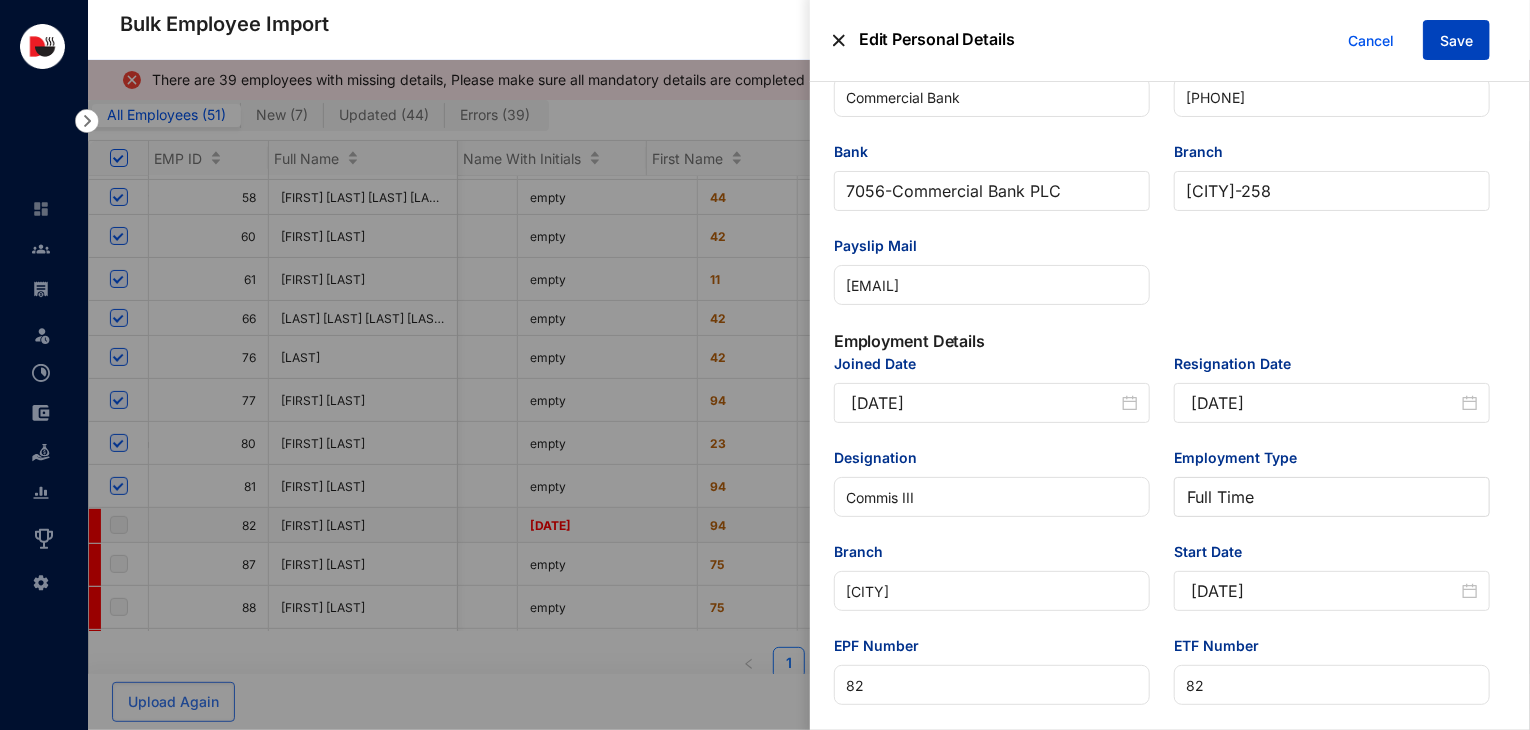 click on "Save" at bounding box center (1456, 41) 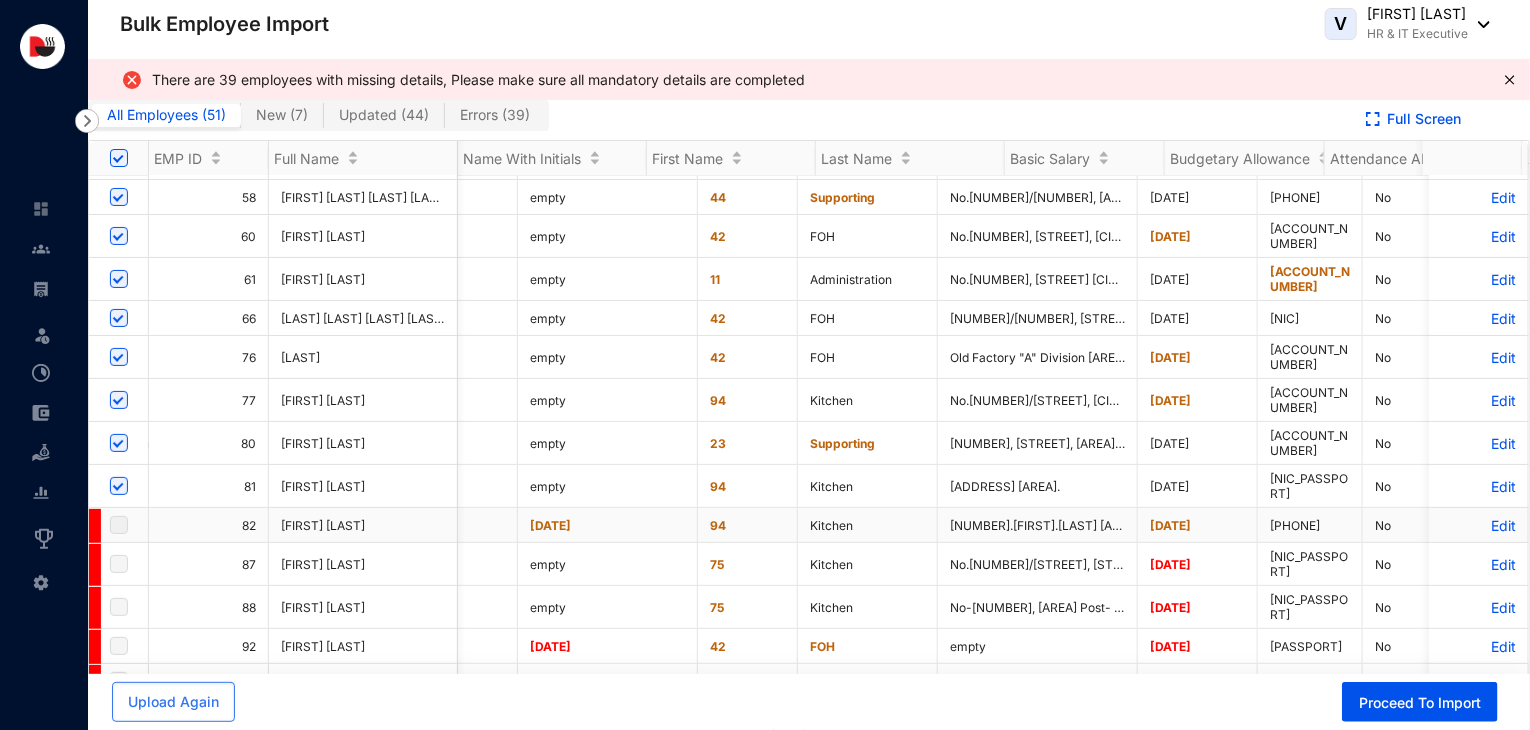 click on "Edit" at bounding box center [1478, 525] 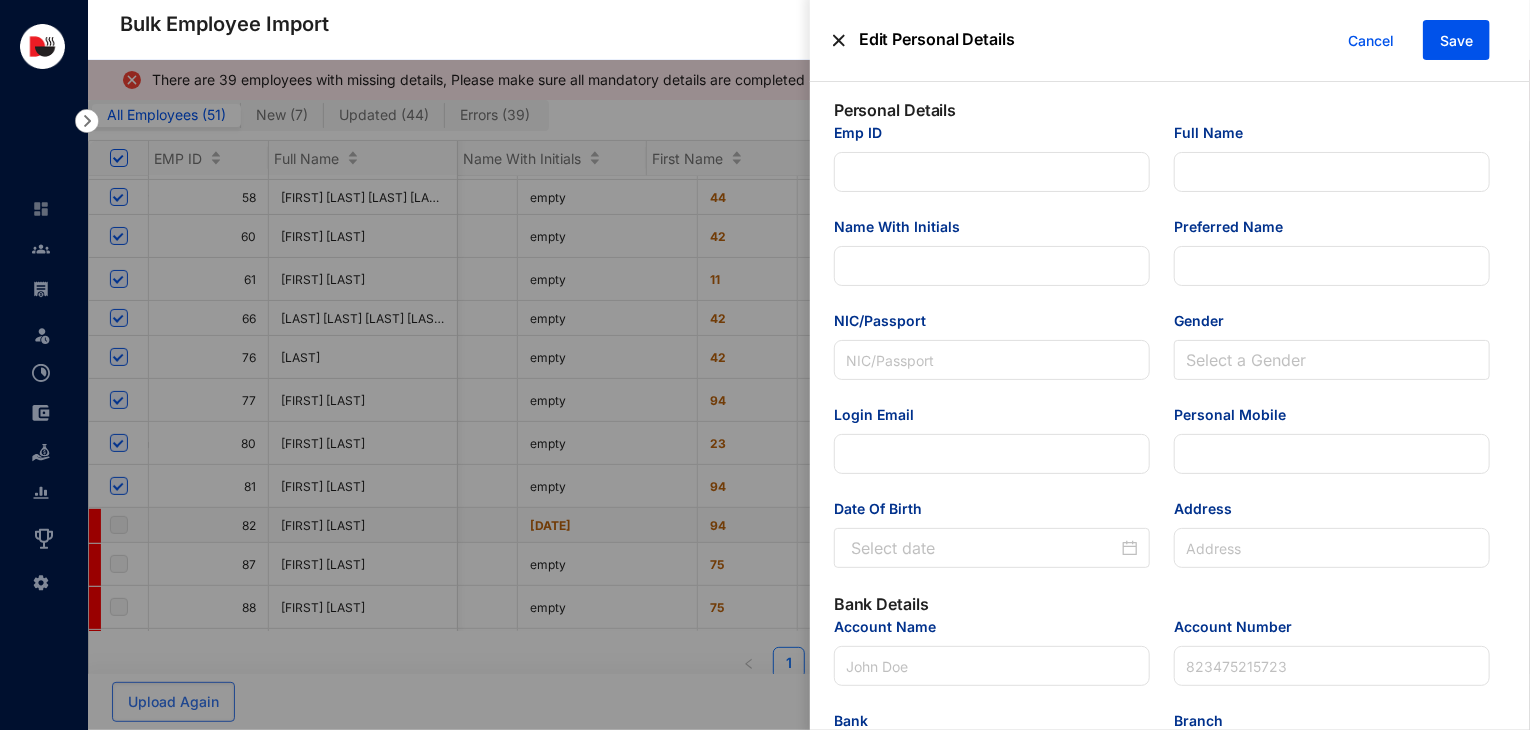 type on "82" 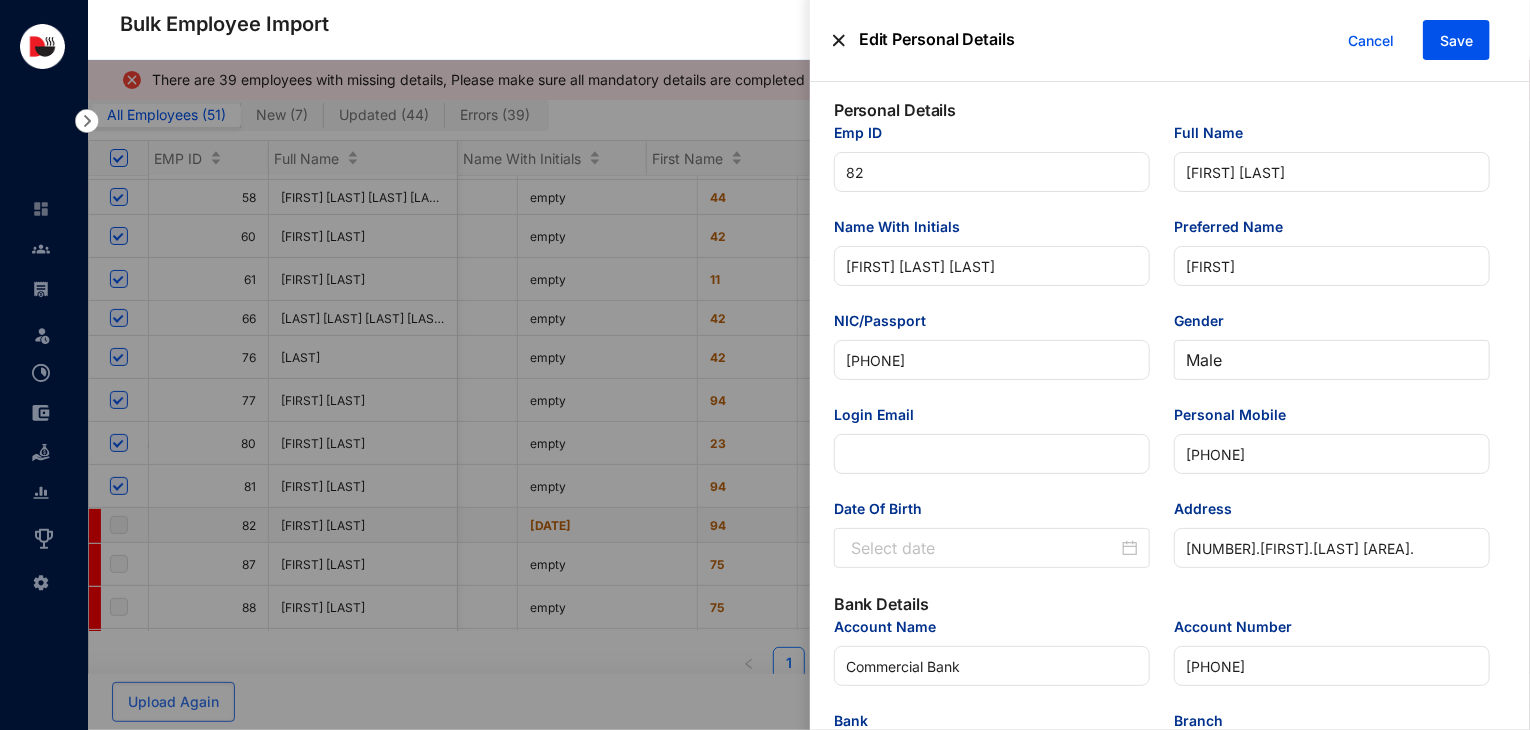 type on "[YYYY]-[MM]-[DD]" 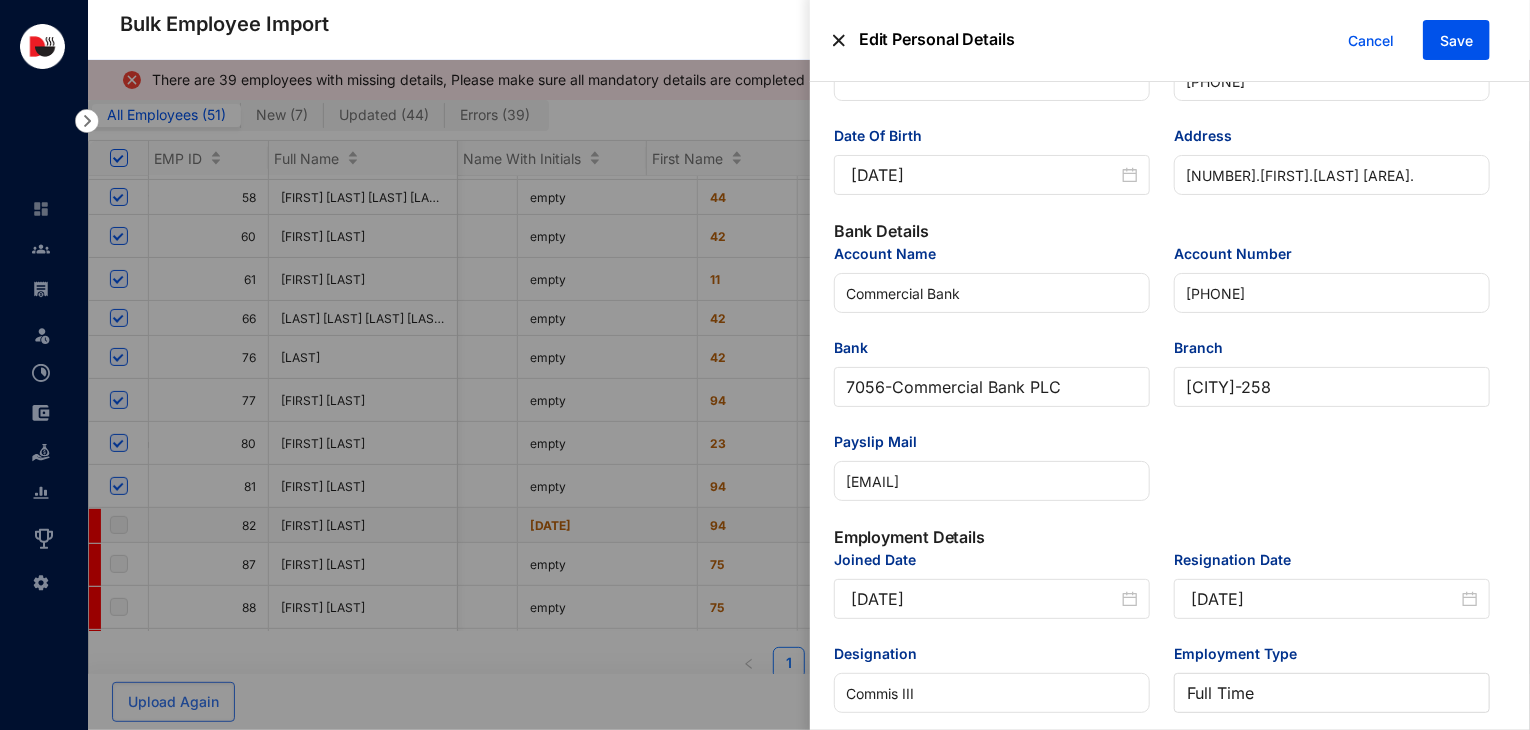 scroll, scrollTop: 375, scrollLeft: 0, axis: vertical 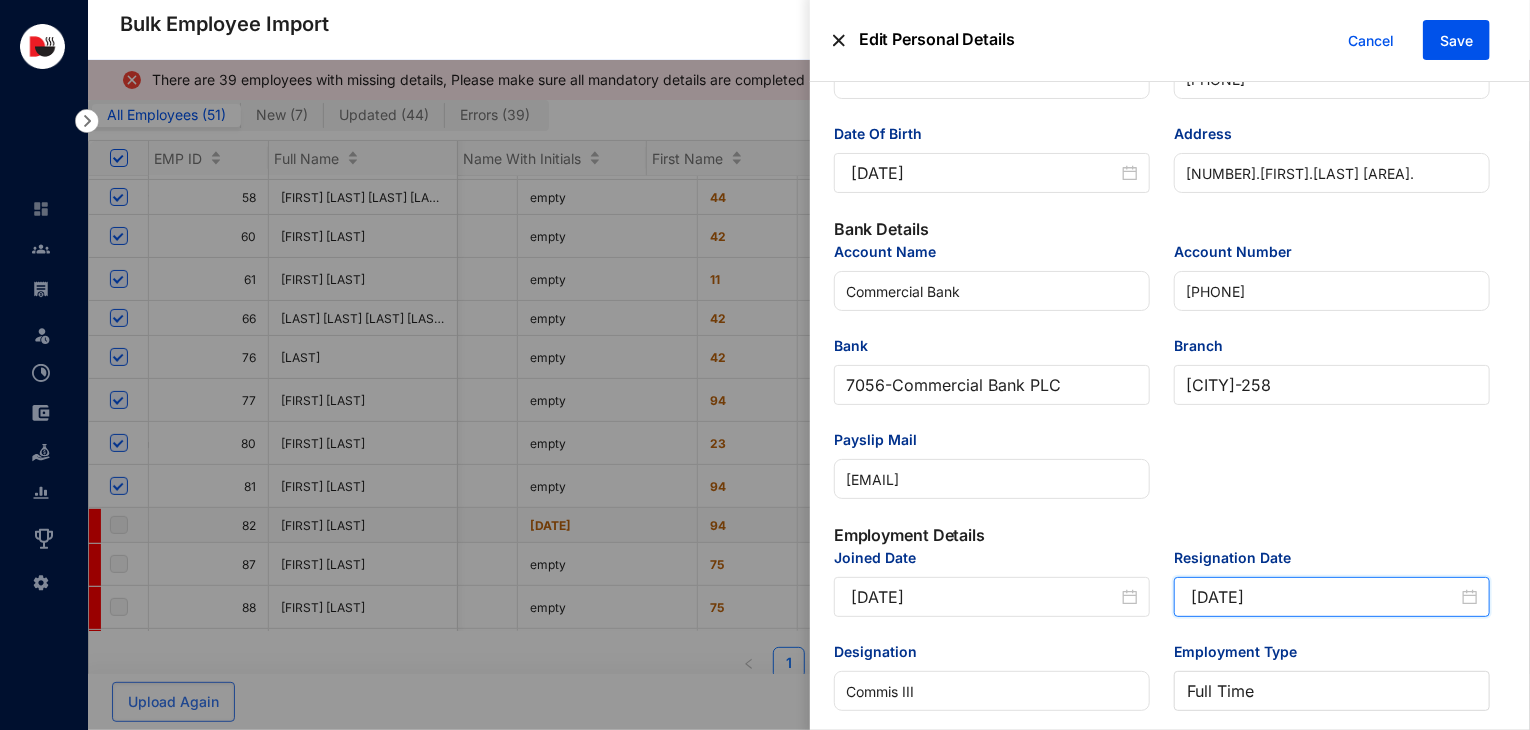 drag, startPoint x: 1298, startPoint y: 605, endPoint x: 1148, endPoint y: 634, distance: 152.77762 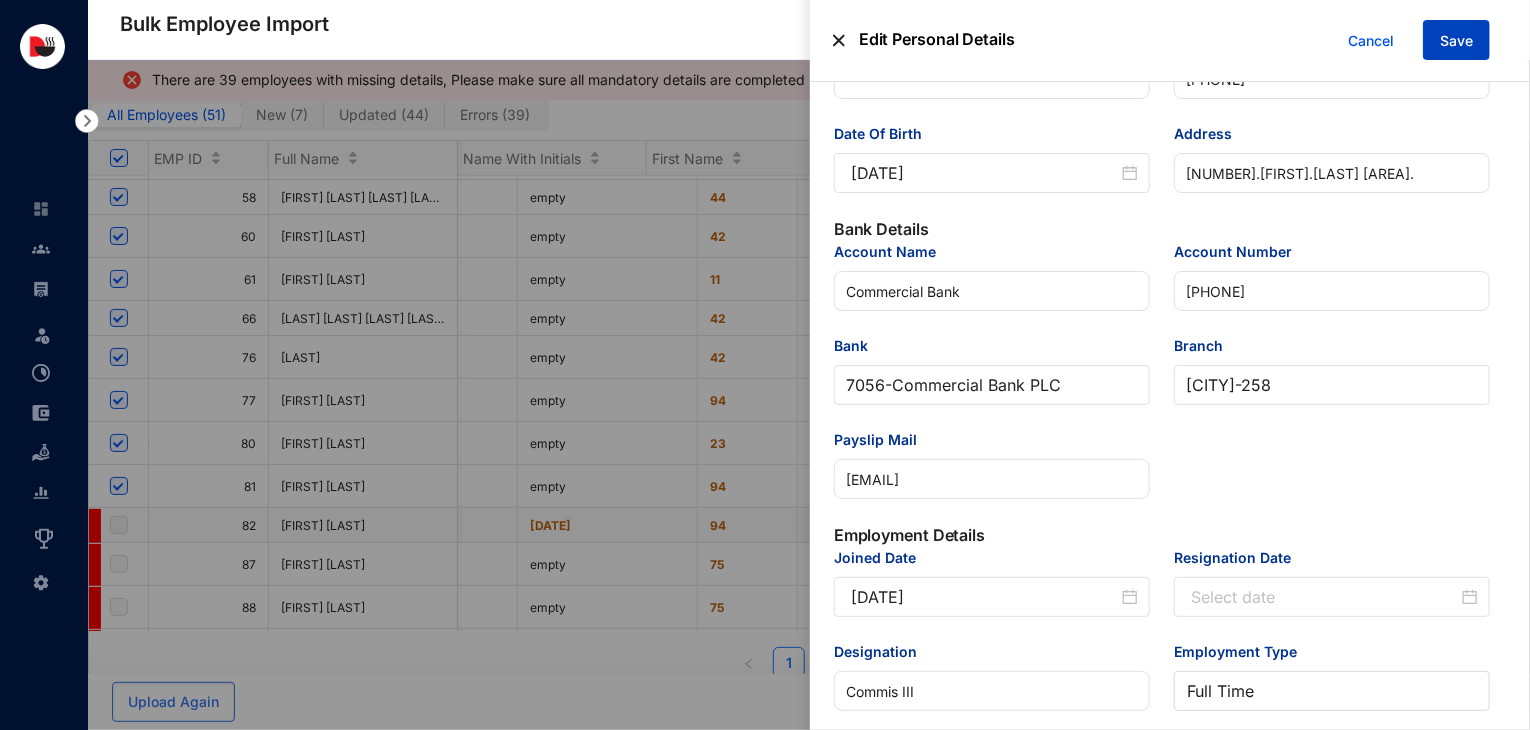 type on "2025-10-07" 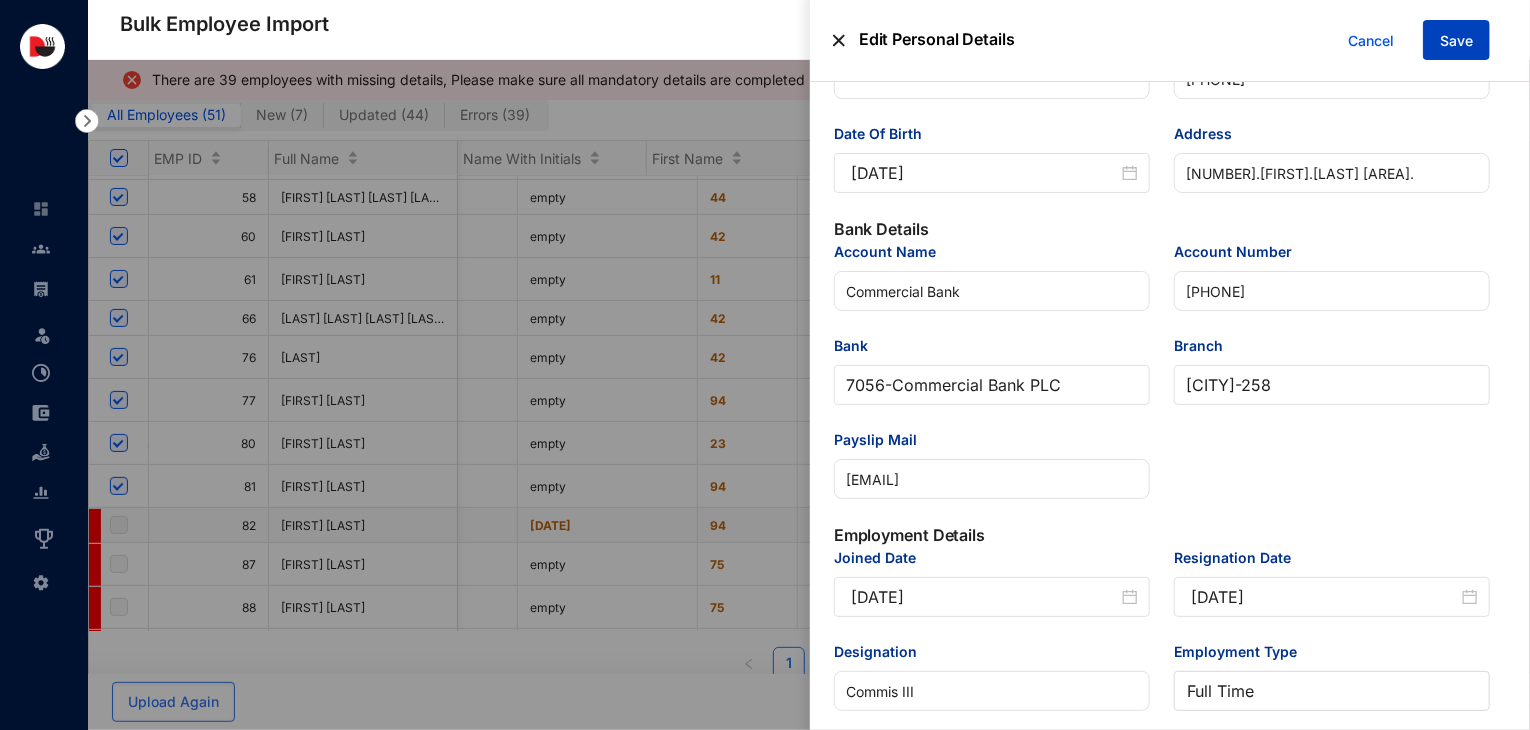 click on "Save" at bounding box center (1456, 40) 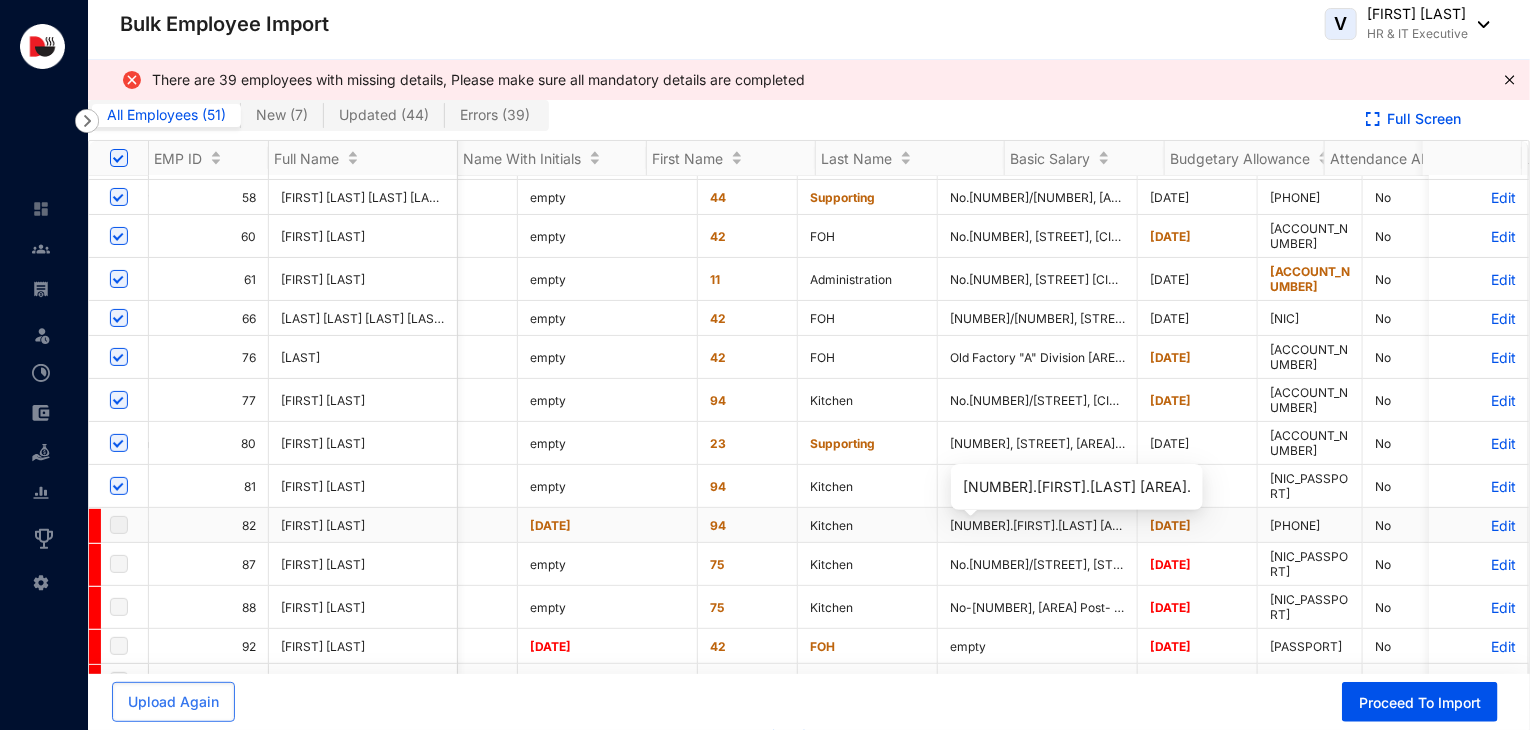 scroll, scrollTop: 152, scrollLeft: 4127, axis: both 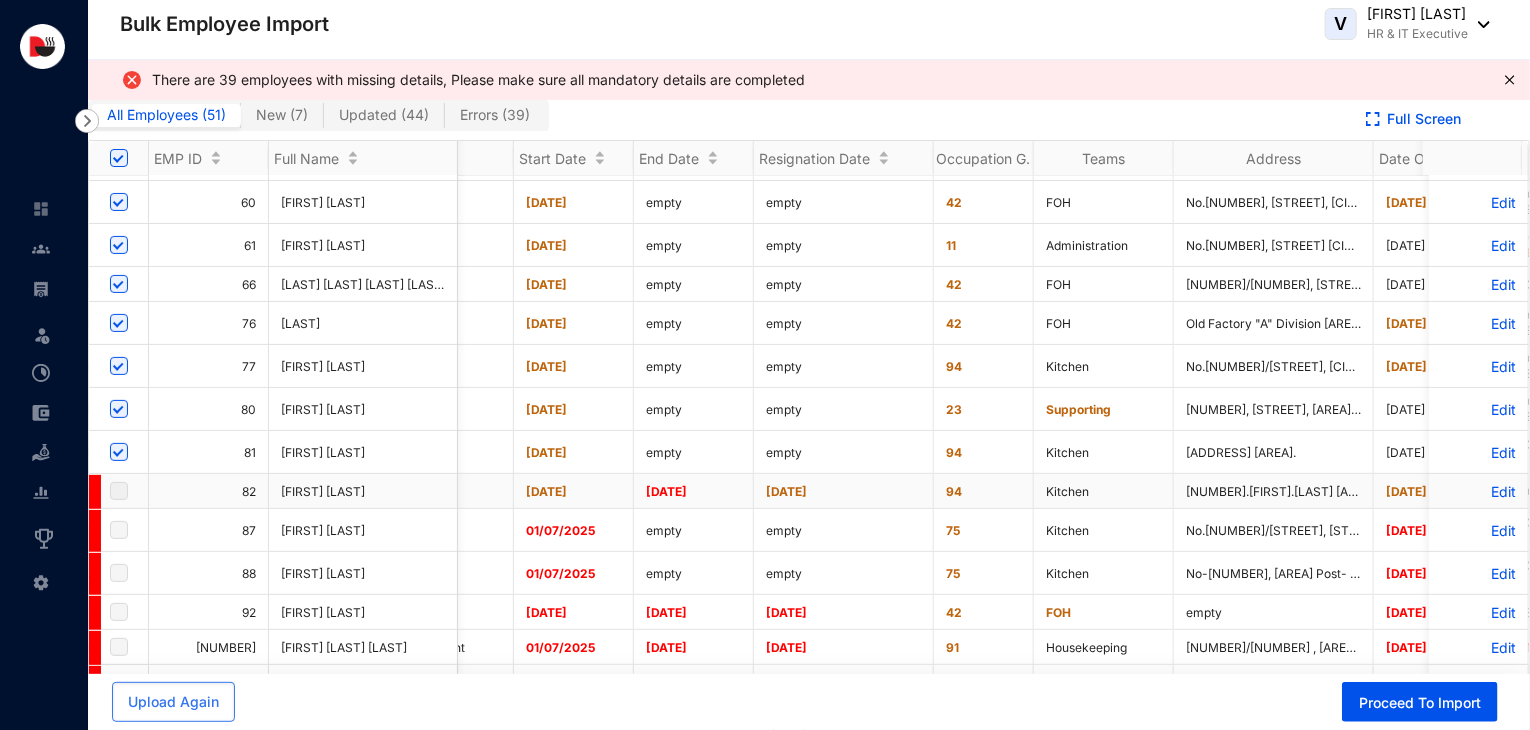 click on "Edit" at bounding box center (1478, 491) 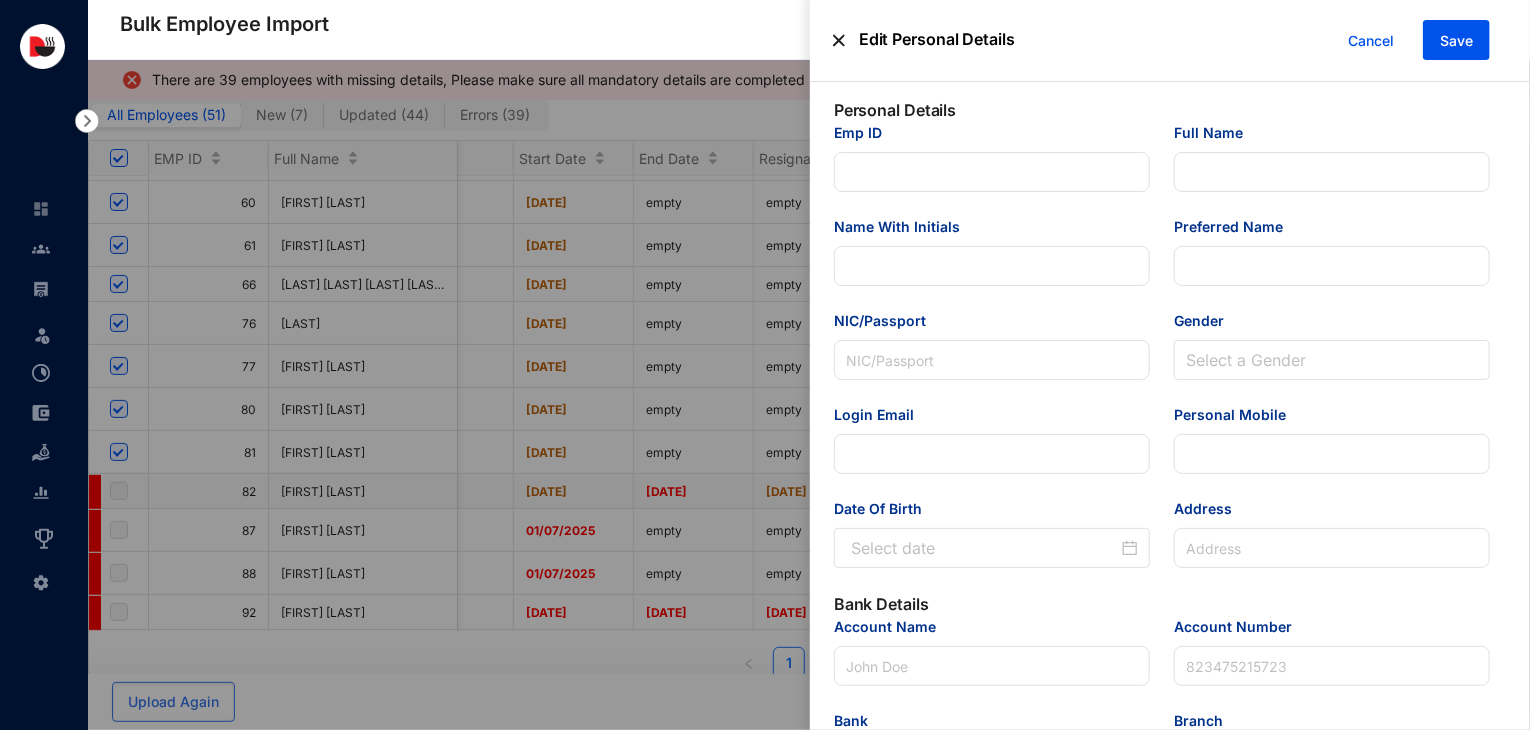 type on "82" 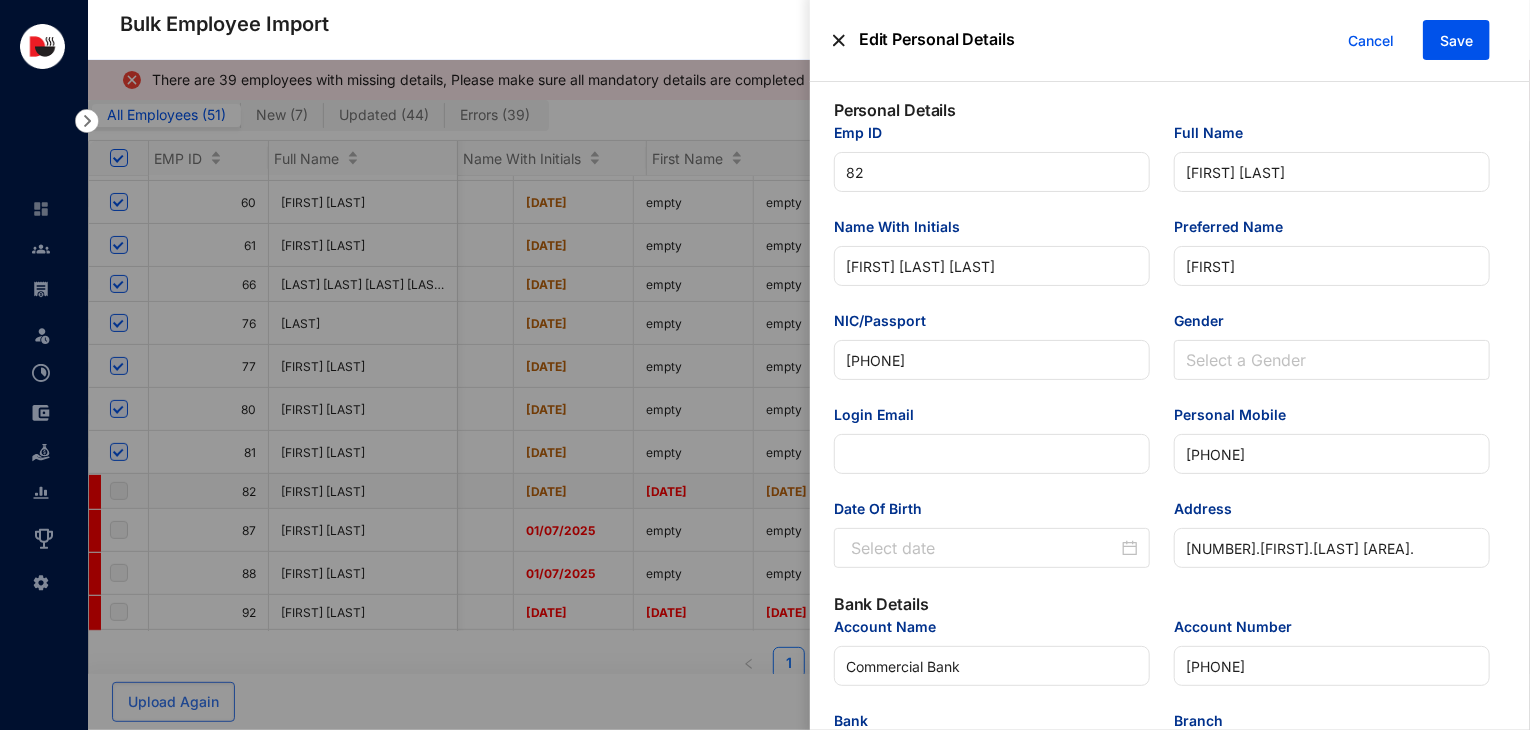 type on "[YYYY]-[MM]-[DD]" 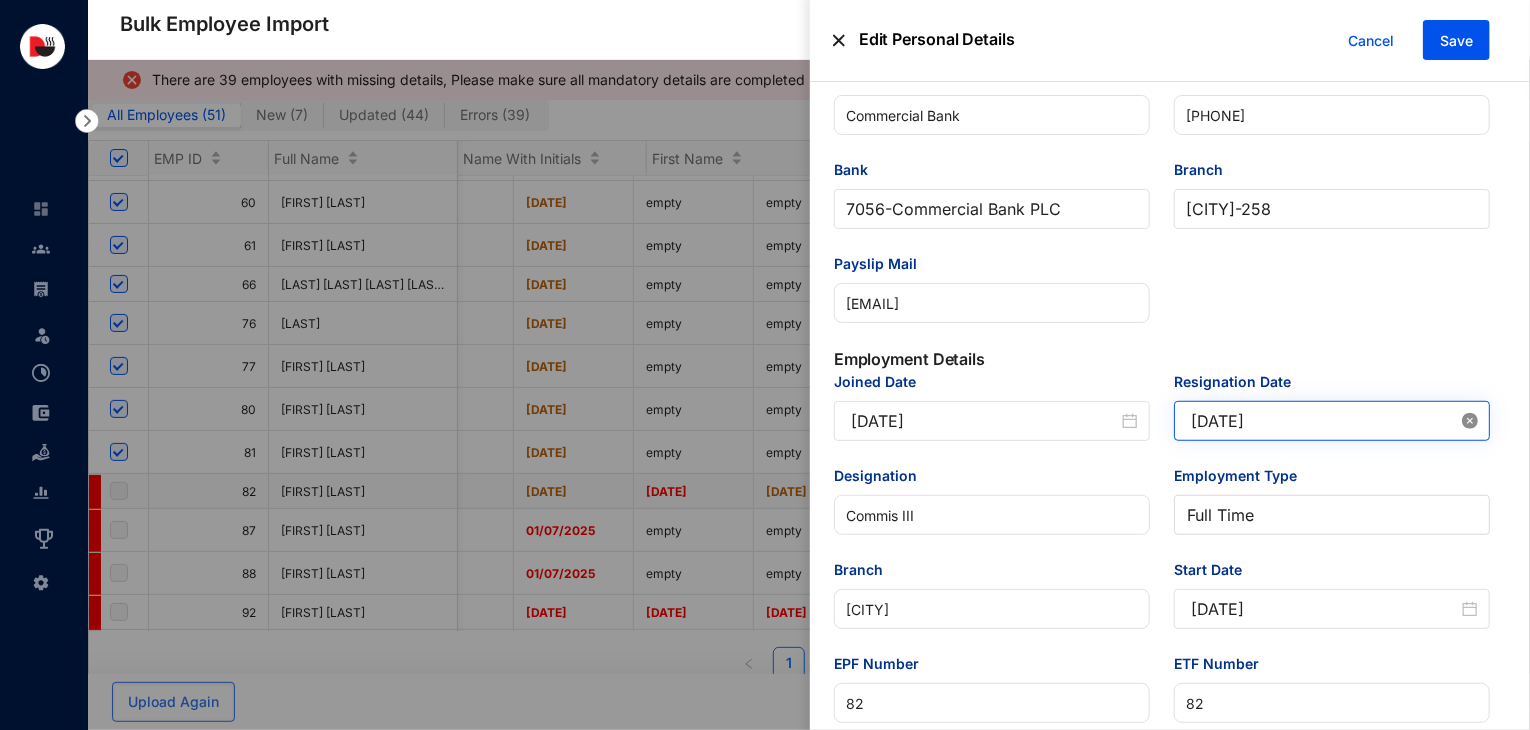 click 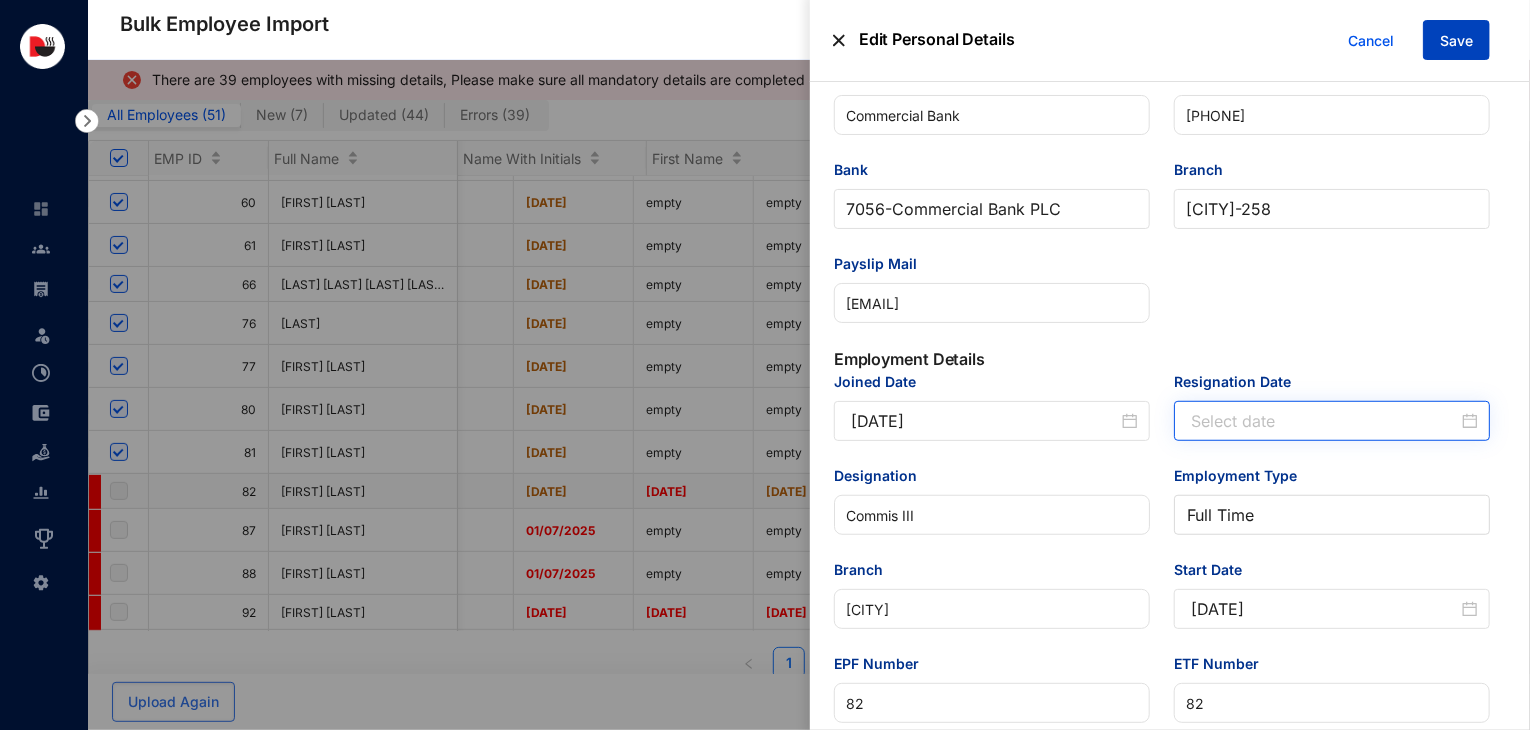 click on "Save" at bounding box center [1456, 41] 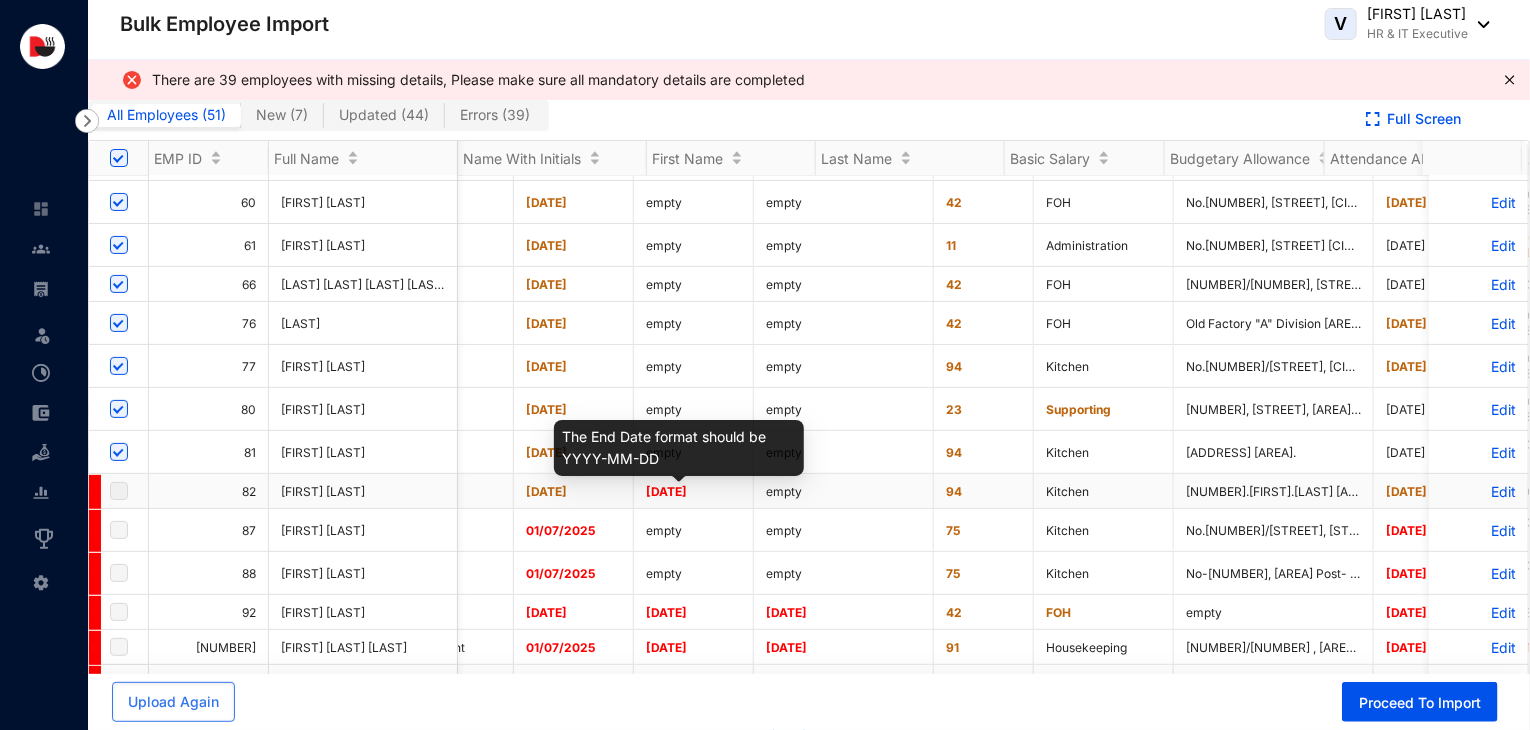 click on "[DD]/[MM]/[YYYY]" at bounding box center [666, 491] 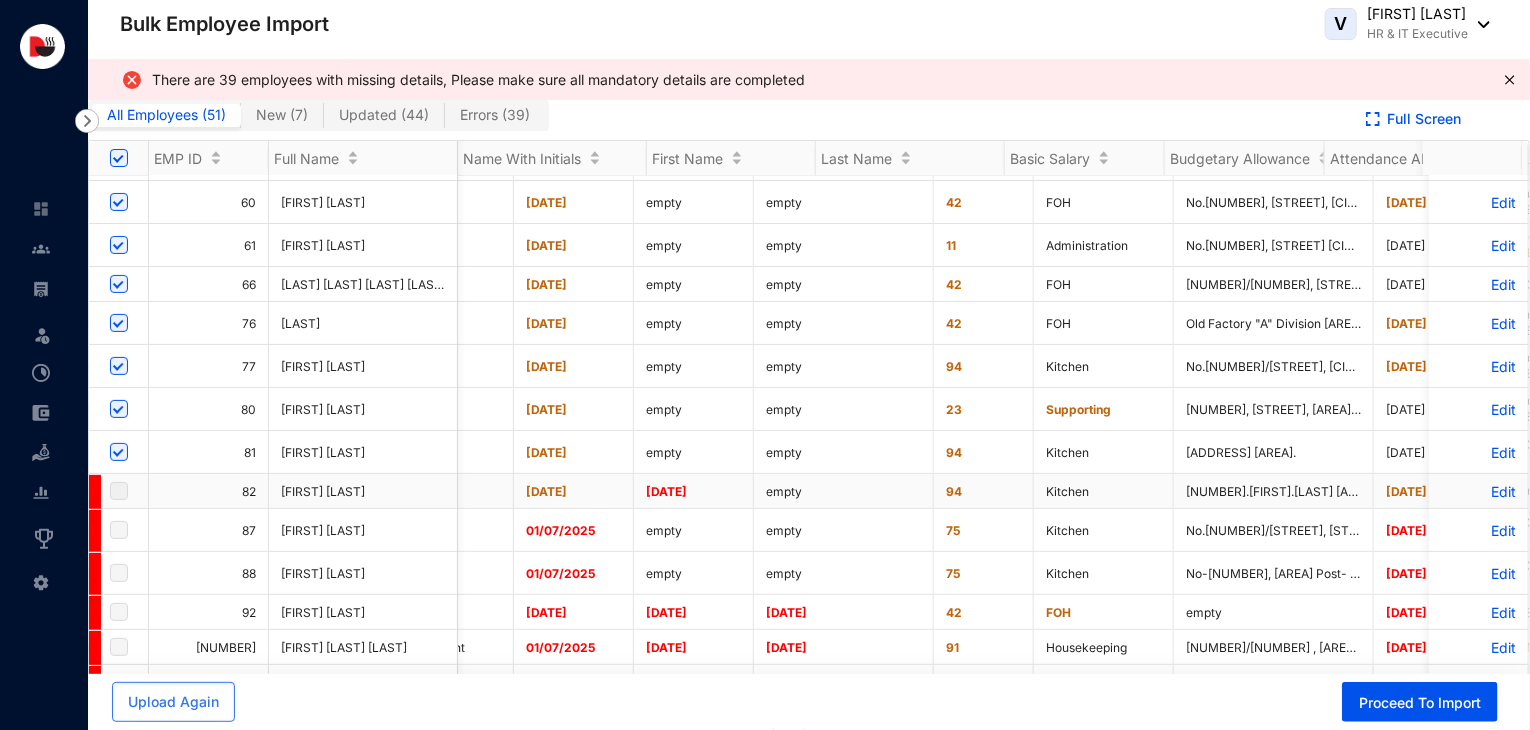 click on "Edit" at bounding box center [1478, 491] 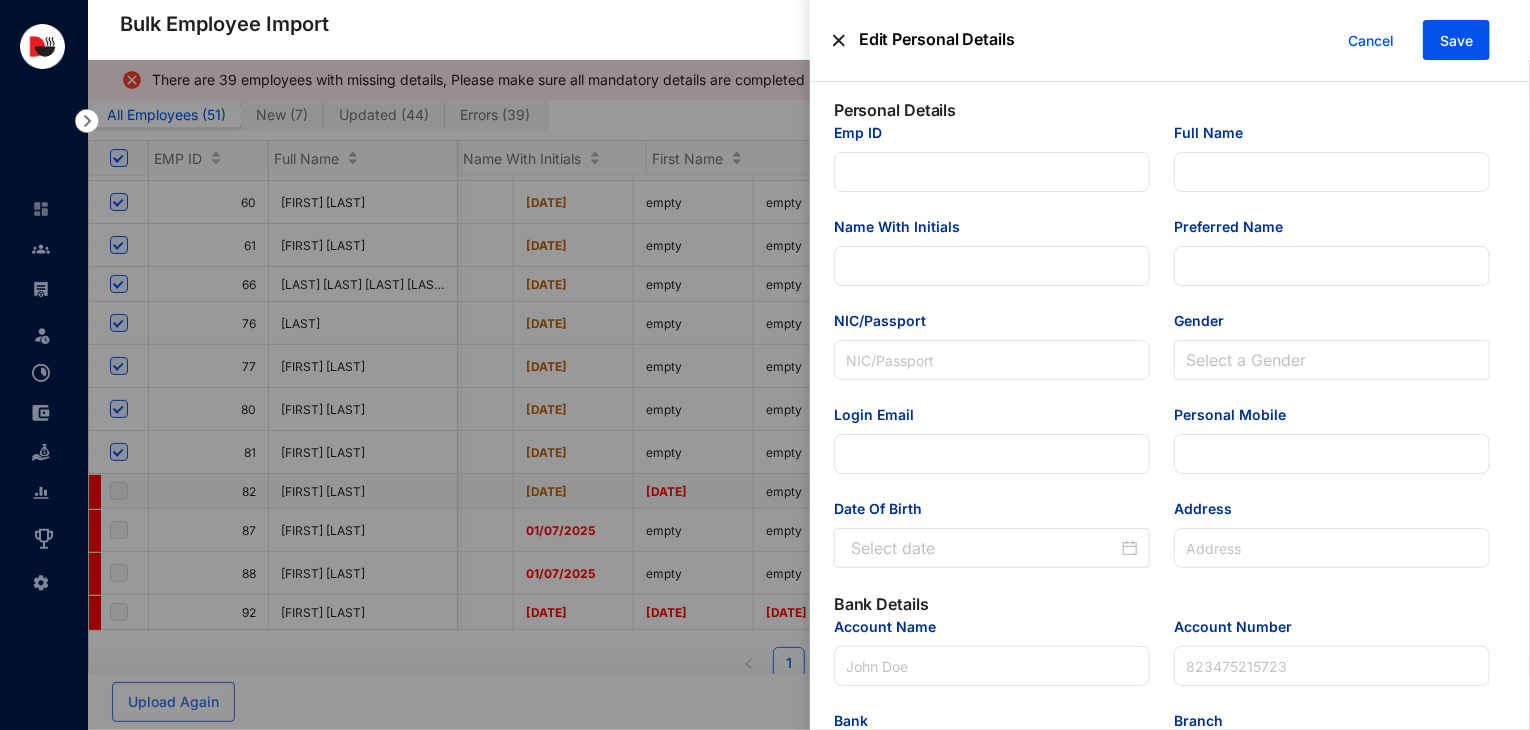 type on "82" 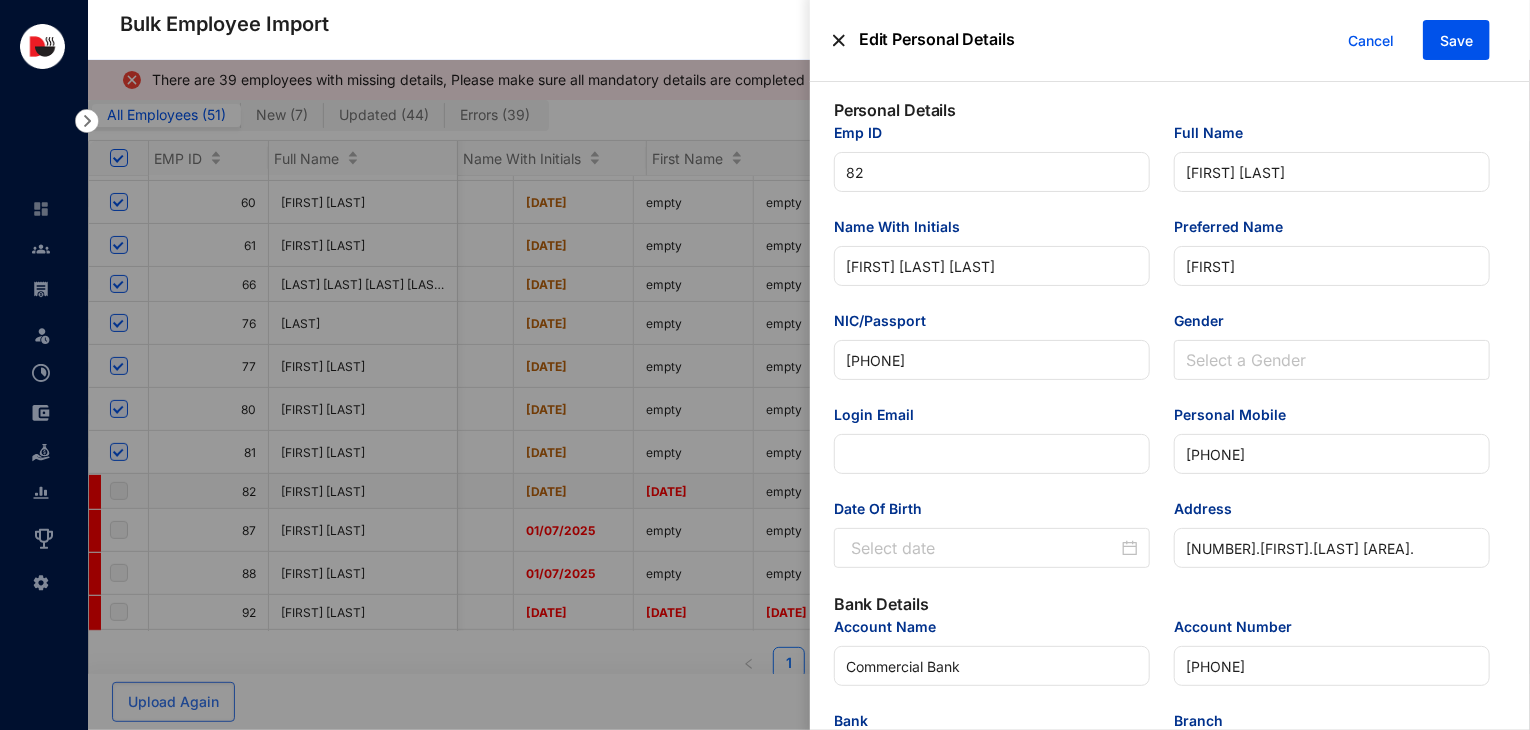 type on "[YYYY]-[MM]-[DD]" 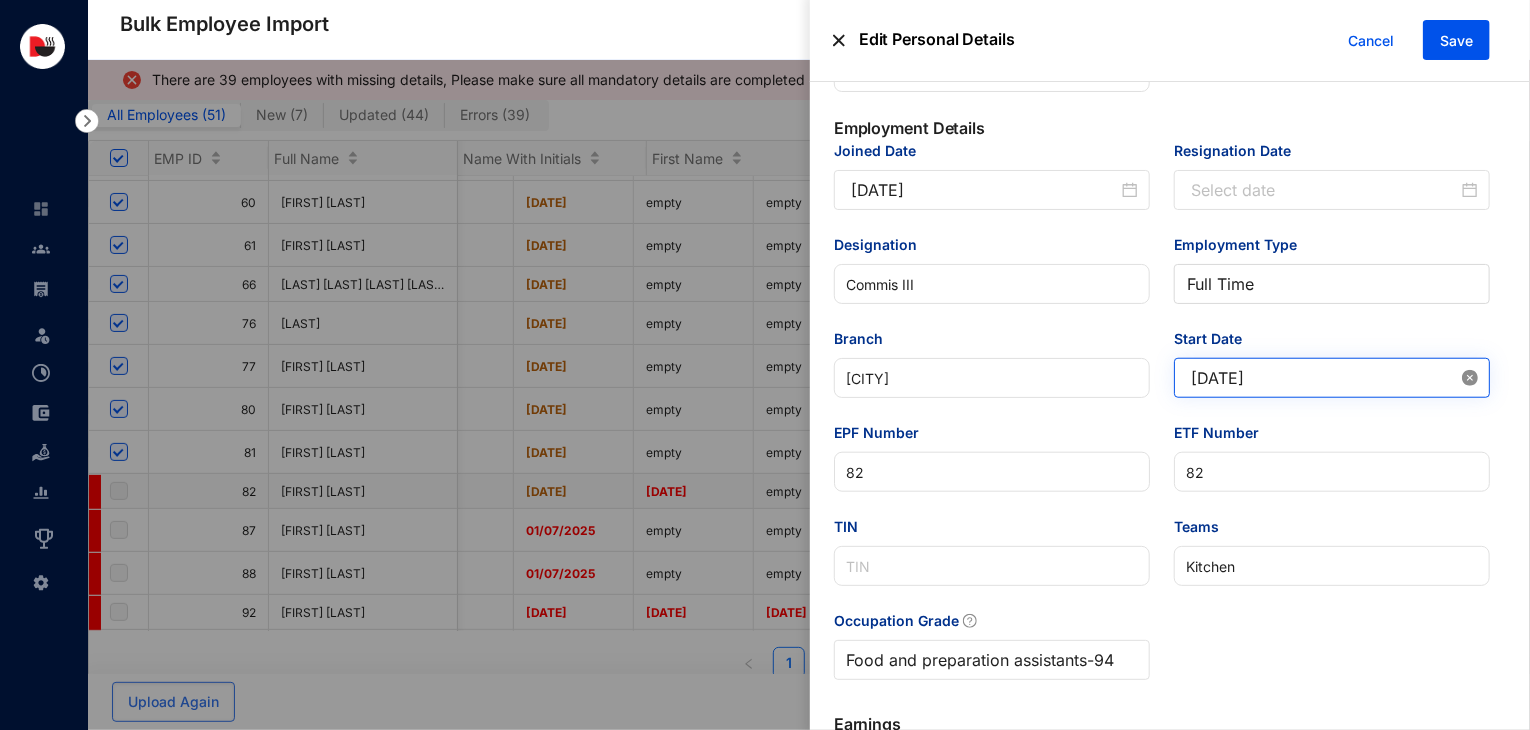 click 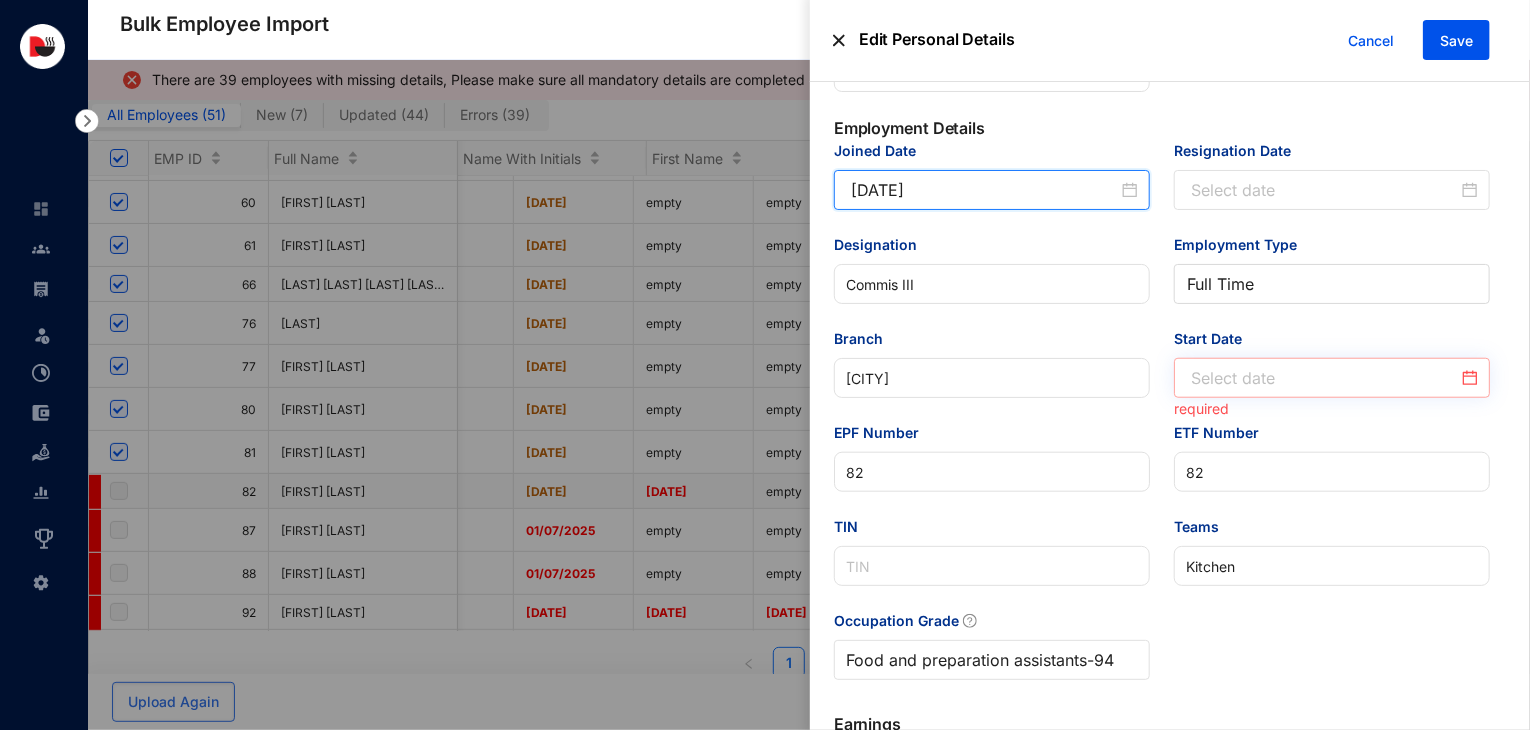 drag, startPoint x: 970, startPoint y: 198, endPoint x: 804, endPoint y: 194, distance: 166.04819 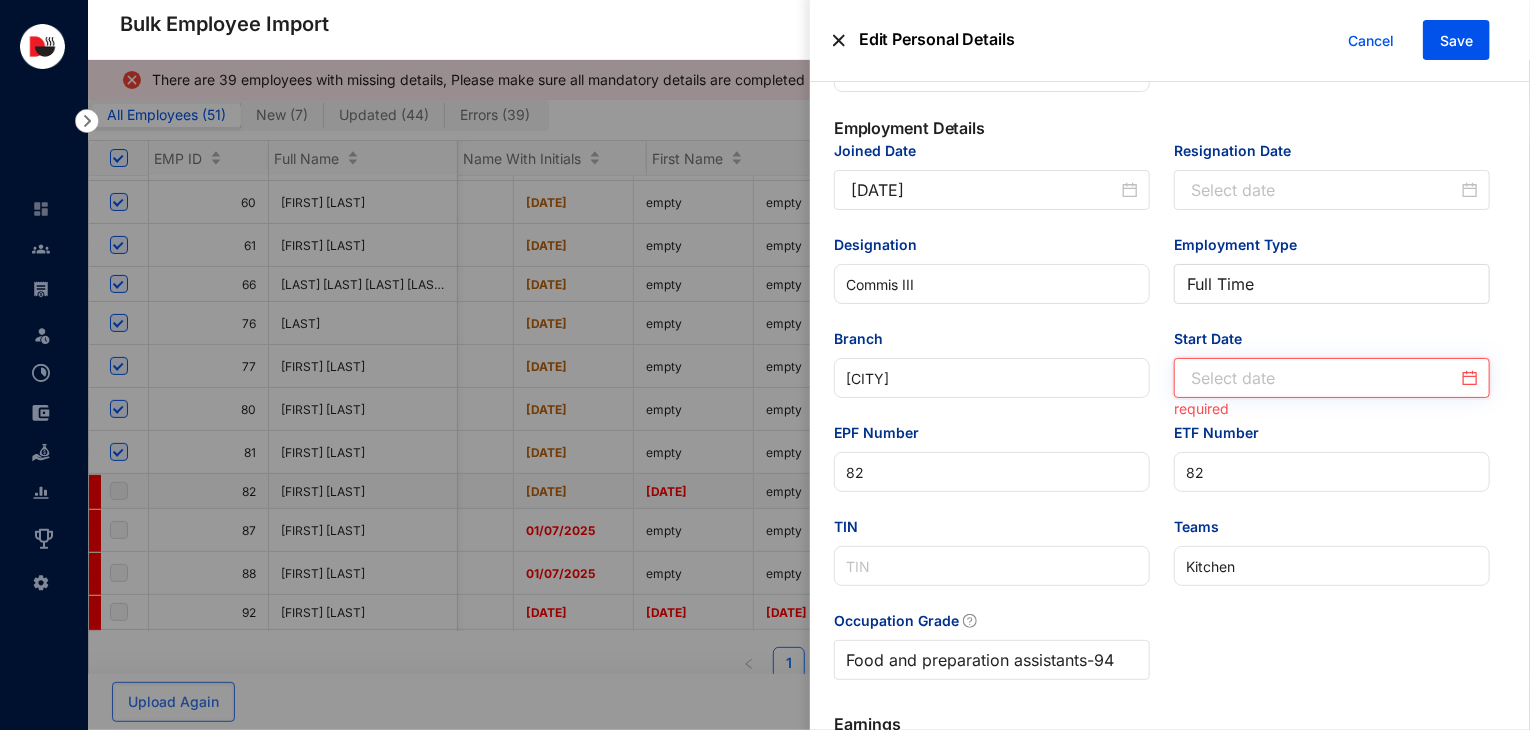 click on "Start Date" at bounding box center (1324, 378) 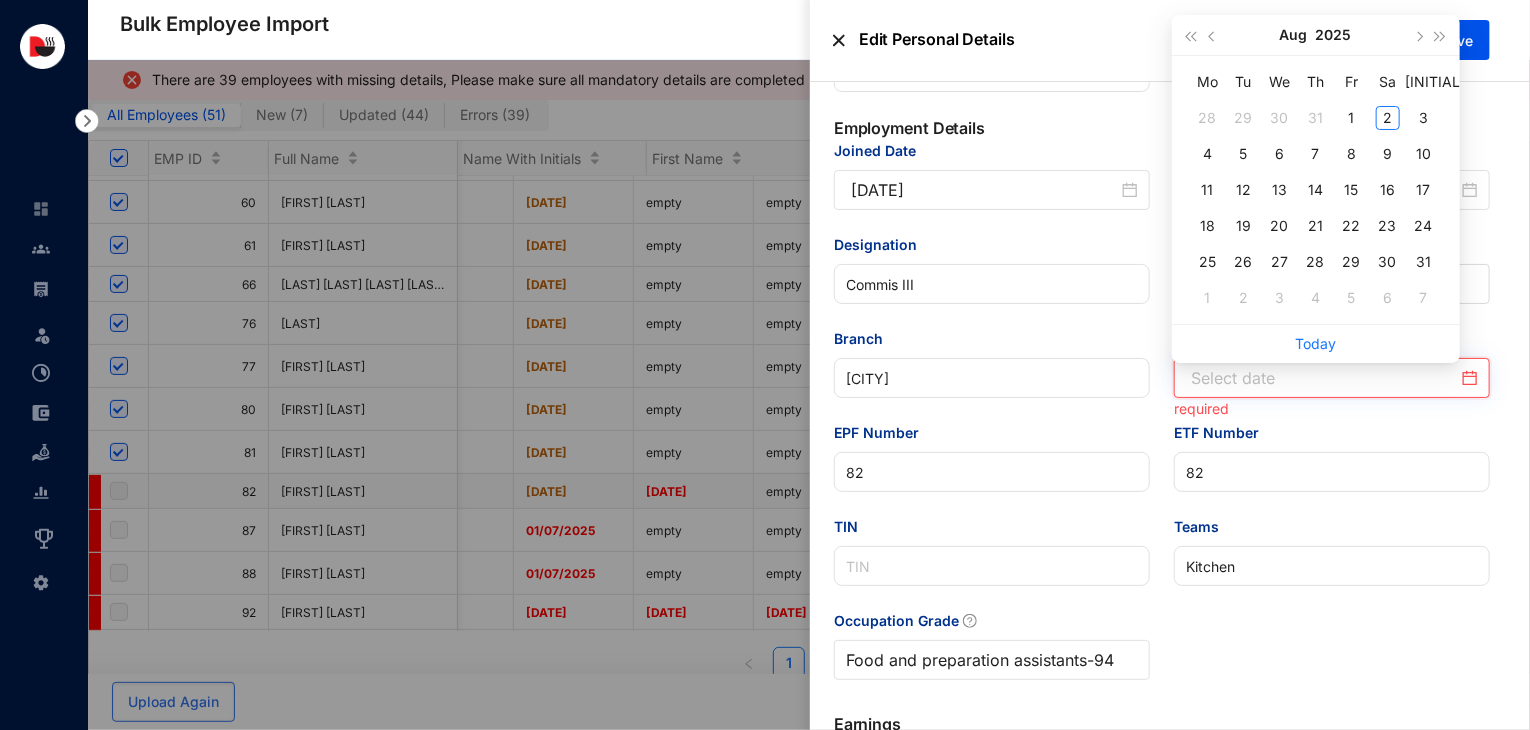 paste on "2024-06-22" 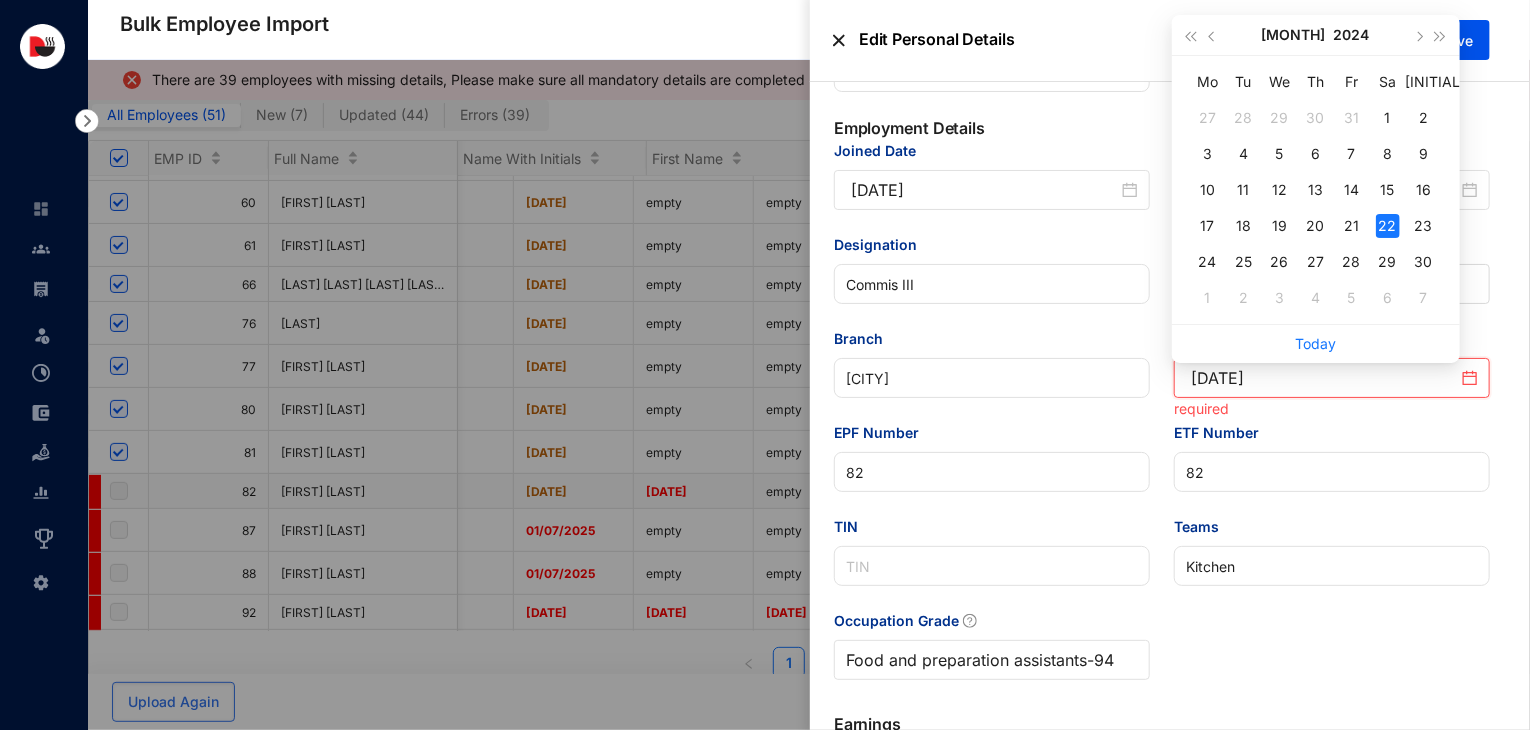 type on "2024-06-22" 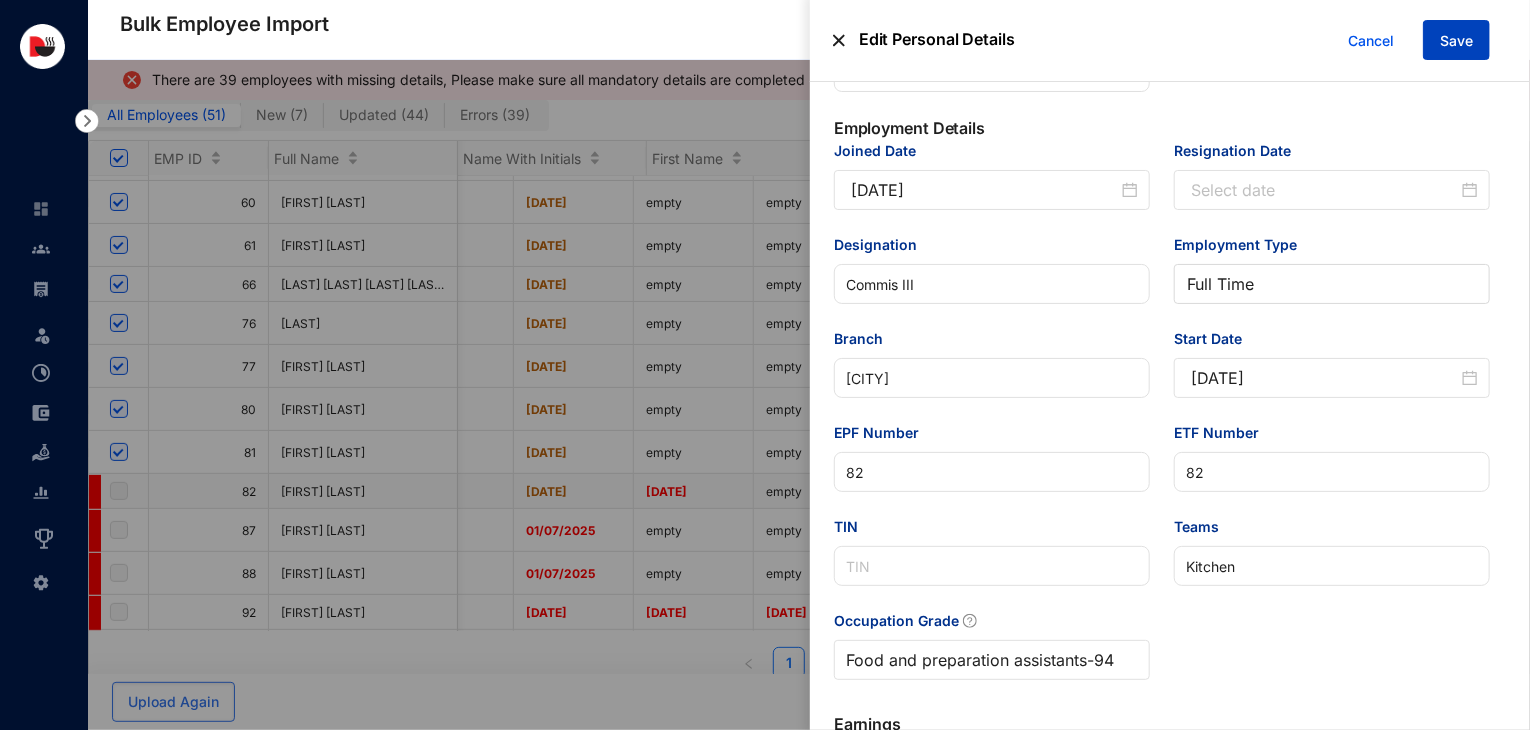 click on "Save" at bounding box center (1456, 41) 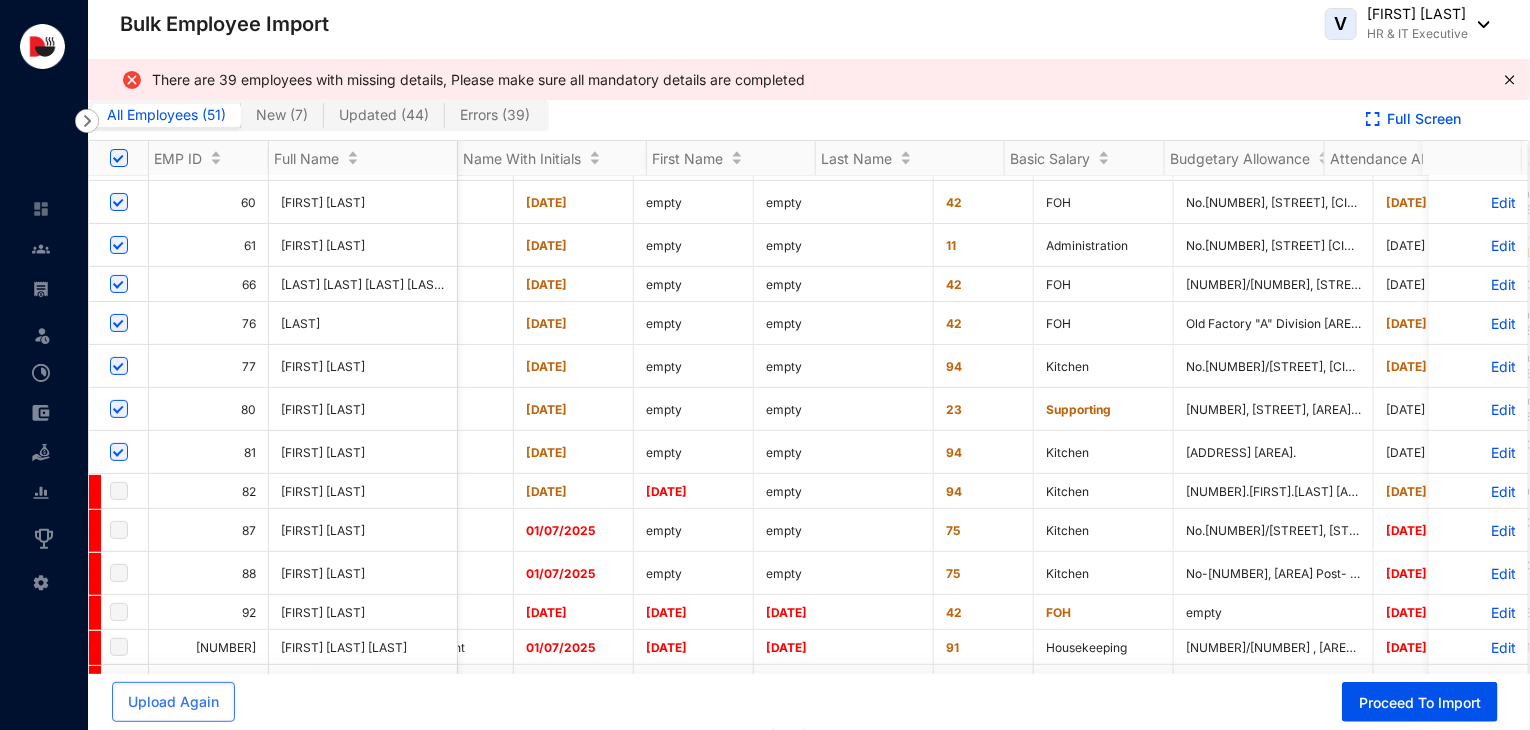 scroll, scrollTop: 186, scrollLeft: 3838, axis: both 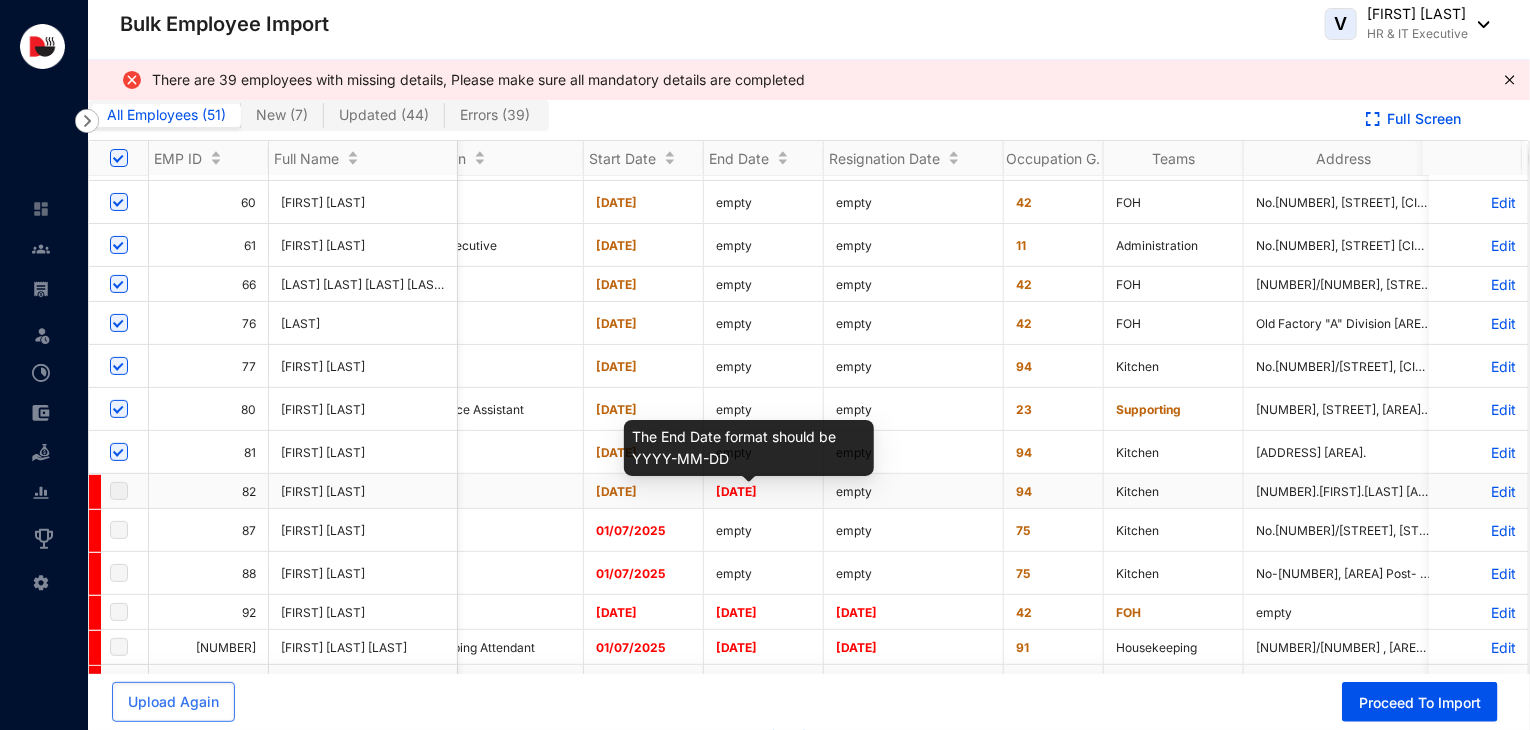 click on "[DD]/[MM]/[YYYY]" at bounding box center (736, 491) 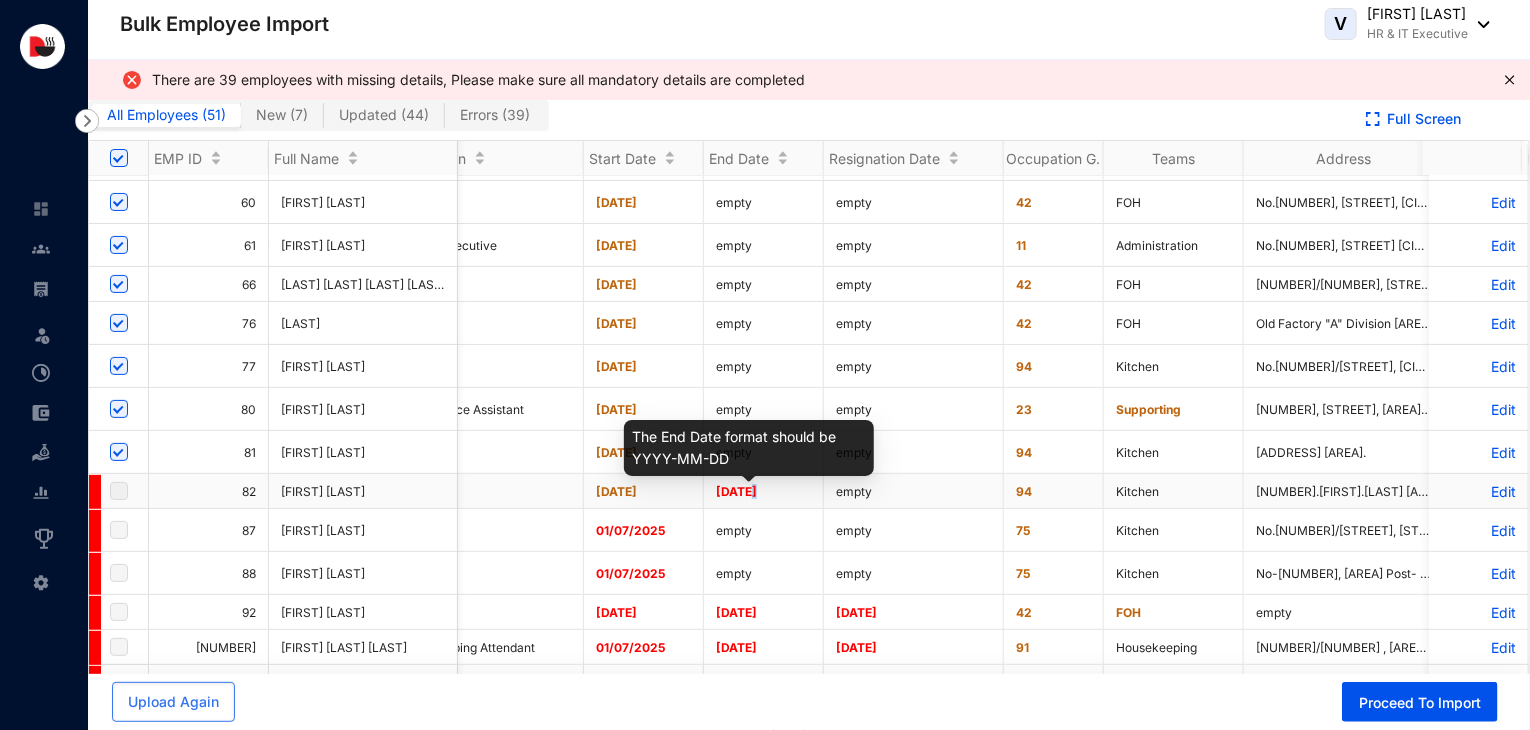 click on "[DD]/[MM]/[YYYY]" at bounding box center [736, 491] 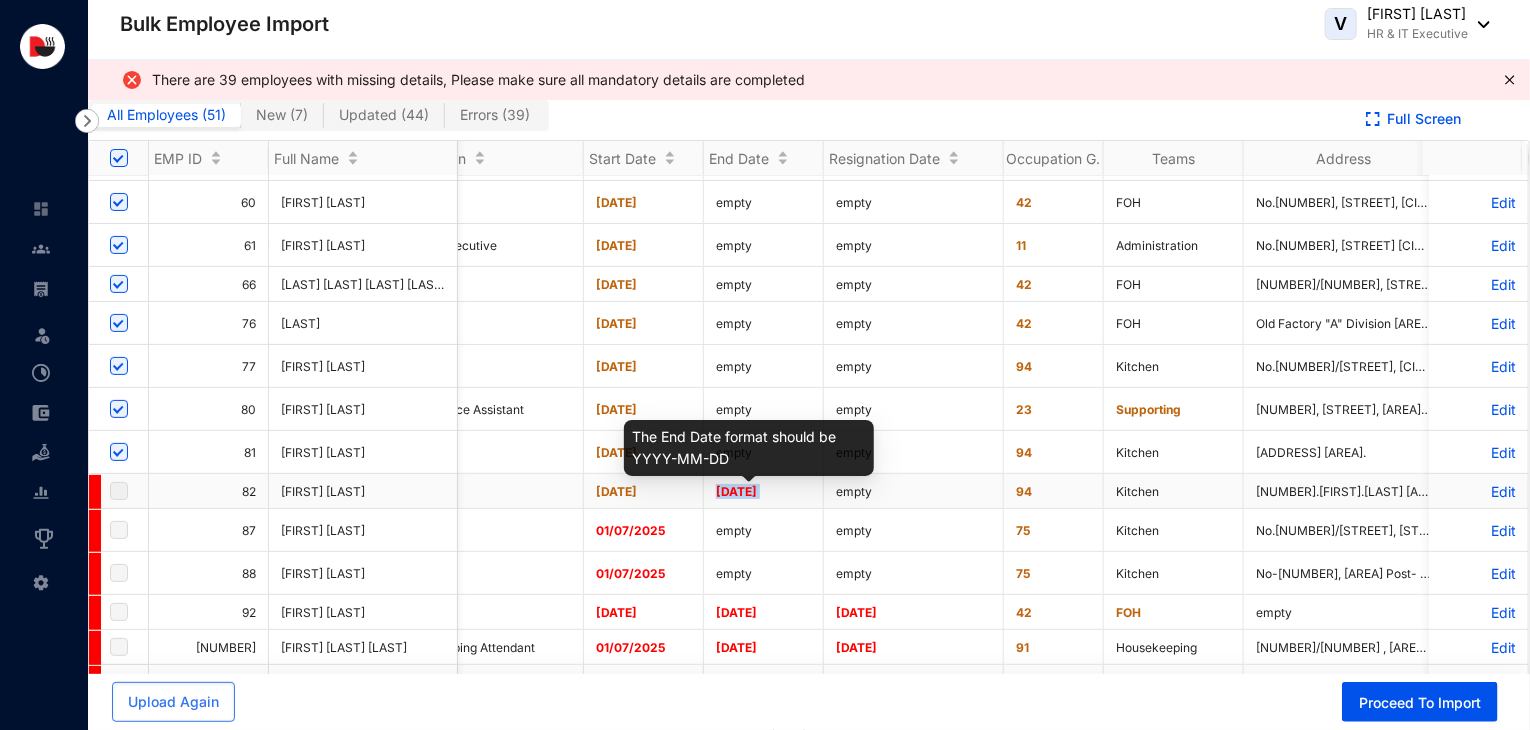 click on "[DD]/[MM]/[YYYY]" at bounding box center (736, 491) 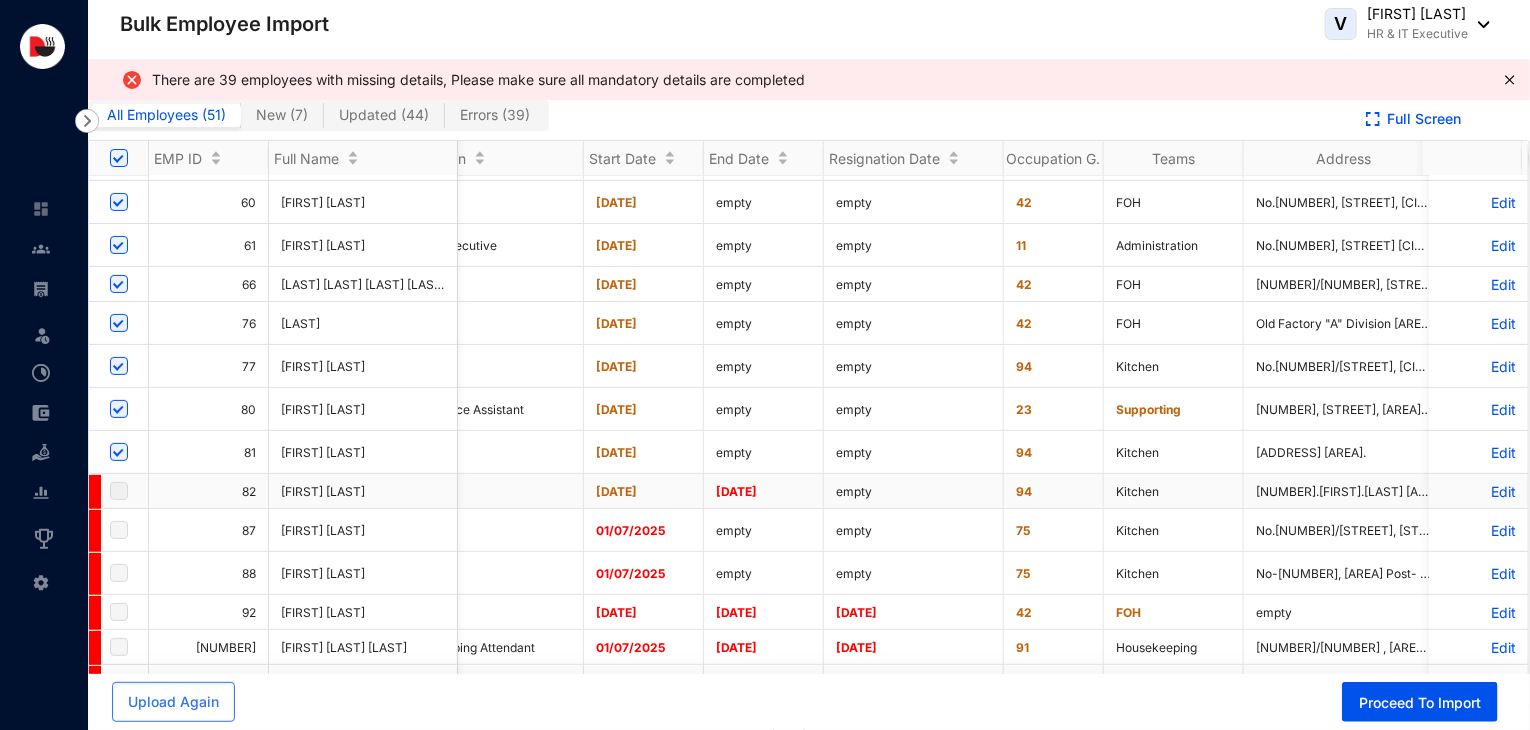 click at bounding box center (119, 491) 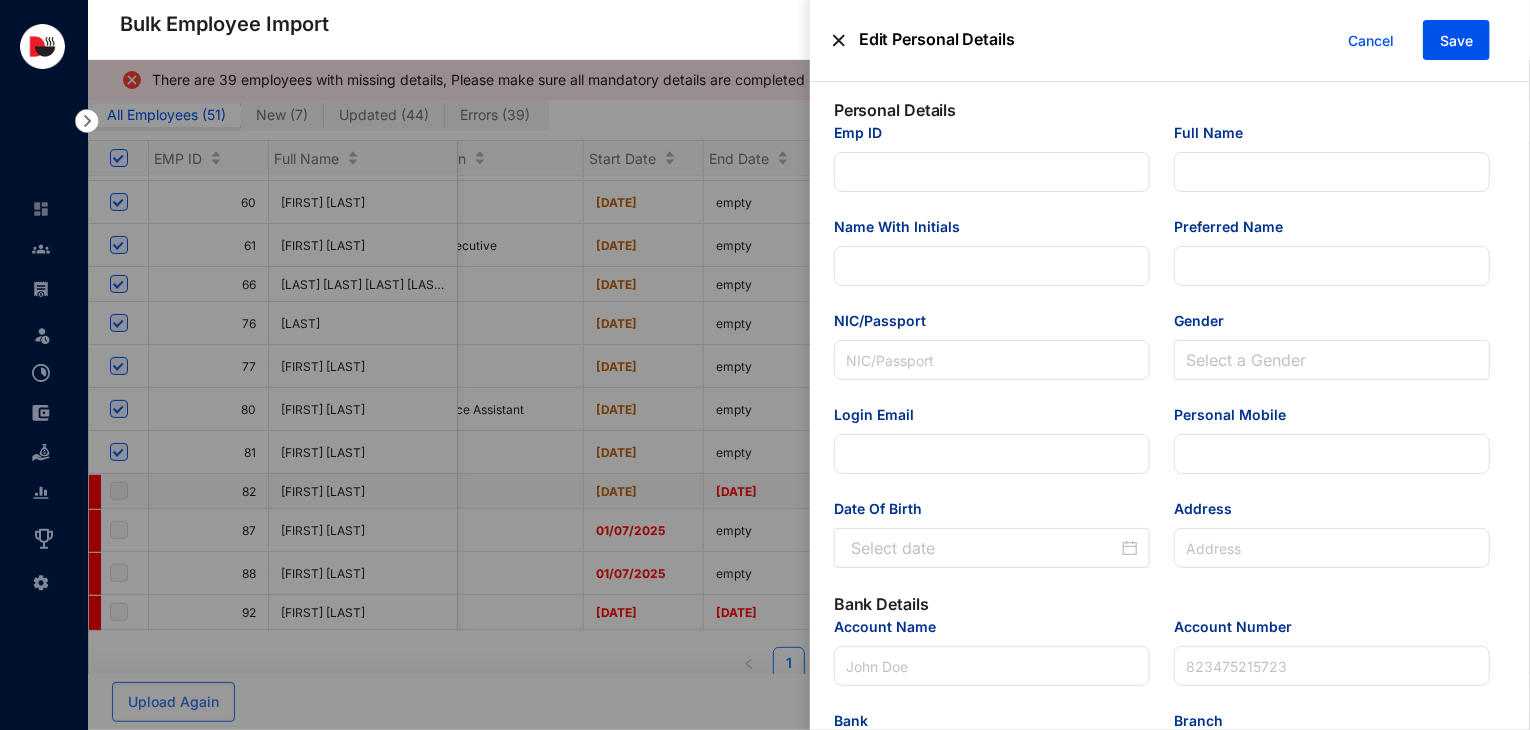 type on "82" 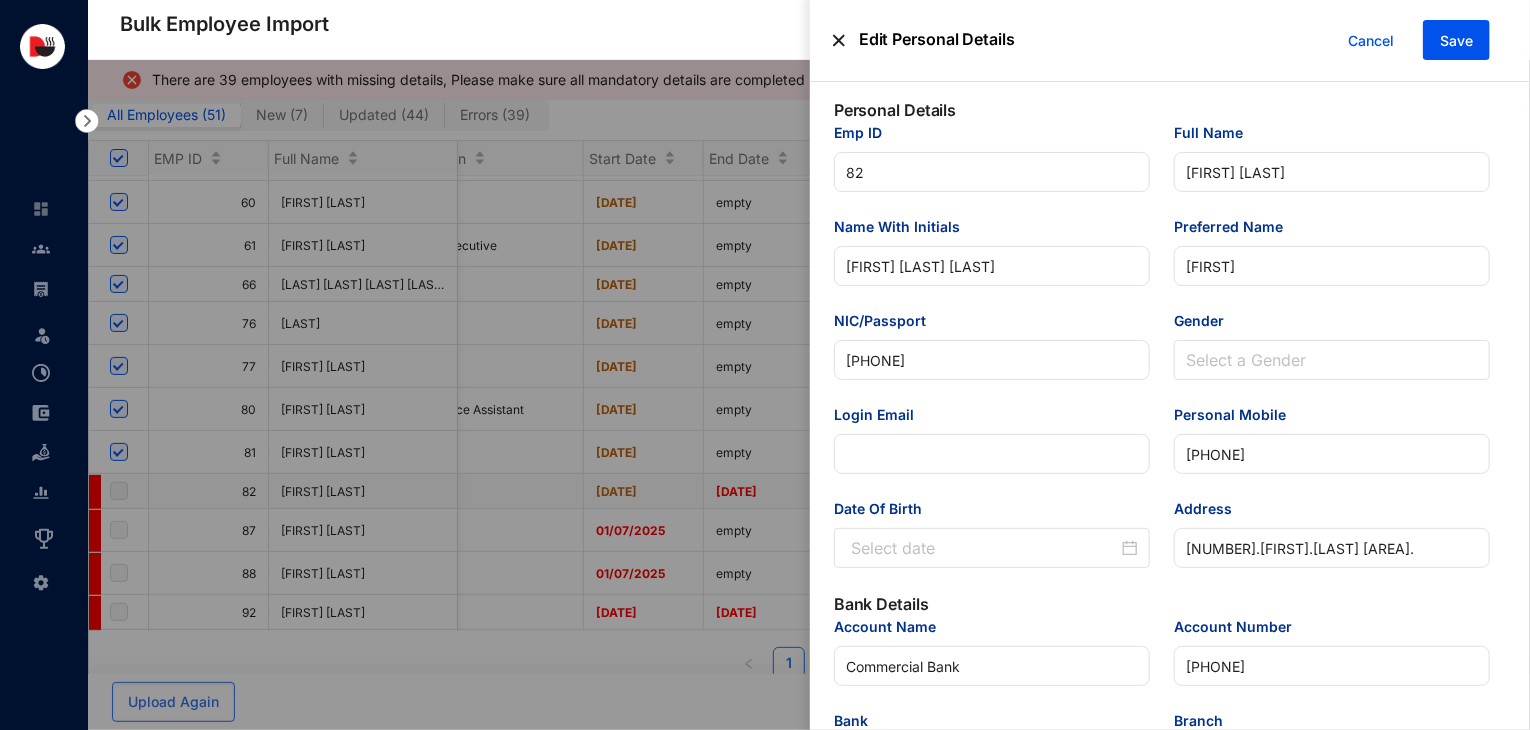type on "Kitchen" 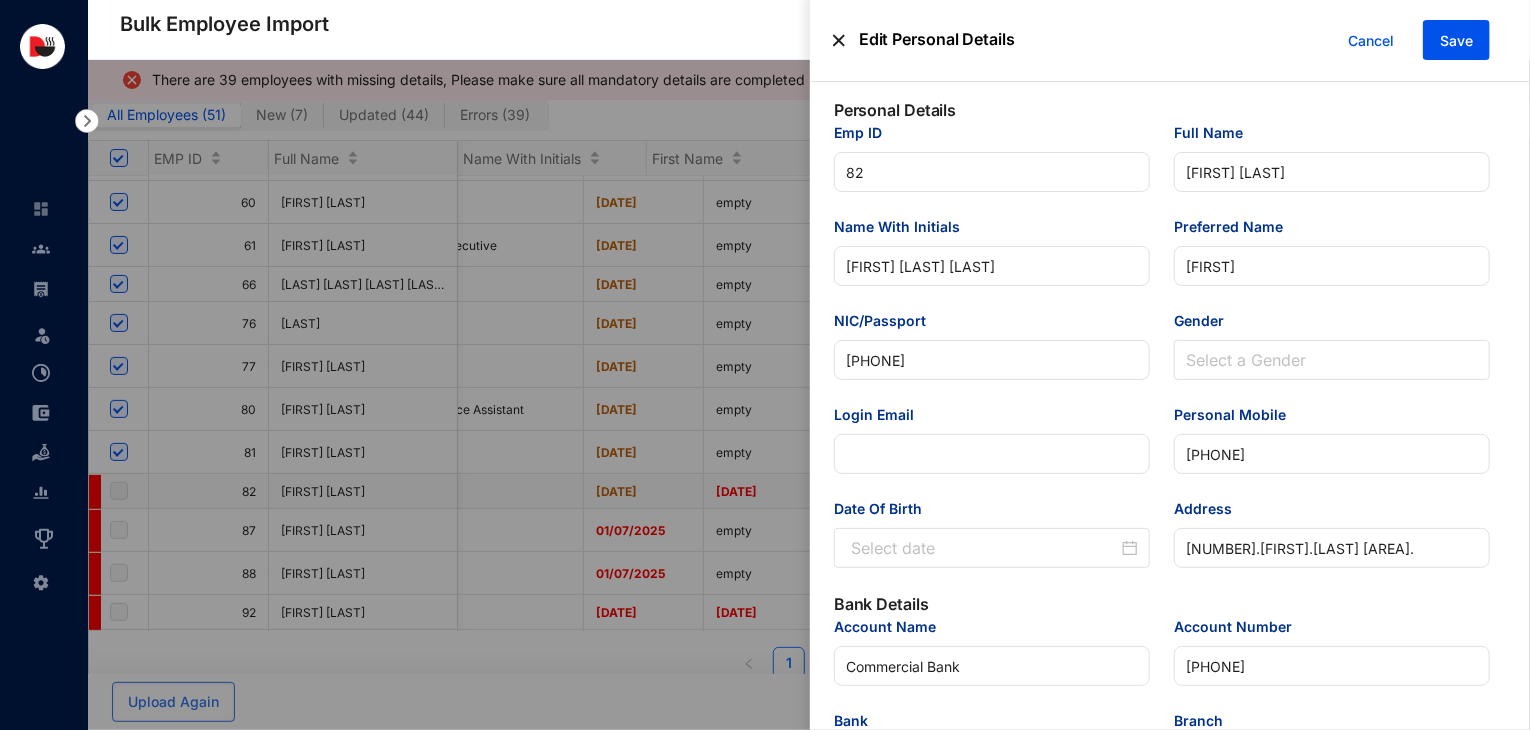 type on "[DATE]" 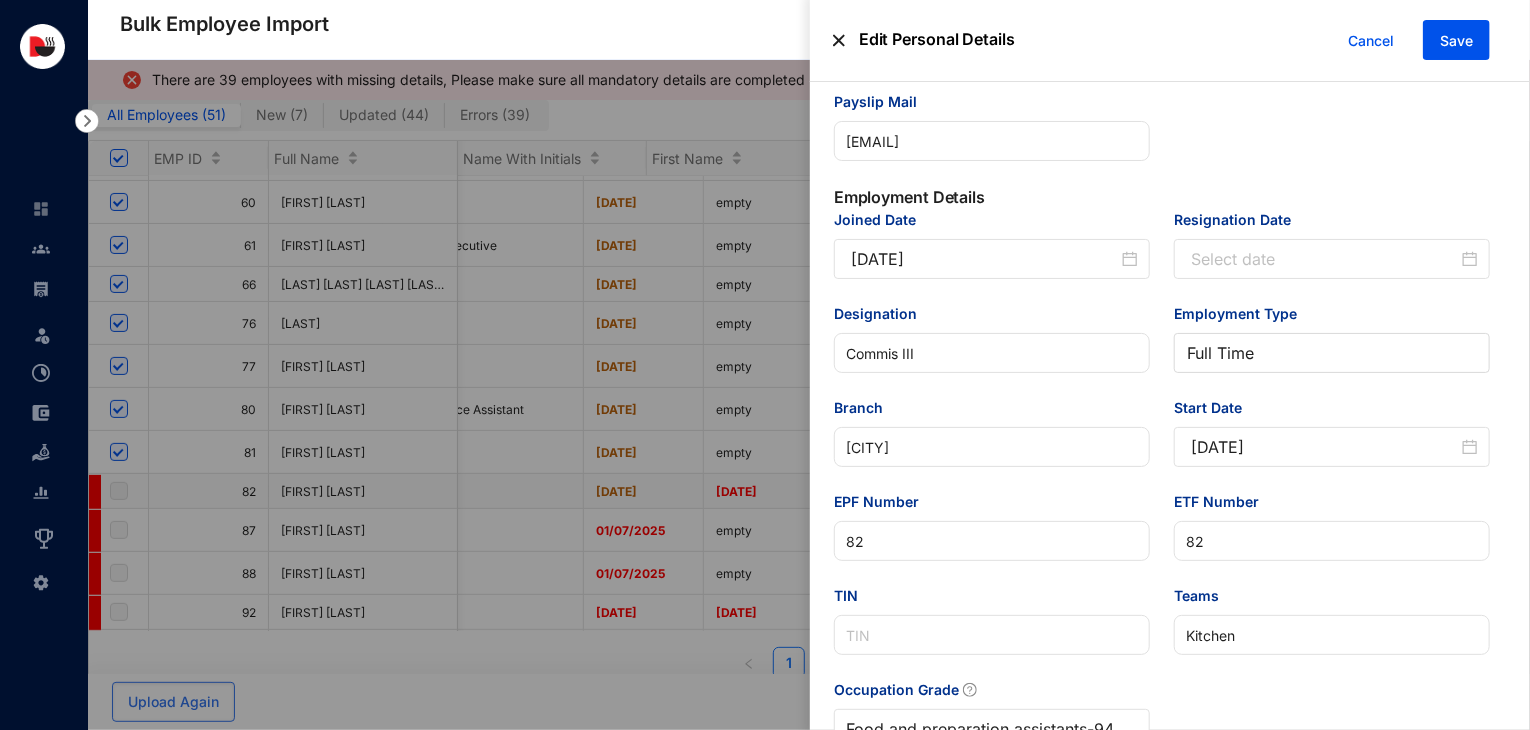 scroll, scrollTop: 687, scrollLeft: 0, axis: vertical 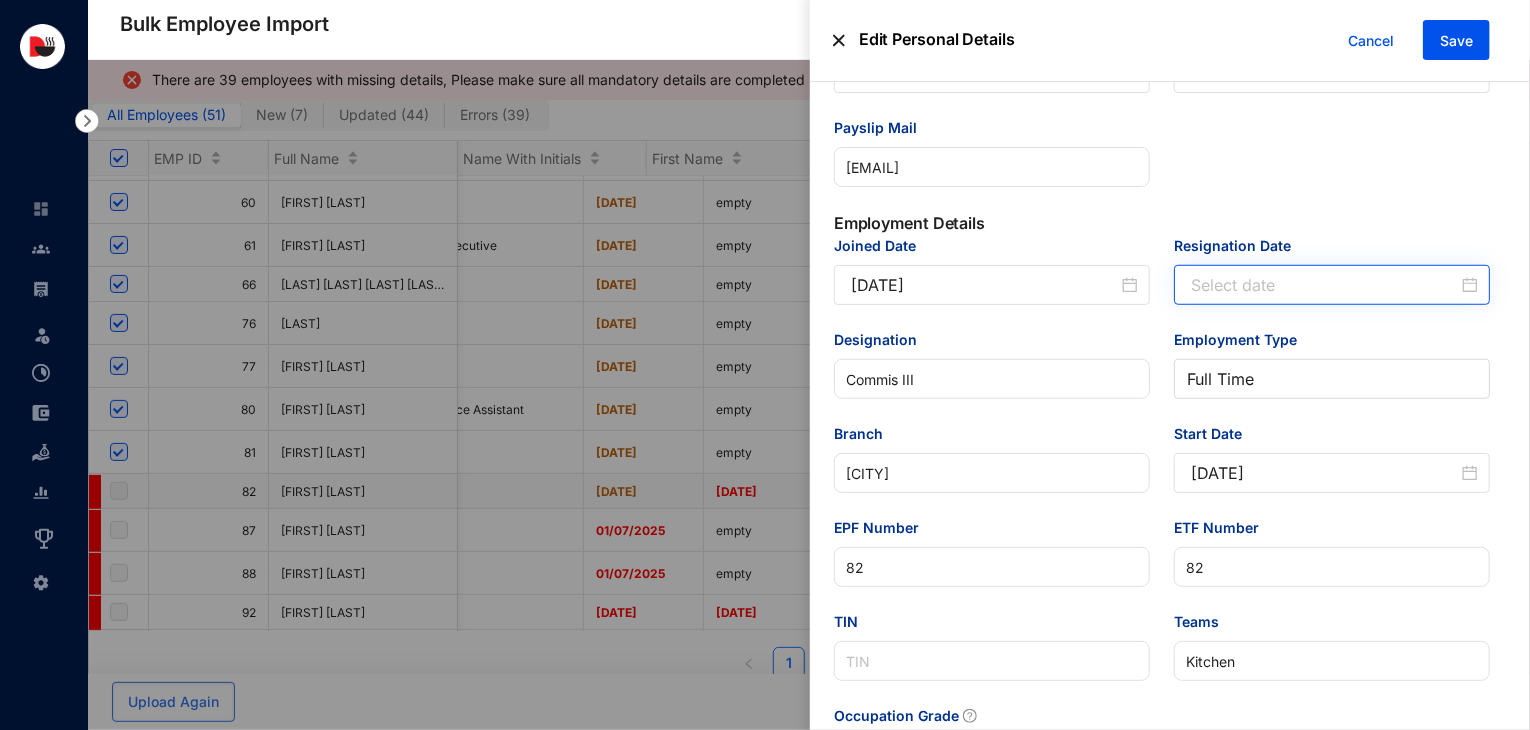 click at bounding box center [1334, 285] 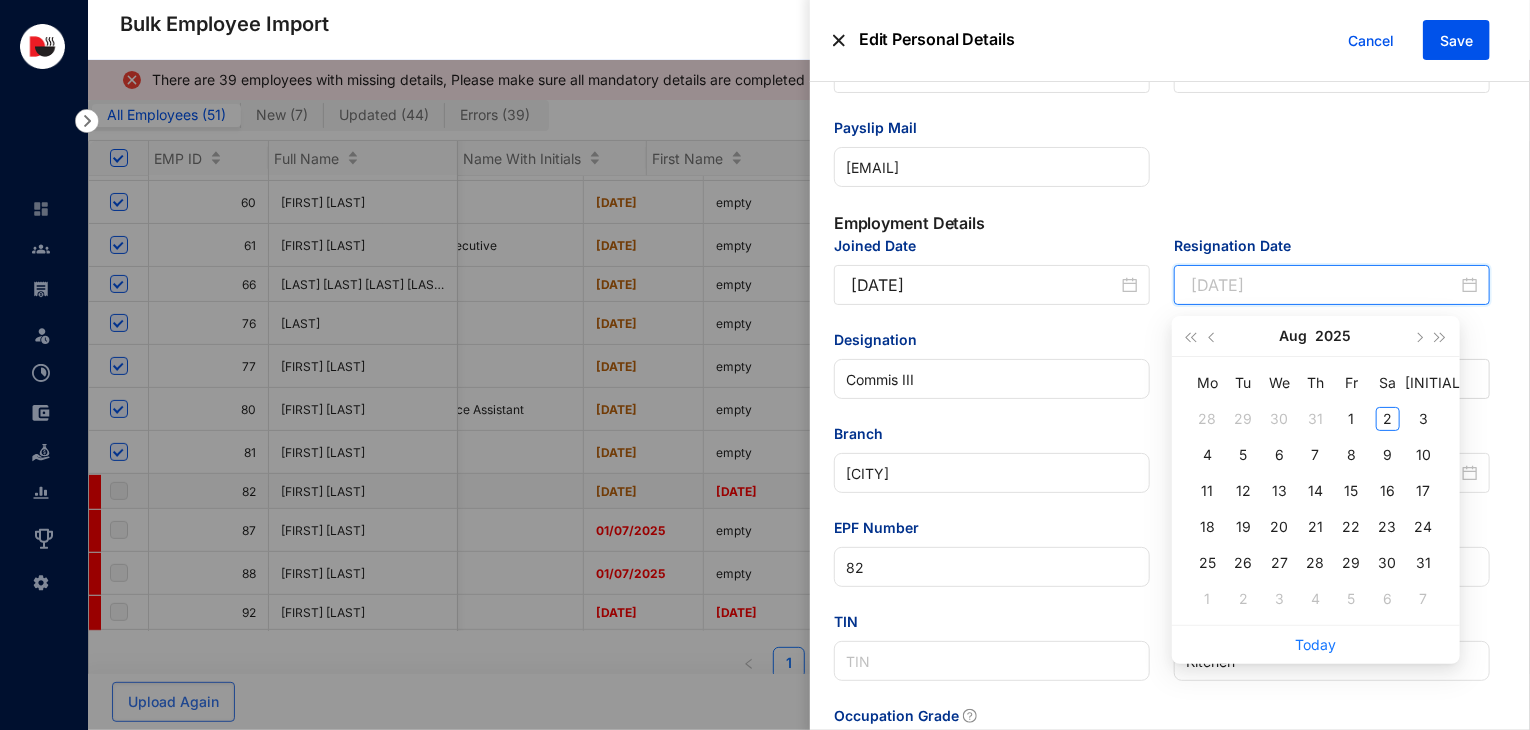 type on "2025-07-31" 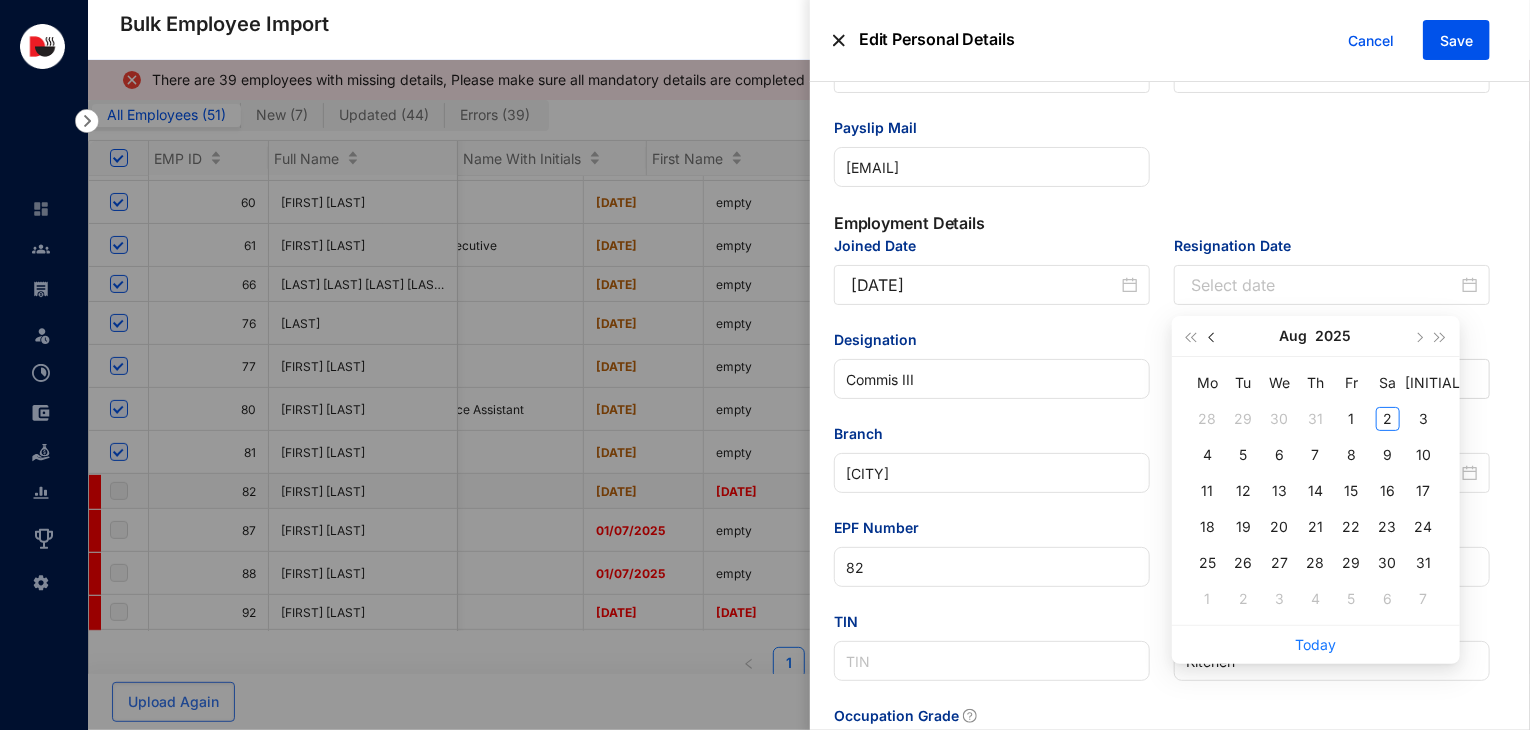 click at bounding box center [1213, 337] 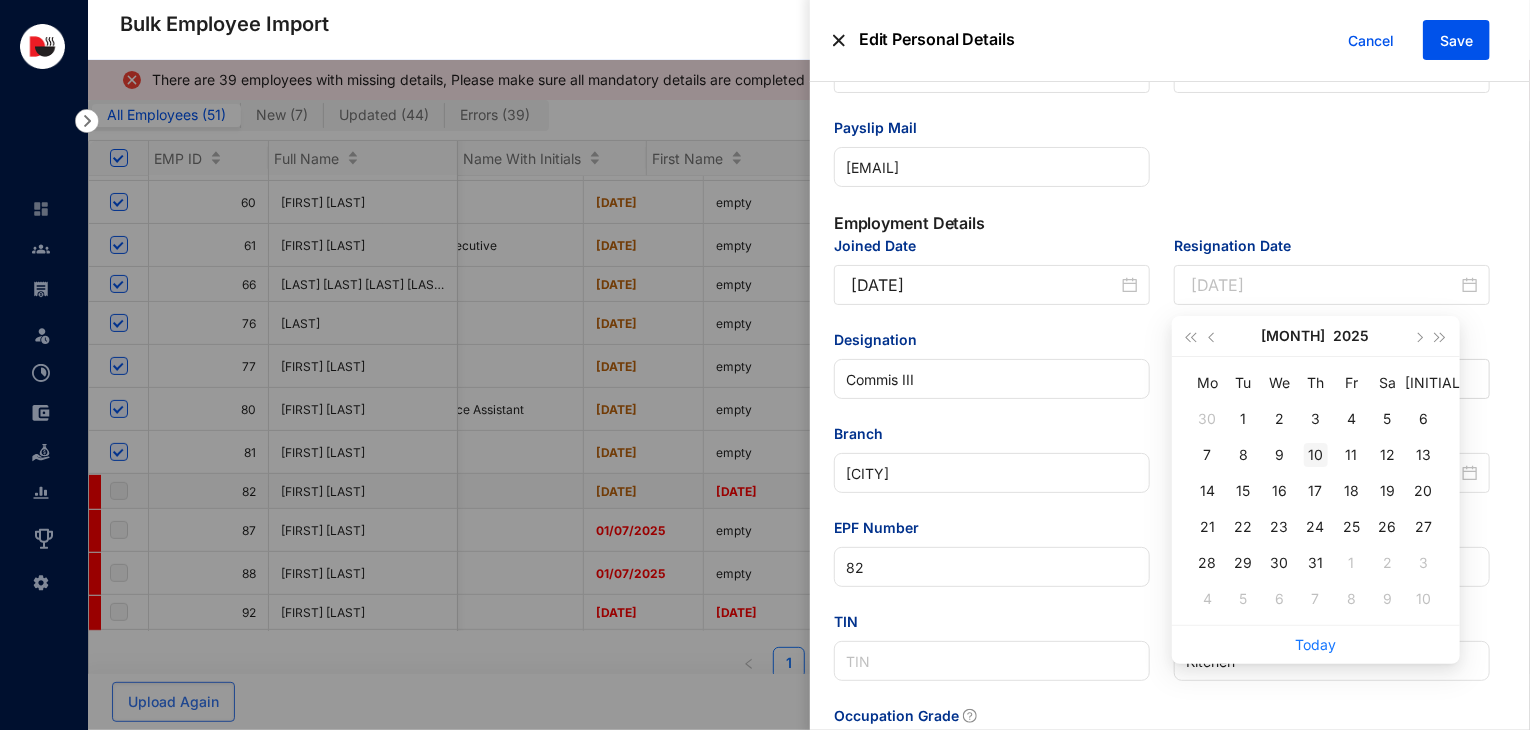 type on "2025-07-10" 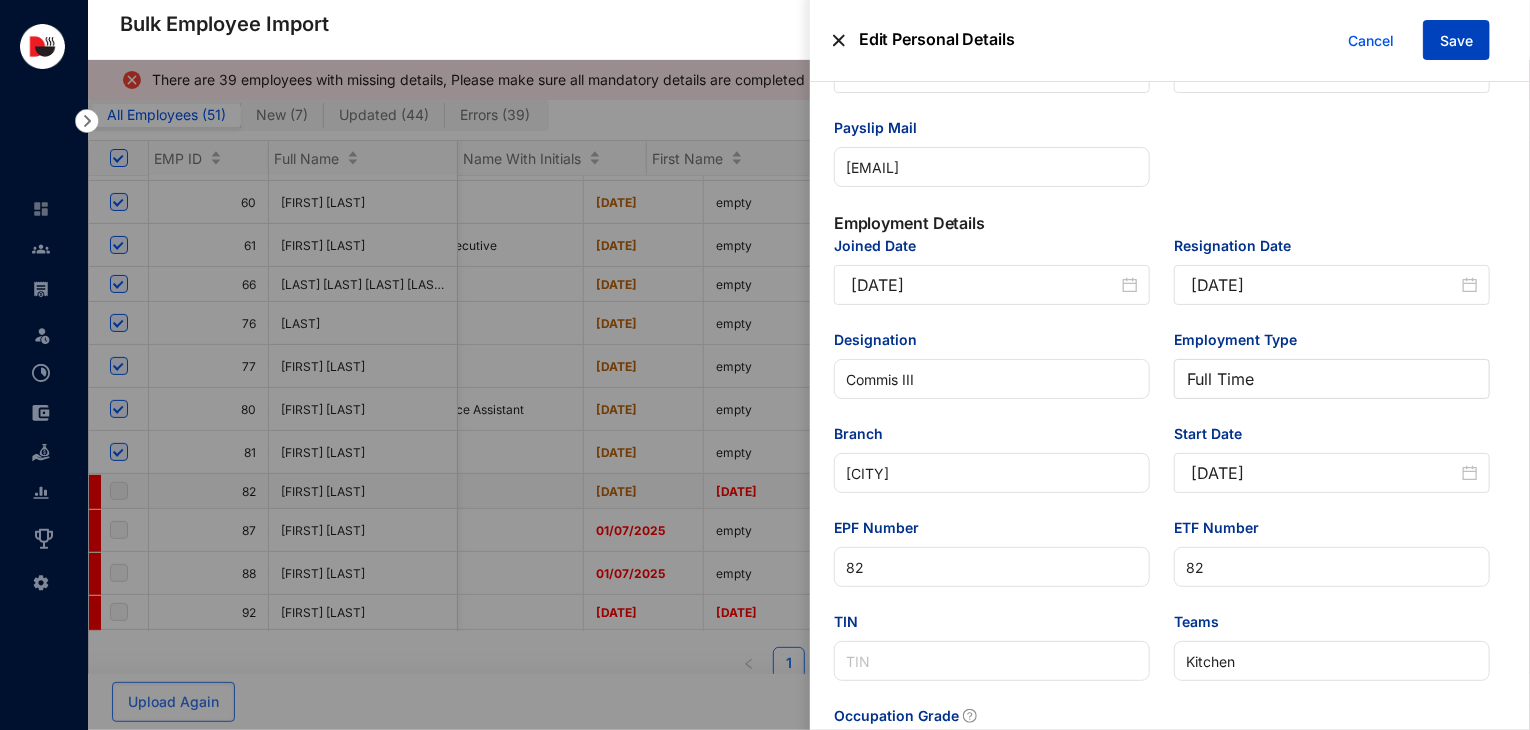 click on "Save" at bounding box center (1456, 41) 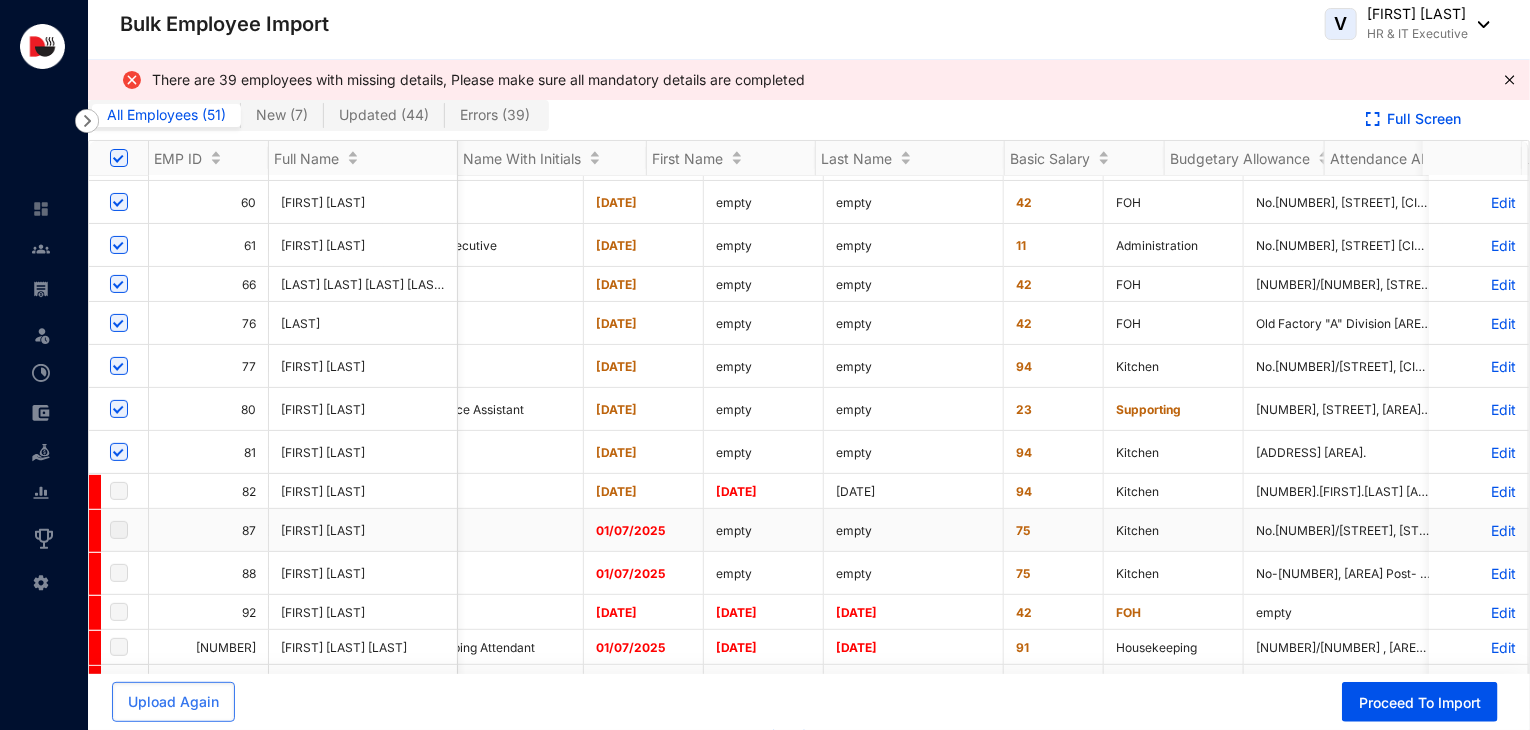 click on "Edit" at bounding box center (1478, 530) 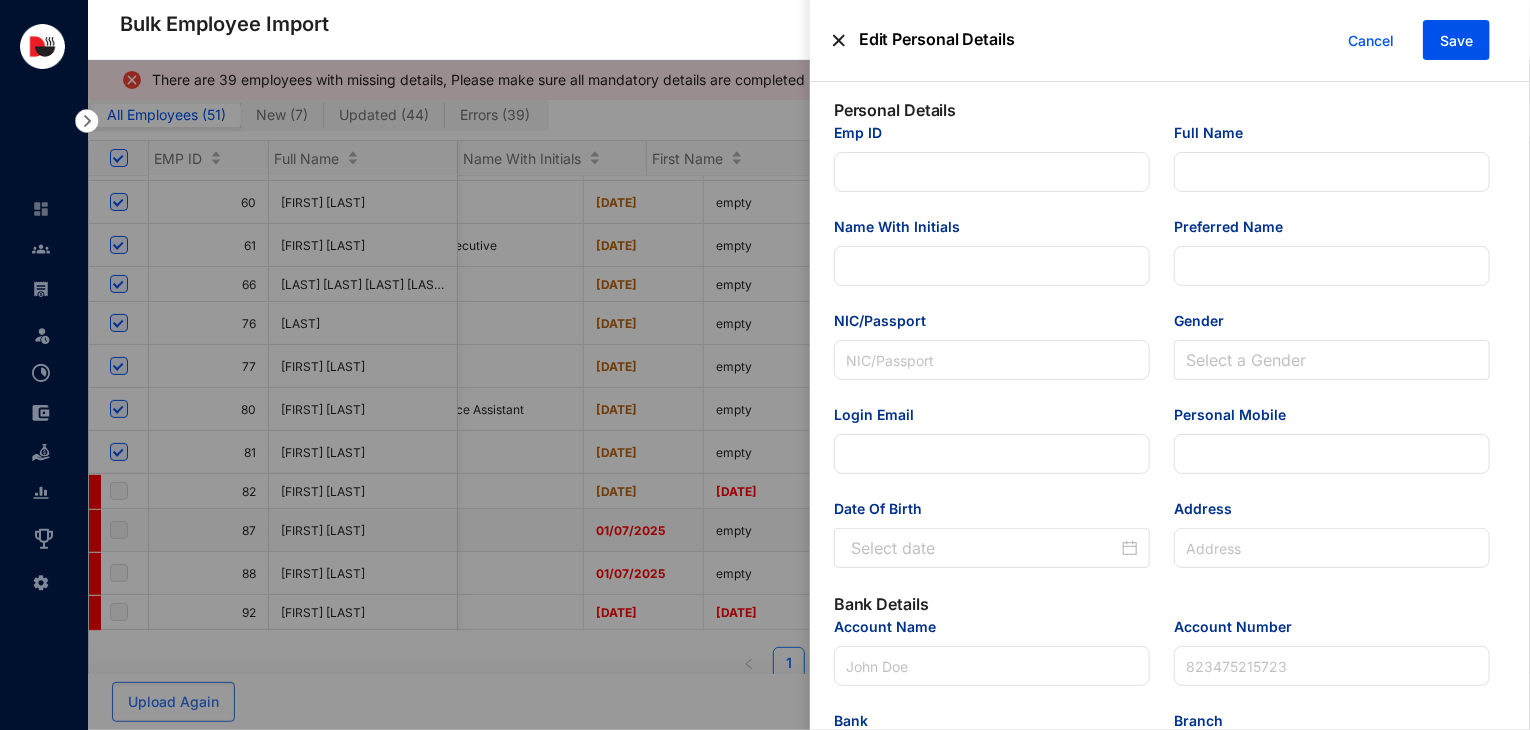 type on "87" 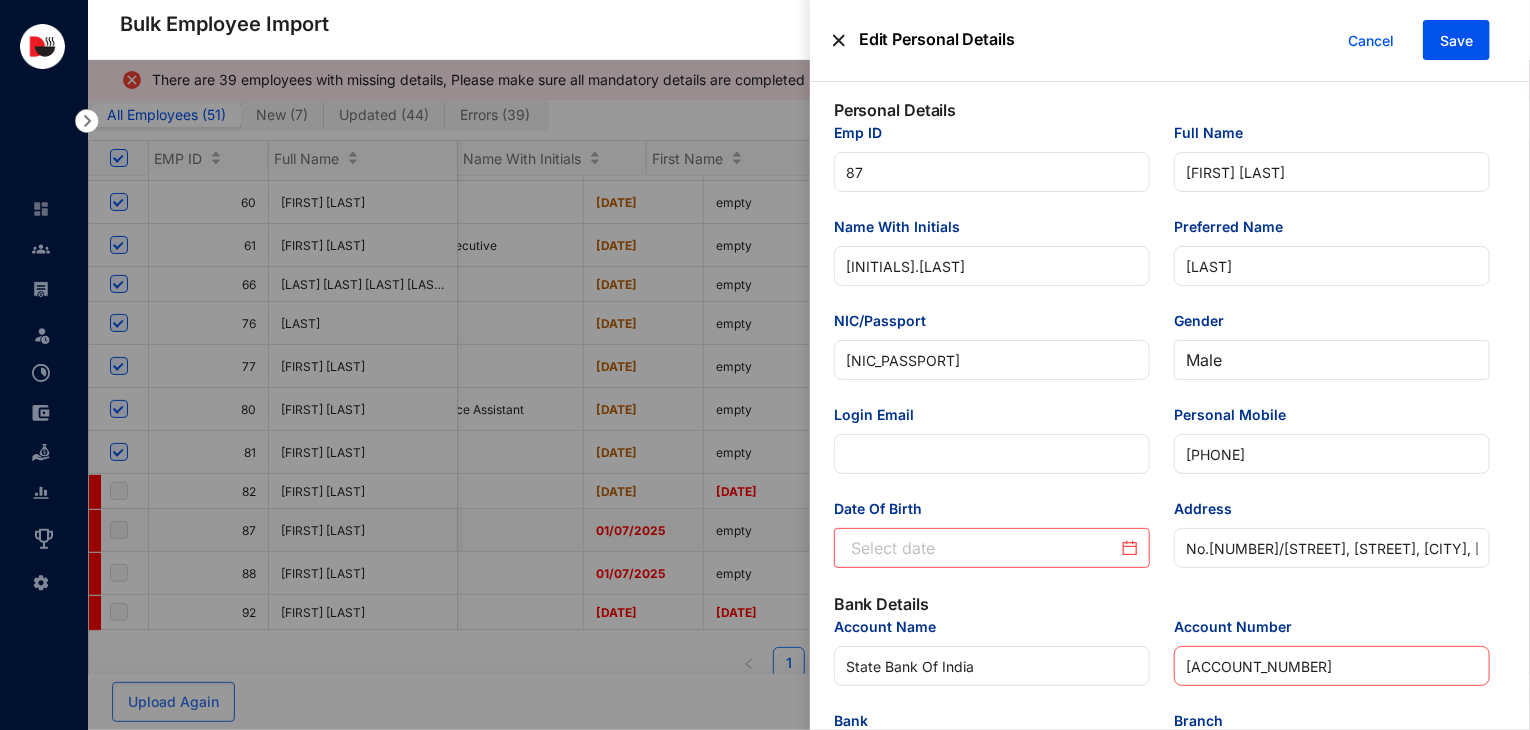 type on "2024-01-06" 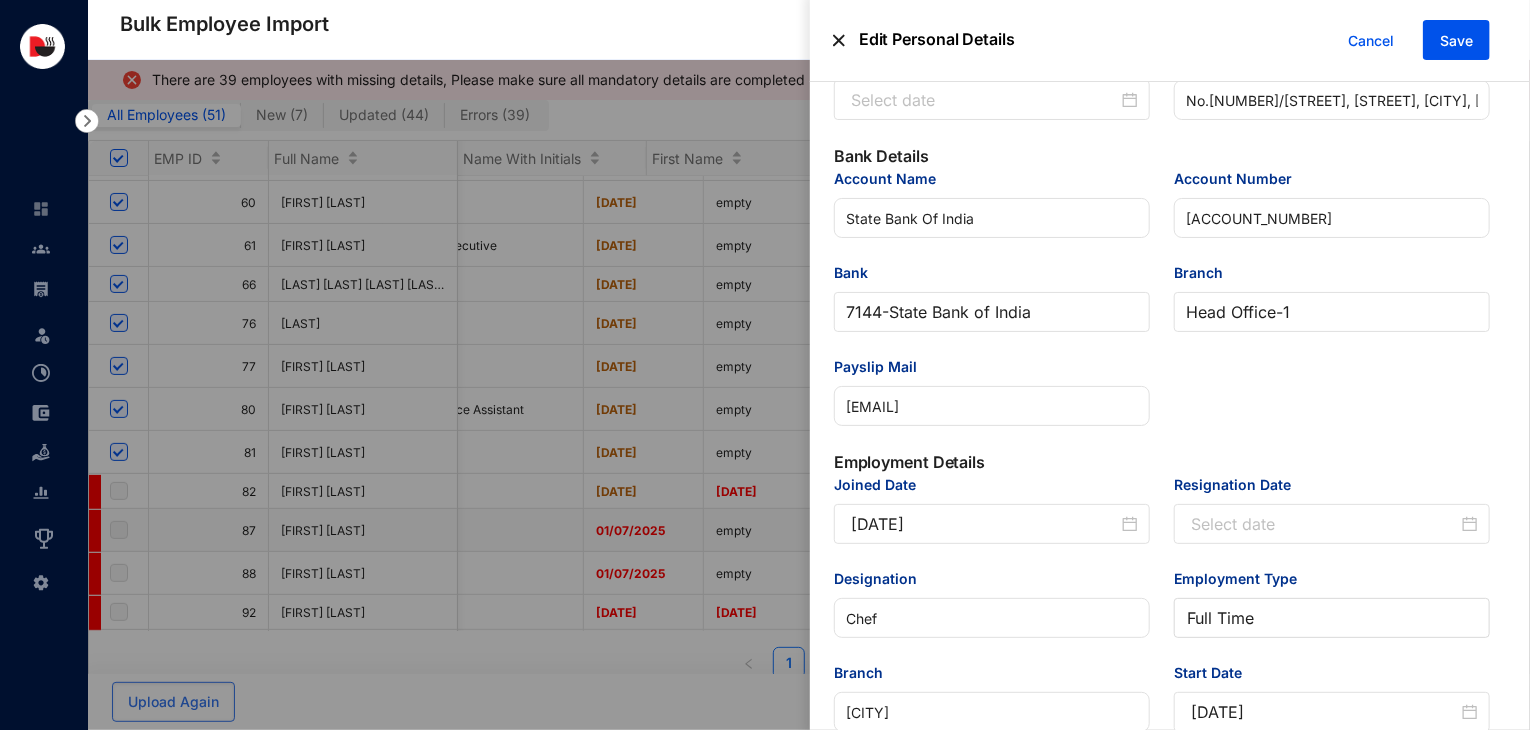 scroll, scrollTop: 447, scrollLeft: 0, axis: vertical 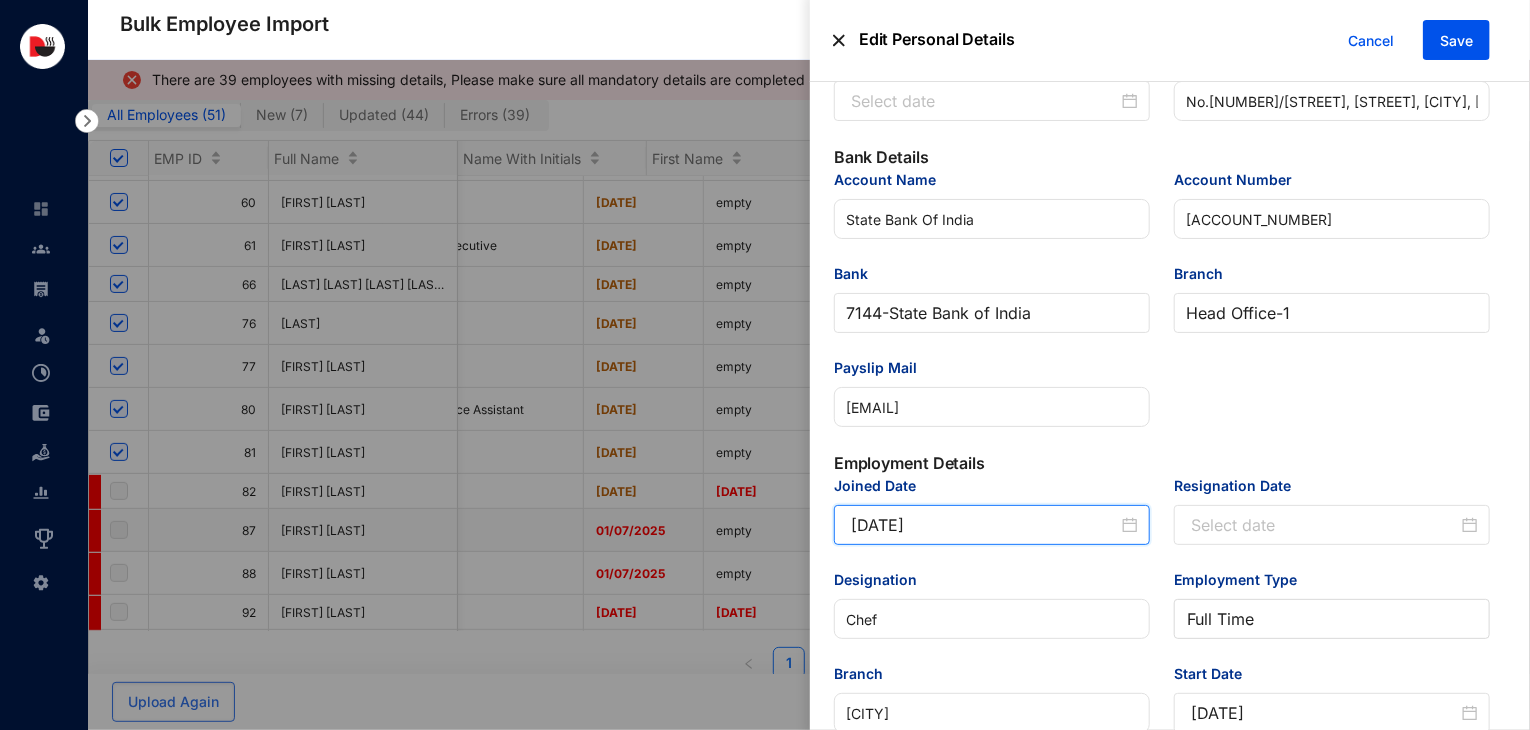 drag, startPoint x: 978, startPoint y: 524, endPoint x: 761, endPoint y: 555, distance: 219.20311 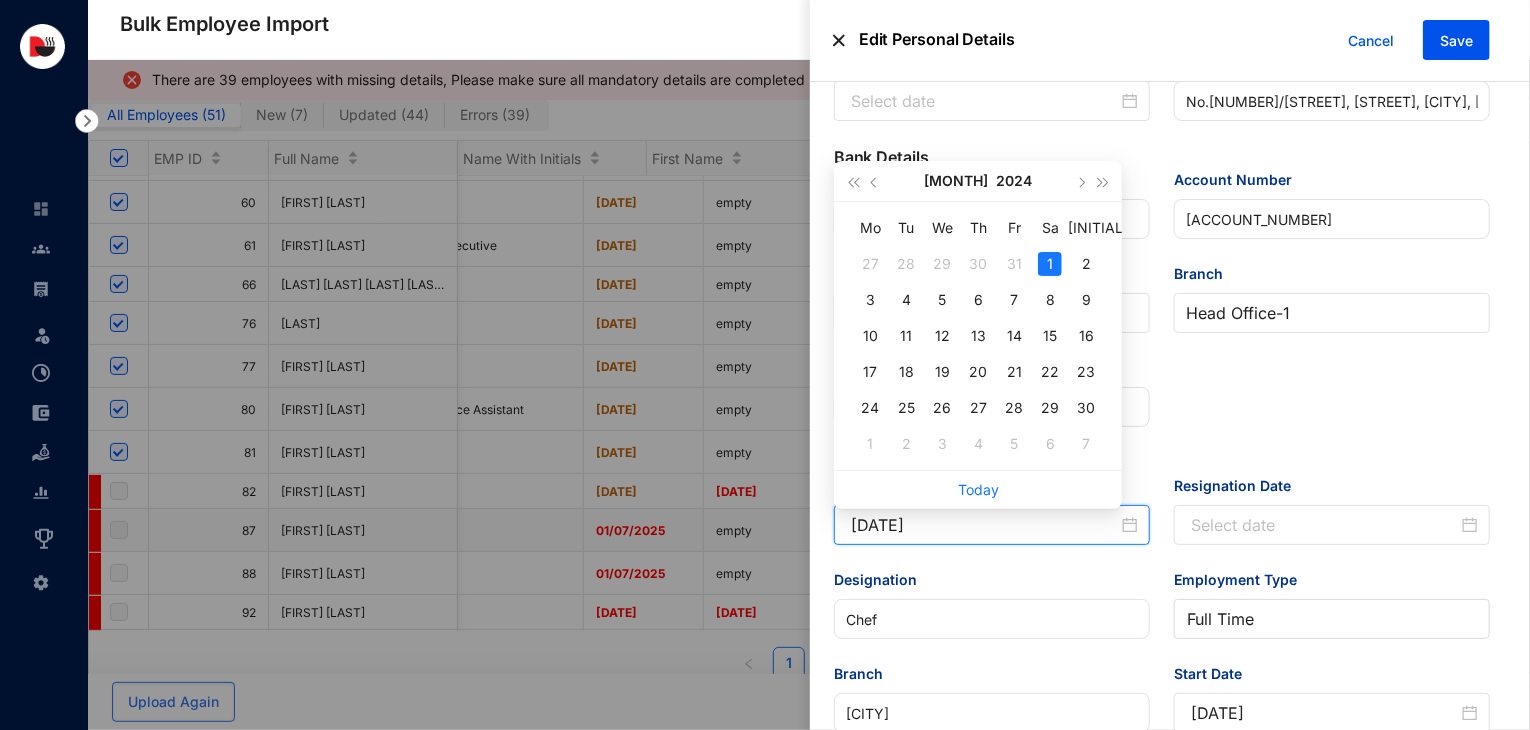 type on "2024-06-01" 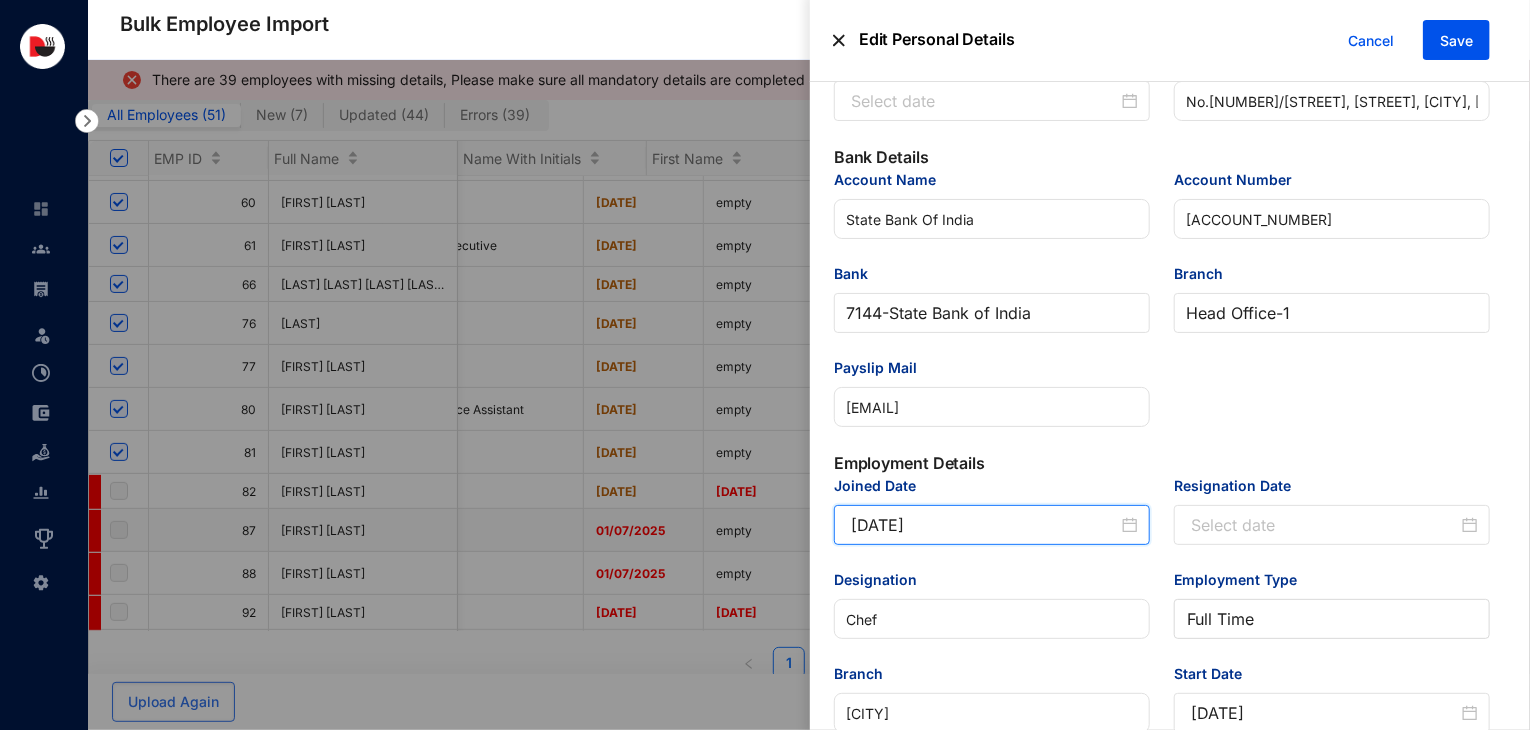 scroll, scrollTop: 291, scrollLeft: 0, axis: vertical 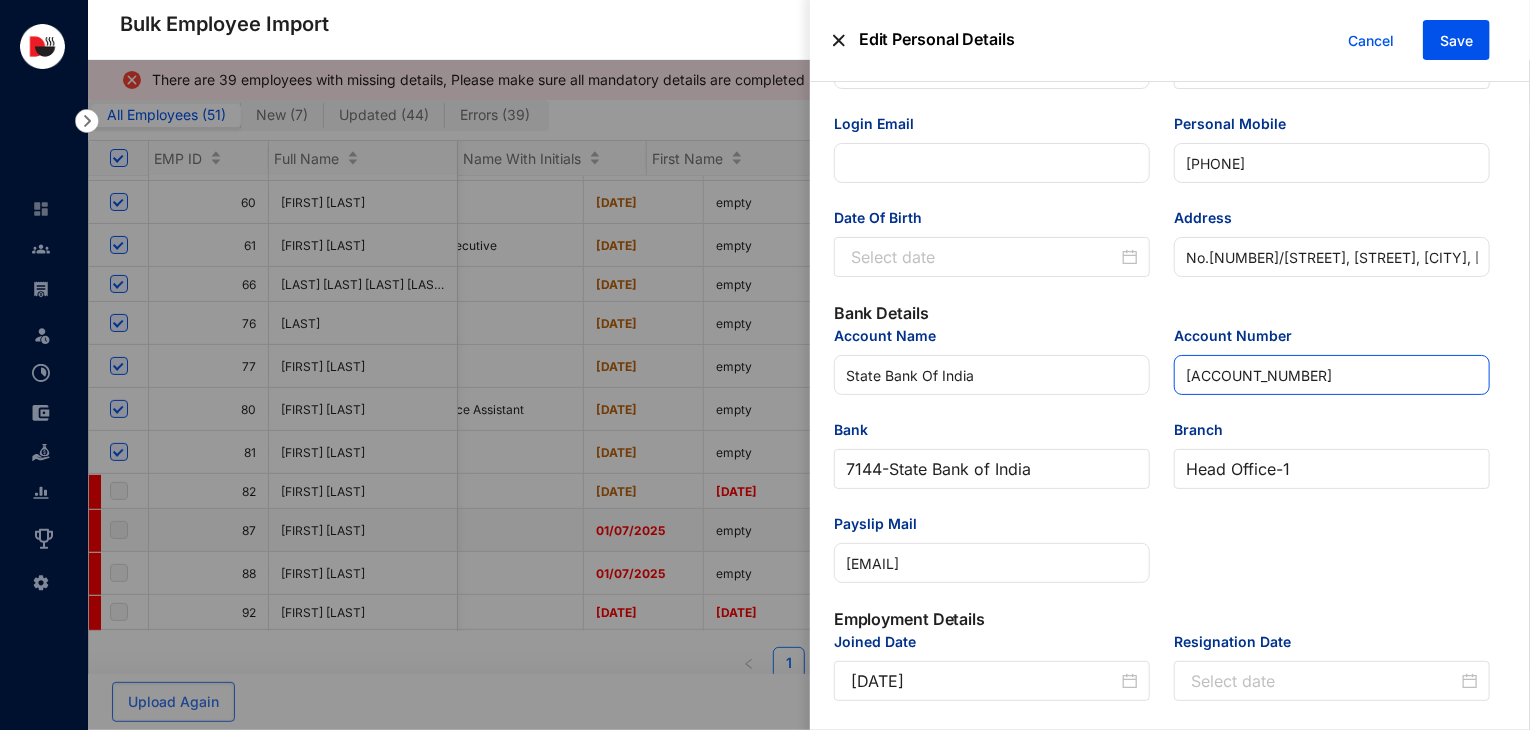 drag, startPoint x: 1305, startPoint y: 387, endPoint x: 1143, endPoint y: 412, distance: 163.91766 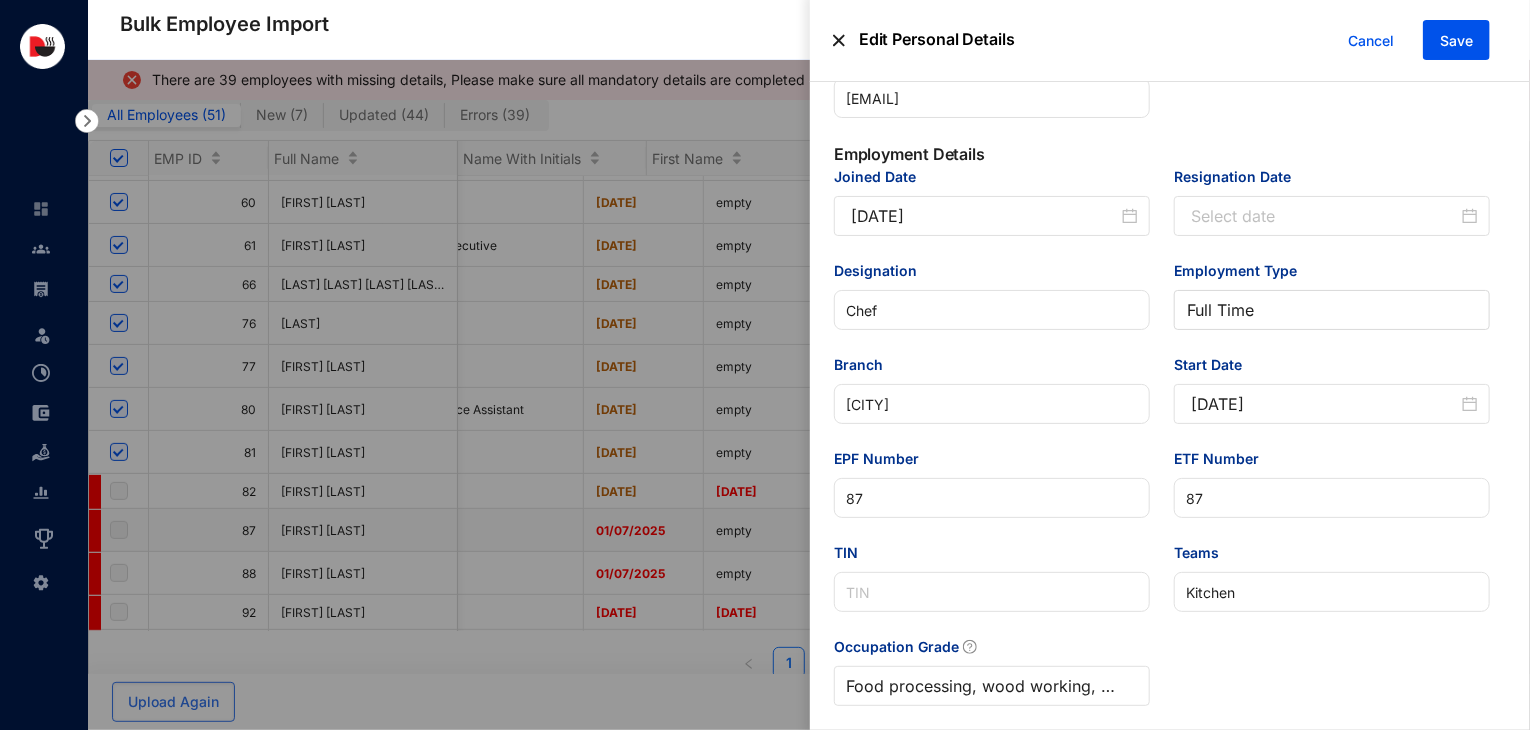 scroll, scrollTop: 750, scrollLeft: 0, axis: vertical 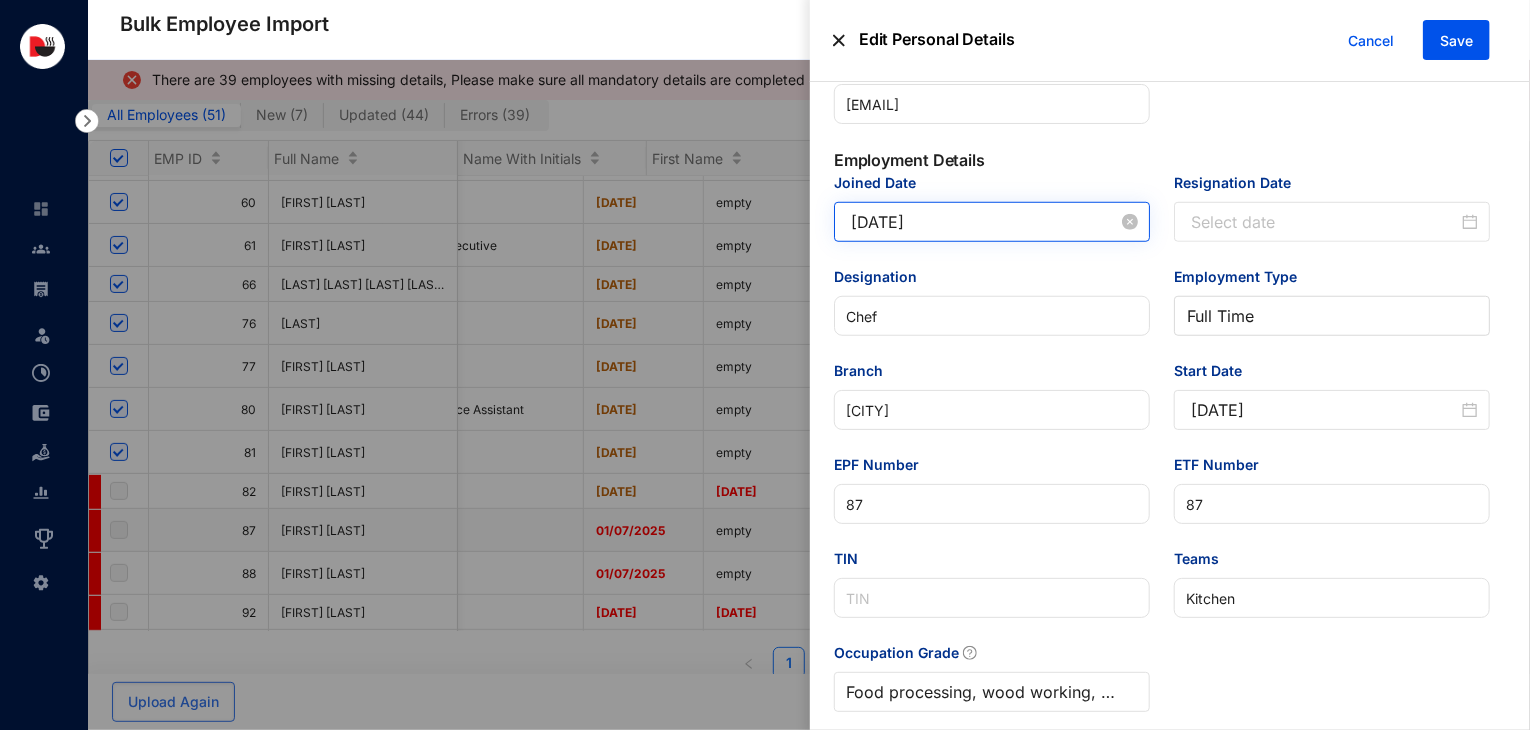 type on "[NUMBER]" 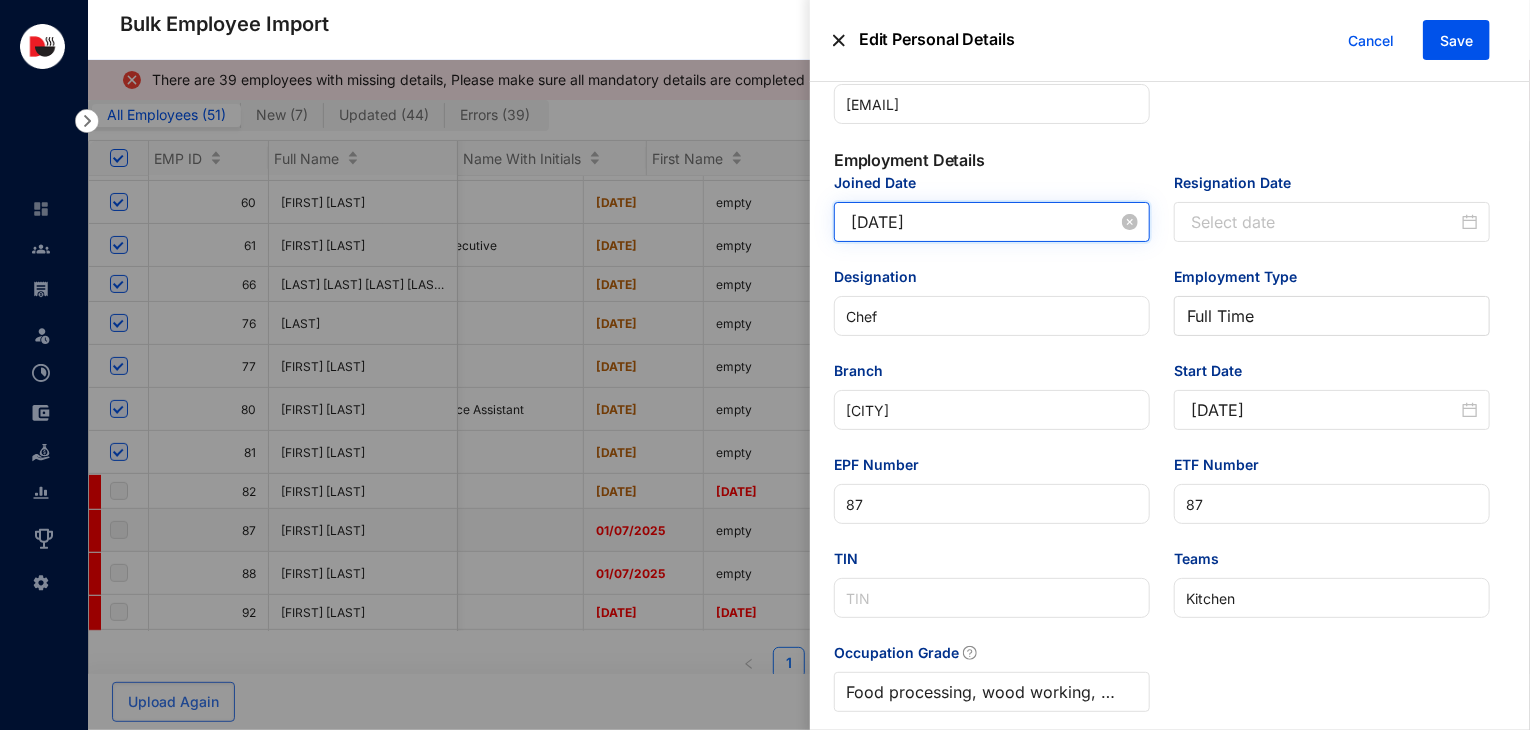 drag, startPoint x: 959, startPoint y: 235, endPoint x: 836, endPoint y: 233, distance: 123.01626 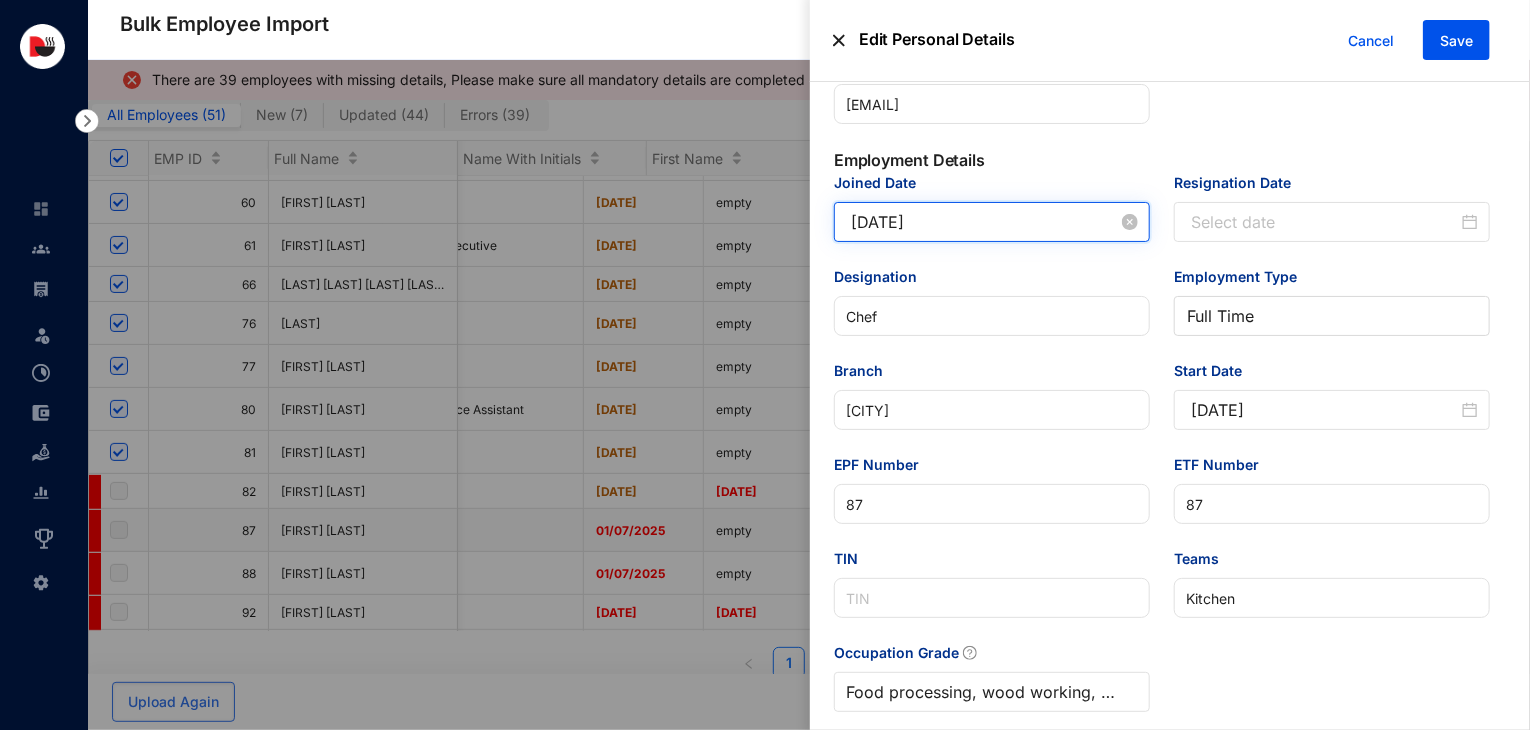 click on "2024-06-01" at bounding box center [992, 222] 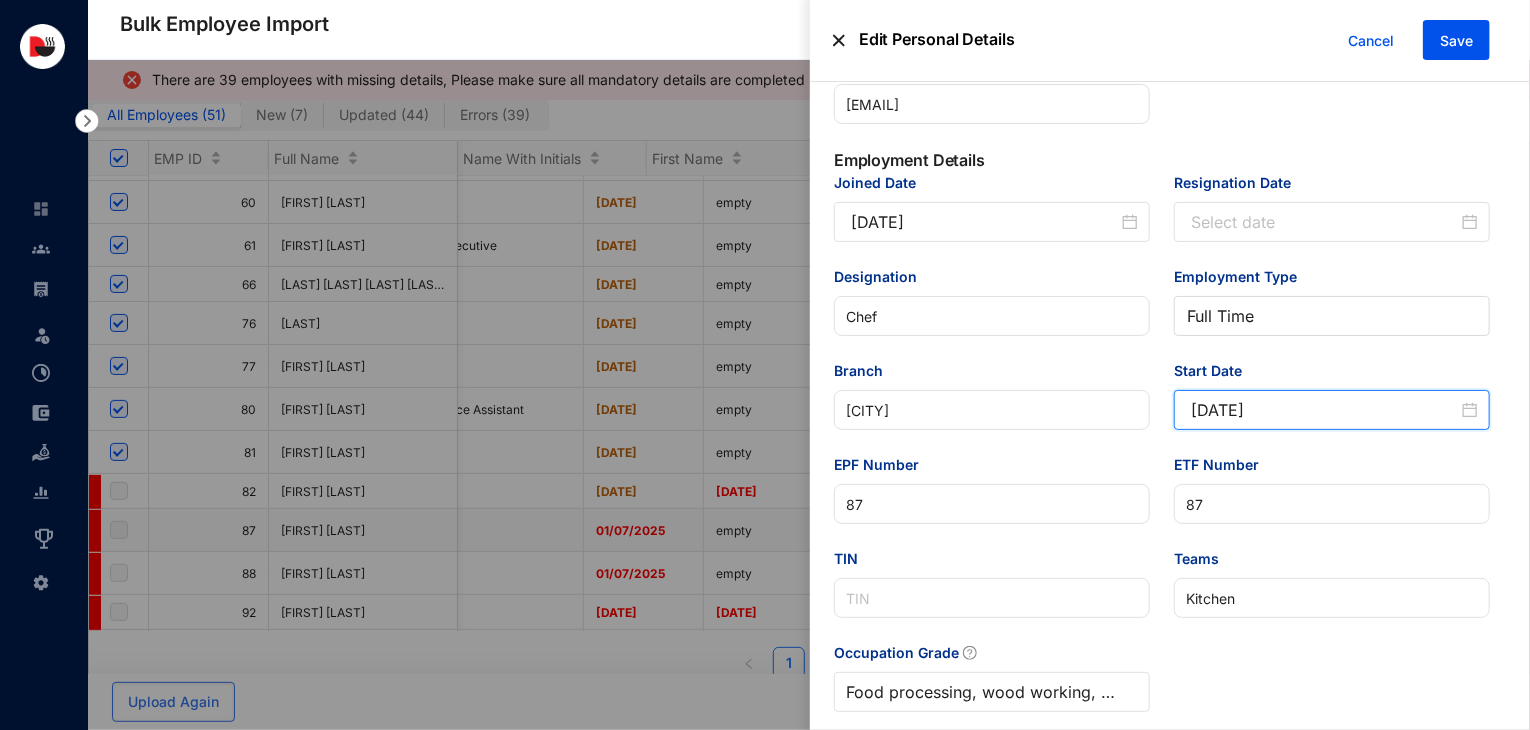 drag, startPoint x: 1296, startPoint y: 425, endPoint x: 1168, endPoint y: 427, distance: 128.01562 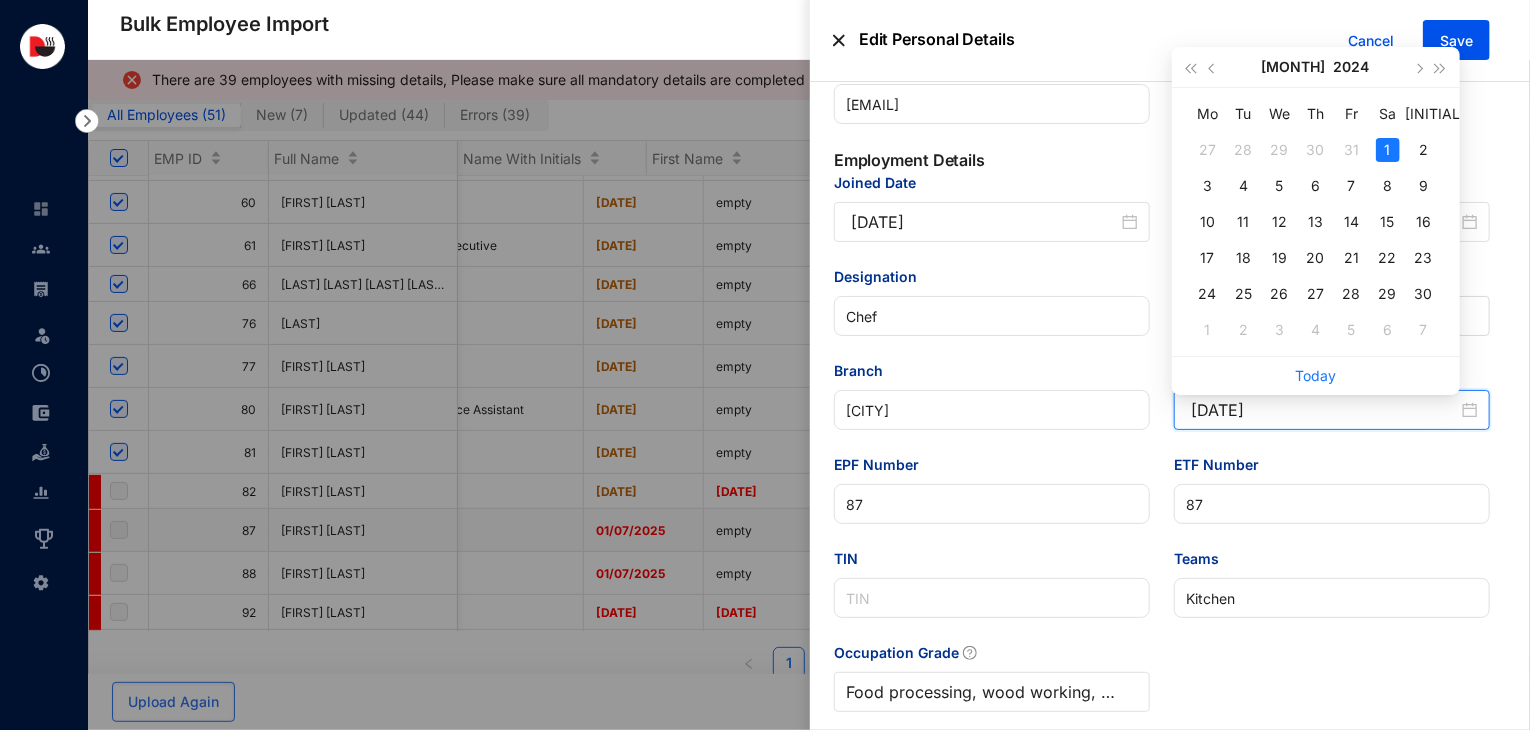 type on "2024-06-01" 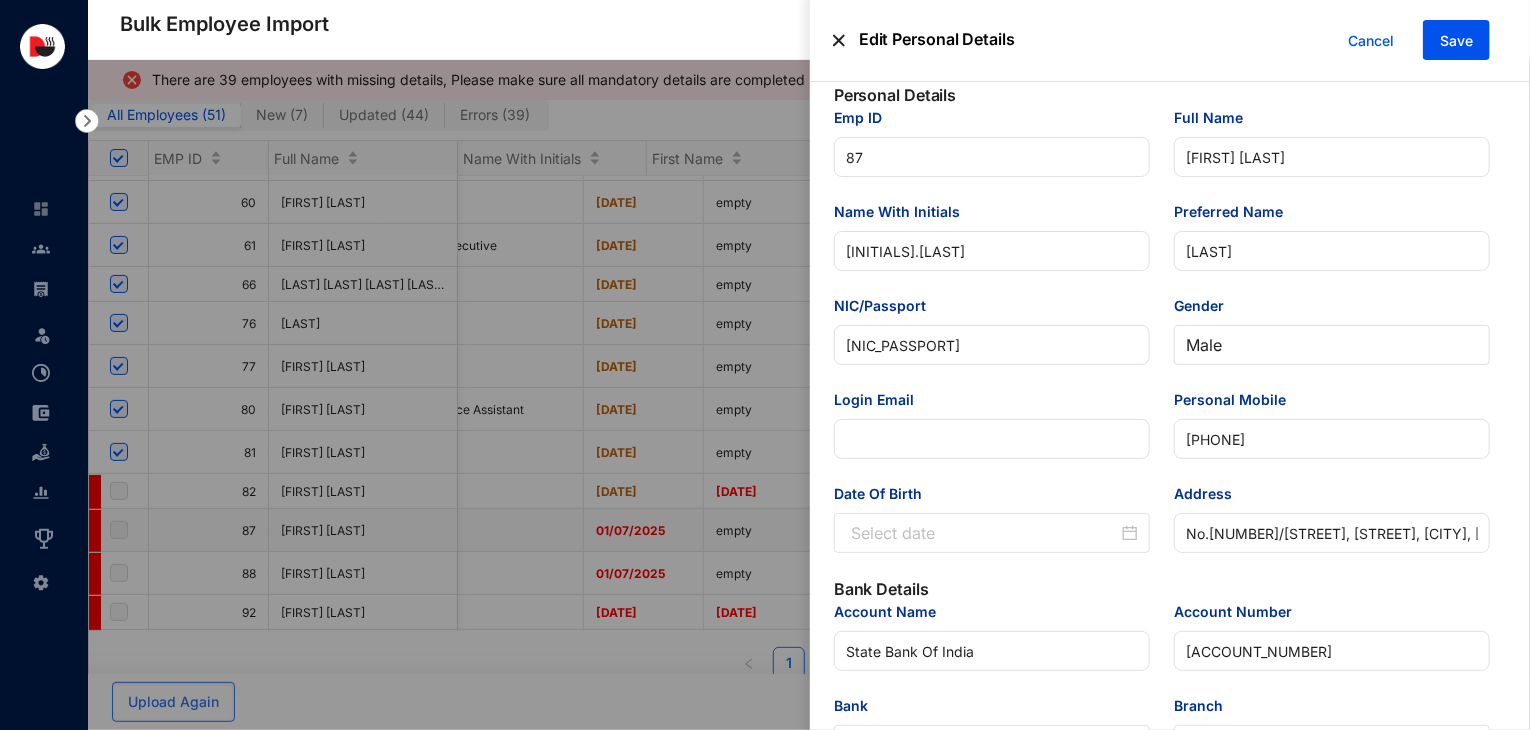 scroll, scrollTop: 2, scrollLeft: 0, axis: vertical 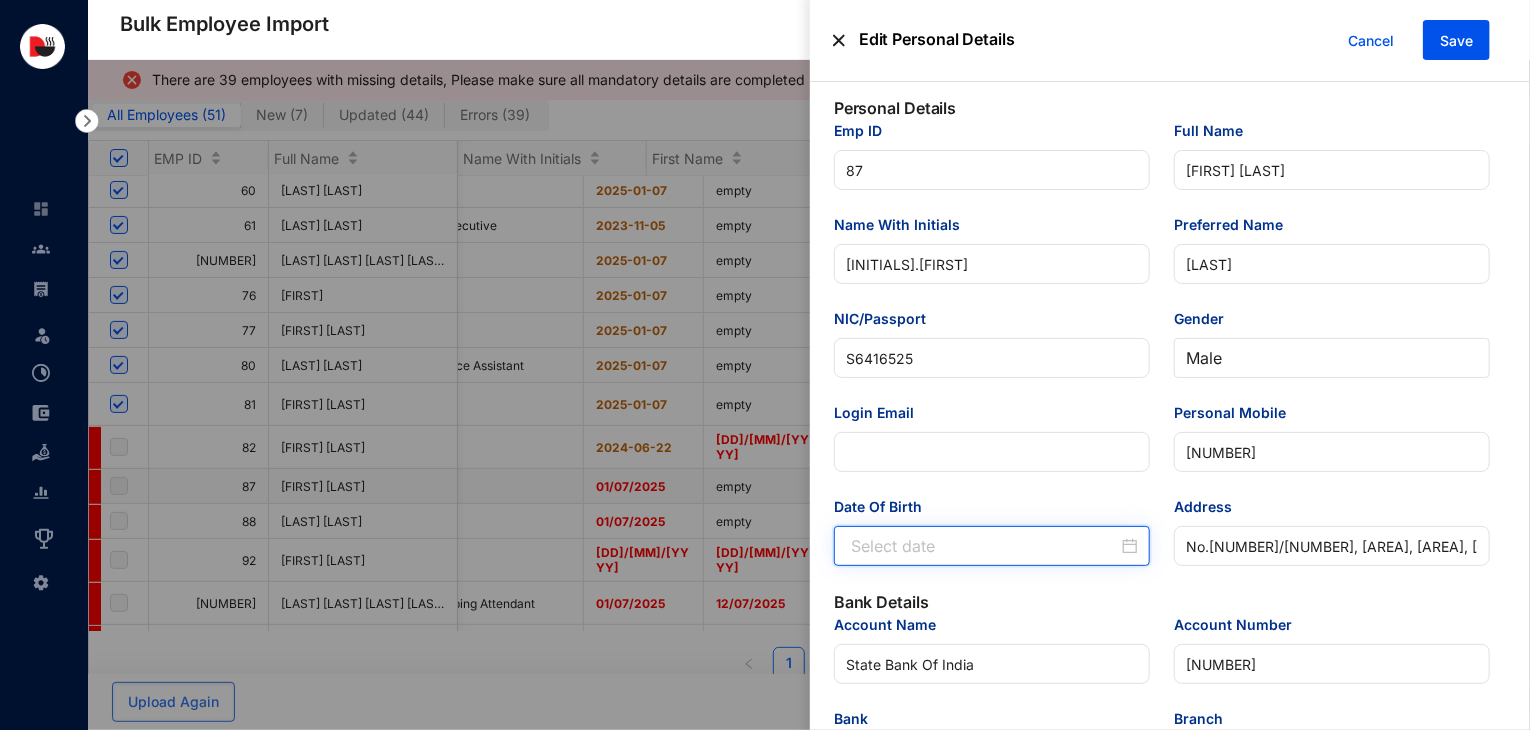 click on "Date Of Birth" at bounding box center [984, 546] 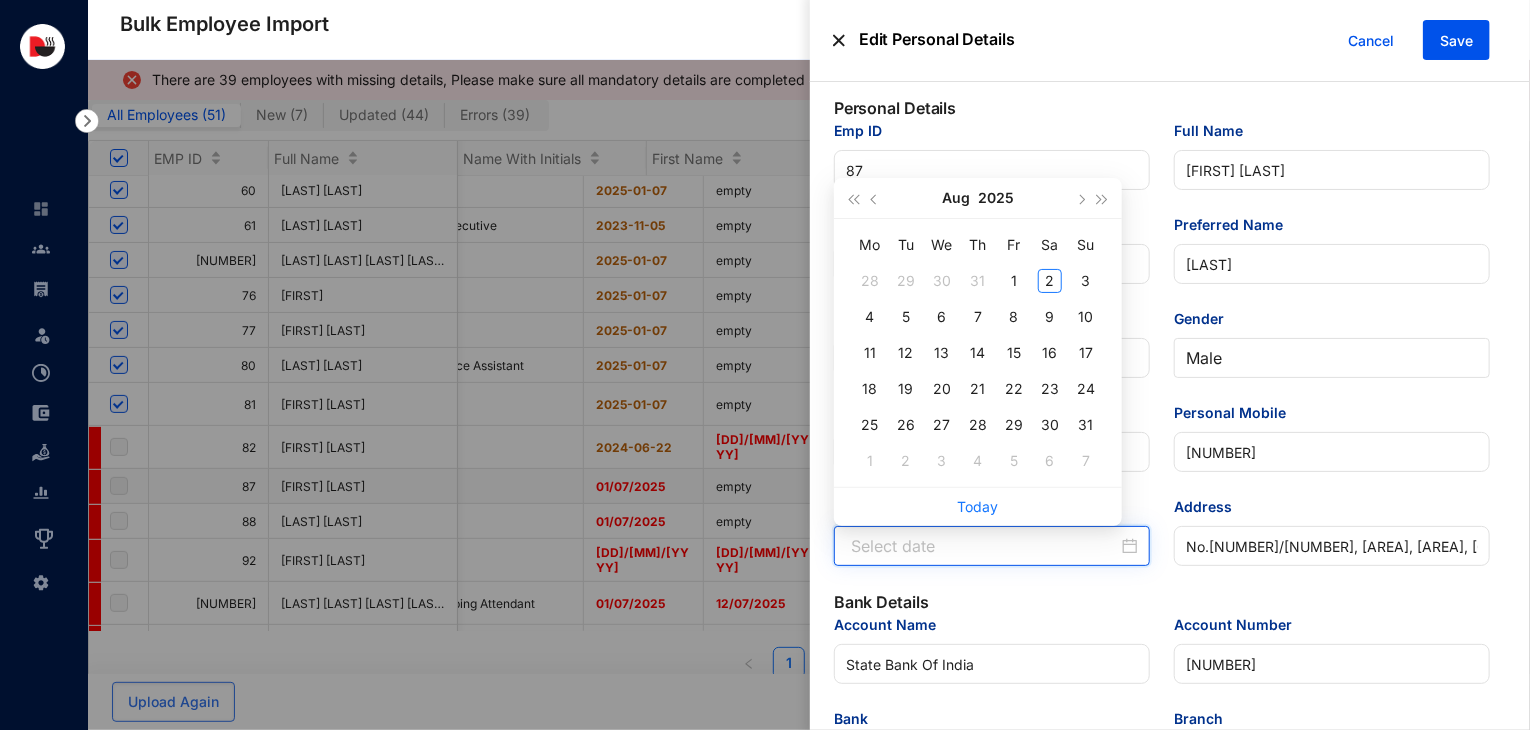 paste on "[YYYY]-[MM]-[DD]" 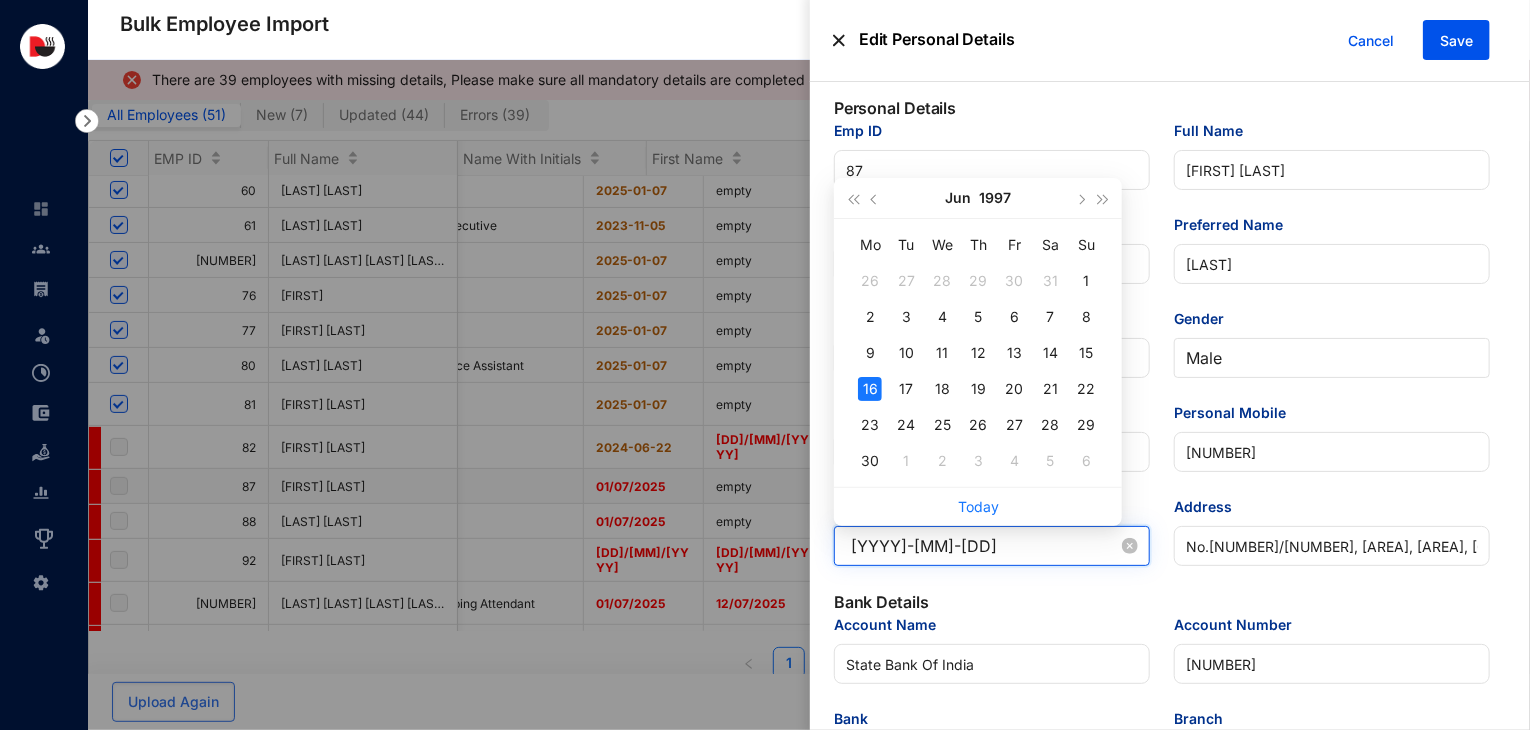 type on "[YYYY]-[MM]-[DD]" 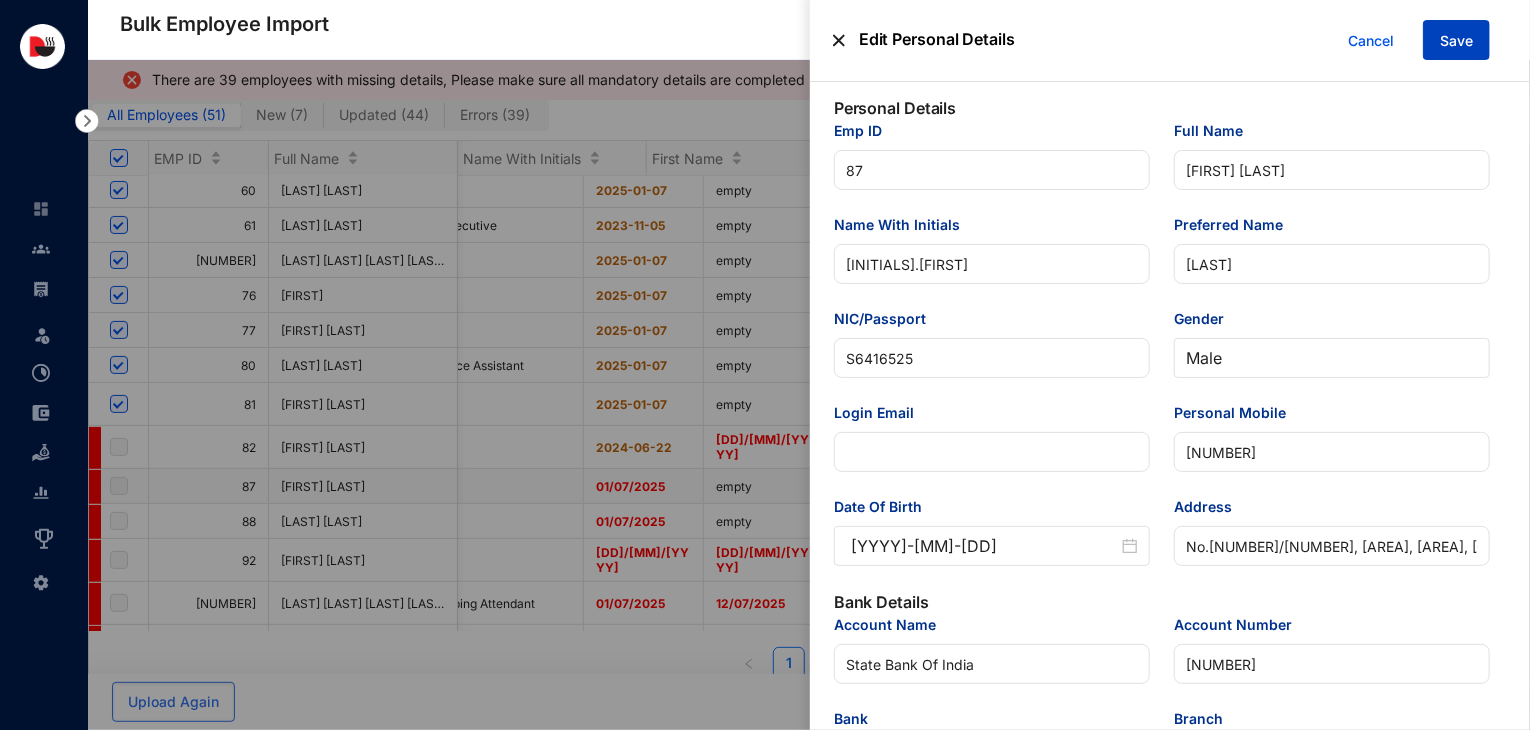 click on "Save" at bounding box center (1456, 41) 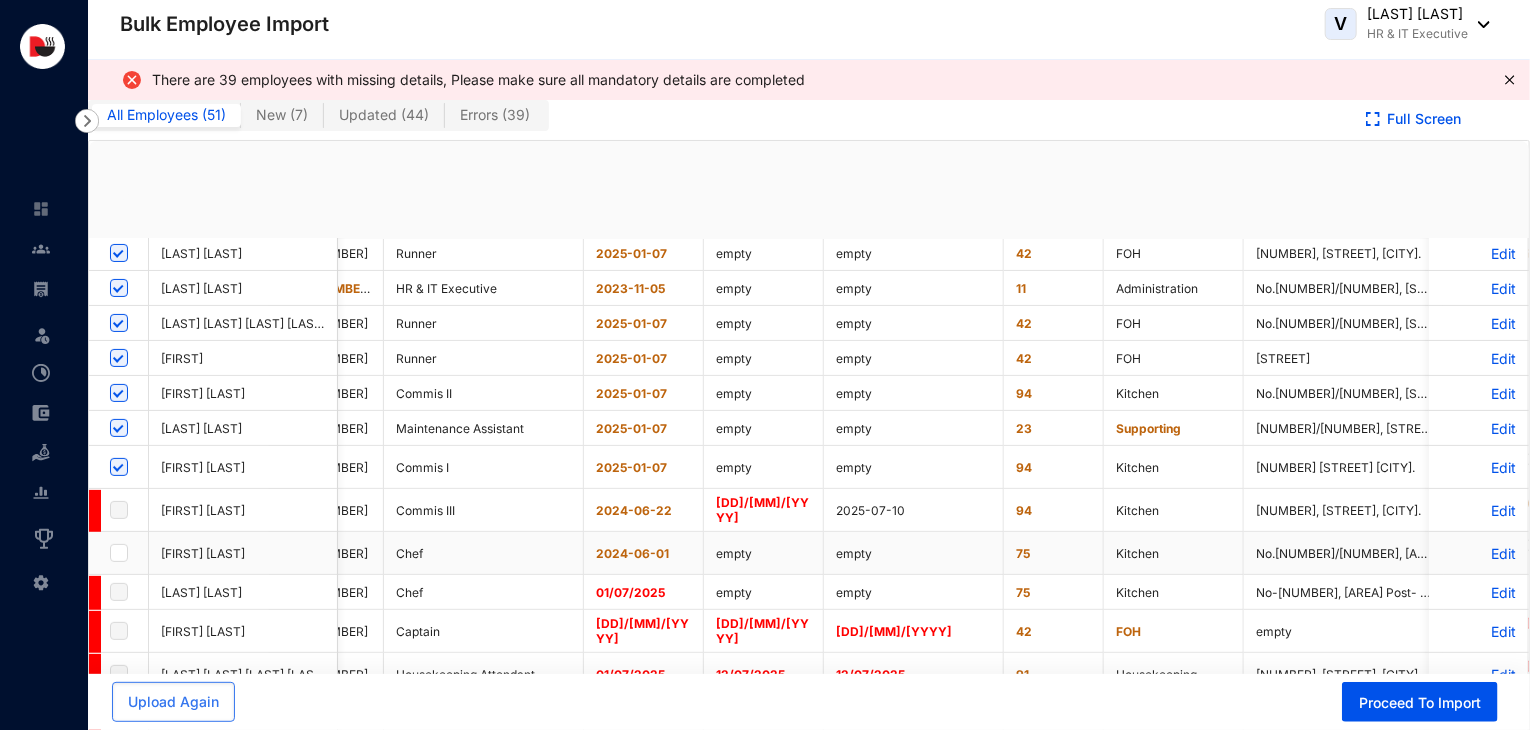 checkbox on "true" 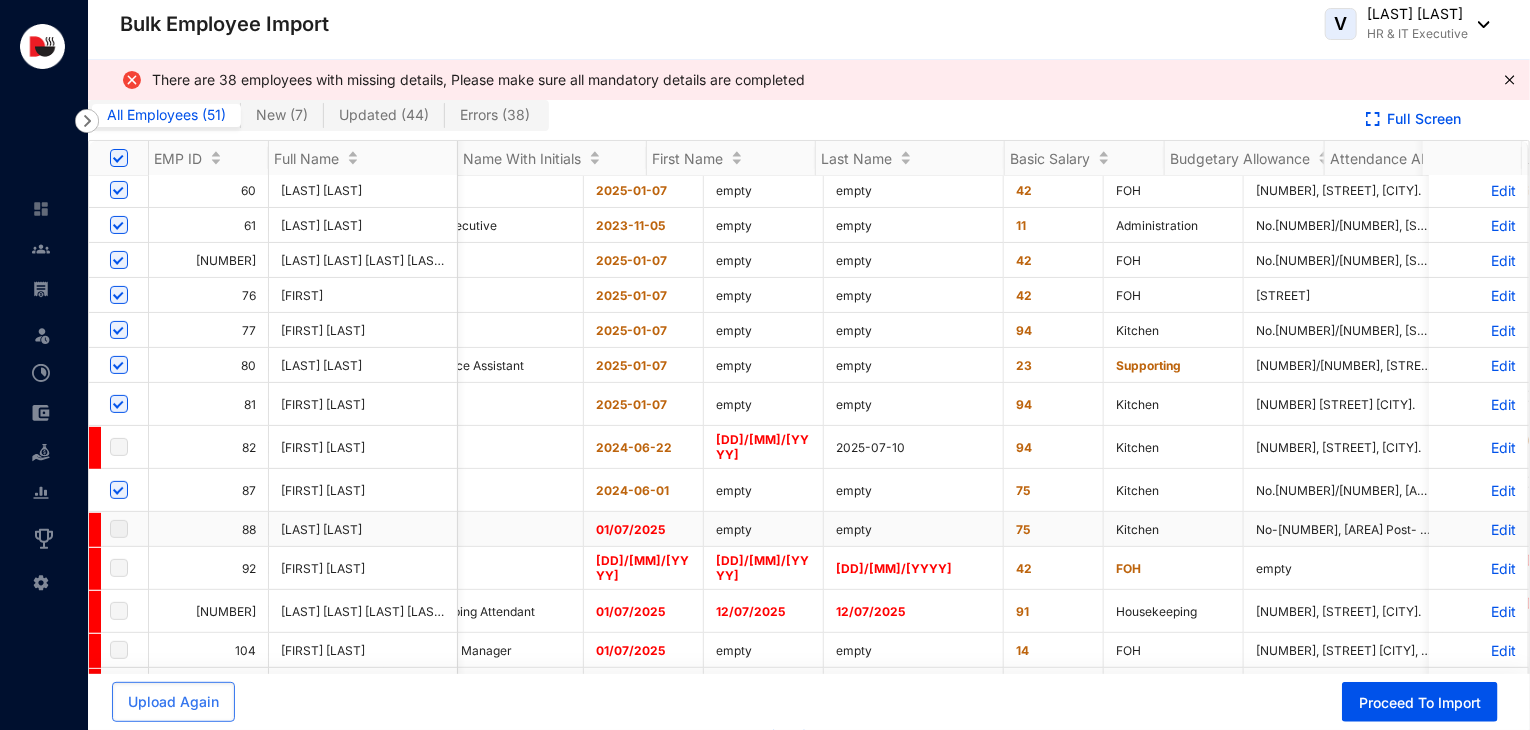 click on "Edit" at bounding box center [1478, 529] 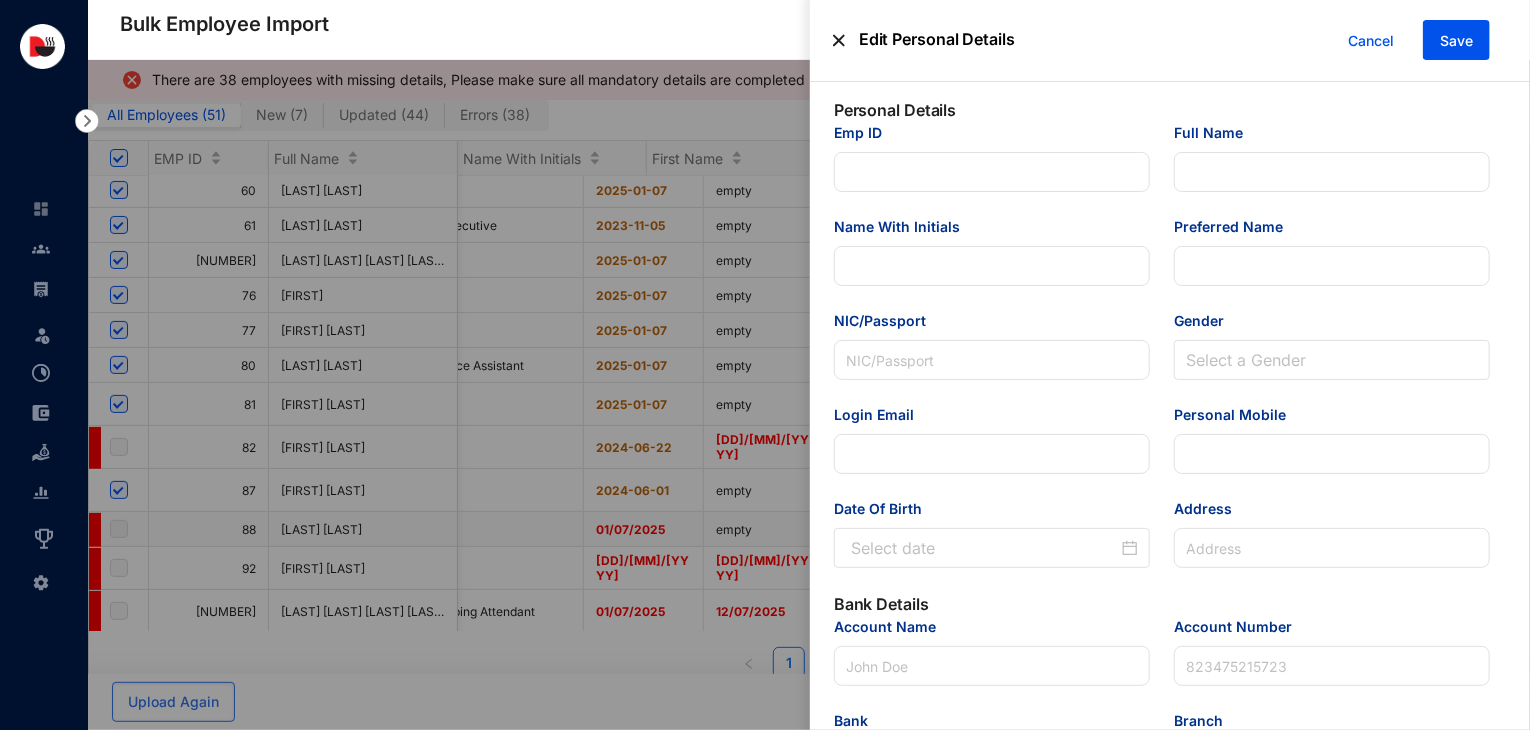 type on "88" 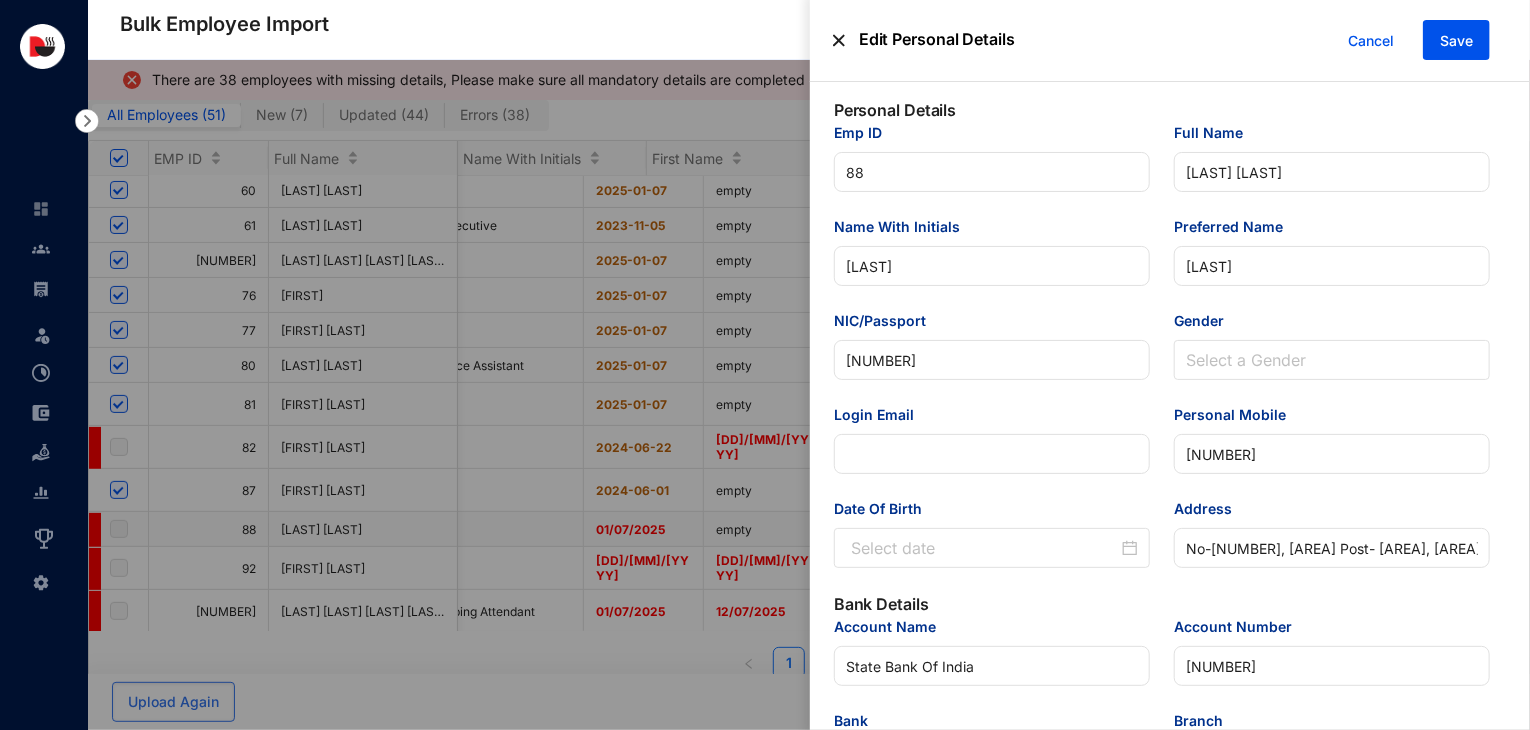 type on "1982-01-09" 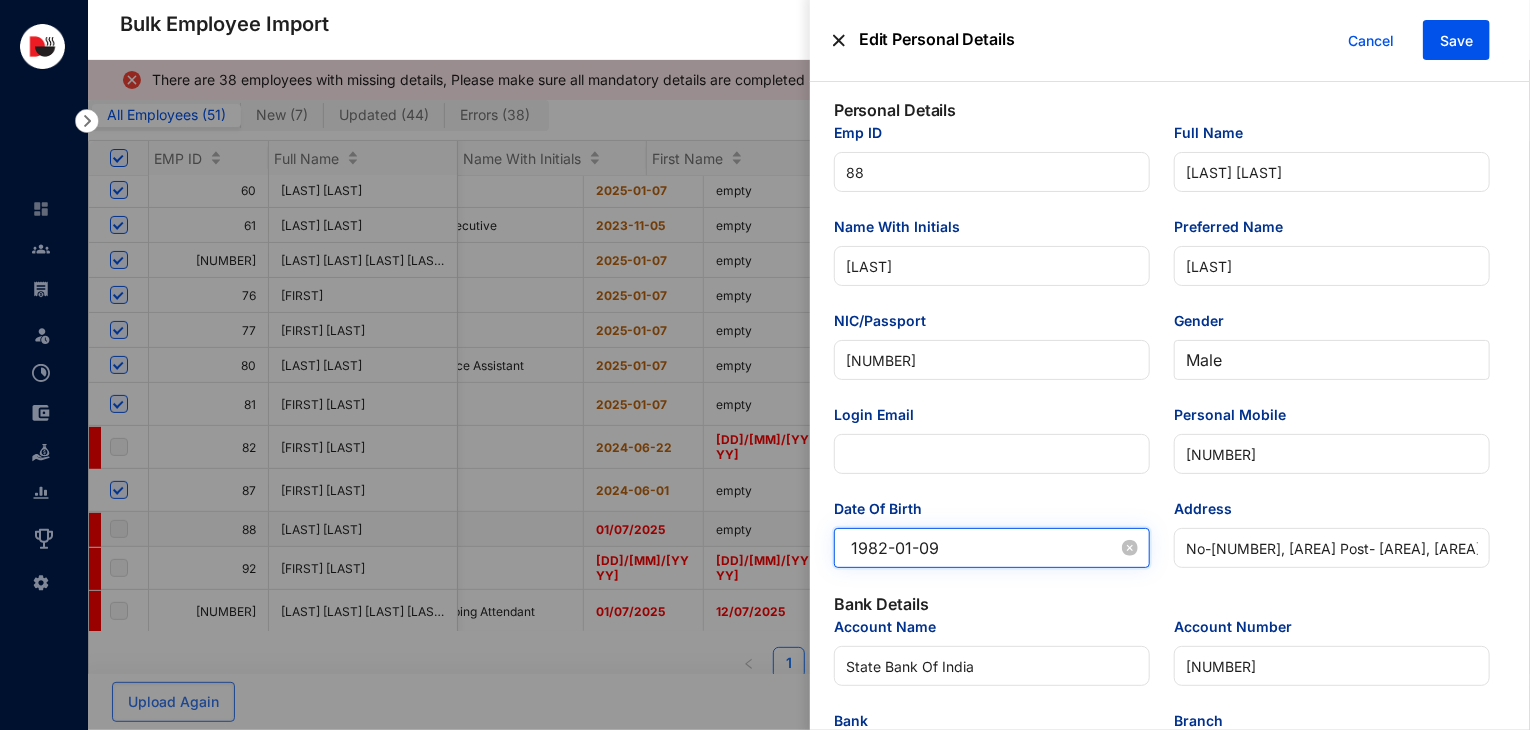 click on "1982-01-09" at bounding box center (984, 548) 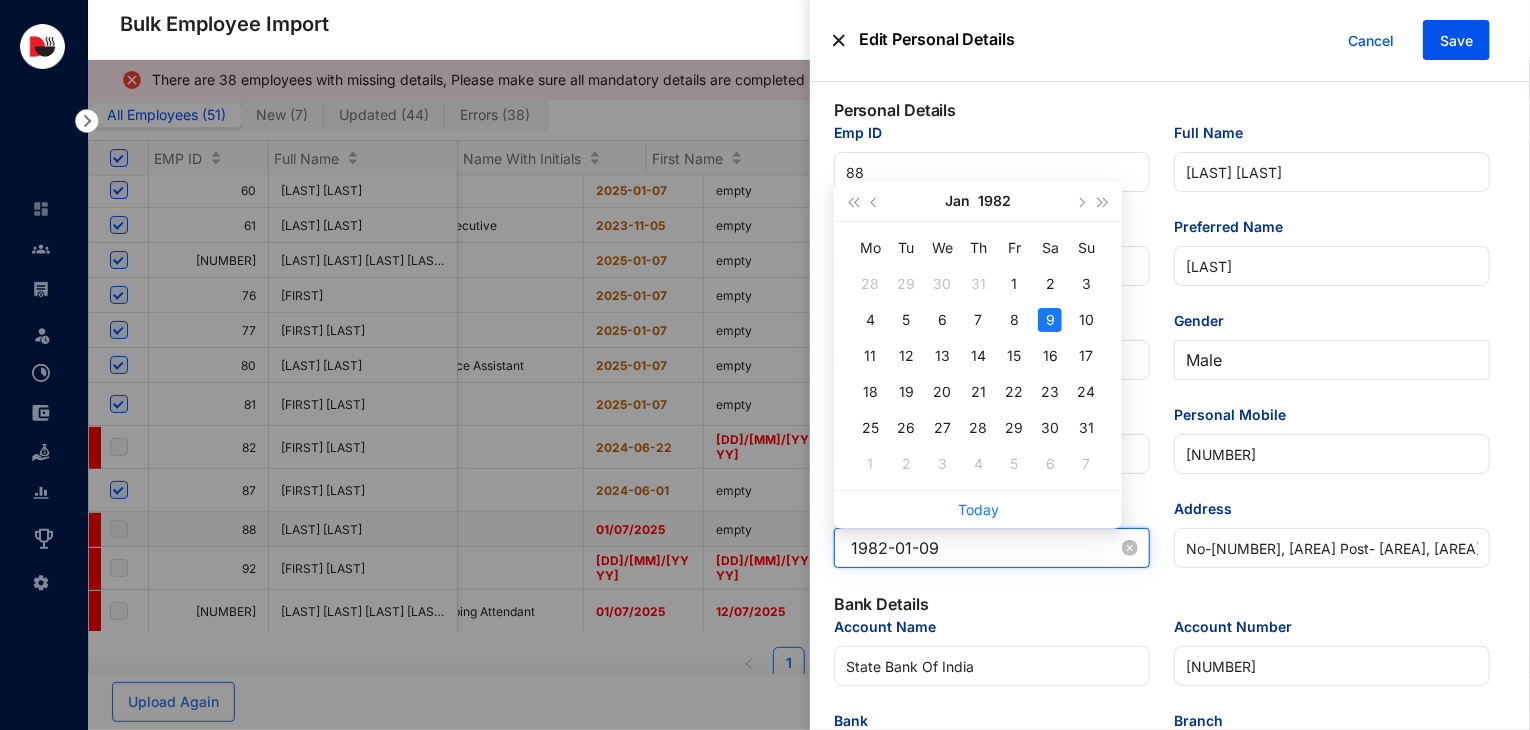 drag, startPoint x: 949, startPoint y: 553, endPoint x: 863, endPoint y: 556, distance: 86.05231 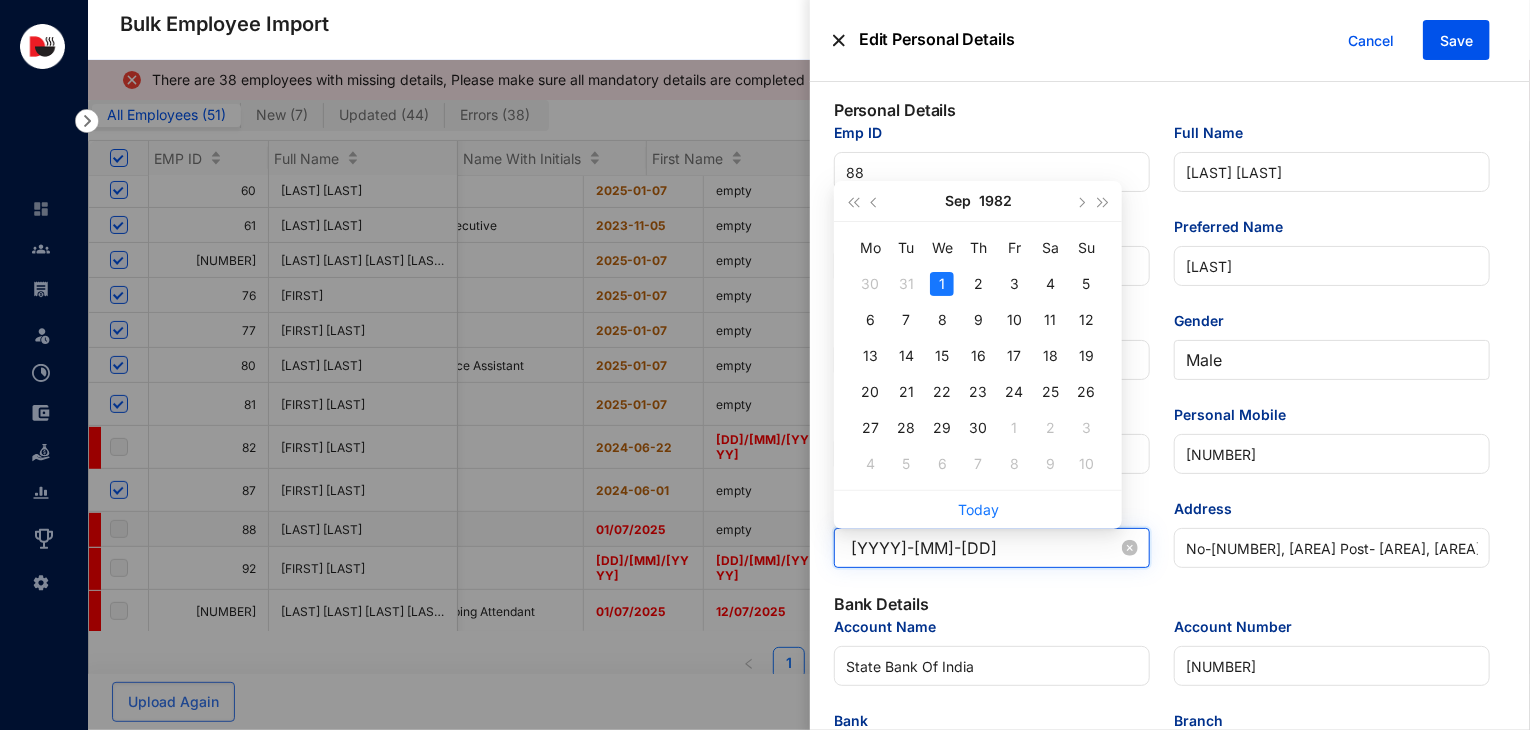 type on "[YYYY]-[MM]-[DD]" 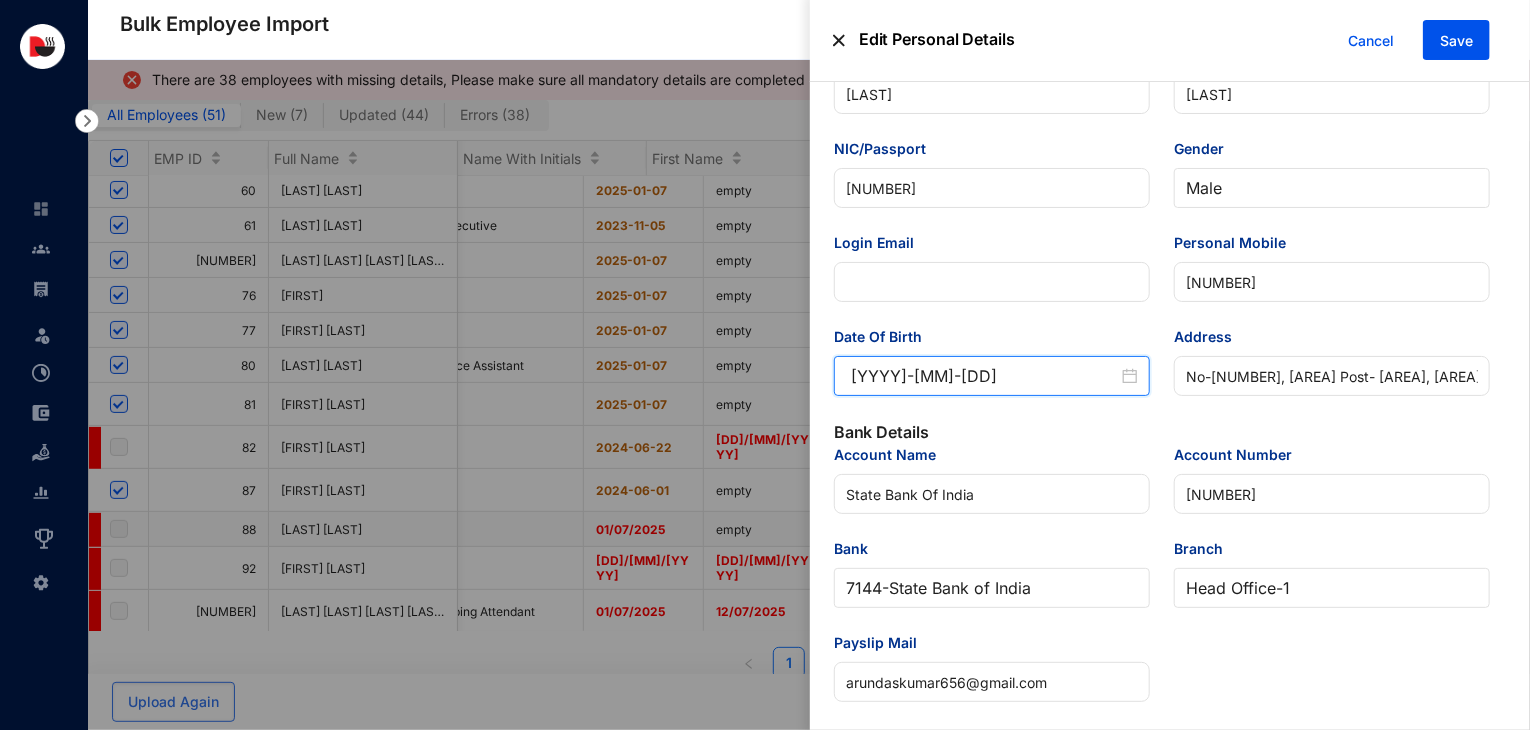 scroll, scrollTop: 180, scrollLeft: 0, axis: vertical 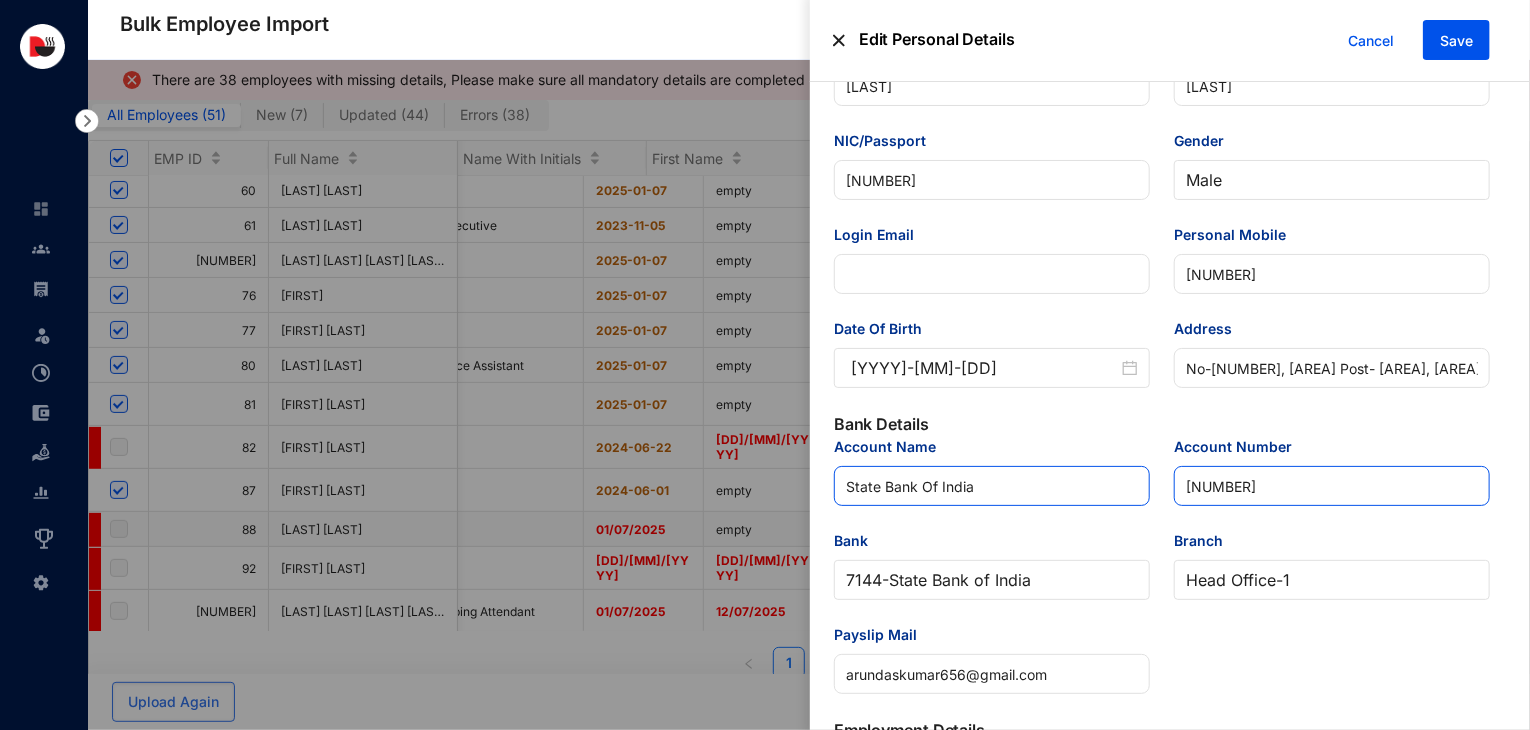 drag, startPoint x: 1268, startPoint y: 490, endPoint x: 1104, endPoint y: 502, distance: 164.43843 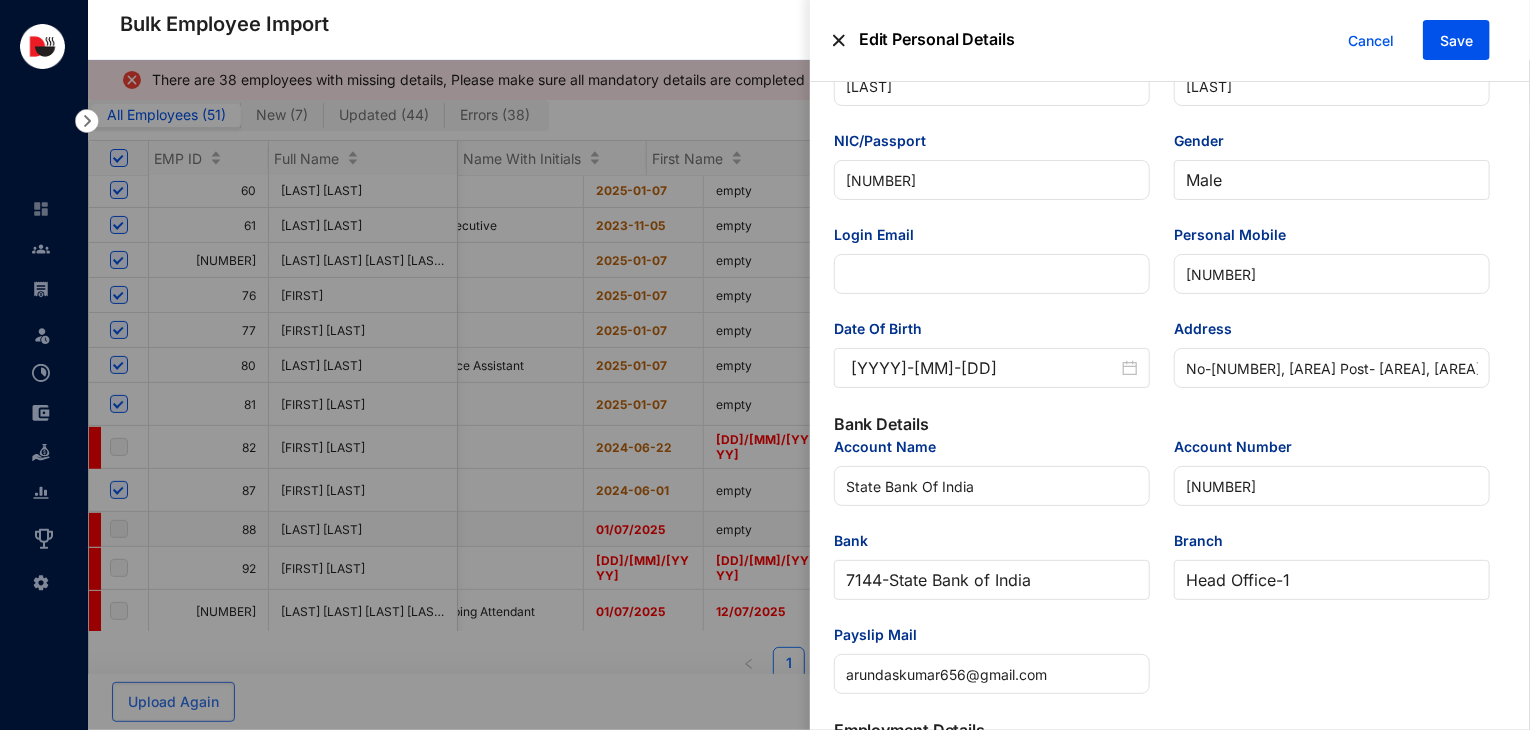click on "Account Name State Bank Of India Account Number [NUMBER] Bank [NUMBER] - State Bank of India Branch Head Office - 1 Payslip Mail [EMAIL]" at bounding box center (1162, 577) 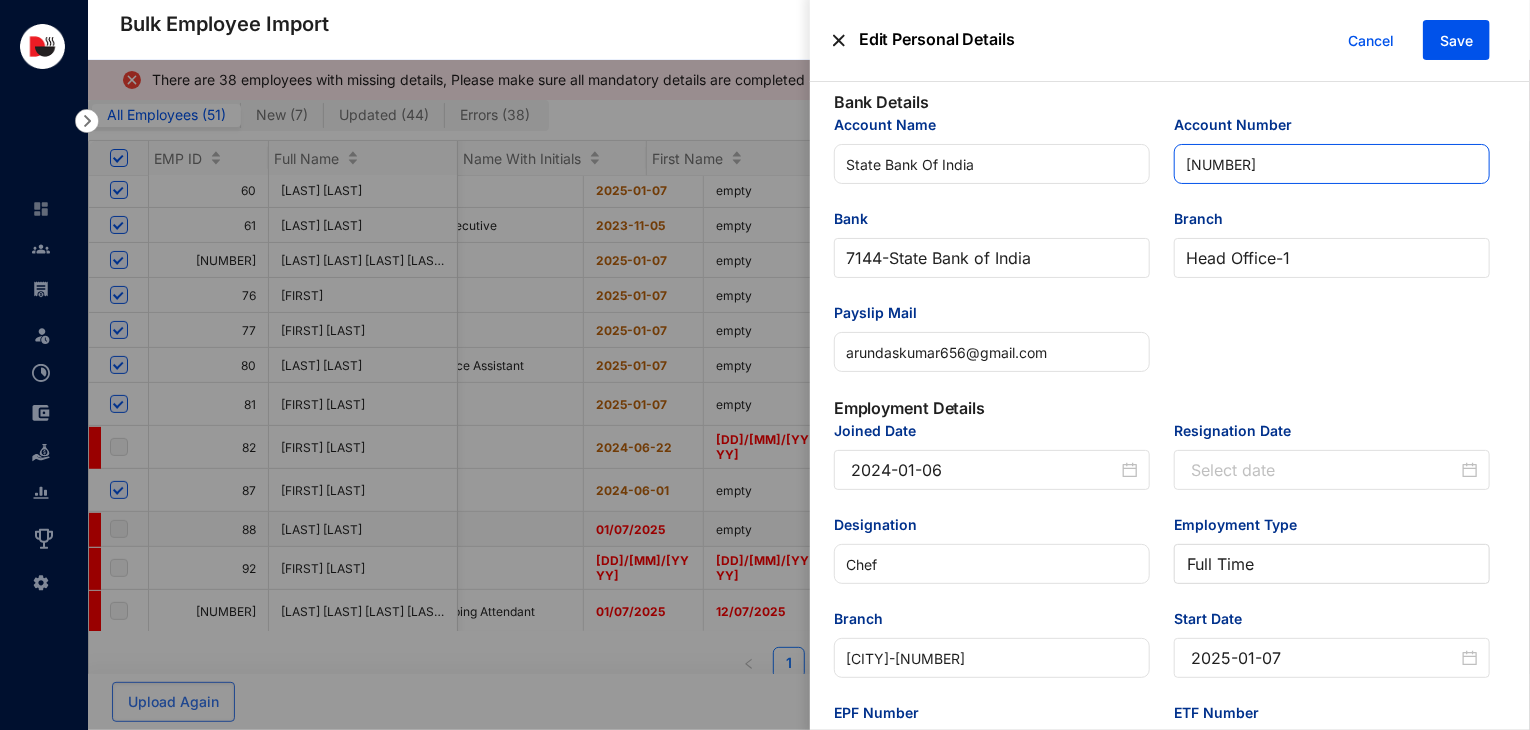 scroll, scrollTop: 506, scrollLeft: 0, axis: vertical 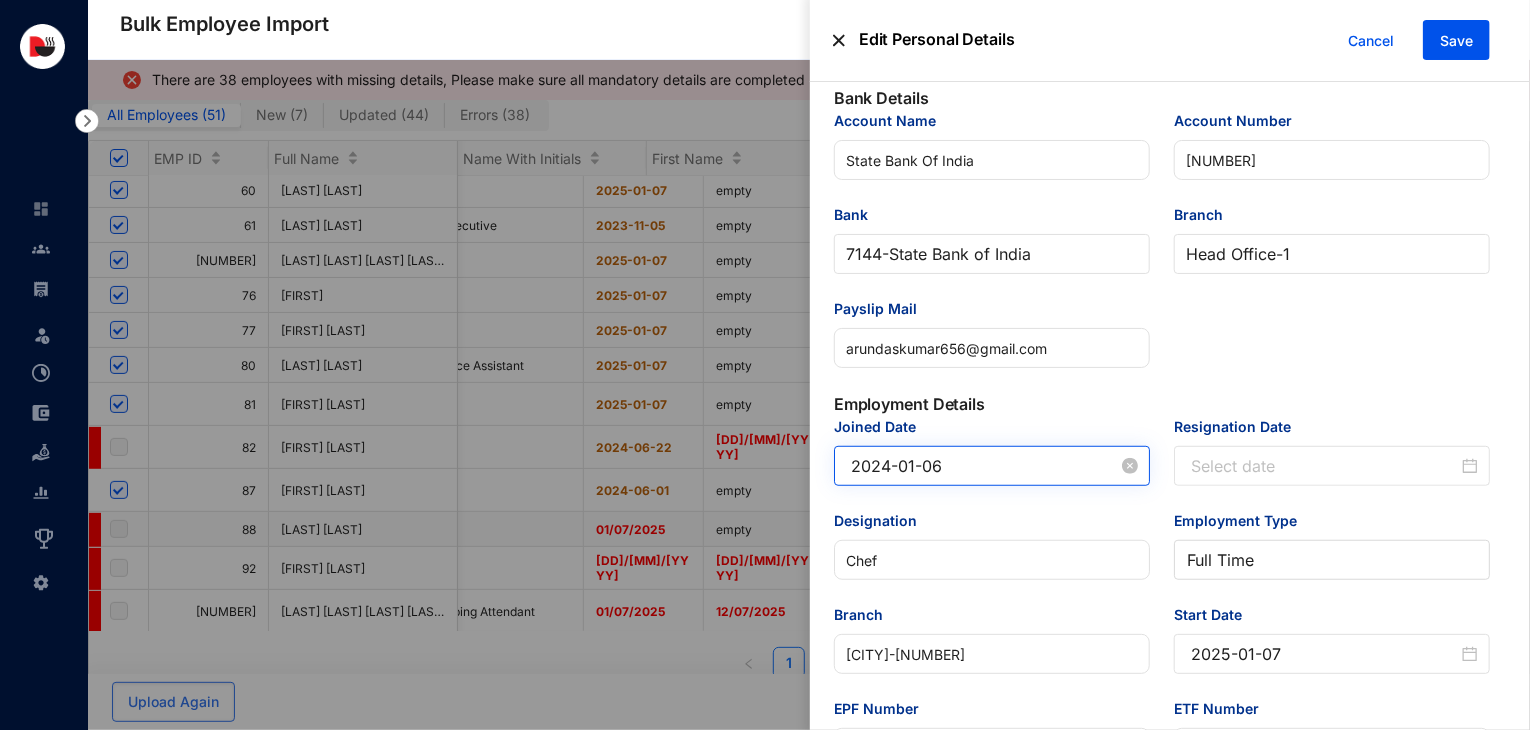 type on "[NUMBER]" 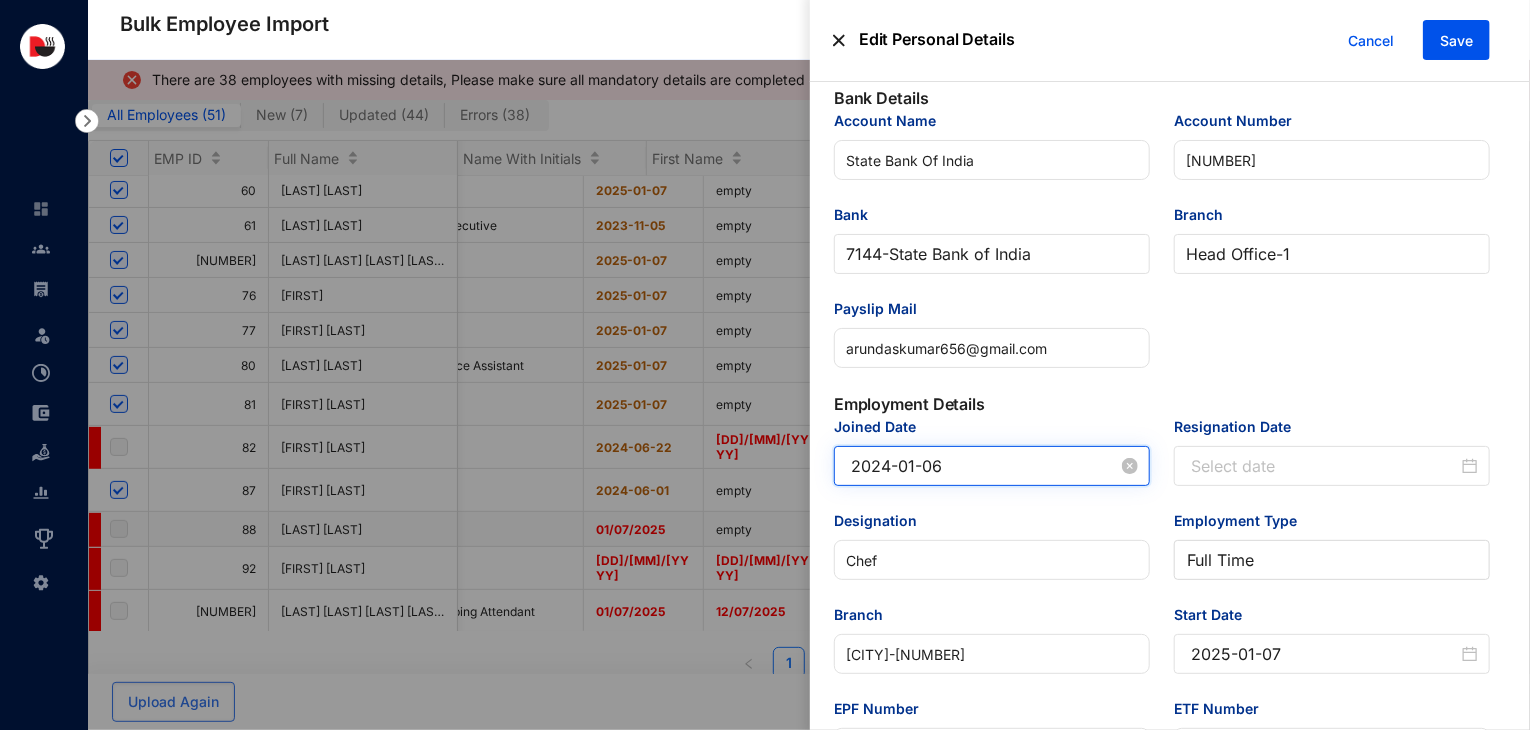 click on "2024-01-06" at bounding box center [984, 466] 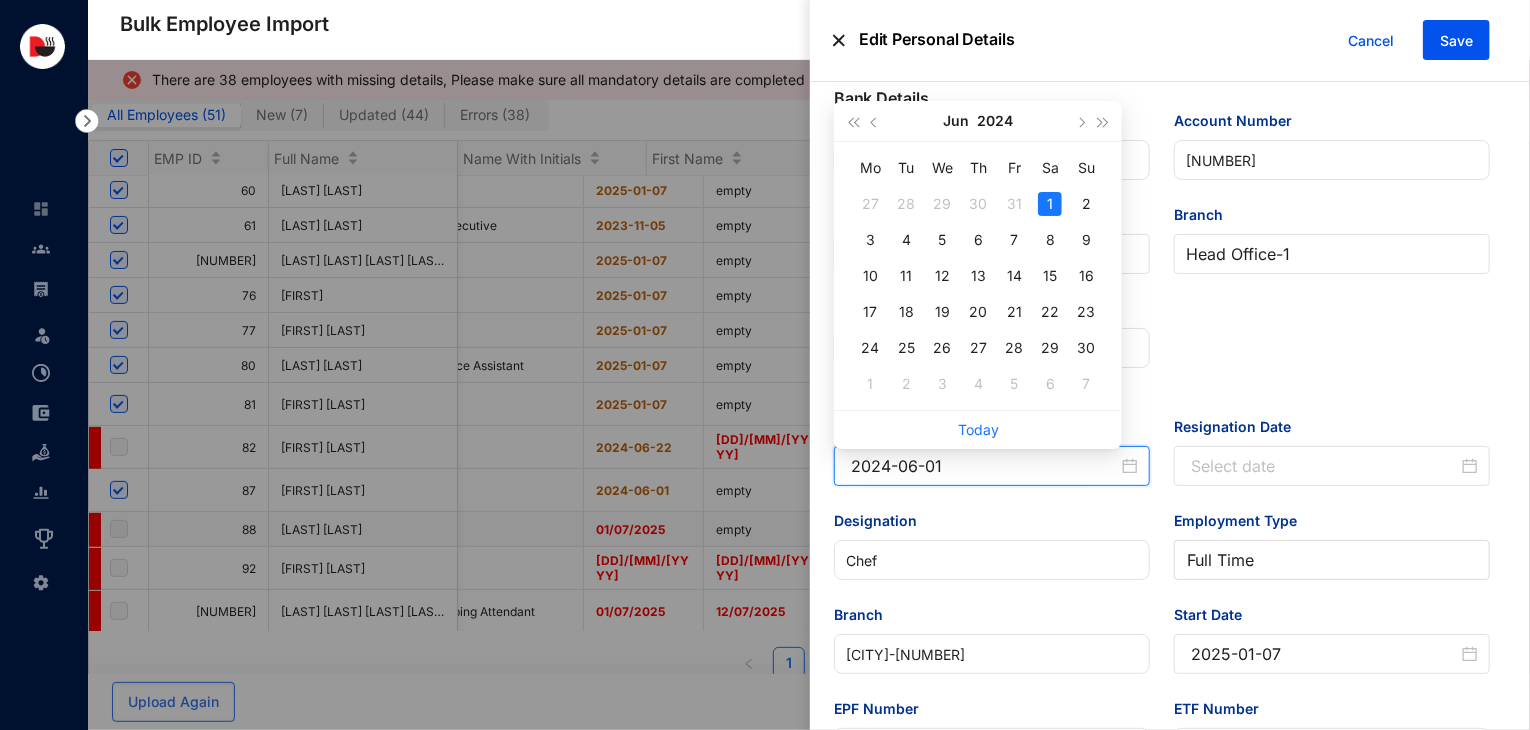 type on "2024-06-01" 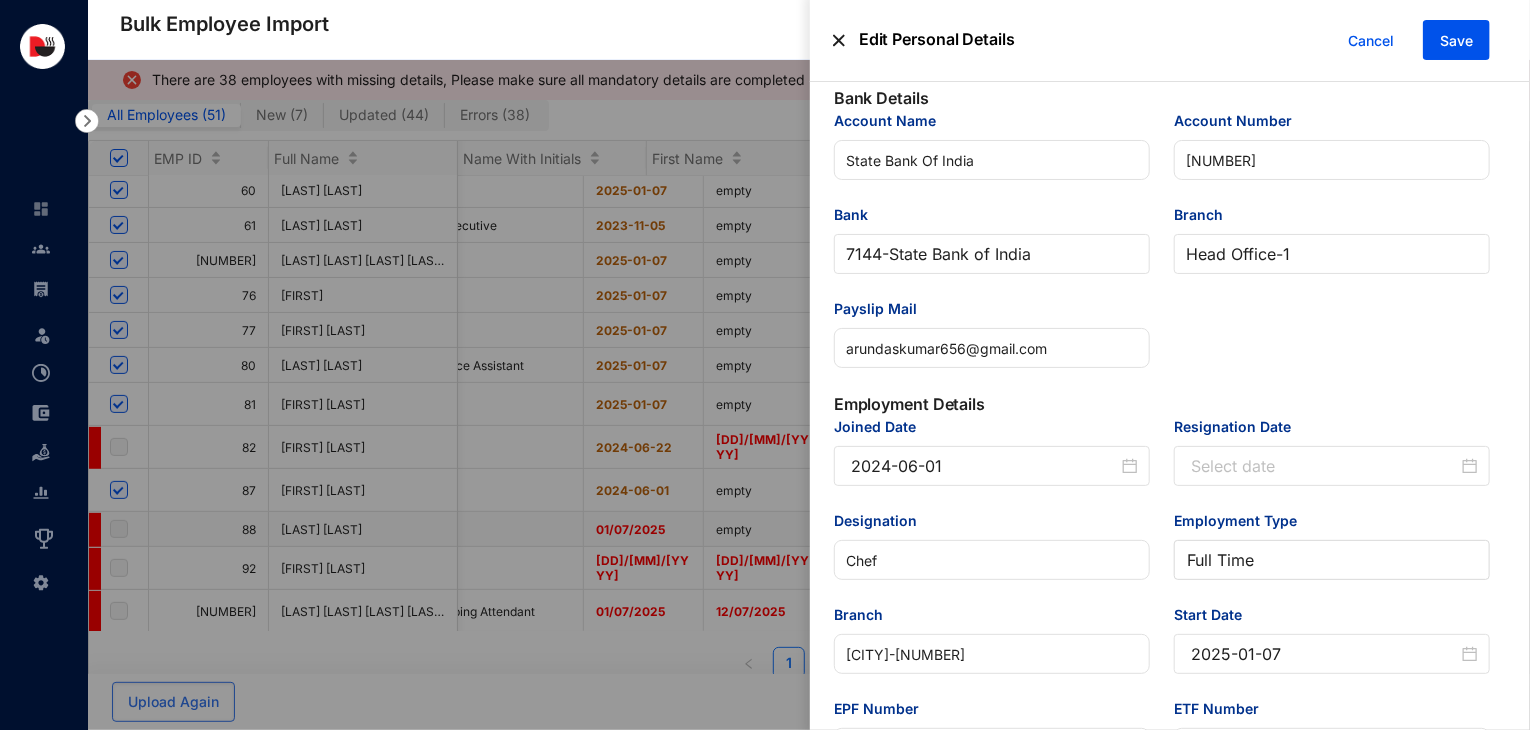 click on "Account Name State Bank Of India Account Number [NUMBER] Bank [NUMBER] - State Bank of India Branch Head Office - 1 Payslip Mail [EMAIL]" at bounding box center (1162, 251) 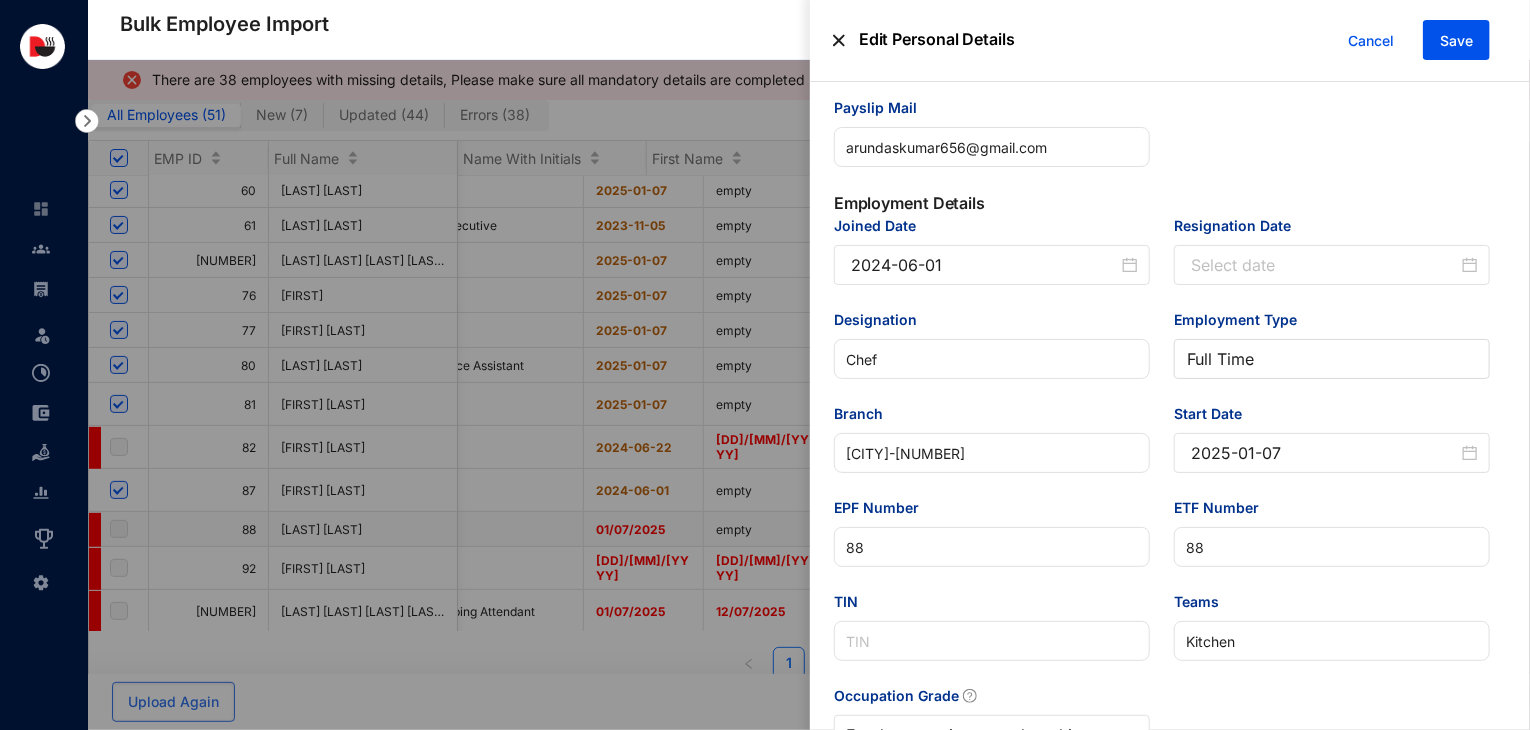 scroll, scrollTop: 1020, scrollLeft: 0, axis: vertical 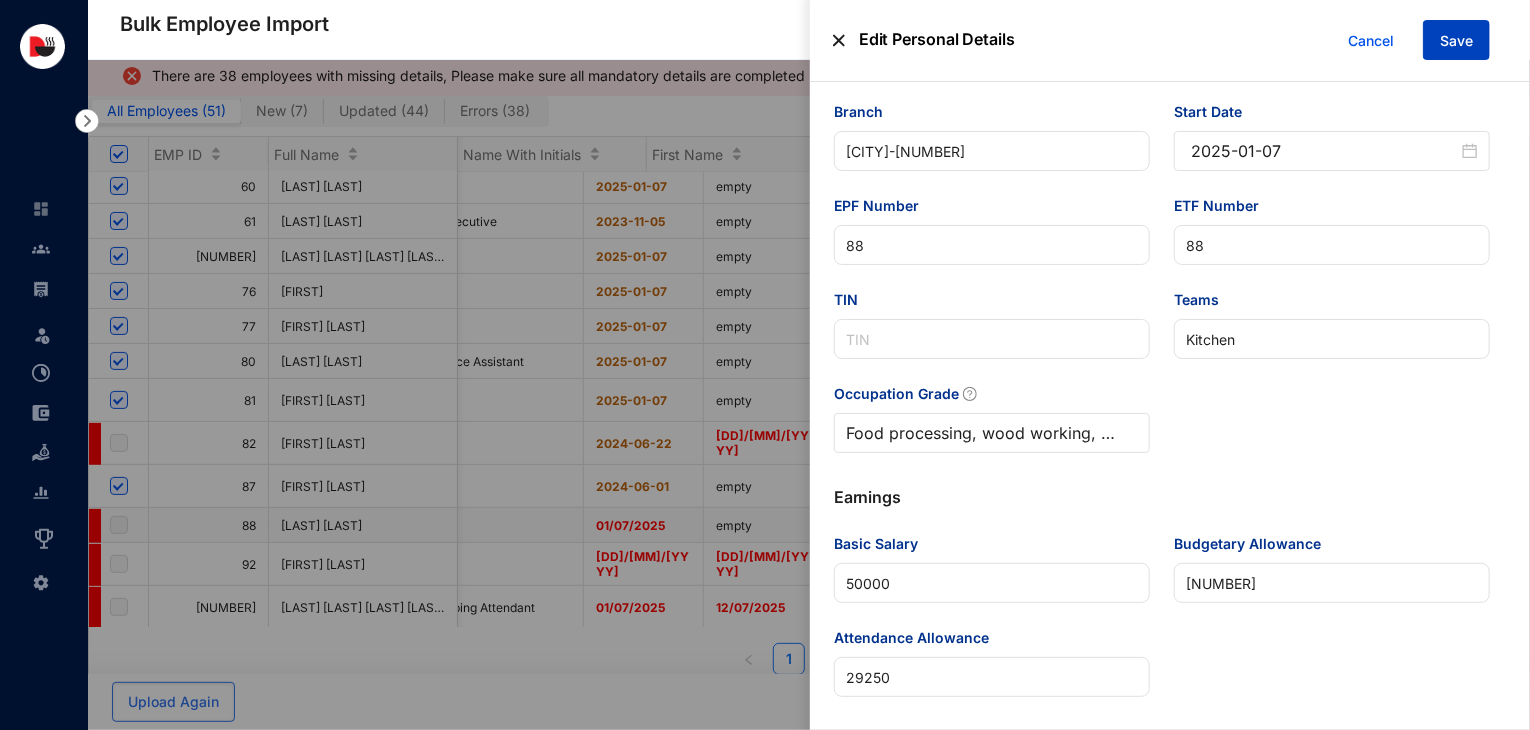 click on "Save" at bounding box center (1456, 41) 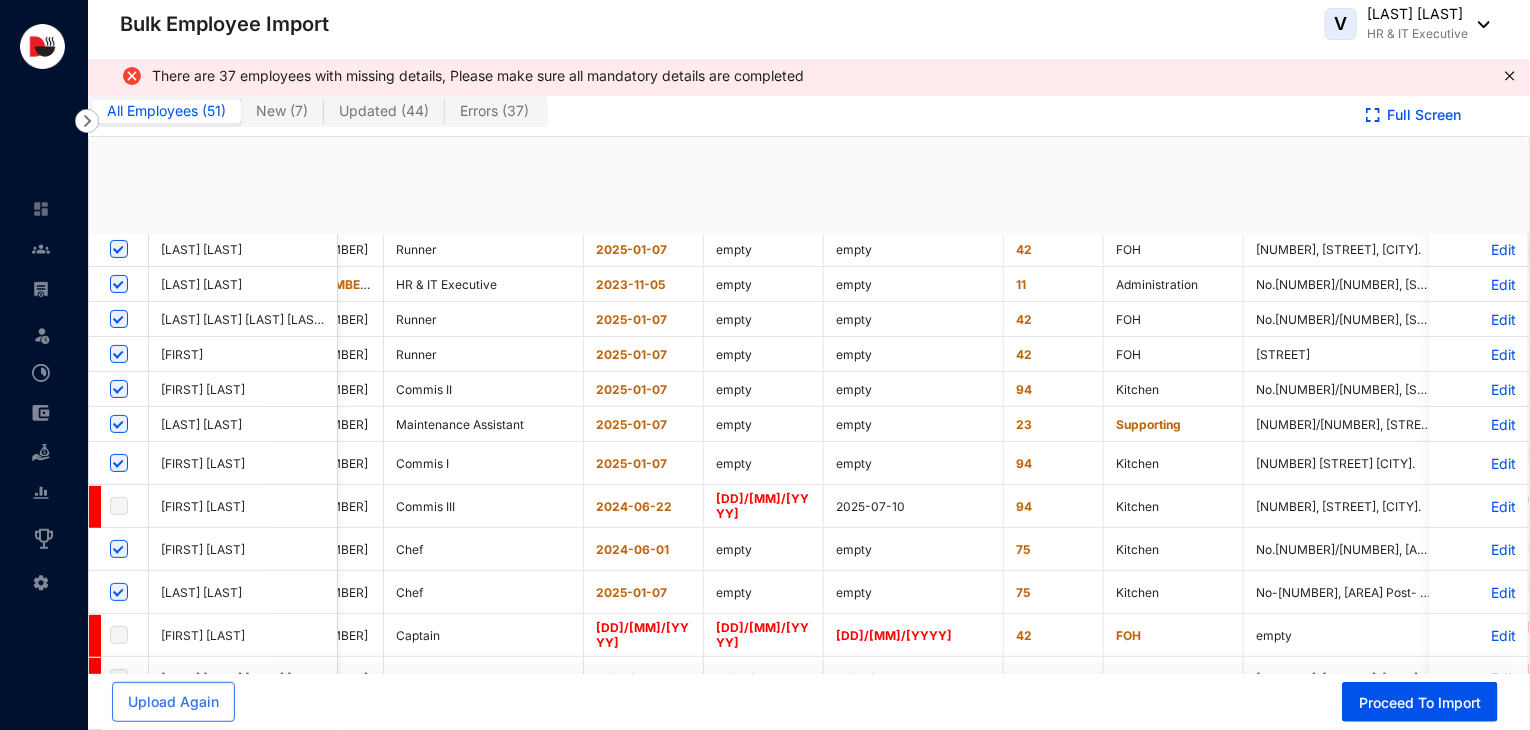 checkbox on "true" 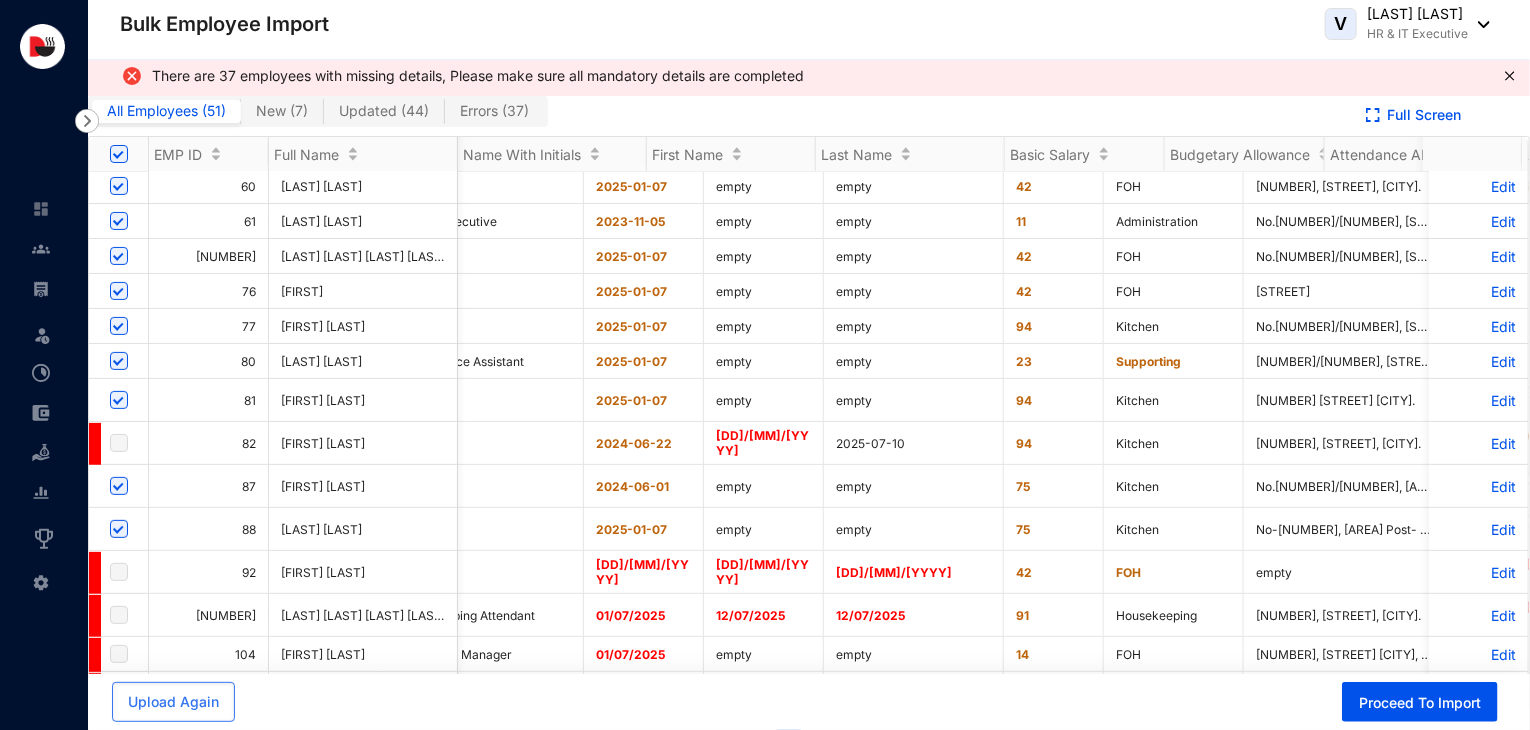 scroll, scrollTop: 176, scrollLeft: 3948, axis: both 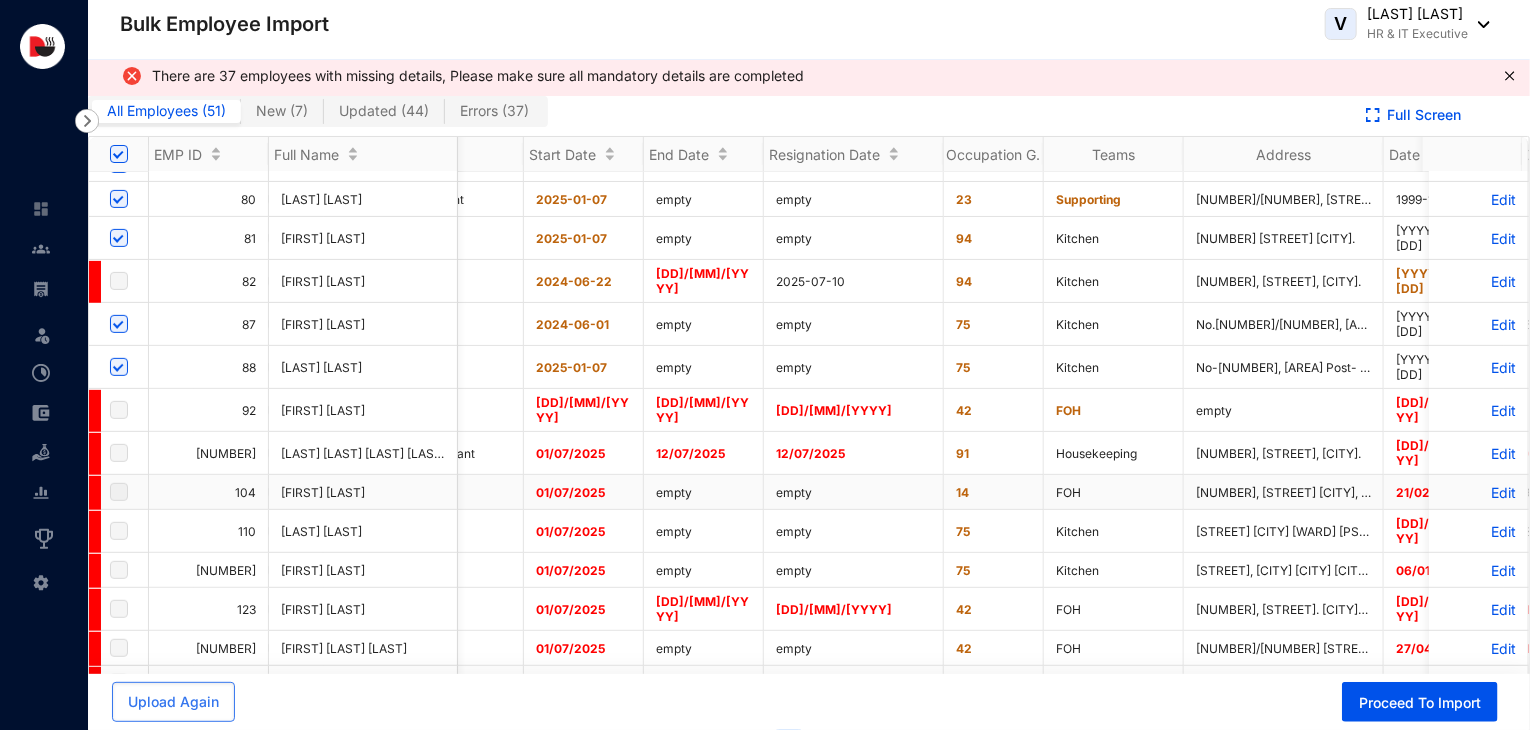 click on "Edit" at bounding box center [1478, 492] 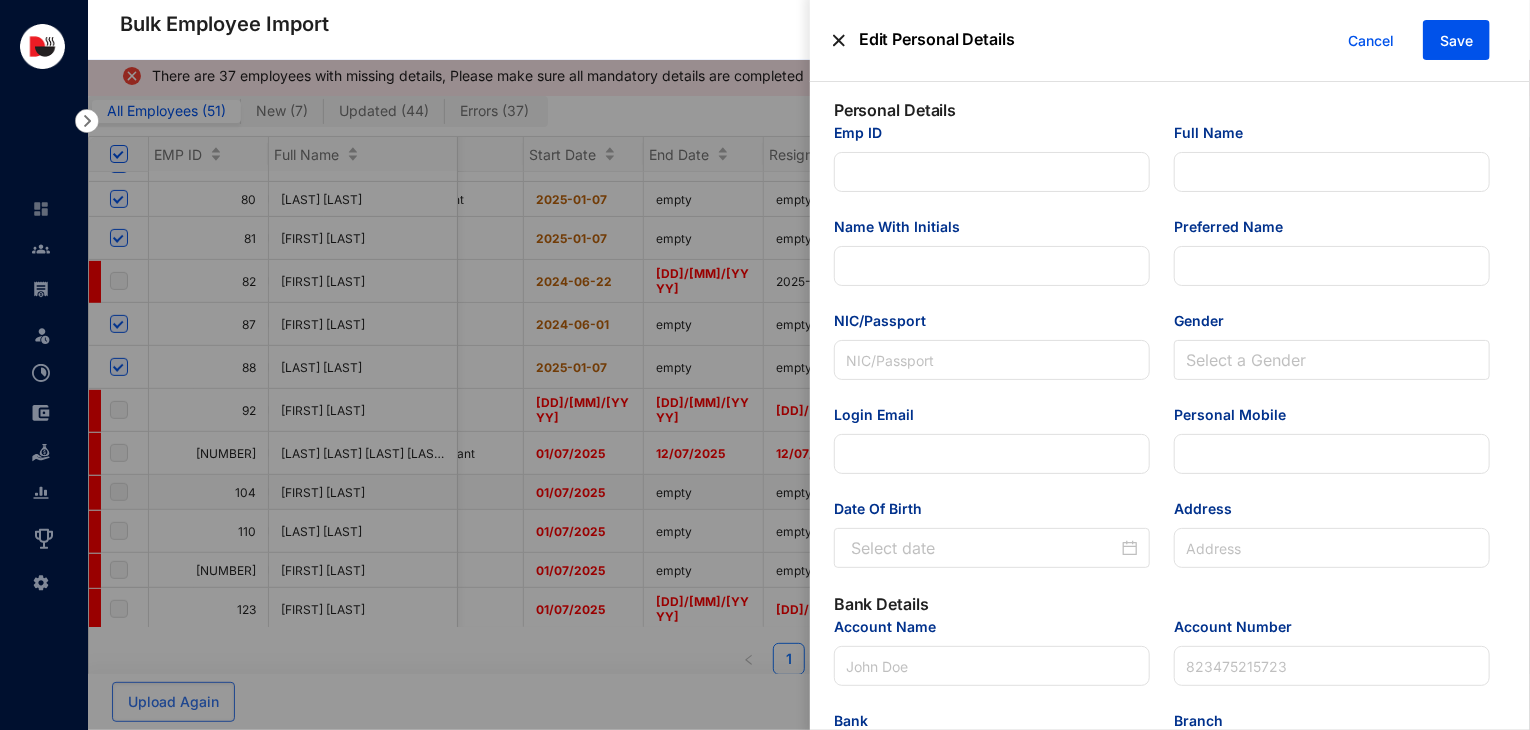 type on "104" 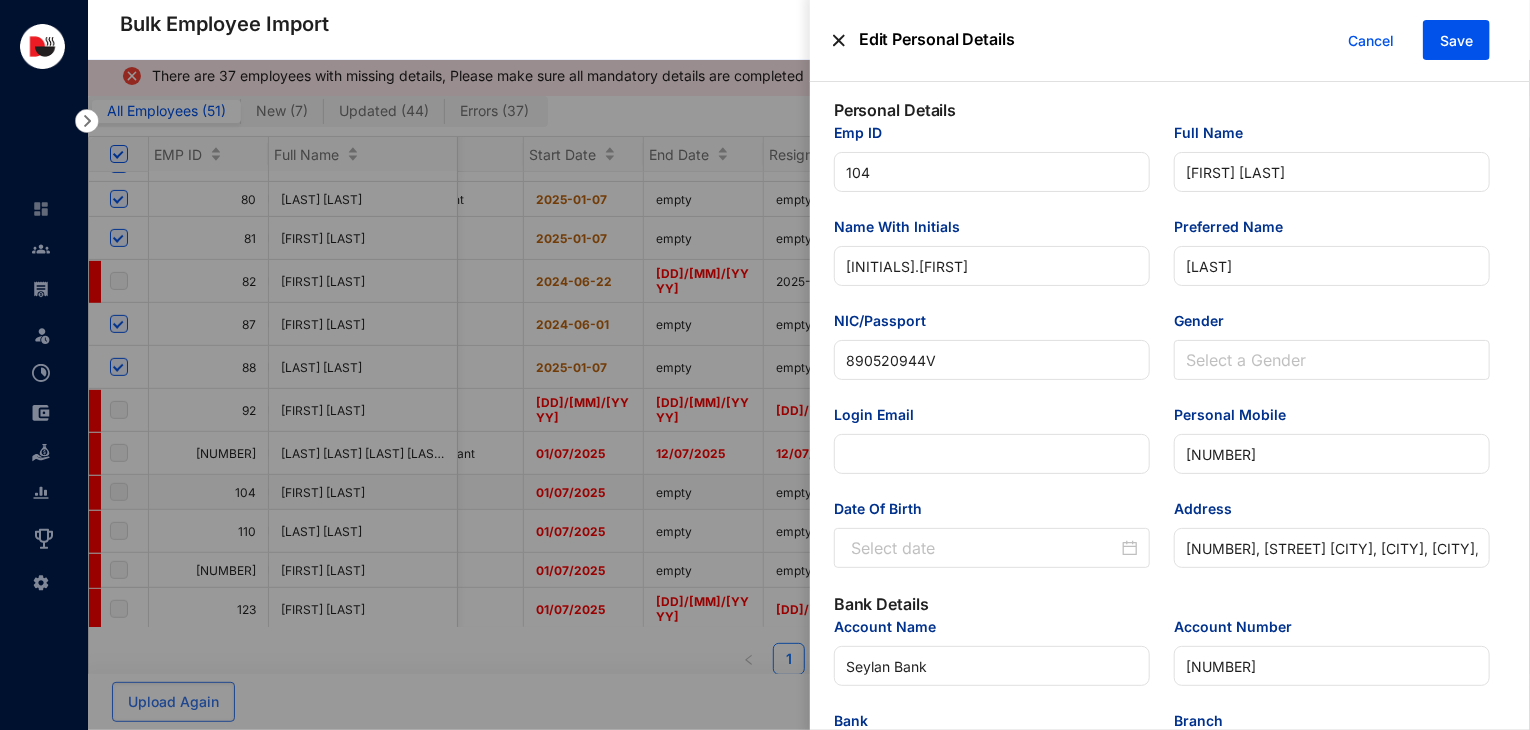 type on "Restaurant Manager" 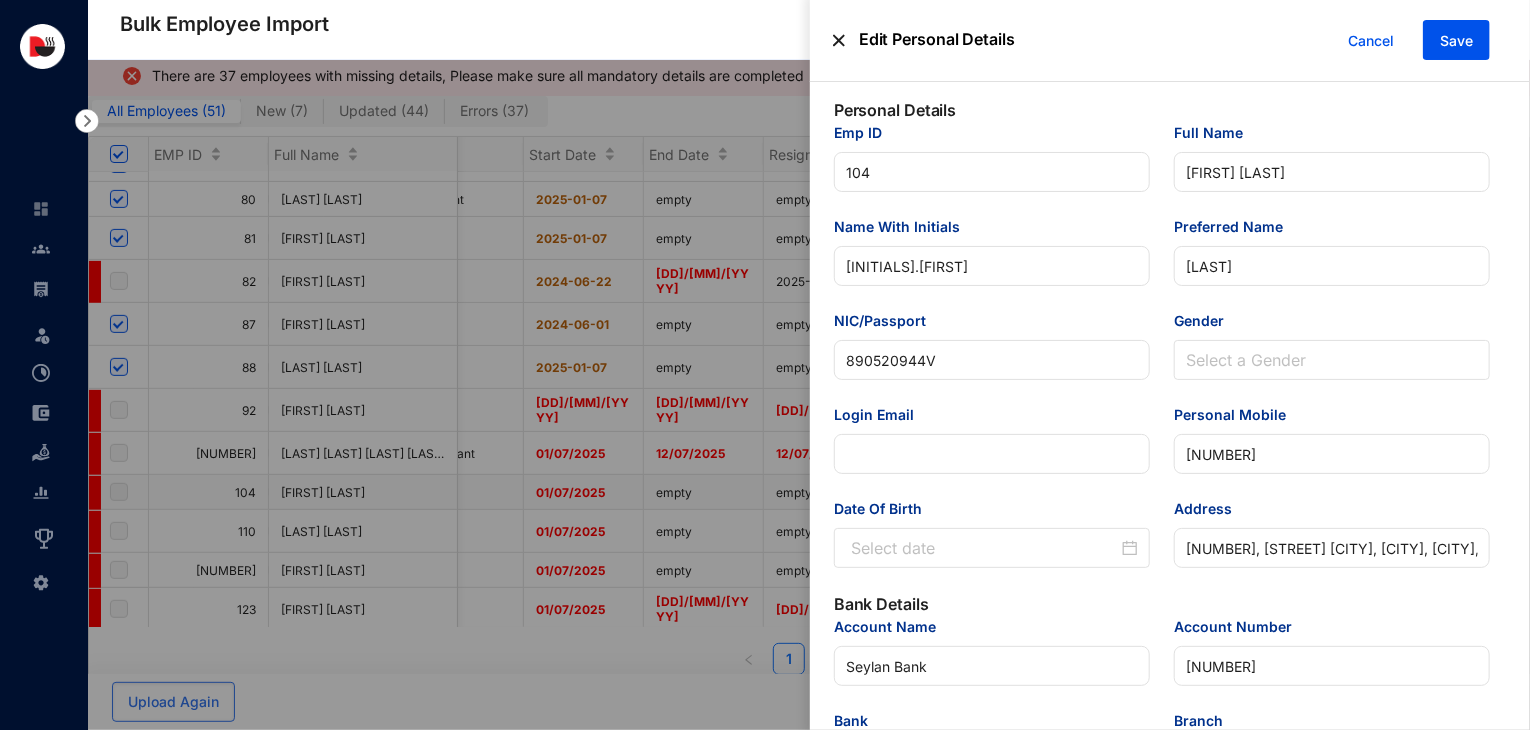 type on "104" 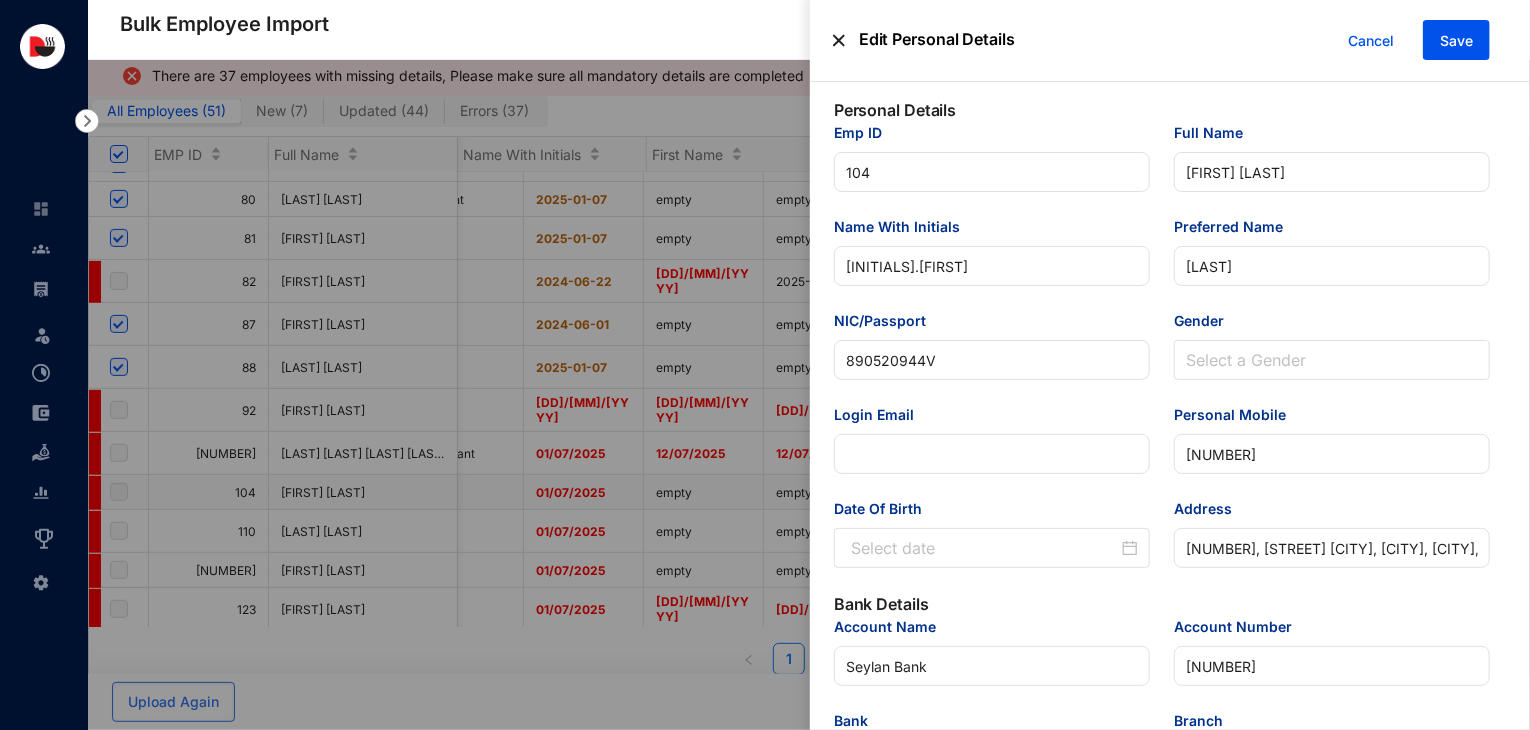 type on "2025-01-07" 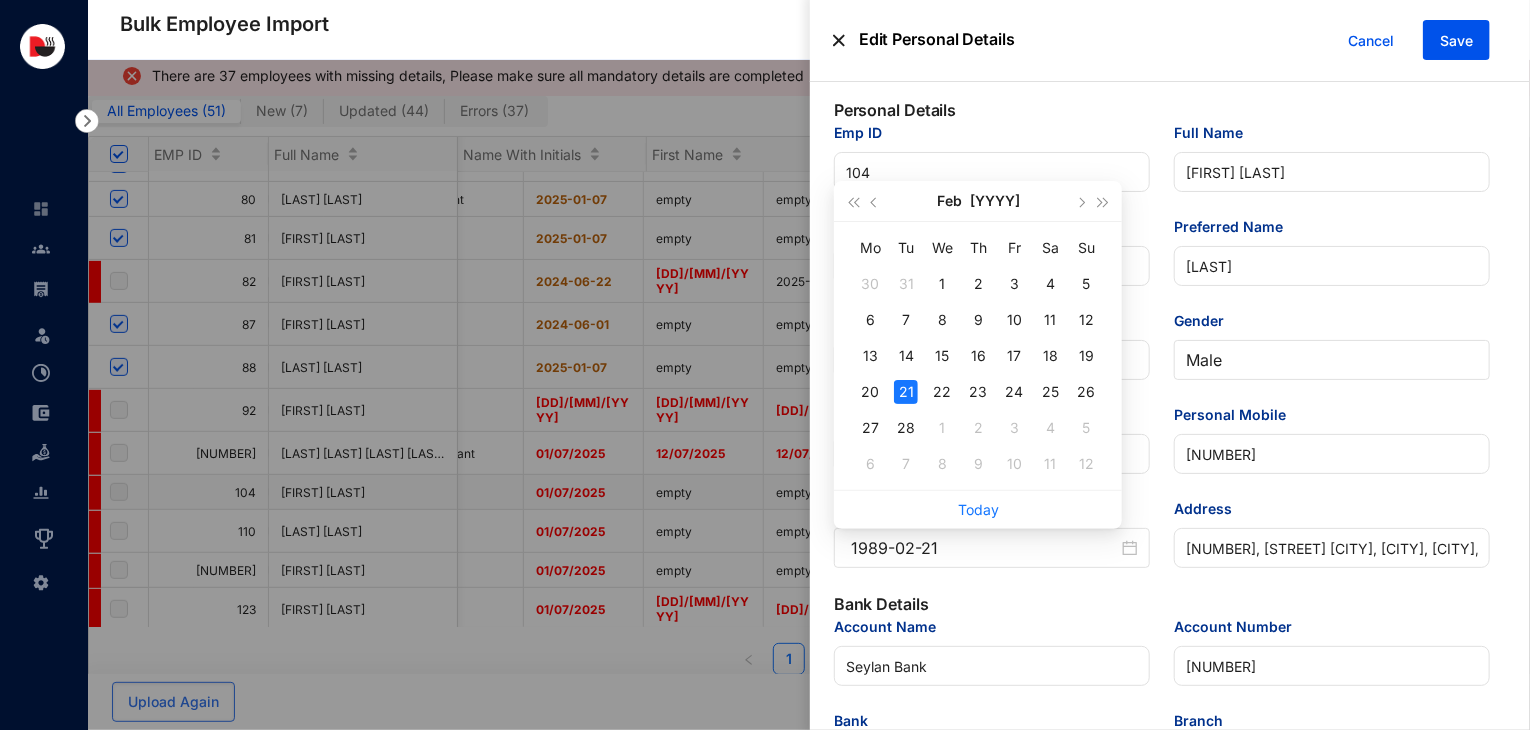 type on "1989-02-21" 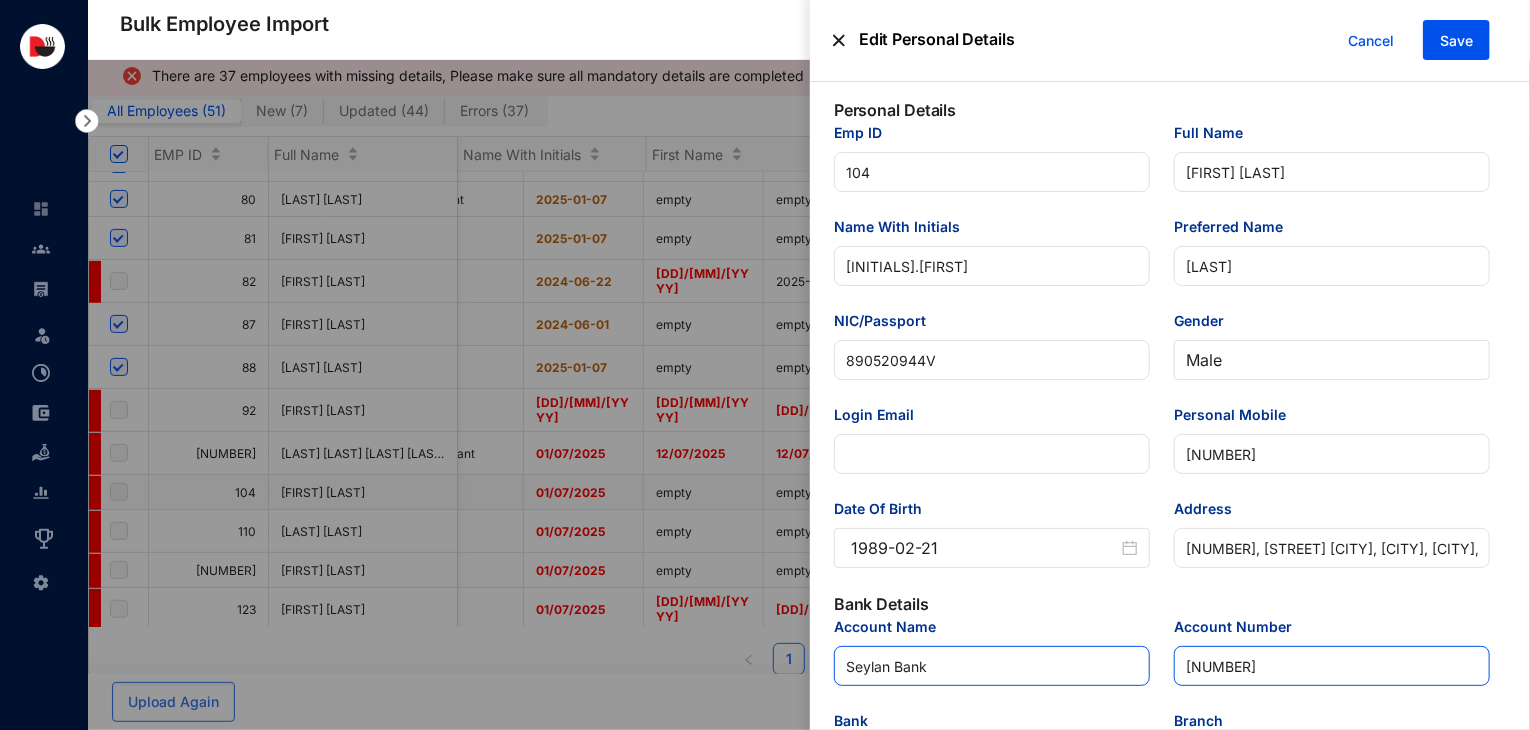 drag, startPoint x: 1264, startPoint y: 674, endPoint x: 1142, endPoint y: 677, distance: 122.03688 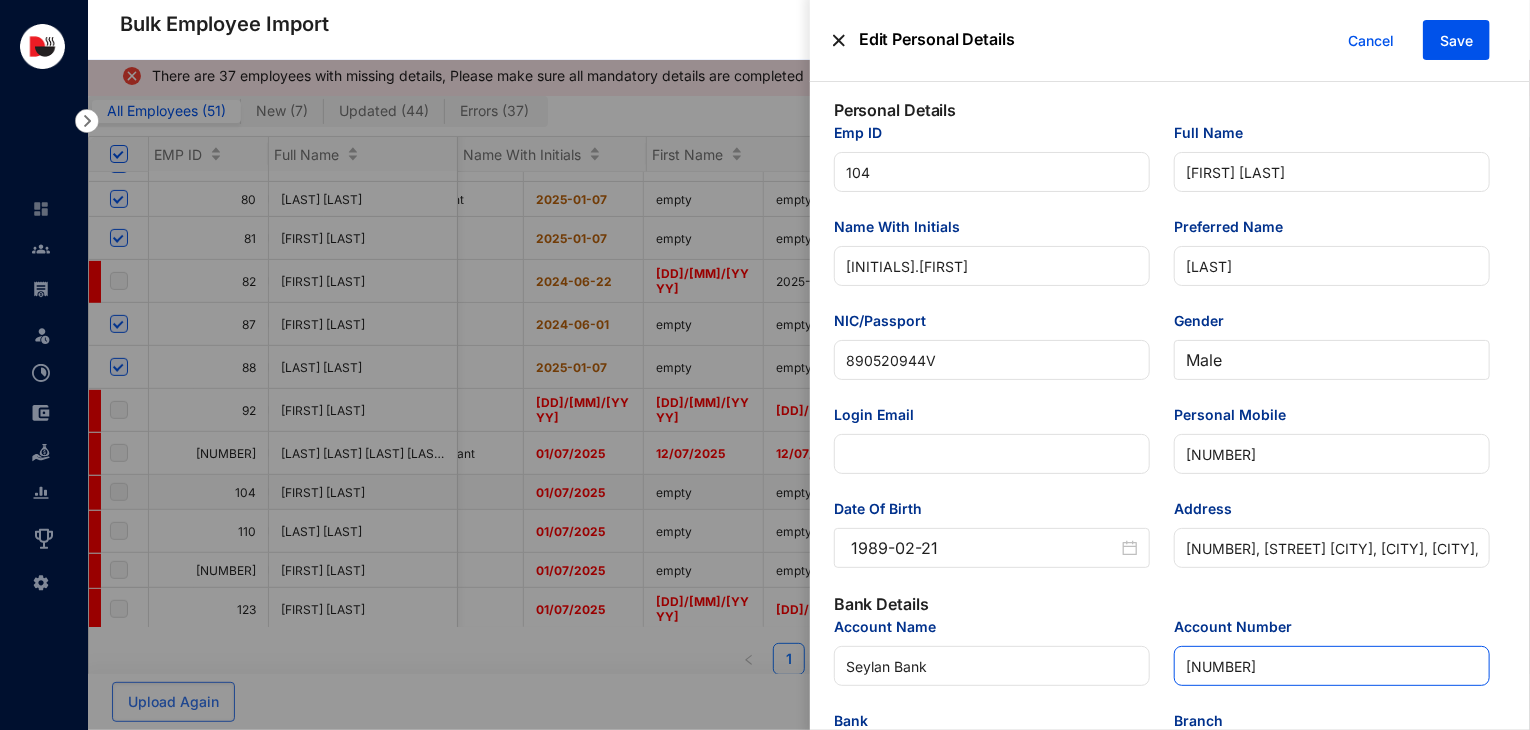 drag, startPoint x: 1263, startPoint y: 675, endPoint x: 1172, endPoint y: 675, distance: 91 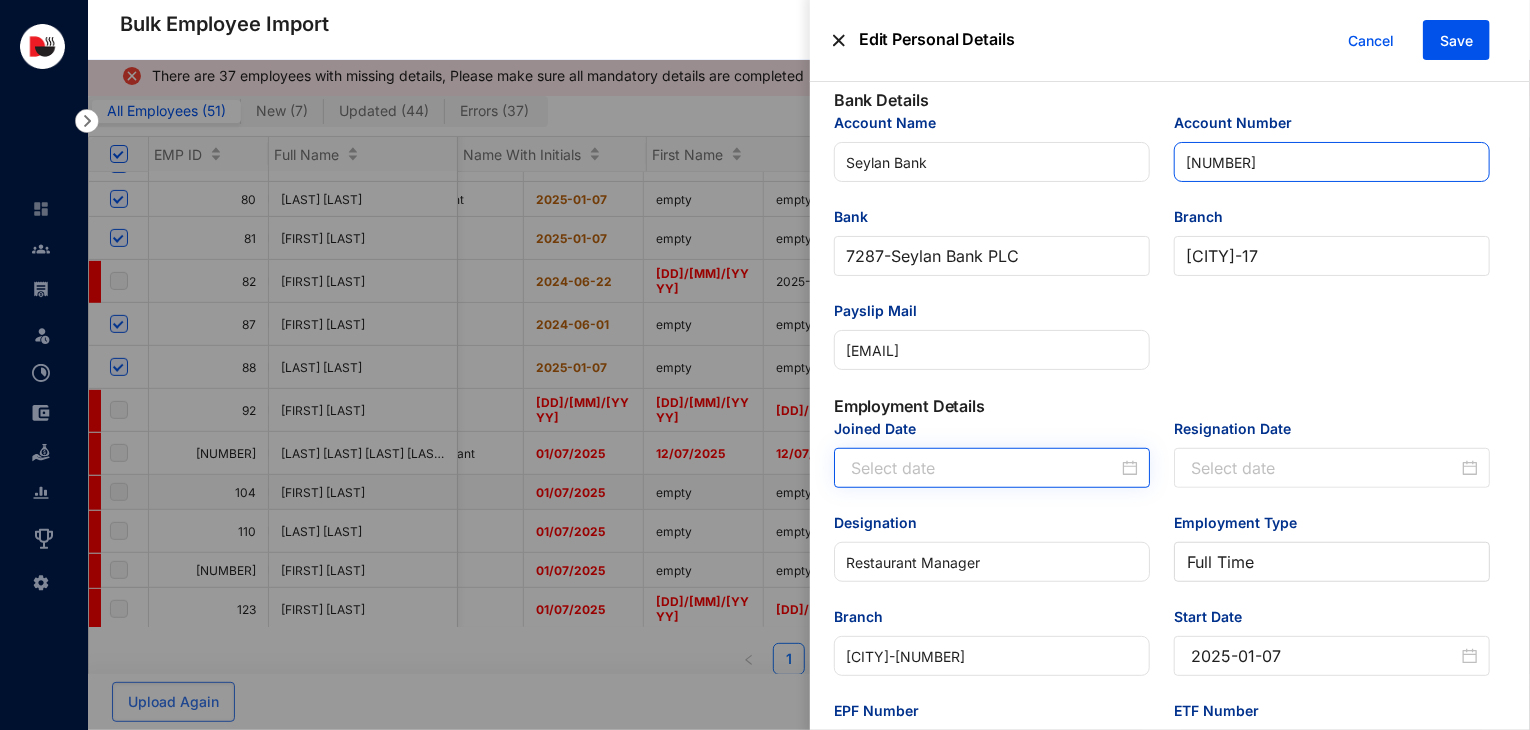 type on "[NUMBER]" 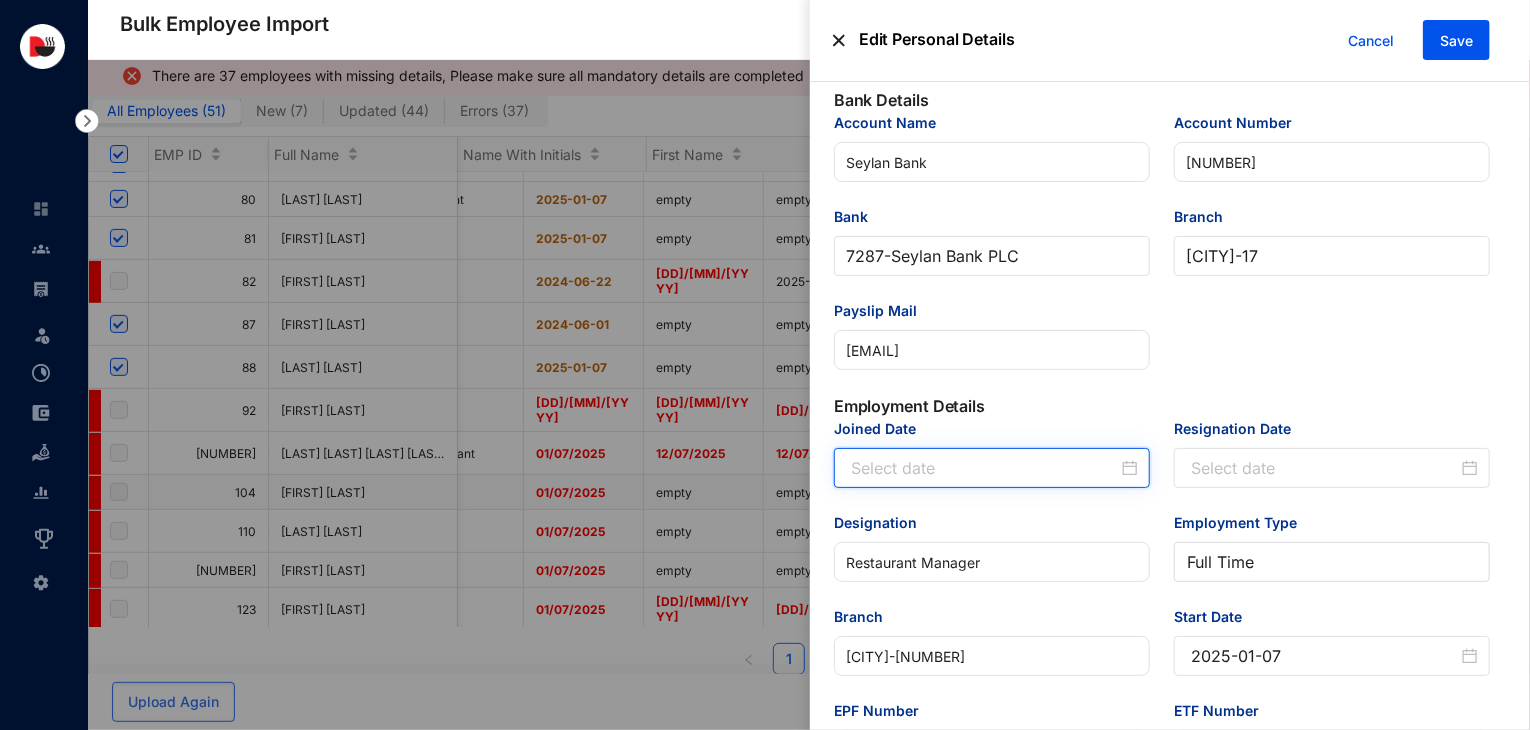 click on "Joined Date" at bounding box center [984, 468] 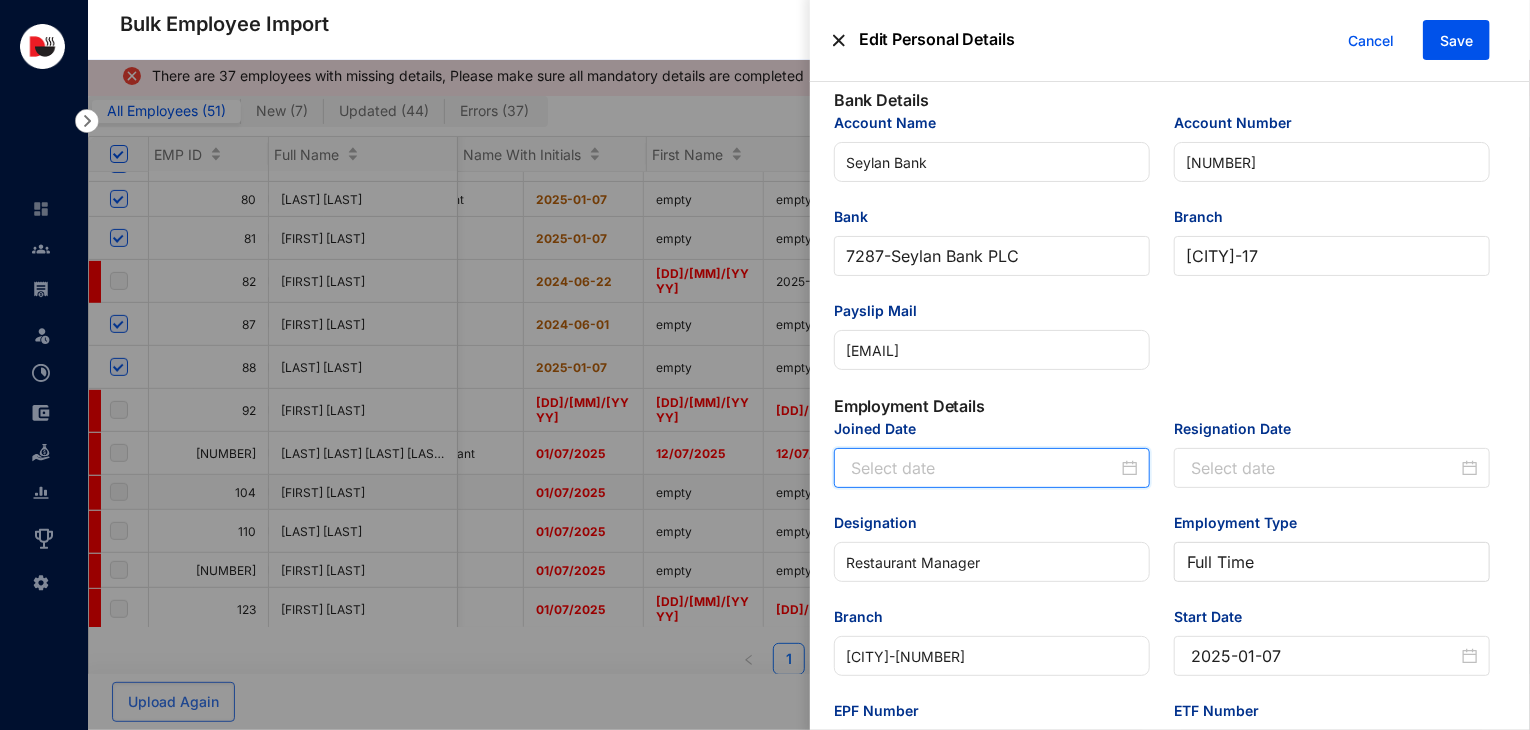 click on "Joined Date" at bounding box center (984, 468) 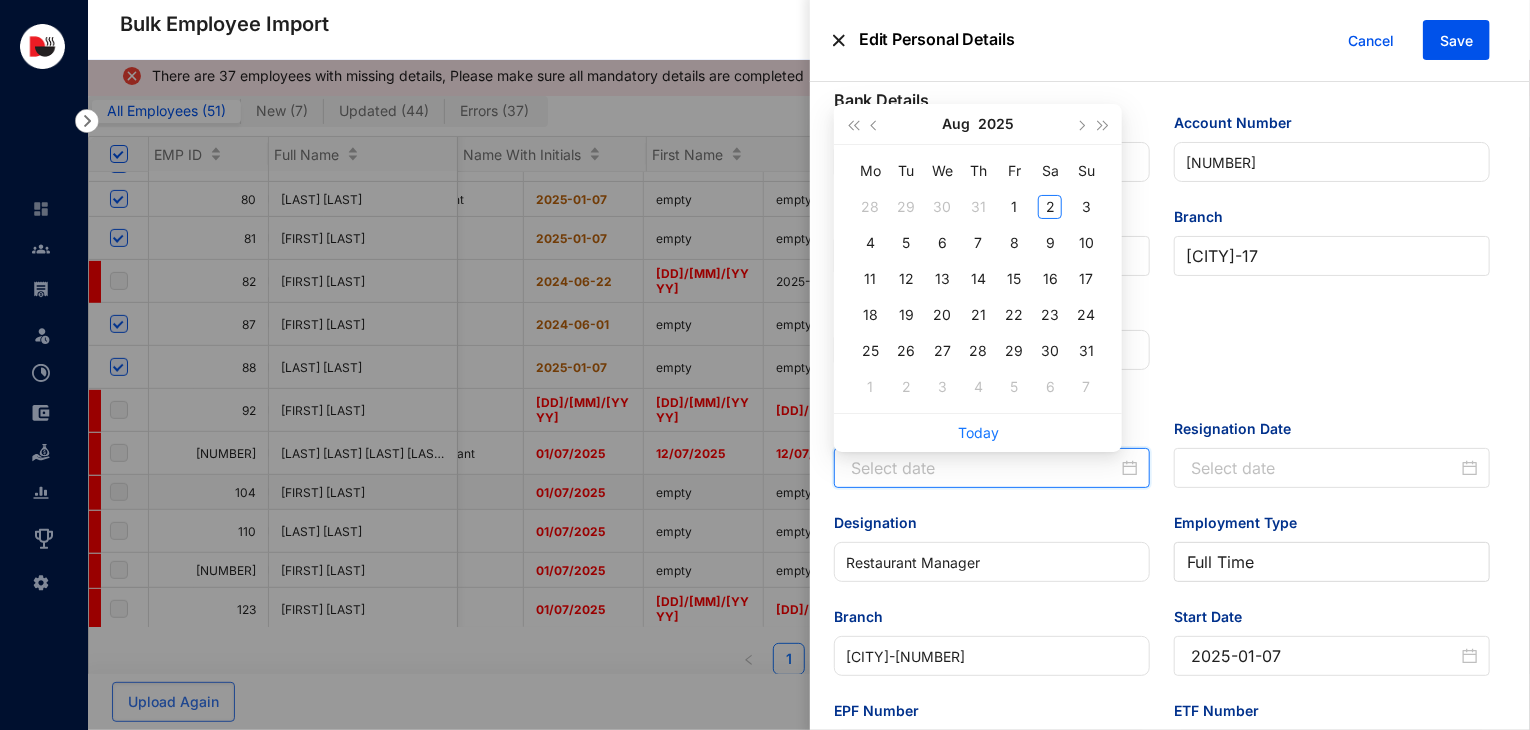 paste on "[YYYY]-[MM]-[DD]" 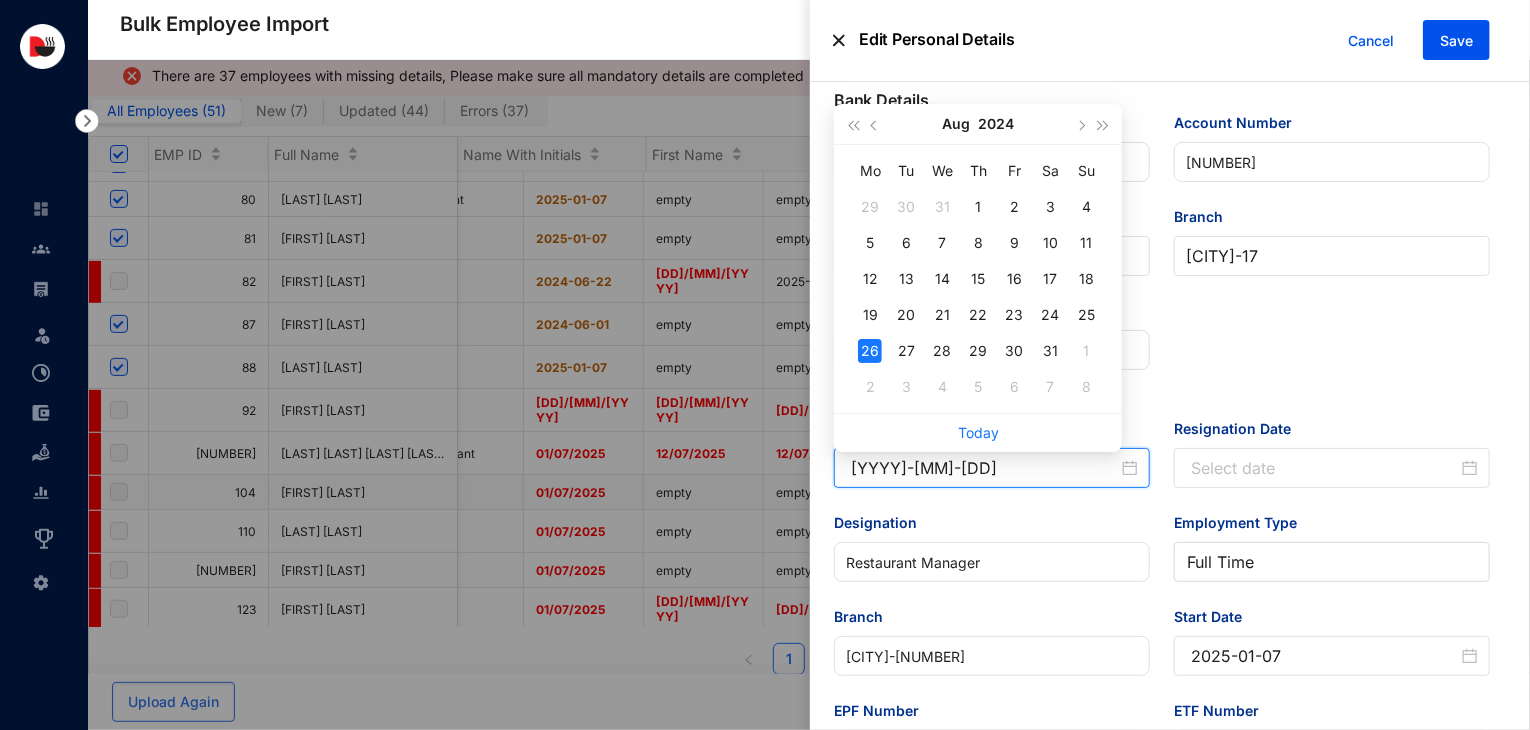 type on "[YYYY]-[MM]-[DD]" 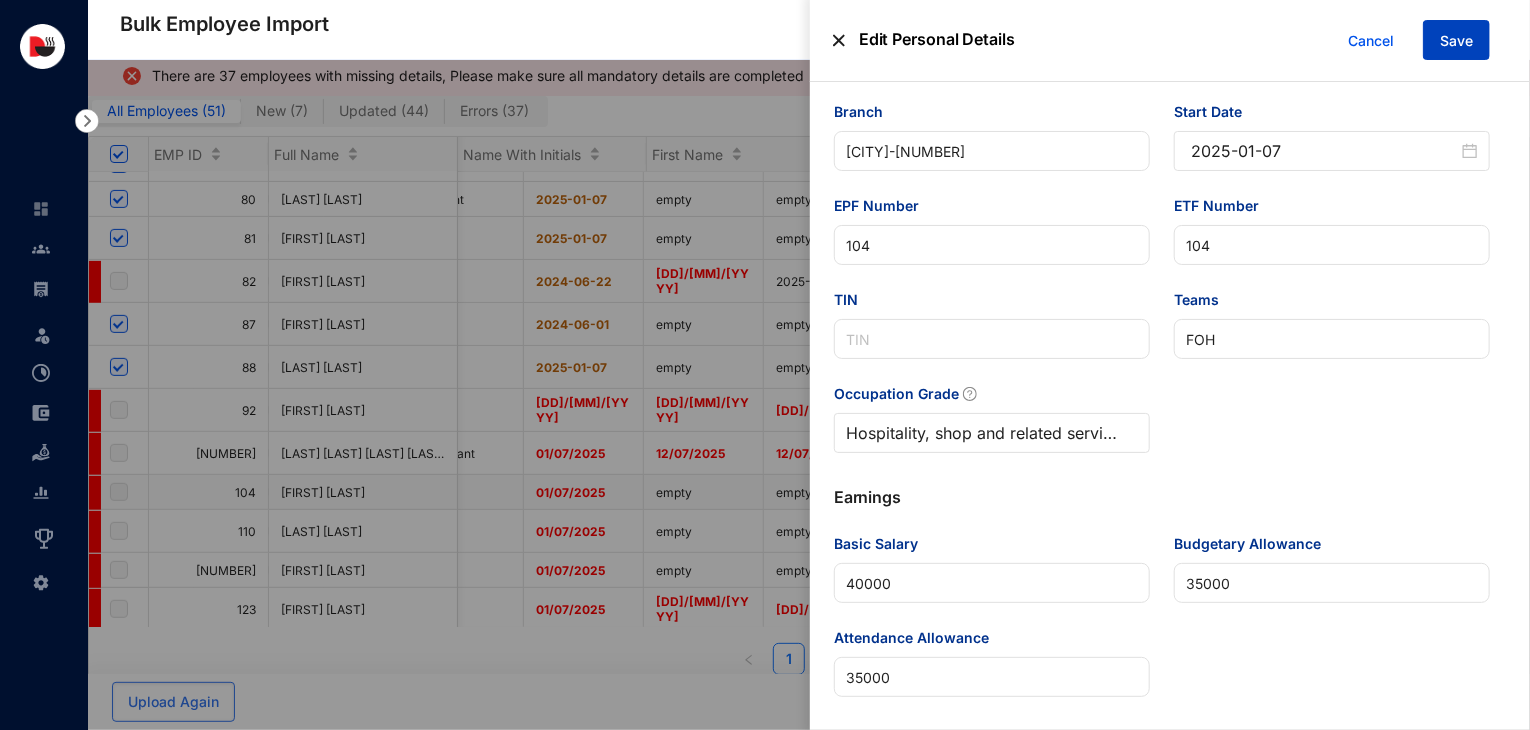 click on "Save" at bounding box center [1456, 41] 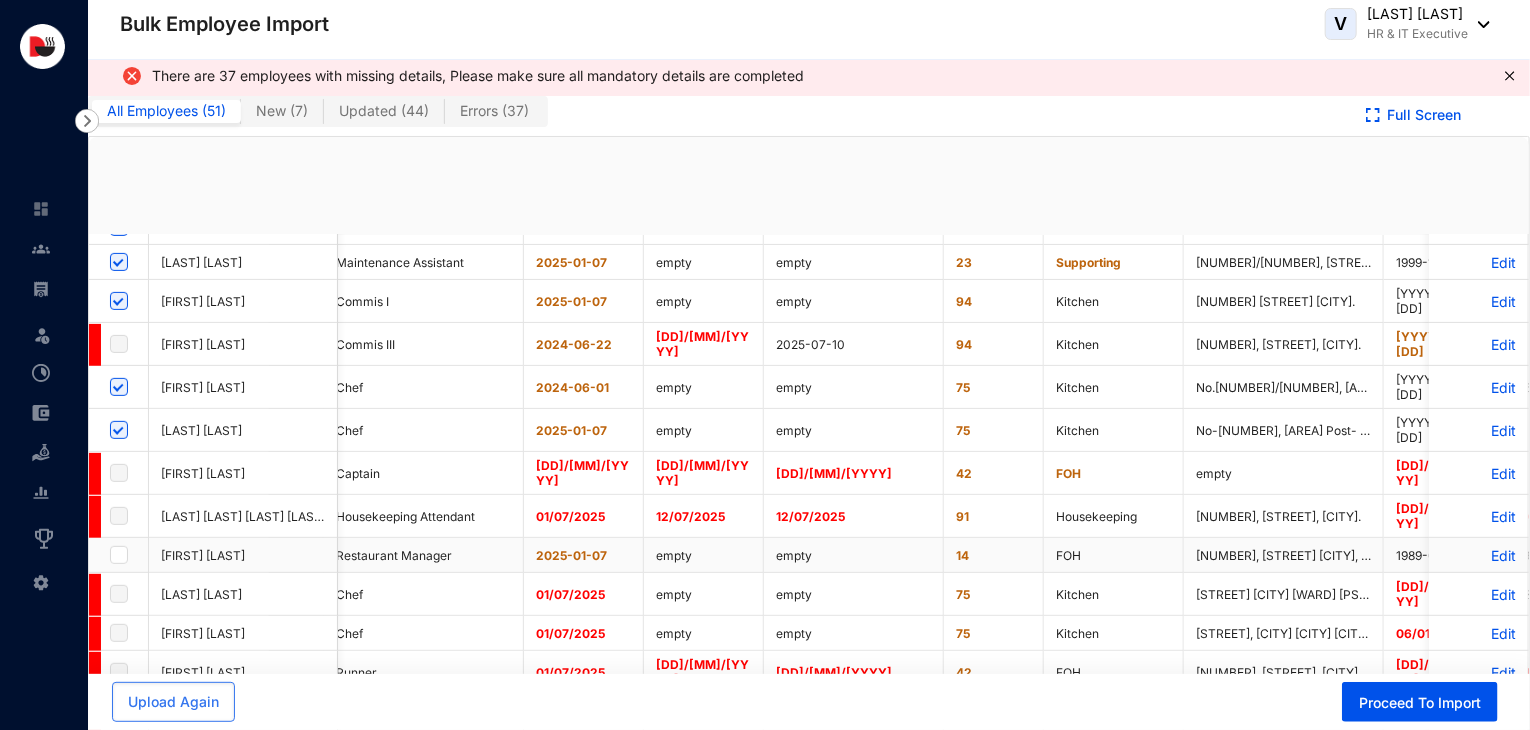 checkbox on "true" 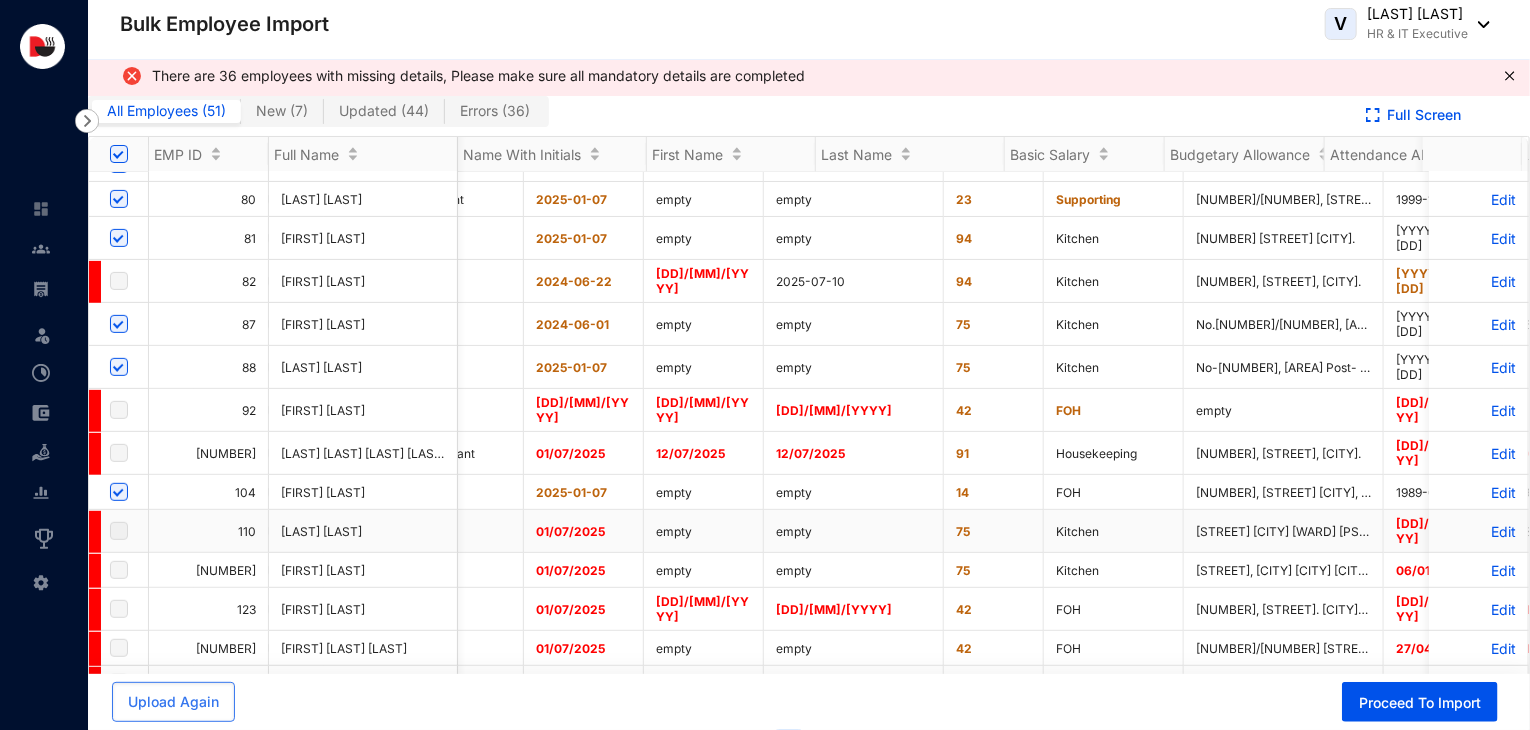 click on "Edit" at bounding box center [1478, 531] 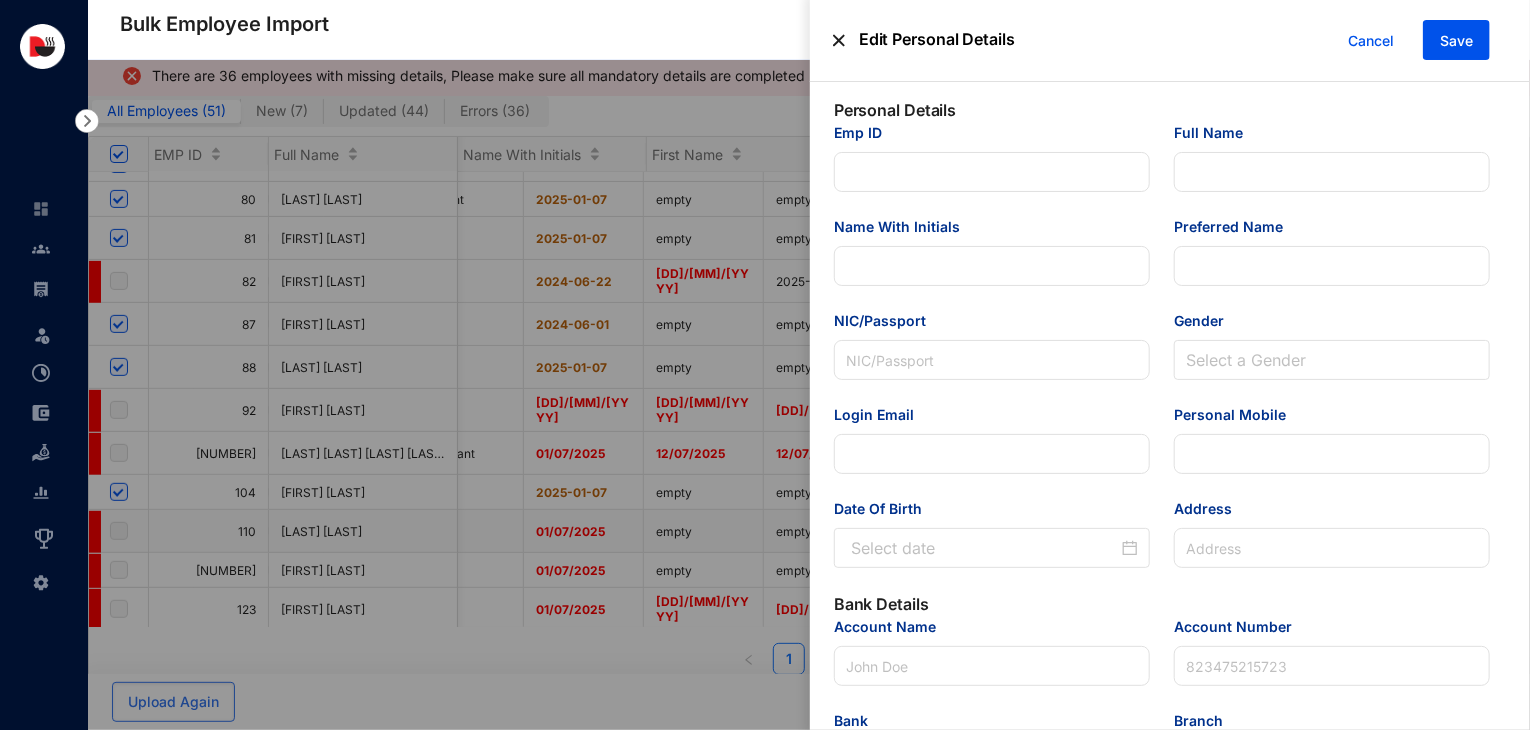 type on "110" 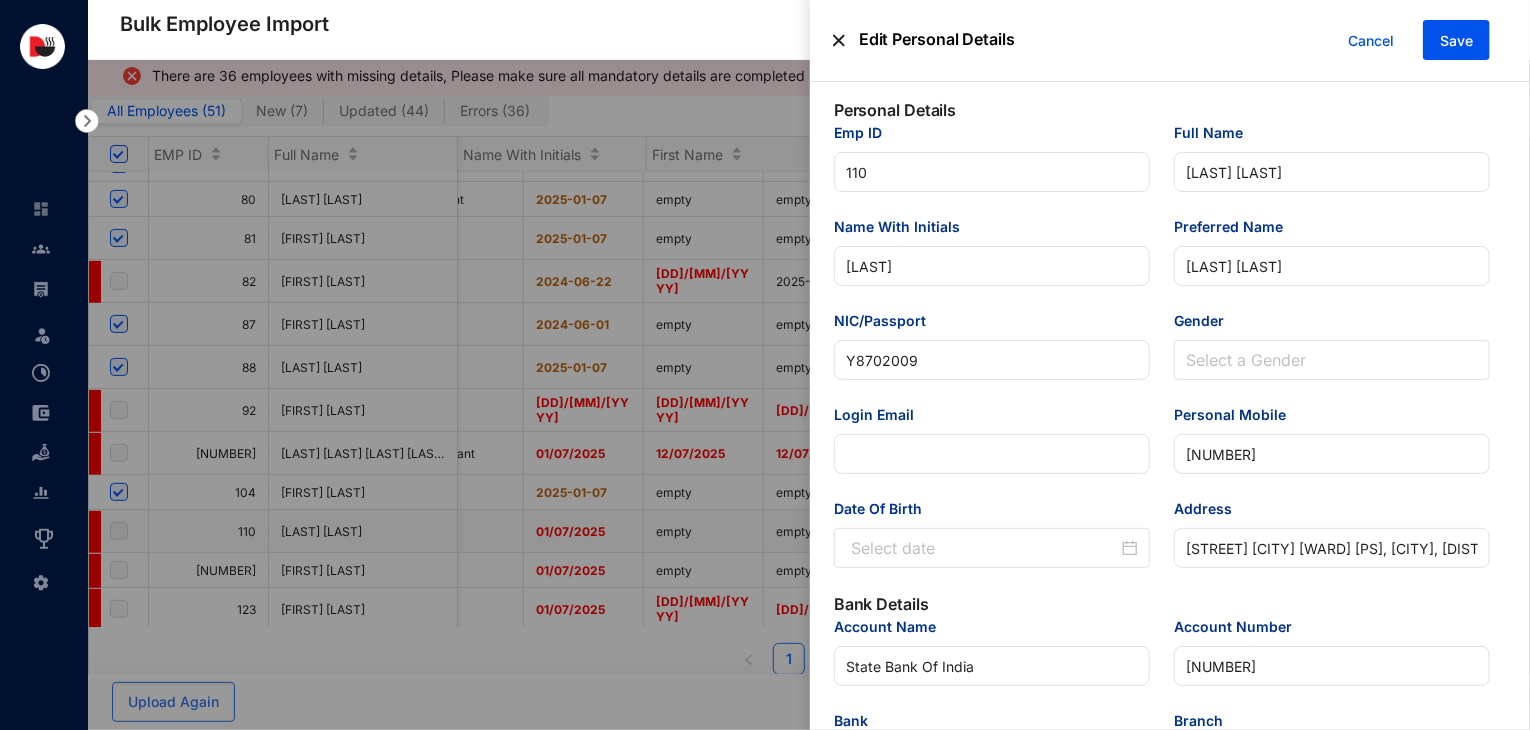 type on "1978-01-01" 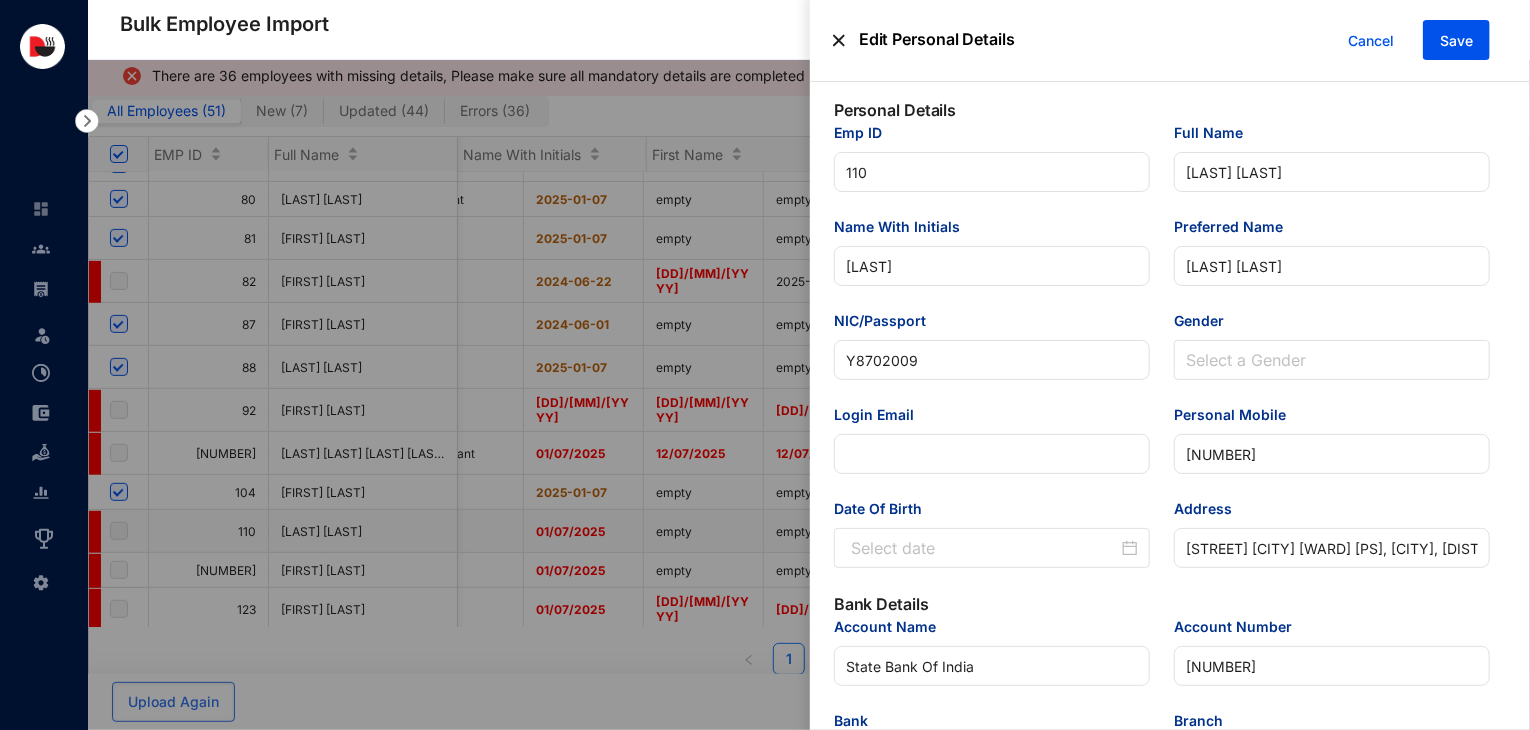 type on "2025-01-07" 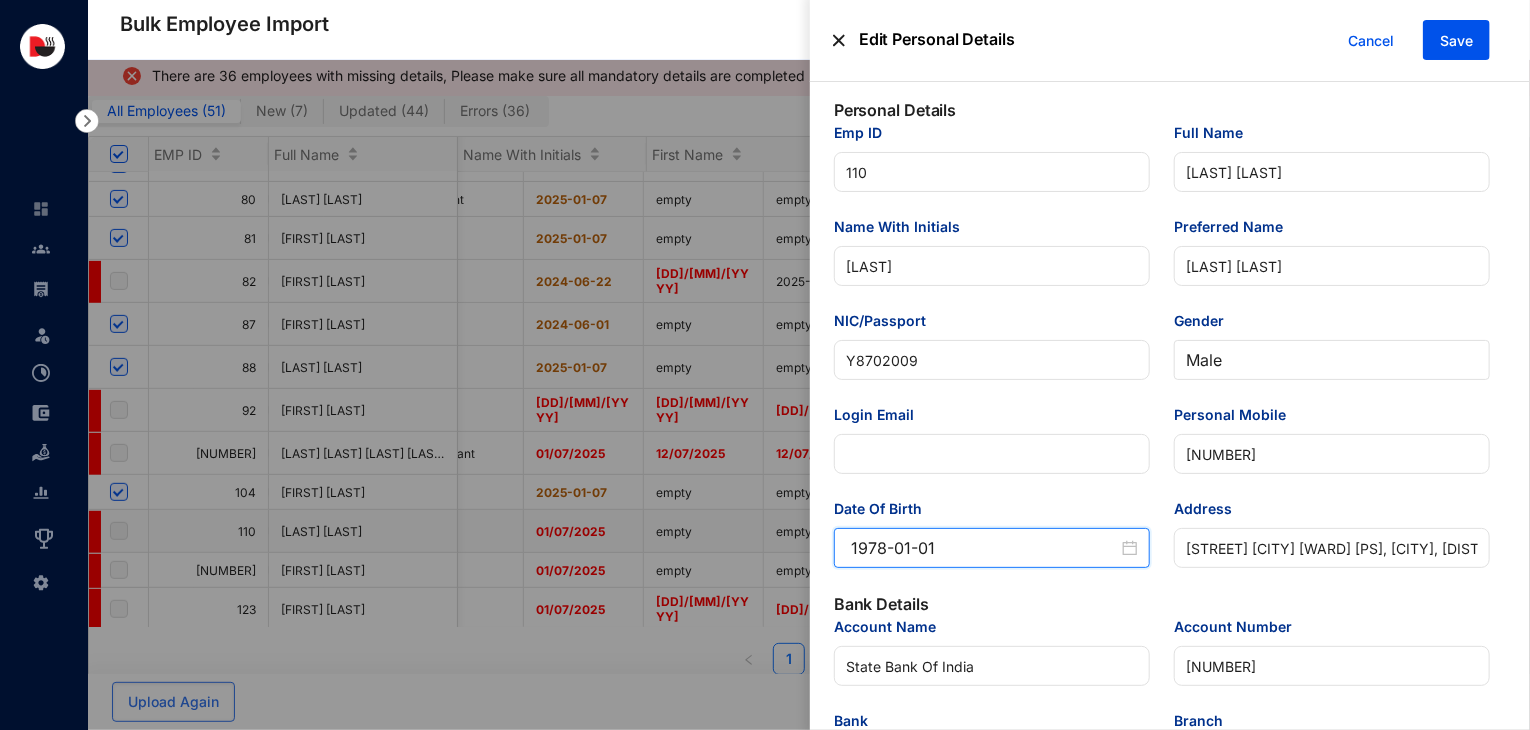 click on "1978-01-01" at bounding box center (984, 548) 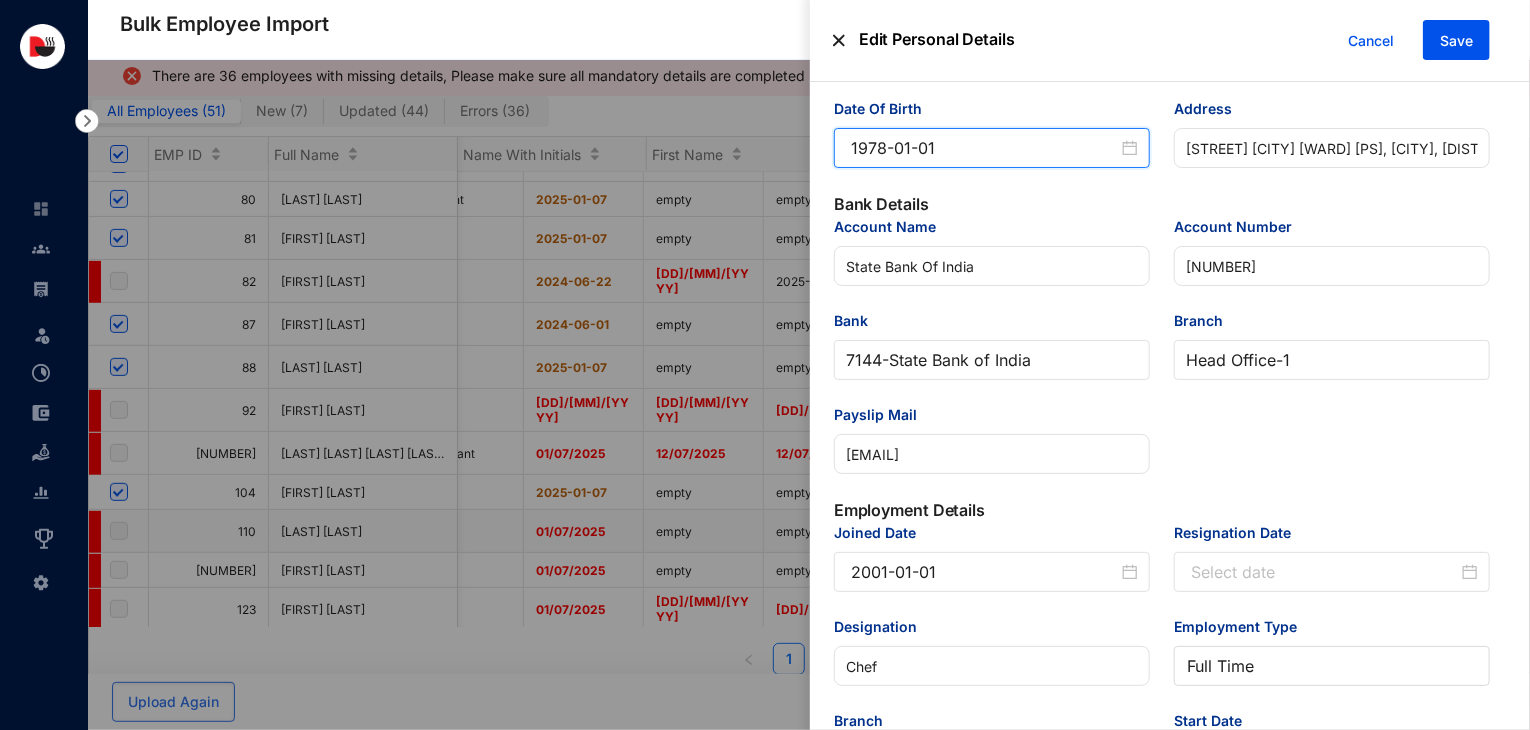 scroll, scrollTop: 402, scrollLeft: 0, axis: vertical 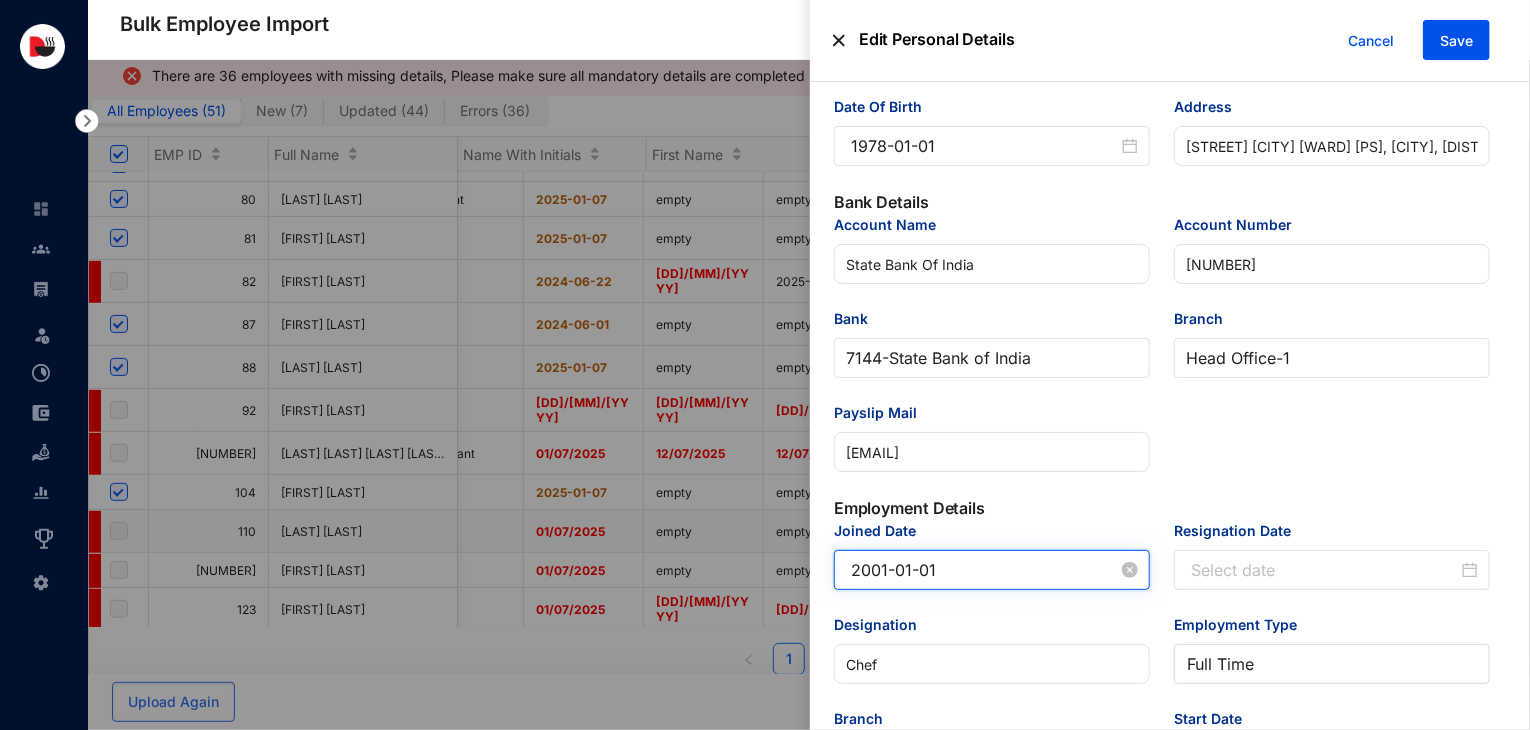 click on "2001-01-01" at bounding box center (984, 570) 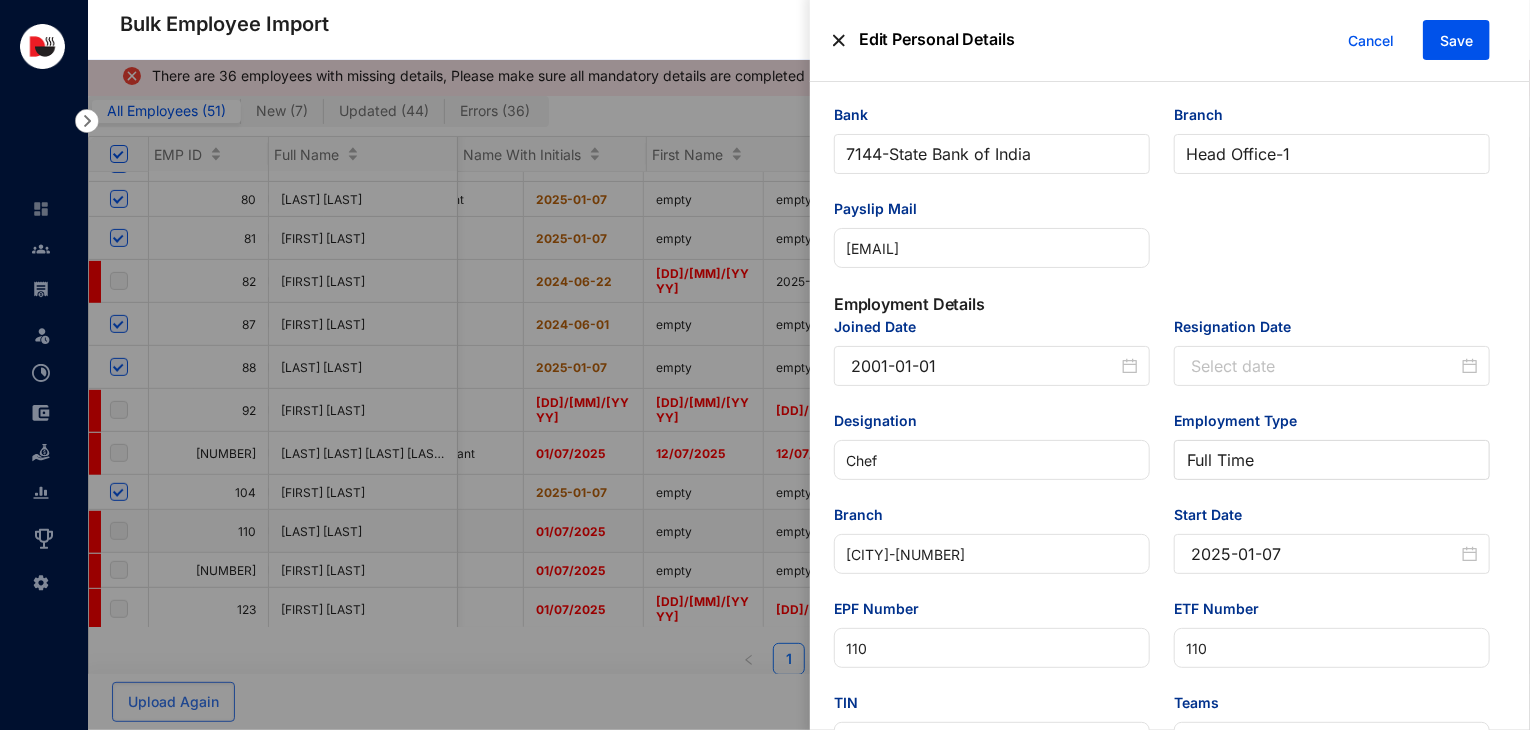 scroll, scrollTop: 608, scrollLeft: 0, axis: vertical 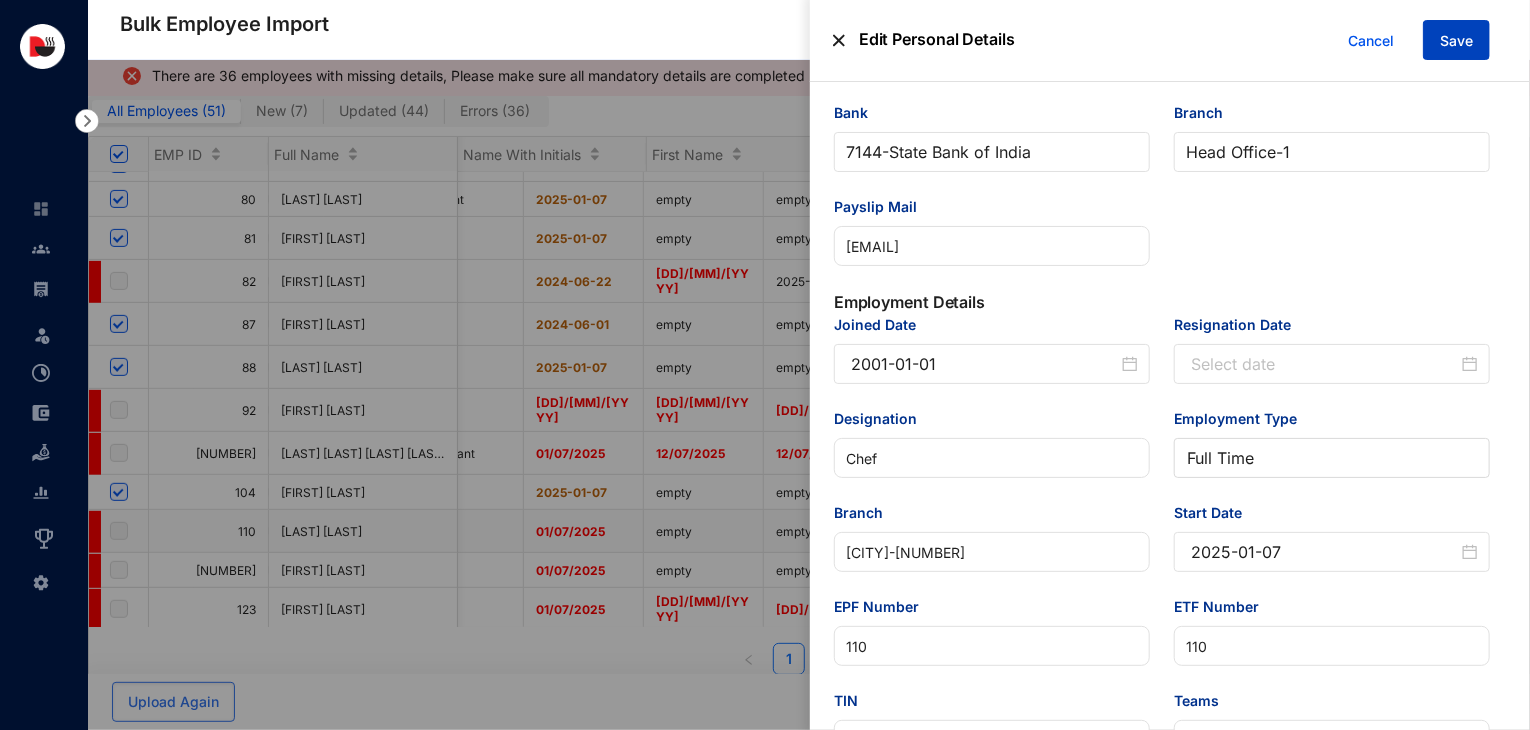 click on "Save" at bounding box center [1456, 40] 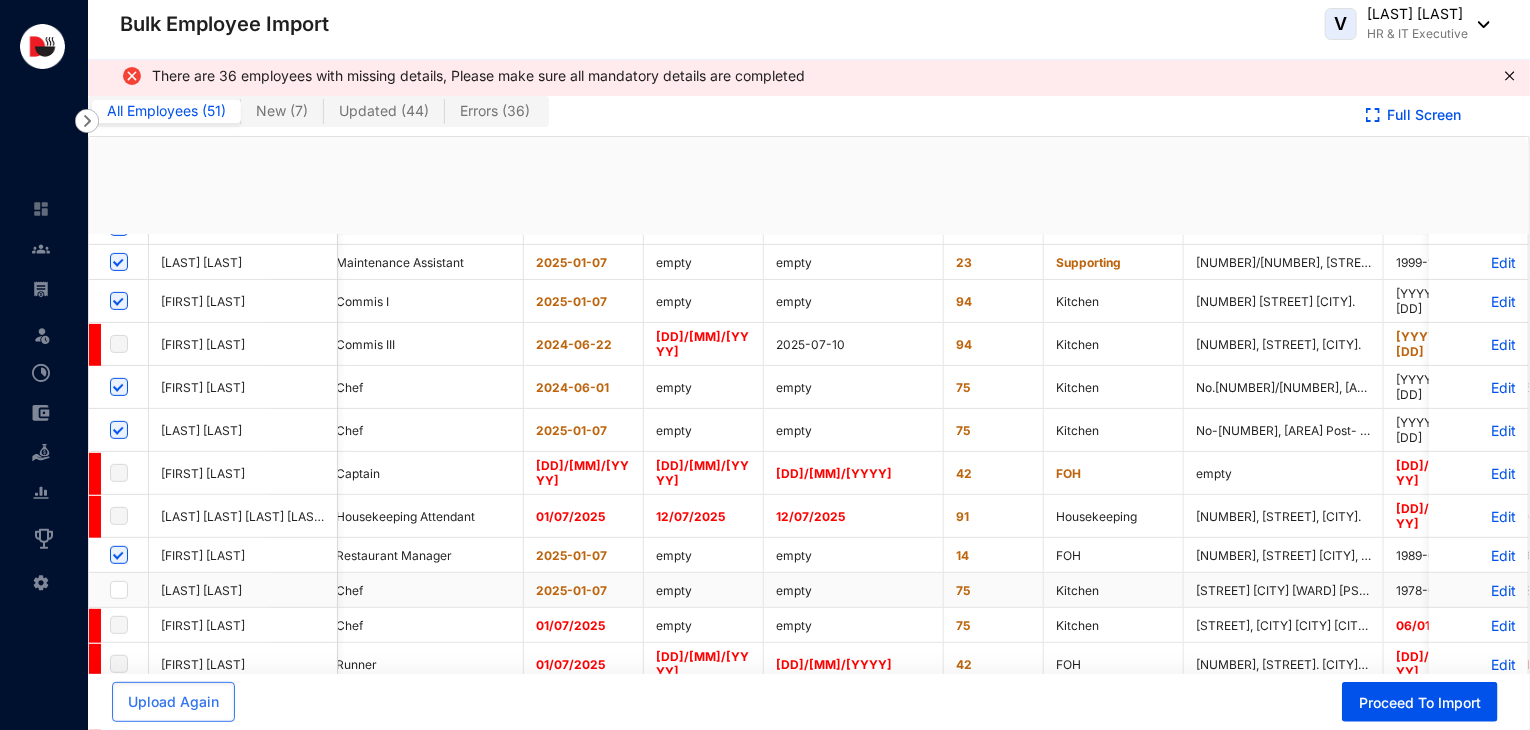 checkbox on "true" 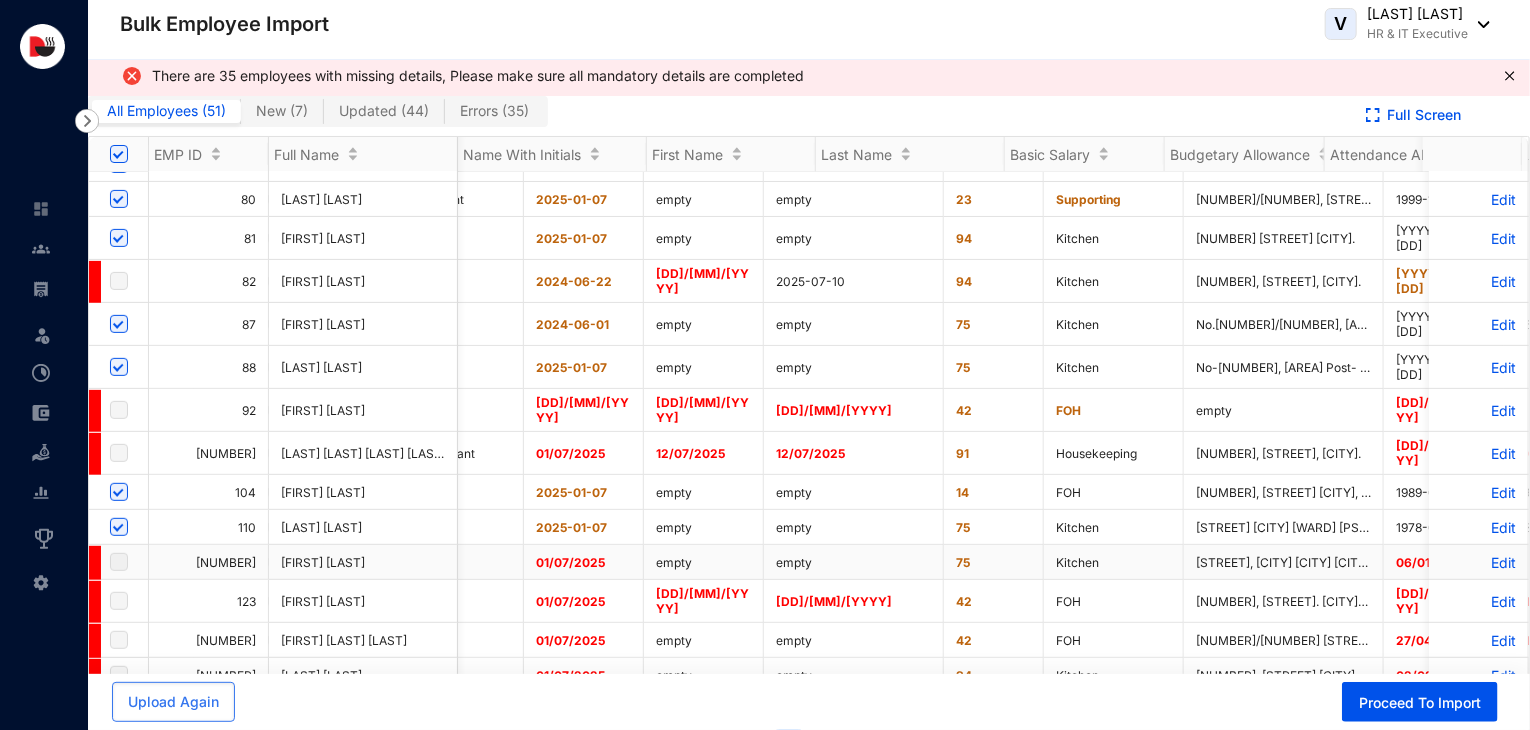 click on "Edit" at bounding box center [1478, 562] 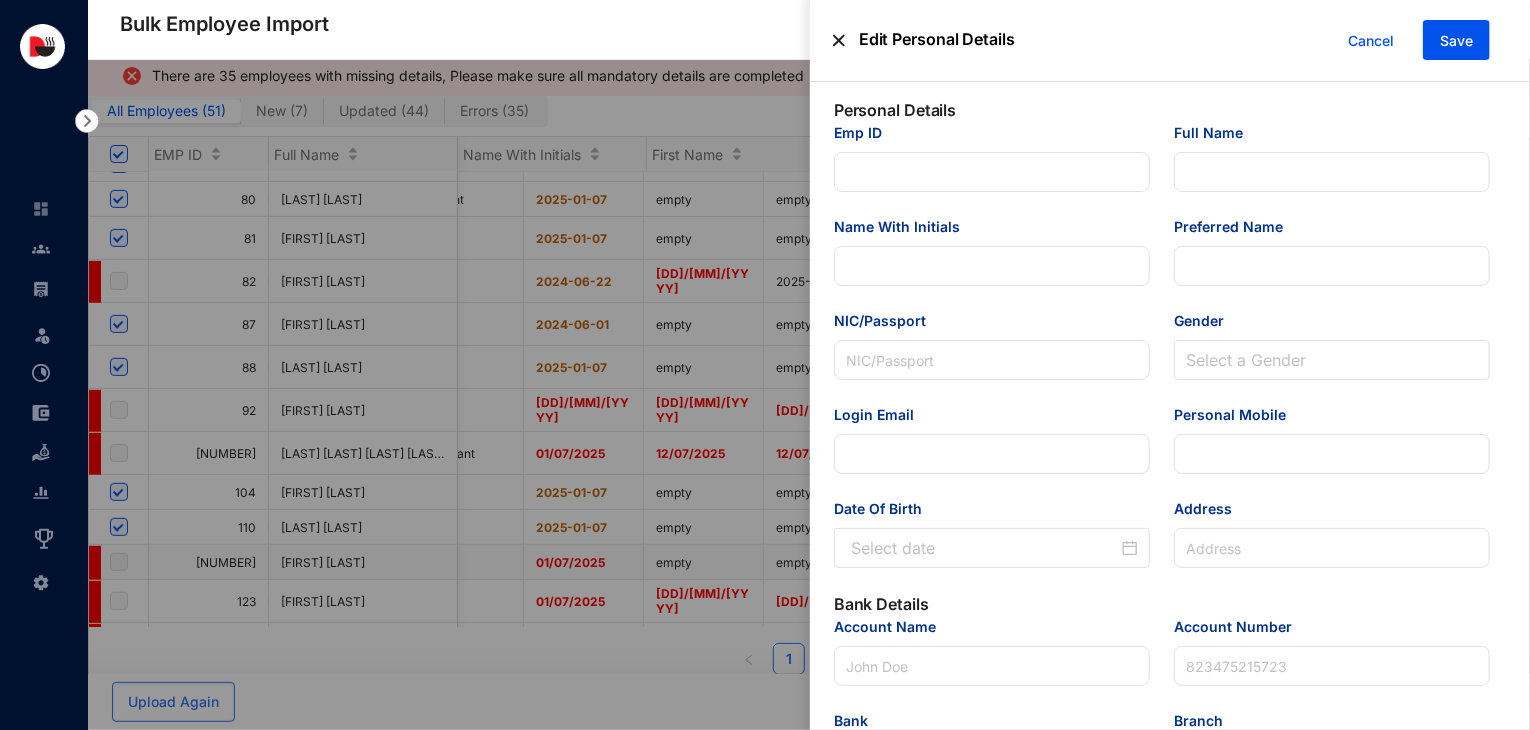 type on "116" 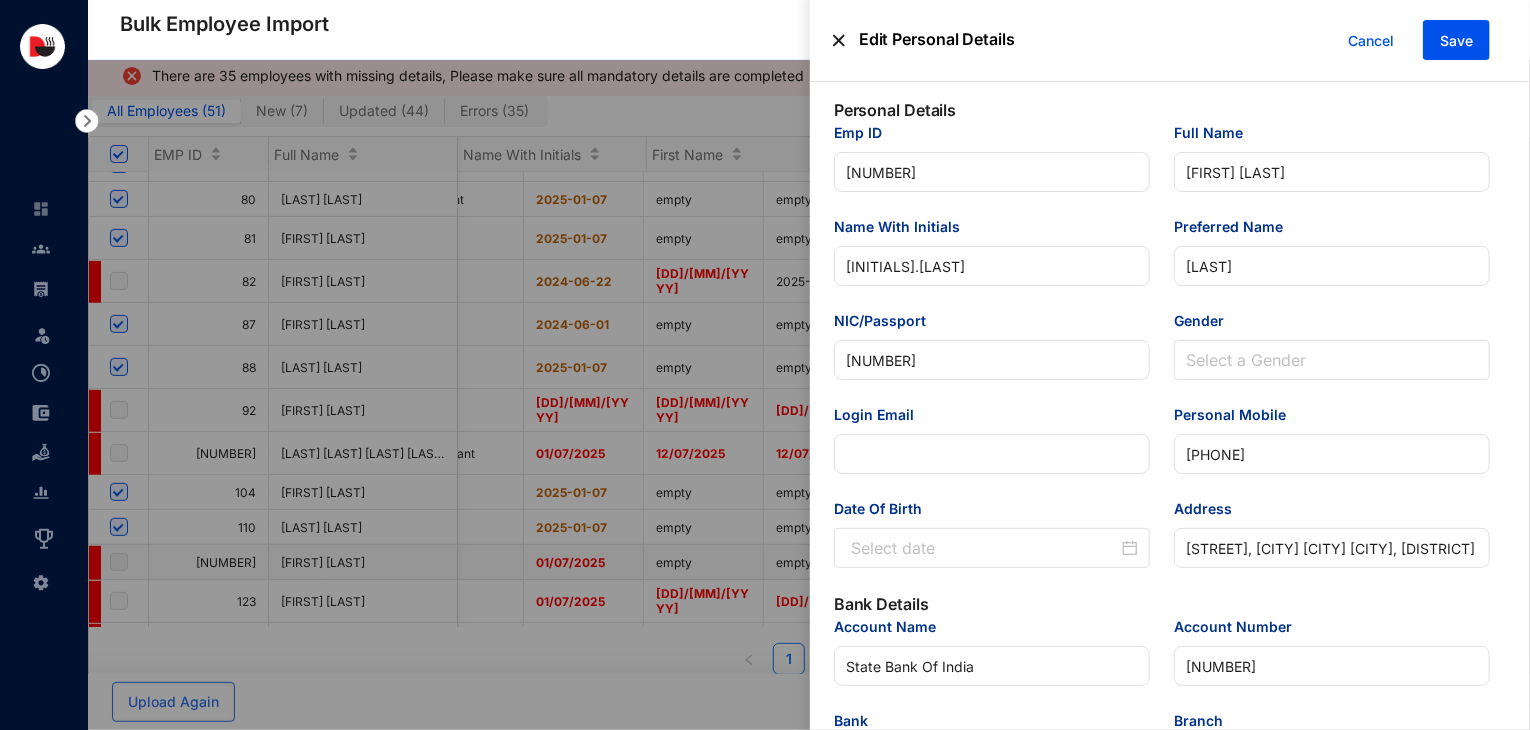 type on "1997-06-01" 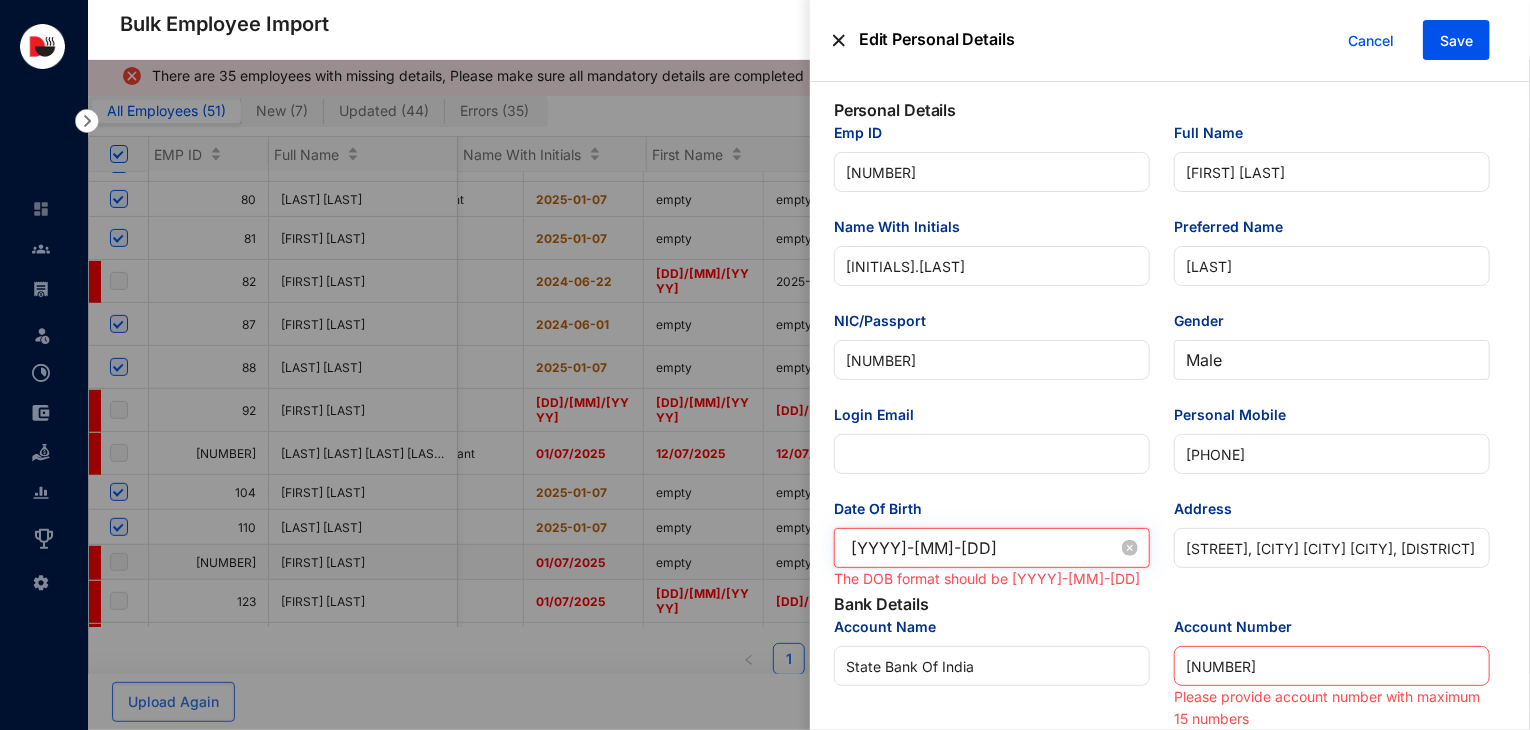 click on "1997-06-01" at bounding box center [984, 548] 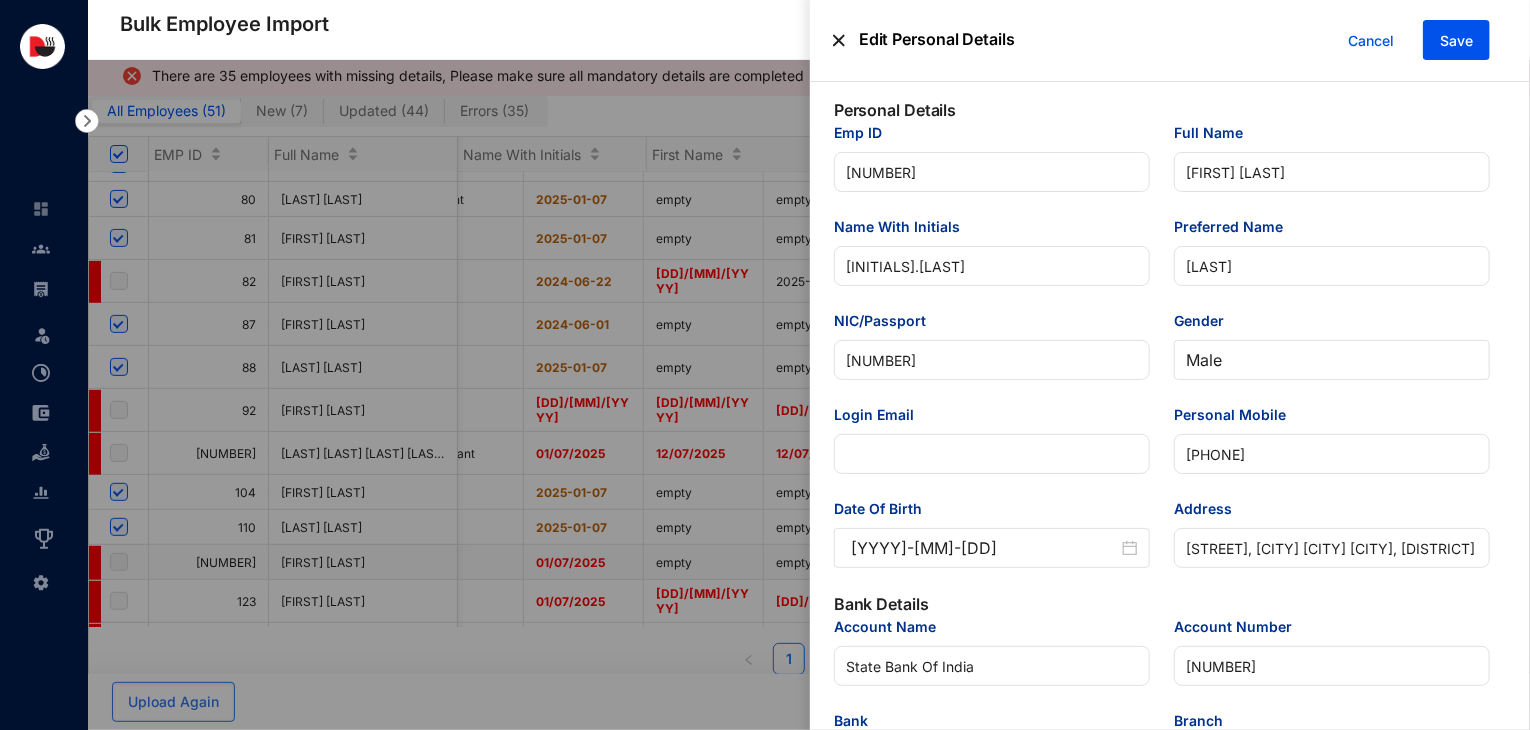 click on "Edit Personal Details Cancel Save Personal Details Emp ID 116 Full Name Baskara Thamilvendhan Name With Initials B.Tamilvendhan Preferred Name Thamilvendhan NIC/Passport B6278099 Gender Male Login Email Personal Mobile 7373992269 Date Of Birth 1997-06-01 Address Keezha Street, Verkudi, Periyakuruvadi Po, Koothanallur Tk, Thiruvarur Bank Details Account Name State Bank Of India Account Number 2.52E+13 Bank 7144  -  State Bank of India  Branch Head Office  -  1 Payslip Mail vendhanbaskaran@gmail.com Employment Details Joined Date Resignation Date Designation Chef Employment Type Full Time Branch Colombo-04 Start Date 2025-01-07 EPF Number 116 ETF Number 116 TIN Teams Kitchen Occupation Grade Food processing, wood working, garment and other craft and related trade workers  -  75 Earnings Basic Salary 40000 Budgetary Allowance 49800 Attendance Allowance 49800" at bounding box center (765, 731) 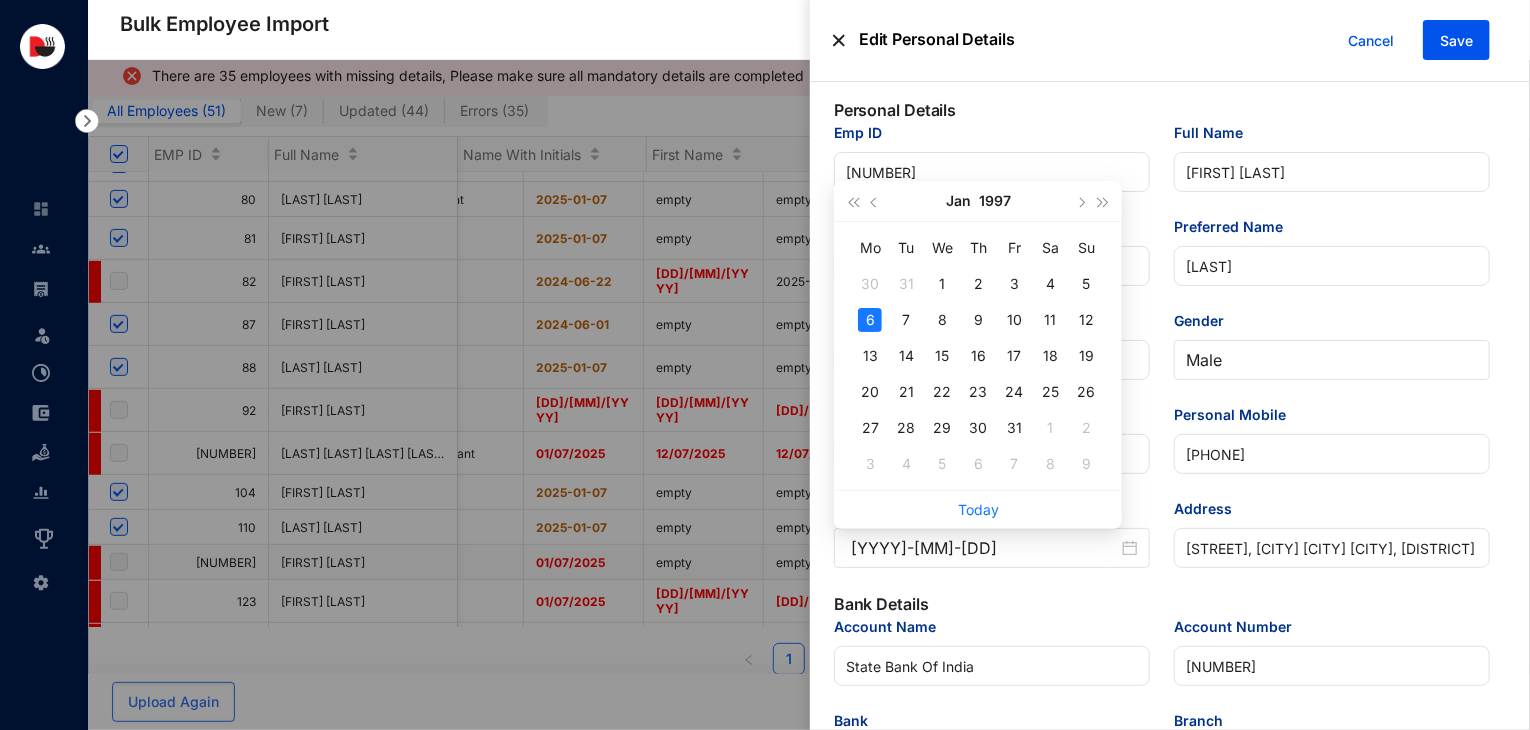 type on "[DATE]" 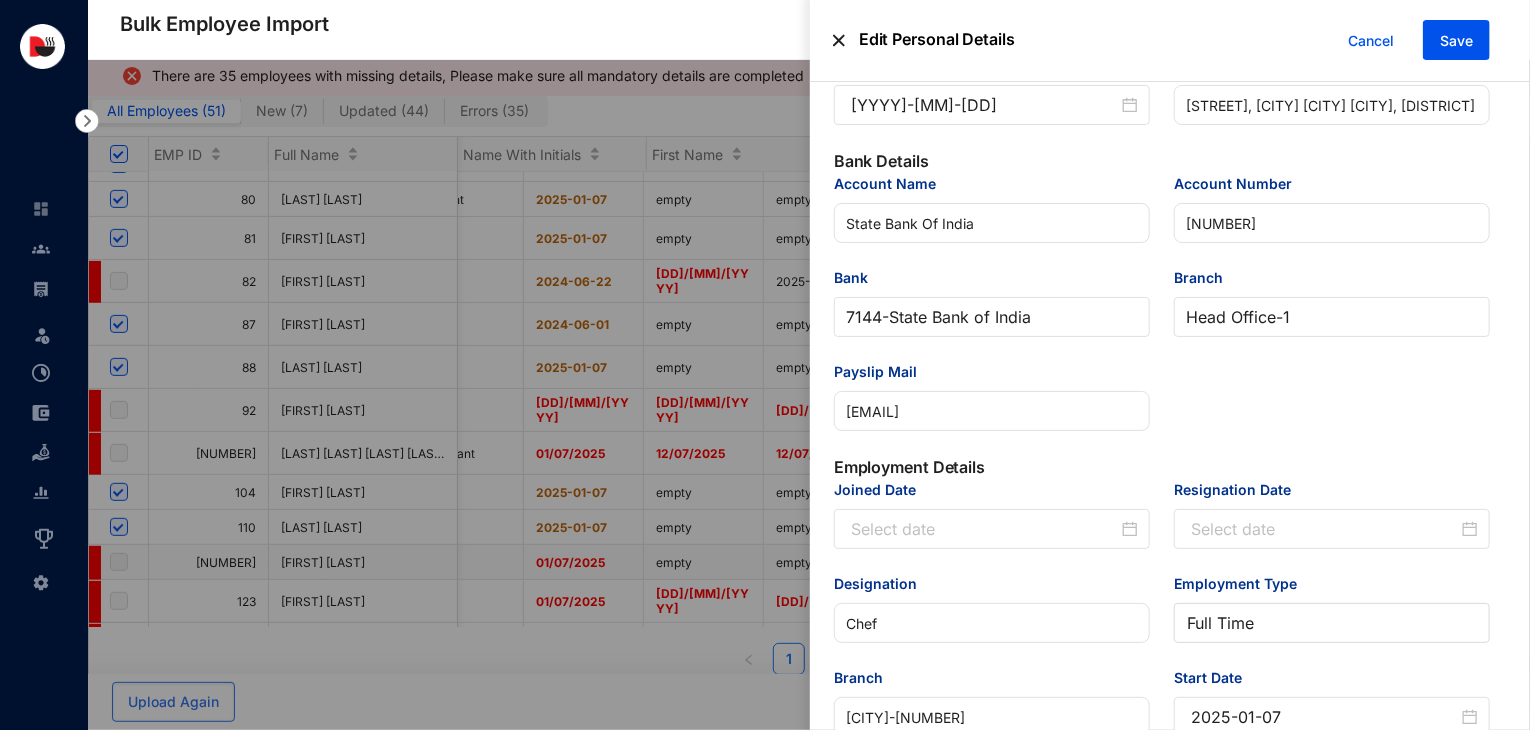 scroll, scrollTop: 442, scrollLeft: 0, axis: vertical 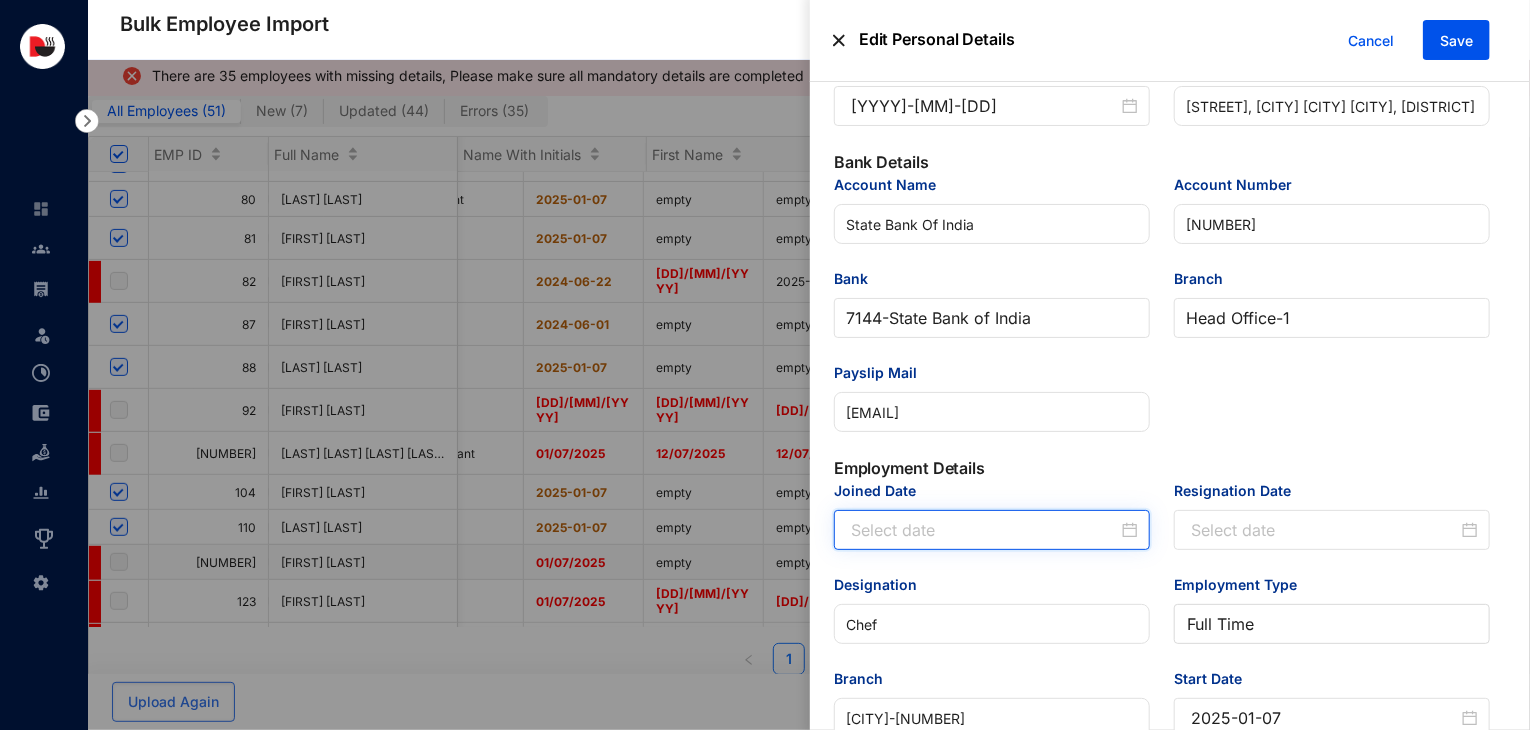 click on "Joined Date" at bounding box center (984, 530) 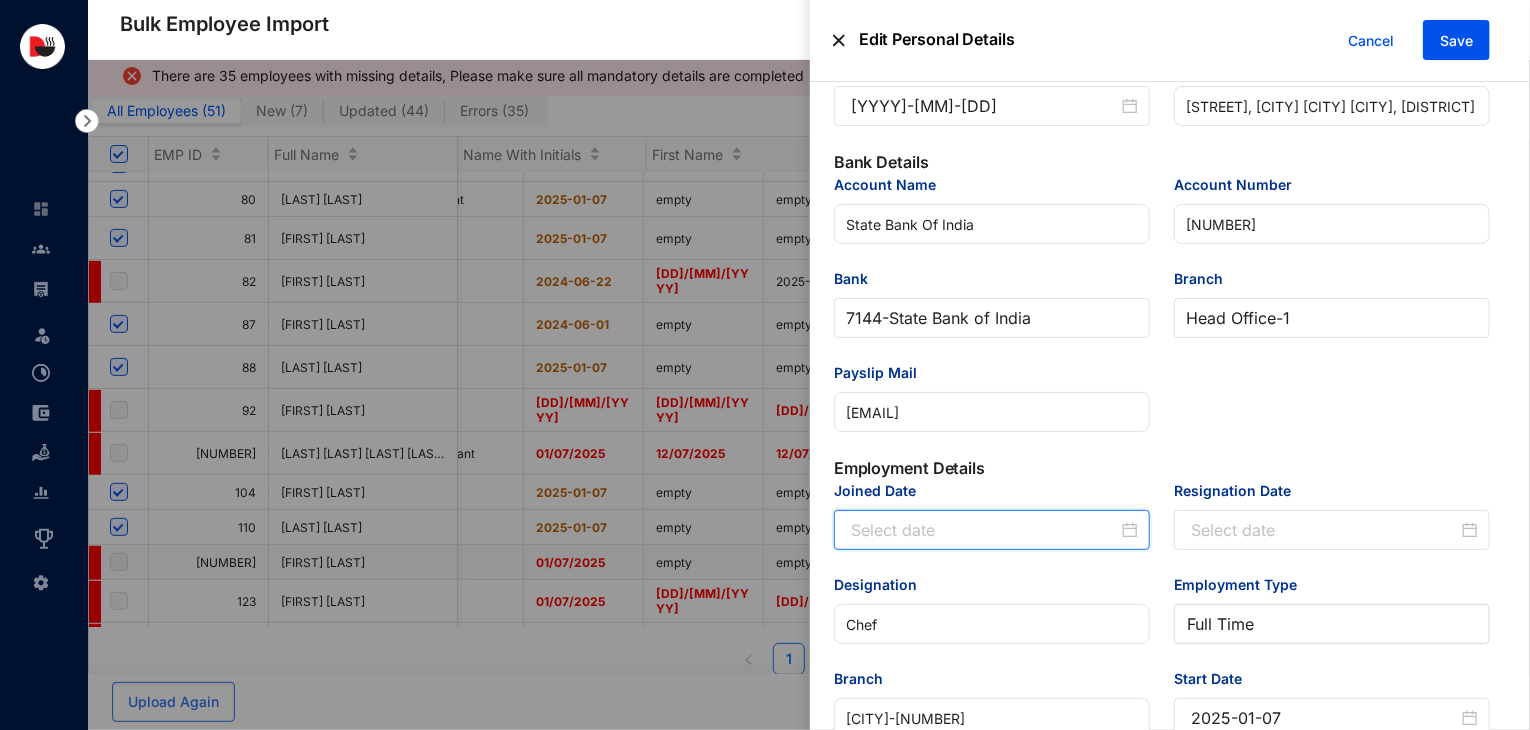 click on "Joined Date" at bounding box center (984, 530) 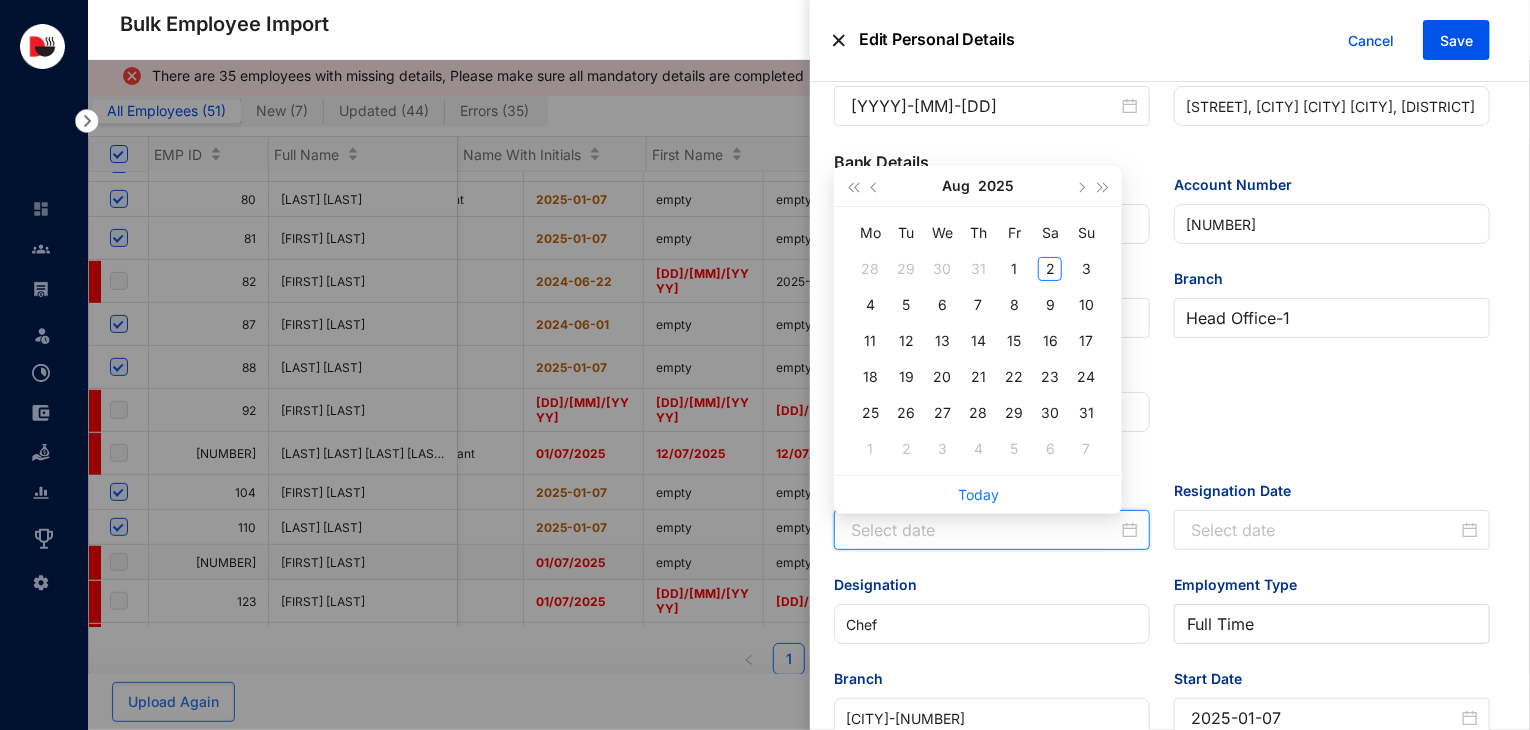 paste on "2024-10-25" 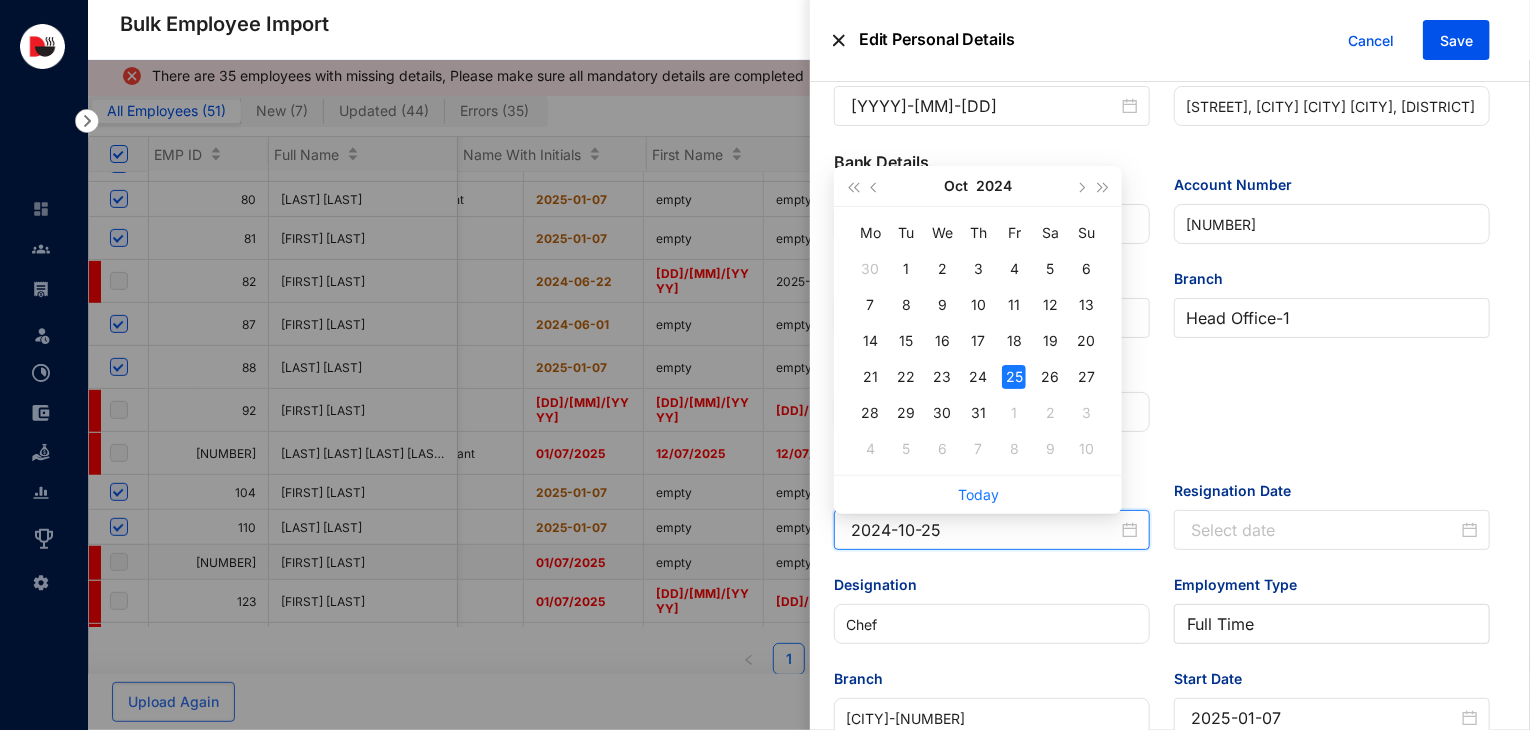 drag, startPoint x: 954, startPoint y: 538, endPoint x: 825, endPoint y: 543, distance: 129.09686 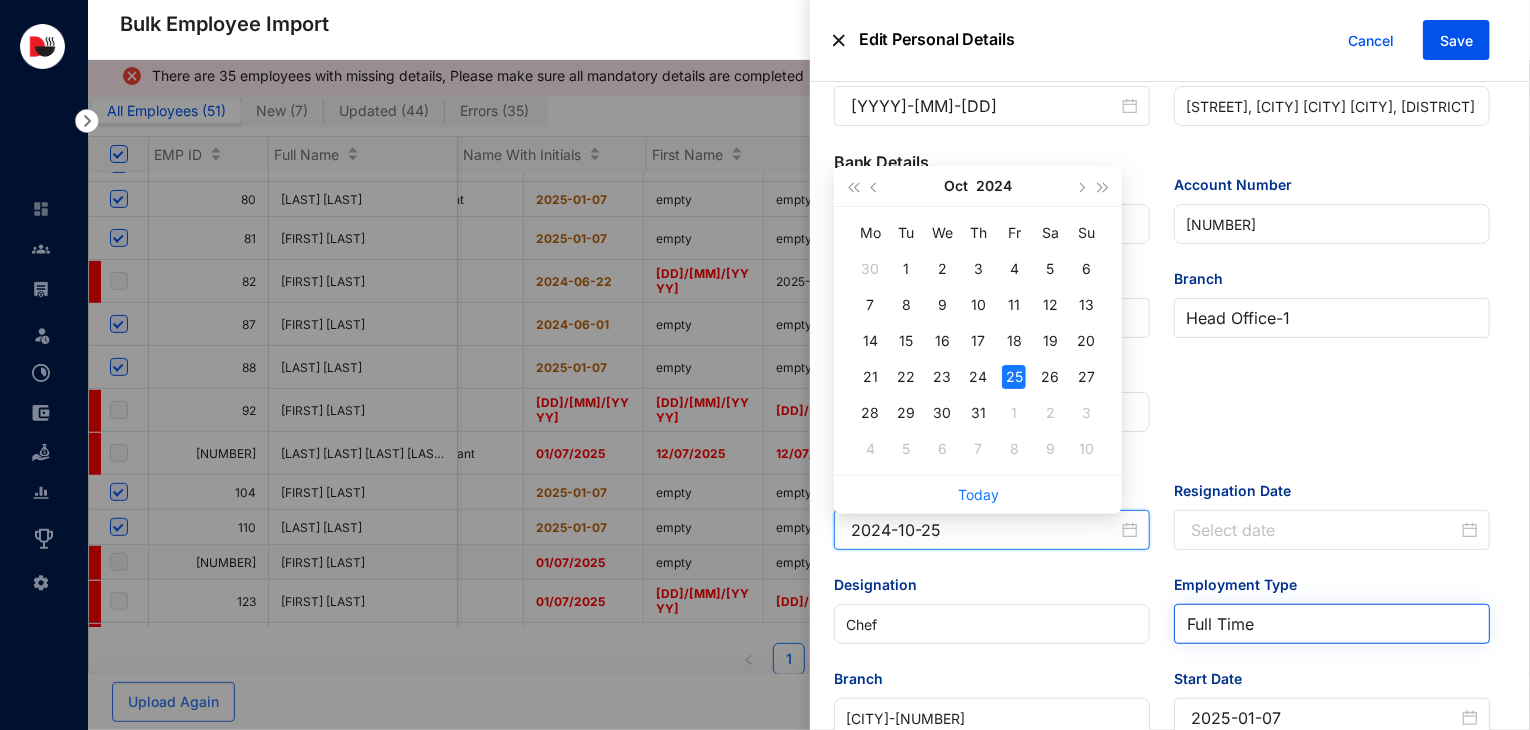 scroll, scrollTop: 574, scrollLeft: 0, axis: vertical 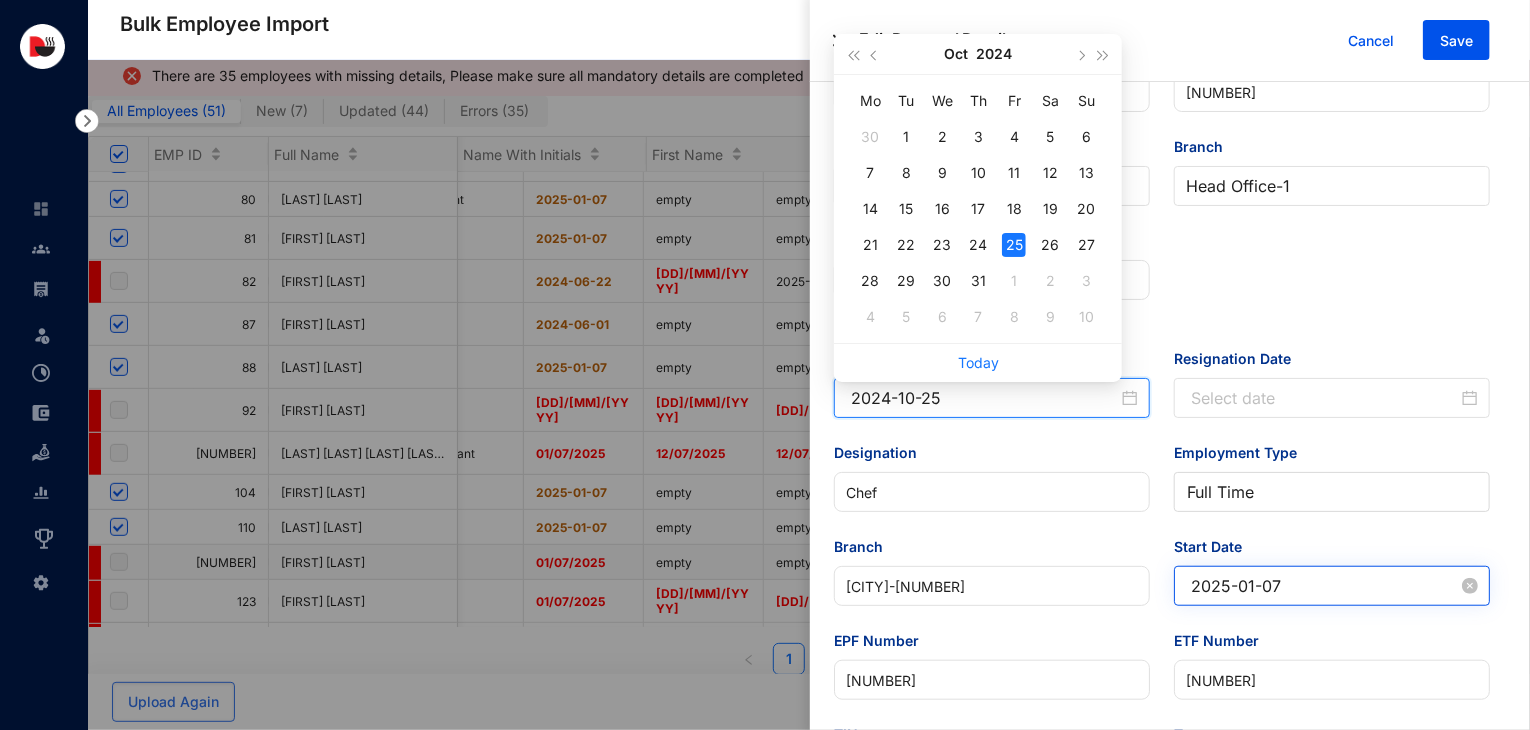 type on "2024-10-25" 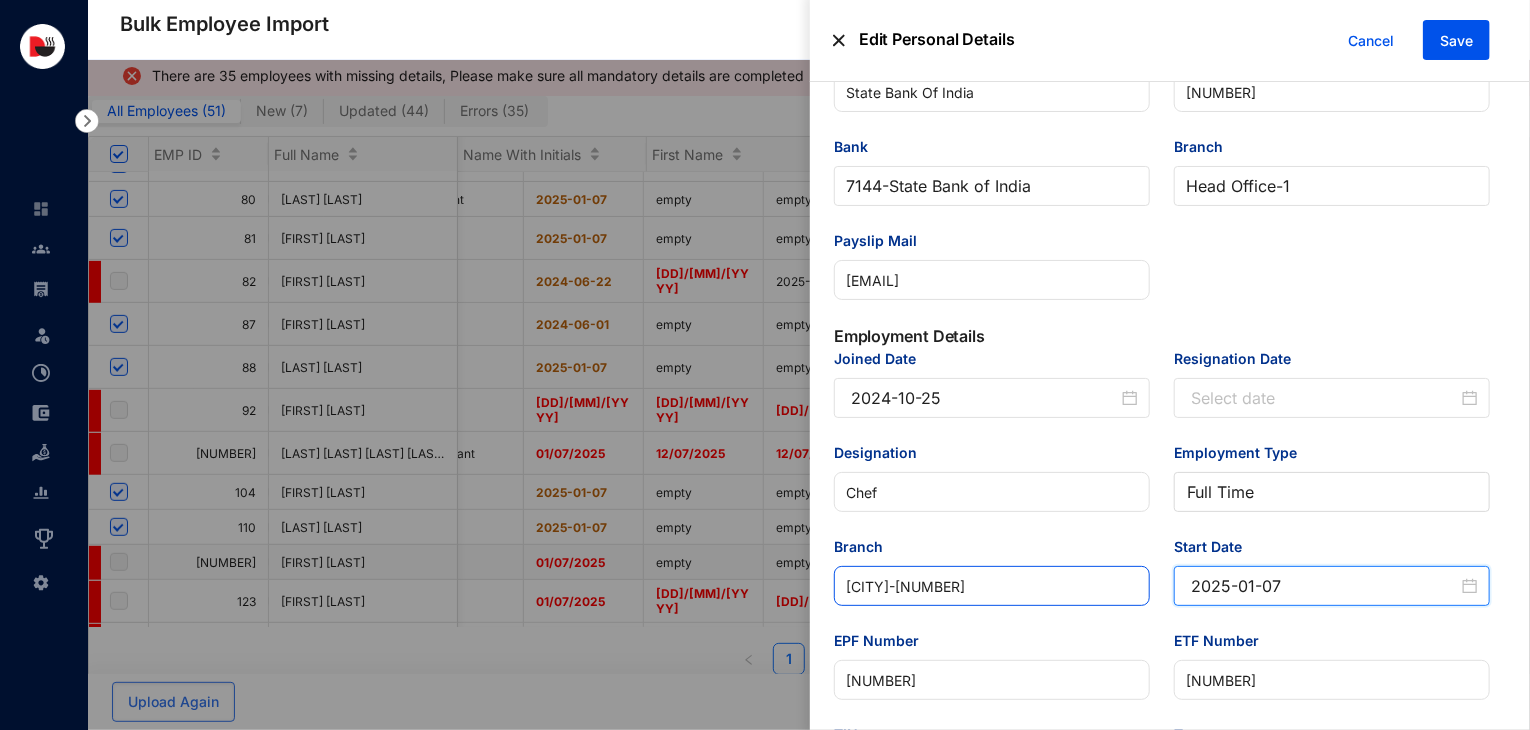 drag, startPoint x: 1316, startPoint y: 587, endPoint x: 1128, endPoint y: 604, distance: 188.76706 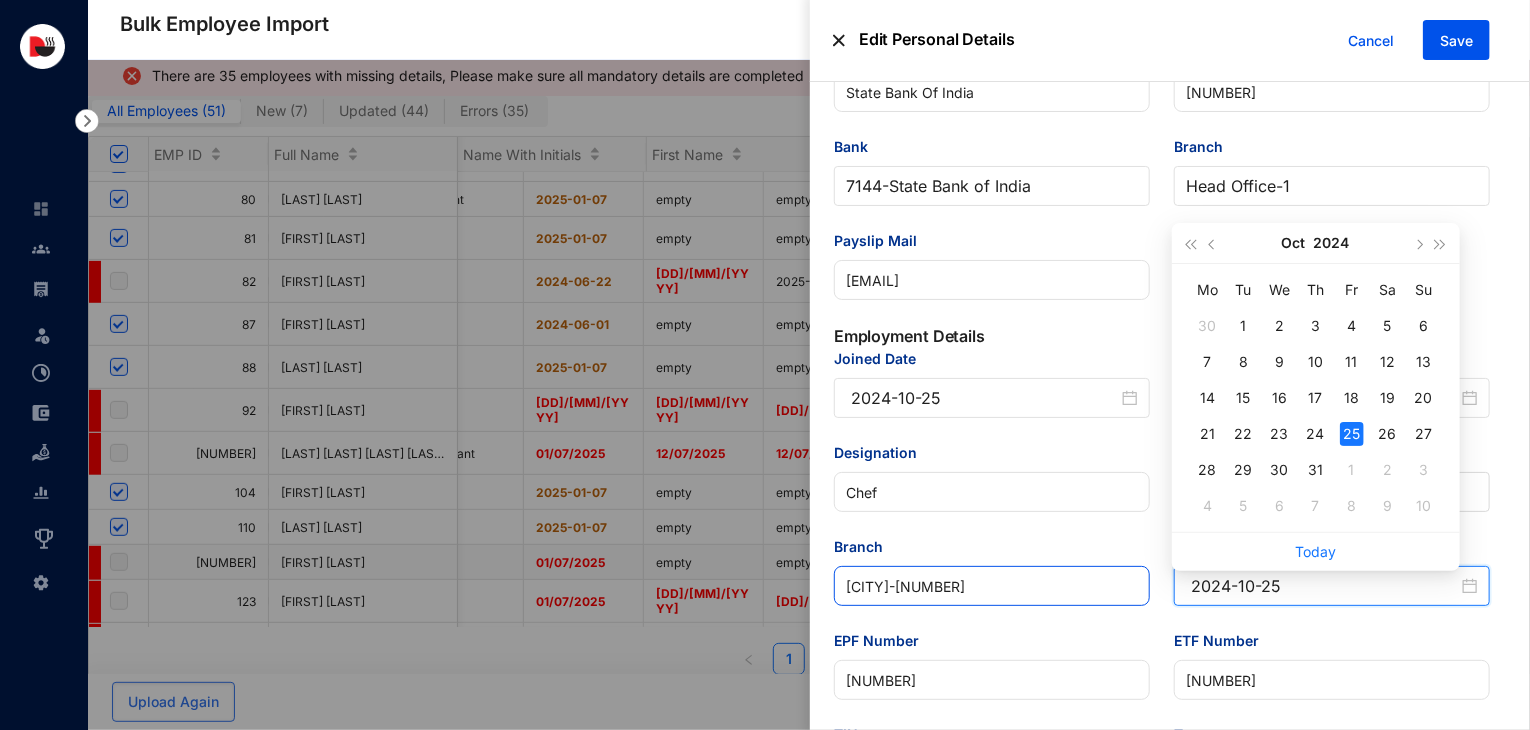 type on "2024-10-25" 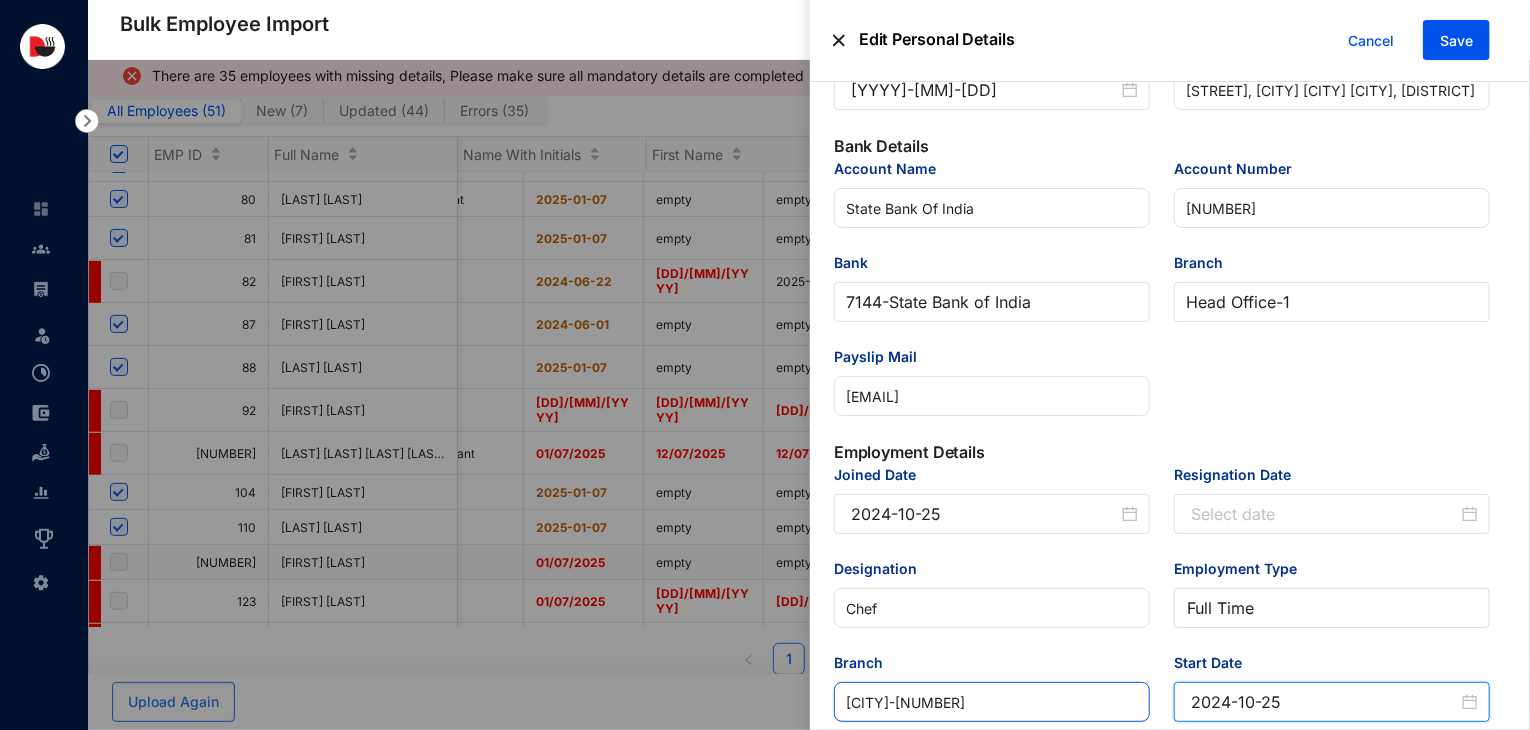 scroll, scrollTop: 452, scrollLeft: 0, axis: vertical 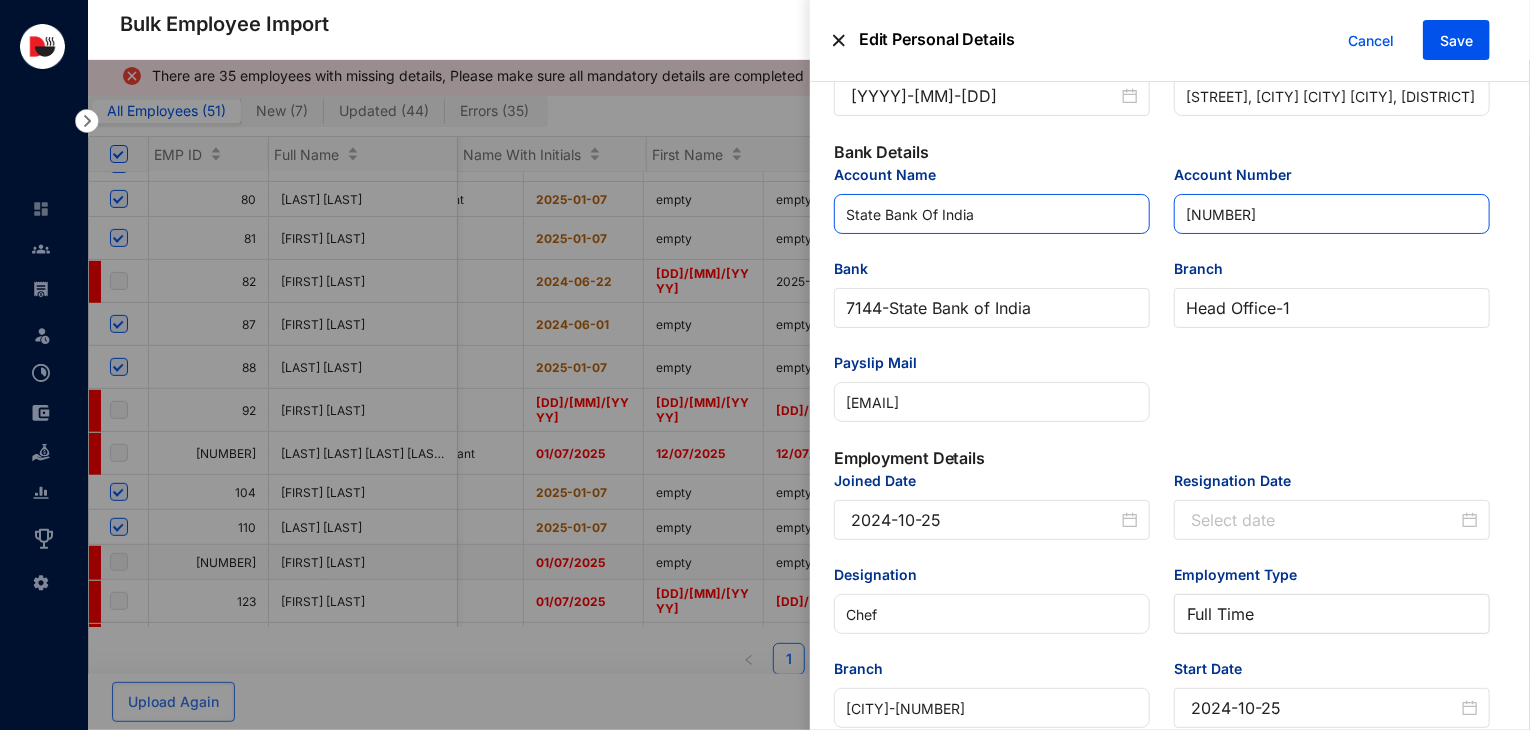 drag, startPoint x: 1244, startPoint y: 221, endPoint x: 1132, endPoint y: 233, distance: 112.64102 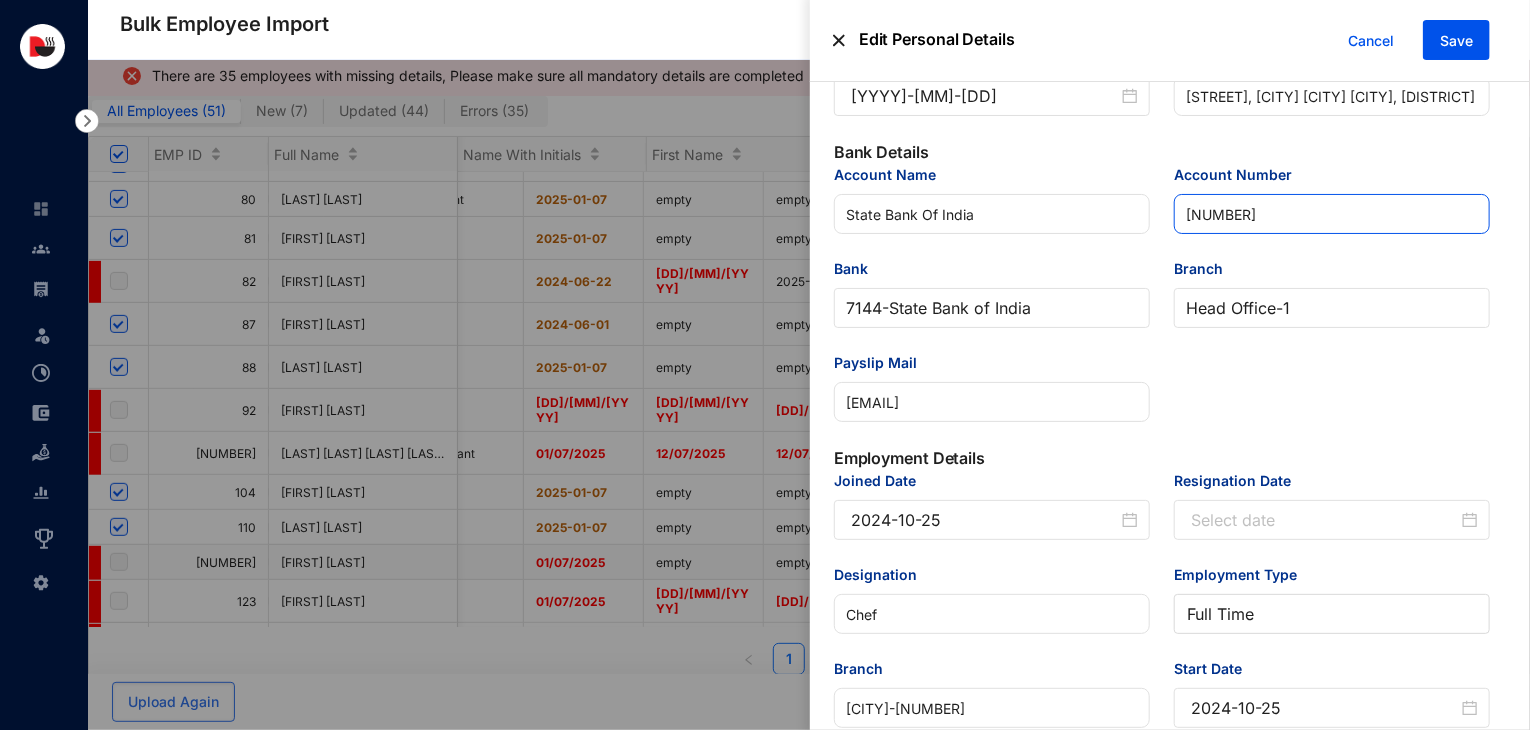 drag, startPoint x: 1256, startPoint y: 222, endPoint x: 1175, endPoint y: 220, distance: 81.02469 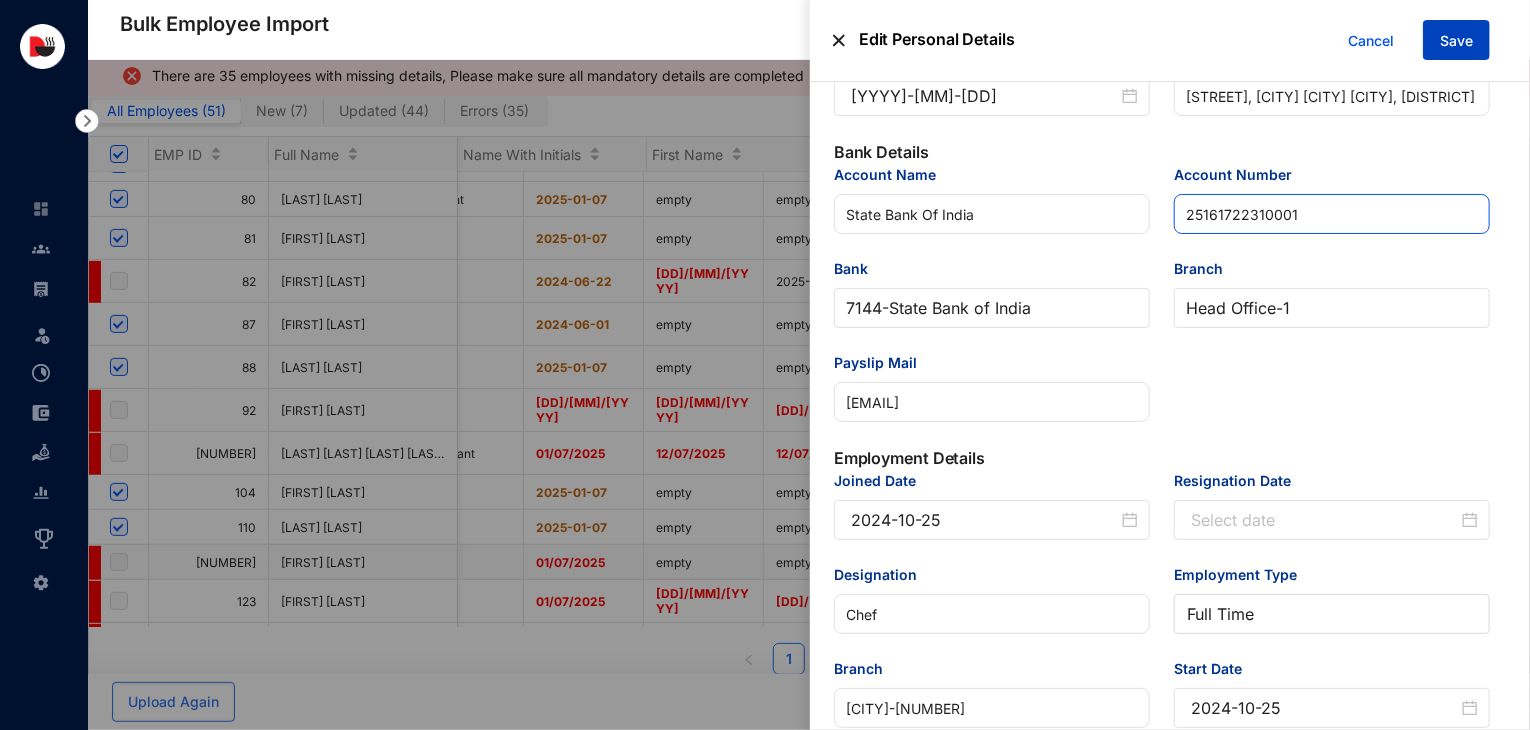 type on "25161722310001" 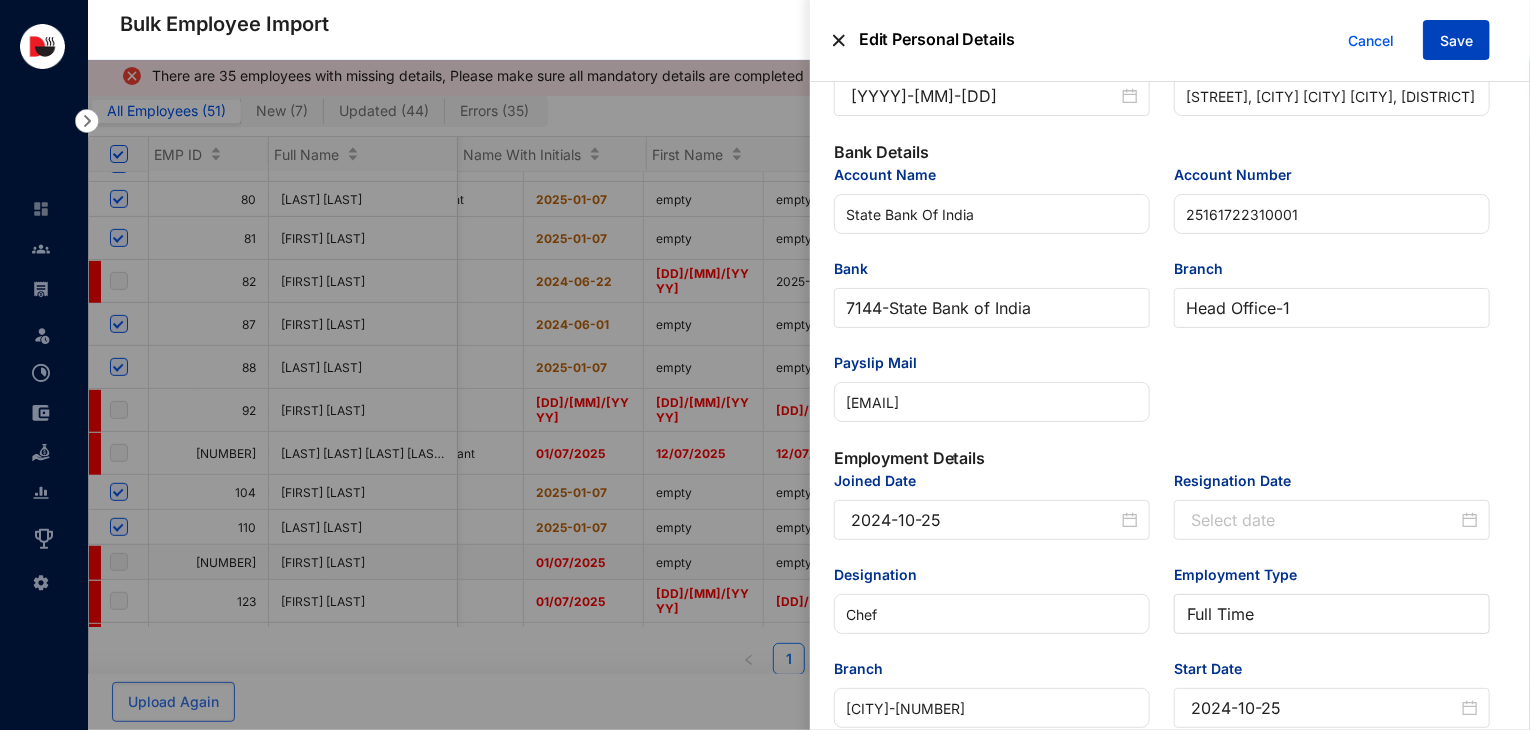 click on "Save" at bounding box center [1456, 41] 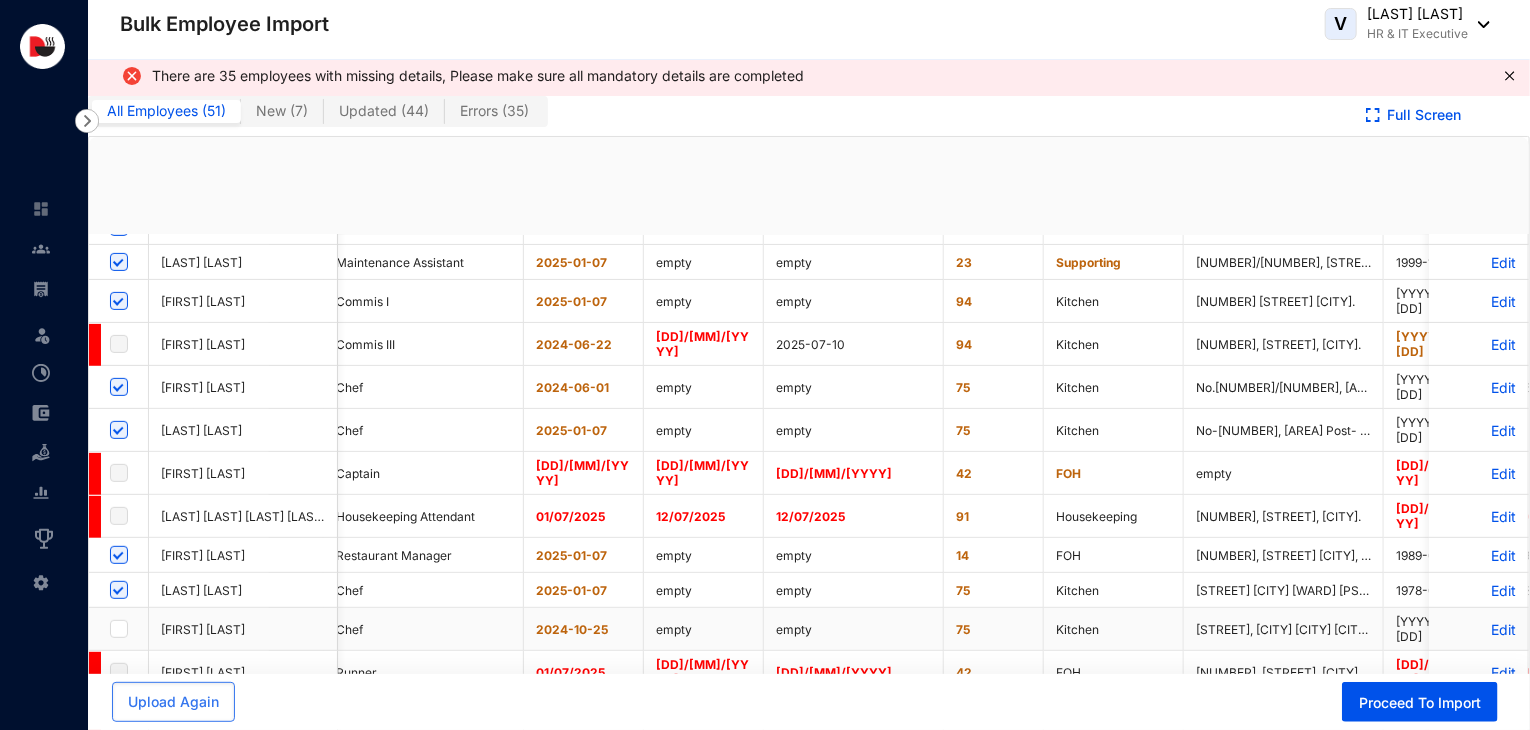 checkbox on "true" 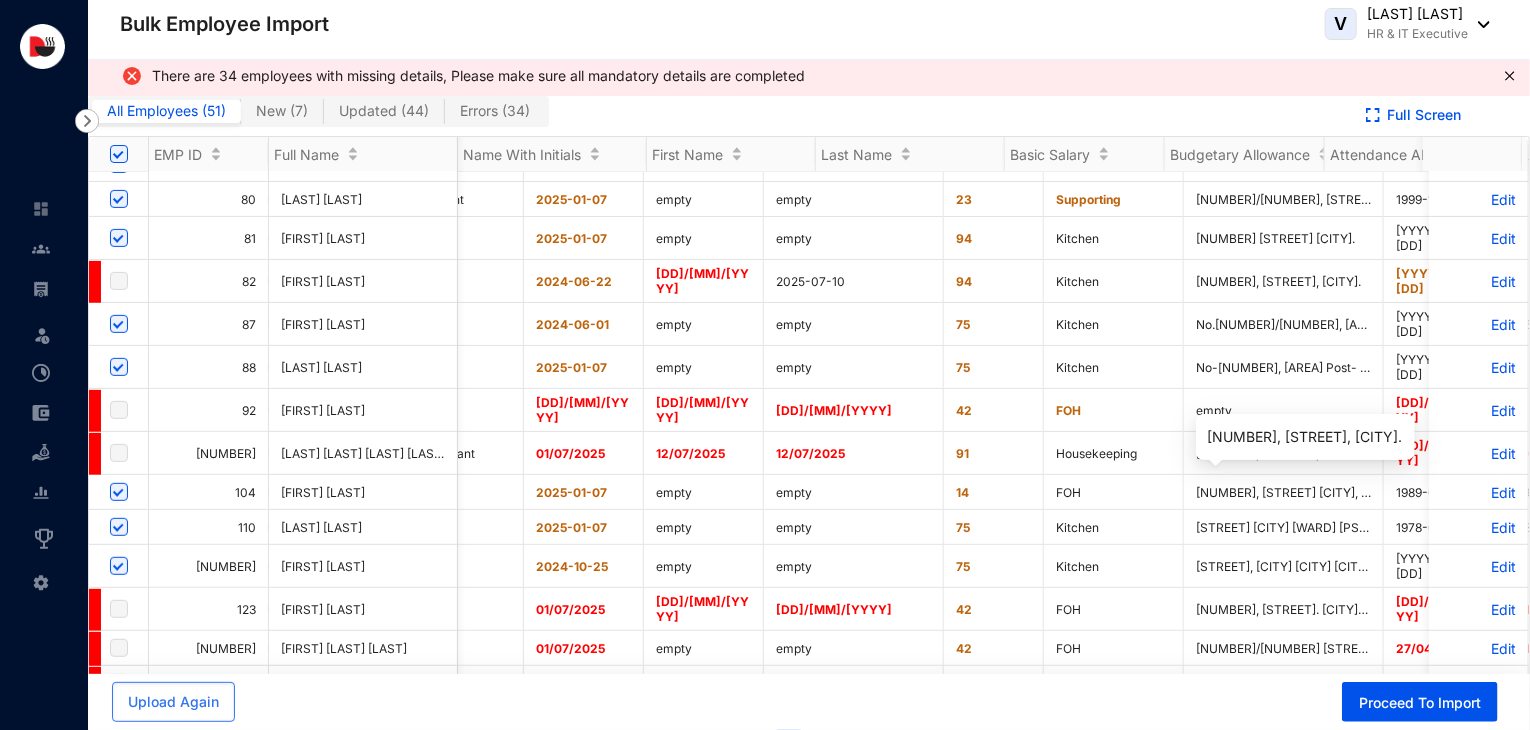 scroll, scrollTop: 71, scrollLeft: 3900, axis: both 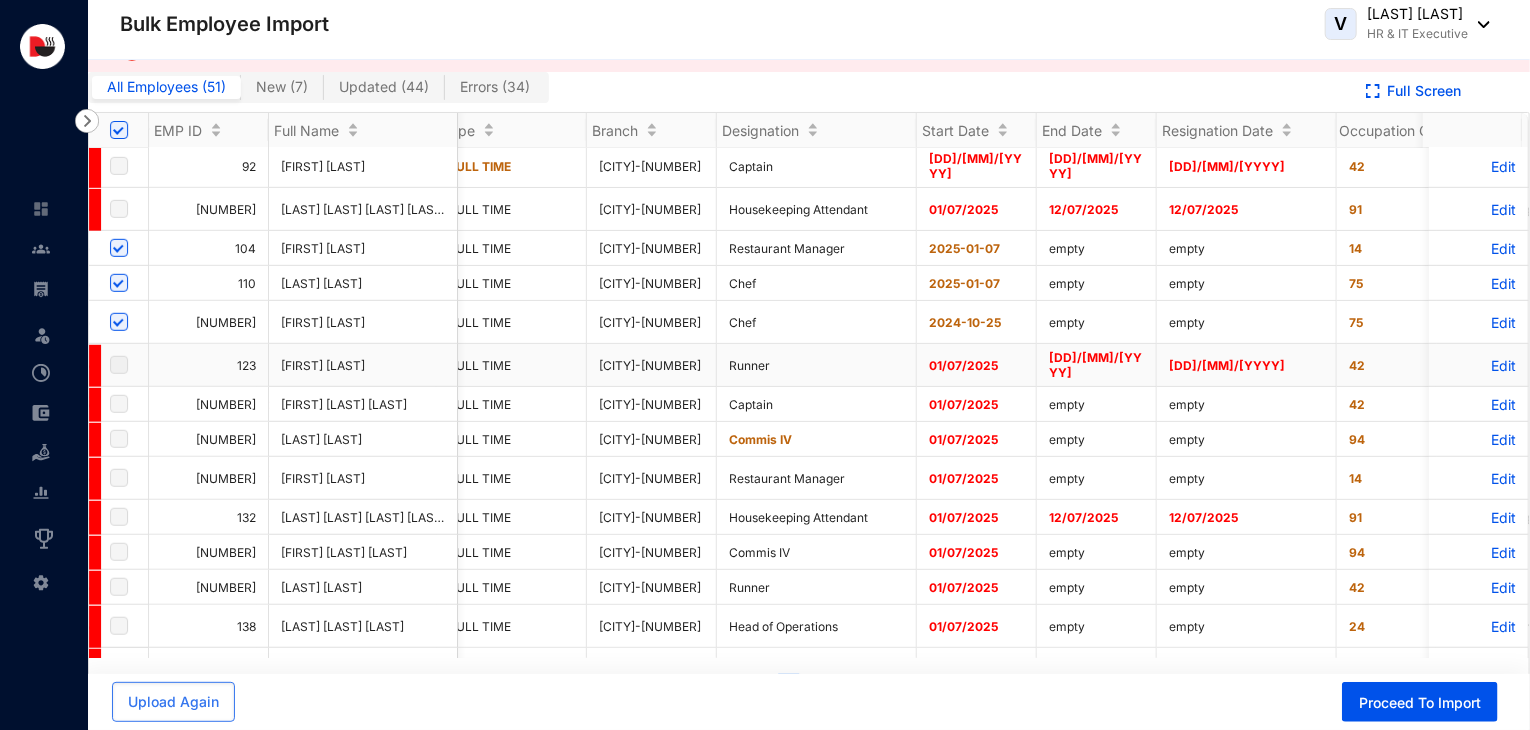click on "Edit" at bounding box center [1478, 365] 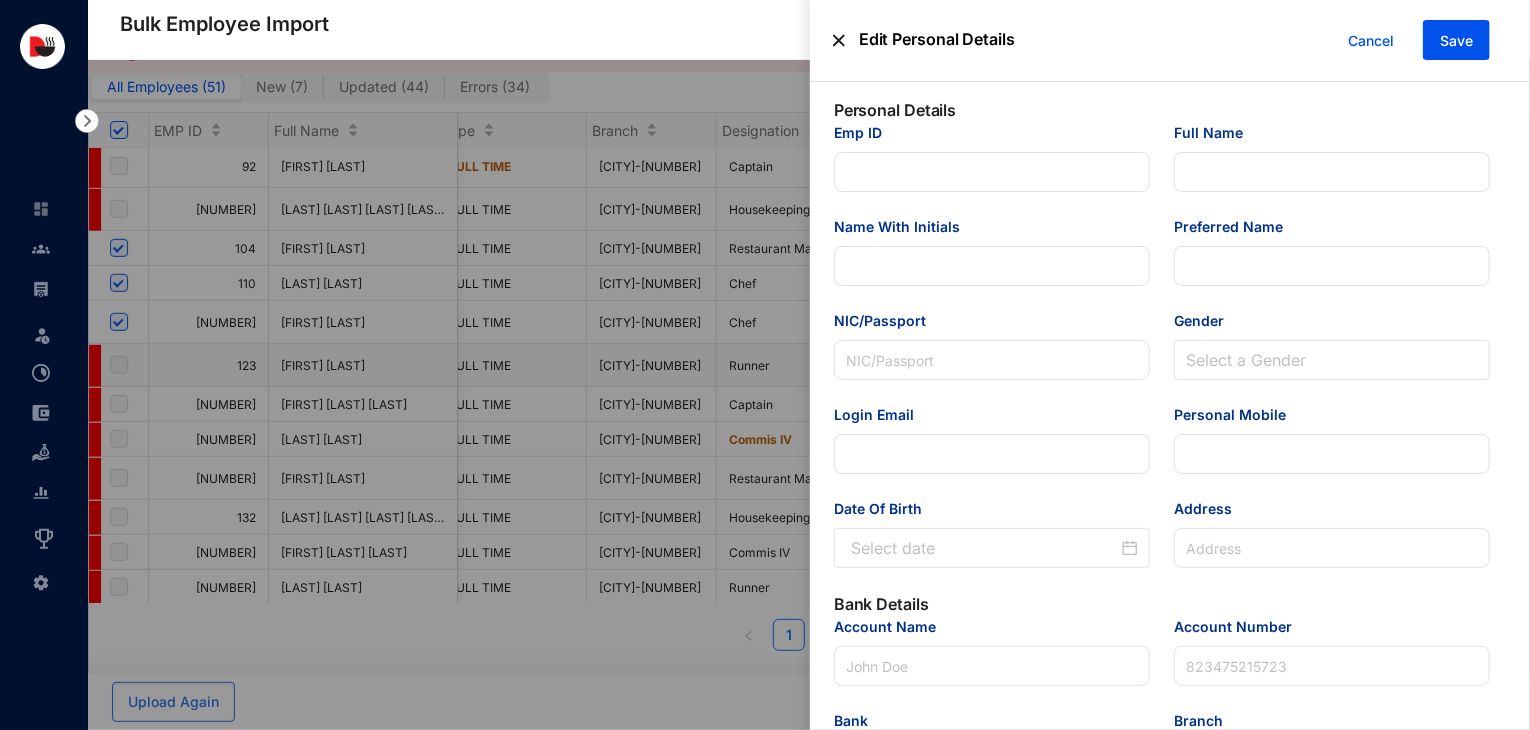 type on "123" 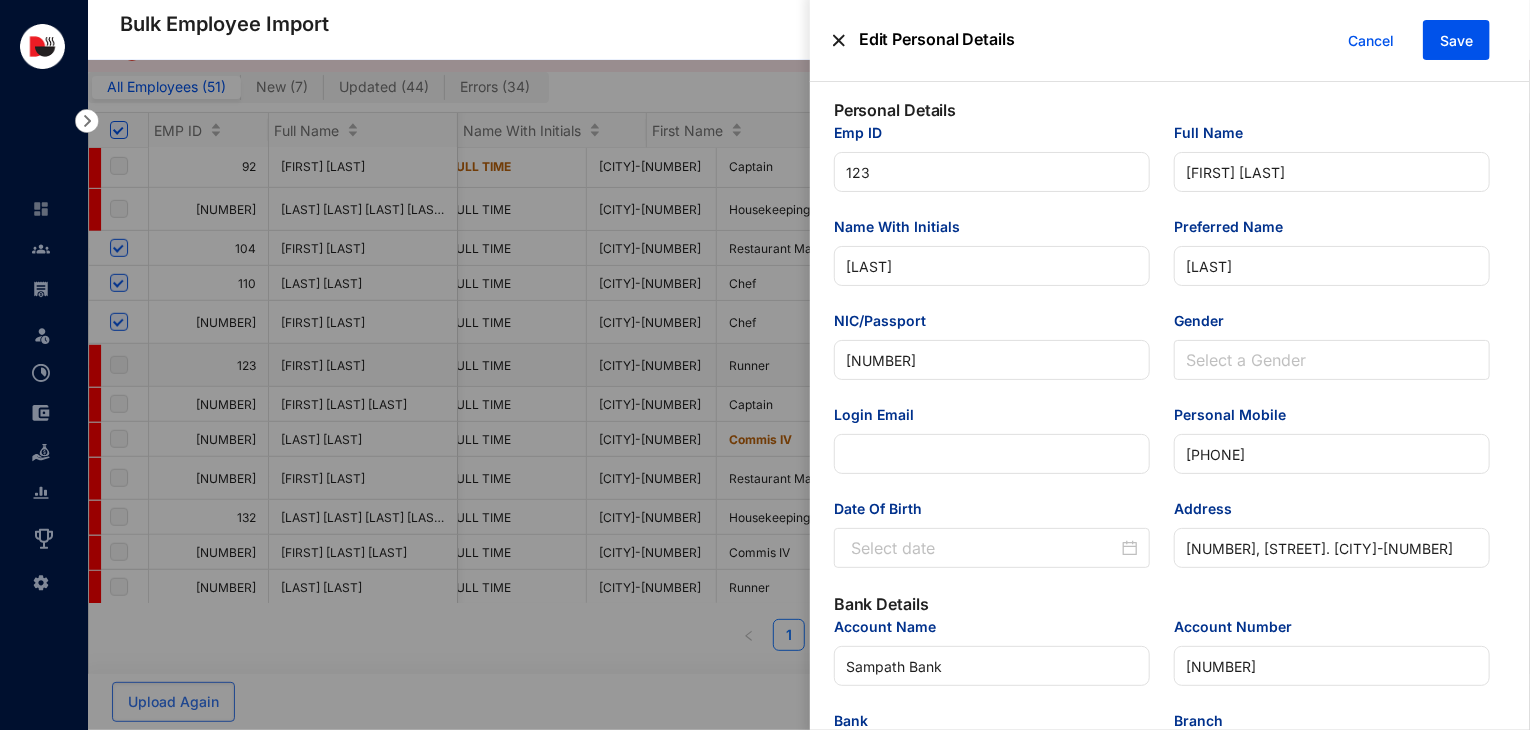 type on "[DATE]" 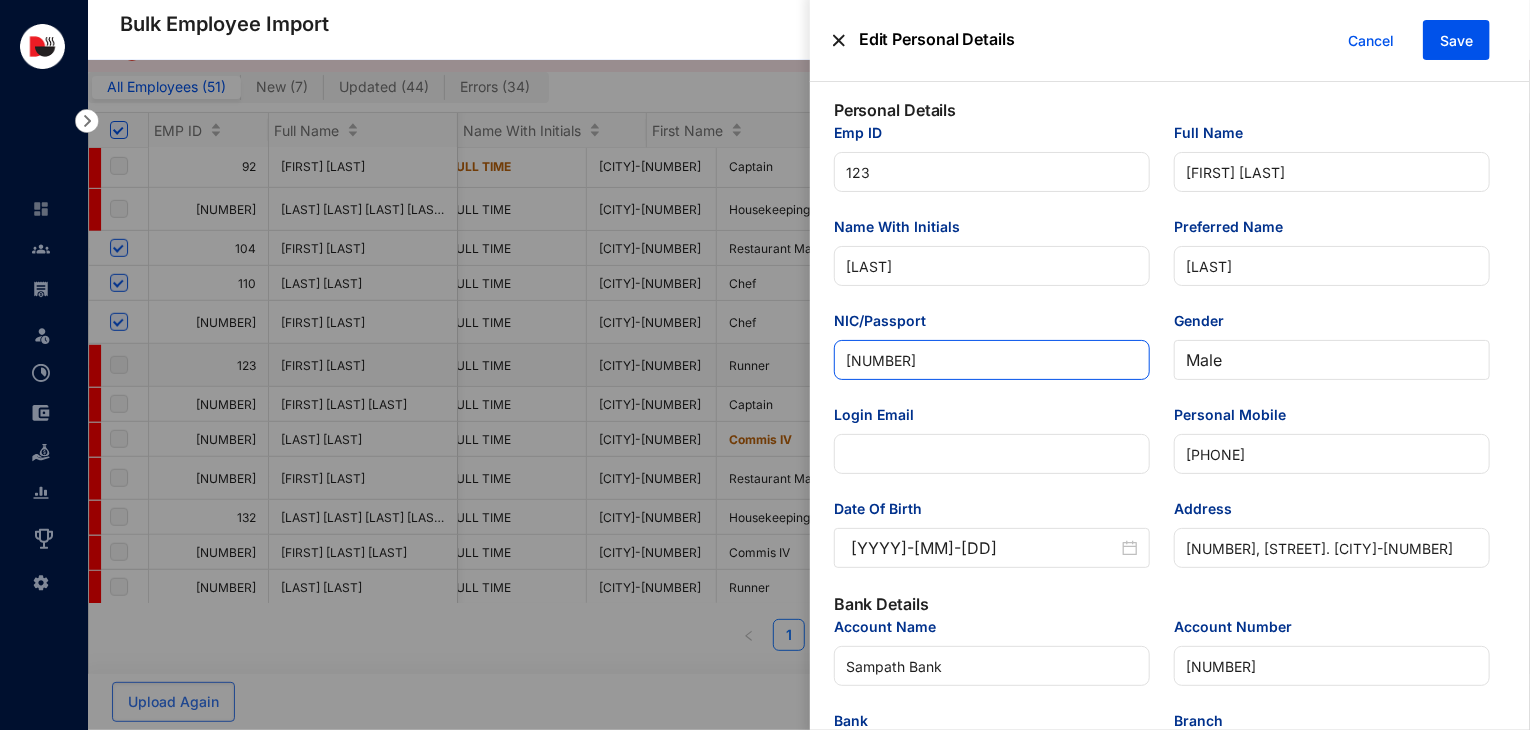 drag, startPoint x: 946, startPoint y: 369, endPoint x: 772, endPoint y: 389, distance: 175.14566 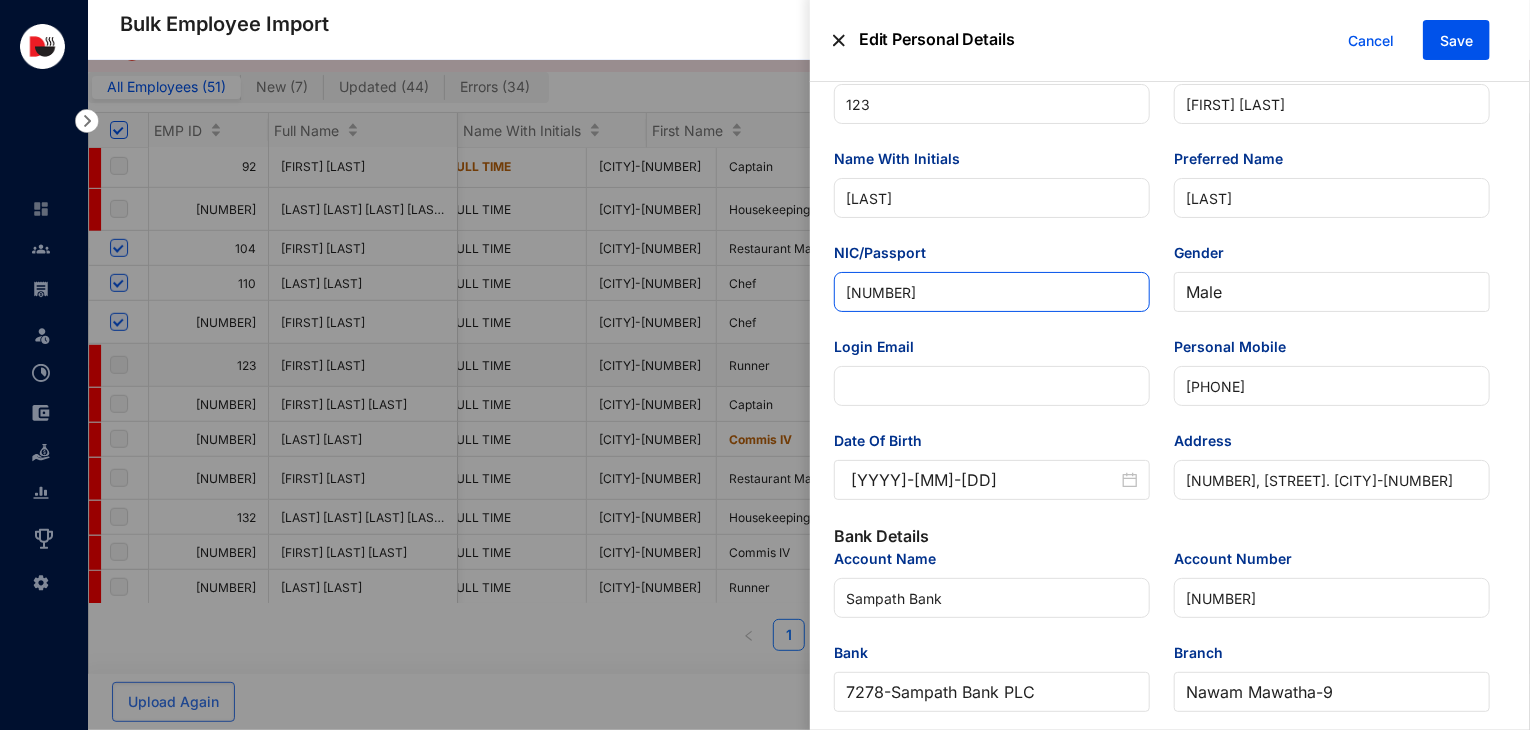 type on "[ACCOUNT_NUMBER]" 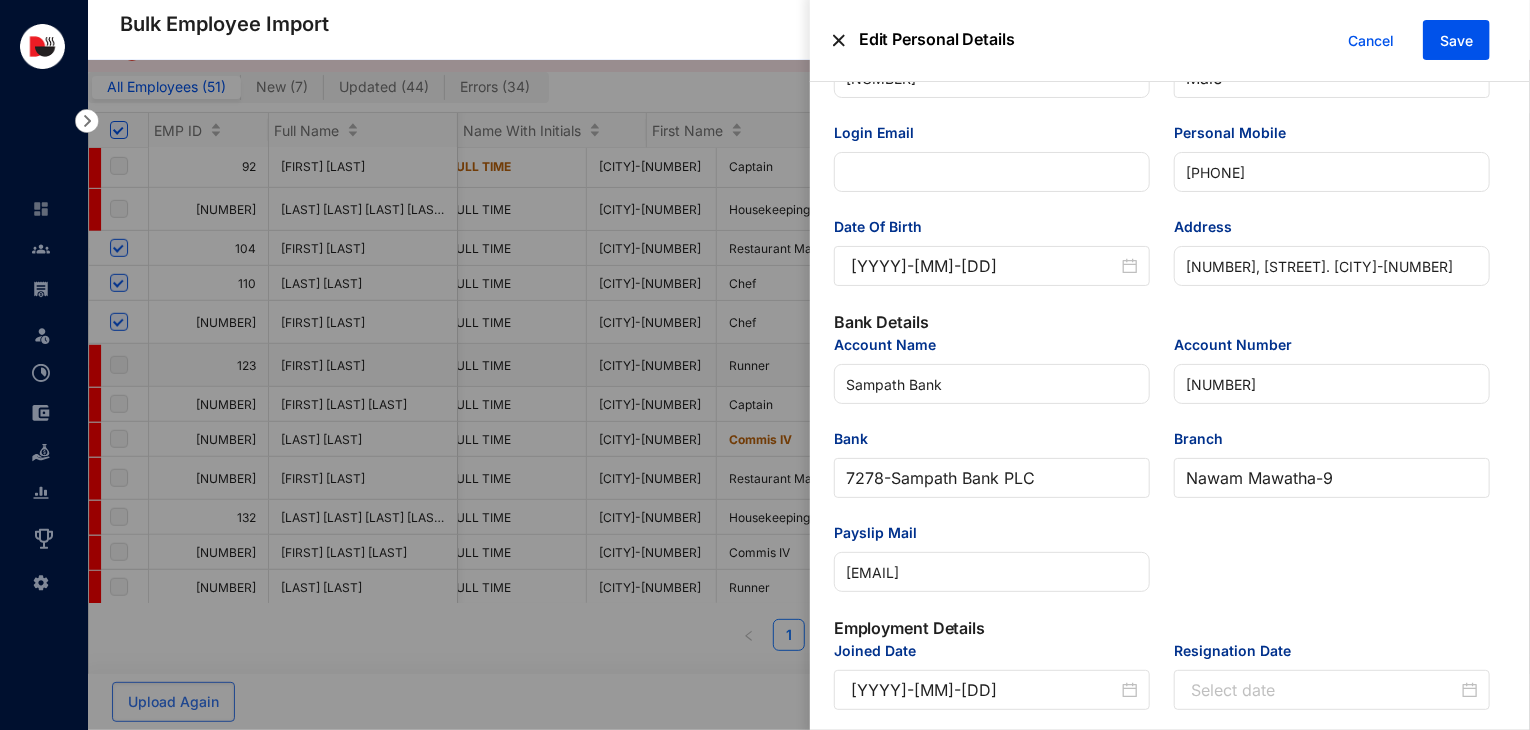 scroll, scrollTop: 292, scrollLeft: 0, axis: vertical 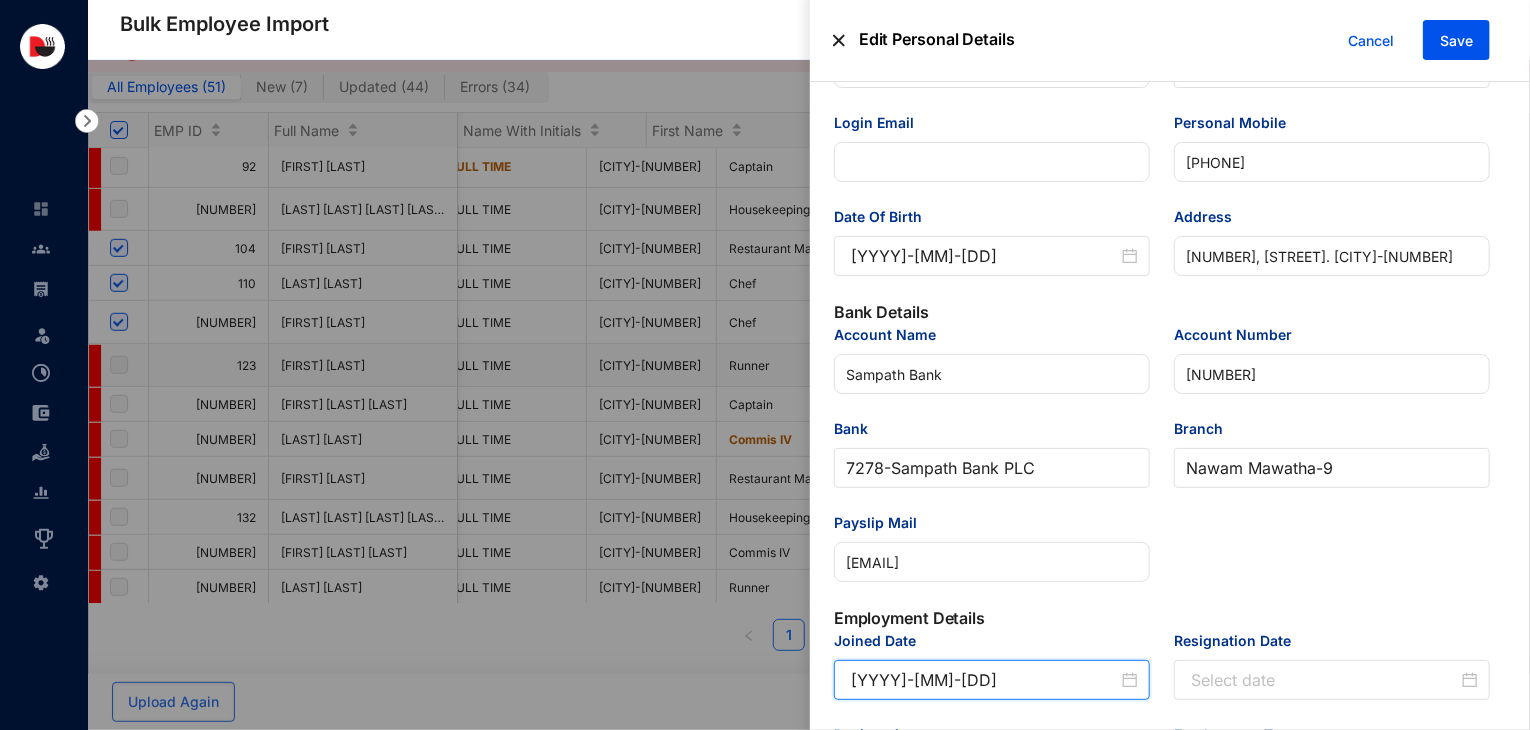 drag, startPoint x: 964, startPoint y: 687, endPoint x: 798, endPoint y: 697, distance: 166.30093 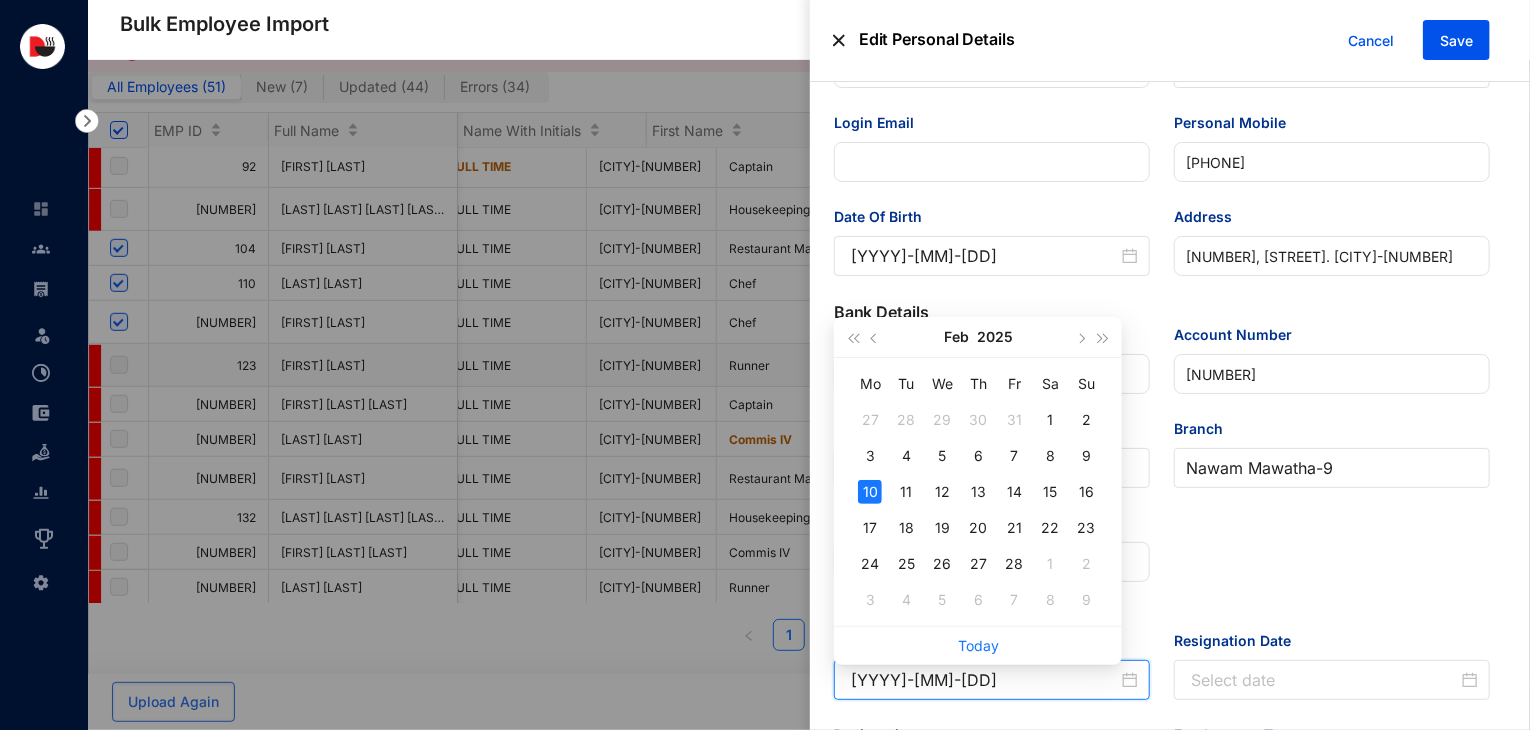 type on "[DATE]" 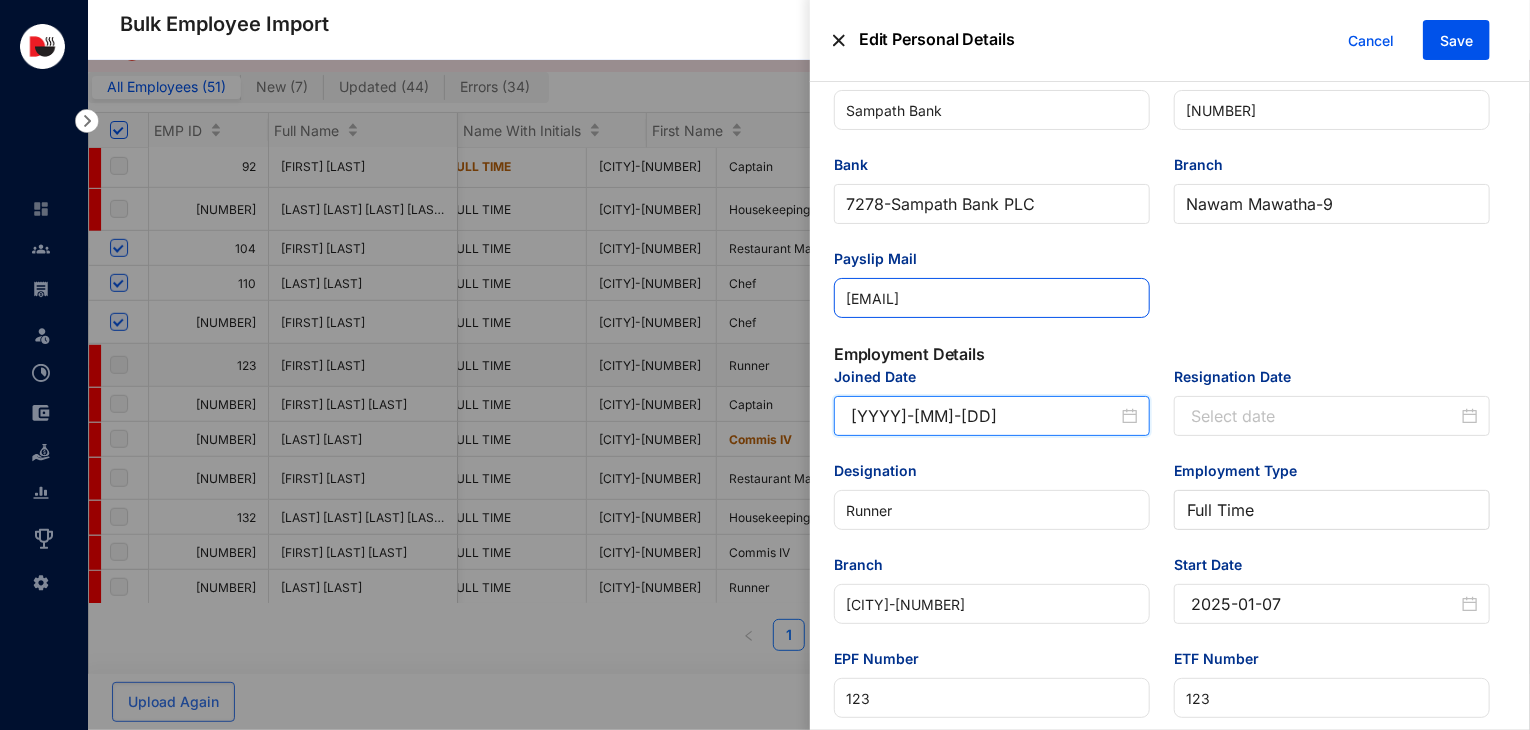scroll, scrollTop: 572, scrollLeft: 0, axis: vertical 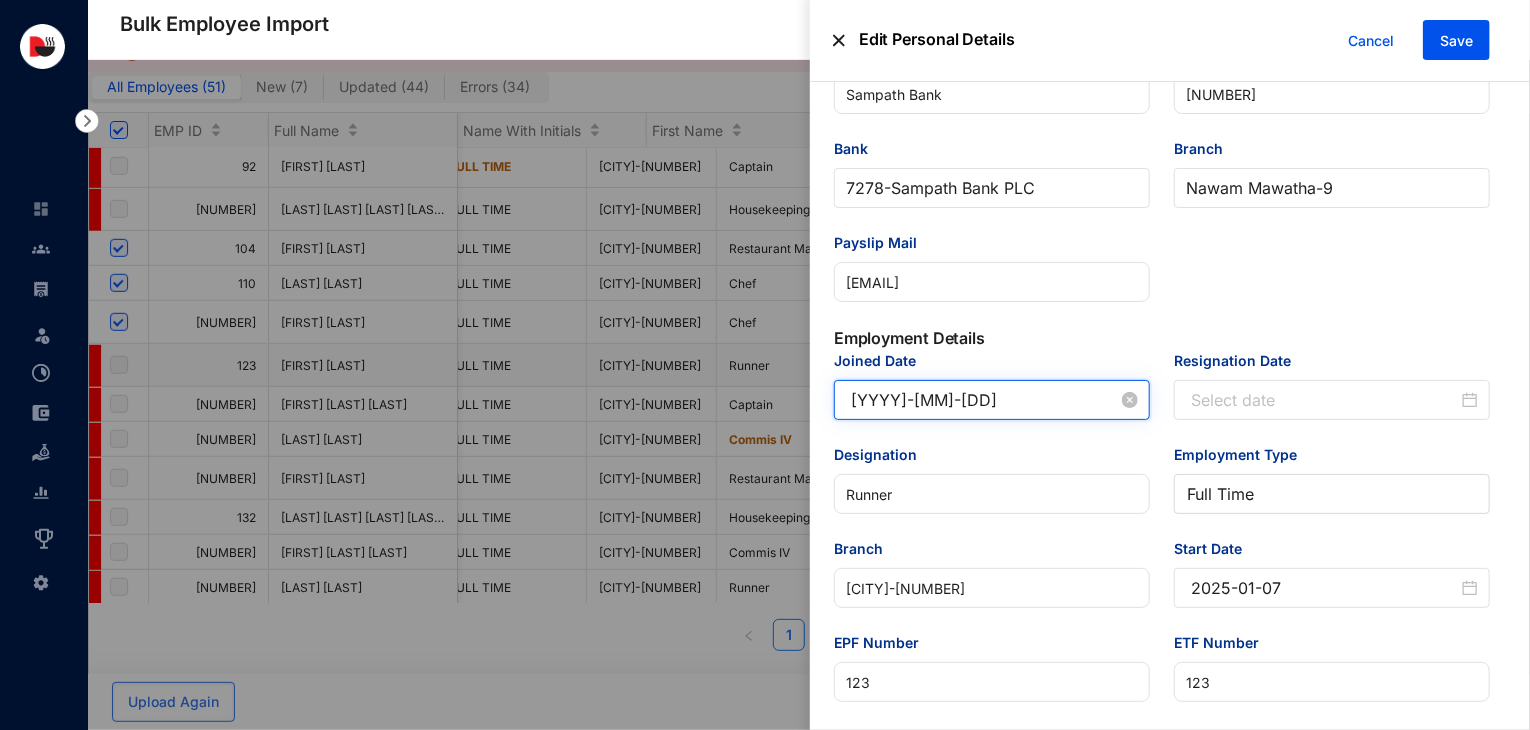drag, startPoint x: 968, startPoint y: 397, endPoint x: 834, endPoint y: 408, distance: 134.45073 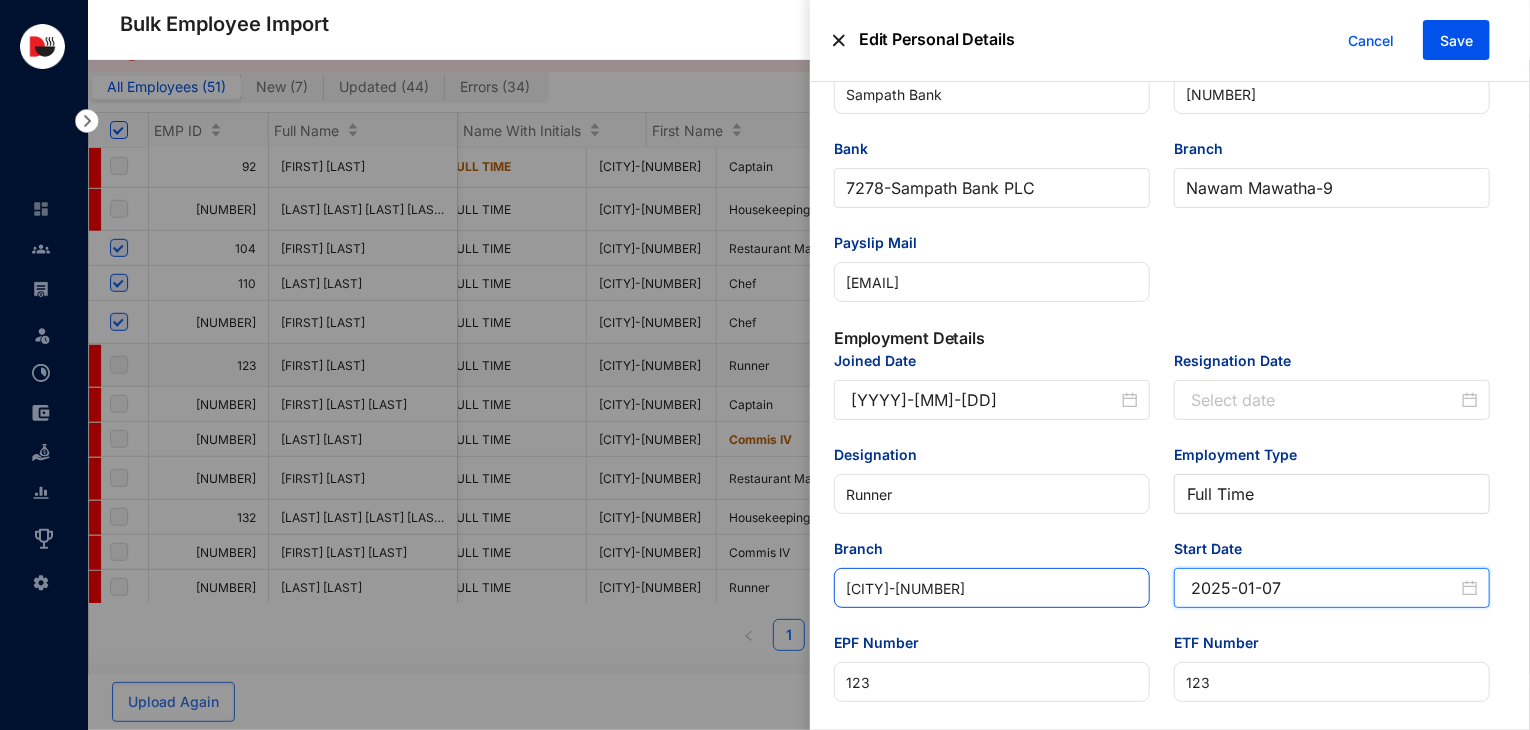 drag, startPoint x: 1304, startPoint y: 599, endPoint x: 1111, endPoint y: 605, distance: 193.09325 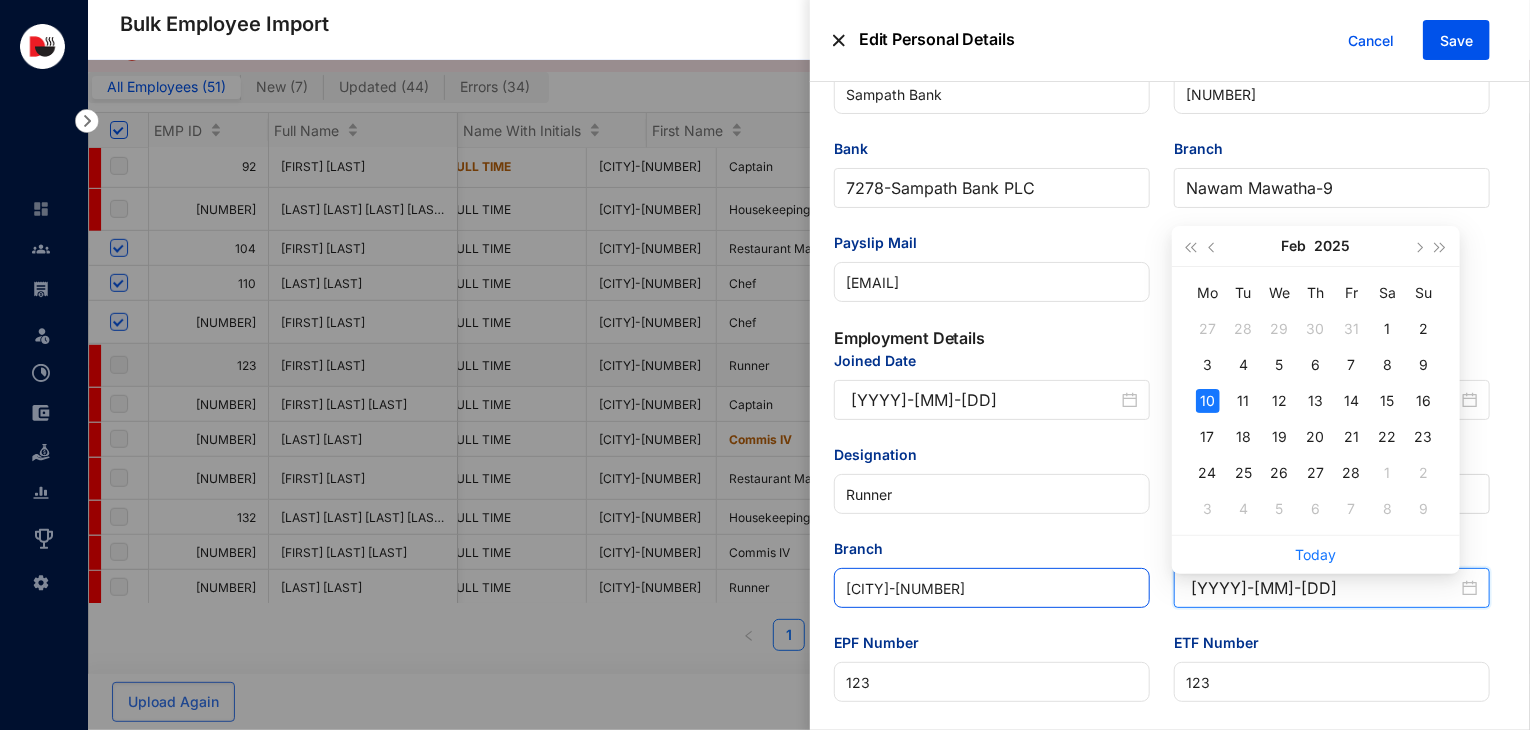 type on "[DATE]" 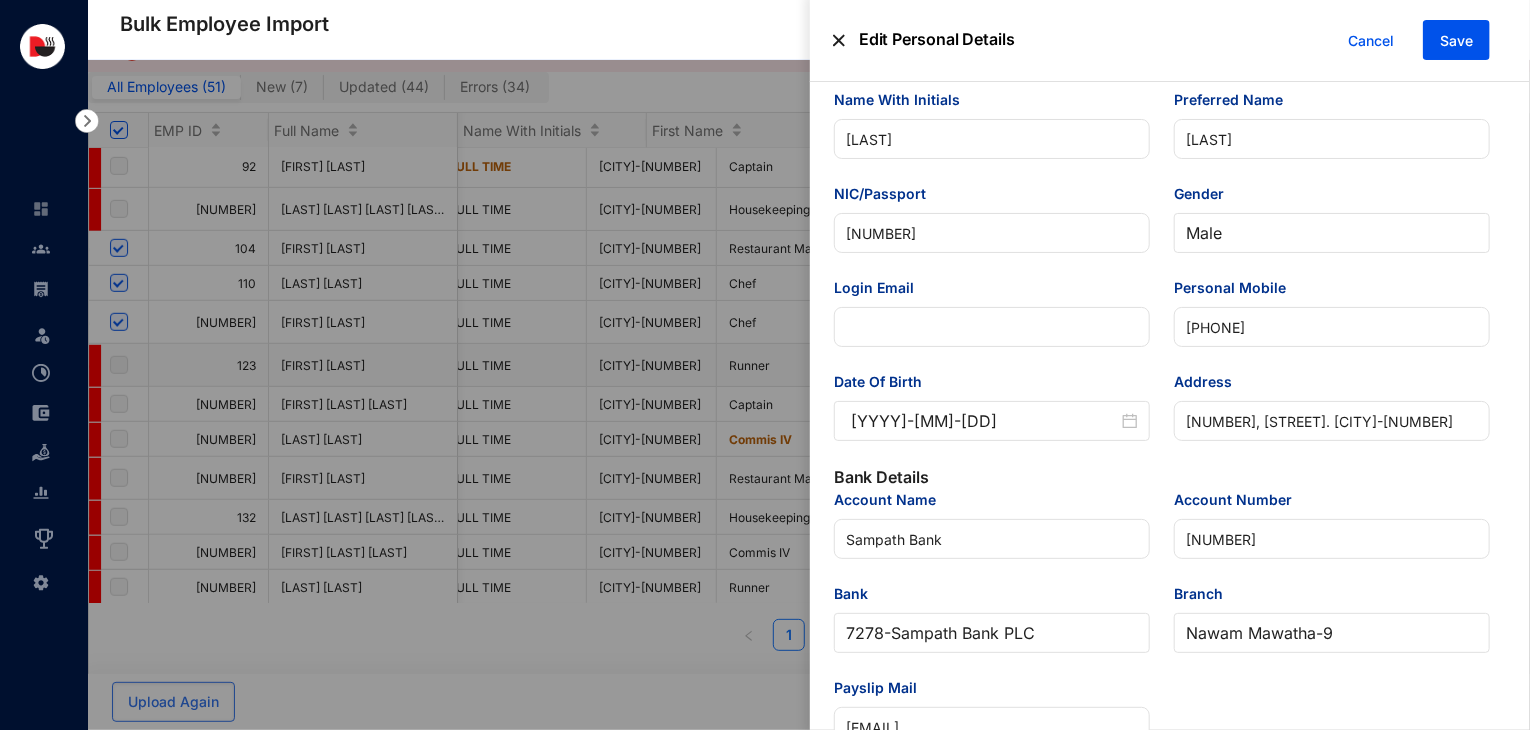 scroll, scrollTop: 127, scrollLeft: 0, axis: vertical 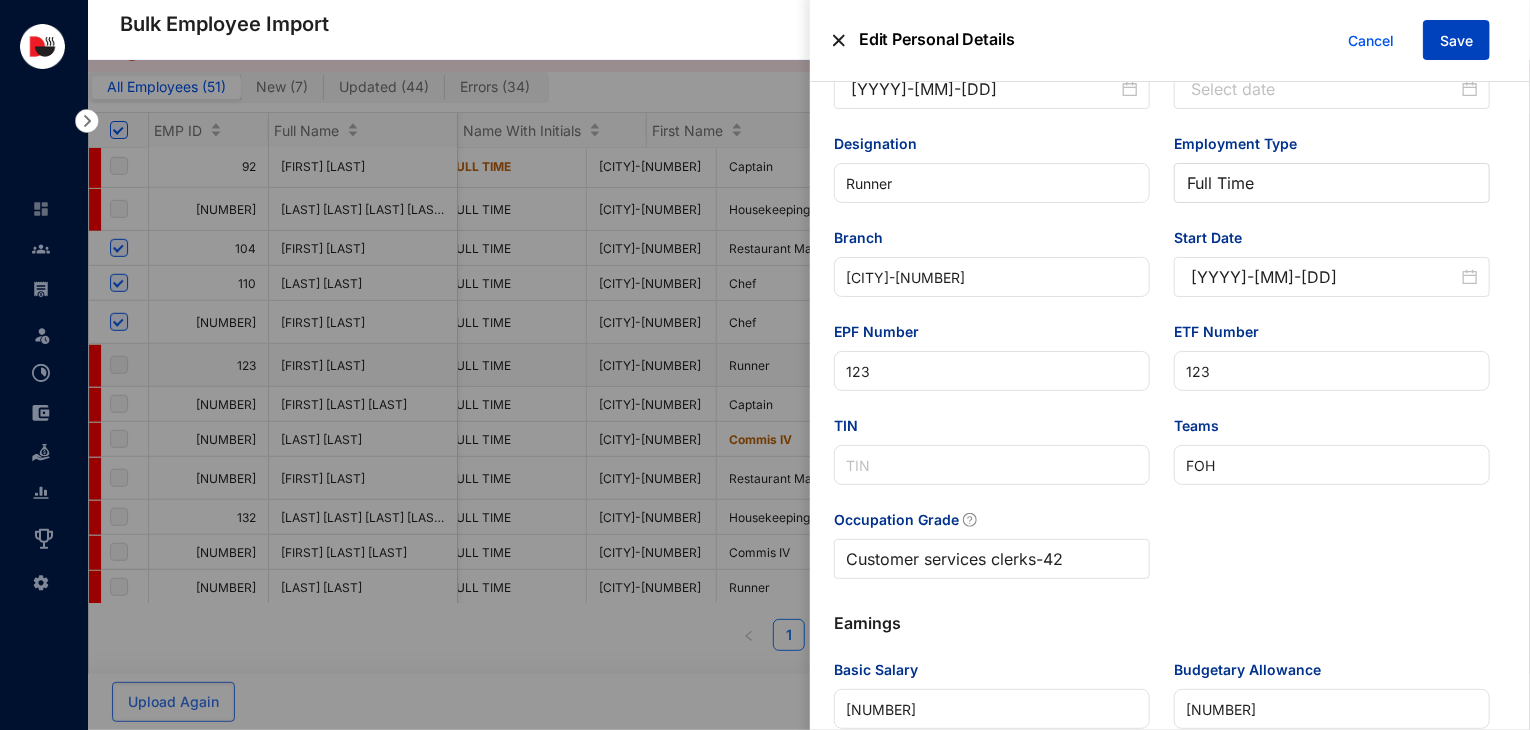 type on "[ACCOUNT_NUMBER]" 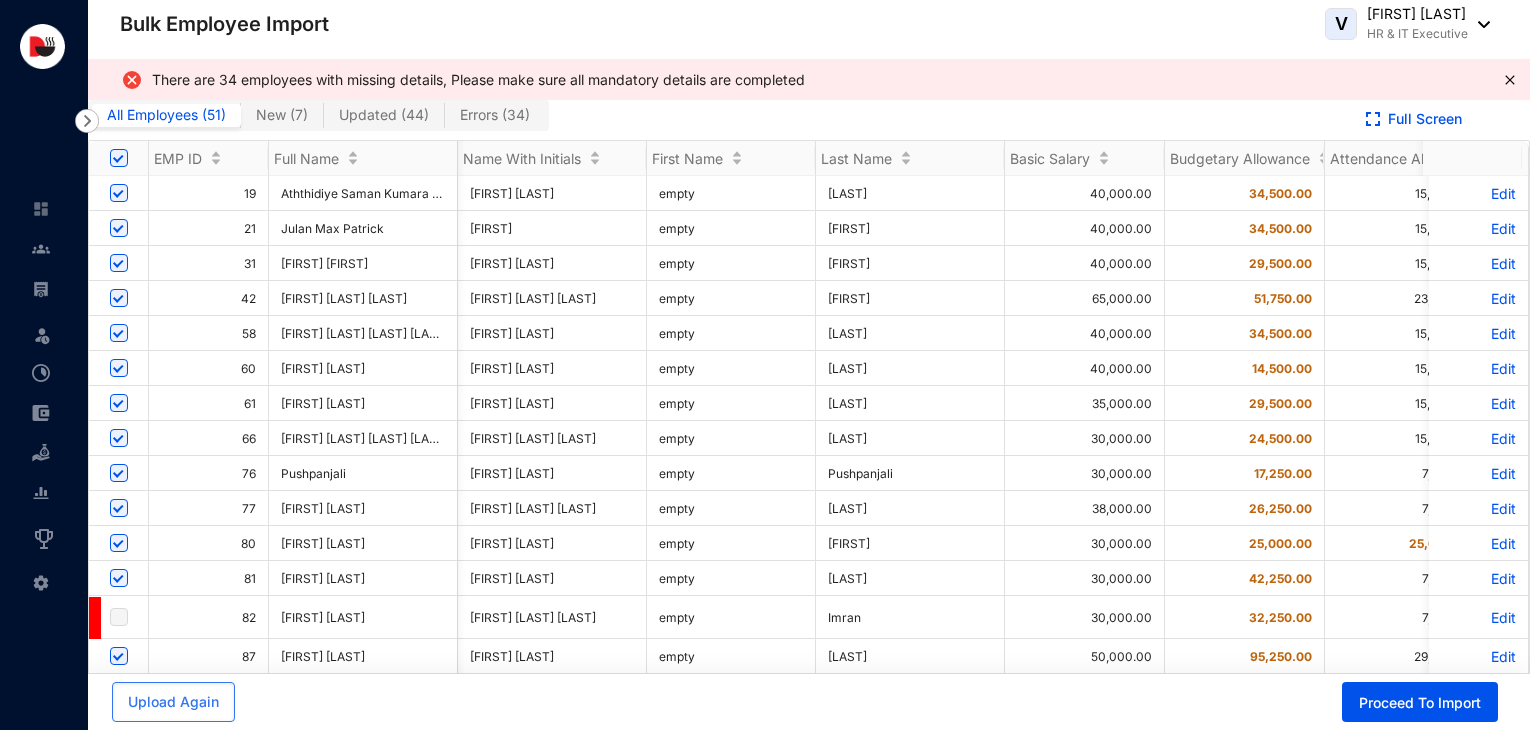 scroll, scrollTop: 4, scrollLeft: 0, axis: vertical 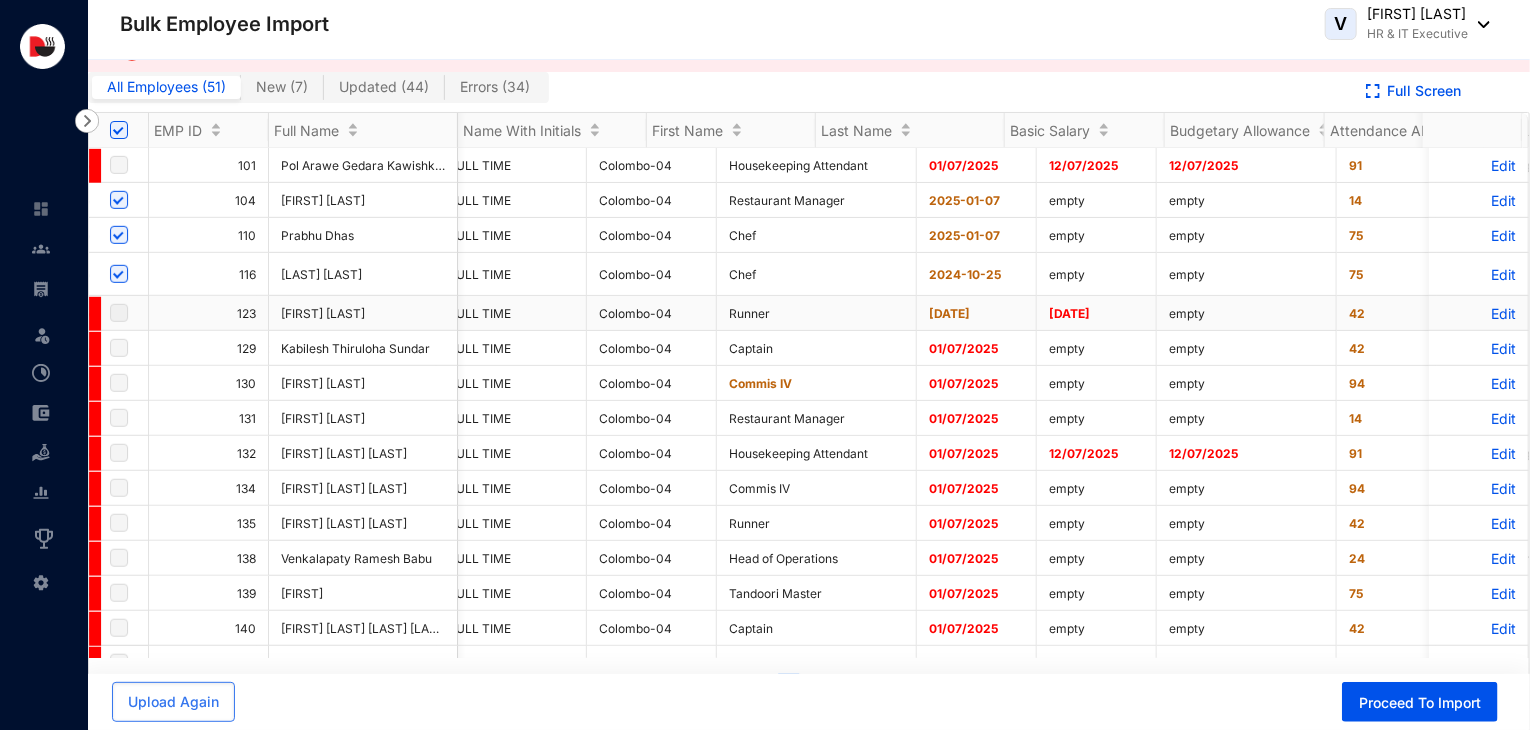click on "Joined Date [DATE] Resignation Date Designation Commis IV Employment Type Full Time Branch Colombo-04 Start Date [DATE] EPF Number 130 ETF Number 130 TIN Teams Kitchen Occupation Grade Food and preparation assistants  -  94" at bounding box center (809, 30) 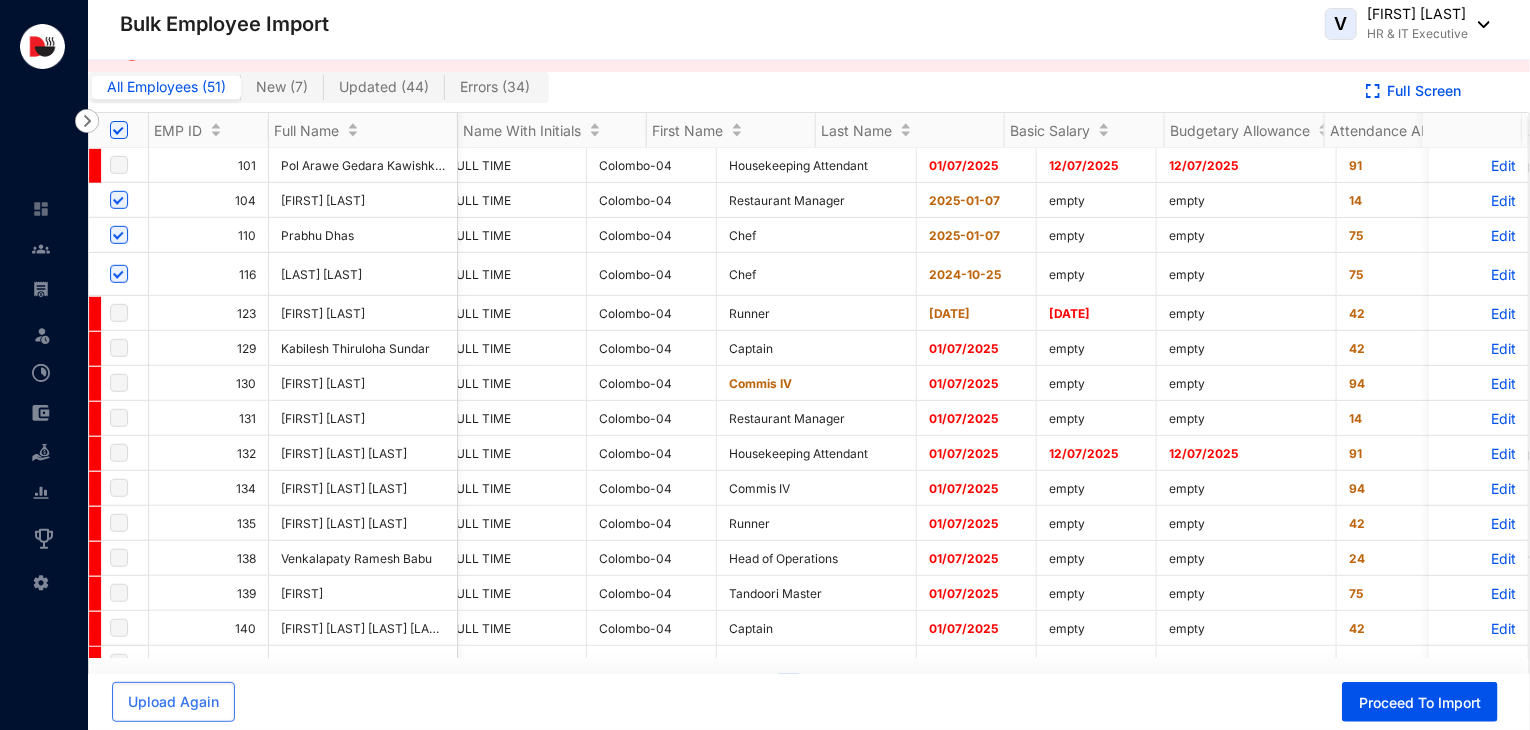 scroll, scrollTop: 544, scrollLeft: 3628, axis: both 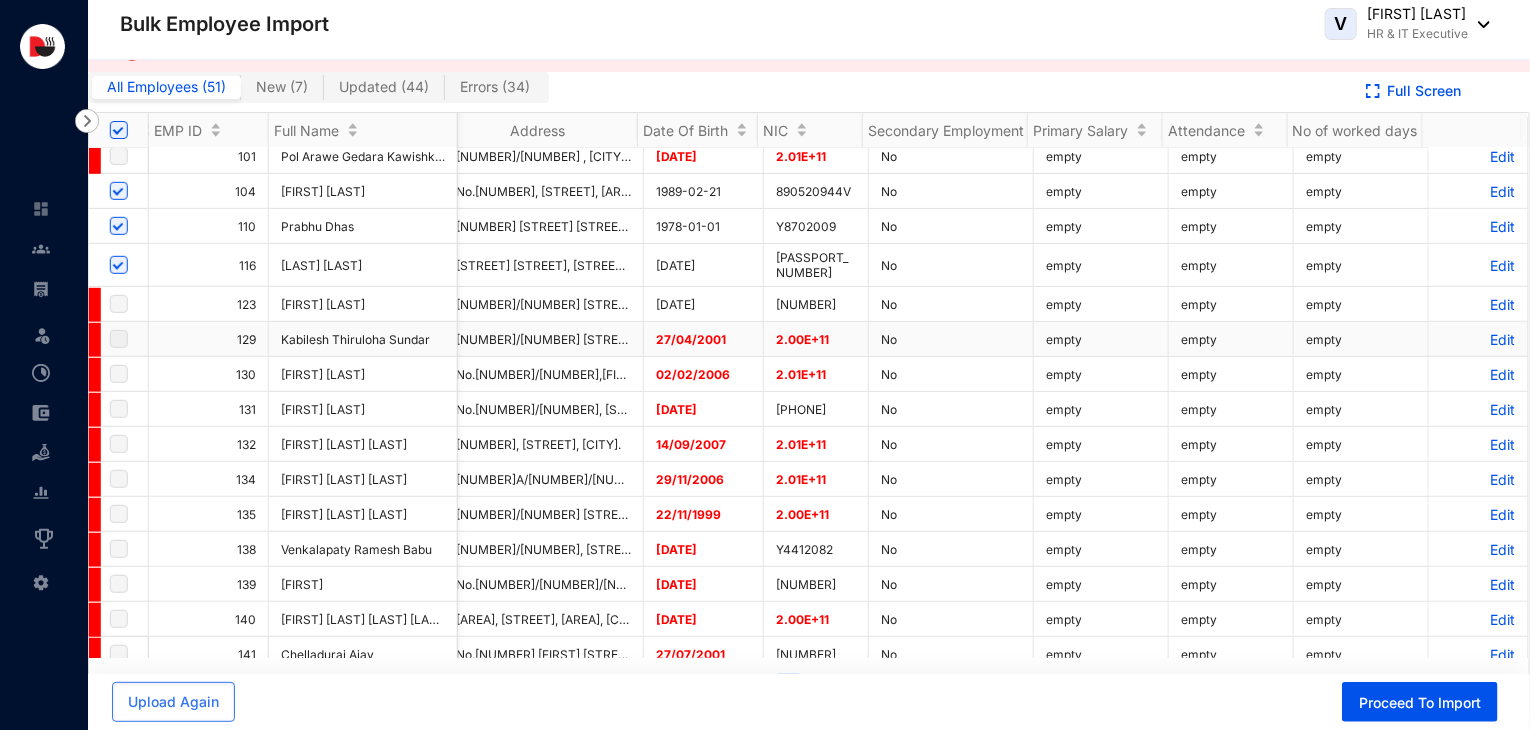 click on "Edit" at bounding box center [1478, 339] 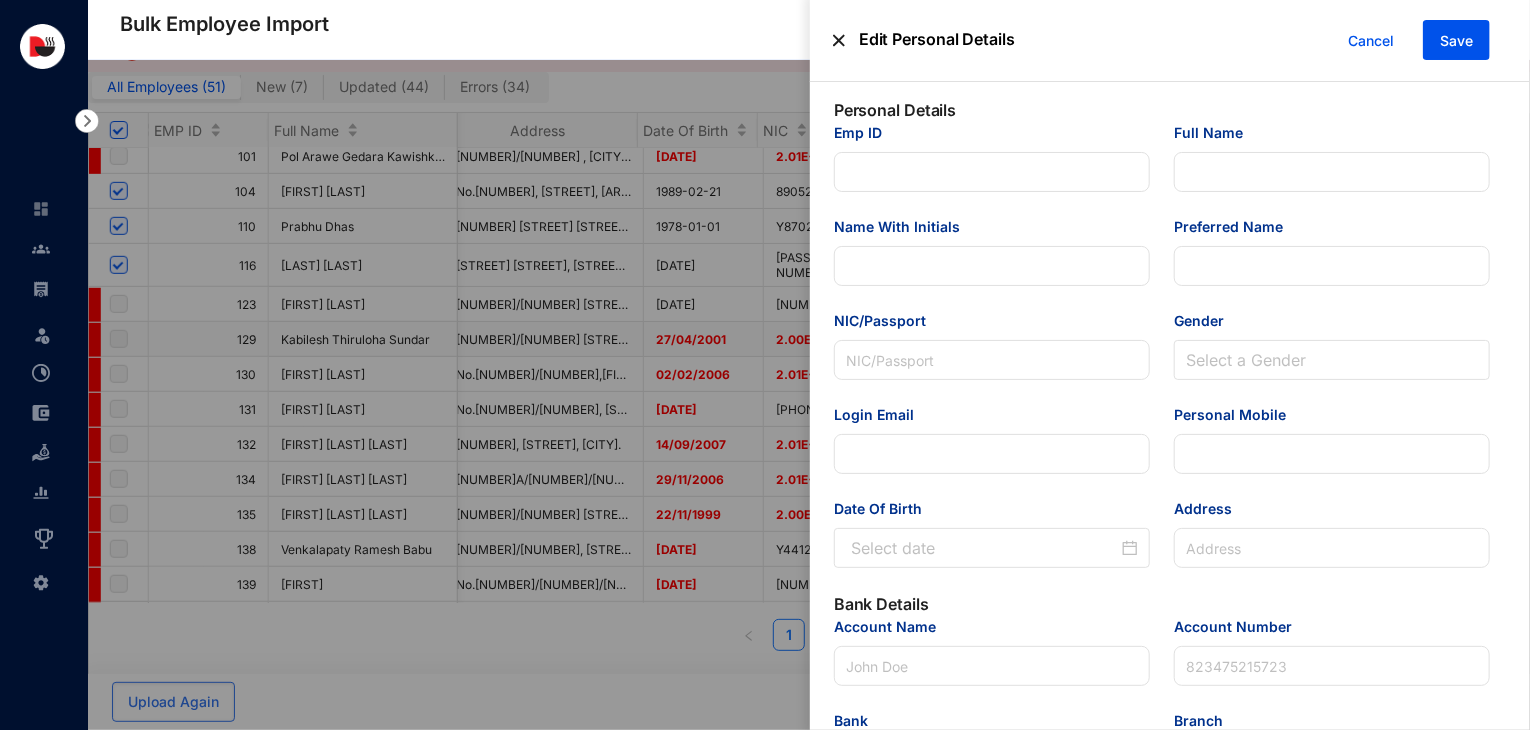 type on "129" 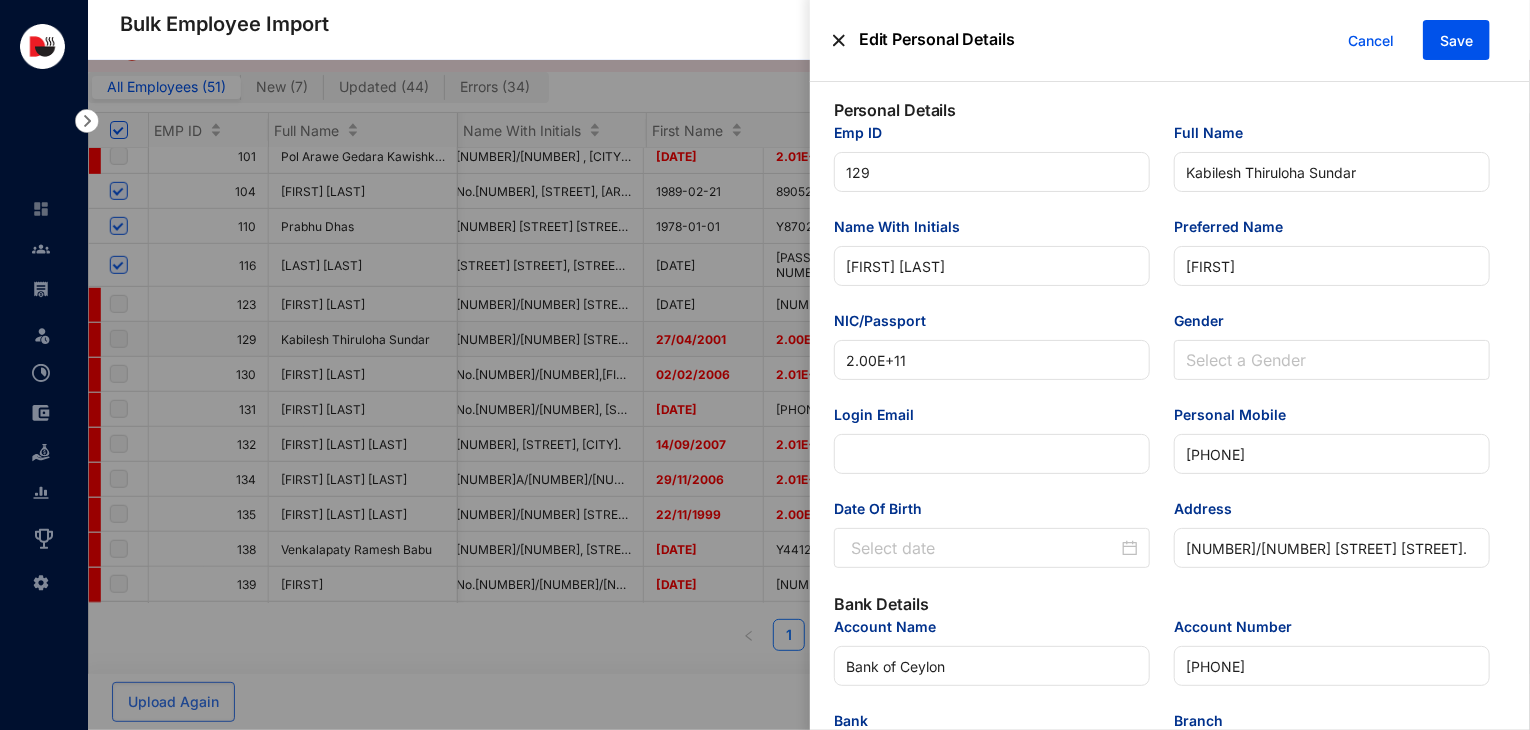 type on "2025-01-07" 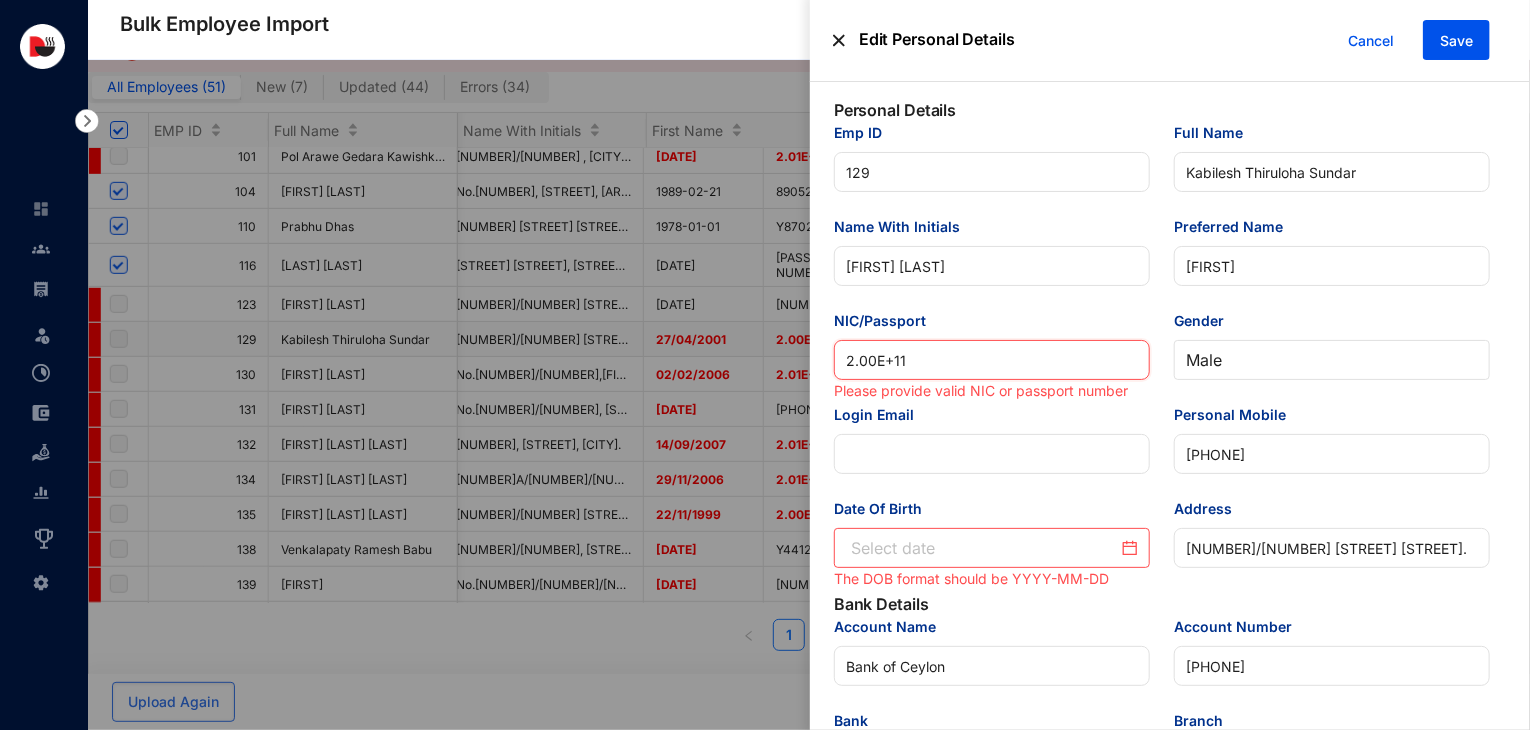 drag, startPoint x: 950, startPoint y: 374, endPoint x: 762, endPoint y: 385, distance: 188.32153 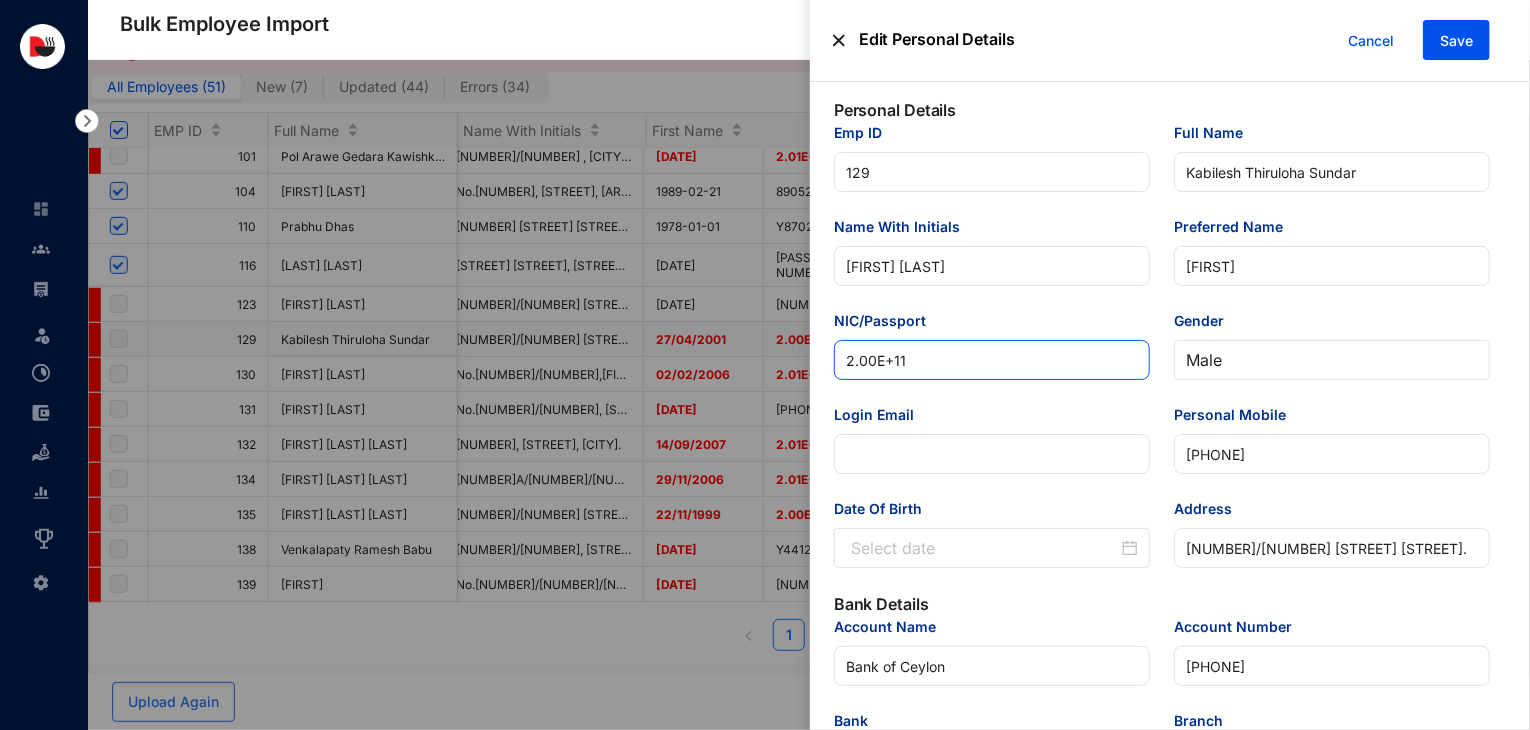 drag, startPoint x: 960, startPoint y: 369, endPoint x: 727, endPoint y: 413, distance: 237.11812 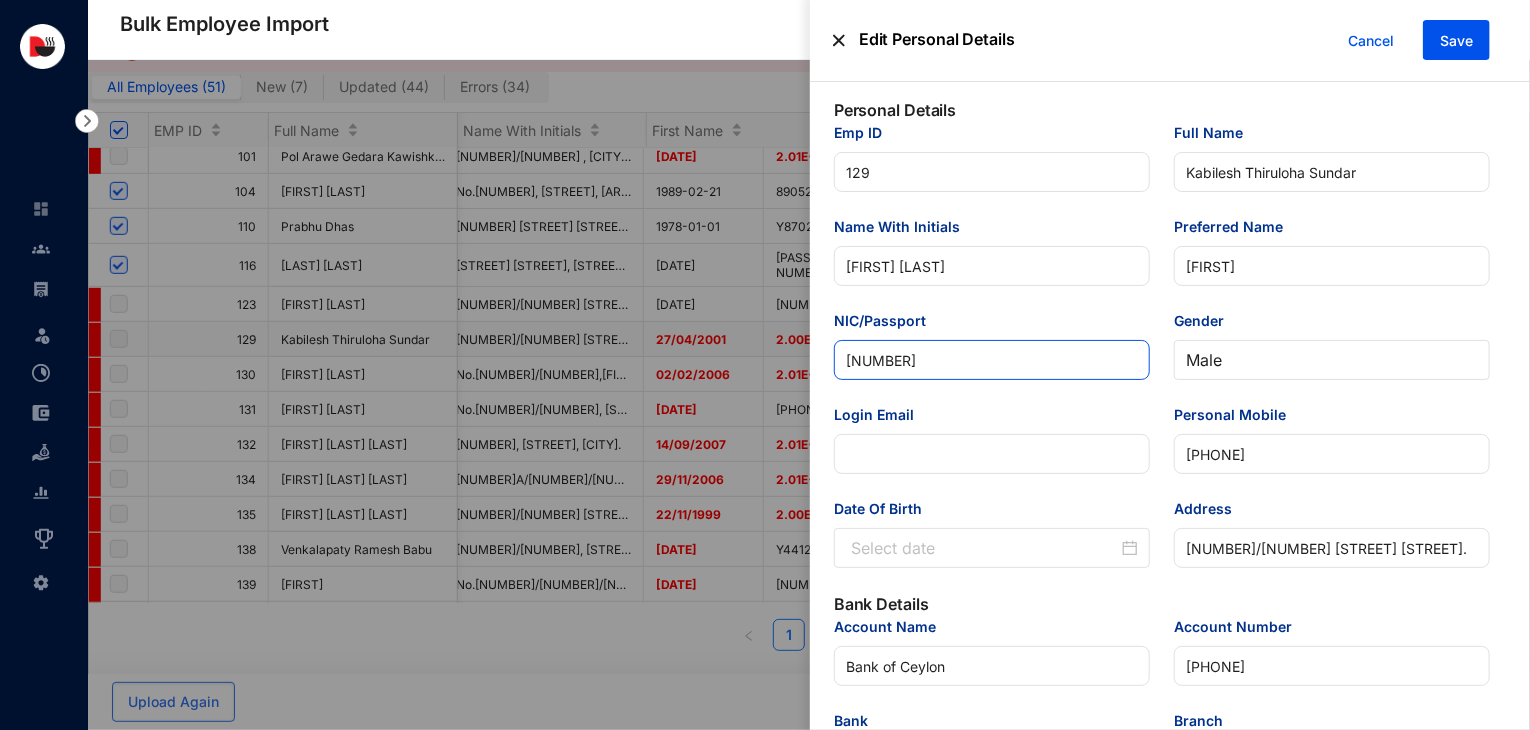 scroll, scrollTop: 128, scrollLeft: 0, axis: vertical 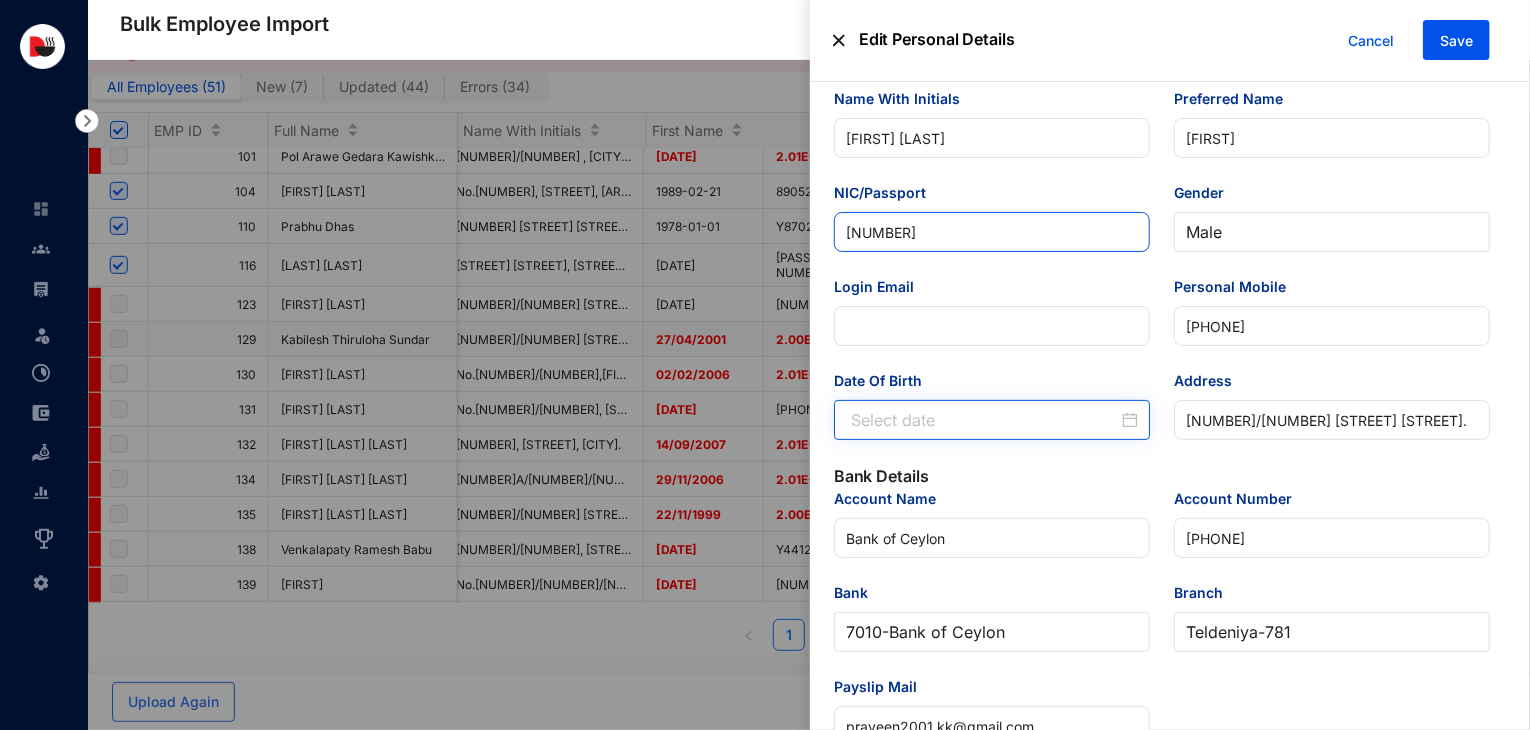 type on "[ACCOUNT_NUMBER]" 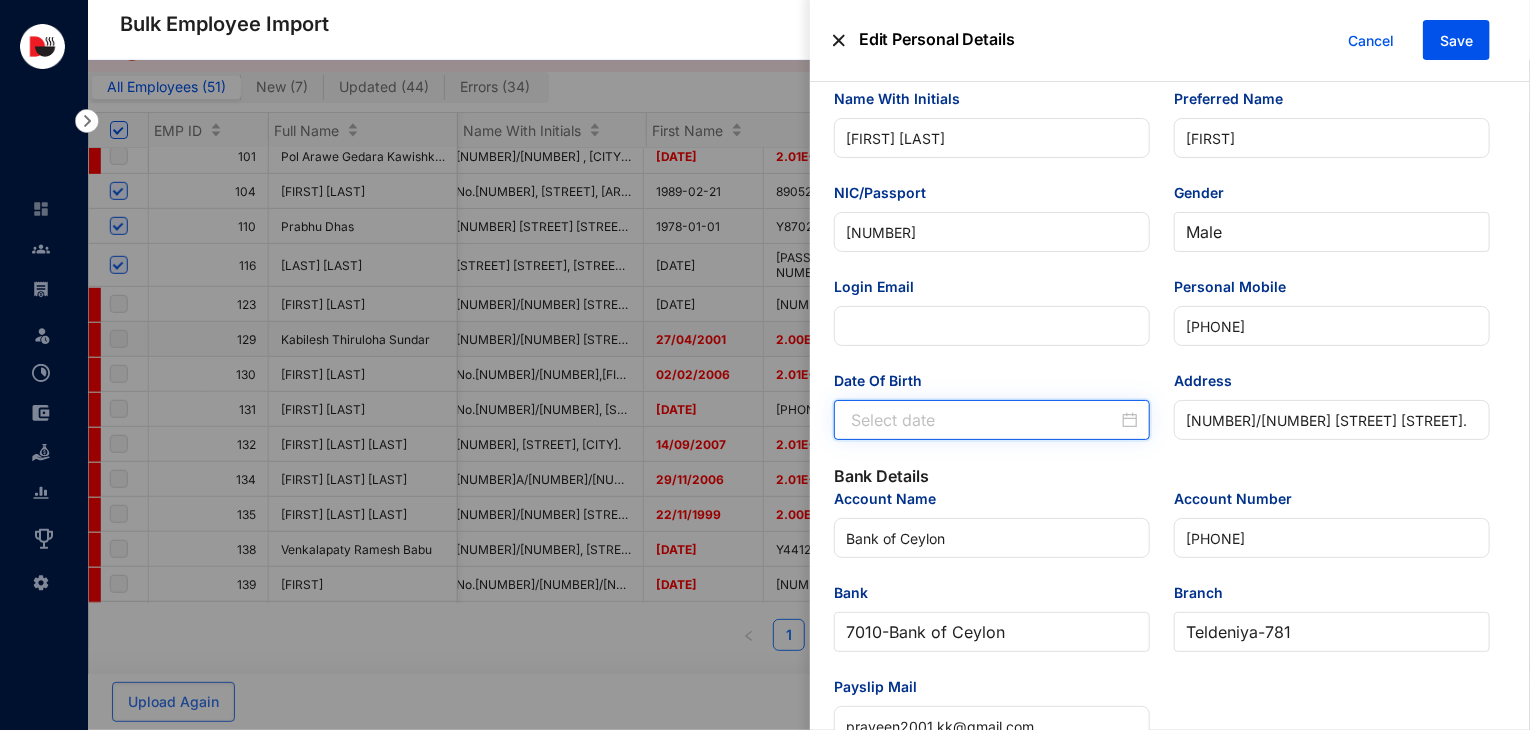 click on "Date Of Birth" at bounding box center (984, 420) 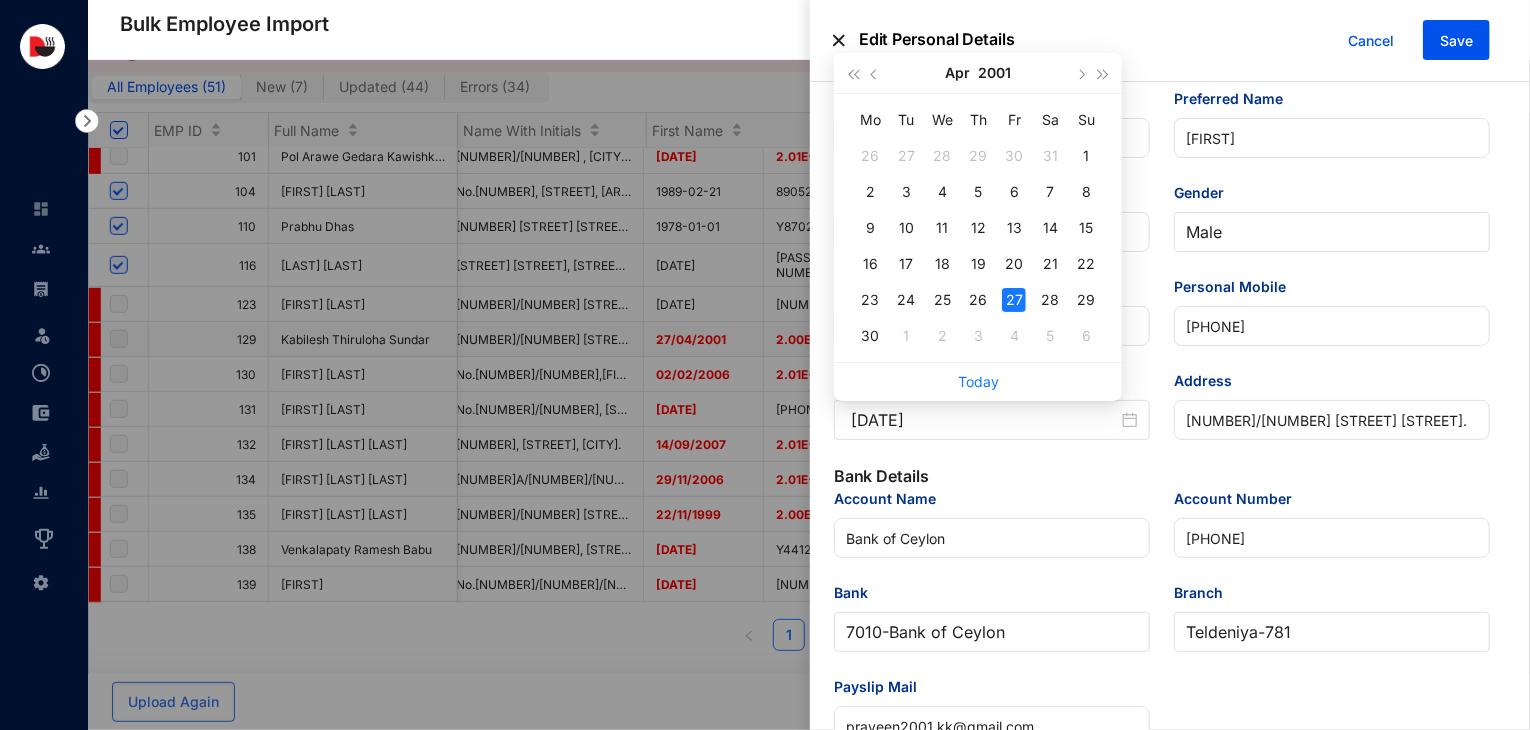 type on "[DATE]" 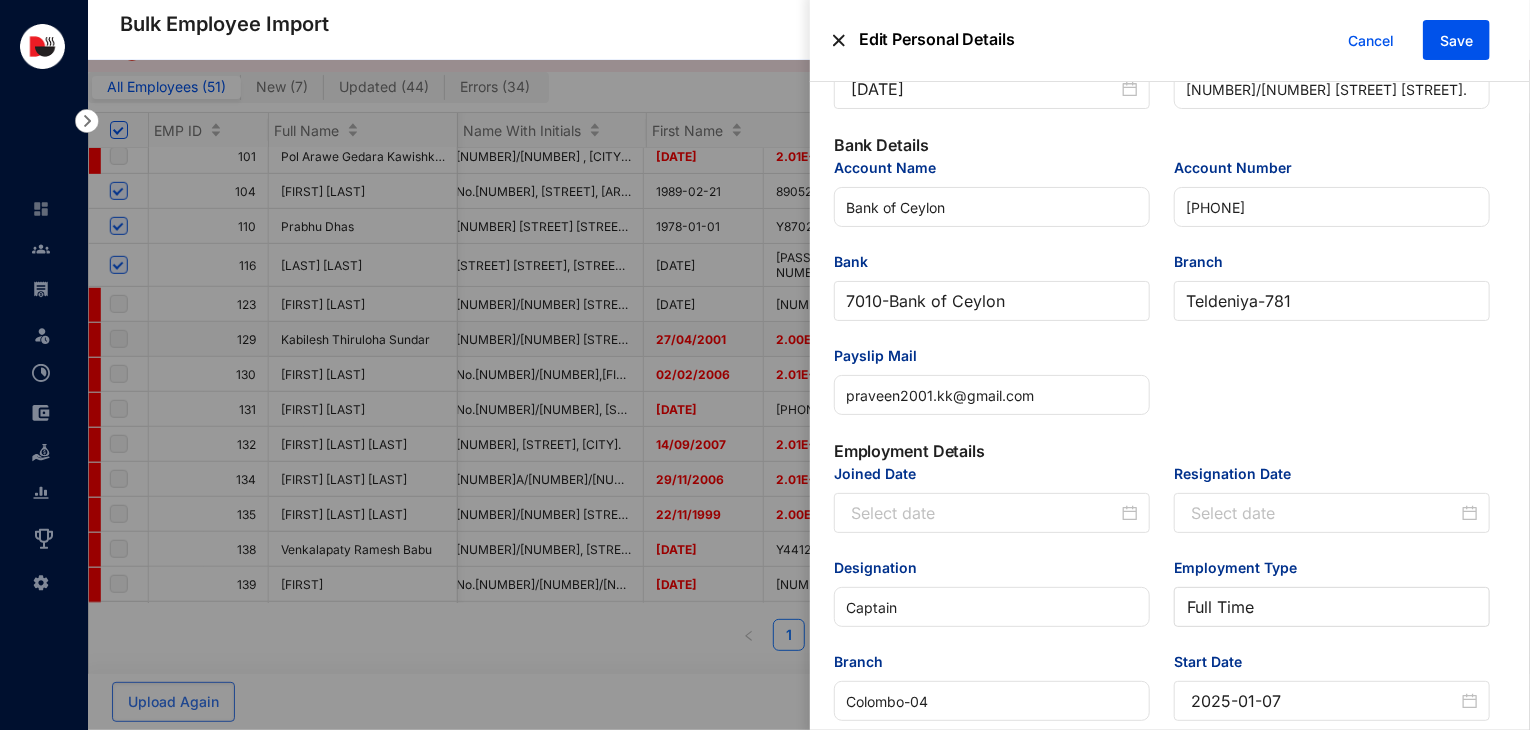 scroll, scrollTop: 460, scrollLeft: 0, axis: vertical 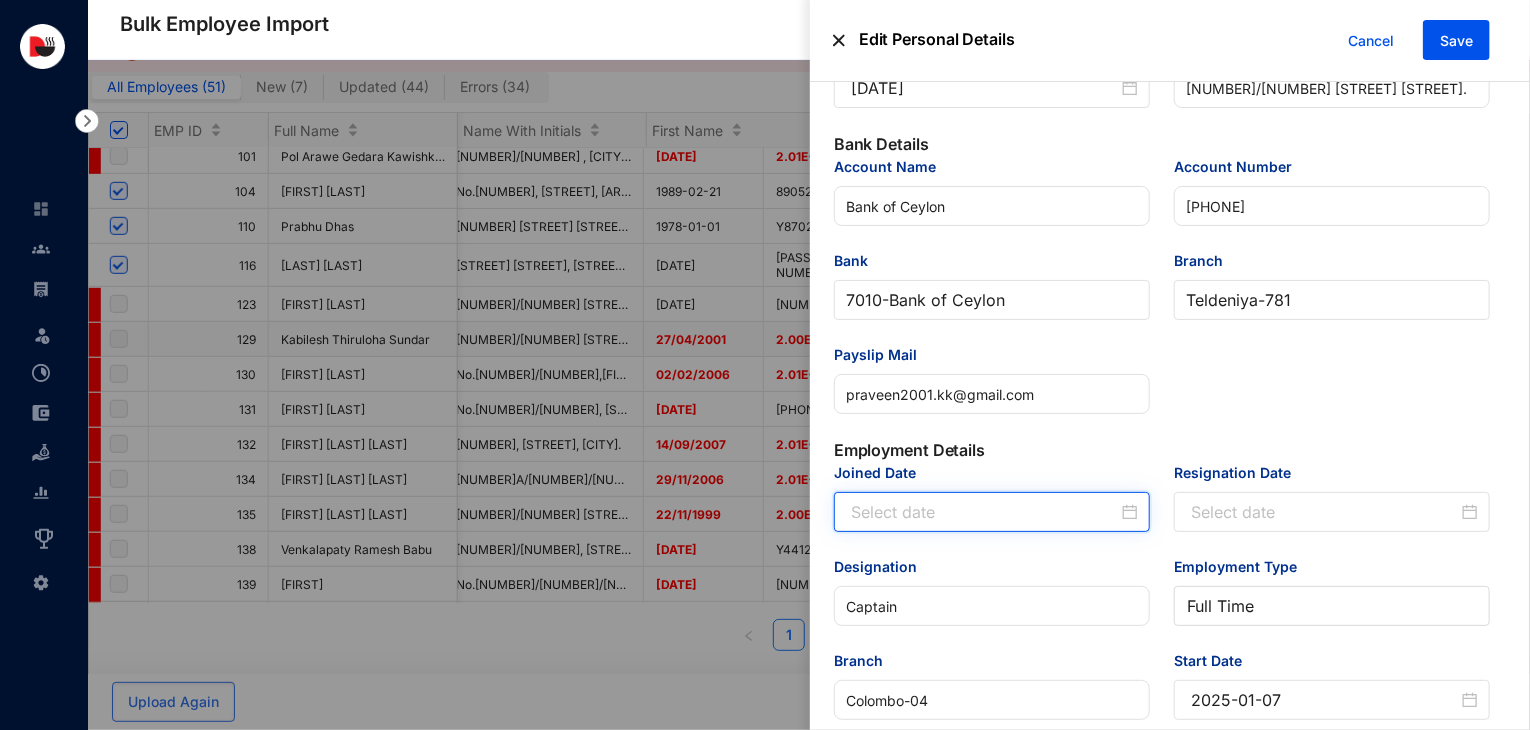 click on "Joined Date" at bounding box center [984, 512] 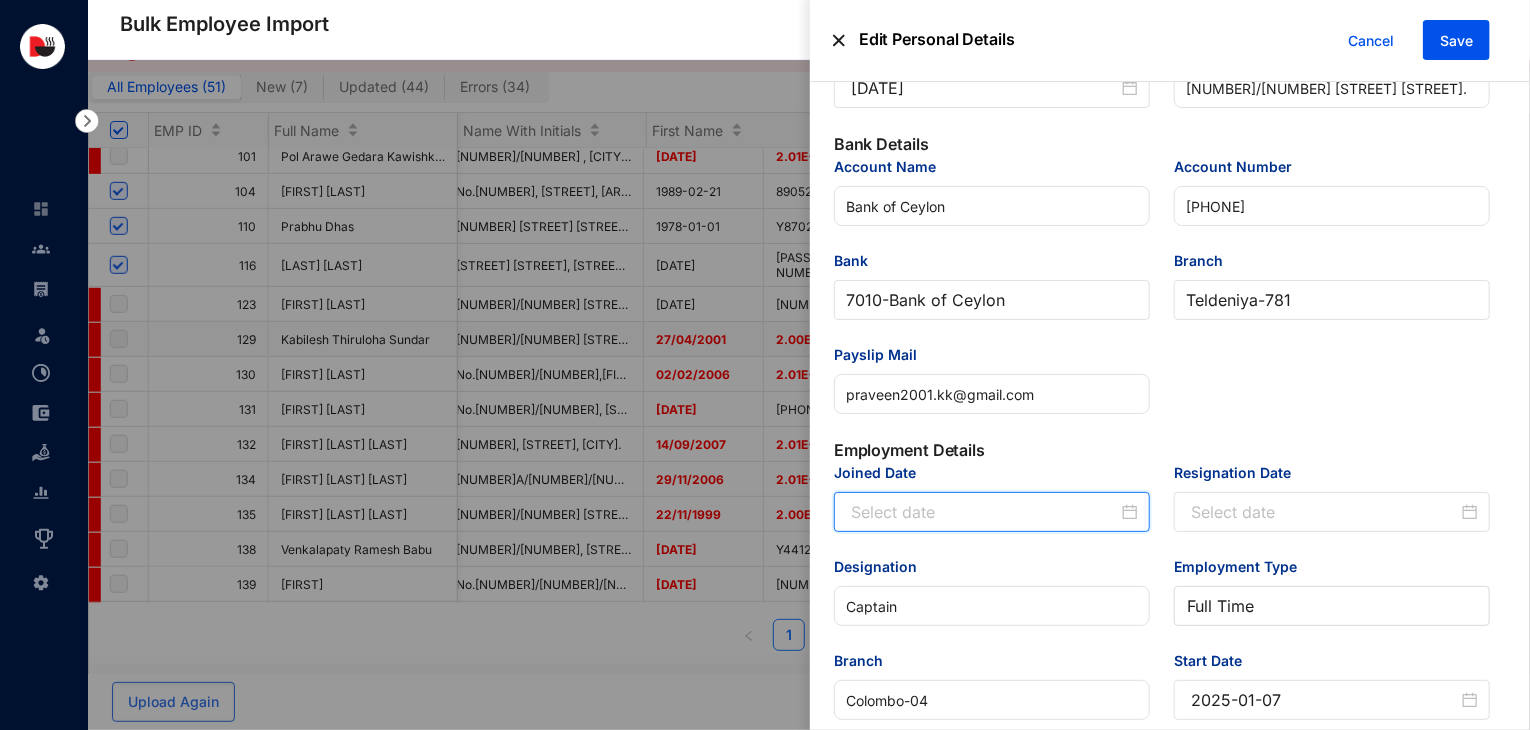 click on "Joined Date" at bounding box center (984, 512) 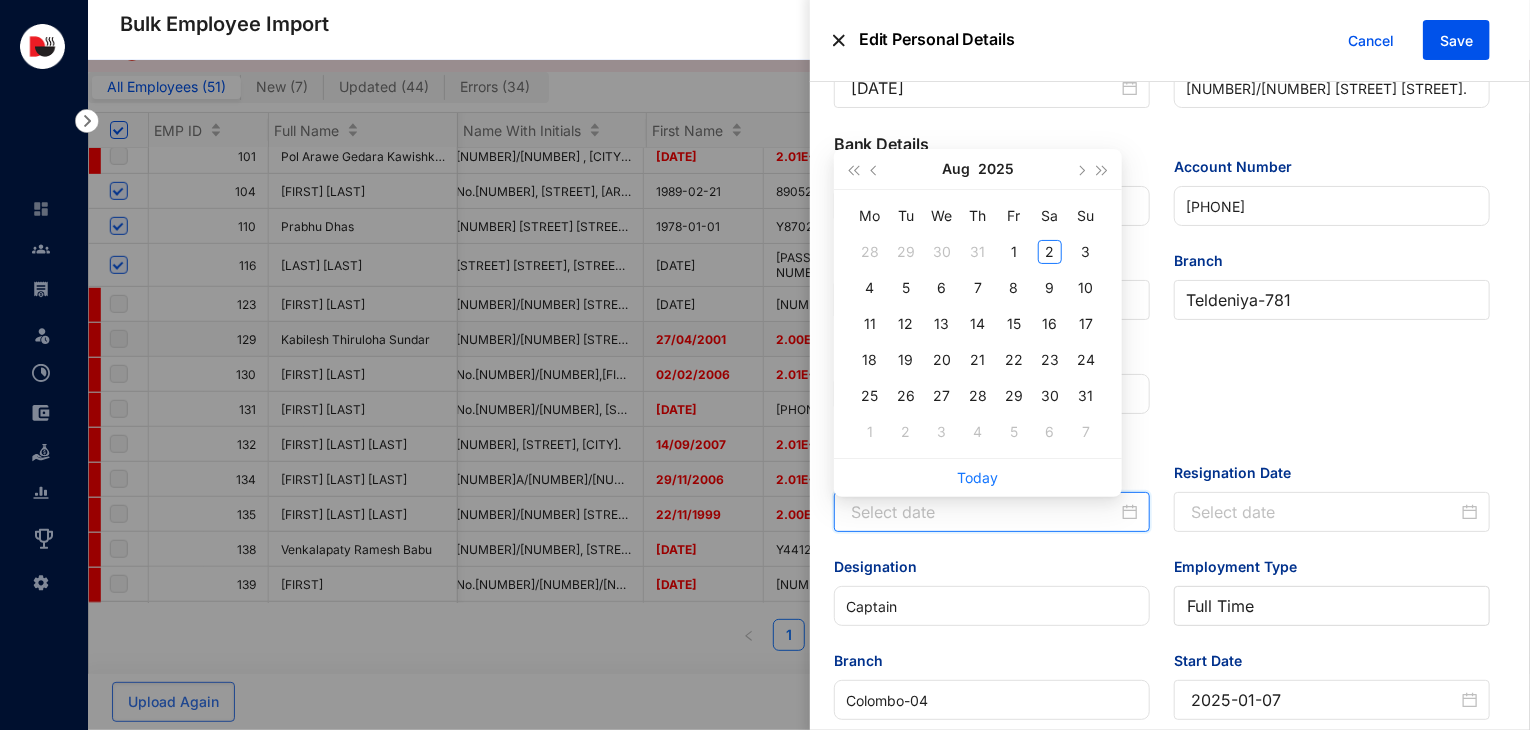 paste on "2025-02-27" 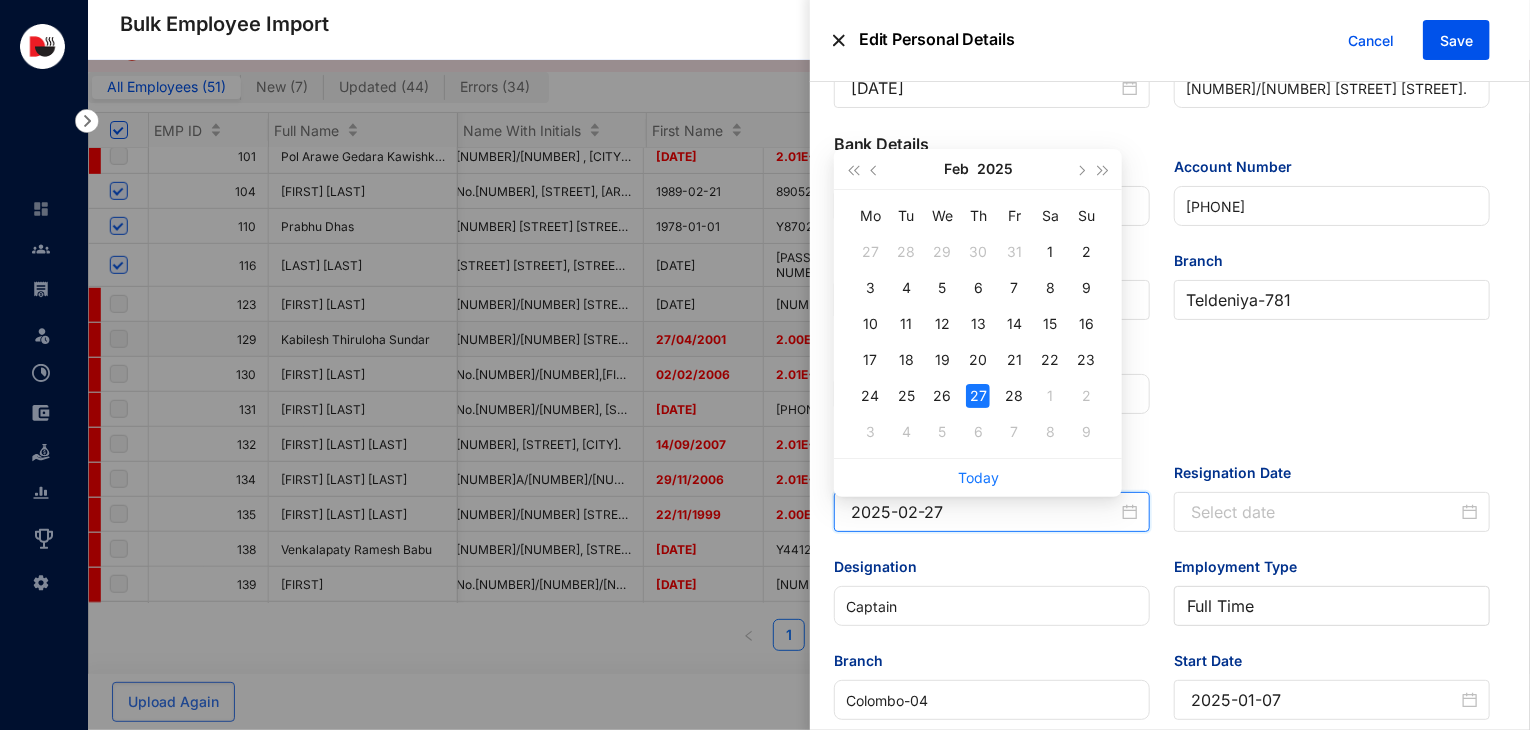 type on "2025-02-27" 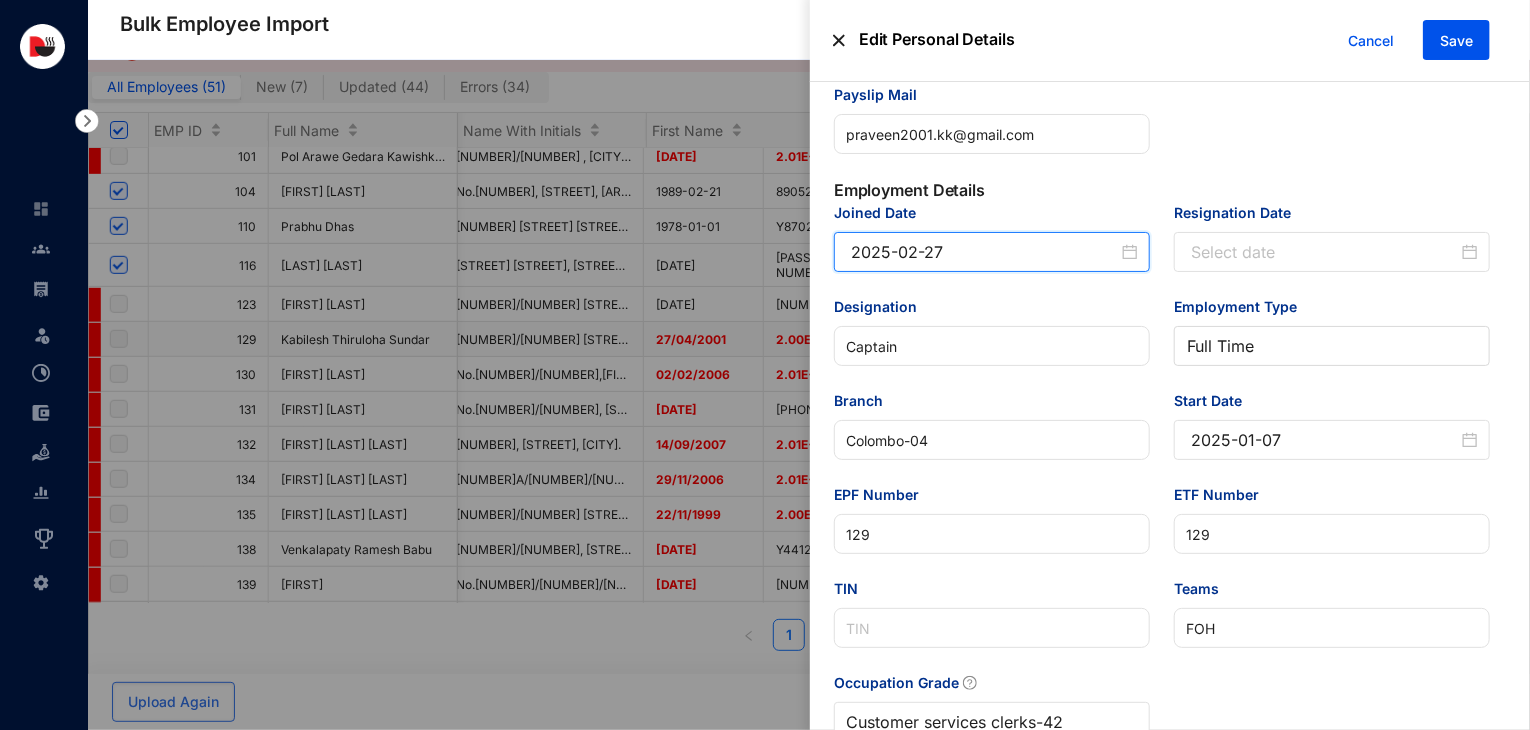 scroll, scrollTop: 720, scrollLeft: 0, axis: vertical 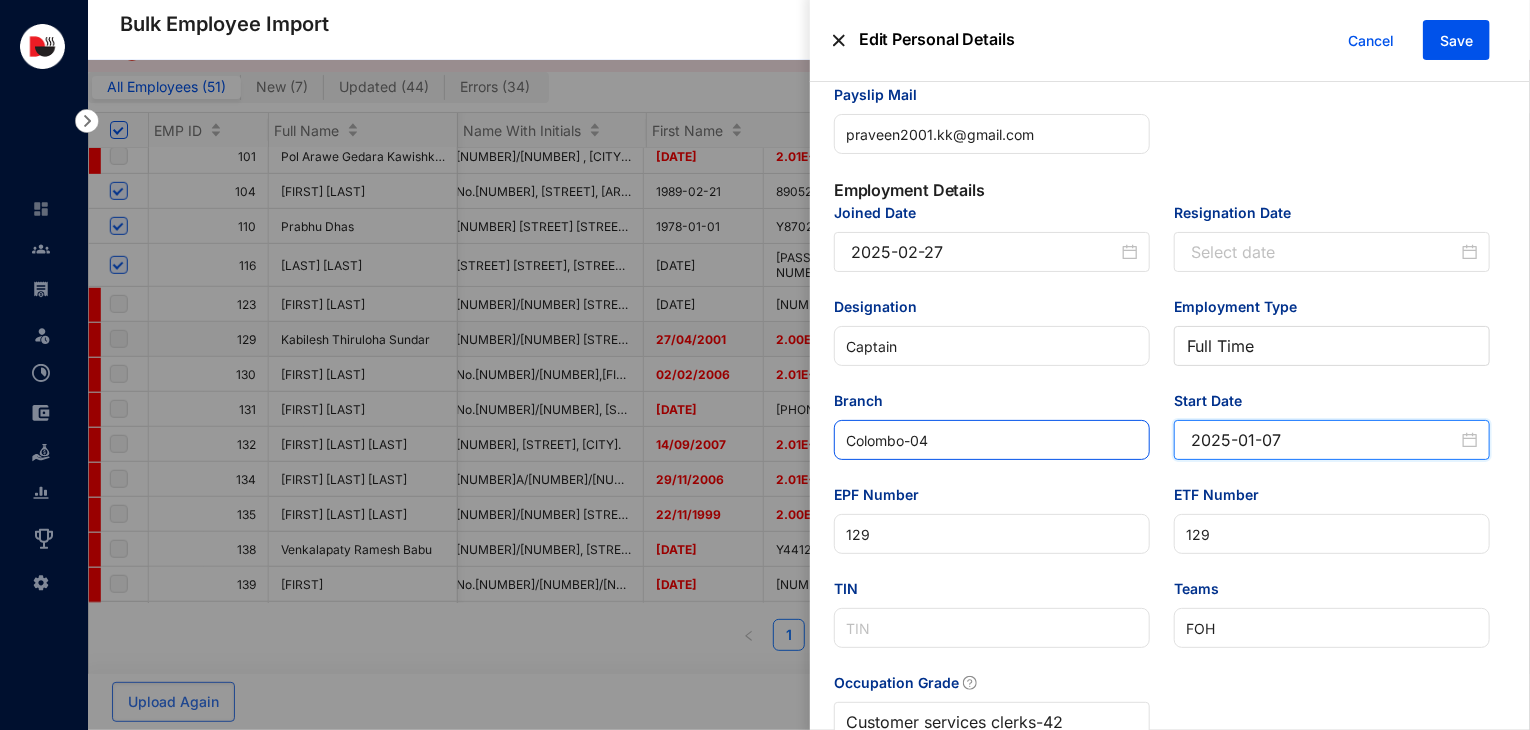 drag, startPoint x: 1288, startPoint y: 454, endPoint x: 1096, endPoint y: 465, distance: 192.31485 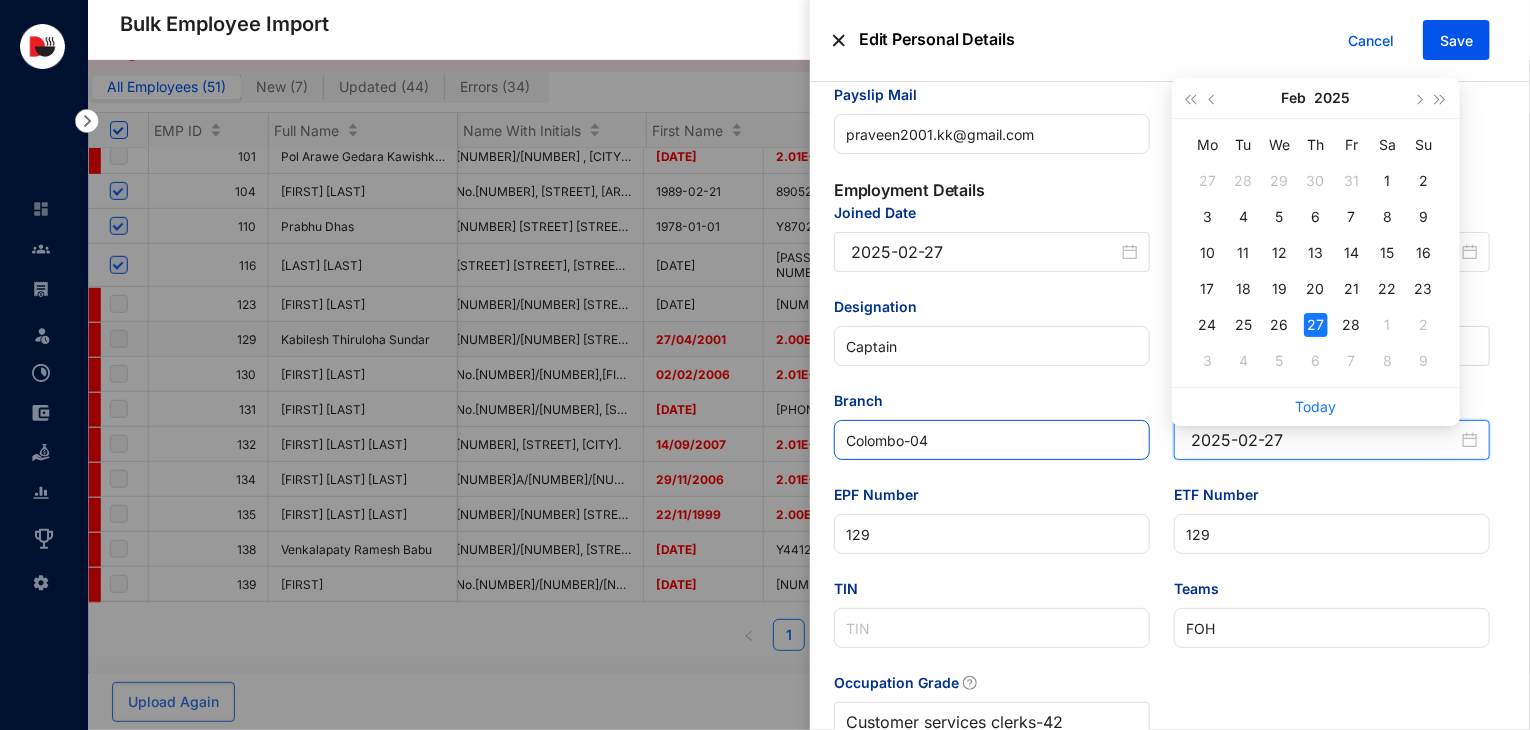 type on "2025-02-27" 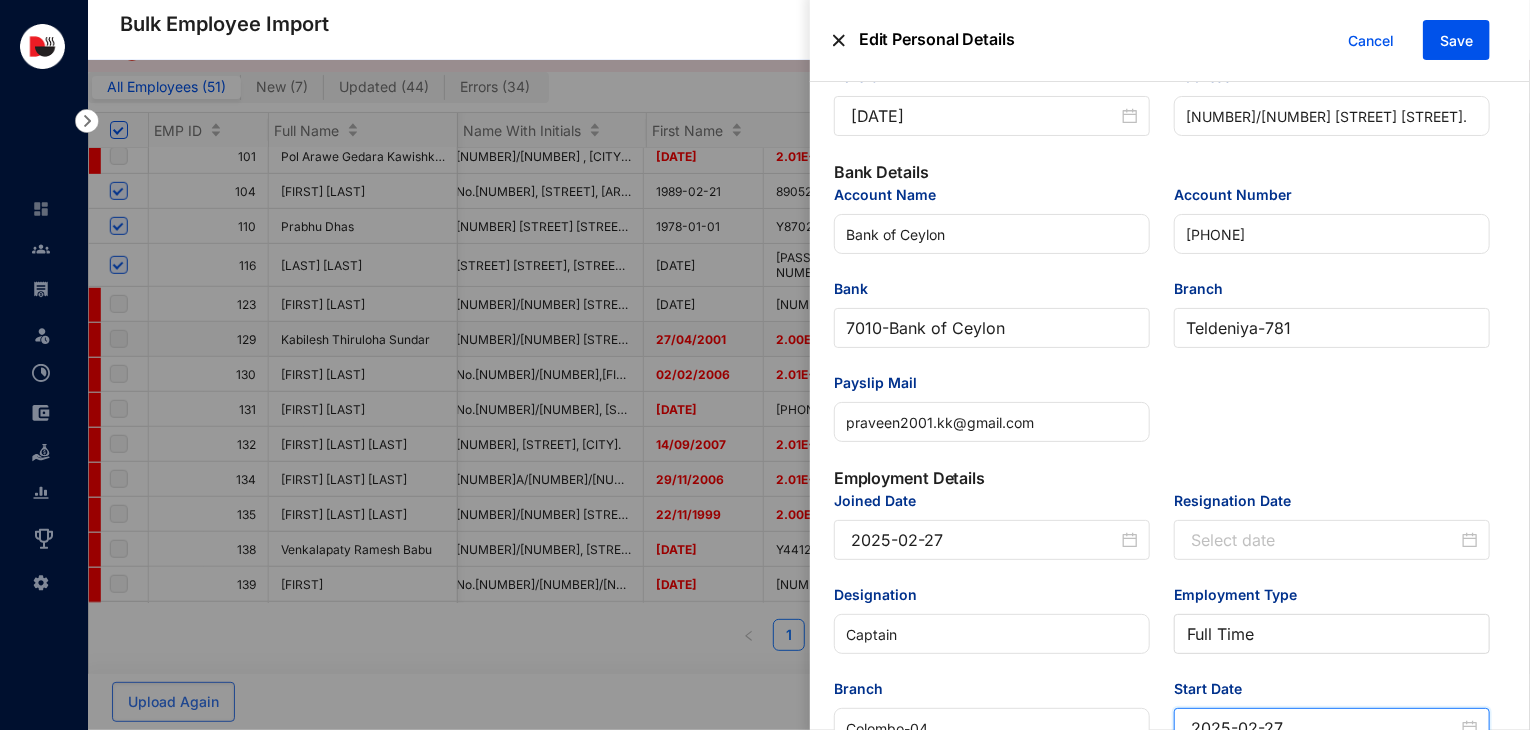 scroll, scrollTop: 397, scrollLeft: 0, axis: vertical 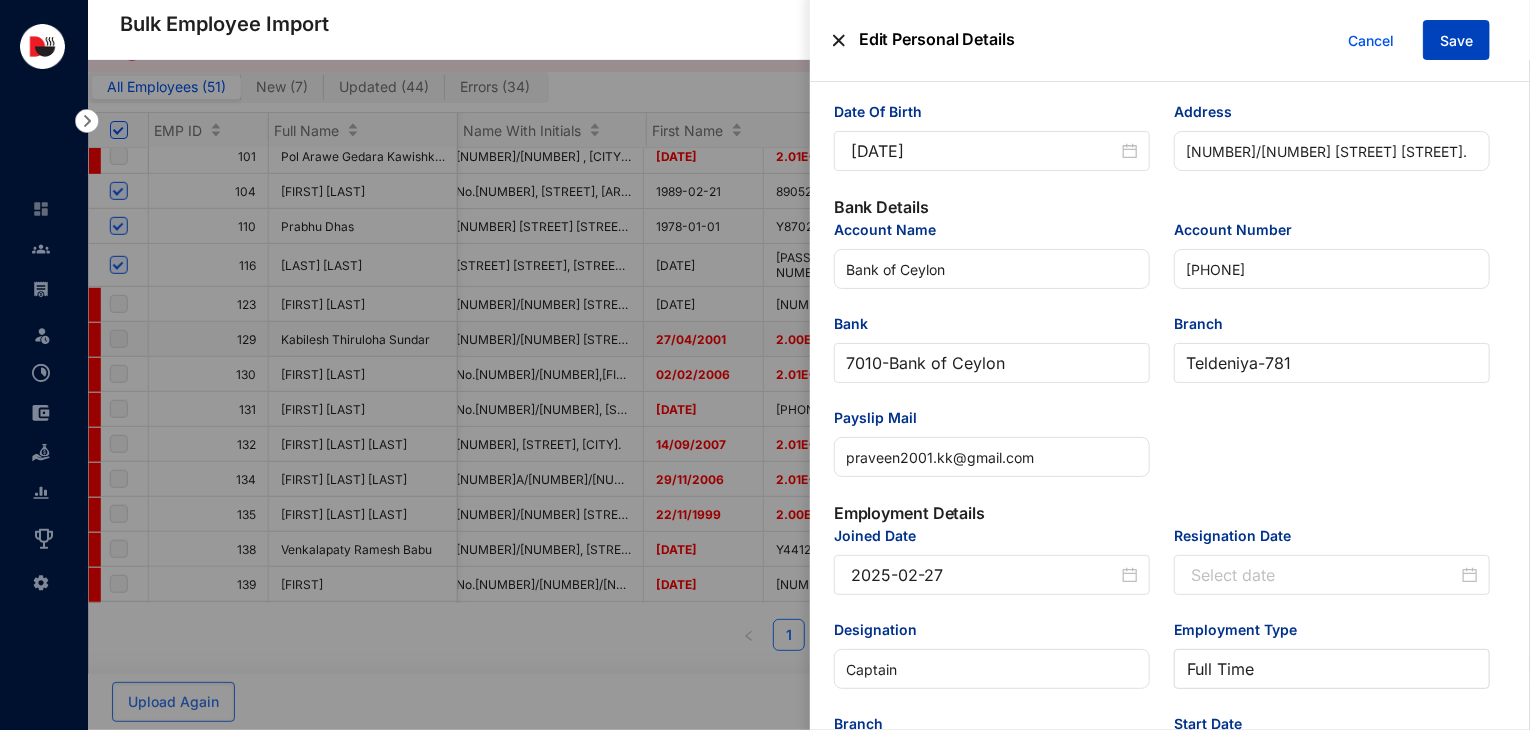 click on "Save" at bounding box center (1456, 41) 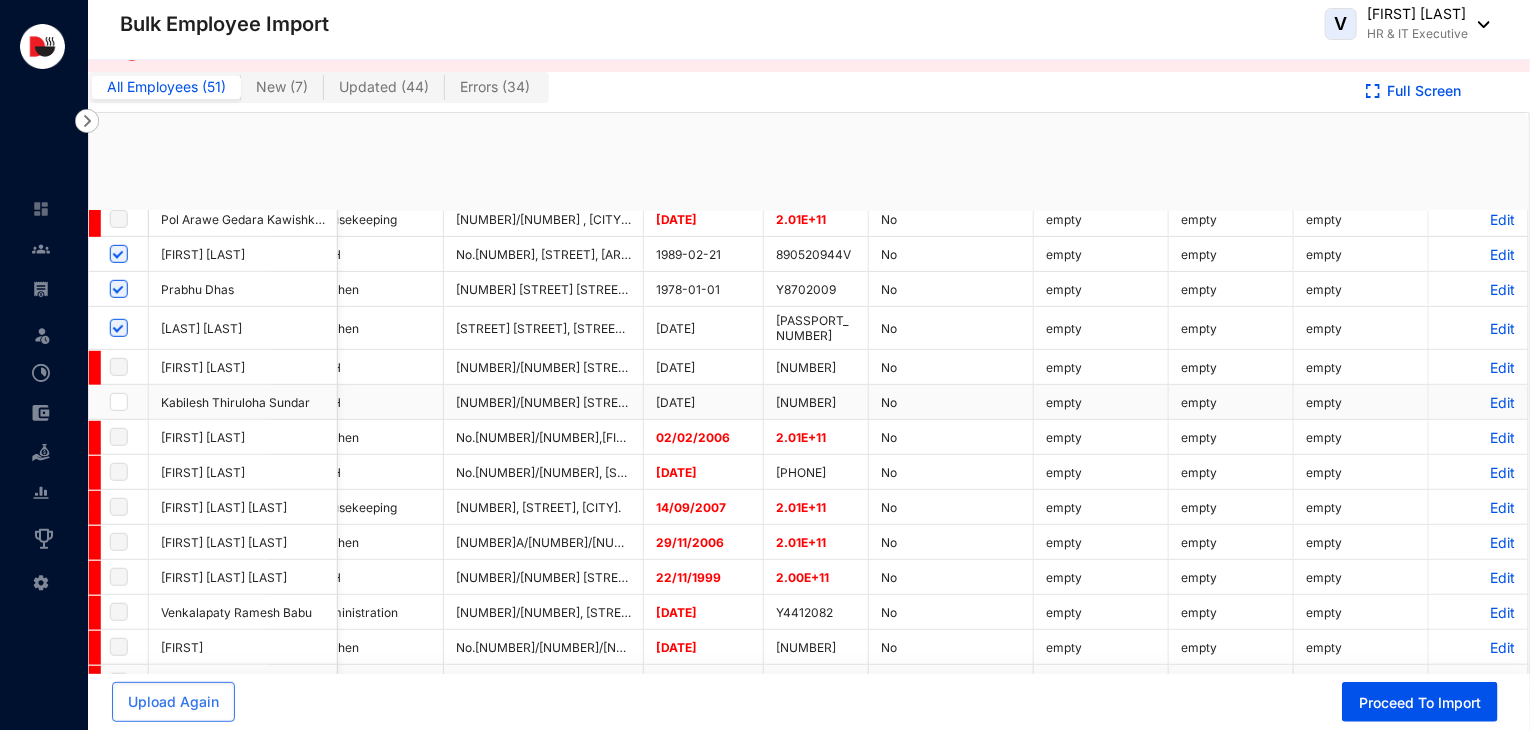 checkbox on "true" 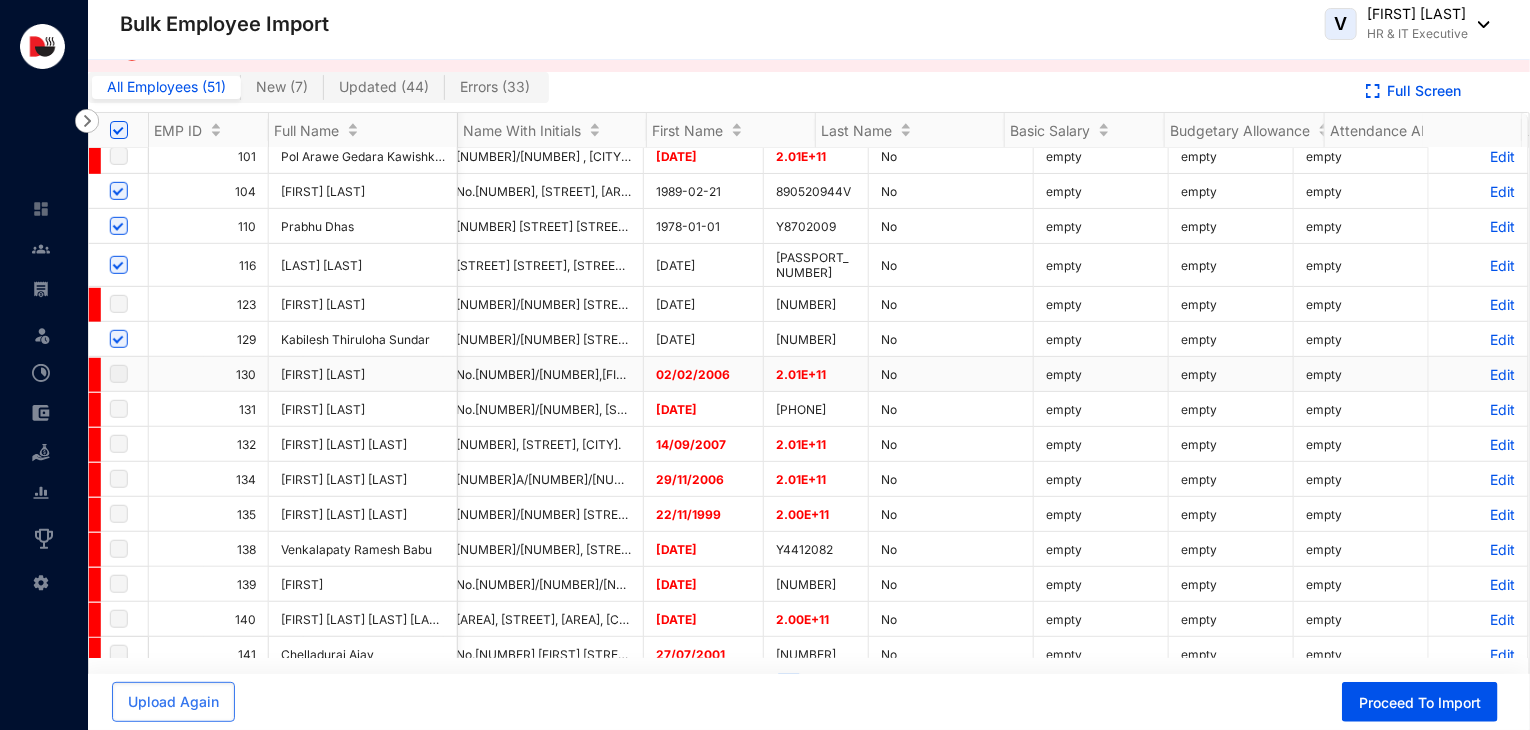click on "Edit" at bounding box center [1478, 374] 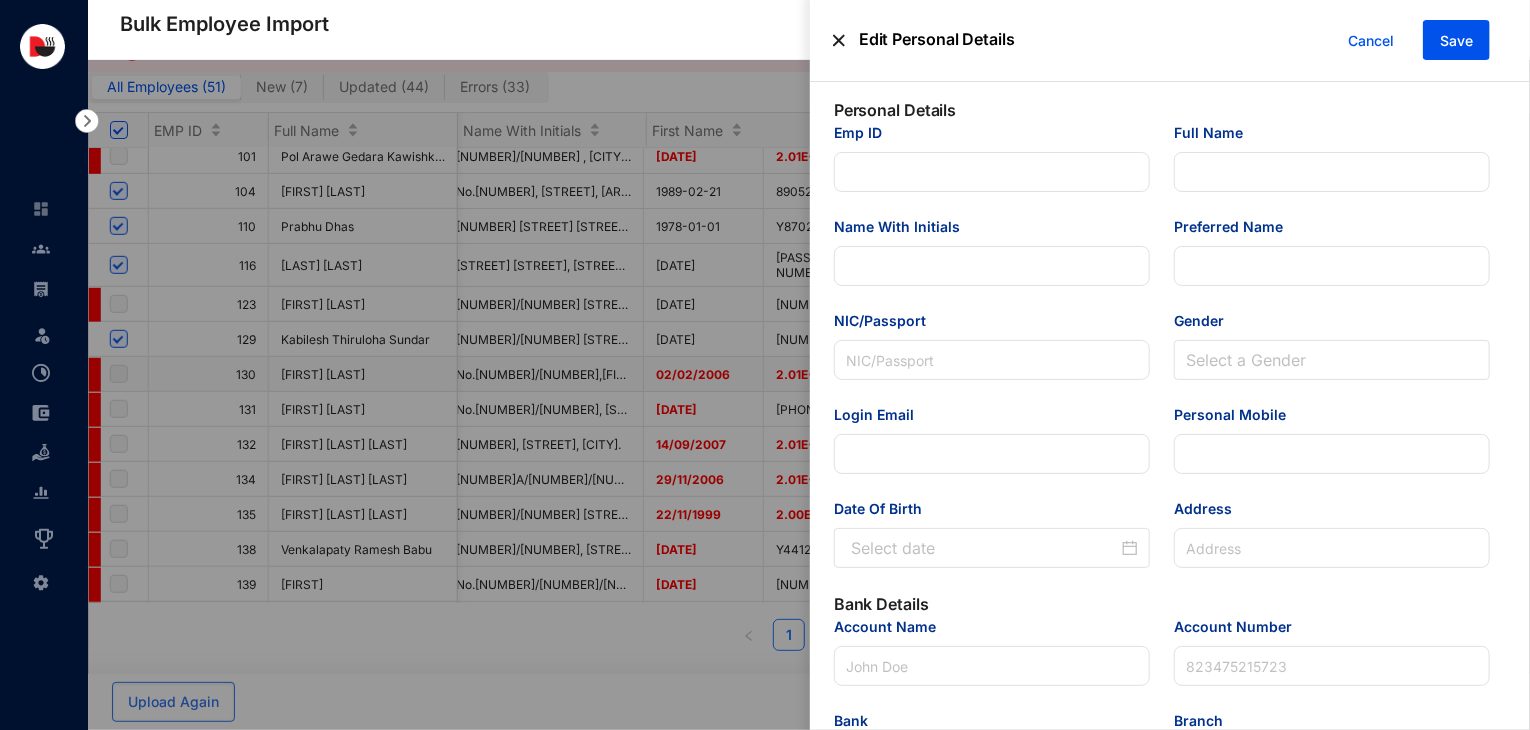 type on "130" 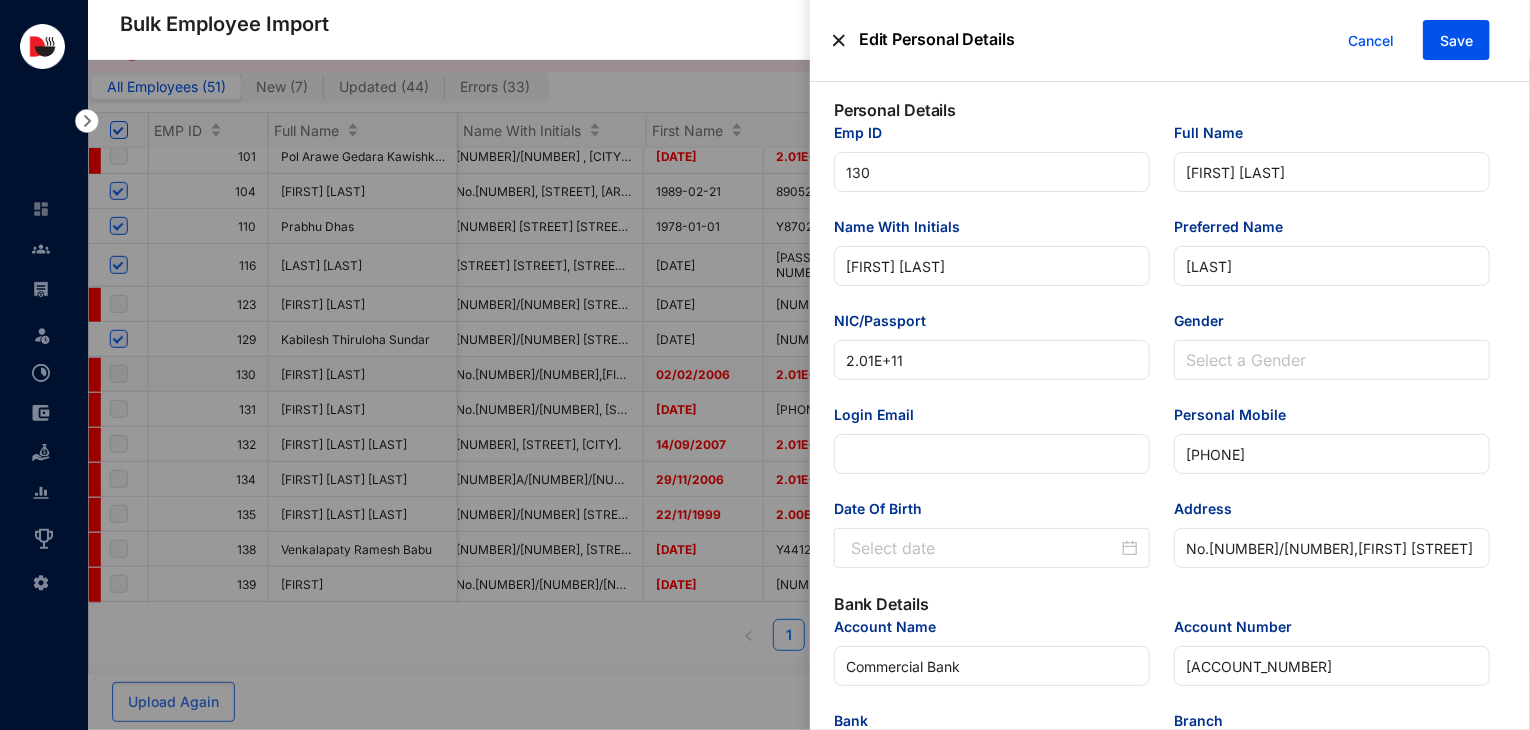 type on "[DATE]" 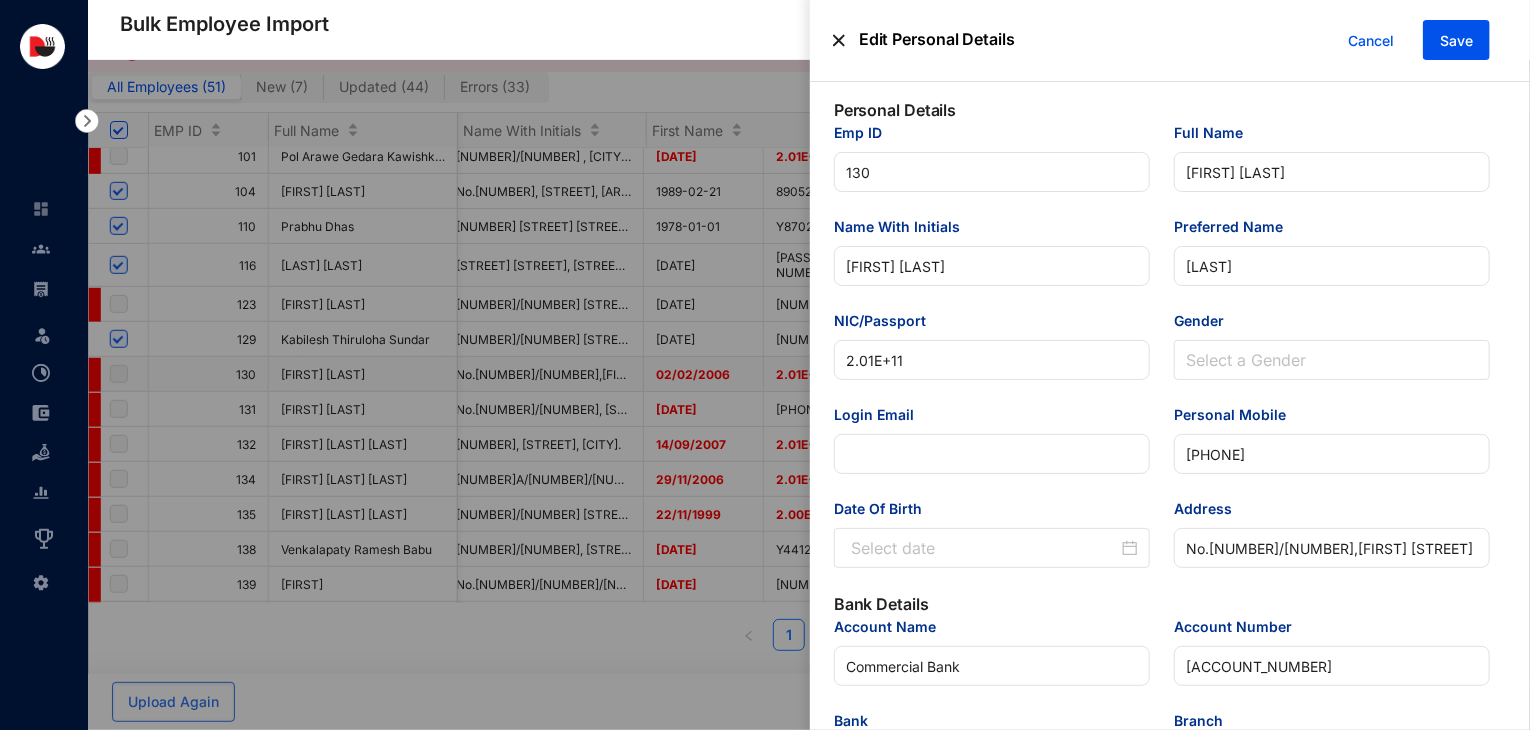 type on "2025-01-07" 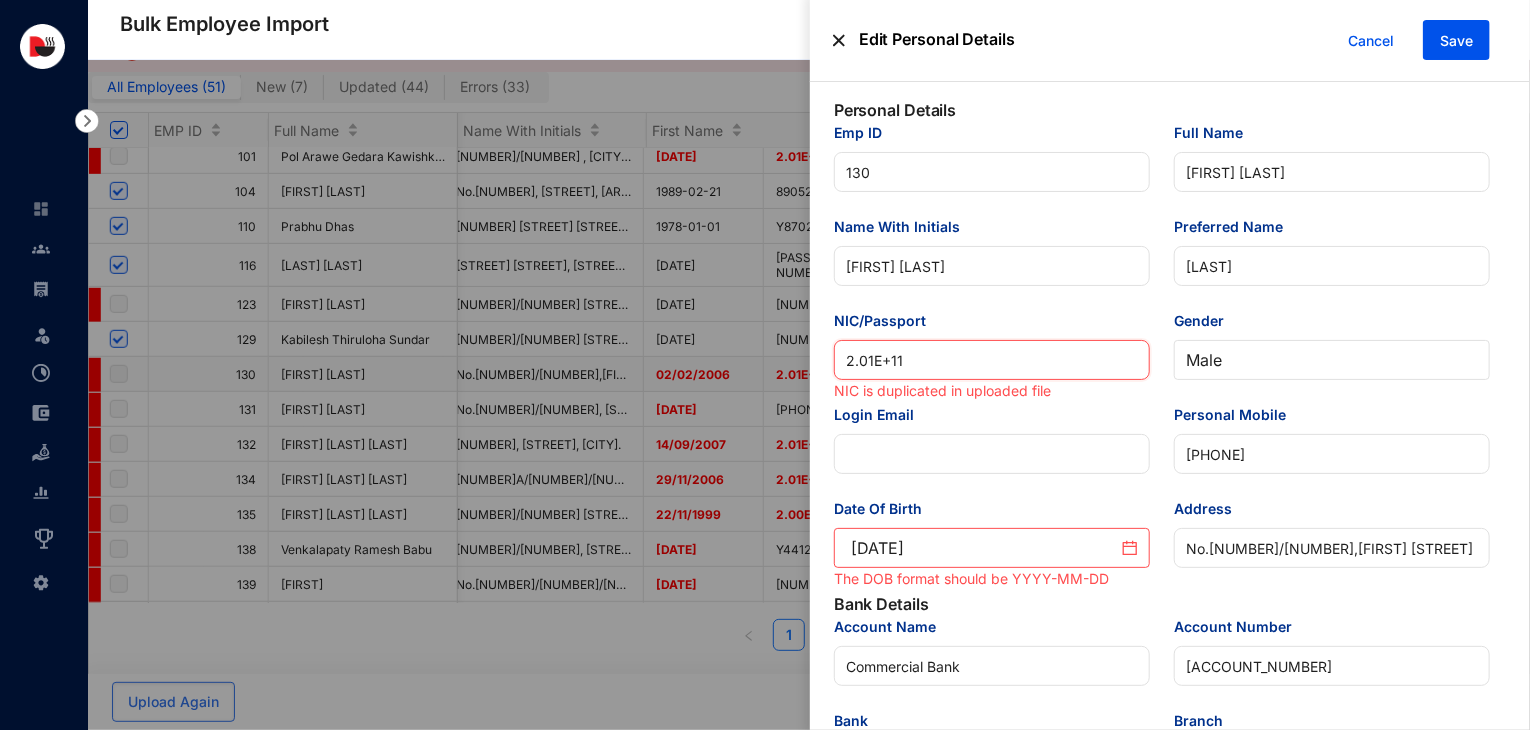 drag, startPoint x: 945, startPoint y: 369, endPoint x: 744, endPoint y: 381, distance: 201.3579 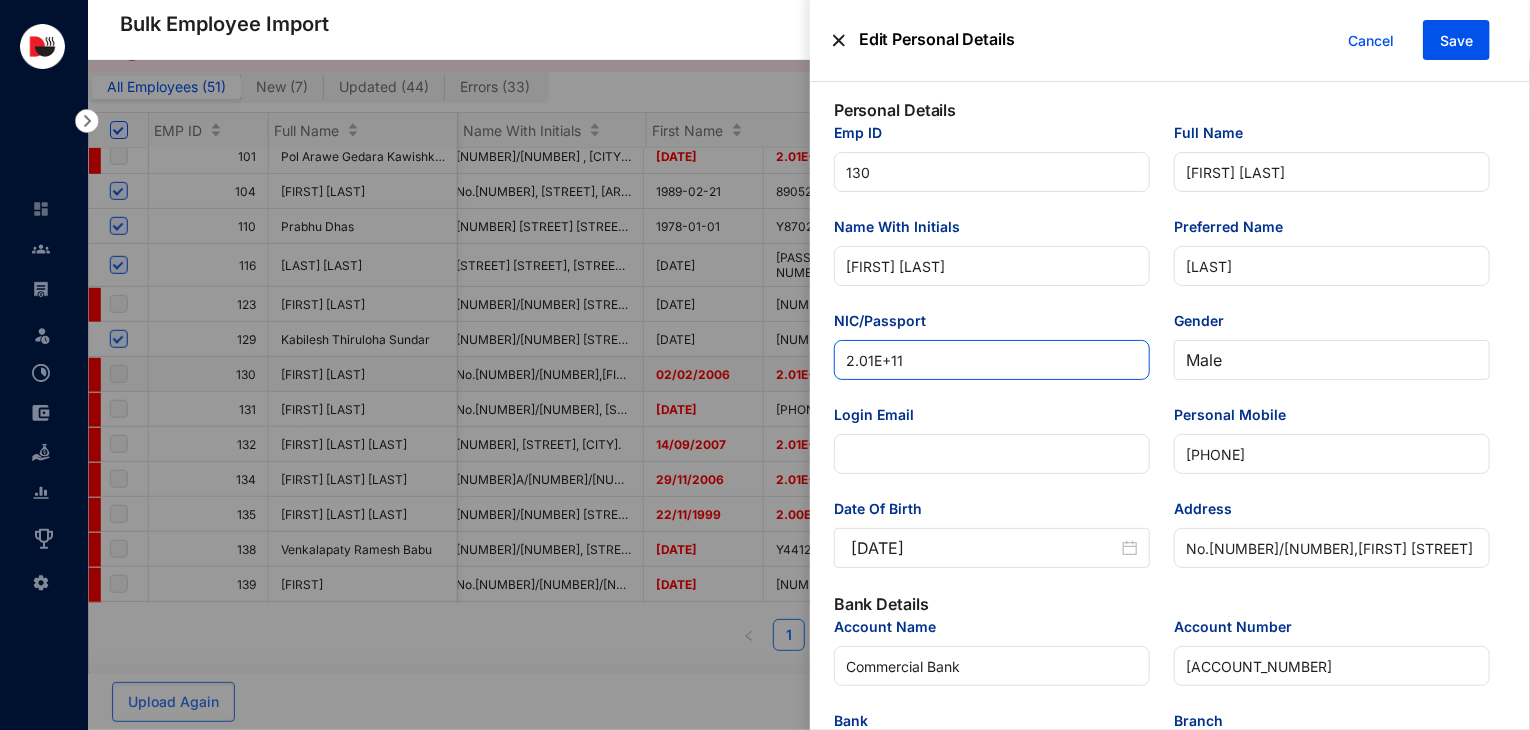 drag, startPoint x: 920, startPoint y: 365, endPoint x: 803, endPoint y: 359, distance: 117.15375 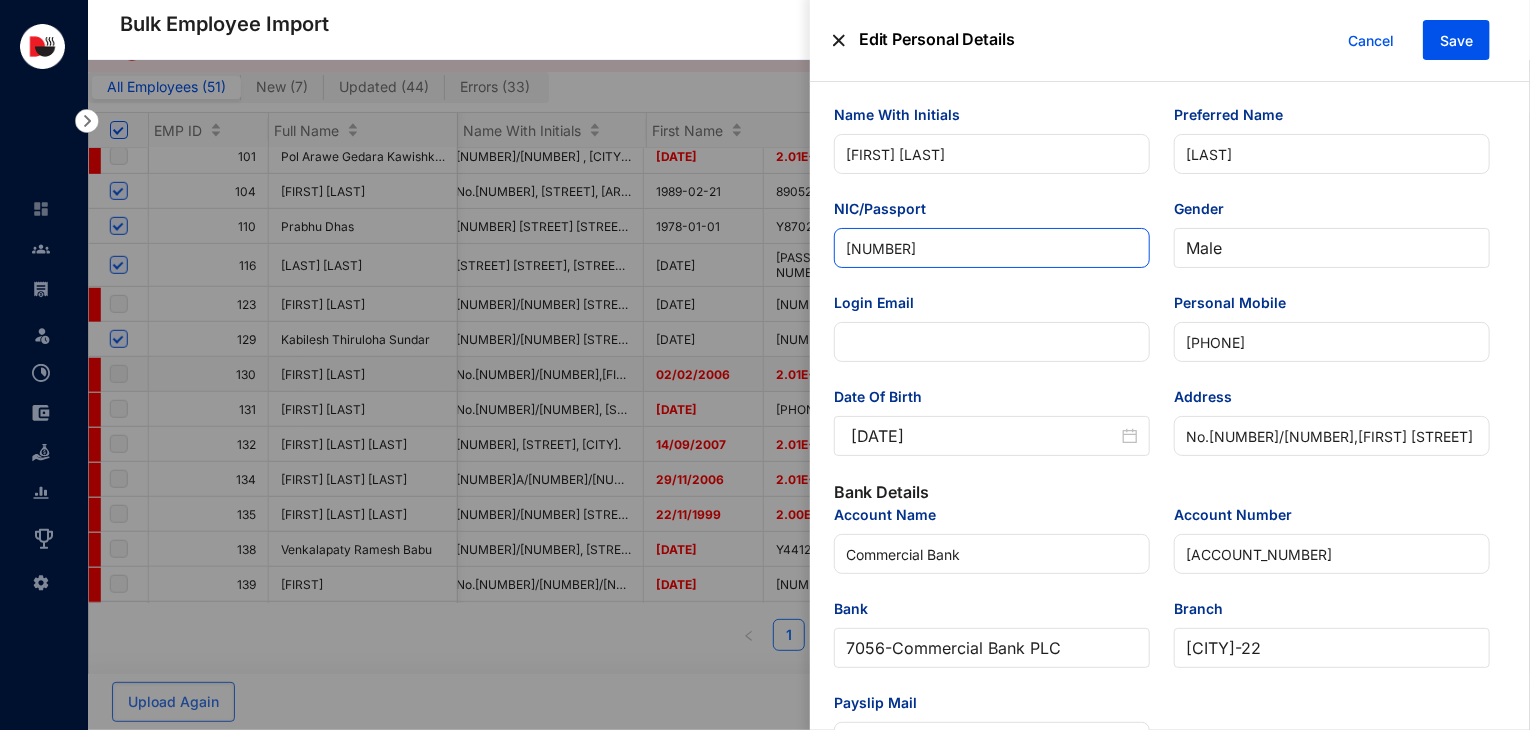 scroll, scrollTop: 128, scrollLeft: 0, axis: vertical 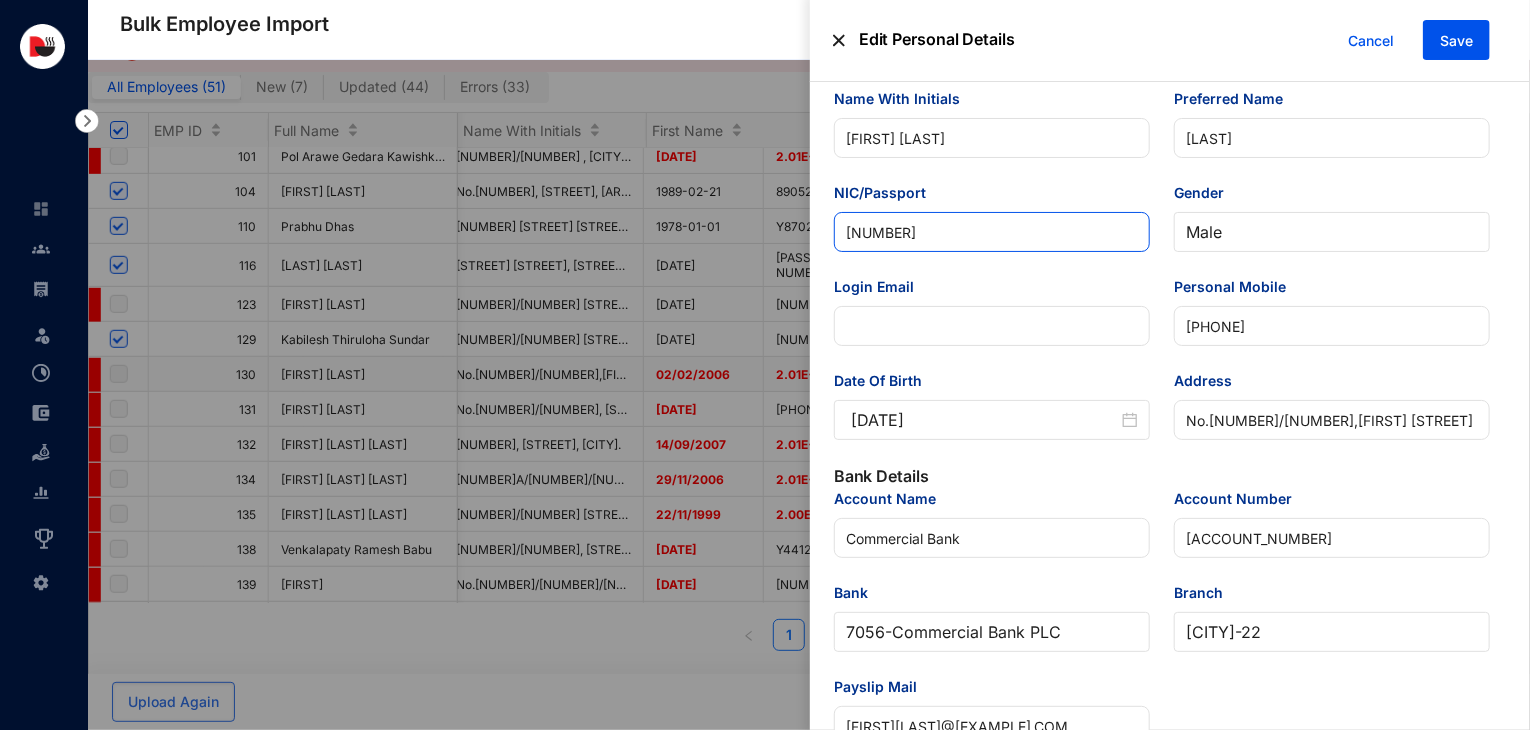 type on "[NUMBER]" 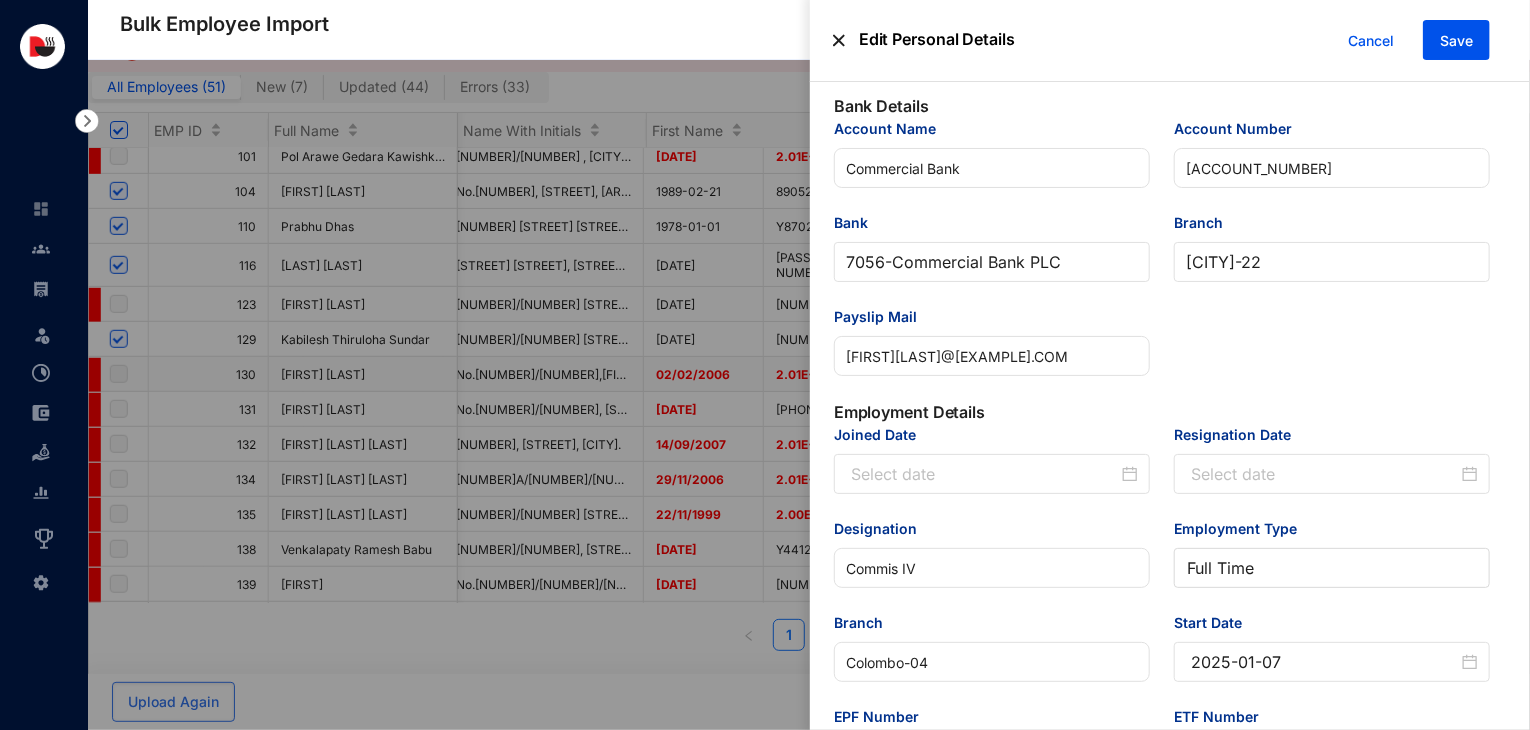 scroll, scrollTop: 496, scrollLeft: 0, axis: vertical 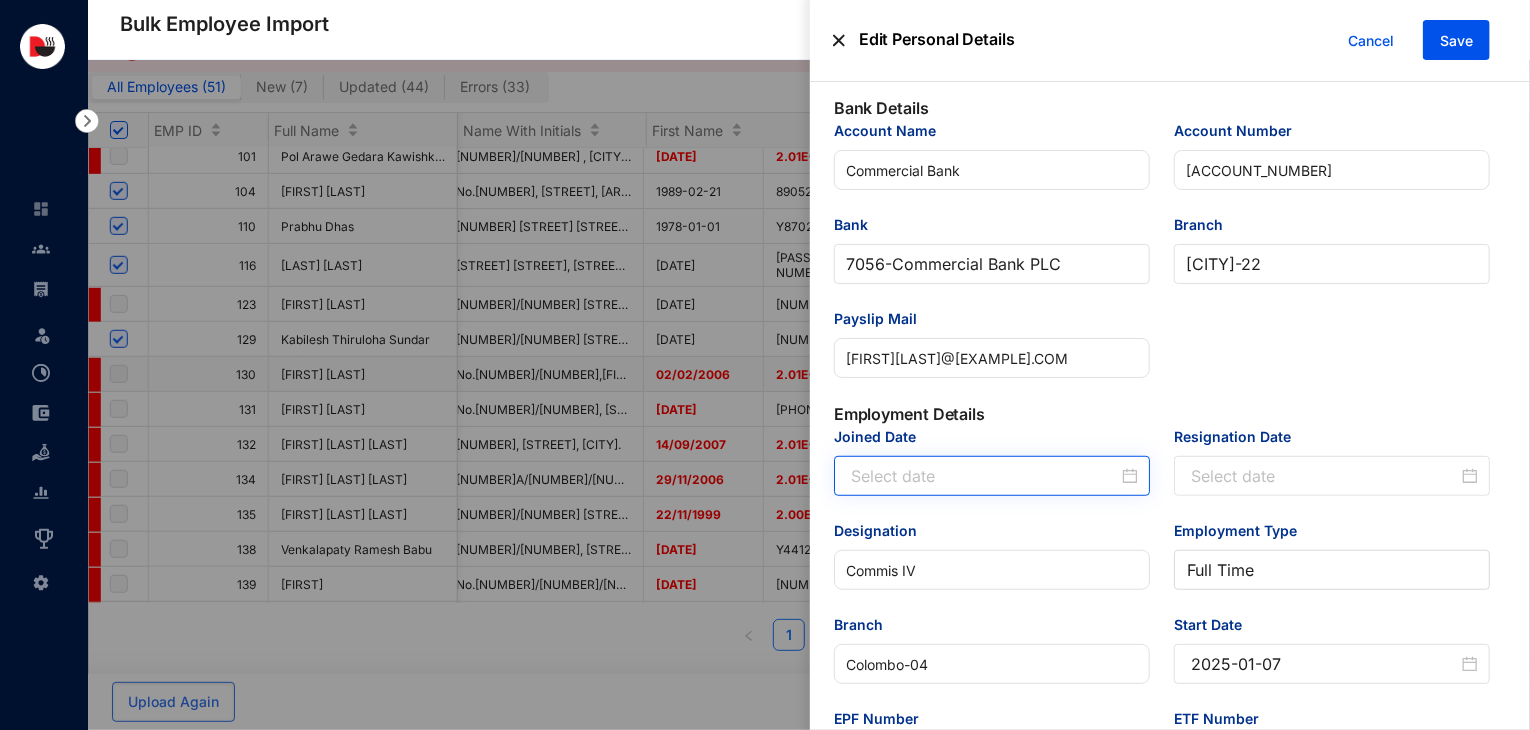 click at bounding box center (992, 476) 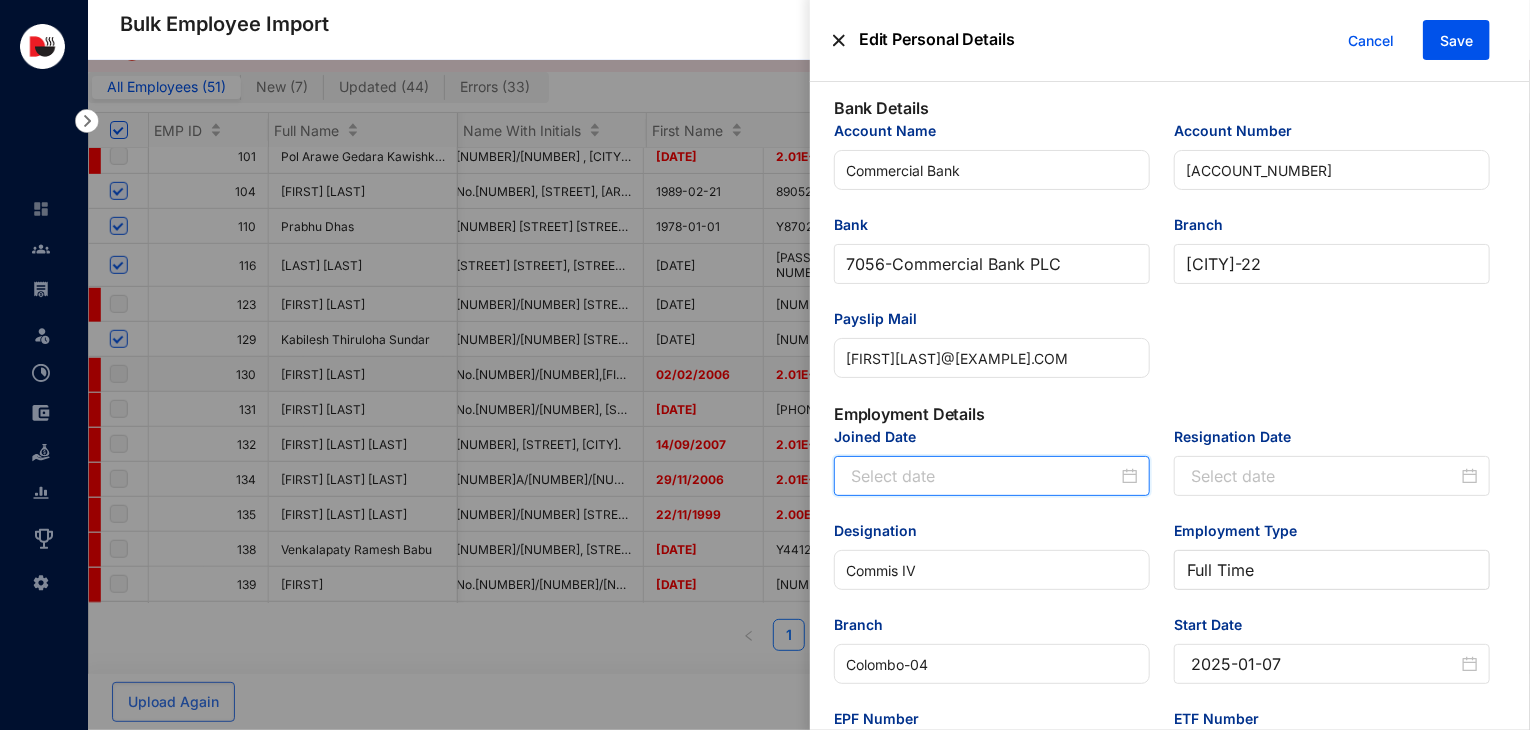 click on "Joined Date" at bounding box center (984, 476) 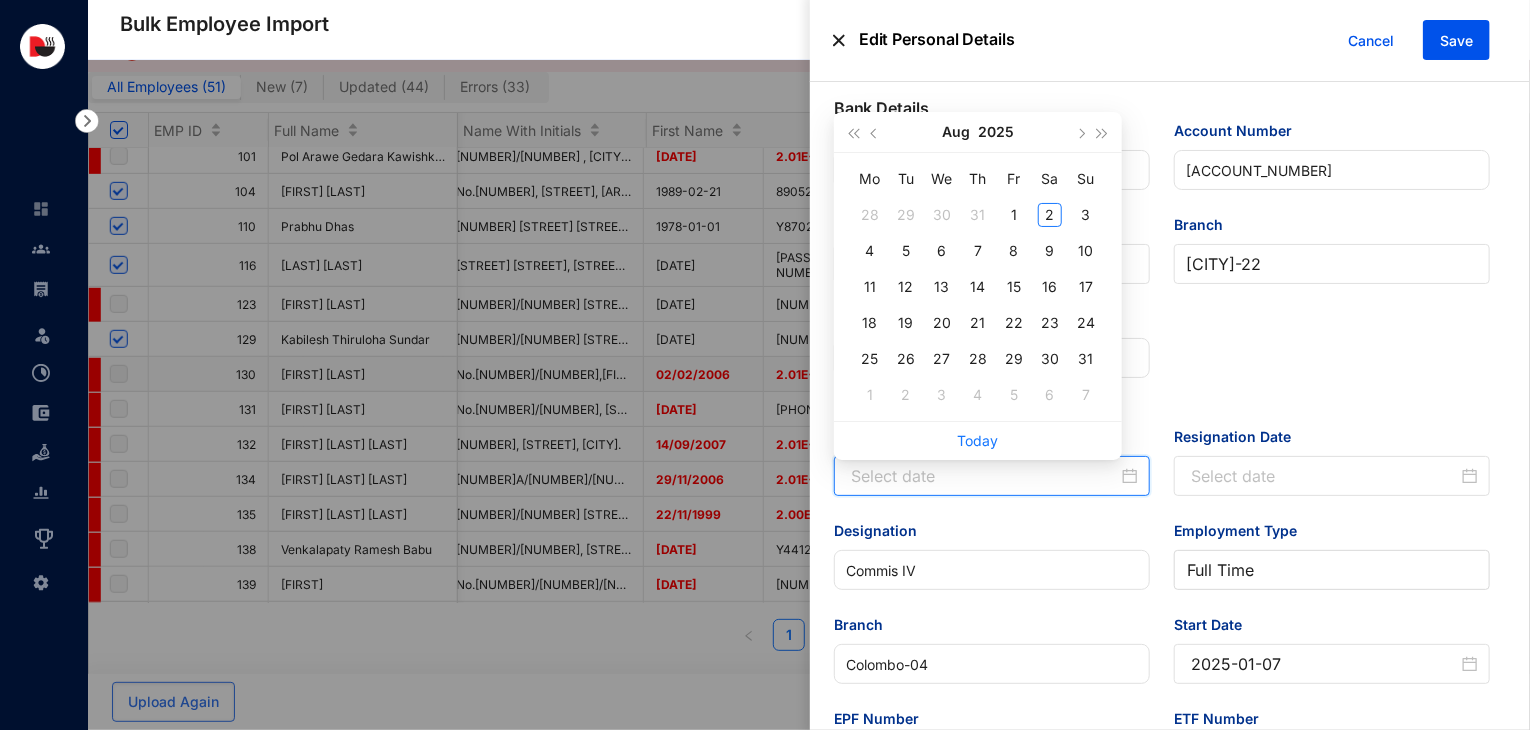 paste on "[DATE]" 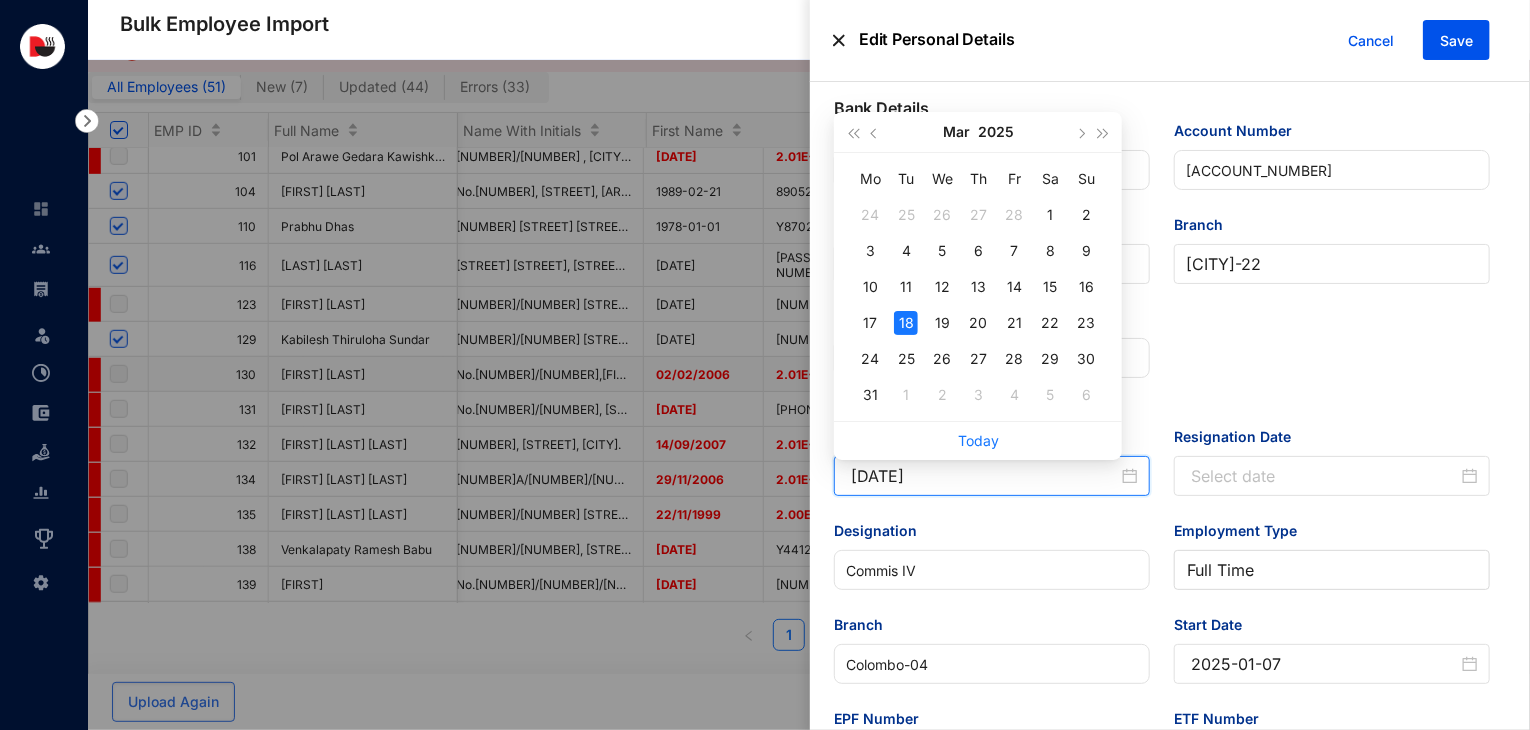 type on "[DATE]" 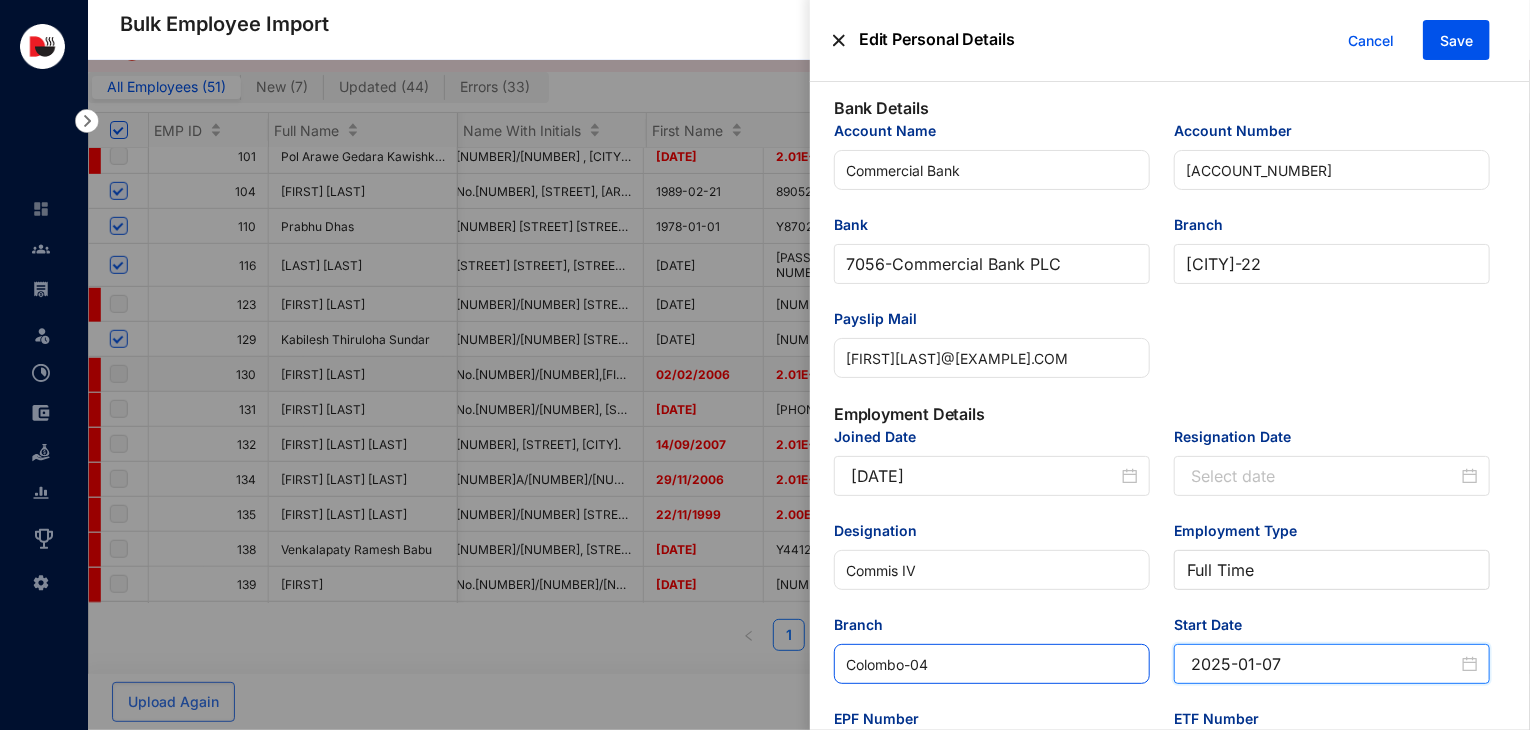 drag, startPoint x: 1295, startPoint y: 669, endPoint x: 1042, endPoint y: 670, distance: 253.00198 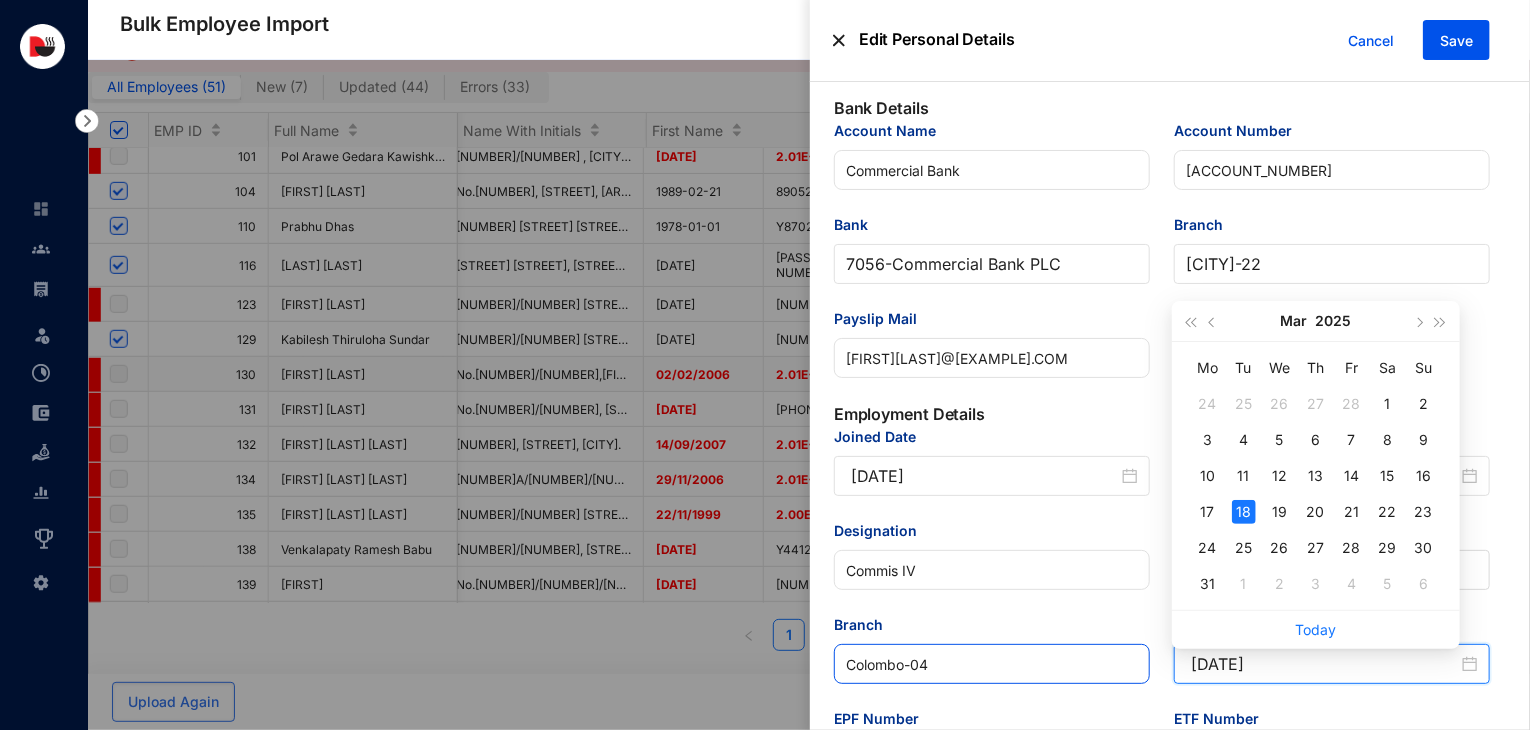 type on "[DATE]" 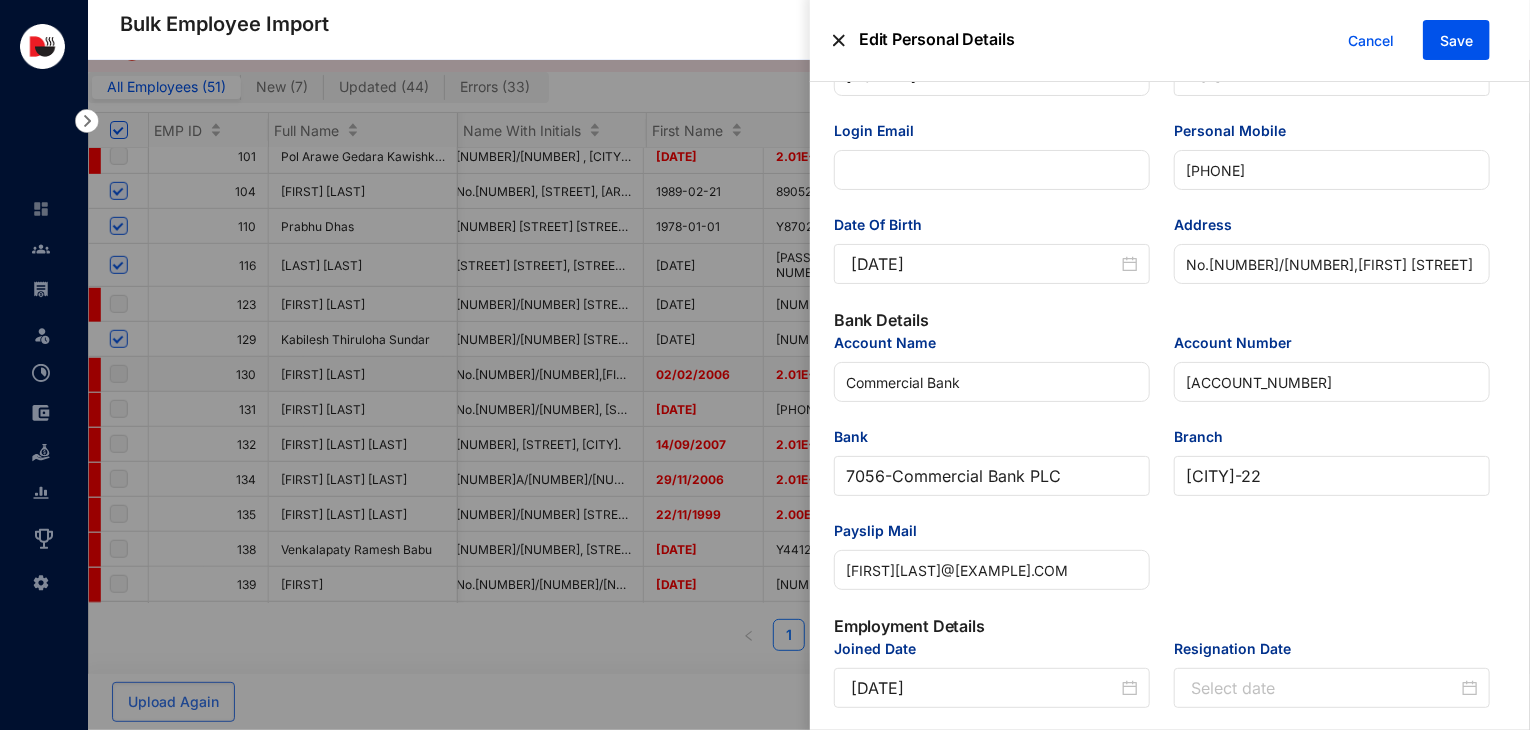 scroll, scrollTop: 0, scrollLeft: 0, axis: both 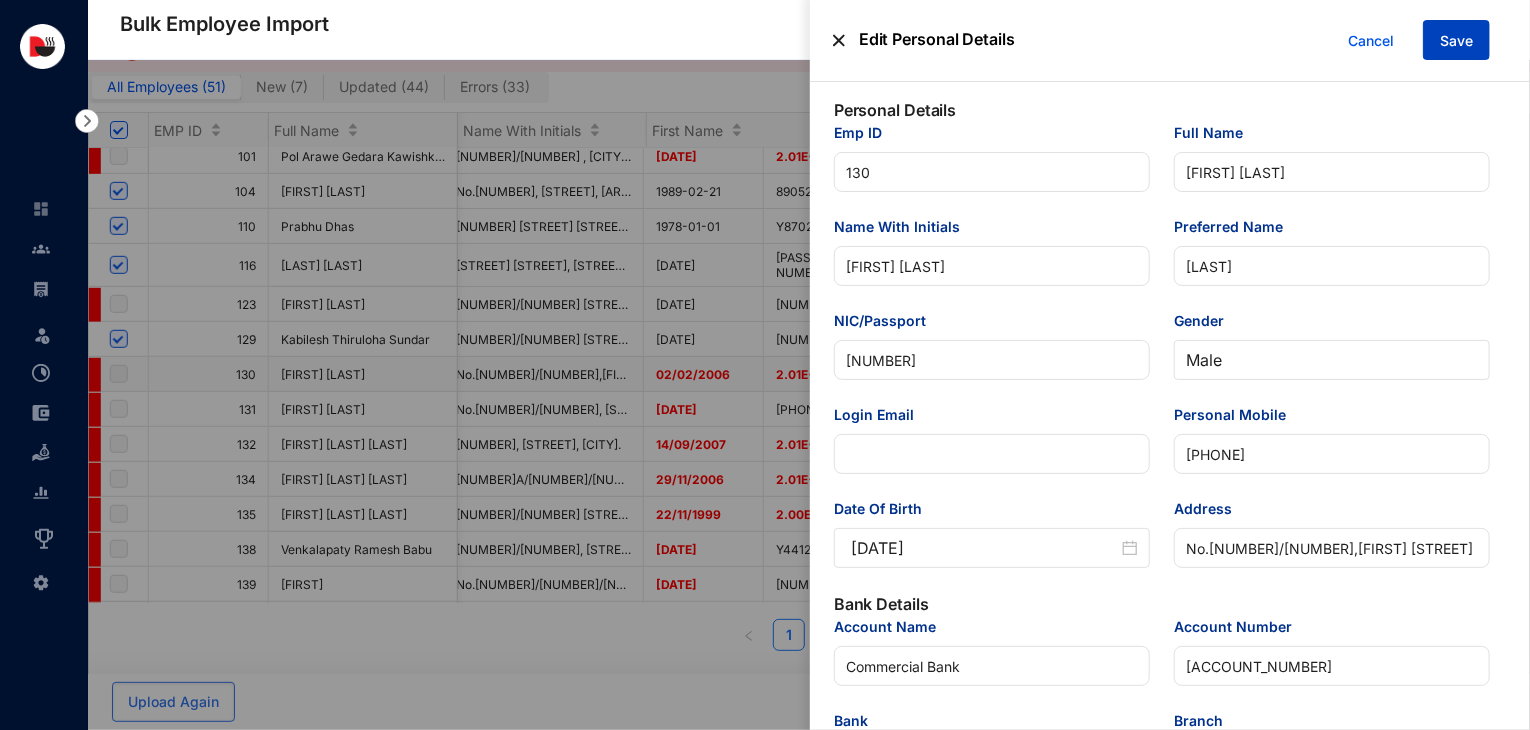 click on "Save" at bounding box center [1456, 41] 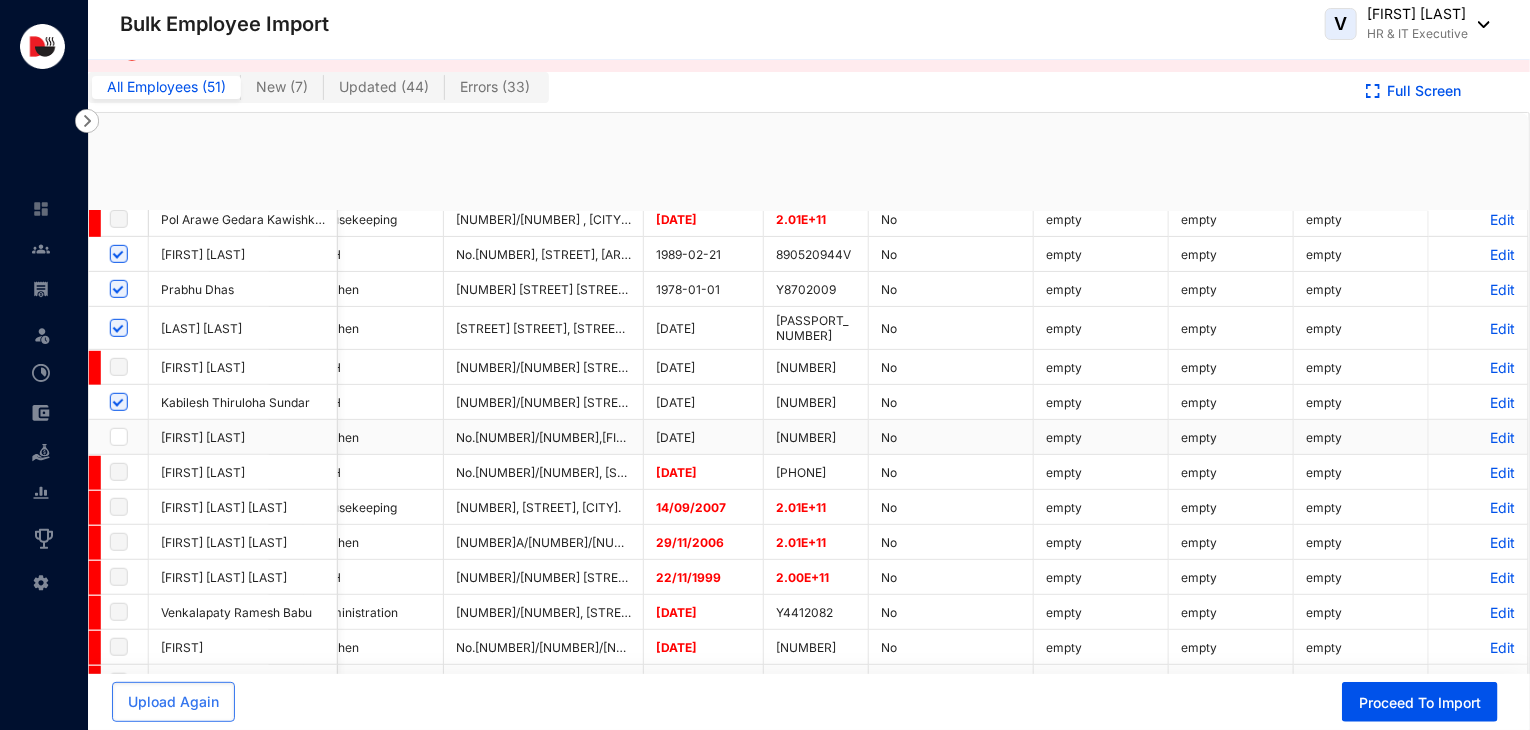 checkbox on "true" 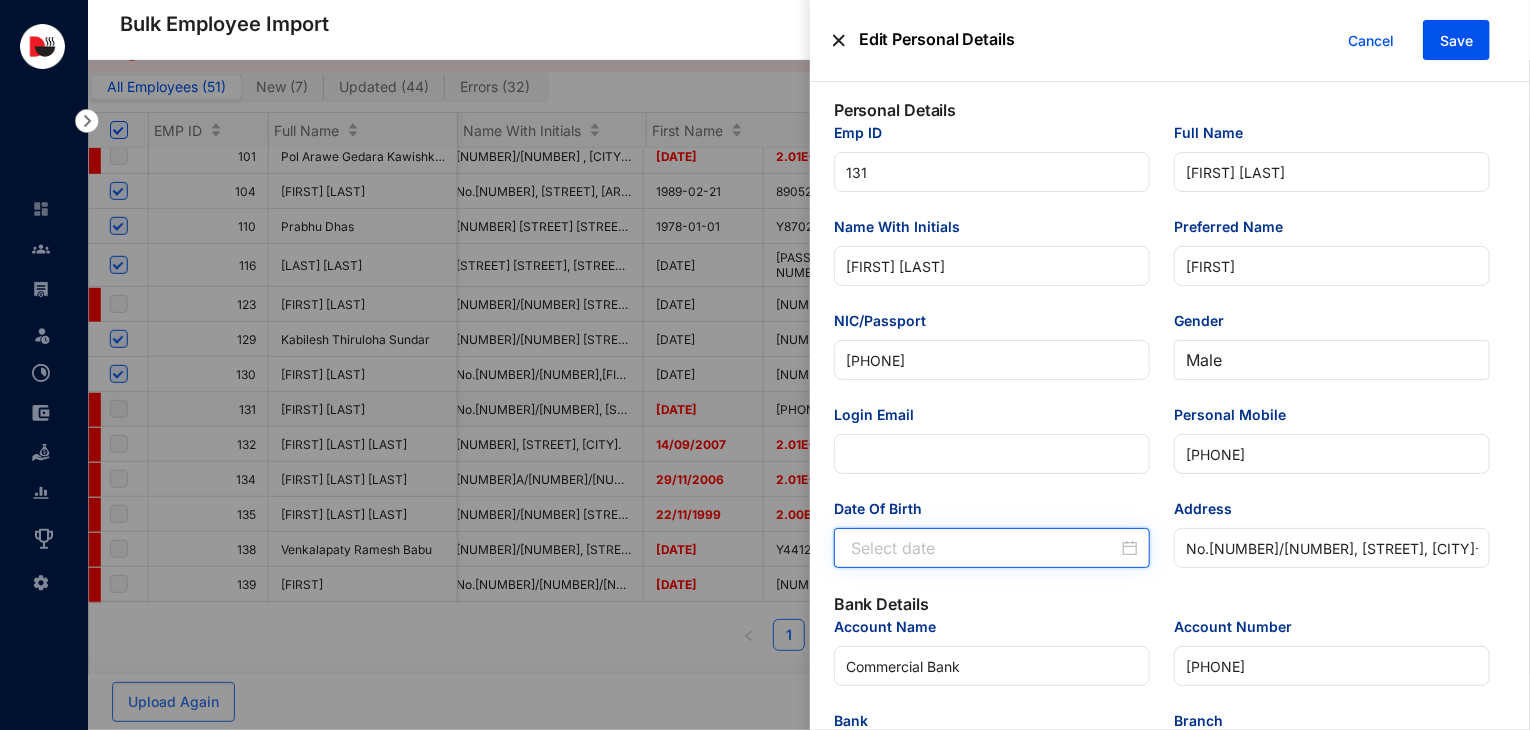 click on "Date Of Birth" at bounding box center [984, 548] 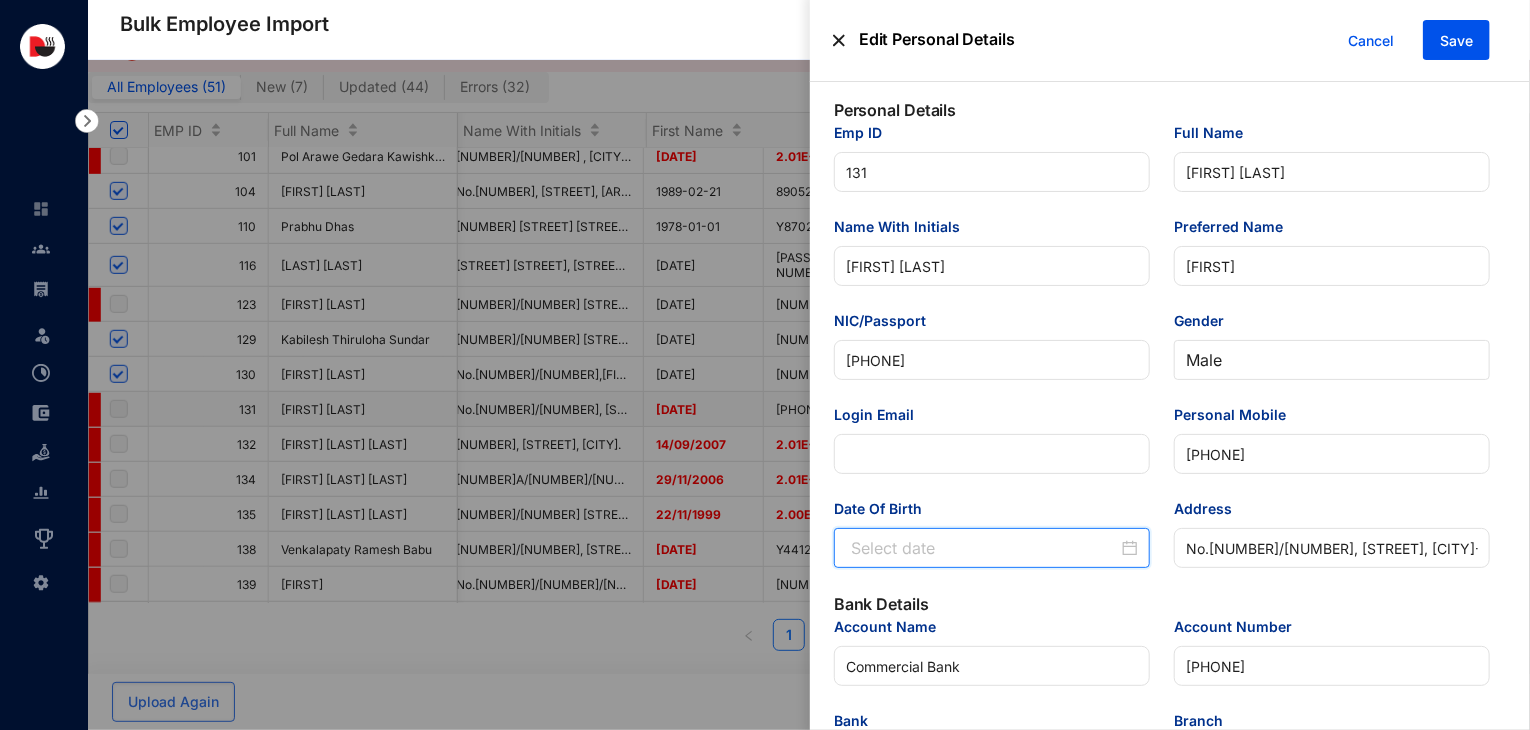 click on "Date Of Birth" at bounding box center (984, 548) 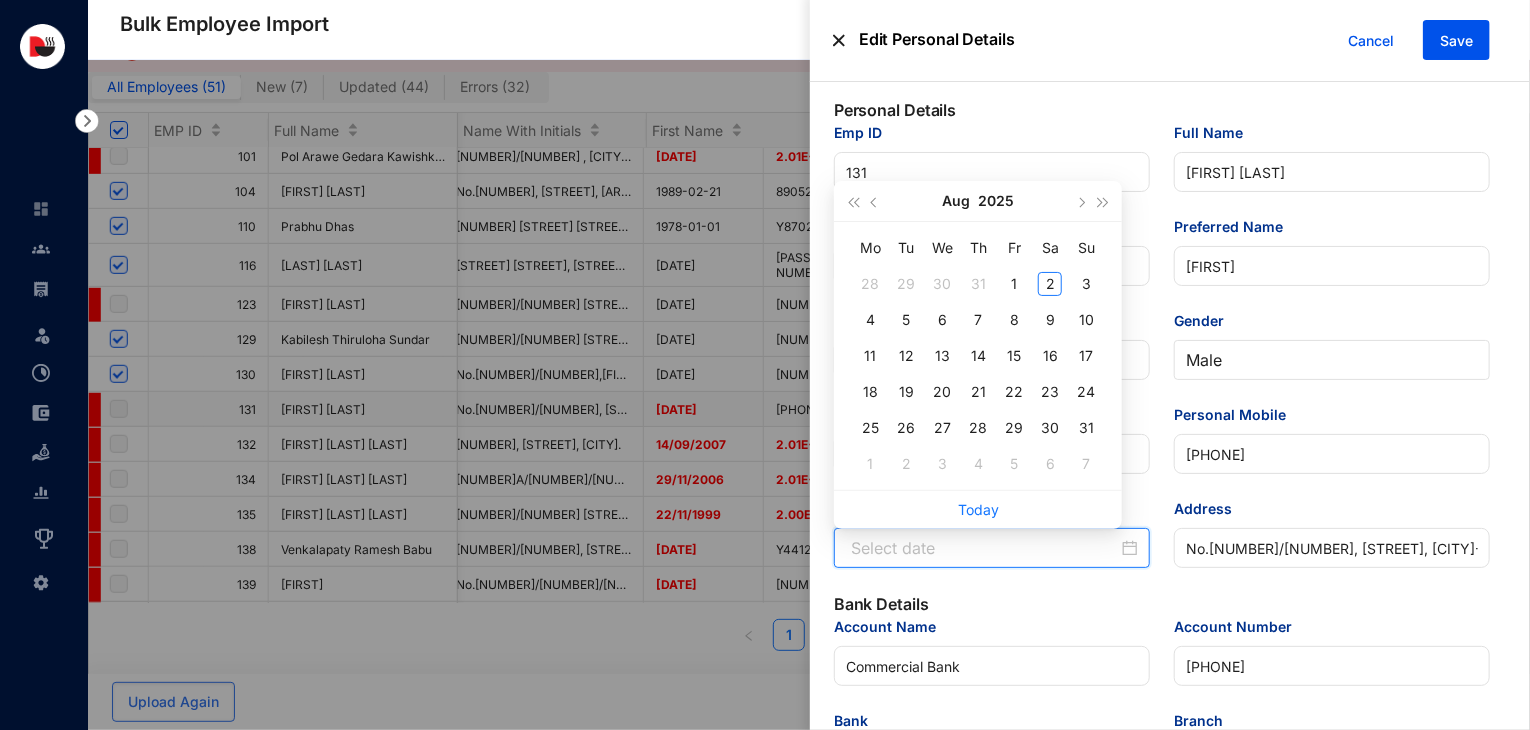 paste on "[DATE]" 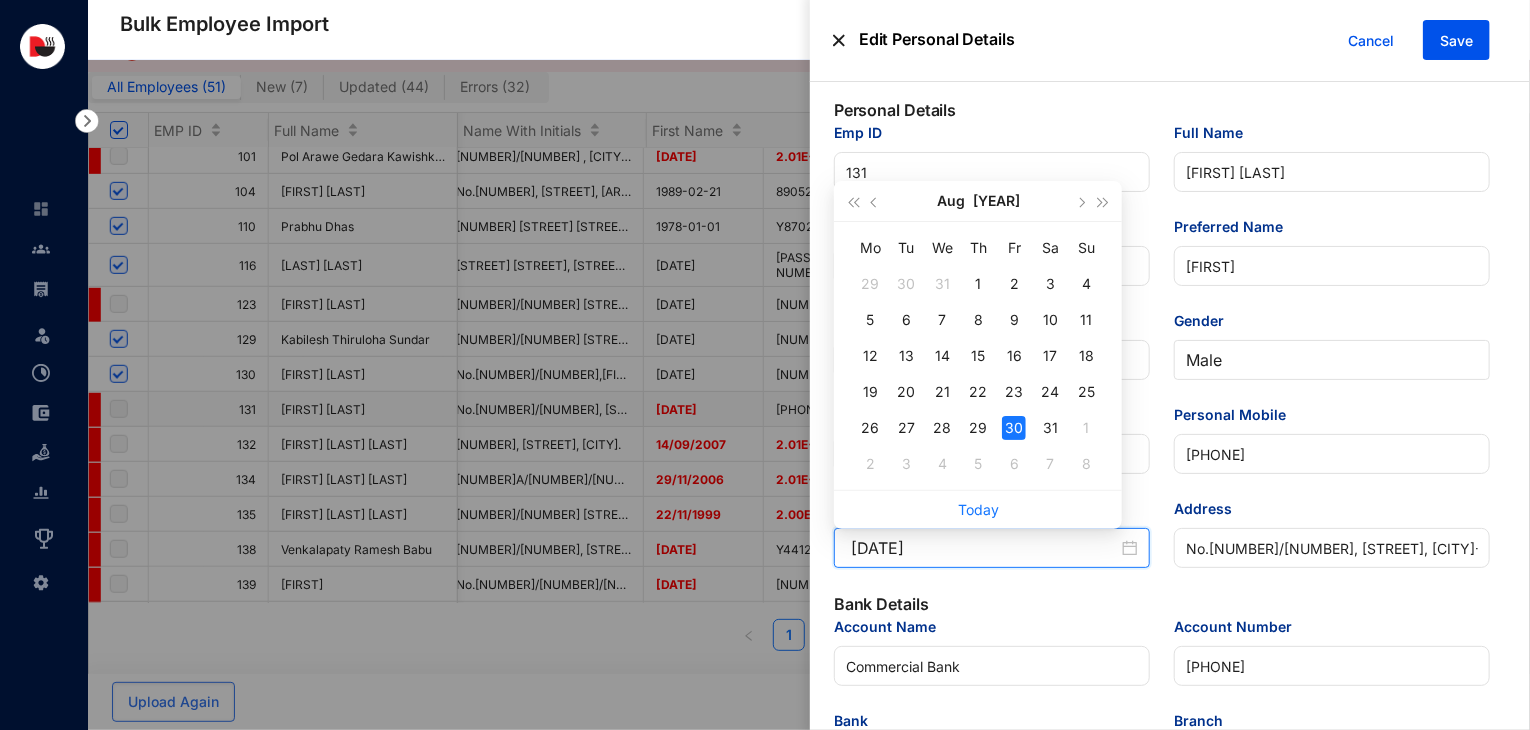 type on "[DATE]" 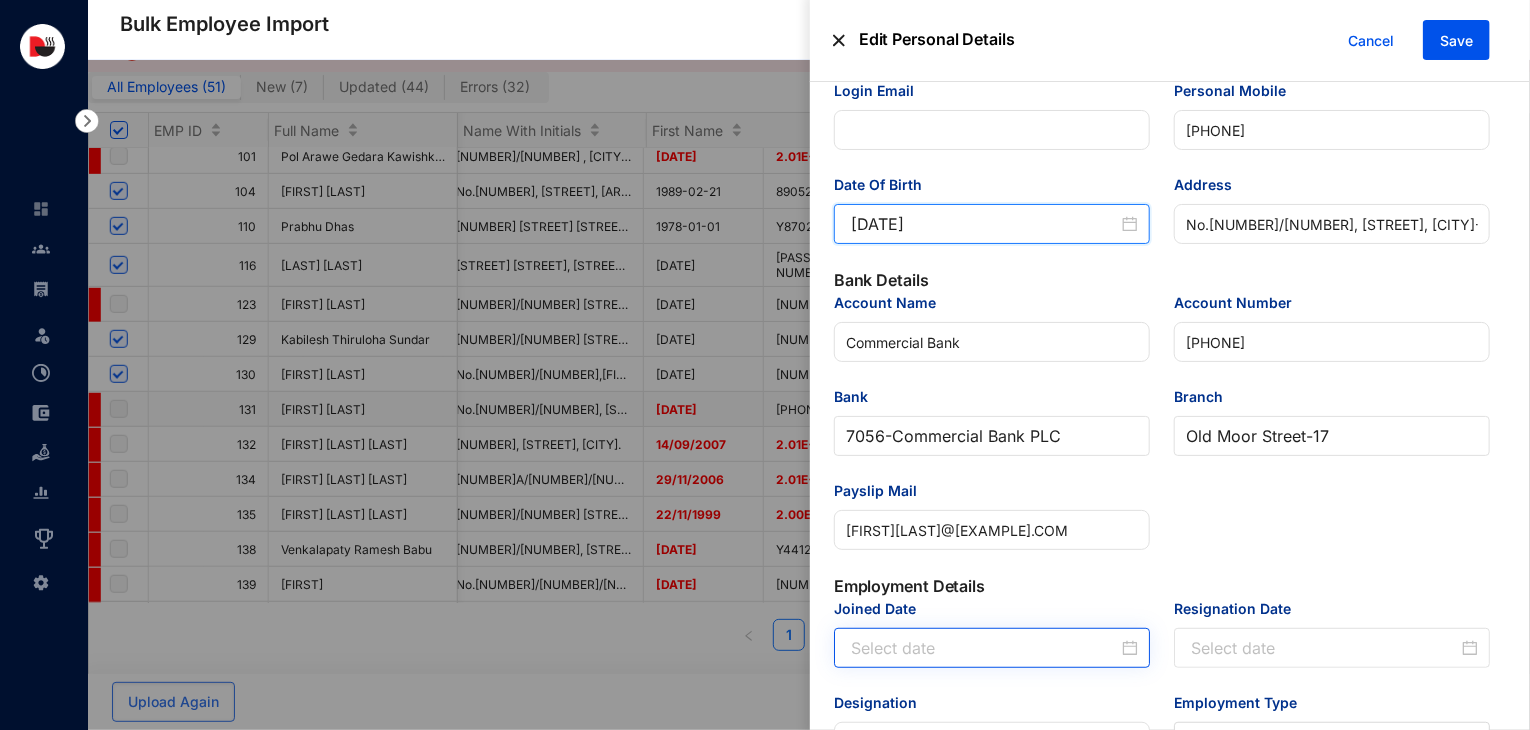 scroll, scrollTop: 319, scrollLeft: 0, axis: vertical 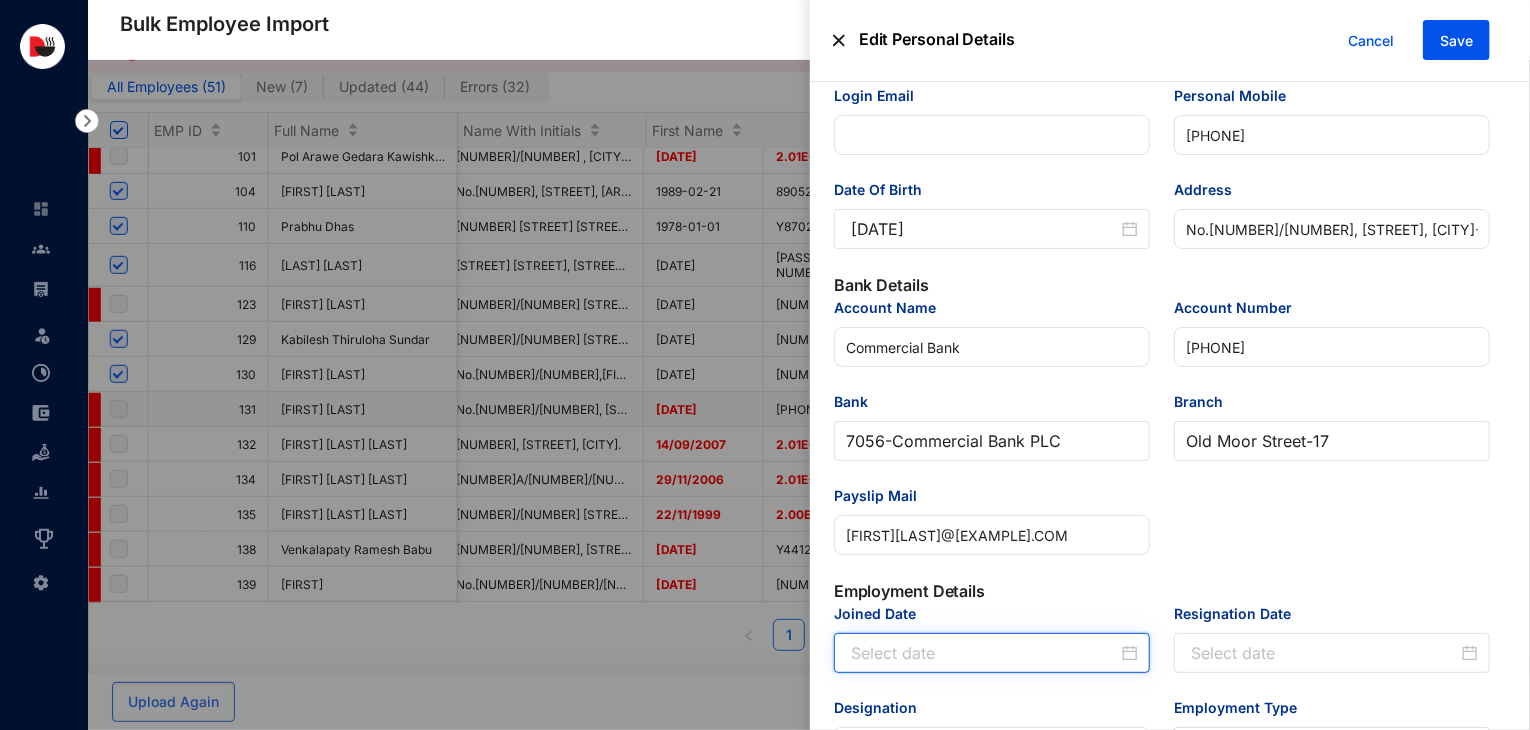 click on "Joined Date" at bounding box center (984, 653) 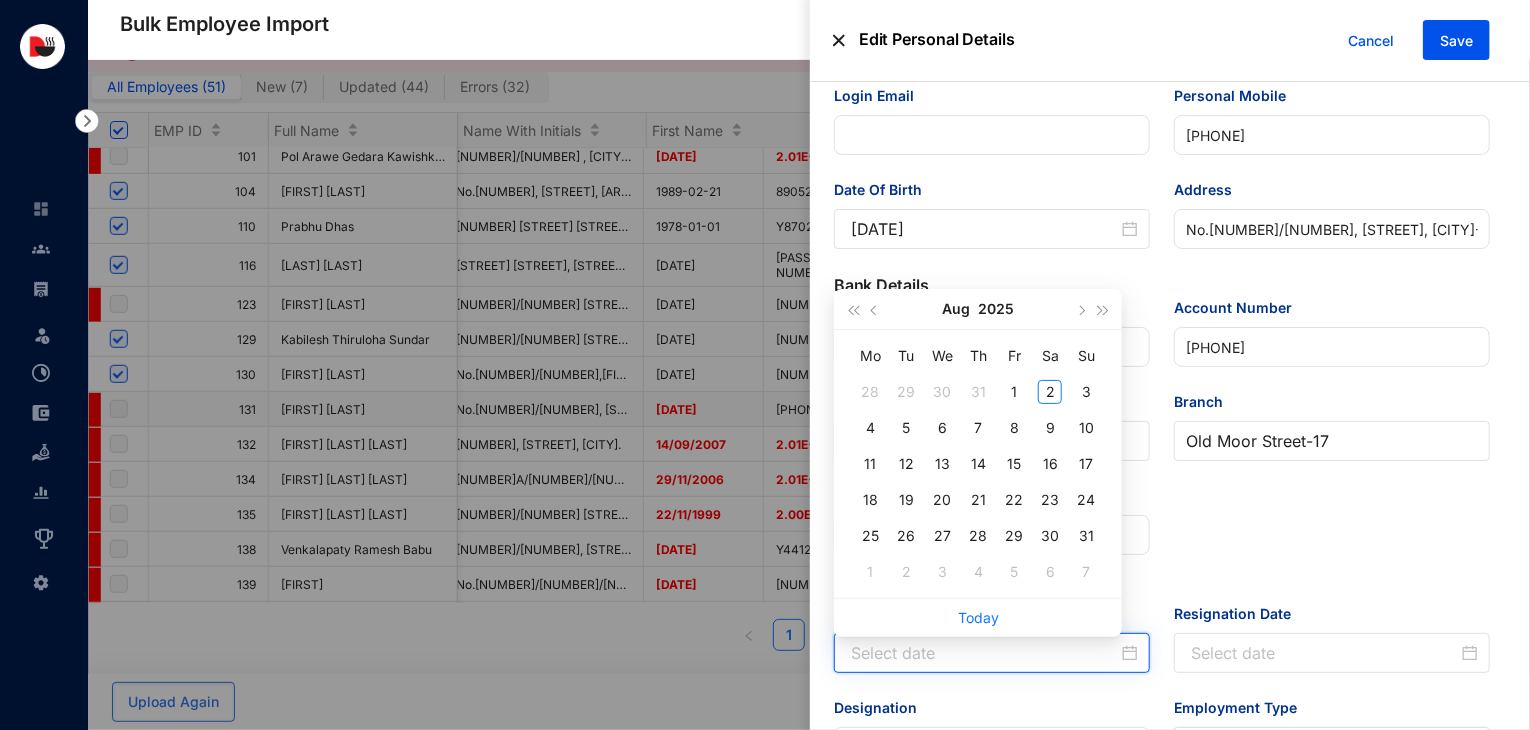 paste on "[DATE]" 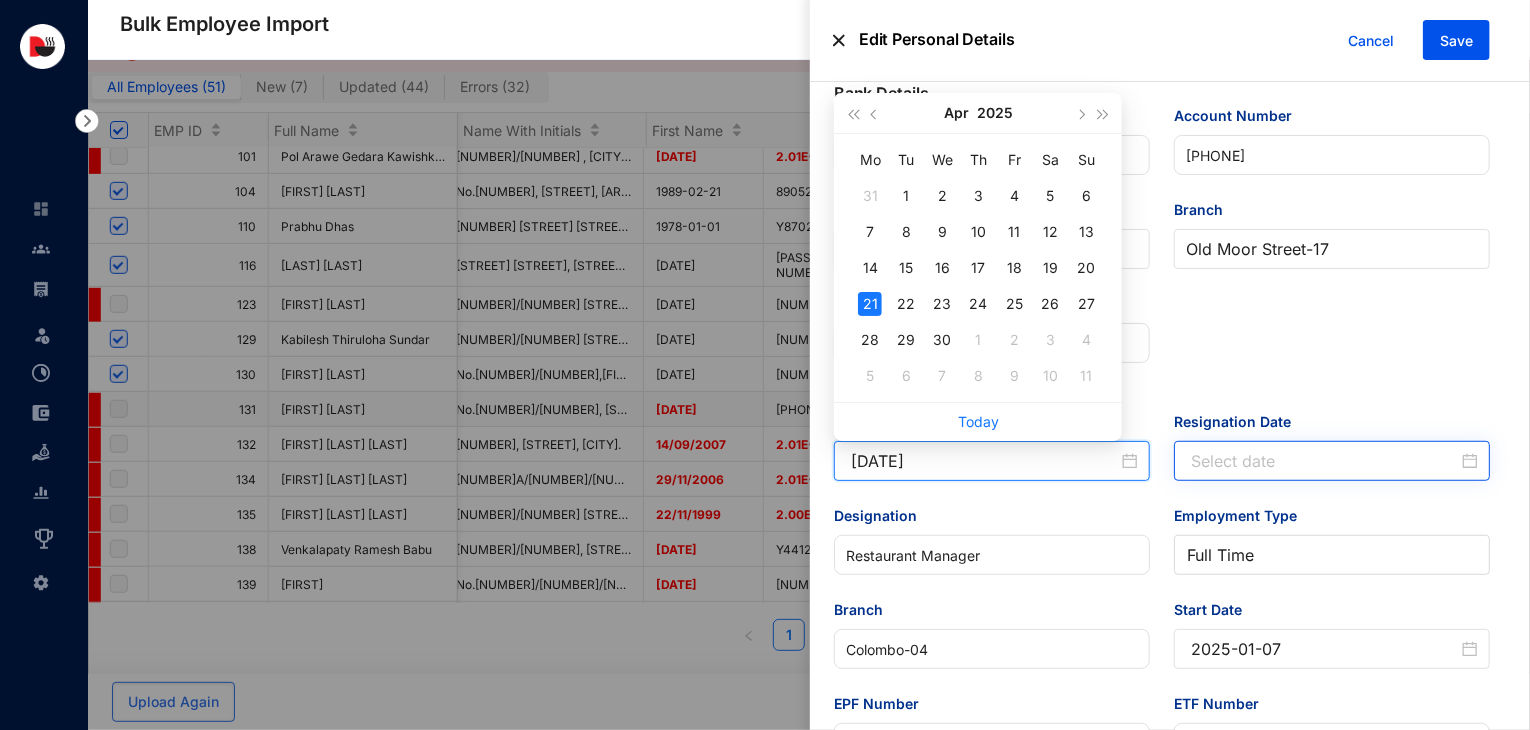 scroll, scrollTop: 516, scrollLeft: 0, axis: vertical 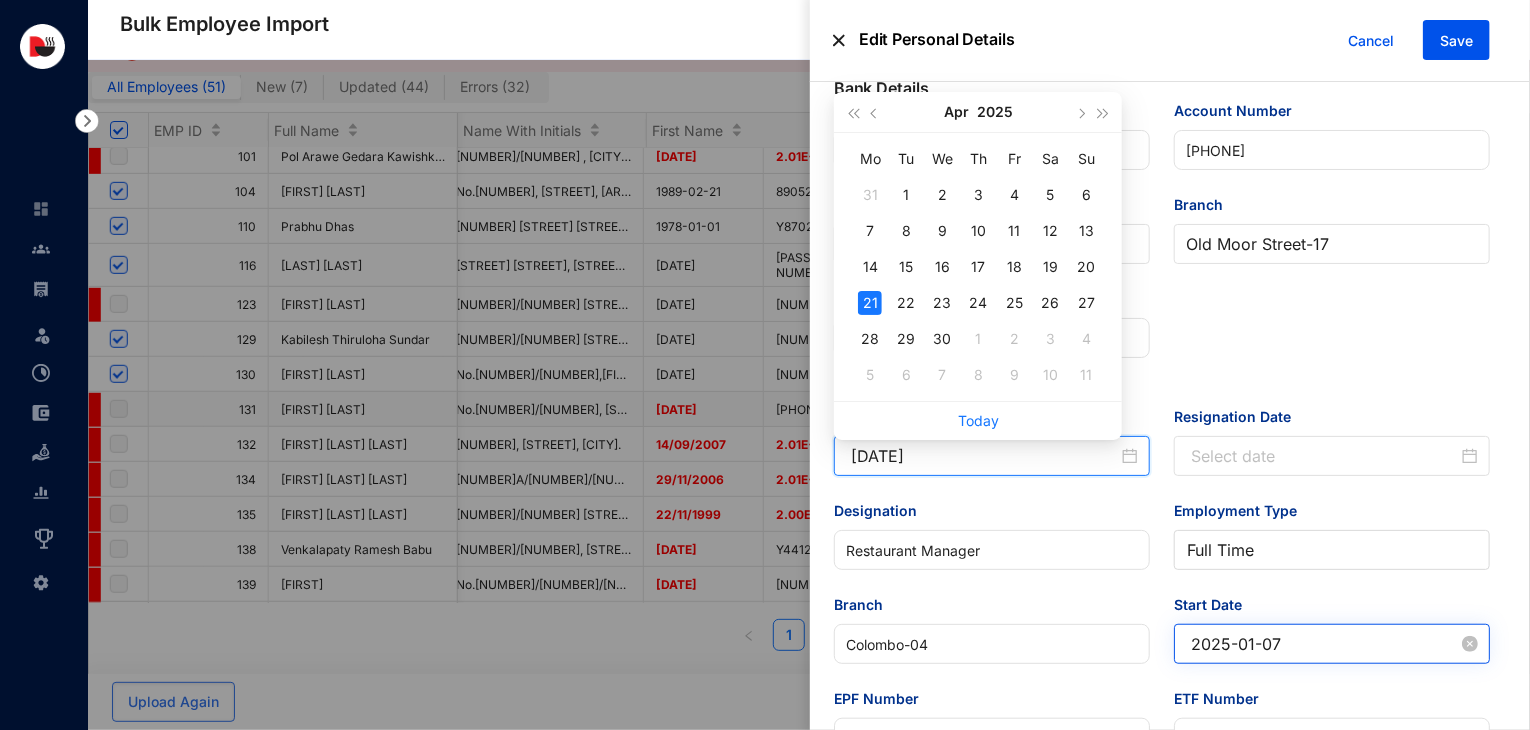 type on "[DATE]" 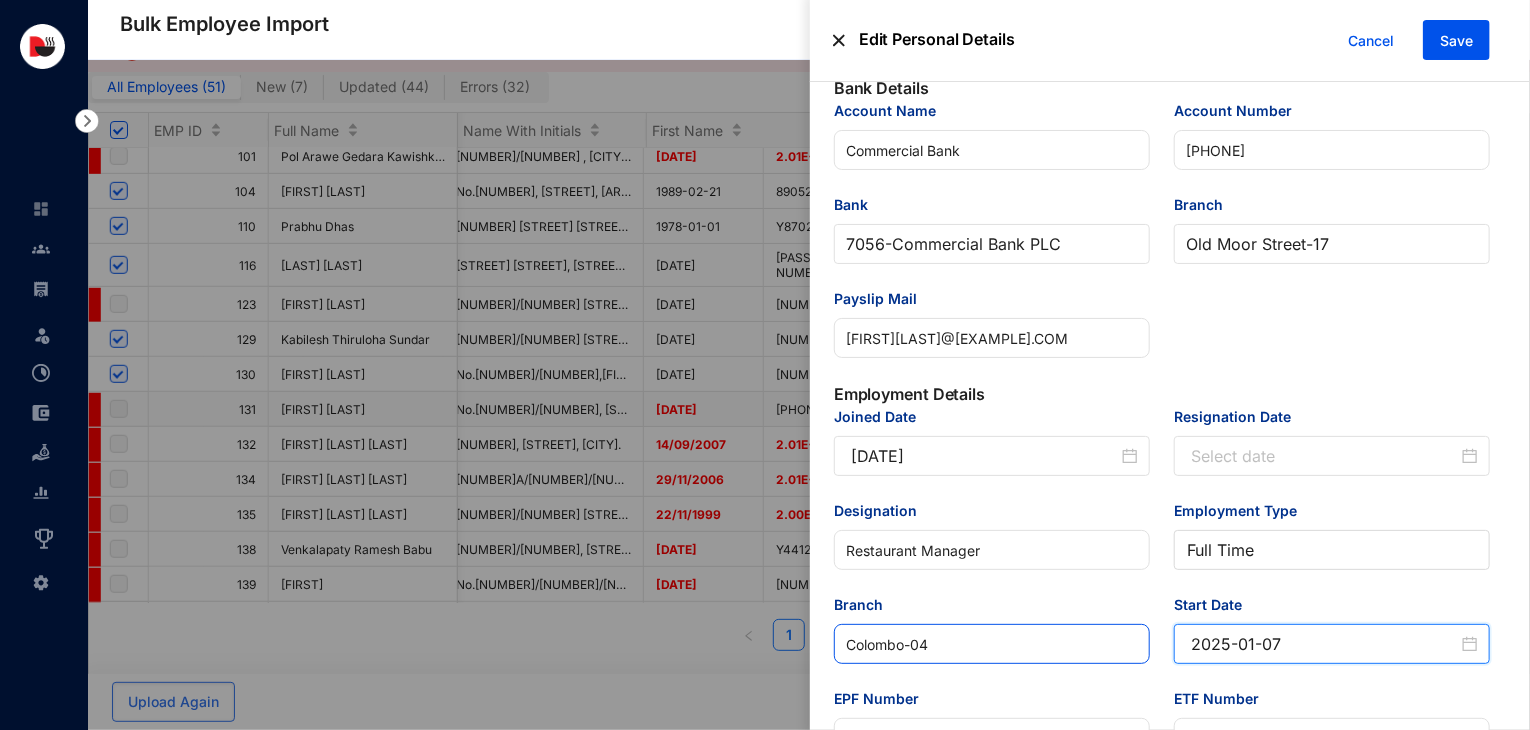 drag, startPoint x: 1308, startPoint y: 645, endPoint x: 1110, endPoint y: 669, distance: 199.44925 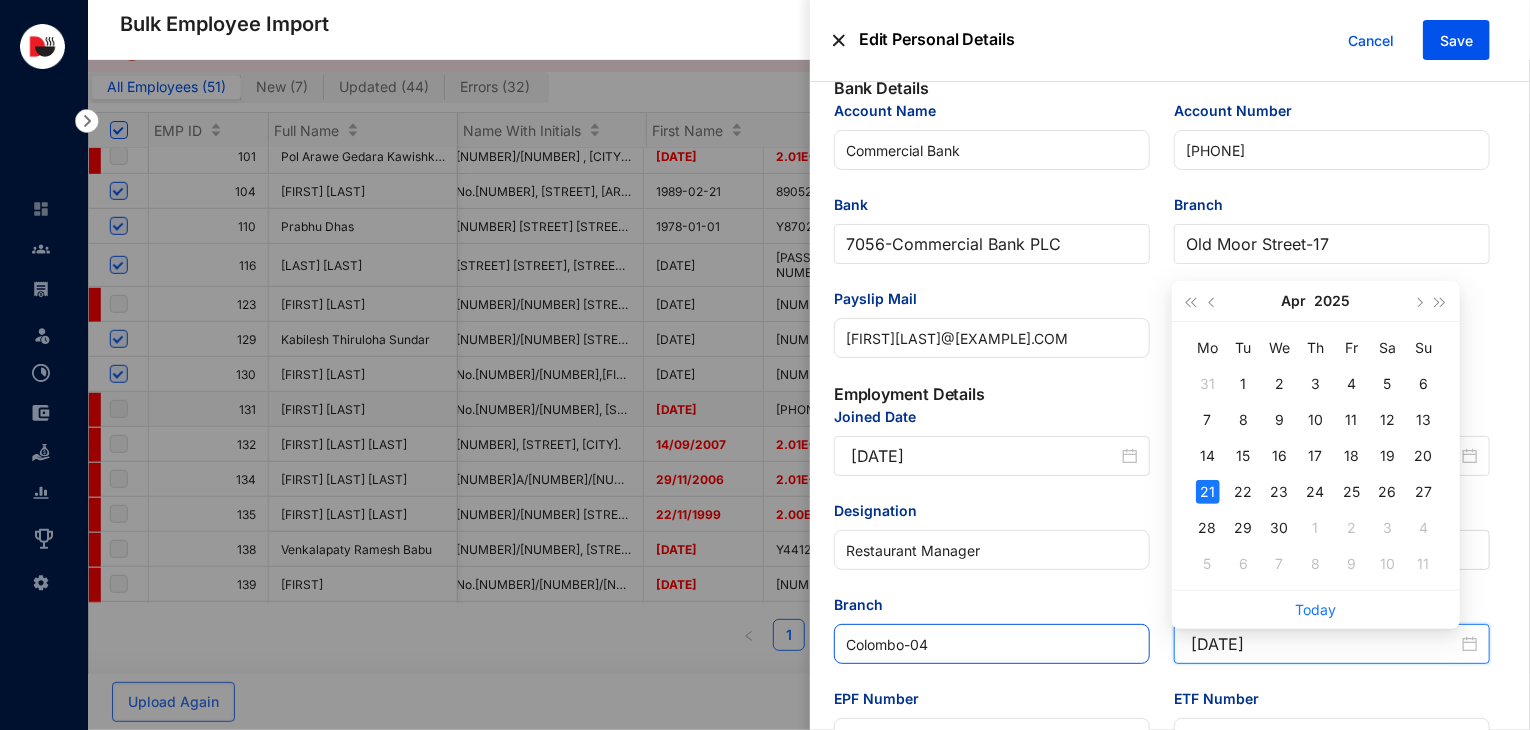 type on "[DATE]" 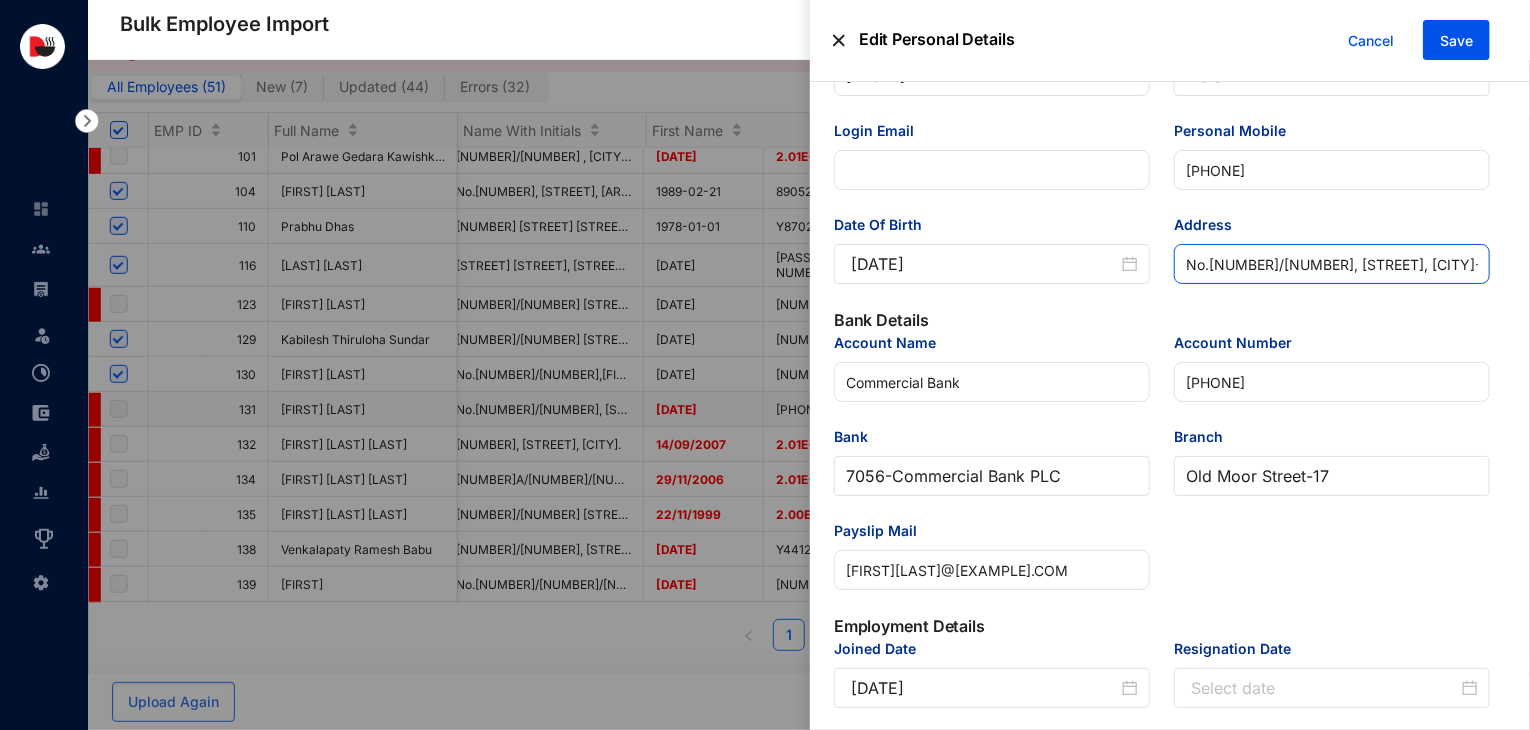scroll, scrollTop: 271, scrollLeft: 0, axis: vertical 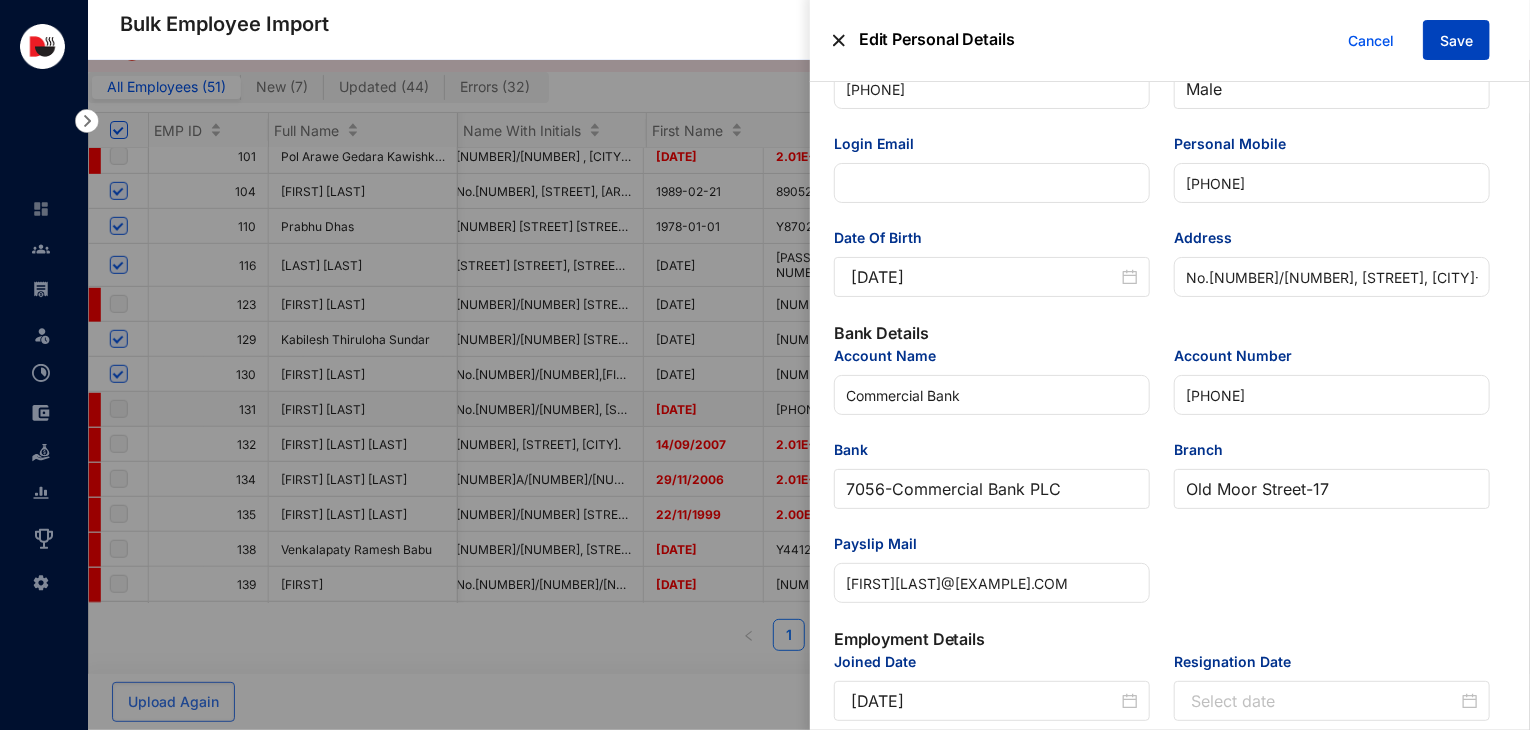 click on "Save" at bounding box center (1456, 40) 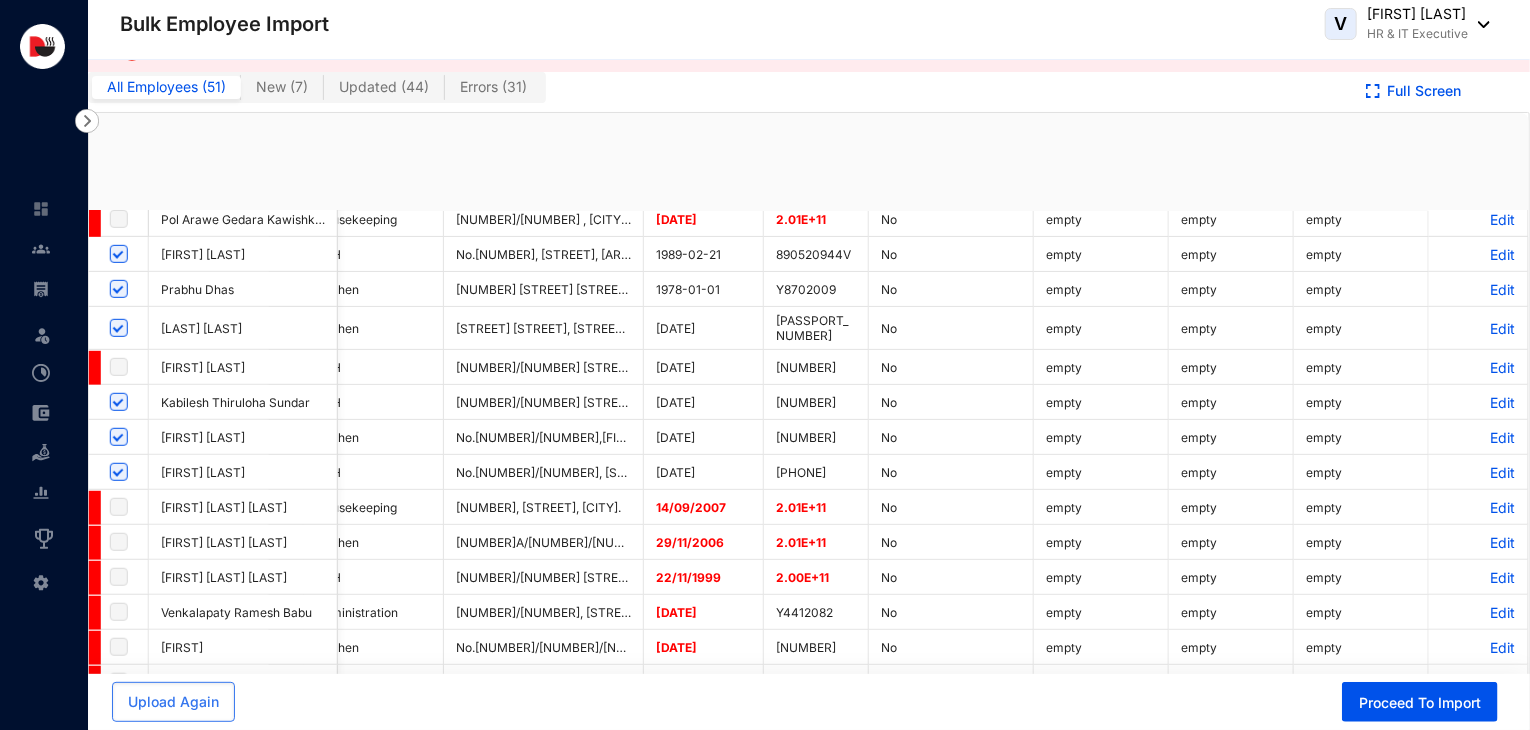 checkbox on "true" 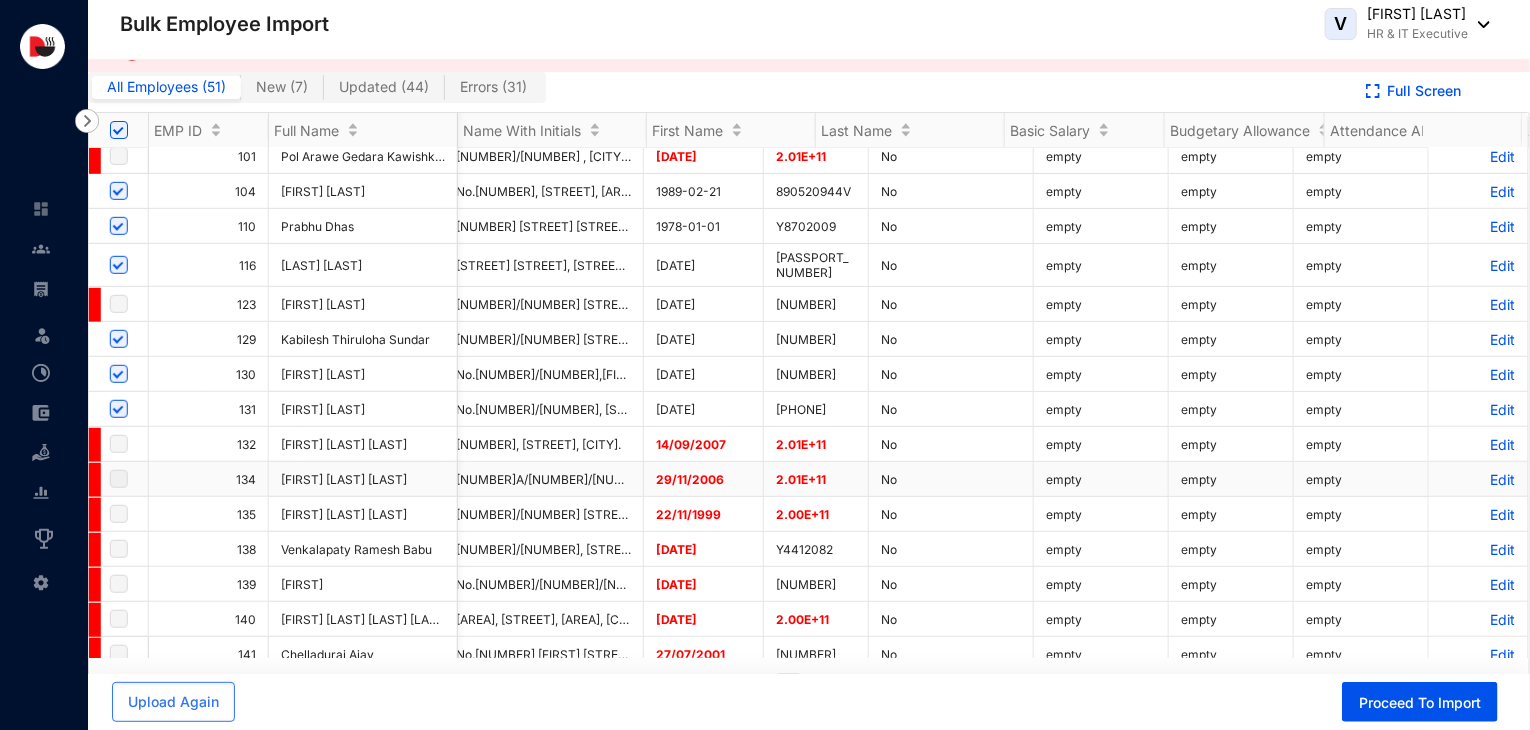 click on "Edit" at bounding box center [1478, 479] 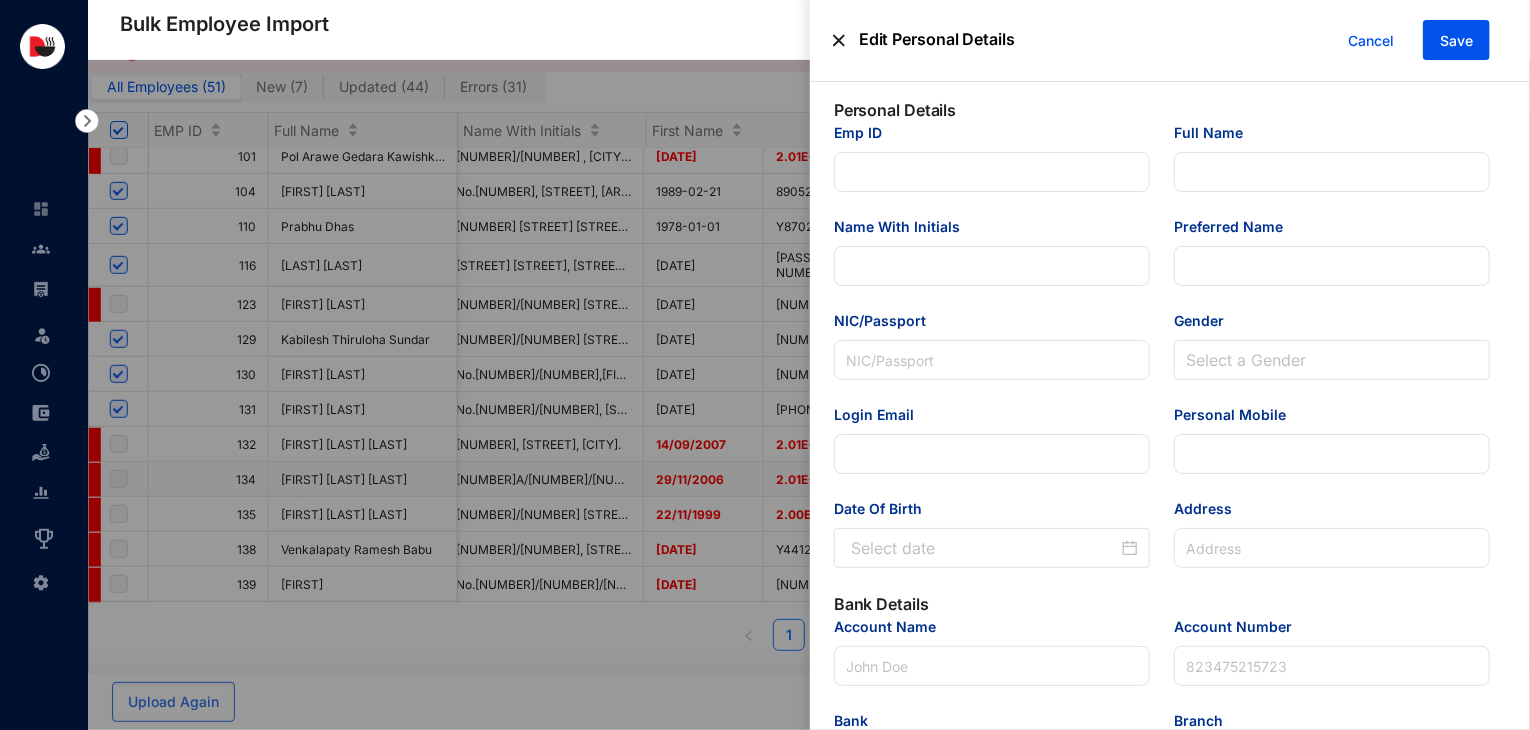 type on "134" 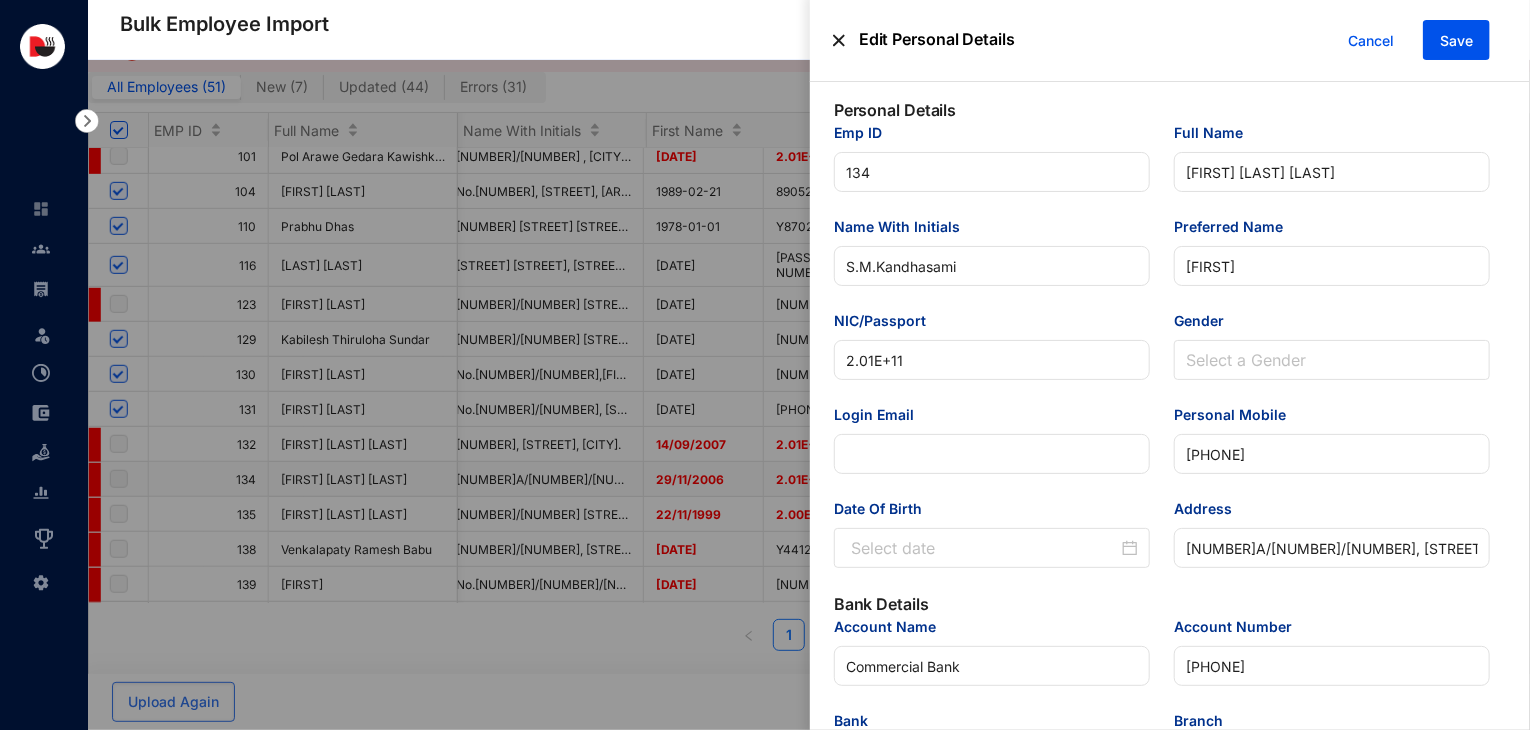 type on "2025-01-07" 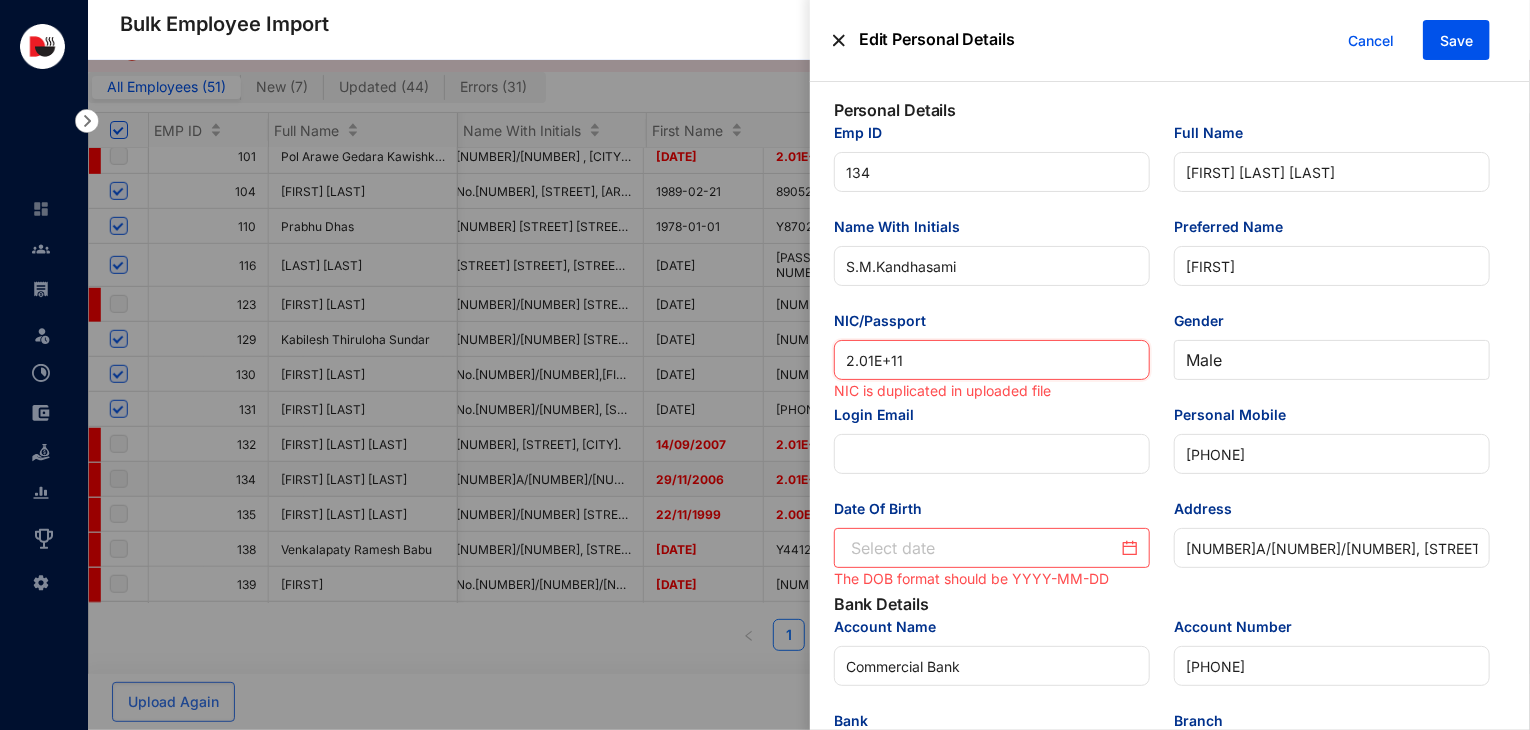 click on "2.01E+11" at bounding box center [992, 360] 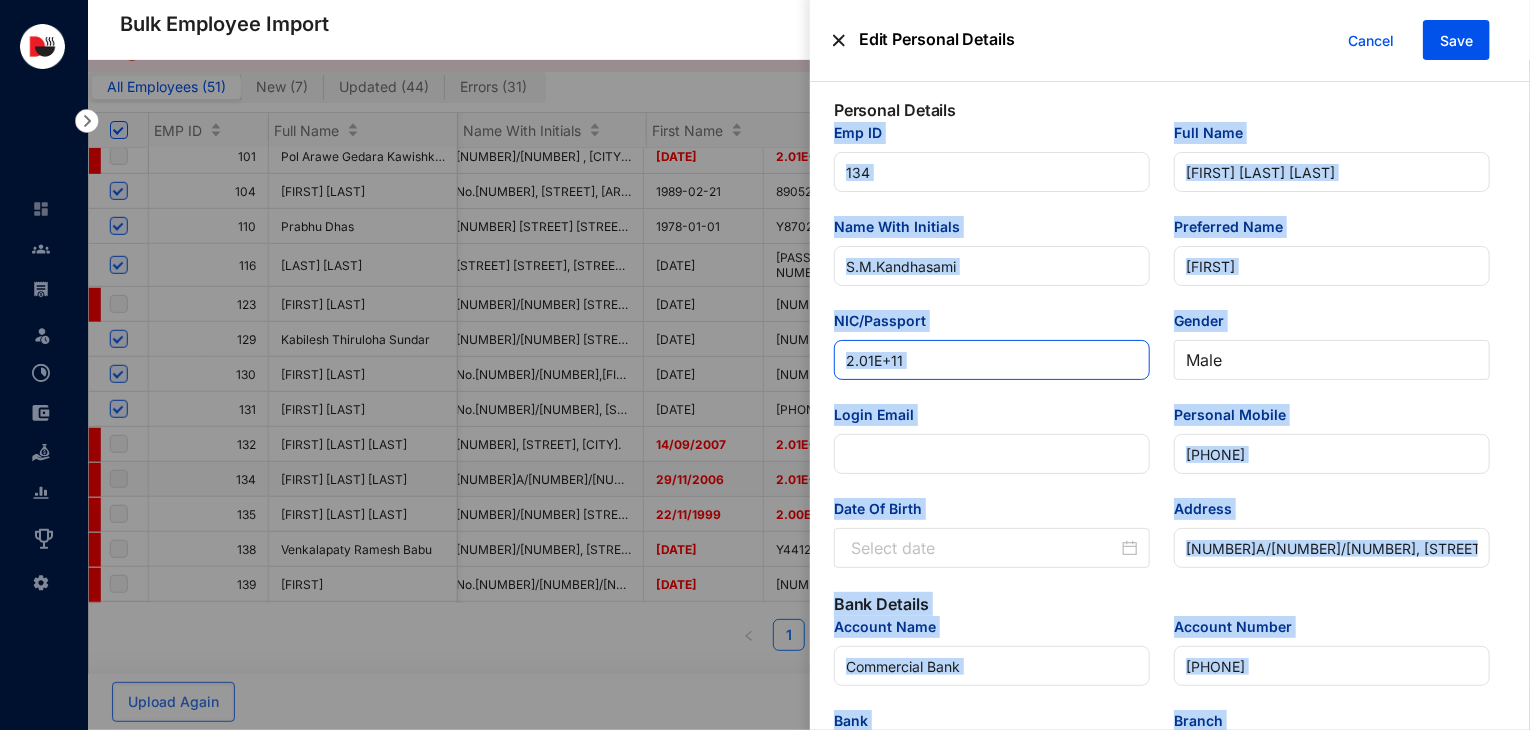 click on "2.01E+11" at bounding box center (992, 360) 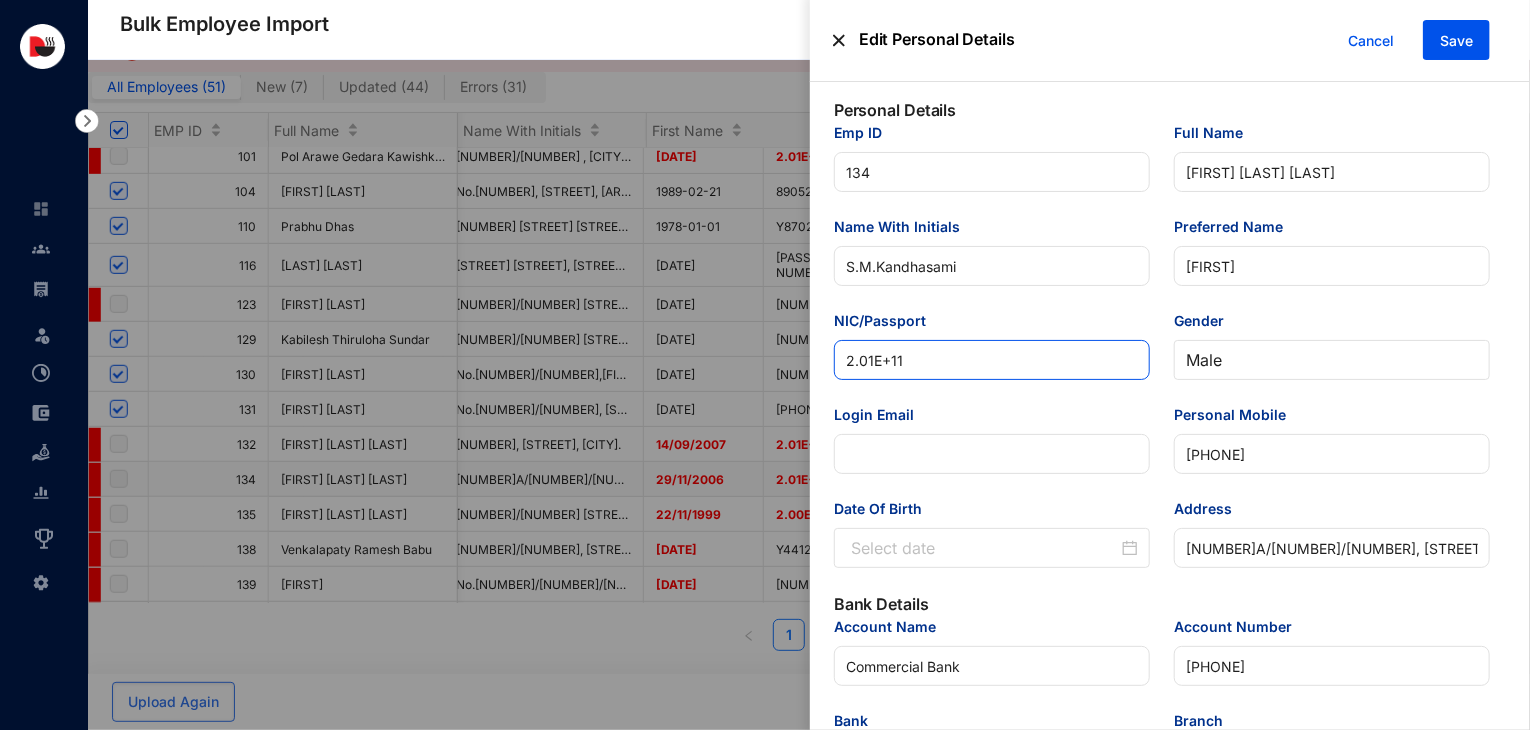 drag, startPoint x: 914, startPoint y: 358, endPoint x: 843, endPoint y: 365, distance: 71.34424 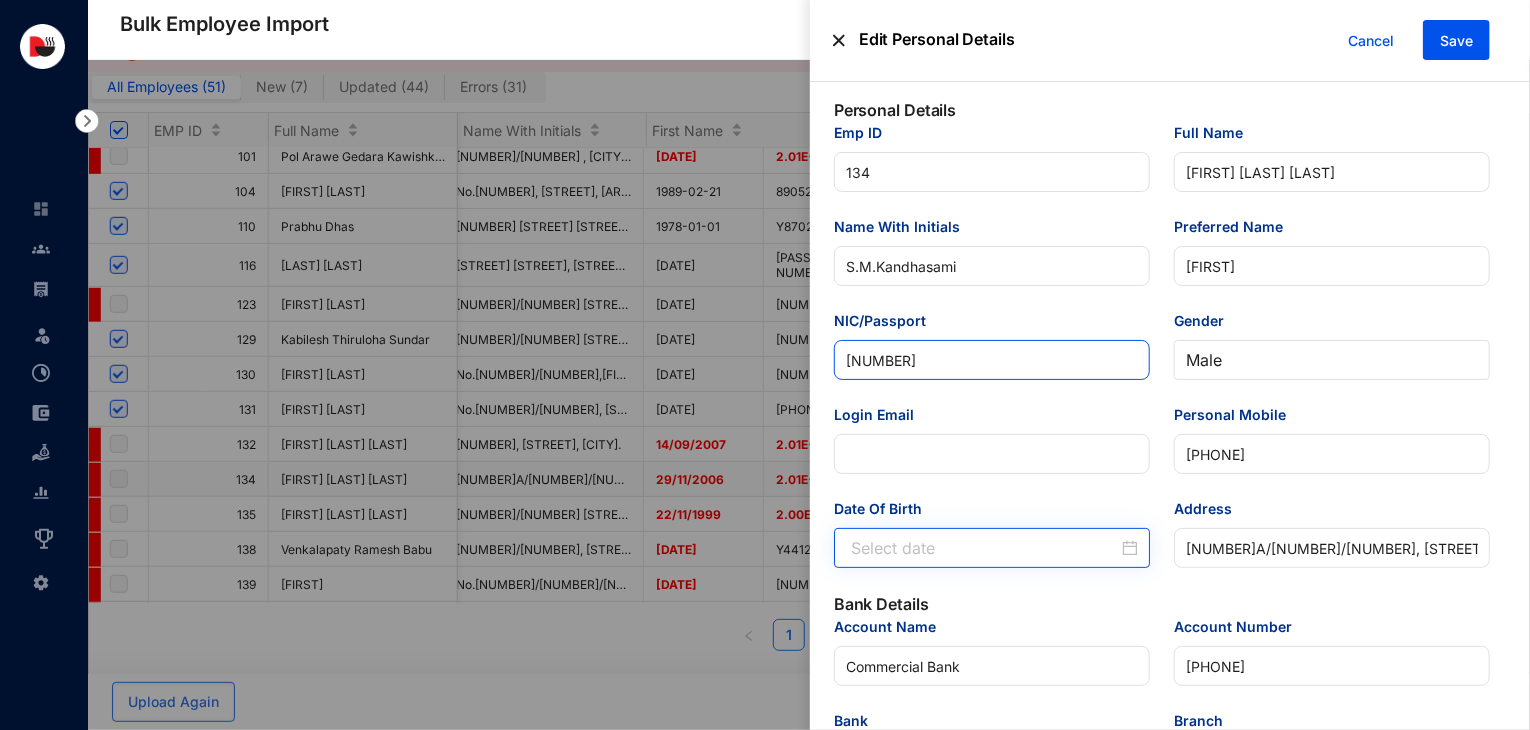 type on "[NUMBER]" 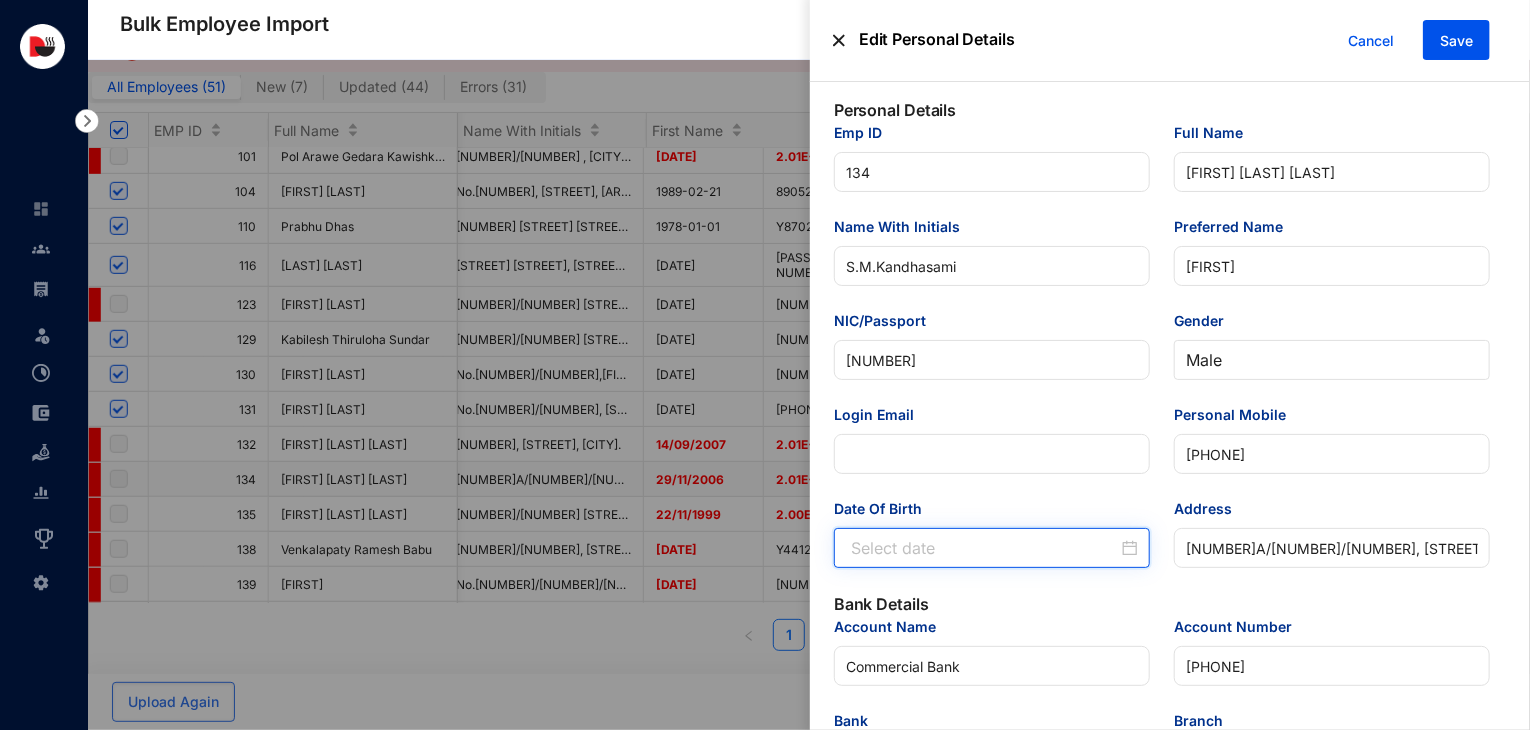 click on "Date Of Birth" at bounding box center (984, 548) 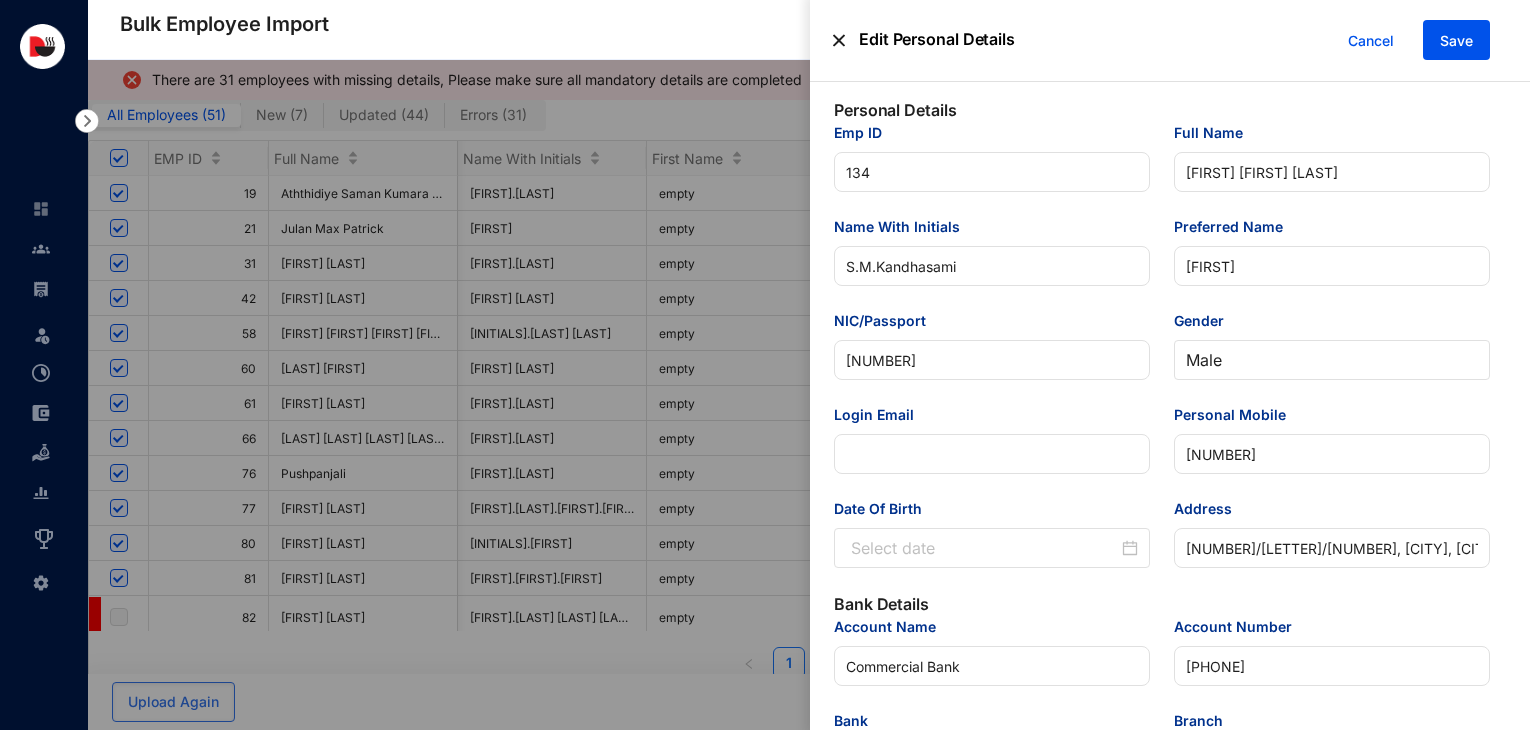 scroll, scrollTop: 4, scrollLeft: 0, axis: vertical 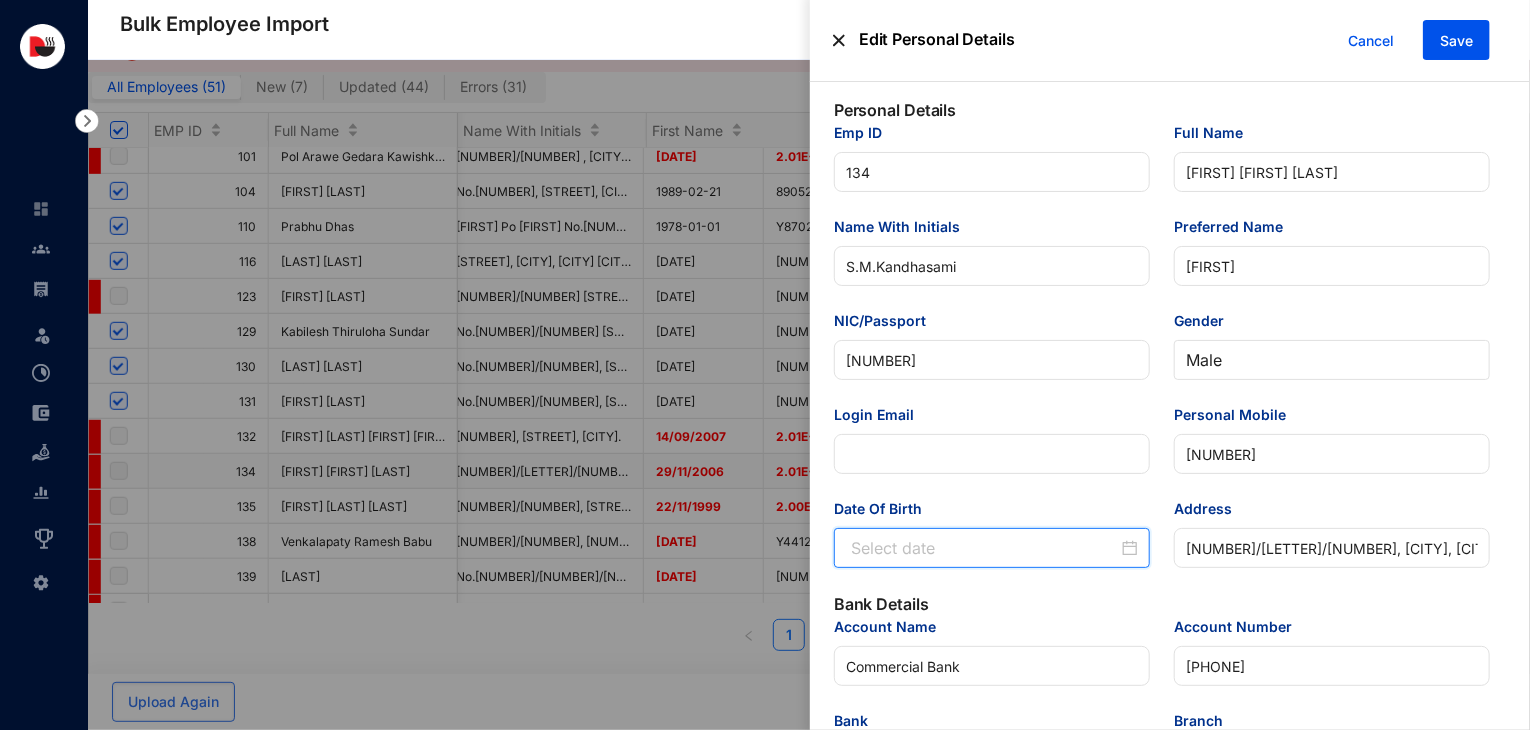click on "Date Of Birth" at bounding box center [984, 548] 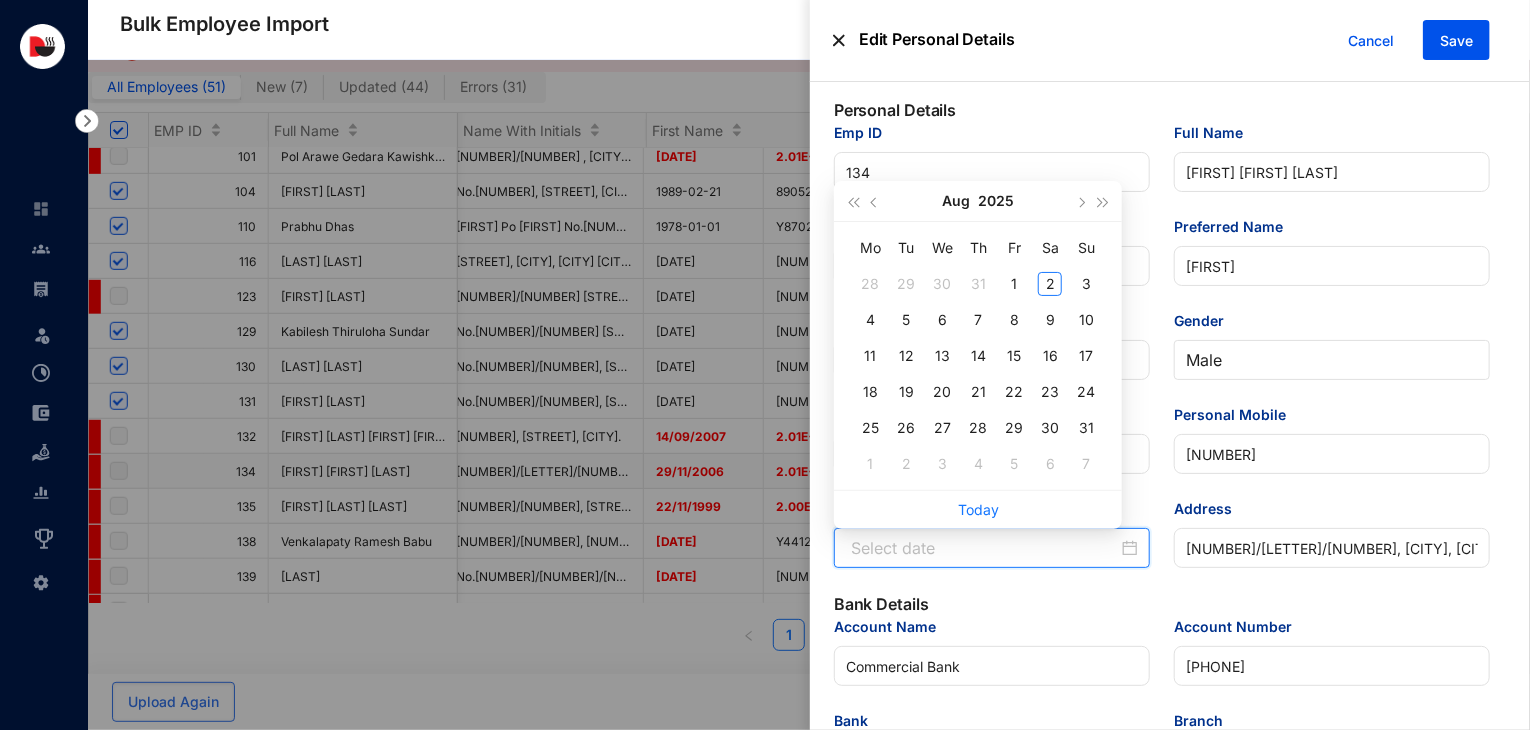 paste on "[DATE]" 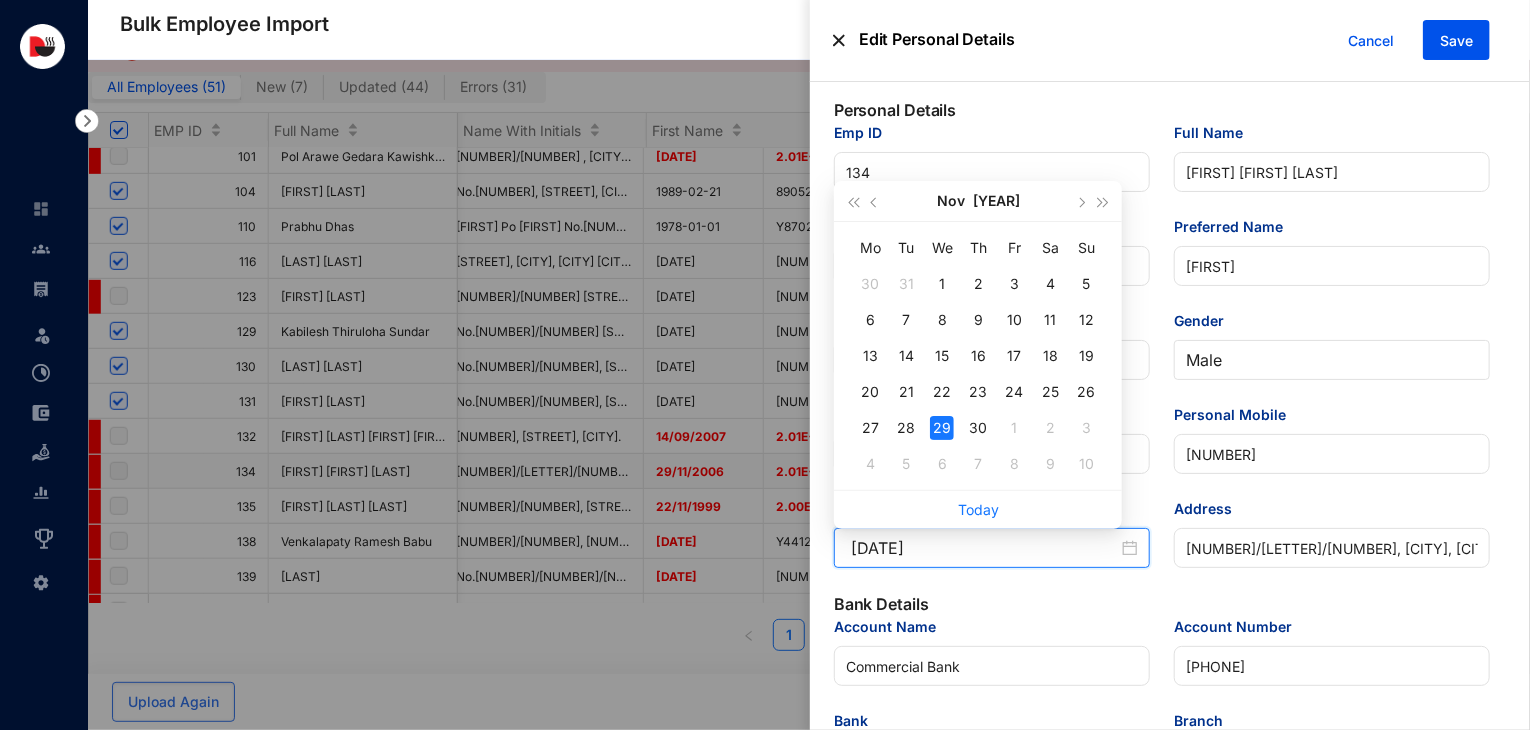 type on "[DATE]" 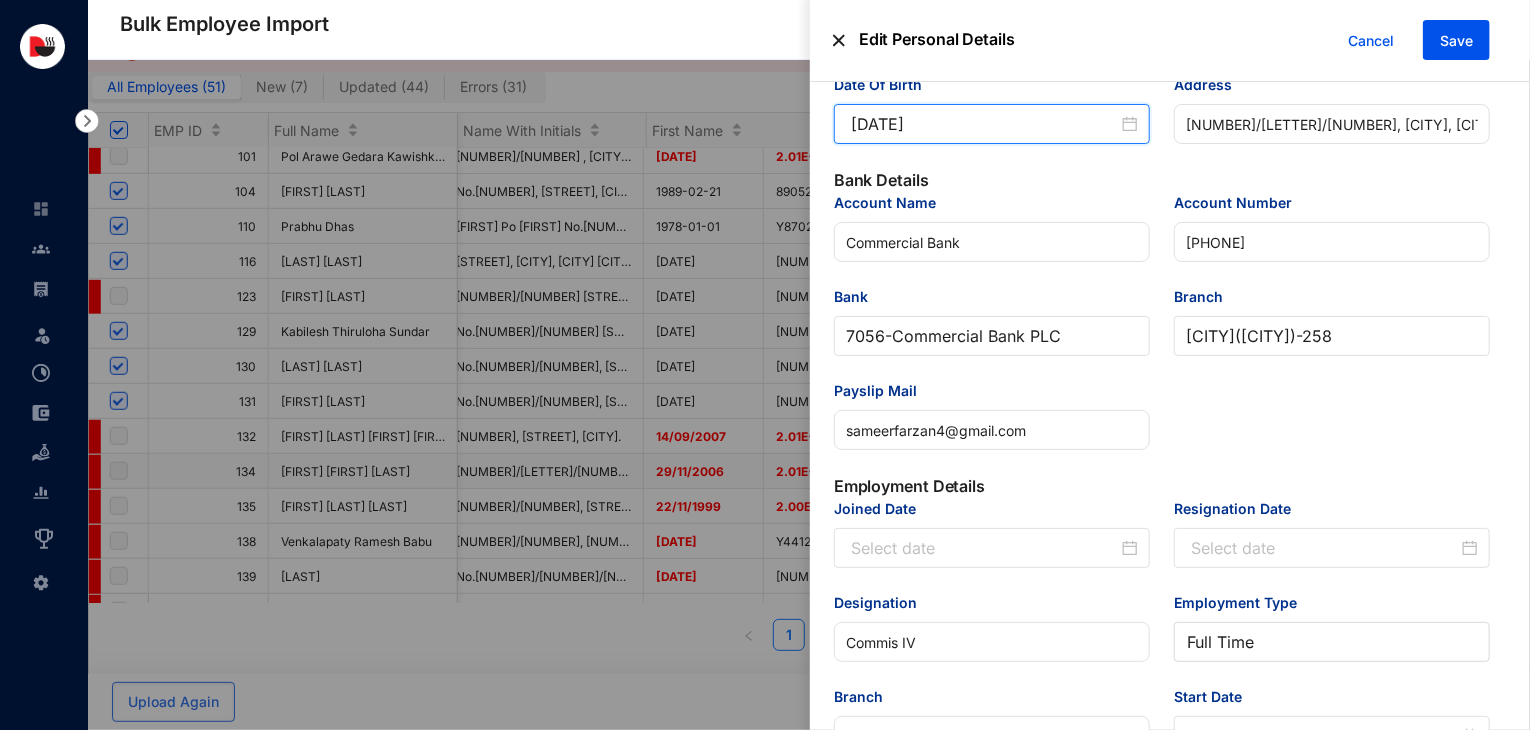 scroll, scrollTop: 430, scrollLeft: 0, axis: vertical 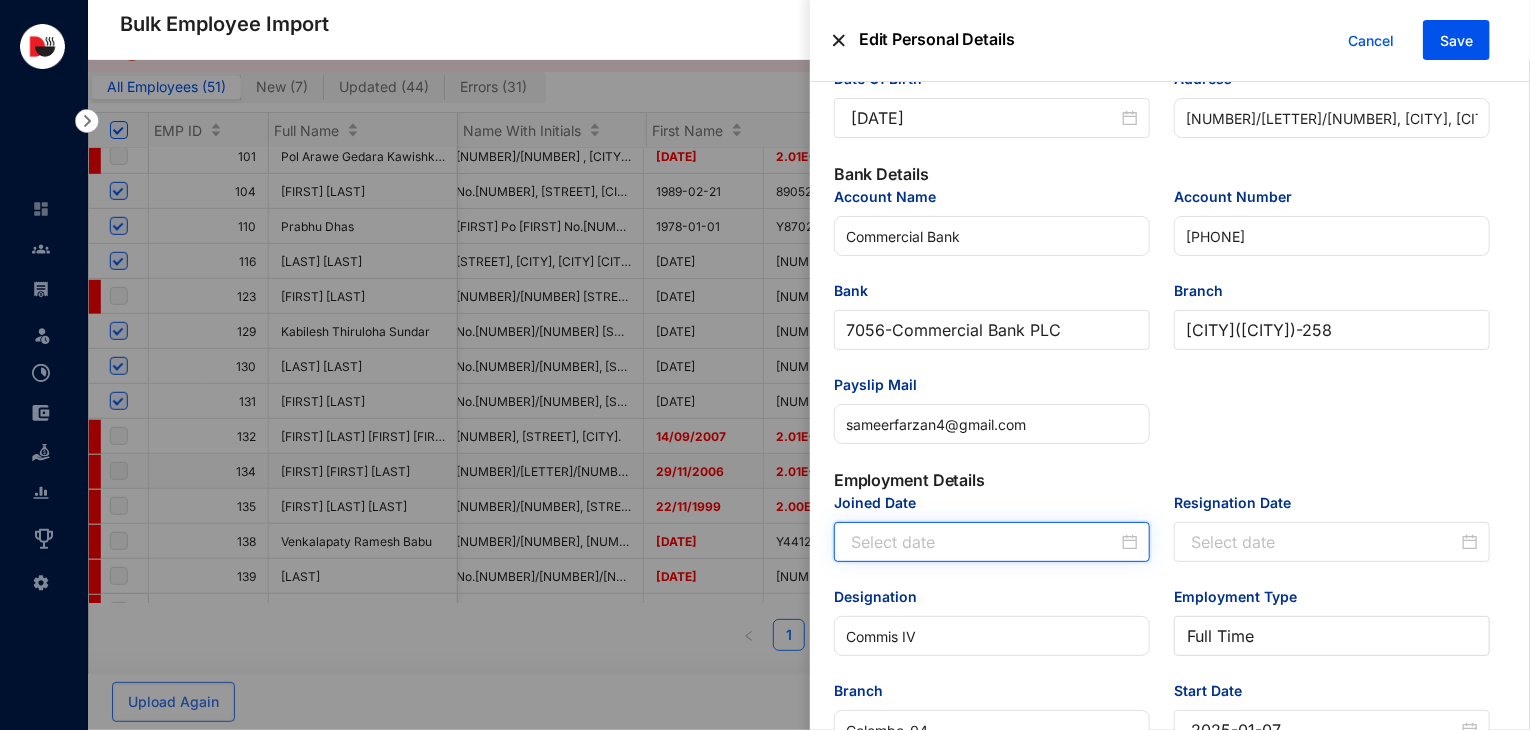click on "Joined Date" at bounding box center (984, 542) 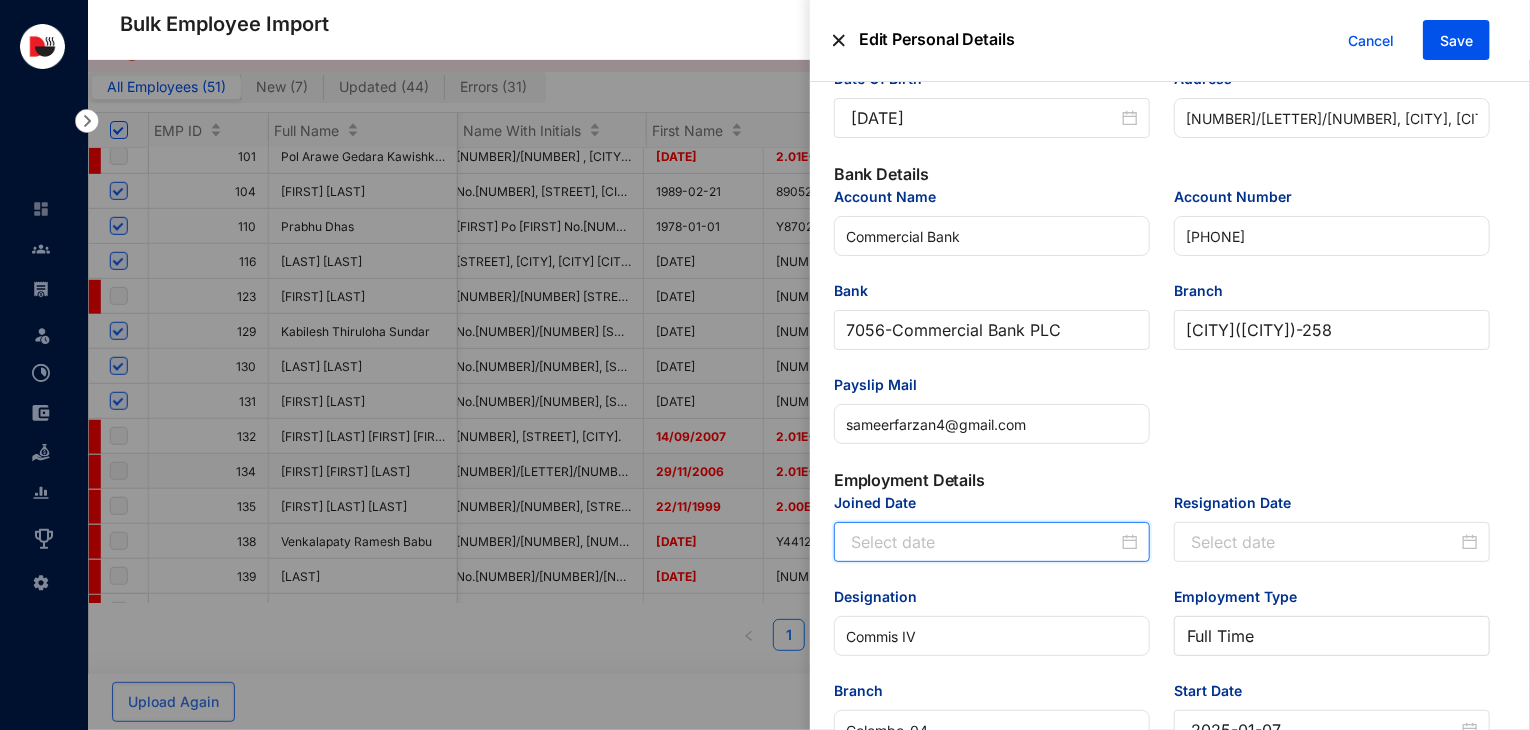 click on "Joined Date" at bounding box center (984, 542) 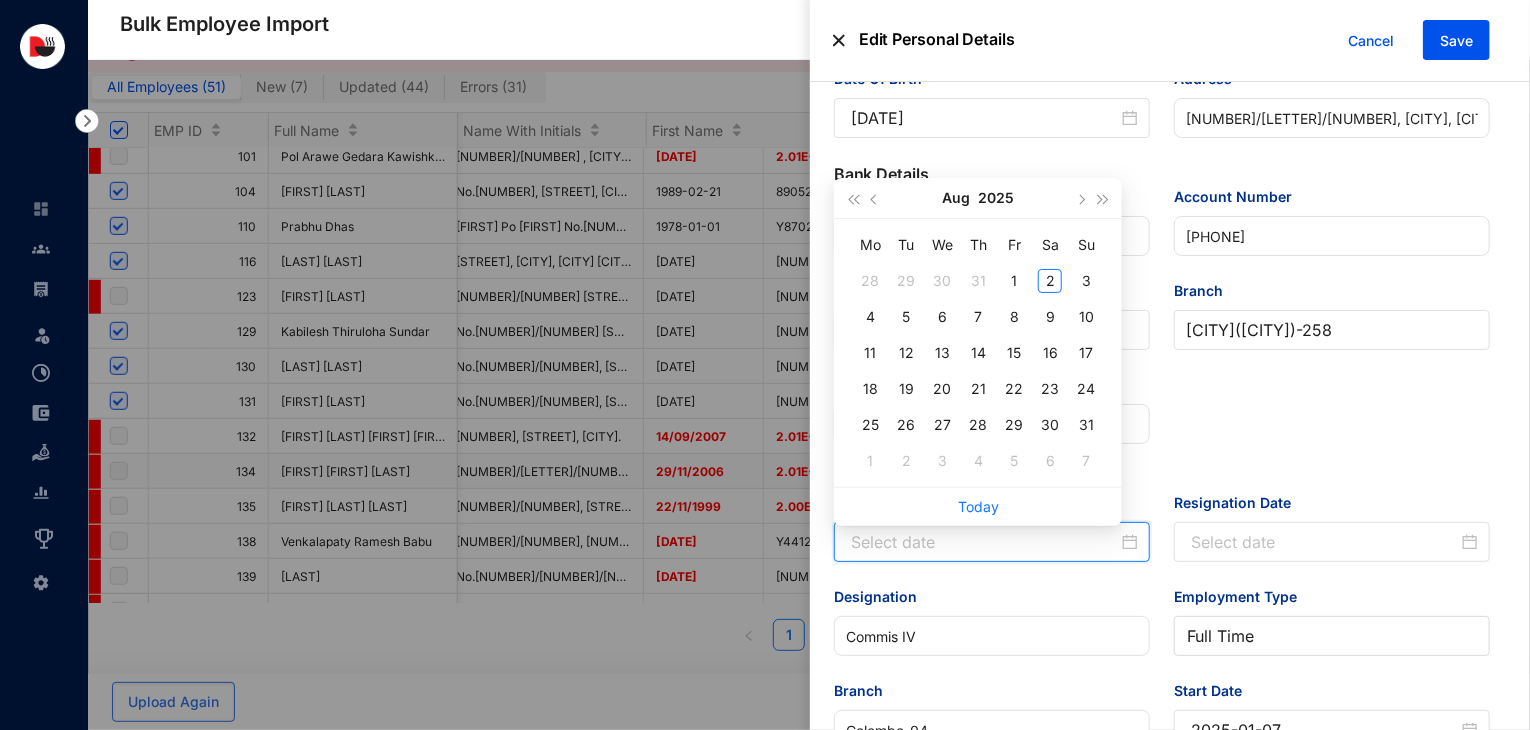 paste on "2025-04-29" 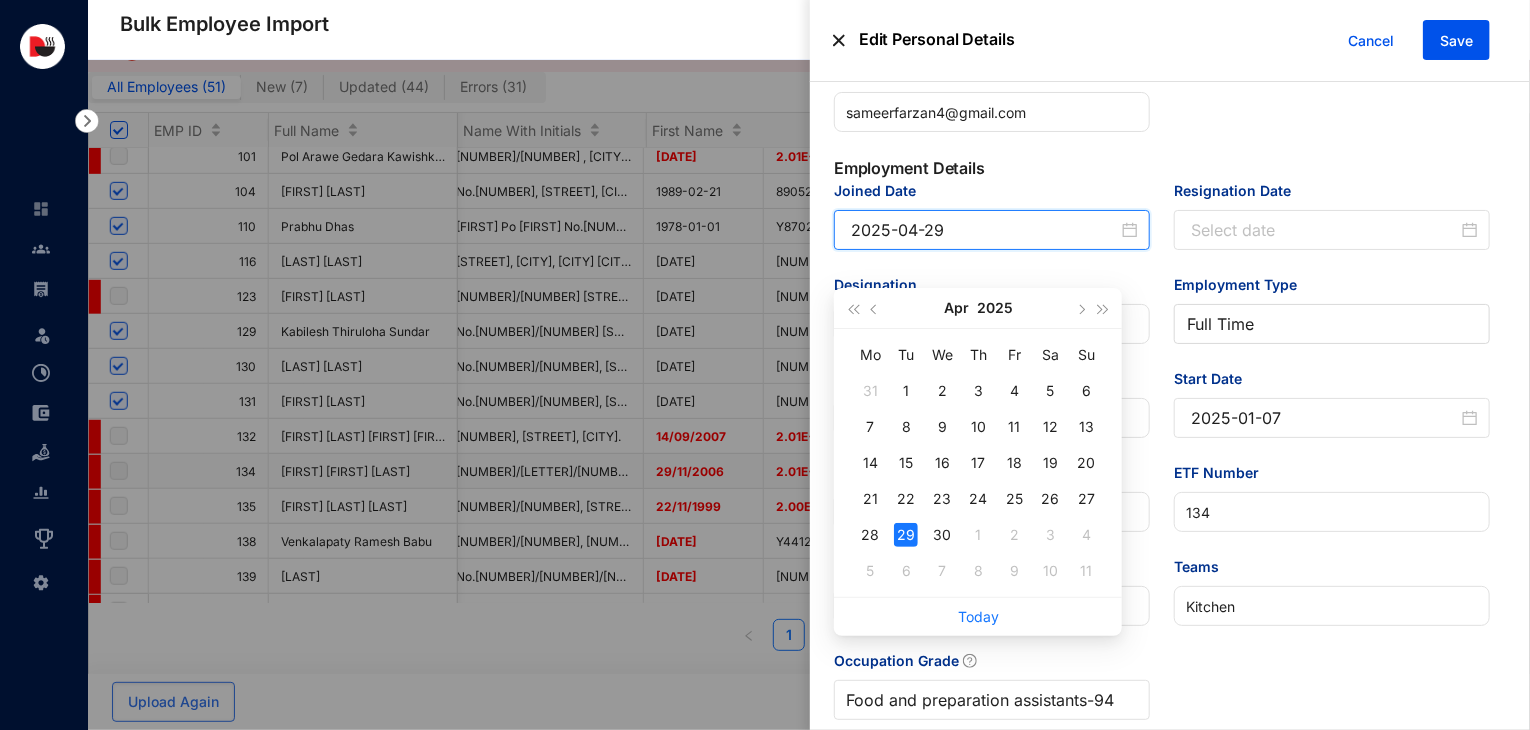 scroll, scrollTop: 754, scrollLeft: 0, axis: vertical 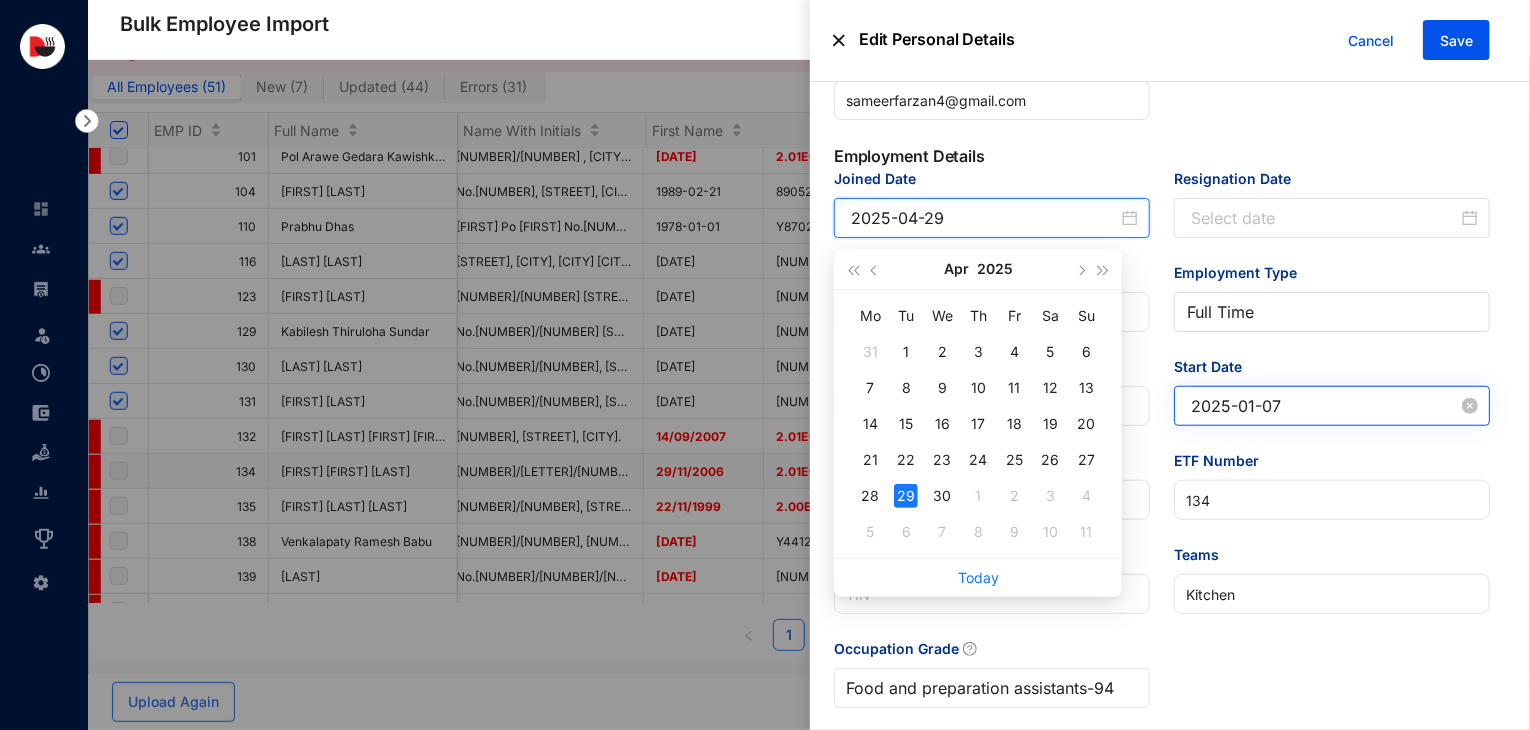 type on "2025-04-29" 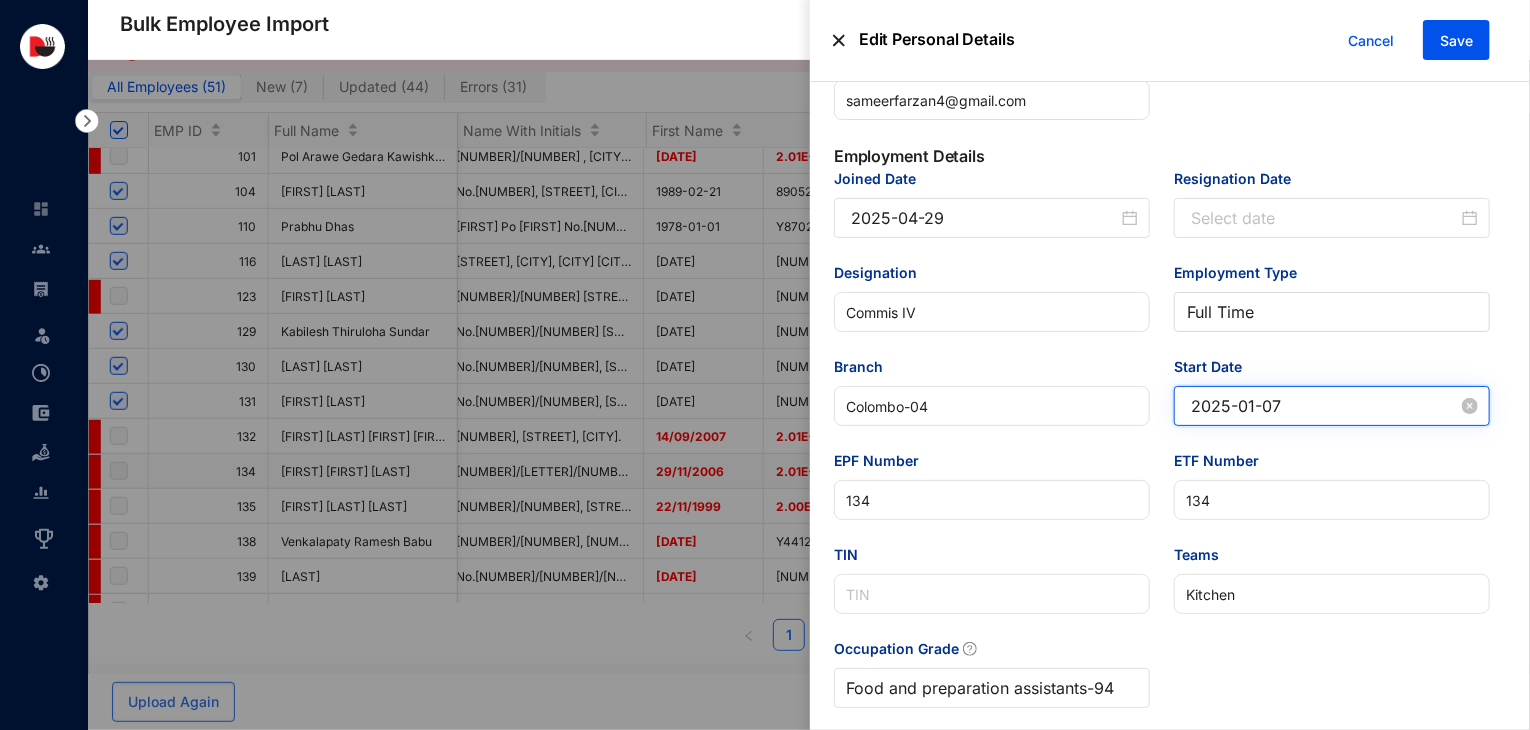 drag, startPoint x: 1300, startPoint y: 416, endPoint x: 1171, endPoint y: 424, distance: 129.24782 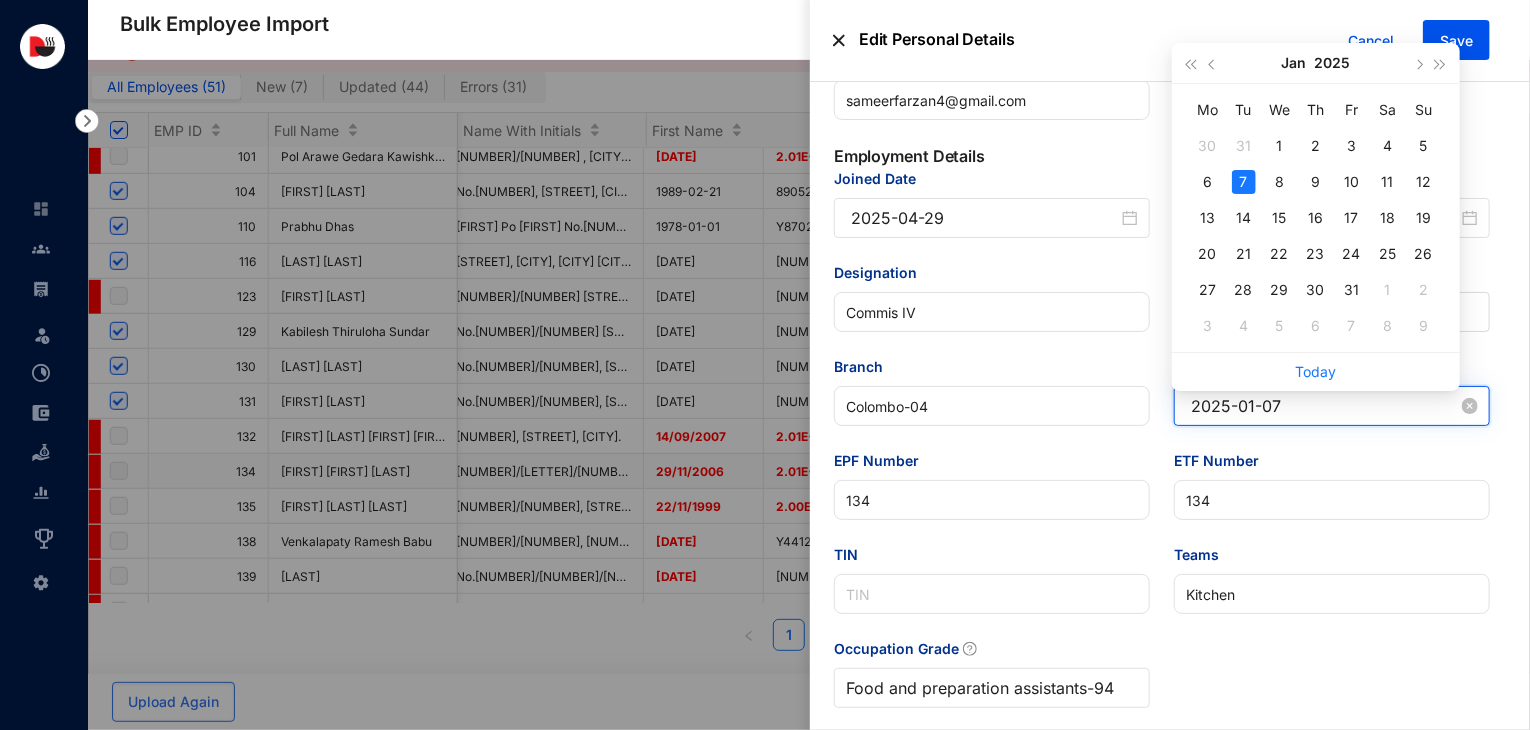 paste on "4-29" 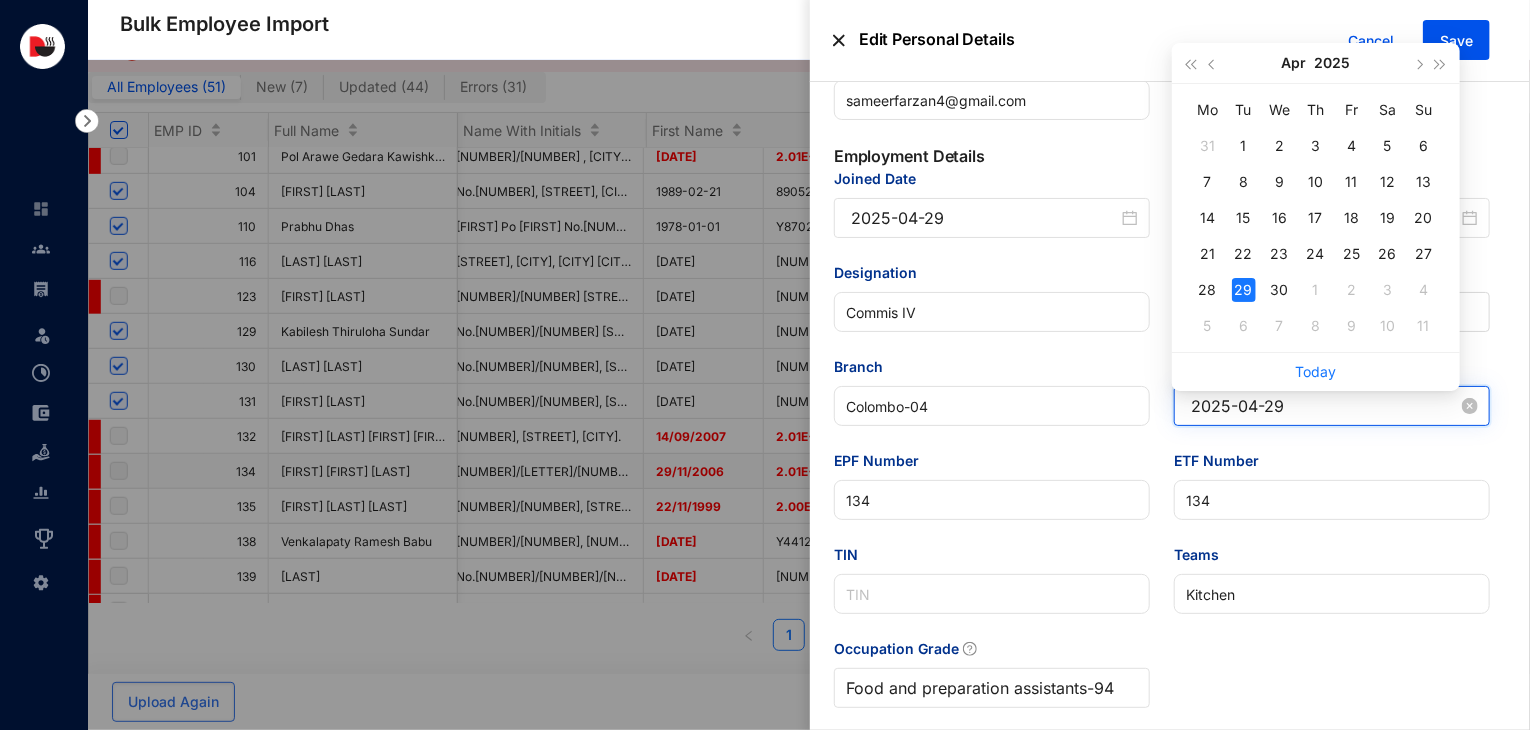 type on "2025-04-29" 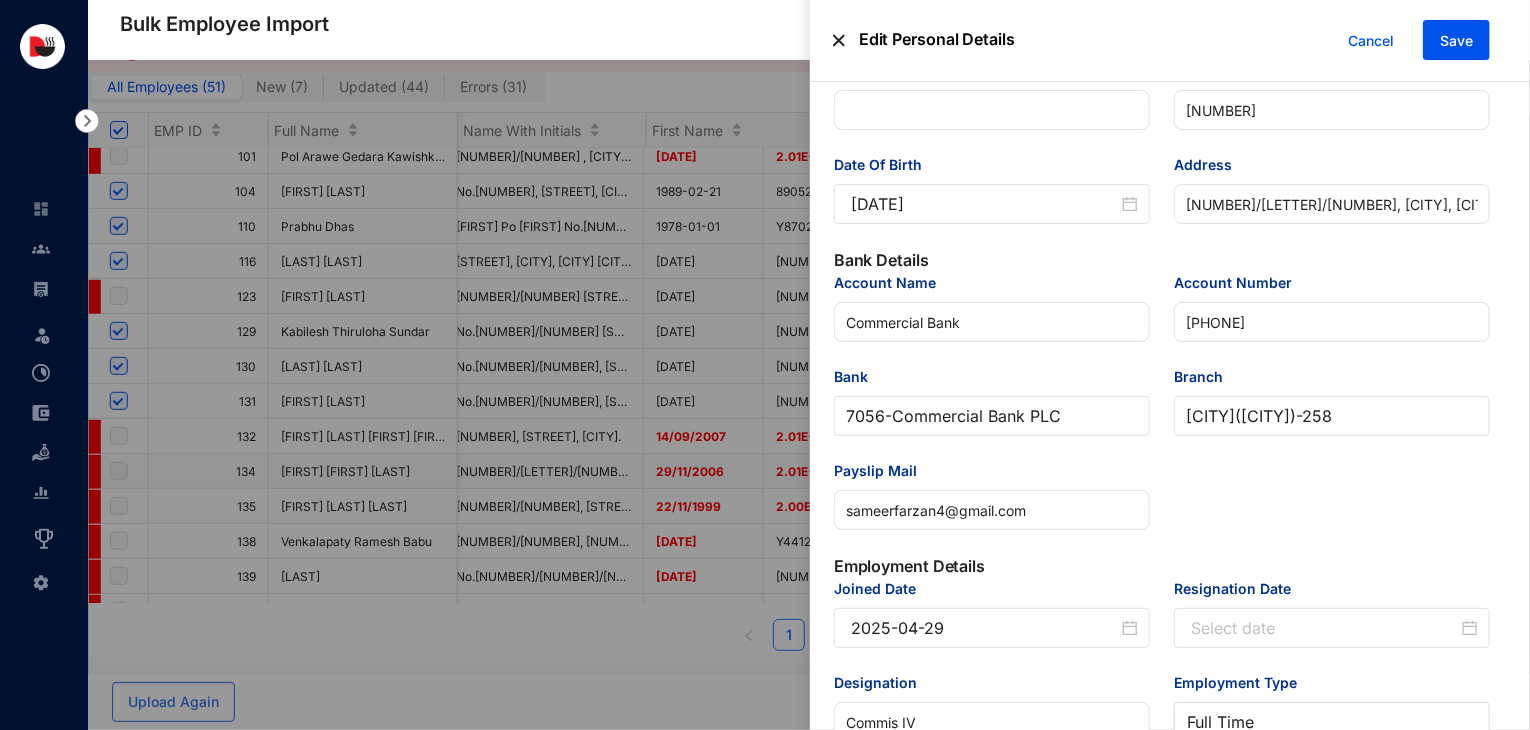 scroll, scrollTop: 344, scrollLeft: 0, axis: vertical 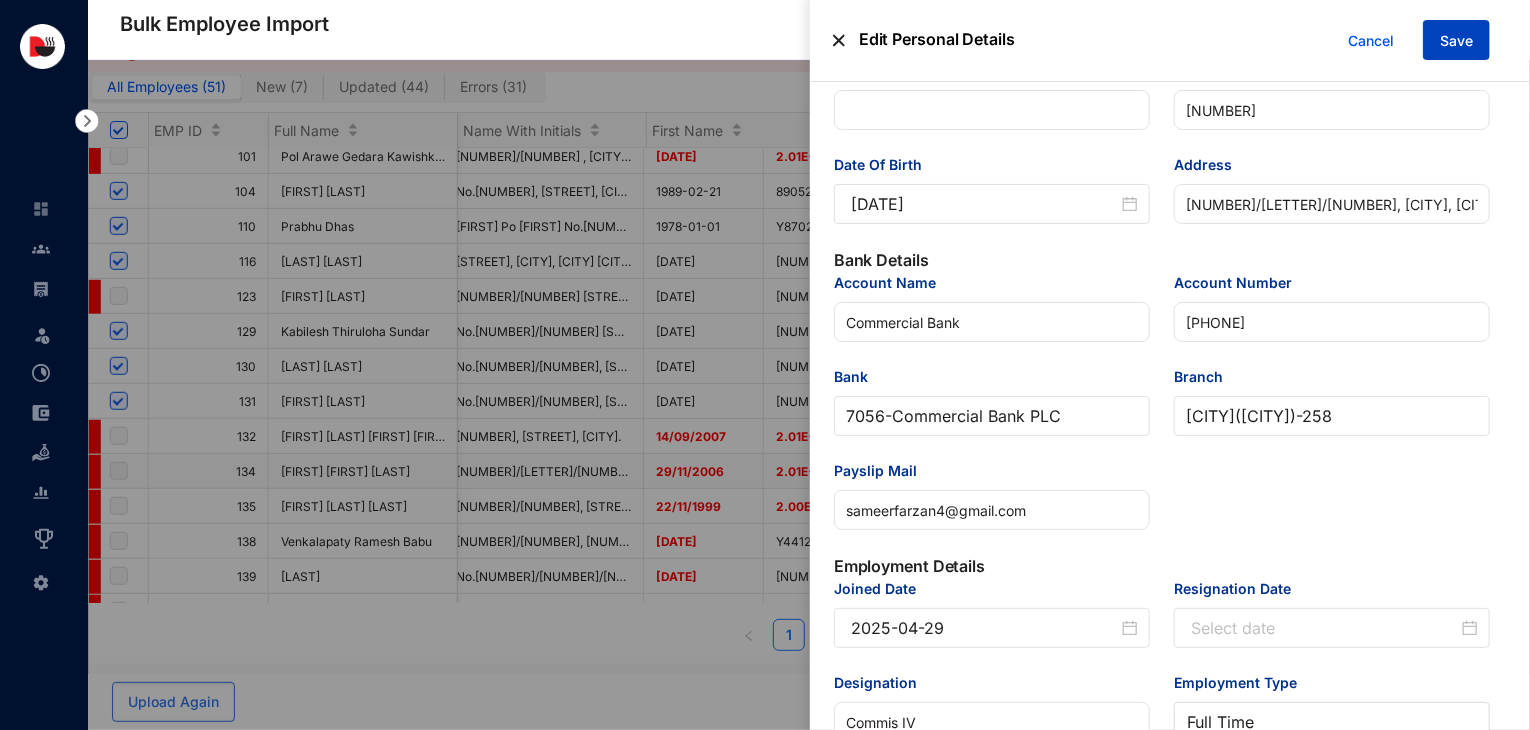 click on "Save" at bounding box center [1456, 41] 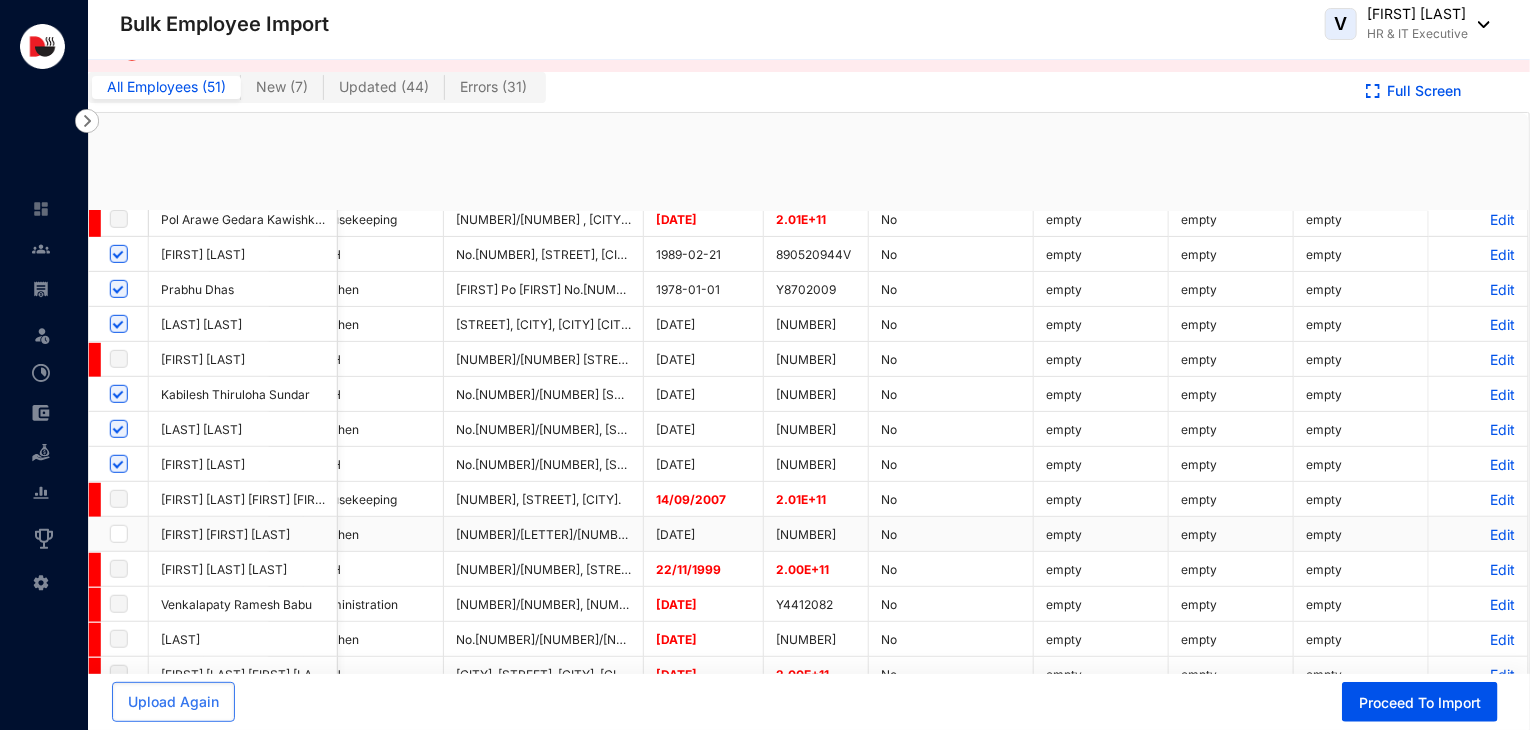 checkbox on "true" 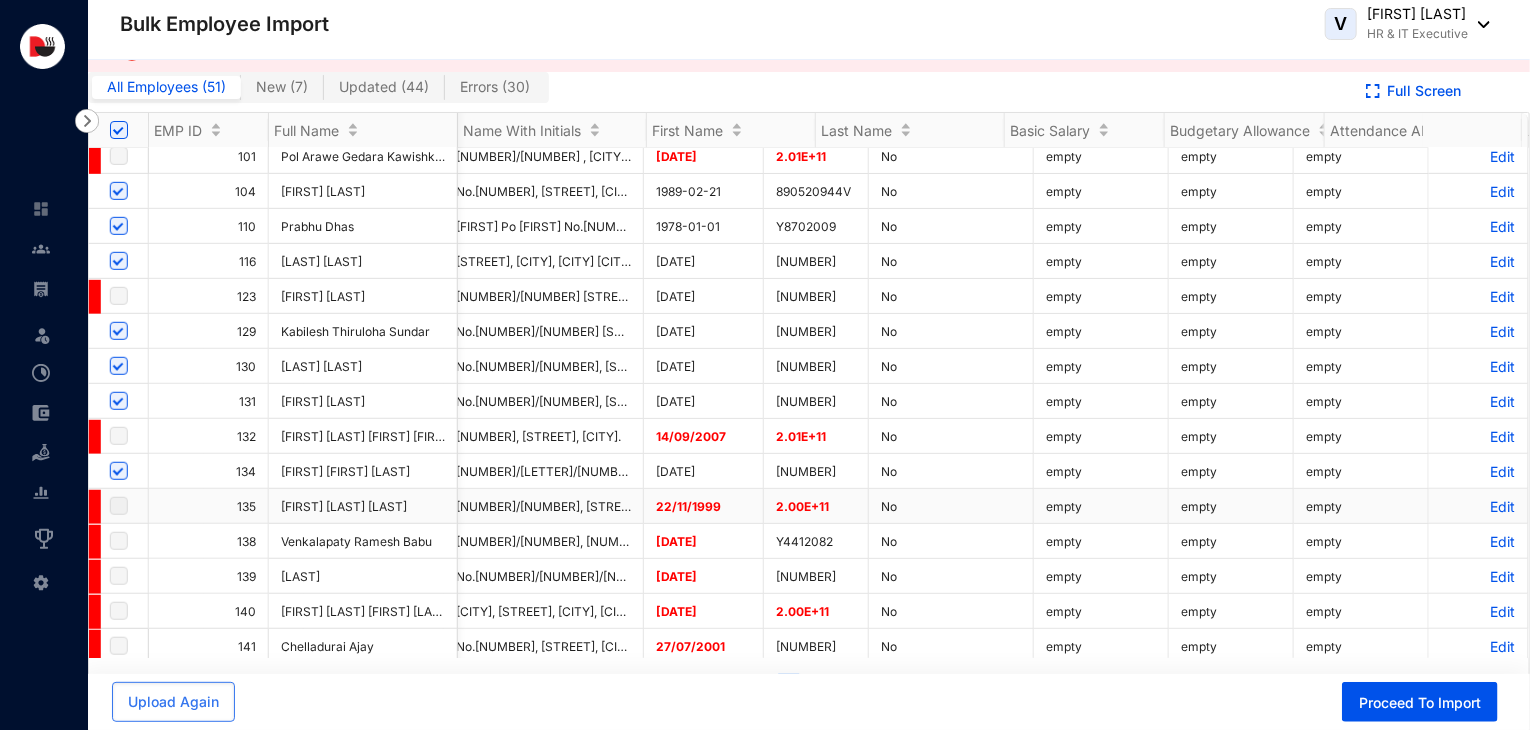 click on "Edit" at bounding box center (1478, 506) 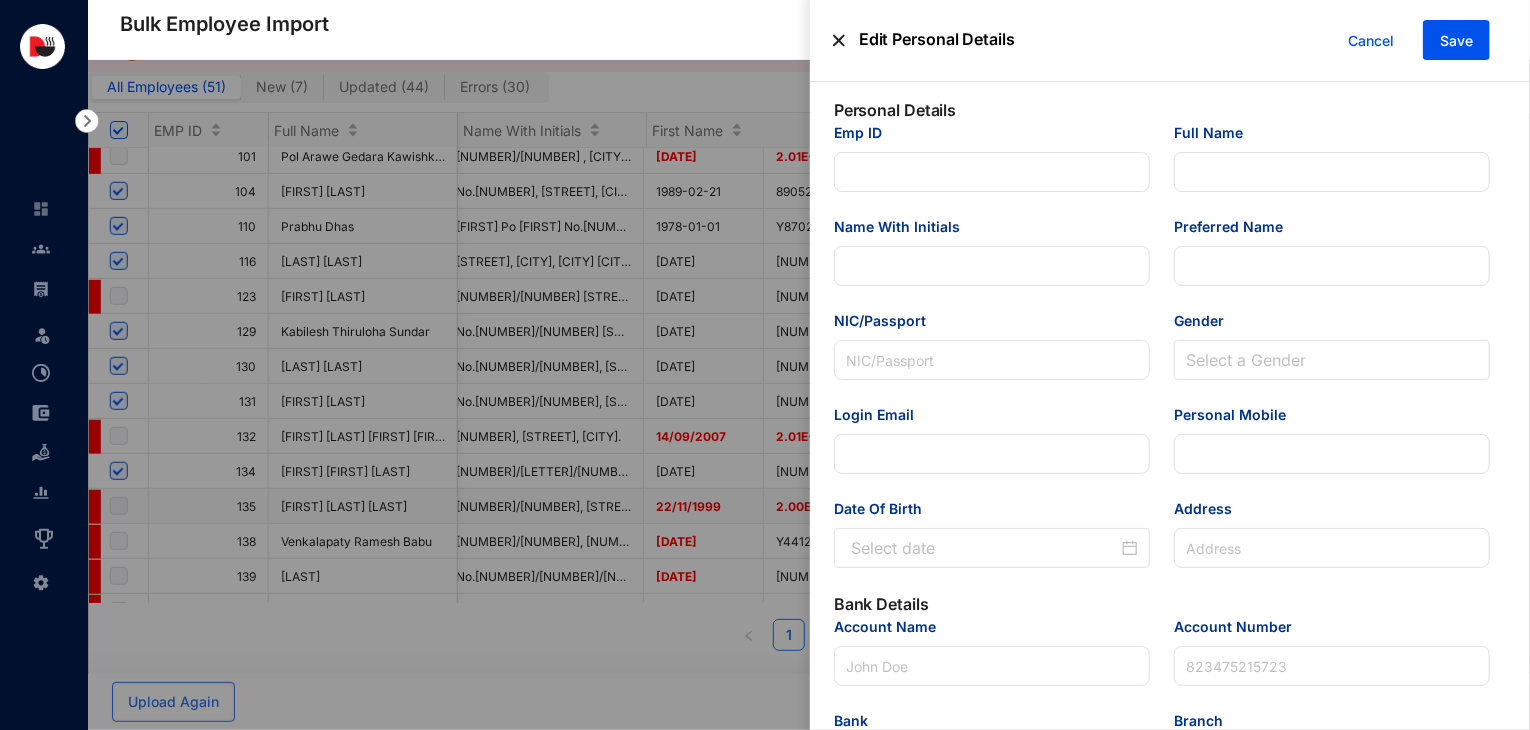 type on "135" 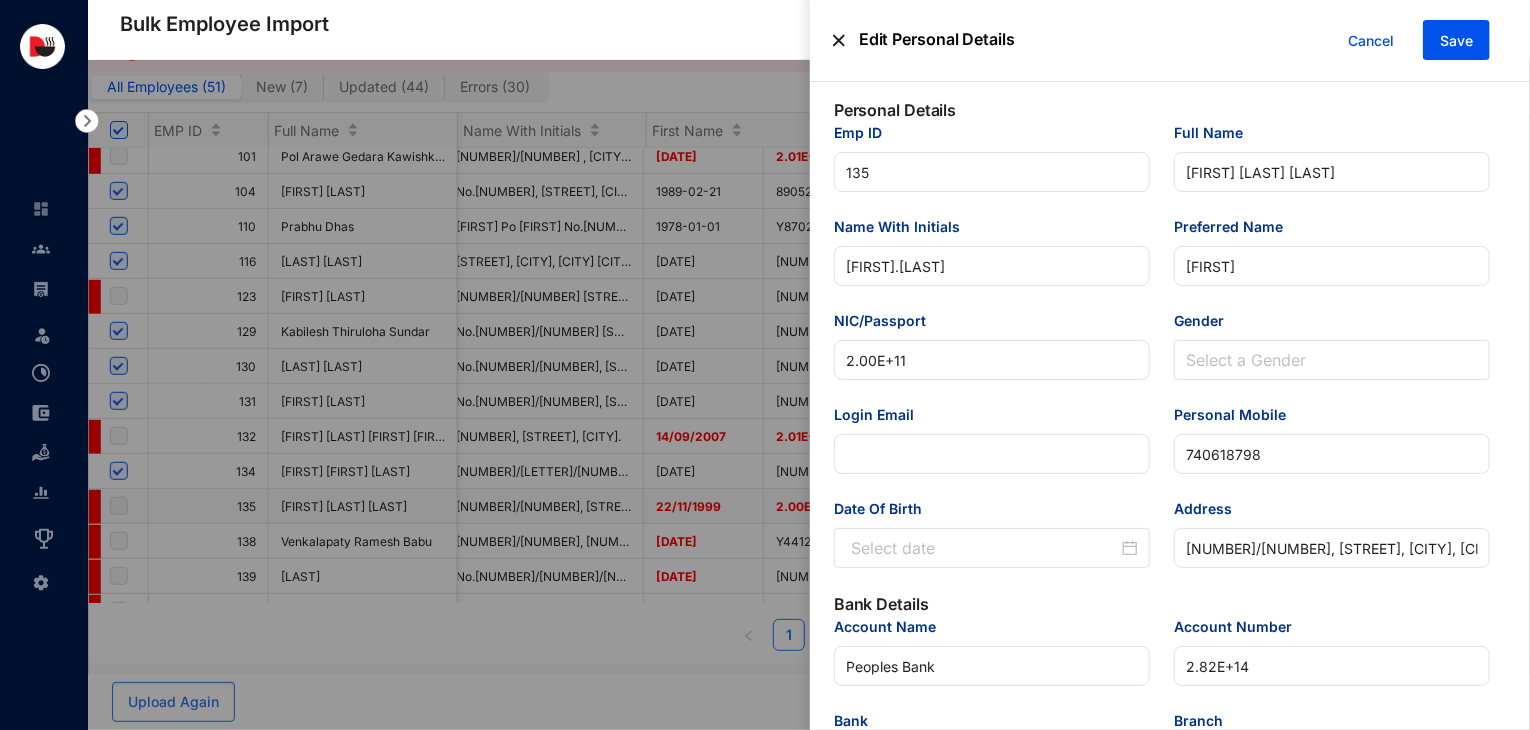 type on "2025-07-05" 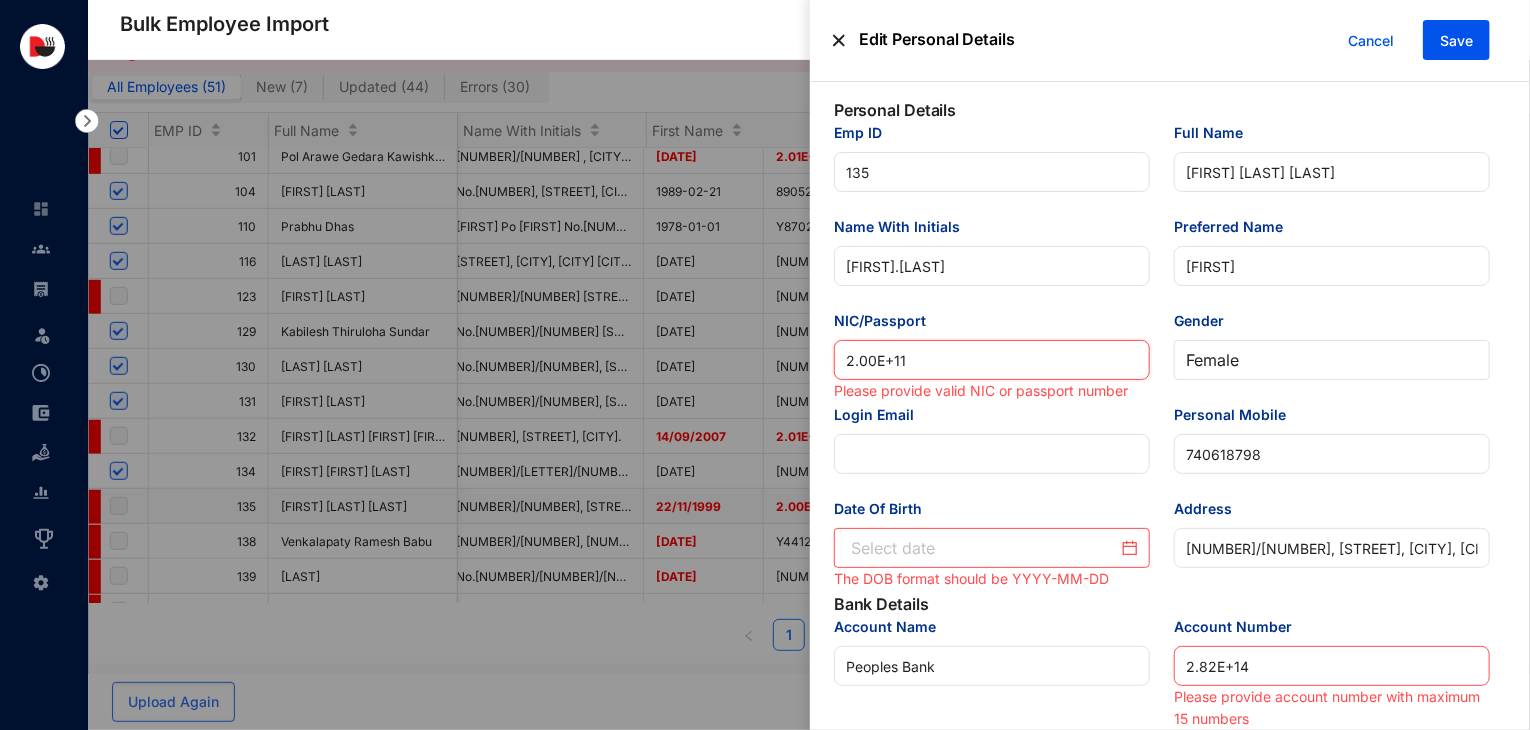 drag, startPoint x: 952, startPoint y: 372, endPoint x: 800, endPoint y: 366, distance: 152.11838 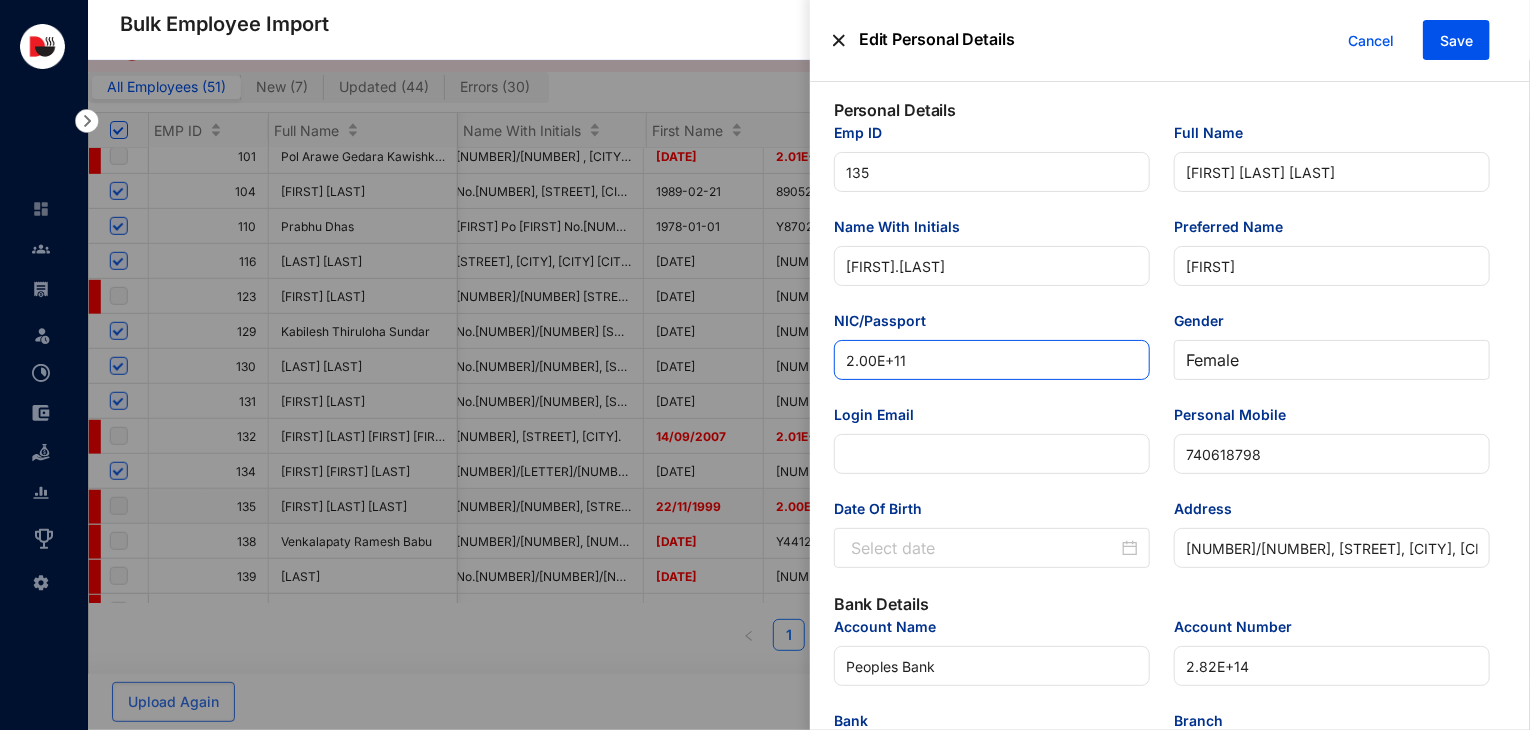 drag, startPoint x: 919, startPoint y: 362, endPoint x: 774, endPoint y: 375, distance: 145.58159 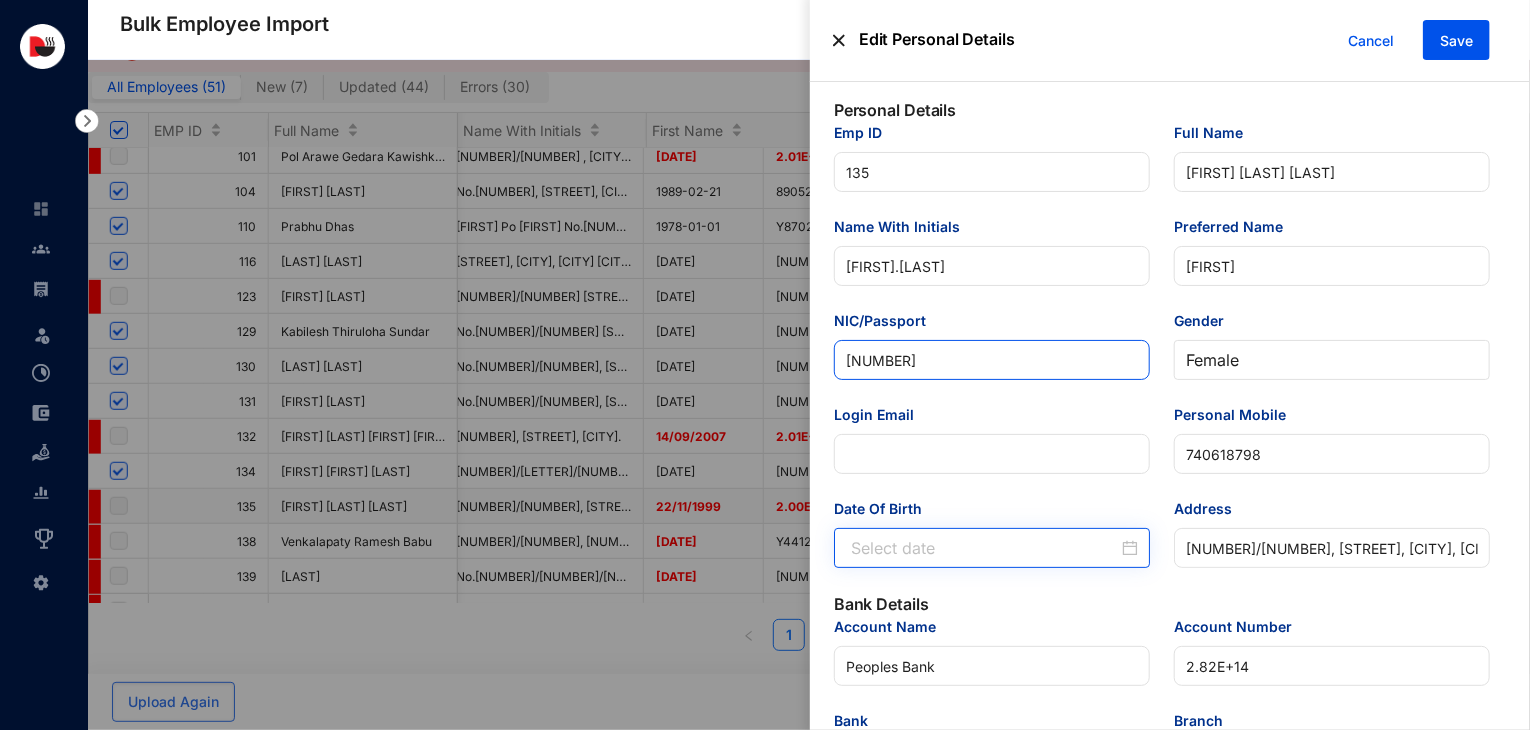 type on "[ACCOUNT_NUMBER]" 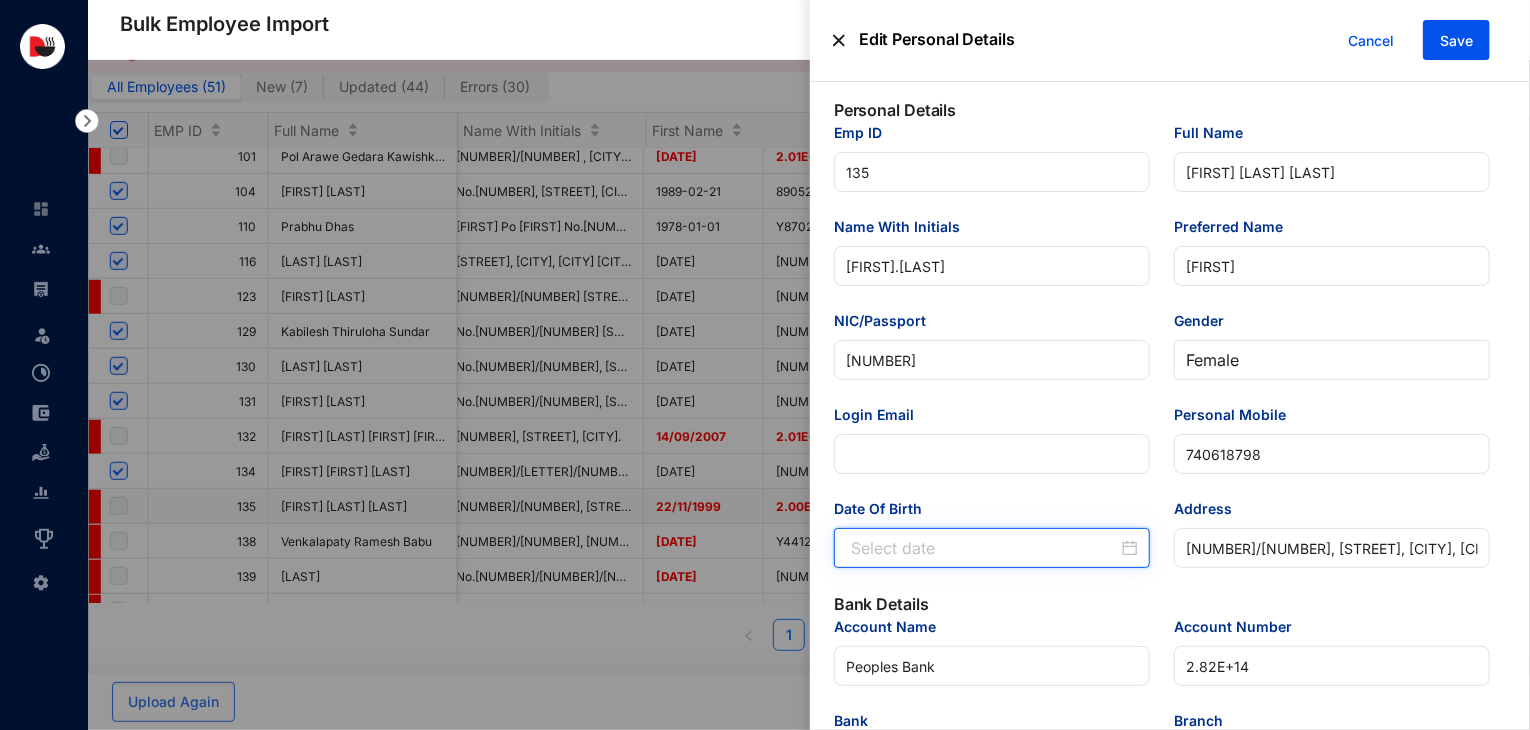 click on "Date Of Birth" at bounding box center [984, 548] 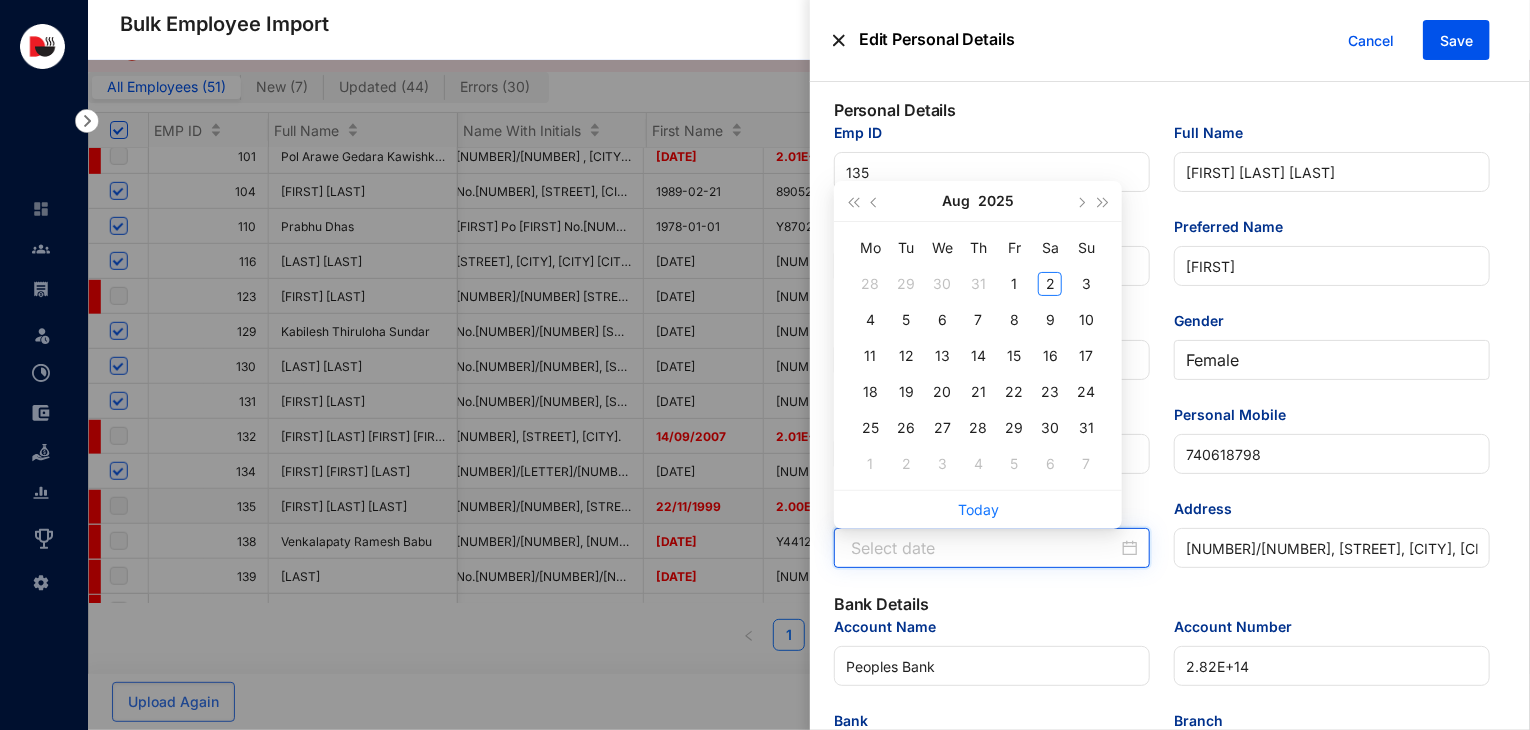 paste on "[DATE]" 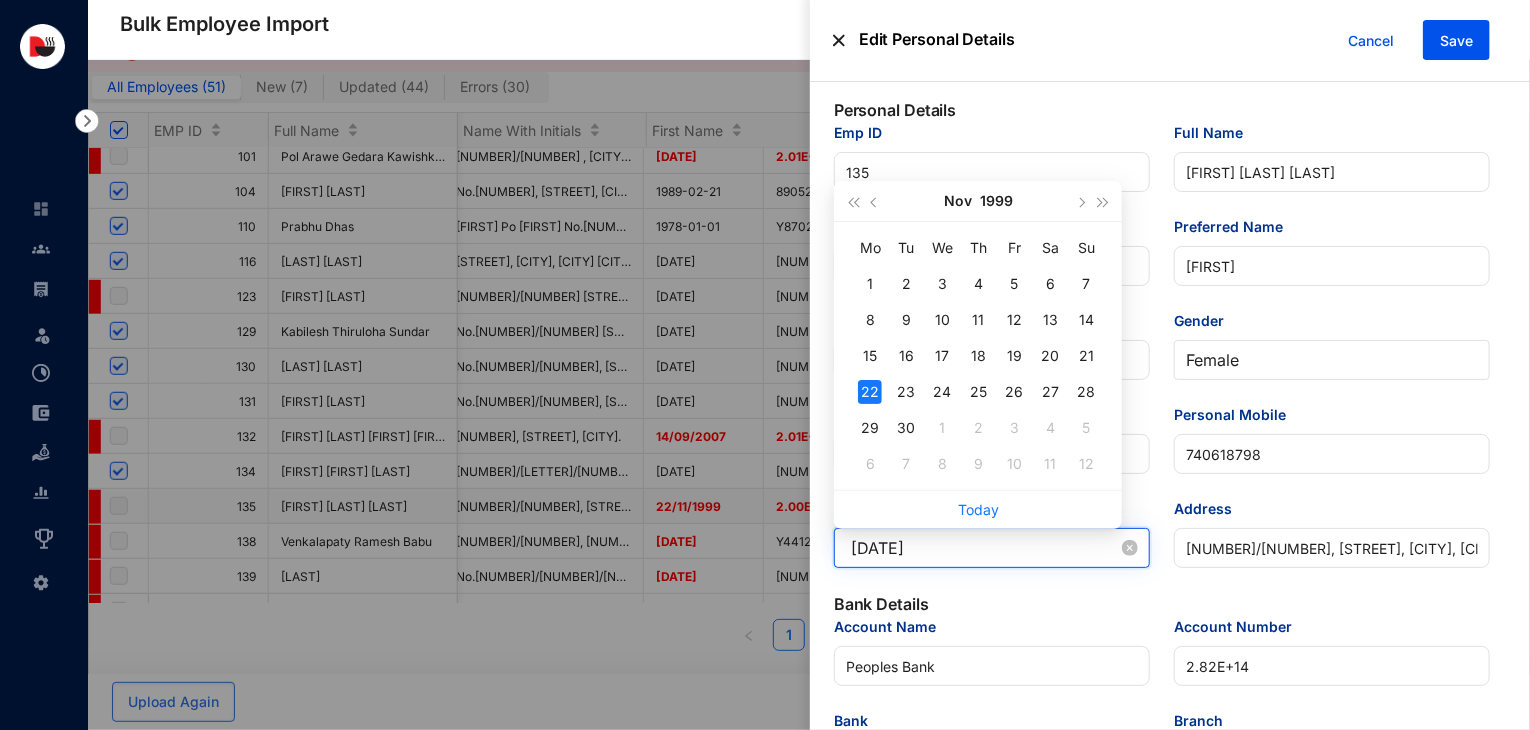 type on "[DATE]" 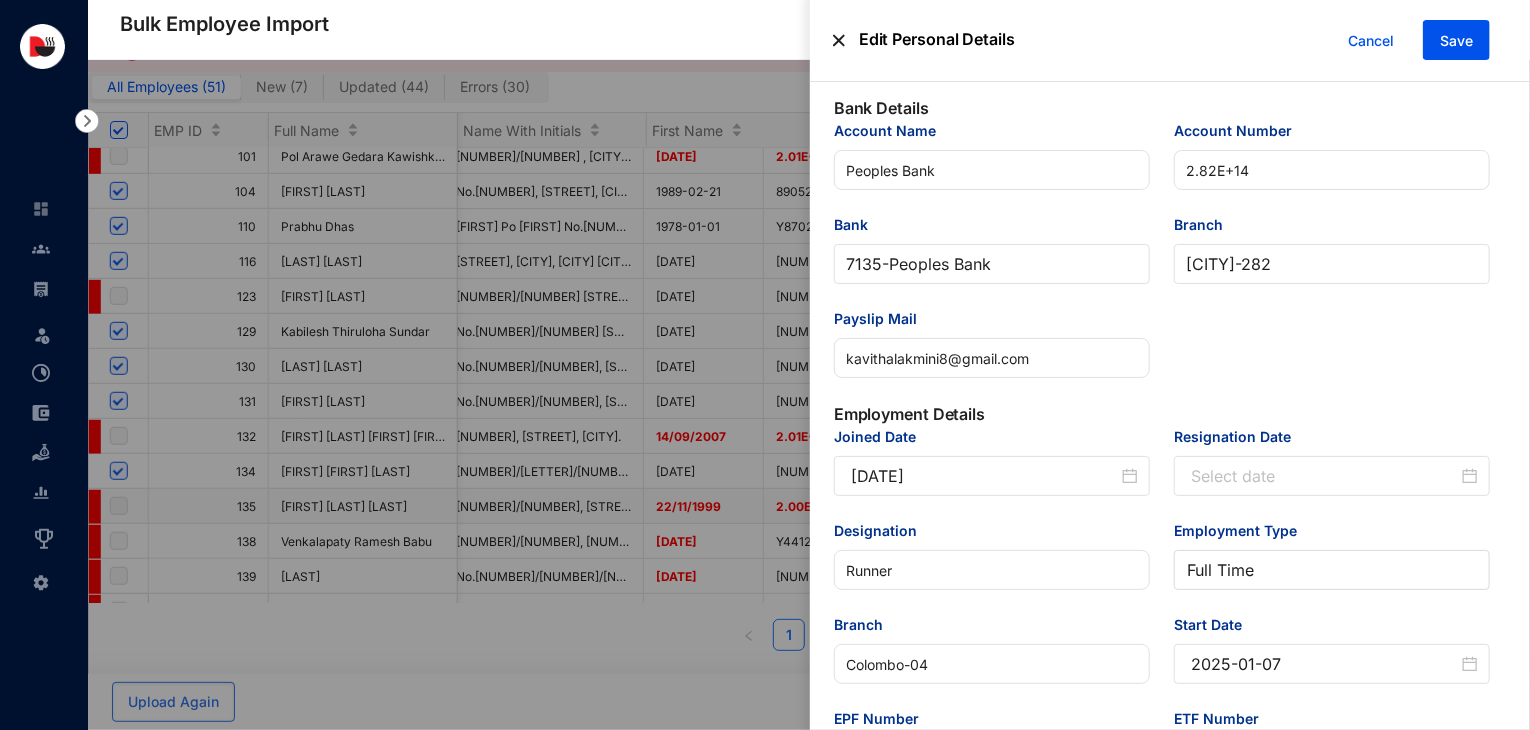 scroll, scrollTop: 496, scrollLeft: 0, axis: vertical 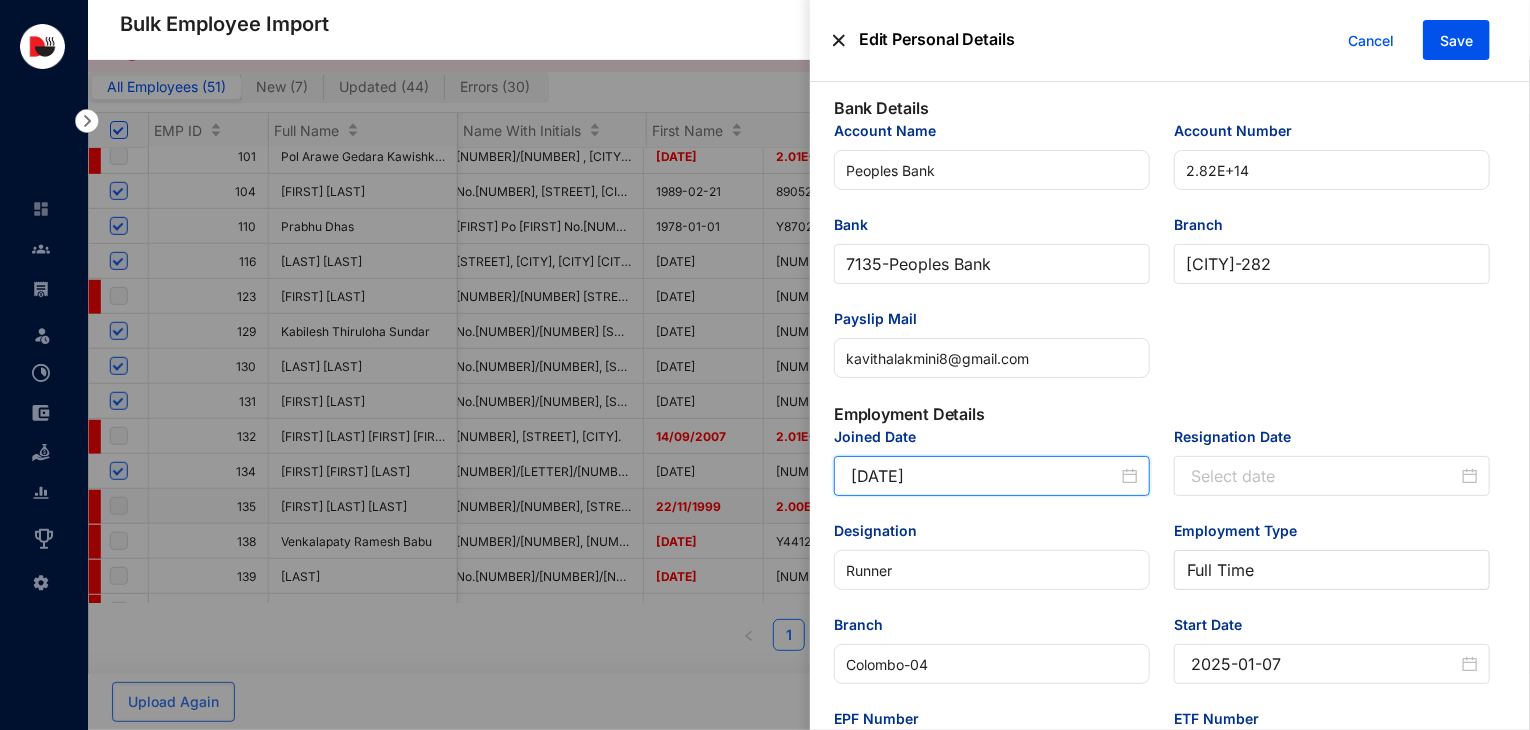 drag, startPoint x: 970, startPoint y: 489, endPoint x: 735, endPoint y: 499, distance: 235.21268 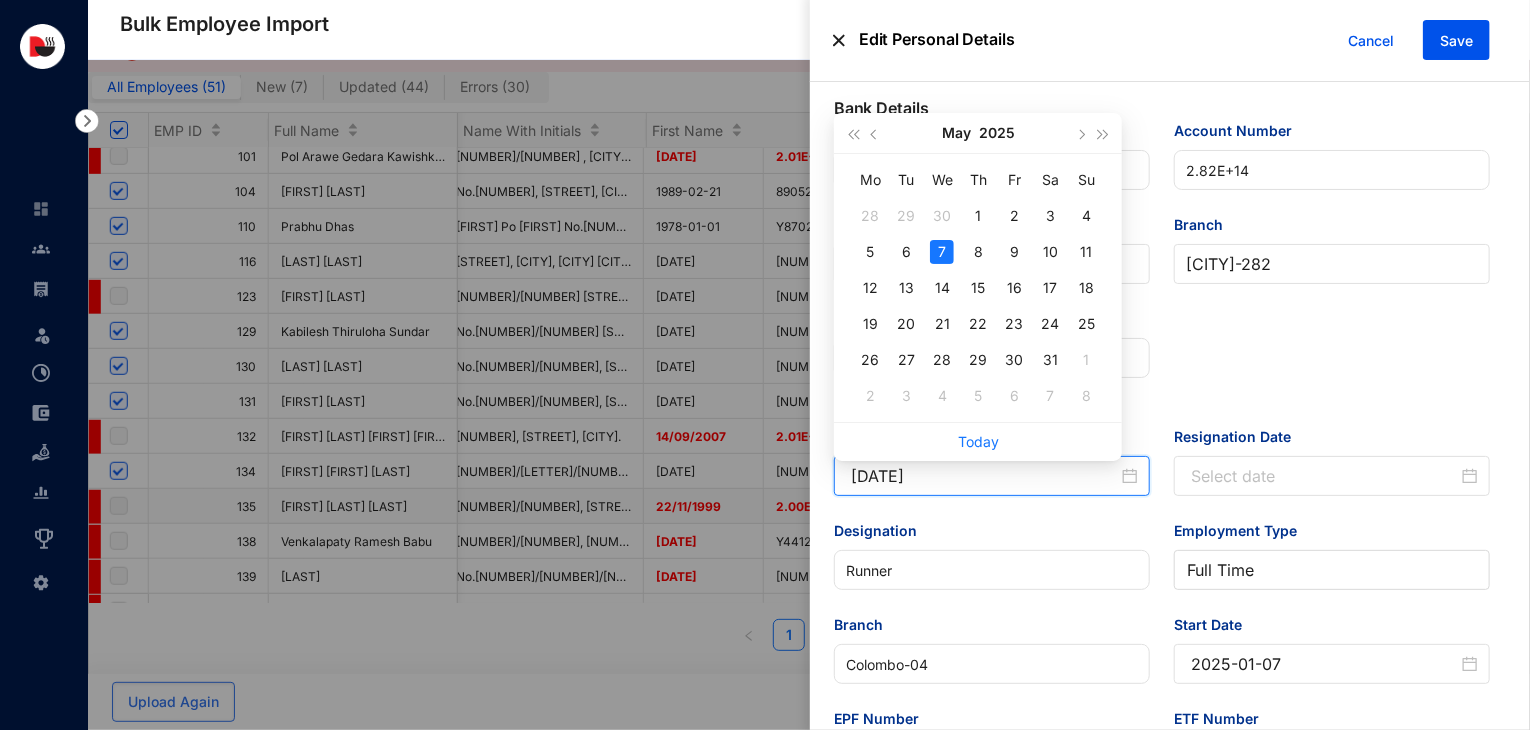 type on "[DATE]" 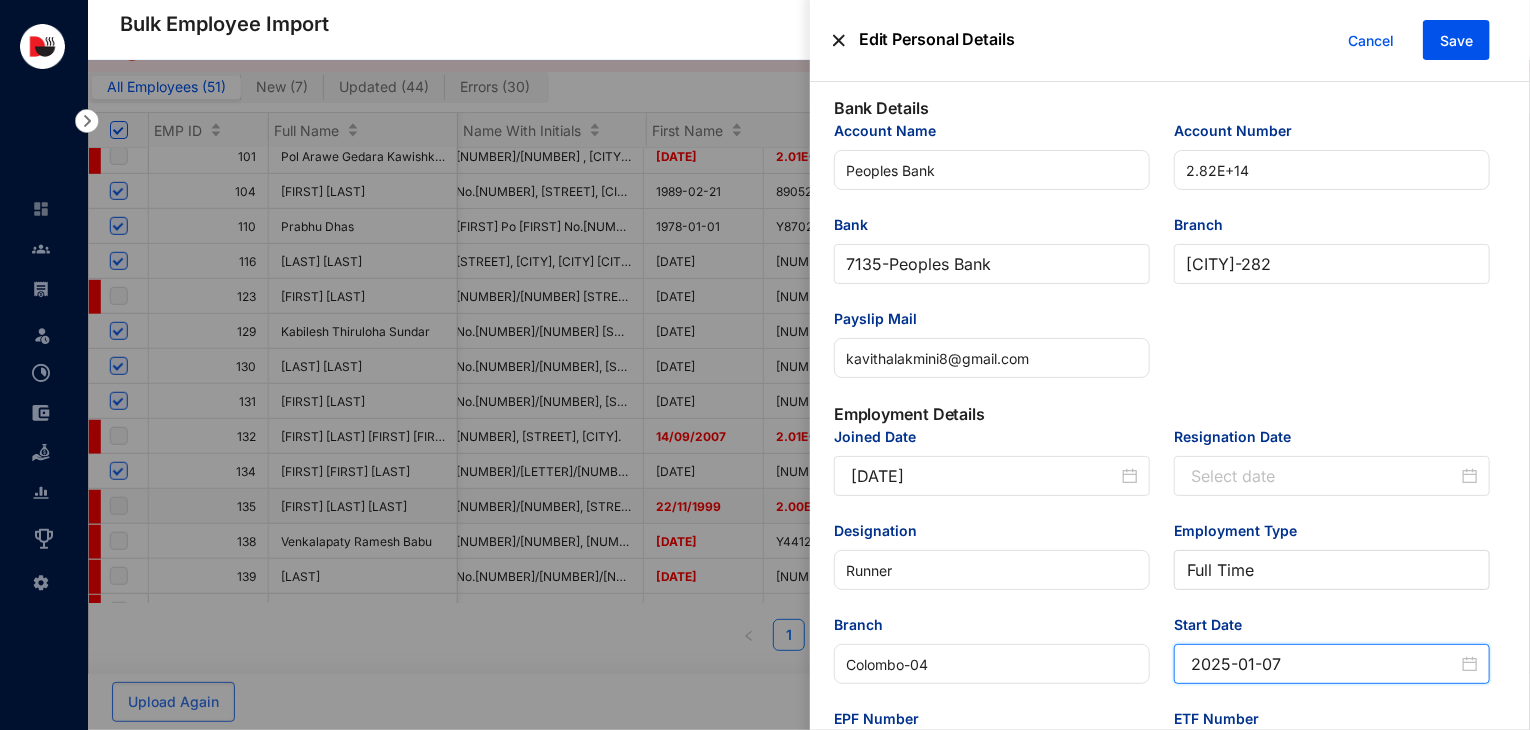 drag, startPoint x: 1309, startPoint y: 662, endPoint x: 1139, endPoint y: 693, distance: 172.80336 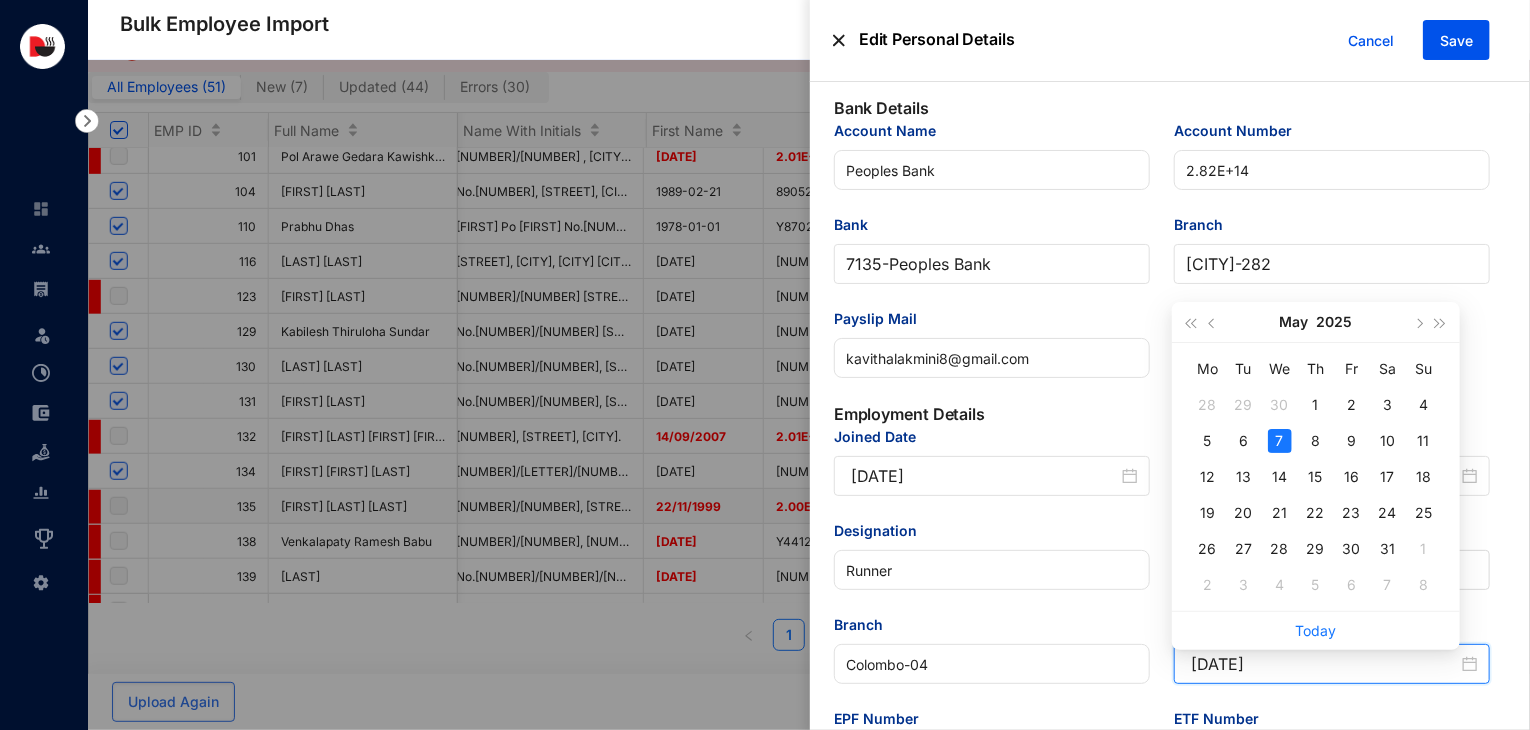 type on "[DATE]" 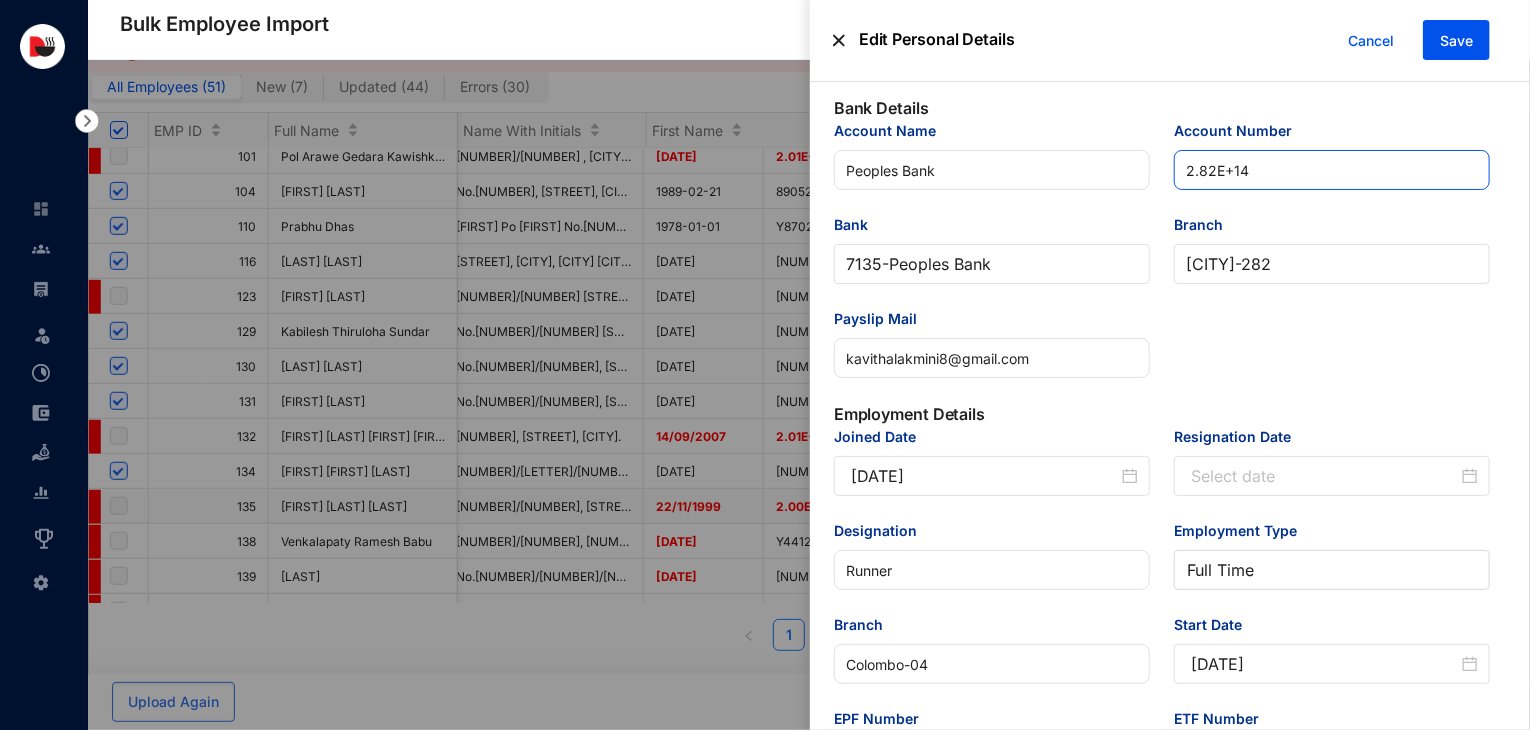 drag, startPoint x: 1269, startPoint y: 165, endPoint x: 1155, endPoint y: 182, distance: 115.260574 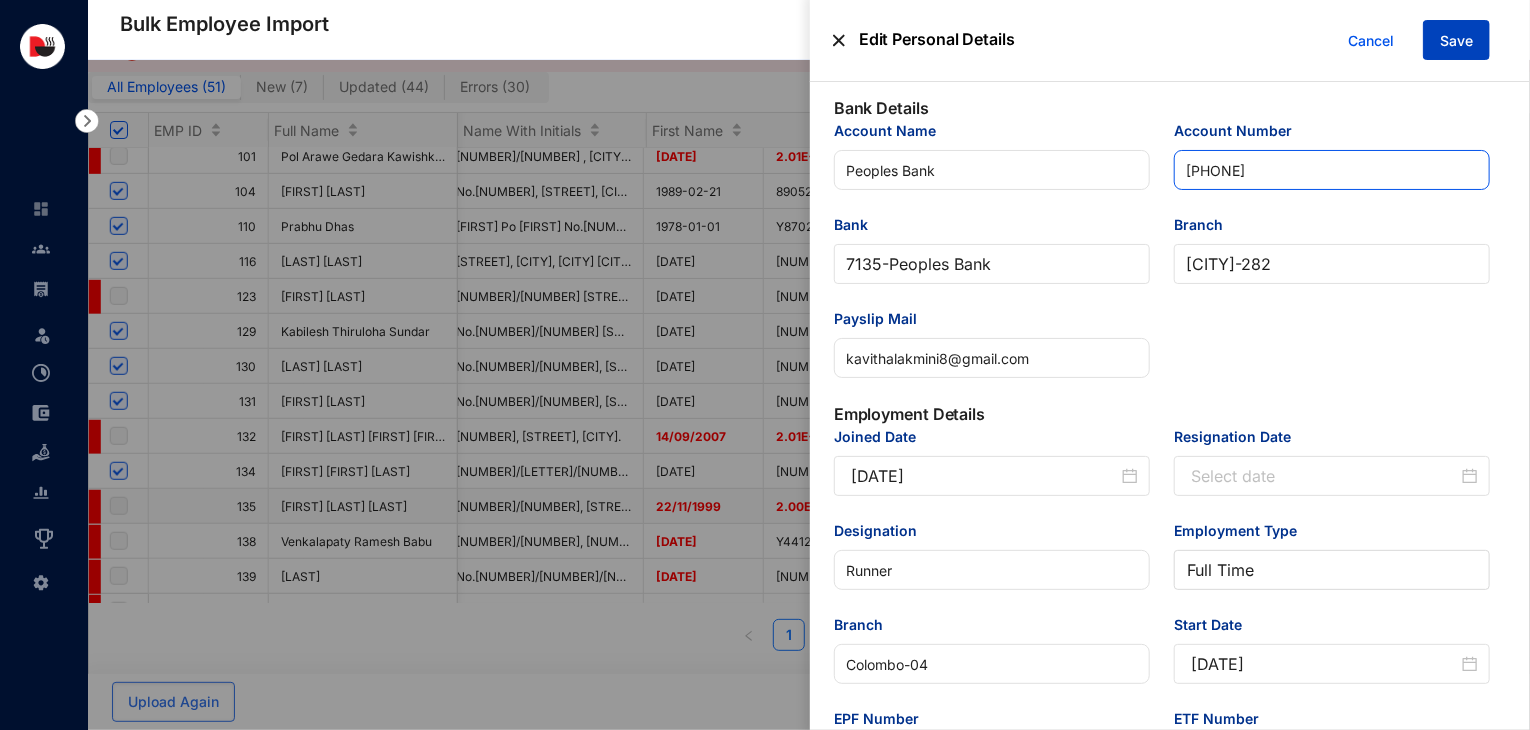 type on "[PHONE]" 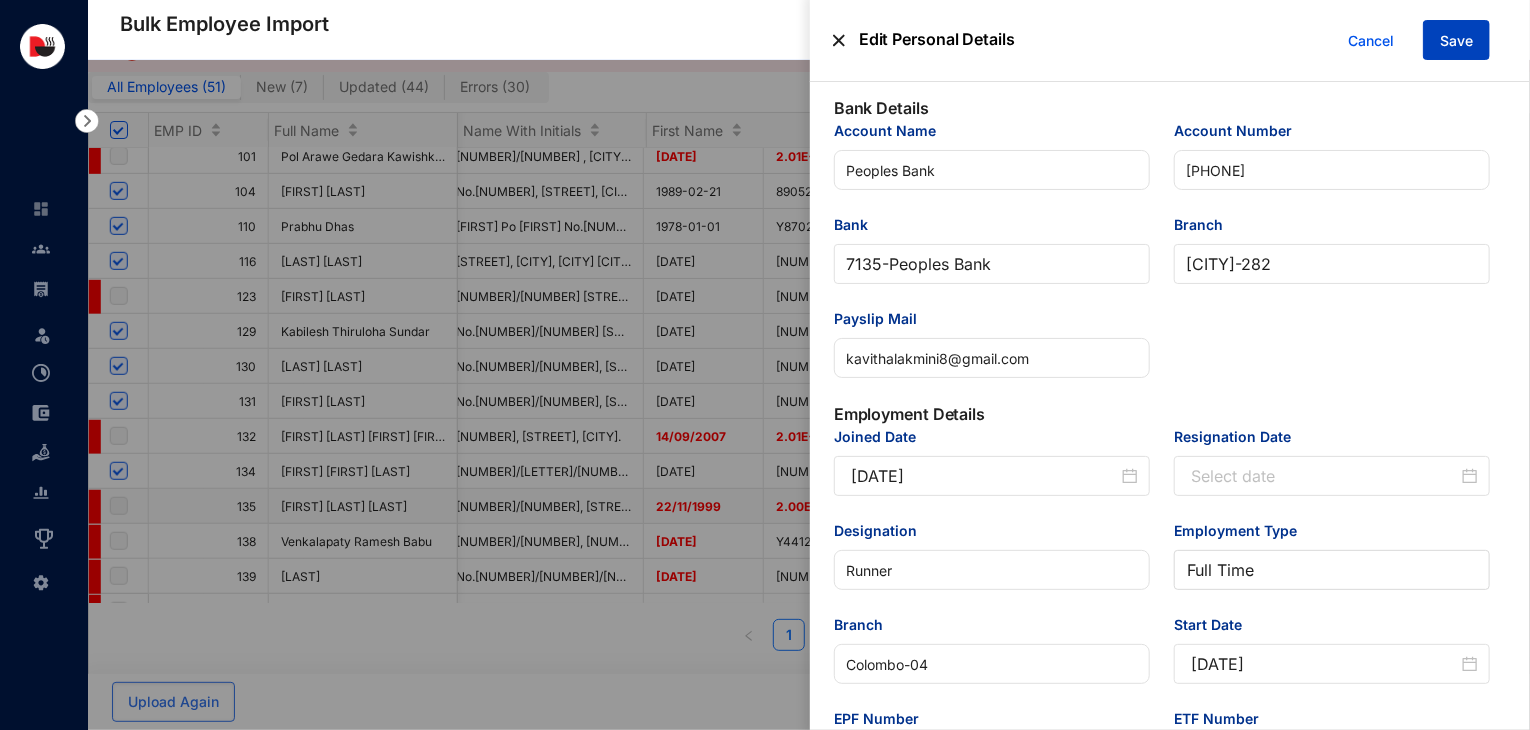 click on "Save" at bounding box center [1456, 41] 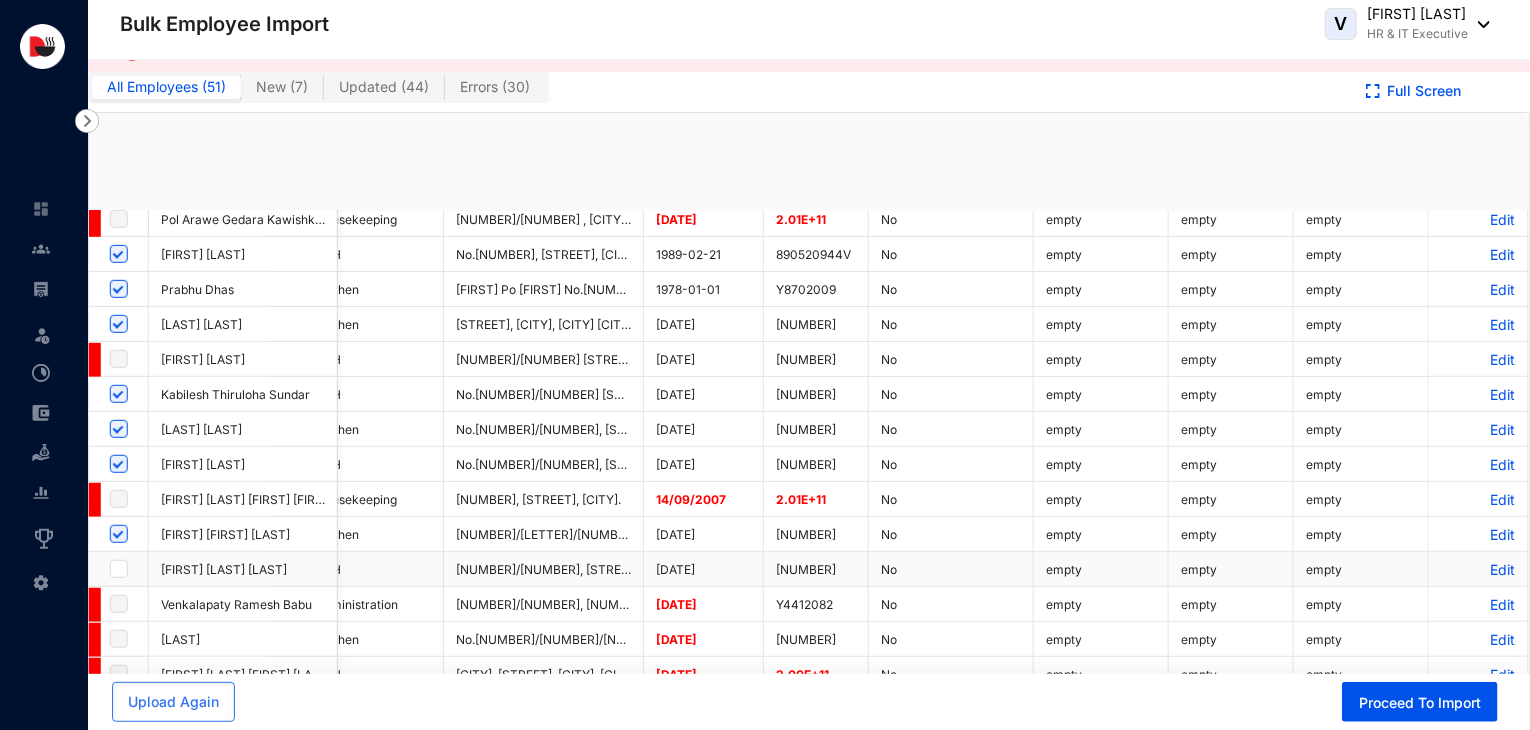 checkbox on "true" 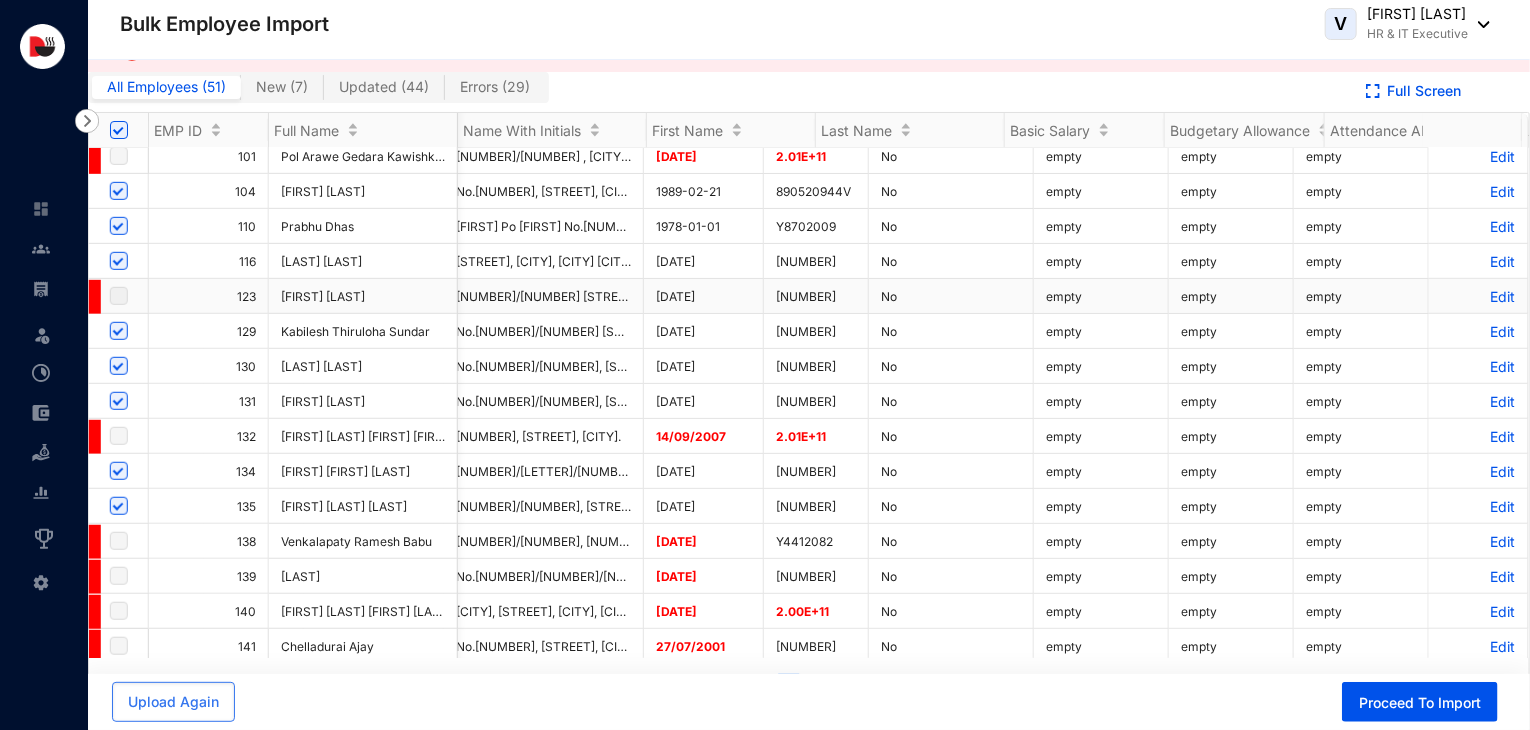 scroll, scrollTop: 684, scrollLeft: 4660, axis: both 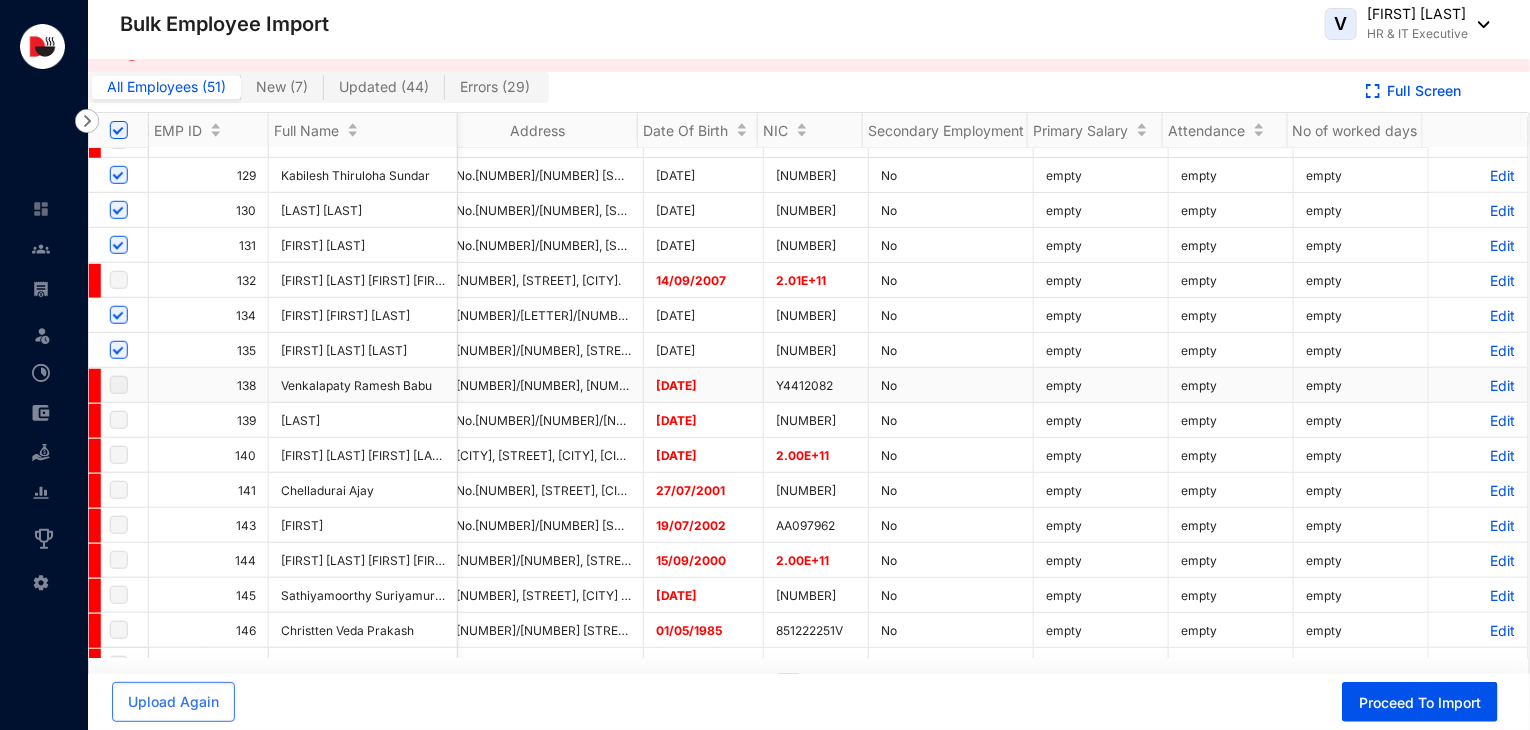 click on "Edit" at bounding box center (1478, 385) 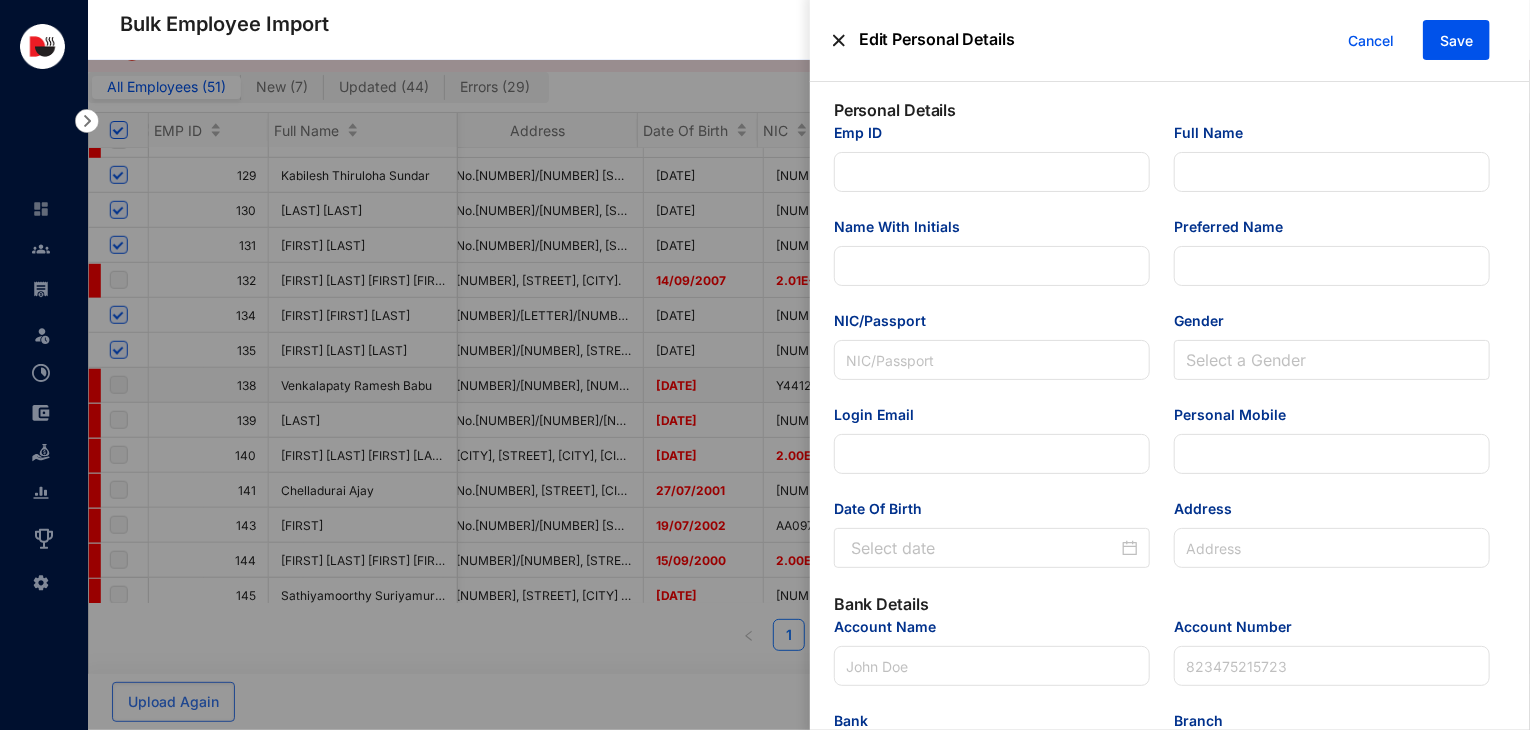 type on "138" 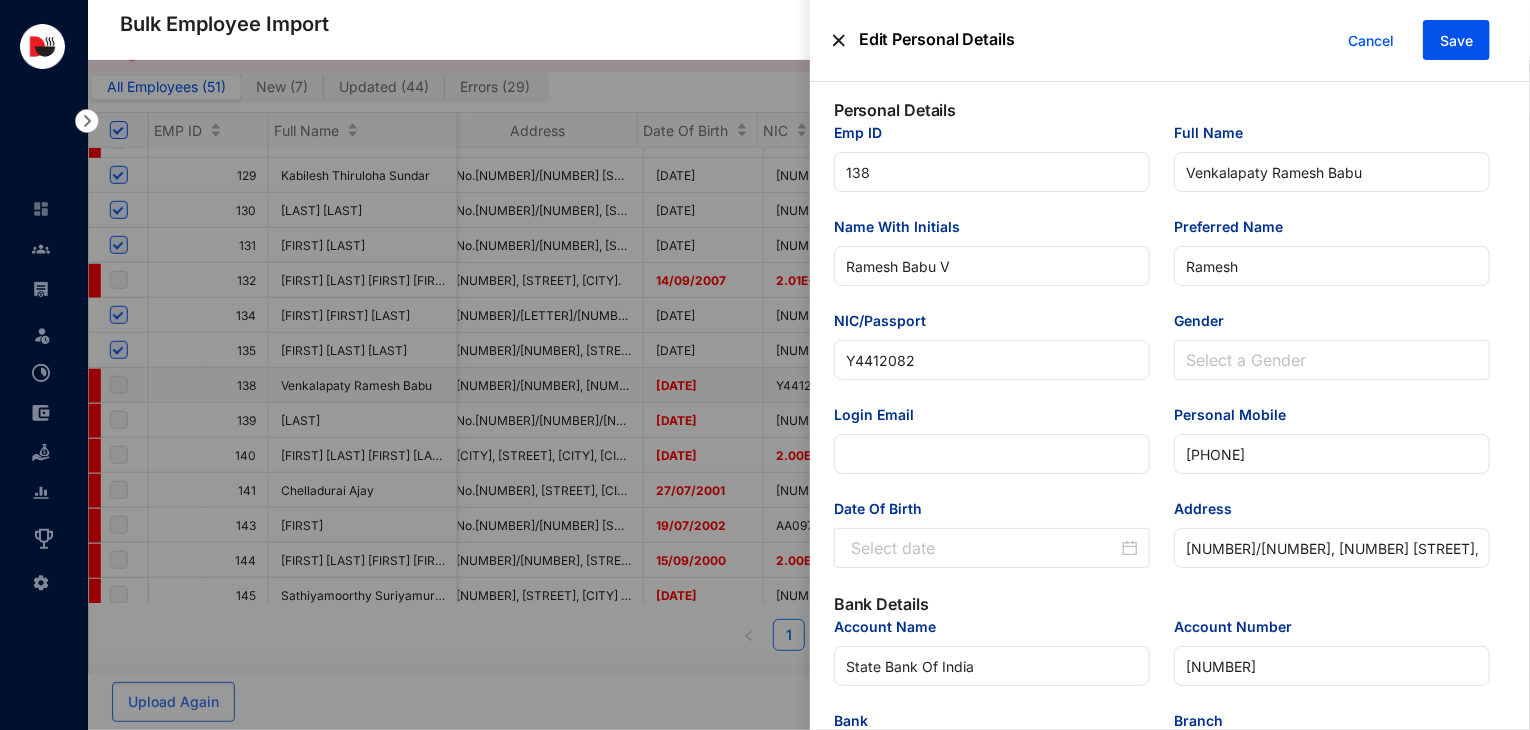 type on "1975-04-05" 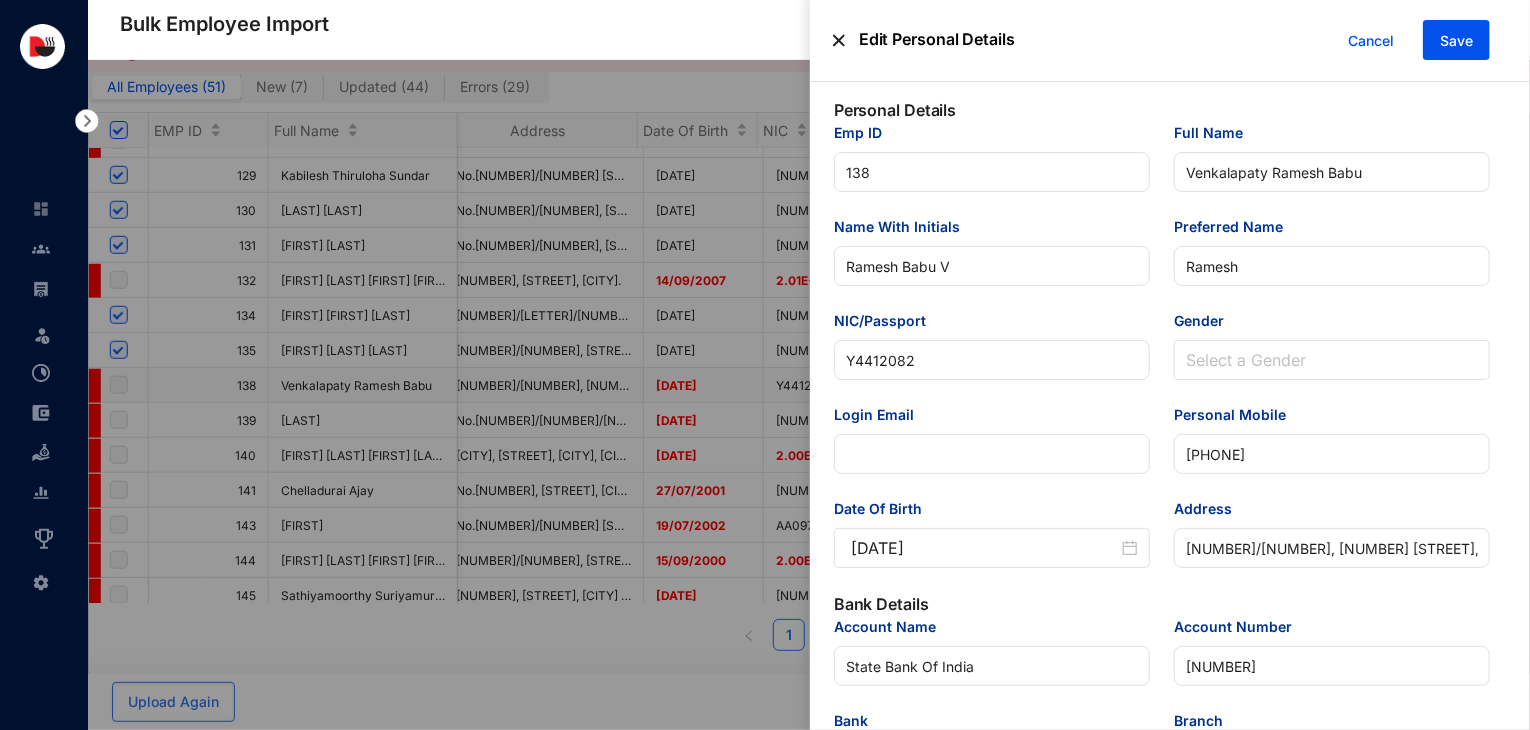 scroll, scrollTop: 0, scrollLeft: 0, axis: both 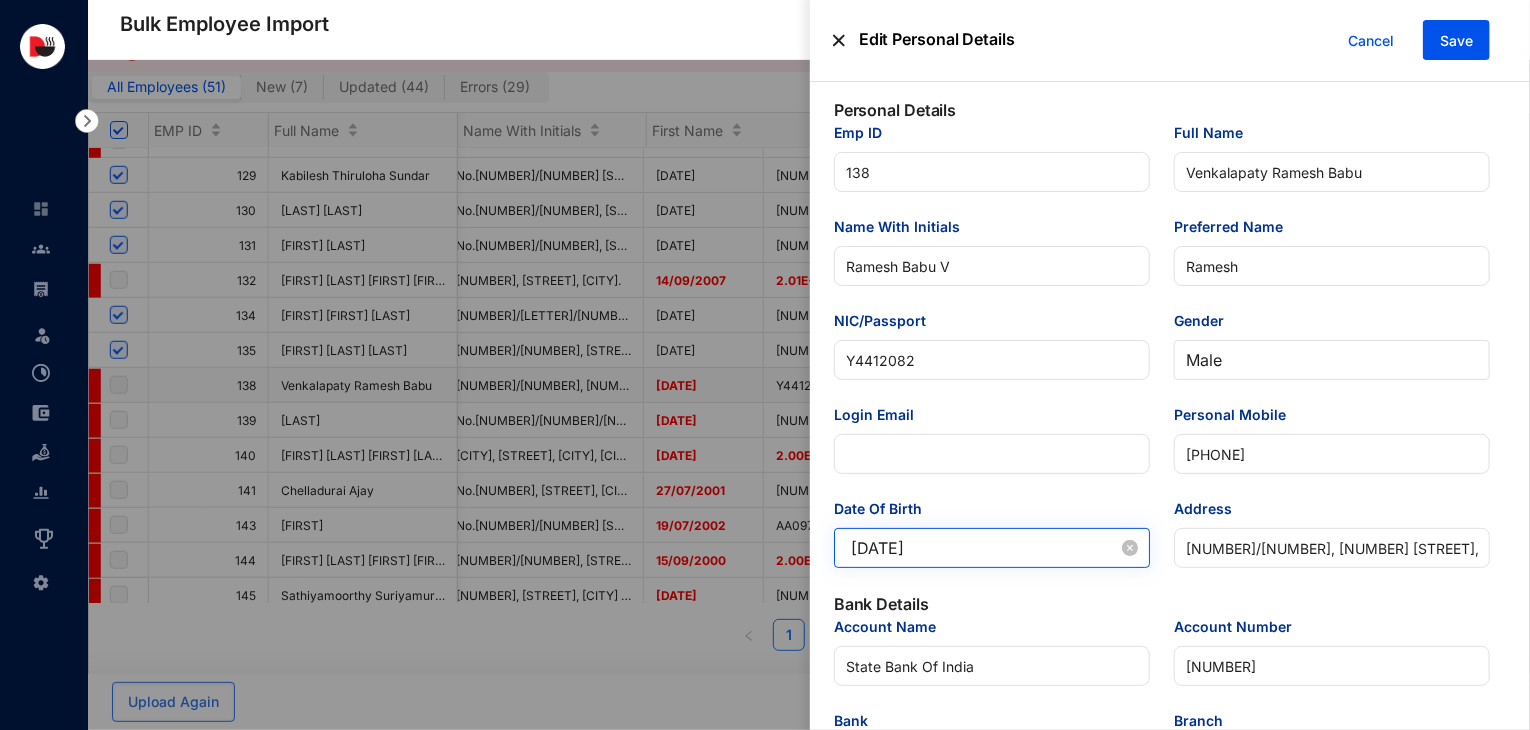 drag, startPoint x: 948, startPoint y: 552, endPoint x: 835, endPoint y: 559, distance: 113.216606 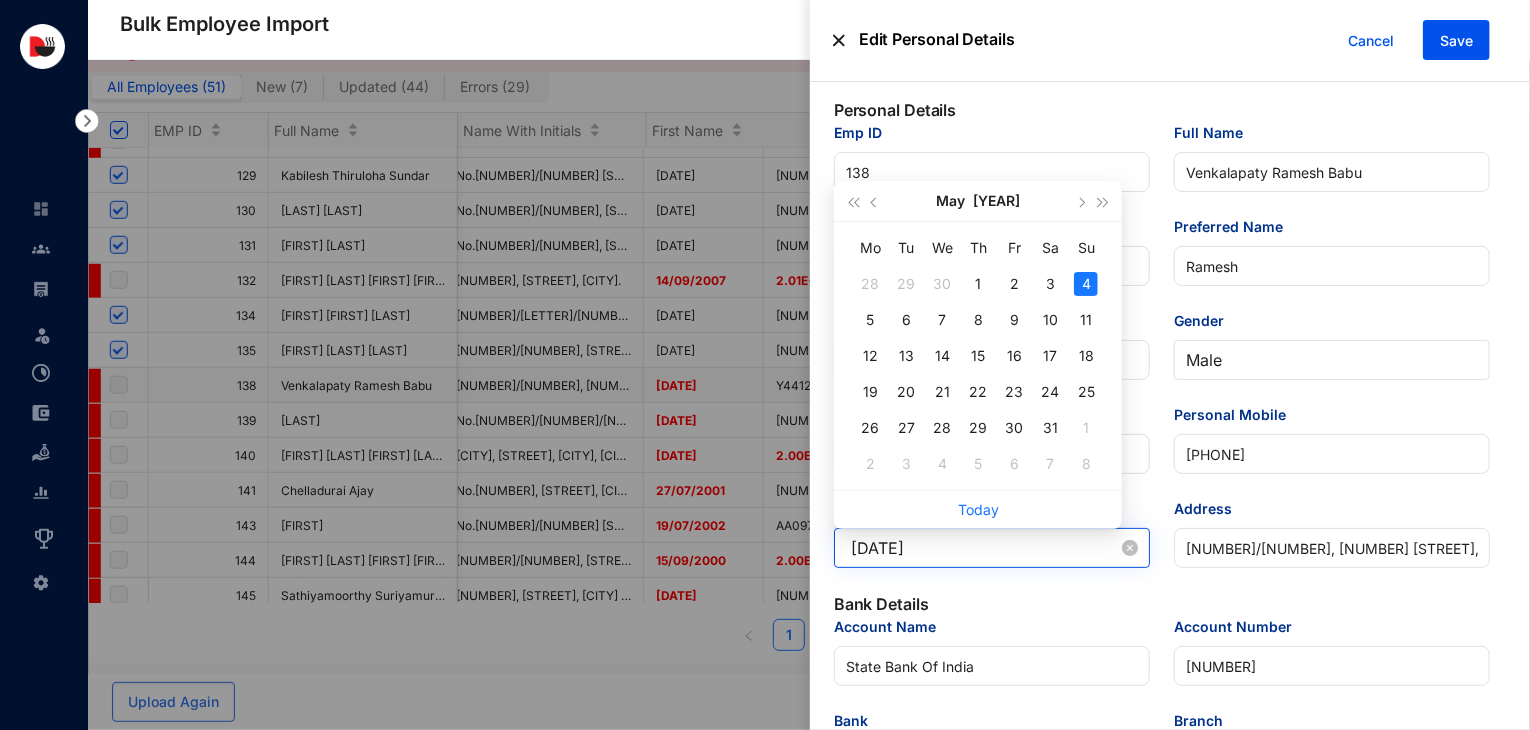 type on "[DATE]" 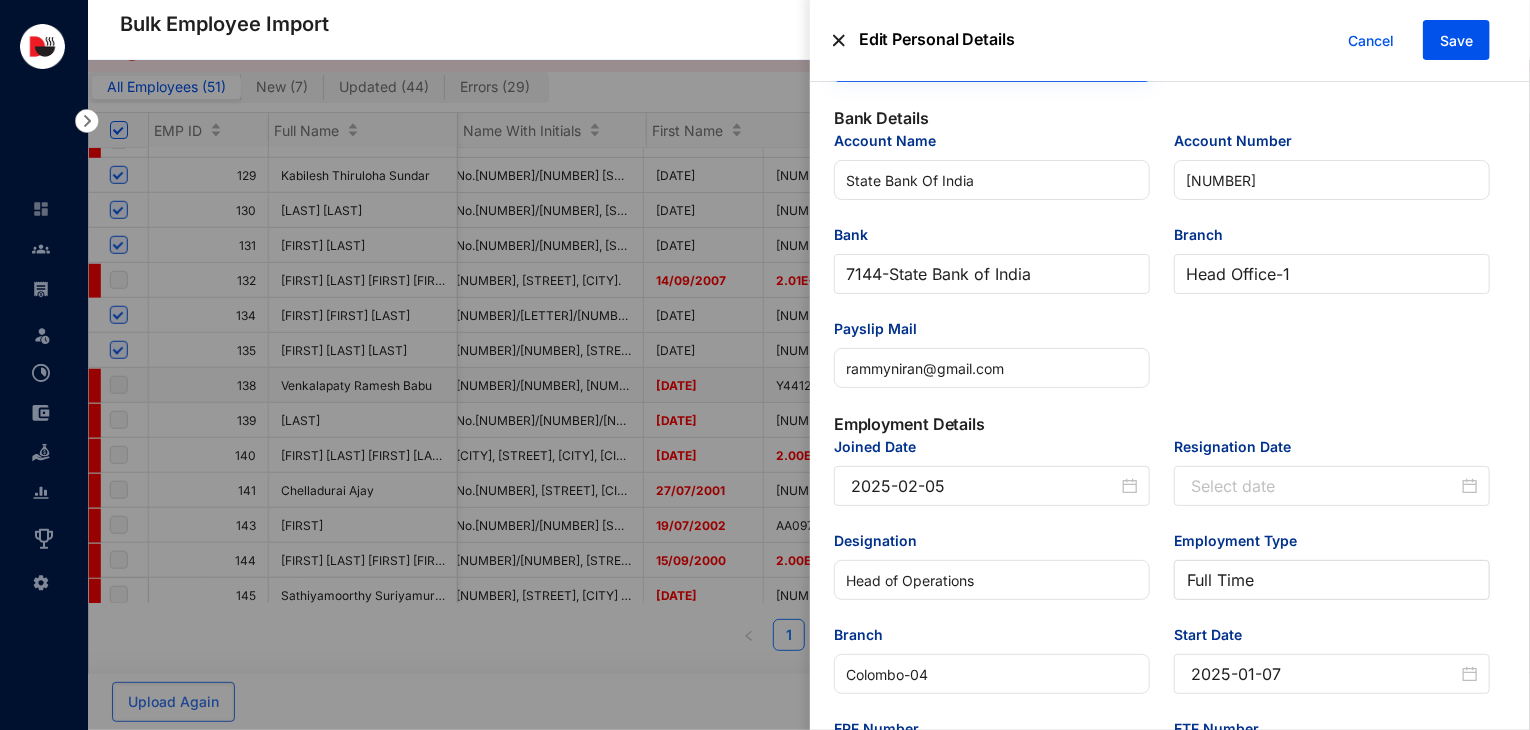 scroll, scrollTop: 488, scrollLeft: 0, axis: vertical 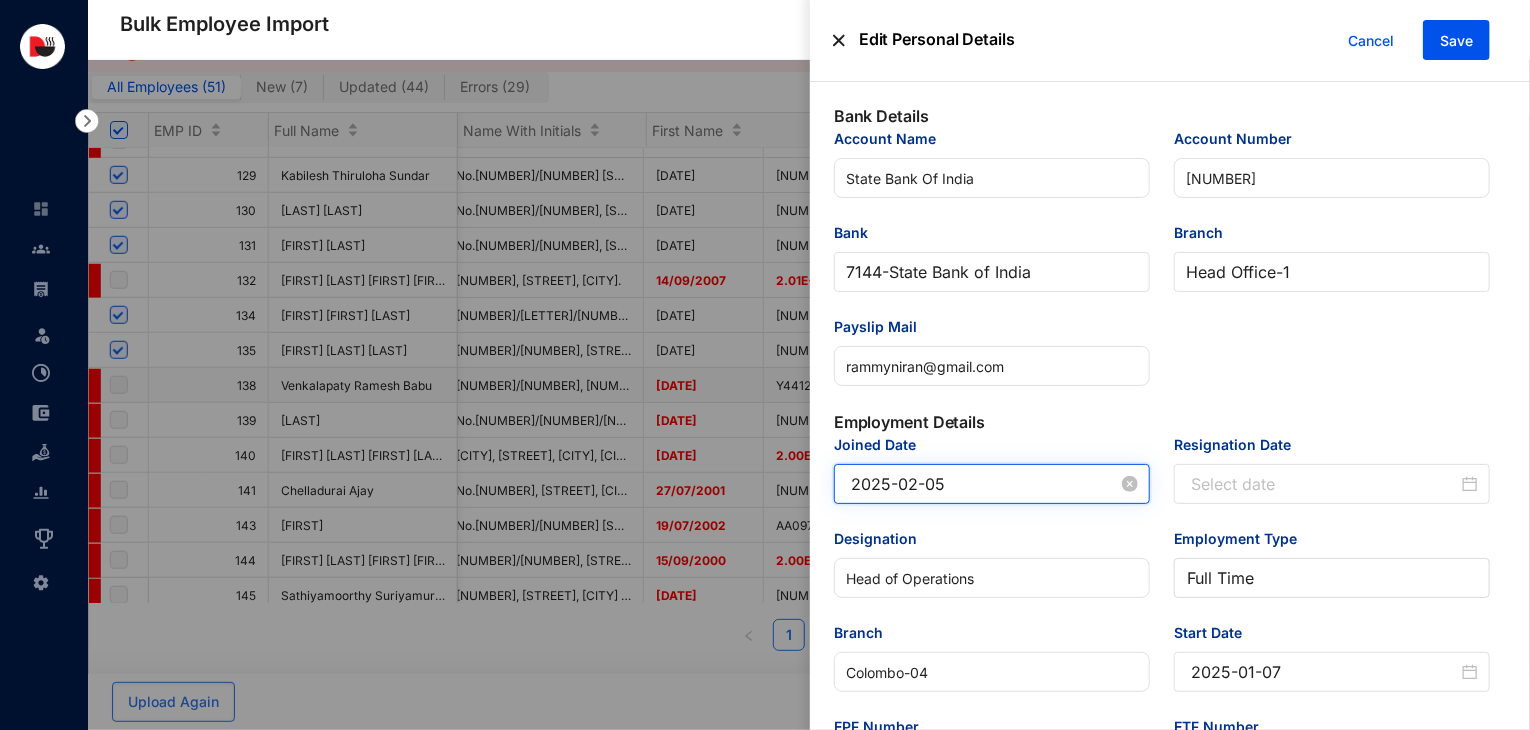 click on "2025-02-05" at bounding box center (984, 484) 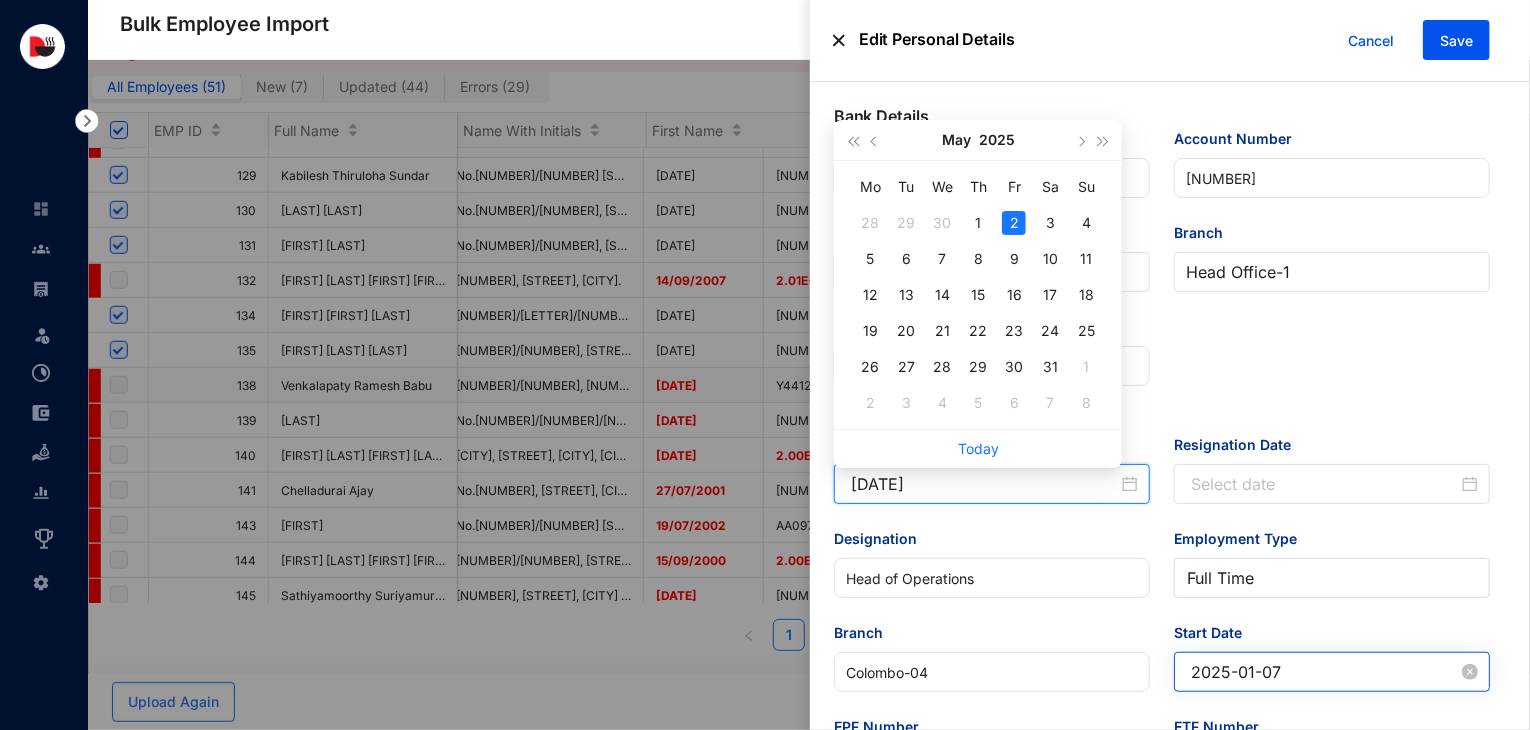 type on "[DATE]" 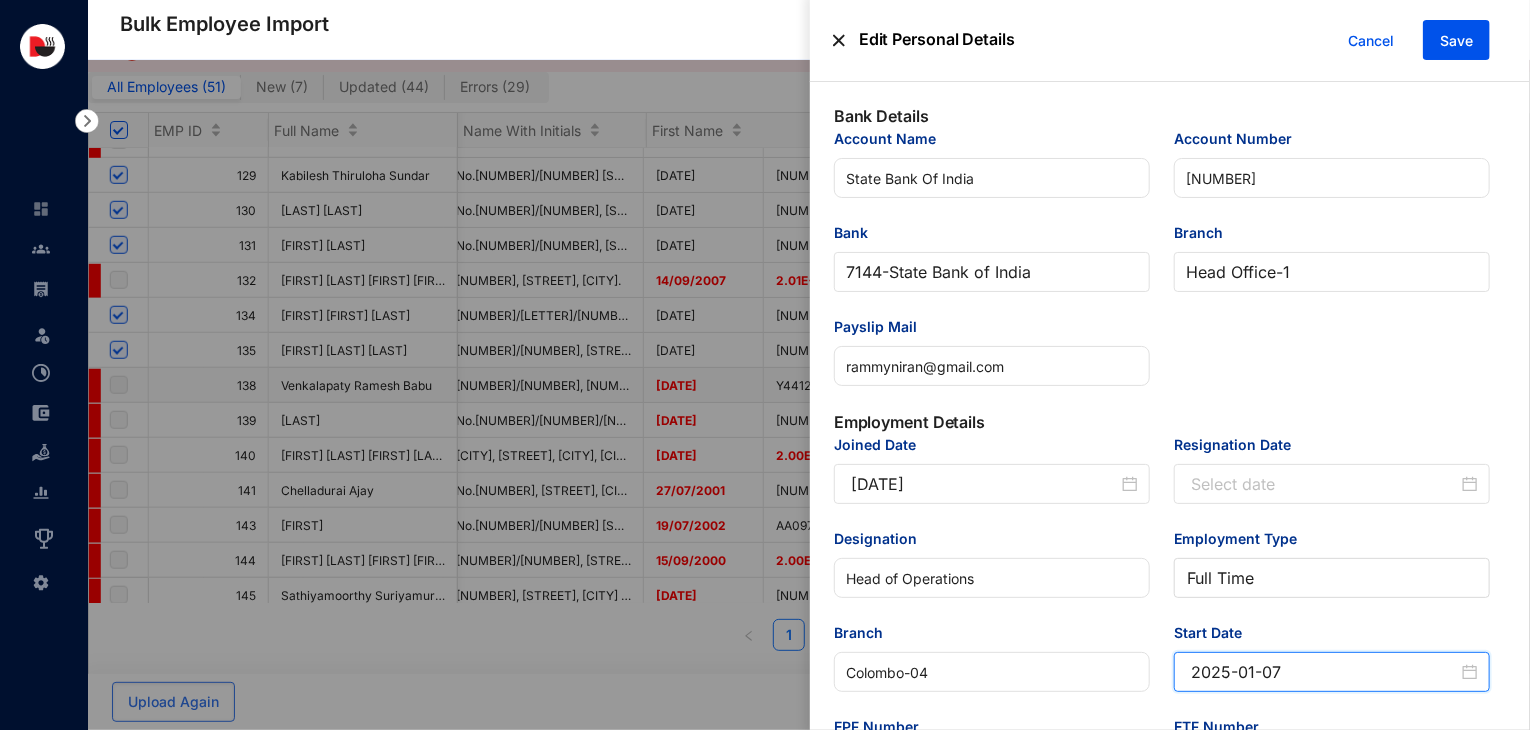 drag, startPoint x: 1301, startPoint y: 681, endPoint x: 1158, endPoint y: 694, distance: 143.58969 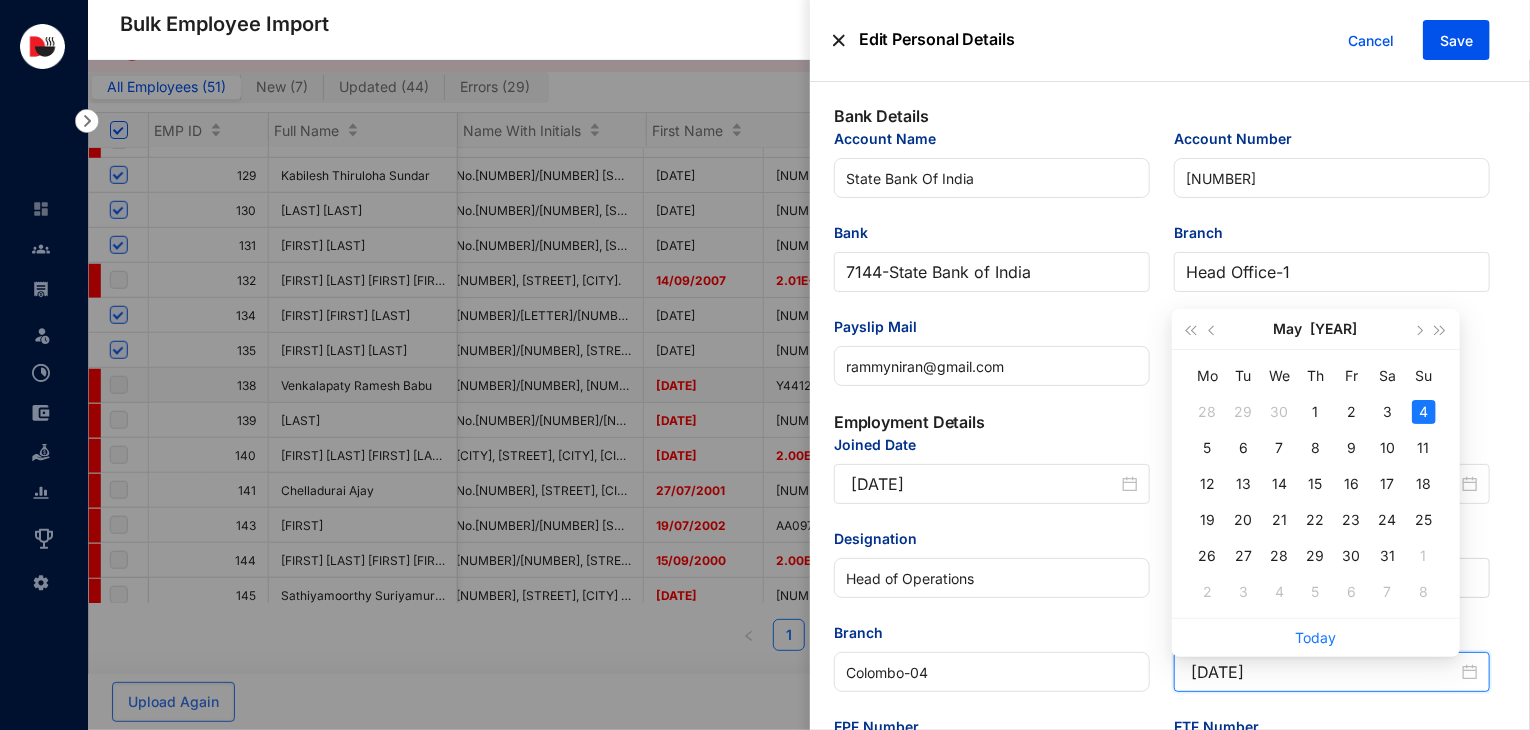 drag, startPoint x: 1292, startPoint y: 689, endPoint x: 1154, endPoint y: 691, distance: 138.0145 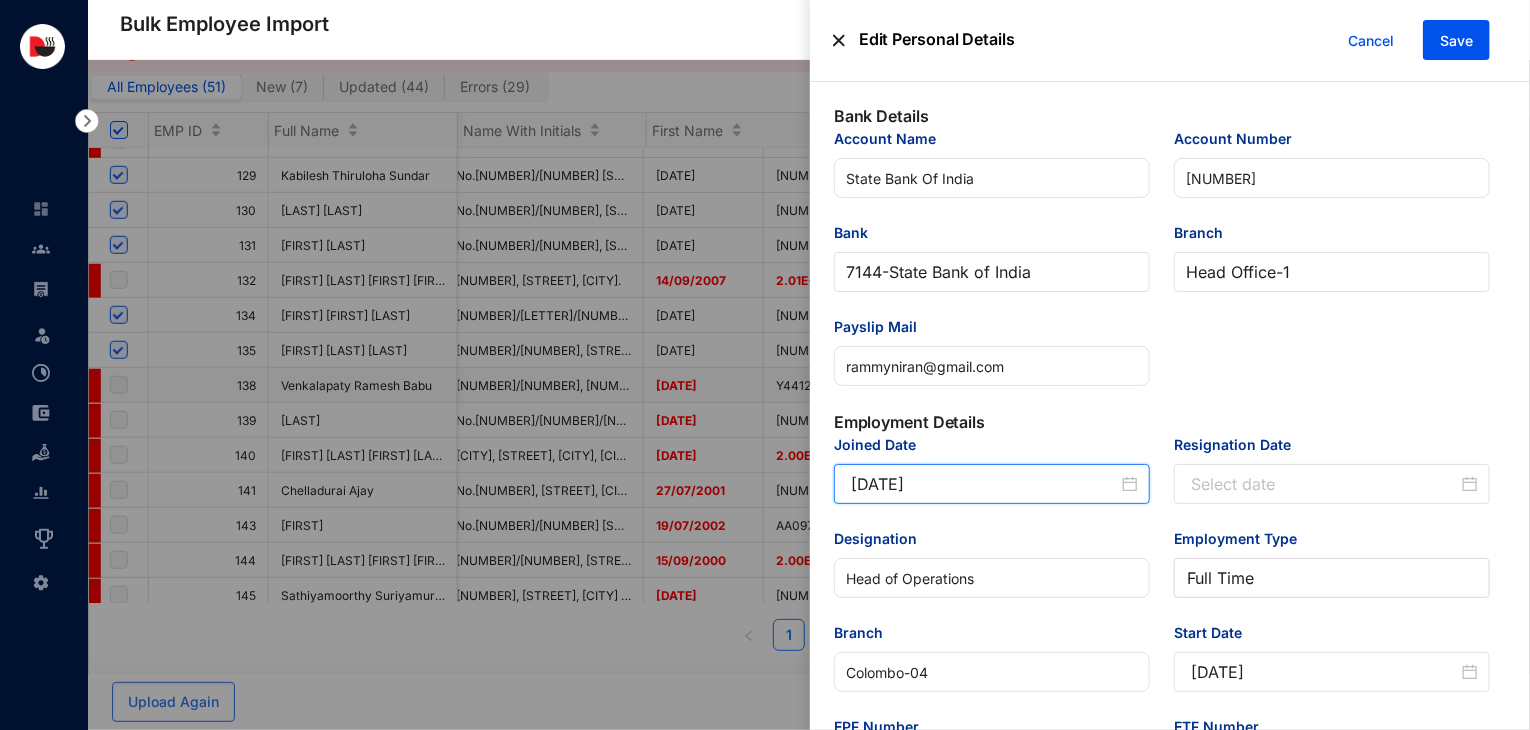 drag, startPoint x: 992, startPoint y: 492, endPoint x: 828, endPoint y: 494, distance: 164.01219 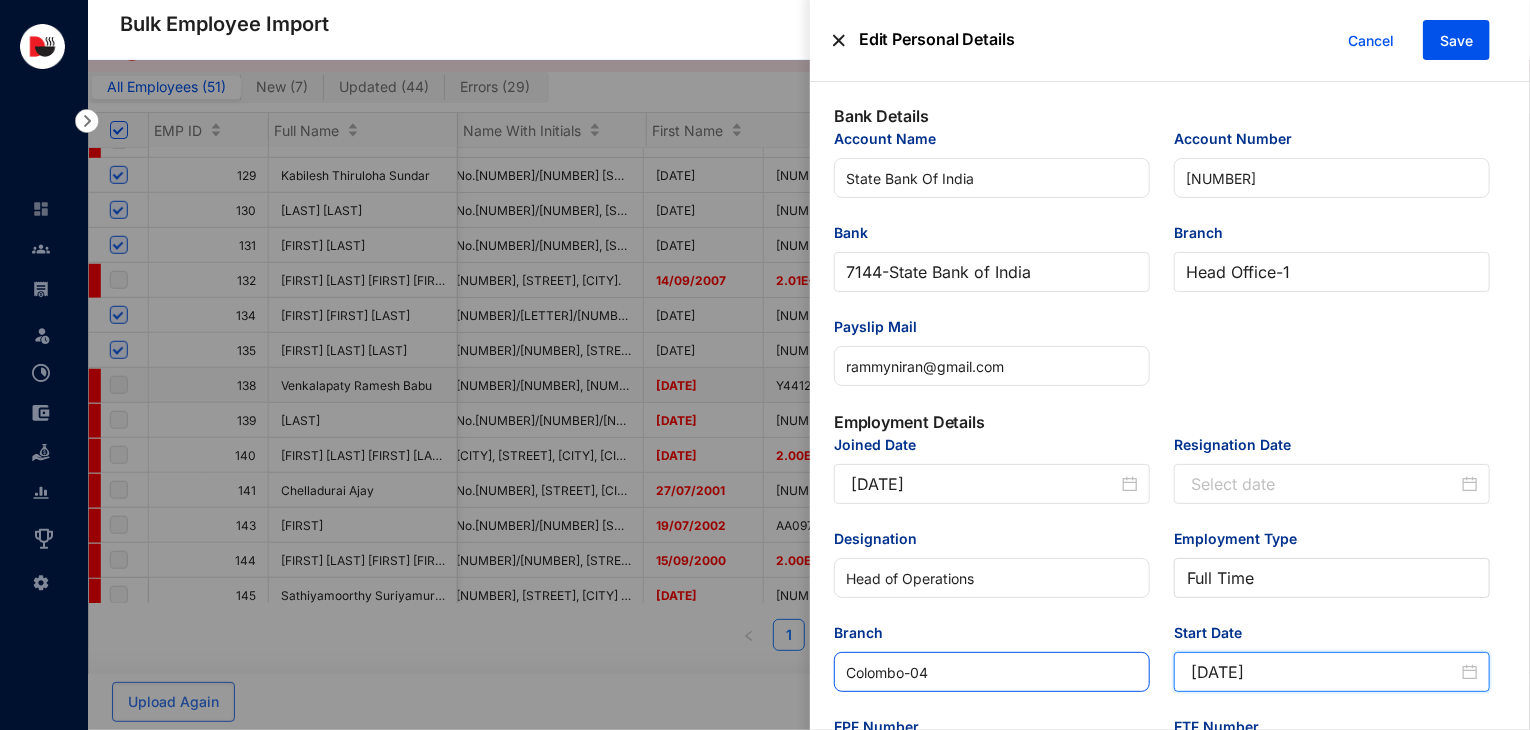 drag, startPoint x: 1298, startPoint y: 678, endPoint x: 1093, endPoint y: 691, distance: 205.41179 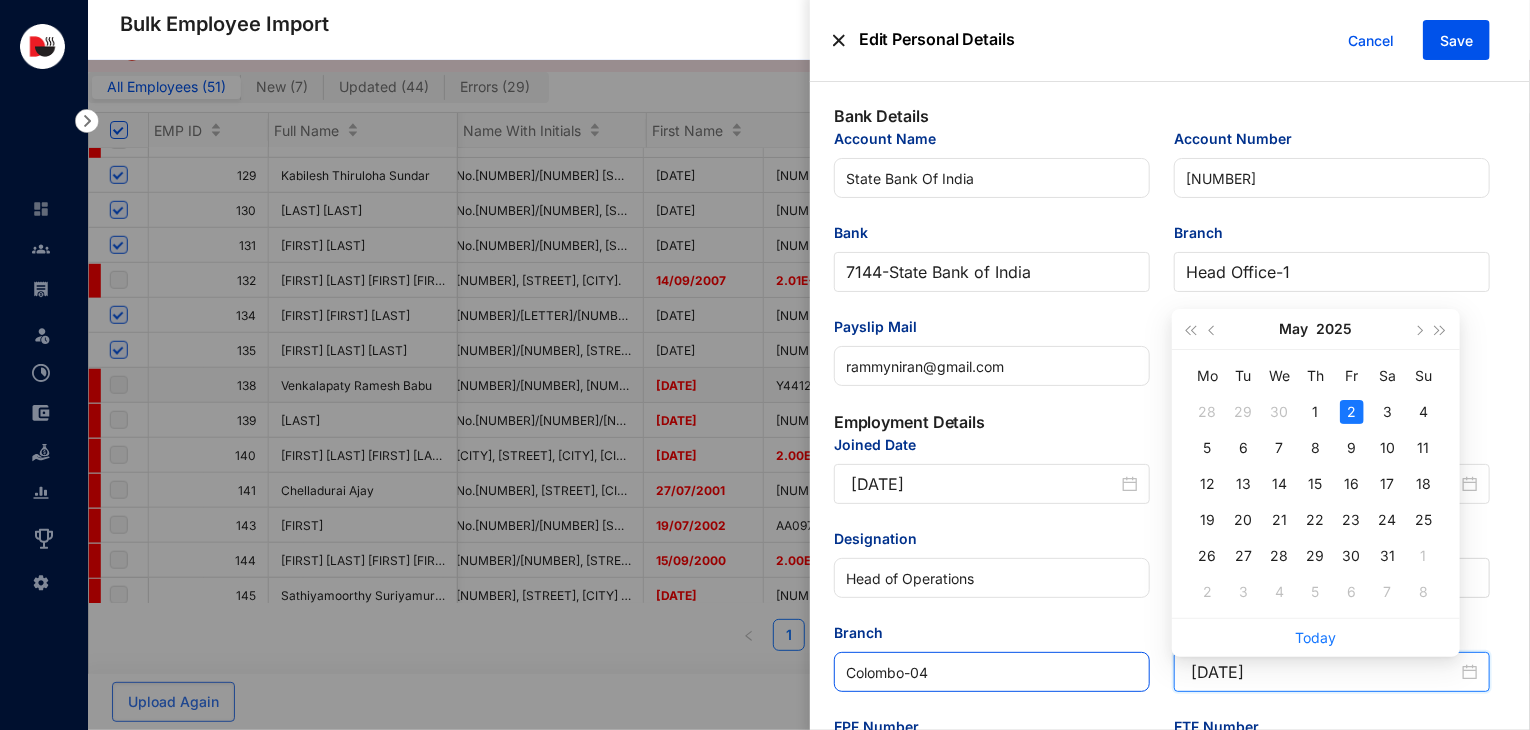 type on "[DATE]" 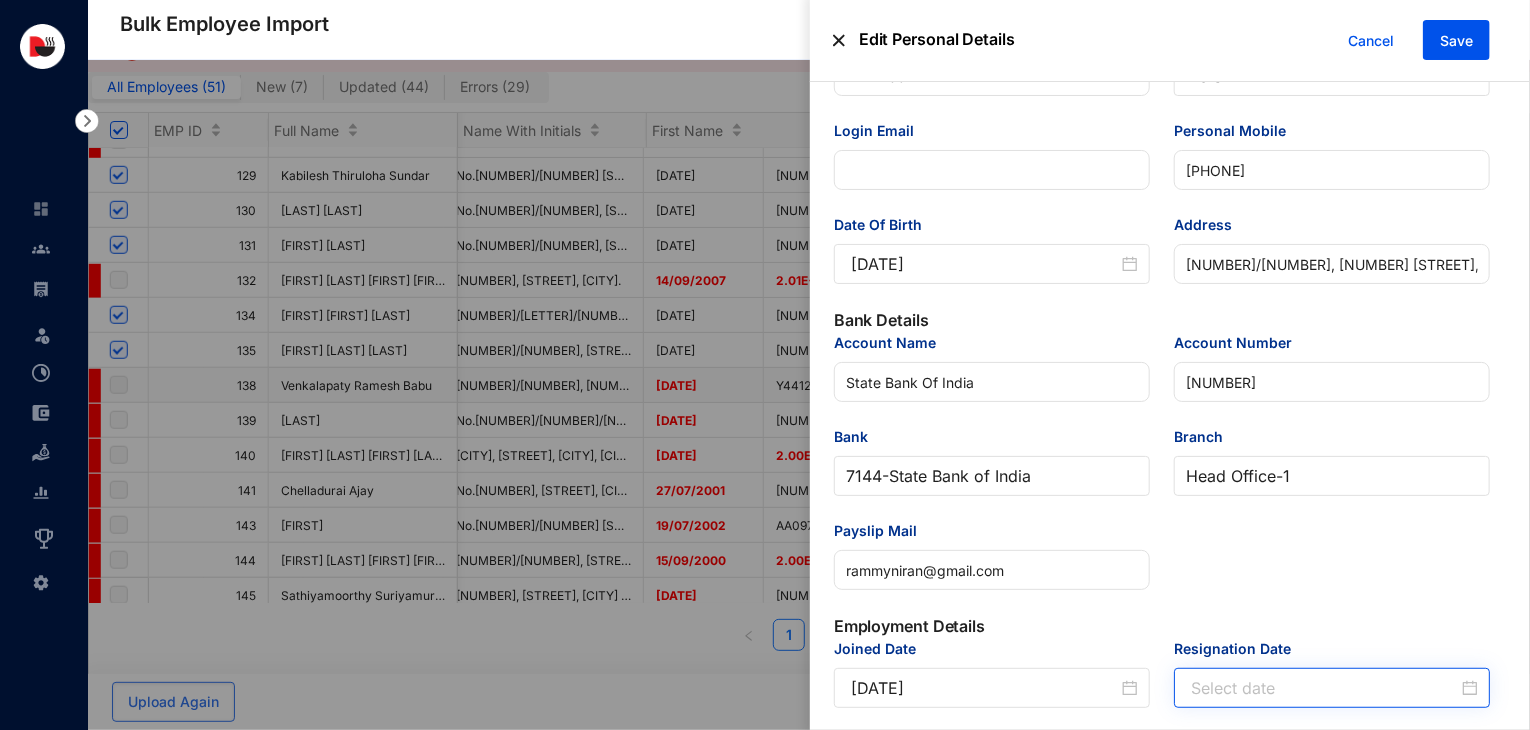 scroll, scrollTop: 279, scrollLeft: 0, axis: vertical 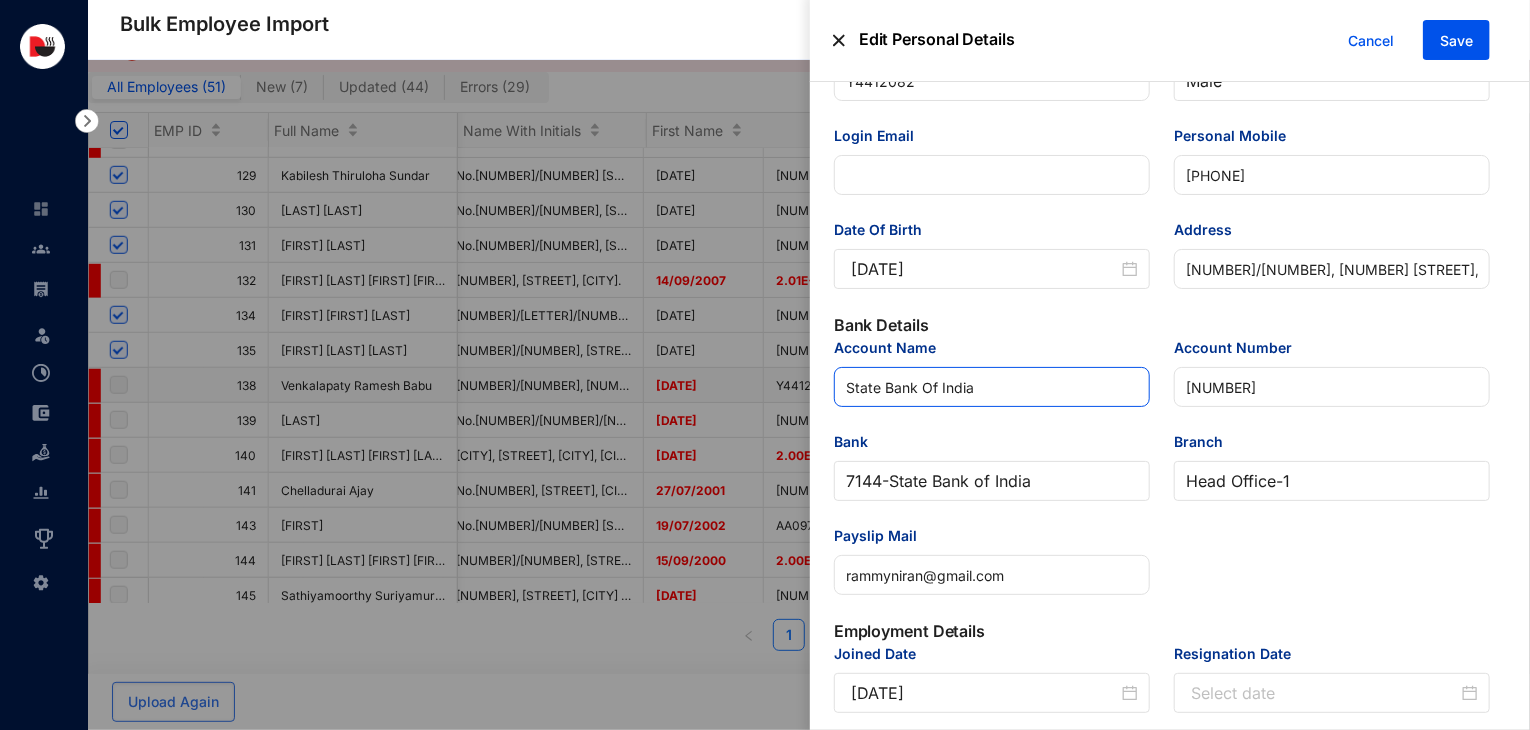 click on "Account Name State Bank Of India Account Number 2.52E+13 Bank 7144  -  State Bank of India  Branch Head Office  -  1 Payslip Mail rammyniran@gmail.com" at bounding box center [1162, 478] 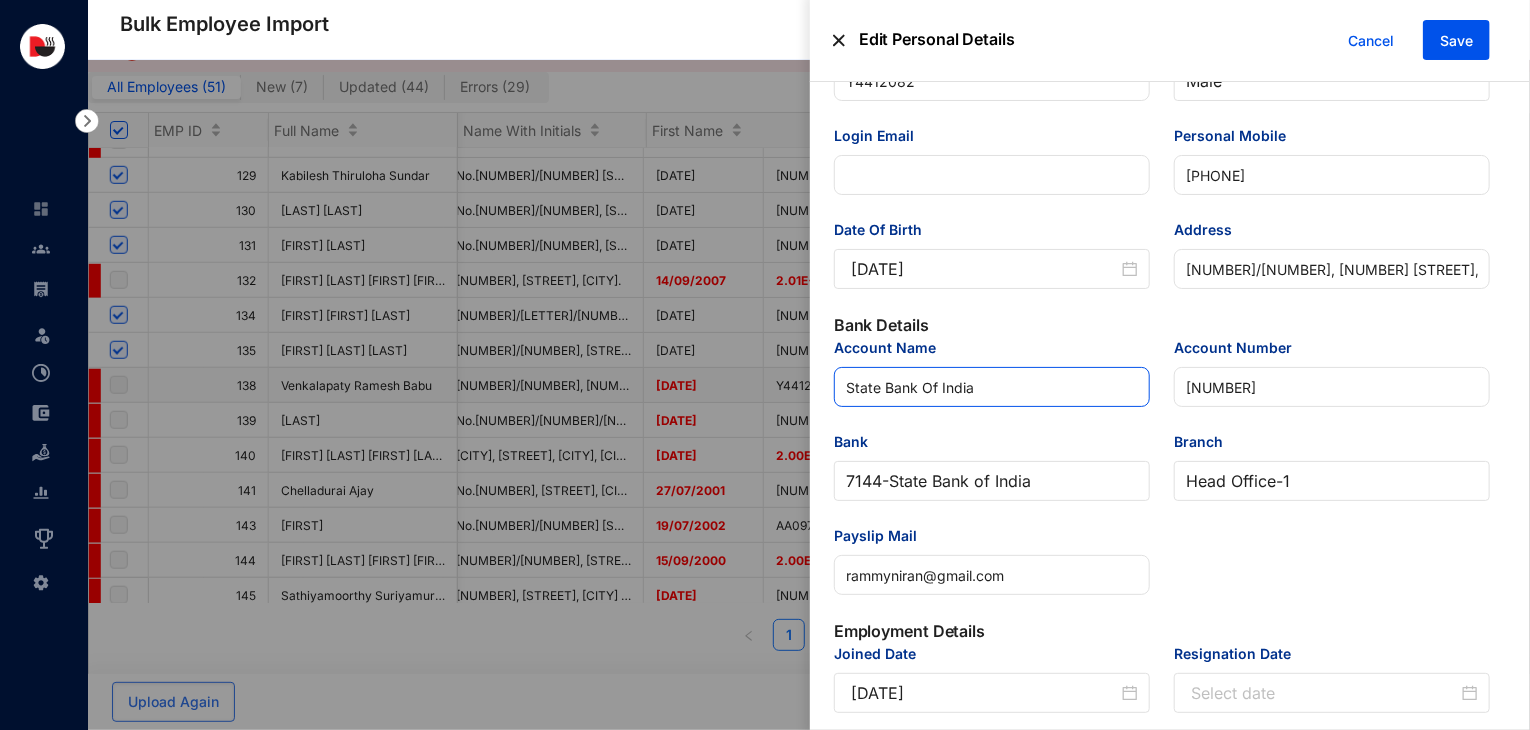 type on "[ACCOUNT_NUMBER]" 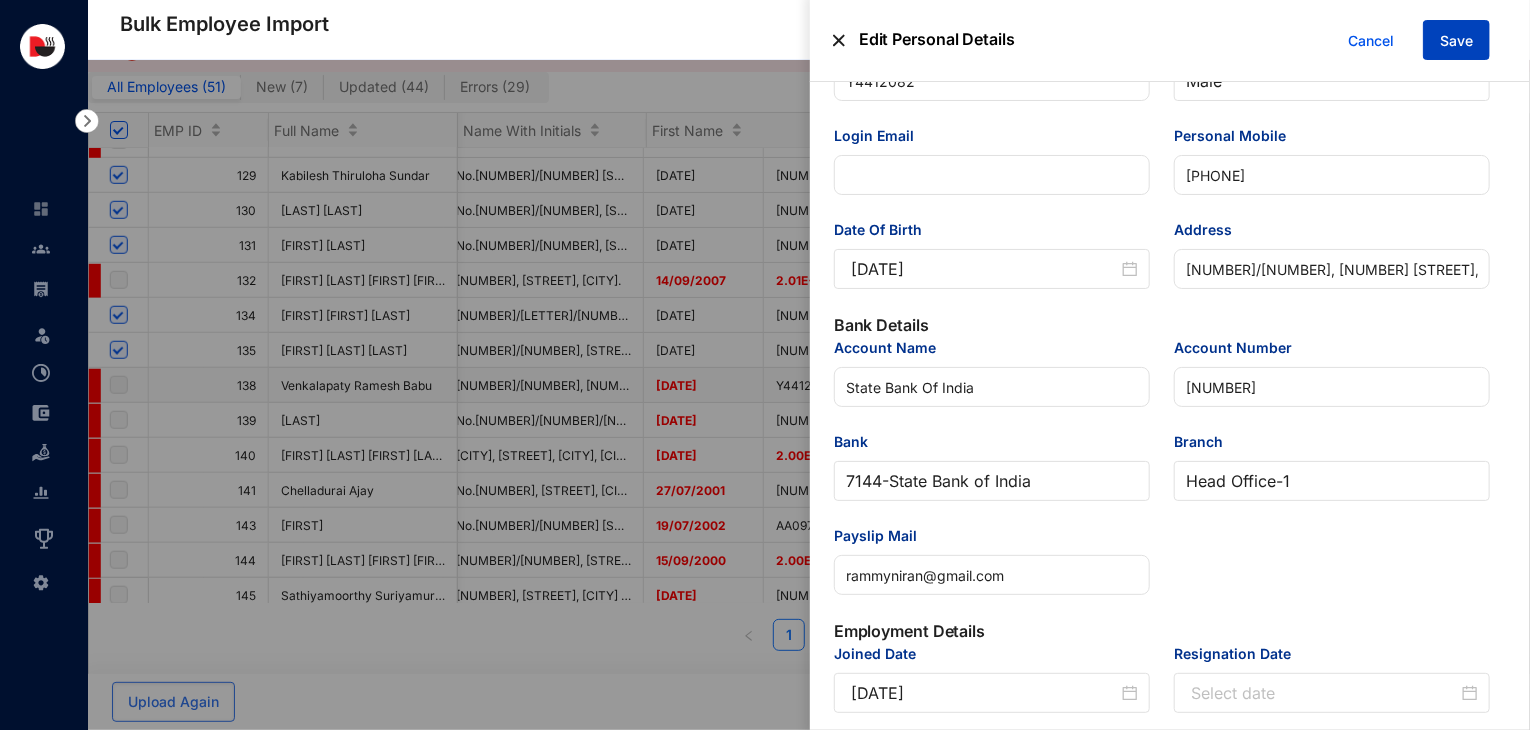 click on "Save" at bounding box center [1456, 41] 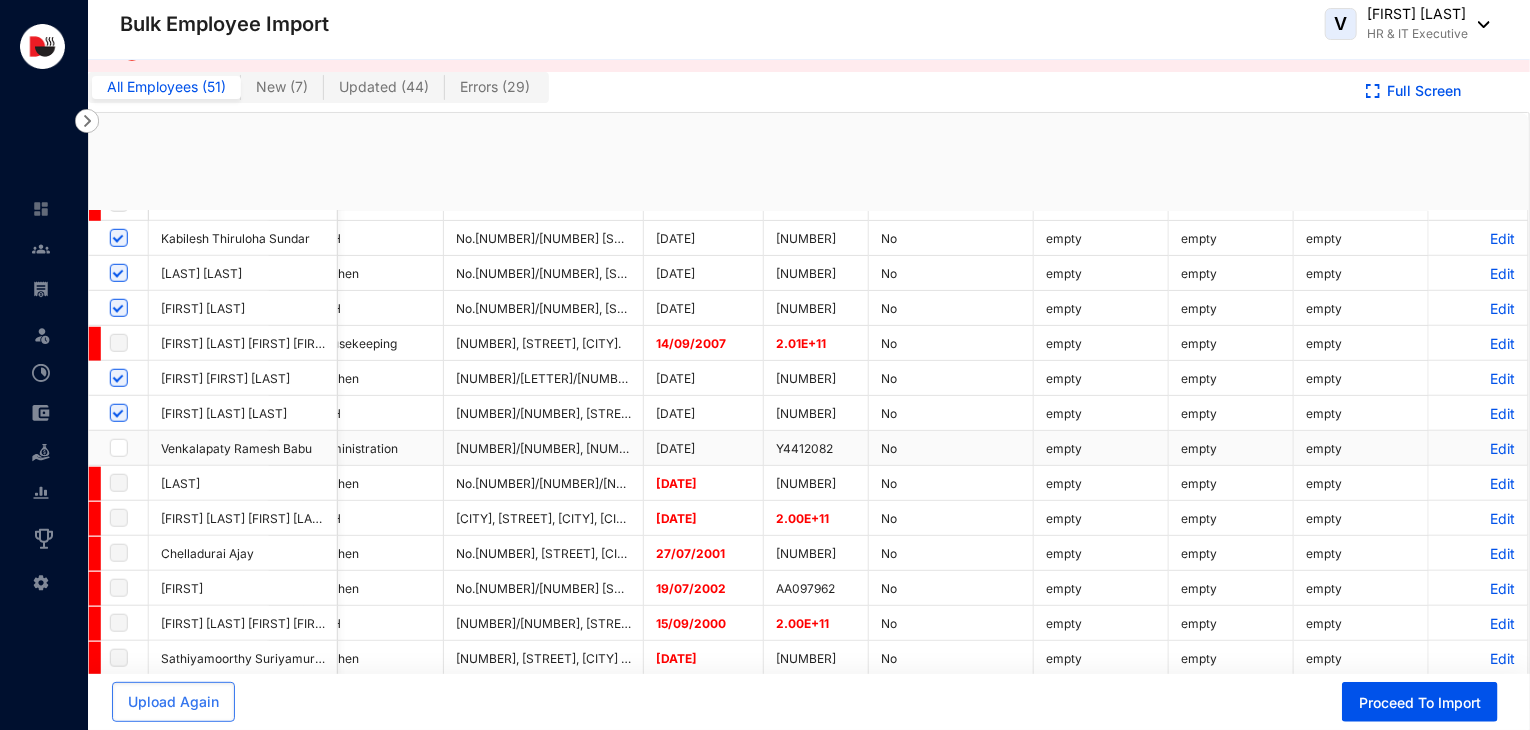 checkbox on "true" 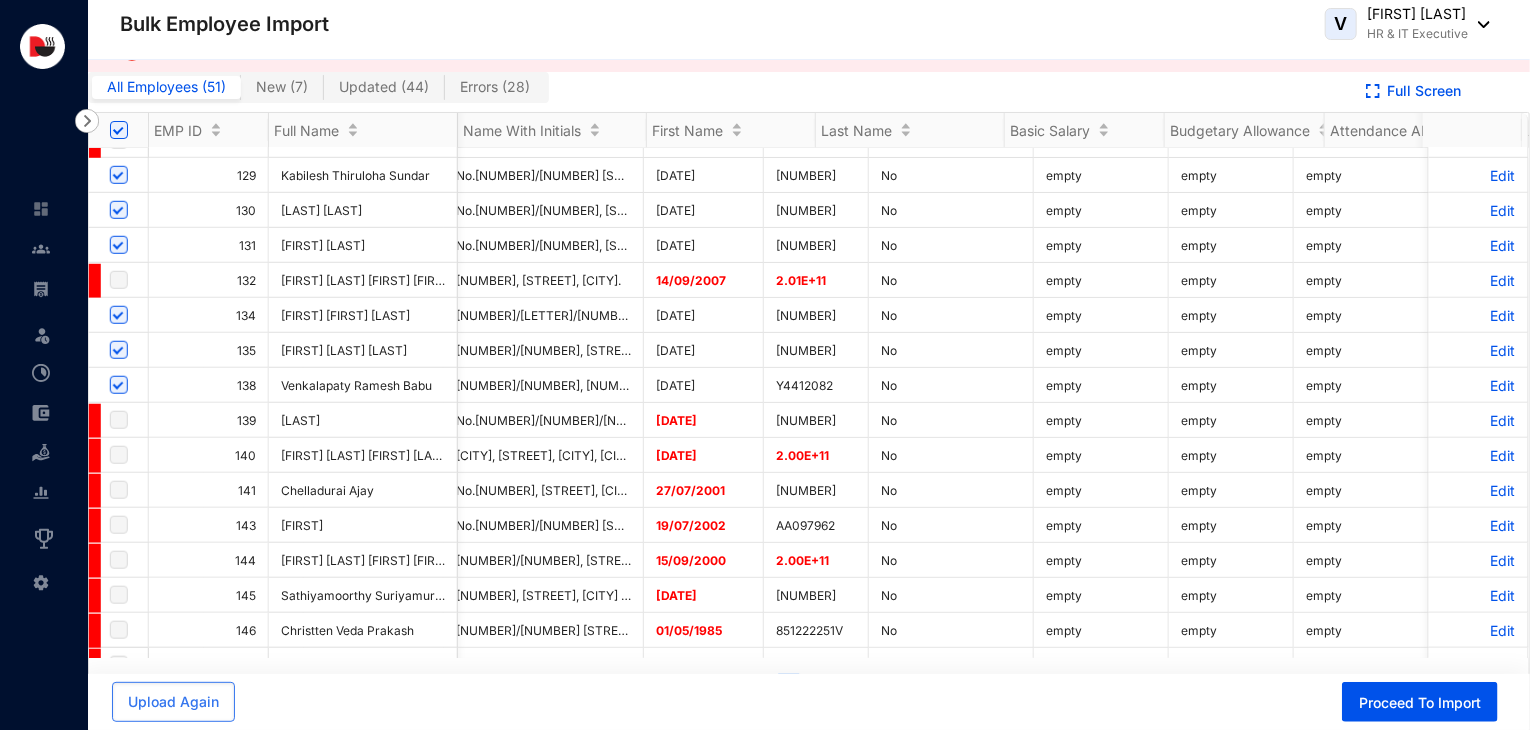 scroll, scrollTop: 733, scrollLeft: 4095, axis: both 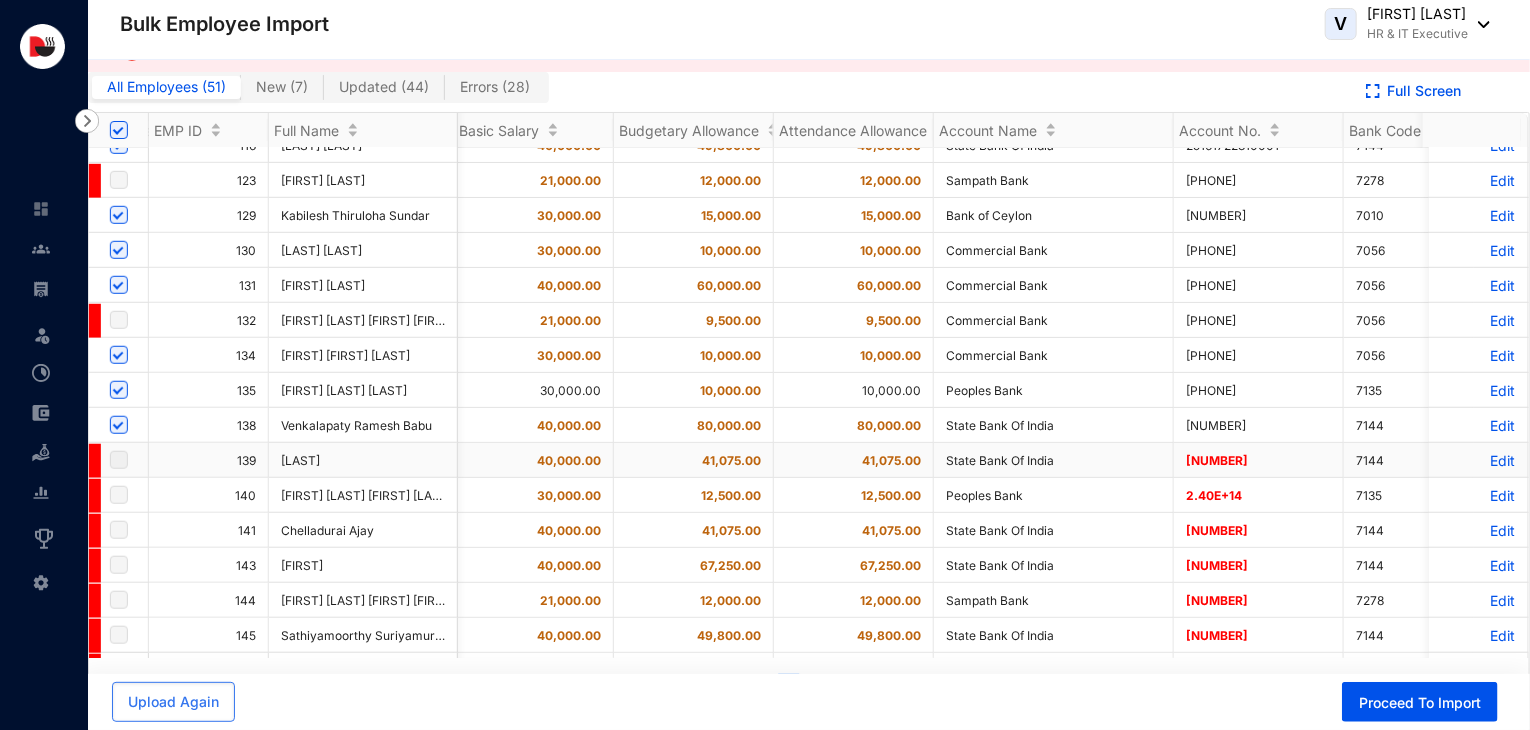 click on "Edit" at bounding box center (1478, 460) 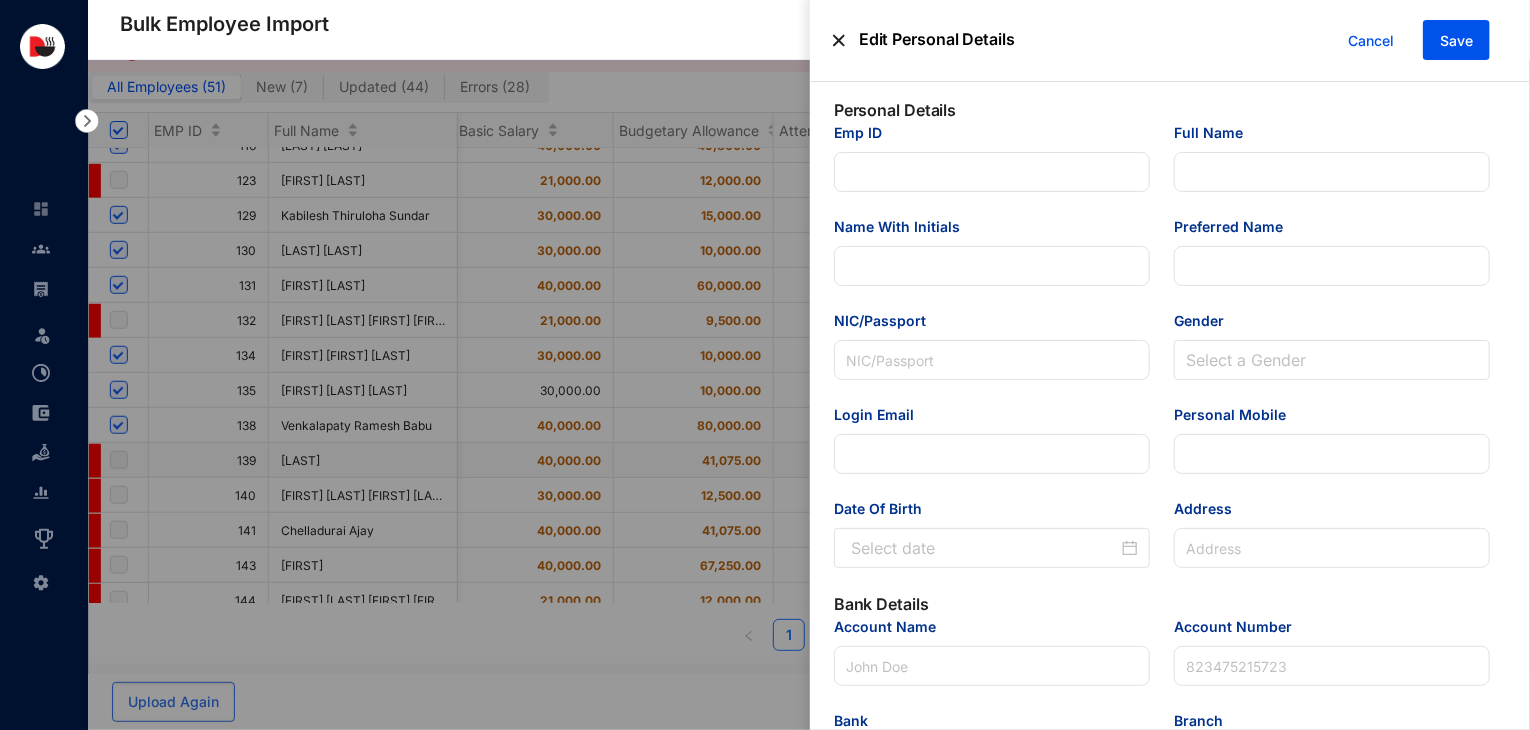 type on "139" 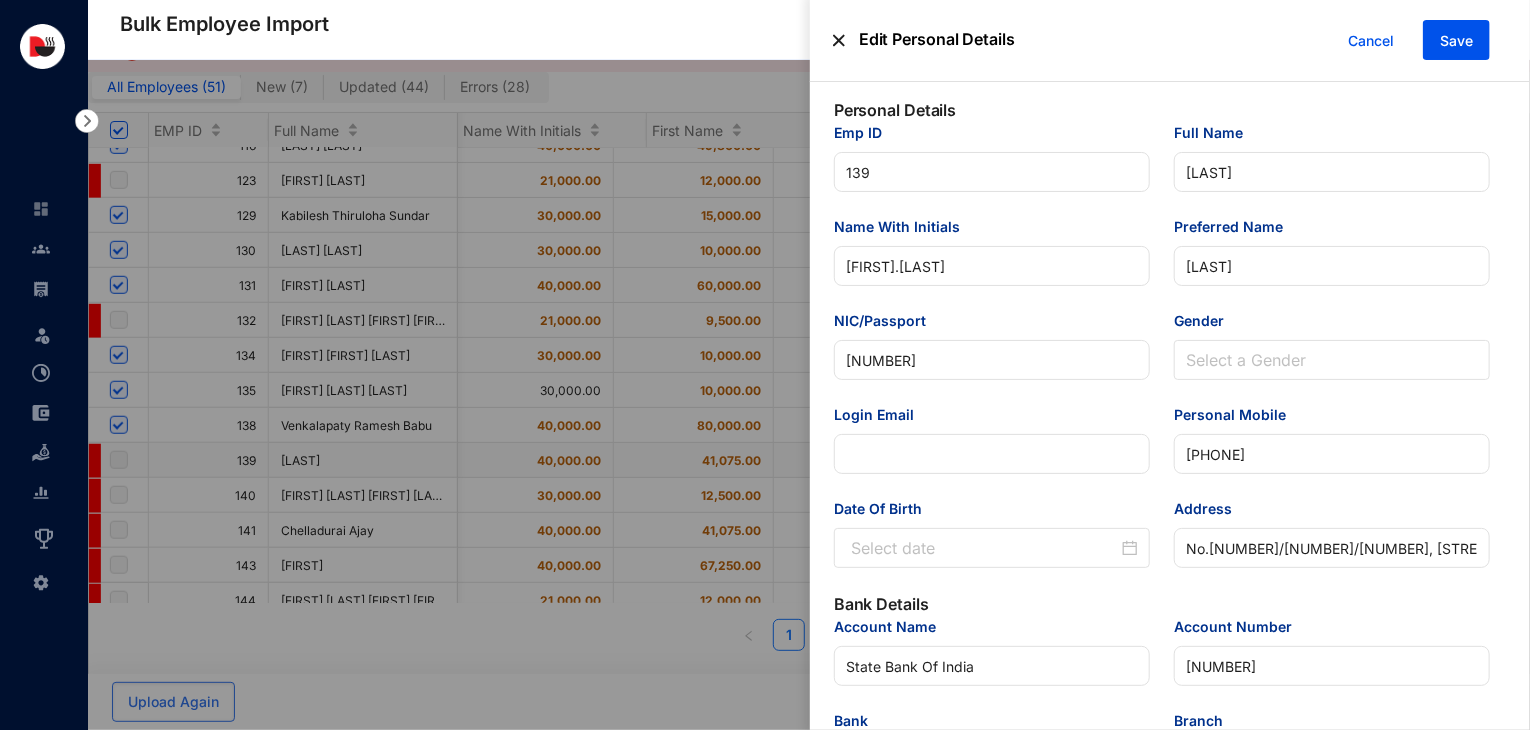 type on "[DATE]" 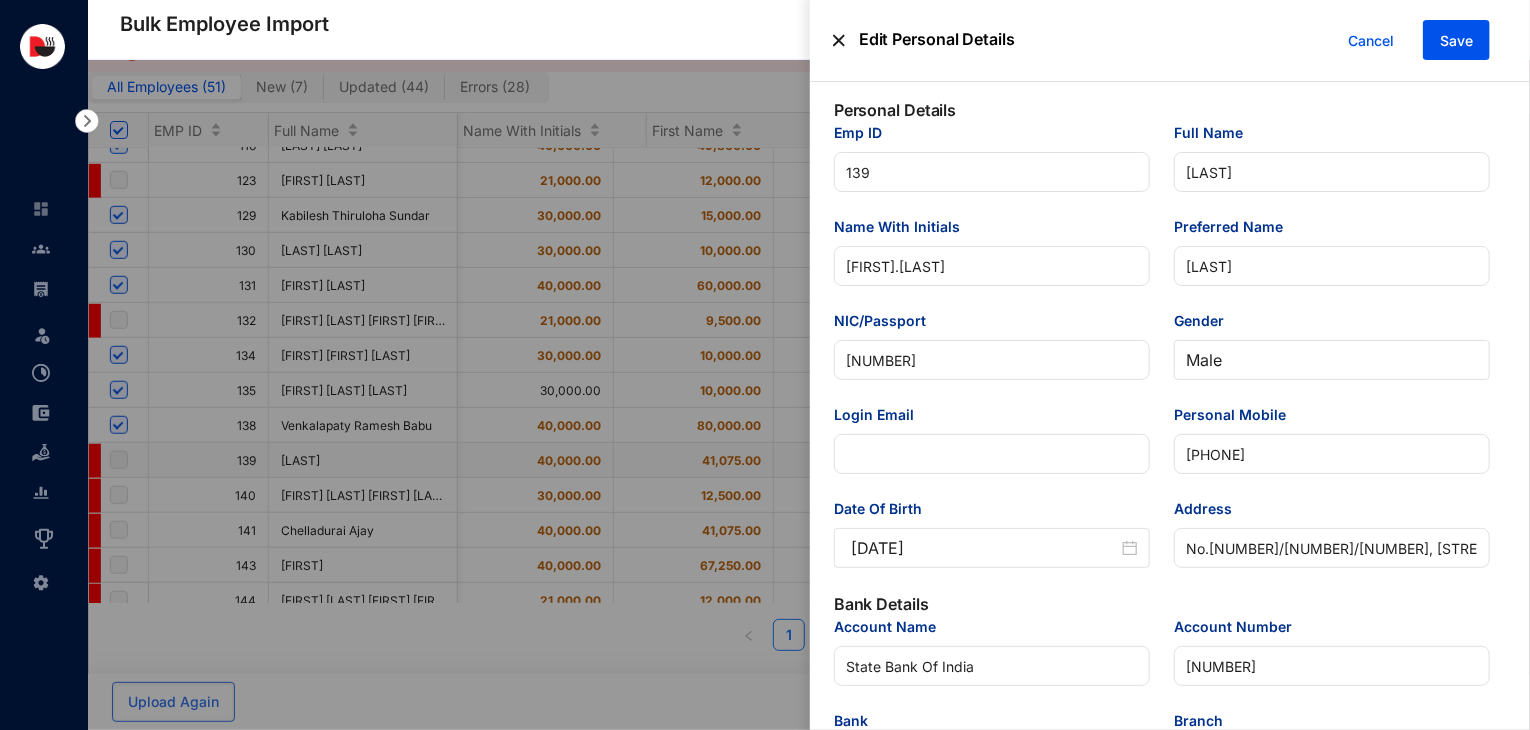 click on "[DATE]" at bounding box center (984, 548) 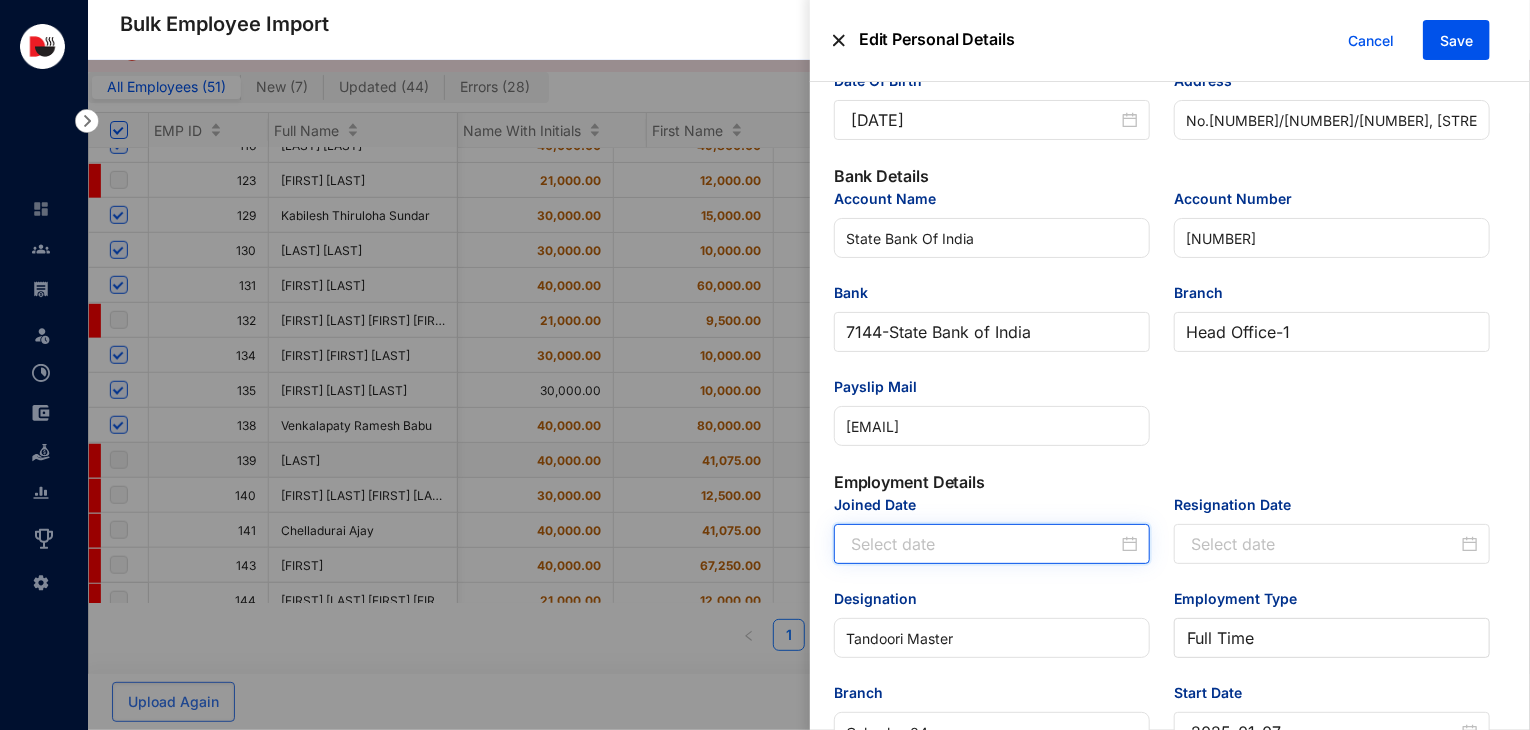 click on "Joined Date" at bounding box center (984, 544) 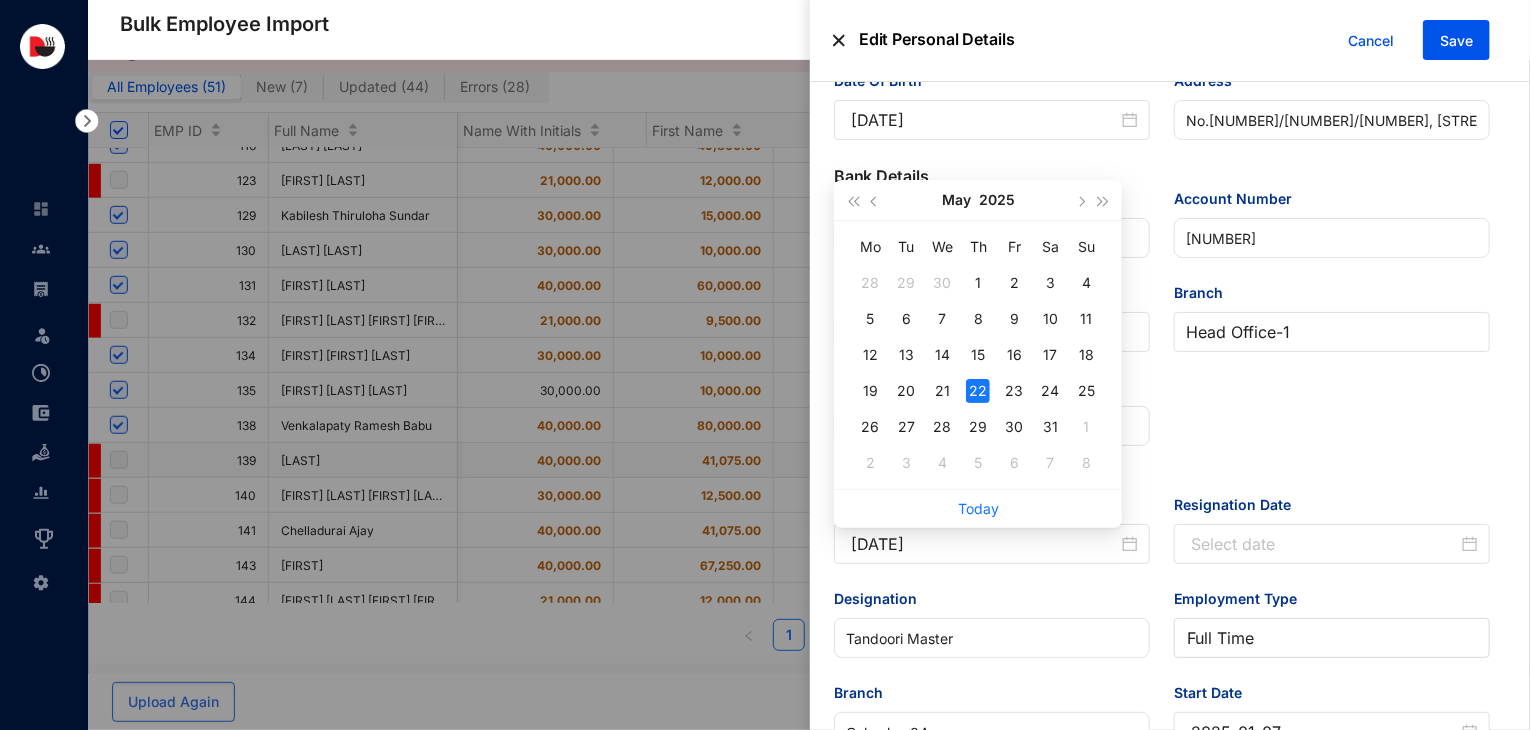 type on "[DATE]" 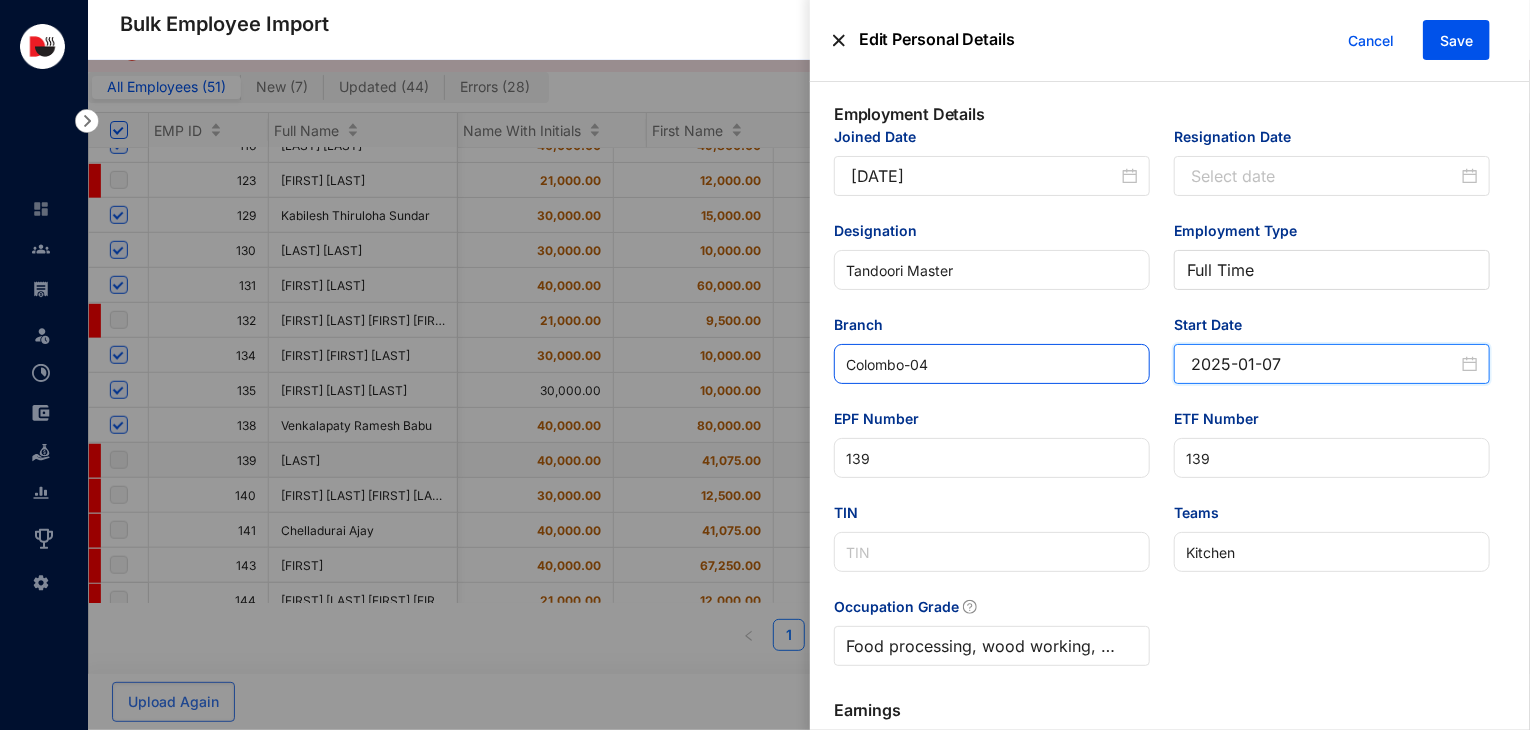 drag, startPoint x: 1300, startPoint y: 371, endPoint x: 1127, endPoint y: 385, distance: 173.56555 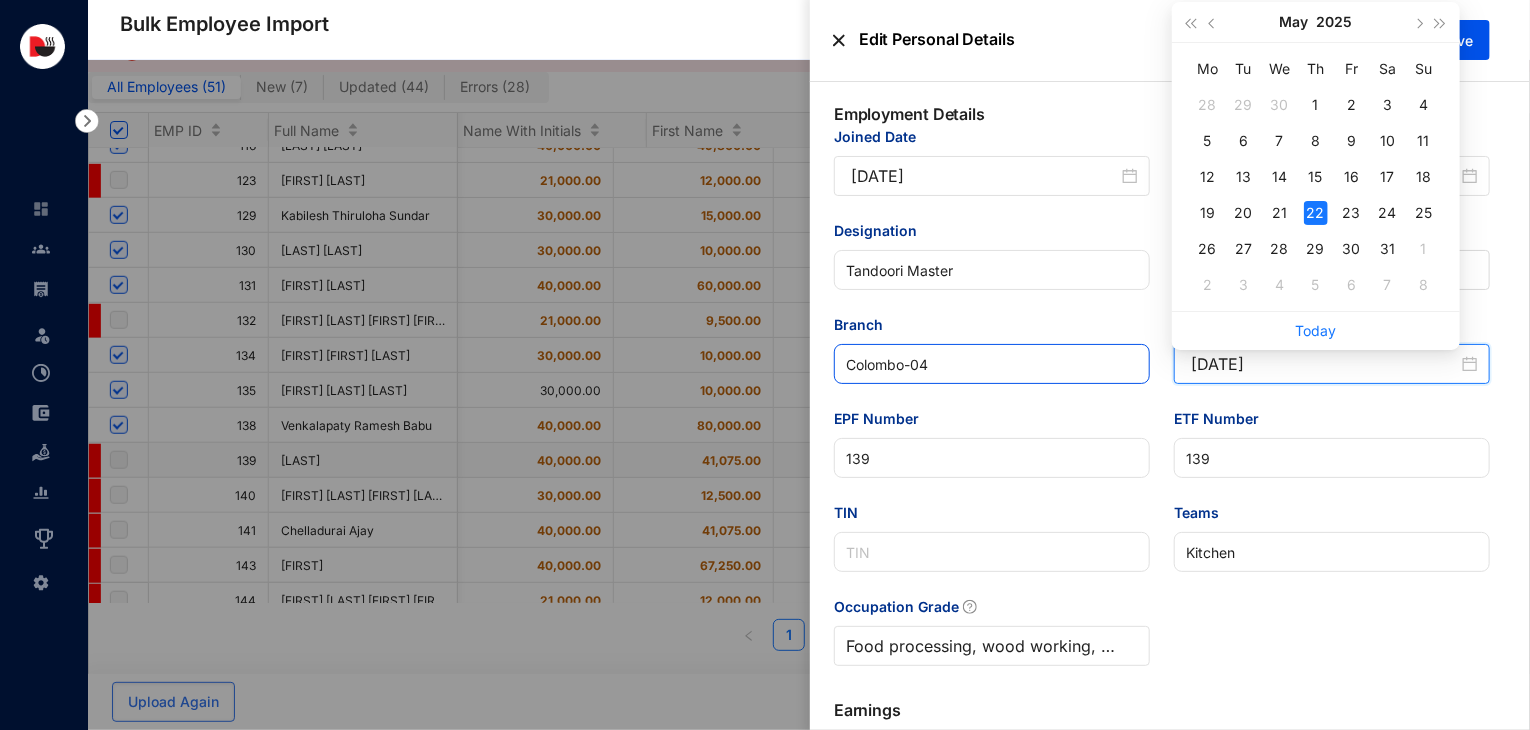 type on "[DATE]" 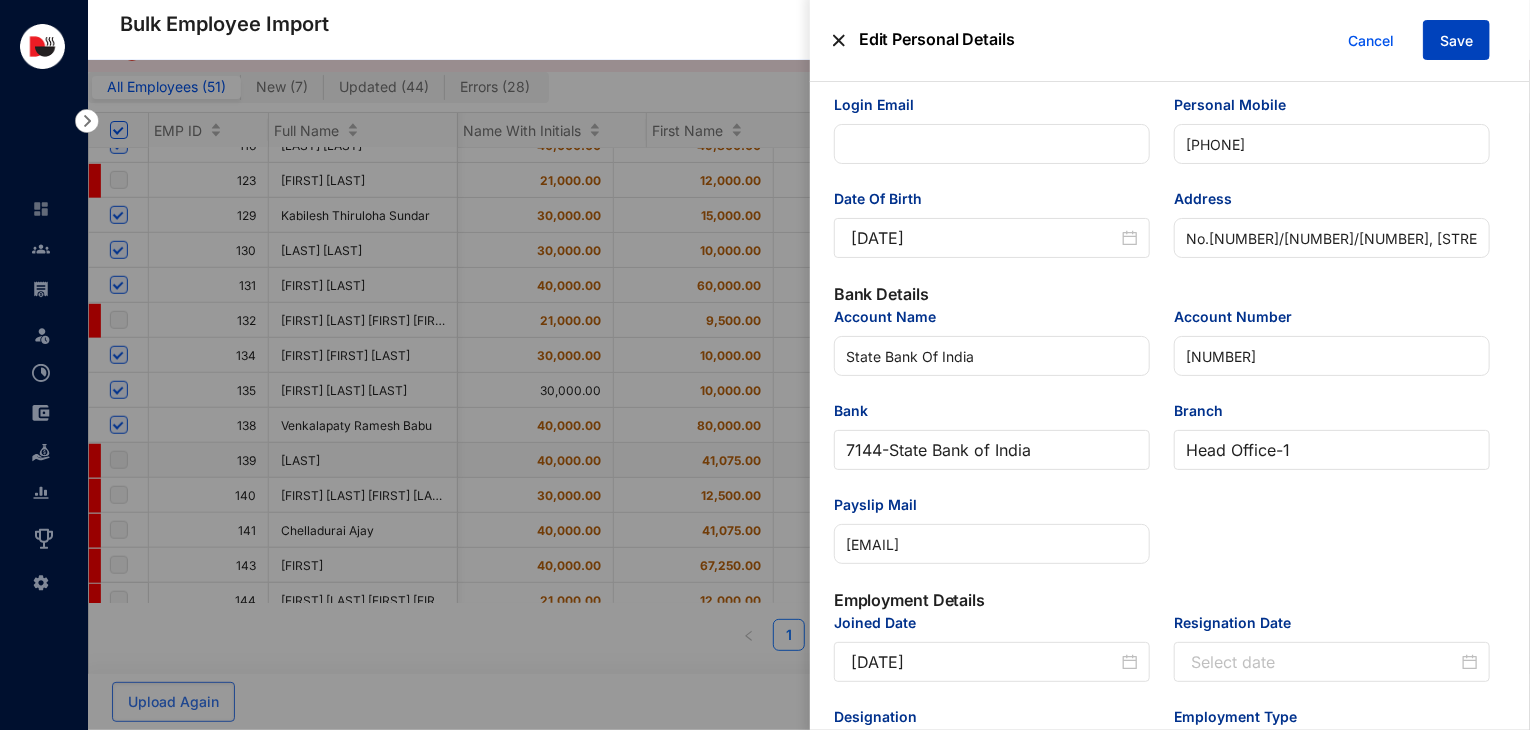 type on "[ACCOUNT_NUMBER]" 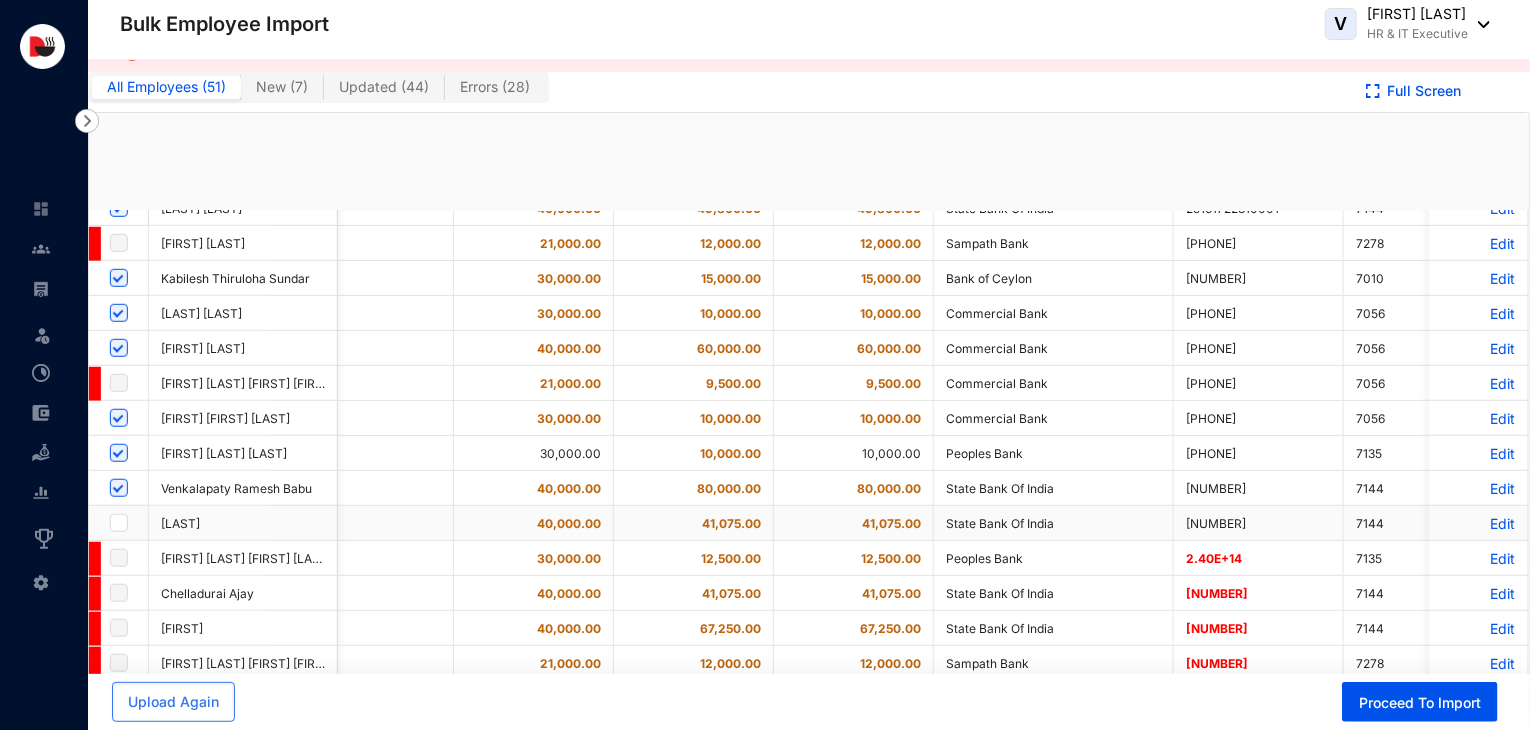 checkbox on "true" 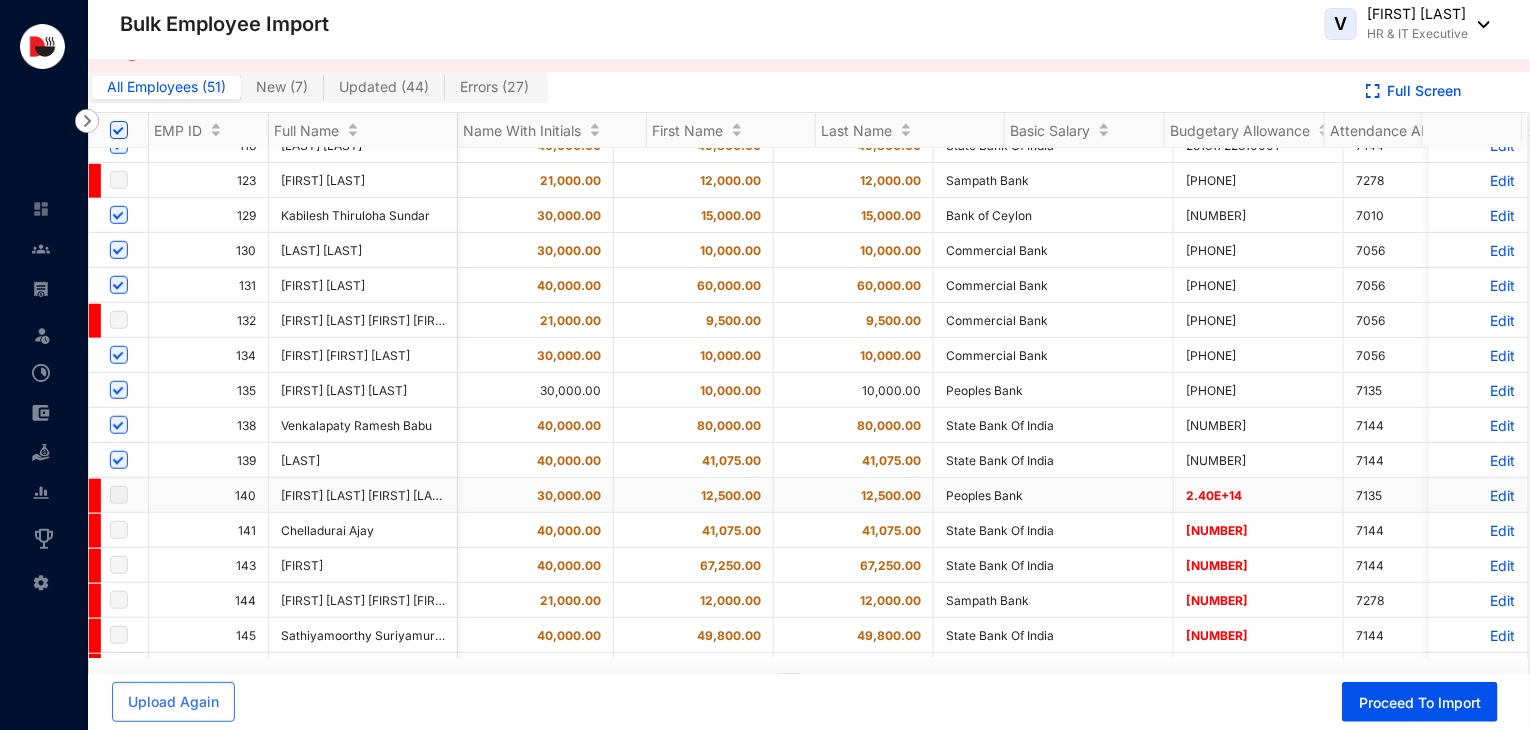 click on "Edit" at bounding box center (1478, 495) 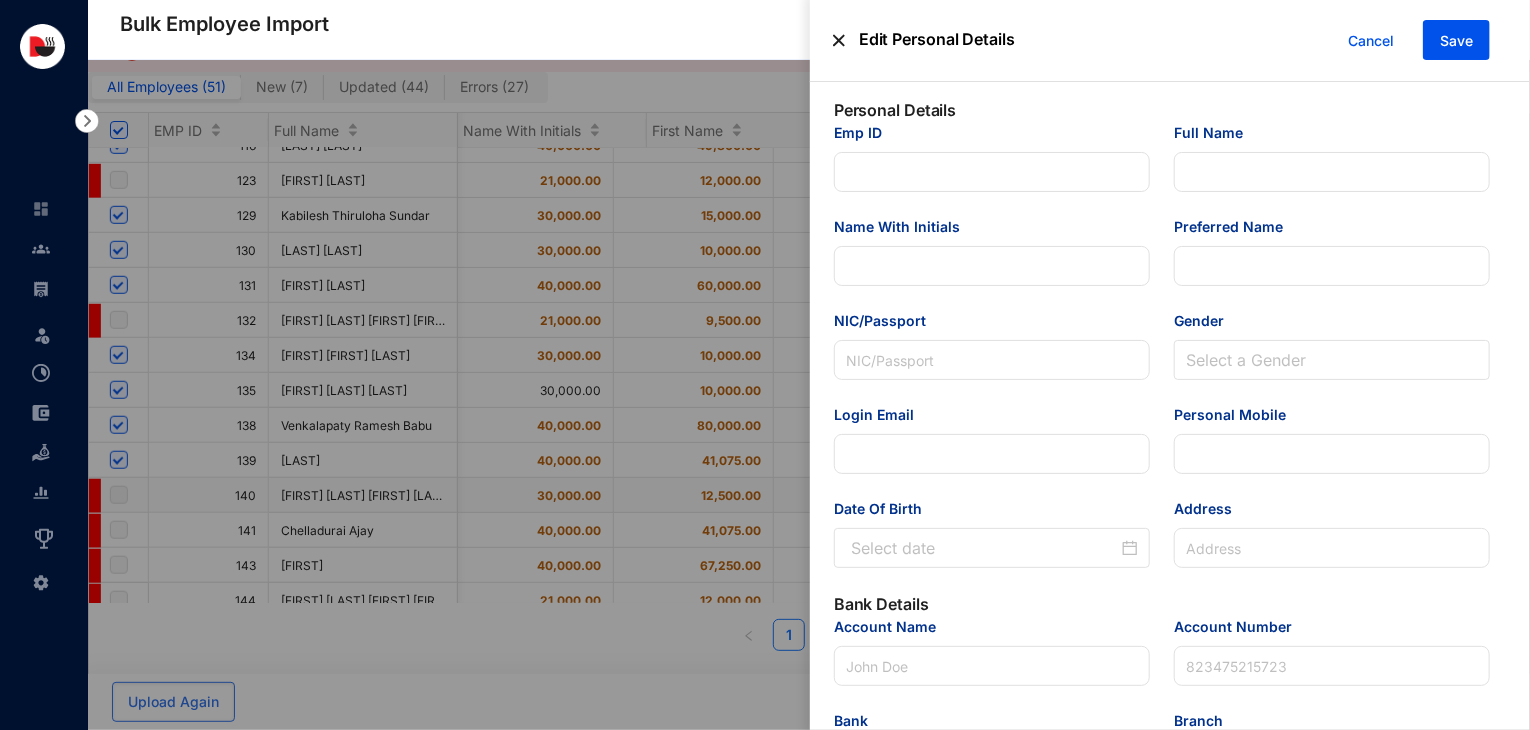 type on "140" 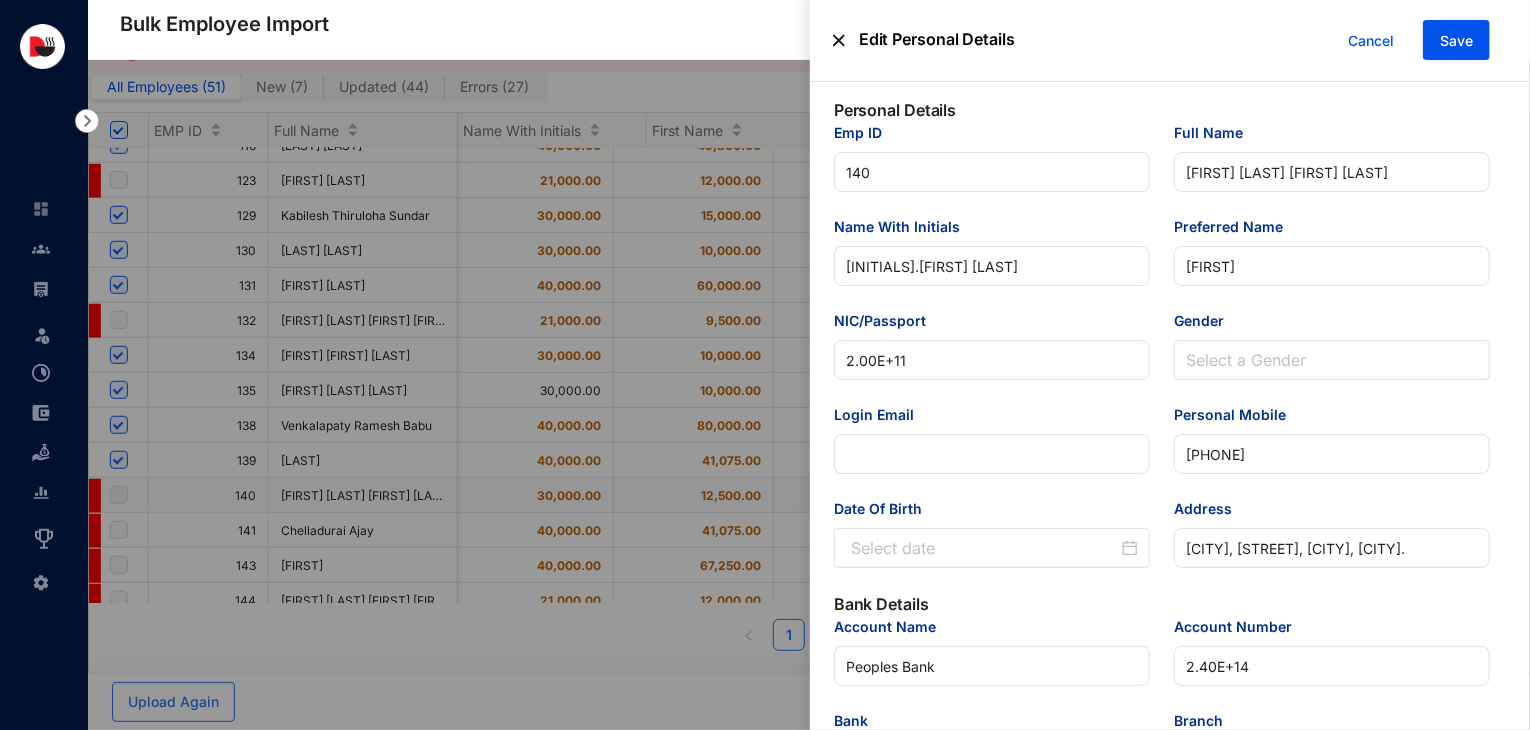 type on "2002-10-08" 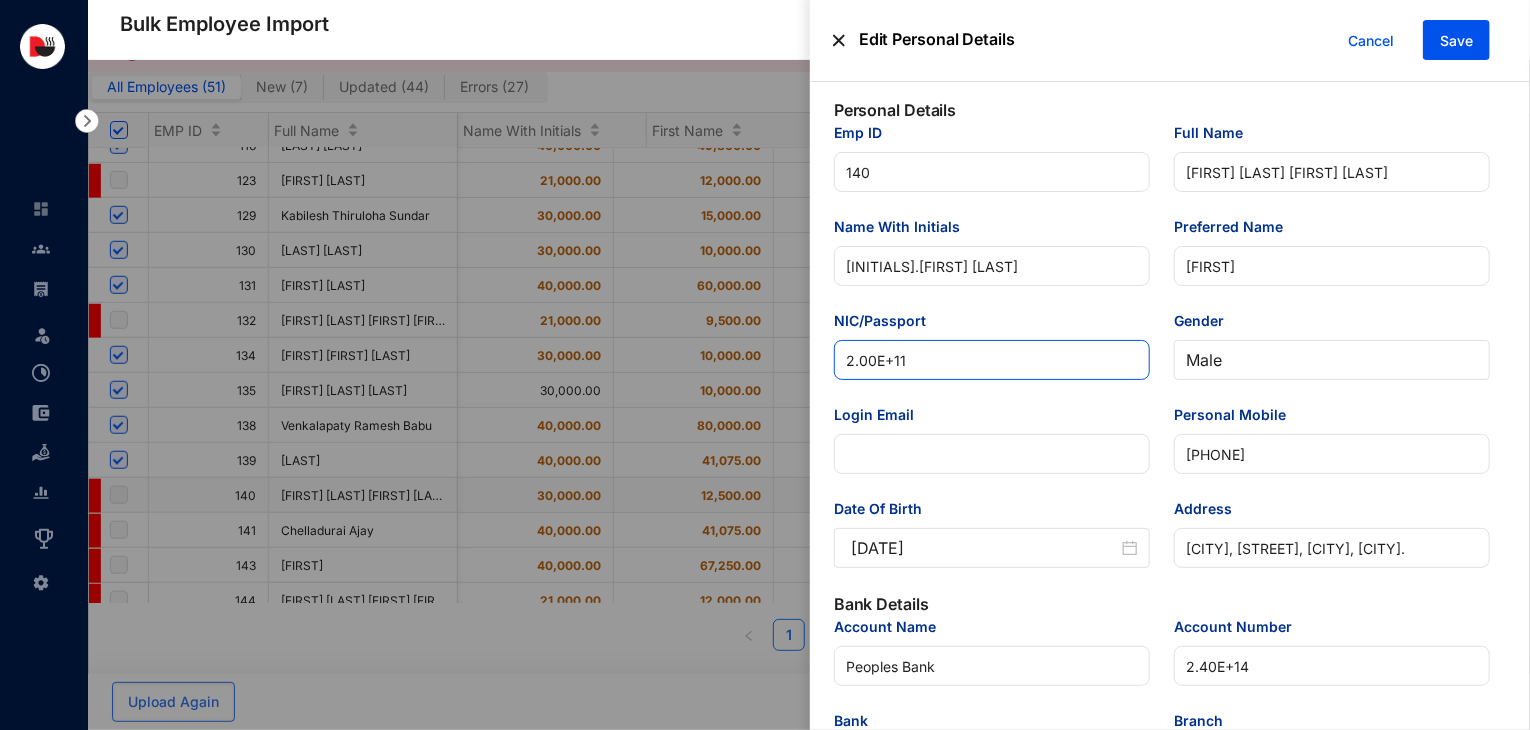 drag, startPoint x: 937, startPoint y: 366, endPoint x: 812, endPoint y: 367, distance: 125.004 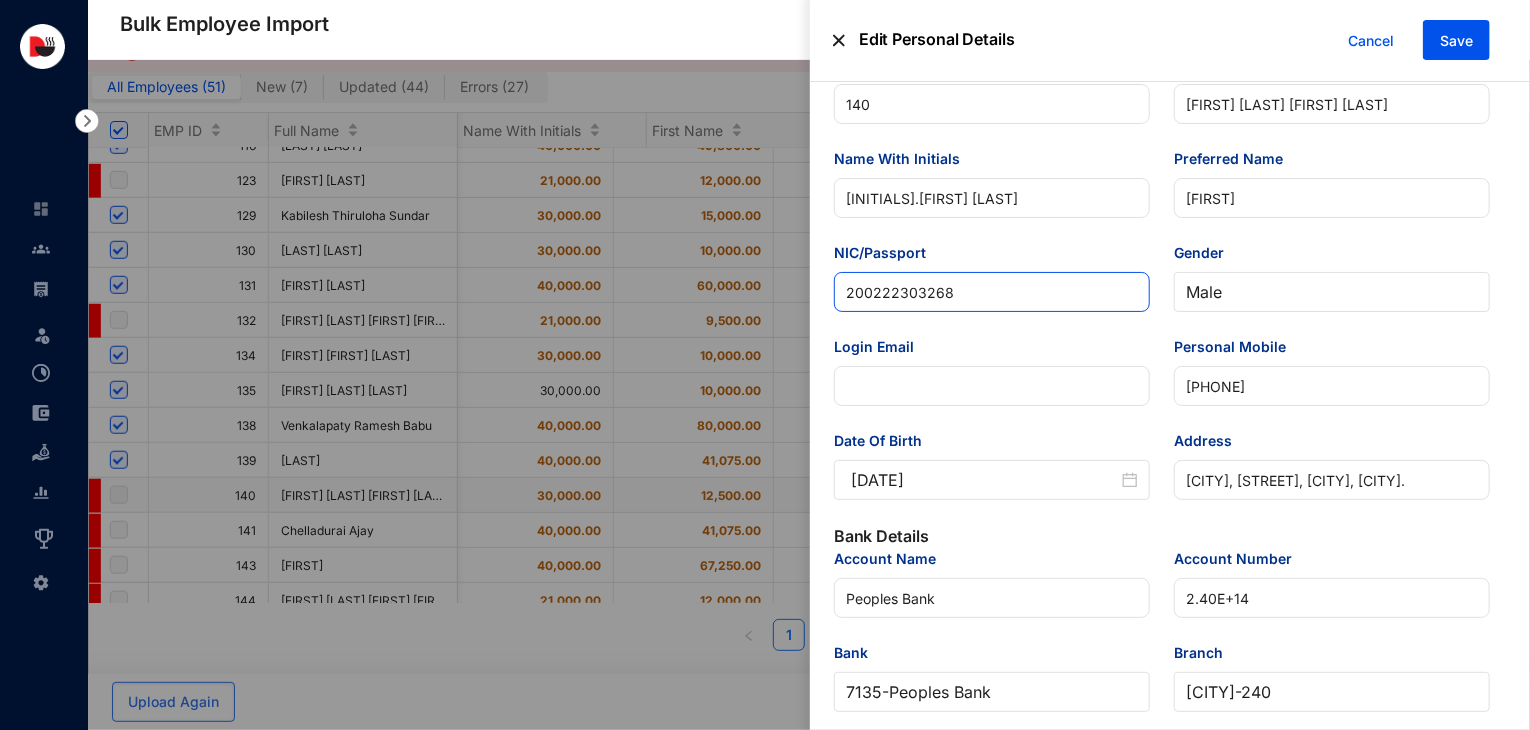 scroll, scrollTop: 94, scrollLeft: 0, axis: vertical 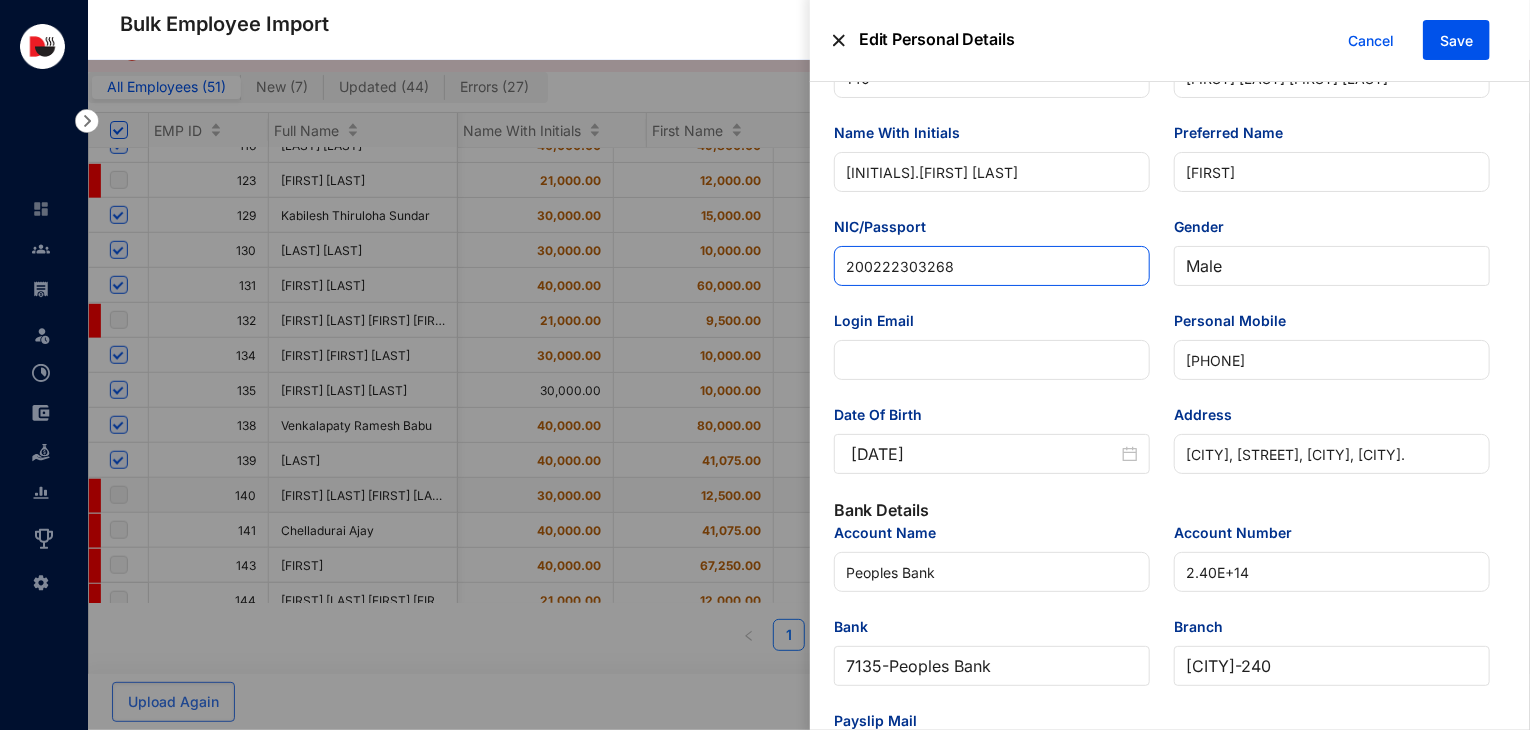 type on "200222303268" 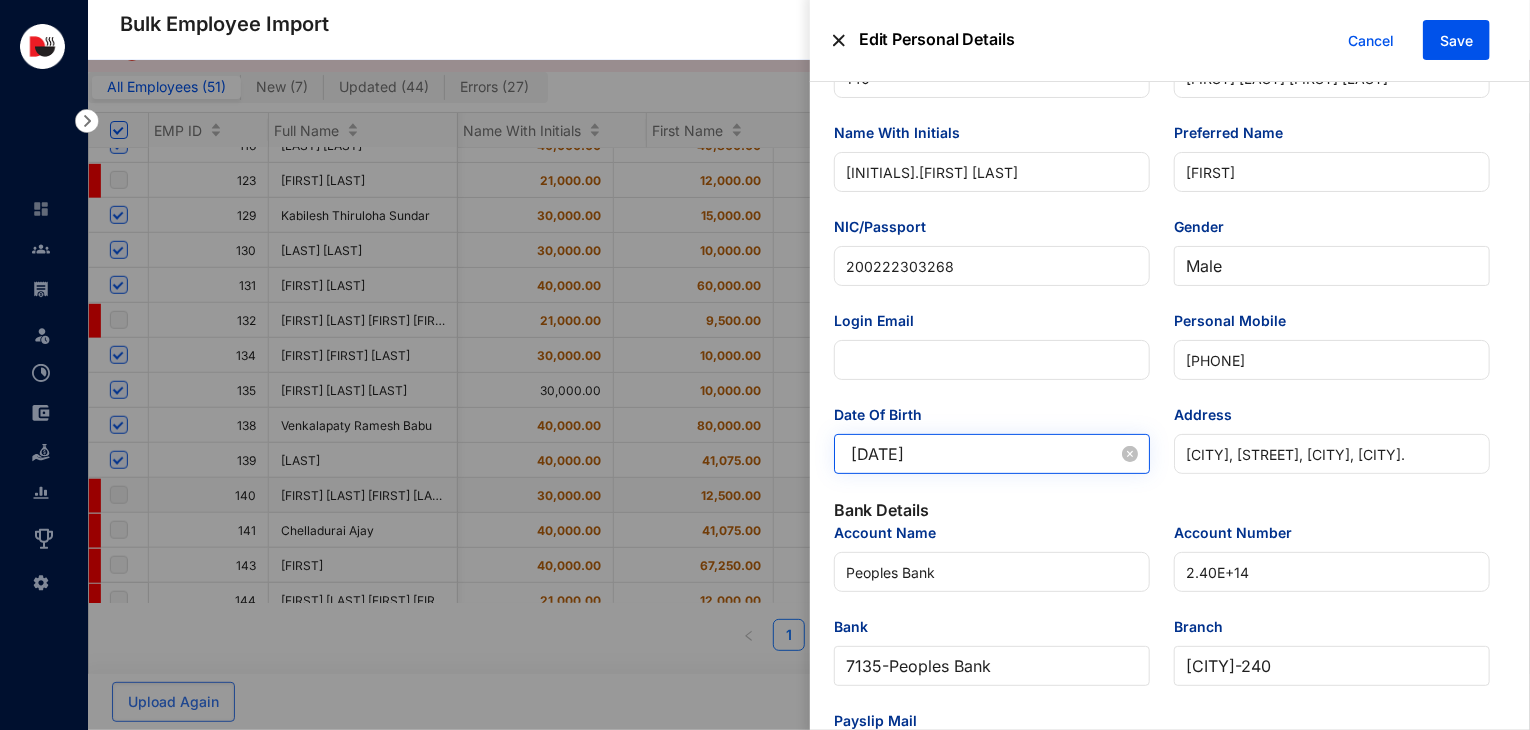 click on "2002-10-08" at bounding box center (992, 454) 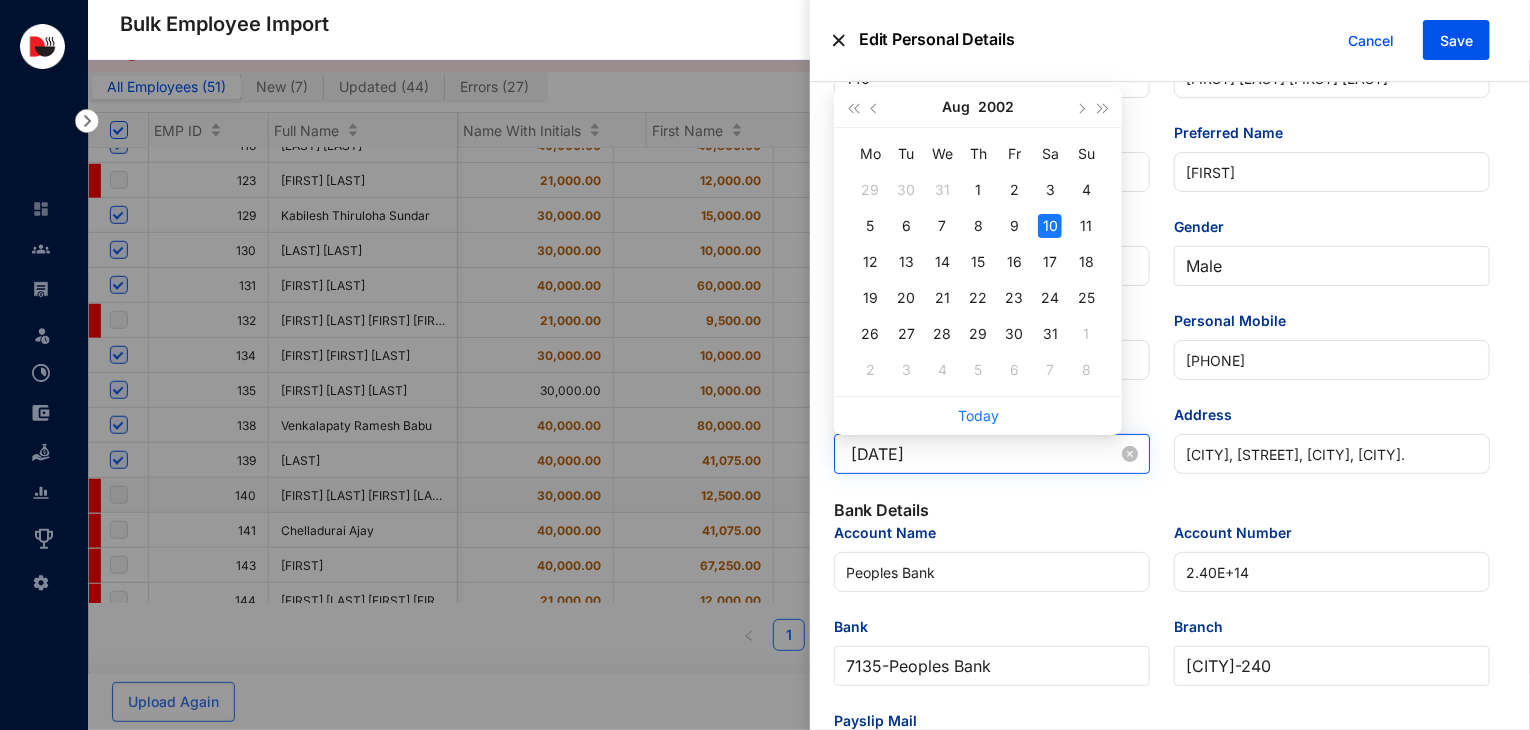 type on "[DATE]" 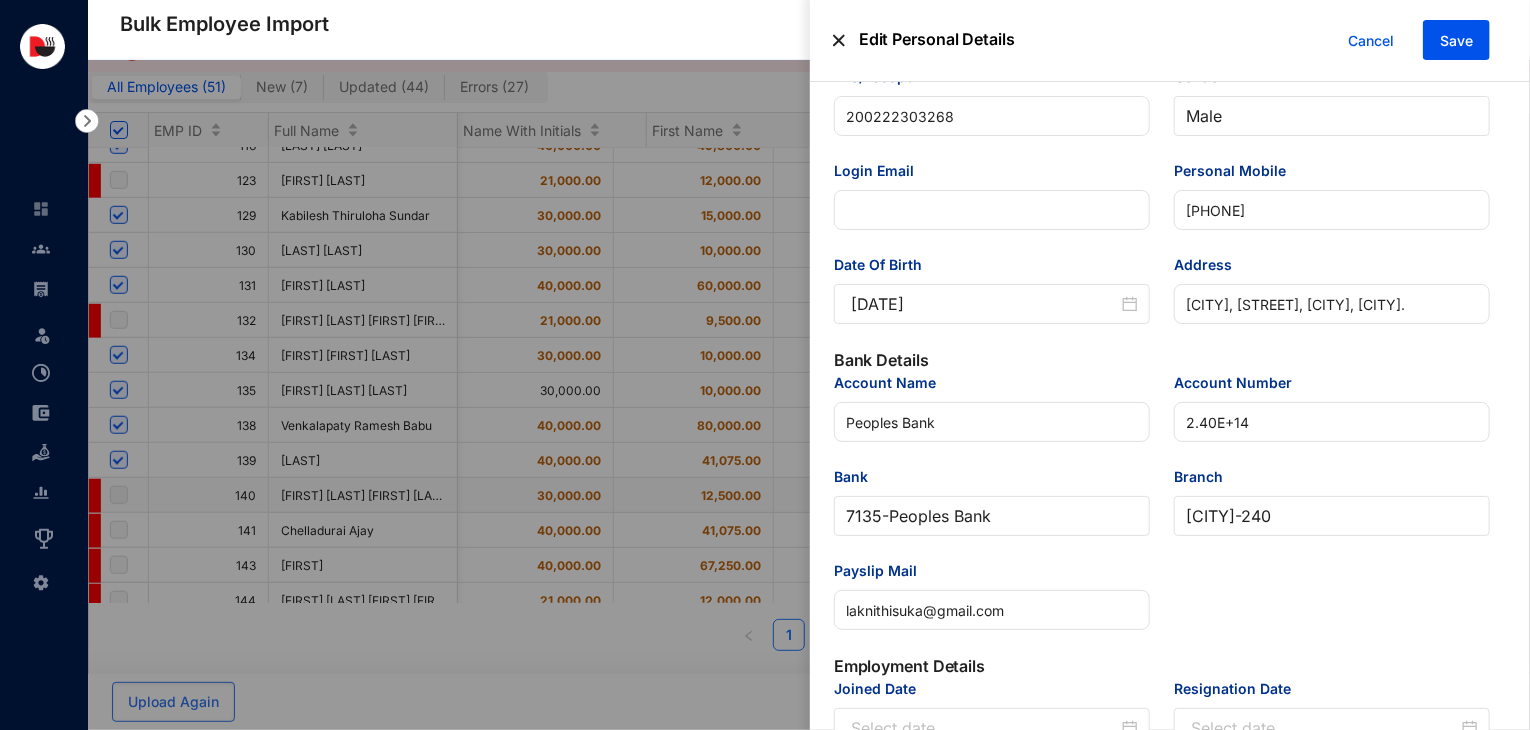 scroll, scrollTop: 247, scrollLeft: 0, axis: vertical 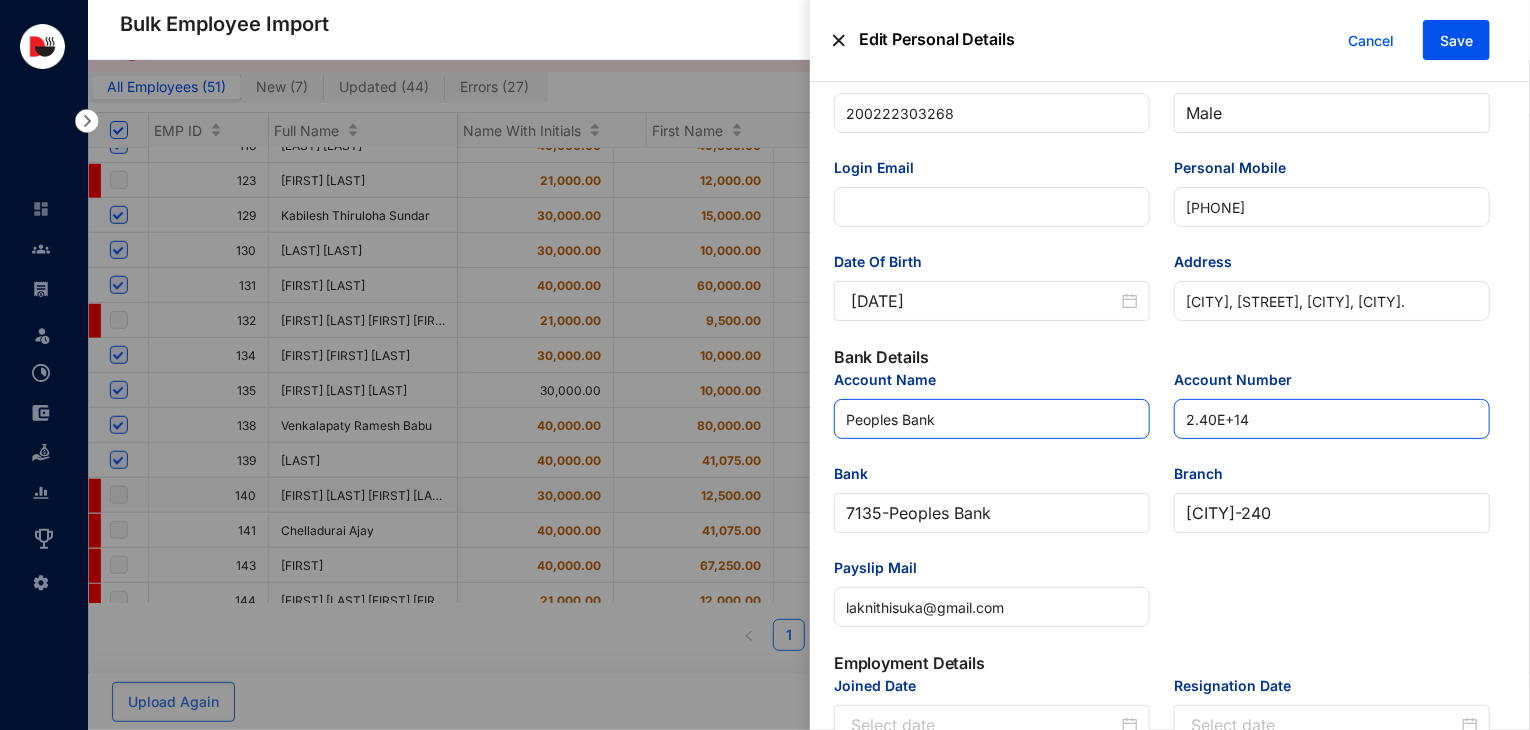 drag, startPoint x: 1290, startPoint y: 413, endPoint x: 1132, endPoint y: 420, distance: 158.15498 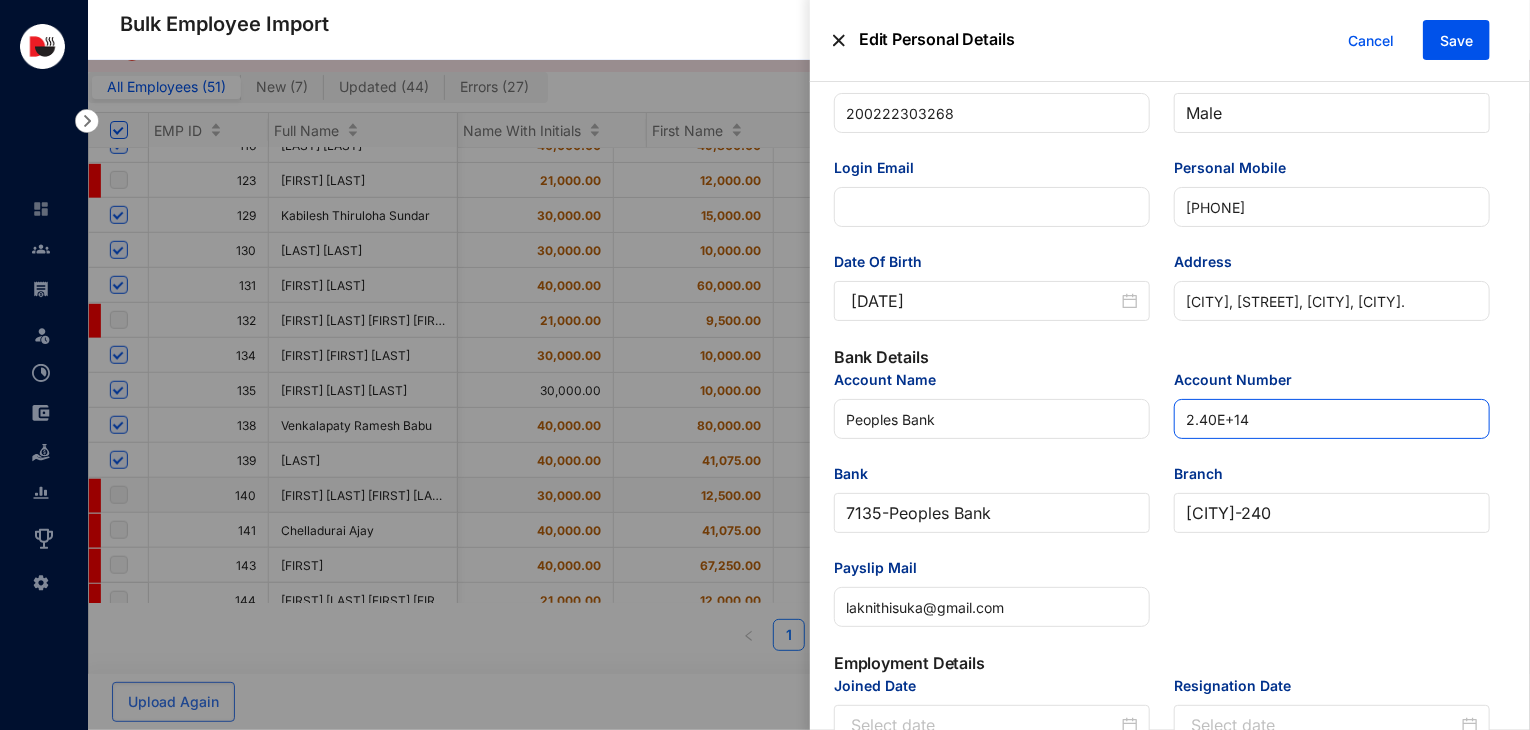 drag, startPoint x: 1326, startPoint y: 424, endPoint x: 1158, endPoint y: 421, distance: 168.02678 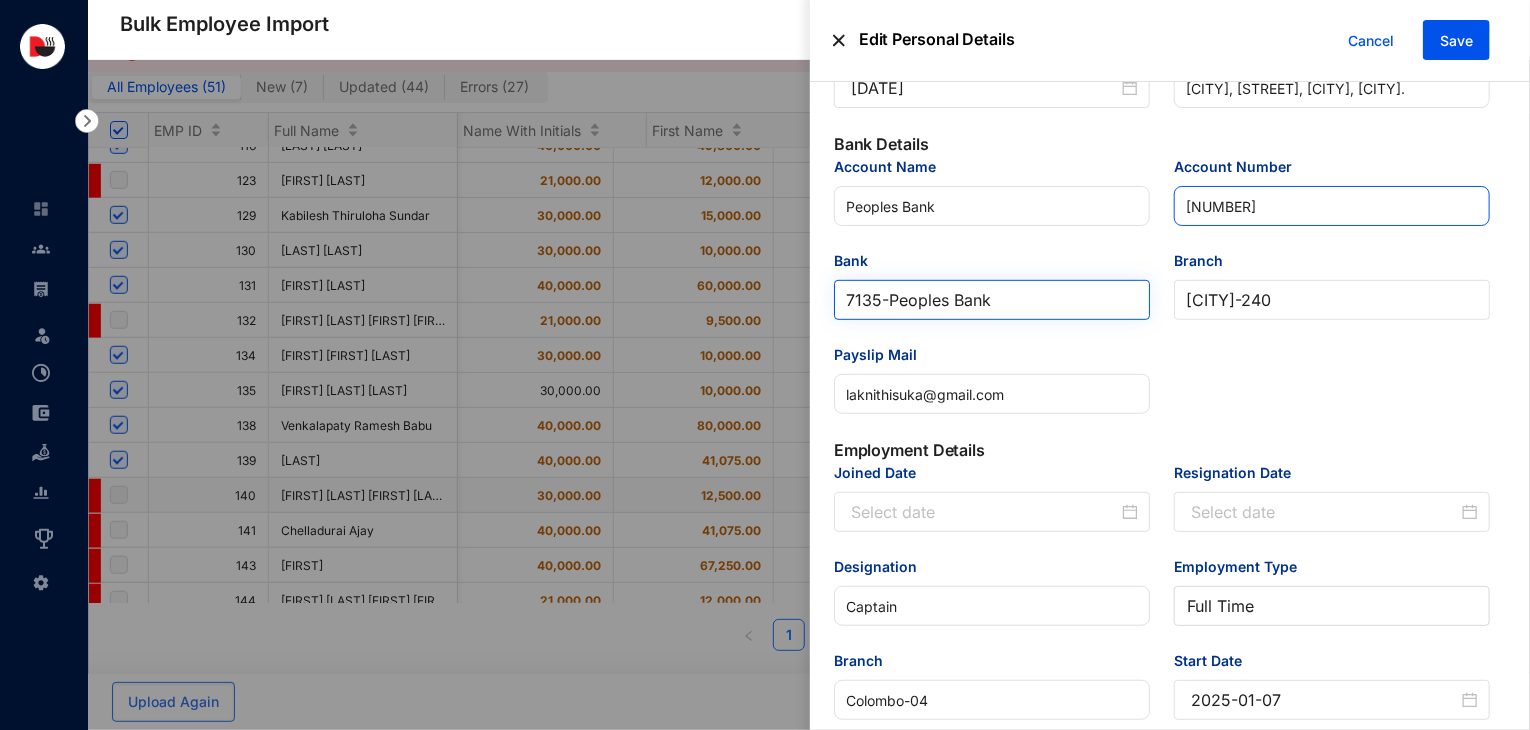 scroll, scrollTop: 463, scrollLeft: 0, axis: vertical 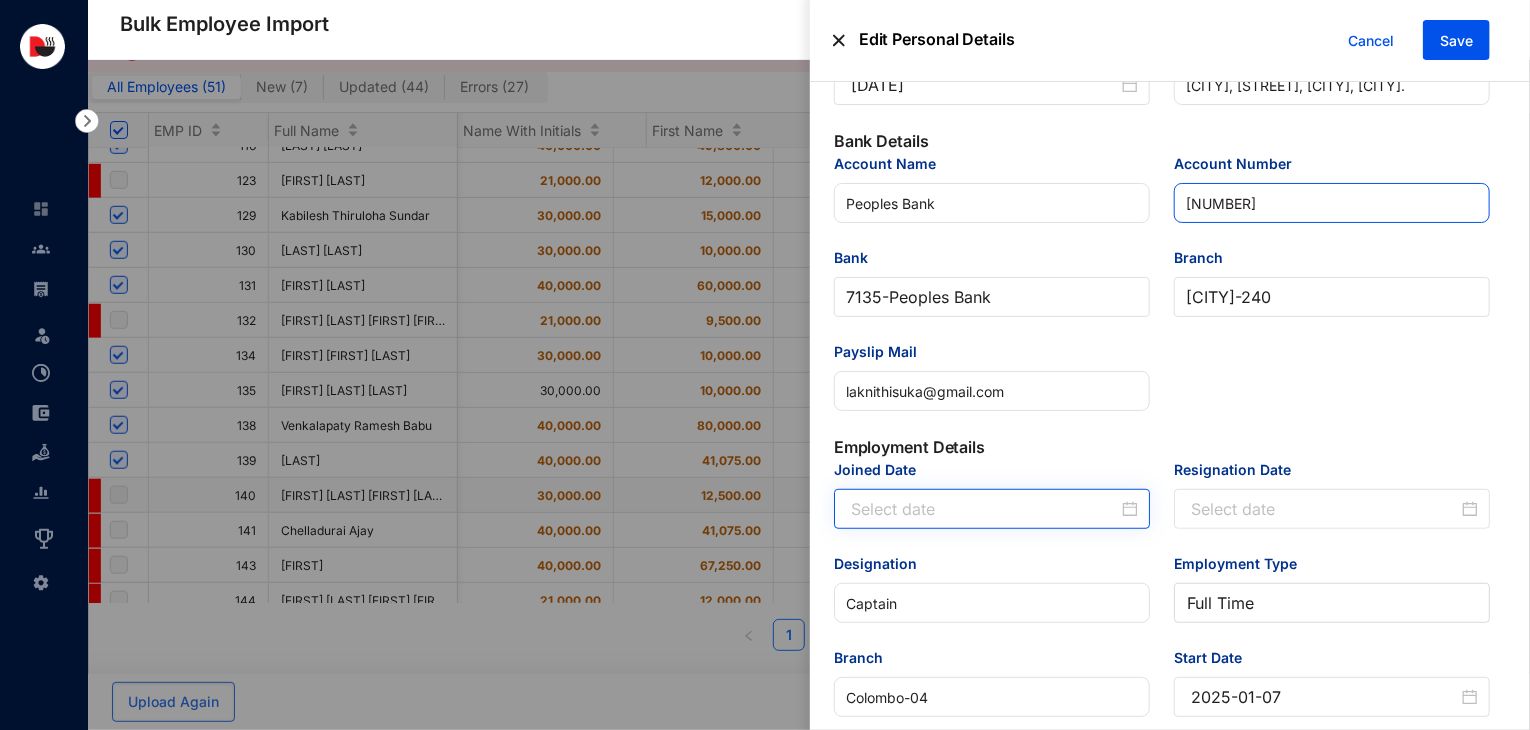 type on "[ACCOUNT_NUMBER]" 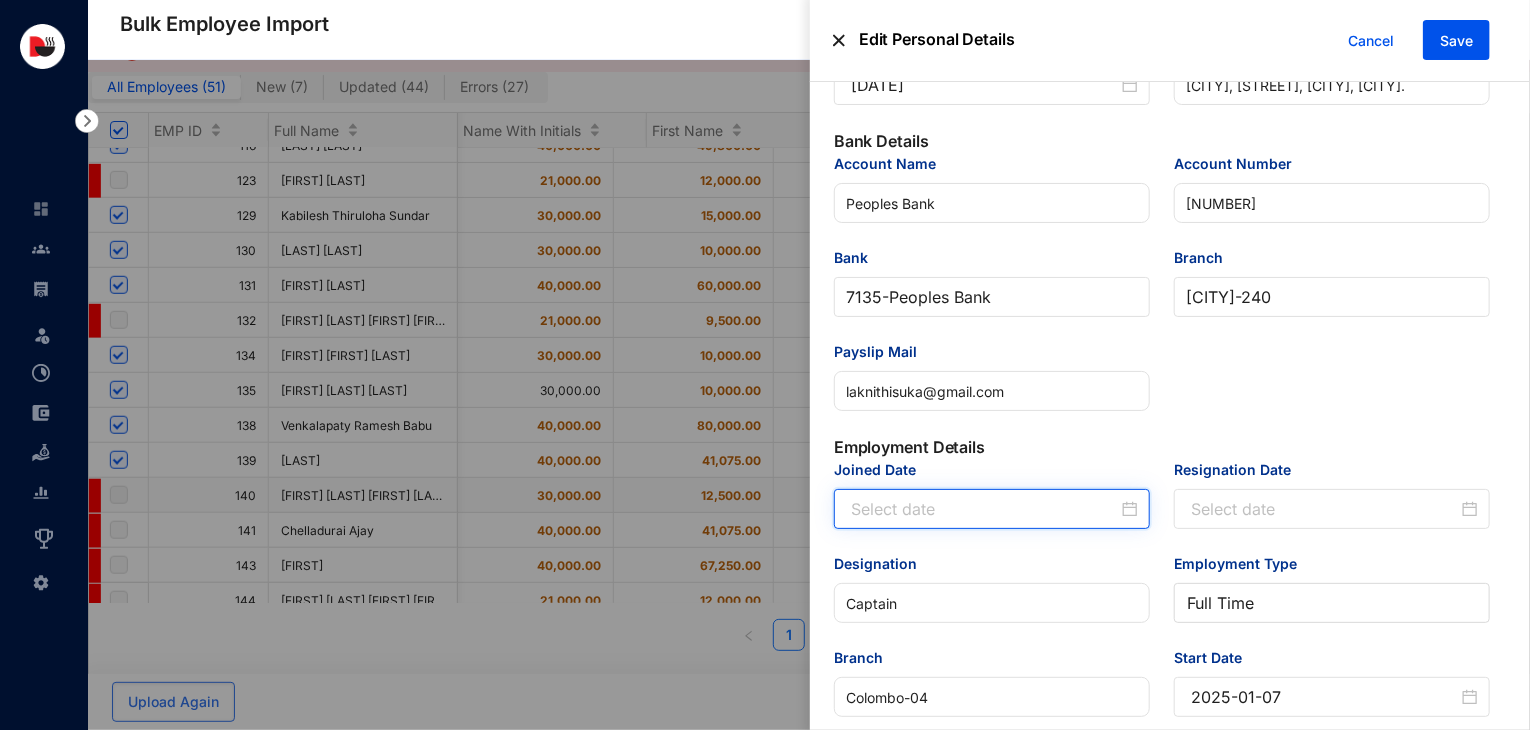 click on "Joined Date" at bounding box center (984, 509) 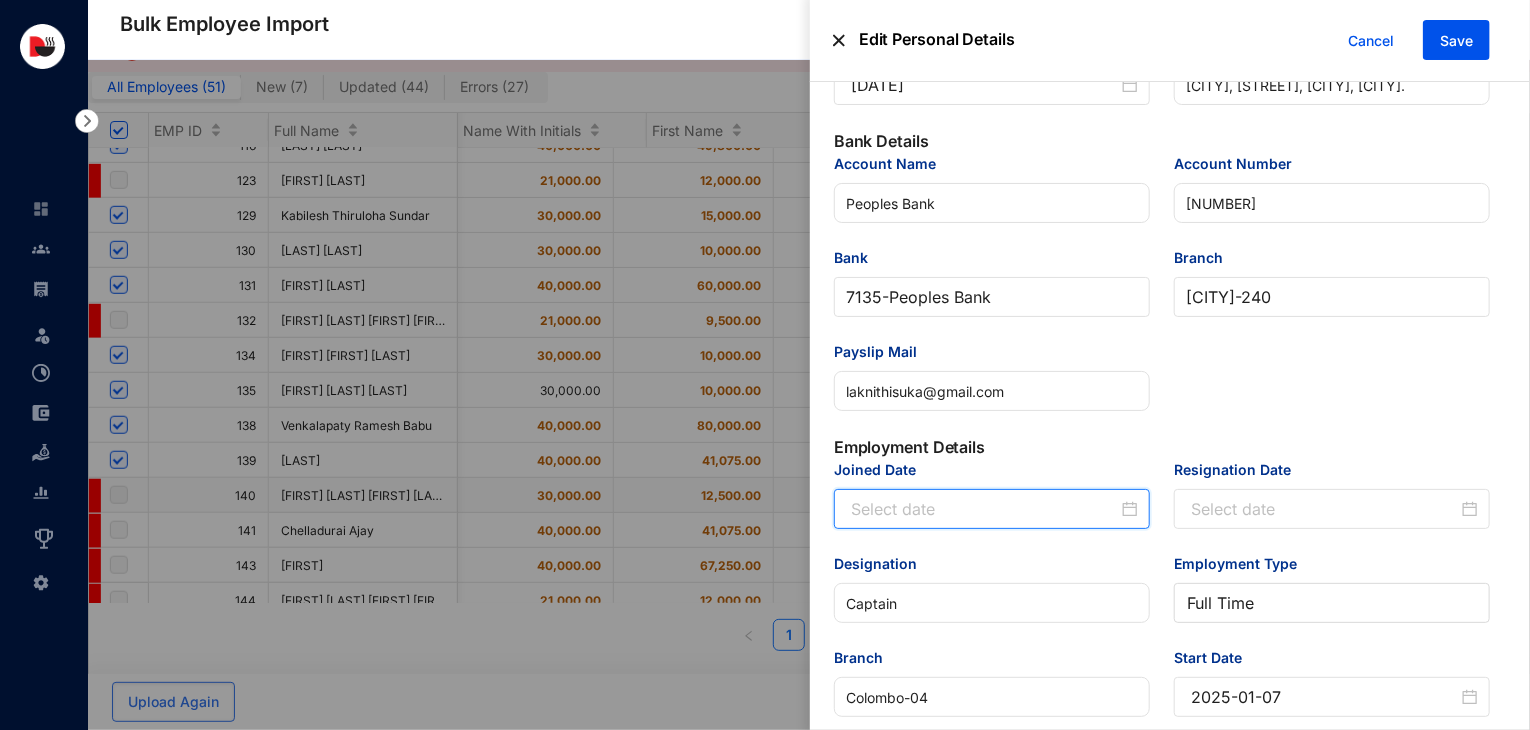 click on "Joined Date" at bounding box center (984, 509) 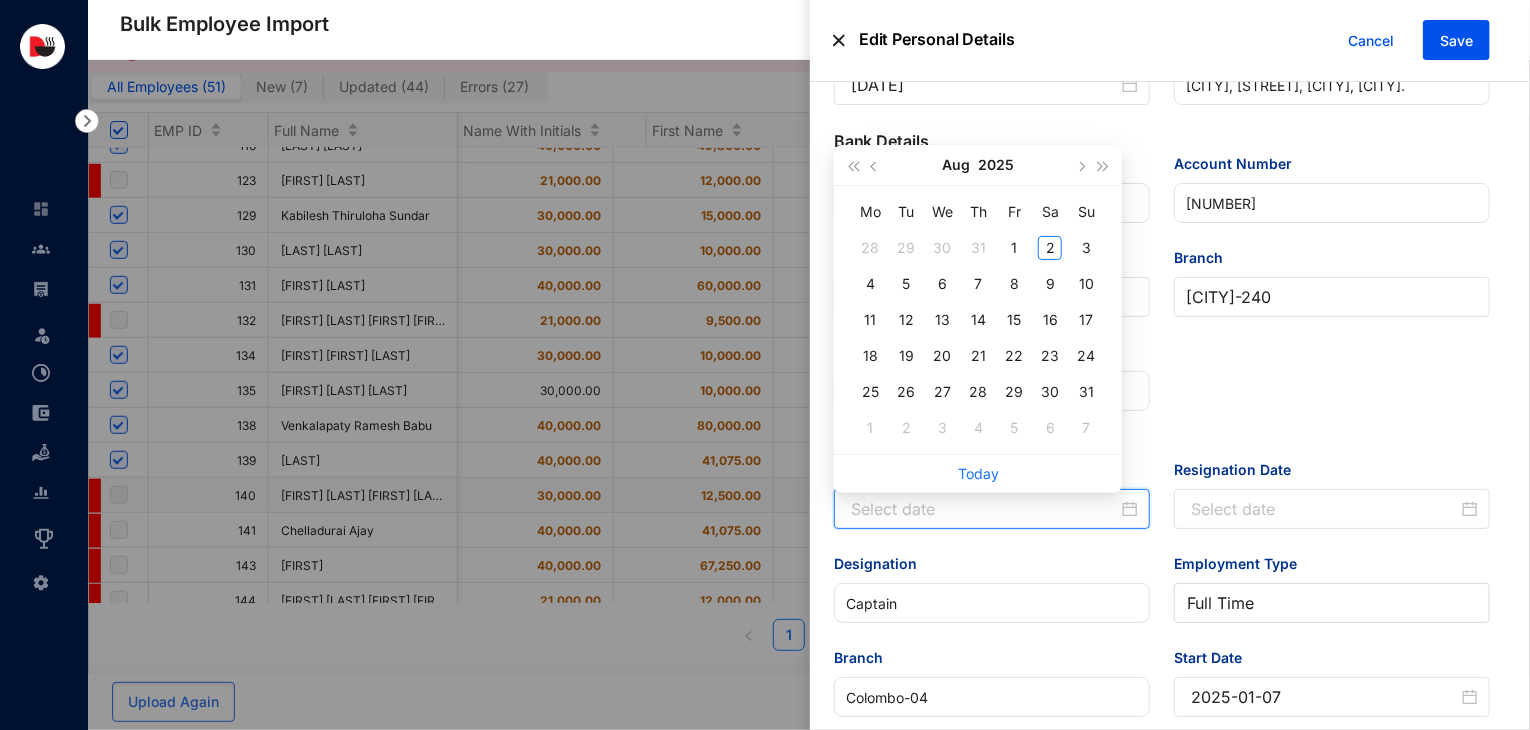 paste on "[DATE]" 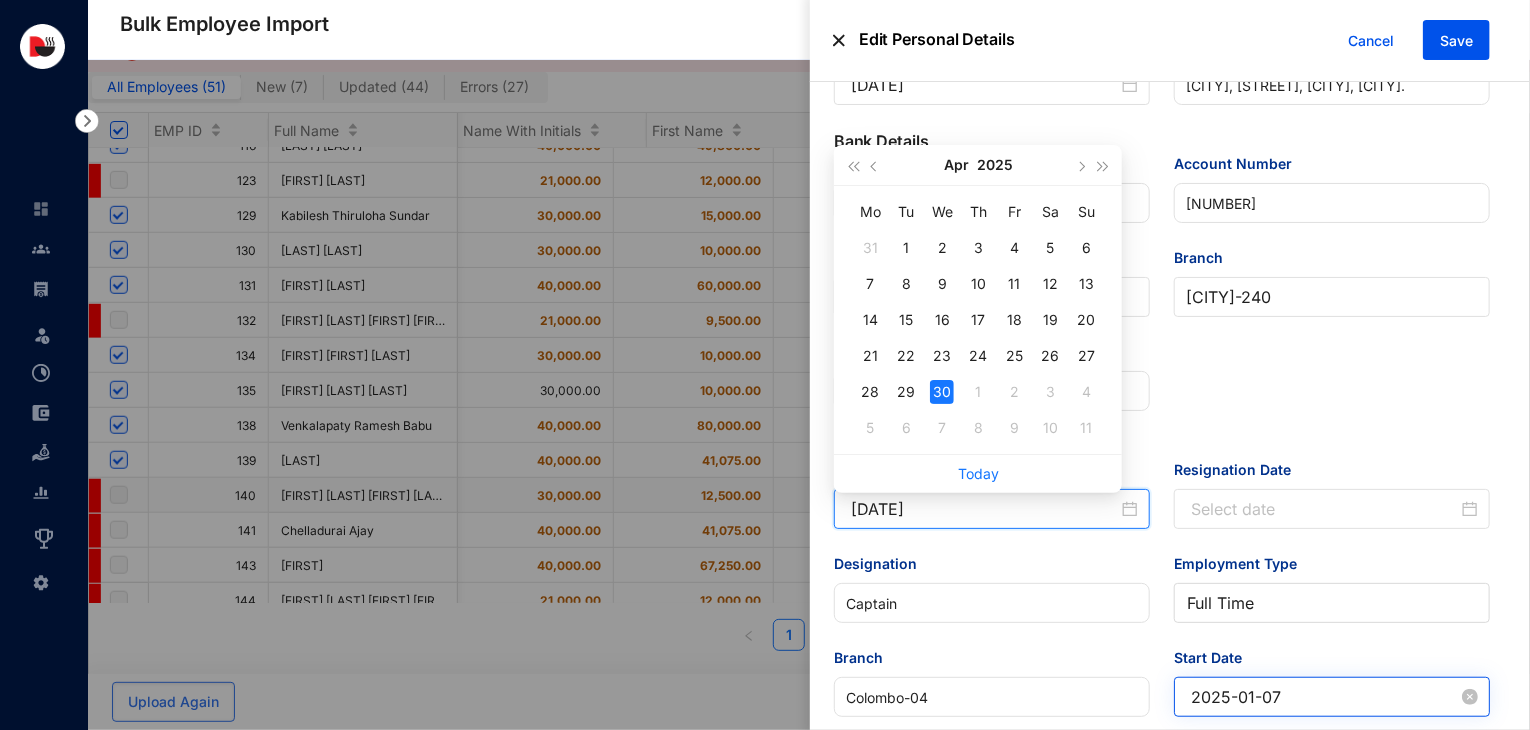 type on "[DATE]" 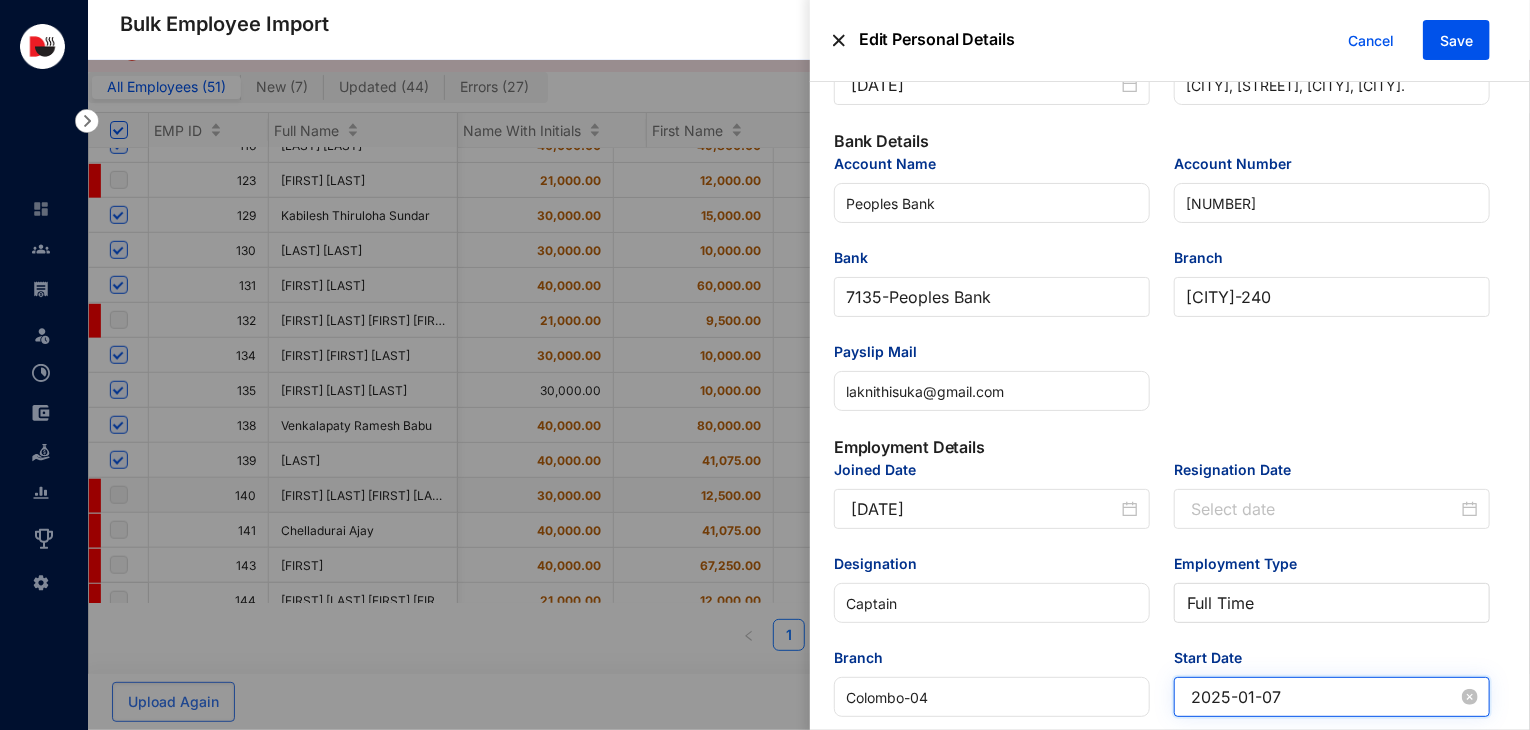 click on "2025-01-07" at bounding box center [1324, 697] 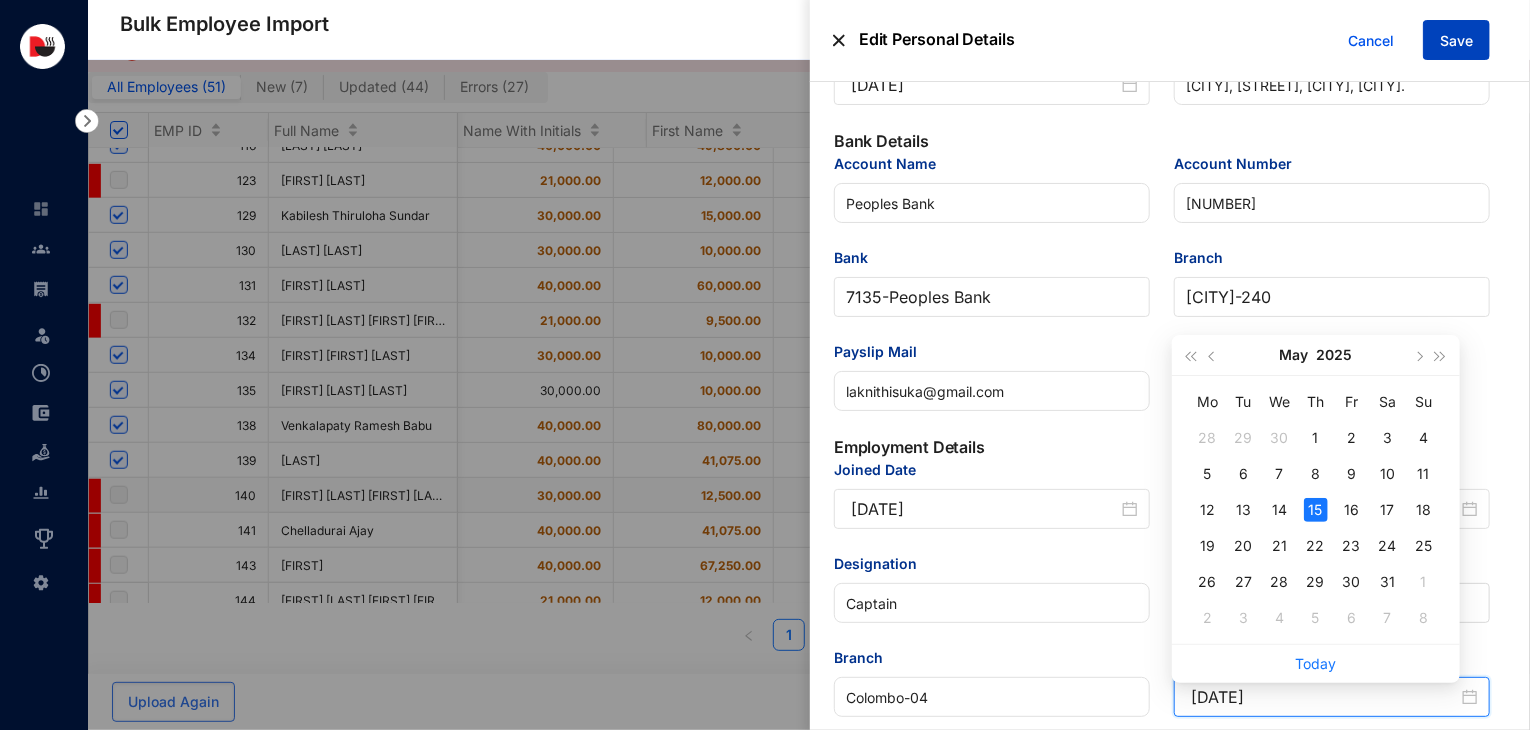 type on "[DATE]" 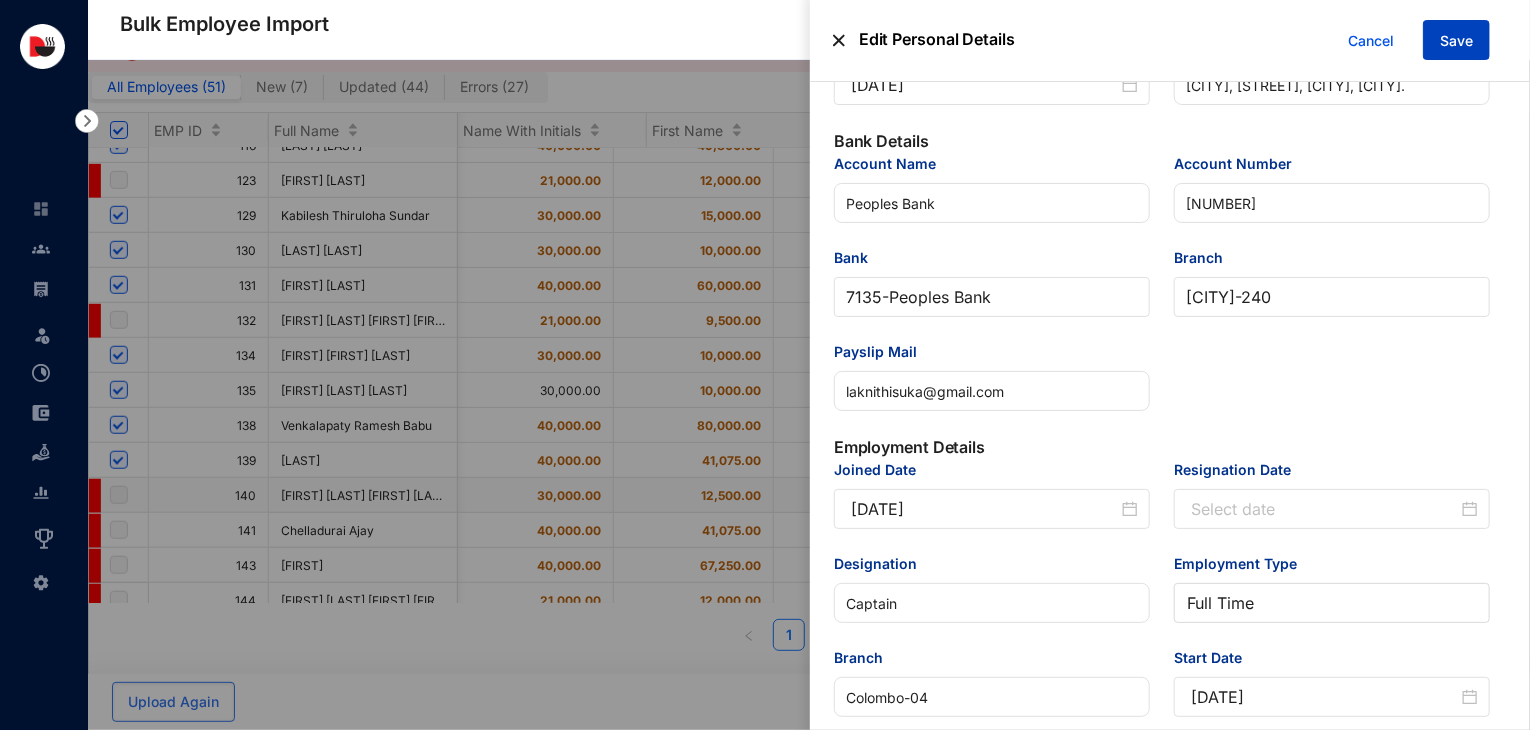 click on "Save" at bounding box center [1456, 41] 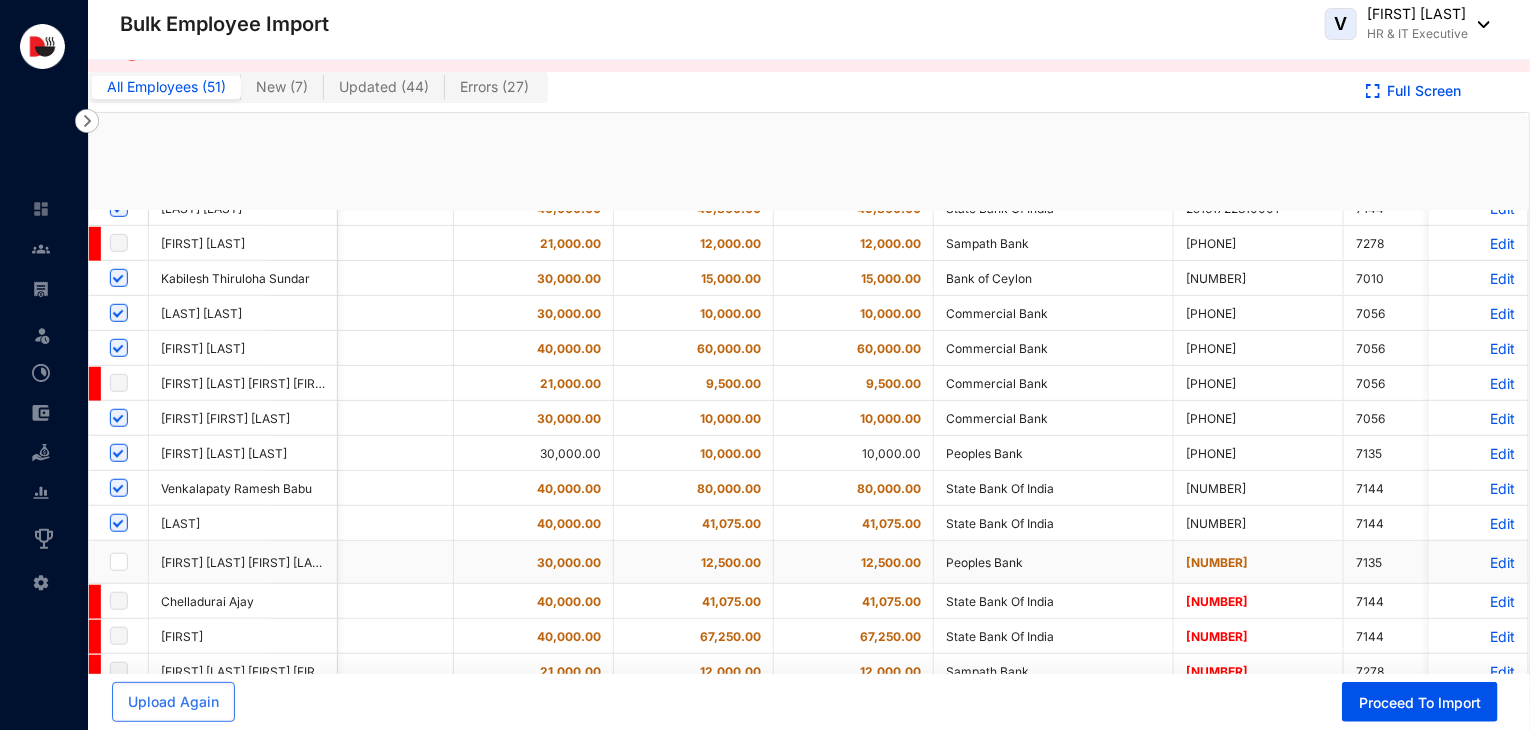 checkbox on "true" 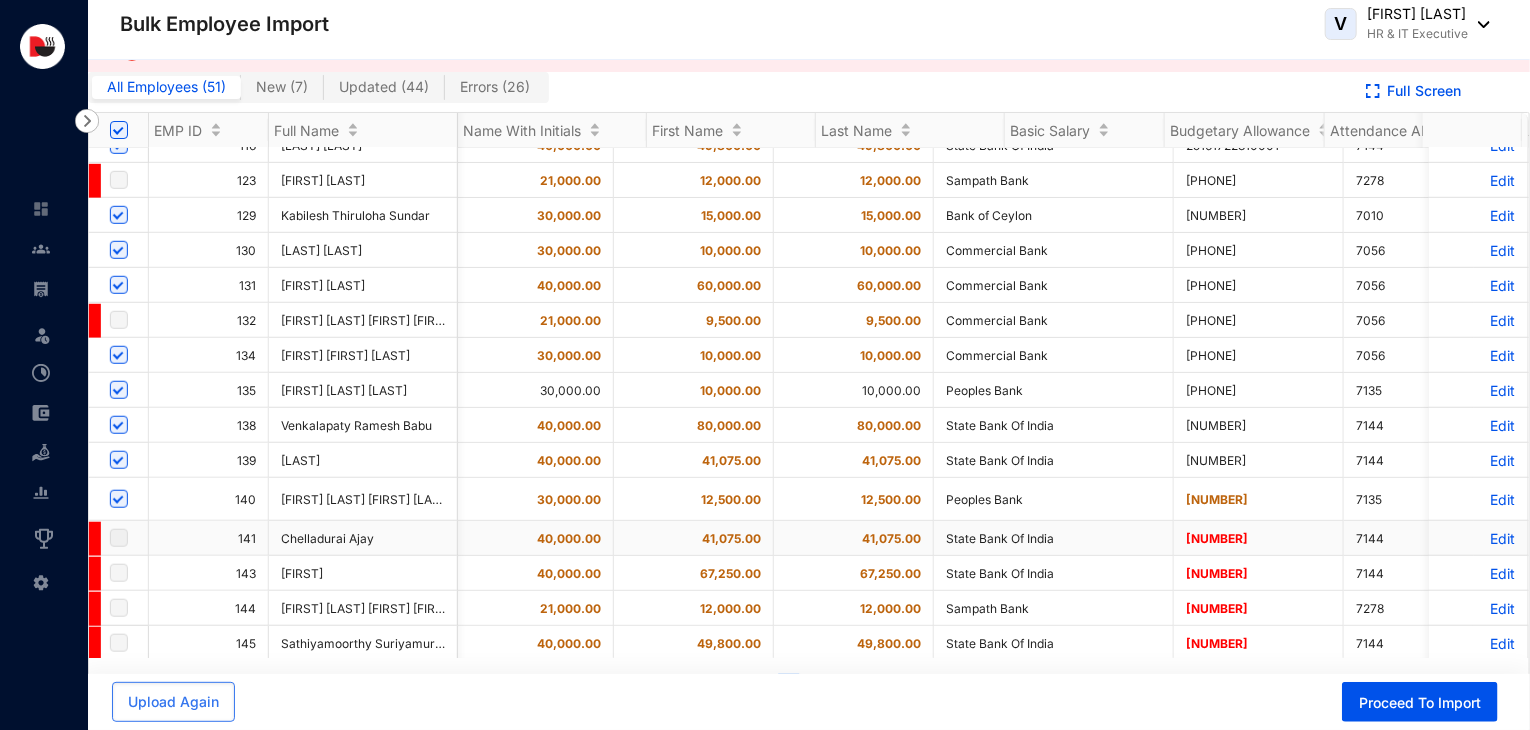 click on "Edit" at bounding box center (1478, 538) 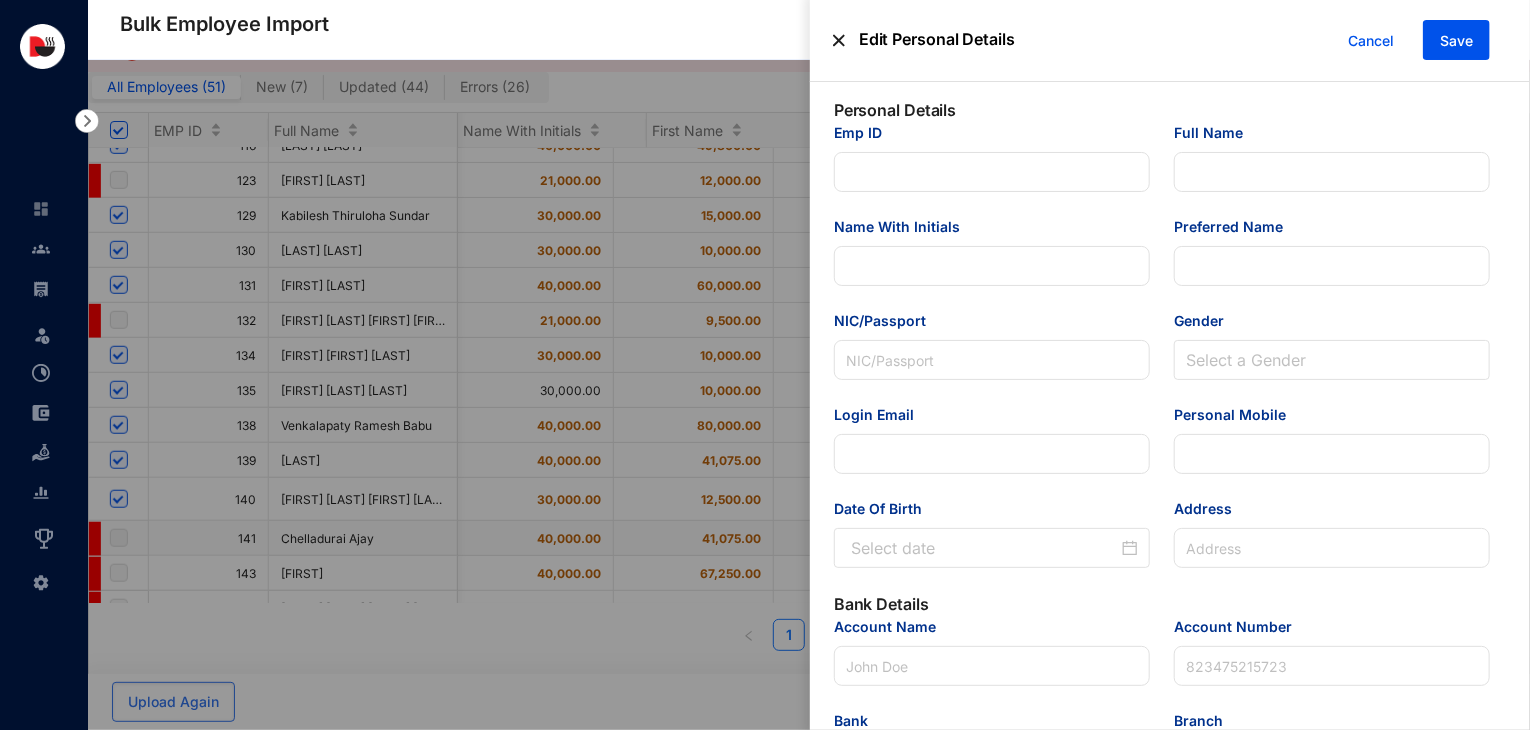 type on "141" 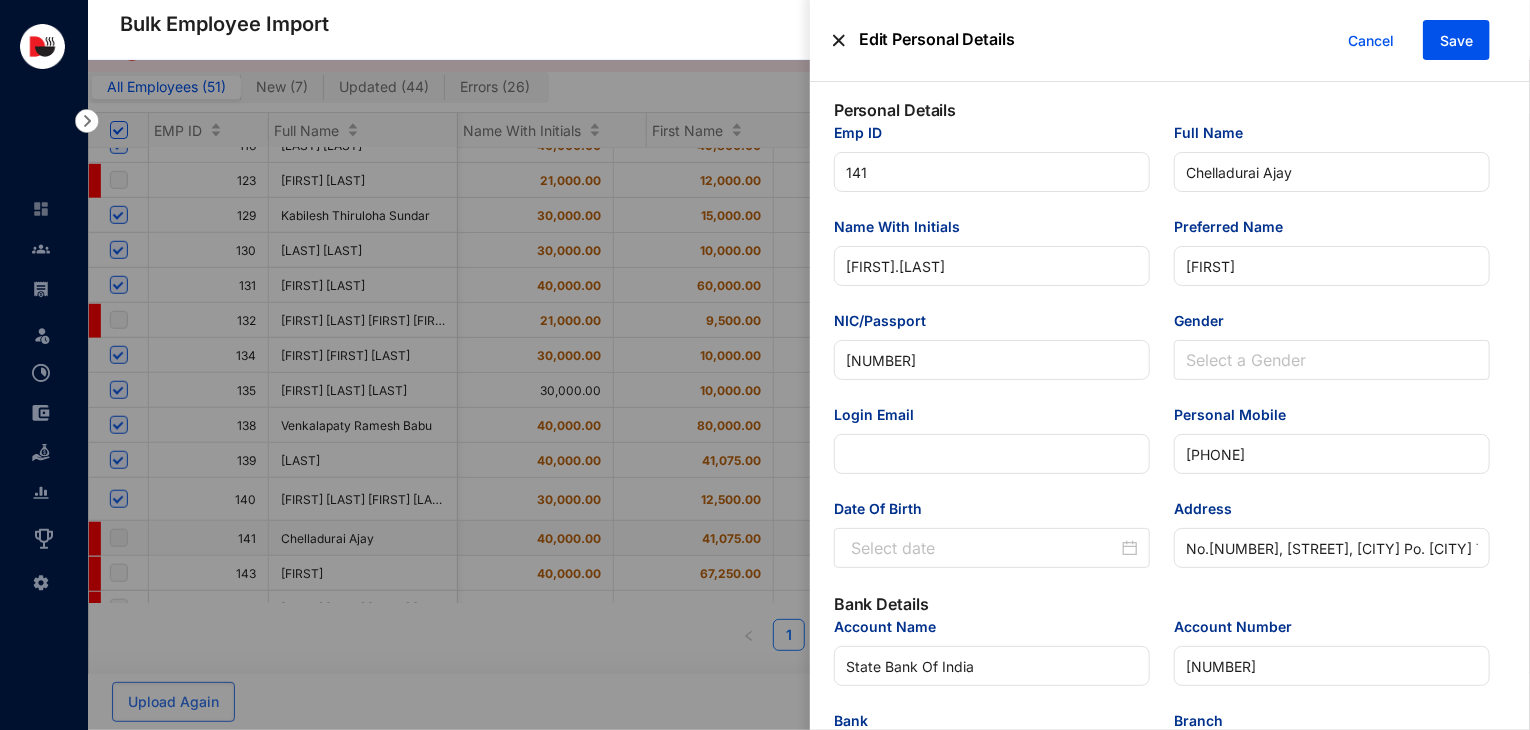 type on "Chef" 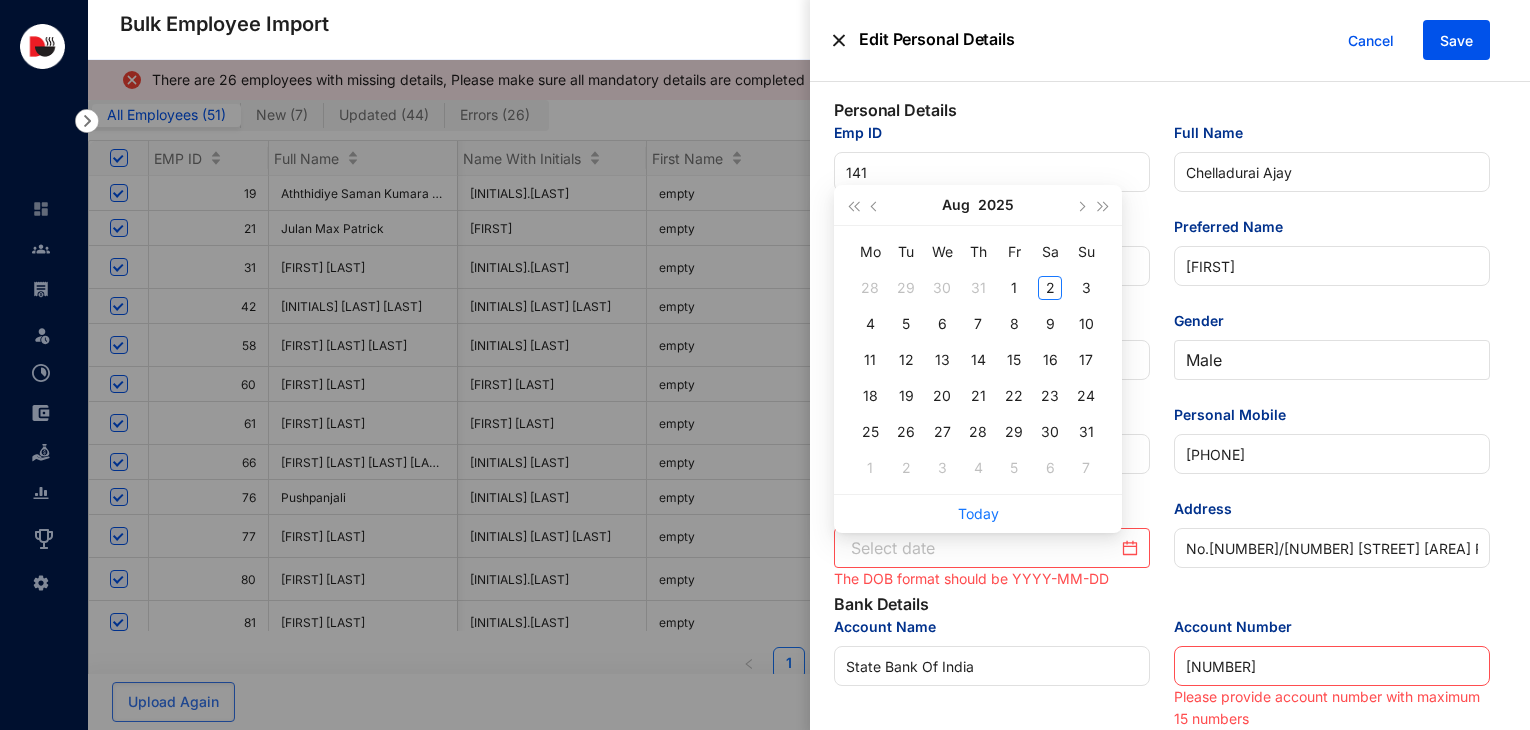 scroll, scrollTop: 4, scrollLeft: 0, axis: vertical 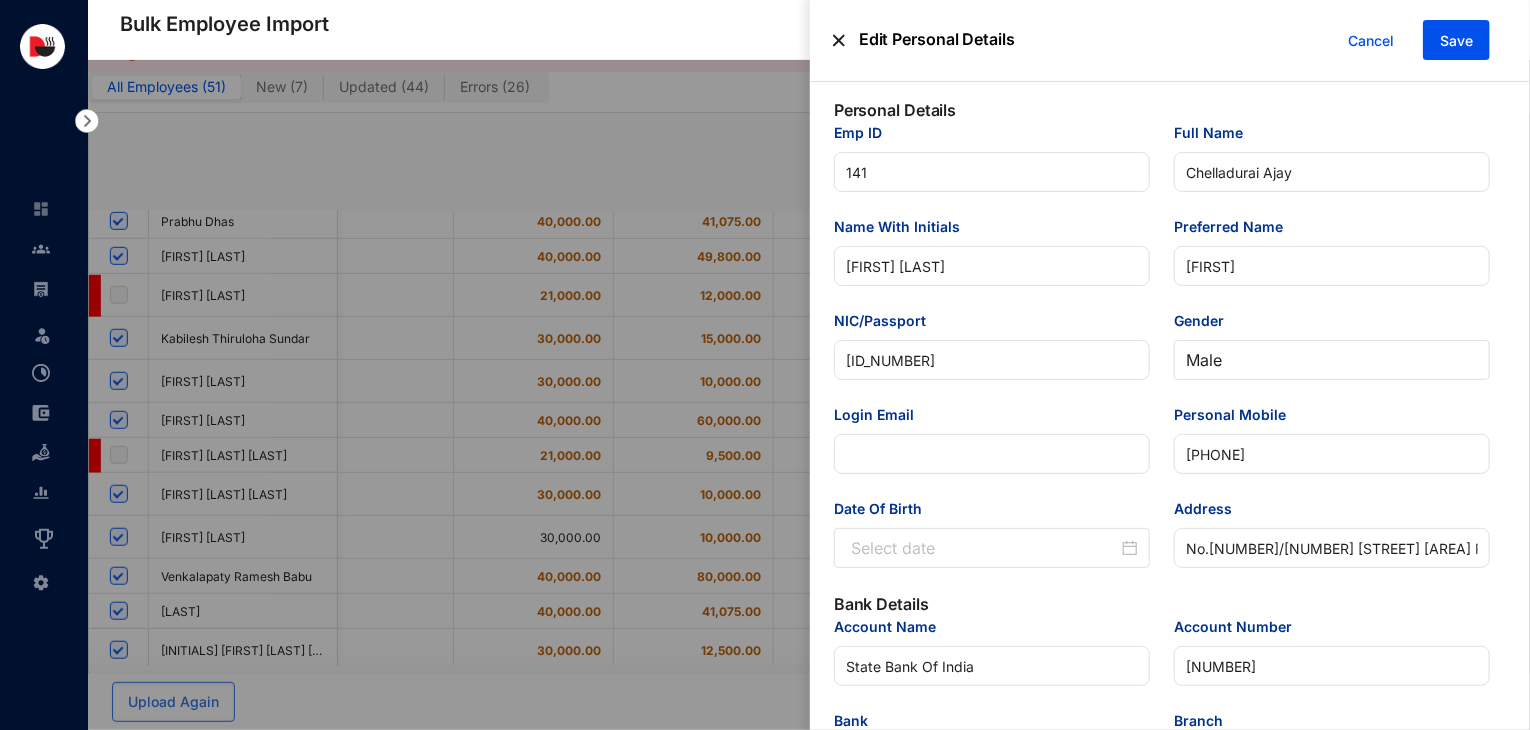 click on "Date Of Birth" at bounding box center [984, 548] 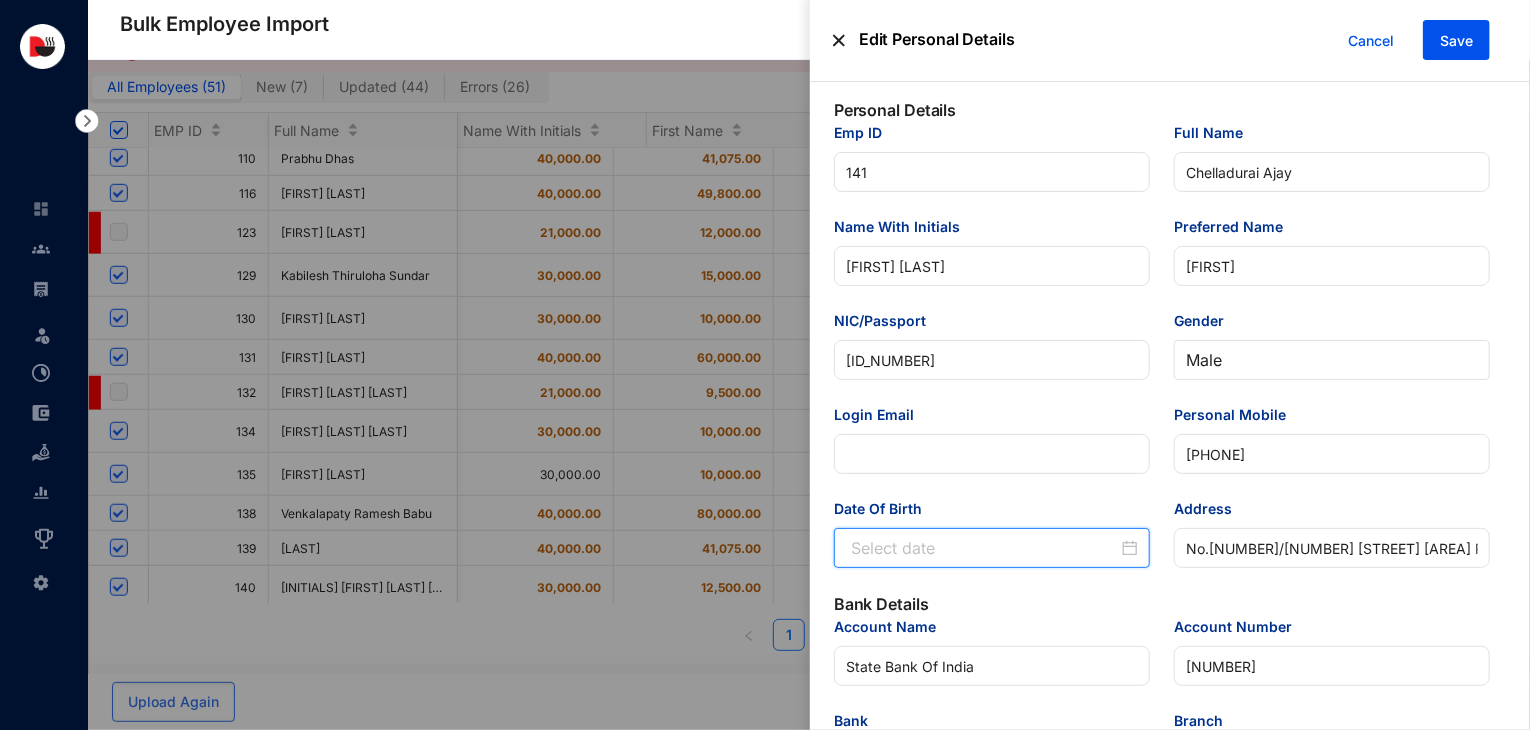 click on "Date Of Birth" at bounding box center [984, 548] 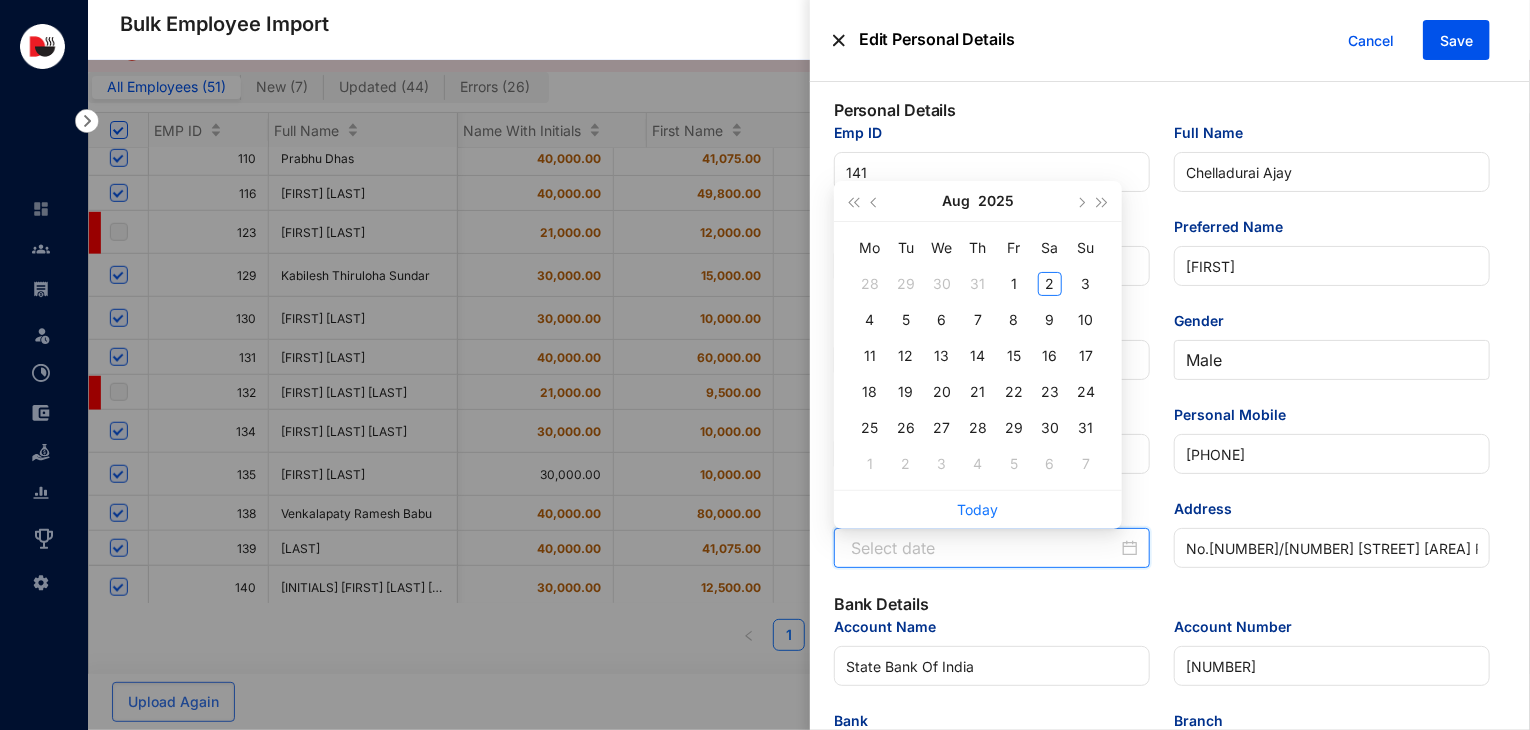 paste on "[DATE]" 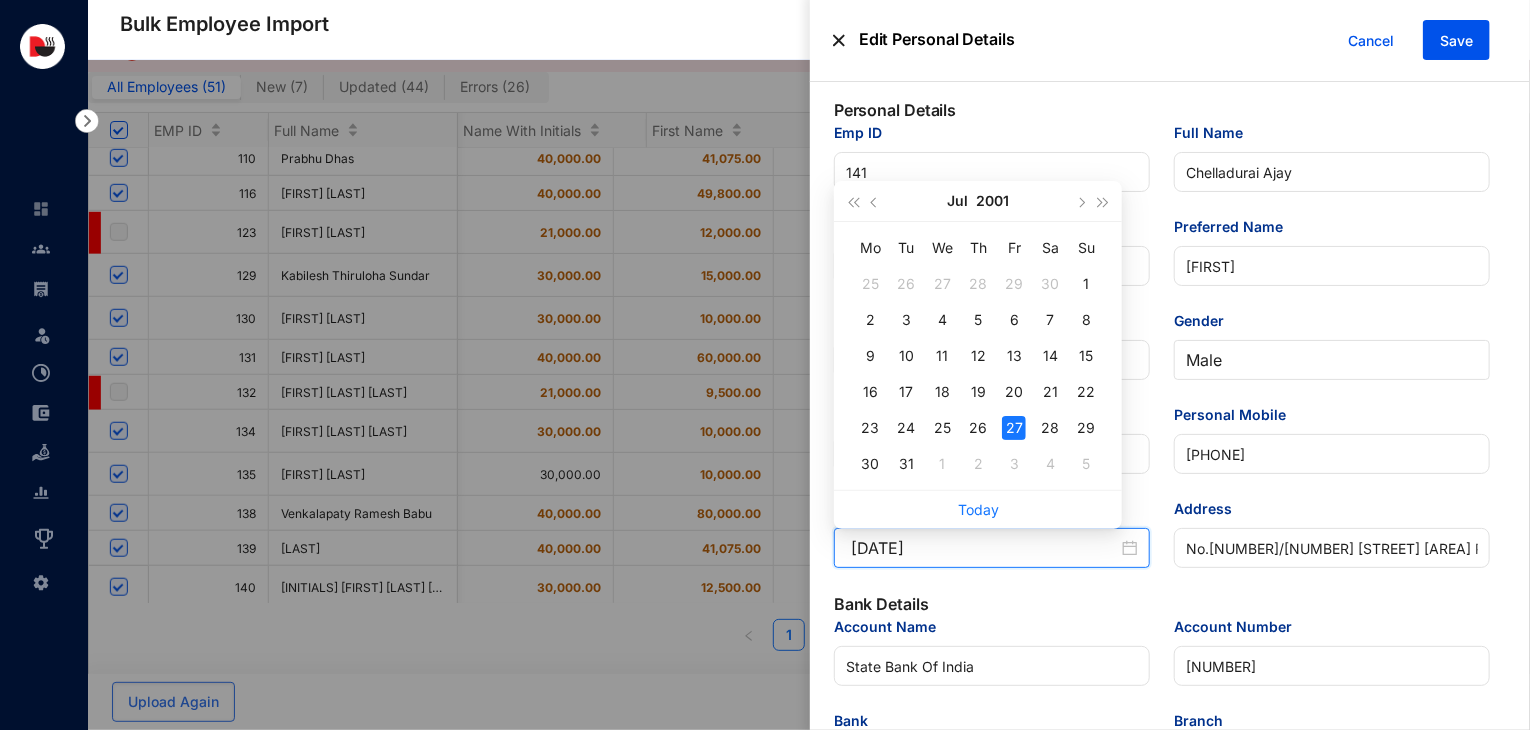 type on "[DATE]" 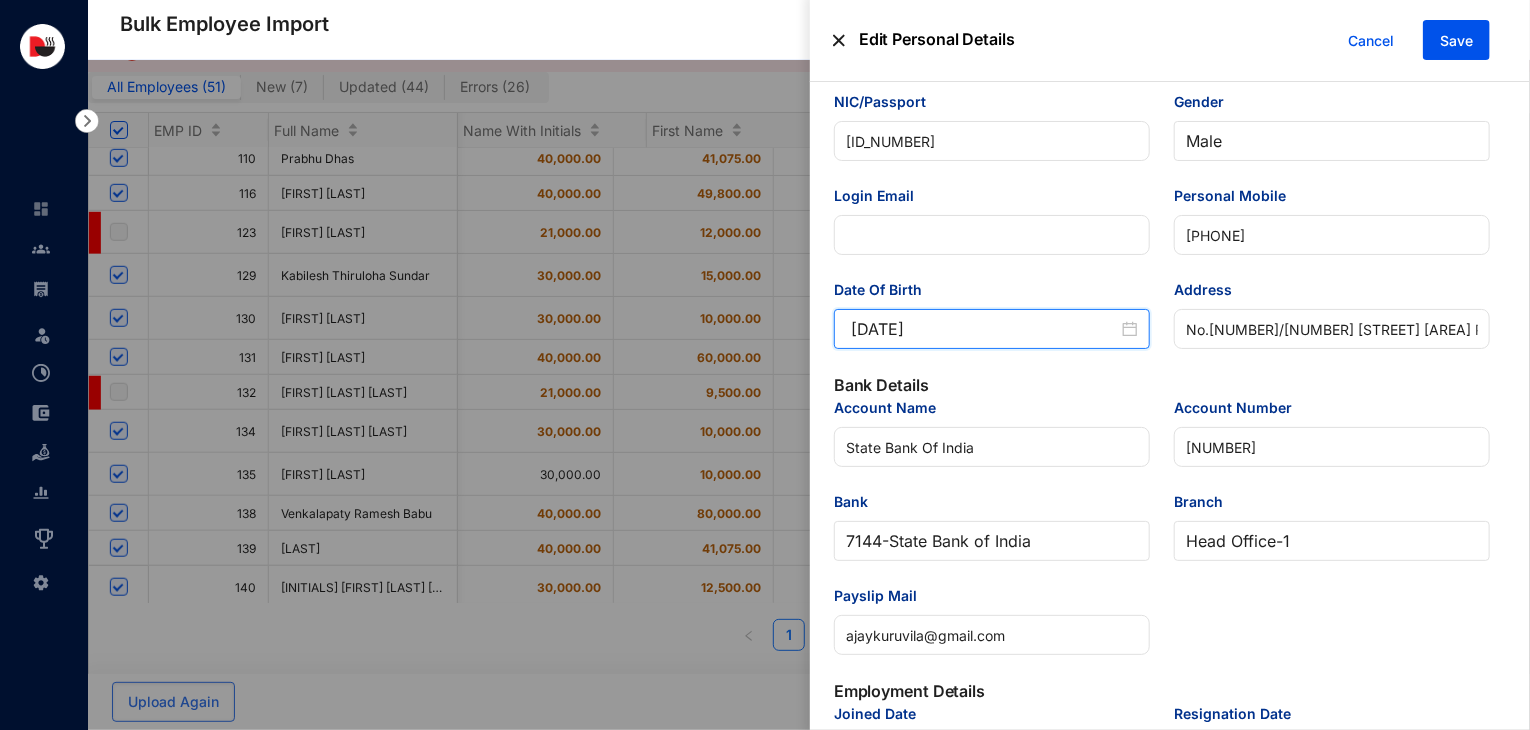 scroll, scrollTop: 220, scrollLeft: 0, axis: vertical 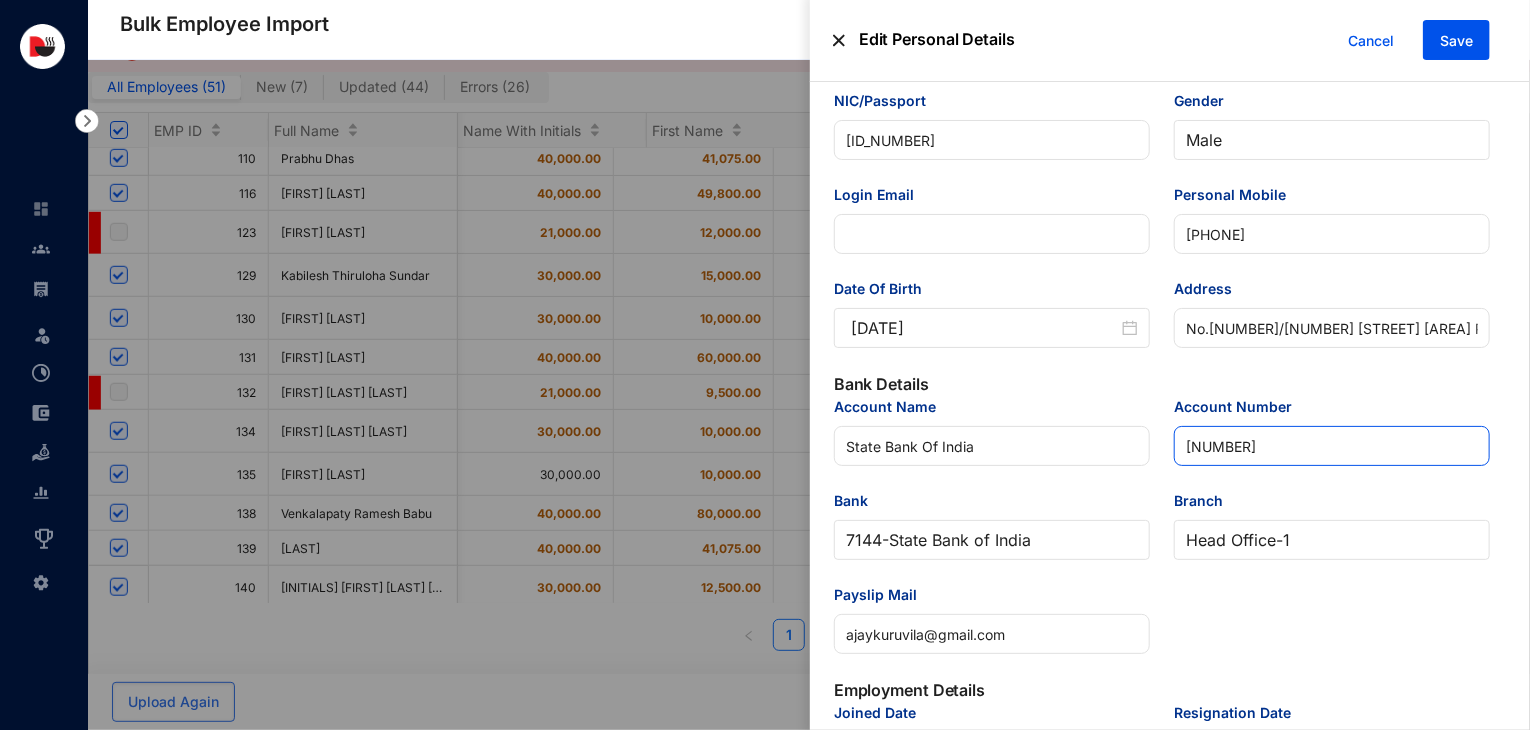 click on "Account Name [BANK_NAME] Account Number [NUMBER] Bank [NUMBER] - [BANK_NAME] Branch [BRANCH_NAME] - 1 Payslip Mail [EMAIL]" at bounding box center (1162, 537) 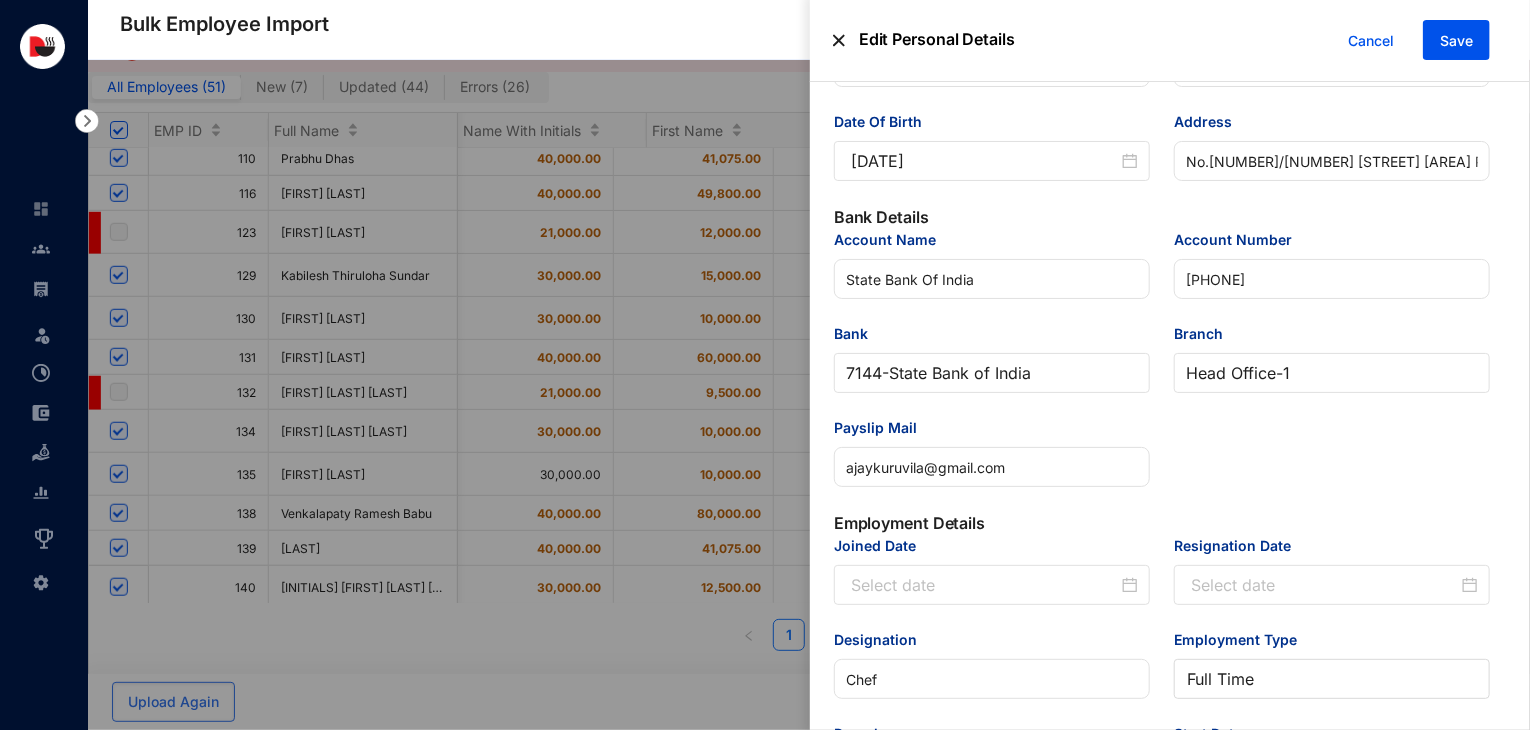 scroll, scrollTop: 388, scrollLeft: 0, axis: vertical 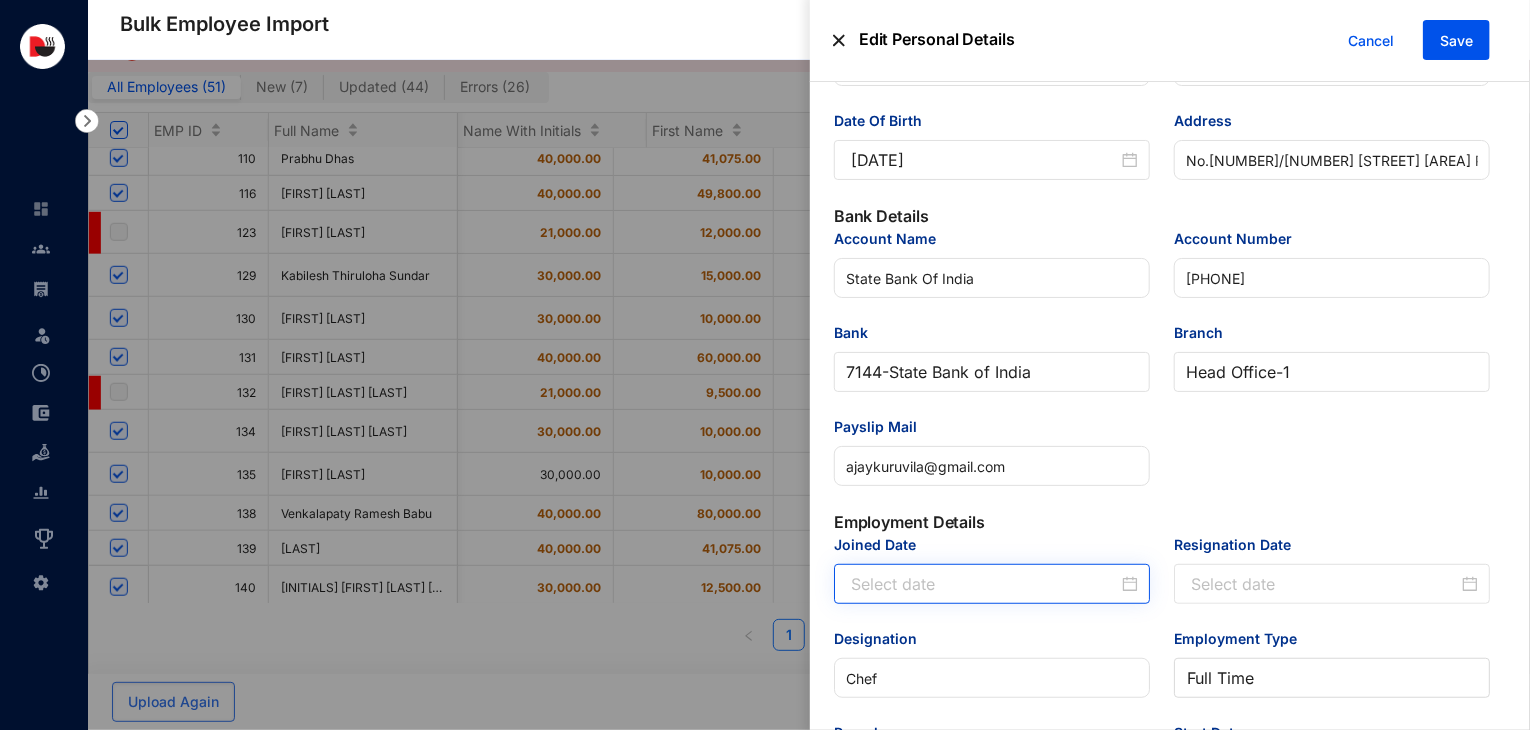 type on "[PHONE]" 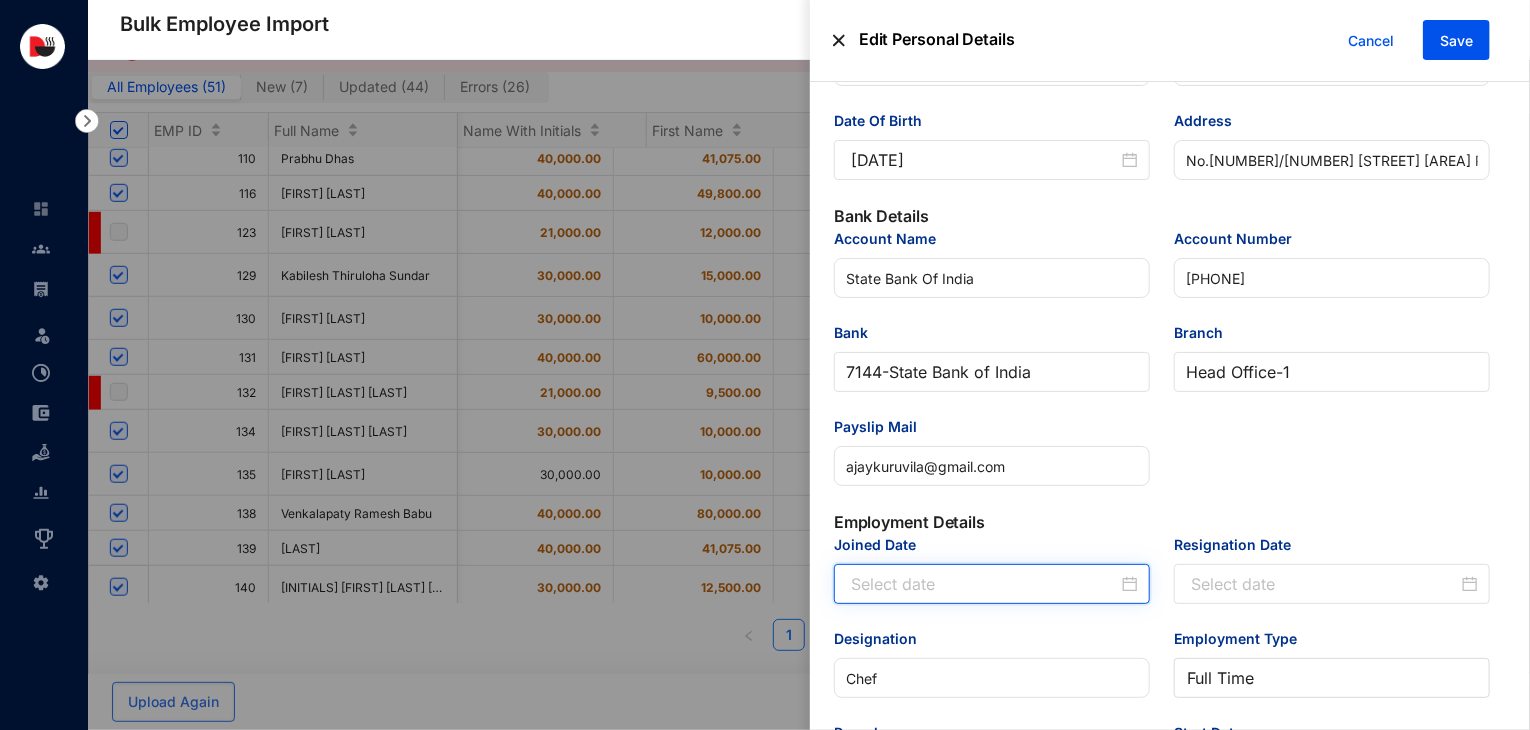 click on "Joined Date" at bounding box center (984, 584) 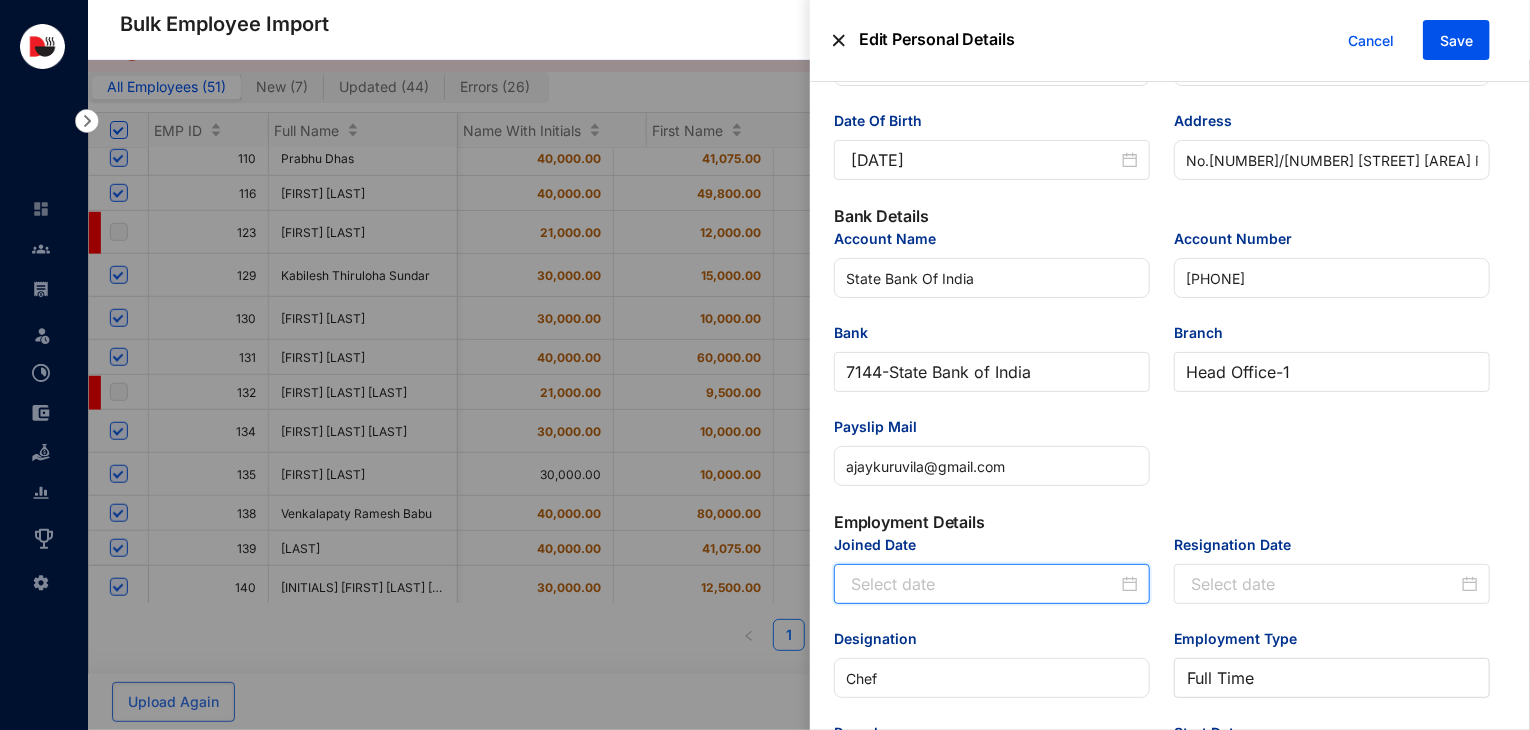 click on "Joined Date" at bounding box center [984, 584] 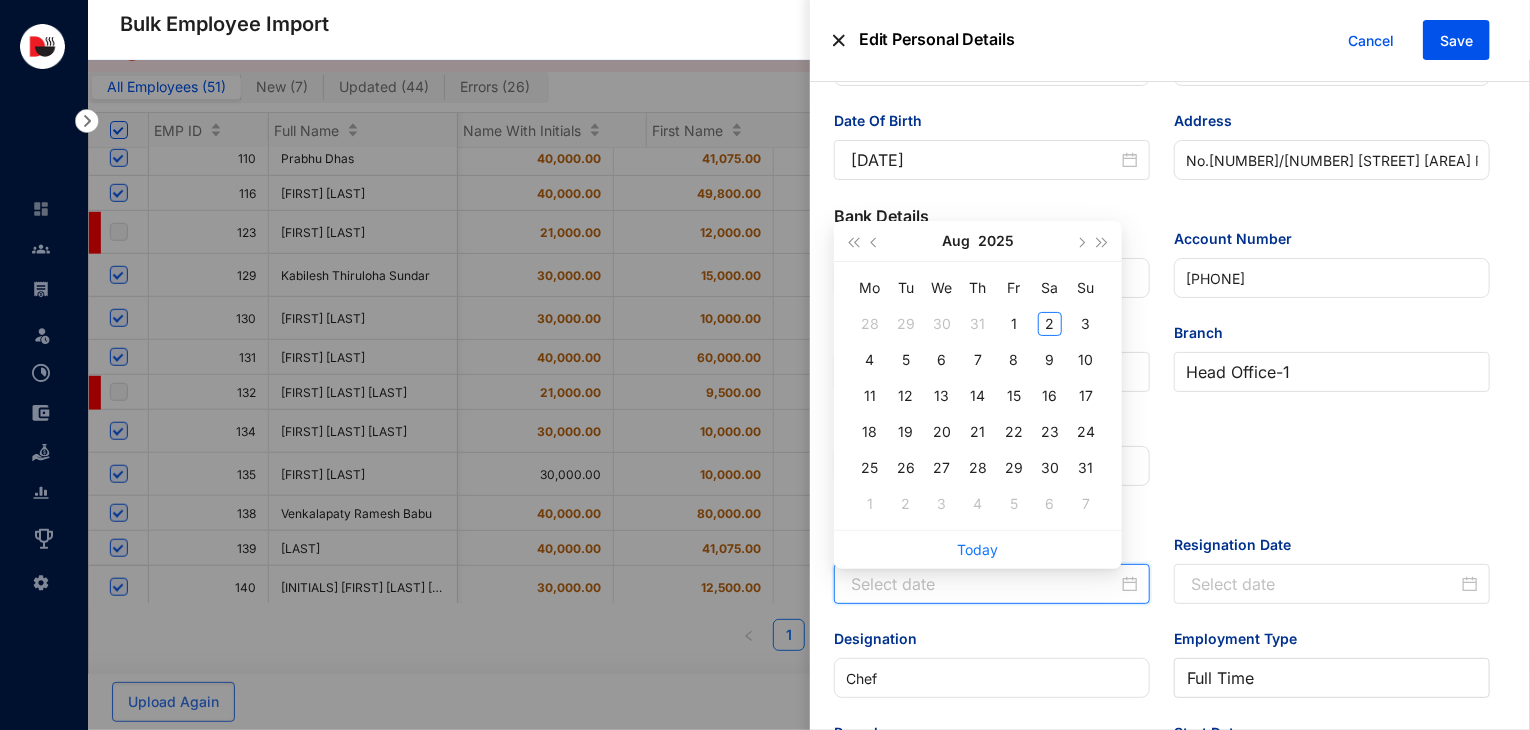 paste on "[DATE]" 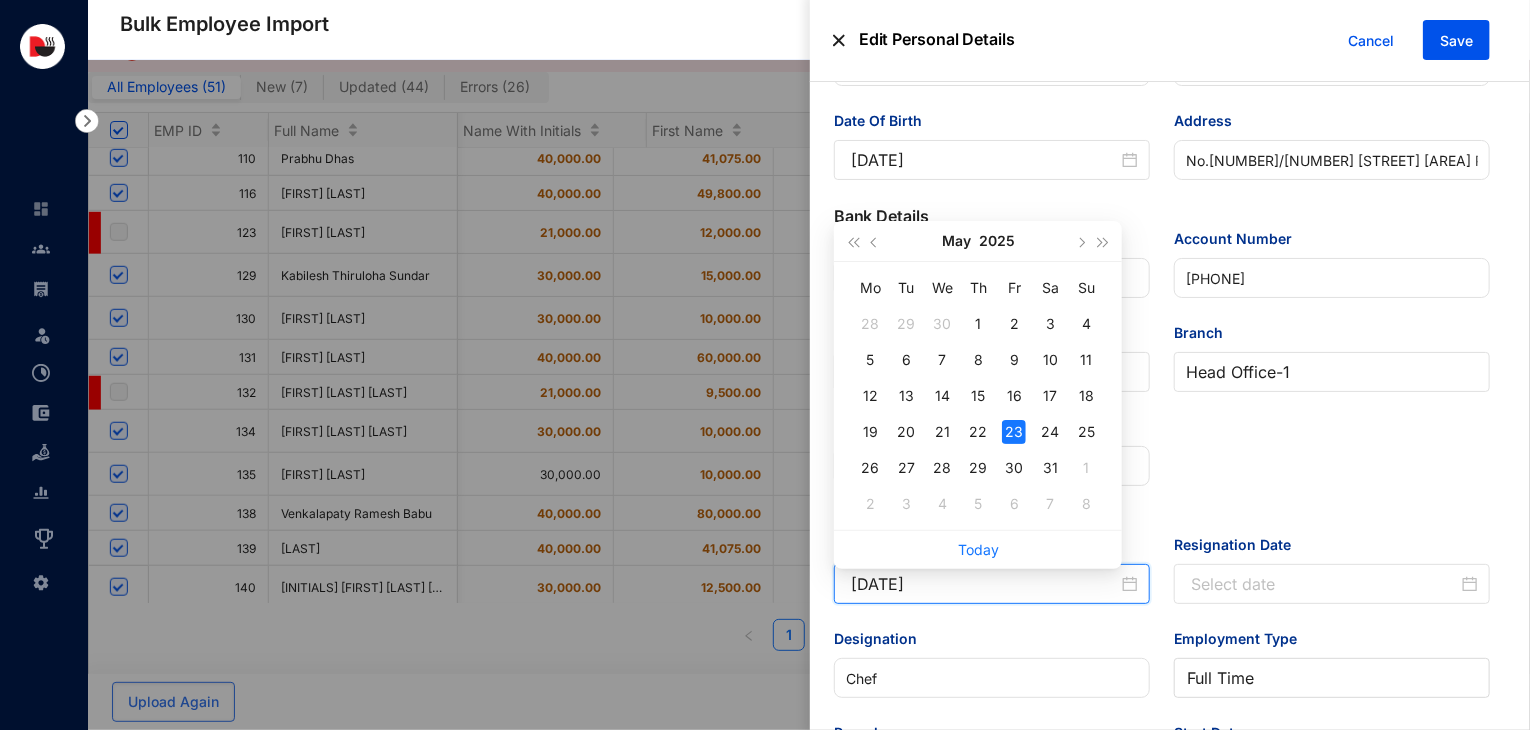 type on "[DATE]" 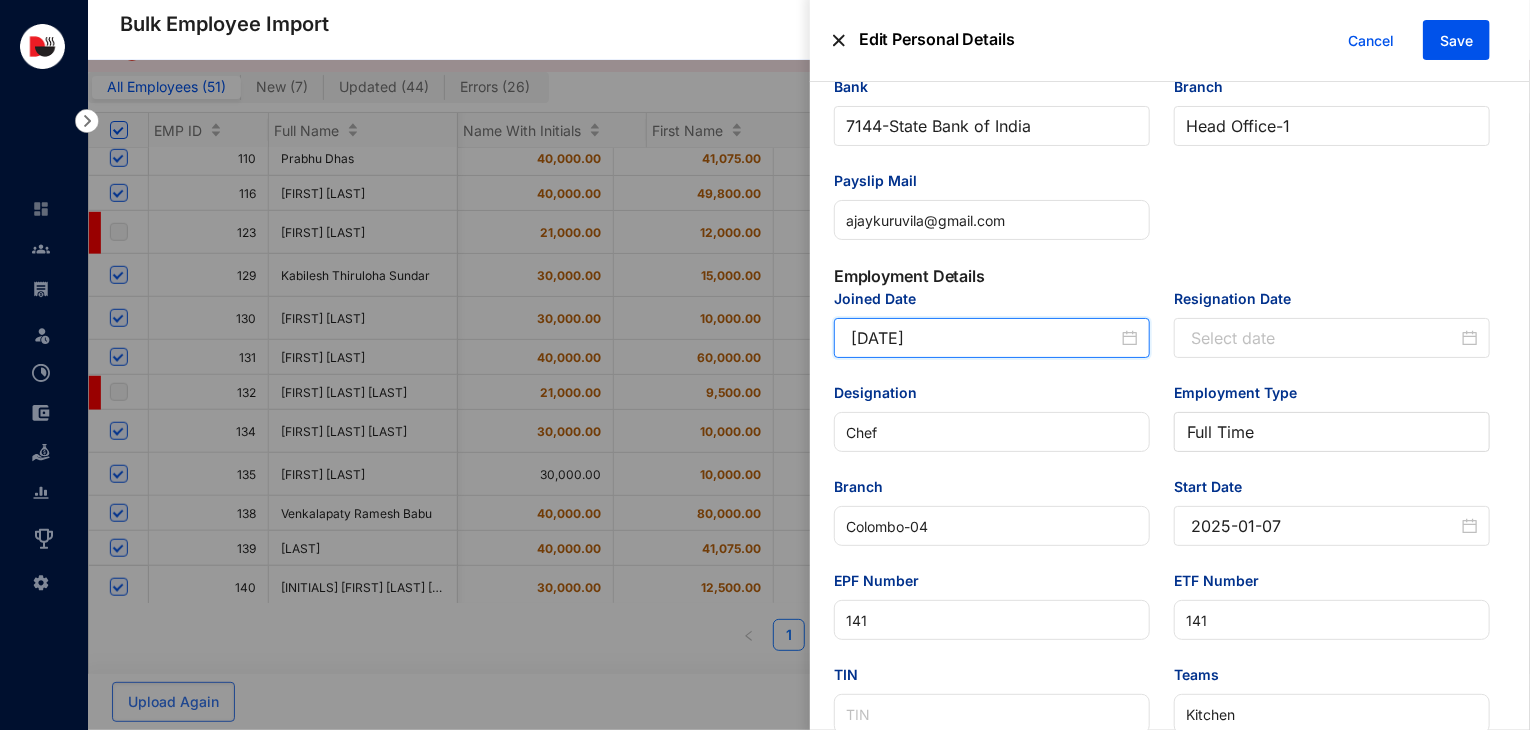 scroll, scrollTop: 636, scrollLeft: 0, axis: vertical 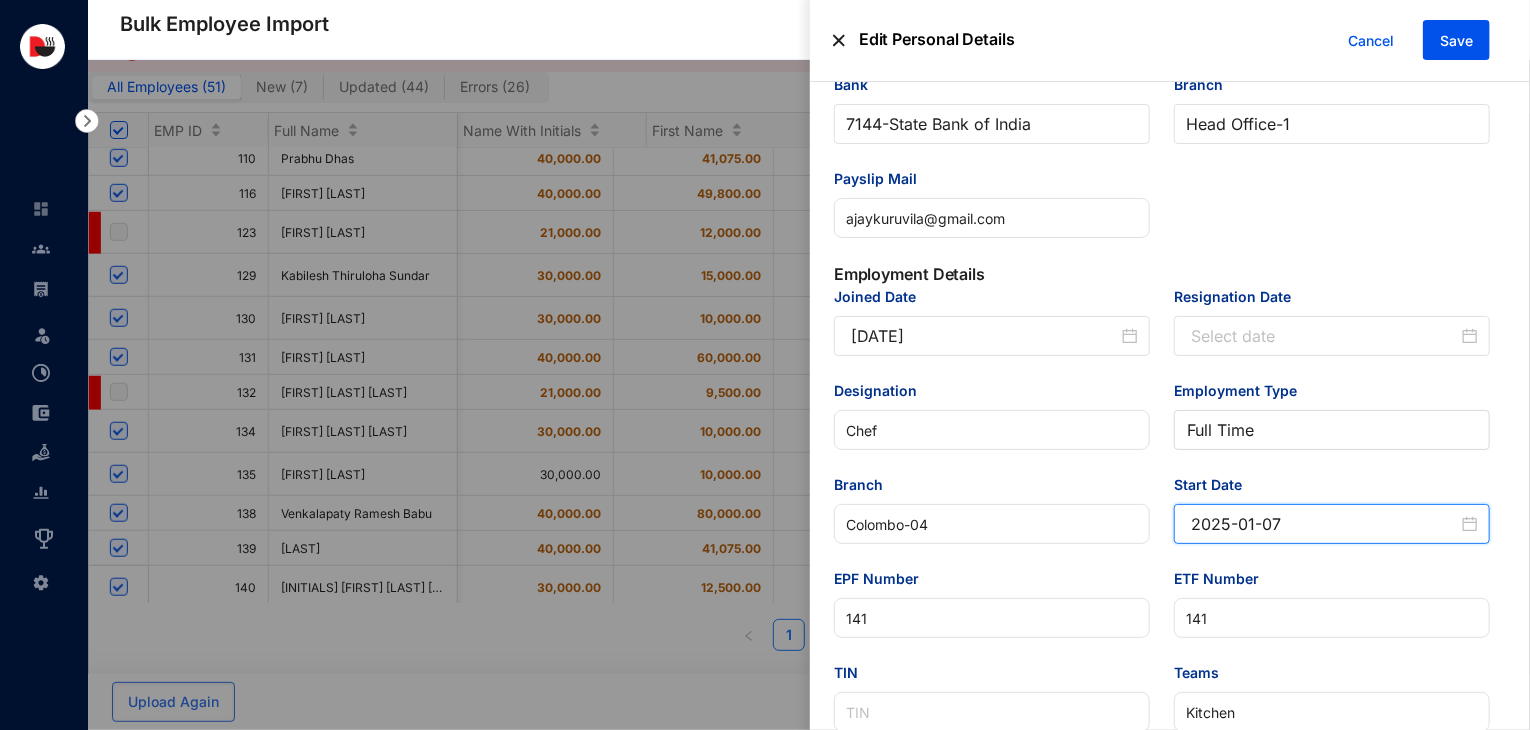 drag, startPoint x: 1304, startPoint y: 527, endPoint x: 1098, endPoint y: 571, distance: 210.64662 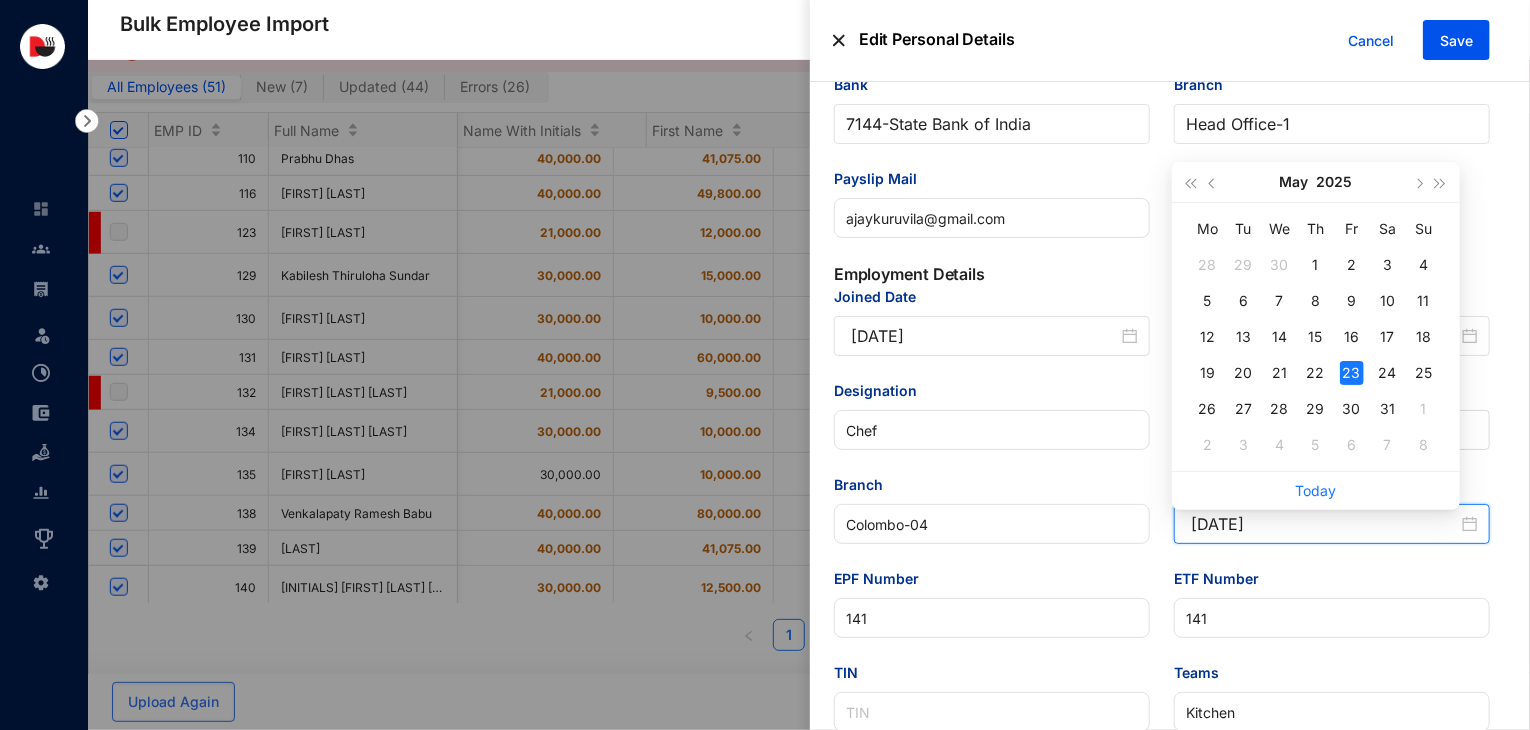 type on "[DATE]" 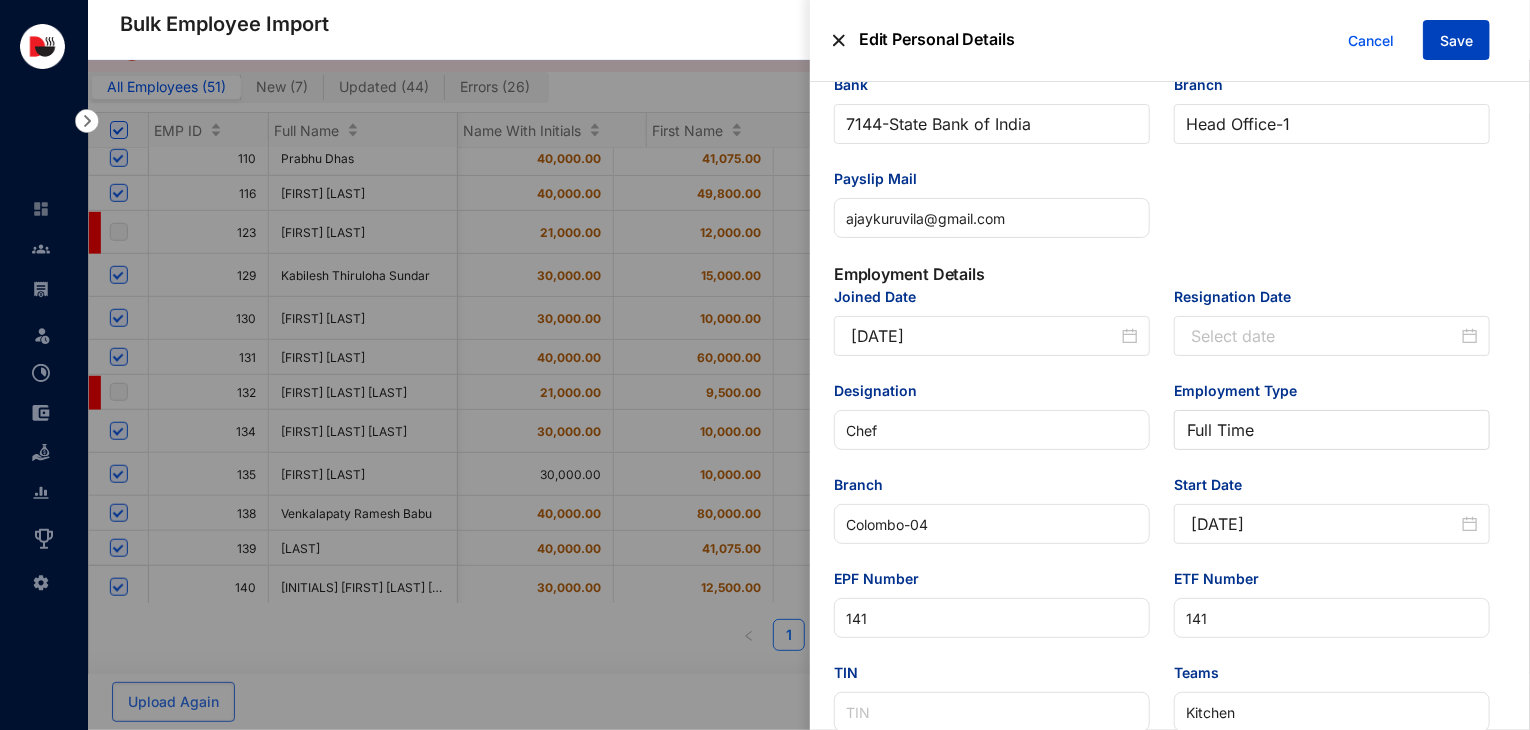click on "Save" at bounding box center (1456, 41) 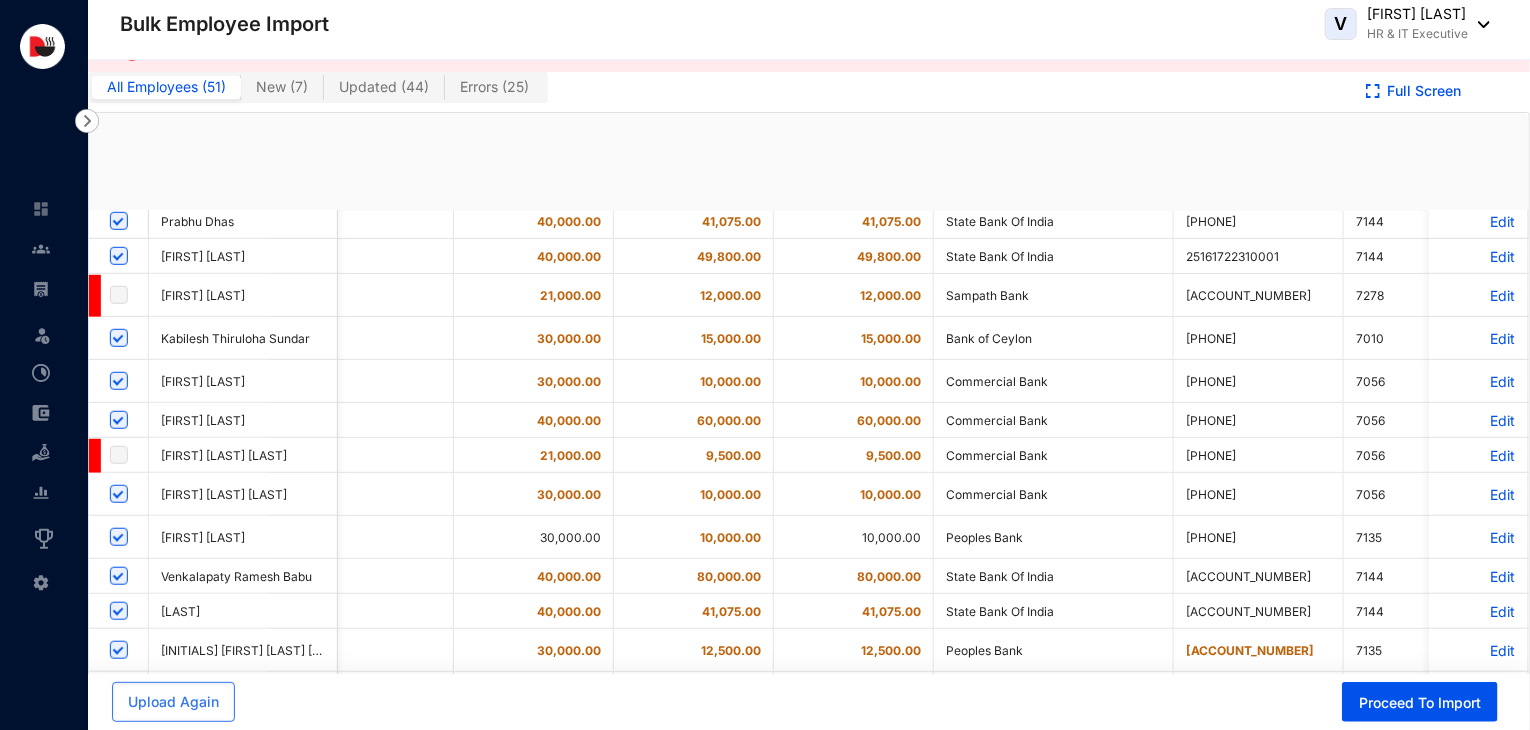 checkbox on "true" 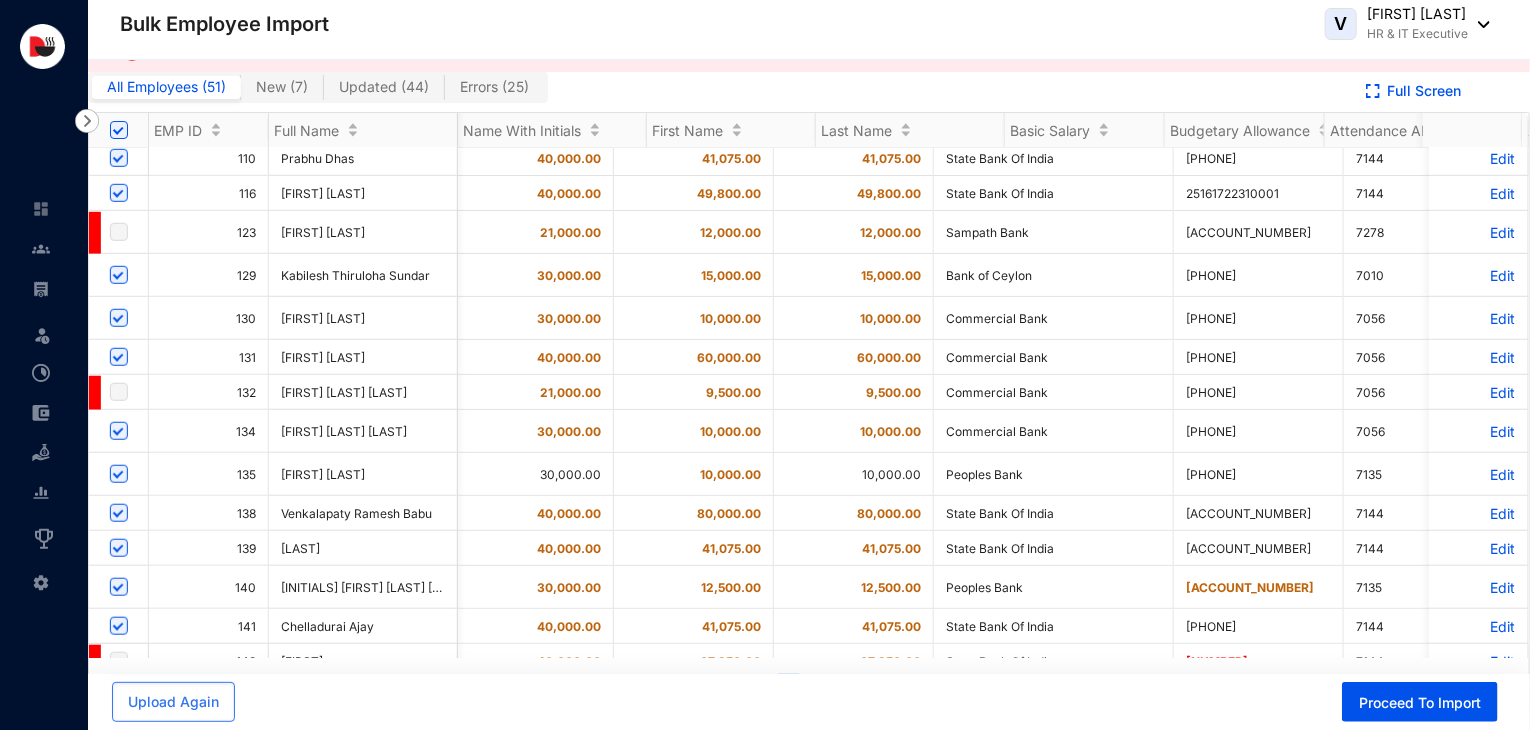 scroll, scrollTop: 776, scrollLeft: 551, axis: both 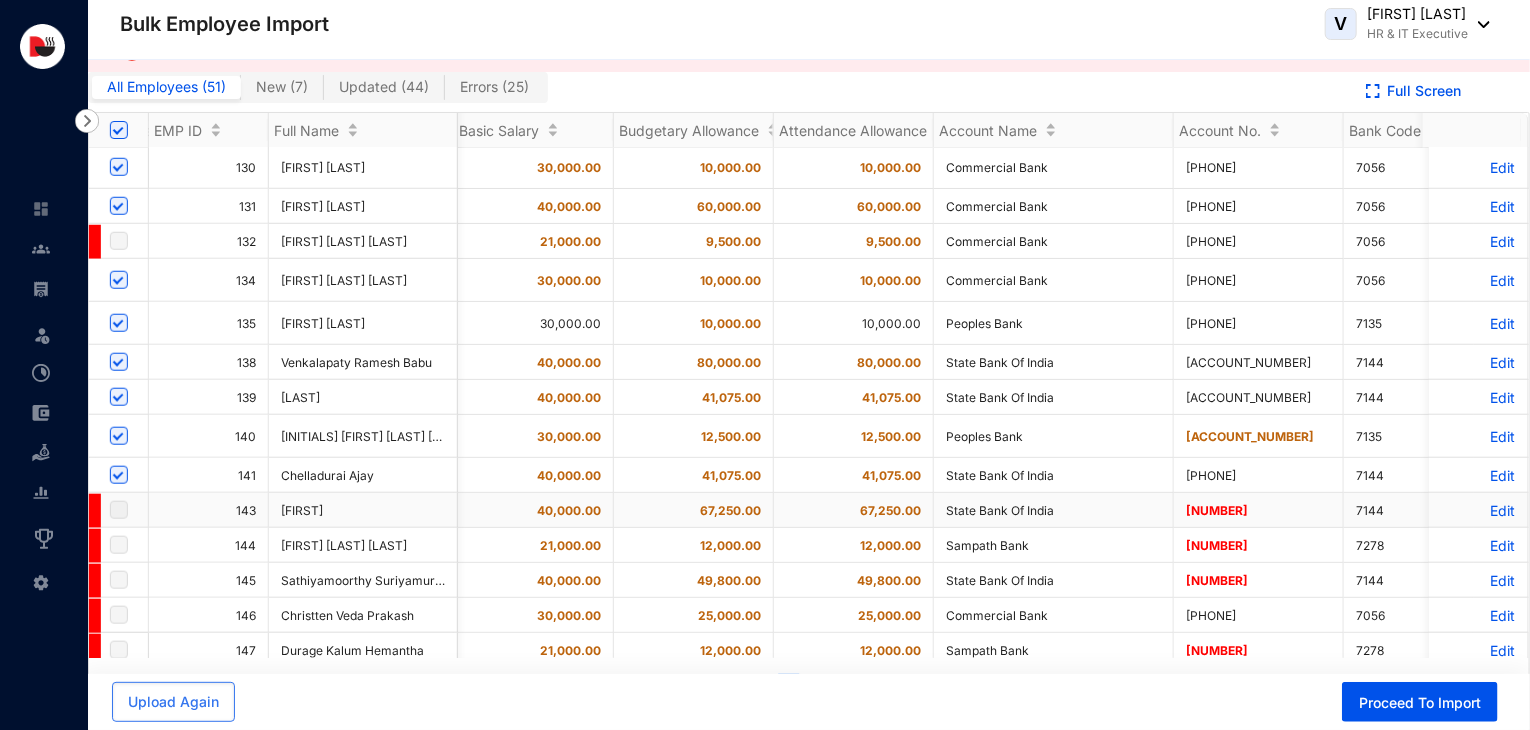 click on "Edit" at bounding box center (1478, 510) 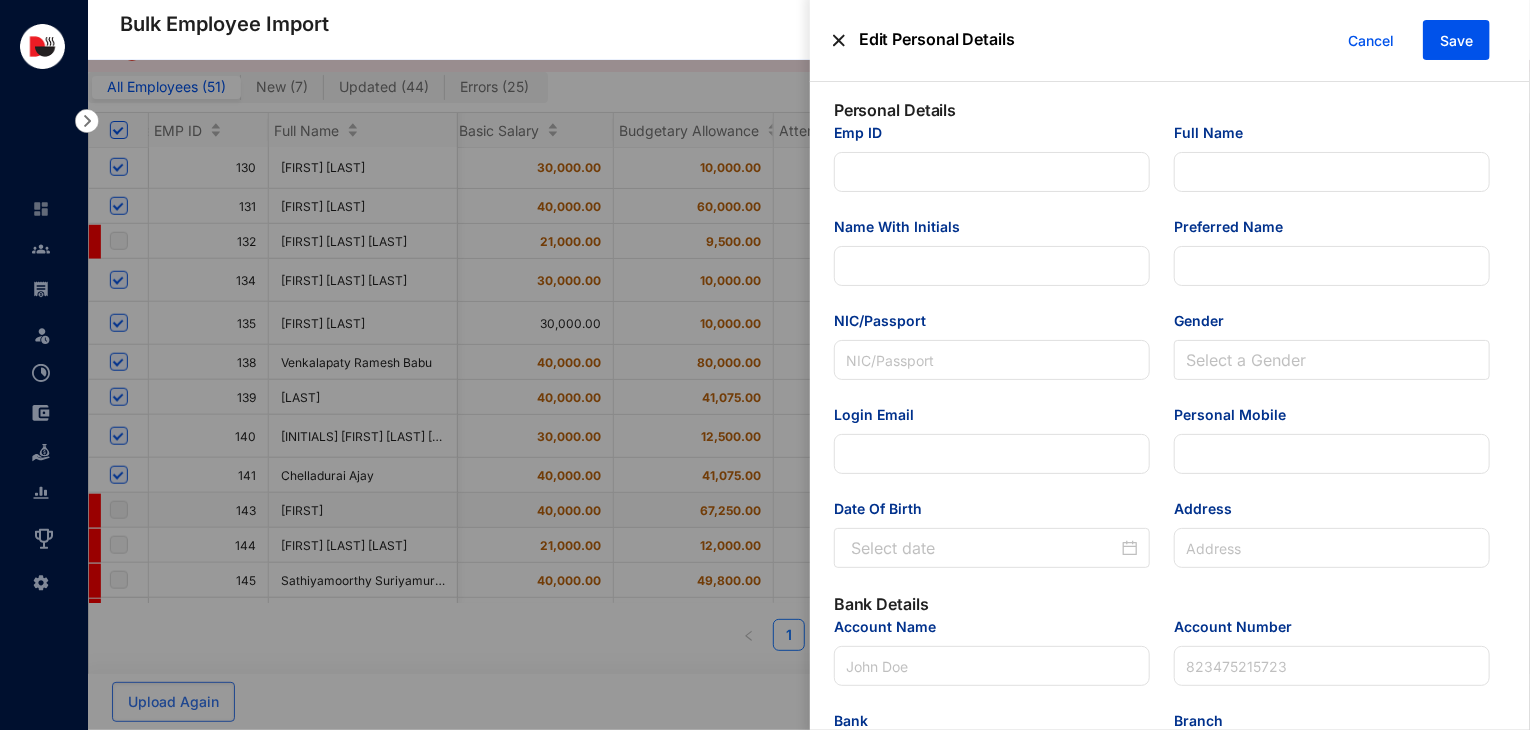 scroll, scrollTop: 0, scrollLeft: 0, axis: both 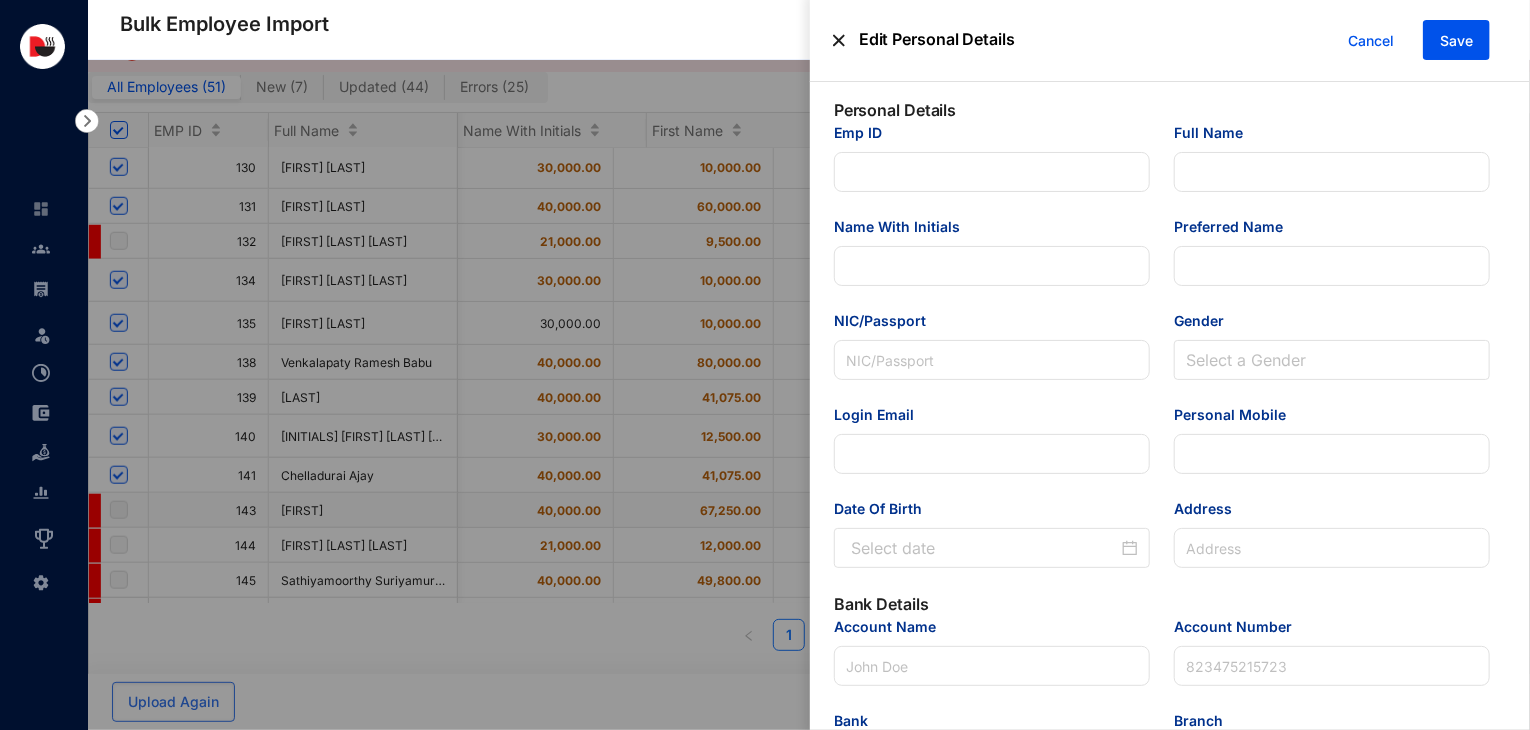 type on "143" 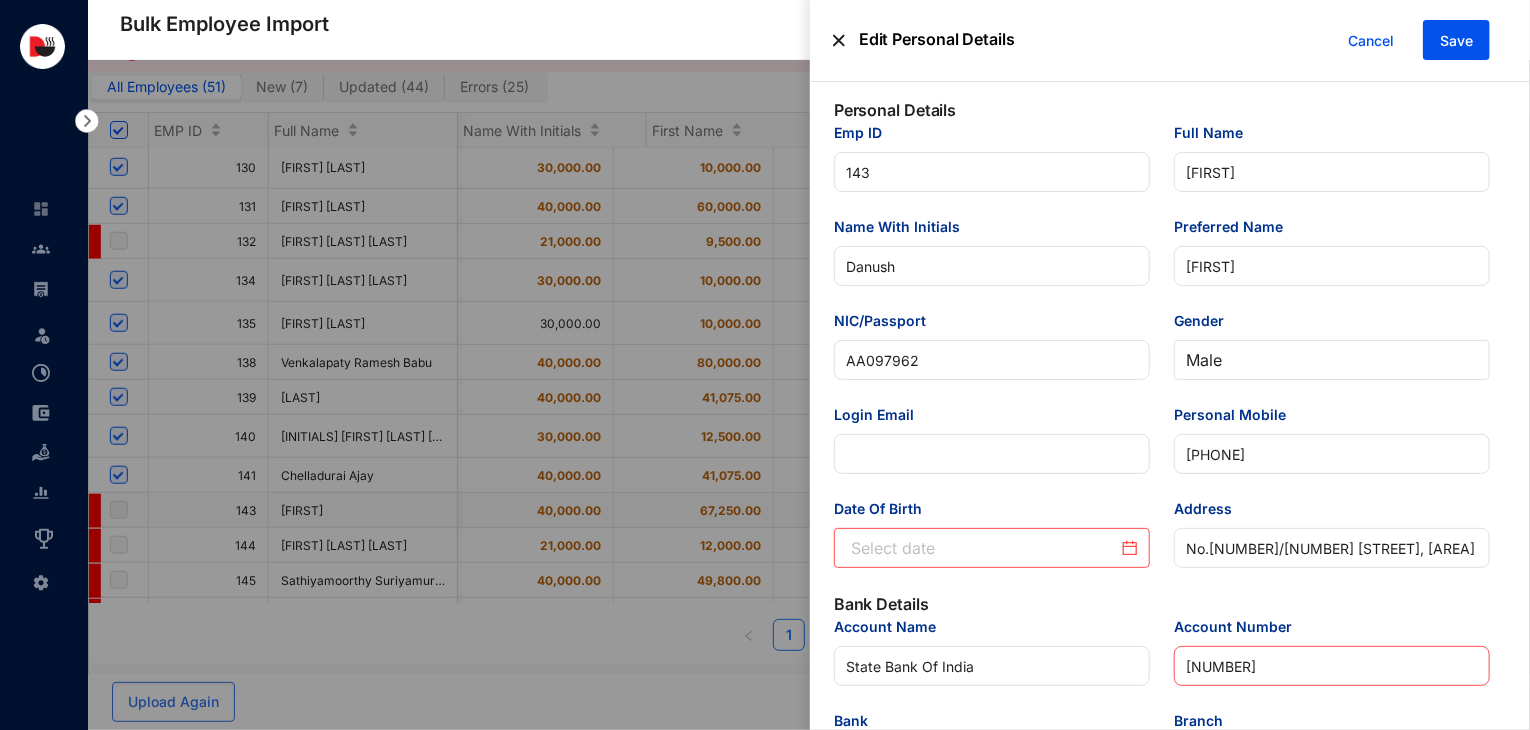 type on "2025-01-07" 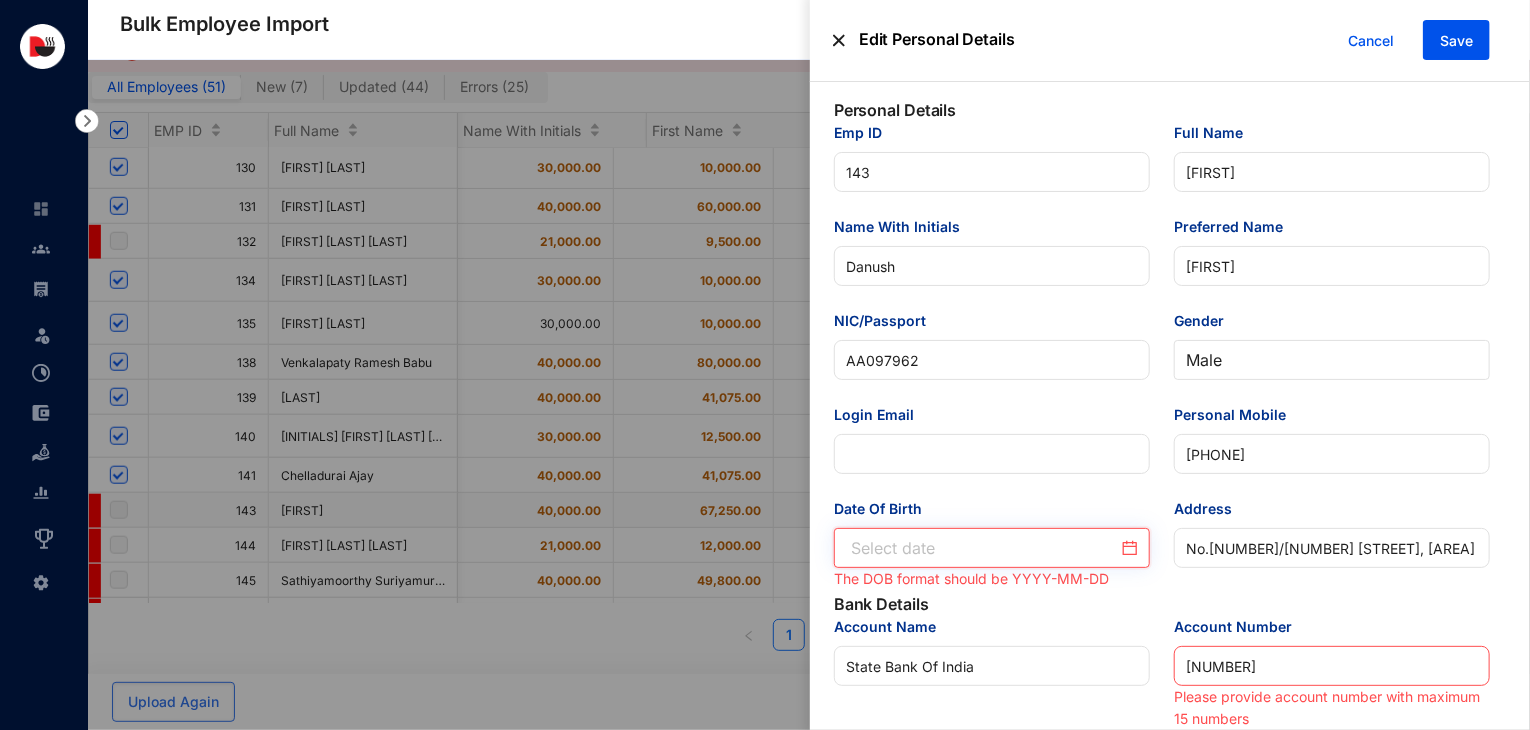click on "Date Of Birth" at bounding box center (984, 548) 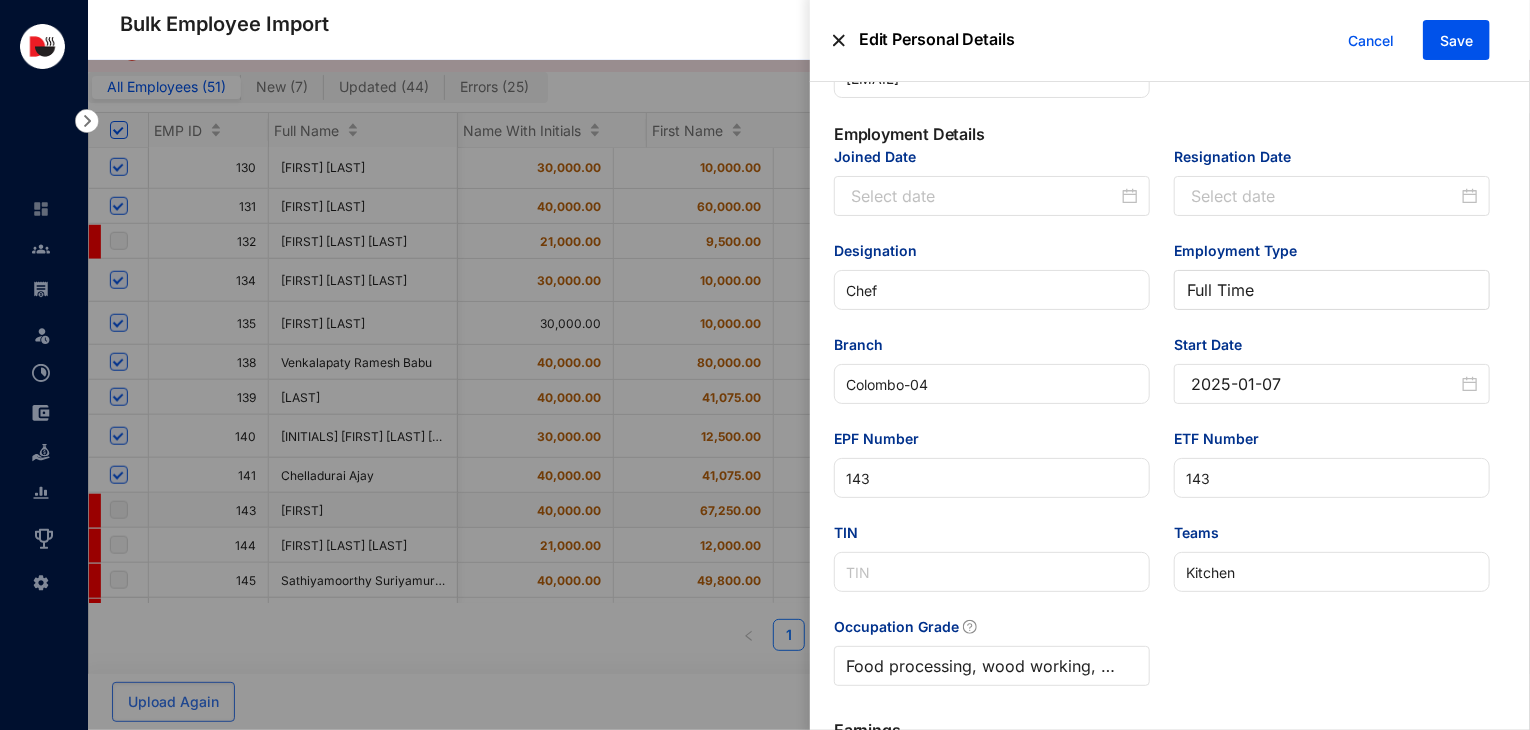 scroll, scrollTop: 776, scrollLeft: 0, axis: vertical 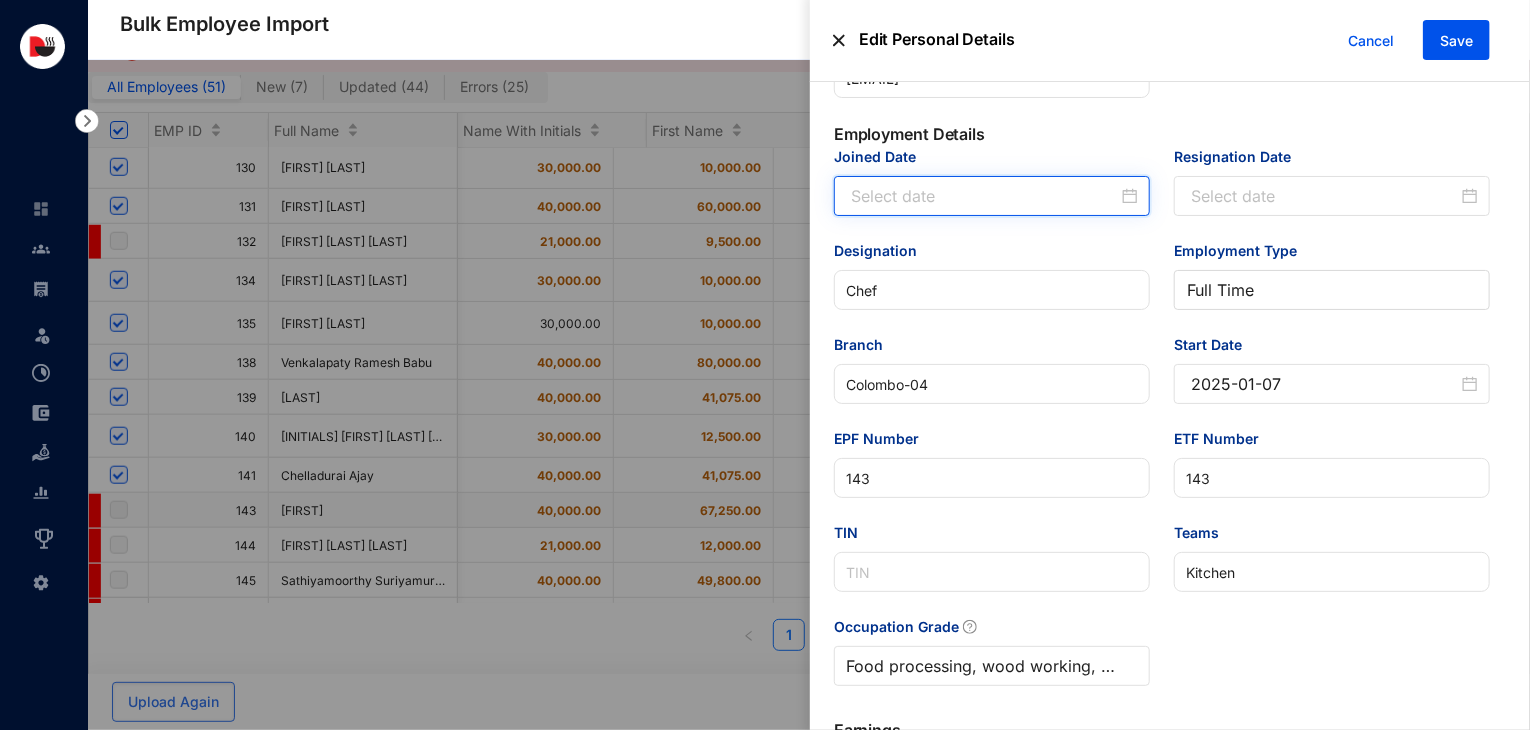 click on "Joined Date" at bounding box center [984, 196] 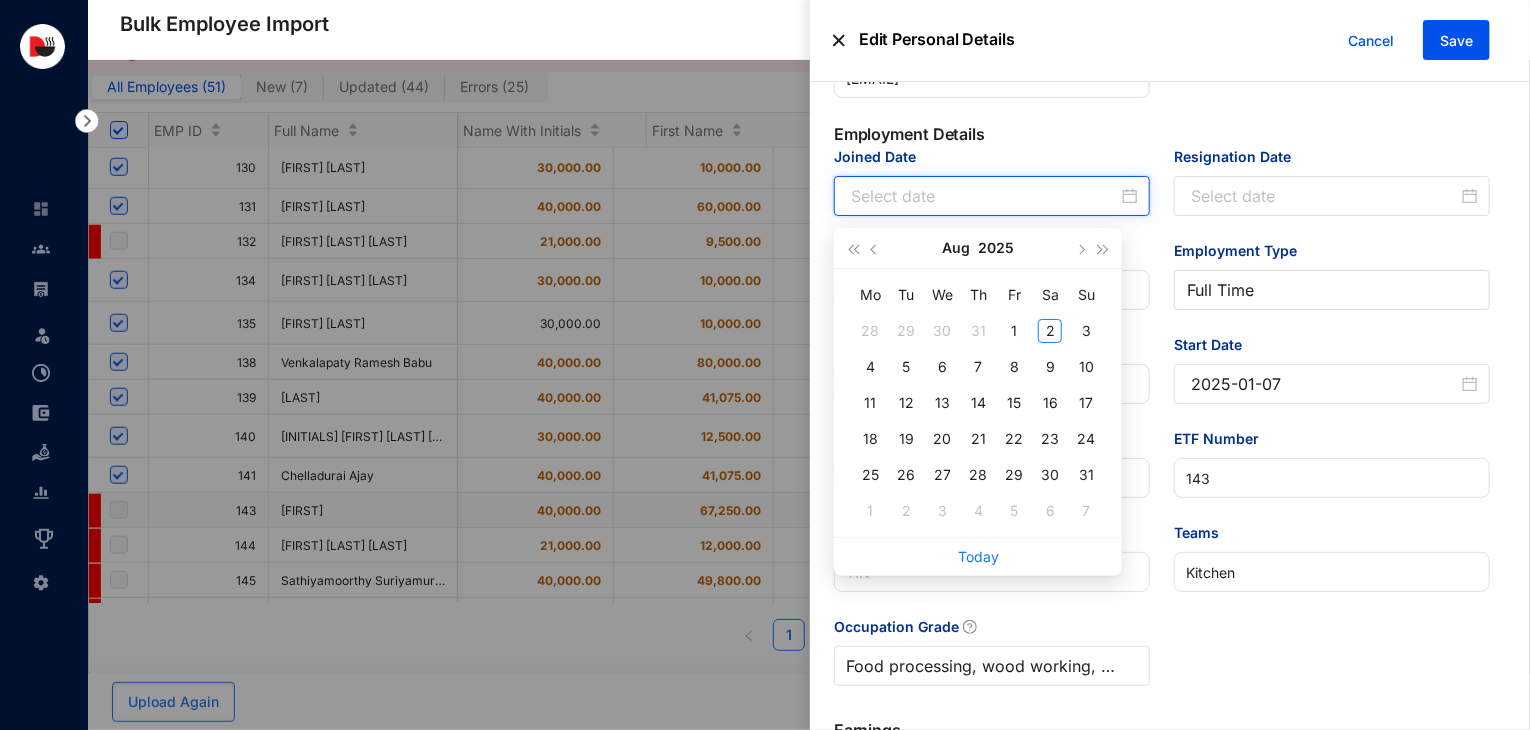 paste on "[DATE]" 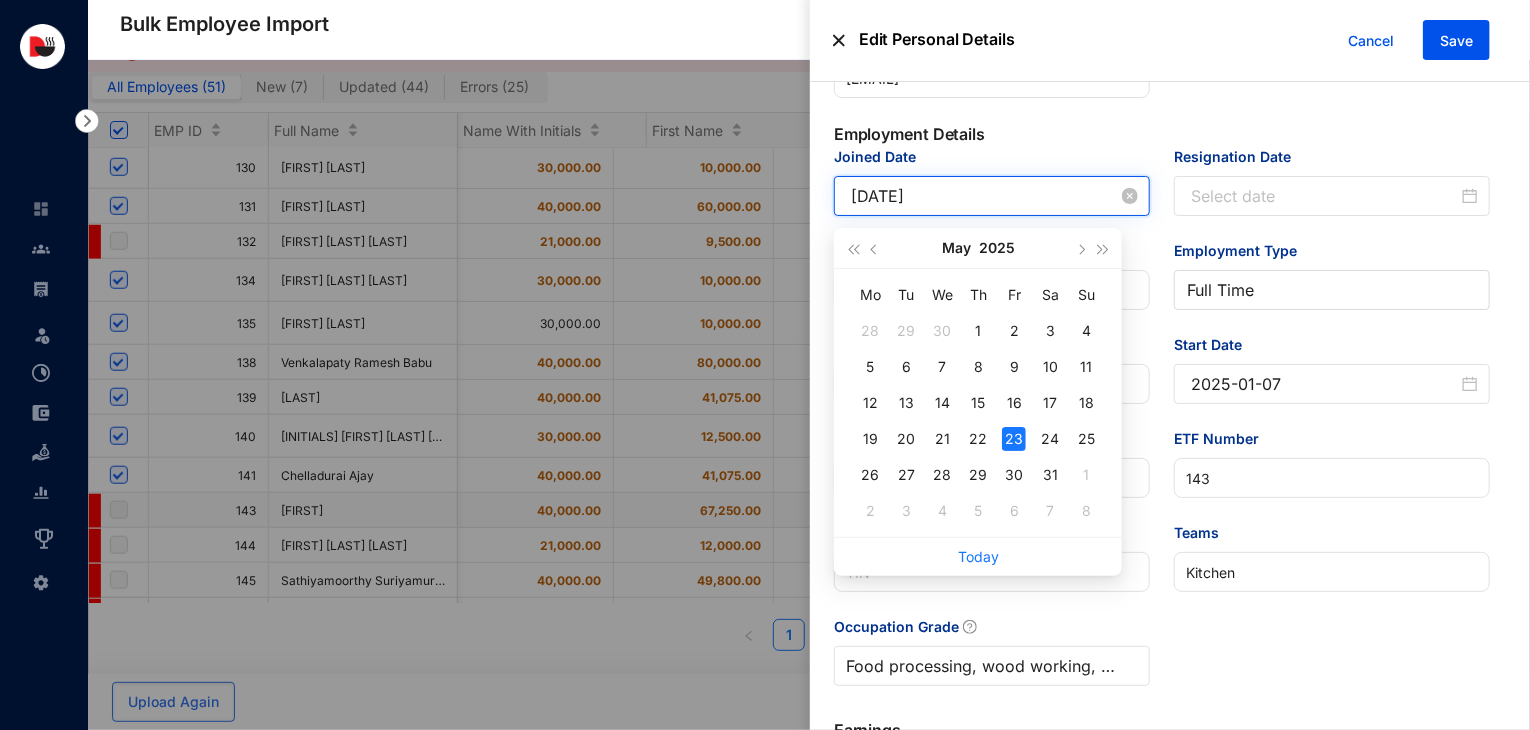 type on "[DATE]" 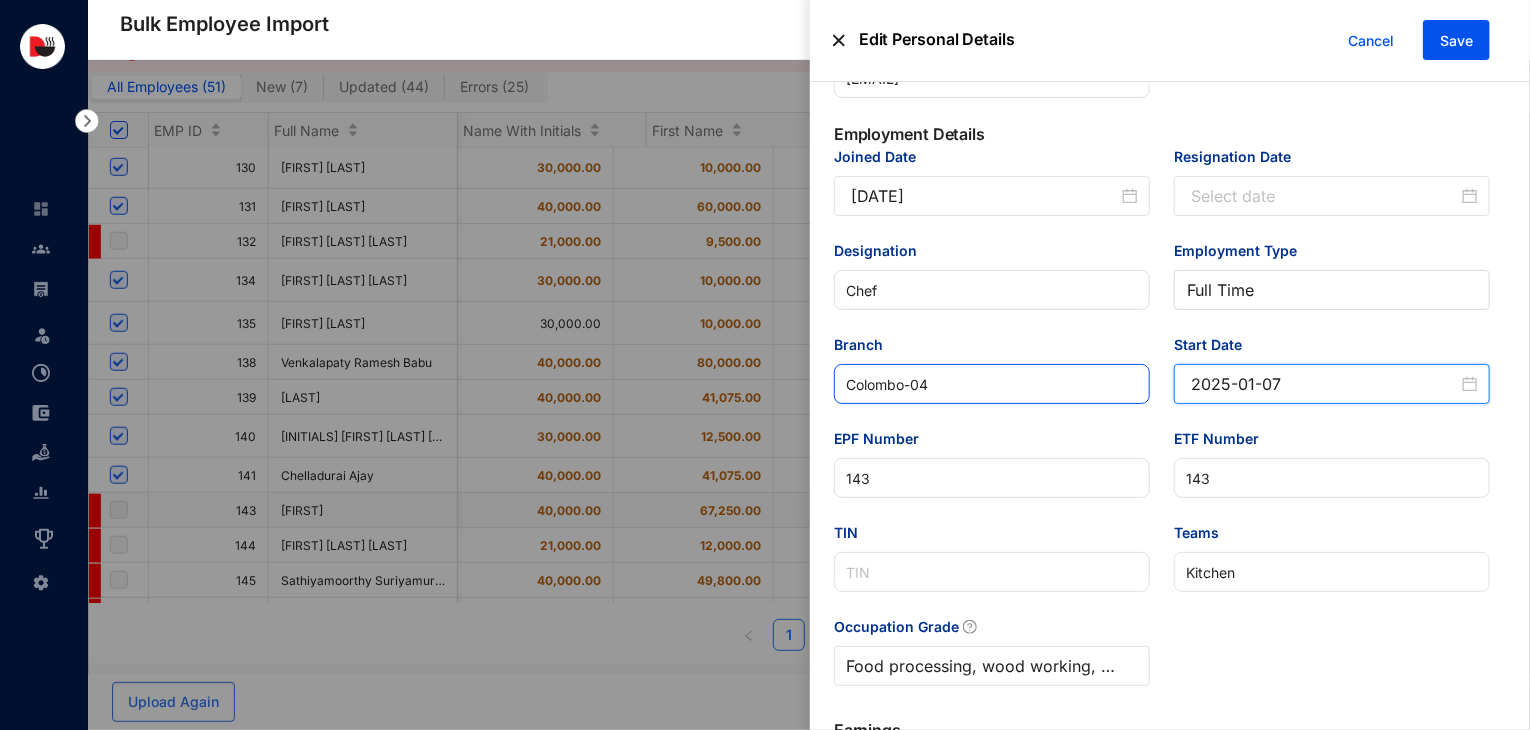 drag, startPoint x: 1336, startPoint y: 387, endPoint x: 1143, endPoint y: 392, distance: 193.06476 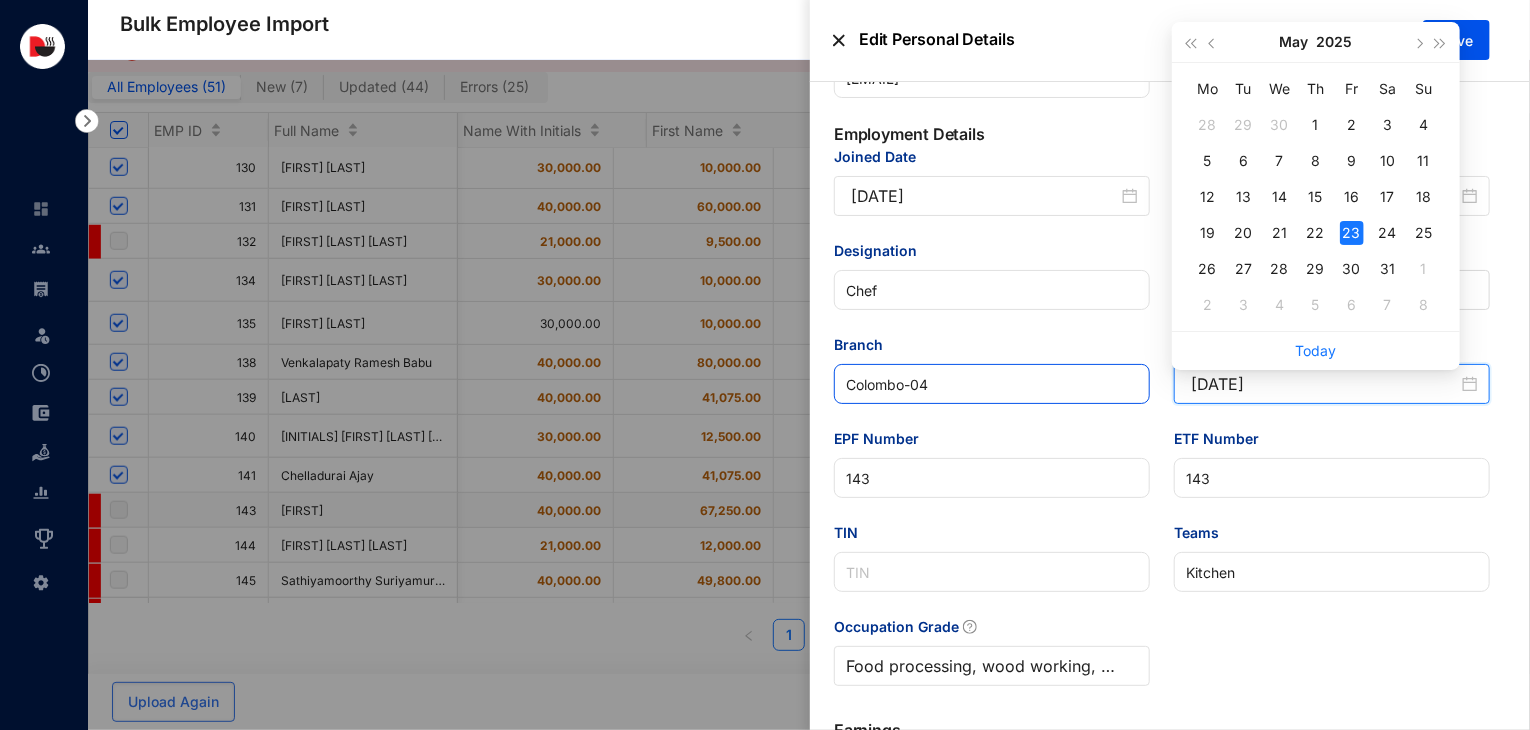 type on "[DATE]" 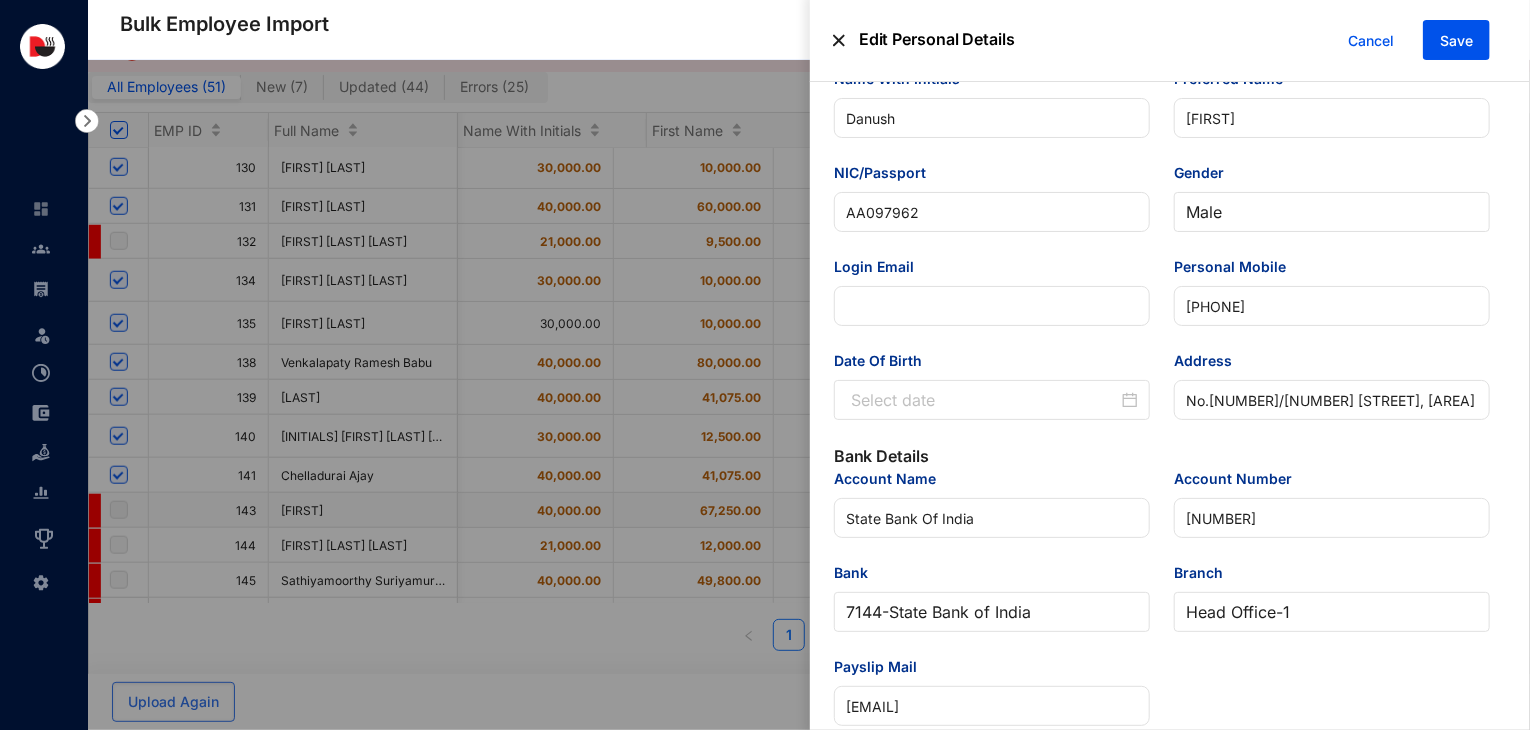 scroll, scrollTop: 150, scrollLeft: 0, axis: vertical 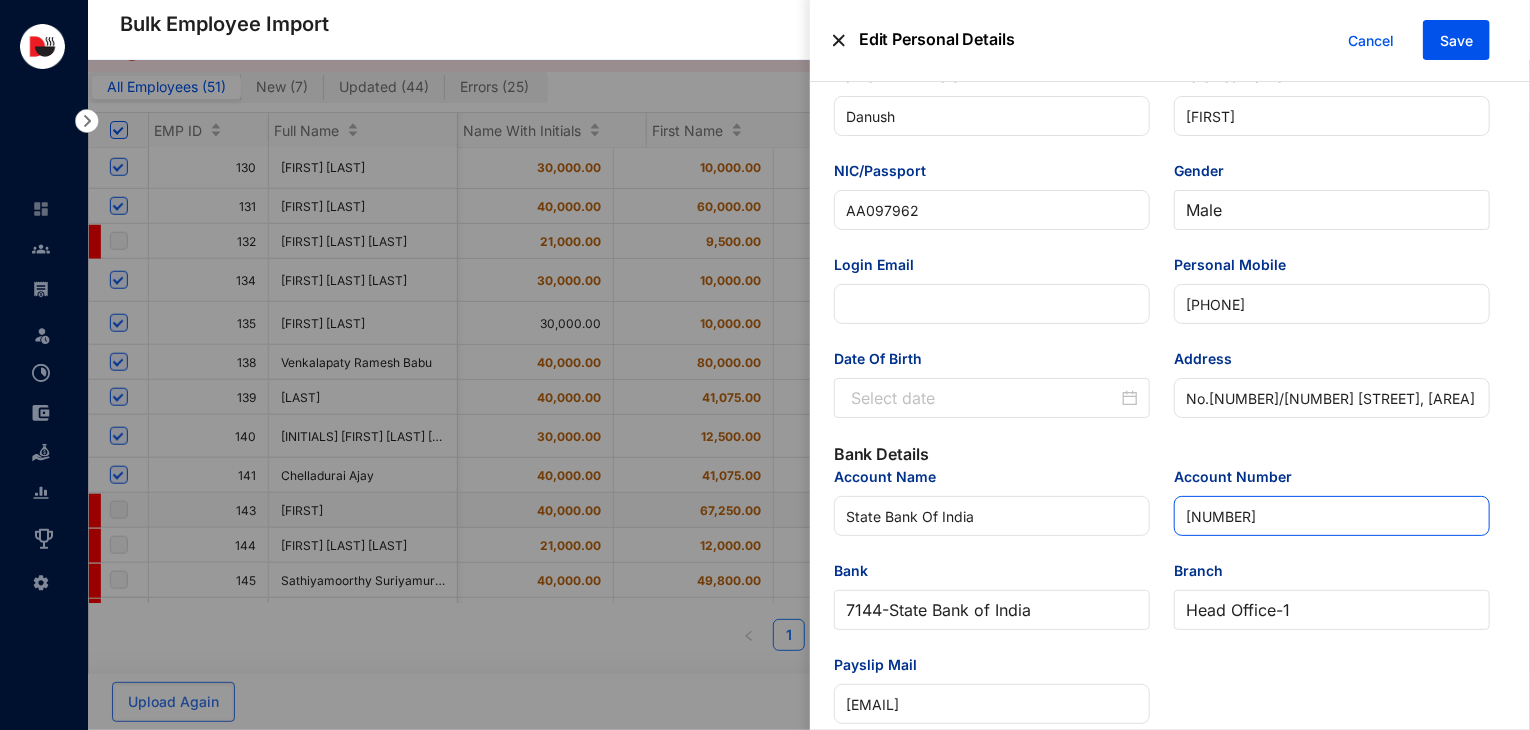 drag, startPoint x: 1285, startPoint y: 521, endPoint x: 1155, endPoint y: 541, distance: 131.52946 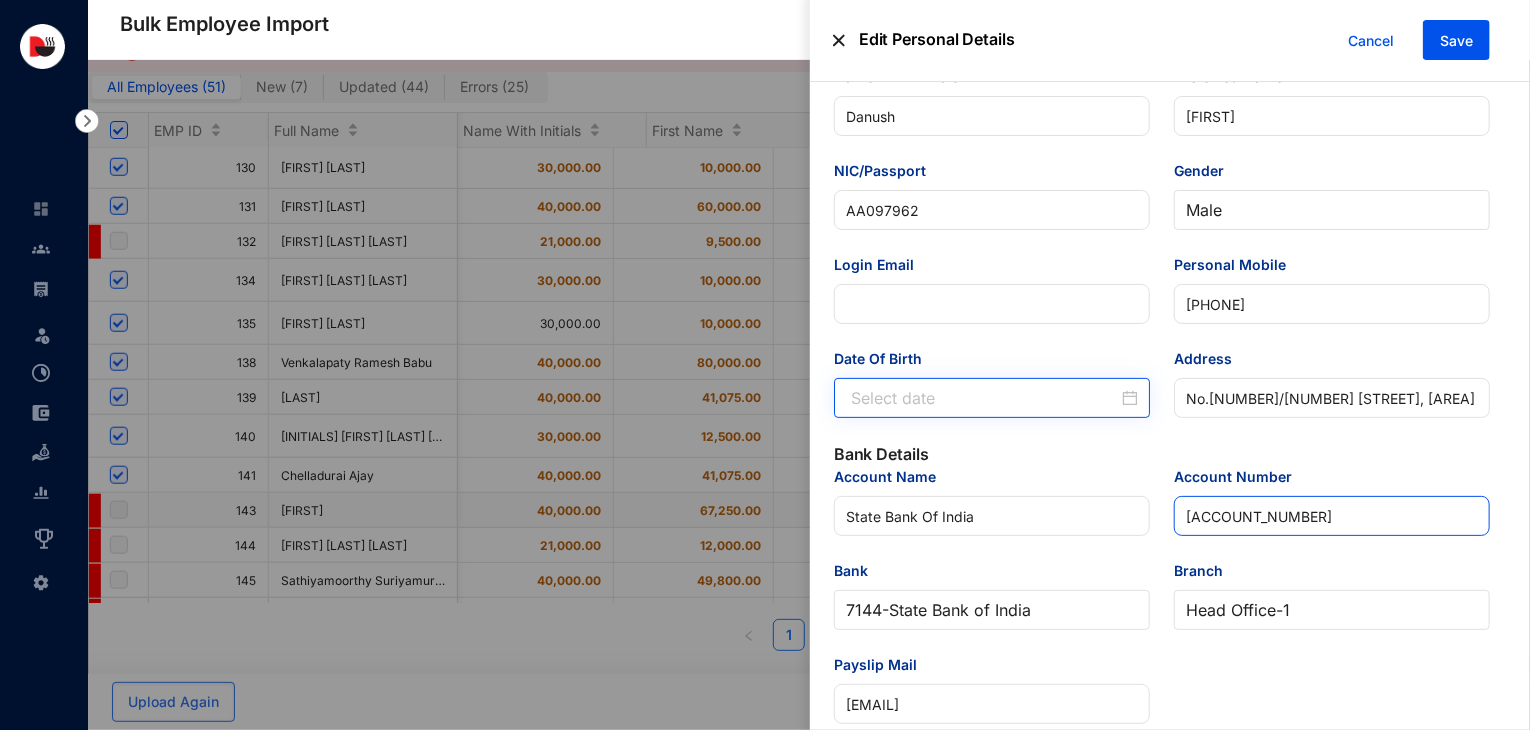 type on "[ACCOUNT_NUMBER]" 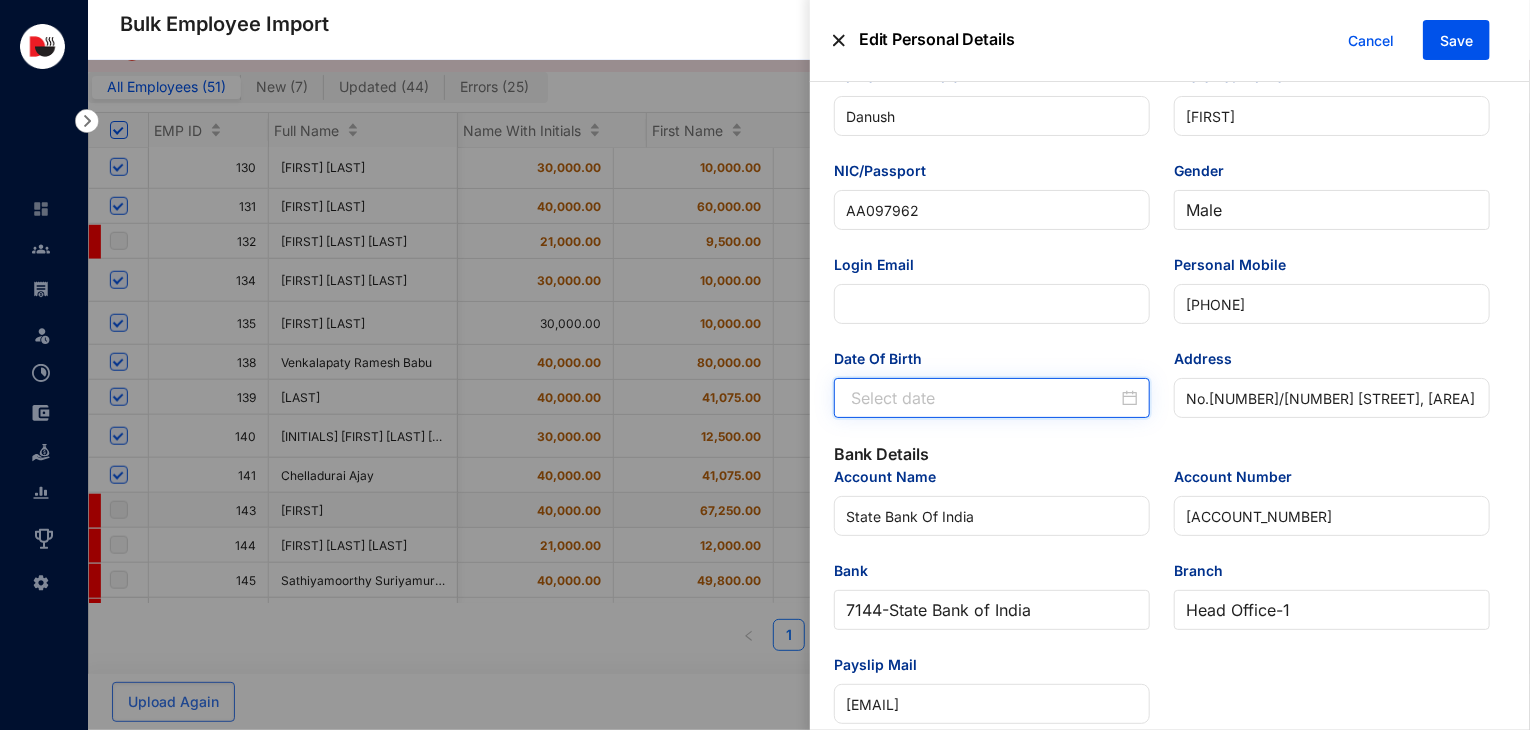 click on "Date Of Birth" at bounding box center [984, 398] 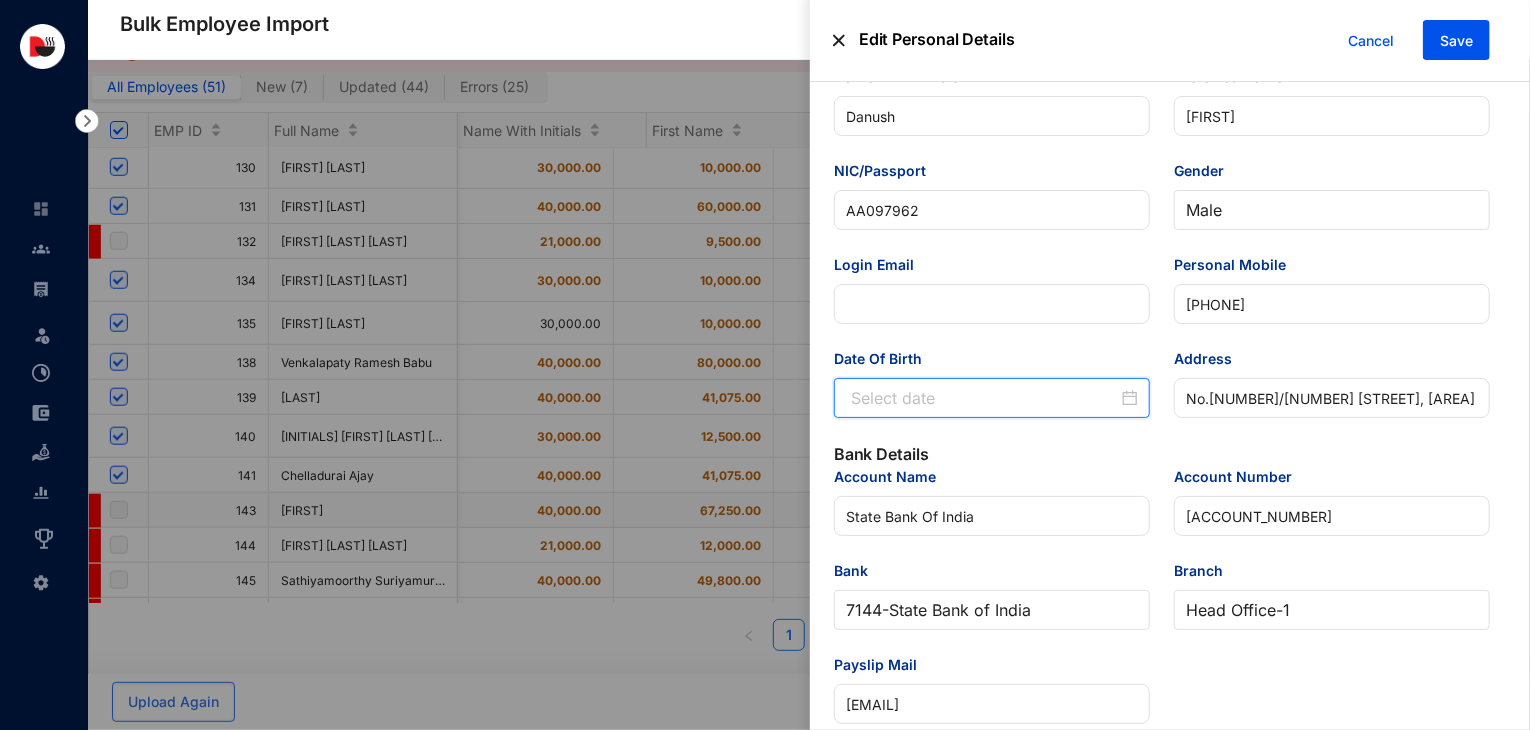 click on "Date Of Birth" at bounding box center (984, 398) 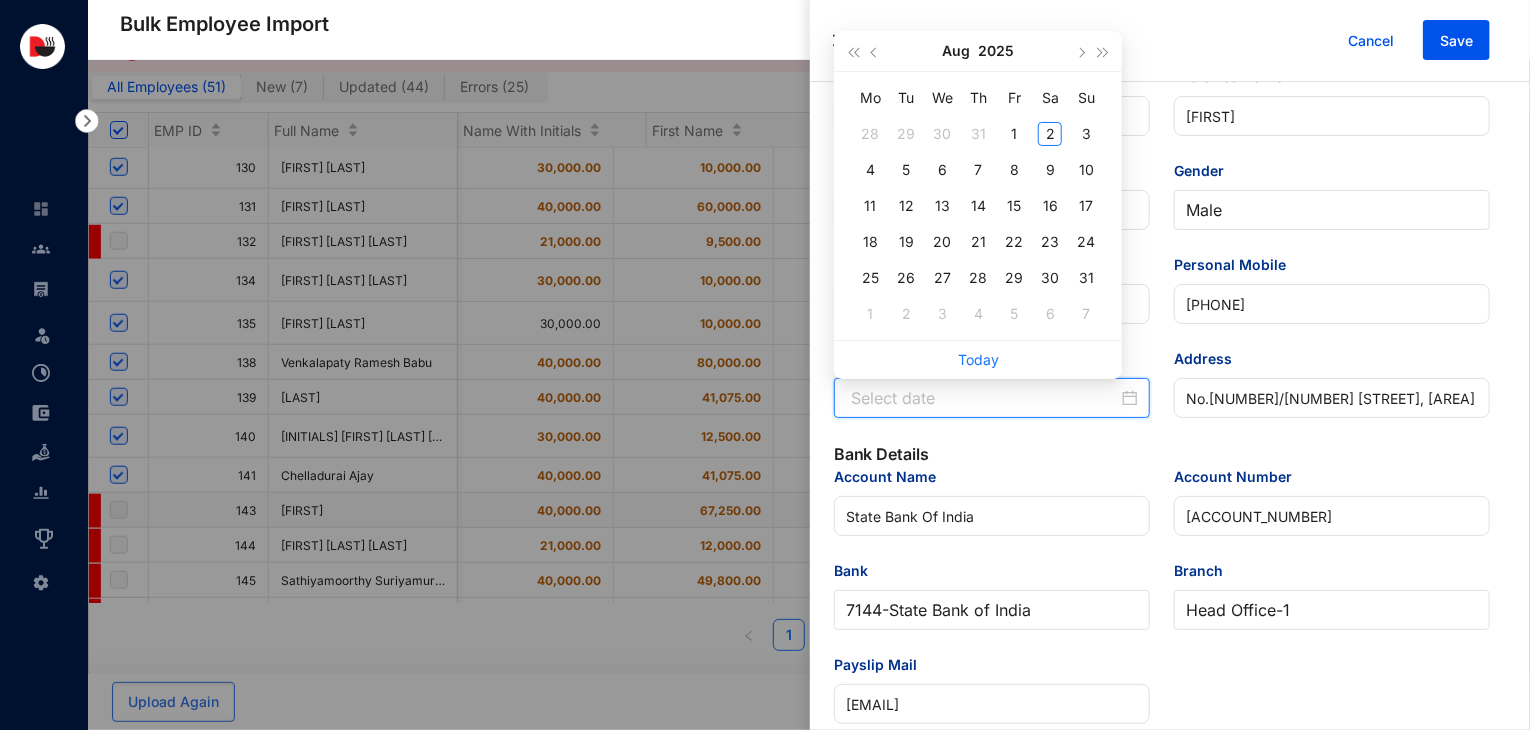 paste on "[DATE]" 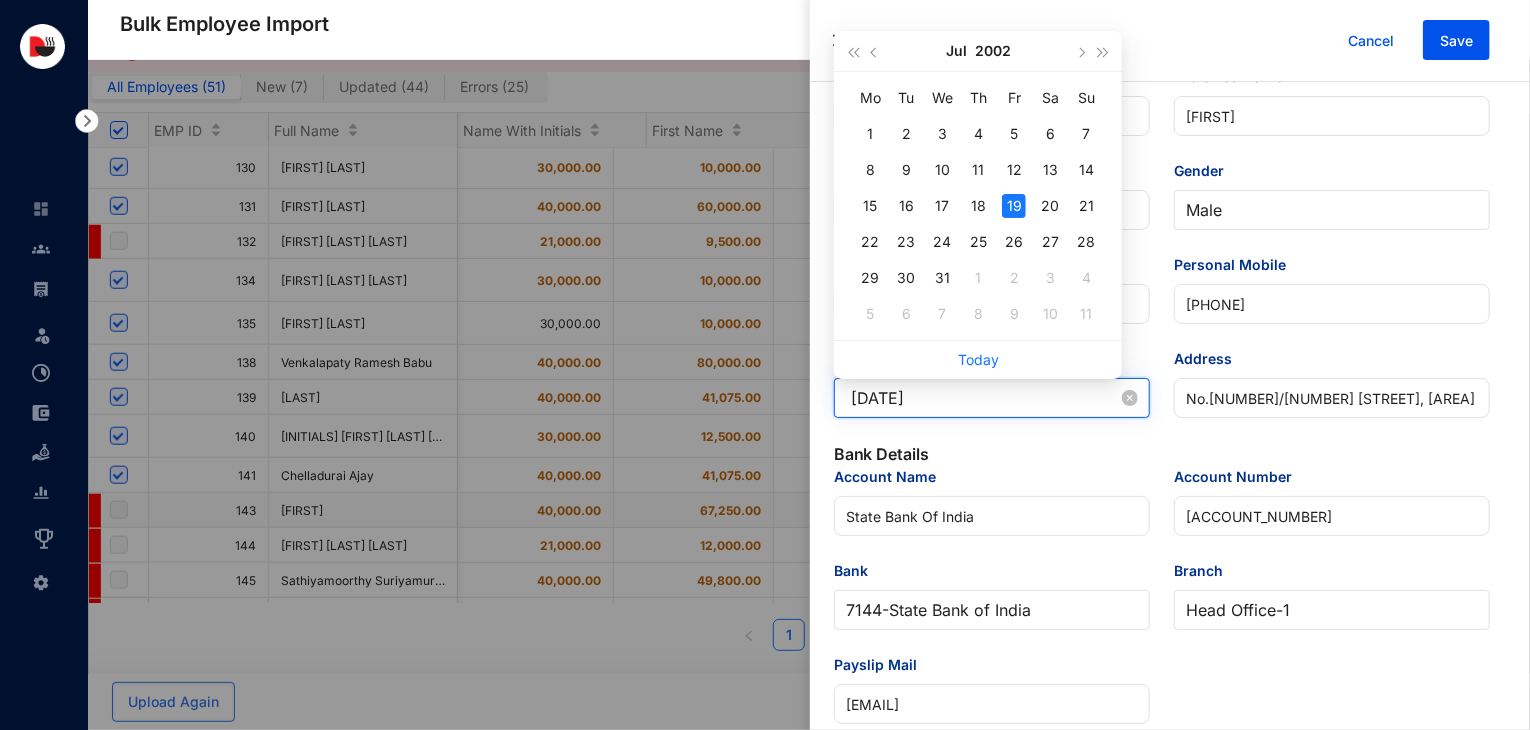 type on "[DATE]" 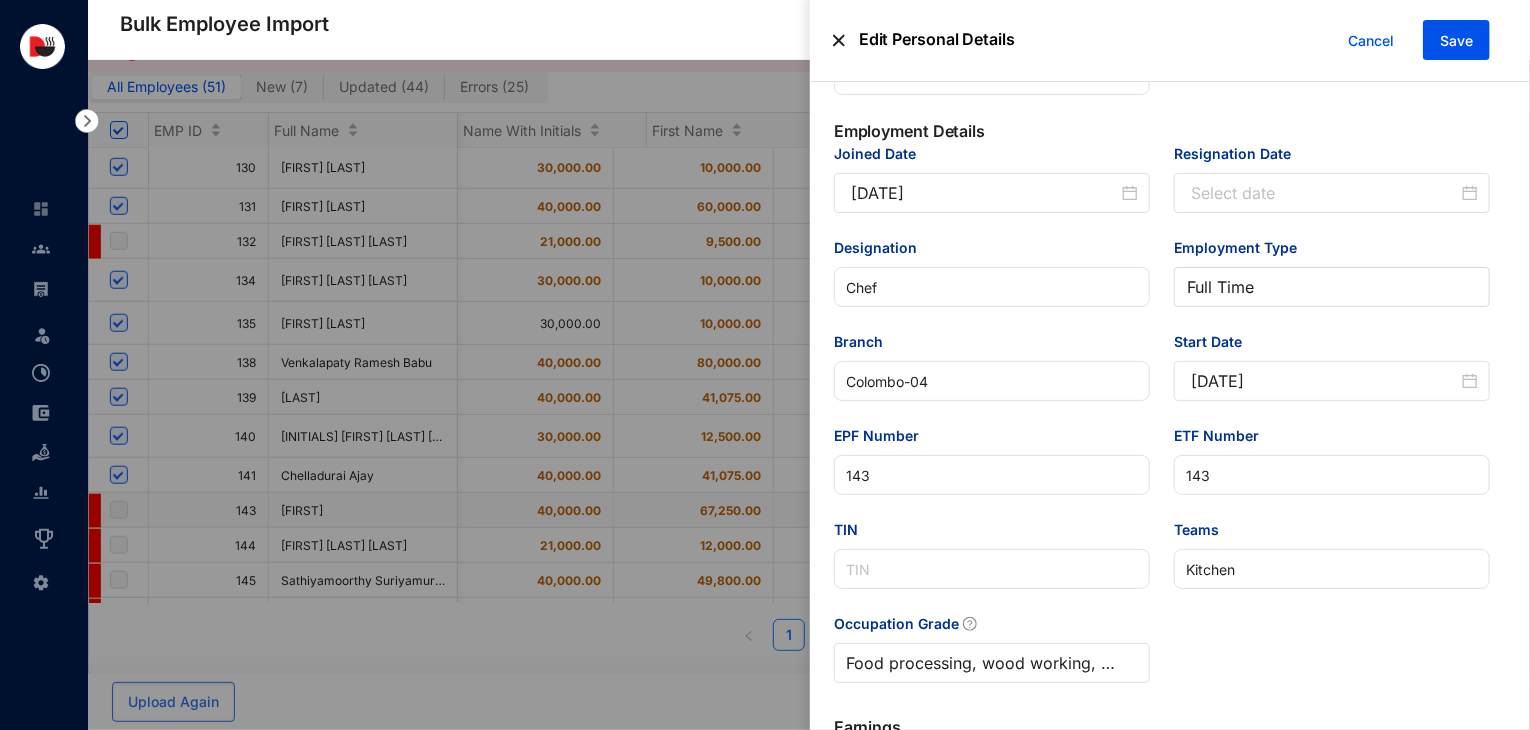 scroll, scrollTop: 1020, scrollLeft: 0, axis: vertical 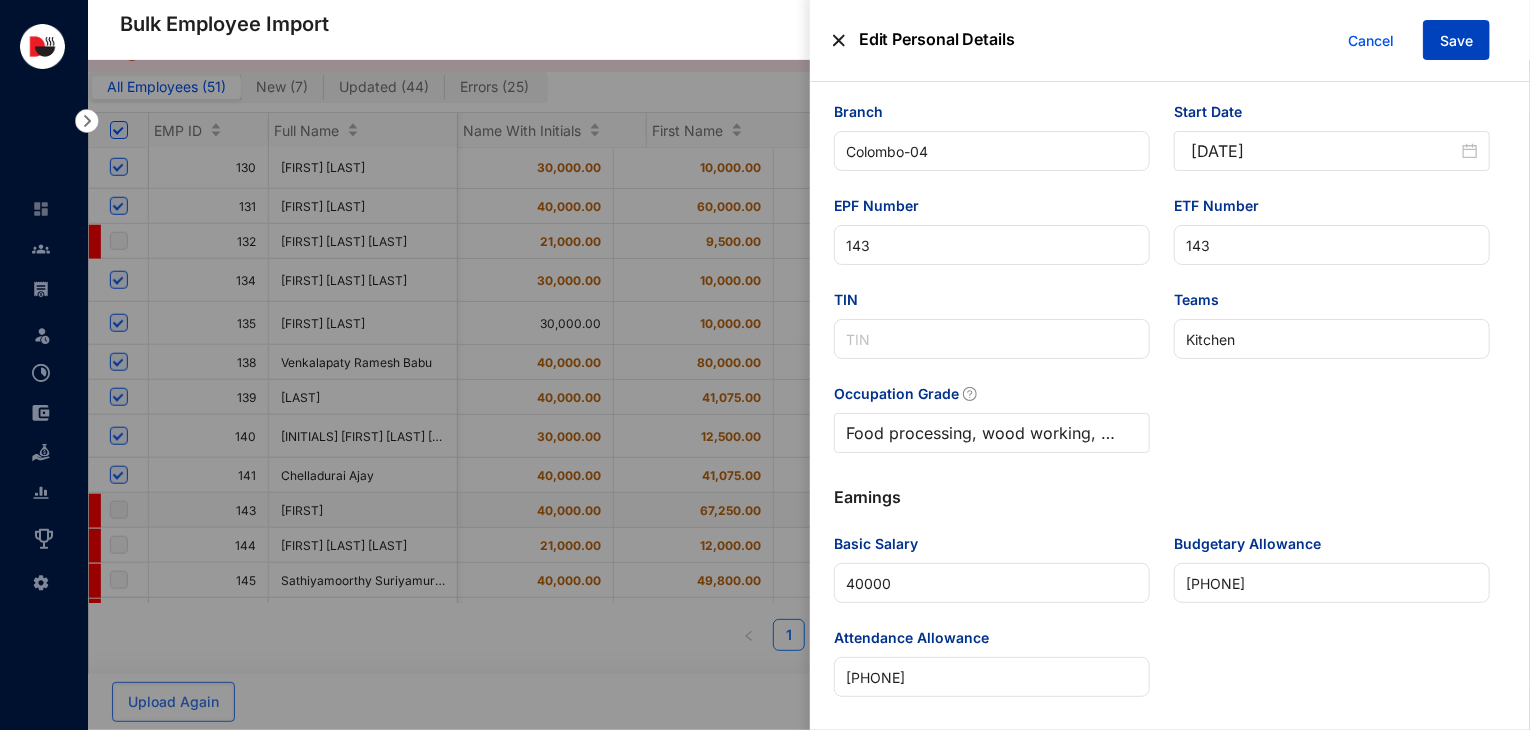 click on "Save" at bounding box center [1456, 40] 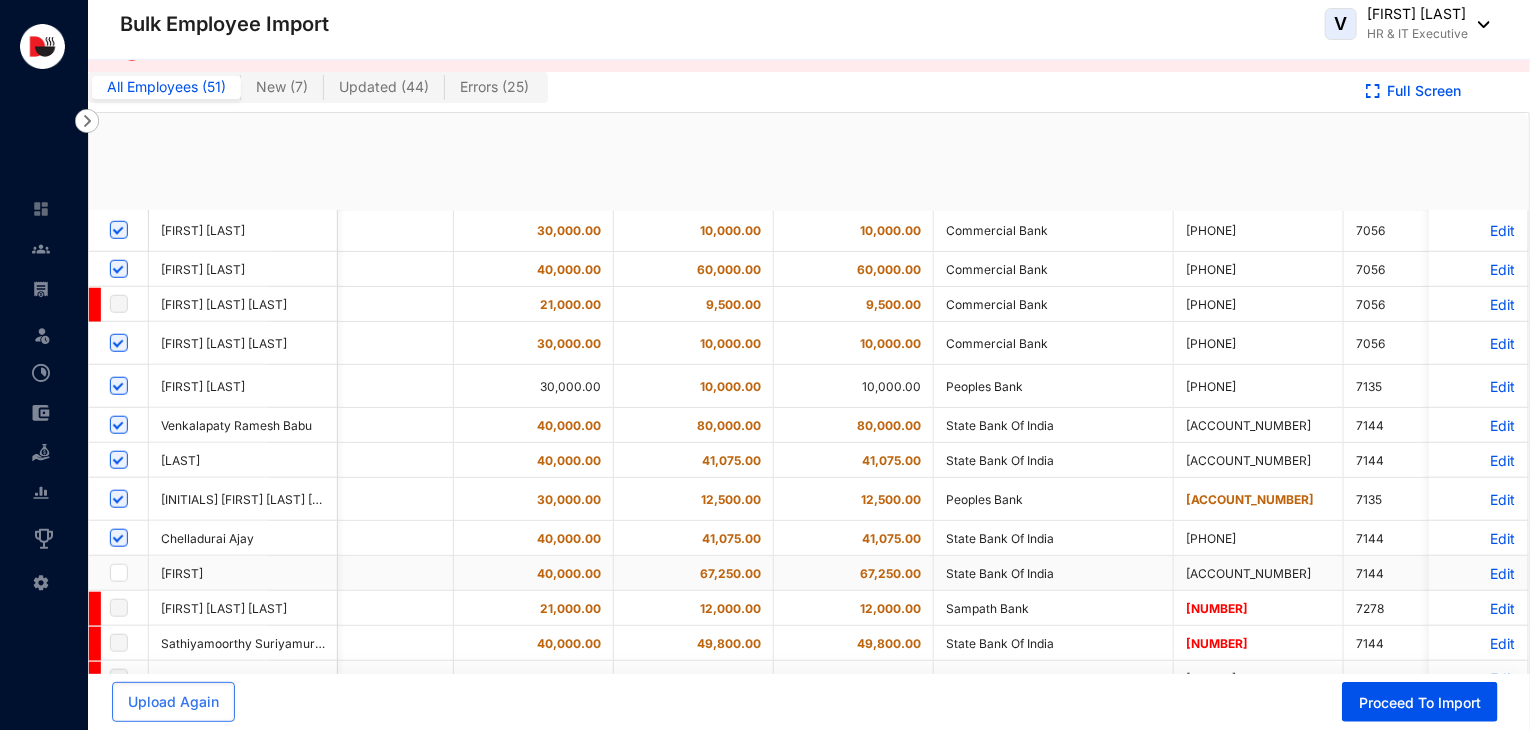 checkbox on "true" 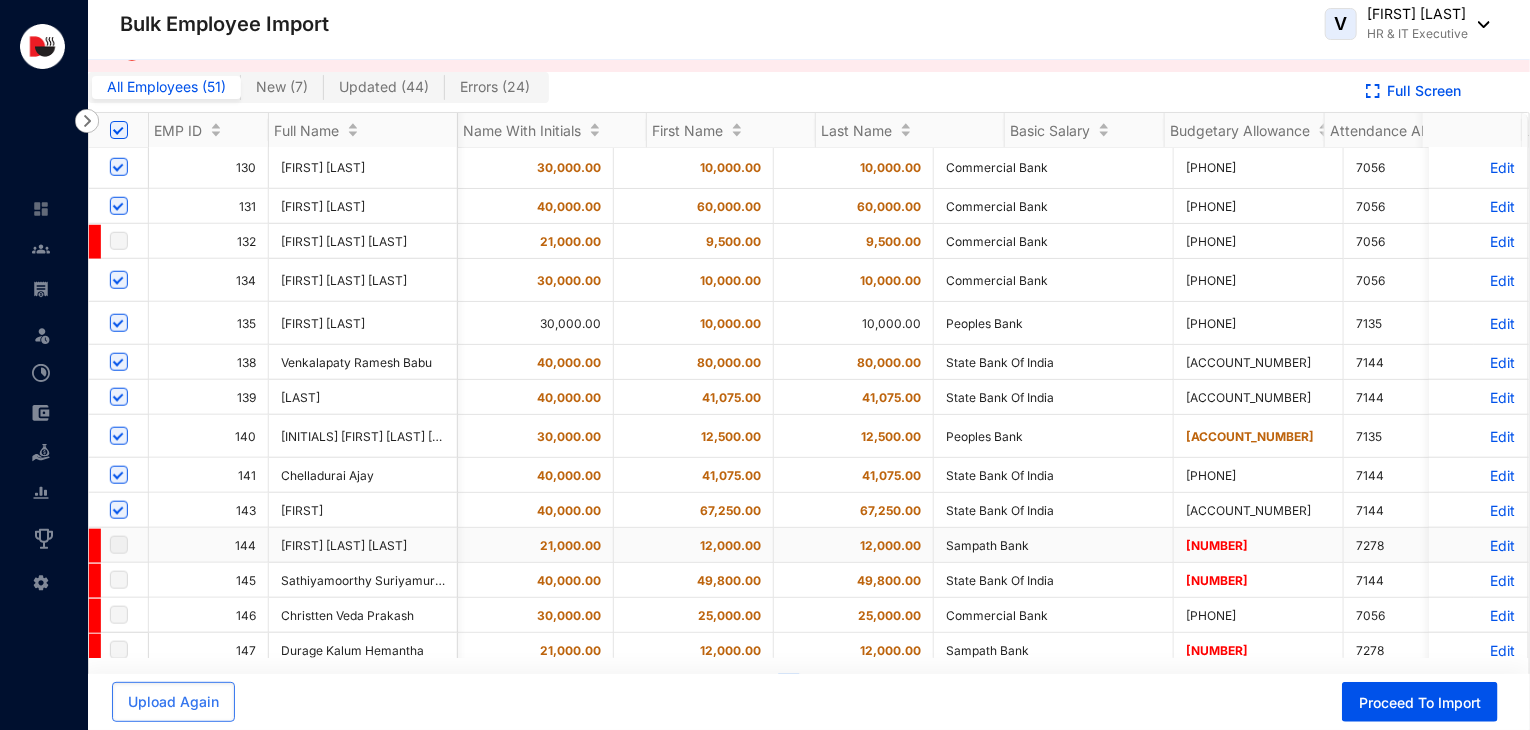 click on "Edit" at bounding box center (1478, 545) 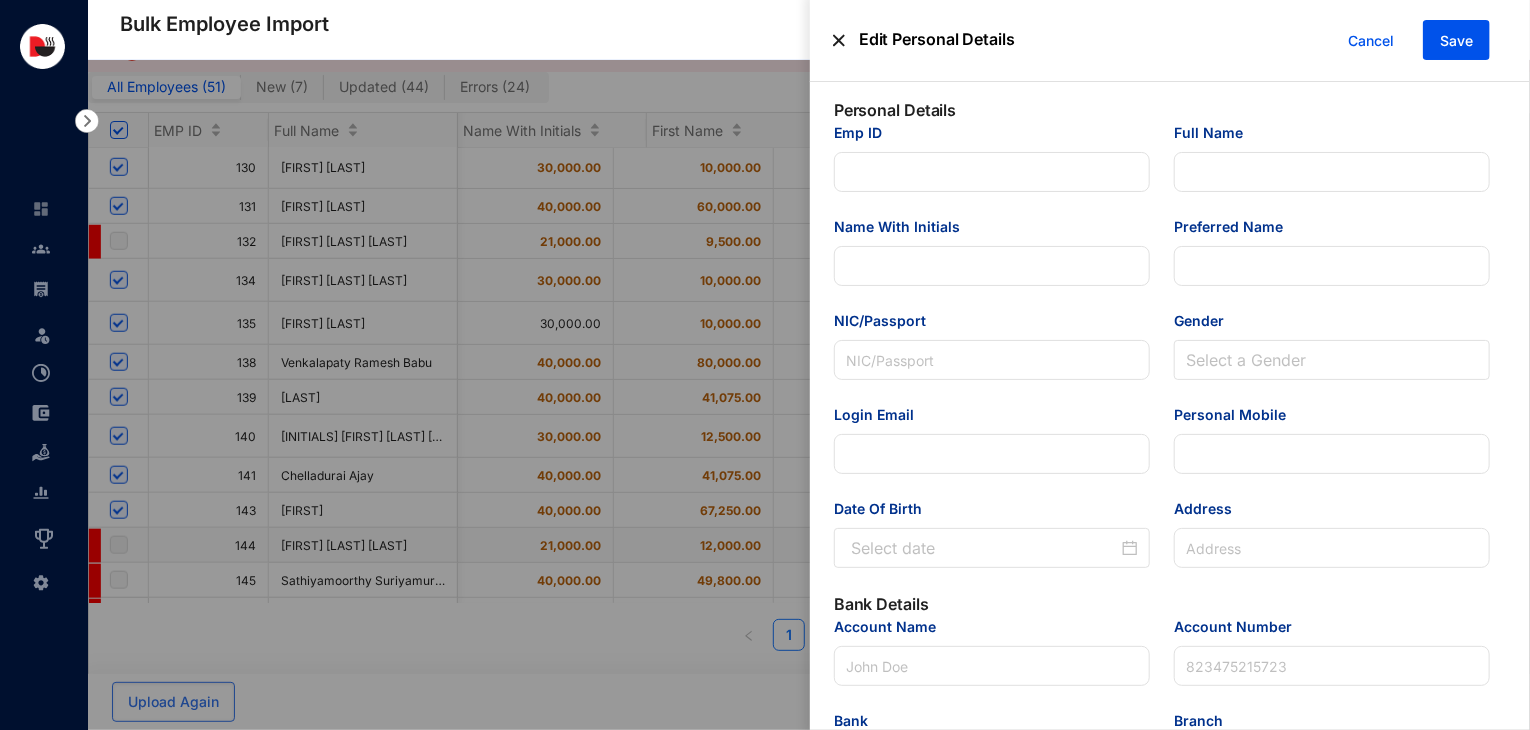 type on "144" 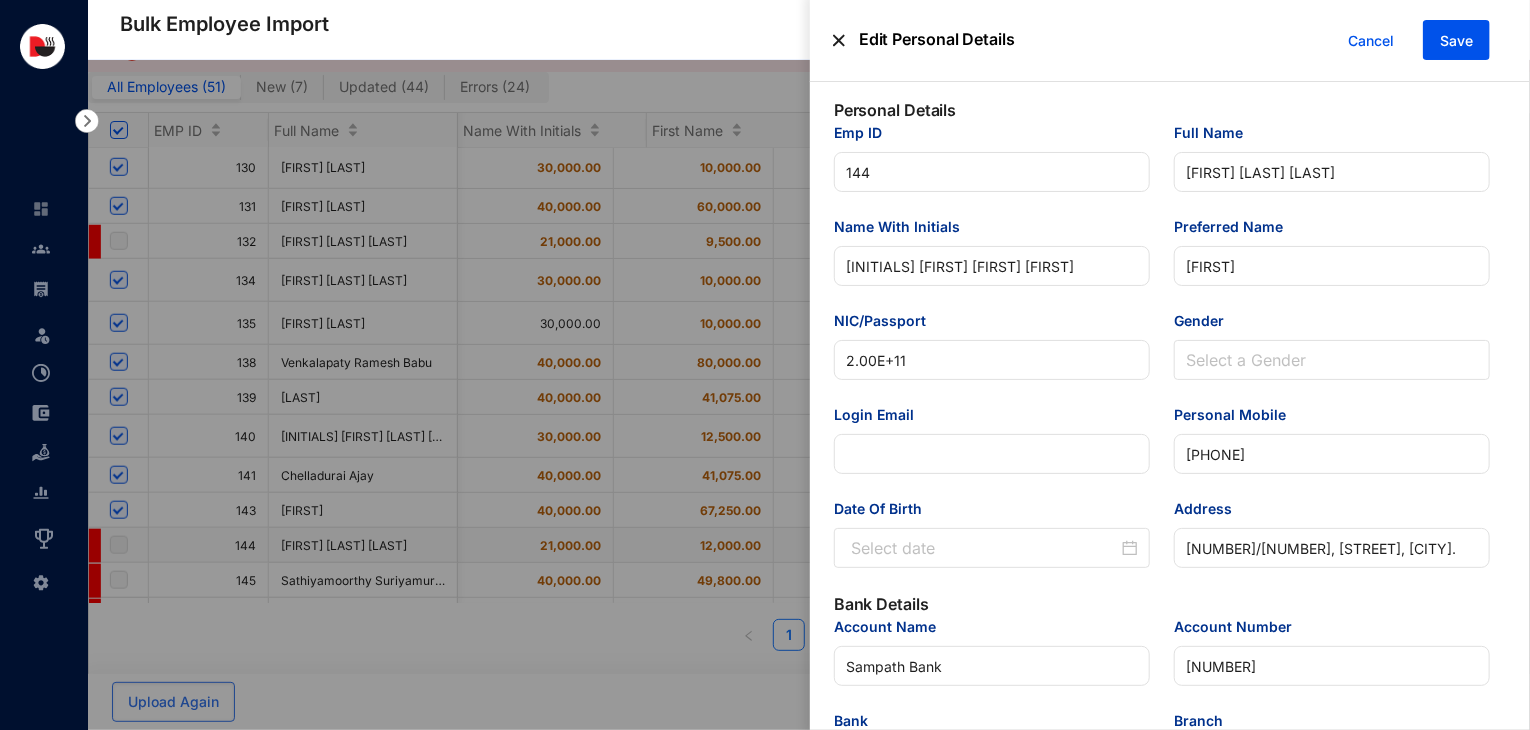 type on "2025-01-07" 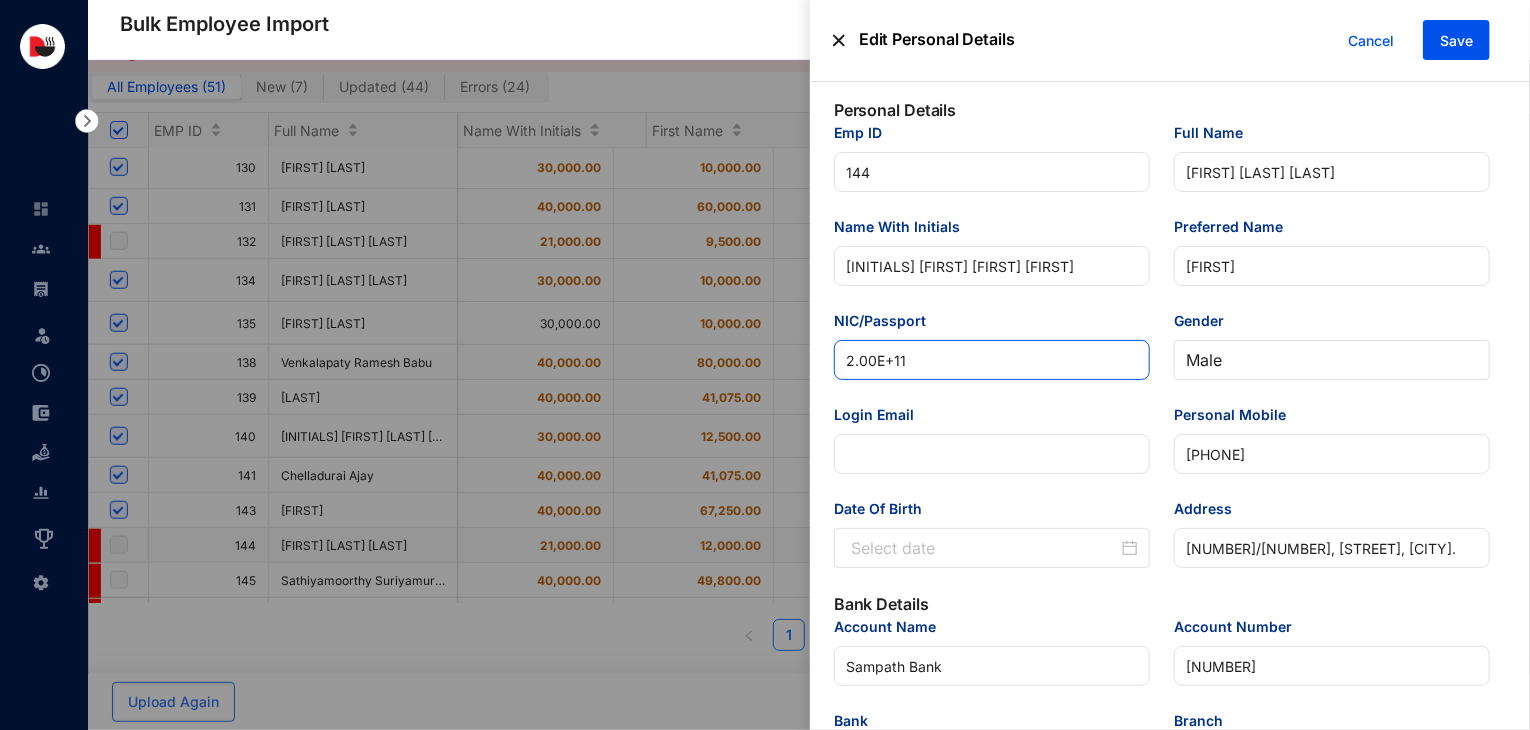 drag, startPoint x: 959, startPoint y: 371, endPoint x: 820, endPoint y: 375, distance: 139.05754 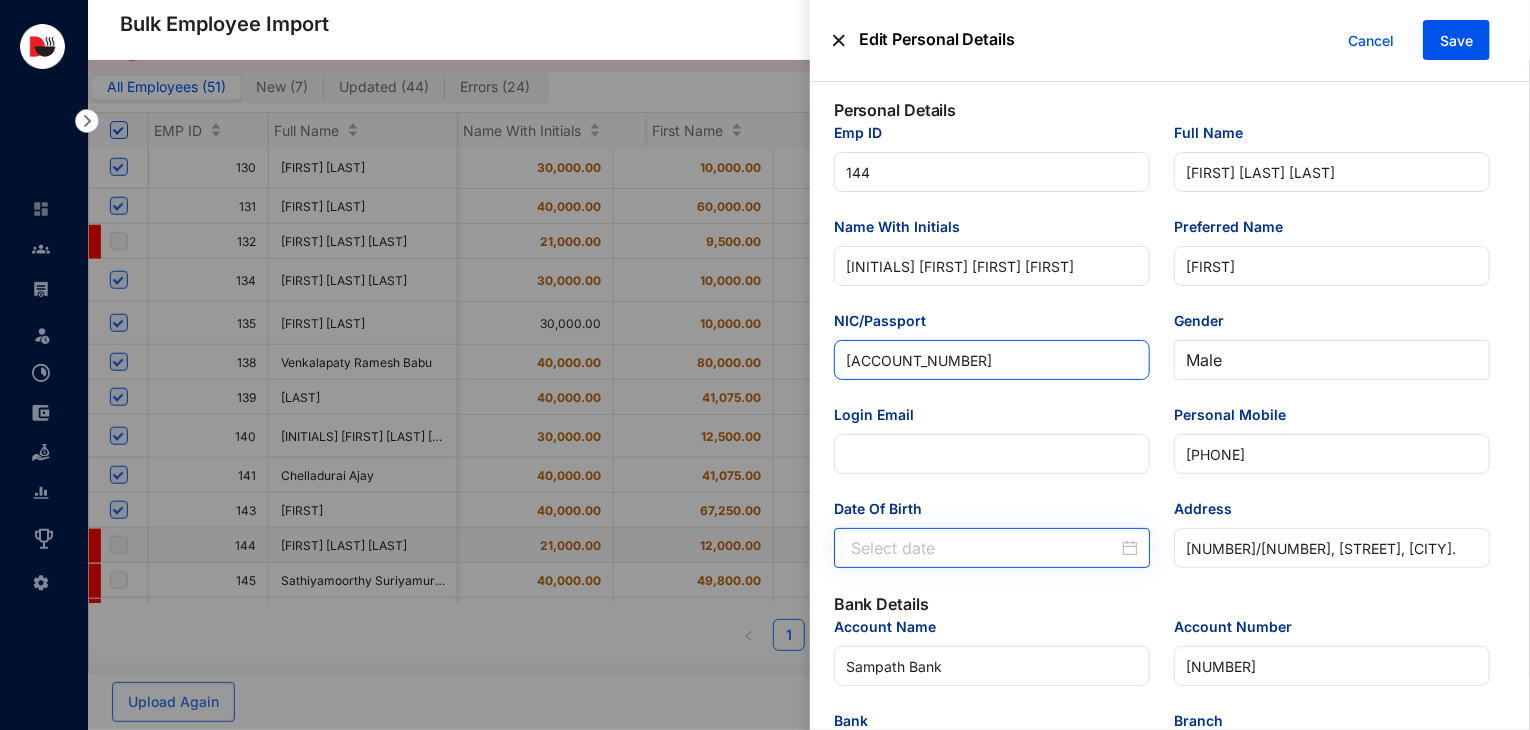 type on "[ACCOUNT_NUMBER]" 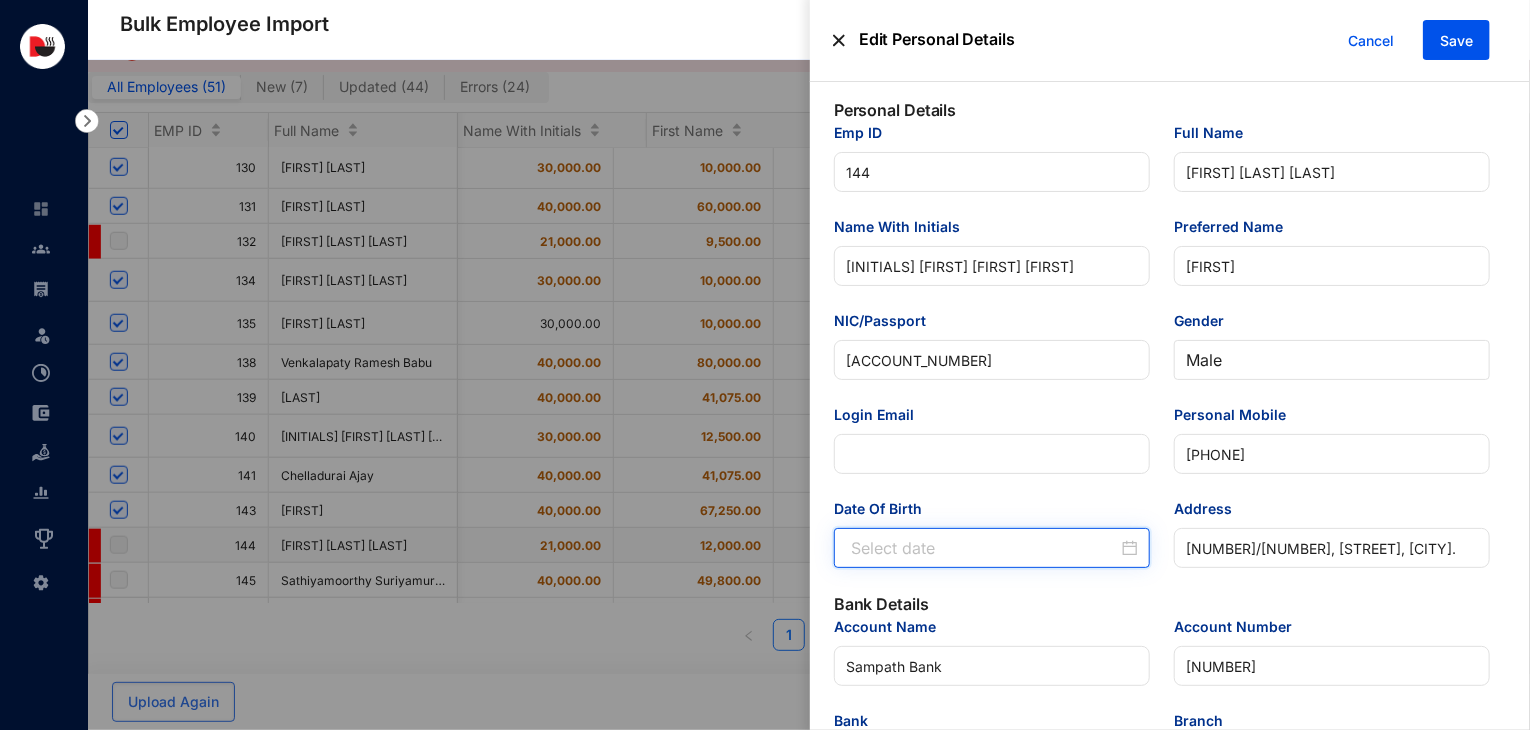 click on "Date Of Birth" at bounding box center (984, 548) 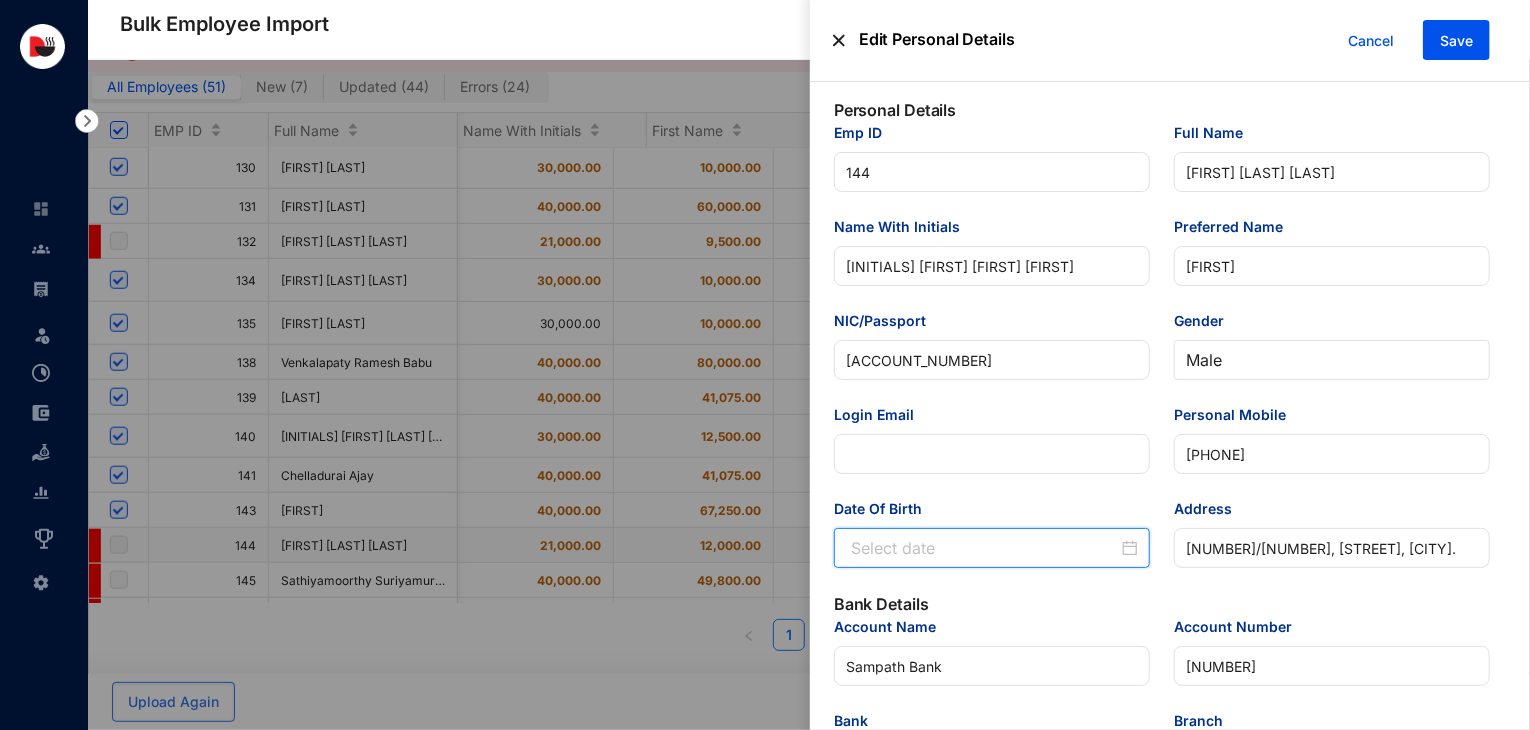 click on "Date Of Birth" at bounding box center (984, 548) 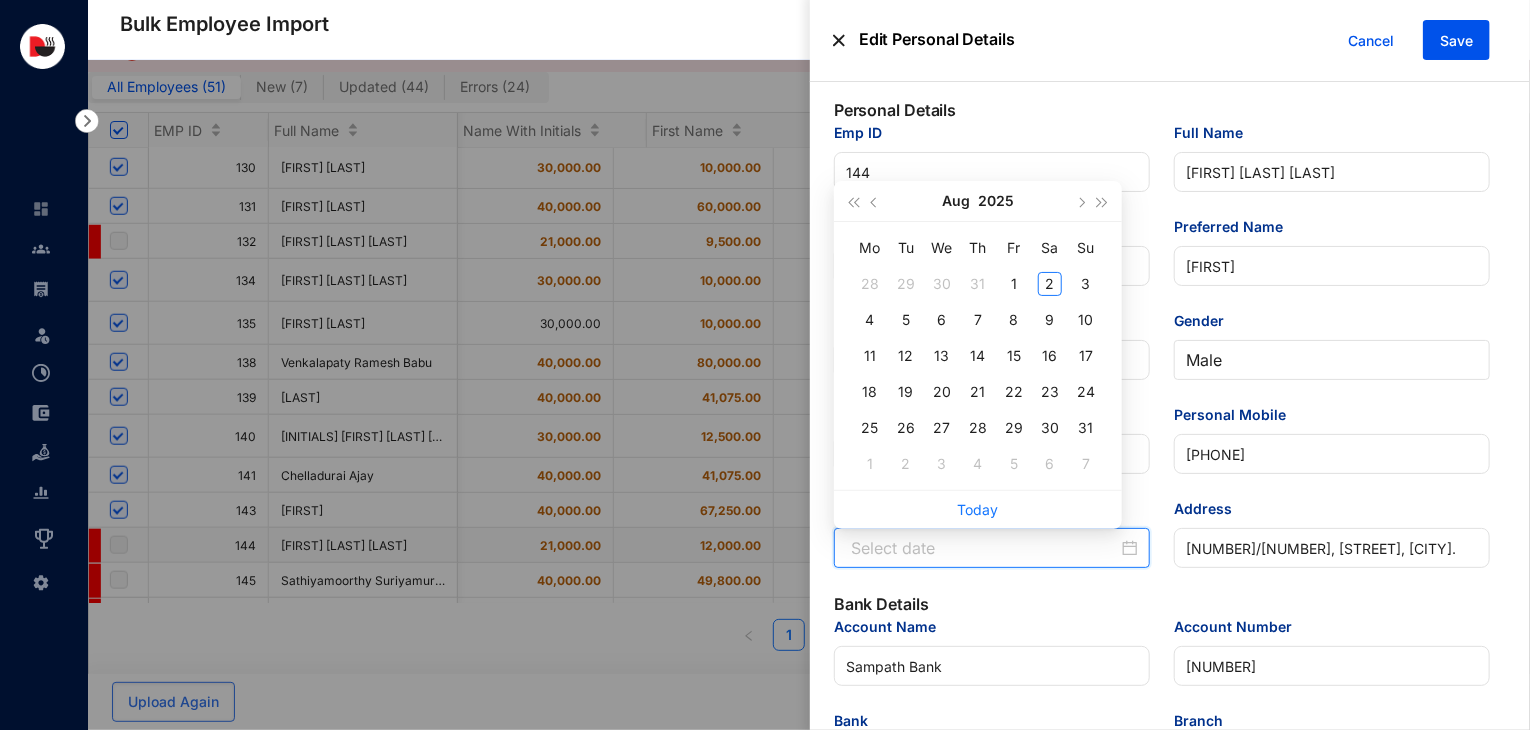 paste on "[DATE]" 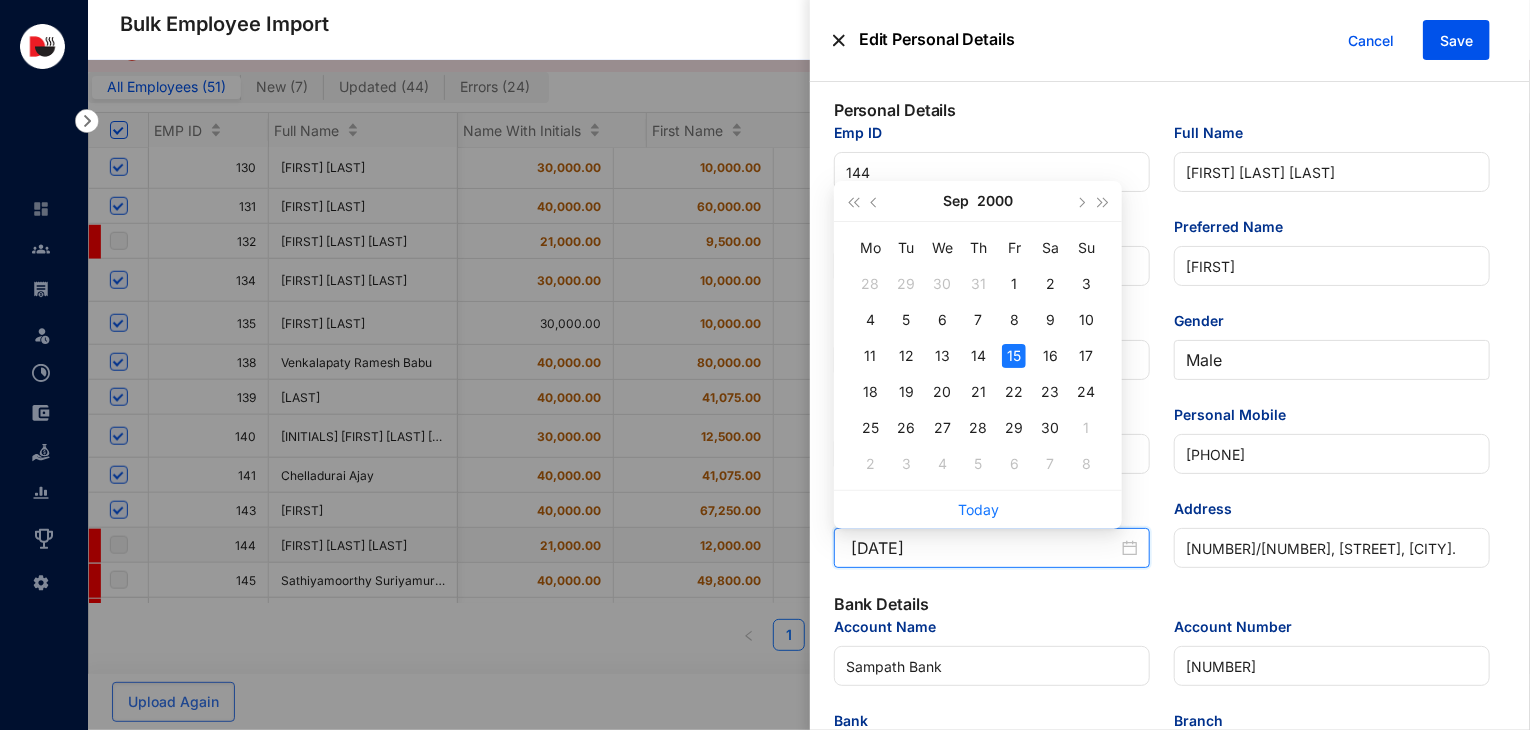 type on "[DATE]" 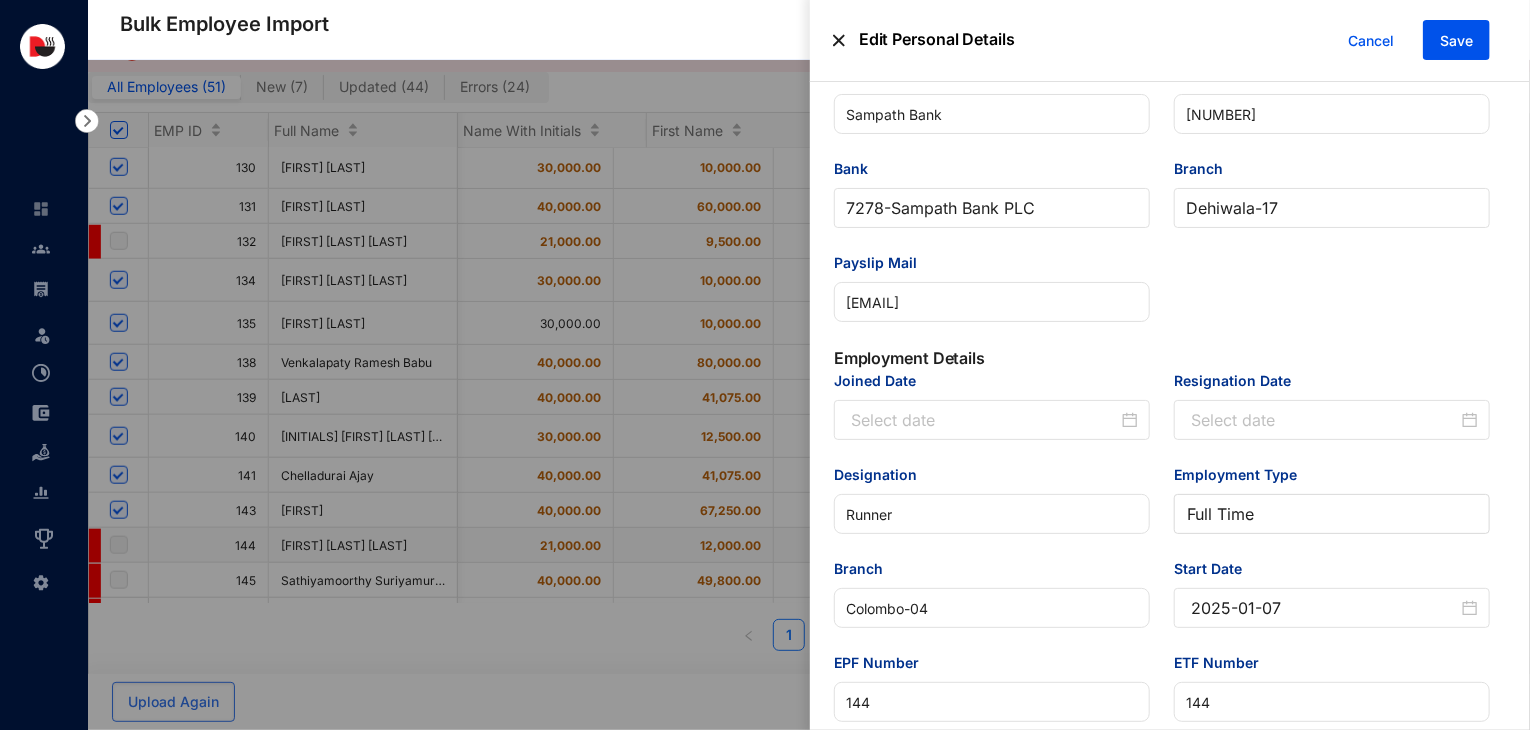 scroll, scrollTop: 560, scrollLeft: 0, axis: vertical 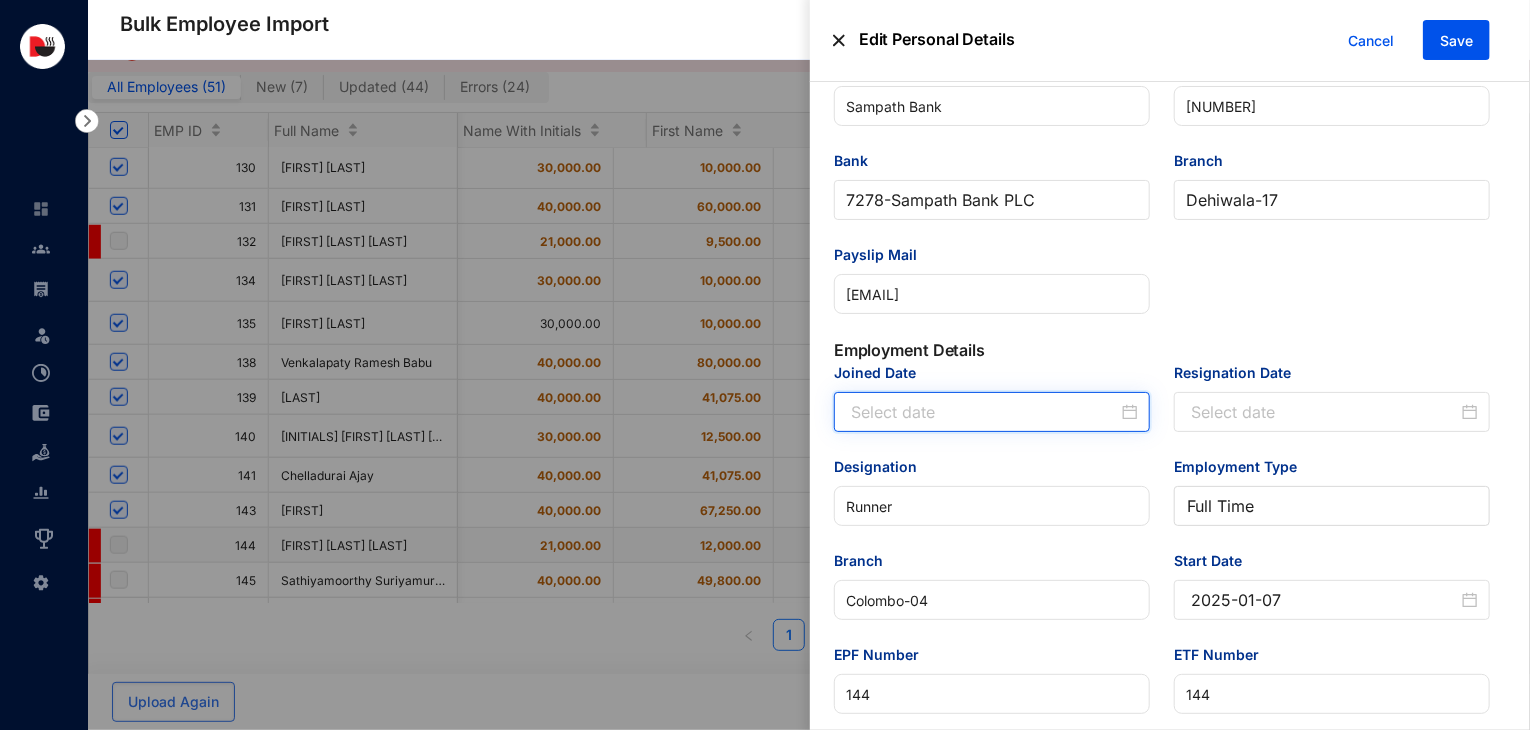 click on "Joined Date" at bounding box center (984, 412) 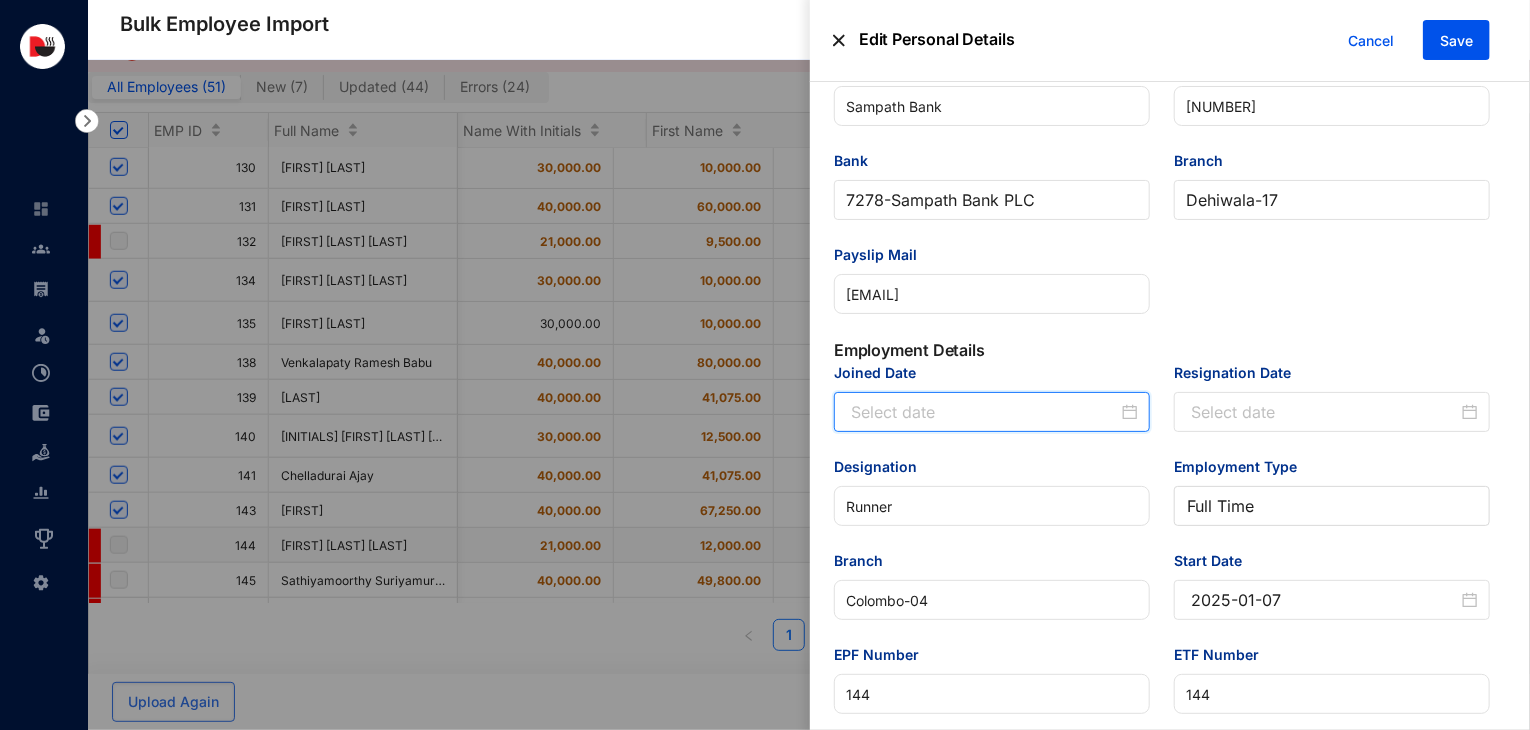 click on "Joined Date" at bounding box center [984, 412] 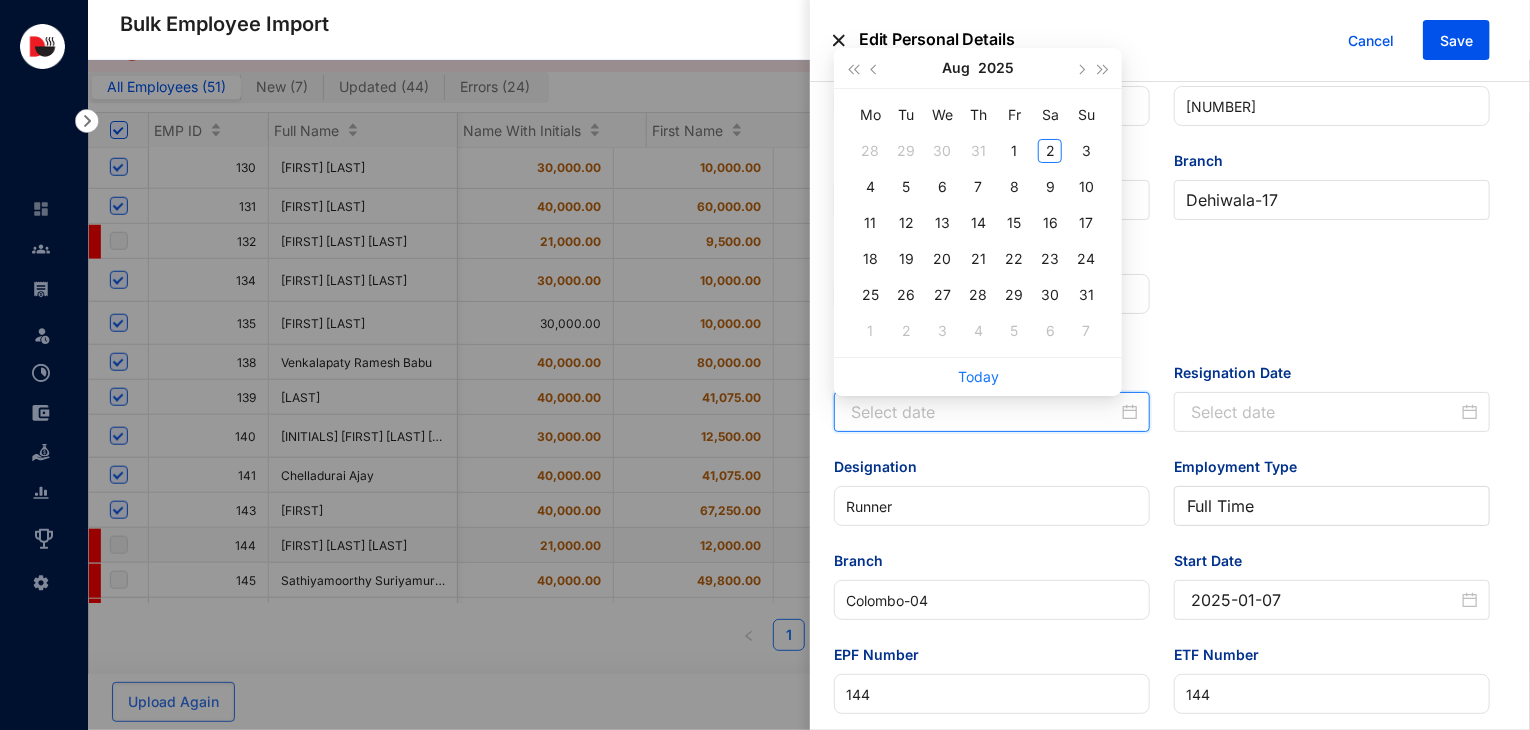 paste on "[DATE]" 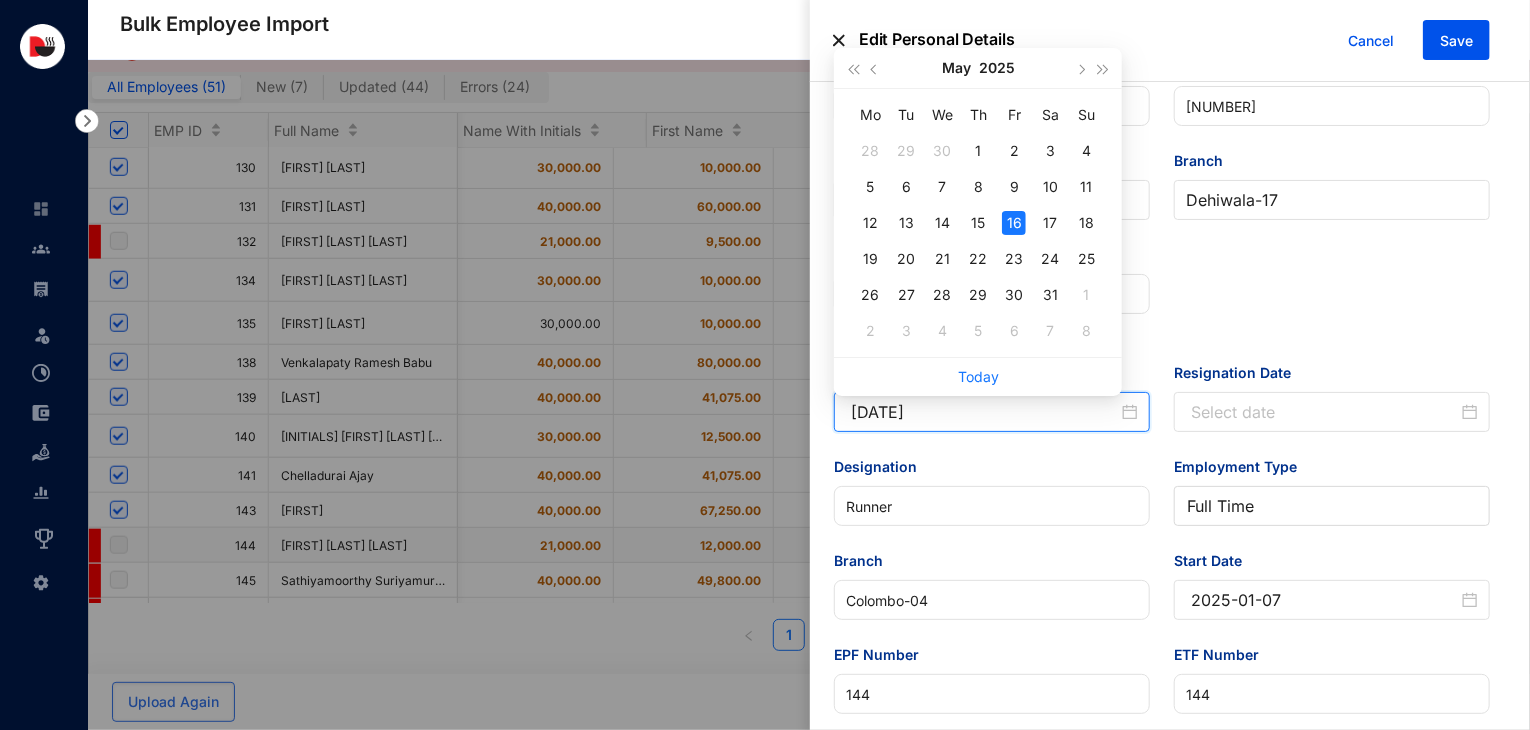 type on "[DATE]" 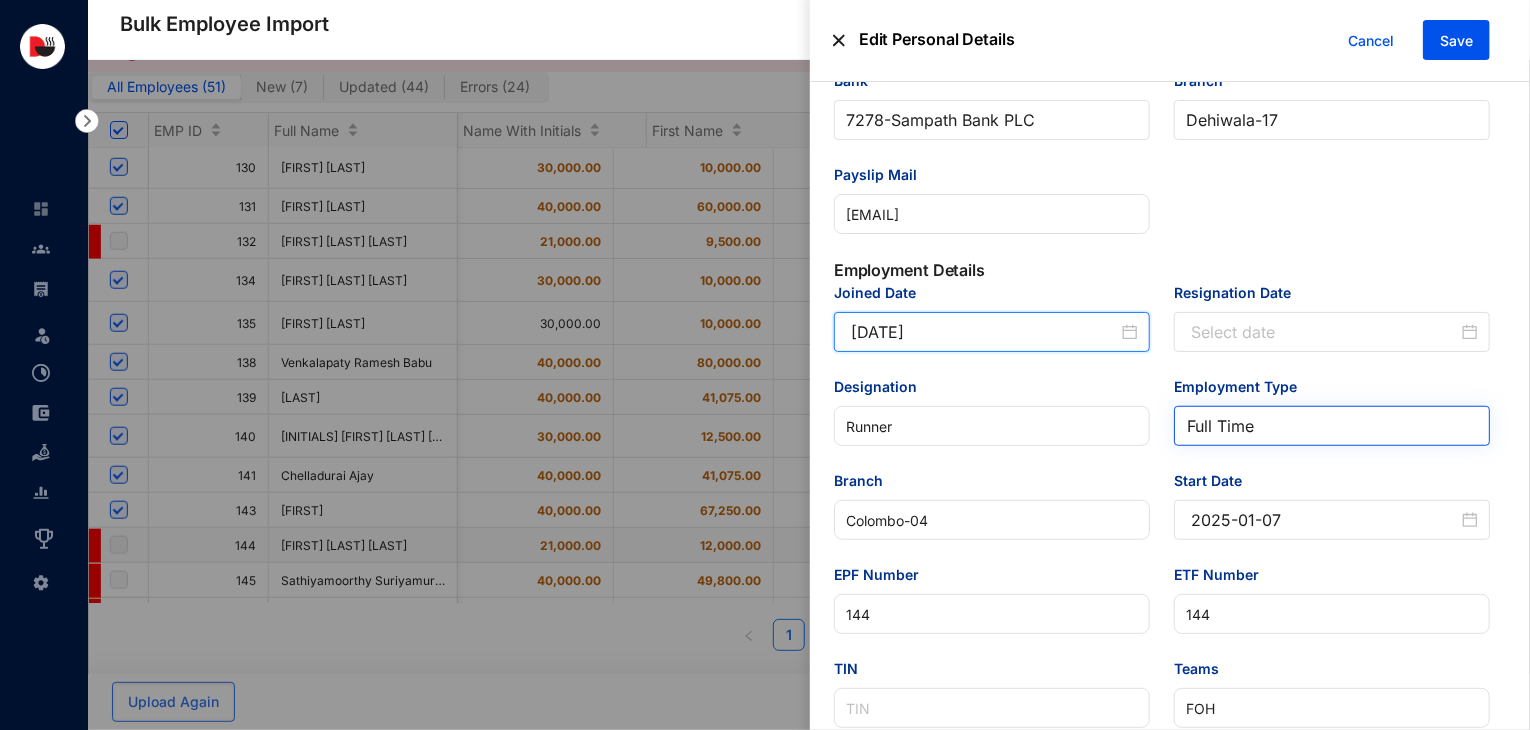 scroll, scrollTop: 648, scrollLeft: 0, axis: vertical 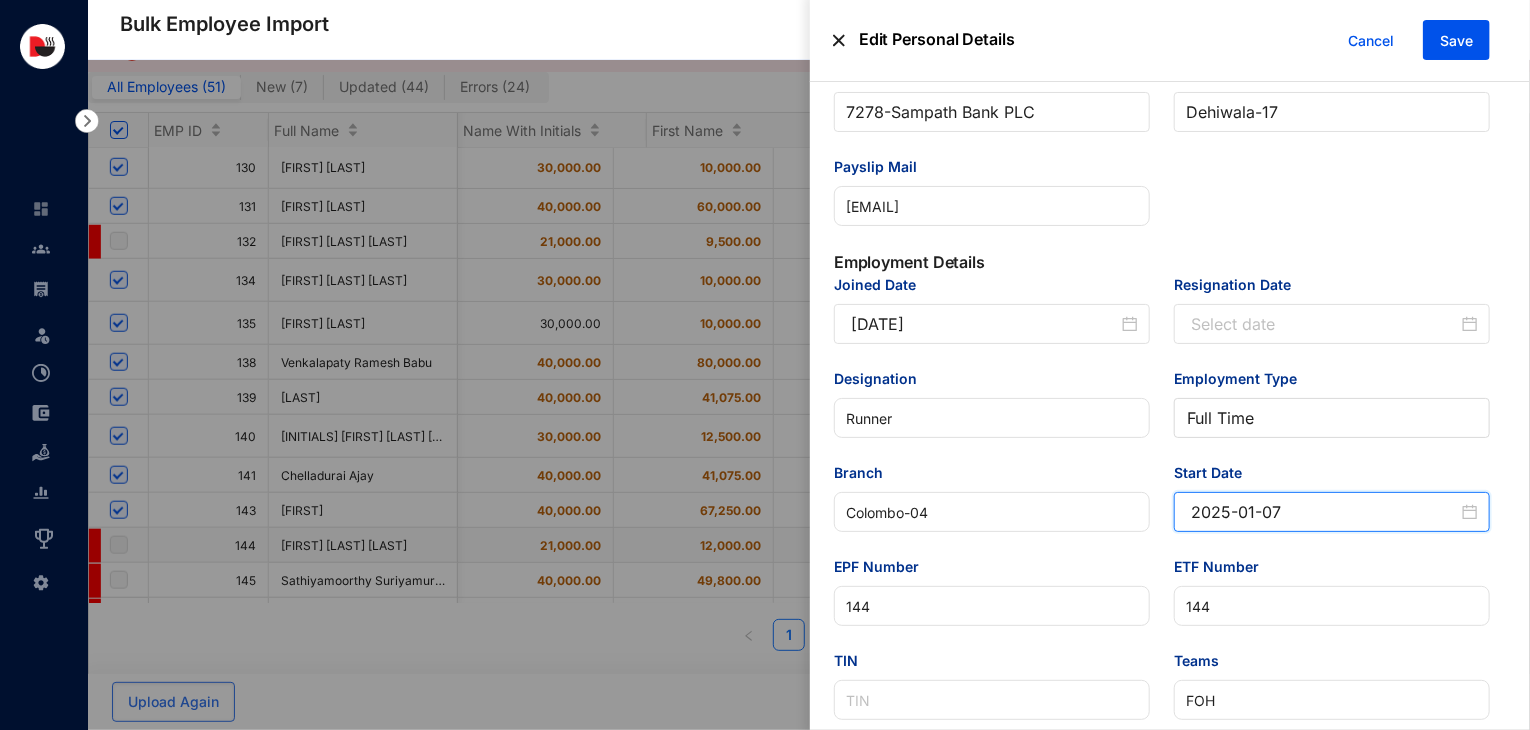 drag, startPoint x: 1329, startPoint y: 524, endPoint x: 1147, endPoint y: 548, distance: 183.57559 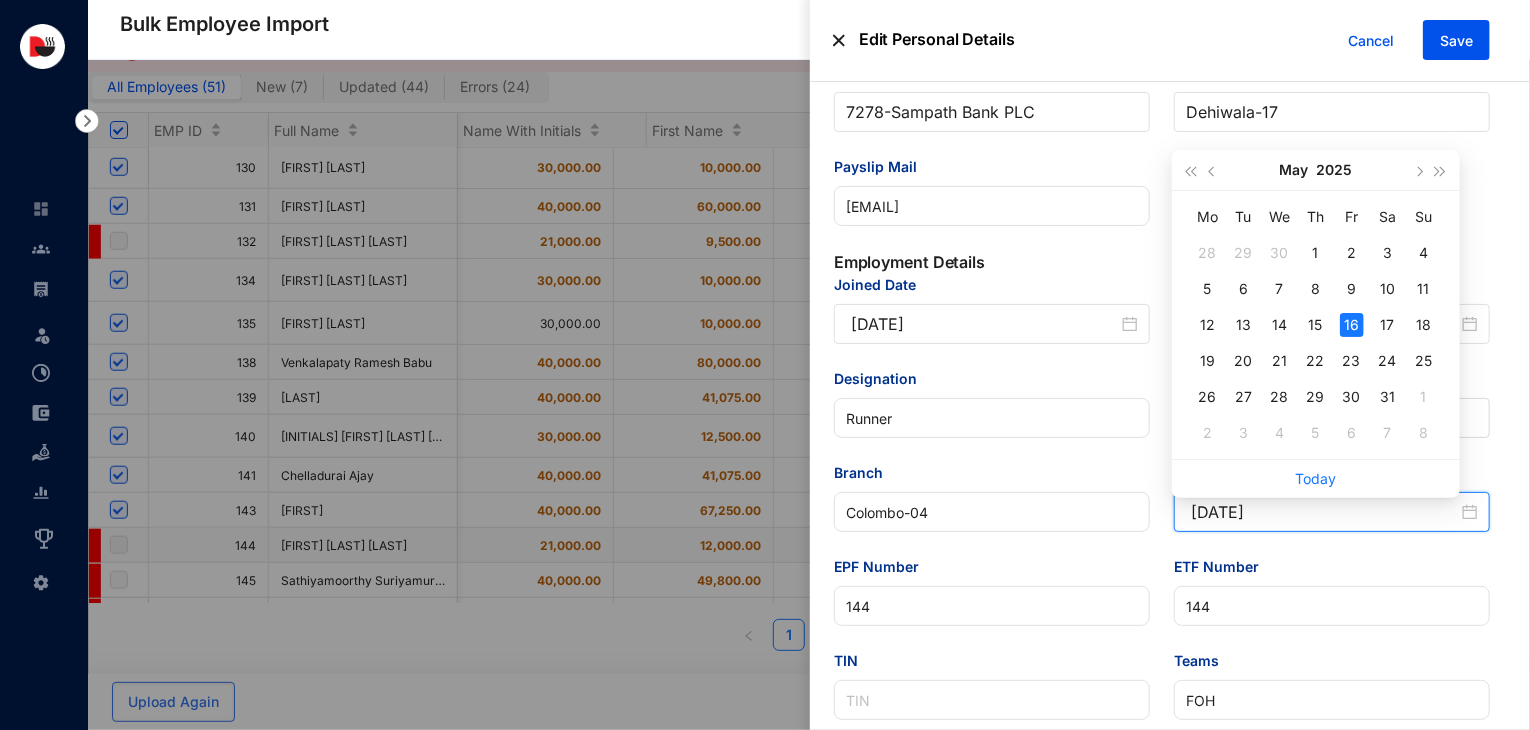 type on "[DATE]" 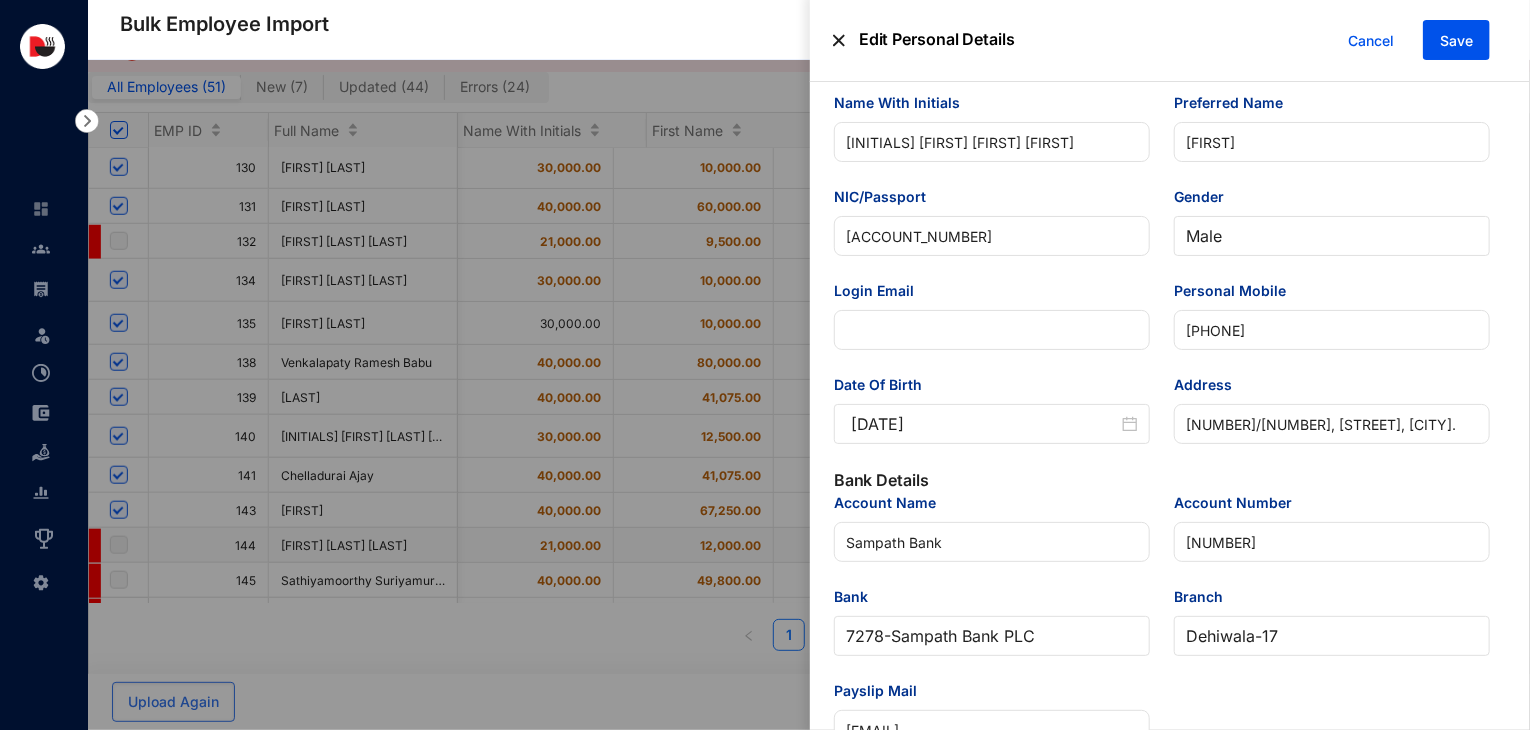 scroll, scrollTop: 0, scrollLeft: 0, axis: both 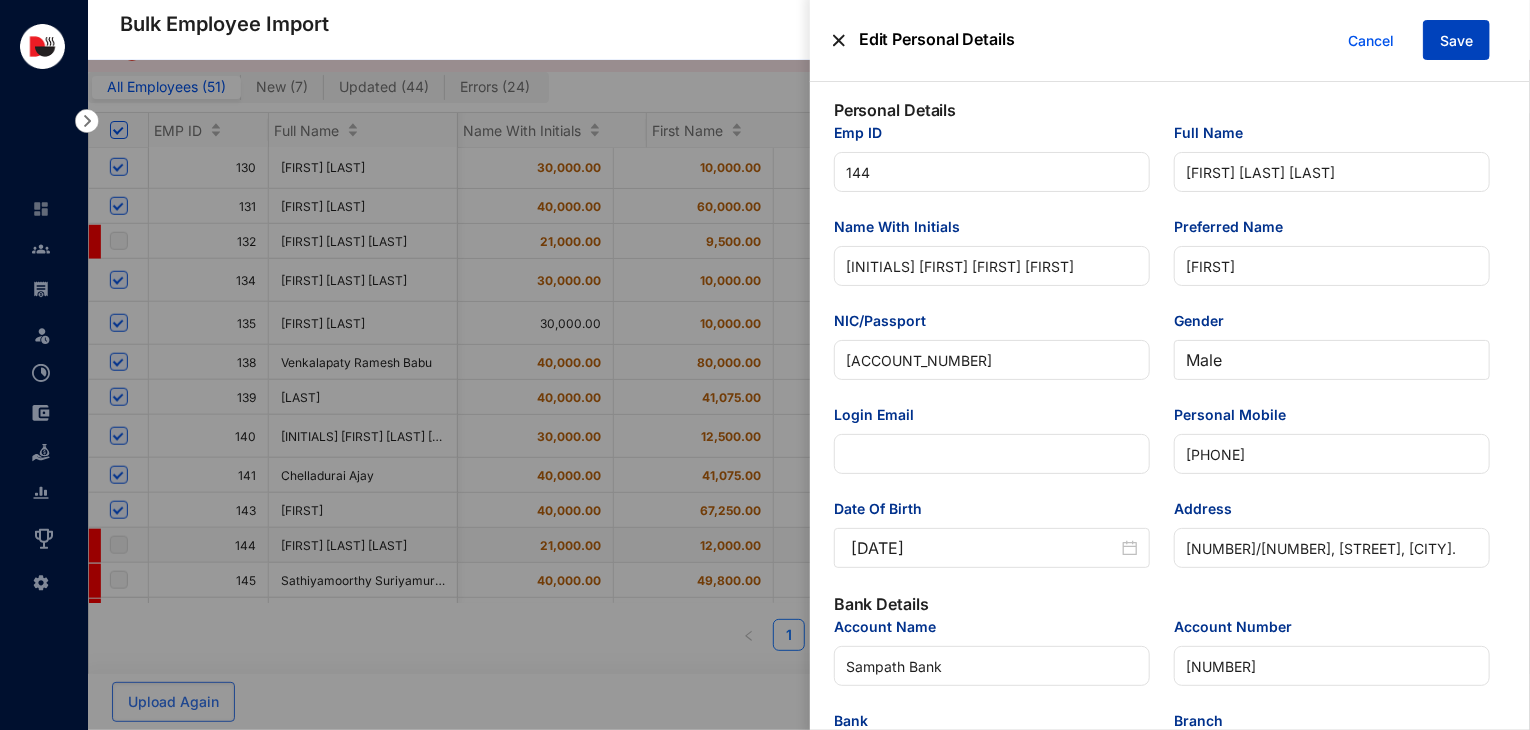click on "Save" at bounding box center [1456, 40] 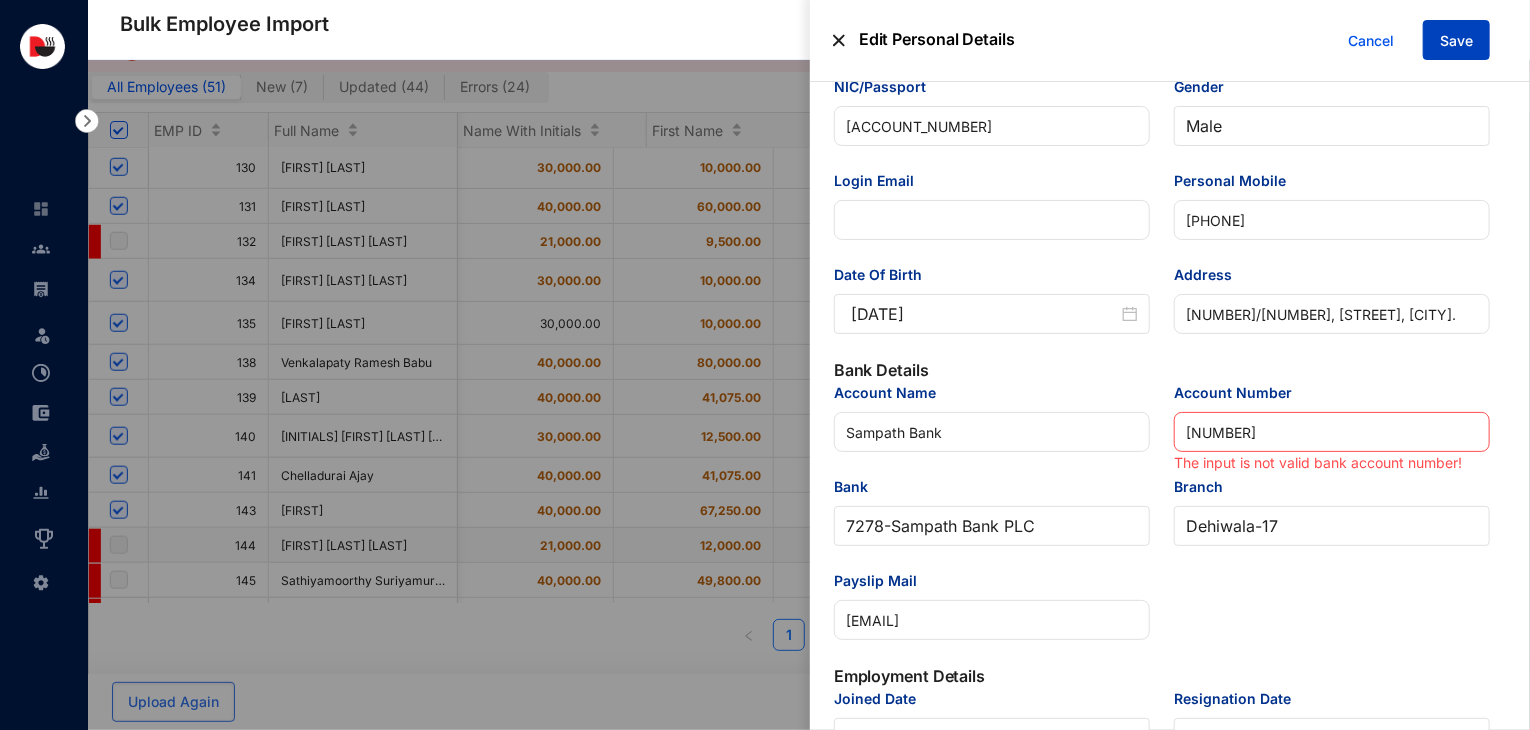 scroll, scrollTop: 261, scrollLeft: 0, axis: vertical 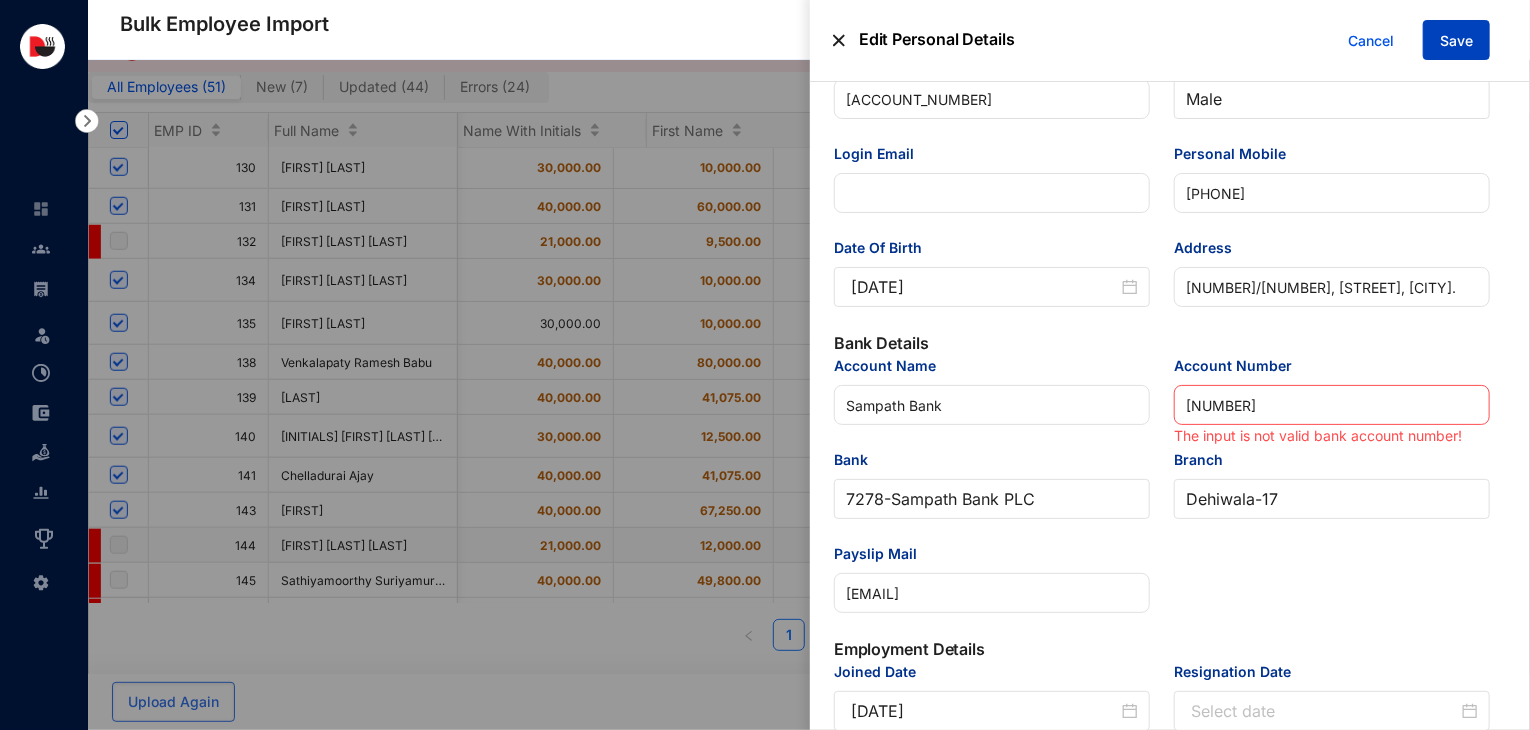 type 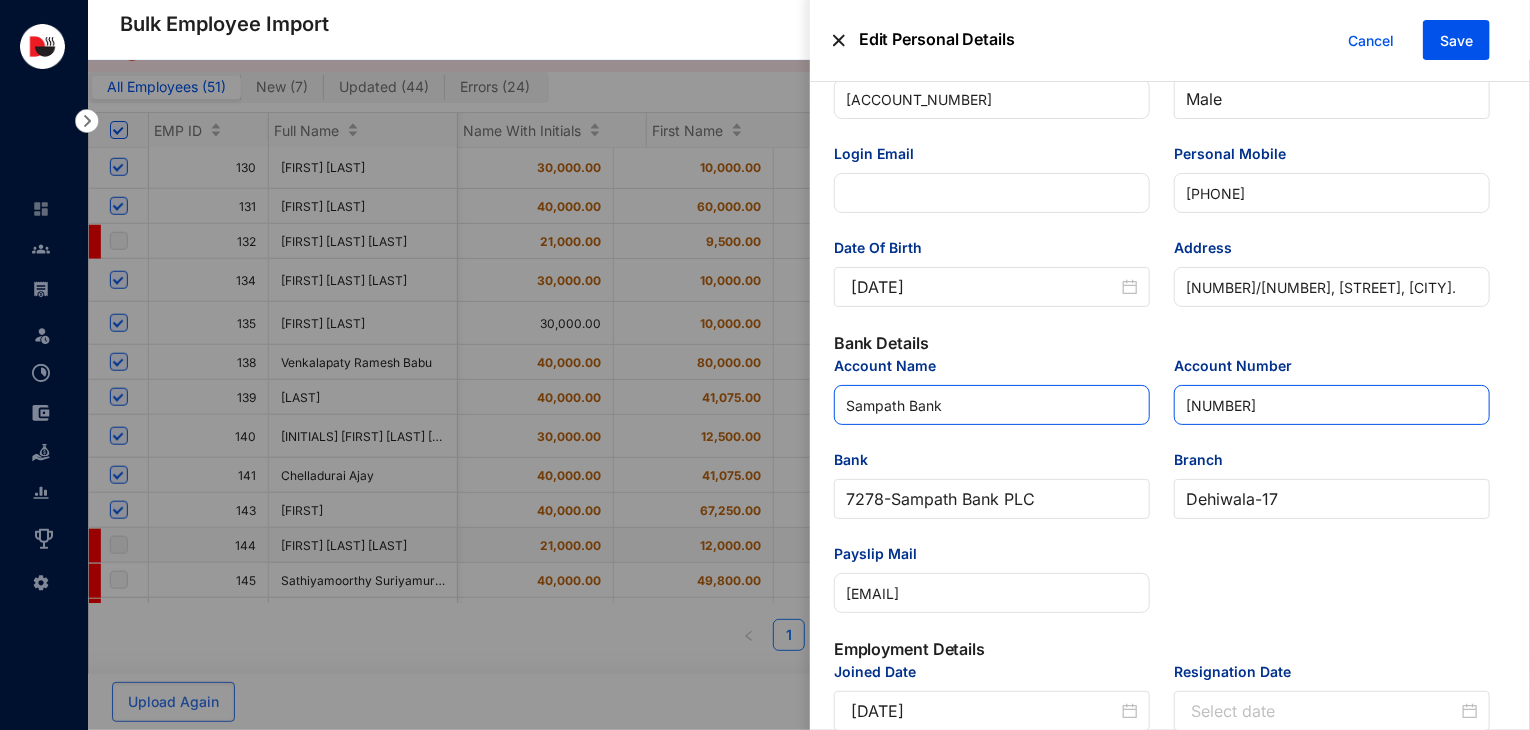 drag, startPoint x: 1264, startPoint y: 413, endPoint x: 1144, endPoint y: 421, distance: 120.26637 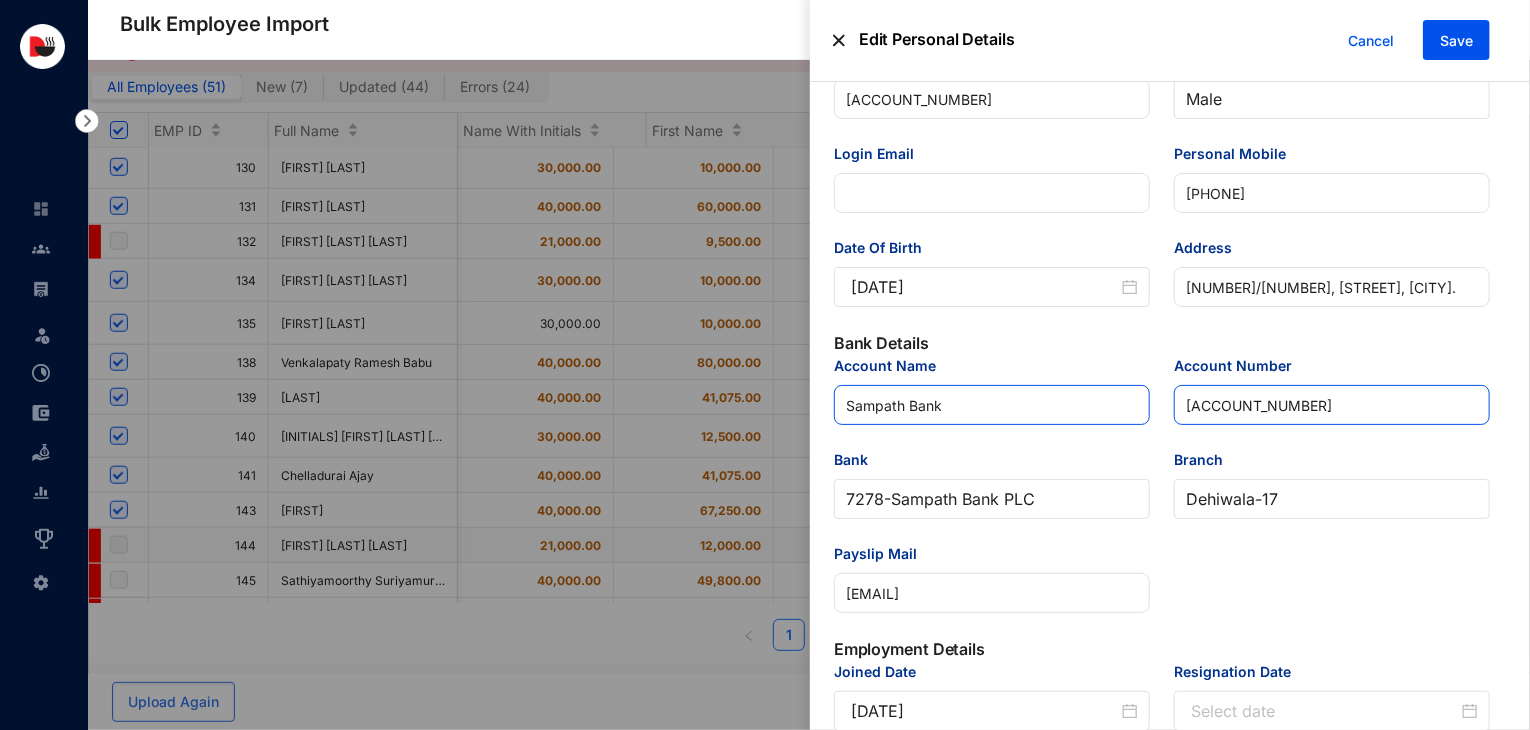 type on "[ACCOUNT_NUMBER]" 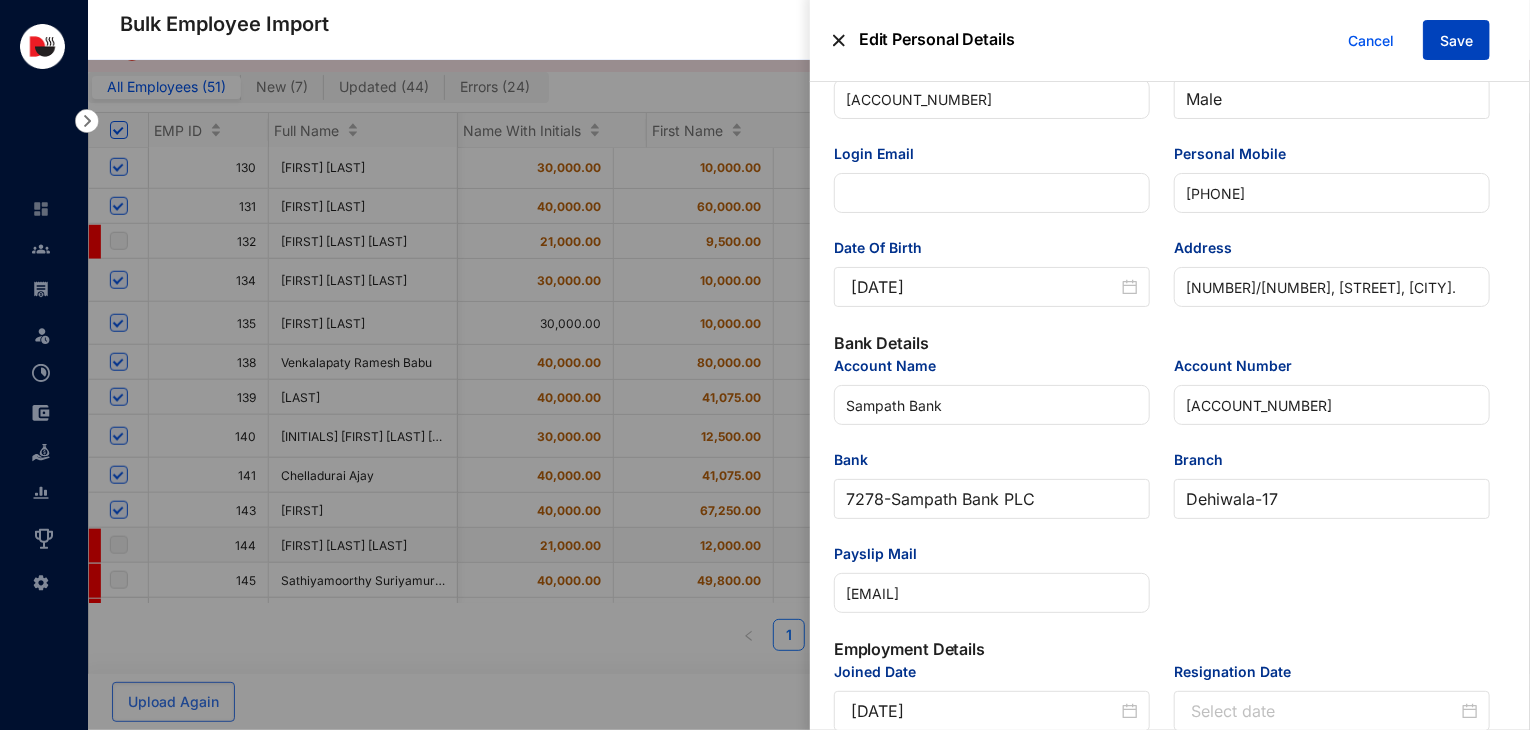 click on "Save" at bounding box center [1456, 41] 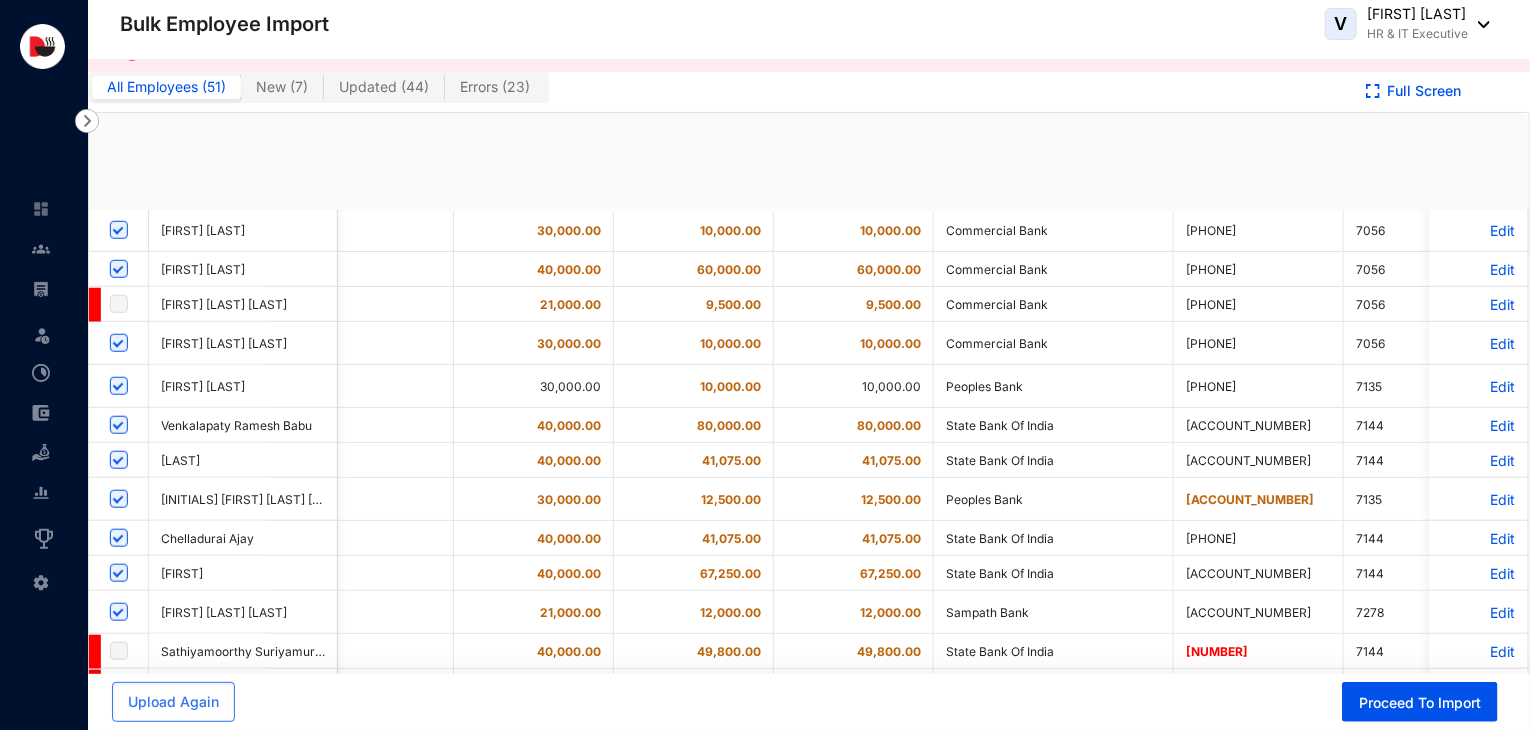checkbox on "true" 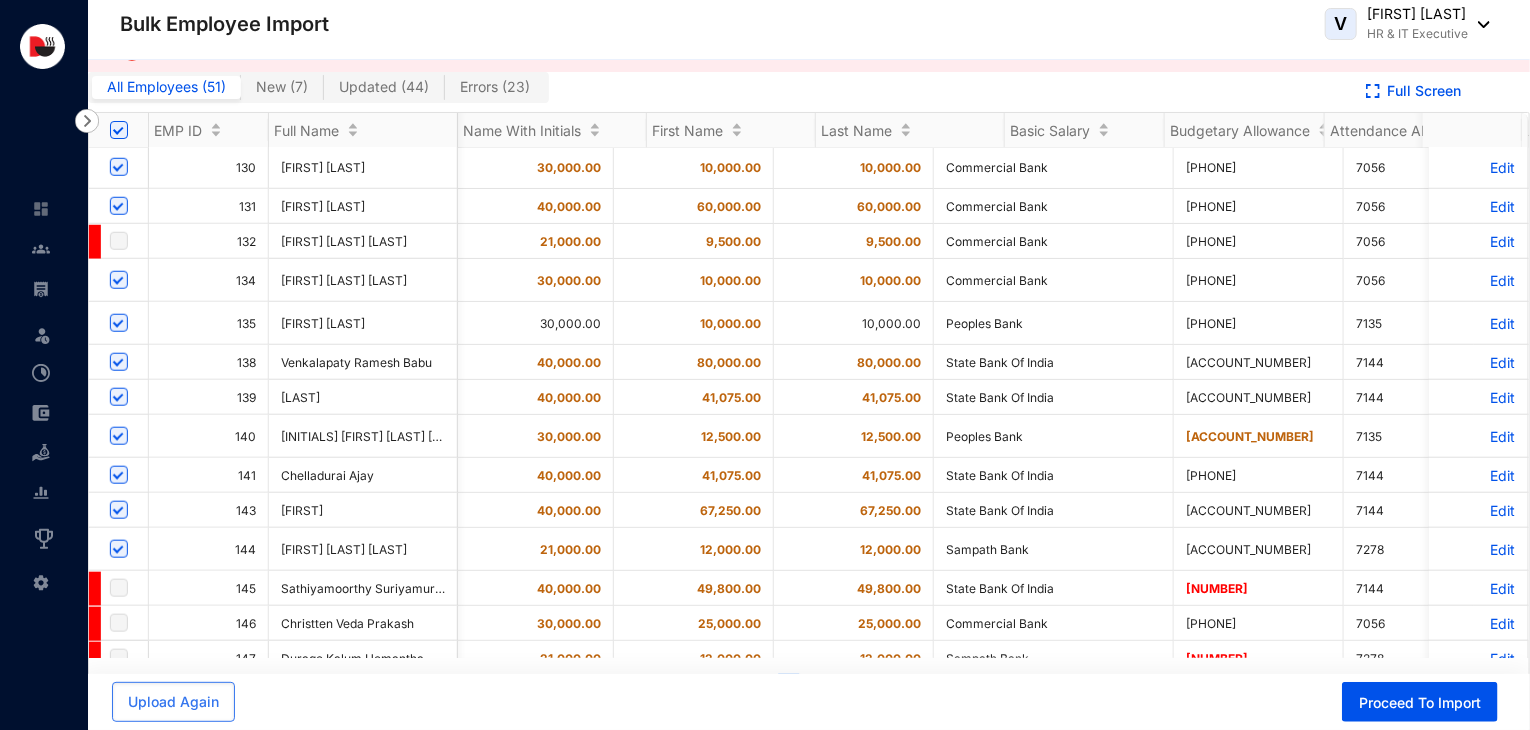 scroll, scrollTop: 957, scrollLeft: 551, axis: both 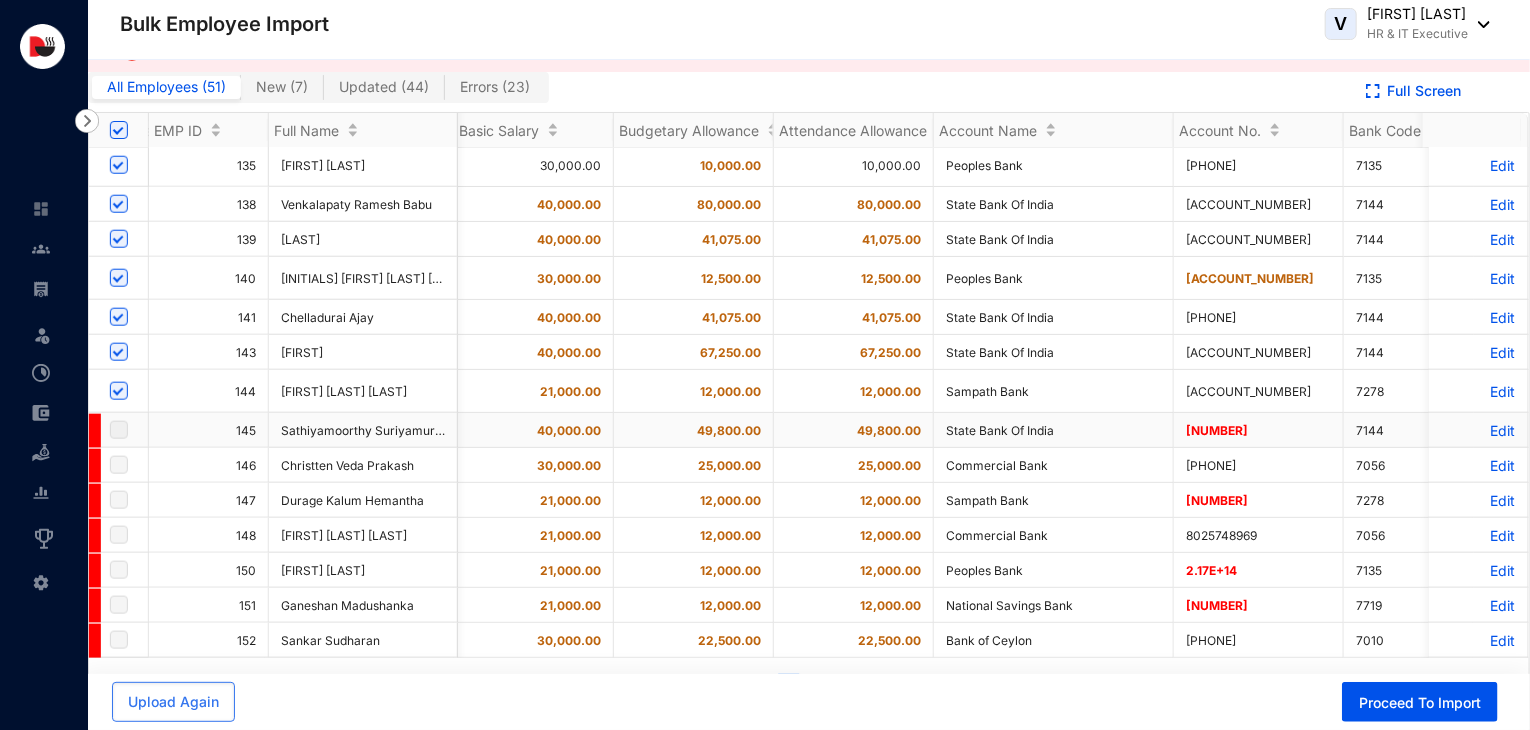 click on "Edit" at bounding box center (1478, 430) 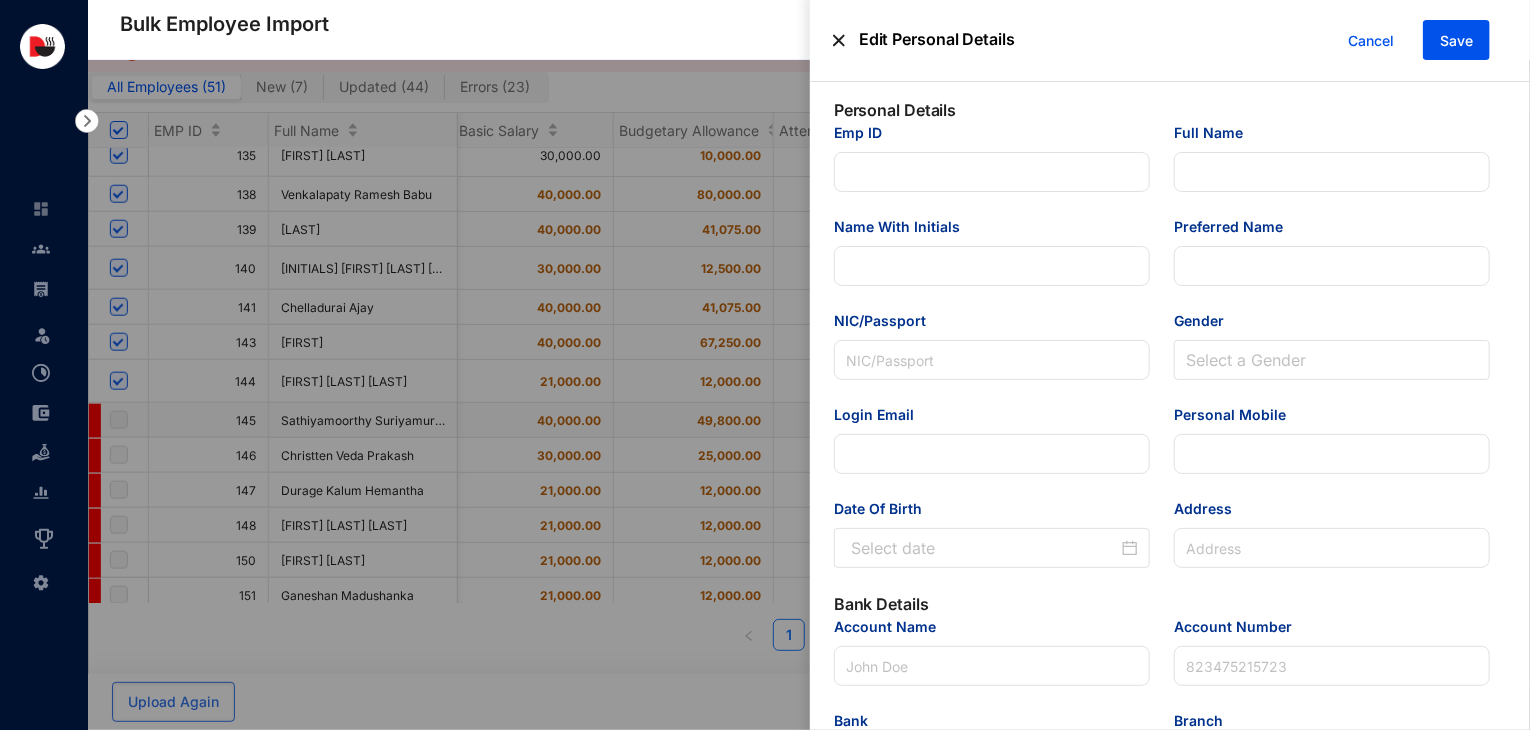 type on "145" 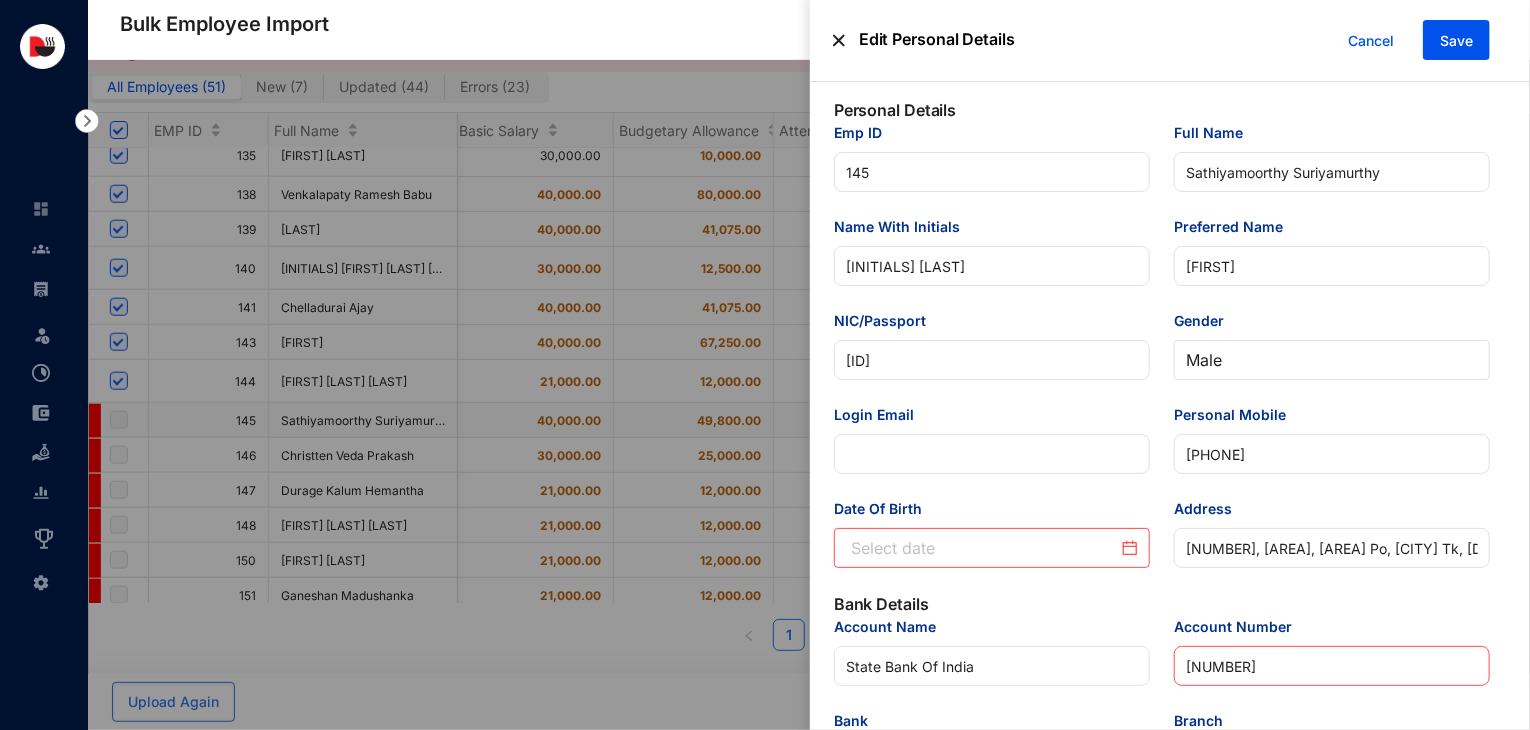 scroll, scrollTop: 0, scrollLeft: 0, axis: both 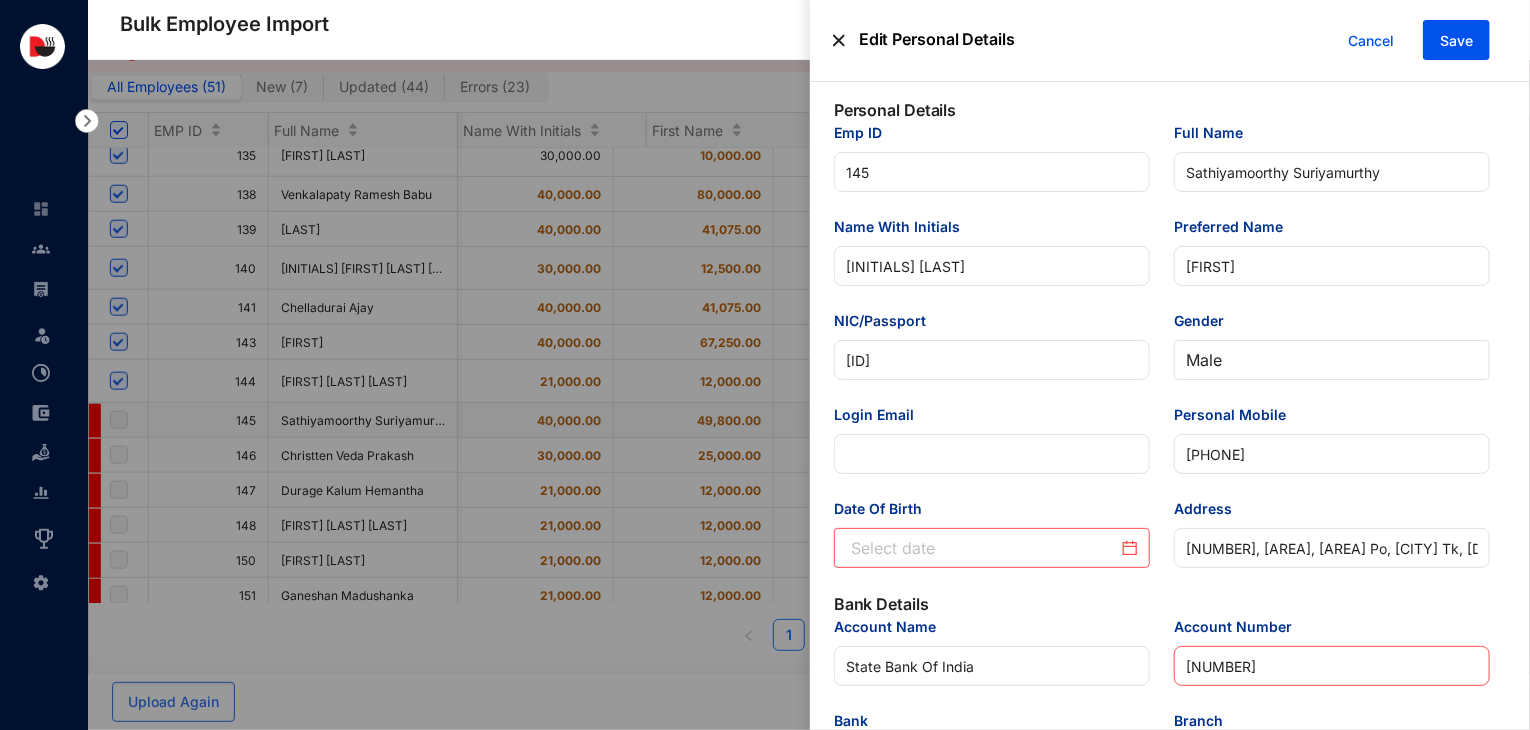 type on "[DATE]" 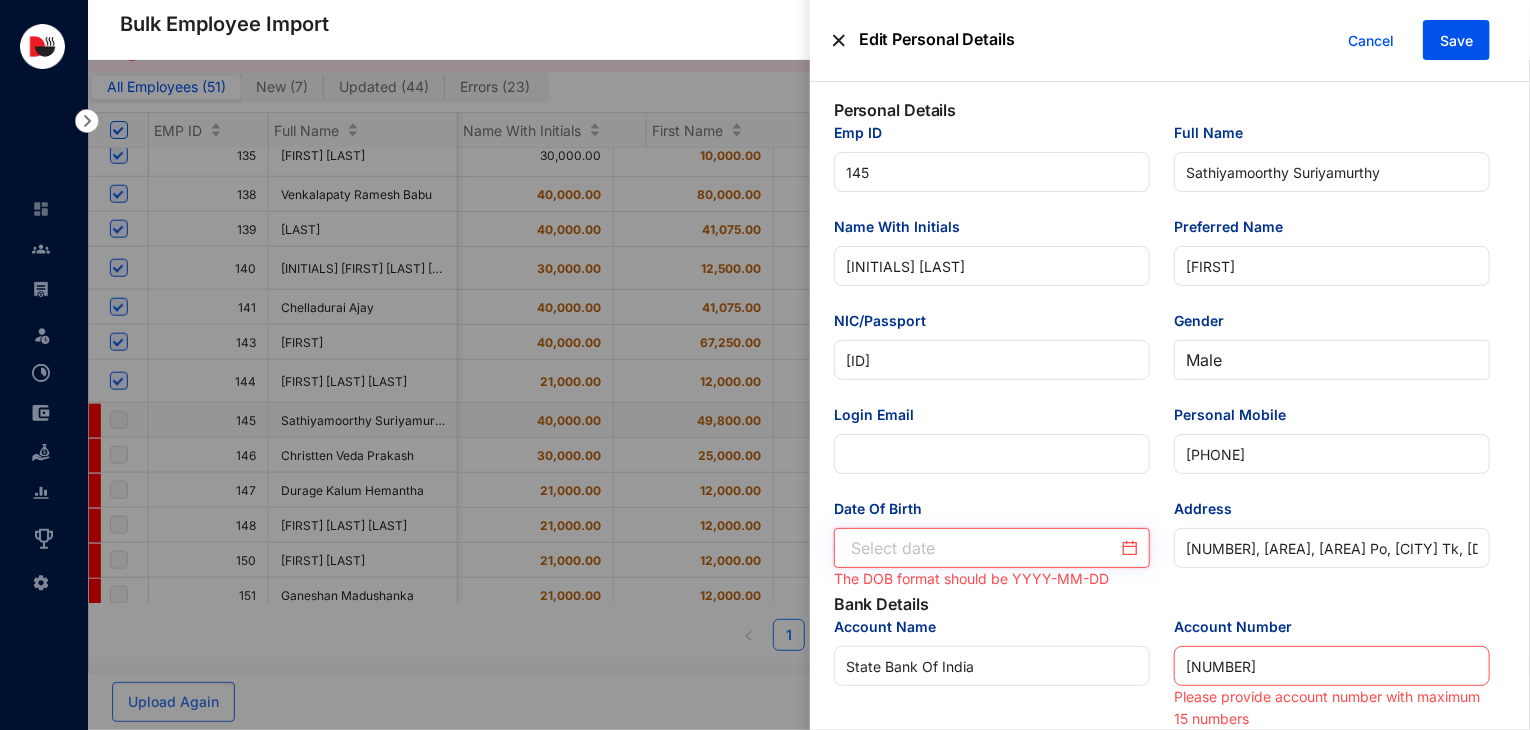 click on "Date Of Birth" at bounding box center (984, 548) 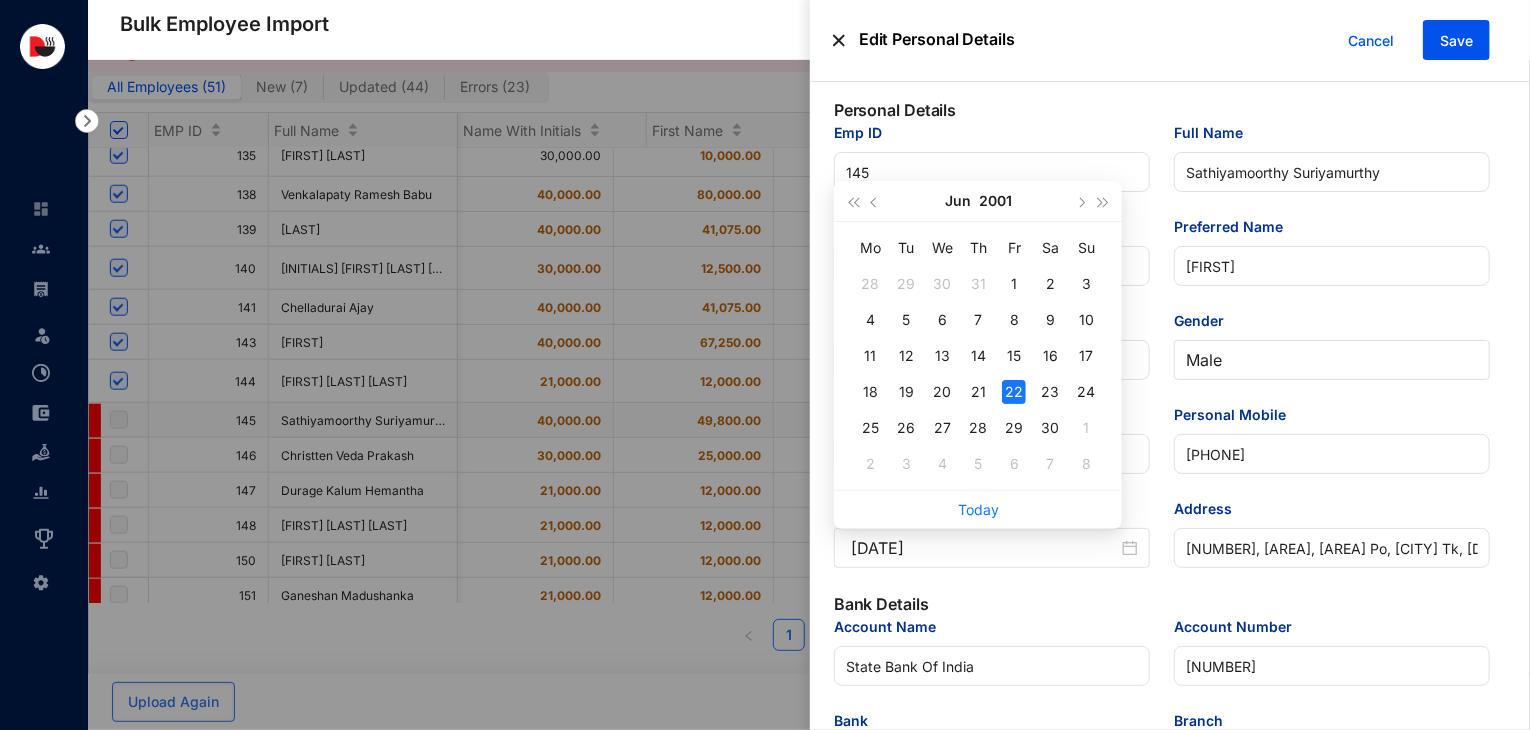 type on "[DATE]" 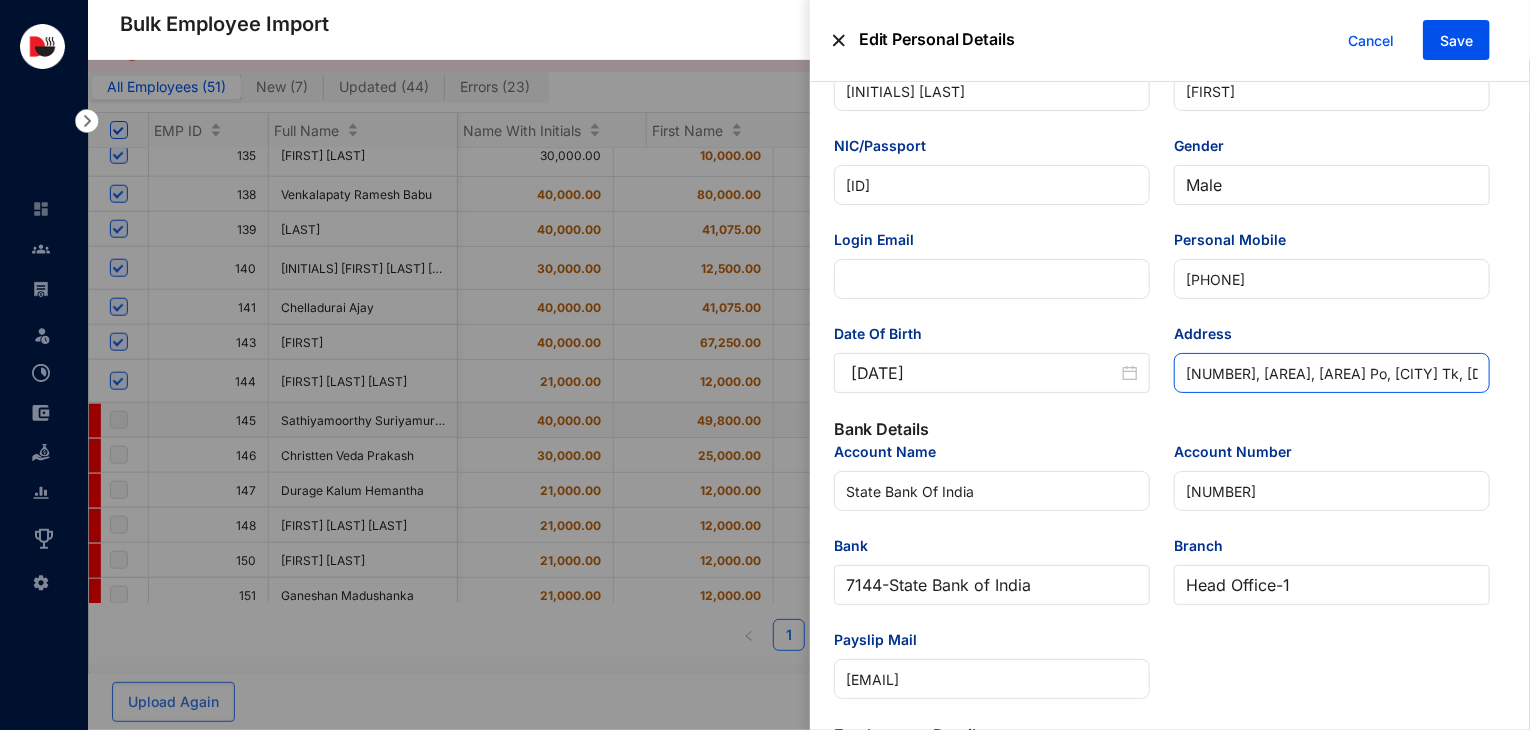 scroll, scrollTop: 180, scrollLeft: 0, axis: vertical 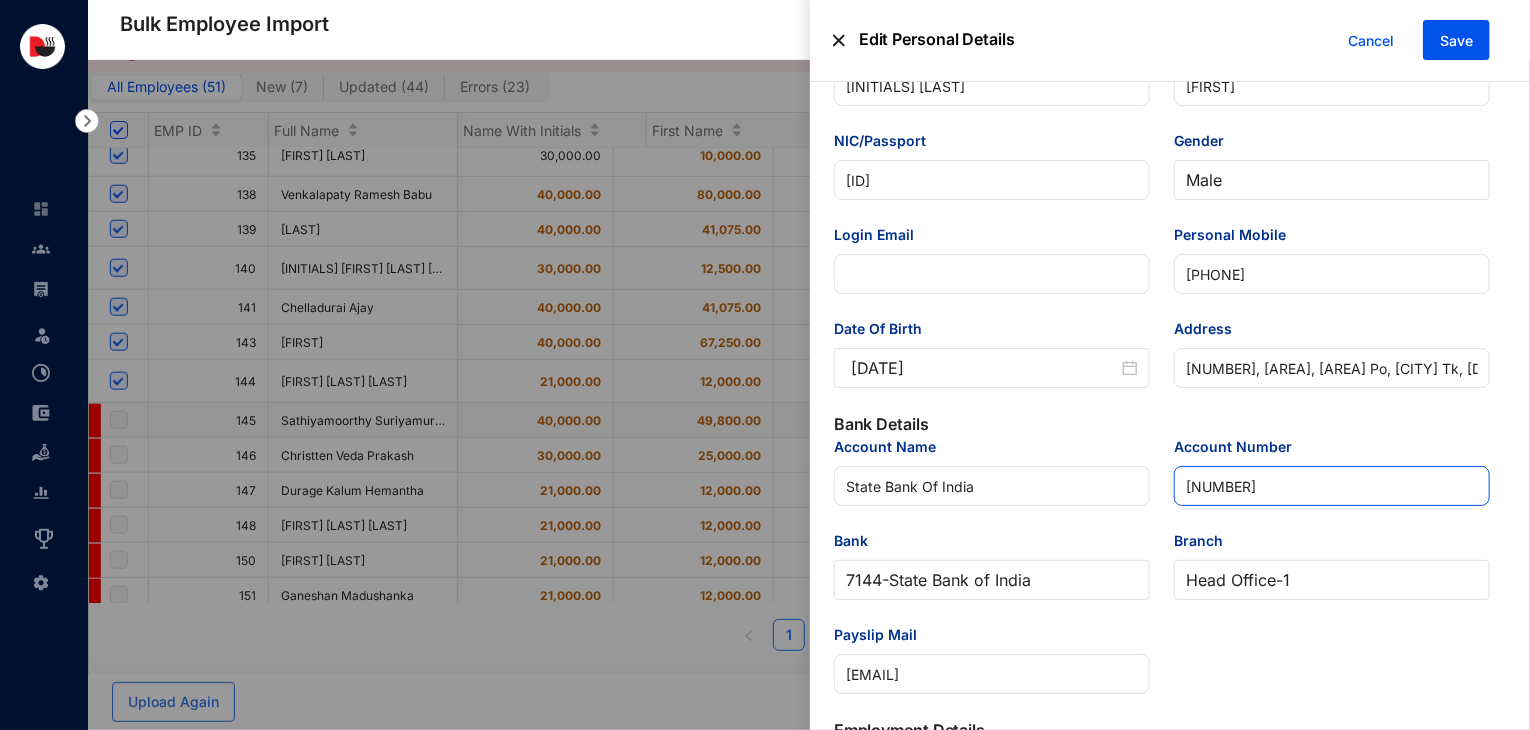 drag, startPoint x: 1275, startPoint y: 500, endPoint x: 1173, endPoint y: 520, distance: 103.94229 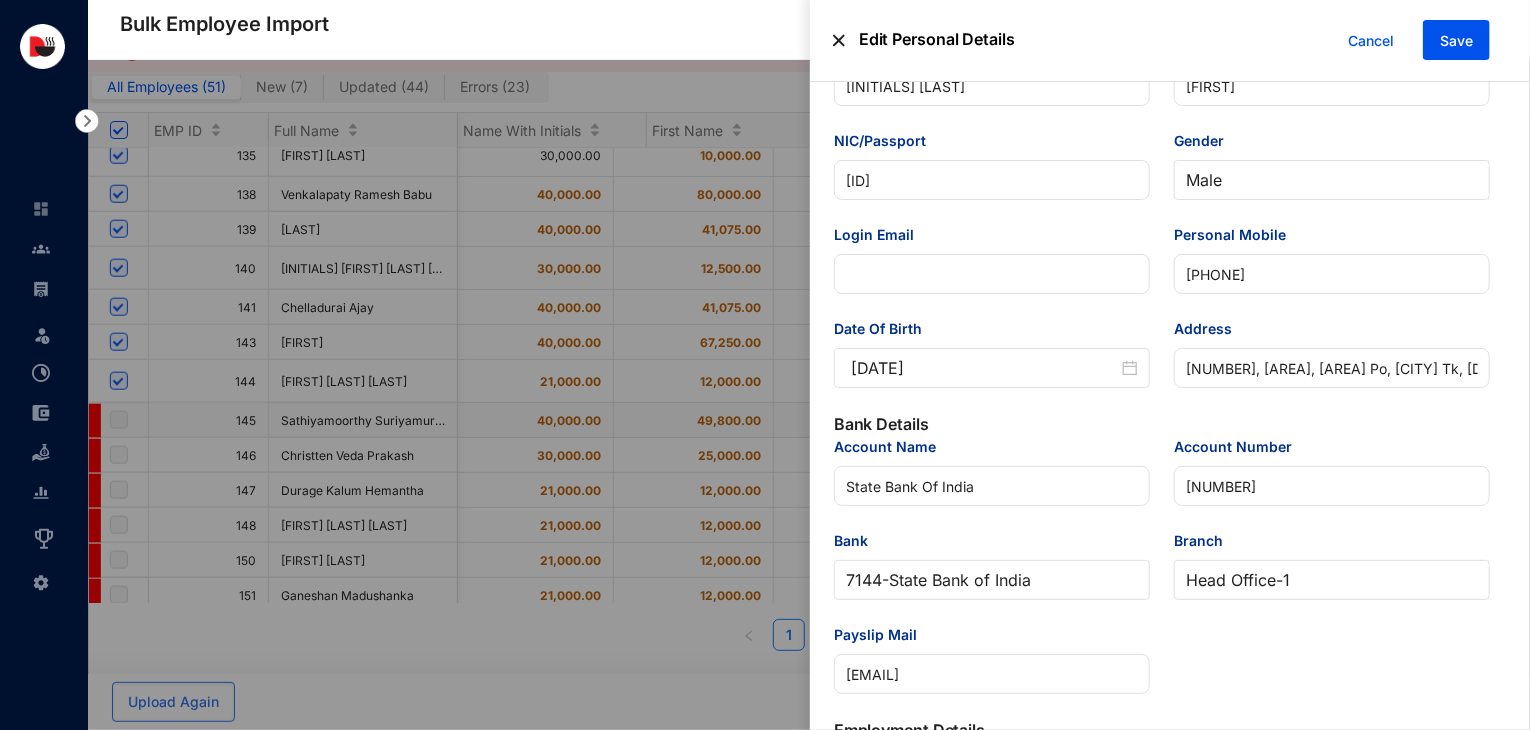 click on "Account Name [BANK_NAME] Account Number [NUMBER] Bank [NUMBER] - [BANK_NAME] Branch [BRANCH_NAME] - 1 Payslip Mail [EMAIL]" at bounding box center [1162, 577] 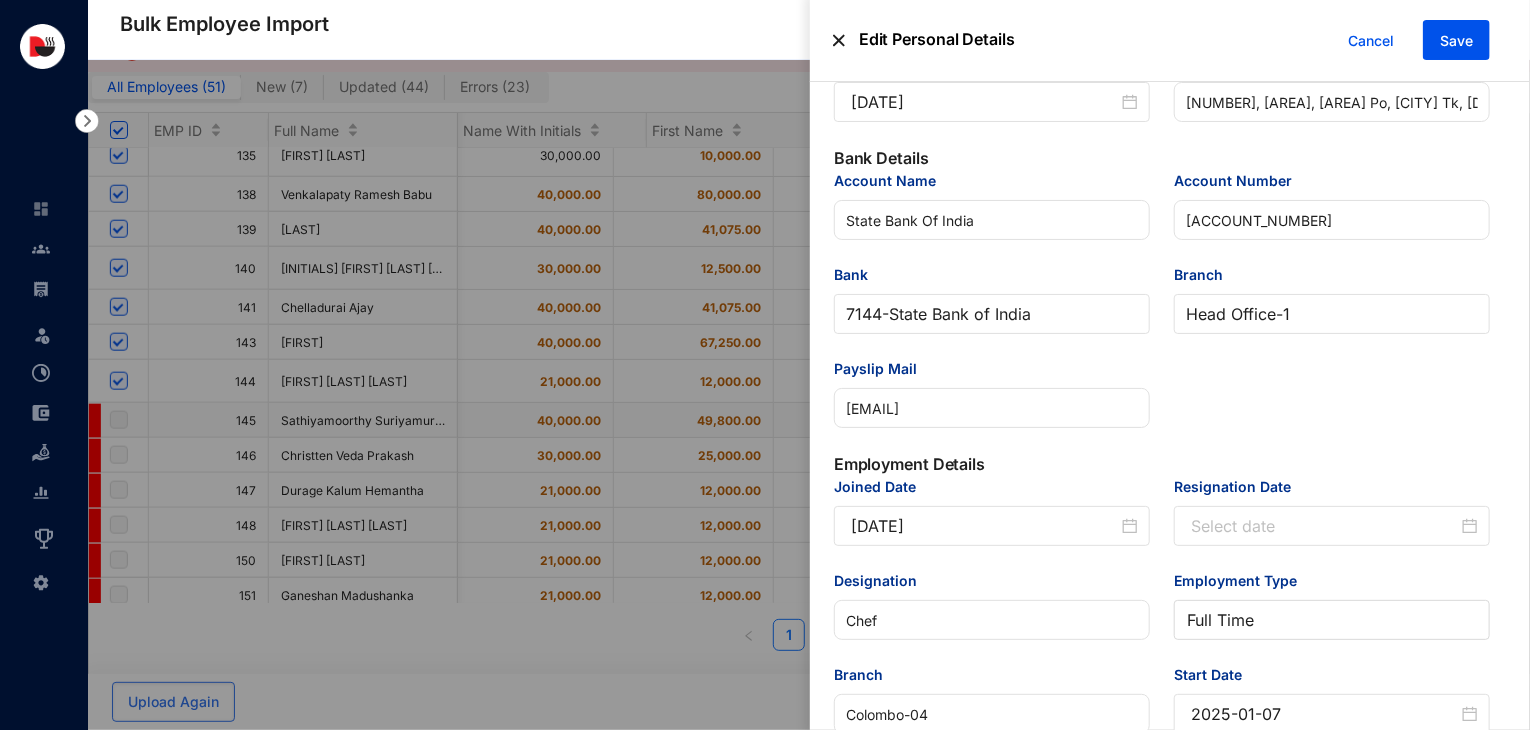 scroll, scrollTop: 534, scrollLeft: 0, axis: vertical 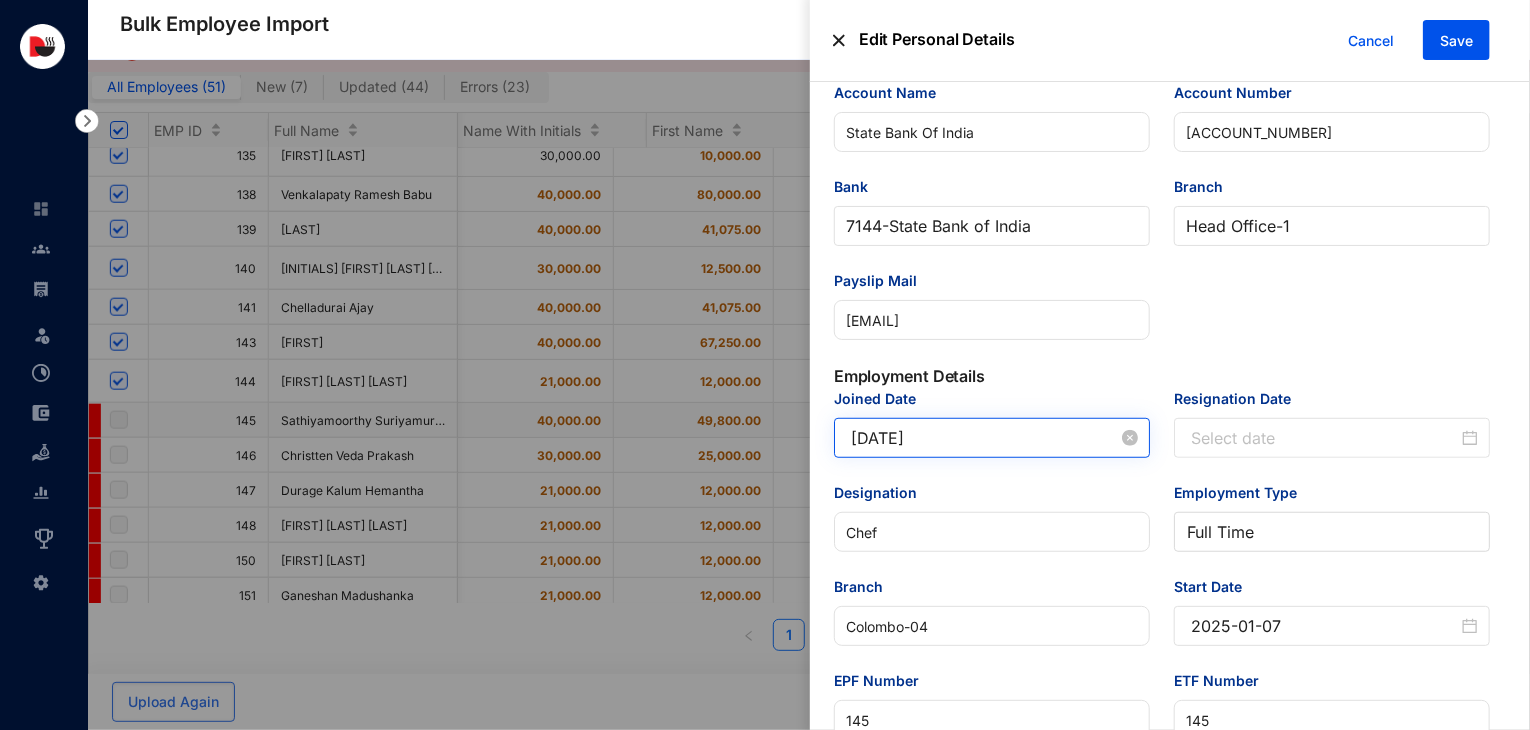 type on "[ACCOUNT_NUMBER]" 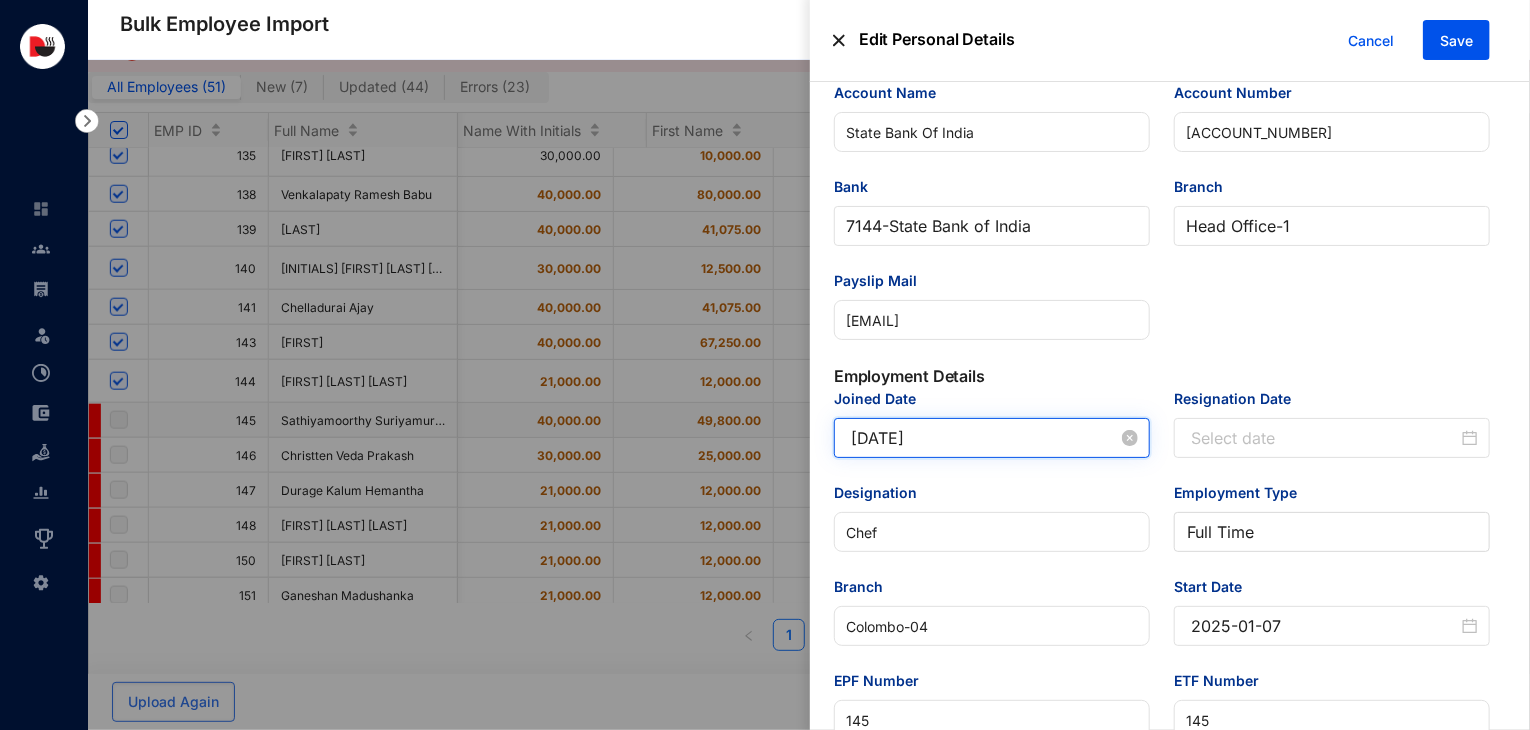 drag, startPoint x: 936, startPoint y: 444, endPoint x: 842, endPoint y: 451, distance: 94.26028 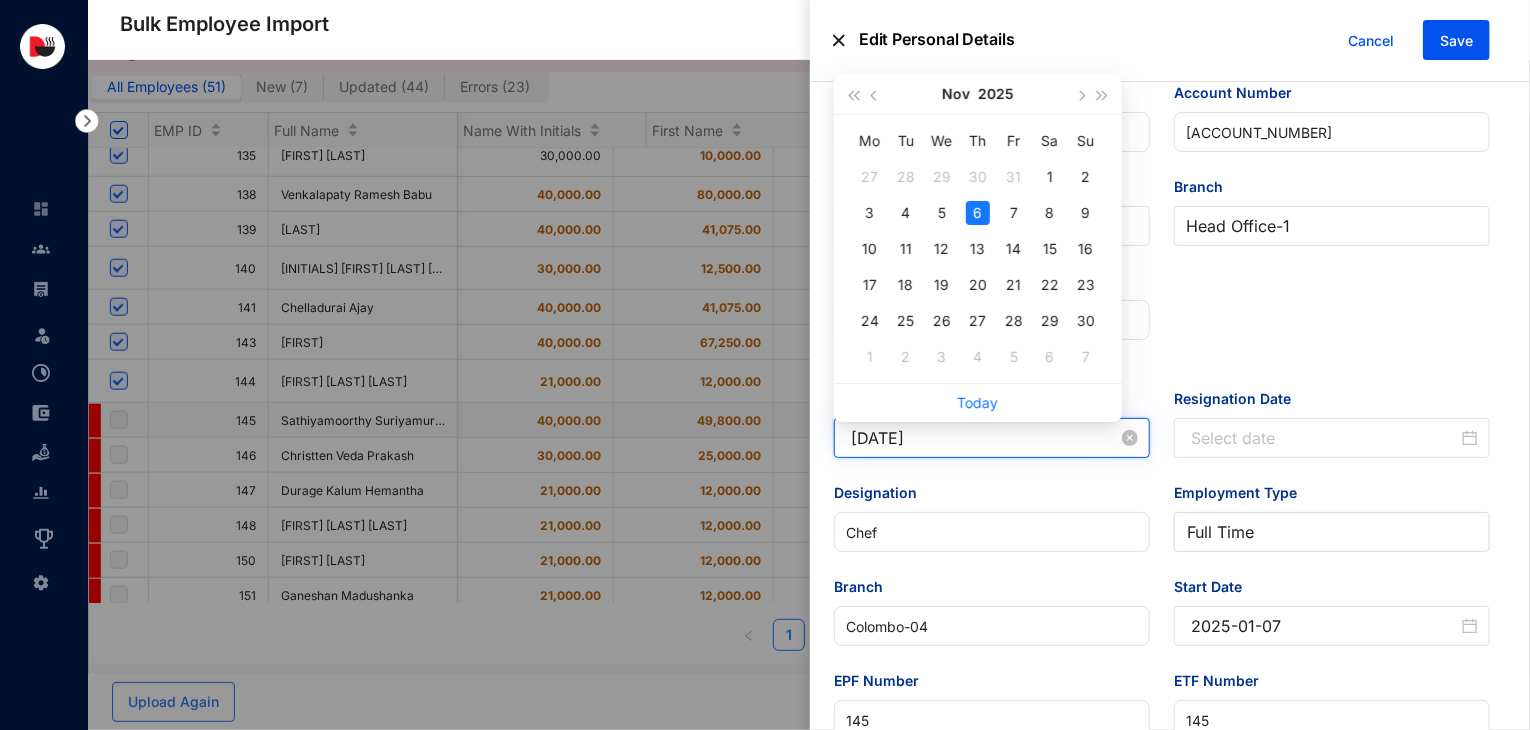 paste on "[DATE_PART]" 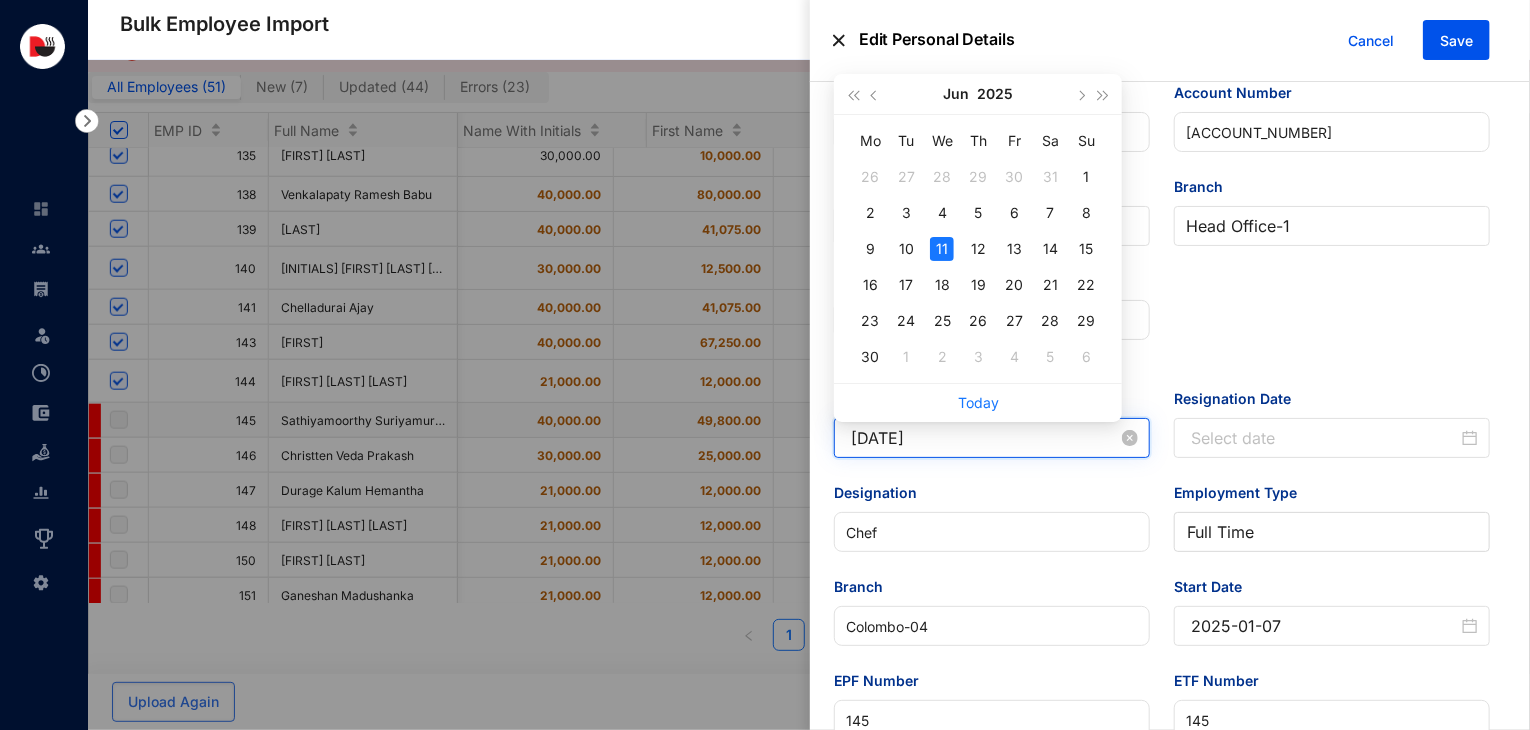 type on "[DATE]" 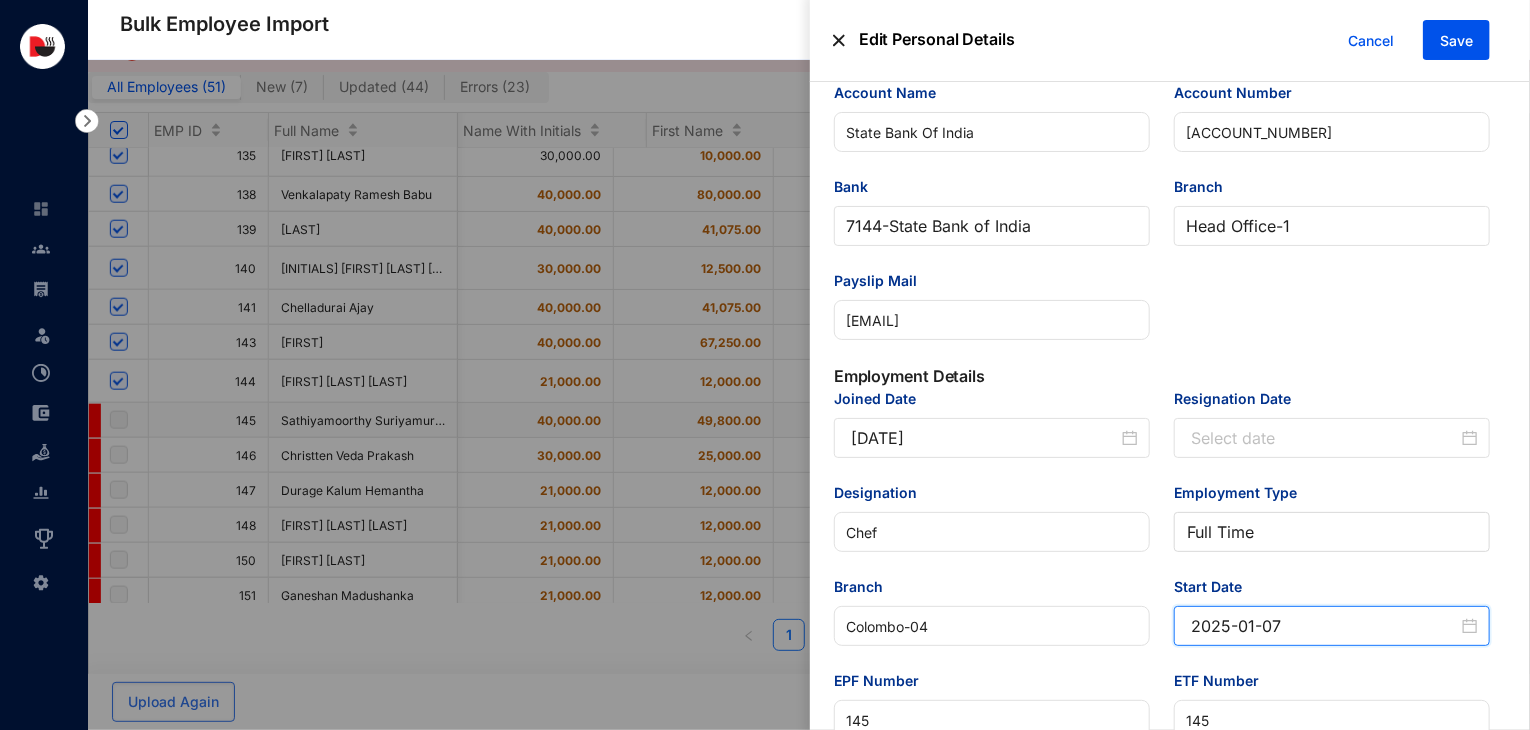 drag, startPoint x: 1284, startPoint y: 638, endPoint x: 1156, endPoint y: 649, distance: 128.47179 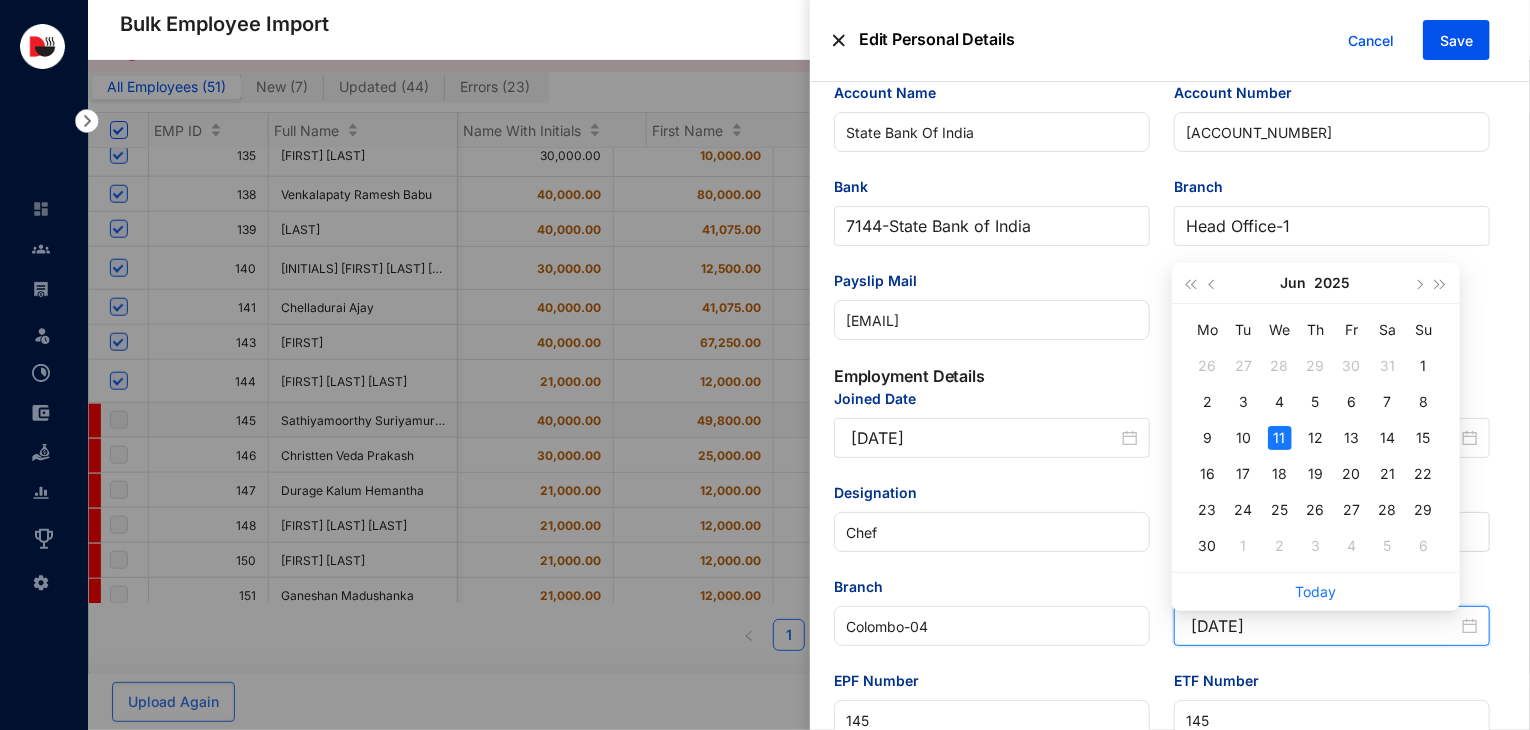 type on "[DATE]" 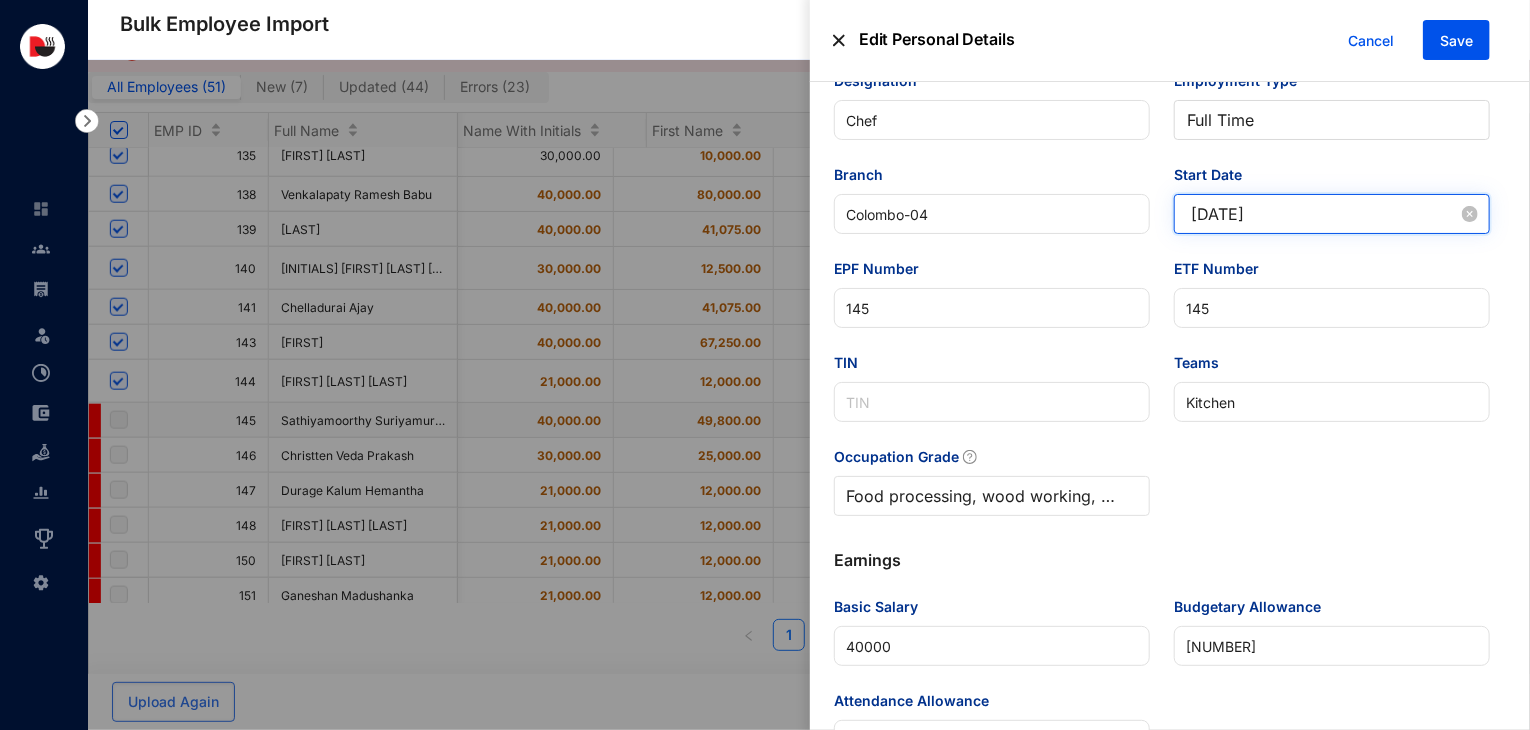 scroll, scrollTop: 1020, scrollLeft: 0, axis: vertical 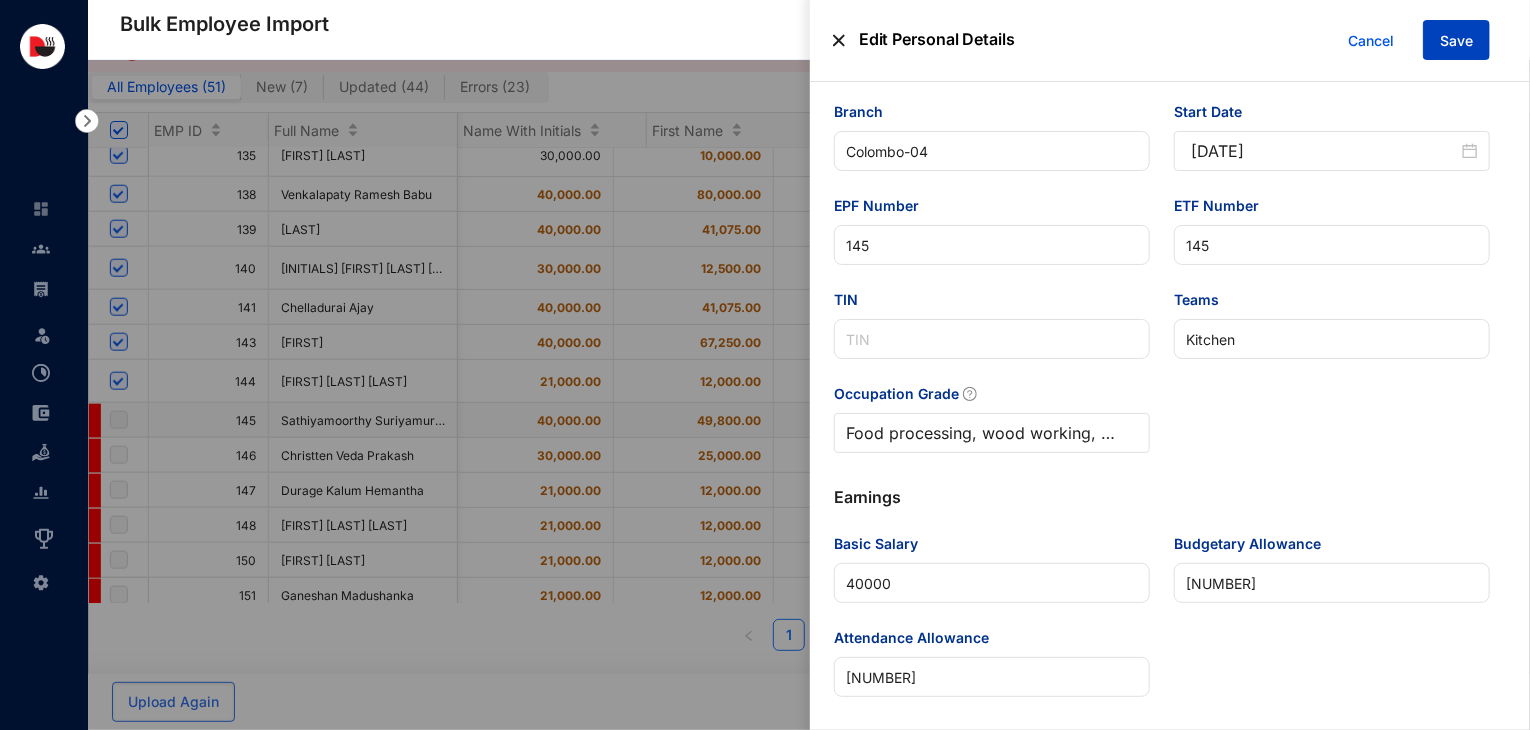 click on "Save" at bounding box center [1456, 41] 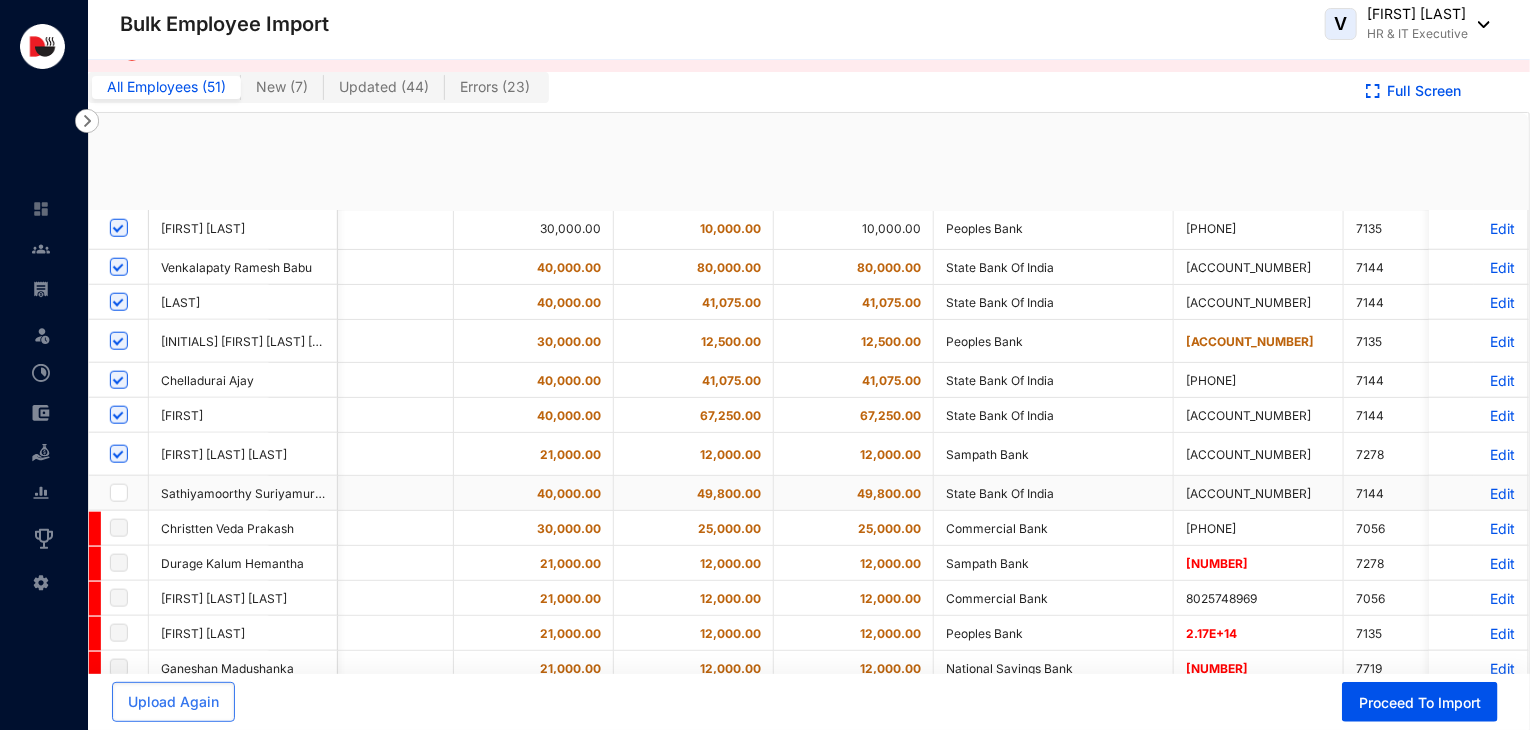 checkbox on "true" 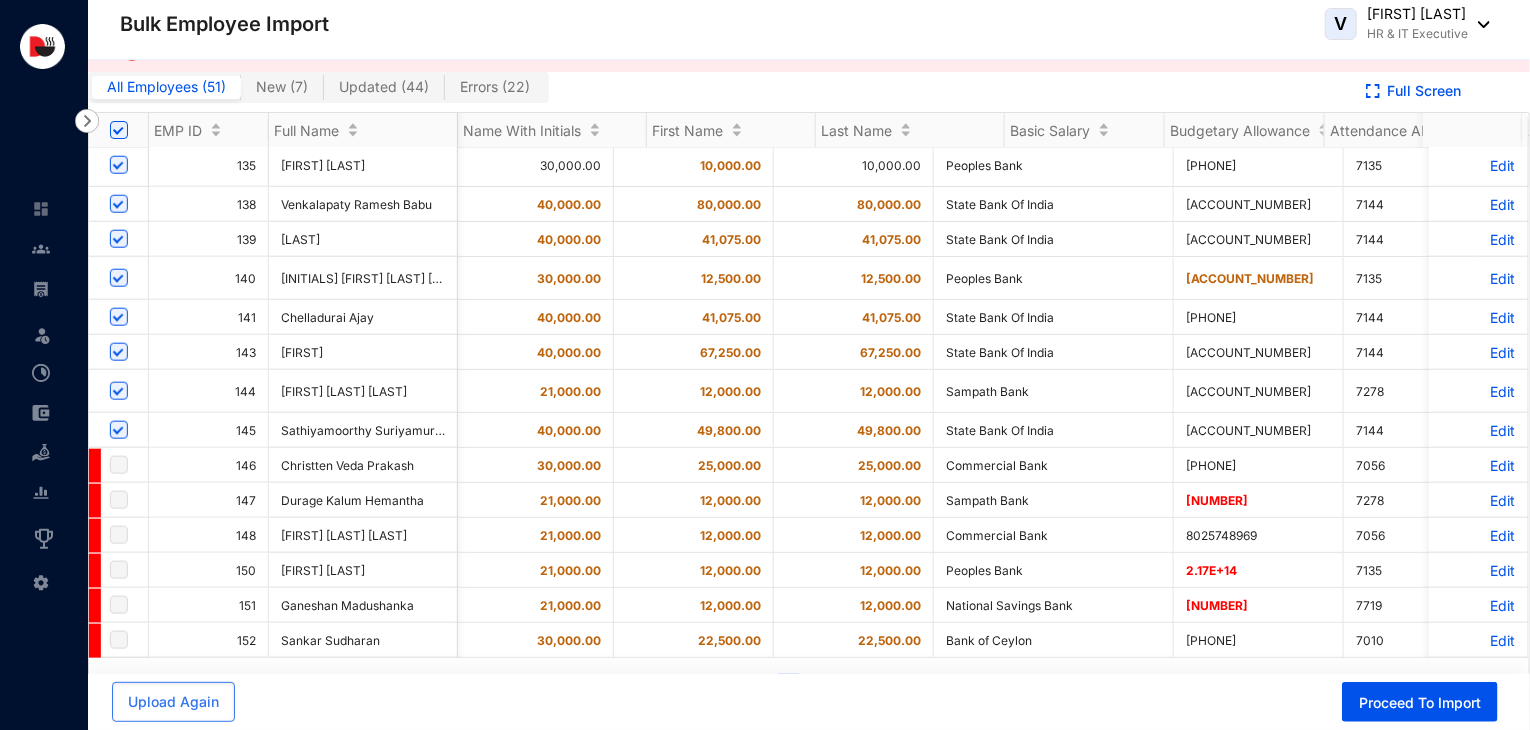 scroll, scrollTop: 1023, scrollLeft: 551, axis: both 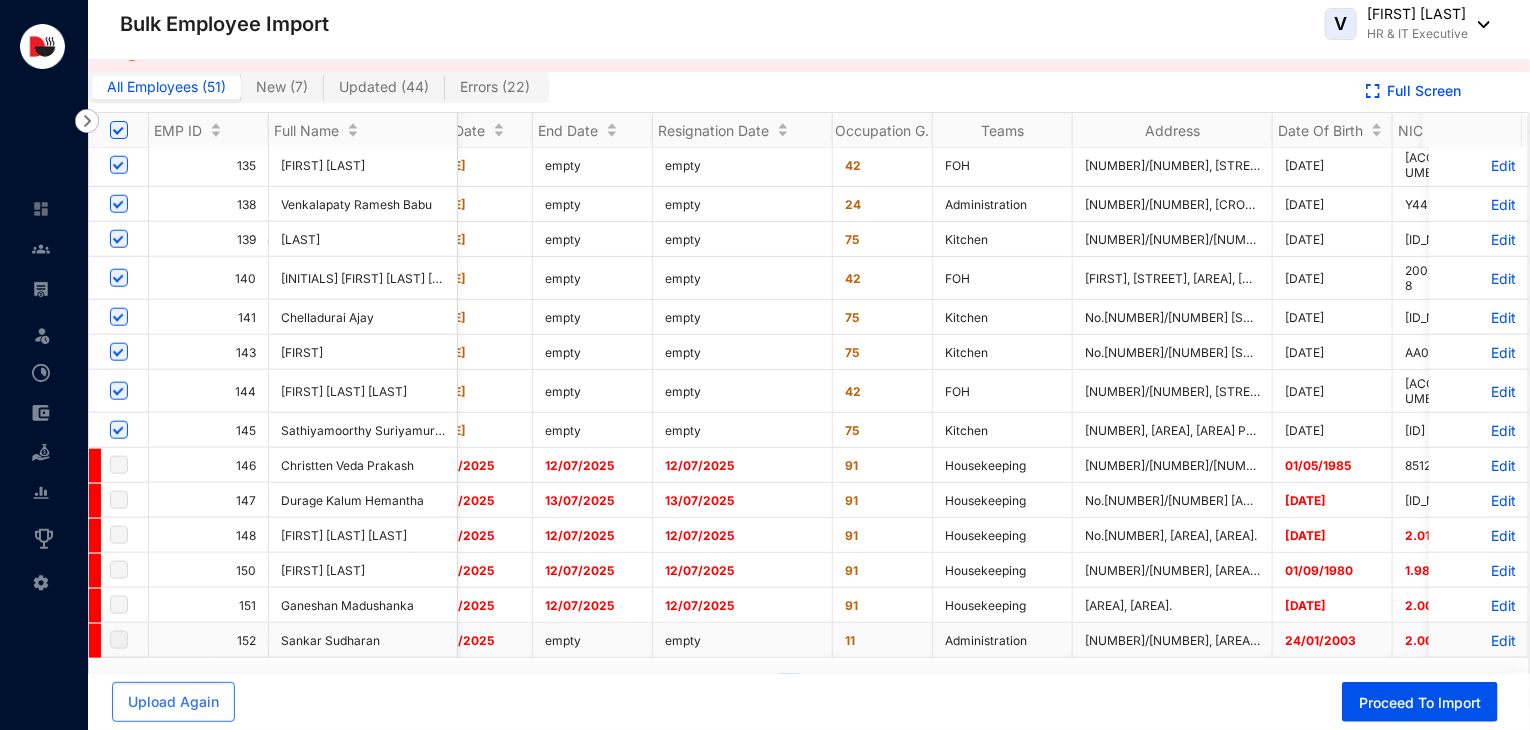 click on "Edit" at bounding box center (1478, 640) 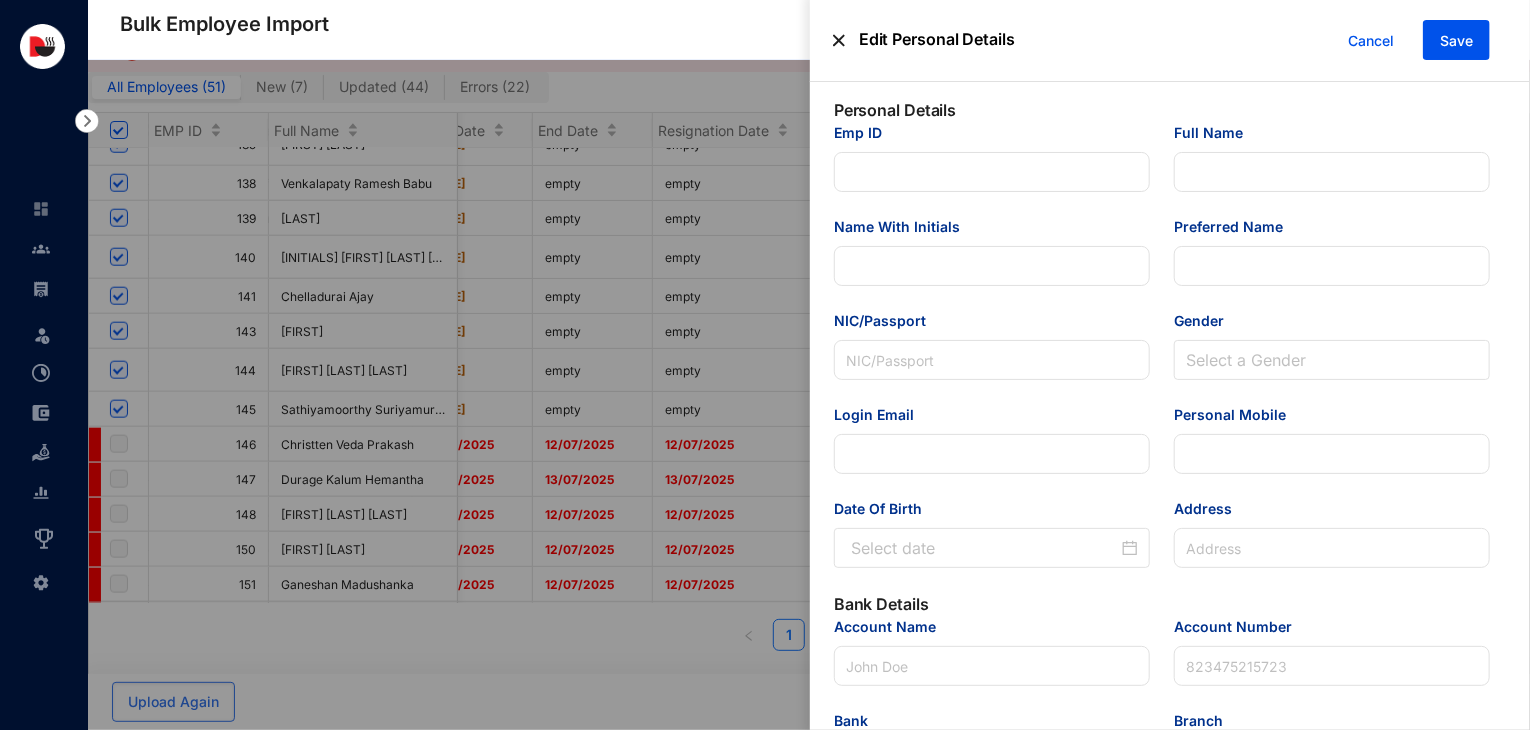 type on "152" 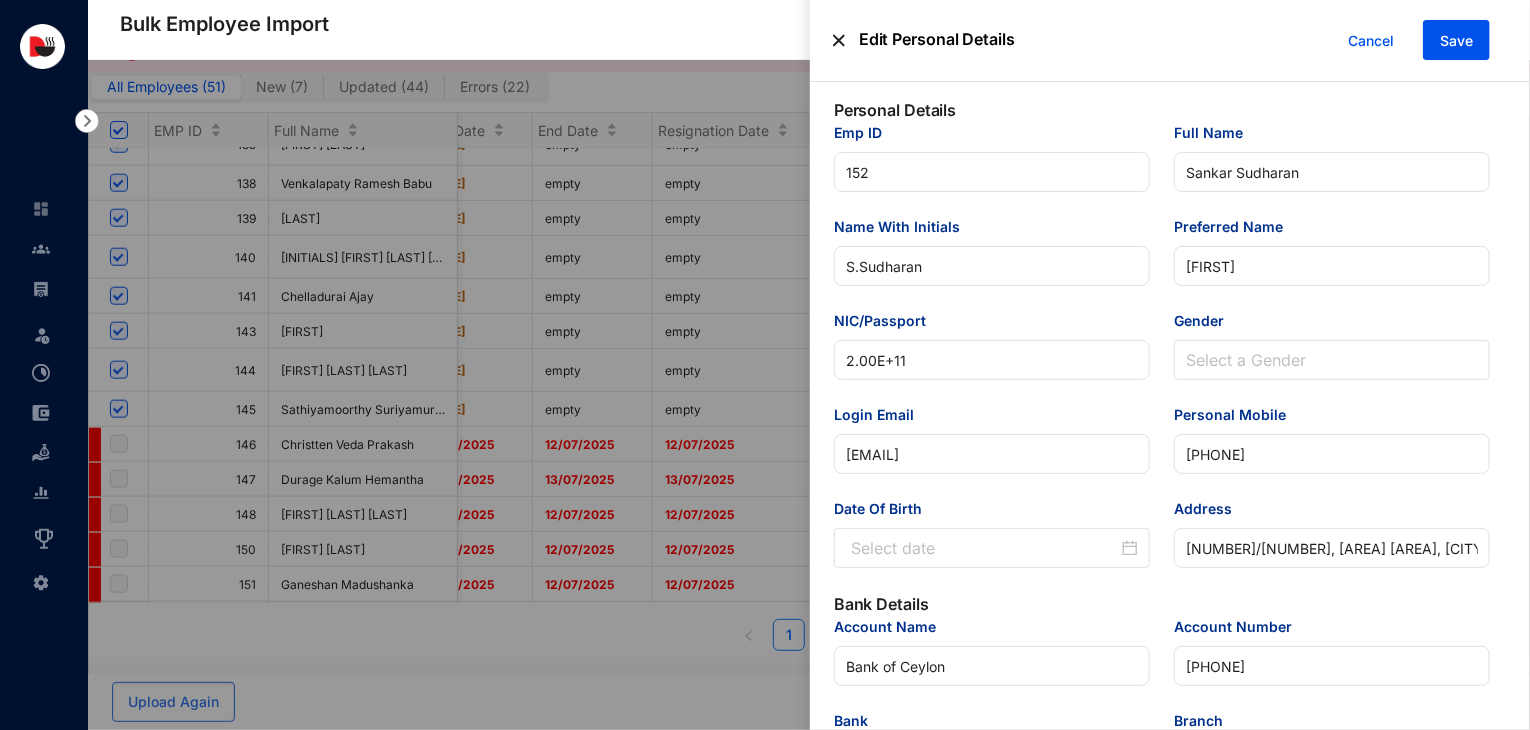 type on "2025-01-07" 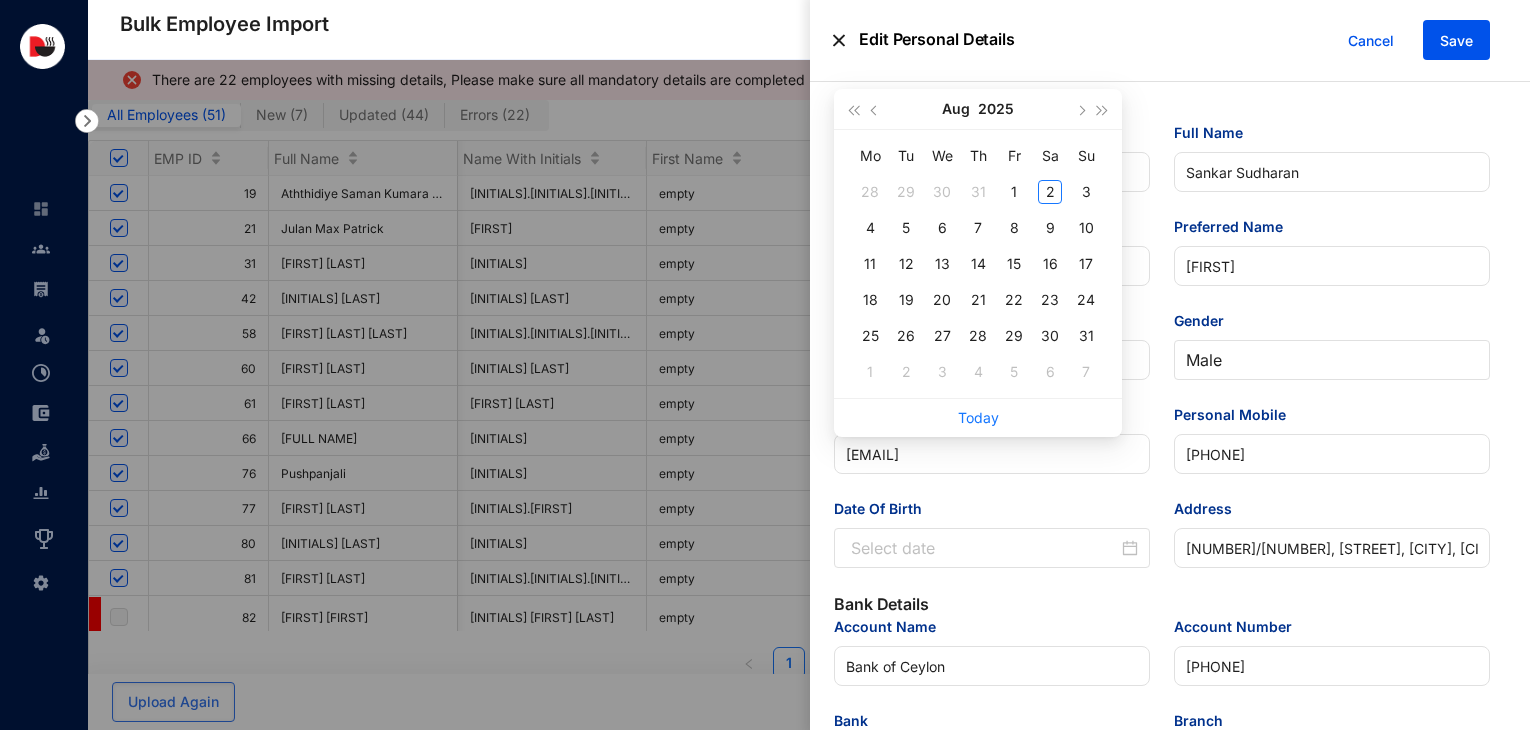 scroll, scrollTop: 4, scrollLeft: 0, axis: vertical 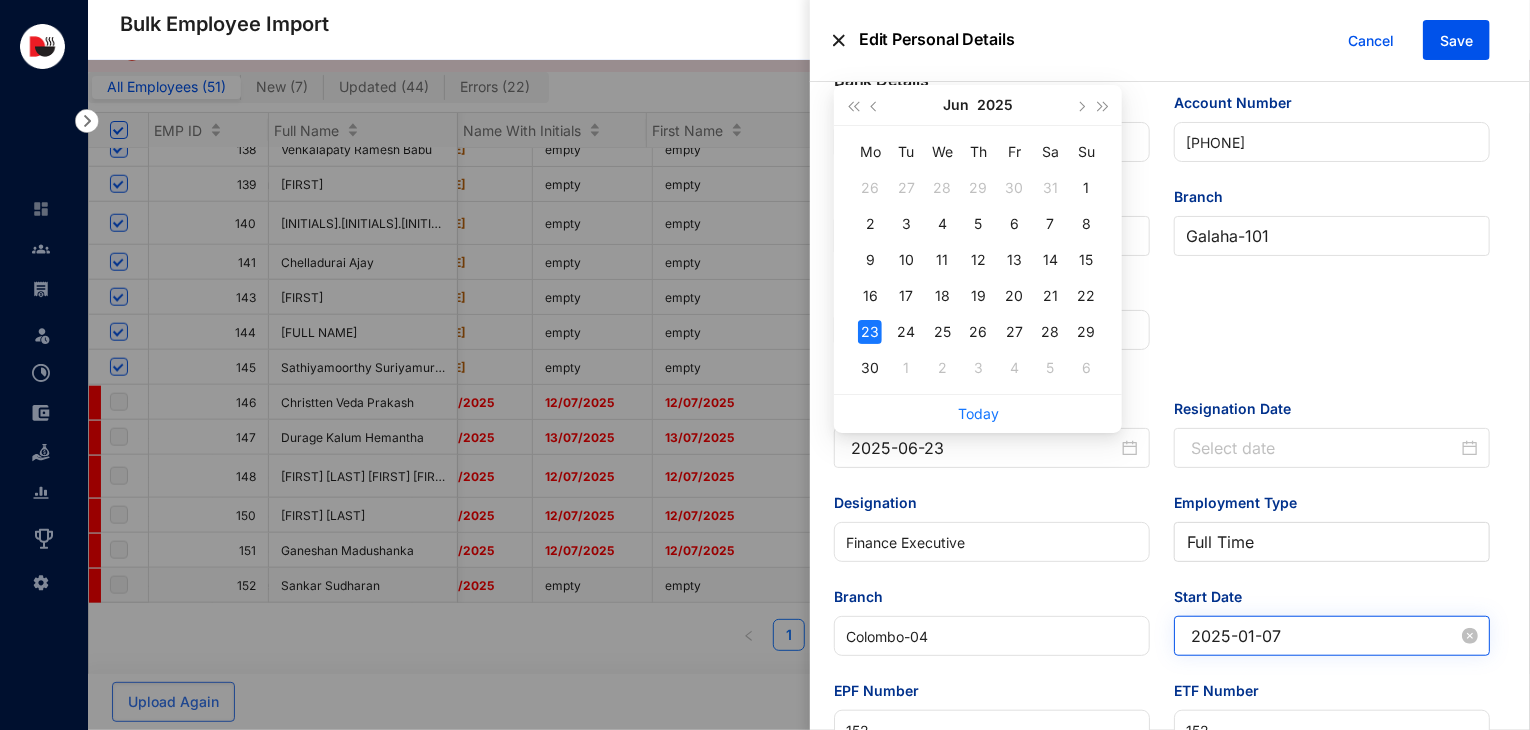 type on "2025-06-23" 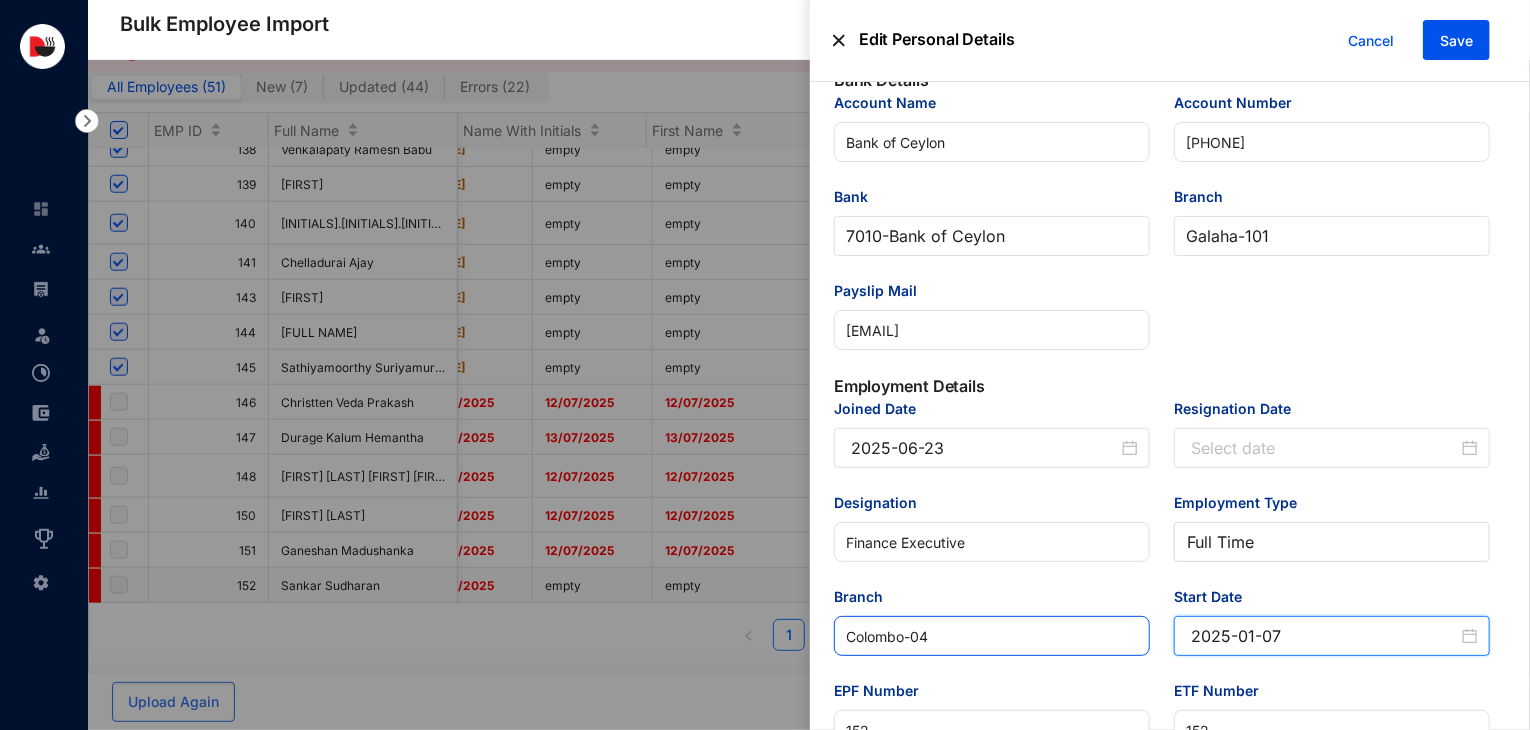 drag, startPoint x: 1312, startPoint y: 642, endPoint x: 1129, endPoint y: 660, distance: 183.88312 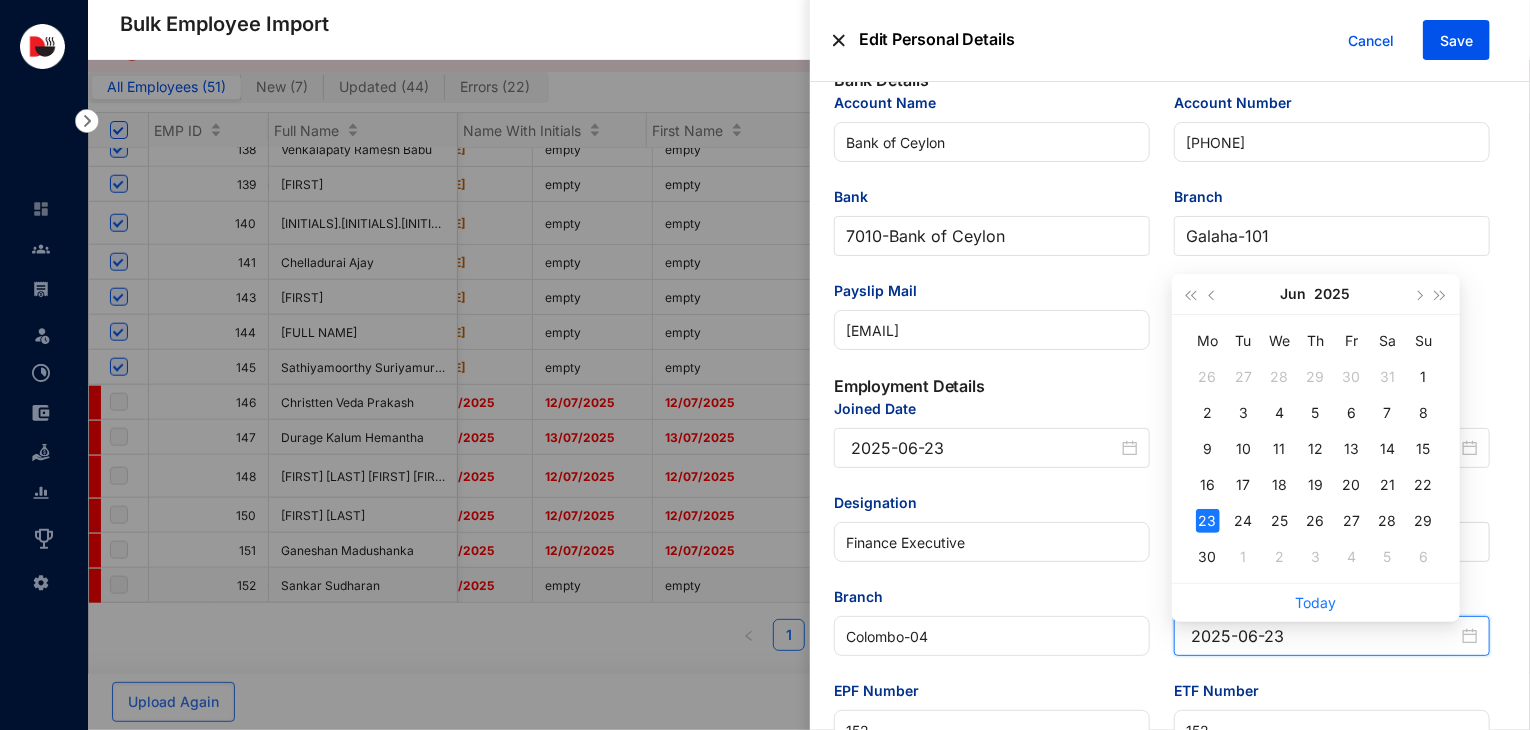 type on "2025-06-23" 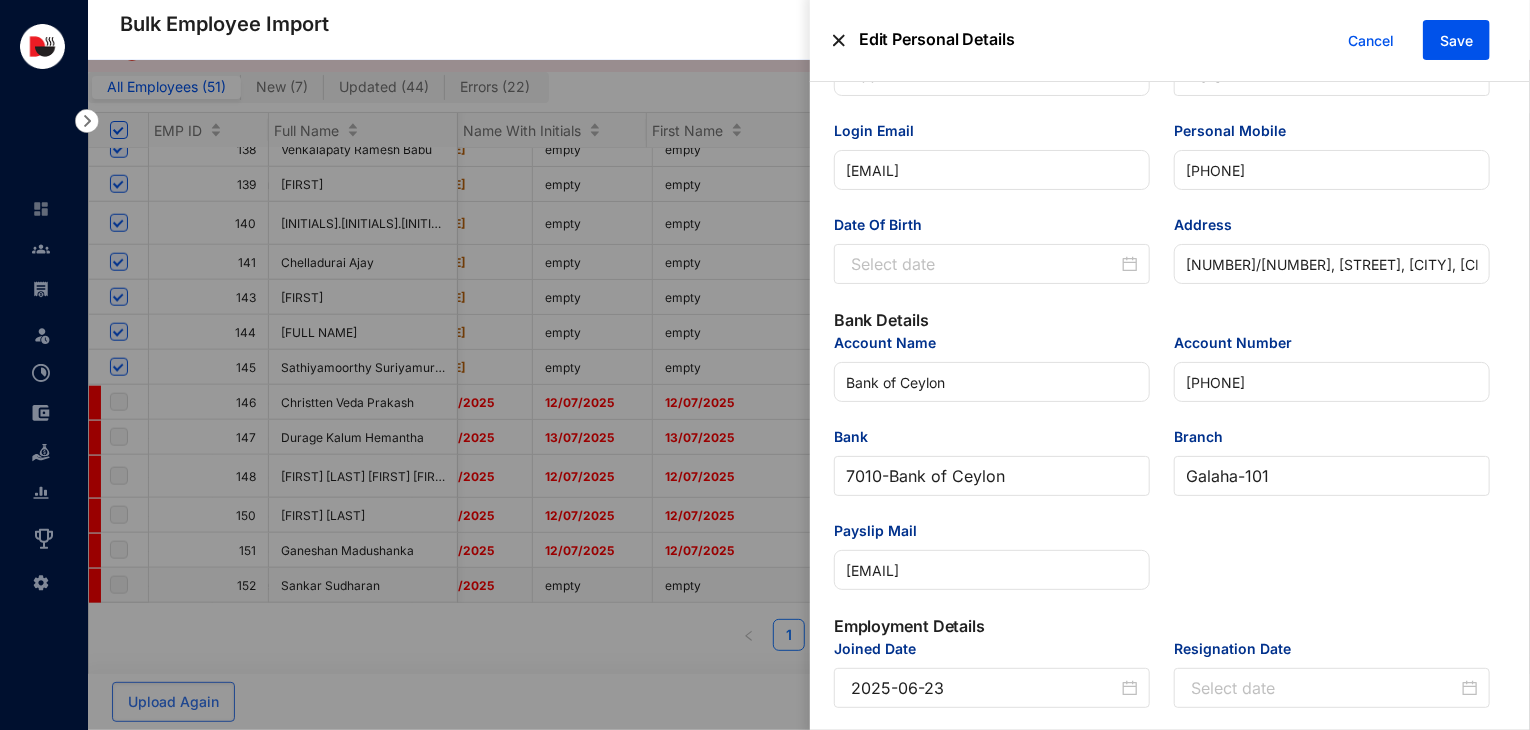 scroll, scrollTop: 160, scrollLeft: 0, axis: vertical 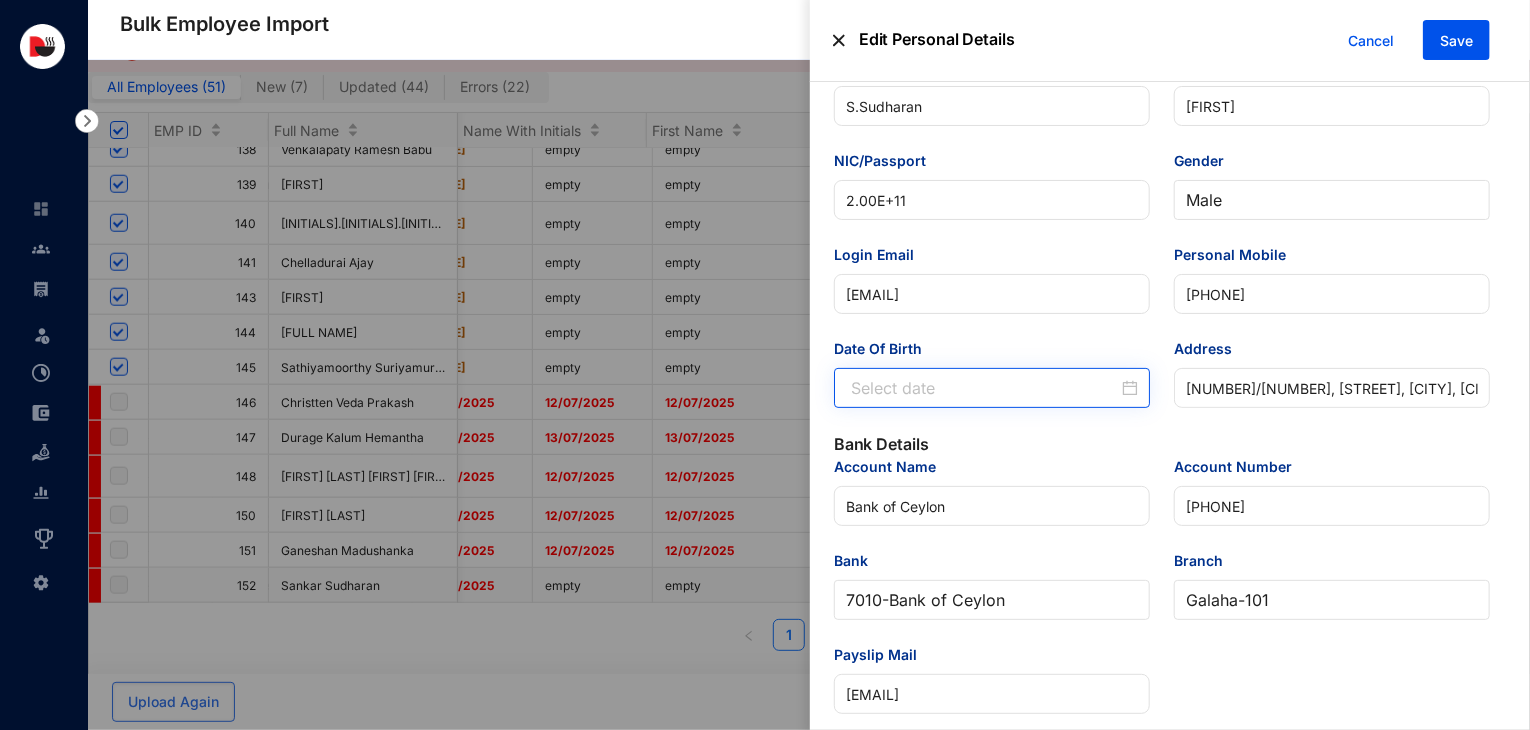 click at bounding box center [992, 388] 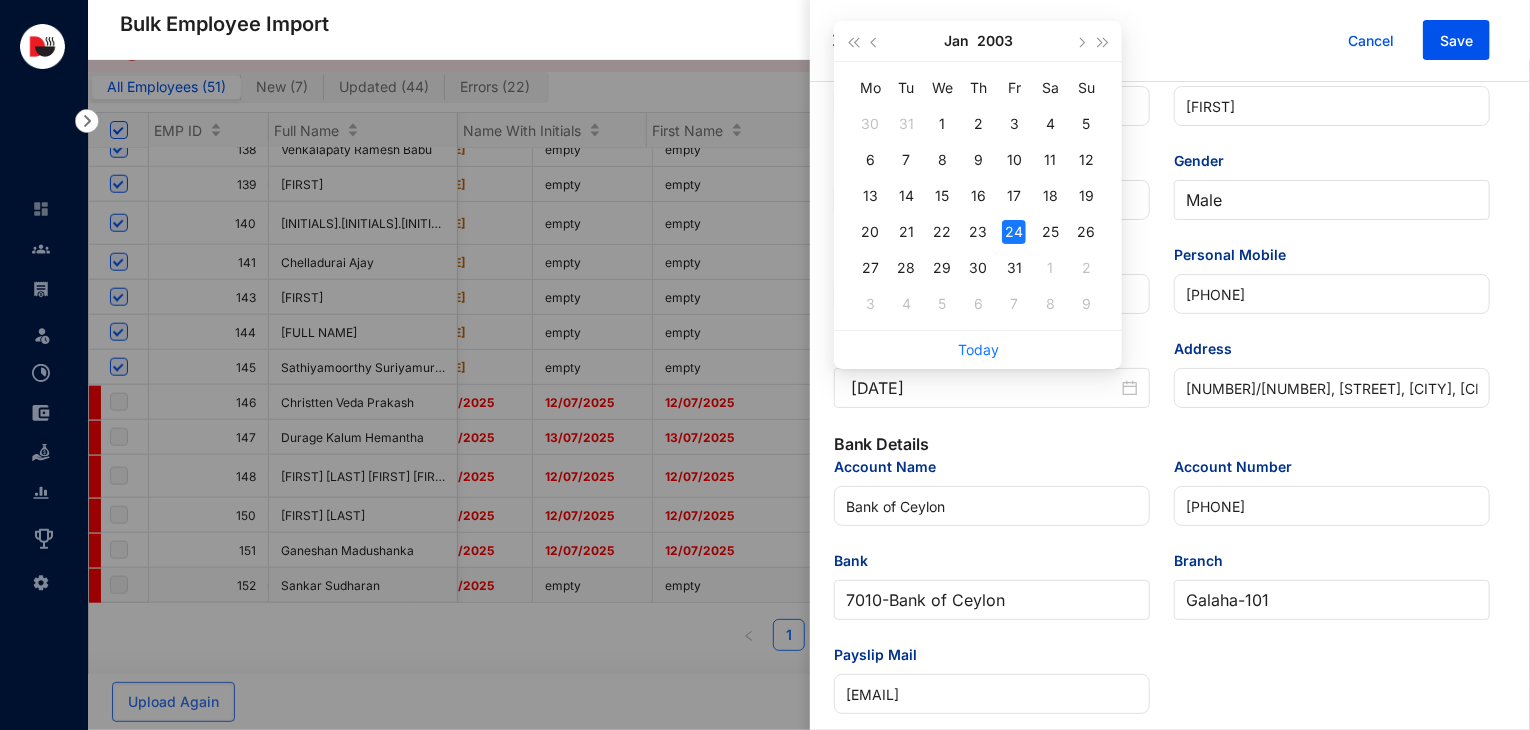 type on "[DATE]" 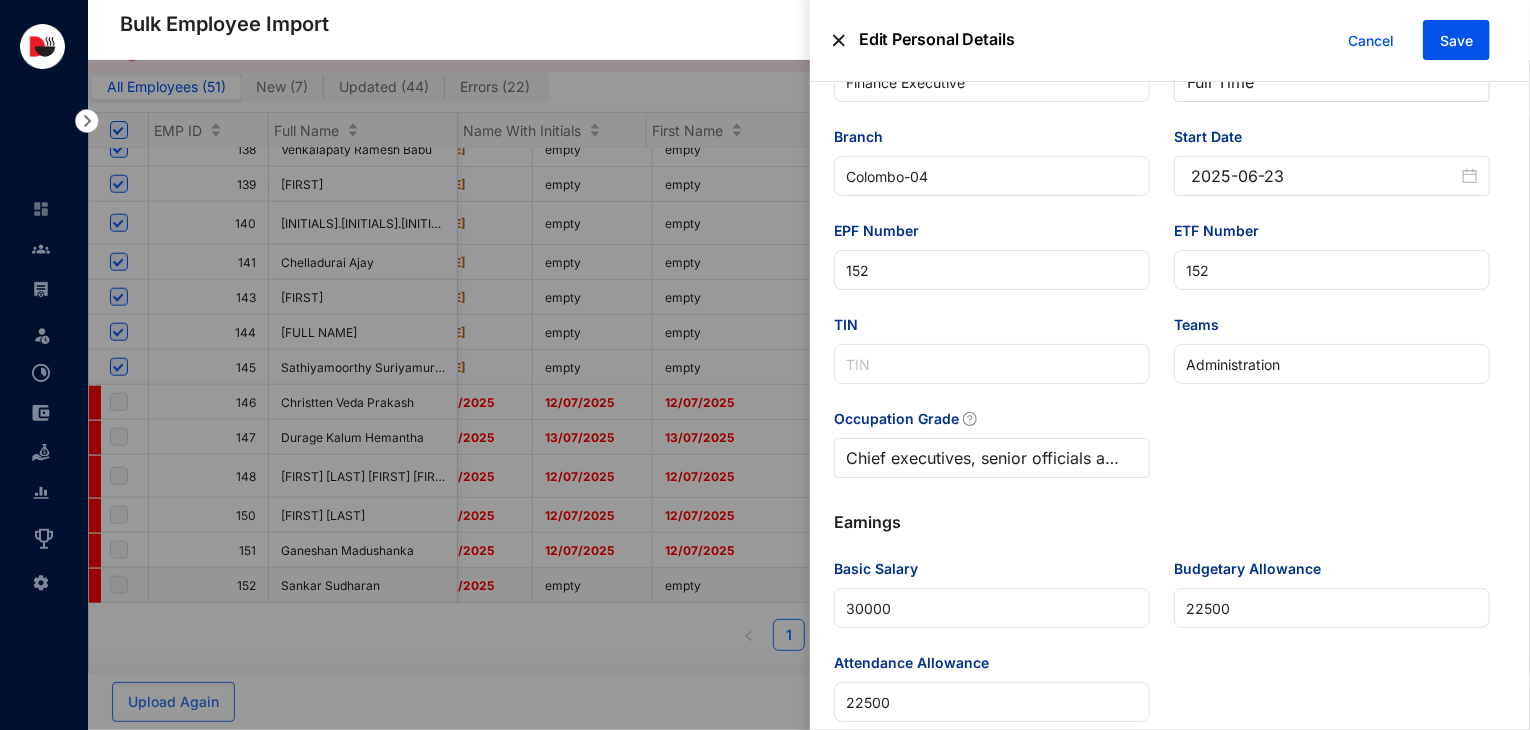 scroll, scrollTop: 986, scrollLeft: 0, axis: vertical 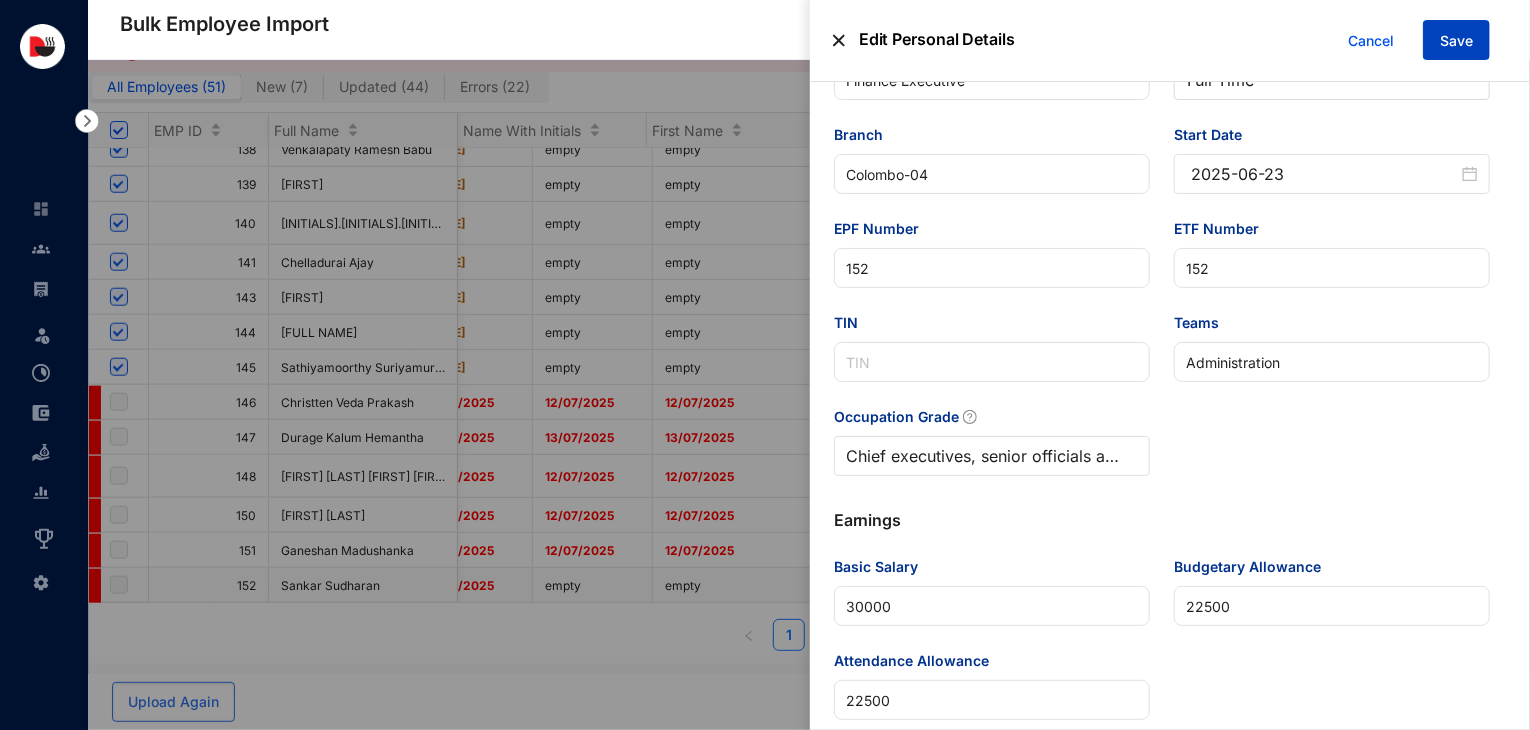 click on "Save" at bounding box center (1456, 41) 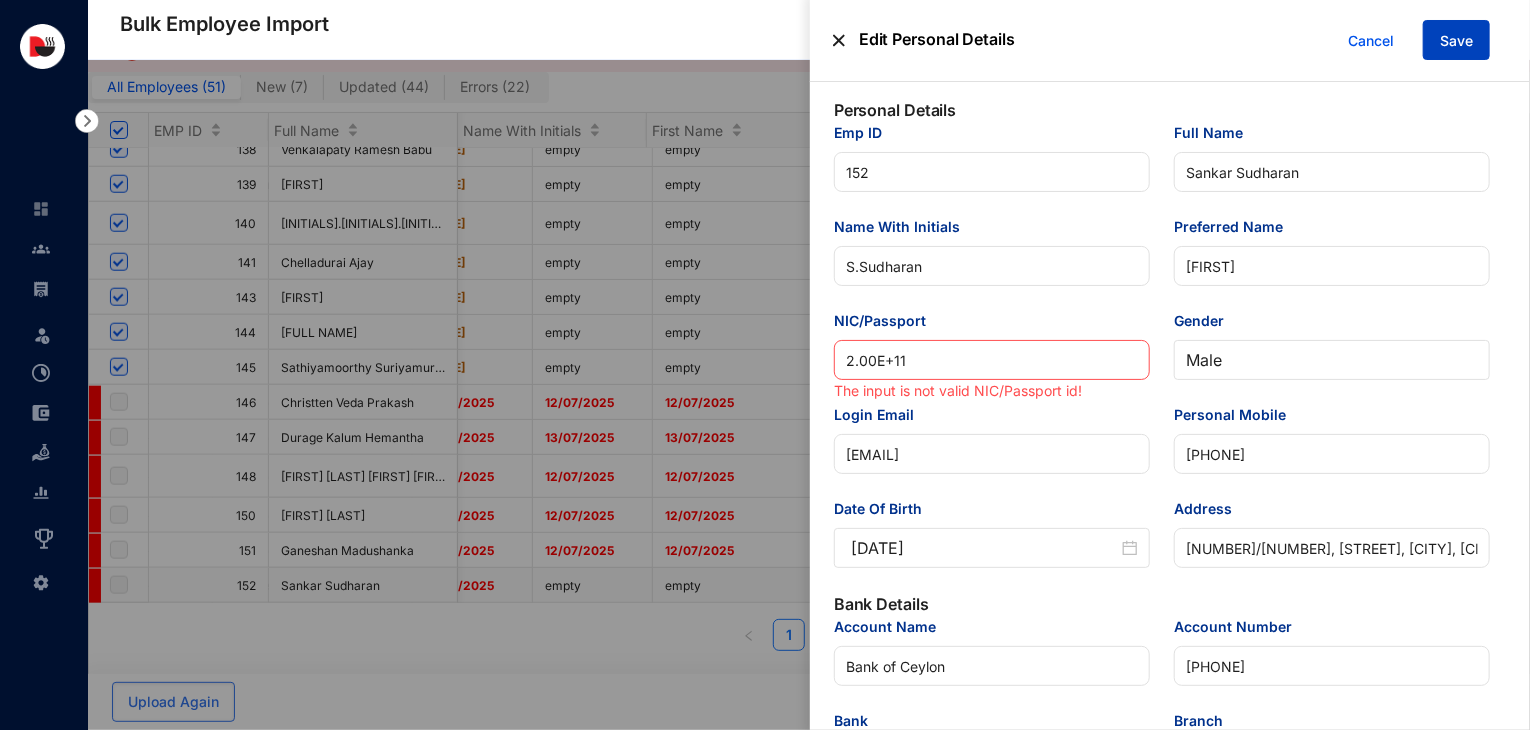 scroll, scrollTop: 0, scrollLeft: 0, axis: both 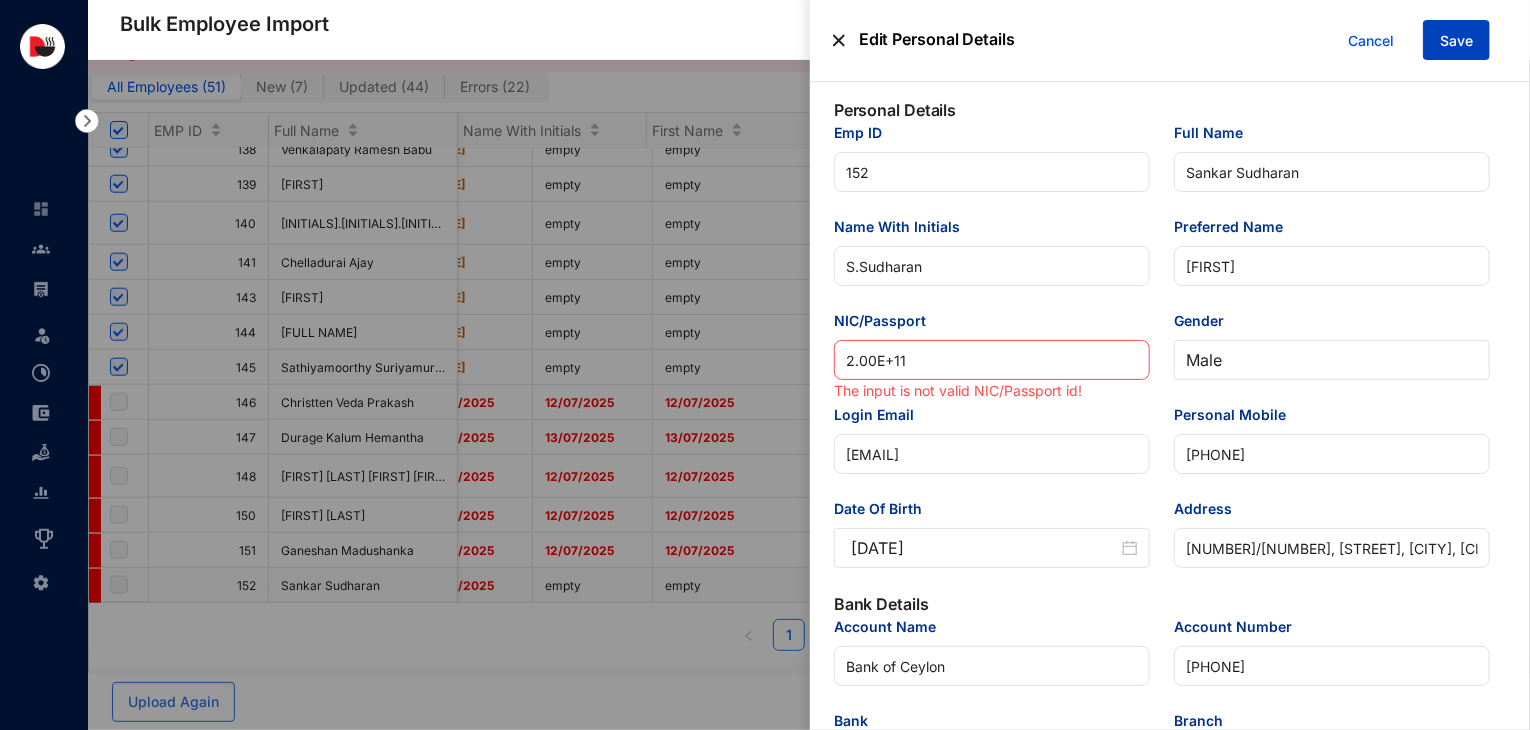 type 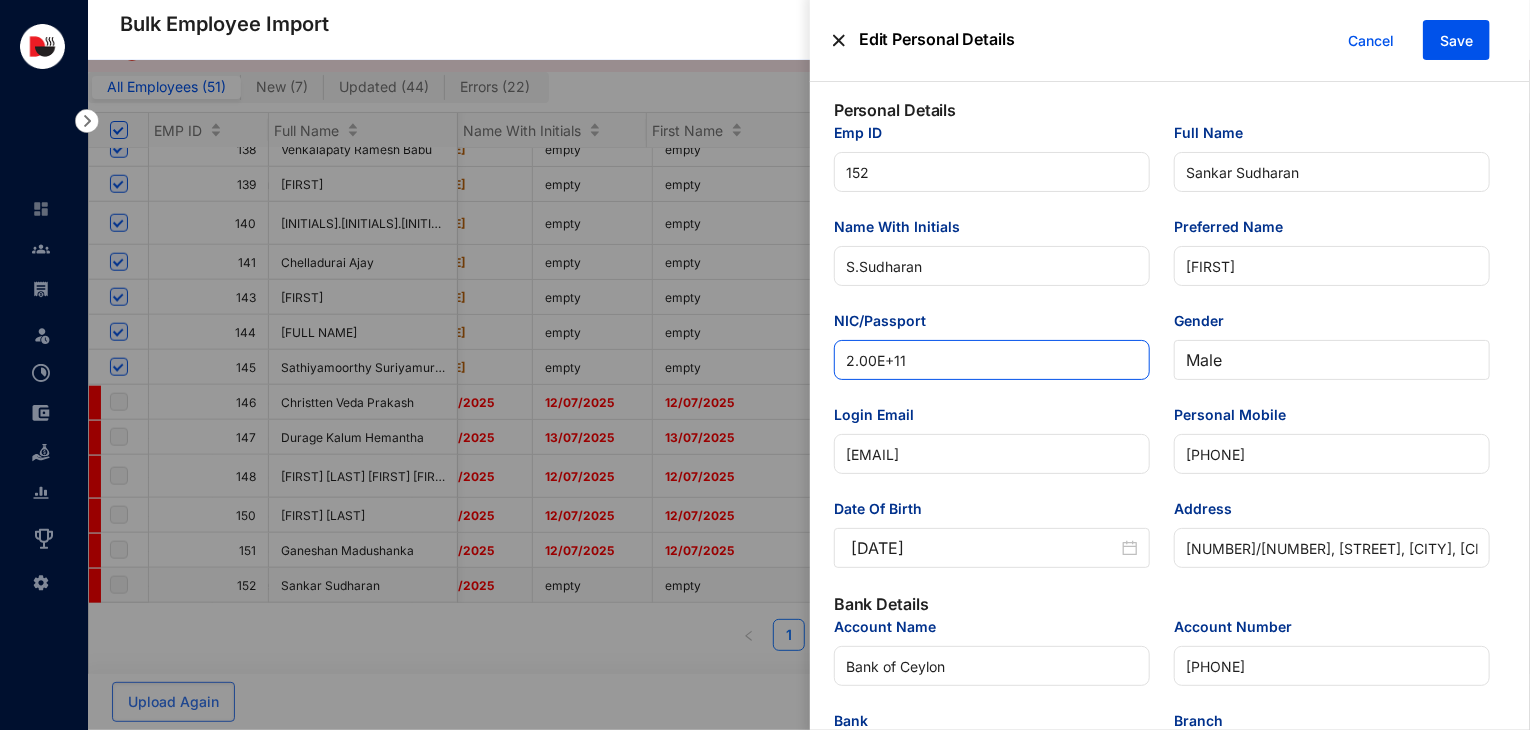 drag, startPoint x: 954, startPoint y: 361, endPoint x: 833, endPoint y: 371, distance: 121.41252 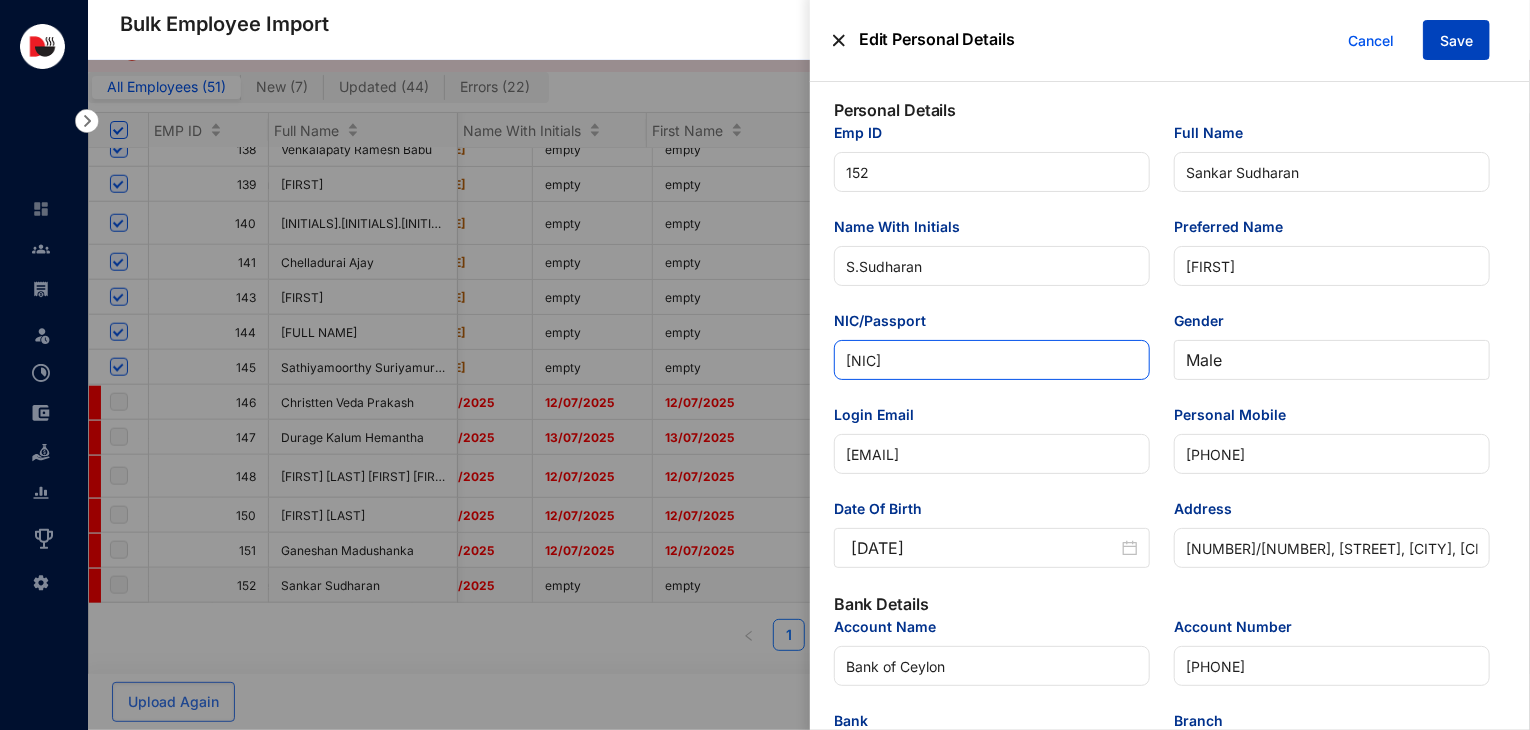 type on "[NIC]" 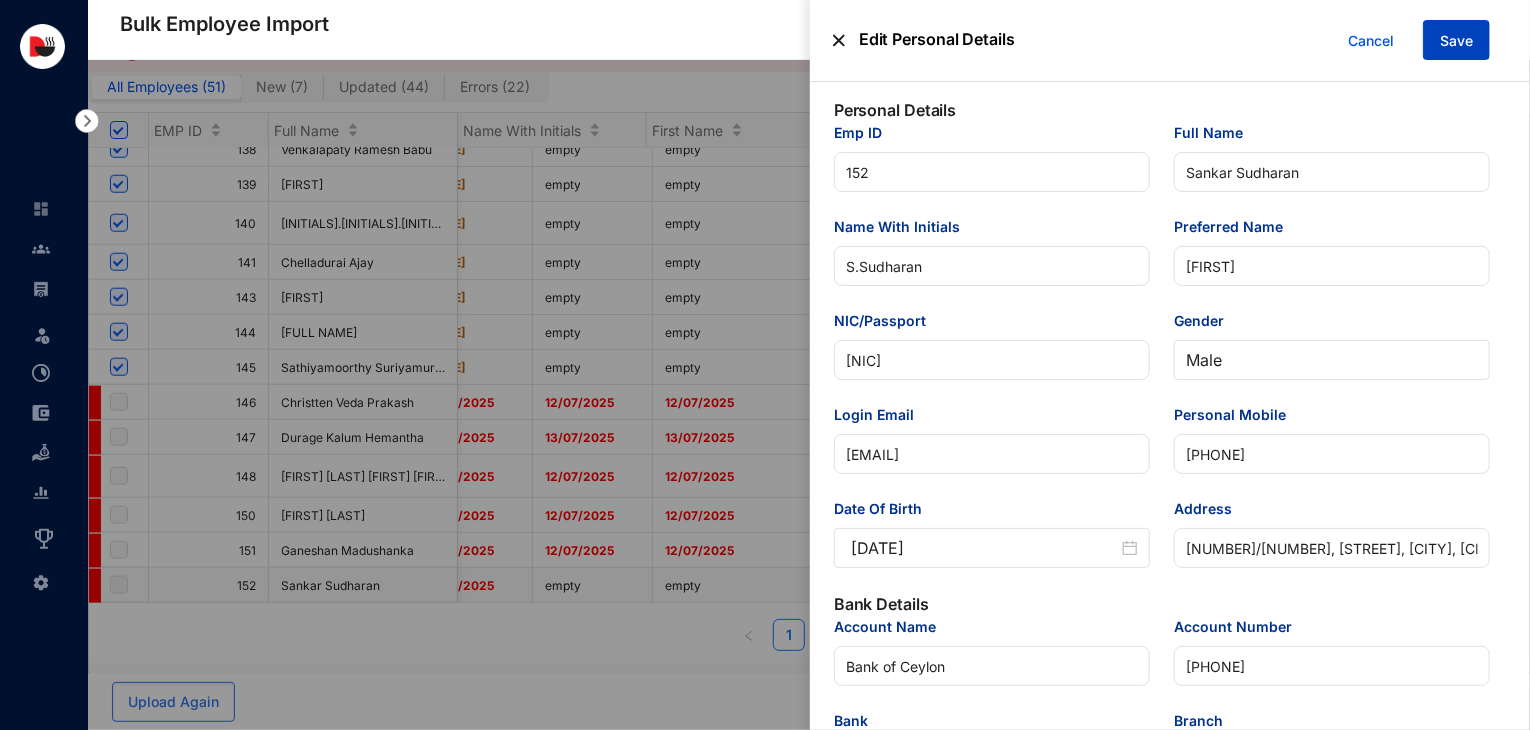 click on "Save" at bounding box center [1456, 41] 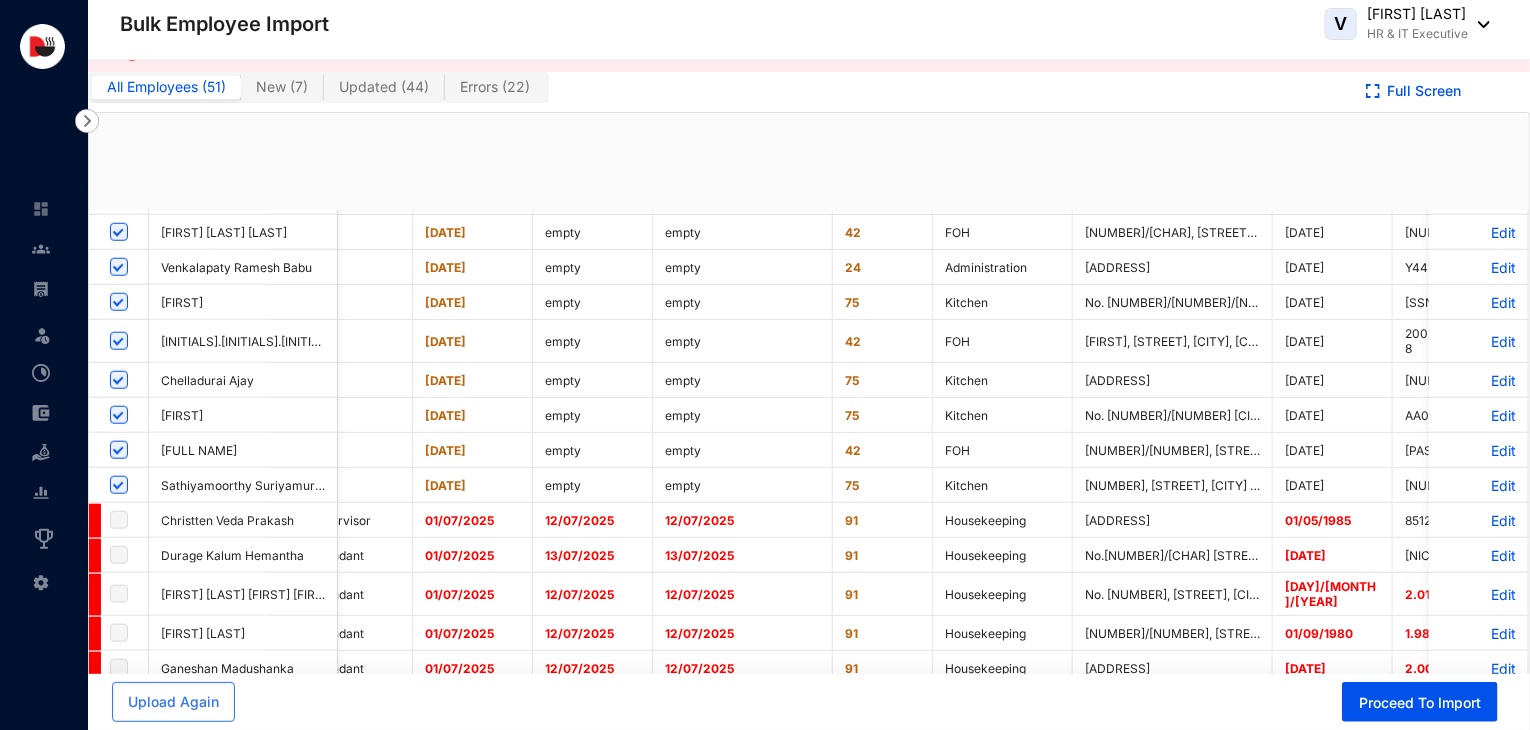 checkbox on "true" 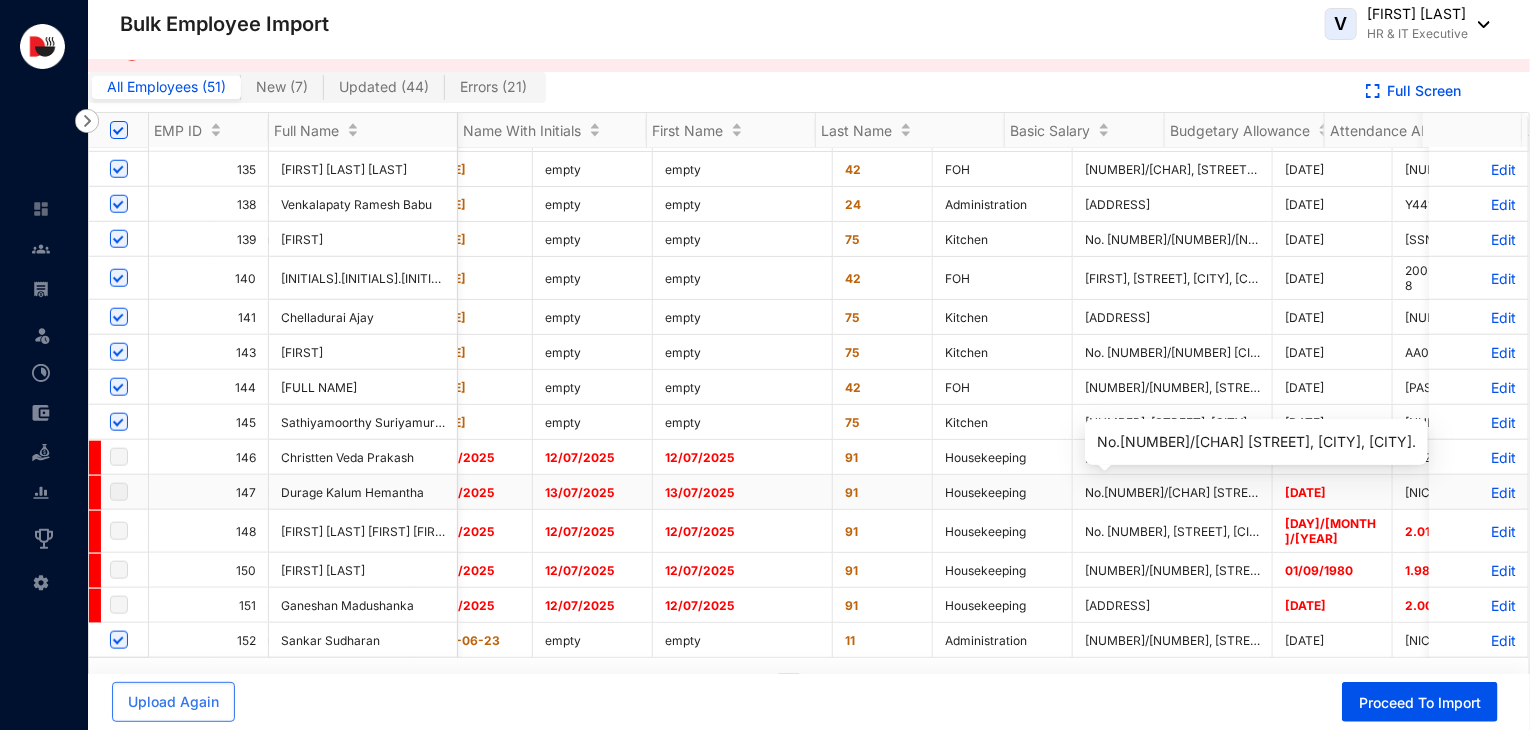 scroll, scrollTop: 1031, scrollLeft: 4011, axis: both 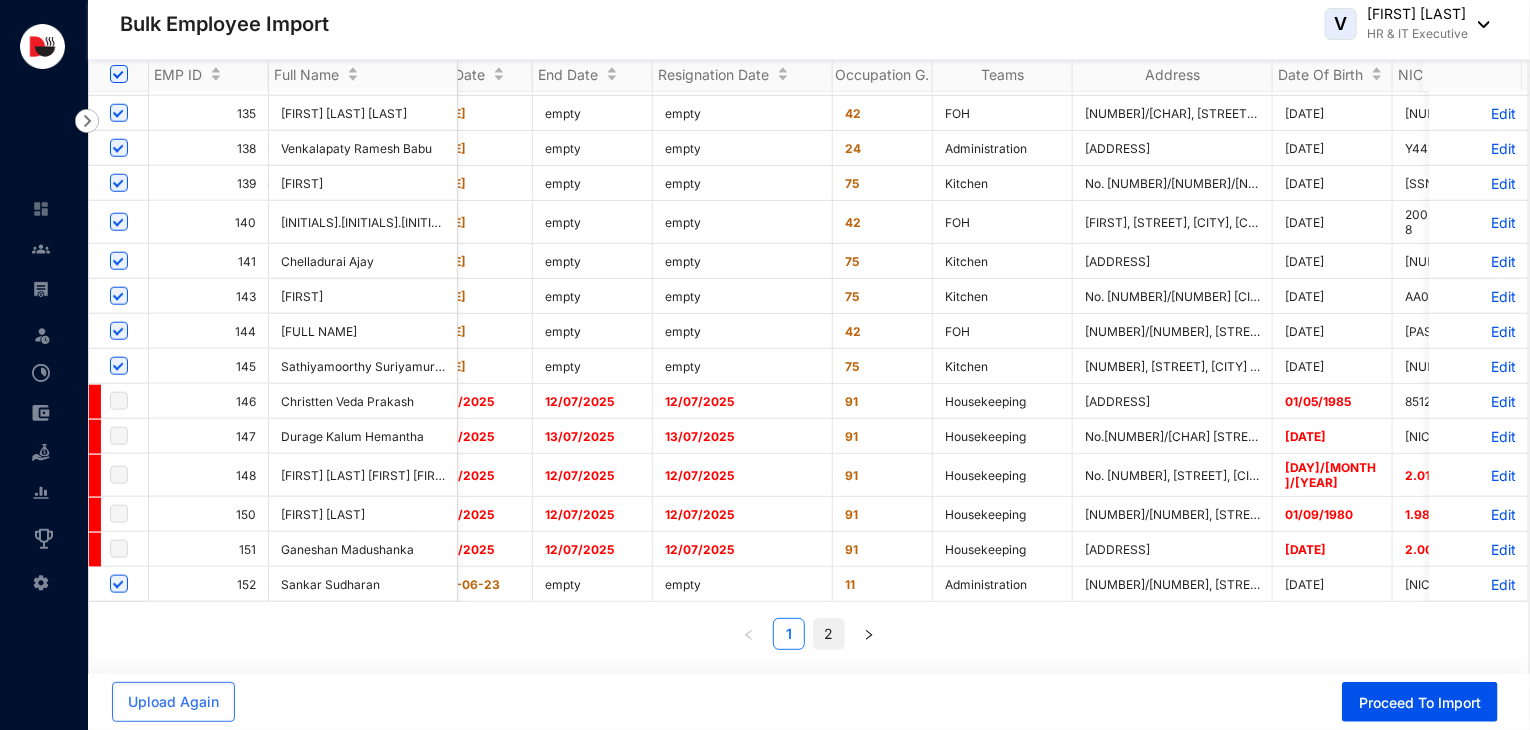 click on "2" at bounding box center [829, 634] 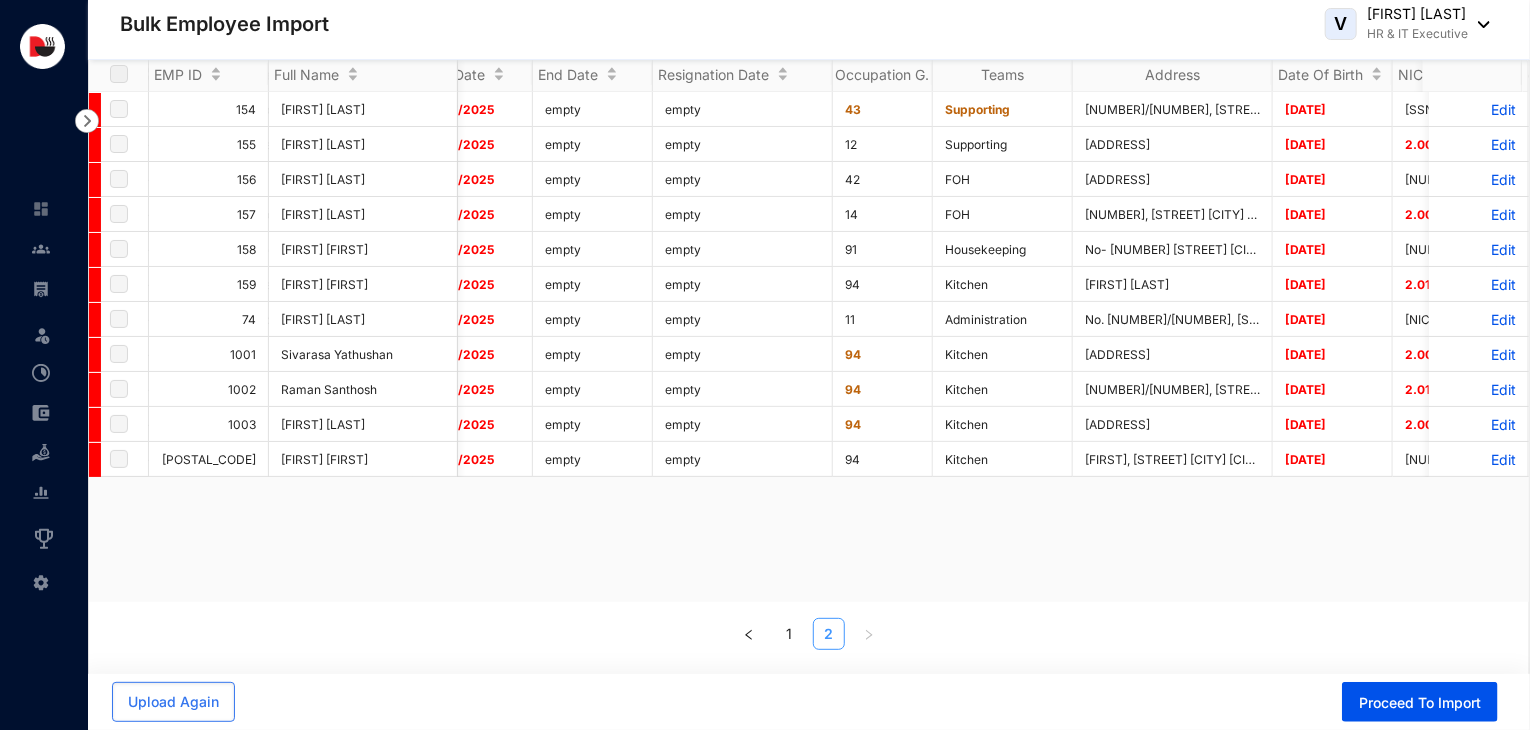 scroll, scrollTop: 0, scrollLeft: 4011, axis: horizontal 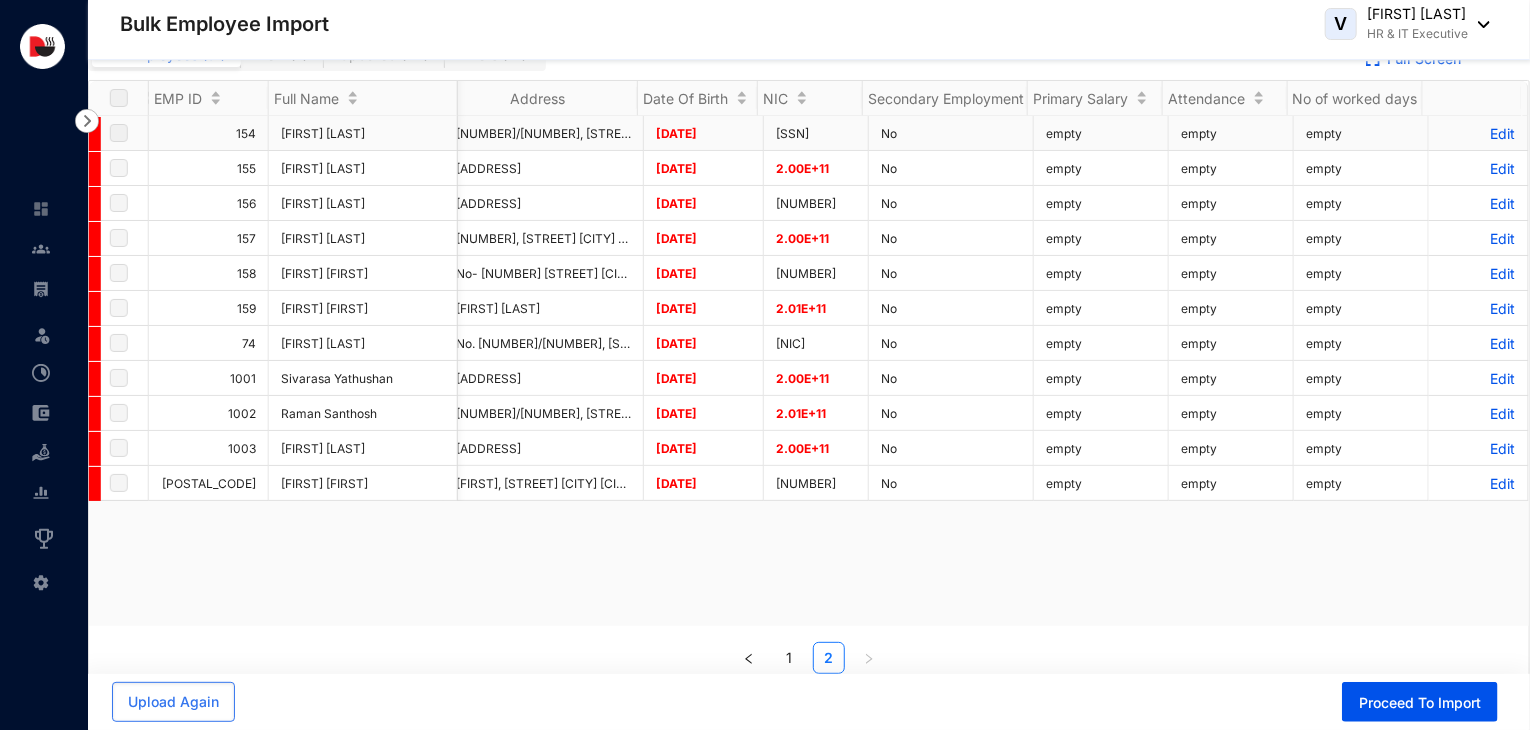 click on "Edit" at bounding box center (1478, 133) 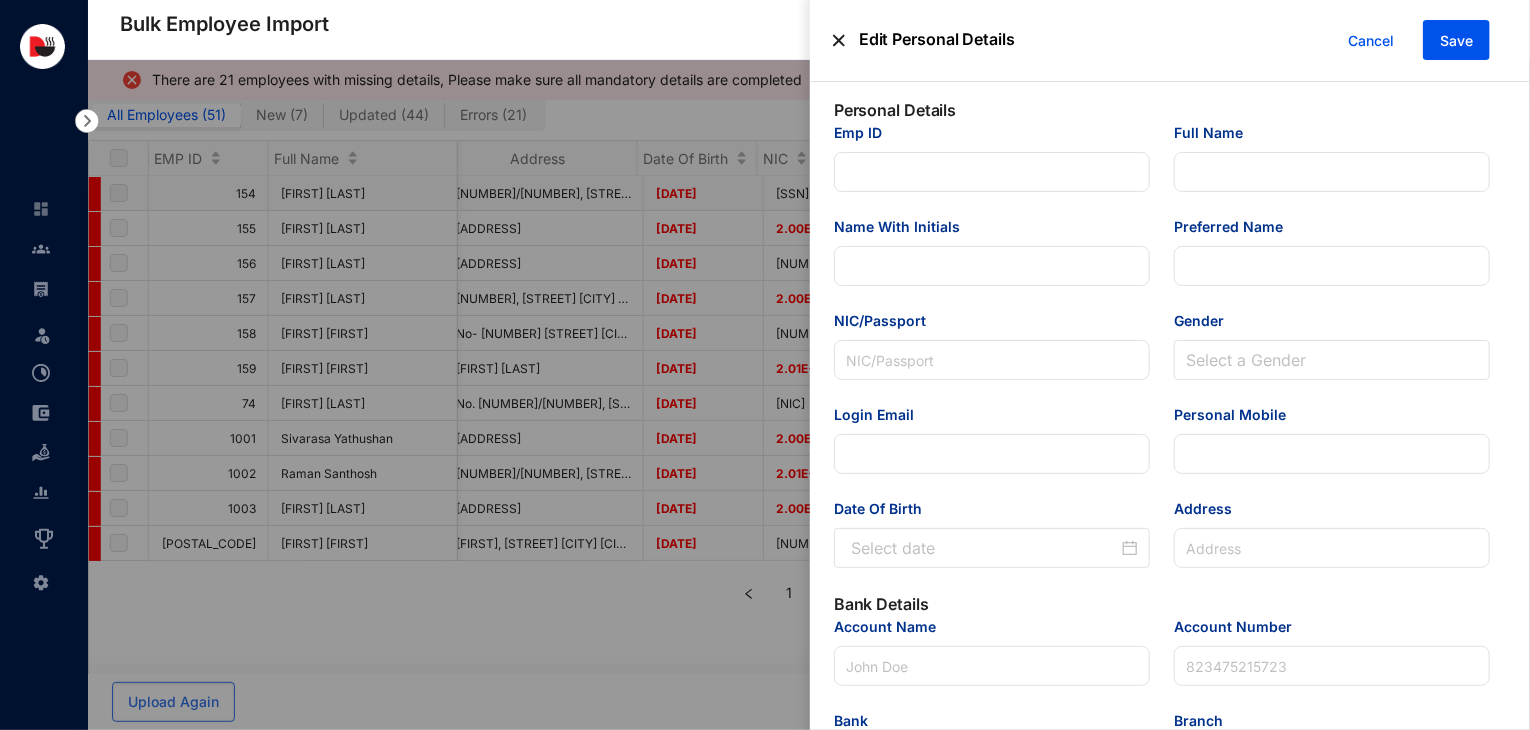type on "154" 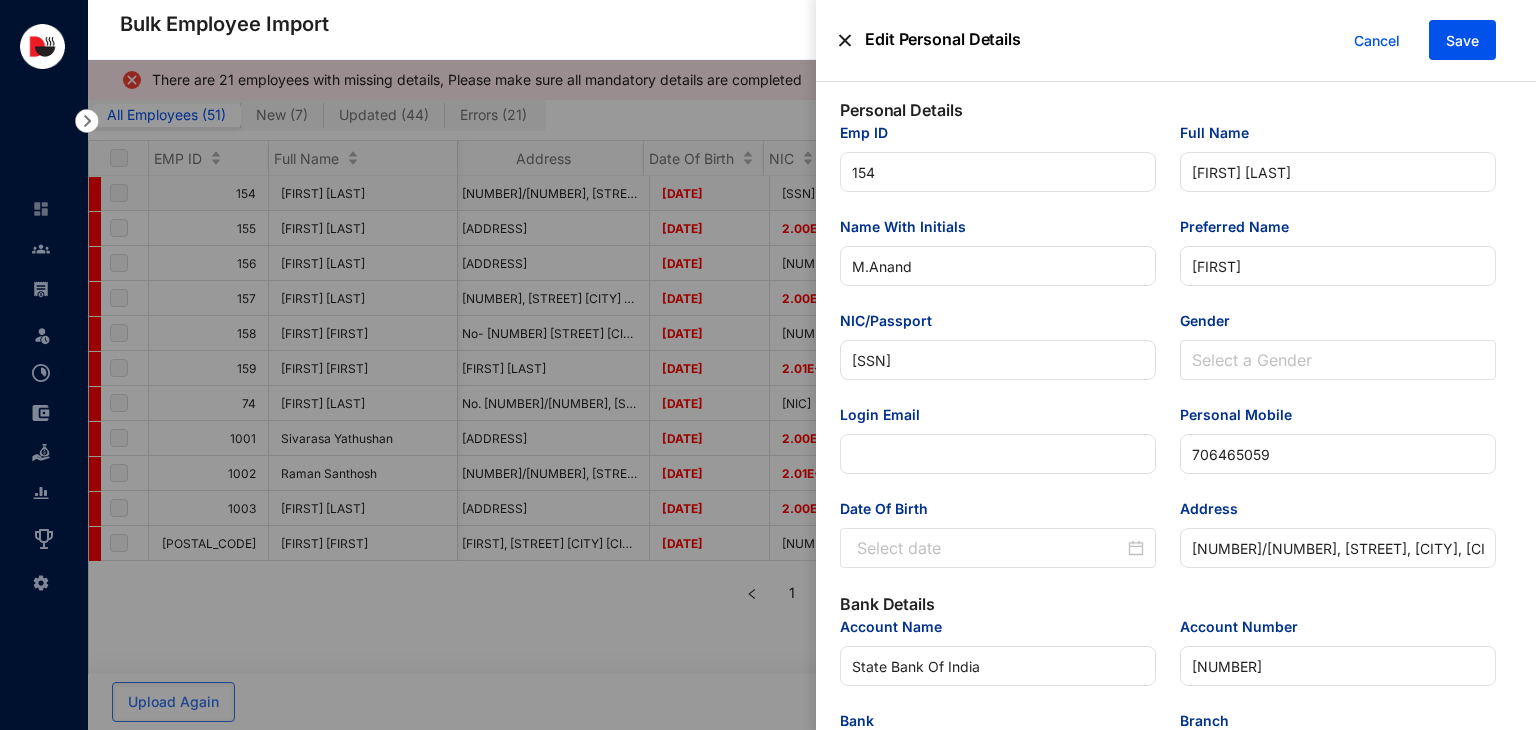 type on "[DATE]" 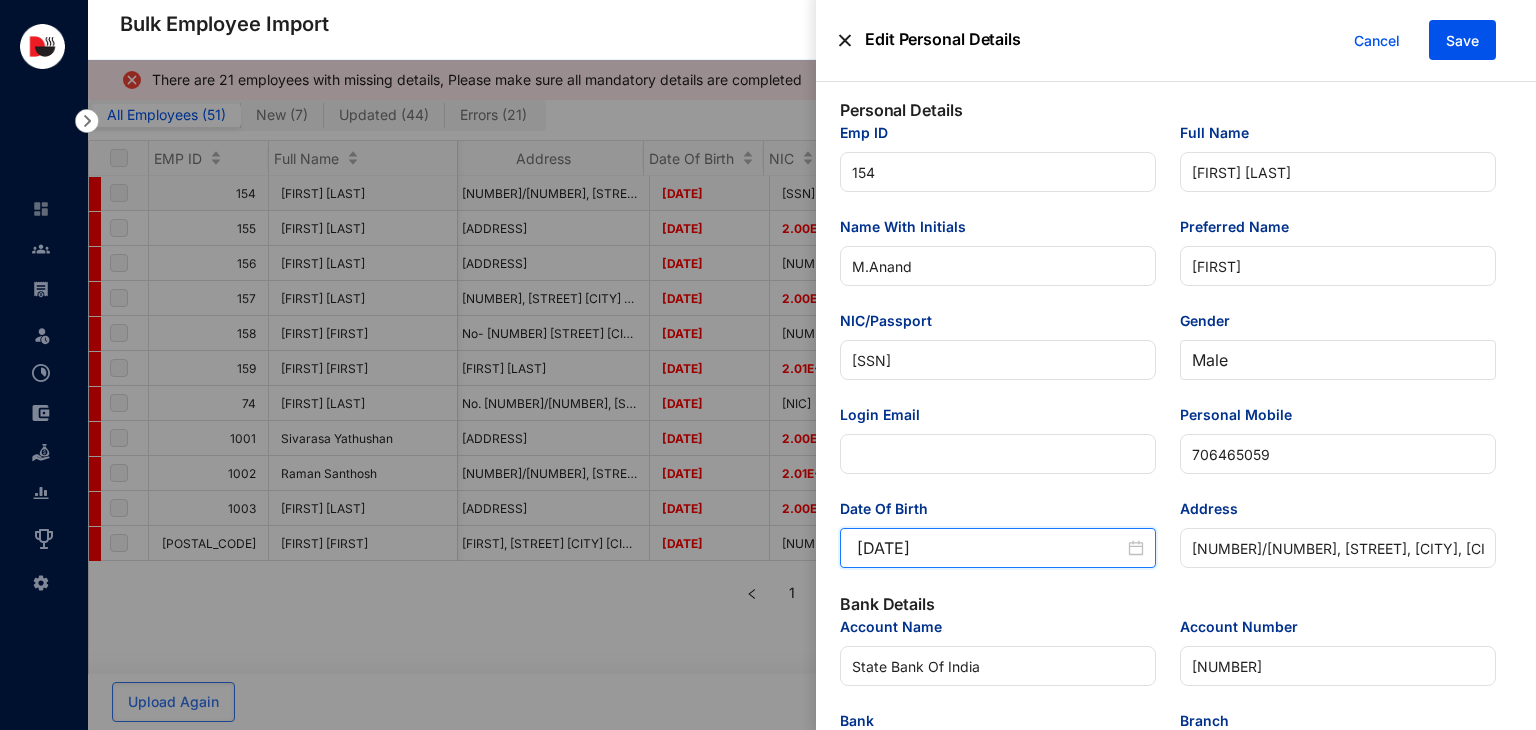 drag, startPoint x: 958, startPoint y: 557, endPoint x: 821, endPoint y: 567, distance: 137.36447 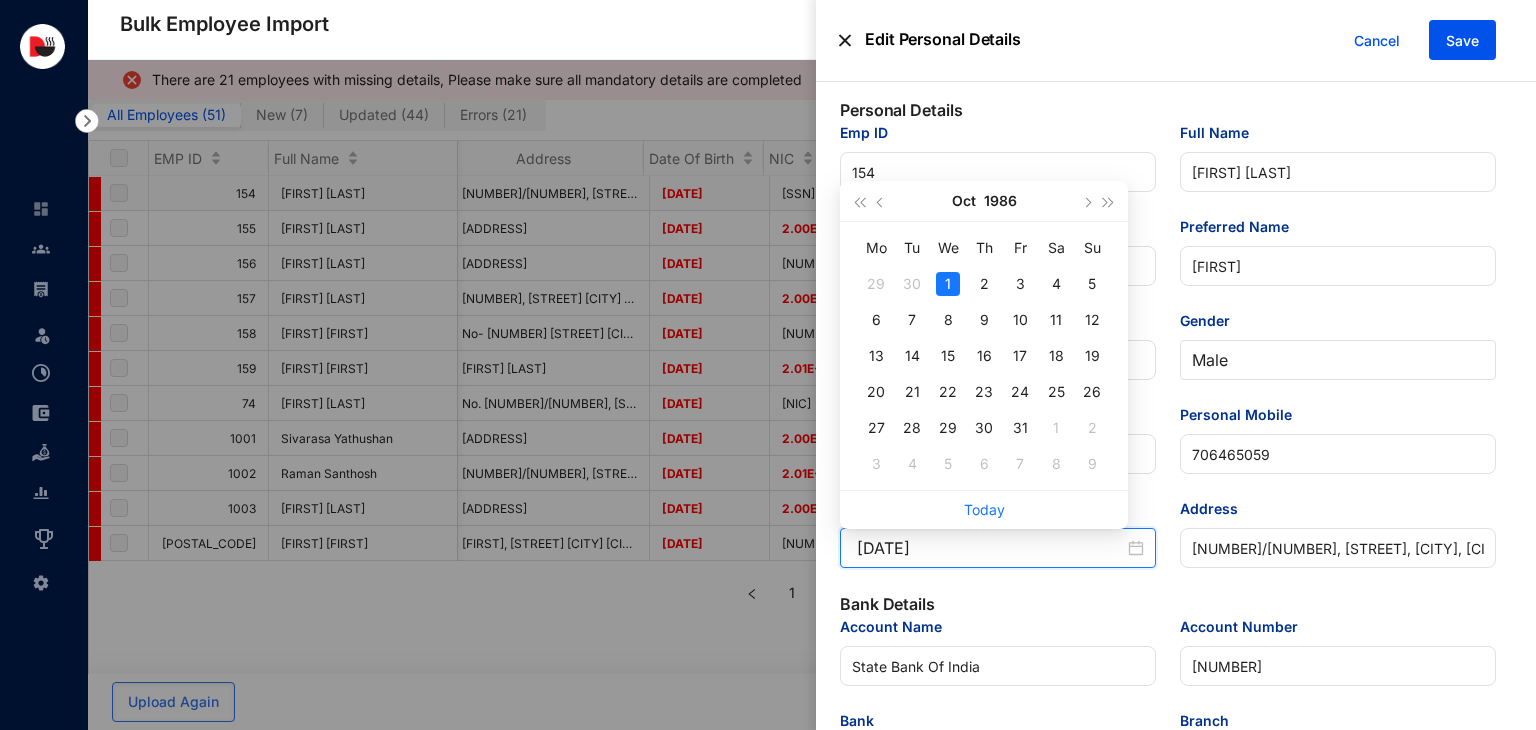 type on "[DATE]" 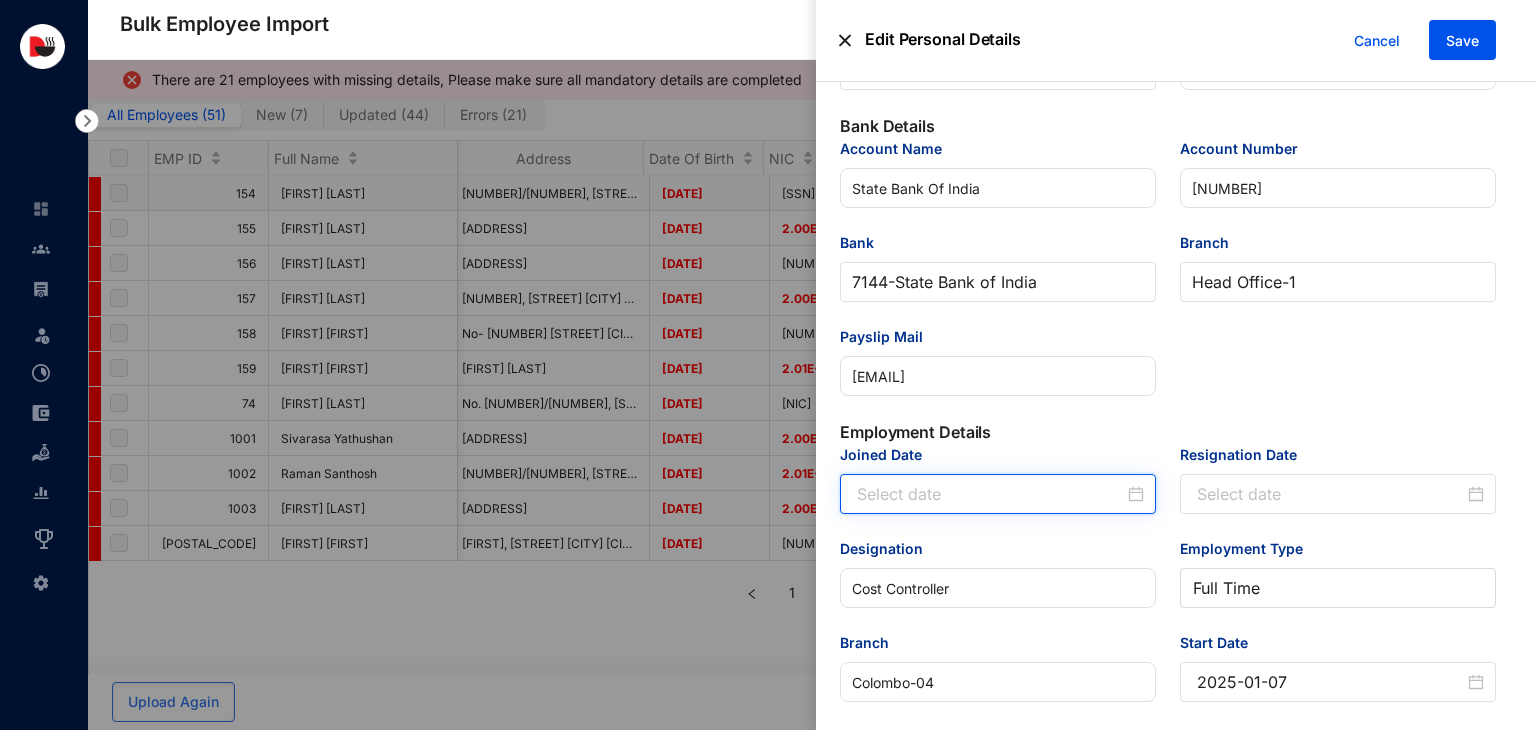 click on "Joined Date" at bounding box center [990, 494] 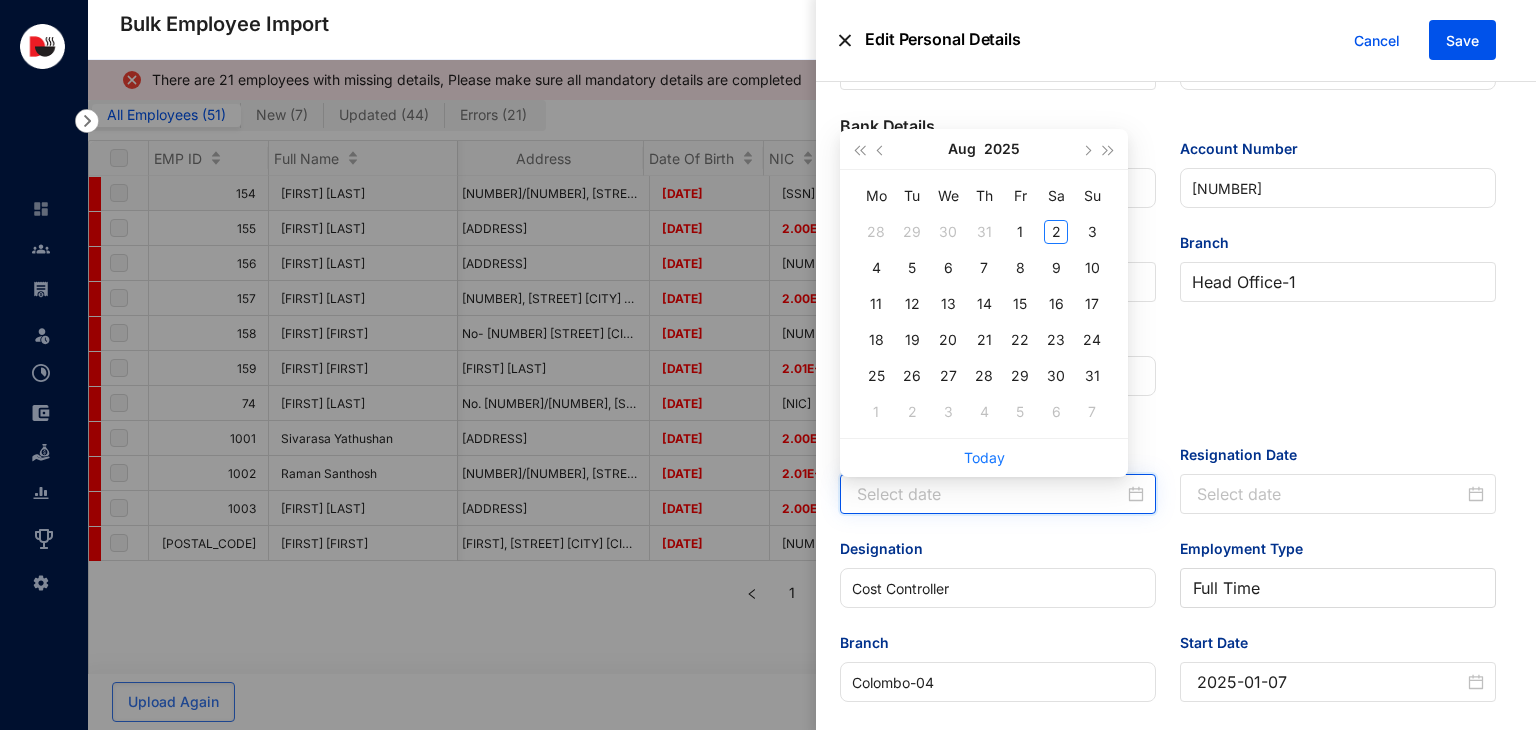 paste on "[DATE]" 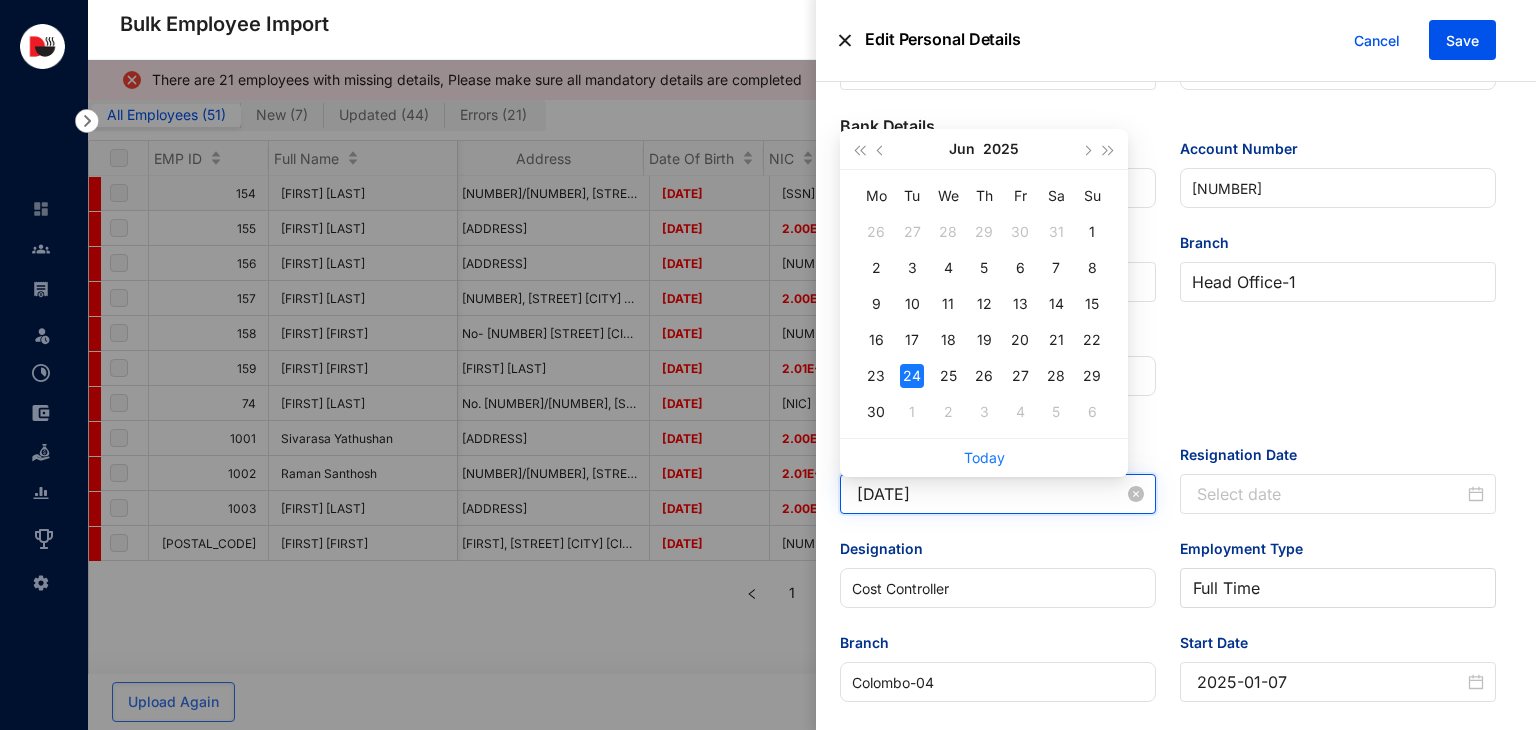 type on "[DATE]" 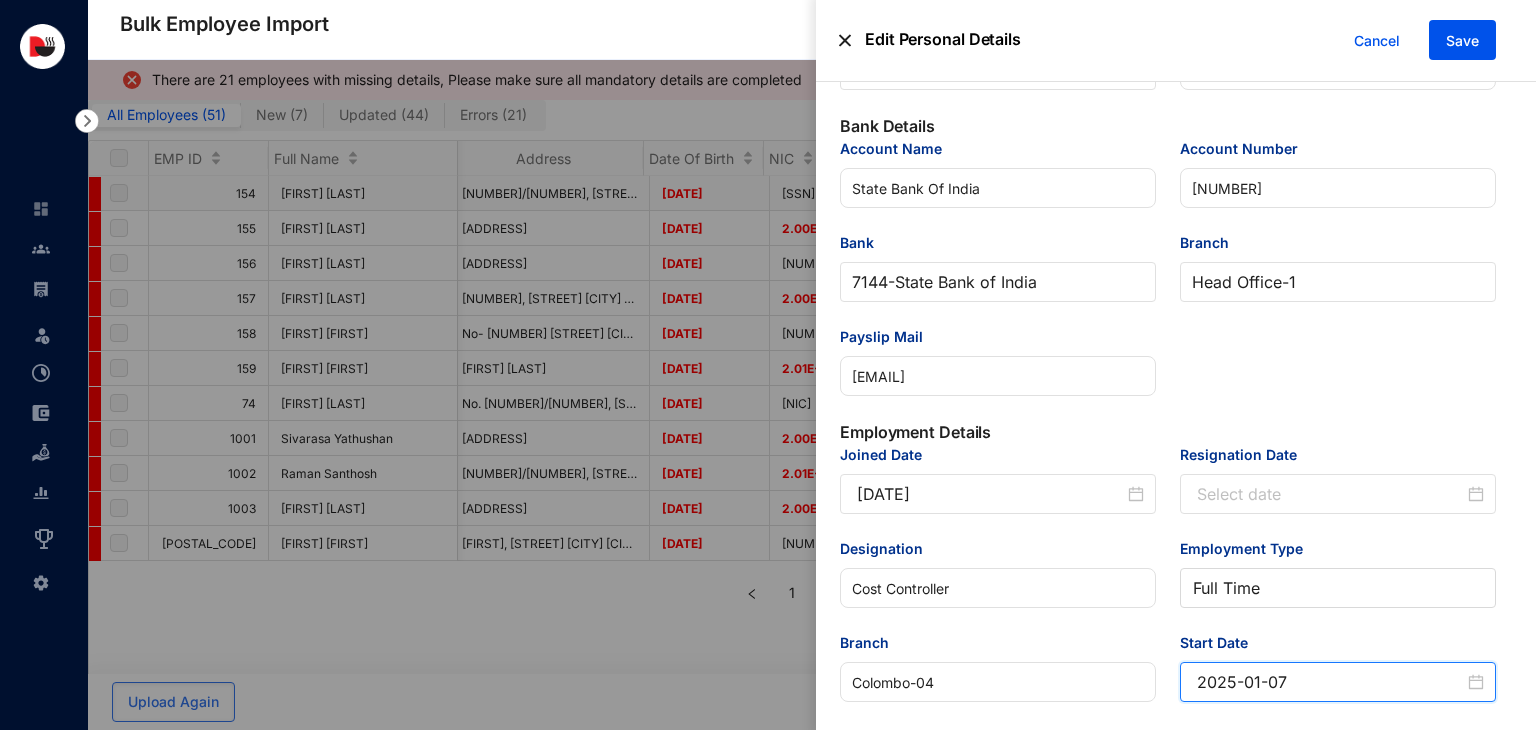 drag, startPoint x: 1292, startPoint y: 684, endPoint x: 1158, endPoint y: 693, distance: 134.3019 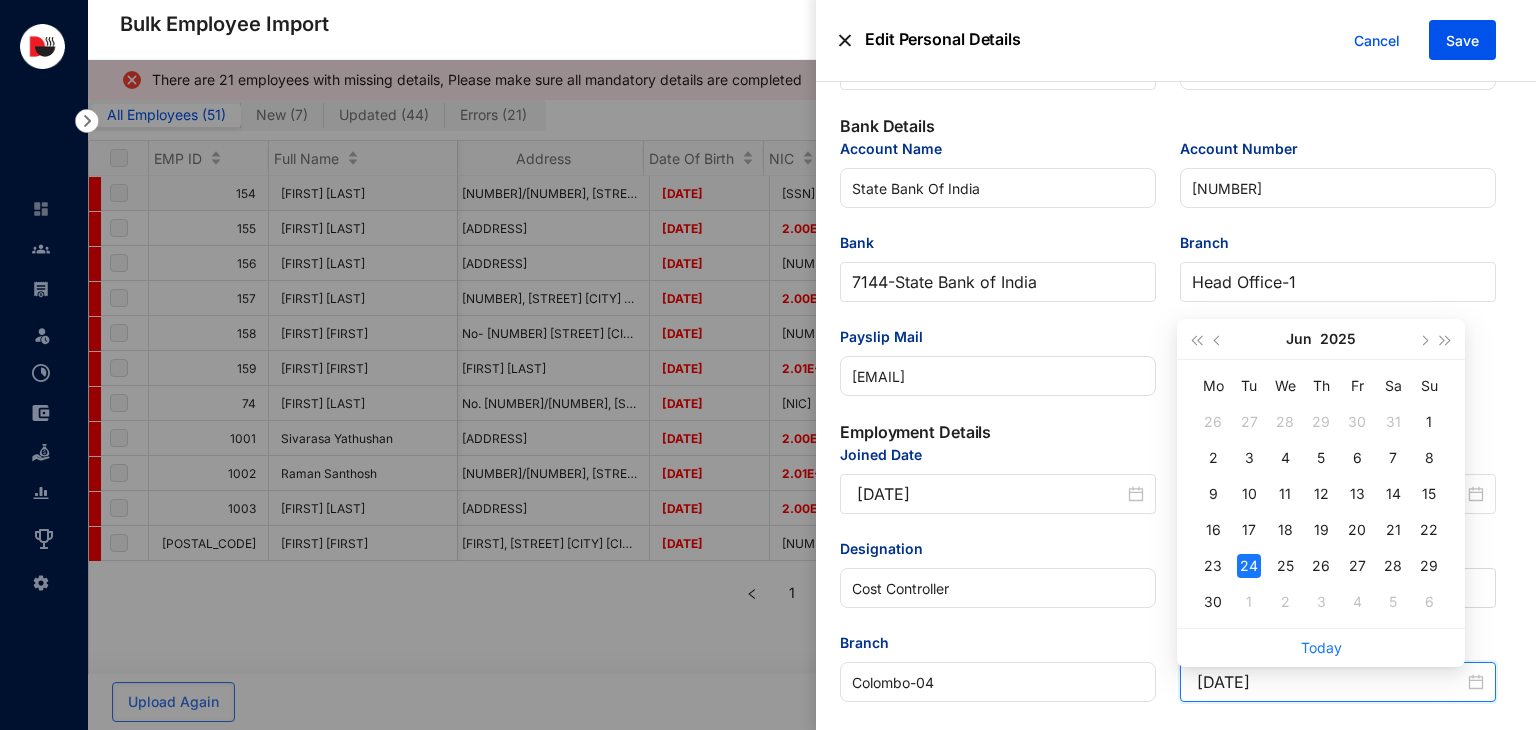 type on "[DATE]" 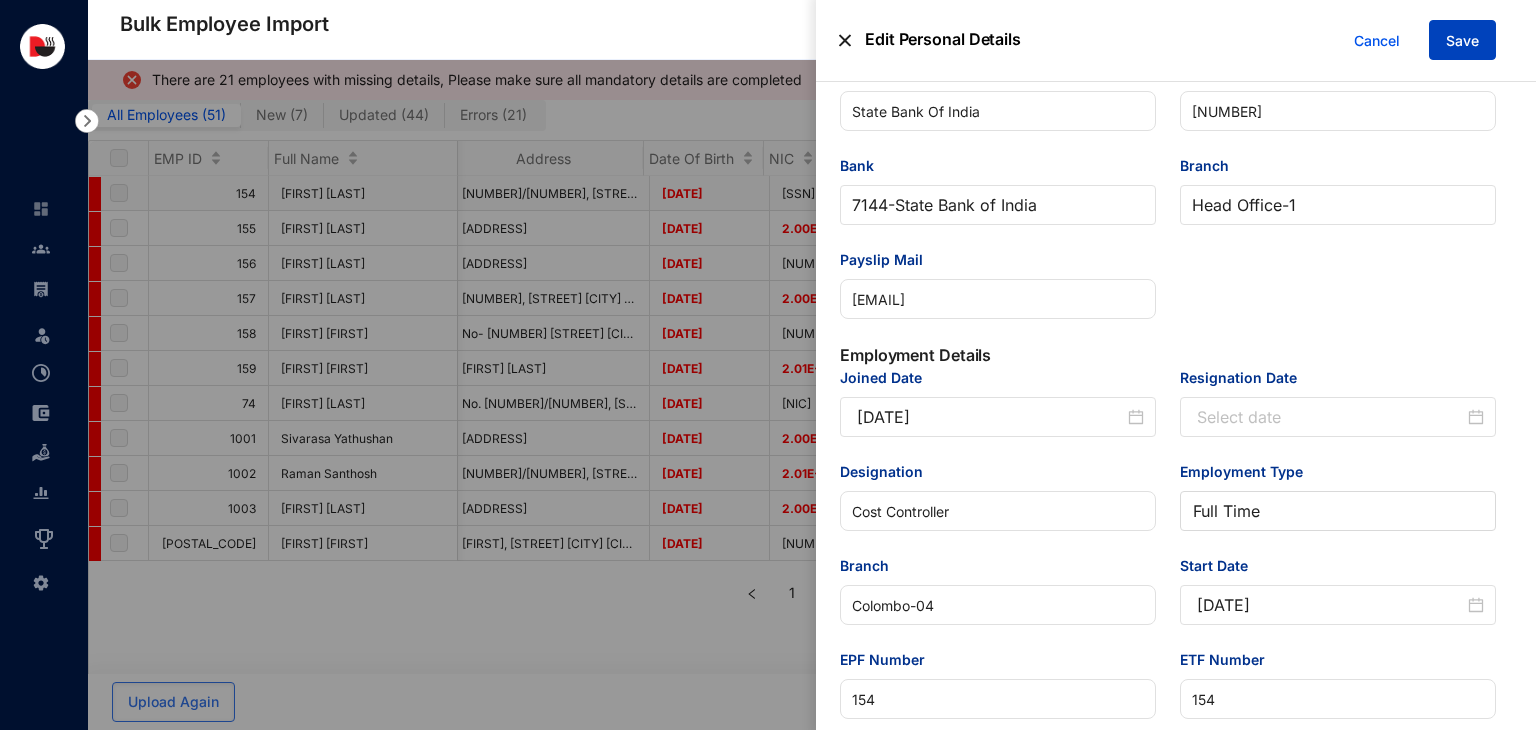 click on "Save" at bounding box center [1462, 41] 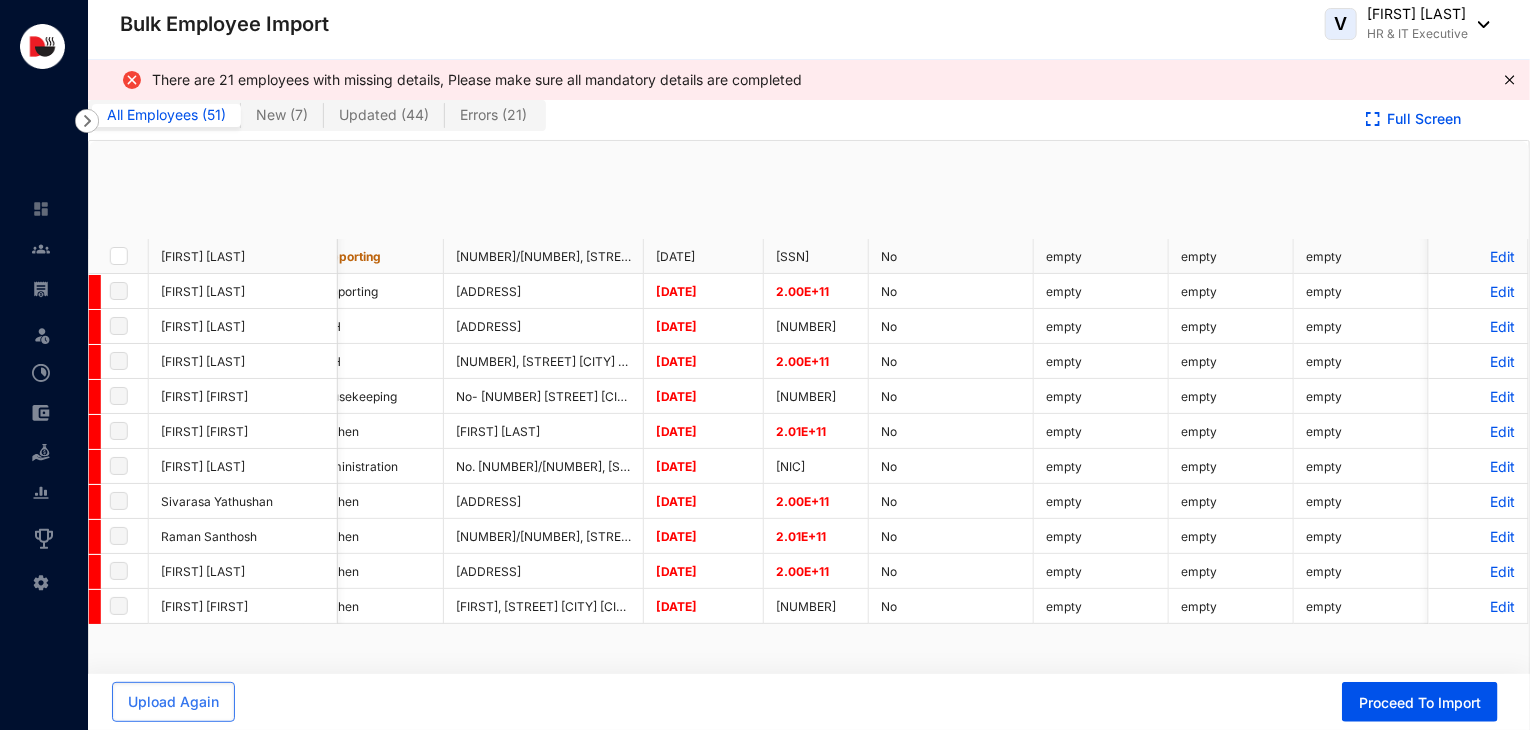 checkbox on "true" 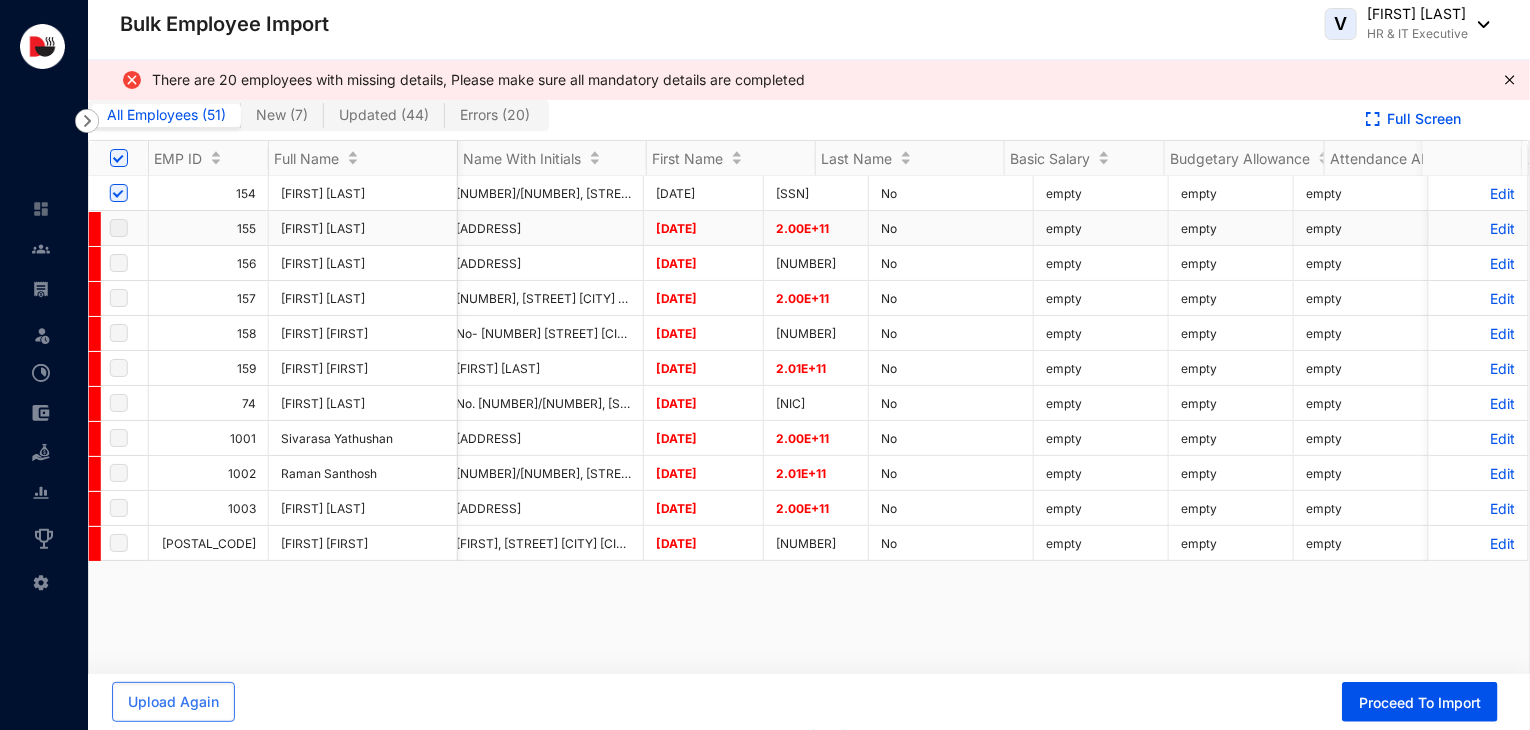 click on "Edit" at bounding box center (1478, 228) 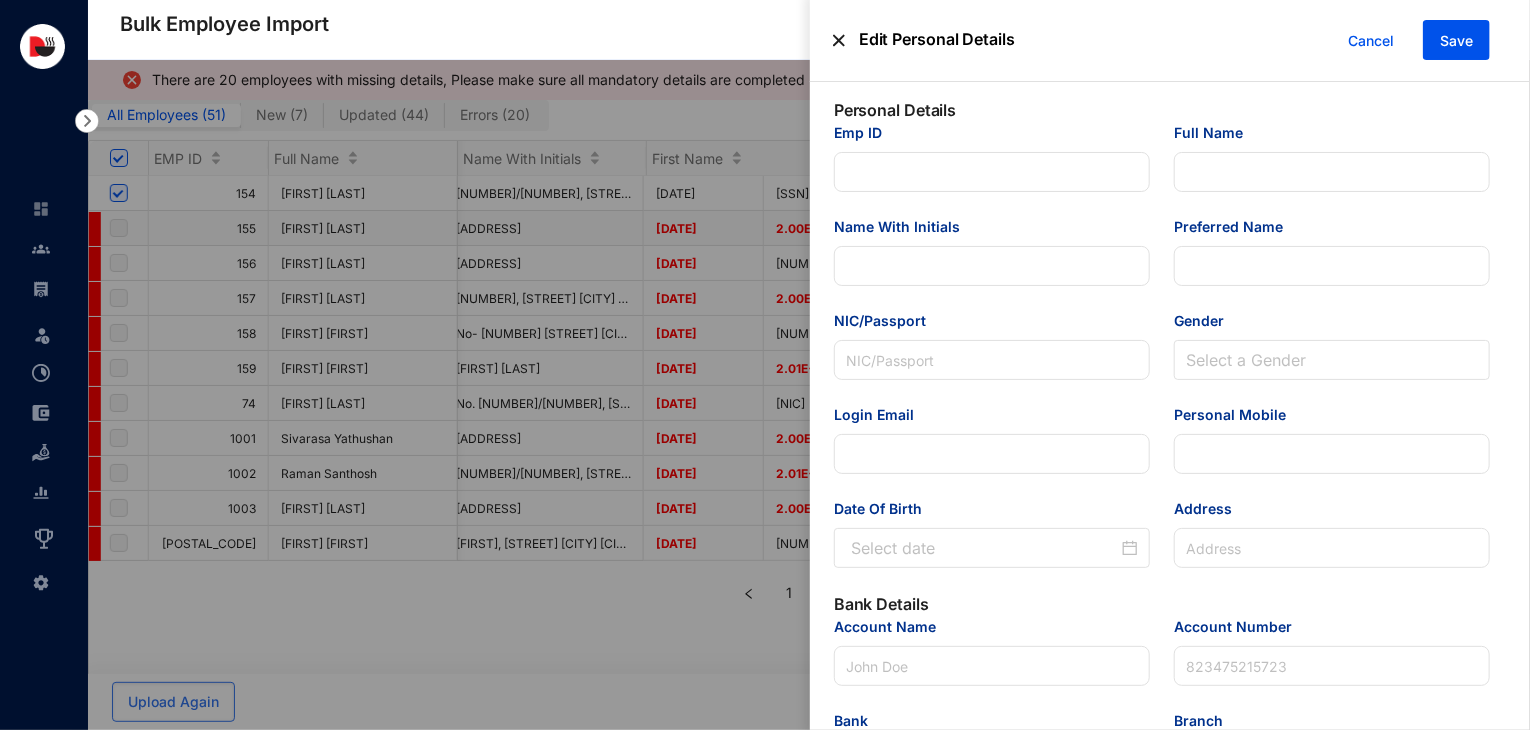 type on "155" 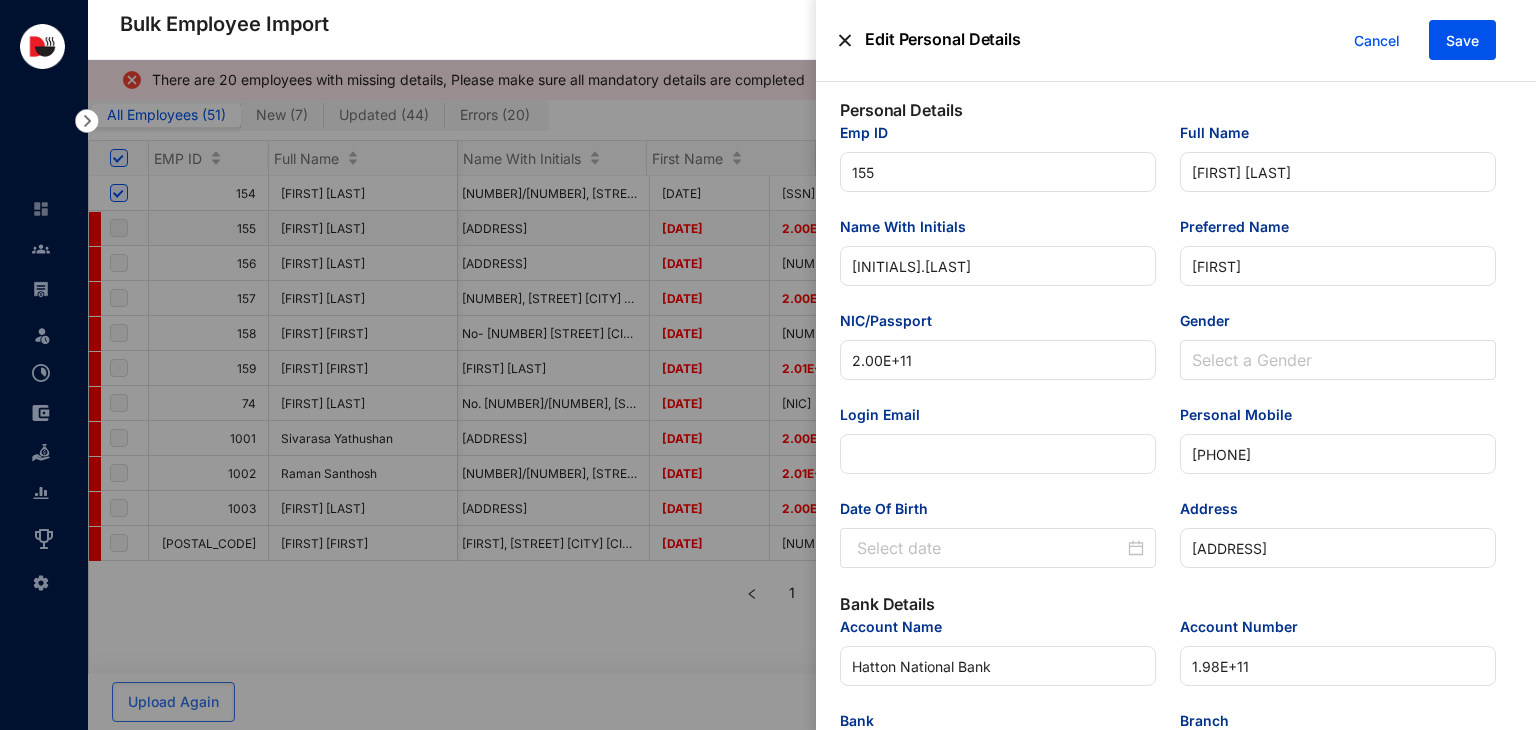 type on "[DATE]" 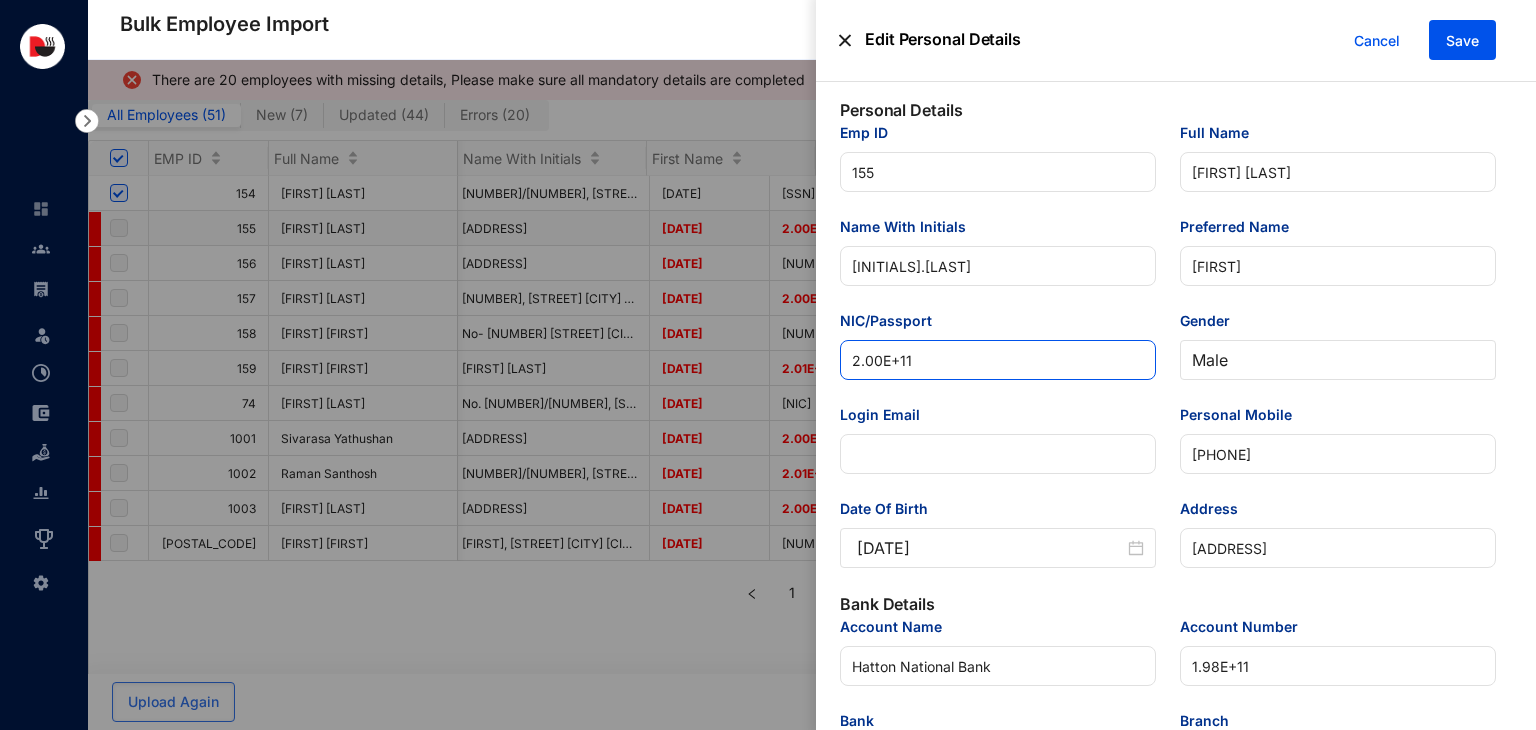 scroll, scrollTop: 0, scrollLeft: 4640, axis: horizontal 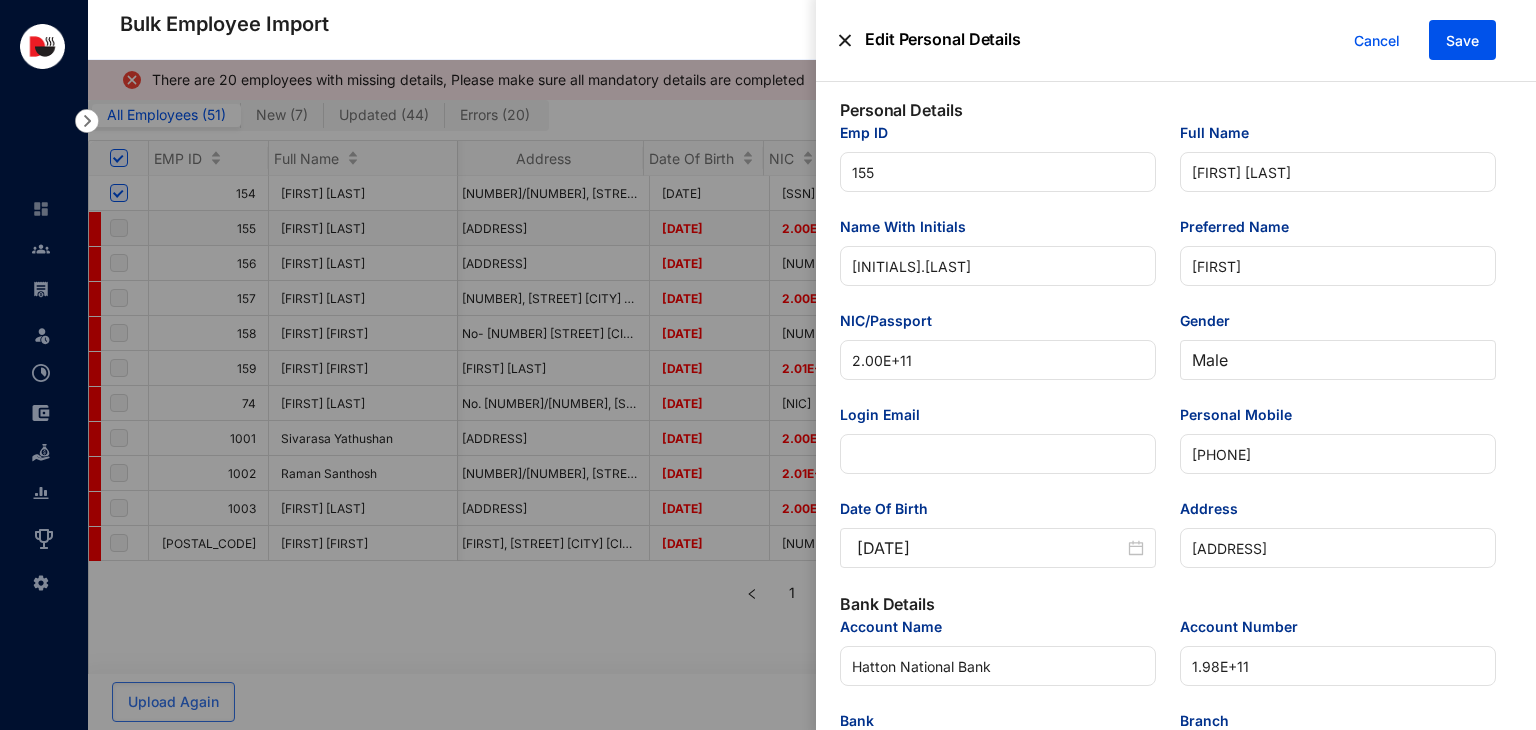 click on "NIC/Passport [PASSPORT]" at bounding box center (998, 357) 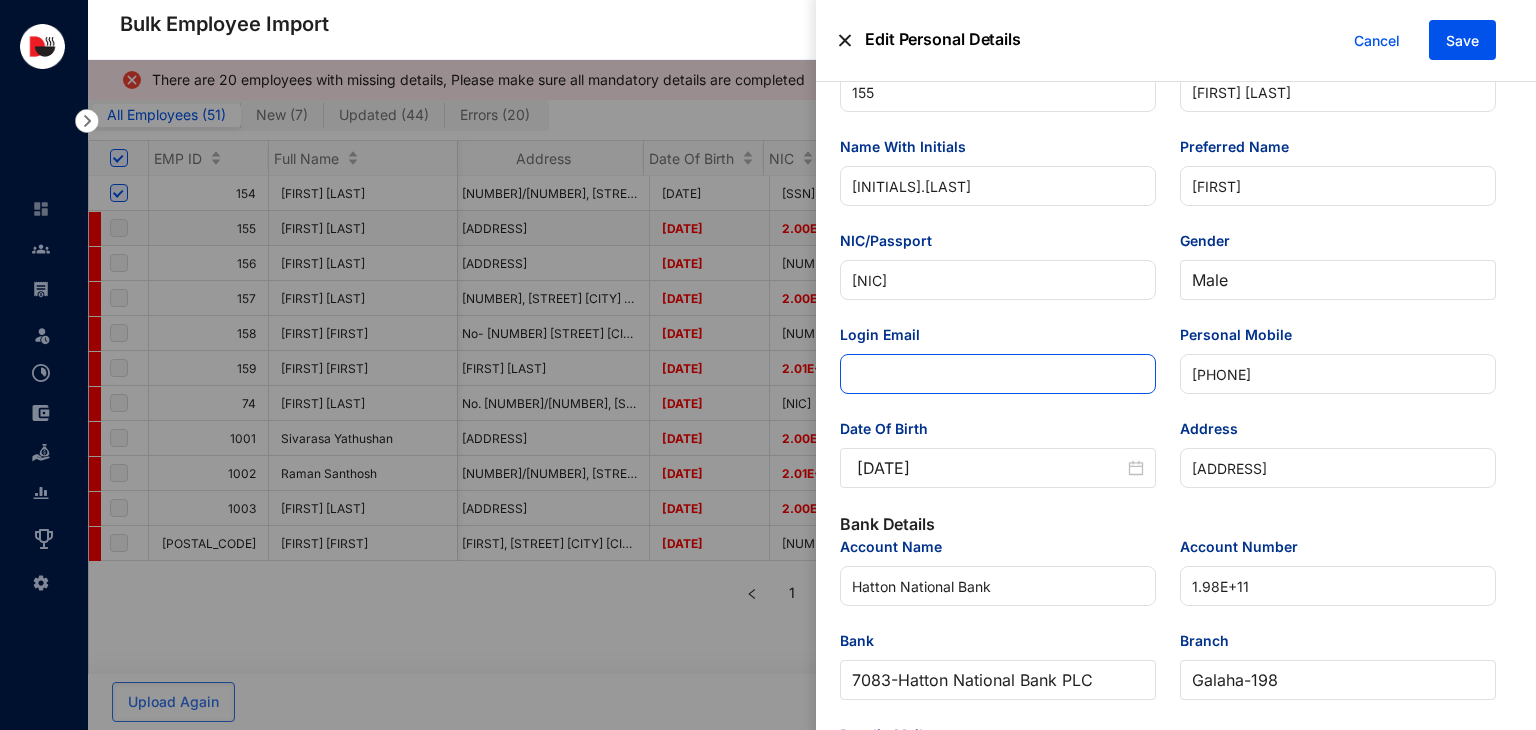 scroll, scrollTop: 83, scrollLeft: 0, axis: vertical 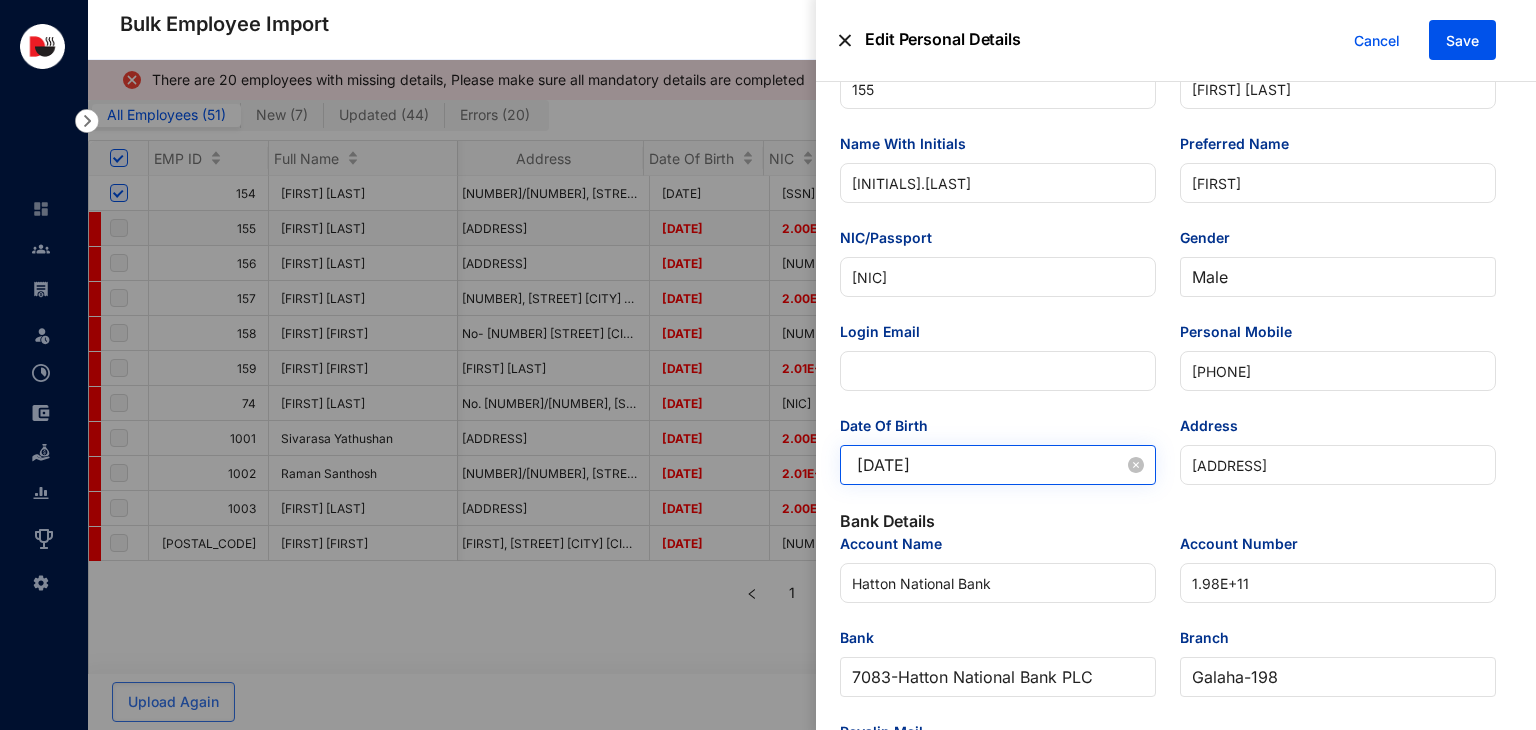 type on "[NIC]" 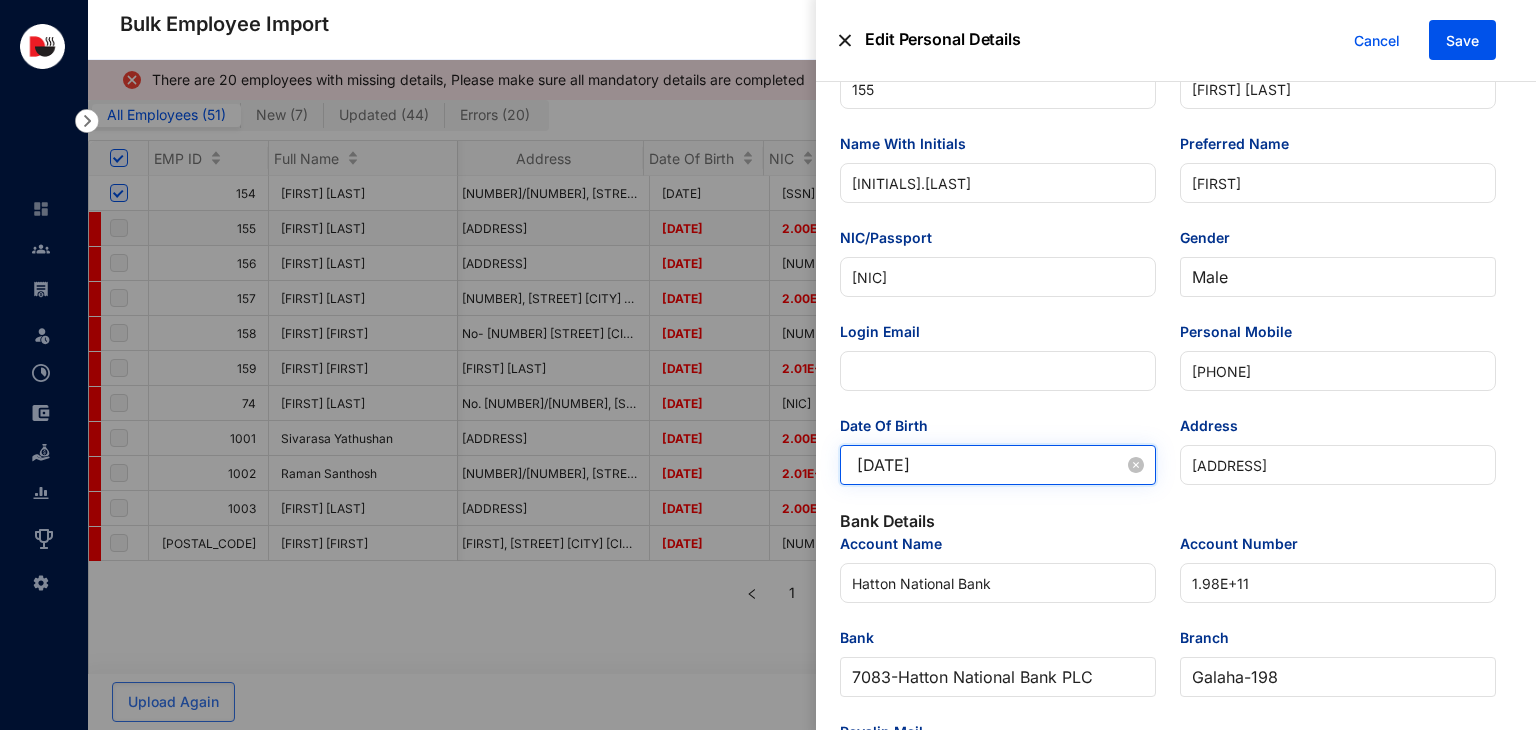 click on "[DATE]" at bounding box center (990, 465) 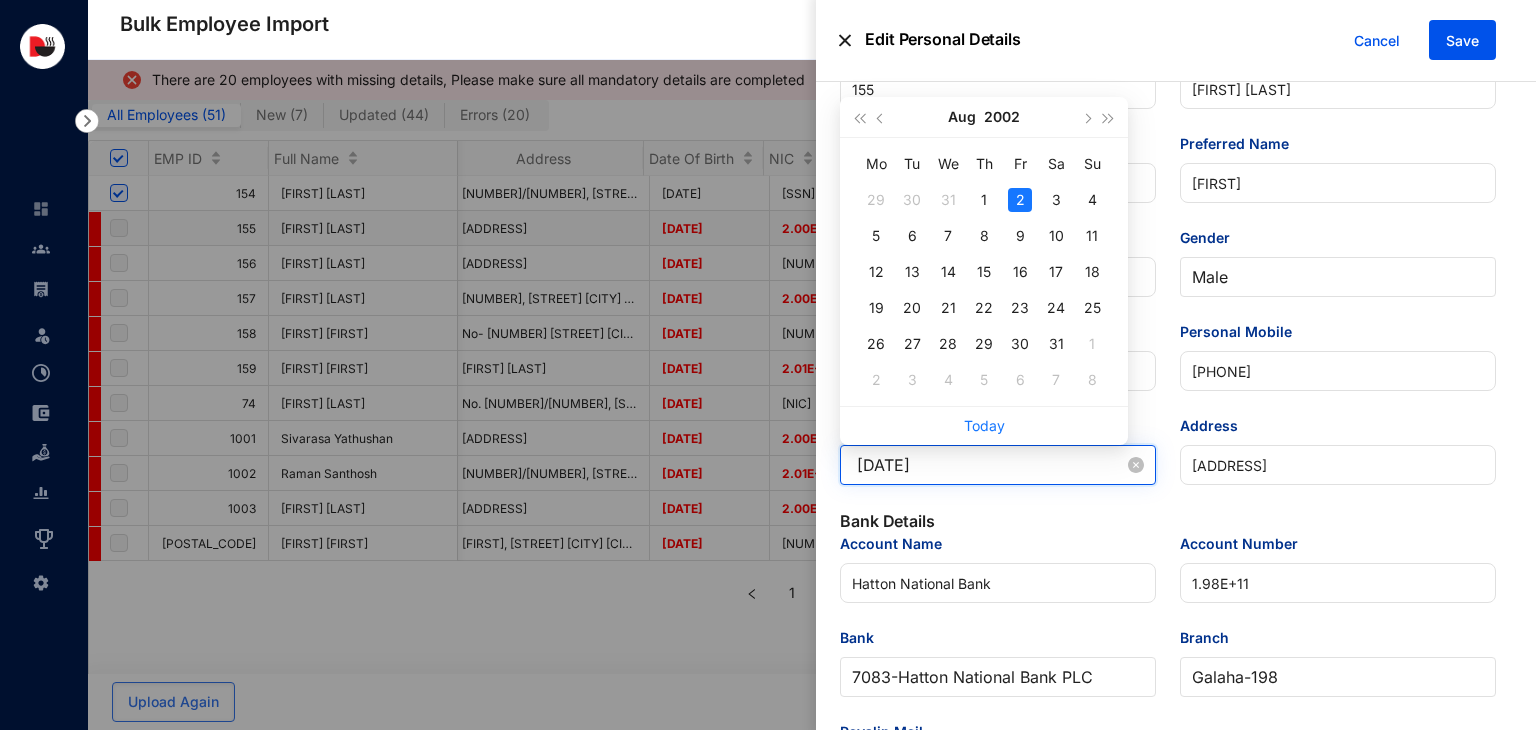 type on "[DATE]" 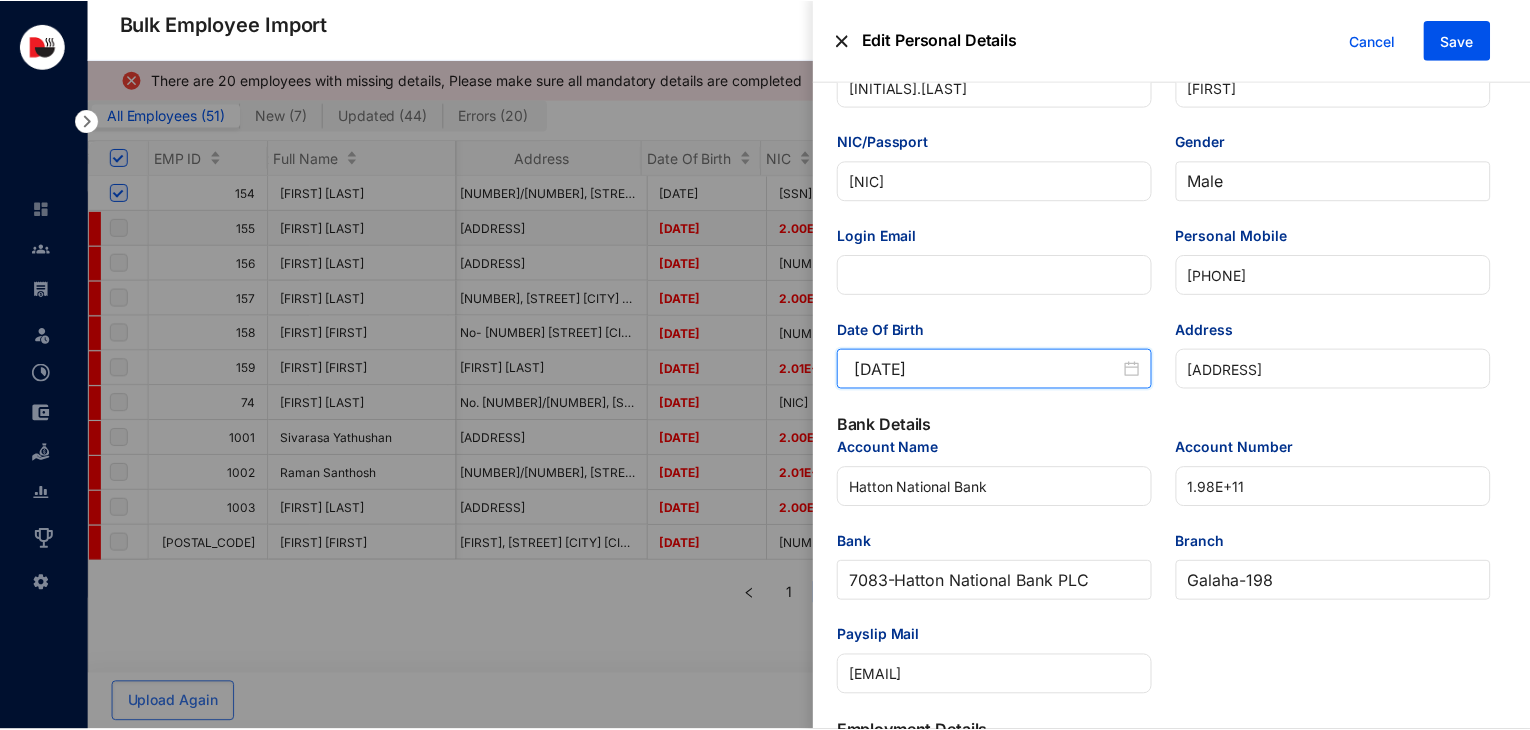scroll, scrollTop: 188, scrollLeft: 0, axis: vertical 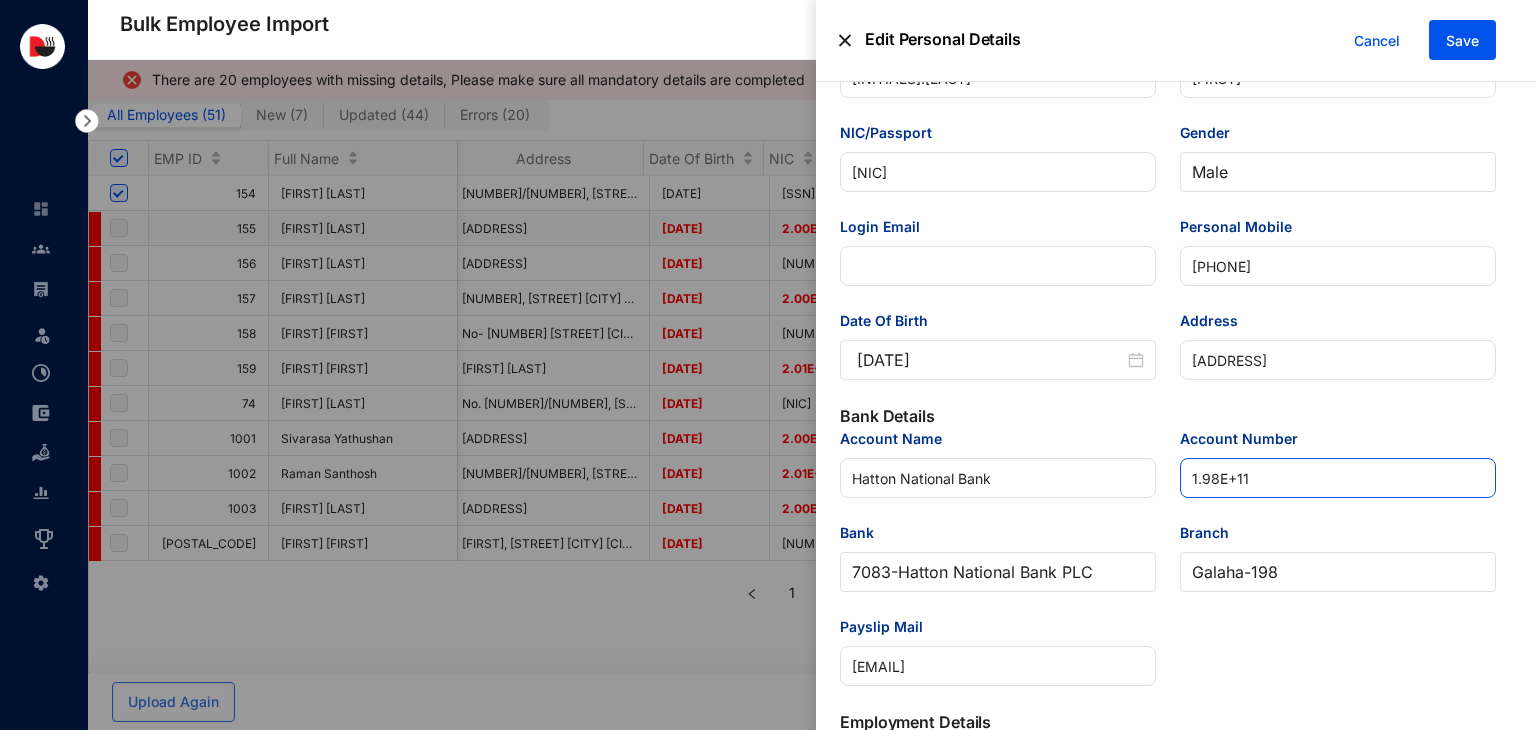 drag, startPoint x: 1276, startPoint y: 481, endPoint x: 1171, endPoint y: 489, distance: 105.30432 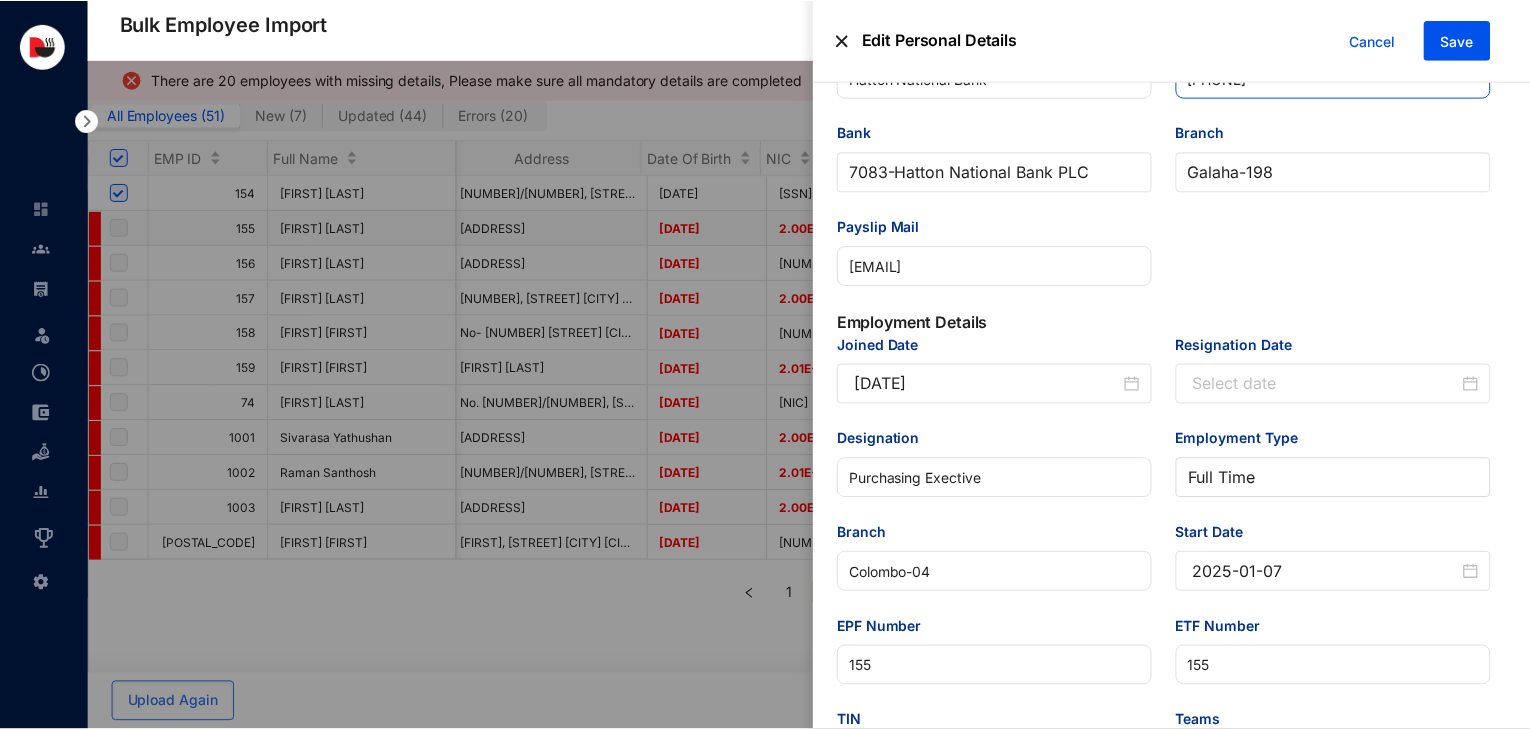 scroll, scrollTop: 598, scrollLeft: 0, axis: vertical 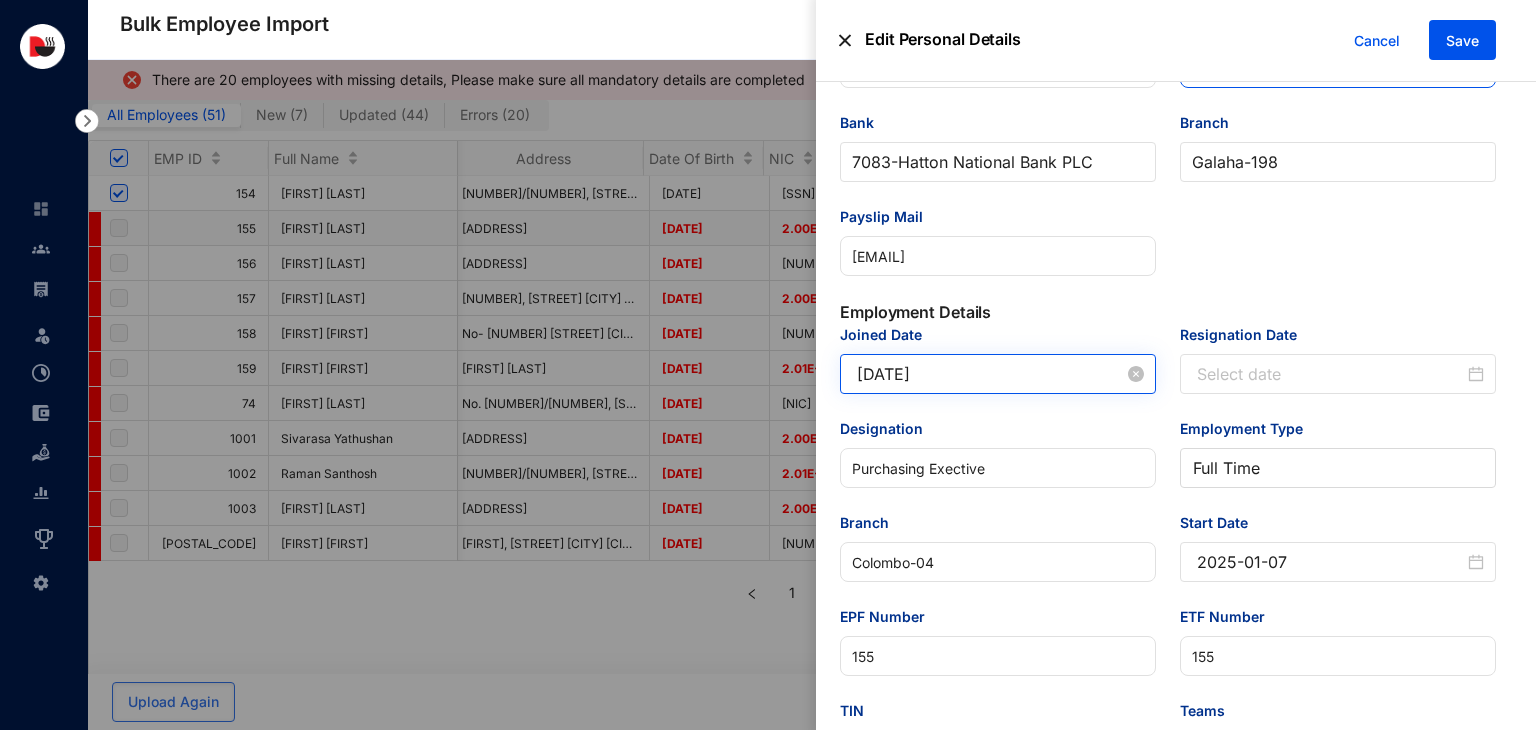 type on "[PHONE]" 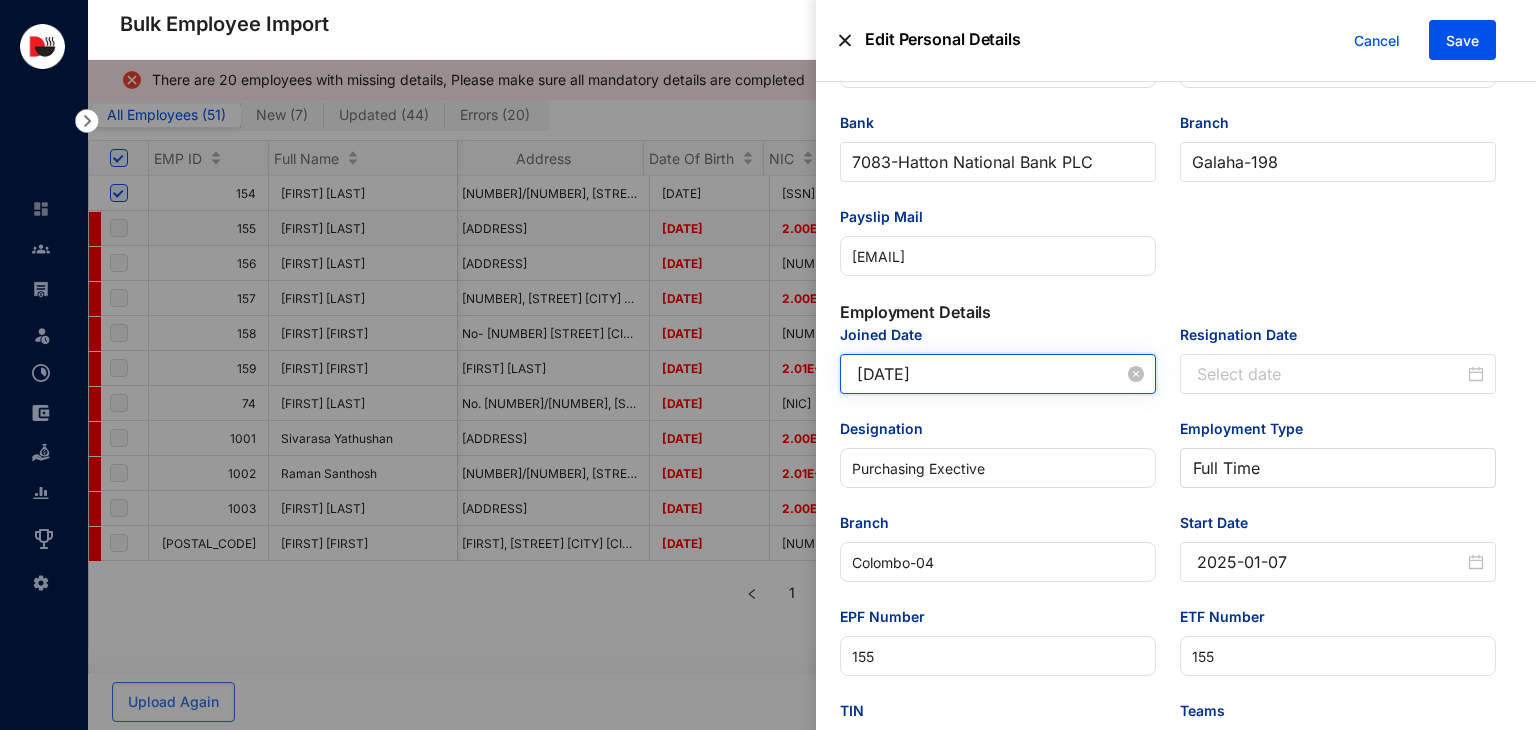 click on "[DATE]" at bounding box center (990, 374) 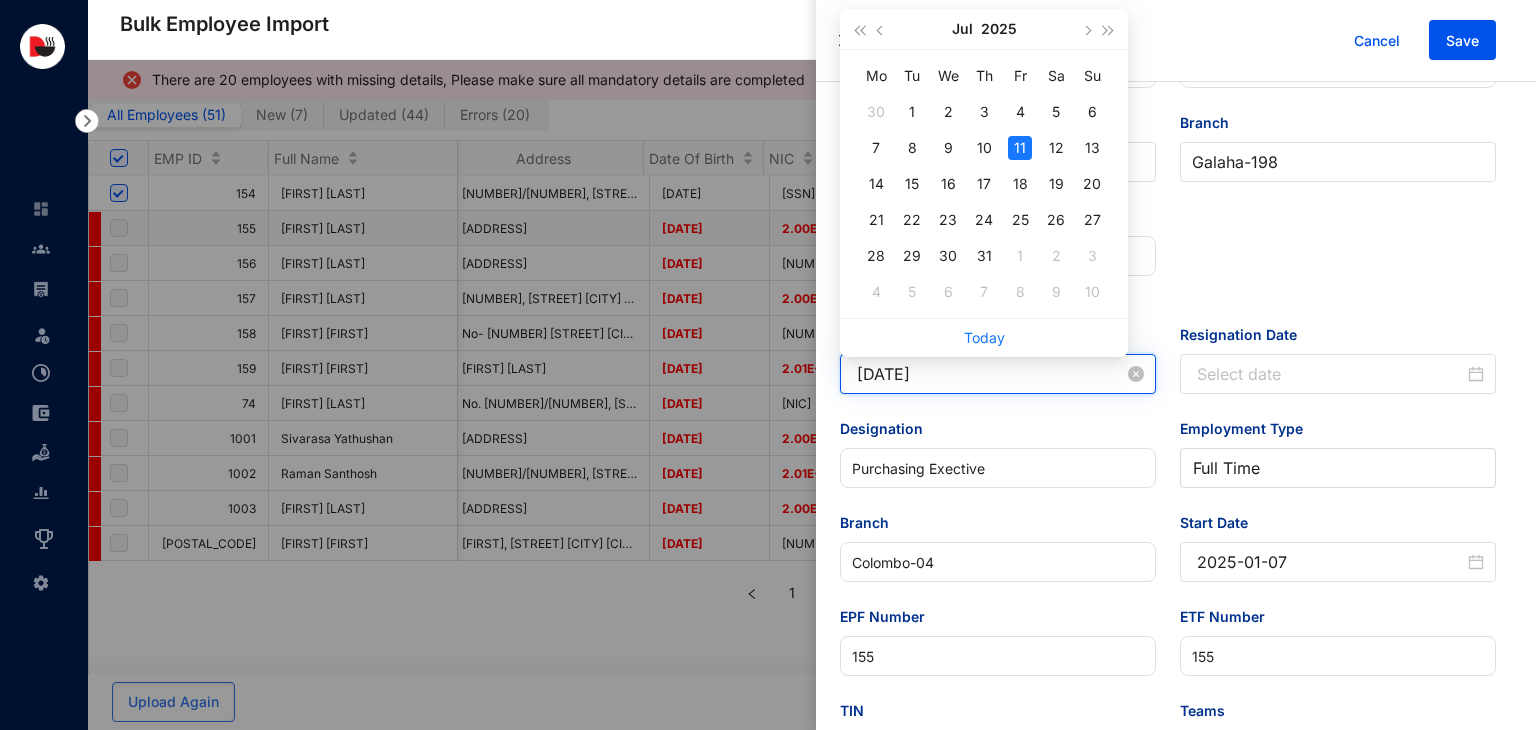 drag, startPoint x: 944, startPoint y: 385, endPoint x: 853, endPoint y: 390, distance: 91.13726 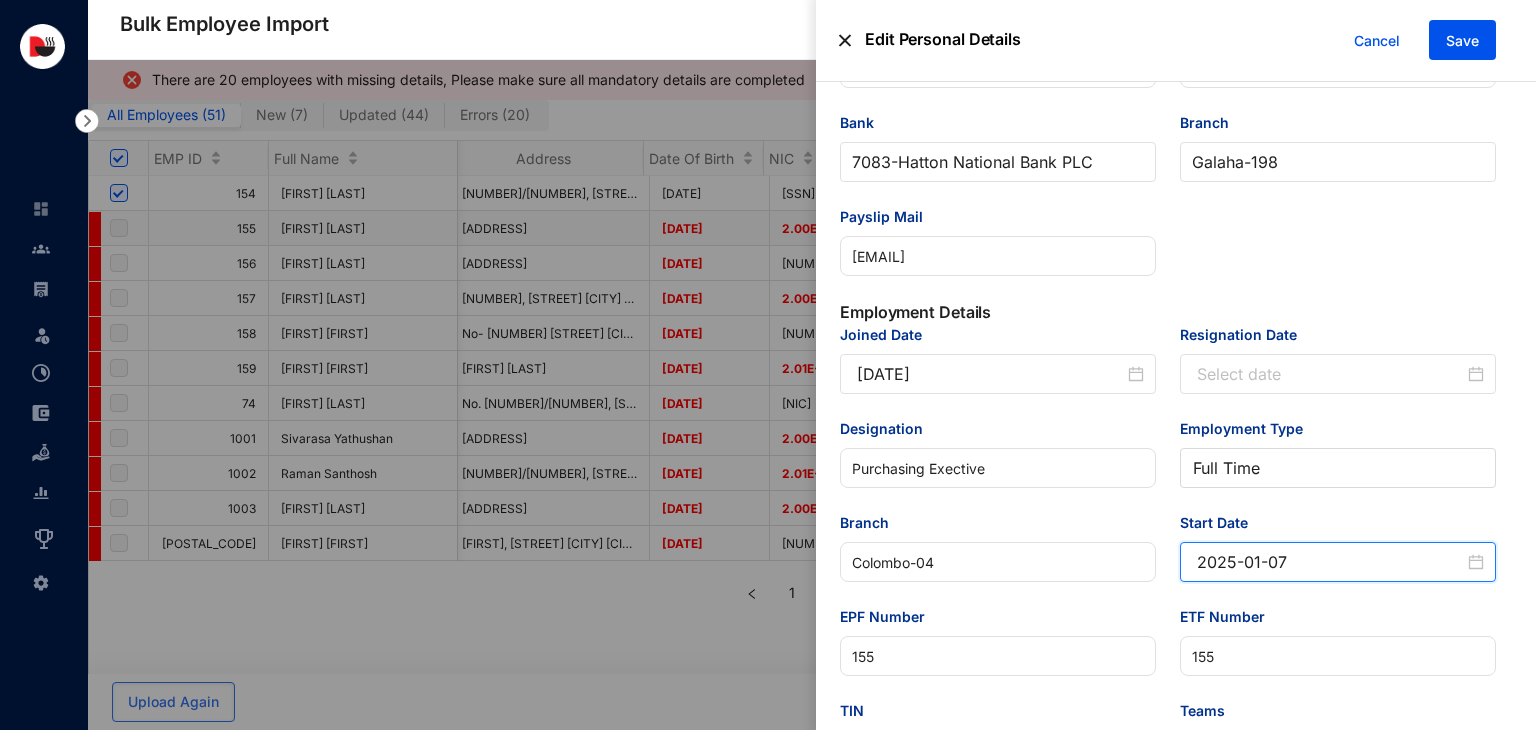 drag, startPoint x: 1289, startPoint y: 569, endPoint x: 1142, endPoint y: 593, distance: 148.9463 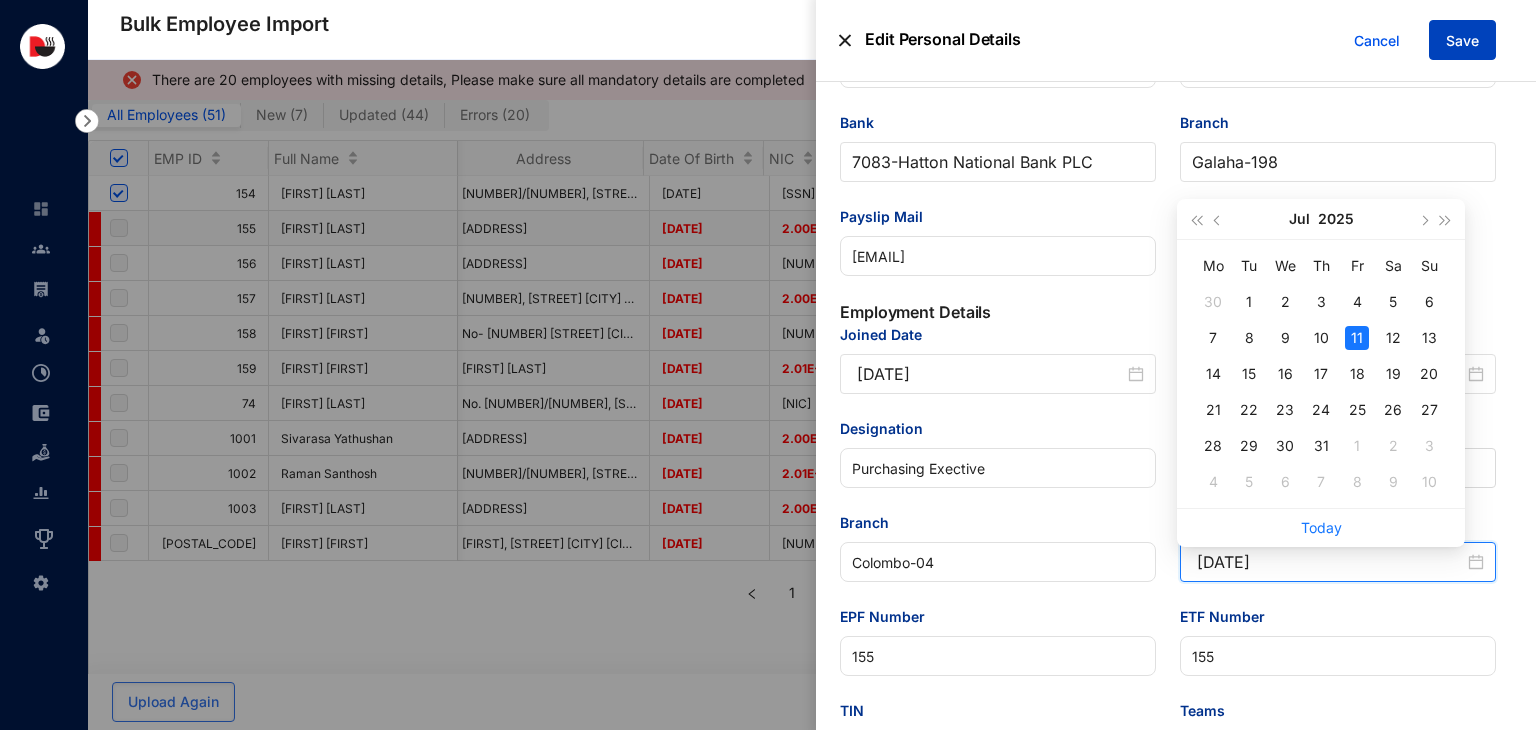 type on "[DATE]" 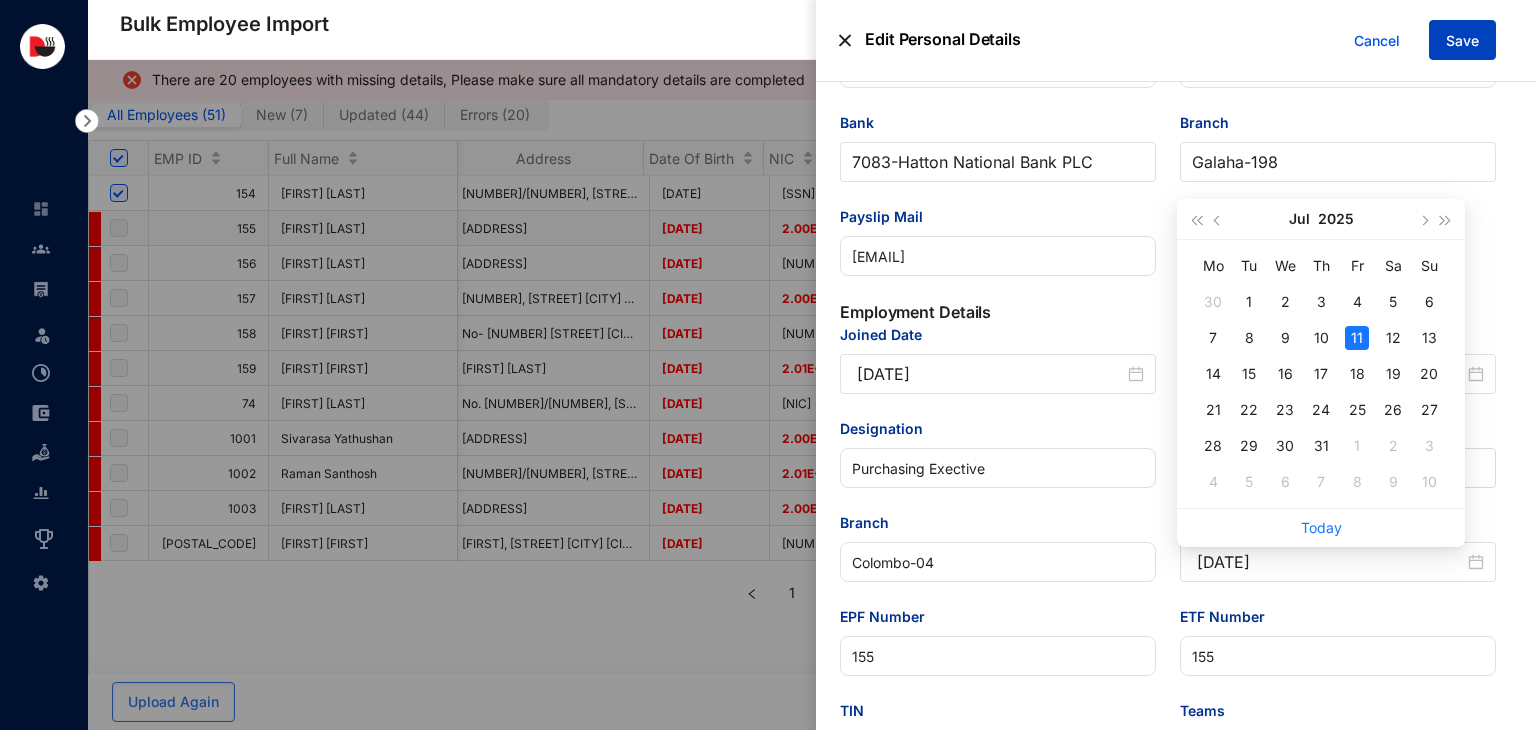 click on "Save" at bounding box center [1462, 41] 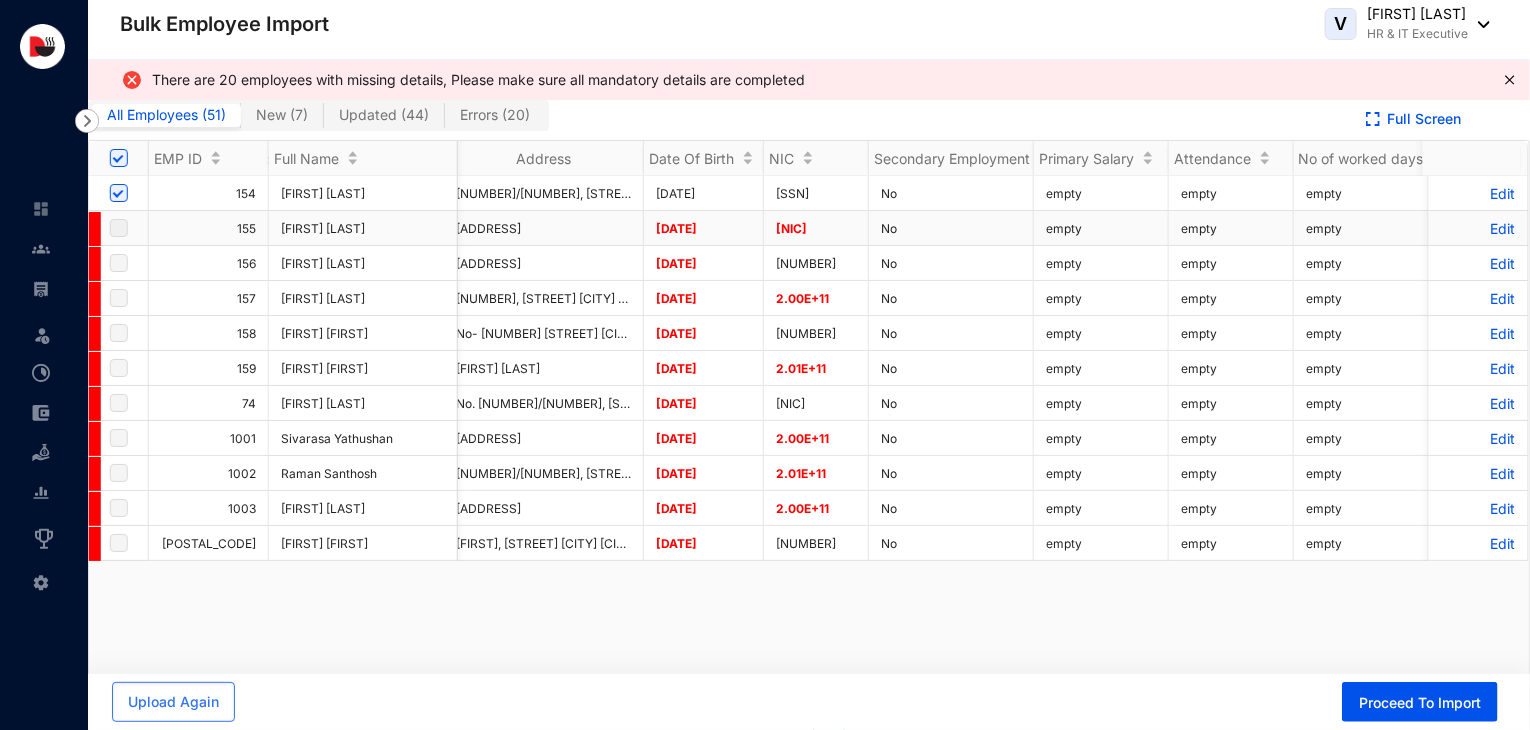 scroll, scrollTop: 0, scrollLeft: 4648, axis: horizontal 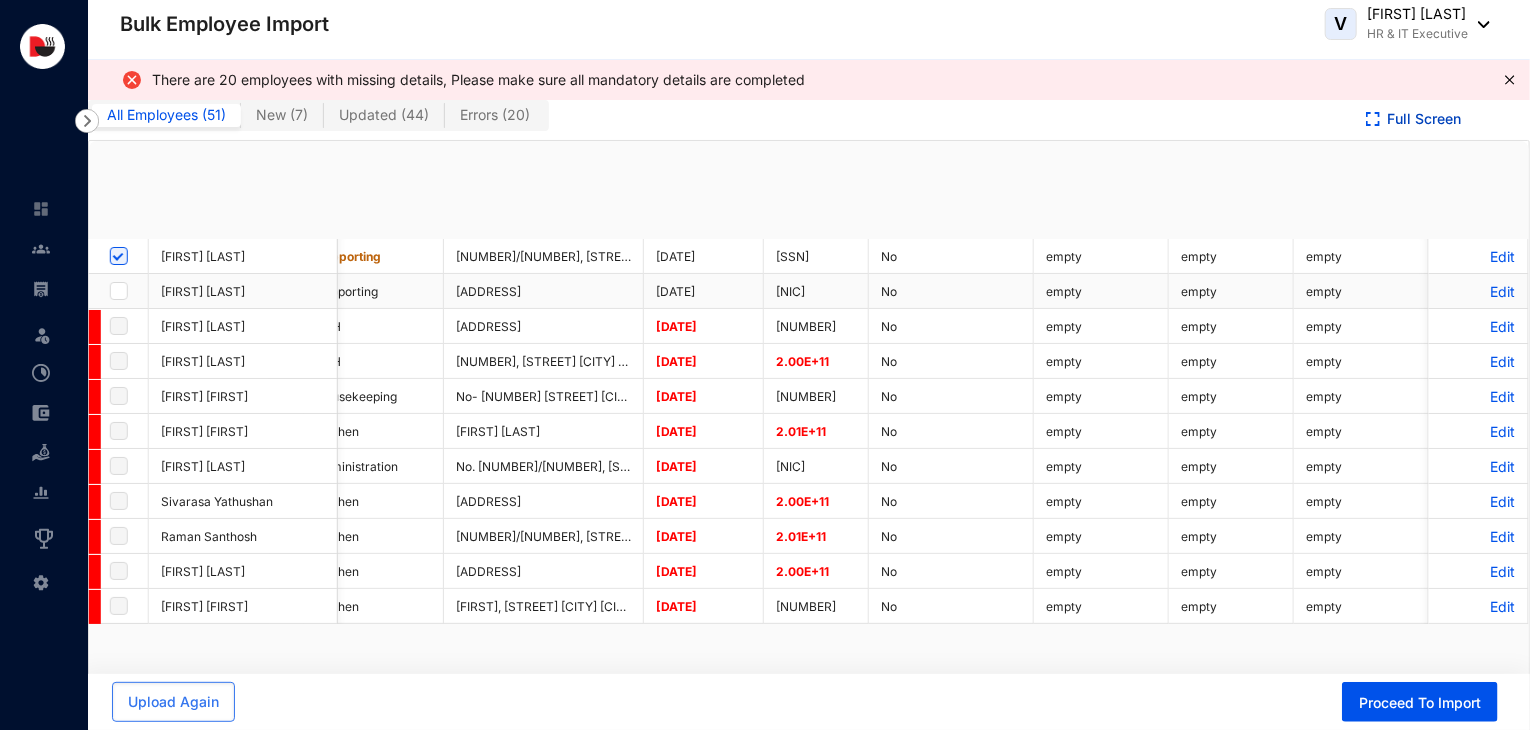 checkbox on "true" 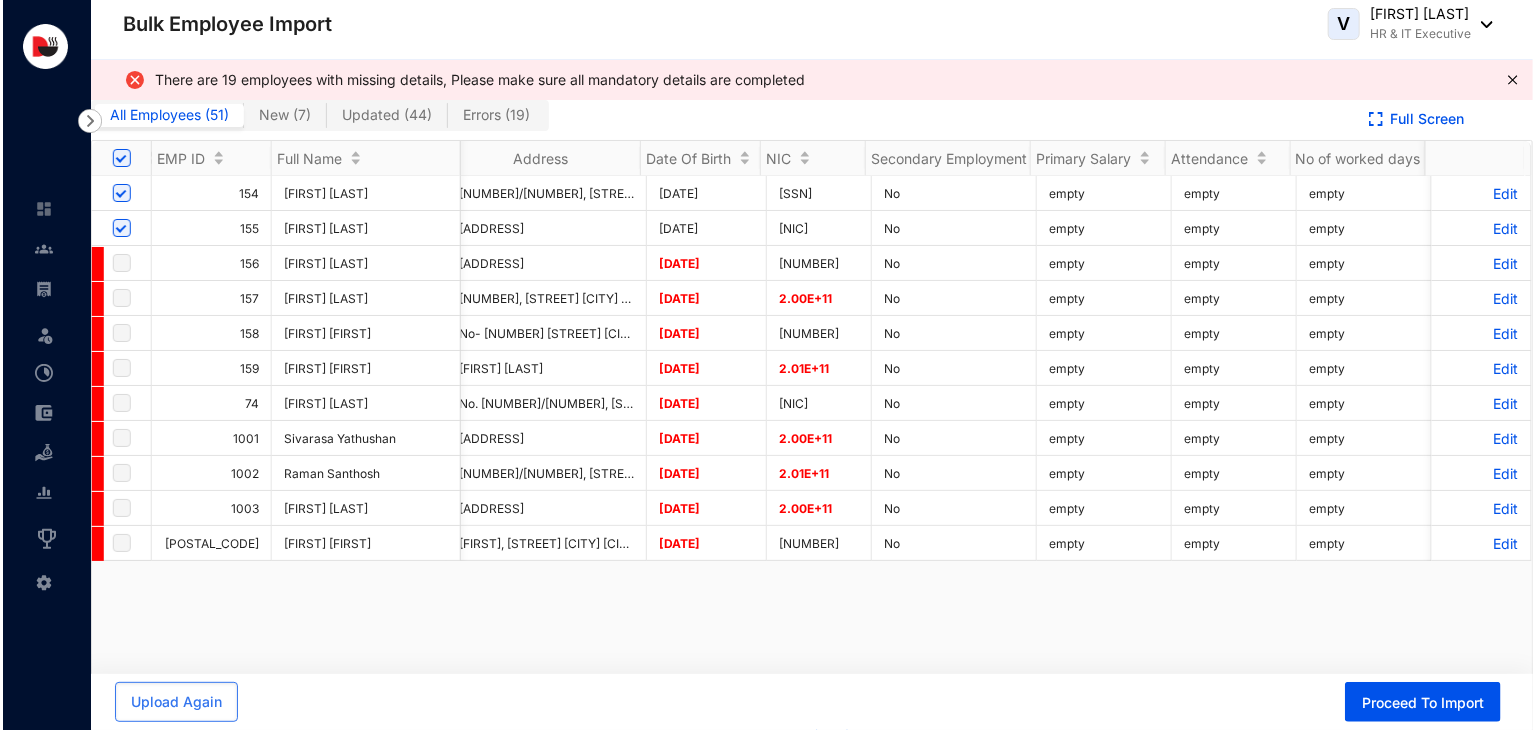 scroll, scrollTop: 0, scrollLeft: 0, axis: both 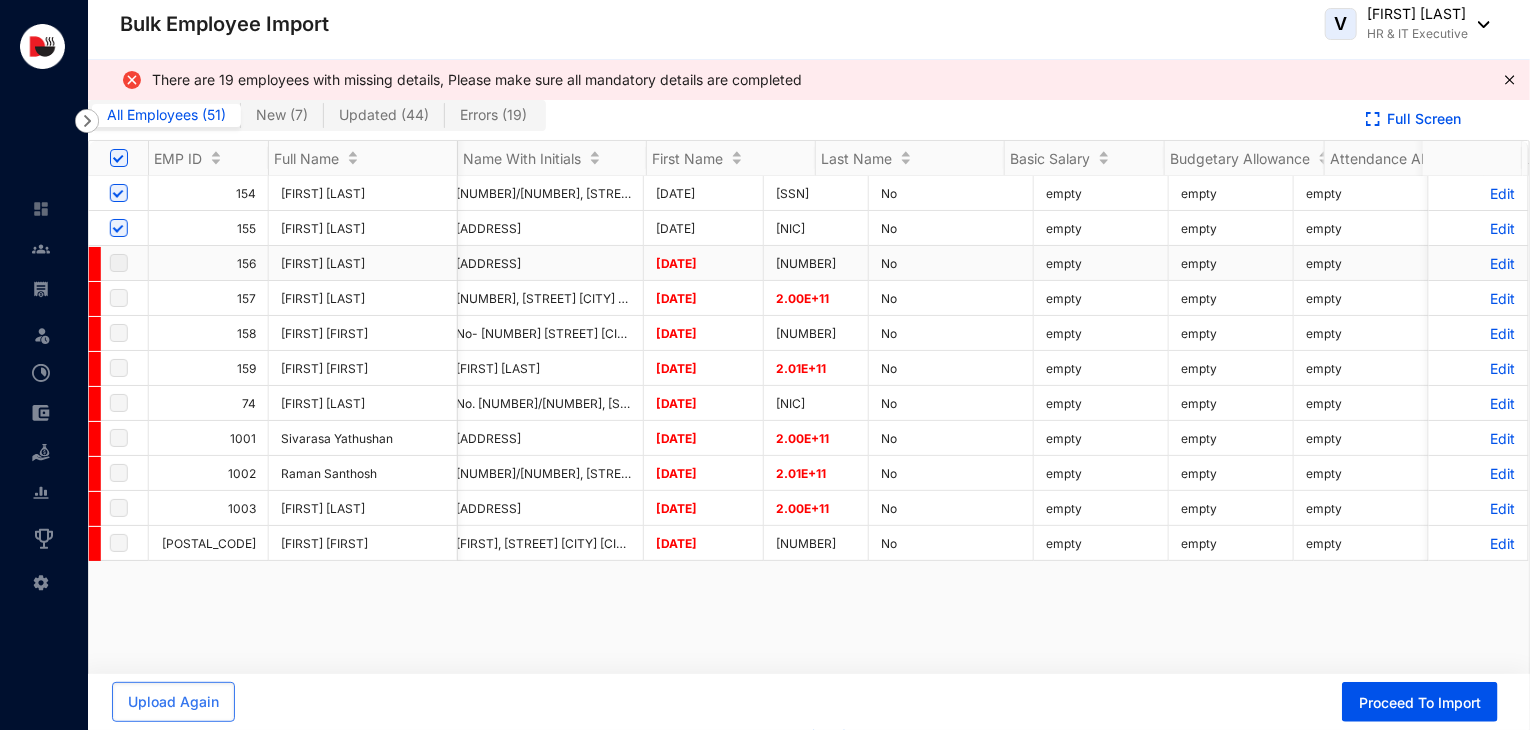 click on "Edit" at bounding box center (1478, 263) 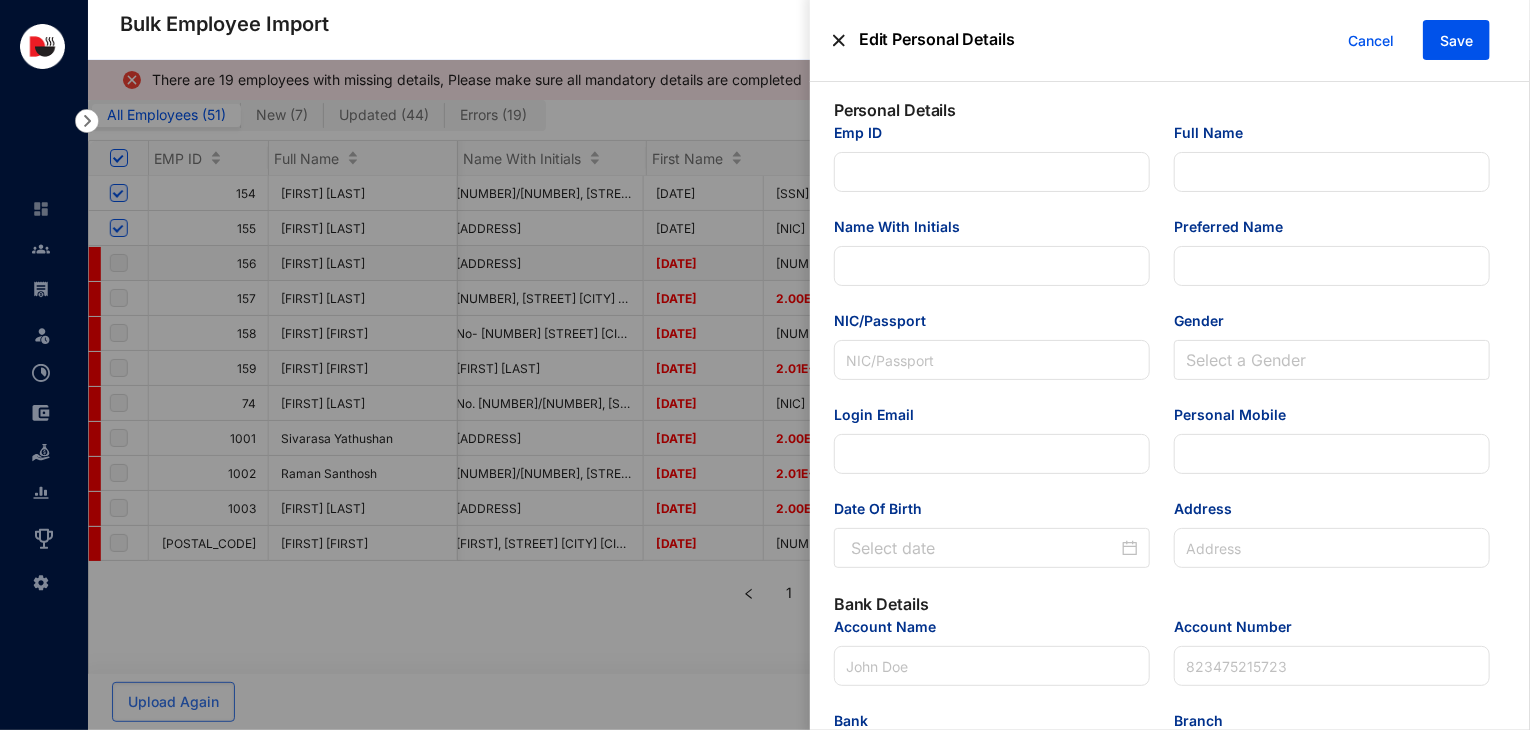 type on "156" 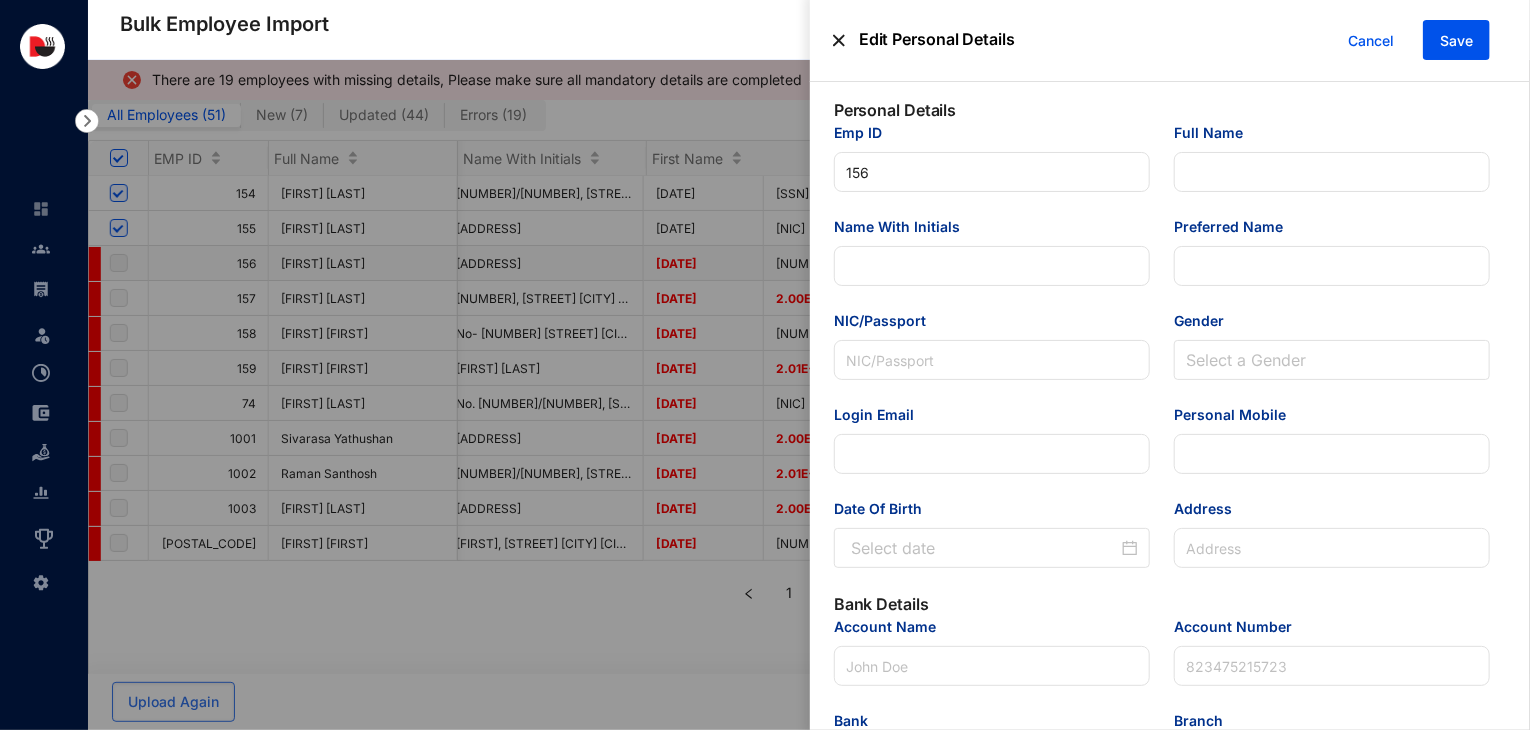 type on "[FIRST] [LAST]" 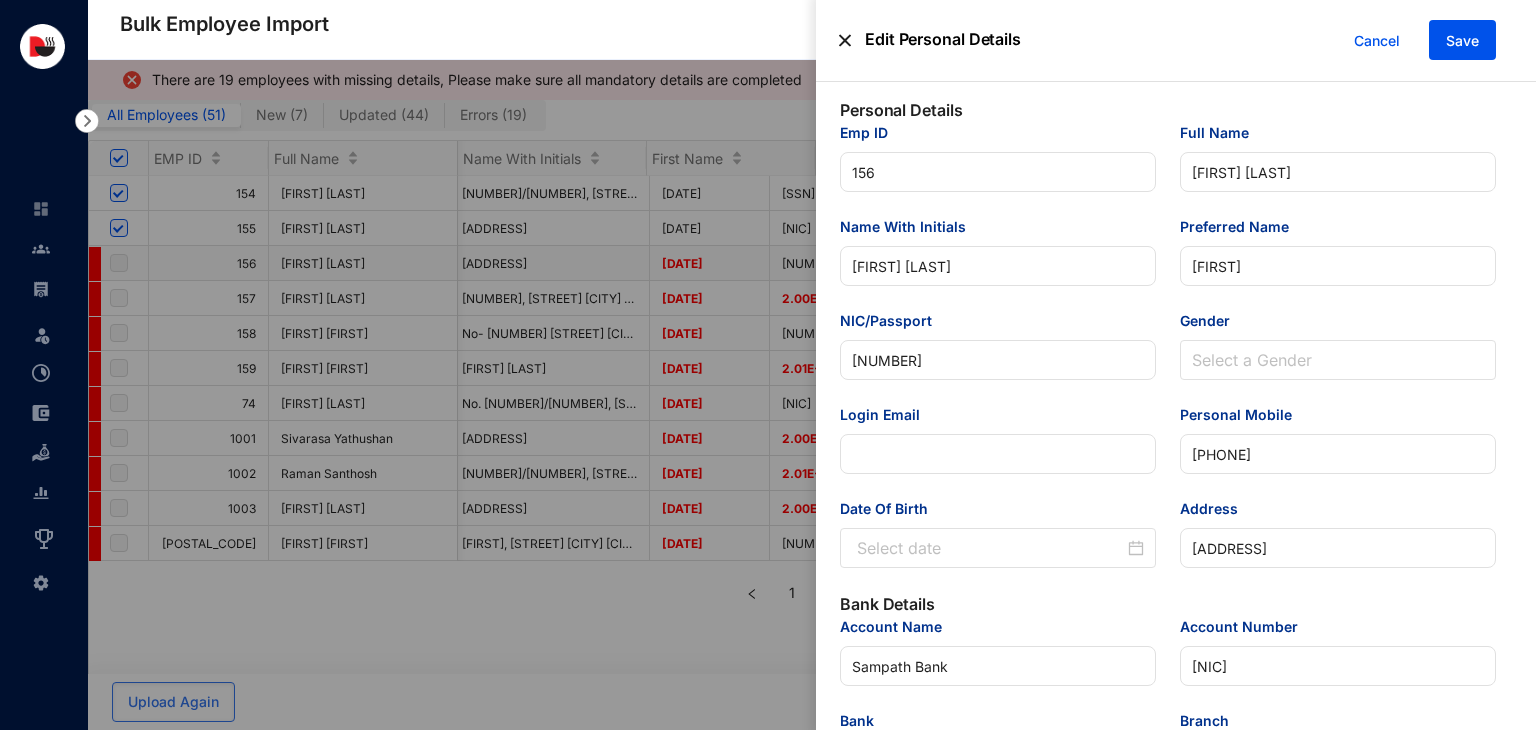 type on "2025-01-07" 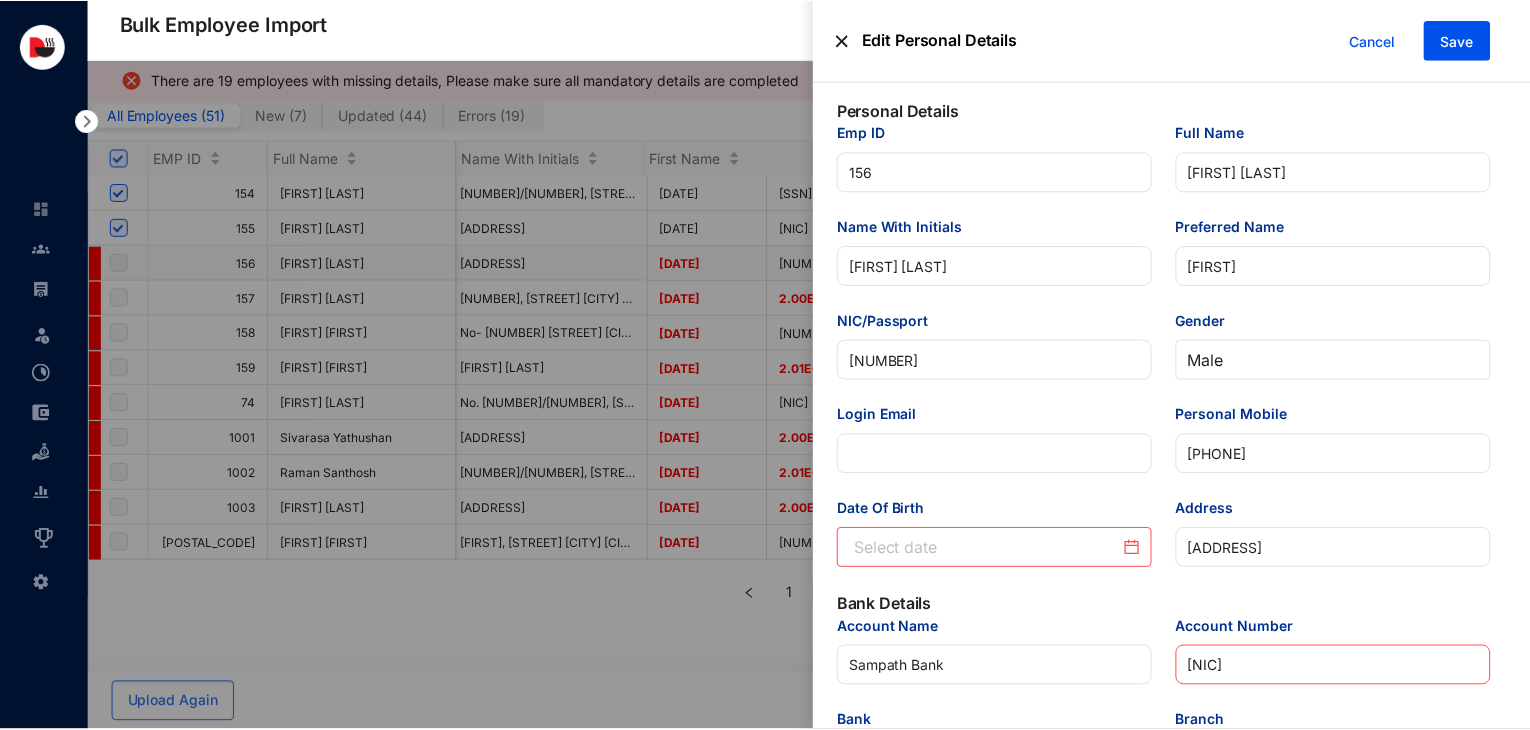 scroll, scrollTop: 0, scrollLeft: 4640, axis: horizontal 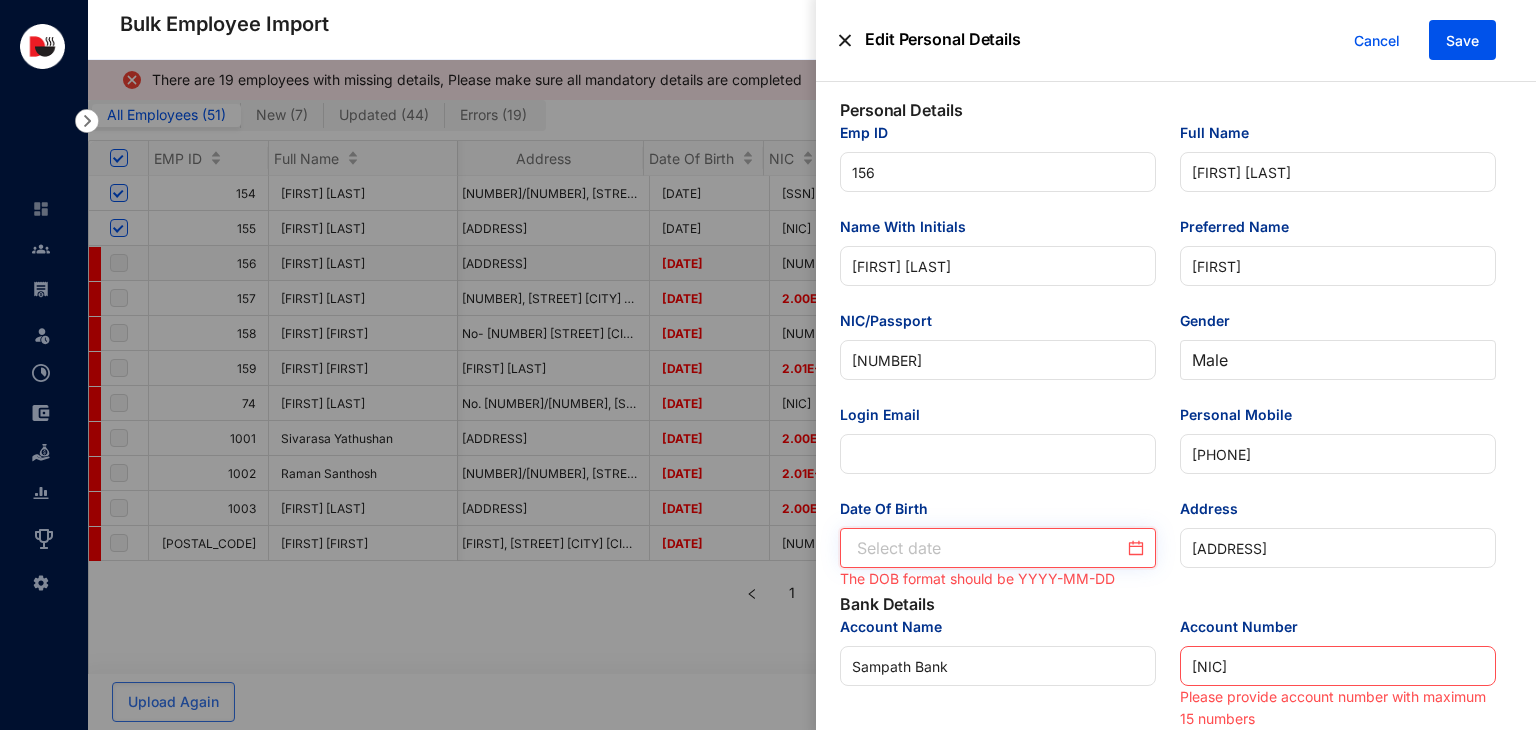 click on "Date Of Birth" at bounding box center (990, 548) 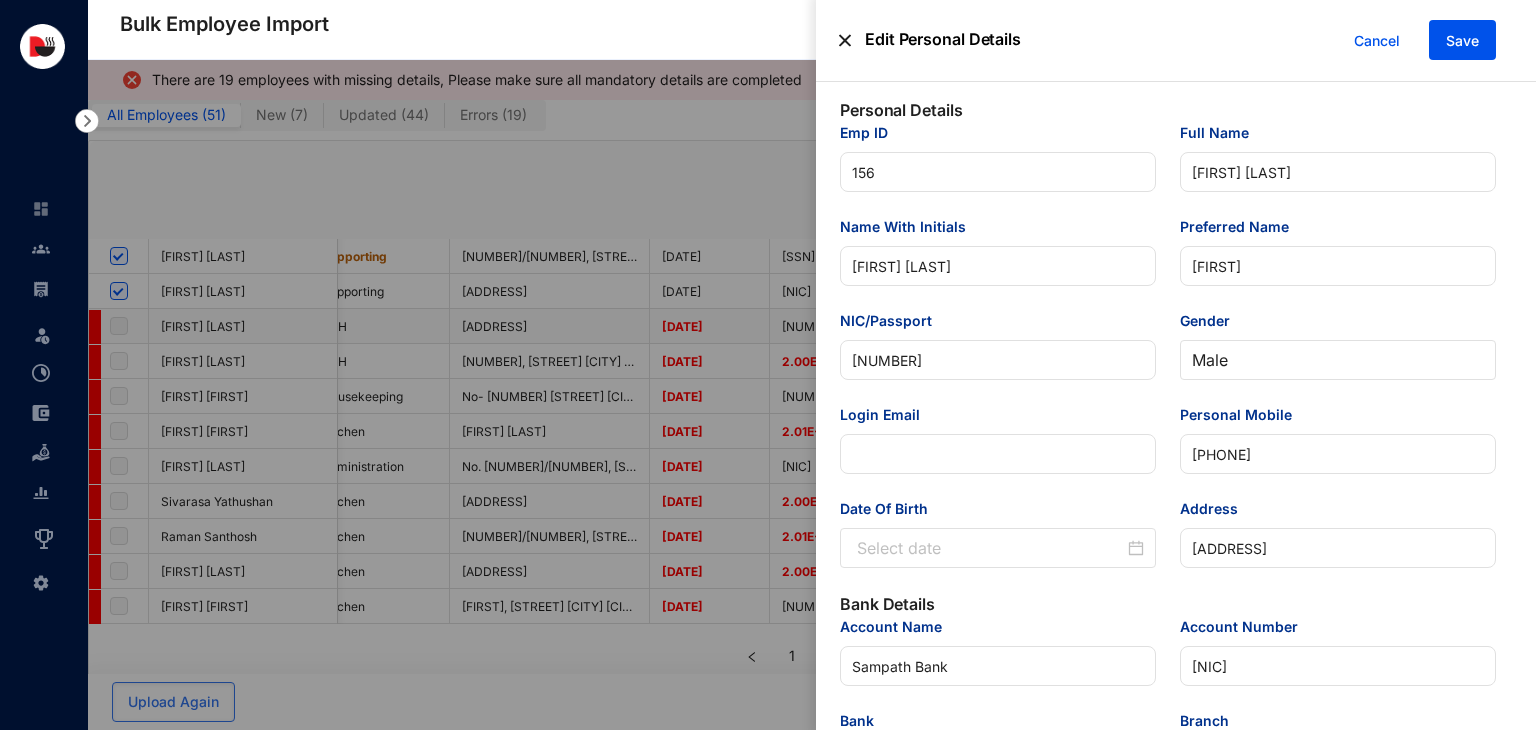 scroll, scrollTop: 0, scrollLeft: 4640, axis: horizontal 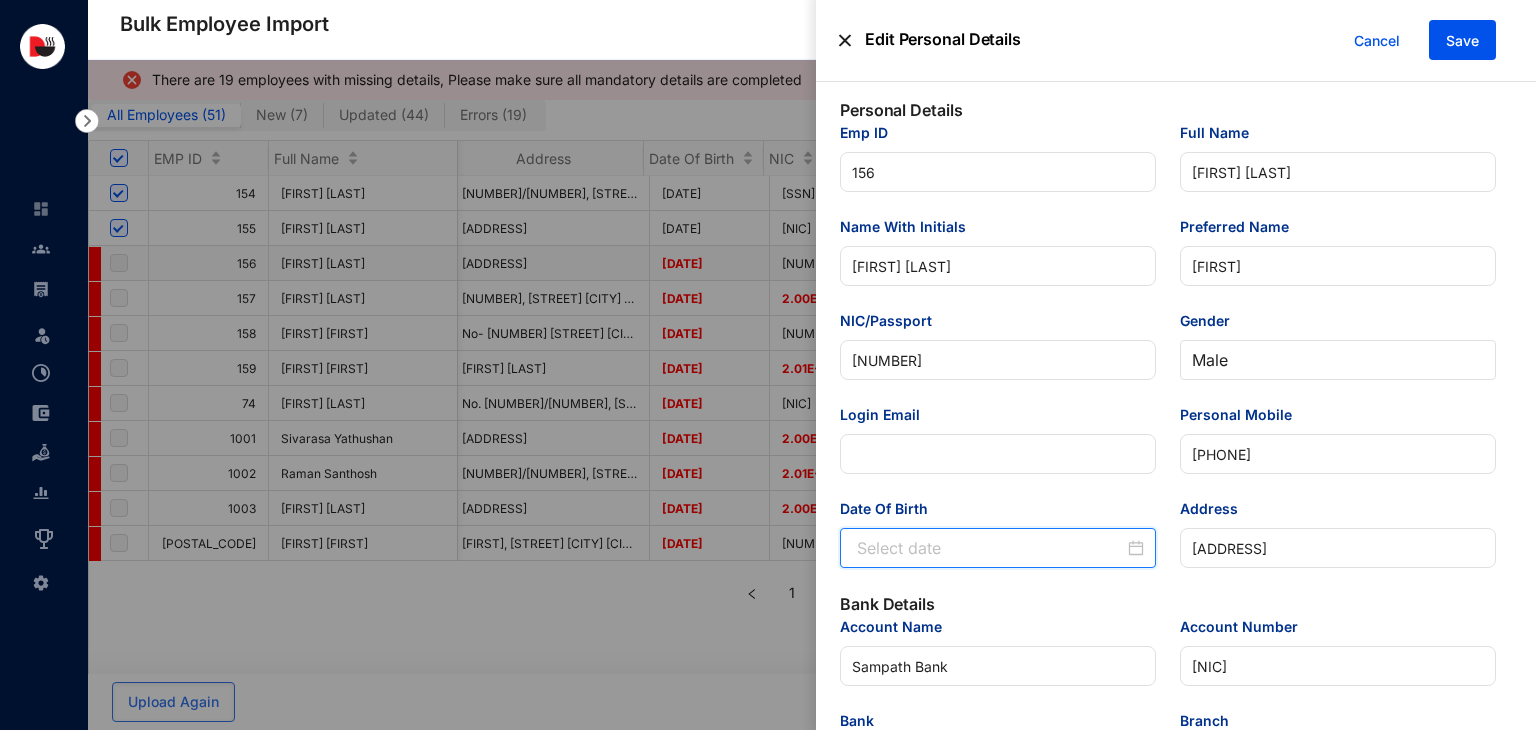 click on "Date Of Birth" at bounding box center (990, 548) 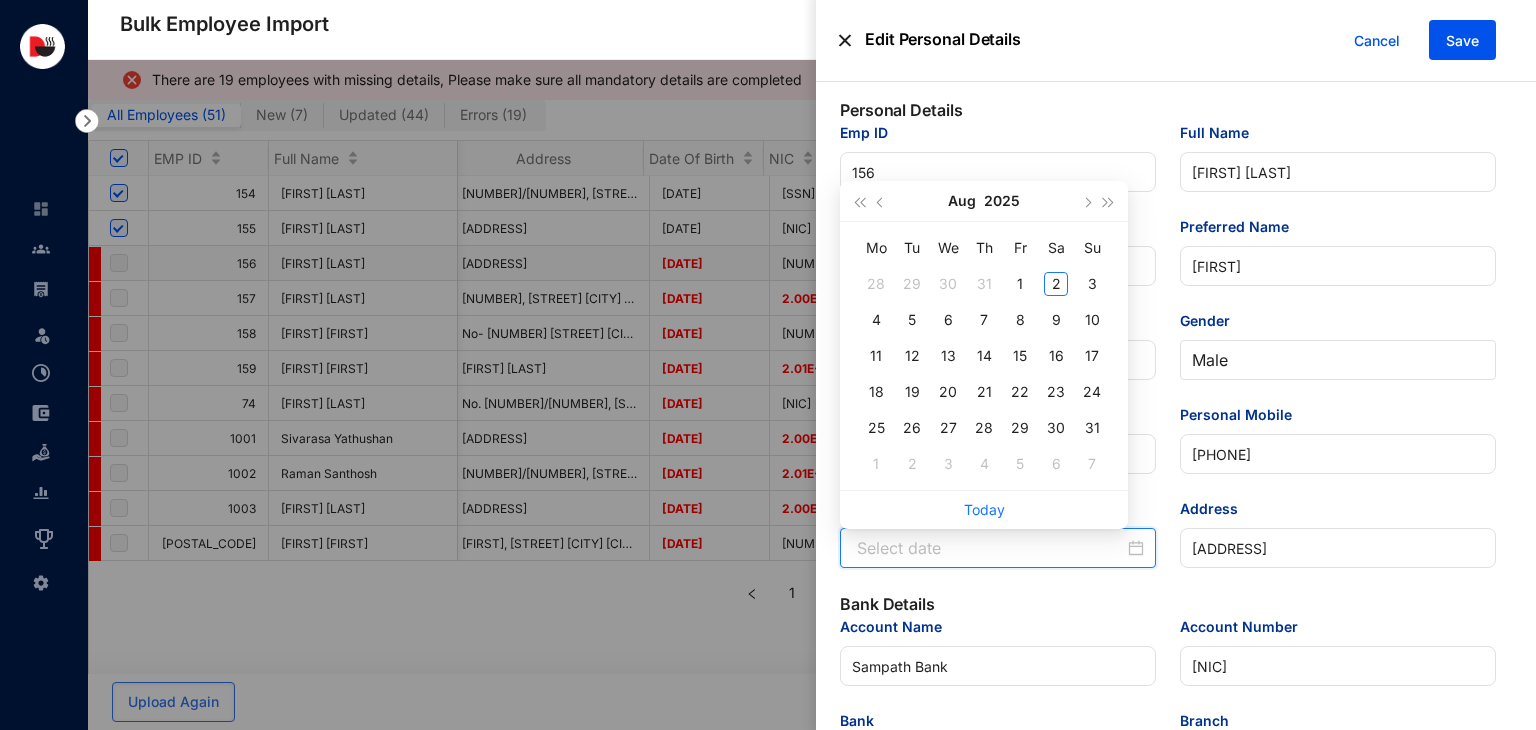 paste on "[DATE]" 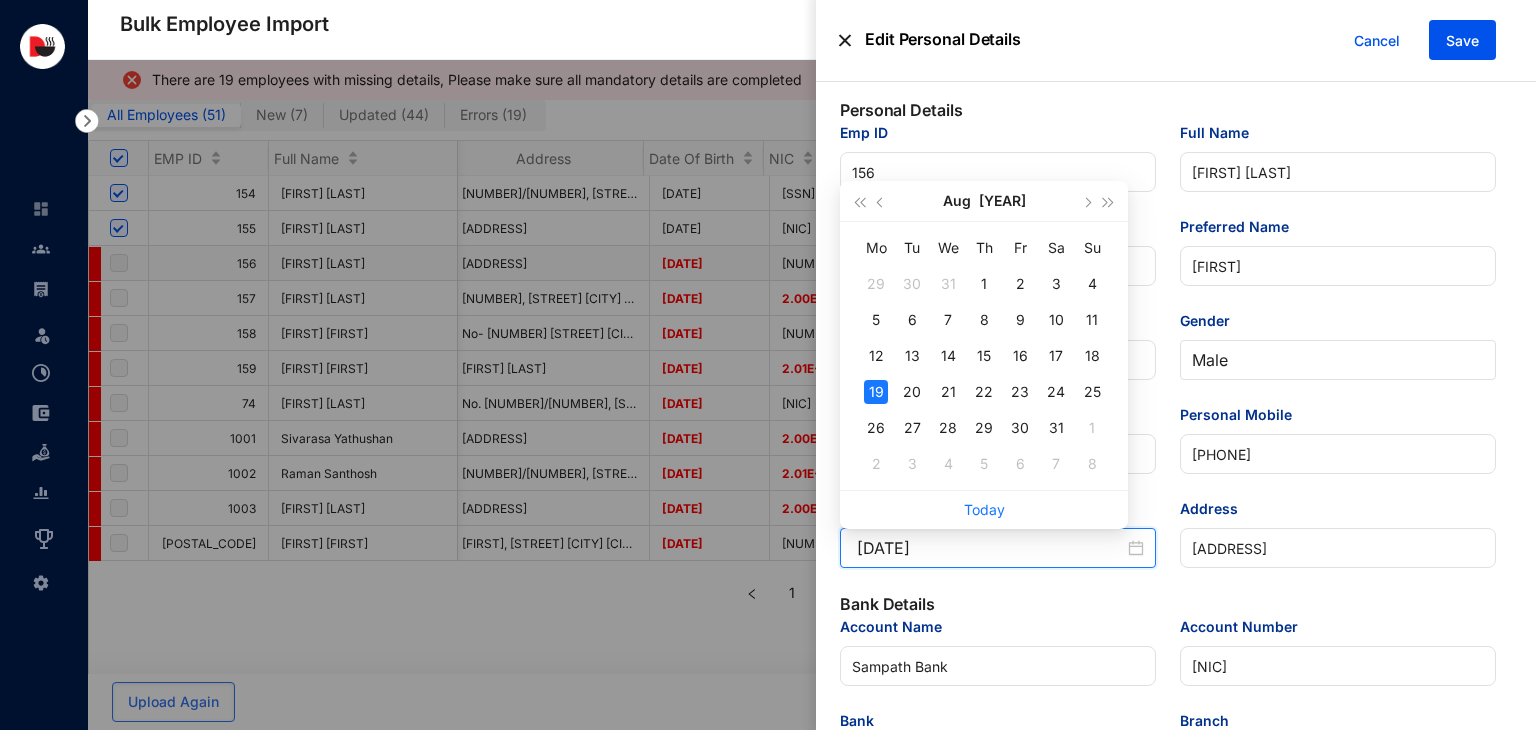 type on "[DATE]" 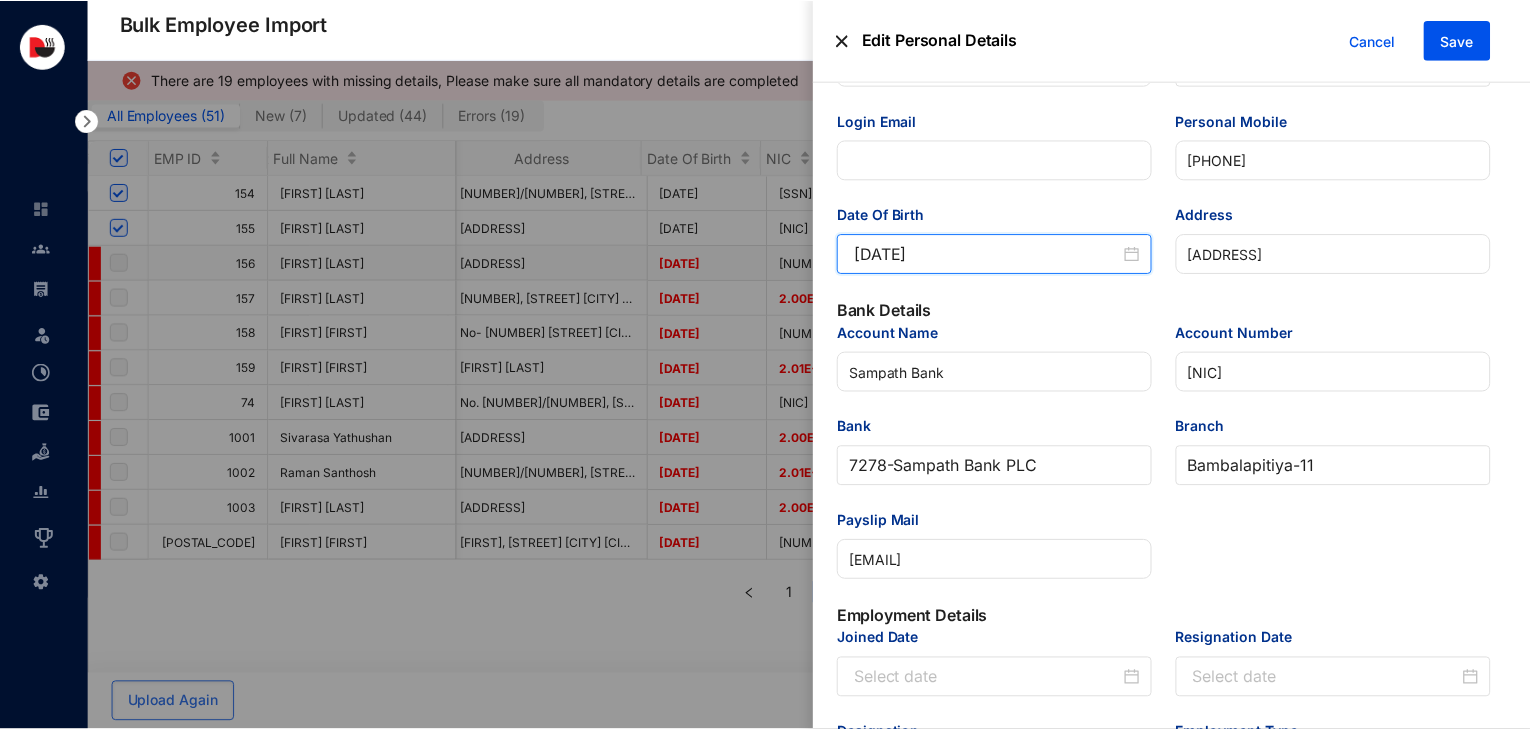 scroll, scrollTop: 295, scrollLeft: 0, axis: vertical 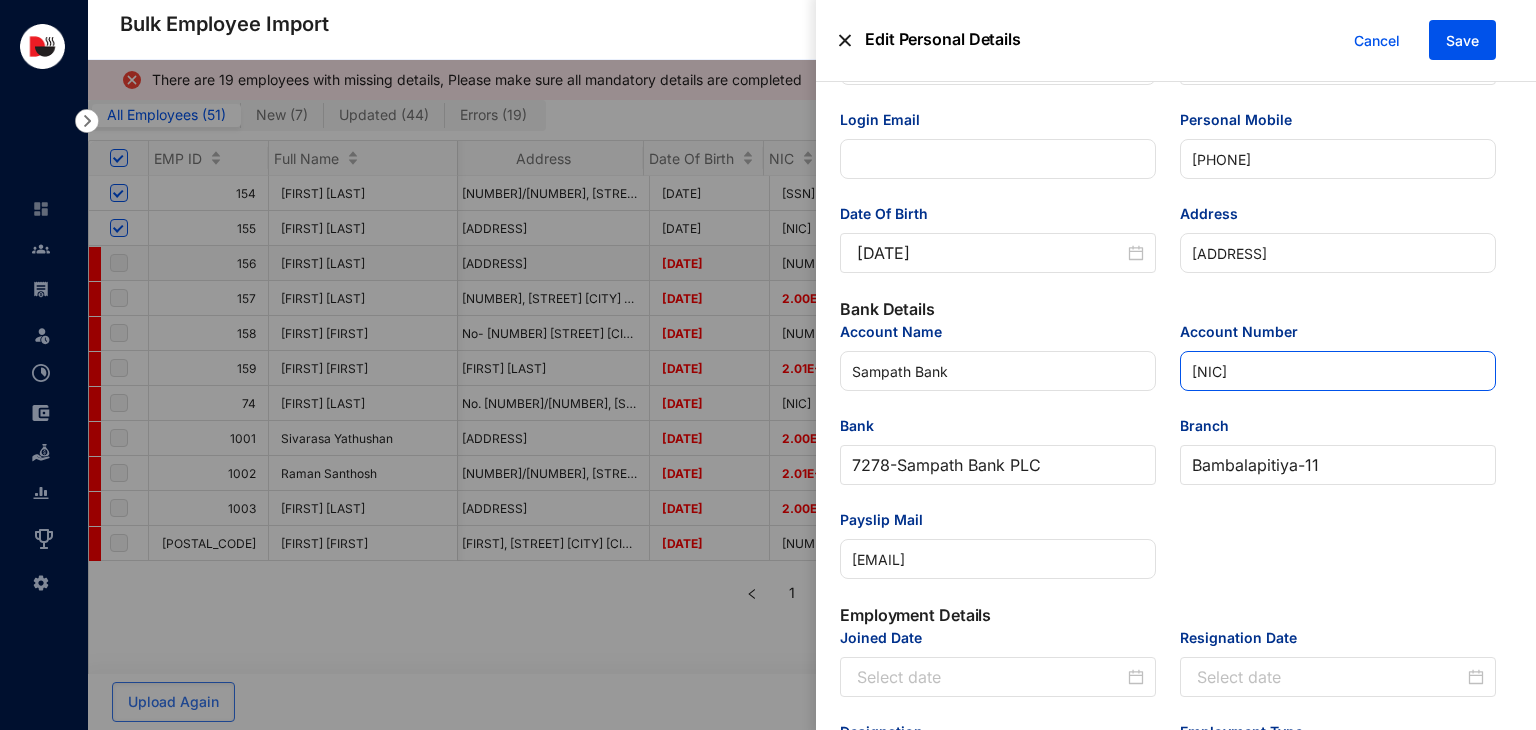drag, startPoint x: 1307, startPoint y: 381, endPoint x: 1133, endPoint y: 401, distance: 175.14566 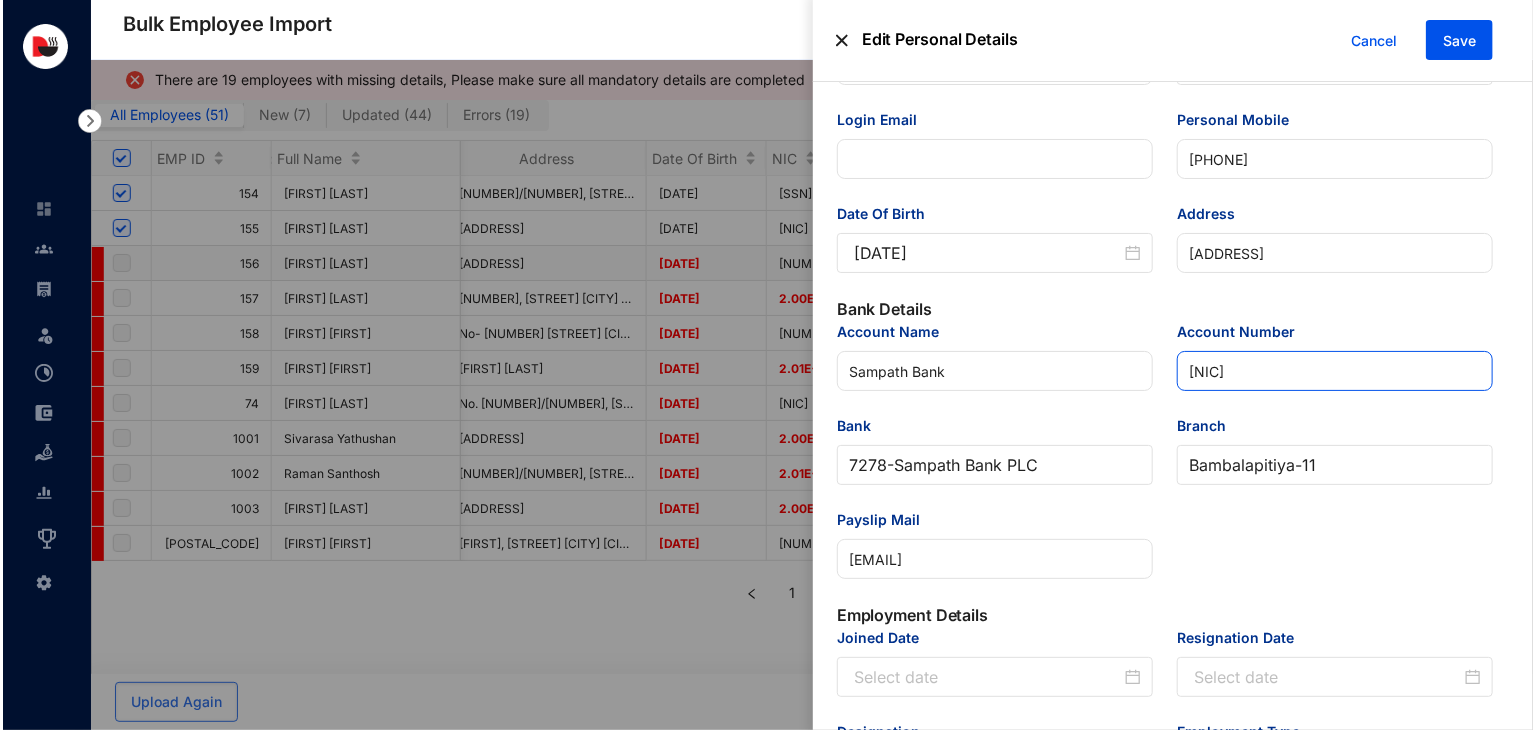 scroll, scrollTop: 0, scrollLeft: 4640, axis: horizontal 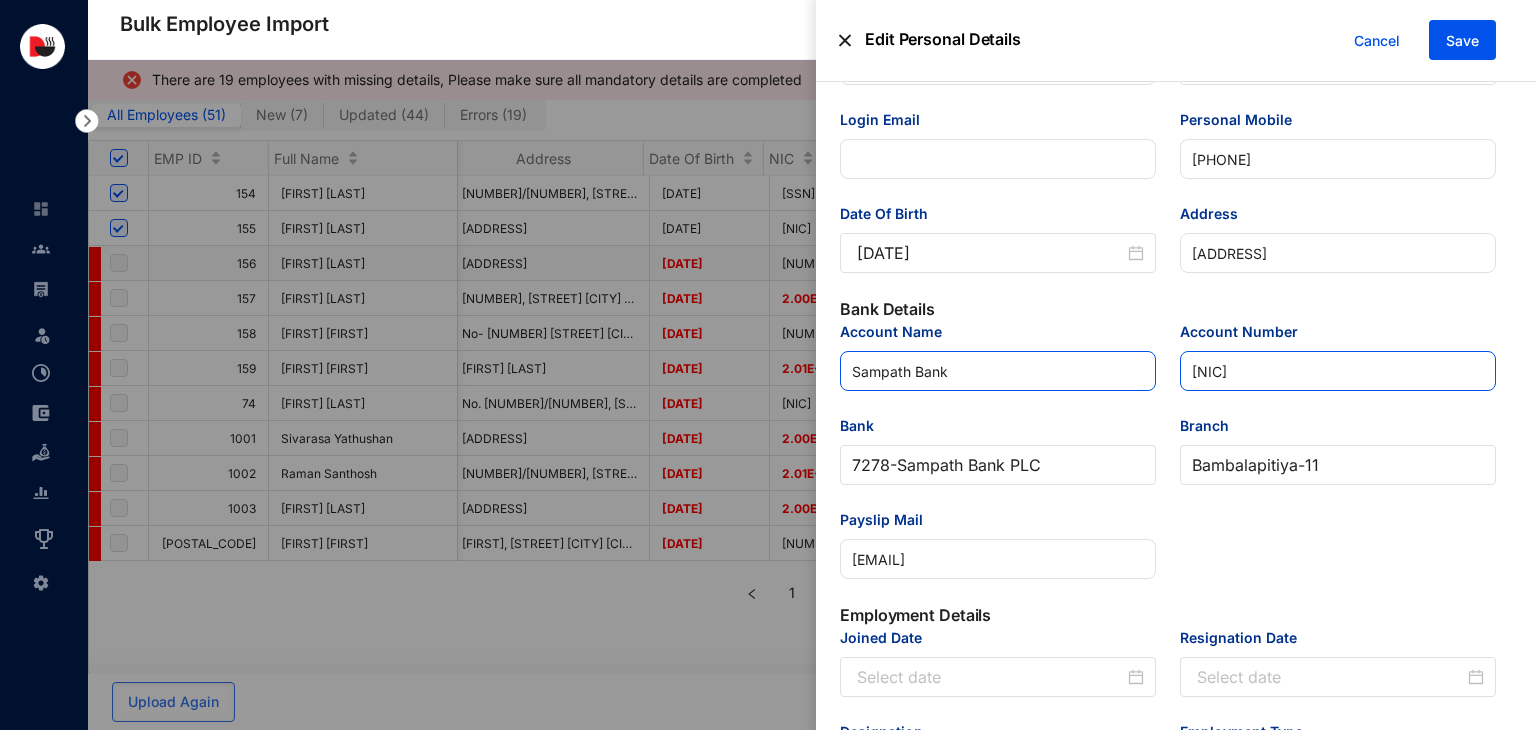 drag, startPoint x: 1255, startPoint y: 370, endPoint x: 1149, endPoint y: 387, distance: 107.35455 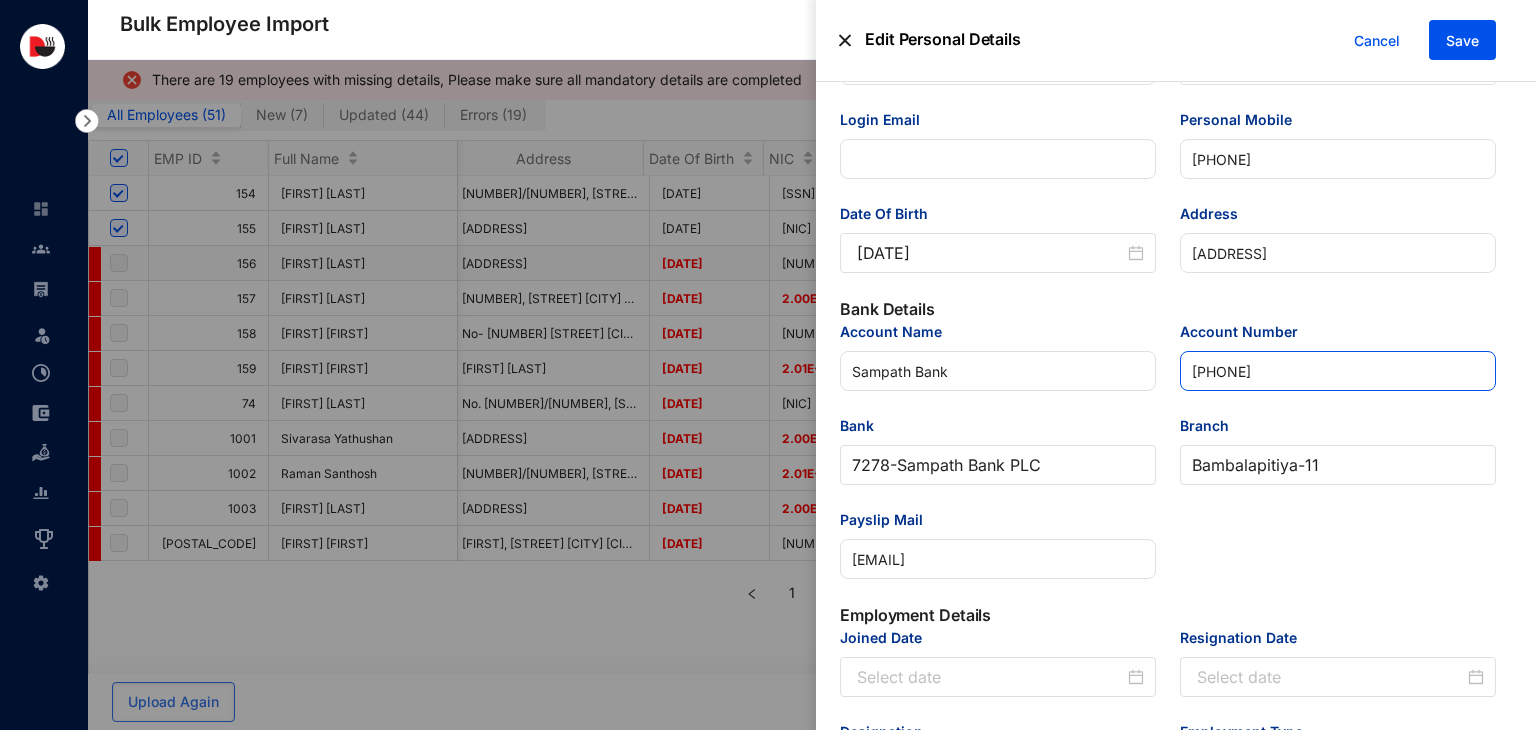 type on "[PHONE]" 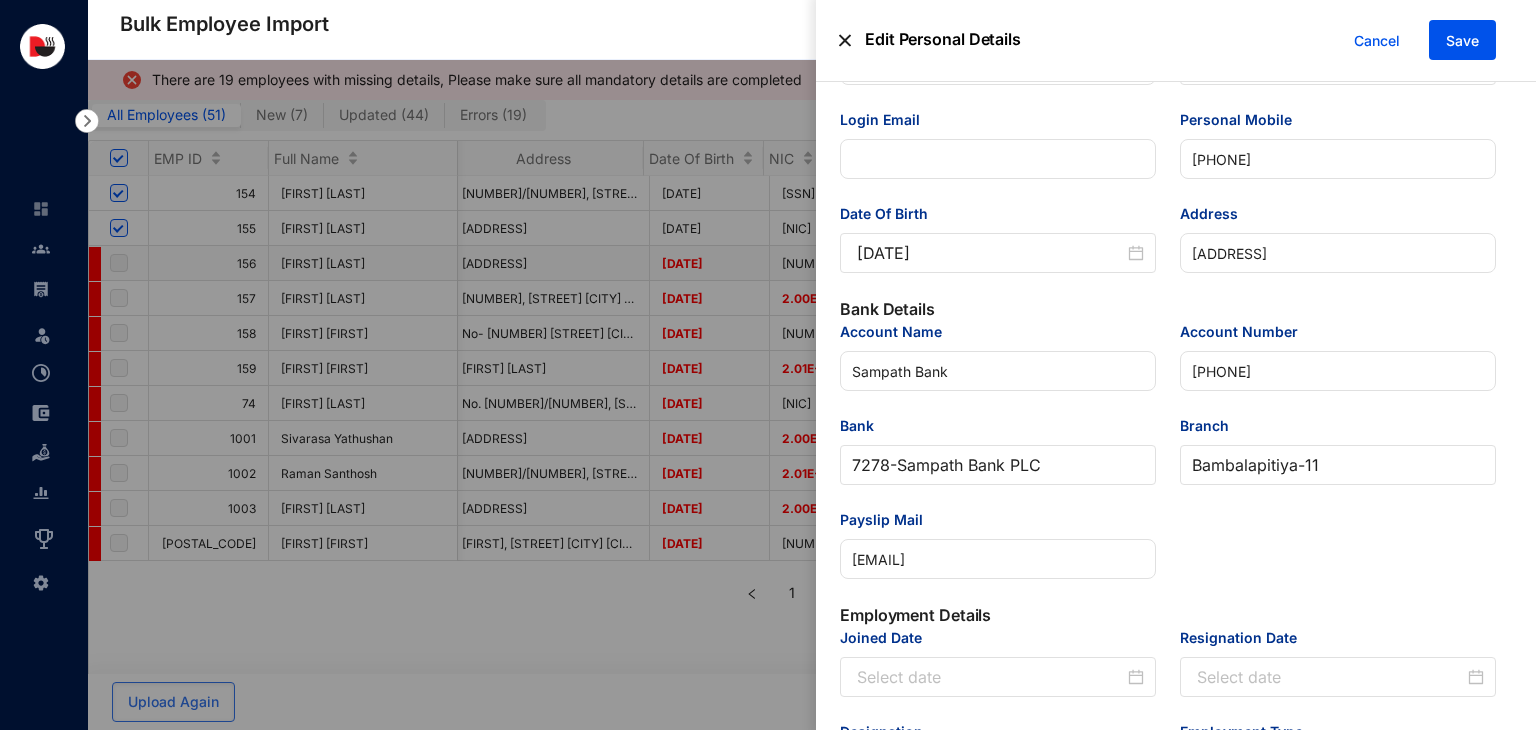 click on "Payslip Mail" at bounding box center (998, 524) 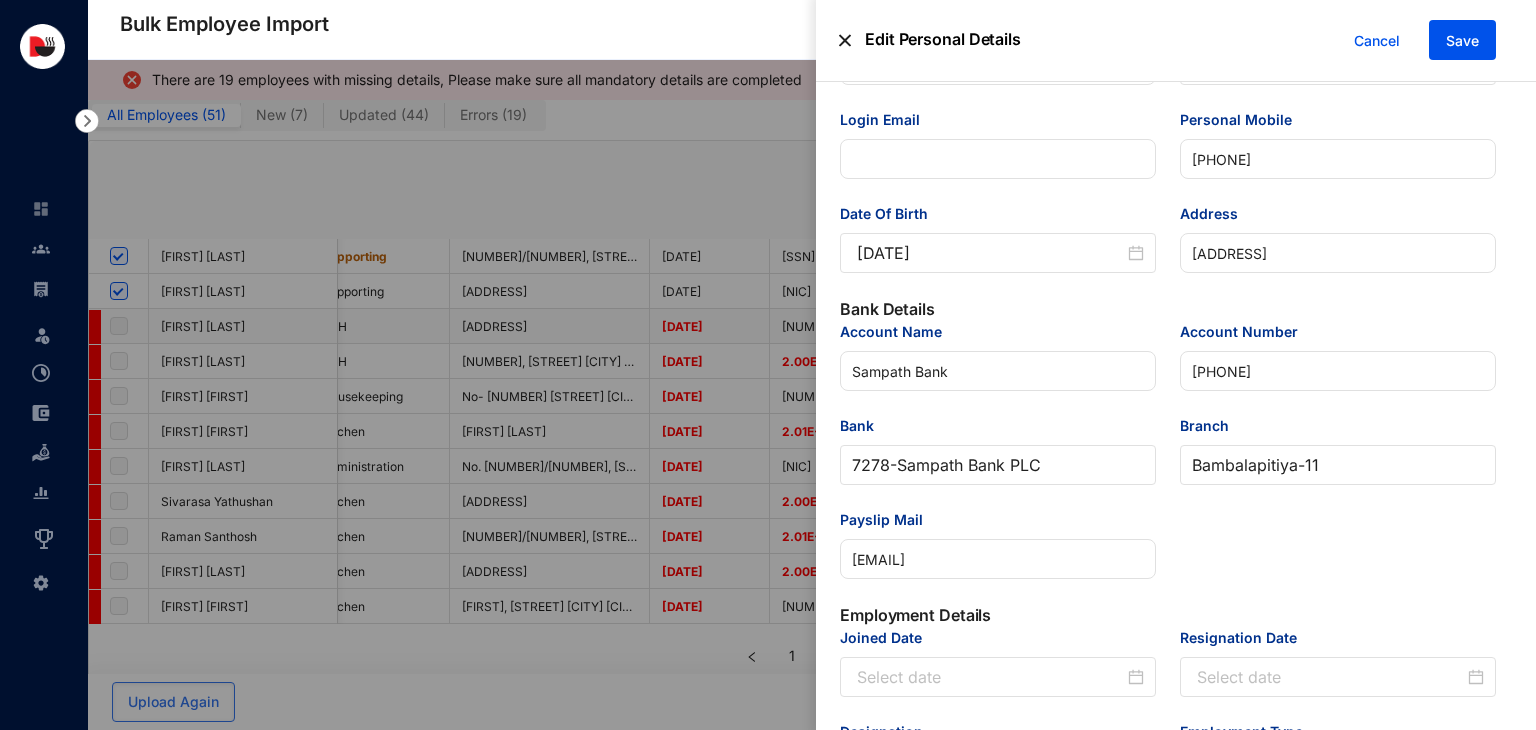 scroll, scrollTop: 0, scrollLeft: 4640, axis: horizontal 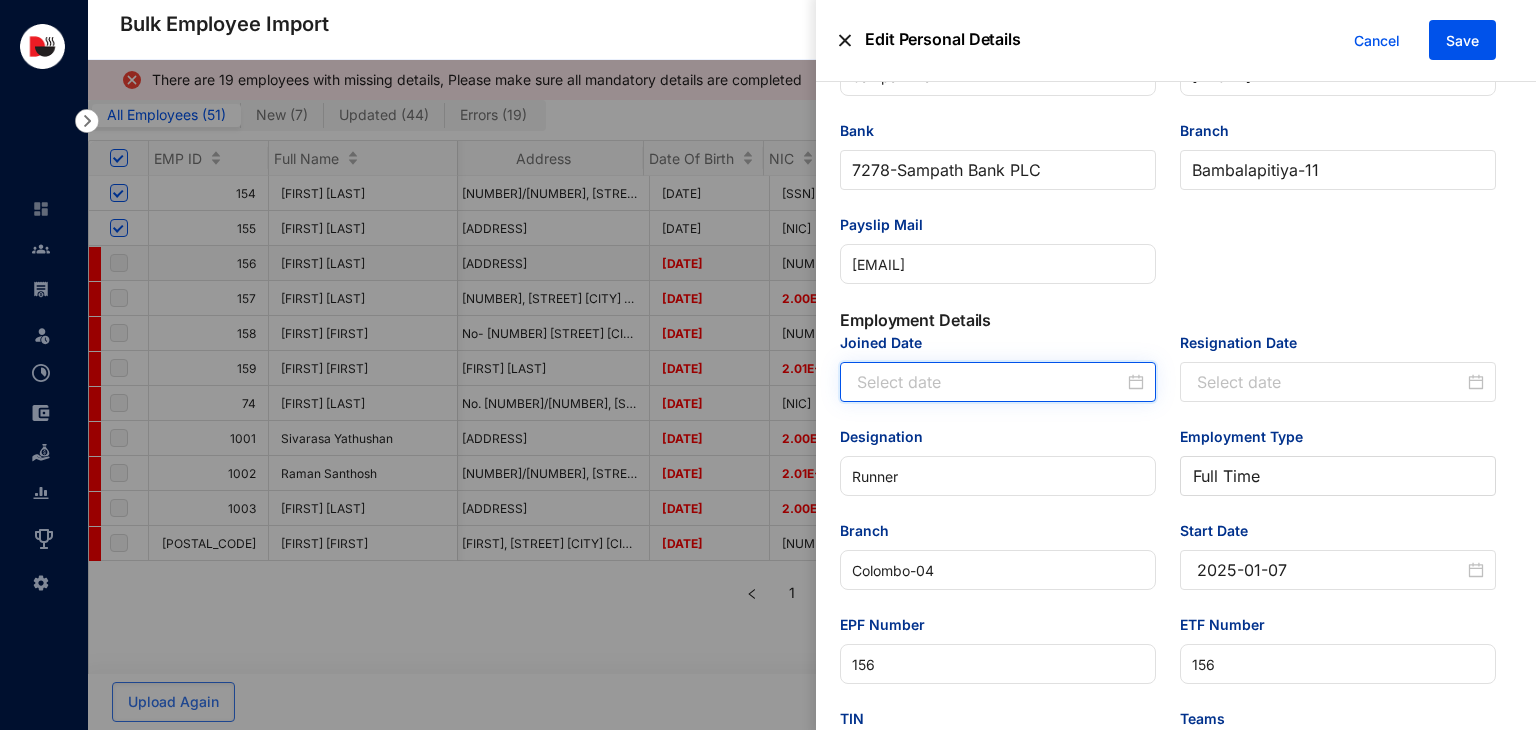 click on "Joined Date" at bounding box center [990, 382] 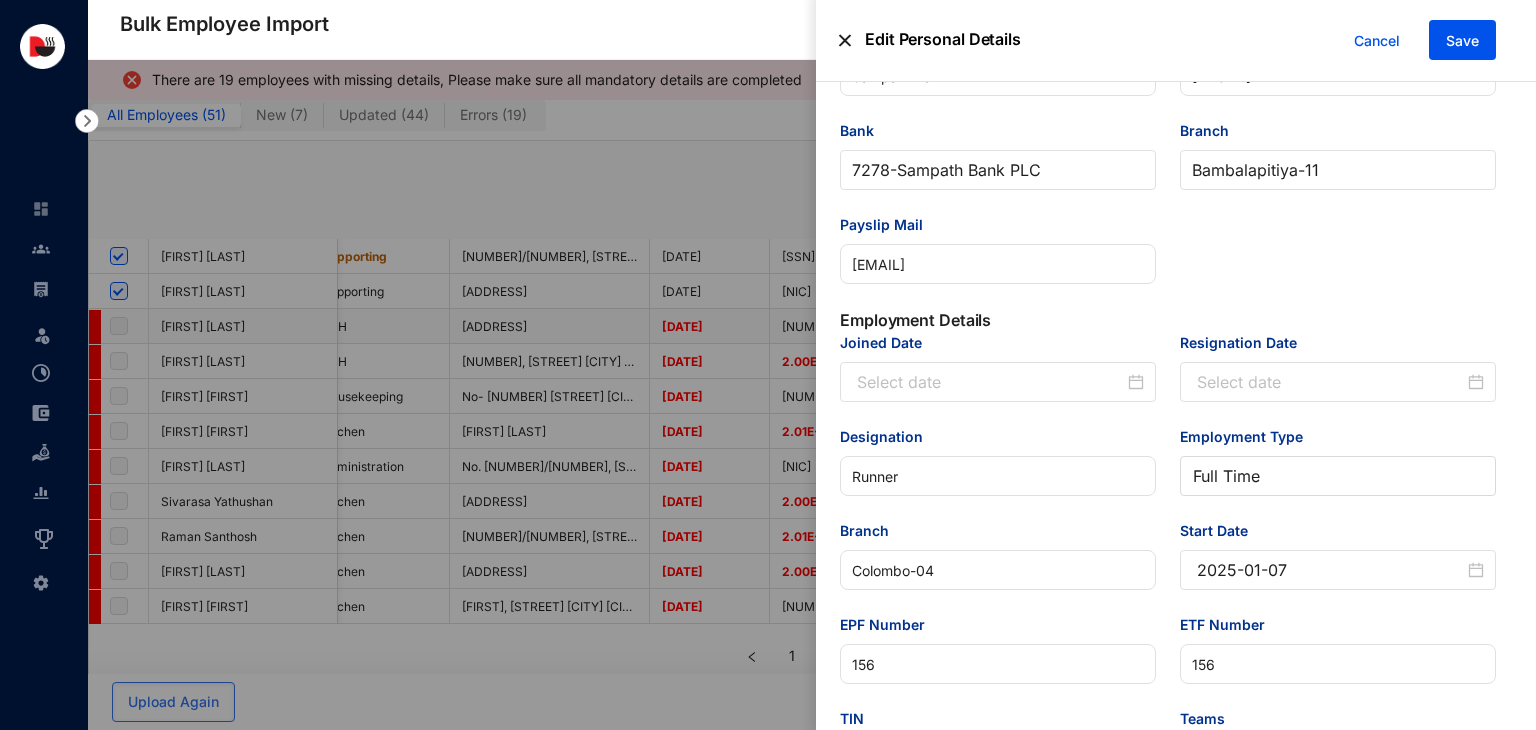 scroll, scrollTop: 0, scrollLeft: 4640, axis: horizontal 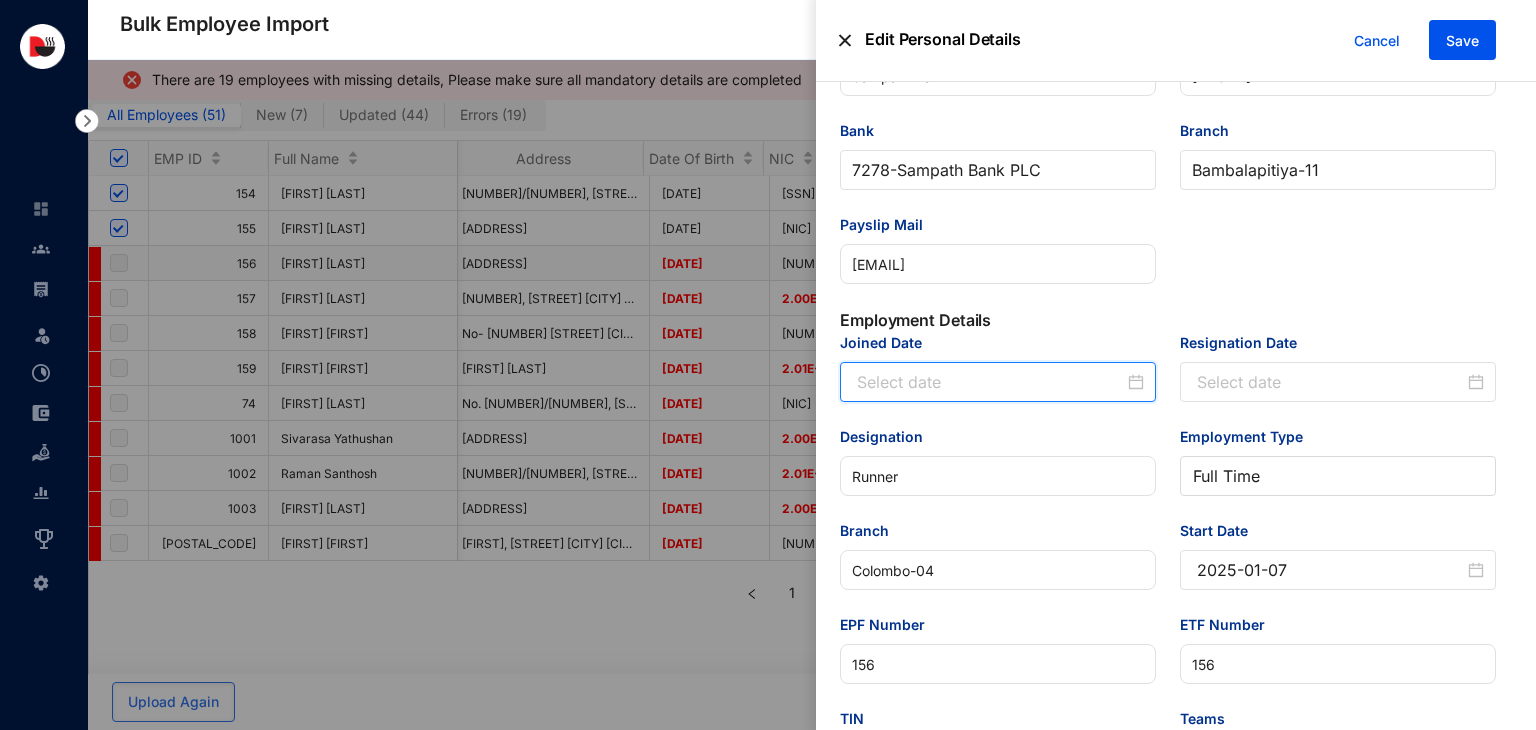 click on "Joined Date" at bounding box center (990, 382) 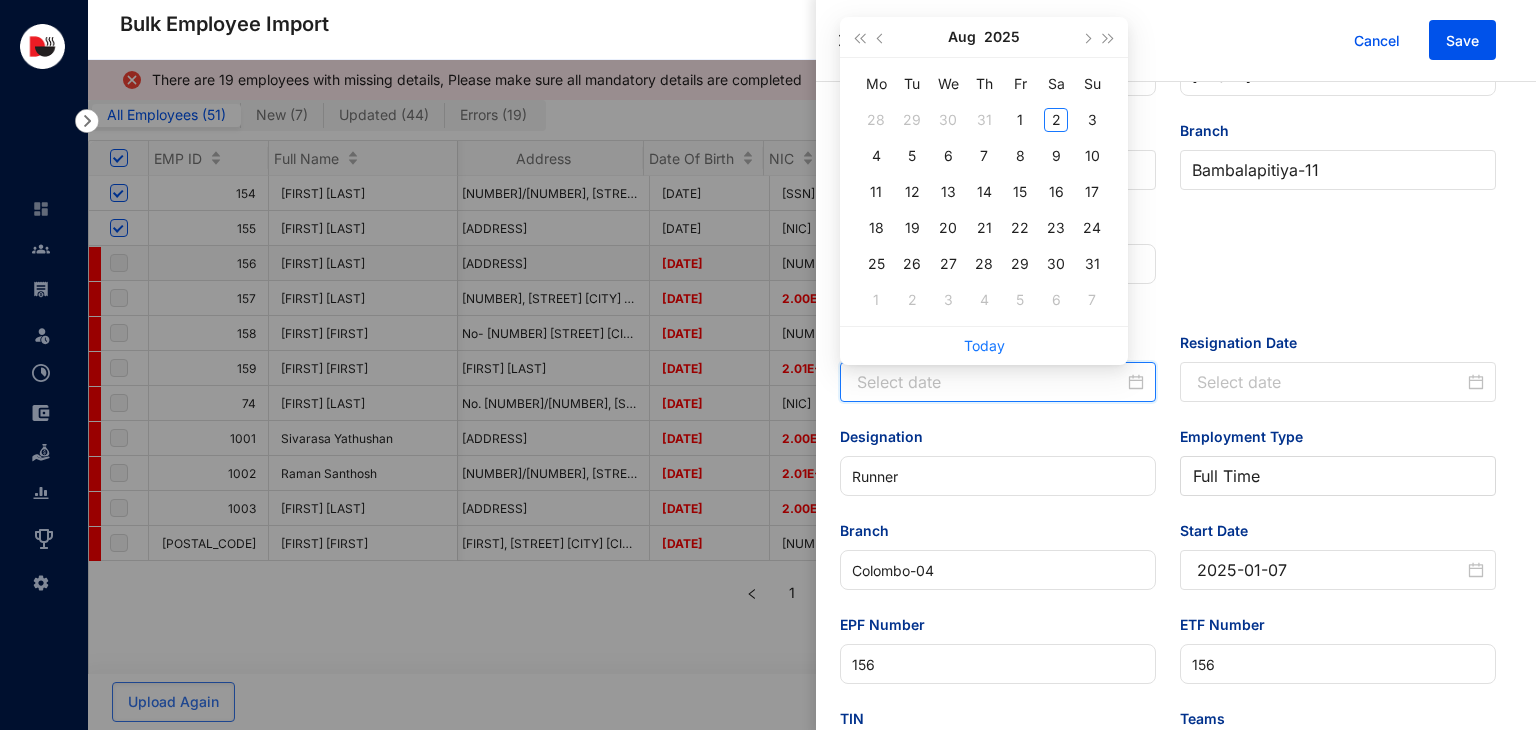 paste on "[DATE]" 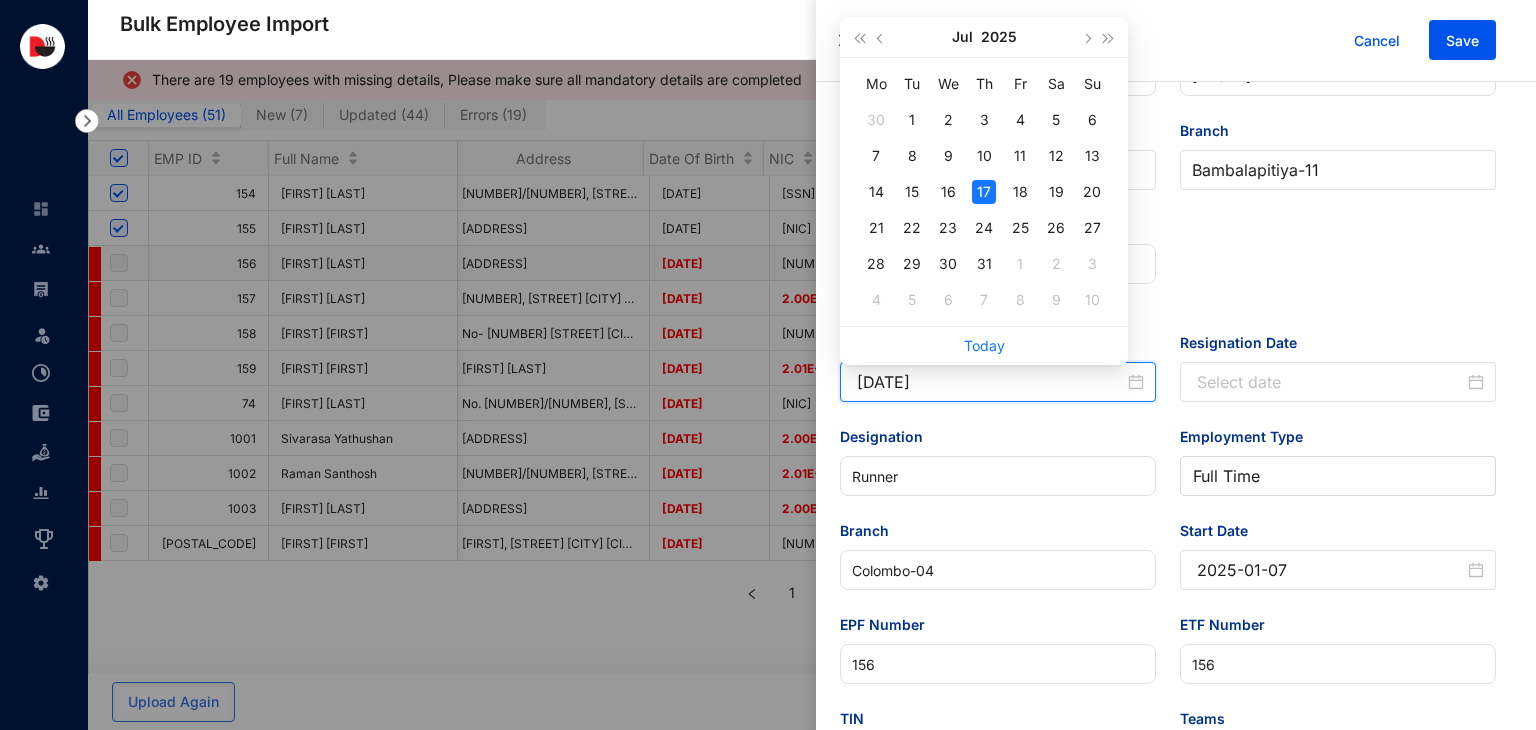 type on "[DATE]" 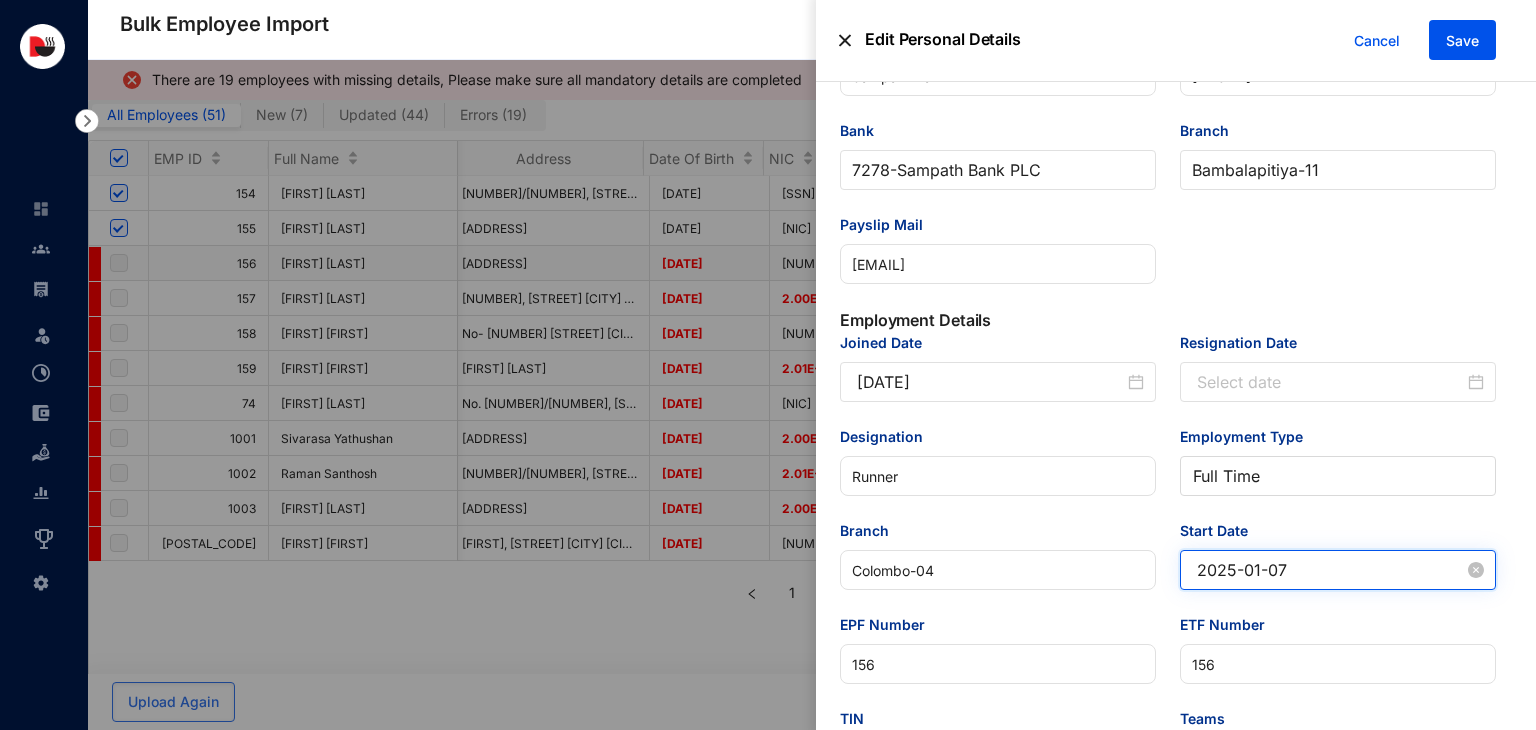click on "2025-01-07" at bounding box center (1330, 570) 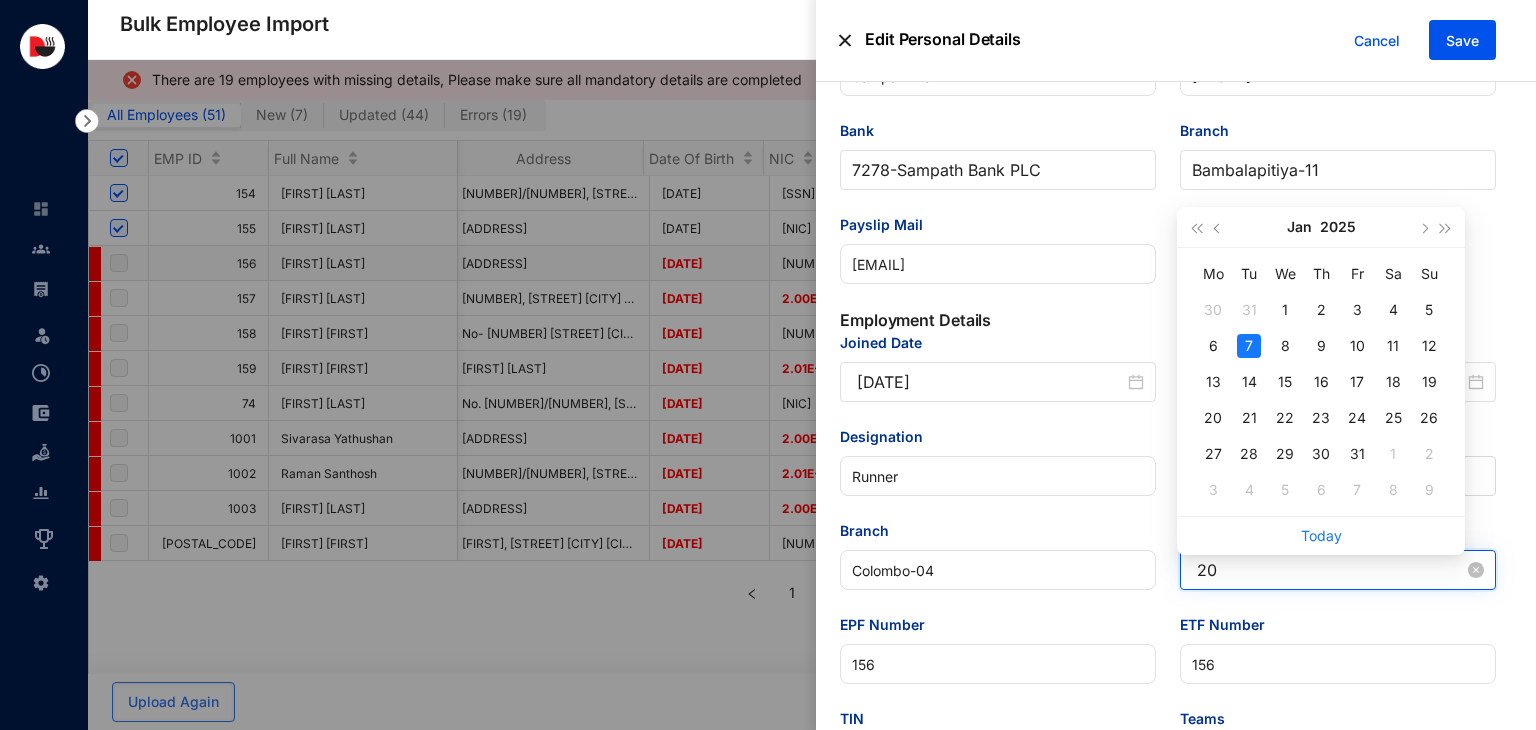 type on "2" 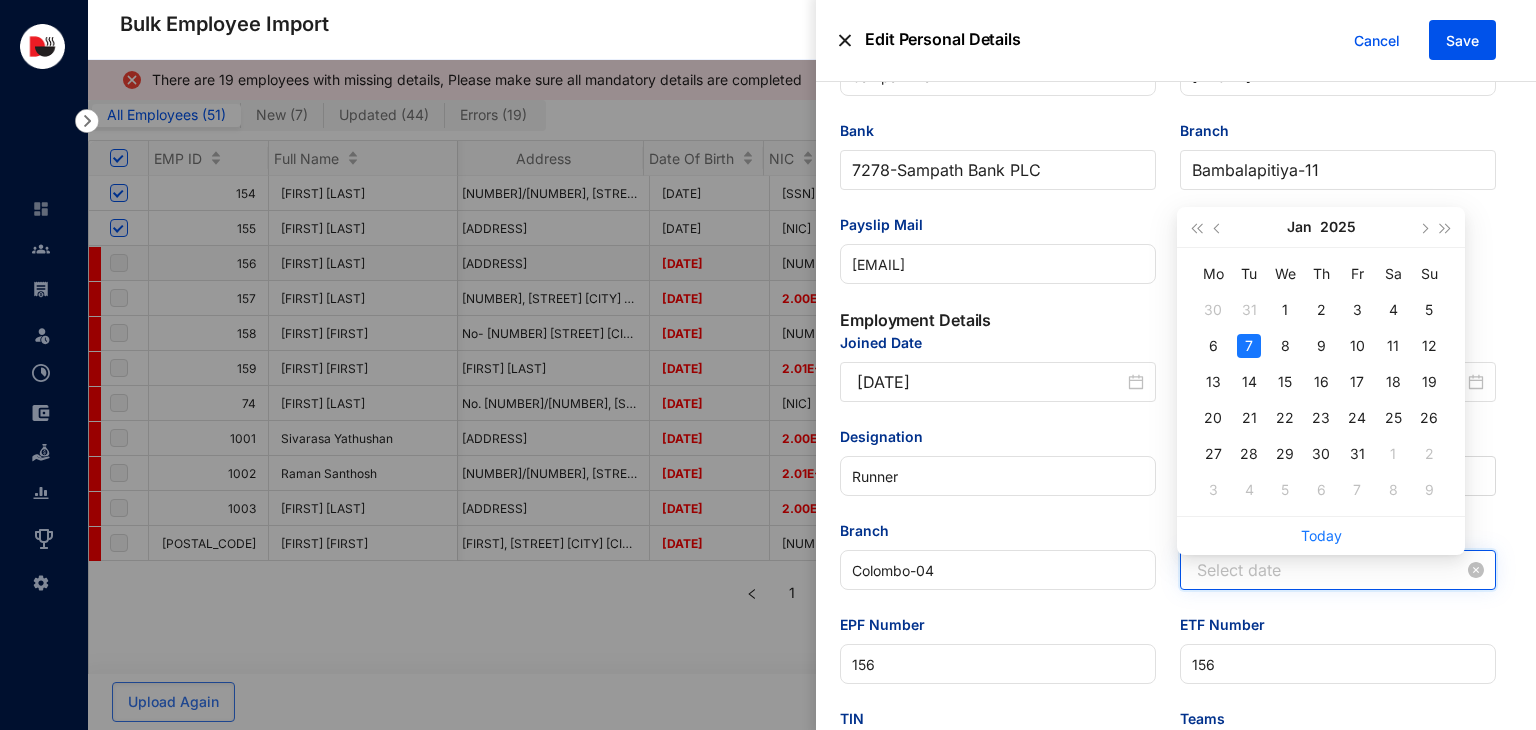 paste on "[DATE]" 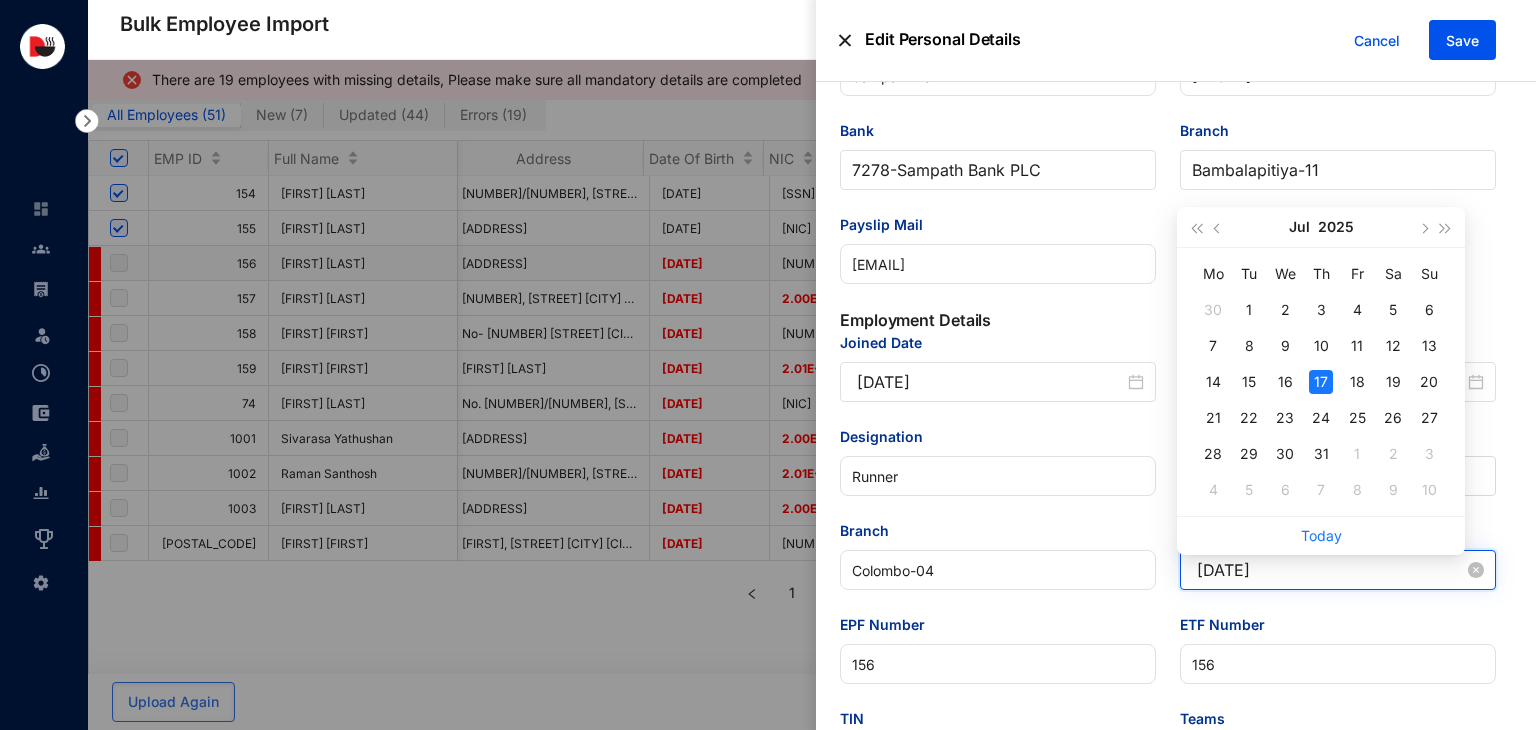 type on "[DATE]" 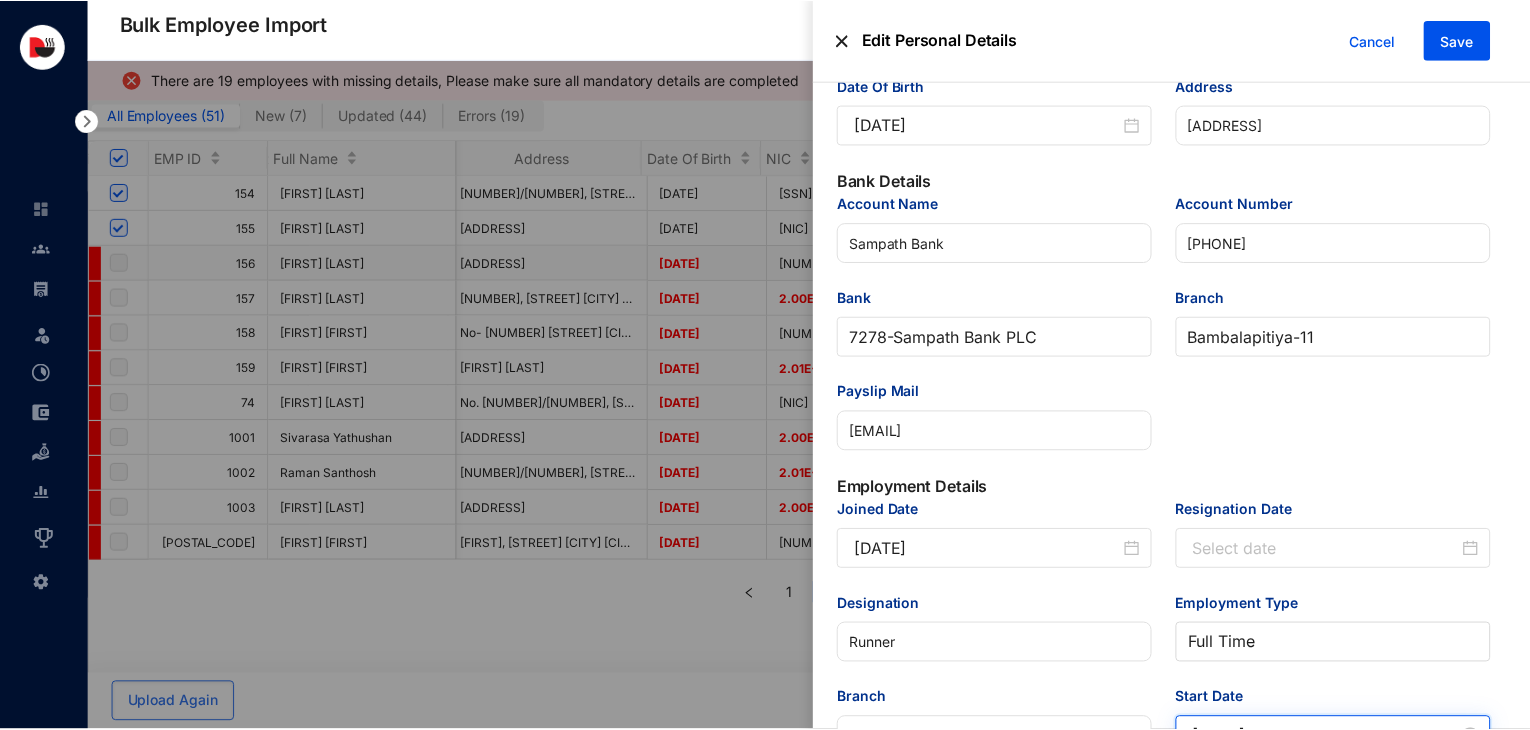 scroll, scrollTop: 0, scrollLeft: 0, axis: both 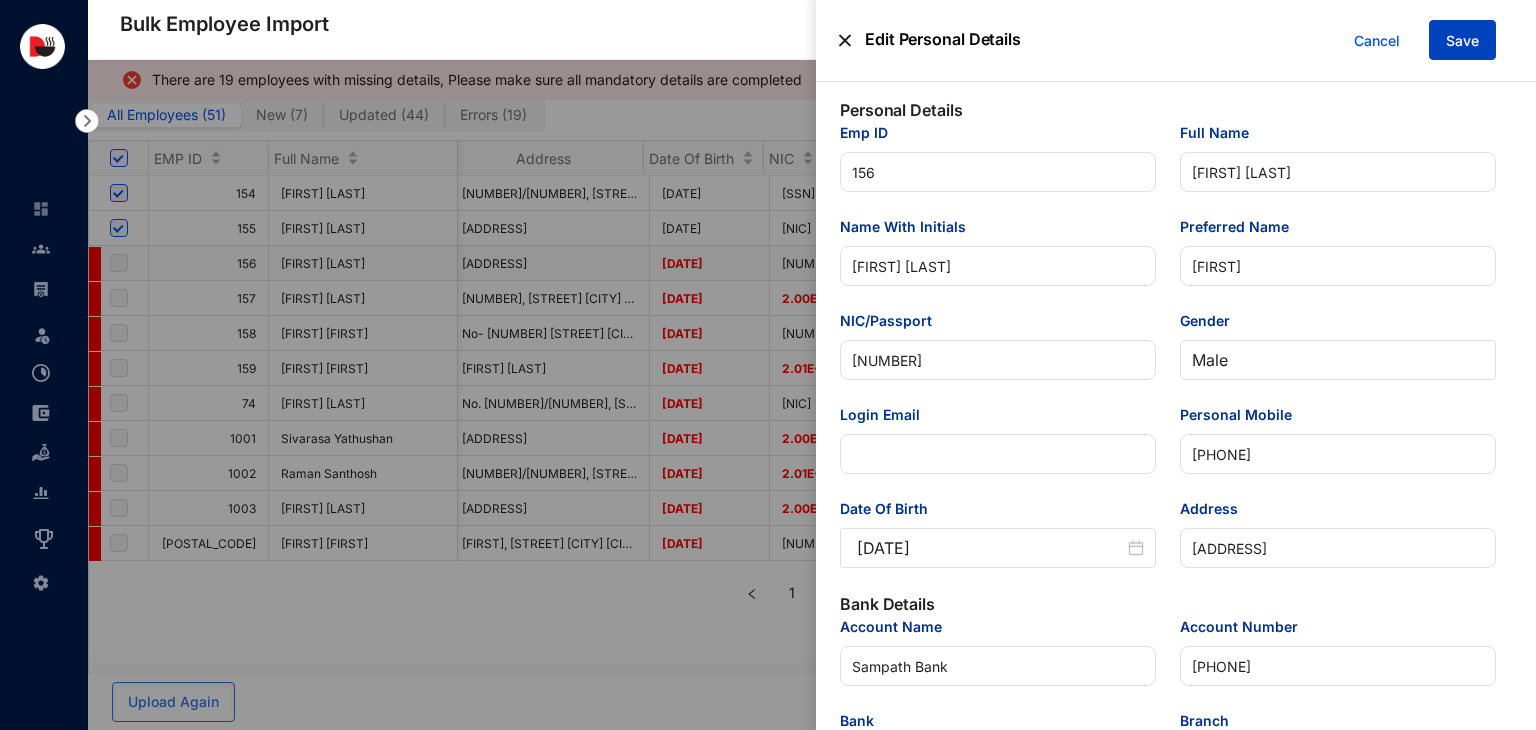 click on "Save" at bounding box center (1462, 40) 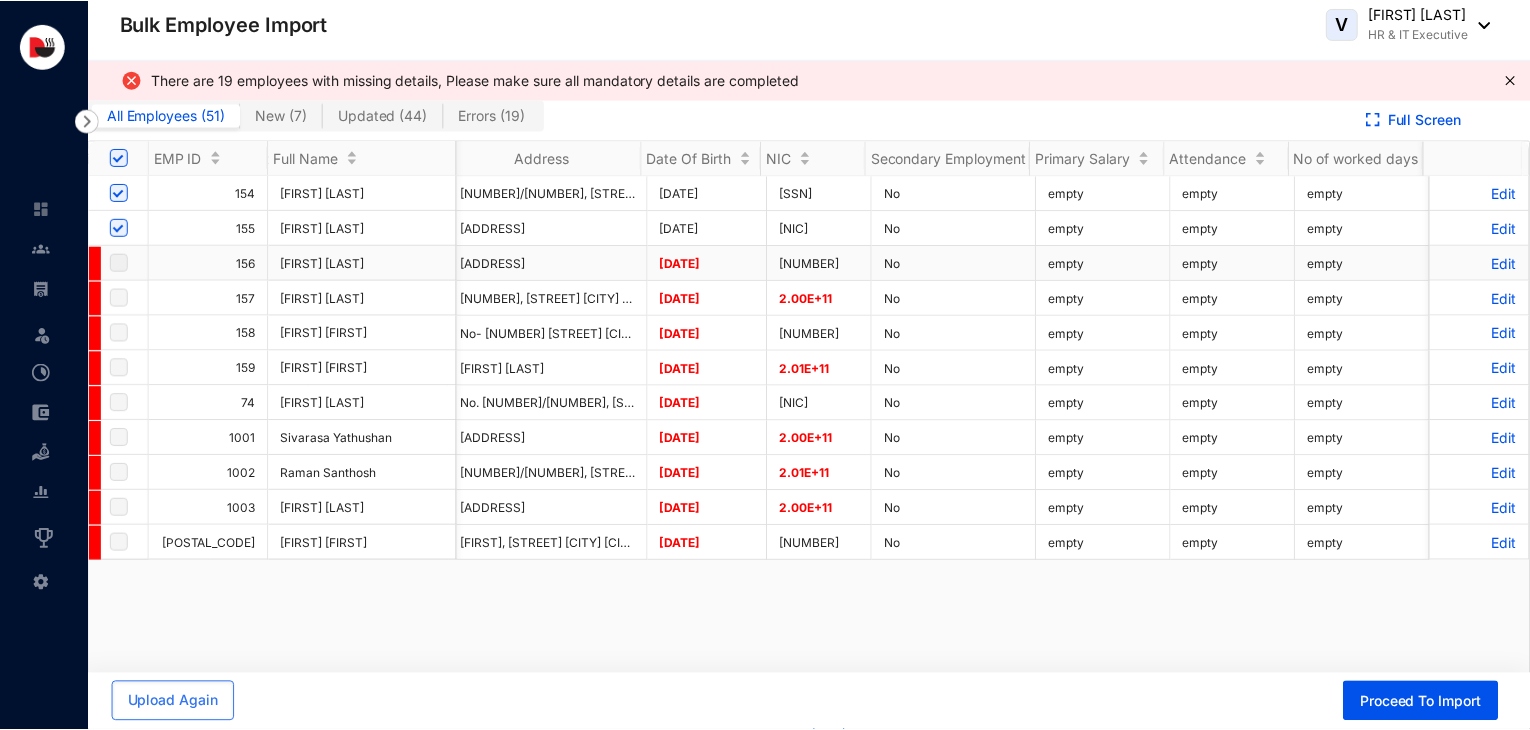 scroll, scrollTop: 0, scrollLeft: 4648, axis: horizontal 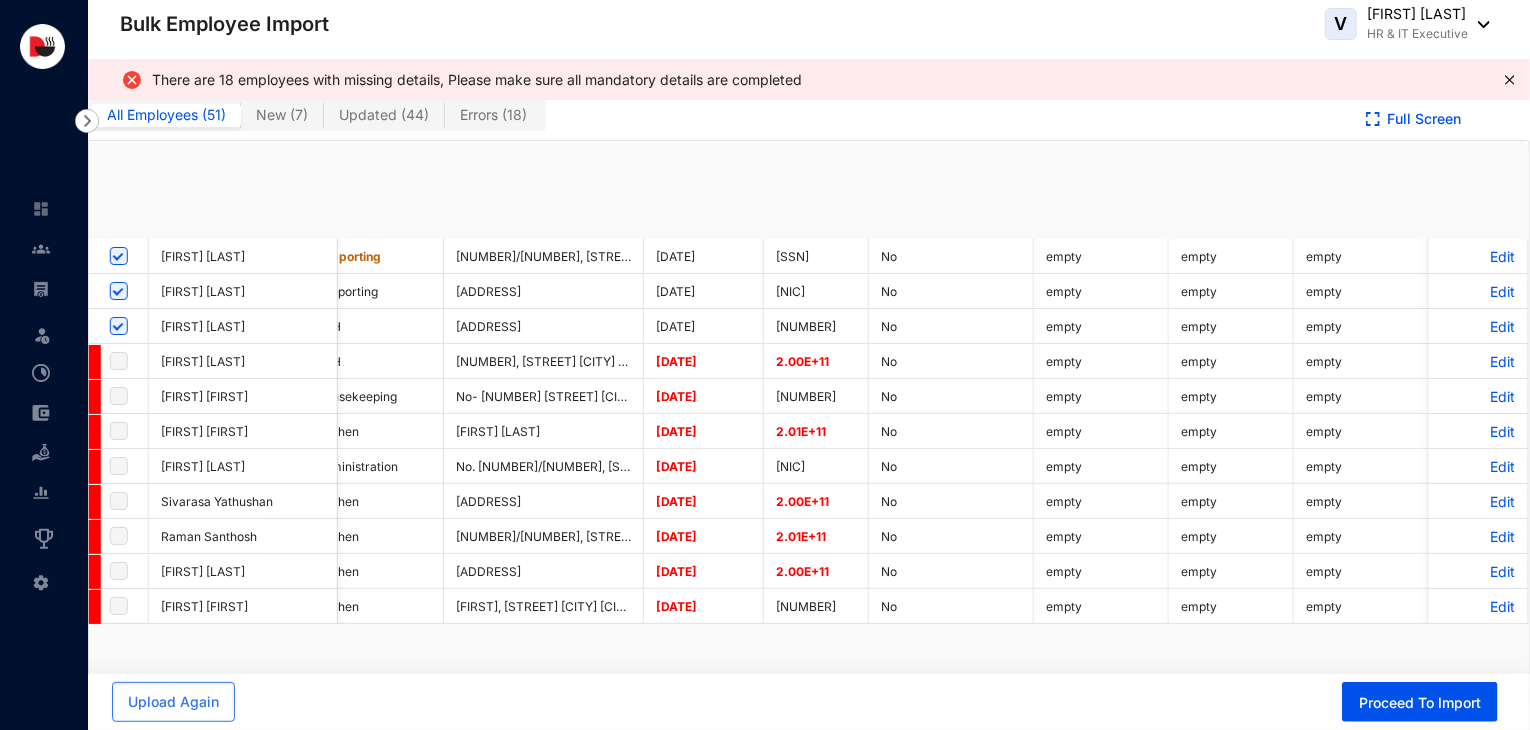 checkbox on "true" 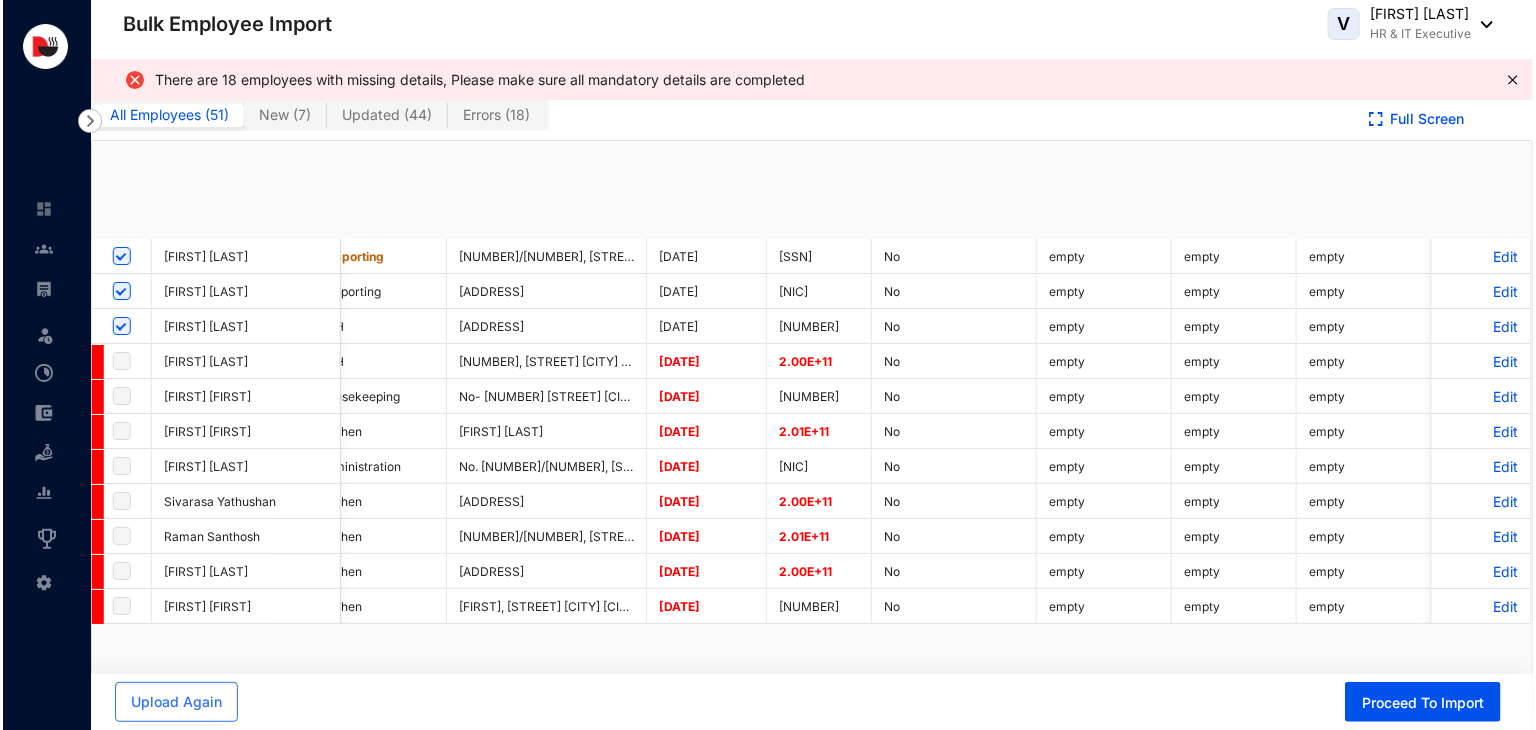 scroll, scrollTop: 0, scrollLeft: 0, axis: both 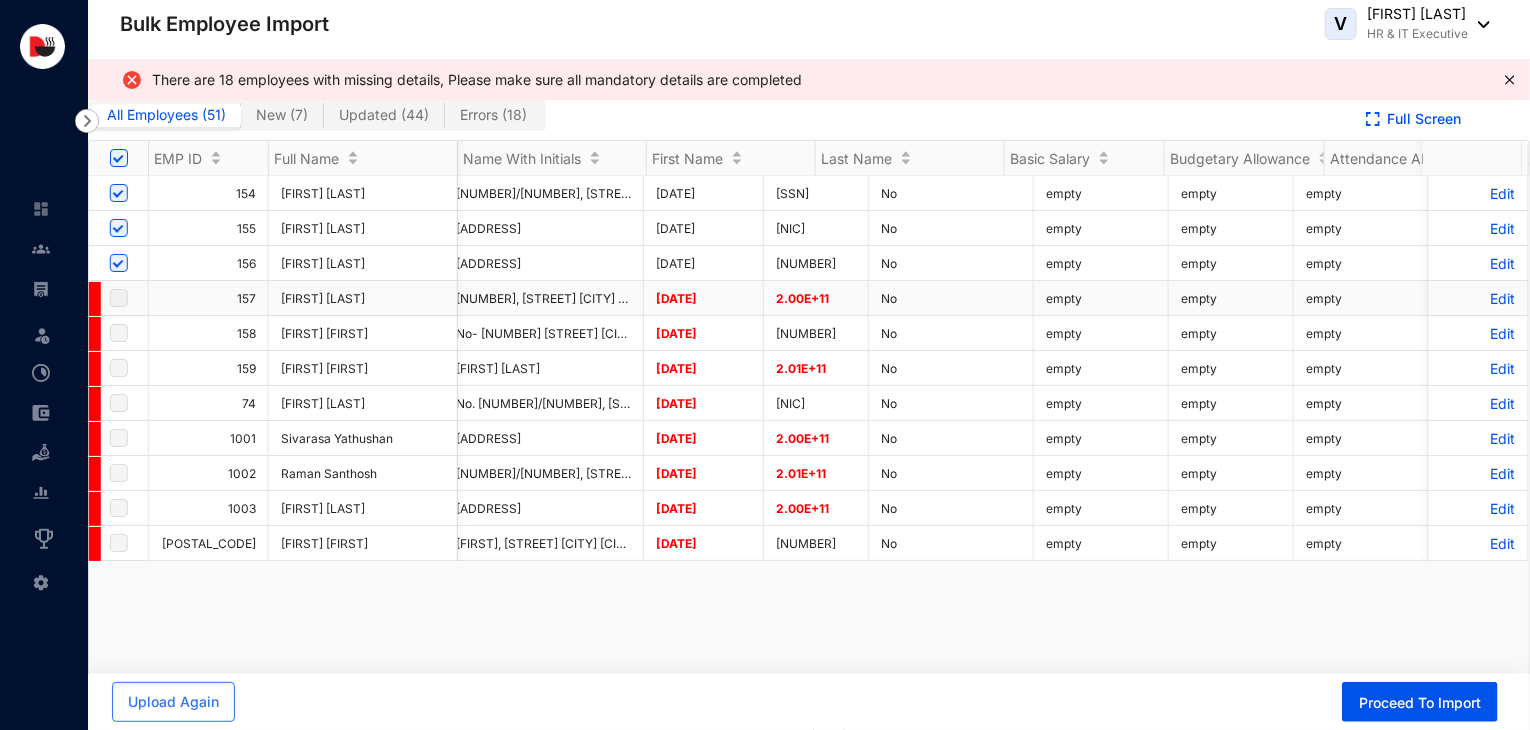 click on "Edit" at bounding box center (1478, 298) 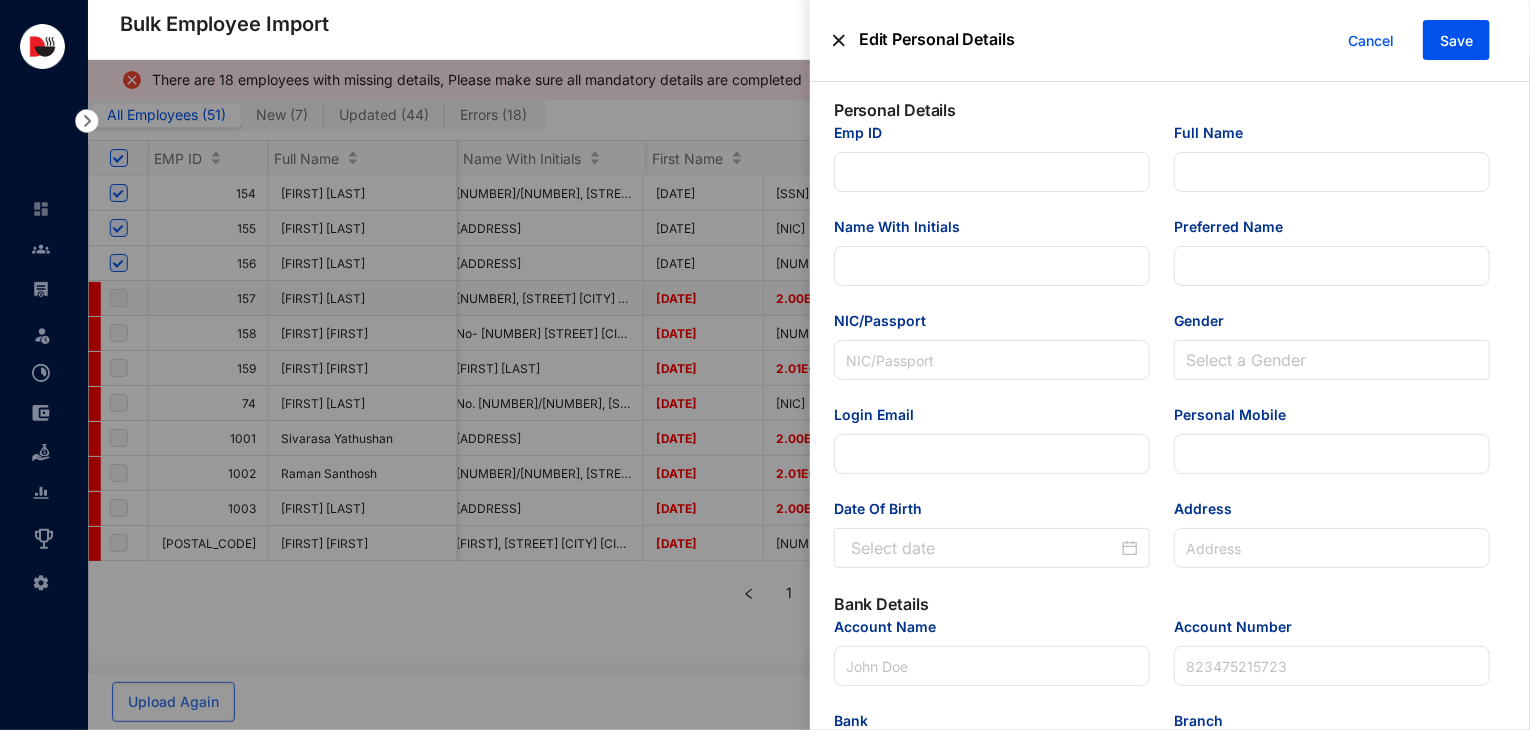 type on "157" 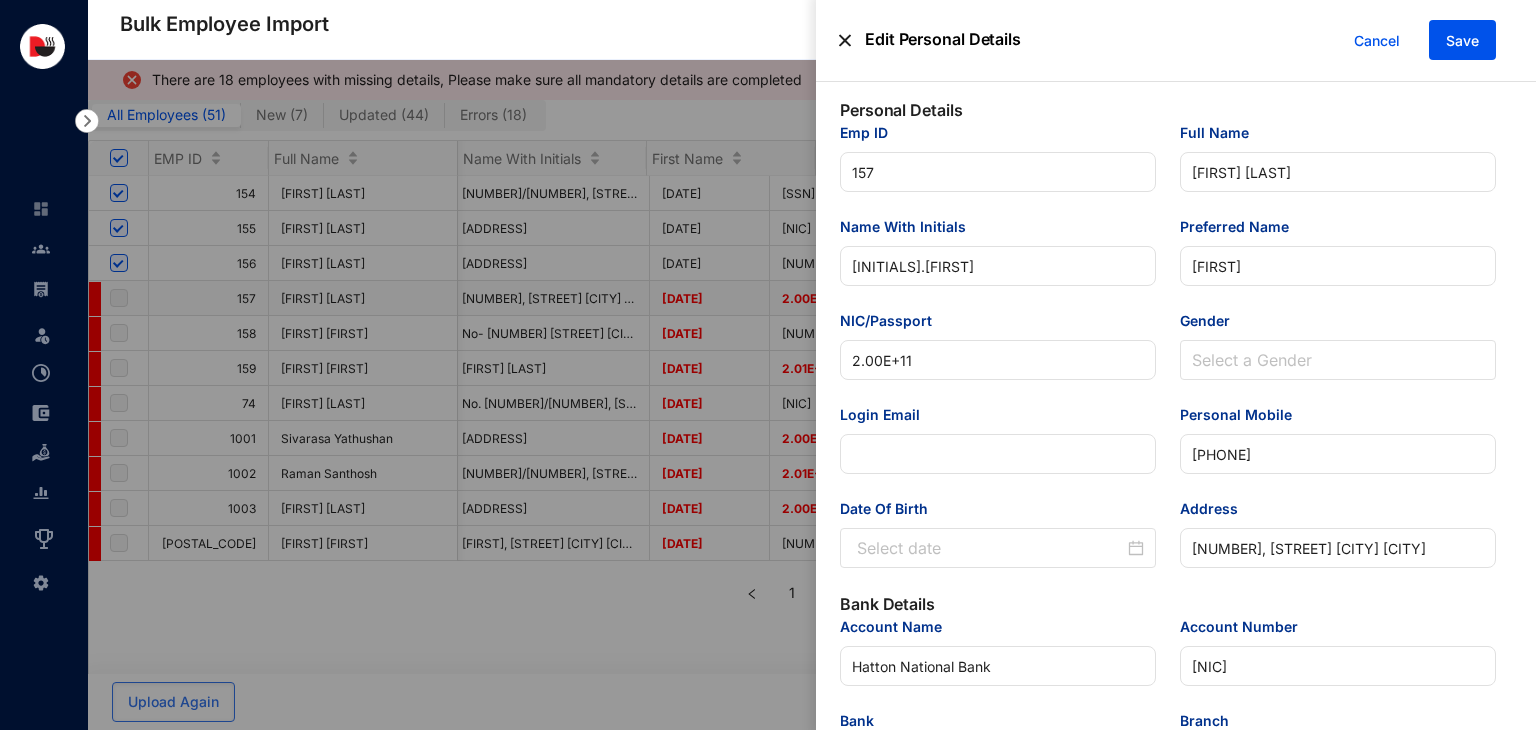 type on "[DATE]" 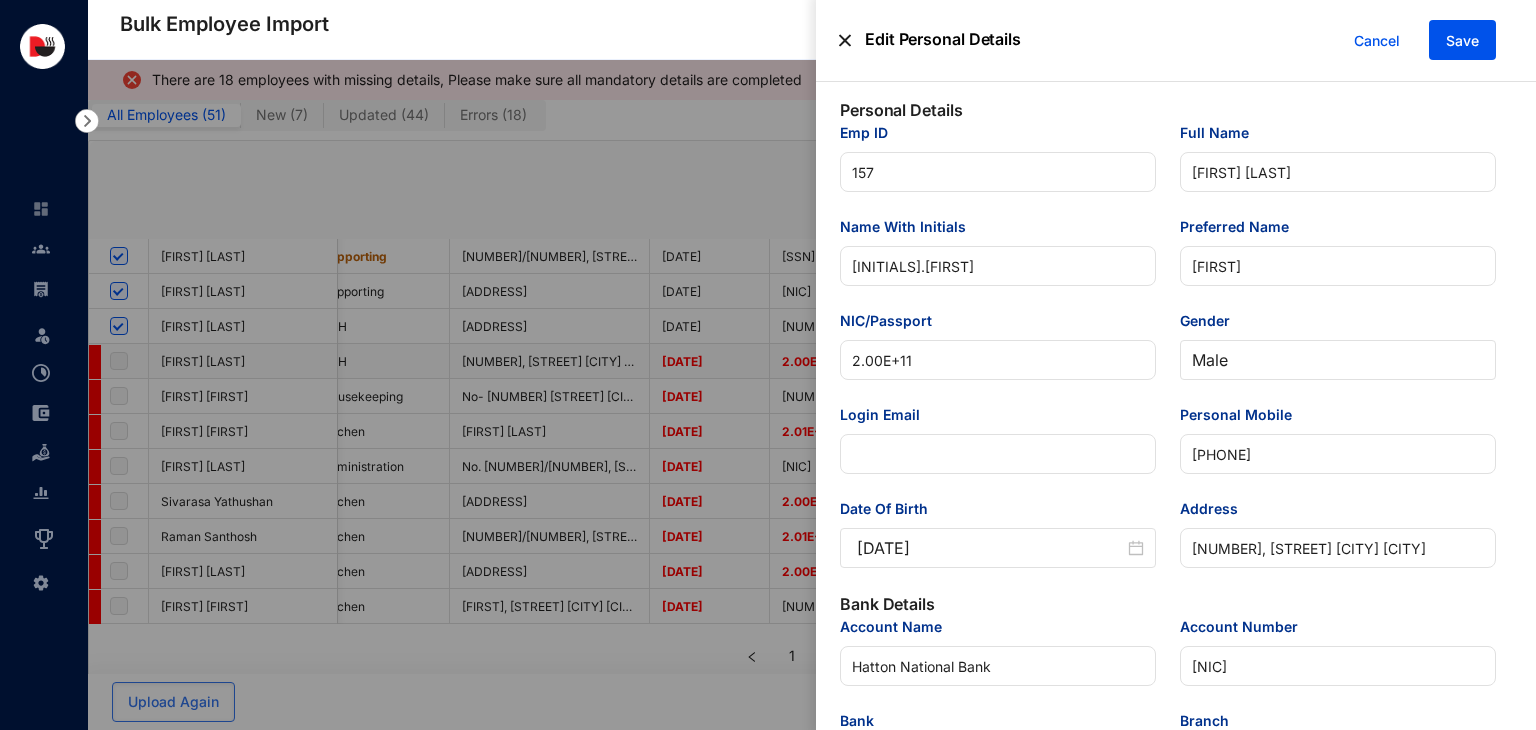 scroll, scrollTop: 0, scrollLeft: 4640, axis: horizontal 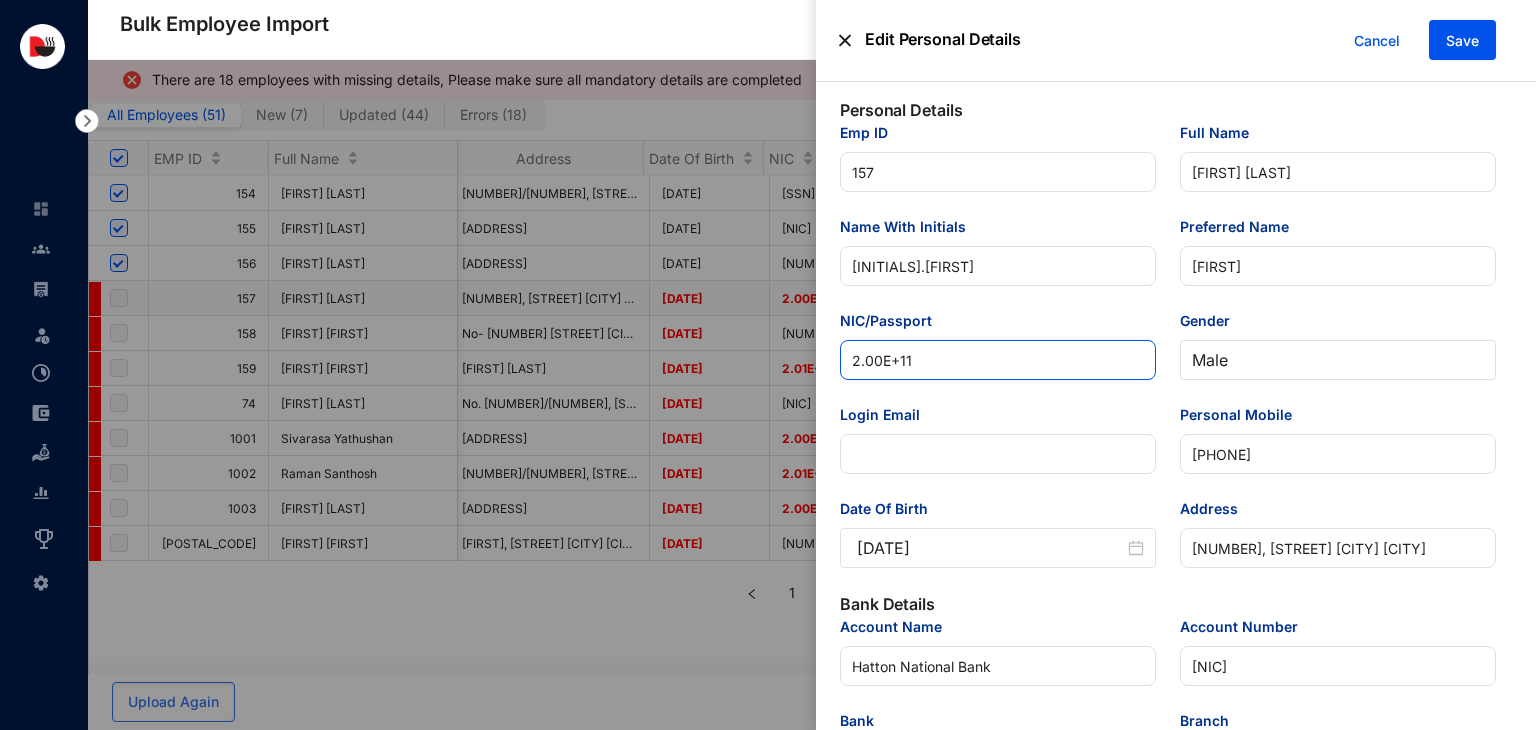 drag, startPoint x: 948, startPoint y: 366, endPoint x: 800, endPoint y: 372, distance: 148.12157 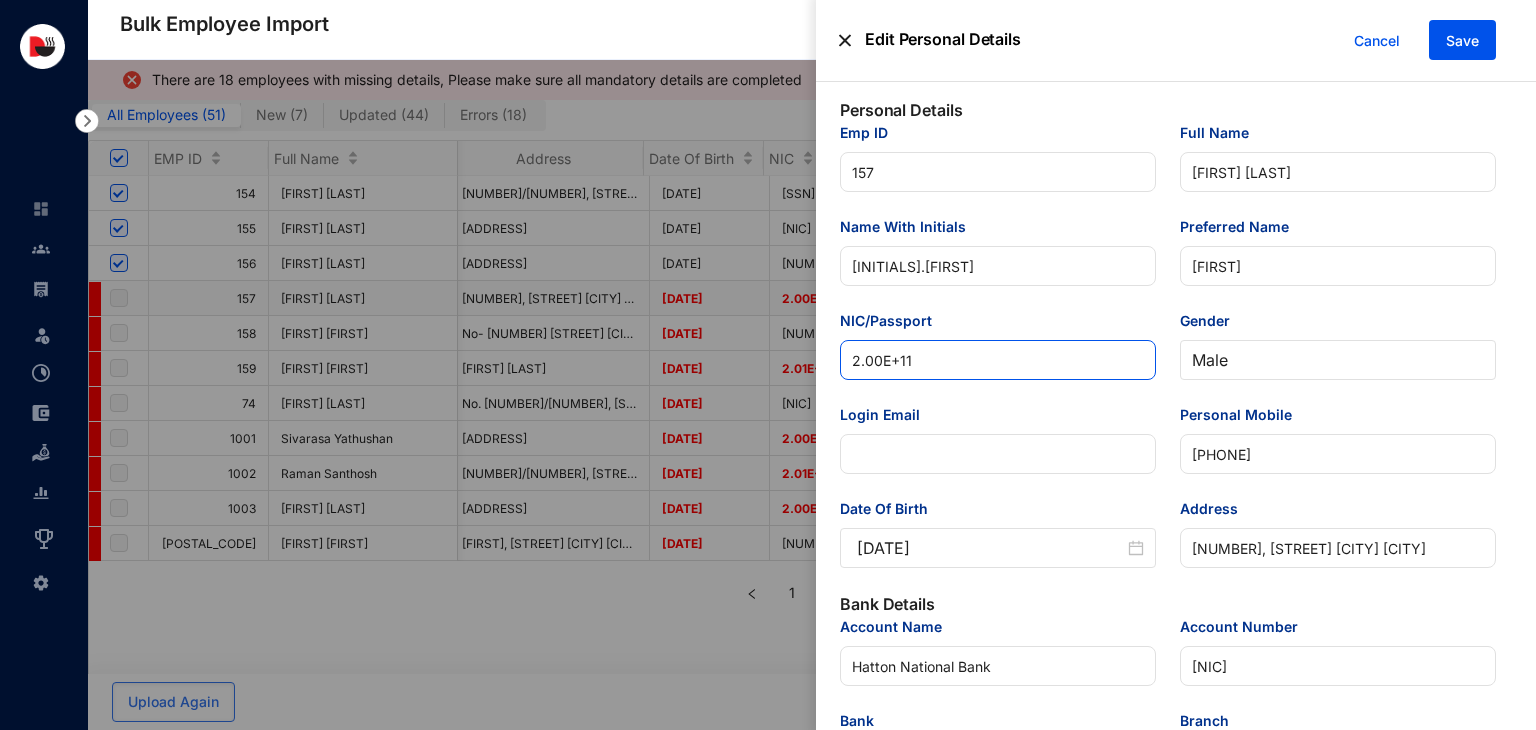 click on "Personal Details Emp ID 157 Full Name [FIRST] [LAST] Name With Initials [INITIALS] Preferred Name [NAME] NIC/Passport [PASSPORT] Gender Male Login Email Personal Mobile [PHONE] Date Of Birth [DATE] Address [NUMBER], [STREET] [AREA] [CITY] Bank Details Account Name [BANK NAME] Account Number [ACCOUNT NUMBER] Bank [BANK CODE] - [BANK NAME] PLC Branch [BRANCH NAME] - [BRANCH CODE] Payslip Mail [EMAIL] Employment Details Joined Date Resignation Date Designation Sale Excutive Employment Type Full Time Branch Colombo-04 Start Date [DATE] EPF Number 157 ETF Number 157 TIN Teams FOH Occupation Grade Hospitality, shop and related services managers - 14 Earnings Basic Salary 30000 Budgetary Allowance 10000 Attendance Allowance 10000" at bounding box center [768, 730] 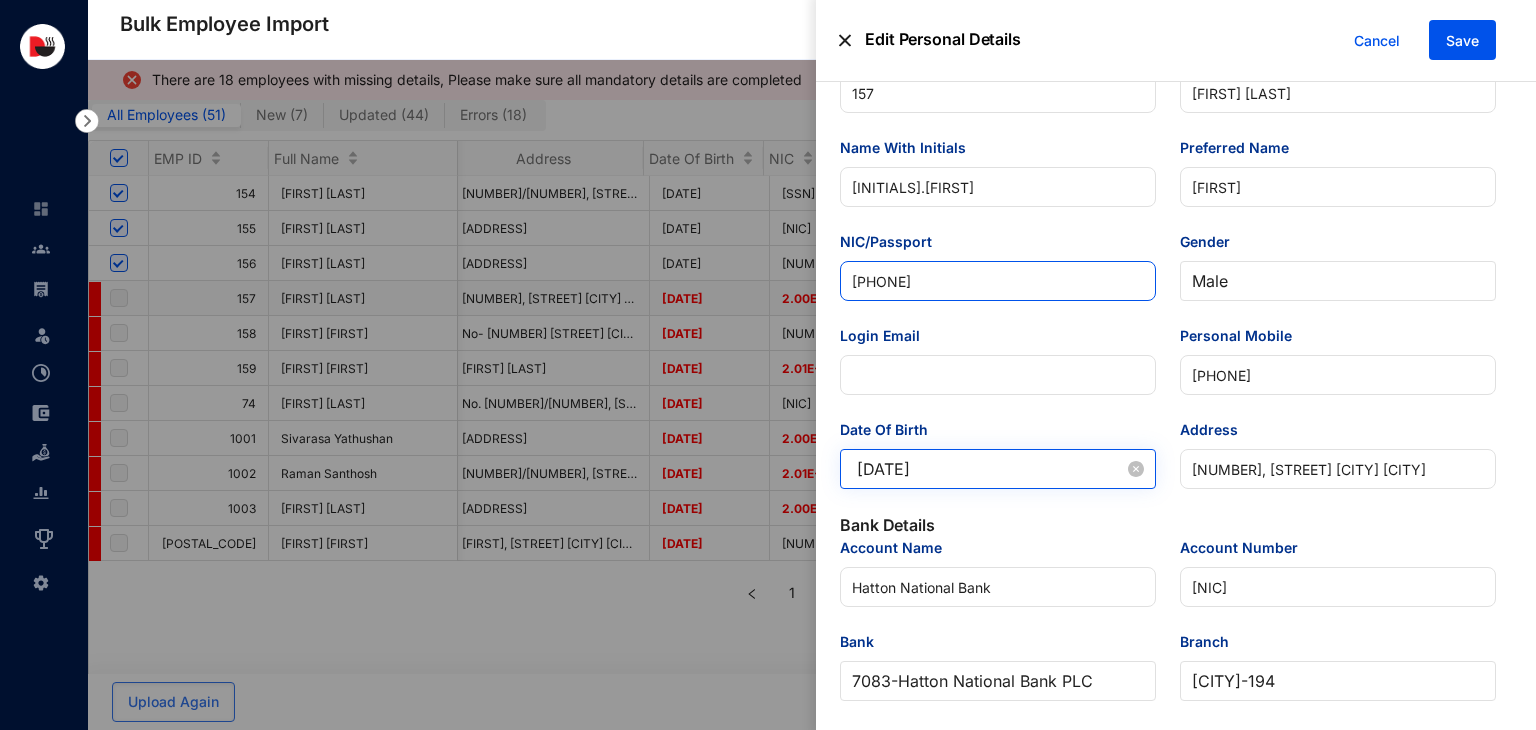 scroll, scrollTop: 87, scrollLeft: 0, axis: vertical 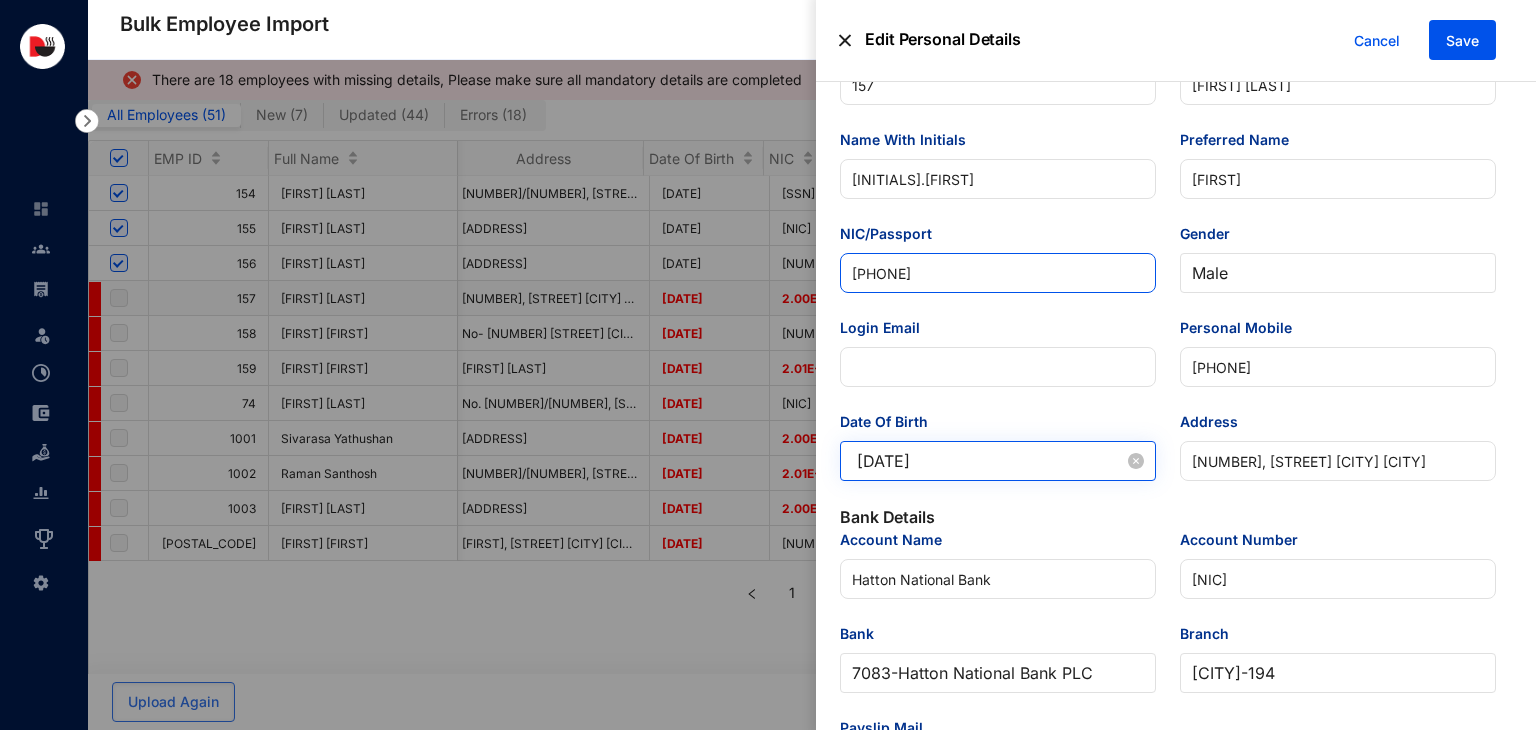 type on "[PHONE]" 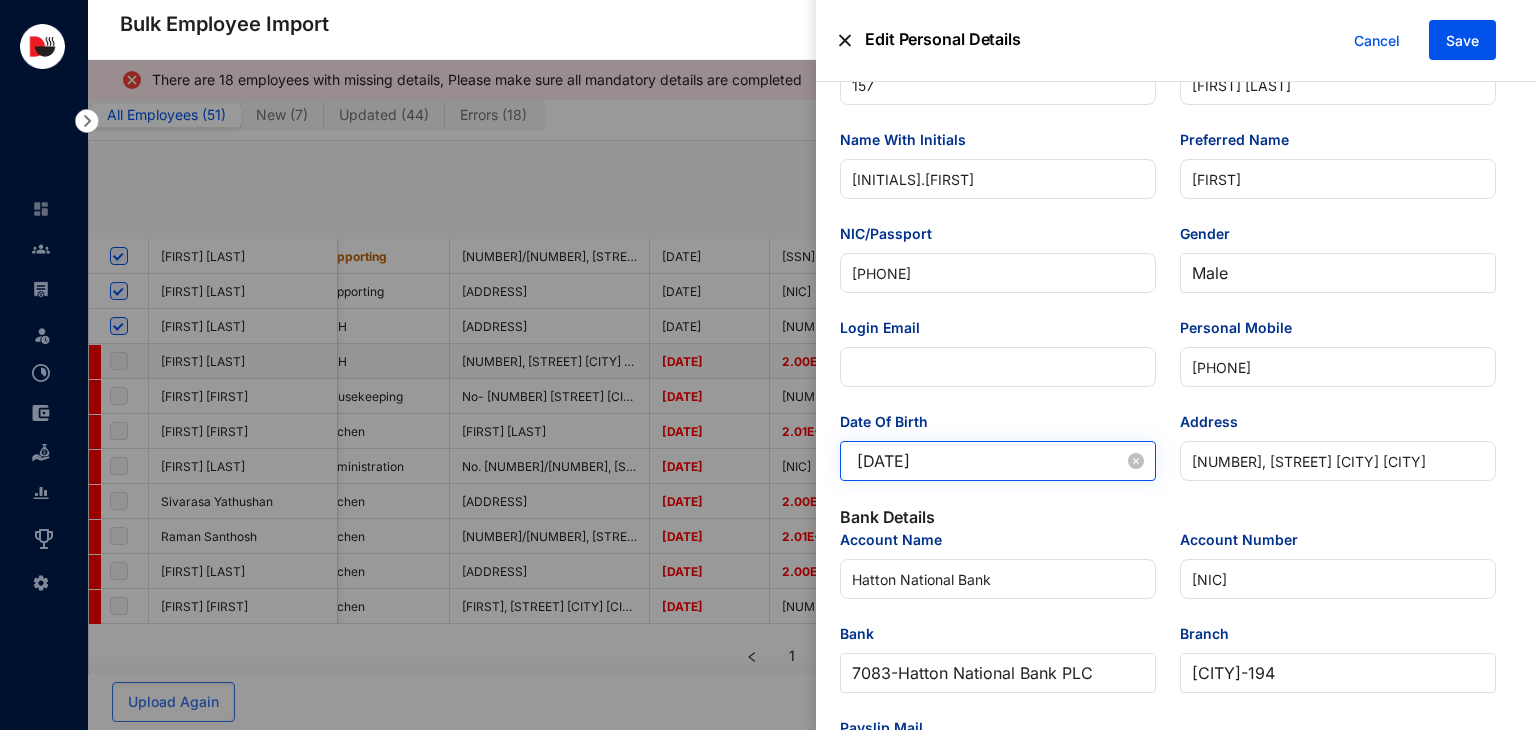 scroll, scrollTop: 0, scrollLeft: 4640, axis: horizontal 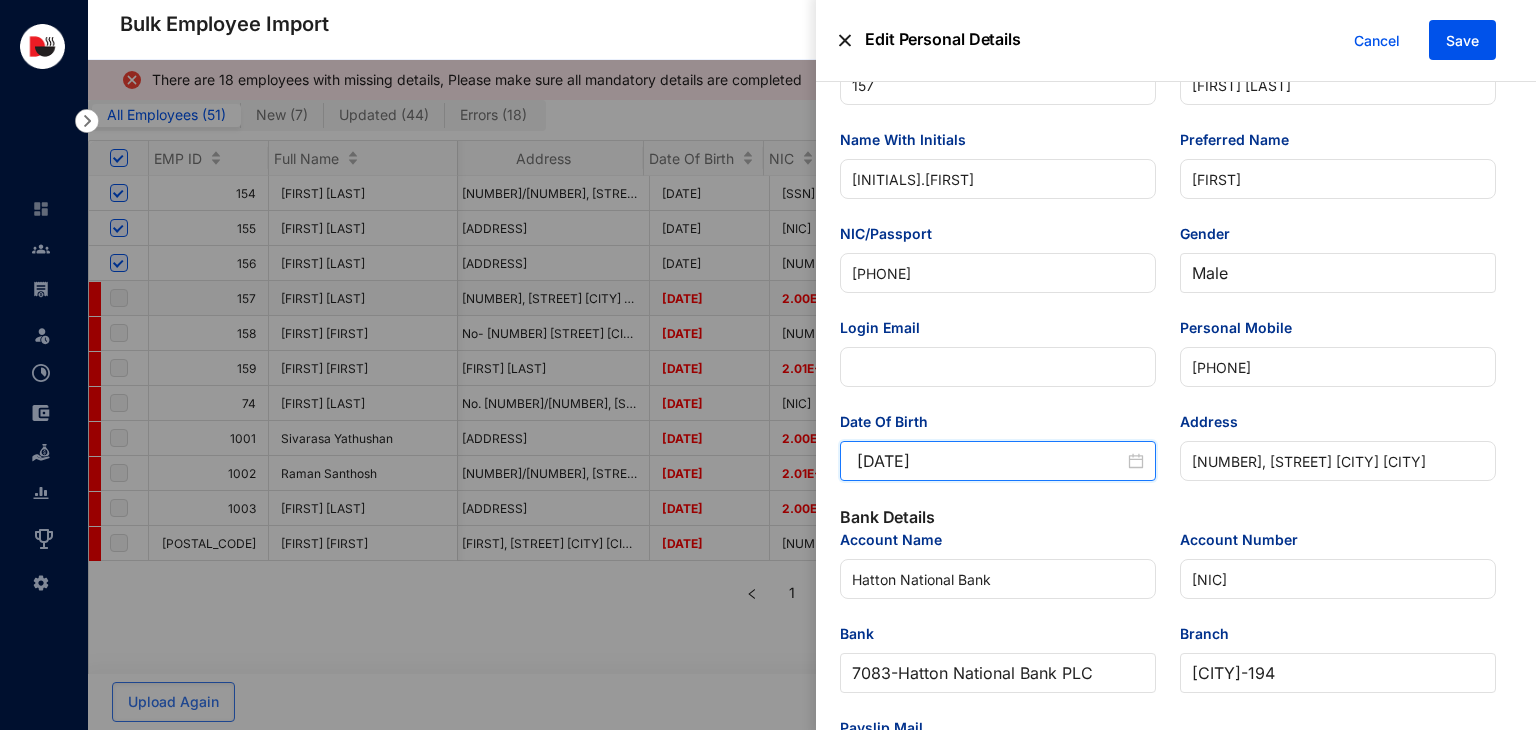 drag, startPoint x: 1013, startPoint y: 463, endPoint x: 808, endPoint y: 475, distance: 205.35092 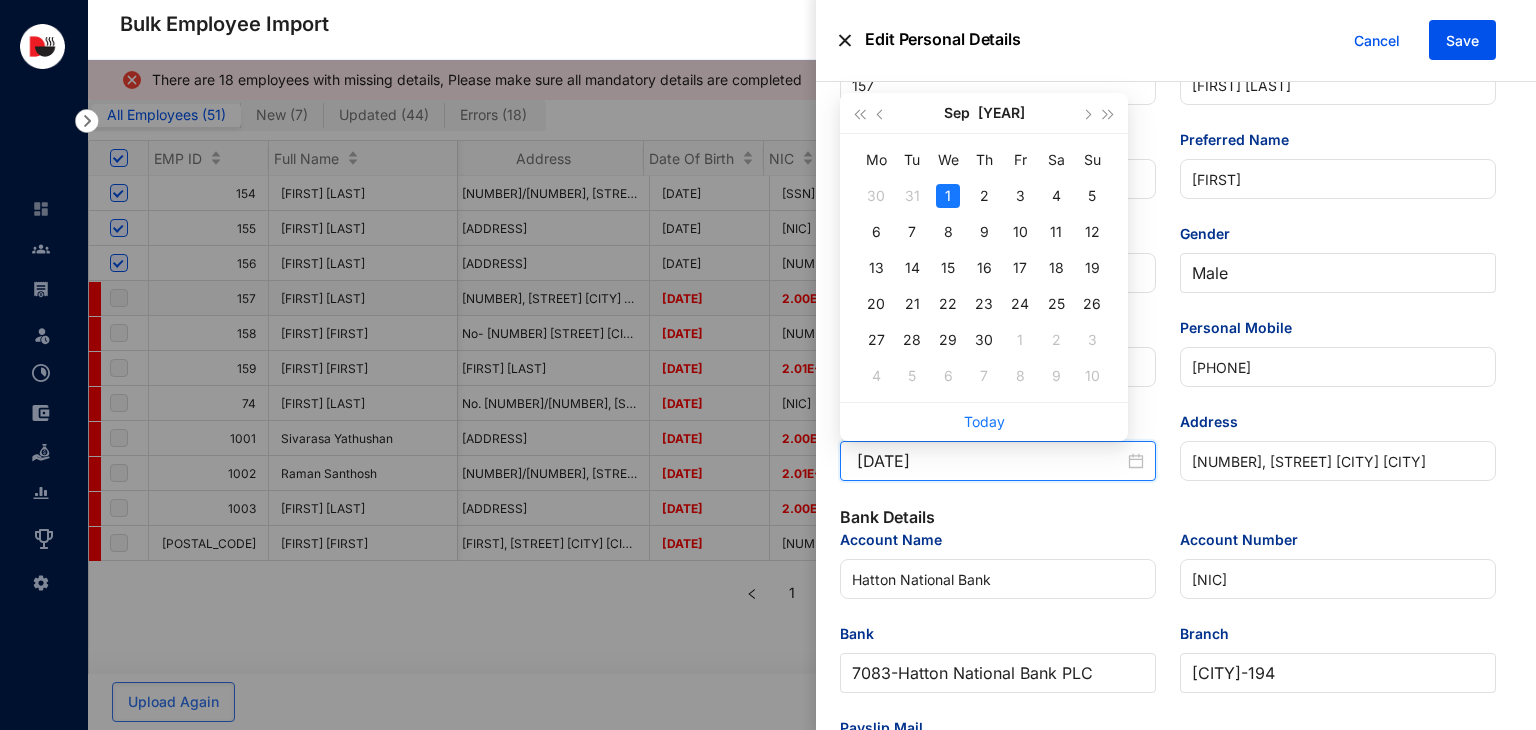 type on "[DATE]" 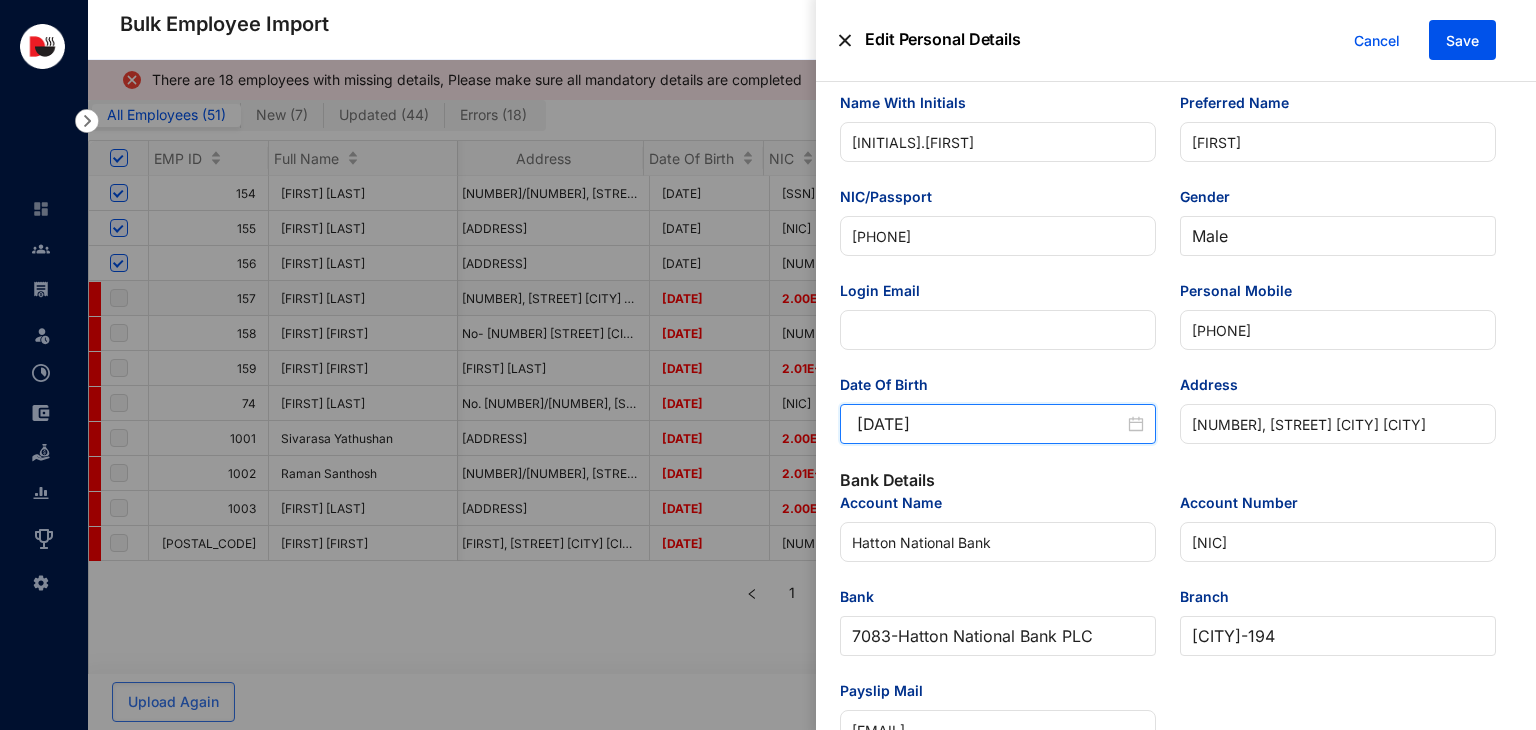 scroll, scrollTop: 123, scrollLeft: 0, axis: vertical 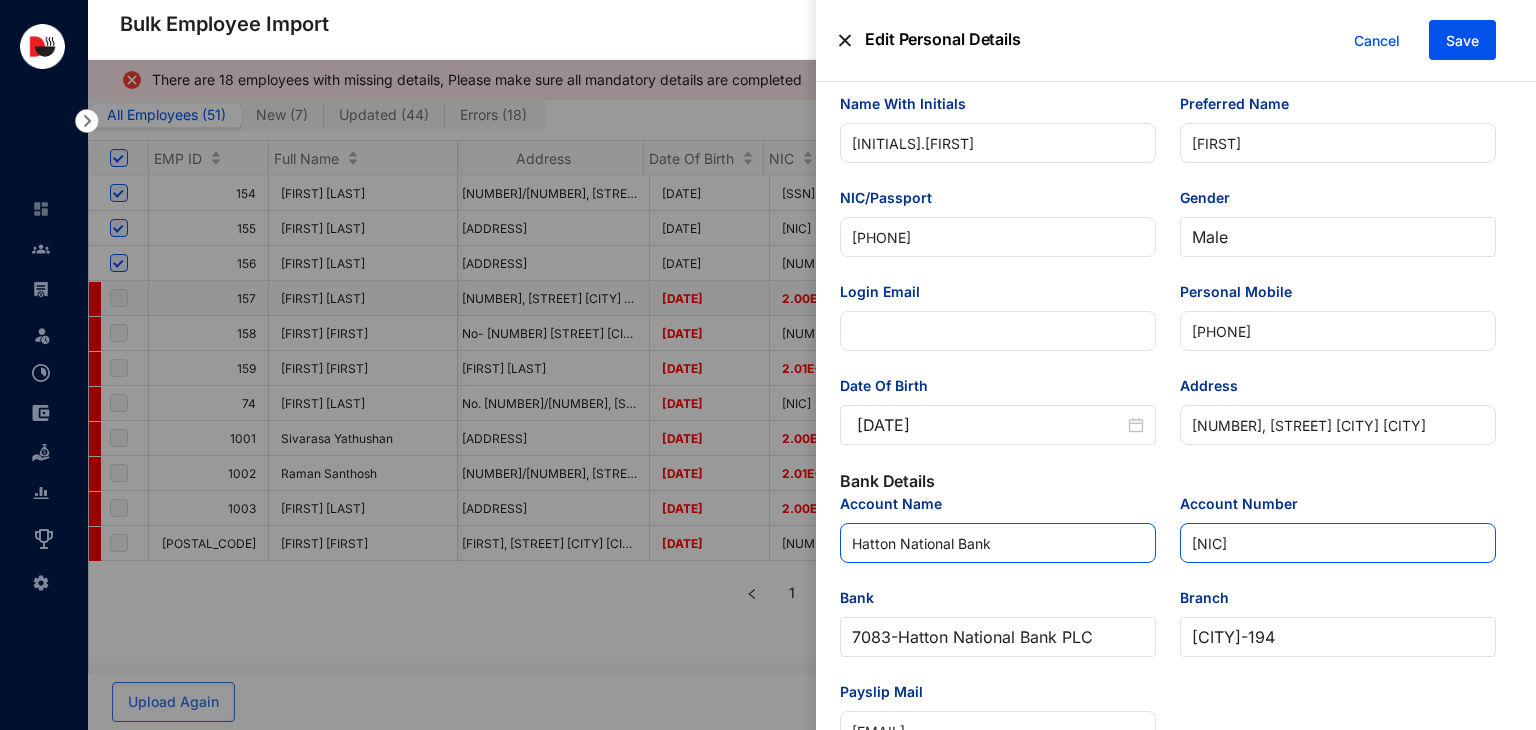 drag, startPoint x: 1262, startPoint y: 535, endPoint x: 1116, endPoint y: 557, distance: 147.64822 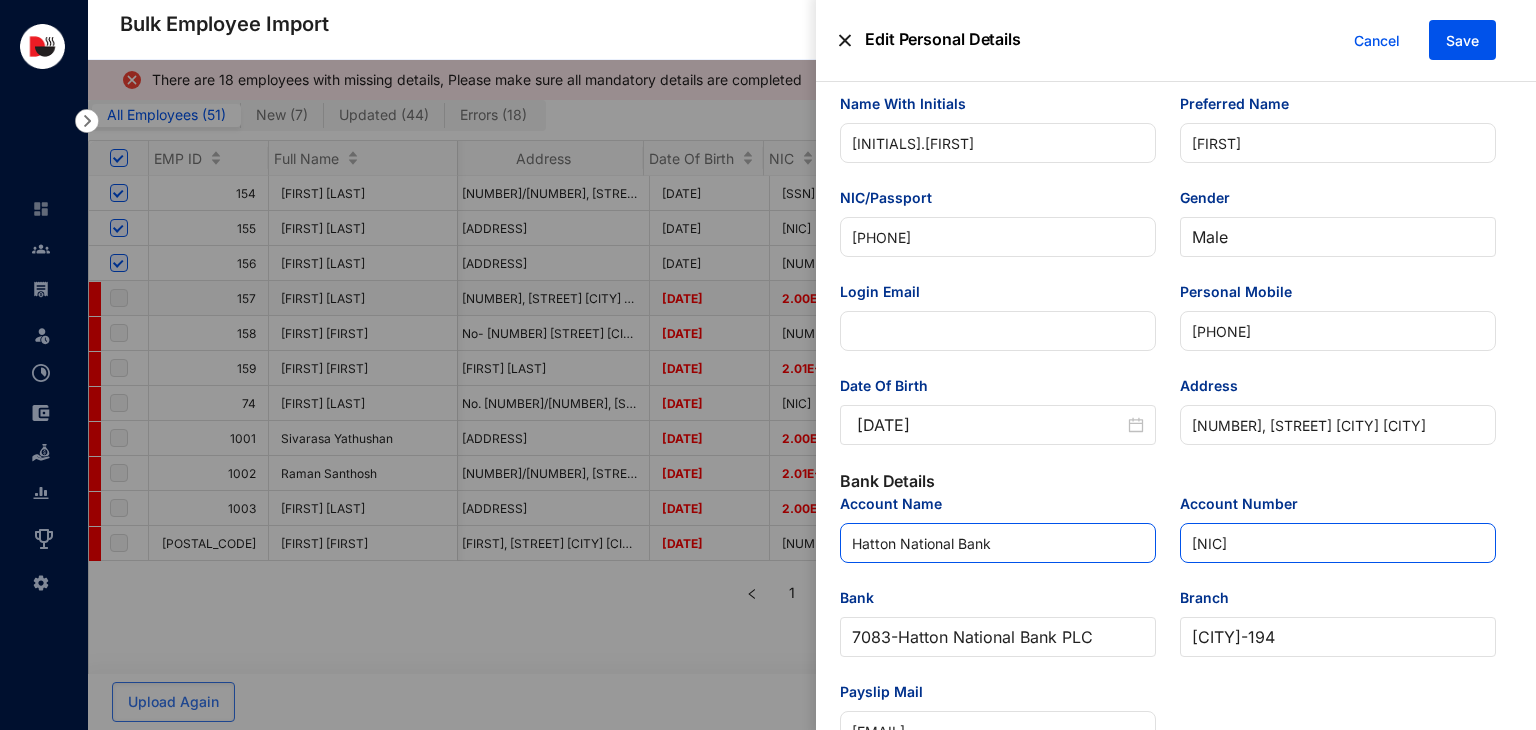 click on "Account Name [BANK NAME] Account Number [ACCOUNT NUMBER] Bank [BANK CODE] - [BANK NAME] PLC Branch [BRANCH NAME] - [BRANCH CODE] Payslip Mail [EMAIL]" at bounding box center [1168, 634] 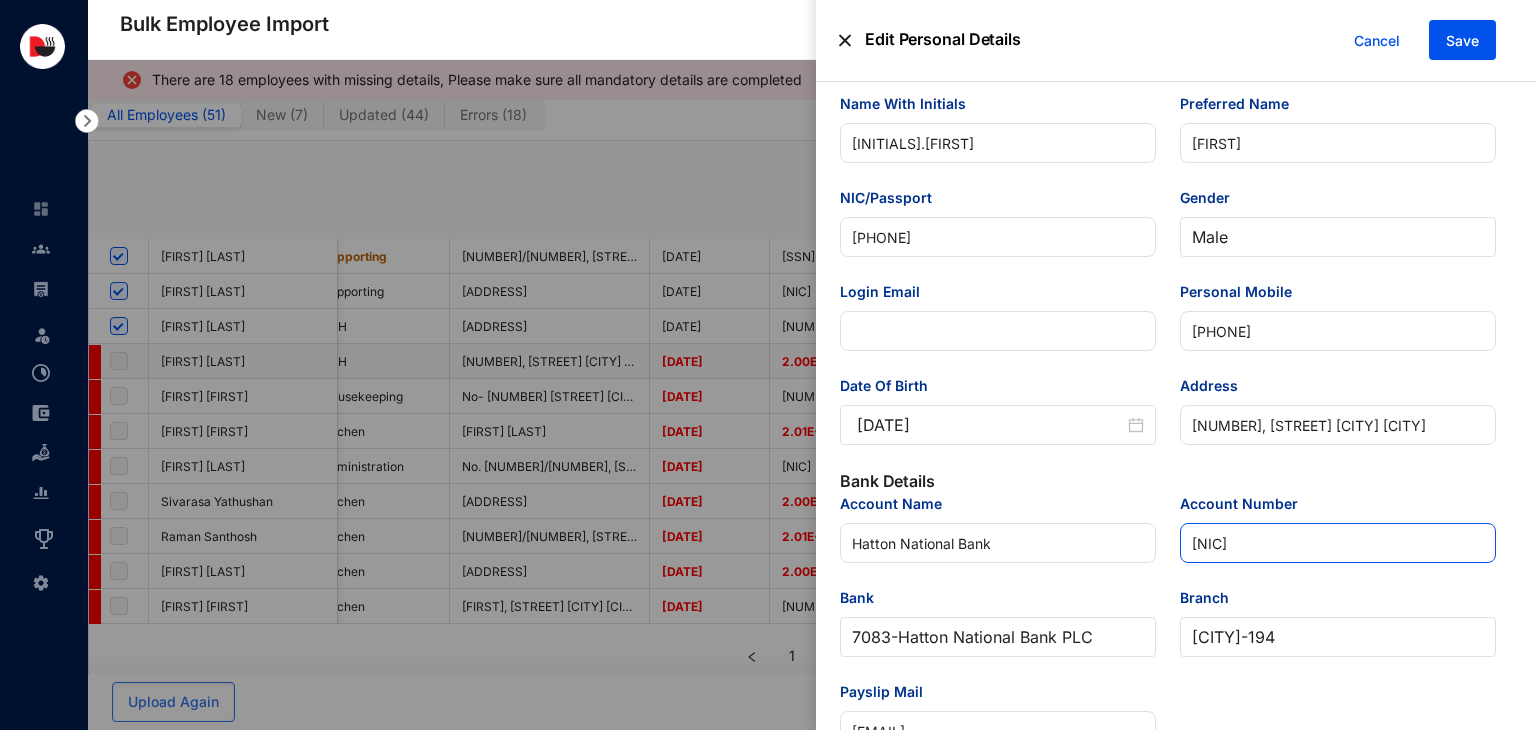 scroll, scrollTop: 0, scrollLeft: 4640, axis: horizontal 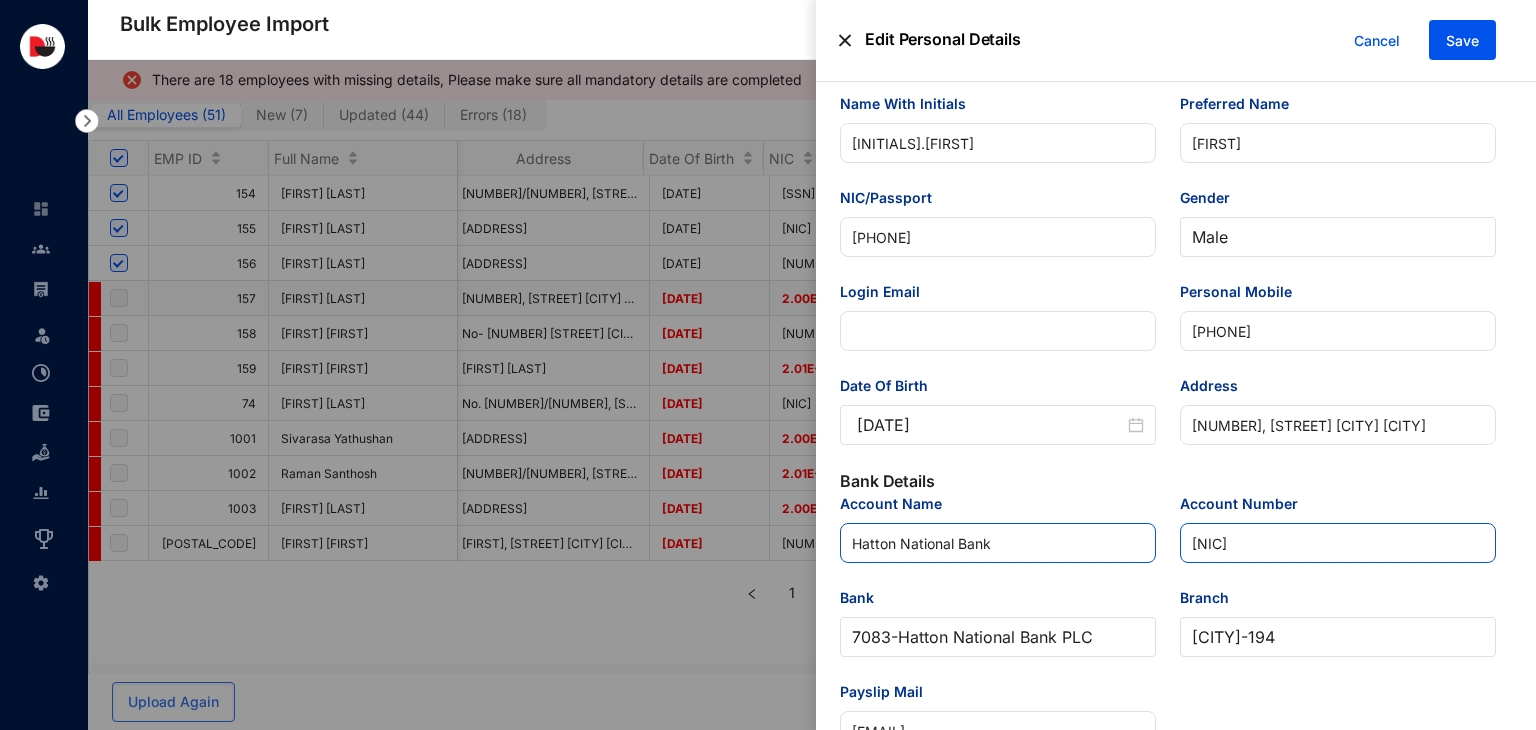 drag, startPoint x: 1316, startPoint y: 545, endPoint x: 1150, endPoint y: 545, distance: 166 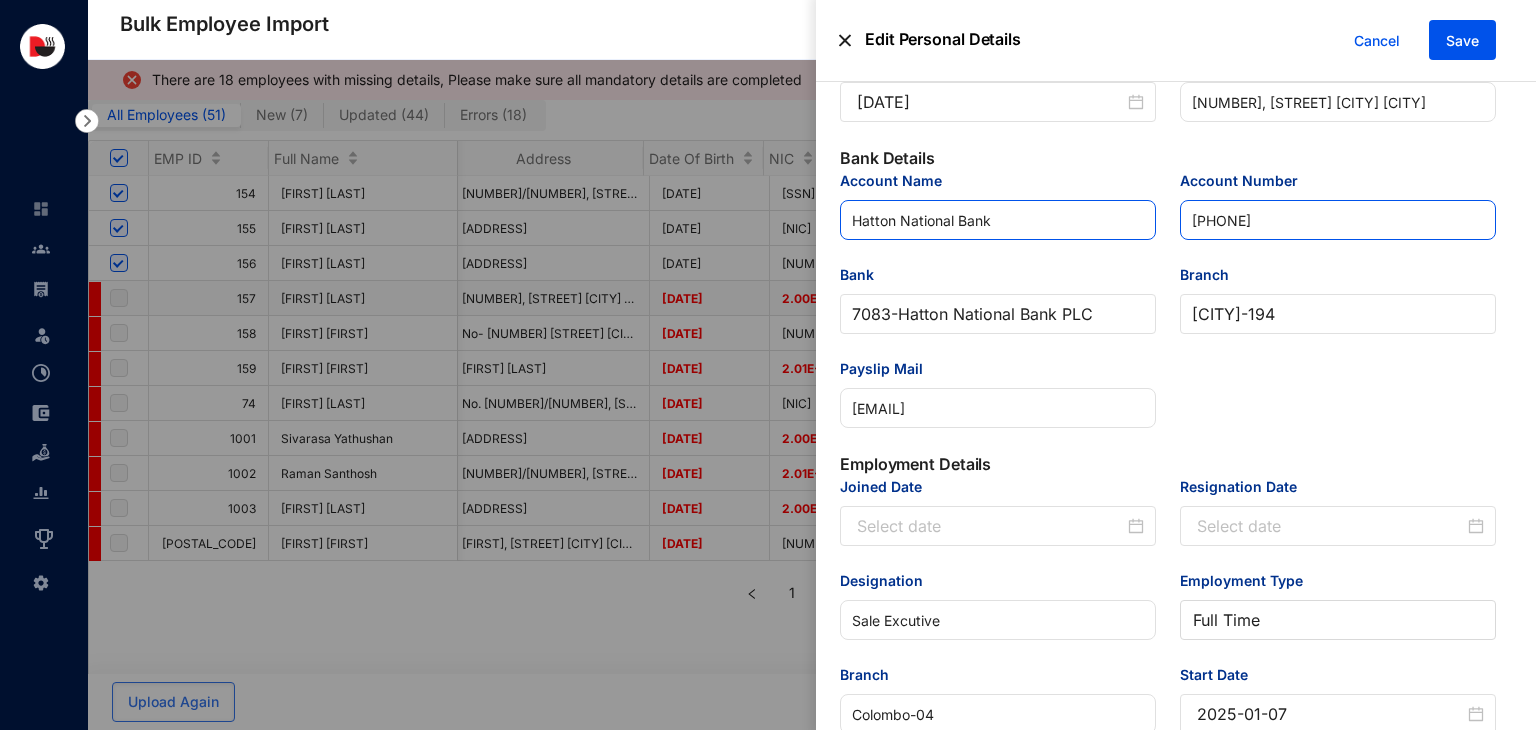 scroll, scrollTop: 456, scrollLeft: 0, axis: vertical 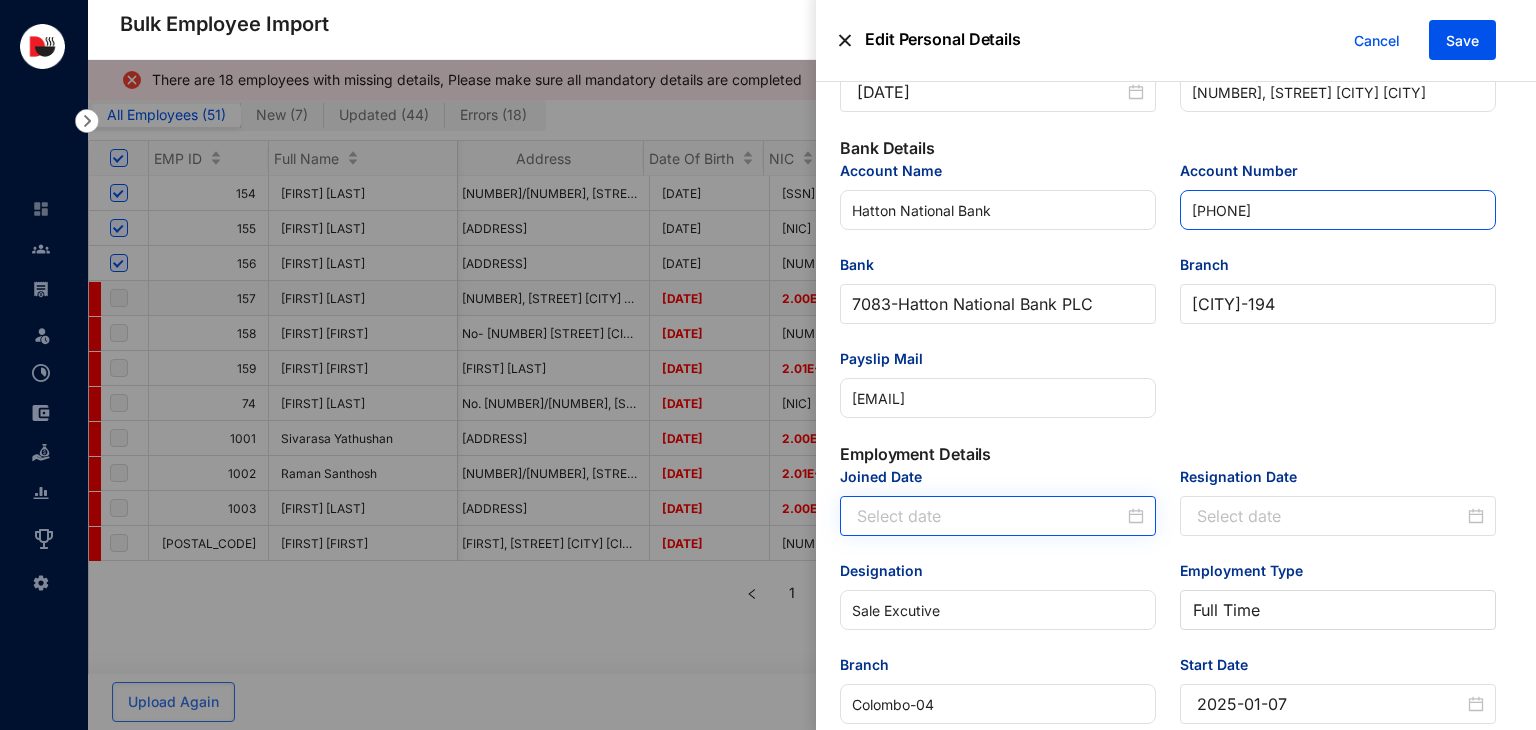 type on "[PHONE]" 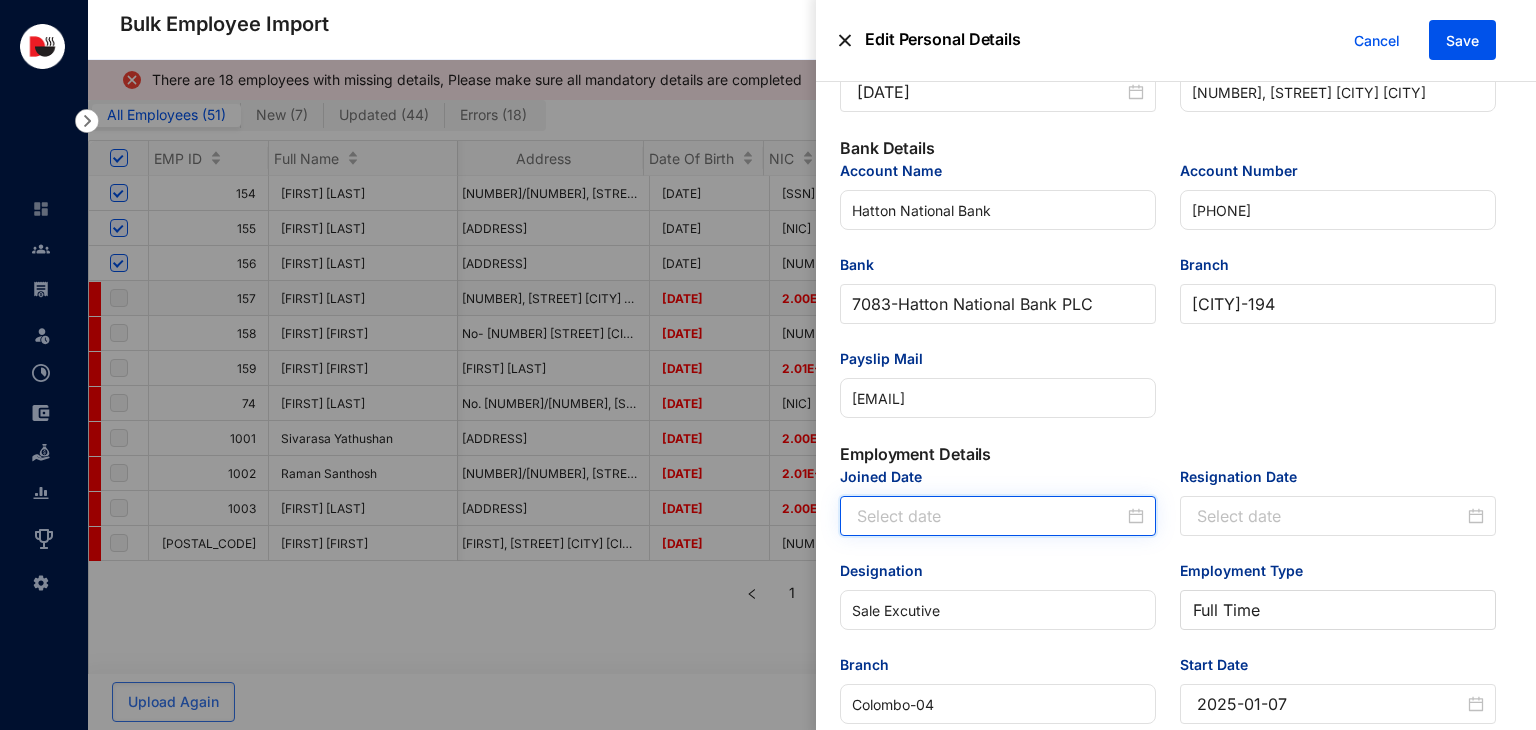 click on "Joined Date" at bounding box center (990, 516) 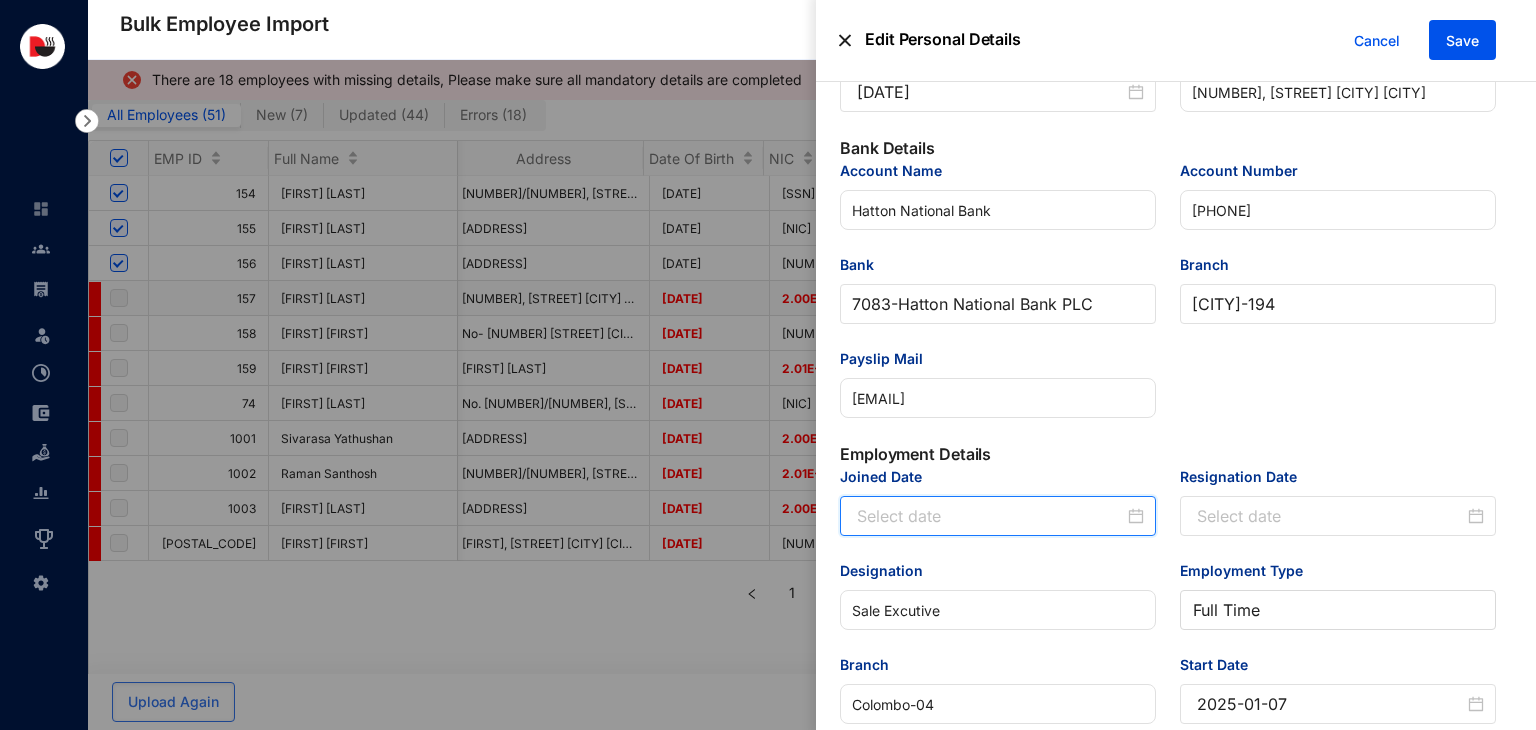 scroll, scrollTop: 0, scrollLeft: 4640, axis: horizontal 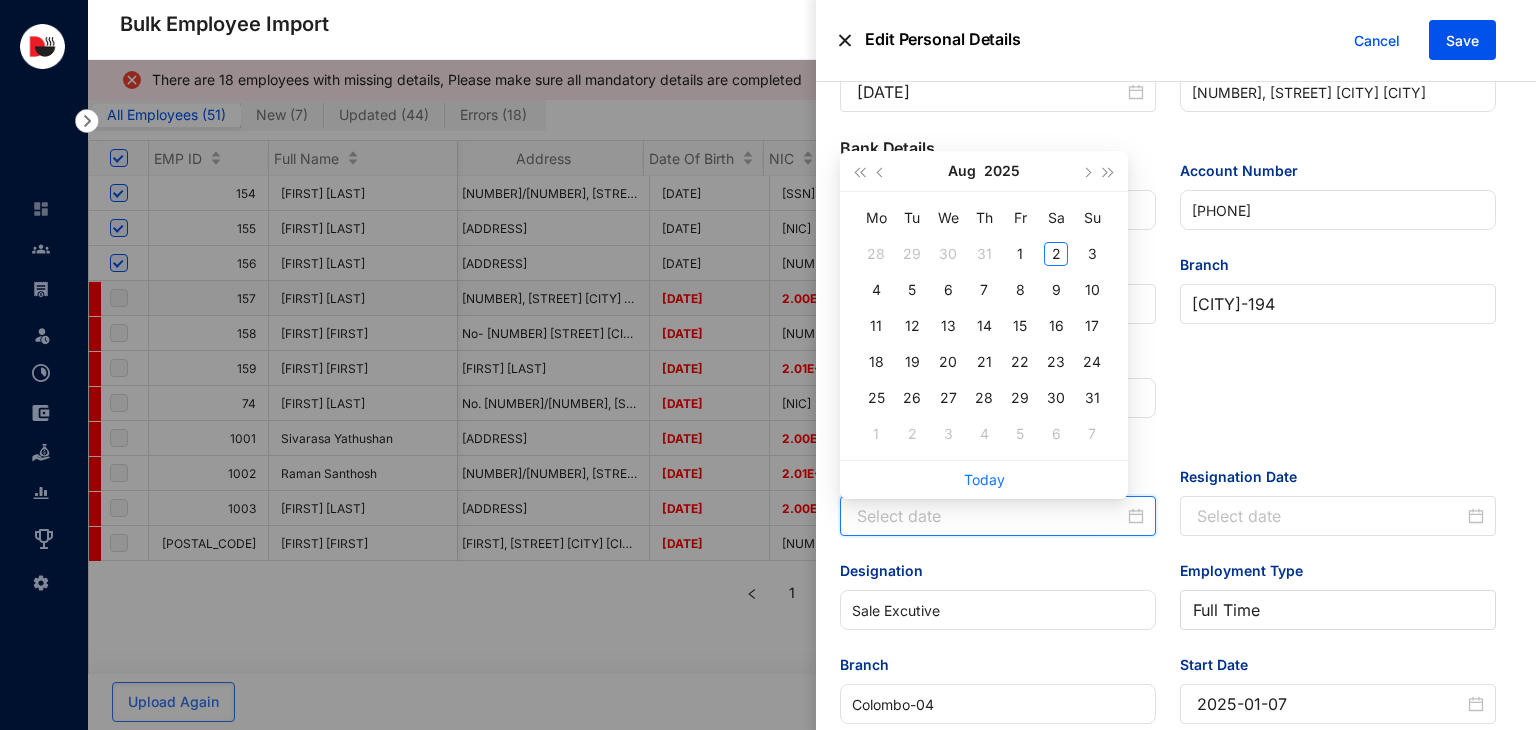 paste on "[DATE]" 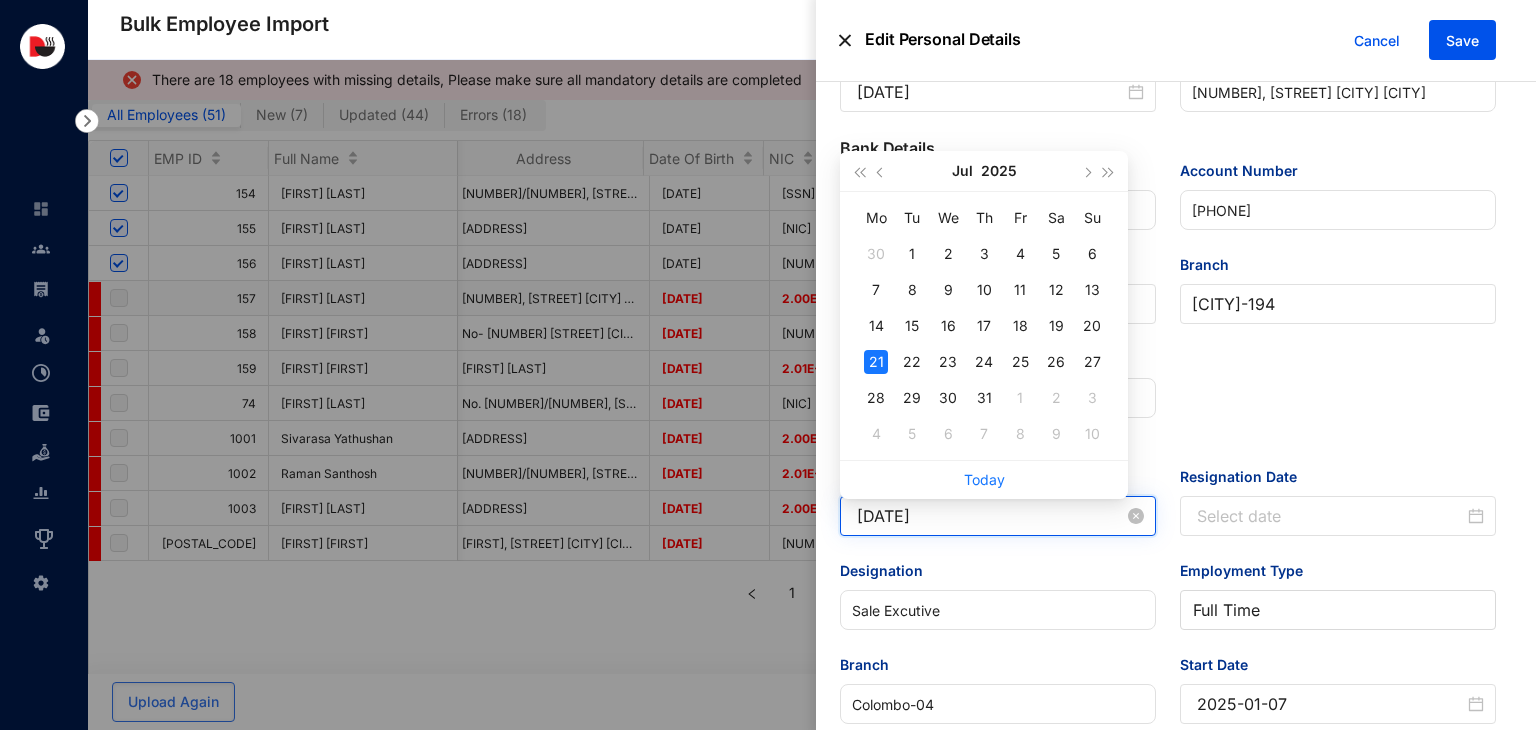 drag, startPoint x: 964, startPoint y: 517, endPoint x: 840, endPoint y: 527, distance: 124.40257 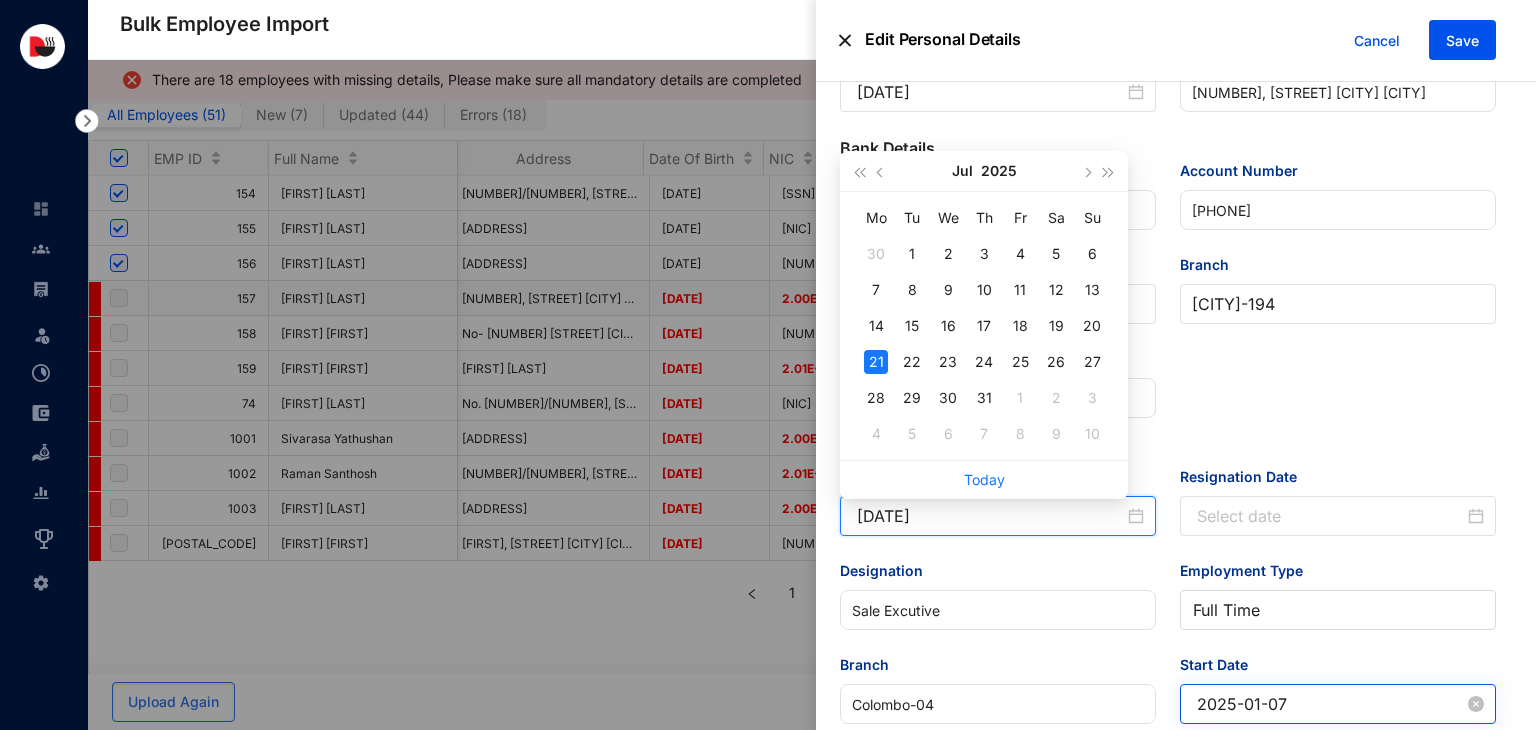 type on "[DATE]" 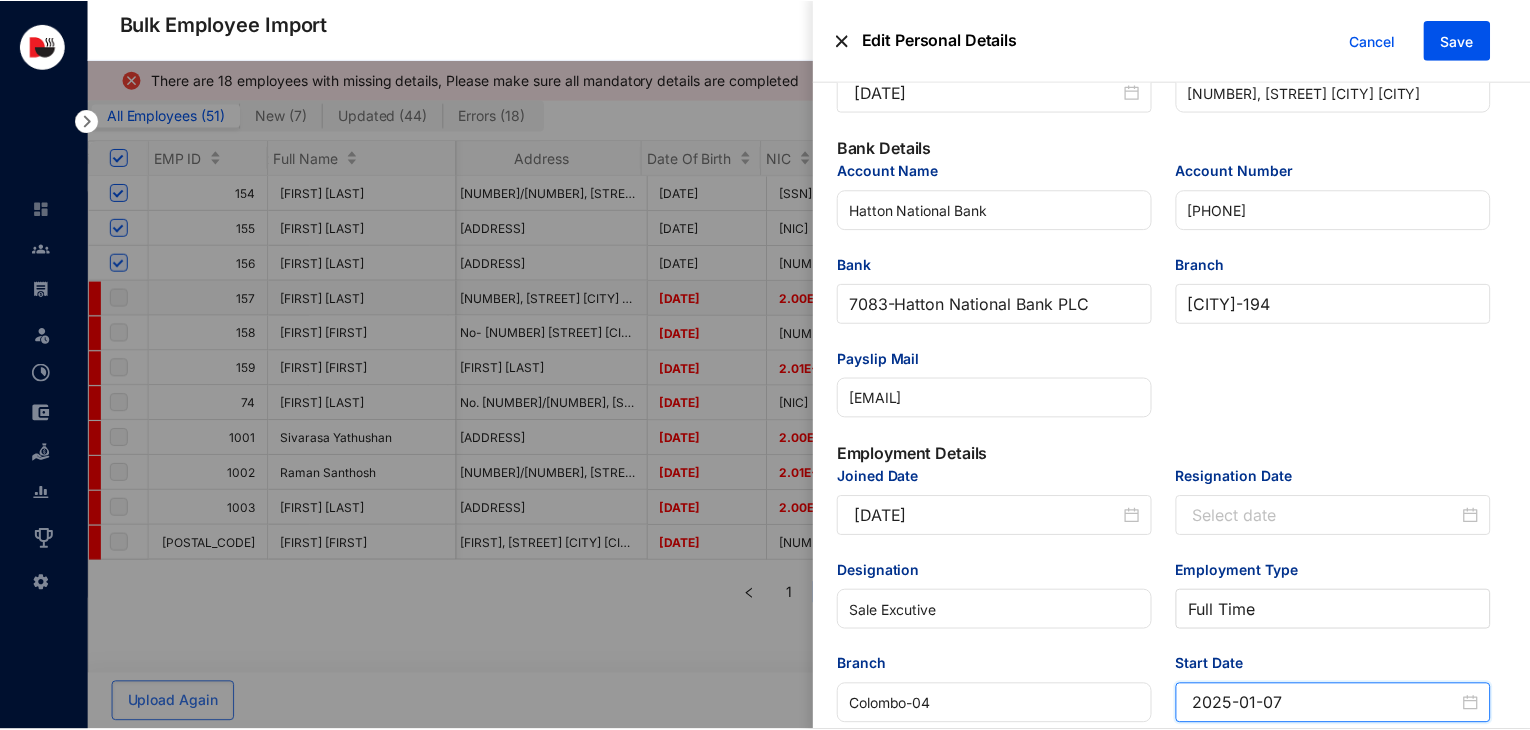 scroll, scrollTop: 472, scrollLeft: 0, axis: vertical 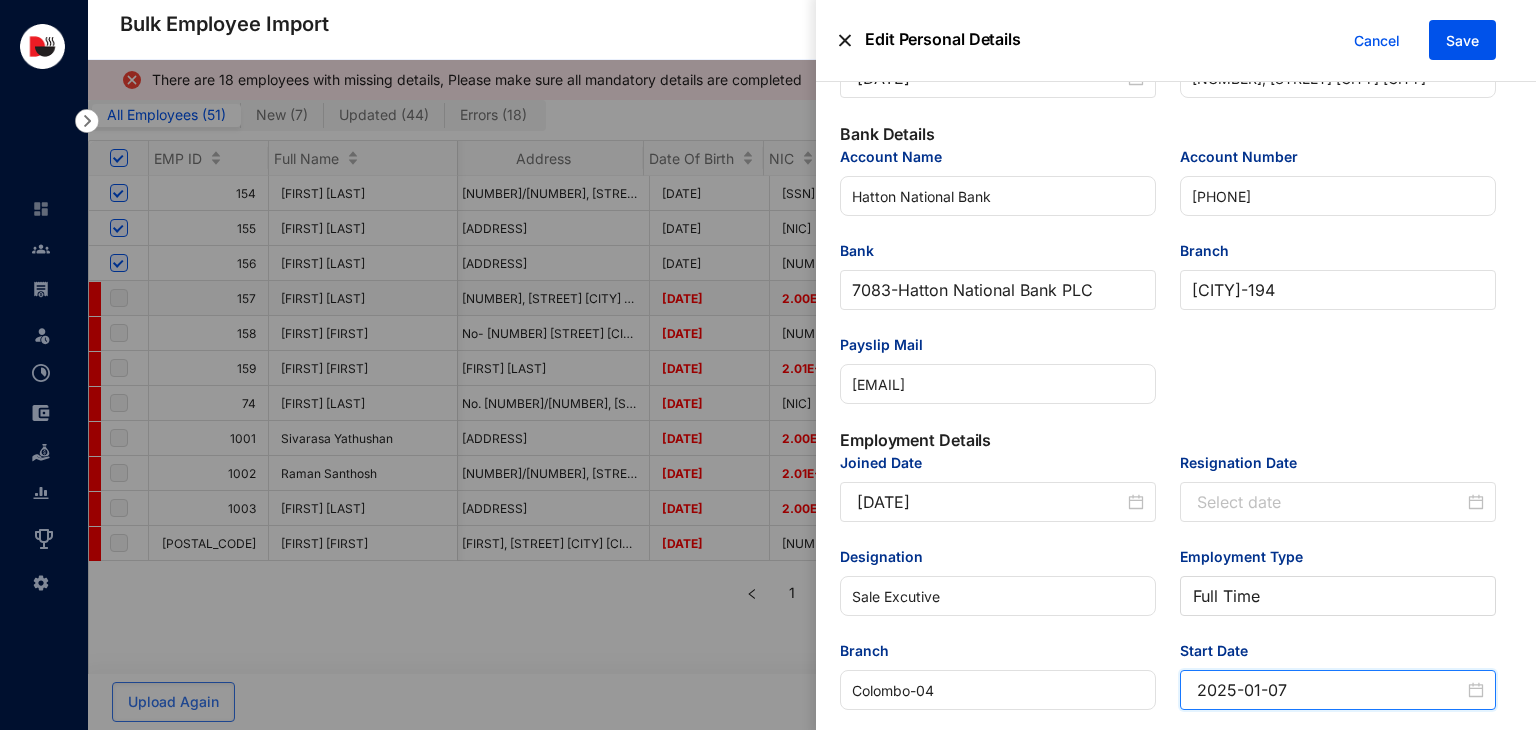 drag, startPoint x: 1291, startPoint y: 705, endPoint x: 1141, endPoint y: 721, distance: 150.85092 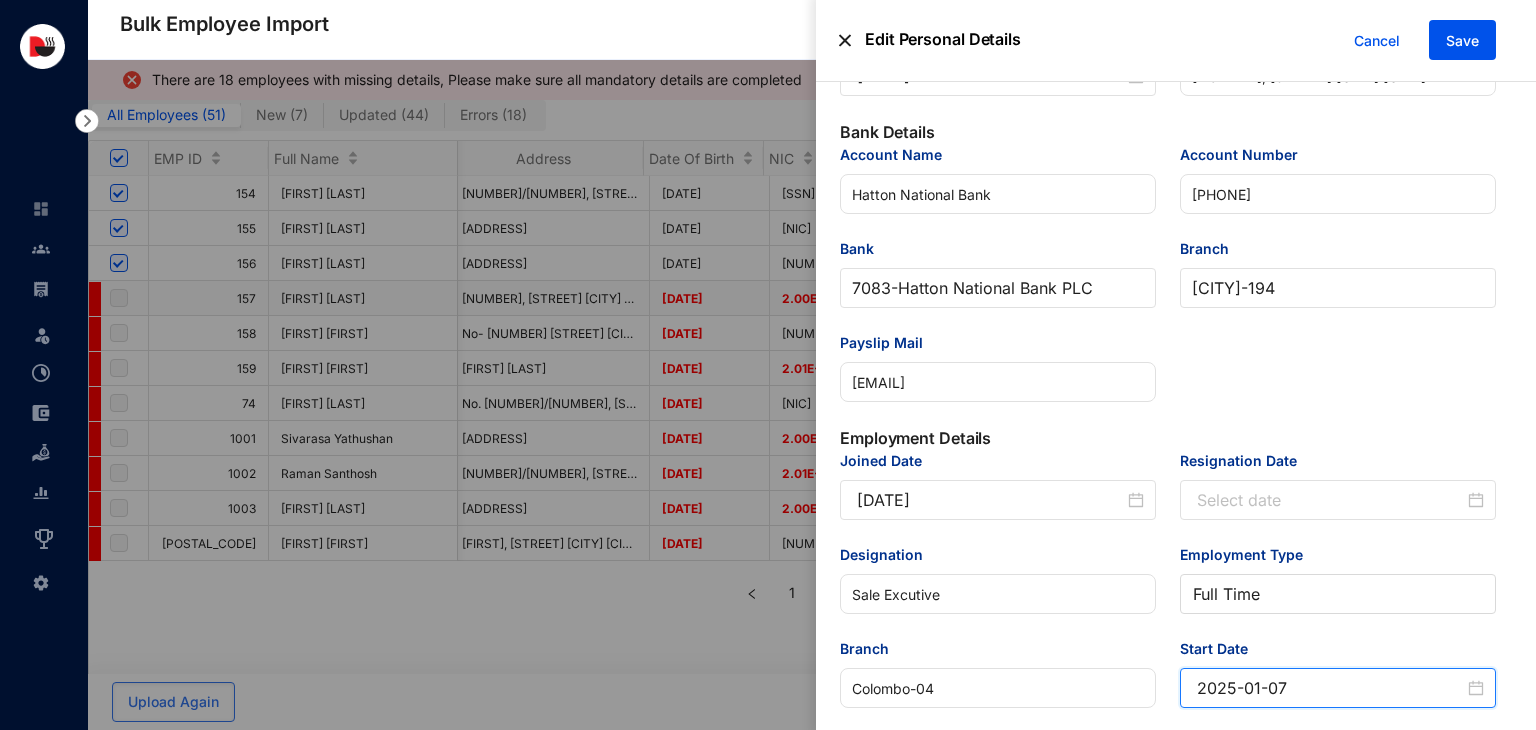paste on "[MONTH]-[DAY]" 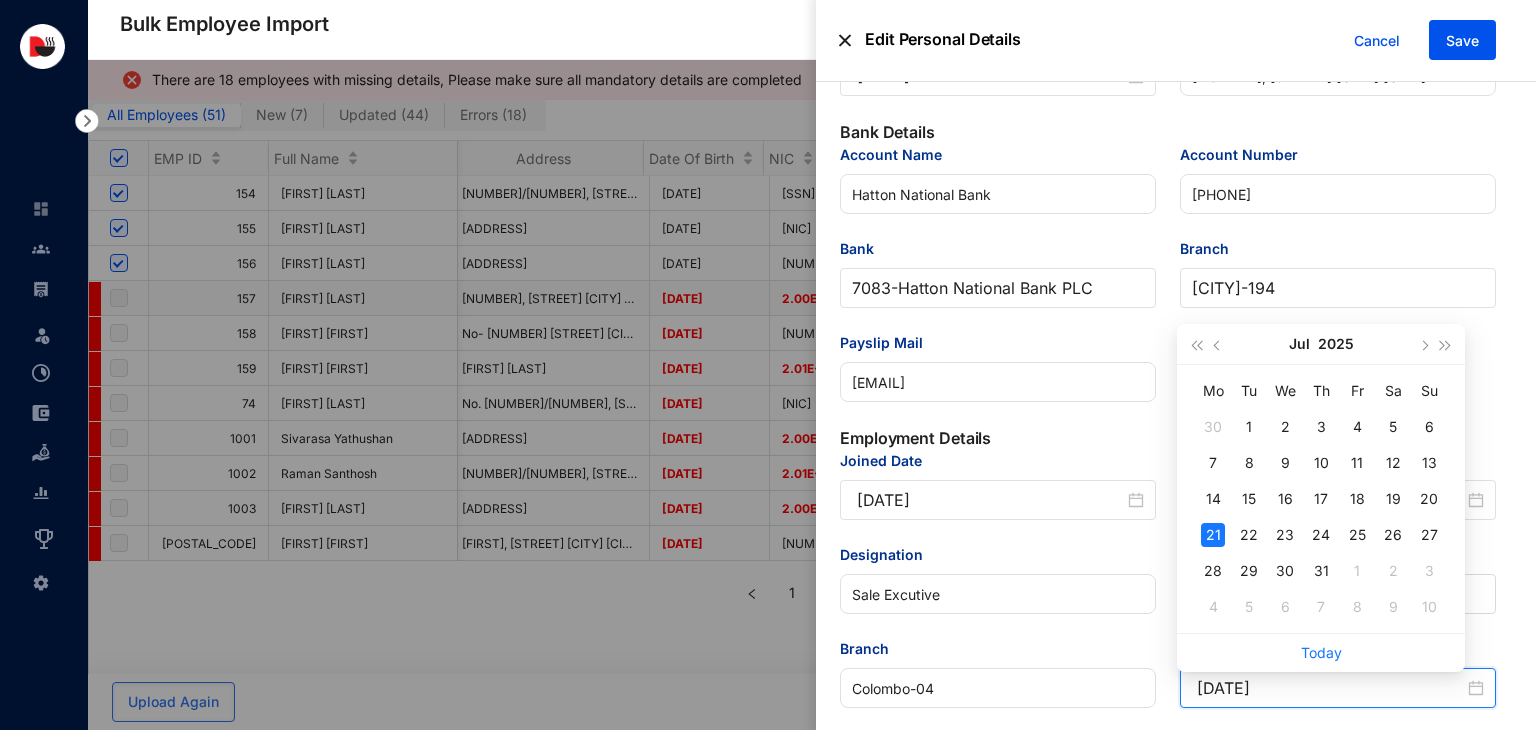 type on "[DATE]" 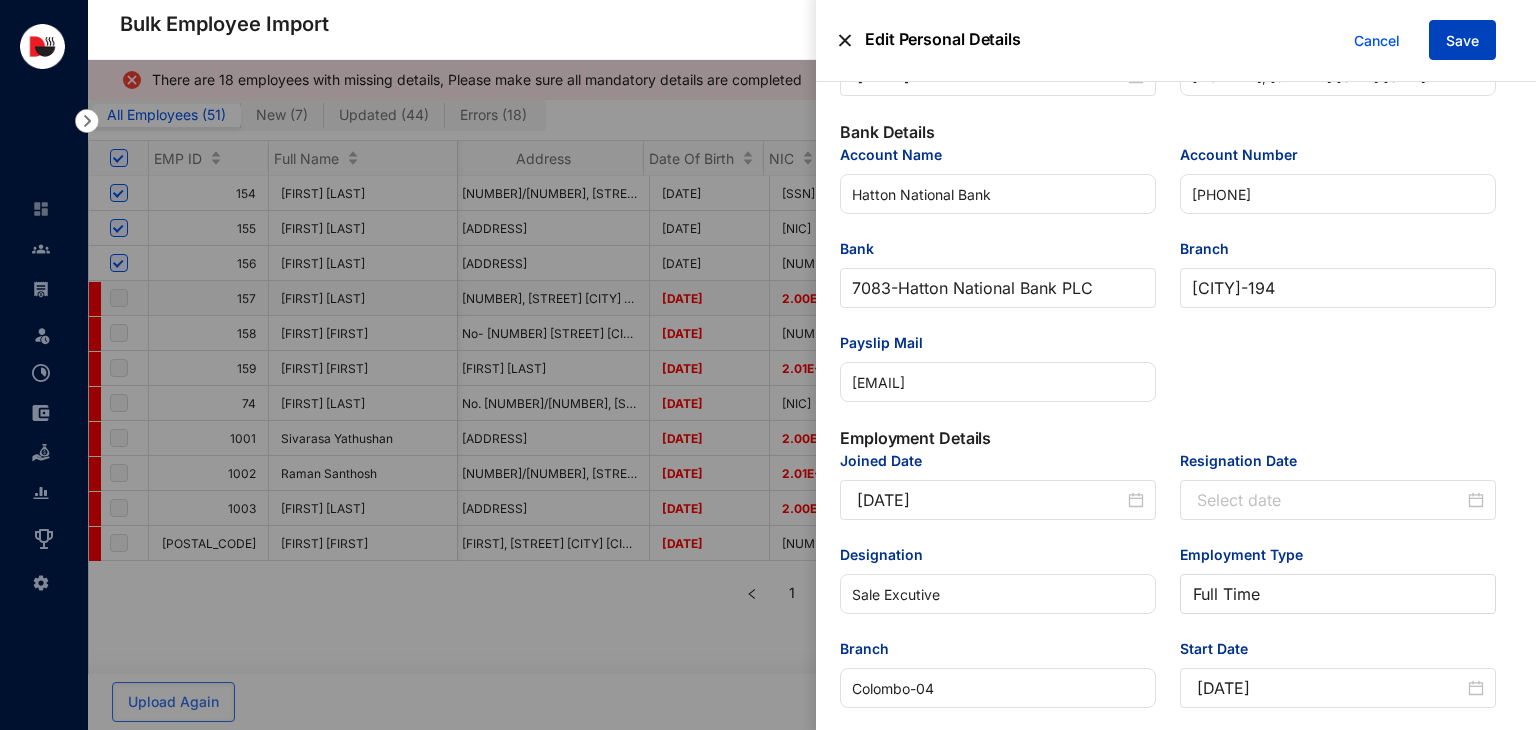 click on "Save" at bounding box center (1462, 41) 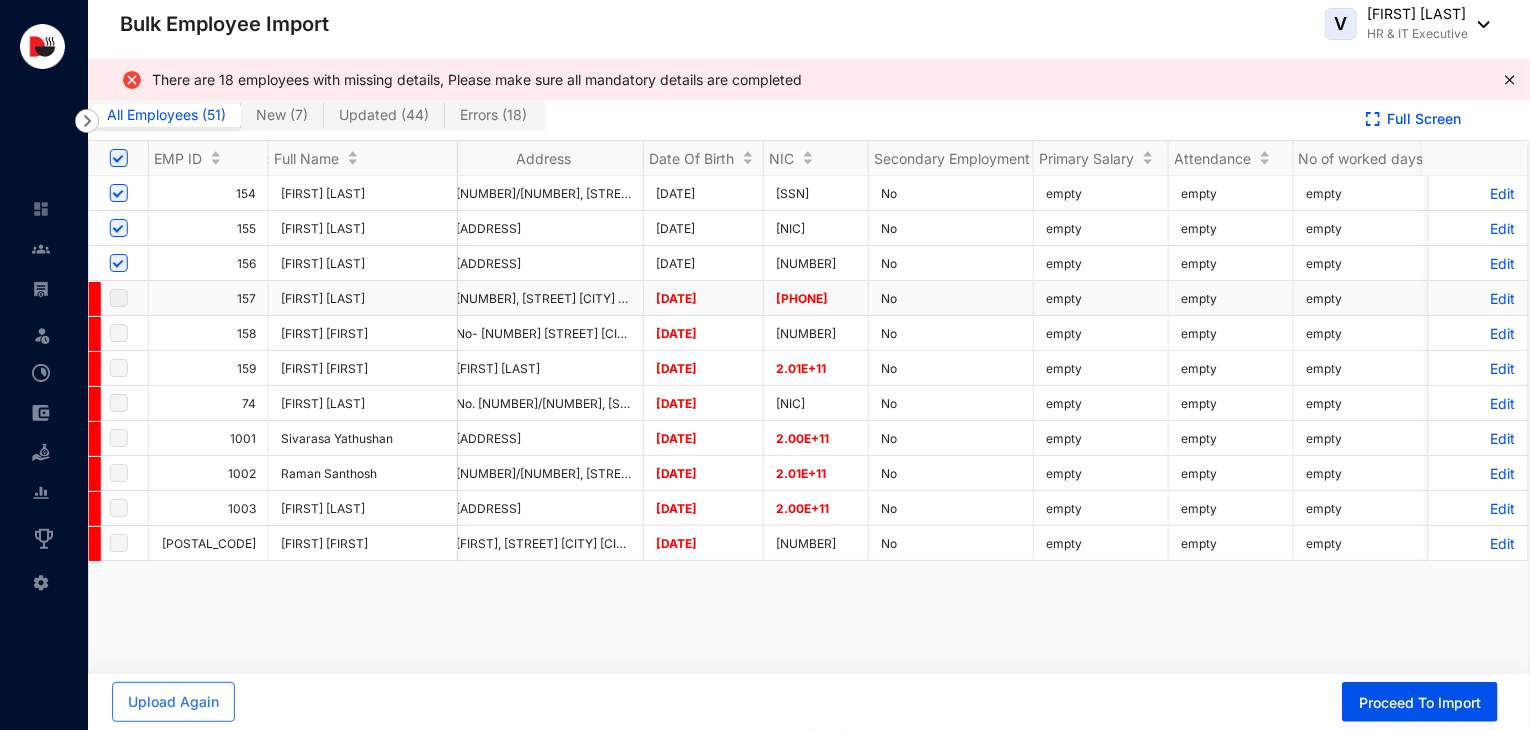 scroll, scrollTop: 0, scrollLeft: 4648, axis: horizontal 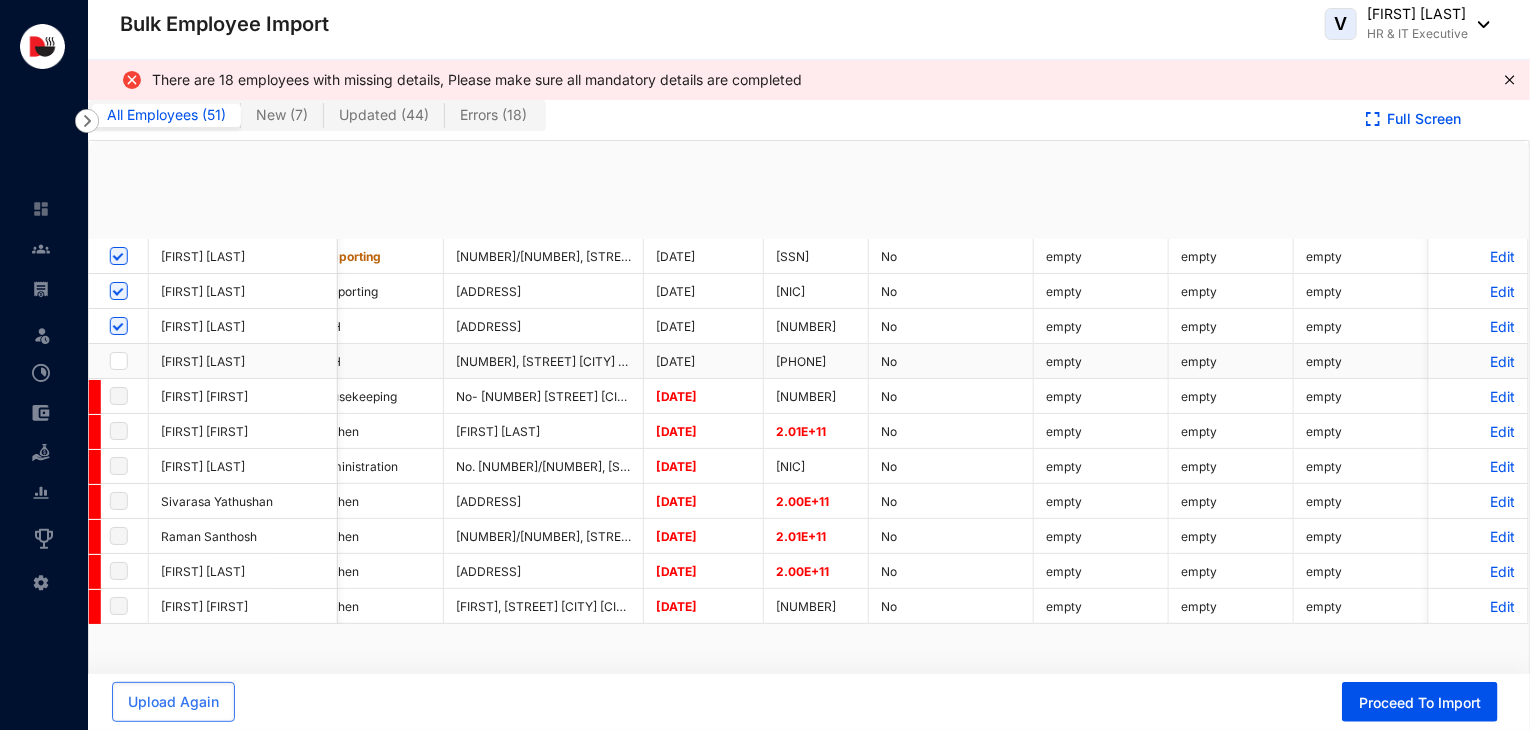 checkbox on "true" 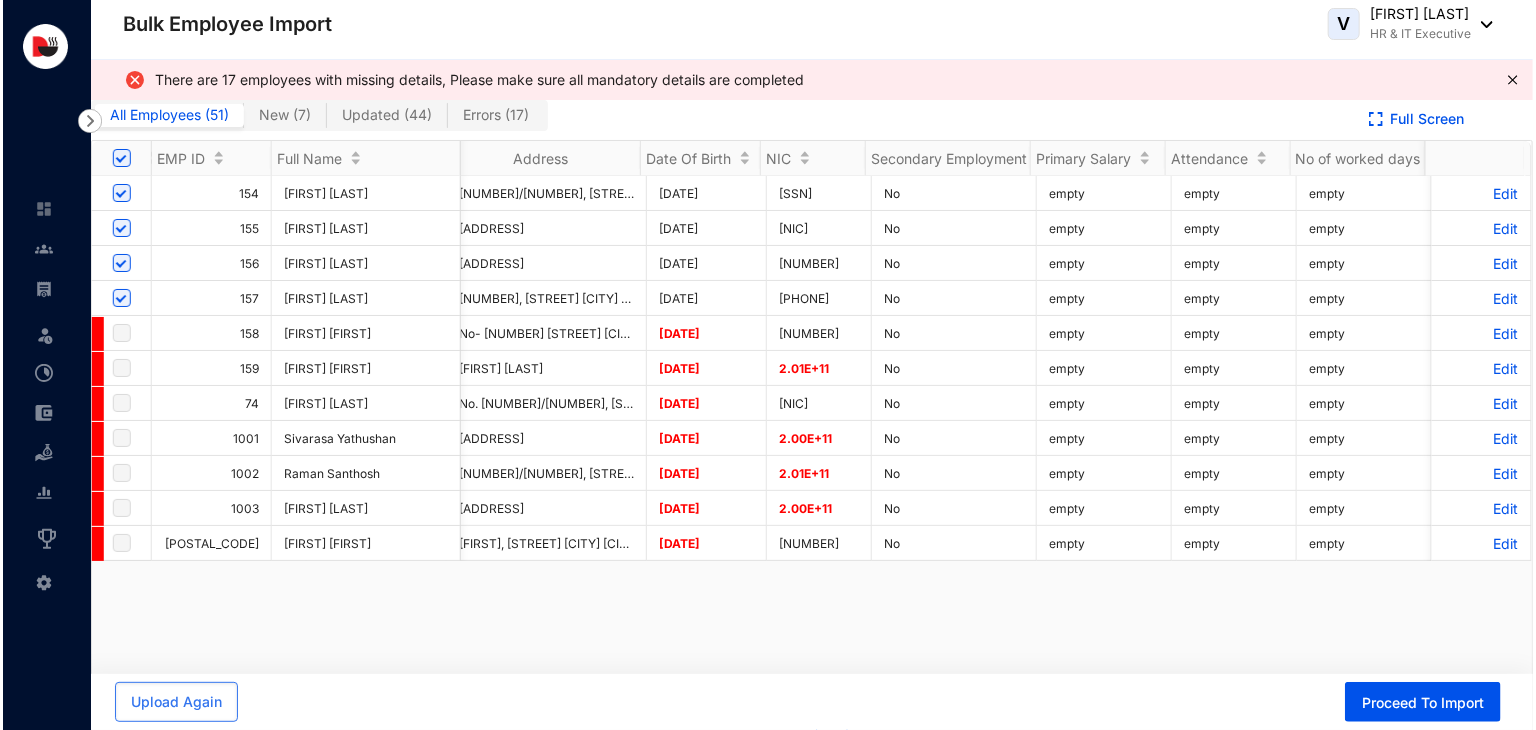 scroll, scrollTop: 0, scrollLeft: 0, axis: both 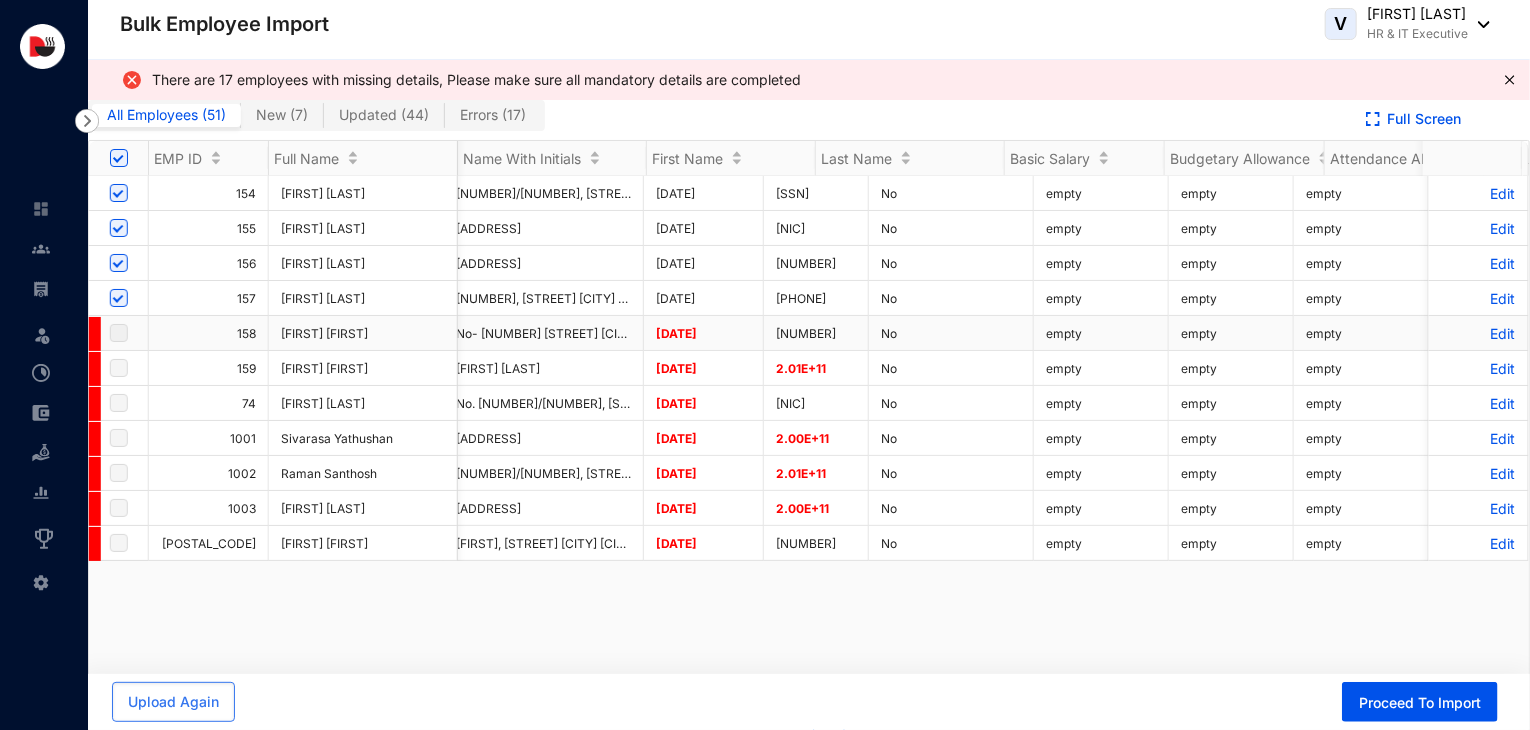 click on "Edit" at bounding box center (1478, 333) 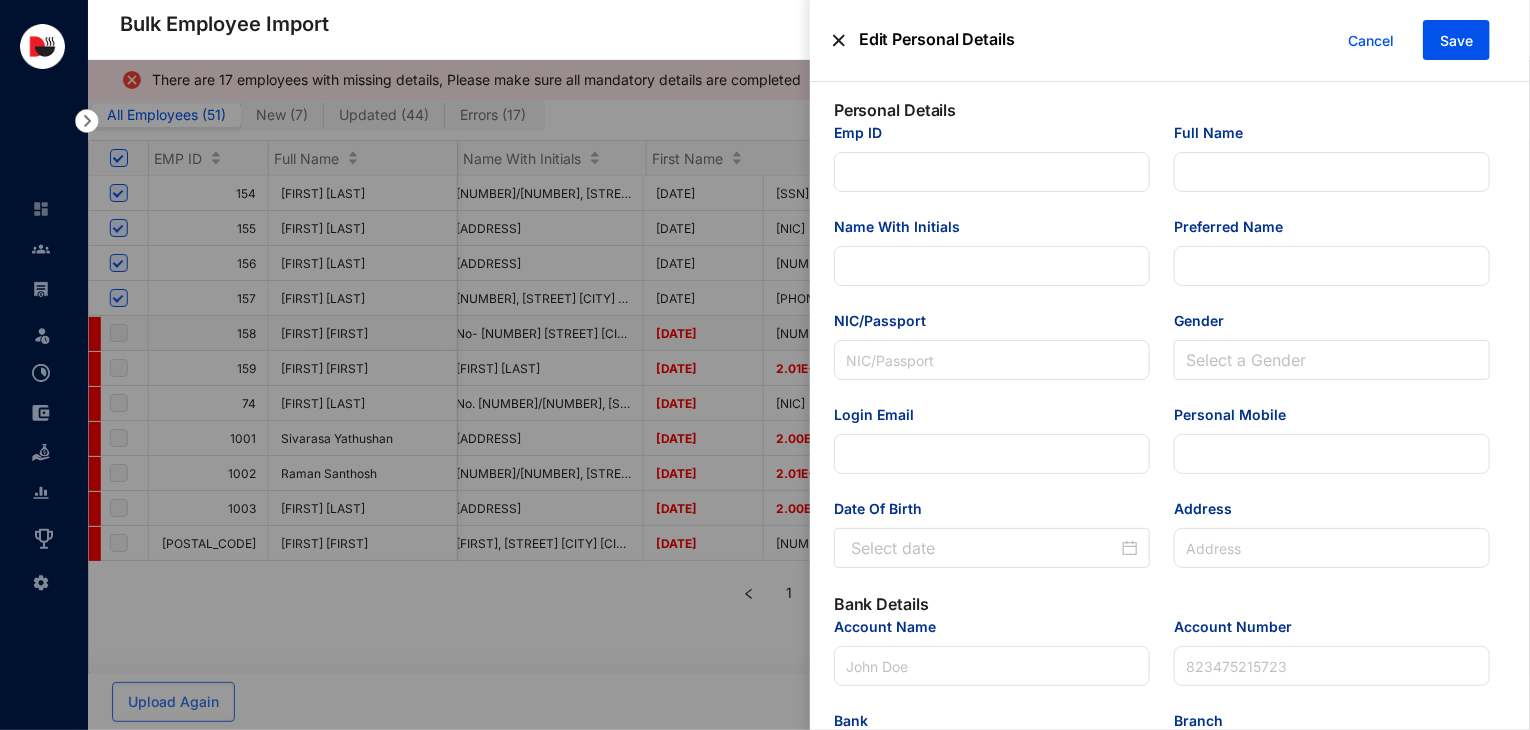 type on "158" 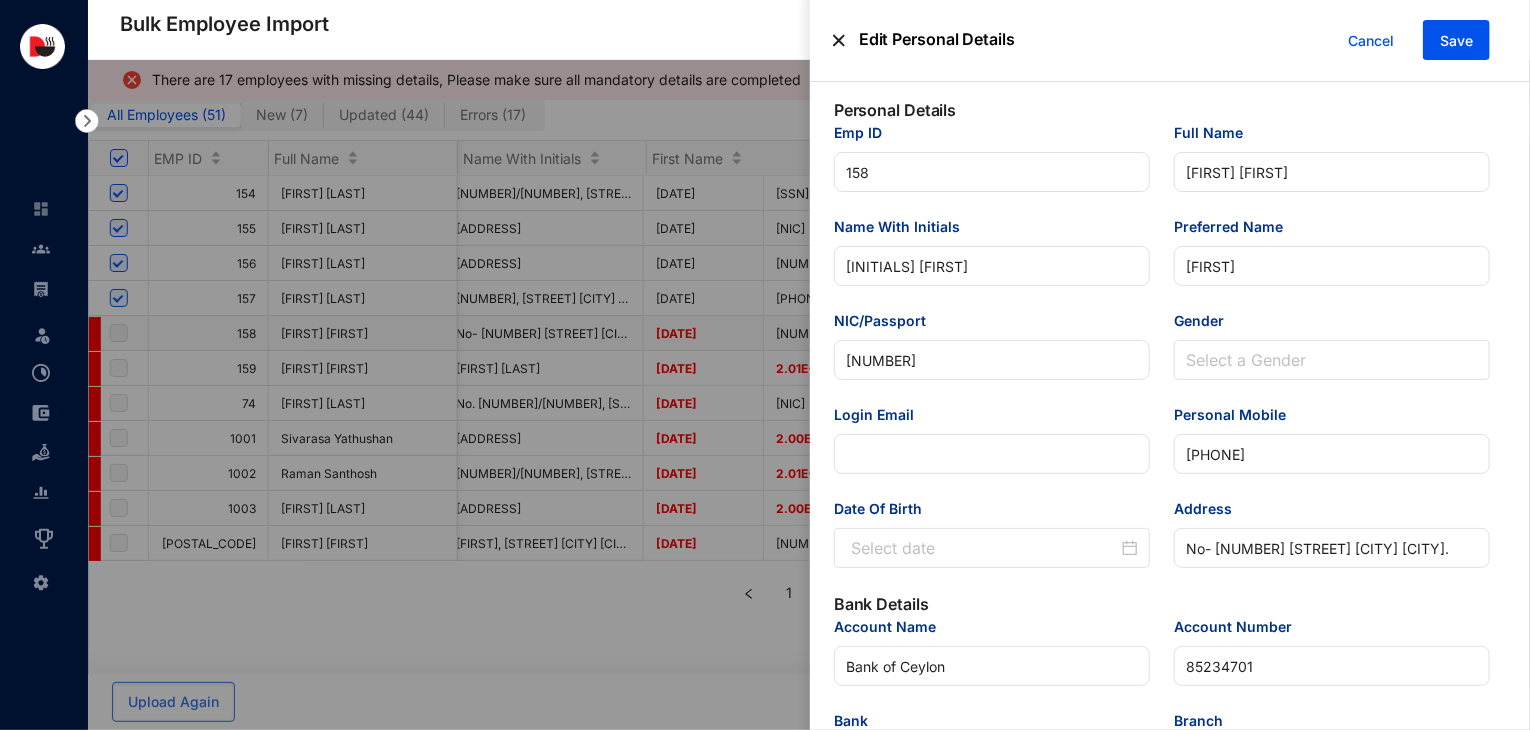 type on "[PRICE]" 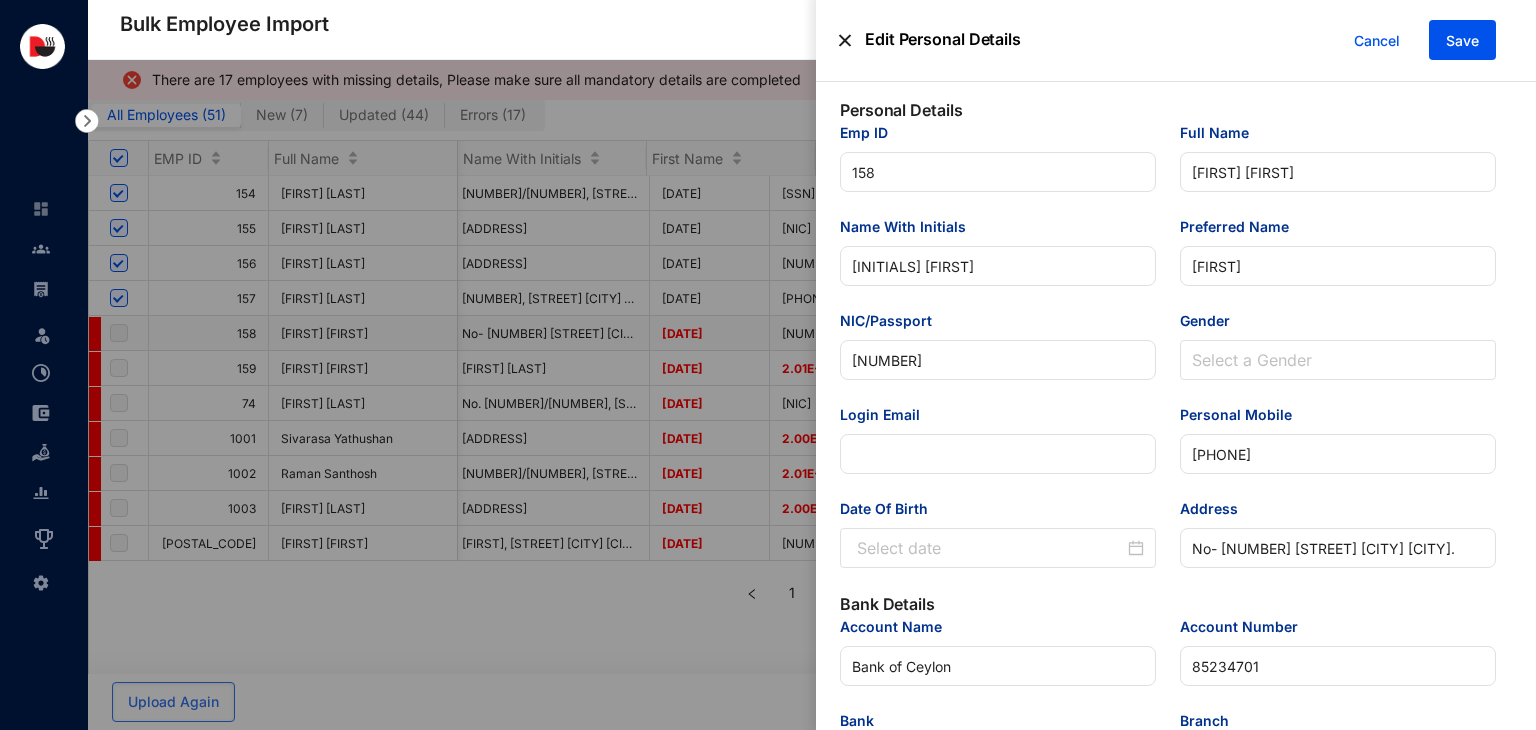 type on "2025-01-07" 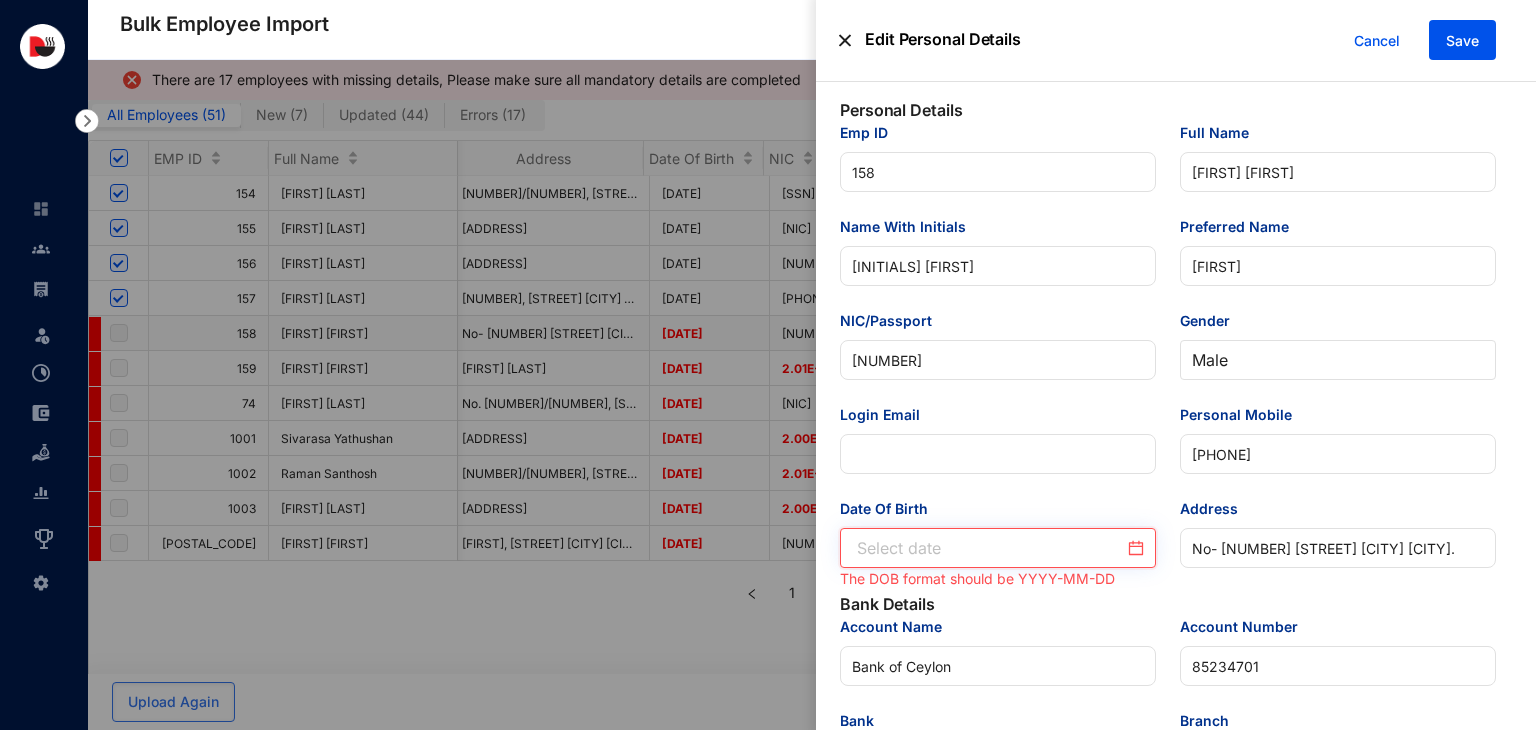 click on "Date Of Birth" at bounding box center [990, 548] 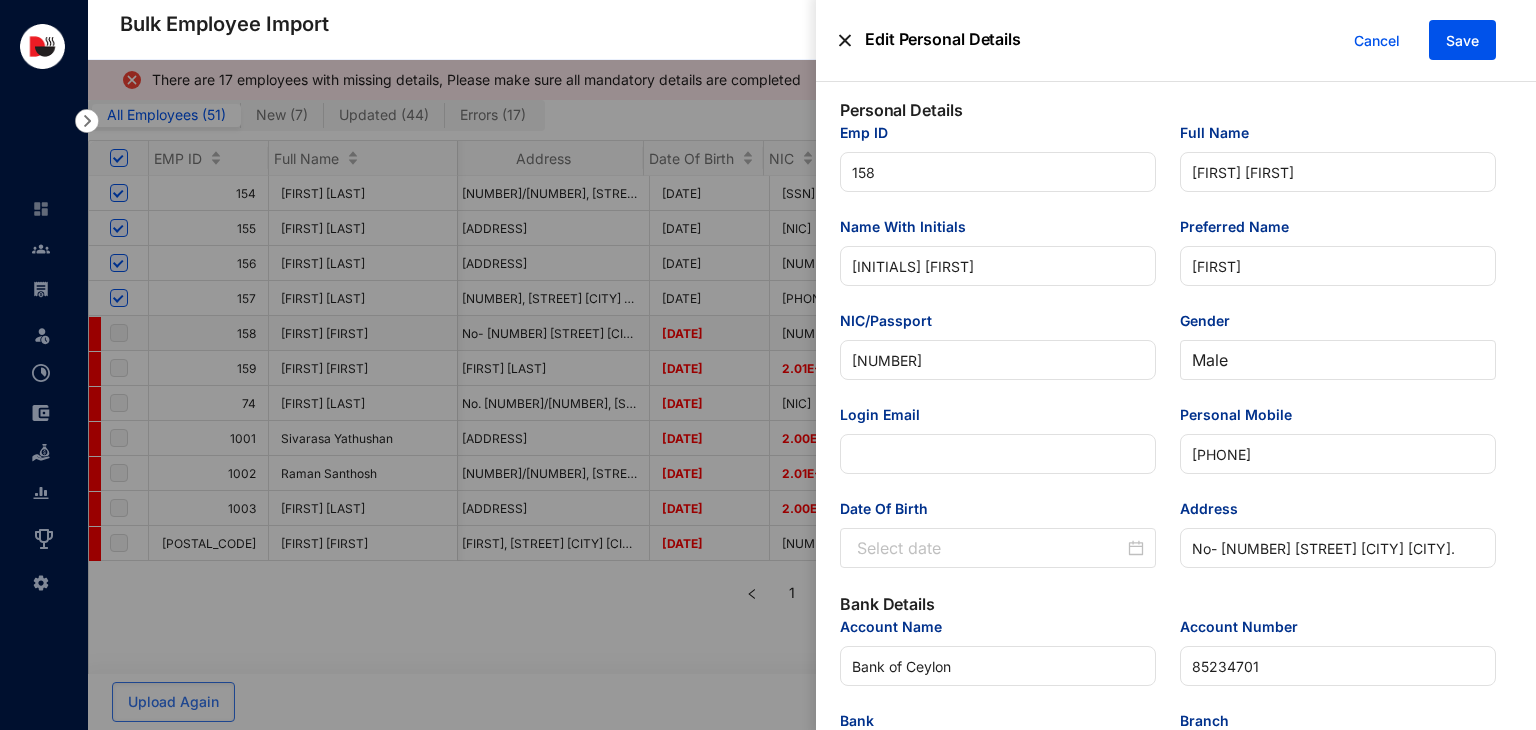 scroll, scrollTop: 0, scrollLeft: 0, axis: both 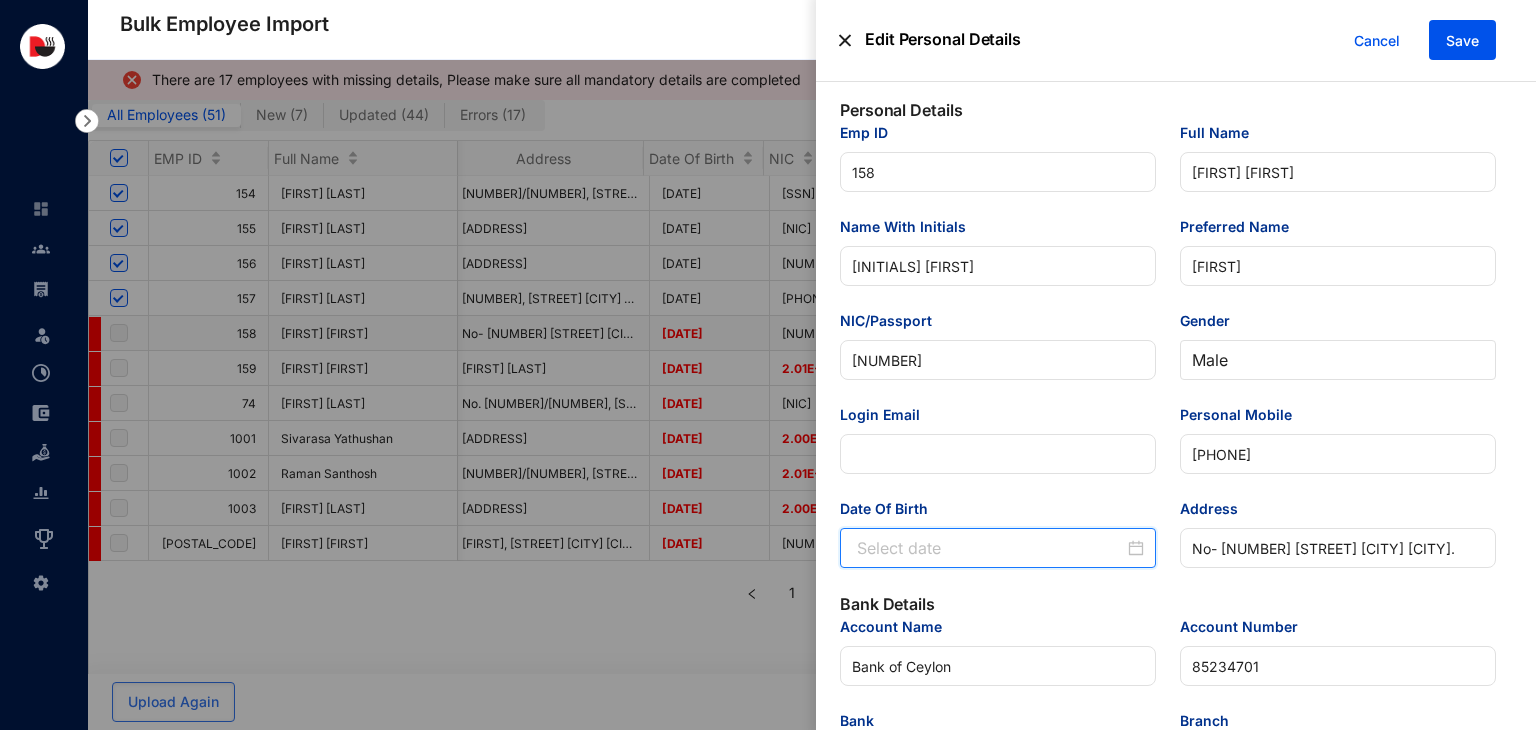 click on "Date Of Birth" at bounding box center (990, 548) 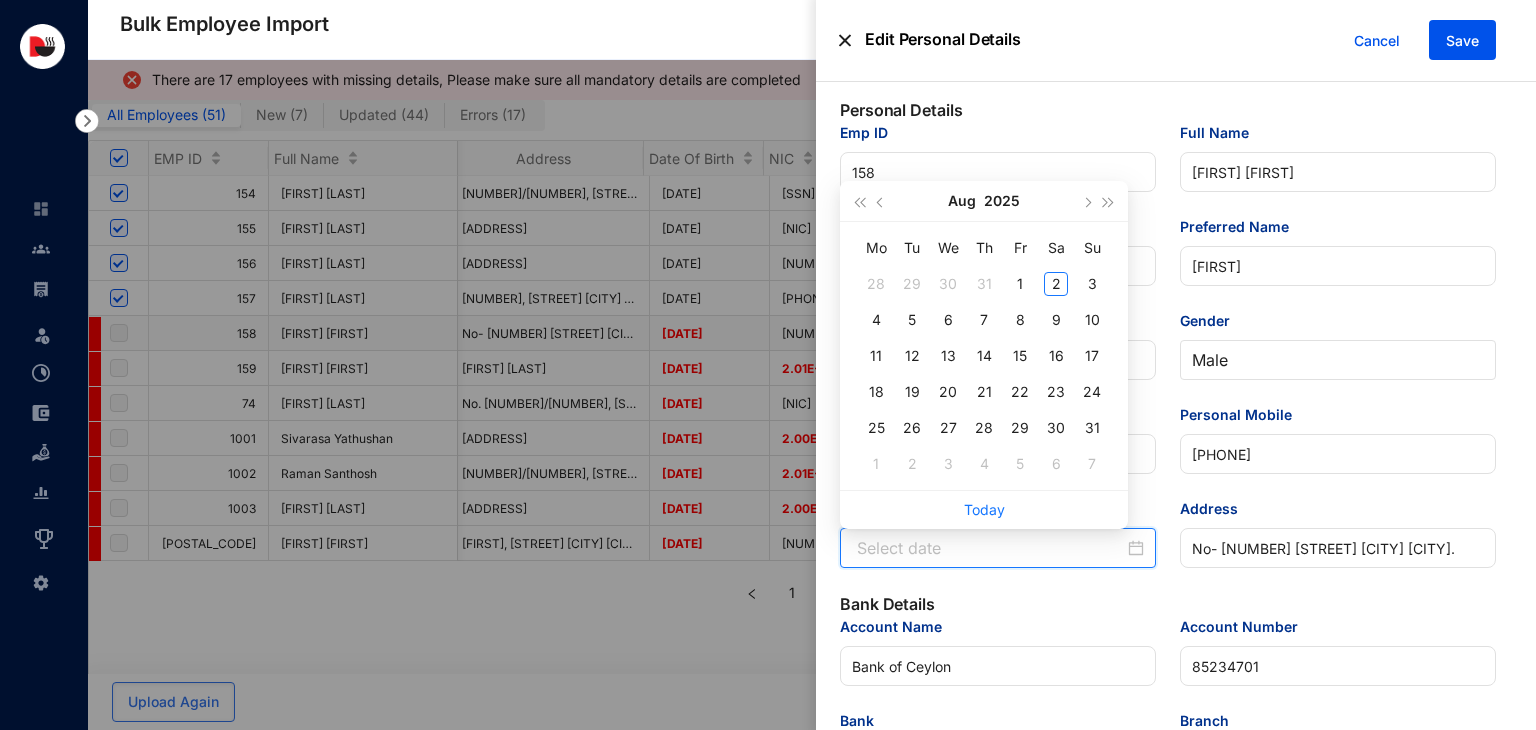 paste on "[DATE]" 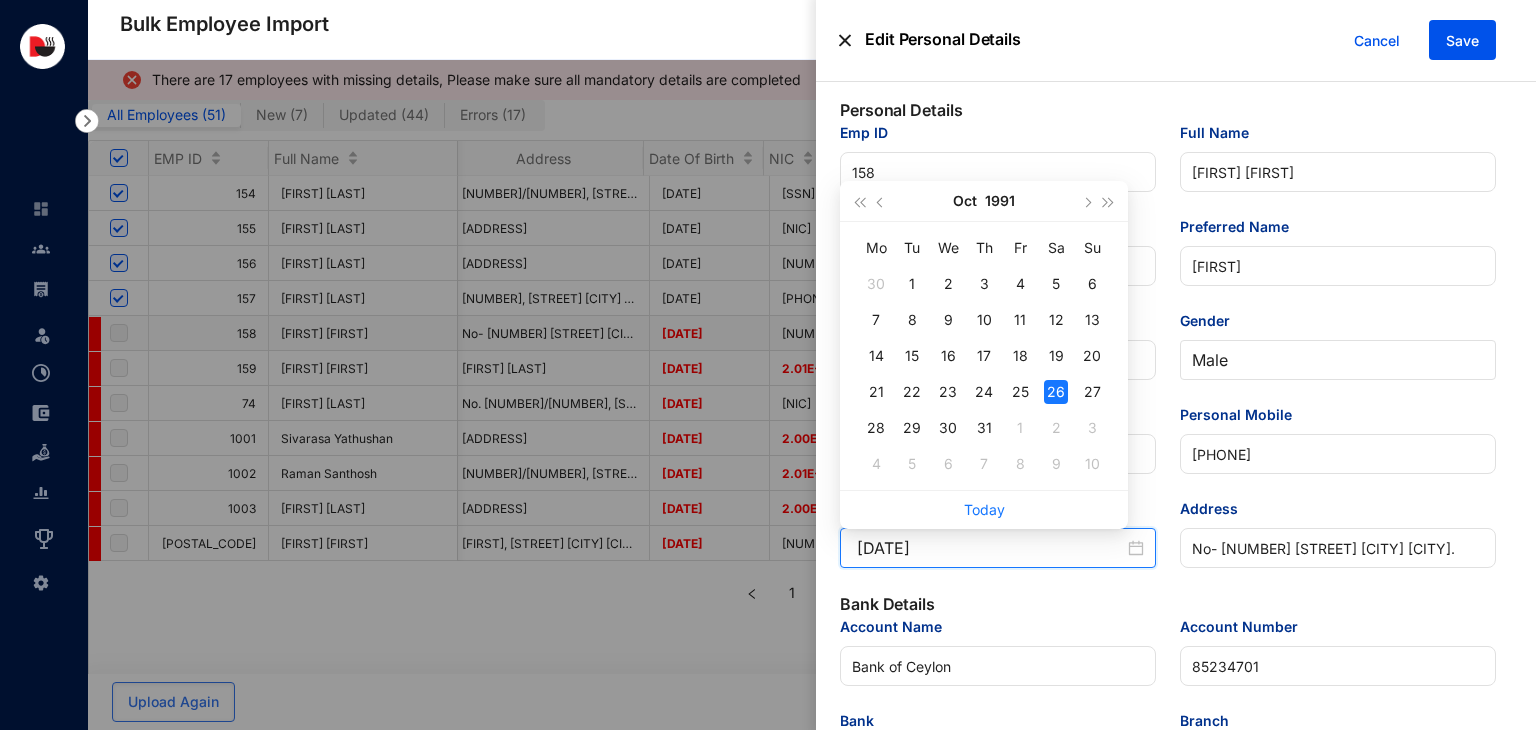 type on "[DATE]" 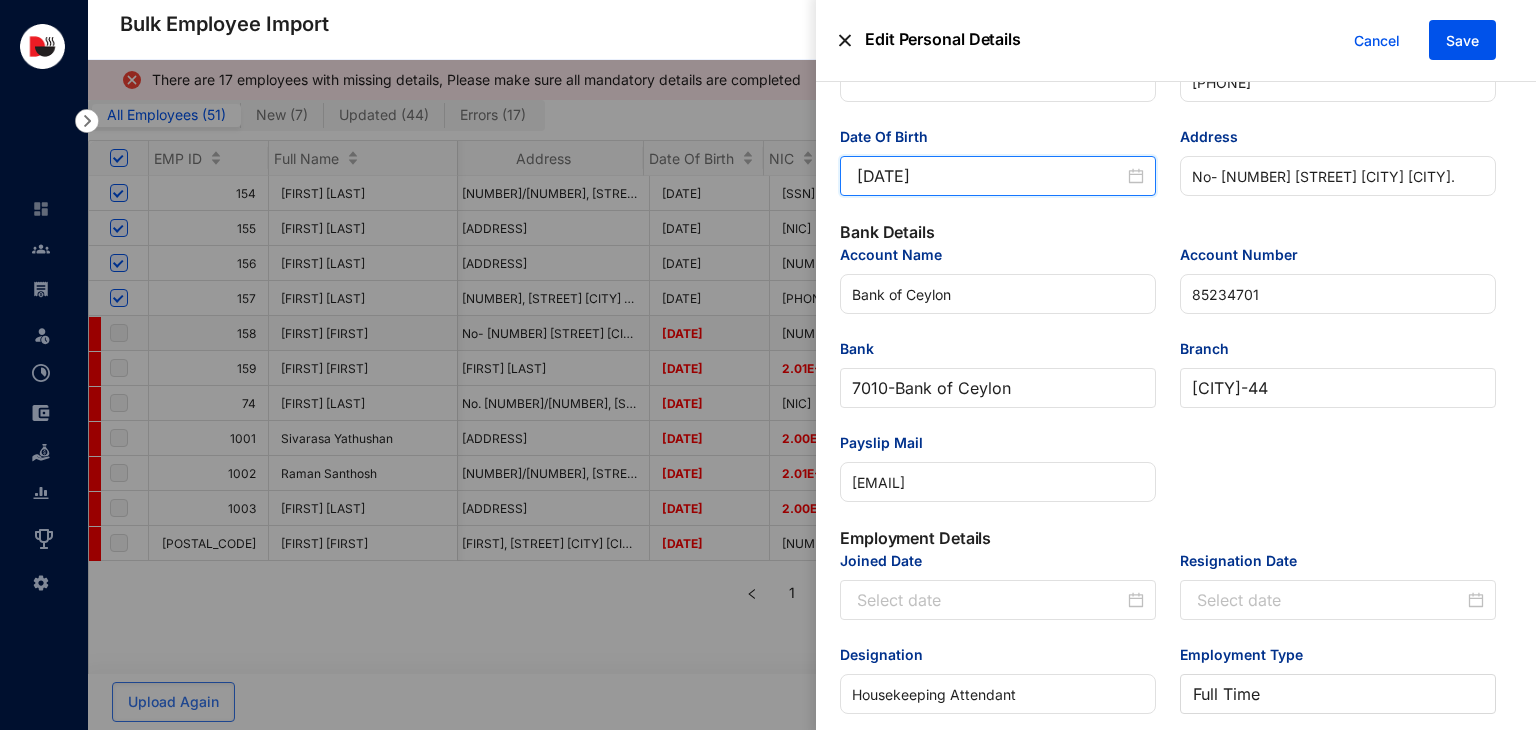 scroll, scrollTop: 375, scrollLeft: 0, axis: vertical 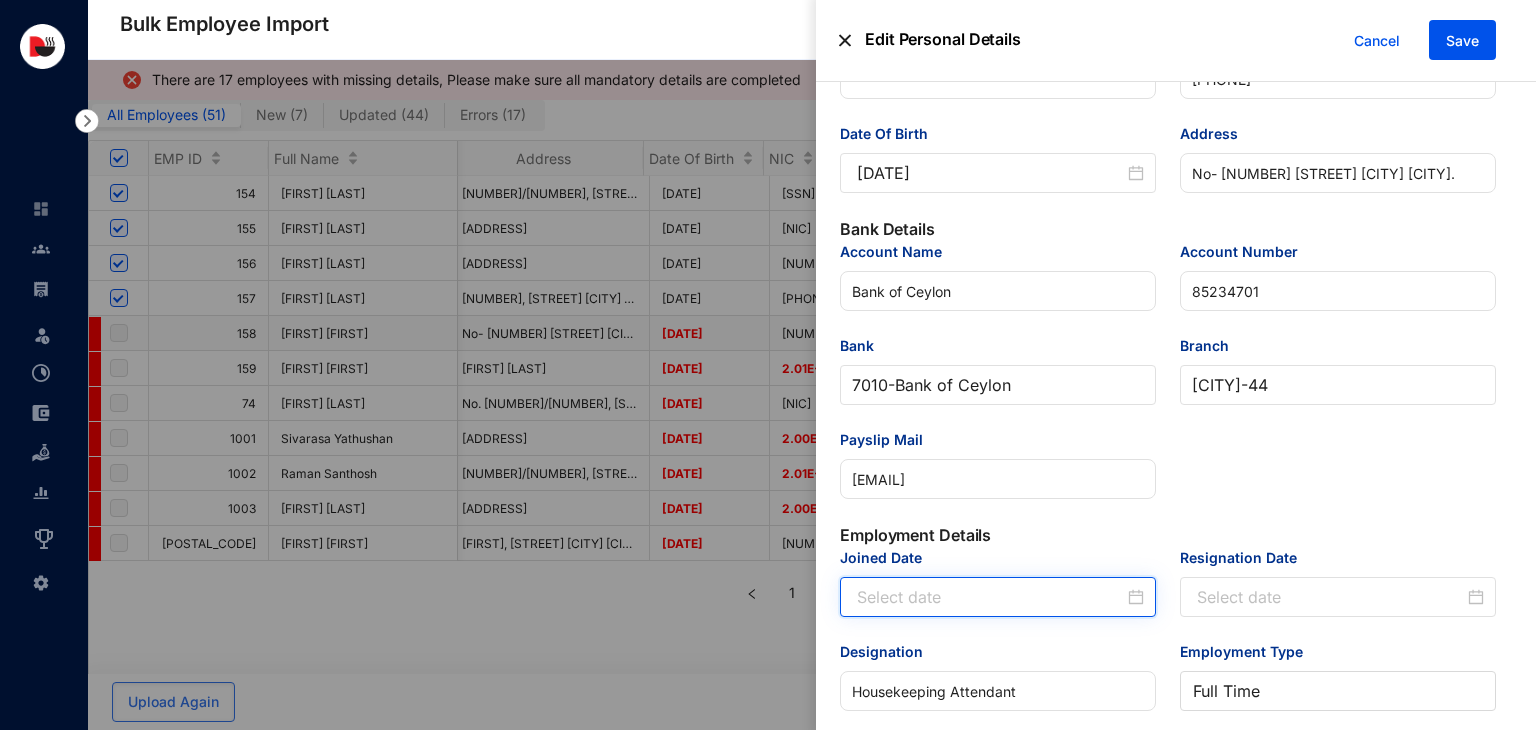 click on "Joined Date" at bounding box center [990, 597] 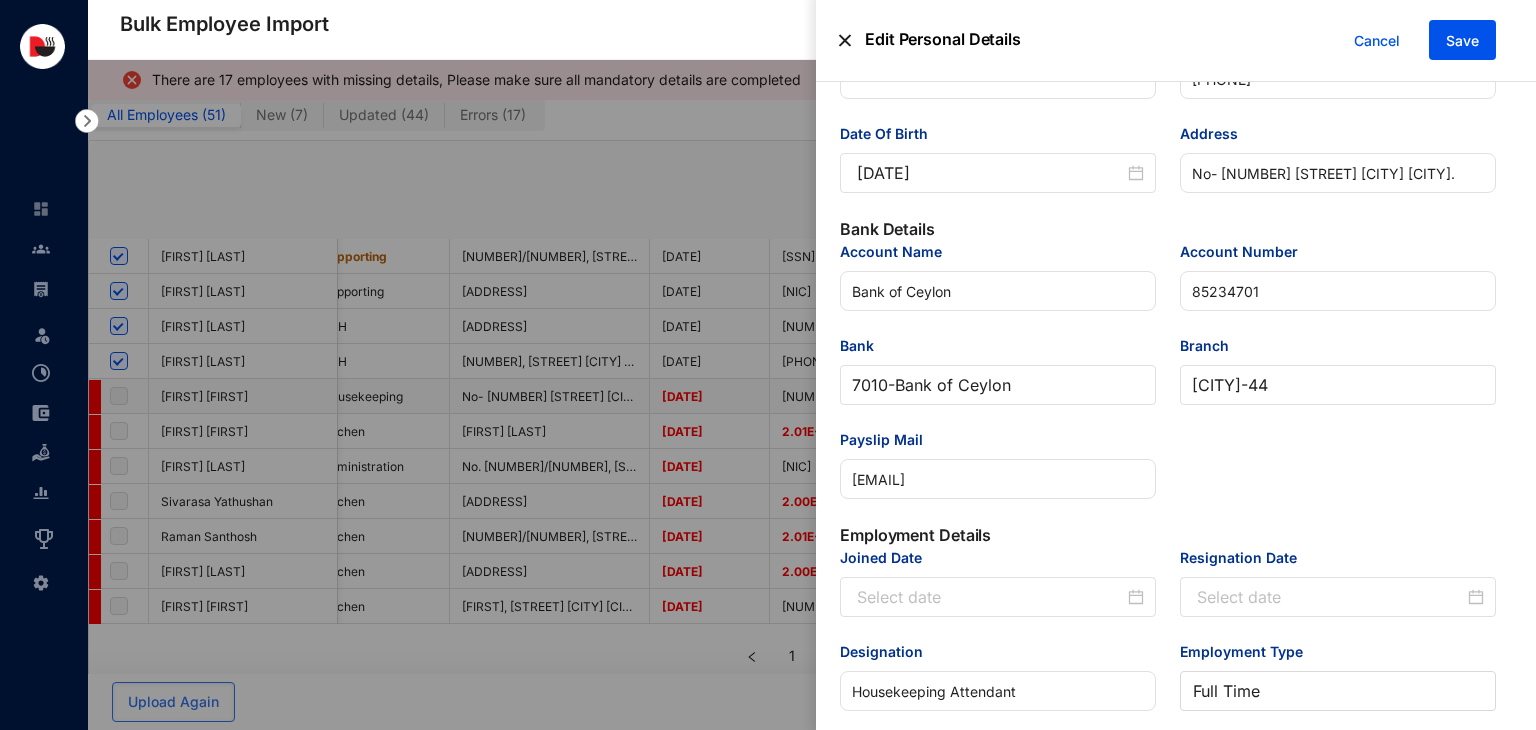 click on "Joined Date" at bounding box center [990, 597] 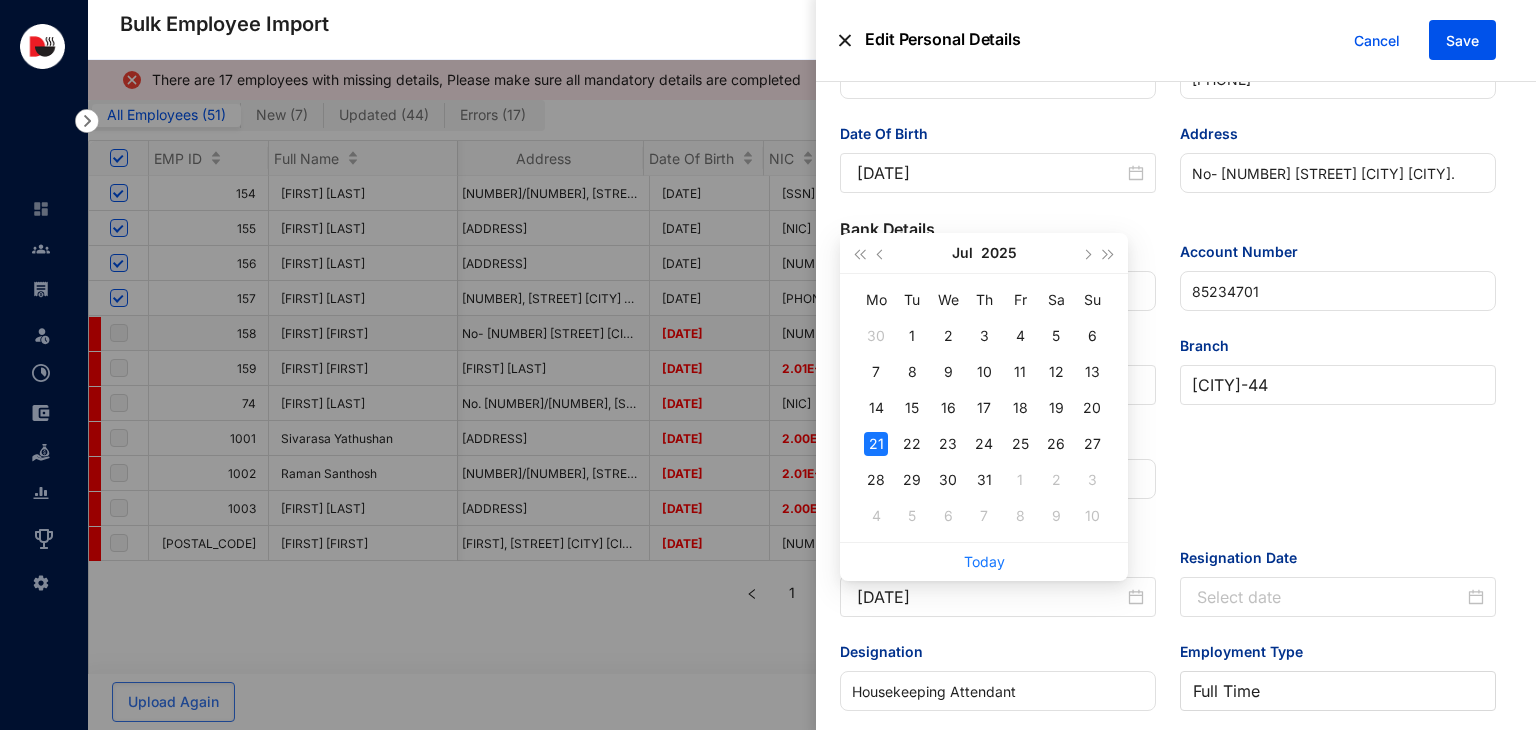 type on "[DATE]" 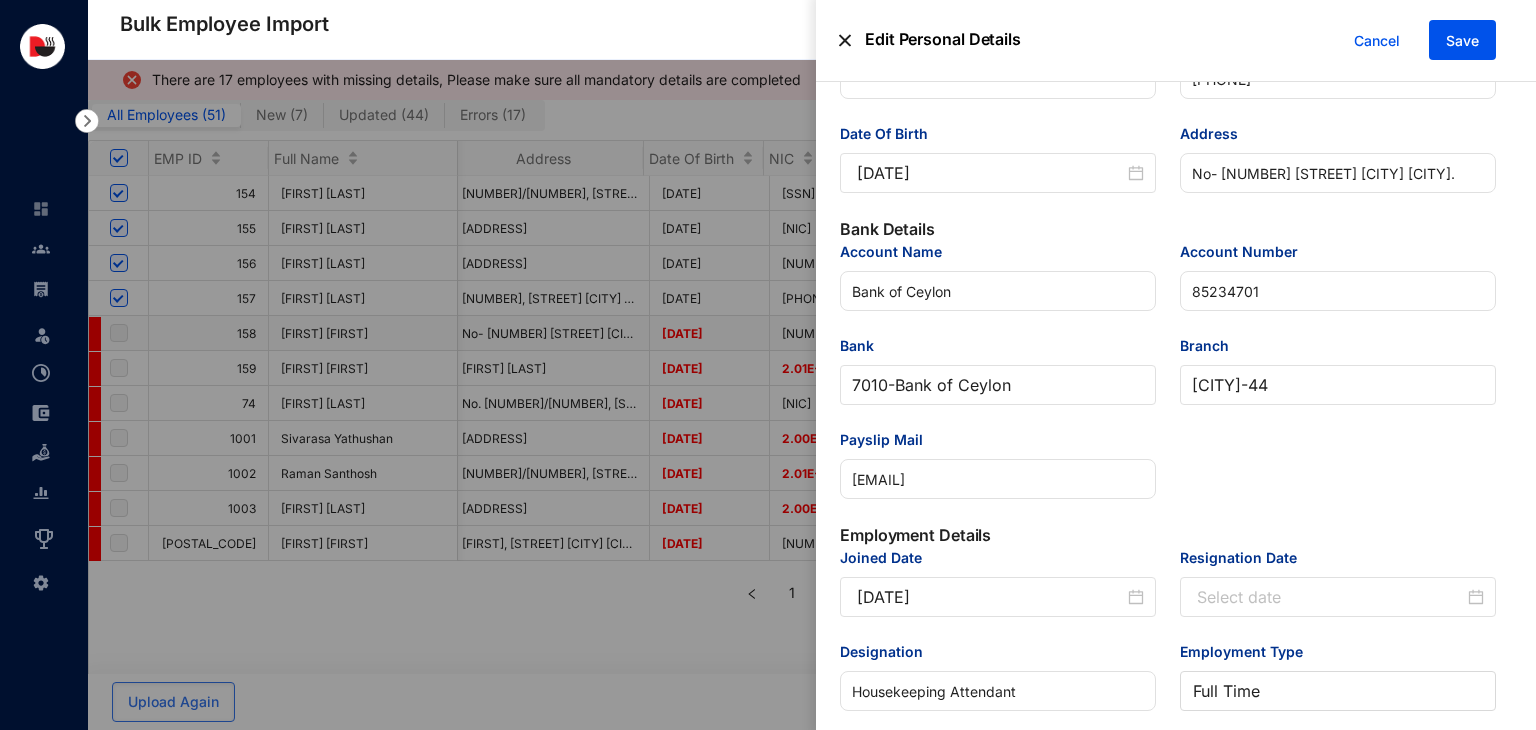 click on "Joined Date [DATE]" at bounding box center [998, 594] 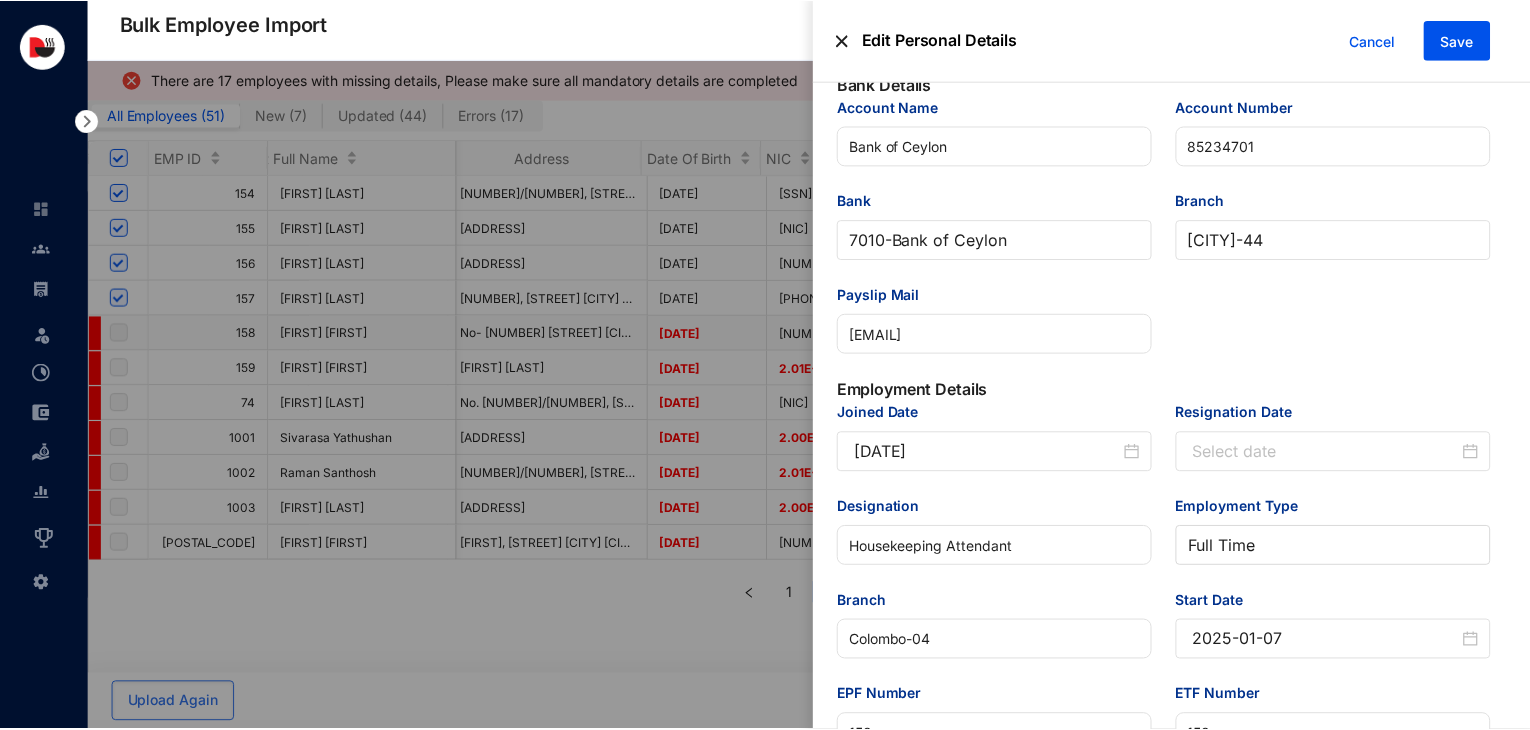 scroll, scrollTop: 522, scrollLeft: 0, axis: vertical 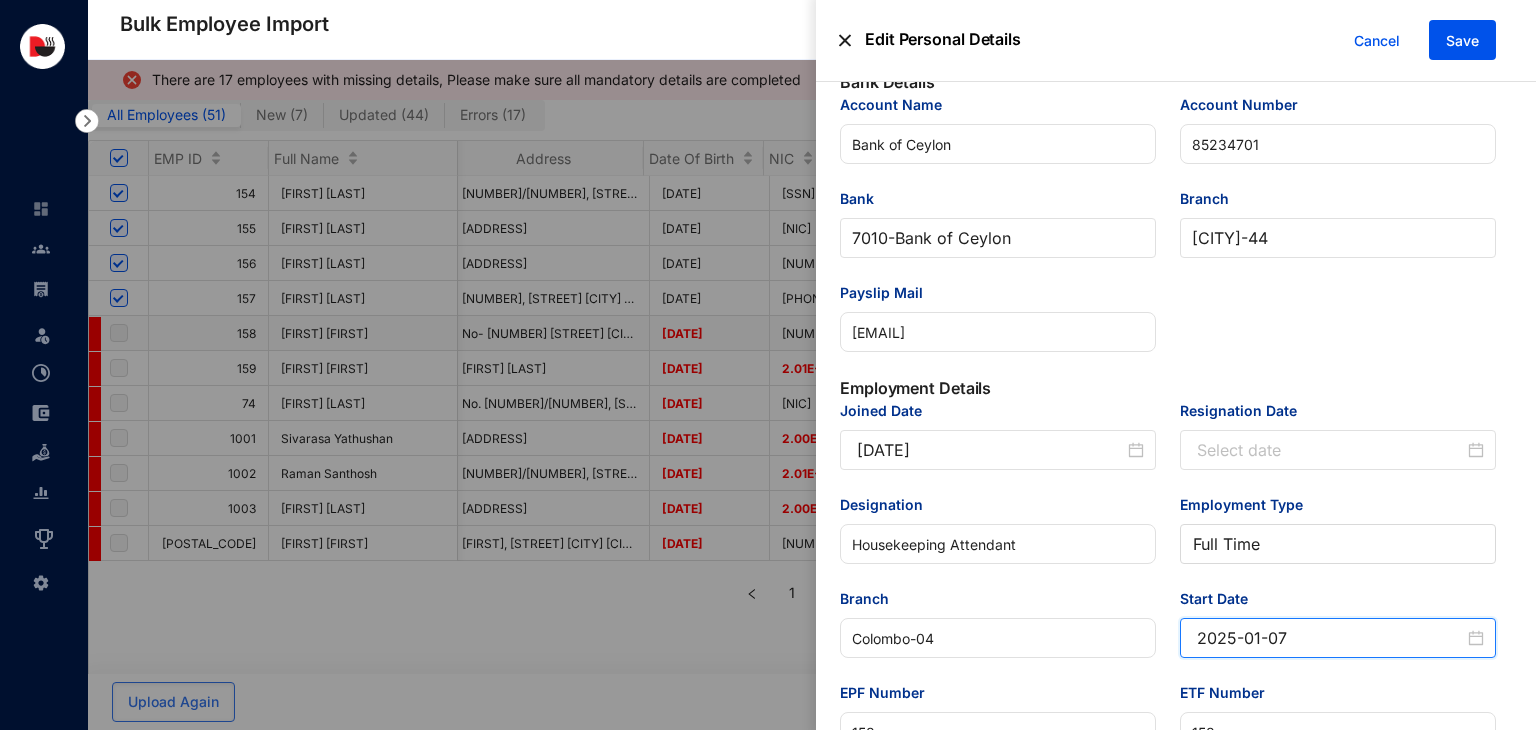 drag, startPoint x: 1305, startPoint y: 649, endPoint x: 1132, endPoint y: 679, distance: 175.5819 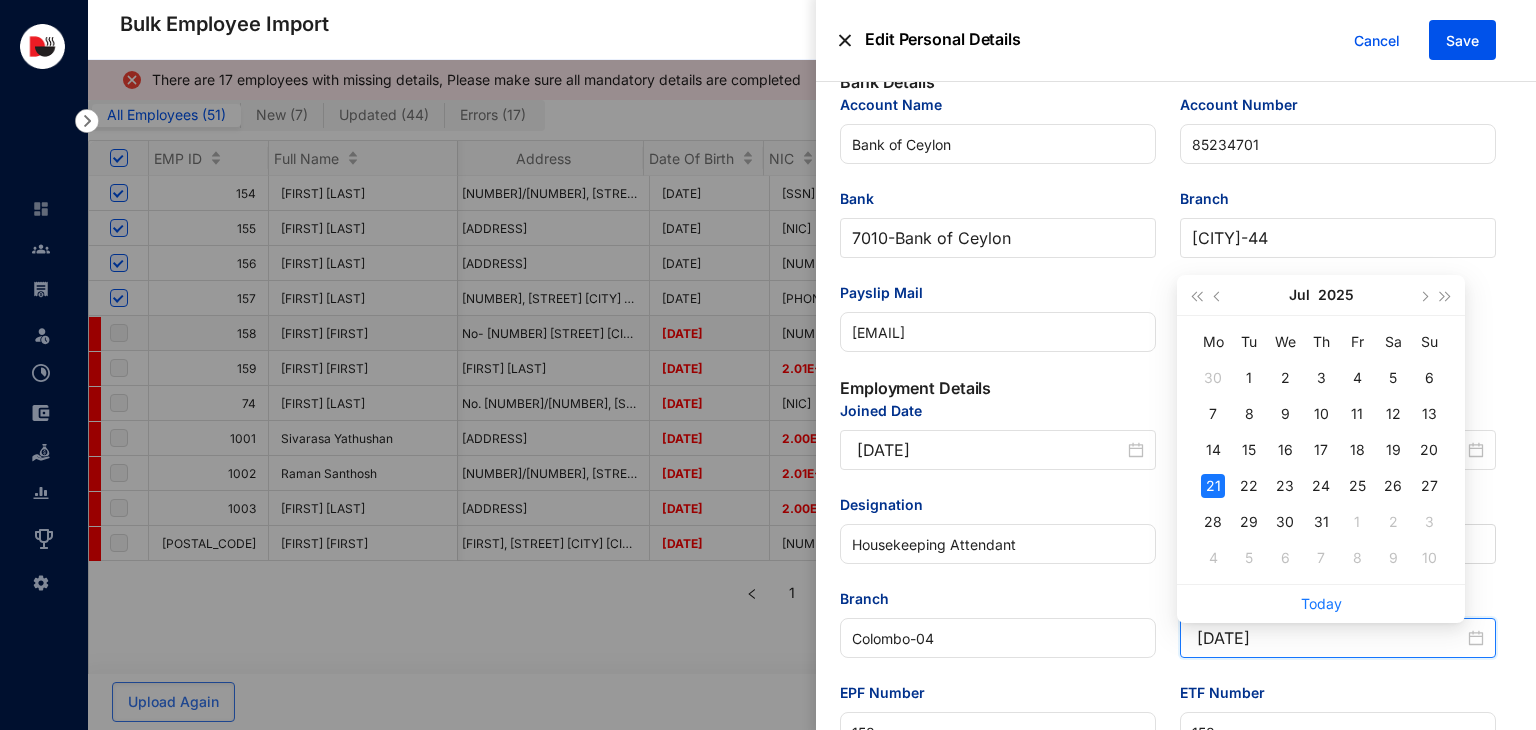 type on "[DATE]" 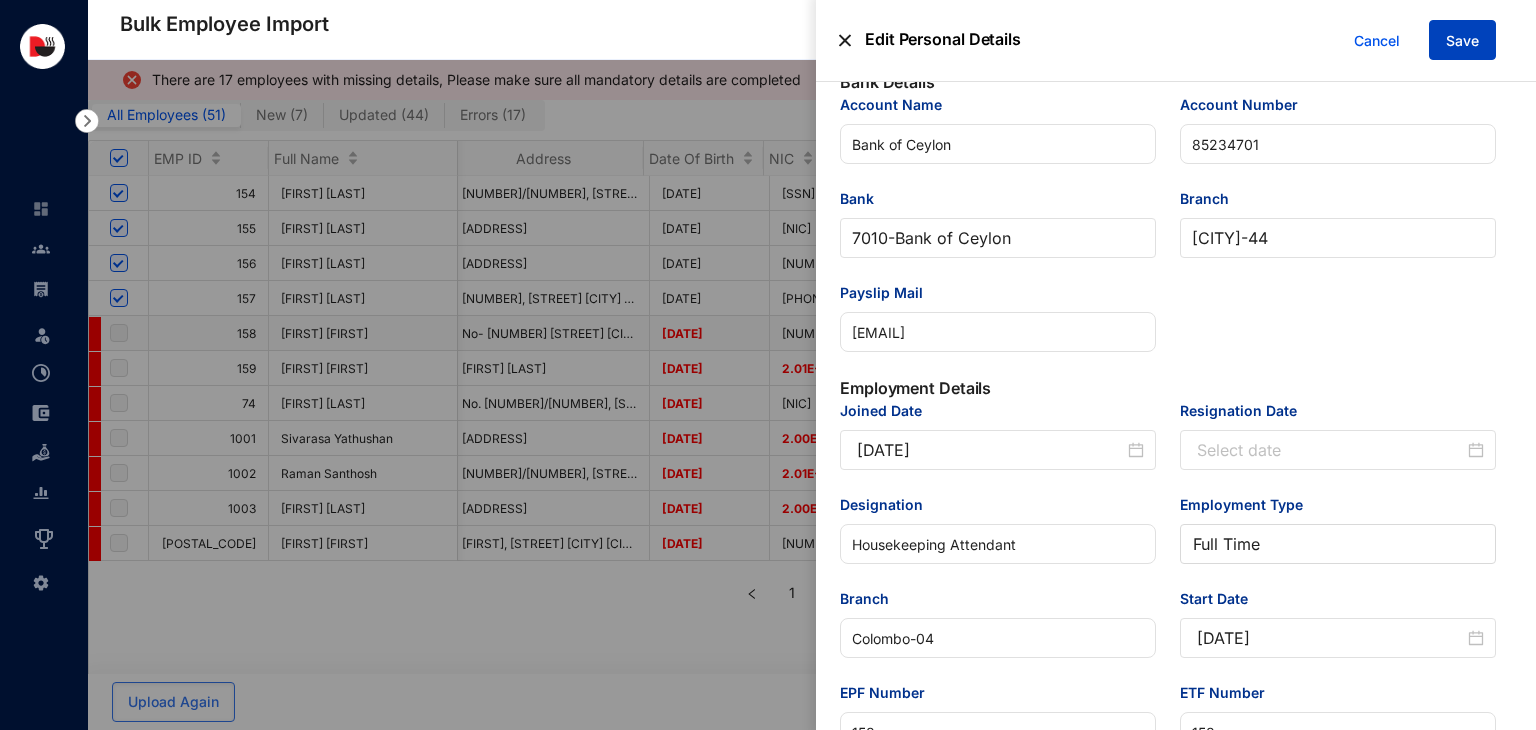 click on "Save" at bounding box center [1462, 41] 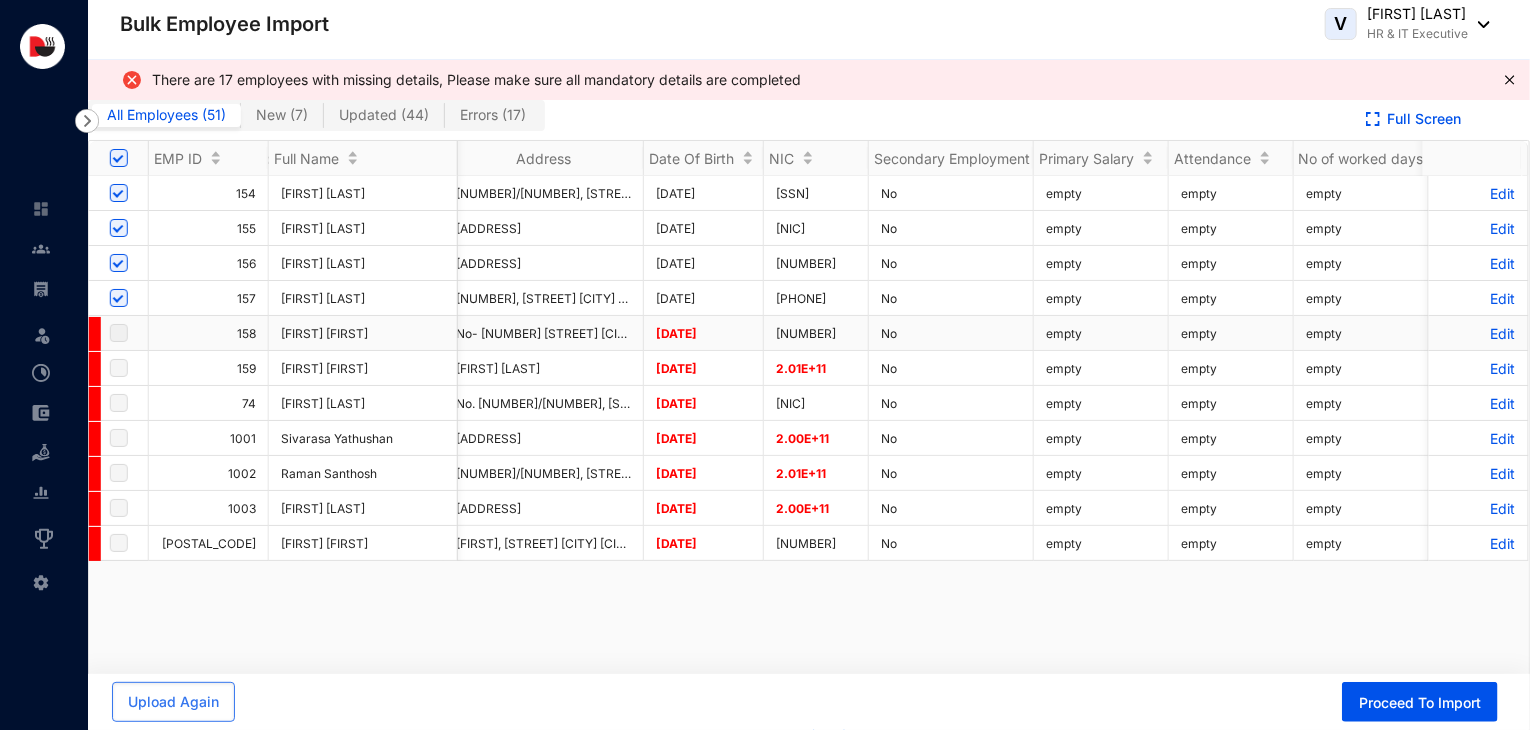 scroll, scrollTop: 0, scrollLeft: 4648, axis: horizontal 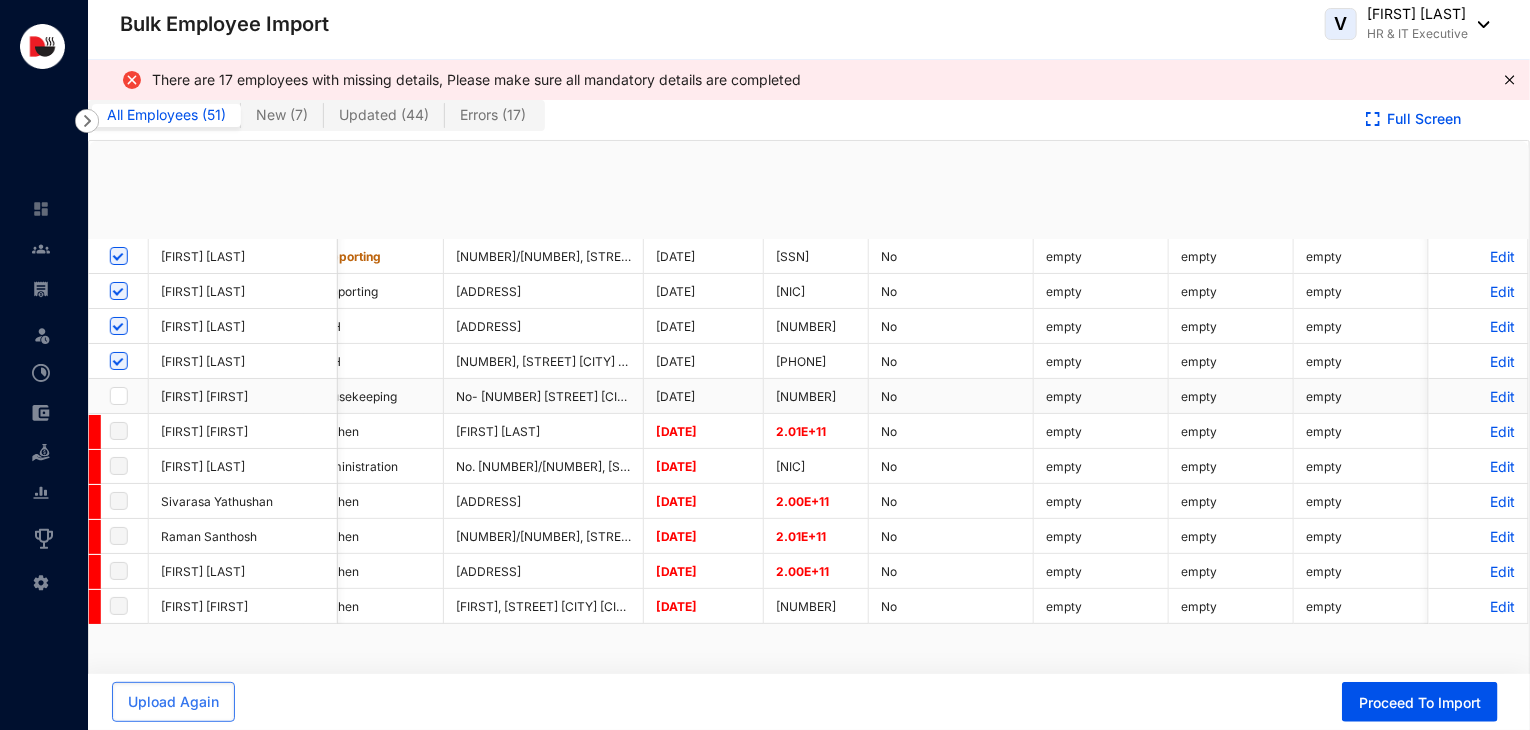 checkbox on "true" 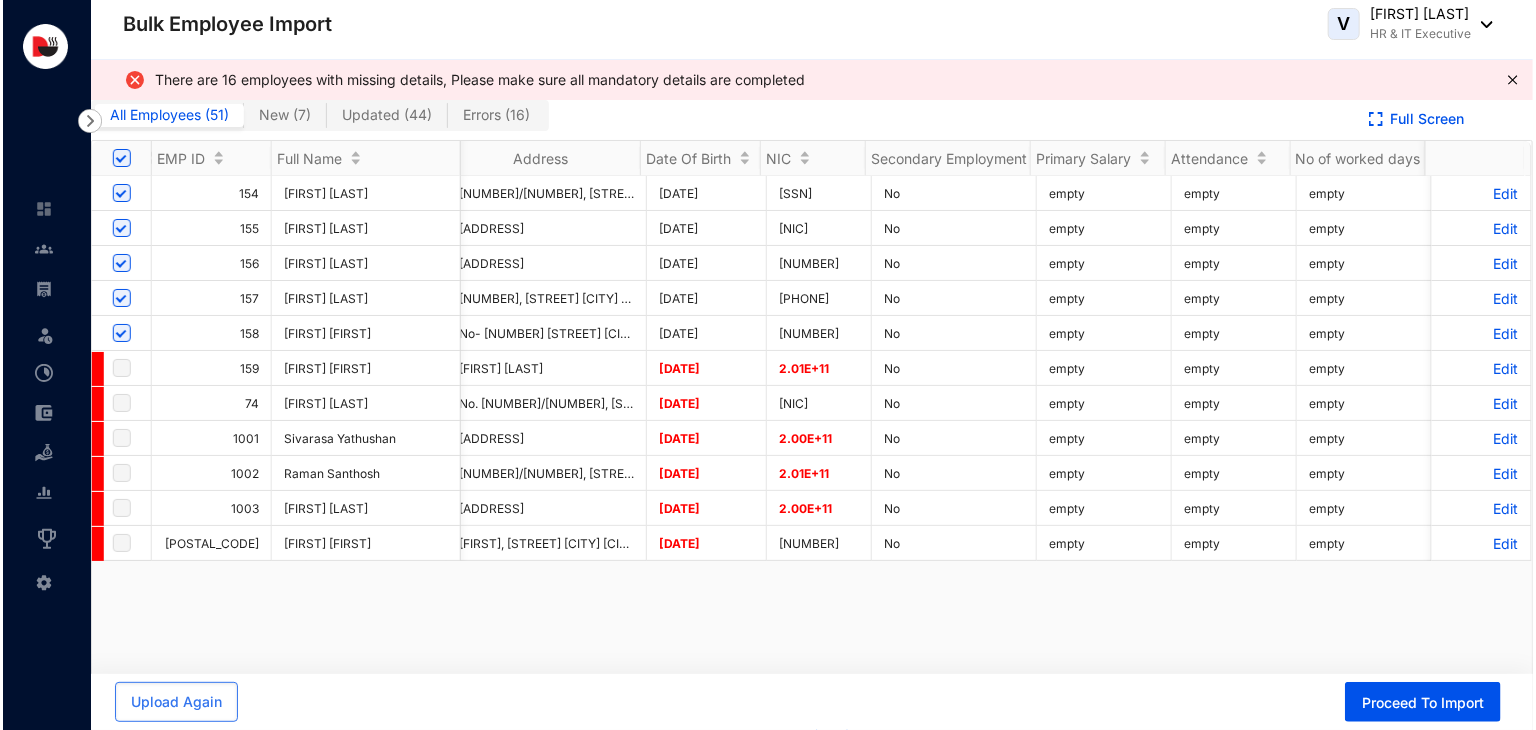 scroll, scrollTop: 0, scrollLeft: 0, axis: both 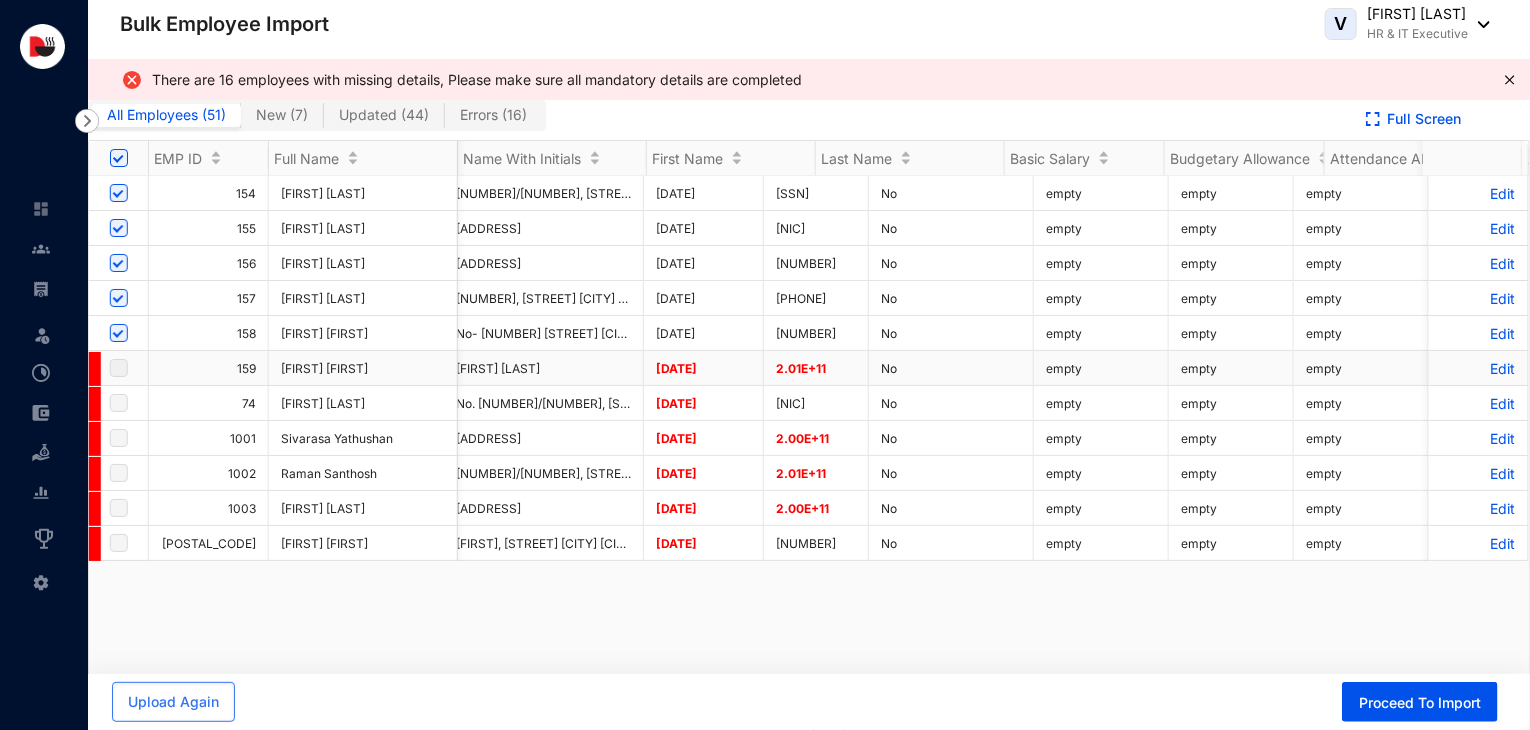 click on "Edit" at bounding box center (1478, 368) 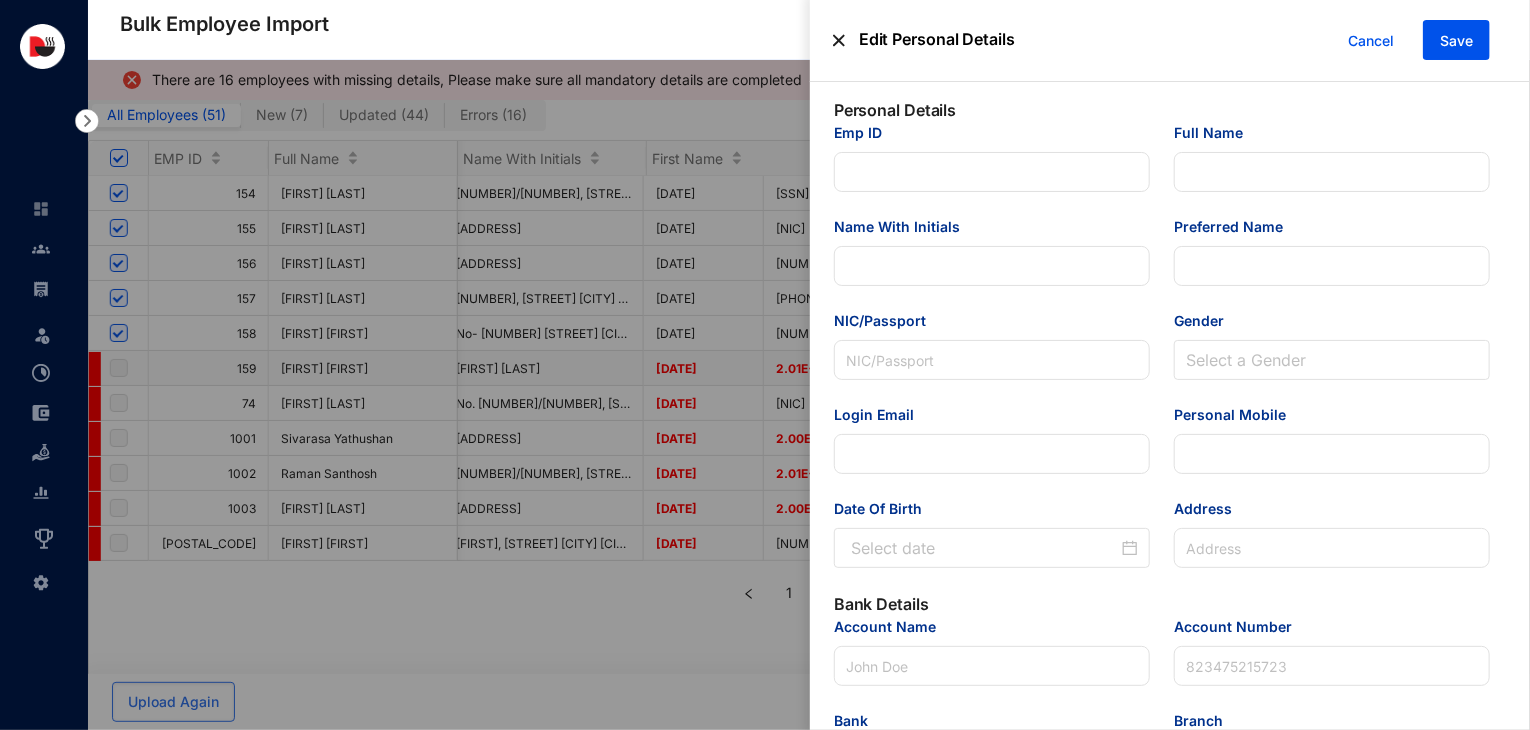 type on "159" 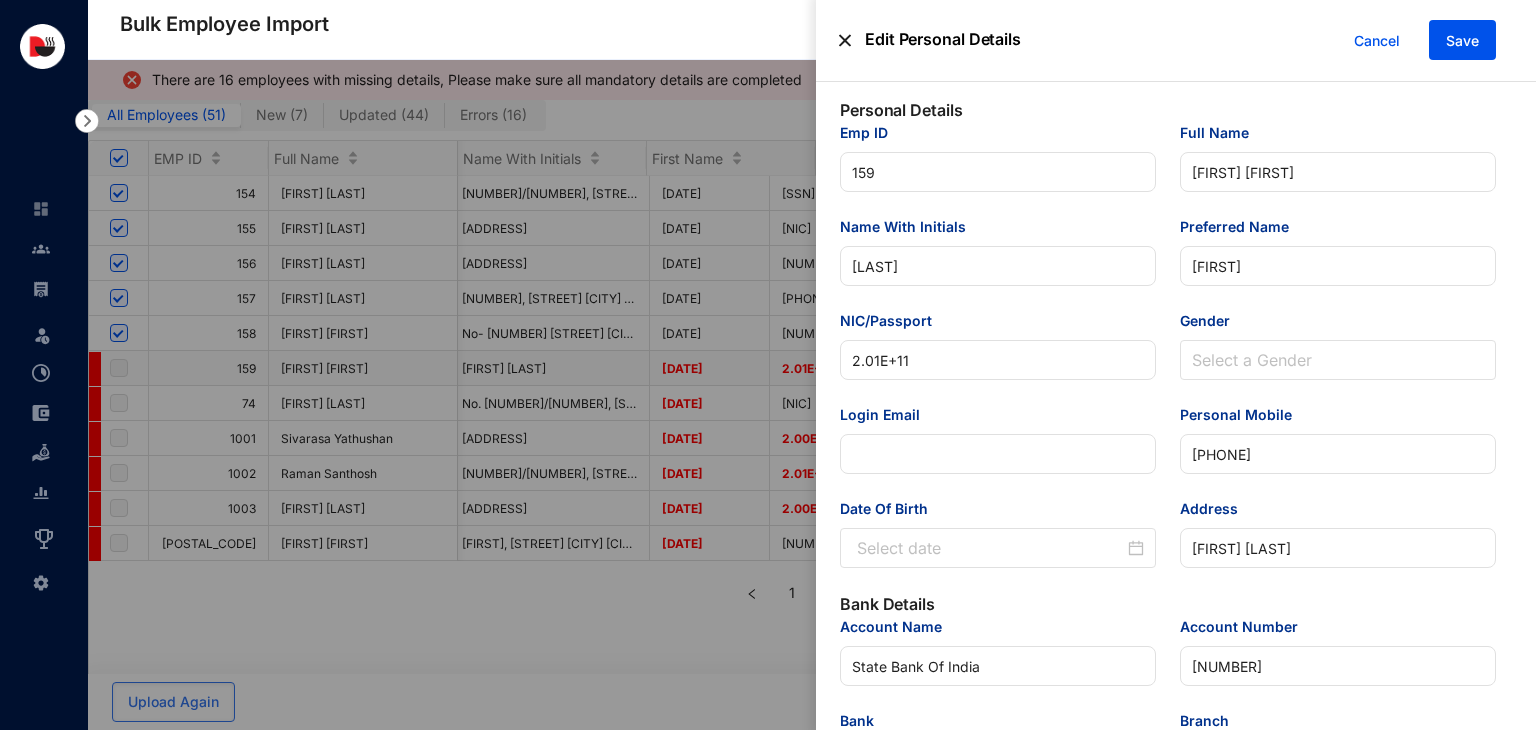 type on "[DATE]" 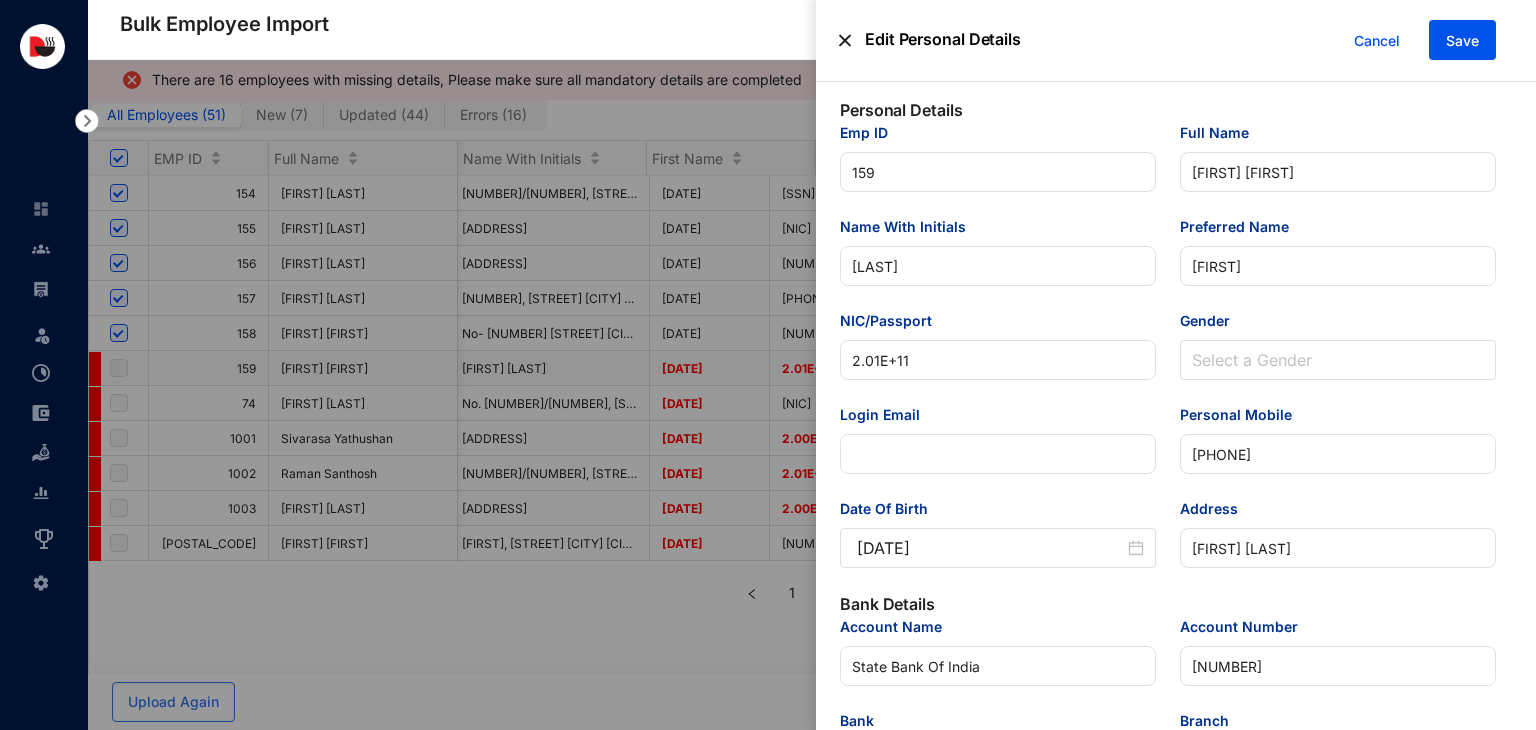 scroll, scrollTop: 0, scrollLeft: 4640, axis: horizontal 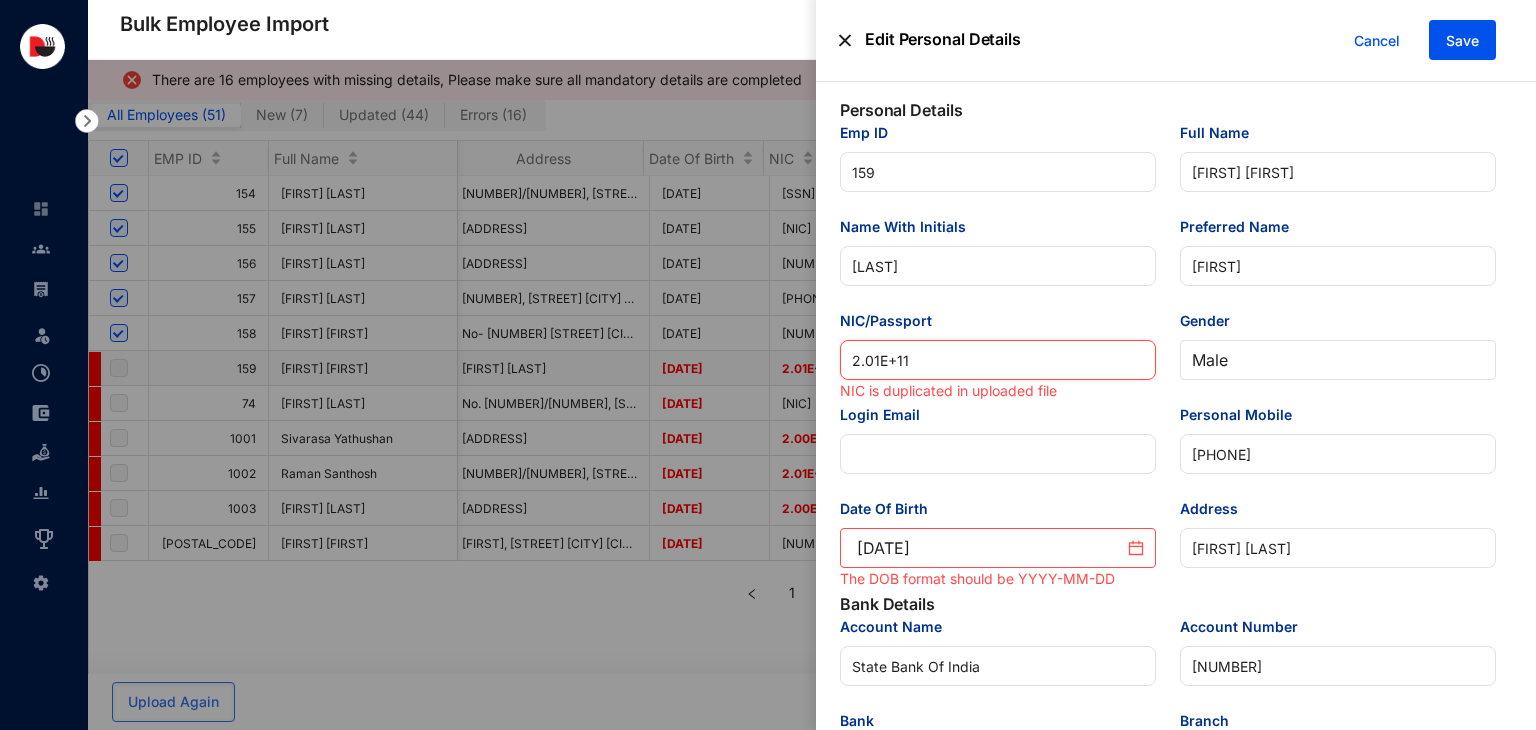 drag, startPoint x: 962, startPoint y: 369, endPoint x: 712, endPoint y: 388, distance: 250.72096 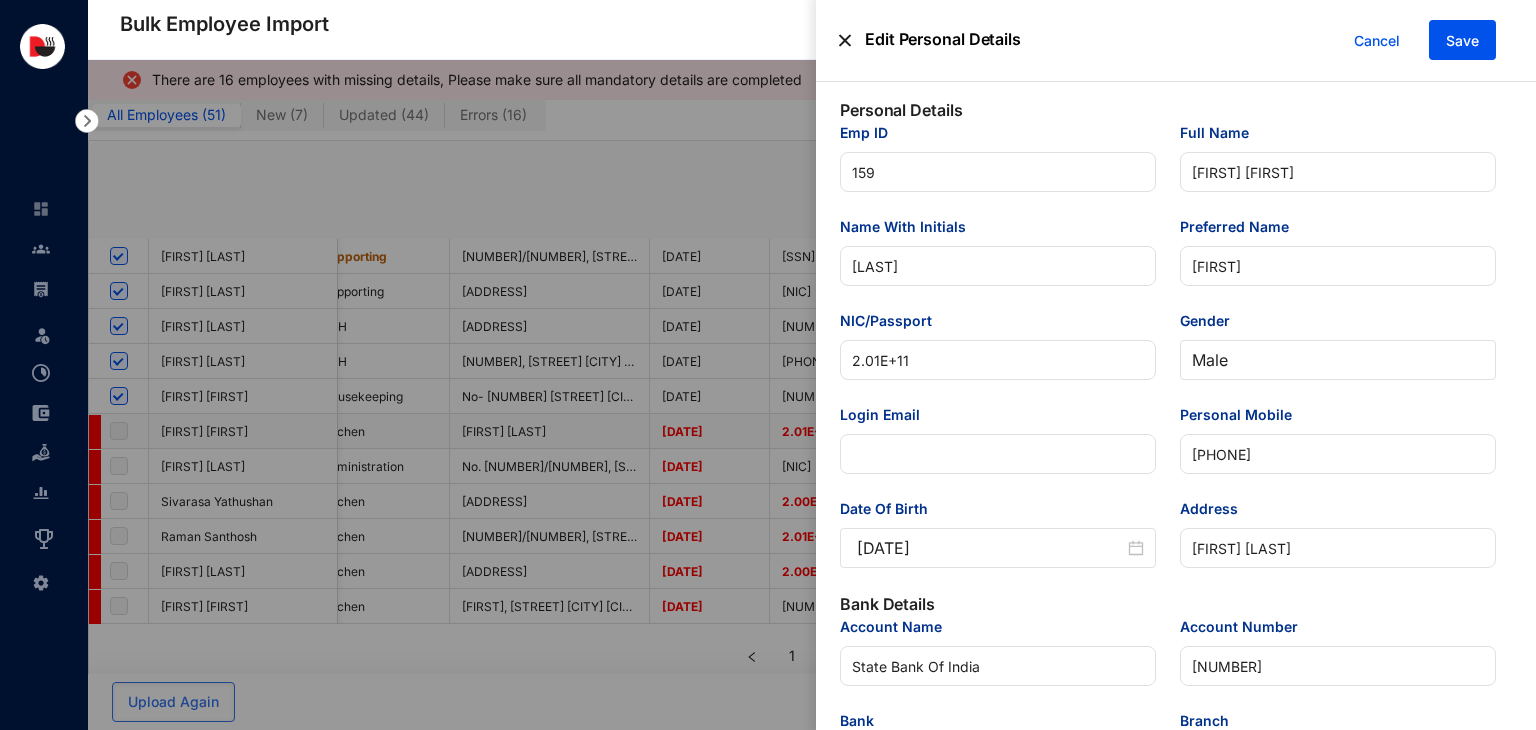 scroll, scrollTop: 0, scrollLeft: 4640, axis: horizontal 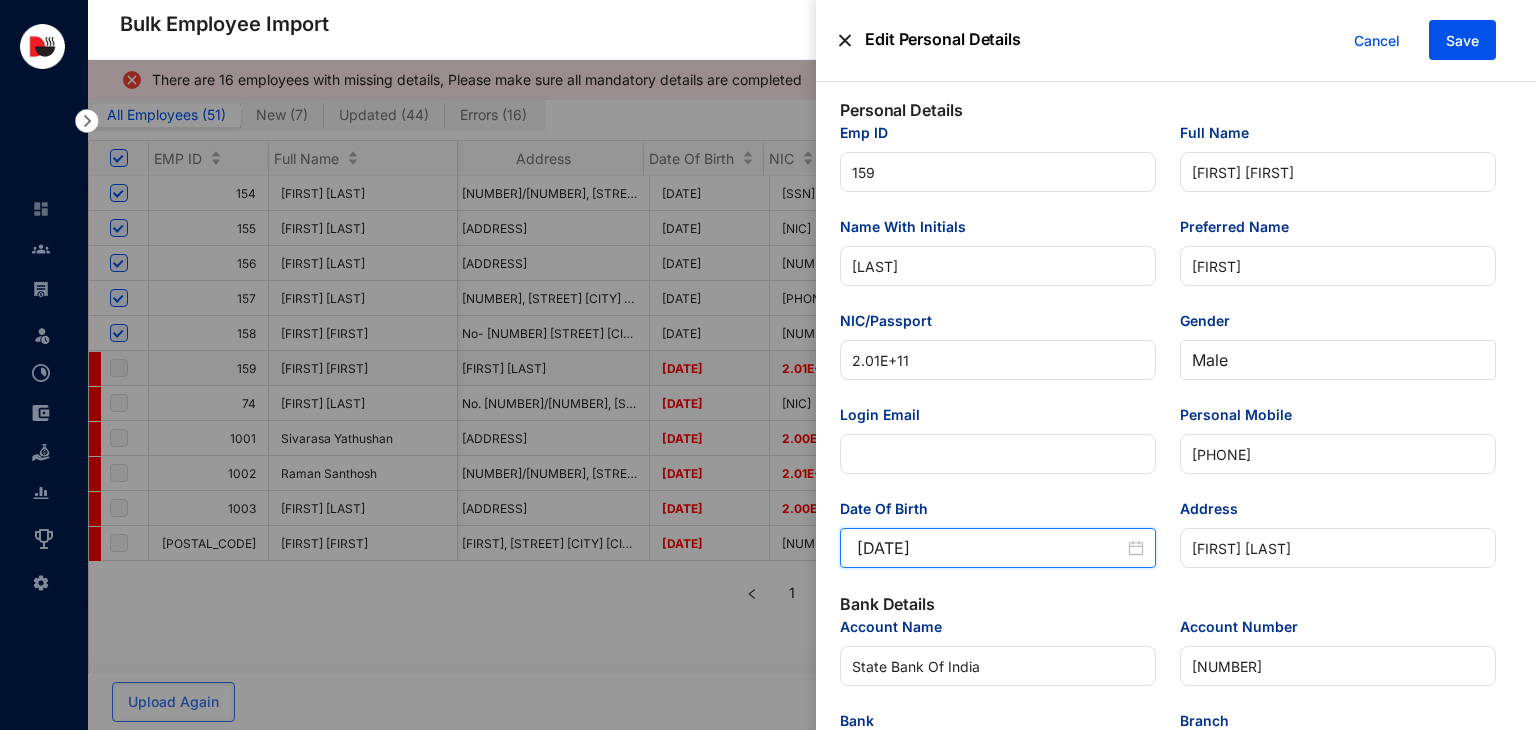 drag, startPoint x: 956, startPoint y: 553, endPoint x: 796, endPoint y: 565, distance: 160.44937 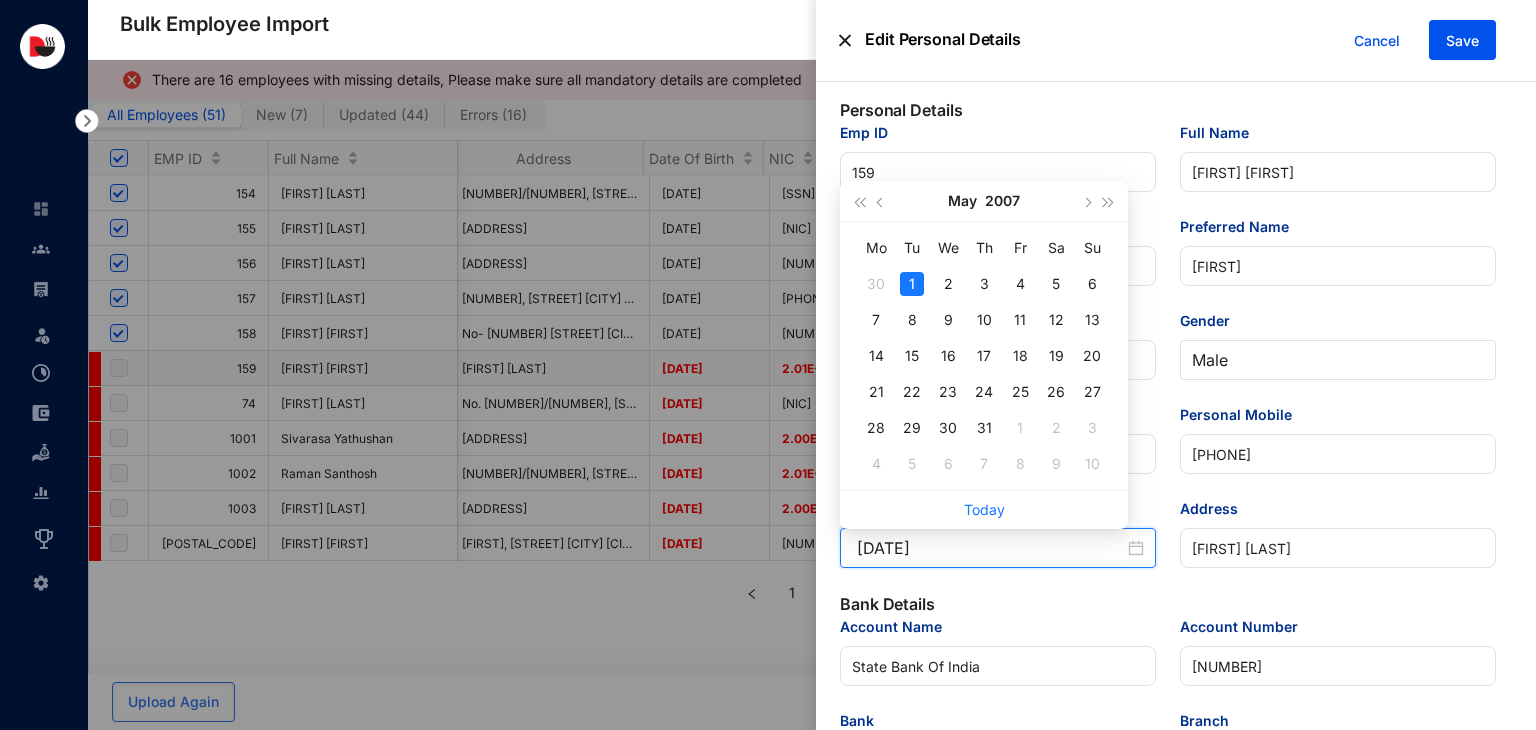 type on "[DATE]" 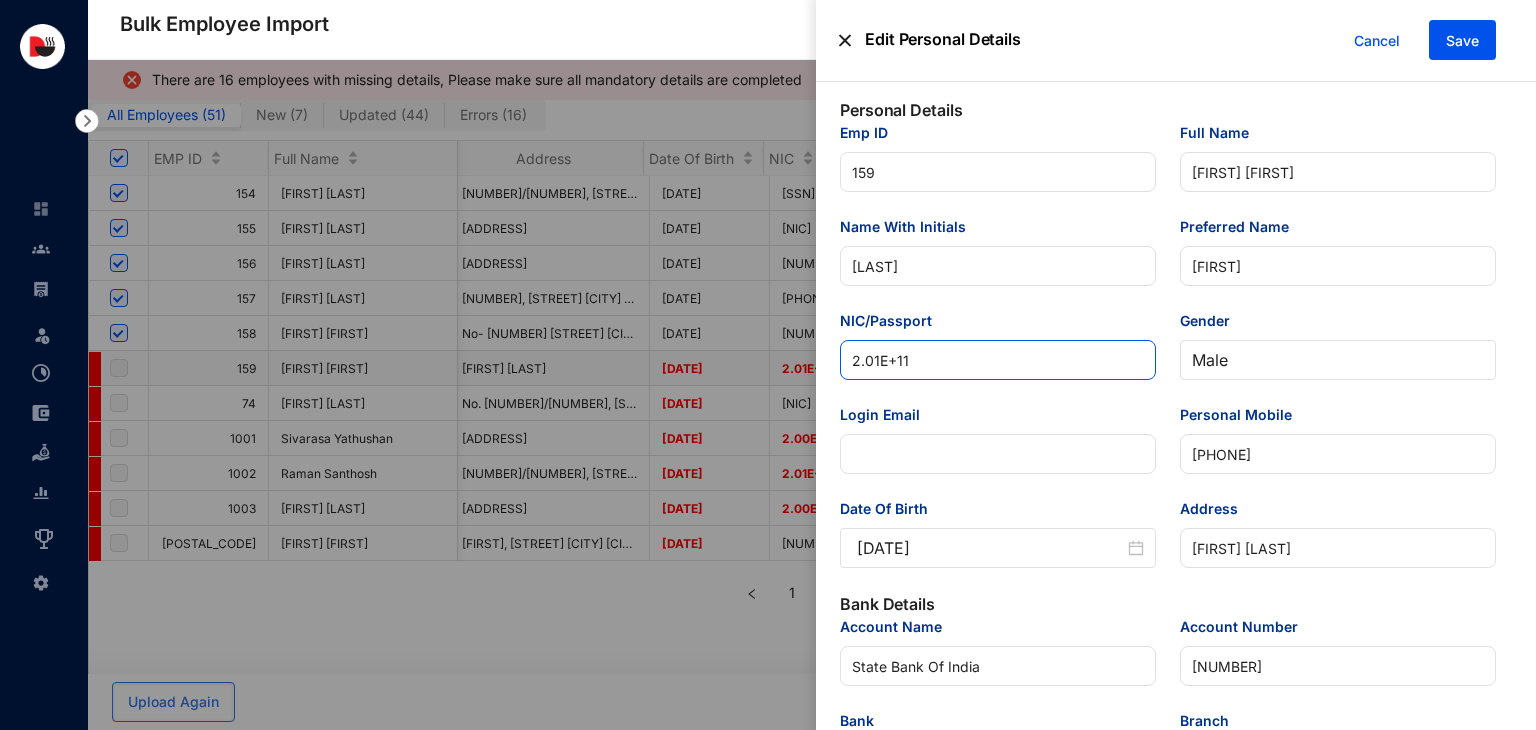 drag, startPoint x: 917, startPoint y: 357, endPoint x: 802, endPoint y: 373, distance: 116.10771 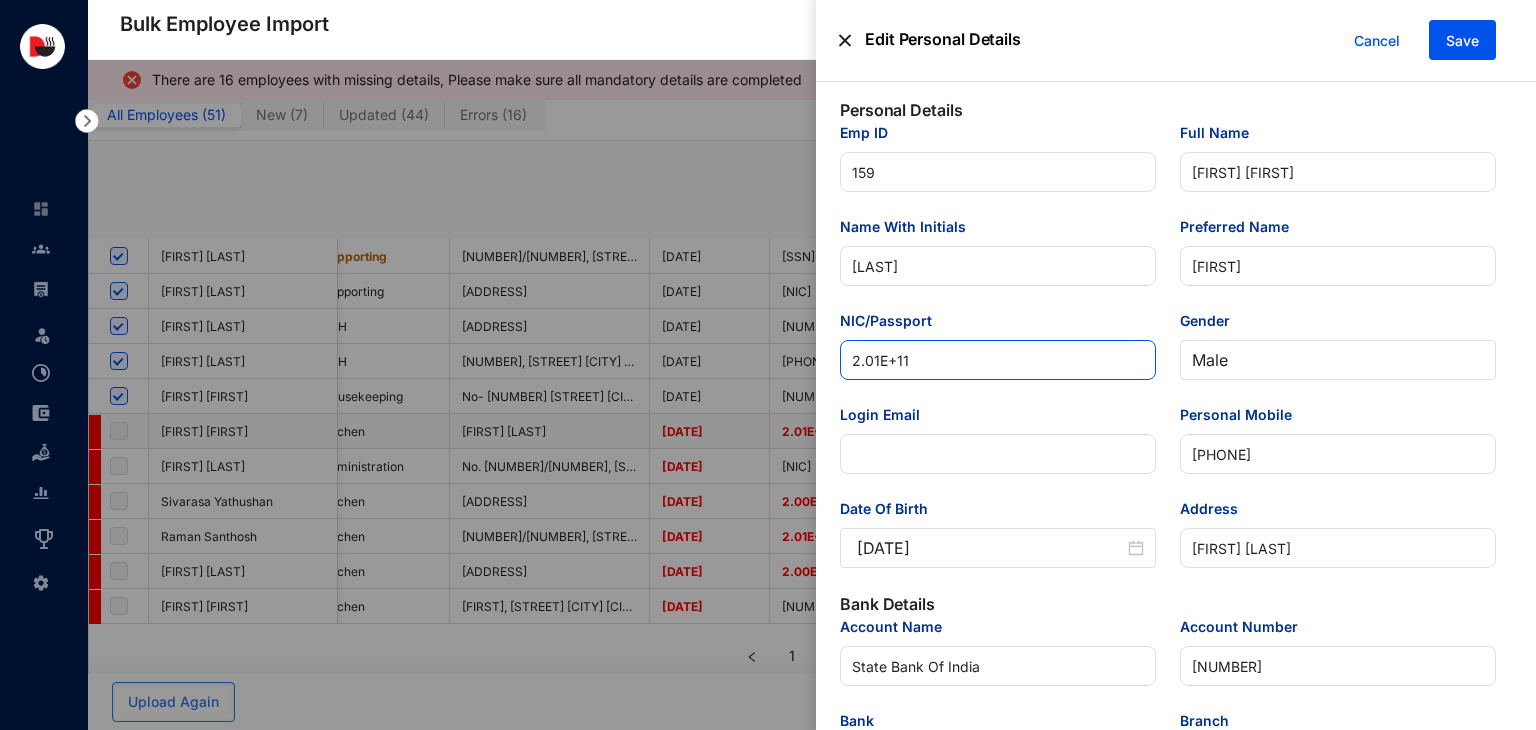 scroll, scrollTop: 0, scrollLeft: 4640, axis: horizontal 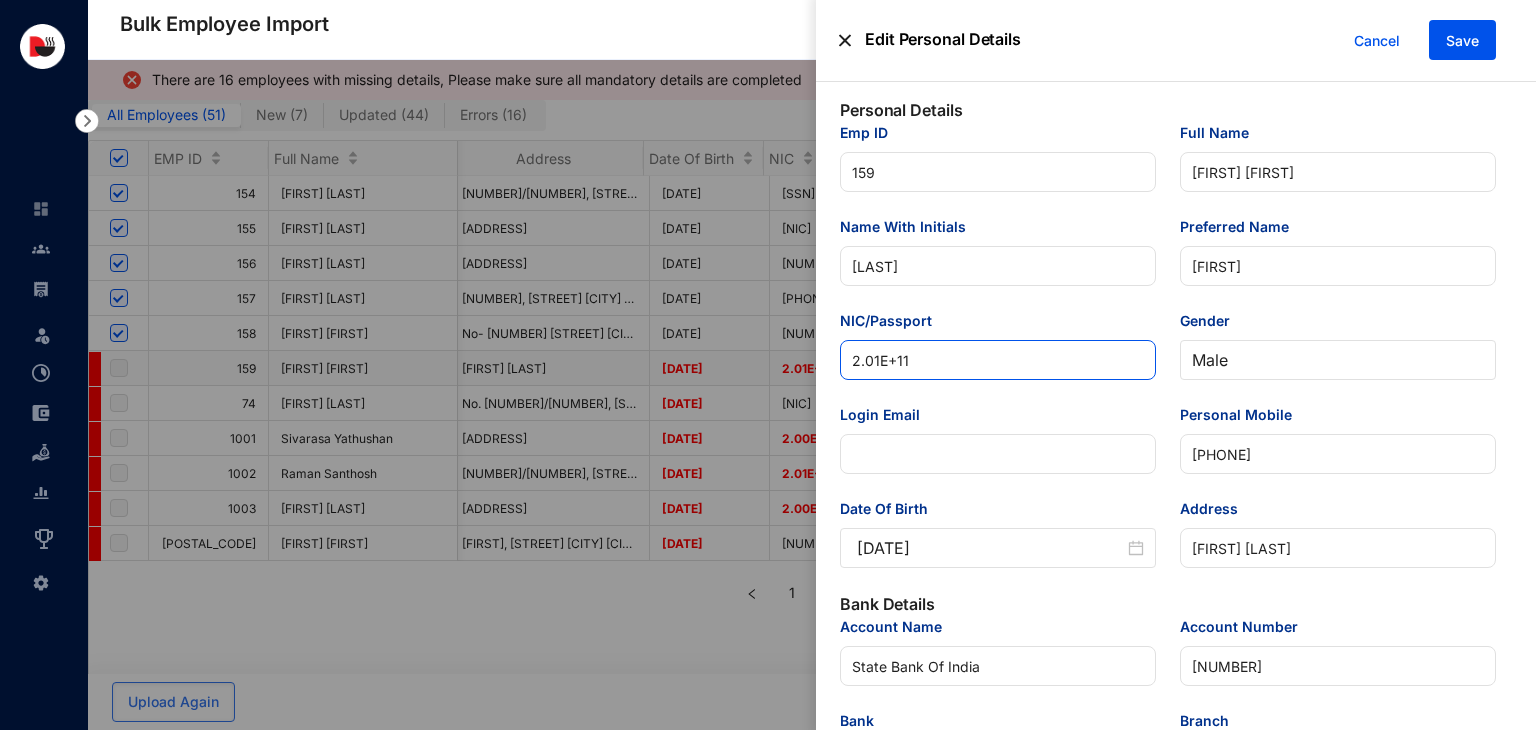 drag, startPoint x: 964, startPoint y: 368, endPoint x: 826, endPoint y: 370, distance: 138.0145 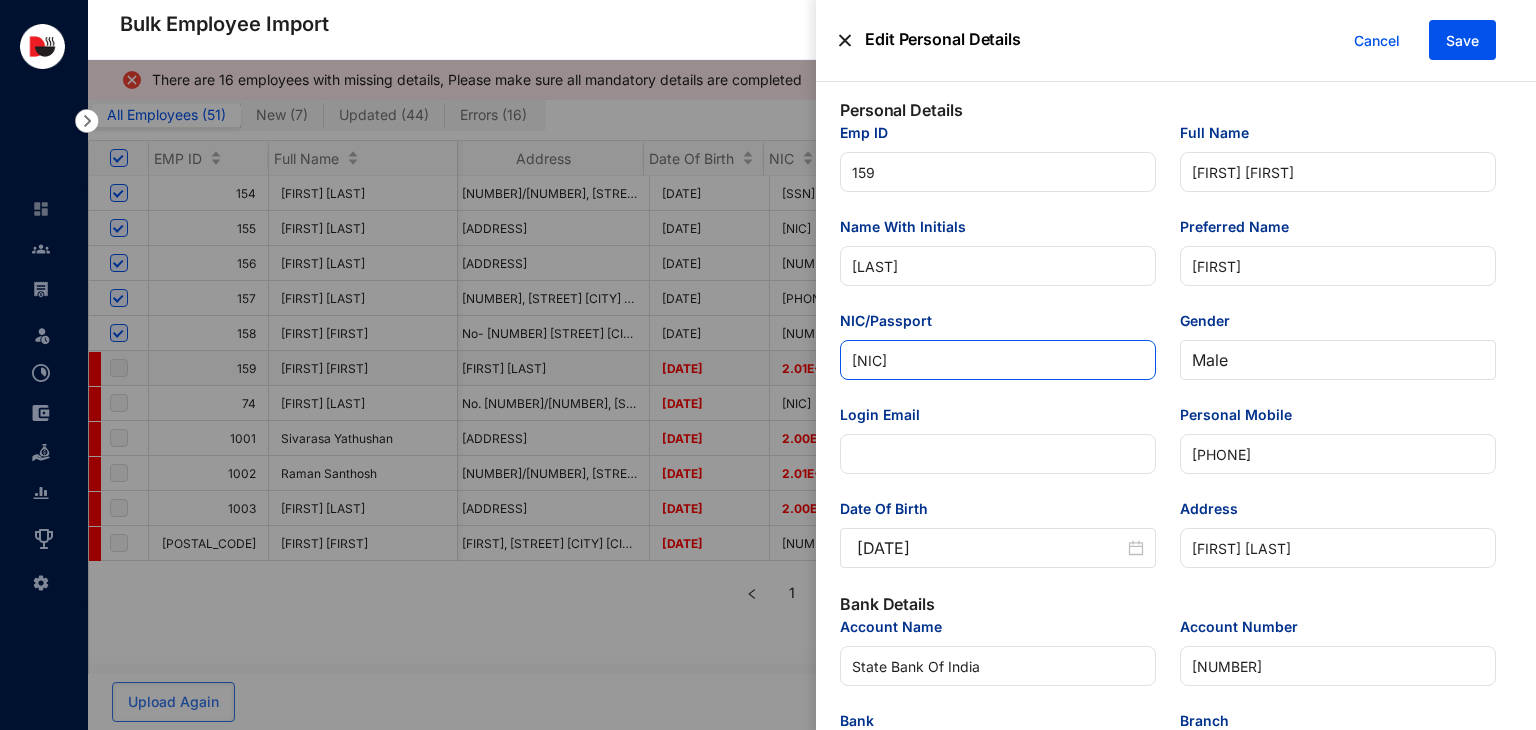 type on "[NIC]" 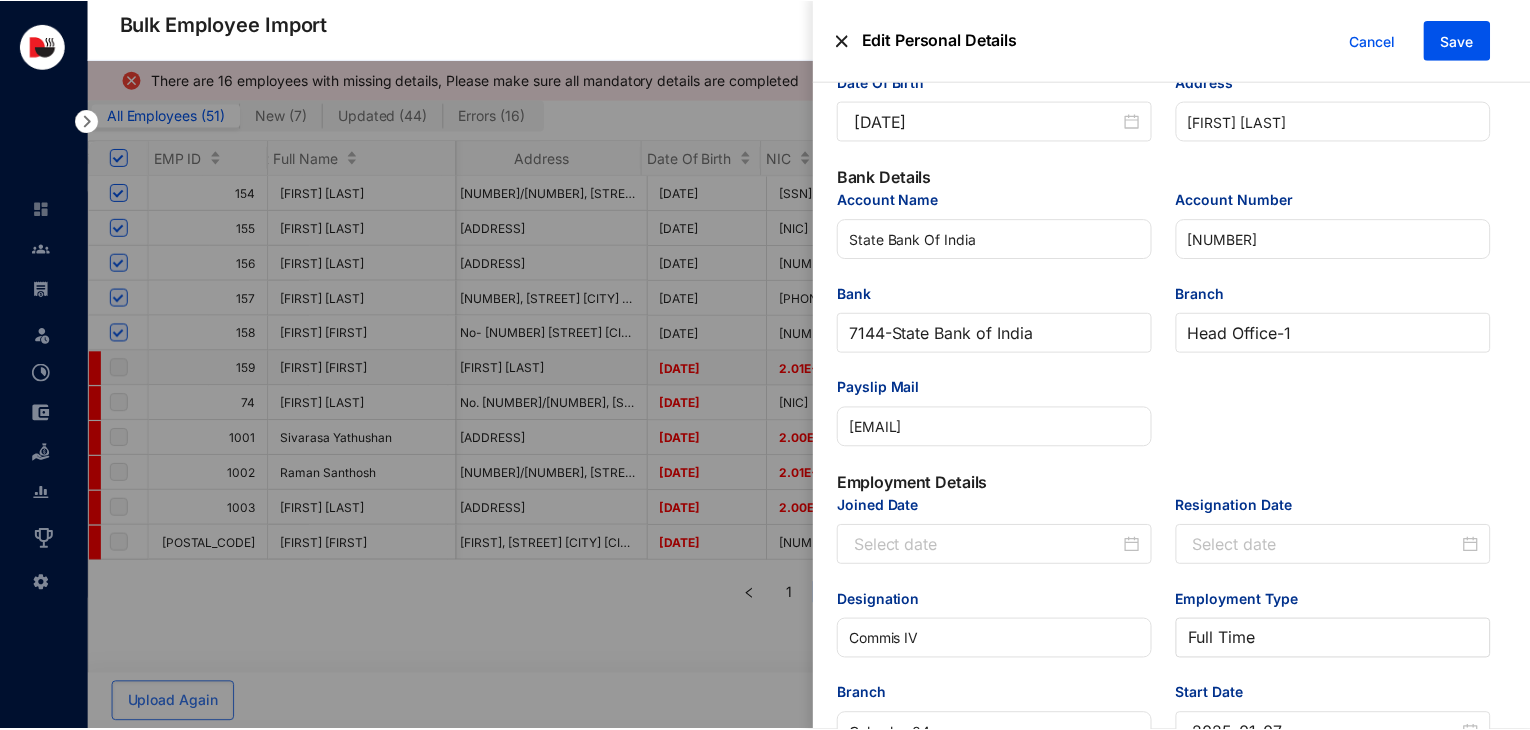 scroll, scrollTop: 428, scrollLeft: 0, axis: vertical 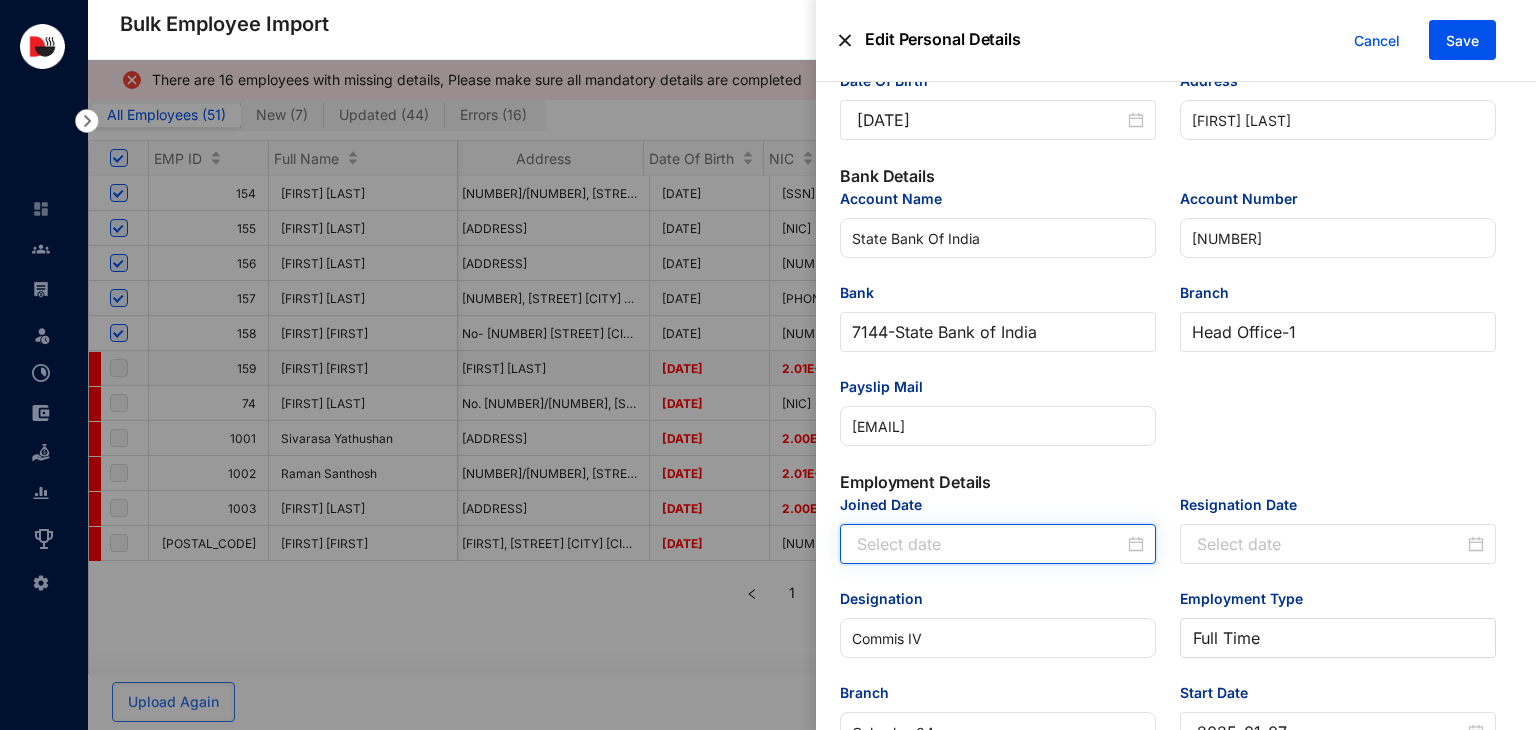 click on "Joined Date" at bounding box center (990, 544) 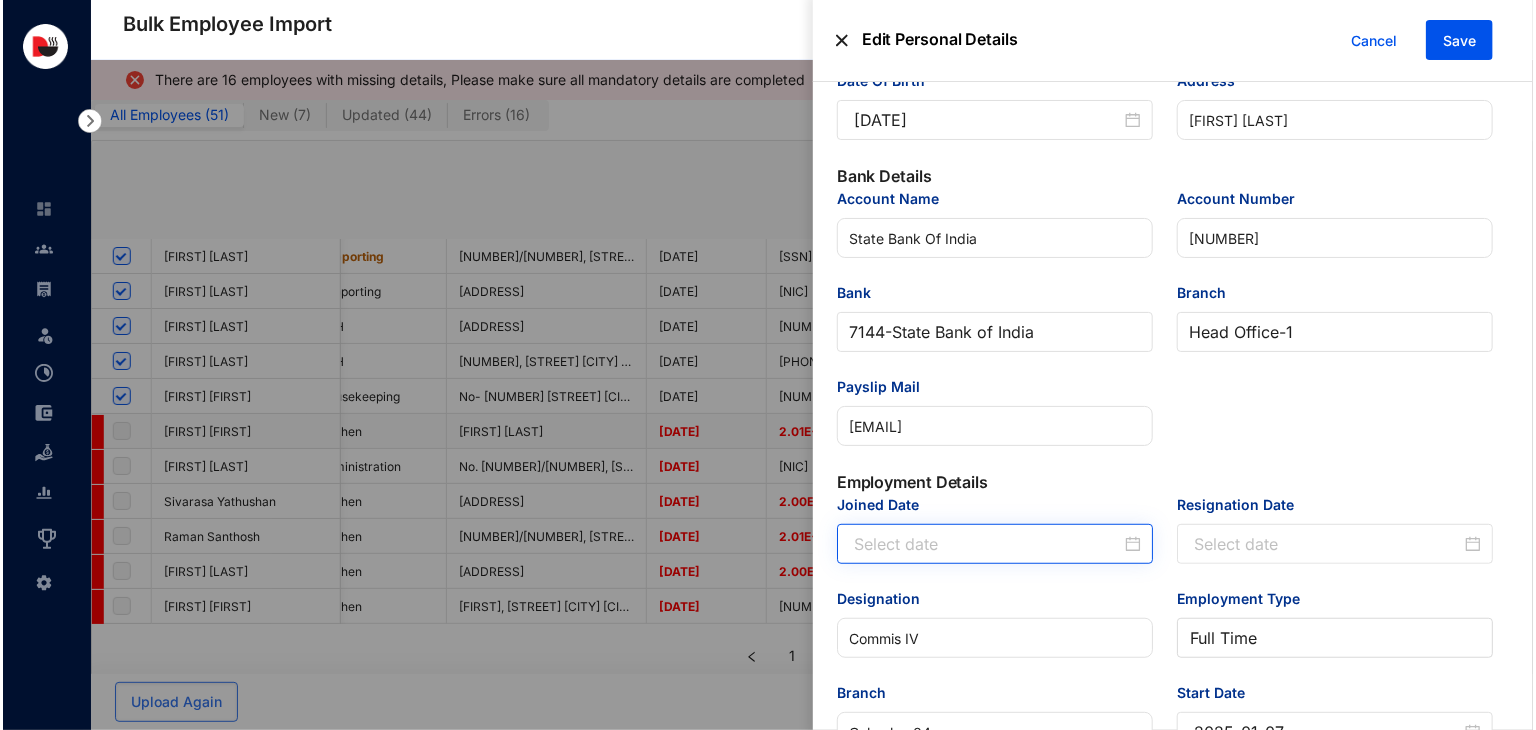 scroll, scrollTop: 0, scrollLeft: 4640, axis: horizontal 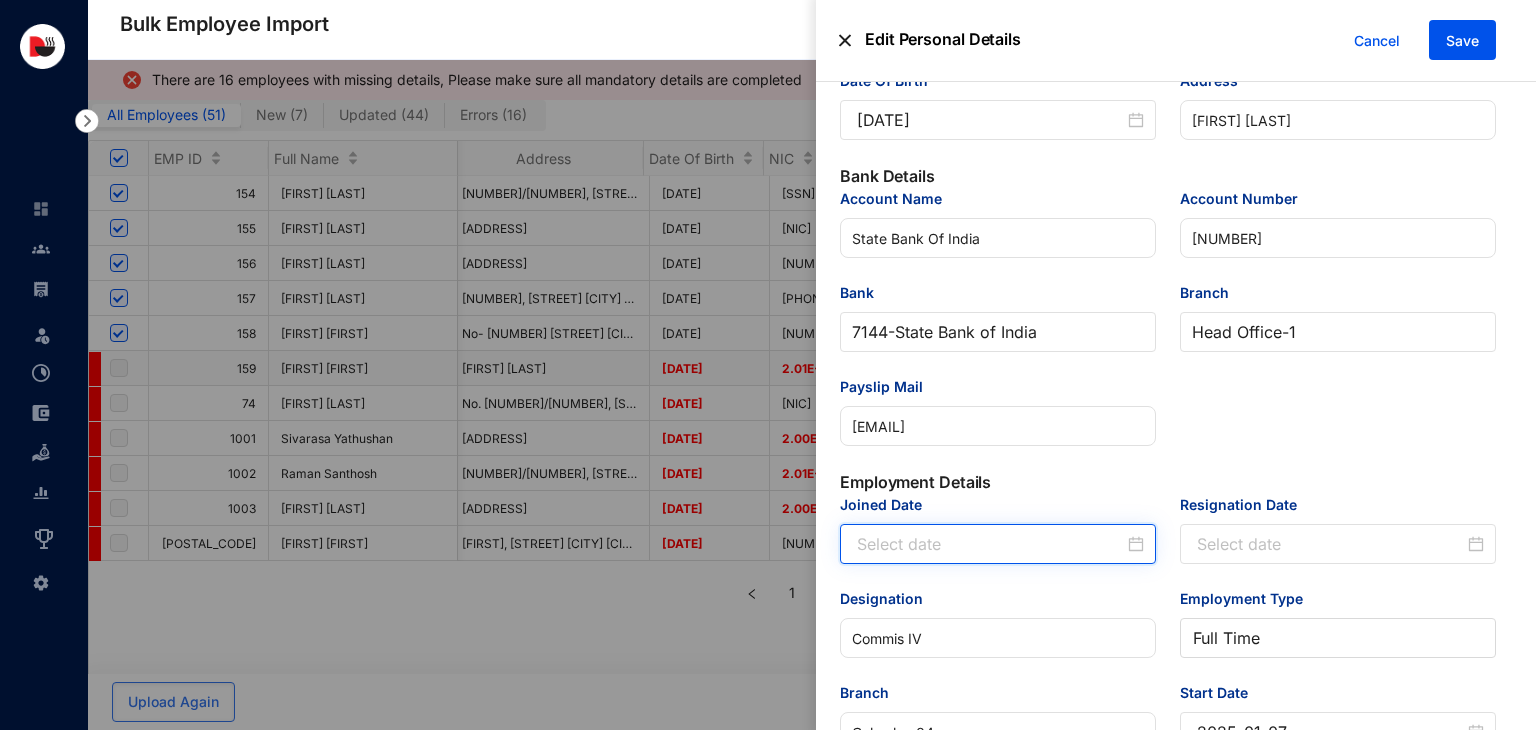 click on "Joined Date" at bounding box center (990, 544) 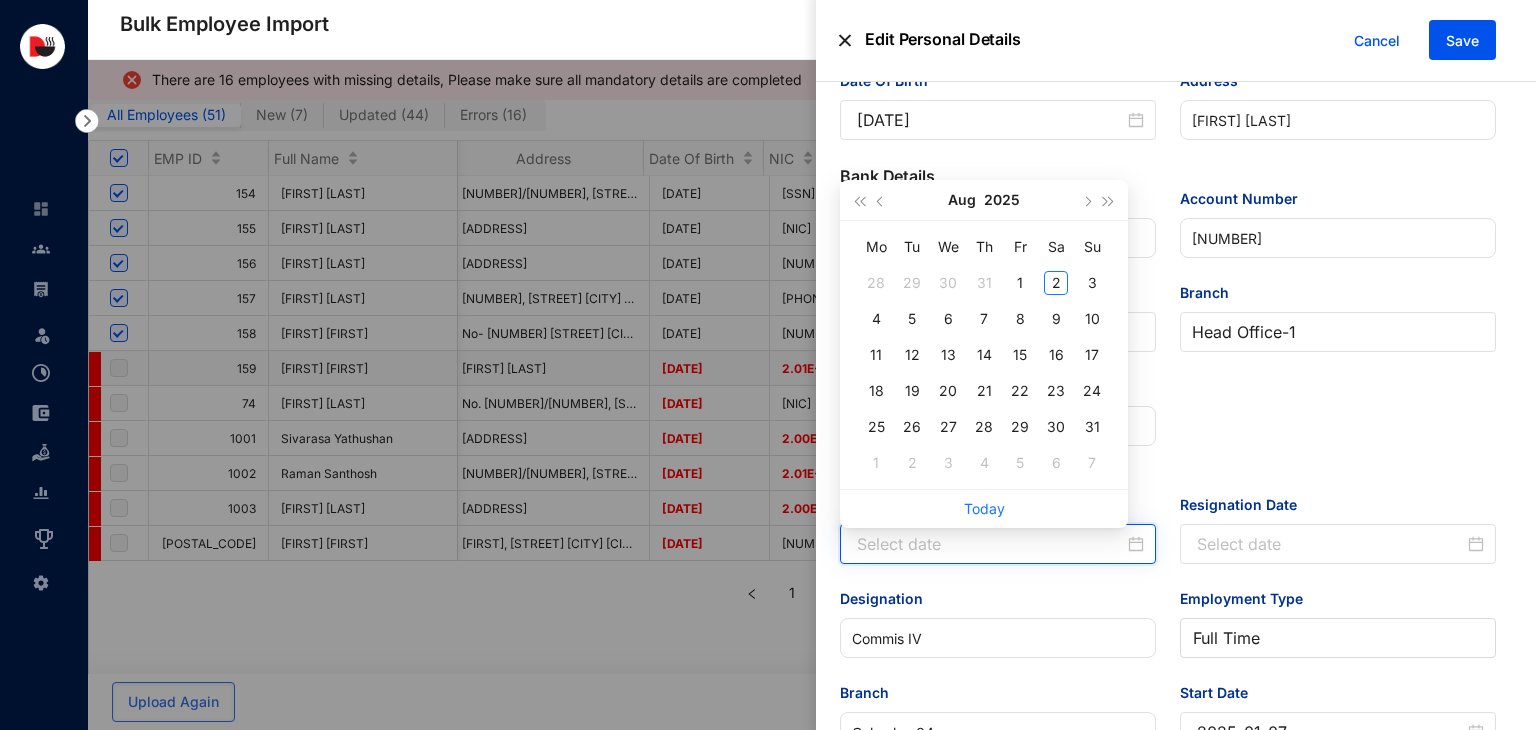 paste on "[DATE]" 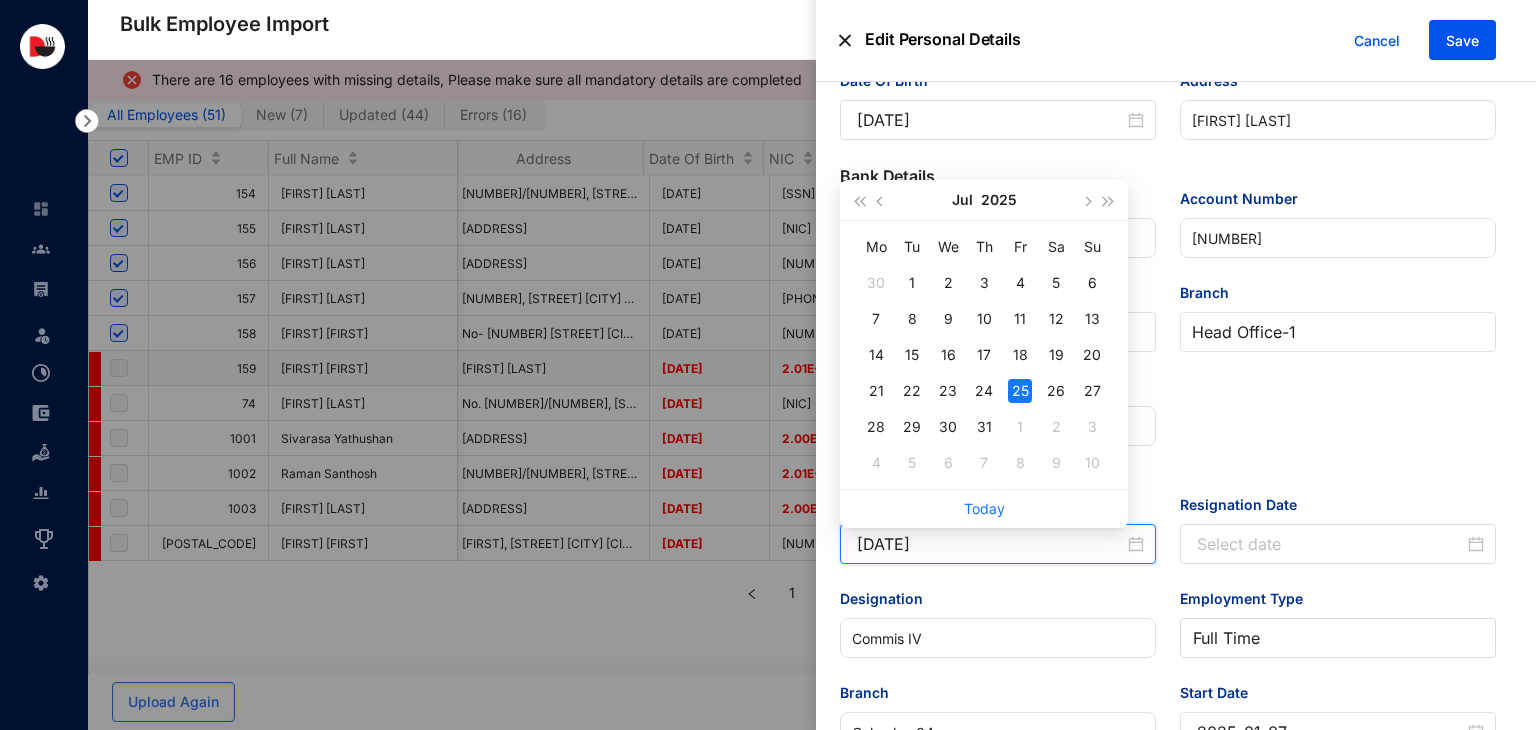 type on "[DATE]" 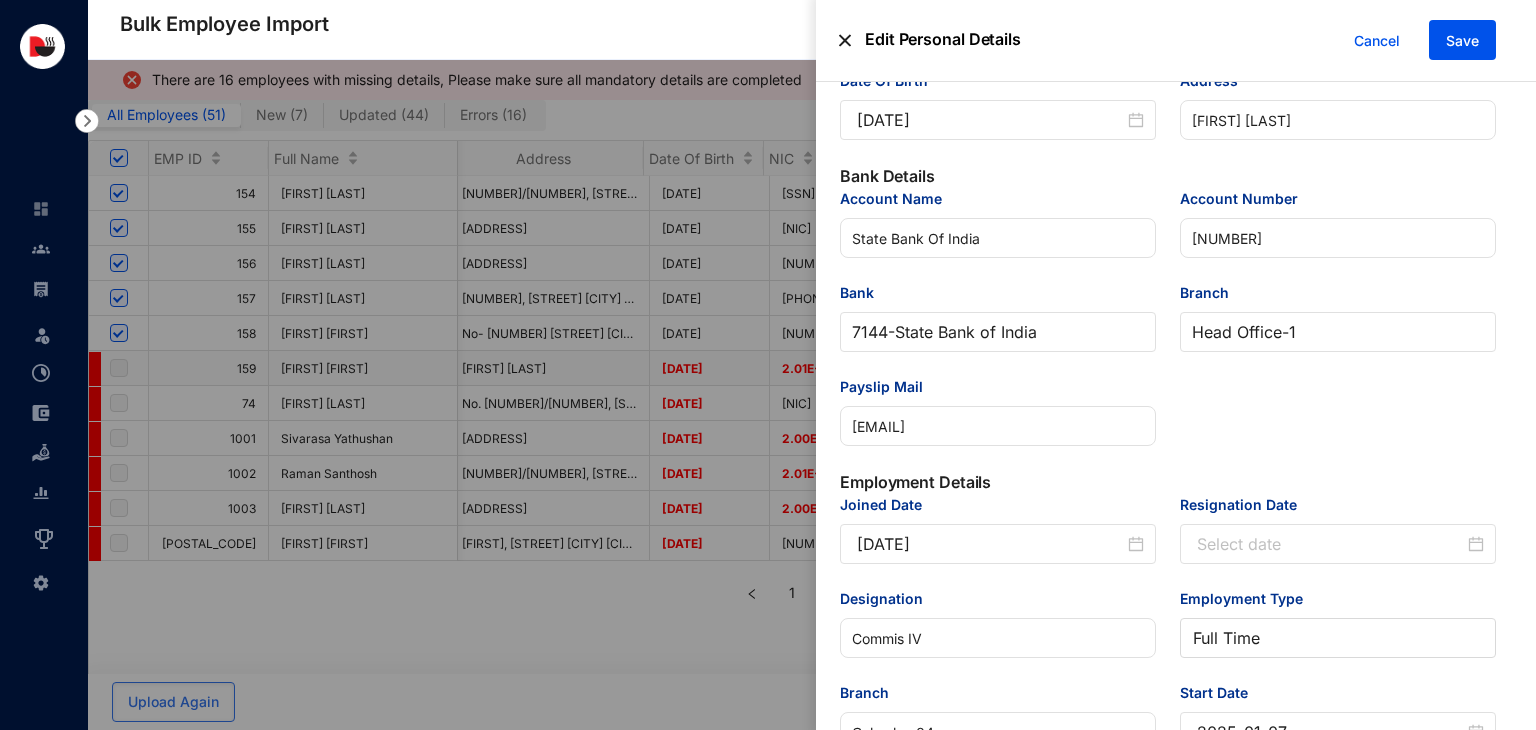 click on "Account Name [BANK NAME] Account Number [ACCOUNT NUMBER] Bank [BANK CODE] - [BANK NAME] Branch [BRANCH NAME] - [BRANCH CODE] Payslip Mail [EMAIL]" at bounding box center [1168, 329] 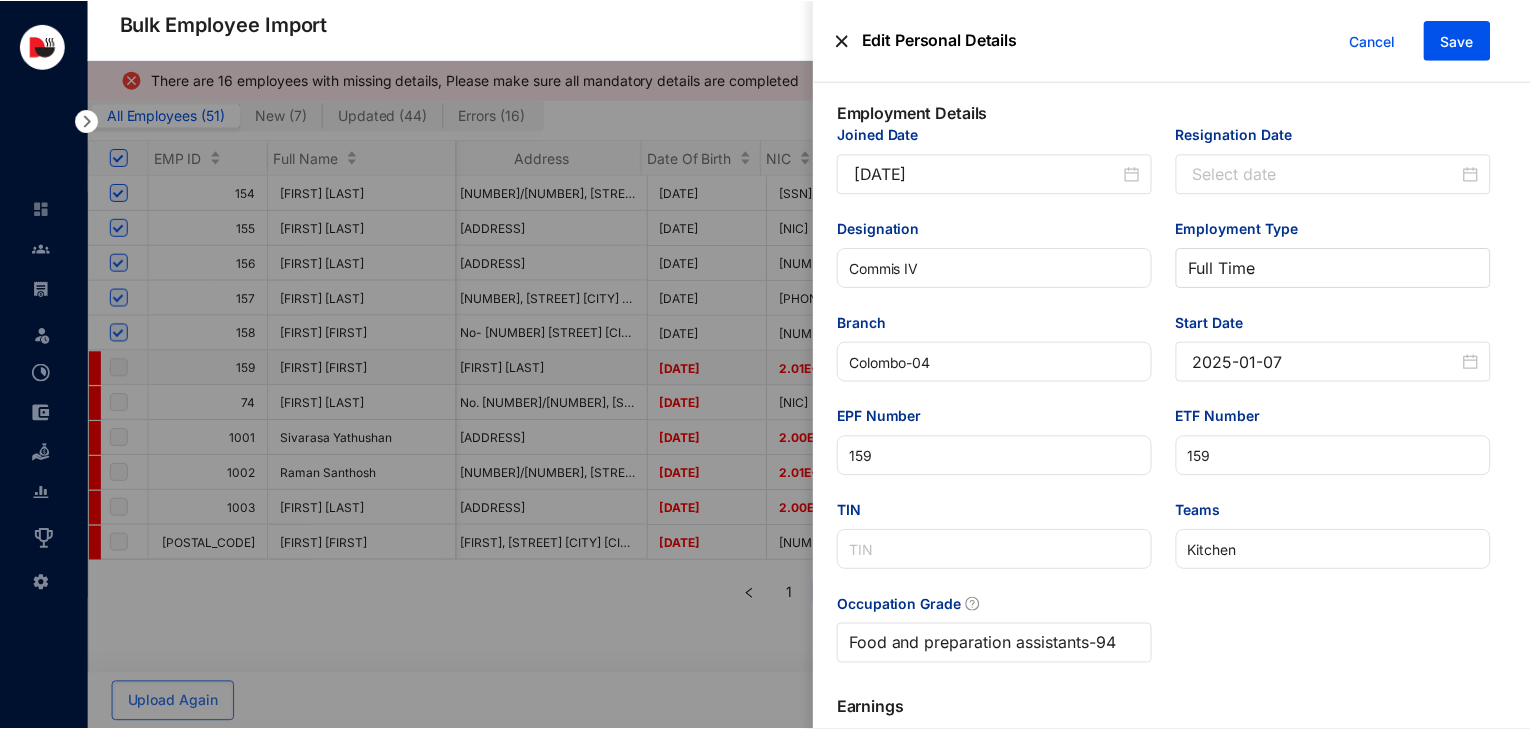 scroll, scrollTop: 799, scrollLeft: 0, axis: vertical 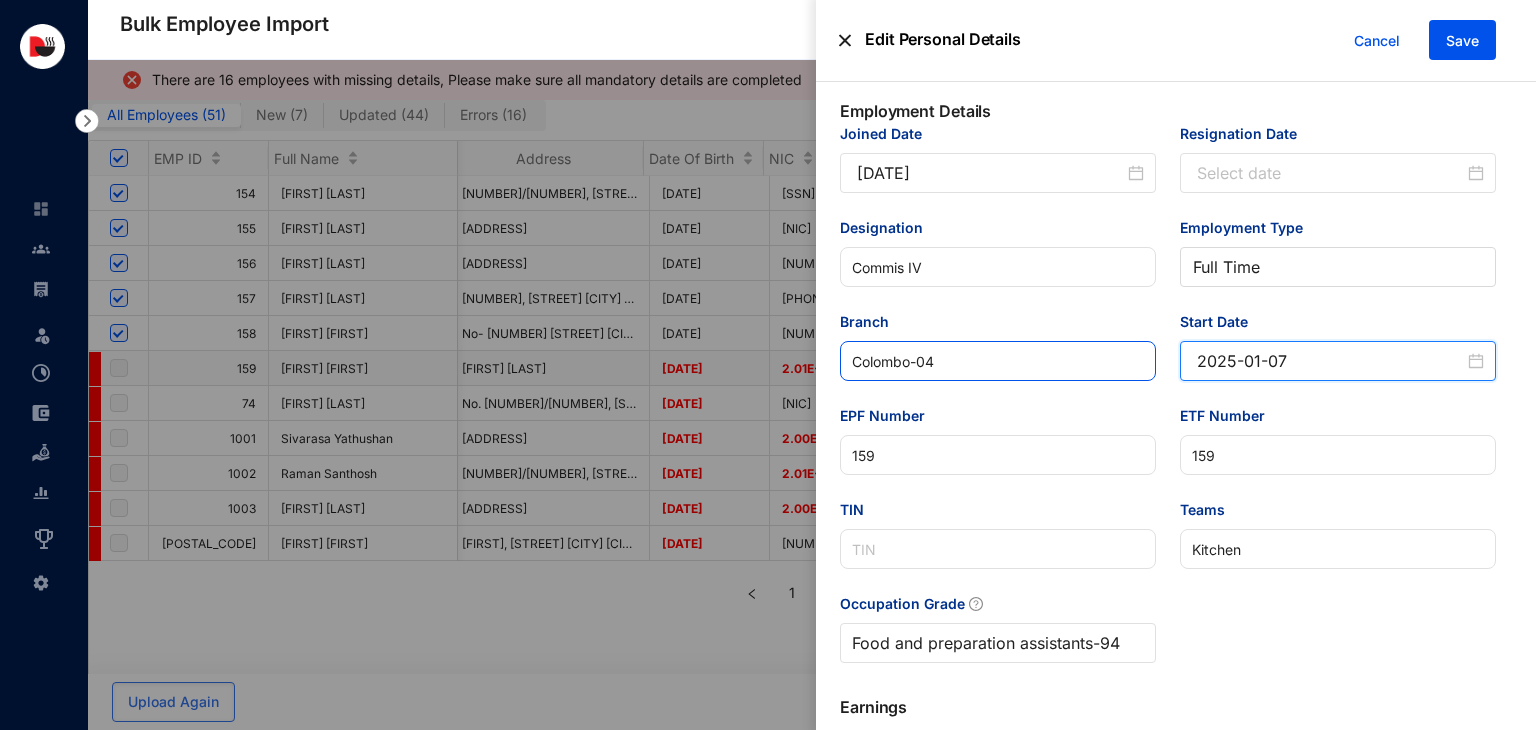 drag, startPoint x: 1288, startPoint y: 365, endPoint x: 1095, endPoint y: 373, distance: 193.16573 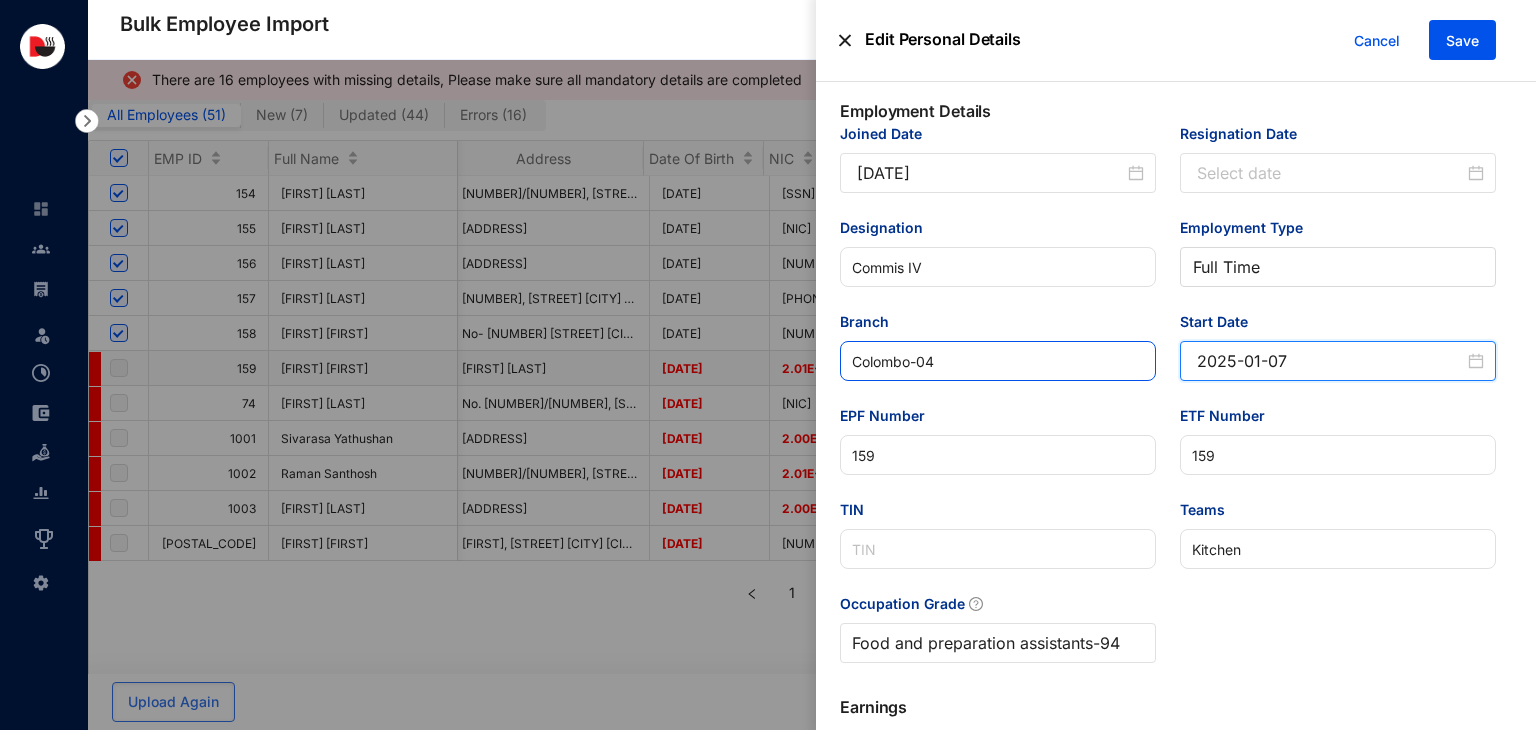 click on "Joined Date [DATE] Resignation Date Designation Commis IV Employment Type Full Time Branch Colombo-04 Start Date [DATE] EPF Number 159 ETF Number 159 TIN Teams Kitchen Occupation Grade Food and preparation assistants - 94" at bounding box center [1168, 405] 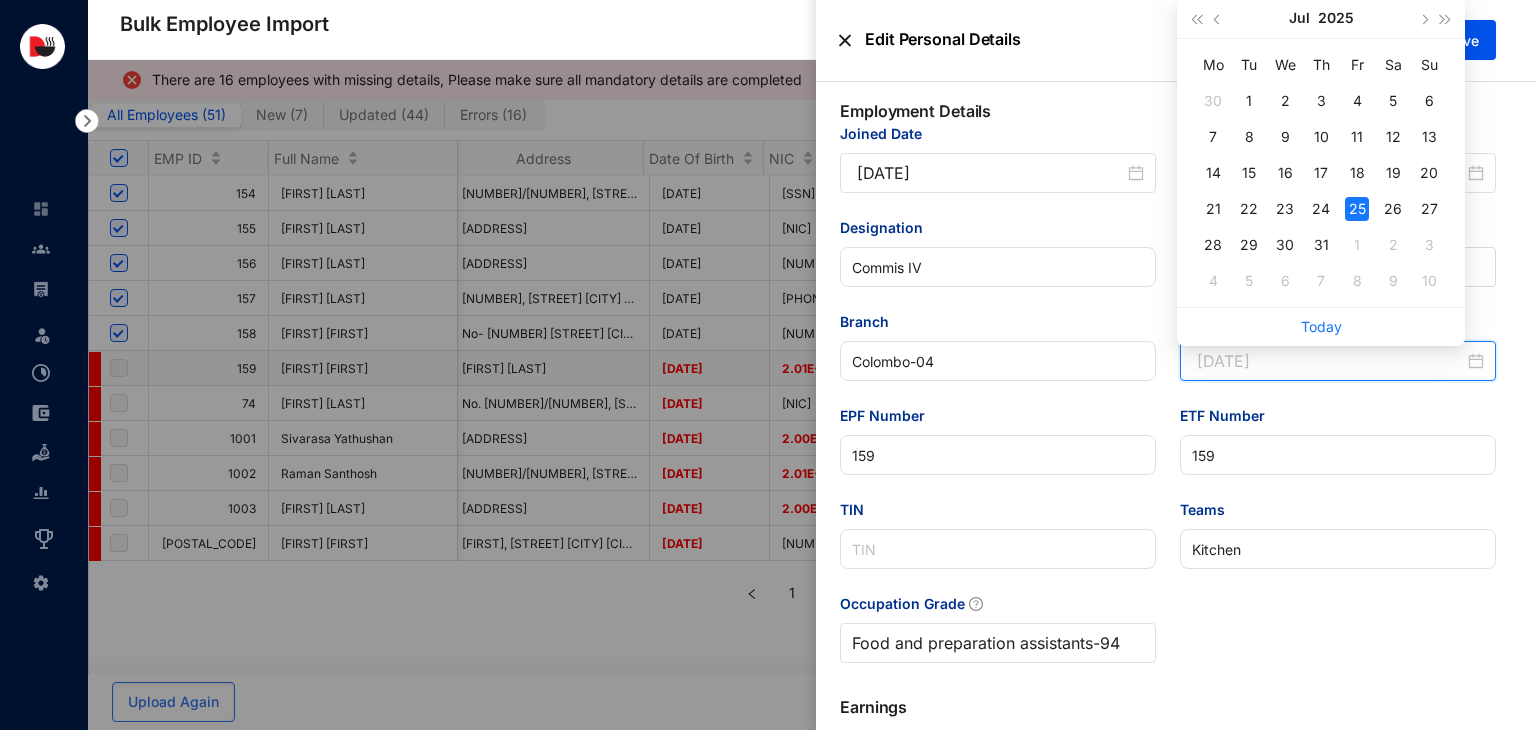 type on "[DATE]" 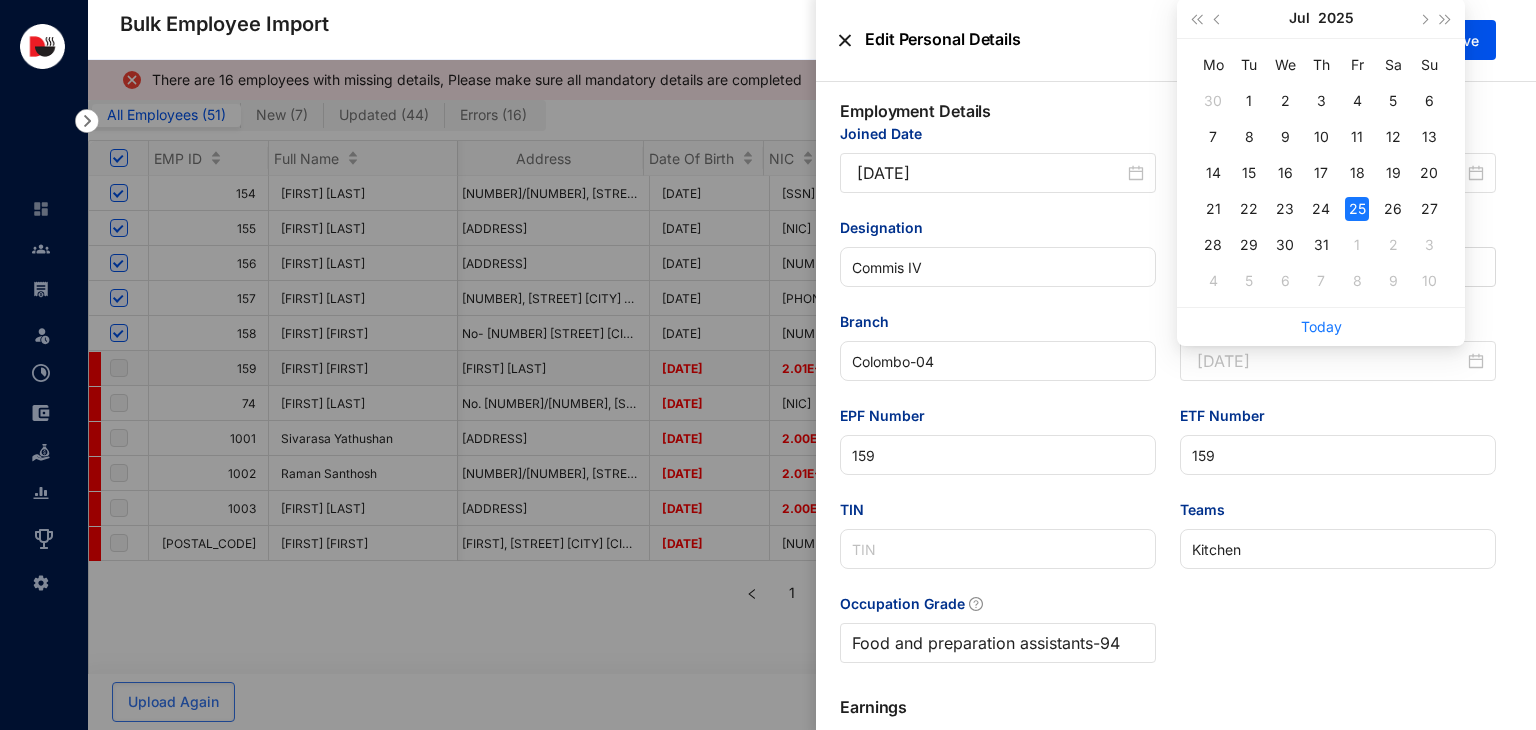 click on "25" at bounding box center (1357, 209) 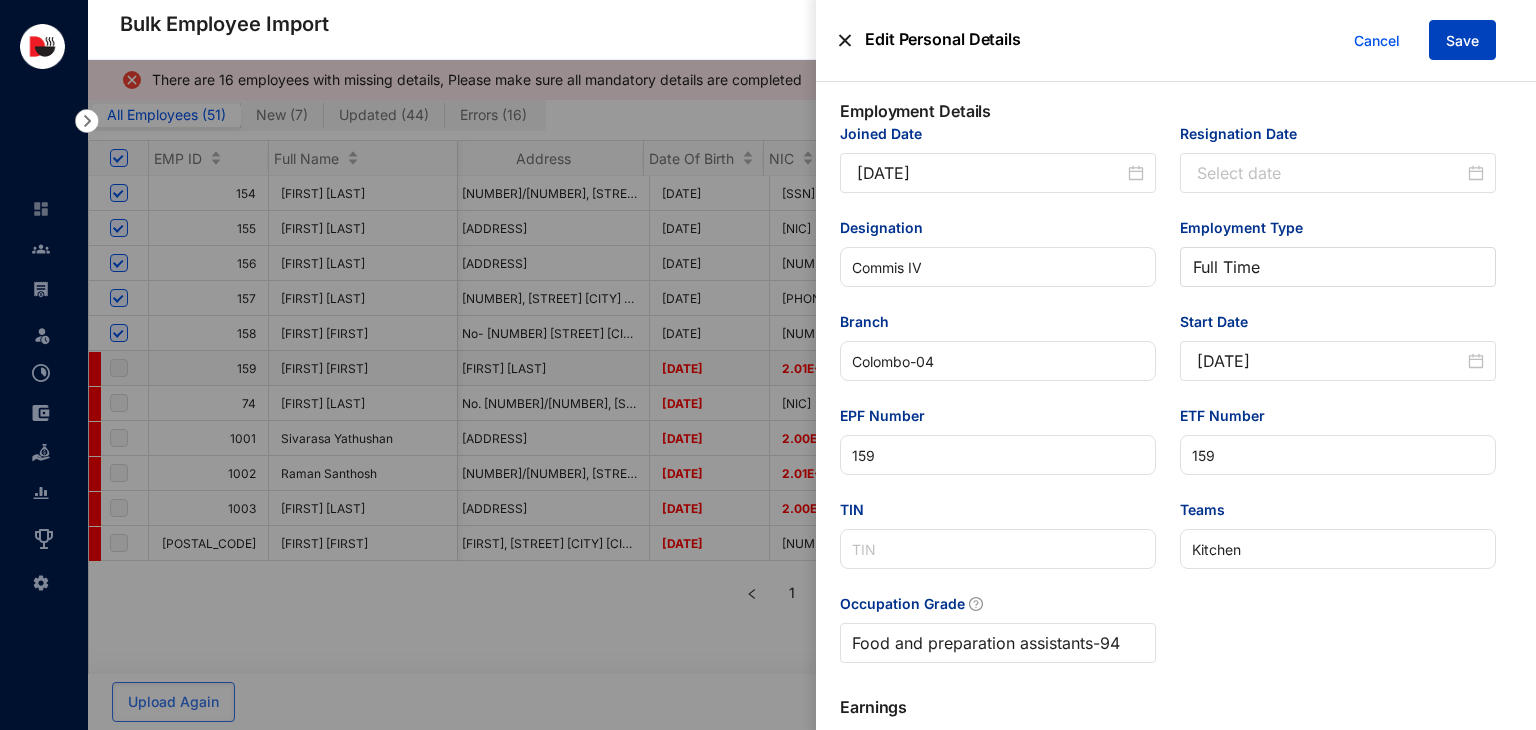 click on "Save" at bounding box center [1462, 41] 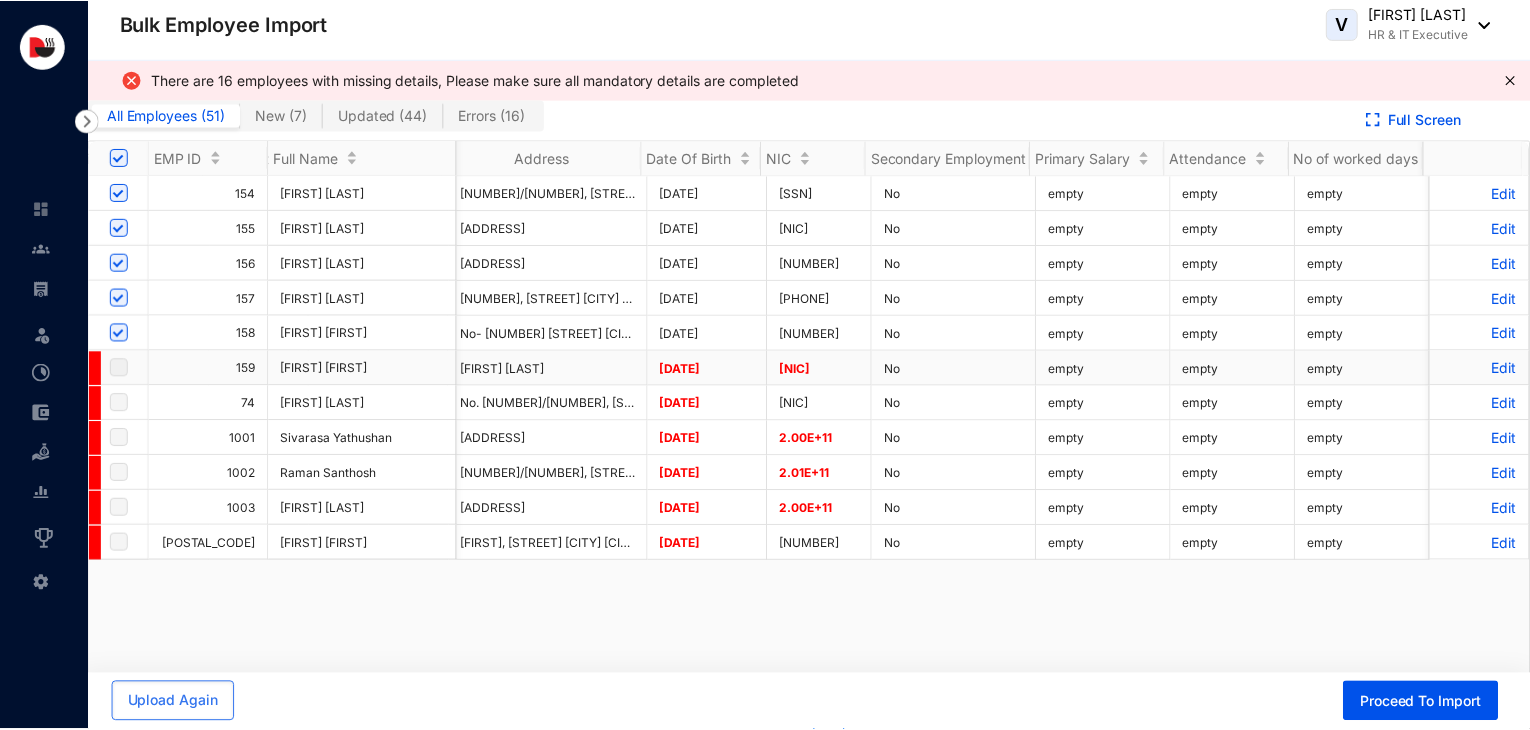 scroll, scrollTop: 0, scrollLeft: 4648, axis: horizontal 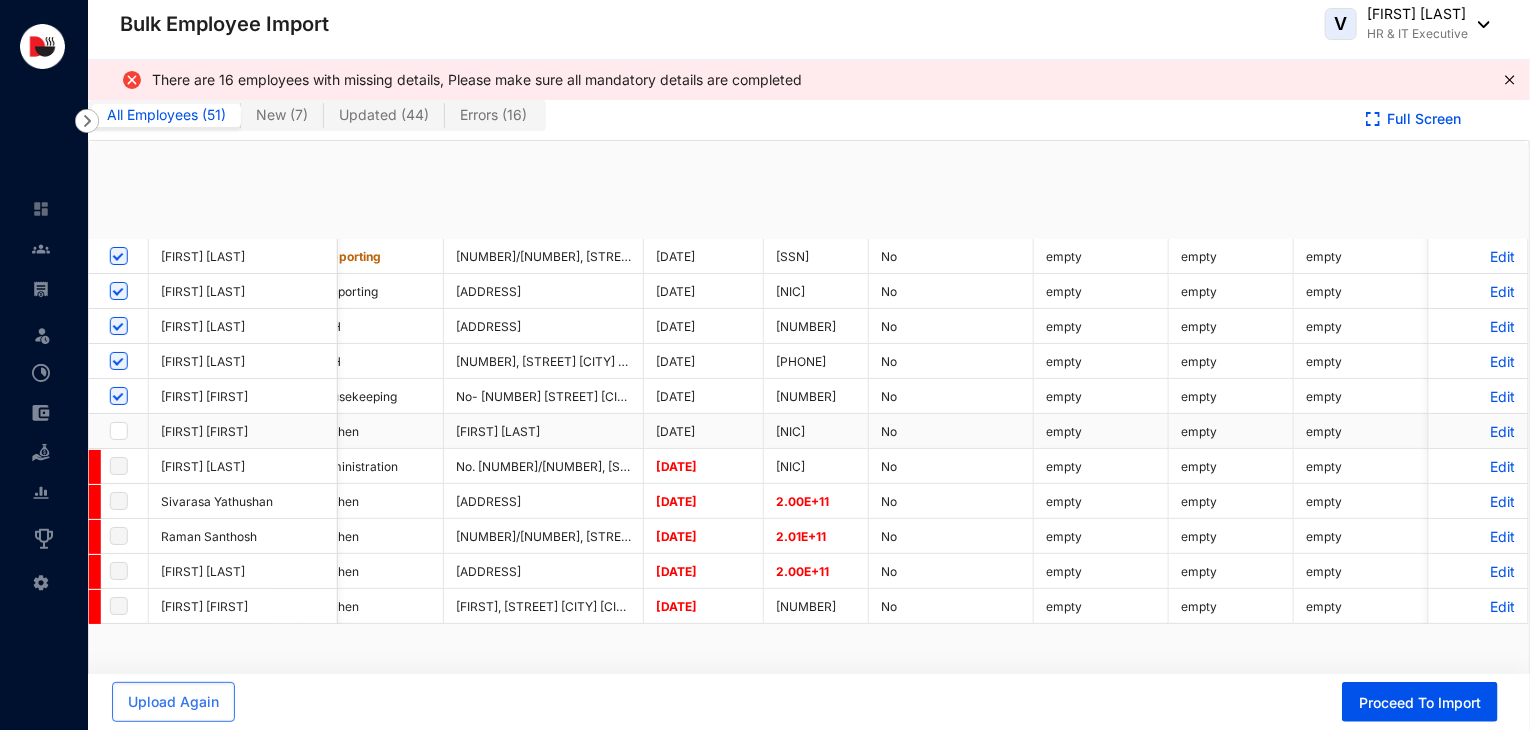 checkbox on "true" 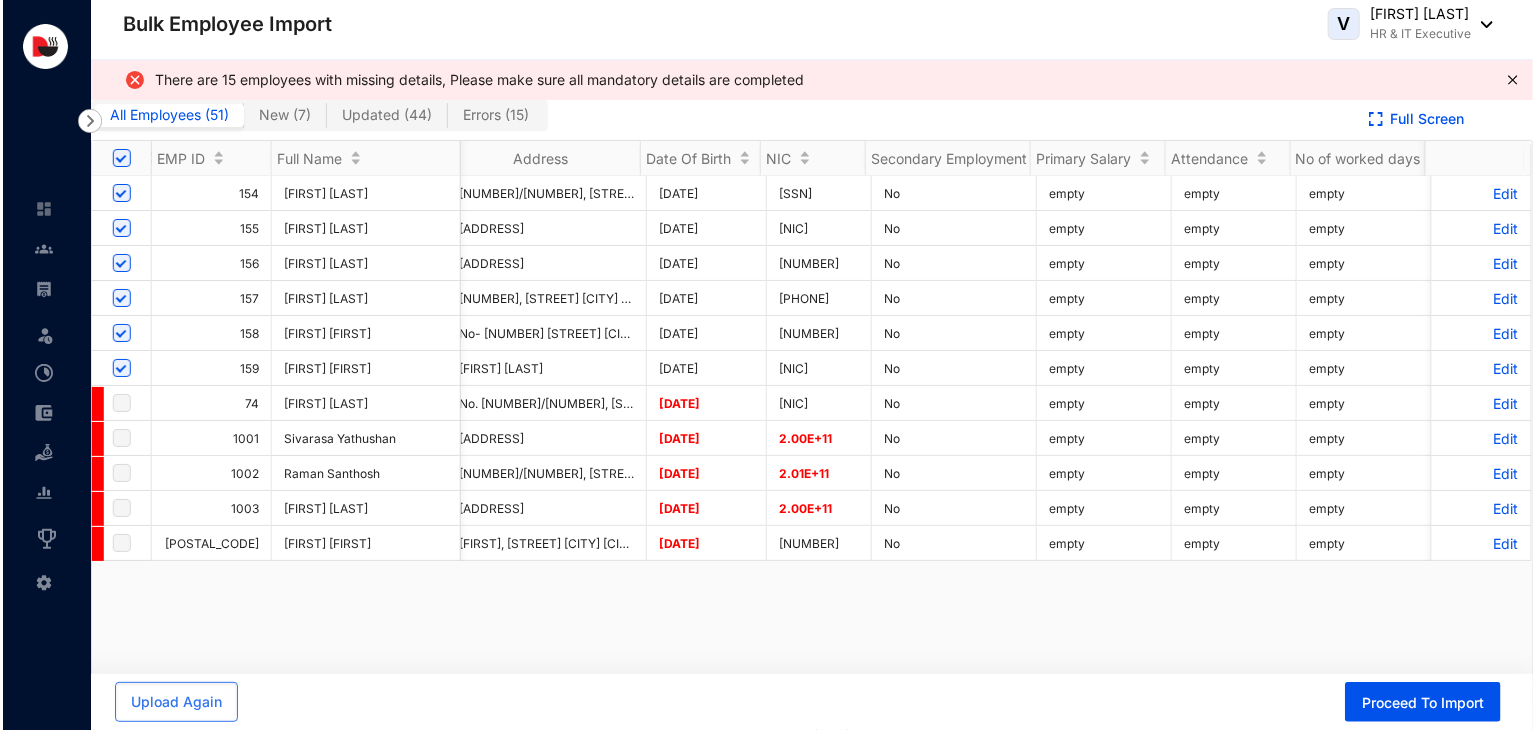 scroll, scrollTop: 0, scrollLeft: 0, axis: both 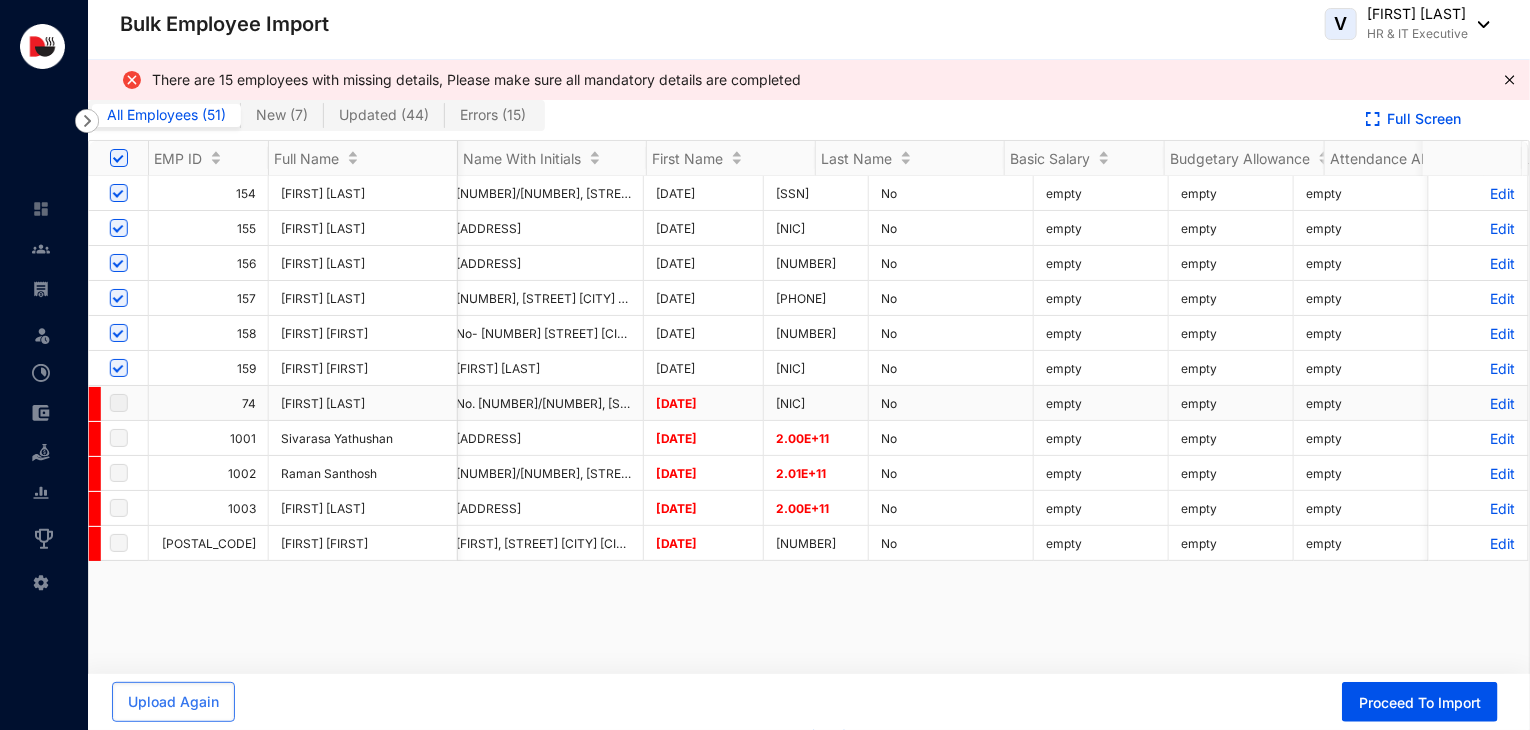 click on "Edit" at bounding box center [1478, 403] 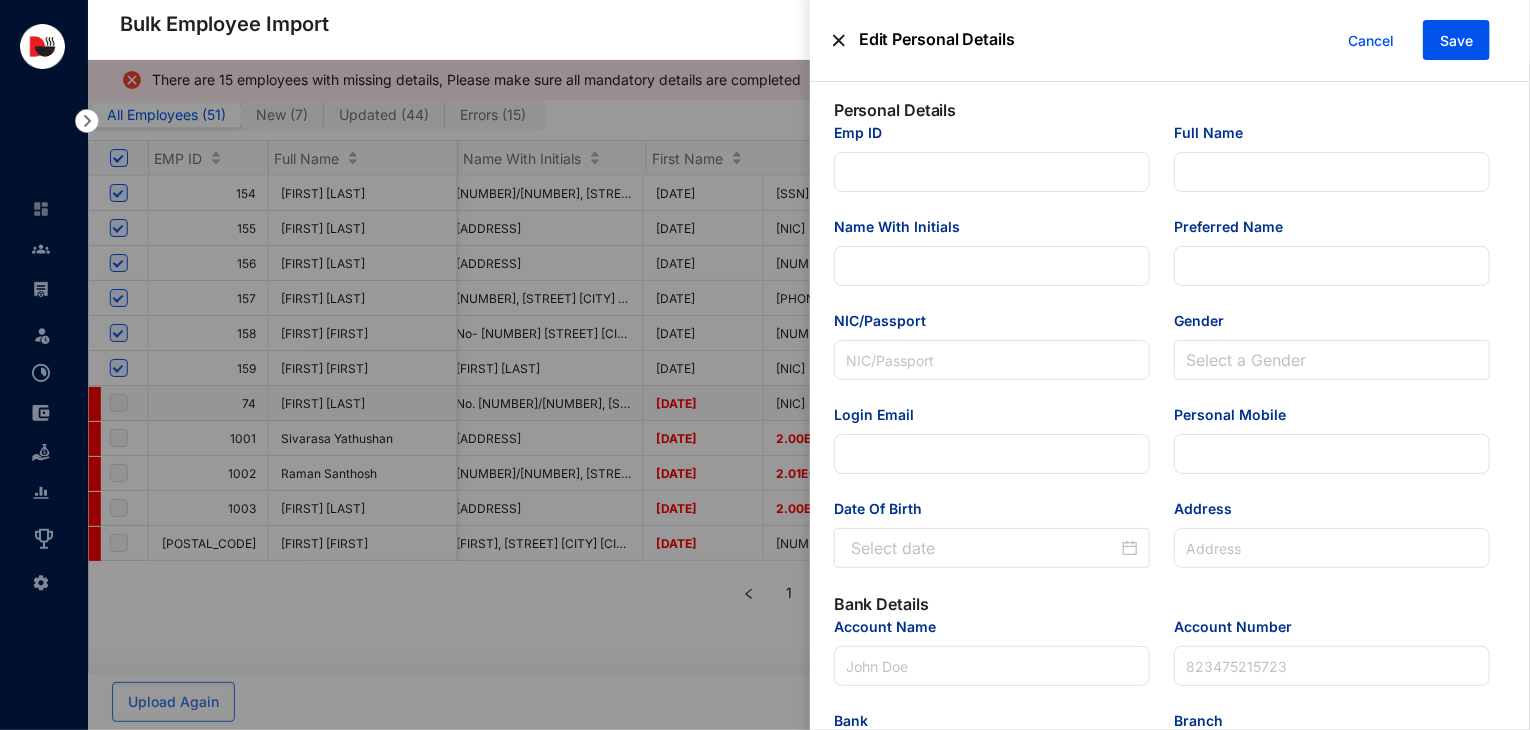 type on "74" 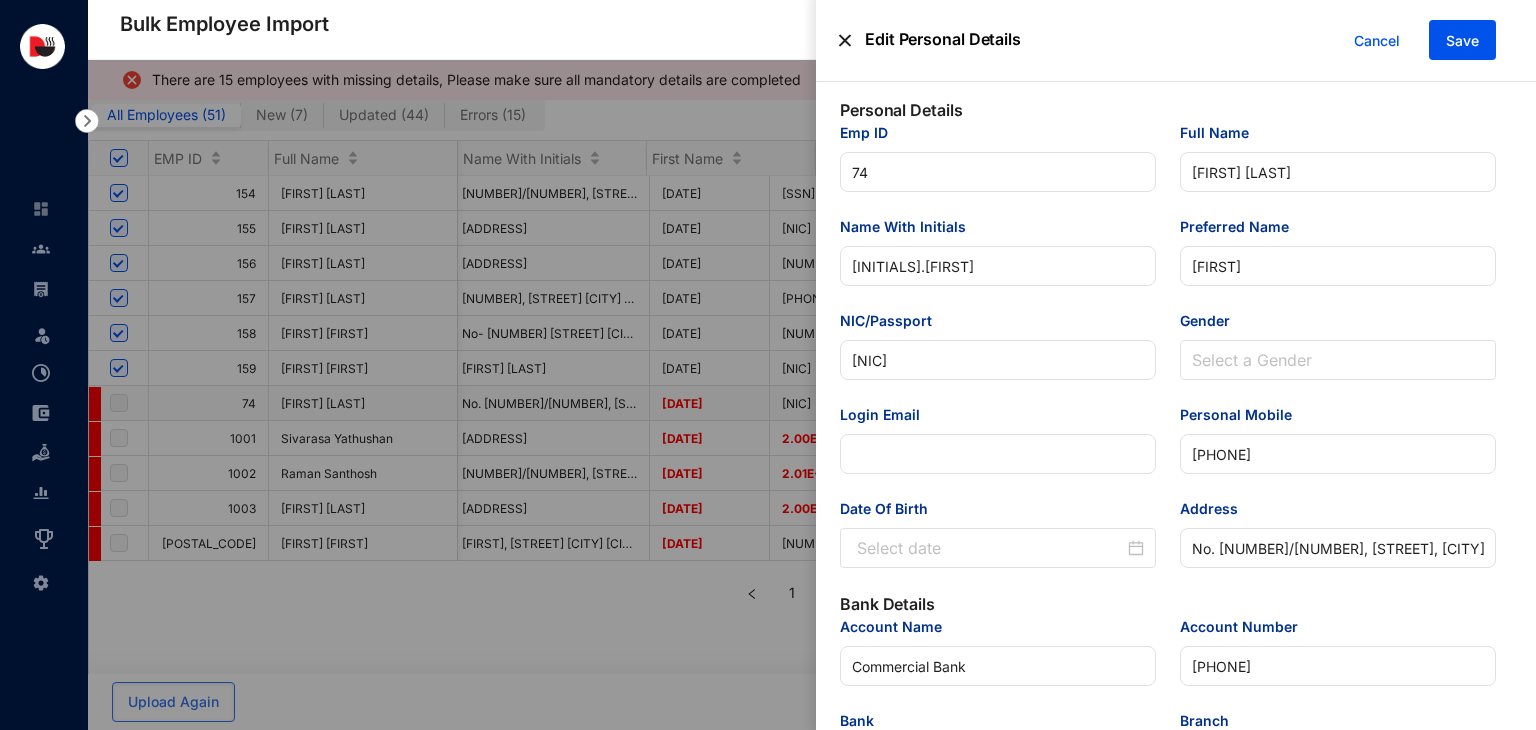type on "[DATE]" 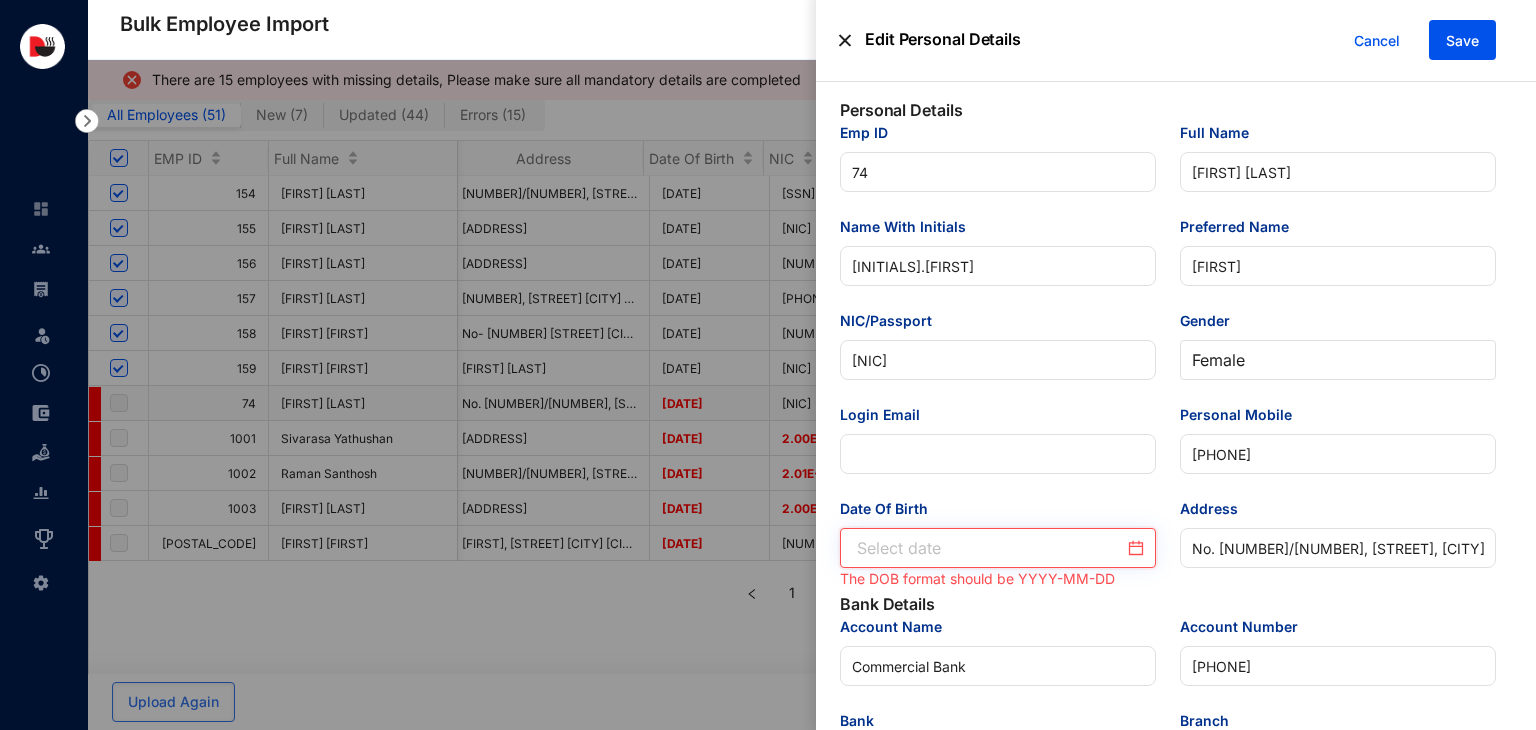 click on "Date Of Birth" at bounding box center (990, 548) 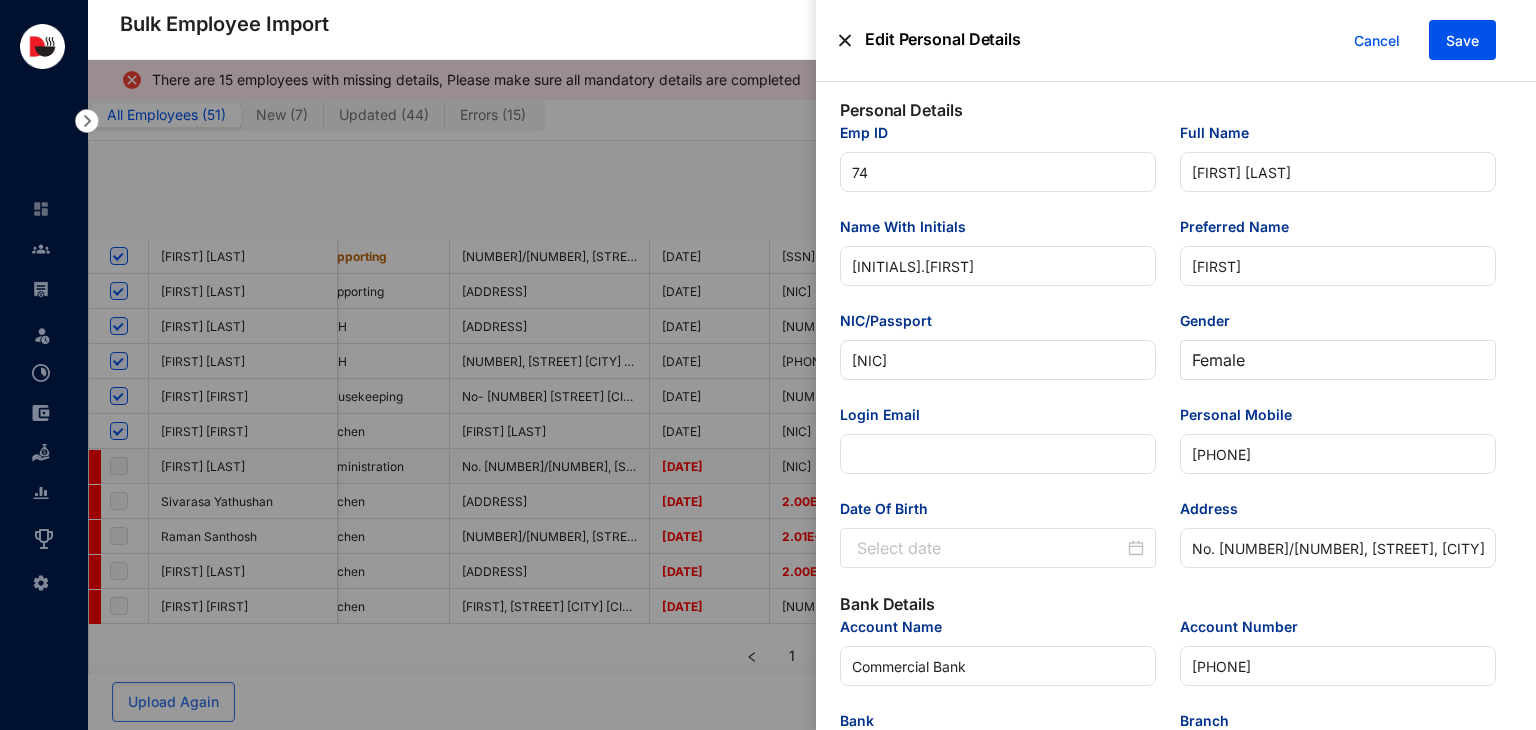 scroll, scrollTop: 0, scrollLeft: 4640, axis: horizontal 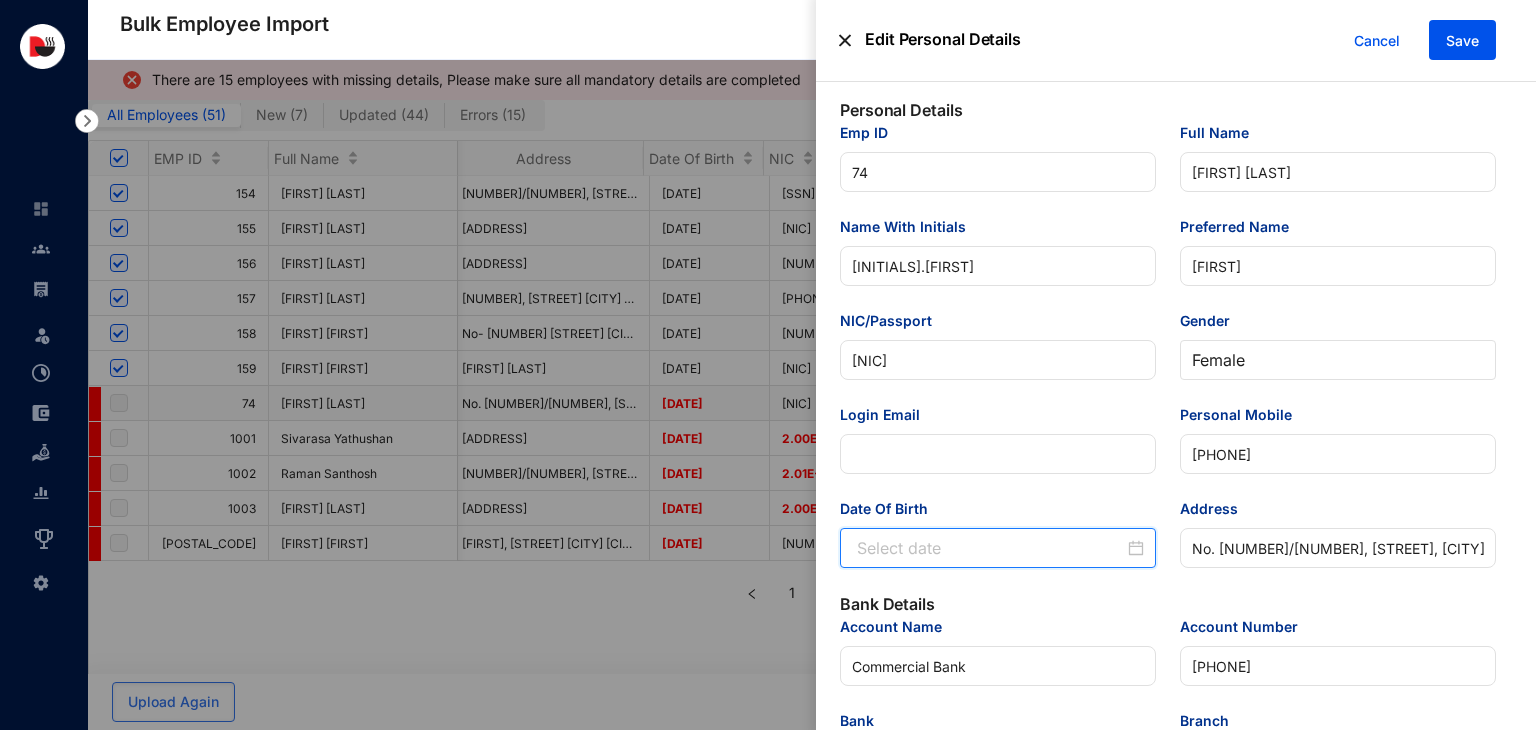 click on "Date Of Birth" at bounding box center (990, 548) 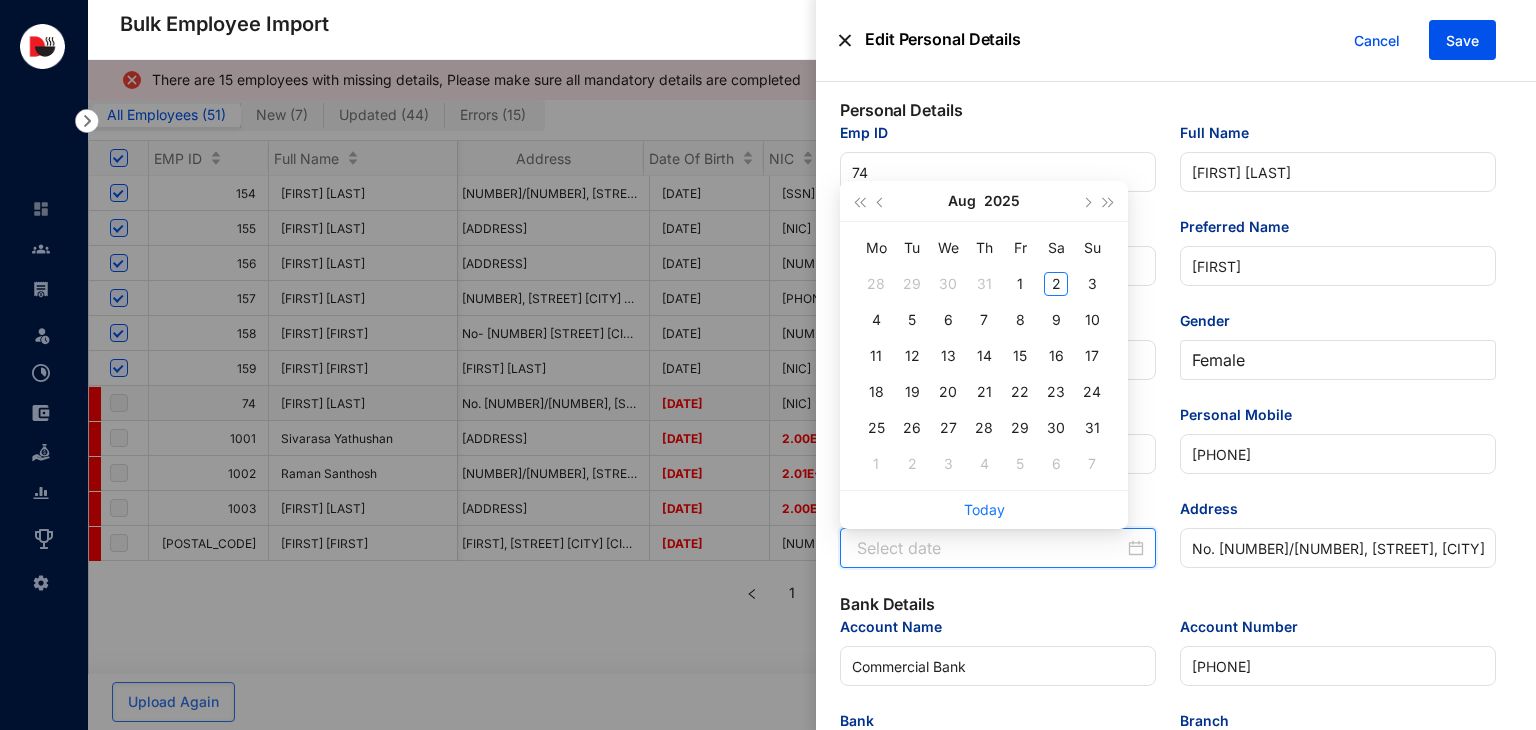 paste on "[DATE]" 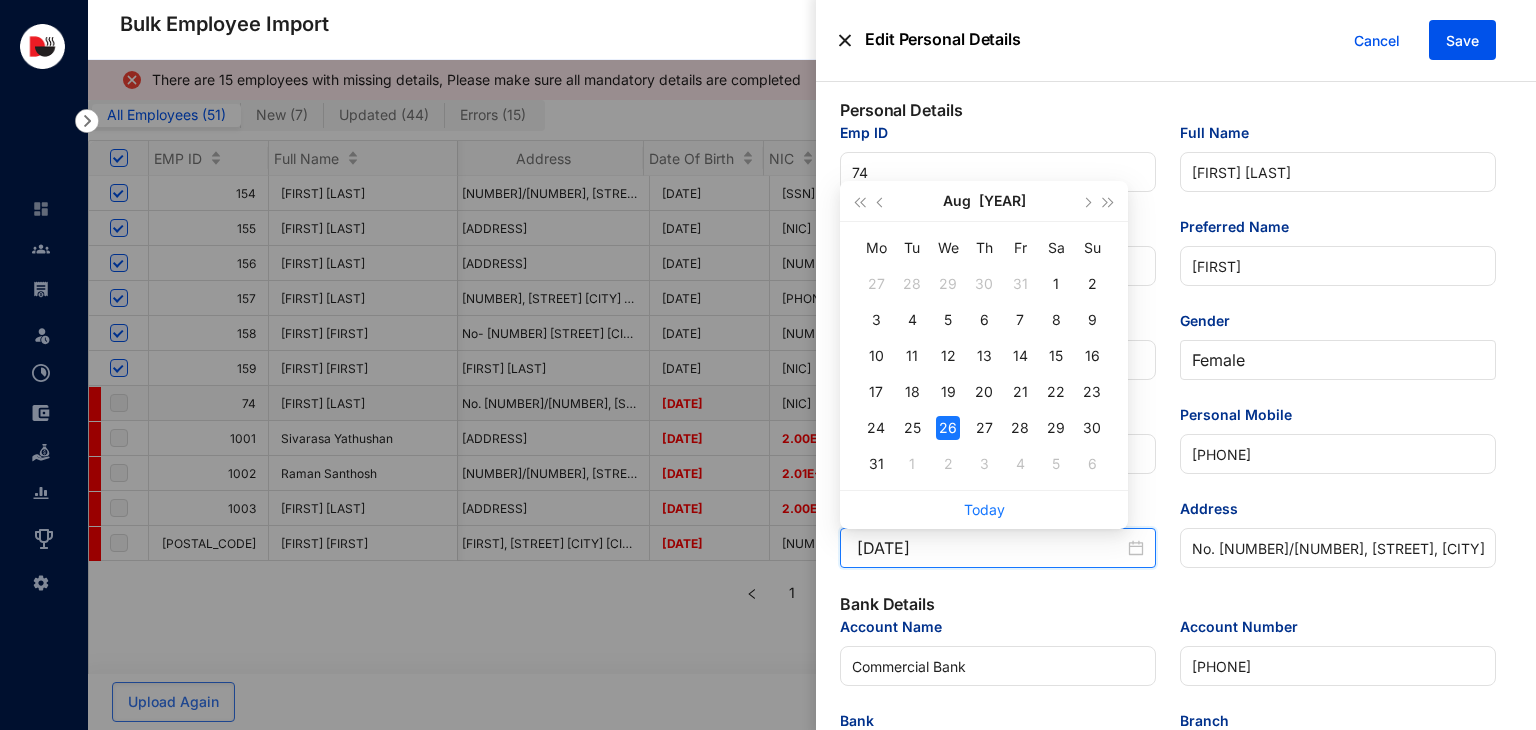 type on "[DATE]" 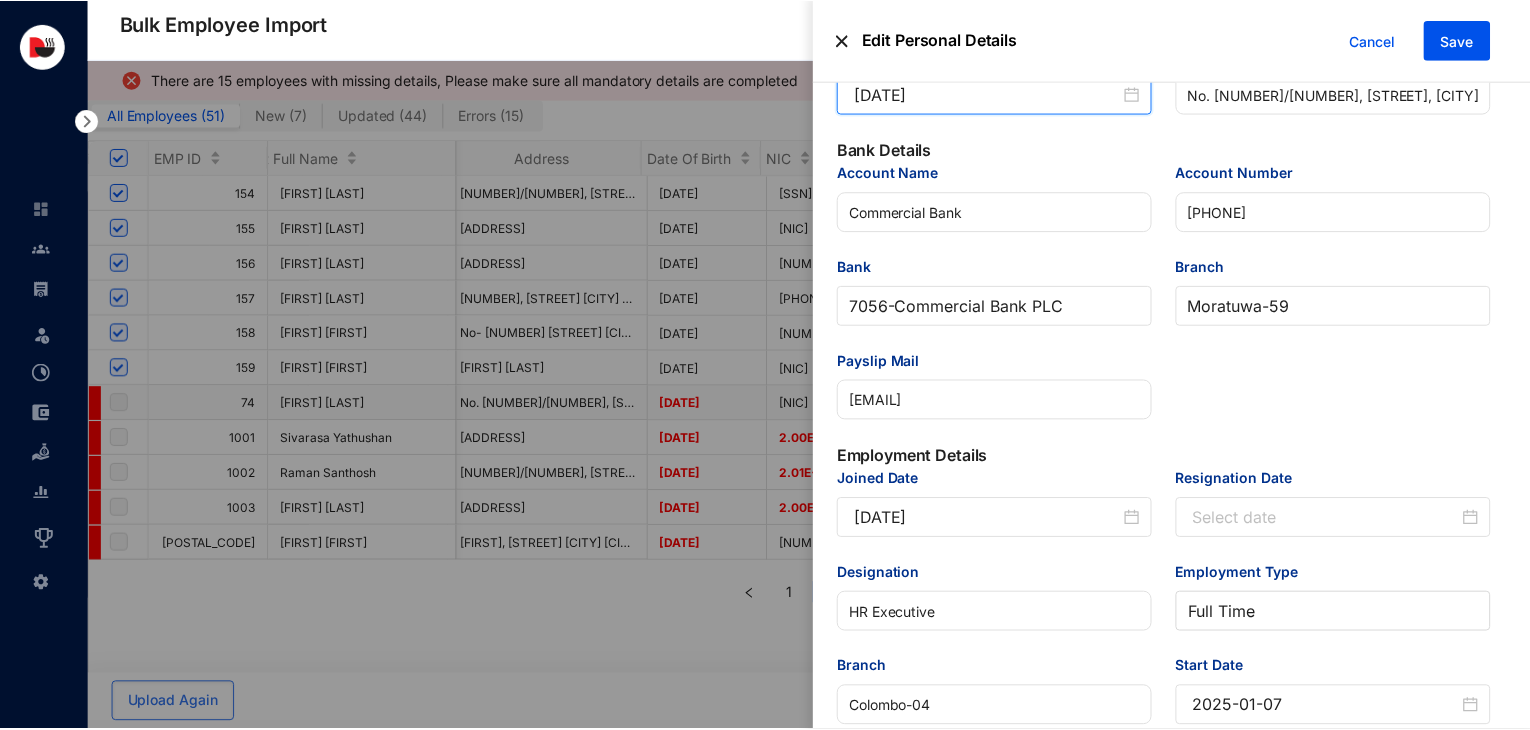 scroll, scrollTop: 460, scrollLeft: 0, axis: vertical 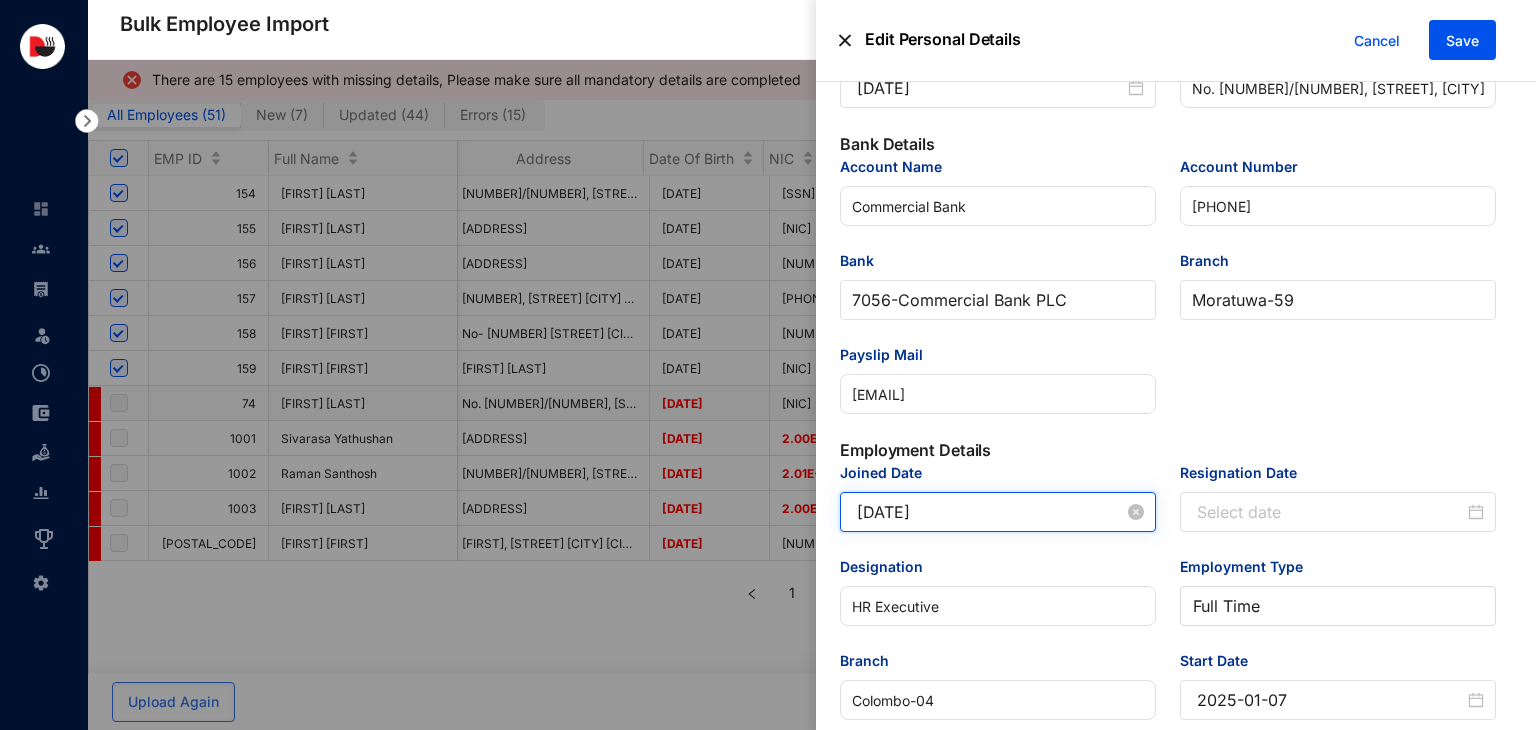 click on "[DATE]" at bounding box center [990, 512] 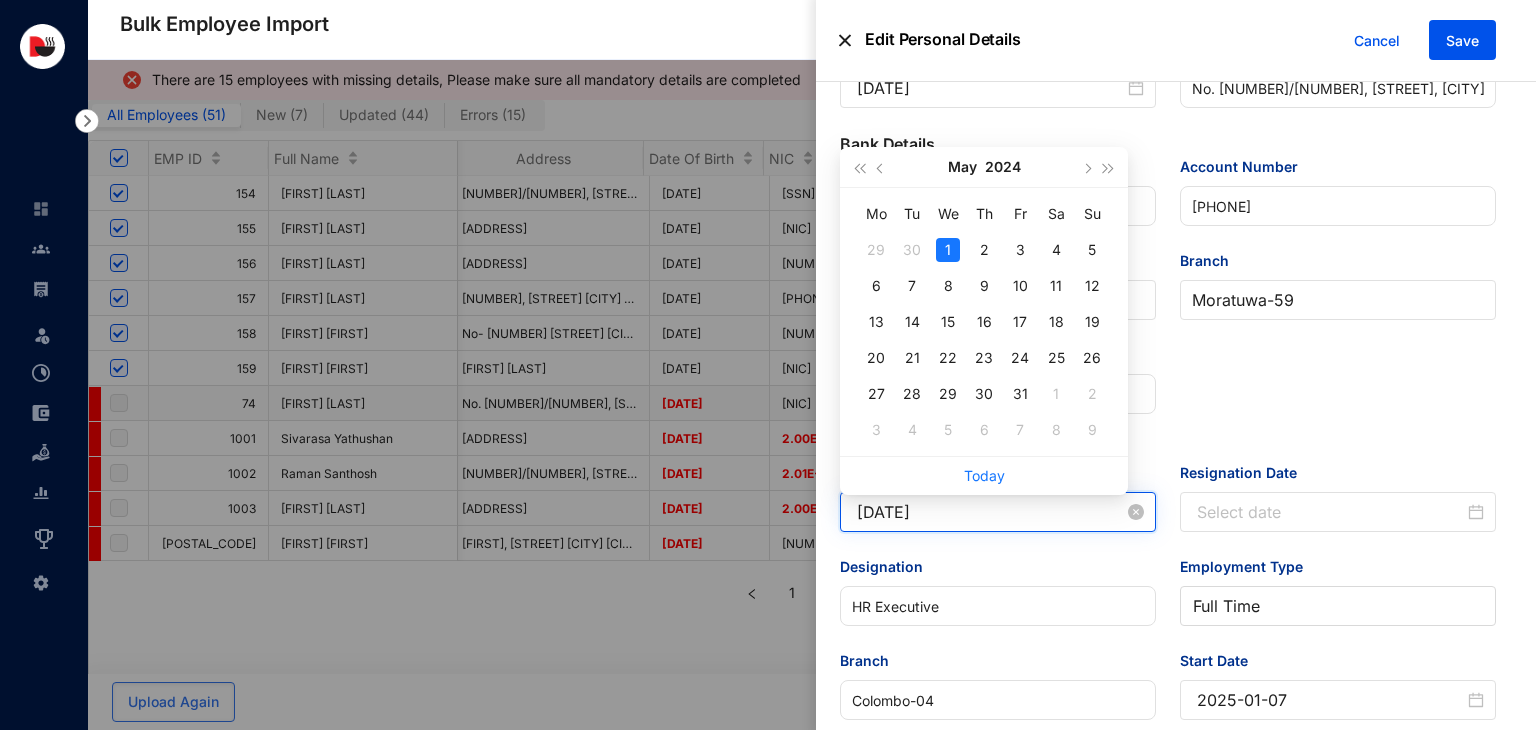 type on "[DATE]" 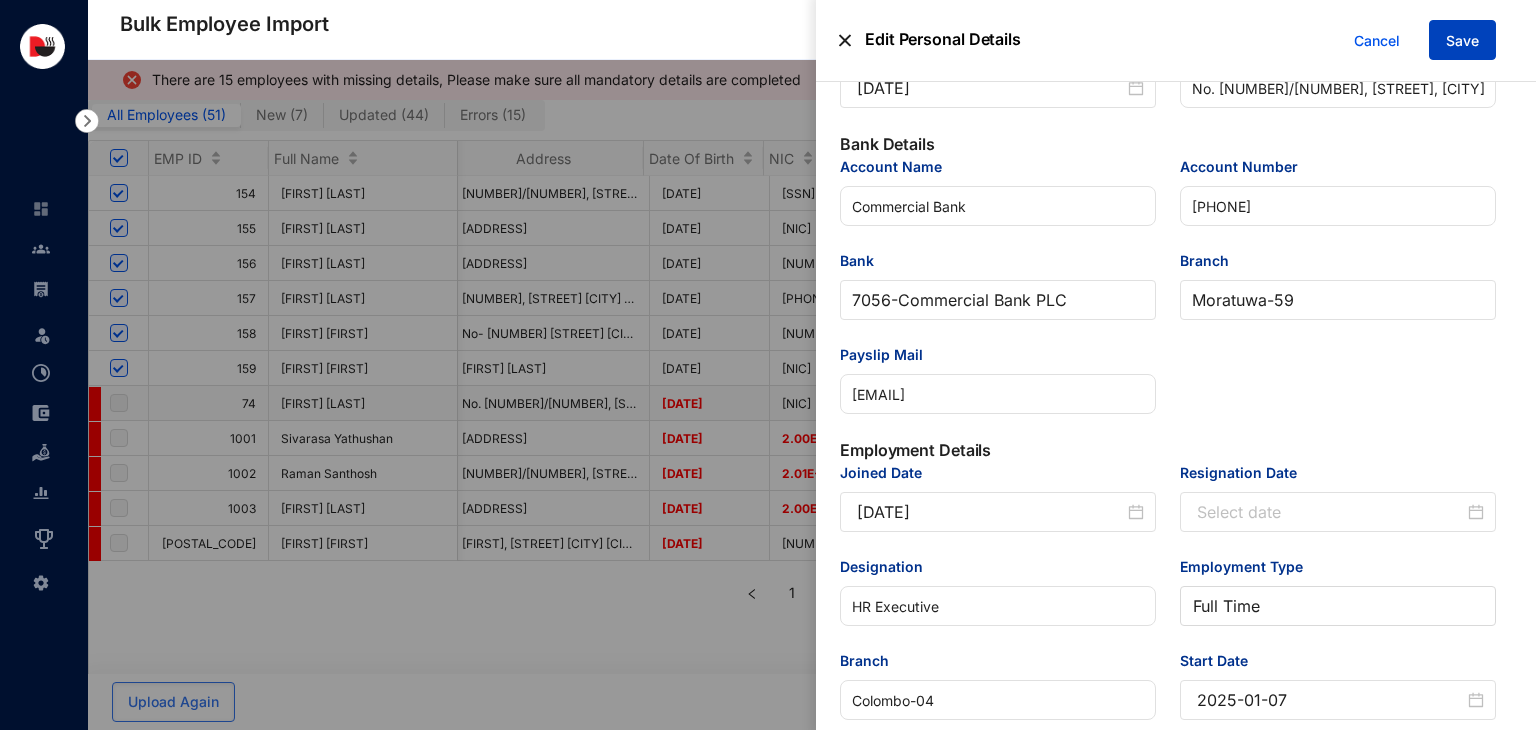 click on "Save" at bounding box center [1462, 41] 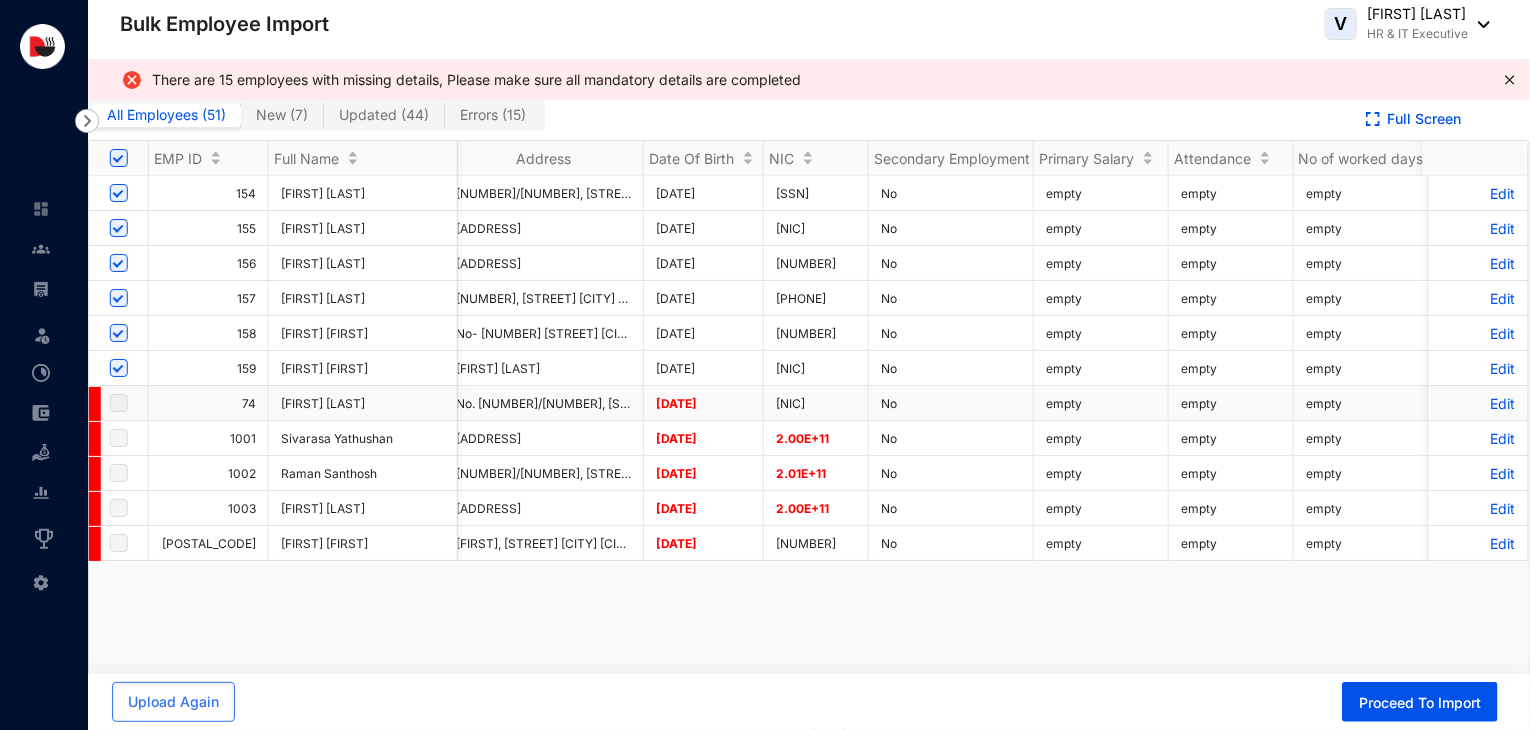 scroll, scrollTop: 0, scrollLeft: 4648, axis: horizontal 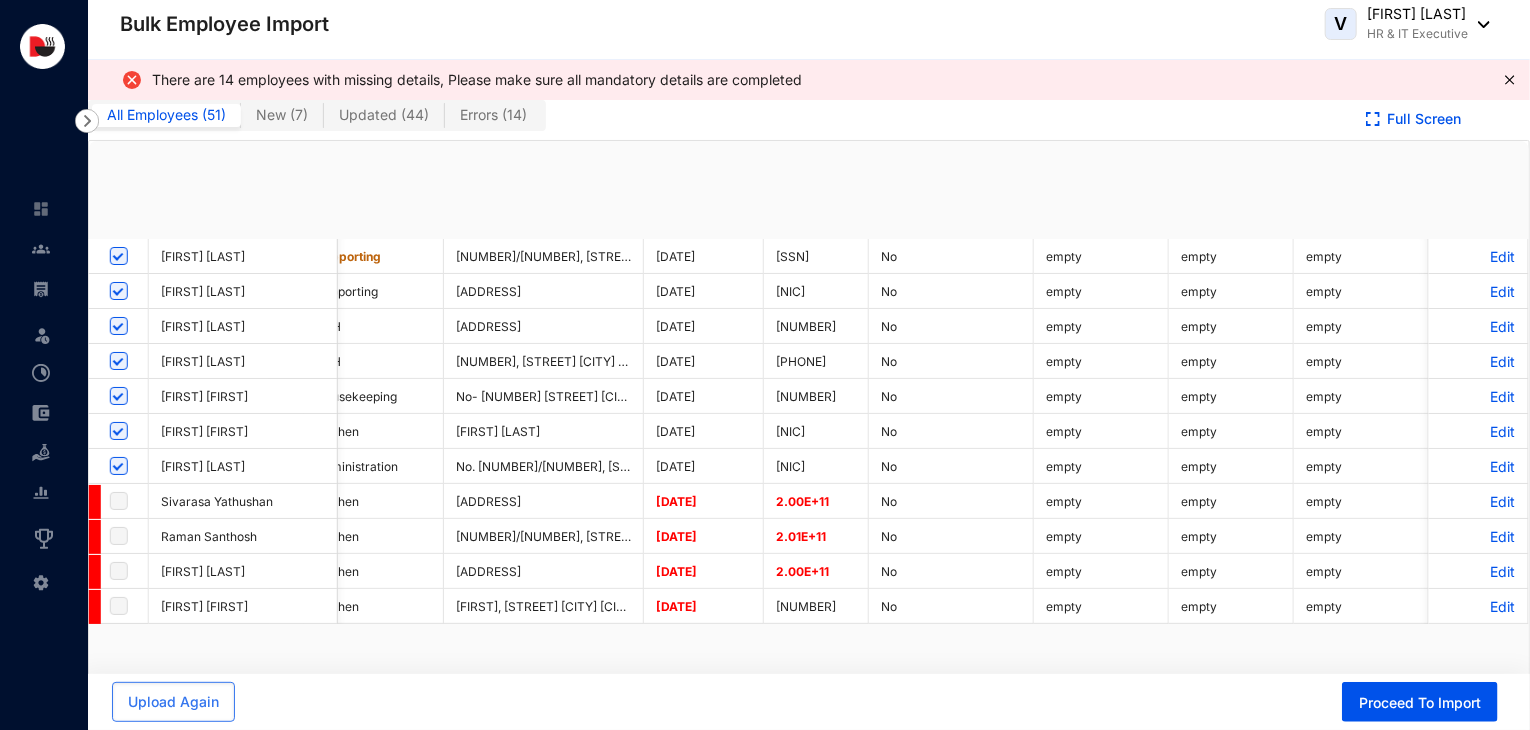 checkbox on "true" 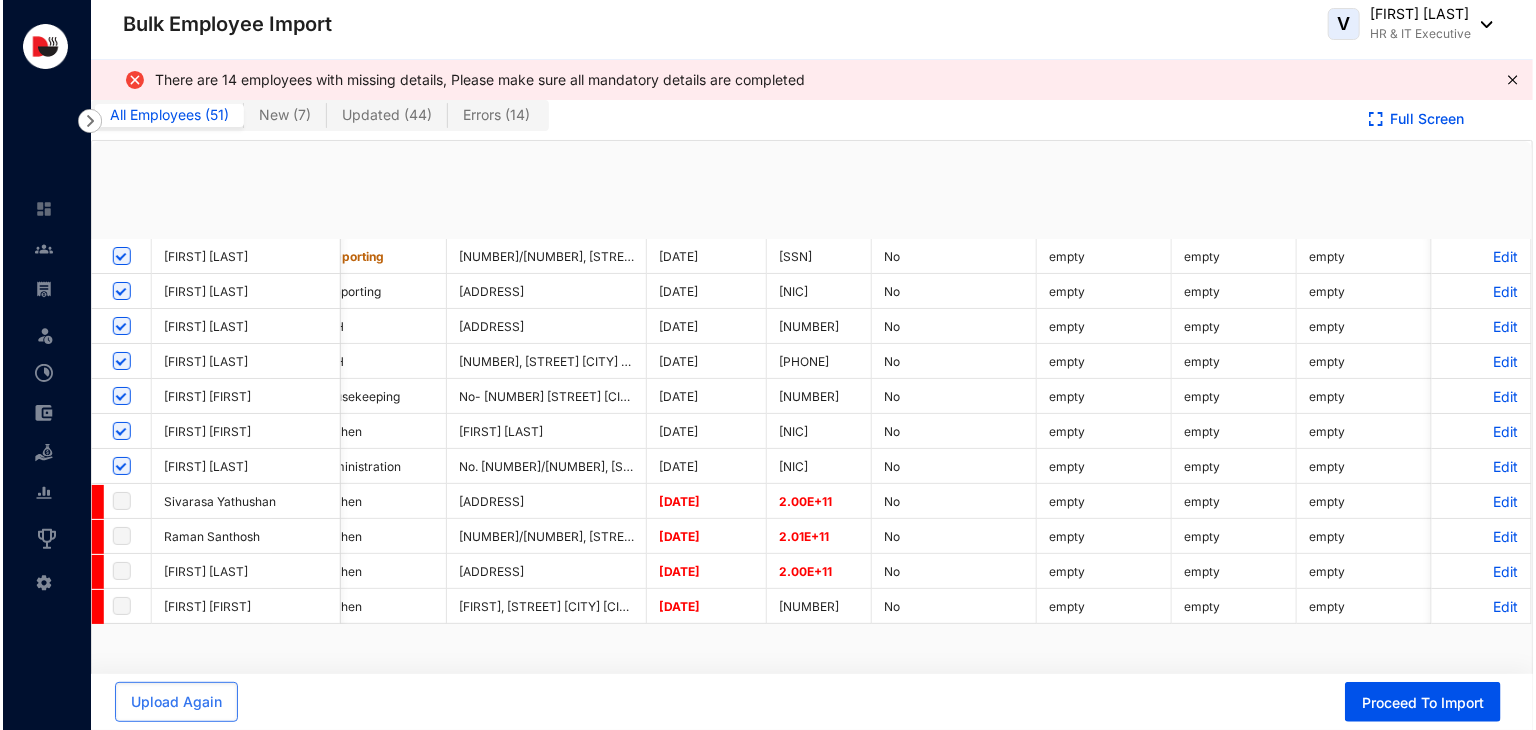 scroll, scrollTop: 0, scrollLeft: 0, axis: both 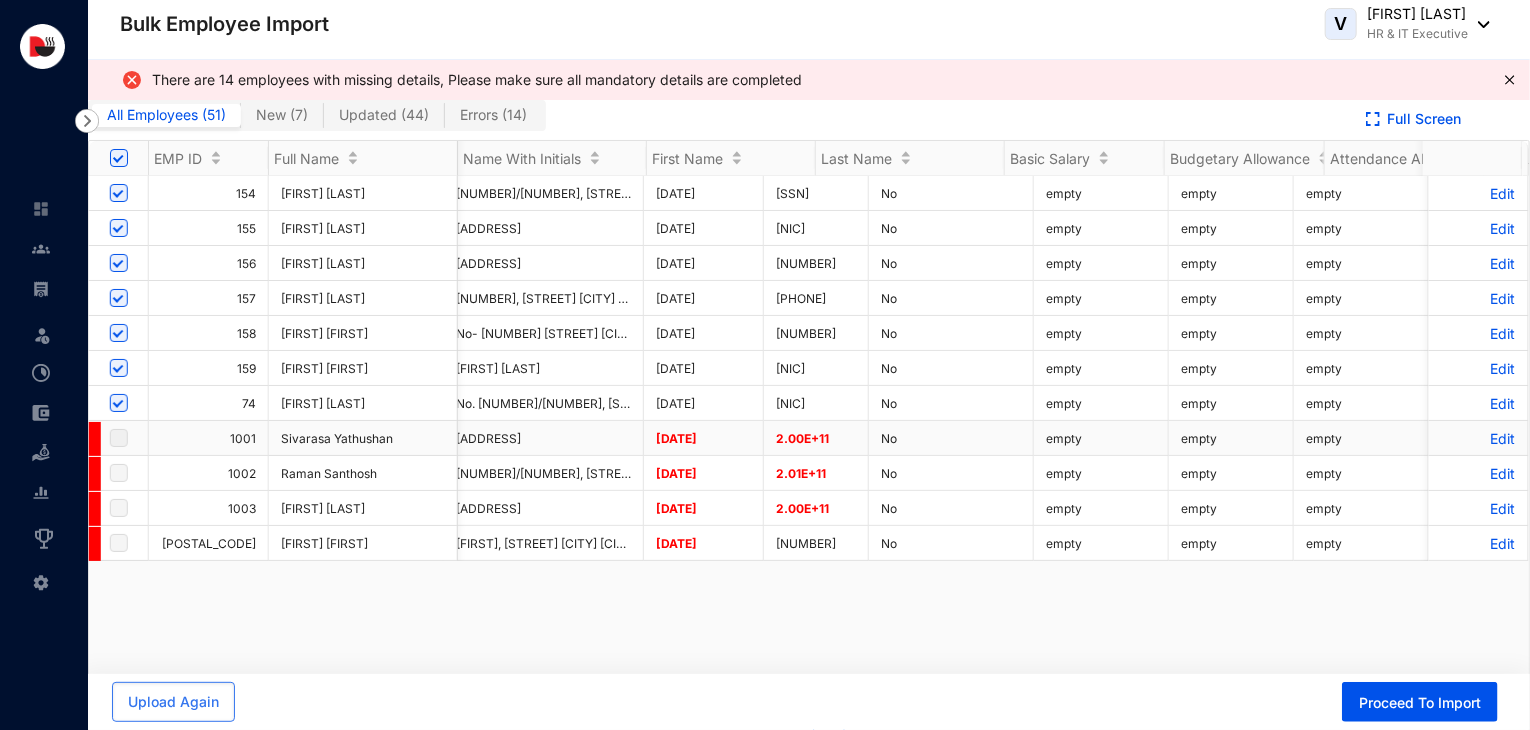 click on "Edit" at bounding box center [1478, 438] 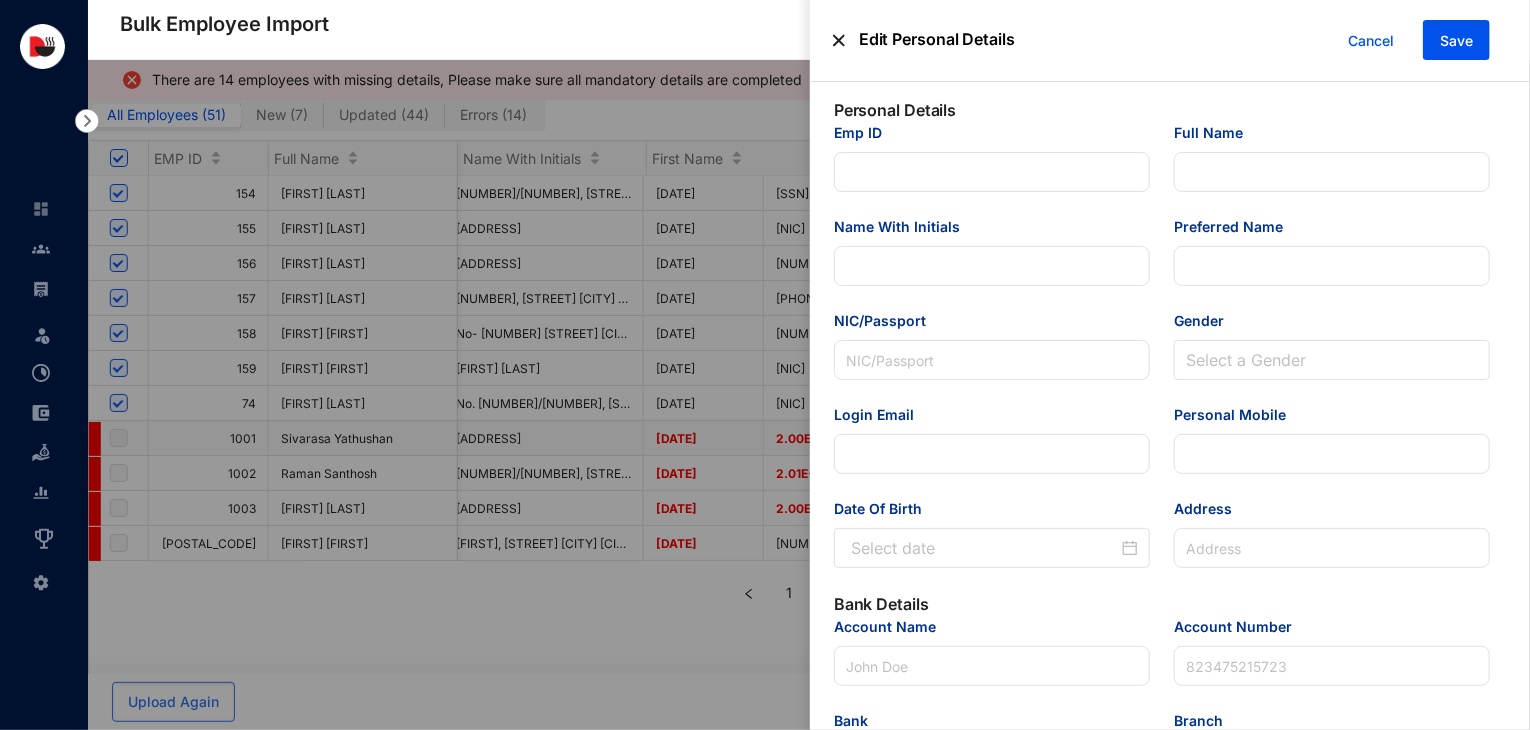 type on "1001" 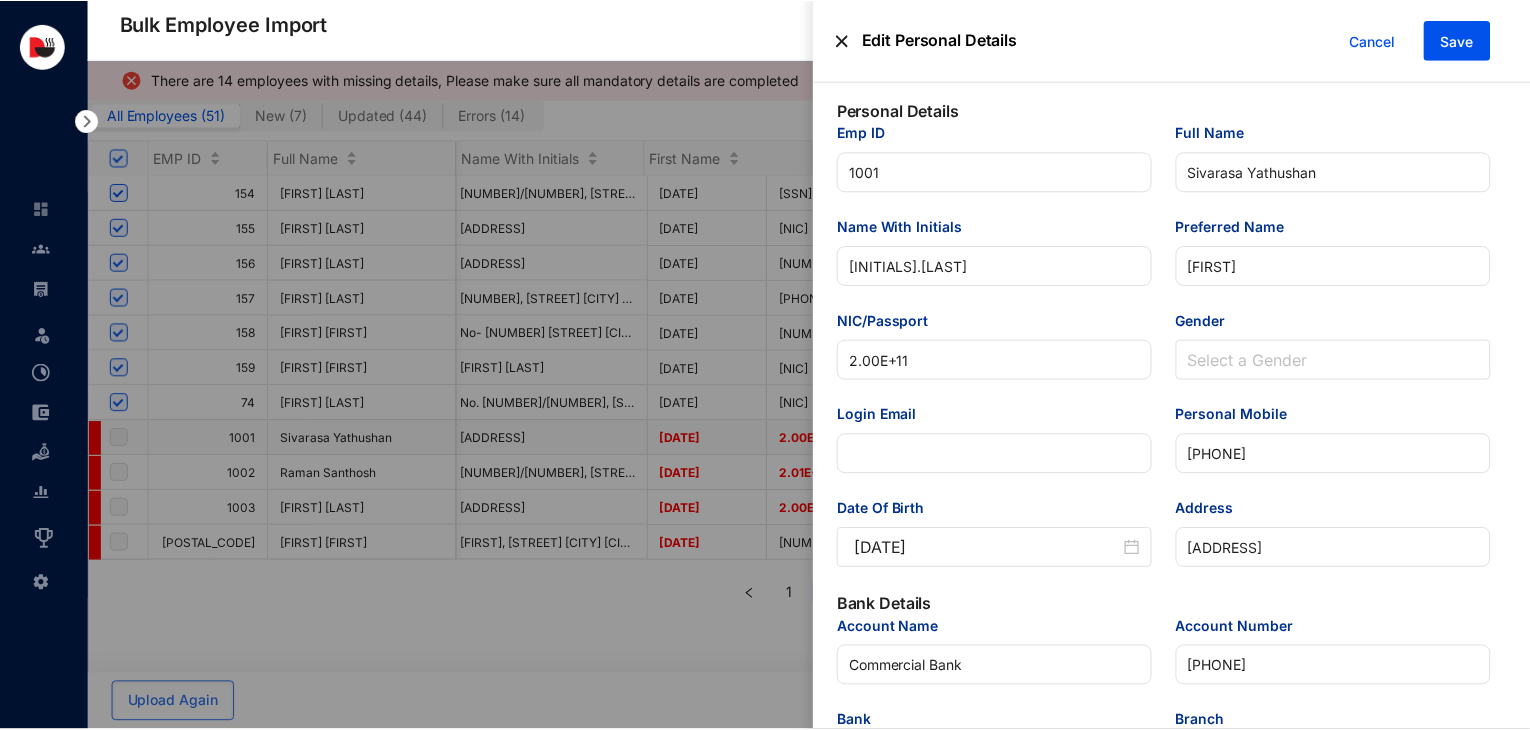 scroll, scrollTop: 0, scrollLeft: 4640, axis: horizontal 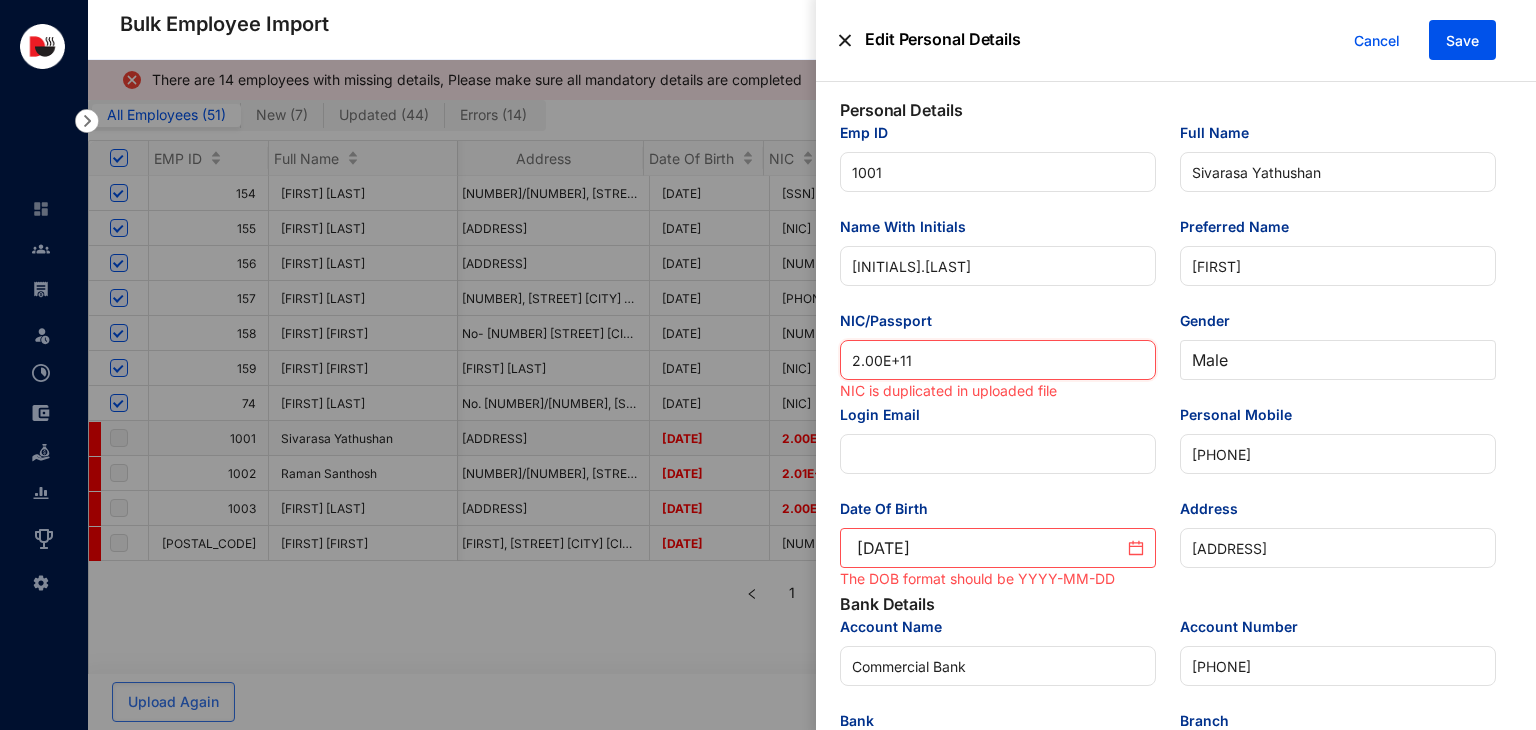 click on "2.00E+11" at bounding box center (998, 360) 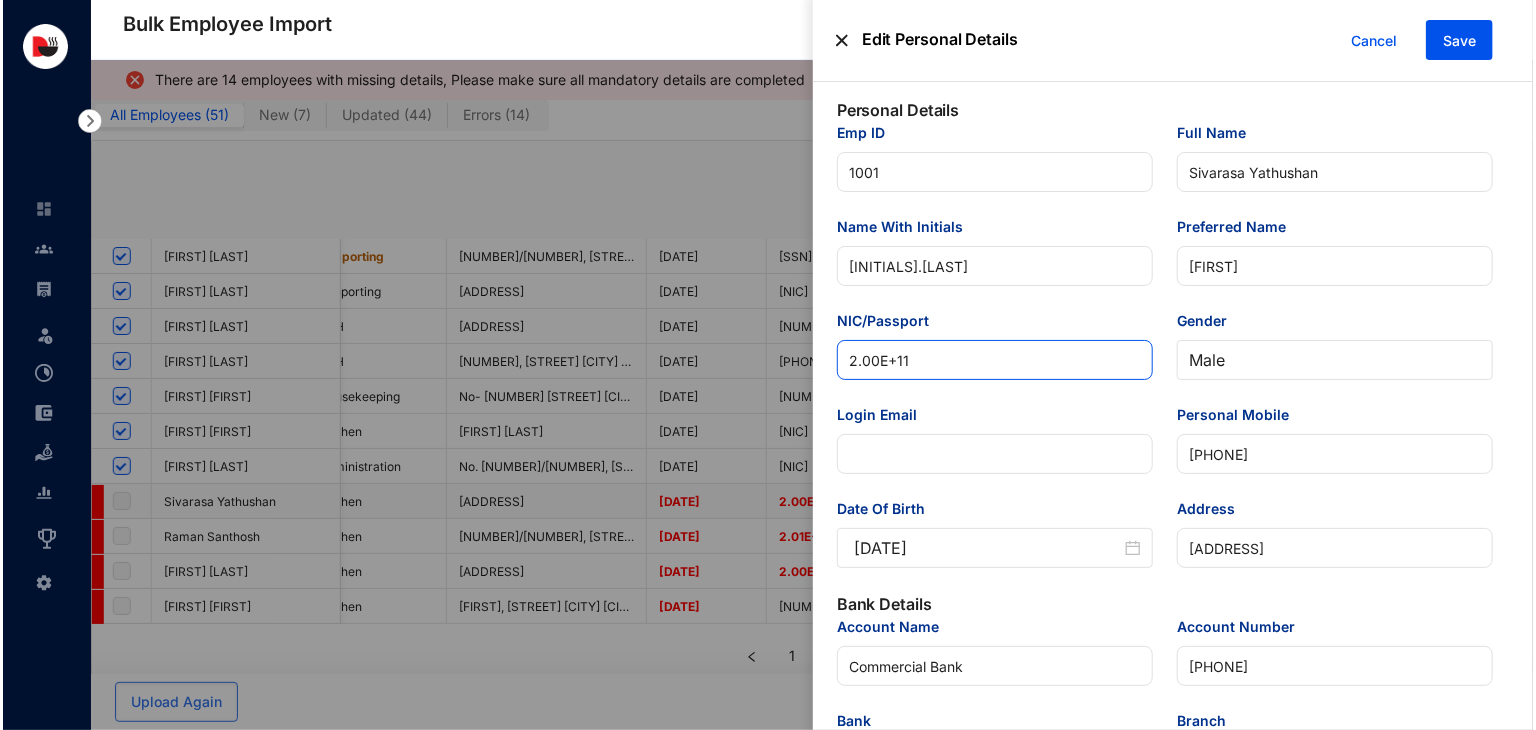 scroll, scrollTop: 0, scrollLeft: 4640, axis: horizontal 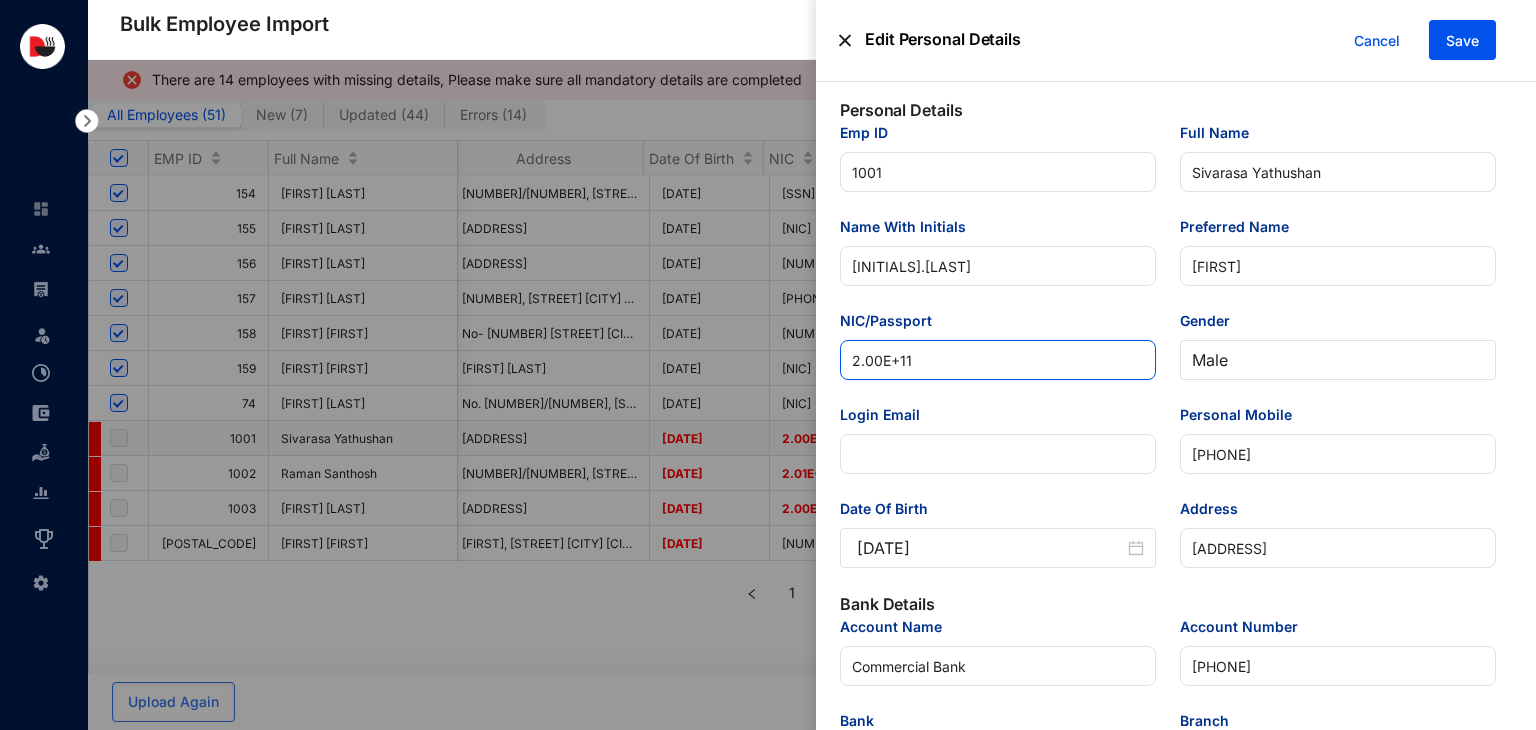 drag, startPoint x: 941, startPoint y: 369, endPoint x: 835, endPoint y: 375, distance: 106.16968 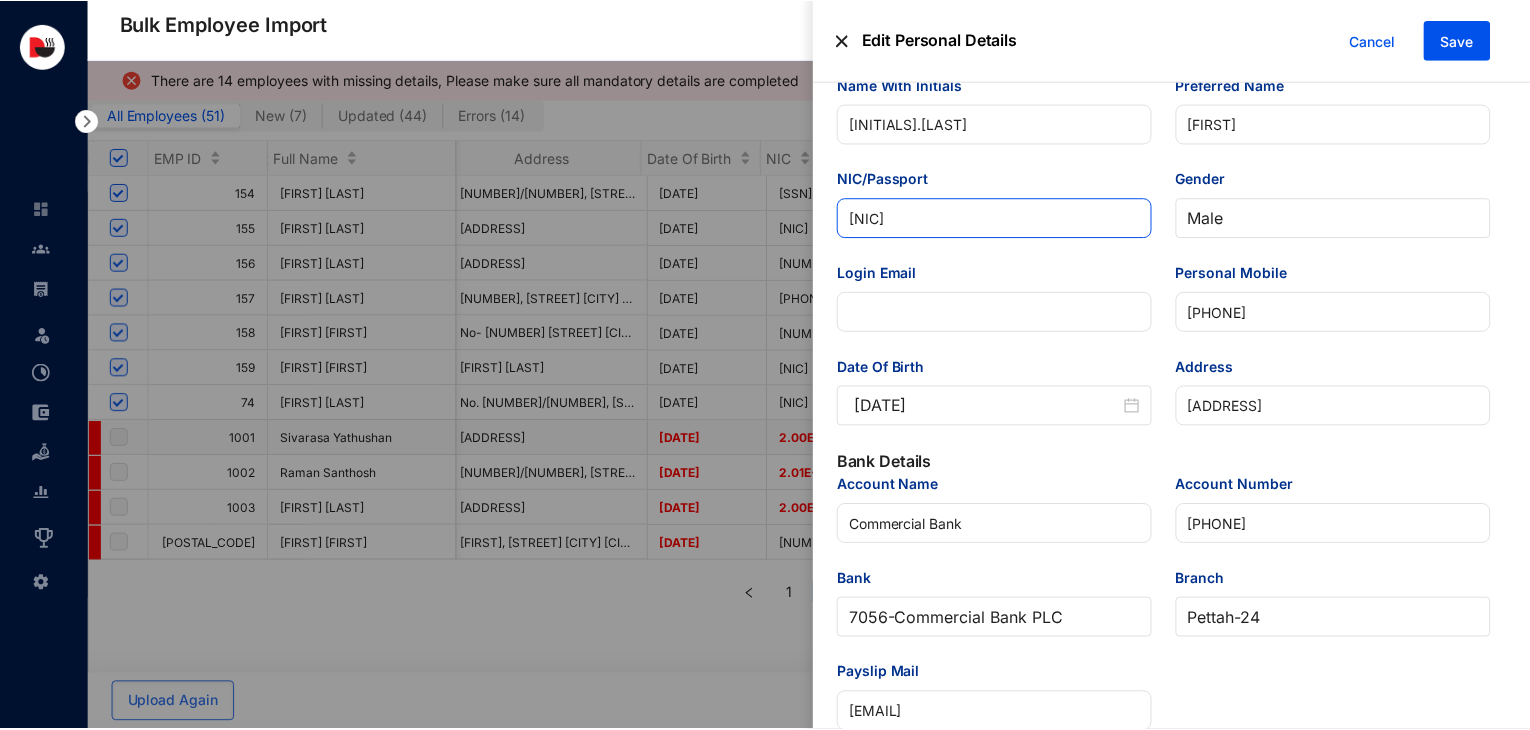 scroll, scrollTop: 143, scrollLeft: 0, axis: vertical 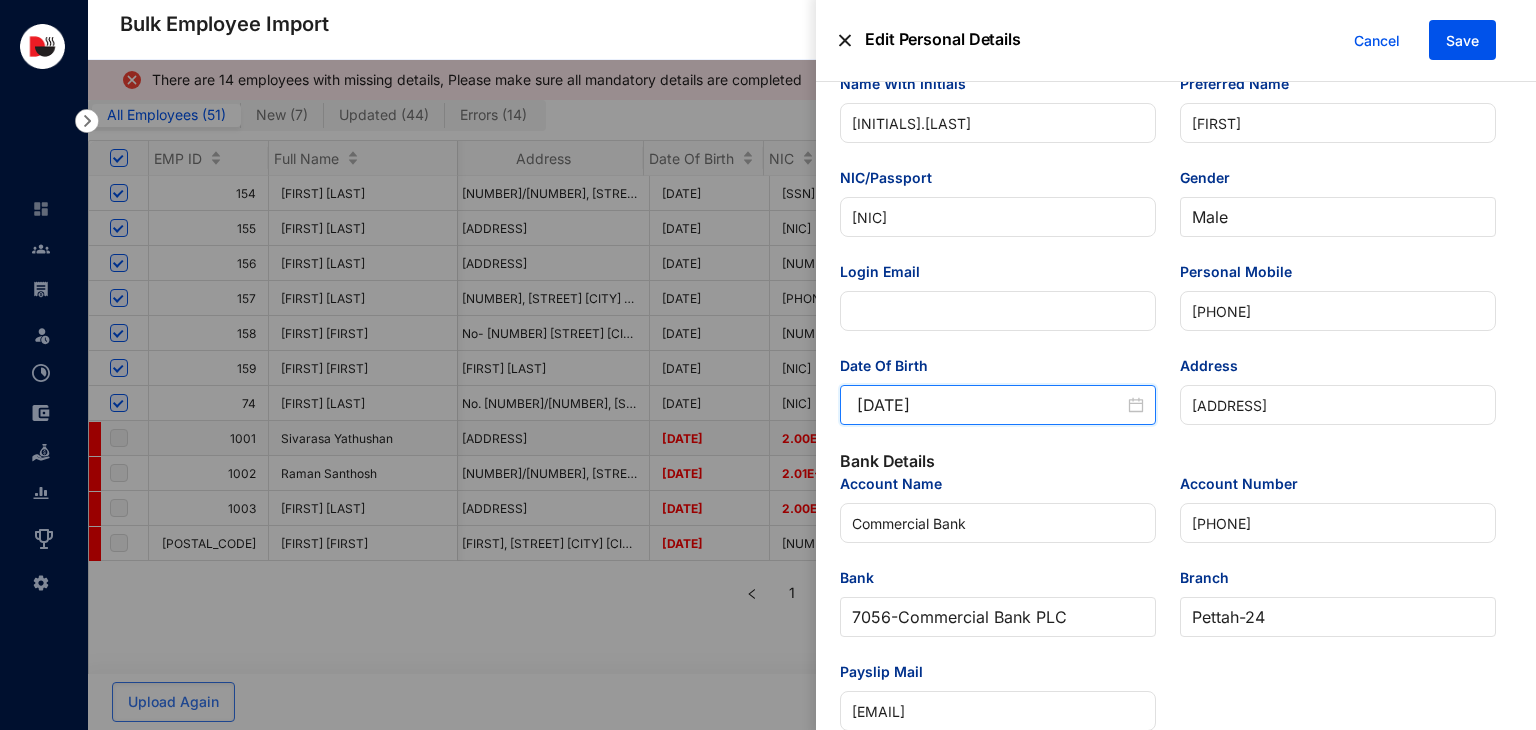 drag, startPoint x: 973, startPoint y: 416, endPoint x: 836, endPoint y: 431, distance: 137.81873 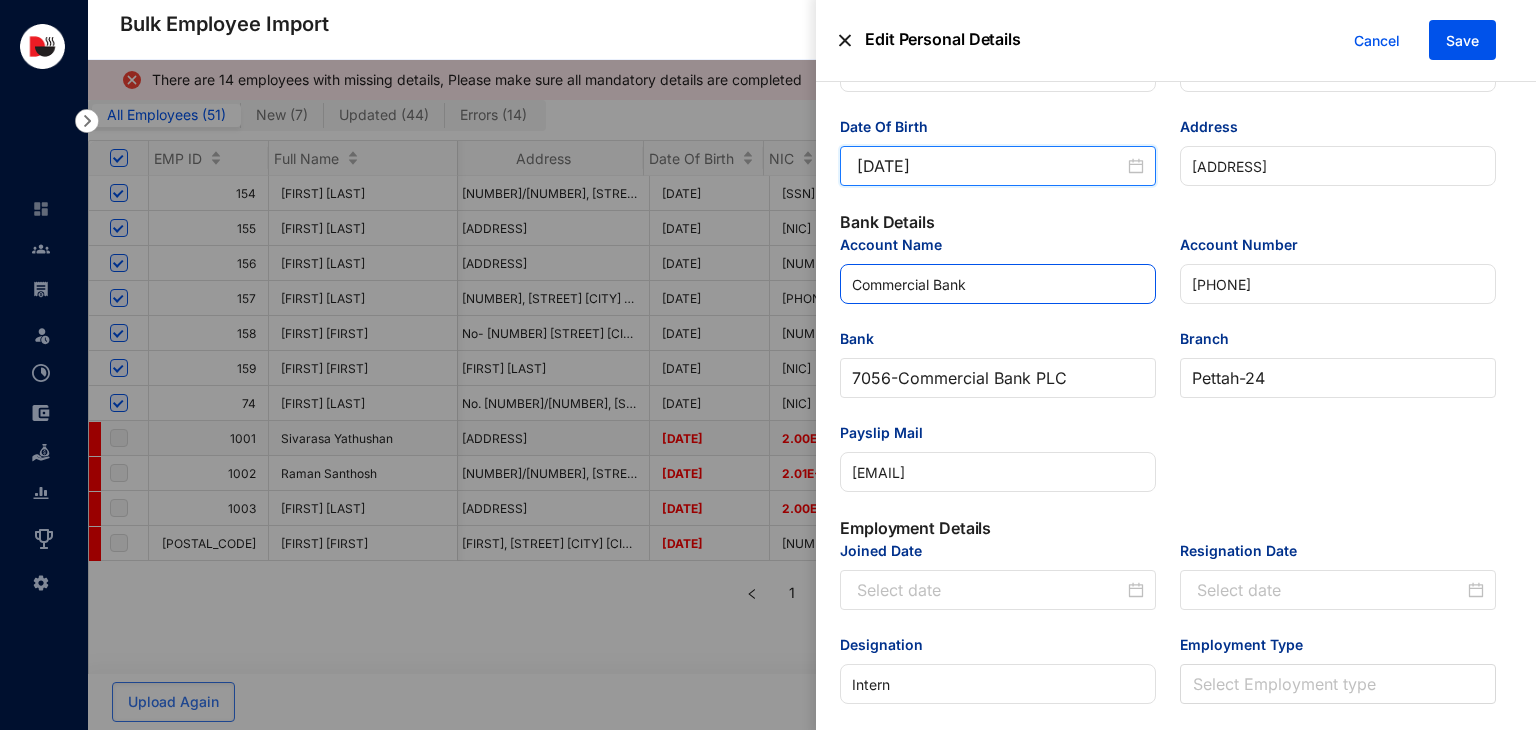 scroll, scrollTop: 420, scrollLeft: 0, axis: vertical 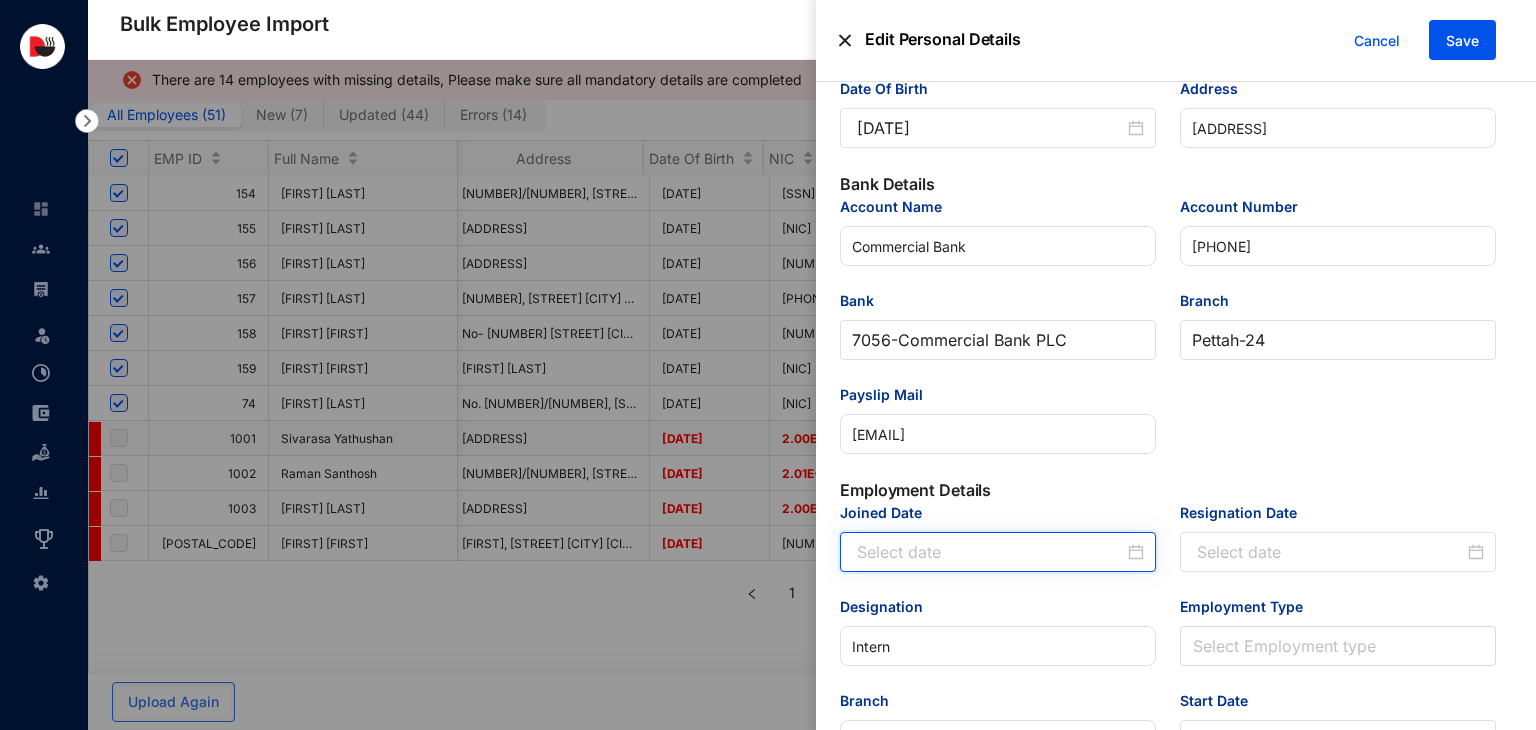 click on "Joined Date" at bounding box center [990, 552] 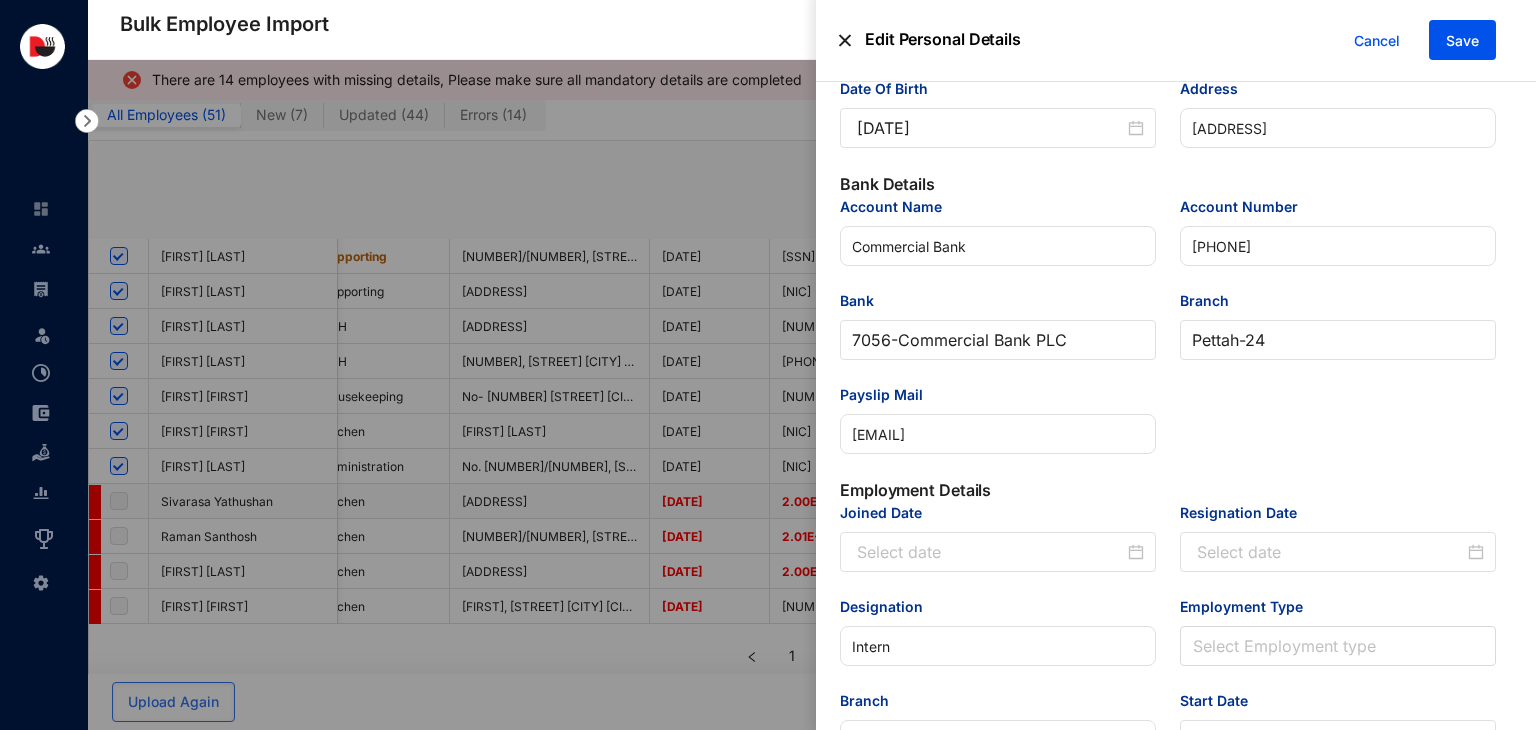 scroll, scrollTop: 0, scrollLeft: 4640, axis: horizontal 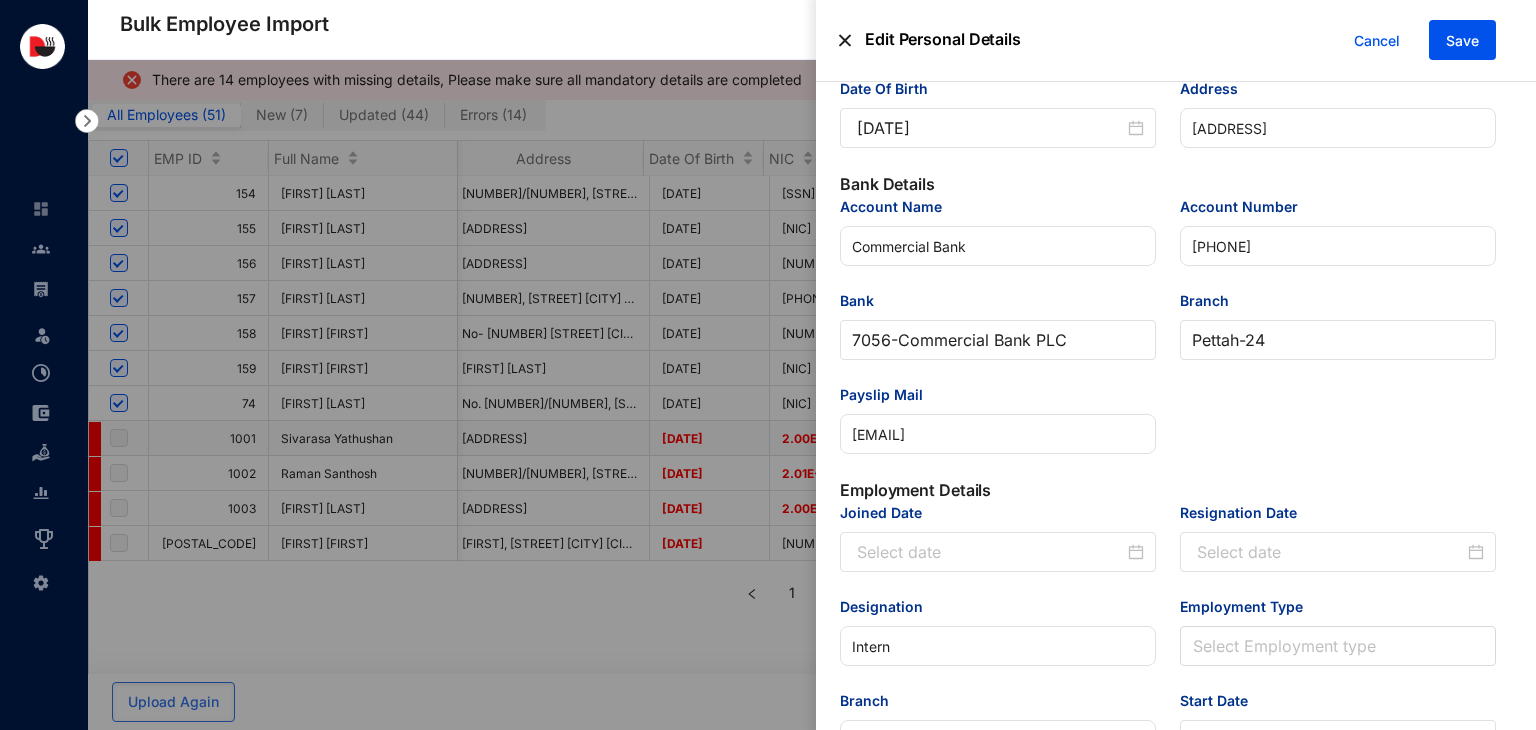 click on "Joined Date" at bounding box center [990, 552] 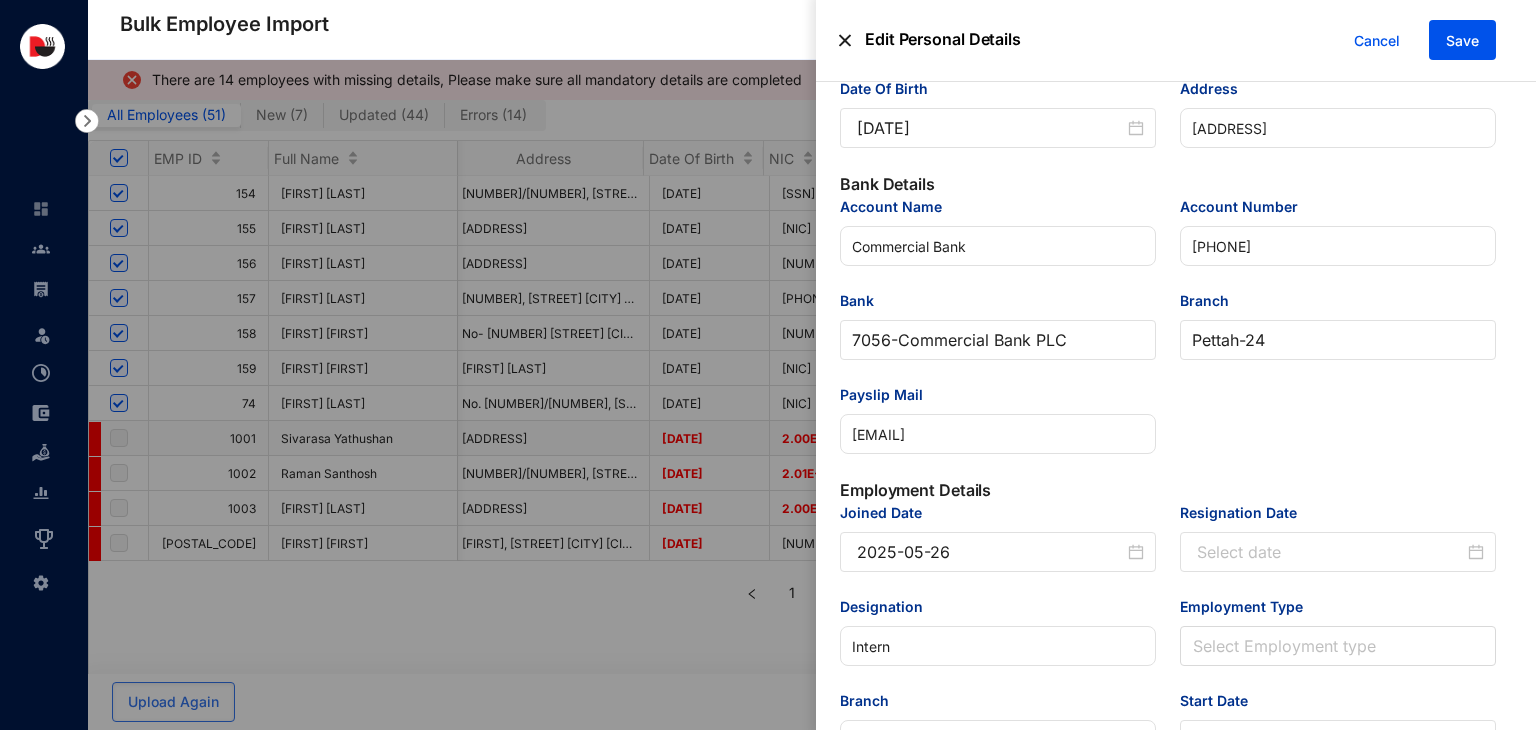 click on "Account Name Commercial Bank Account Number [PHONE] Bank [NUMBER] - Commercial Bank PLC Branch Pettah - [NUMBER] Payslip Mail [EMAIL]" at bounding box center [1168, 337] 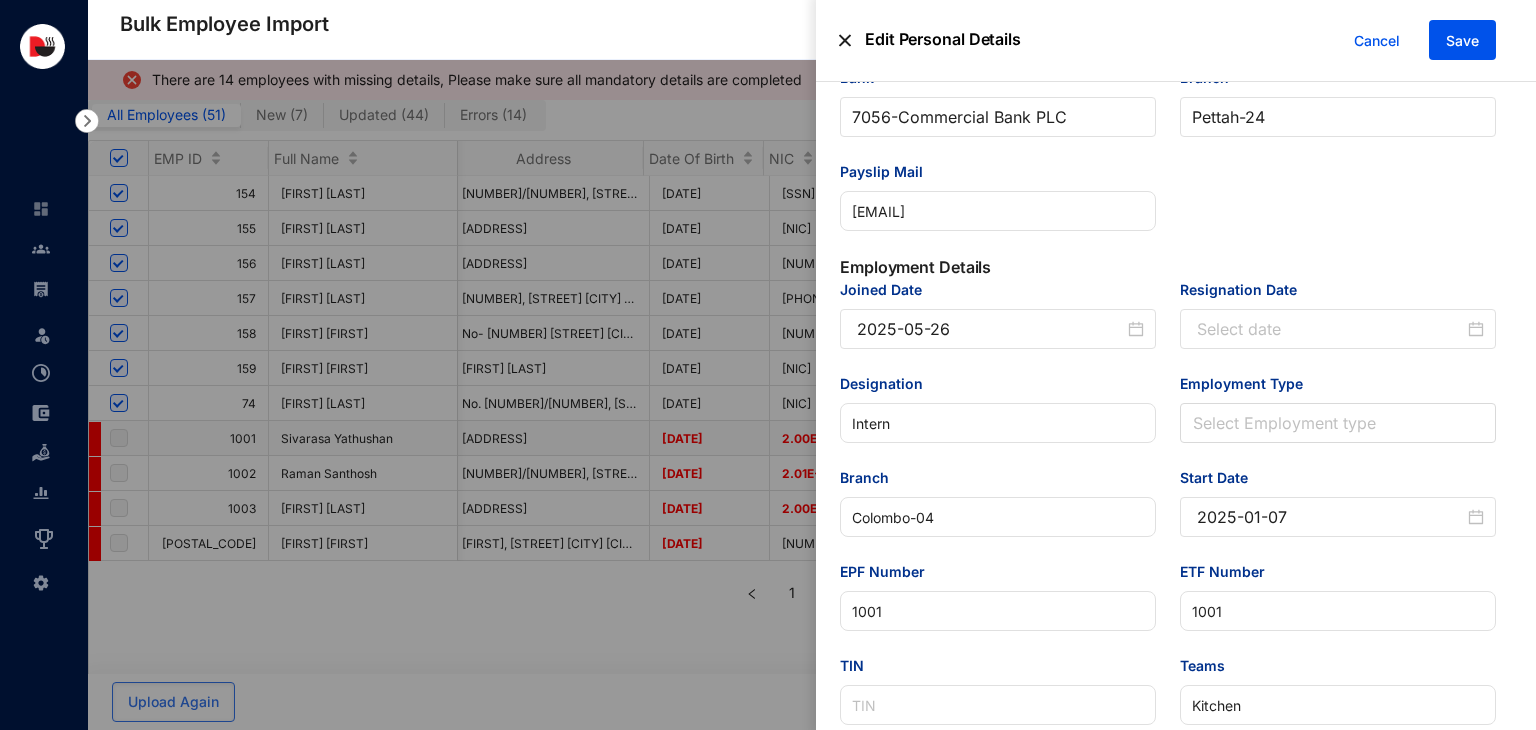 scroll, scrollTop: 644, scrollLeft: 0, axis: vertical 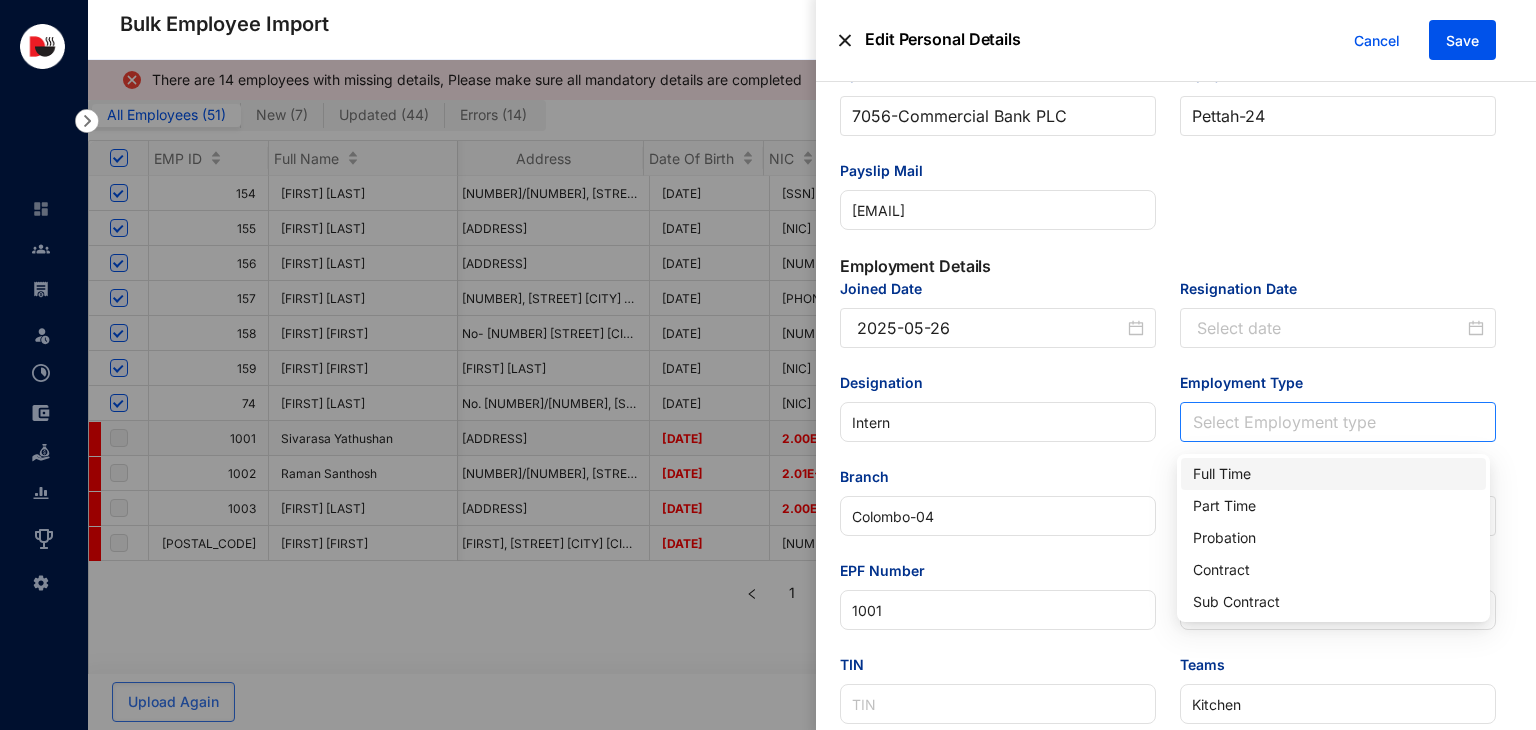 click on "Employment Type" at bounding box center [1338, 422] 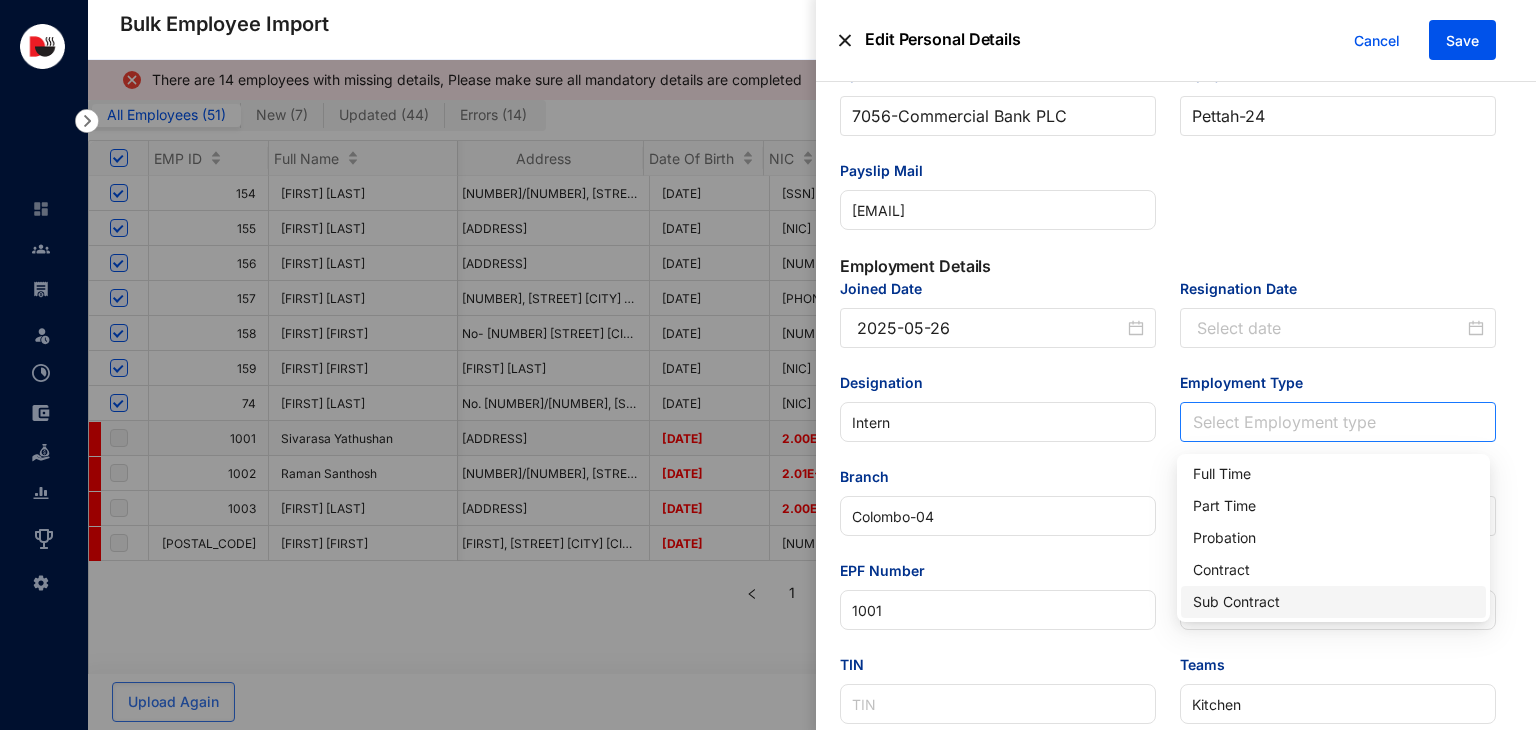 click on "Sub Contract" at bounding box center [1333, 602] 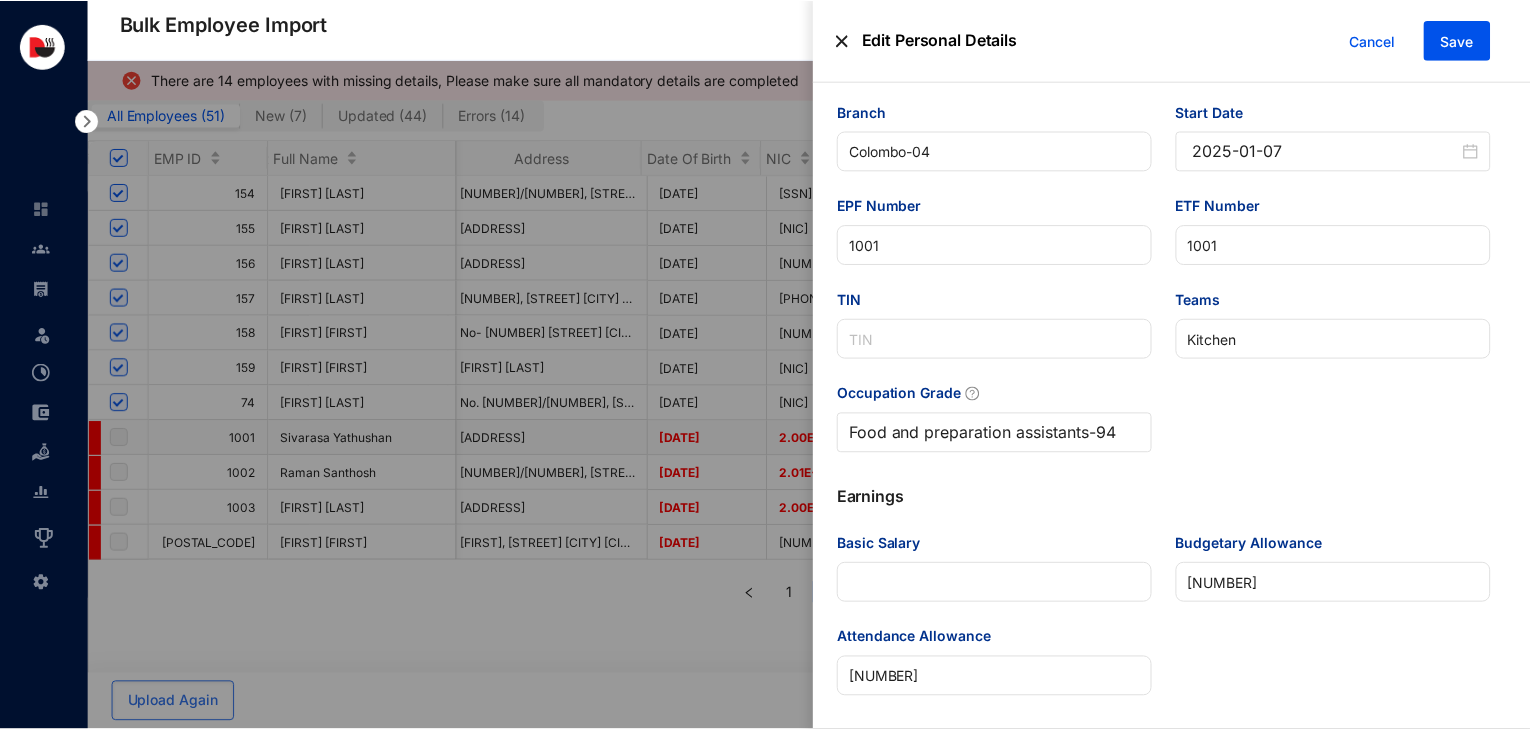 scroll, scrollTop: 1019, scrollLeft: 0, axis: vertical 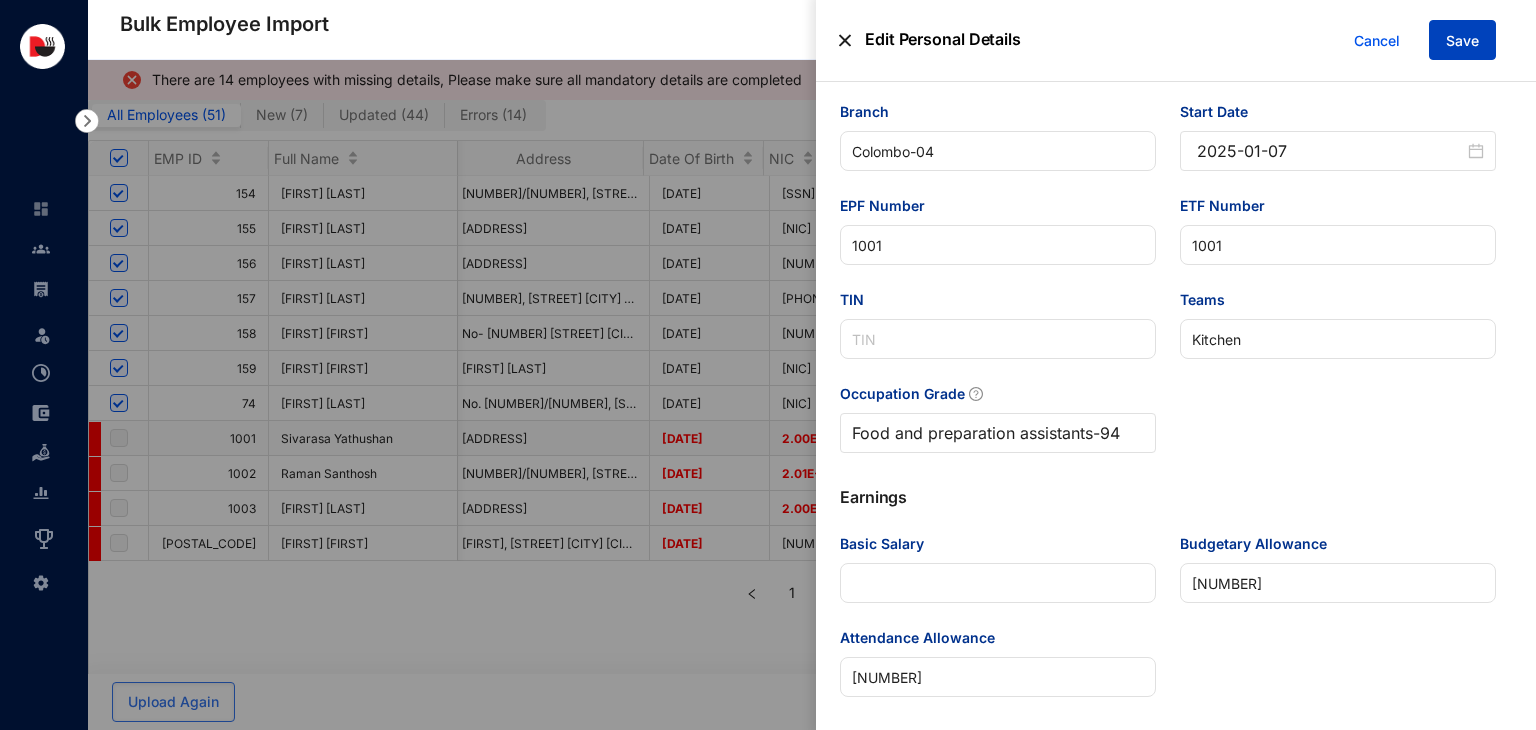 click on "Save" at bounding box center [1462, 41] 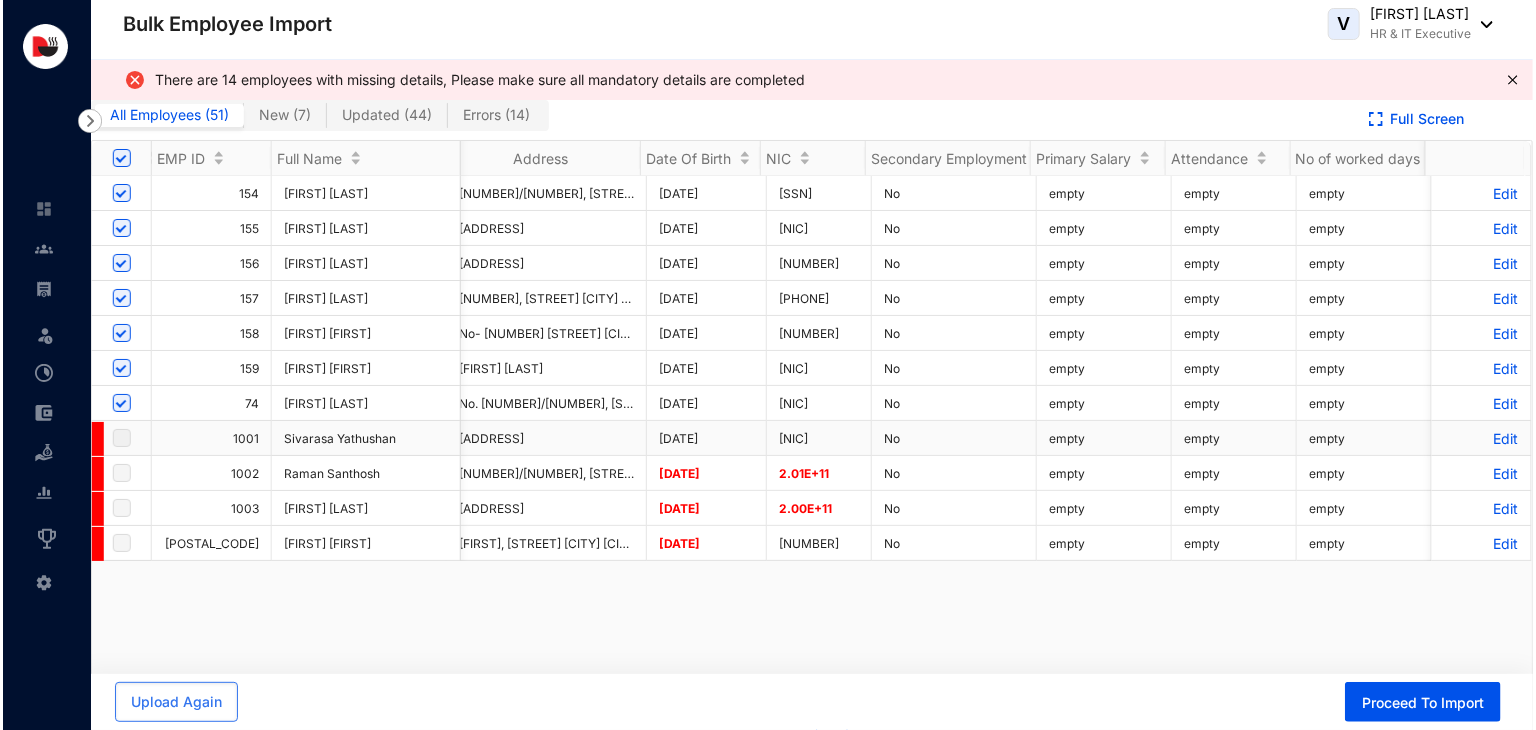 scroll, scrollTop: 0, scrollLeft: 0, axis: both 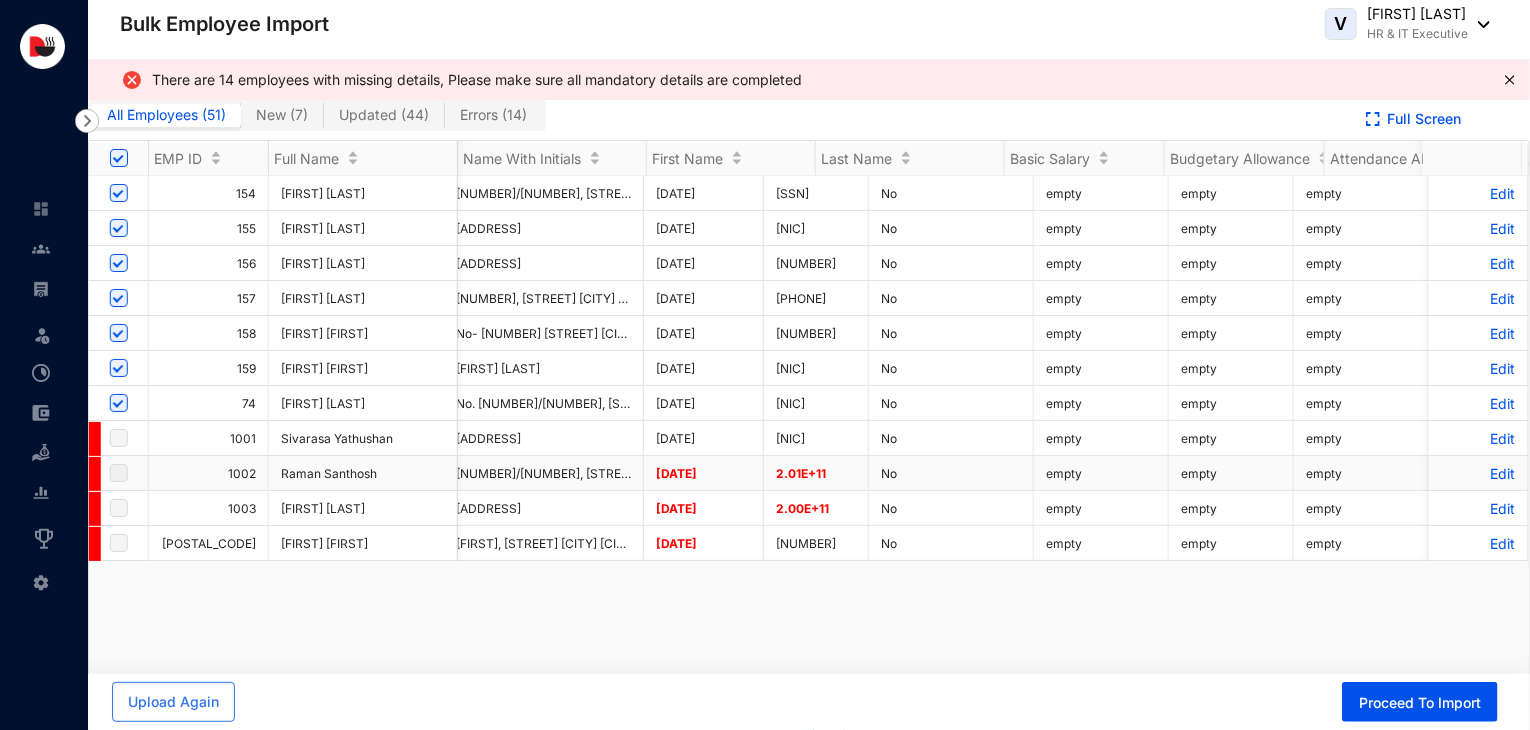 click on "Edit" at bounding box center [1478, 473] 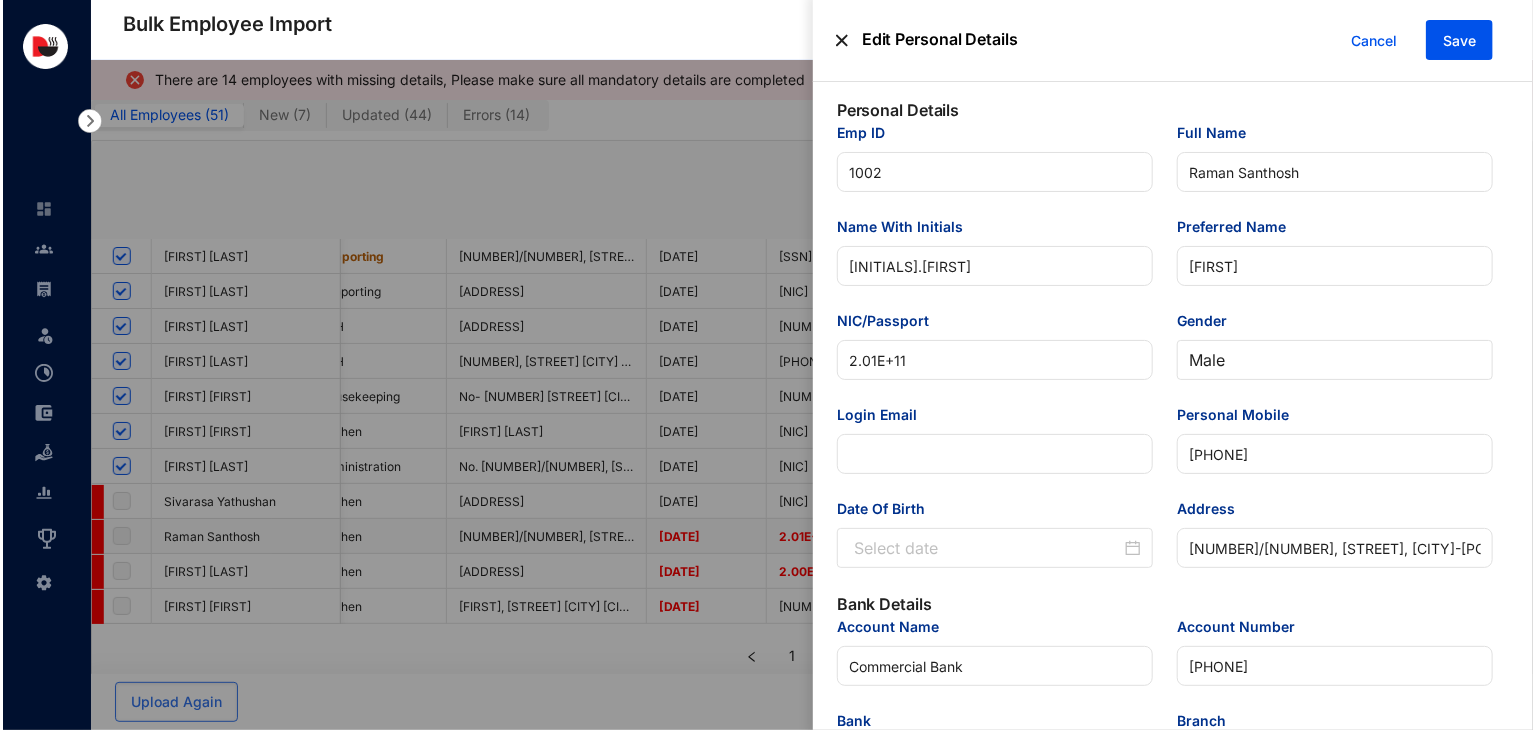 scroll, scrollTop: 0, scrollLeft: 0, axis: both 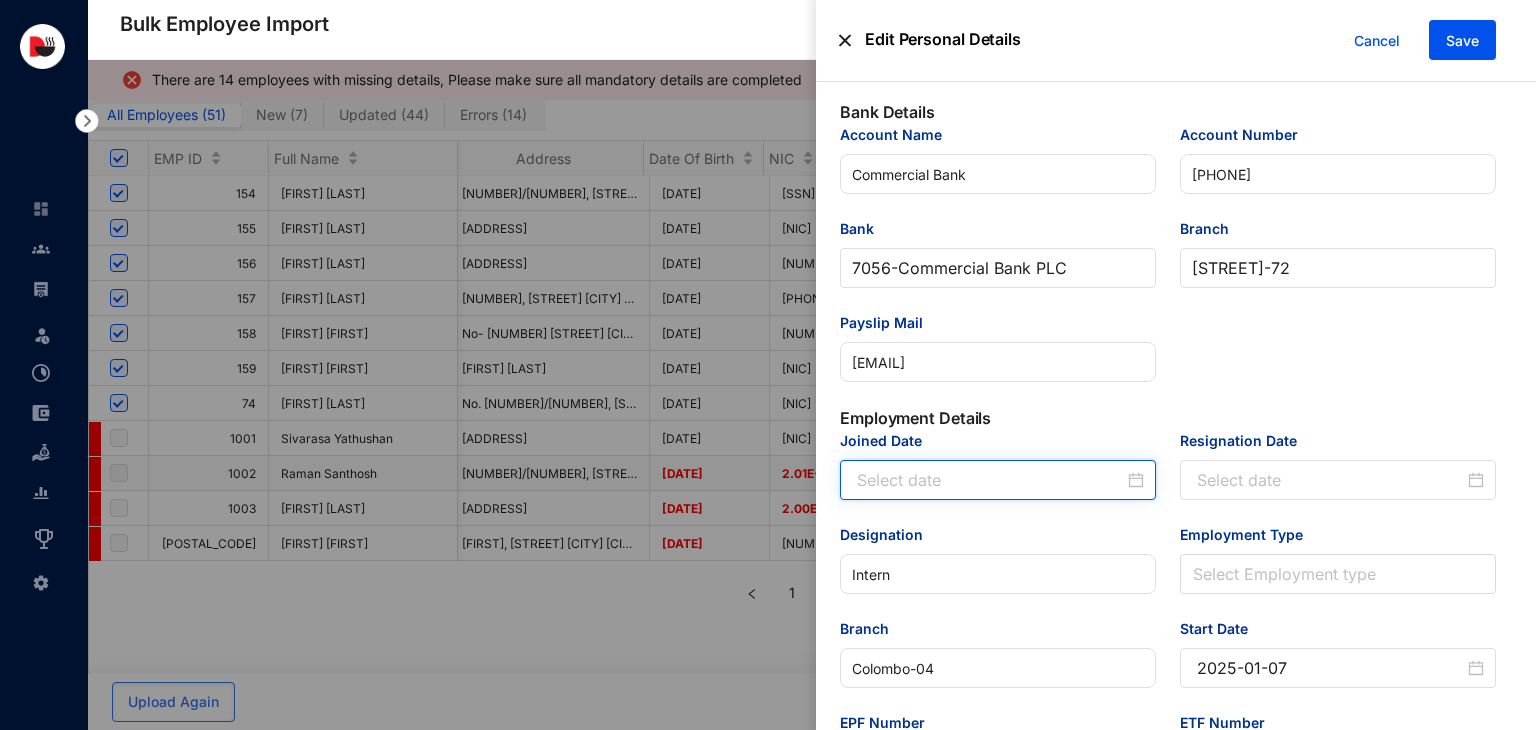click on "Joined Date" at bounding box center (990, 480) 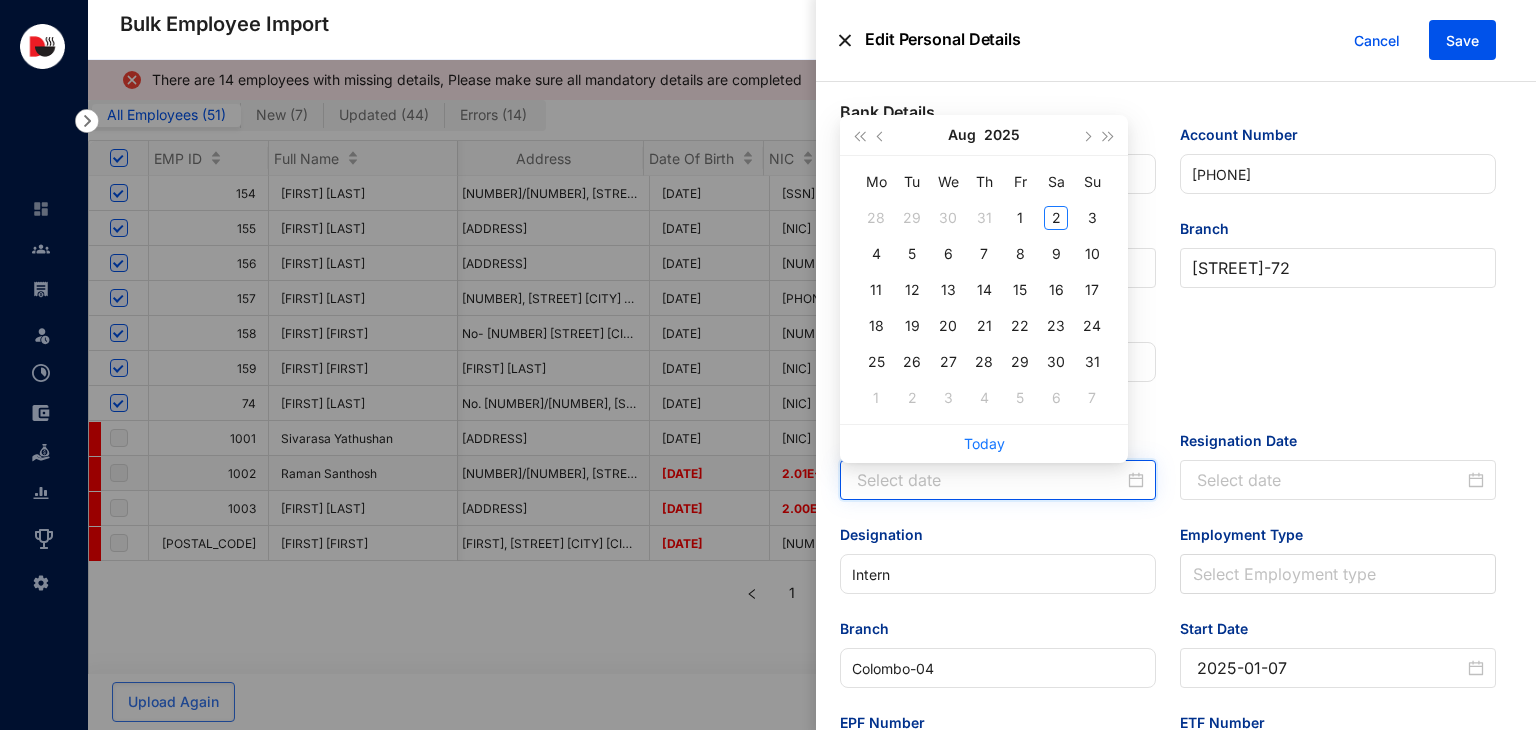 paste on "[DATE]" 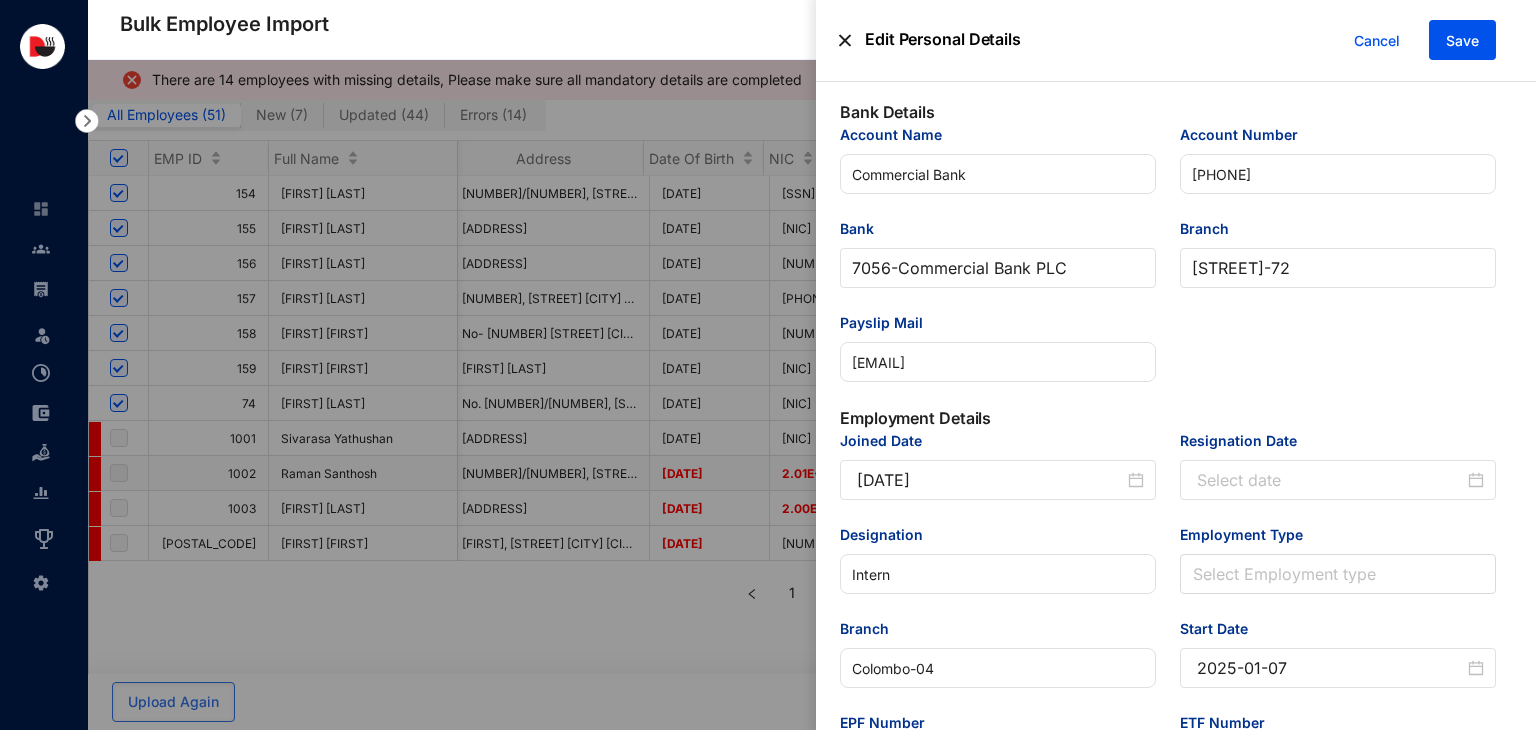 click on "Account Name [BRAND] Account Number [NUMBER] Bank [NUMBER] - [BRAND] Branch [BRAND] [STREET] - [NUMBER] Payslip Mail [EMAIL]" at bounding box center [1168, 265] 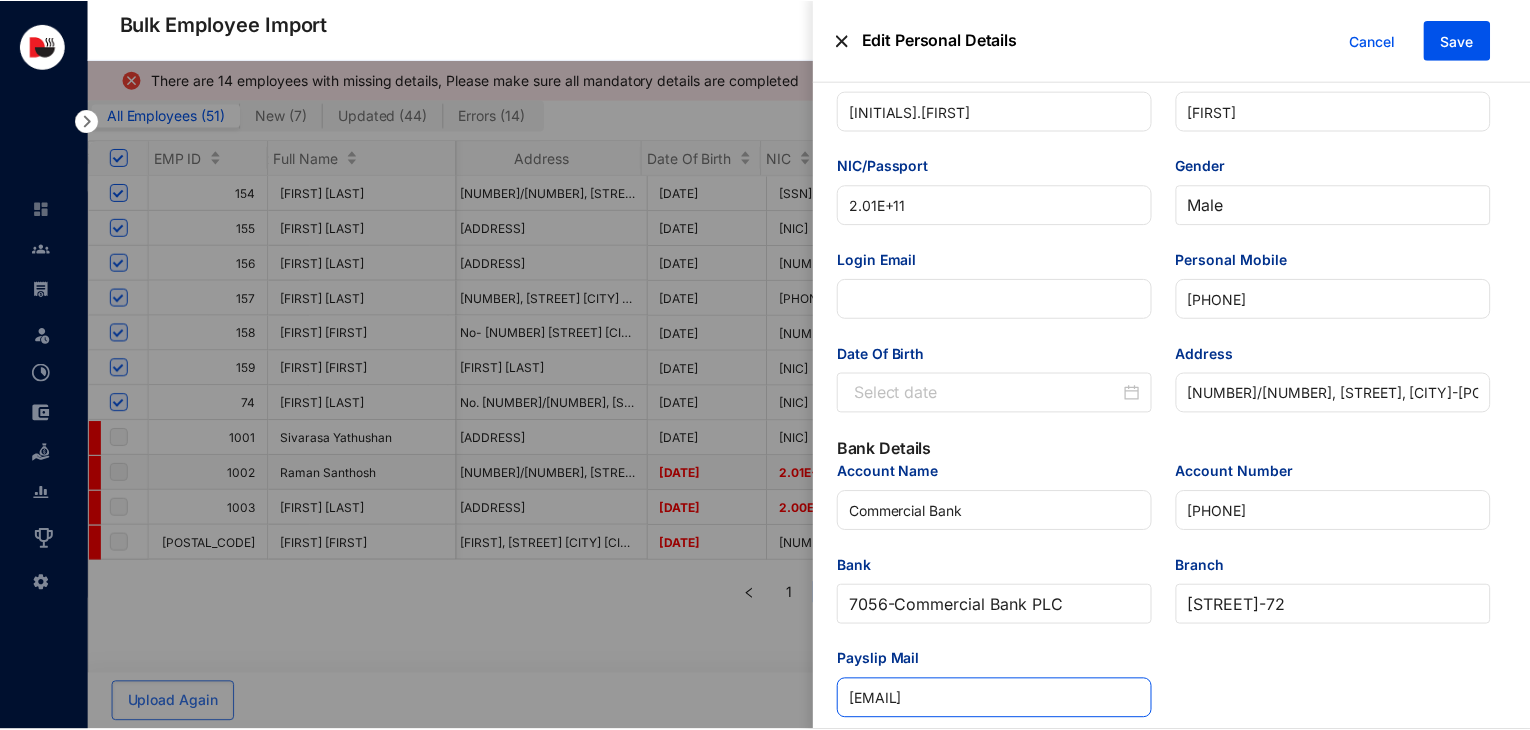 scroll, scrollTop: 154, scrollLeft: 0, axis: vertical 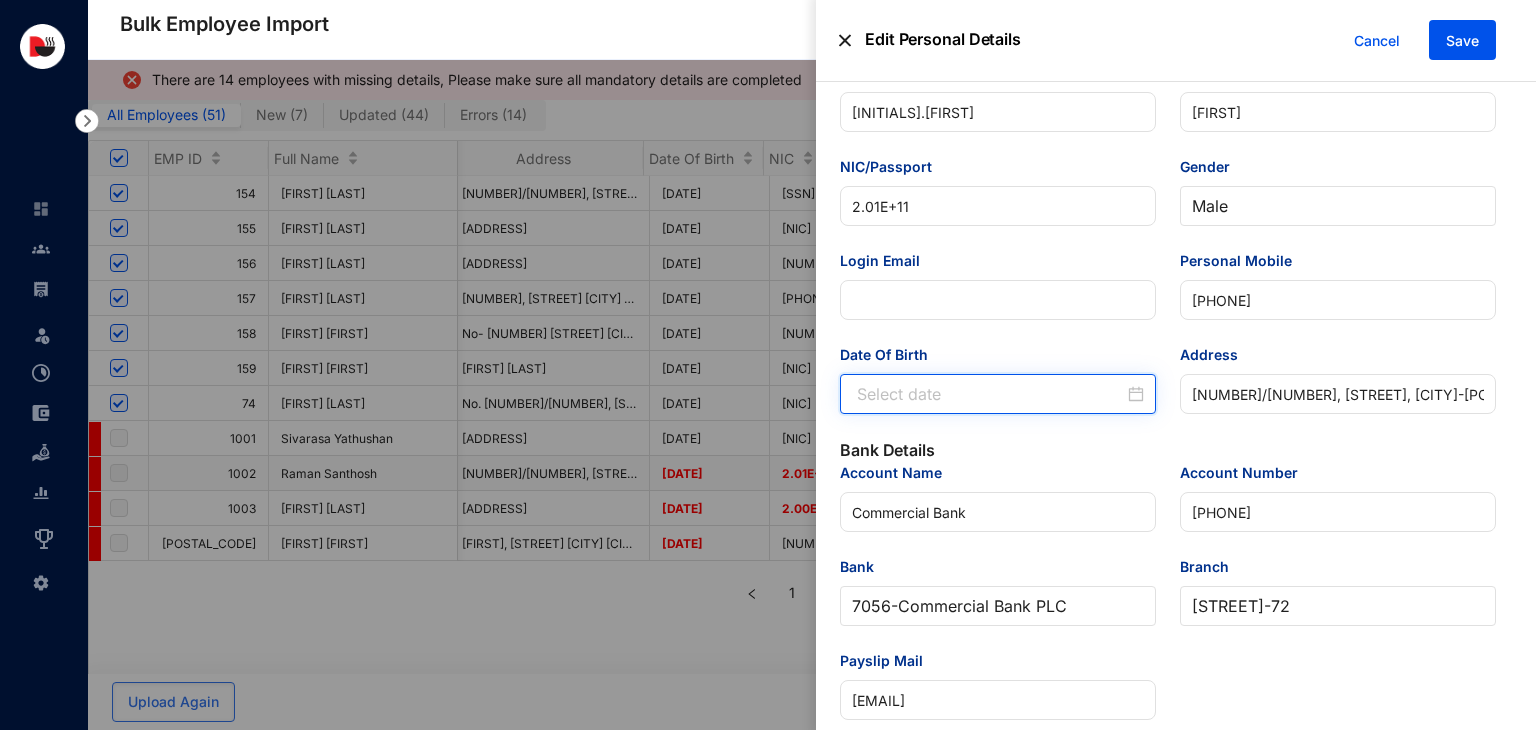 click on "Date Of Birth" at bounding box center (990, 394) 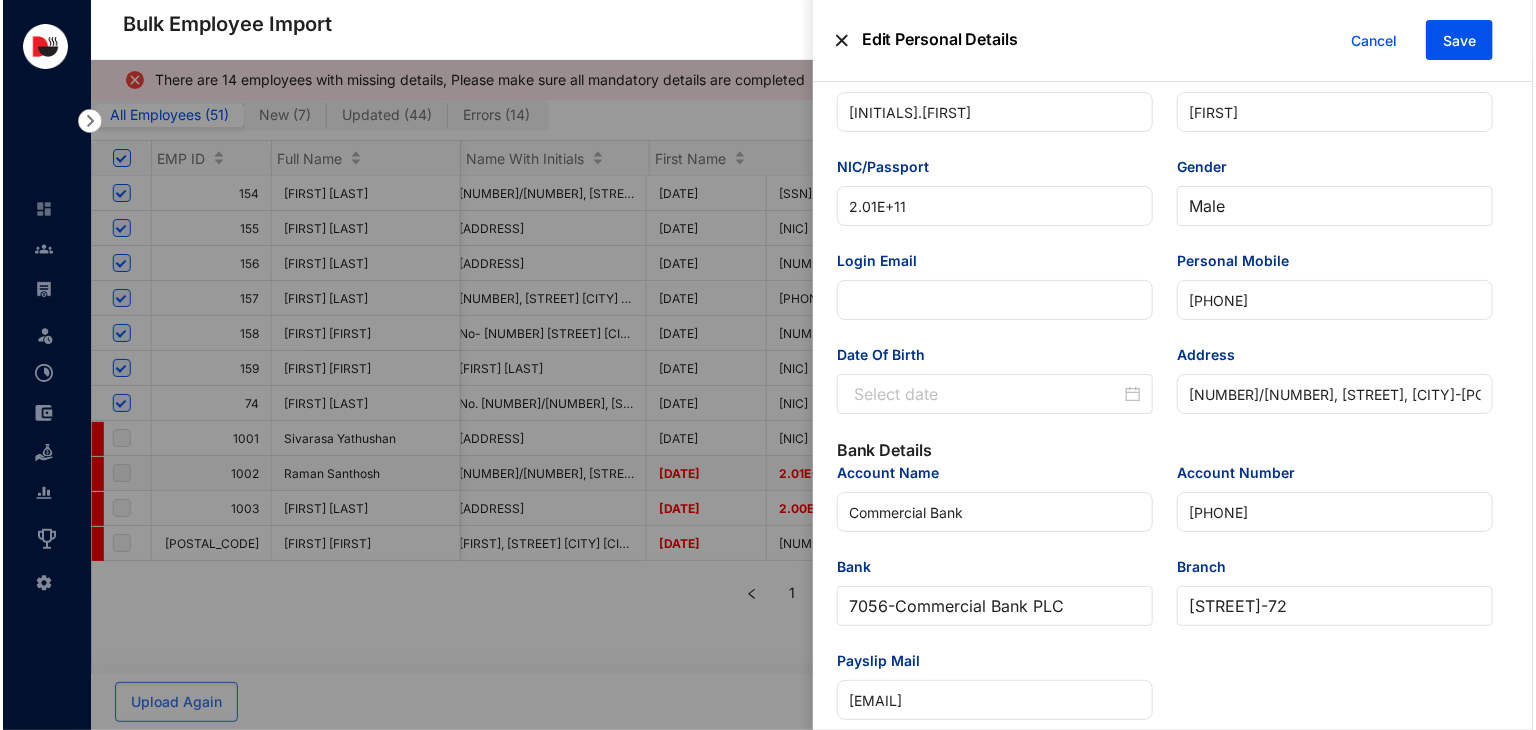 scroll, scrollTop: 0, scrollLeft: 4645, axis: horizontal 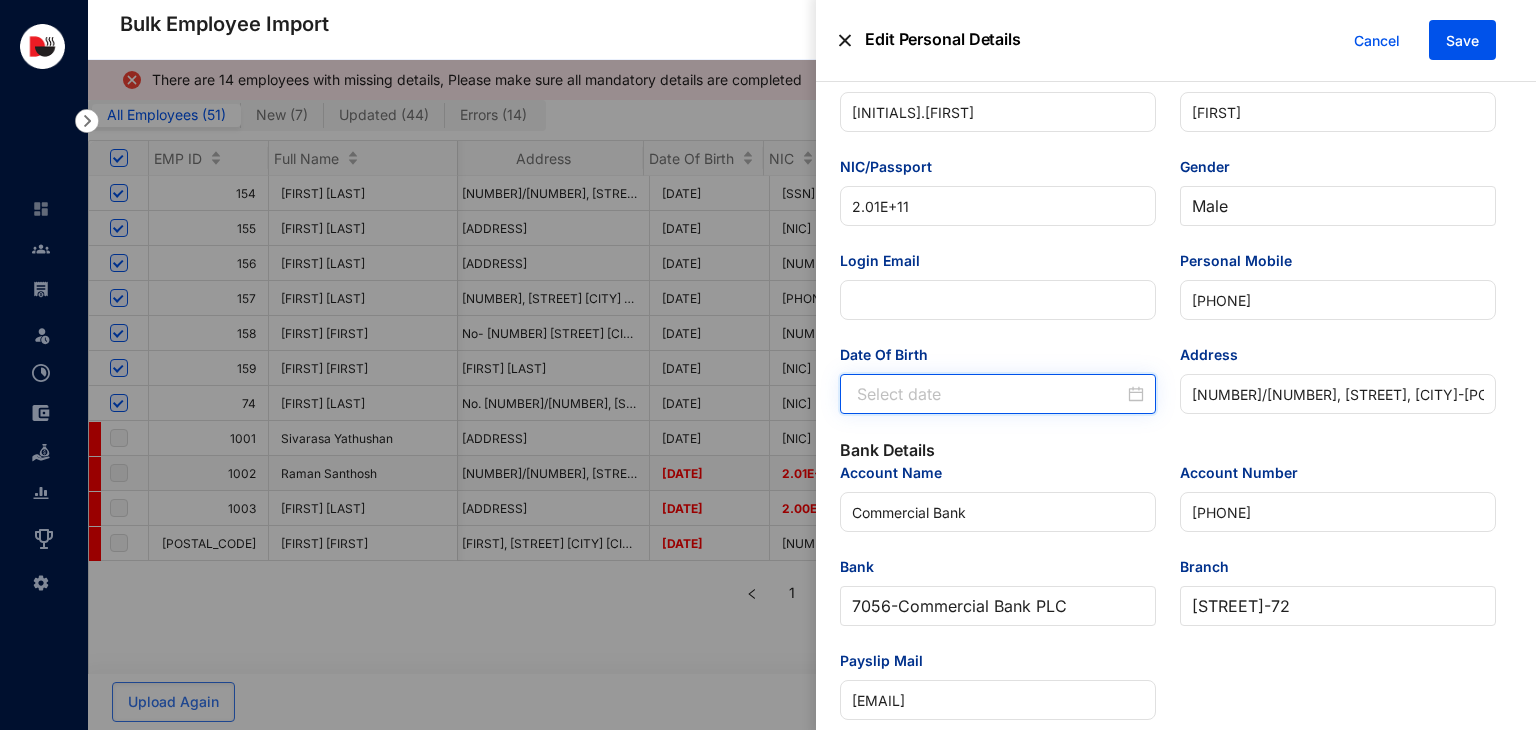 click on "Date Of Birth" at bounding box center (990, 394) 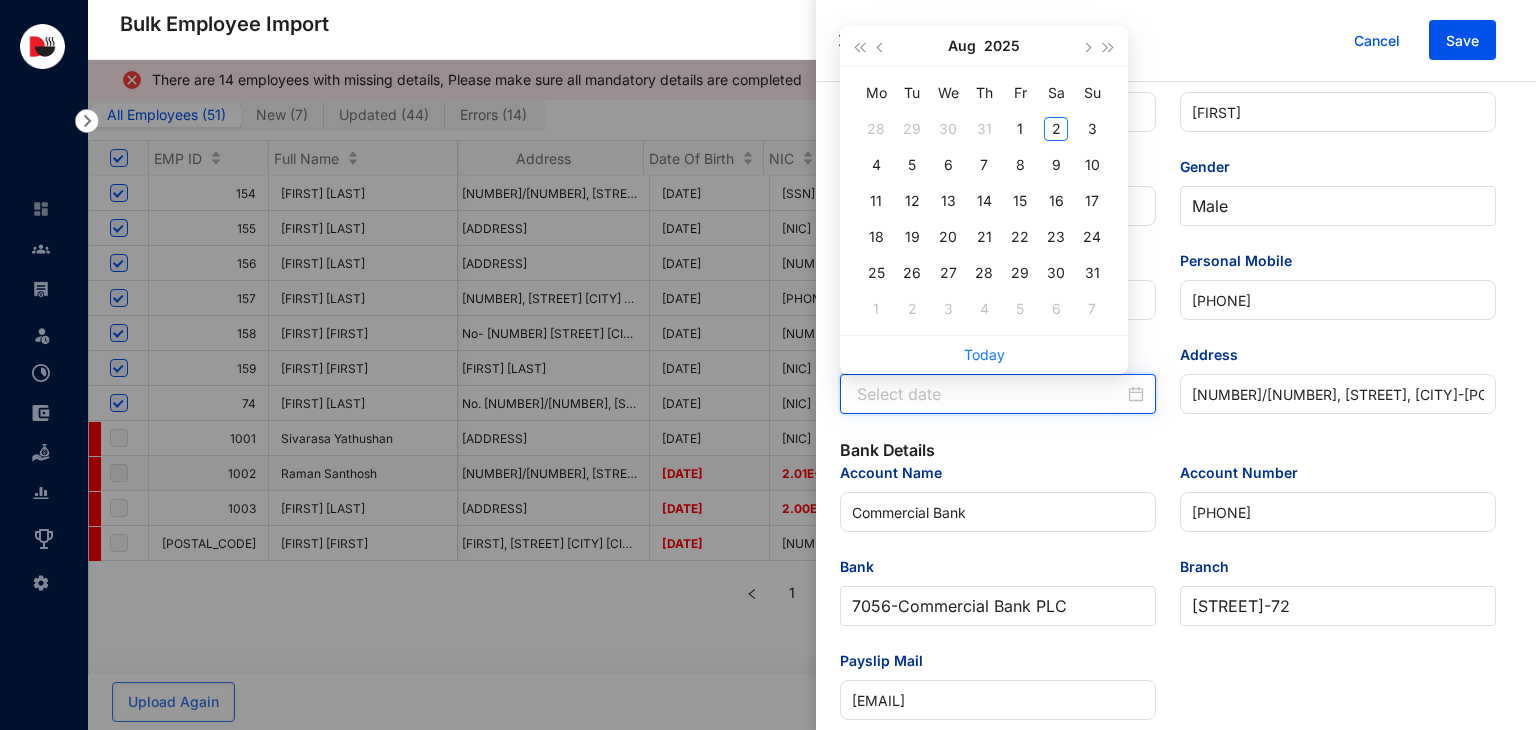 paste on "[DATE]" 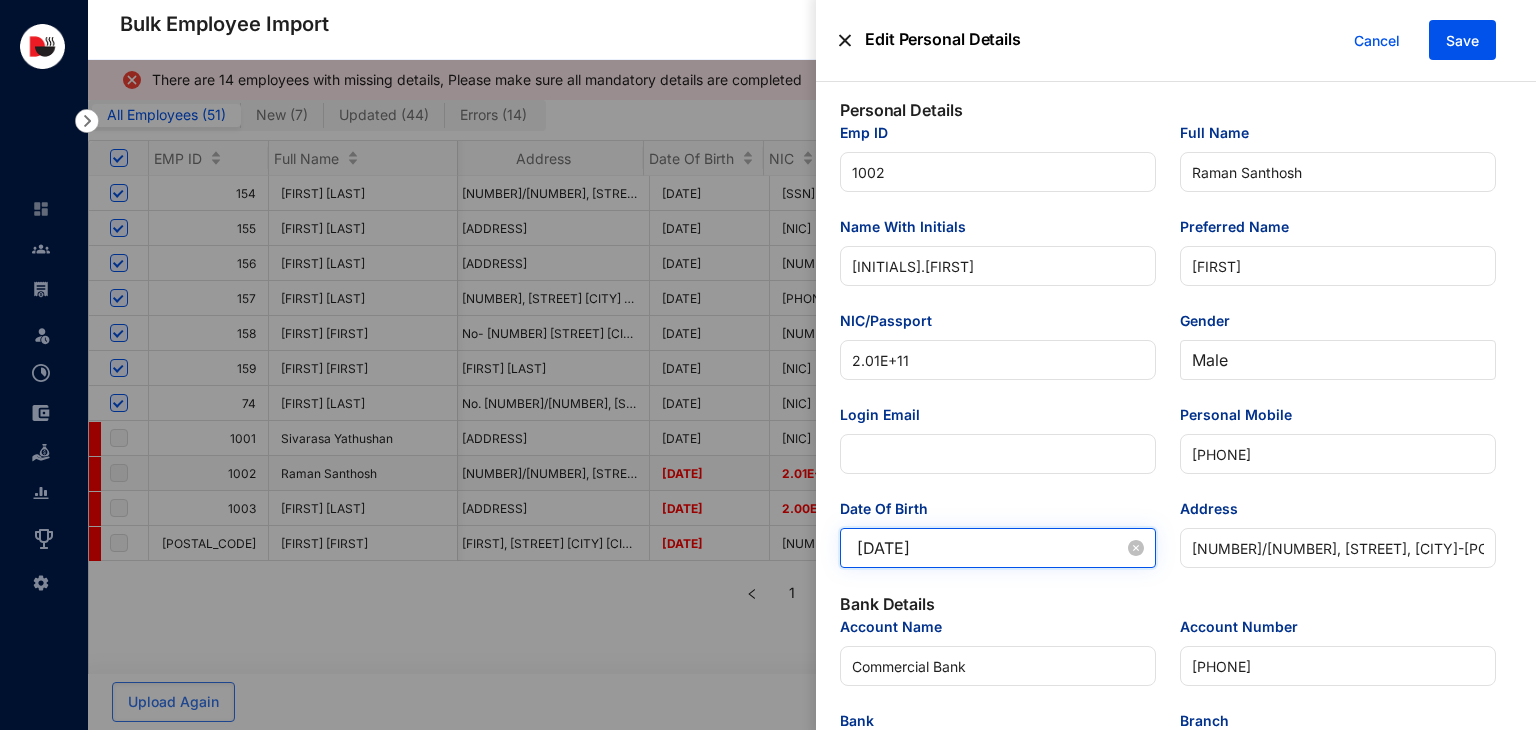scroll, scrollTop: 0, scrollLeft: 0, axis: both 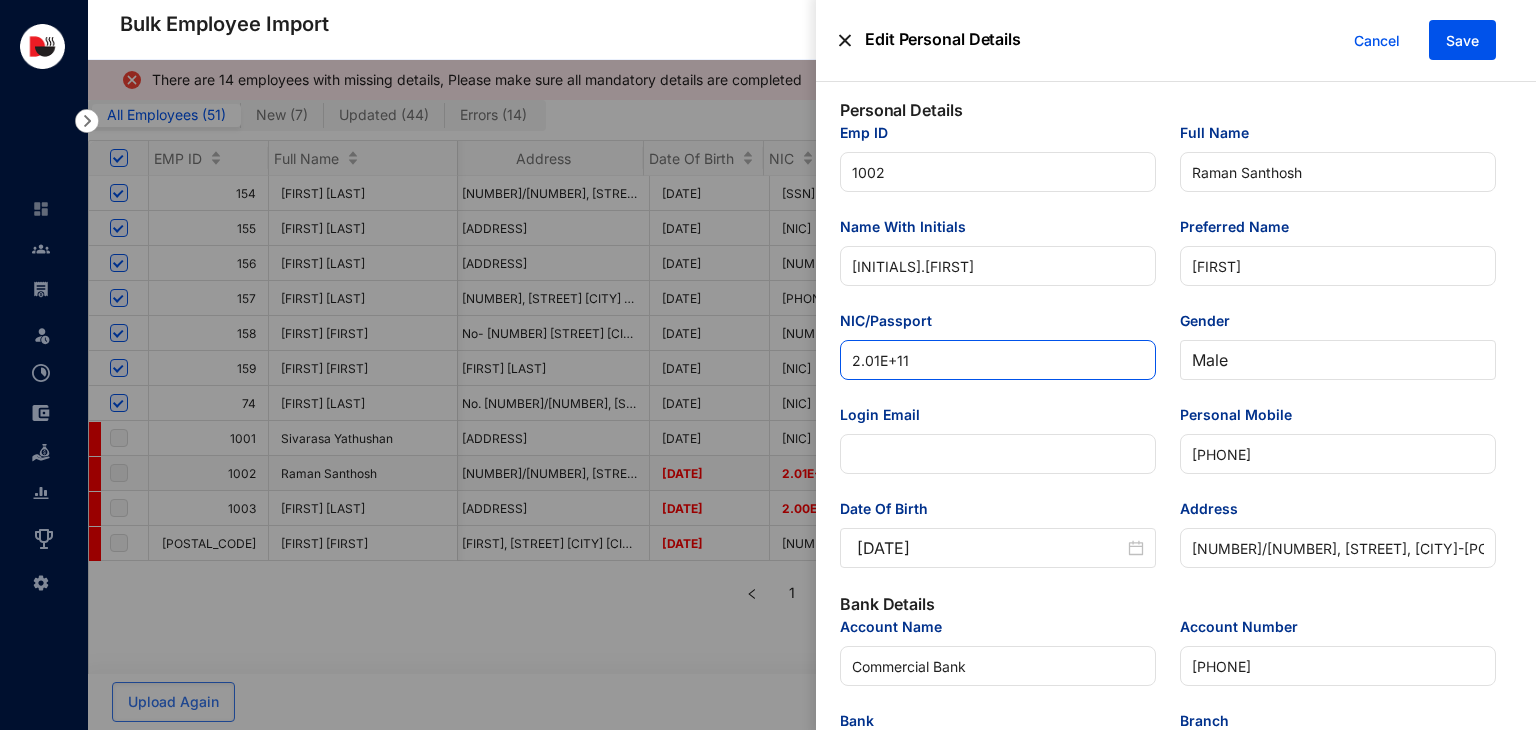 drag, startPoint x: 936, startPoint y: 370, endPoint x: 798, endPoint y: 370, distance: 138 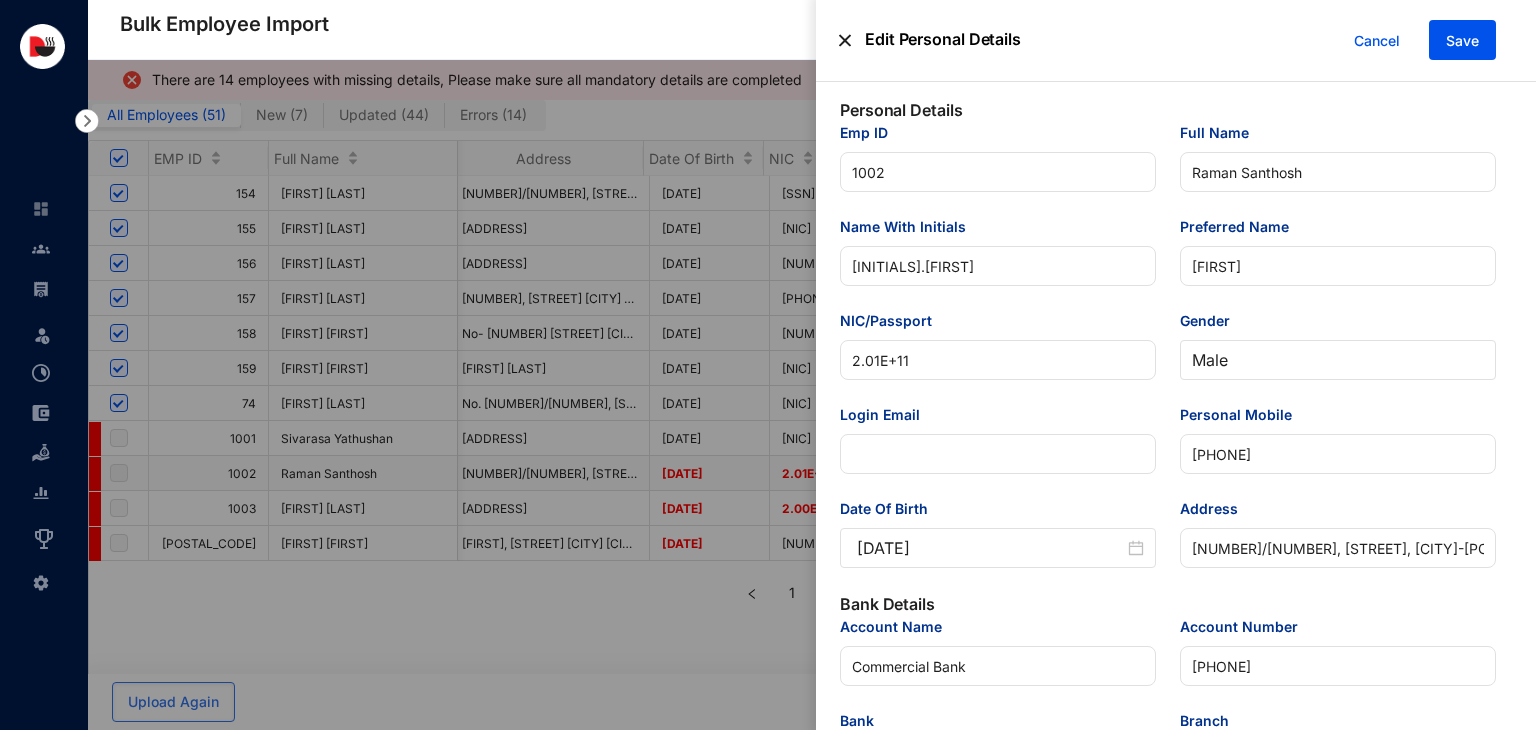 scroll, scrollTop: 0, scrollLeft: 4645, axis: horizontal 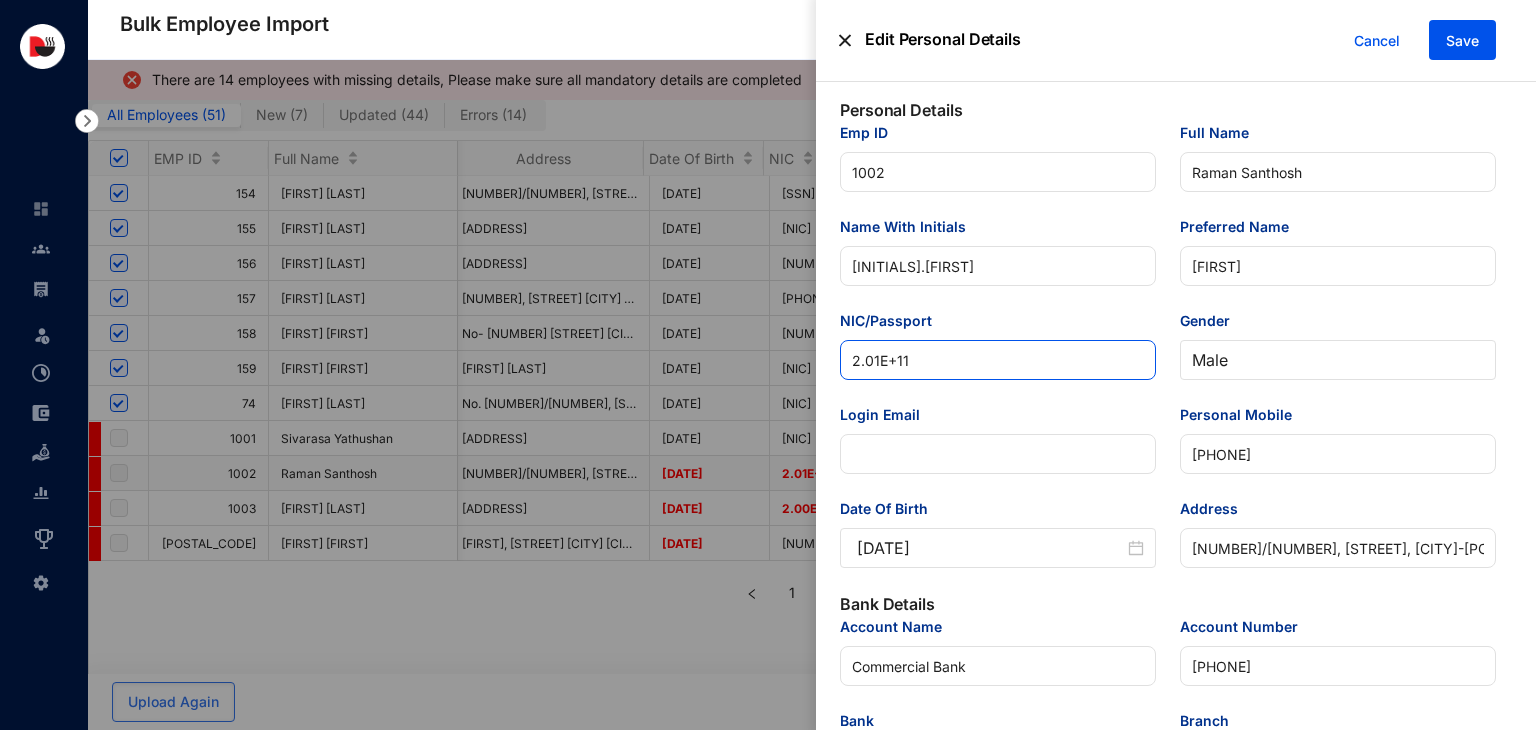 drag, startPoint x: 944, startPoint y: 361, endPoint x: 797, endPoint y: 364, distance: 147.03061 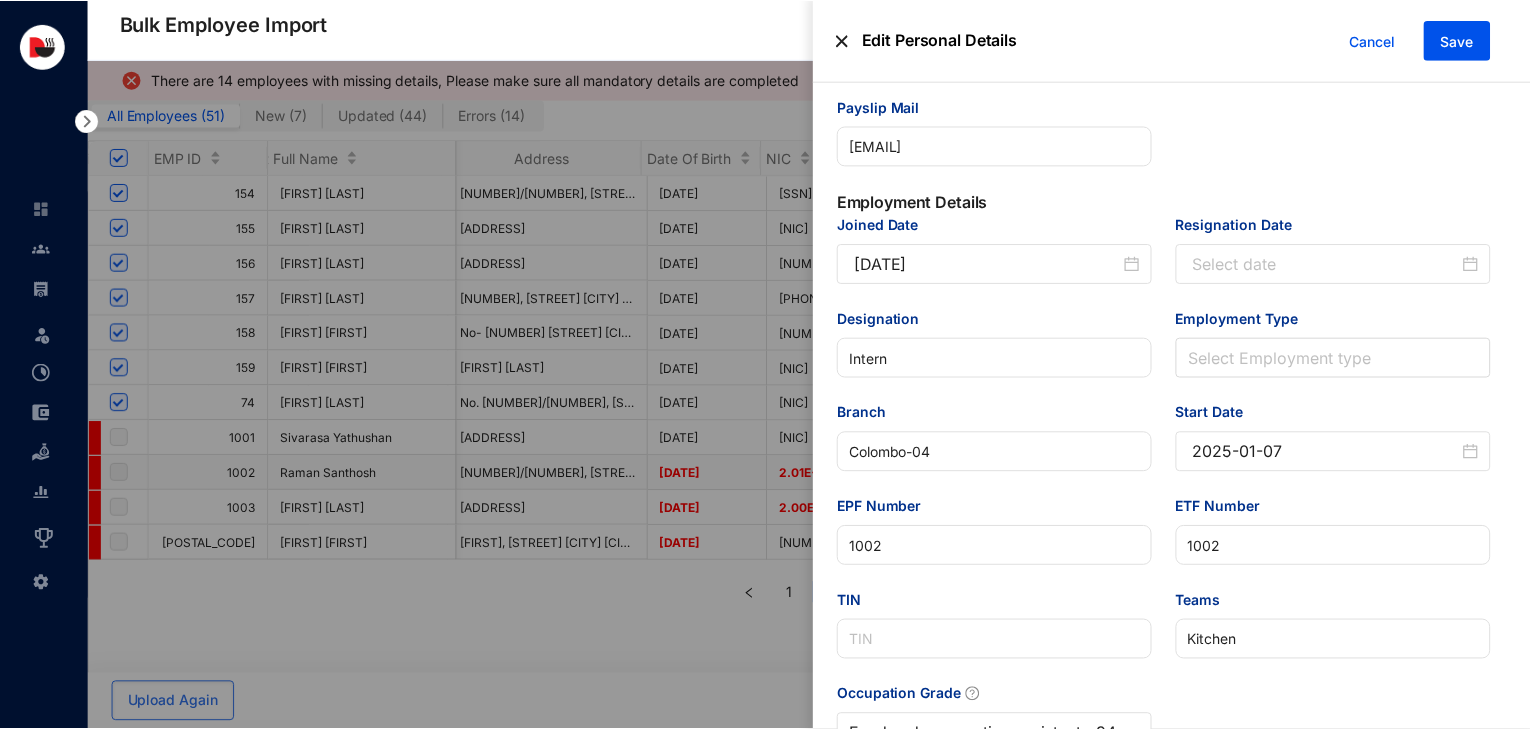 scroll, scrollTop: 712, scrollLeft: 0, axis: vertical 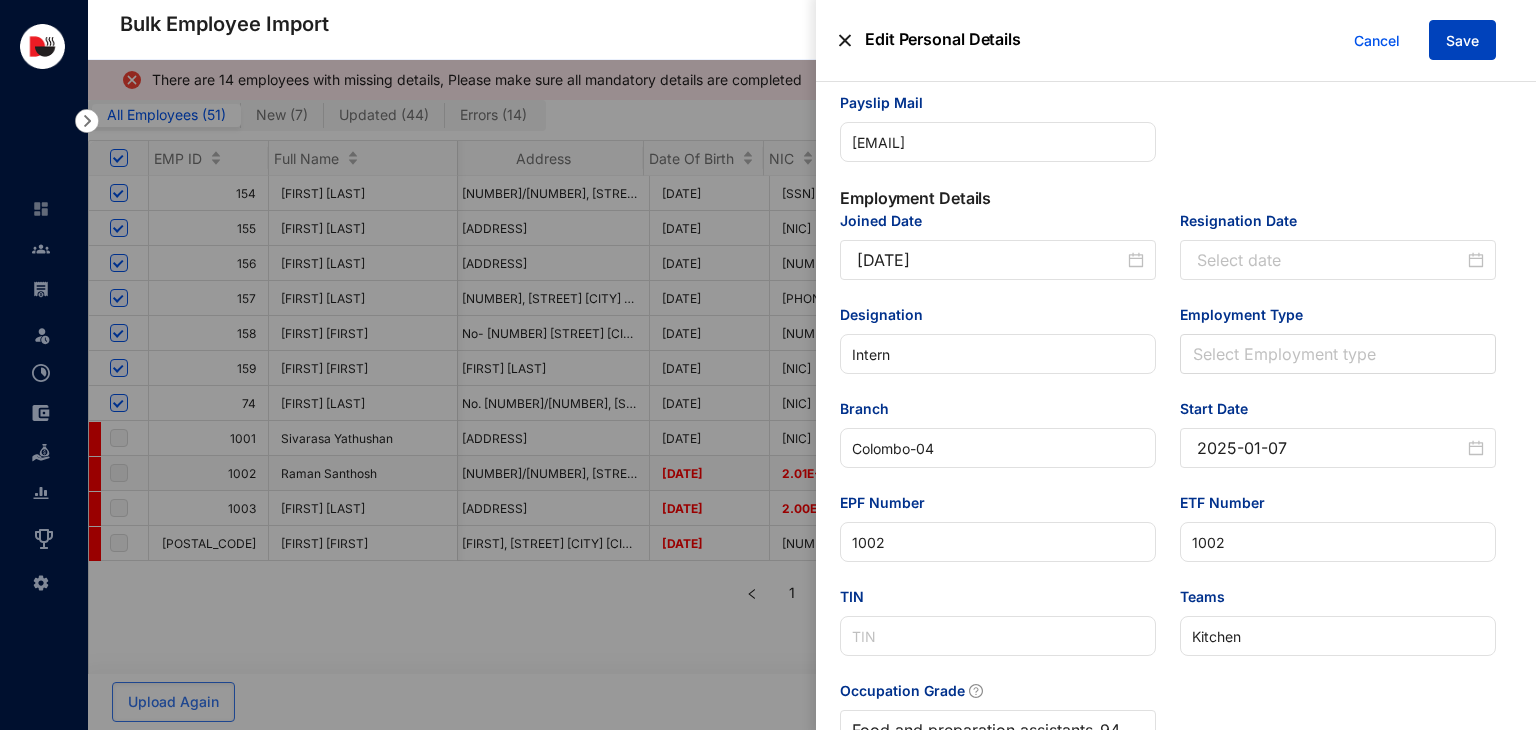 click on "Save" at bounding box center [1462, 41] 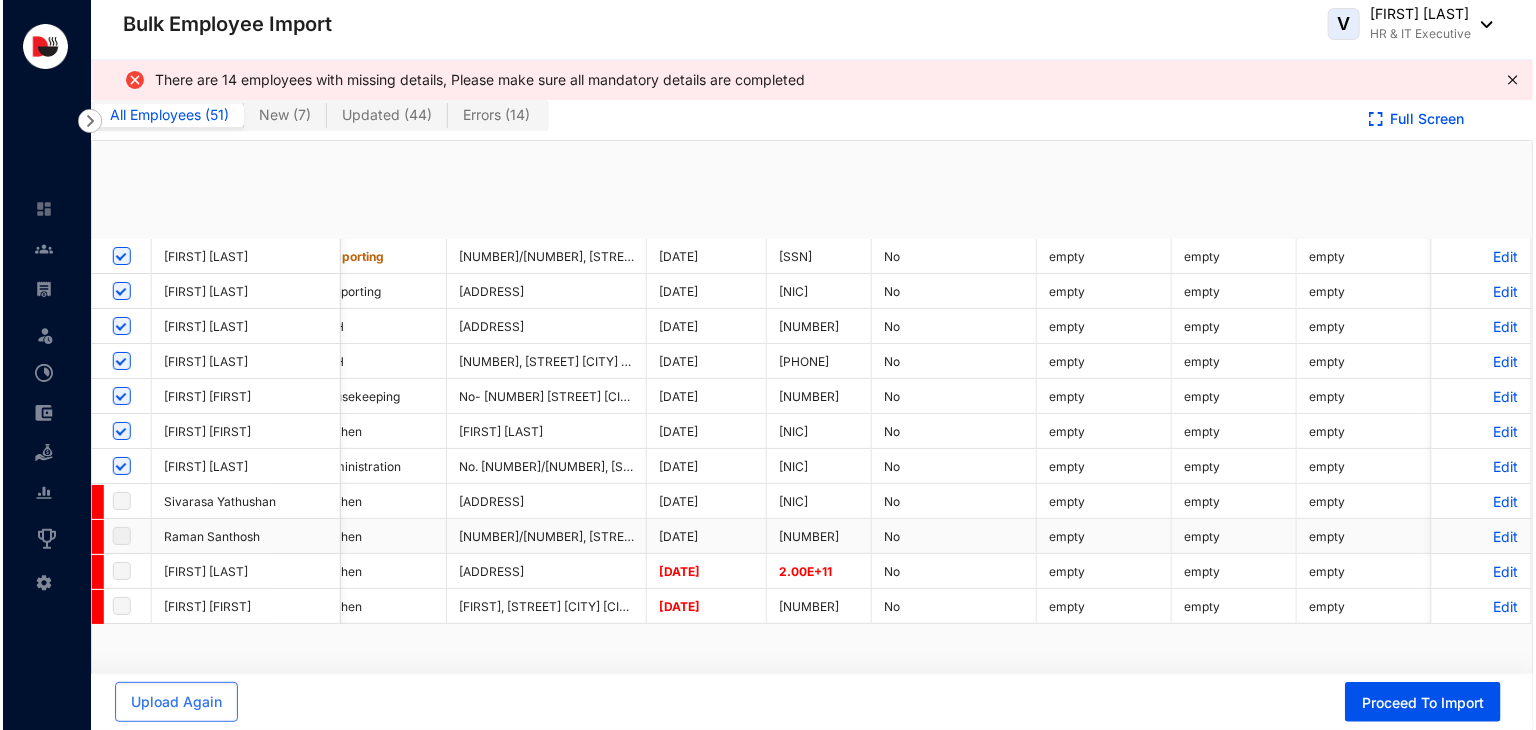 scroll, scrollTop: 0, scrollLeft: 0, axis: both 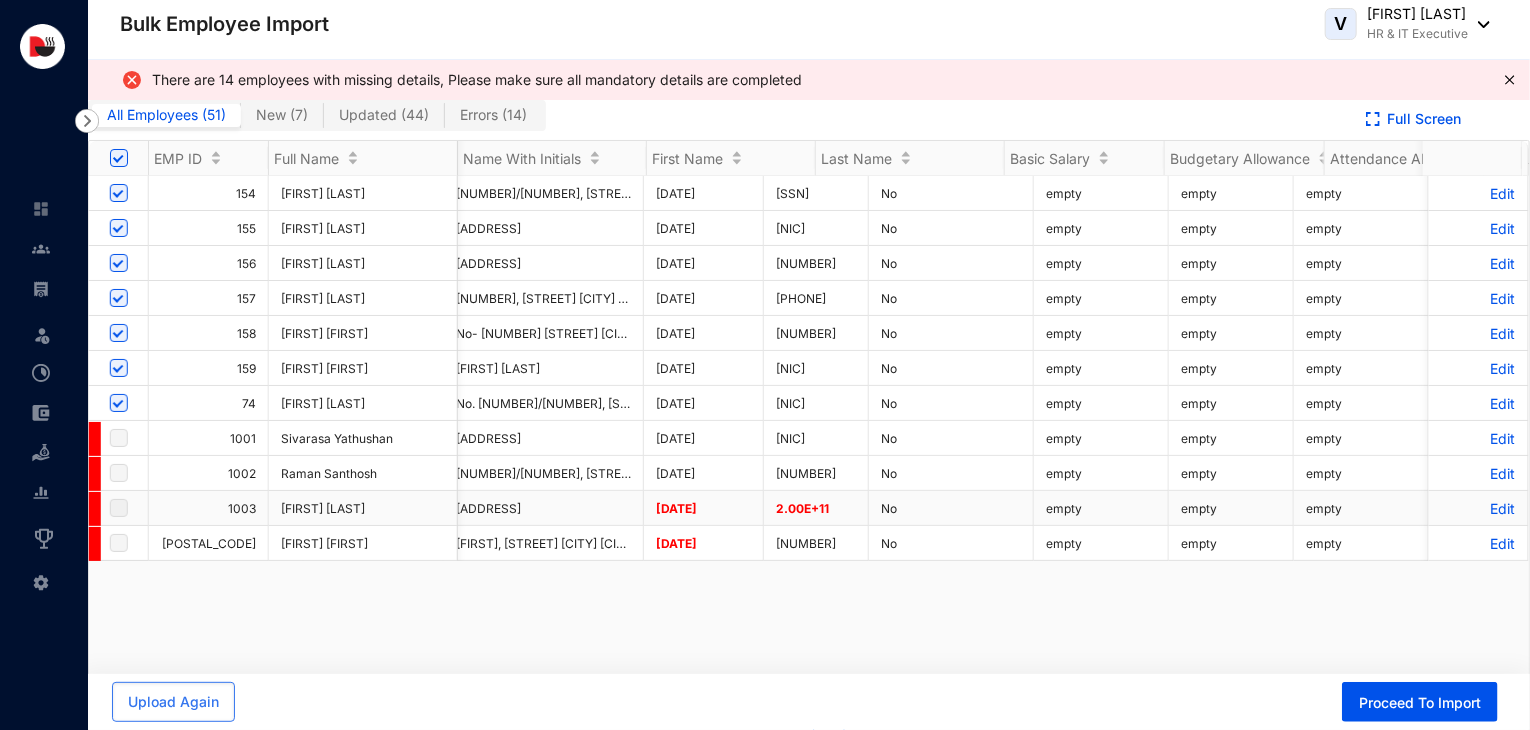 click on "Edit" at bounding box center [1478, 508] 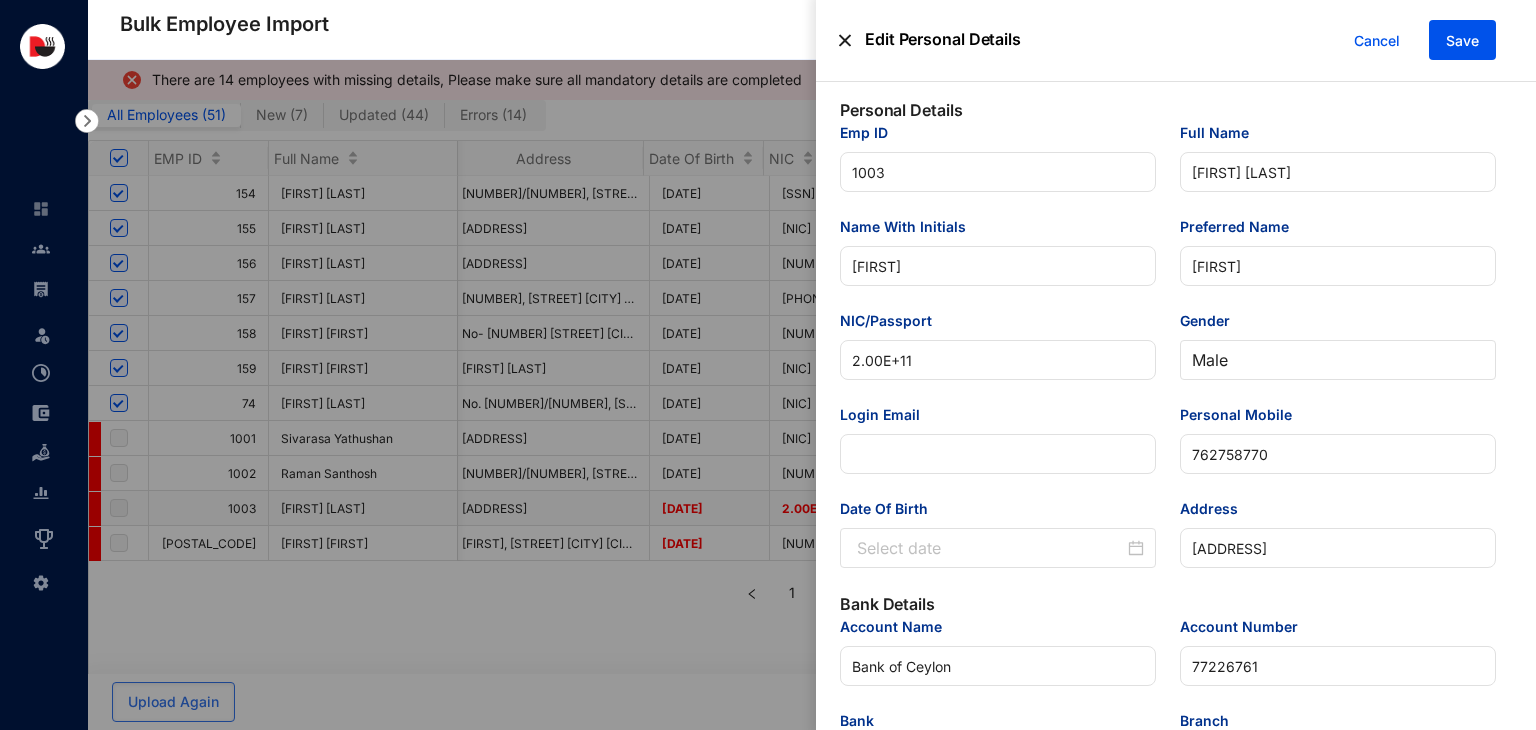 scroll, scrollTop: 0, scrollLeft: 4645, axis: horizontal 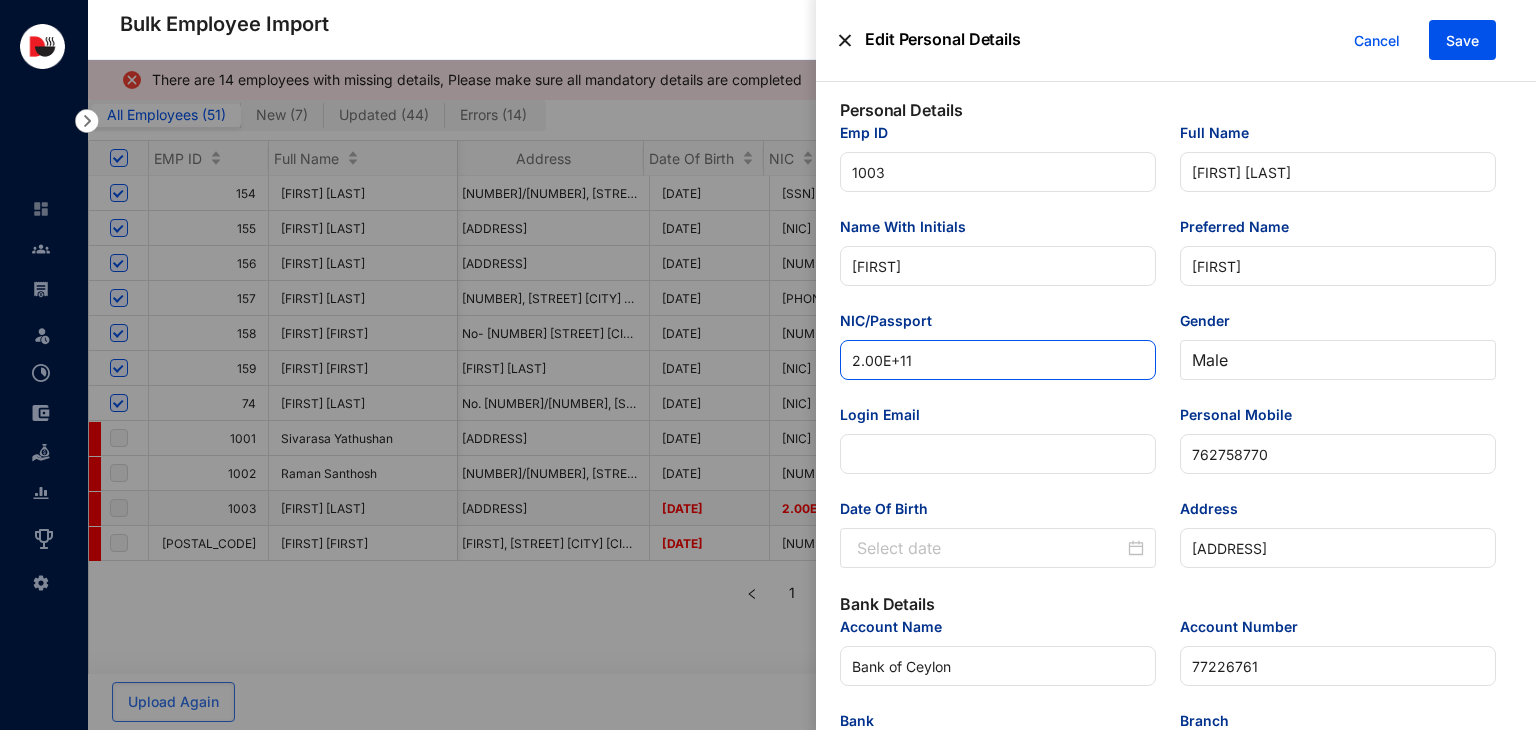 drag, startPoint x: 964, startPoint y: 371, endPoint x: 739, endPoint y: 381, distance: 225.2221 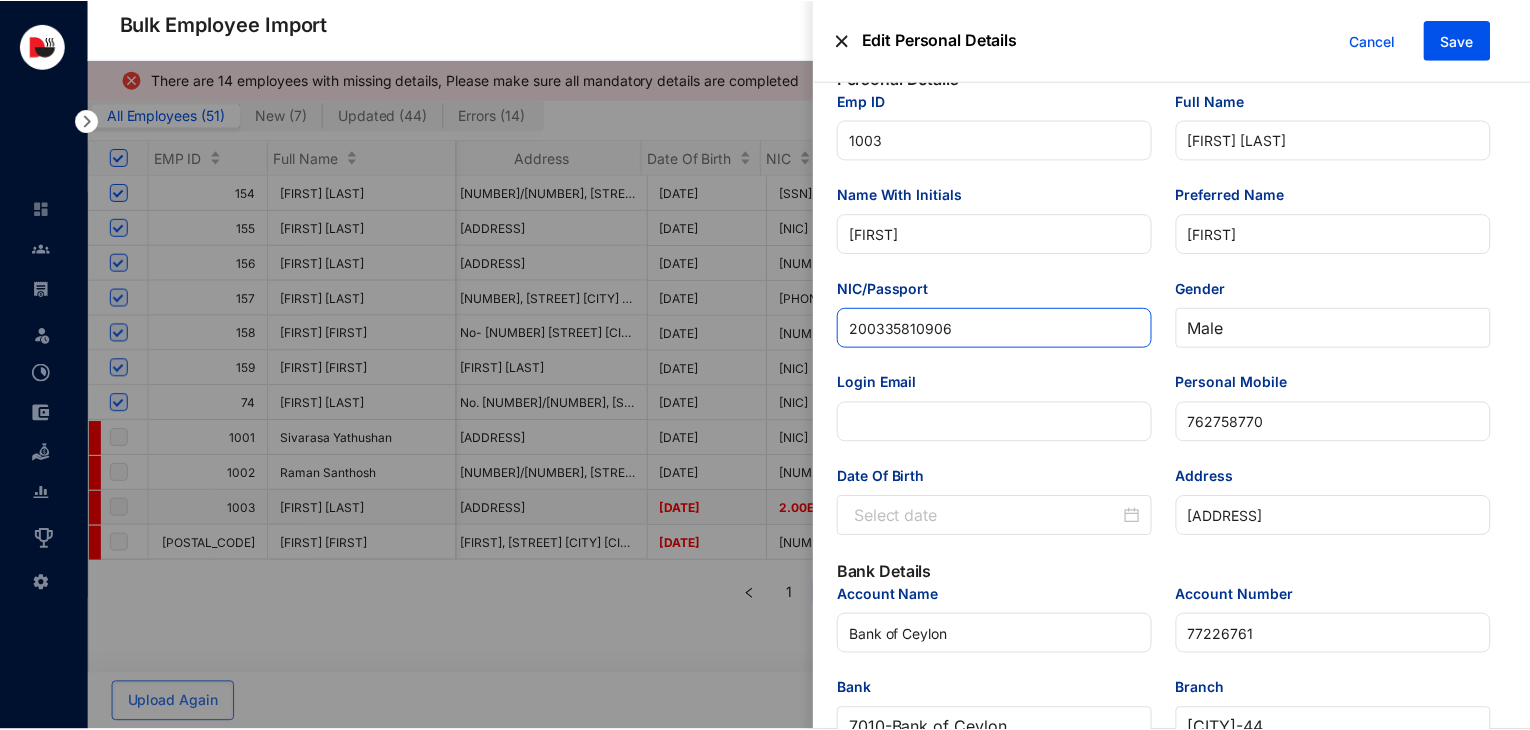scroll, scrollTop: 32, scrollLeft: 0, axis: vertical 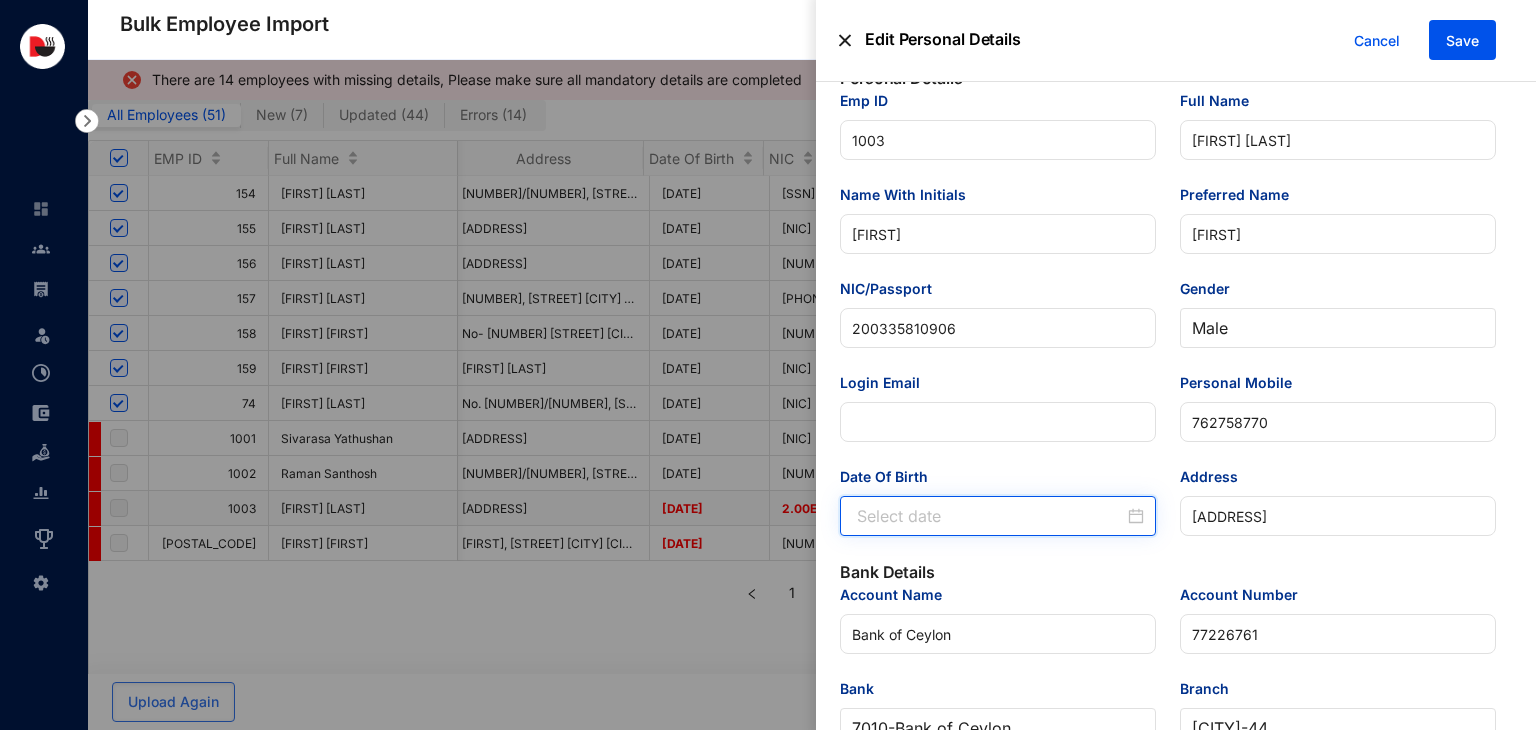 click on "Date Of Birth" at bounding box center (990, 516) 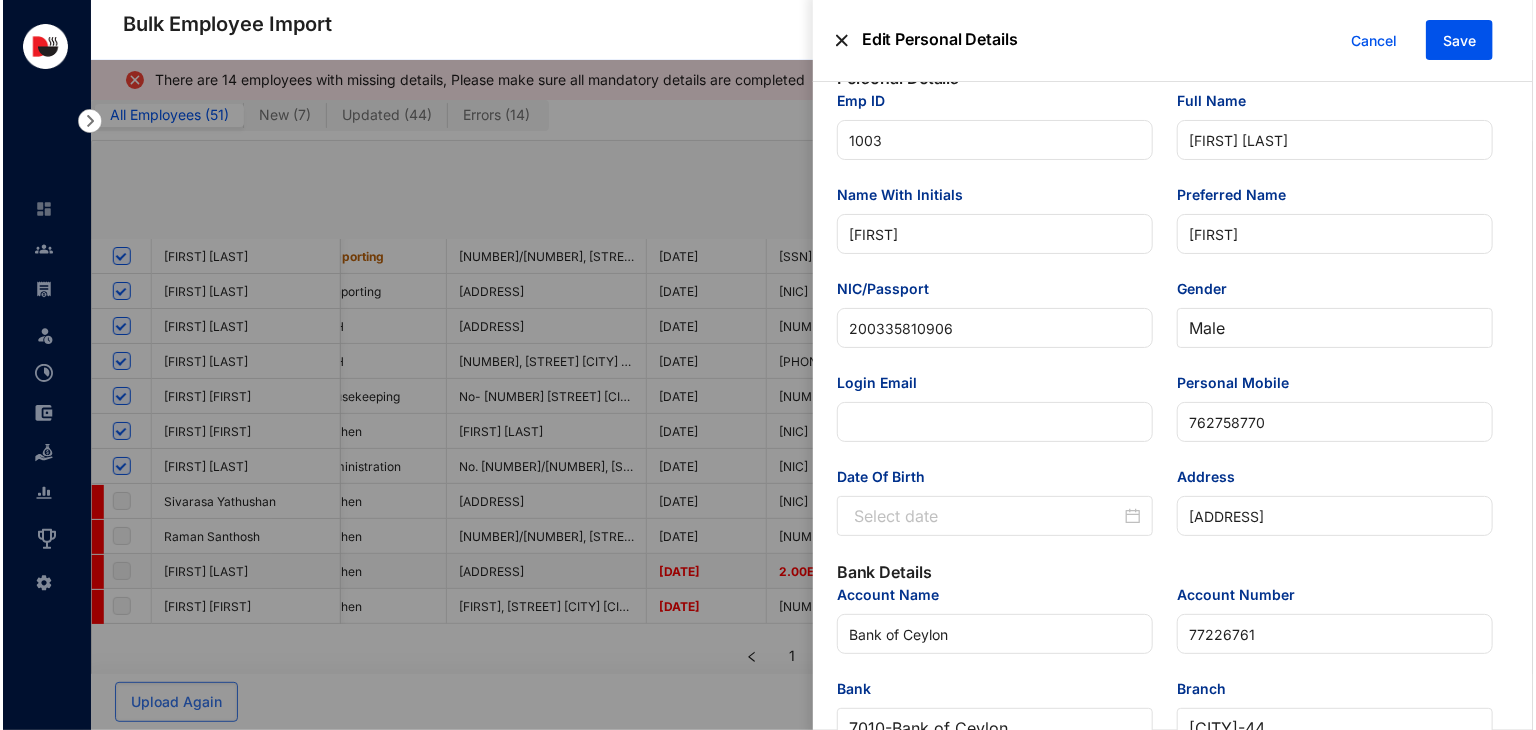 scroll, scrollTop: 0, scrollLeft: 0, axis: both 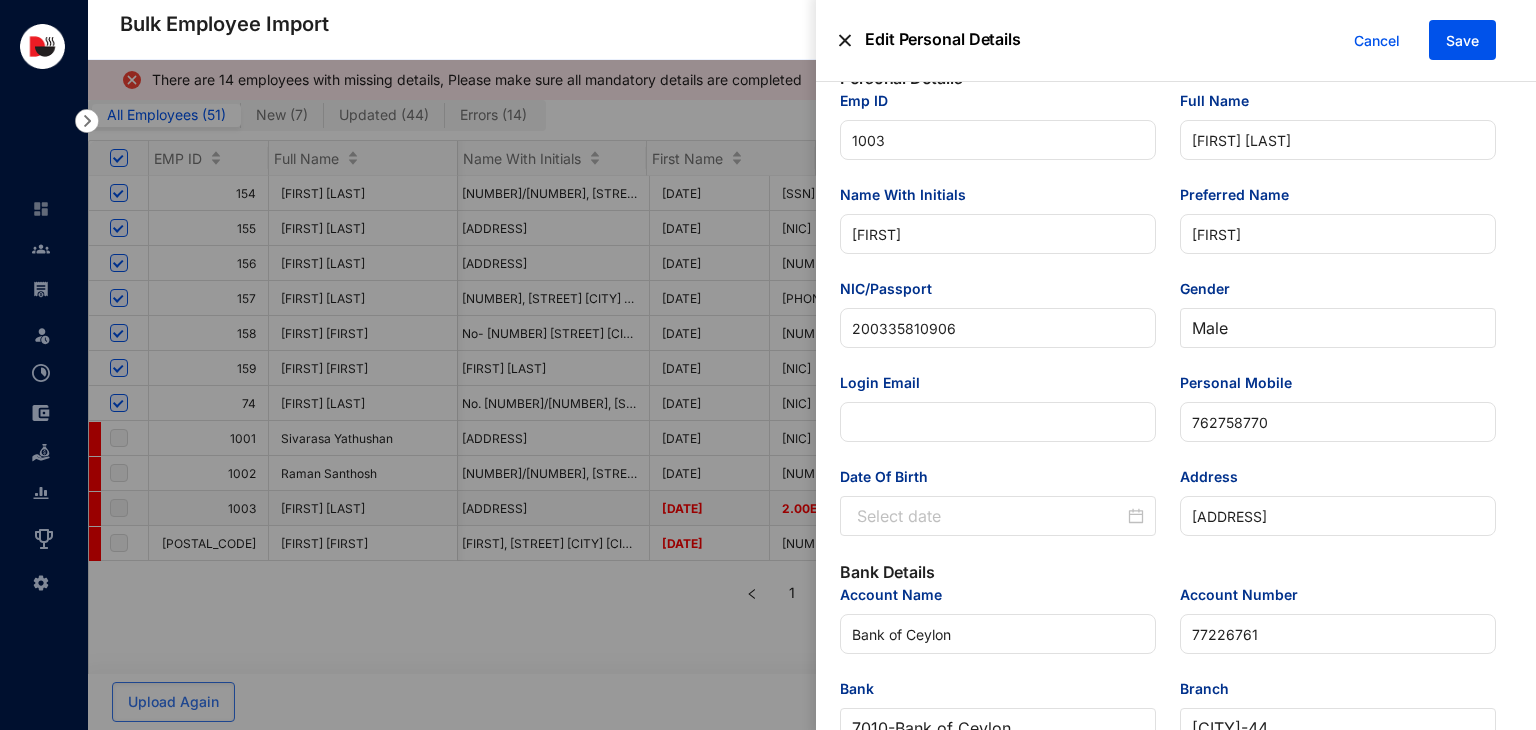 click on "Date Of Birth" at bounding box center [990, 516] 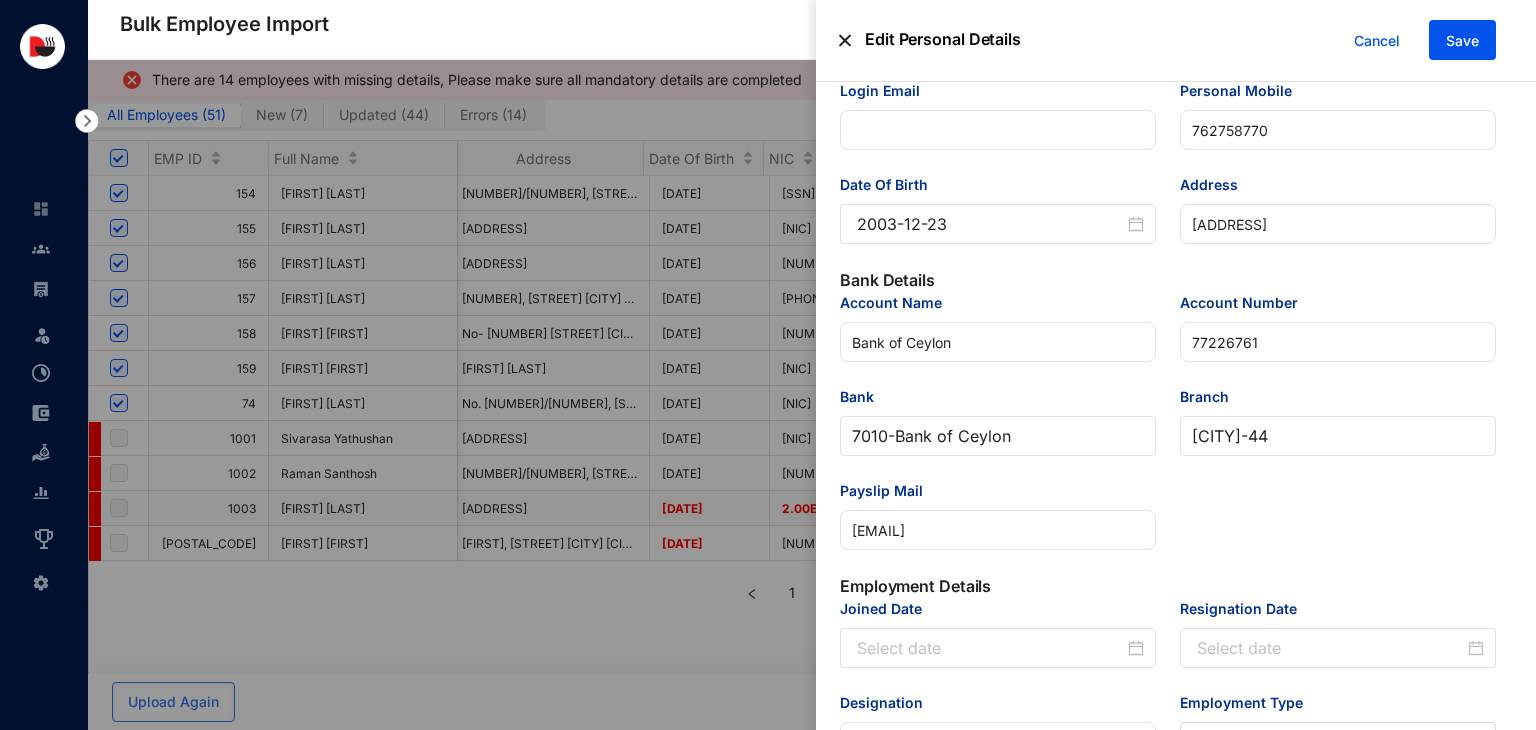 scroll, scrollTop: 326, scrollLeft: 0, axis: vertical 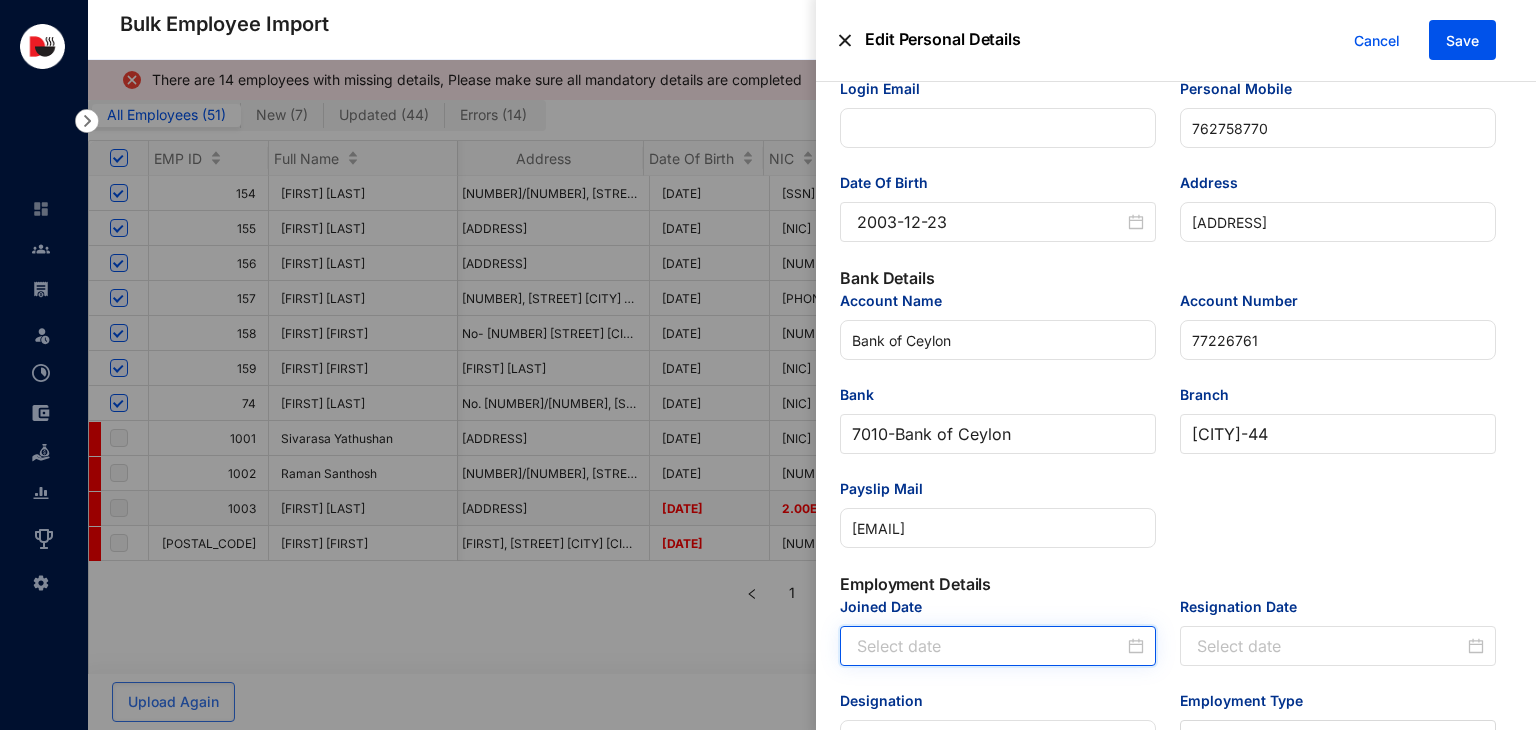 click on "Joined Date" at bounding box center (990, 646) 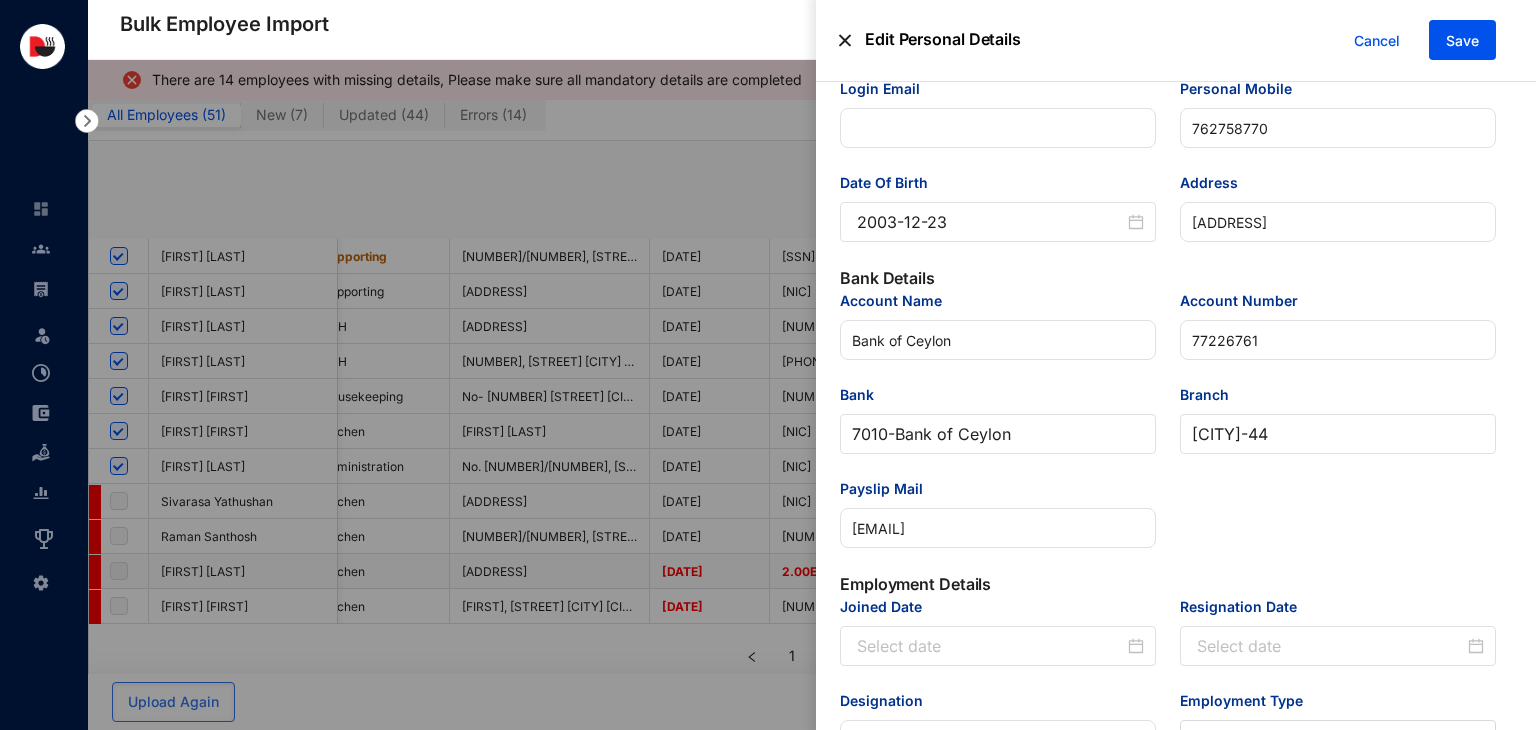 scroll, scrollTop: 0, scrollLeft: 4645, axis: horizontal 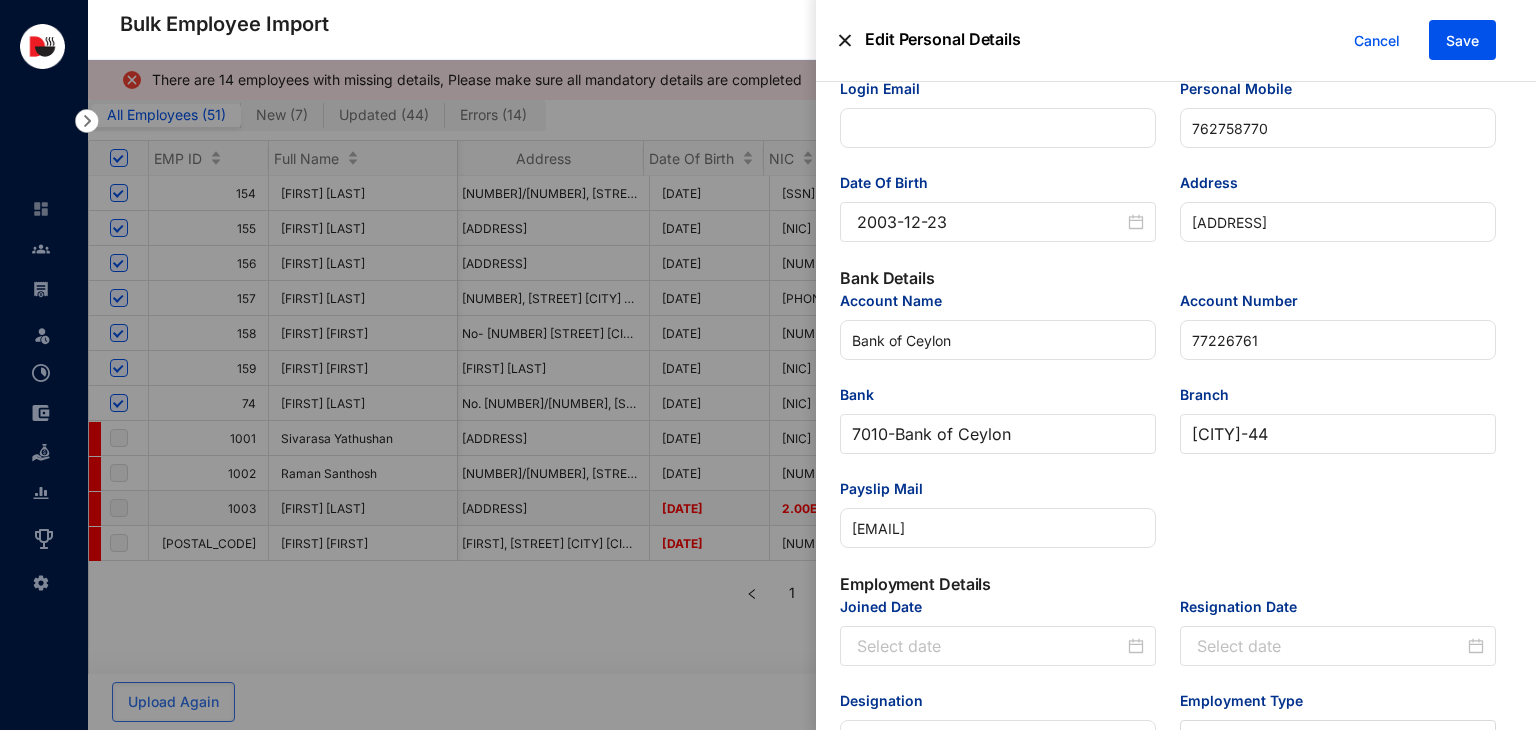 click on "Joined Date" at bounding box center (990, 646) 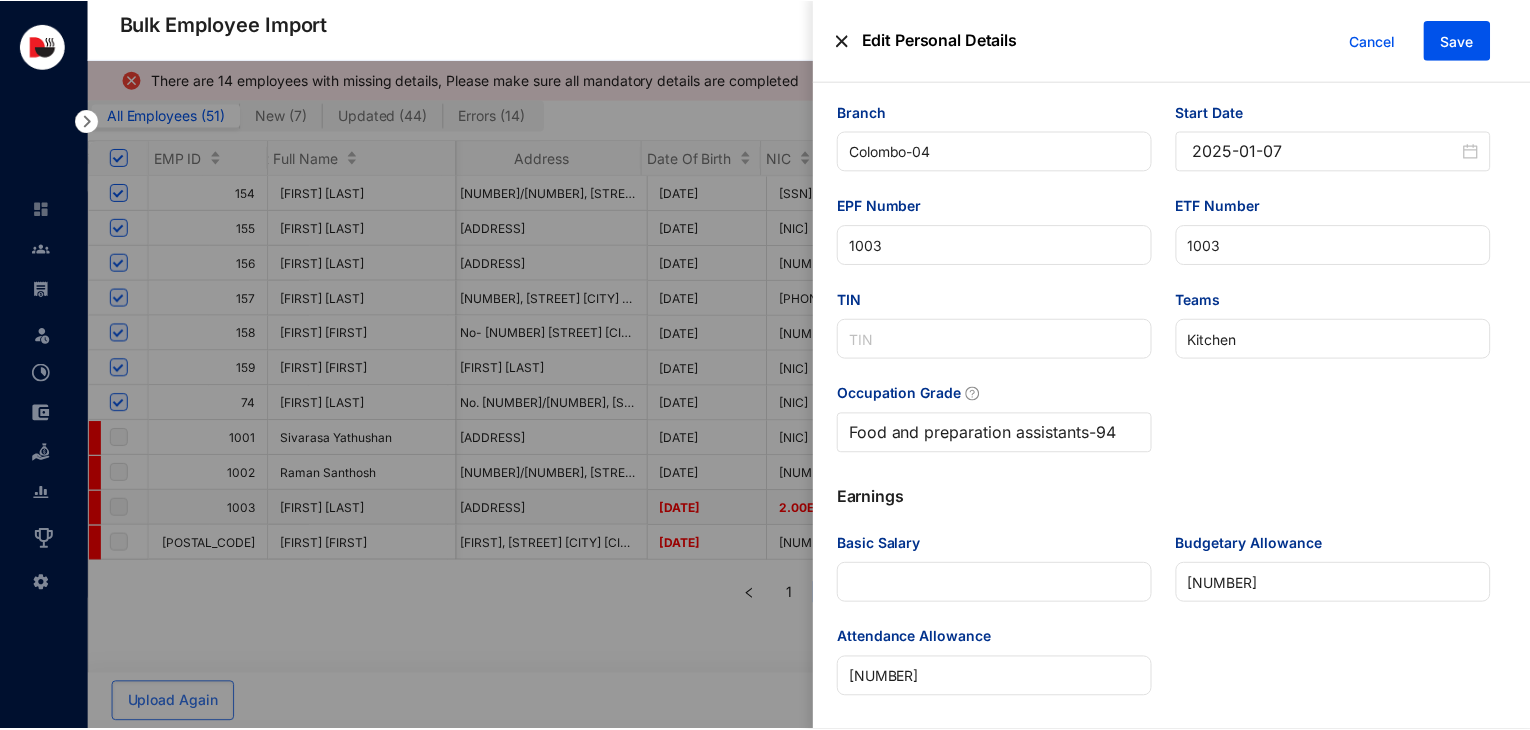 scroll, scrollTop: 1020, scrollLeft: 0, axis: vertical 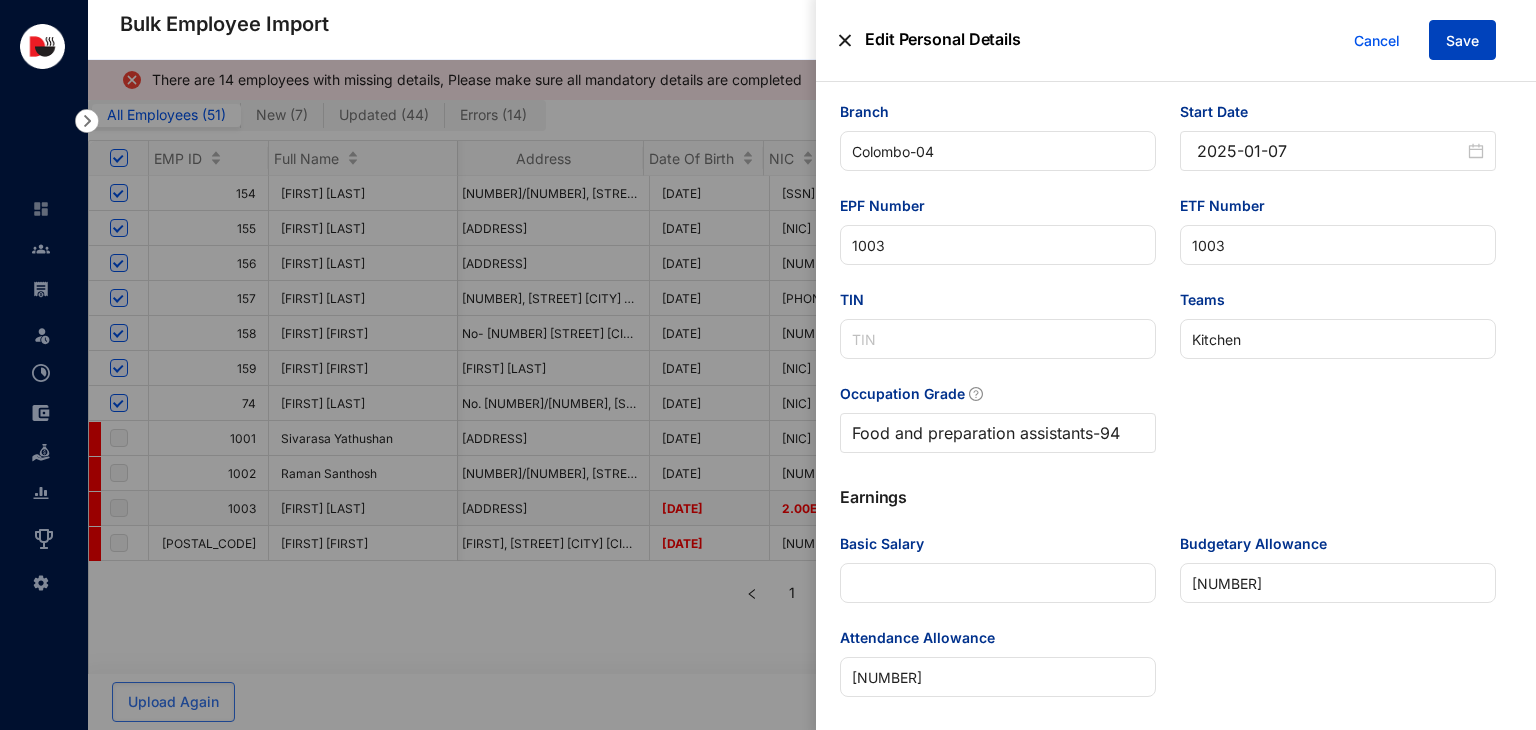 click on "Save" at bounding box center [1462, 41] 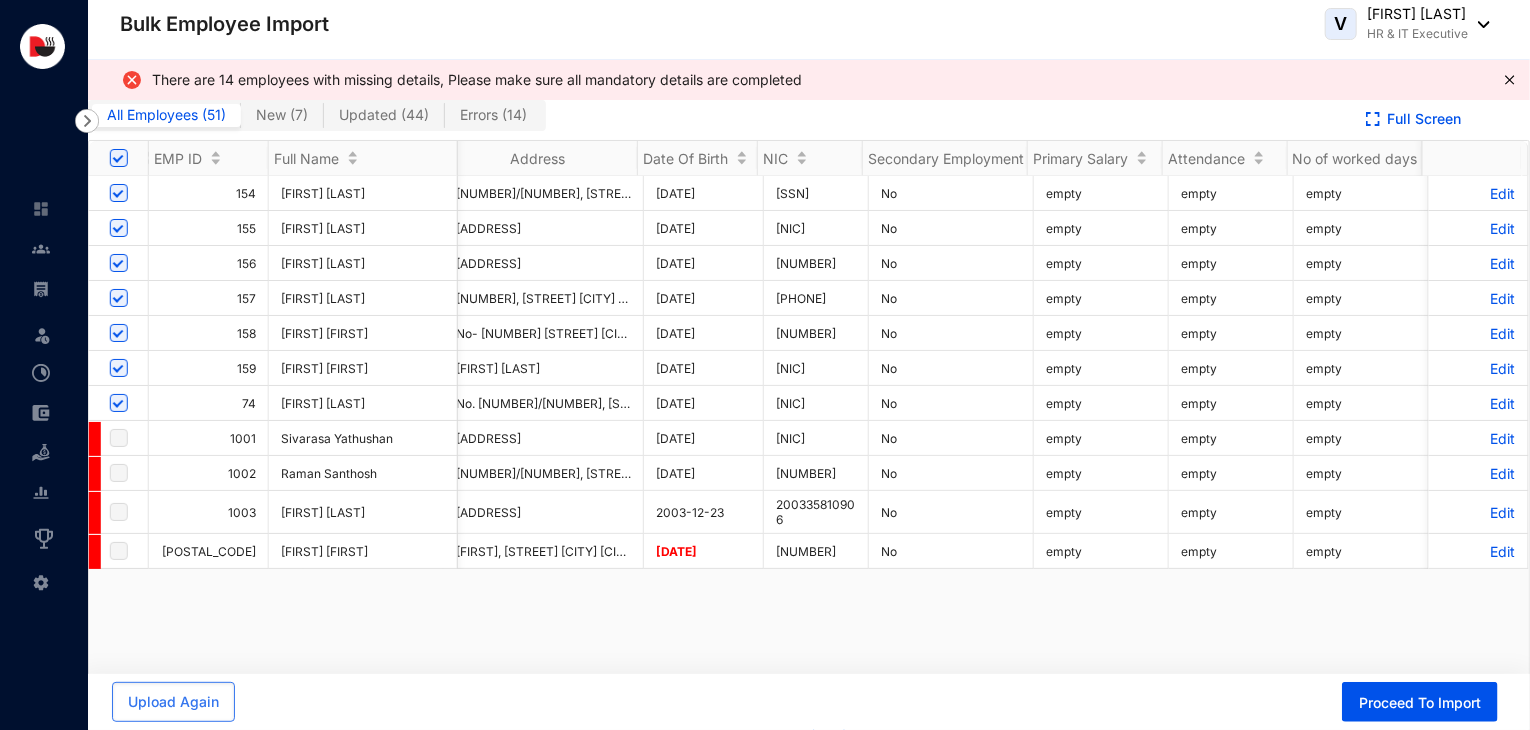 scroll, scrollTop: 0, scrollLeft: 0, axis: both 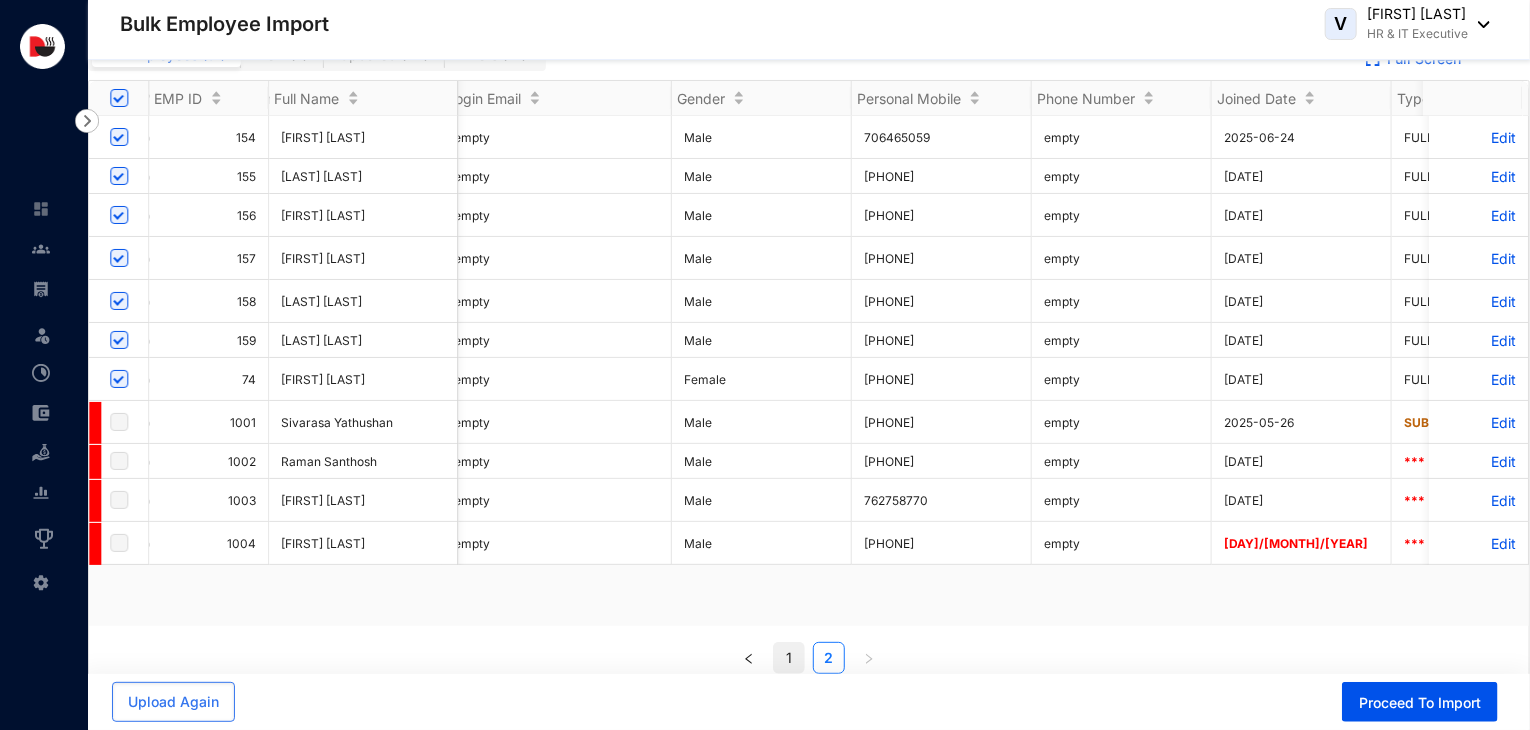 click on "1" at bounding box center (789, 658) 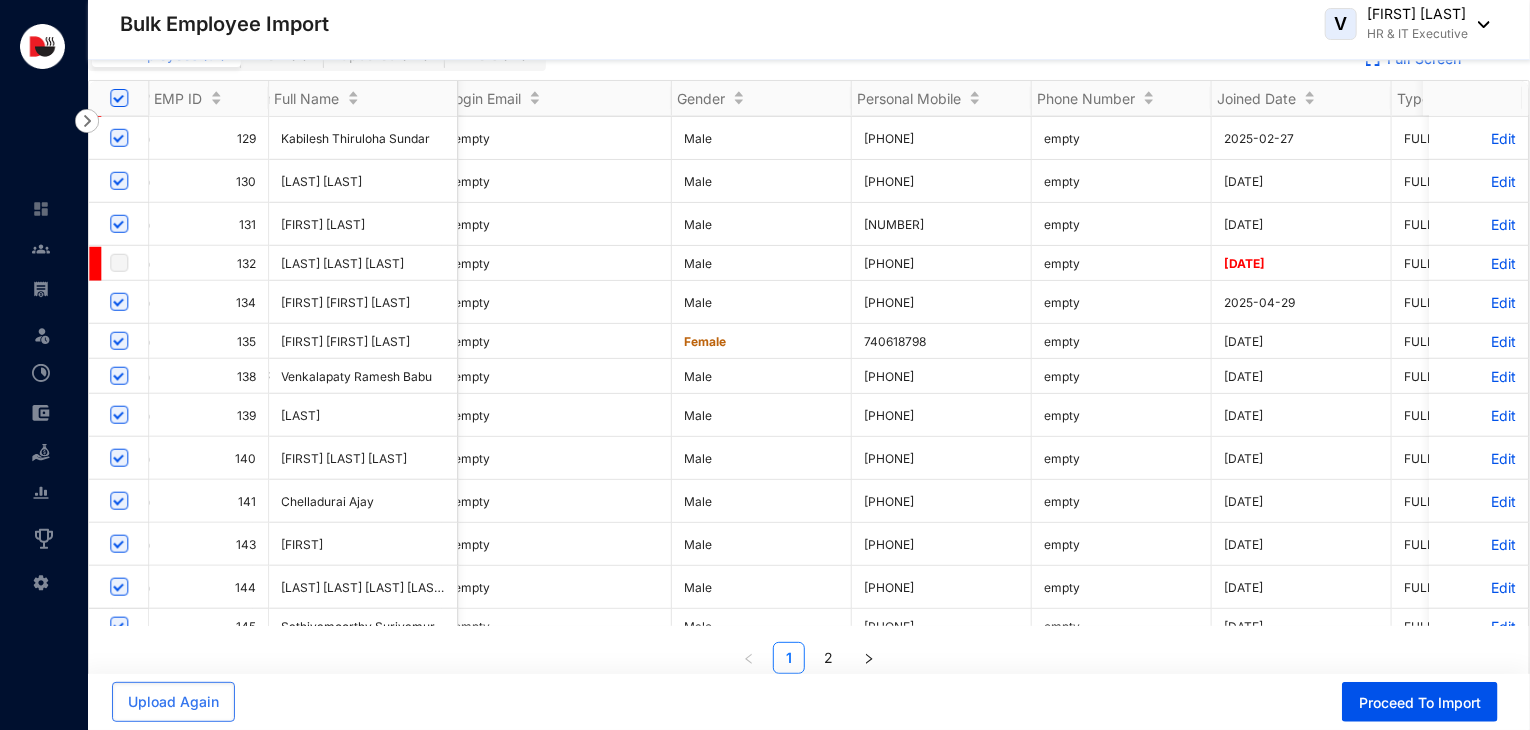 scroll, scrollTop: 1031, scrollLeft: 2552, axis: both 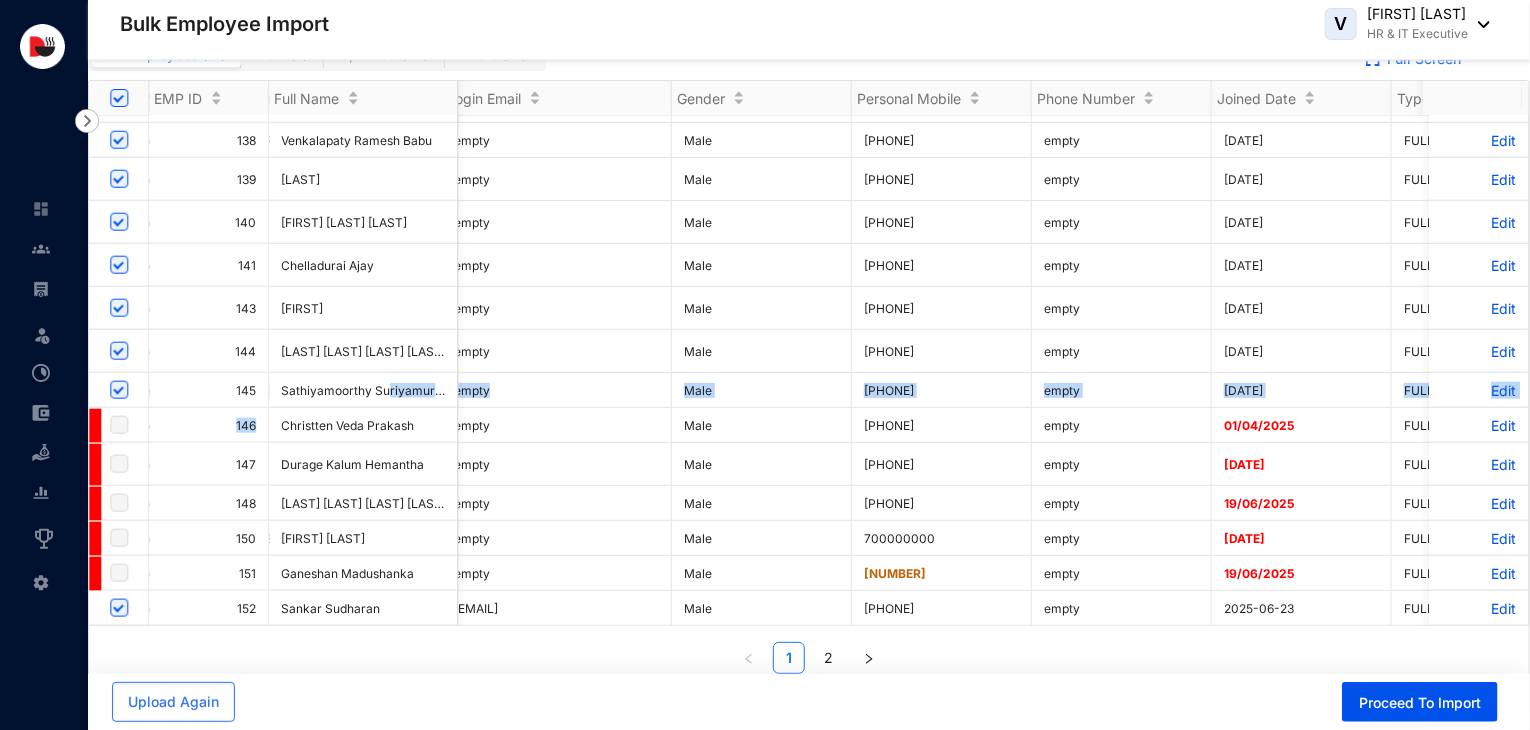drag, startPoint x: 284, startPoint y: 411, endPoint x: 387, endPoint y: 384, distance: 106.48004 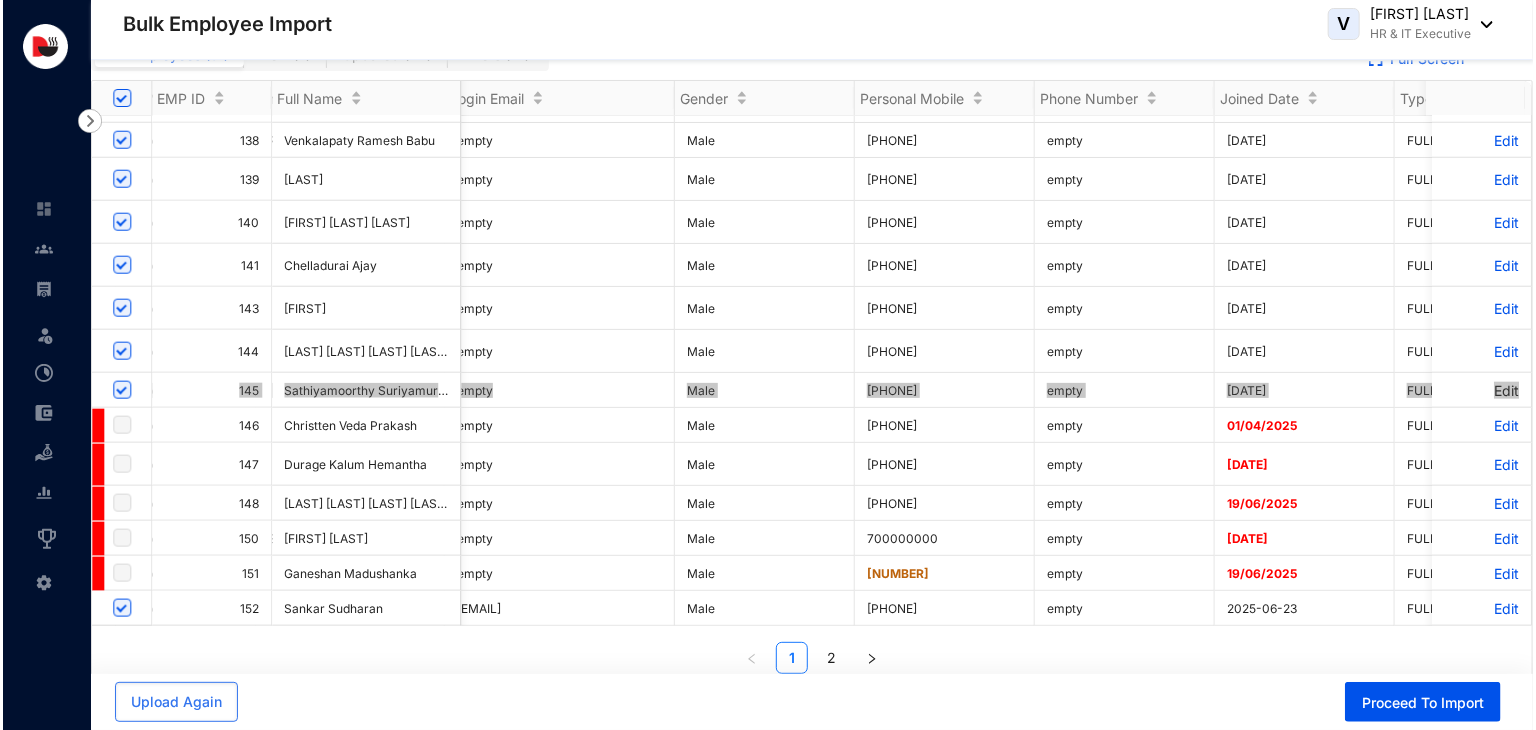 scroll, scrollTop: 0, scrollLeft: 0, axis: both 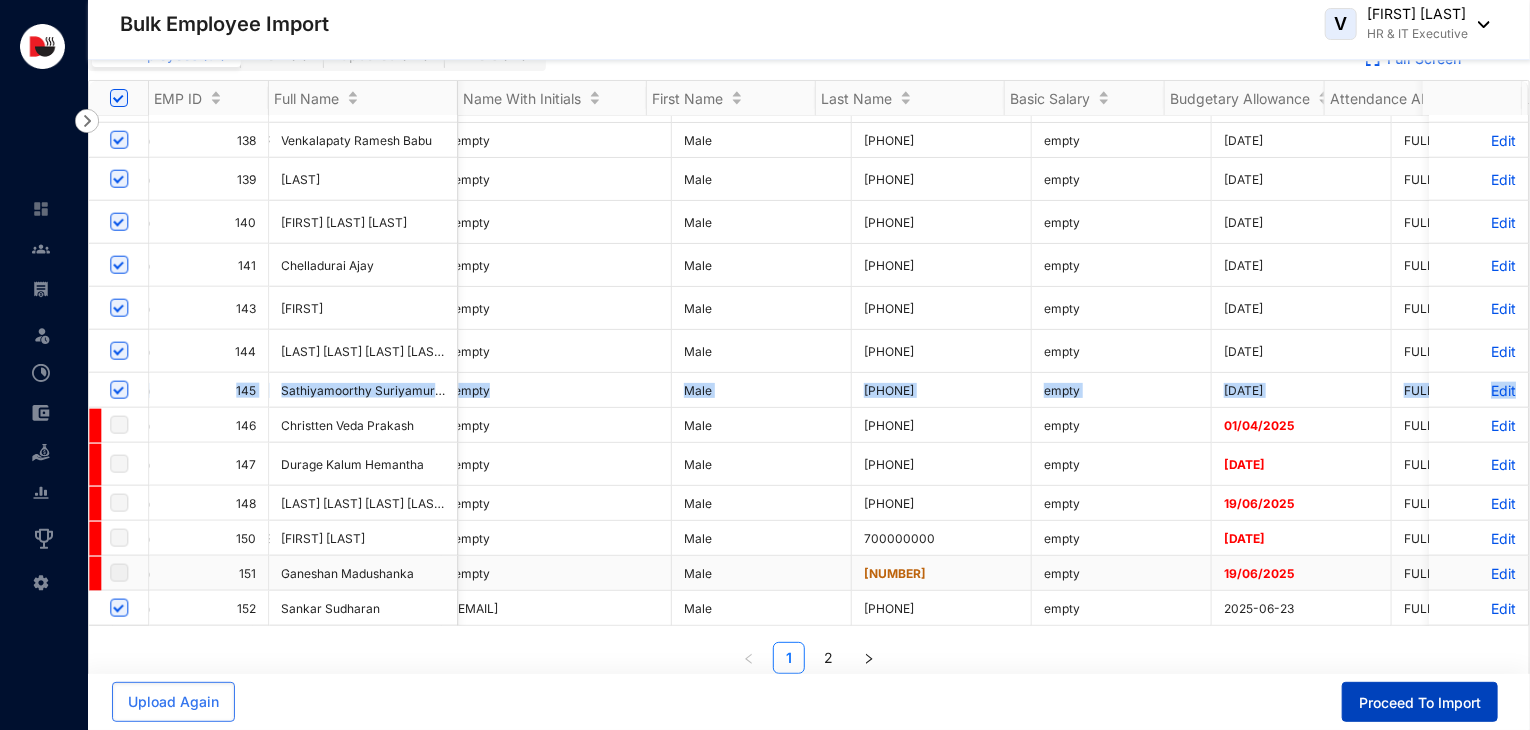 click on "Proceed To Import" at bounding box center [1420, 703] 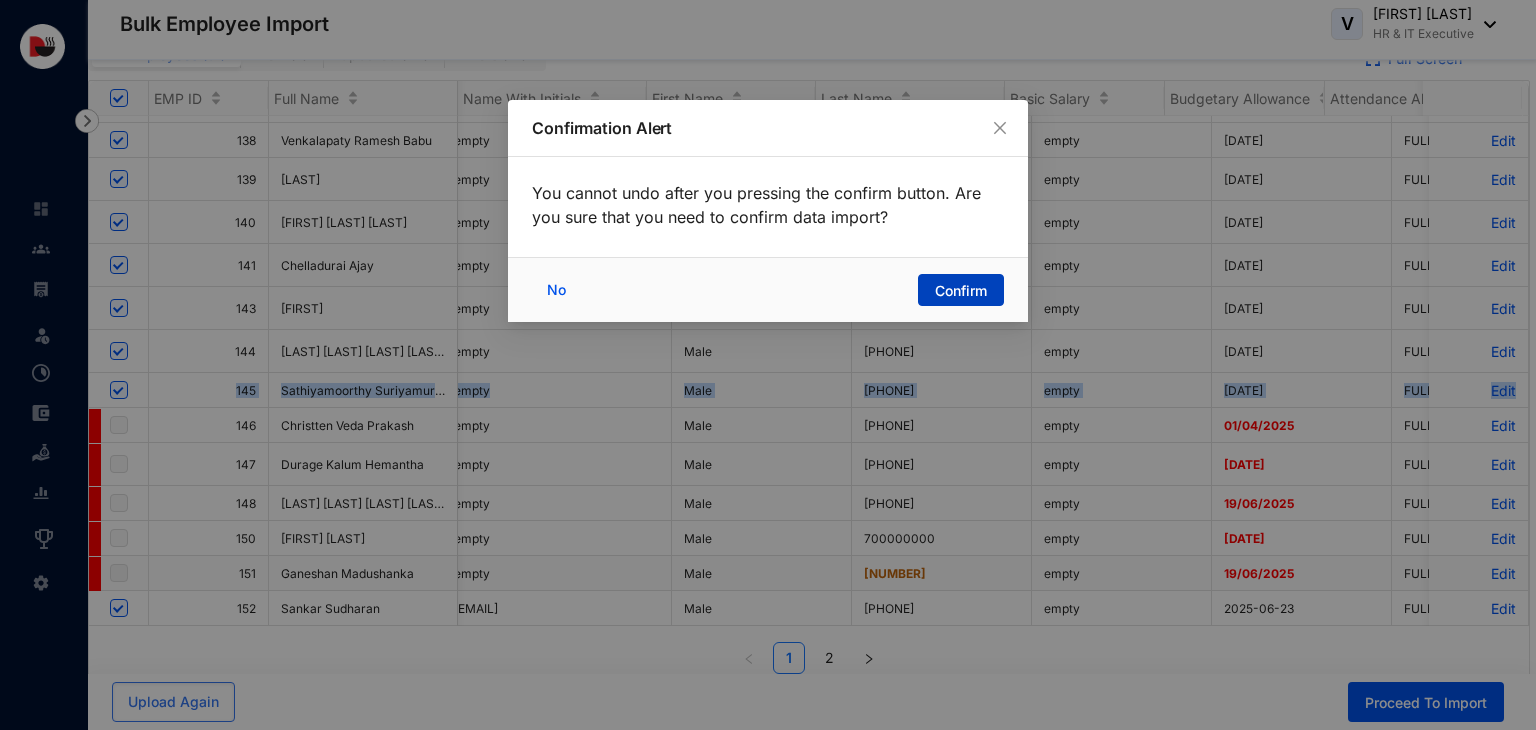 click on "Confirm" at bounding box center (961, 291) 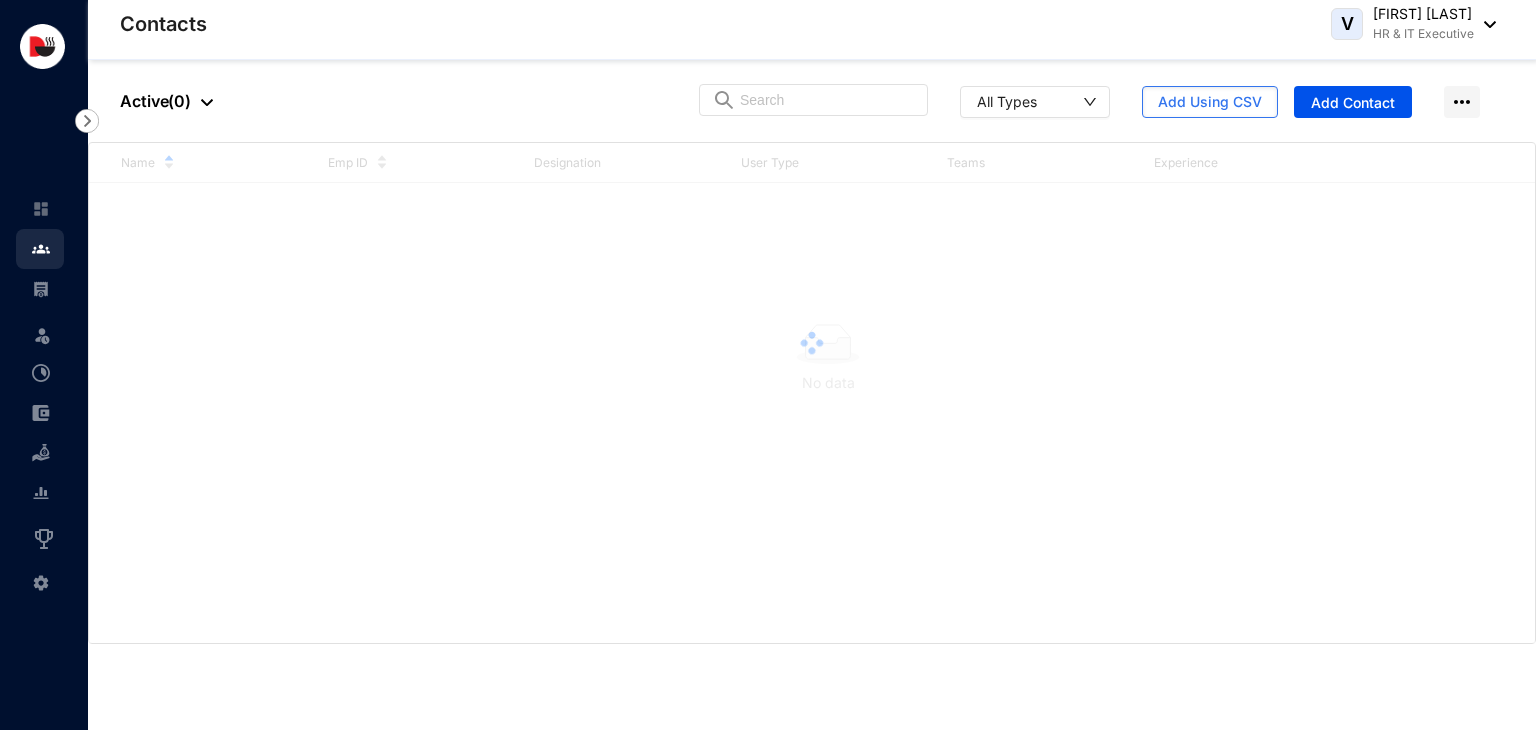 scroll, scrollTop: 0, scrollLeft: 0, axis: both 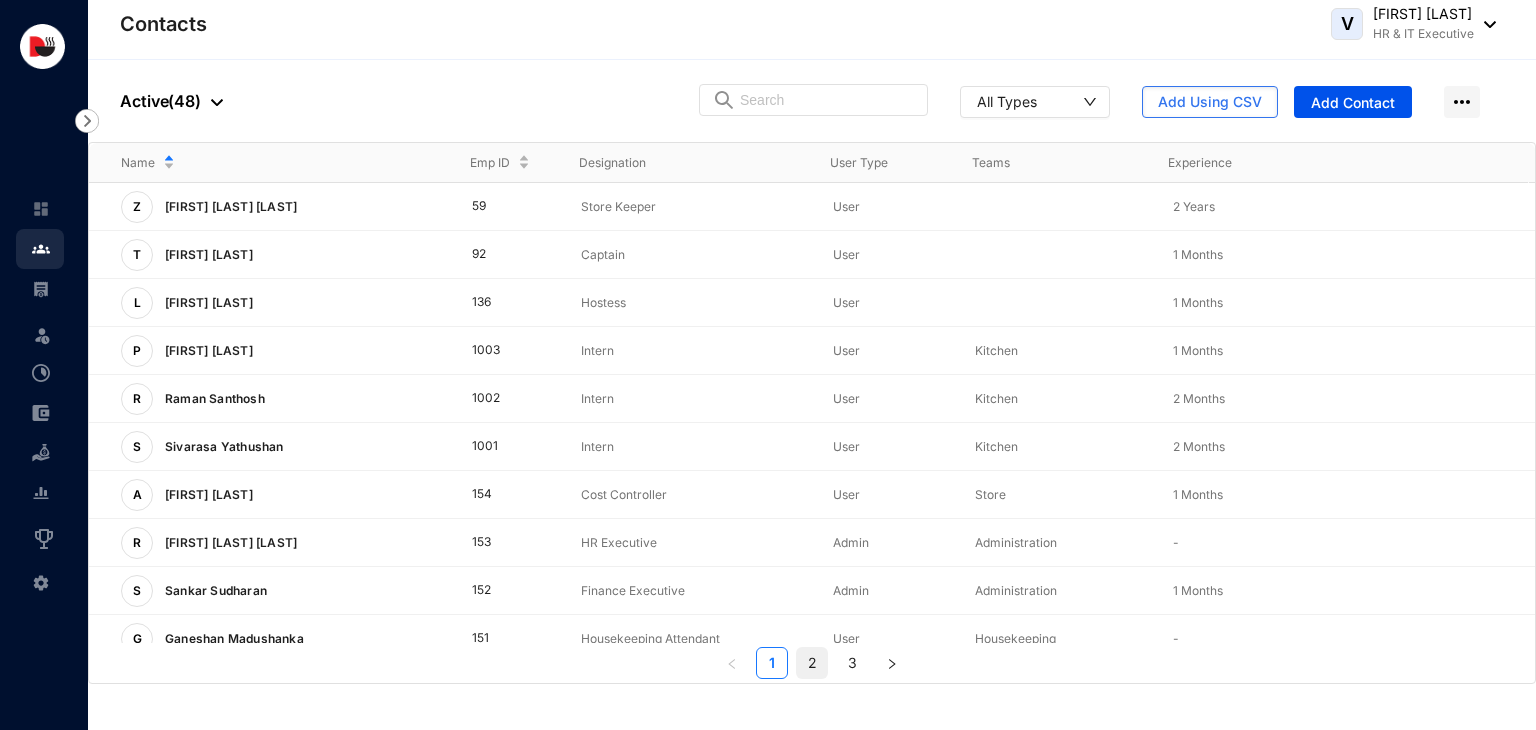 click on "2" at bounding box center [812, 663] 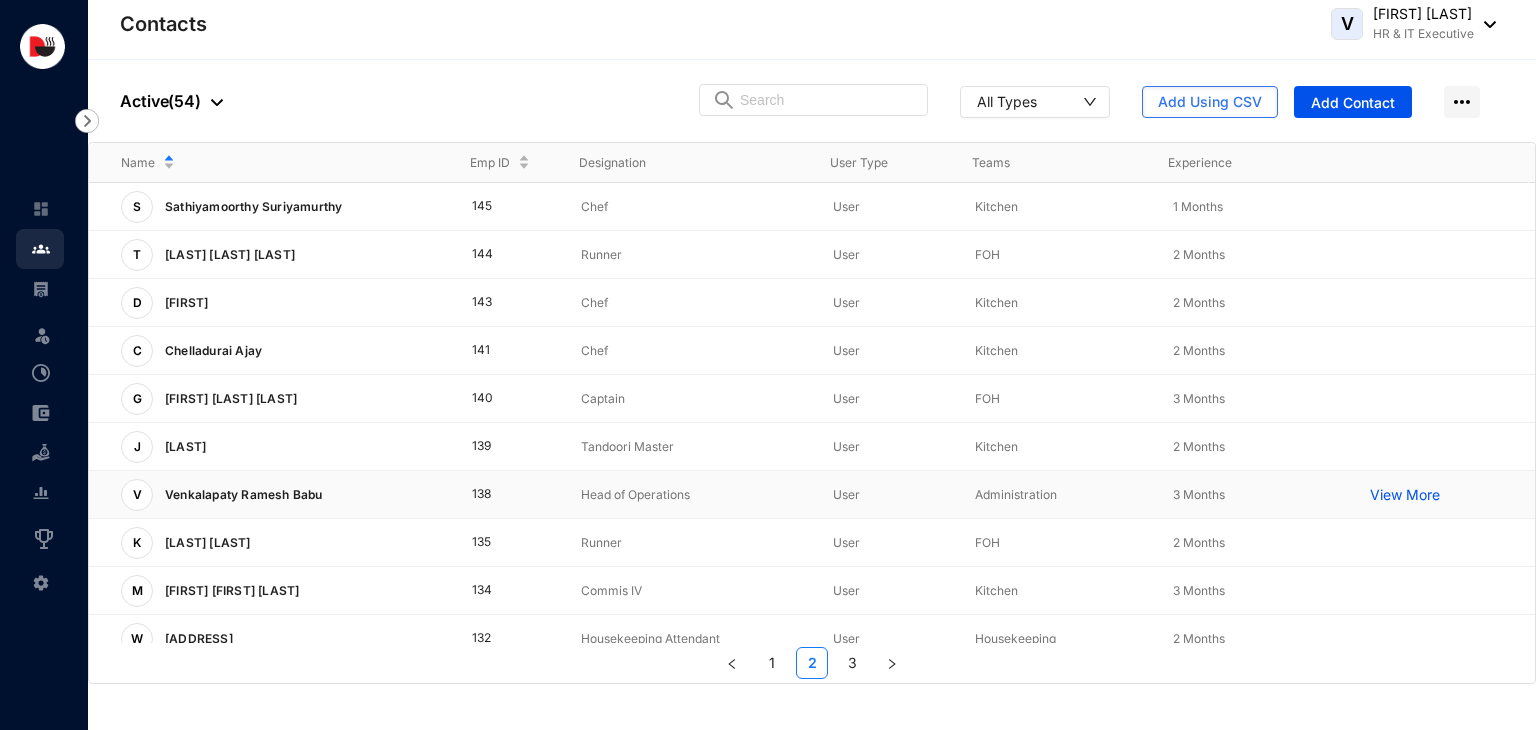 scroll, scrollTop: 496, scrollLeft: 0, axis: vertical 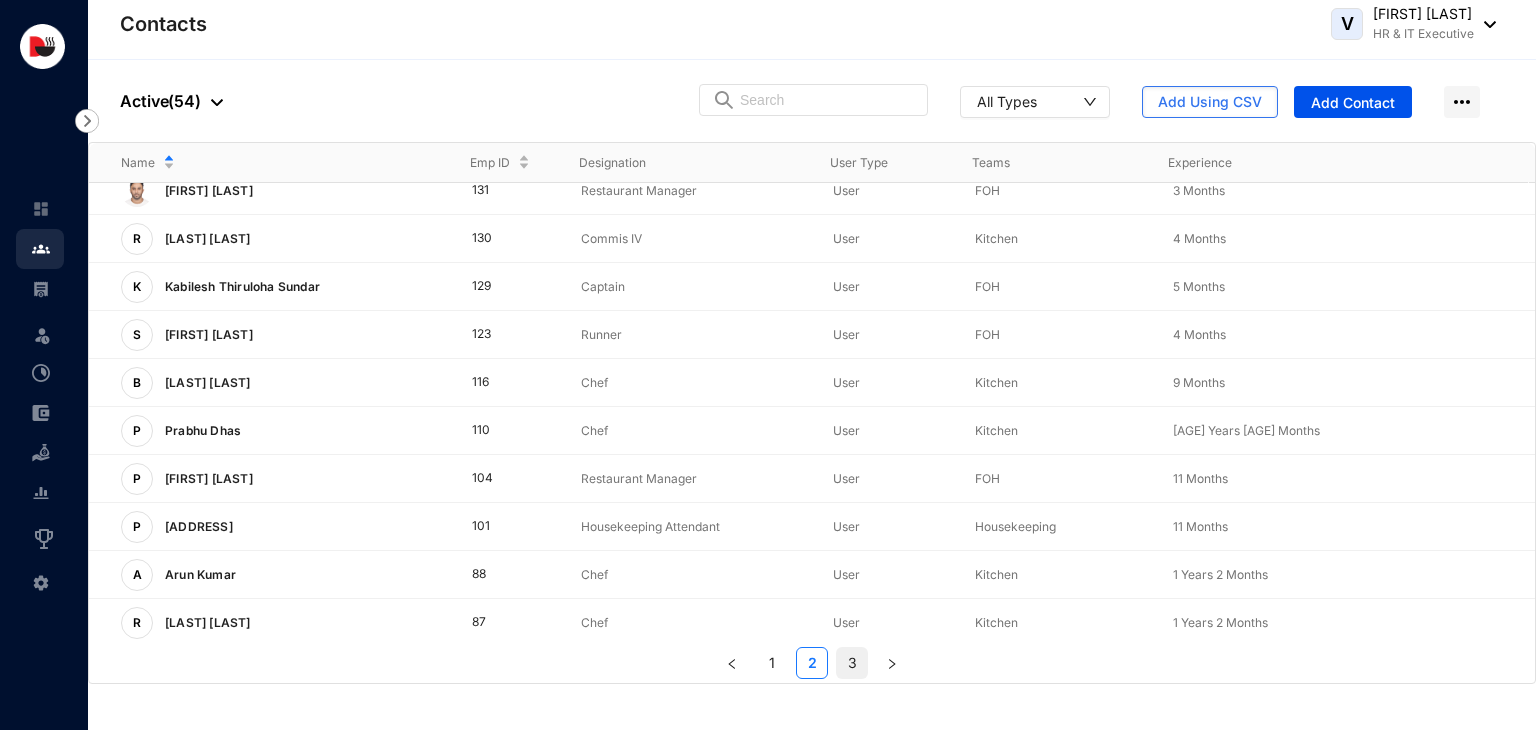 click on "3" at bounding box center (852, 663) 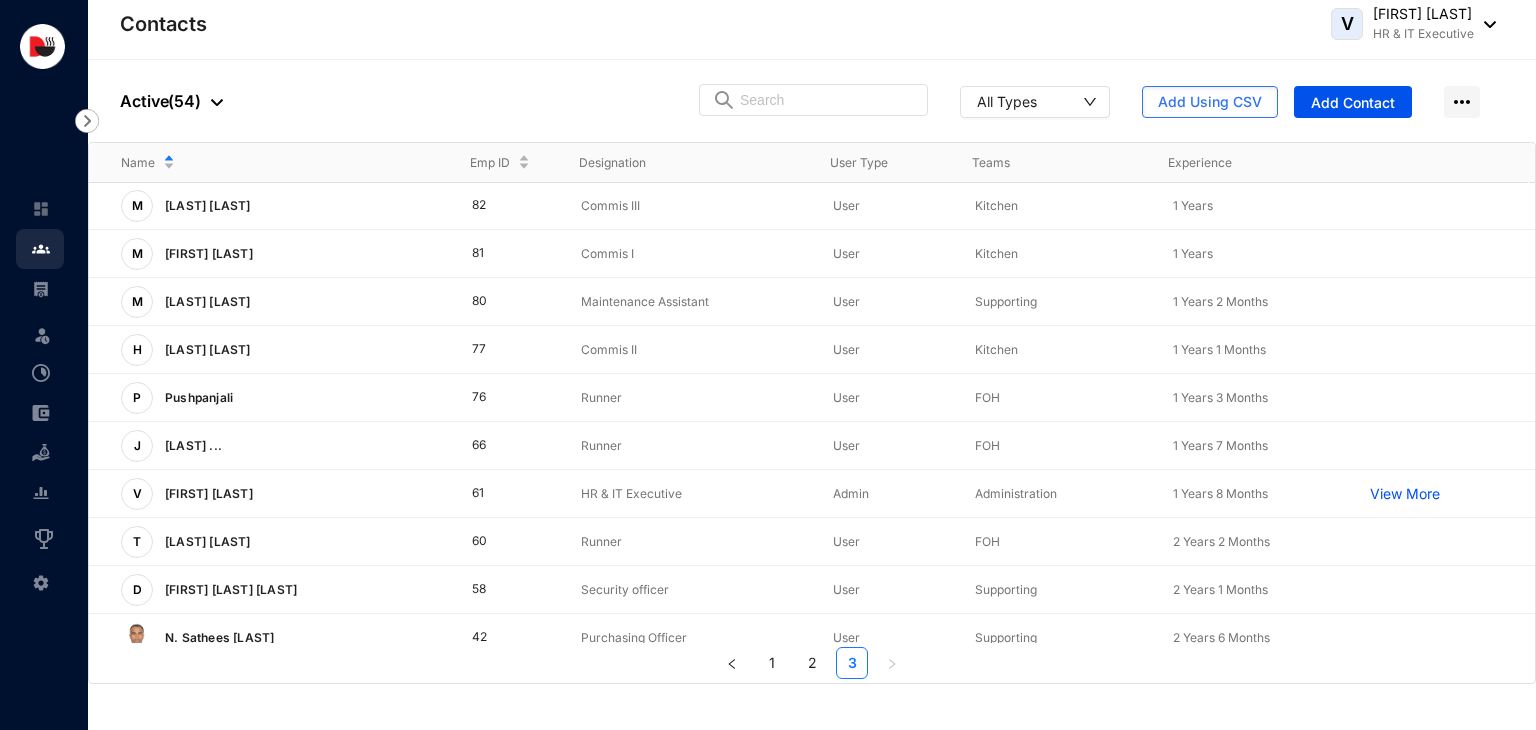 scroll, scrollTop: 0, scrollLeft: 0, axis: both 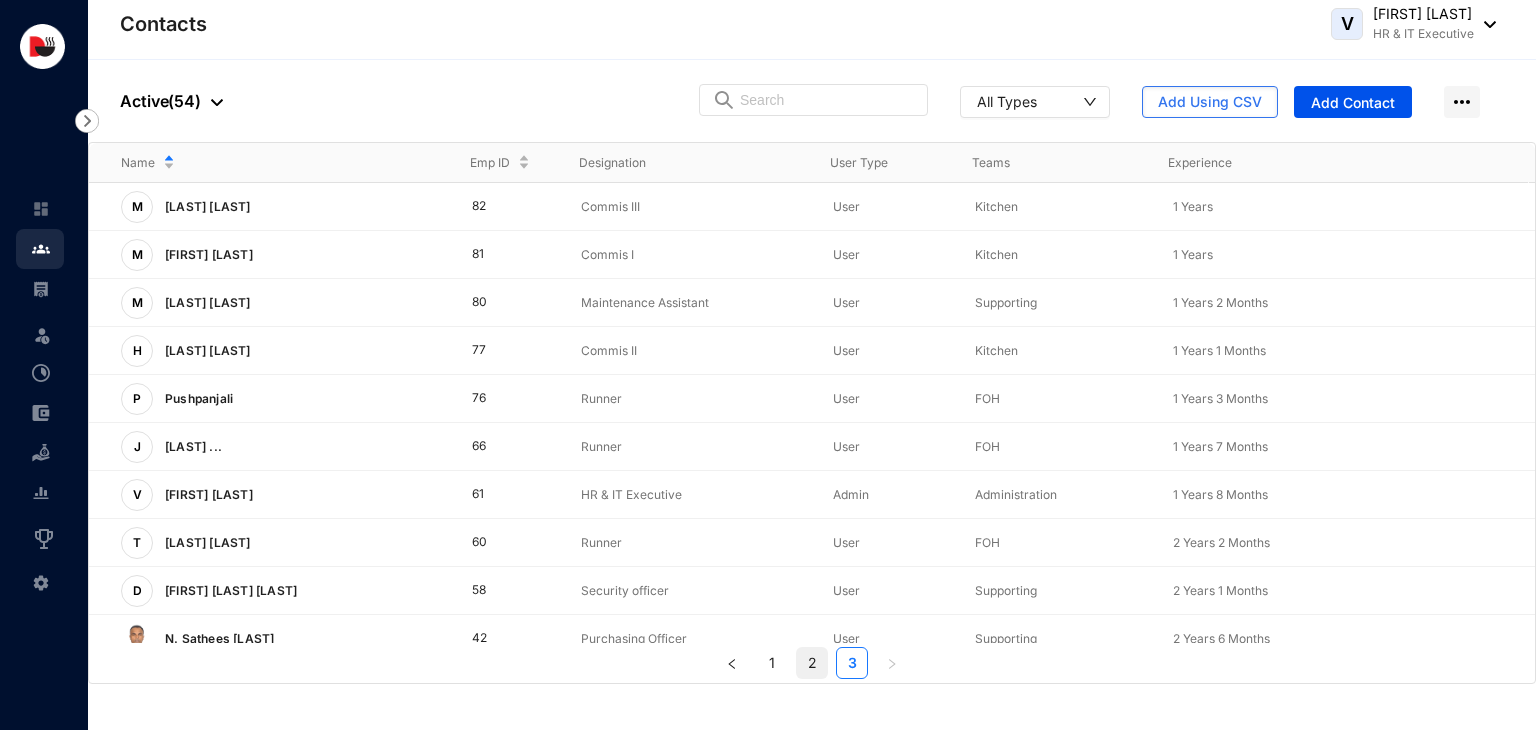 click on "2" at bounding box center (812, 663) 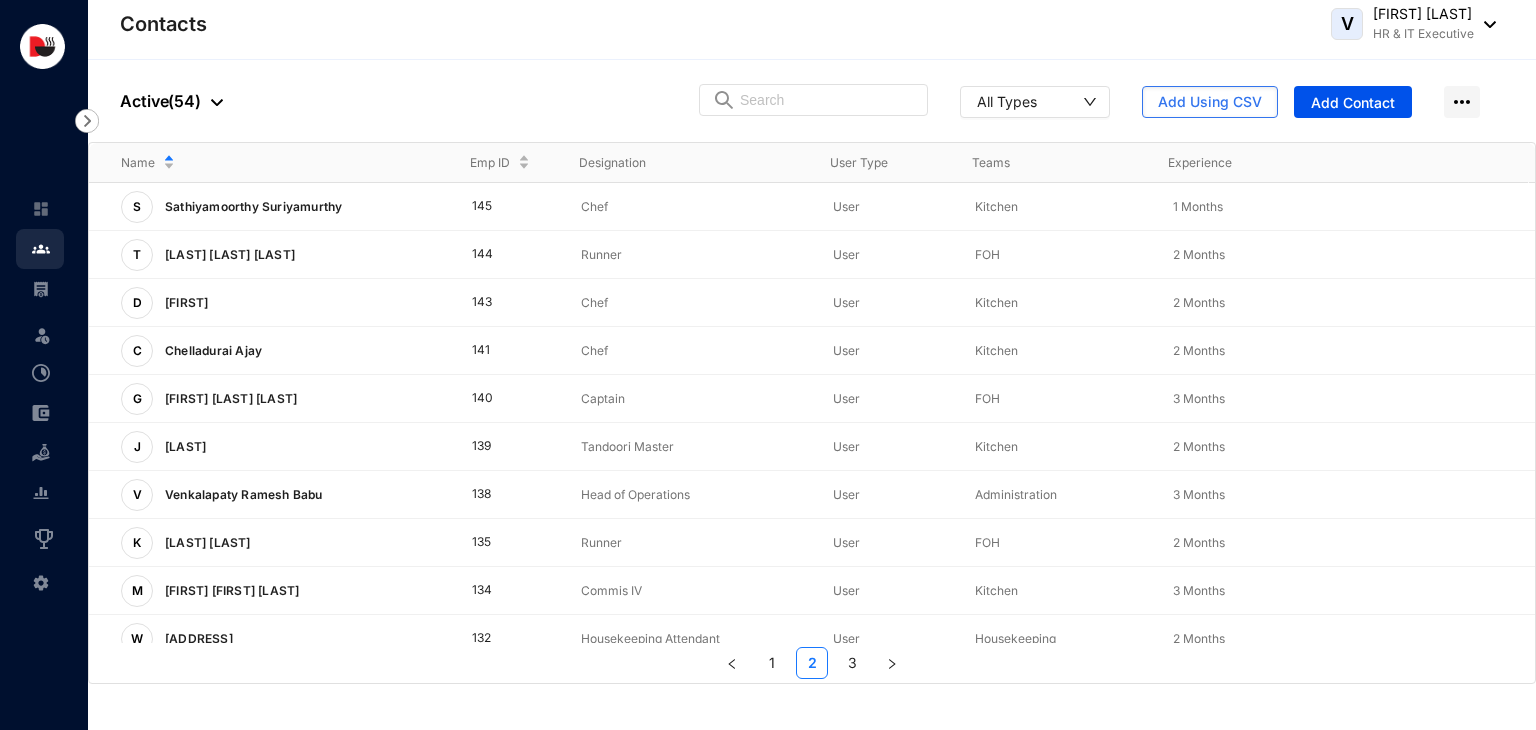 click on "[NUMBER] [NUMBER] [NUMBER]" at bounding box center [812, 663] 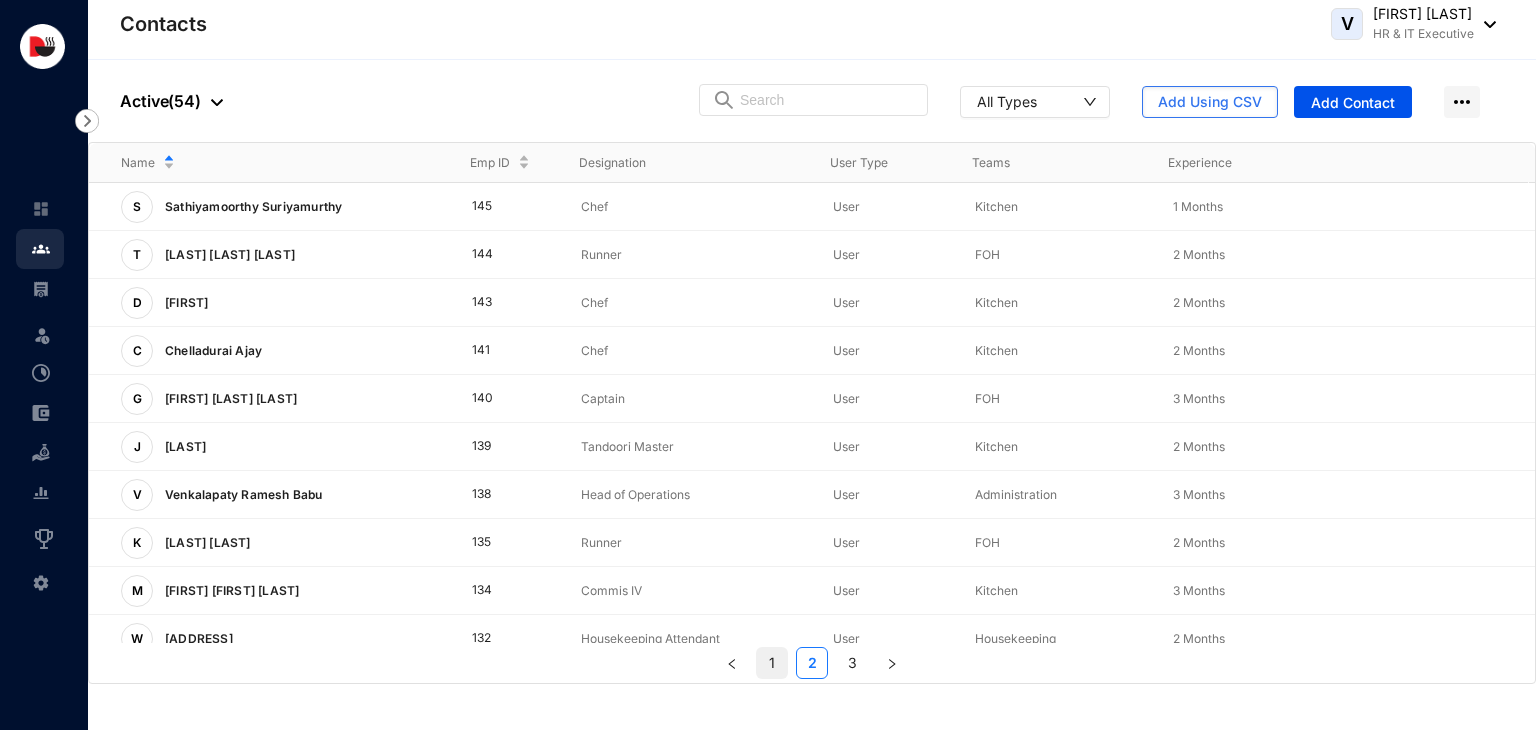 click on "1" at bounding box center (772, 663) 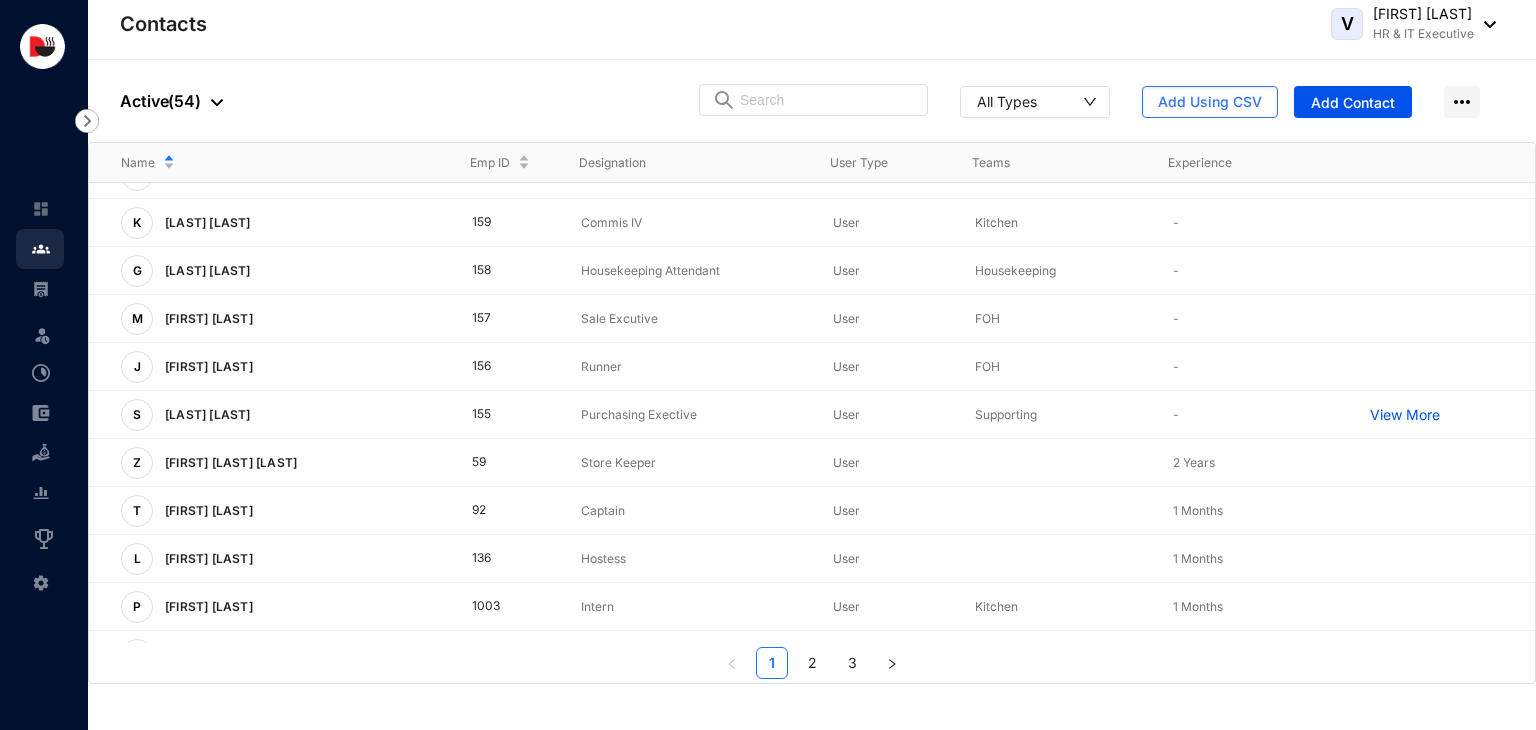 scroll, scrollTop: 0, scrollLeft: 0, axis: both 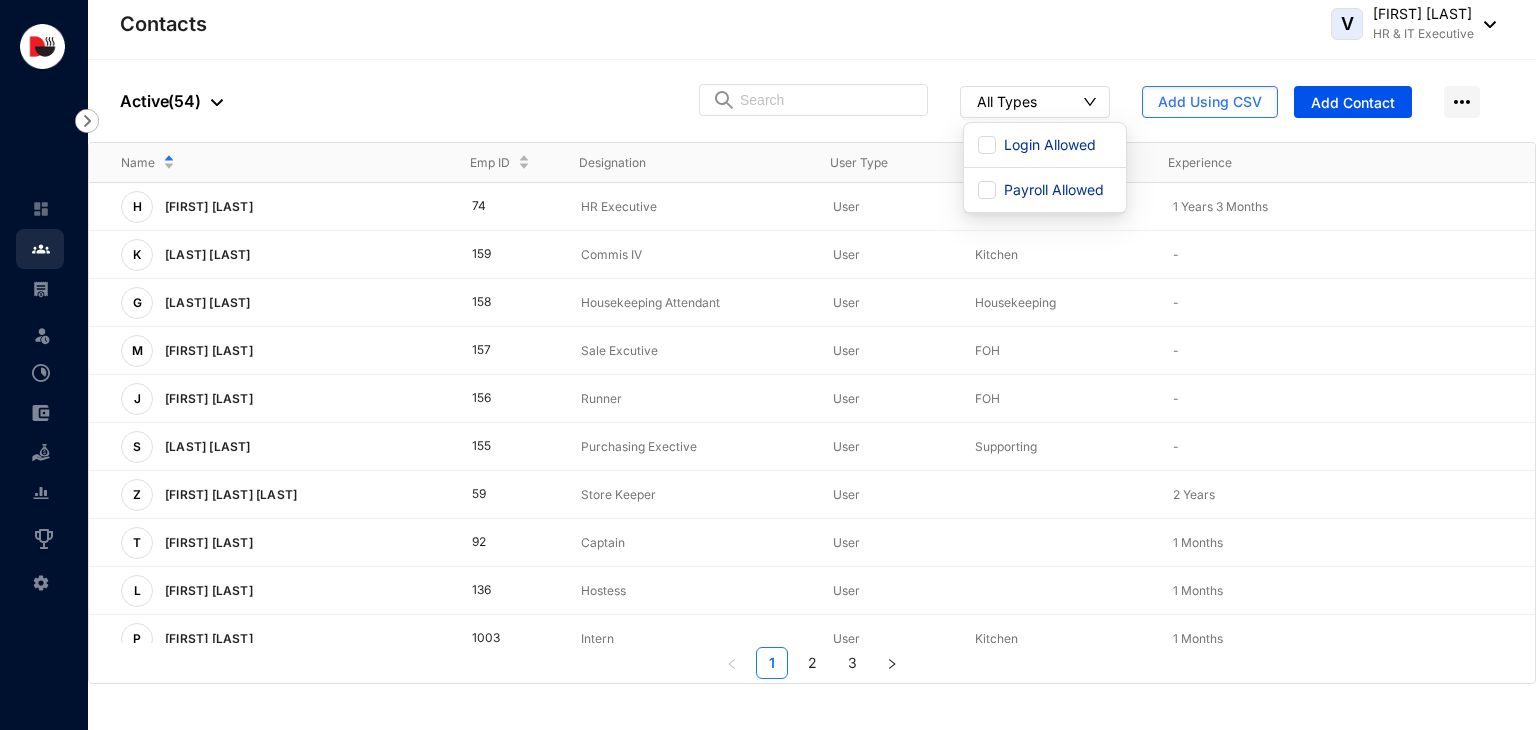 click 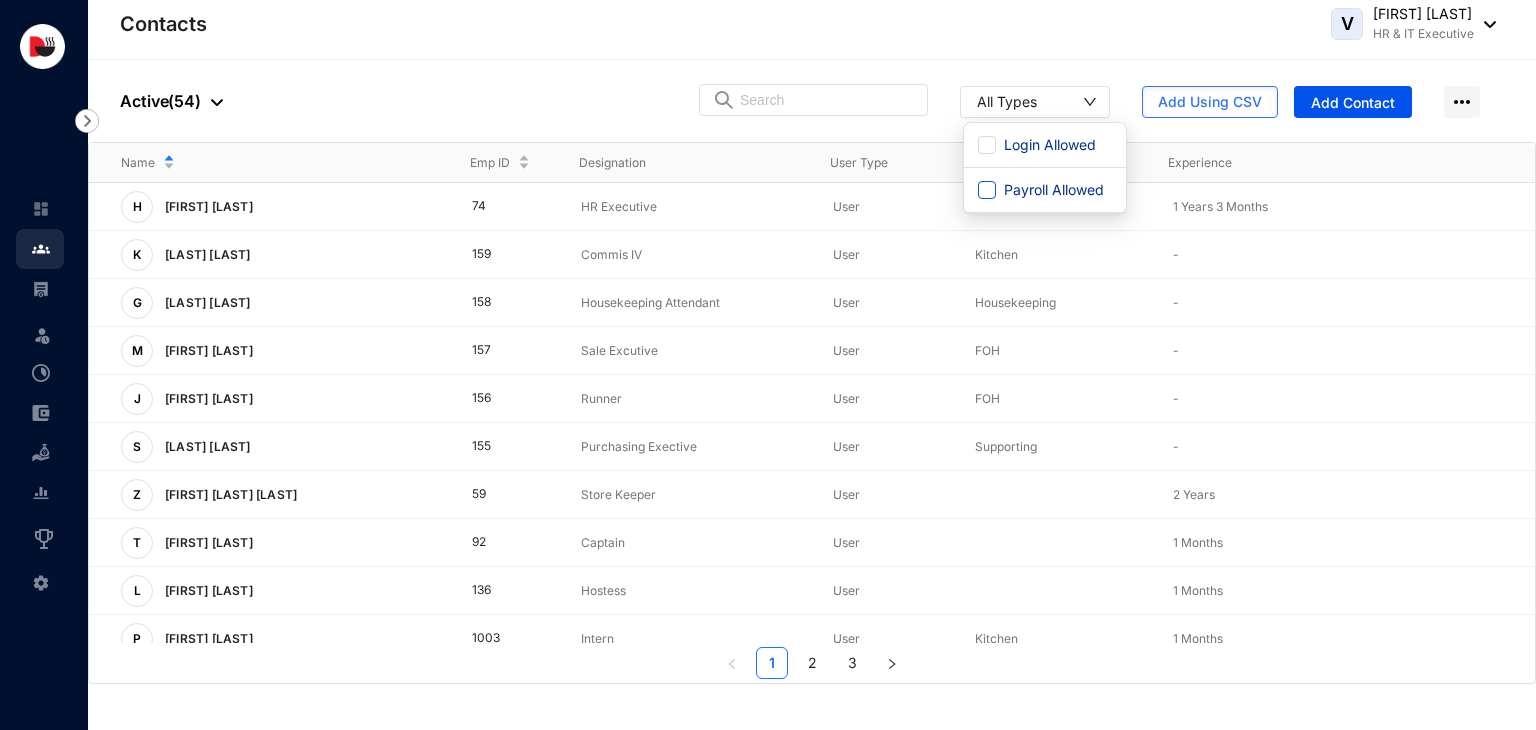 click on "Payroll Allowed" at bounding box center [987, 190] 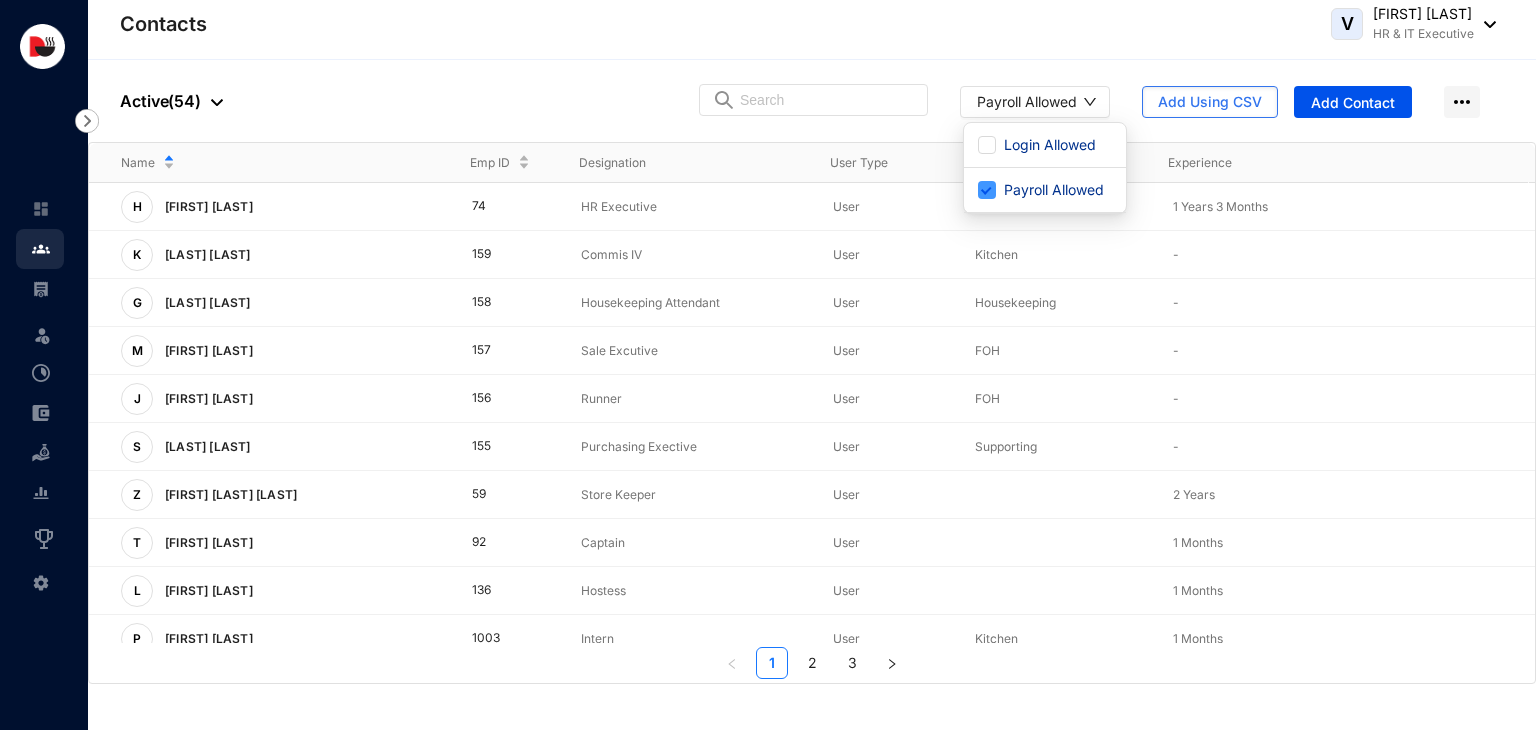 click on "Payroll Allowed" at bounding box center [987, 190] 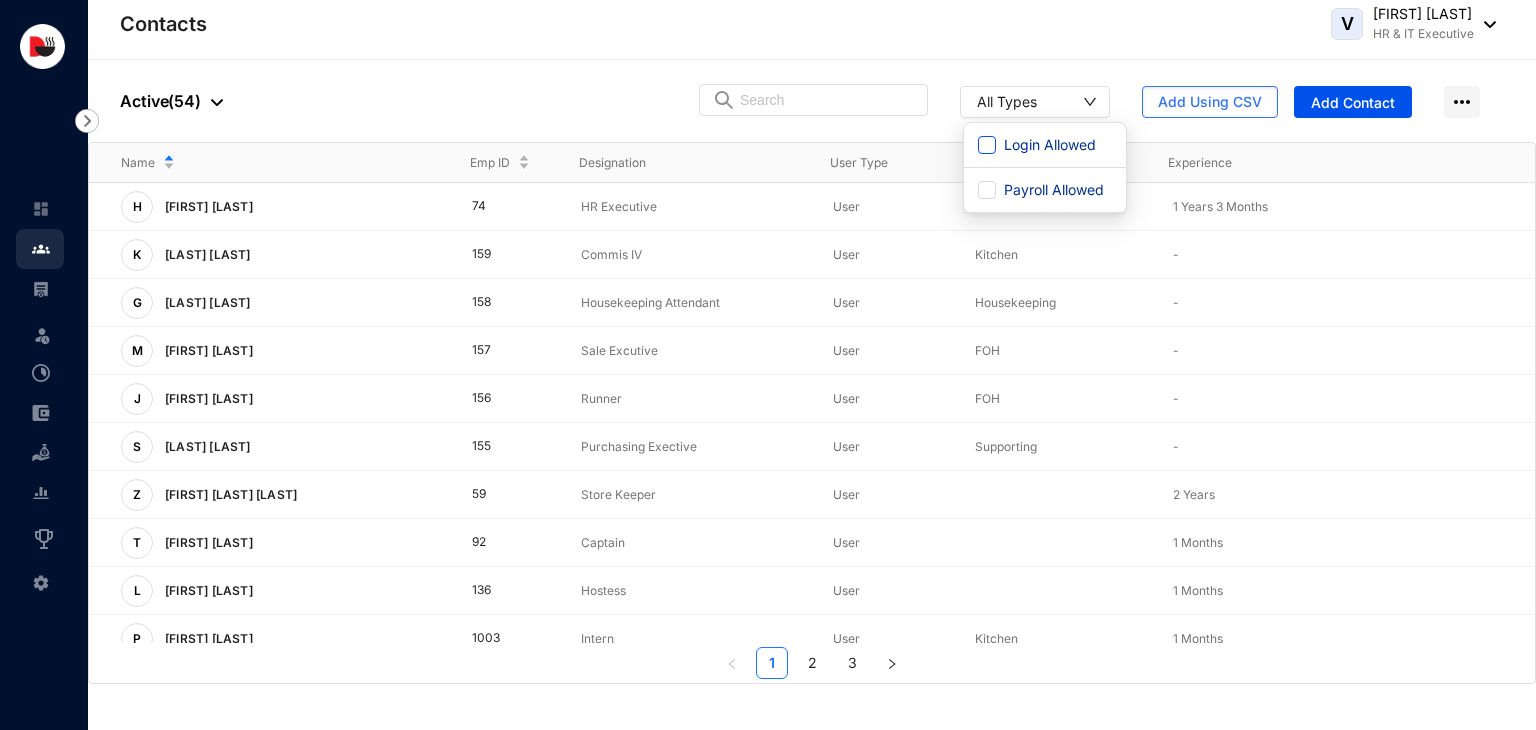 click on "Login Allowed" at bounding box center [987, 145] 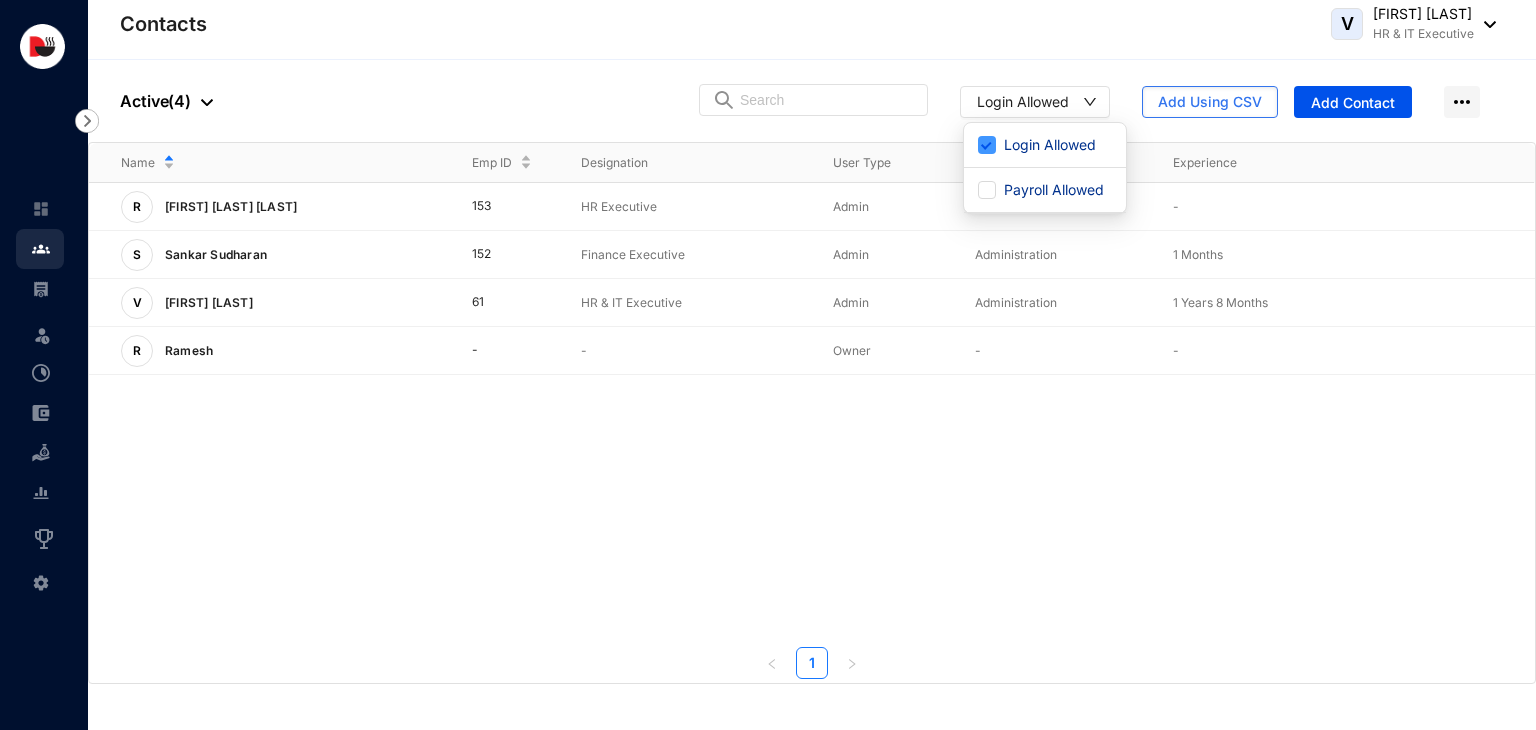 click on "Login Allowed" at bounding box center (987, 145) 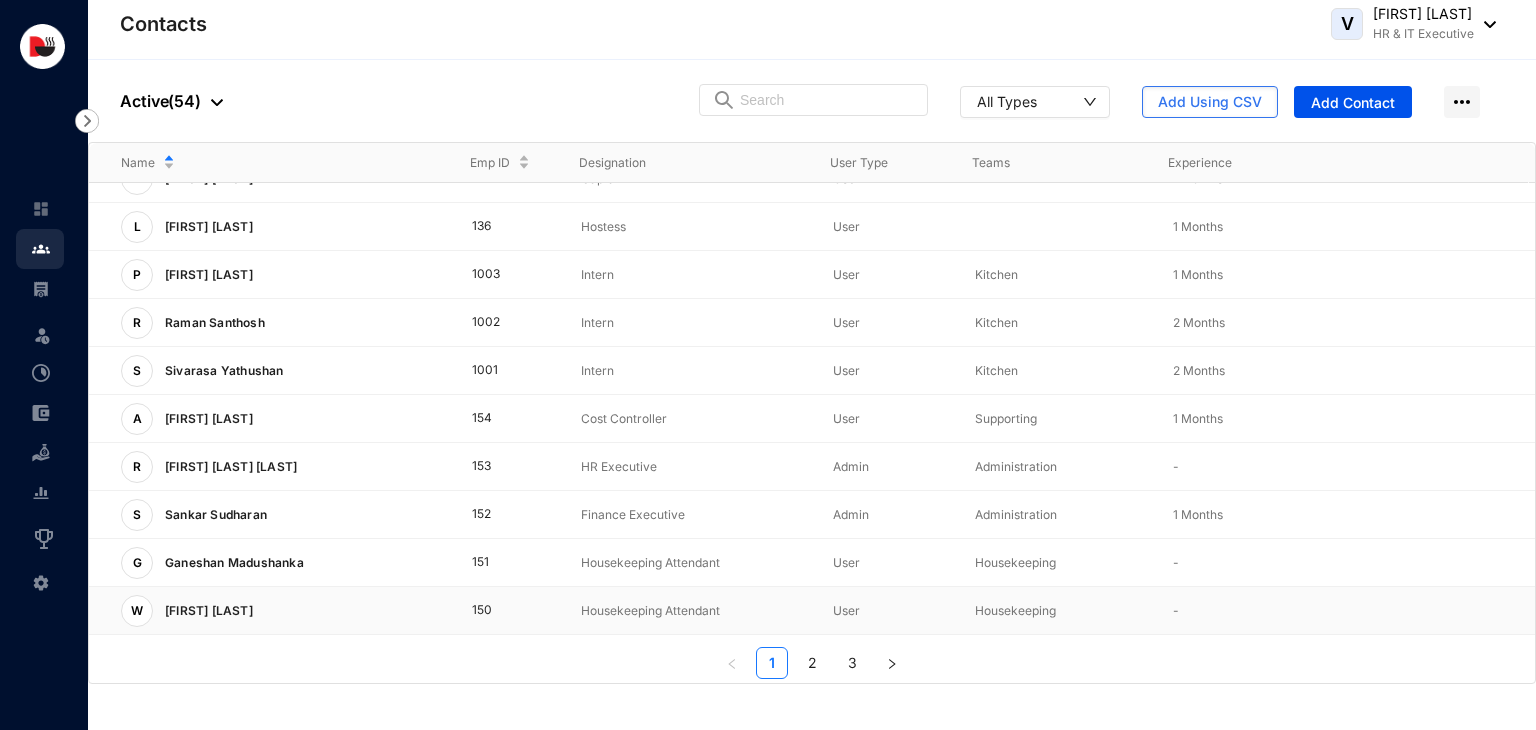 scroll, scrollTop: 496, scrollLeft: 0, axis: vertical 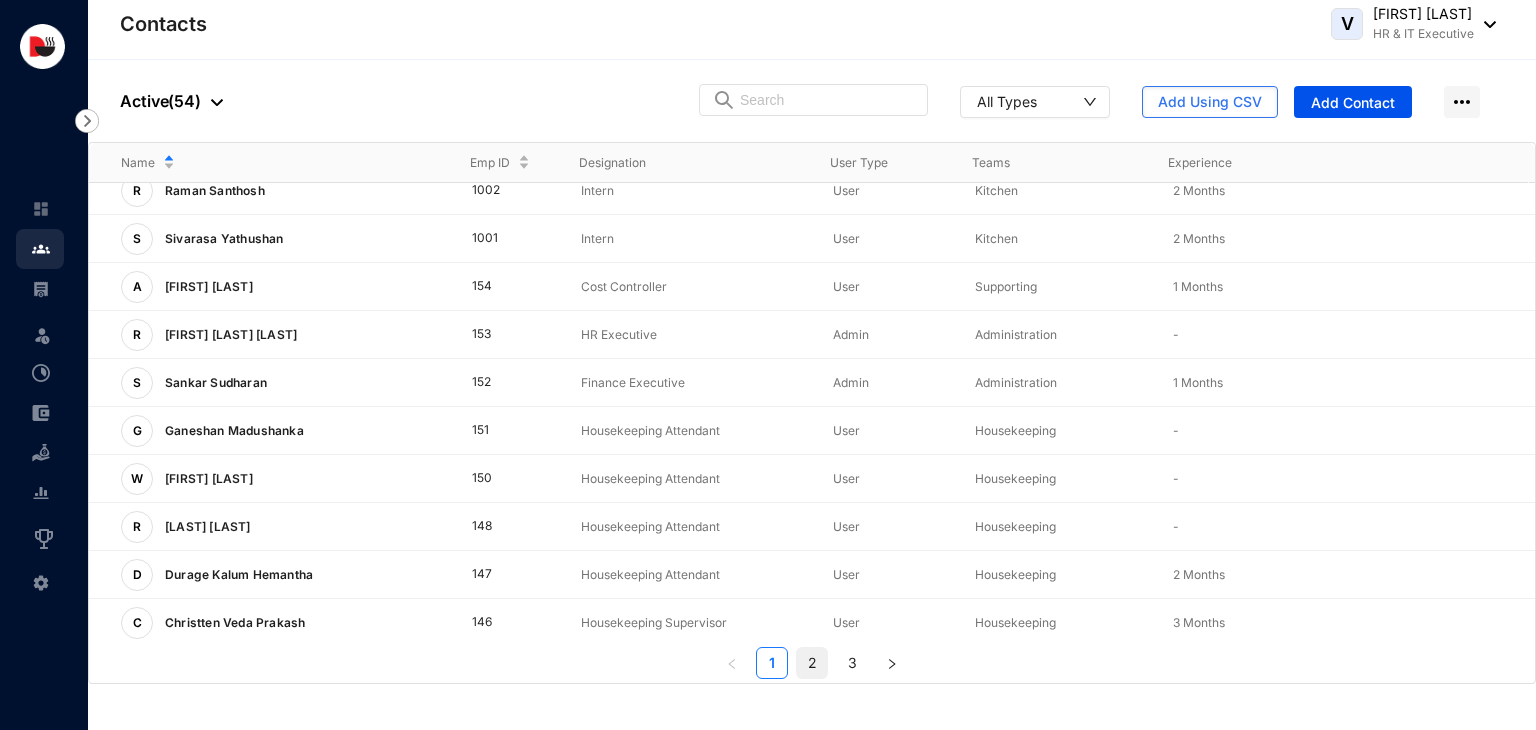 click on "2" at bounding box center (812, 663) 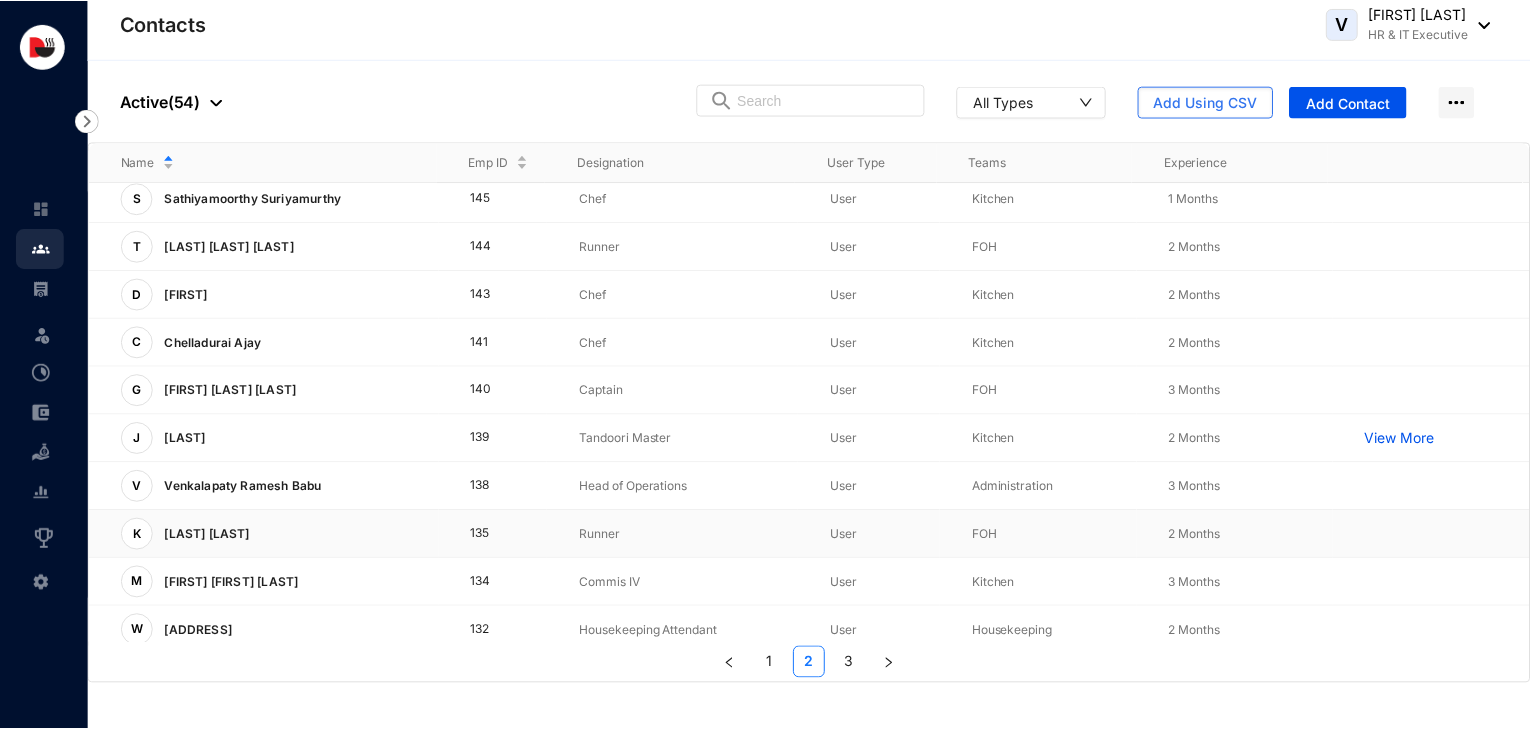 scroll, scrollTop: 496, scrollLeft: 0, axis: vertical 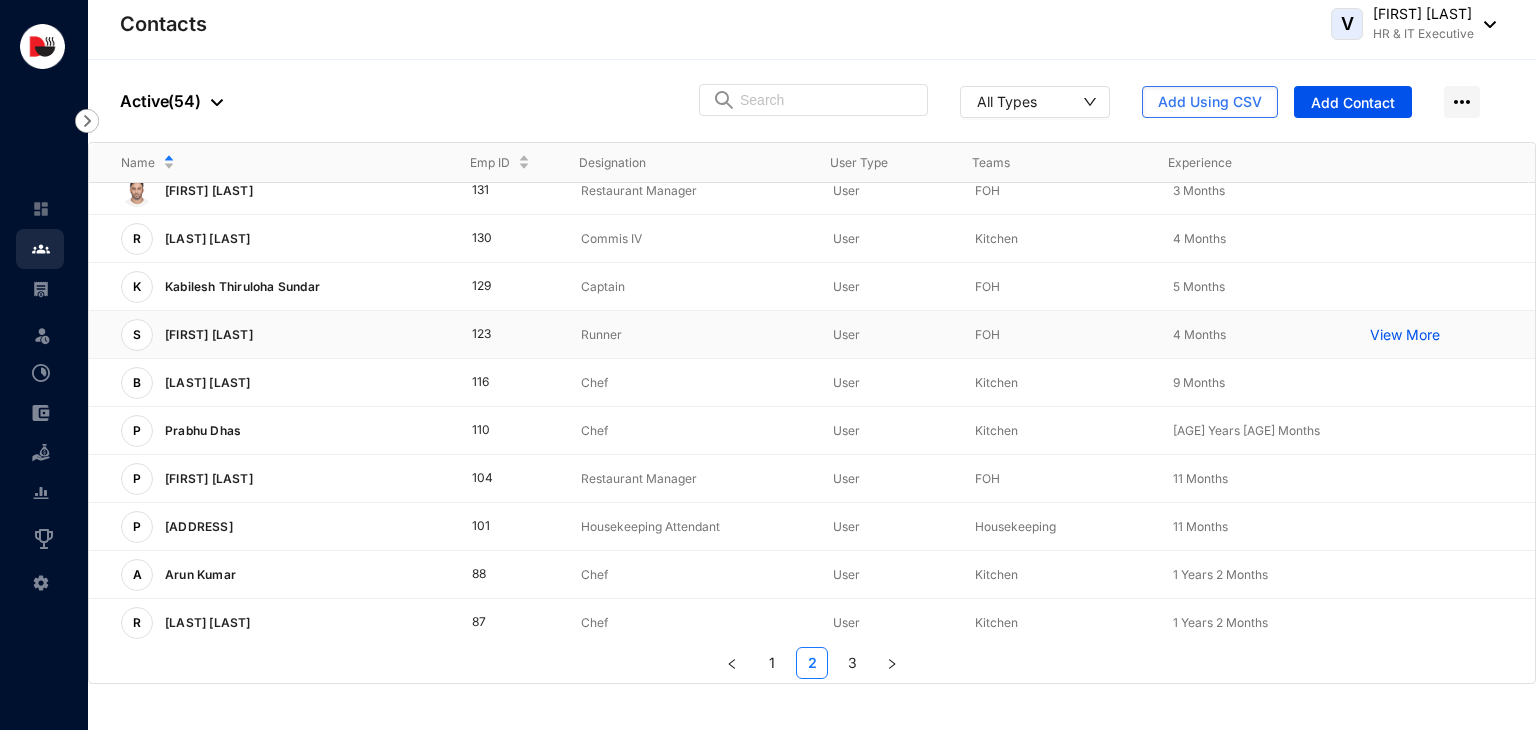 click on "123" at bounding box center (495, 335) 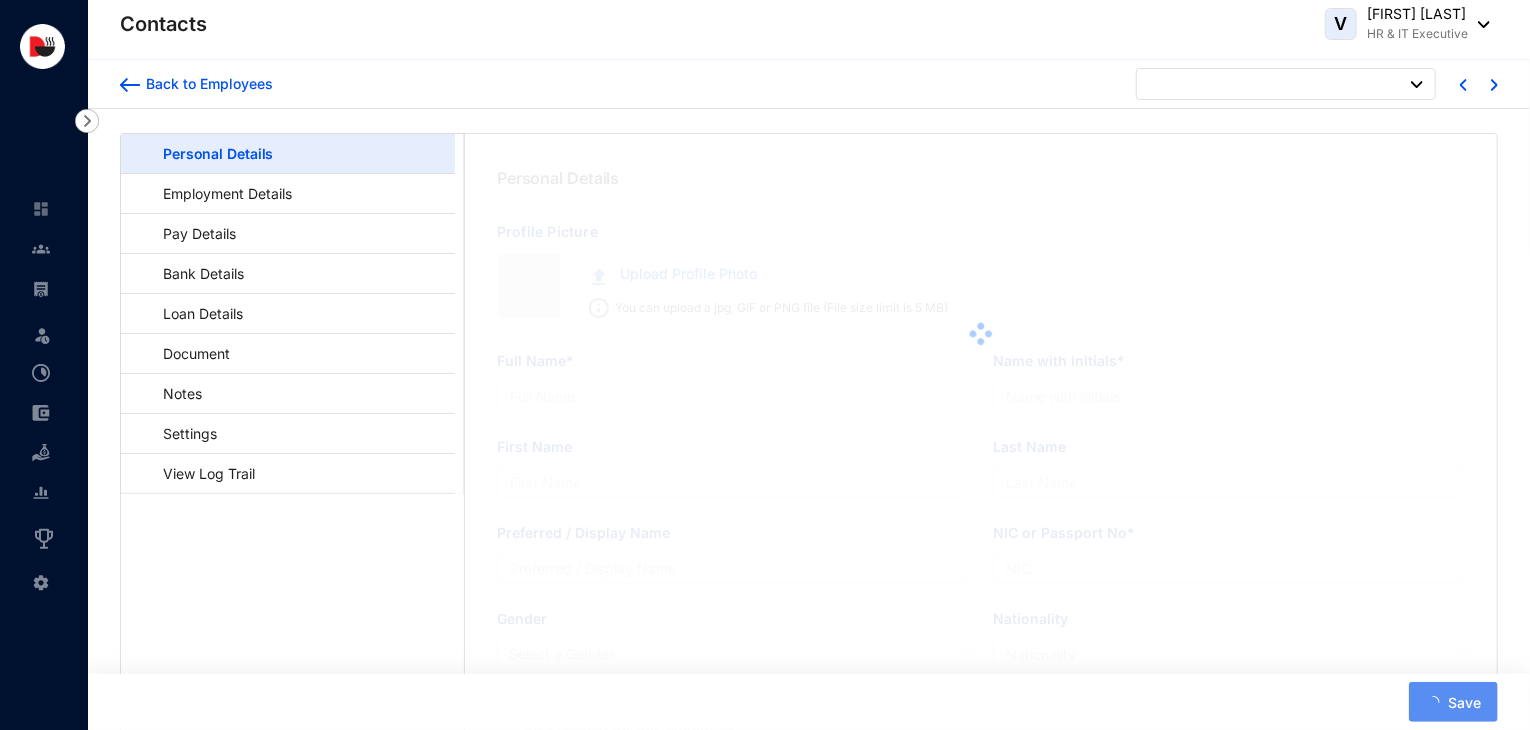 type on "[FIRST] [LAST]" 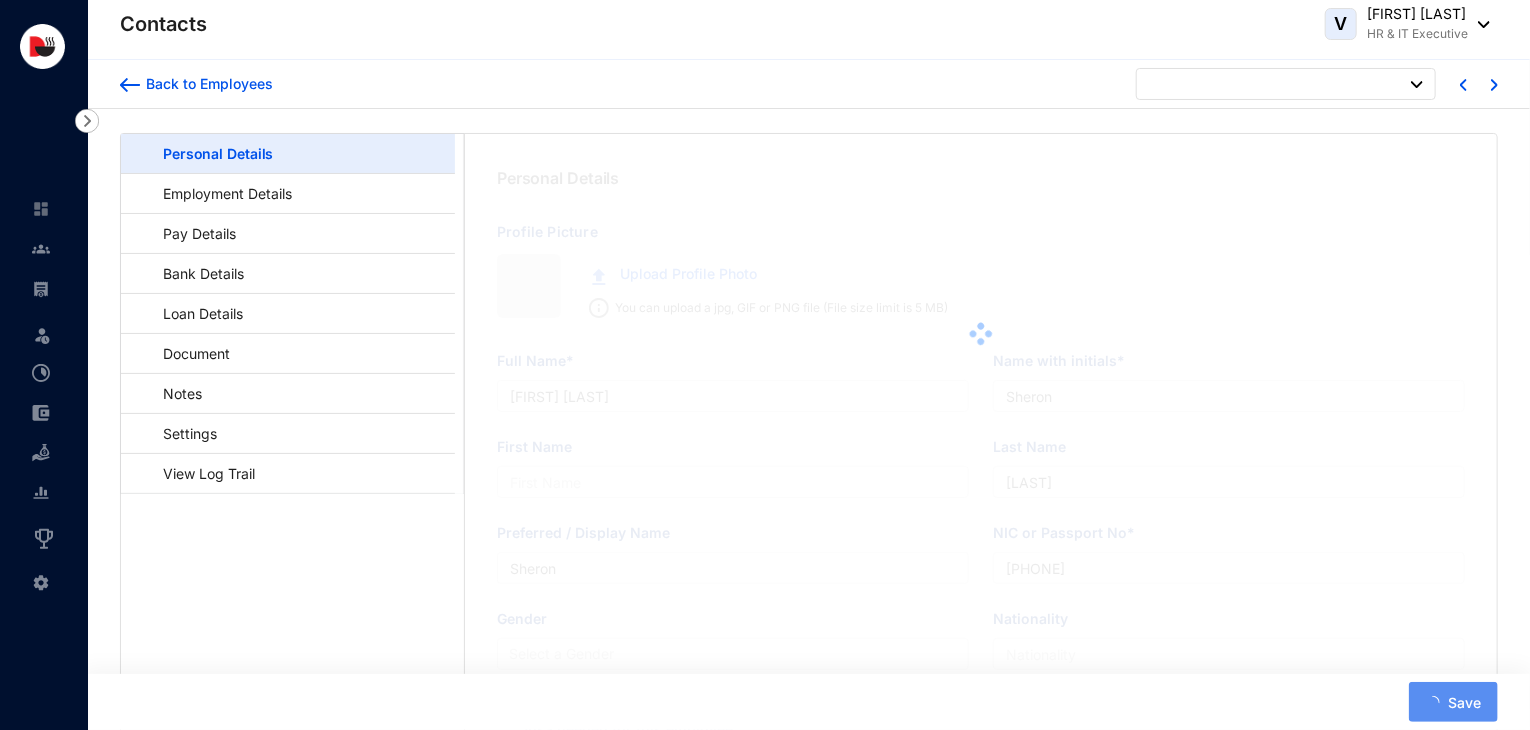 type on "[DATE]" 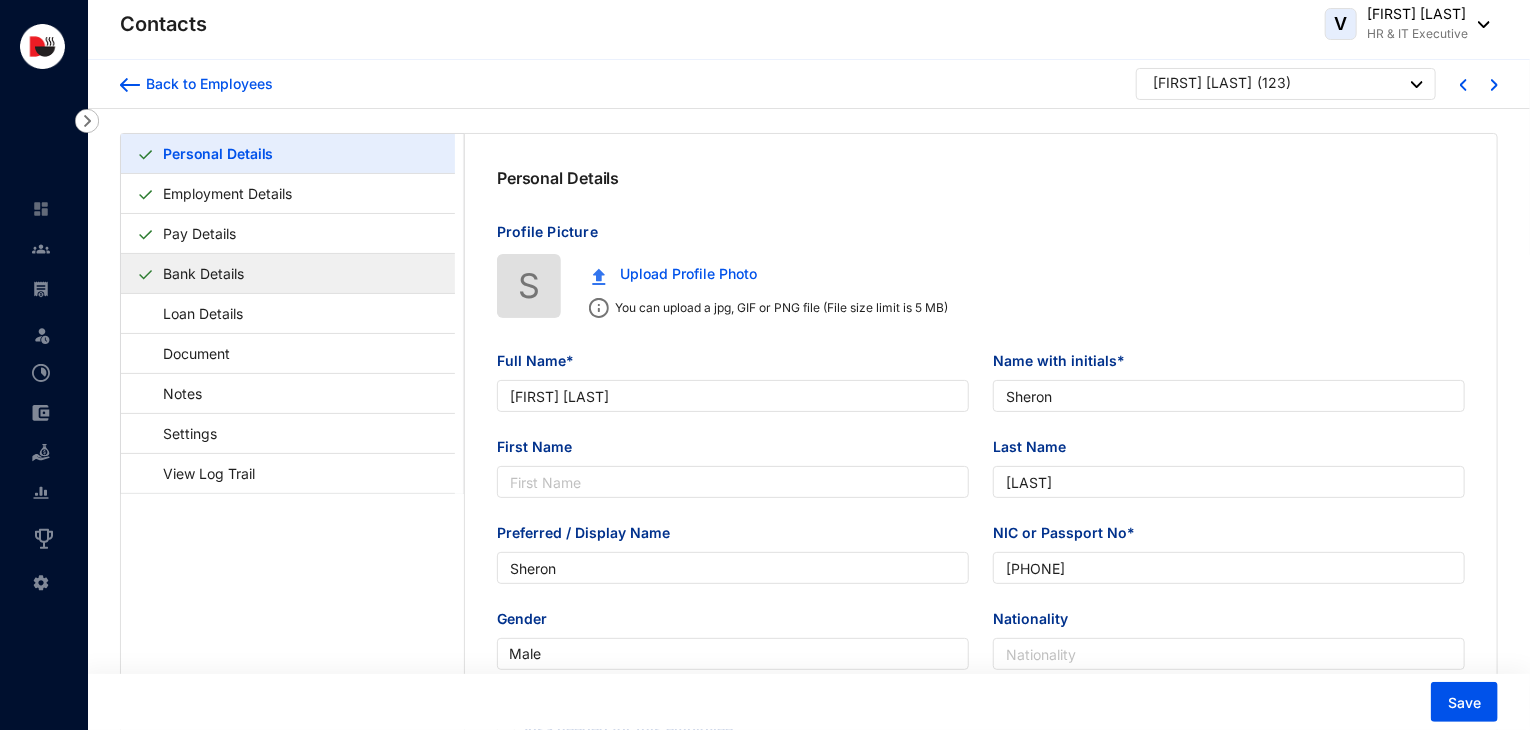 scroll, scrollTop: 0, scrollLeft: 0, axis: both 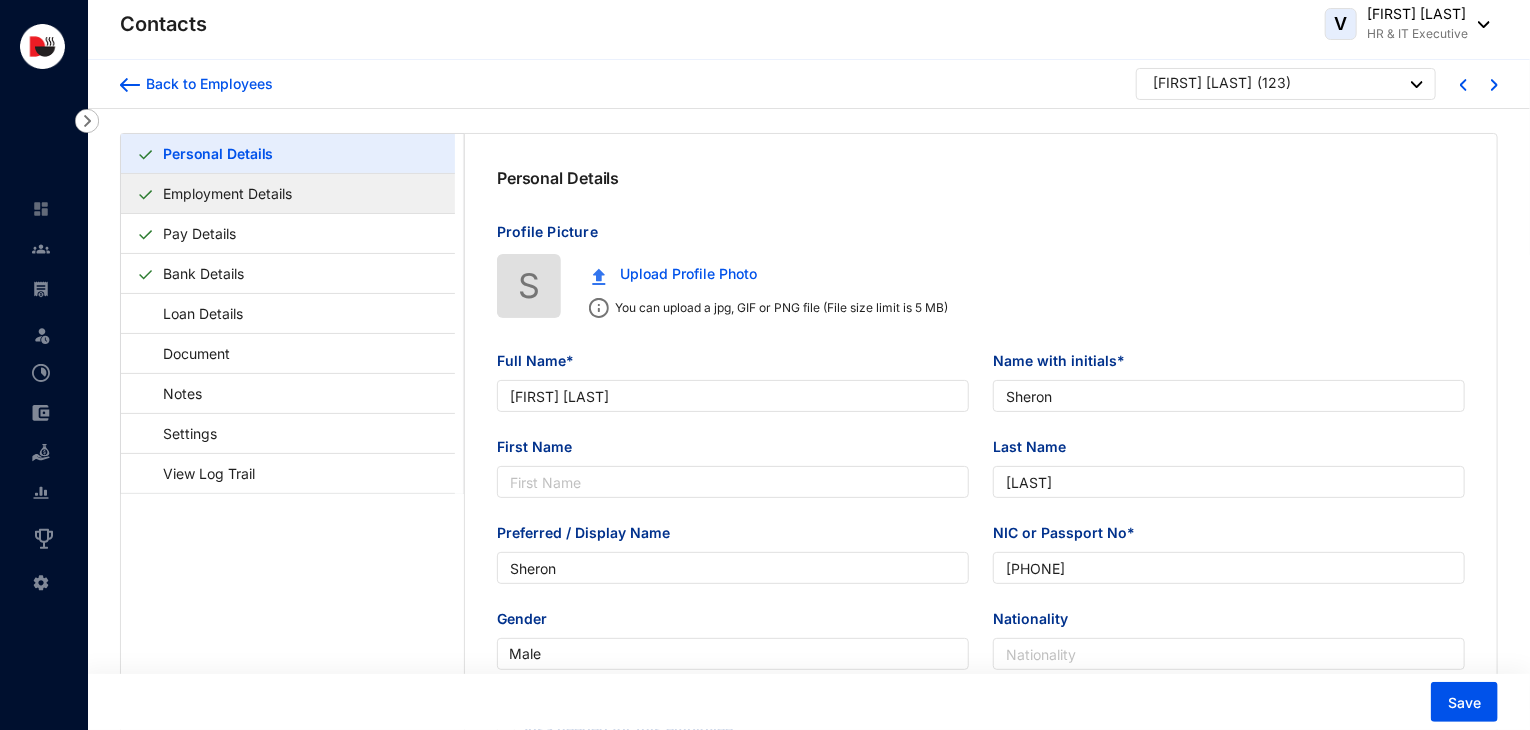 click on "Employment Details" at bounding box center [227, 193] 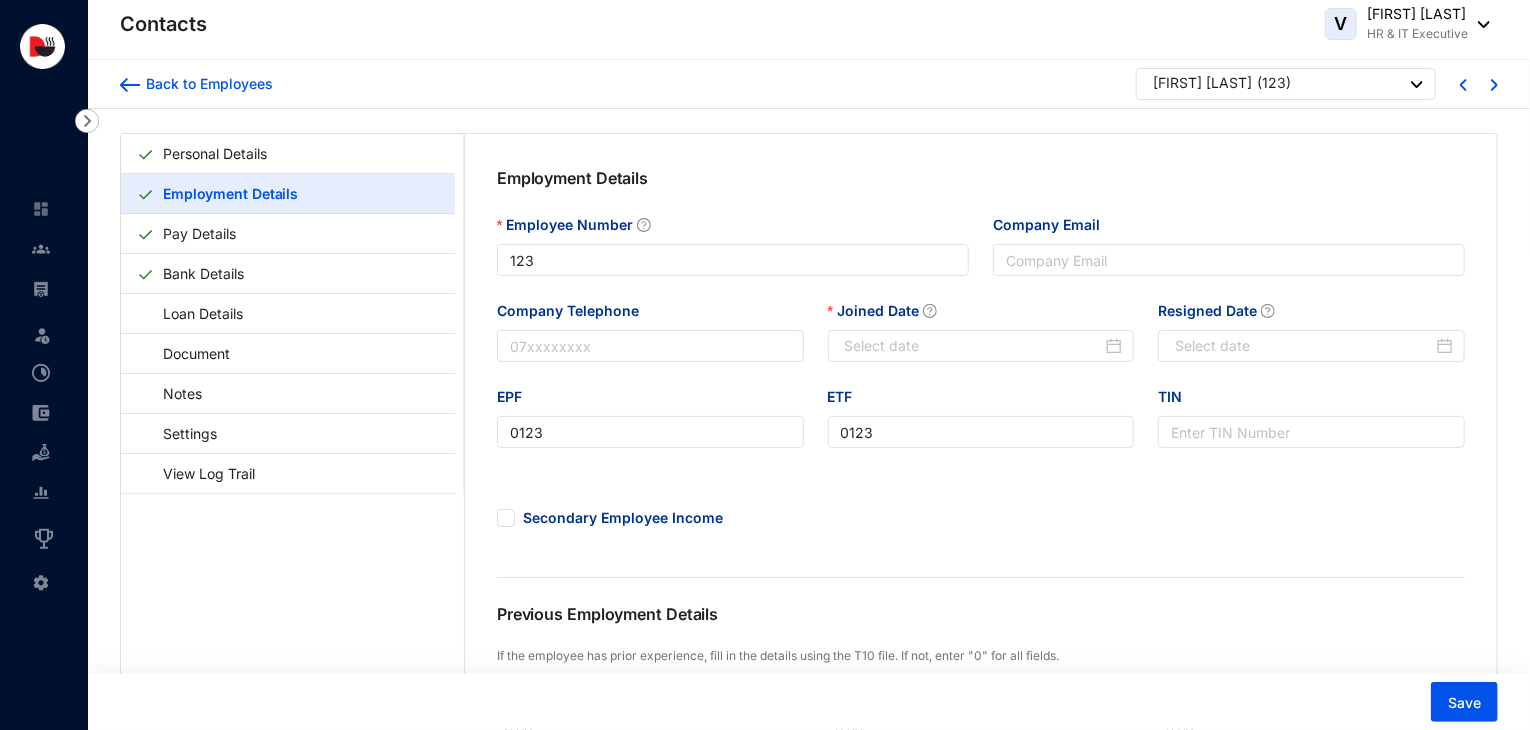 type on "[DATE]" 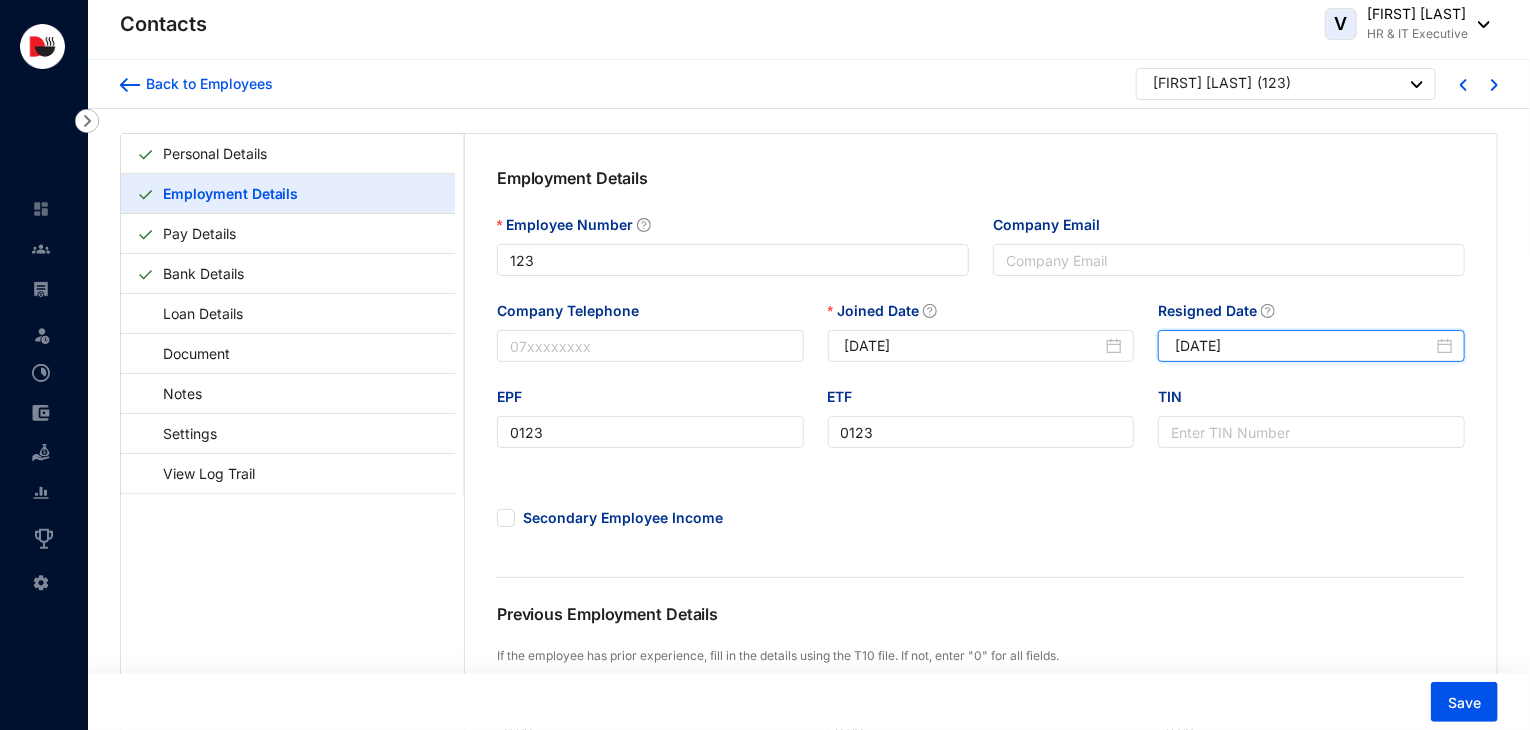 drag, startPoint x: 1292, startPoint y: 343, endPoint x: 1112, endPoint y: 377, distance: 183.18297 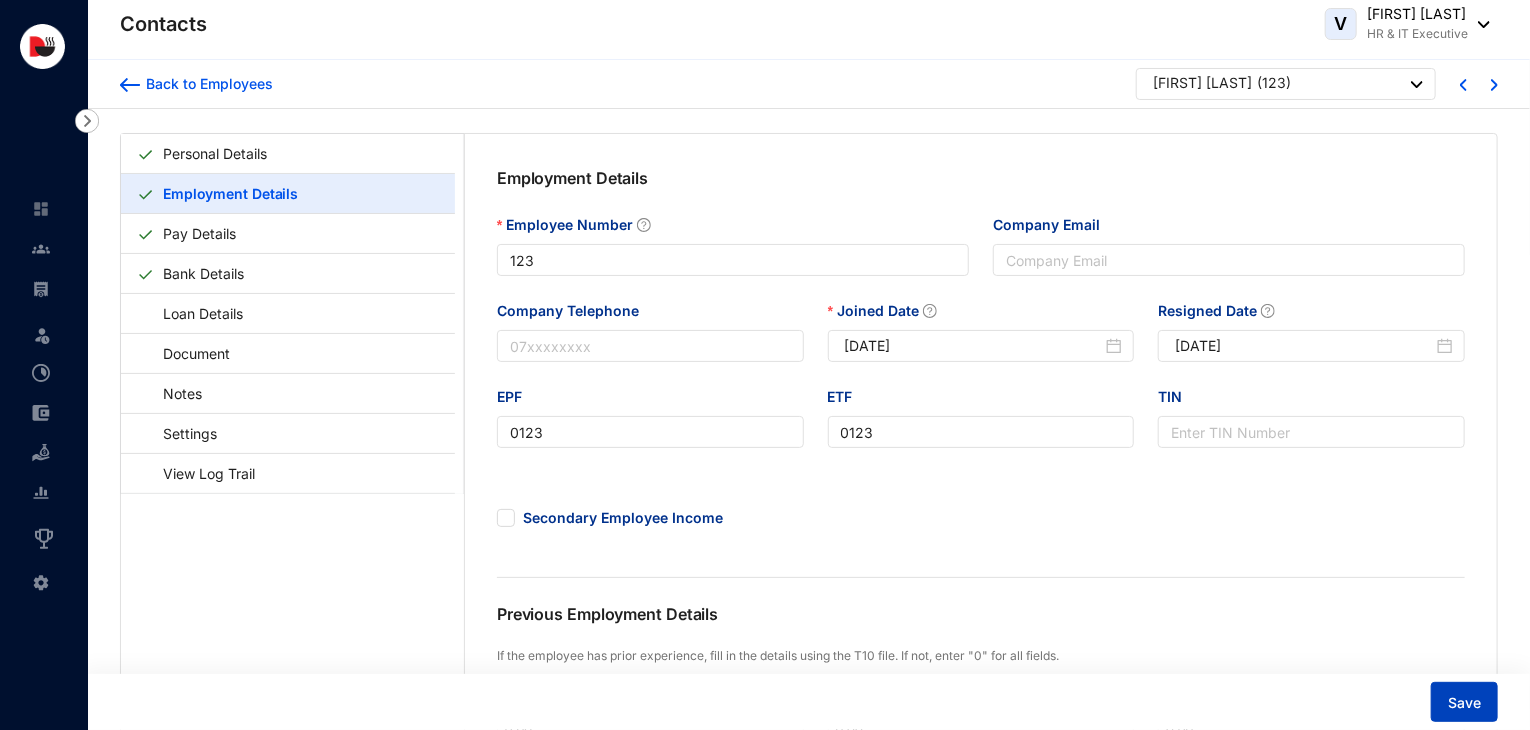 click on "Save" at bounding box center [1464, 703] 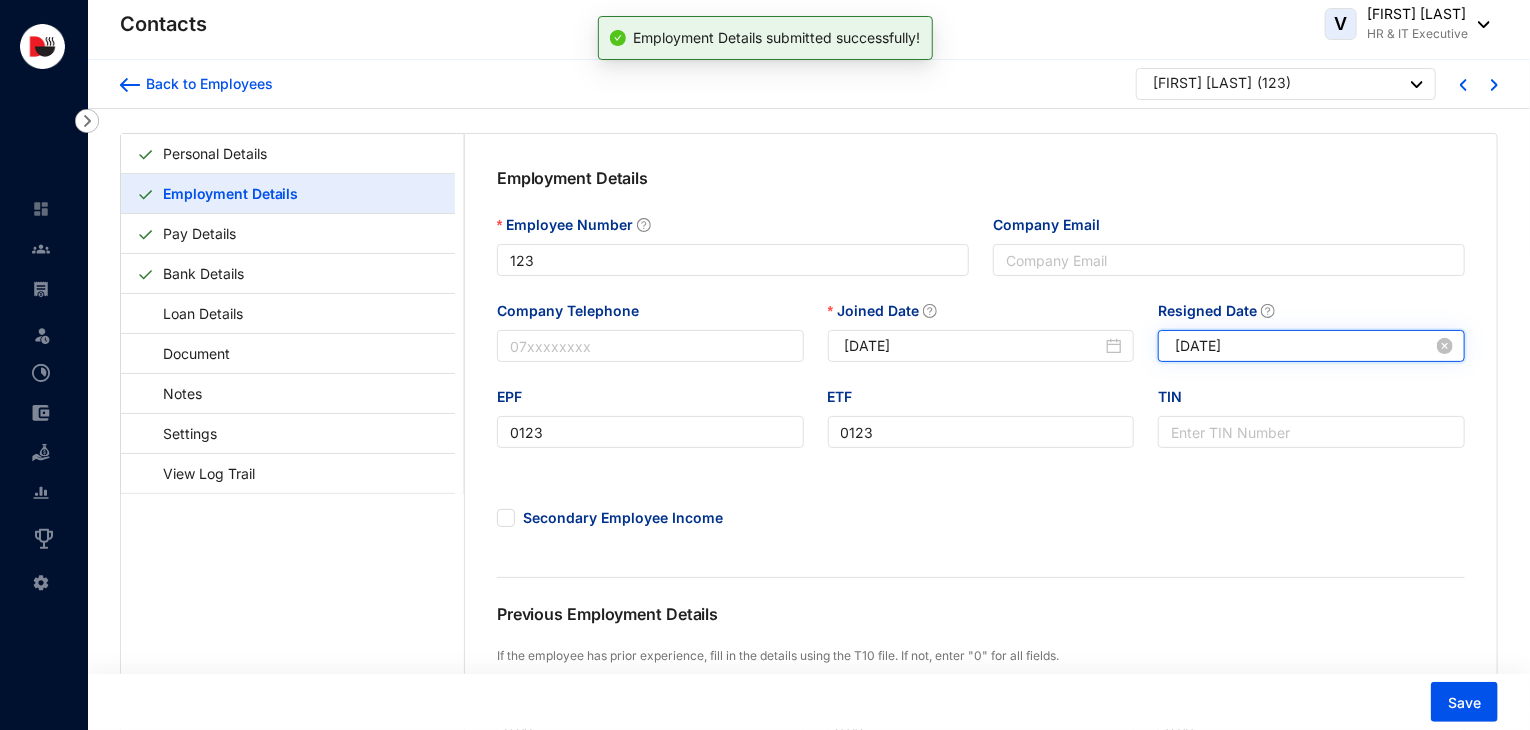 click on "[DATE]" at bounding box center (1304, 346) 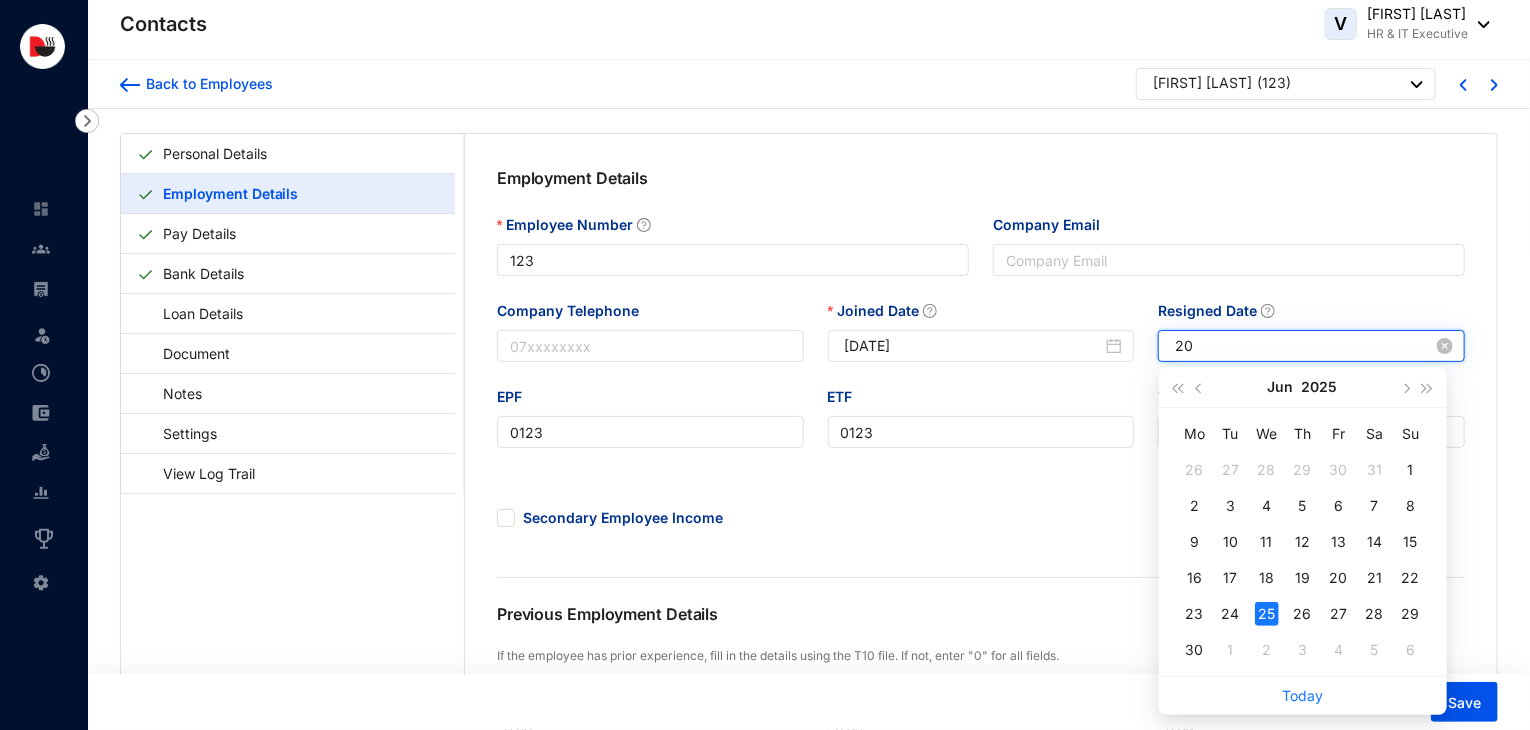 type on "2" 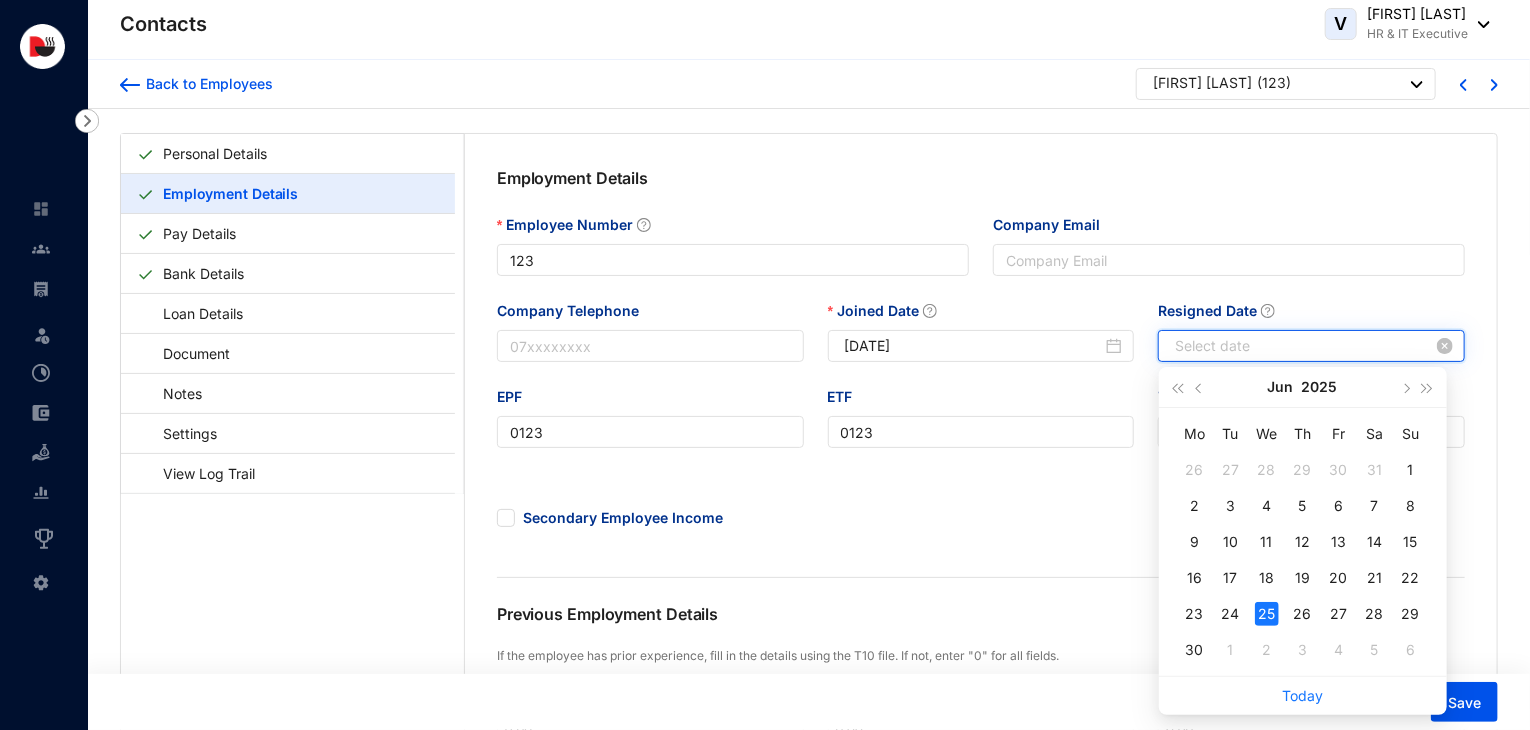 click on "Resigned Date" at bounding box center [1304, 346] 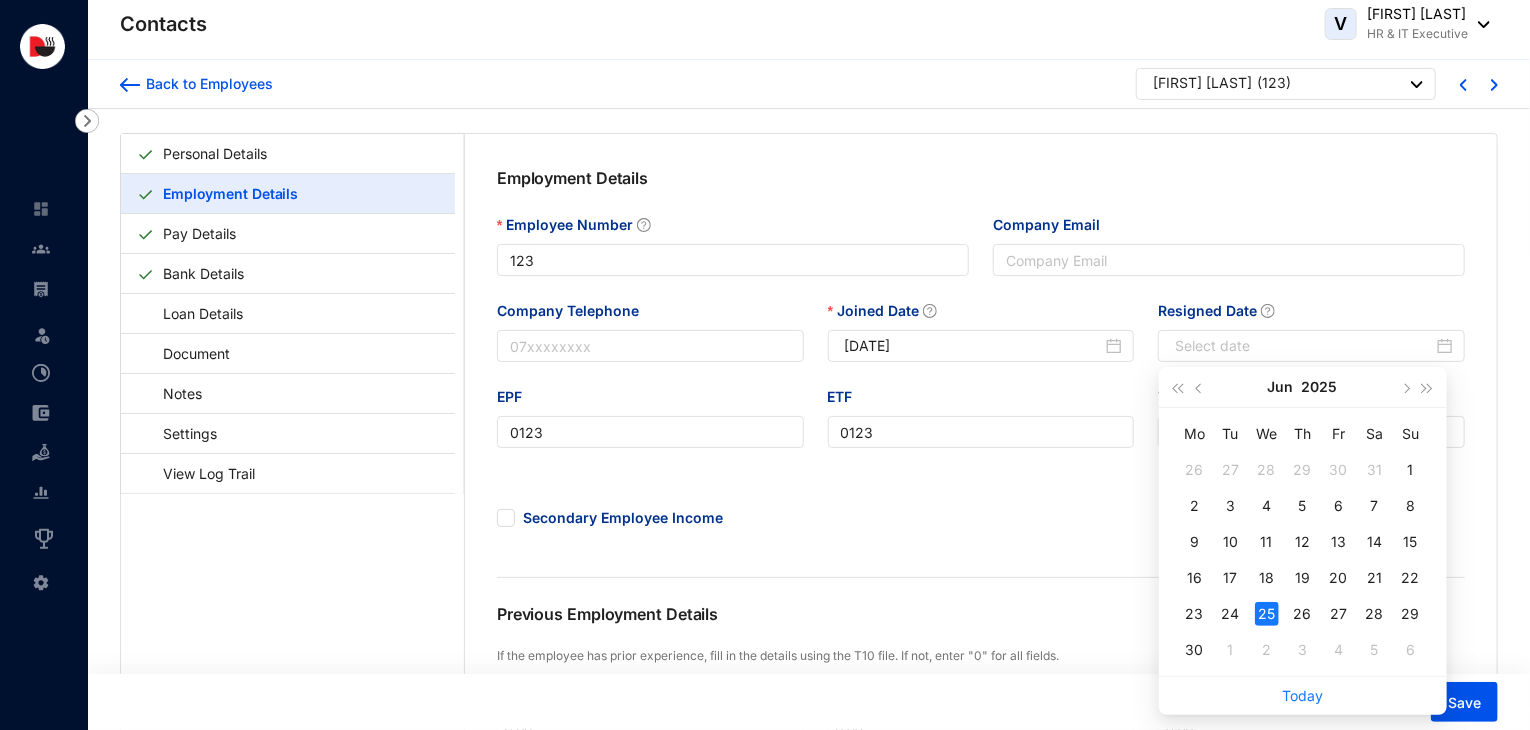 type on "[DATE]" 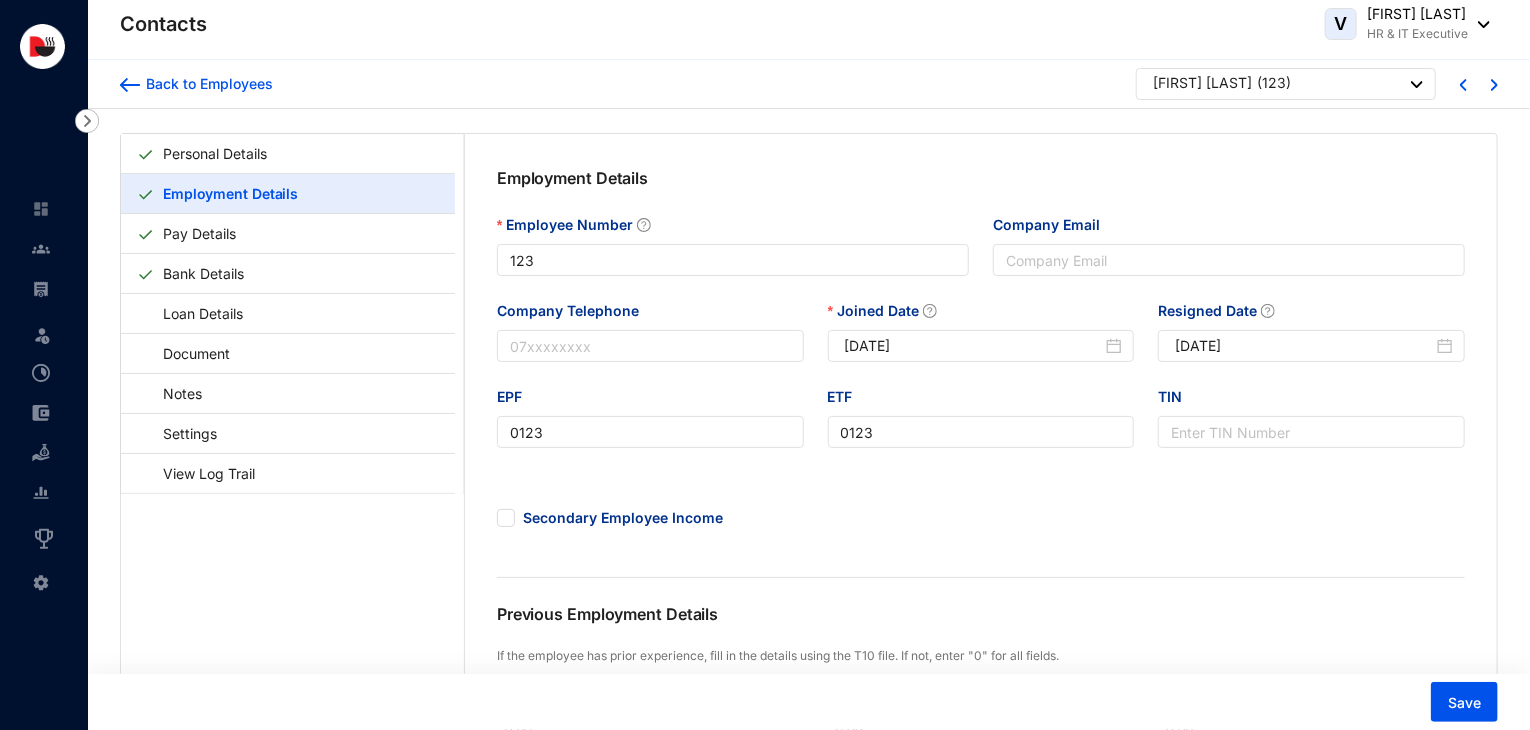 click on "Resigned Date" at bounding box center (1311, 315) 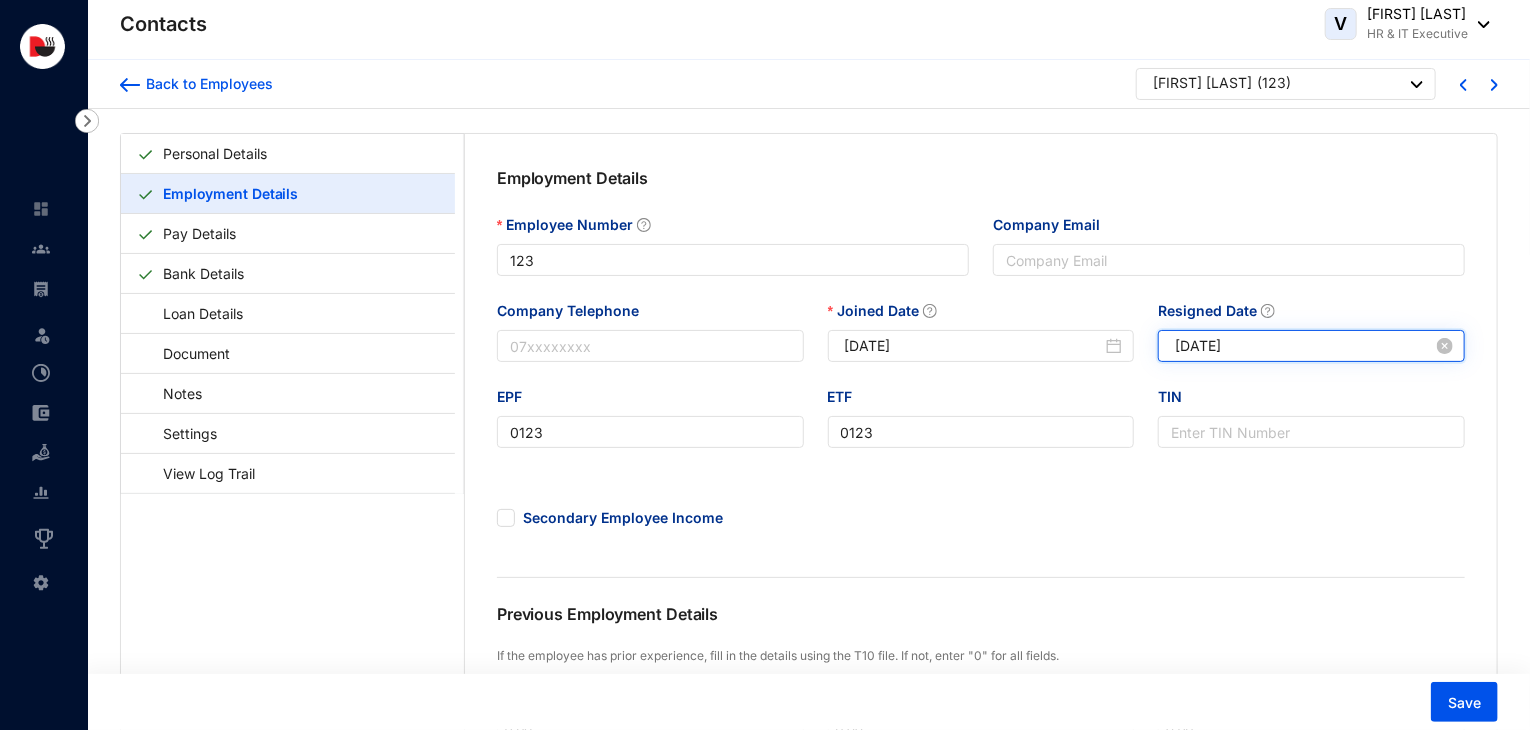 drag, startPoint x: 1306, startPoint y: 339, endPoint x: 1172, endPoint y: 350, distance: 134.45073 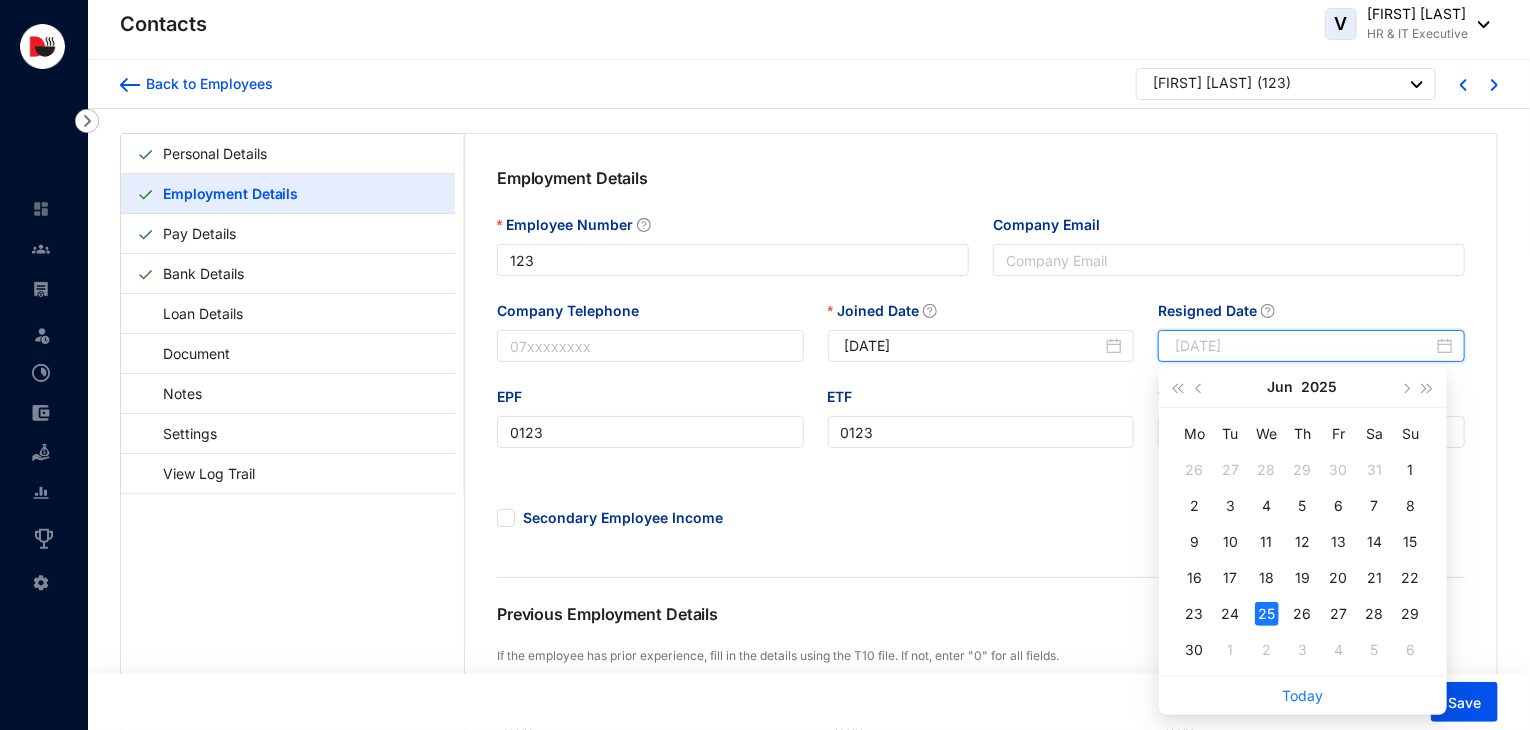 type on "[DATE]" 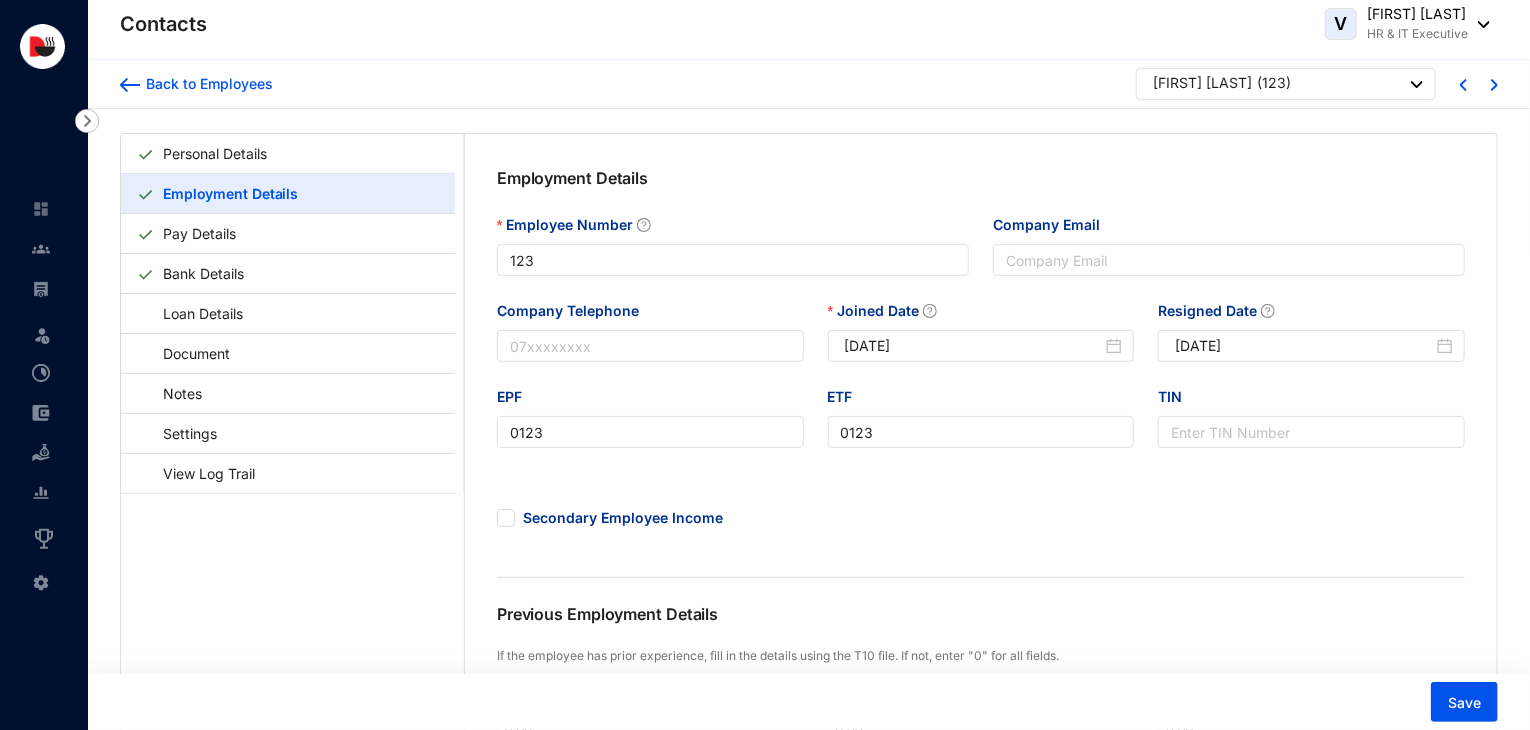 click on "Employment Details Employee Number [NUMBER] Company Email Company Telephone Joined Date [DATE] Resigned Date [DATE] EPF [NUMBER] ETF [NUMBER] TIN Secondary Employee Income Previous Employment Details If the employee has prior experience, fill in the details using the T10 file. If not, enter "0" for all fields. Cash Benefits 0.00 Non Cash Benefits 0.00 Total Past Taxes Paid 0.00 Teams FOH   A team has not been added yet! Select the relevant team of the employee based on department, business unit or other team category. Manage Teams Occupation Grade [NUMBER] Occupation Grade has not been added yet! Occupational grade is a field required by Employee Provident Fund and Employee Trust Fund. Learn more by clicking on the link below. View more" at bounding box center (981, 609) 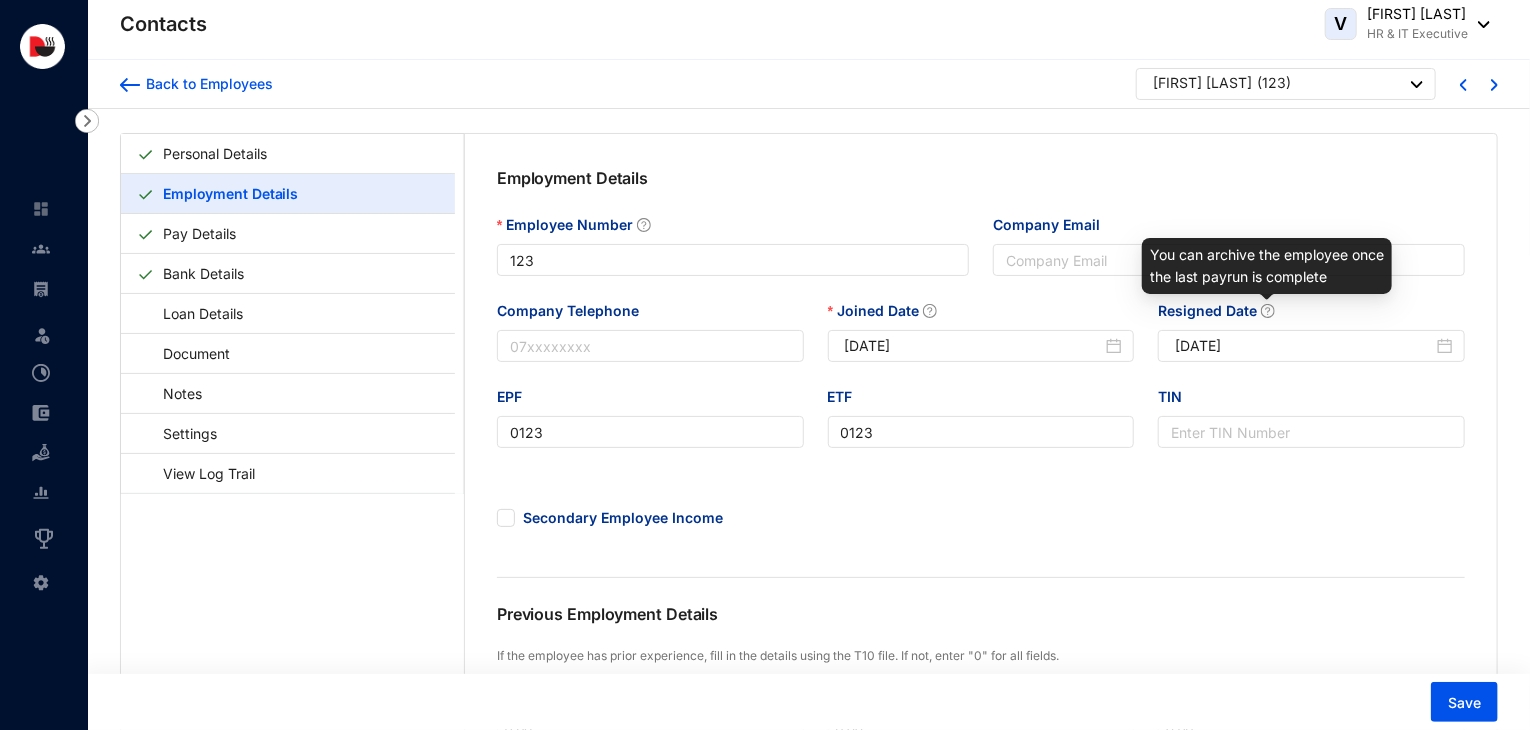 click 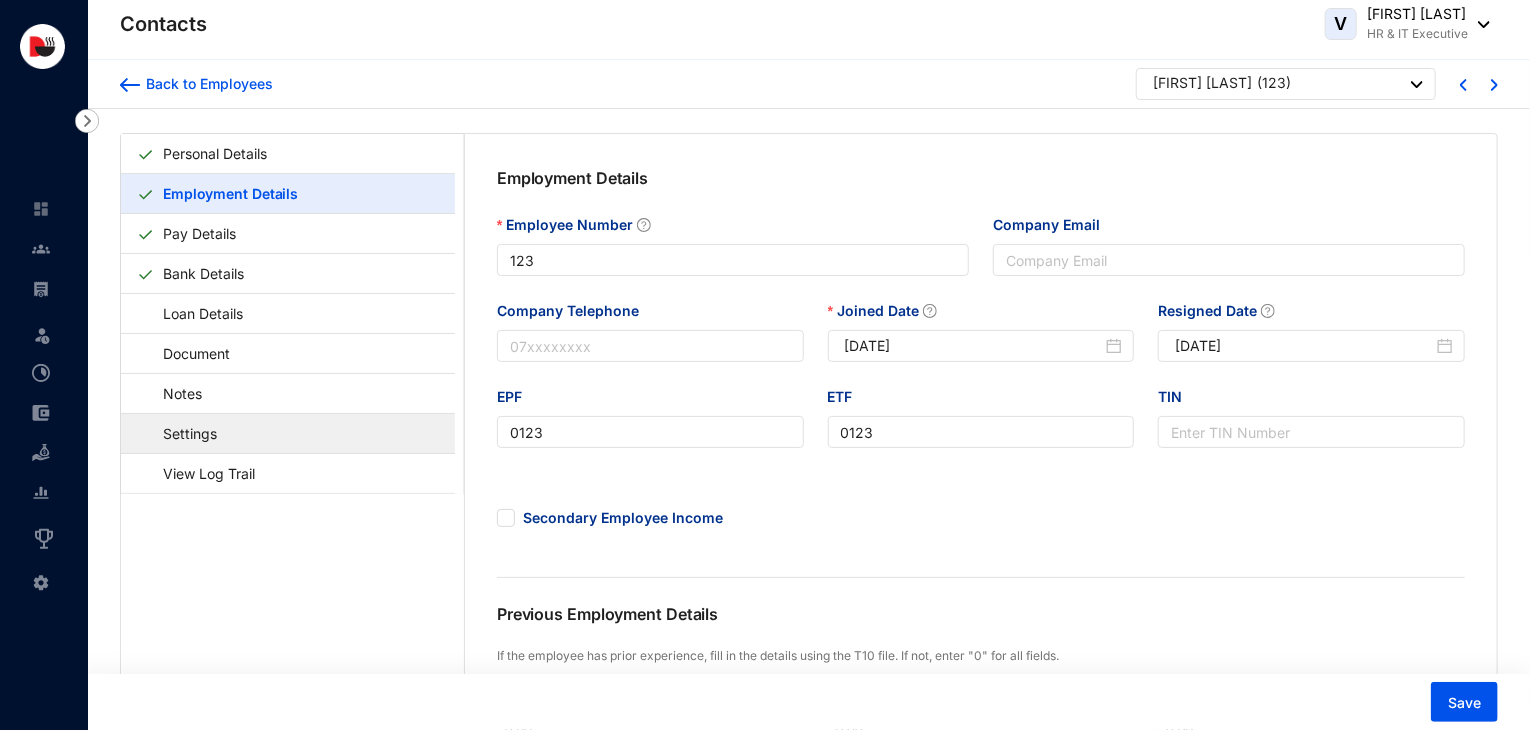scroll, scrollTop: 0, scrollLeft: 0, axis: both 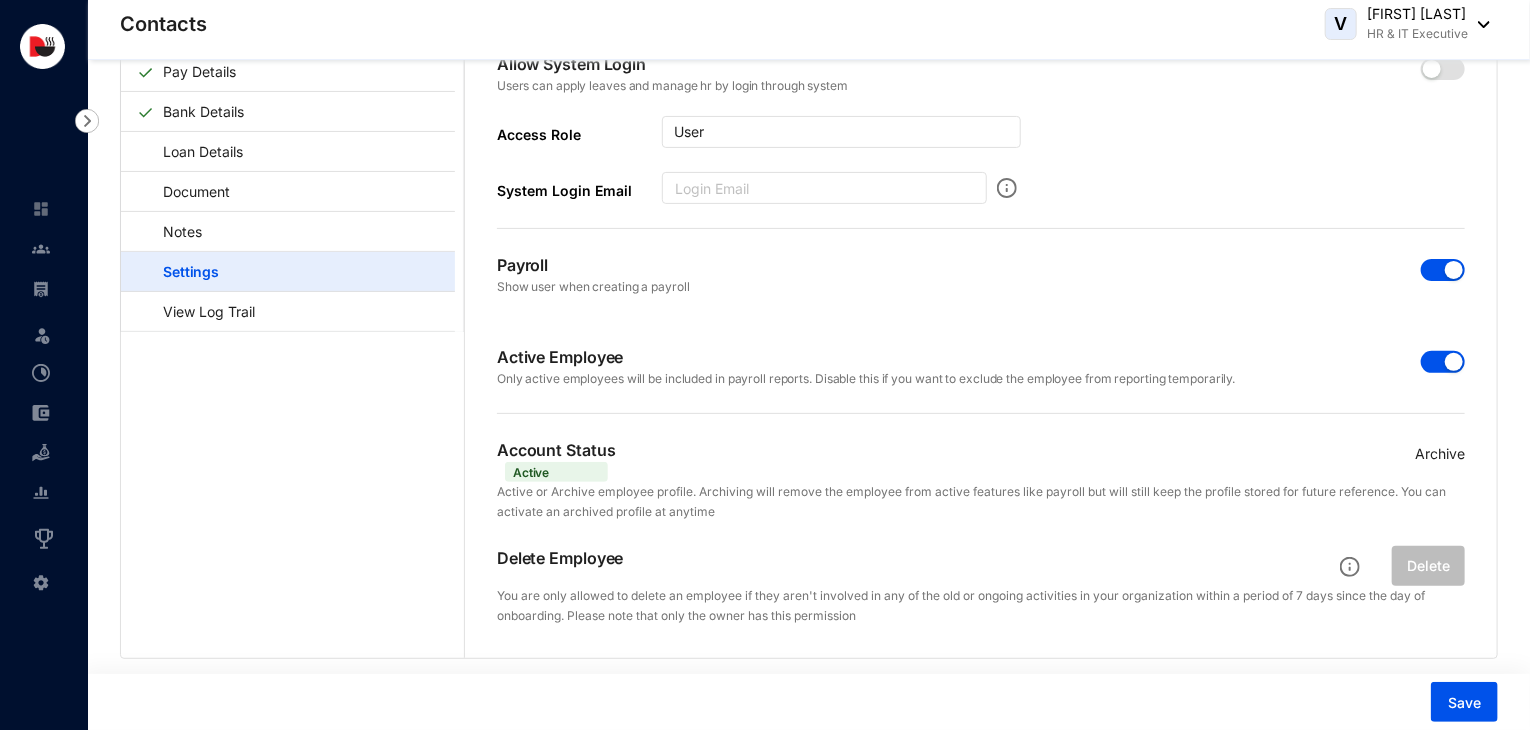 click on "Archive" at bounding box center [1440, 454] 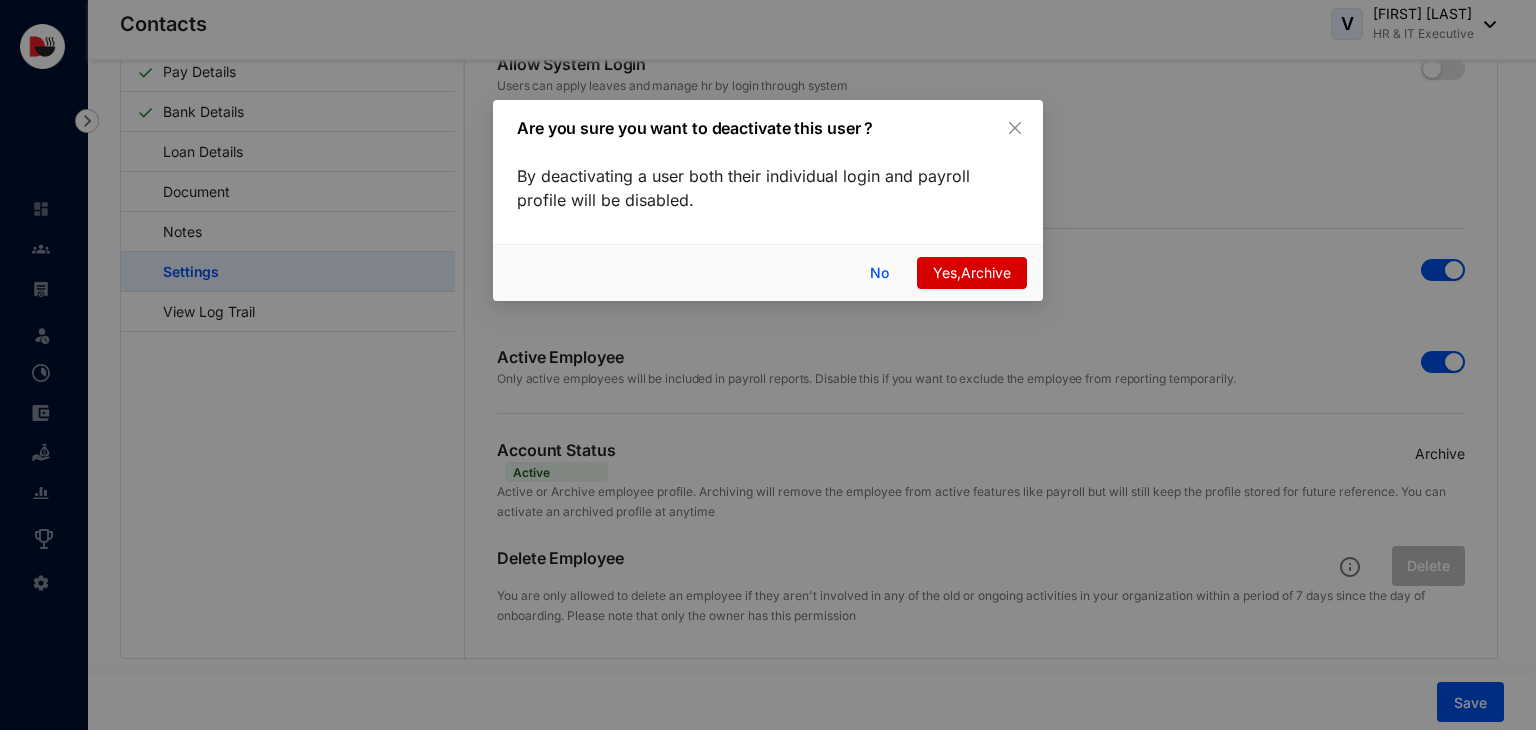 click on "Yes,Archive" at bounding box center (972, 273) 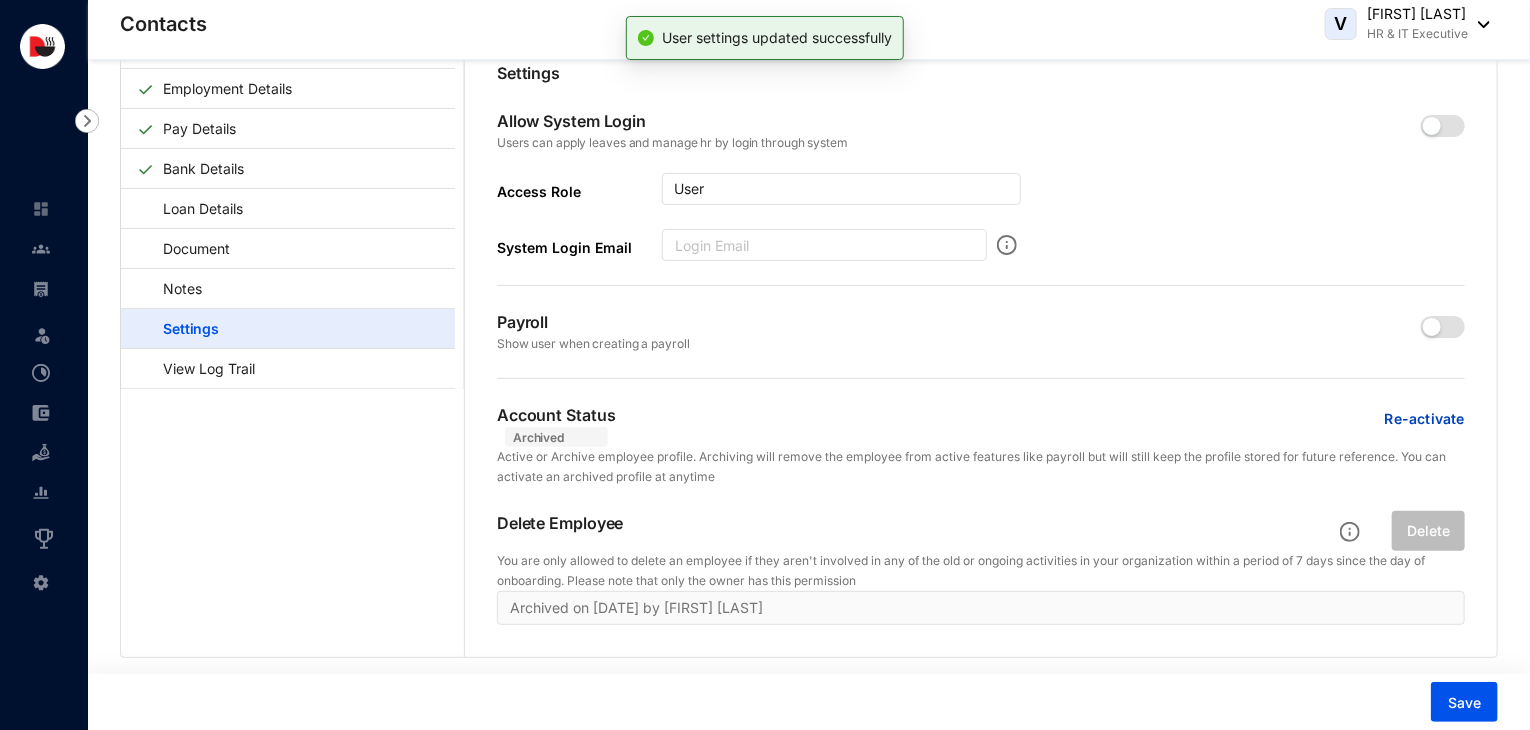 scroll, scrollTop: 56, scrollLeft: 0, axis: vertical 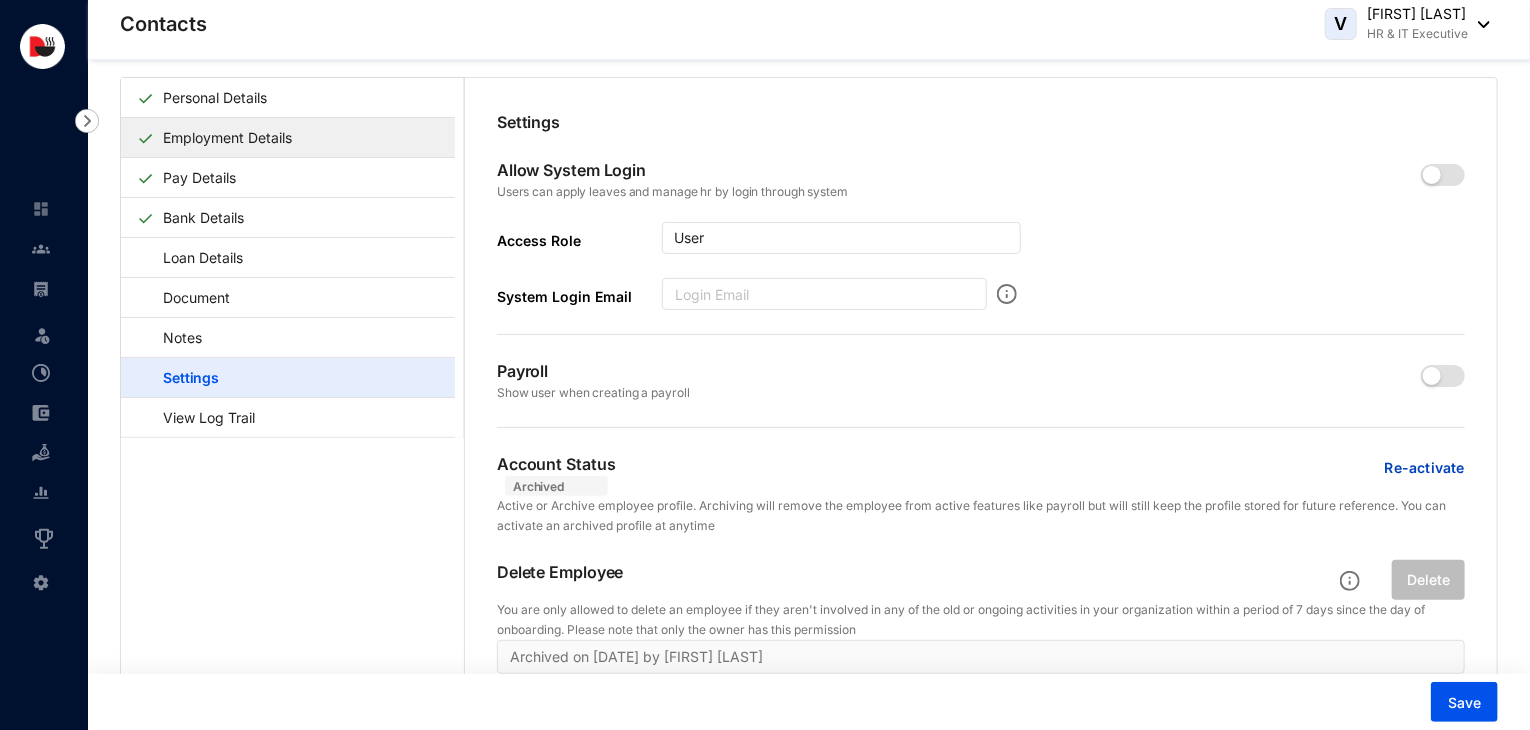 click on "Employment Details" at bounding box center (227, 137) 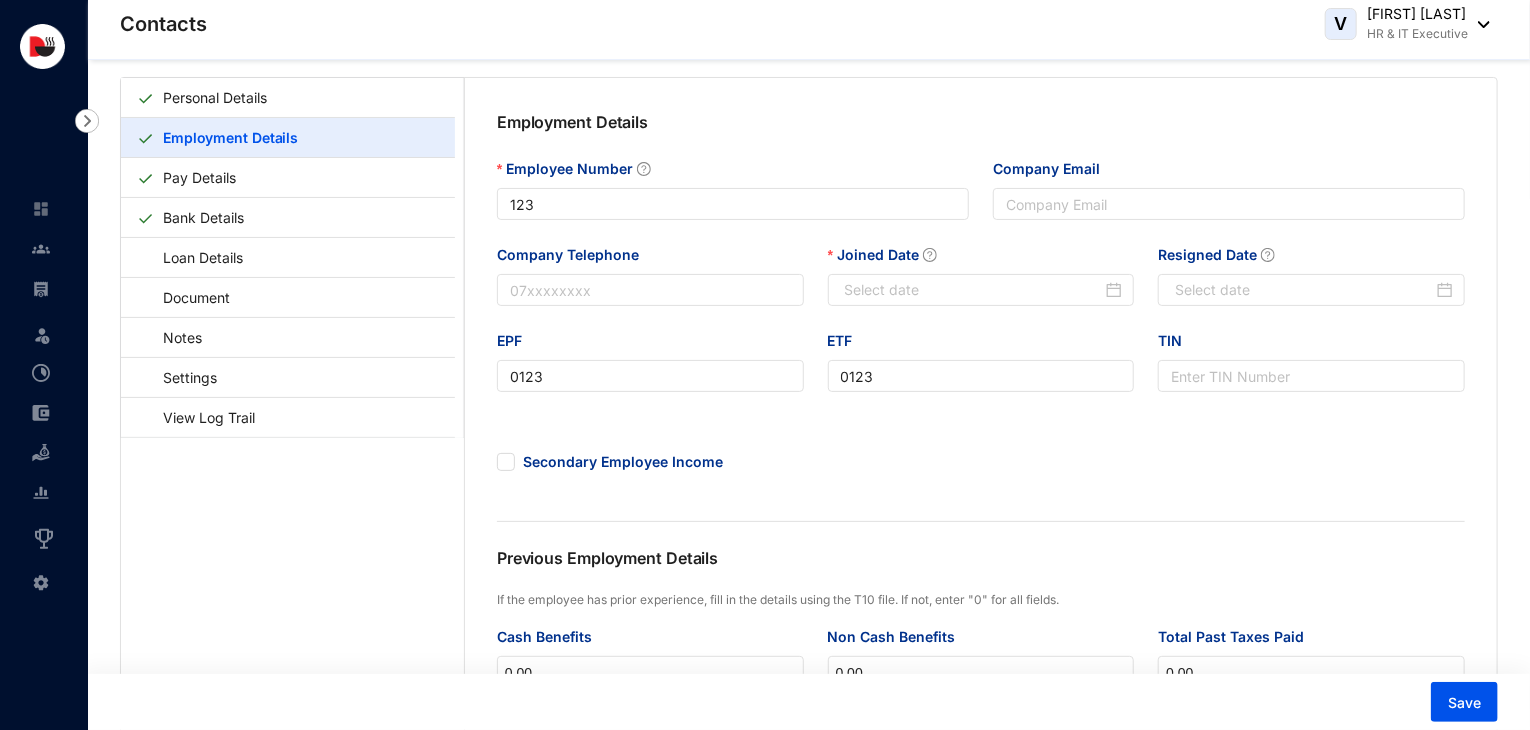type on "[DATE]" 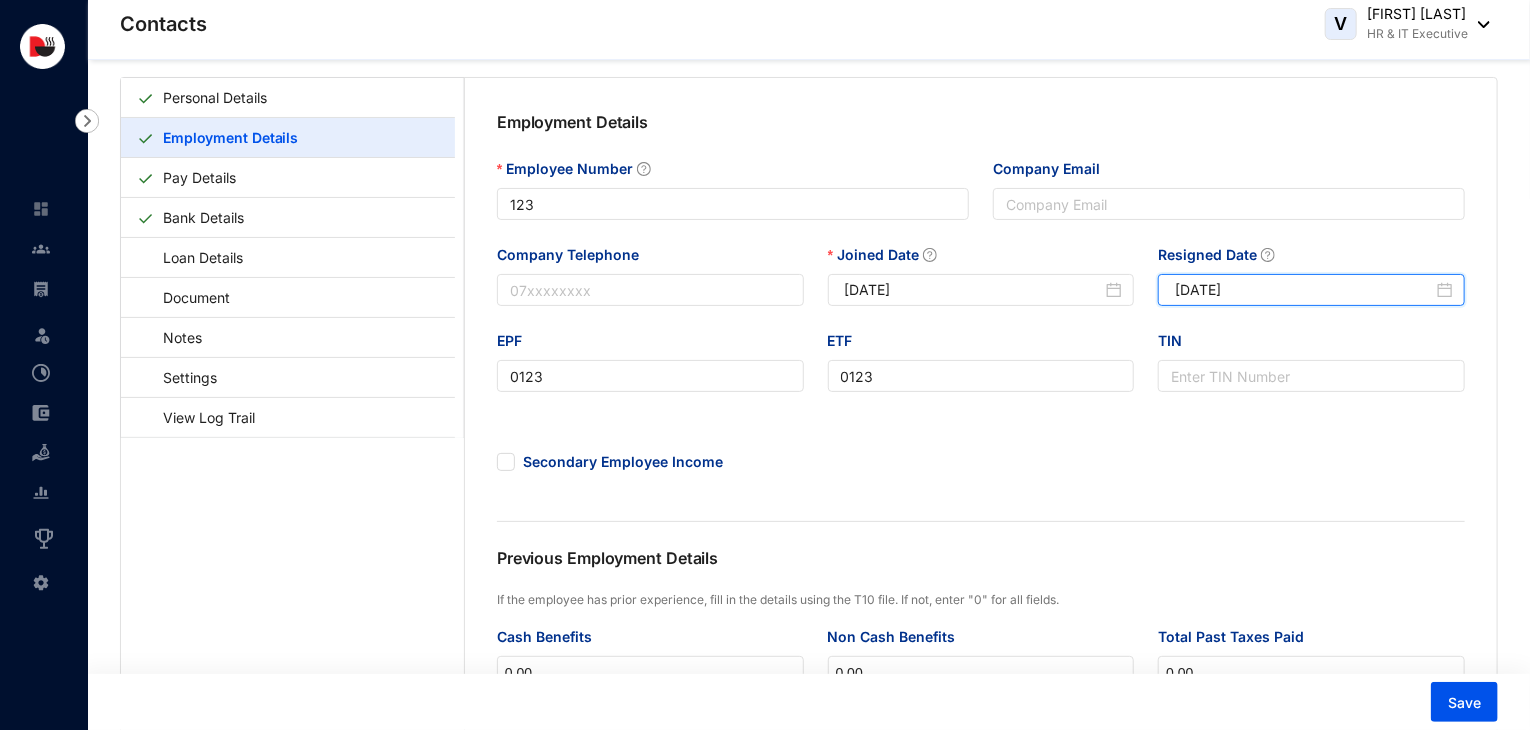 drag, startPoint x: 1282, startPoint y: 299, endPoint x: 1136, endPoint y: 314, distance: 146.76852 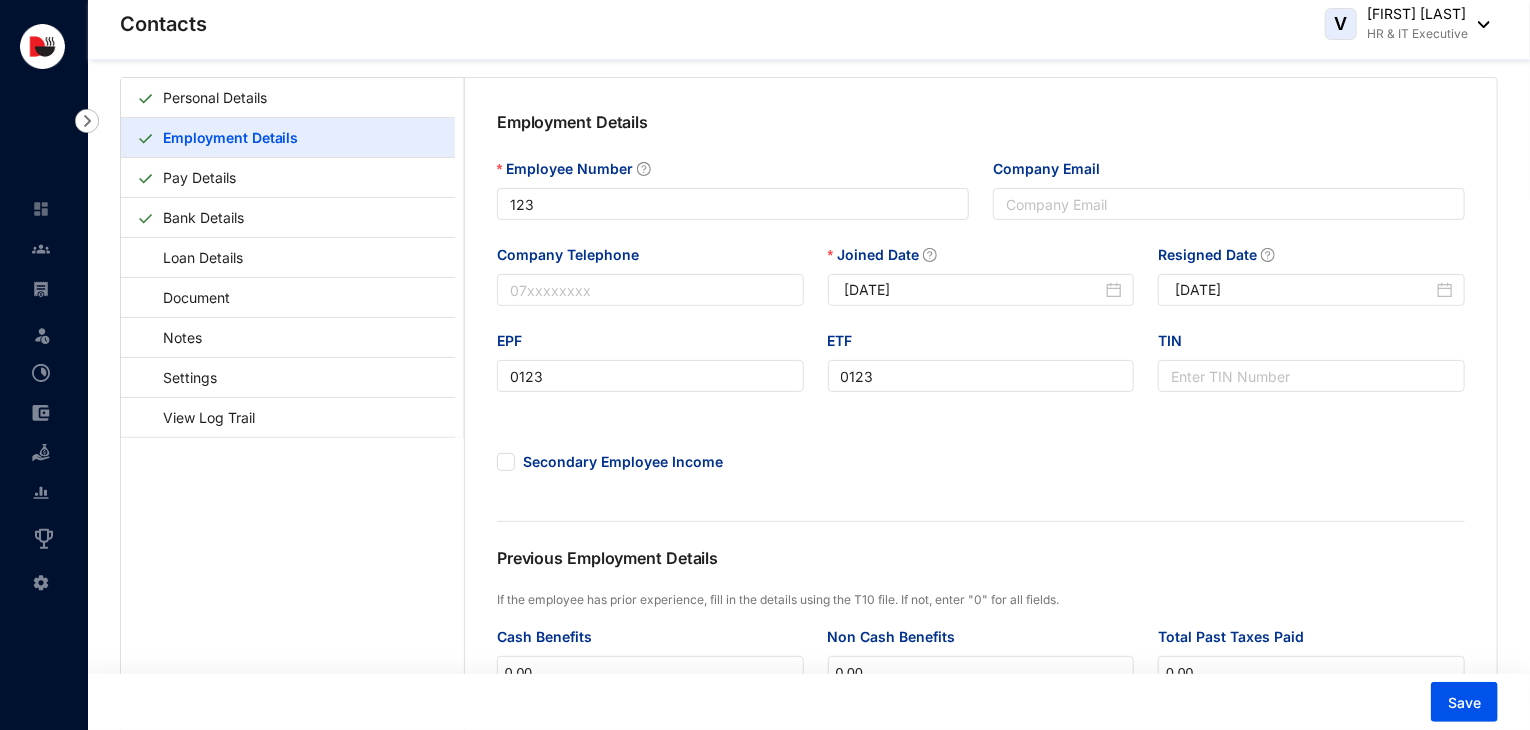 click on "Previous Employment Details" at bounding box center [981, 568] 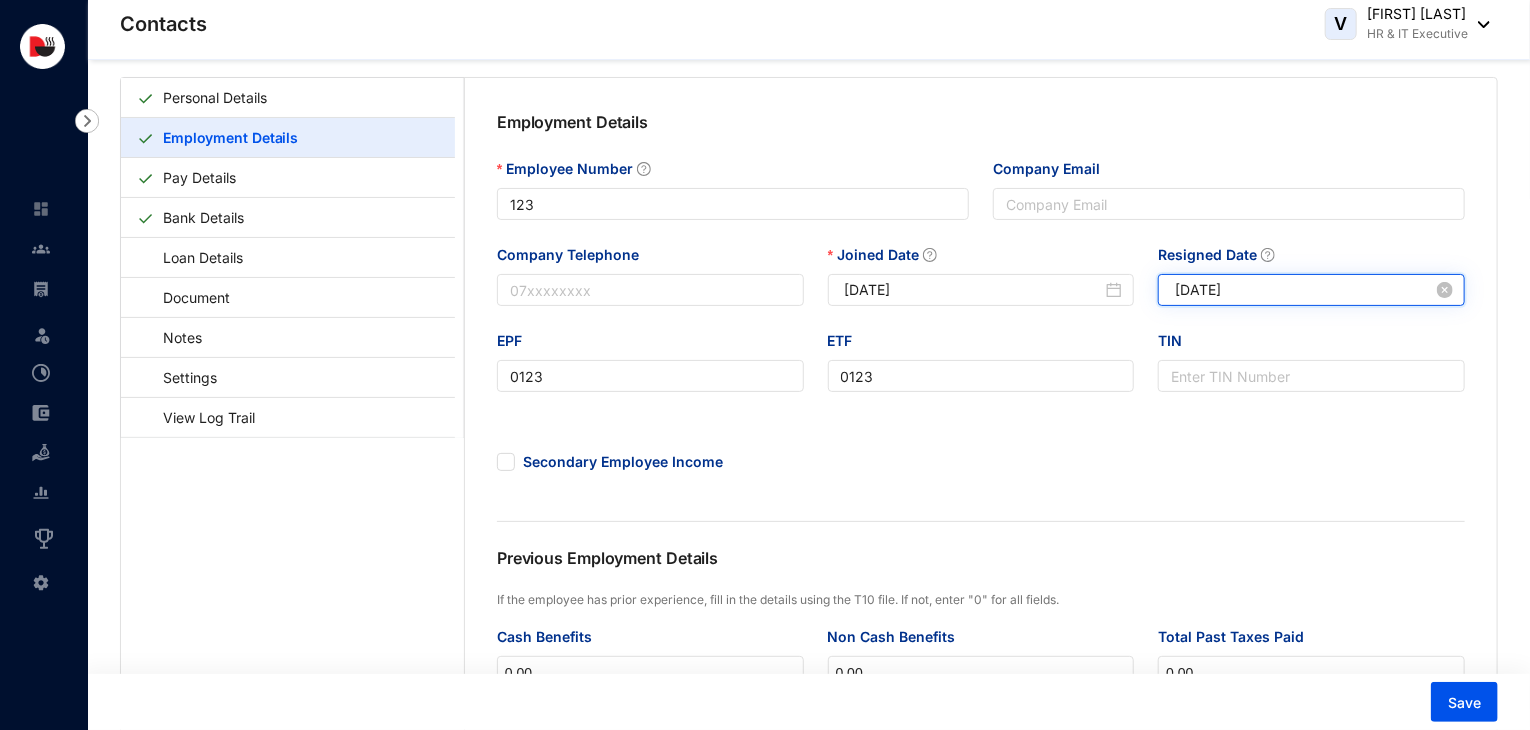 click on "[DATE]" at bounding box center [1304, 290] 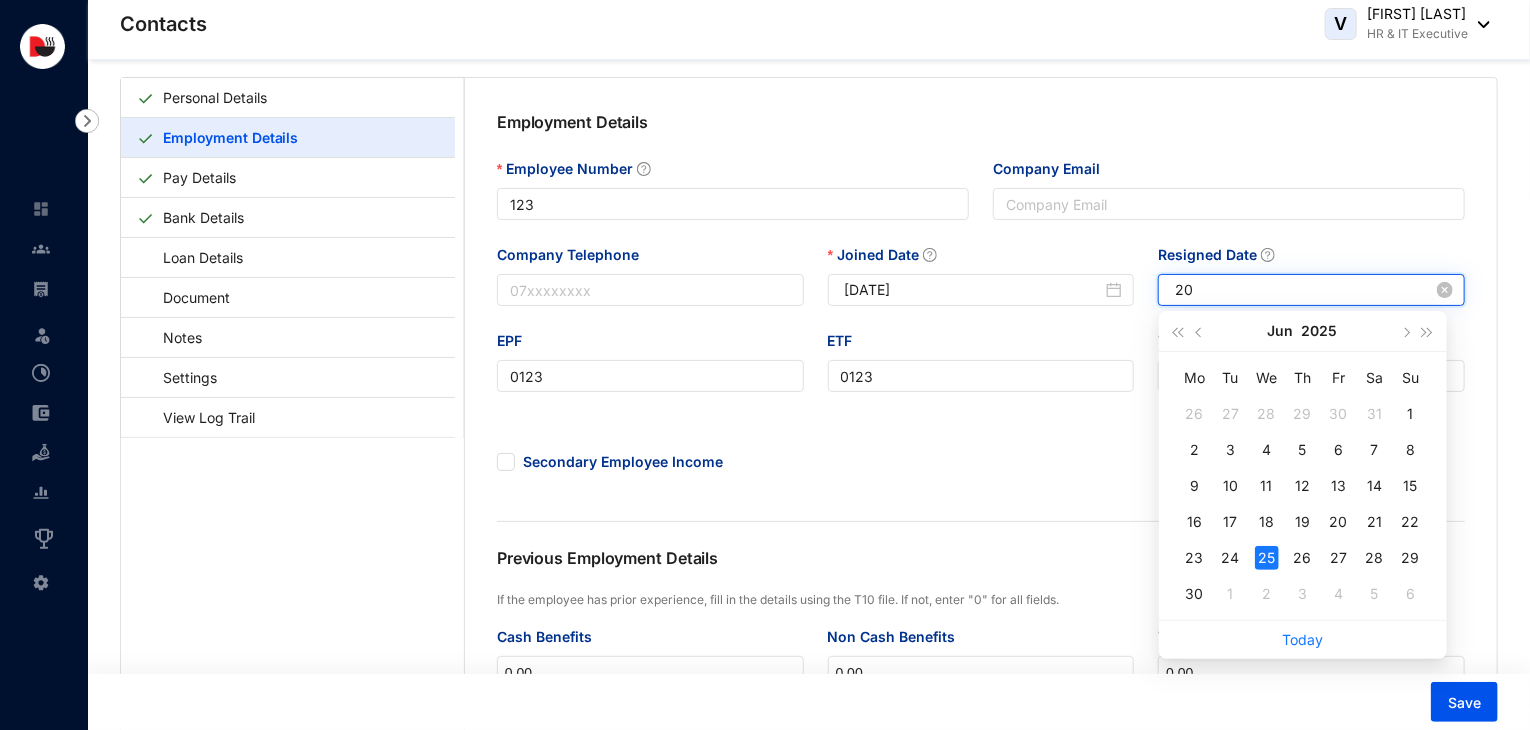 type on "2" 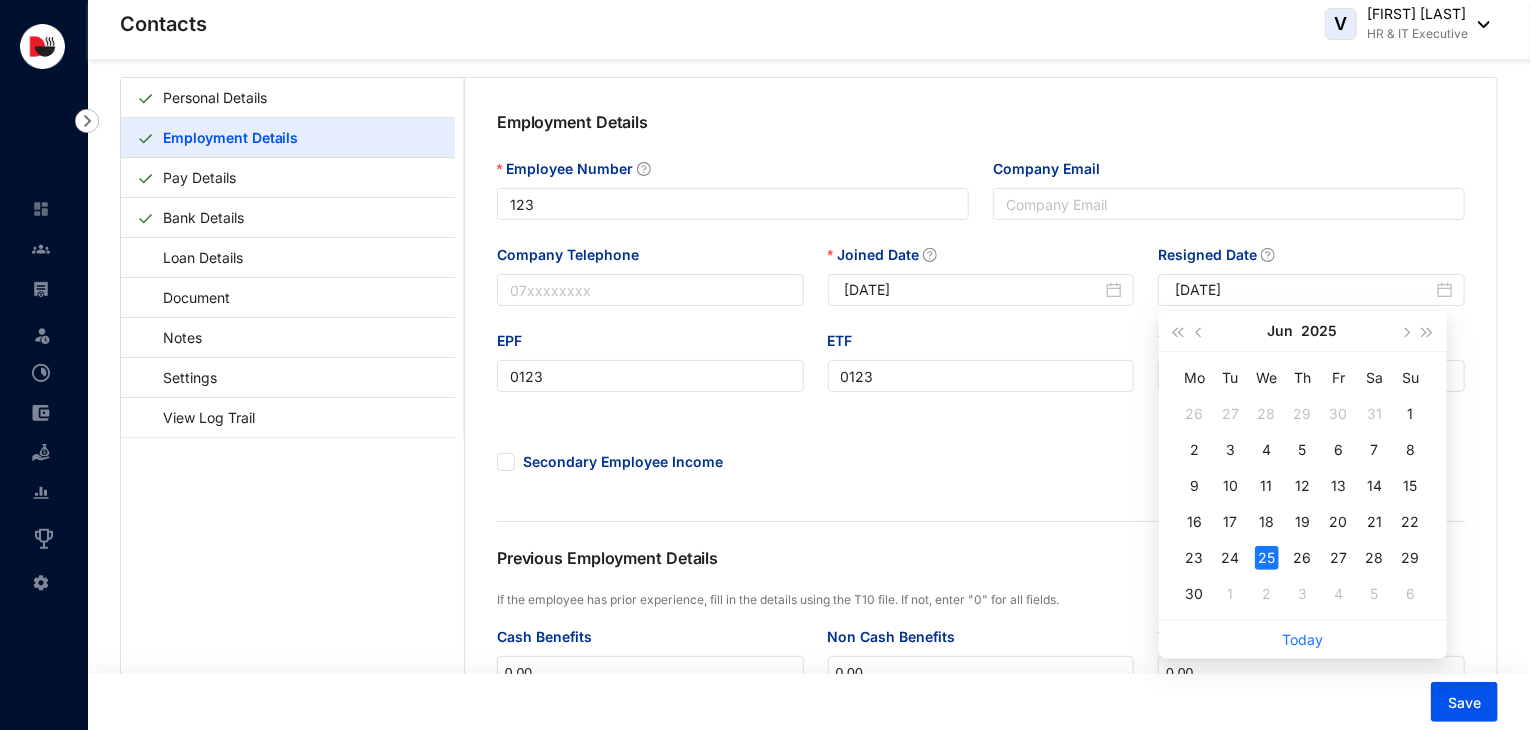 click on "ETF 0123" at bounding box center [981, 373] 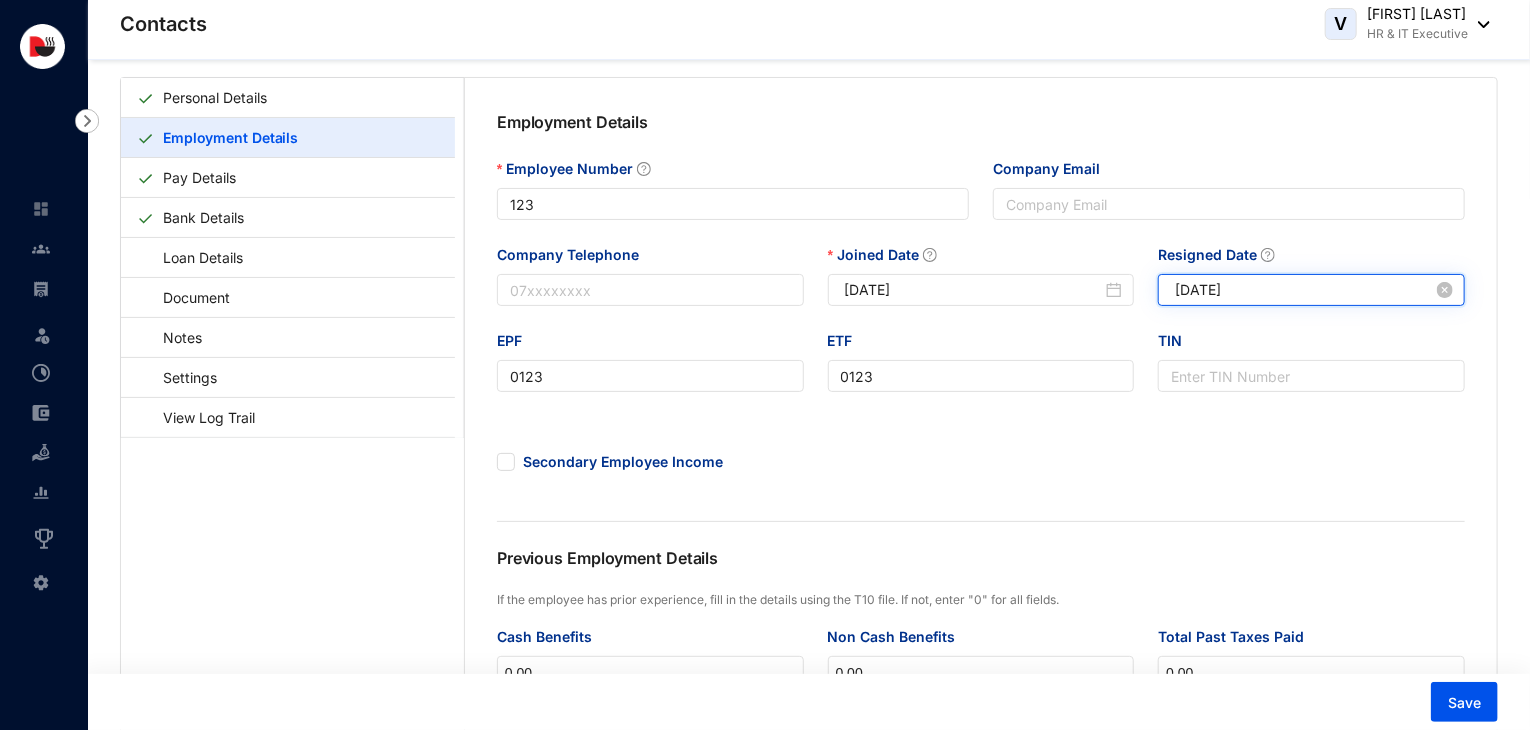 click on "[DATE]" at bounding box center (1304, 290) 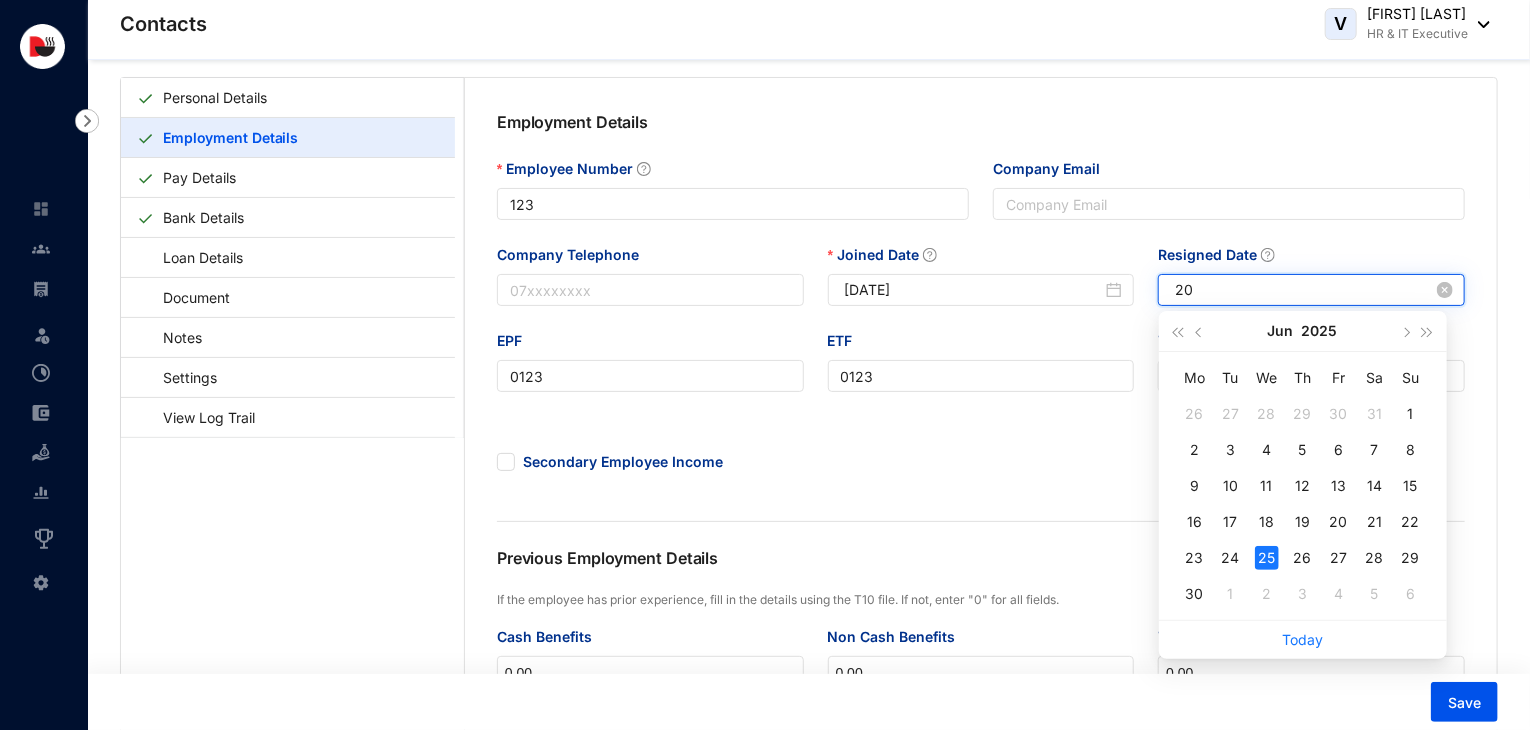 type on "2" 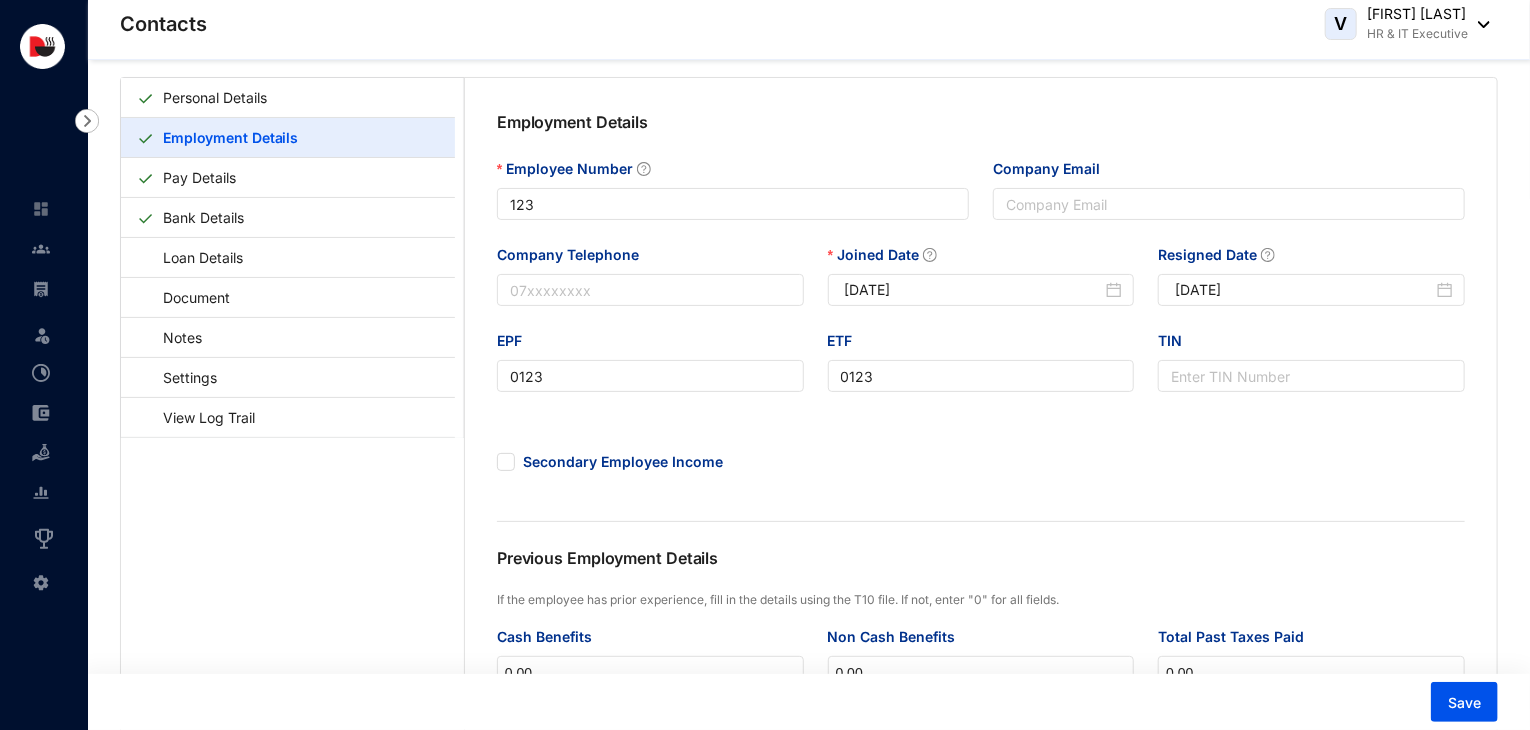 click on "Employment Details Employee Number [NUMBER] Company Email Company Telephone Joined Date [DATE] Resigned Date [DATE] EPF [NUMBER] ETF [NUMBER] TIN Secondary Employee Income Previous Employment Details If the employee has prior experience, fill in the details using the T10 file. If not, enter "0" for all fields. Cash Benefits 0.00 Non Cash Benefits 0.00 Total Past Taxes Paid 0.00 Teams FOH   A team has not been added yet! Select the relevant team of the employee based on department, business unit or other team category. Manage Teams Occupation Grade [NUMBER] Occupation Grade has not been added yet! Occupational grade is a field required by Employee Provident Fund and Employee Trust Fund. Learn more by clicking on the link below. View more" at bounding box center (981, 553) 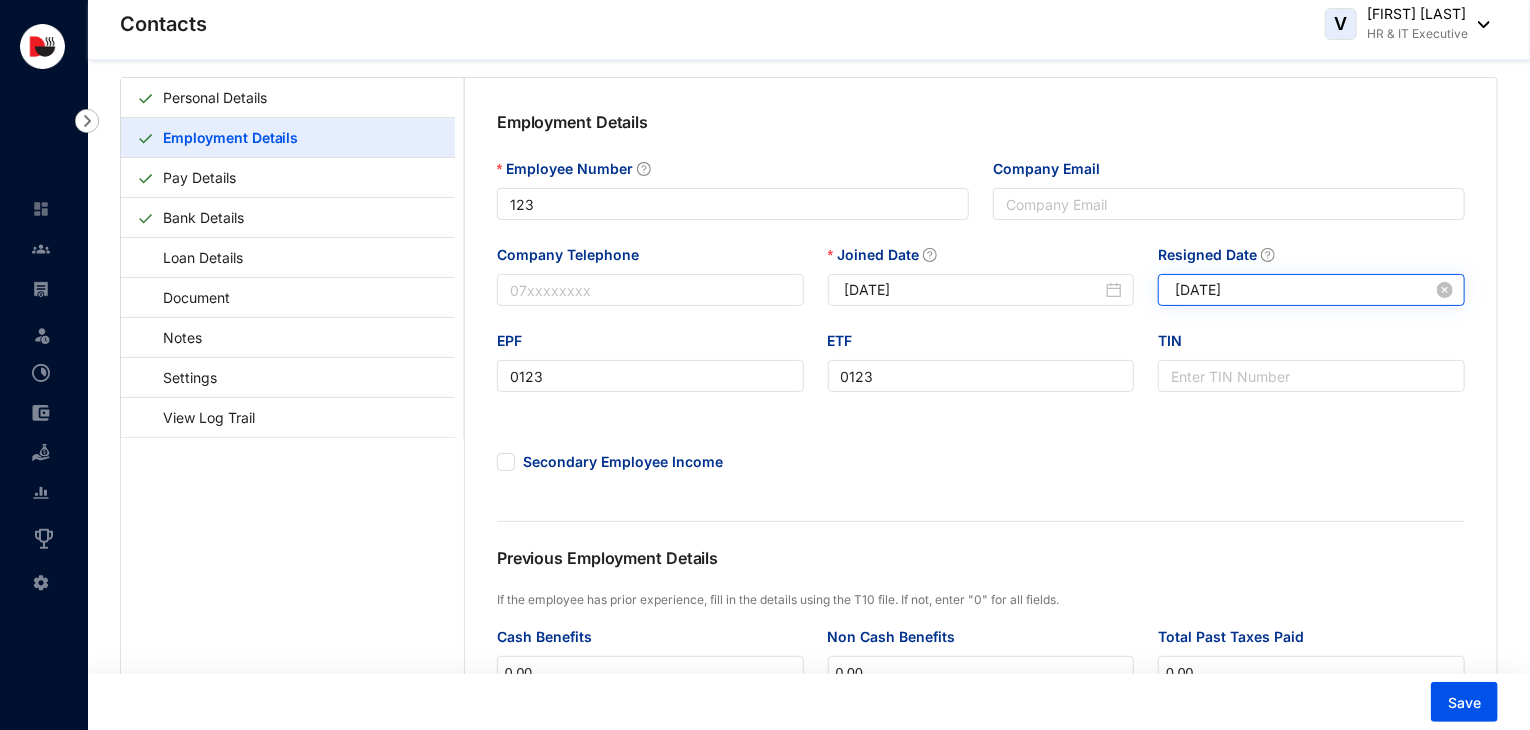 click on "[DATE]" at bounding box center (1311, 290) 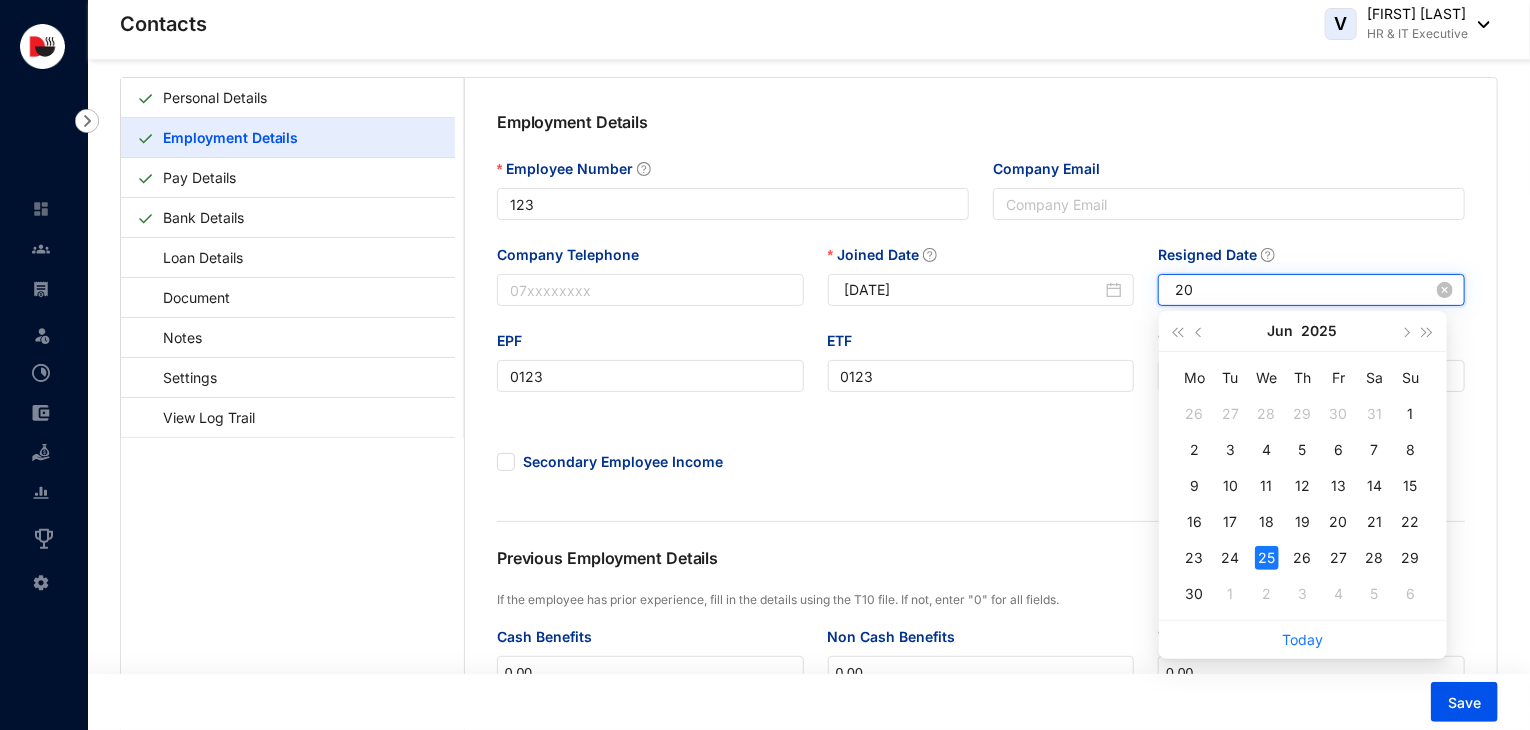 type on "2" 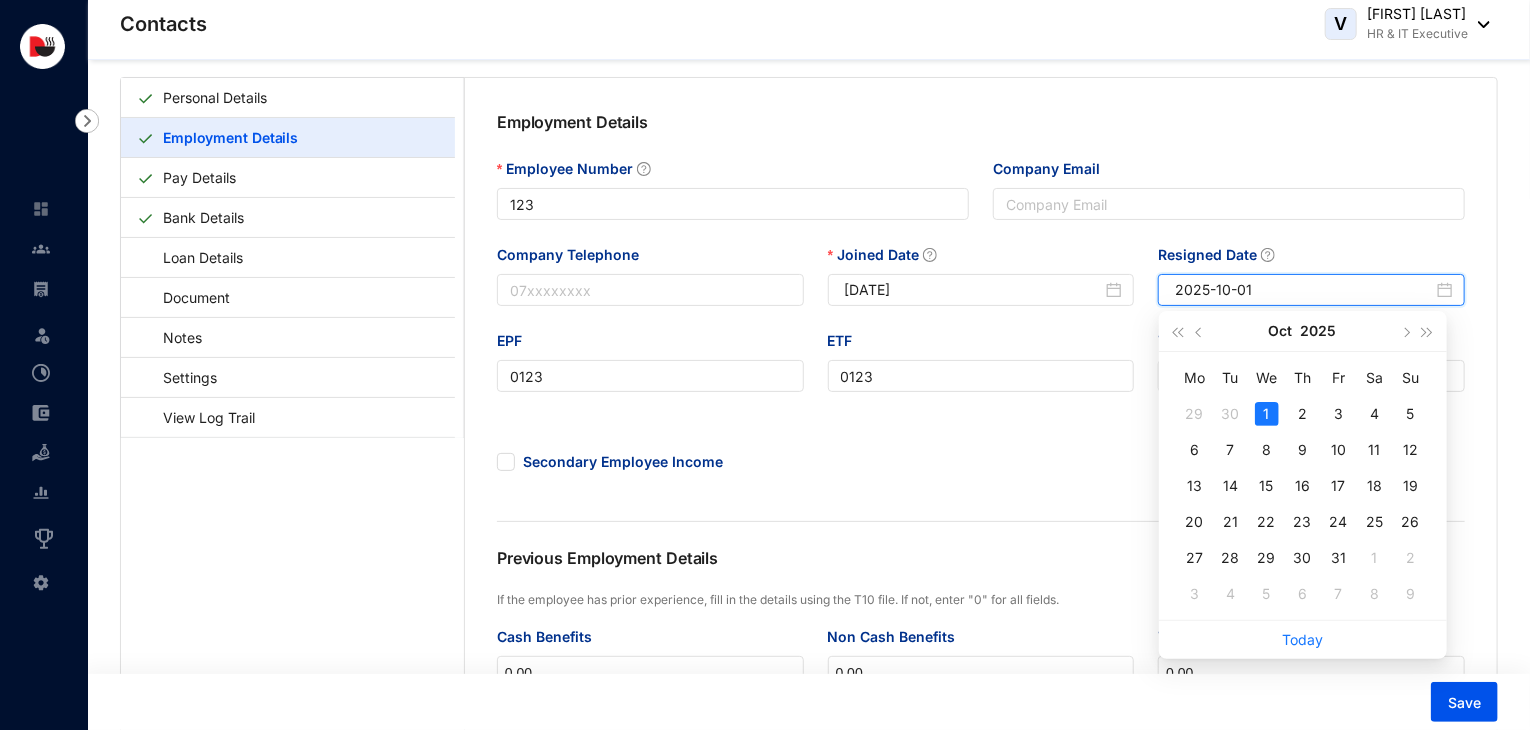 type on "2025-10-01" 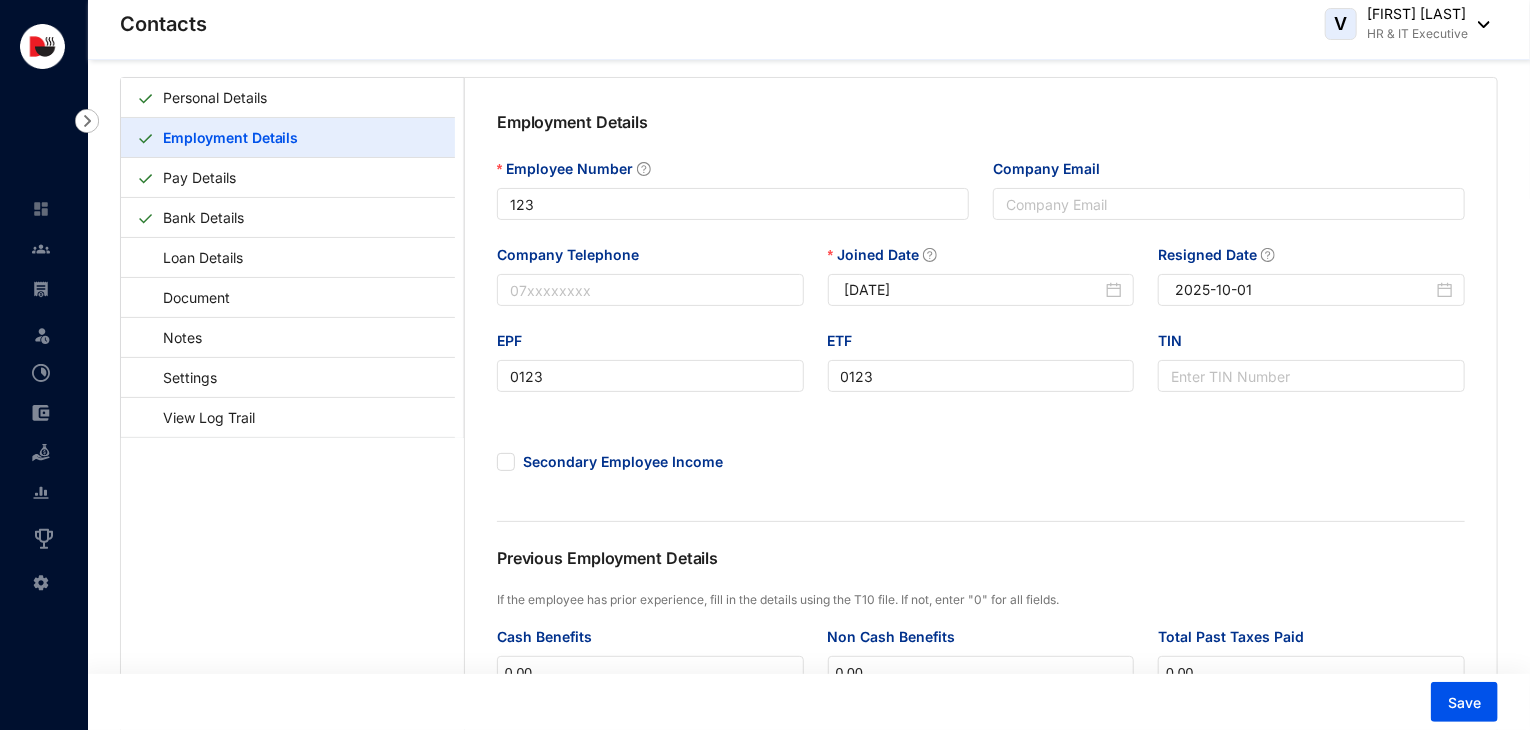 click on "Save" at bounding box center (805, 702) 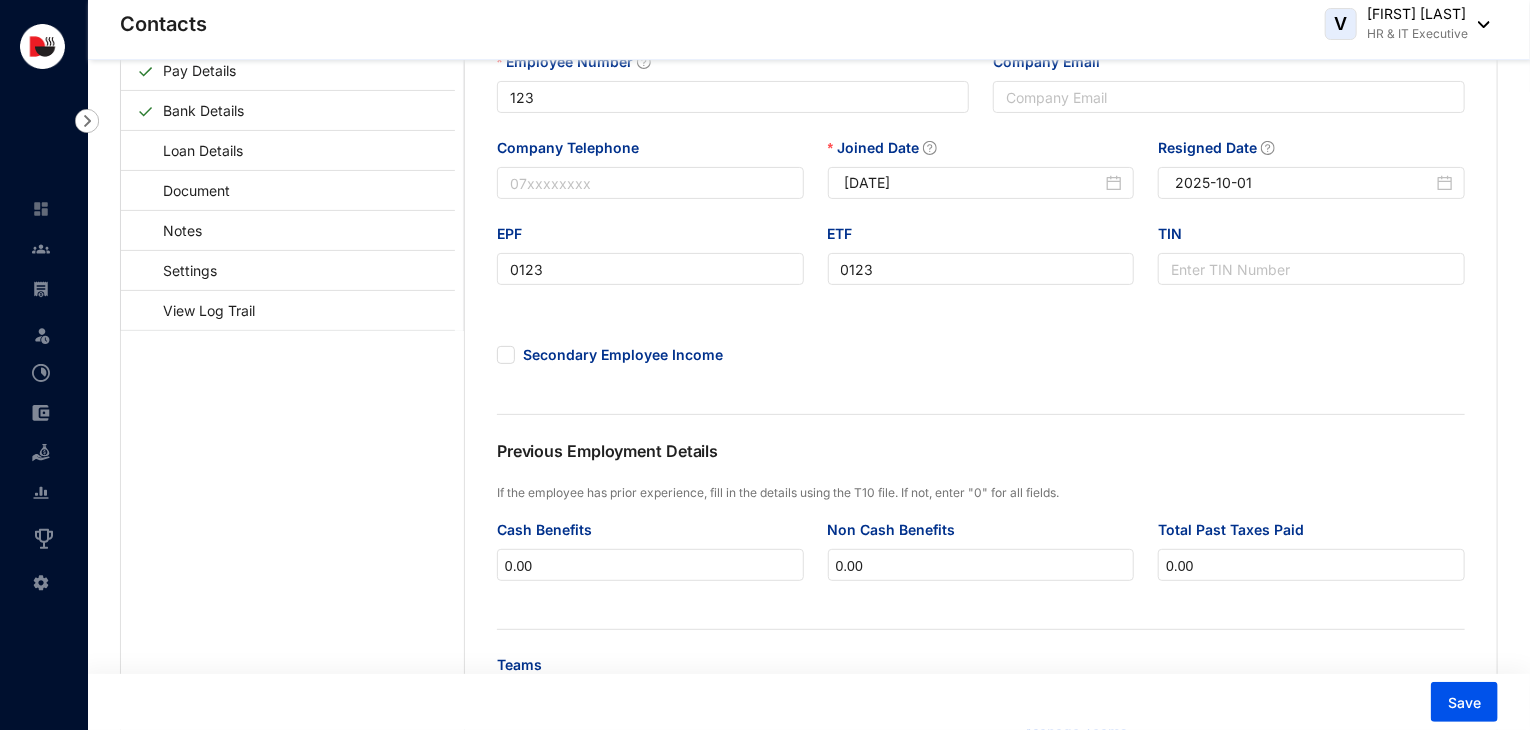 scroll, scrollTop: 139, scrollLeft: 0, axis: vertical 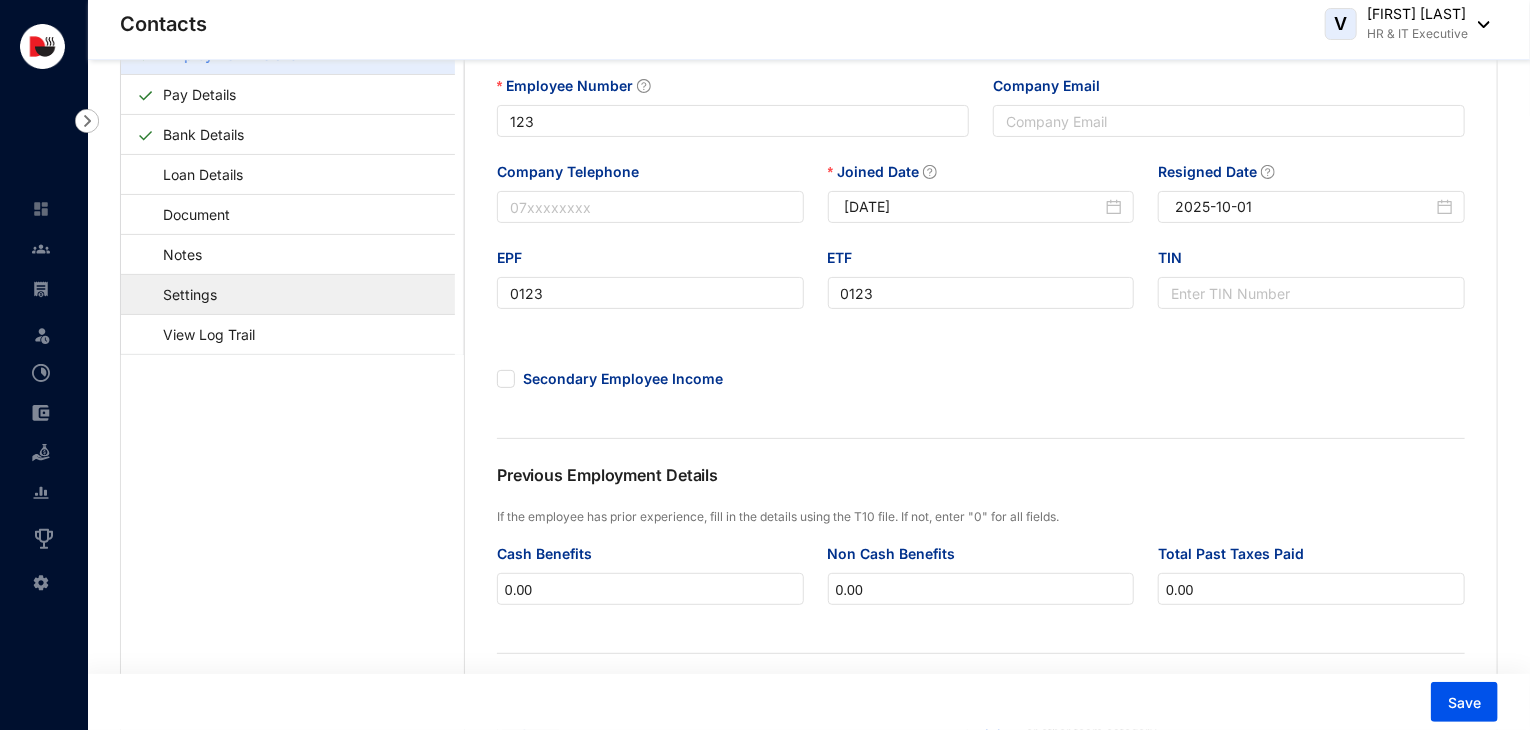 click on "Settings" at bounding box center [180, 294] 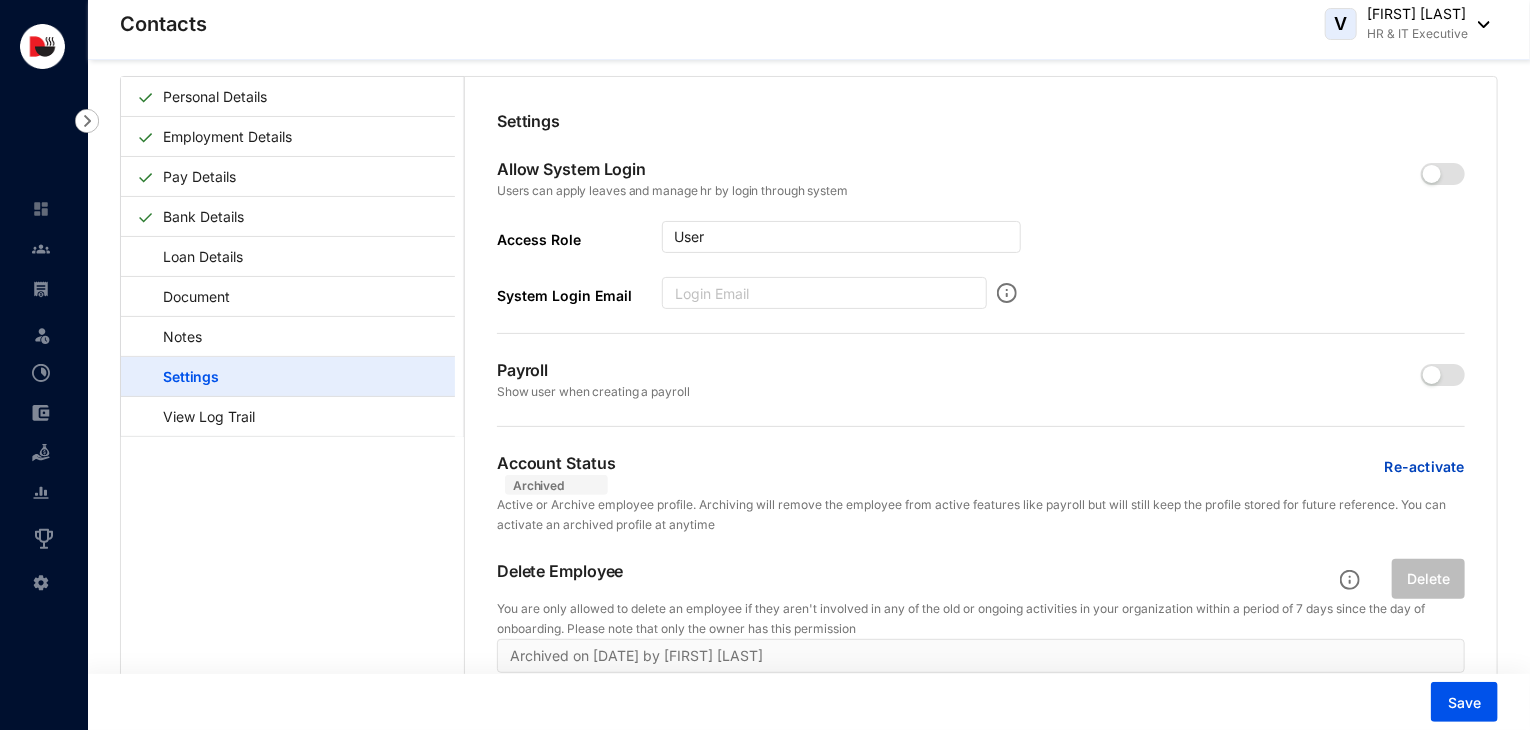 scroll, scrollTop: 56, scrollLeft: 0, axis: vertical 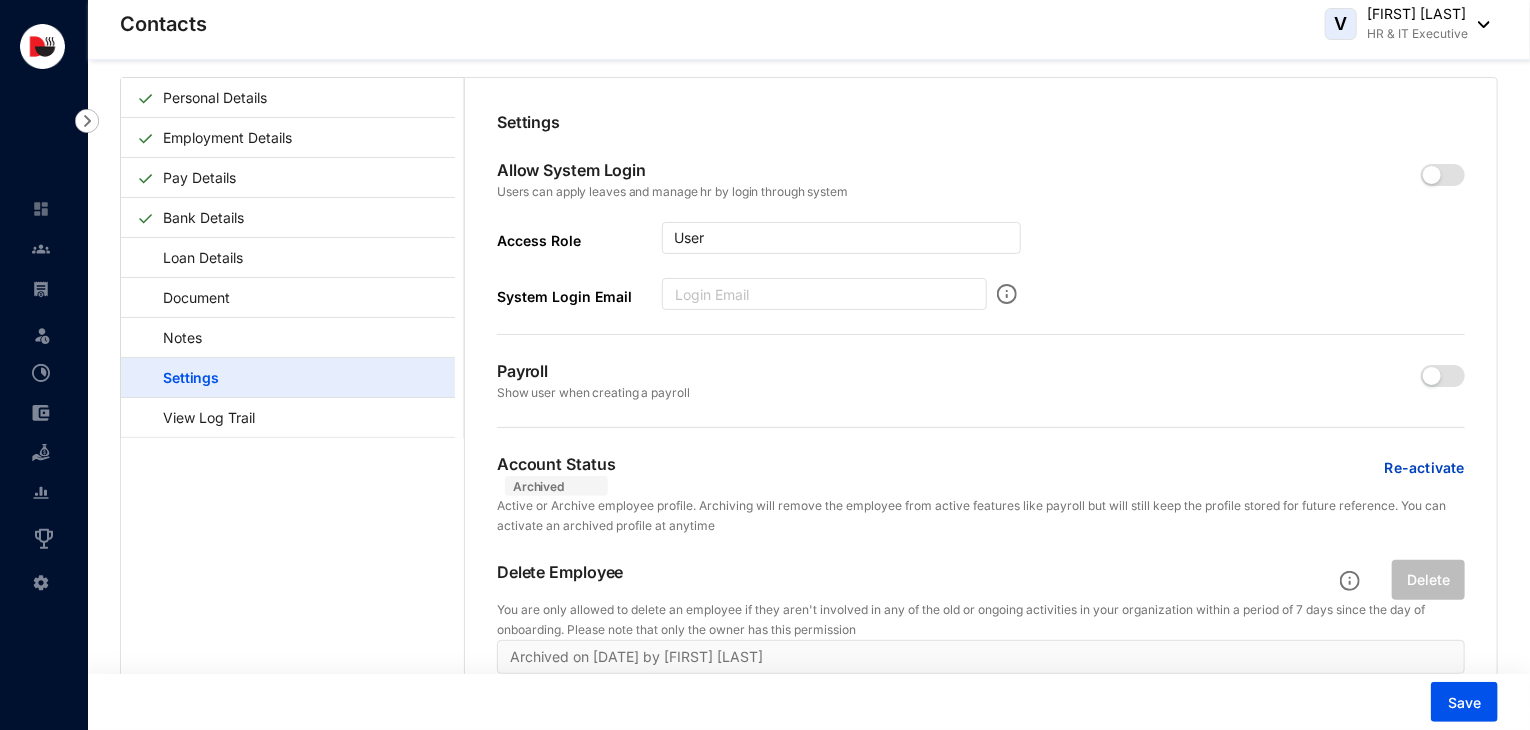 click on "Re-activate" at bounding box center (1425, 468) 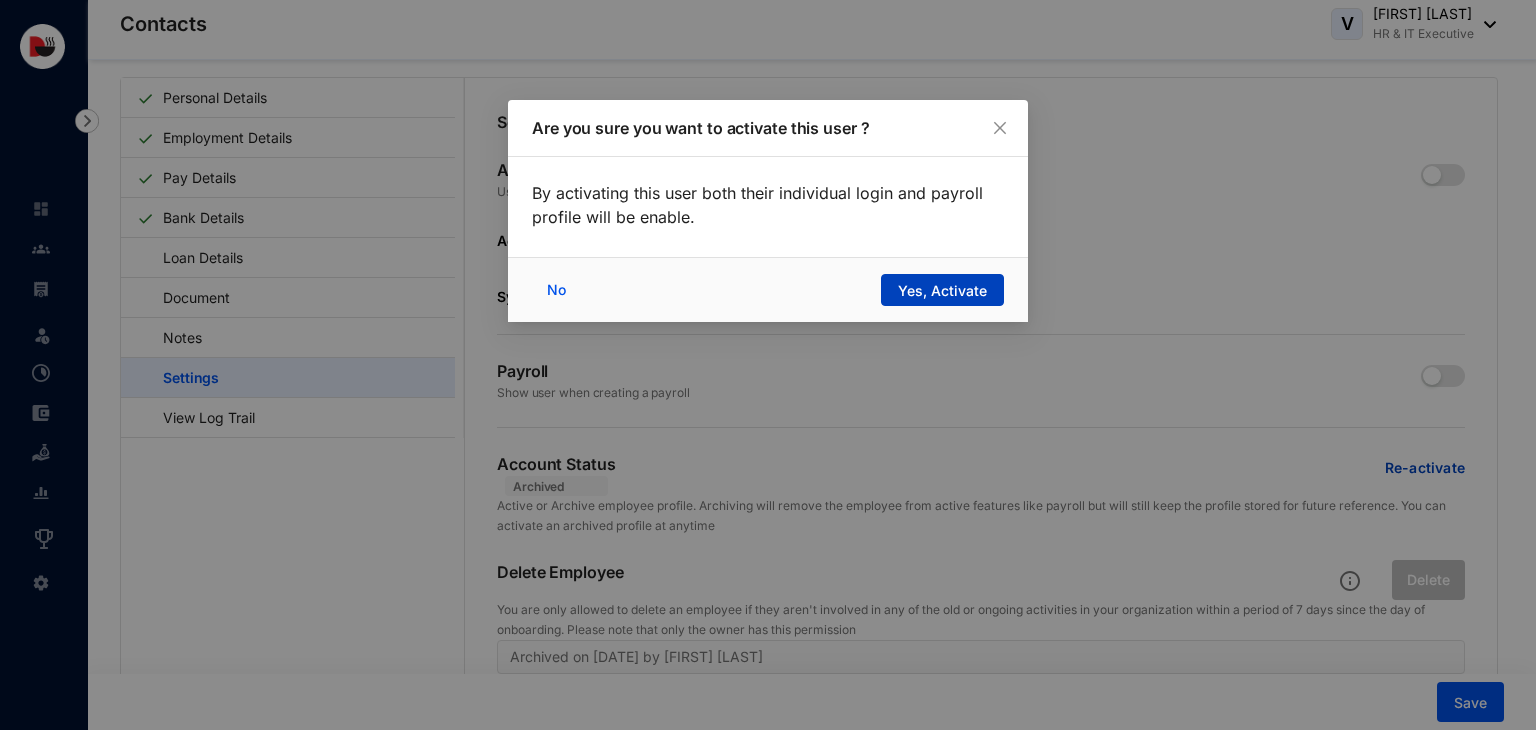 click on "Yes, Activate" at bounding box center (942, 291) 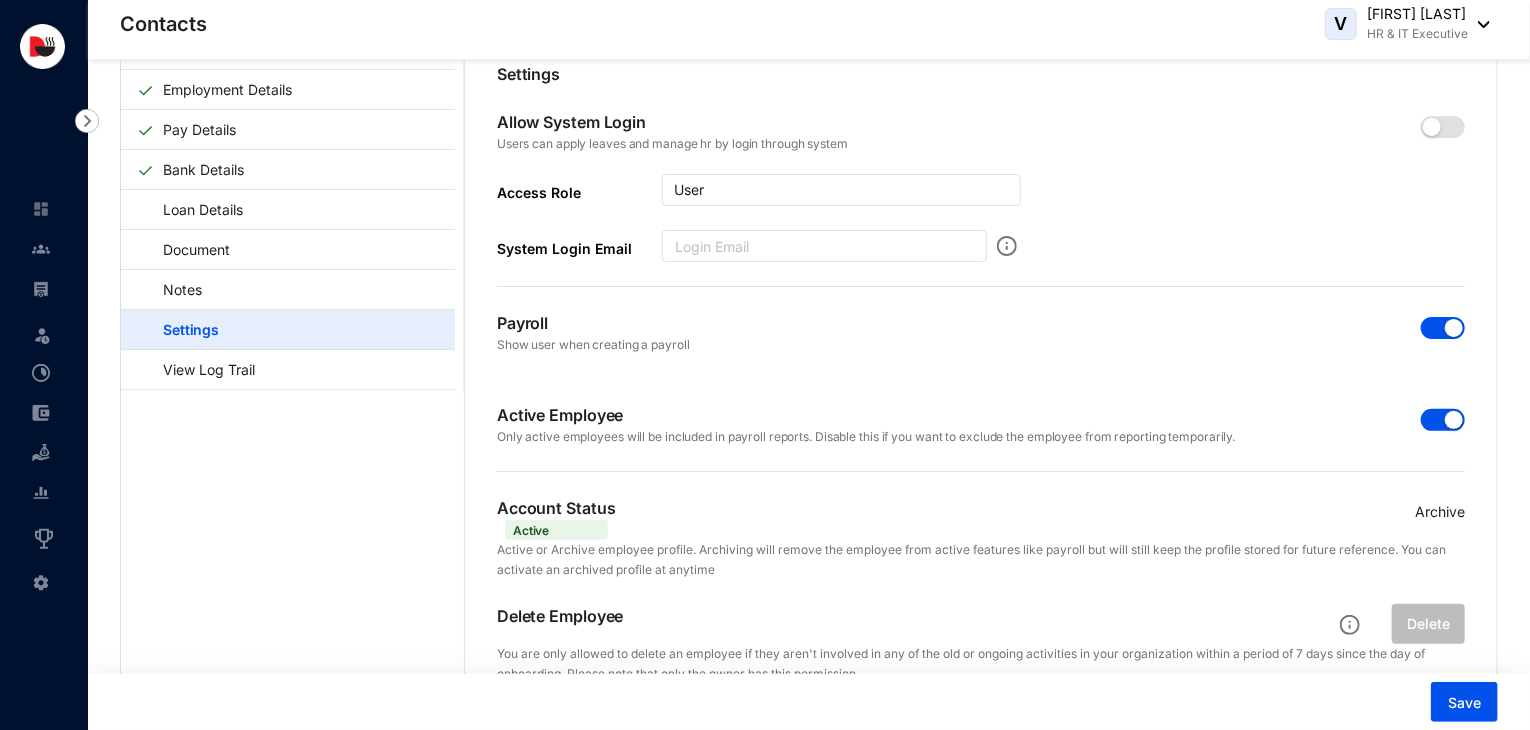 scroll, scrollTop: 48, scrollLeft: 0, axis: vertical 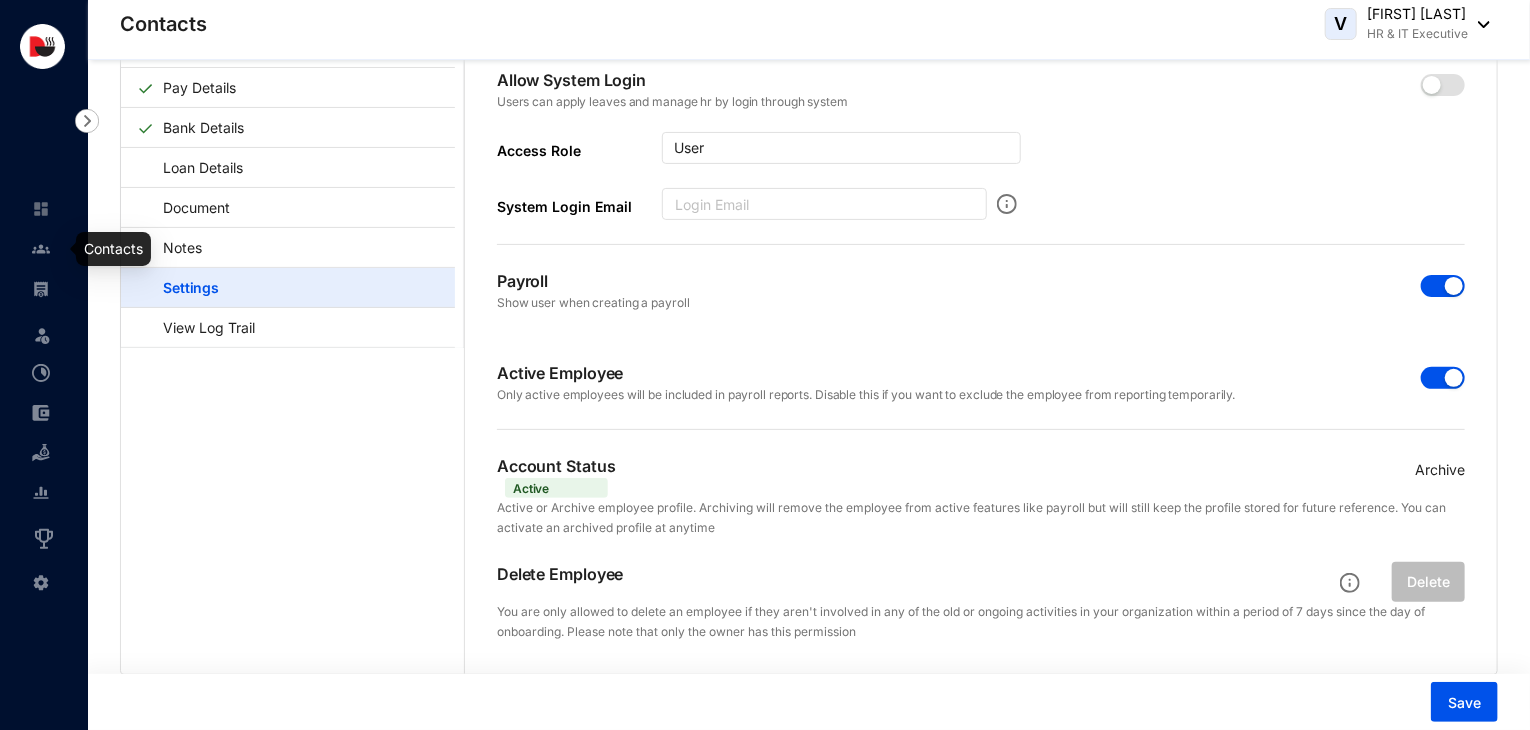 click at bounding box center [57, 249] 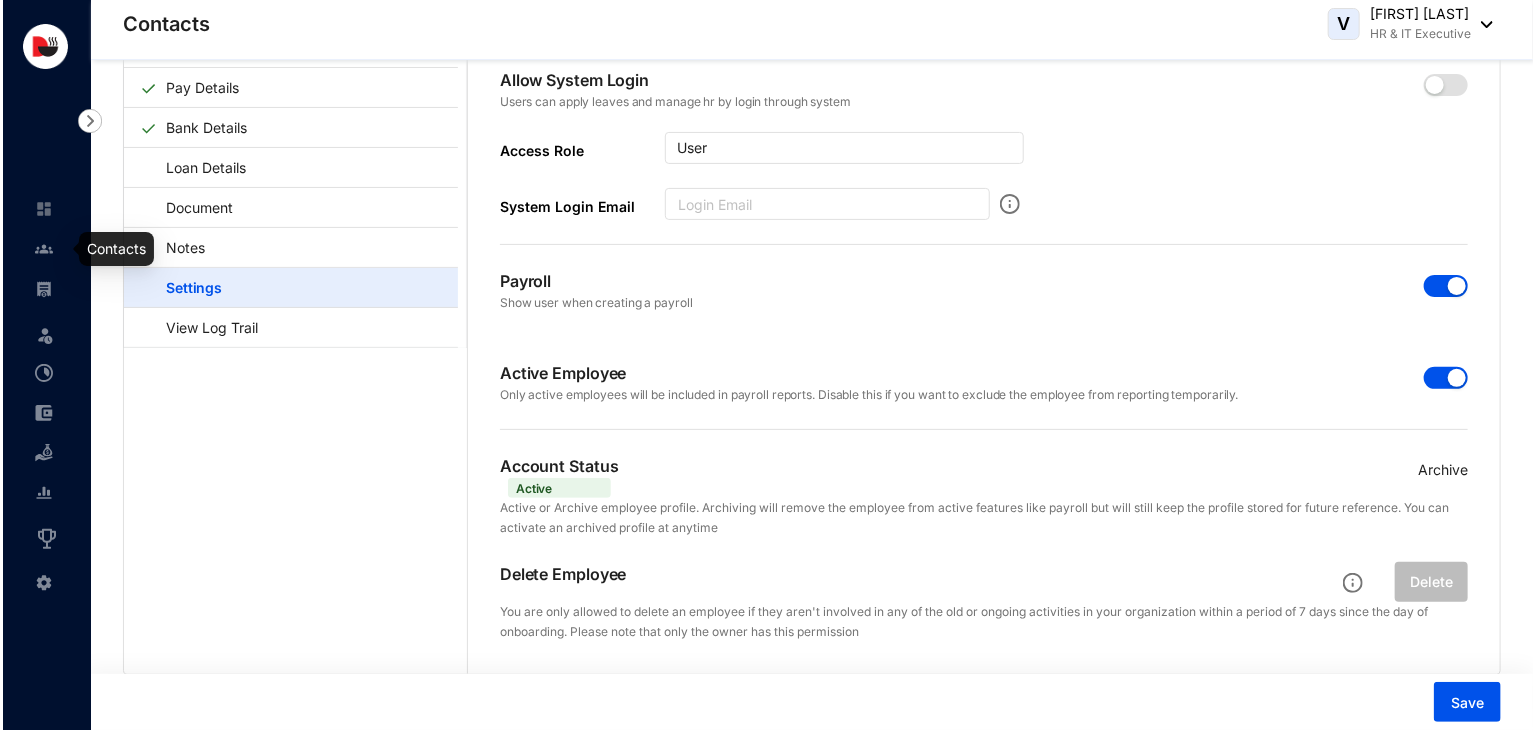 scroll, scrollTop: 0, scrollLeft: 0, axis: both 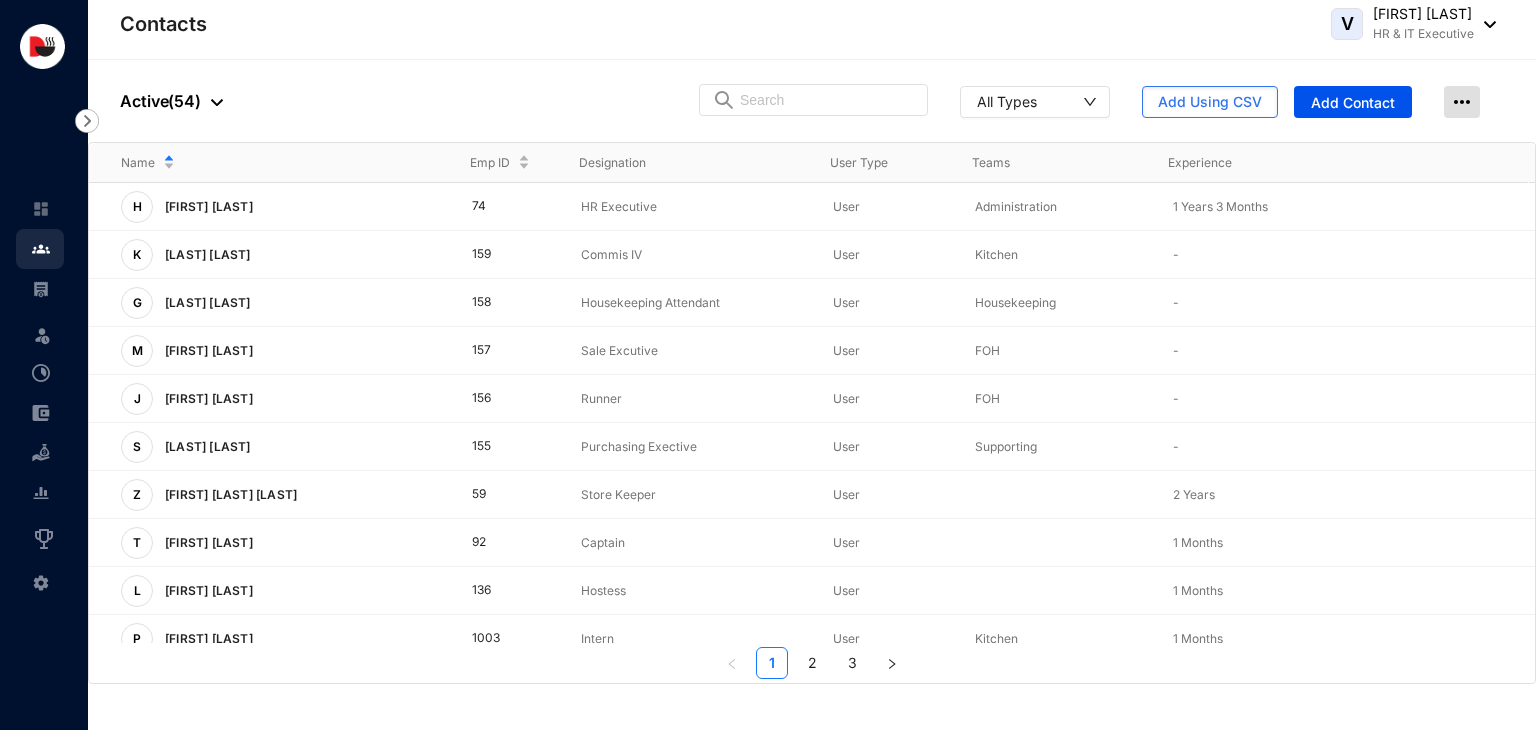 click at bounding box center [1462, 102] 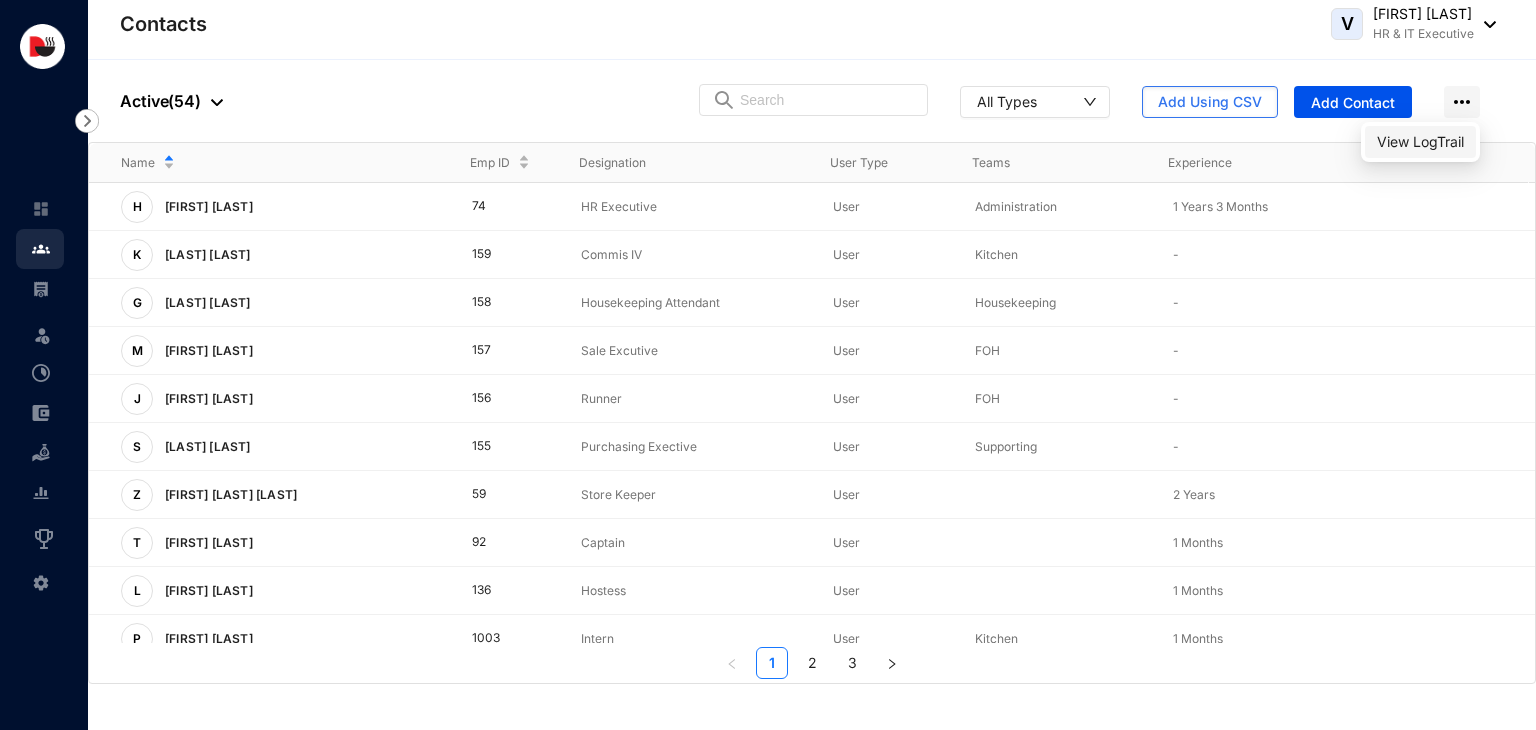 click on "View LogTrail" at bounding box center [1420, 142] 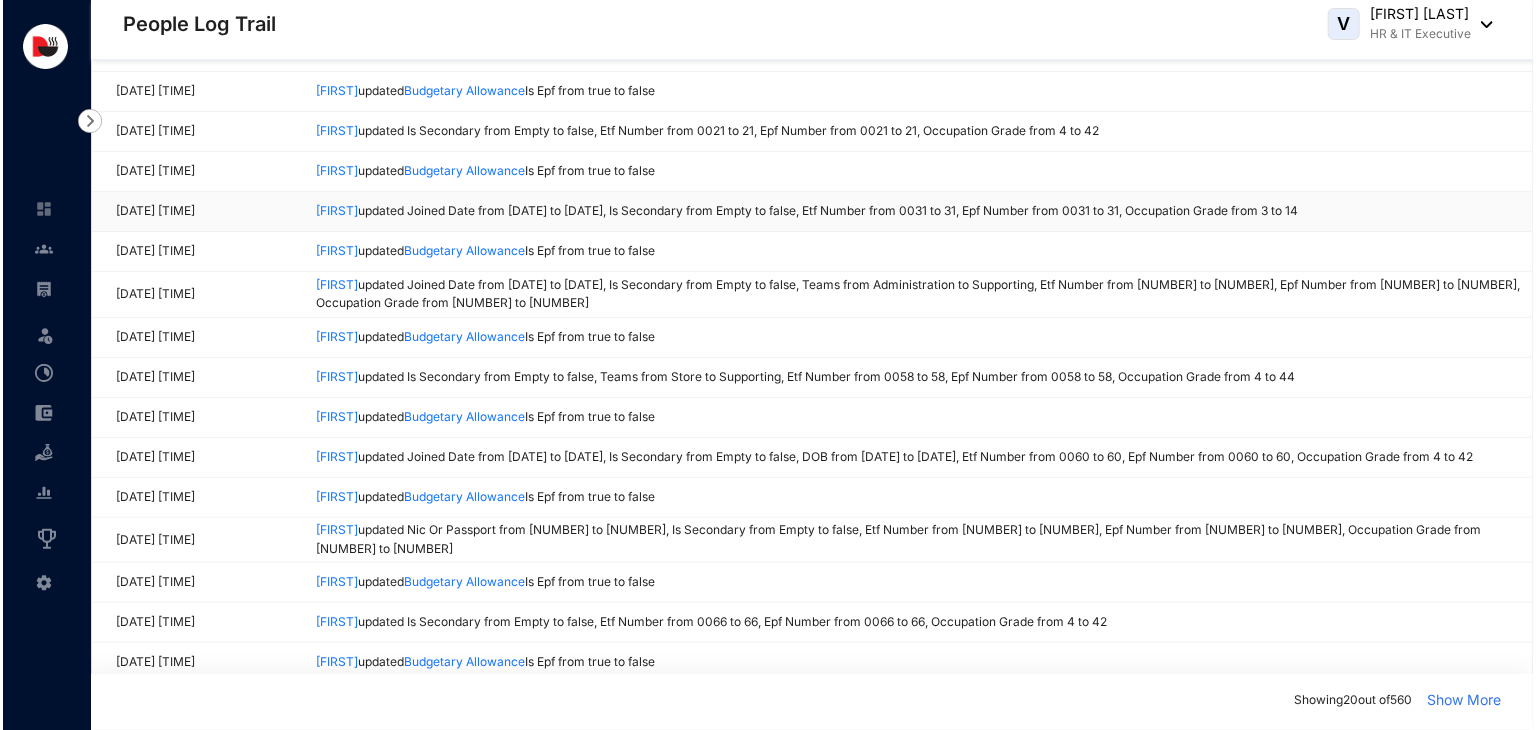 scroll, scrollTop: 0, scrollLeft: 0, axis: both 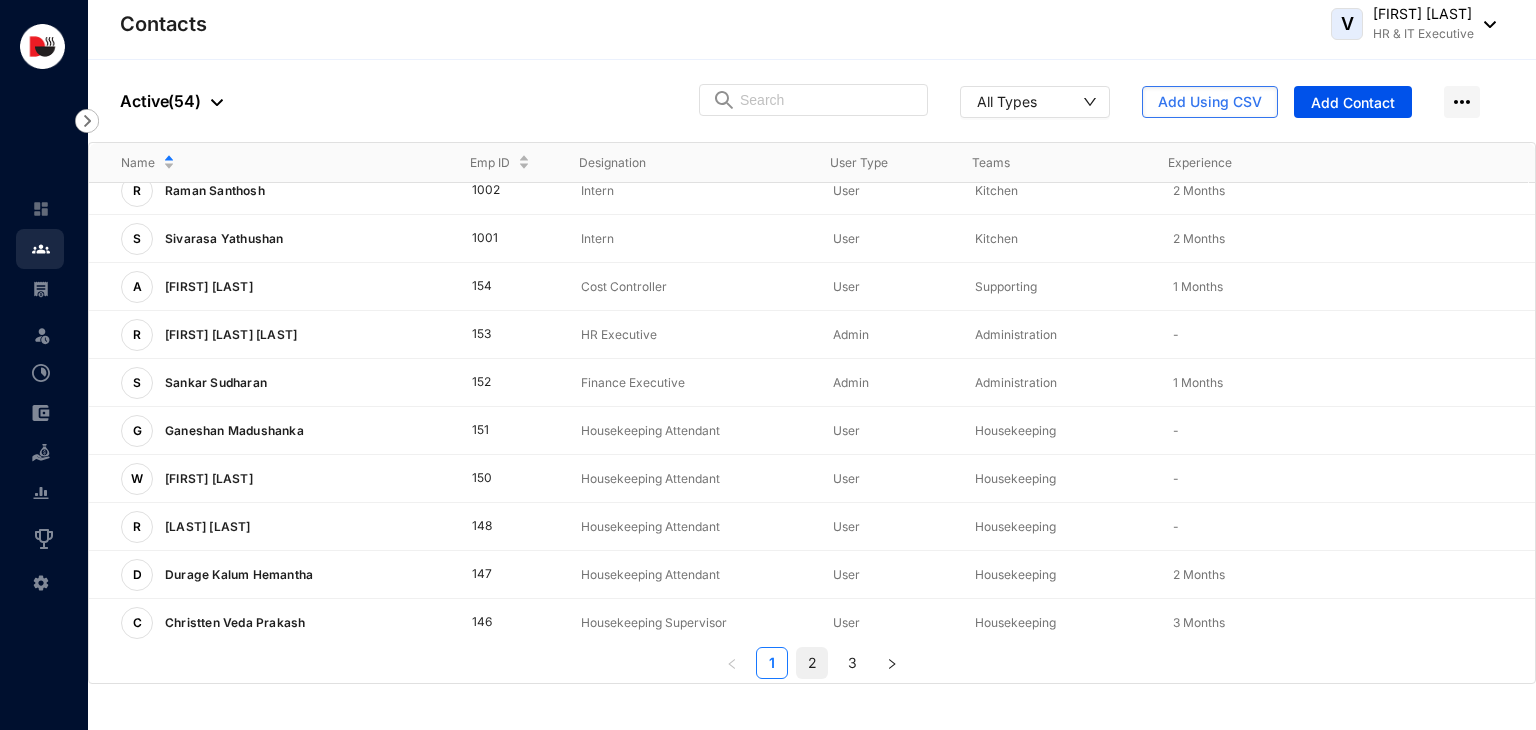 click on "2" at bounding box center (812, 663) 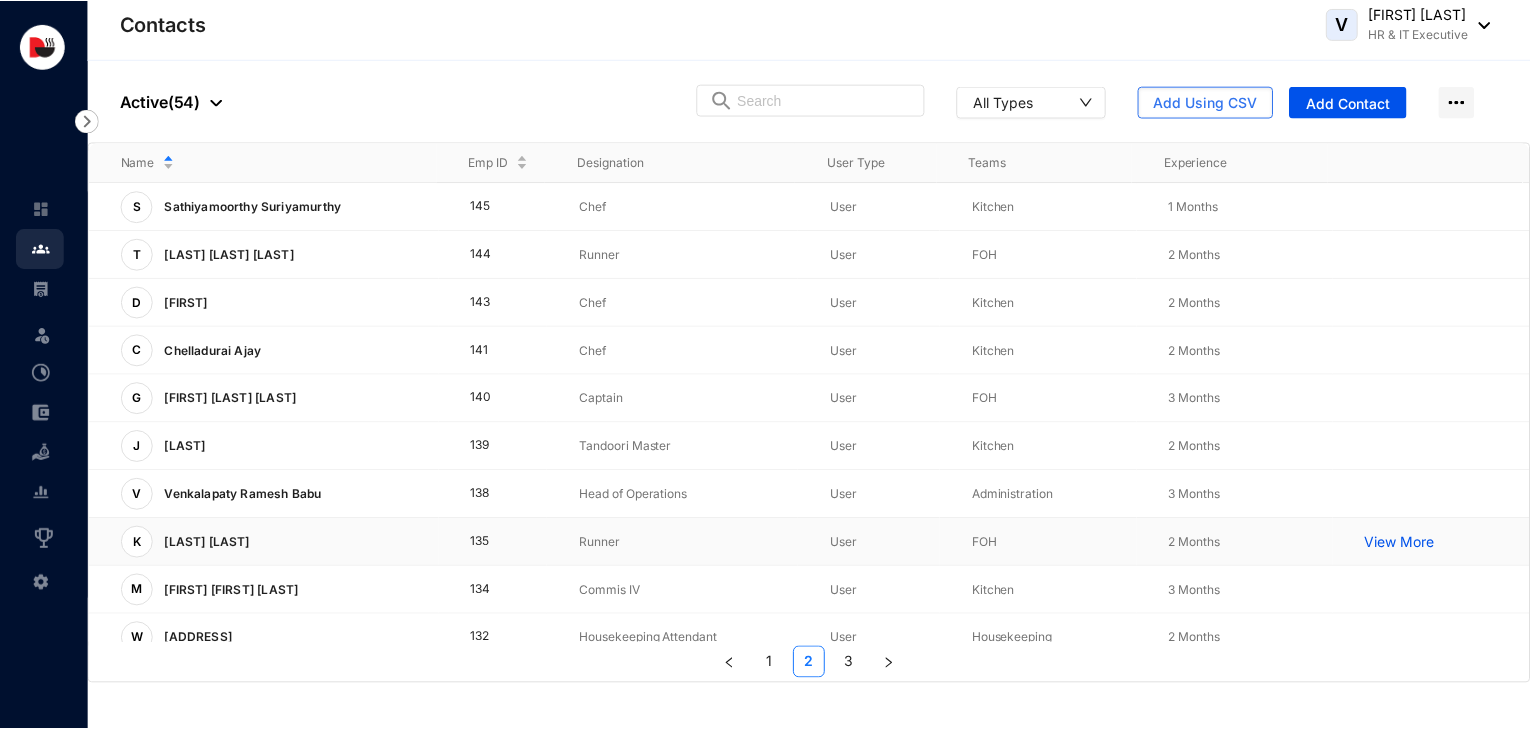 scroll, scrollTop: 324, scrollLeft: 0, axis: vertical 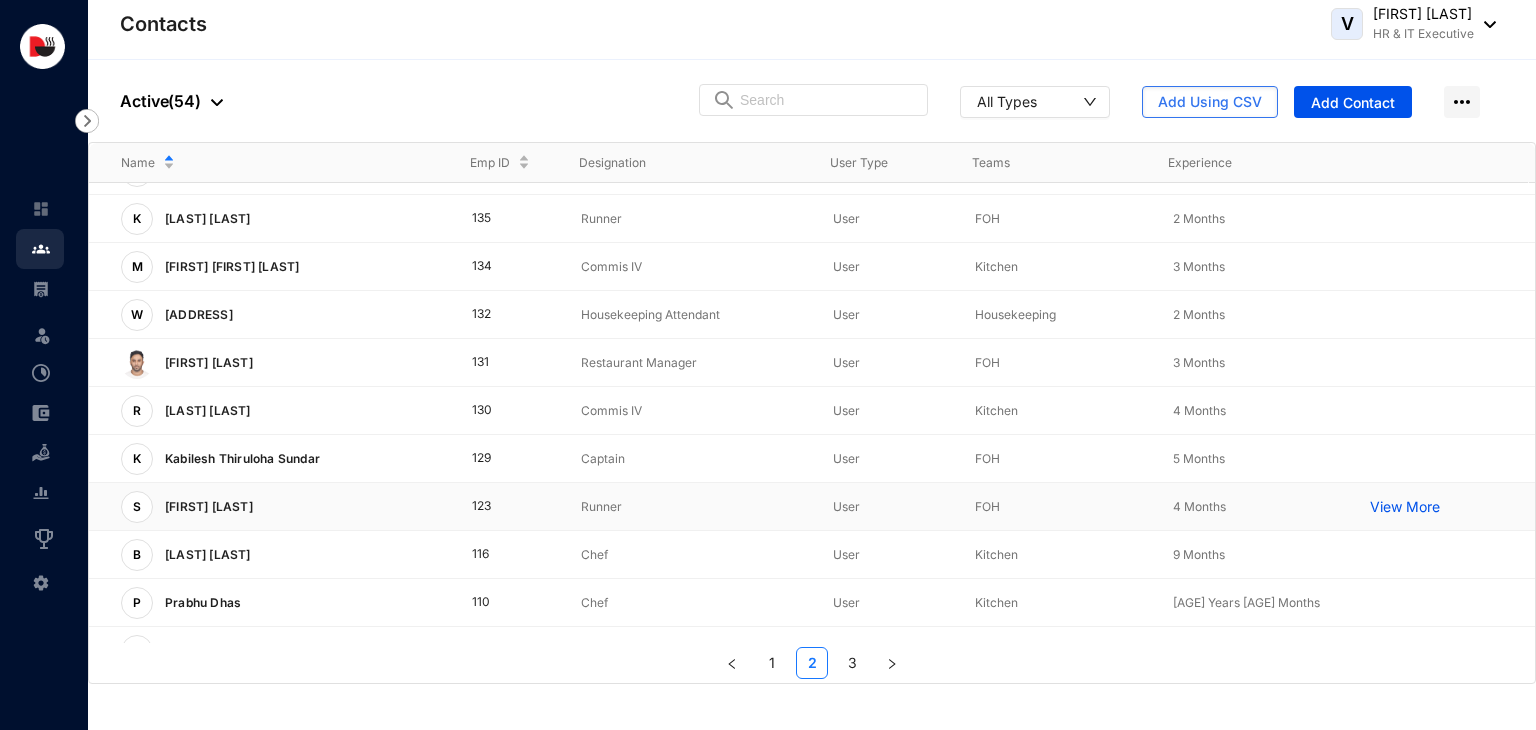 click on "Runner" at bounding box center [691, 507] 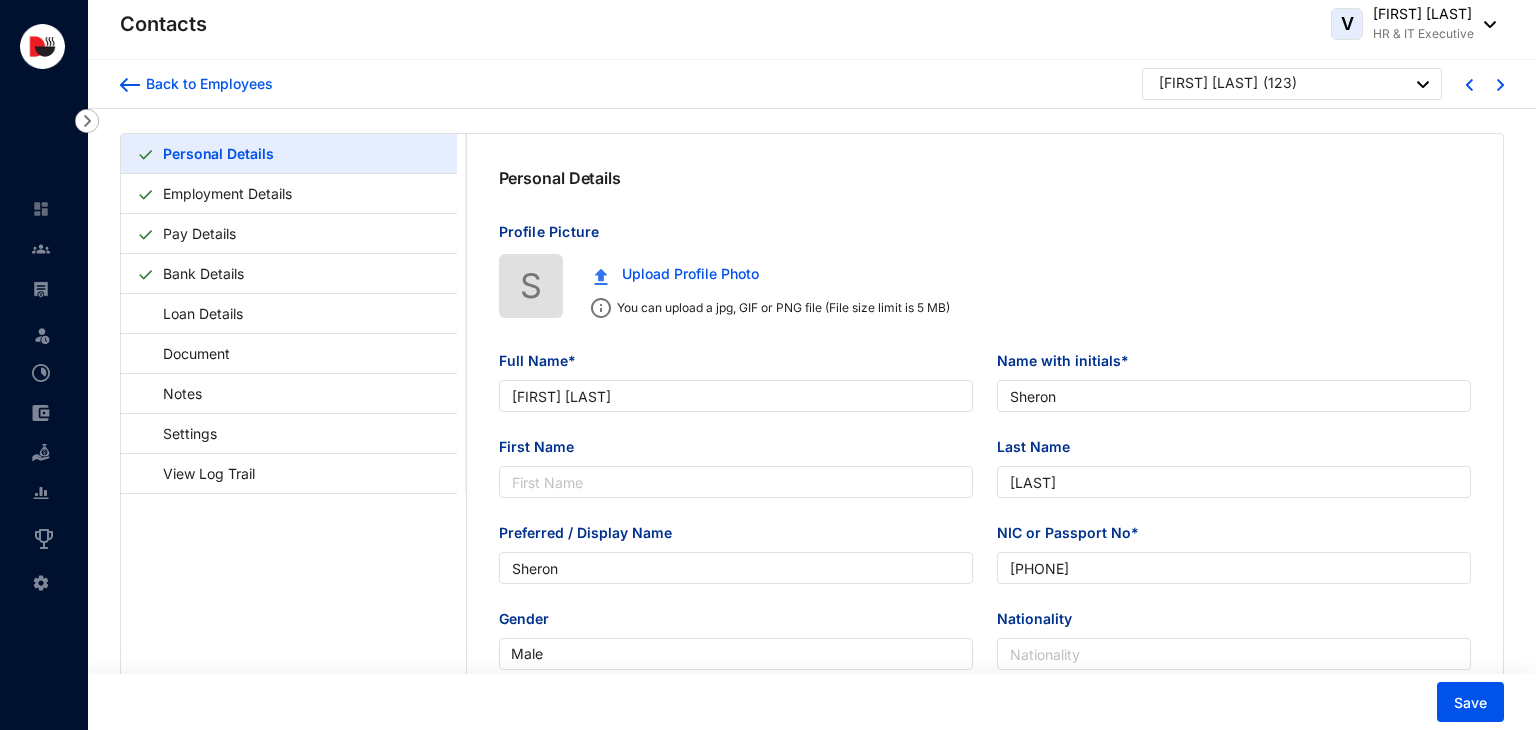 type on "[DATE]" 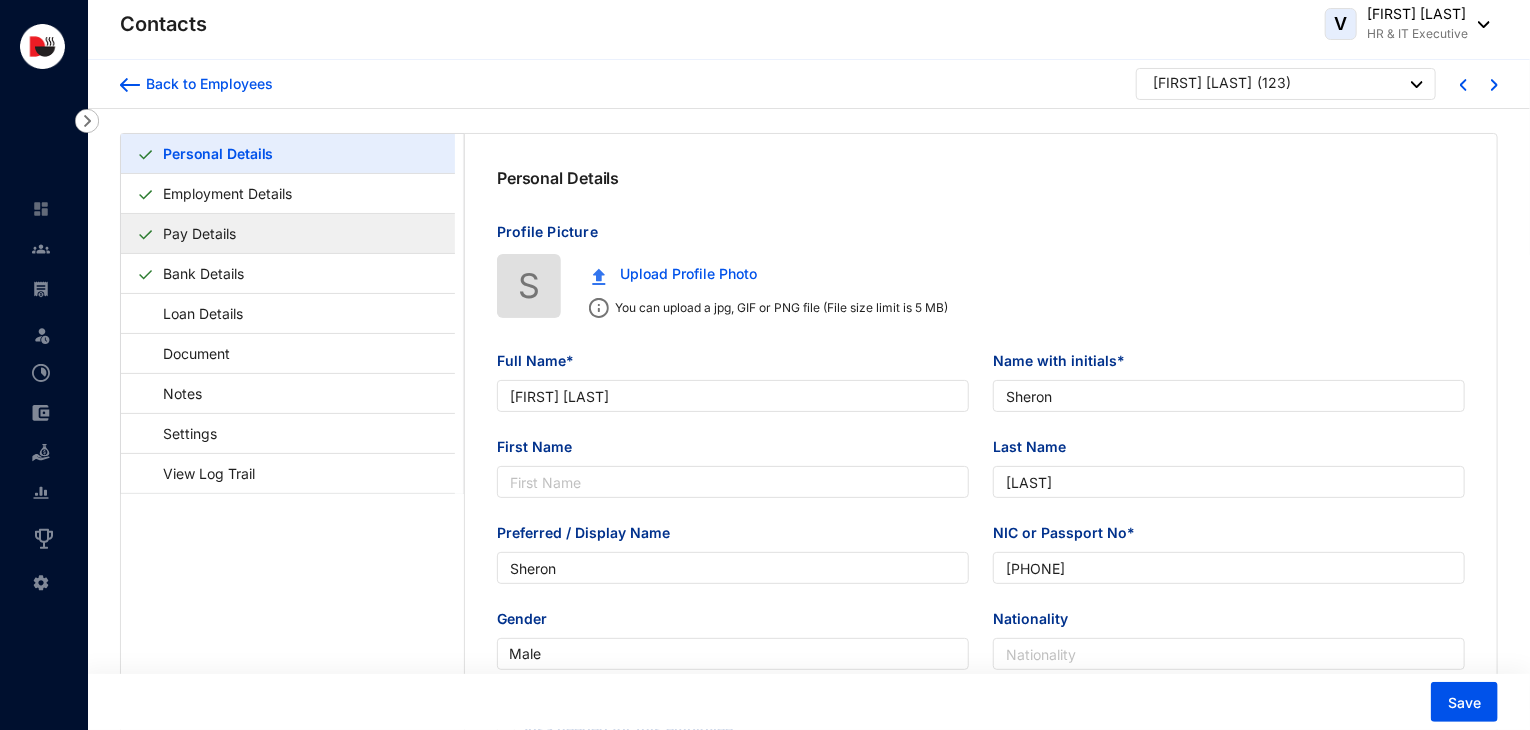 click on "Pay Details" at bounding box center (199, 233) 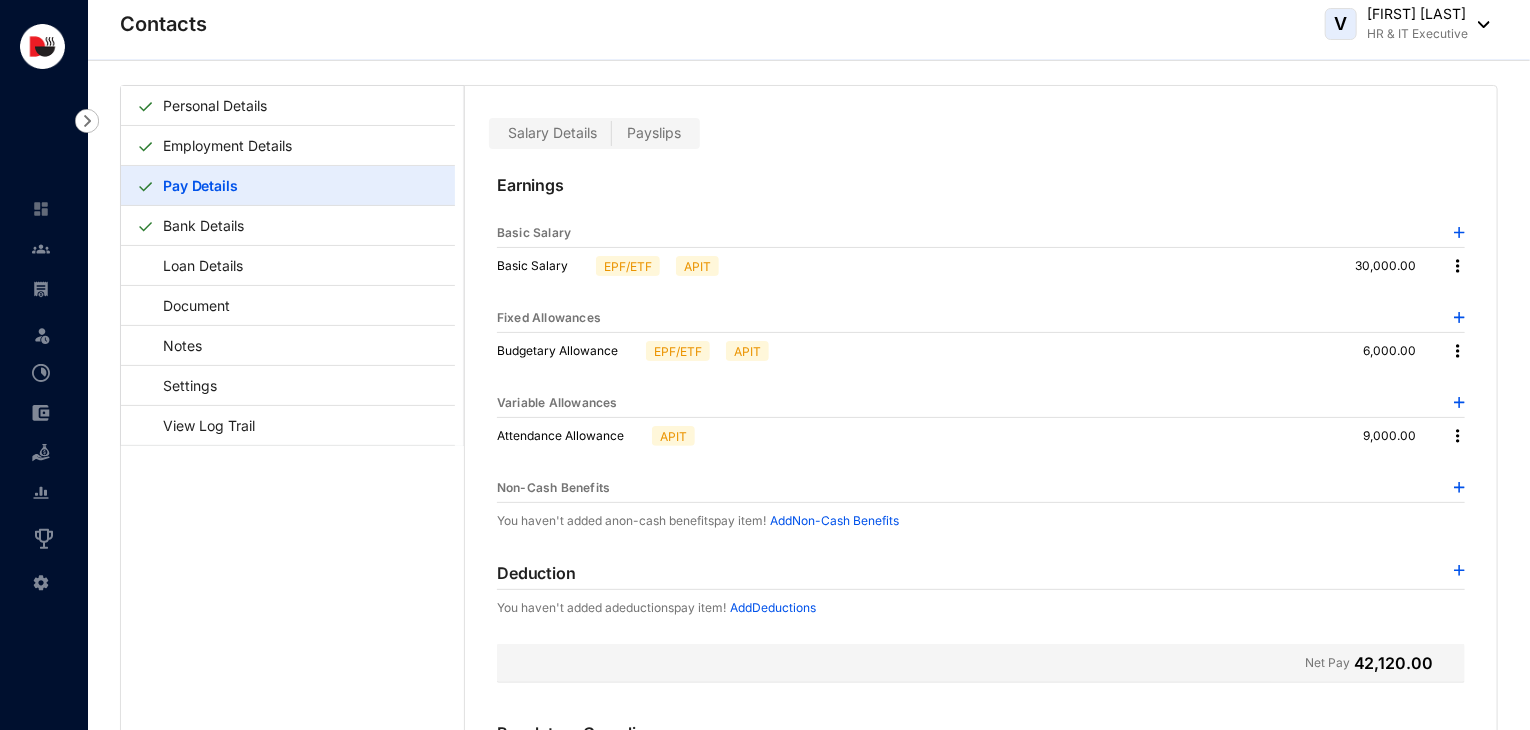 scroll, scrollTop: 48, scrollLeft: 0, axis: vertical 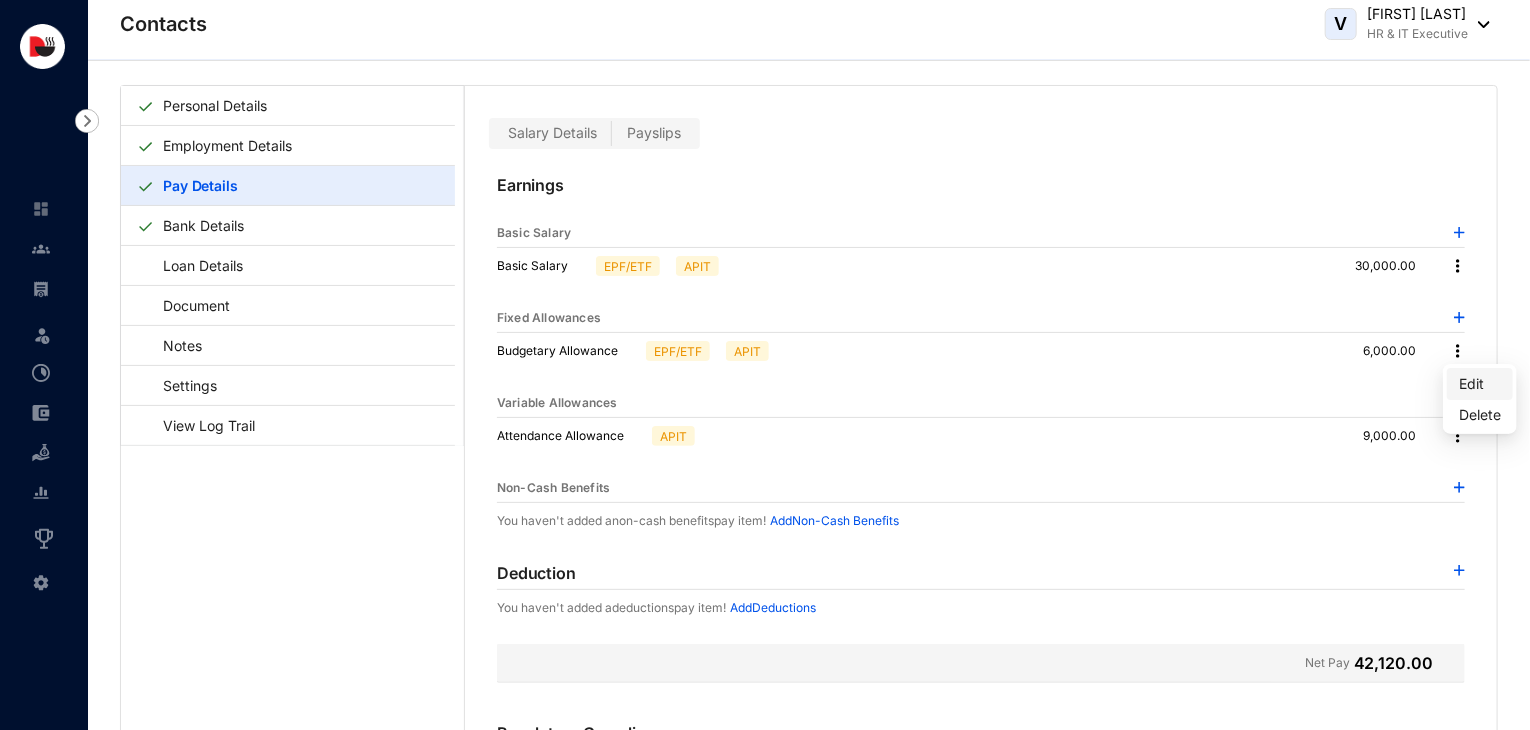 click on "Edit" at bounding box center (1480, 384) 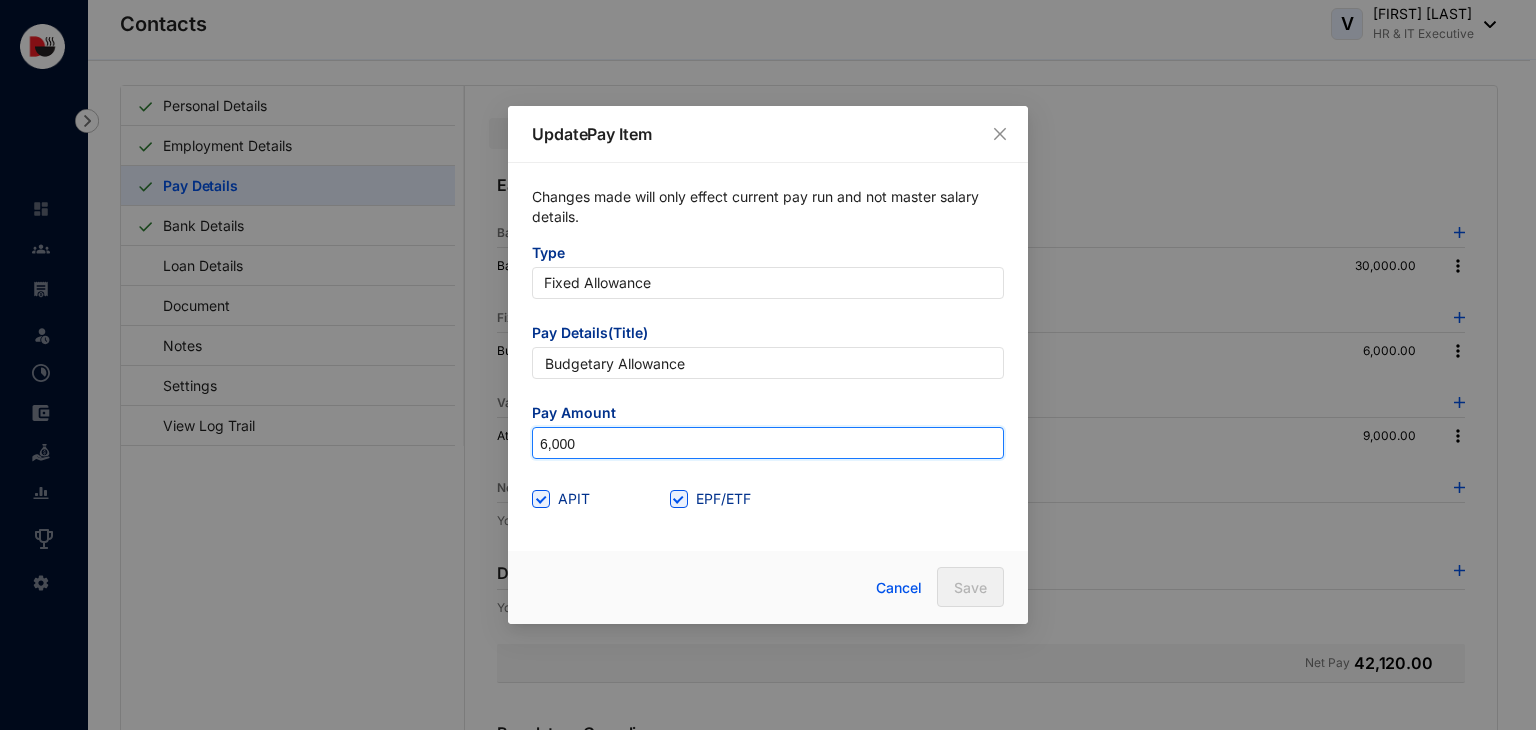 drag, startPoint x: 599, startPoint y: 453, endPoint x: 455, endPoint y: 451, distance: 144.01389 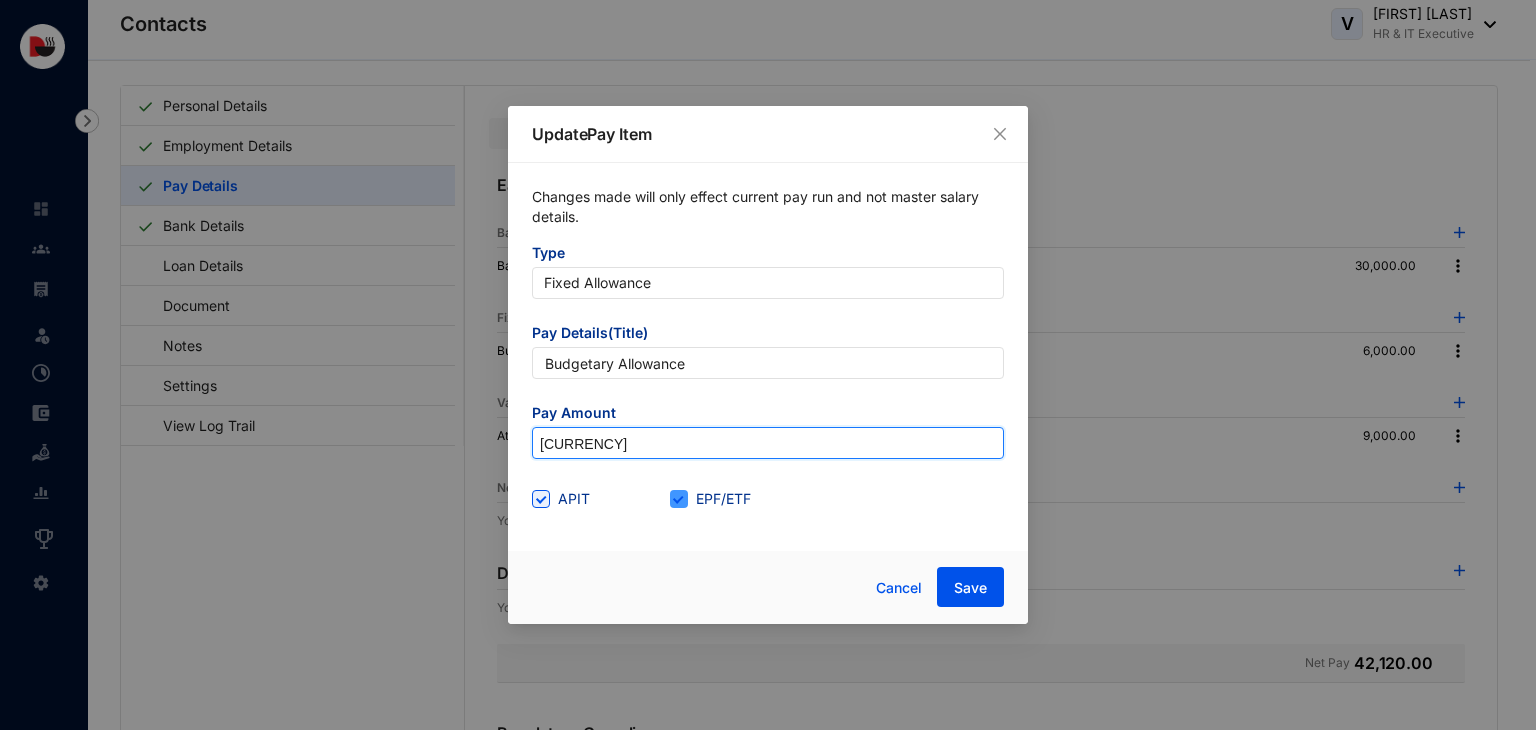 type on "[CURRENCY]" 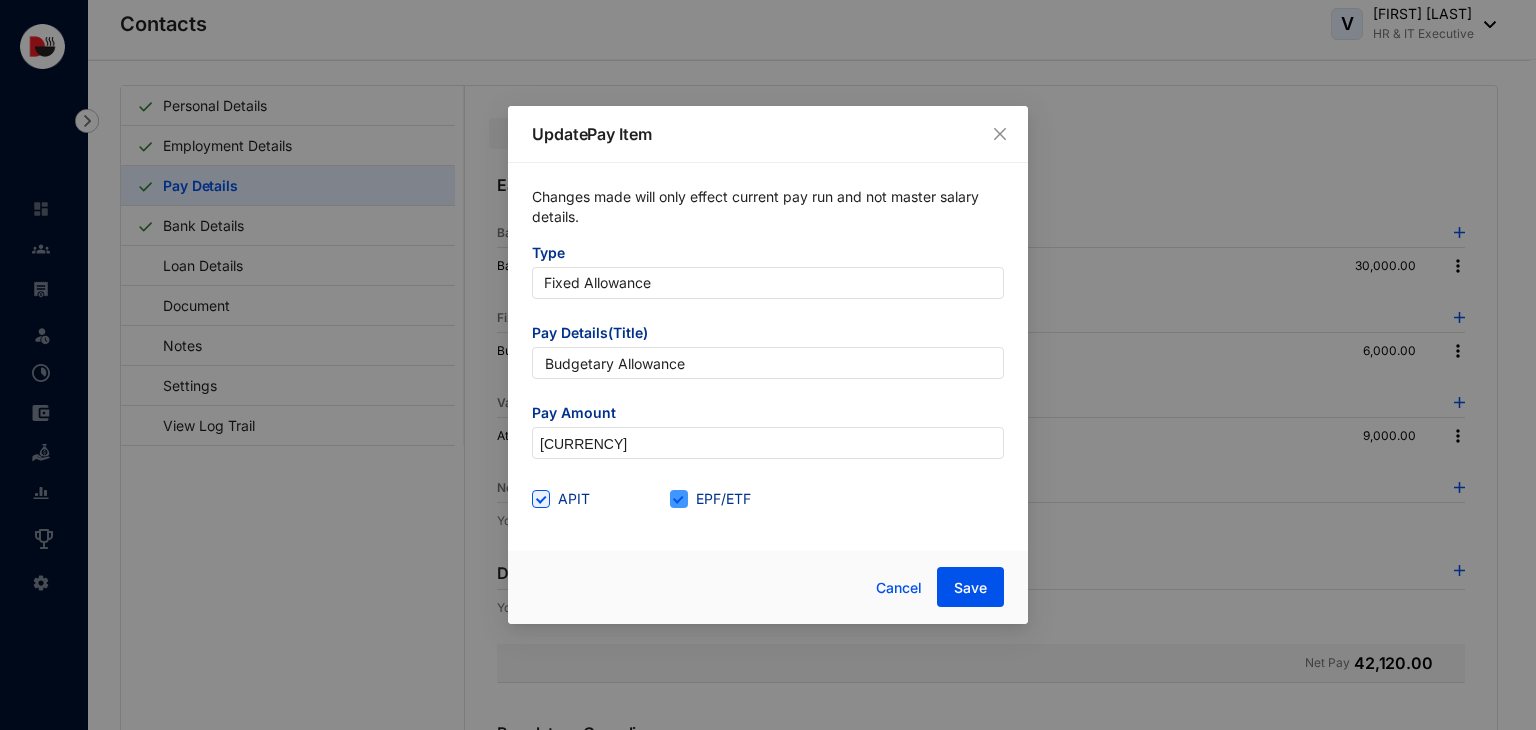 click at bounding box center (679, 499) 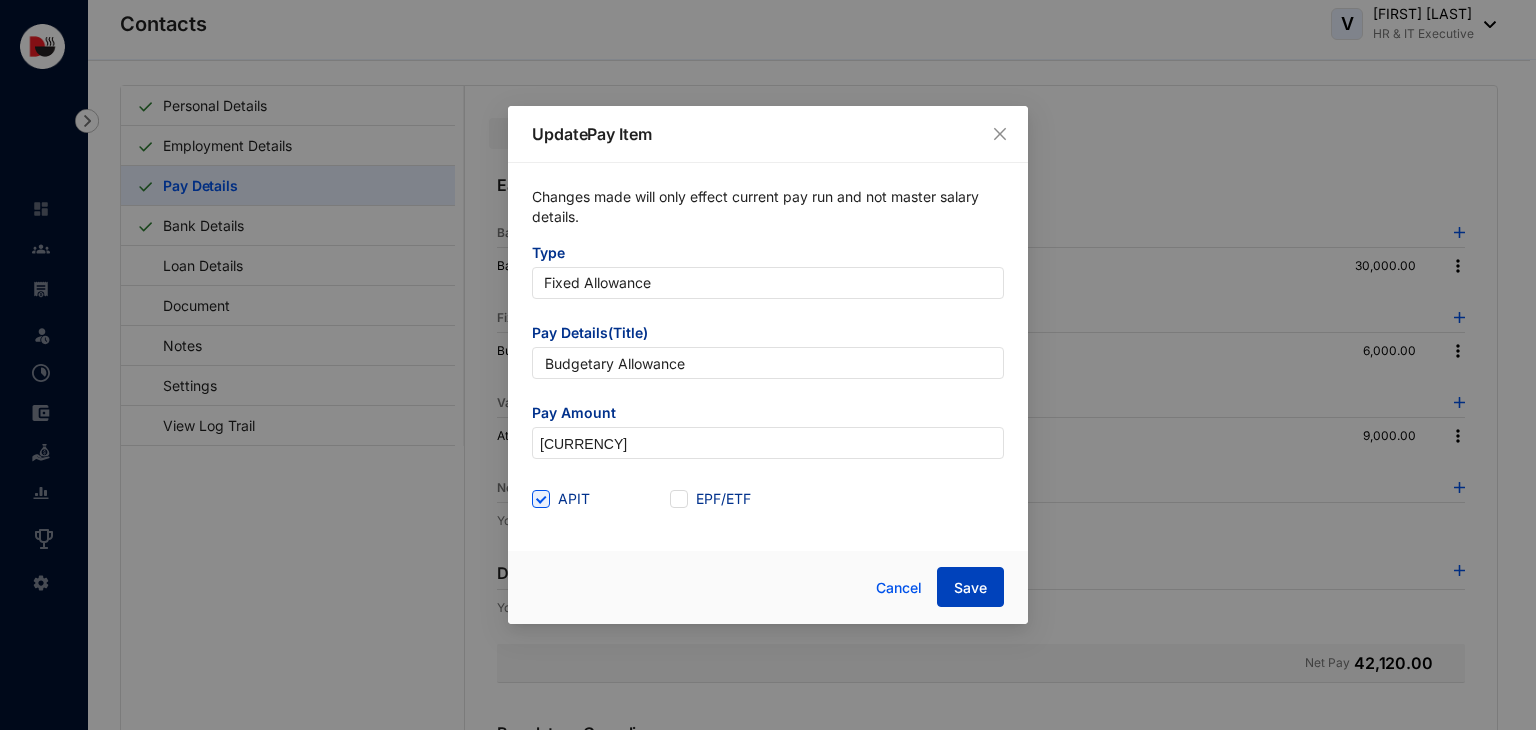 click on "Save" at bounding box center [970, 588] 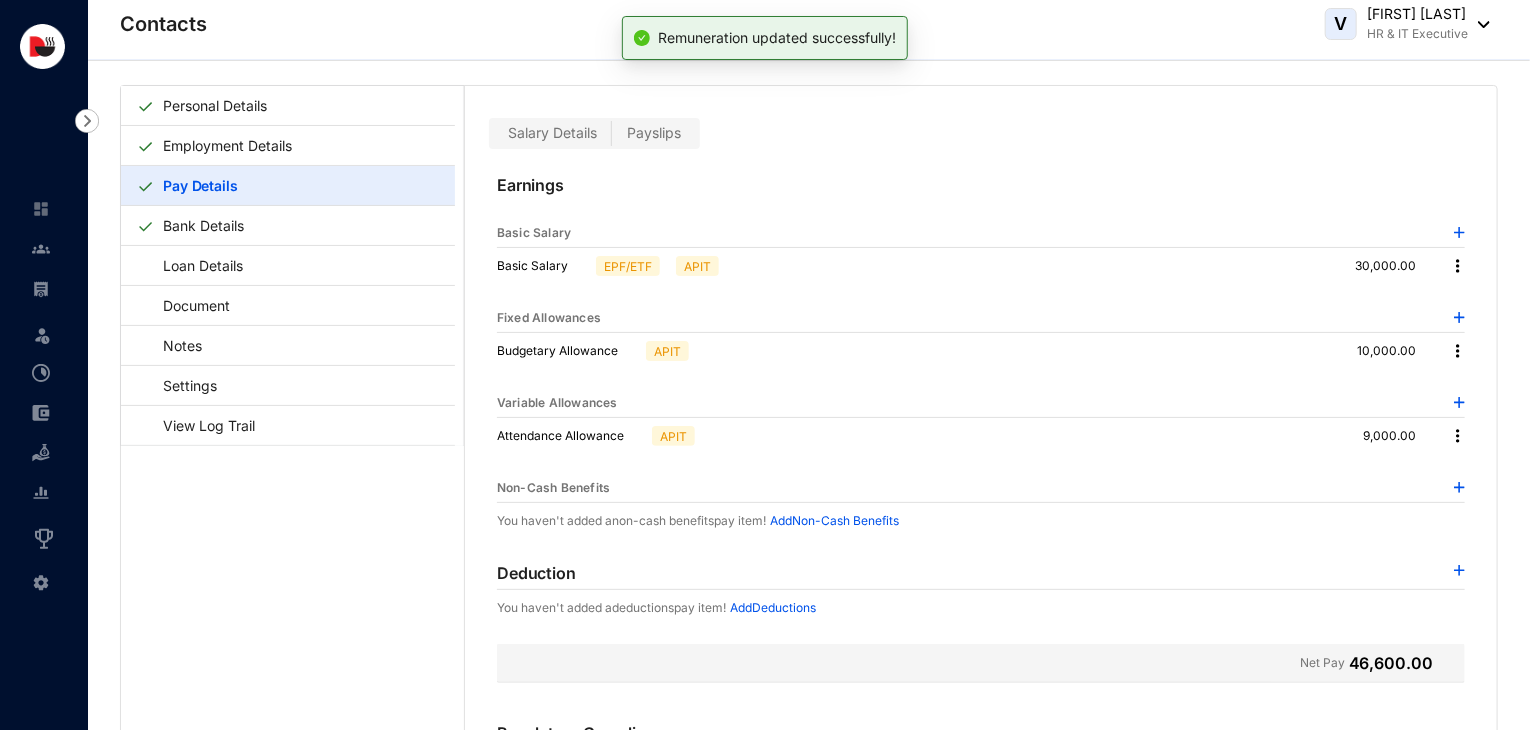 click at bounding box center (1458, 436) 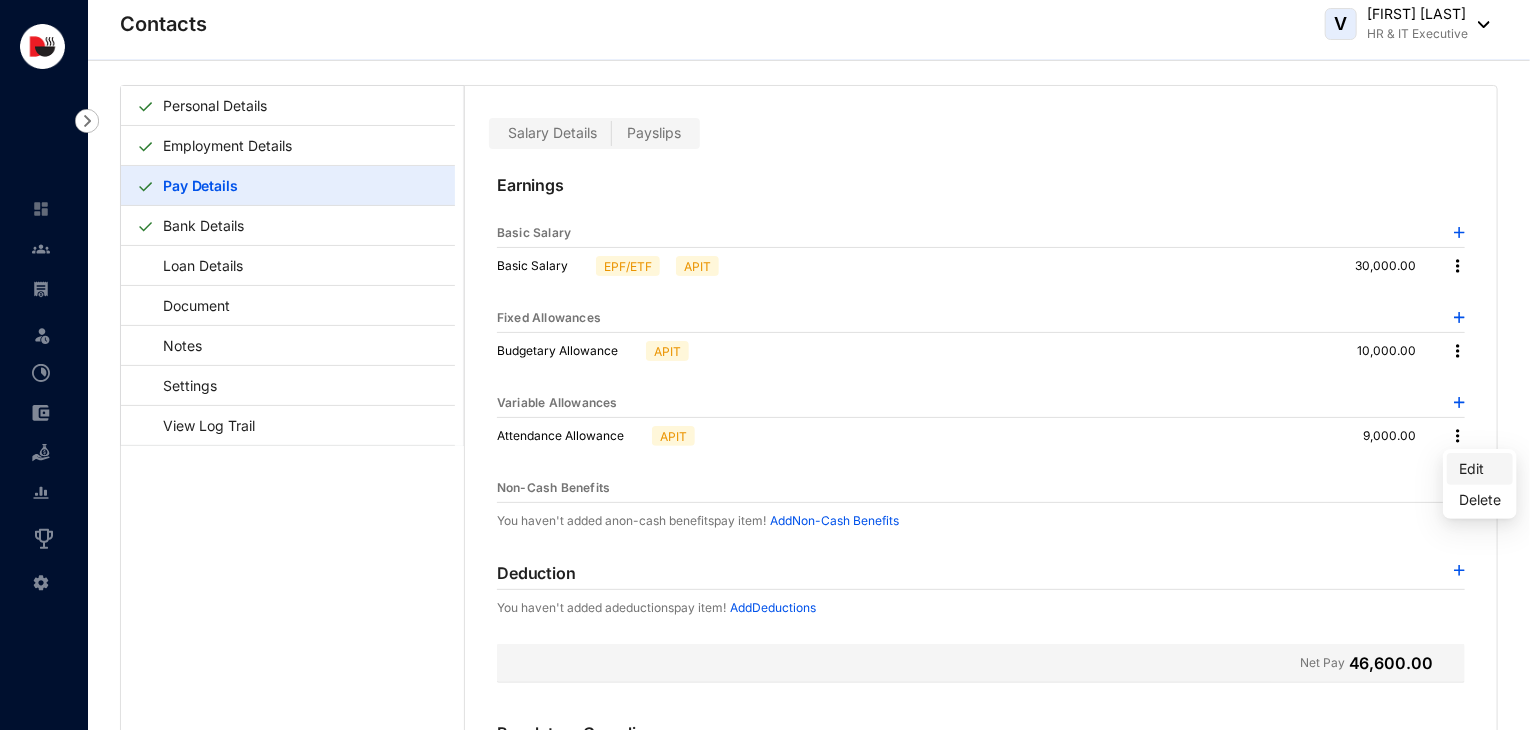 click on "Edit" at bounding box center [1480, 469] 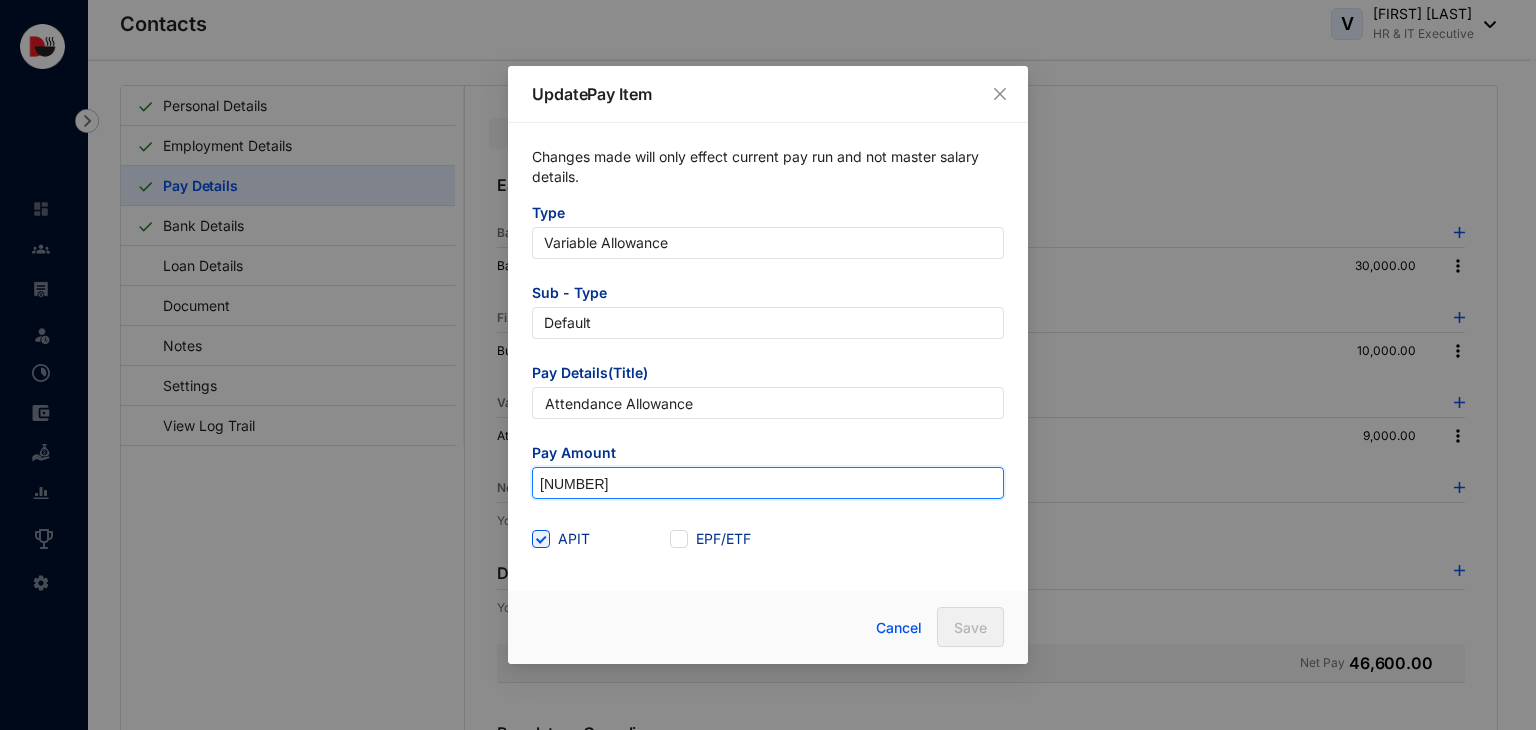 drag, startPoint x: 685, startPoint y: 487, endPoint x: 403, endPoint y: 466, distance: 282.78082 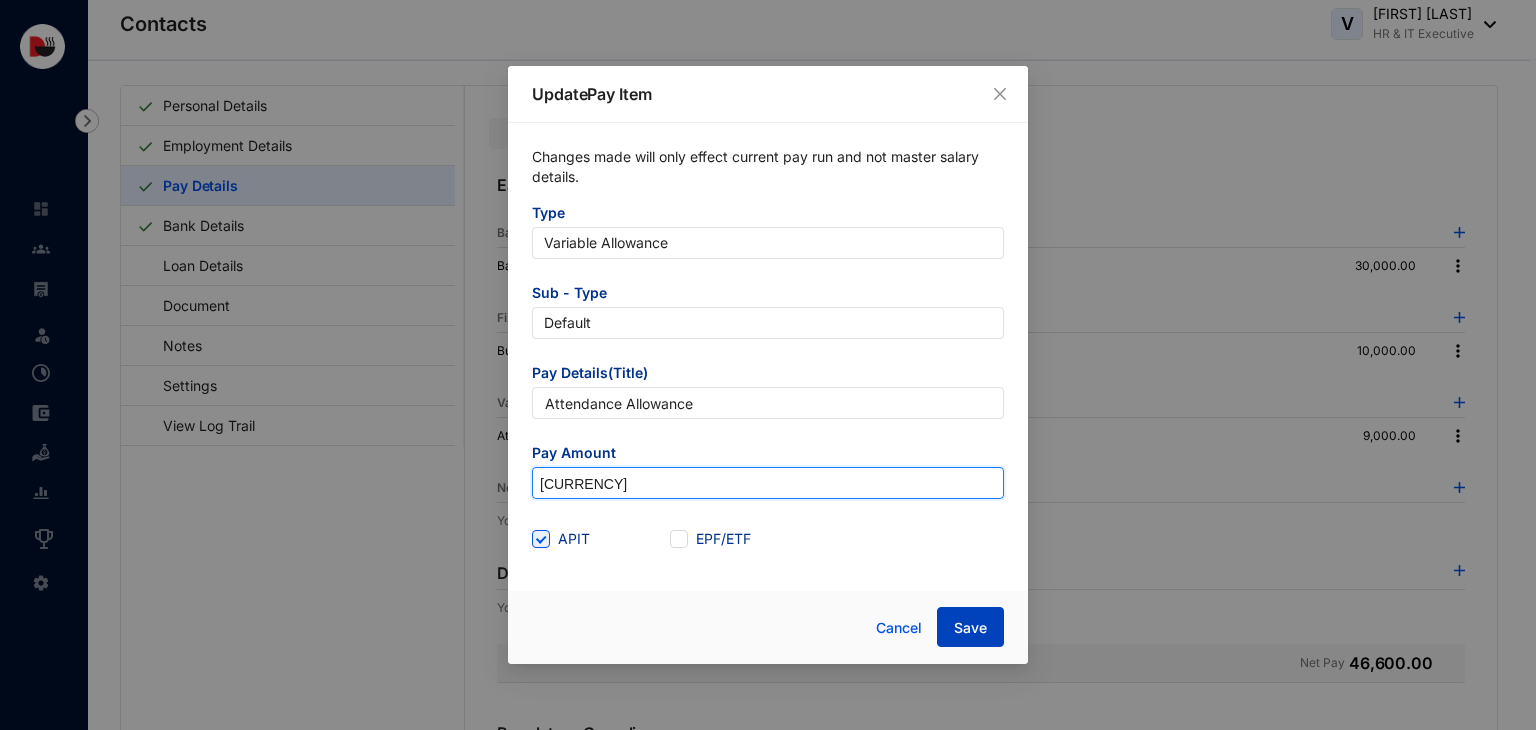 type on "10,000" 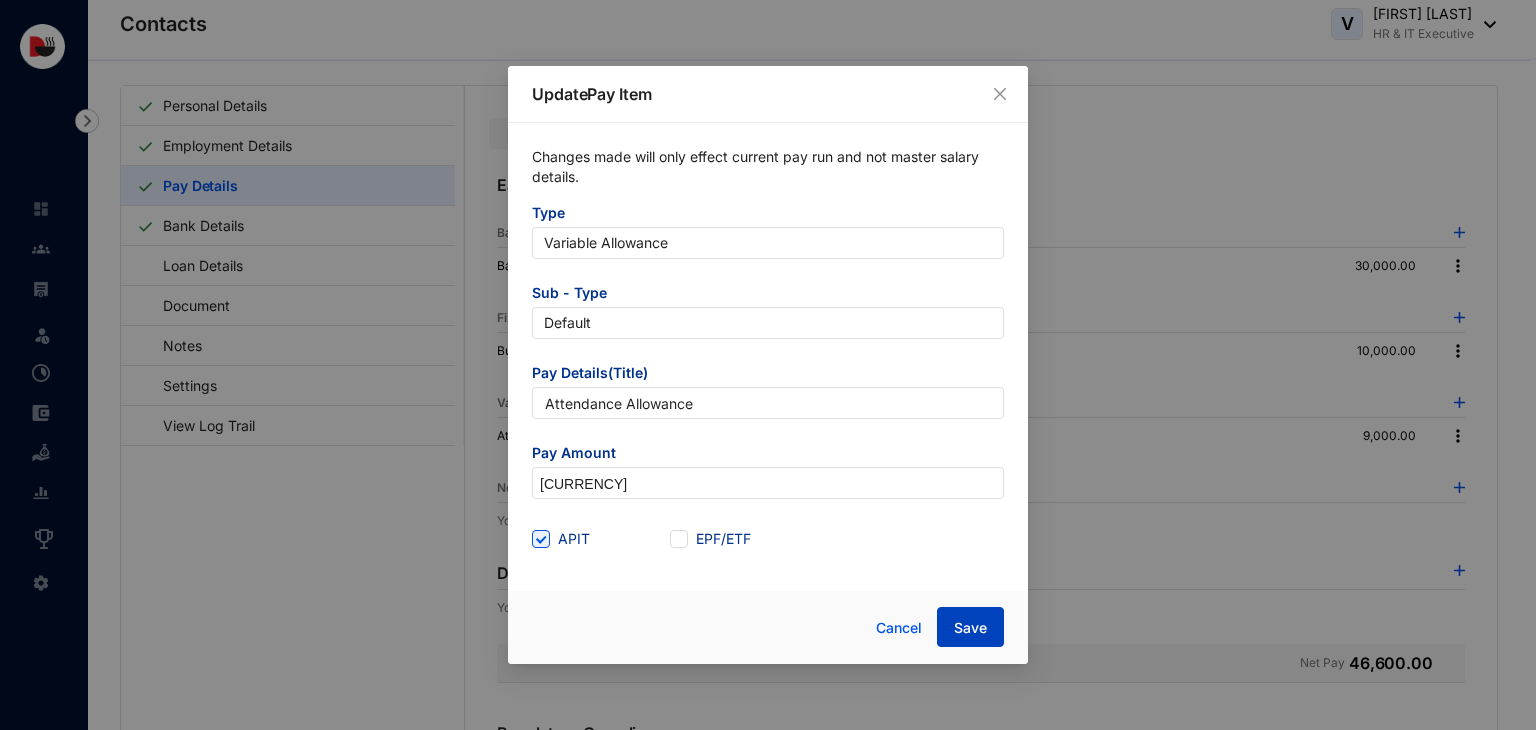 click on "Save" at bounding box center (970, 627) 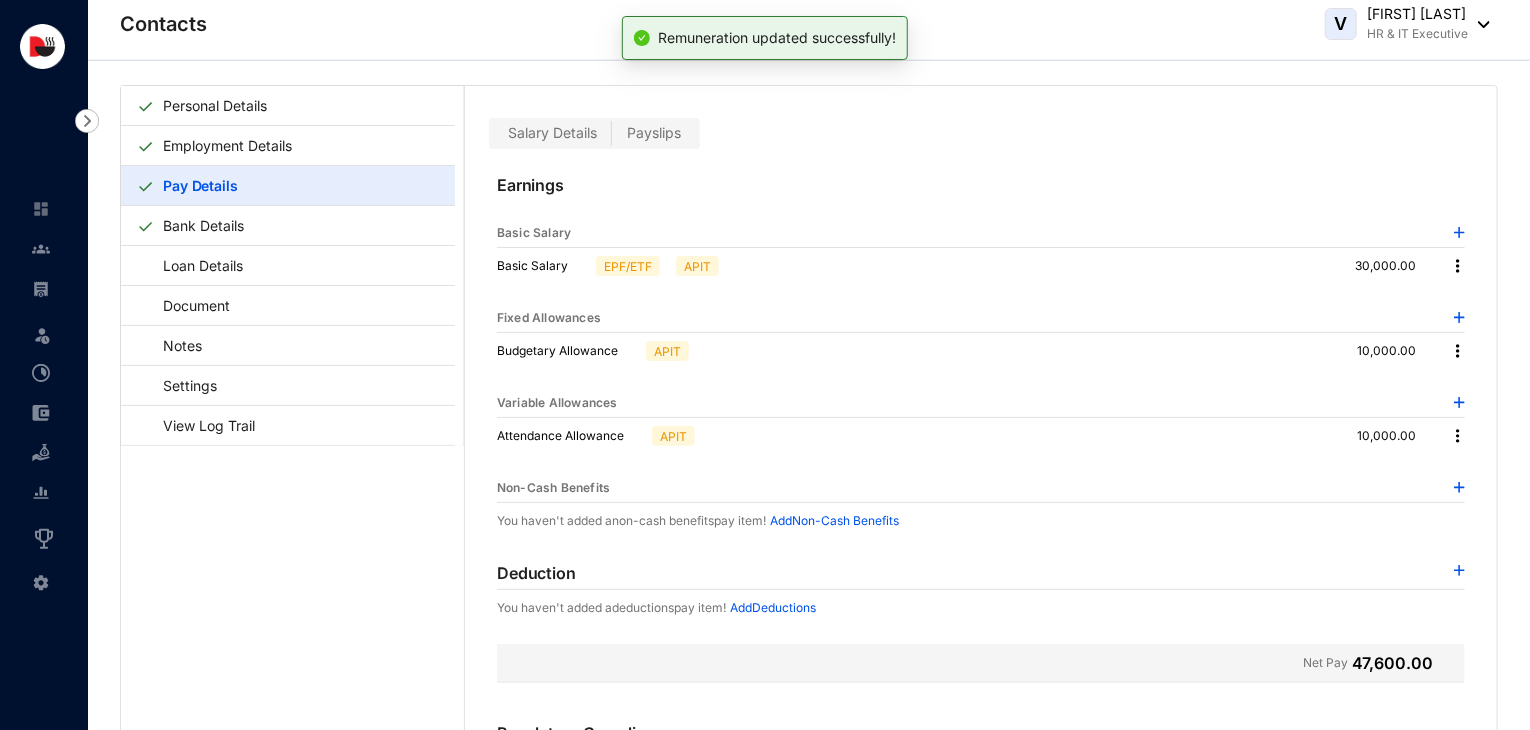 scroll, scrollTop: 48, scrollLeft: 0, axis: vertical 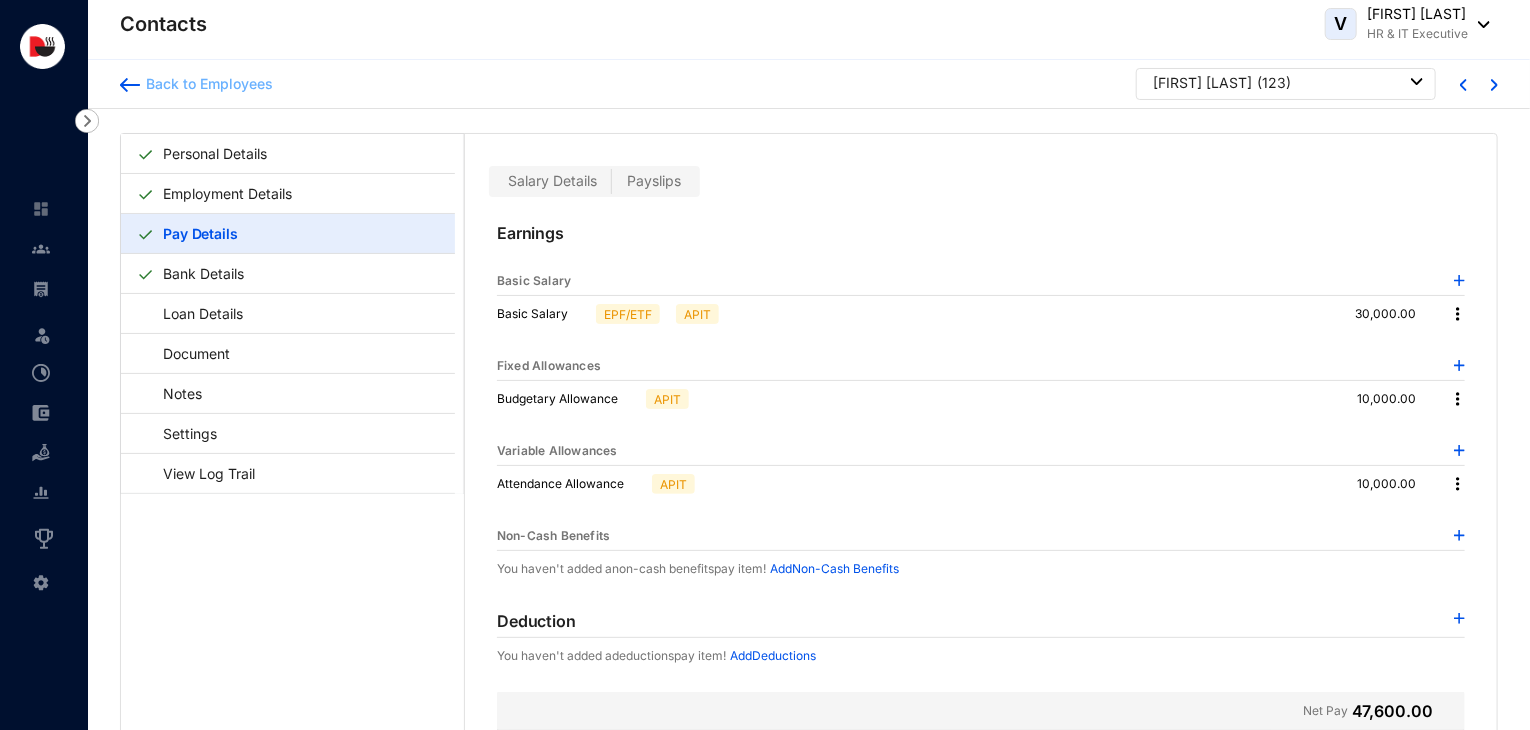 click on "Back to Employees" at bounding box center [206, 84] 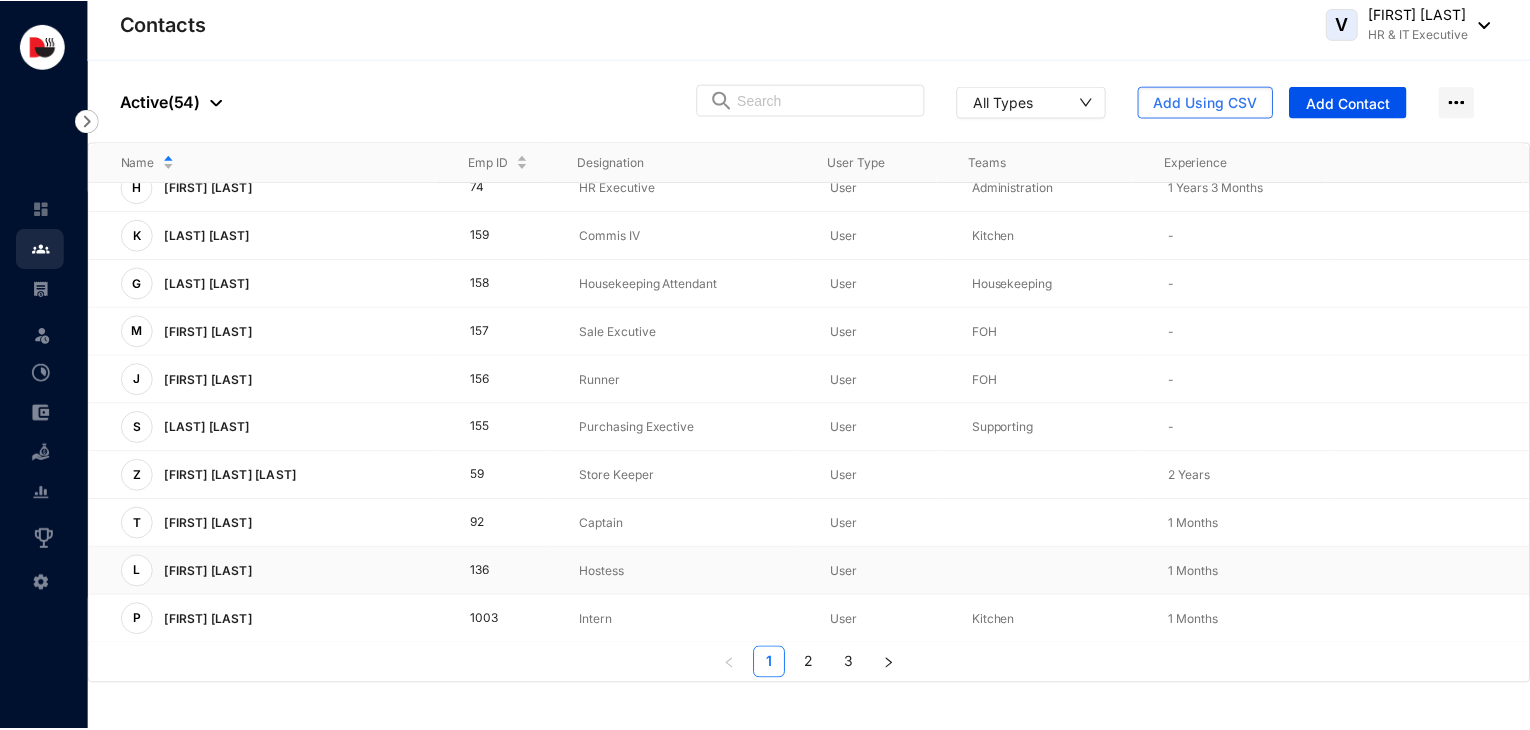 scroll, scrollTop: 0, scrollLeft: 0, axis: both 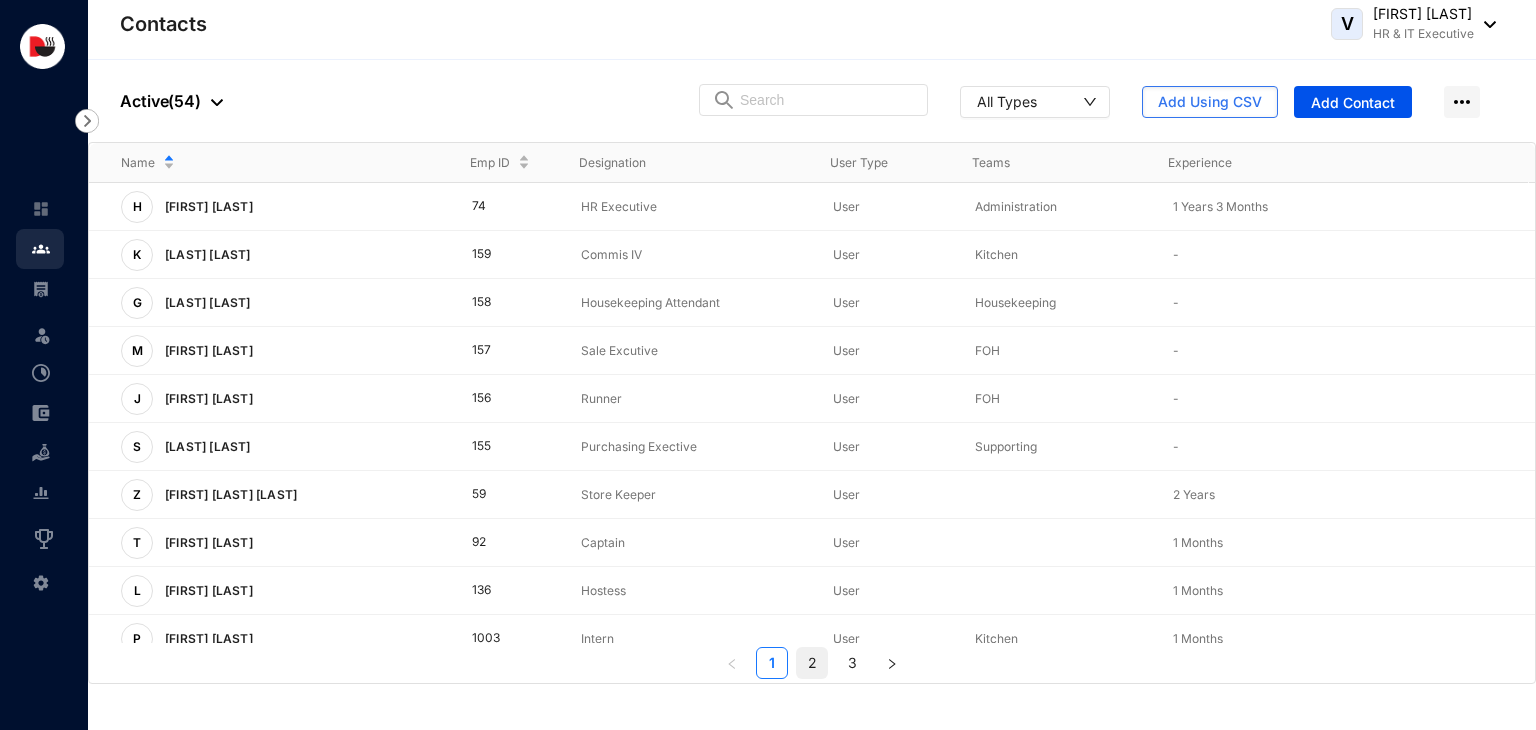 click on "2" at bounding box center (812, 663) 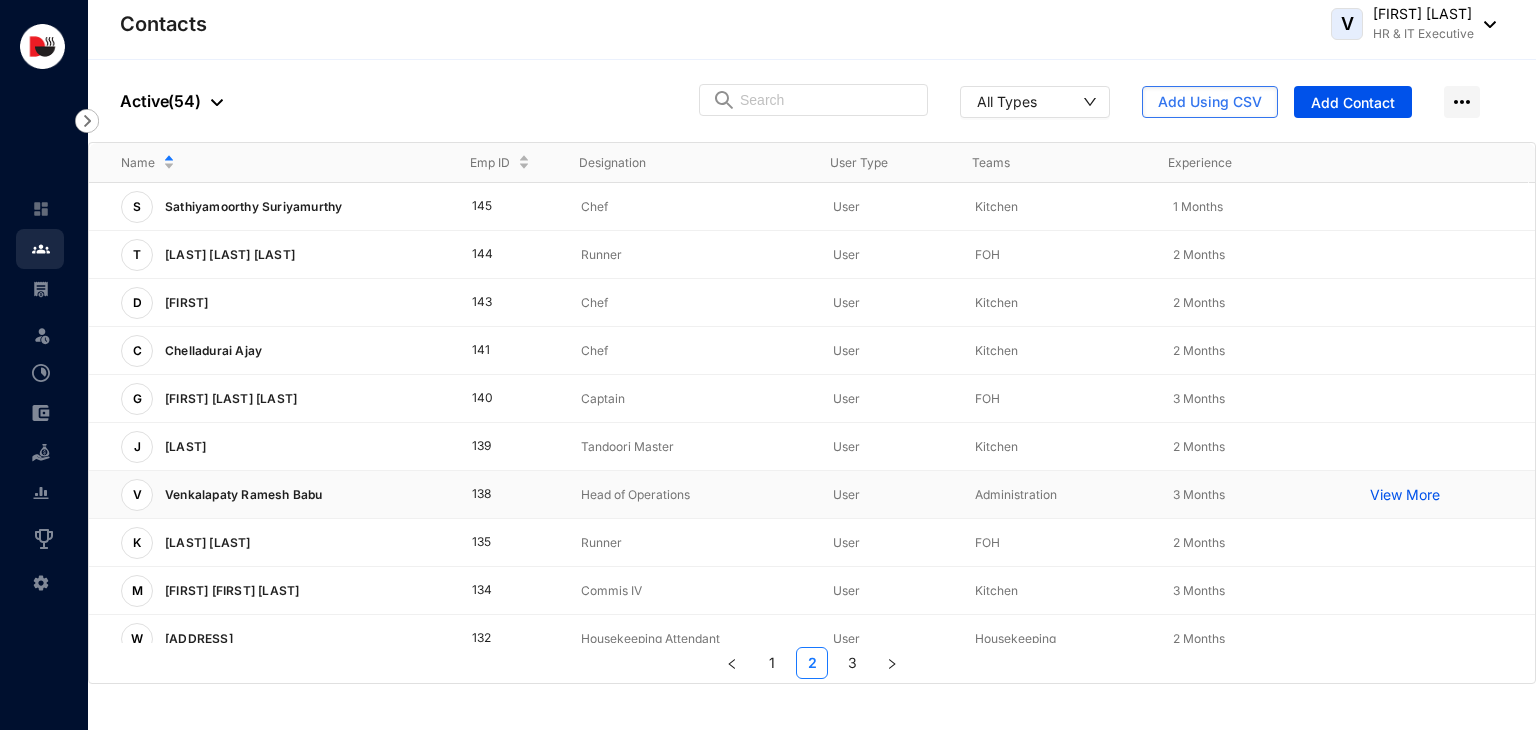 click on "Head of Operations" at bounding box center (691, 495) 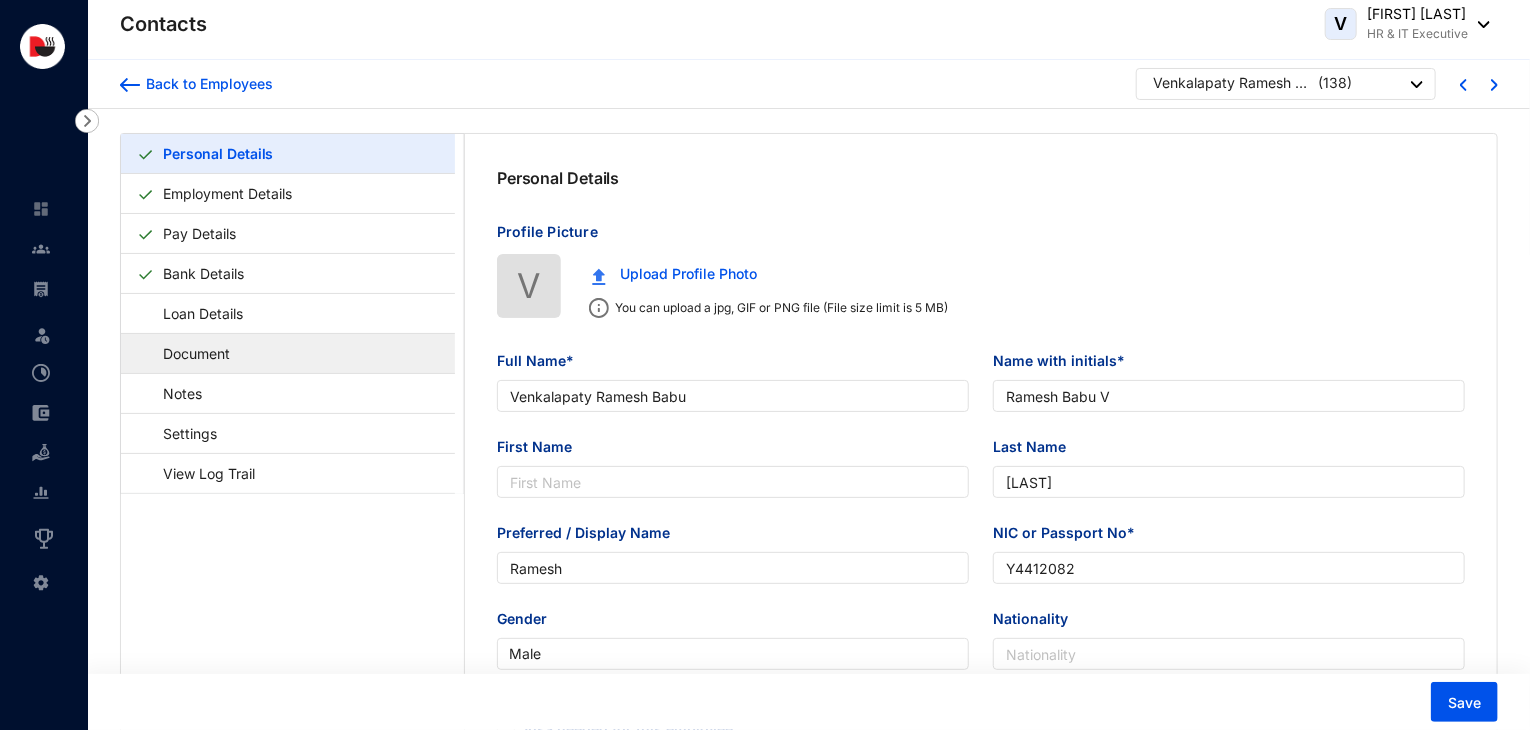 type on "Venkalapaty Ramesh Babu" 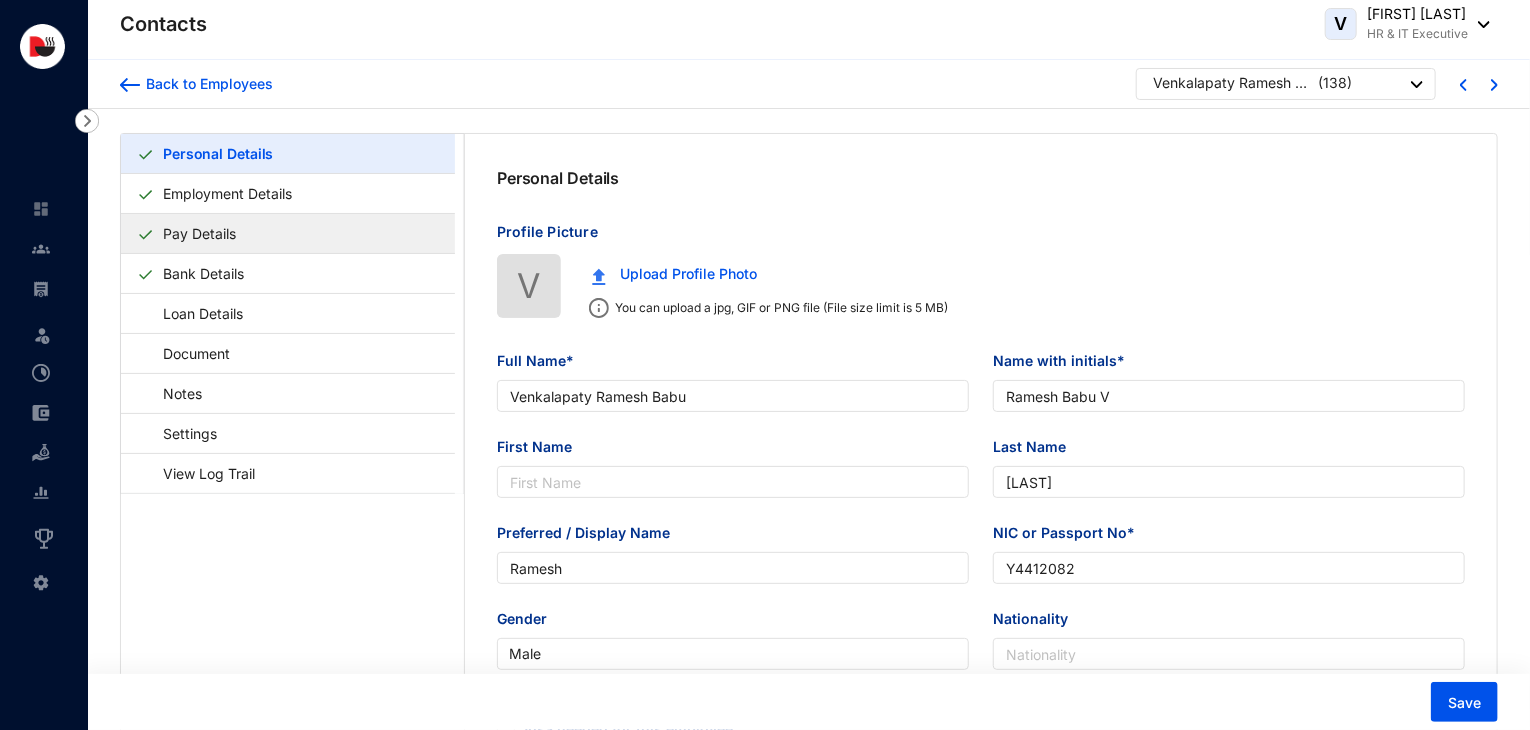 click on "Pay Details" at bounding box center (199, 233) 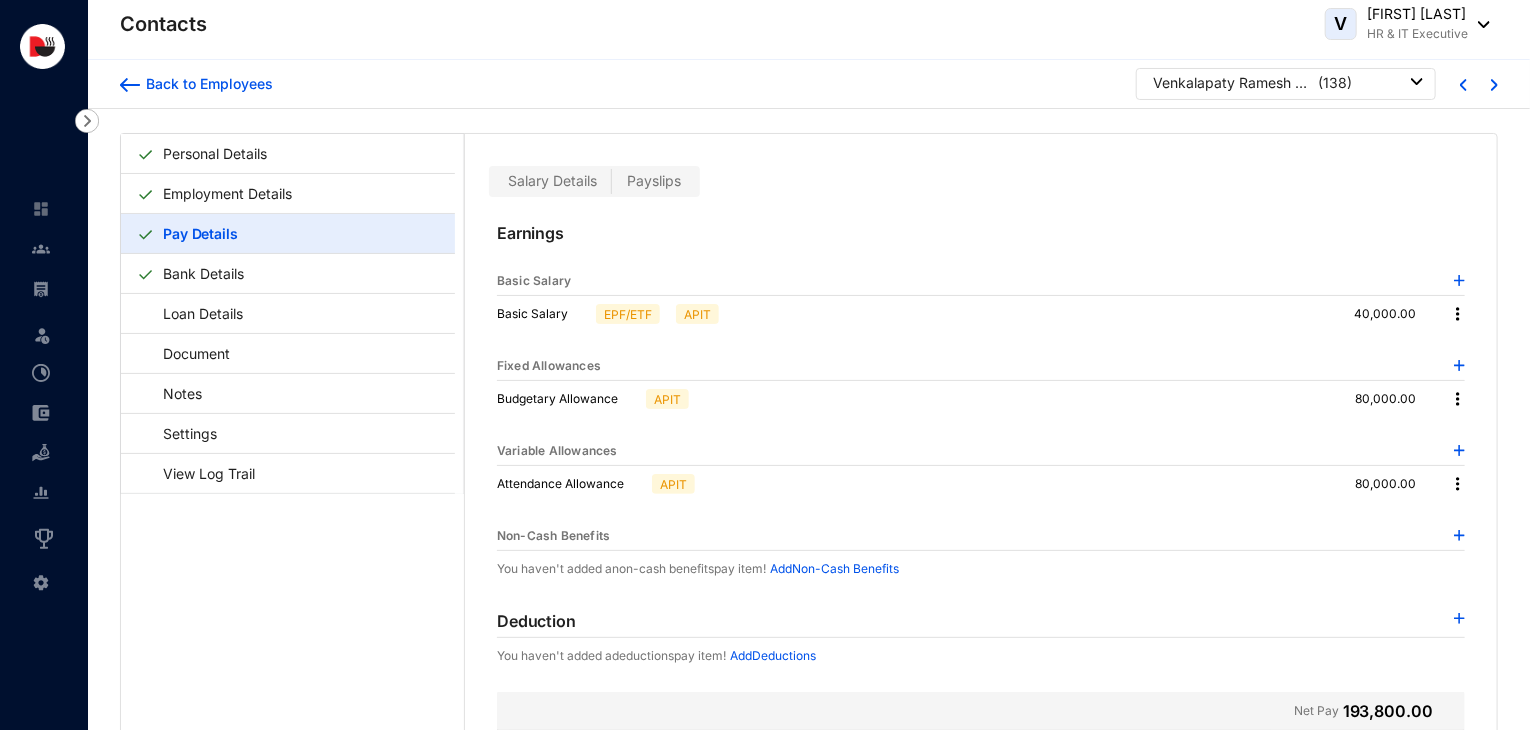 click at bounding box center [1458, 399] 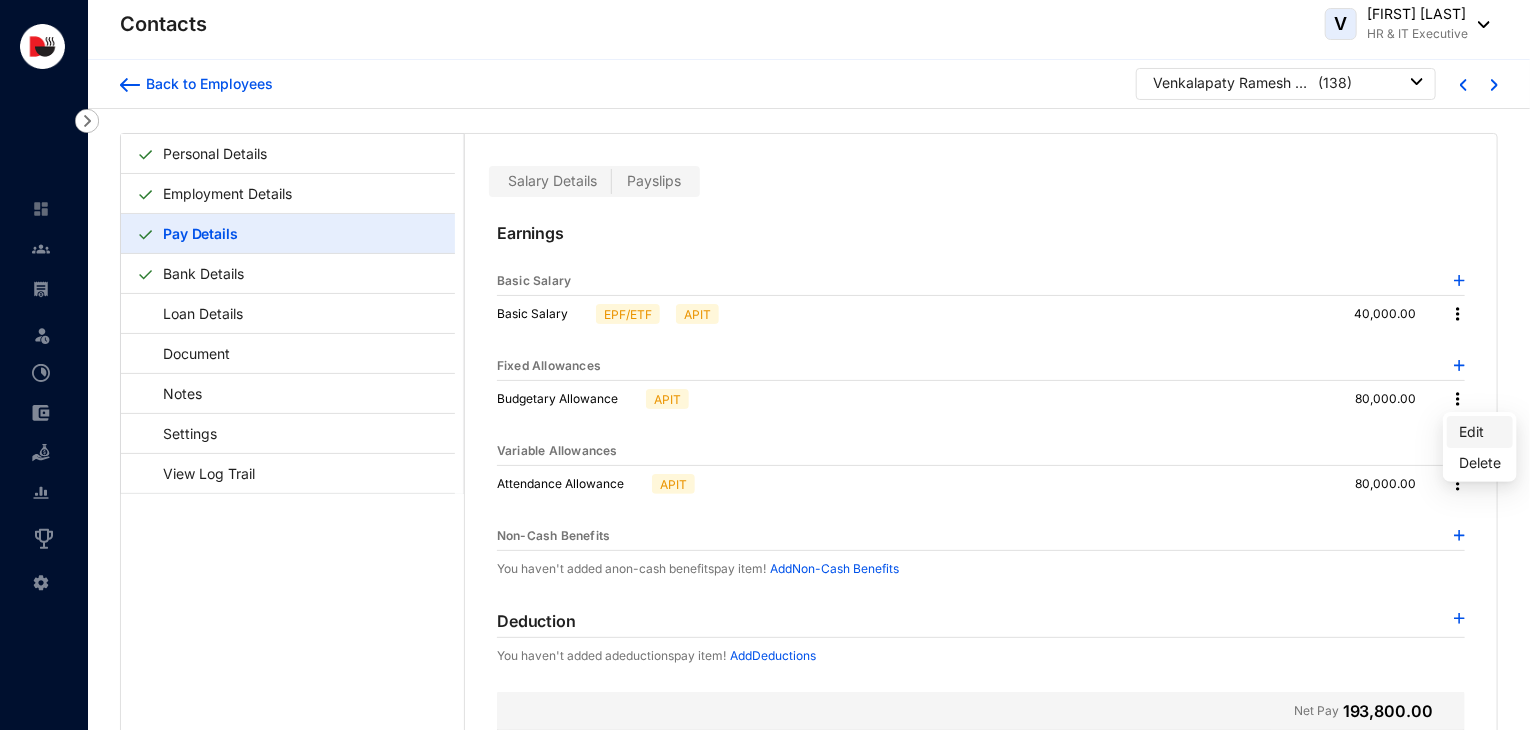 click on "Edit" at bounding box center (1480, 432) 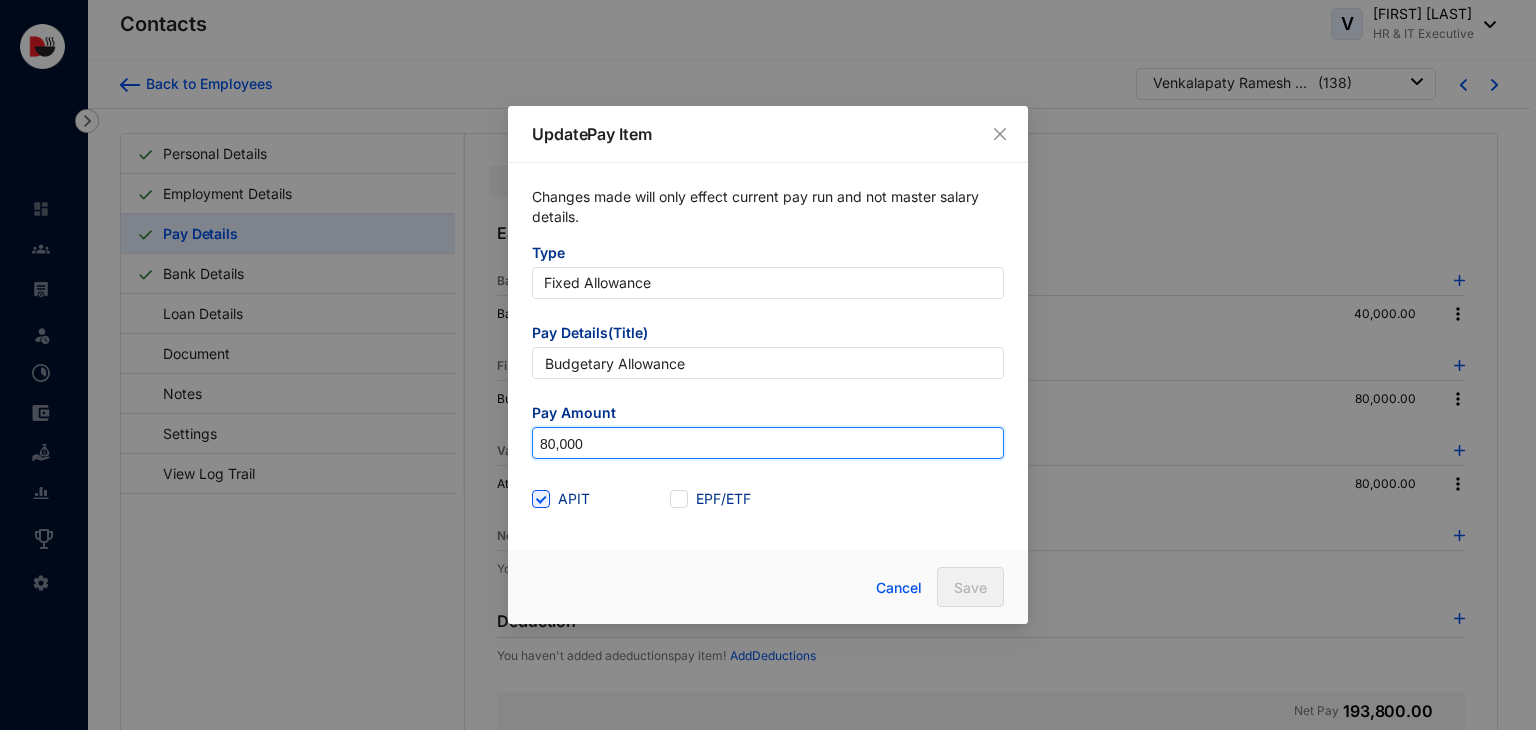 drag, startPoint x: 664, startPoint y: 439, endPoint x: 379, endPoint y: 473, distance: 287.0209 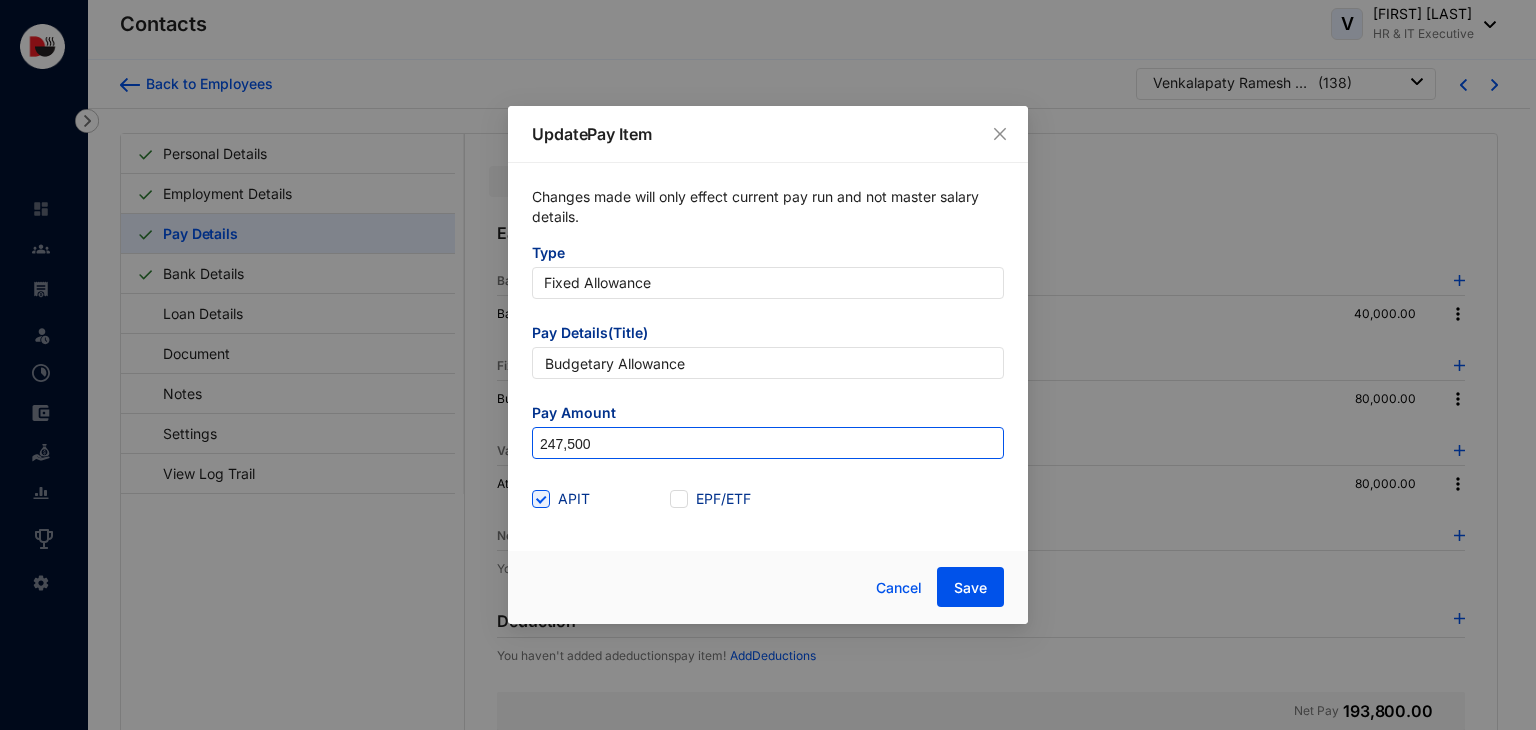 type on "247,500" 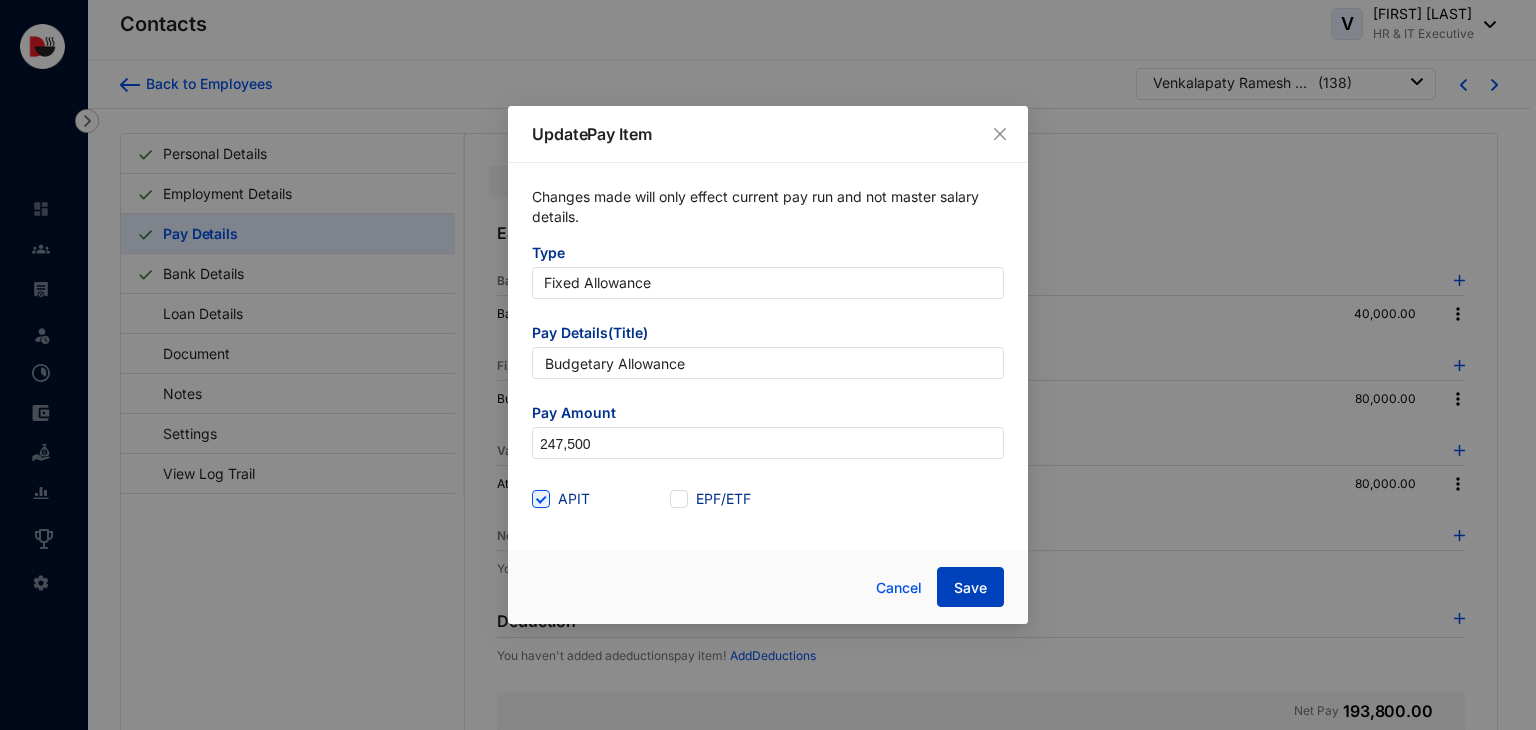 click on "Save" at bounding box center [970, 588] 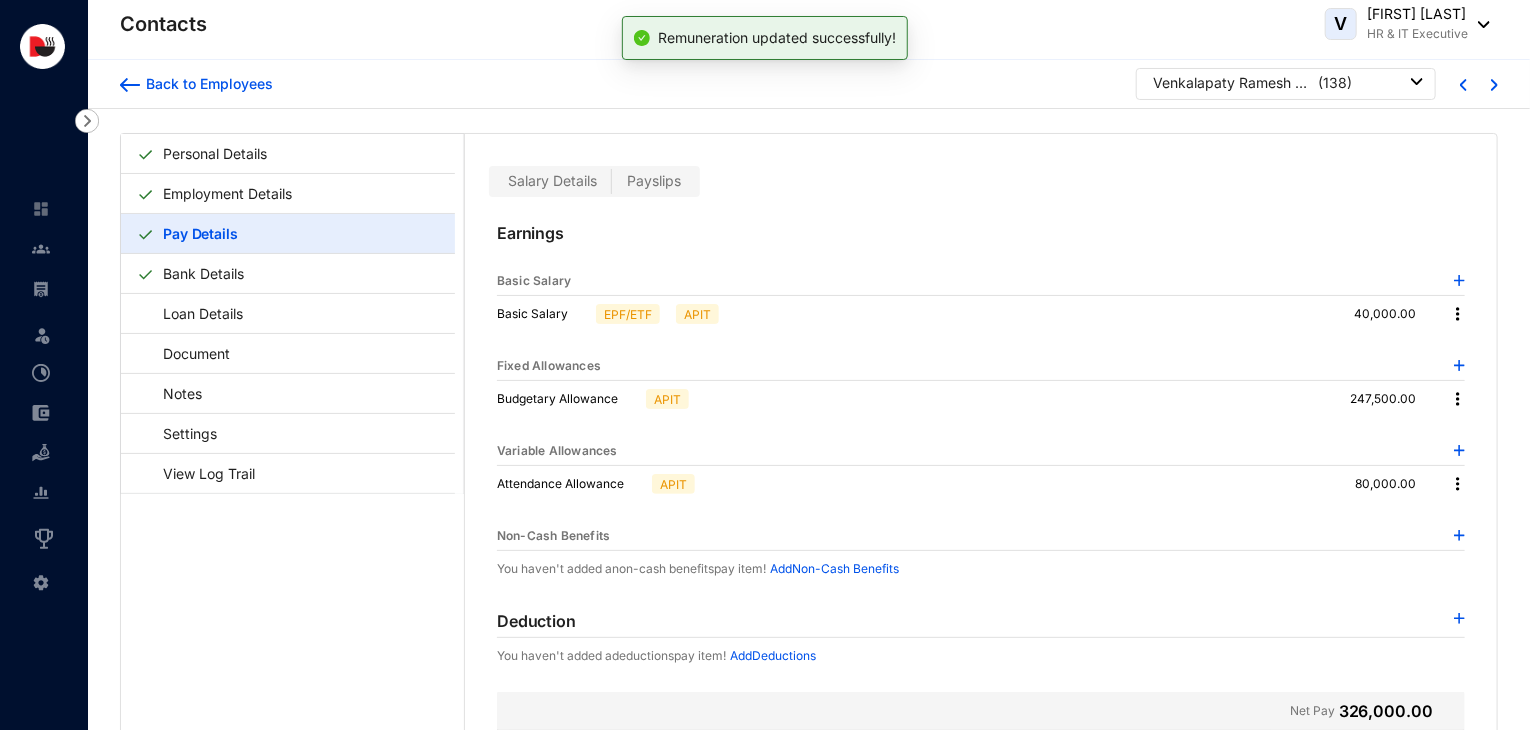 click at bounding box center (1458, 484) 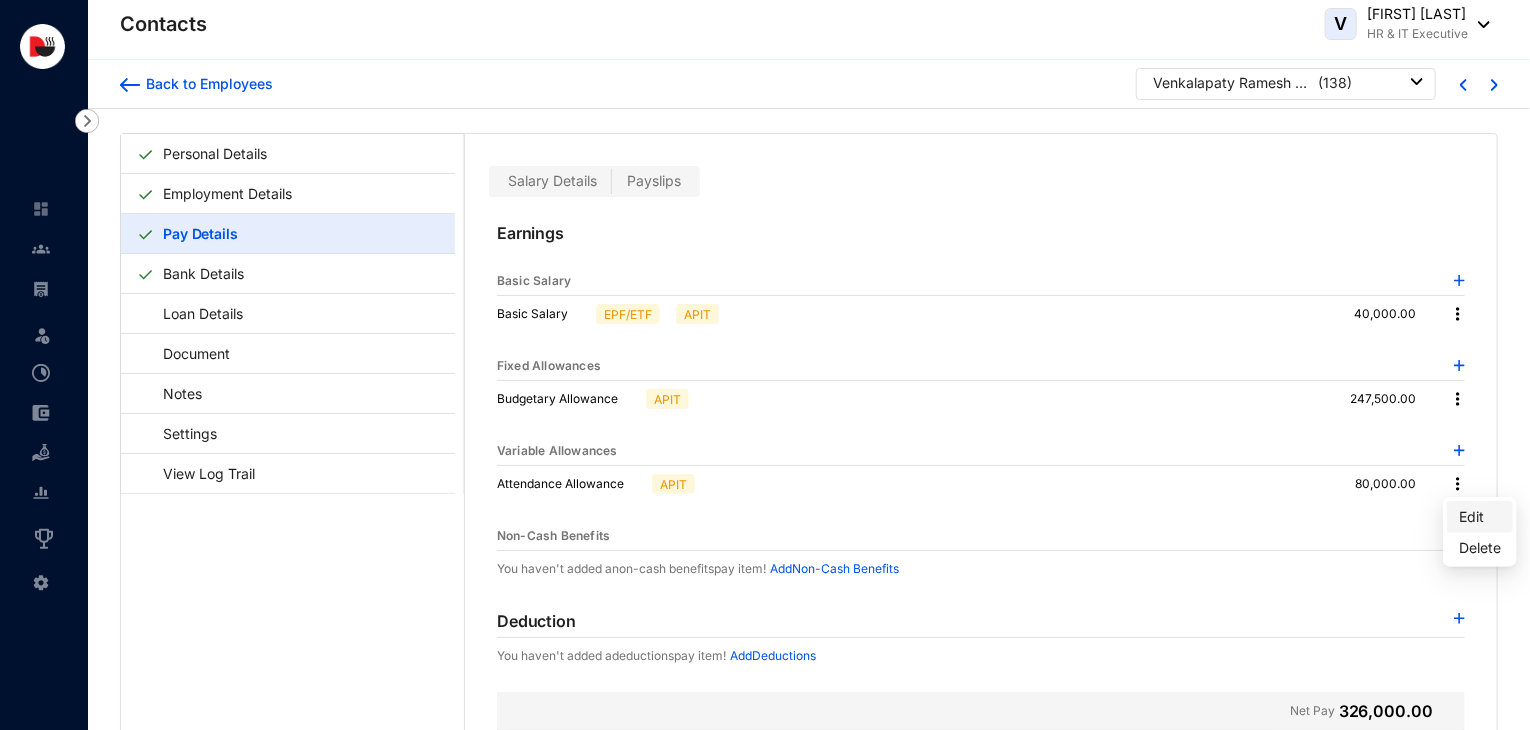 click on "Edit" at bounding box center (1480, 517) 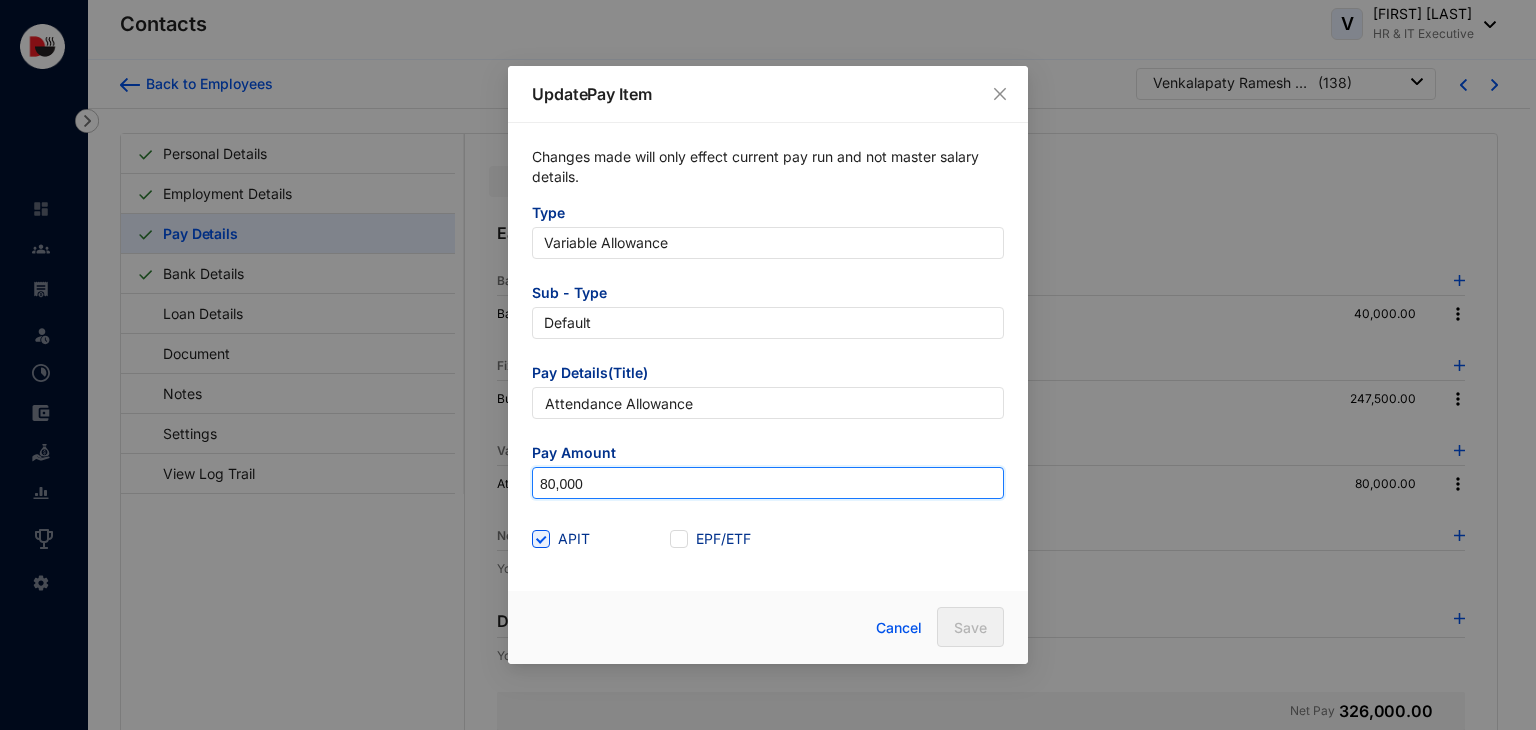 drag, startPoint x: 650, startPoint y: 488, endPoint x: 452, endPoint y: 483, distance: 198.06313 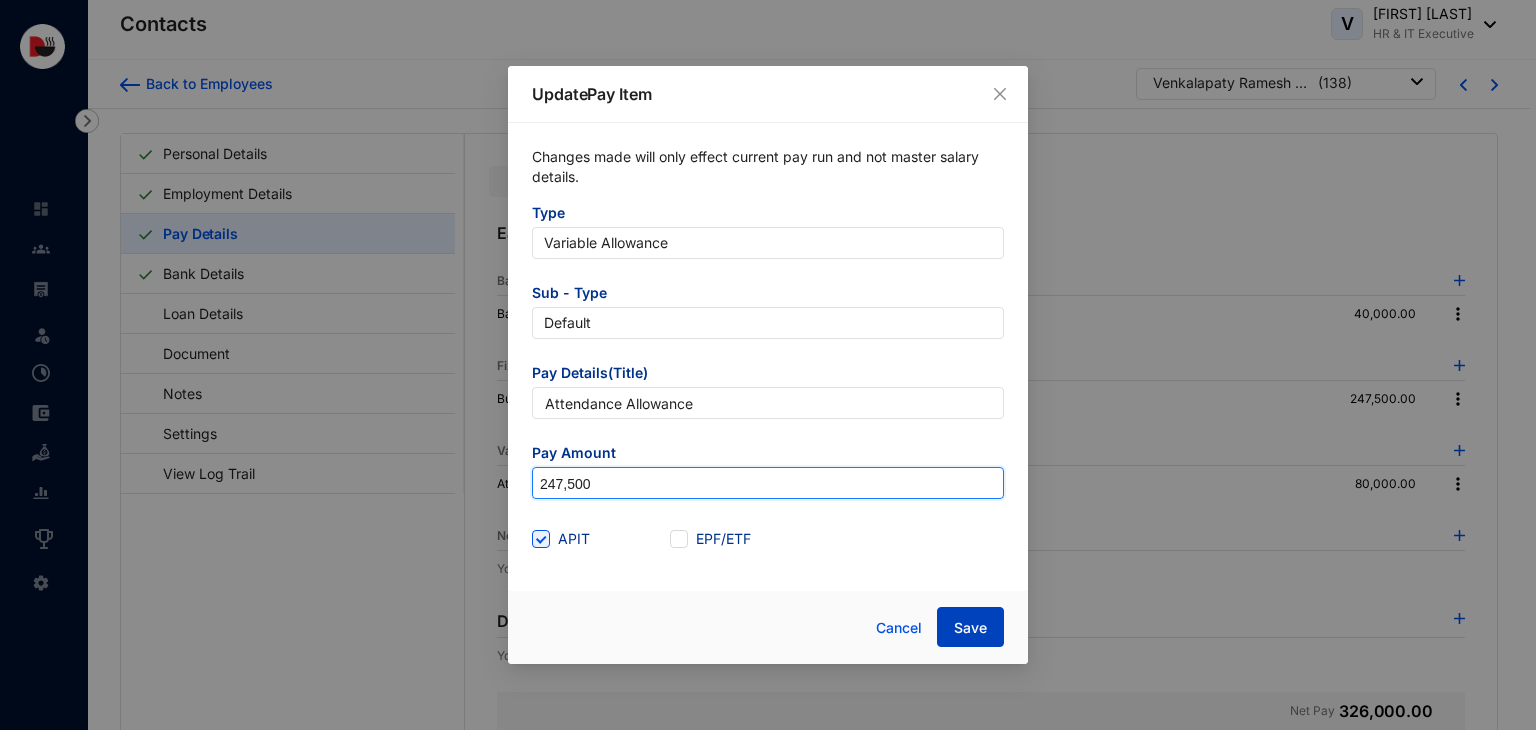 type on "247,500" 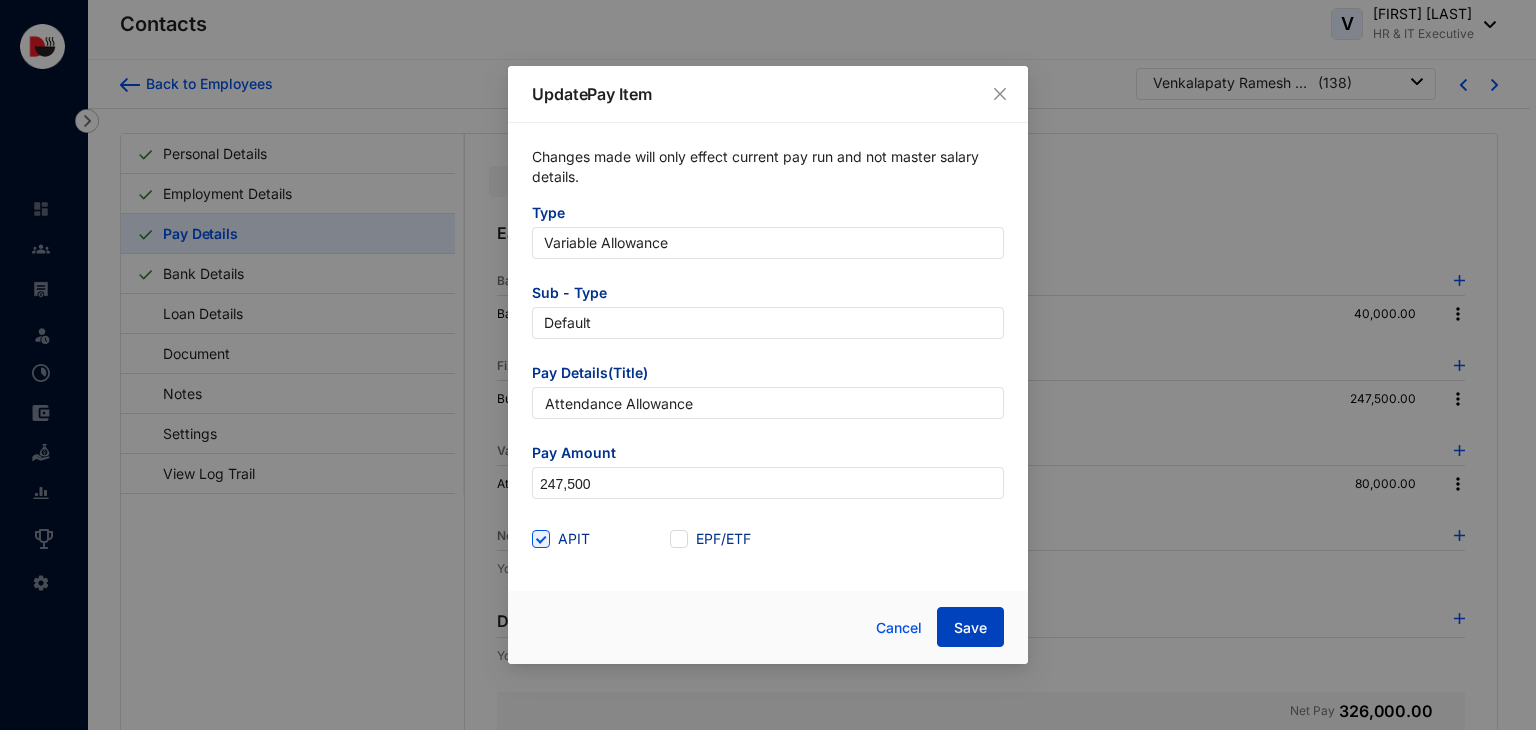 click on "Save" at bounding box center [970, 628] 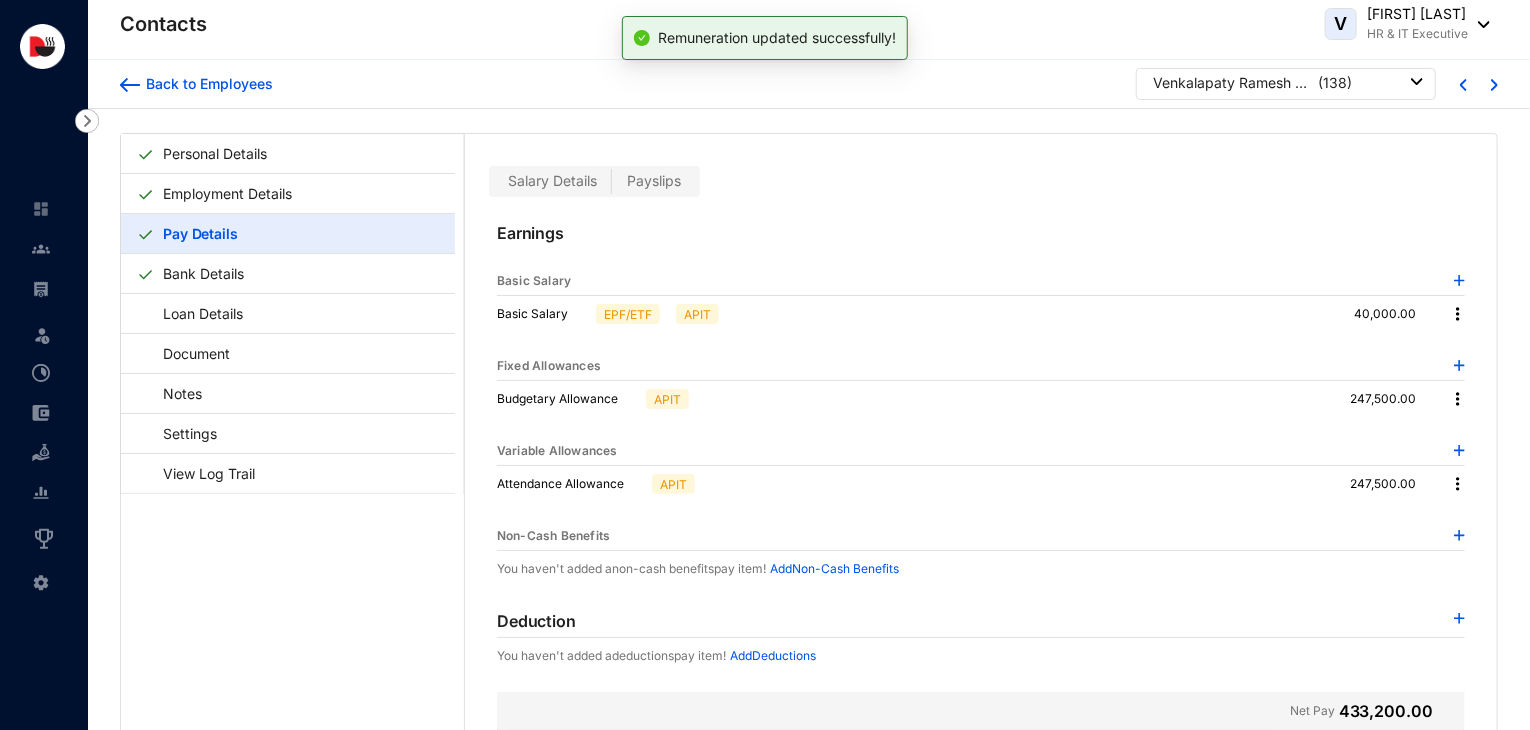 scroll, scrollTop: 48, scrollLeft: 0, axis: vertical 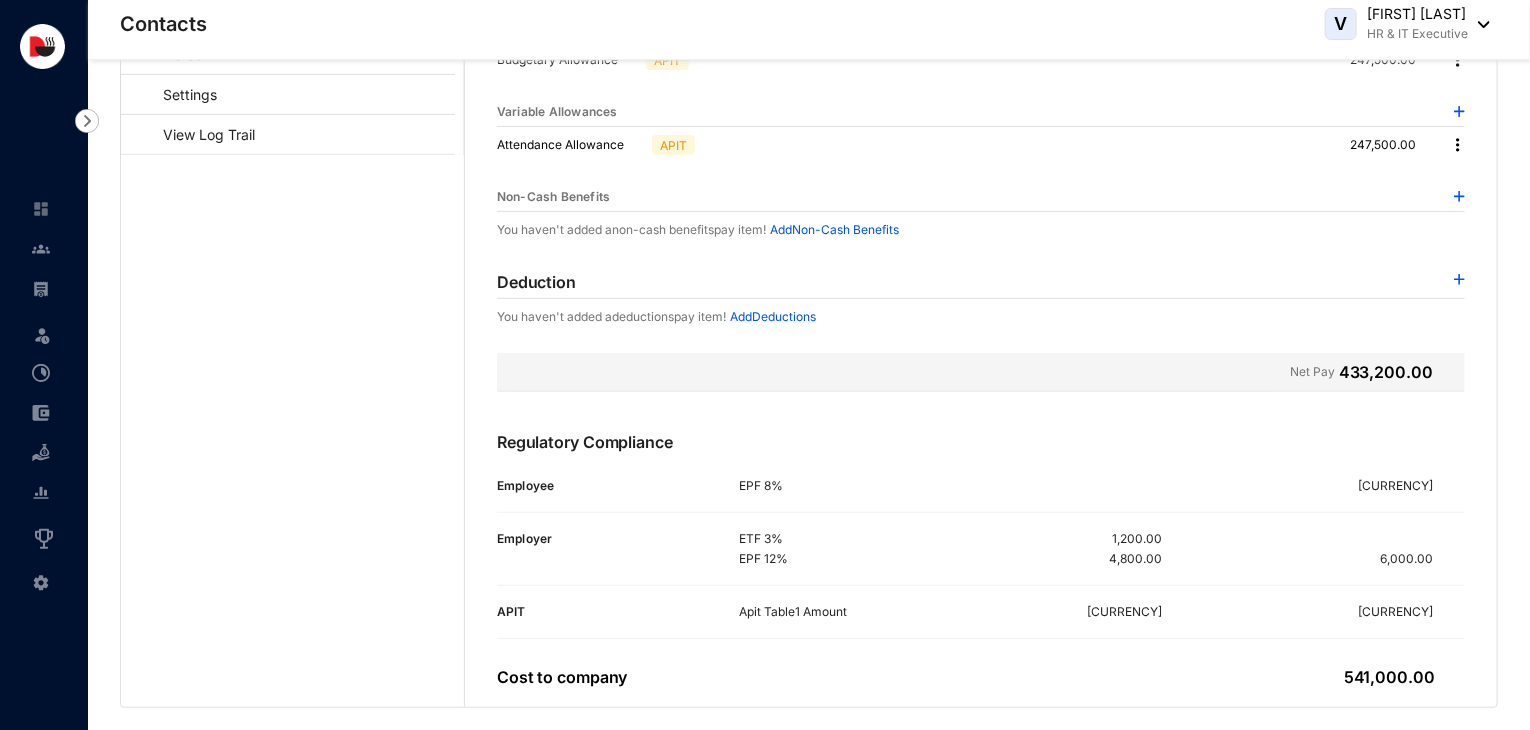 click at bounding box center (1458, 145) 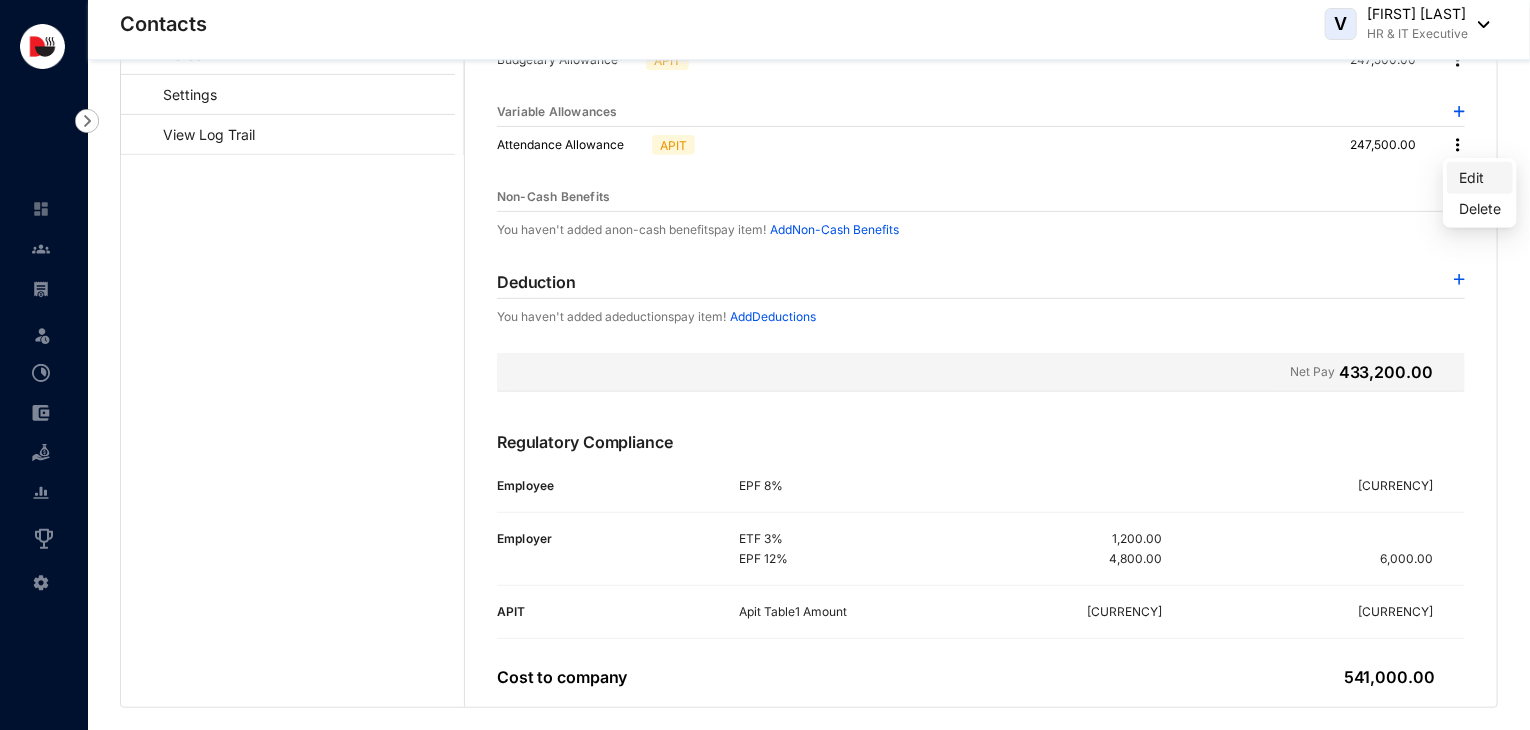 click on "Edit" at bounding box center (1480, 178) 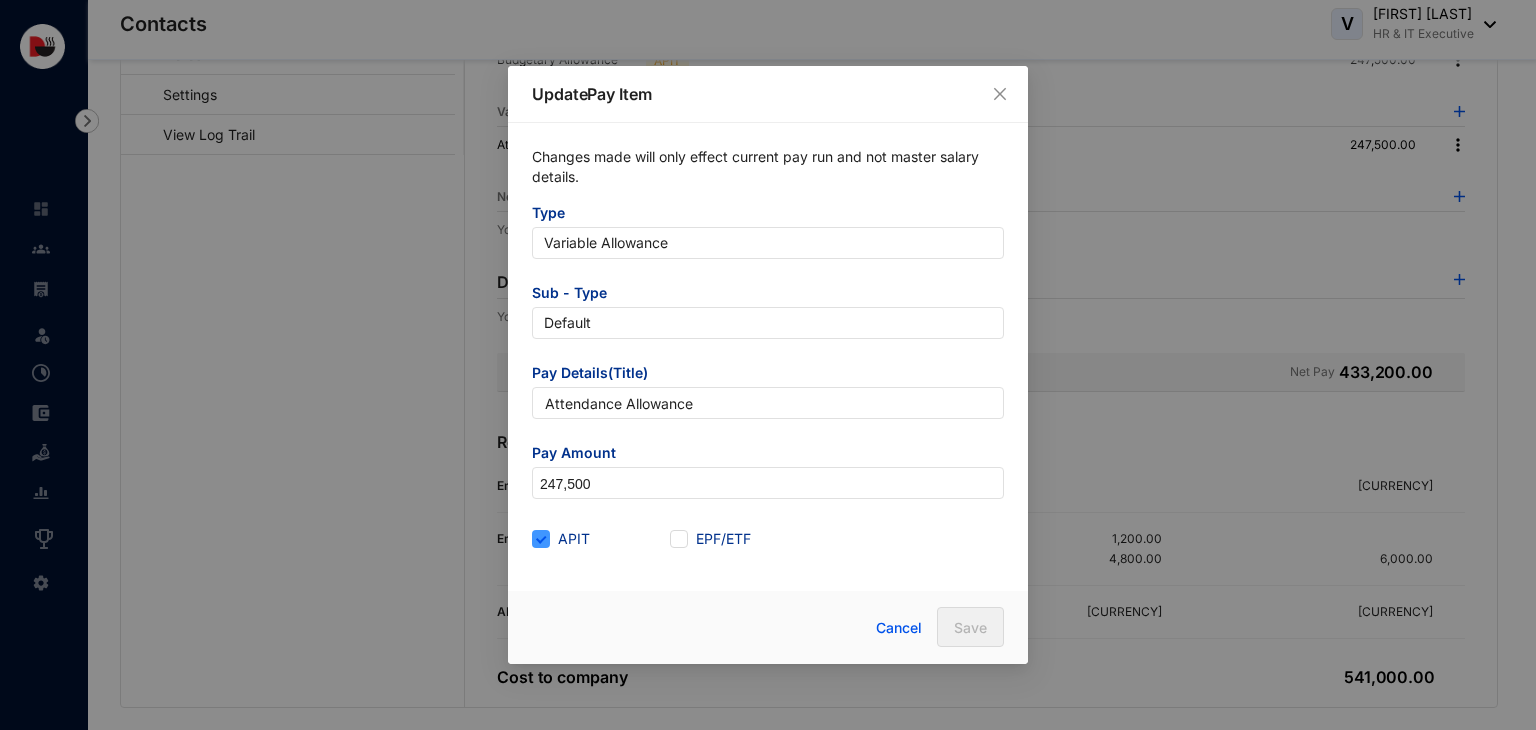 click on "APIT" at bounding box center [539, 537] 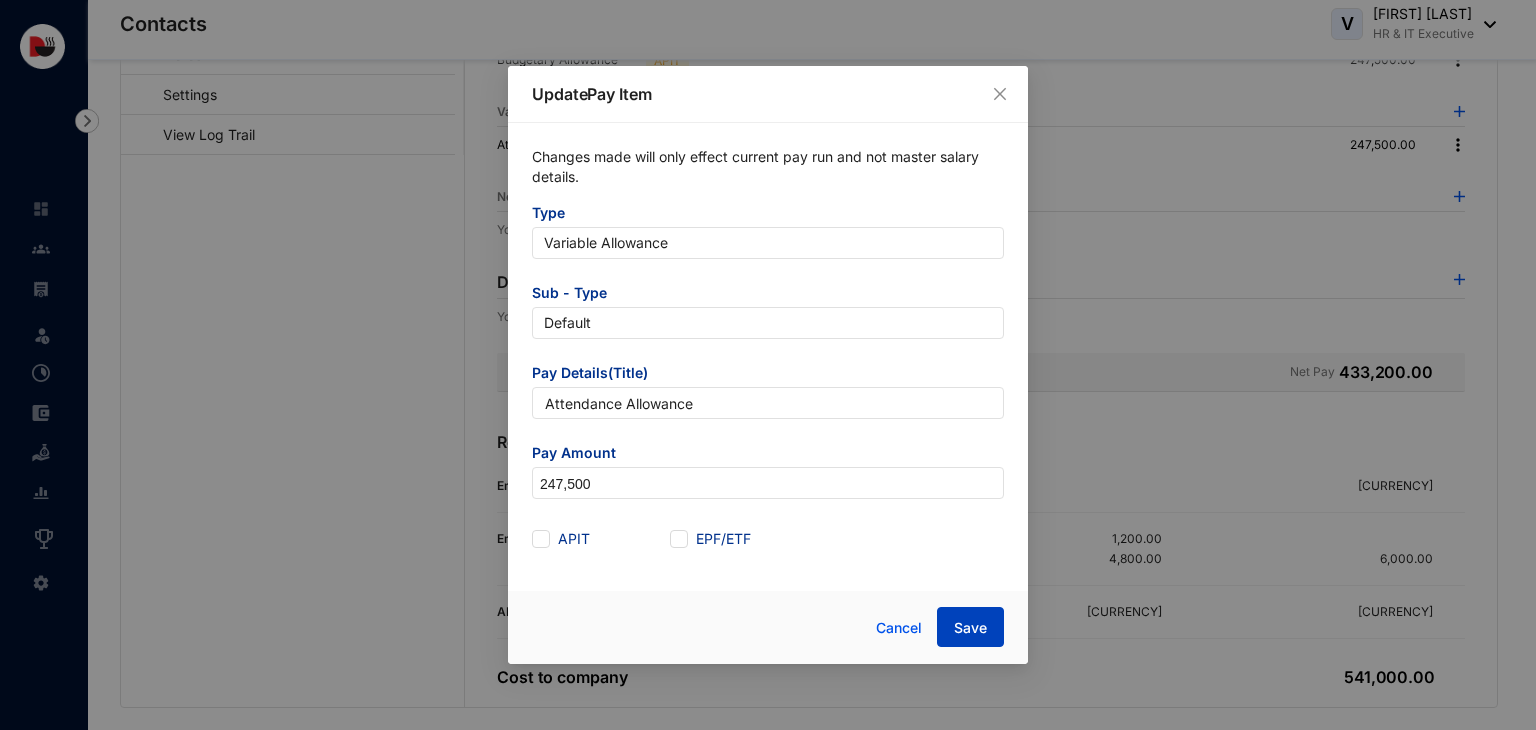 click on "Save" at bounding box center [970, 628] 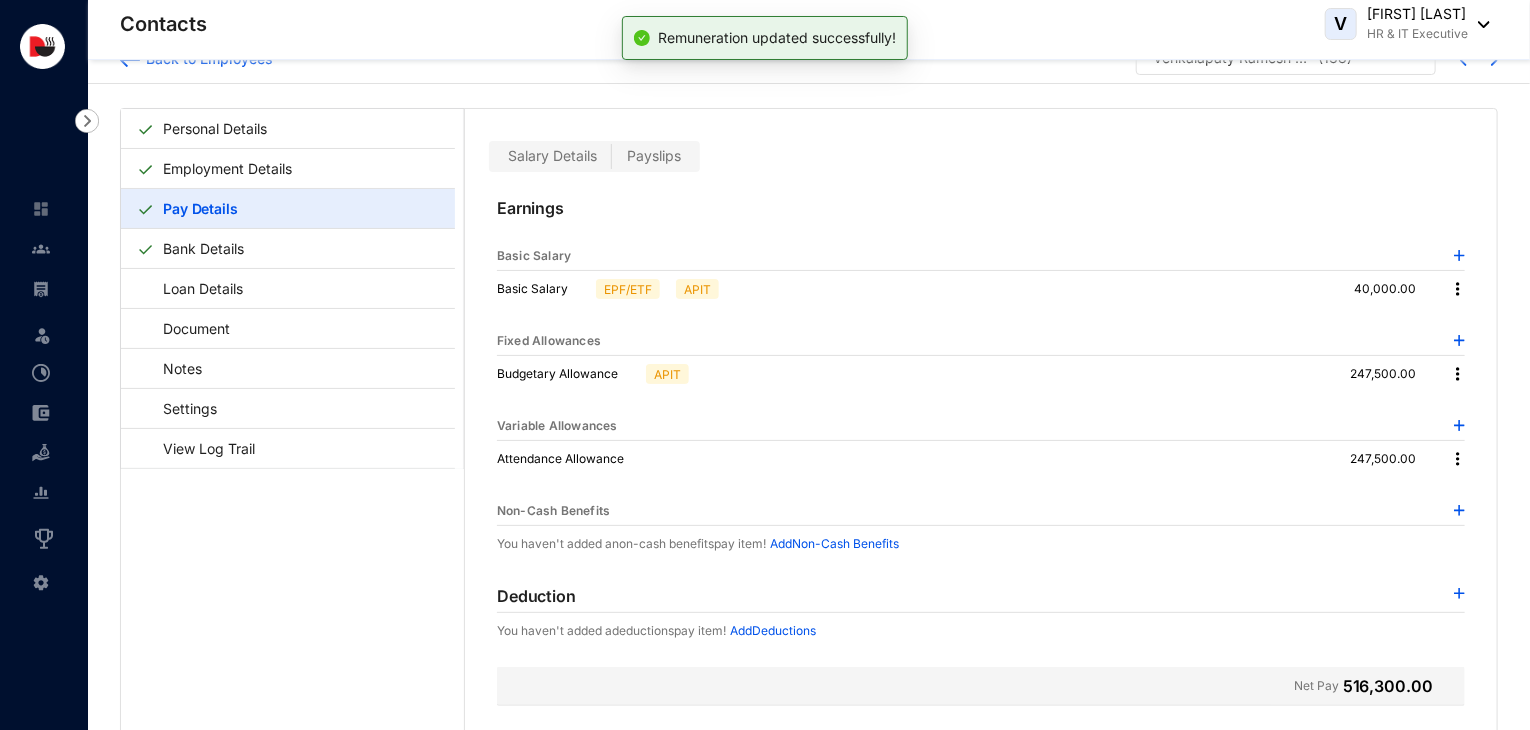 scroll, scrollTop: 24, scrollLeft: 0, axis: vertical 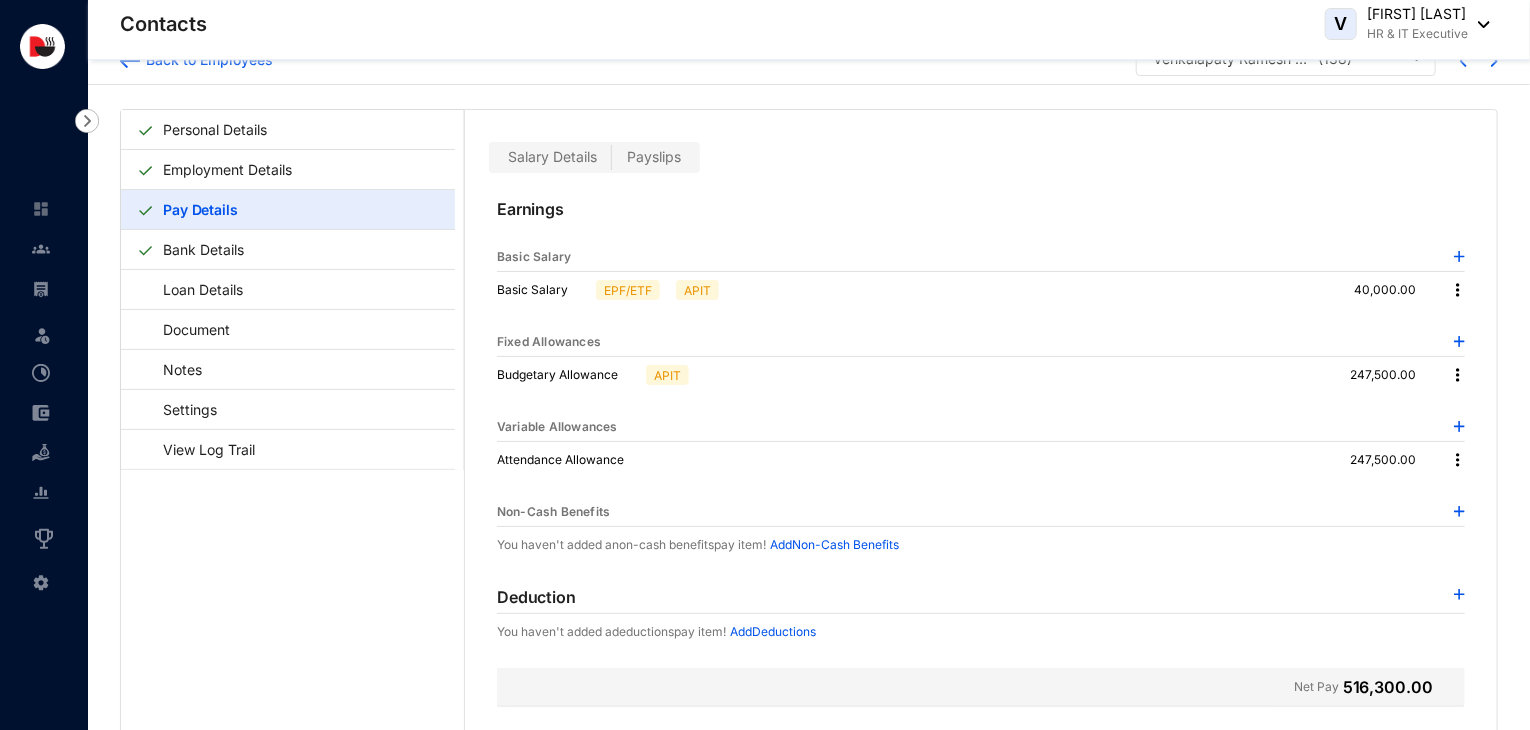click at bounding box center (1458, 375) 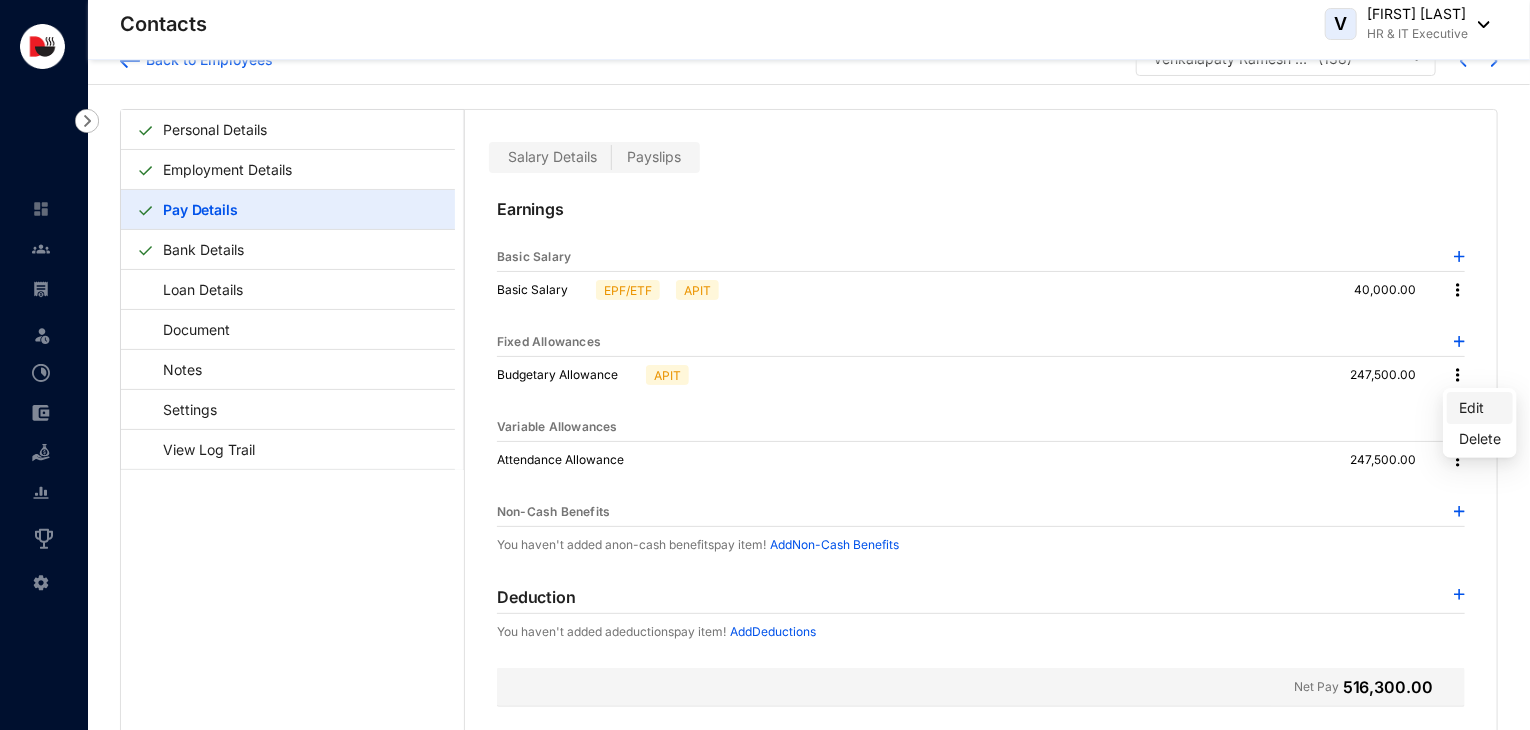 click on "Edit" at bounding box center [1480, 408] 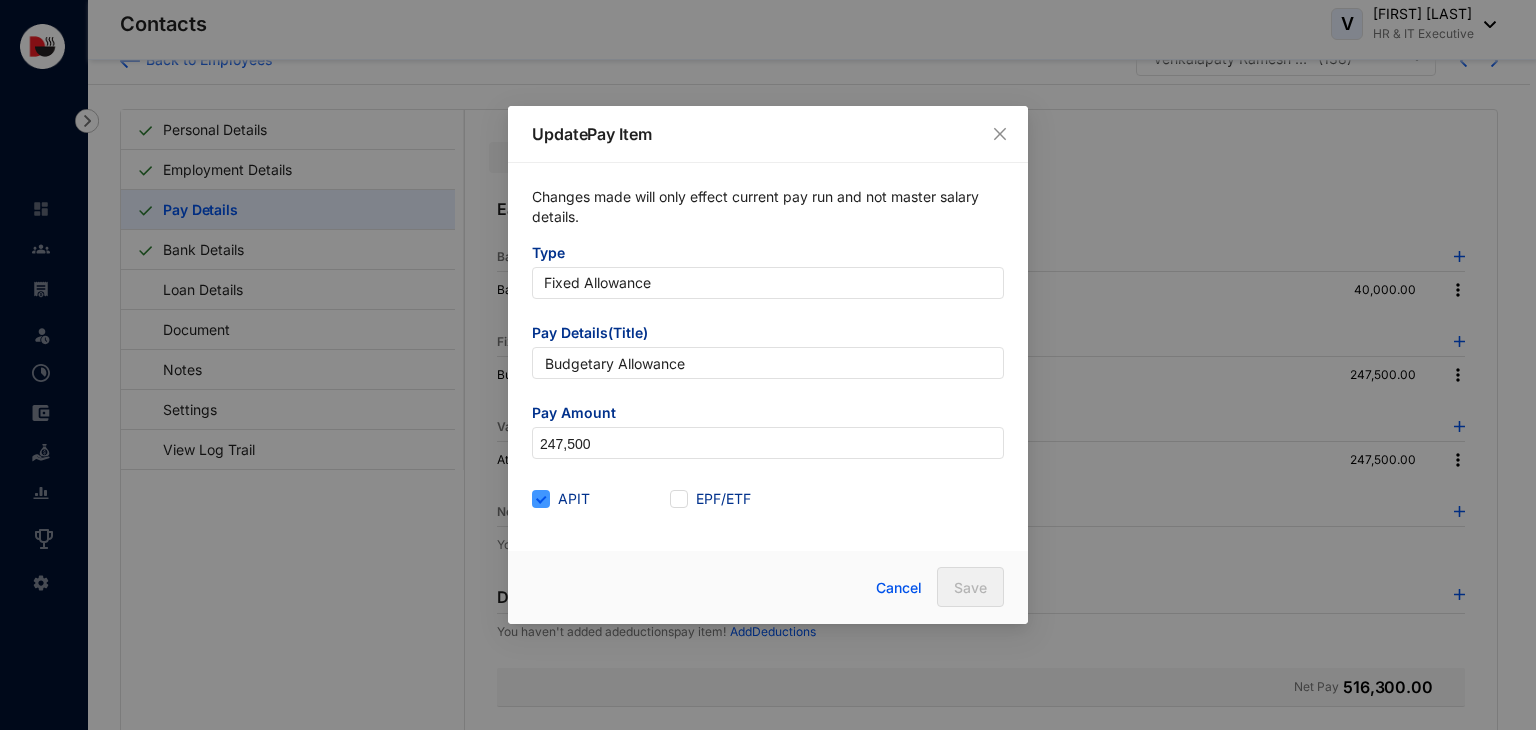 click on "APIT" at bounding box center [574, 499] 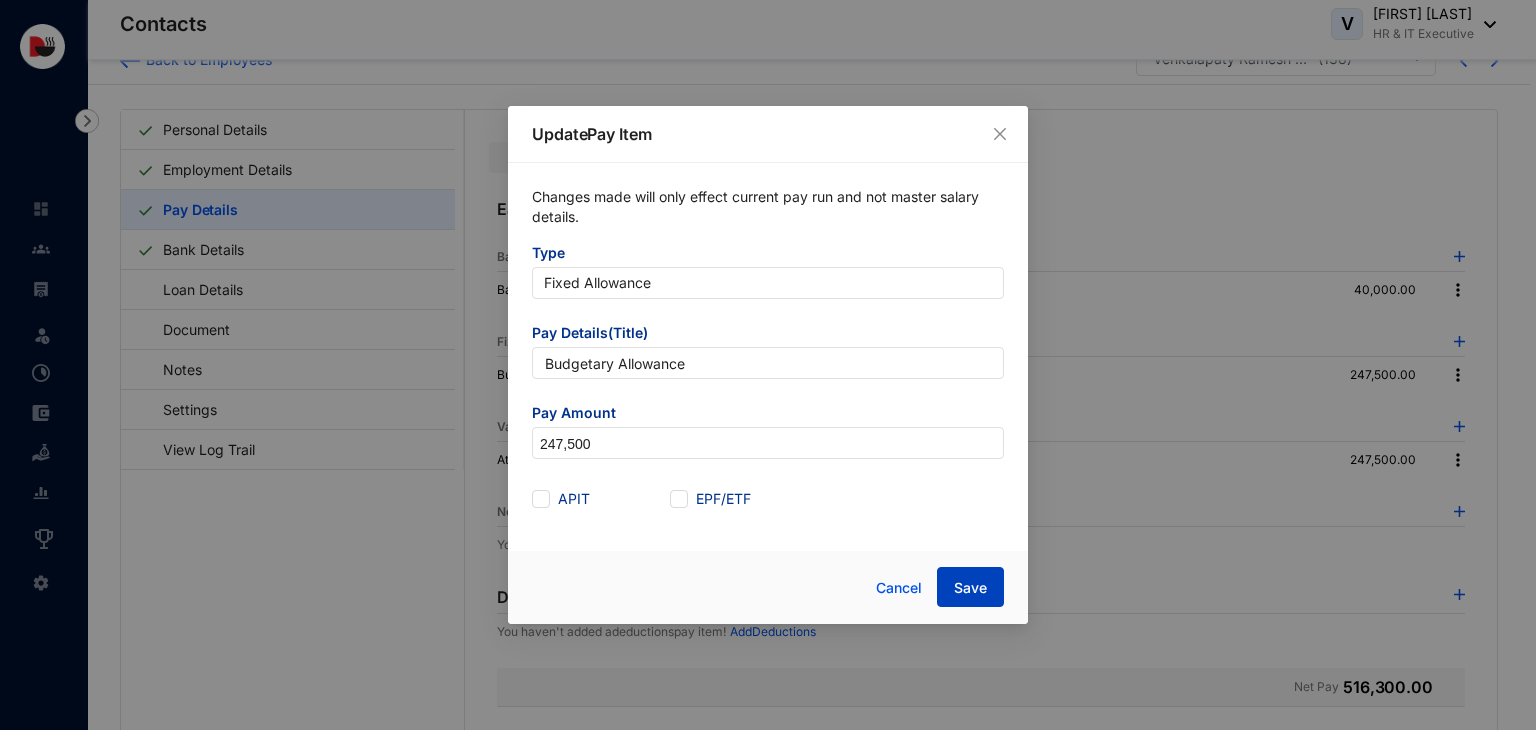click on "Save" at bounding box center (970, 588) 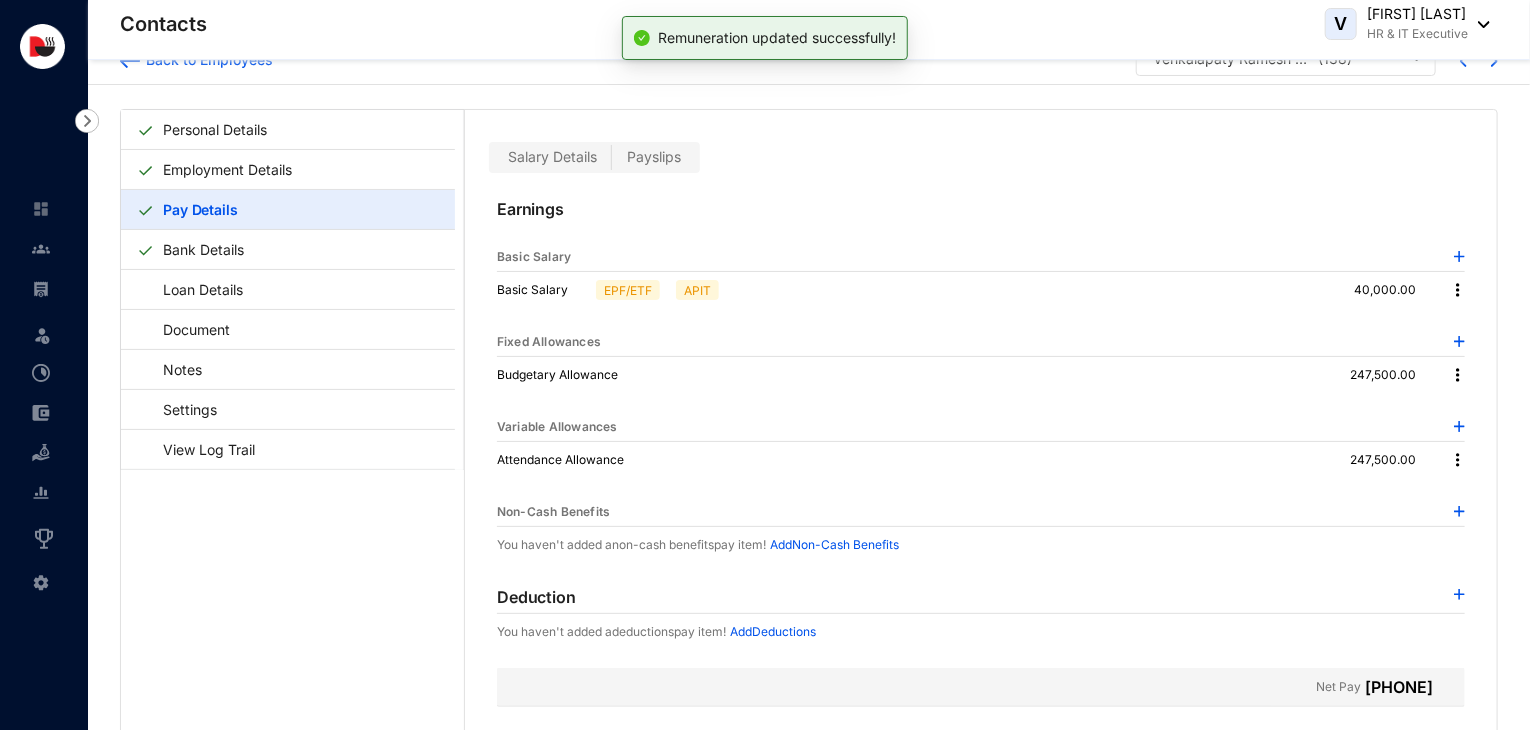 scroll, scrollTop: 48, scrollLeft: 0, axis: vertical 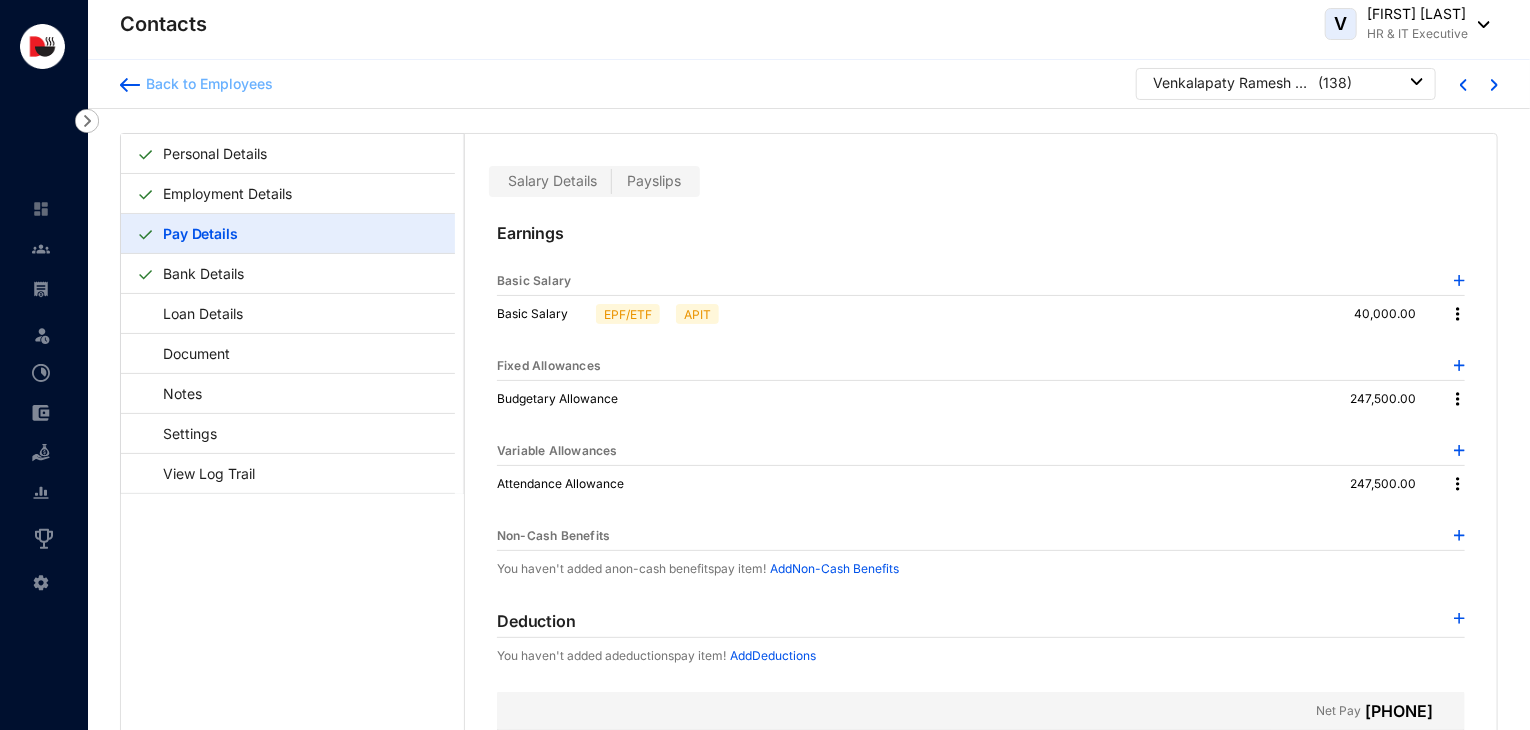 click on "Back to Employees" at bounding box center [206, 84] 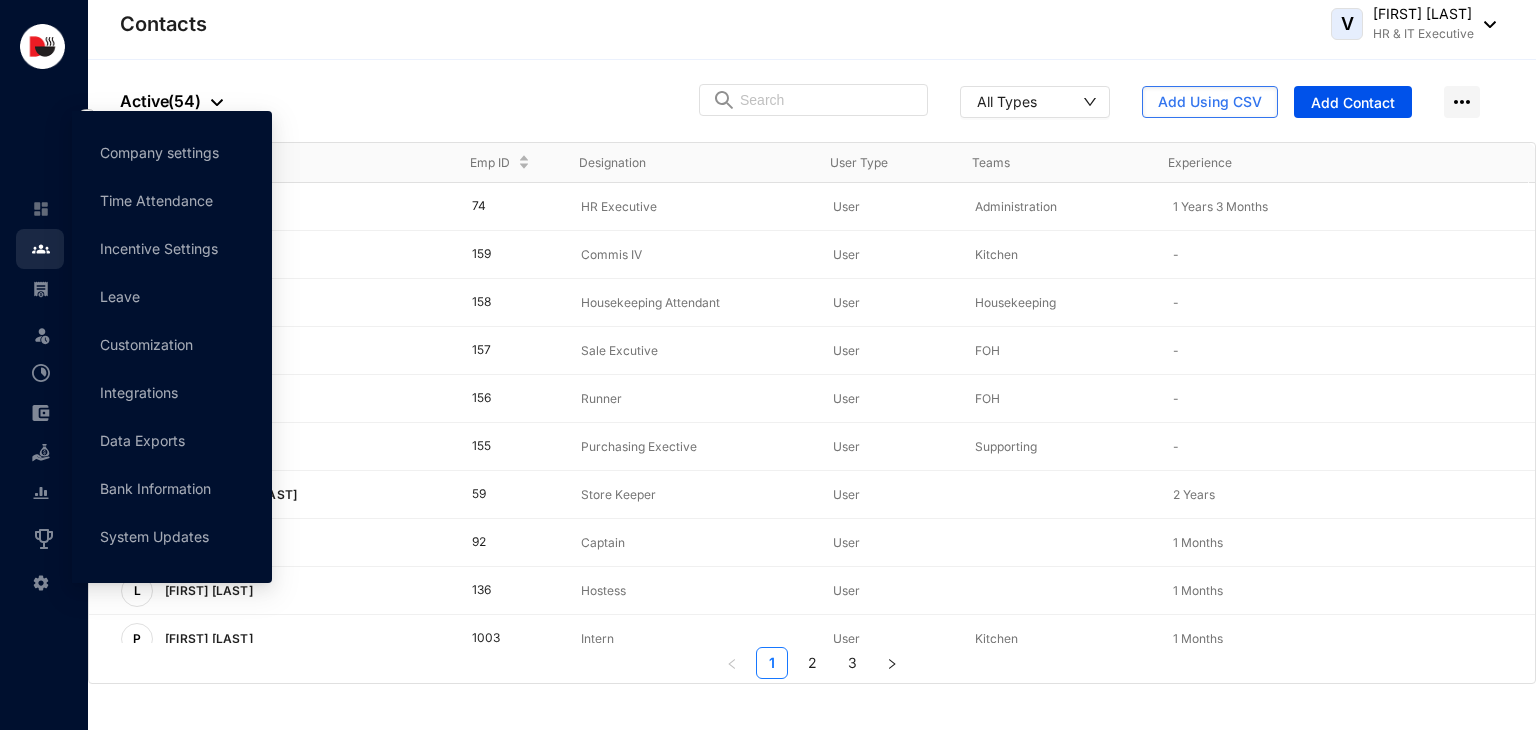 click at bounding box center [41, 583] 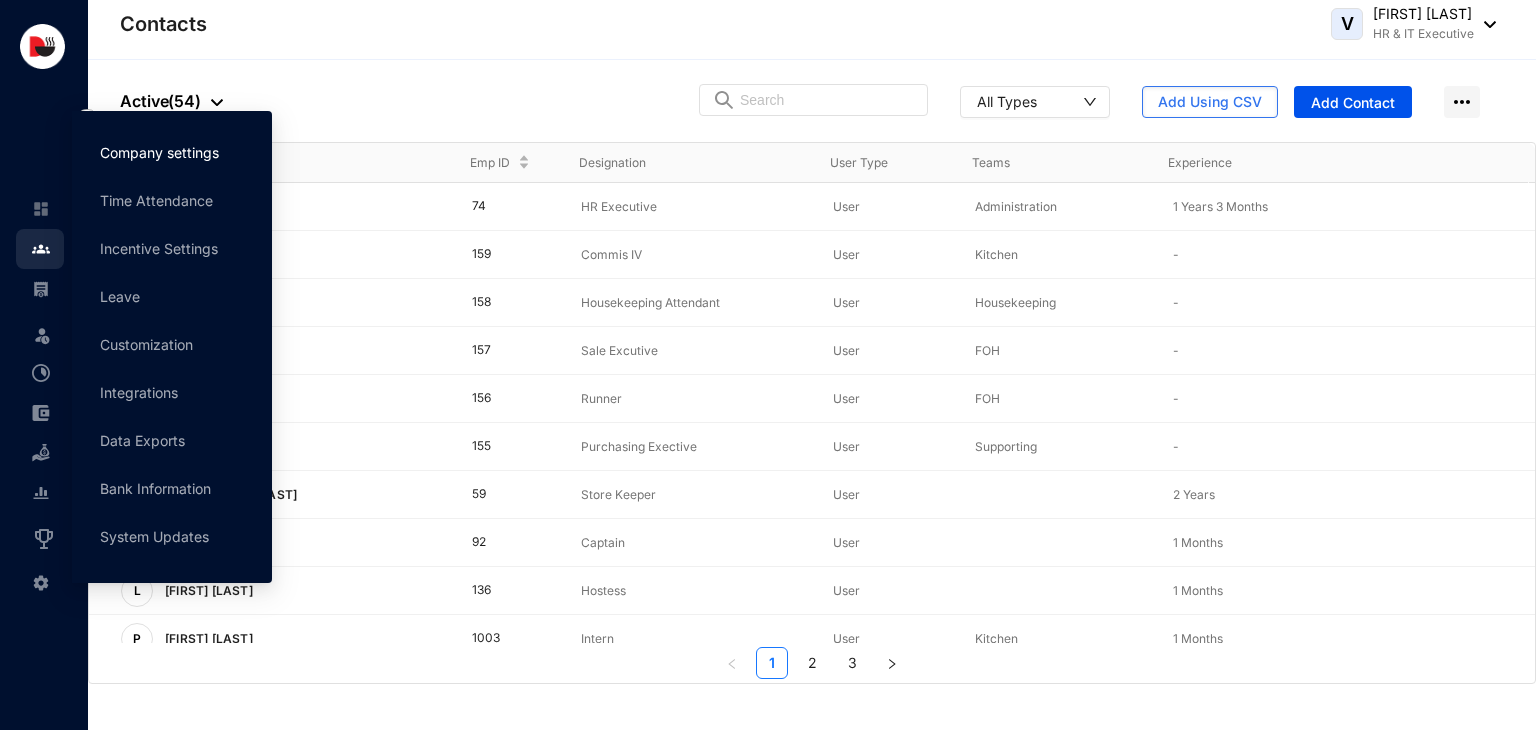 click on "Company settings" at bounding box center [159, 152] 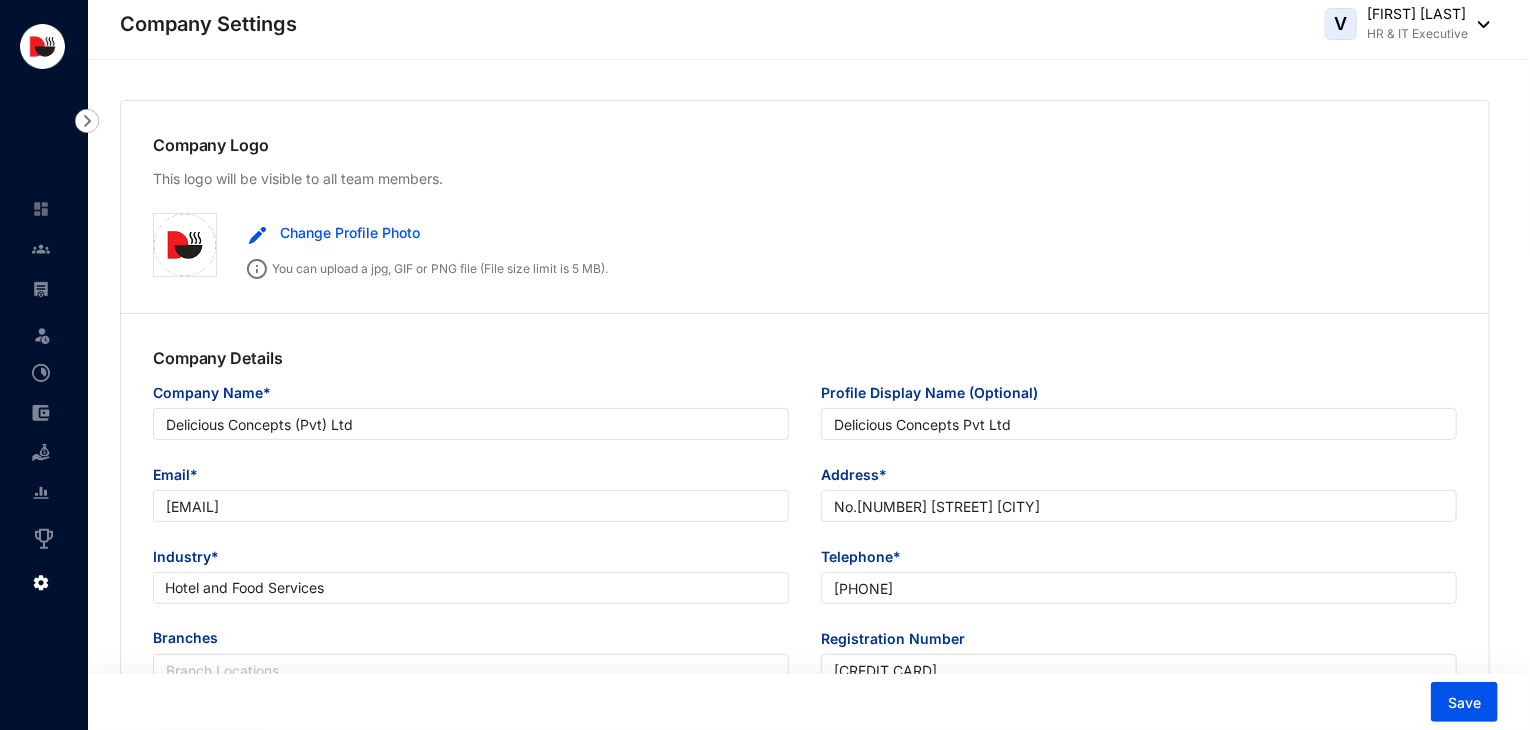click on "Company Details Company Name* Delicious Concepts (Pvt) Ltd Profile Display Name (Optional) Delicious Concepts Pvt Ltd Email* businesshead@deliciousconcepts.lk Address* No.20 Station Road Bambalapitiya Industry* Hotel and Food Services Telephone* 0112550055 Branches Colombo Registration Number P V 00253300" at bounding box center (805, 544) 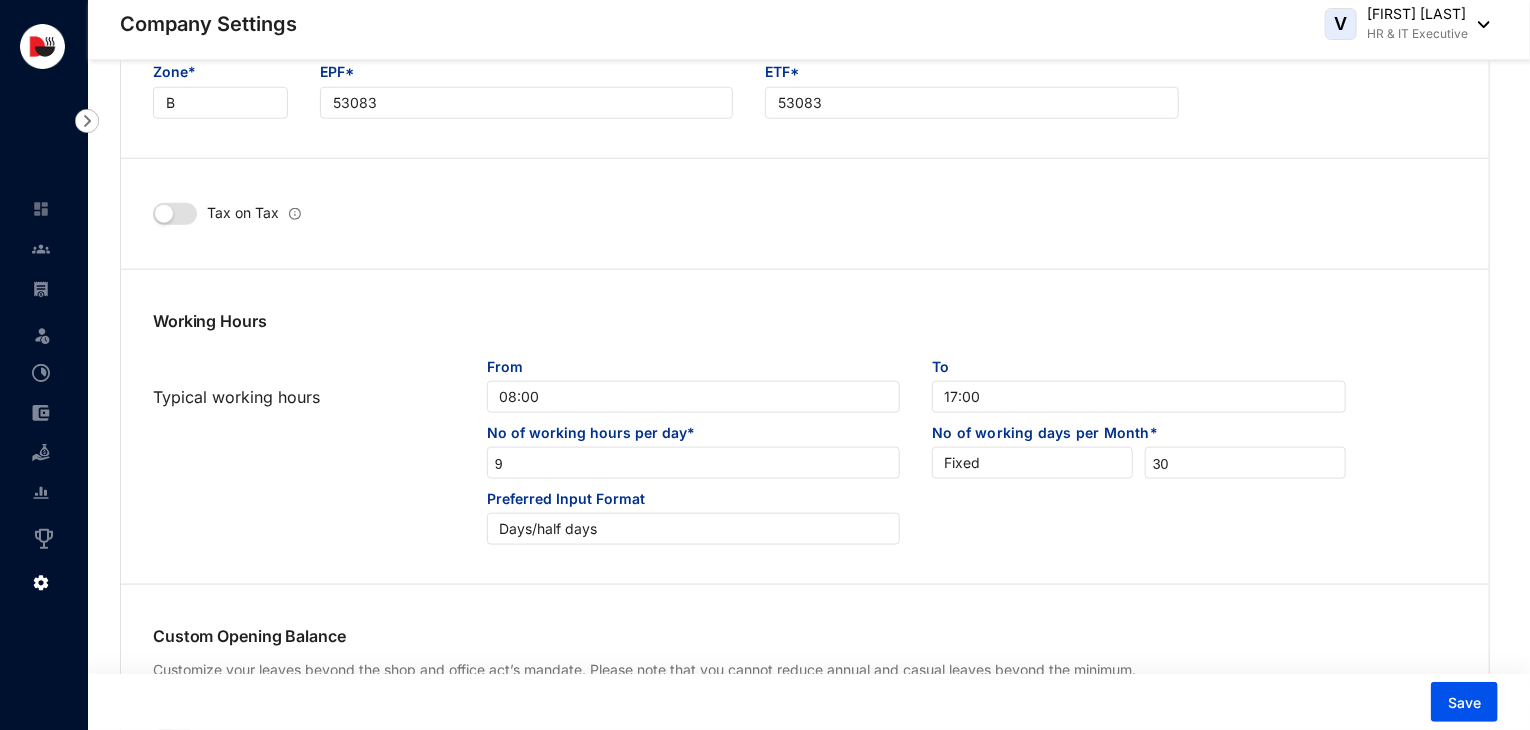 scroll, scrollTop: 964, scrollLeft: 0, axis: vertical 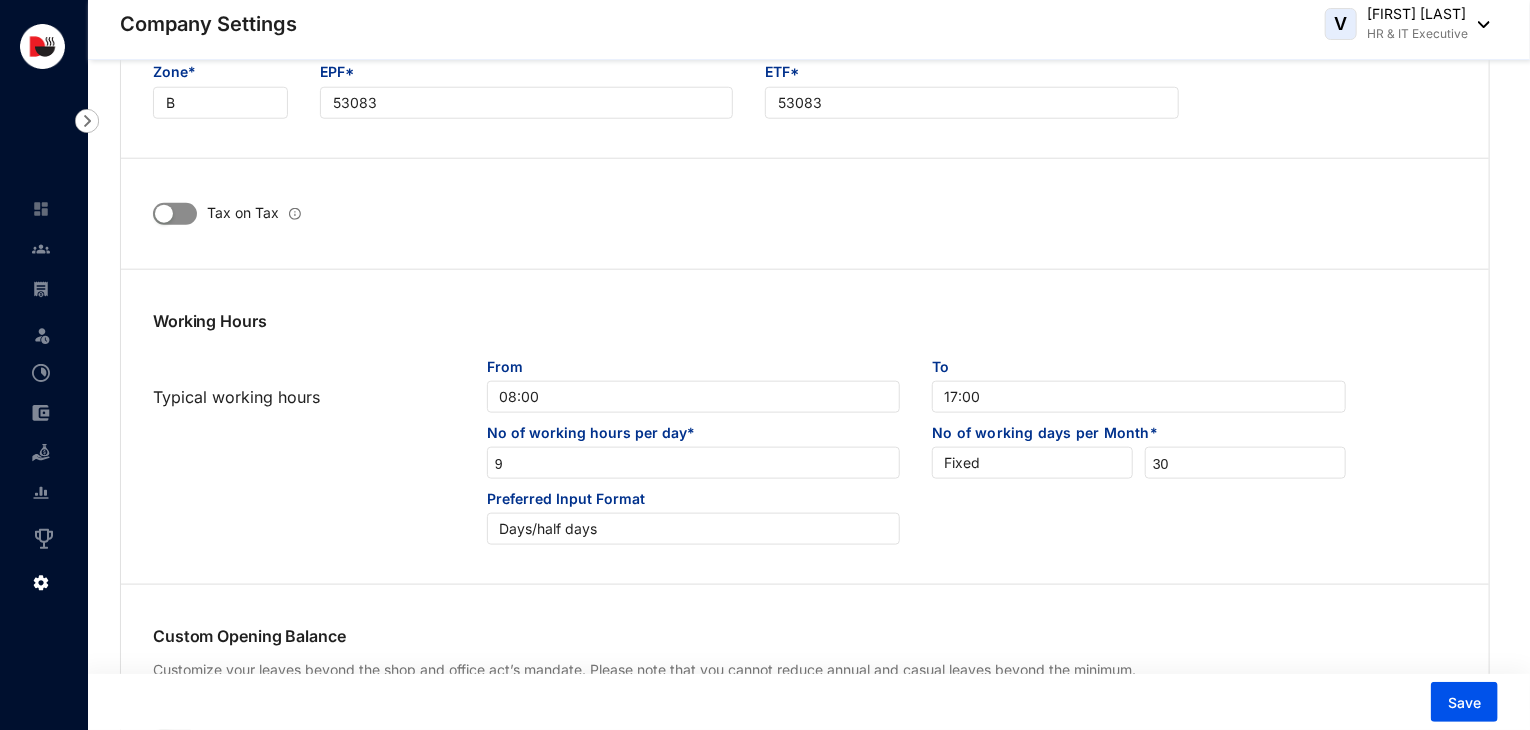 click at bounding box center [175, 214] 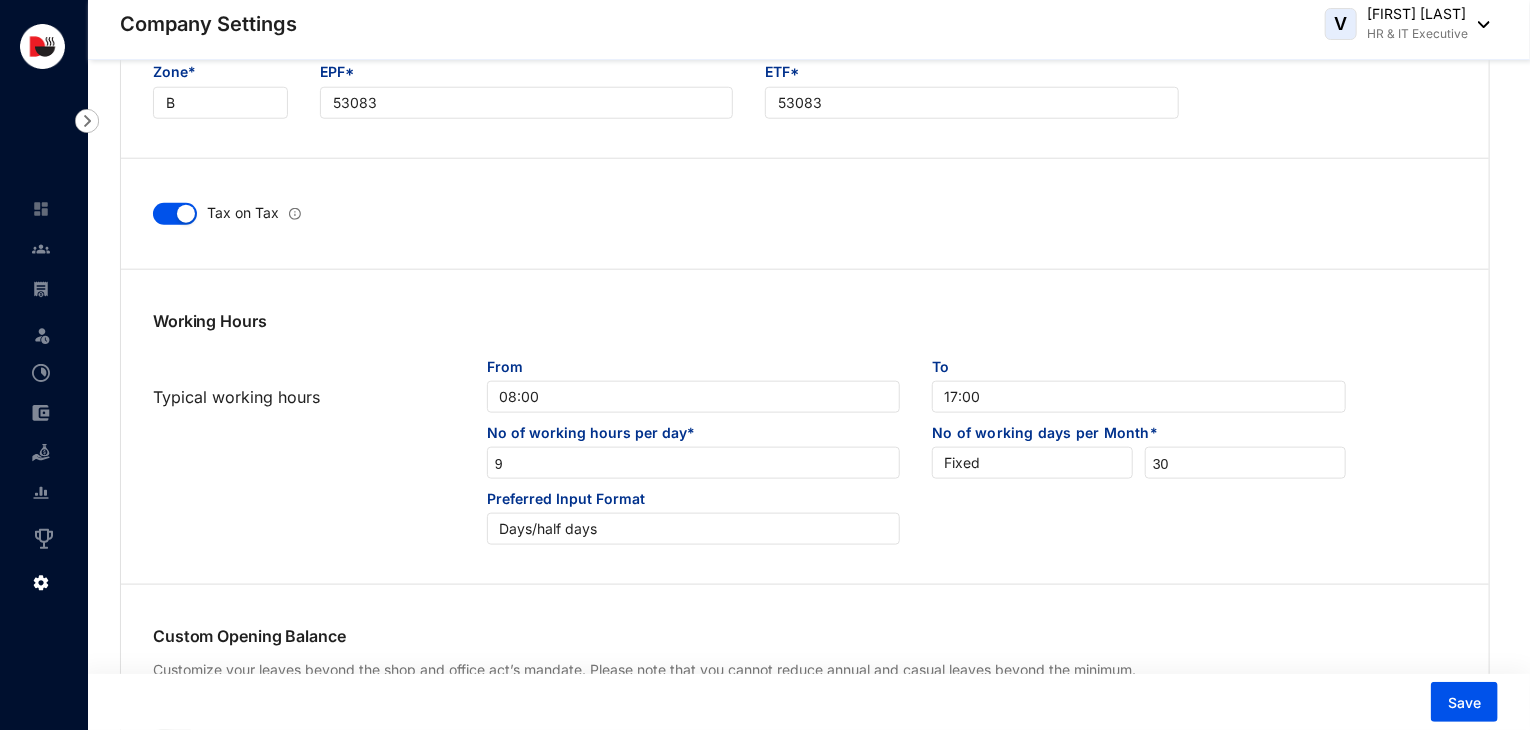 click at bounding box center [186, 214] 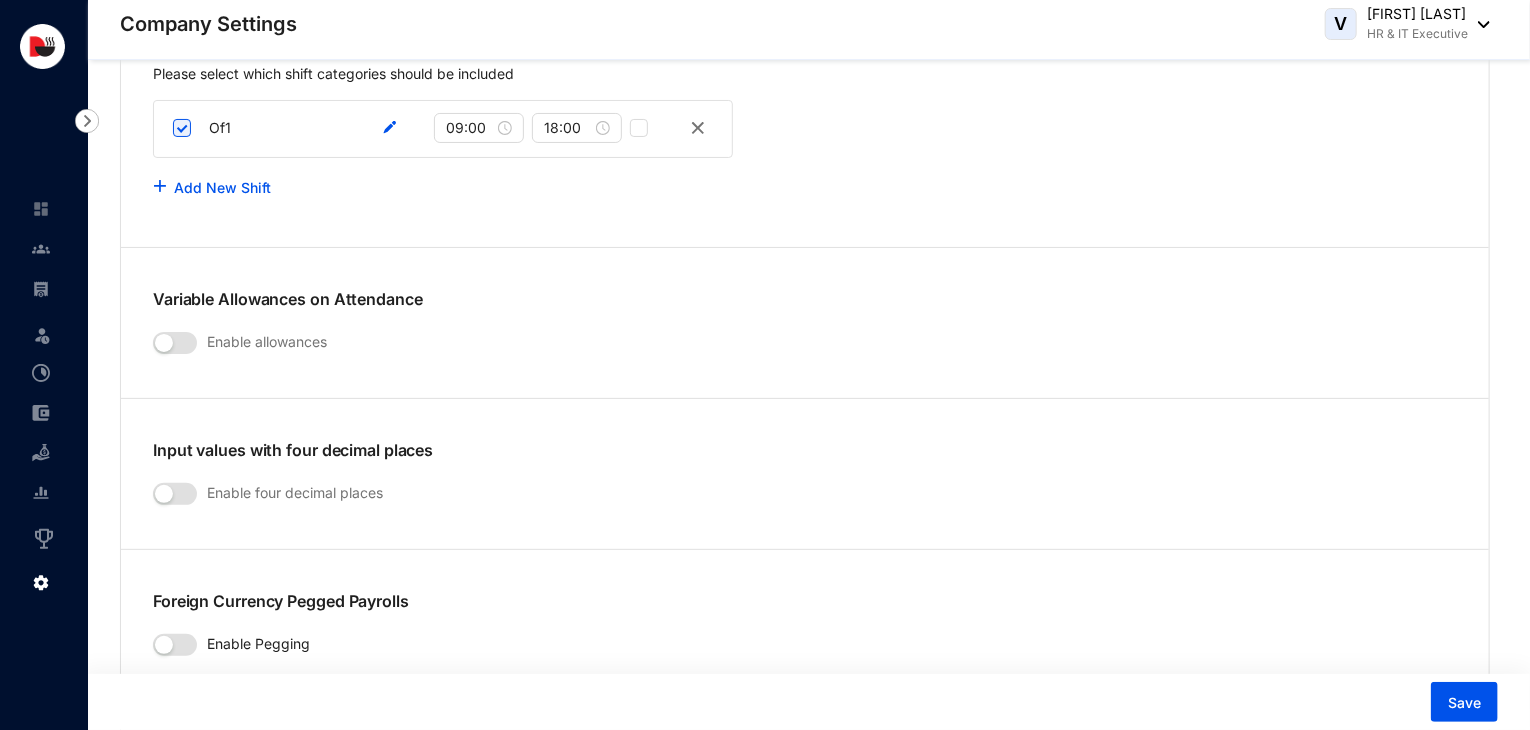 scroll, scrollTop: 3899, scrollLeft: 0, axis: vertical 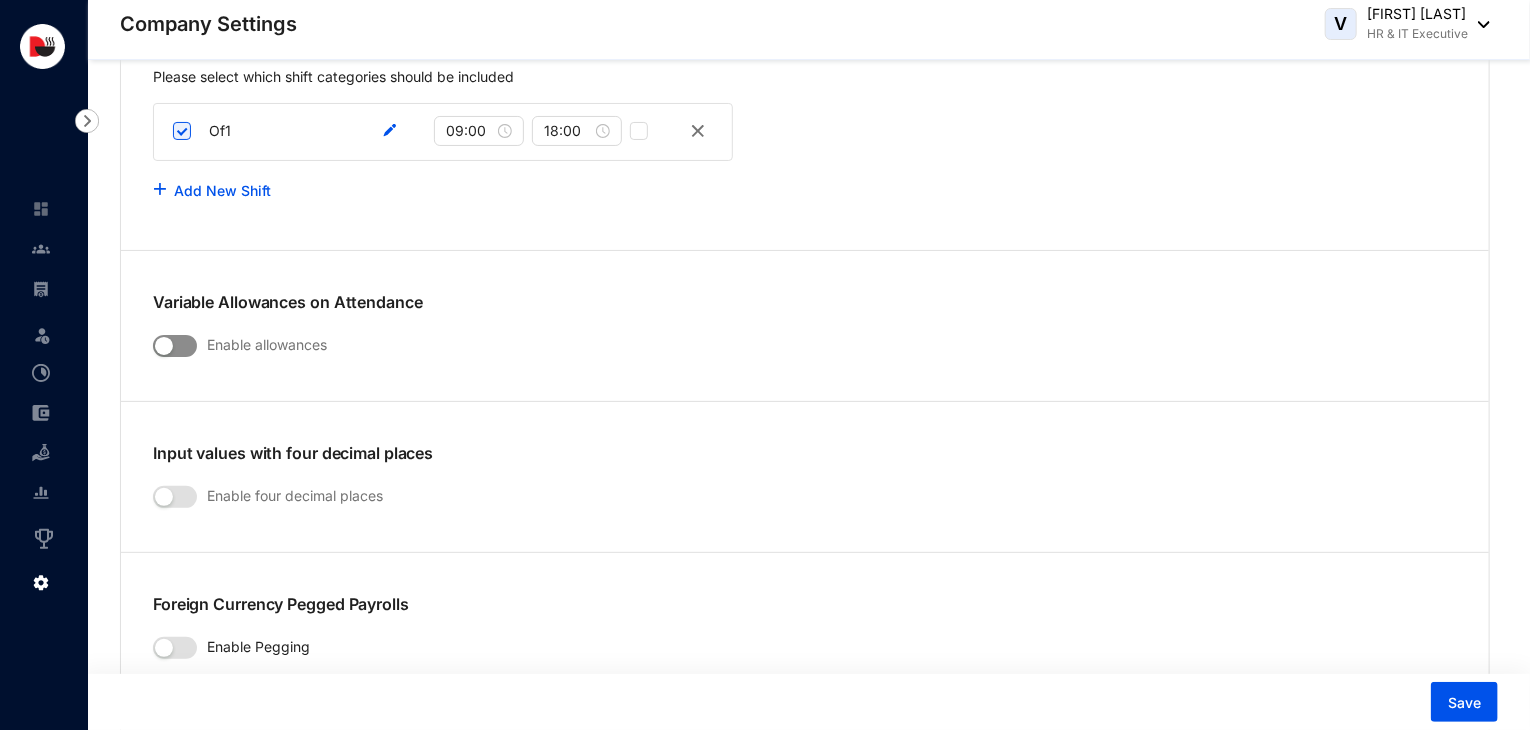 click at bounding box center (175, 346) 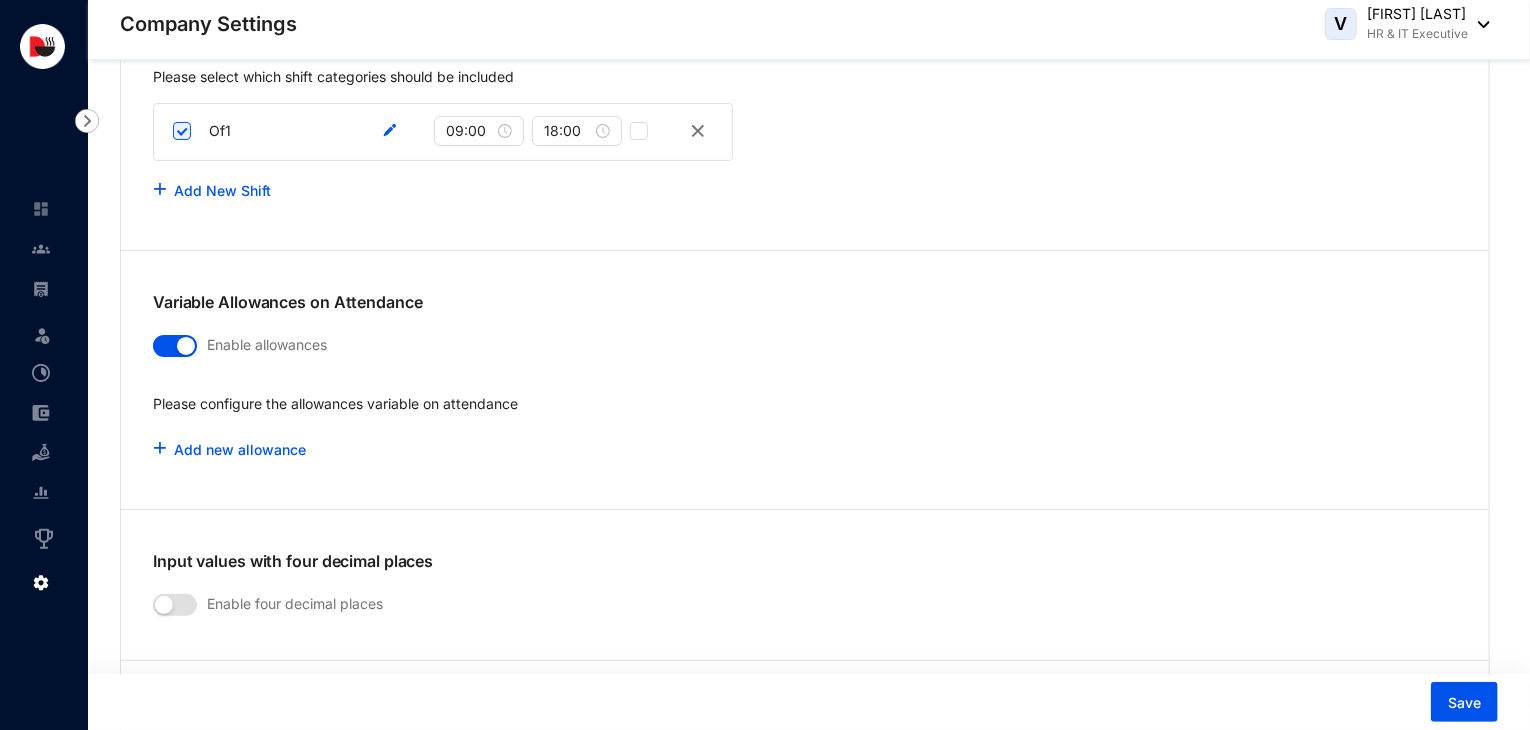 click at bounding box center [175, 346] 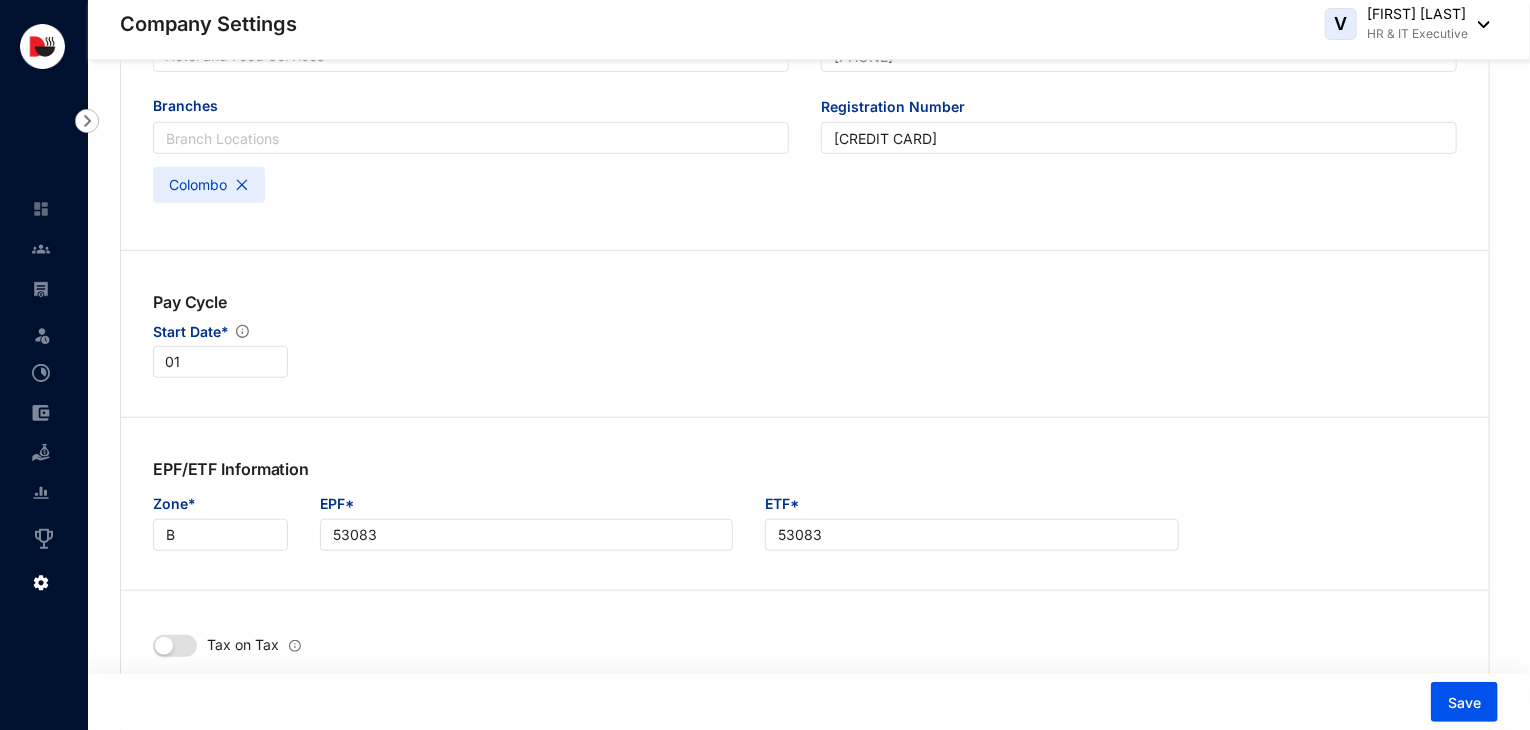 scroll, scrollTop: 0, scrollLeft: 0, axis: both 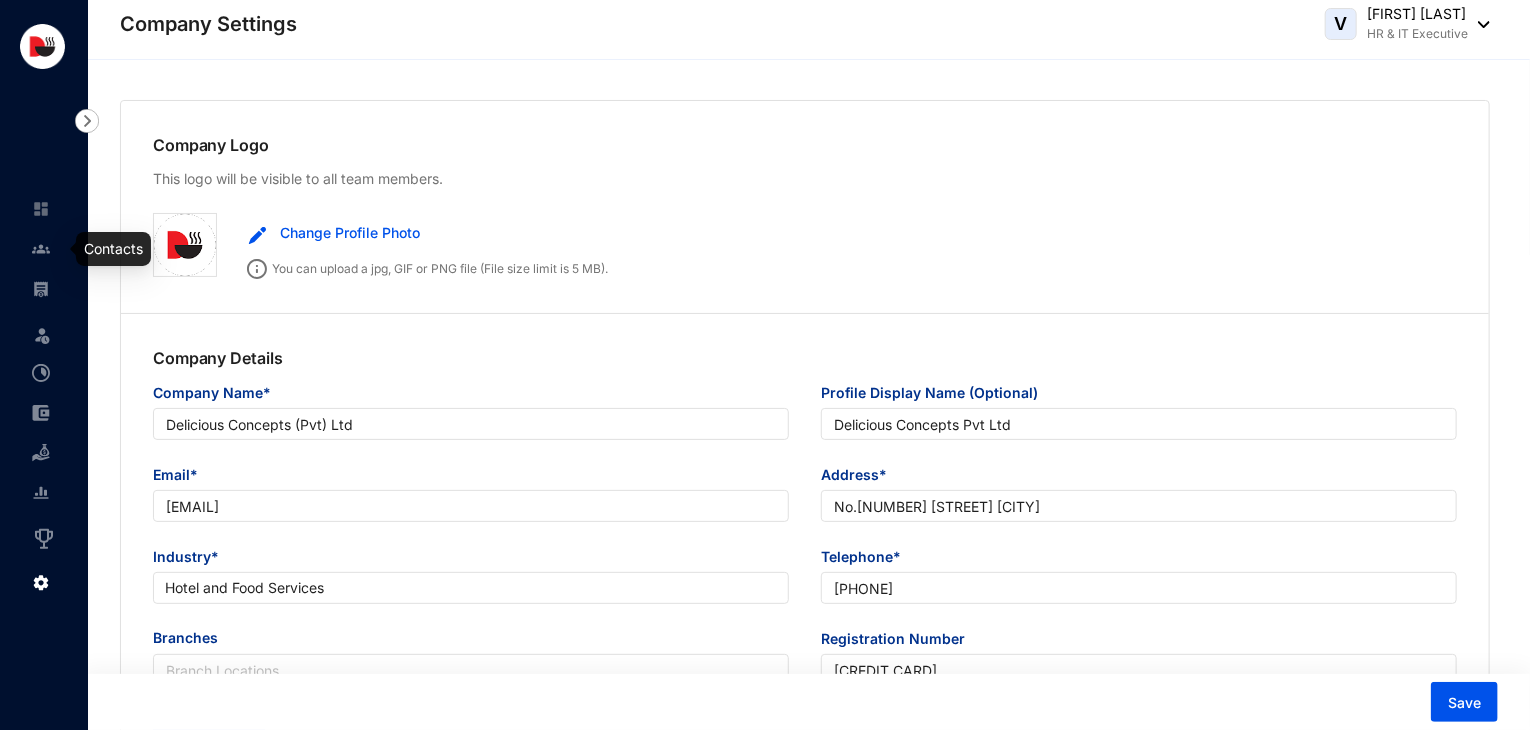 click at bounding box center [41, 249] 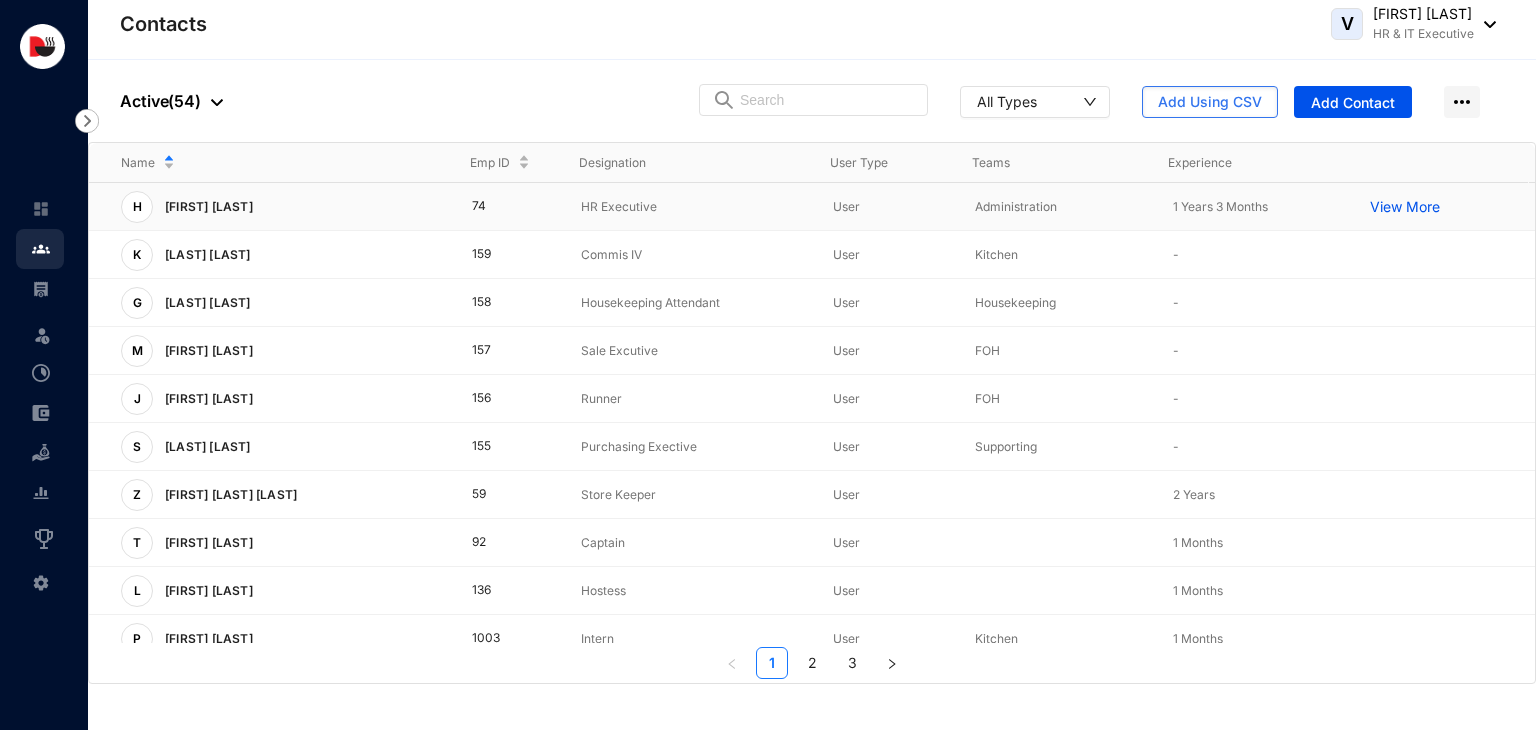 click on "View More" at bounding box center [1410, 207] 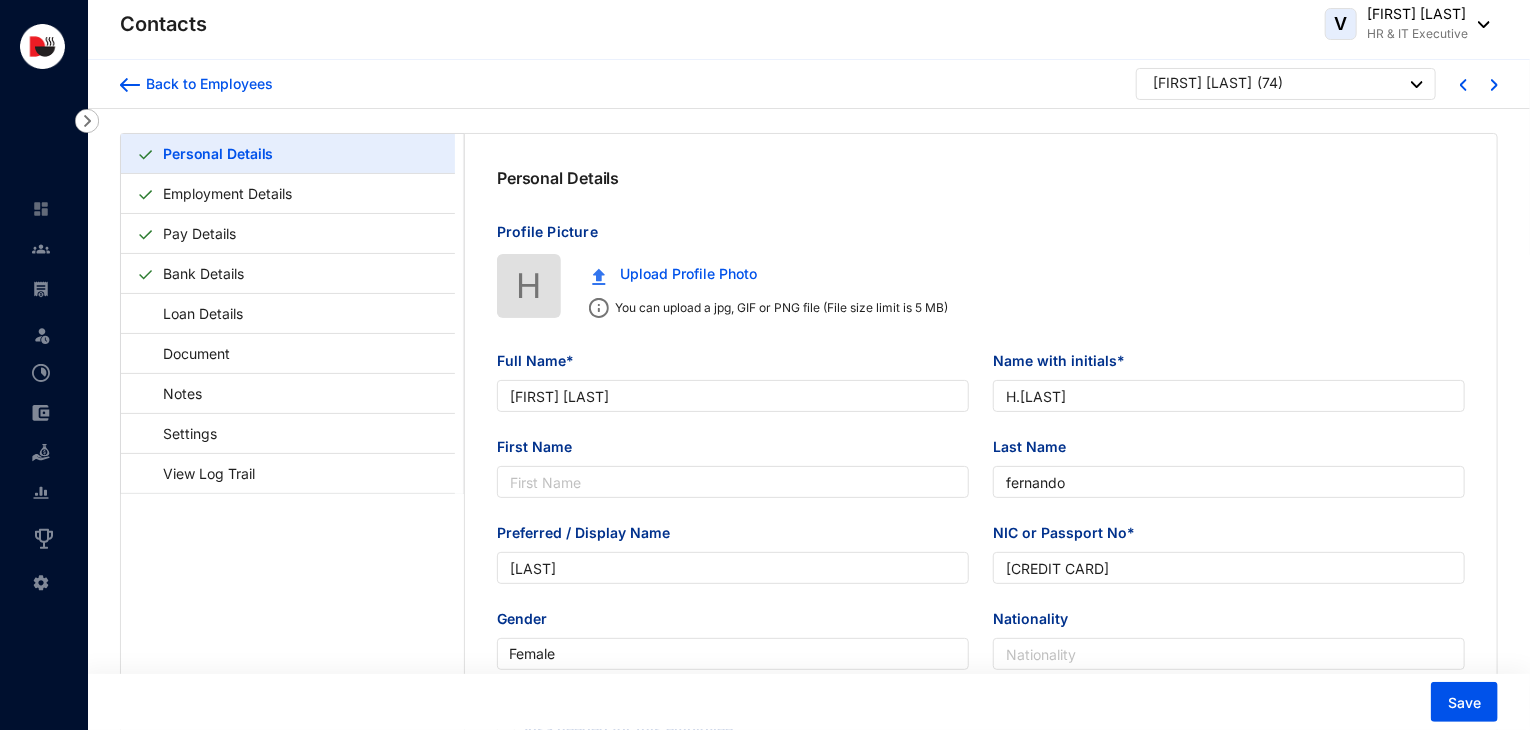 type on "[FIRST] [LAST]" 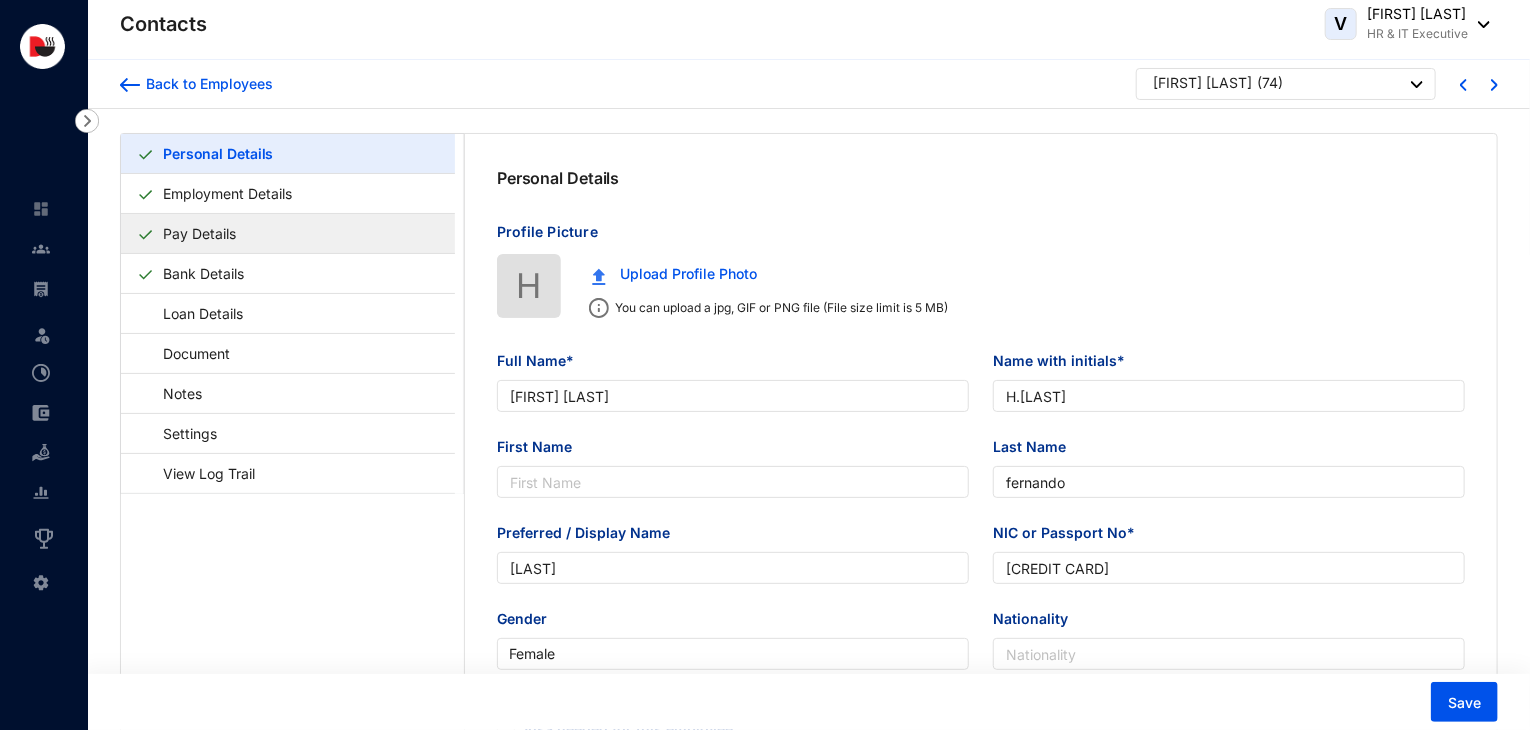 click on "Pay Details" at bounding box center (199, 233) 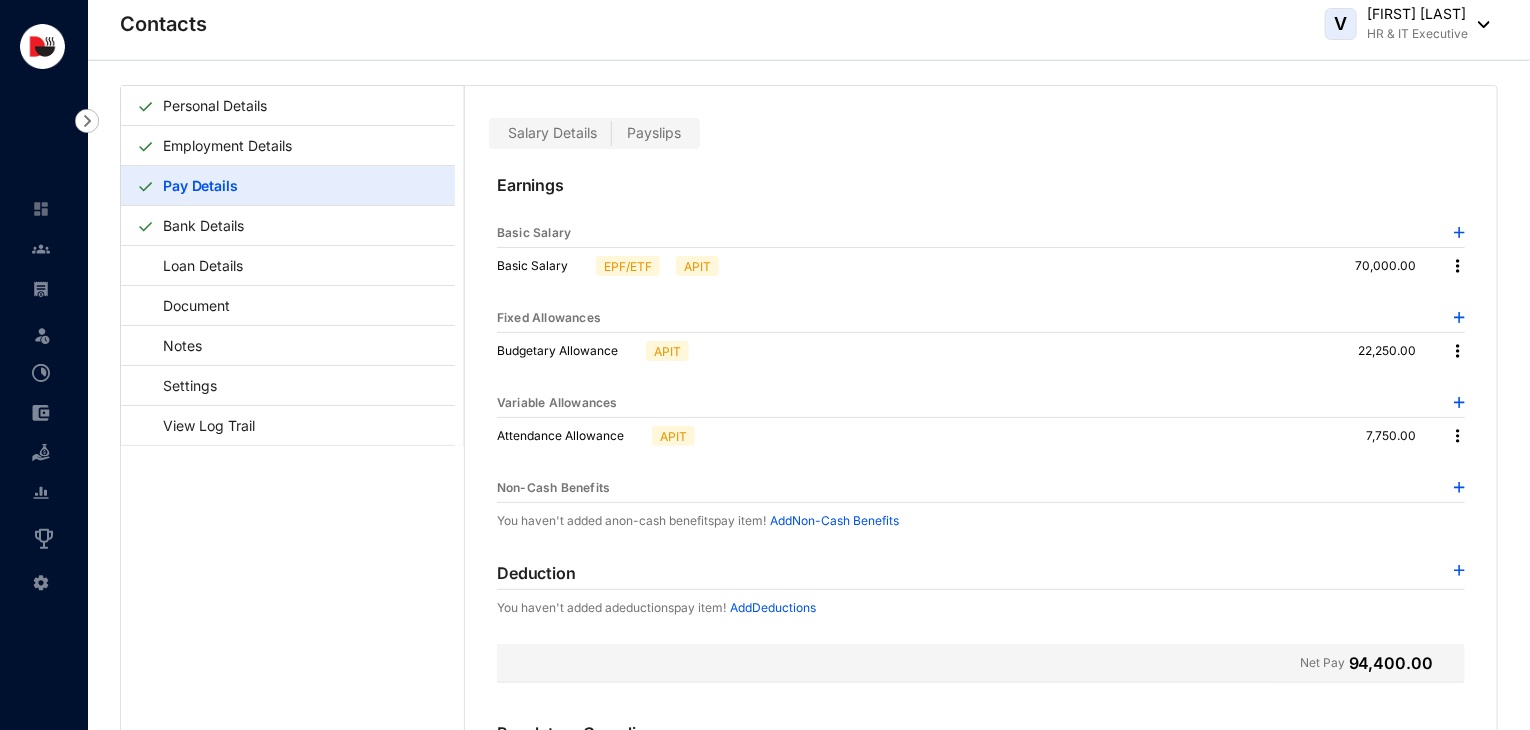 scroll, scrollTop: 0, scrollLeft: 0, axis: both 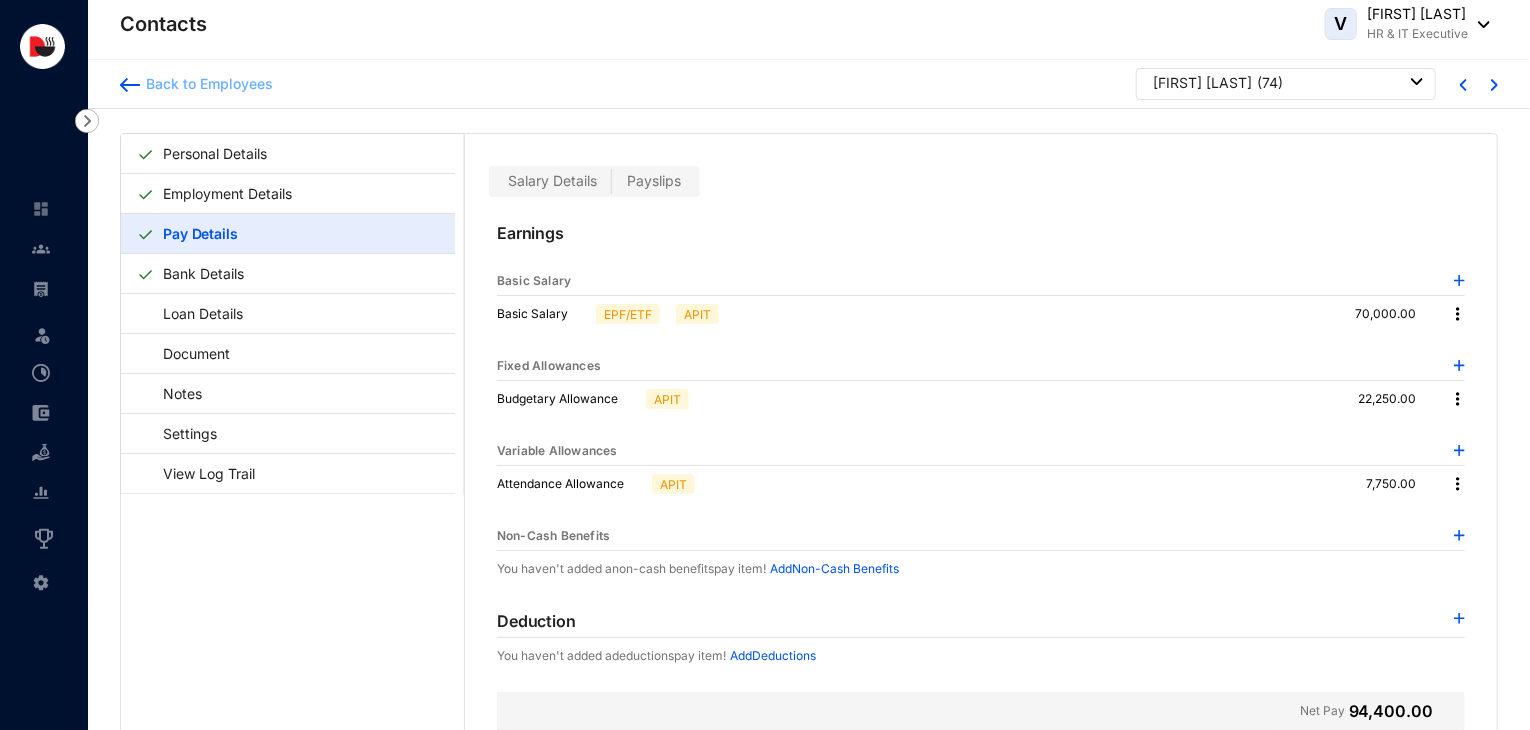 click on "Back to Employees" at bounding box center [206, 84] 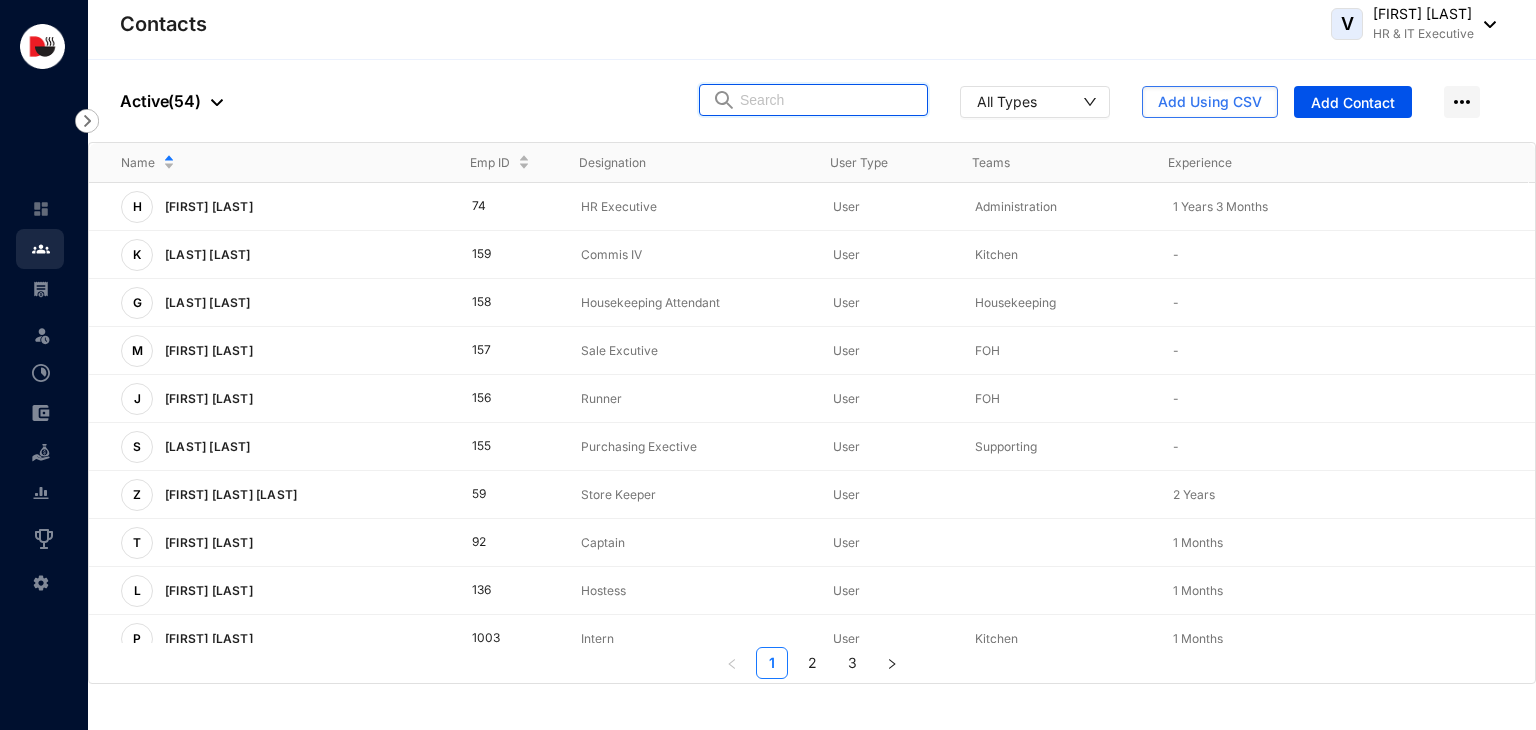 click at bounding box center (827, 100) 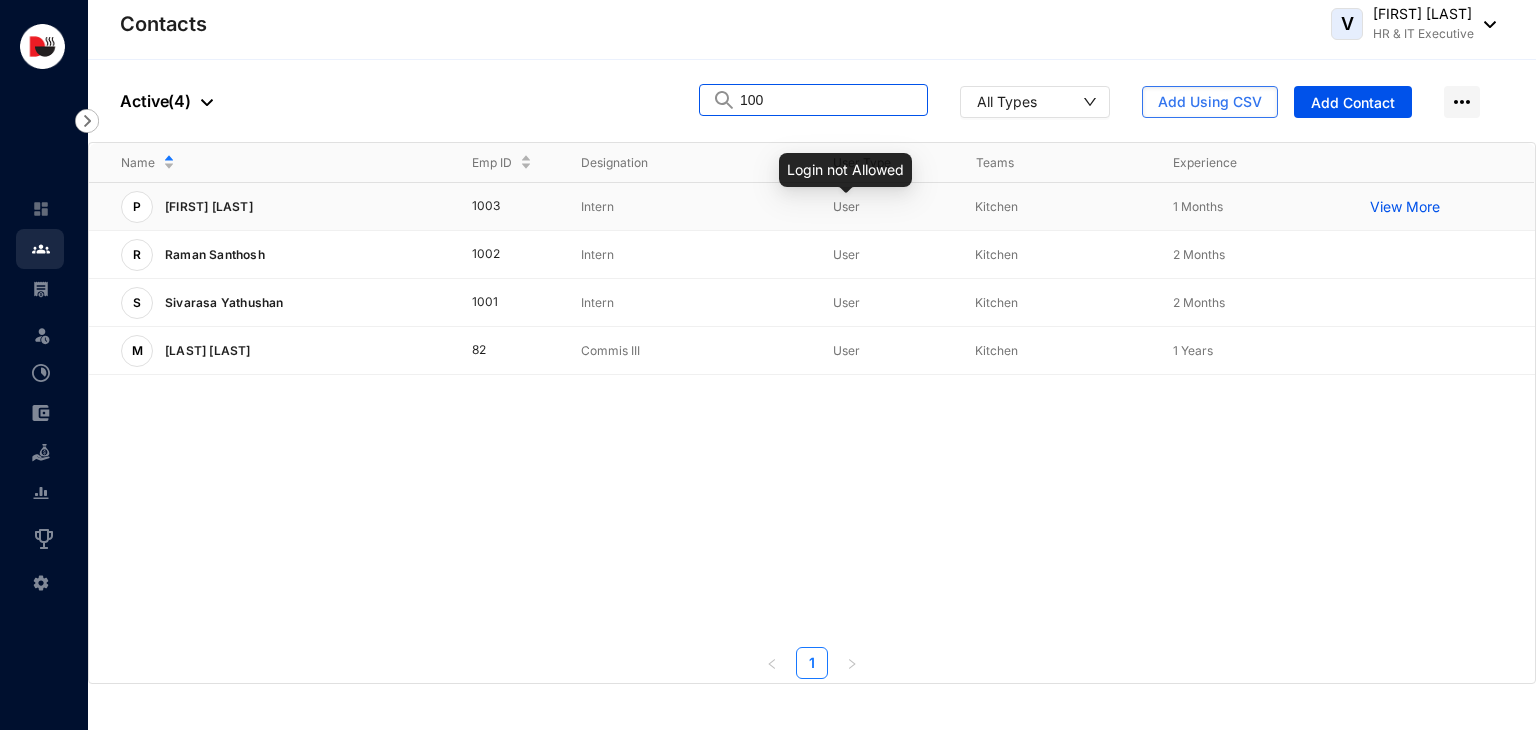 type on "100" 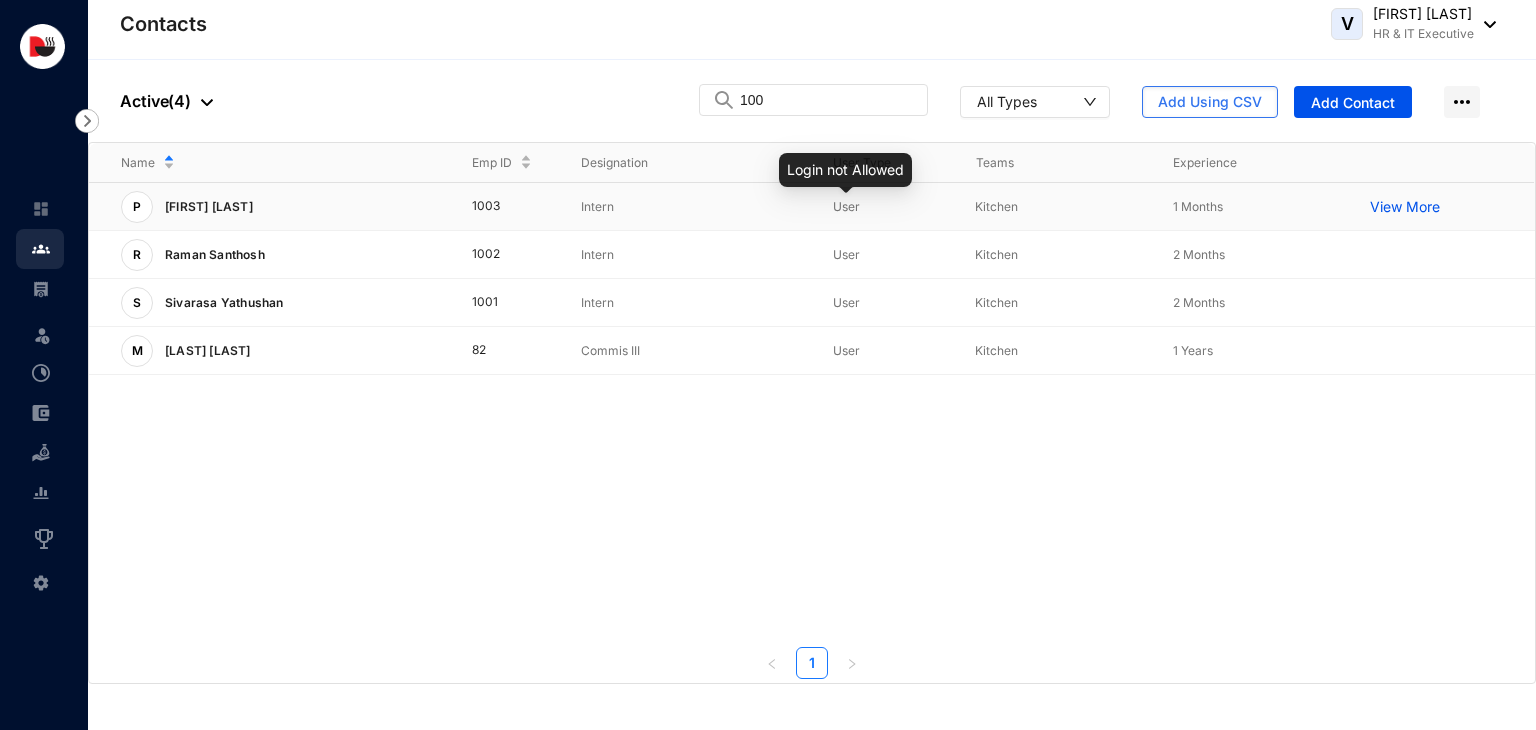 click on "User" at bounding box center [846, 206] 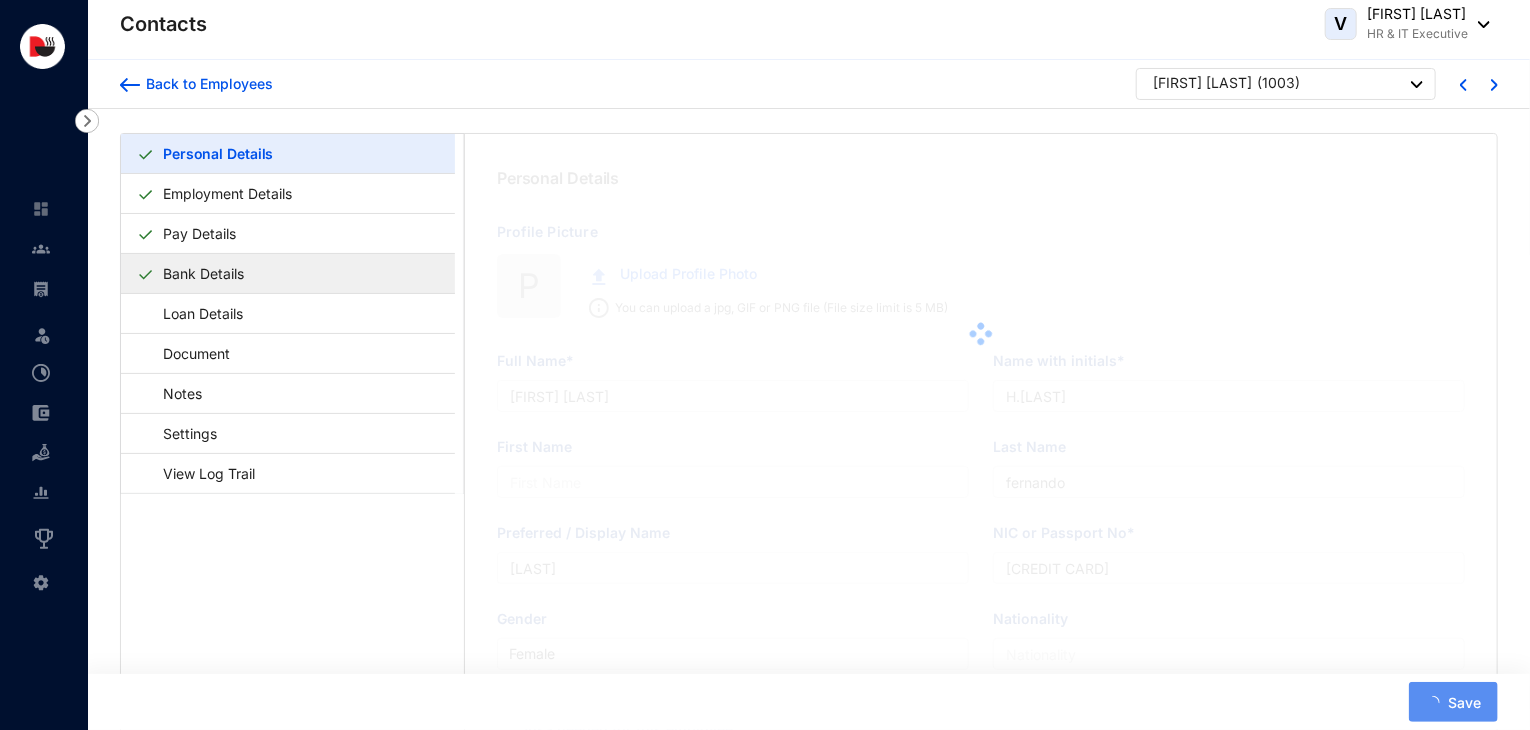type on "[FIRST] [LAST]" 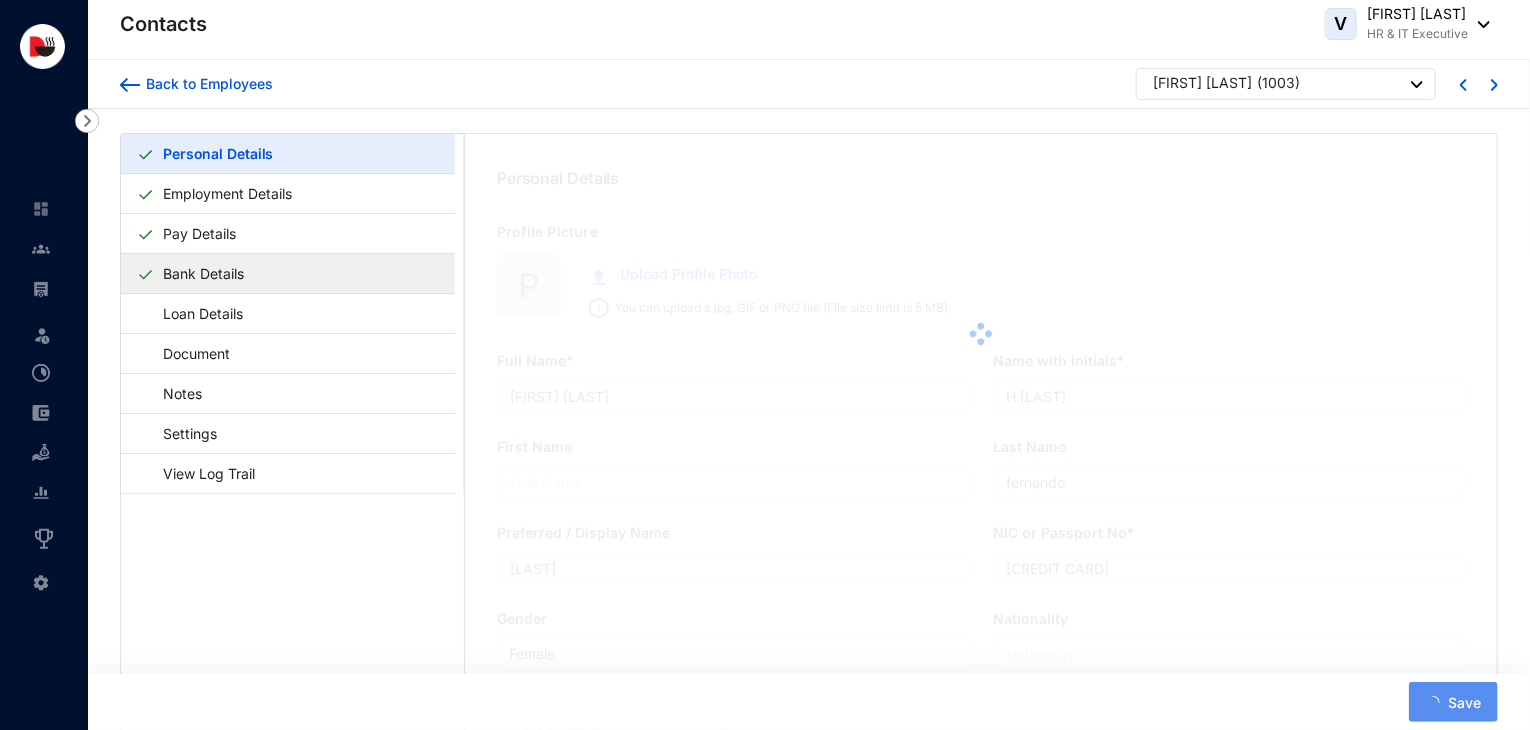 type on "[FIRST]" 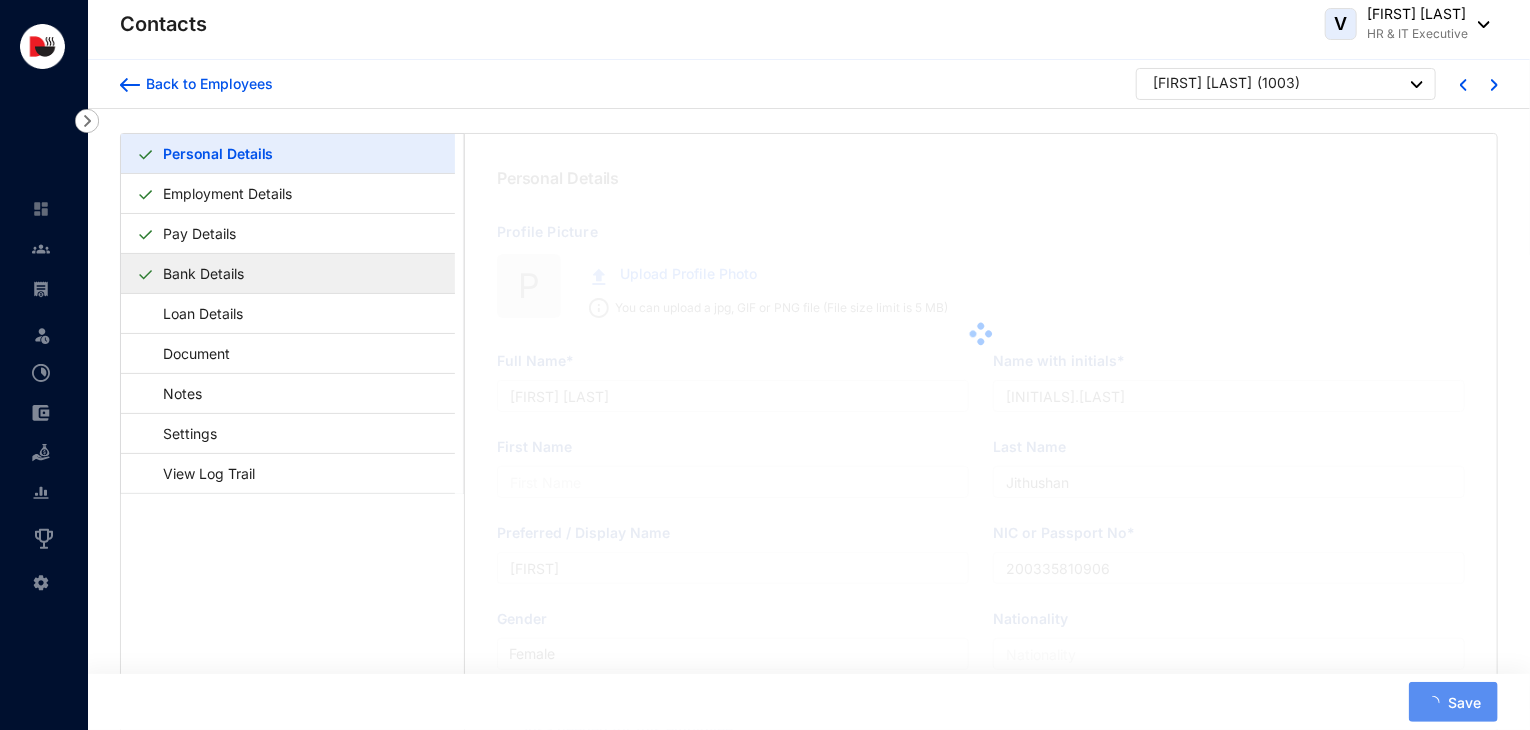 type on "2003-12-23" 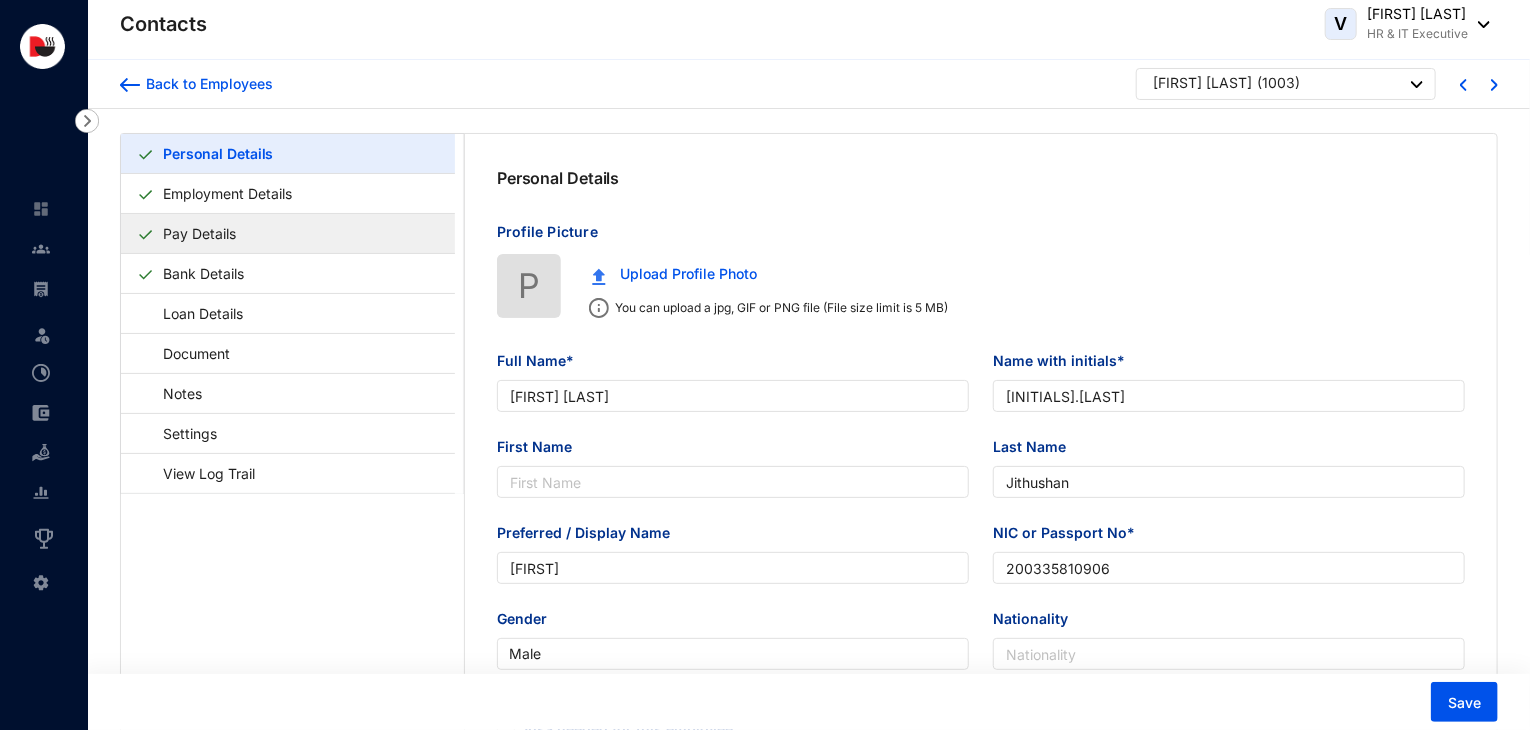 click on "Pay Details" at bounding box center [199, 233] 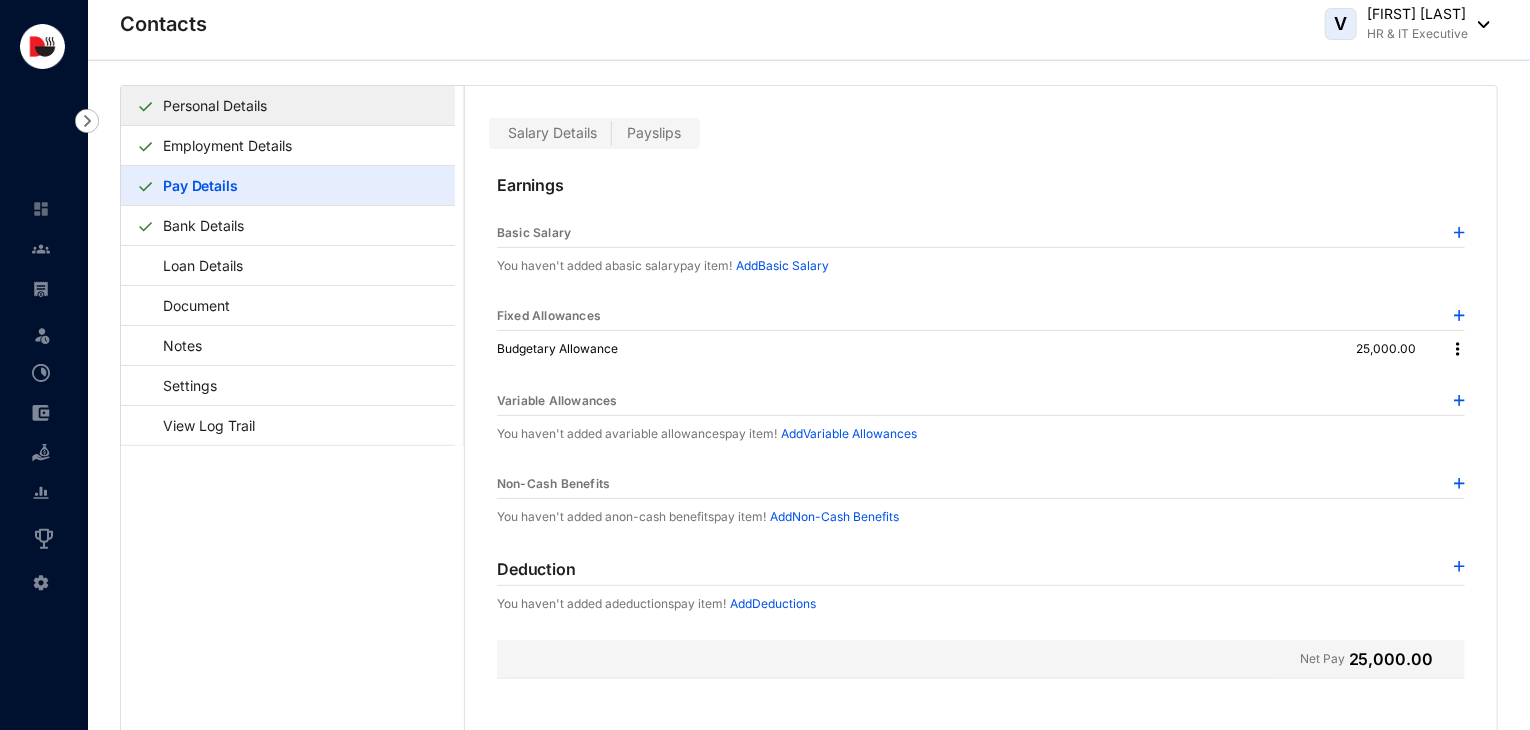 scroll, scrollTop: 0, scrollLeft: 0, axis: both 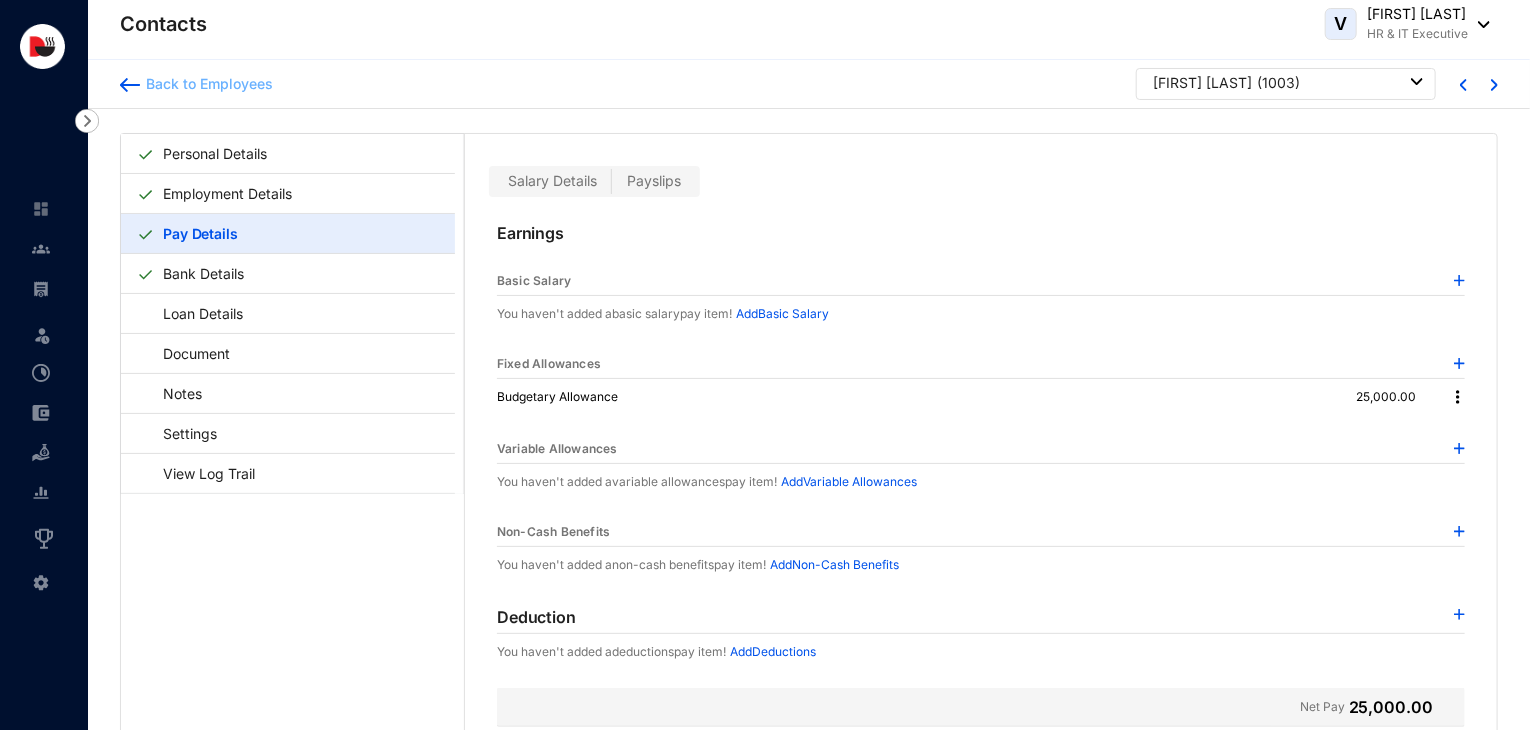 click on "Back to Employees" at bounding box center (206, 84) 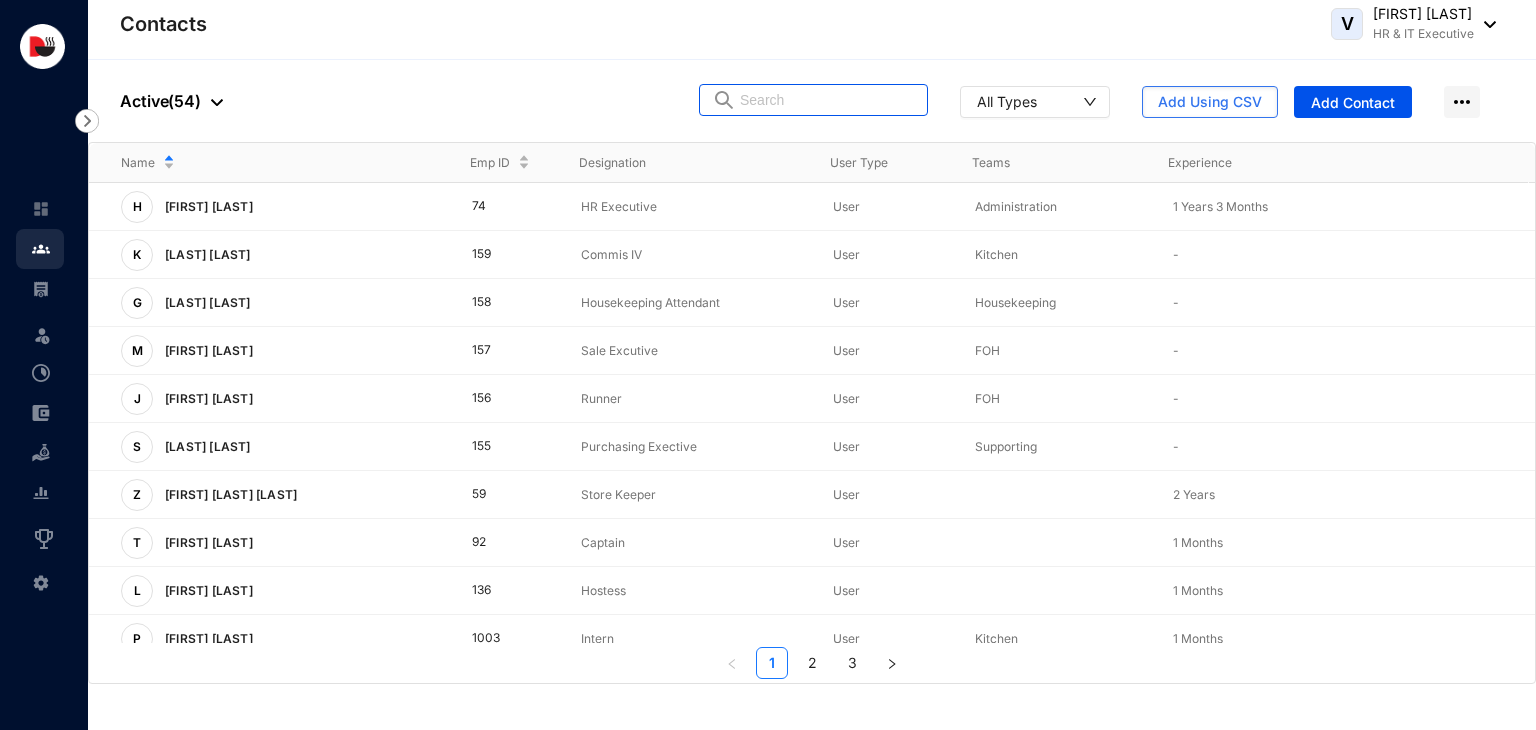 click at bounding box center [827, 100] 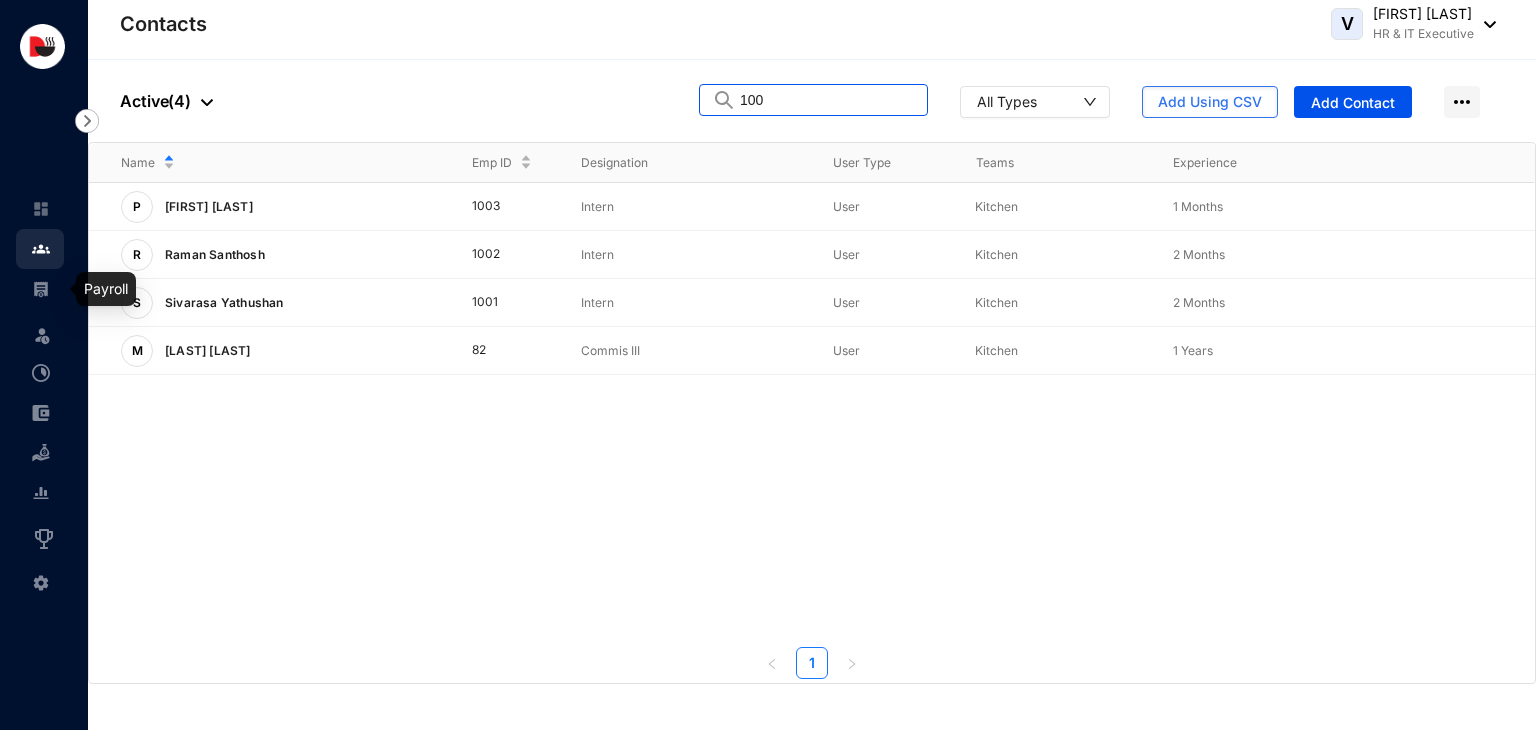 type on "100" 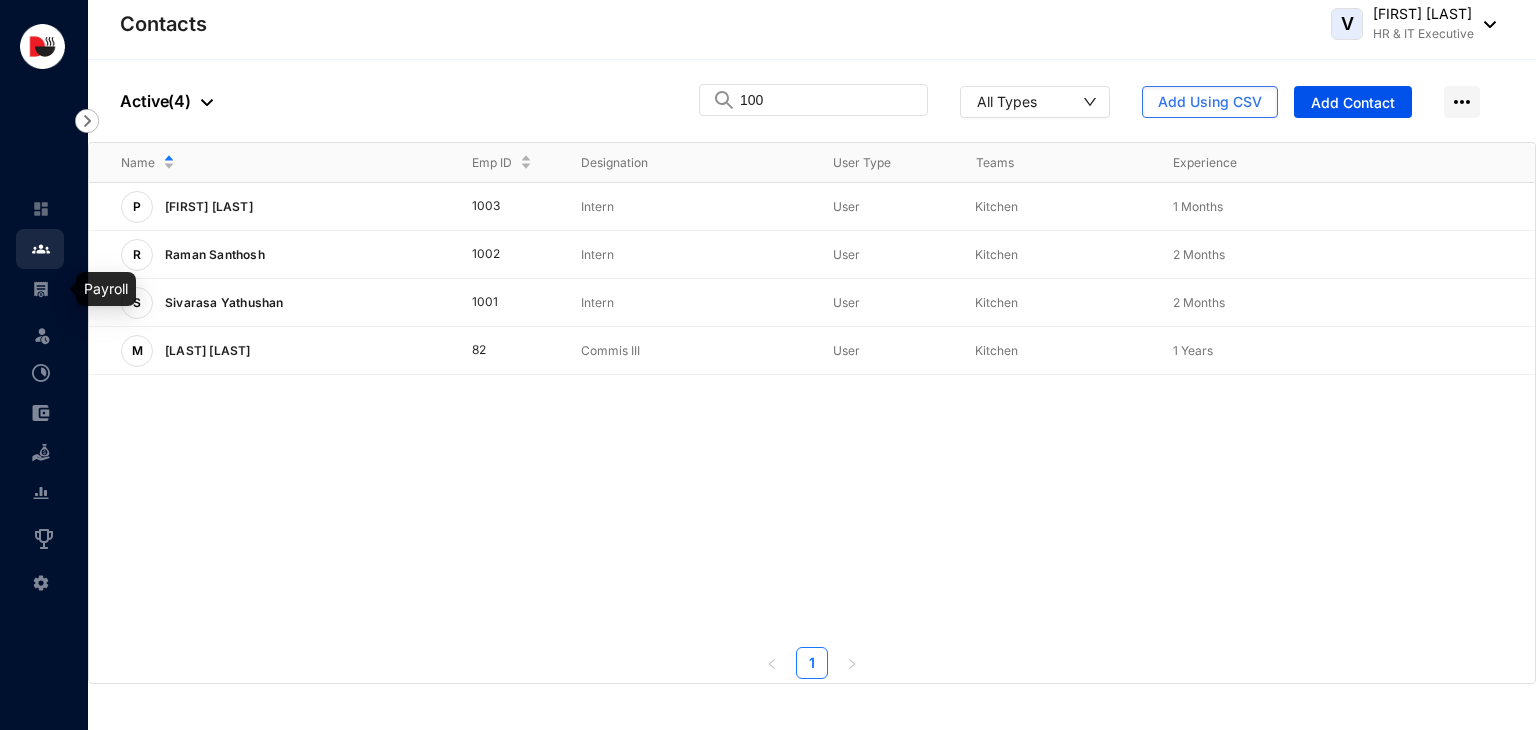 click at bounding box center [57, 289] 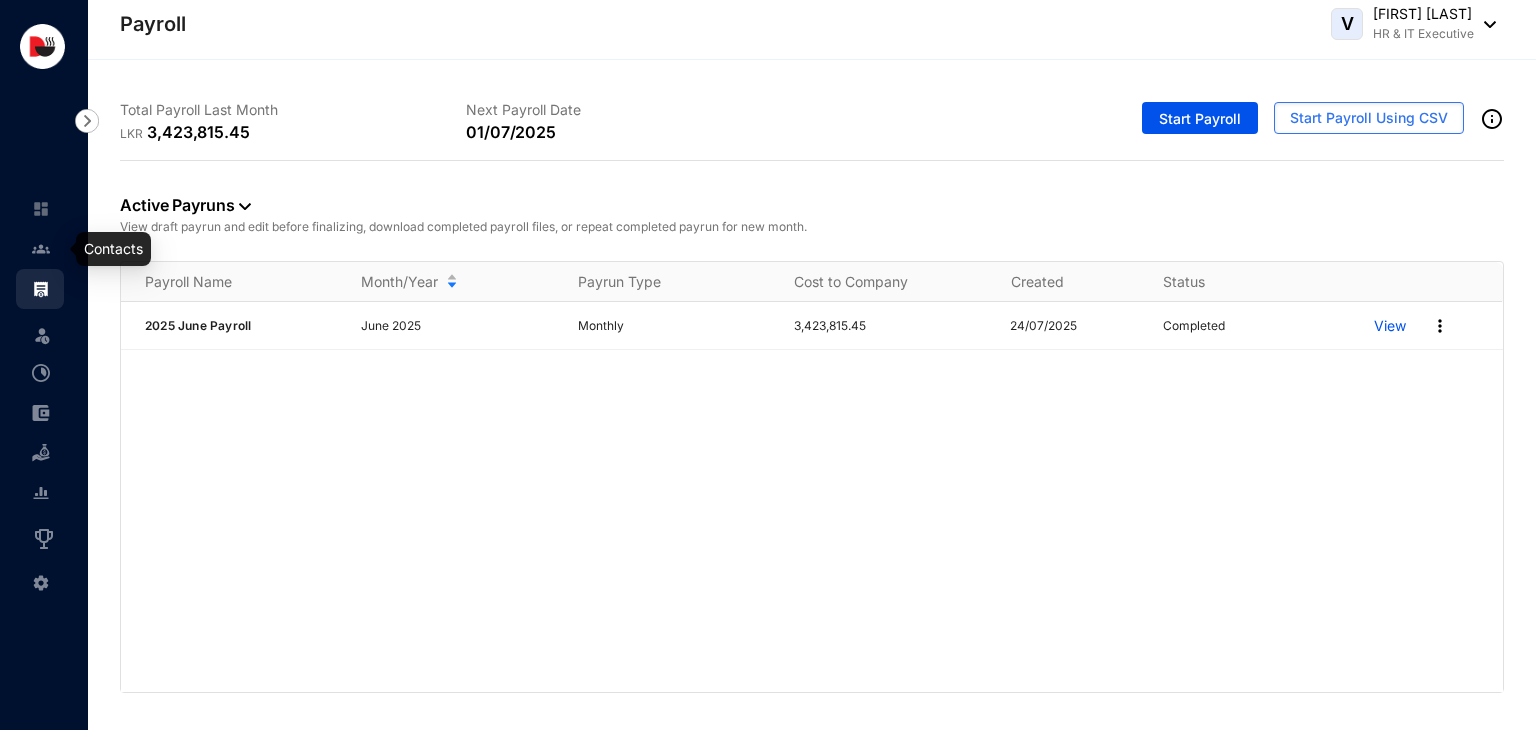 click at bounding box center [57, 249] 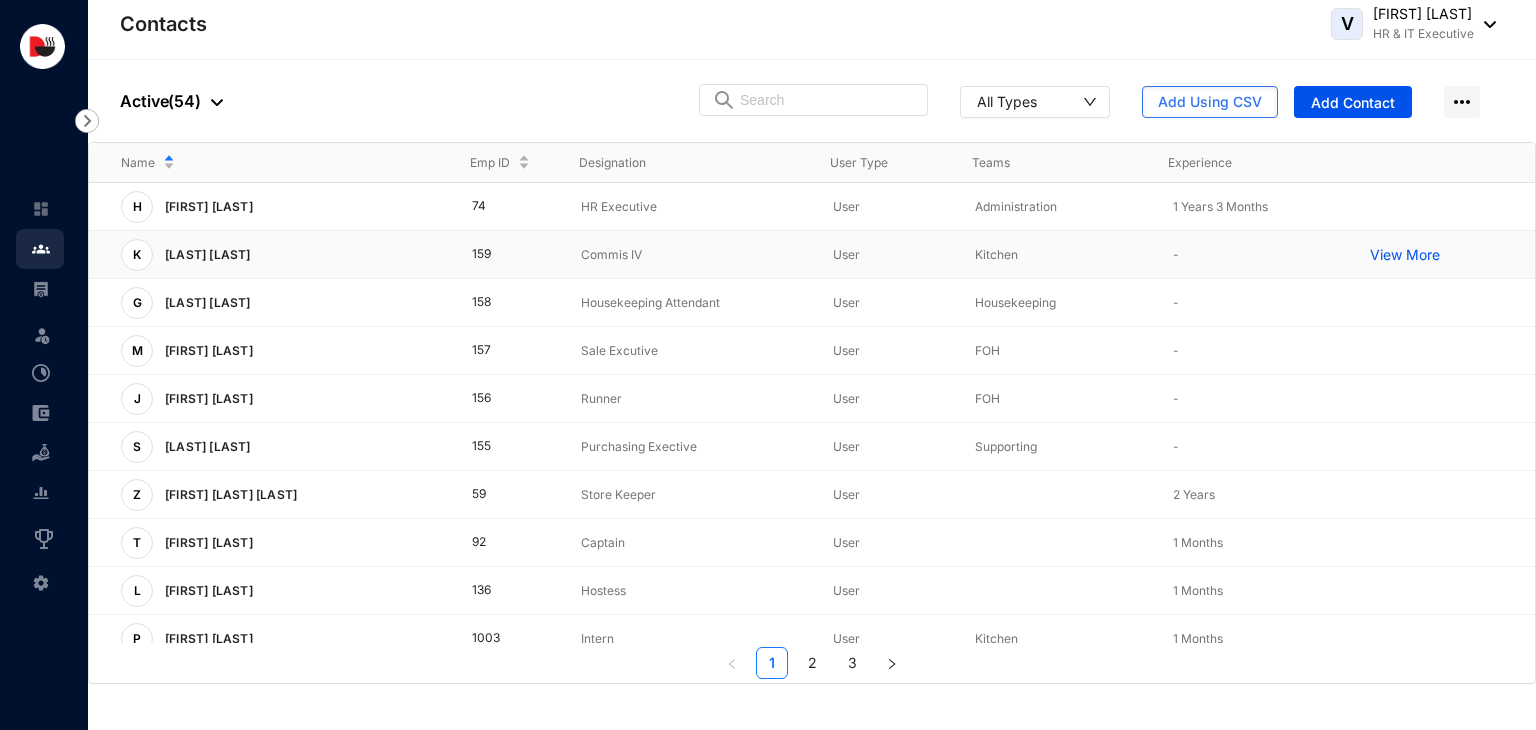 click on "Commis IV" at bounding box center (691, 255) 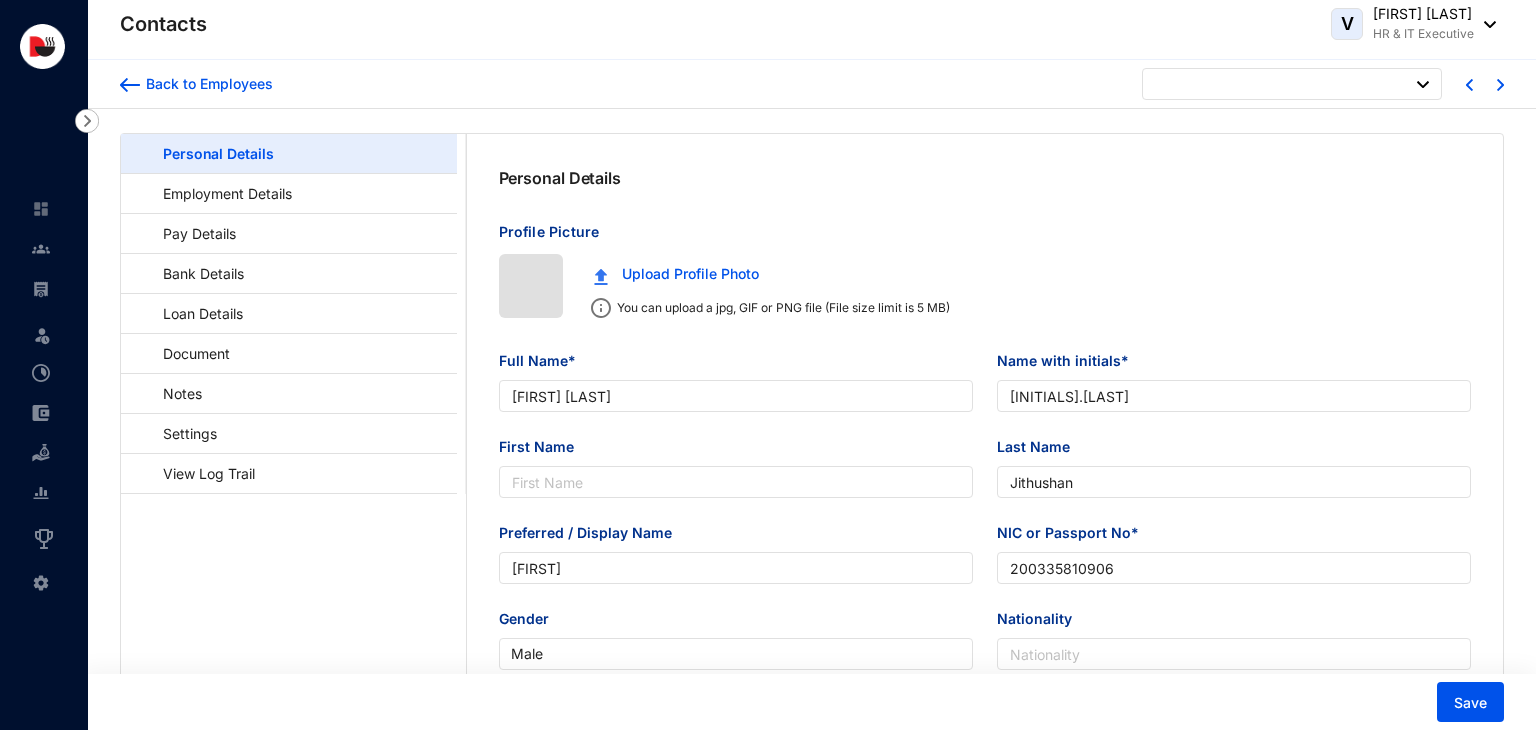 type on "2003-12-23" 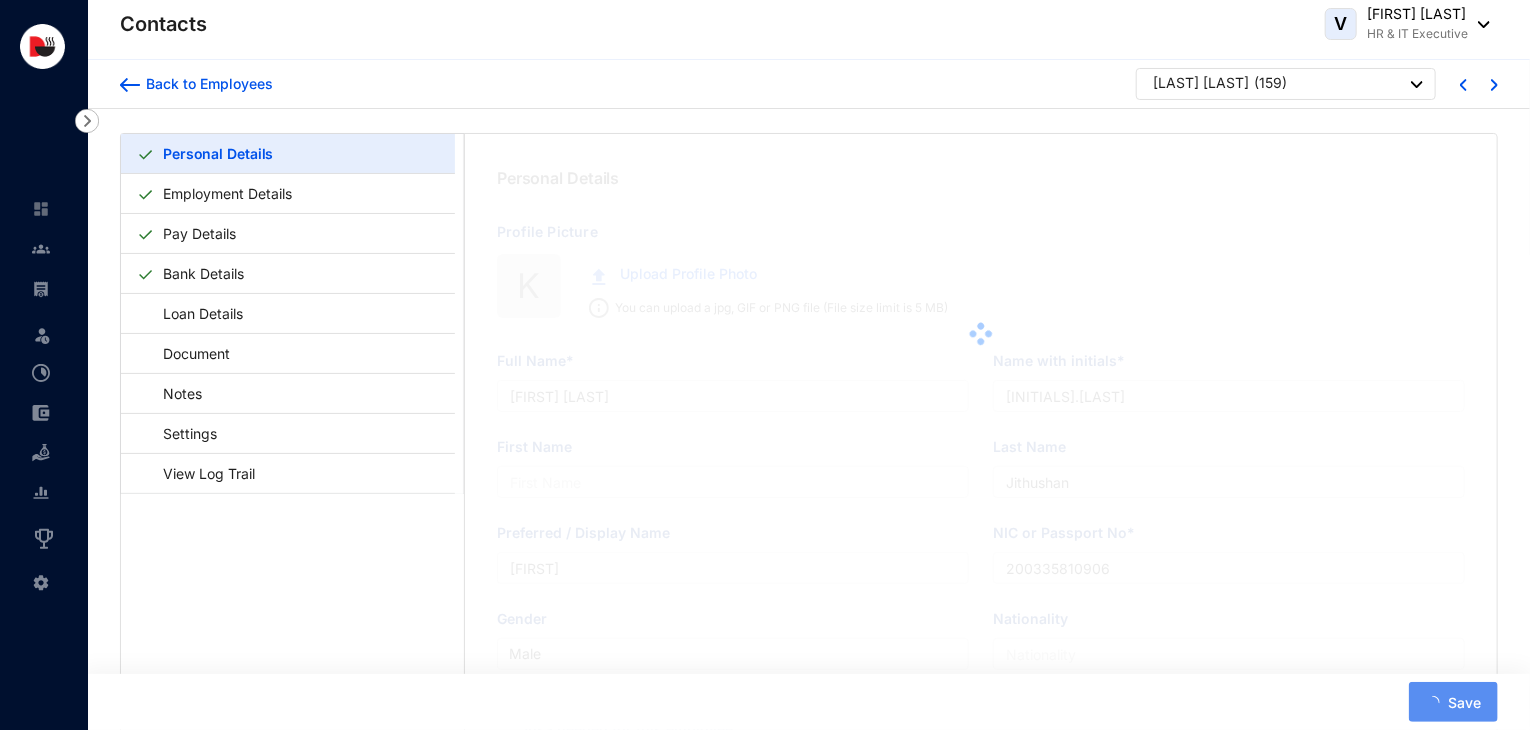 type on "[FIRST] [FIRST]" 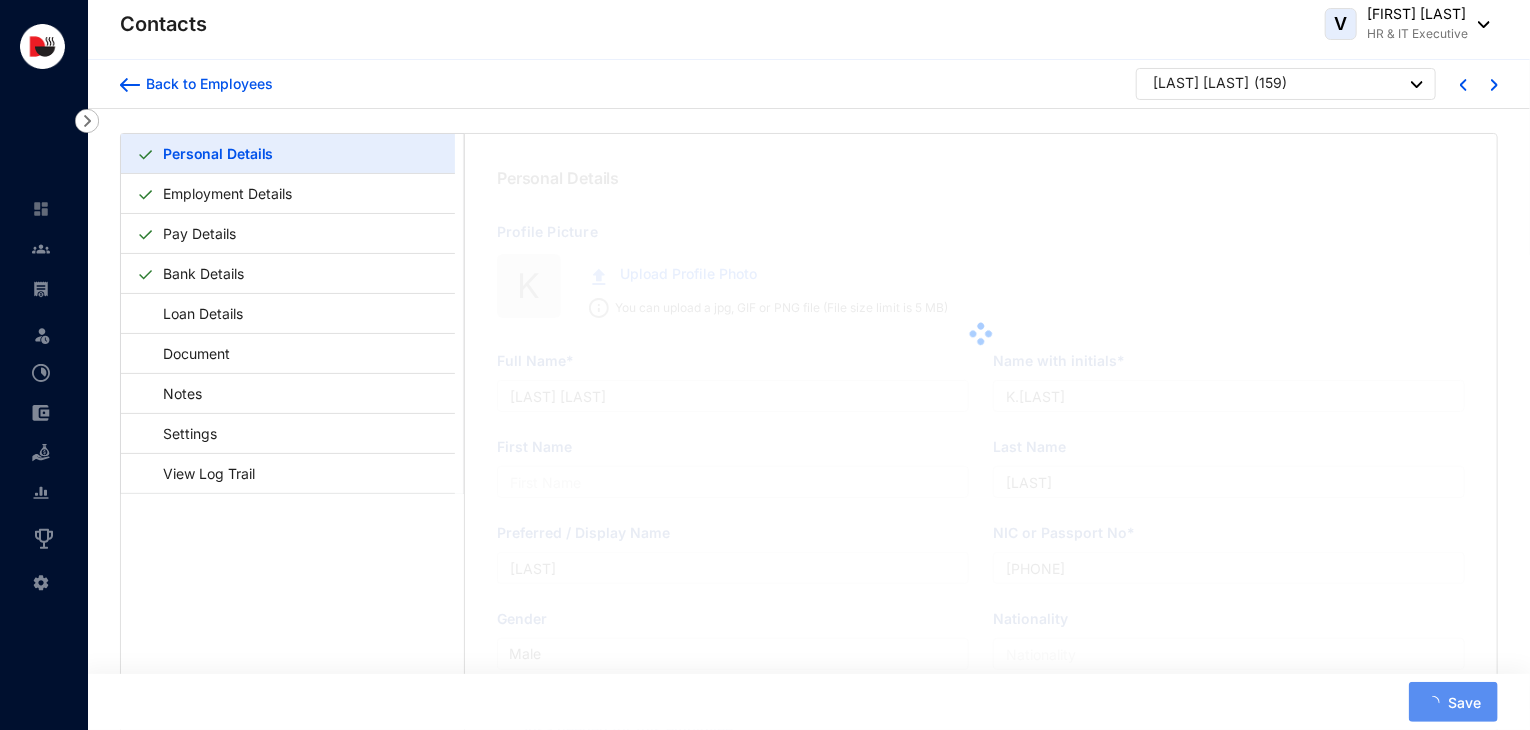 type on "[DATE]" 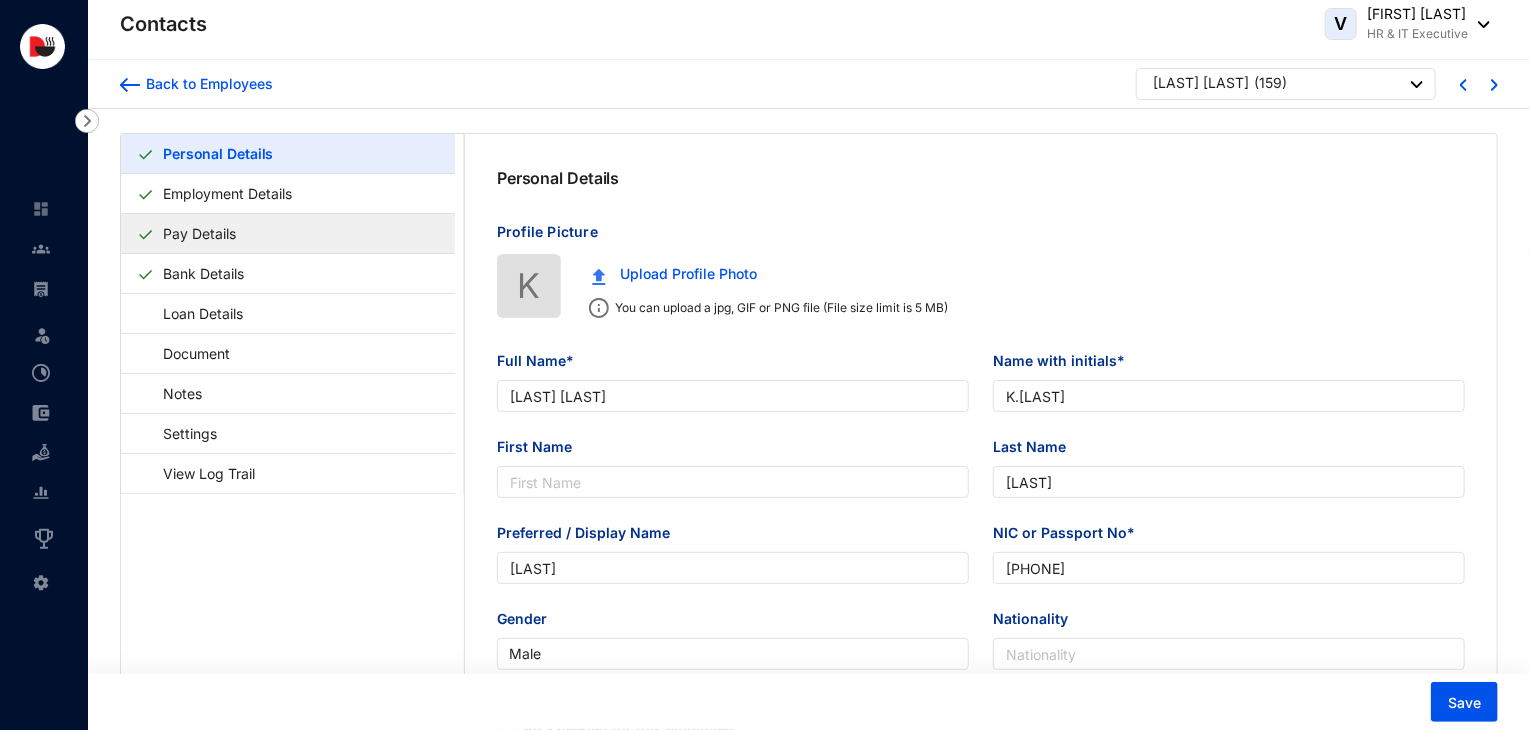 click on "Pay Details" at bounding box center (199, 233) 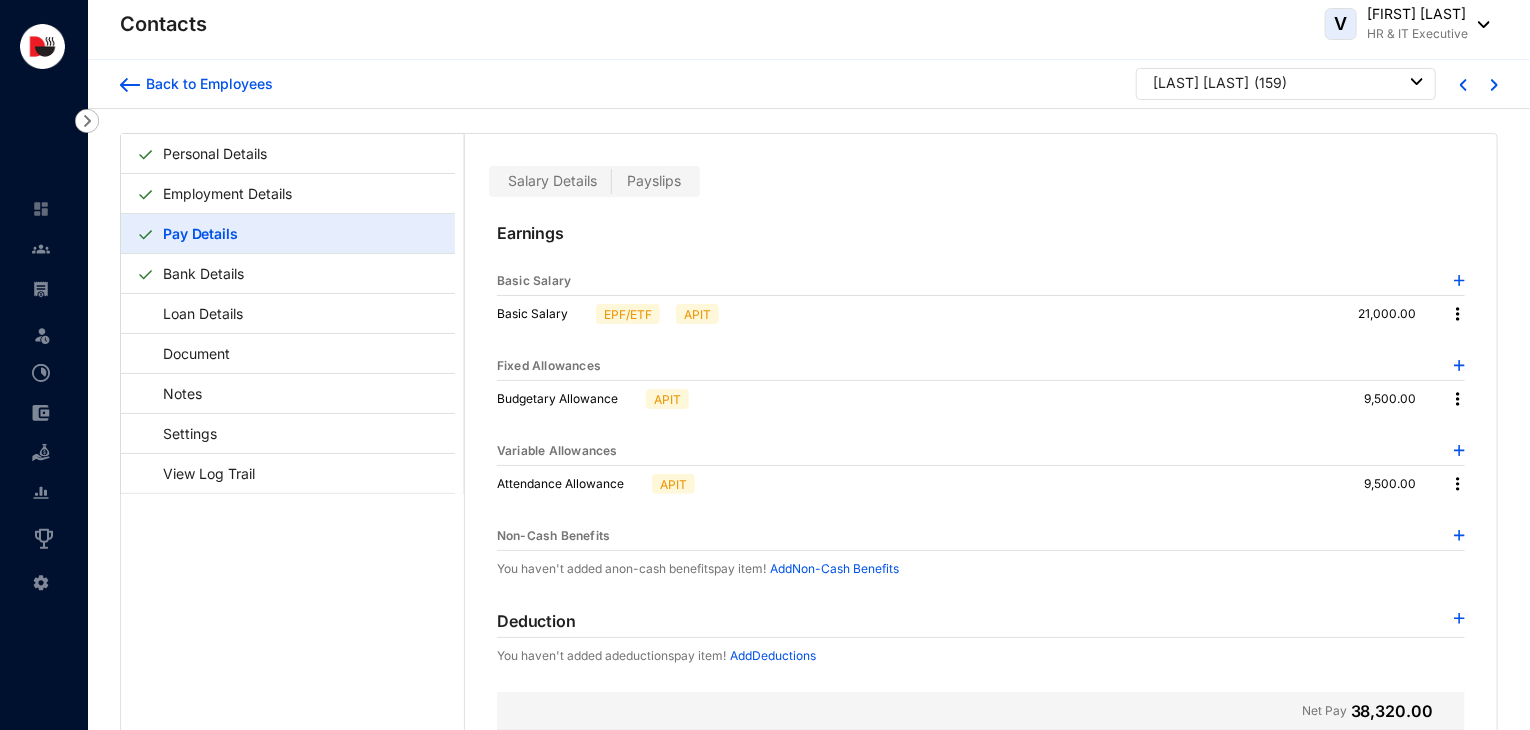 scroll, scrollTop: 48, scrollLeft: 0, axis: vertical 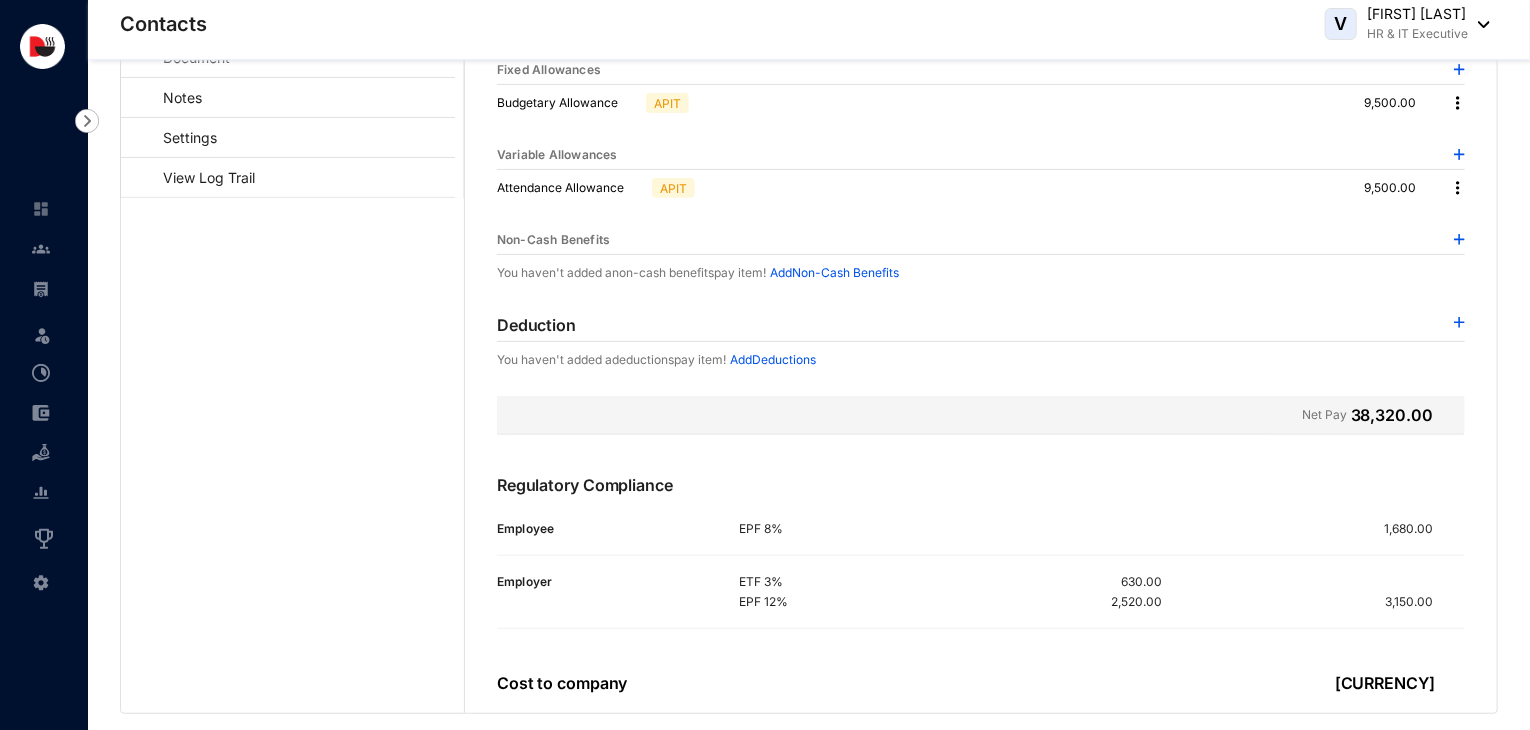 click at bounding box center (1459, 322) 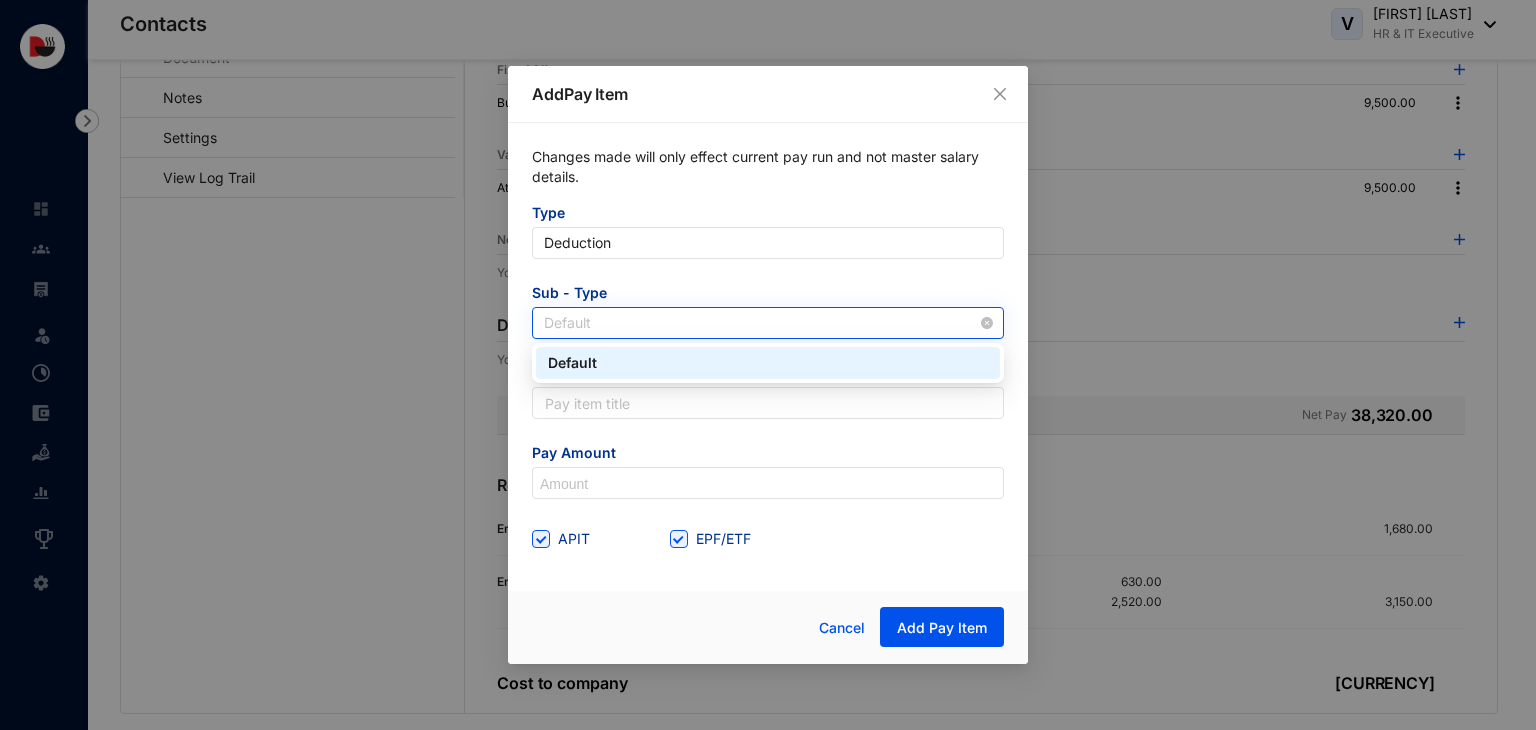 click on "Default" at bounding box center (768, 323) 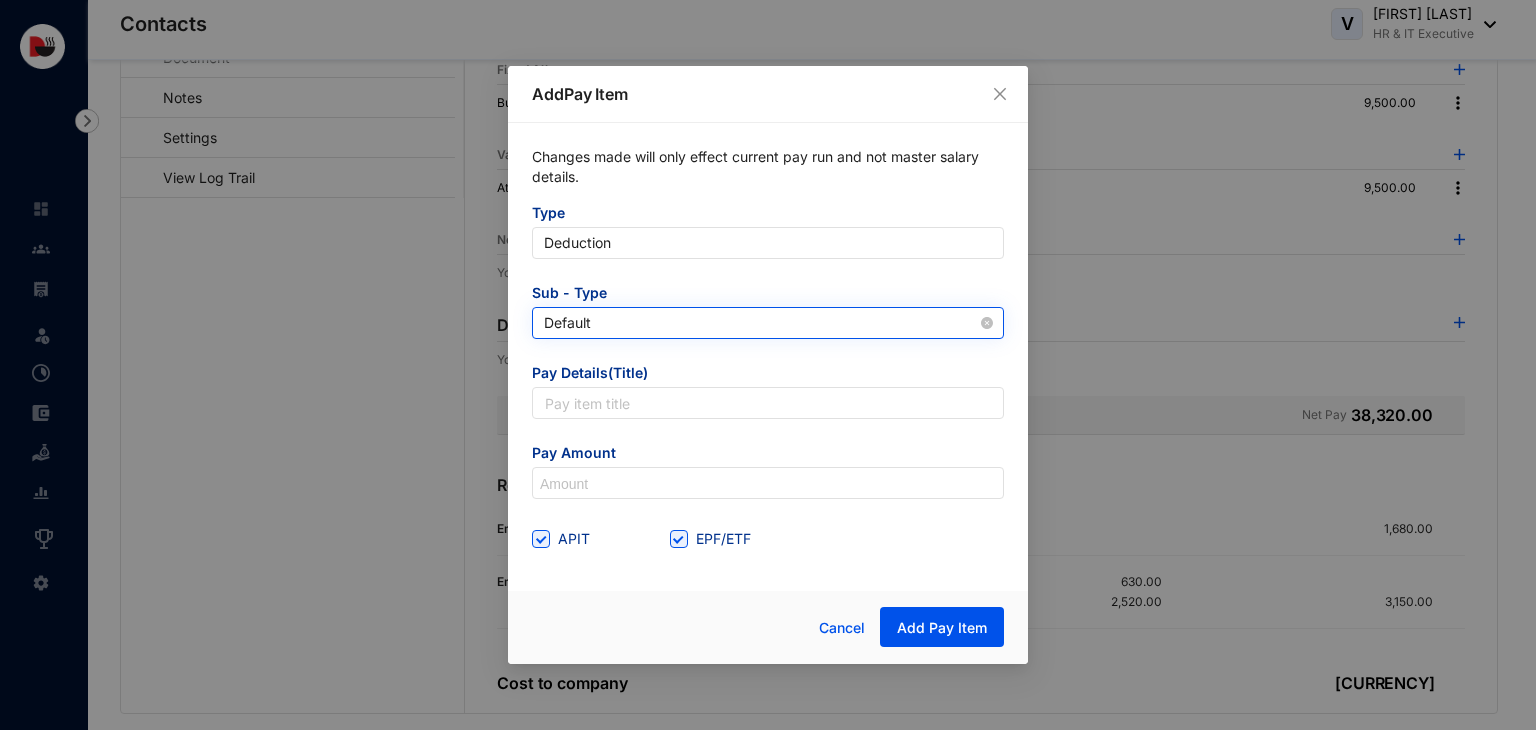 click on "Default" at bounding box center (768, 323) 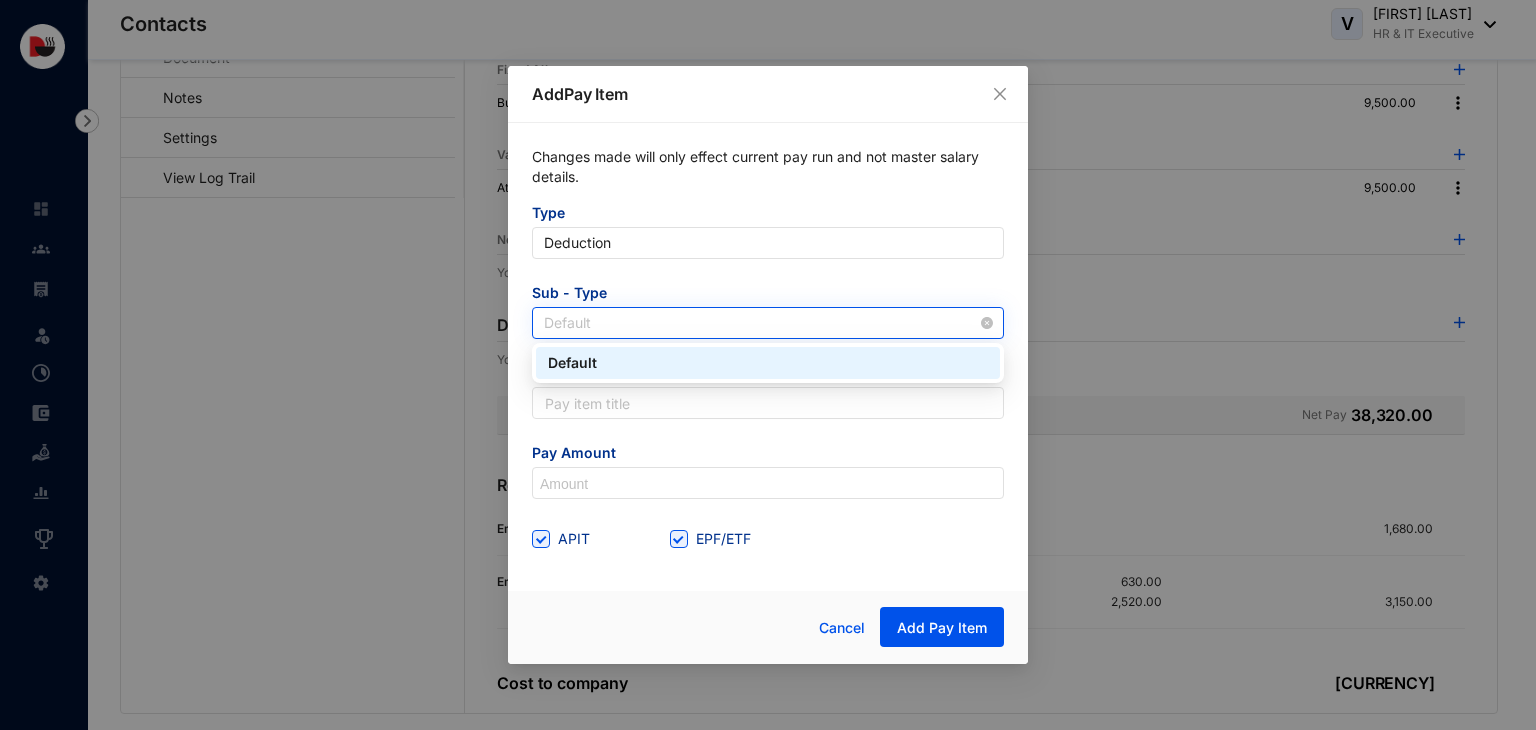 click on "Default" at bounding box center (768, 323) 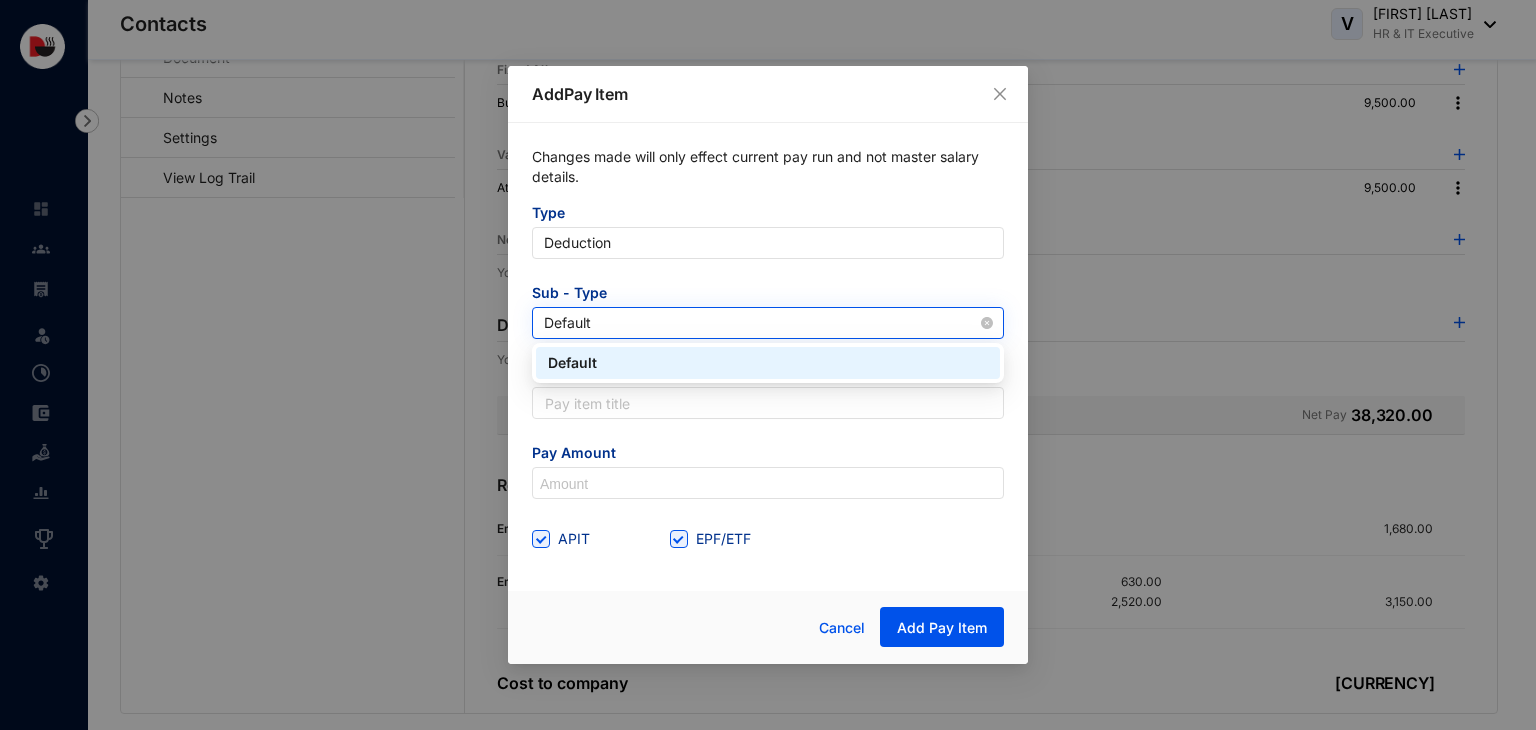 click on "Default" at bounding box center (768, 323) 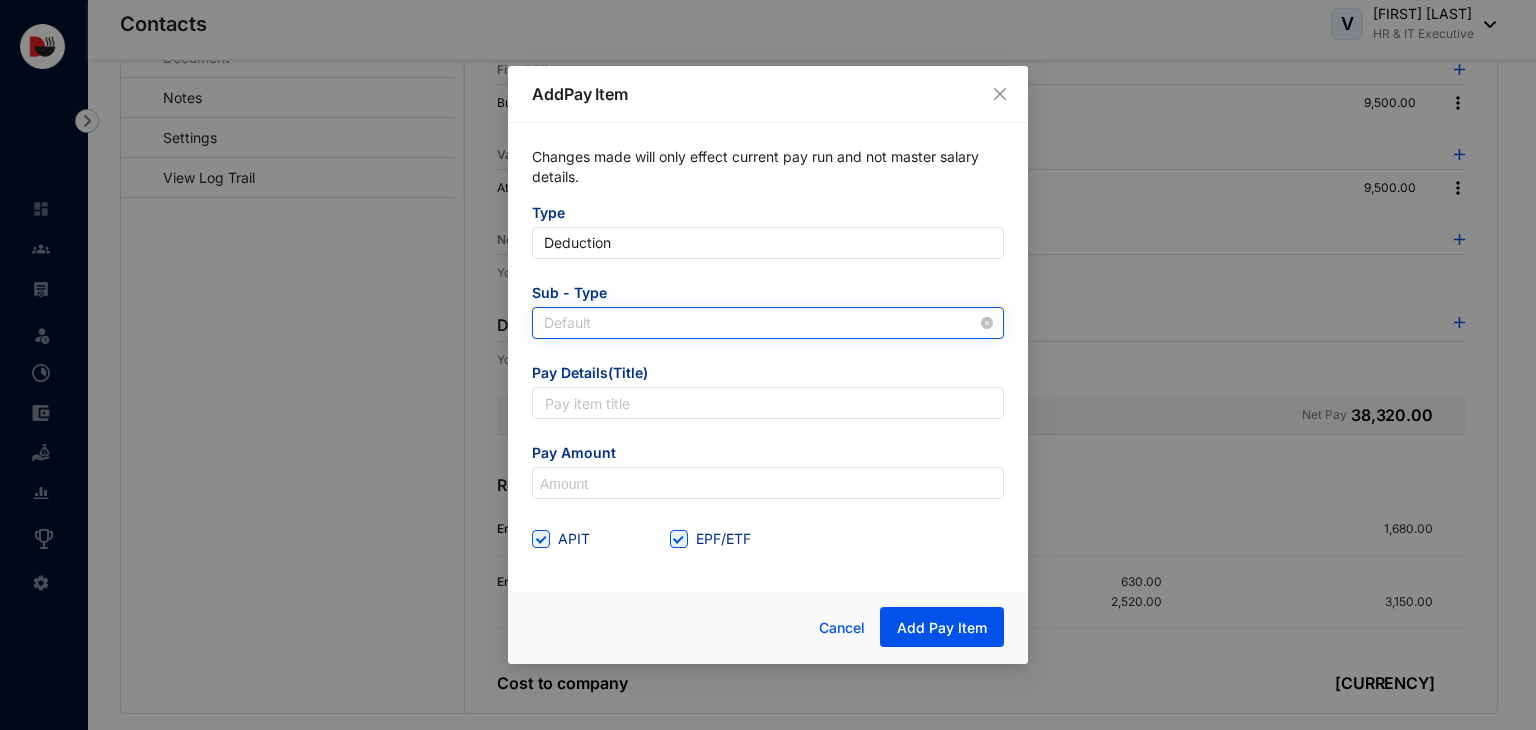 click on "Default" at bounding box center [768, 323] 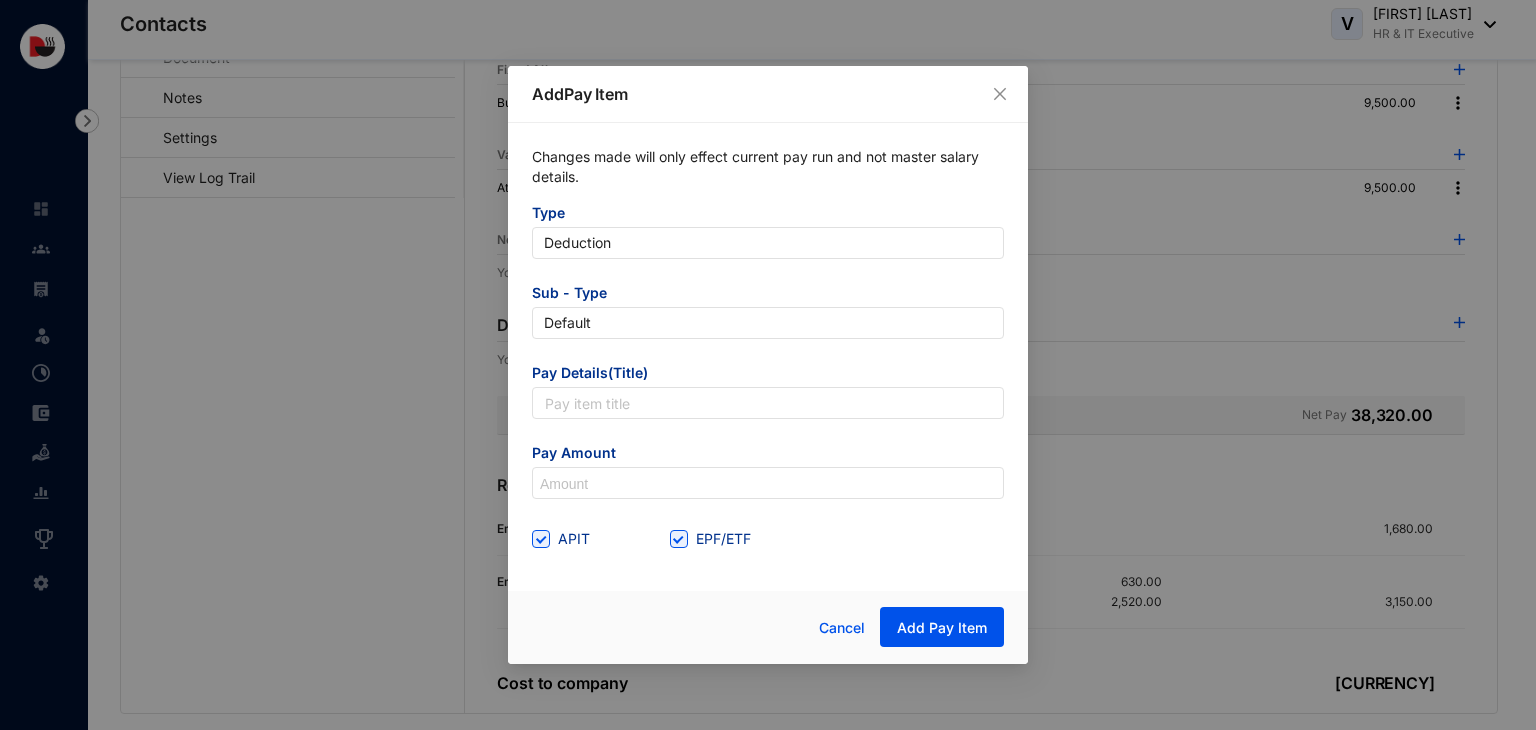 click on "Type Deduction Sub - Type Default Pay Details(Title) Pay Amount  APIT EPF/ETF" at bounding box center (768, 379) 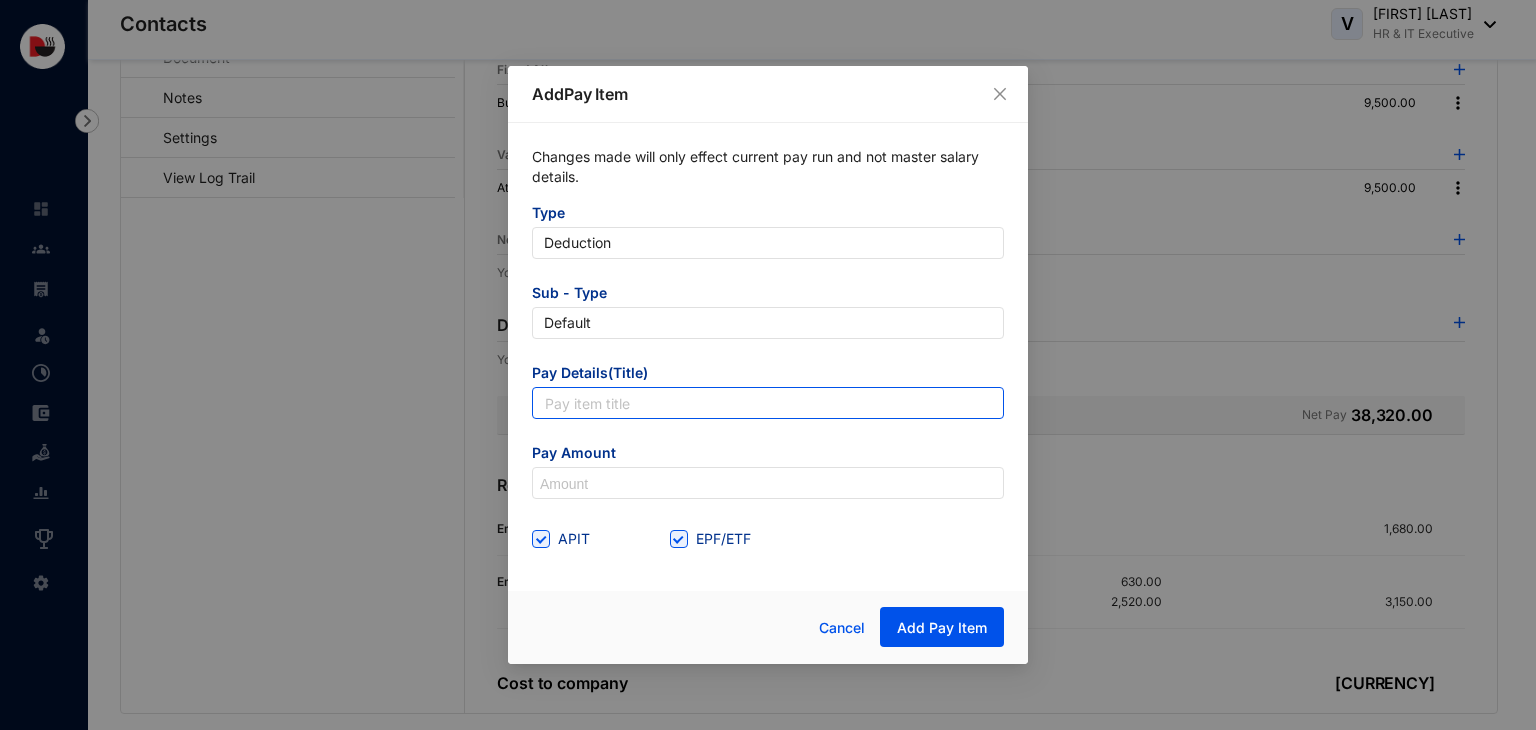 click at bounding box center [768, 403] 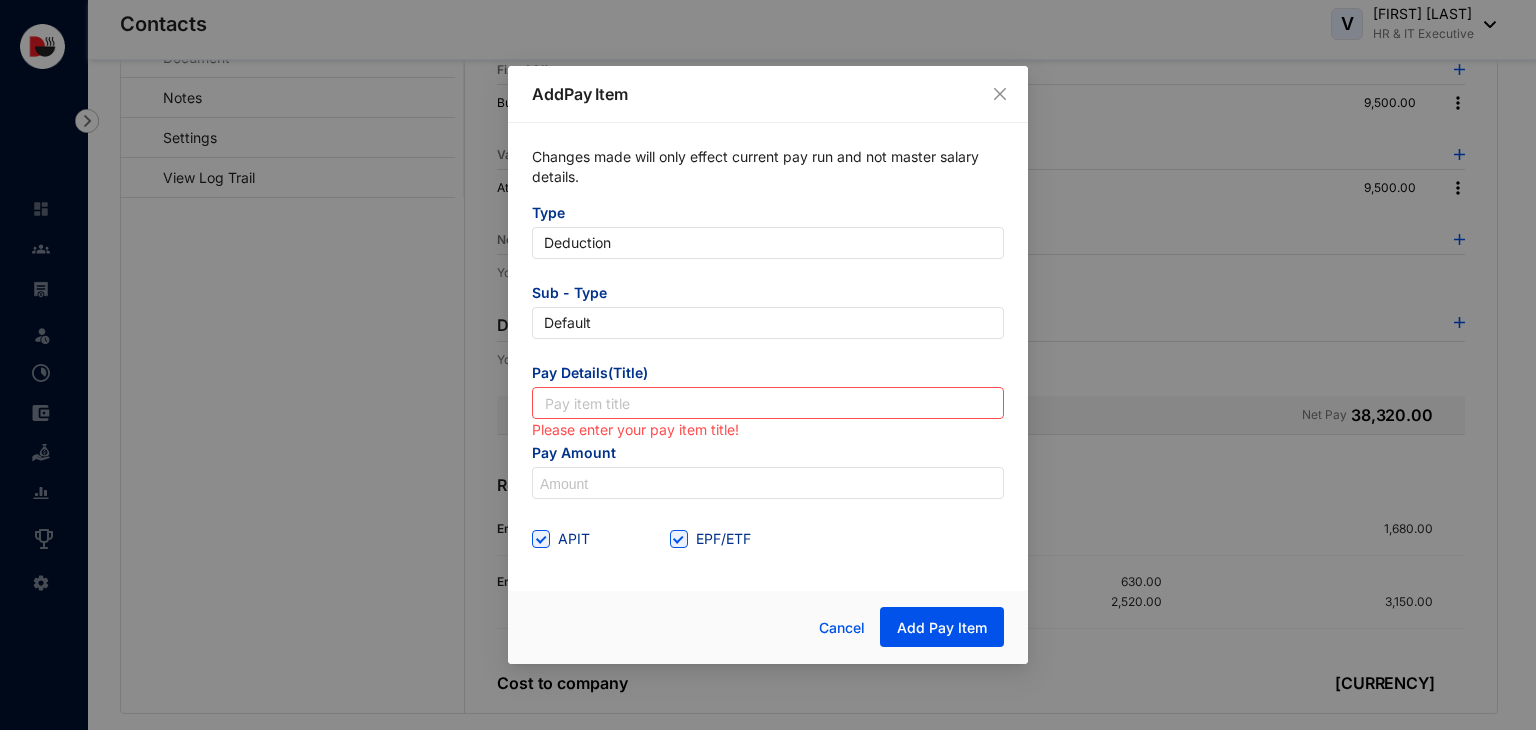 click on "Type Deduction Sub - Type Default Pay Details(Title) Please enter your pay item title! Pay Amount  APIT EPF/ETF" at bounding box center [768, 379] 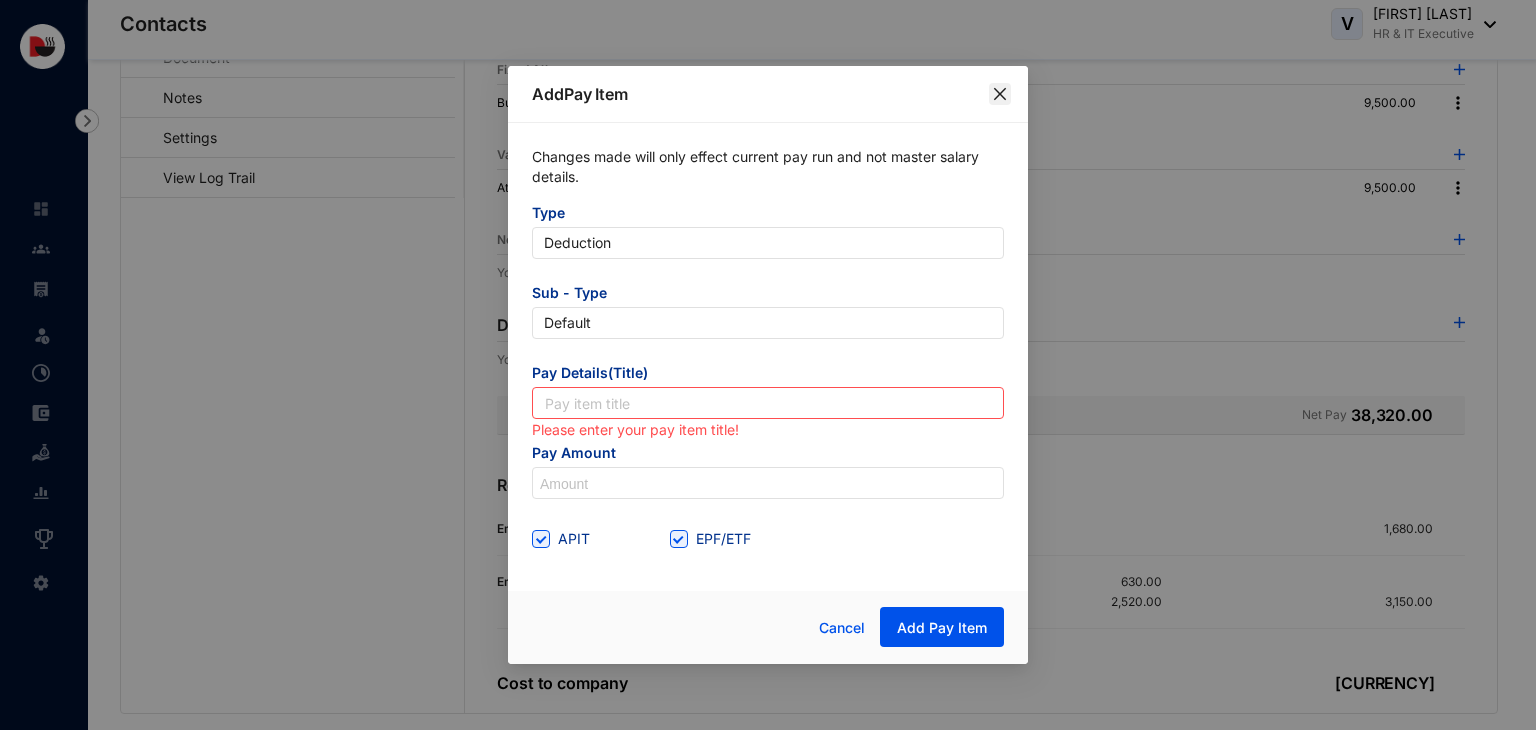 click 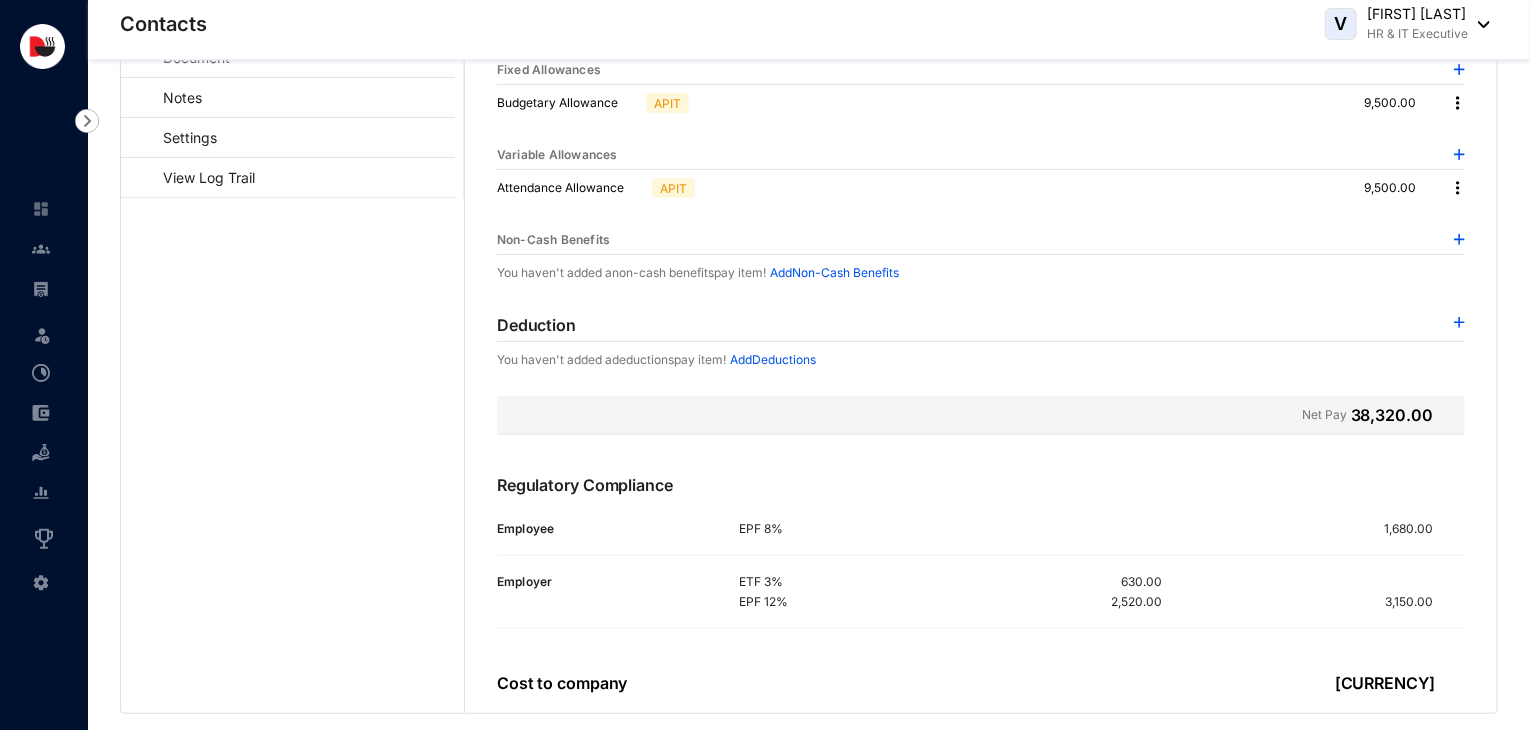 scroll, scrollTop: 0, scrollLeft: 0, axis: both 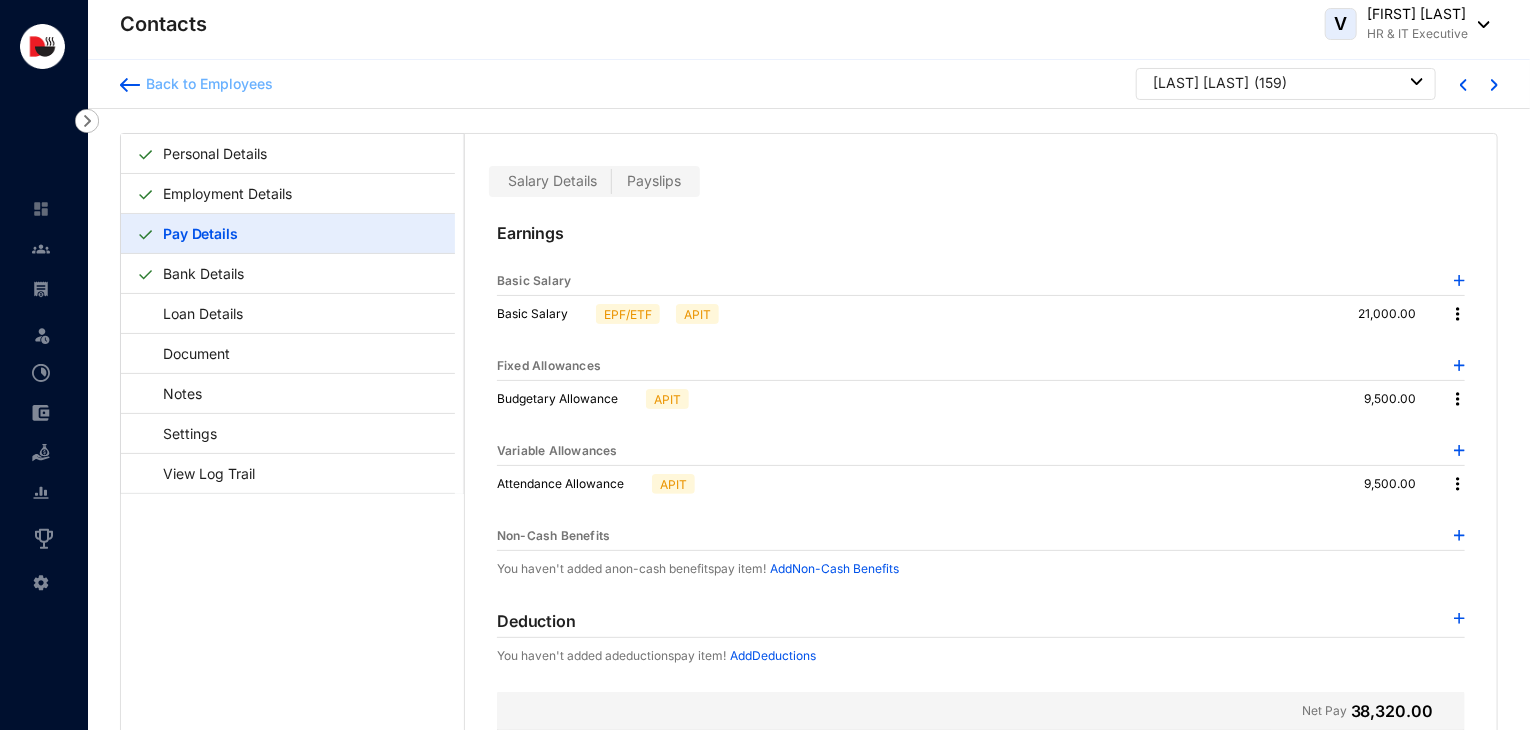 click on "Back to Employees" at bounding box center (206, 84) 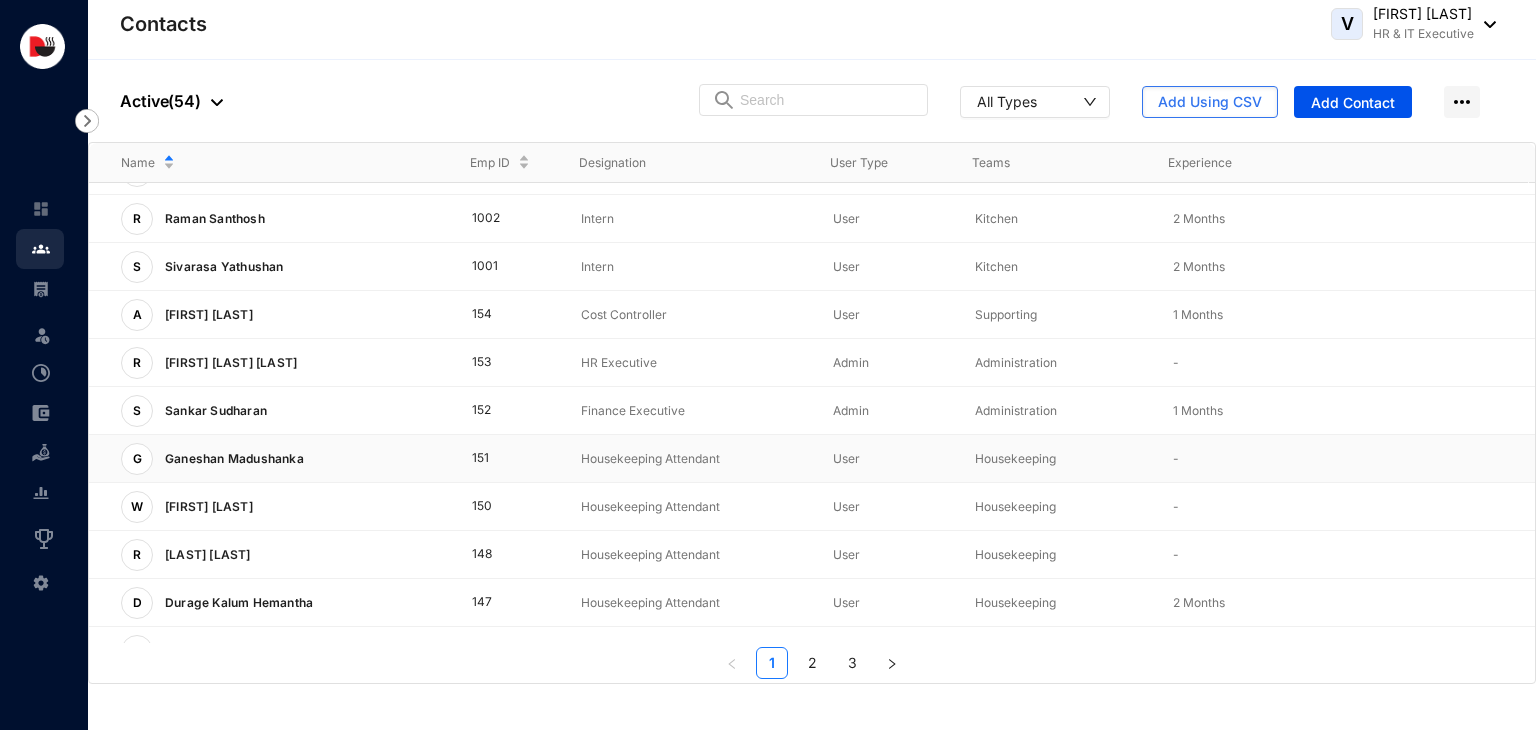 scroll, scrollTop: 496, scrollLeft: 0, axis: vertical 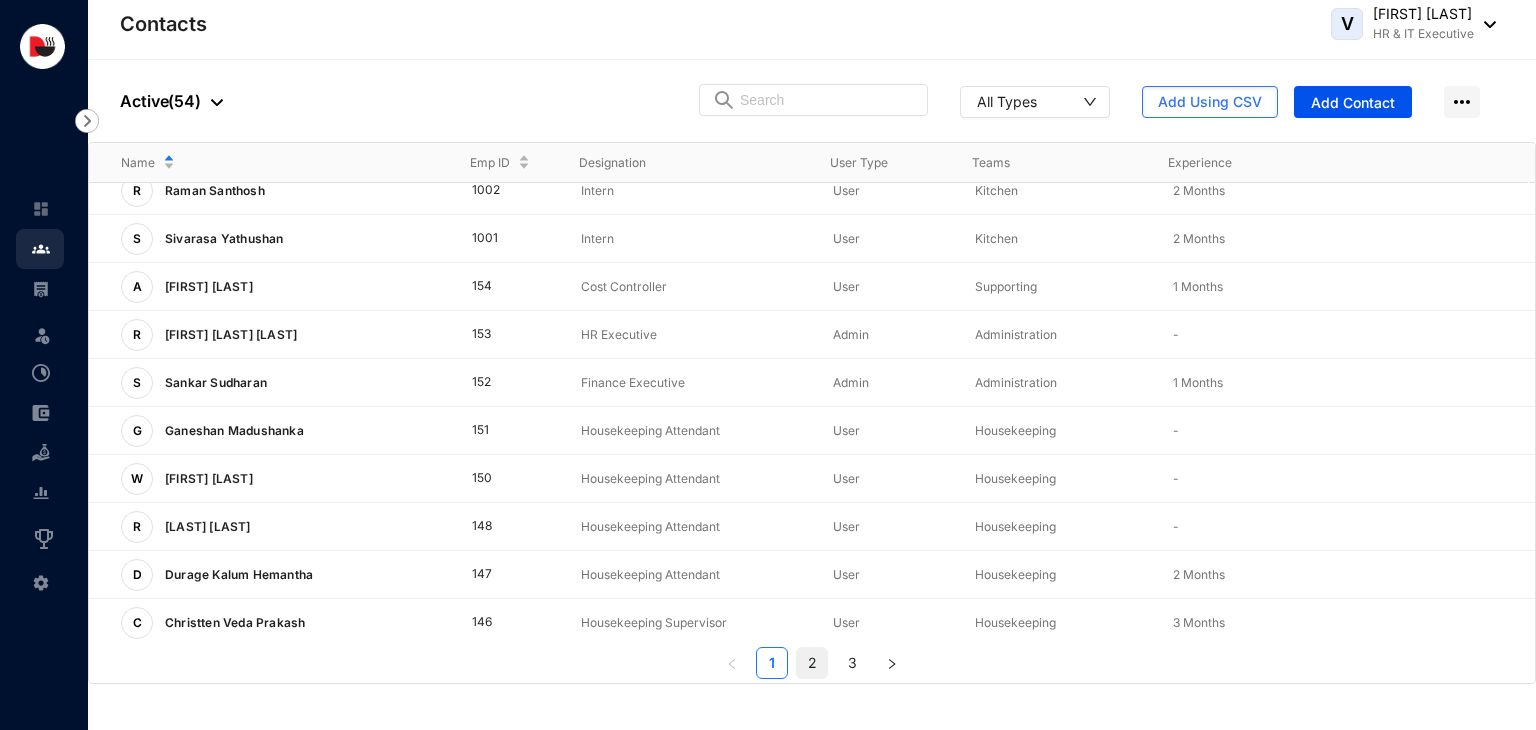click on "2" at bounding box center [812, 663] 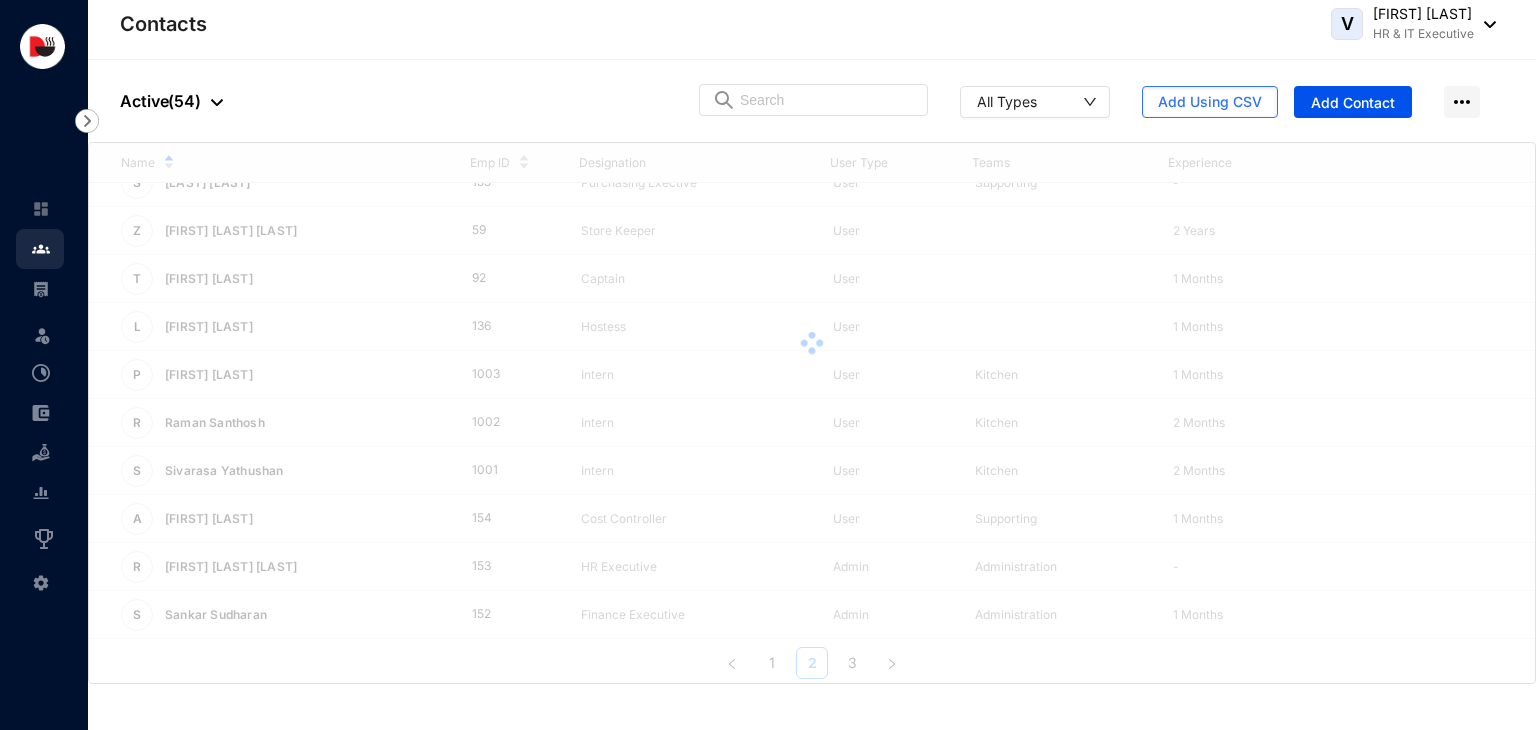 scroll, scrollTop: 0, scrollLeft: 0, axis: both 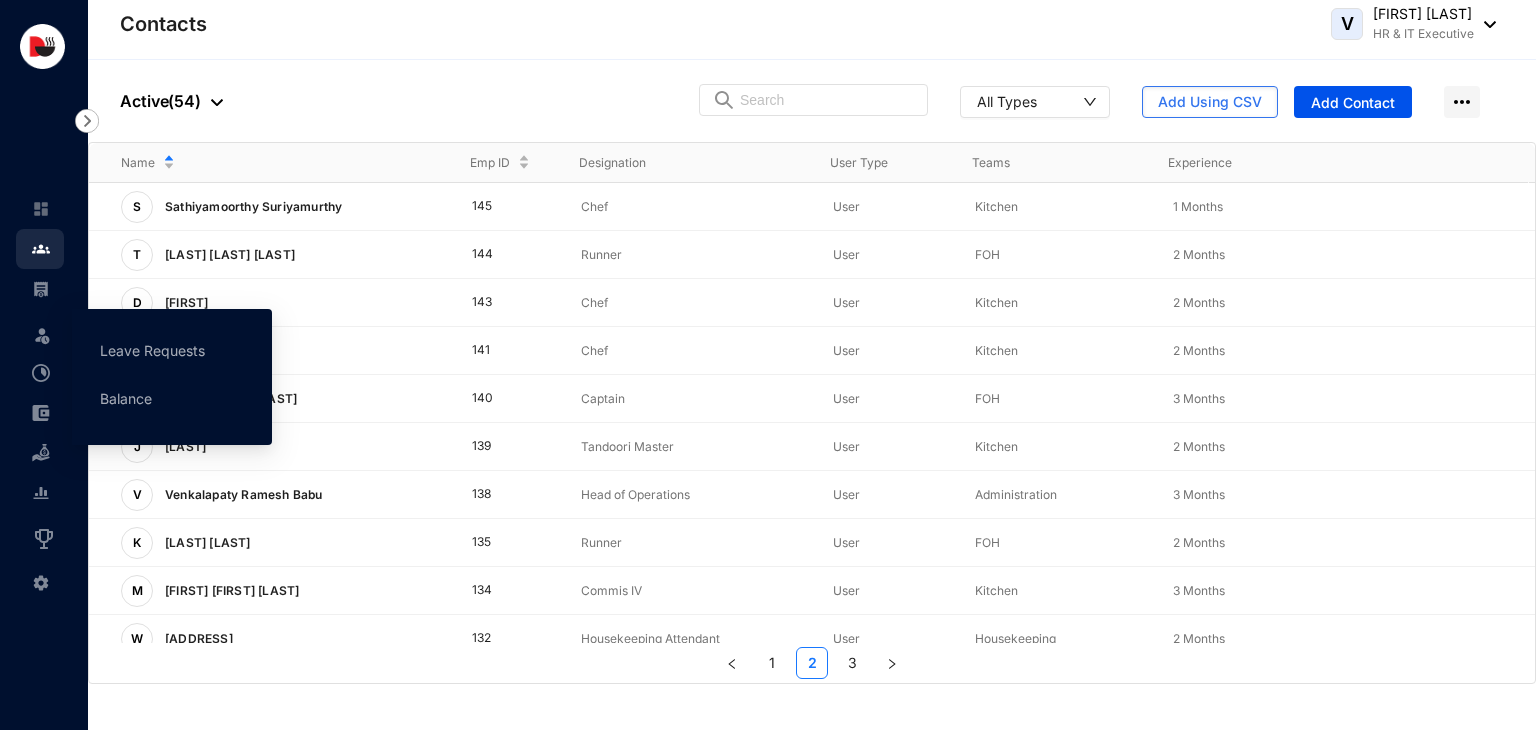 click at bounding box center [42, 335] 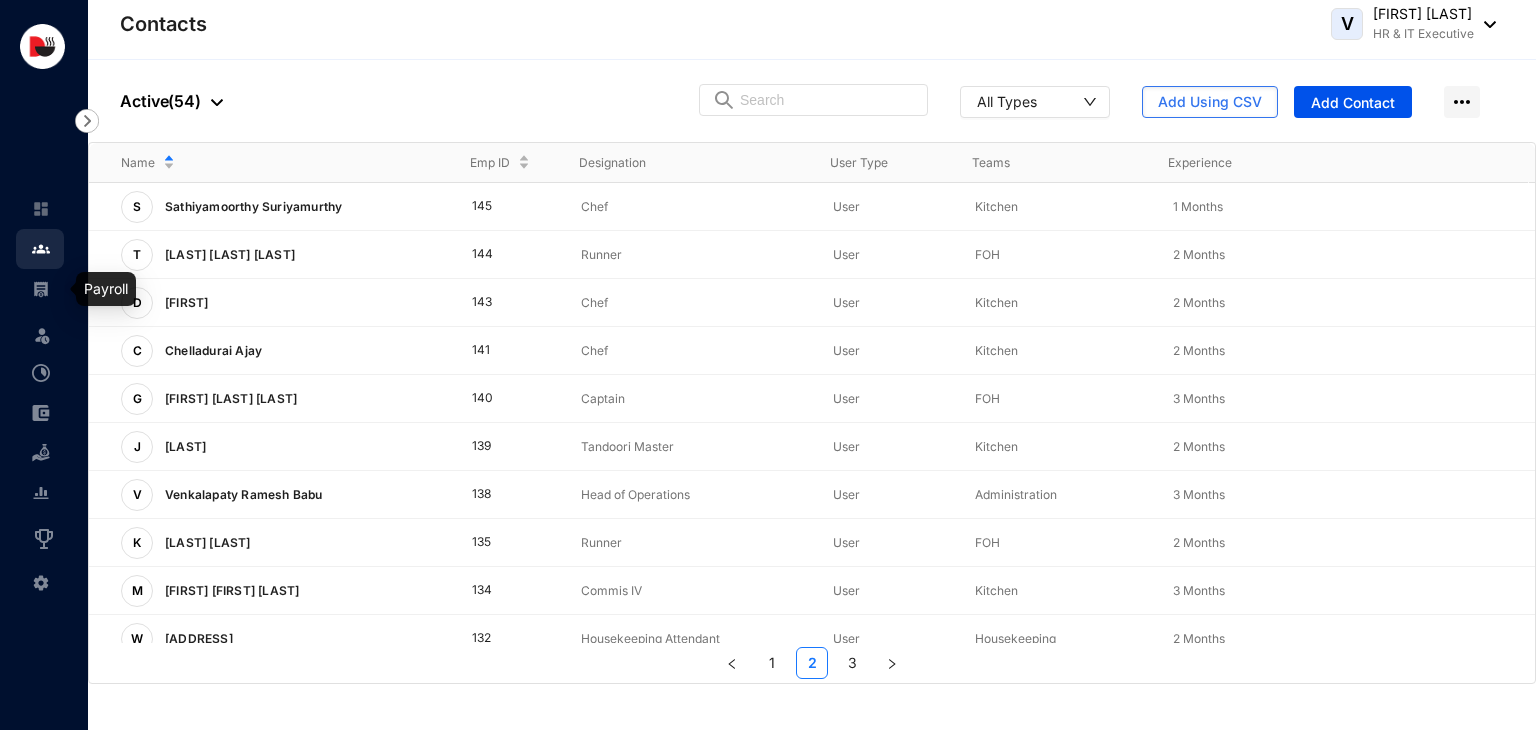 click at bounding box center [57, 289] 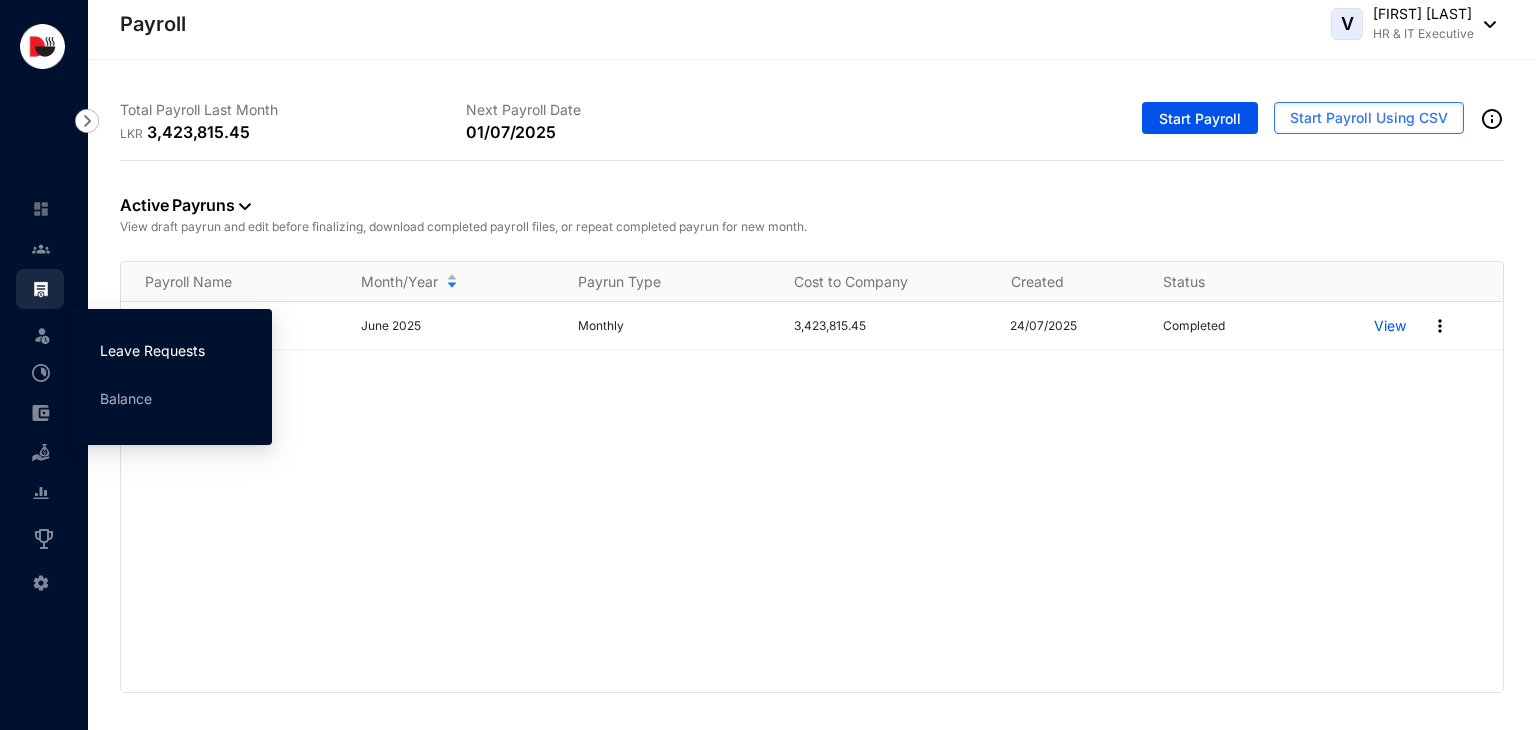 click on "Leave Requests" at bounding box center [152, 350] 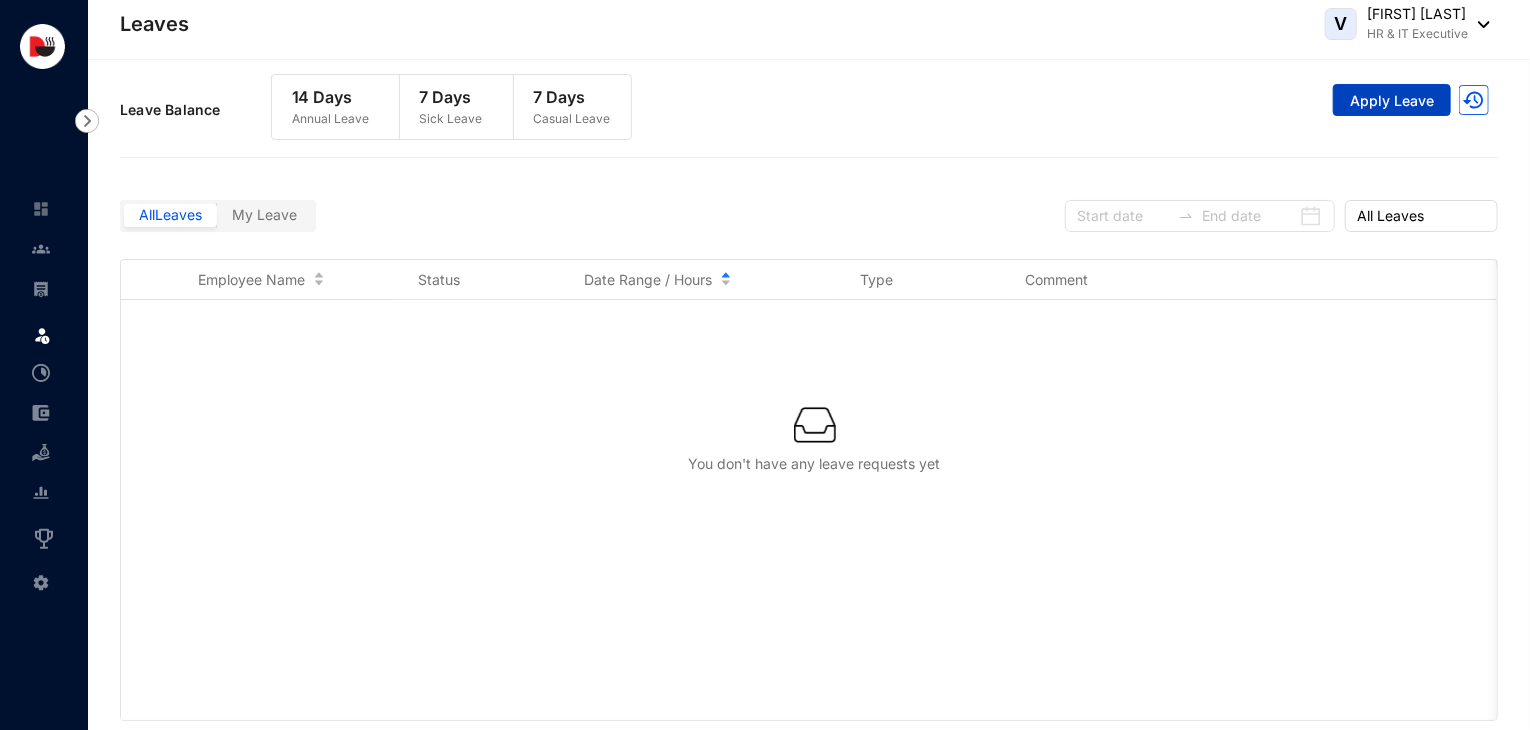 click on "Apply Leave" at bounding box center (1392, 101) 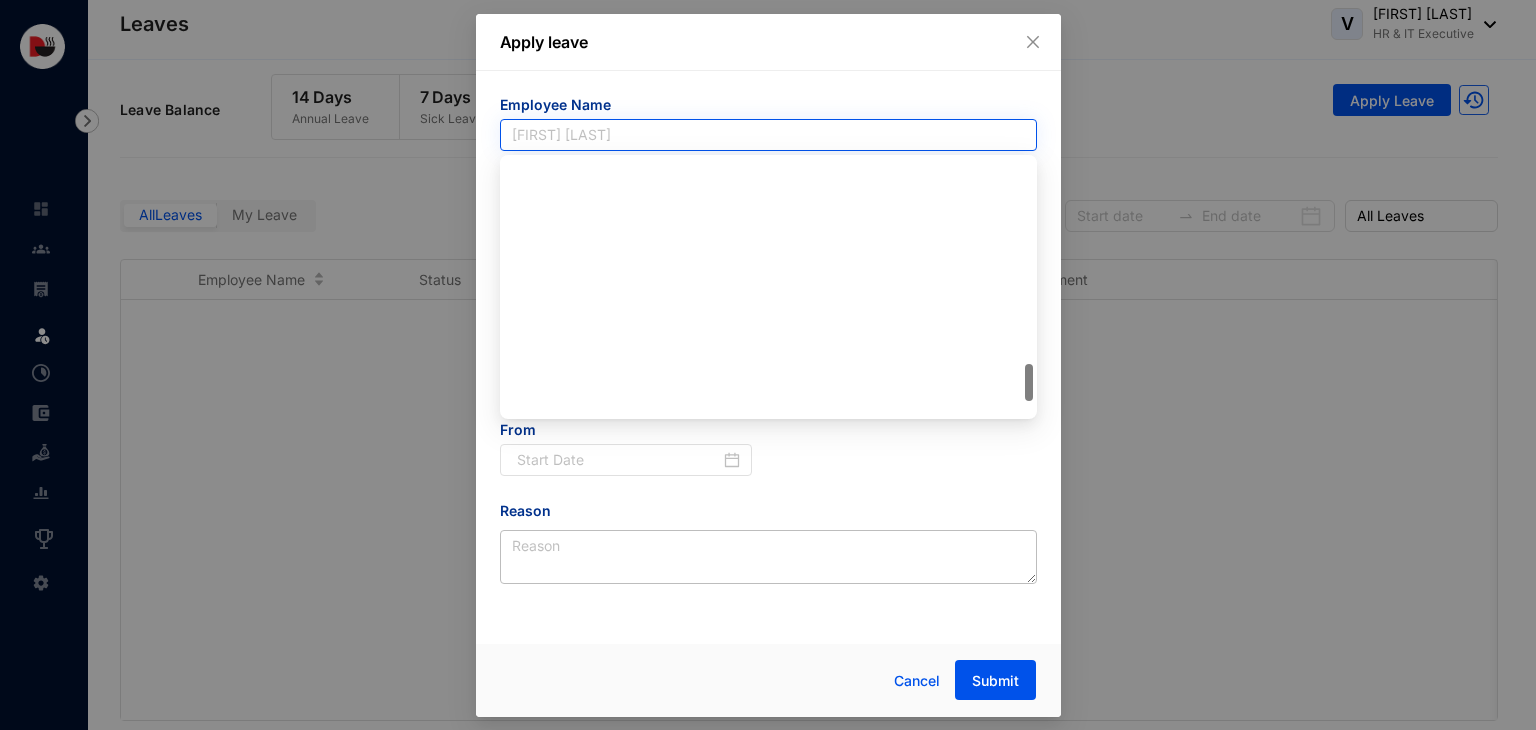 click on "[FIRST] [LAST]" at bounding box center [768, 135] 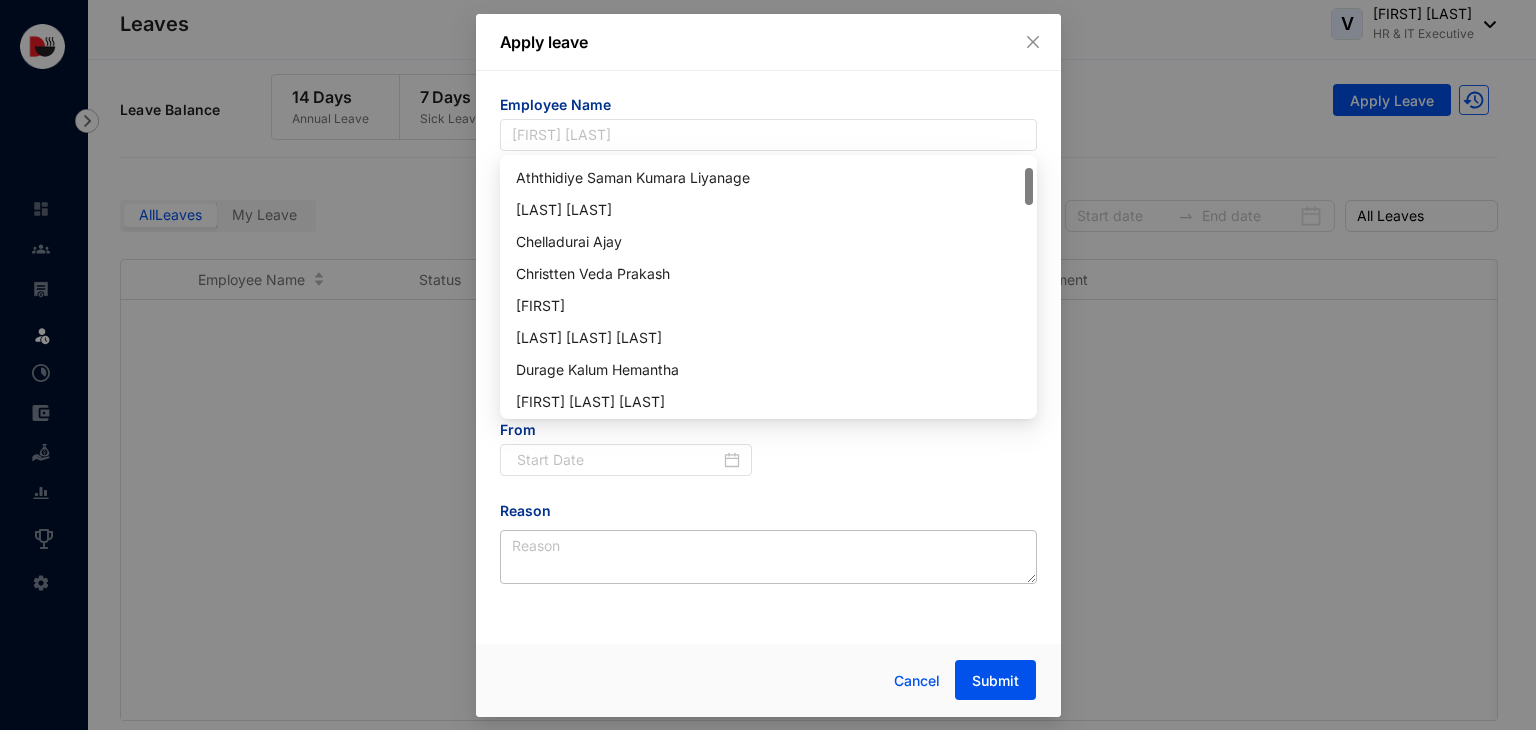 scroll, scrollTop: 83, scrollLeft: 0, axis: vertical 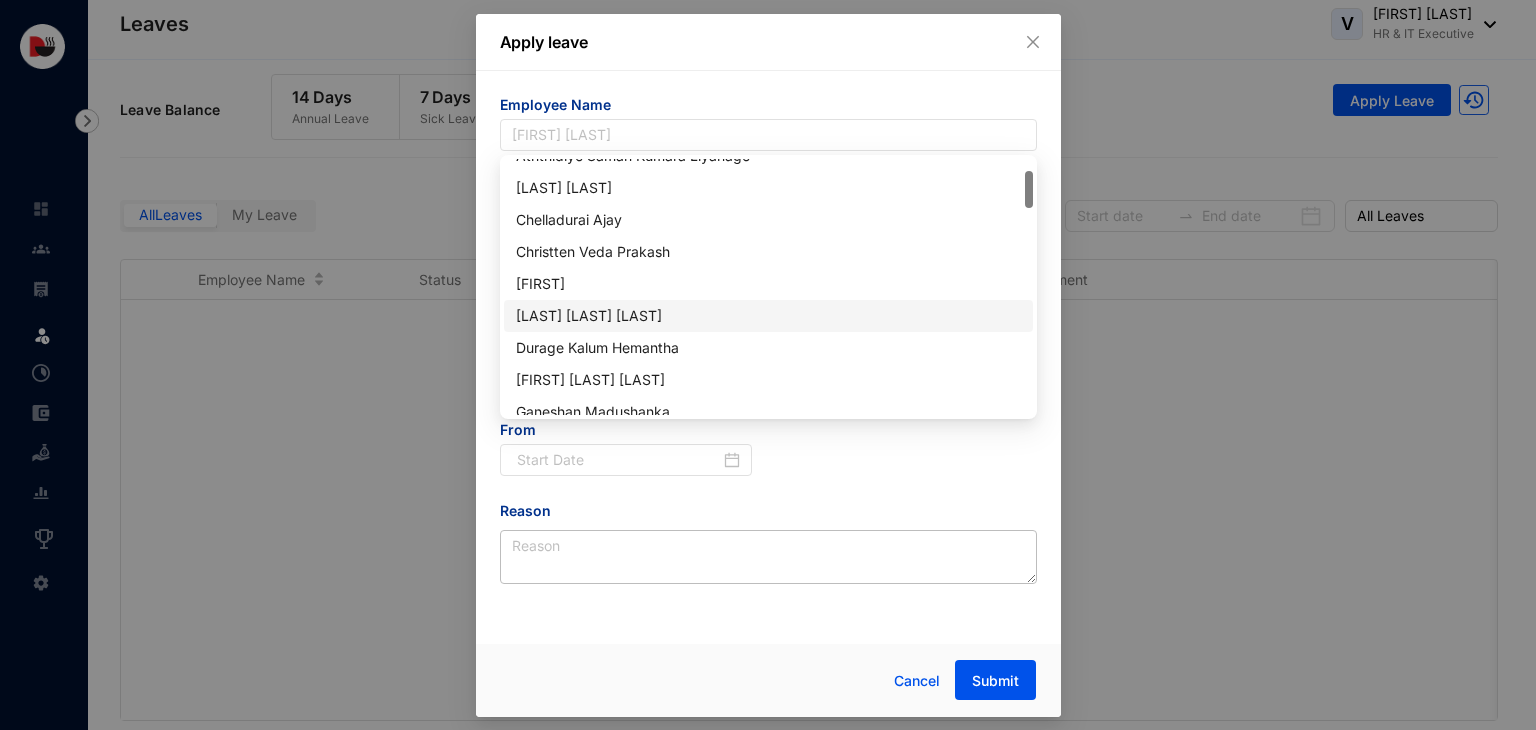 click on "[FIRST] [LAST] [LAST]" at bounding box center (768, 316) 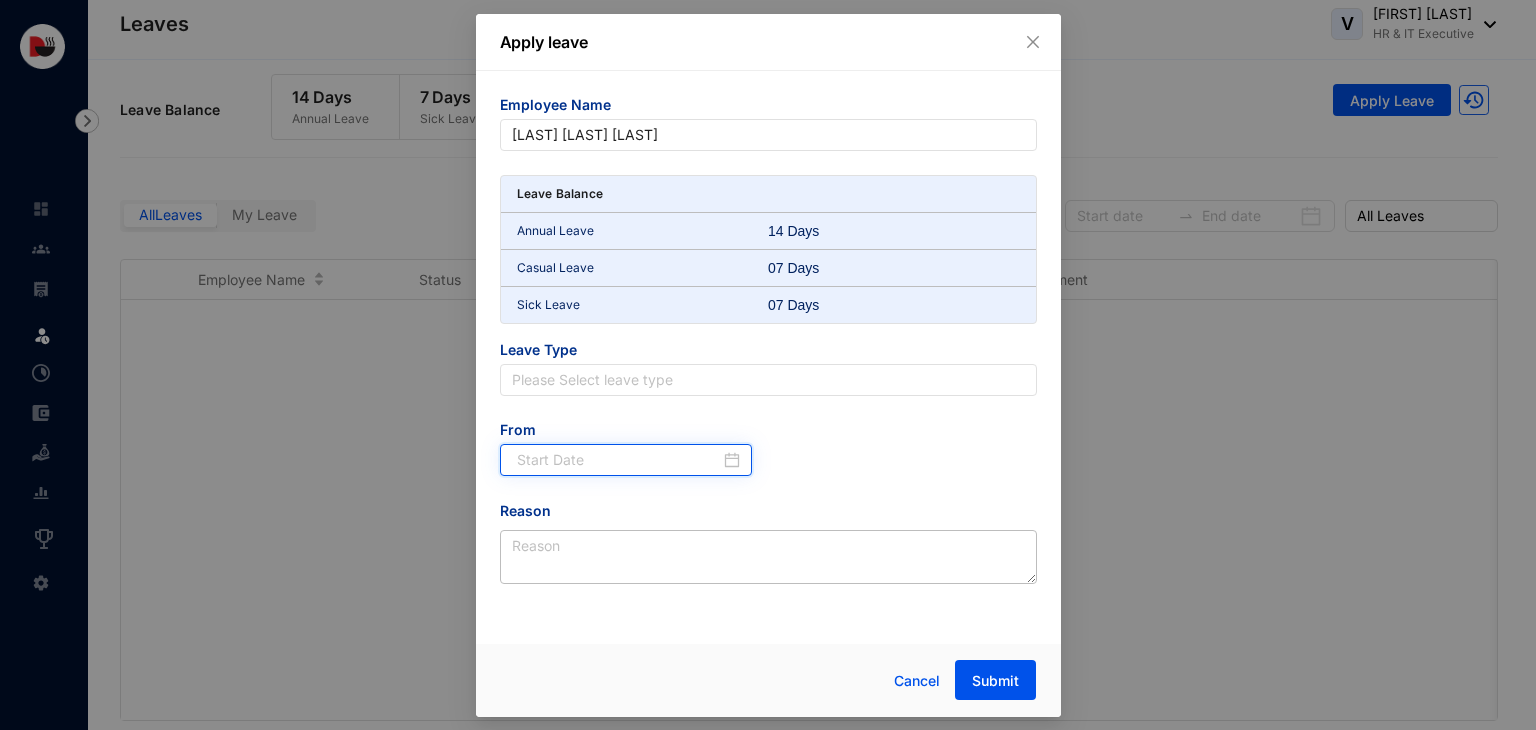 click at bounding box center [619, 460] 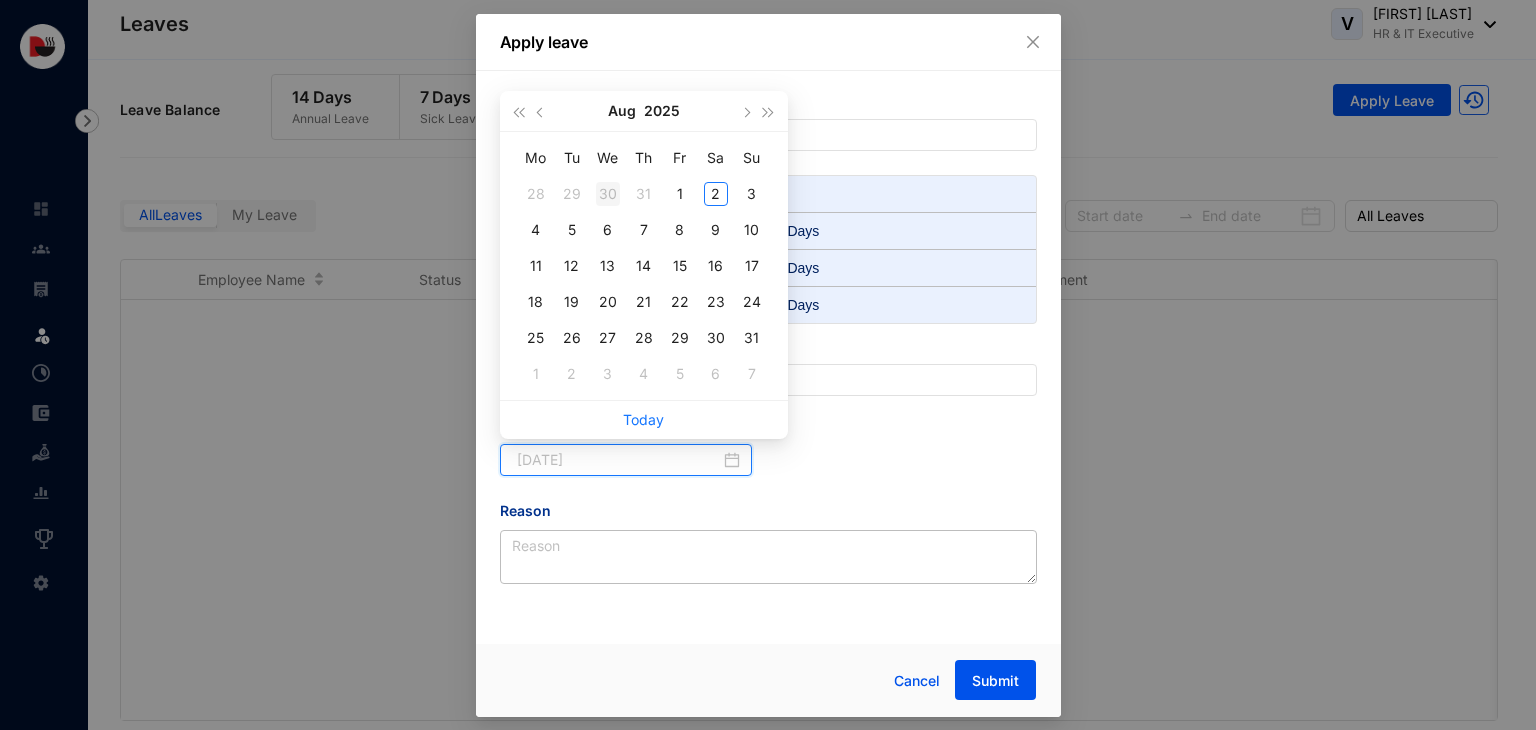 type on "2025-07-30" 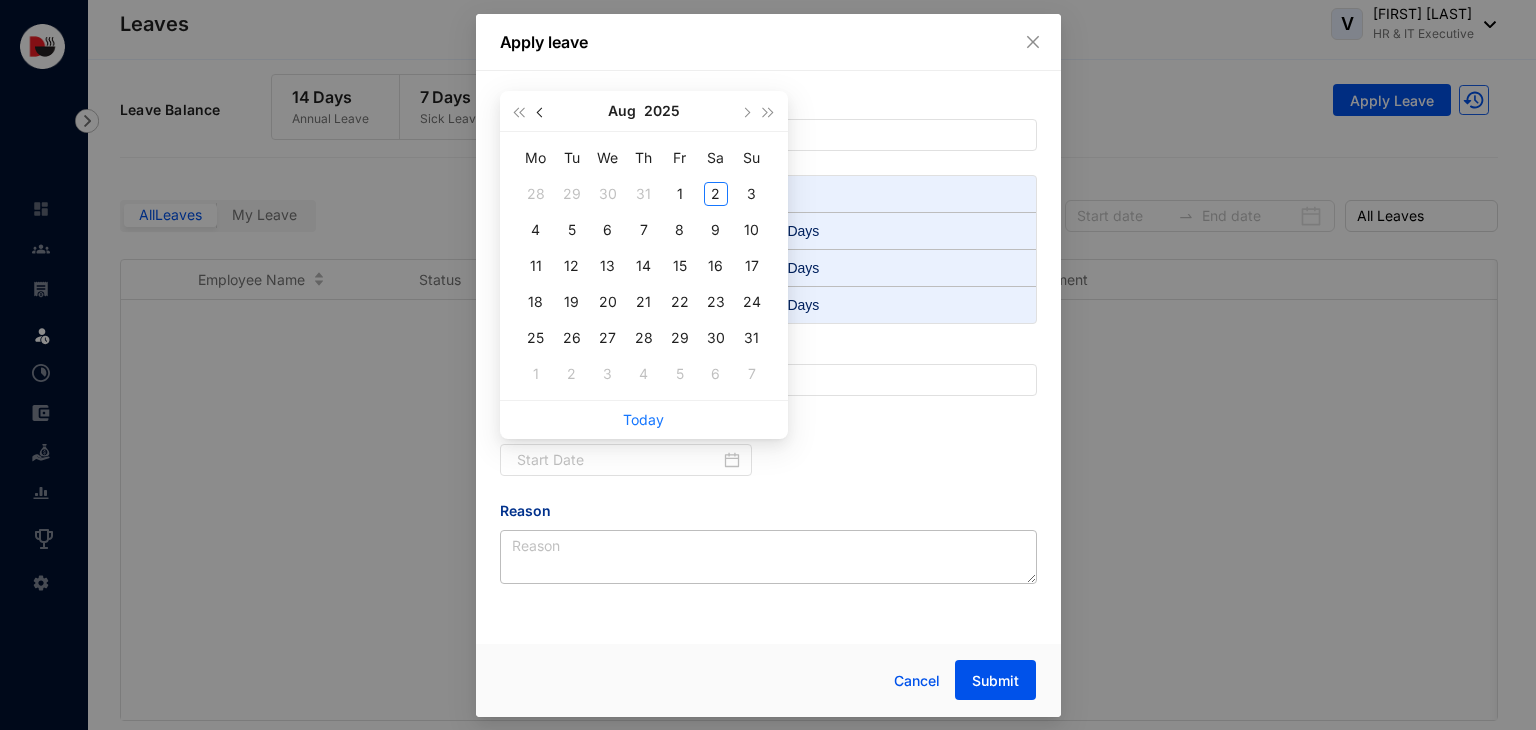 click at bounding box center [541, 111] 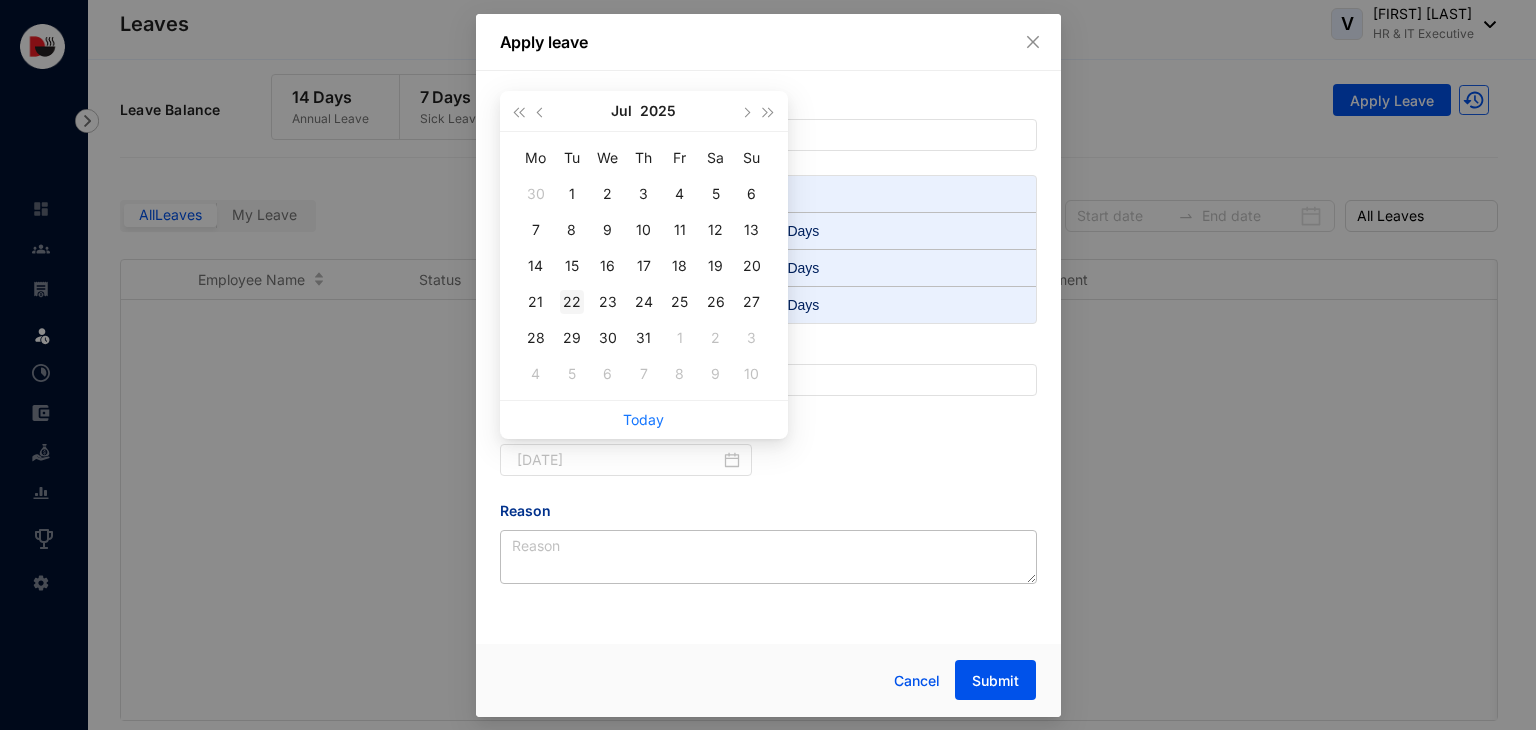 type on "2025-07-22" 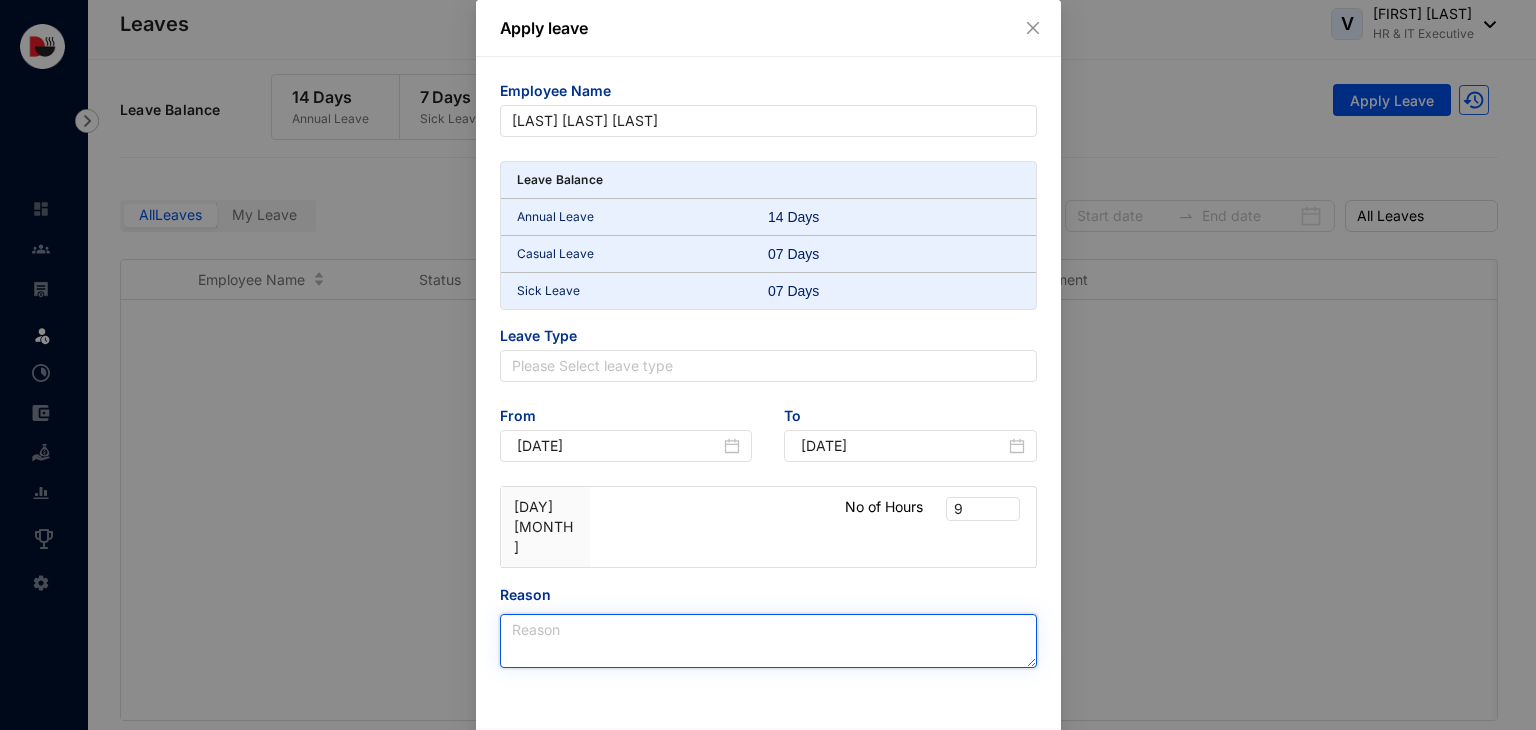 click on "Reason" at bounding box center [768, 641] 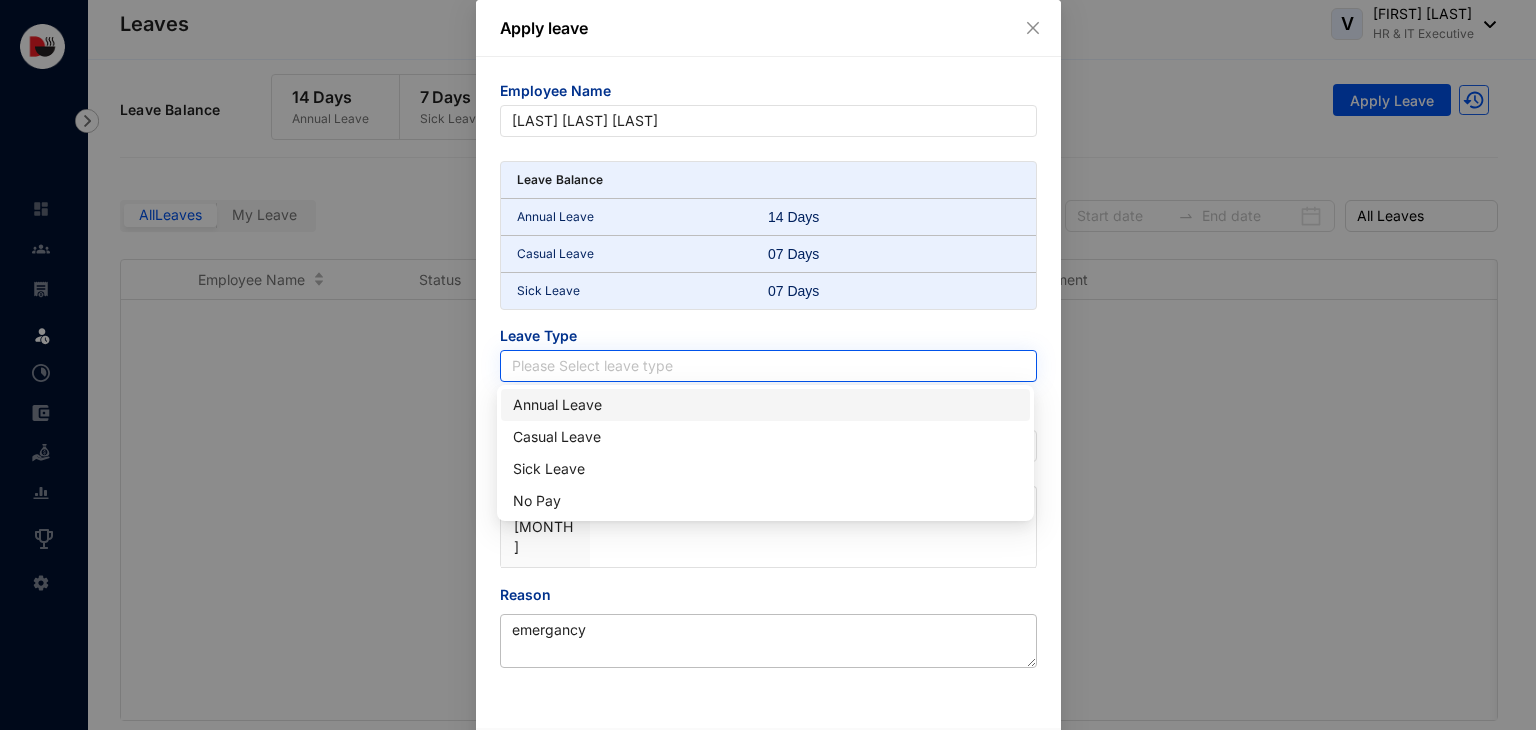 click at bounding box center [768, 366] 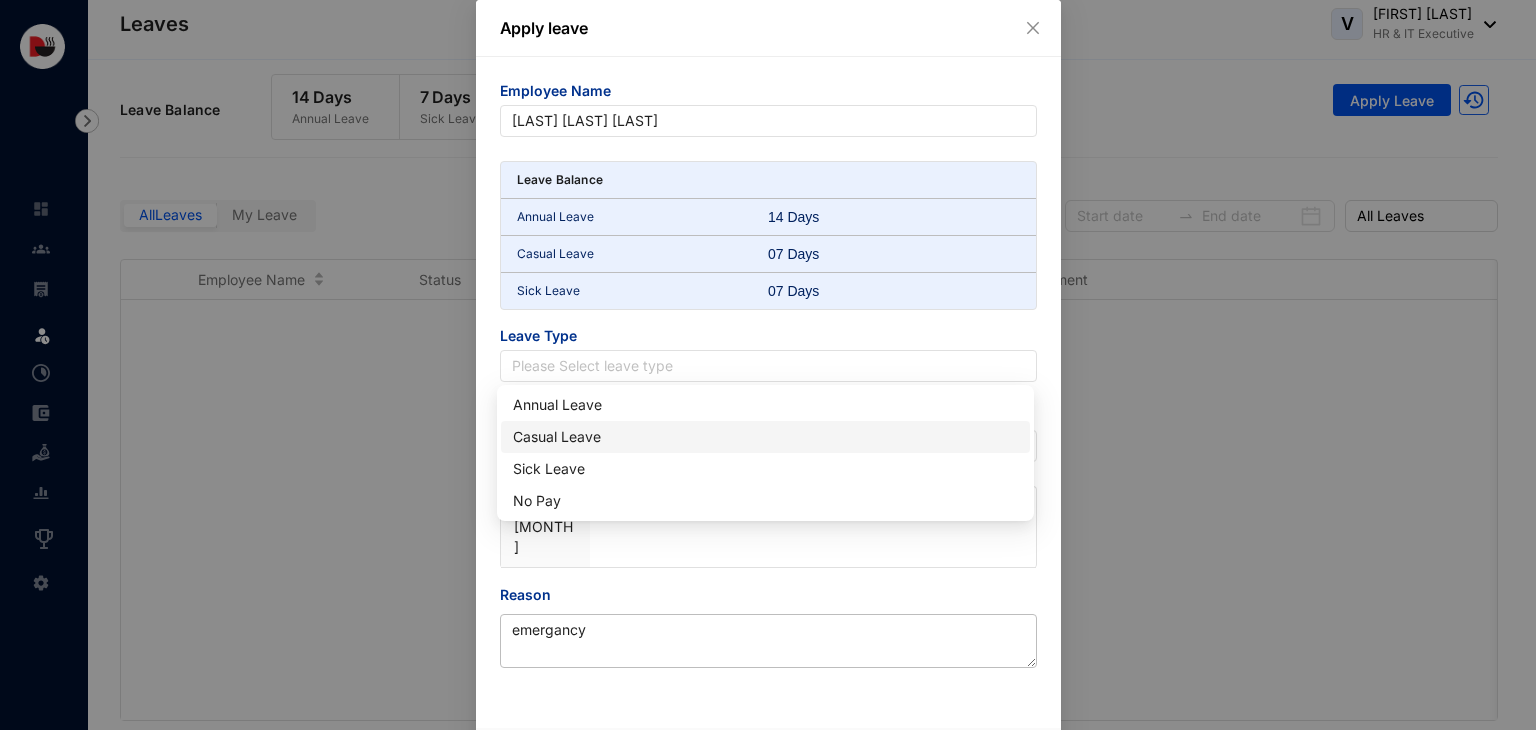 click on "Casual Leave" at bounding box center (765, 437) 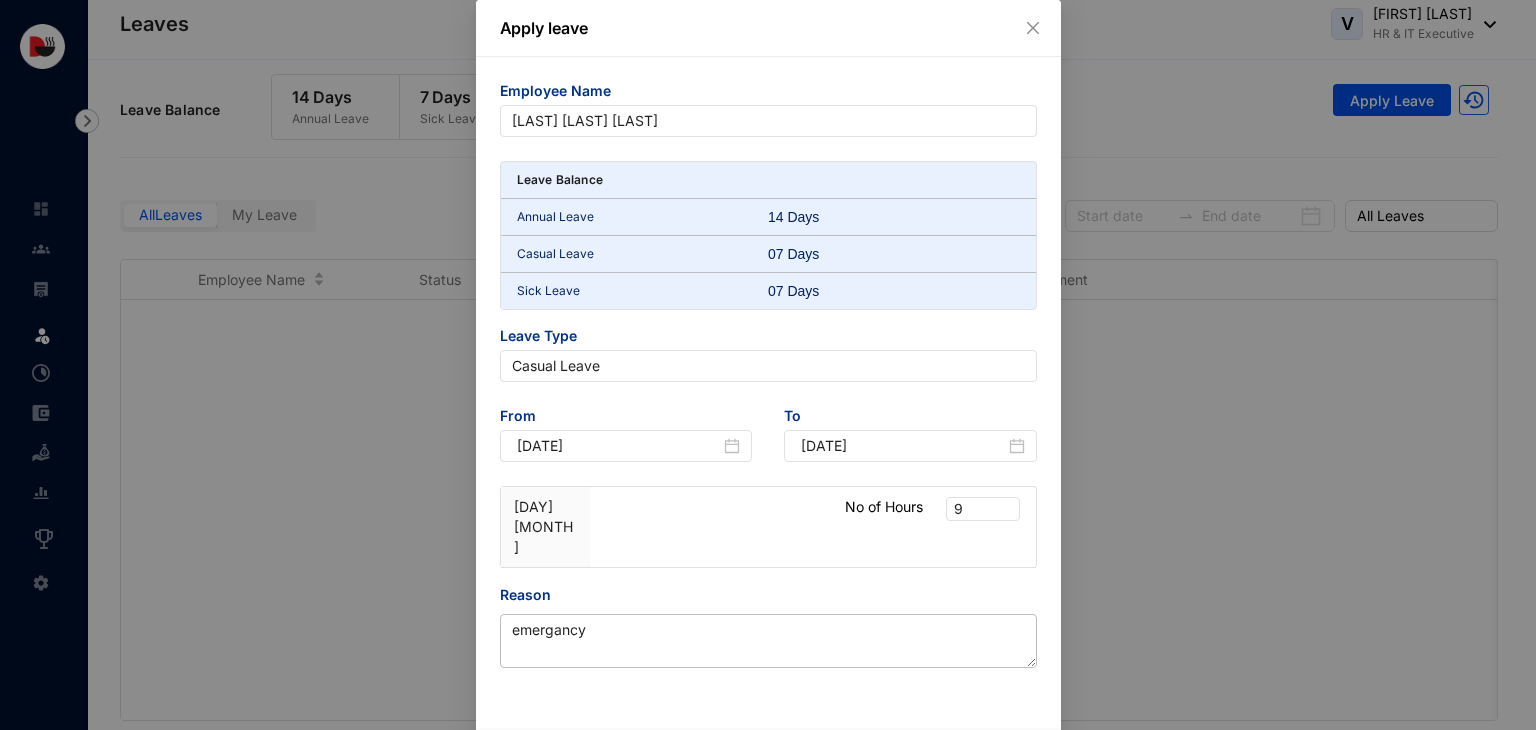 scroll, scrollTop: 34, scrollLeft: 0, axis: vertical 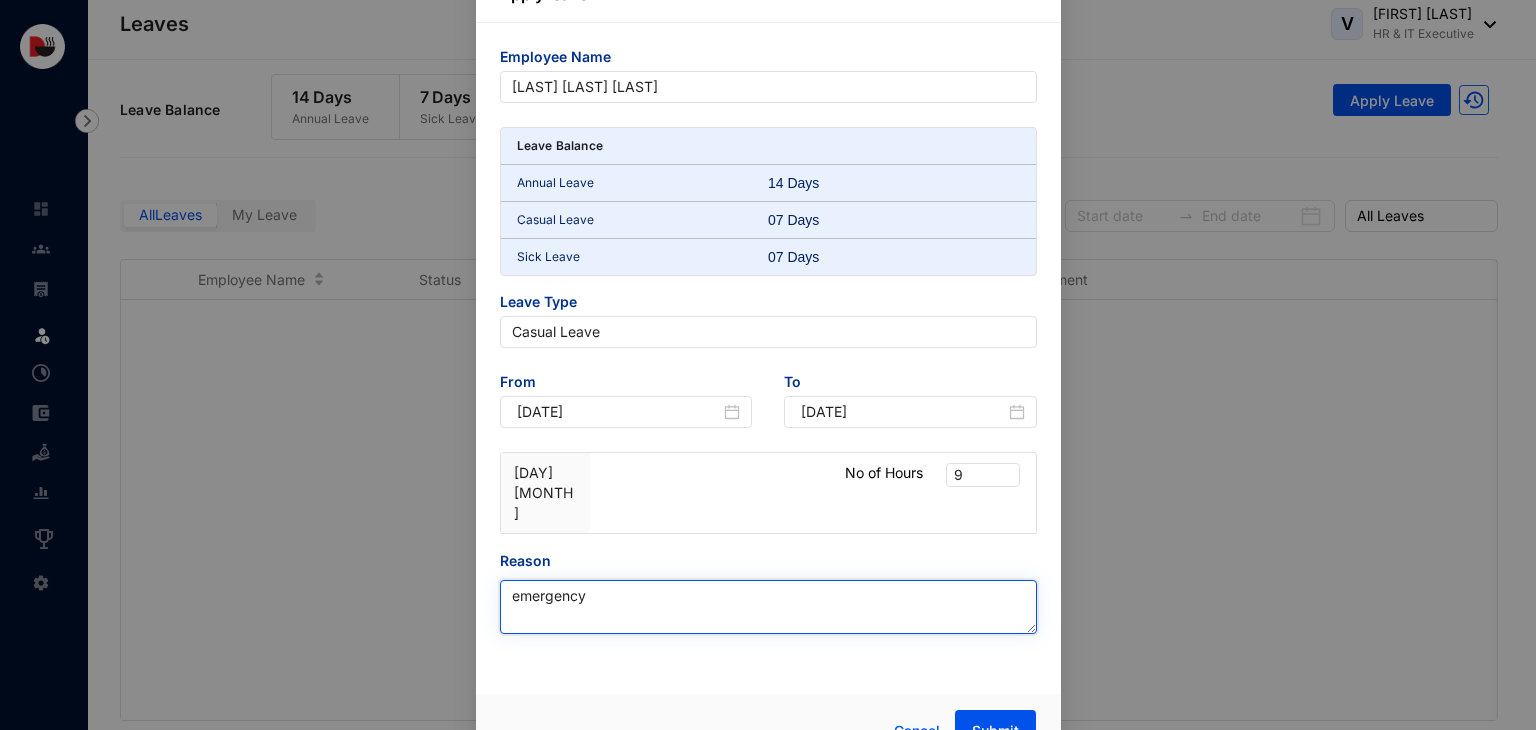 click on "emergency" at bounding box center [768, 607] 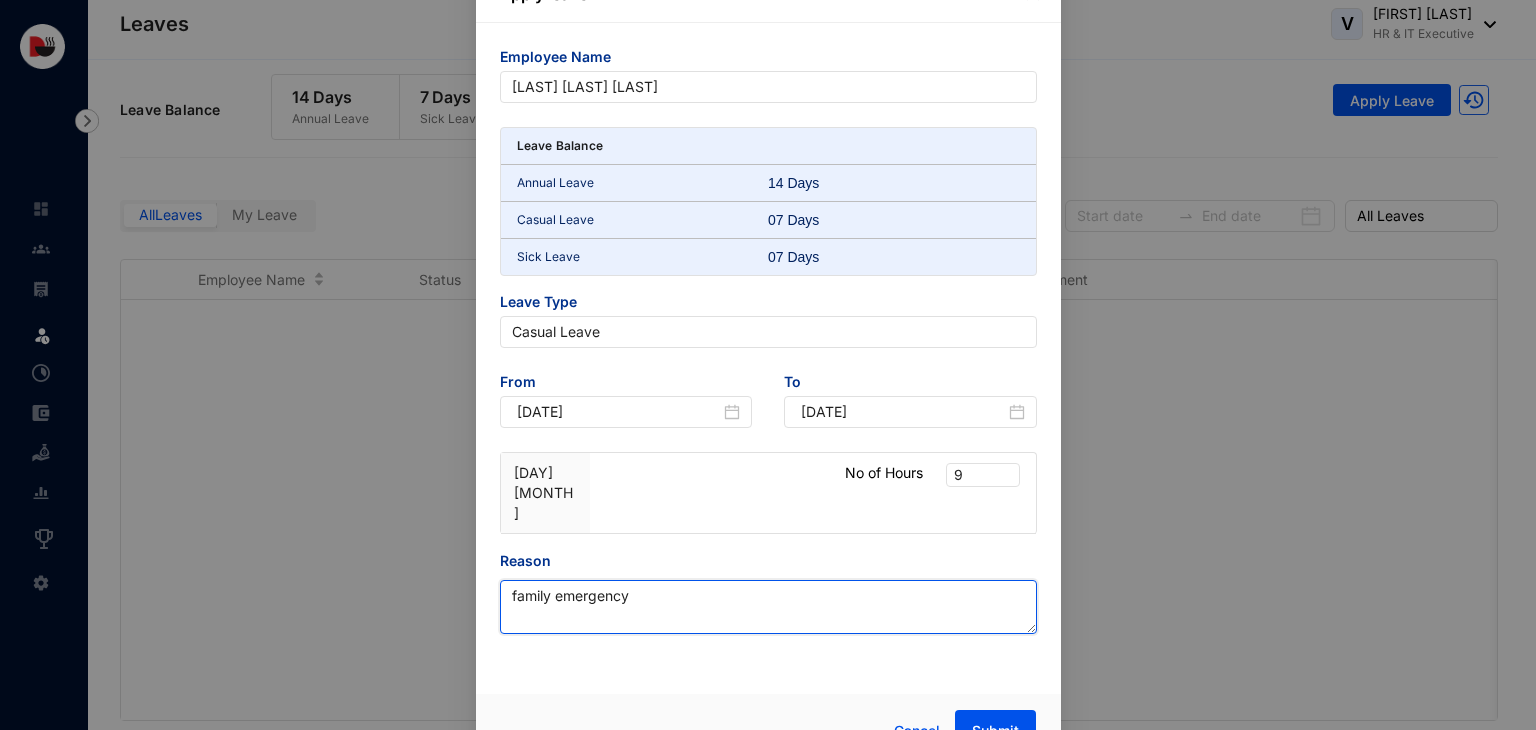 type on "family emergency" 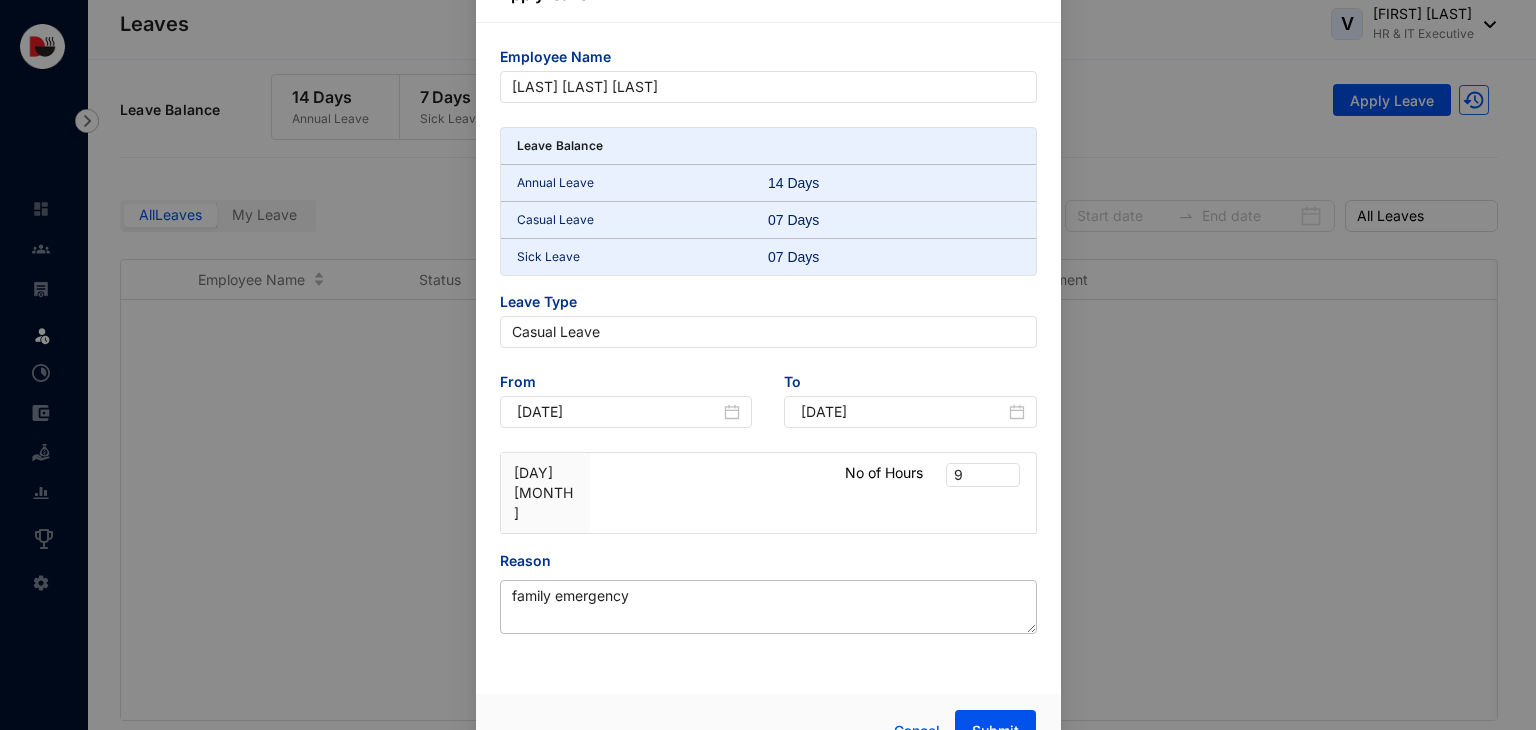 click on "Apply leave Employee Name Don Nishantha Sepala Dahanayake Leave Balance Annual Leave 14 Days     Casual Leave 07 Days     Sick Leave 07 Days       Leave Type Casual Leave From 2025-07-22 To 2025-07-22 22 Jul No of Hours 9 22 Jul No of Hours 9 Reason family emergency   Cancel Submit" at bounding box center [768, 366] 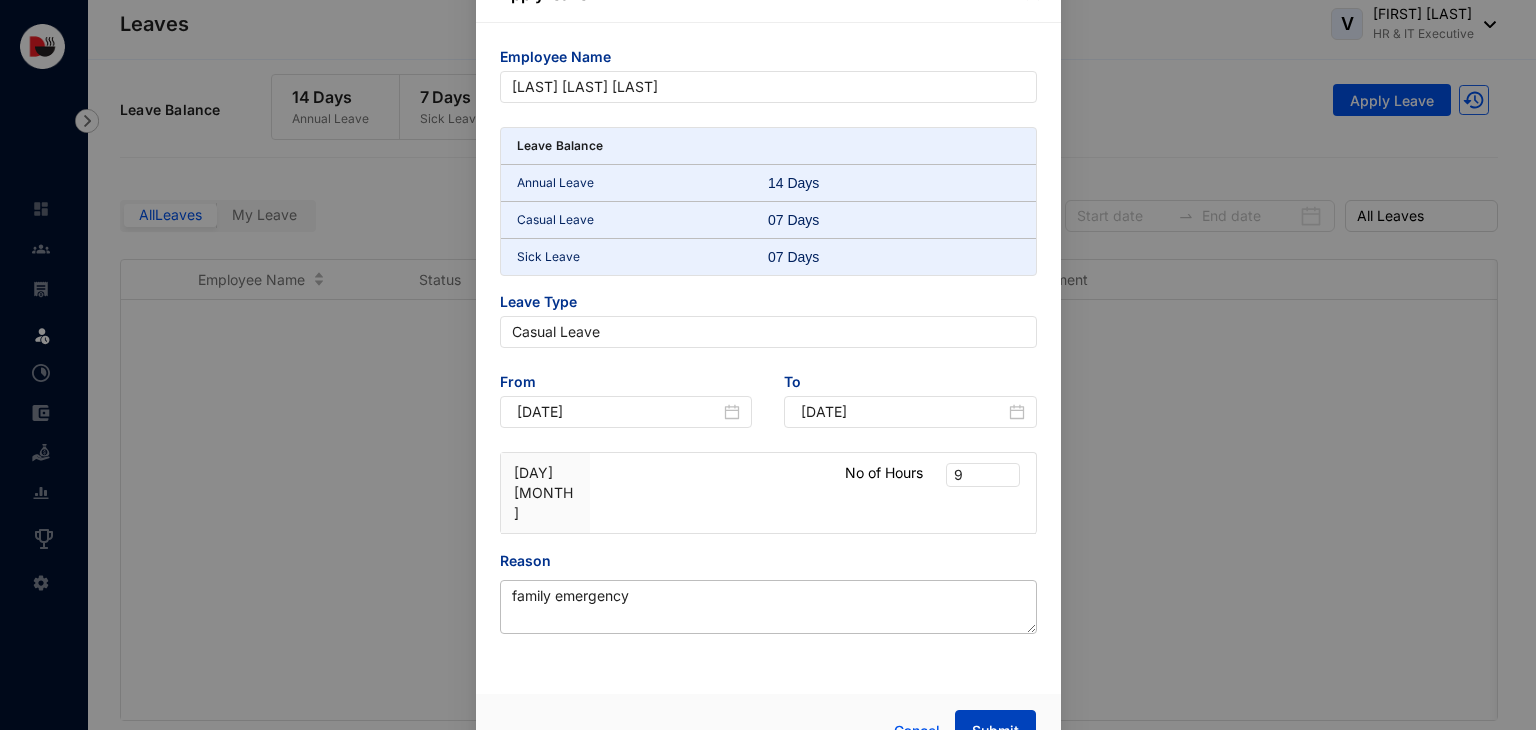 click on "Submit" at bounding box center [995, 731] 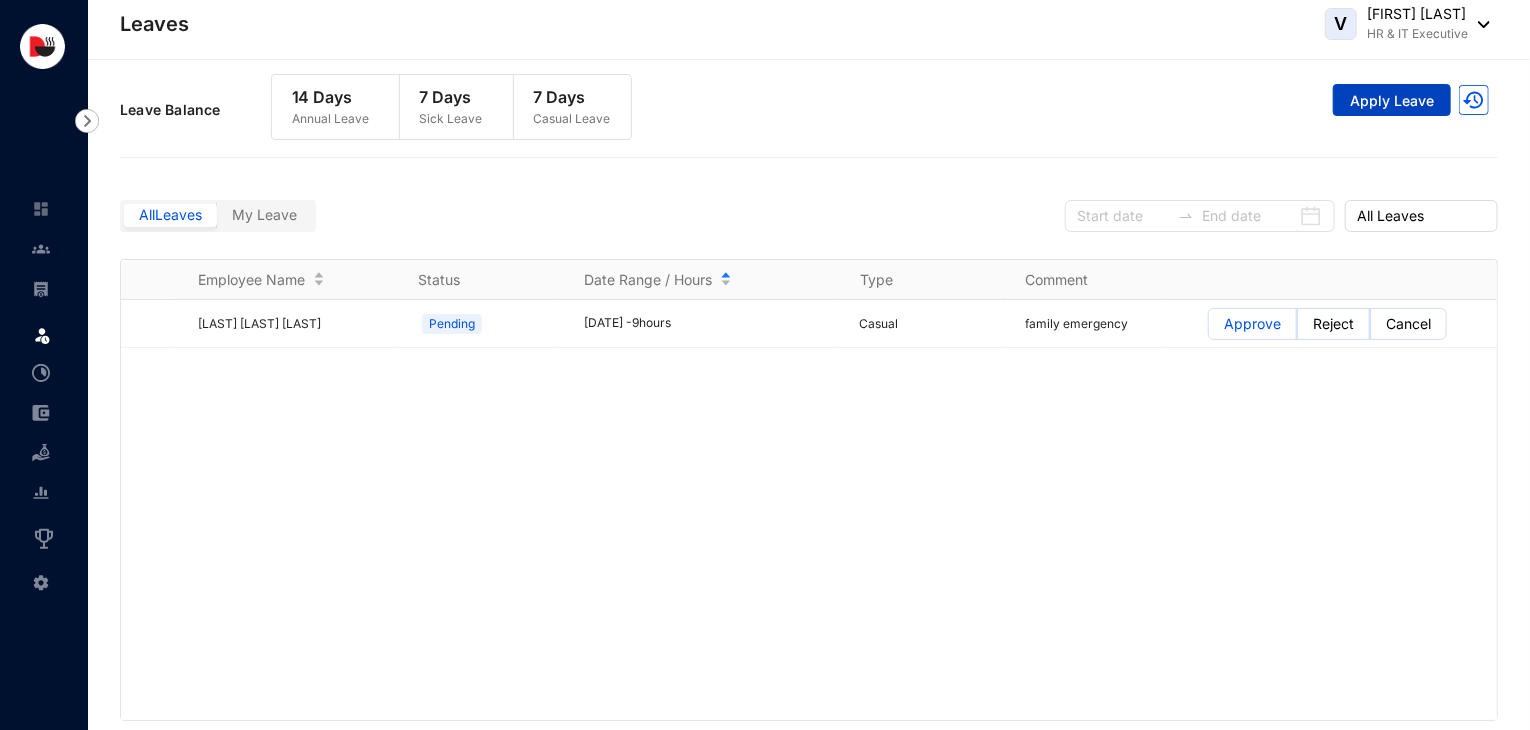 click on "Apply Leave" at bounding box center (1392, 100) 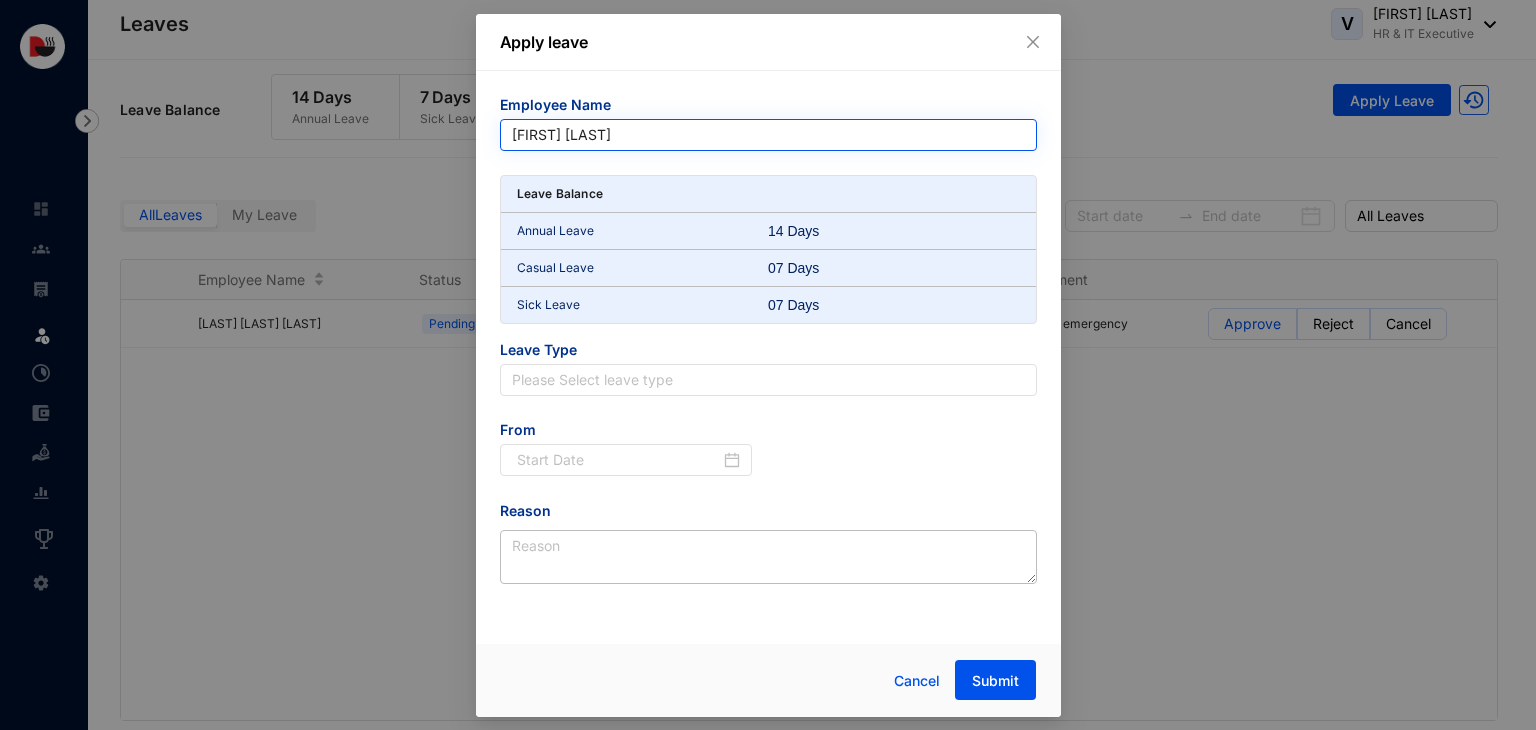 click on "[FIRST] [LAST]" at bounding box center [768, 135] 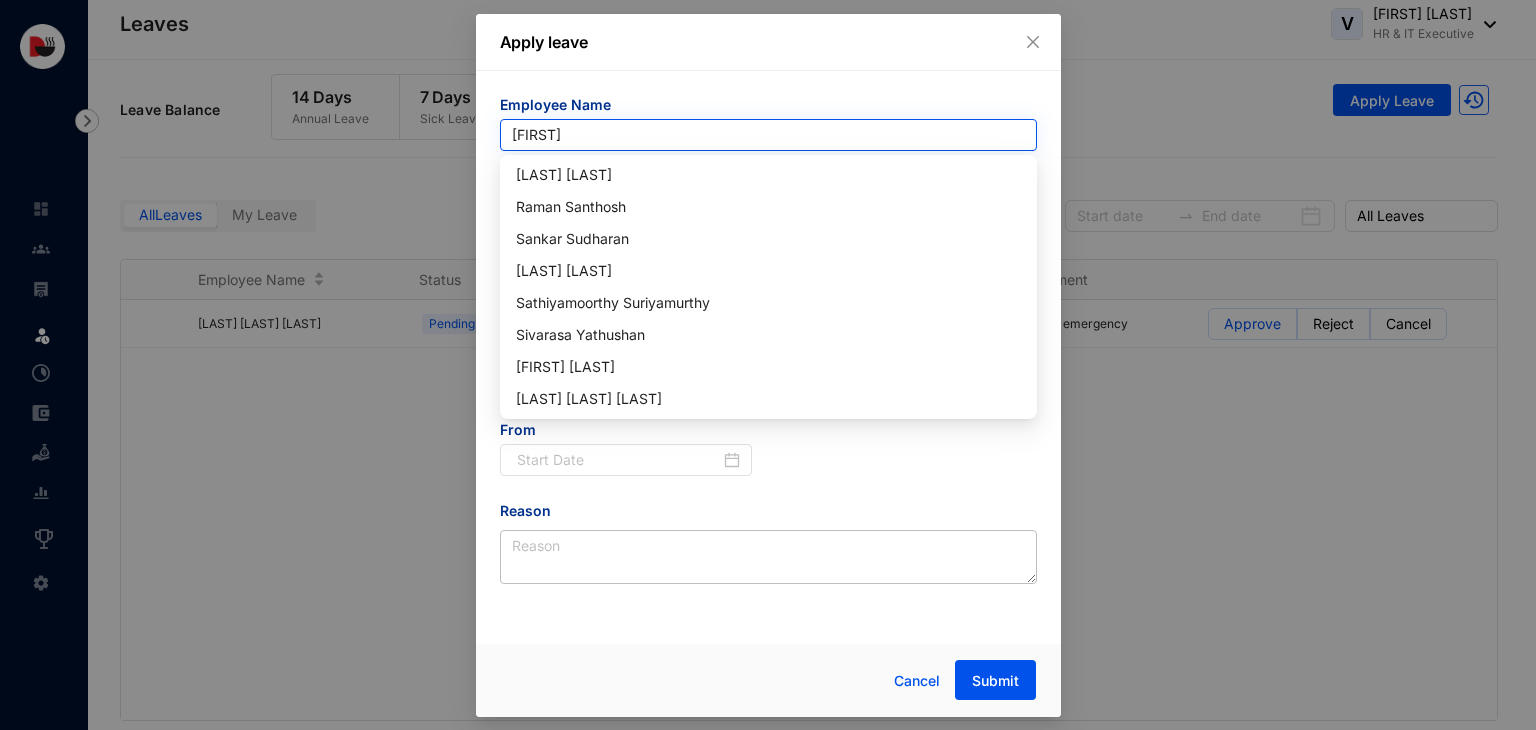 scroll, scrollTop: 0, scrollLeft: 0, axis: both 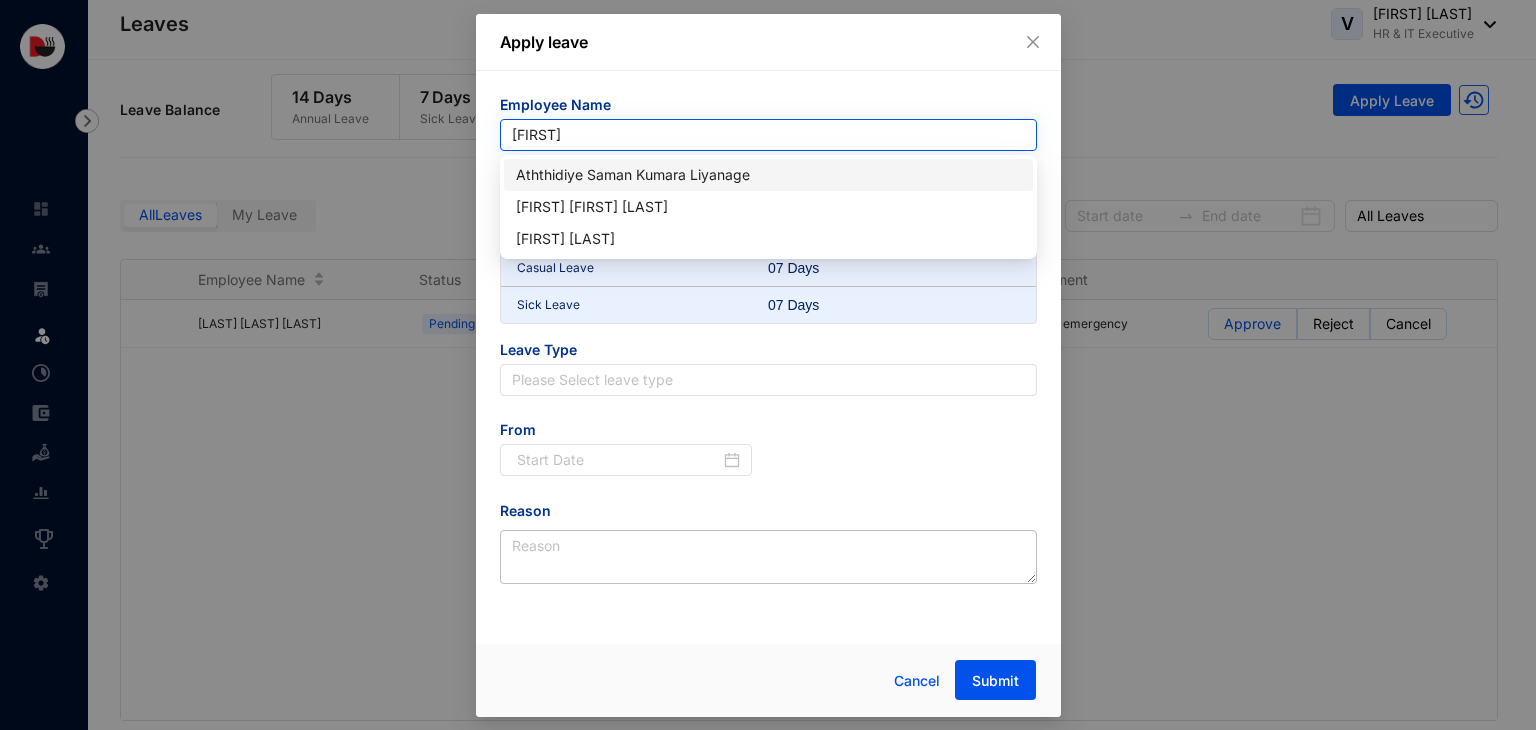 type on "sama" 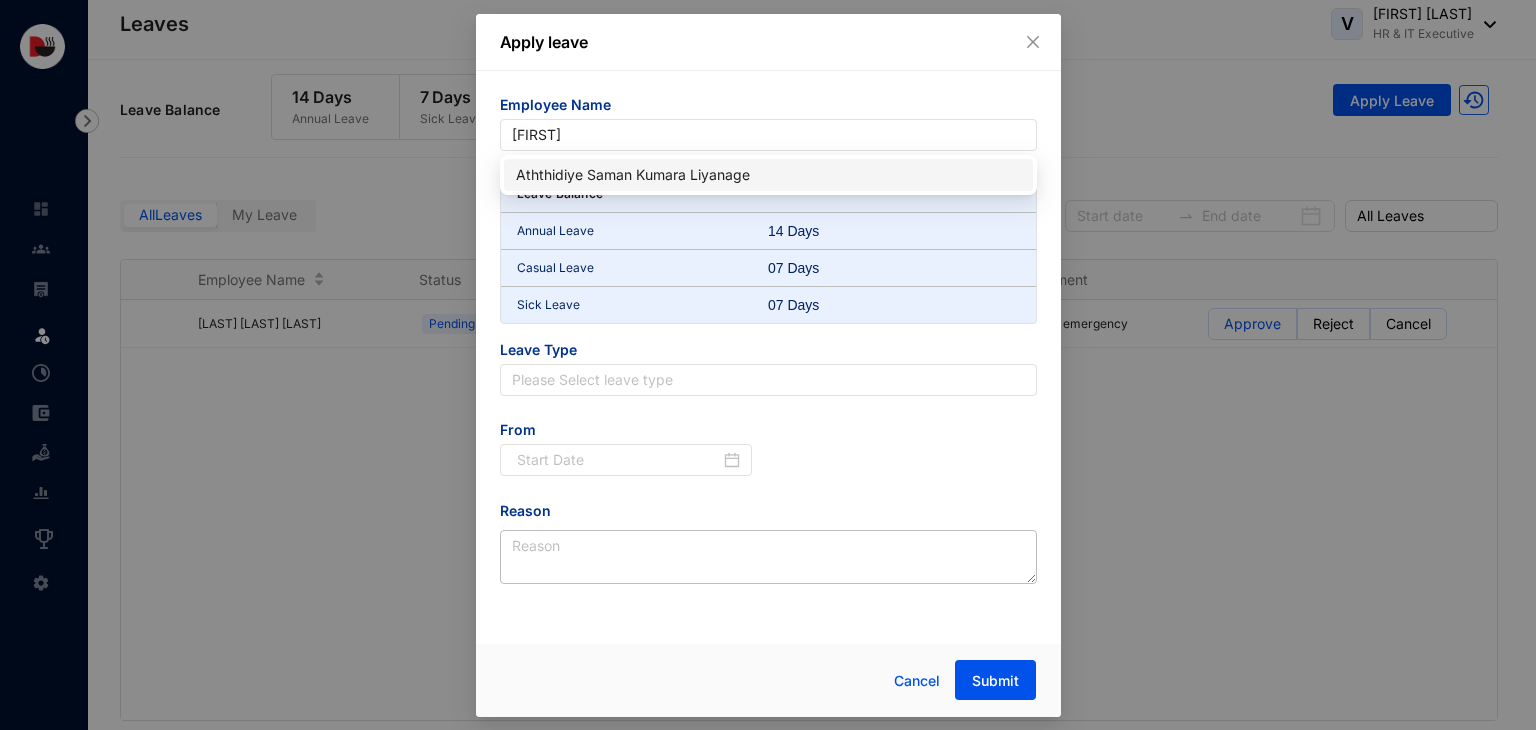 click on "Aththidiye Saman Kumara Liyanage" at bounding box center (768, 175) 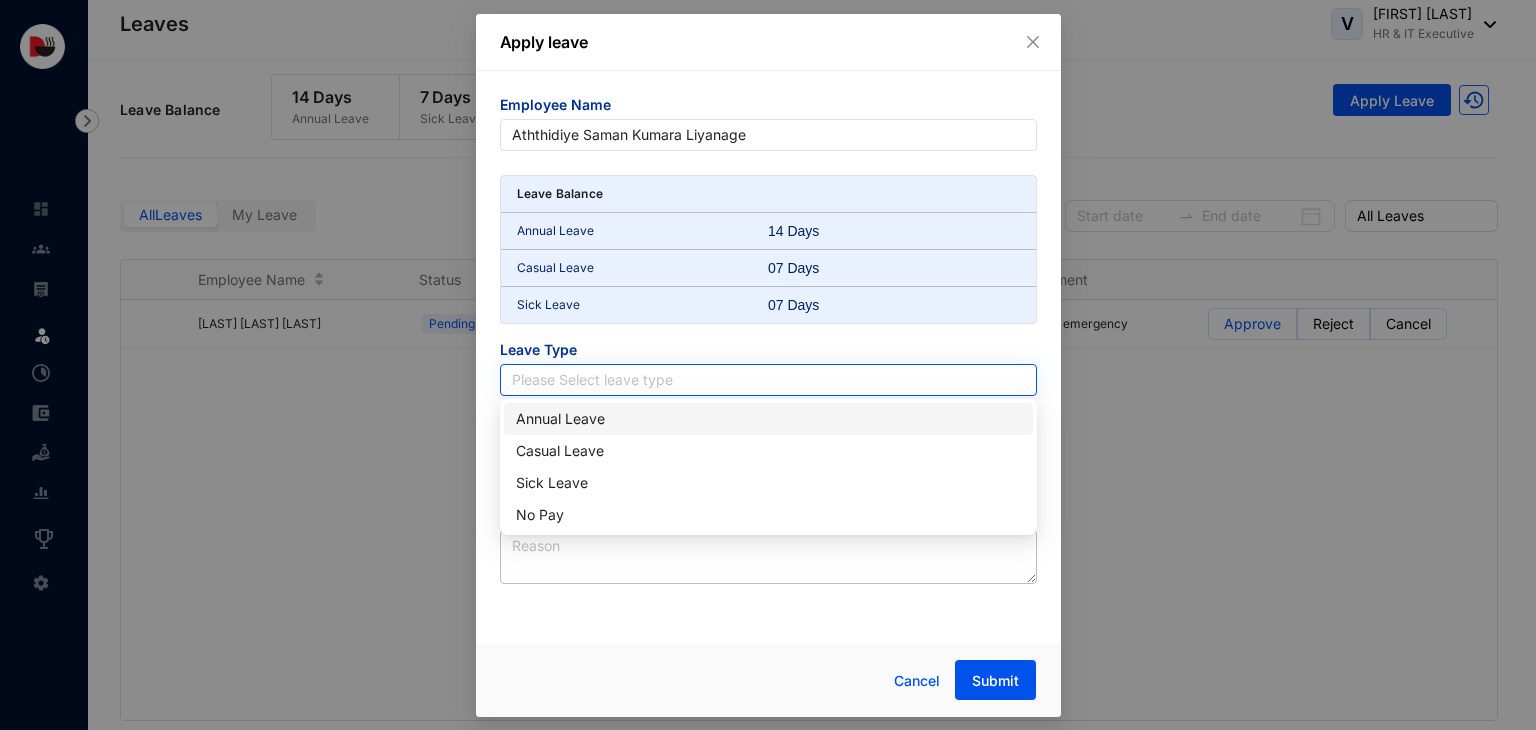 click at bounding box center [768, 380] 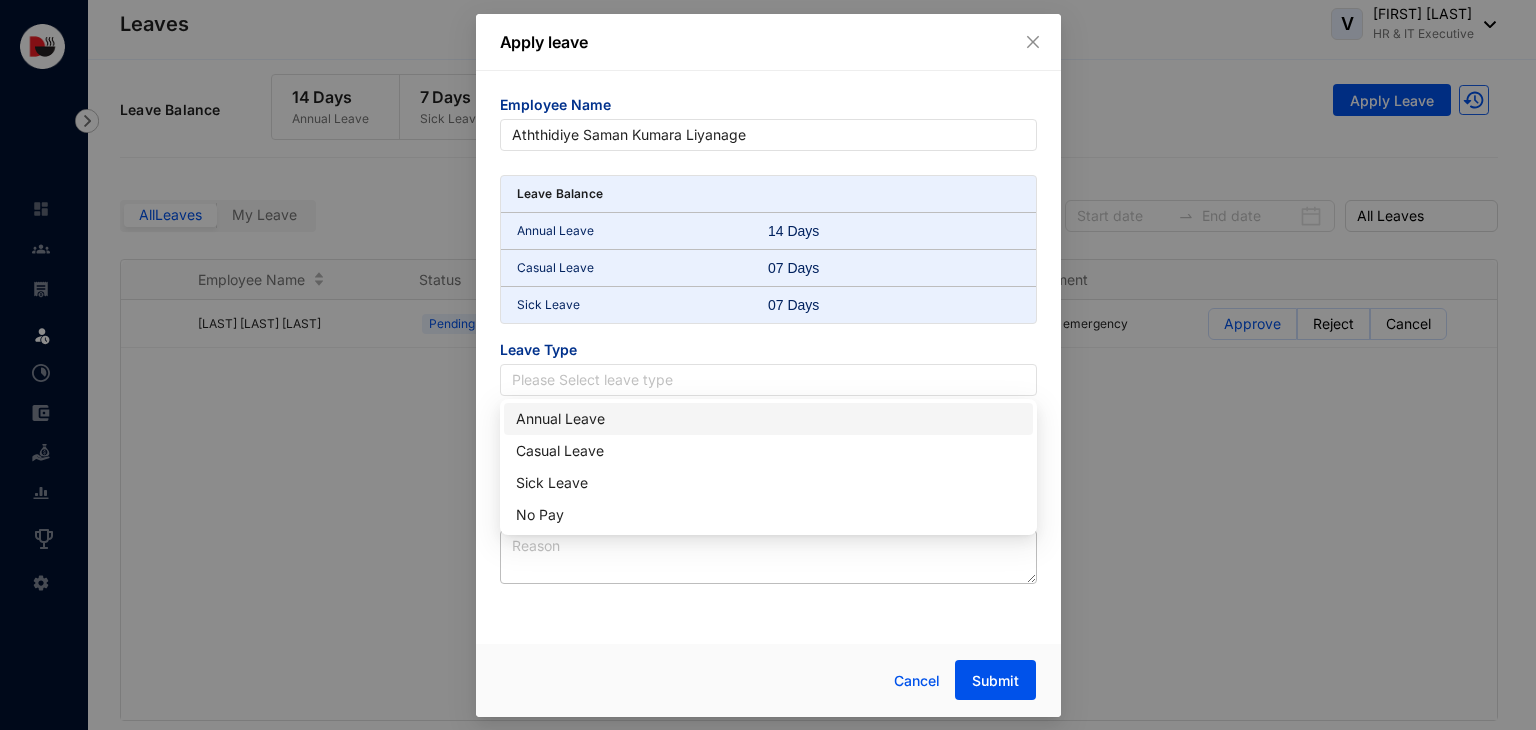click on "Annual Leave" at bounding box center [768, 419] 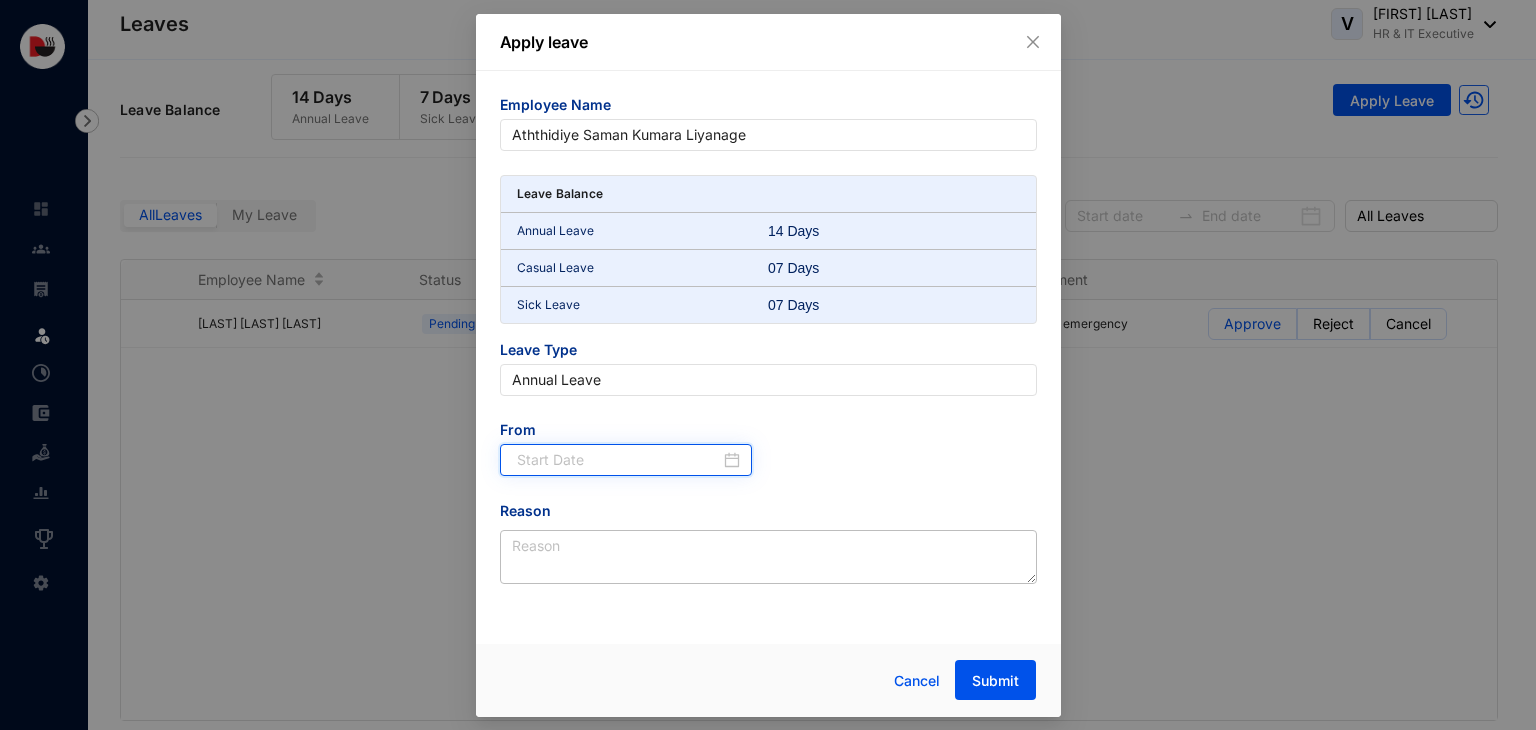 click at bounding box center (619, 460) 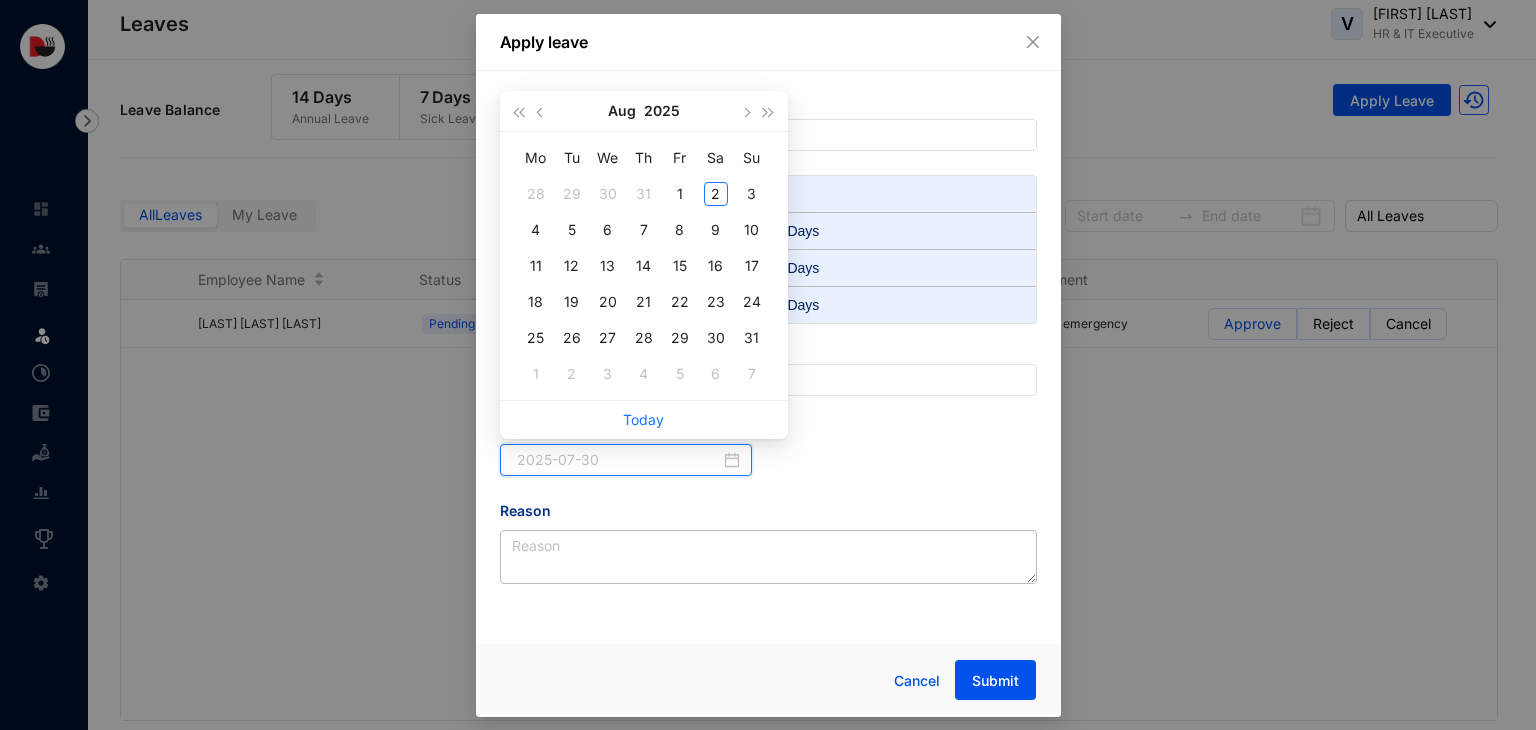 type on "2025-07-29" 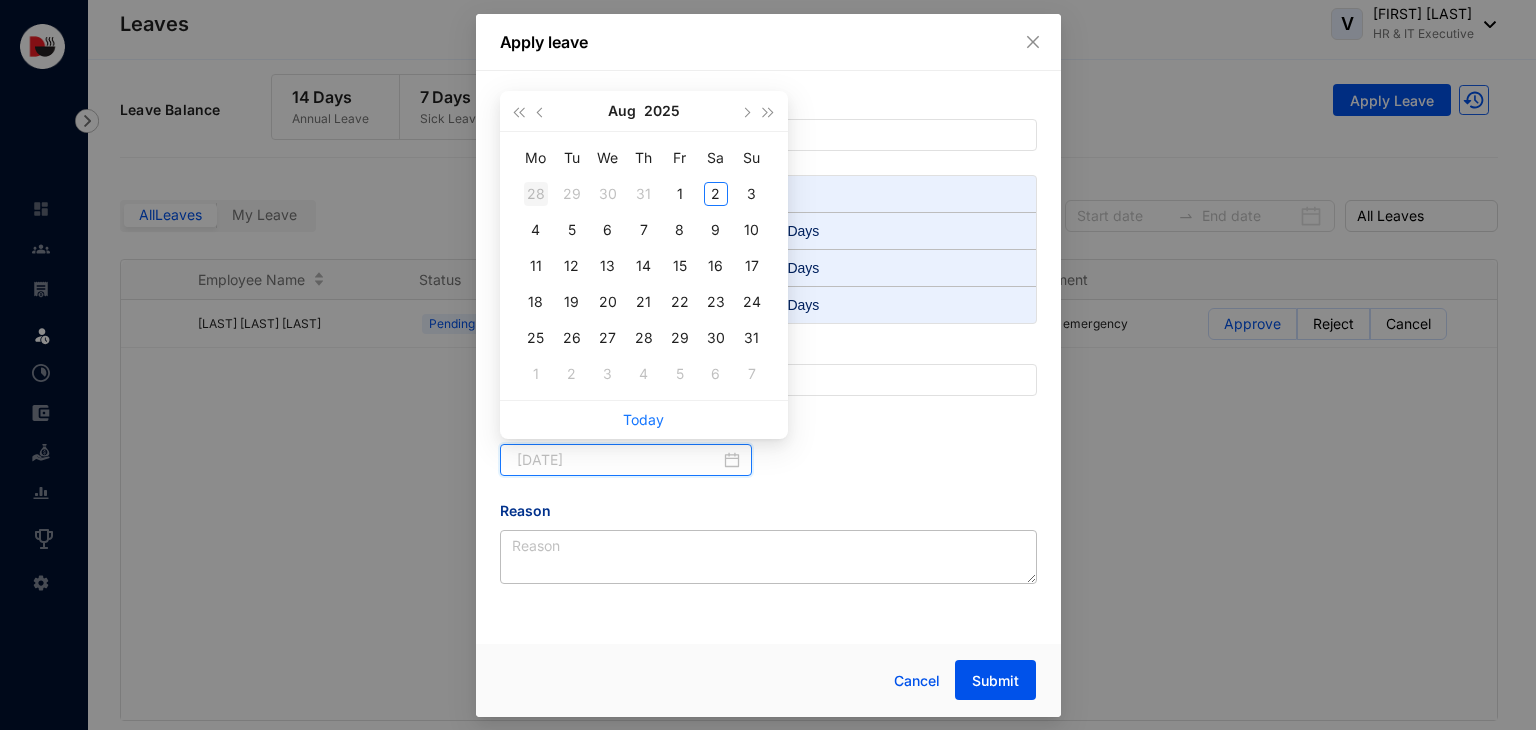 type on "2025-07-28" 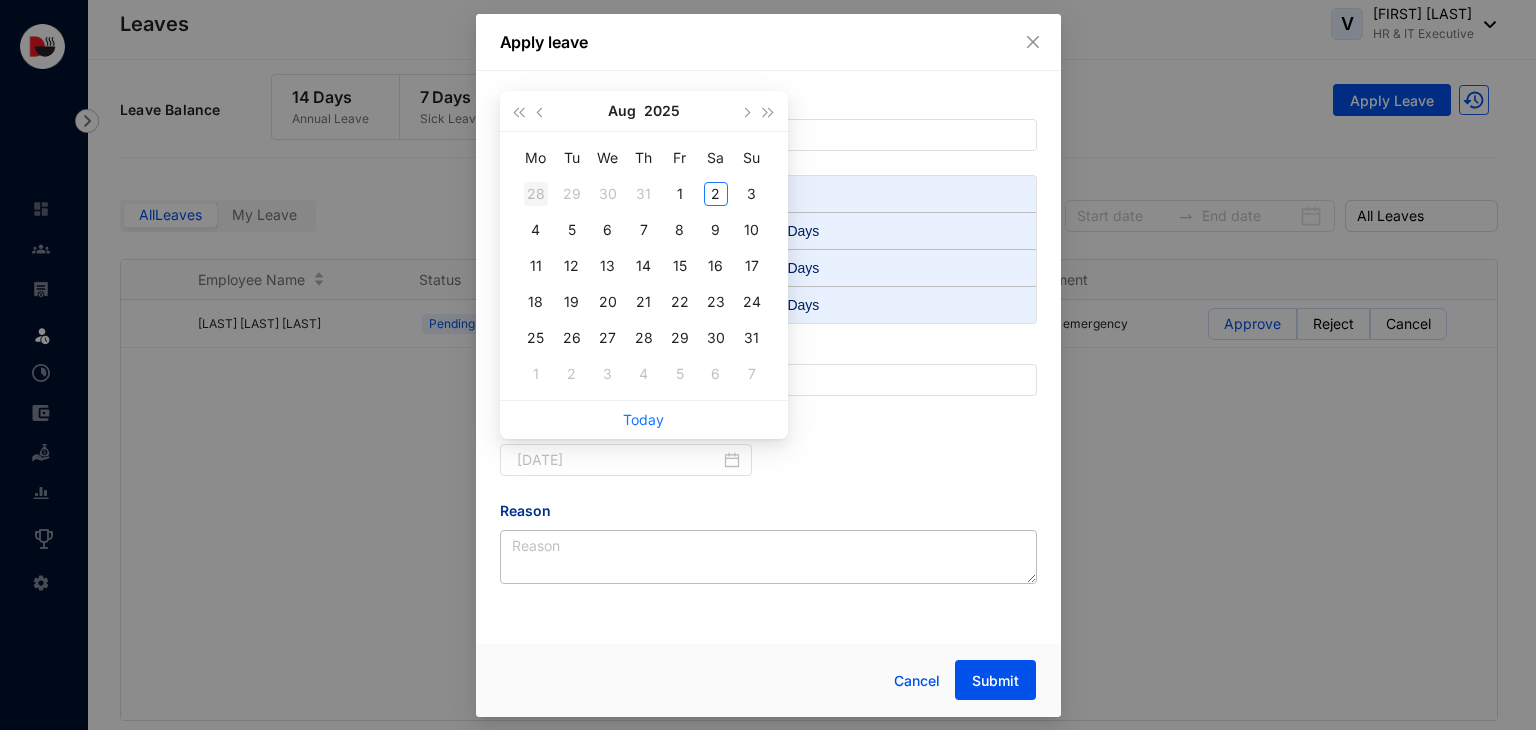 click on "28" at bounding box center (536, 194) 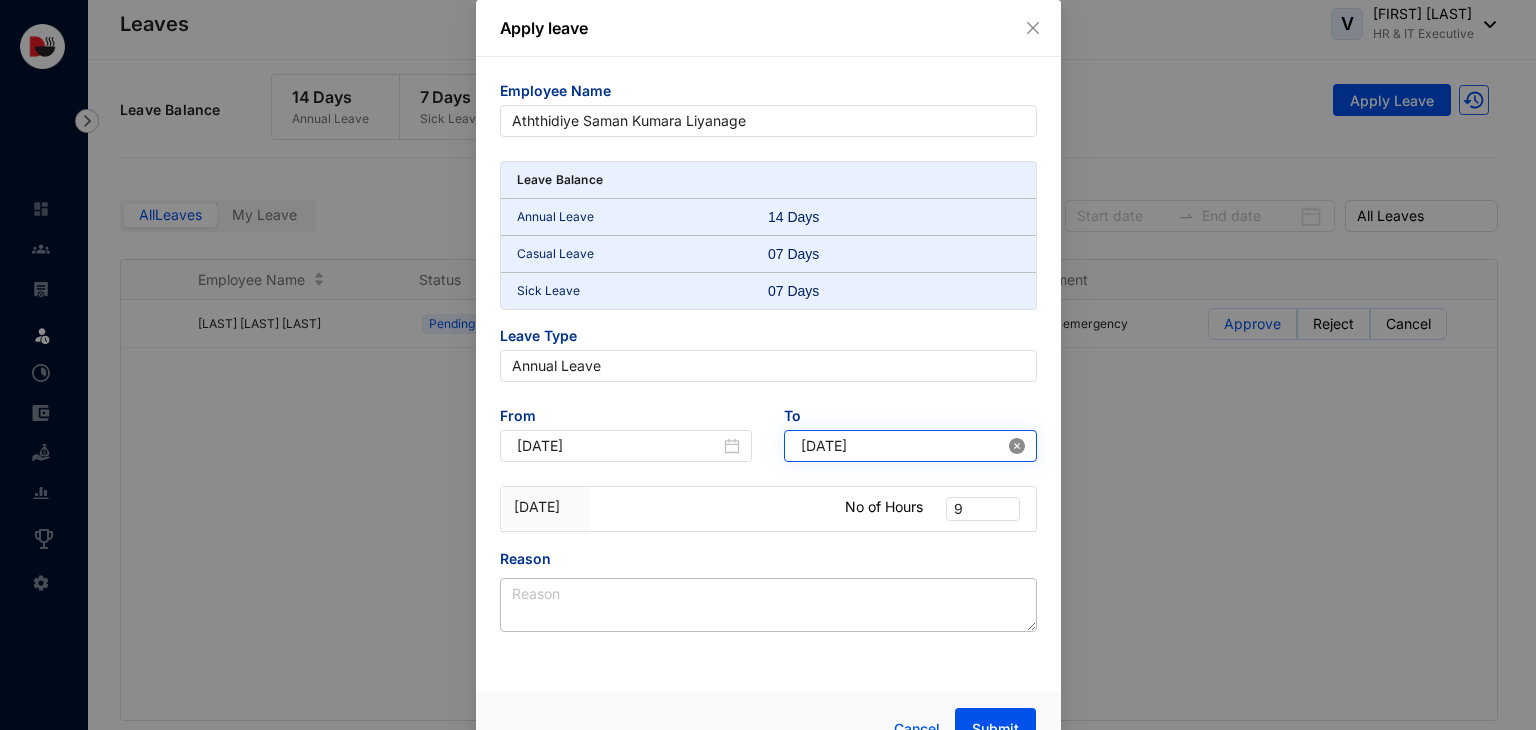 click 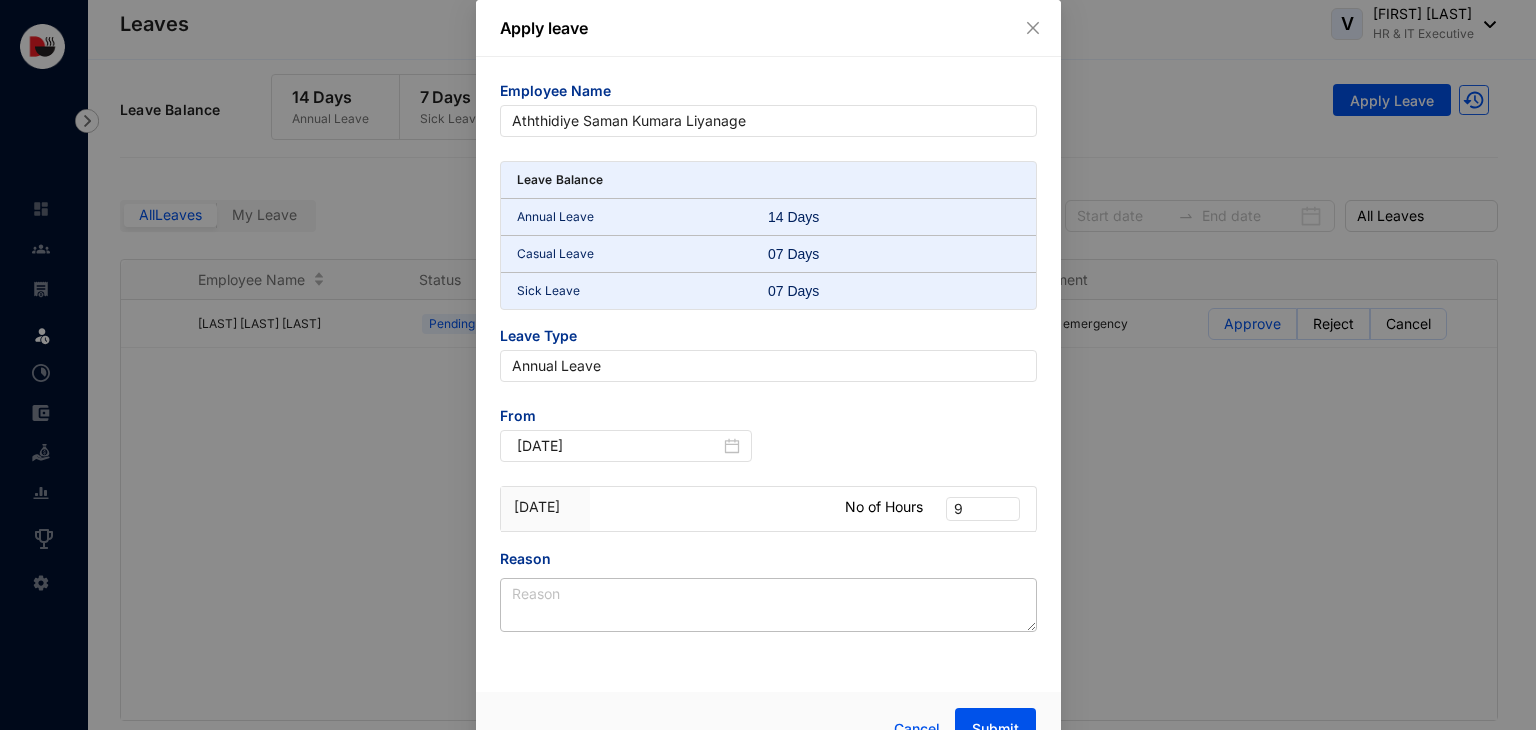 click on "From 2025-07-28" at bounding box center [768, 446] 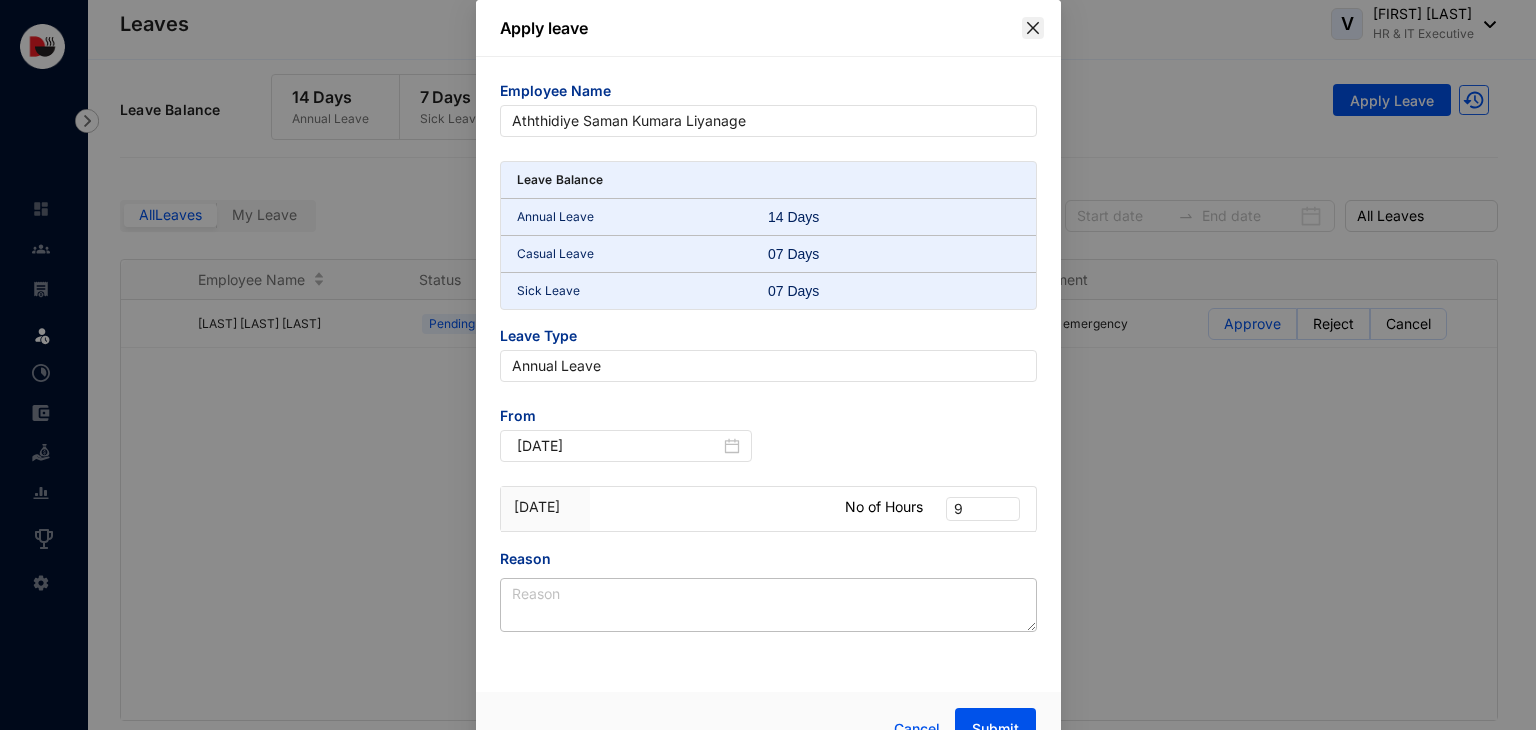 click at bounding box center (1033, 28) 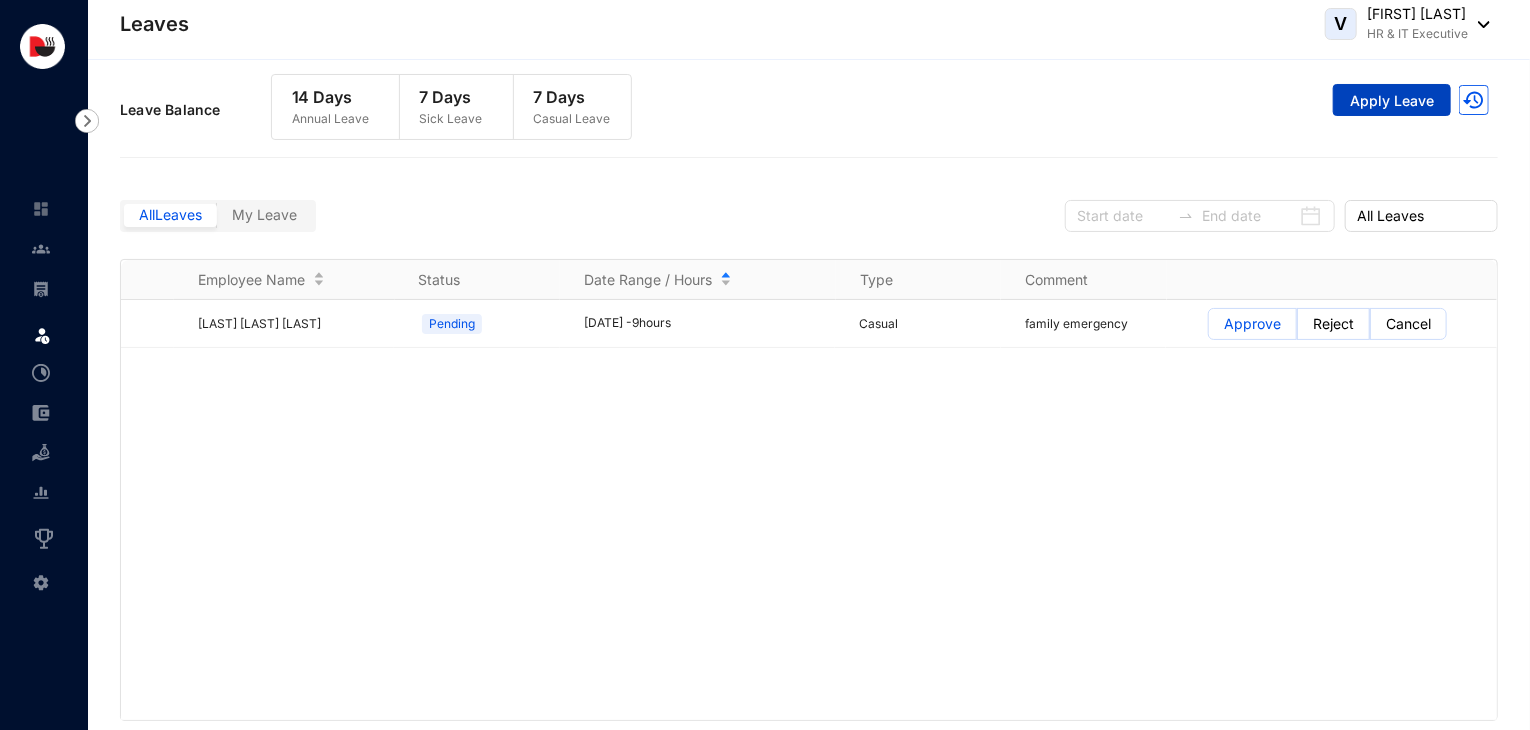 click on "Apply Leave" at bounding box center [1392, 101] 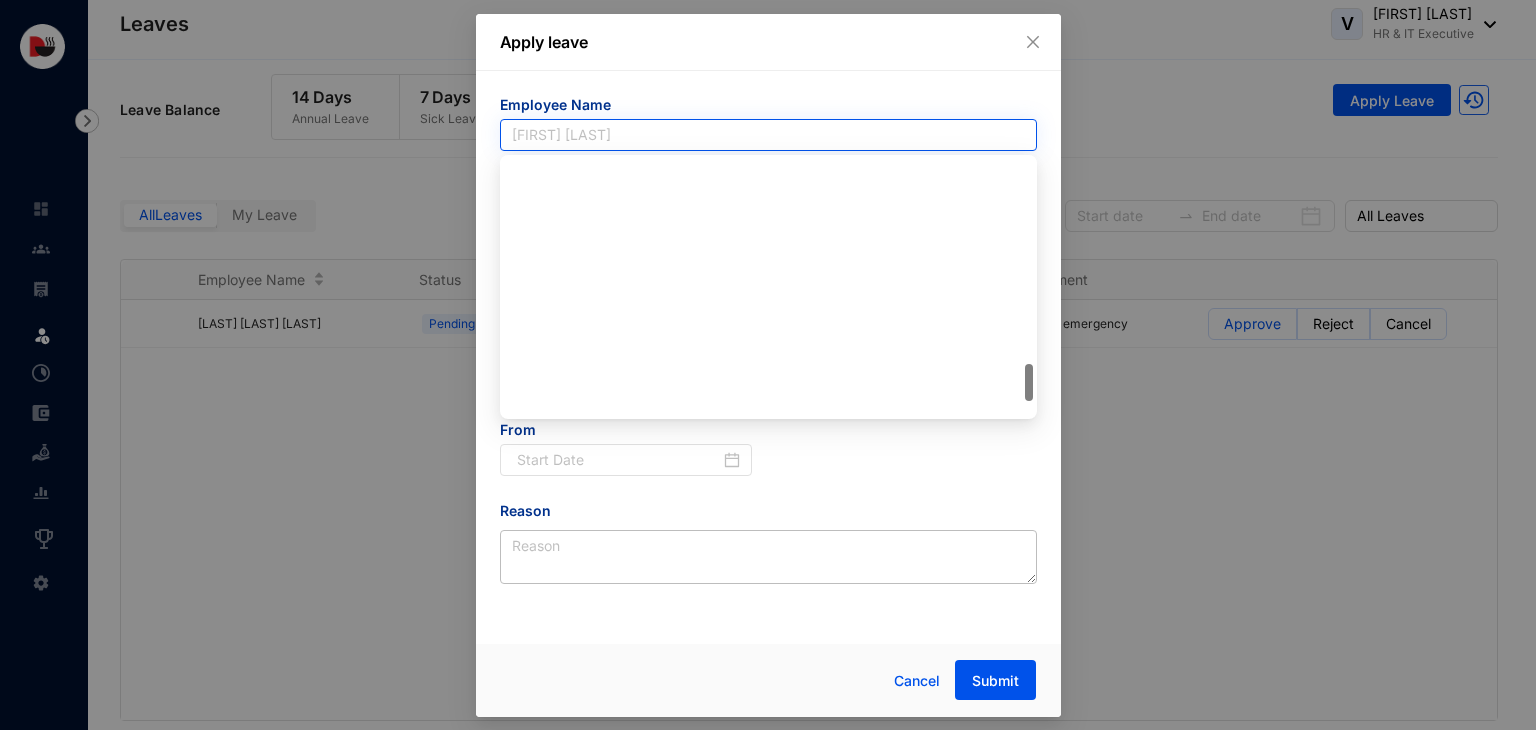 click on "[FIRST] [LAST]" at bounding box center (768, 135) 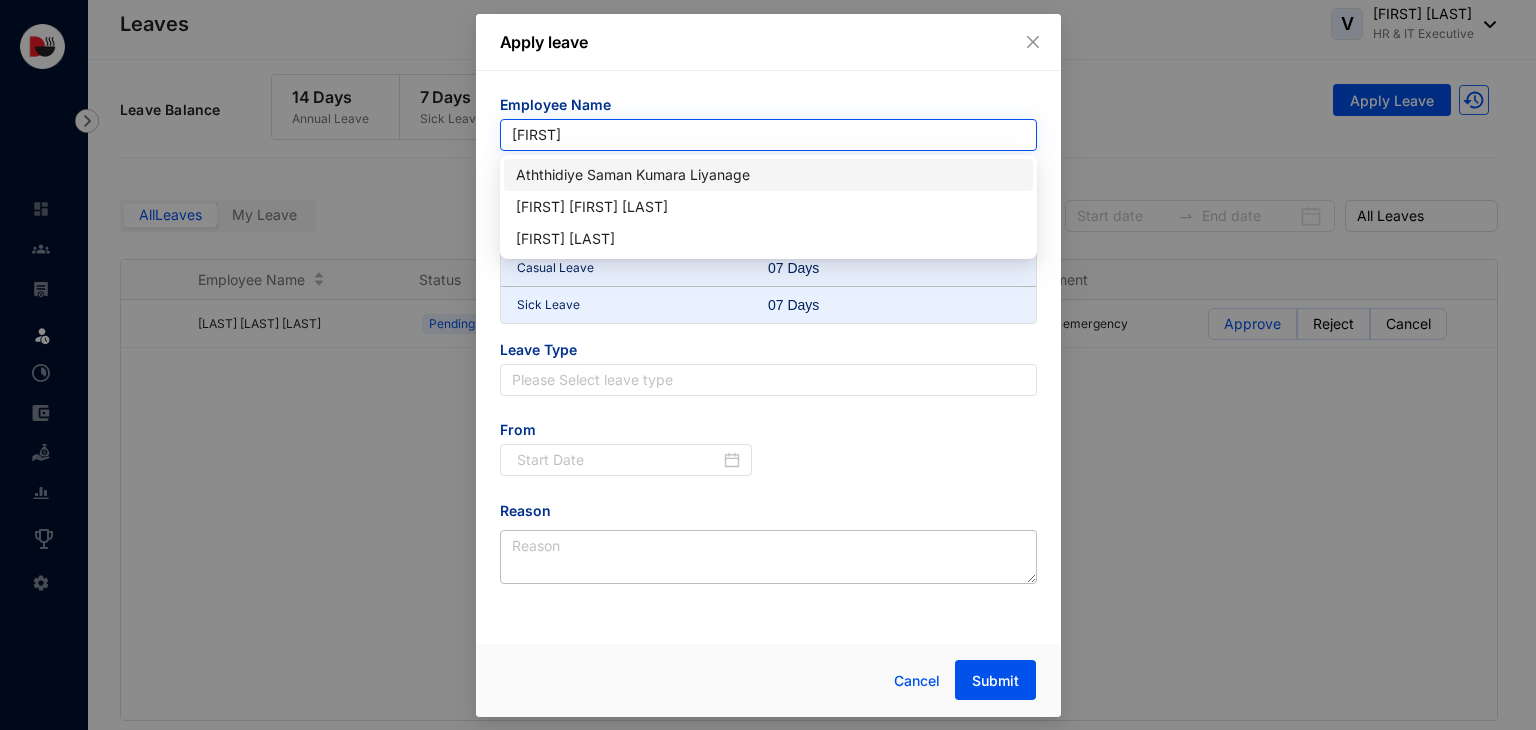 scroll, scrollTop: 0, scrollLeft: 0, axis: both 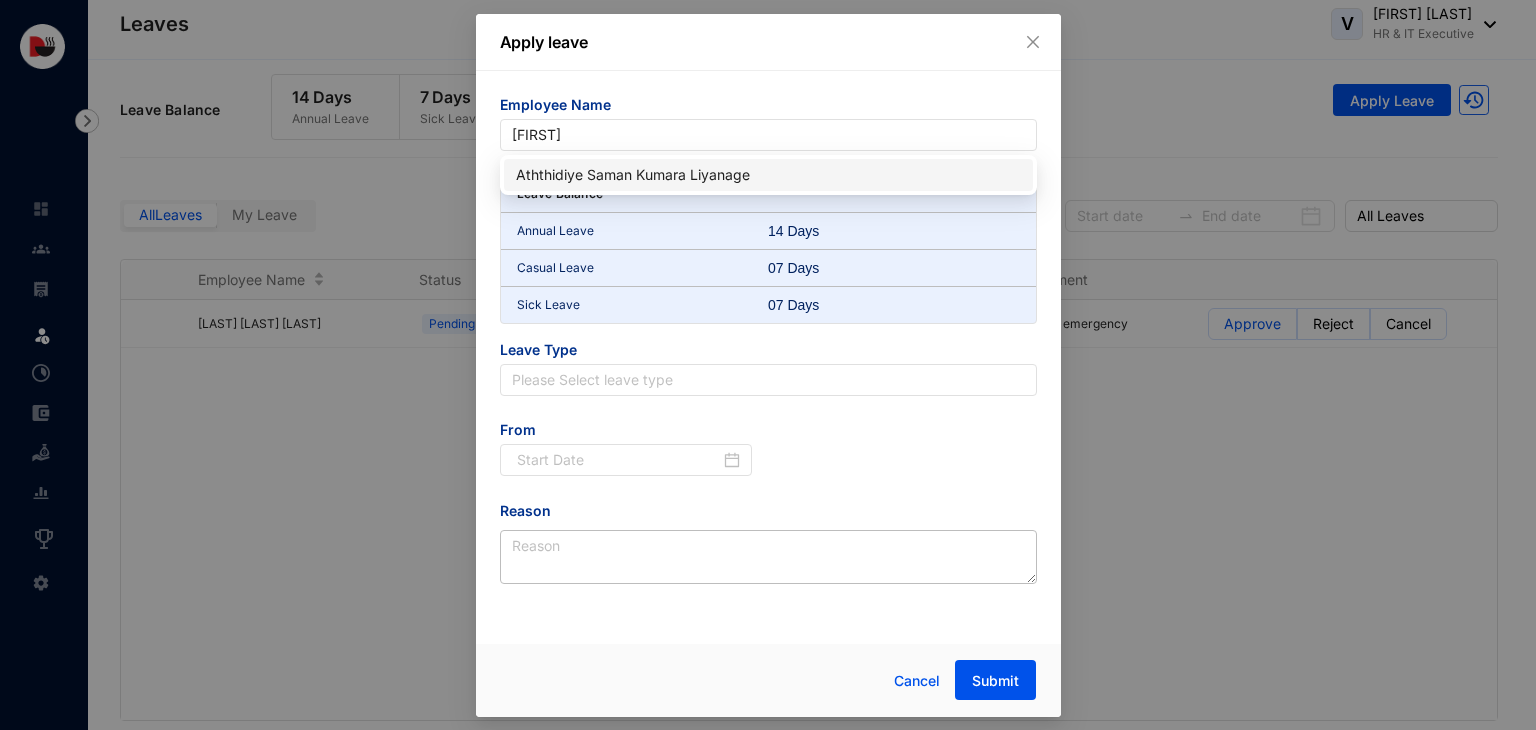 click on "Aththidiye Saman Kumara Liyanage" at bounding box center (768, 175) 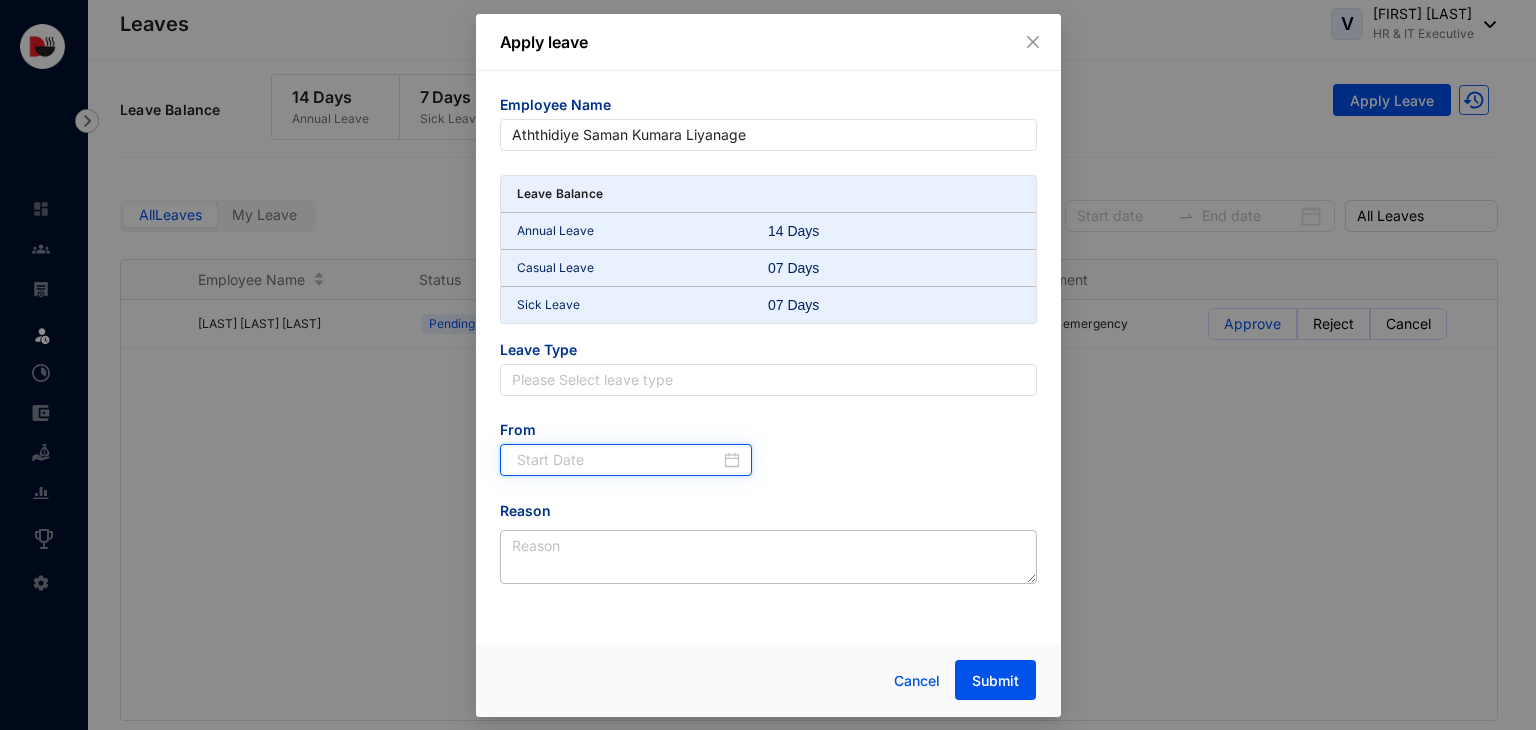 click at bounding box center [619, 460] 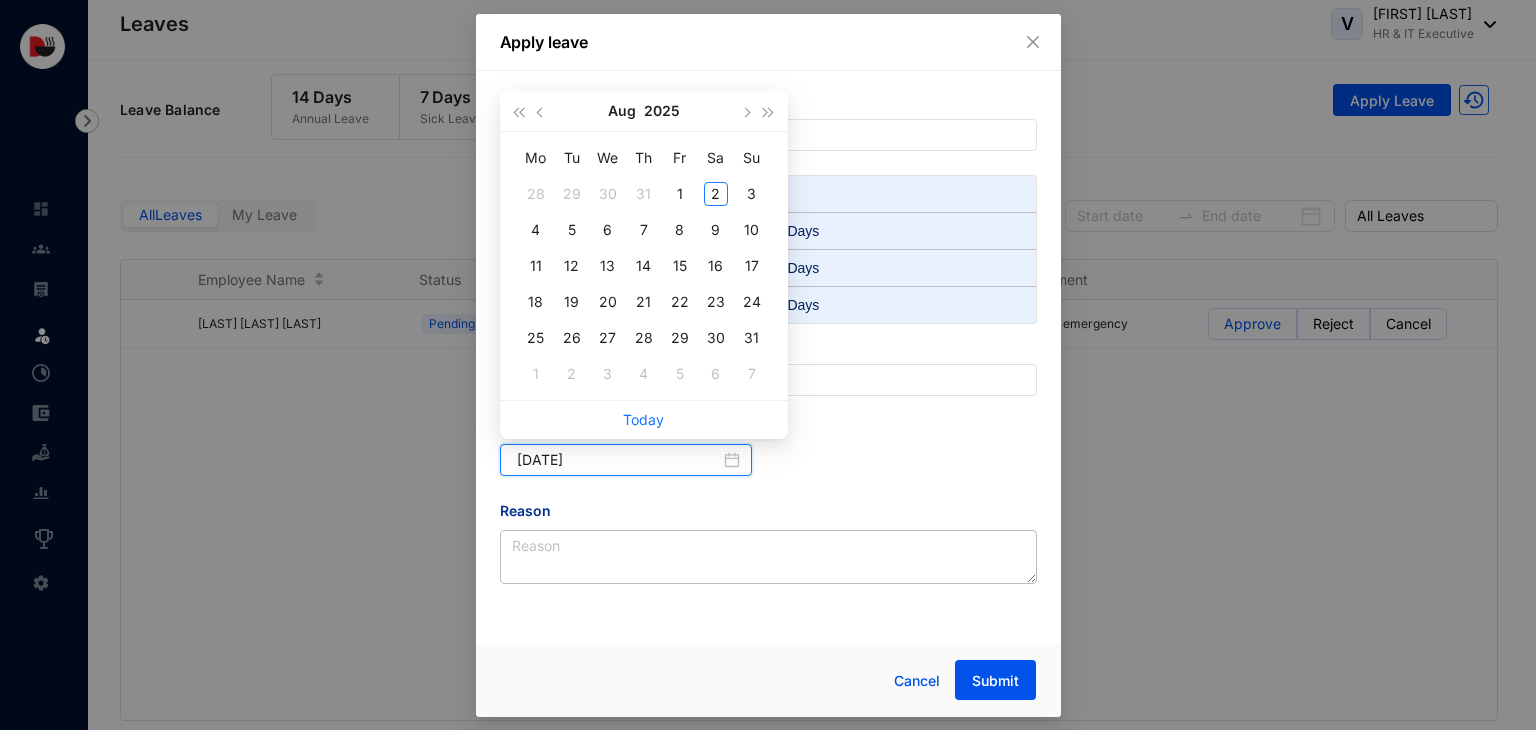 type on "2025-08-05" 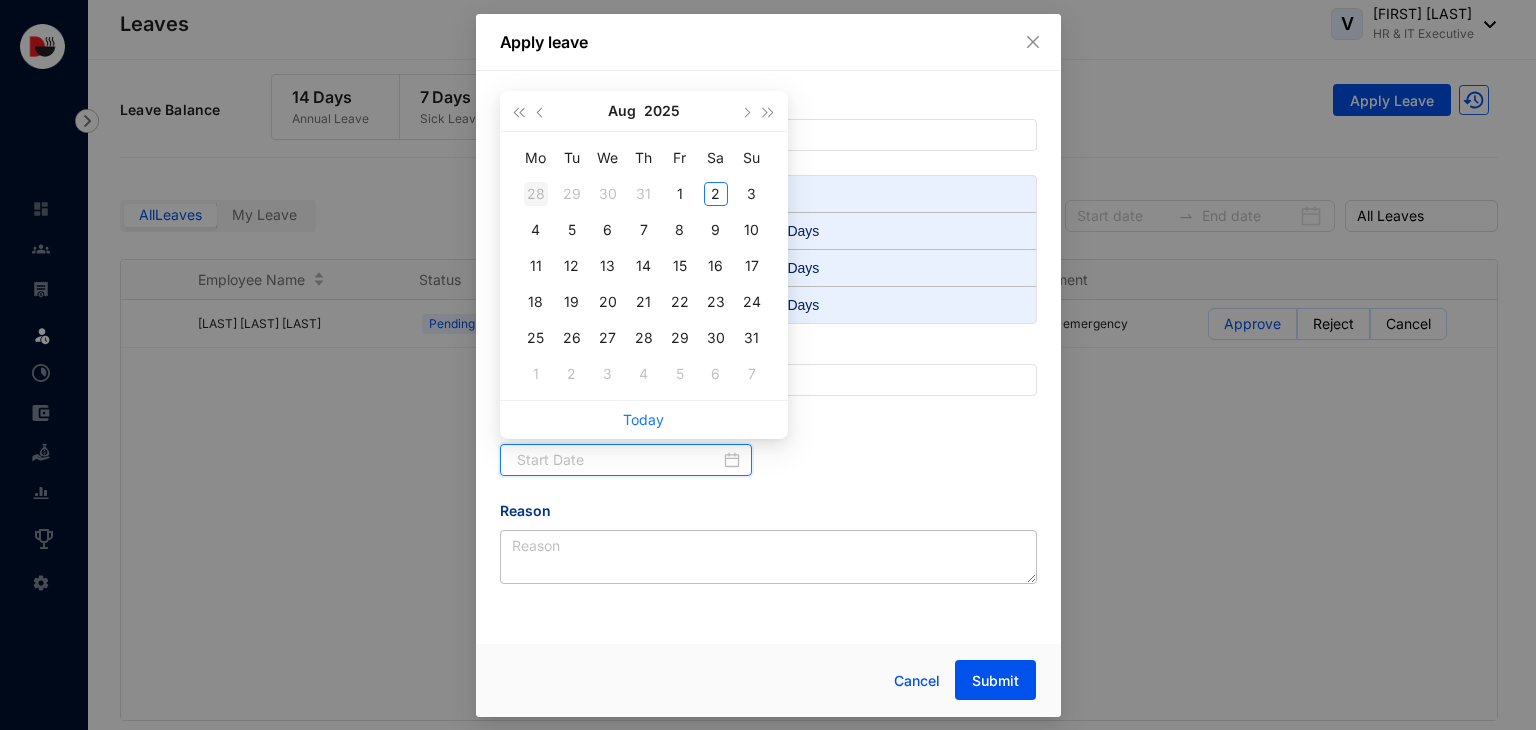 type on "2025-07-28" 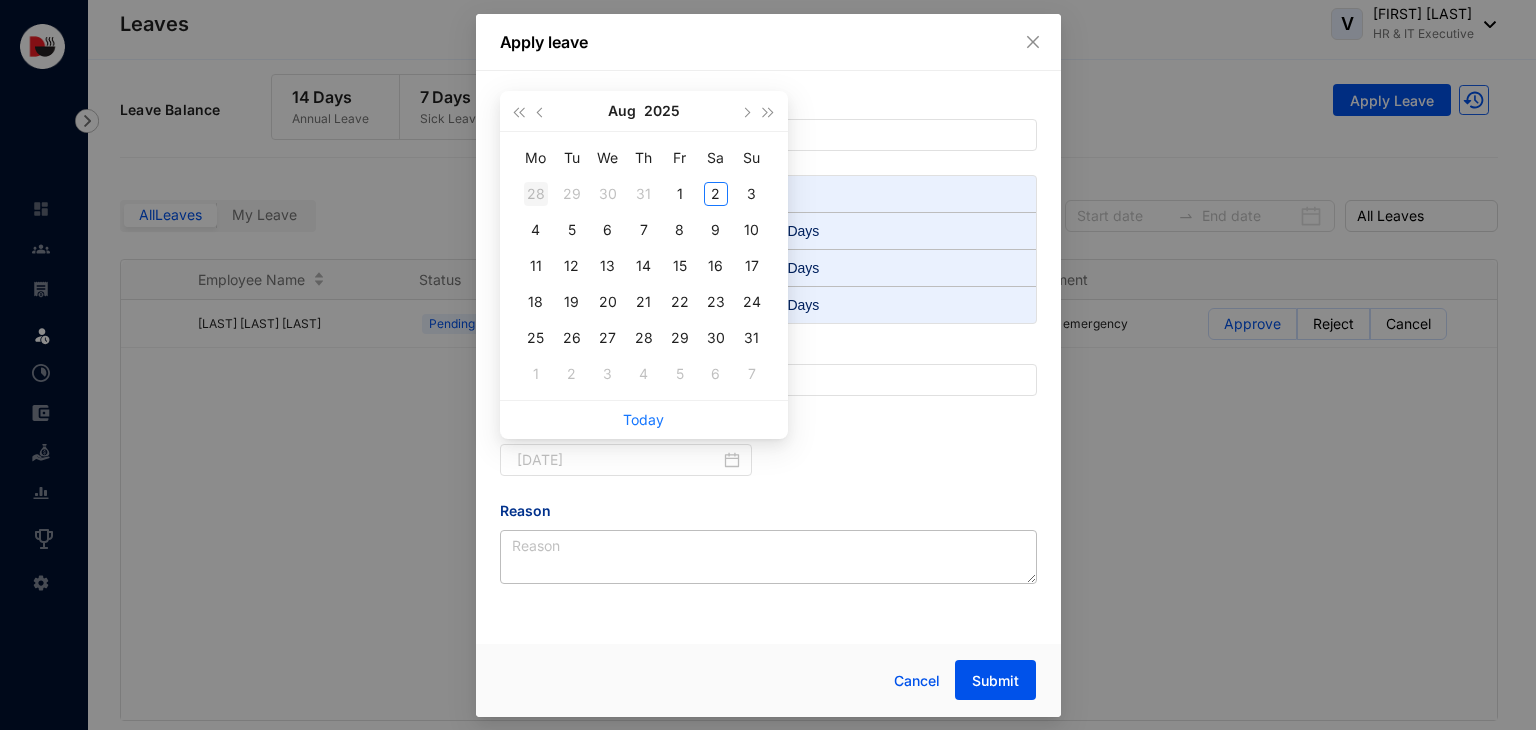 click on "28" at bounding box center [536, 194] 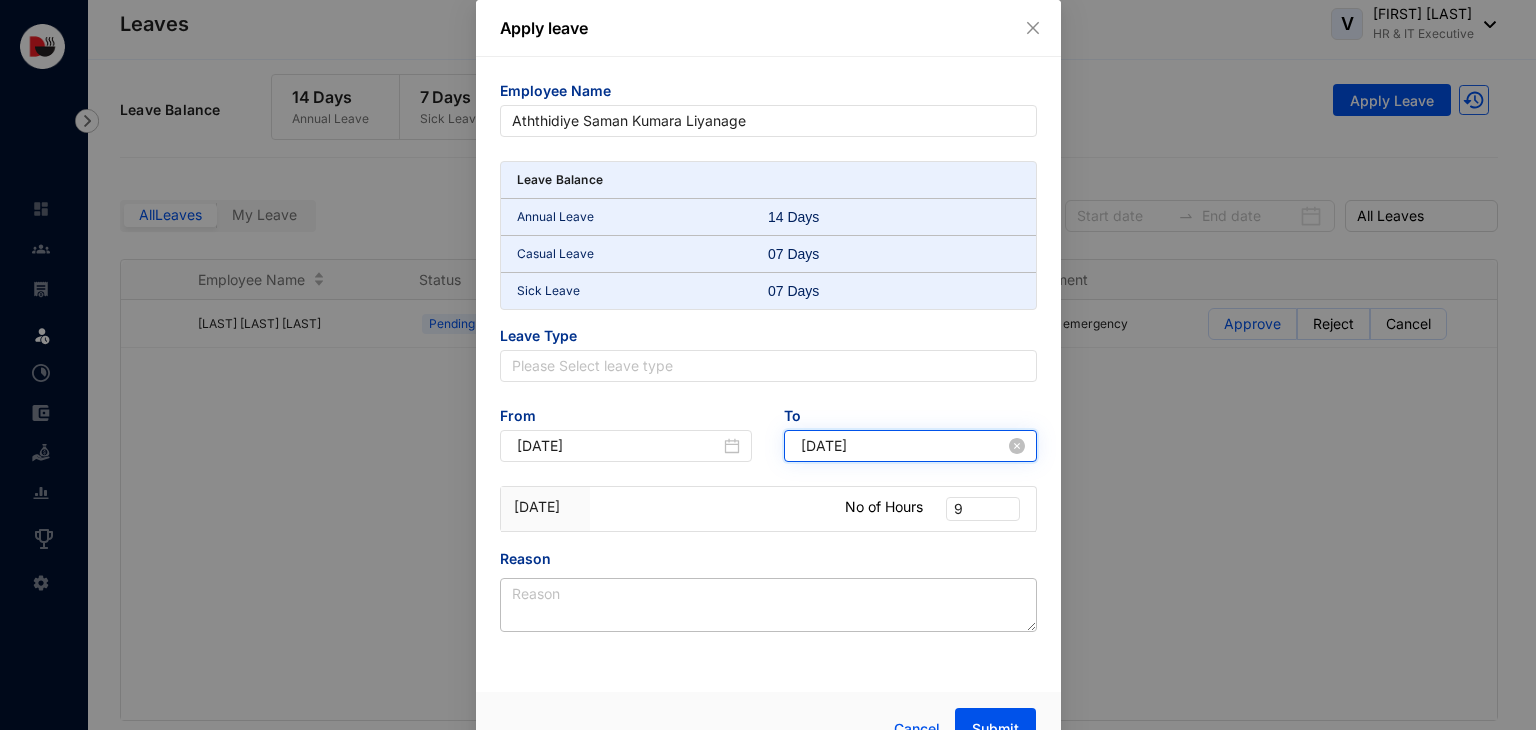 click on "2025-07-28" at bounding box center [903, 446] 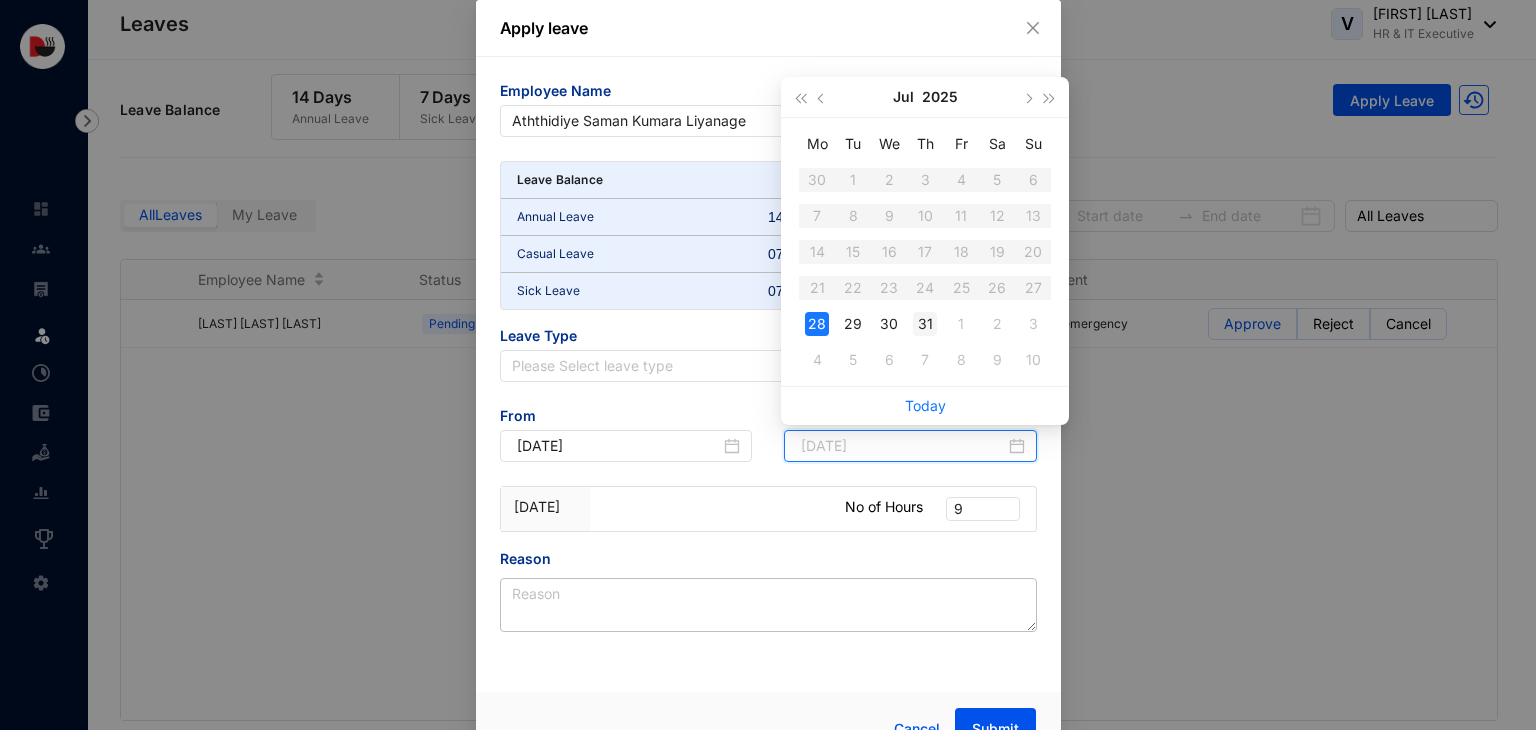 type on "2025-07-31" 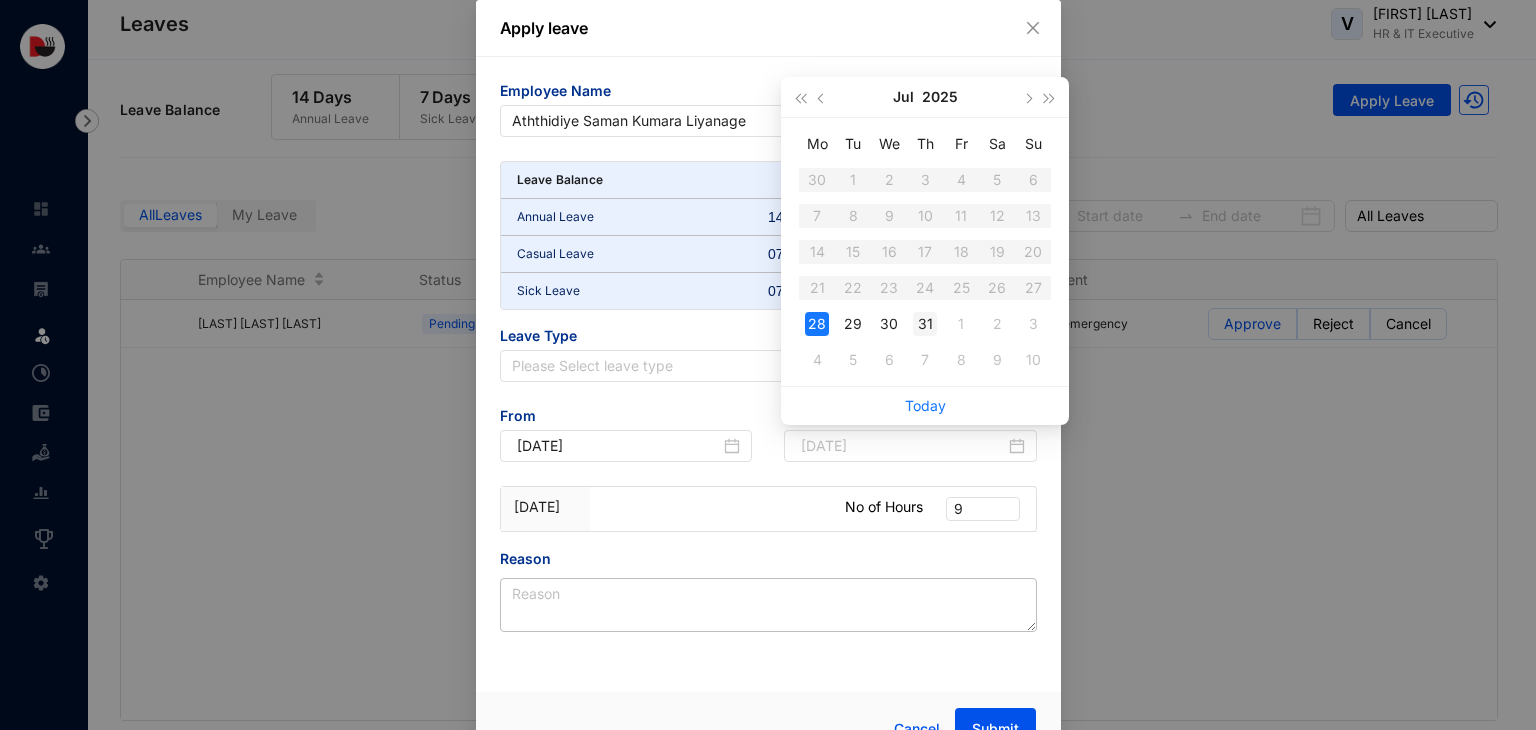 click on "31" at bounding box center (925, 324) 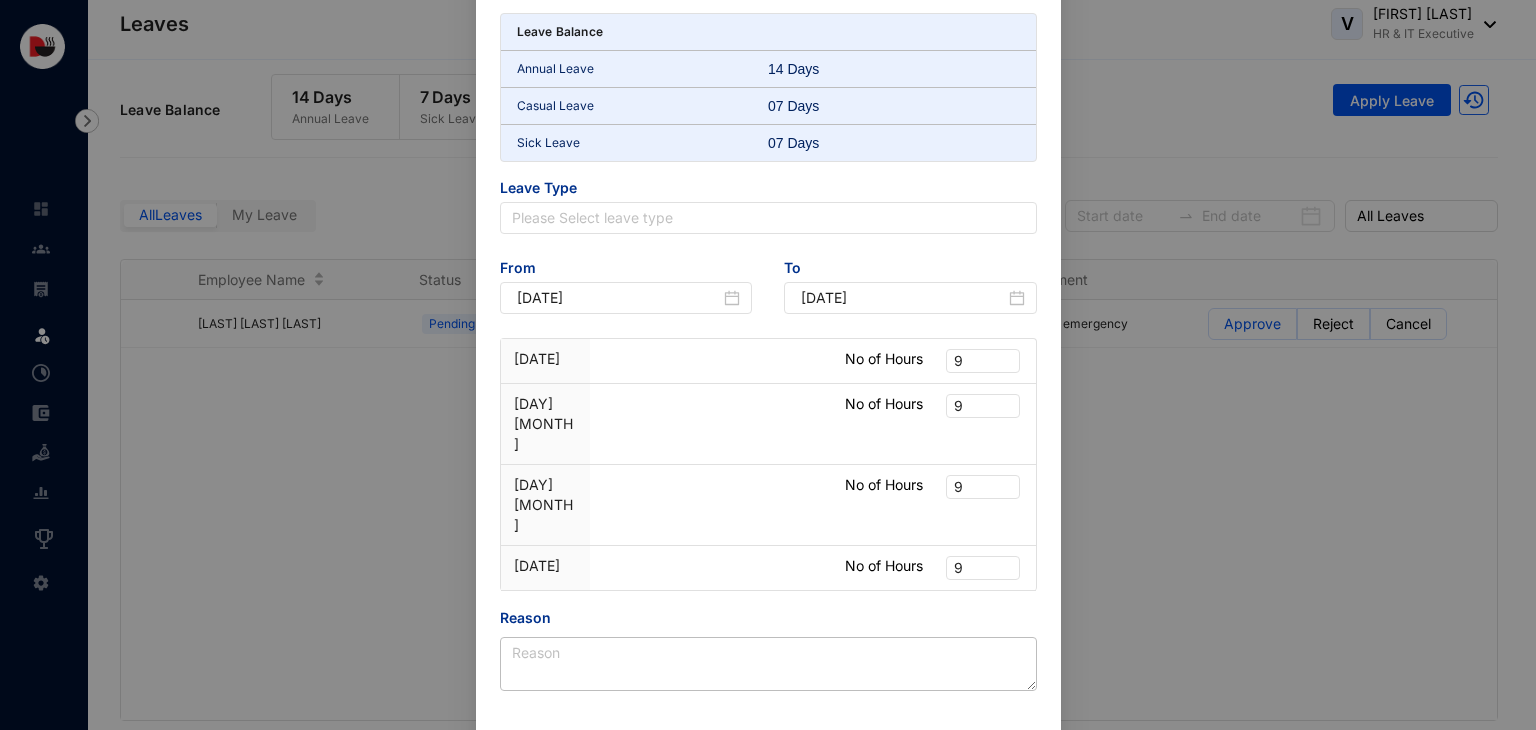 scroll, scrollTop: 148, scrollLeft: 0, axis: vertical 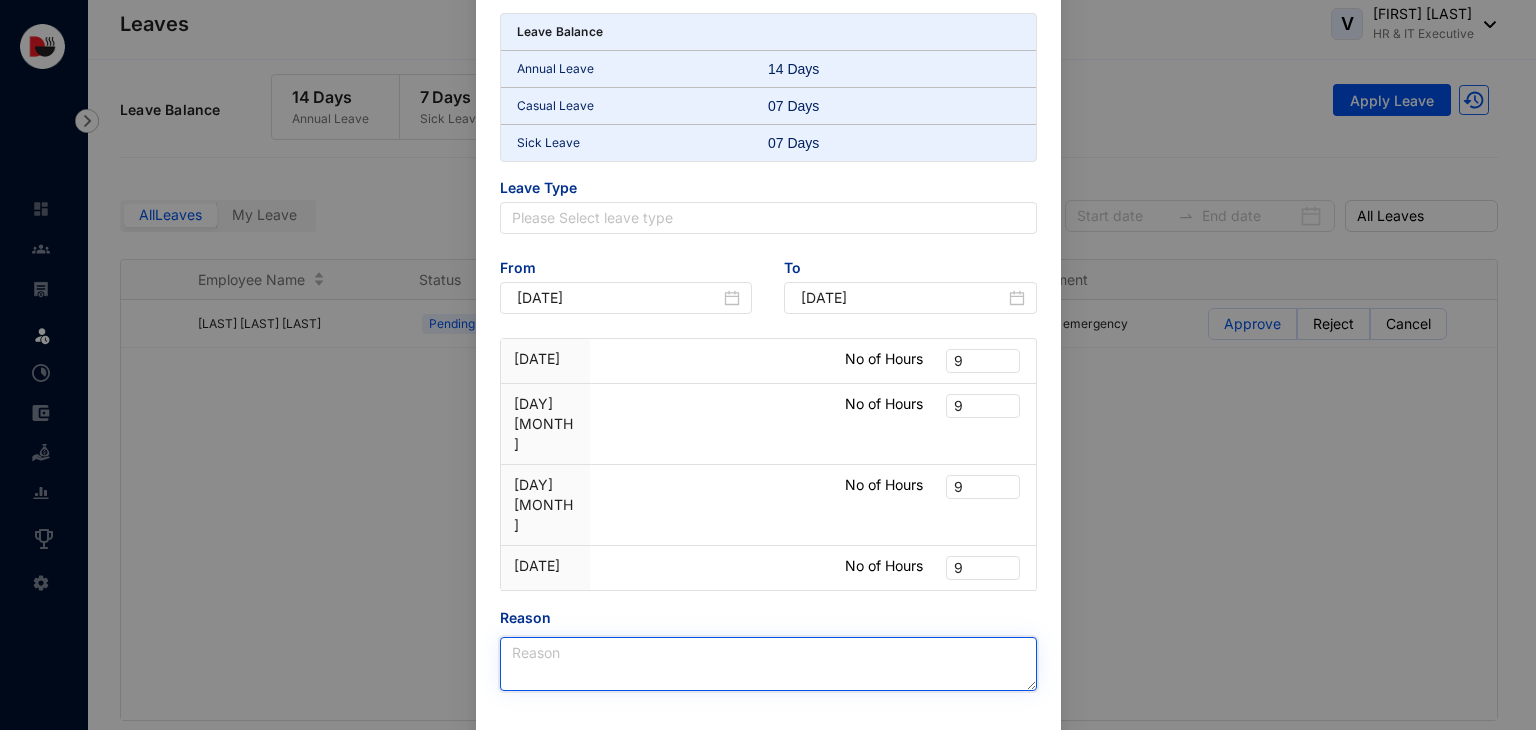 click on "Reason" at bounding box center (768, 664) 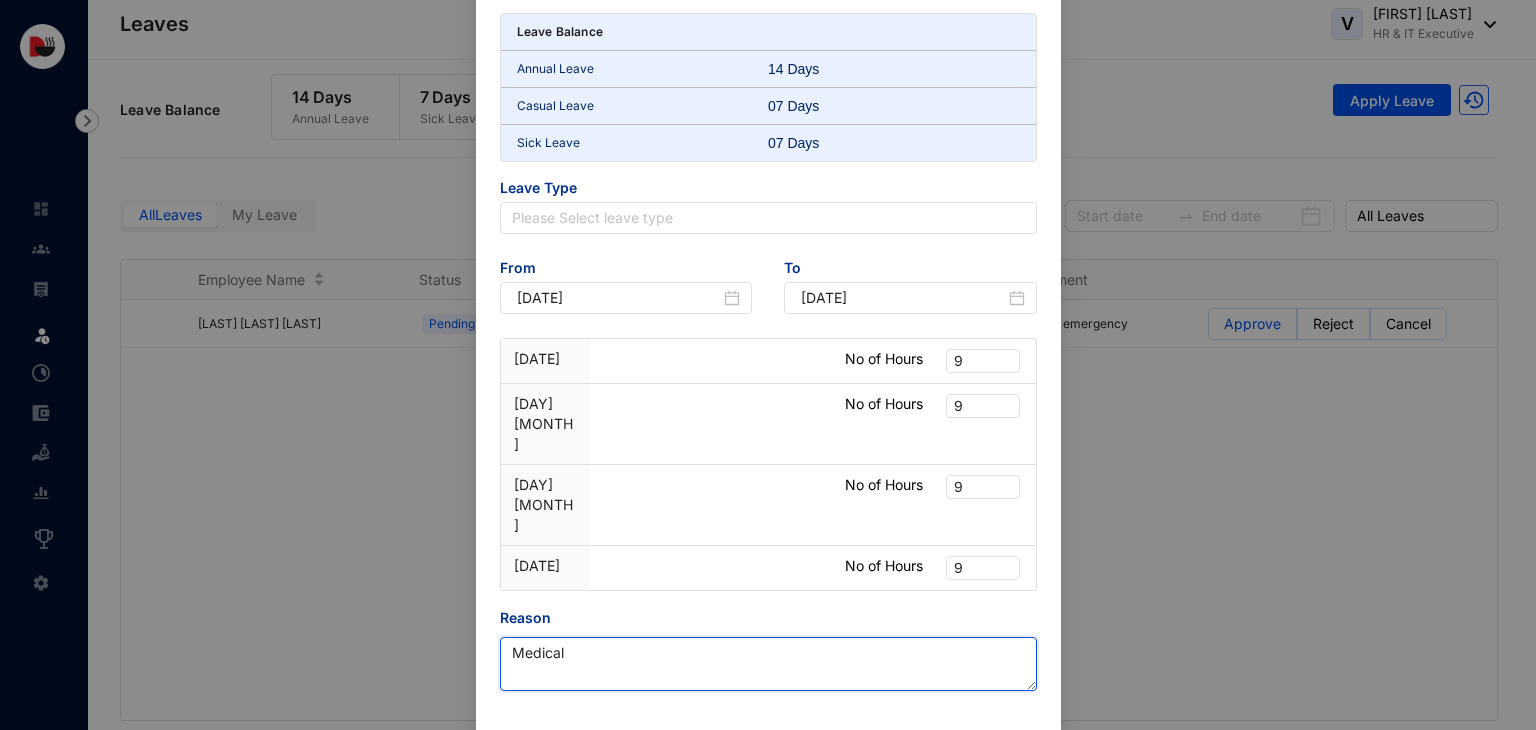 type on "Medical" 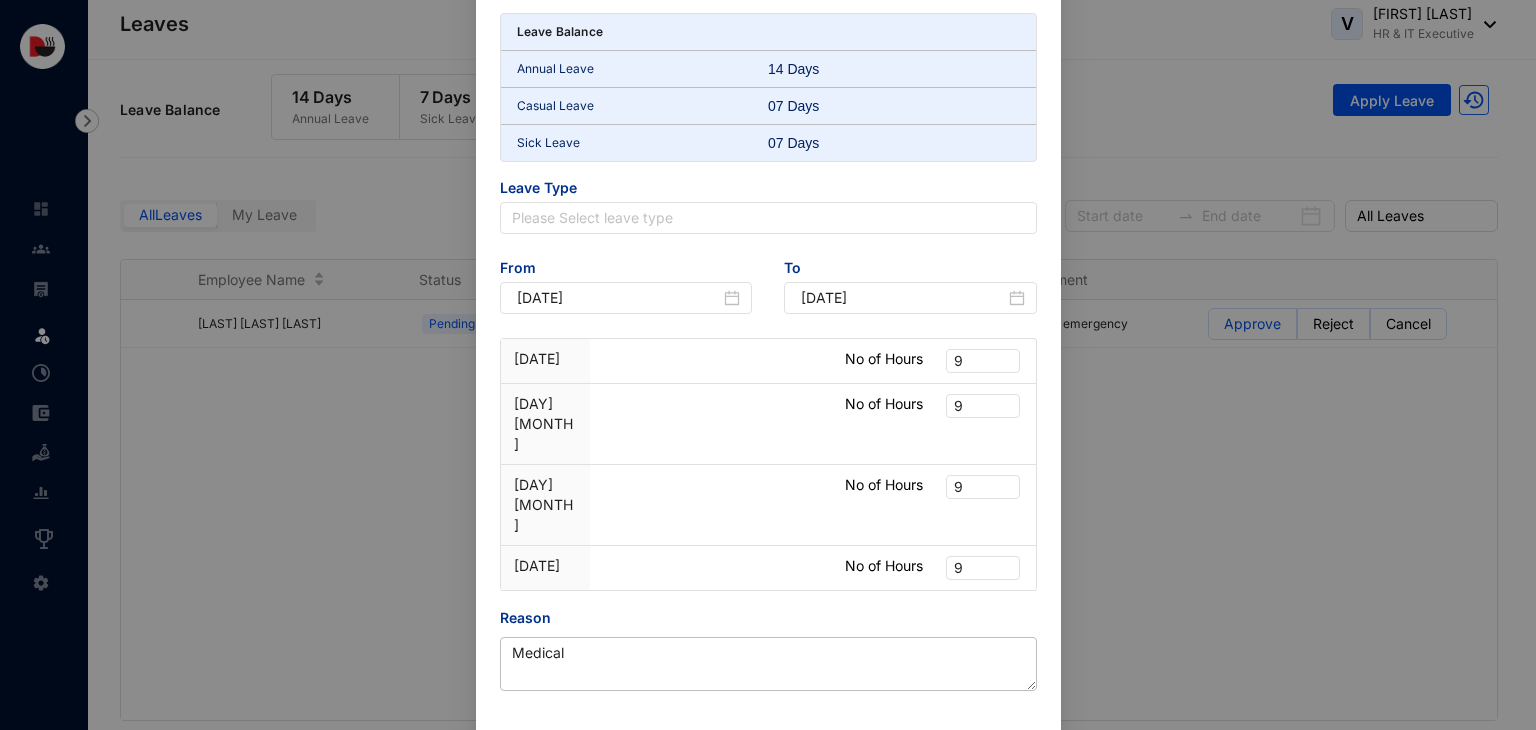 click on "Apply leave Employee Name Aththidiye Saman Kumara Liyanage Leave Balance Annual Leave 14 Days     Casual Leave 07 Days     Sick Leave 07 Days       Leave Type Please Select leave type From 2025-07-28 To 2025-07-31 28 Jul No of Hours 9 28 Jul No of Hours 9 29 Jul No of Hours 9 29 Jul No of Hours 9 30 Jul No of Hours 9 30 Jul No of Hours 9 31 Jul No of Hours 9 31 Jul No of Hours 9 Reason Medical   Cancel Submit" at bounding box center (768, 338) 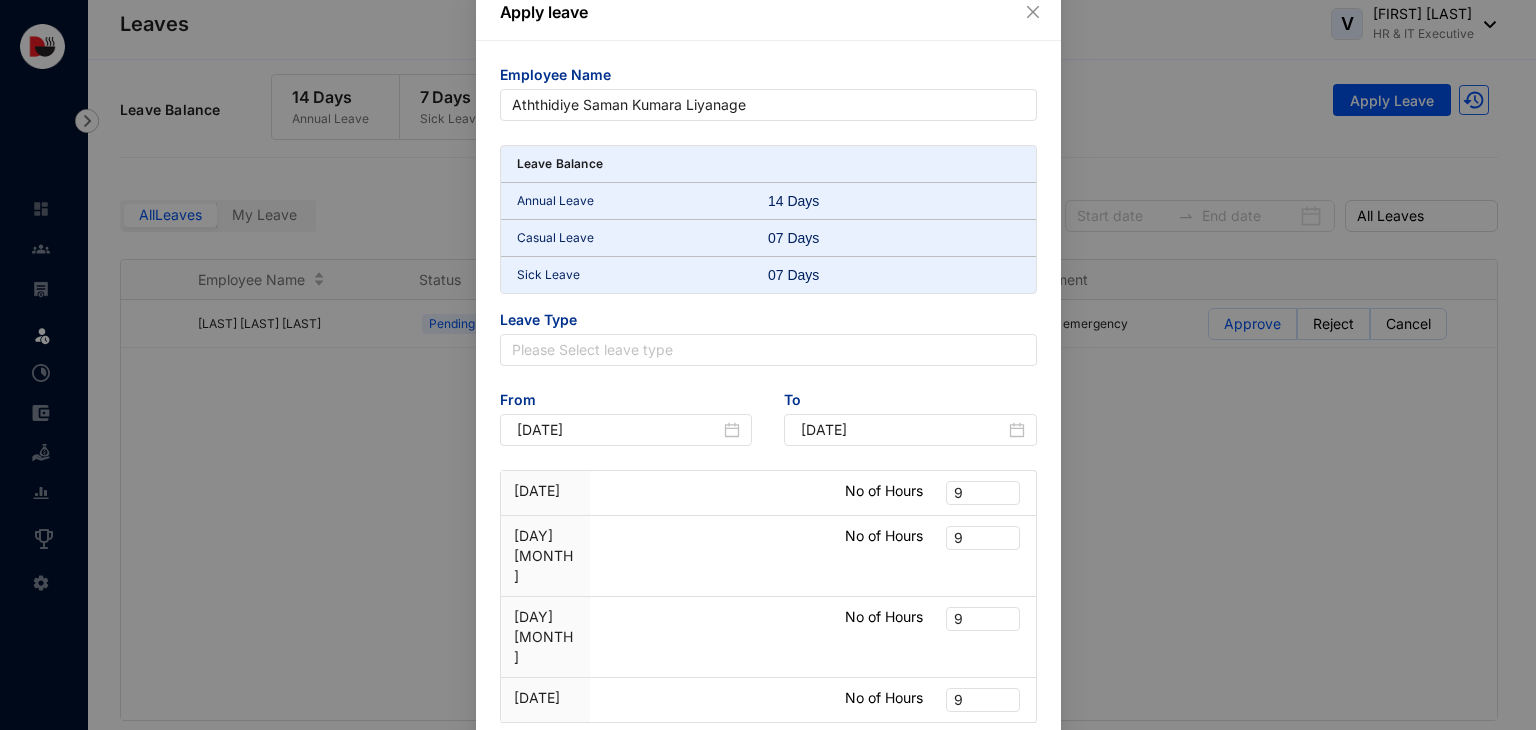 scroll, scrollTop: 0, scrollLeft: 0, axis: both 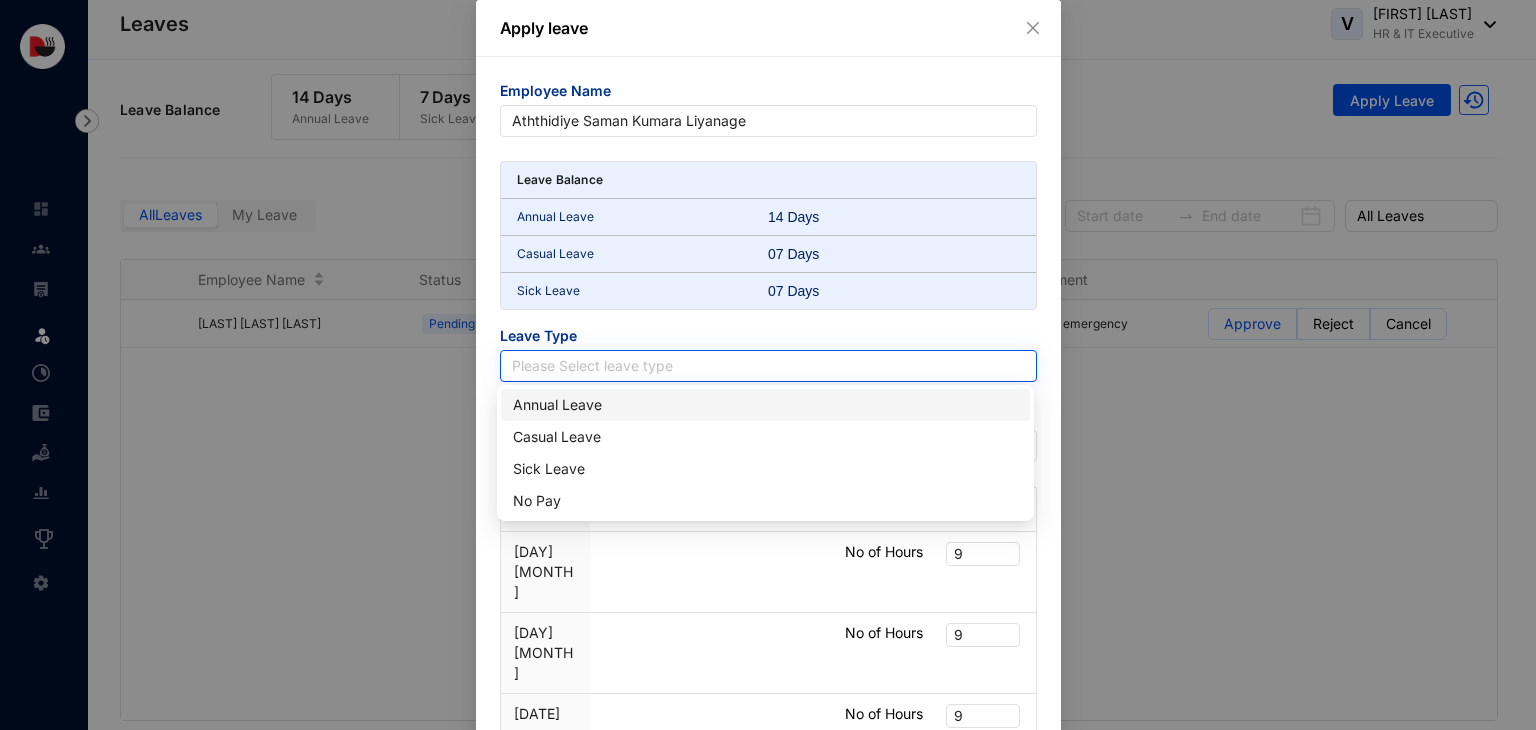 click at bounding box center (768, 366) 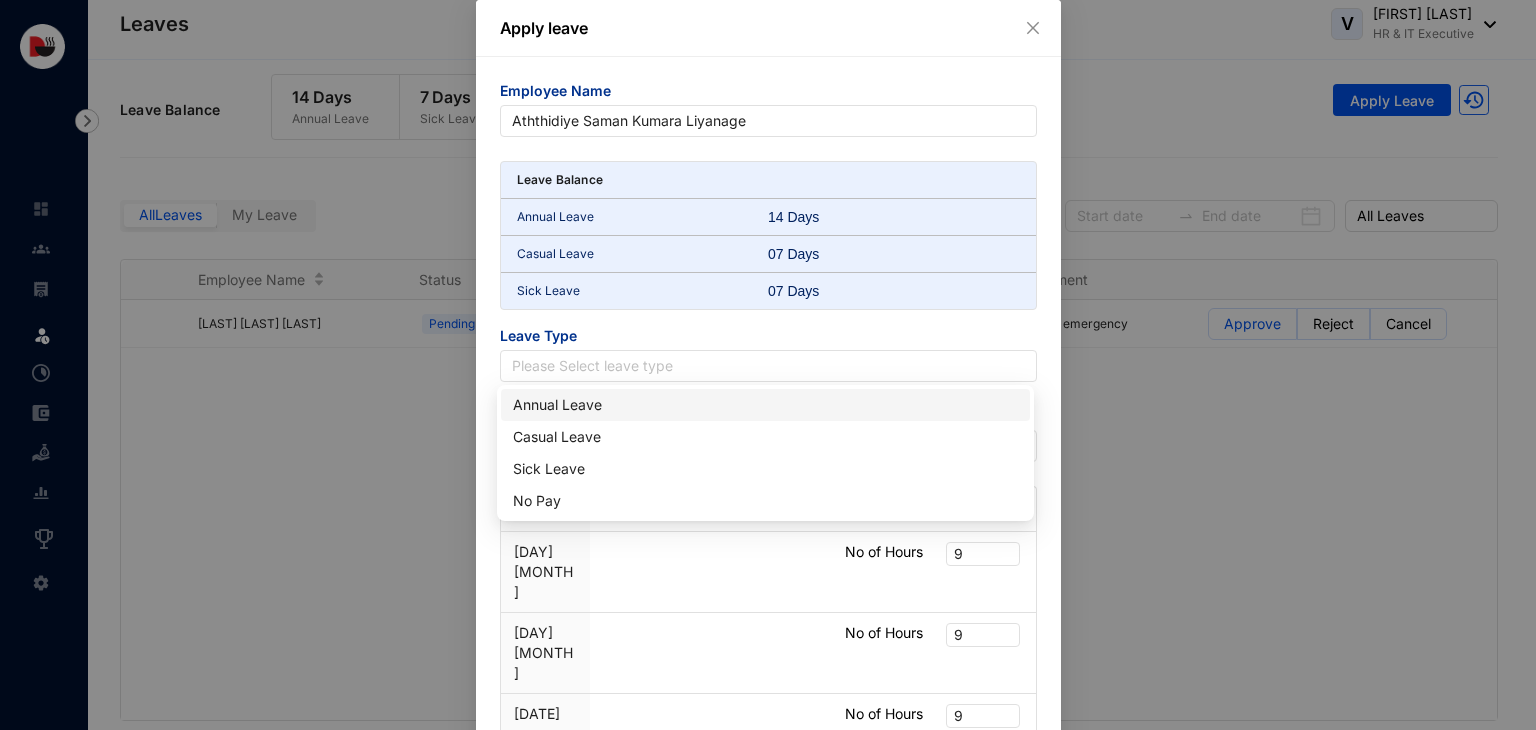 click on "Annual Leave" at bounding box center (765, 405) 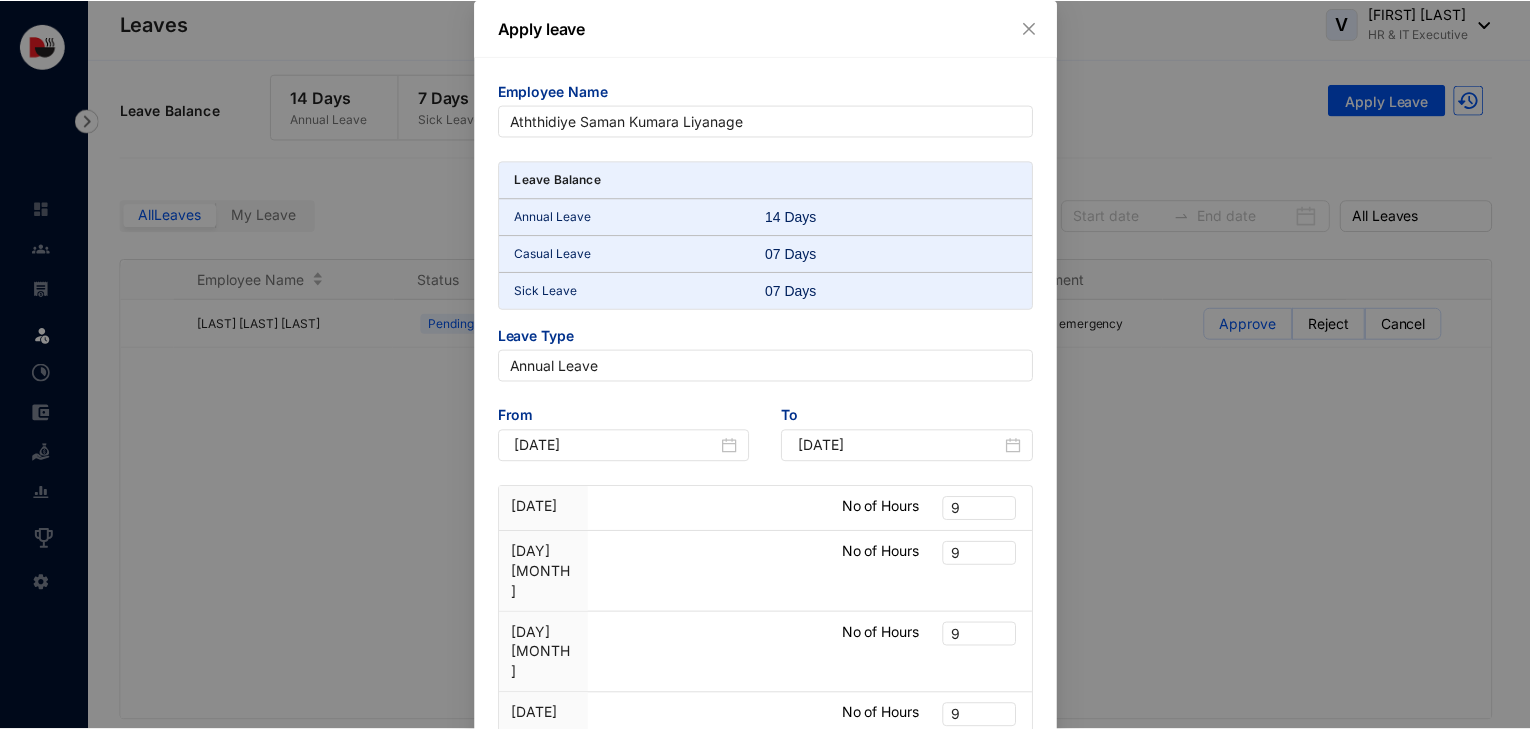 scroll, scrollTop: 168, scrollLeft: 0, axis: vertical 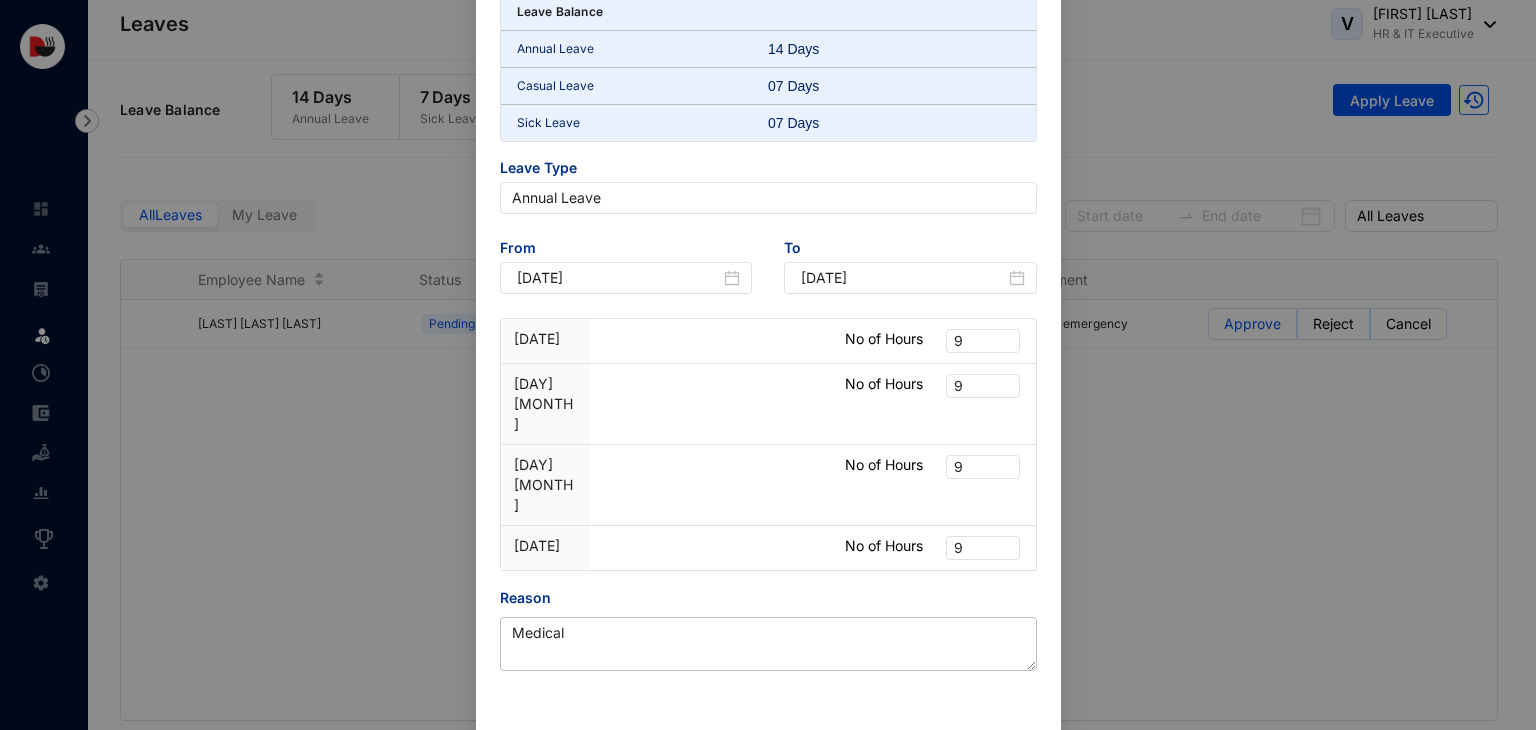 click on "Submit" at bounding box center [995, 768] 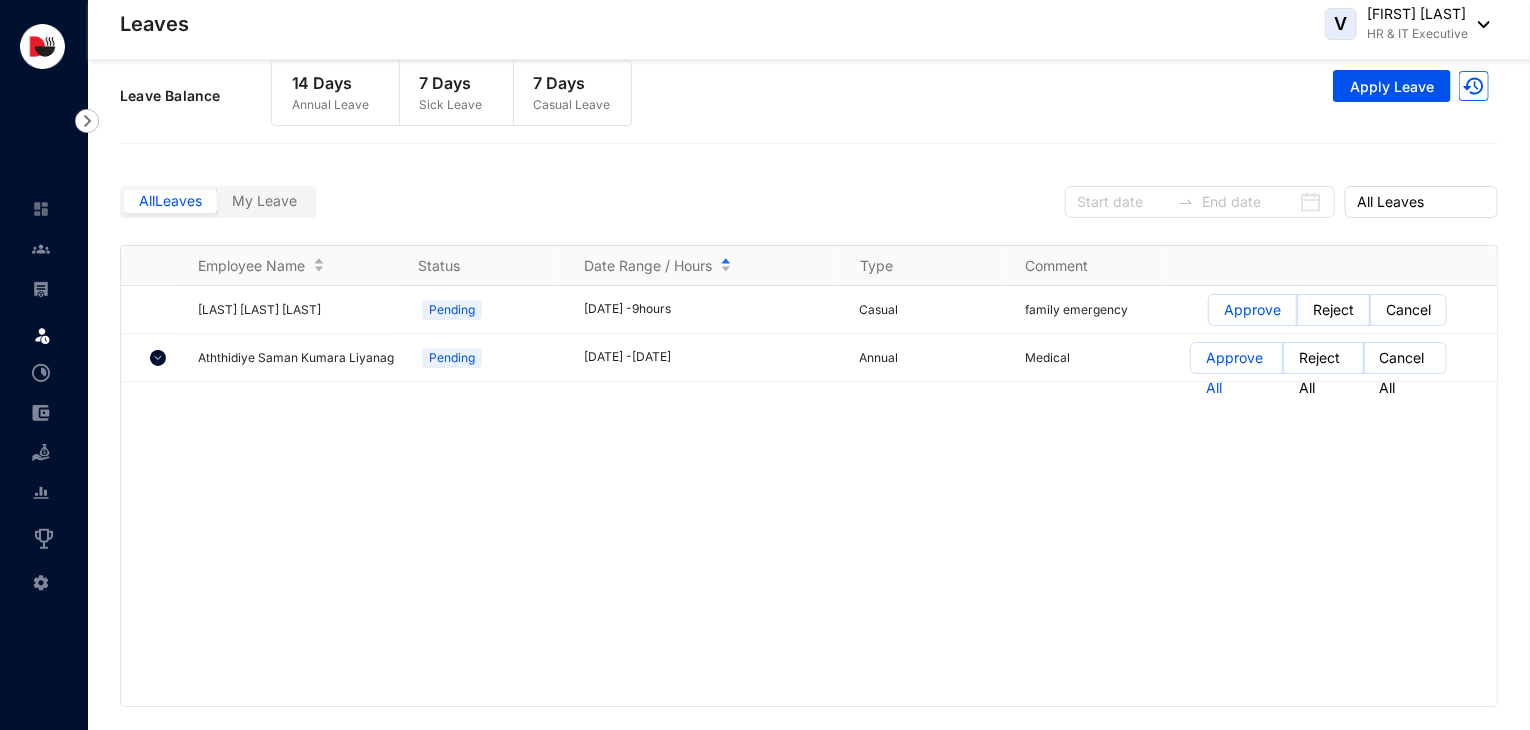 scroll, scrollTop: 13, scrollLeft: 0, axis: vertical 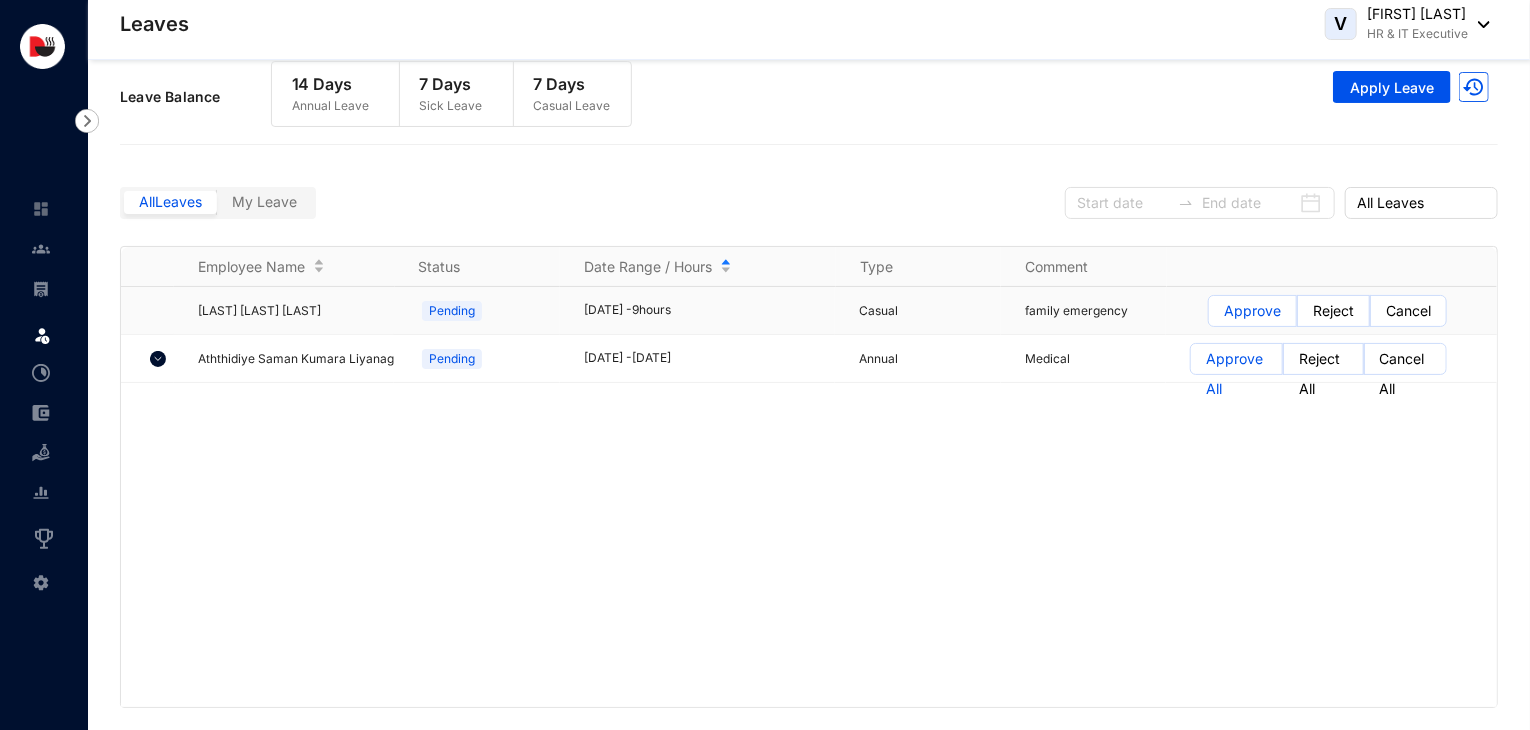 click on "Approve" at bounding box center [1252, 311] 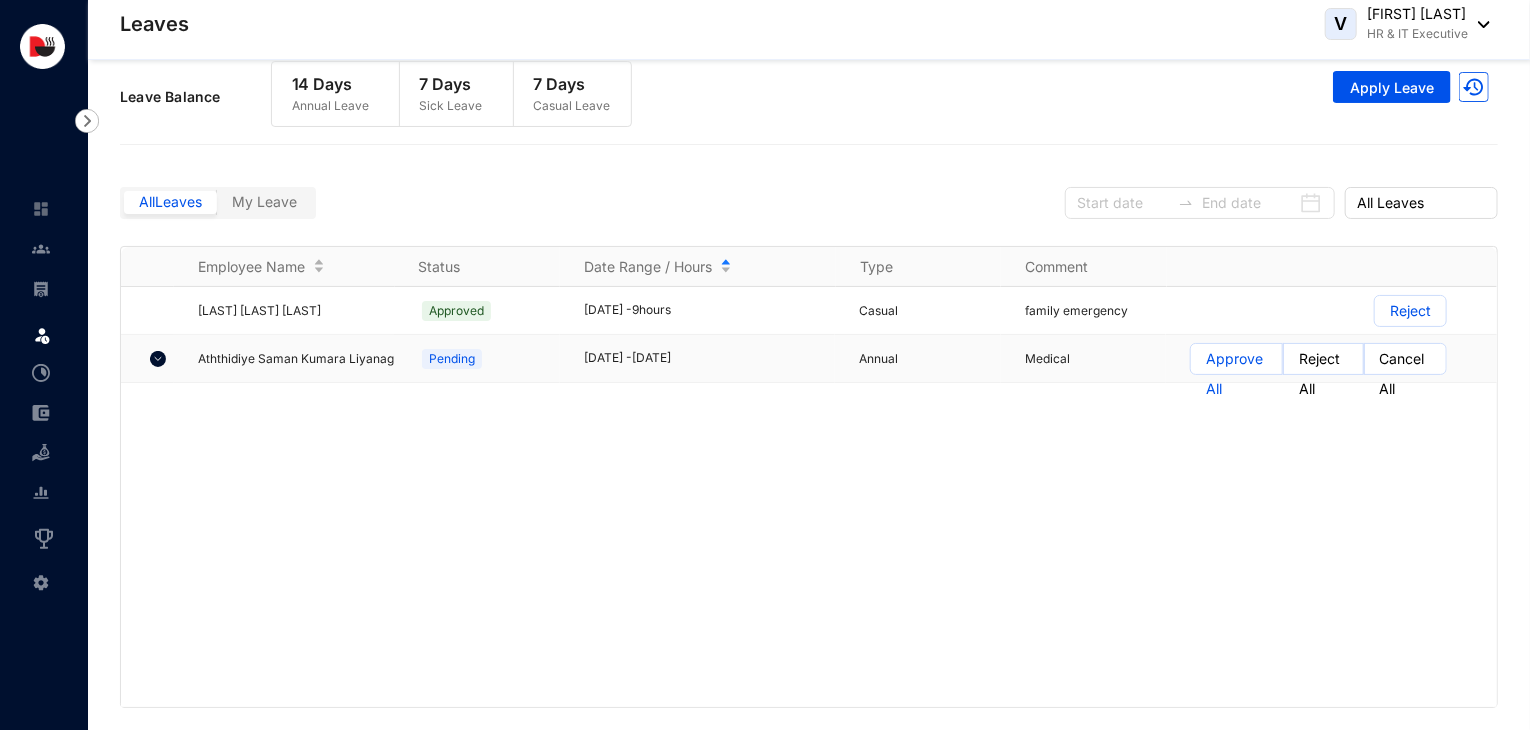 click on "Approve All" at bounding box center [1236, 374] 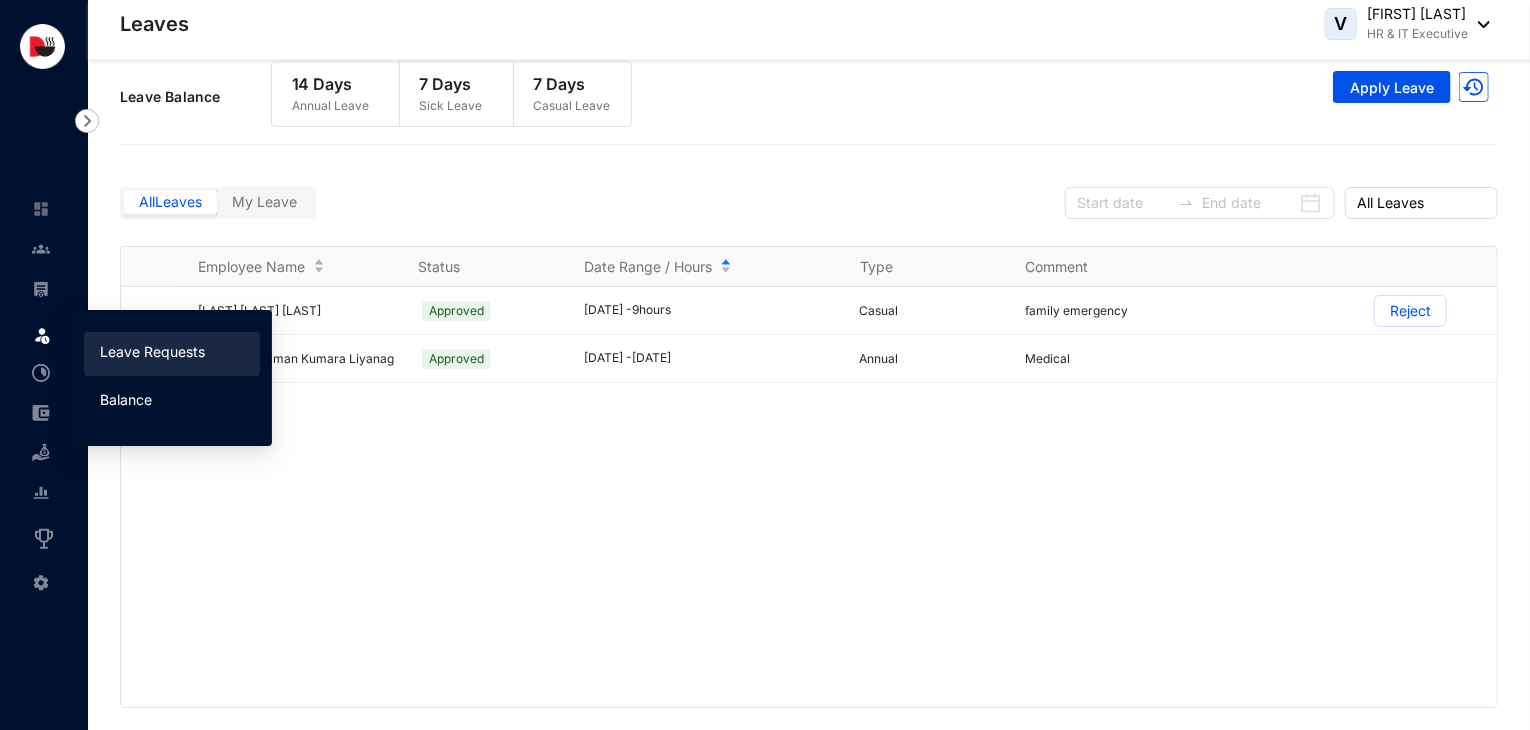 click on "Balance" at bounding box center [126, 399] 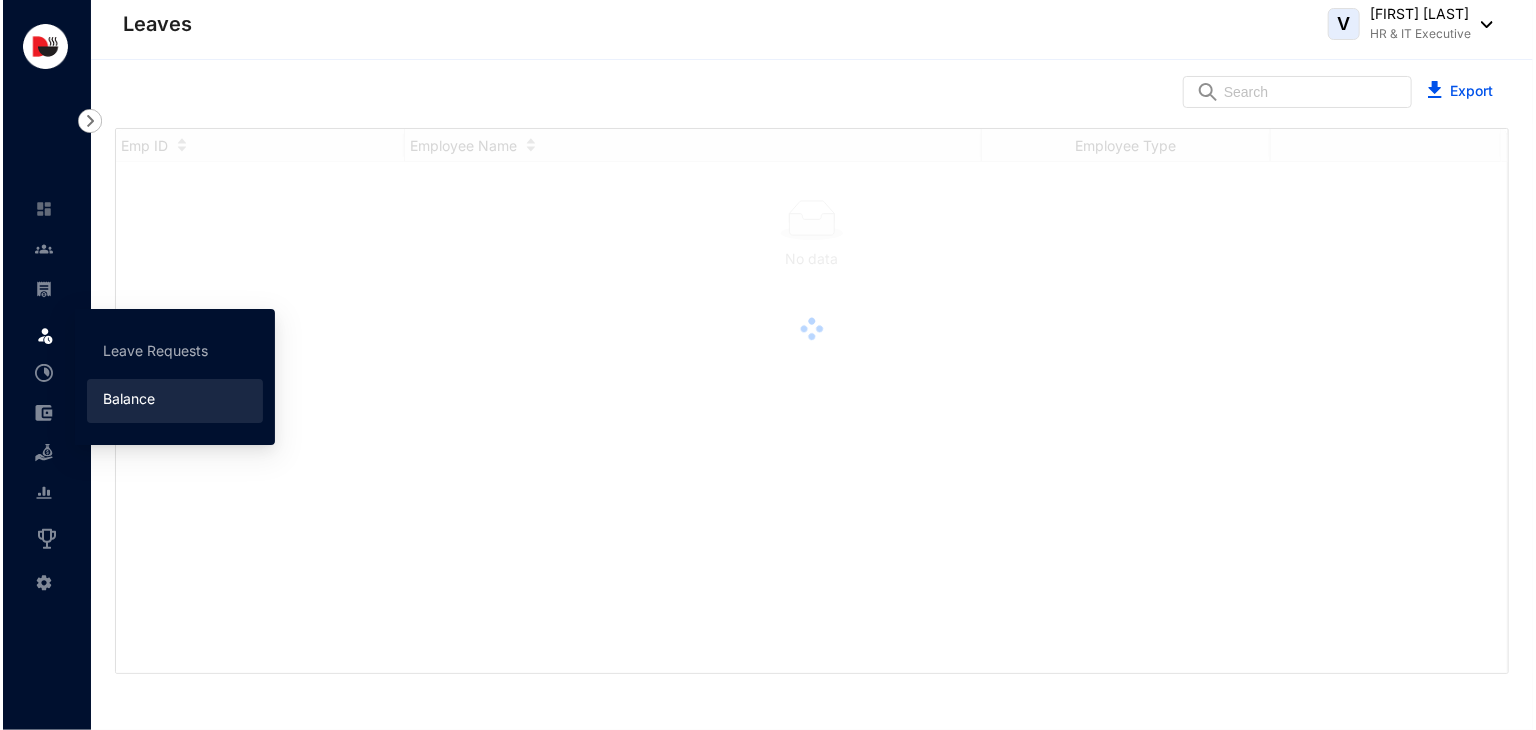 scroll, scrollTop: 0, scrollLeft: 0, axis: both 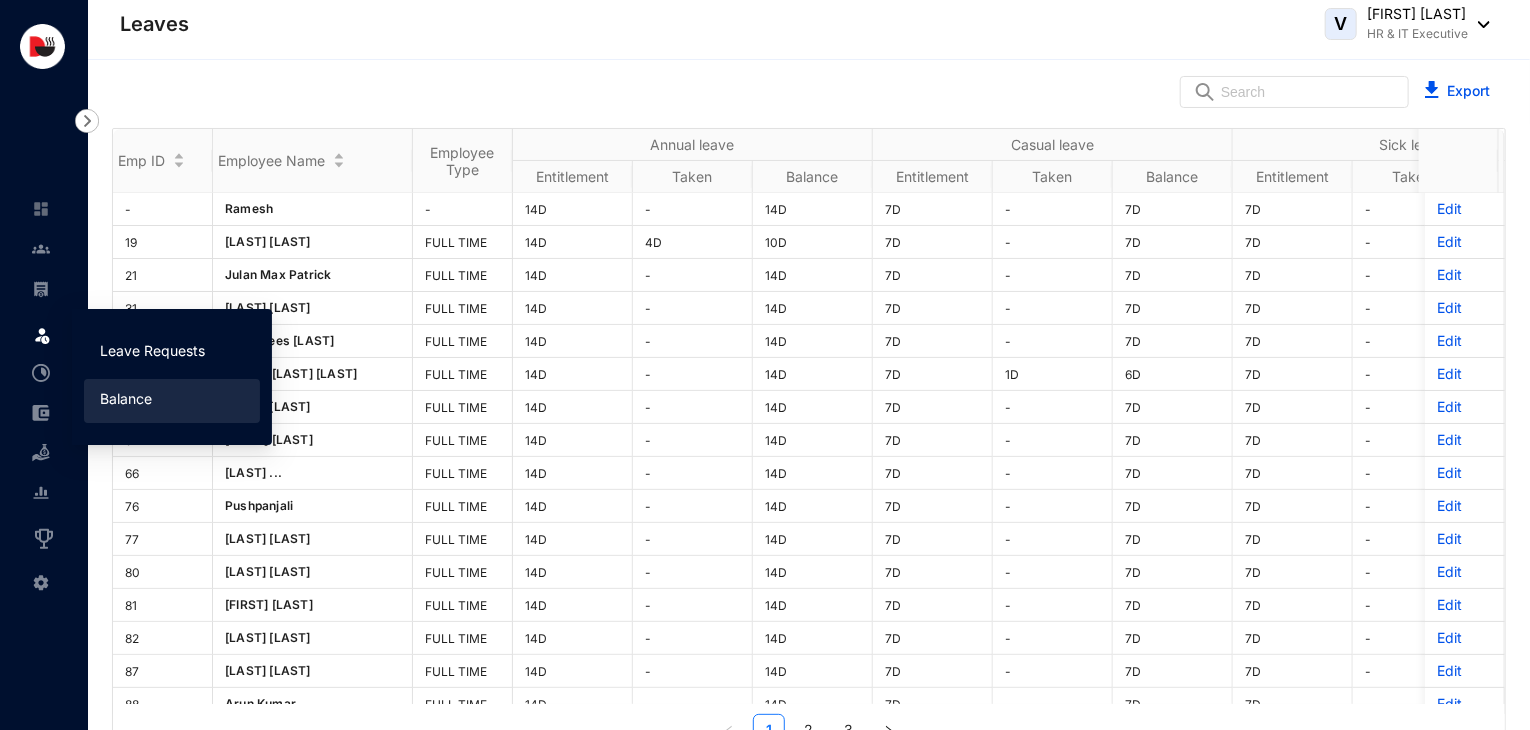 click on "Leave Requests" at bounding box center [152, 350] 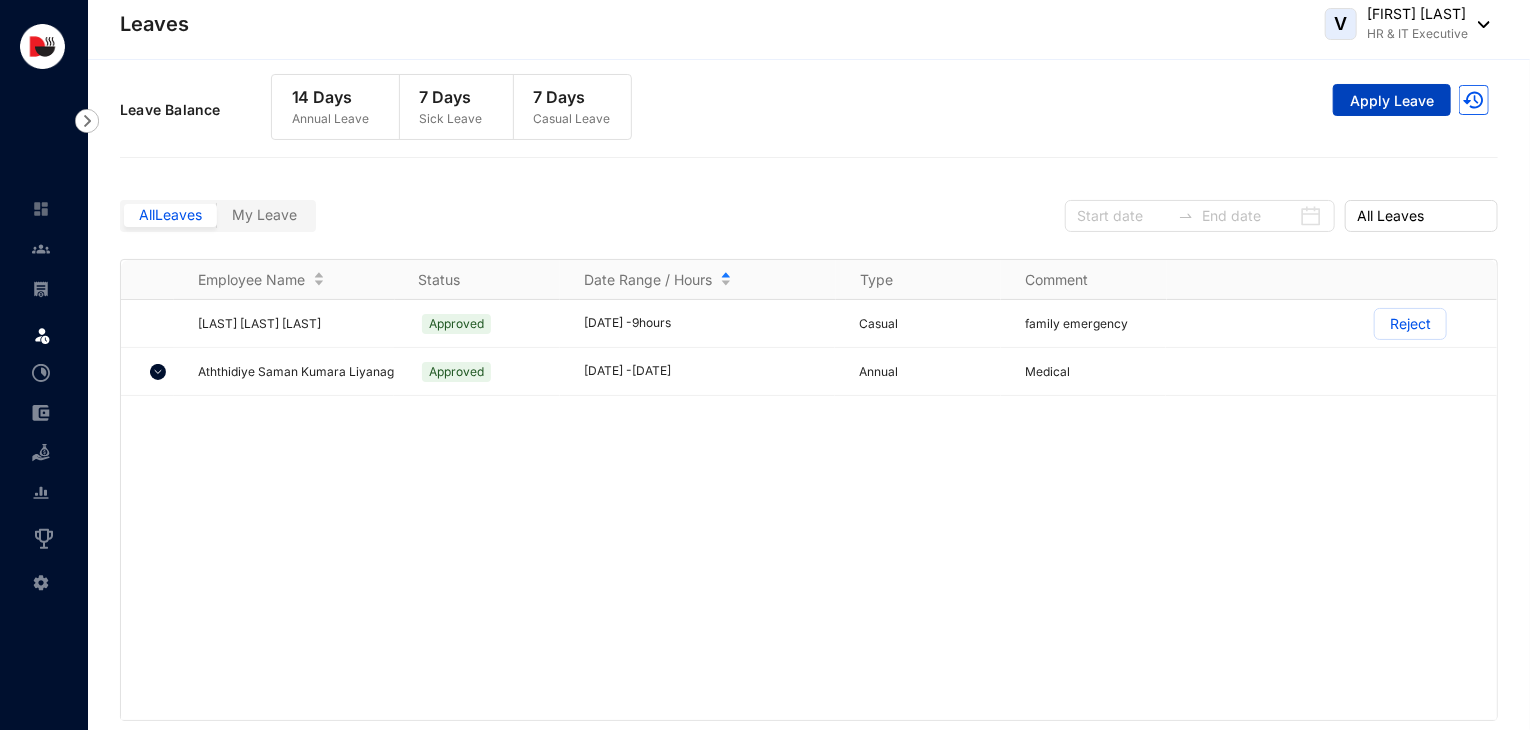 click on "Apply Leave" at bounding box center [1392, 100] 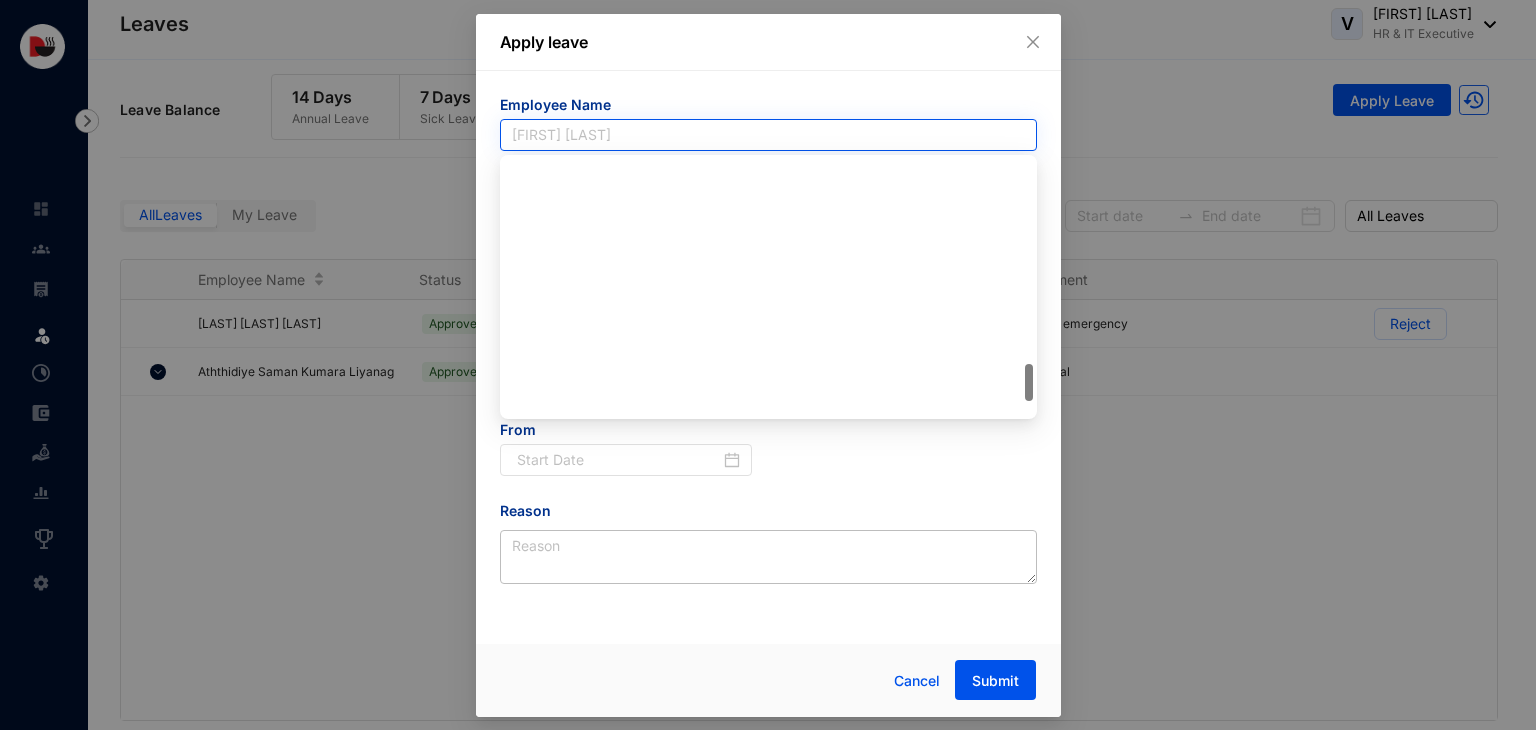 click on "[FIRST] [LAST]" at bounding box center [768, 135] 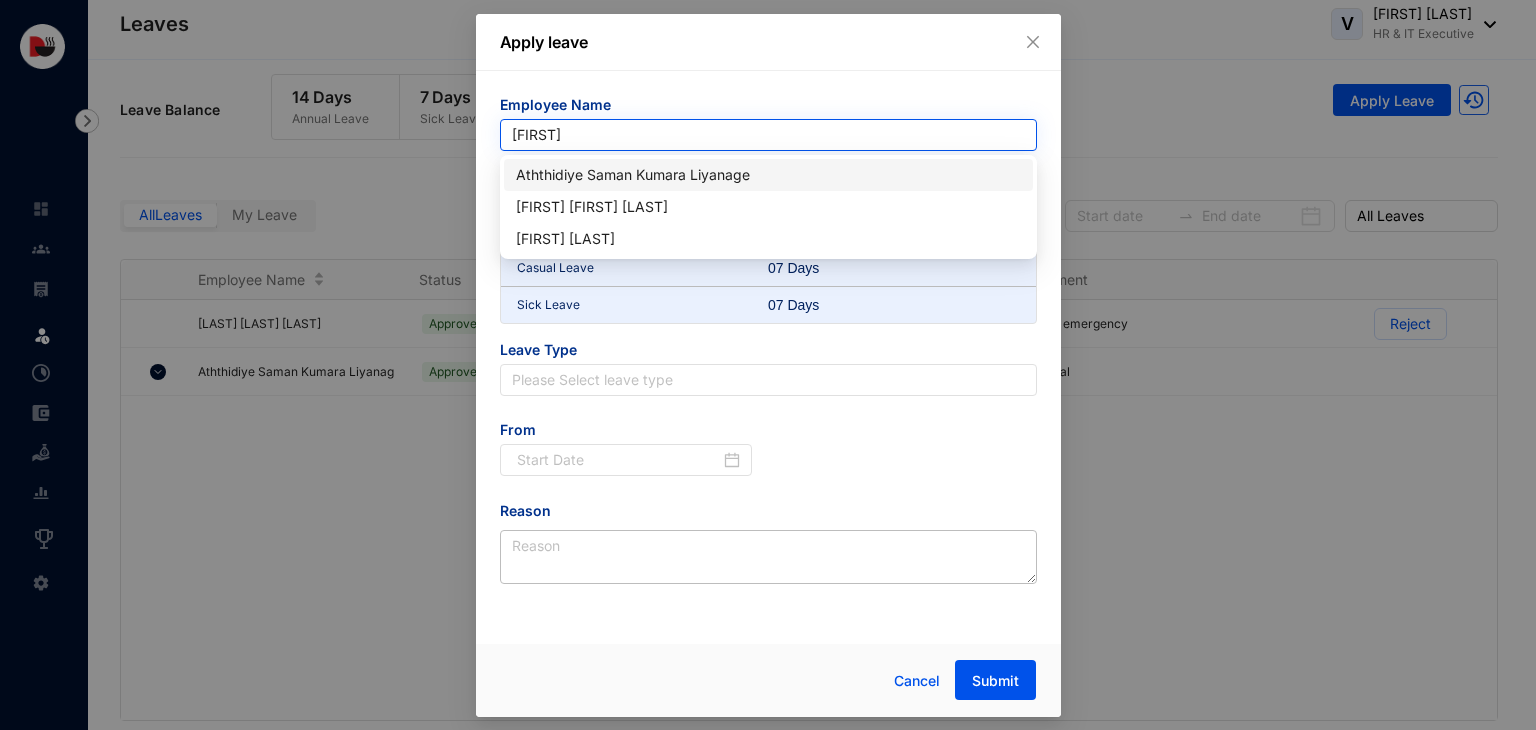 scroll, scrollTop: 0, scrollLeft: 0, axis: both 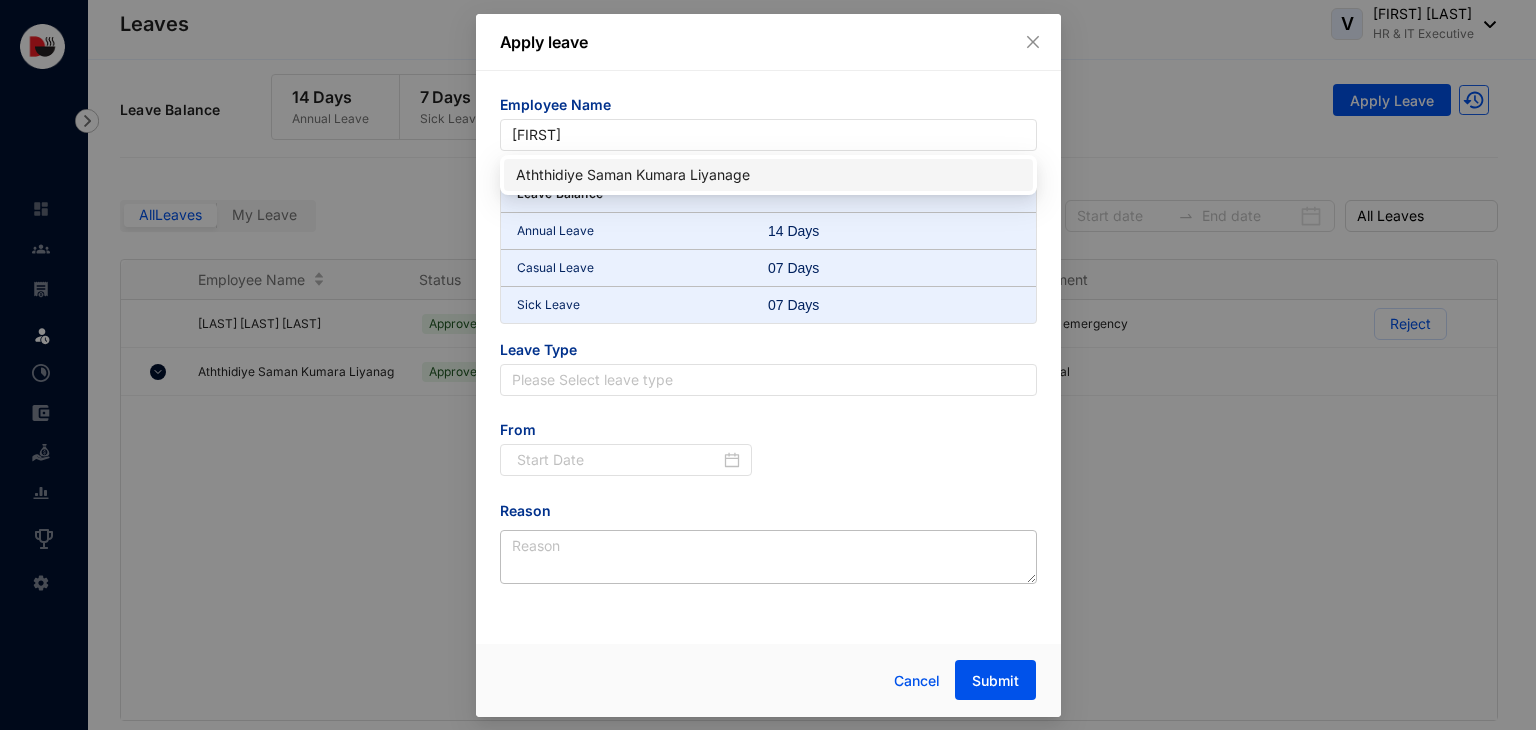 click on "Aththidiye Saman Kumara Liyanage" at bounding box center (768, 175) 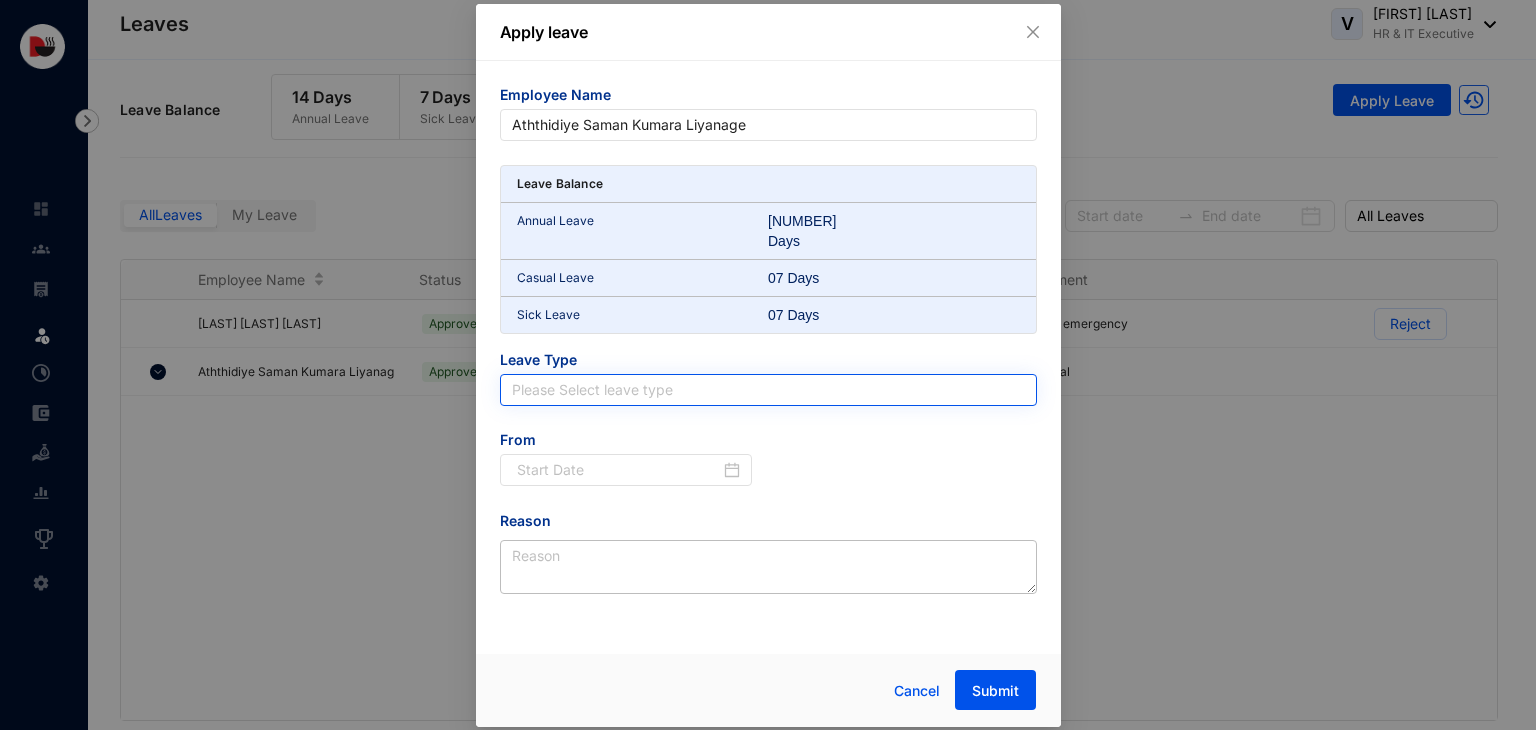 click at bounding box center [768, 390] 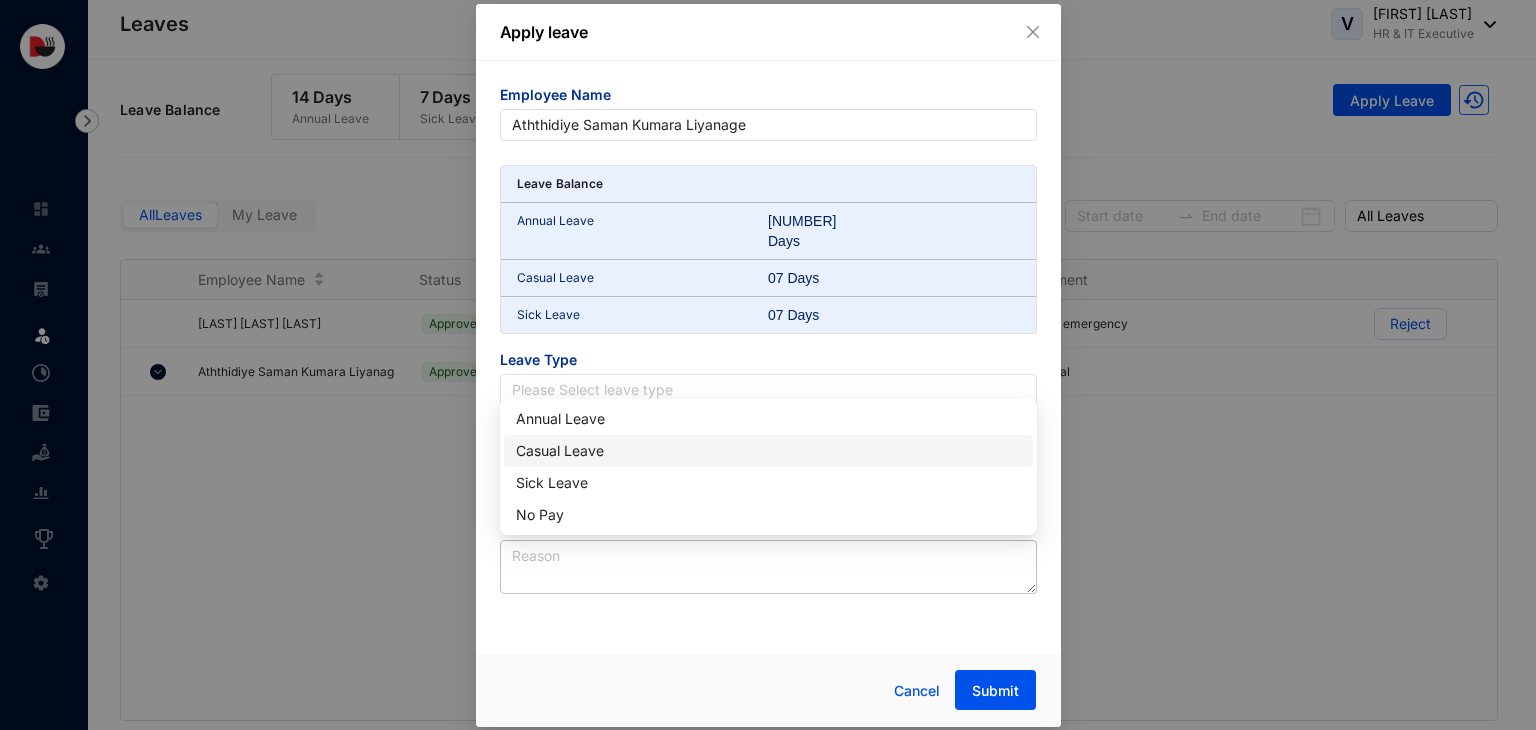 click on "Casual Leave" at bounding box center [768, 451] 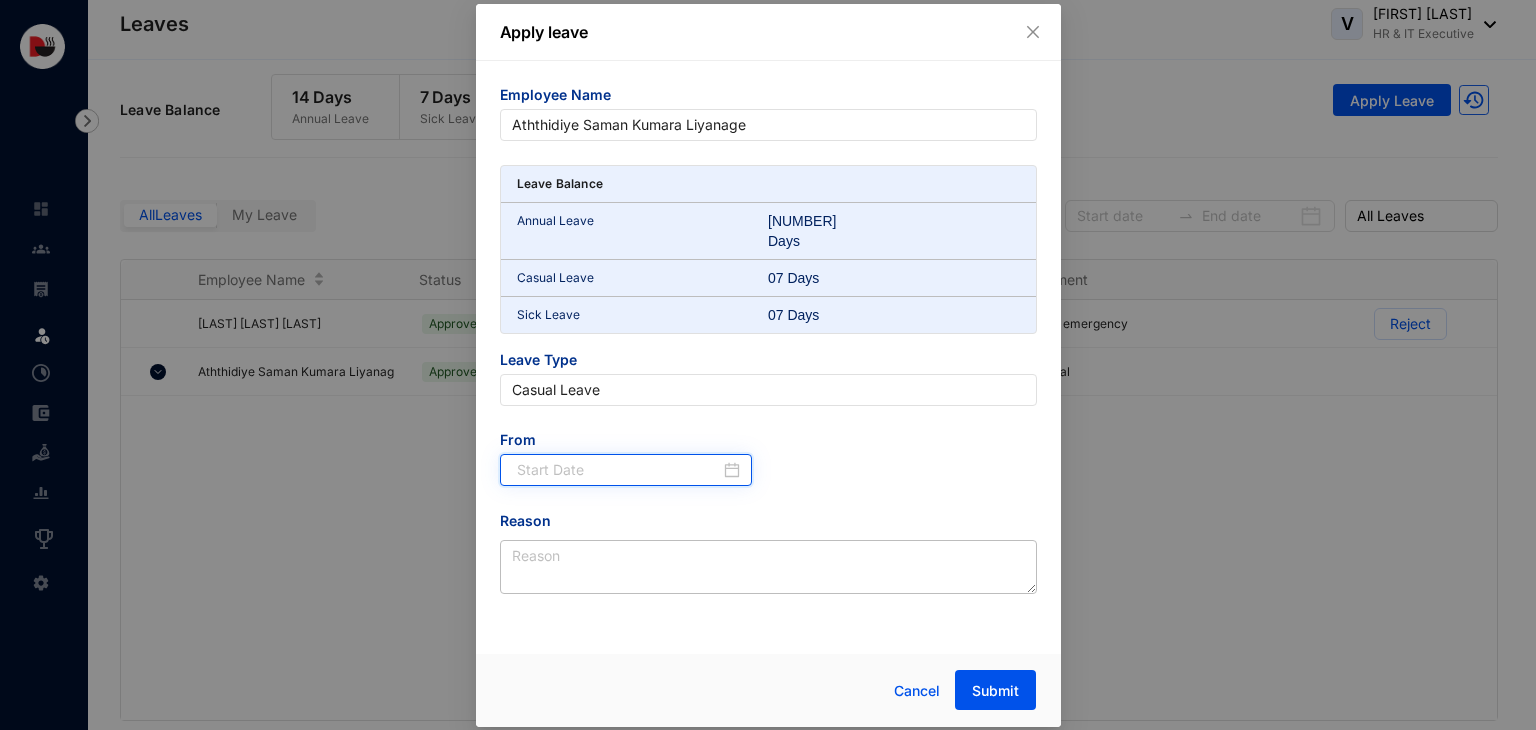 click at bounding box center [619, 470] 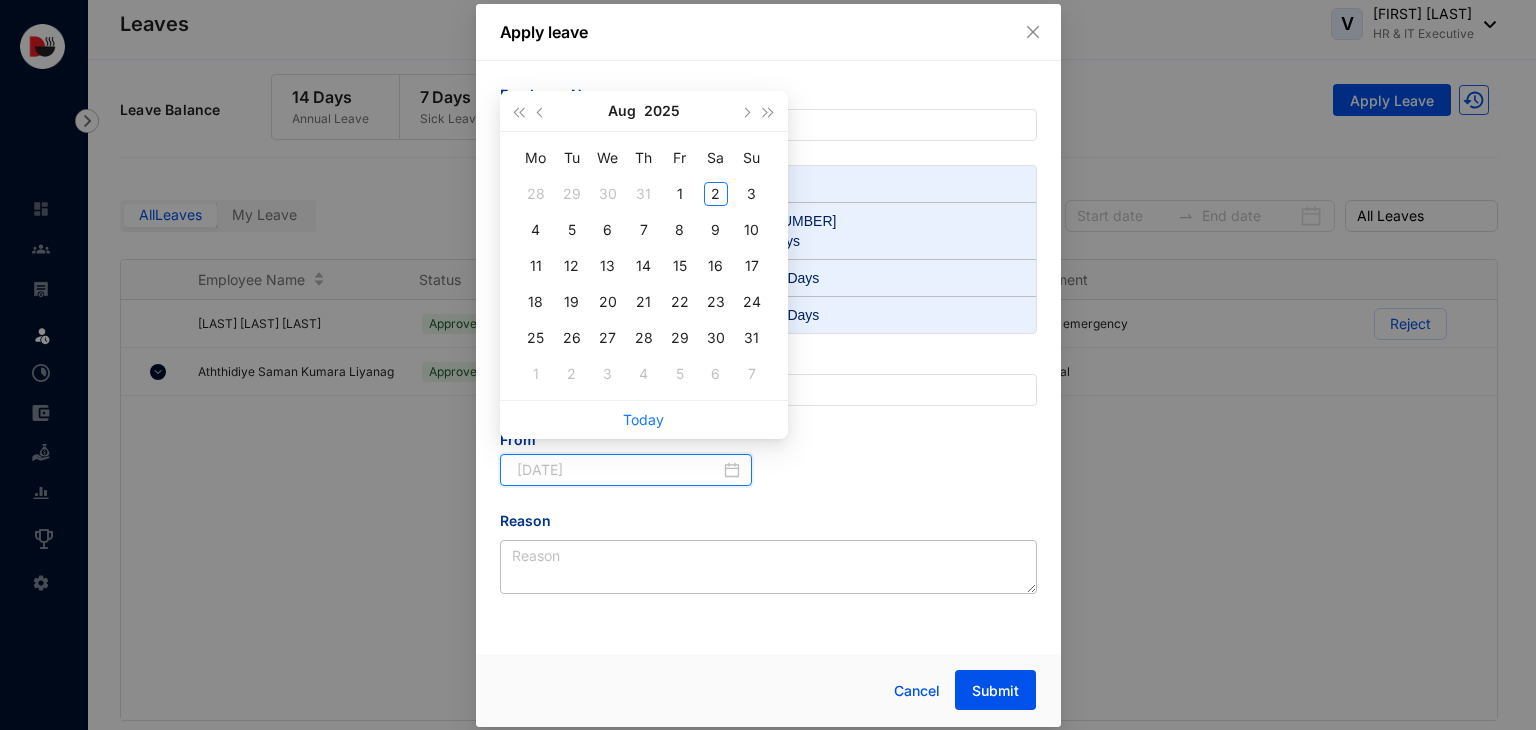 type on "2025-07-29" 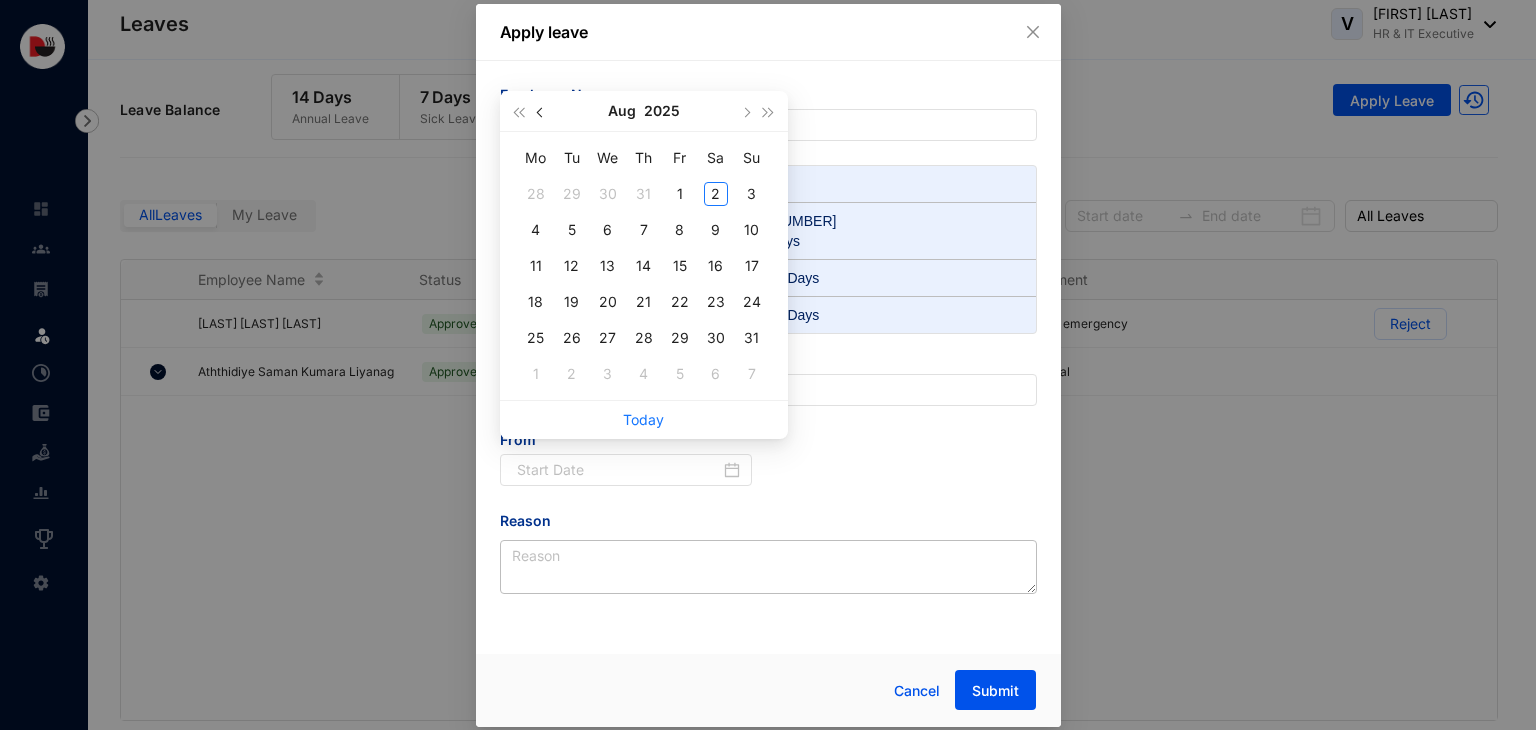 click at bounding box center (541, 111) 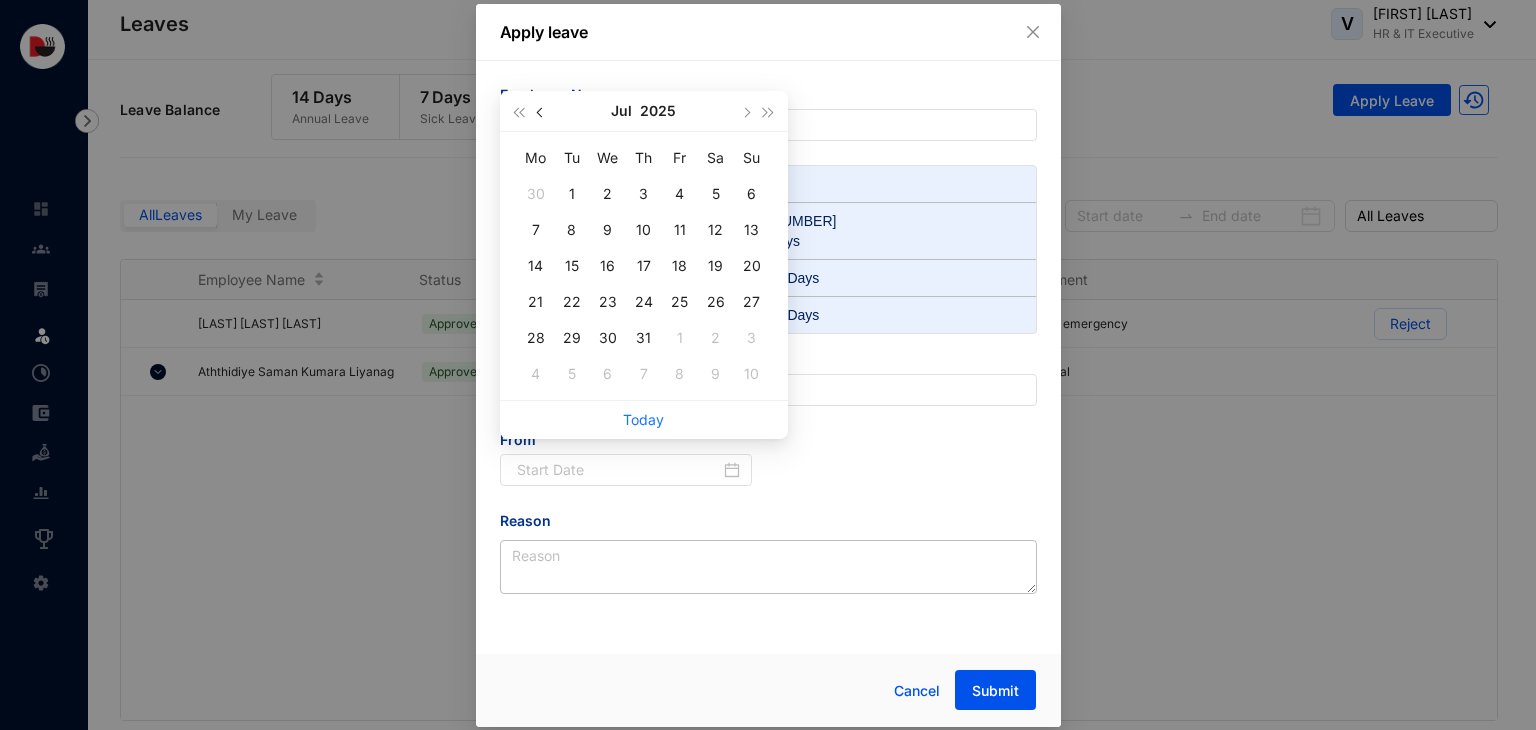 click at bounding box center (541, 111) 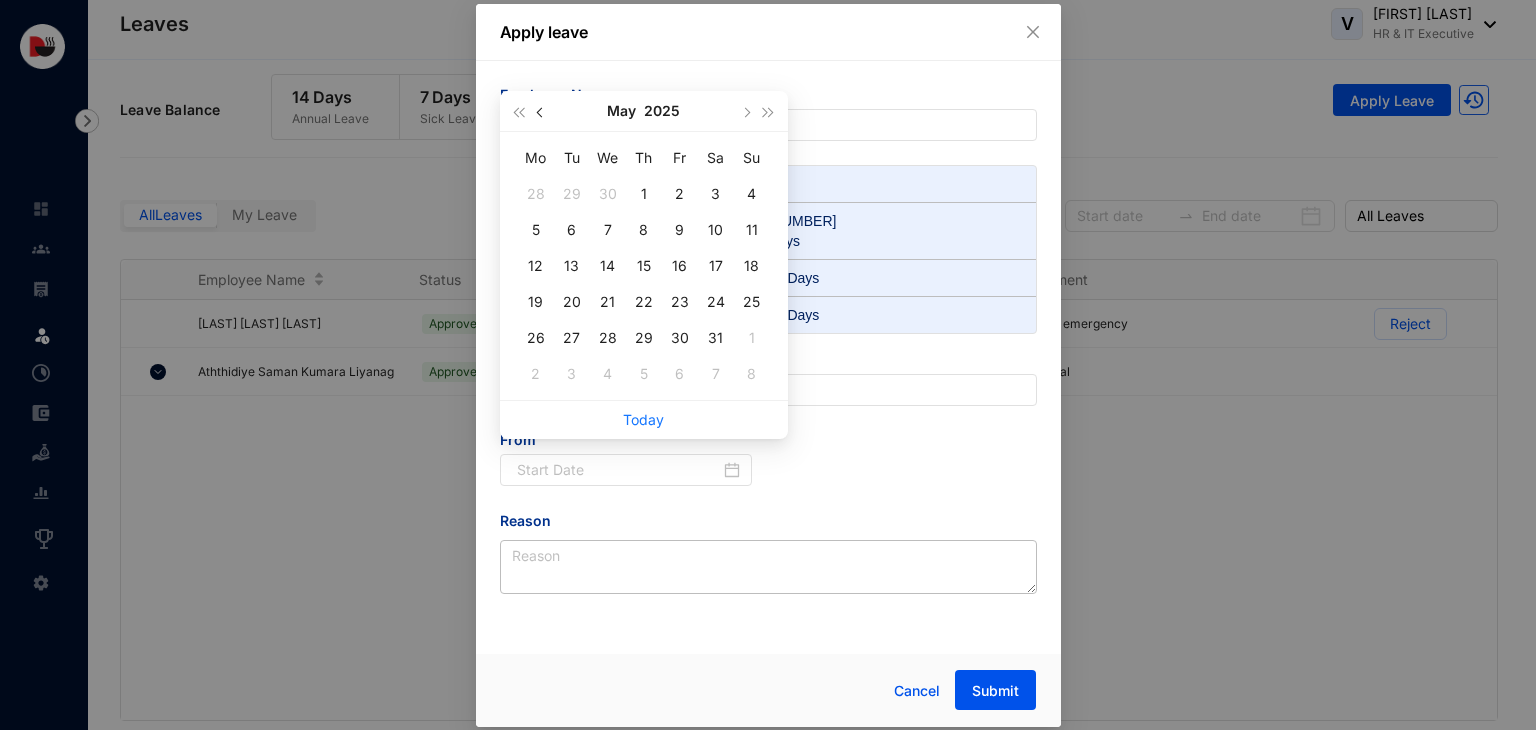click at bounding box center [541, 111] 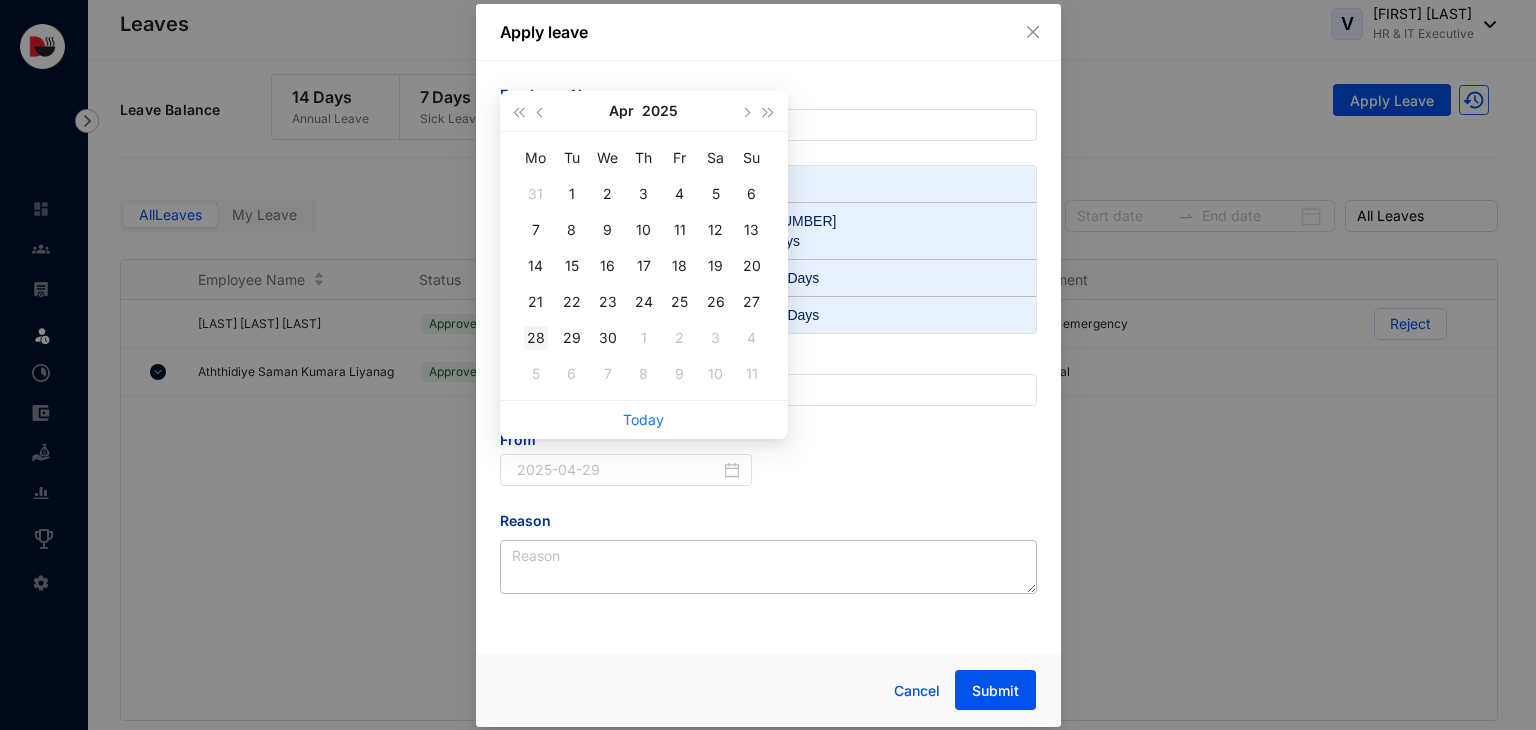 type on "2025-04-28" 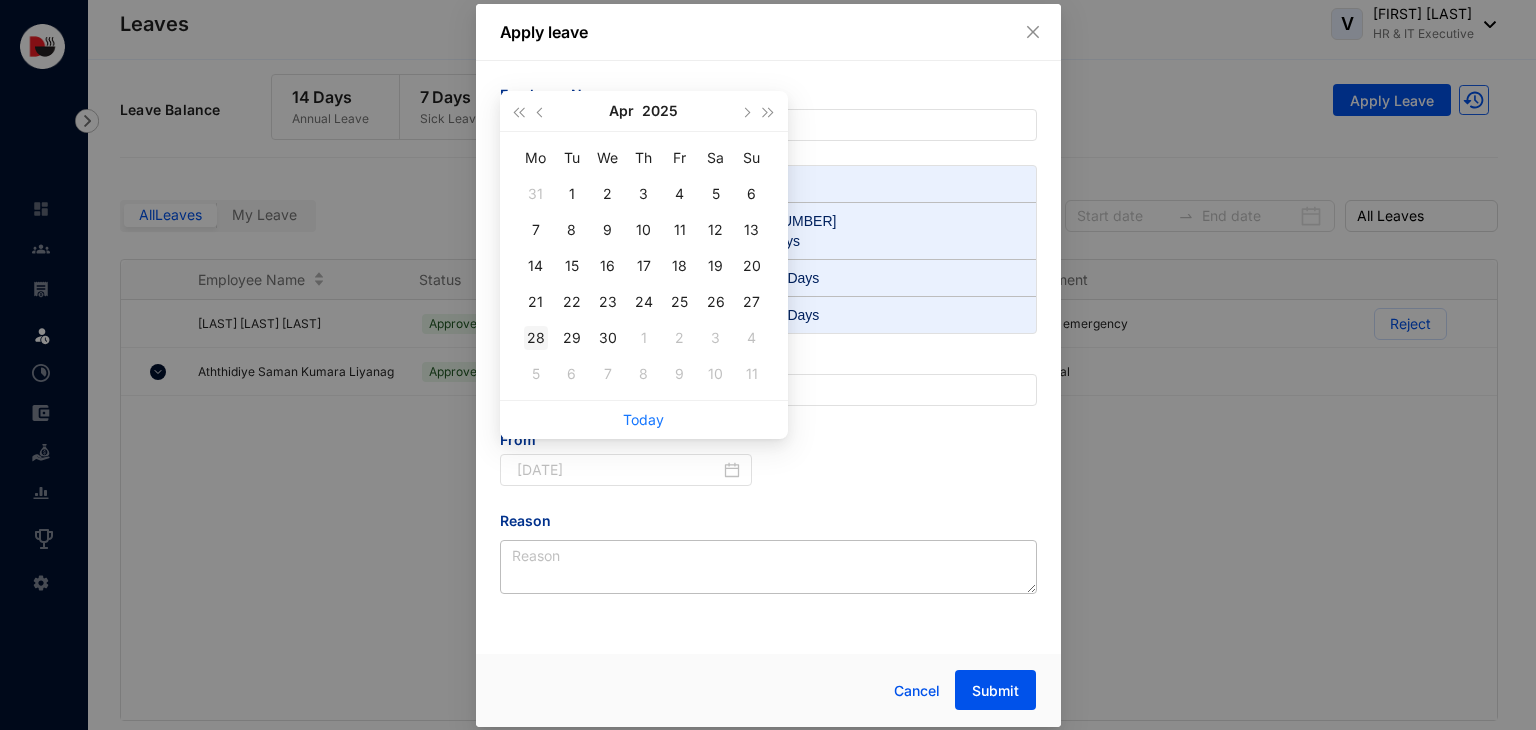 click on "28" at bounding box center (536, 338) 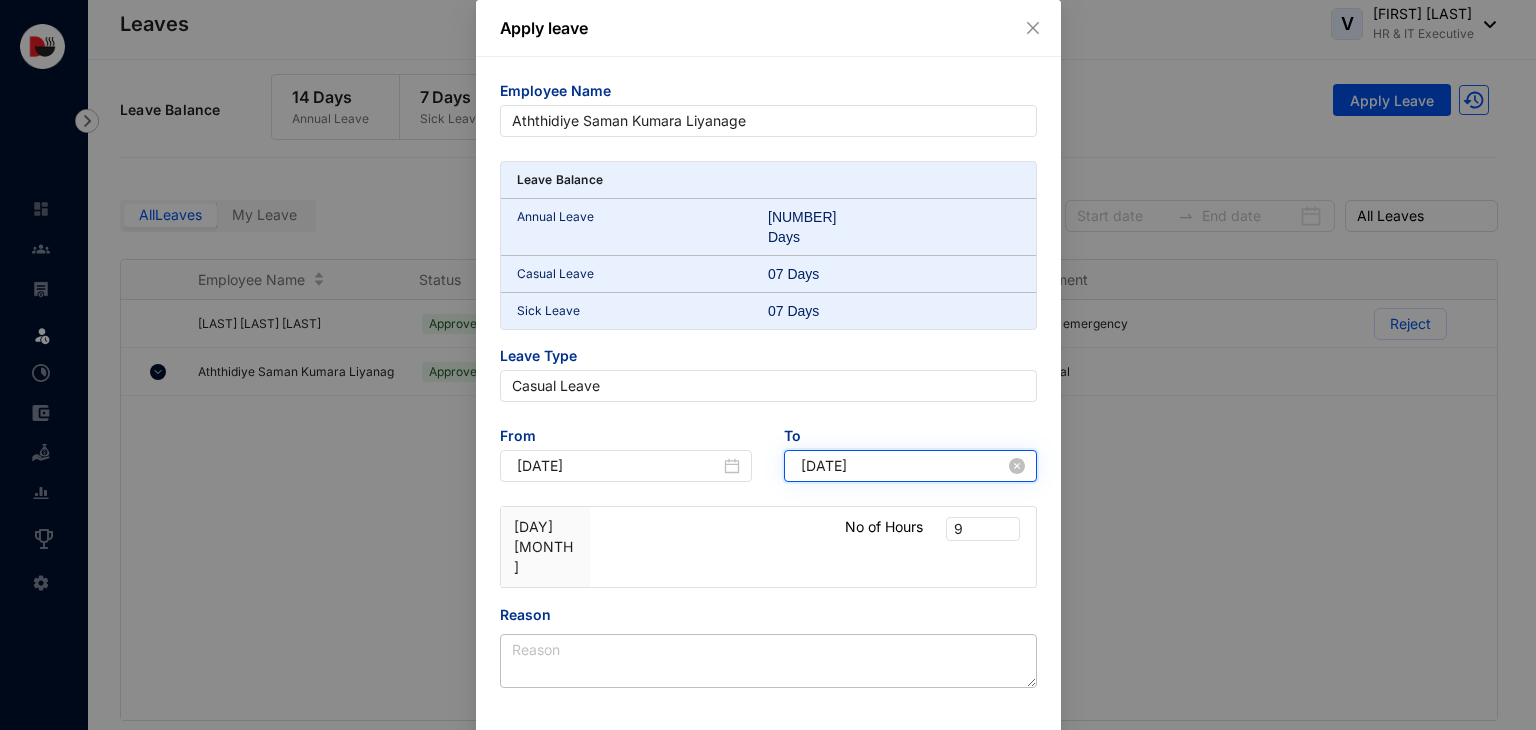 click on "2025-04-28" at bounding box center (903, 466) 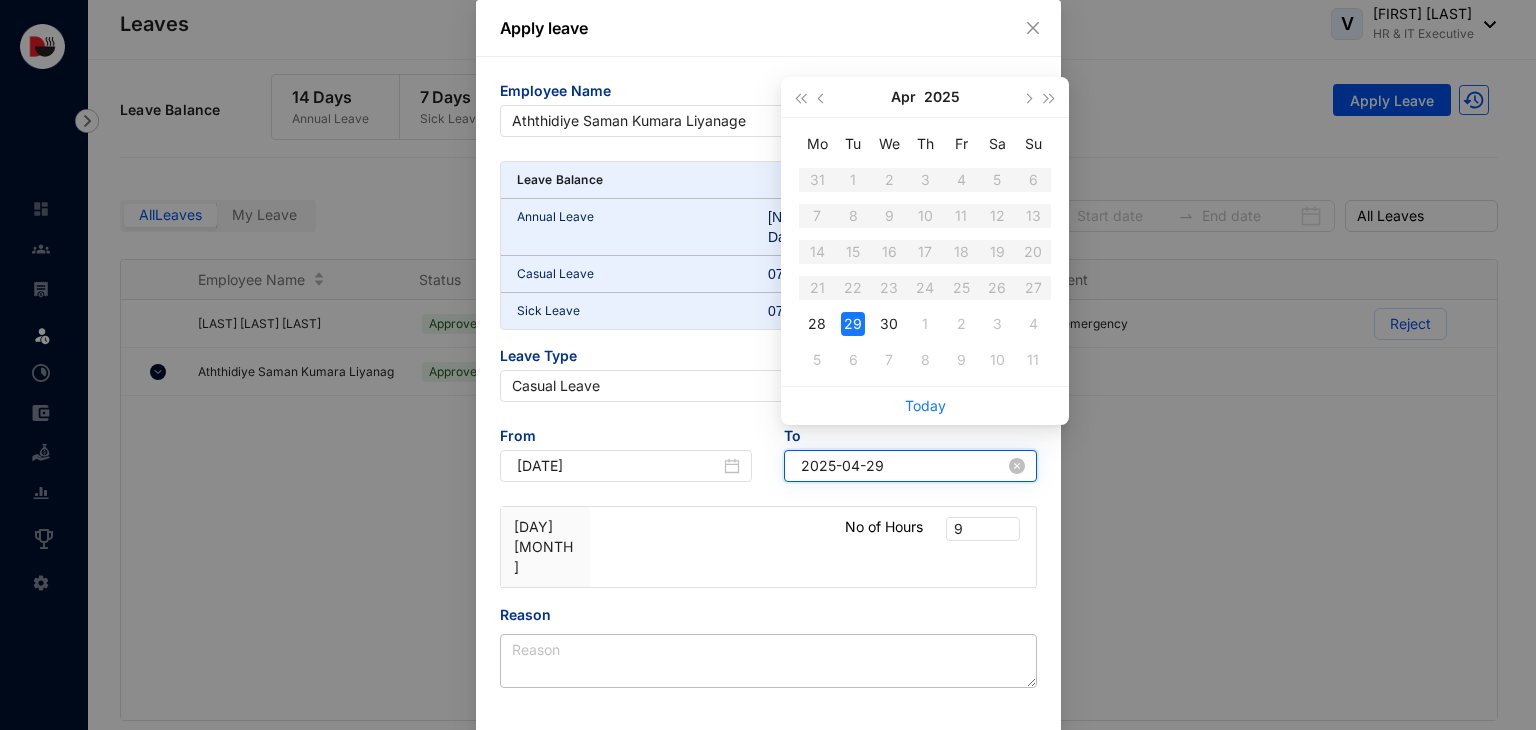 type on "2025-04-29" 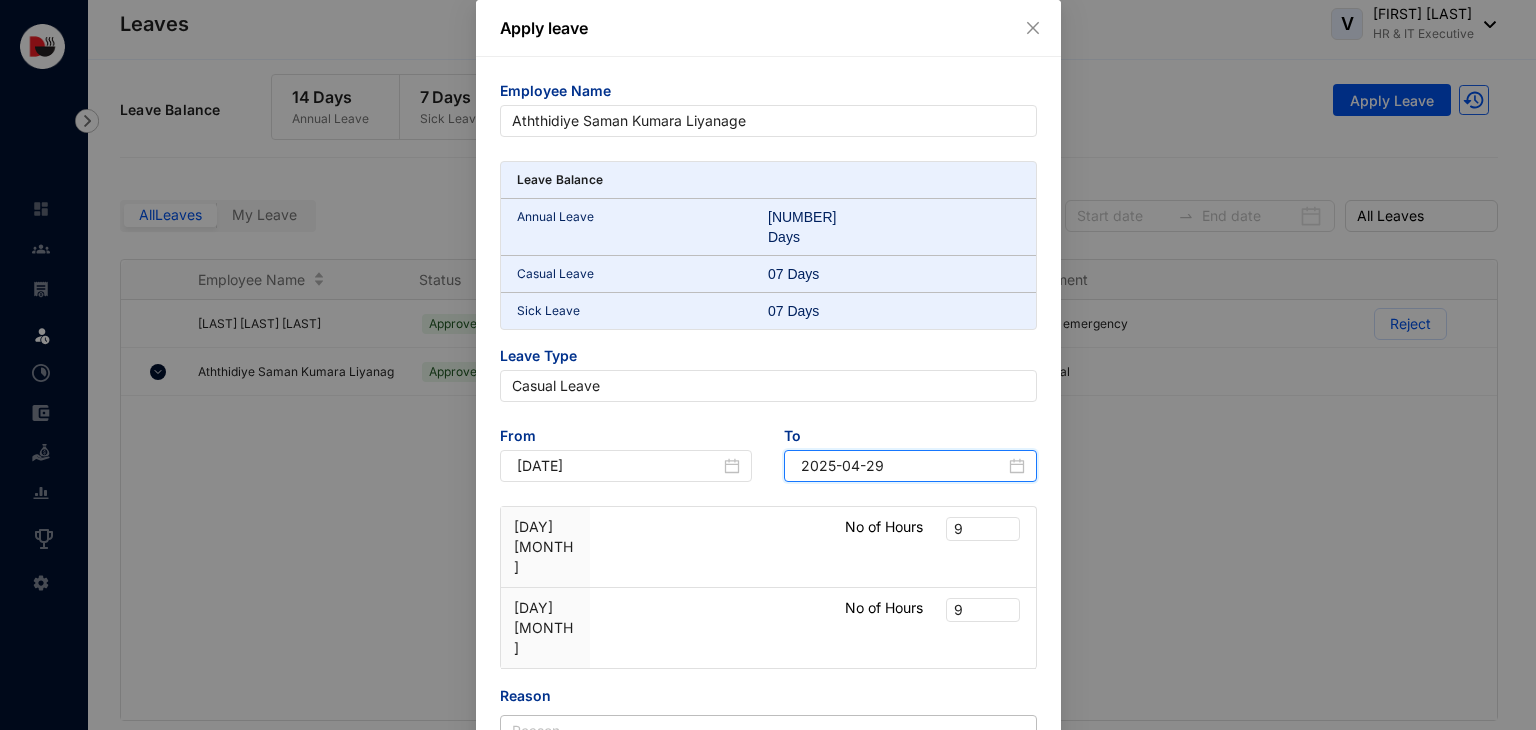 scroll, scrollTop: 79, scrollLeft: 0, axis: vertical 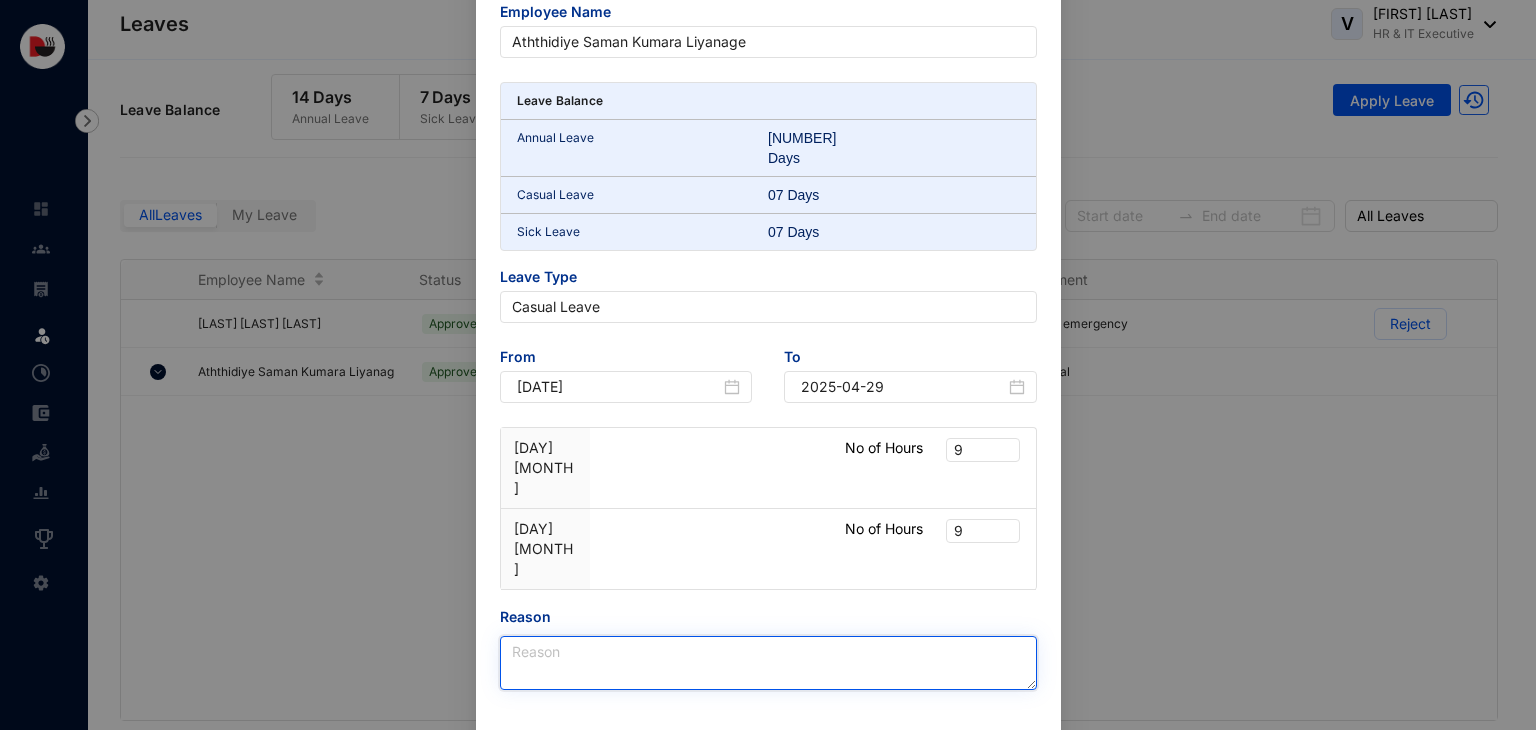 click on "Reason" at bounding box center (768, 663) 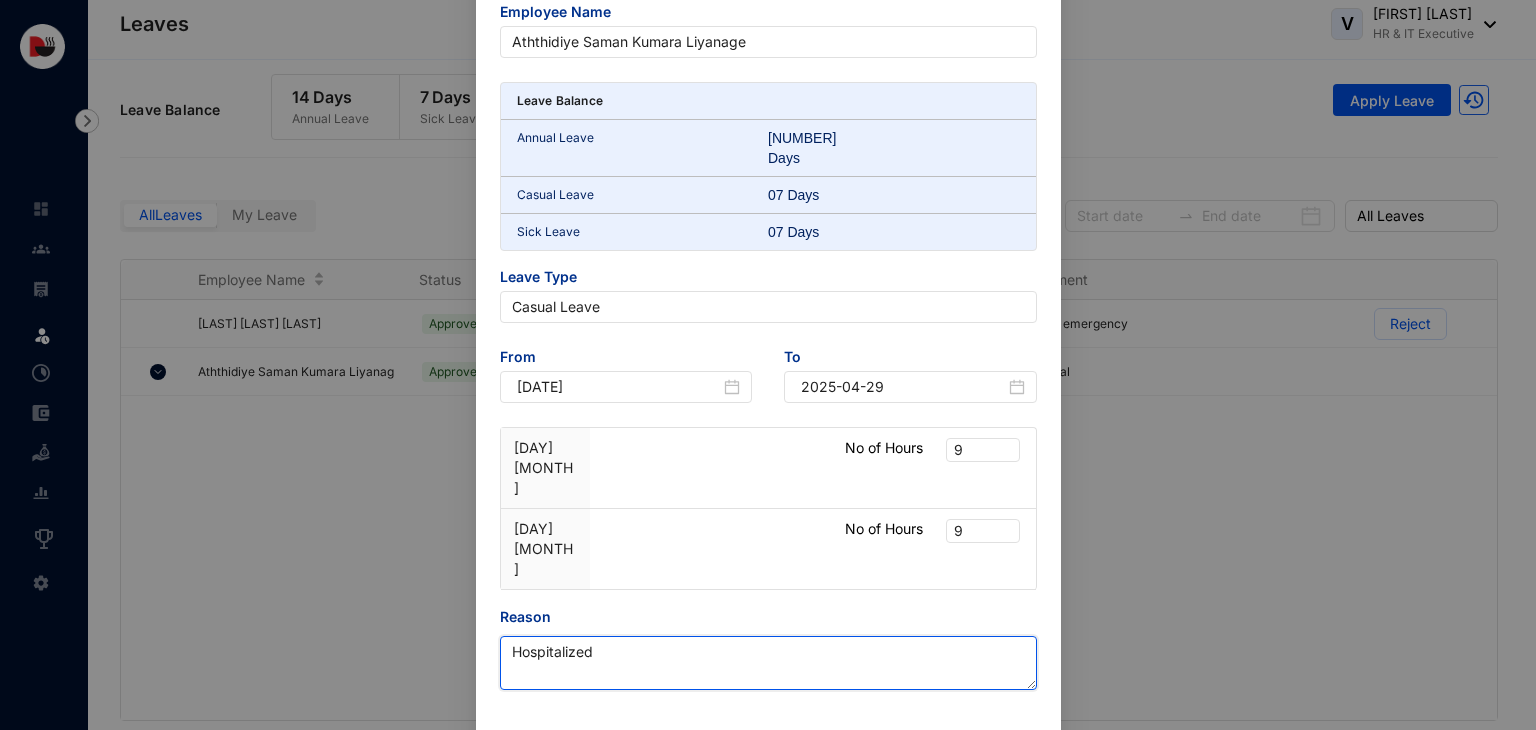 type on "Hospitalized" 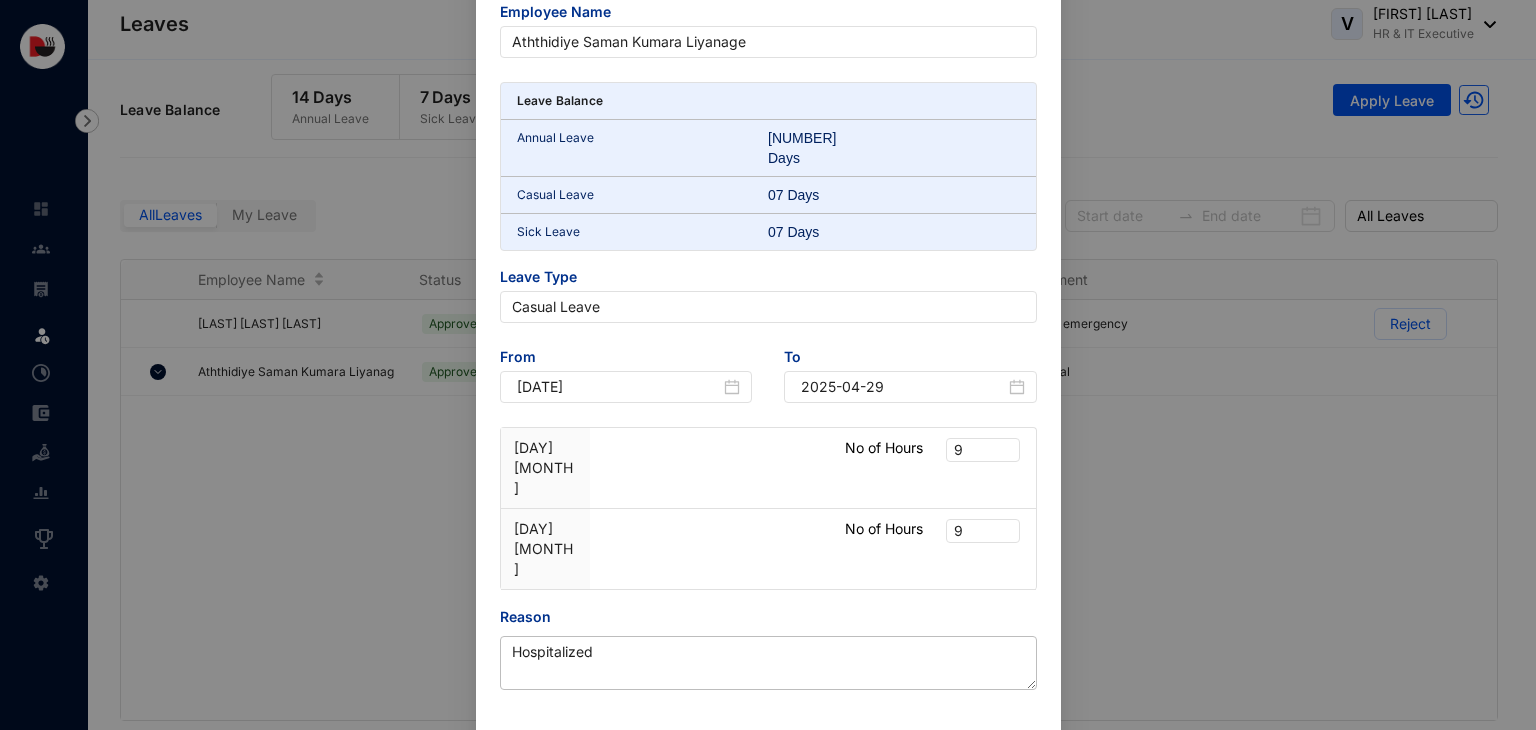 click on "Submit" at bounding box center (995, 787) 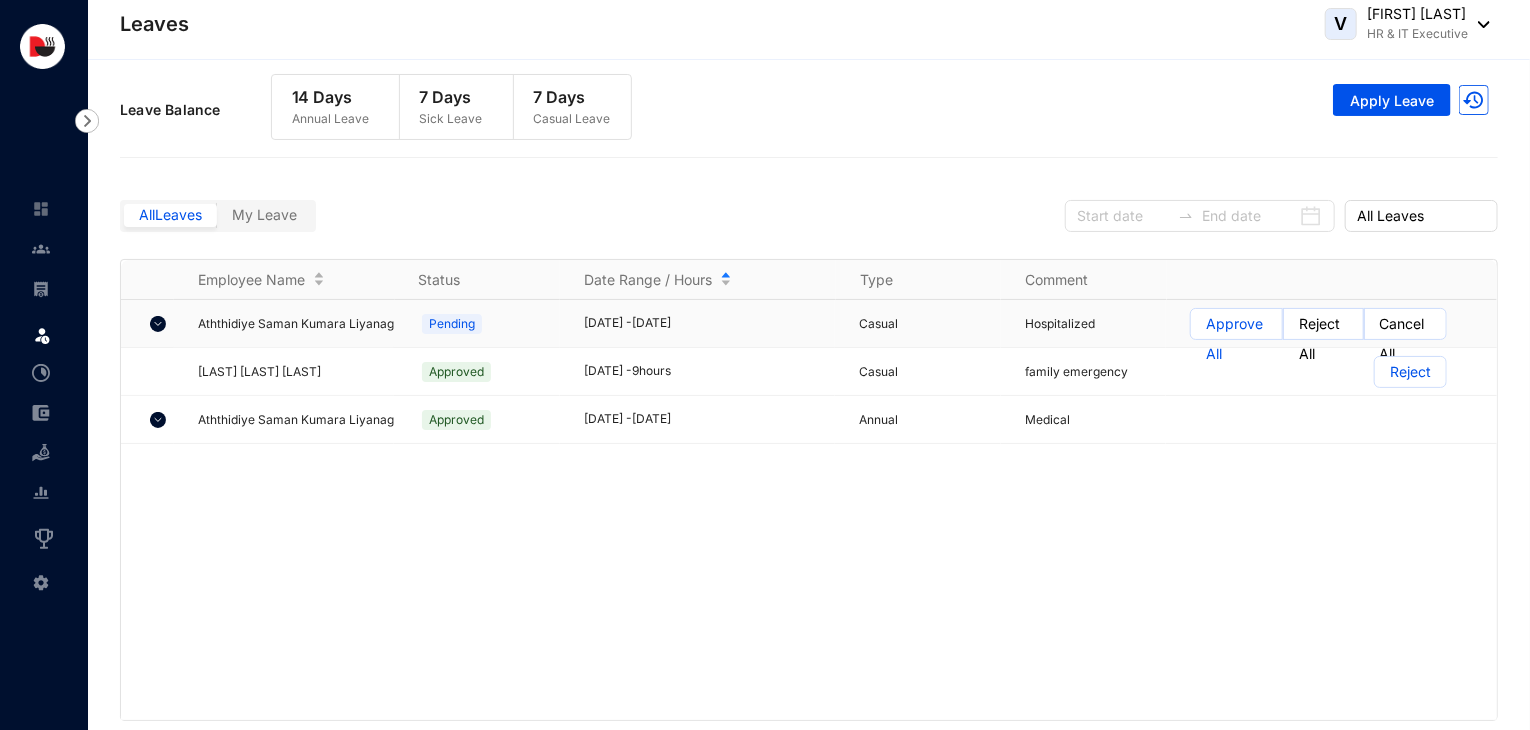 click on "Approve All" at bounding box center [1236, 339] 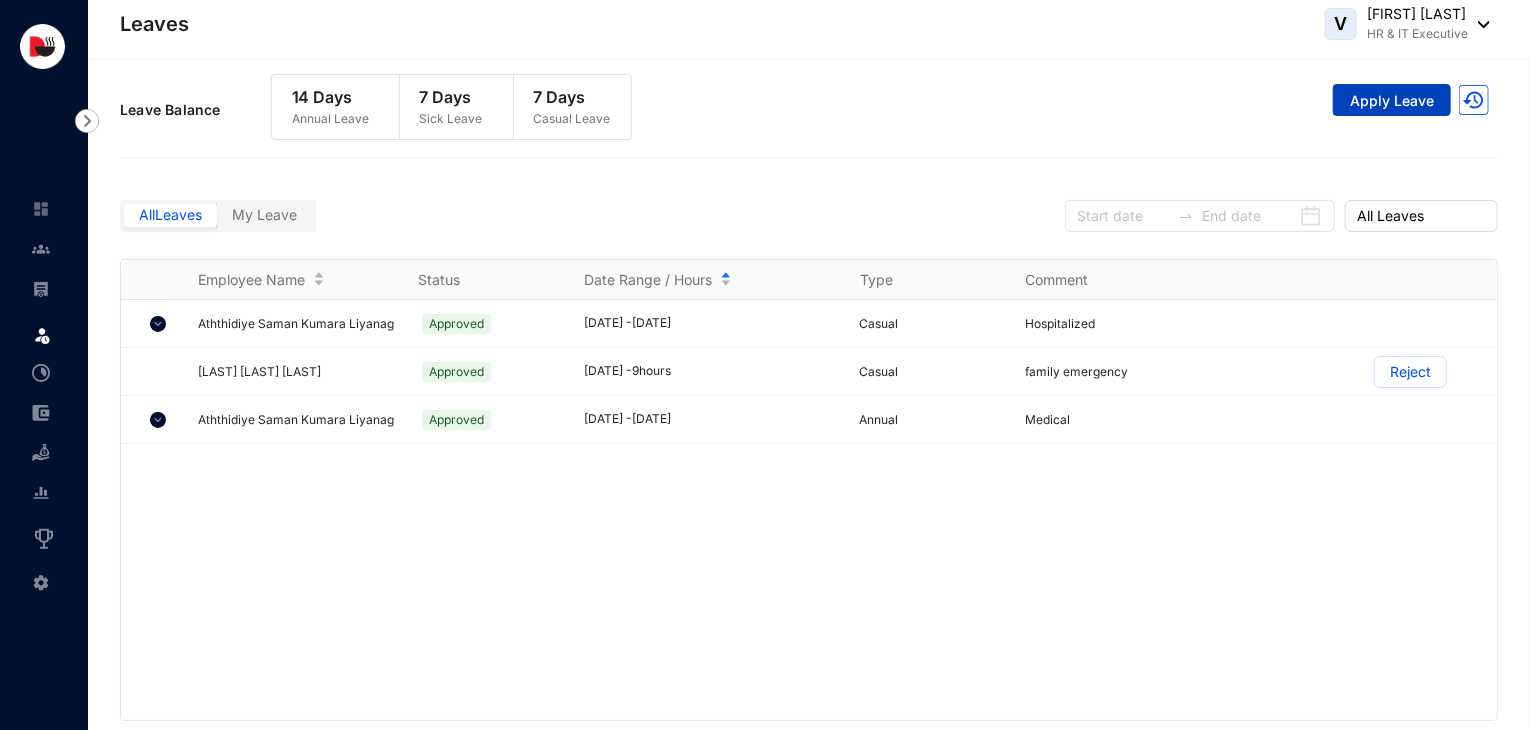 click on "Apply Leave" at bounding box center [1392, 101] 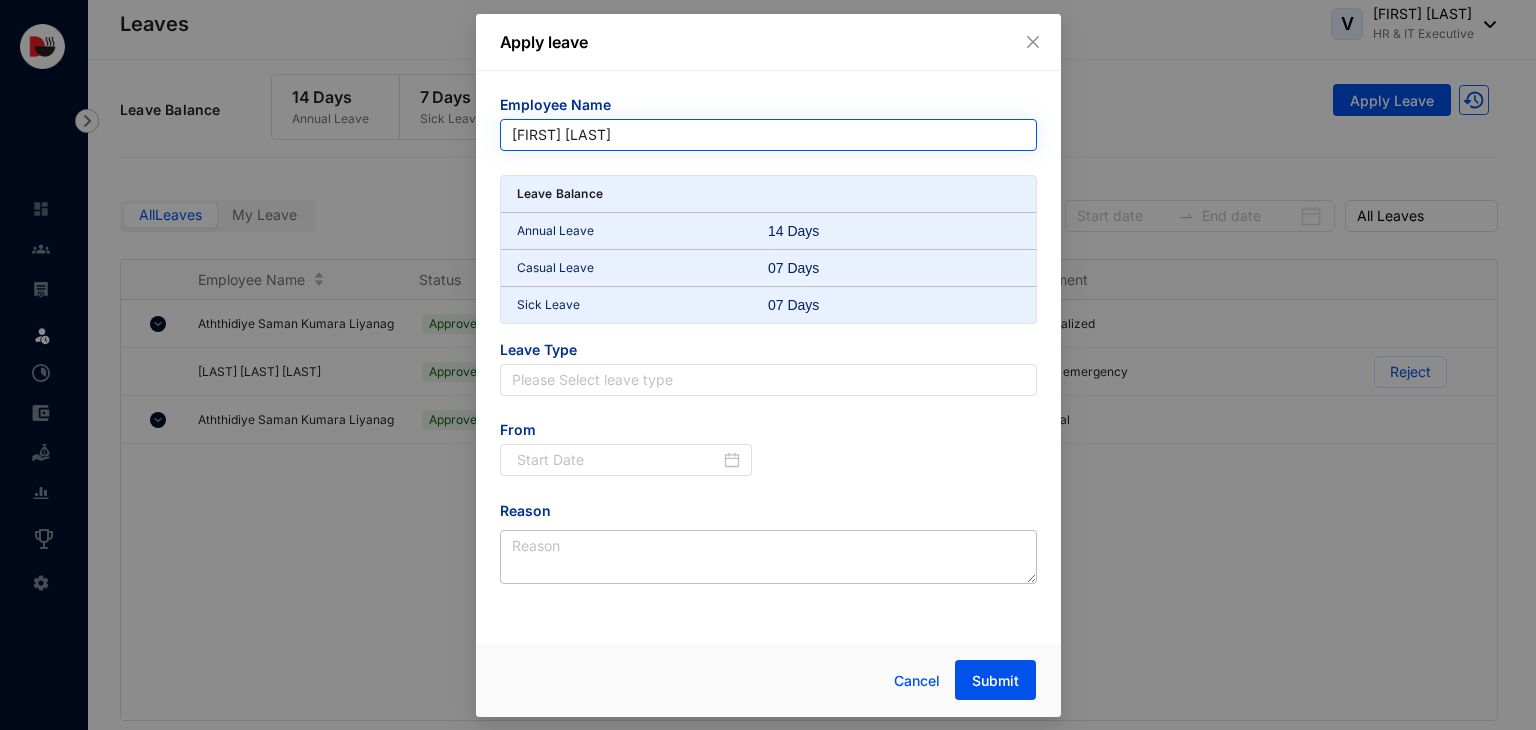 click on "[FIRST] [LAST]" at bounding box center (768, 135) 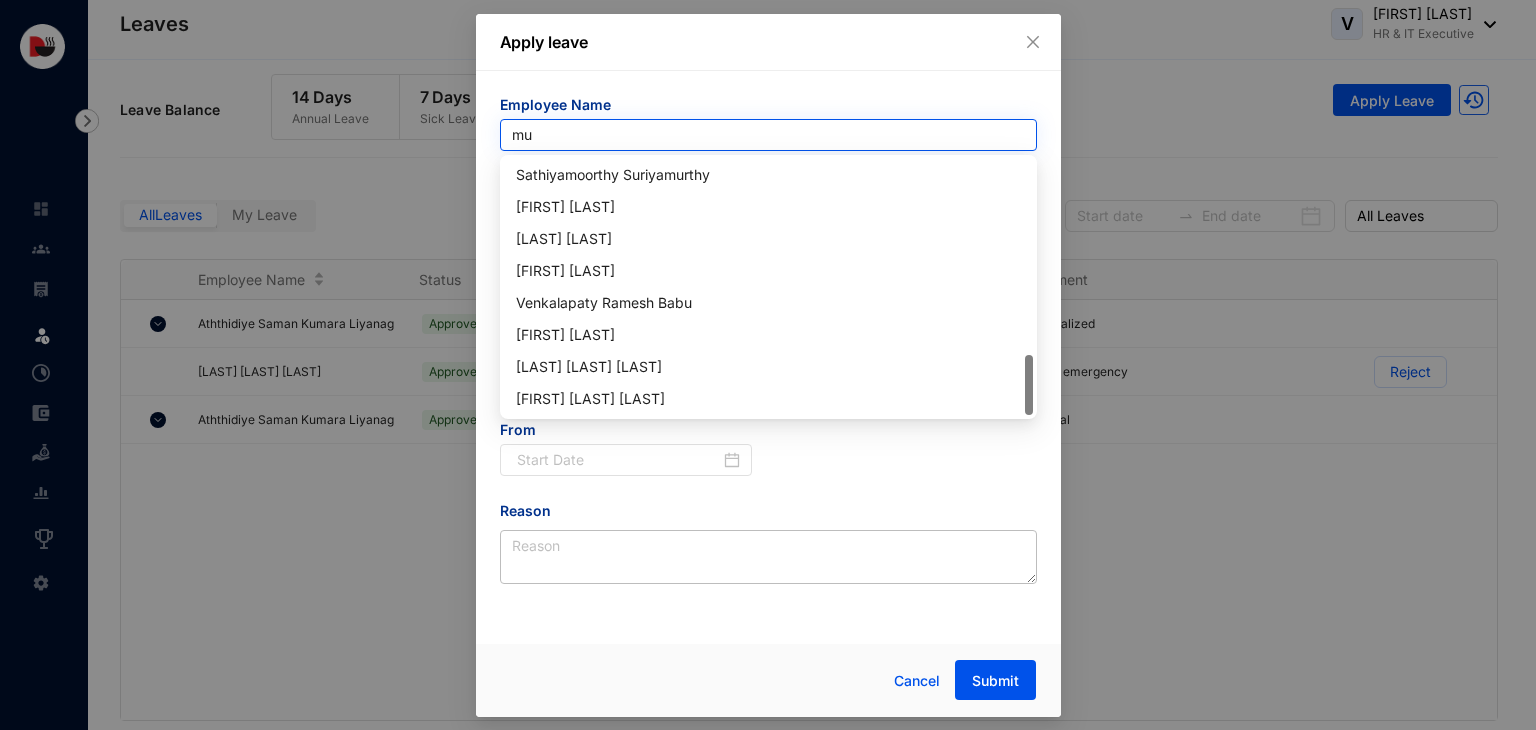 scroll, scrollTop: 0, scrollLeft: 0, axis: both 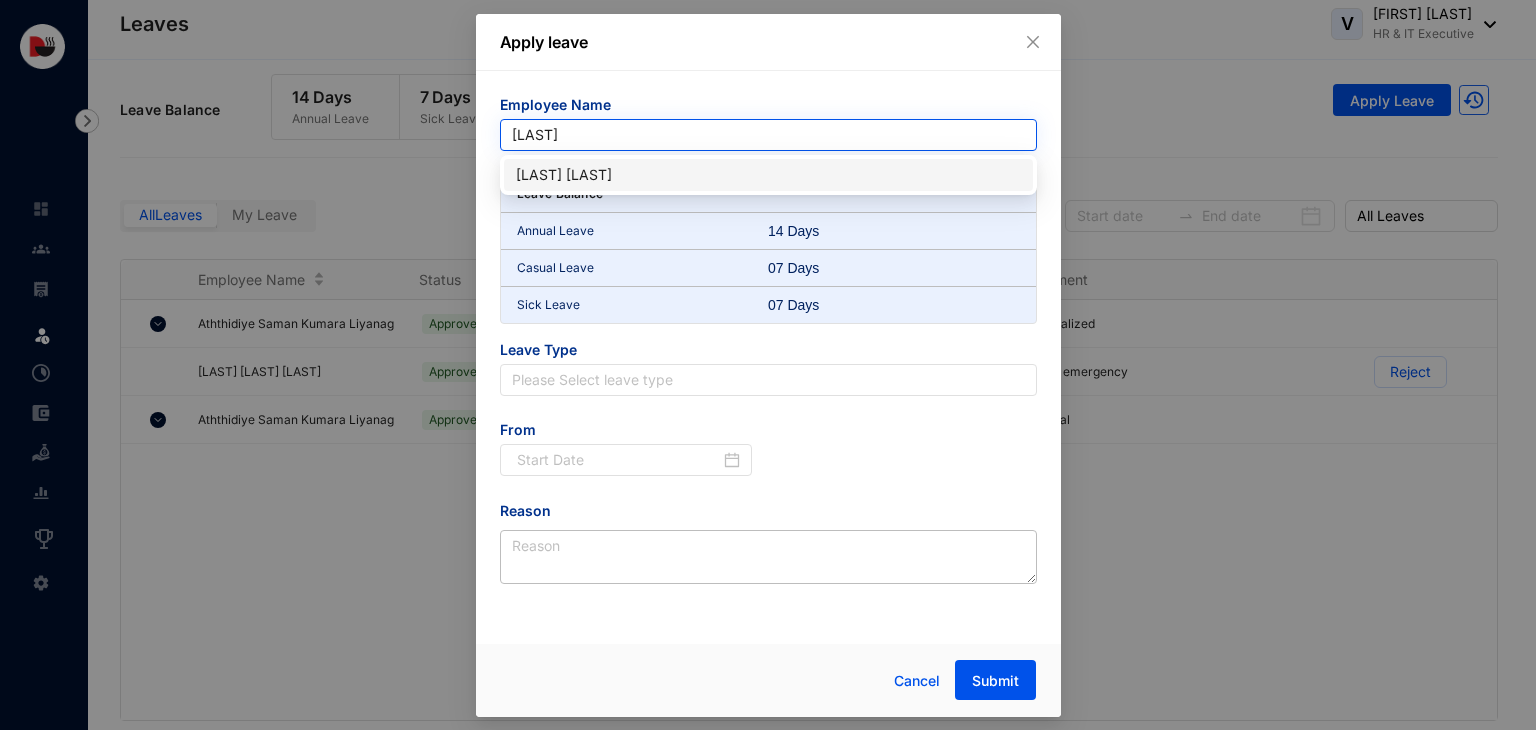 type on "musha" 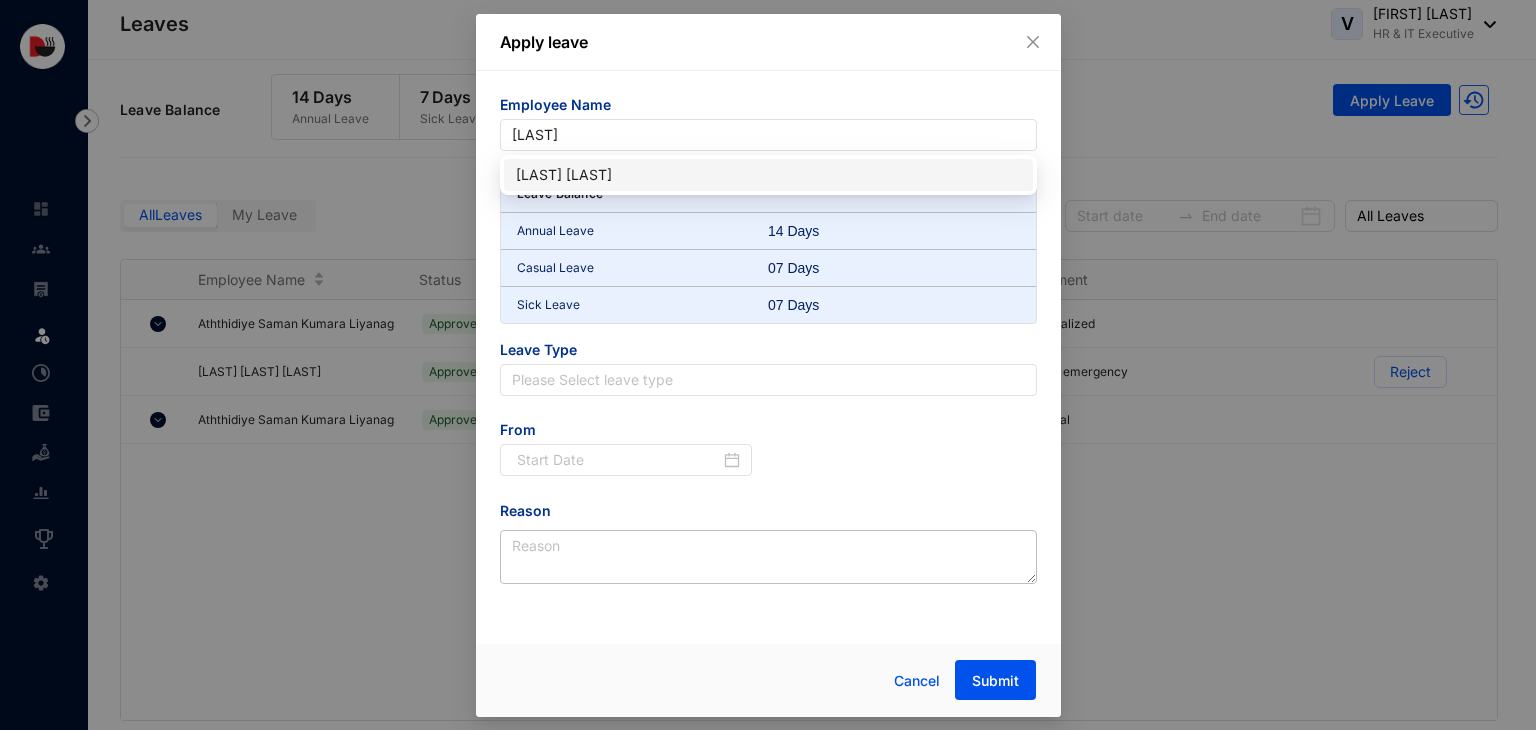 click on "[INITIALS] [LAST]" at bounding box center (768, 175) 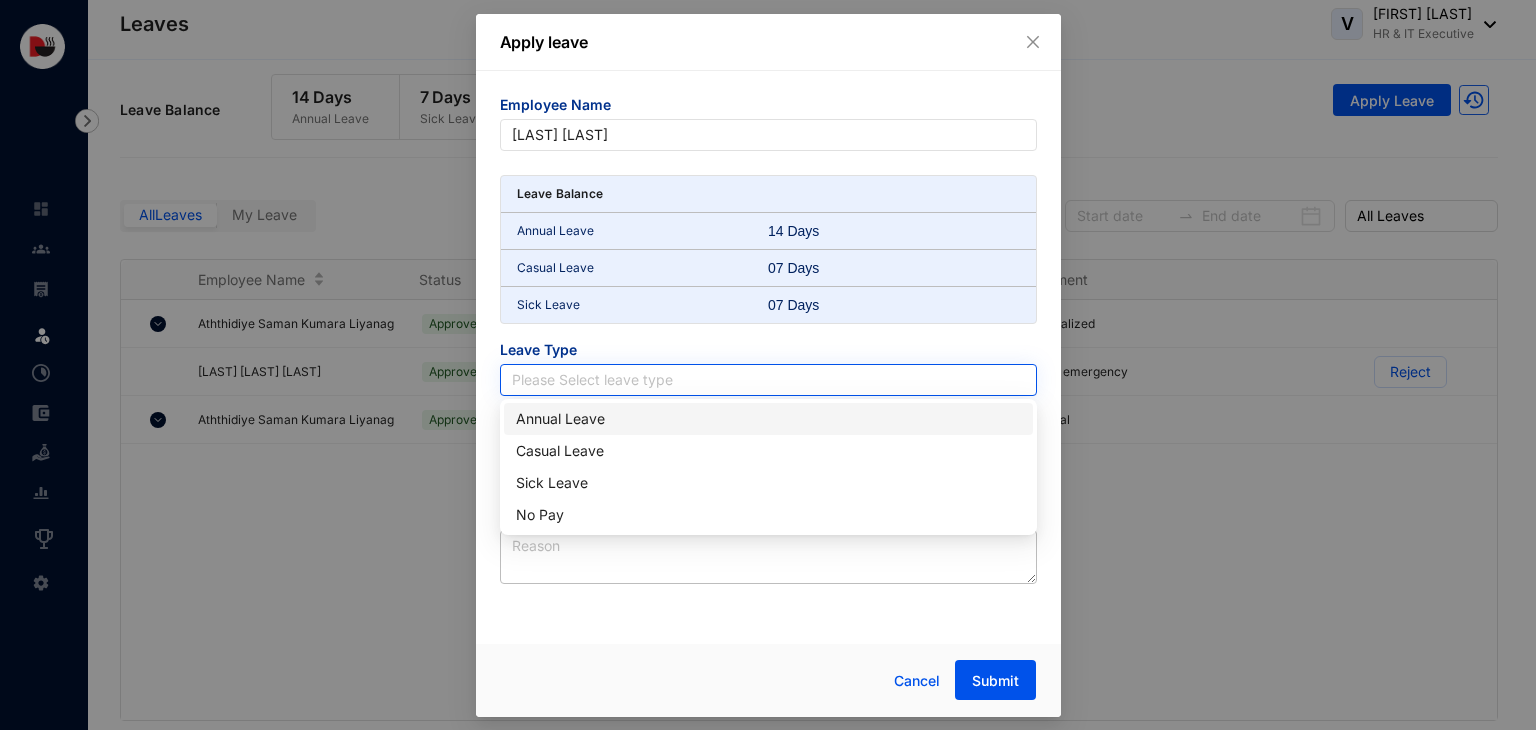 click at bounding box center [768, 380] 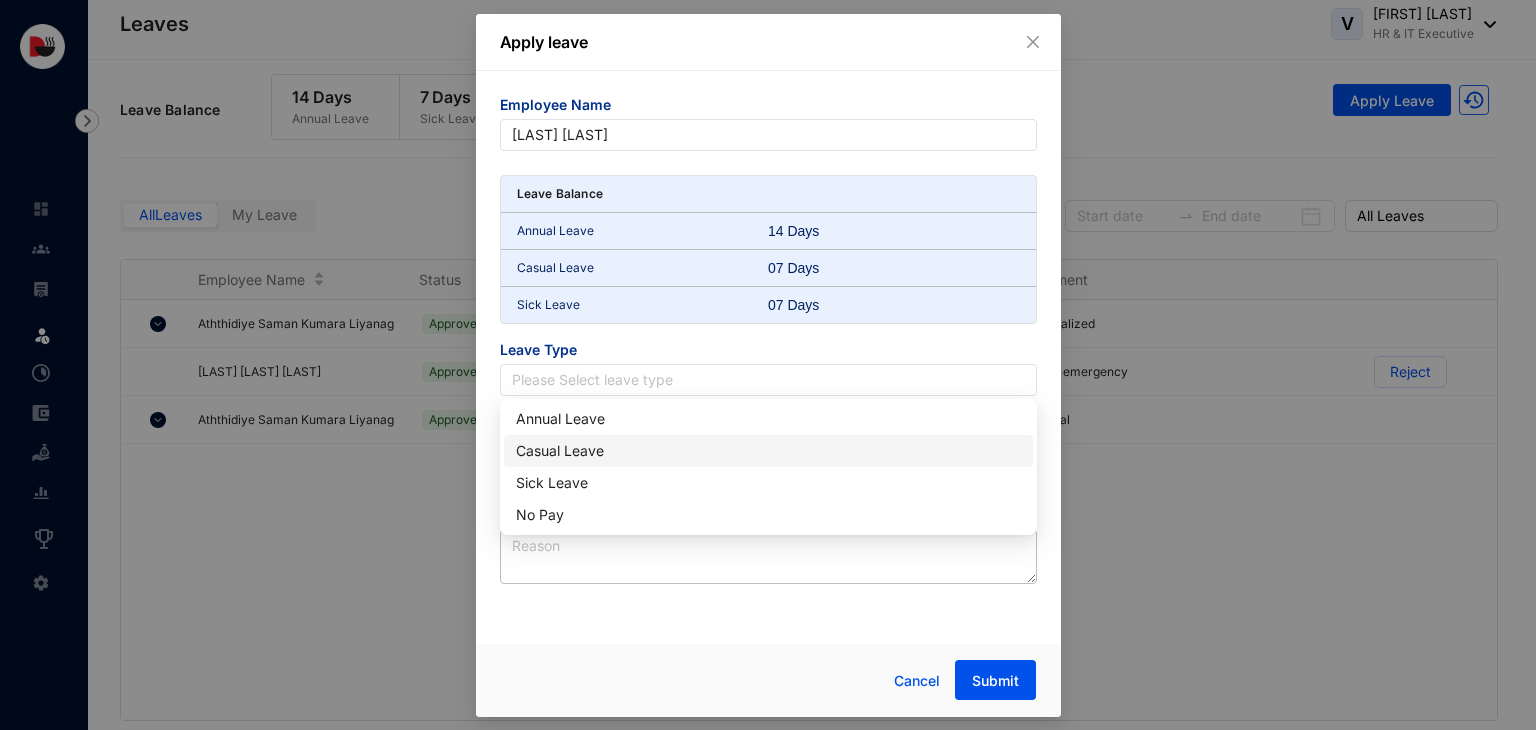 click on "Casual Leave" at bounding box center [768, 451] 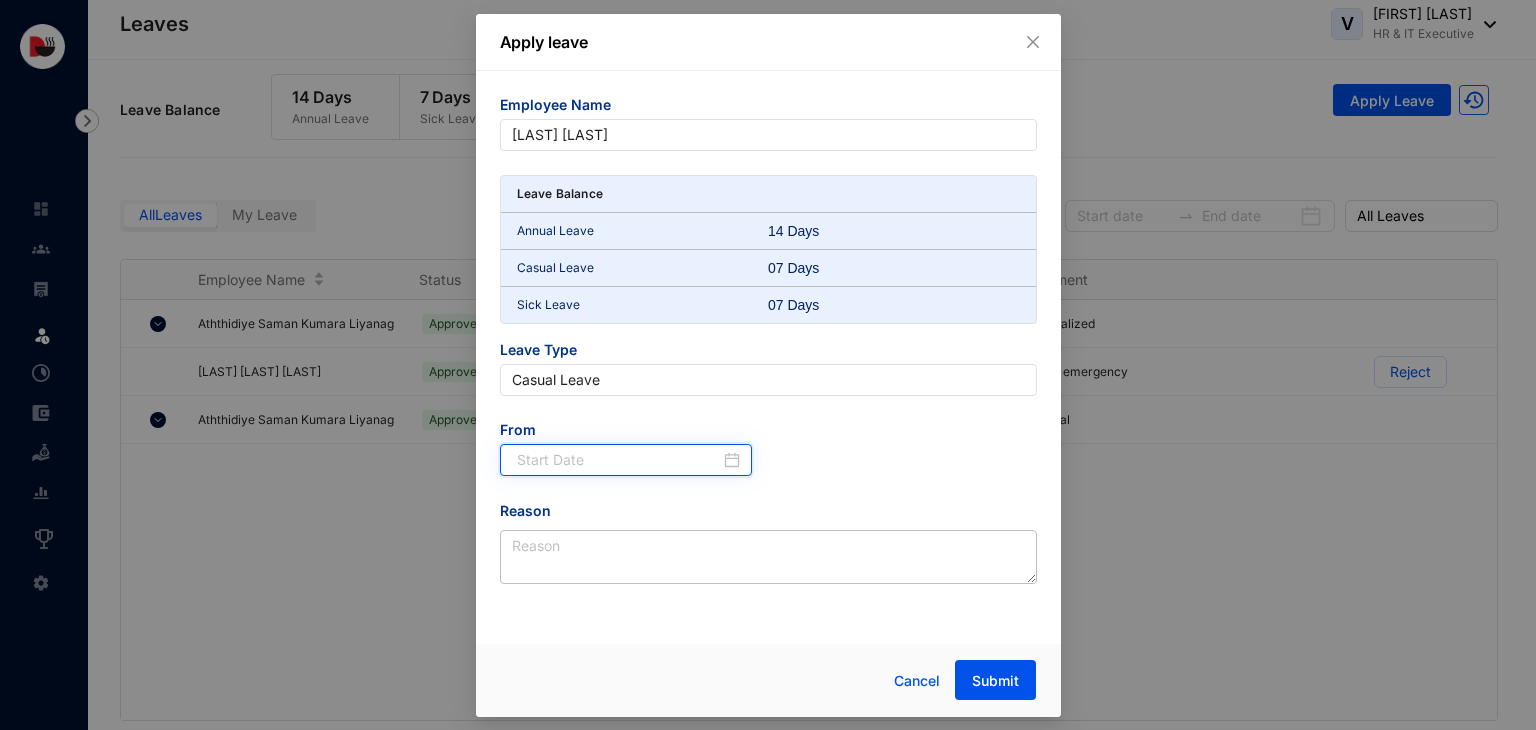click at bounding box center [619, 460] 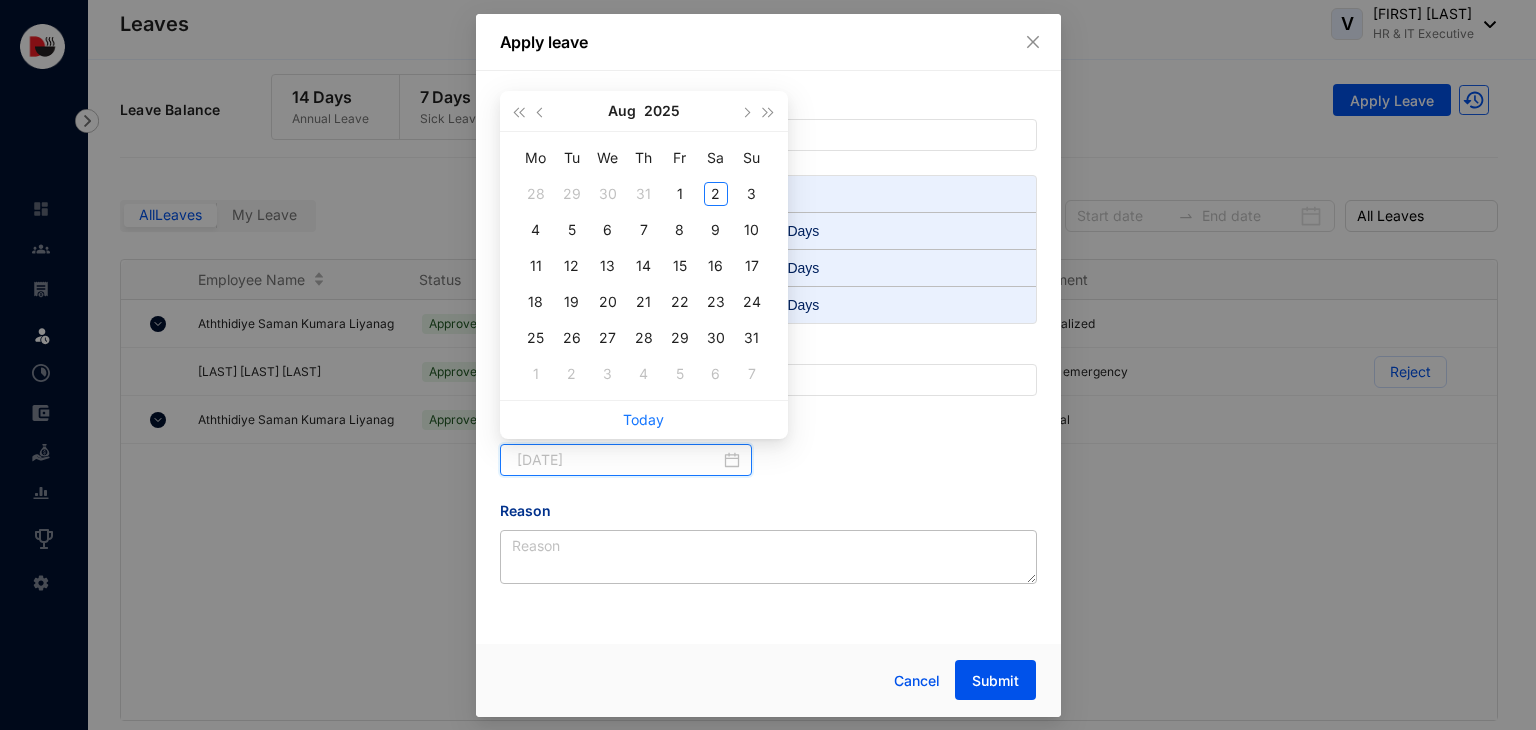 type on "2025-07-29" 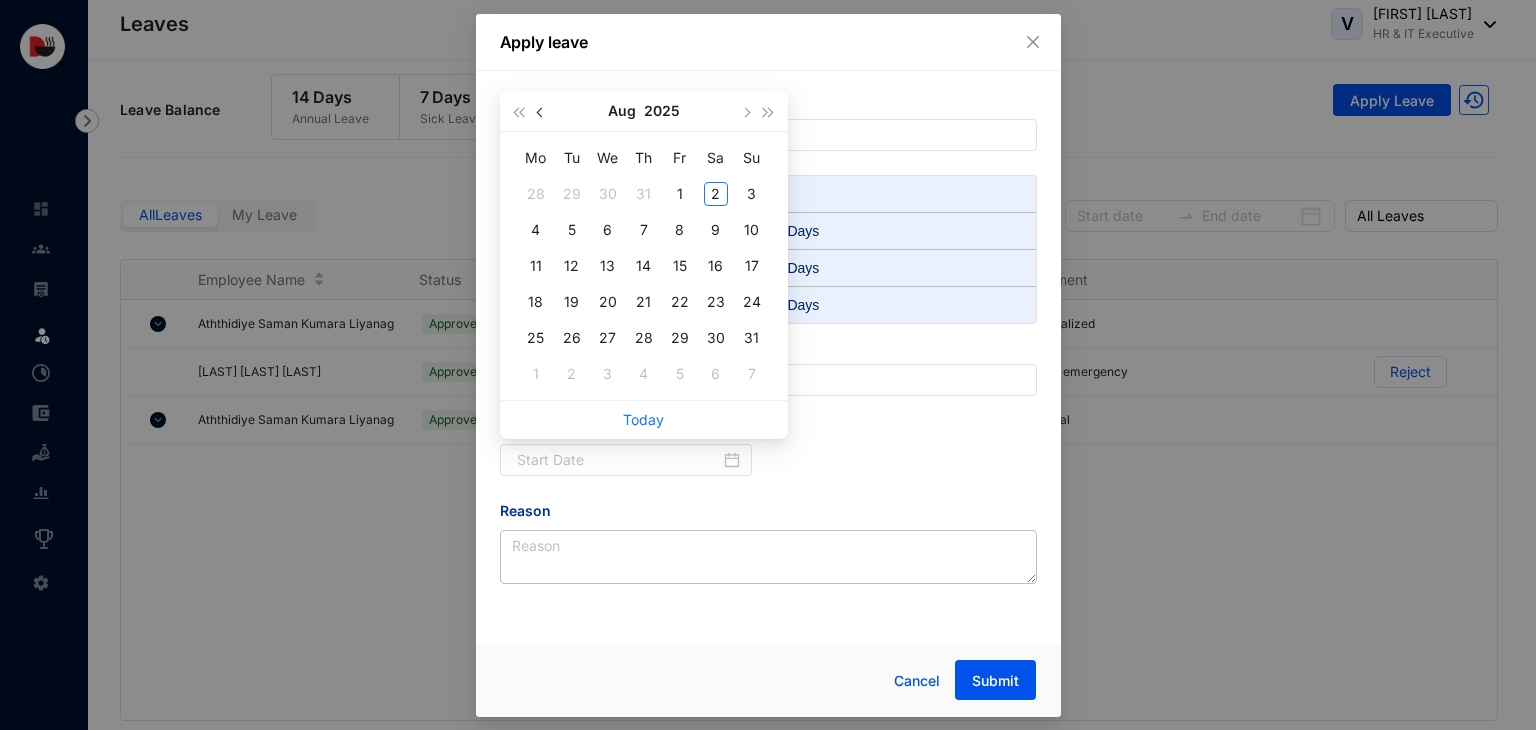 click at bounding box center (541, 111) 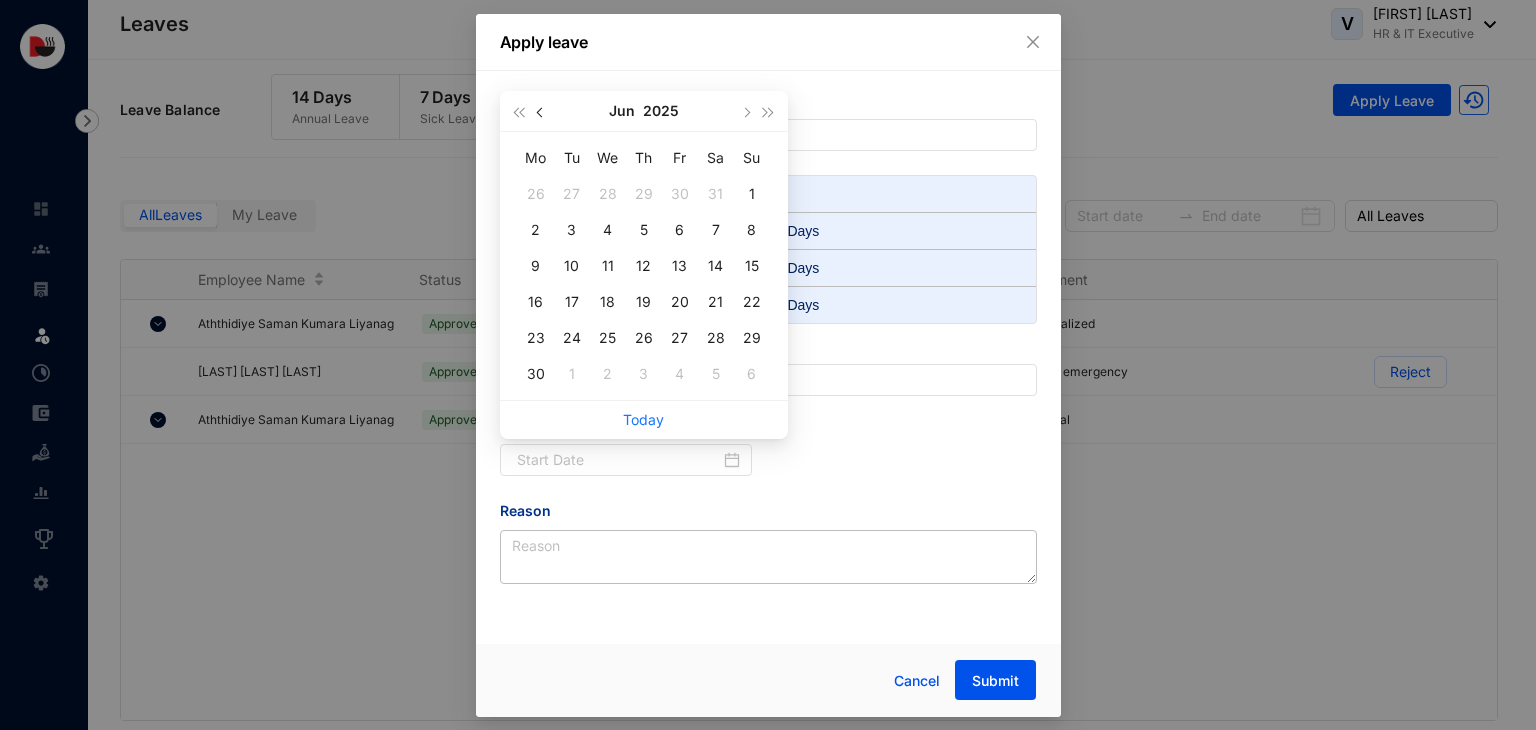 click at bounding box center [541, 111] 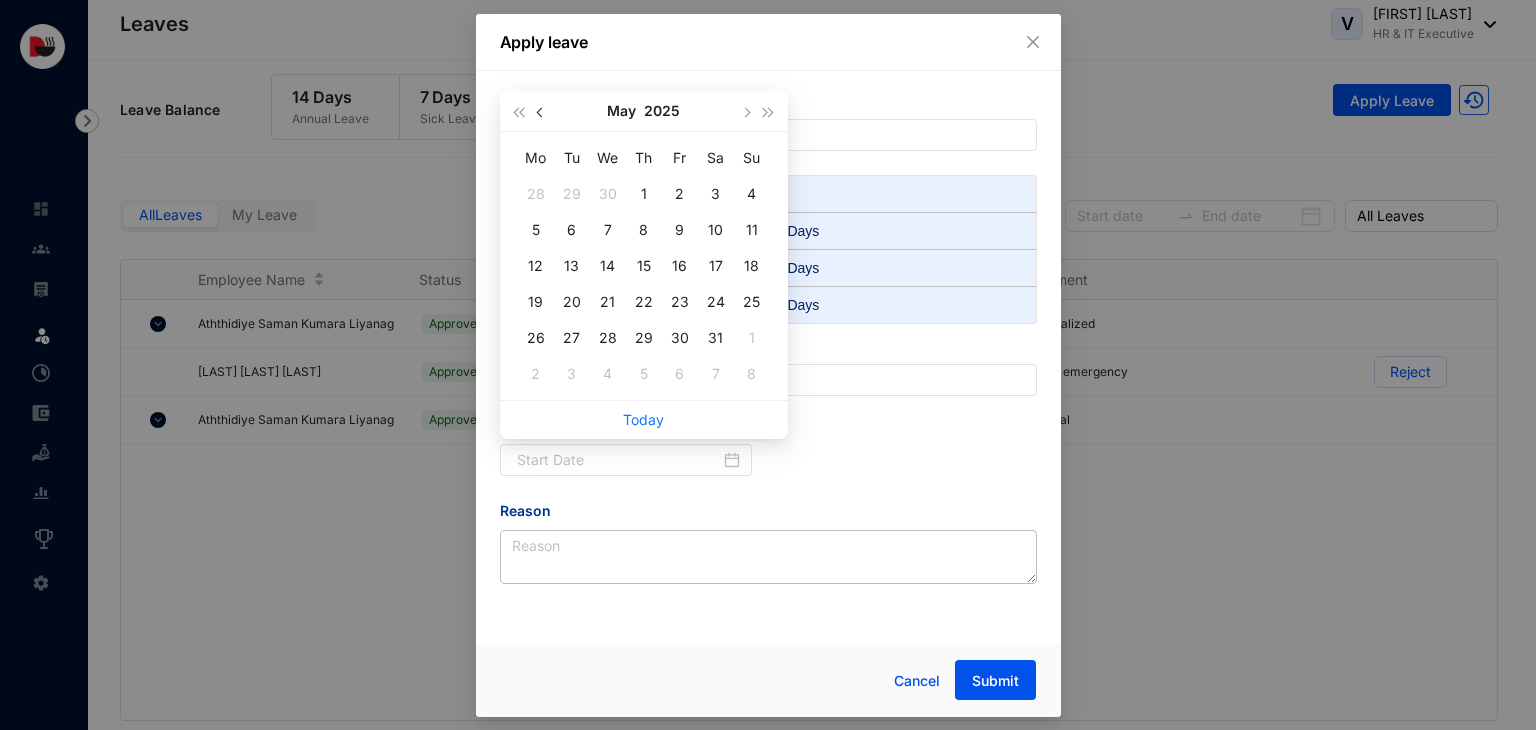 click at bounding box center [541, 111] 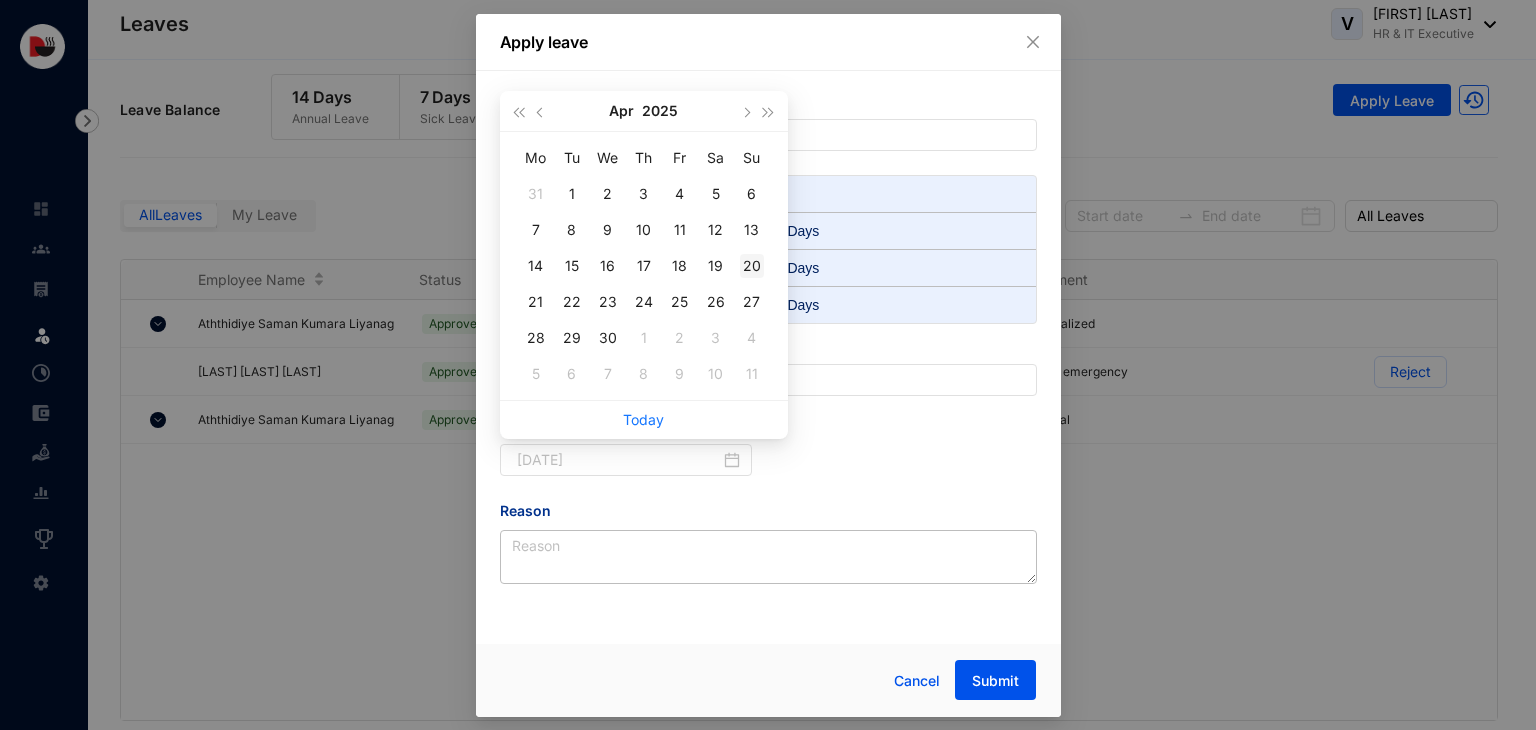 type on "2025-04-20" 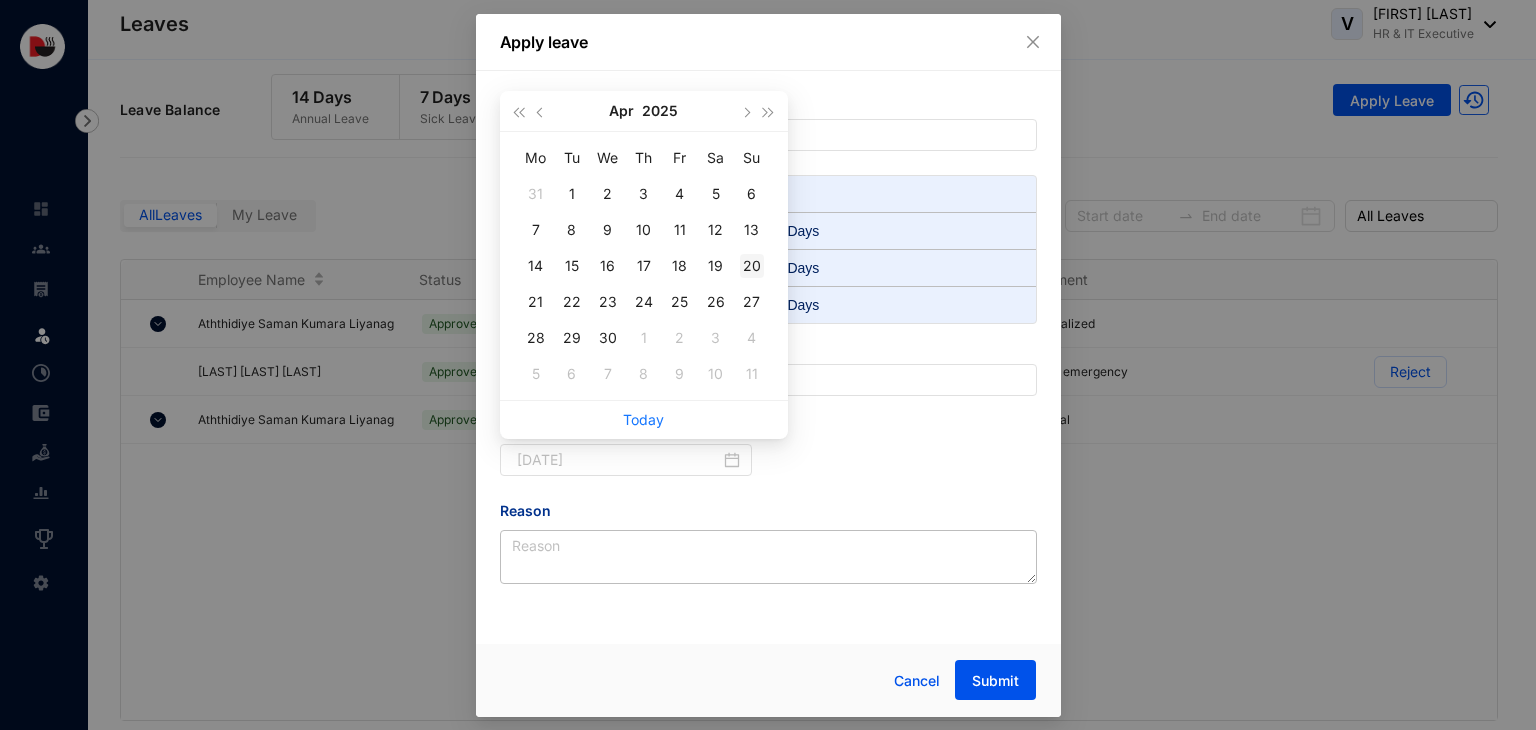 click on "20" at bounding box center (752, 266) 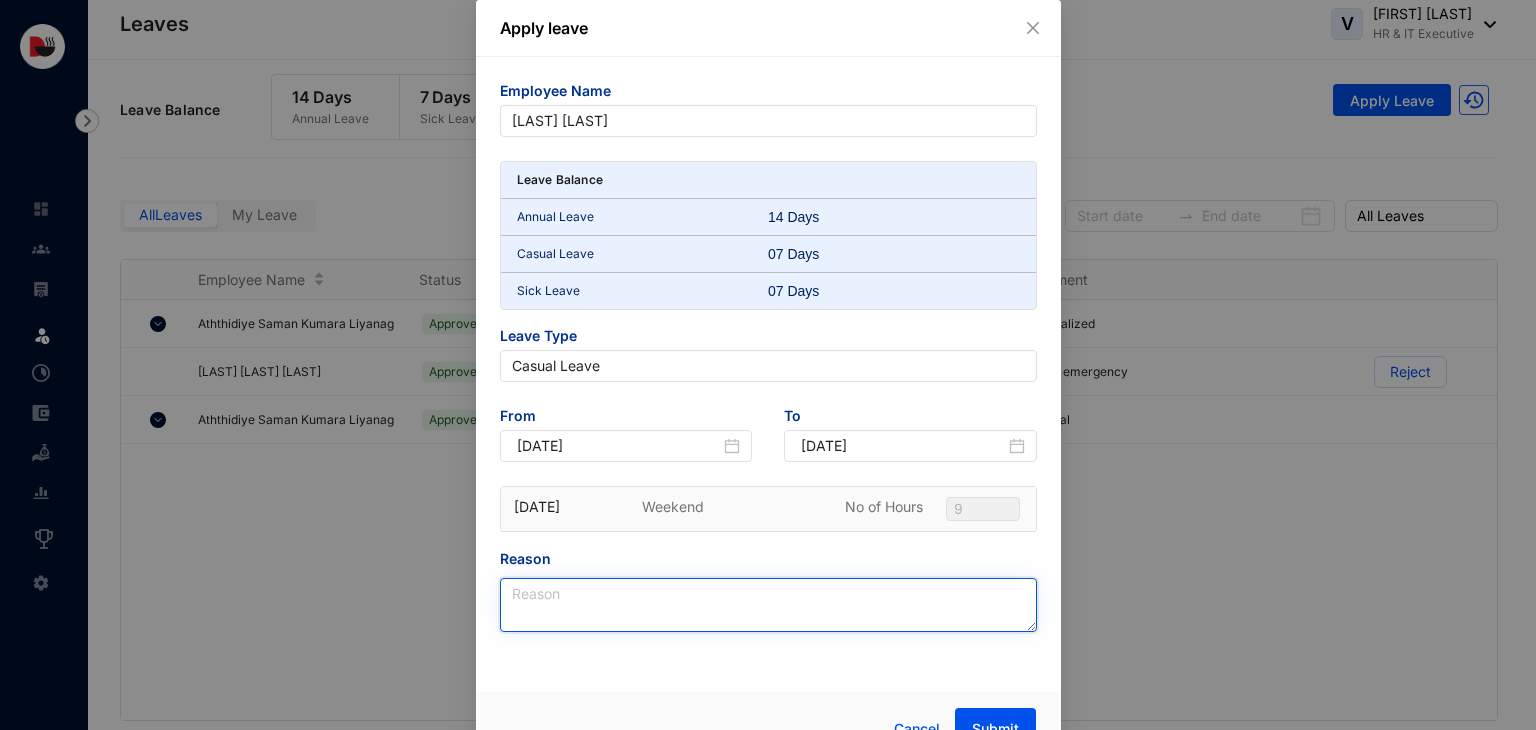 click on "Reason" at bounding box center (768, 605) 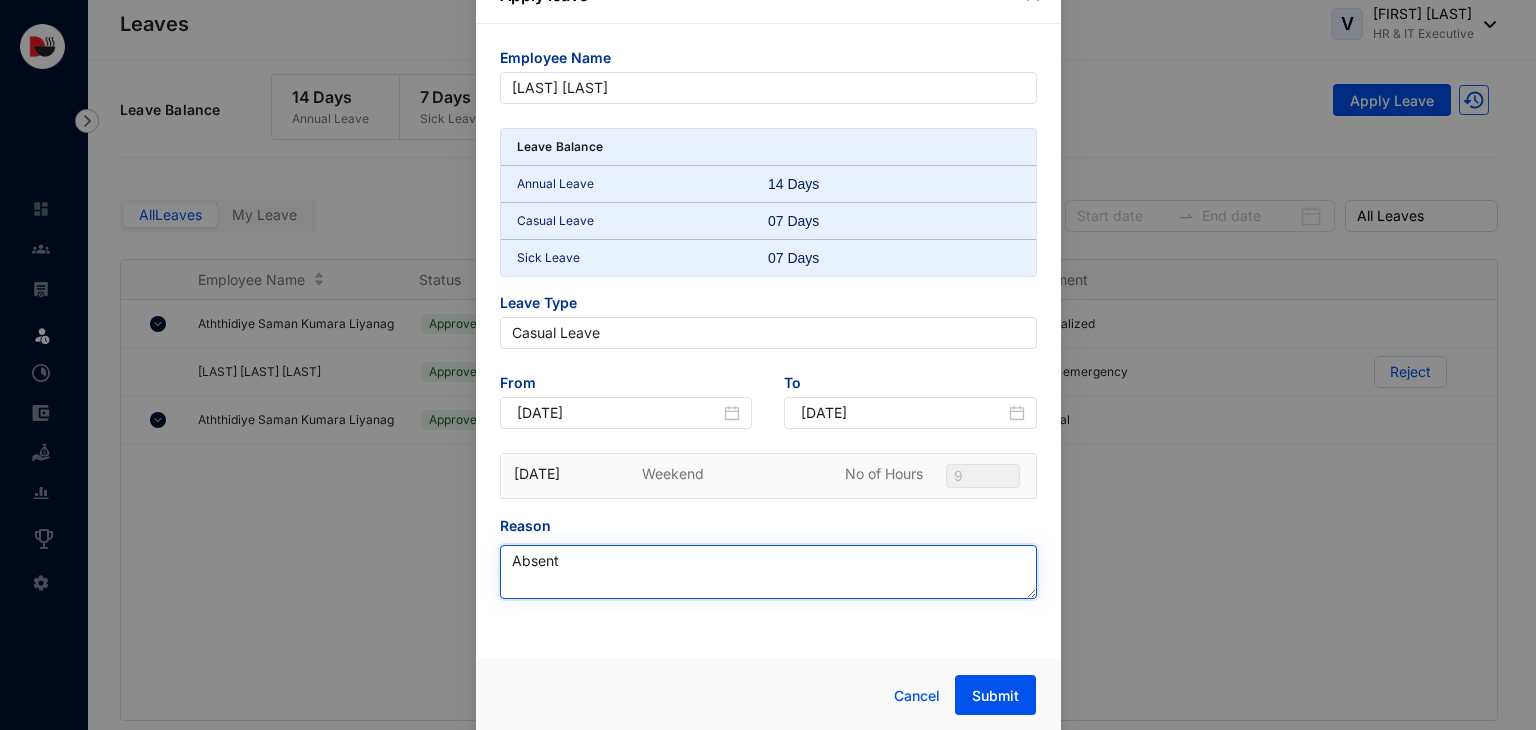 scroll, scrollTop: 33, scrollLeft: 0, axis: vertical 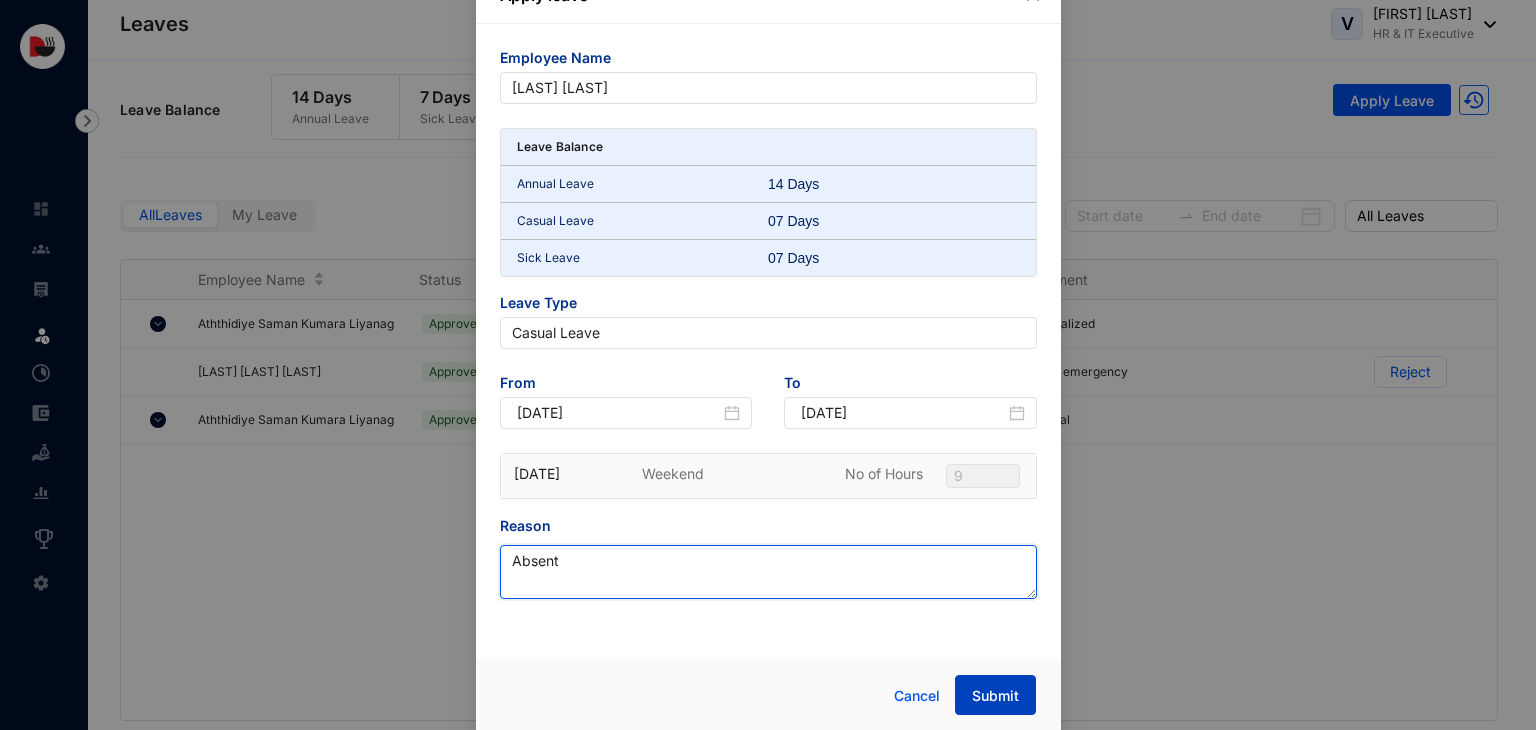 type on "Absent" 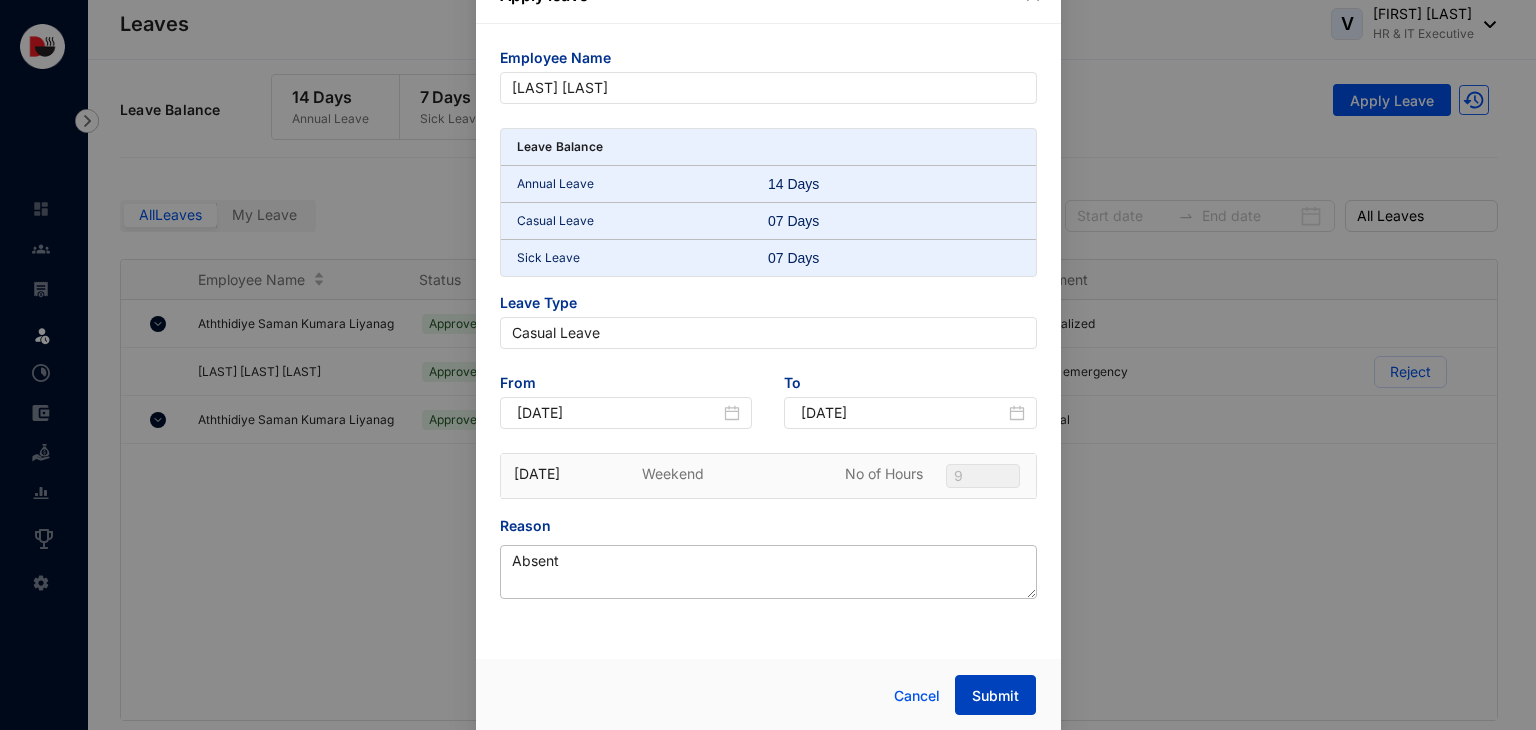 click on "Submit" at bounding box center [995, 696] 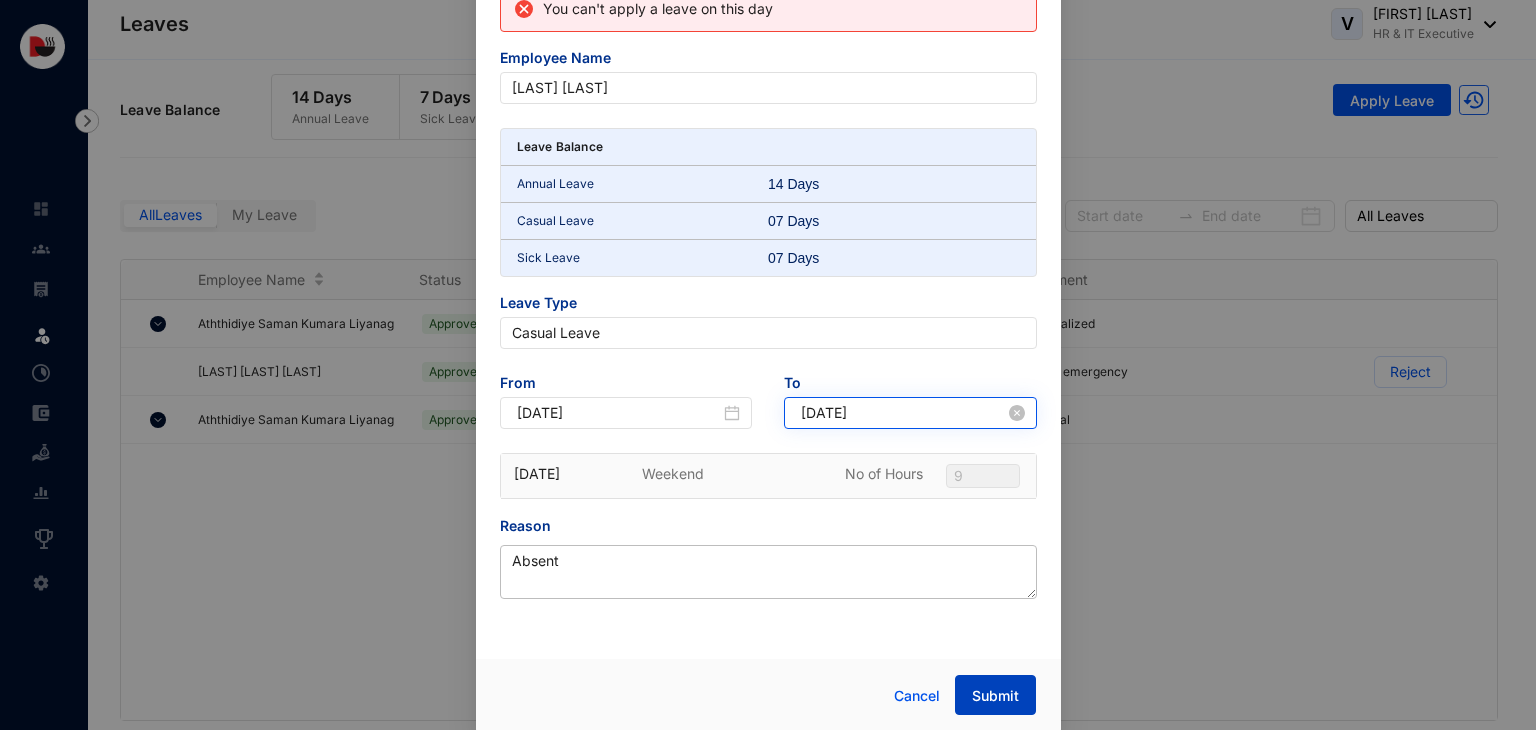 scroll, scrollTop: 96, scrollLeft: 0, axis: vertical 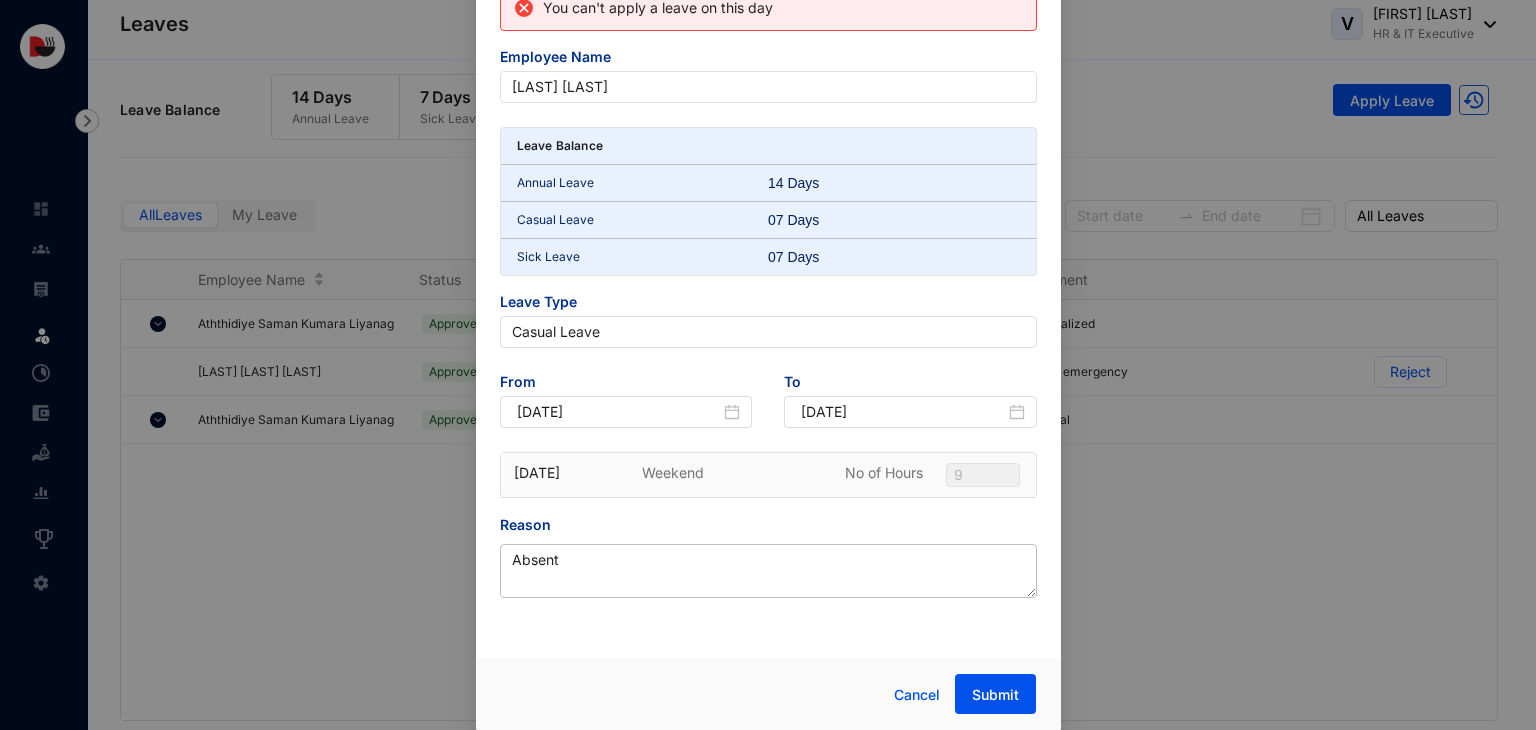click on "Weekend" at bounding box center [723, 473] 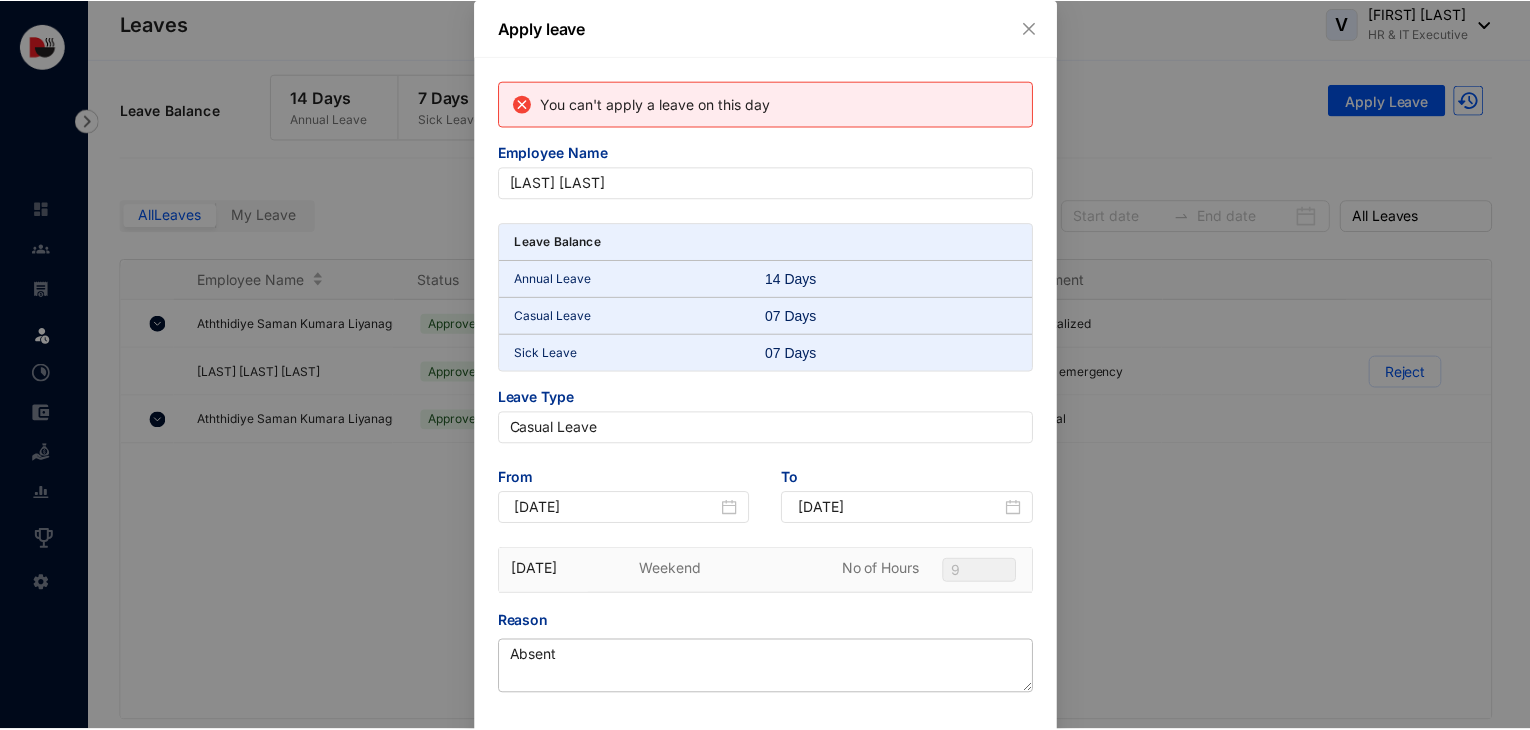scroll, scrollTop: 96, scrollLeft: 0, axis: vertical 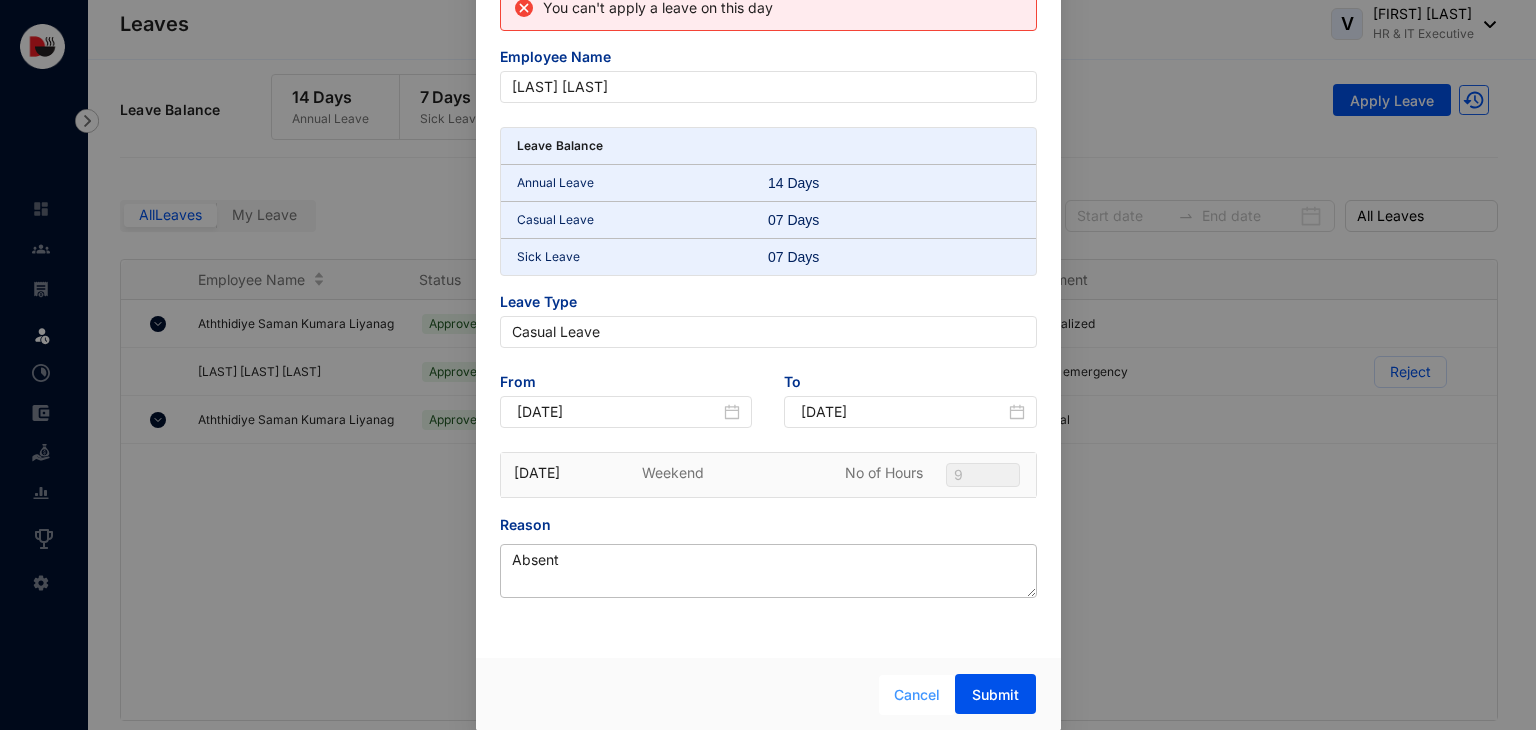 click on "Cancel" at bounding box center [917, 695] 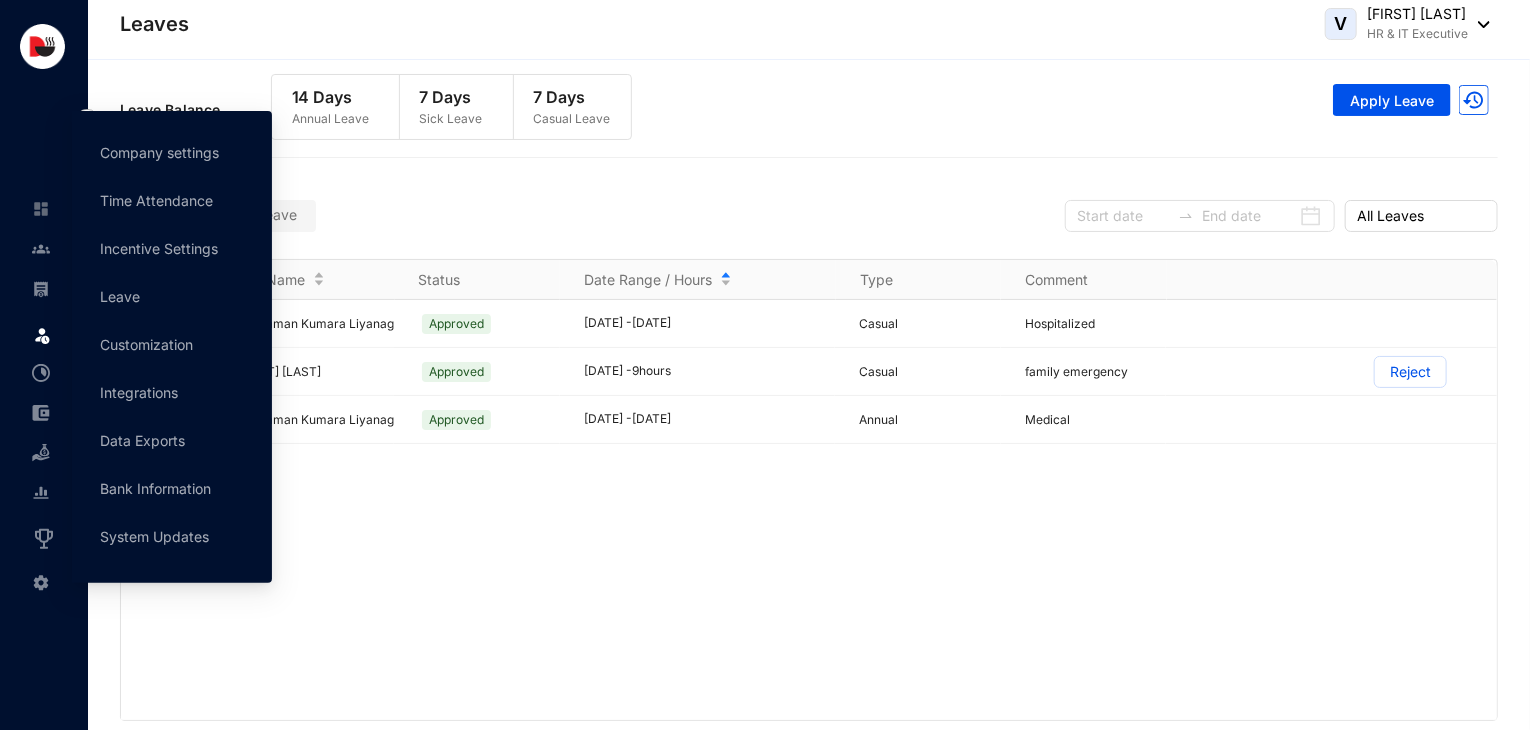 click at bounding box center (41, 583) 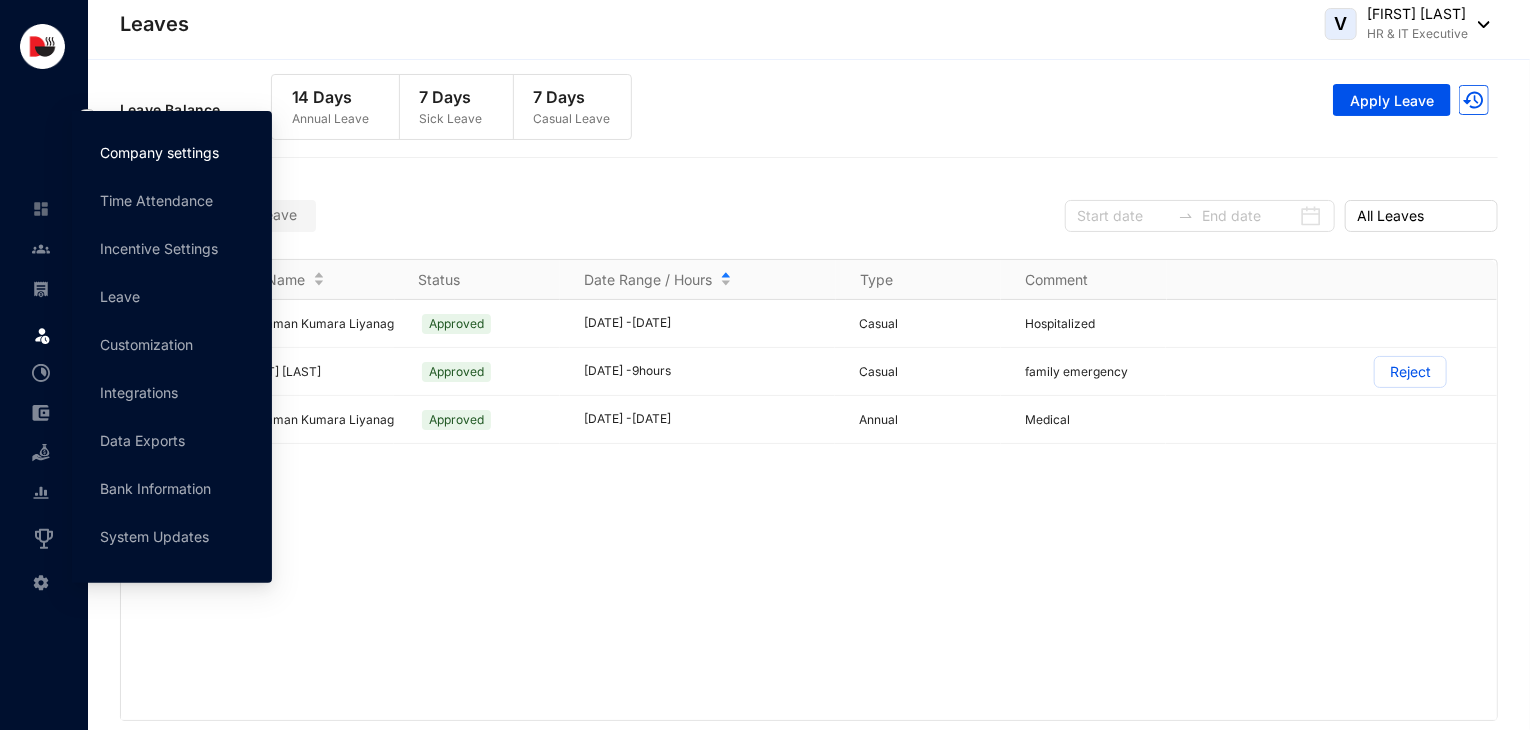 click on "Company settings" at bounding box center (159, 152) 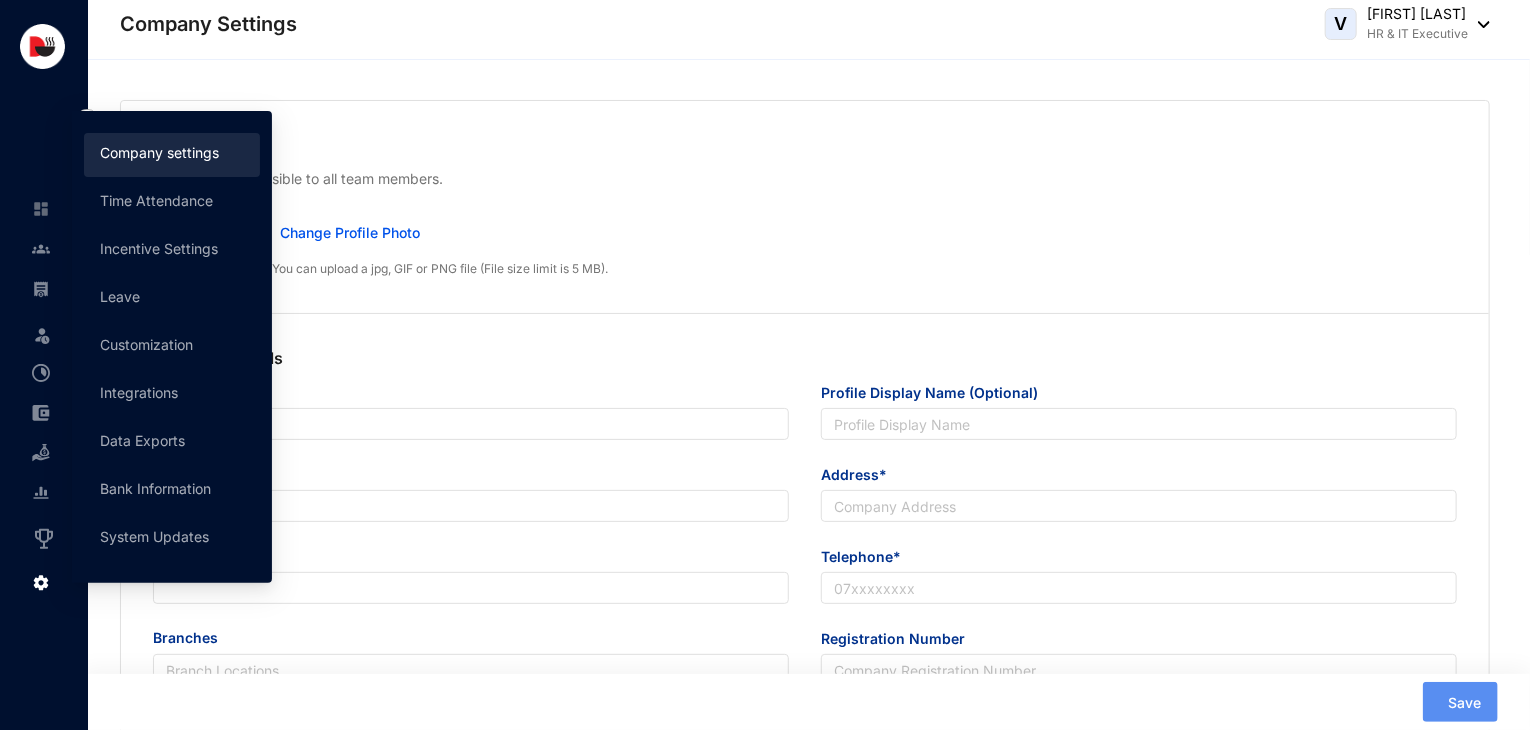 type on "Delicious Concepts (Pvt) Ltd" 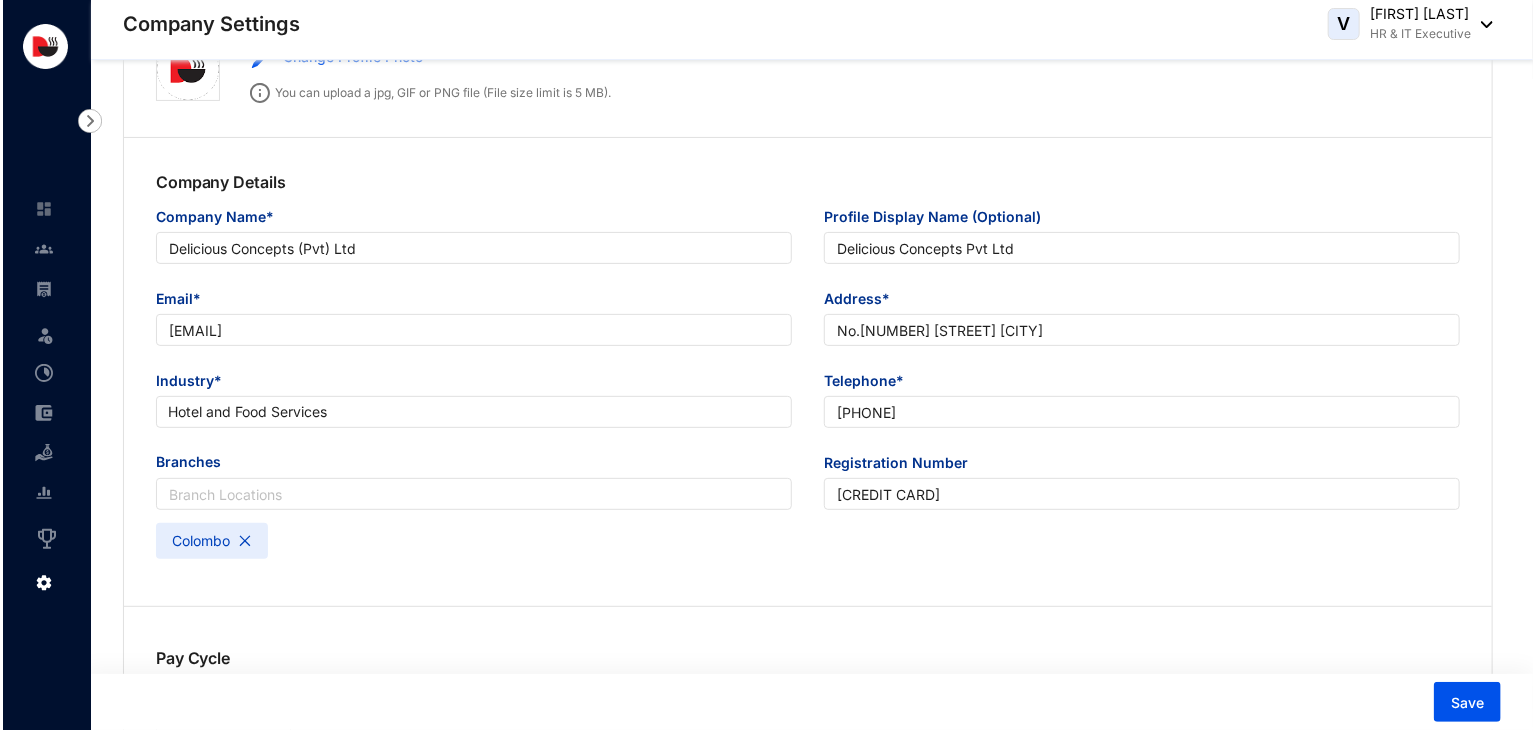 scroll, scrollTop: 0, scrollLeft: 0, axis: both 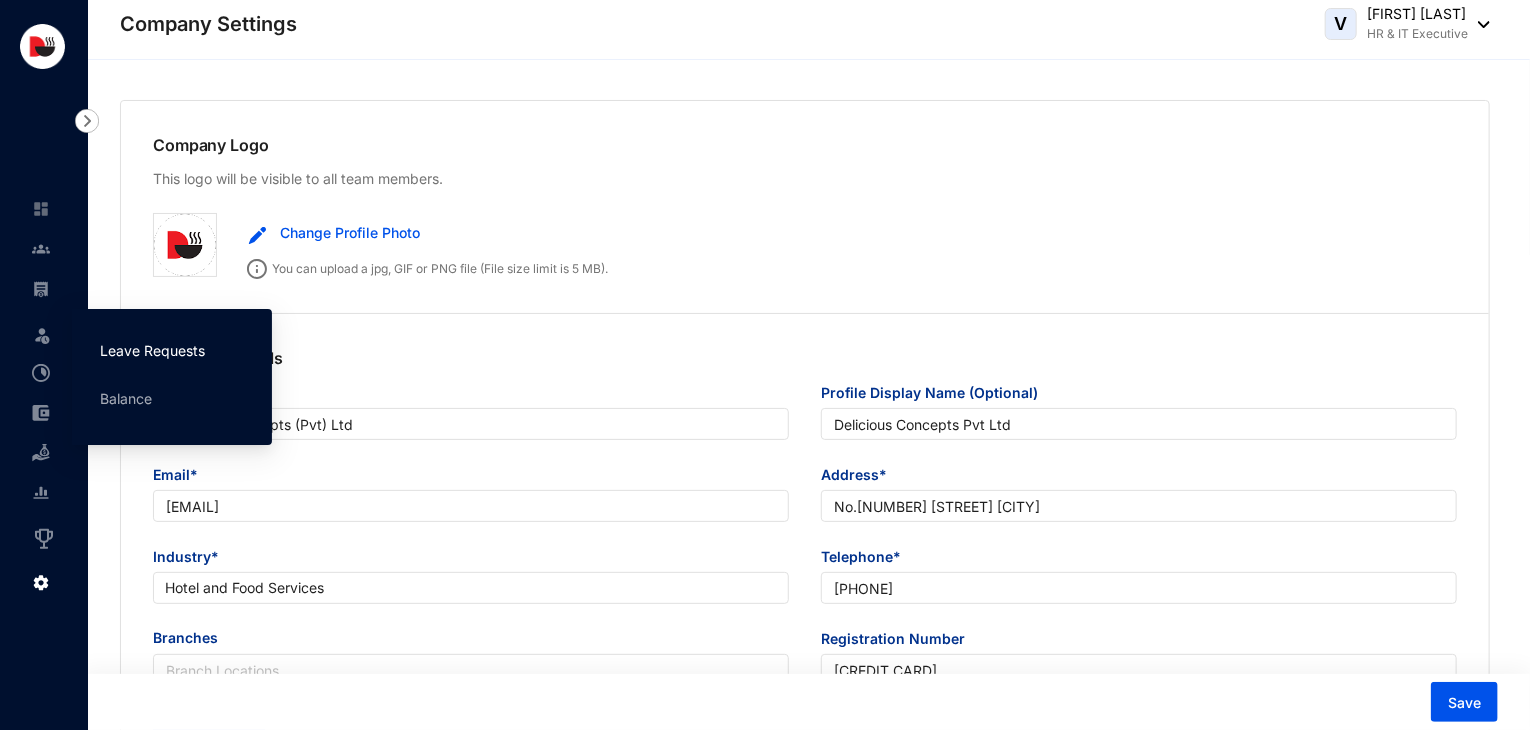 click on "Leave Requests" at bounding box center (152, 350) 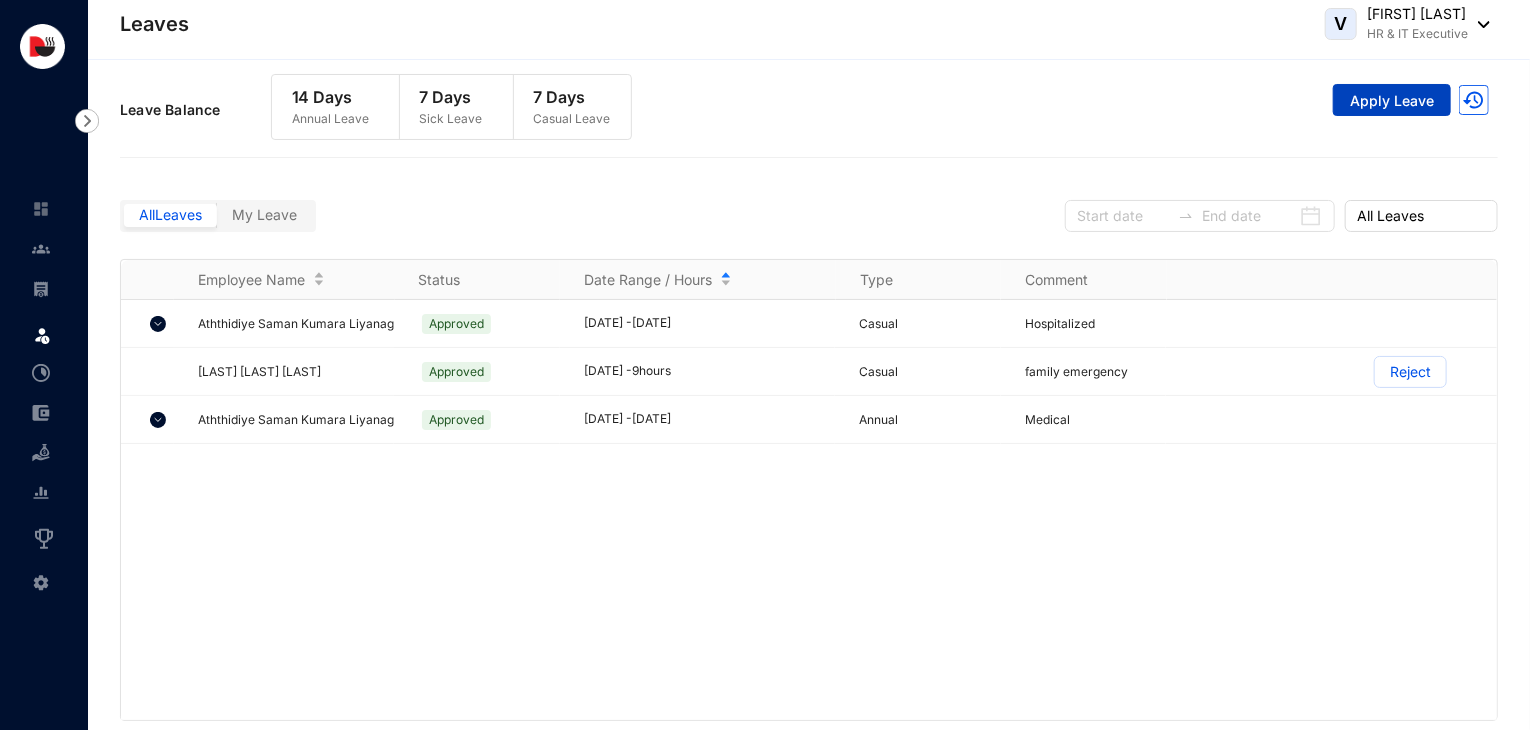click on "Apply Leave" at bounding box center (1392, 101) 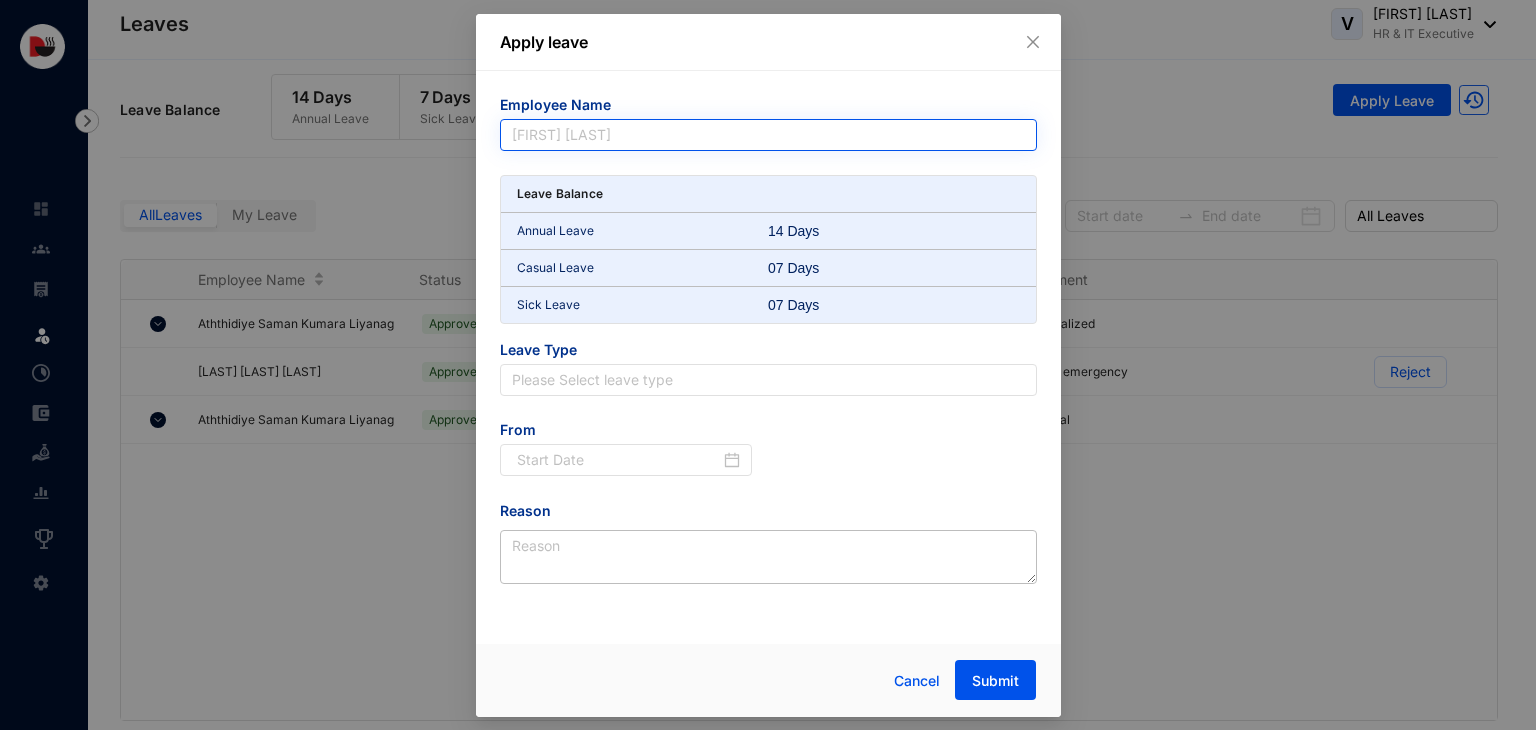 click on "[FIRST] [LAST]" at bounding box center [768, 135] 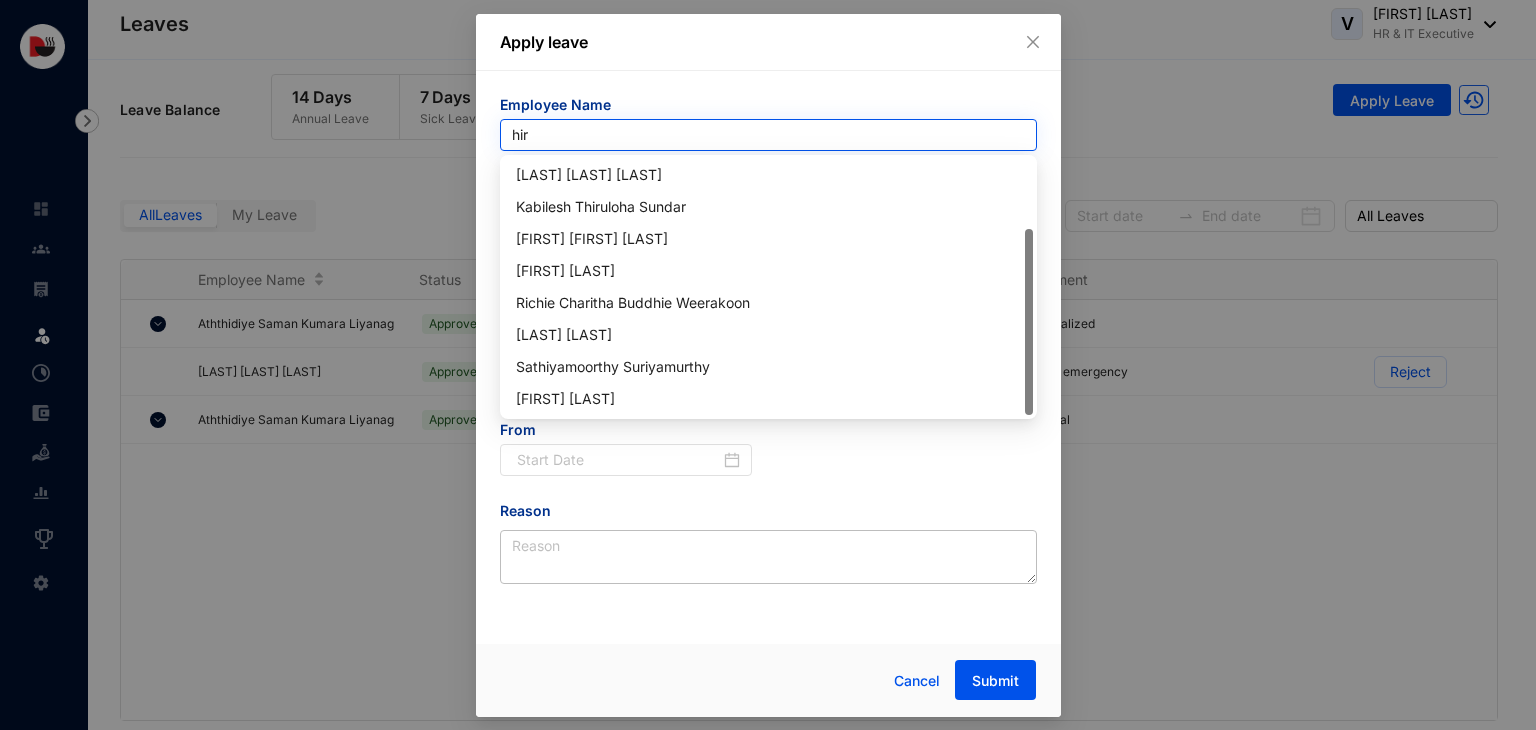 scroll, scrollTop: 0, scrollLeft: 0, axis: both 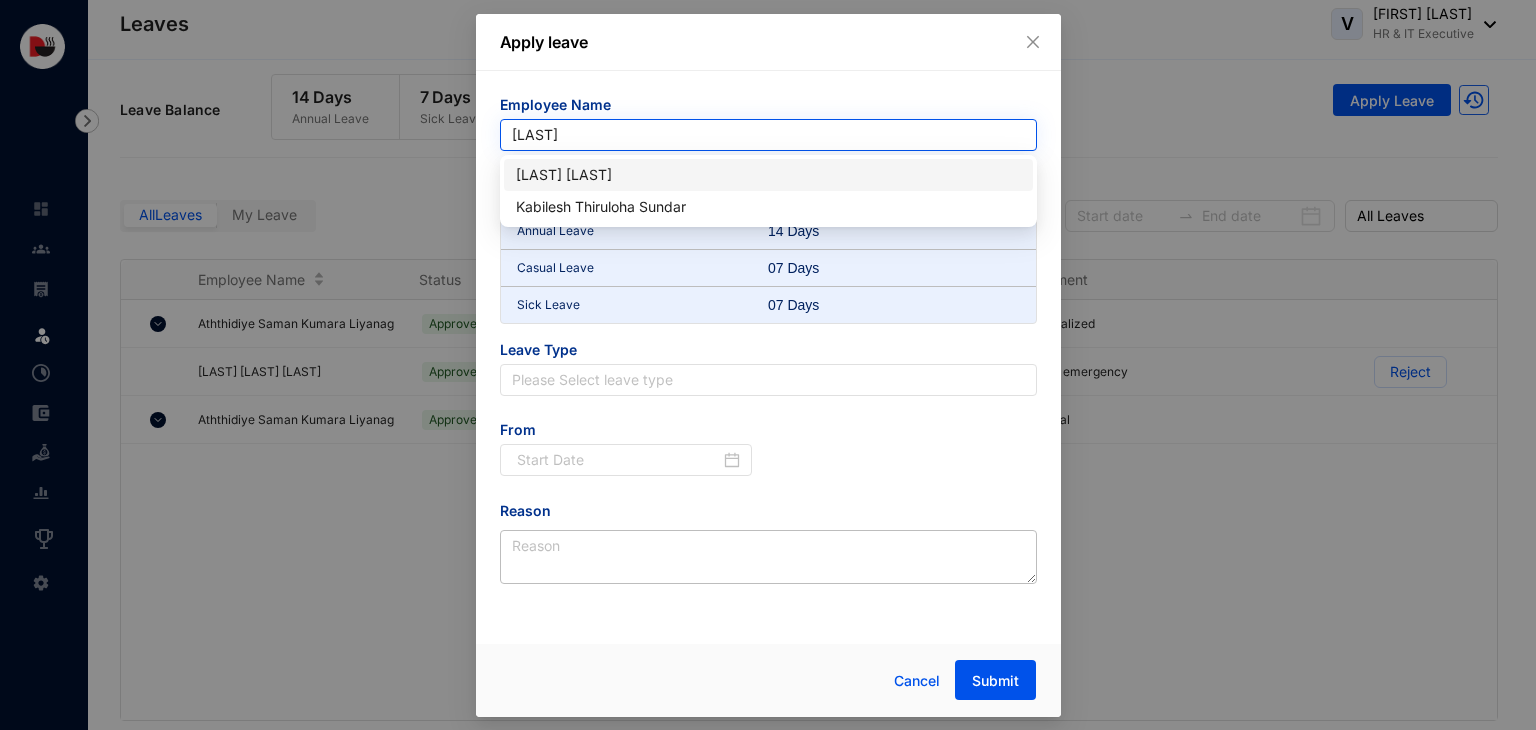 type on "hirun" 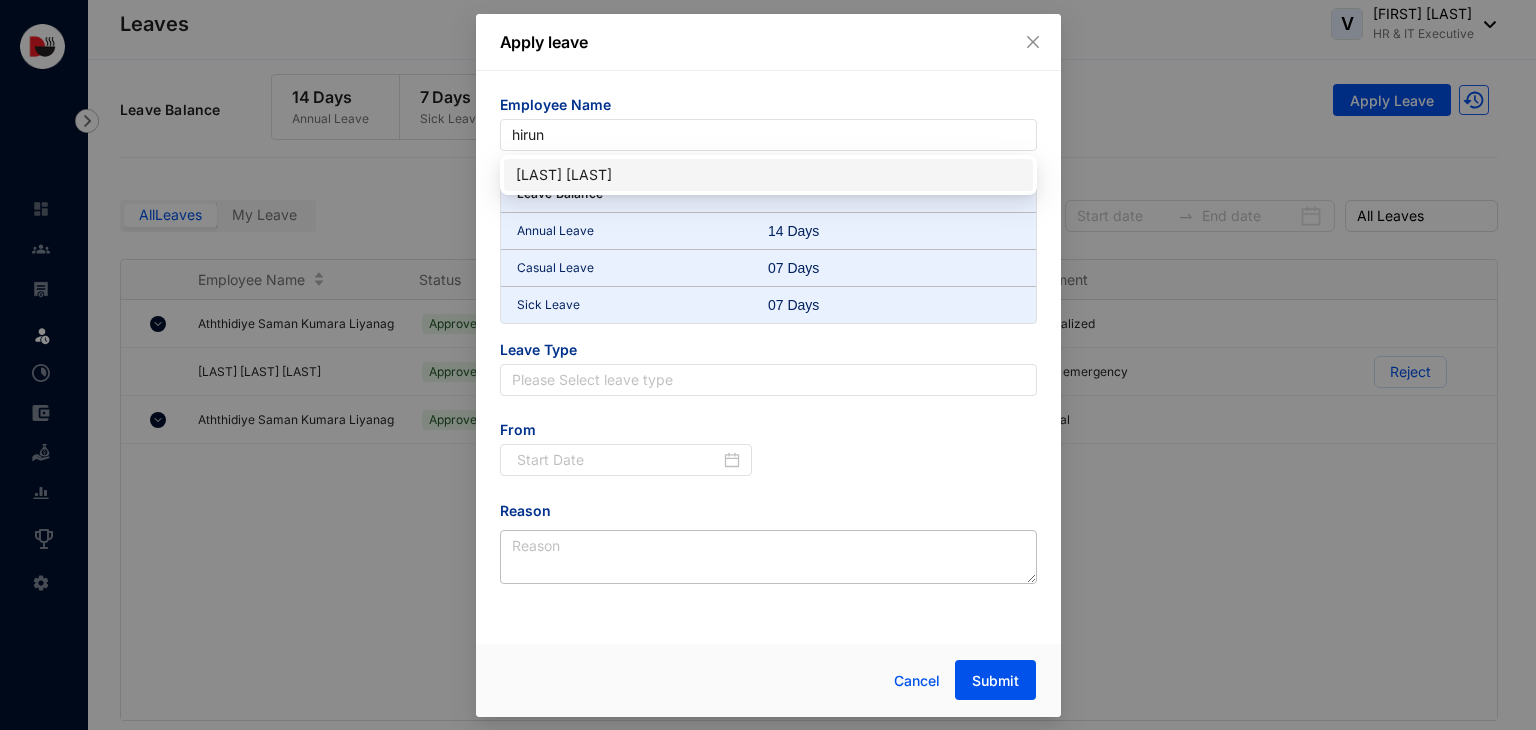 click on "[FIRST] [LAST]" at bounding box center (768, 175) 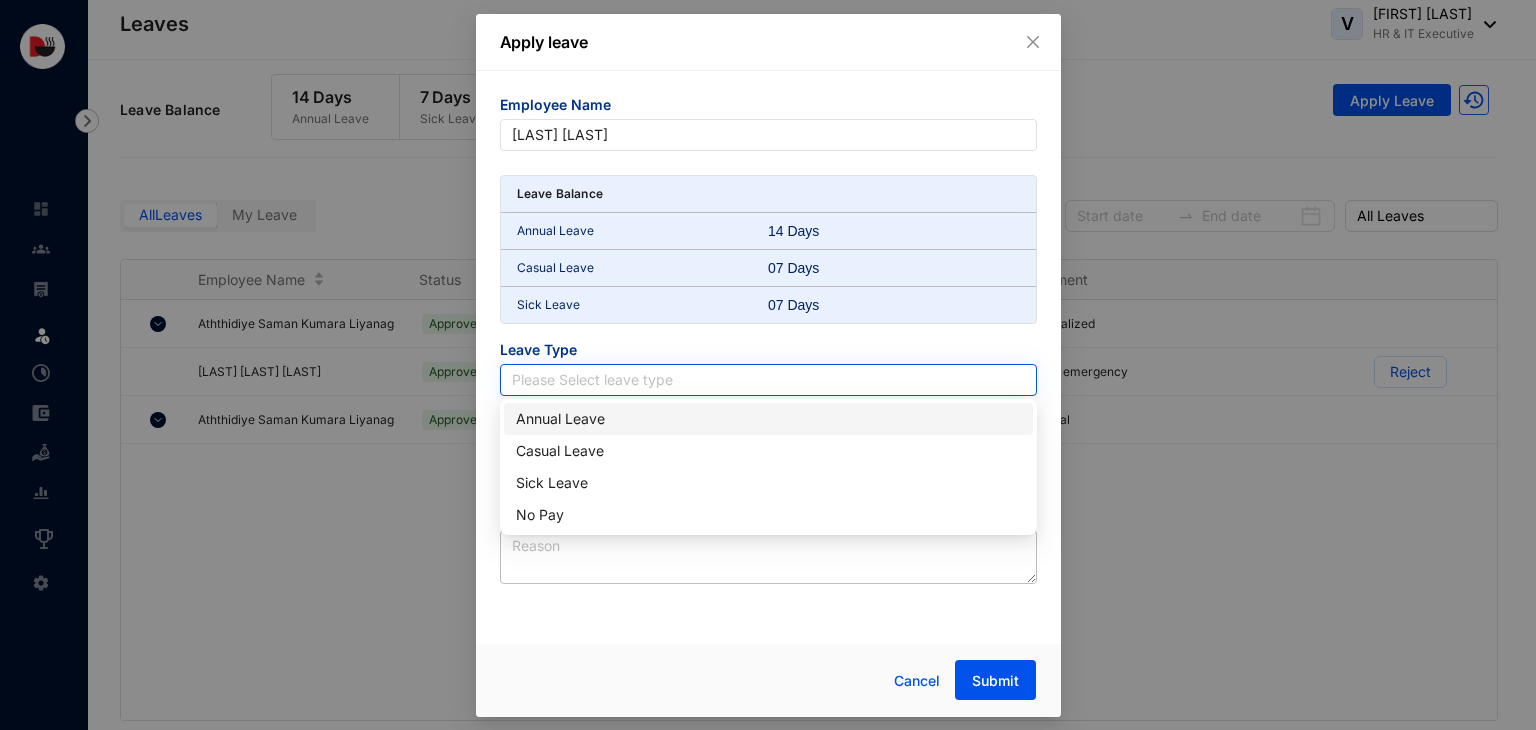 click at bounding box center [768, 380] 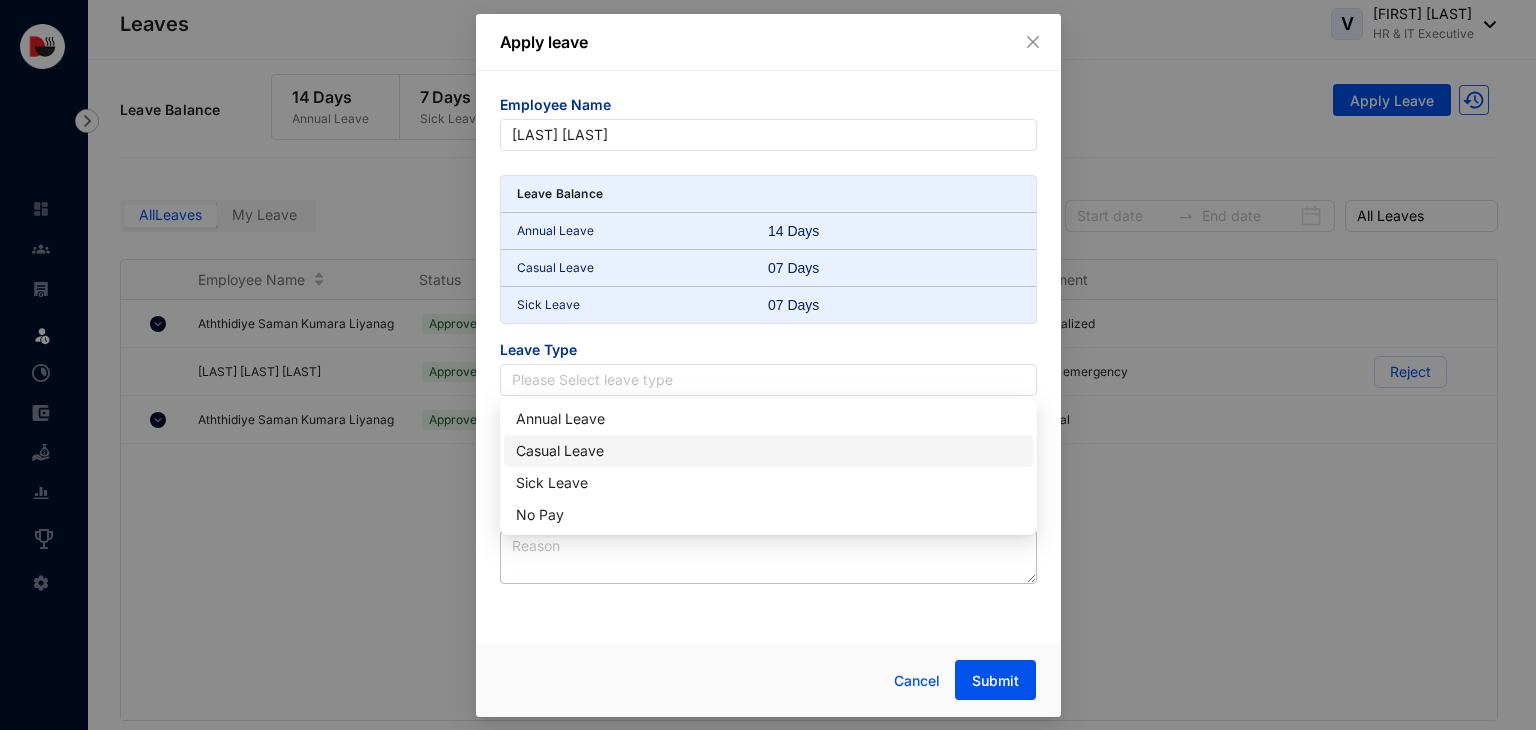 click on "Casual Leave" at bounding box center (768, 451) 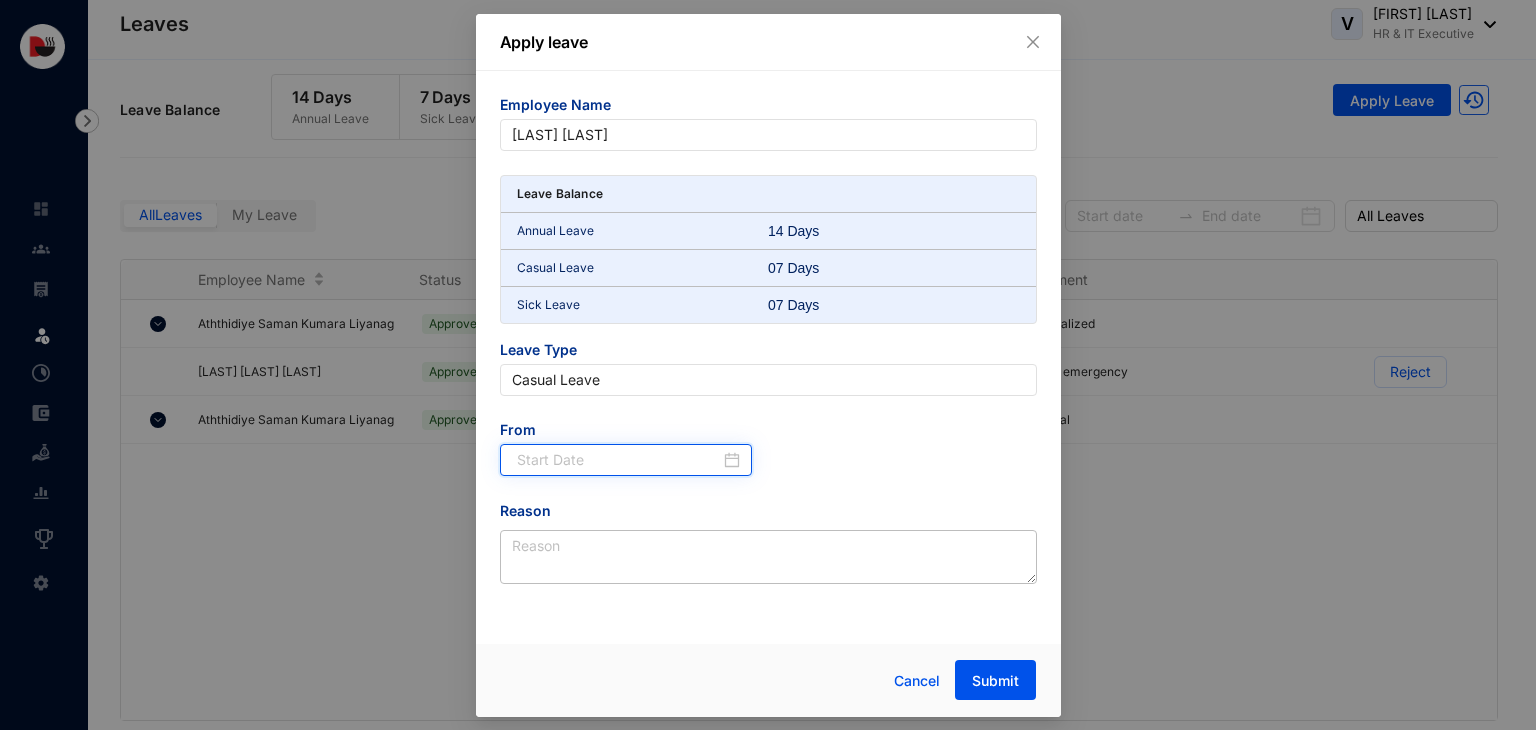 click at bounding box center (619, 460) 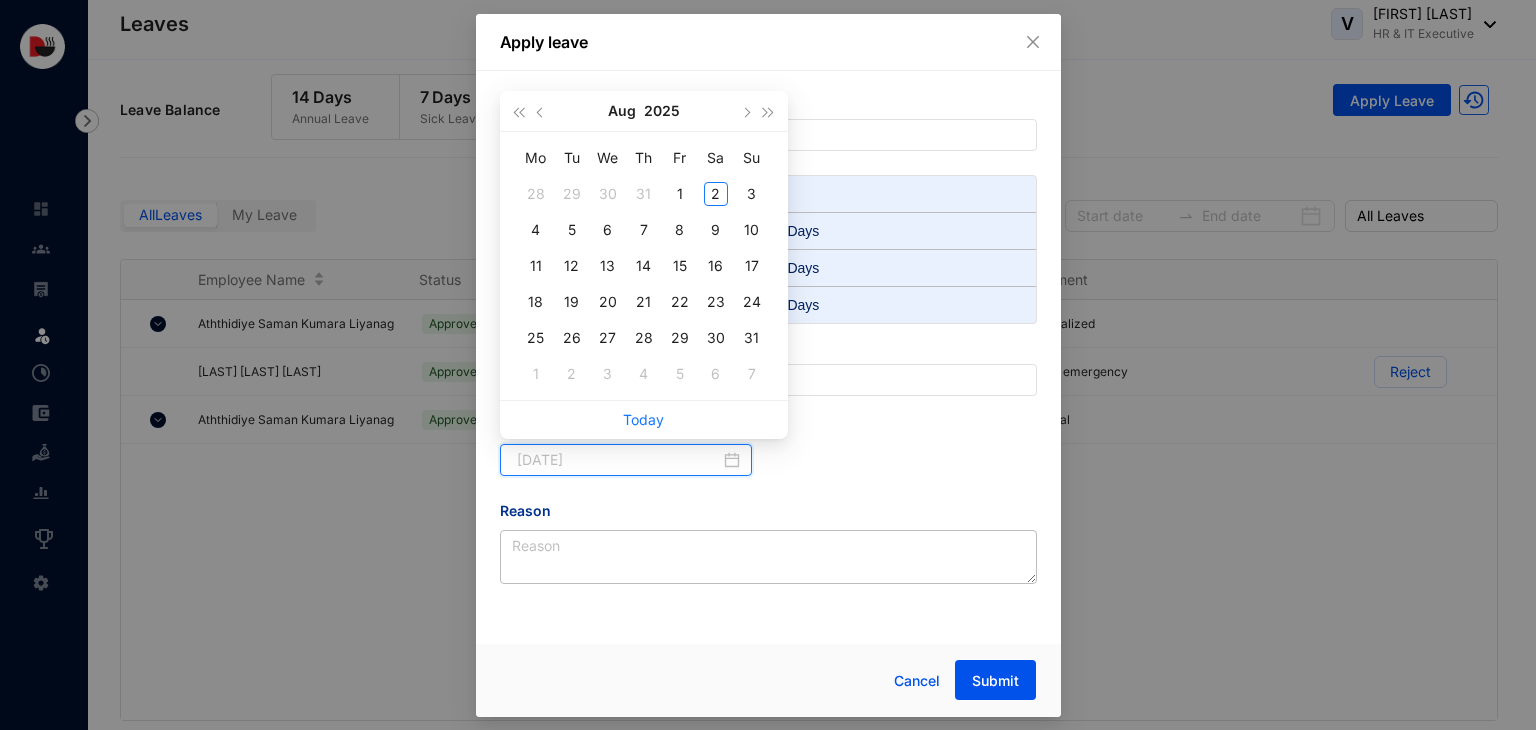 type on "2025-07-30" 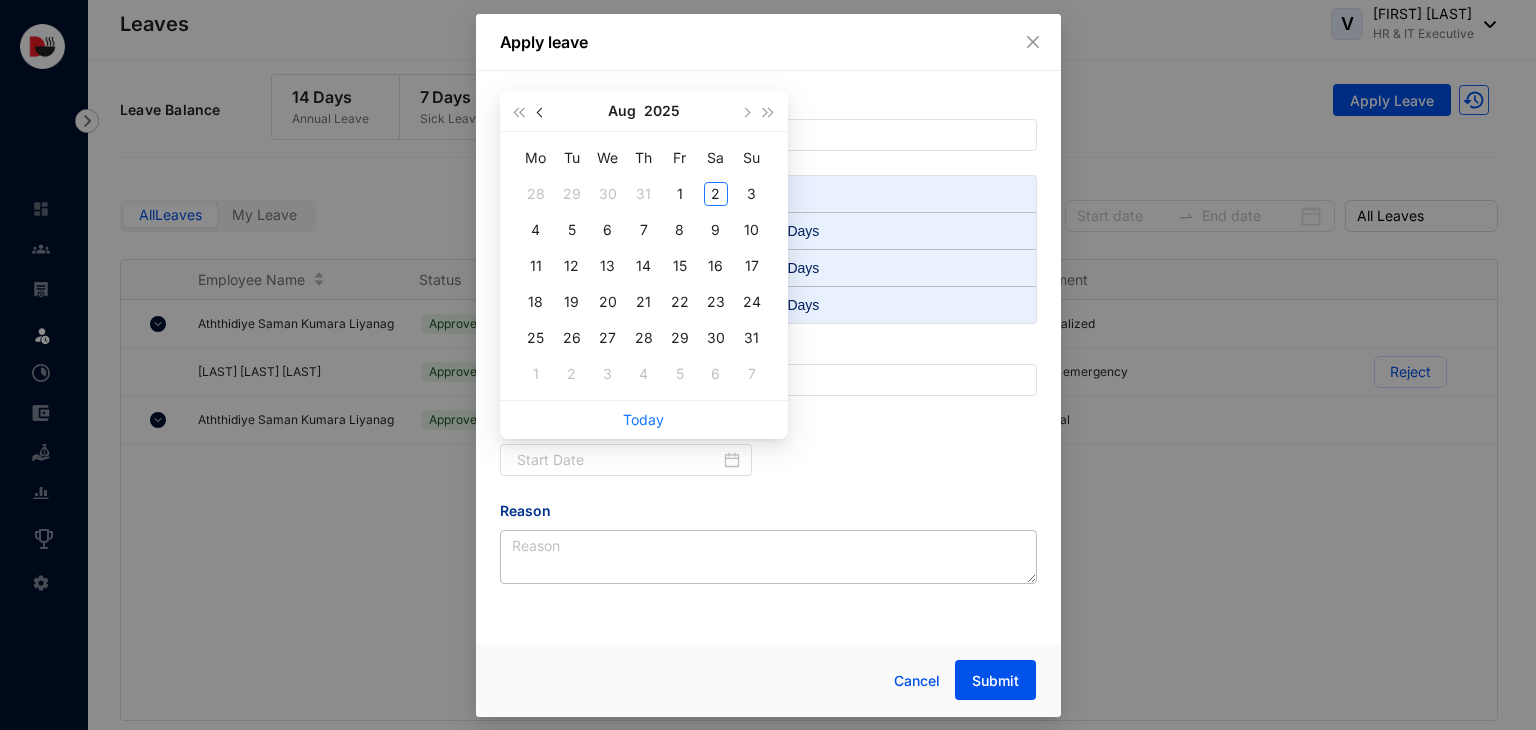 click at bounding box center [541, 111] 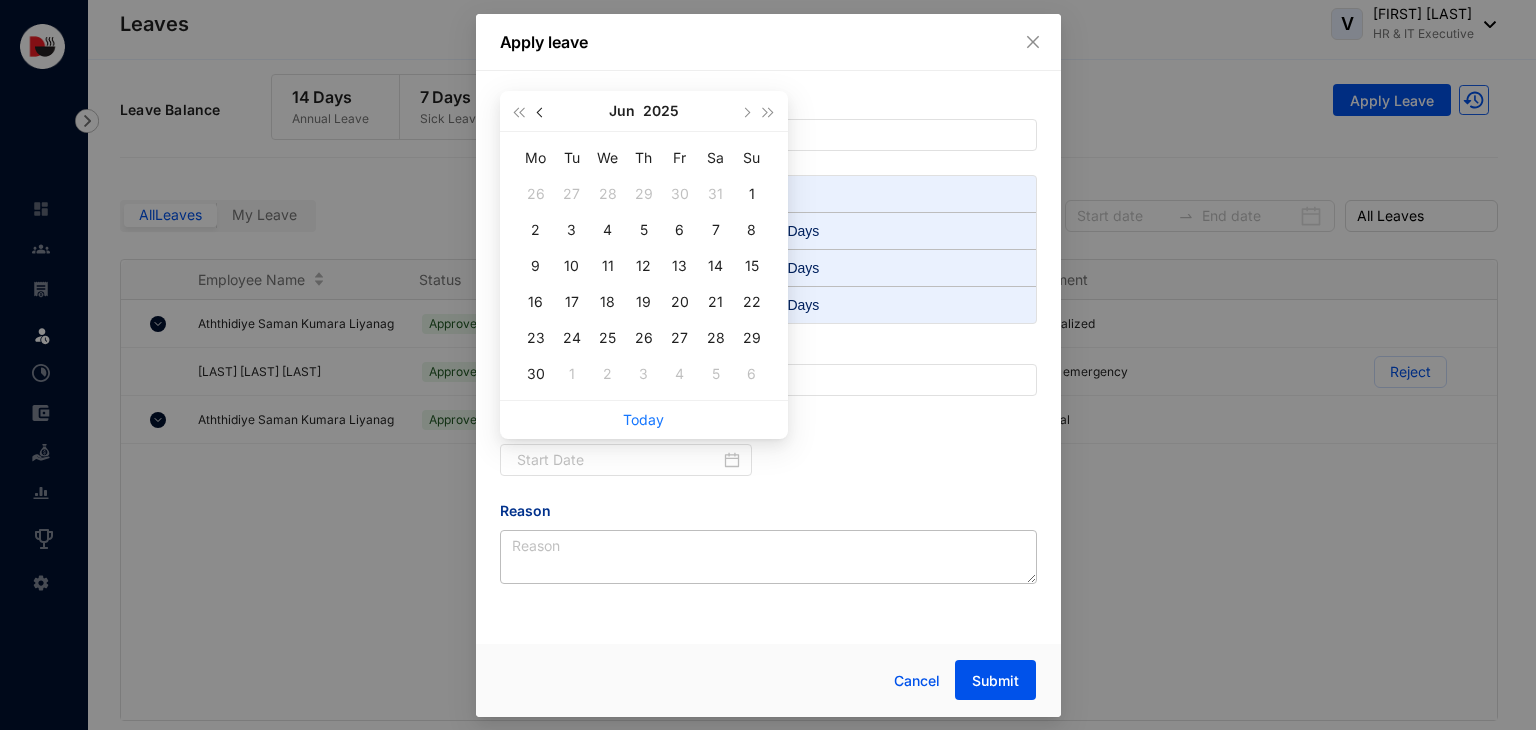 click at bounding box center [541, 111] 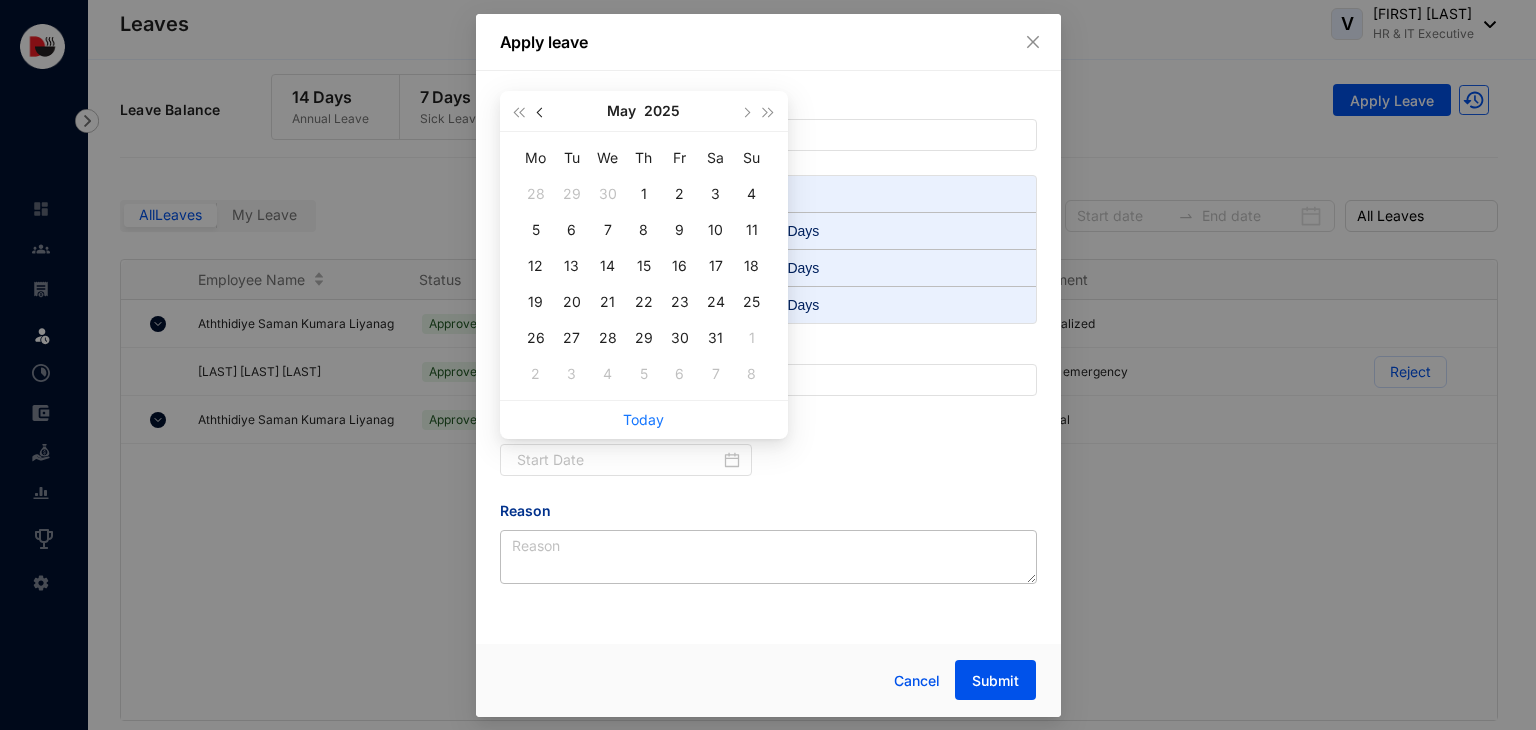 click at bounding box center [541, 111] 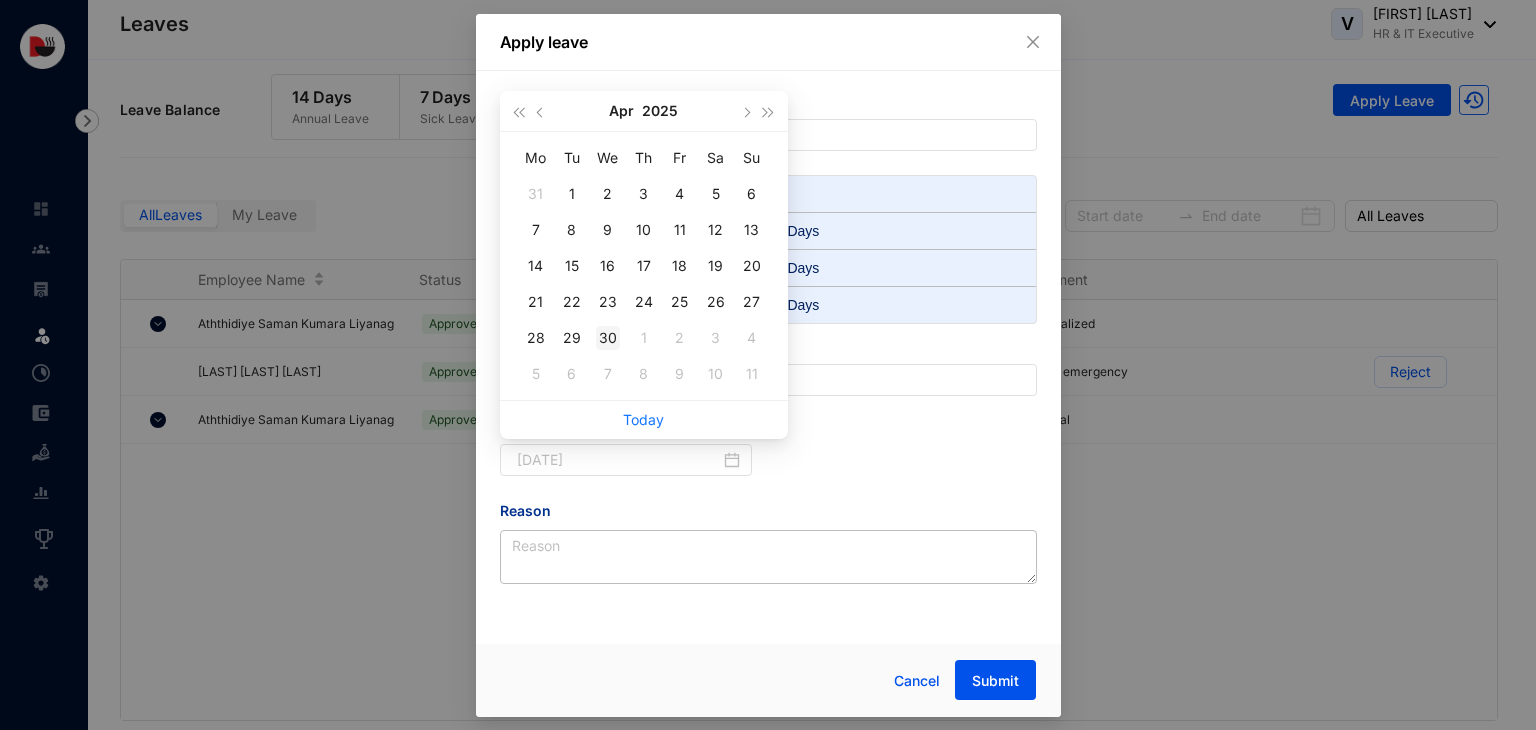 type on "[DATE]" 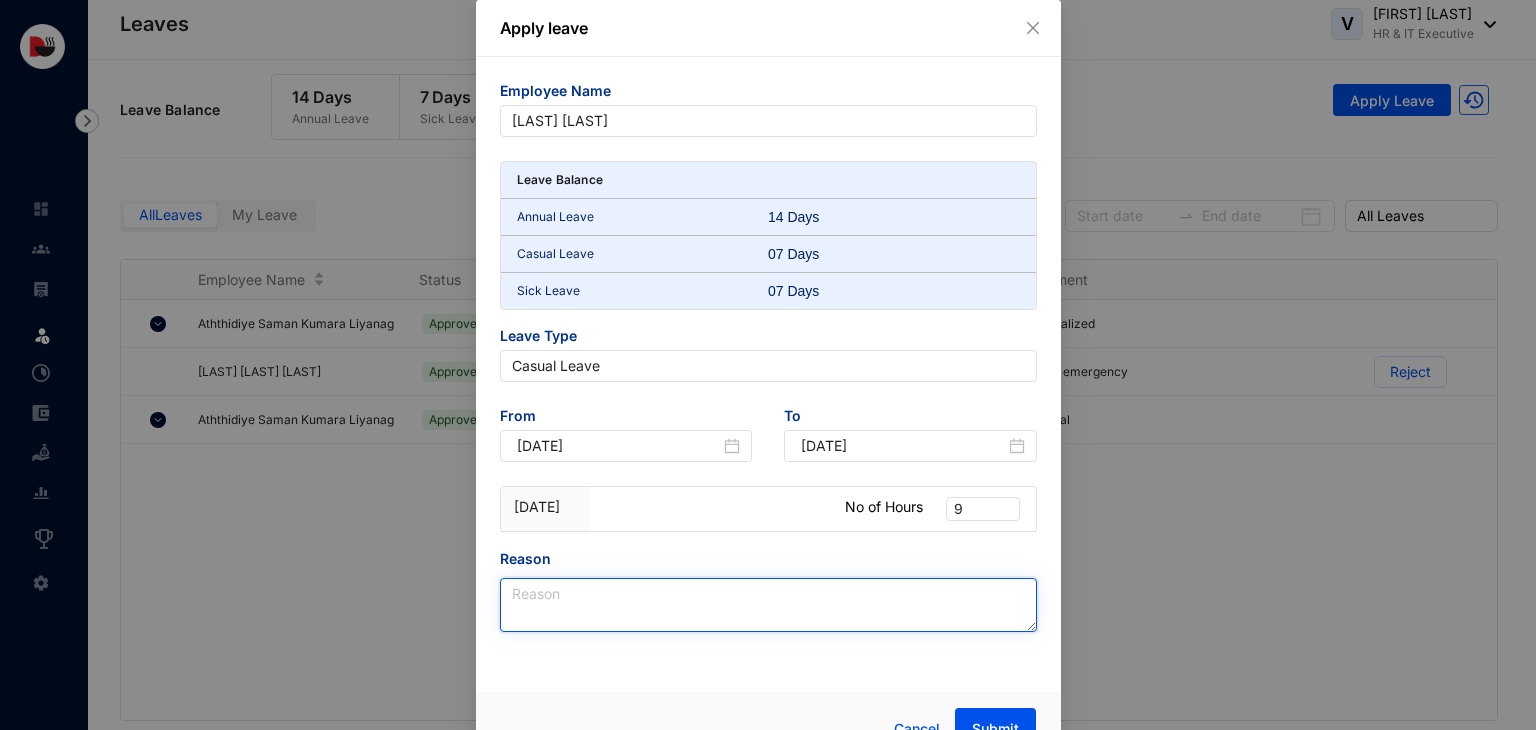 click on "Reason" at bounding box center [768, 605] 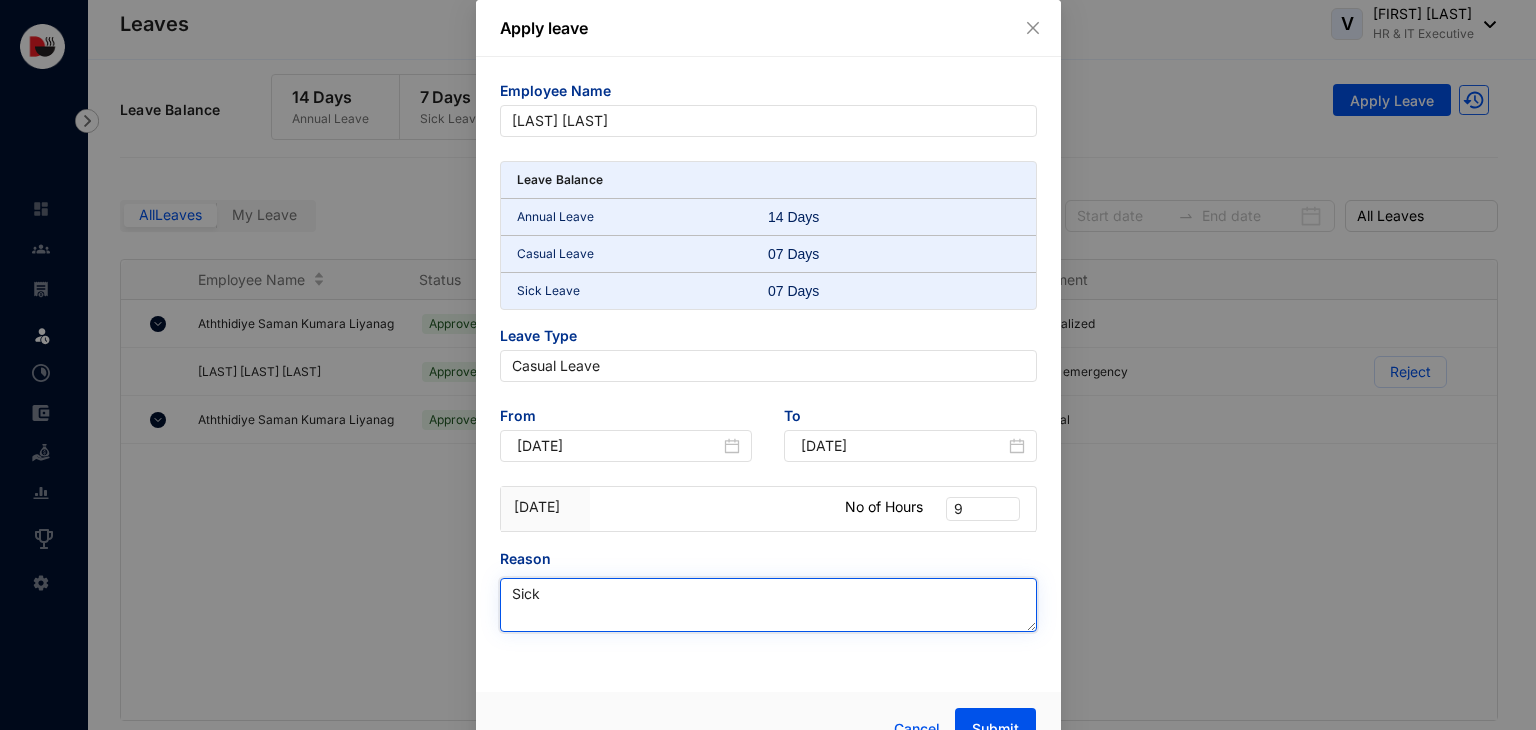 scroll, scrollTop: 34, scrollLeft: 0, axis: vertical 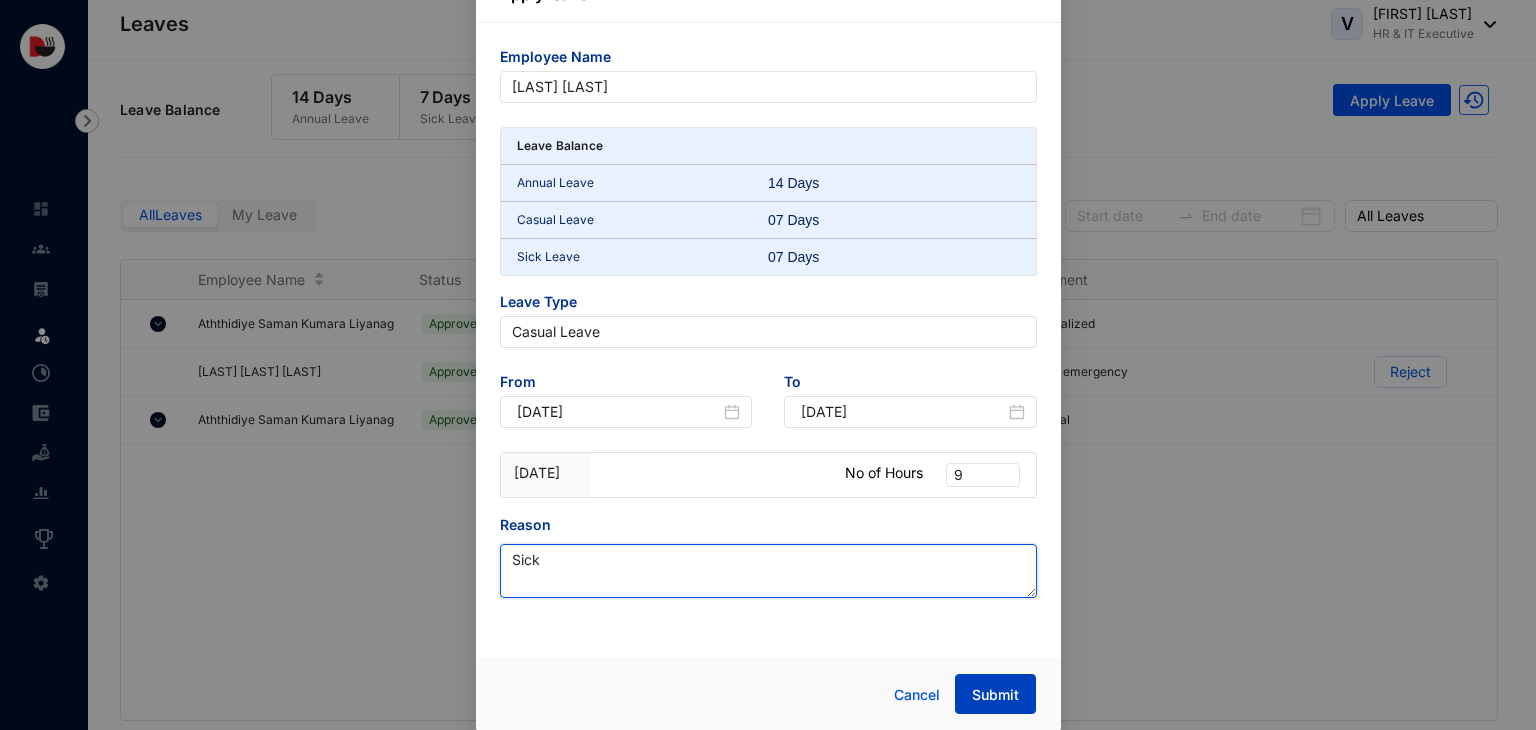 type on "Sick" 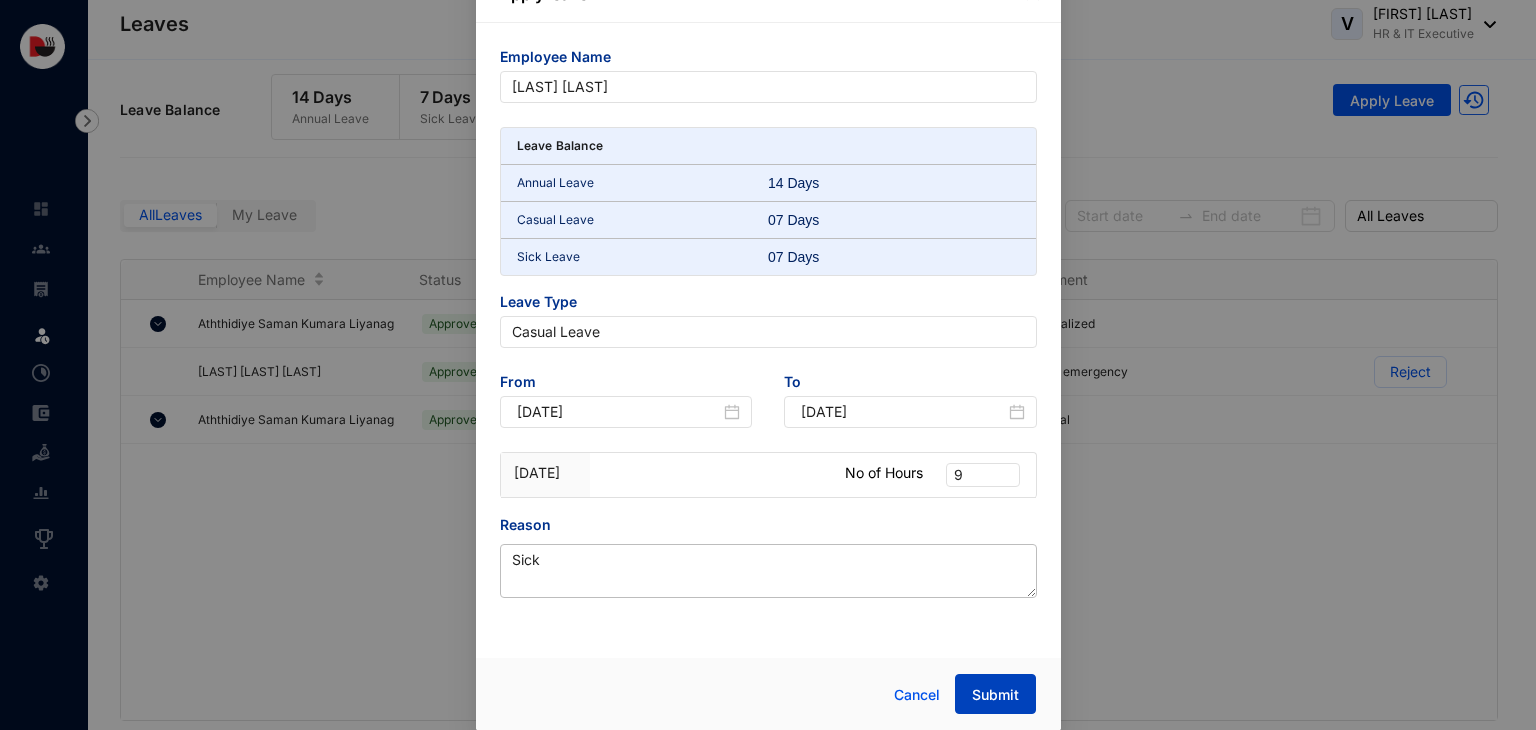 click on "Submit" at bounding box center (995, 695) 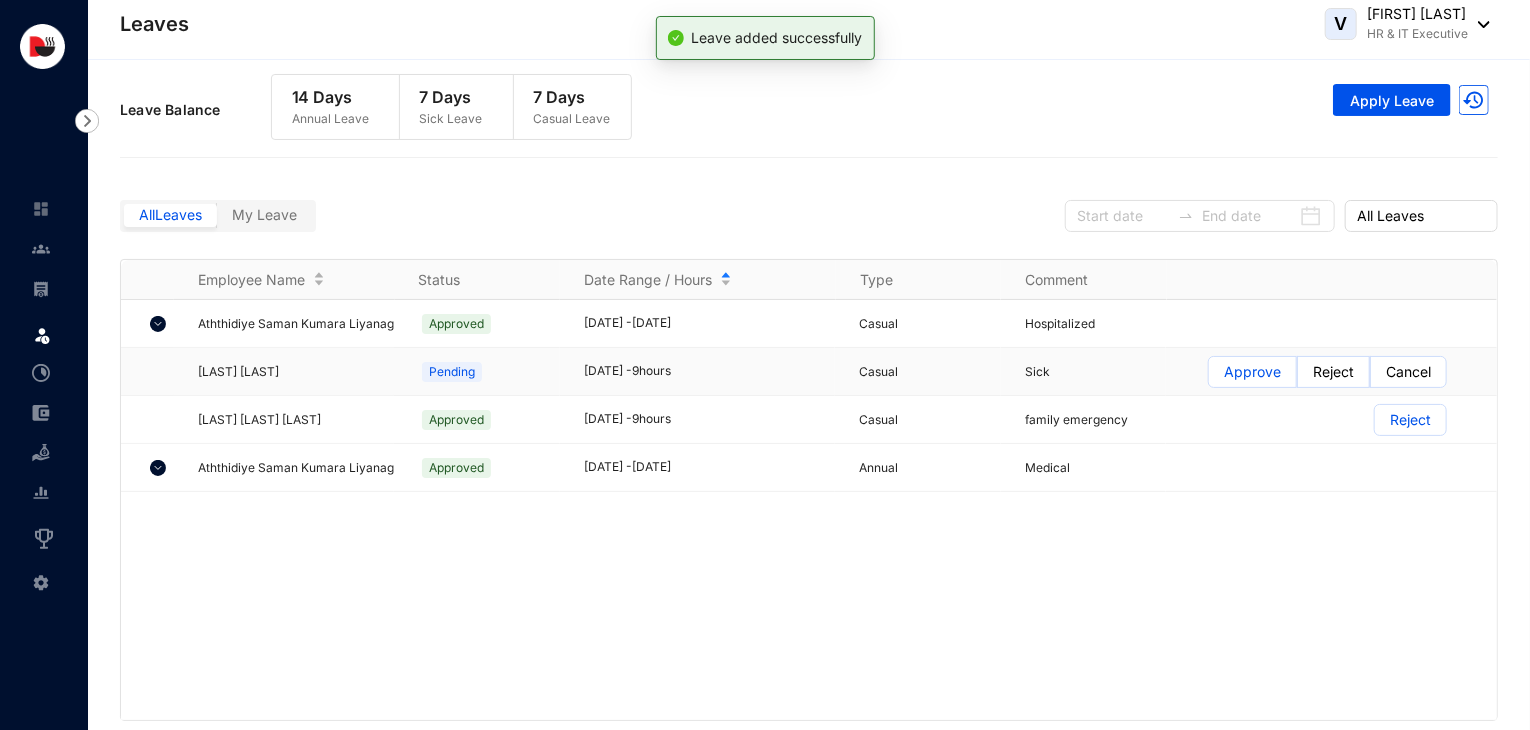 click on "Approve" at bounding box center [1252, 372] 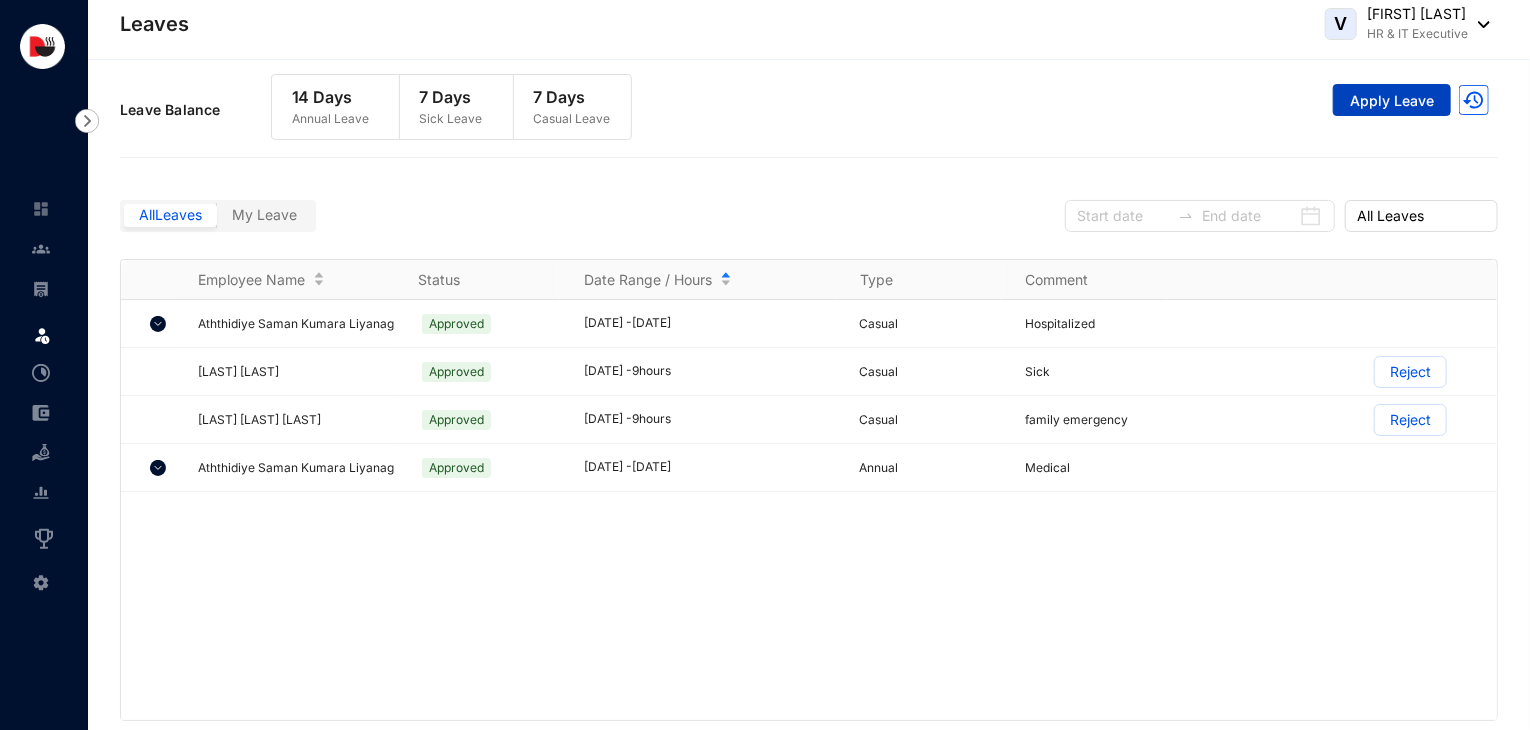 click on "Apply Leave" at bounding box center (1392, 101) 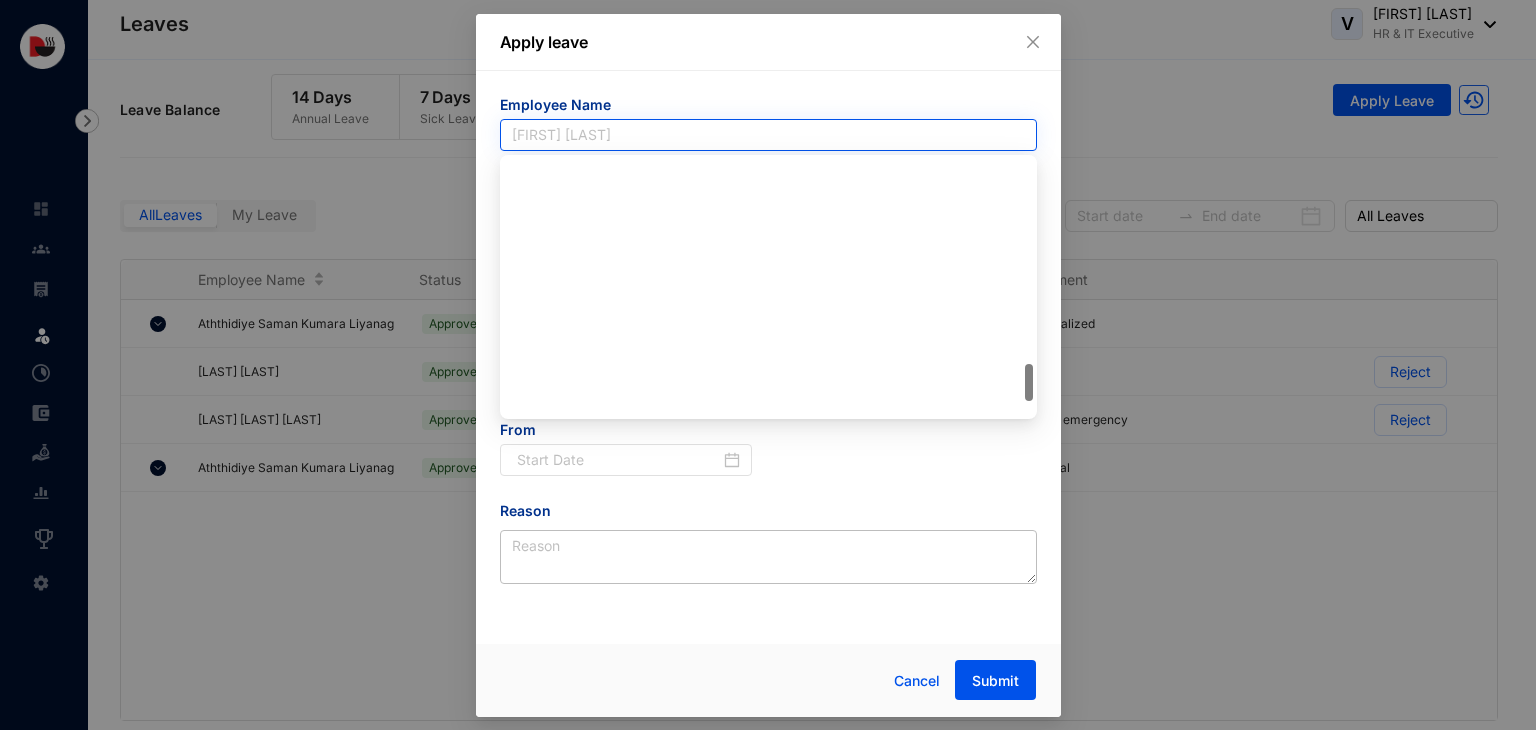 click on "[FIRST] [LAST]" at bounding box center (768, 135) 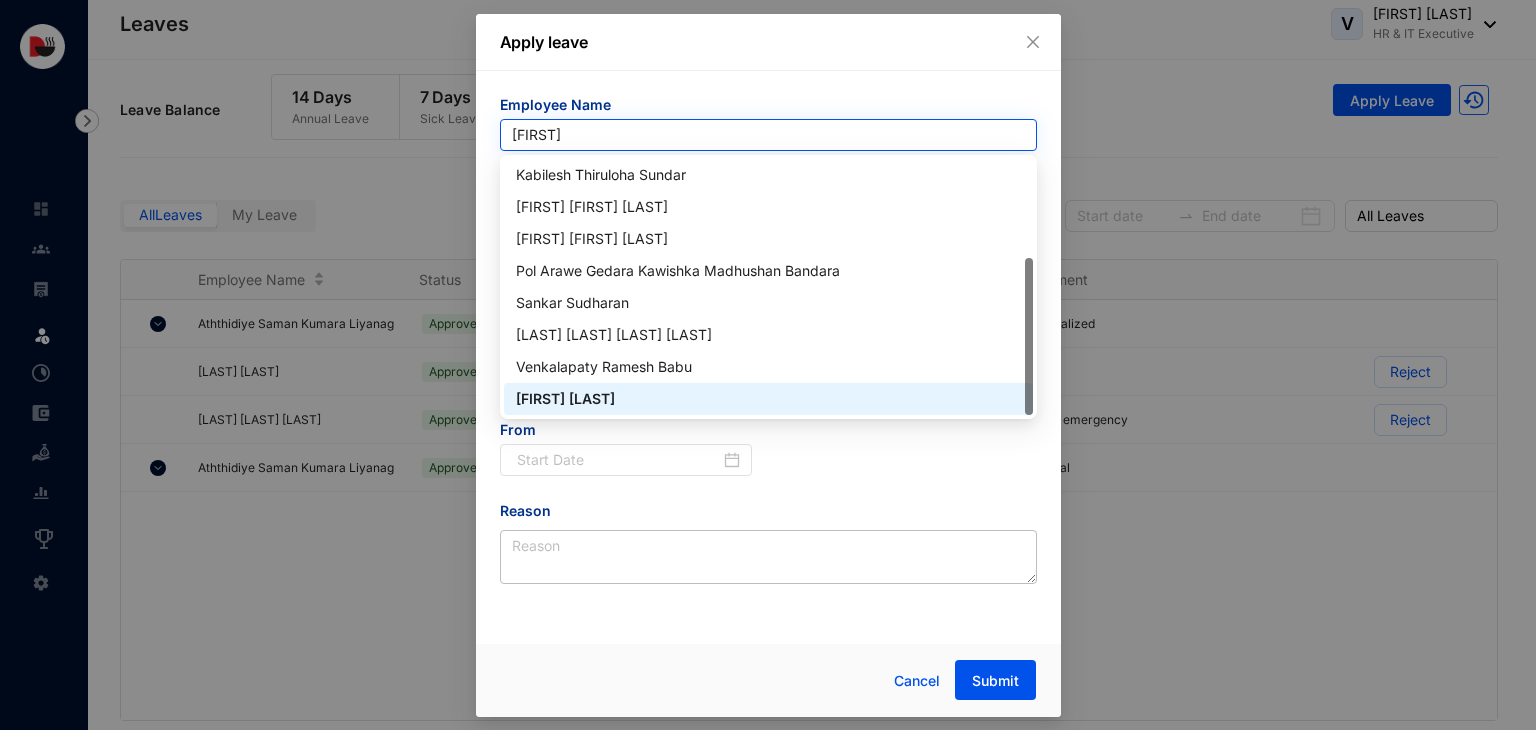 scroll, scrollTop: 0, scrollLeft: 0, axis: both 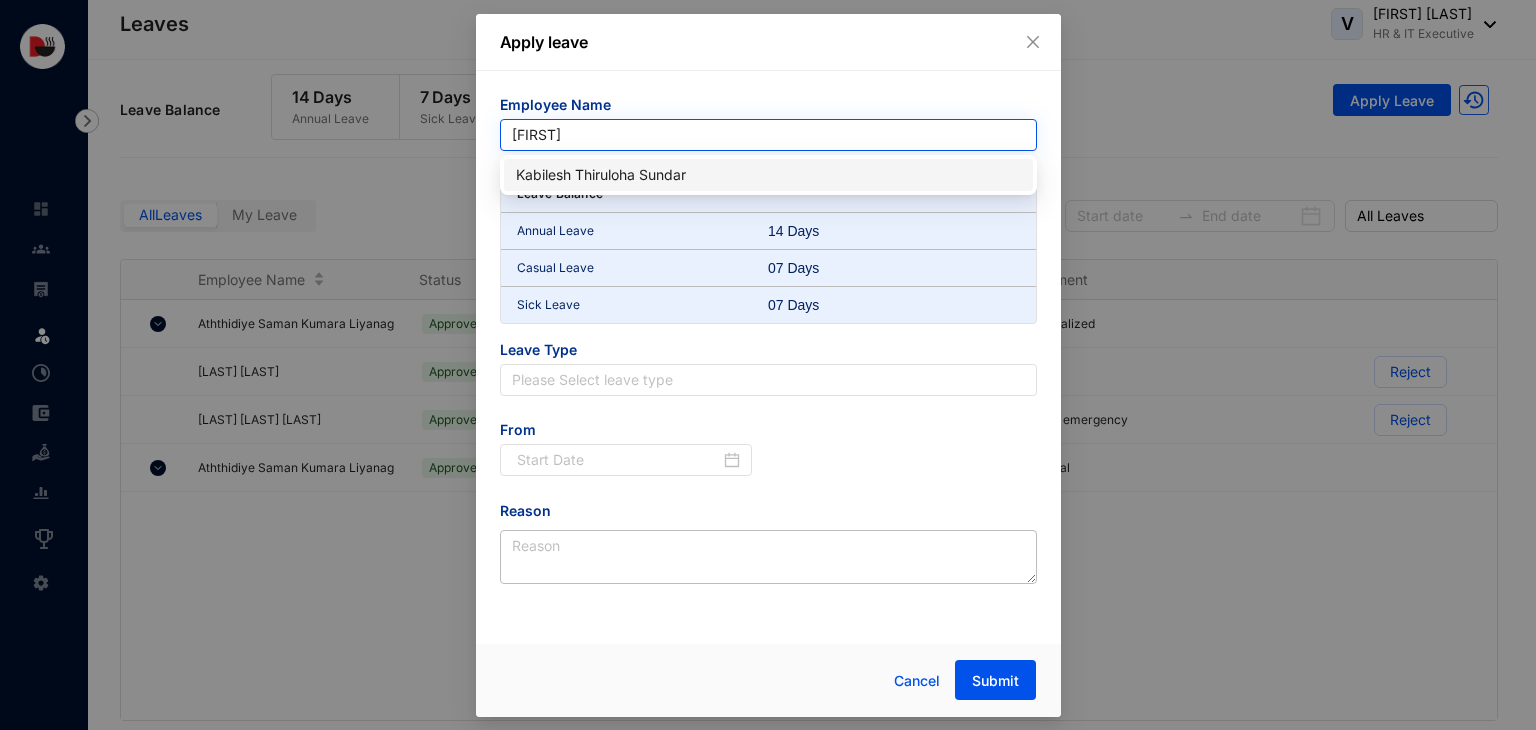 type on "kabi" 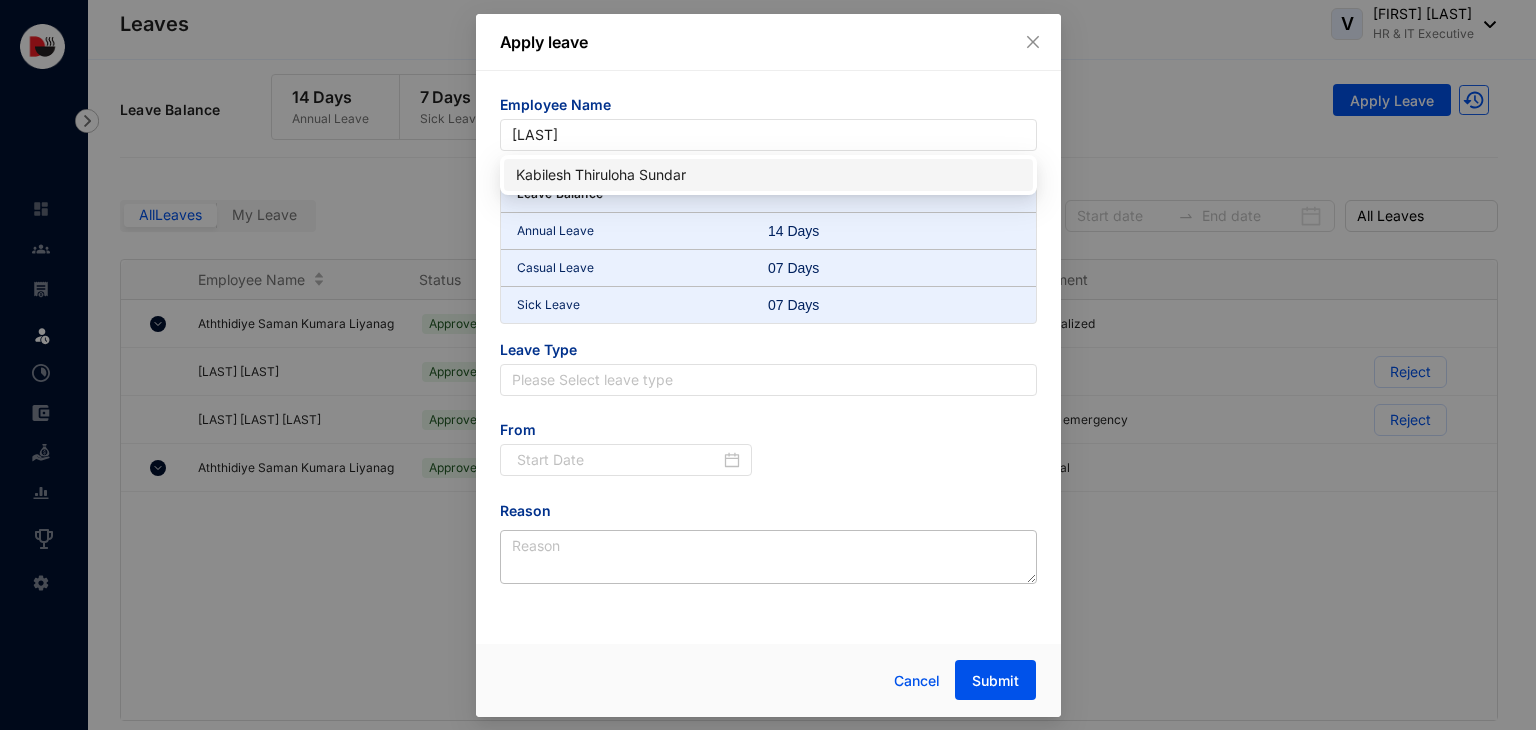 click on "Kabilesh Thiruloha Sundar" at bounding box center (768, 175) 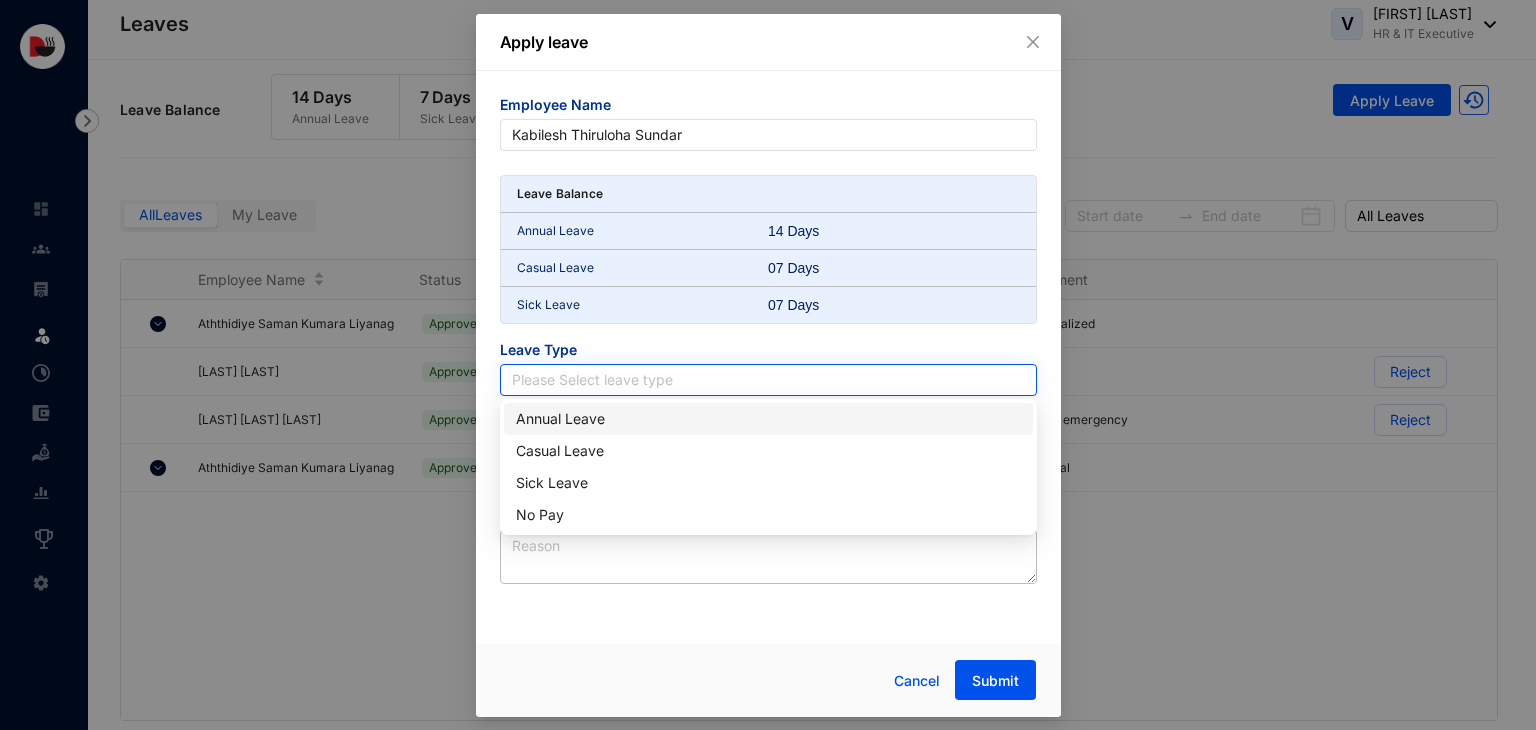 click at bounding box center (768, 380) 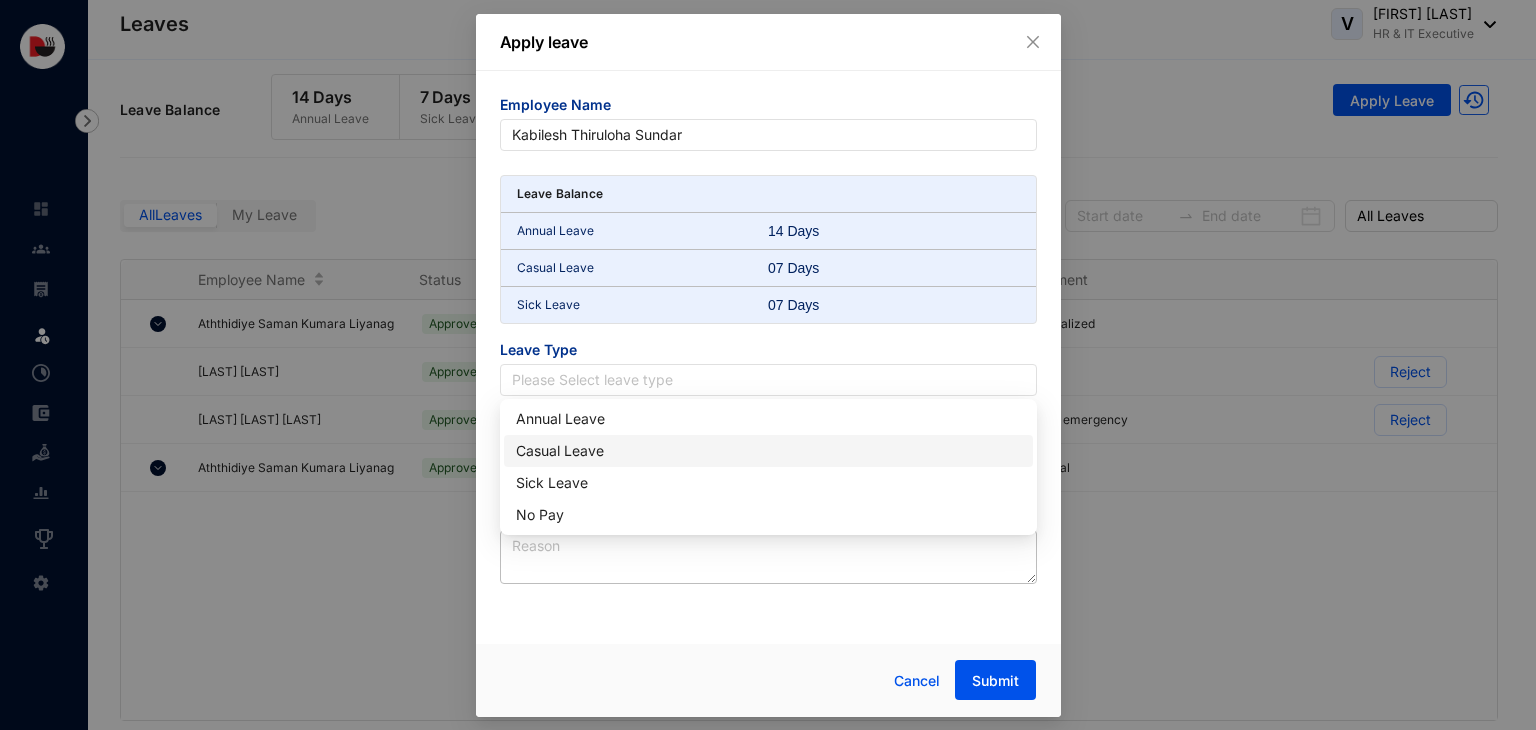 click on "Casual Leave" at bounding box center [768, 451] 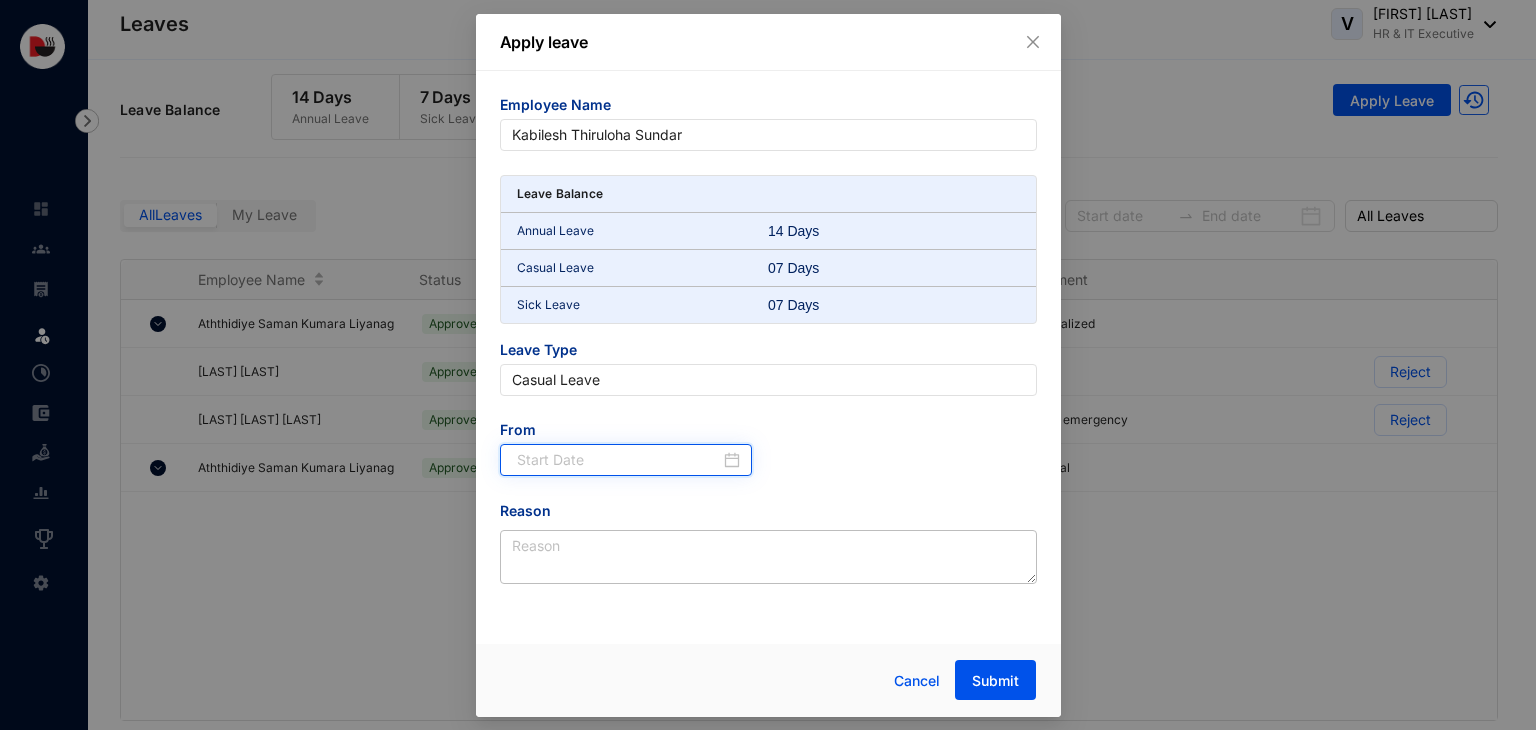 click at bounding box center (619, 460) 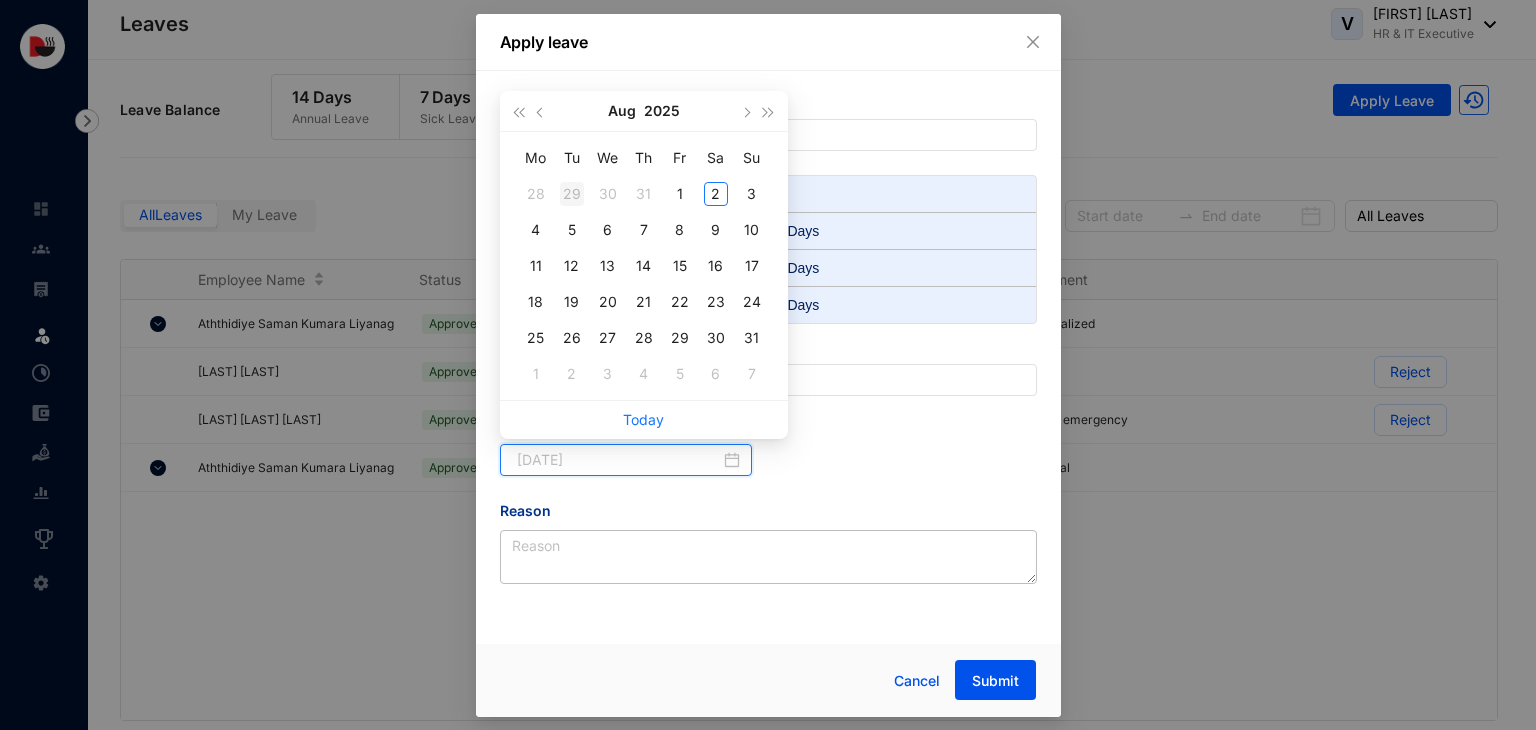 type on "2025-07-29" 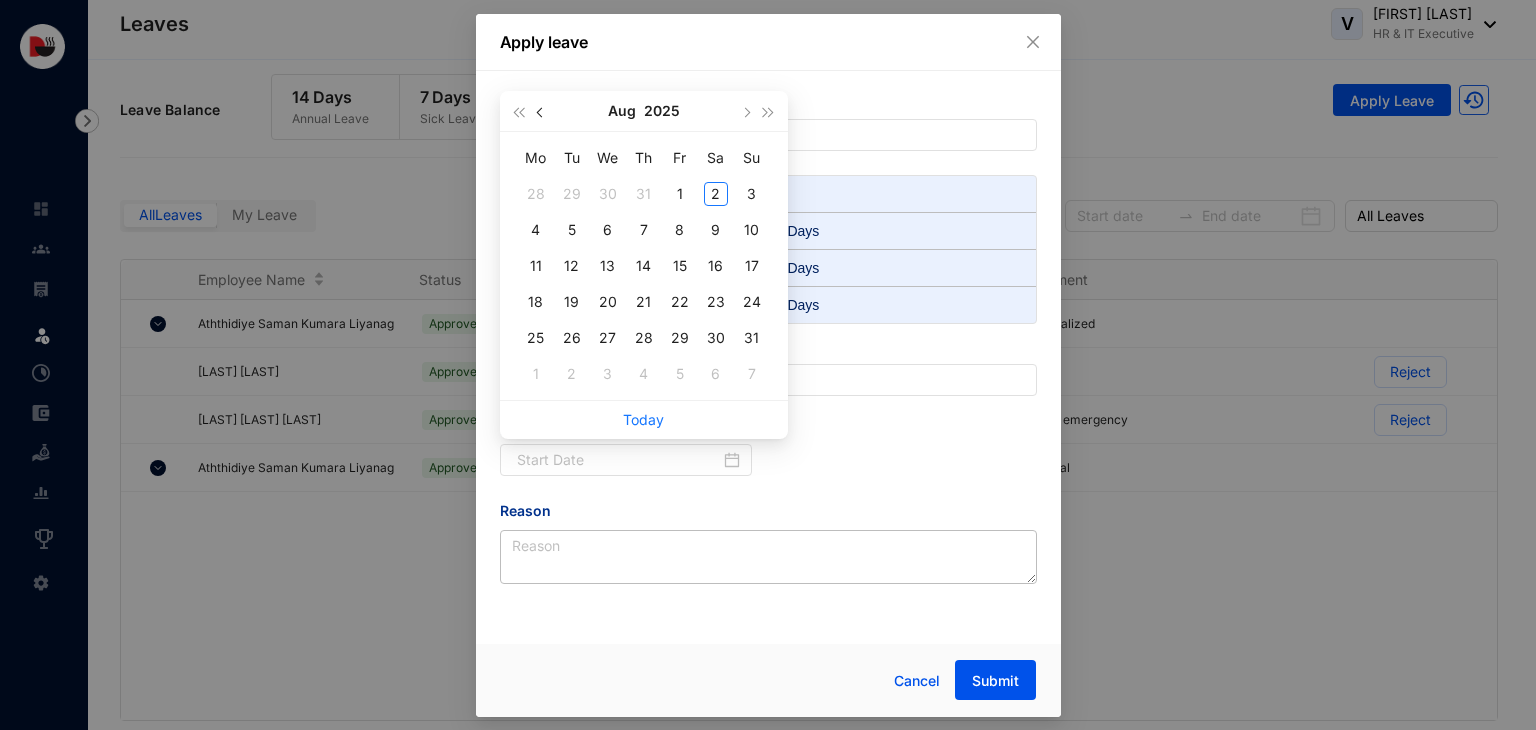 click at bounding box center [541, 111] 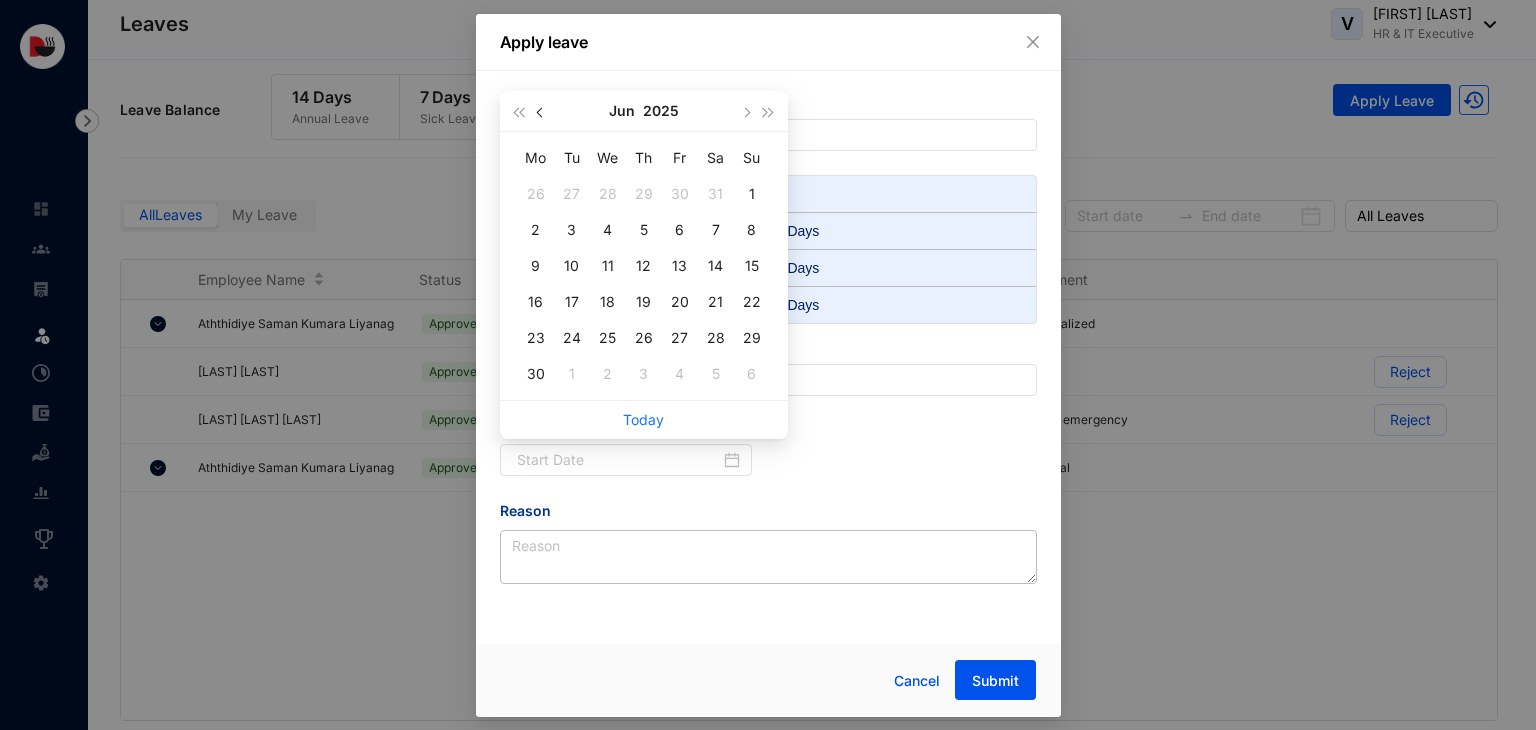 click at bounding box center [541, 111] 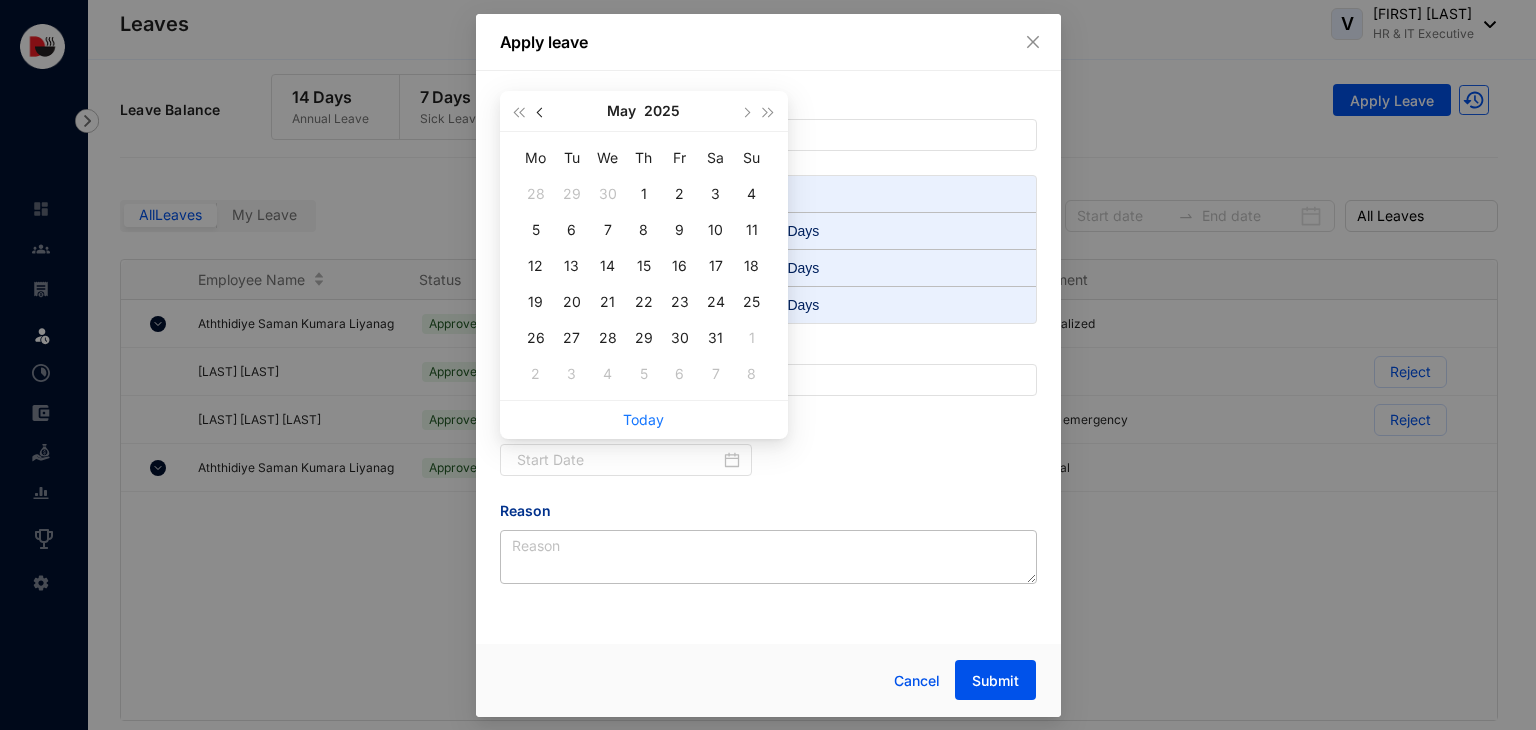 click at bounding box center (541, 111) 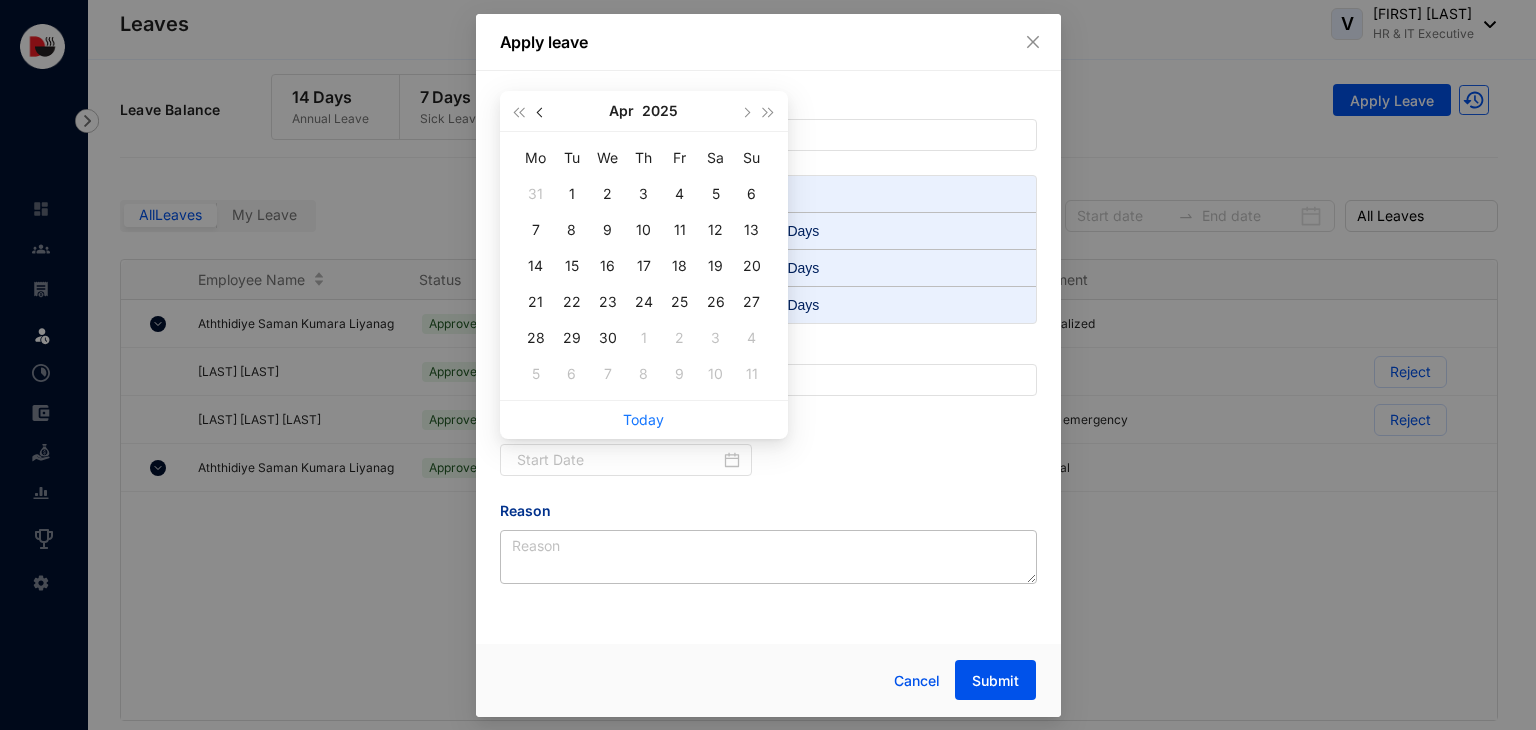 click at bounding box center (541, 111) 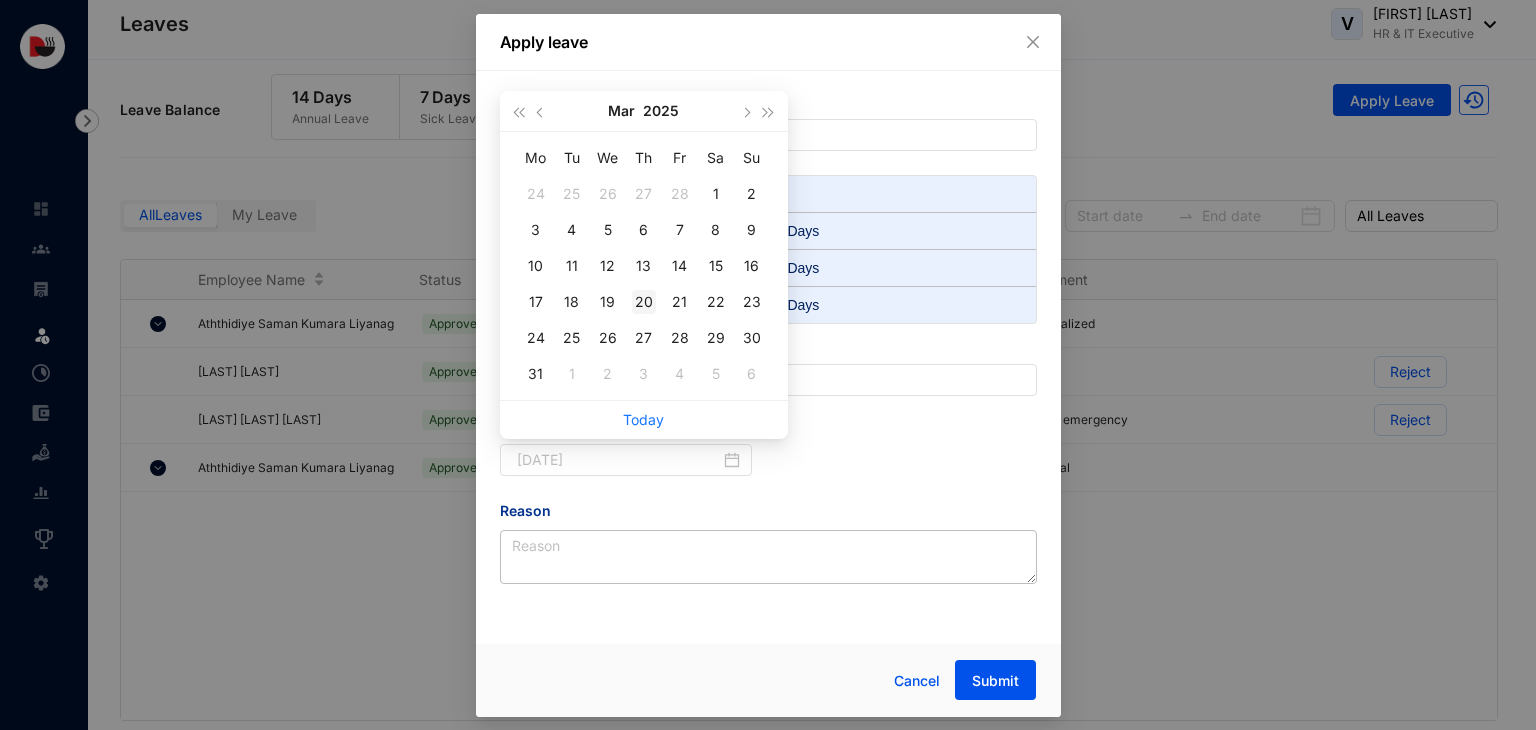 type on "2025-03-20" 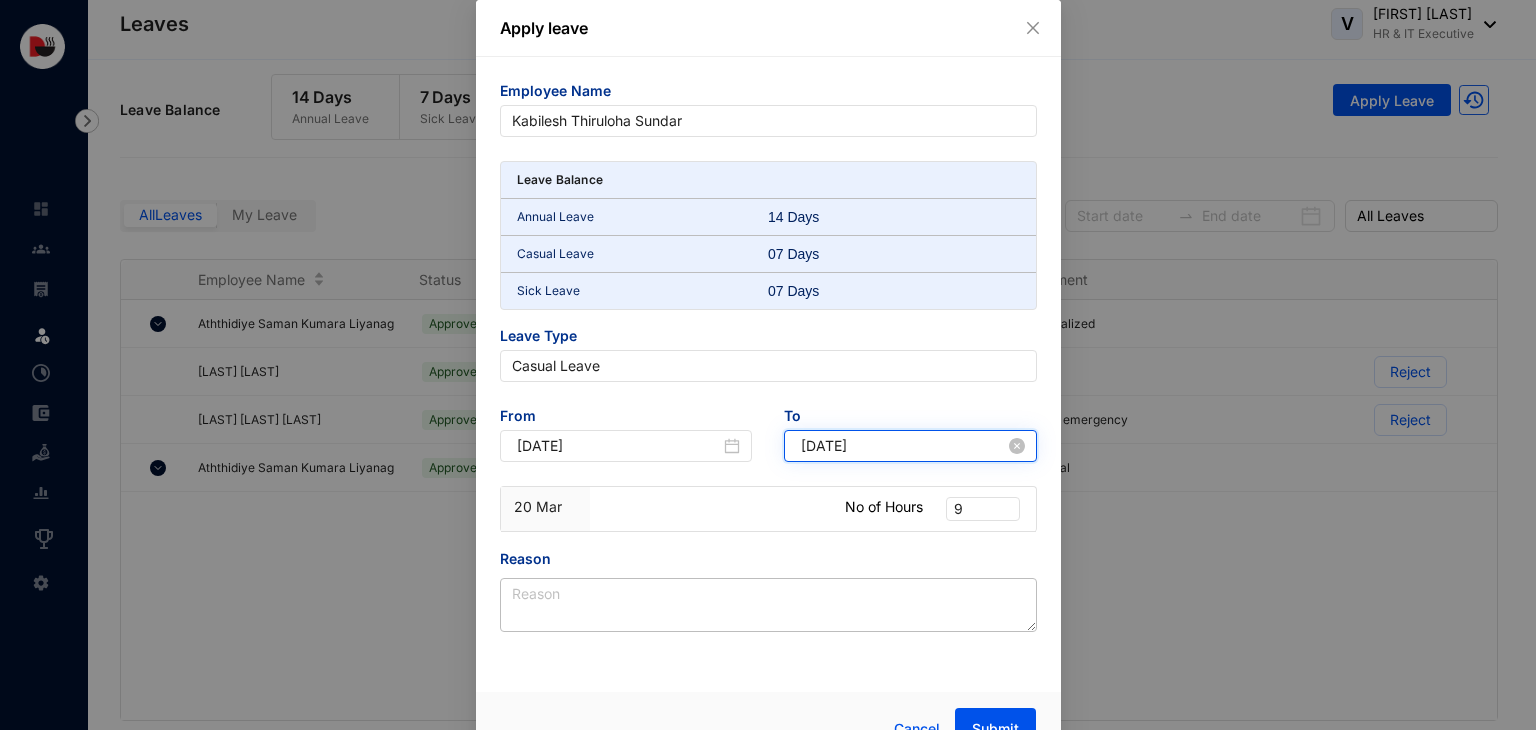 click on "2025-03-20" at bounding box center (903, 446) 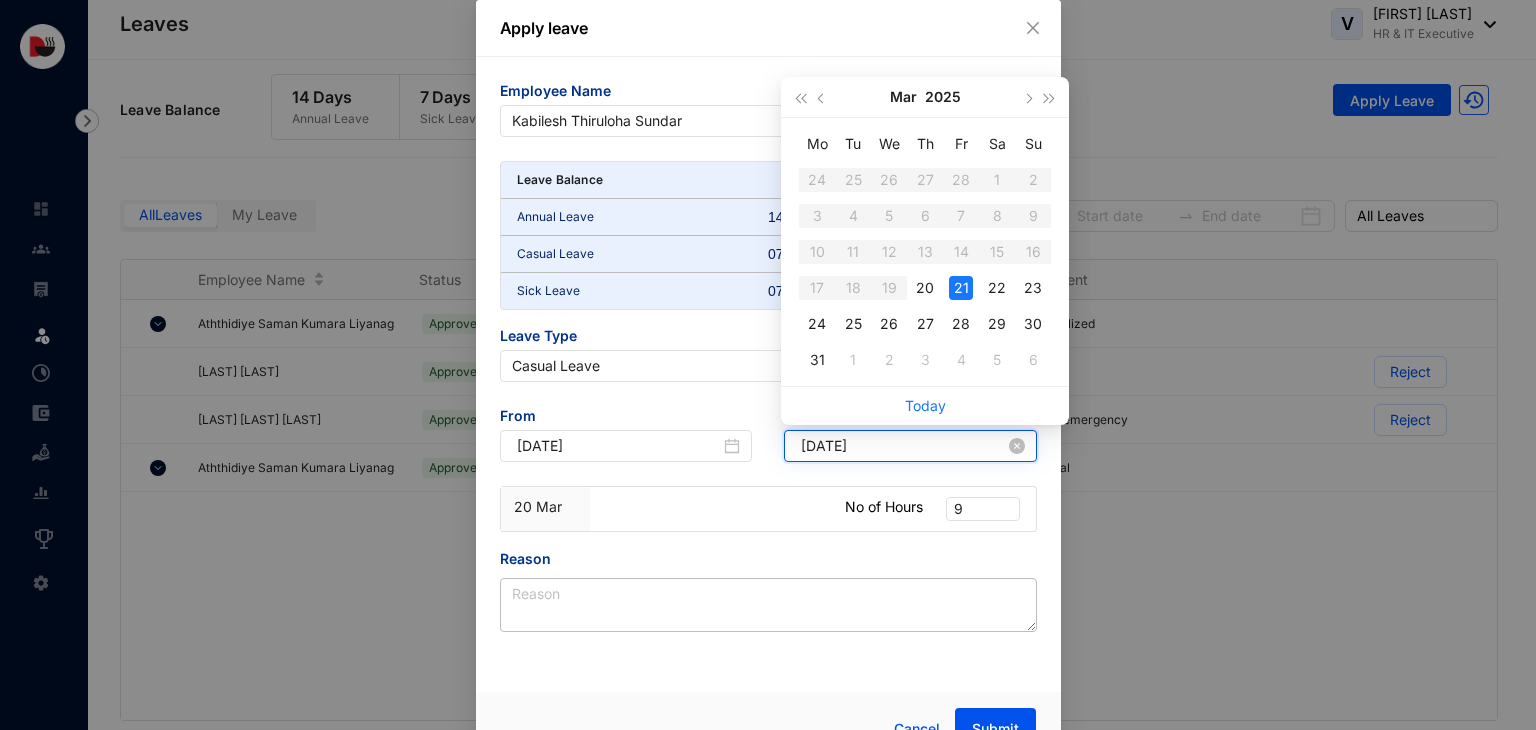 type on "2025-03-21" 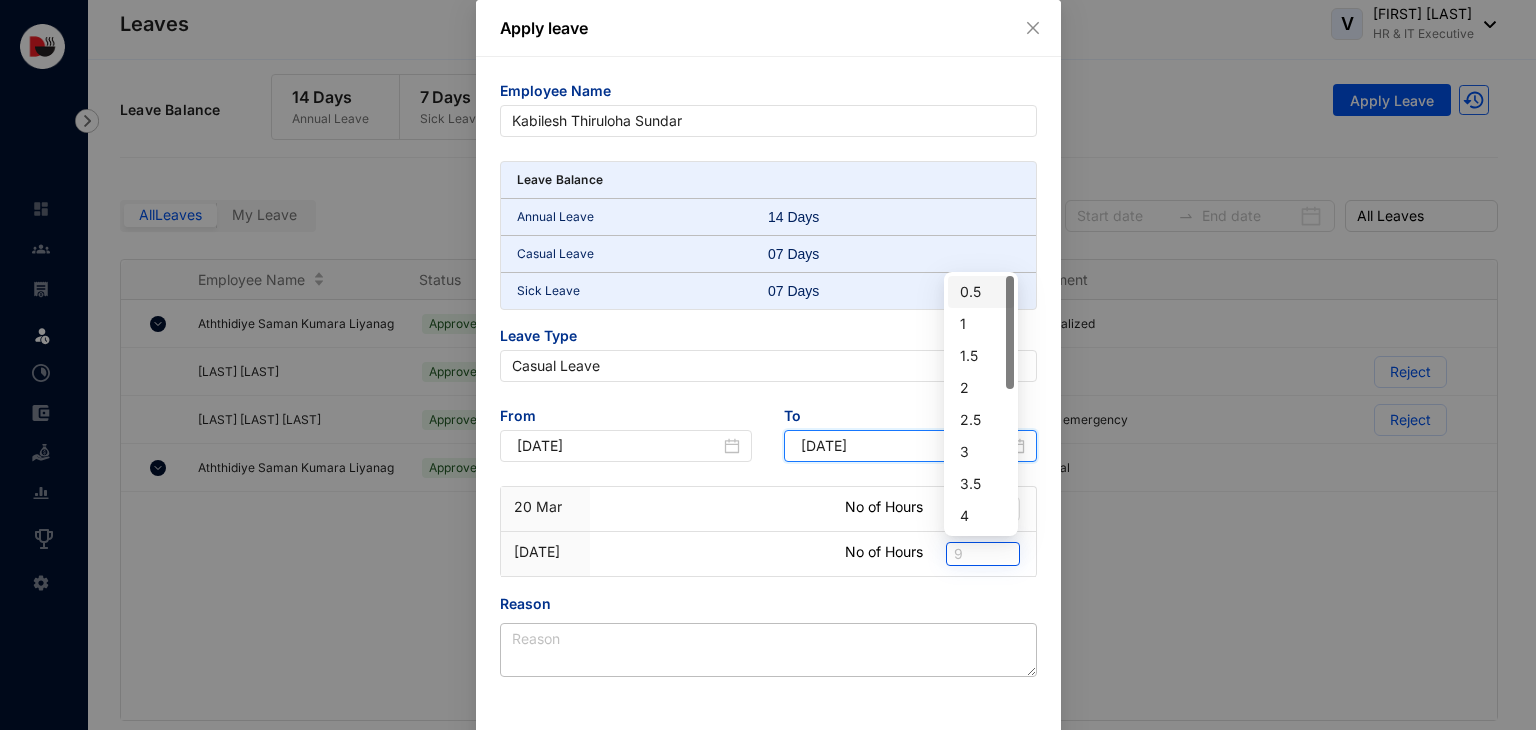 click on "9" at bounding box center (983, 554) 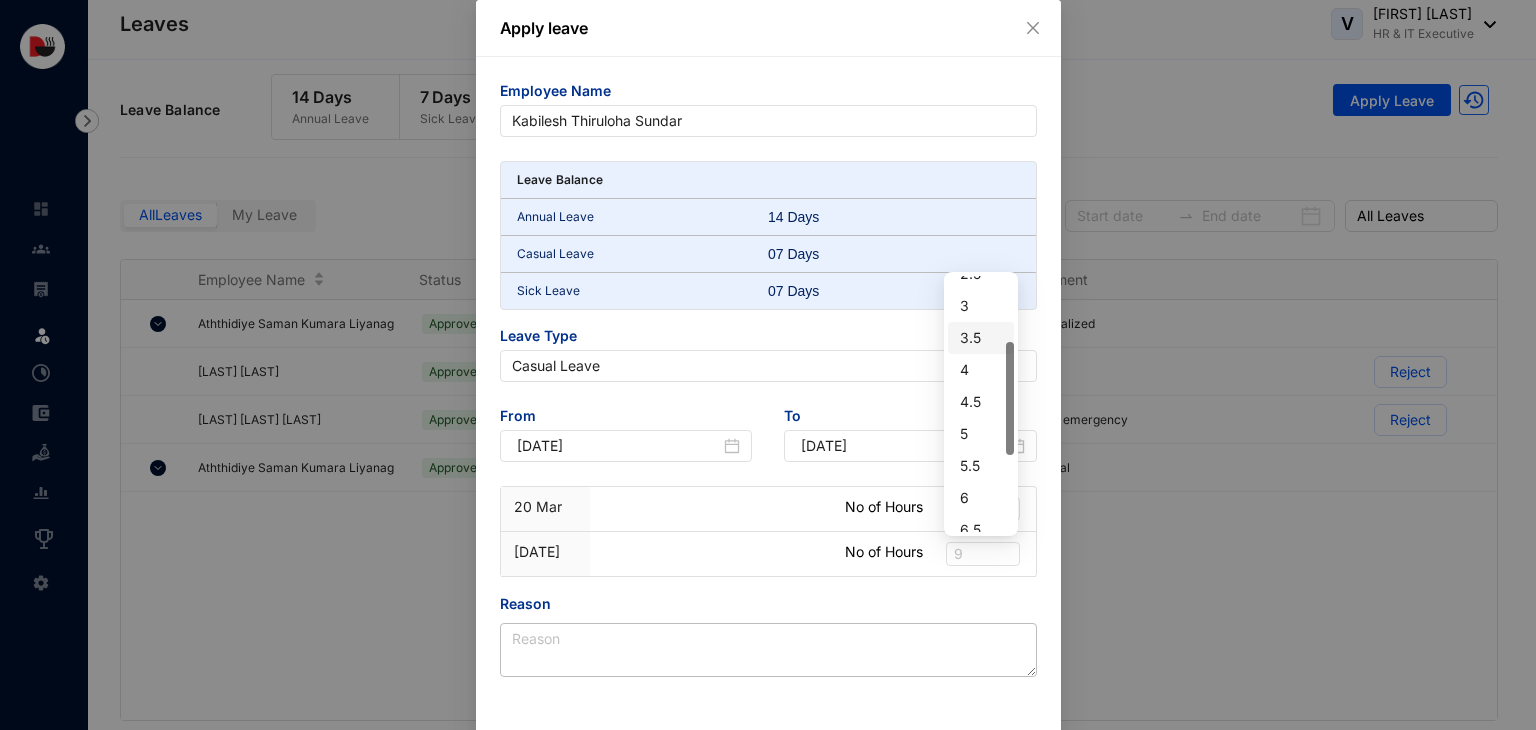 scroll, scrollTop: 147, scrollLeft: 0, axis: vertical 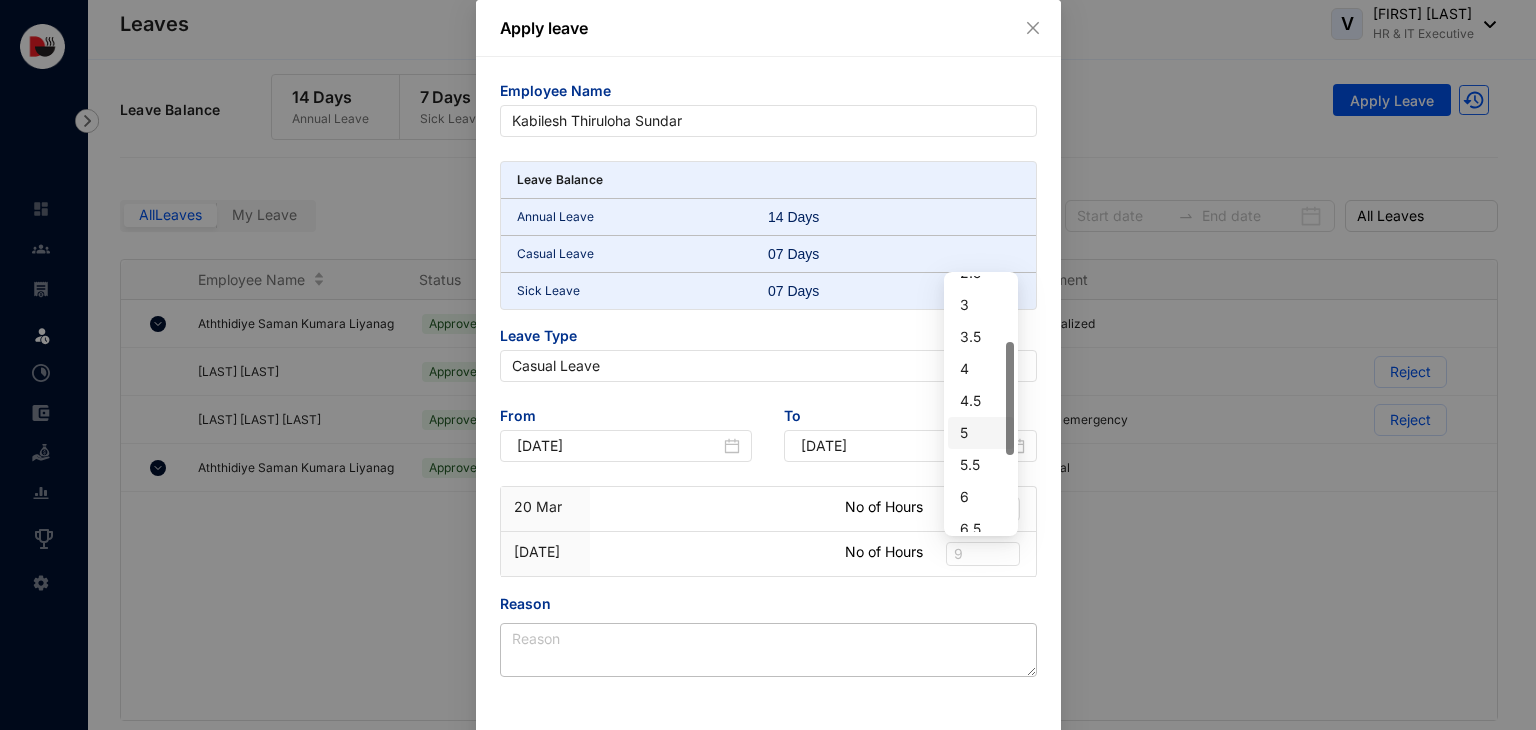 click on "5" at bounding box center (981, 433) 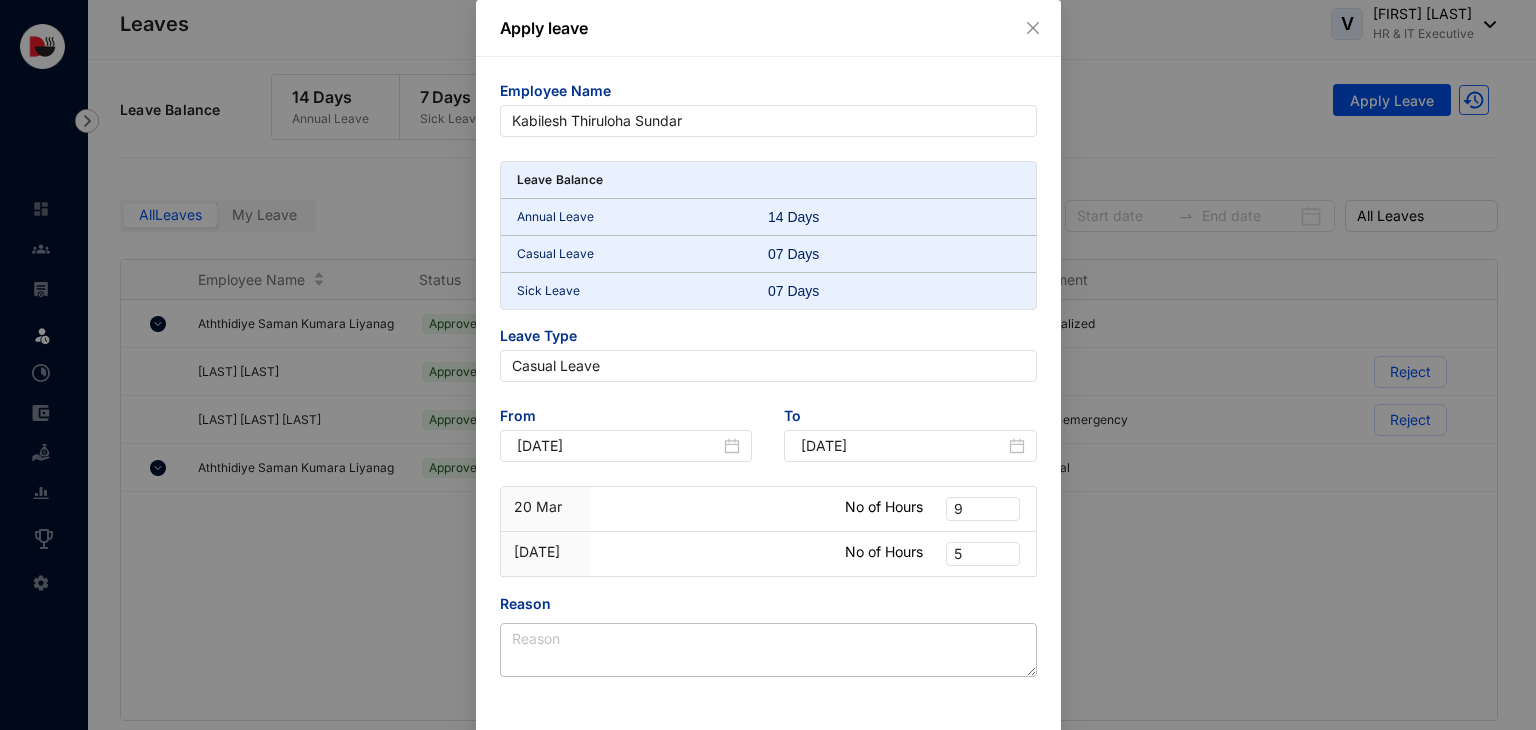 click on "Employee Name Kabilesh Thiruloha Sundar Leave Balance Annual Leave 14 Days     Casual Leave 07 Days     Sick Leave 07 Days       Leave Type Casual Leave From 2025-03-20 To 2025-03-21 20 Mar No of Hours 9 20 Mar No of Hours 9 21 Mar No of Hours 5 5 21 Mar No of Hours 5 Reason" at bounding box center [768, 379] 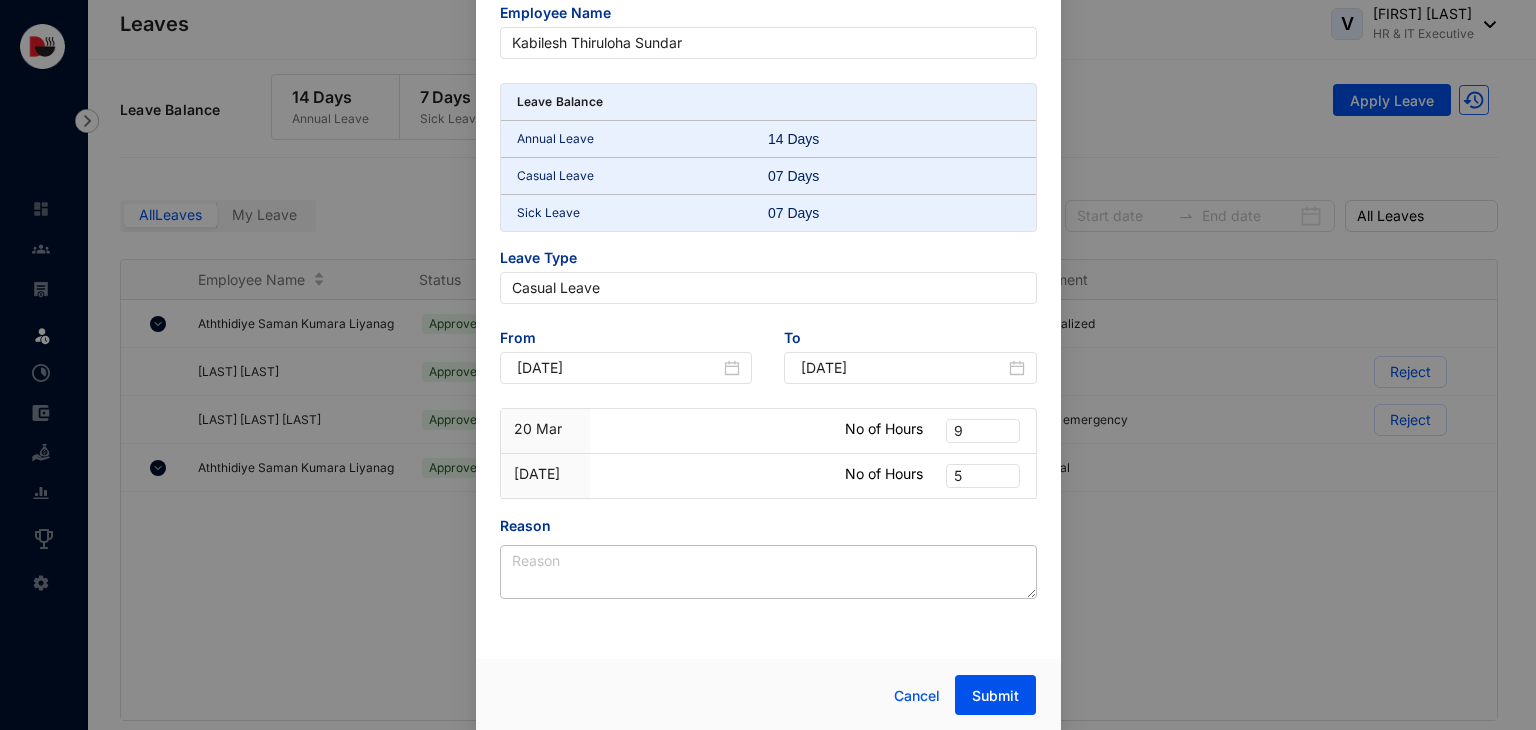 scroll, scrollTop: 79, scrollLeft: 0, axis: vertical 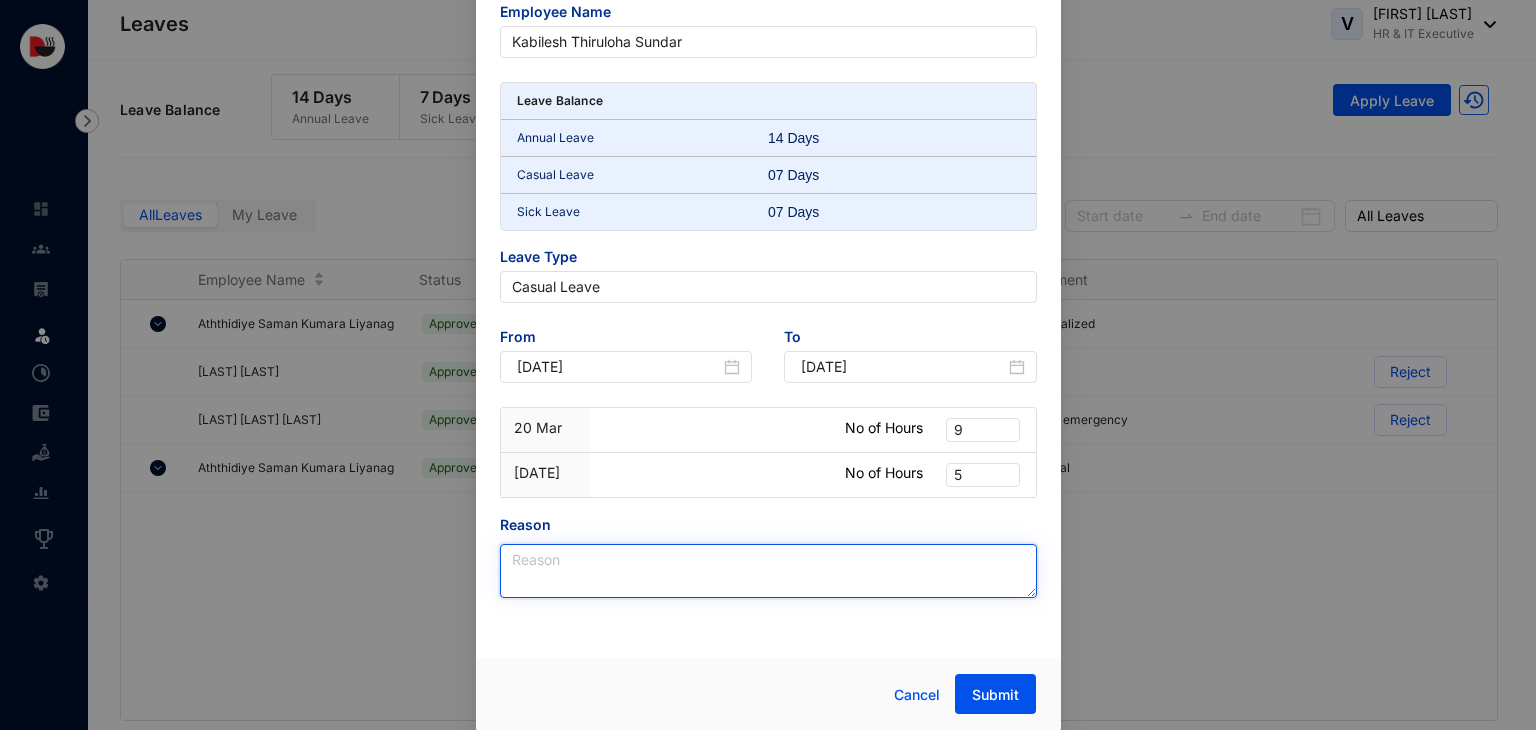 click on "Reason" at bounding box center (768, 571) 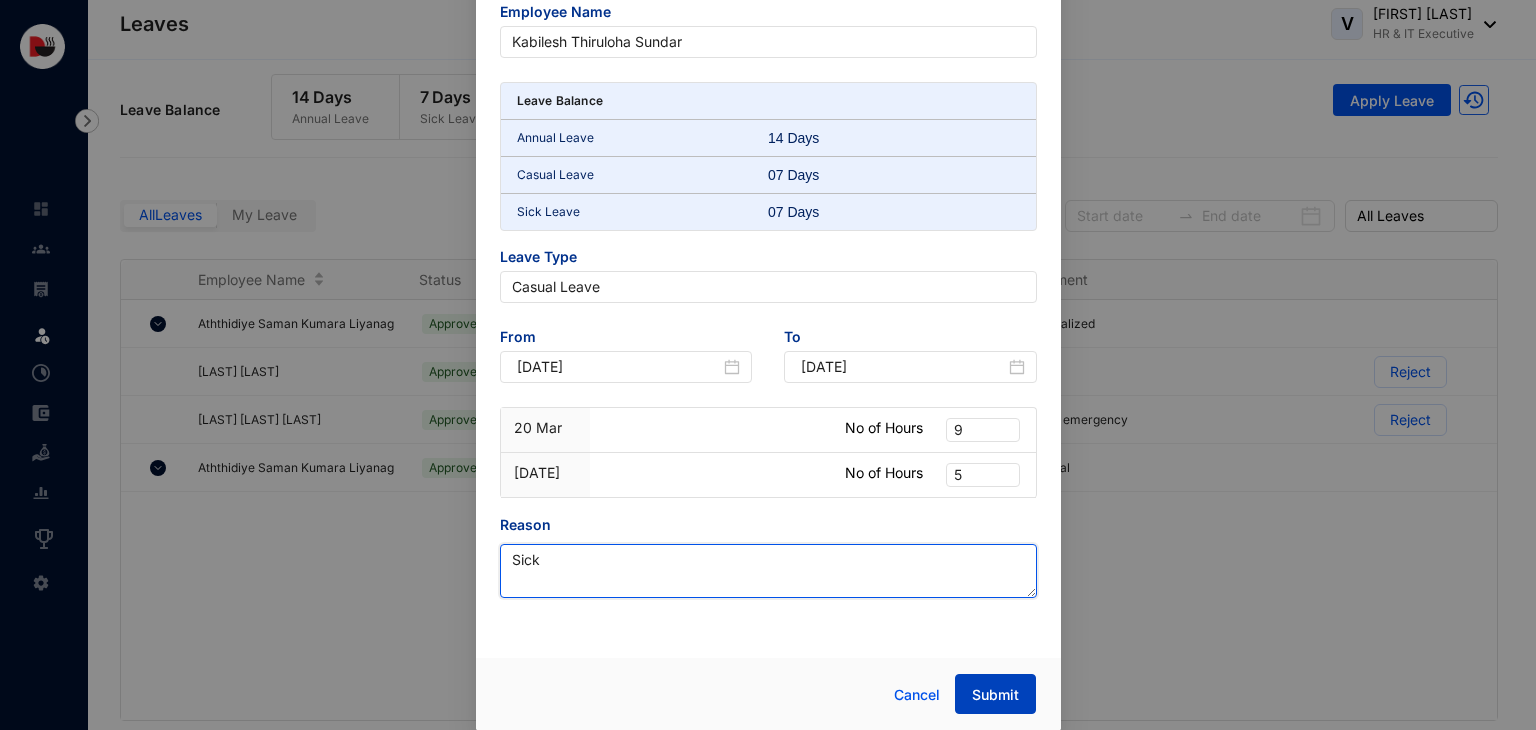 type on "Sick" 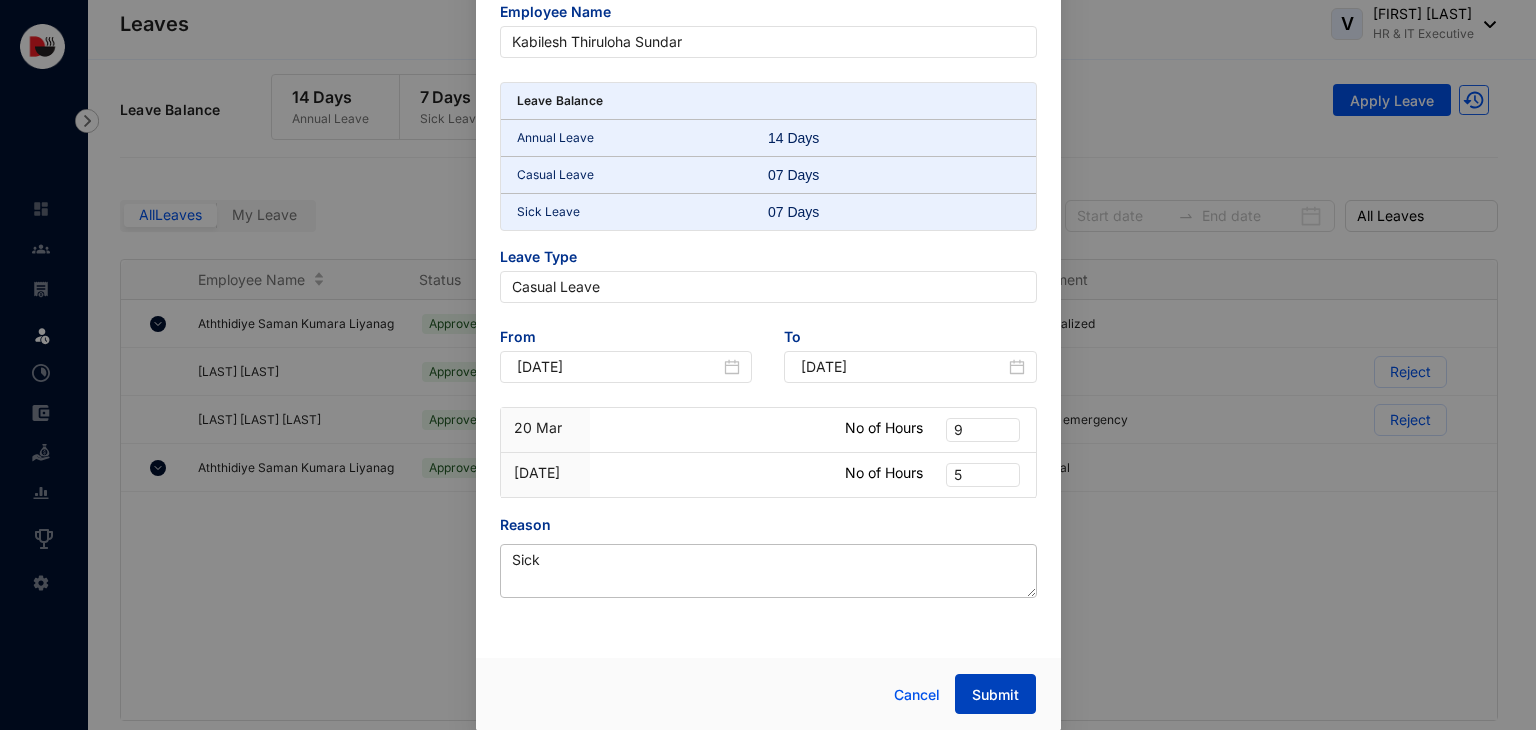 click on "Submit" at bounding box center (995, 695) 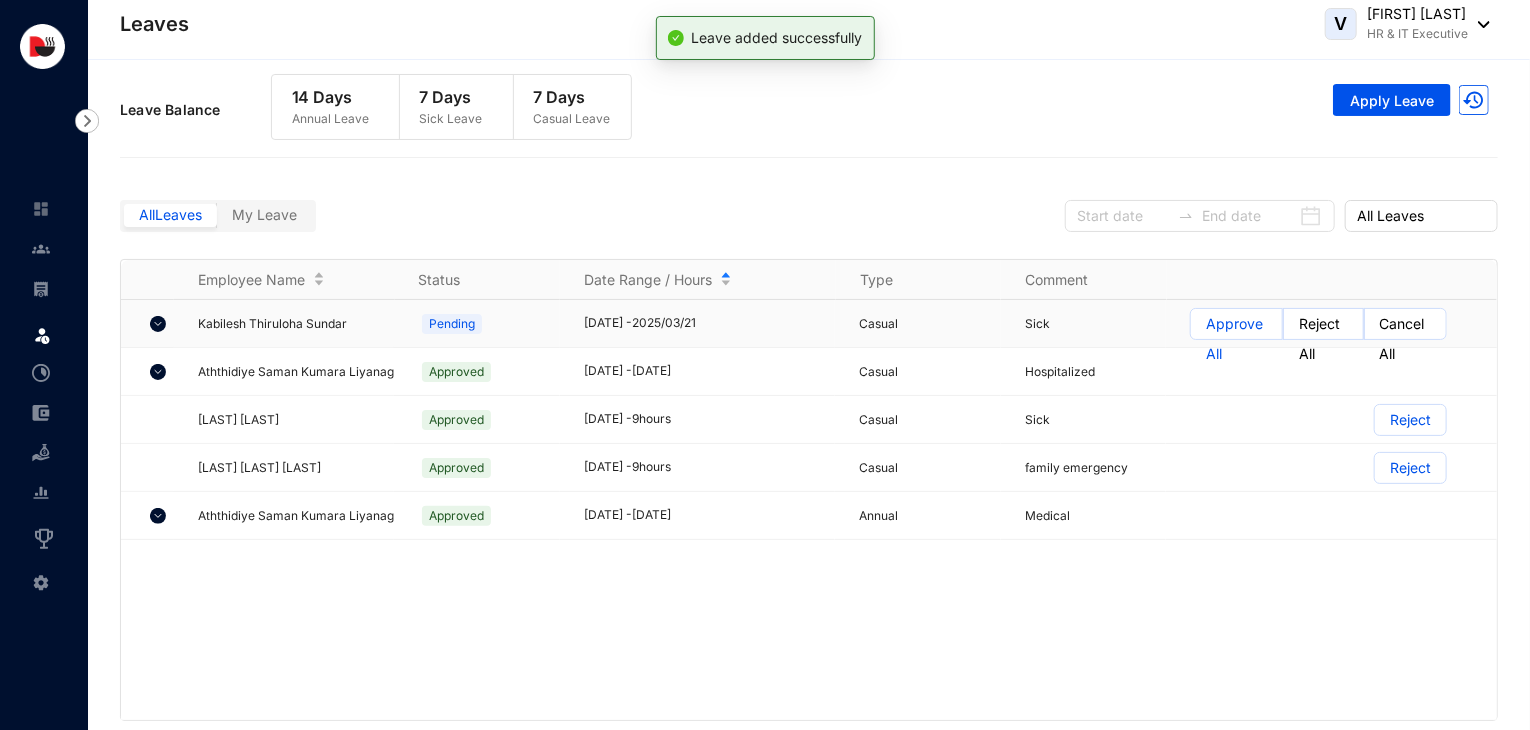 click on "Approve All" at bounding box center (1236, 339) 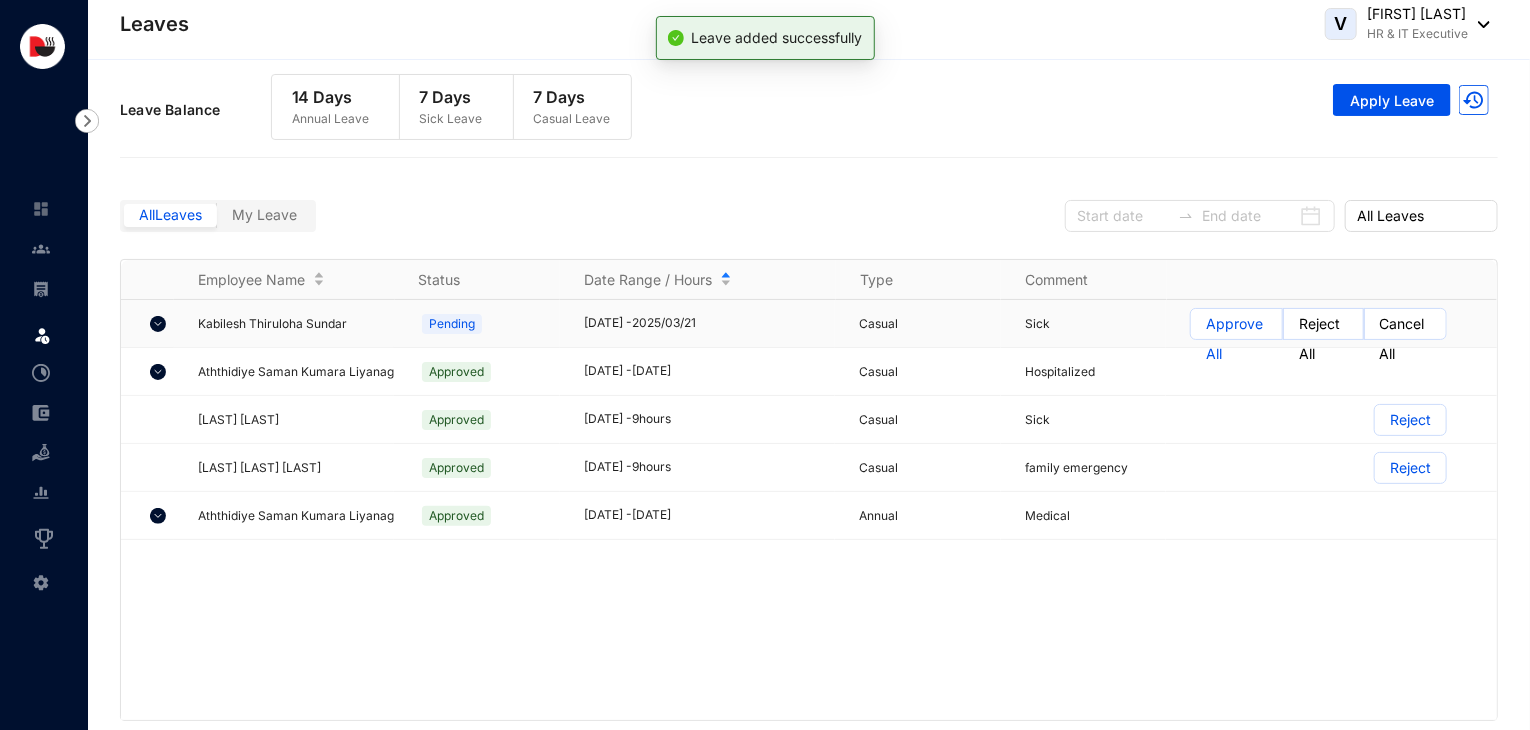 click on "Approve All" at bounding box center (1191, 329) 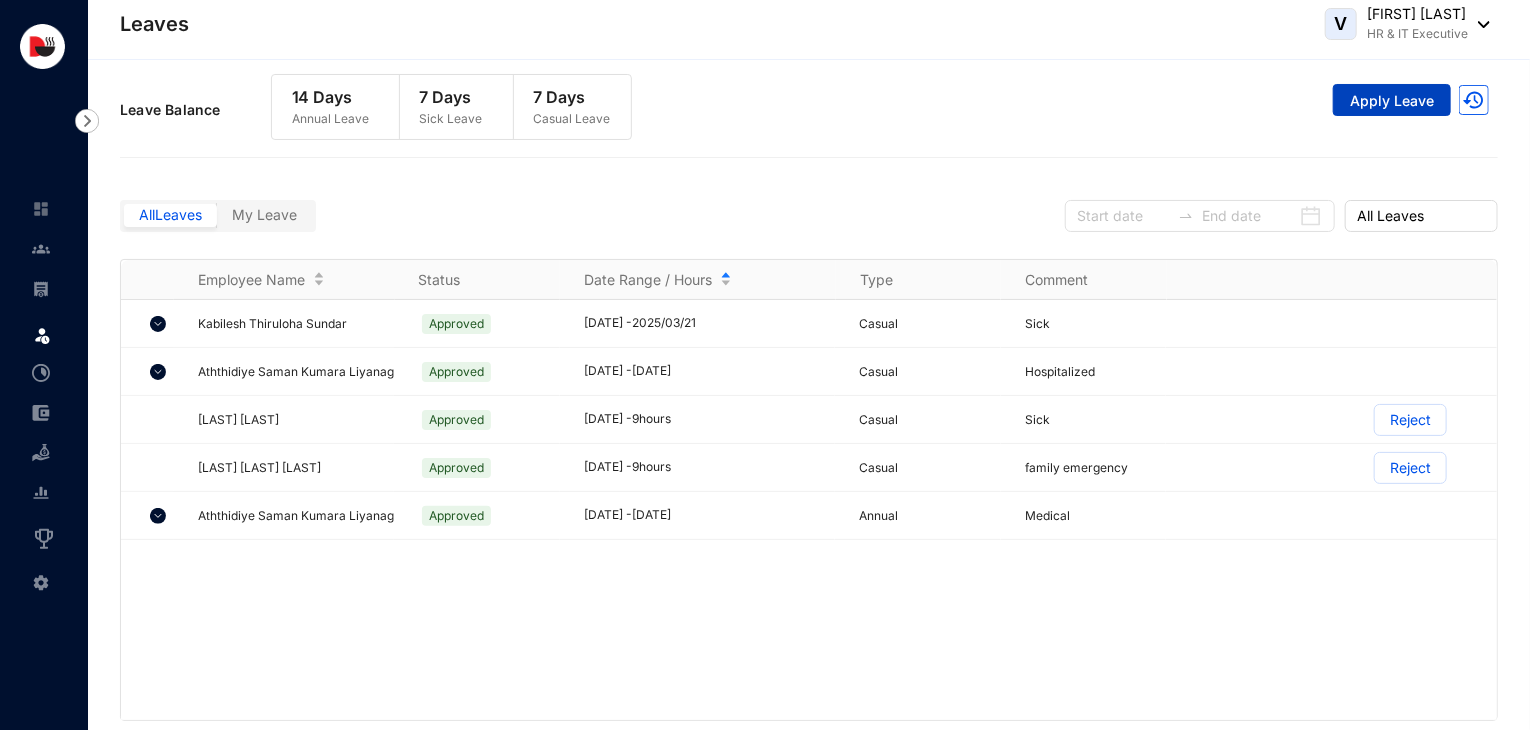 click on "Apply Leave" at bounding box center (1392, 100) 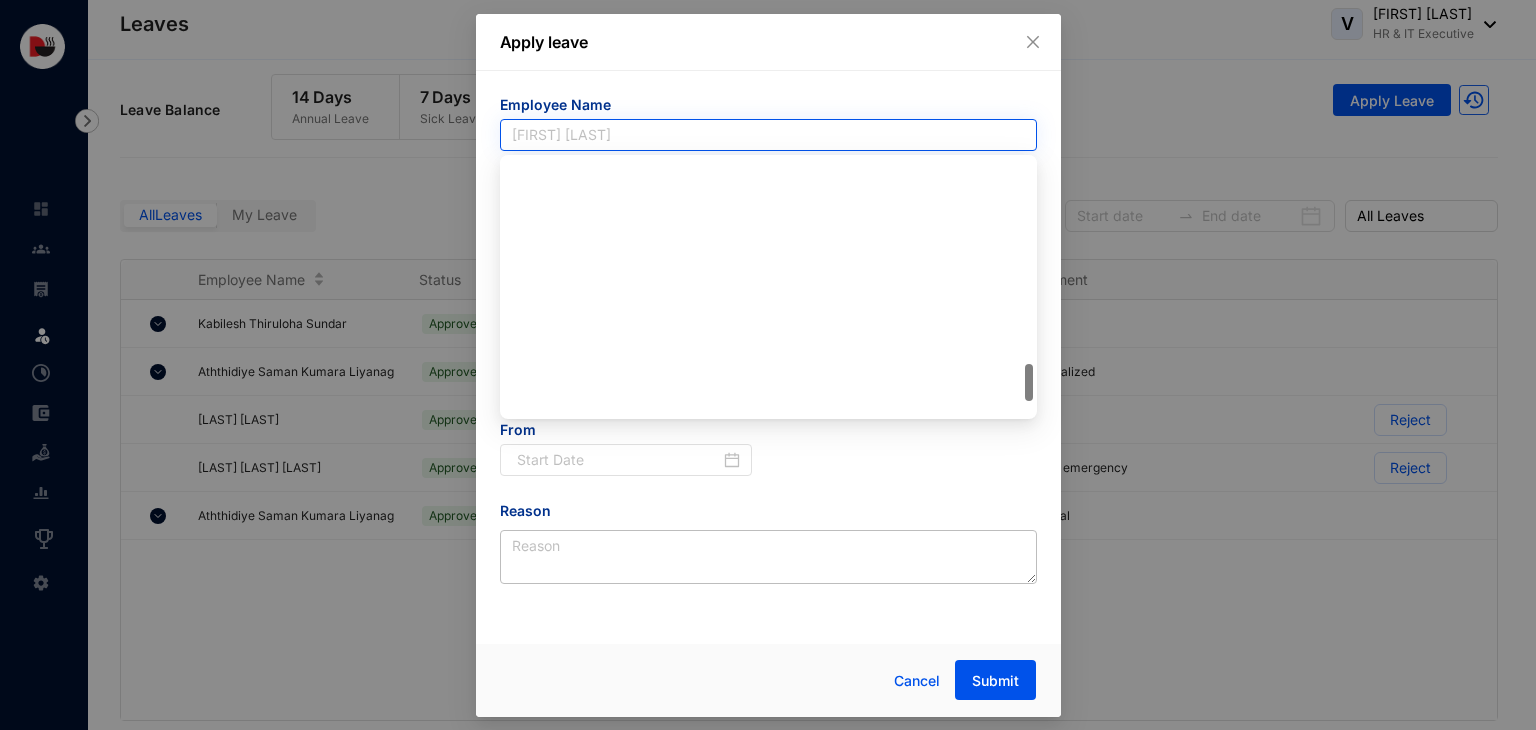 click on "[FIRST] [LAST]" at bounding box center [768, 135] 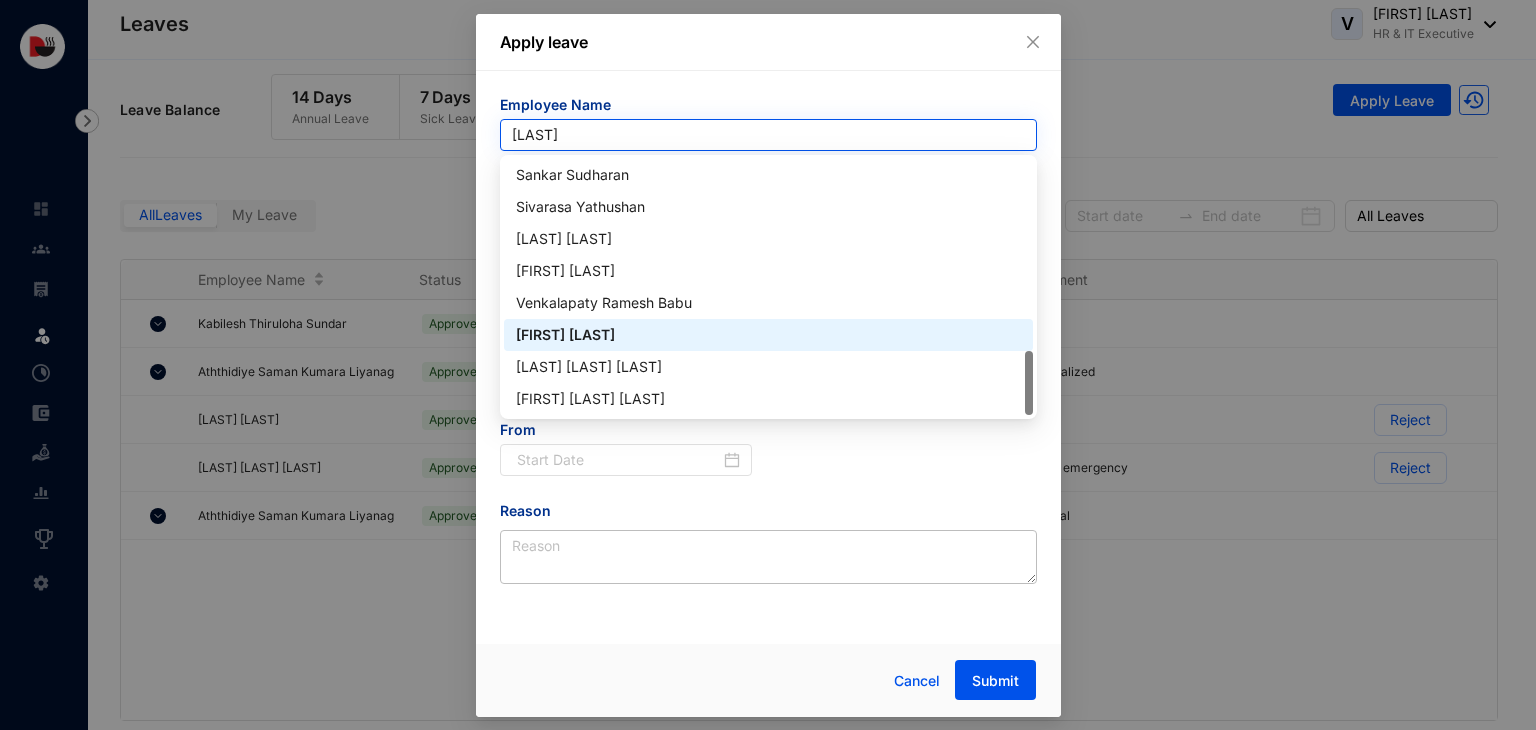 scroll, scrollTop: 0, scrollLeft: 0, axis: both 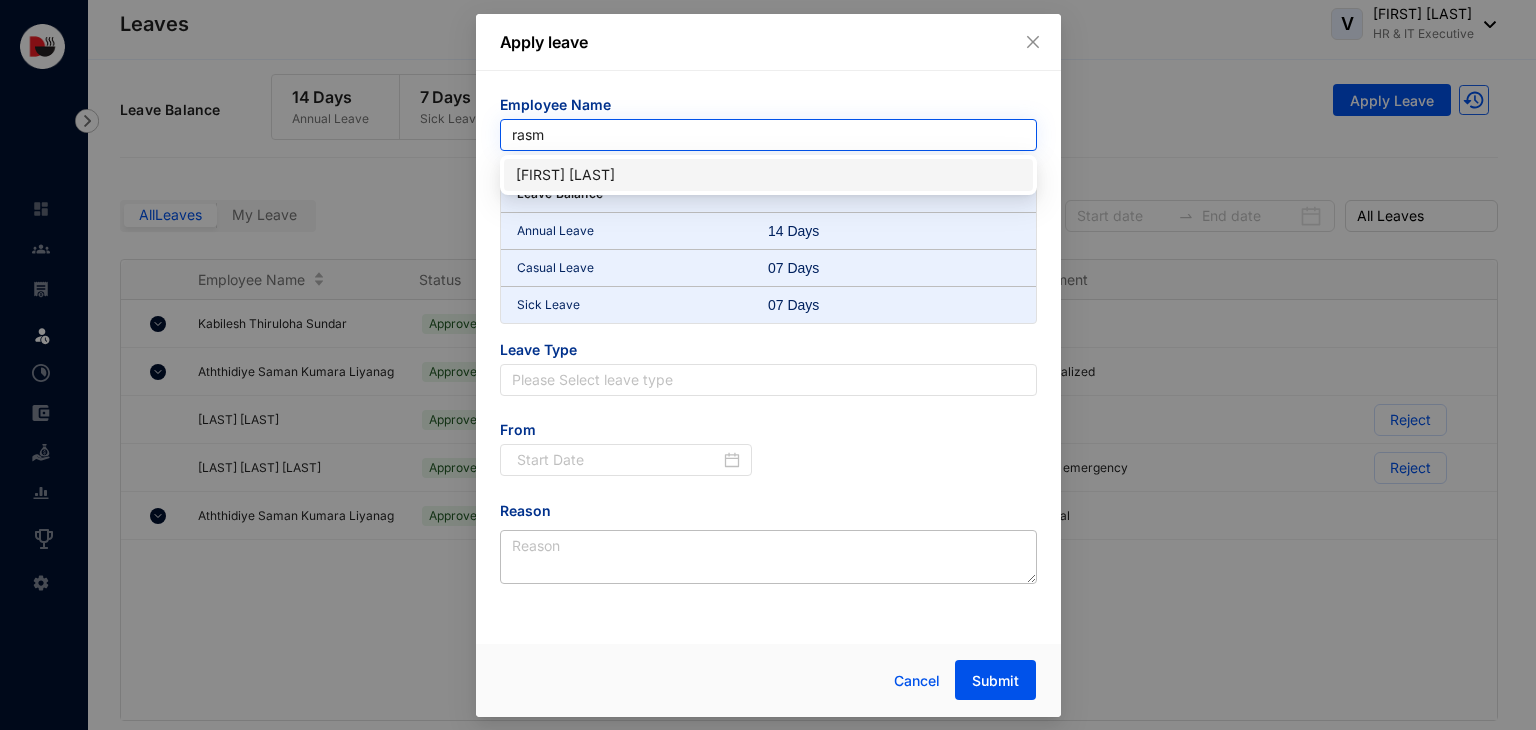 type on "rasmi" 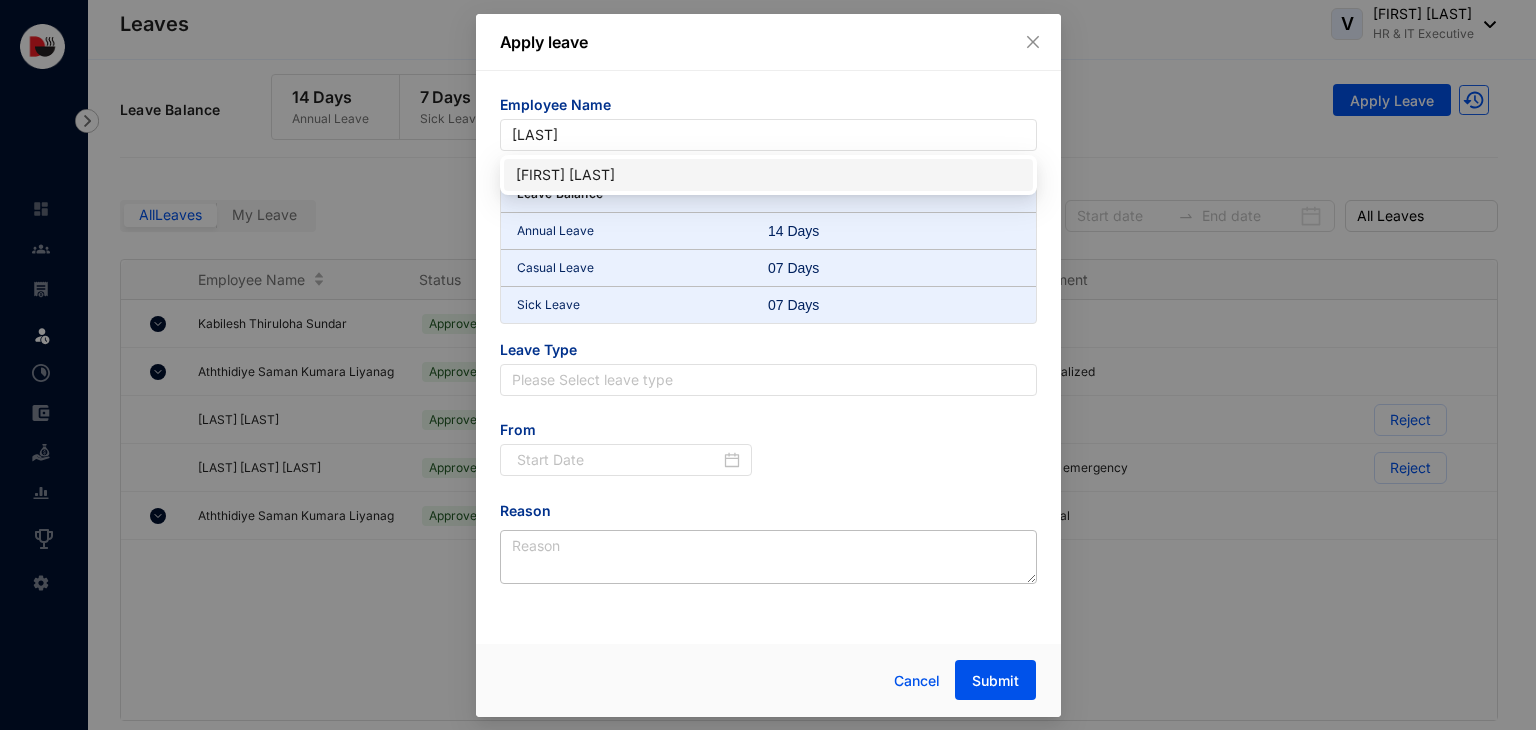 click on "[FIRST] [LAST]" at bounding box center (768, 175) 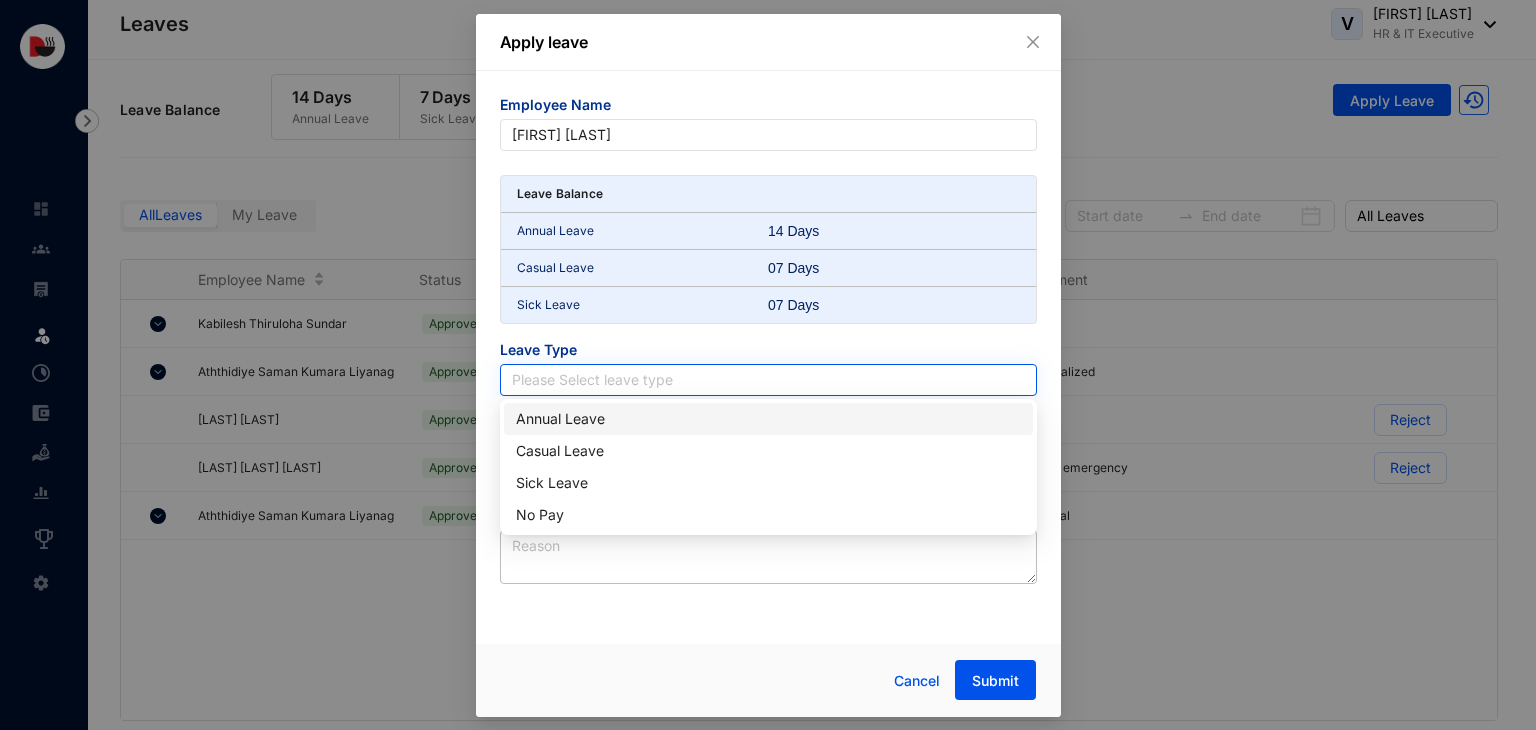 click at bounding box center [768, 380] 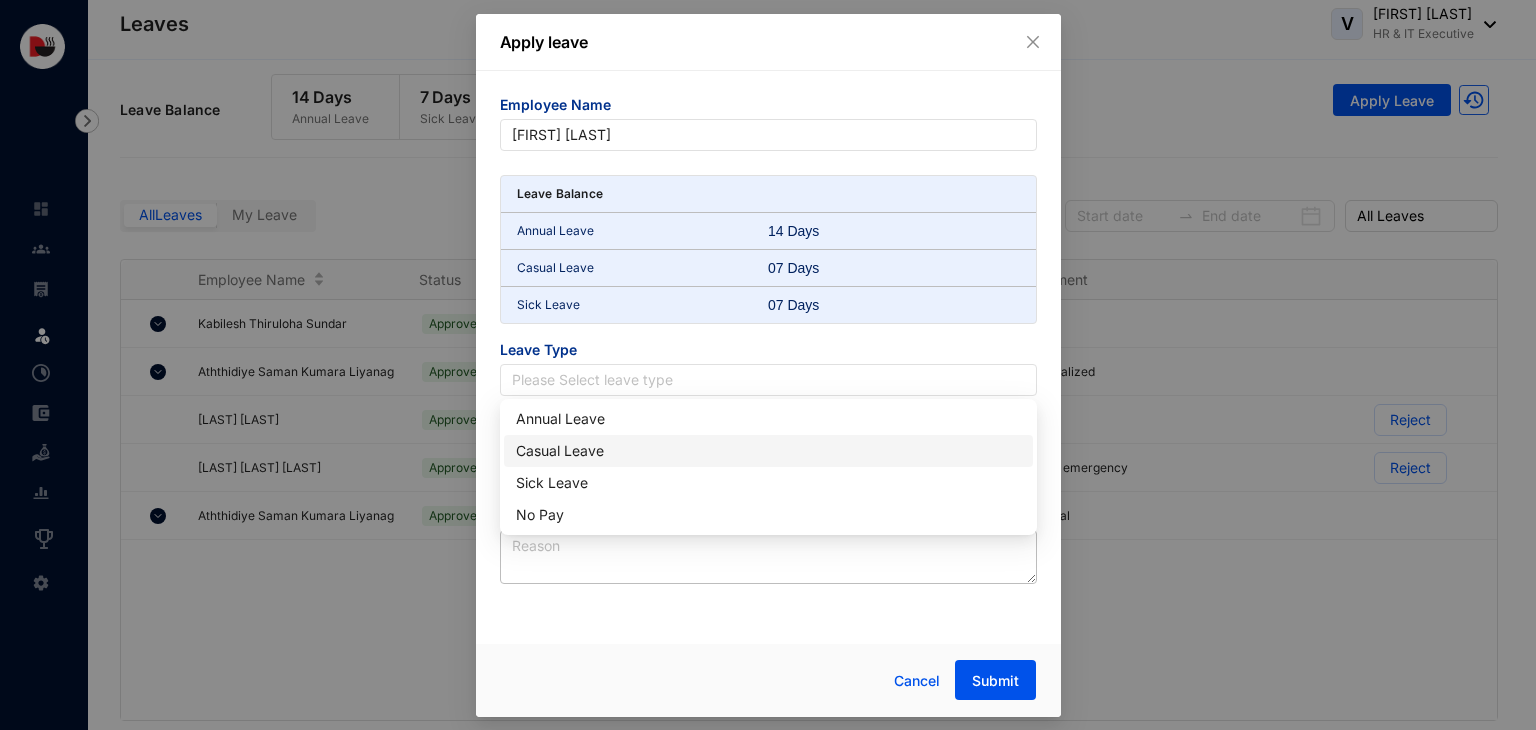 click on "Casual Leave" at bounding box center (768, 451) 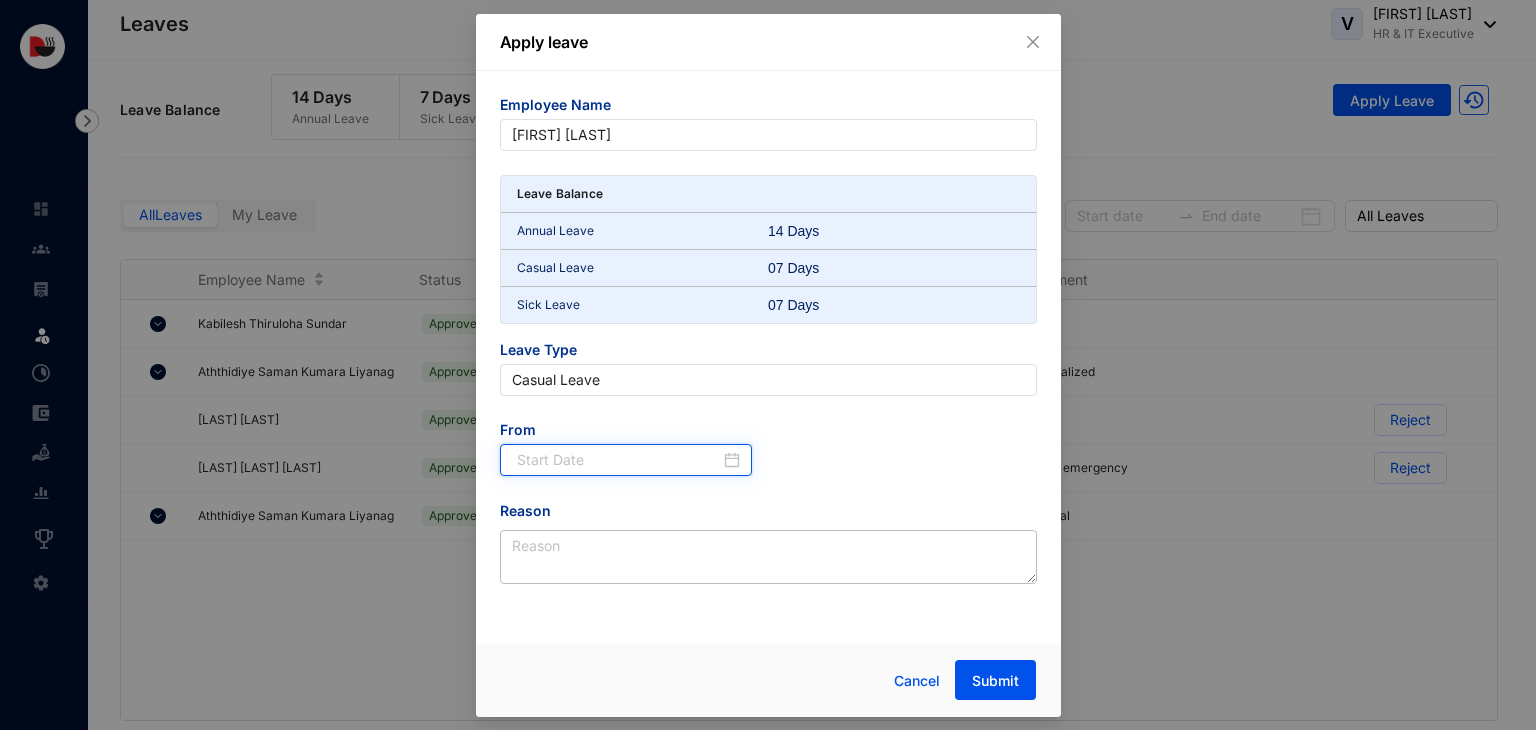 click at bounding box center [619, 460] 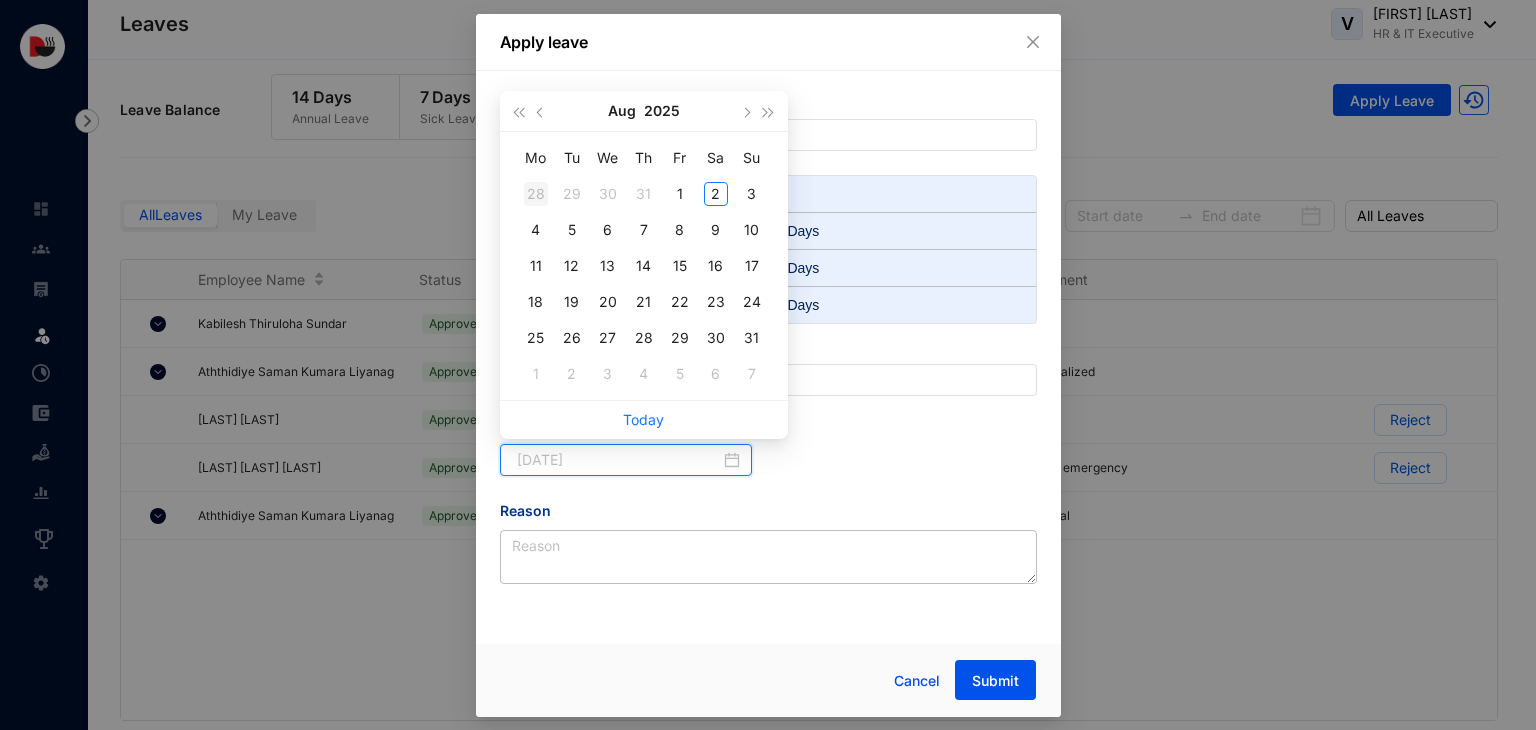 type on "2025-07-28" 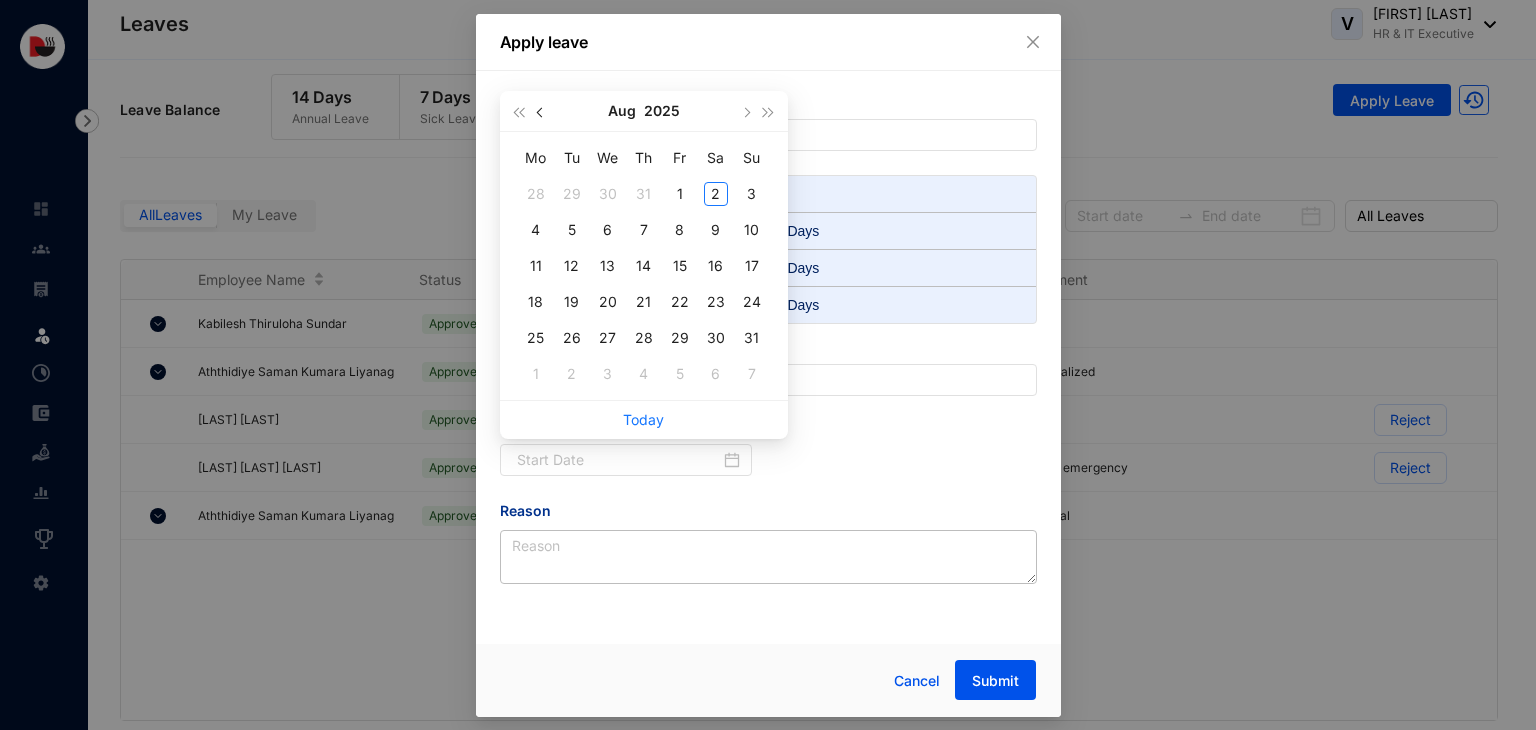 click at bounding box center (541, 112) 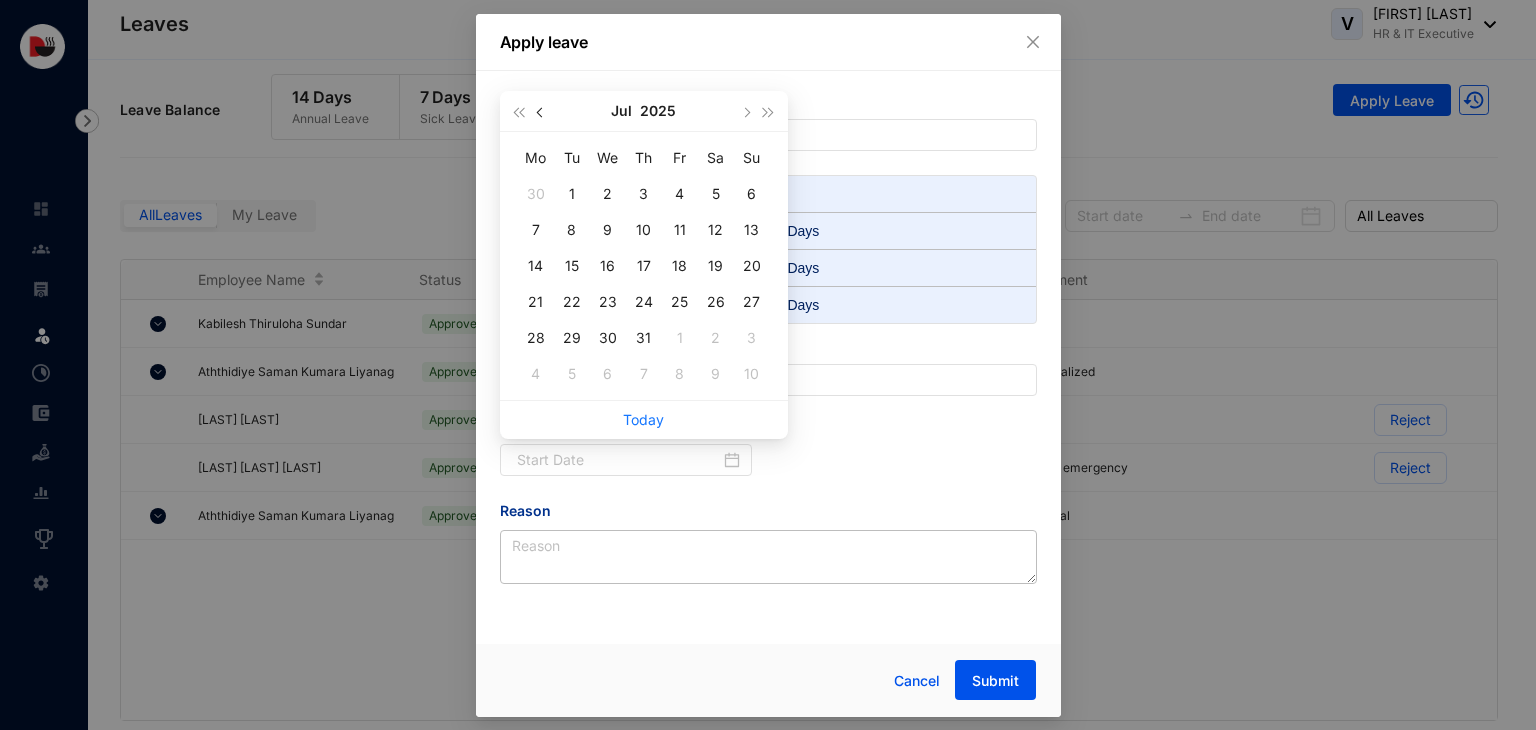 click at bounding box center (541, 112) 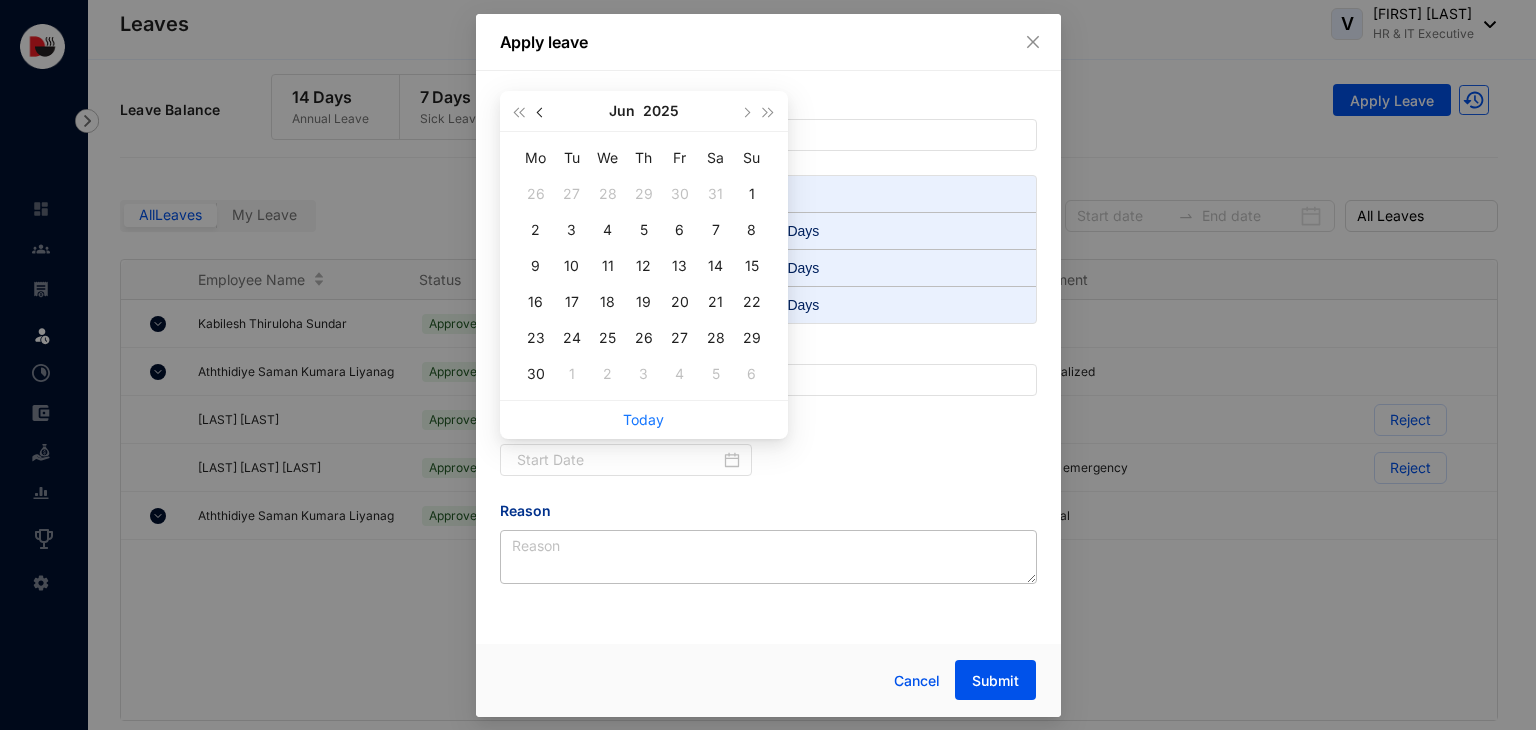 click at bounding box center (541, 112) 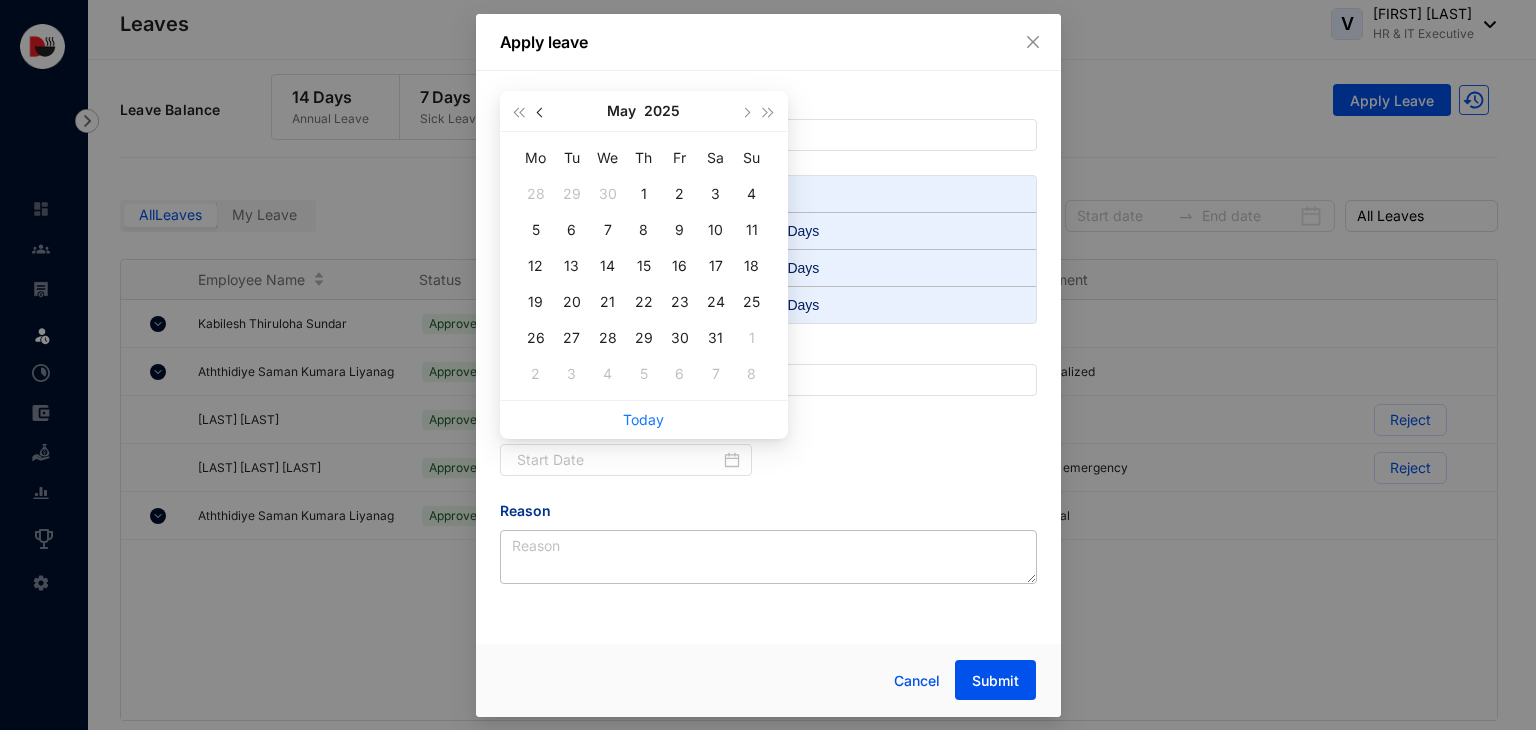 click at bounding box center (541, 112) 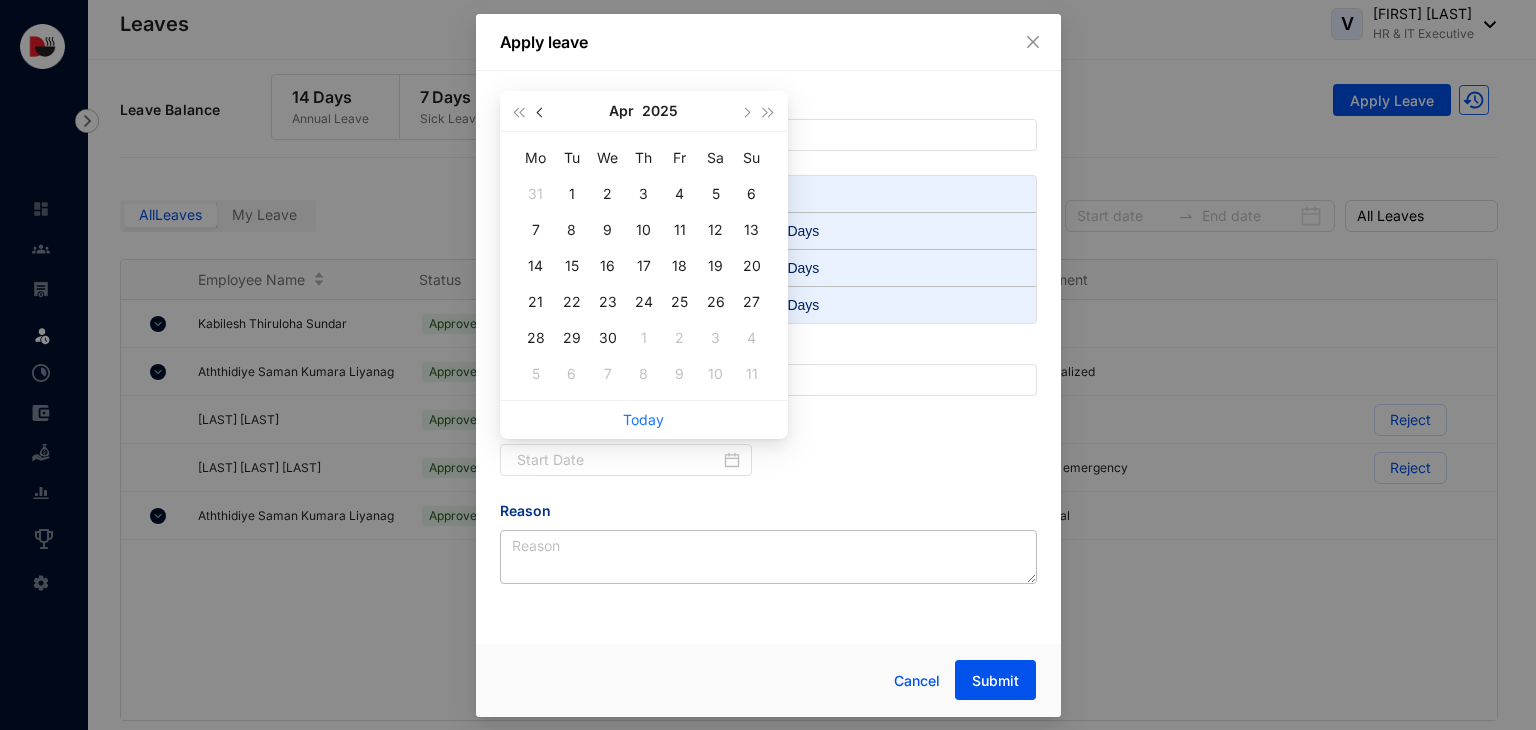 click at bounding box center [541, 112] 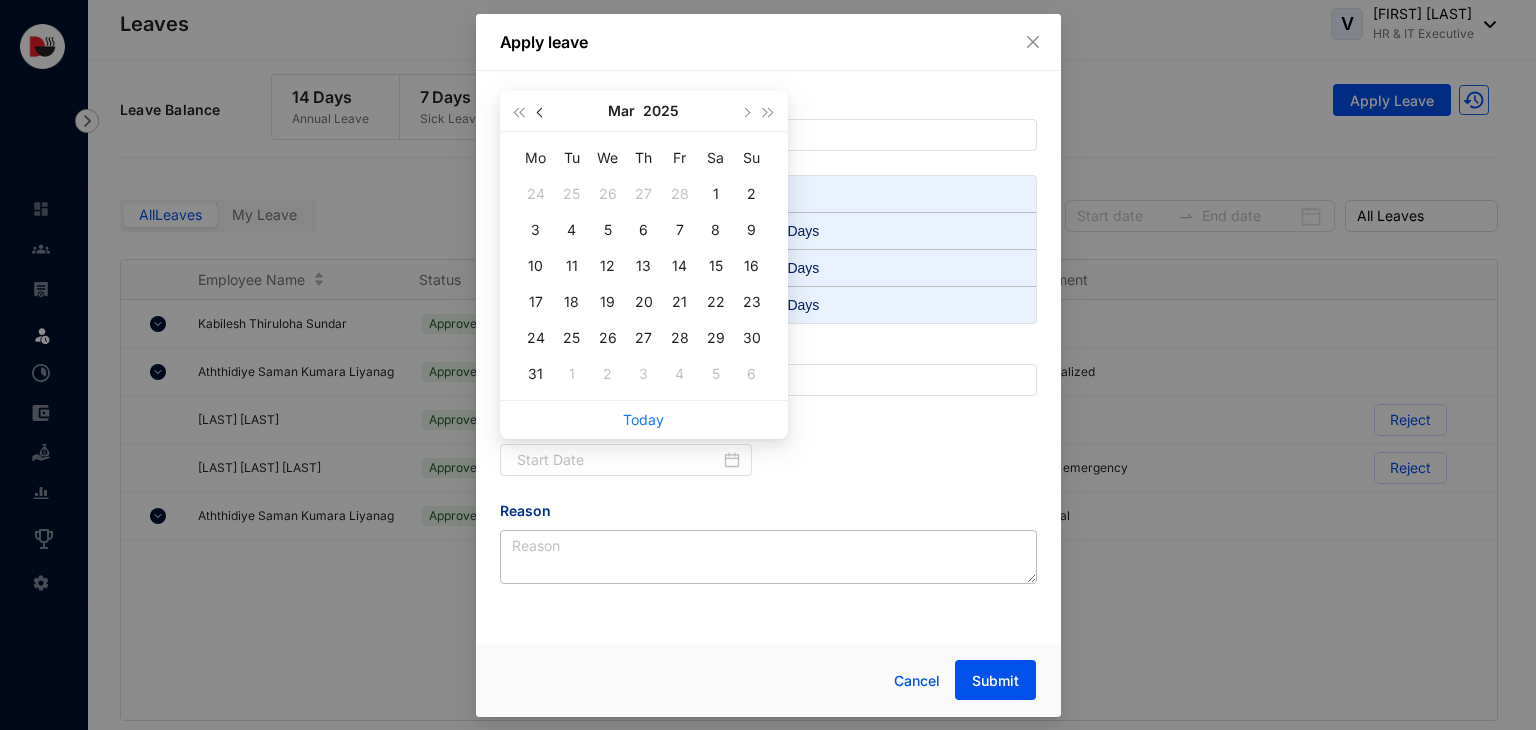 click at bounding box center [541, 112] 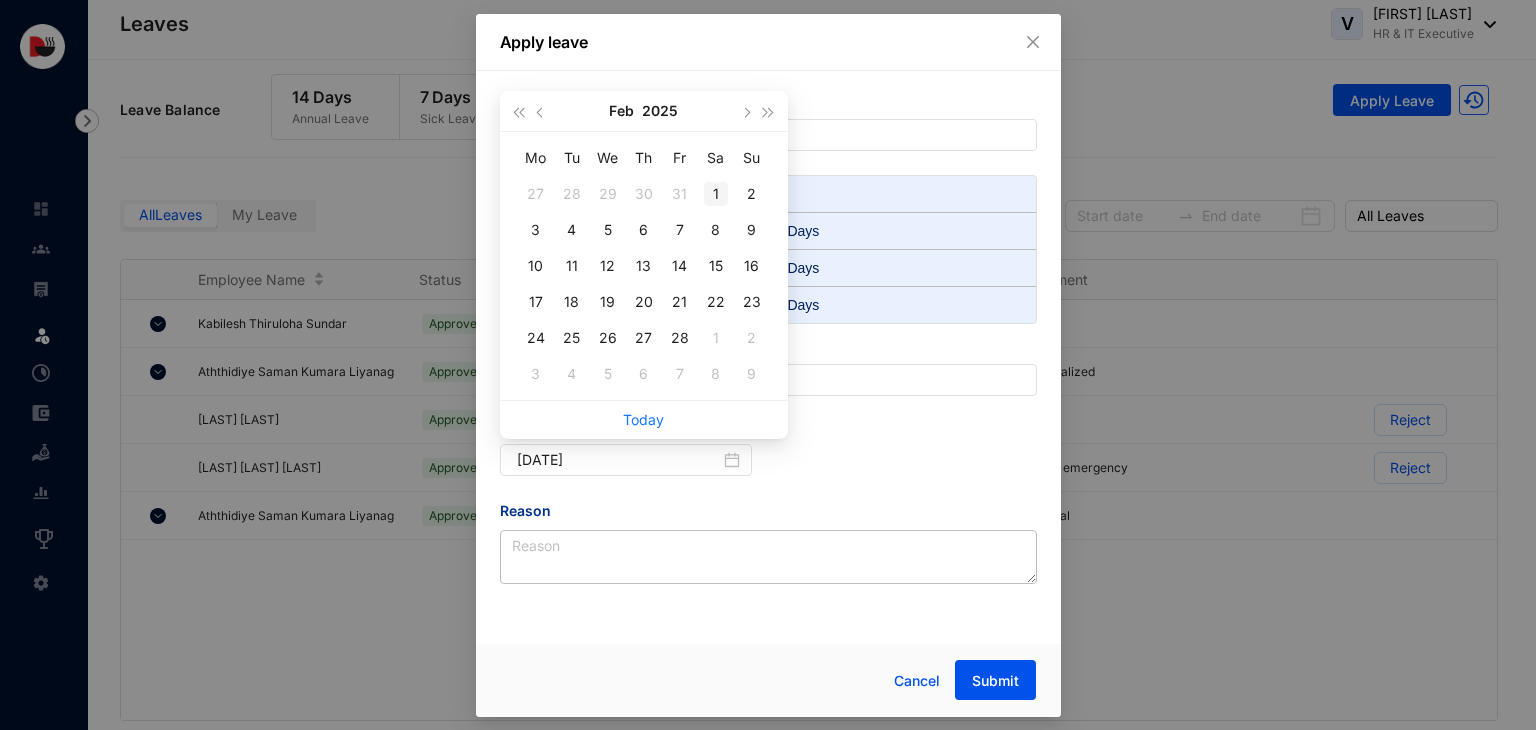 type on "2025-02-01" 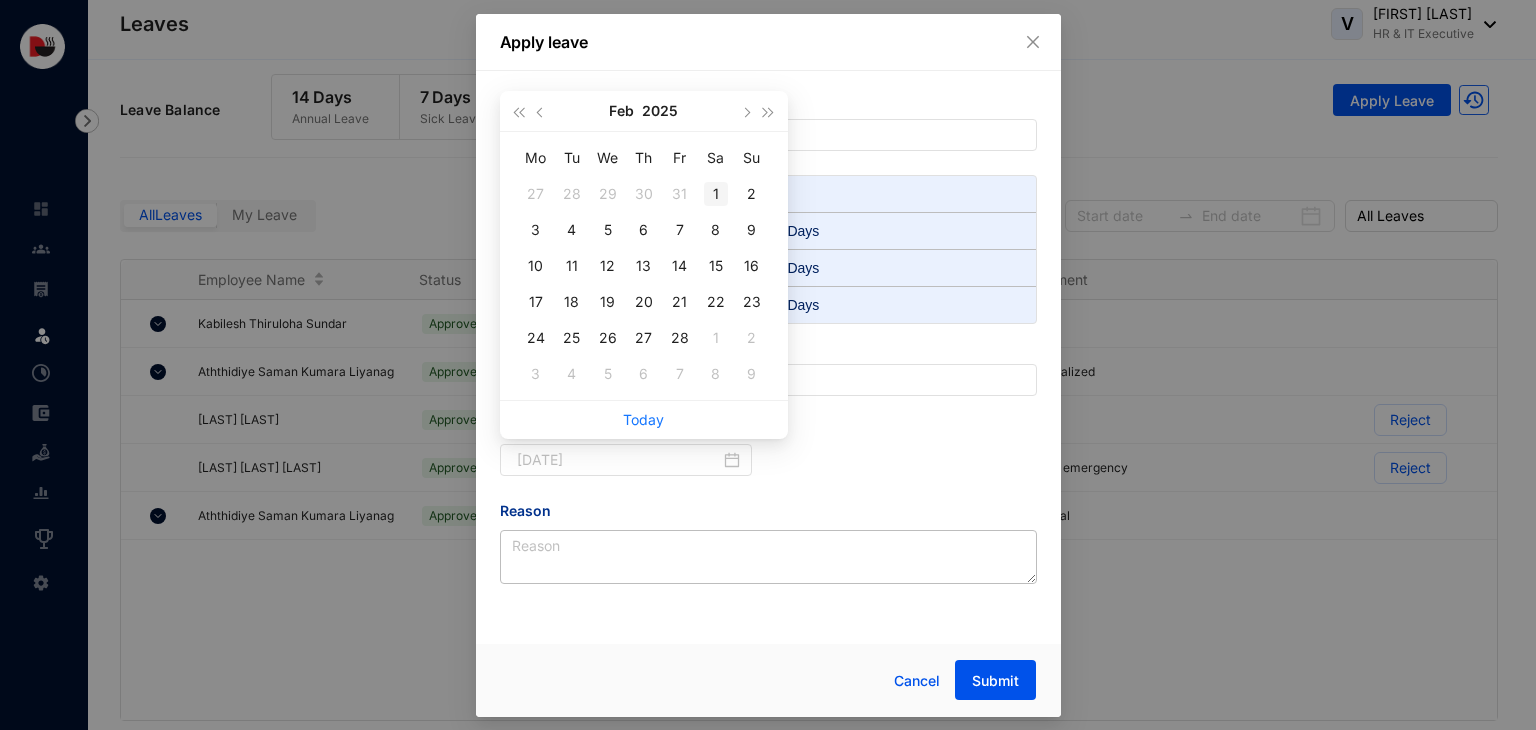 click on "1" at bounding box center (716, 194) 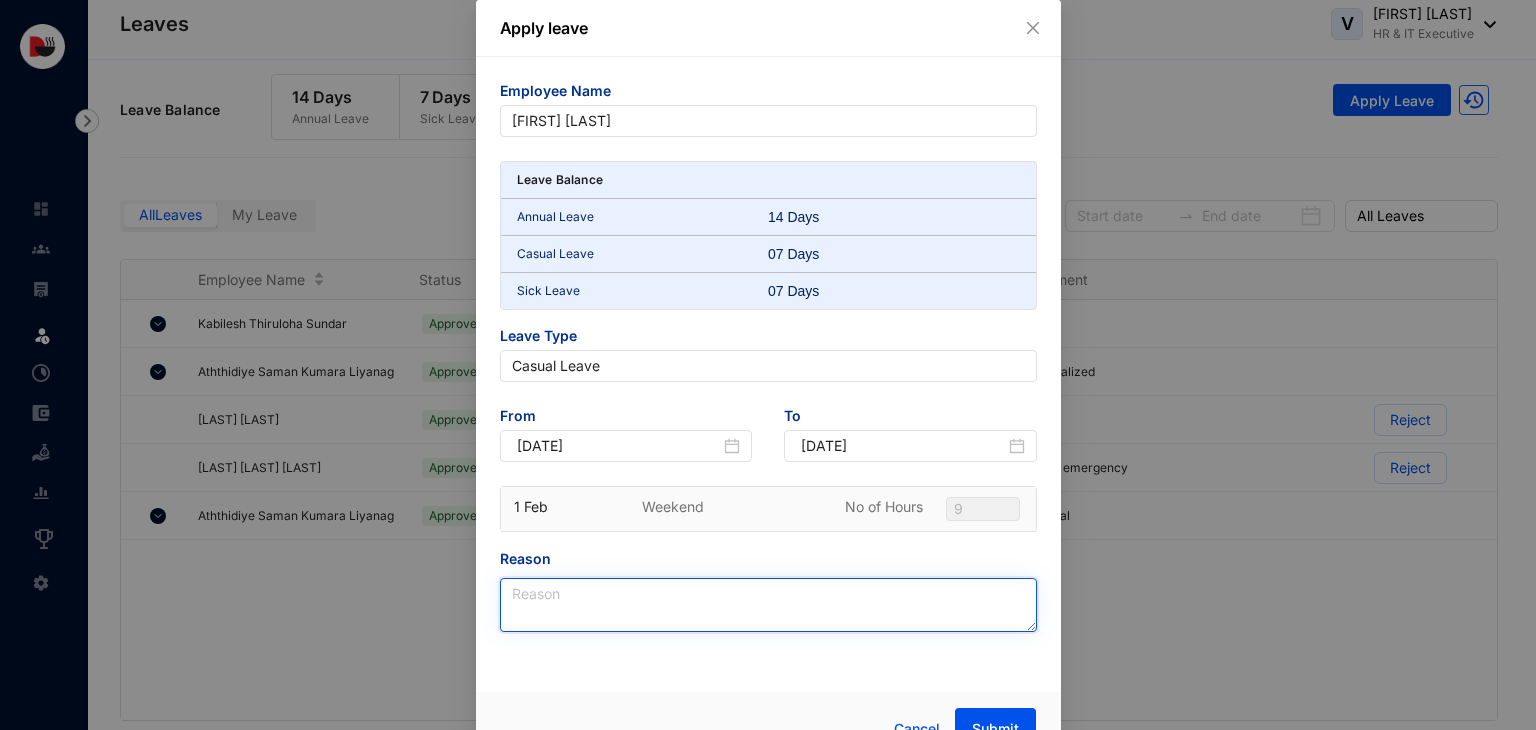 click on "Reason" at bounding box center (768, 605) 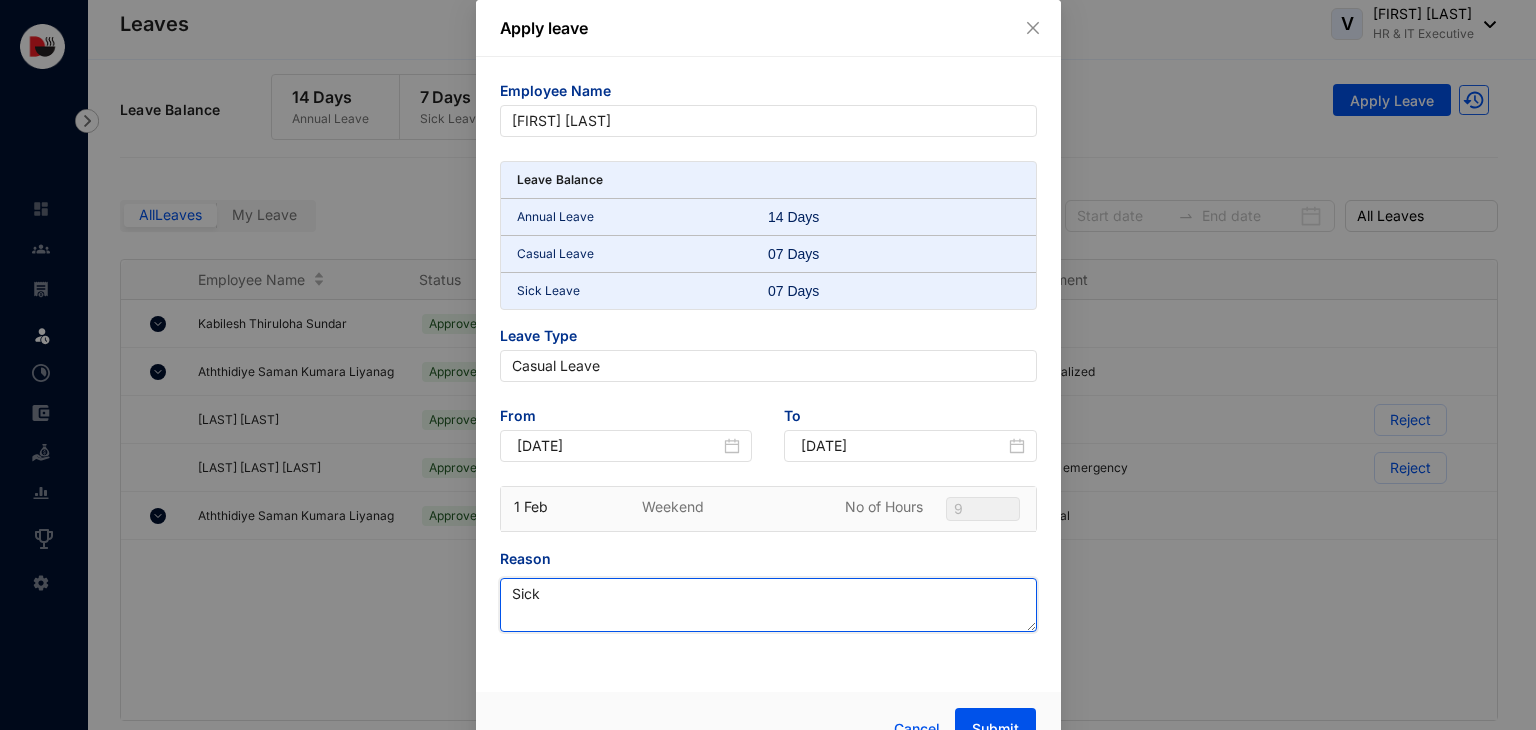 scroll, scrollTop: 34, scrollLeft: 0, axis: vertical 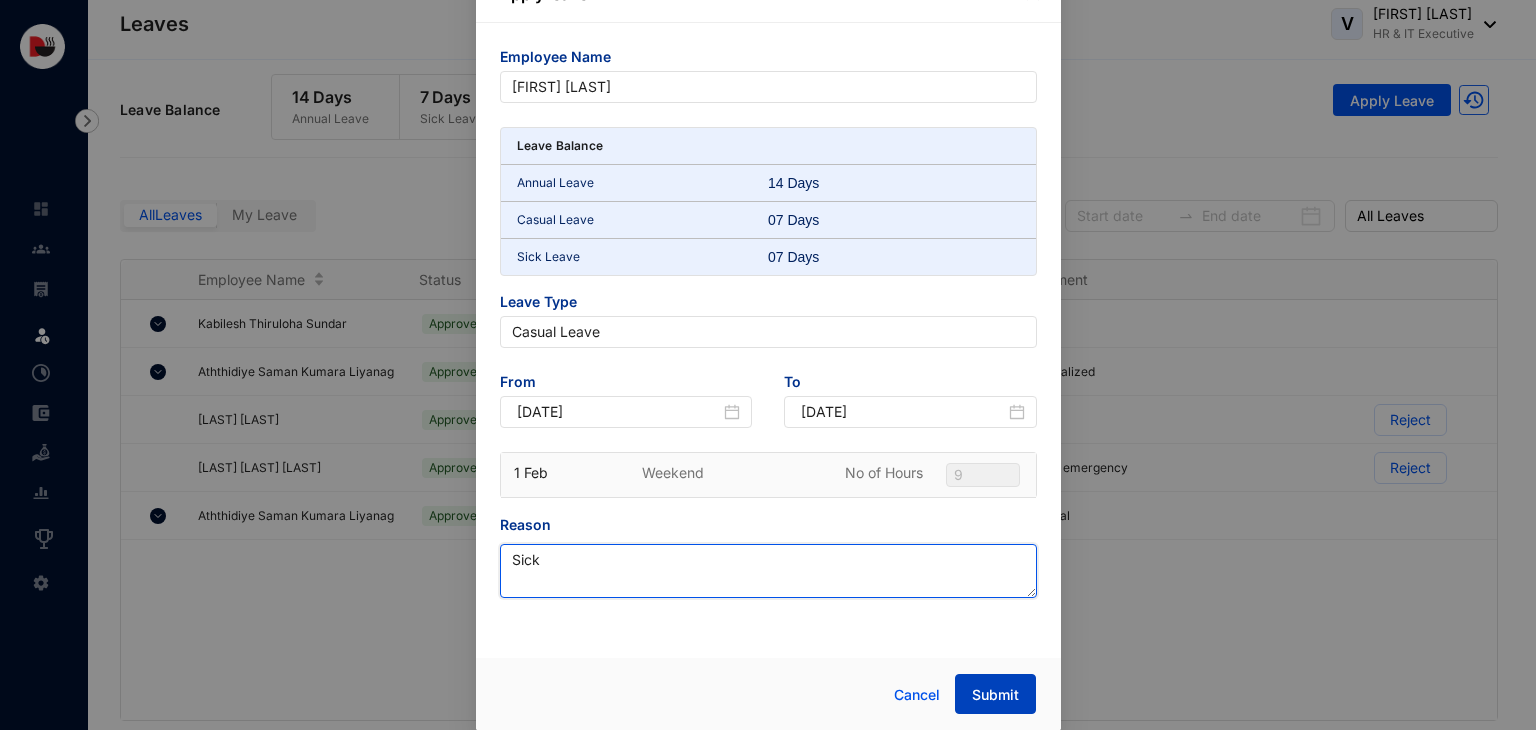 type on "Sick" 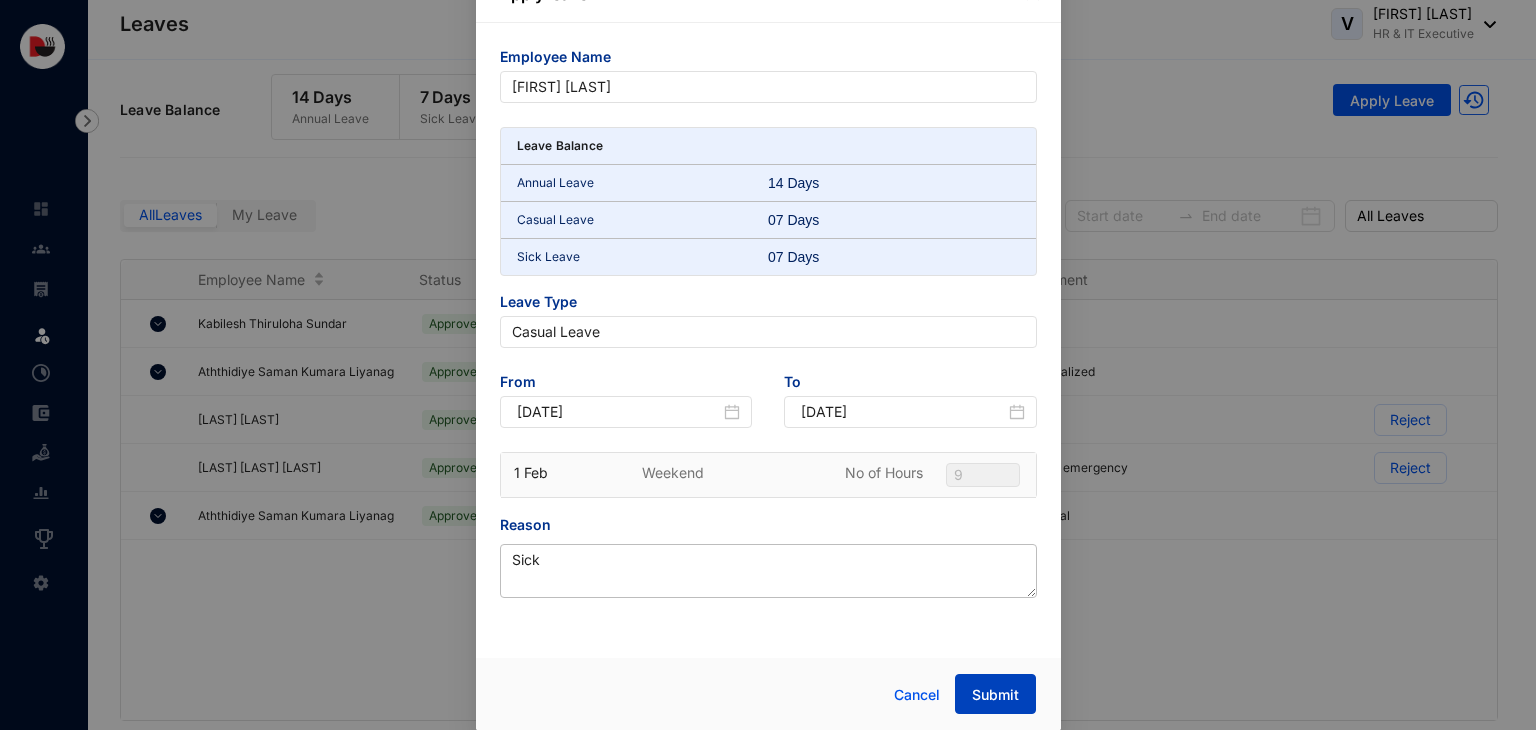 click on "Submit" at bounding box center (995, 695) 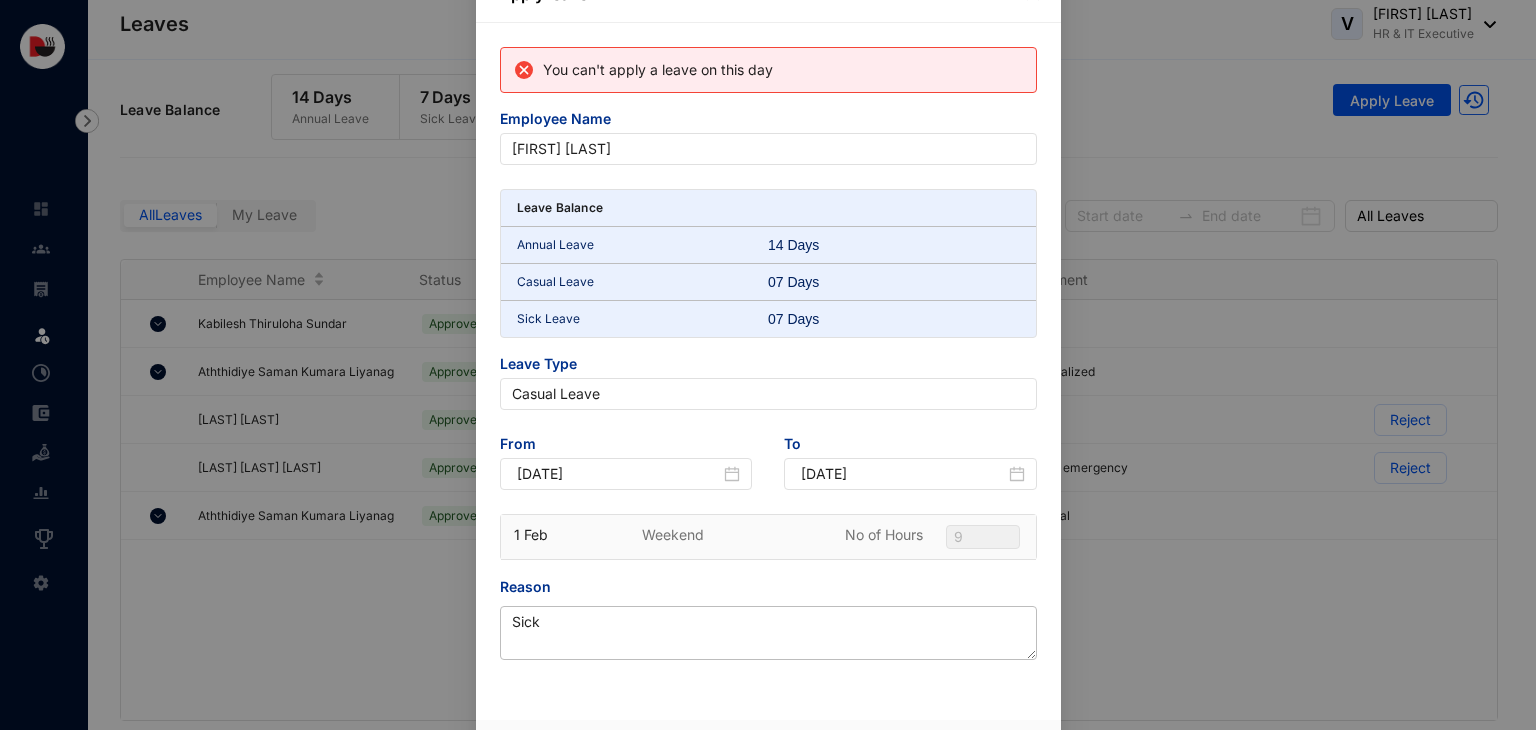 scroll, scrollTop: 96, scrollLeft: 0, axis: vertical 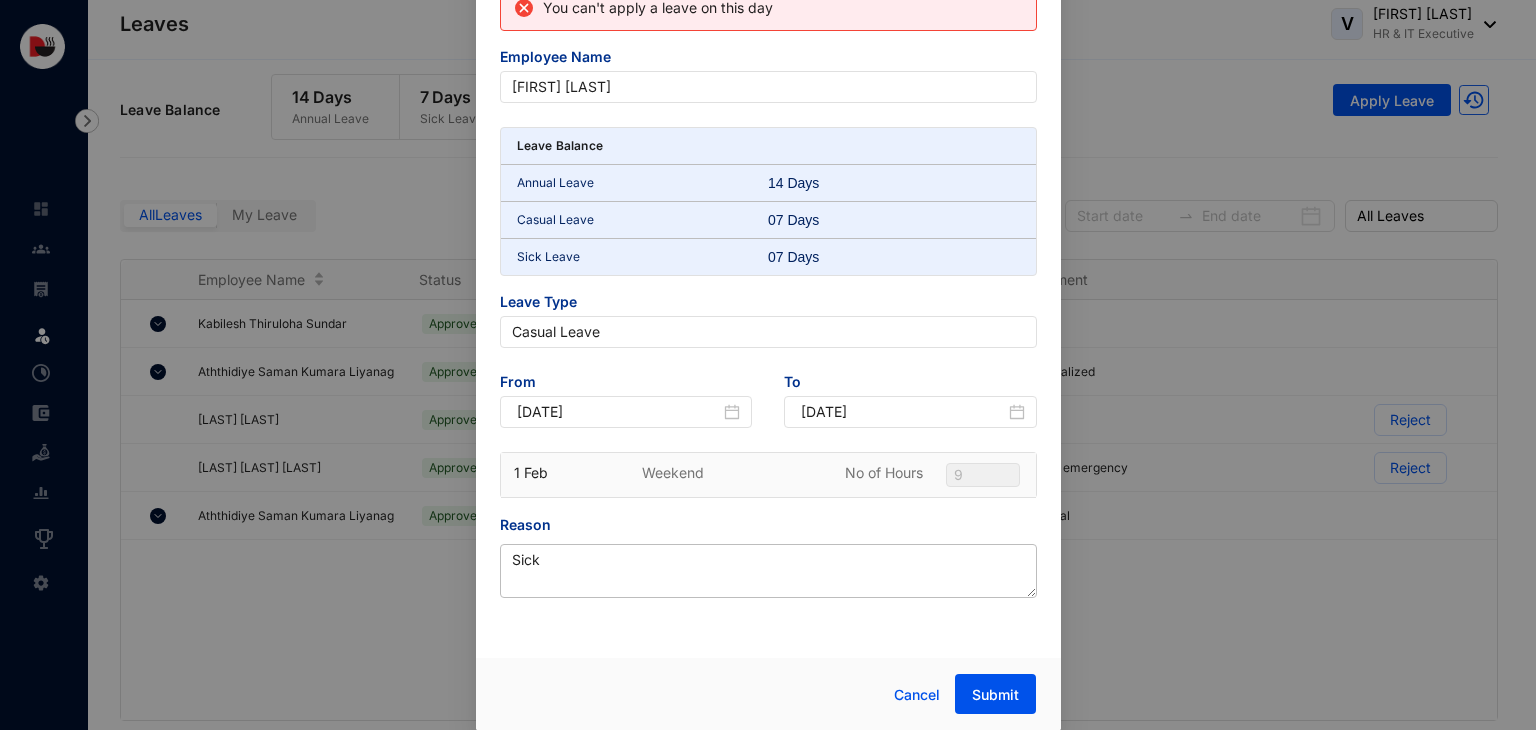 click on "Weekend" at bounding box center (723, 473) 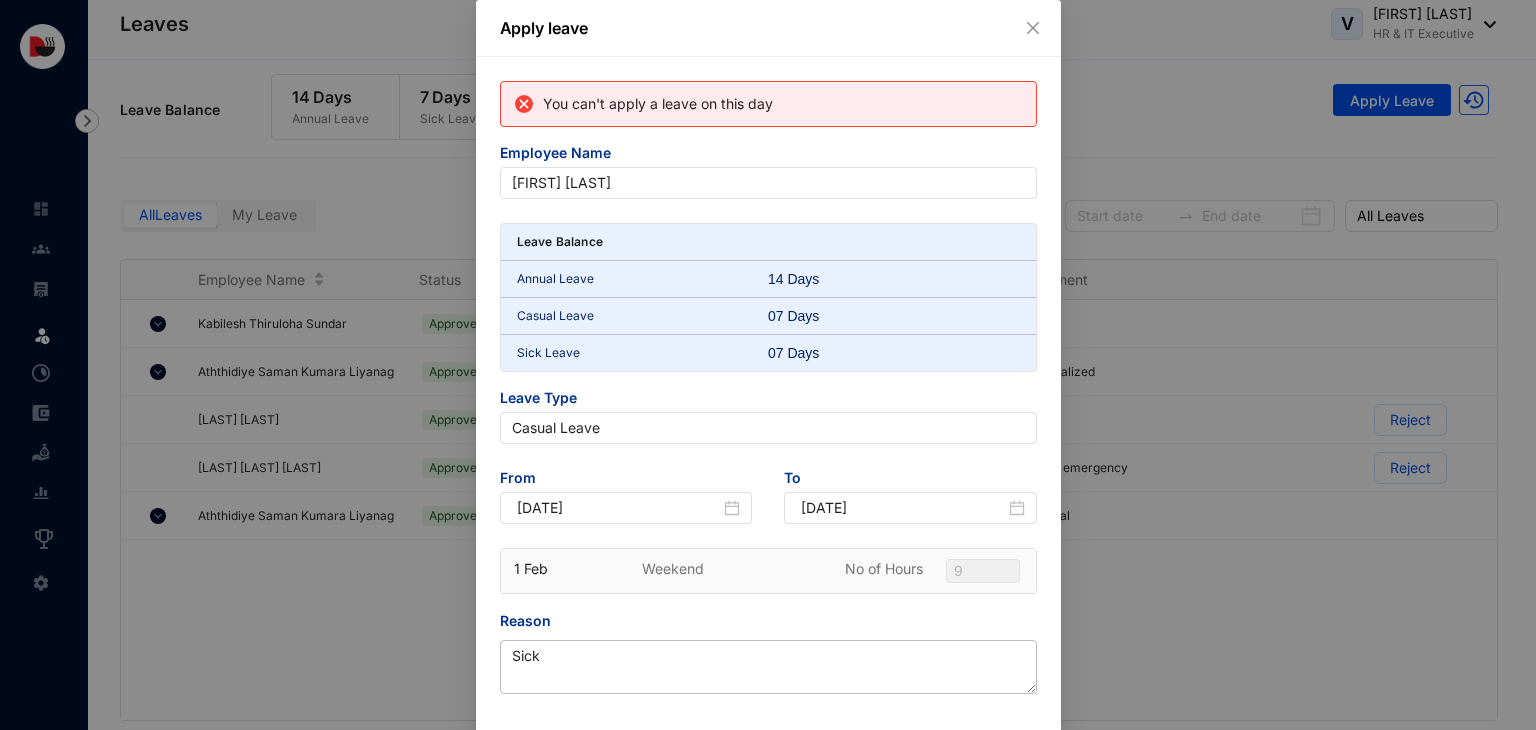 scroll, scrollTop: 0, scrollLeft: 0, axis: both 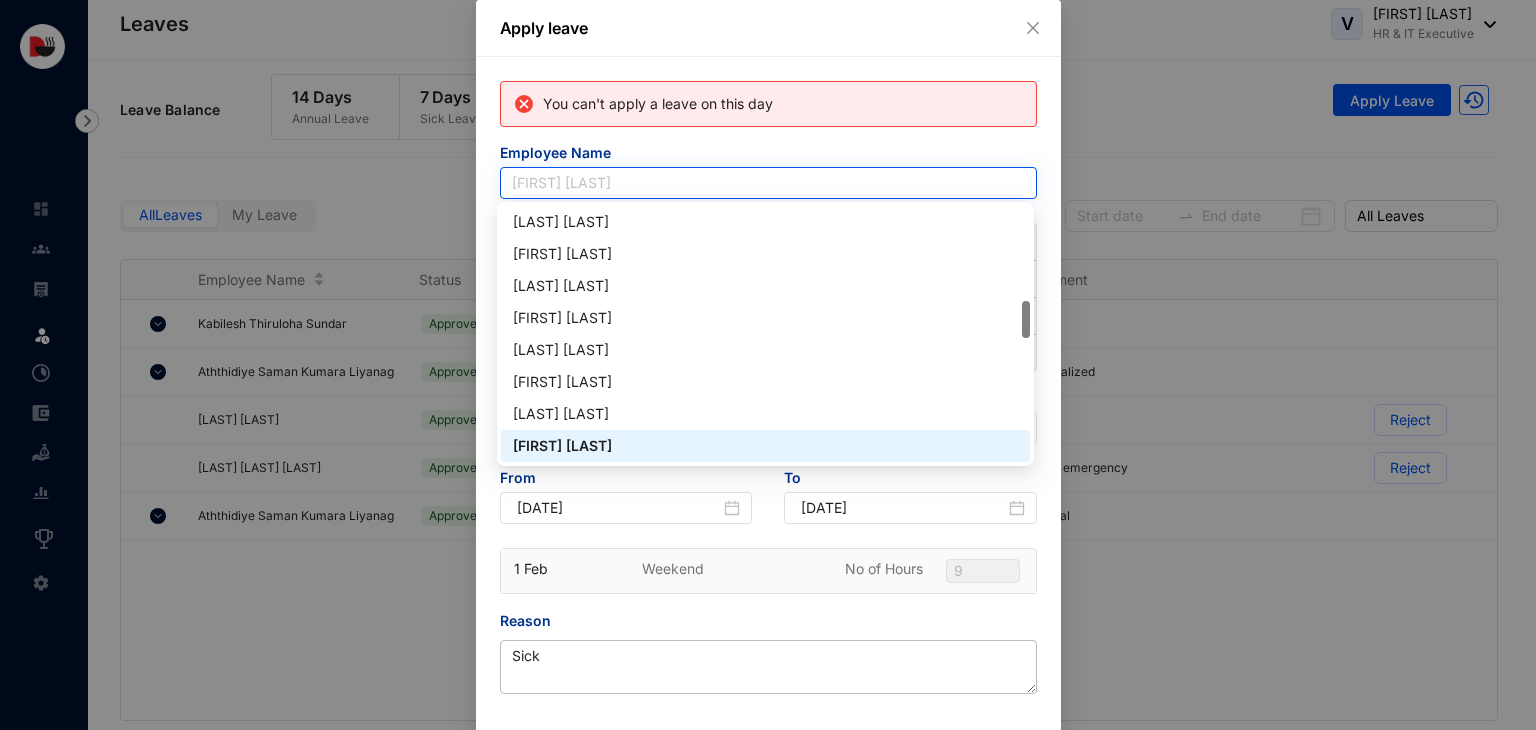click on "[FIRST] [LAST]" at bounding box center [768, 183] 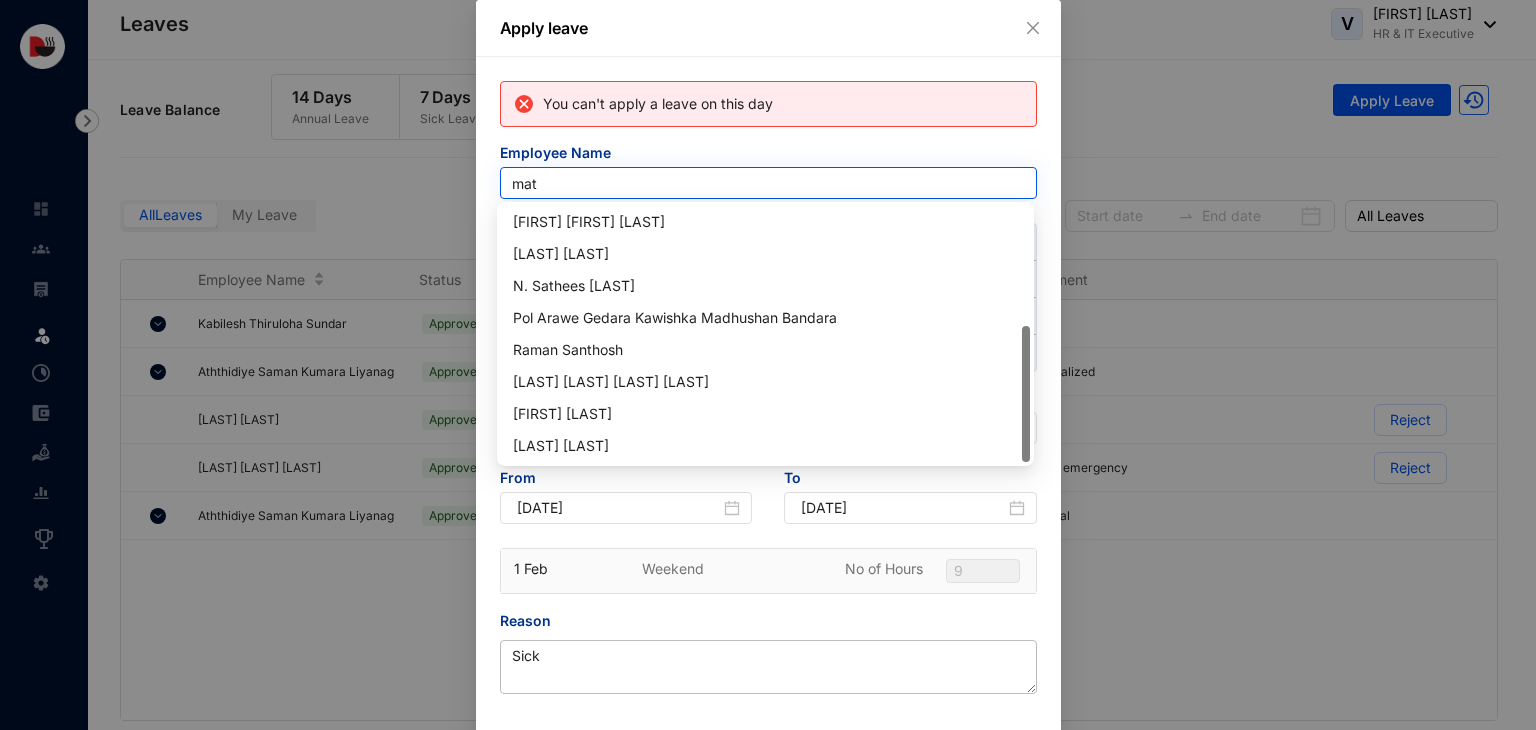 scroll, scrollTop: 0, scrollLeft: 0, axis: both 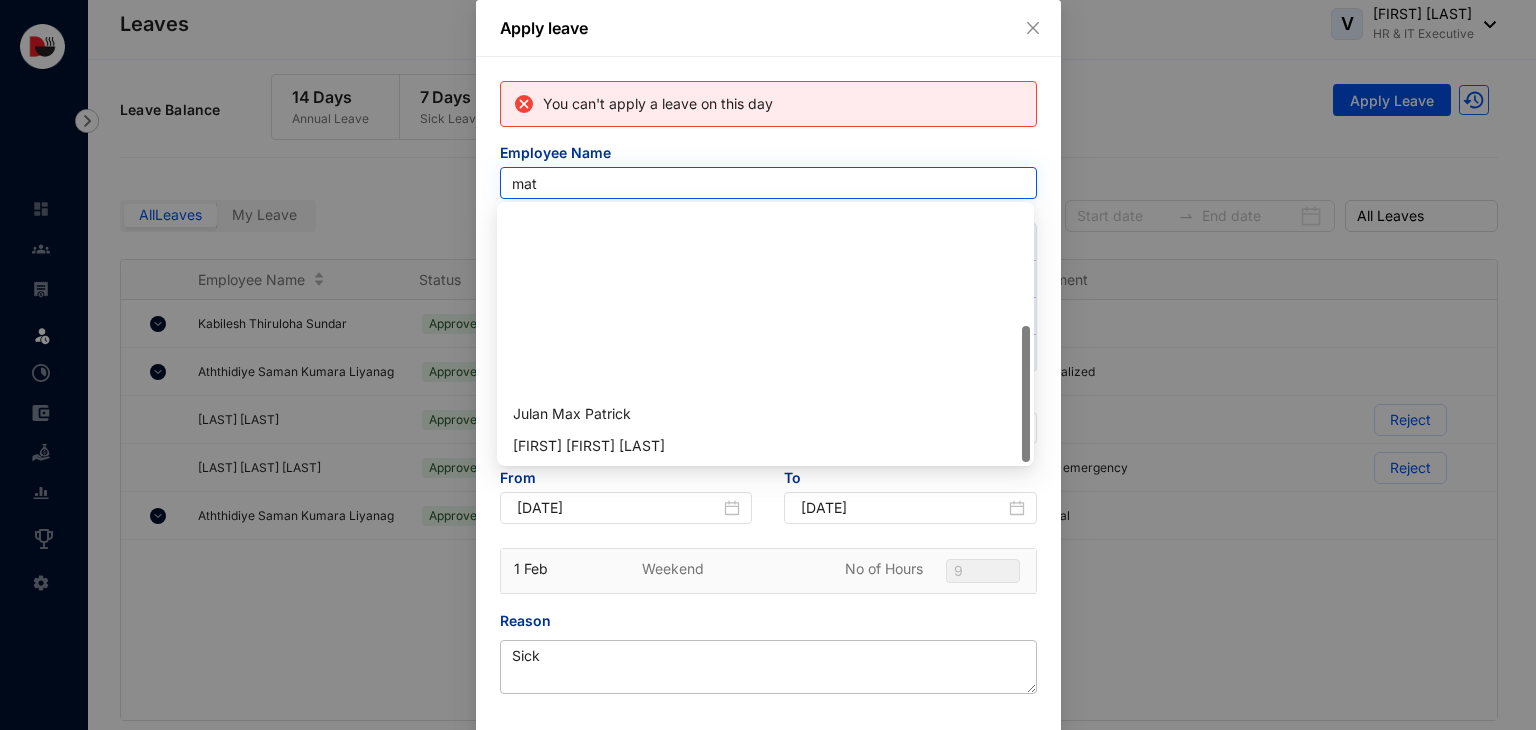 type on "math" 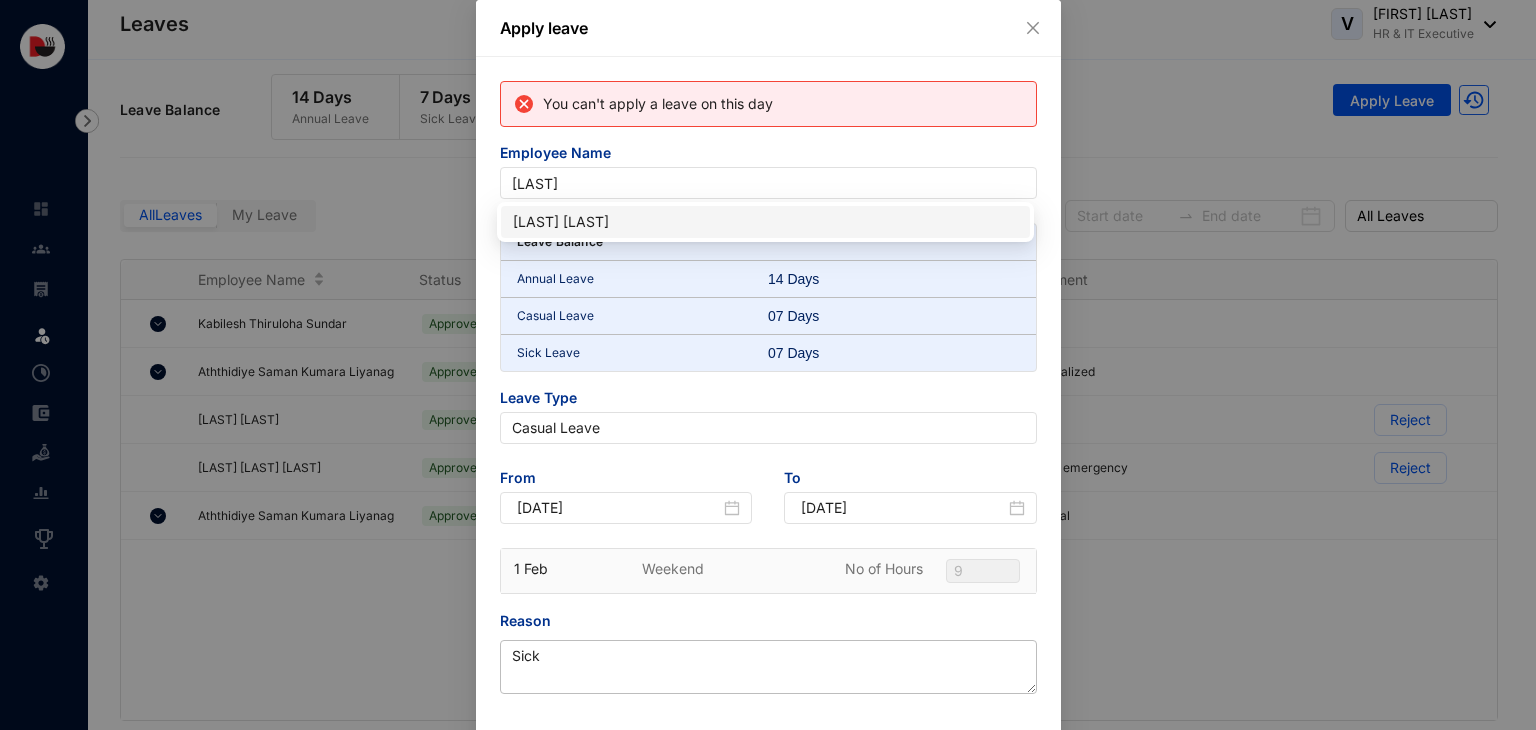 click on "[FIRST] [LAST]" at bounding box center [765, 222] 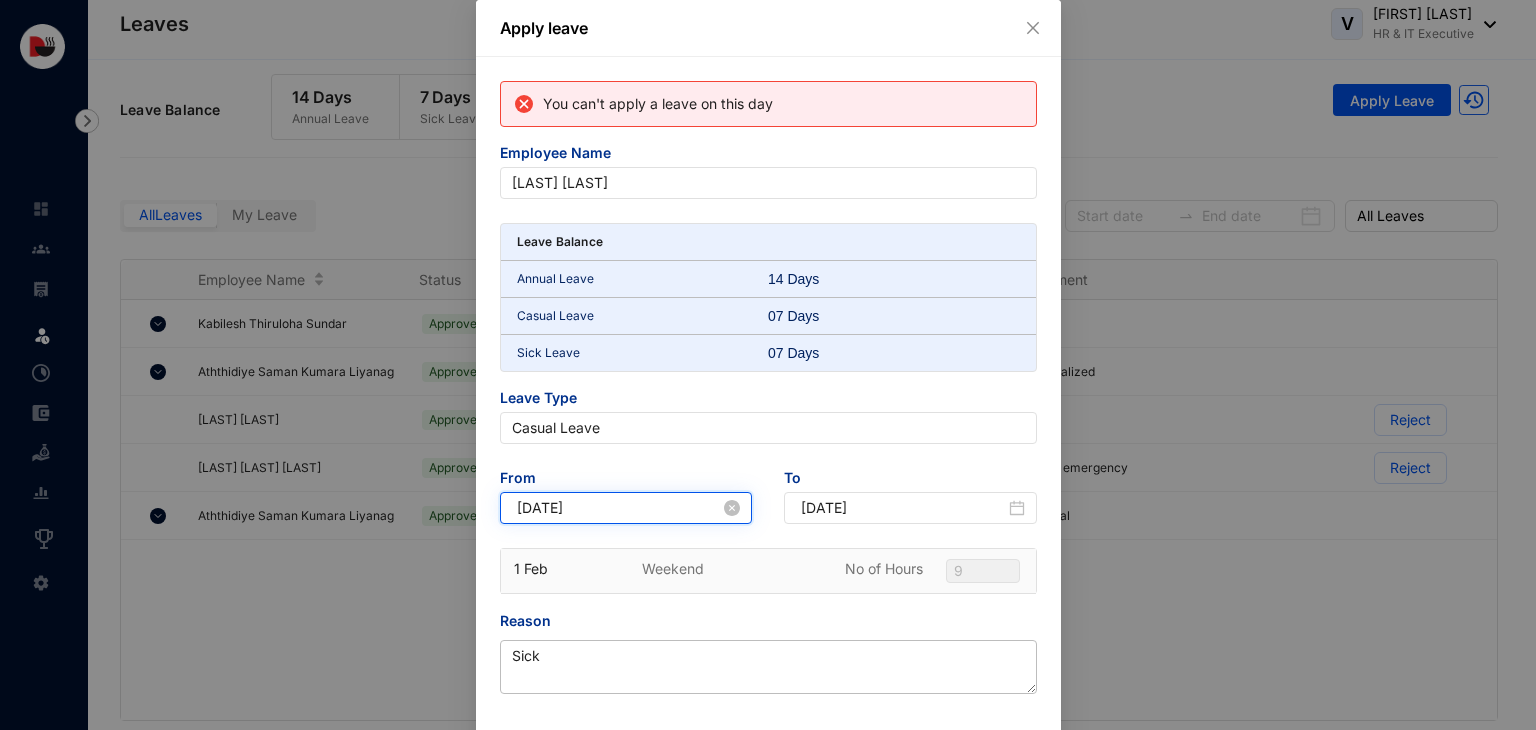 click on "2025-02-01" at bounding box center [619, 508] 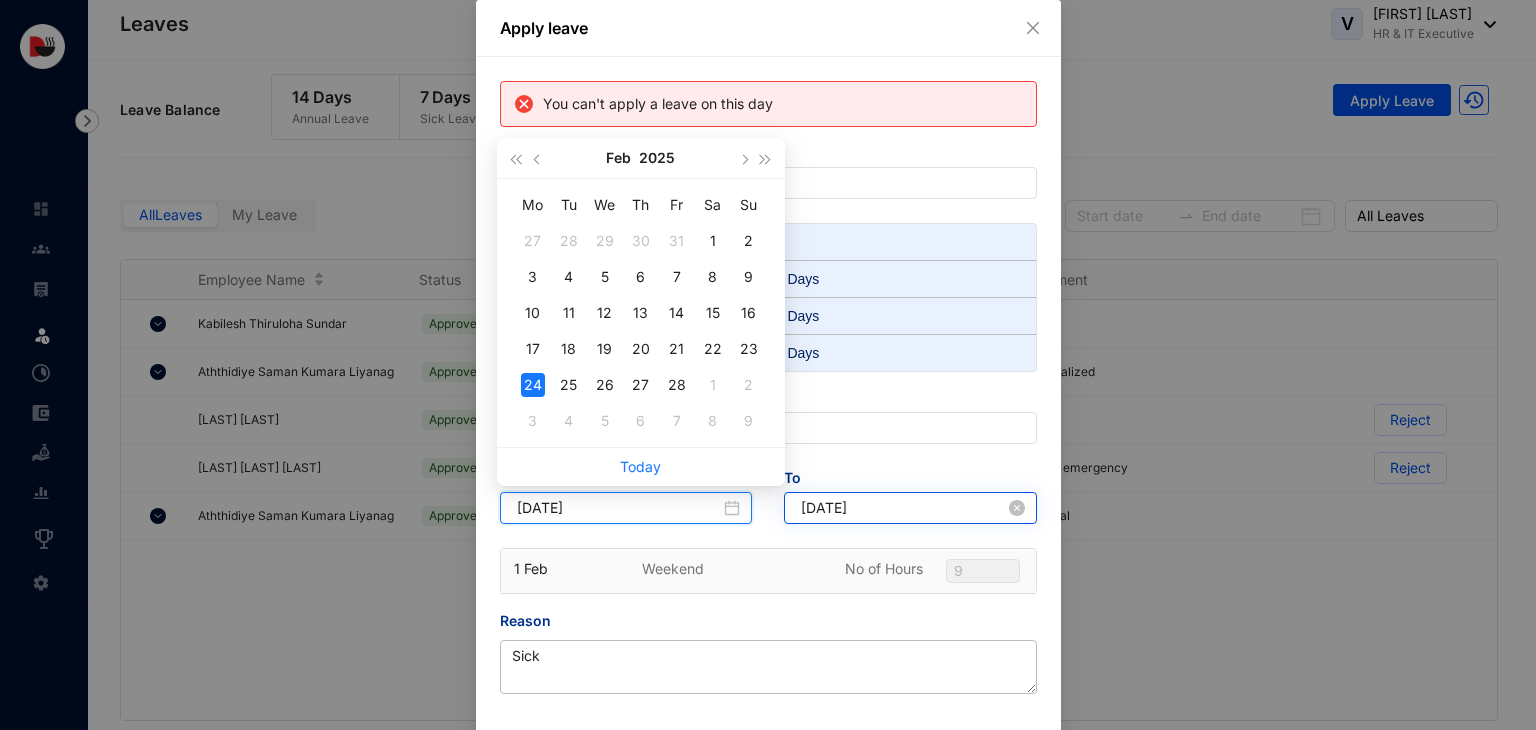 type on "2025-02-24" 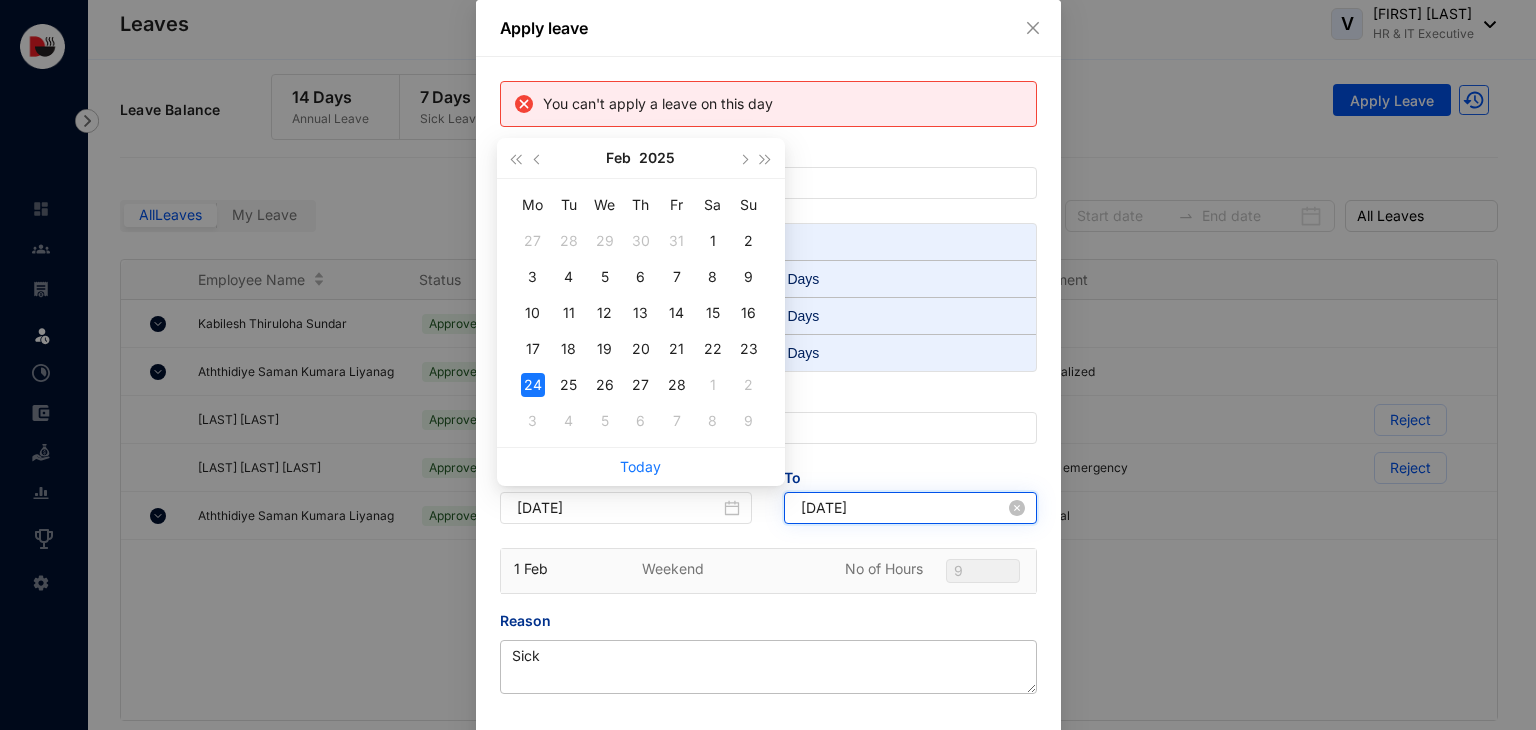 type on "2025-02-24" 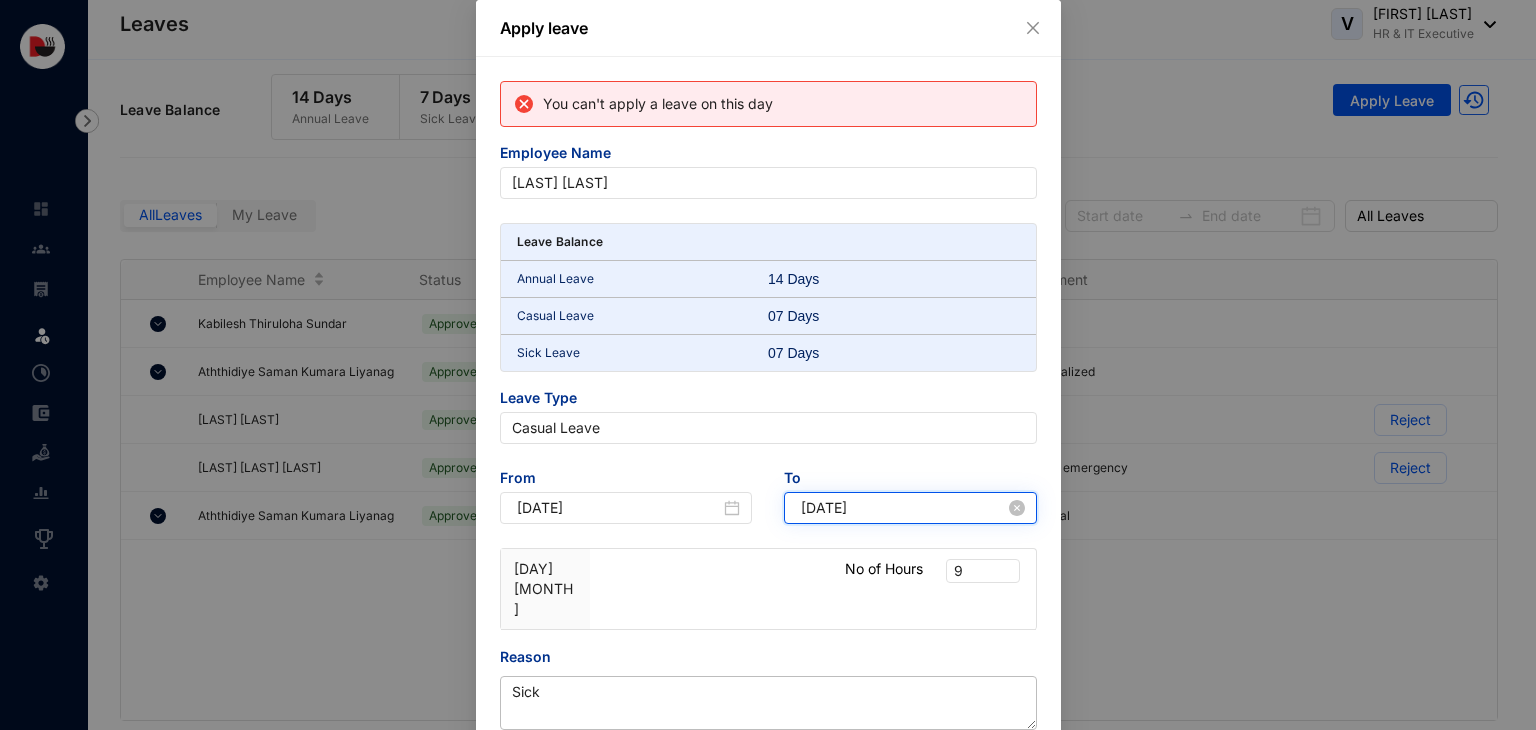 click on "2025-02-24" at bounding box center (903, 508) 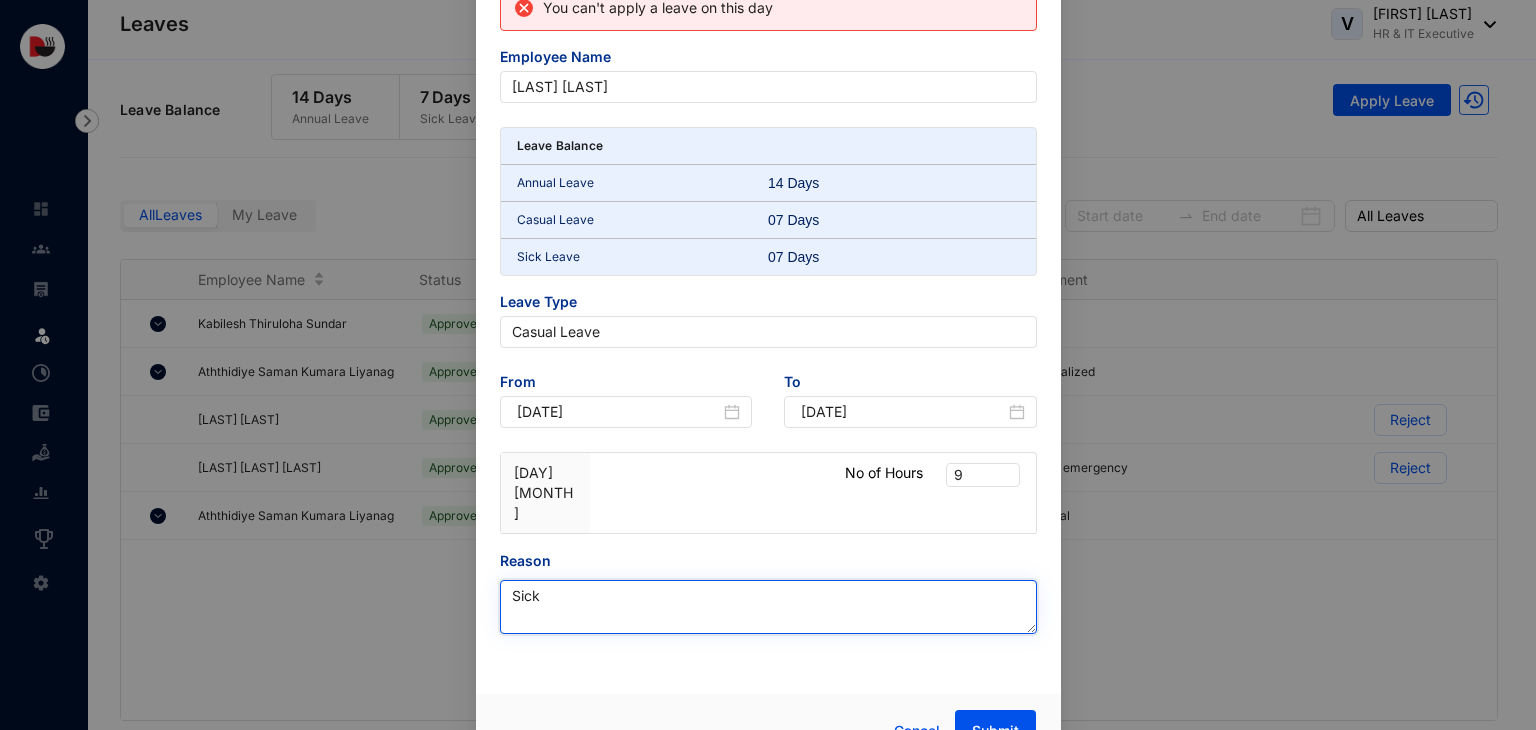 click on "Sick" at bounding box center (768, 607) 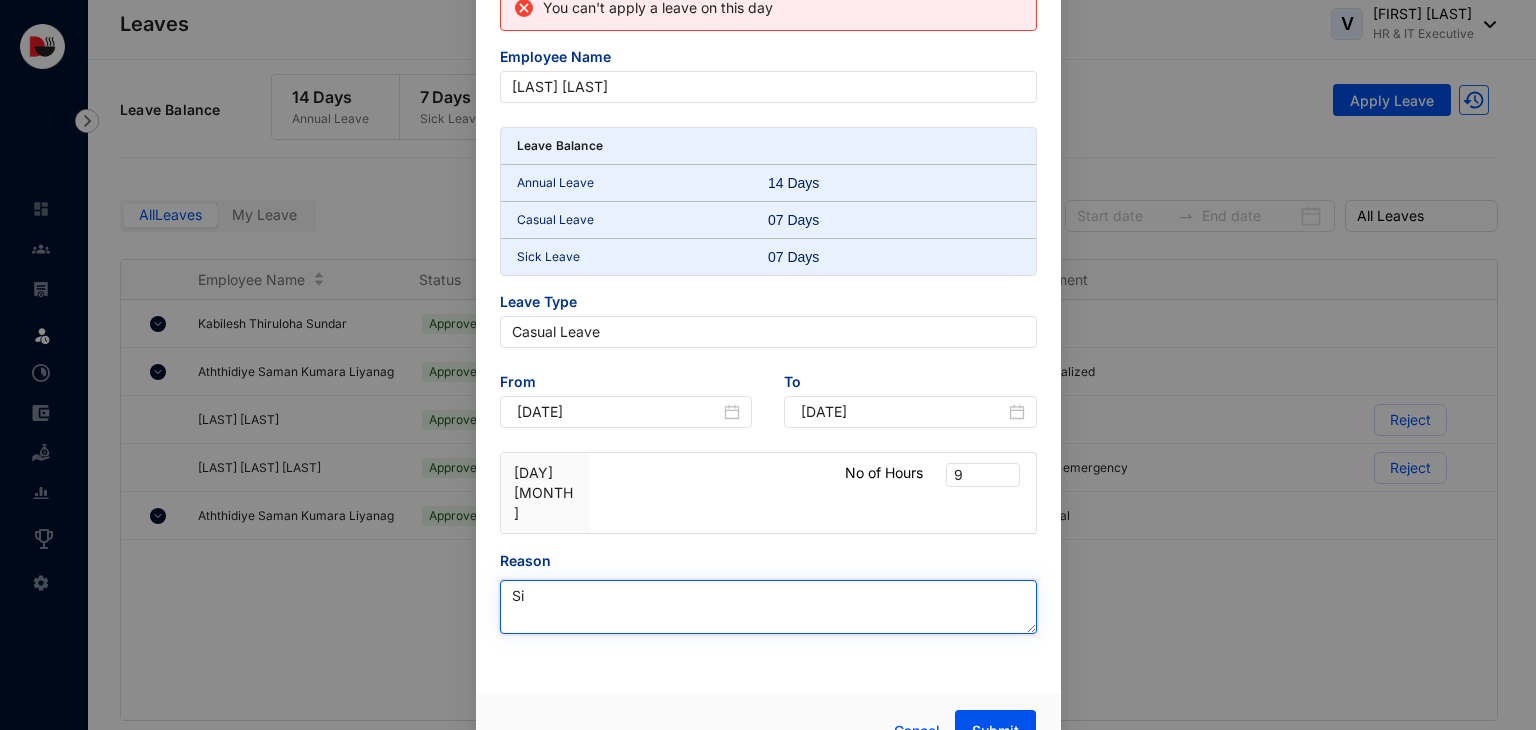 type on "S" 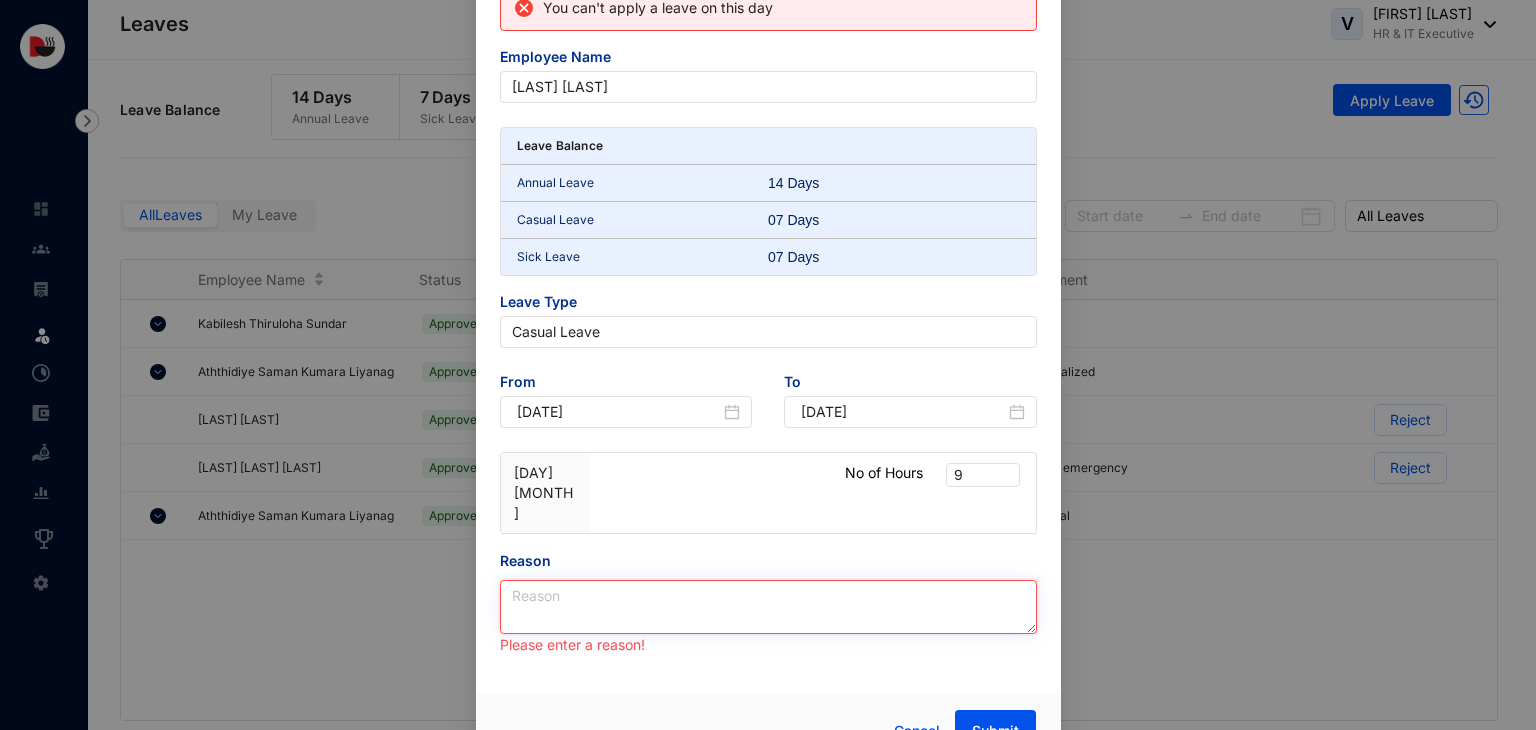 type on "G" 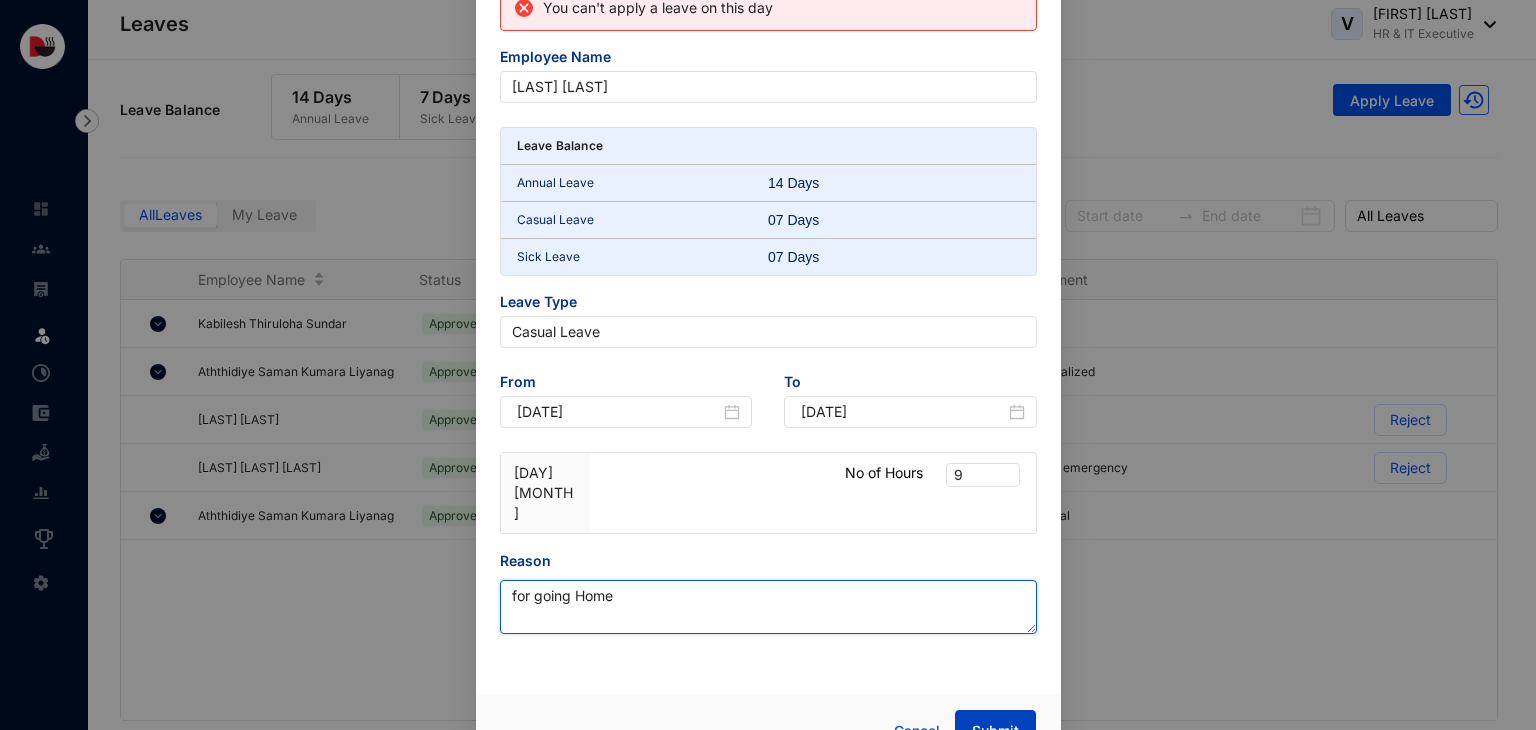 type on "for going Home" 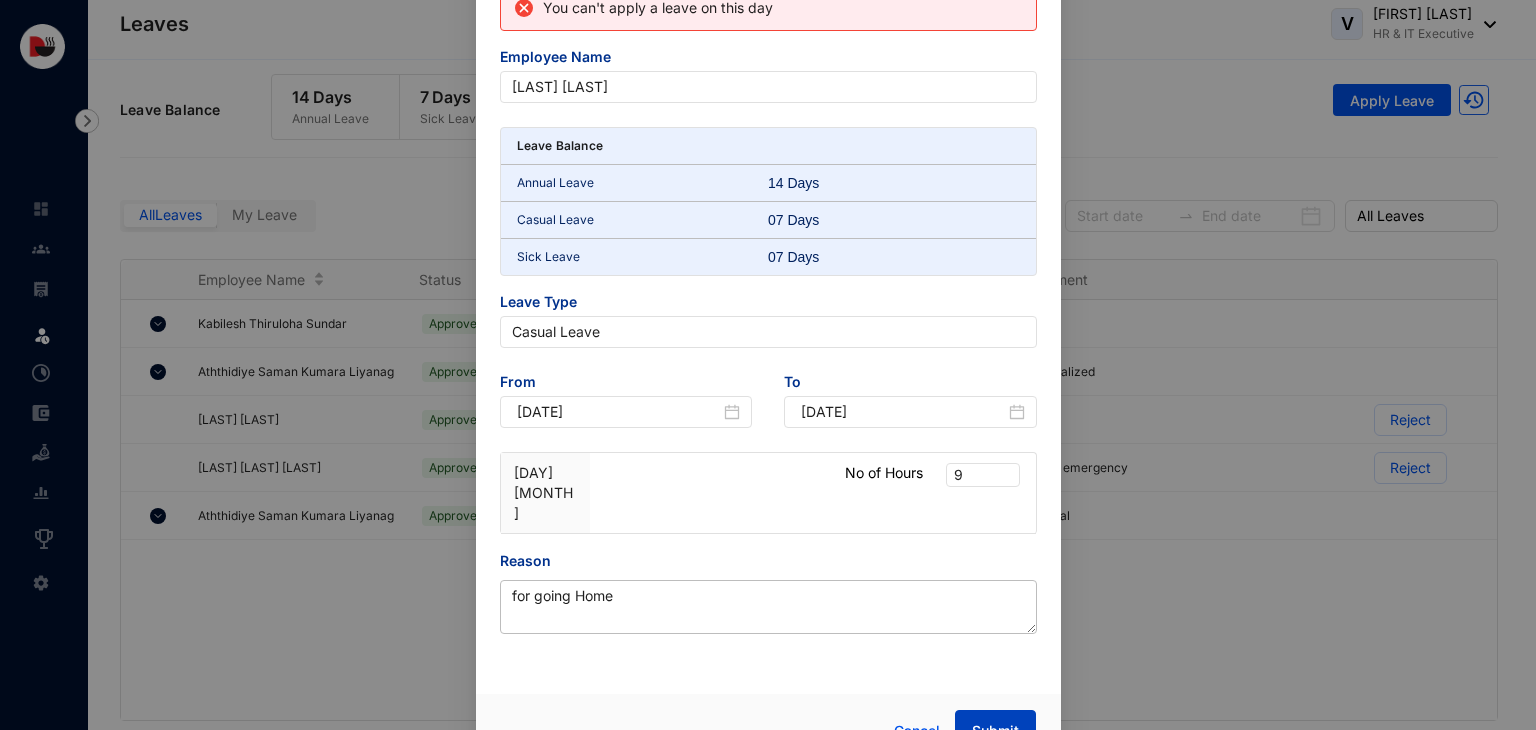 click on "Submit" at bounding box center (995, 731) 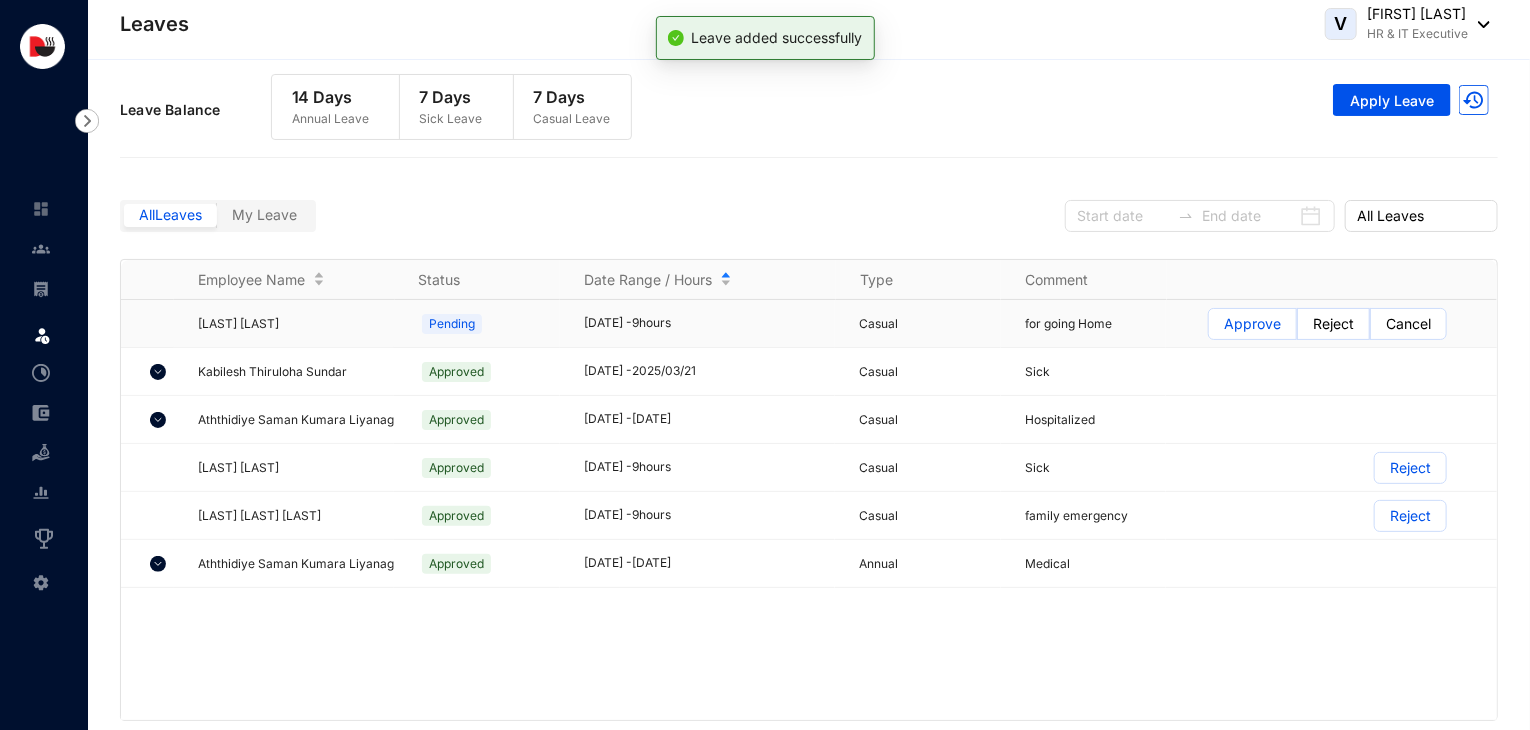 click on "Approve" at bounding box center (1252, 324) 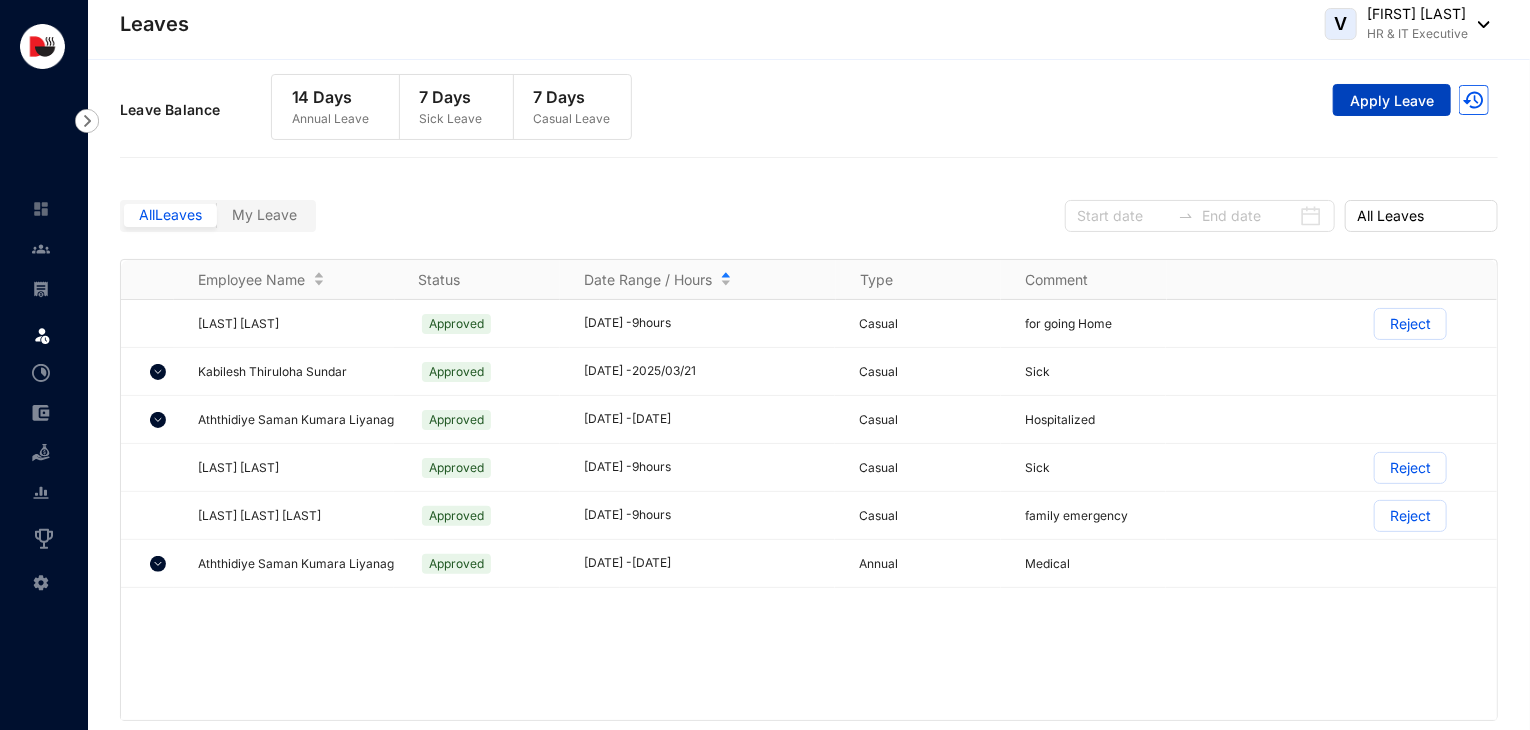 click on "Apply Leave" at bounding box center [1392, 101] 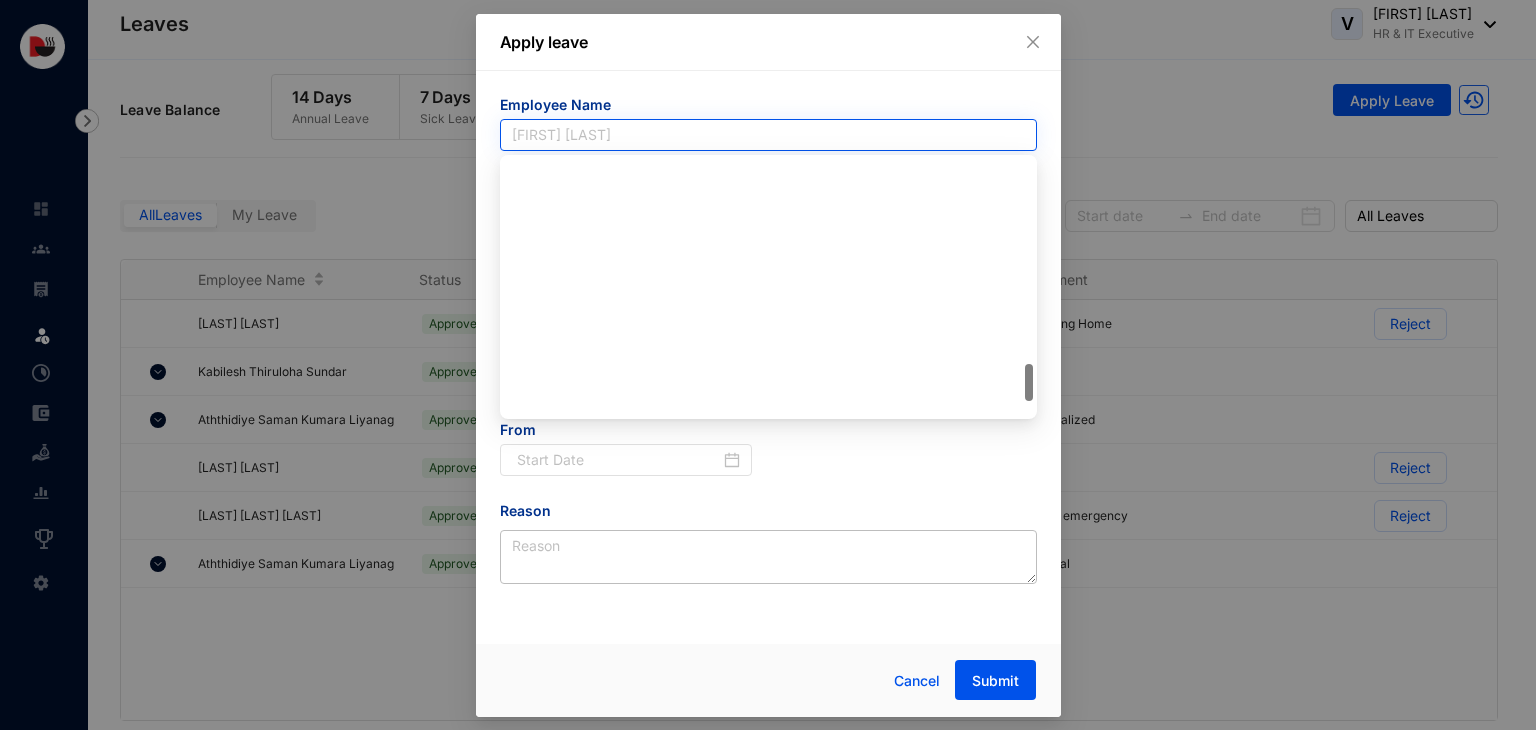 click on "[FIRST] [LAST]" at bounding box center [768, 135] 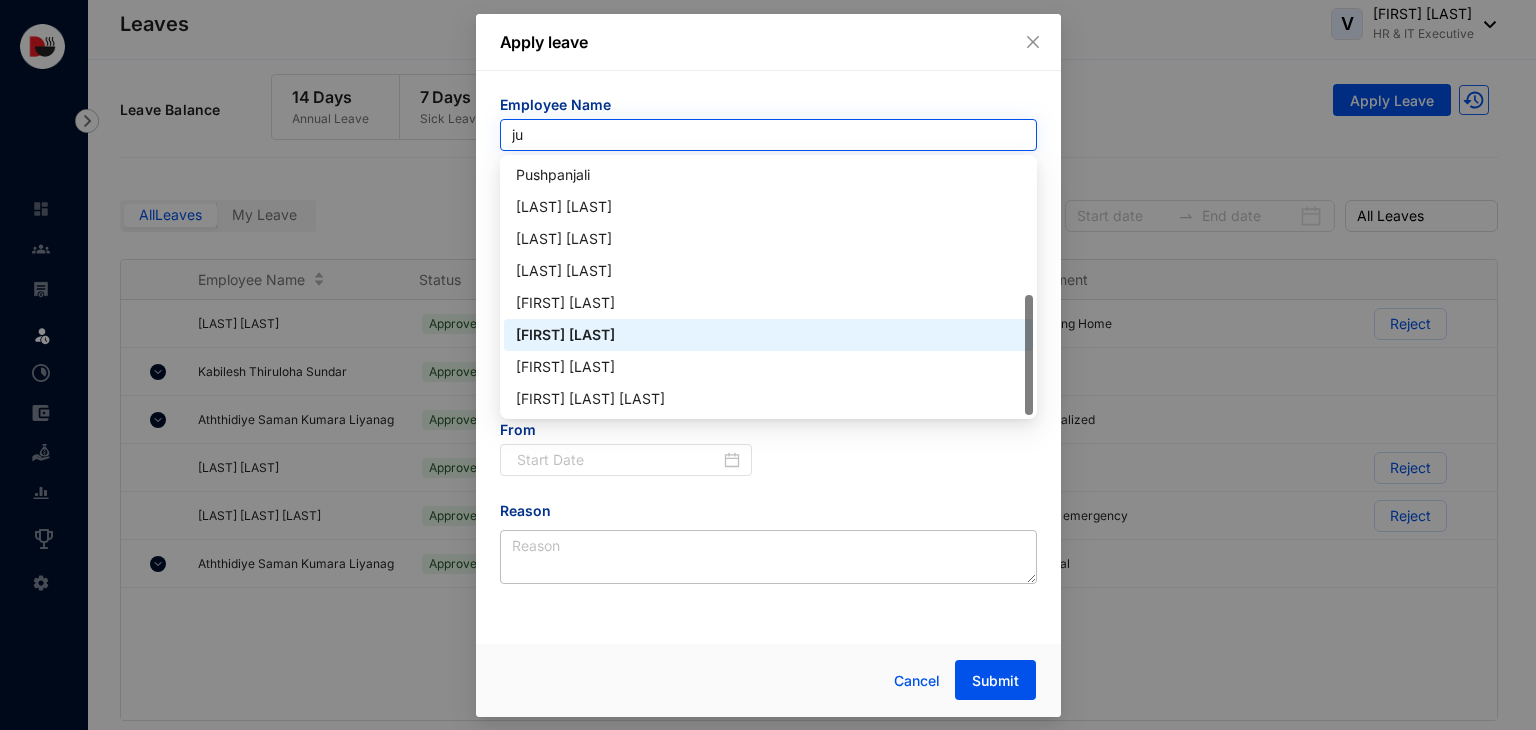 scroll, scrollTop: 0, scrollLeft: 0, axis: both 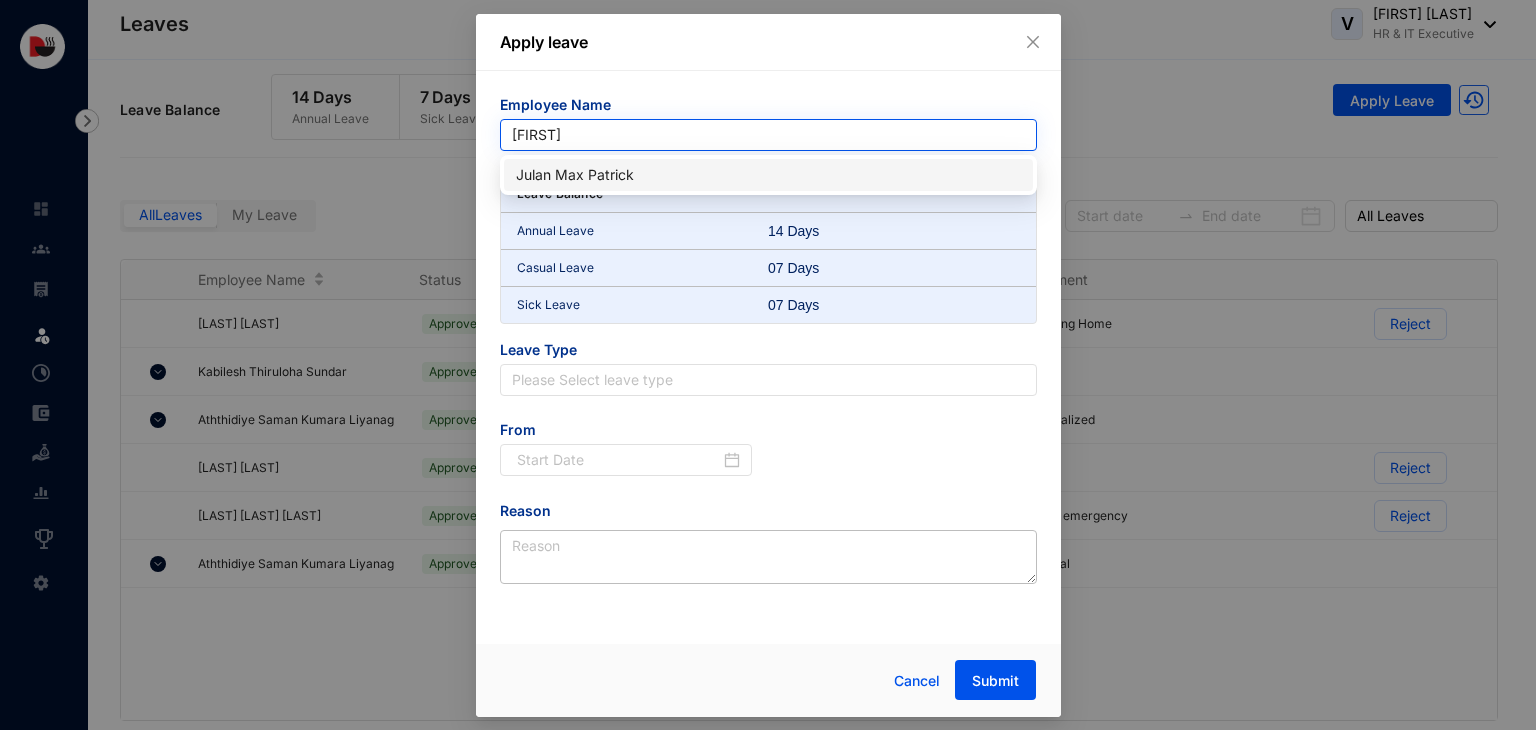 type on "julan" 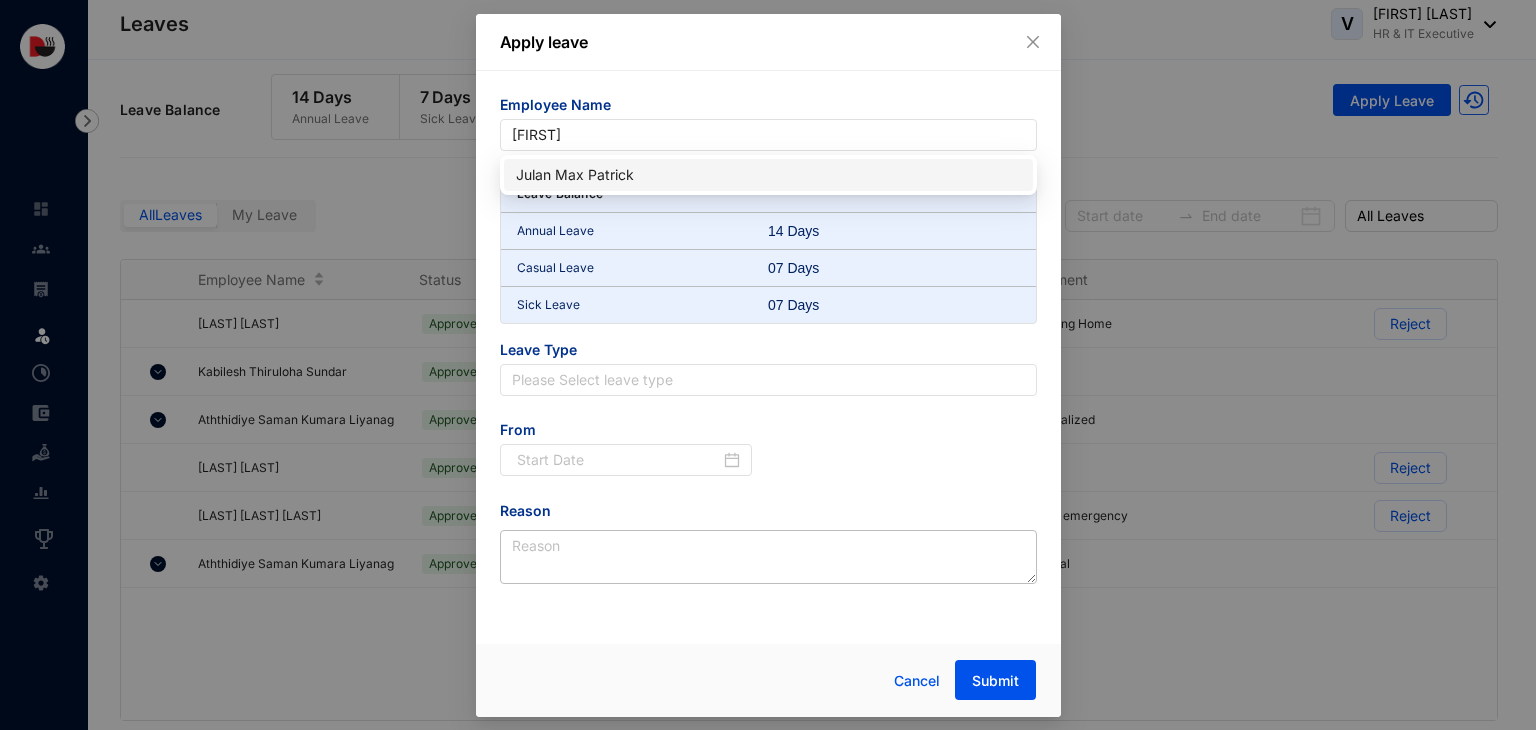 click on "Julan Max Patrick" at bounding box center (768, 175) 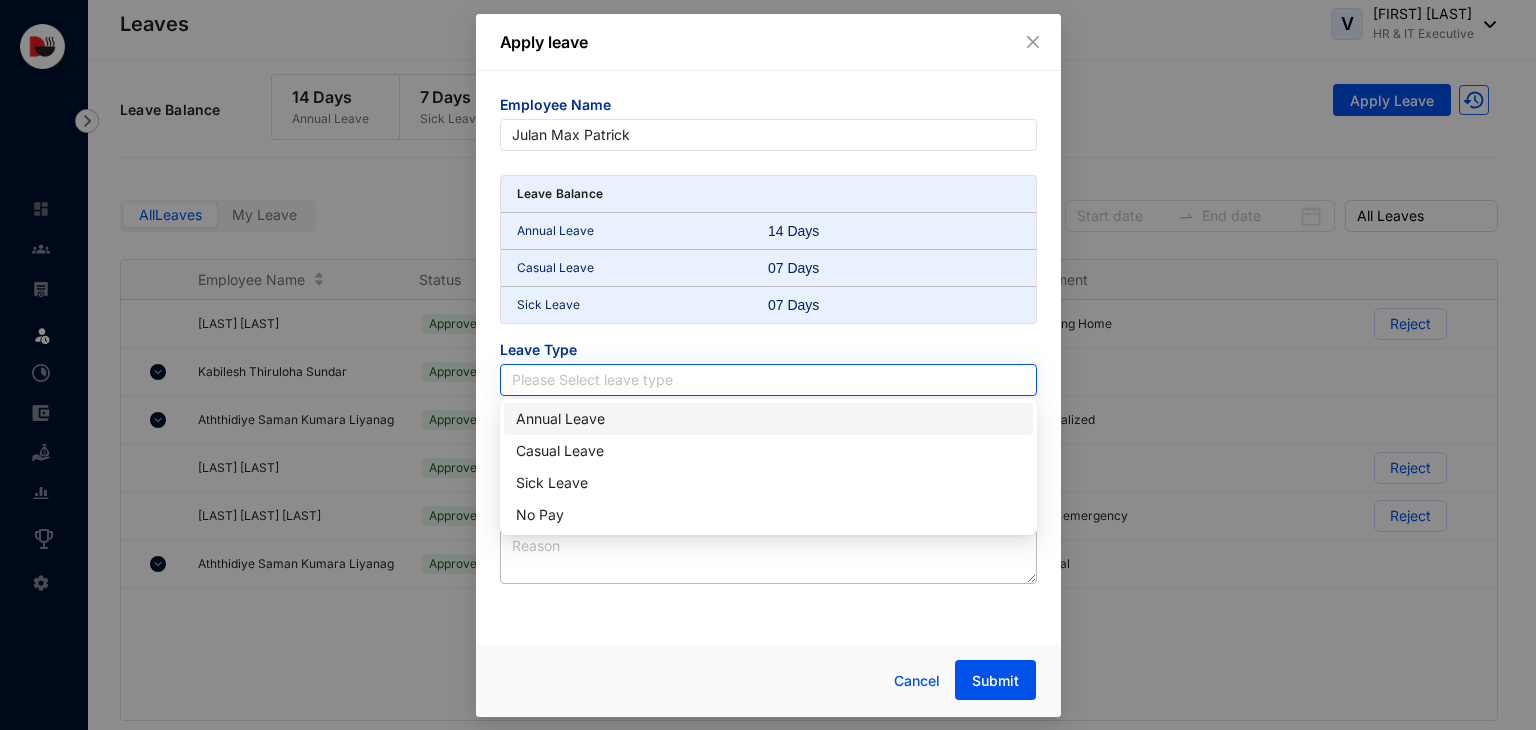 click at bounding box center (768, 380) 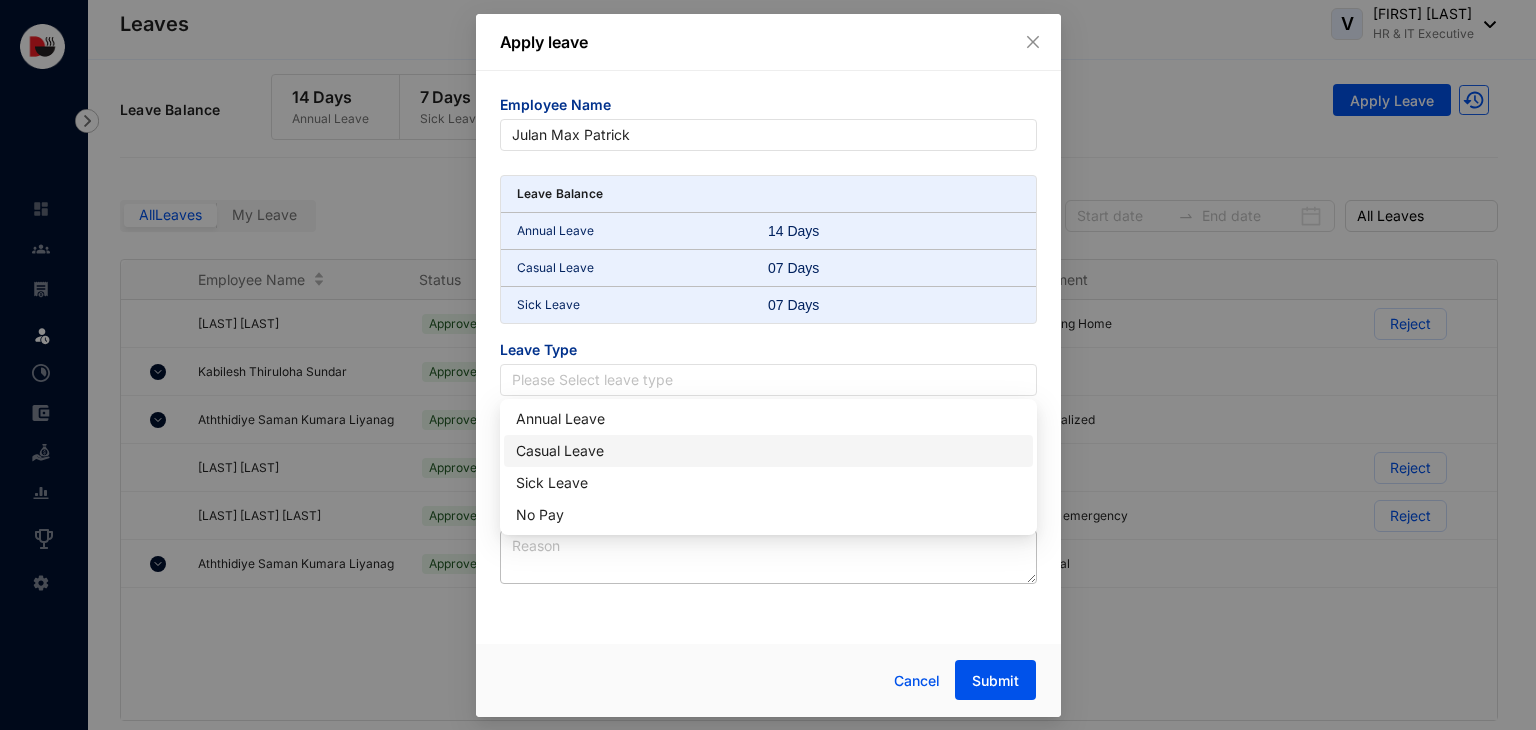 click on "Casual Leave" at bounding box center [768, 451] 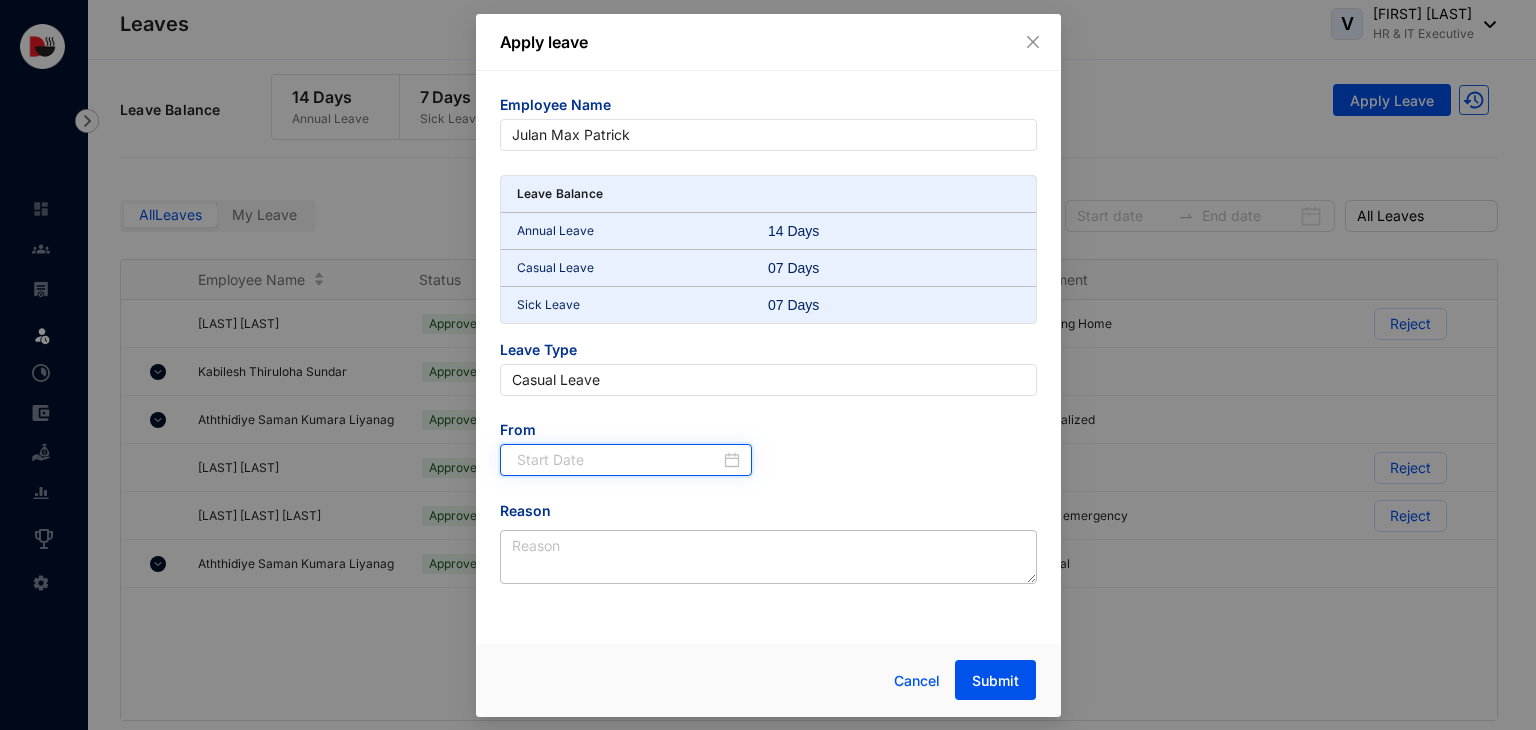 click at bounding box center (619, 460) 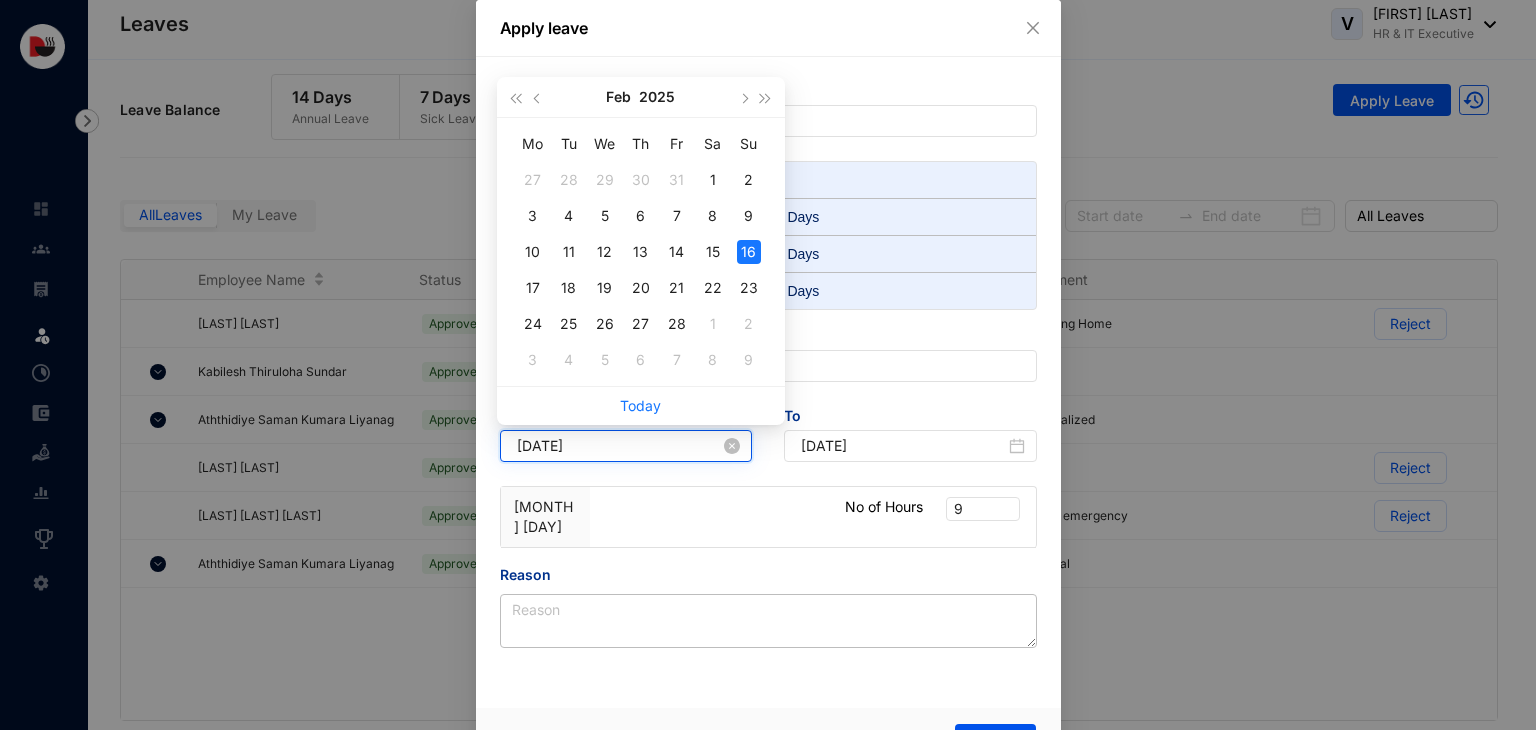 type on "2025-02-16" 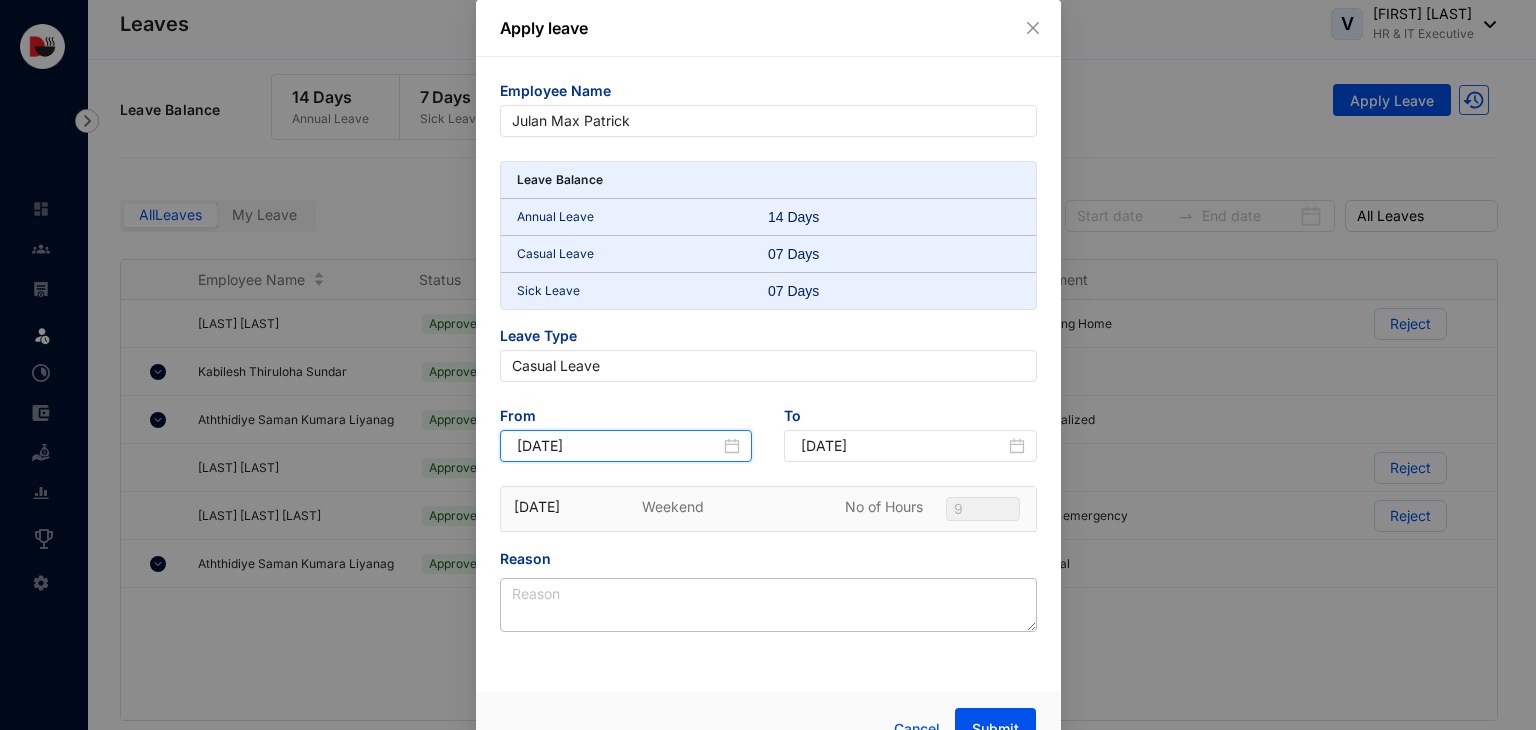 scroll, scrollTop: 34, scrollLeft: 0, axis: vertical 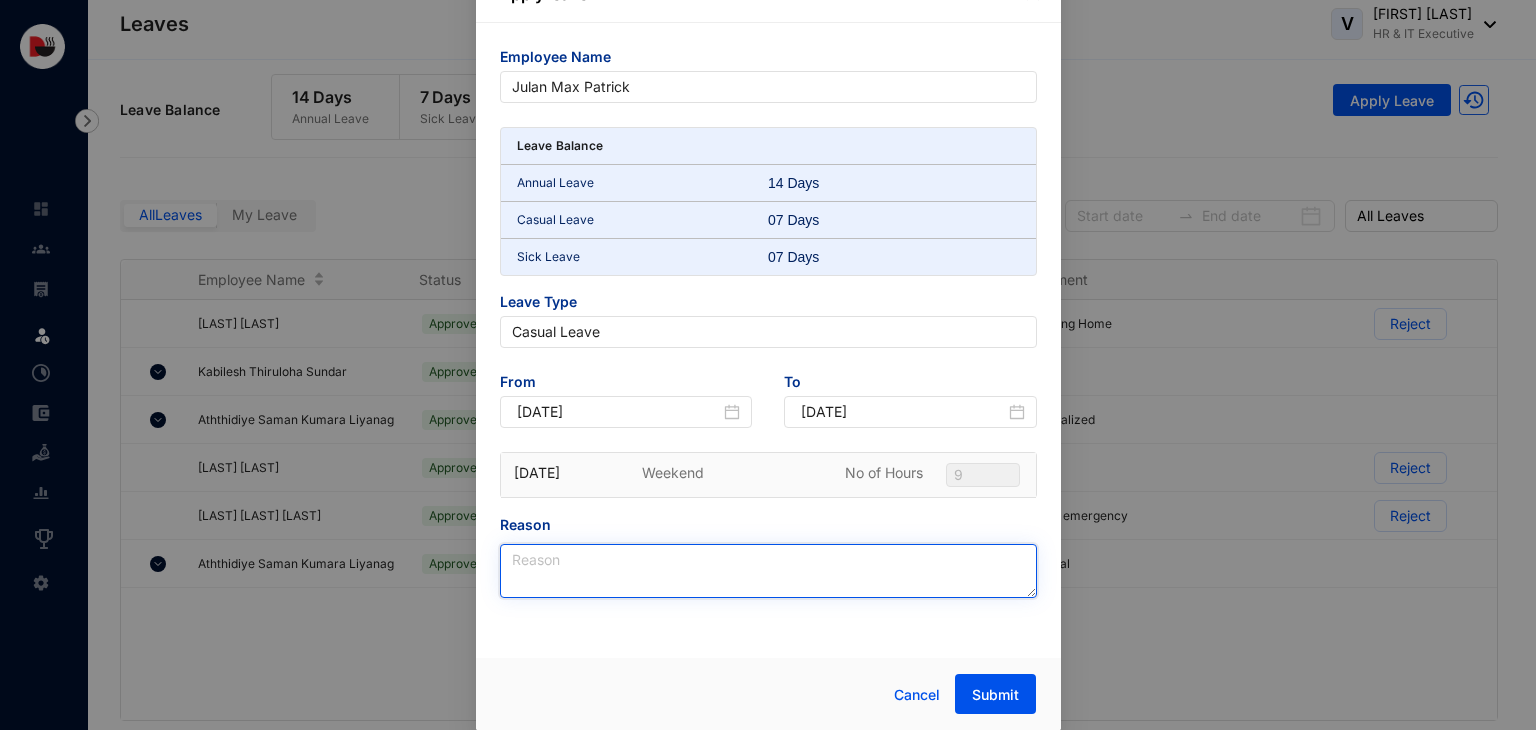 click on "Reason" at bounding box center [768, 571] 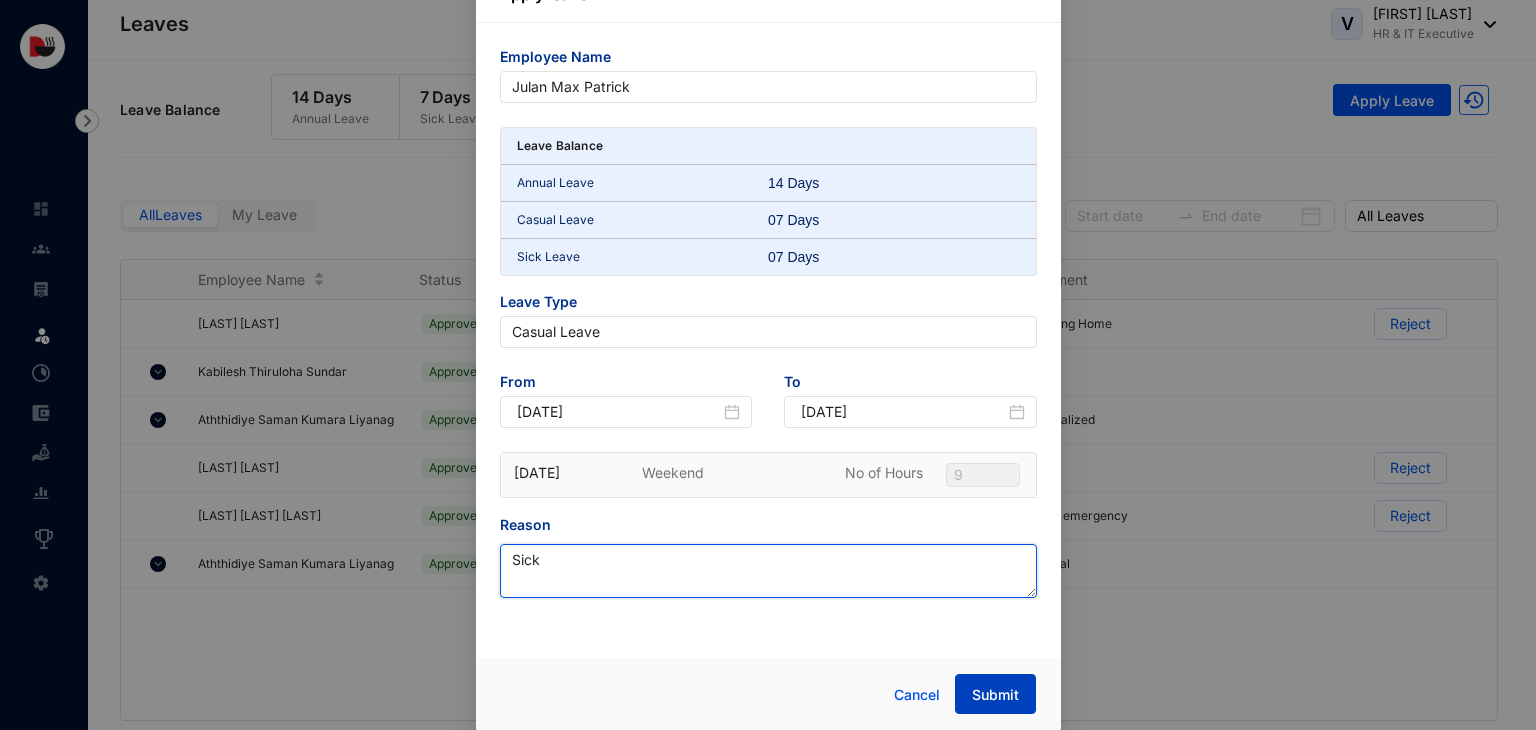 type on "Sick" 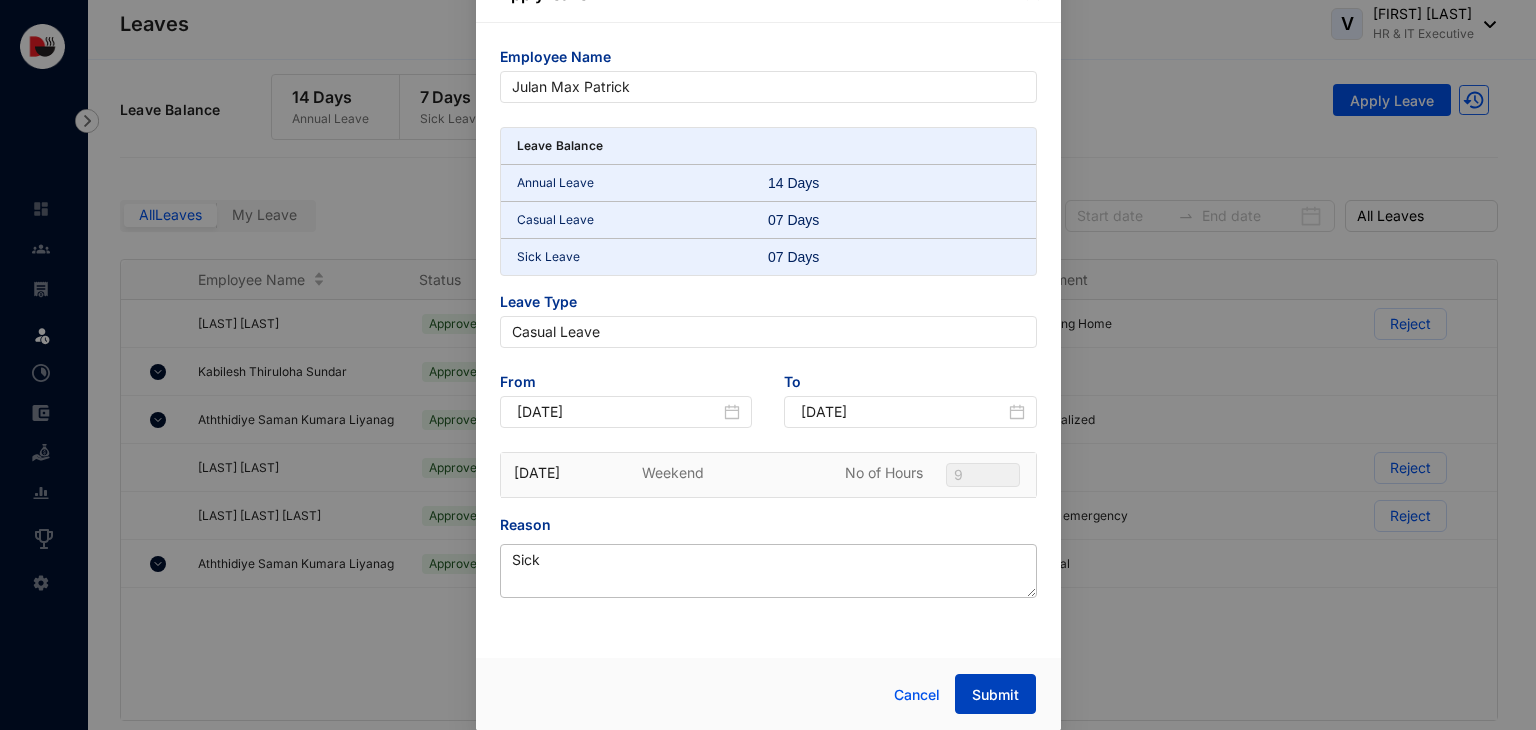 click on "Submit" at bounding box center (995, 695) 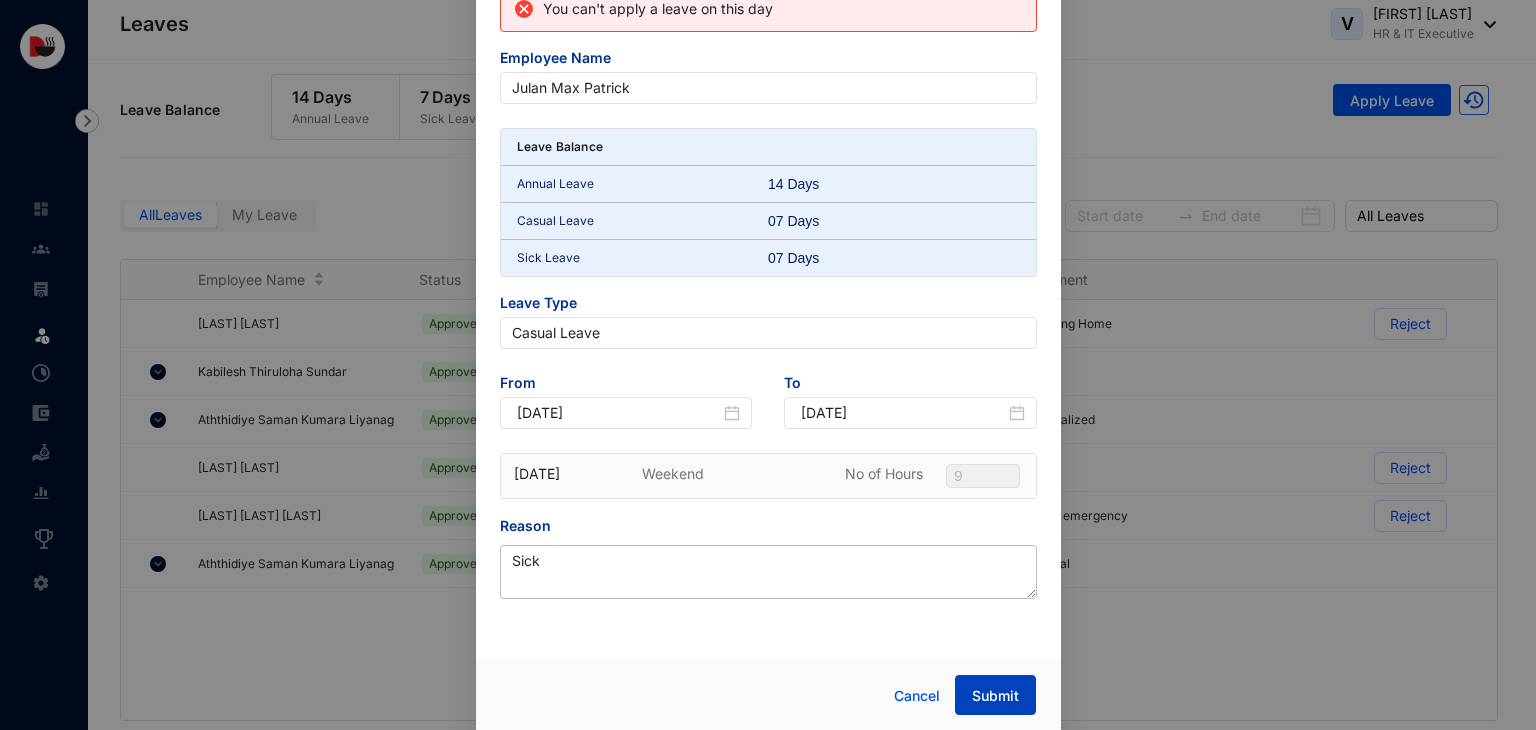 scroll, scrollTop: 96, scrollLeft: 0, axis: vertical 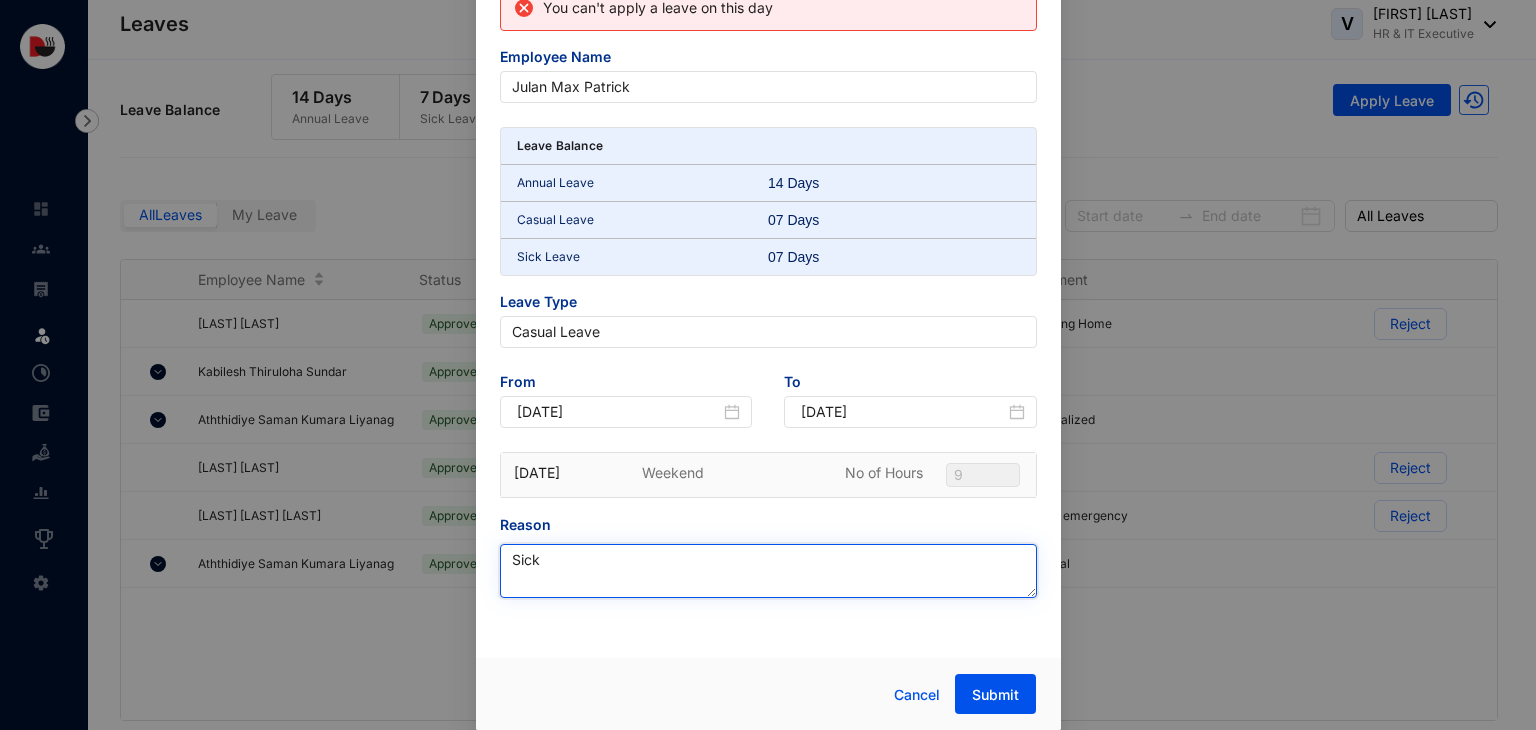 click on "Sick" at bounding box center (768, 571) 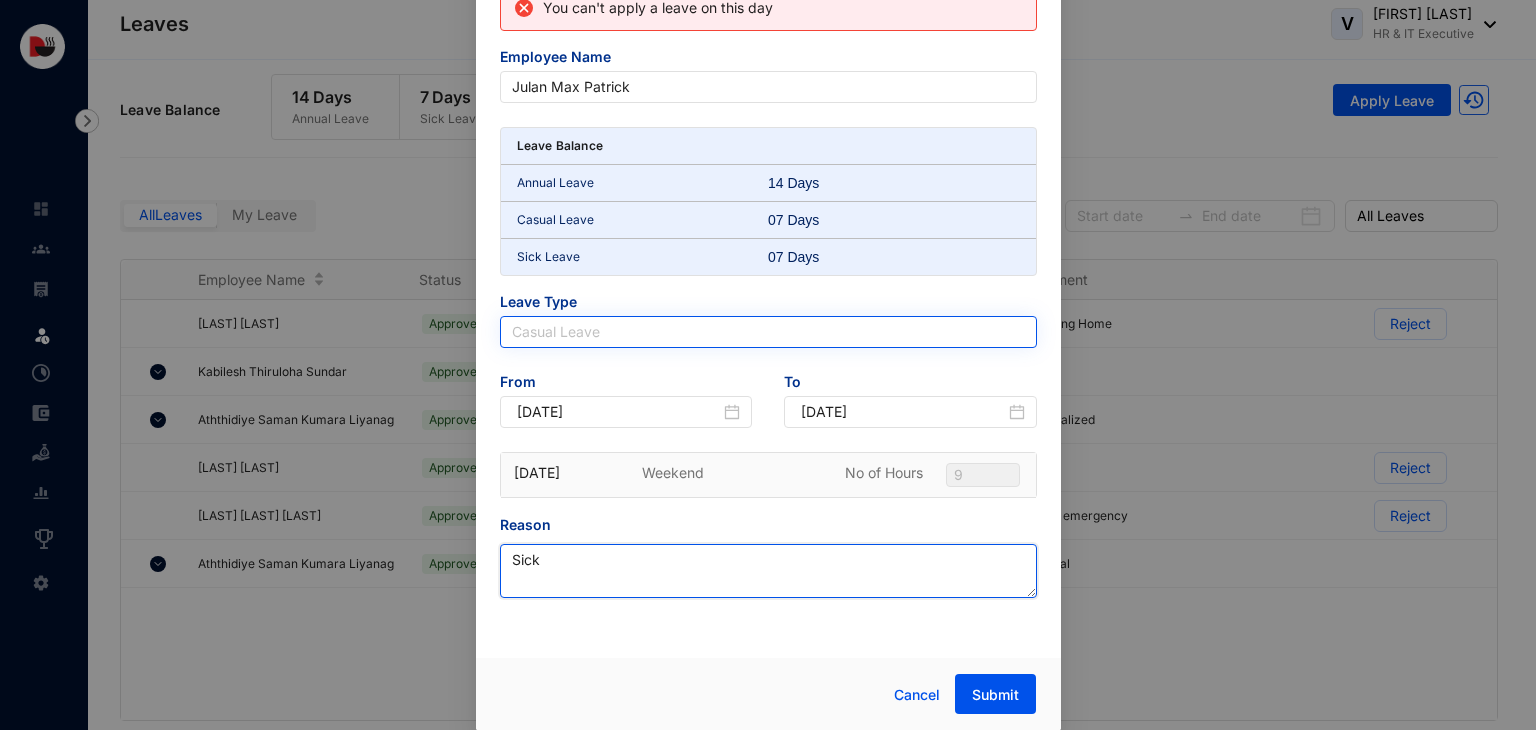click on "Casual Leave" at bounding box center [768, 332] 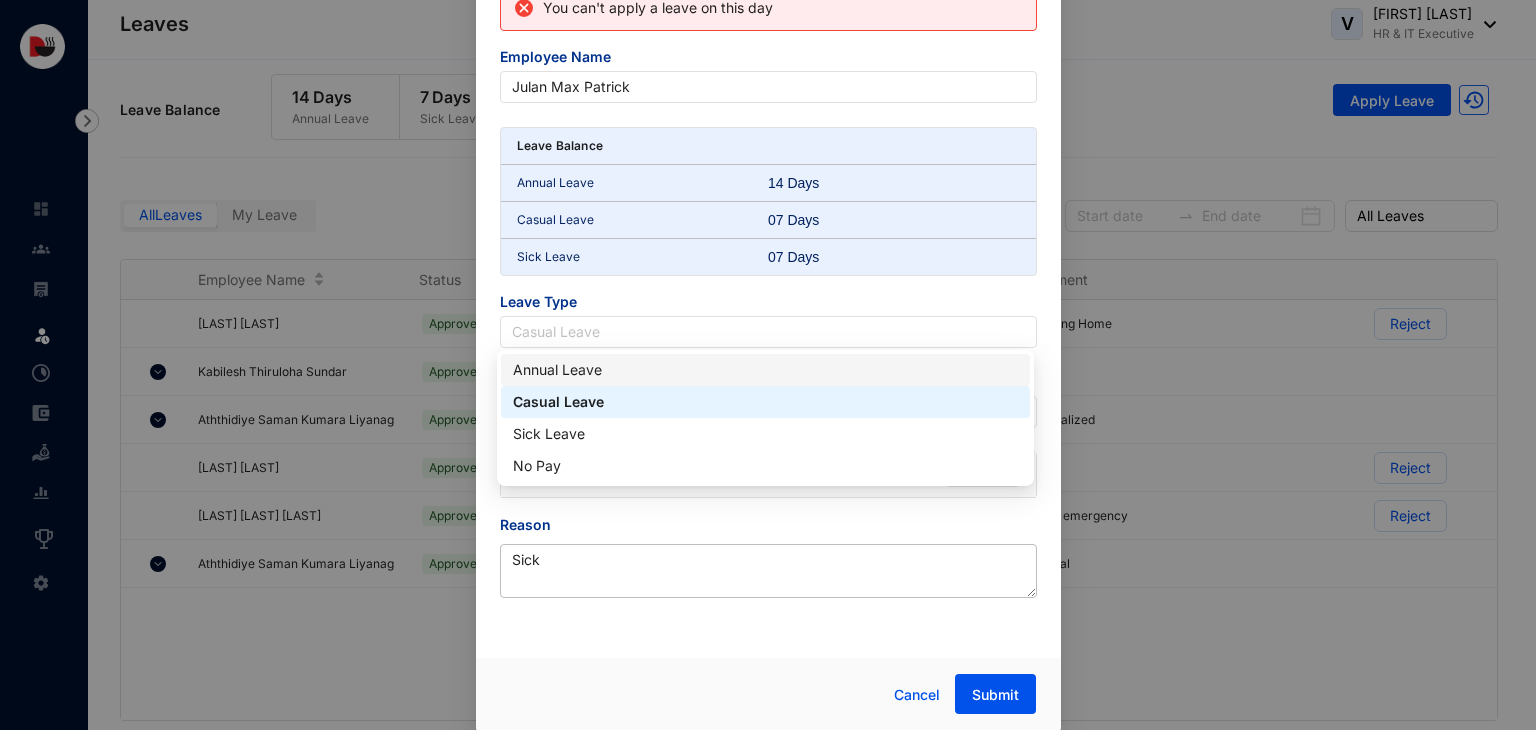 click on "Annual Leave" at bounding box center (765, 370) 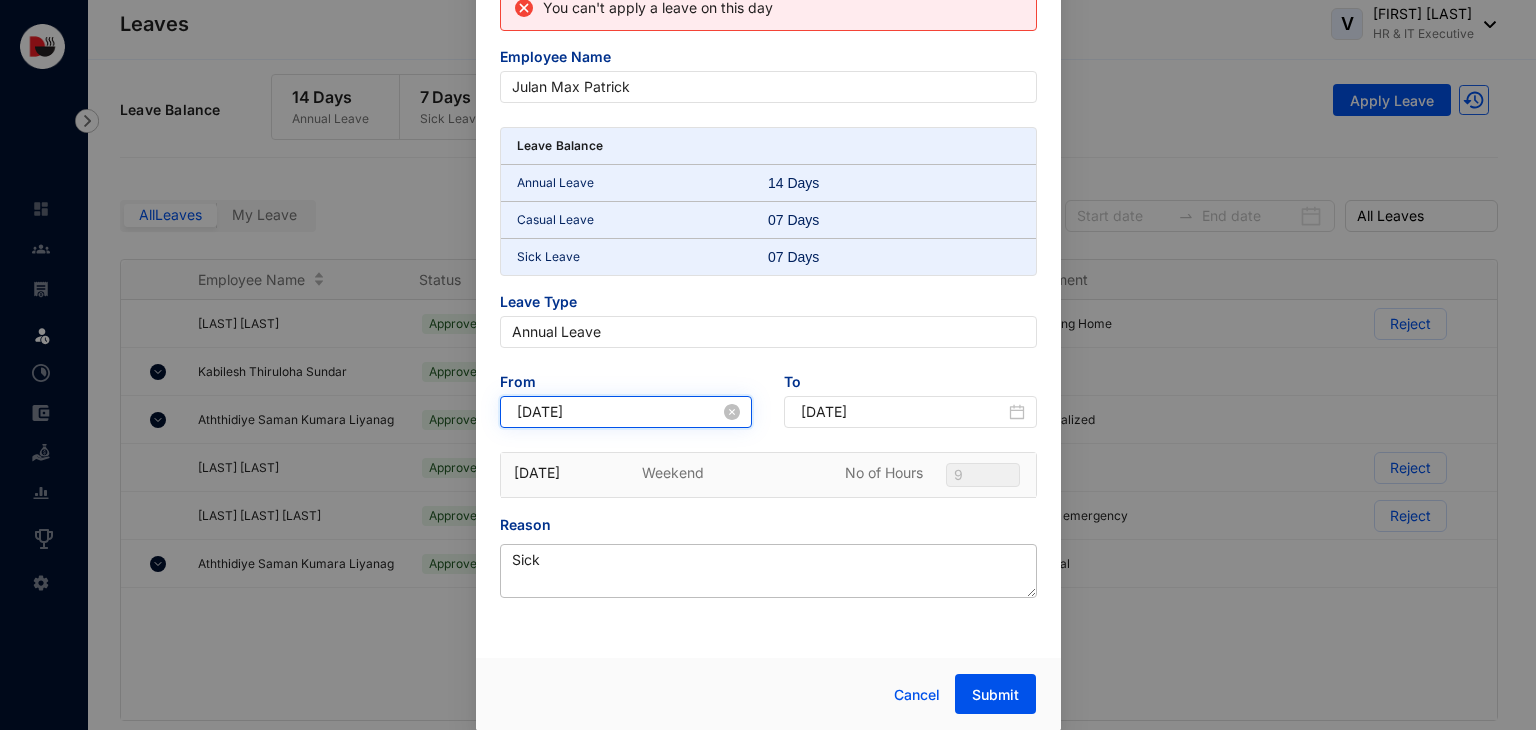 click on "2025-02-16" at bounding box center [619, 412] 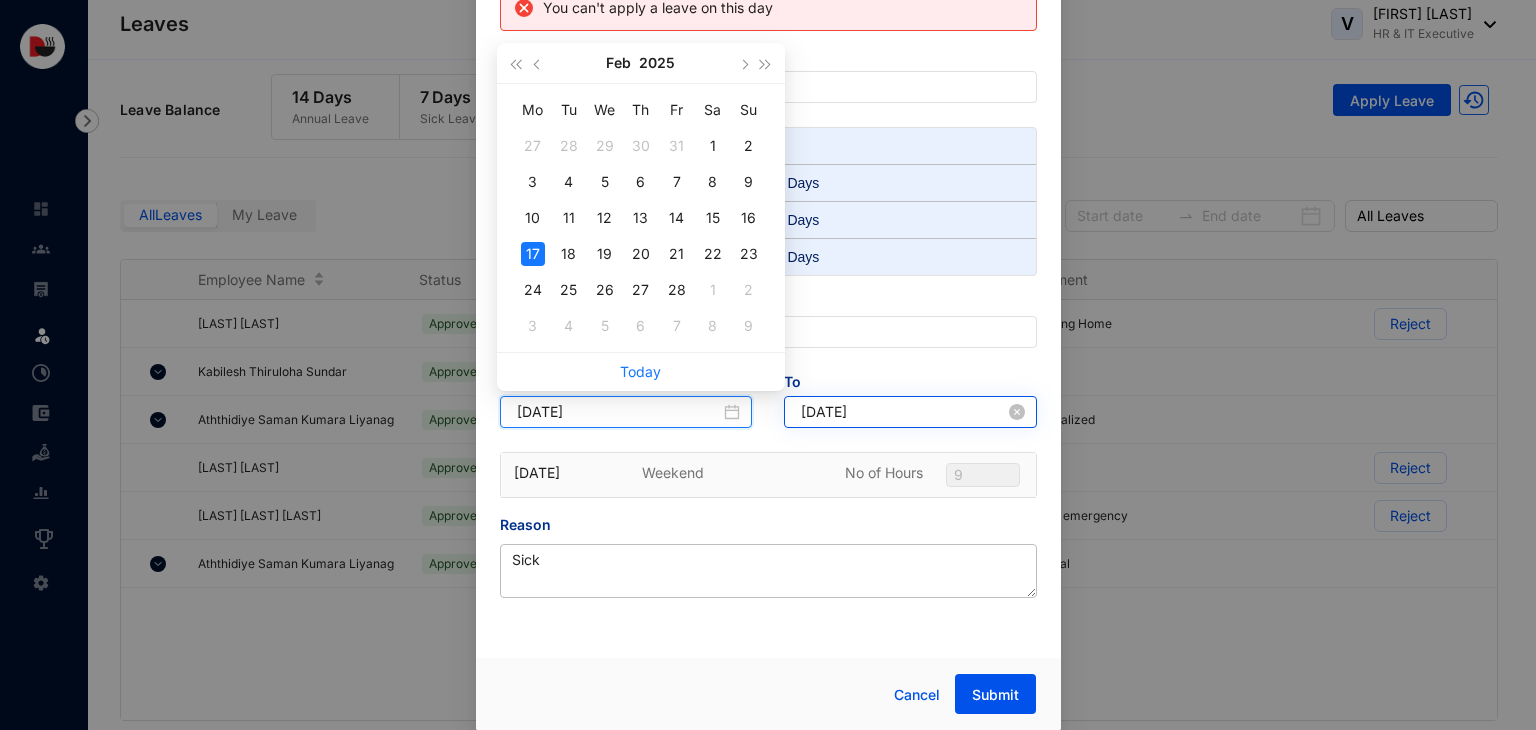 type on "2025-02-17" 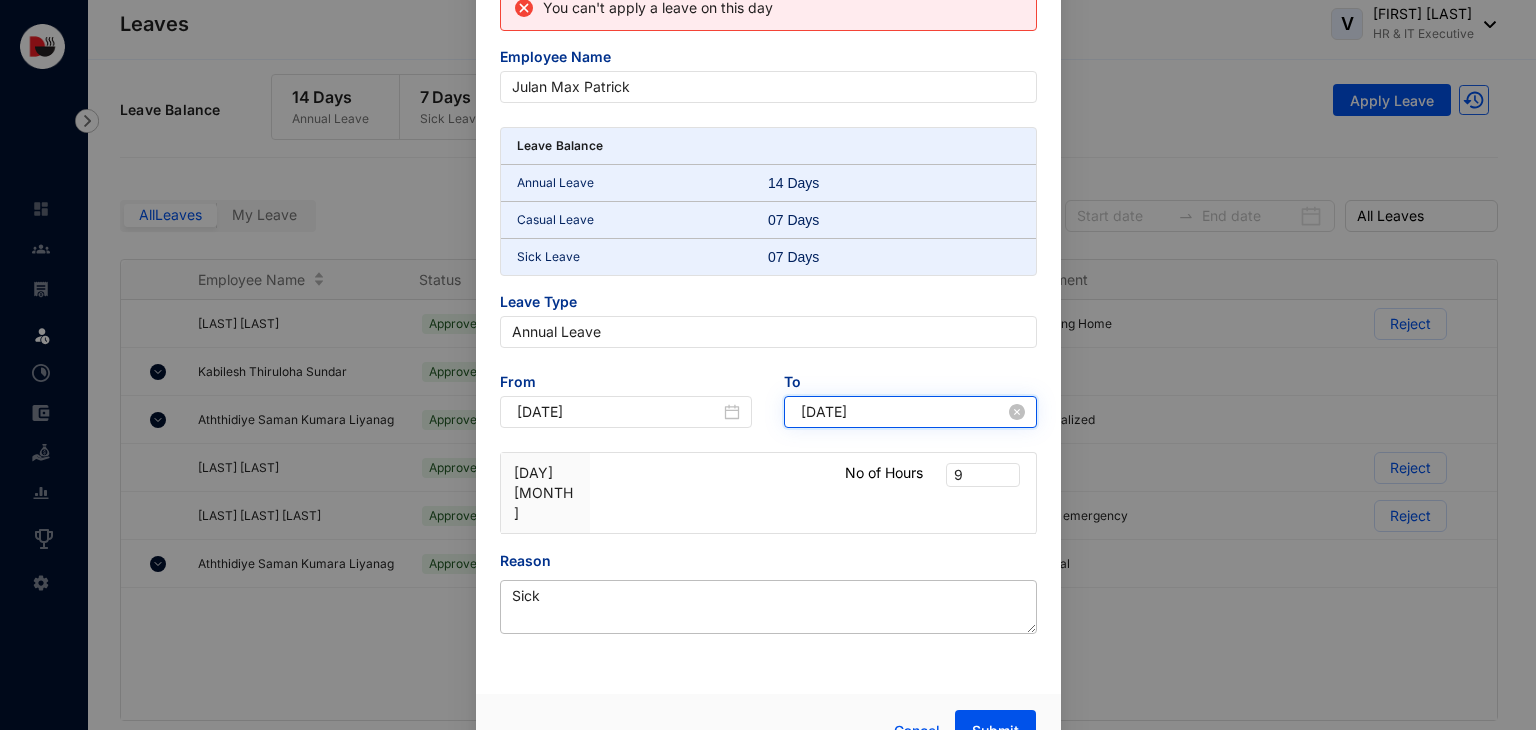 click on "2025-02-17" at bounding box center [903, 412] 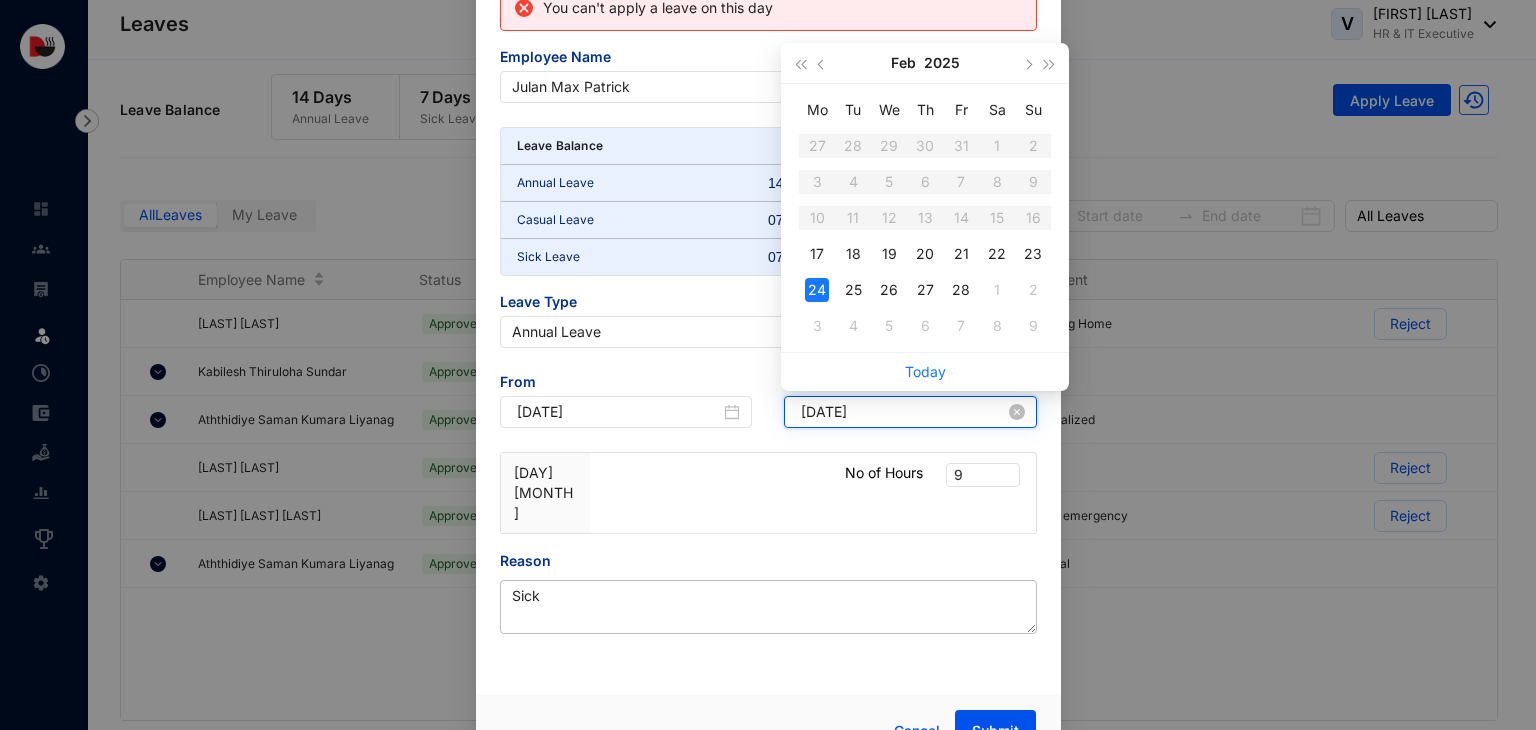 type on "2025-02-24" 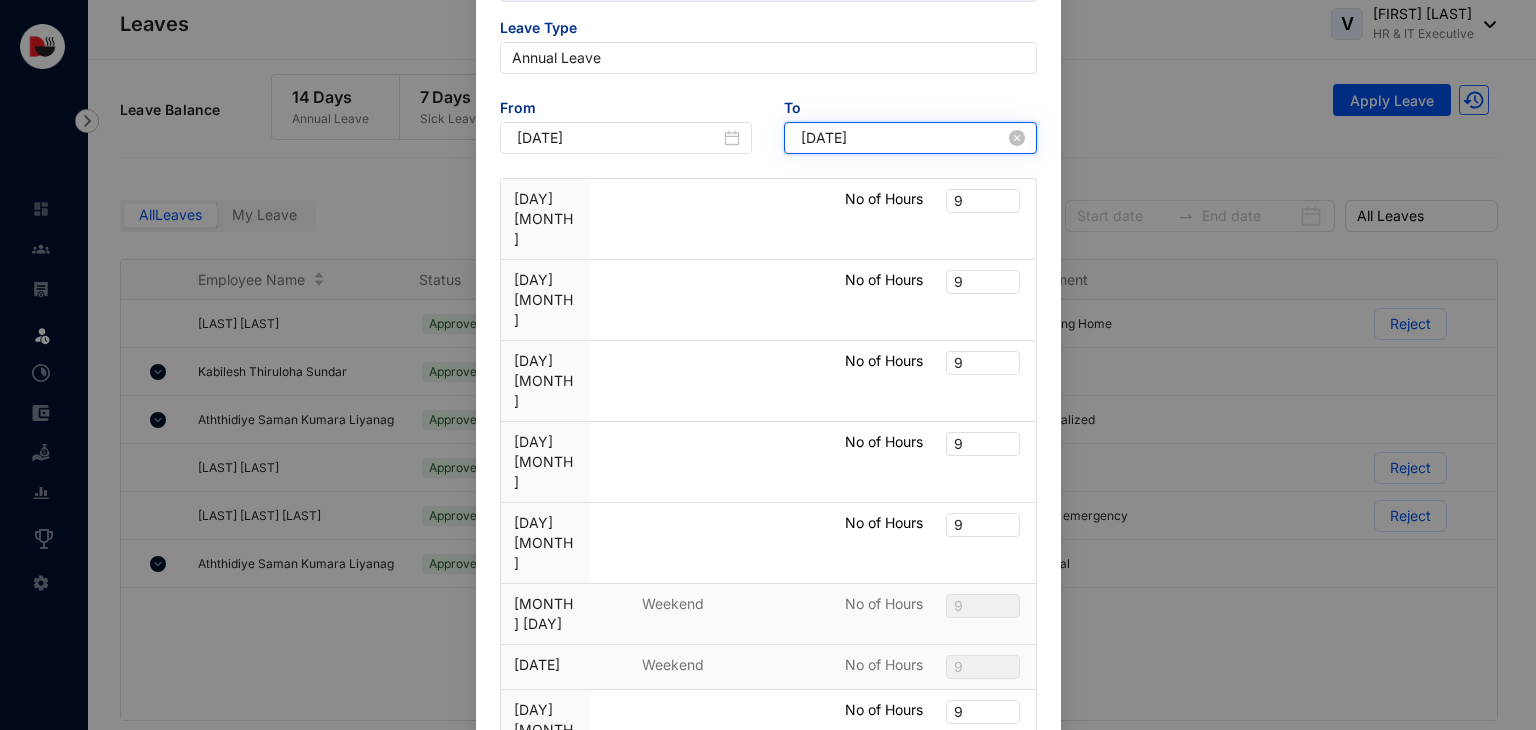 scroll, scrollTop: 409, scrollLeft: 0, axis: vertical 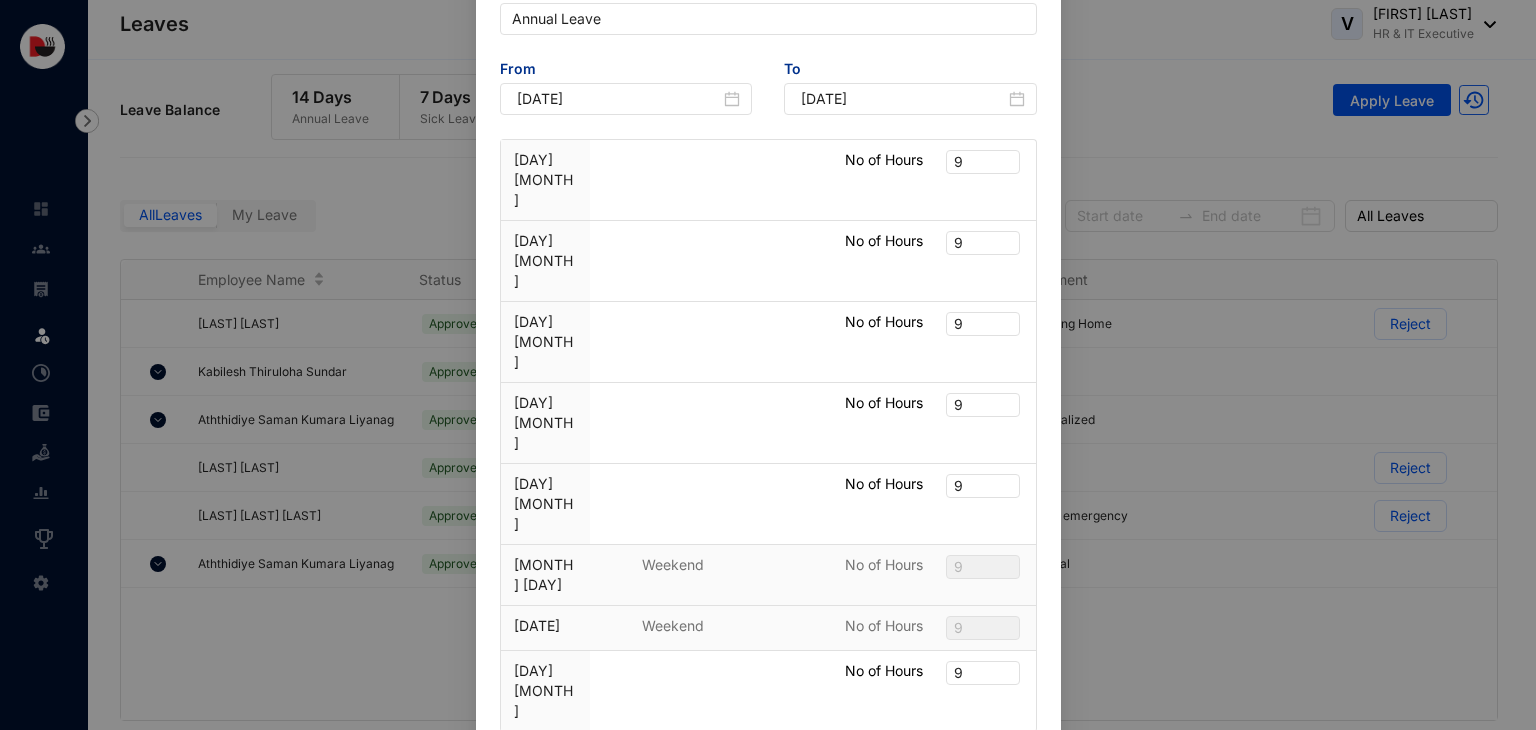 click on "Submit" at bounding box center [995, 929] 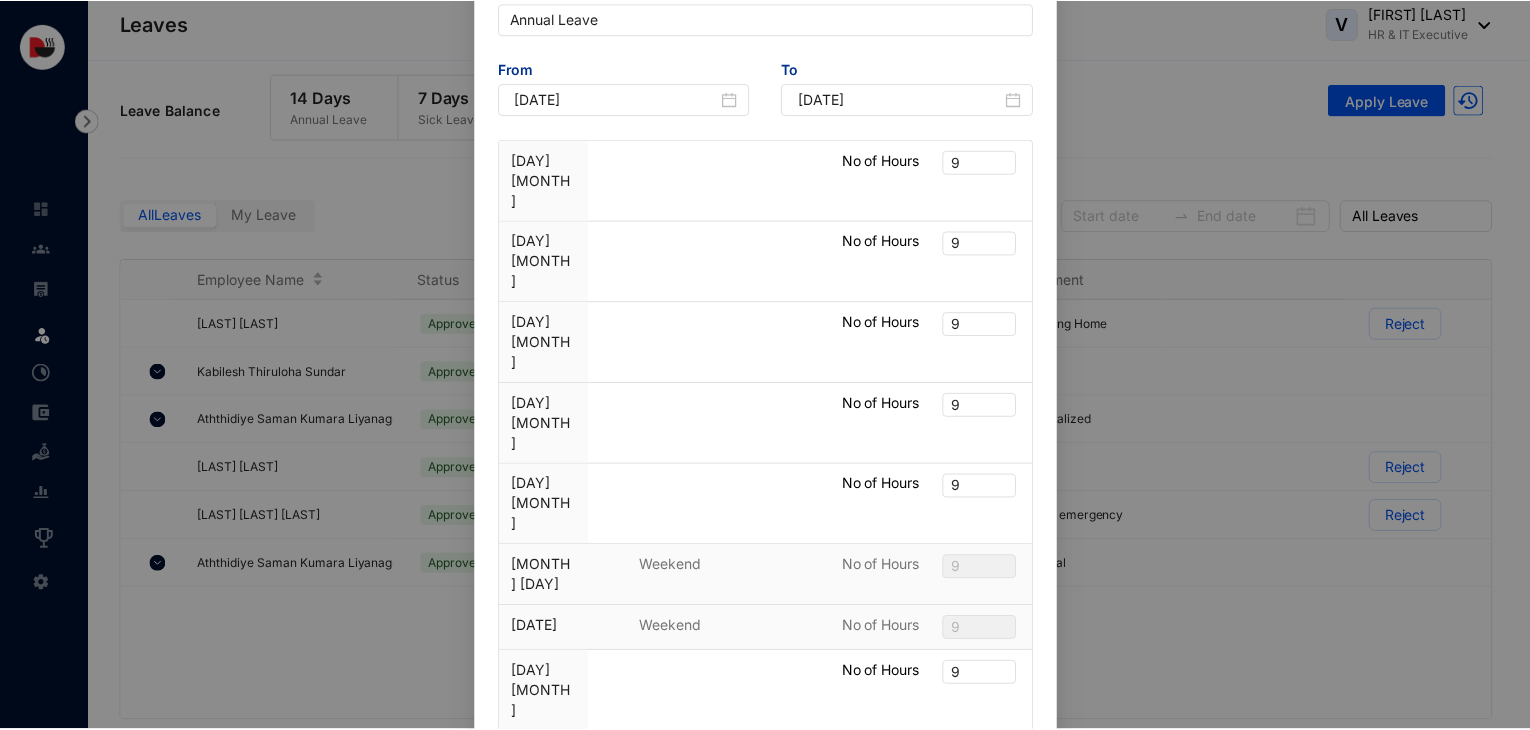 scroll, scrollTop: 348, scrollLeft: 0, axis: vertical 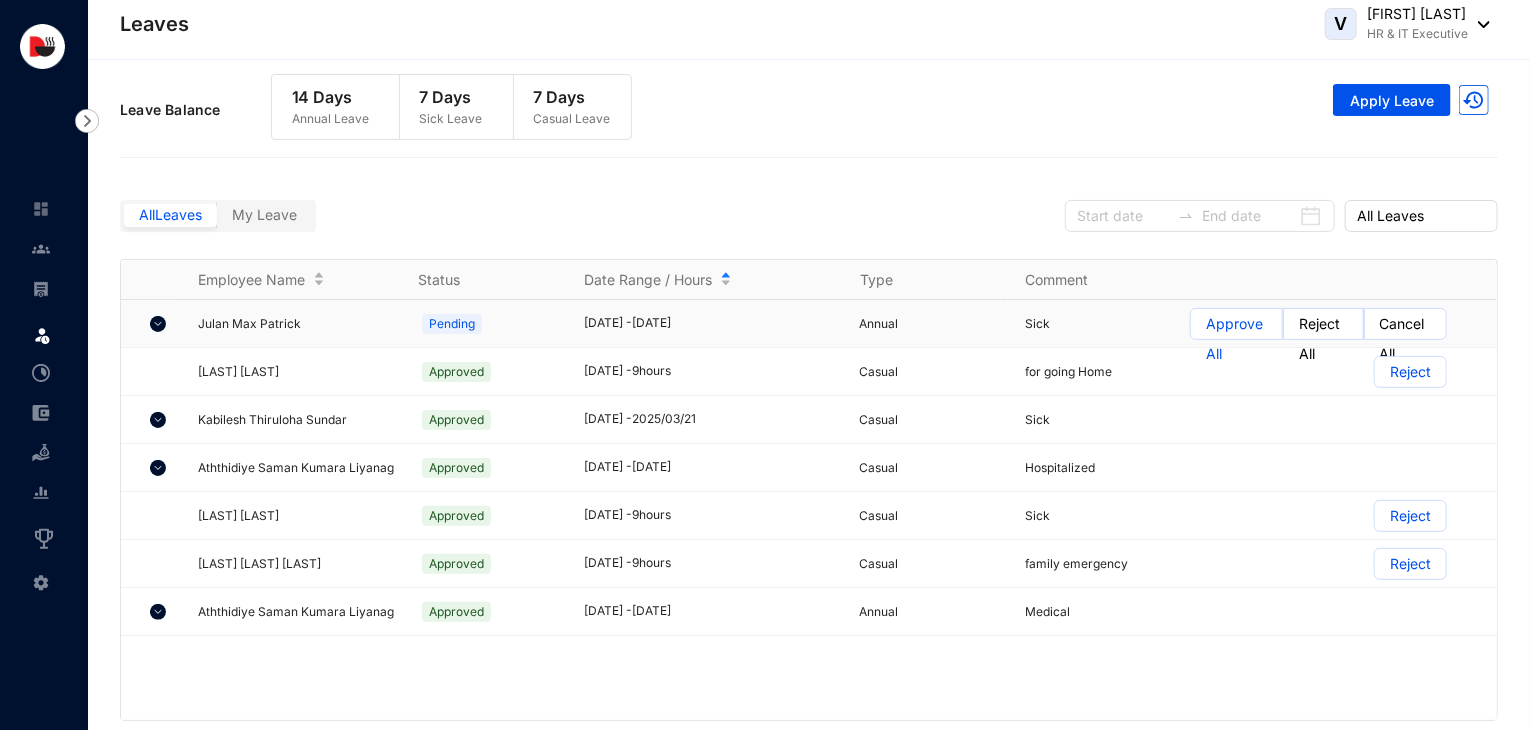 click on "2025/02/17    -  2025/02/24" at bounding box center [710, 323] 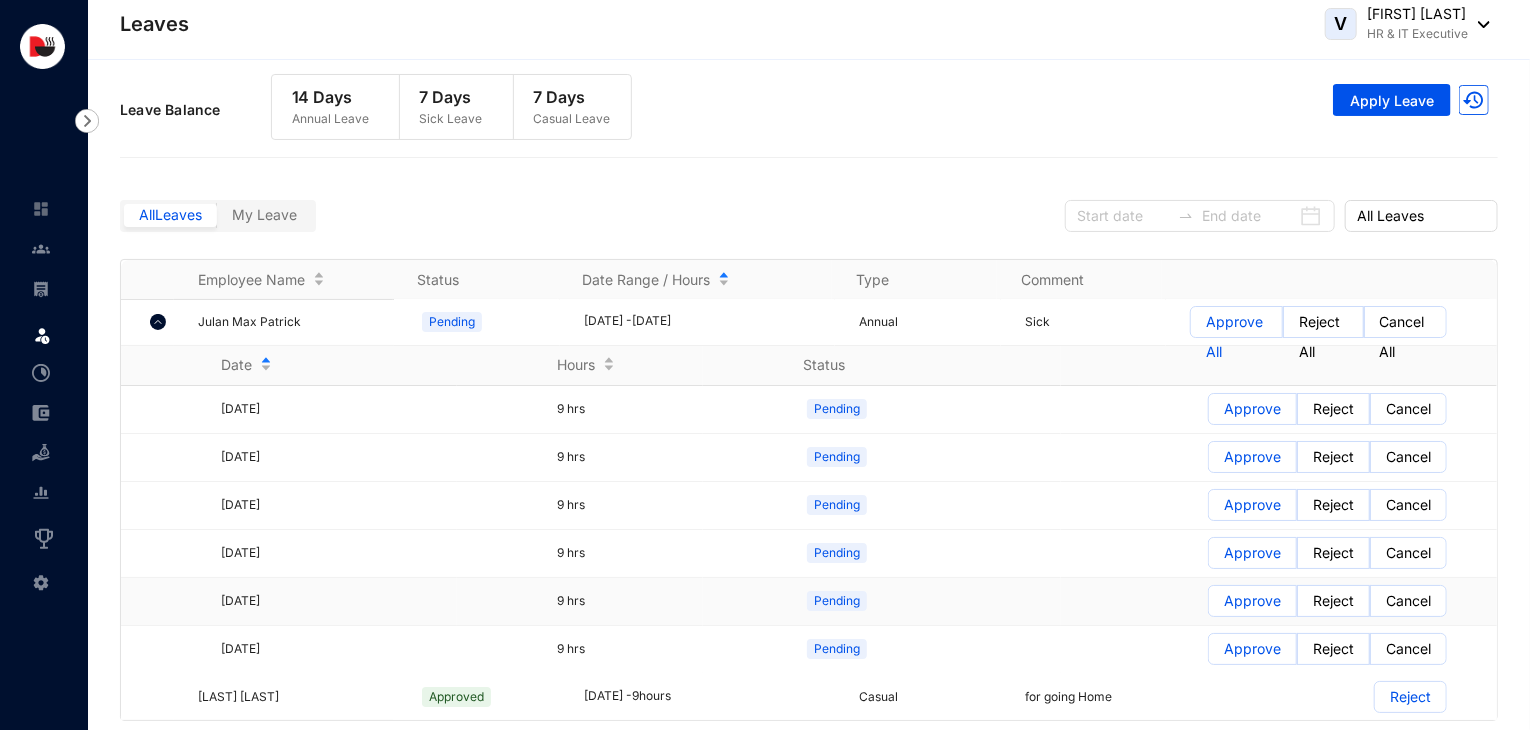 scroll, scrollTop: 4, scrollLeft: 0, axis: vertical 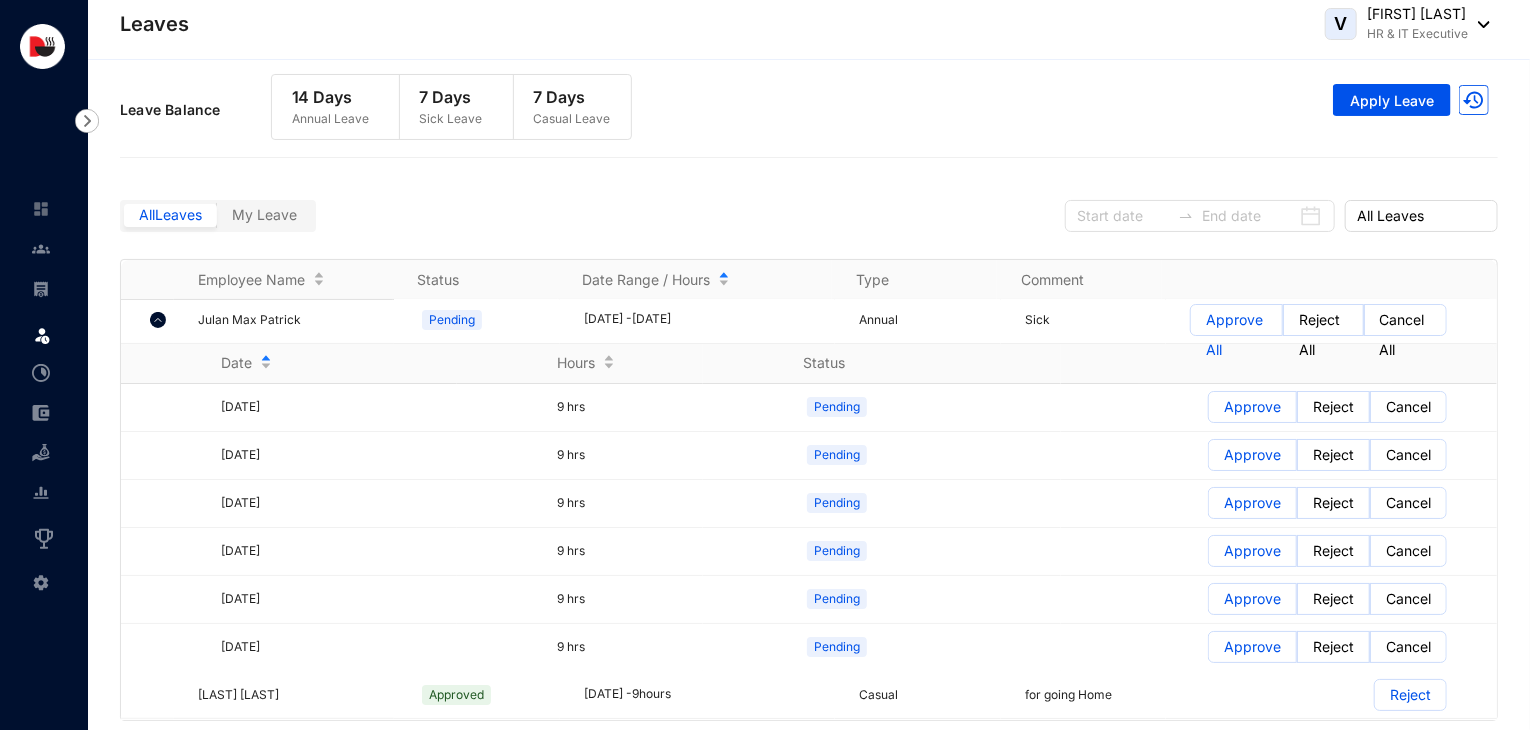 click on "Status" at bounding box center [882, 364] 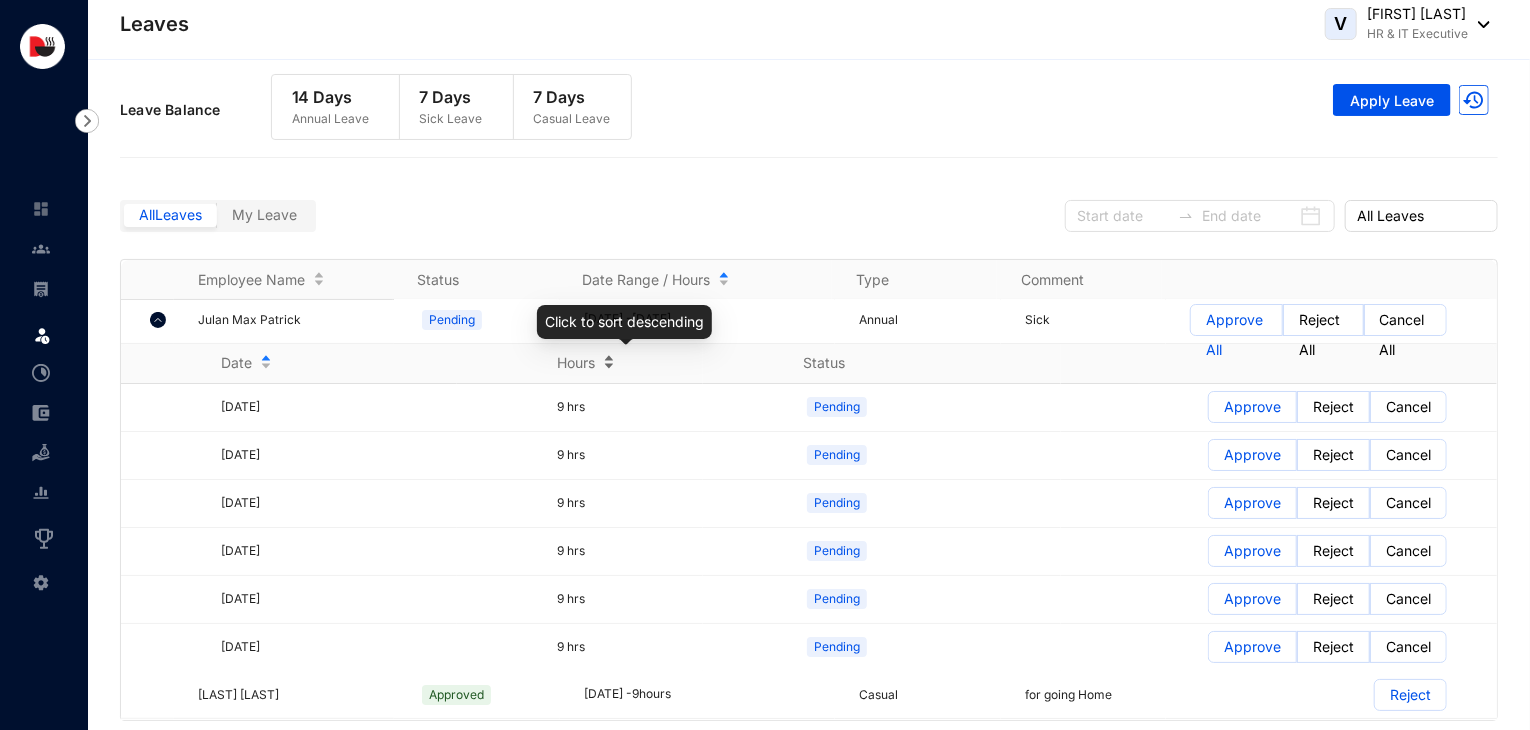 click on "Hours" at bounding box center (630, 363) 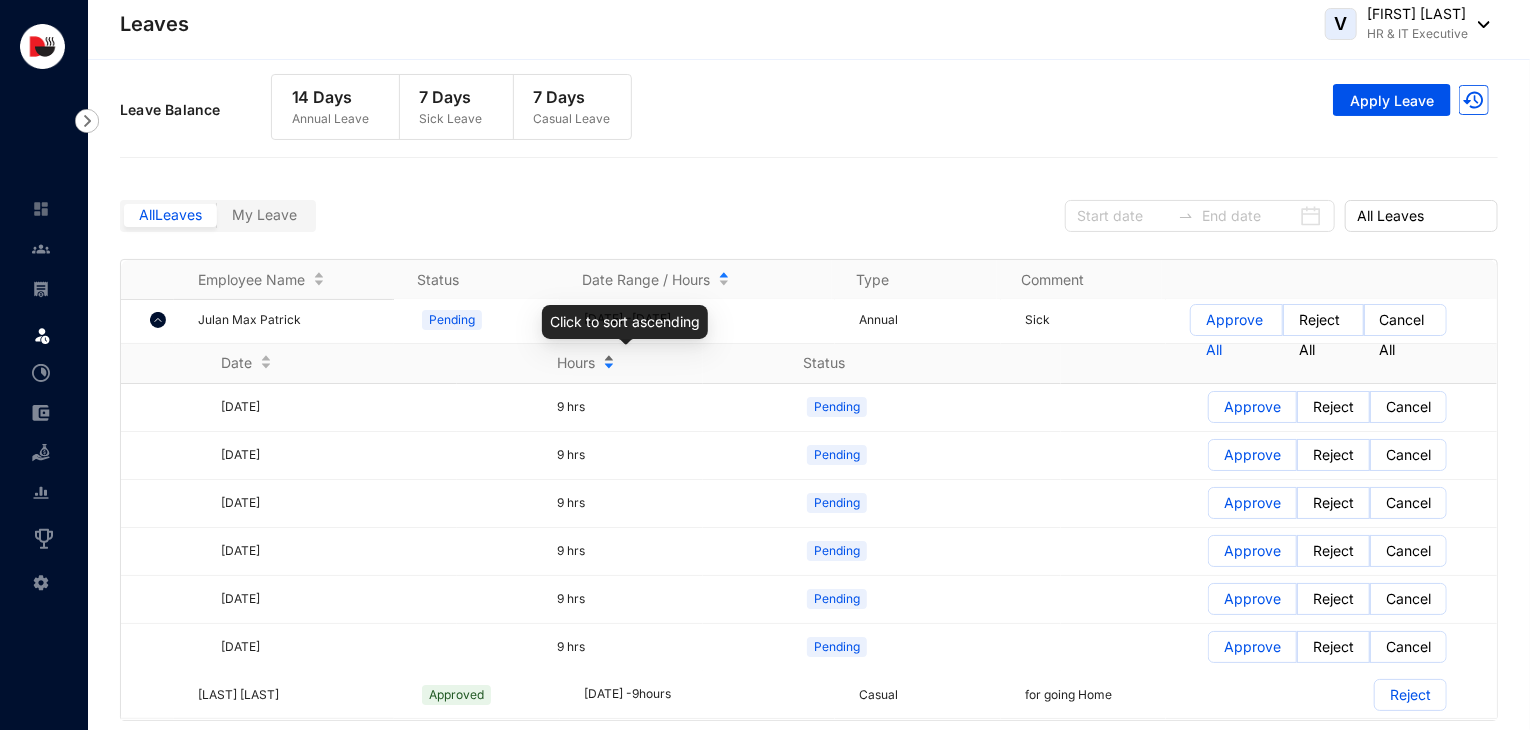 click on "Hours" at bounding box center [630, 363] 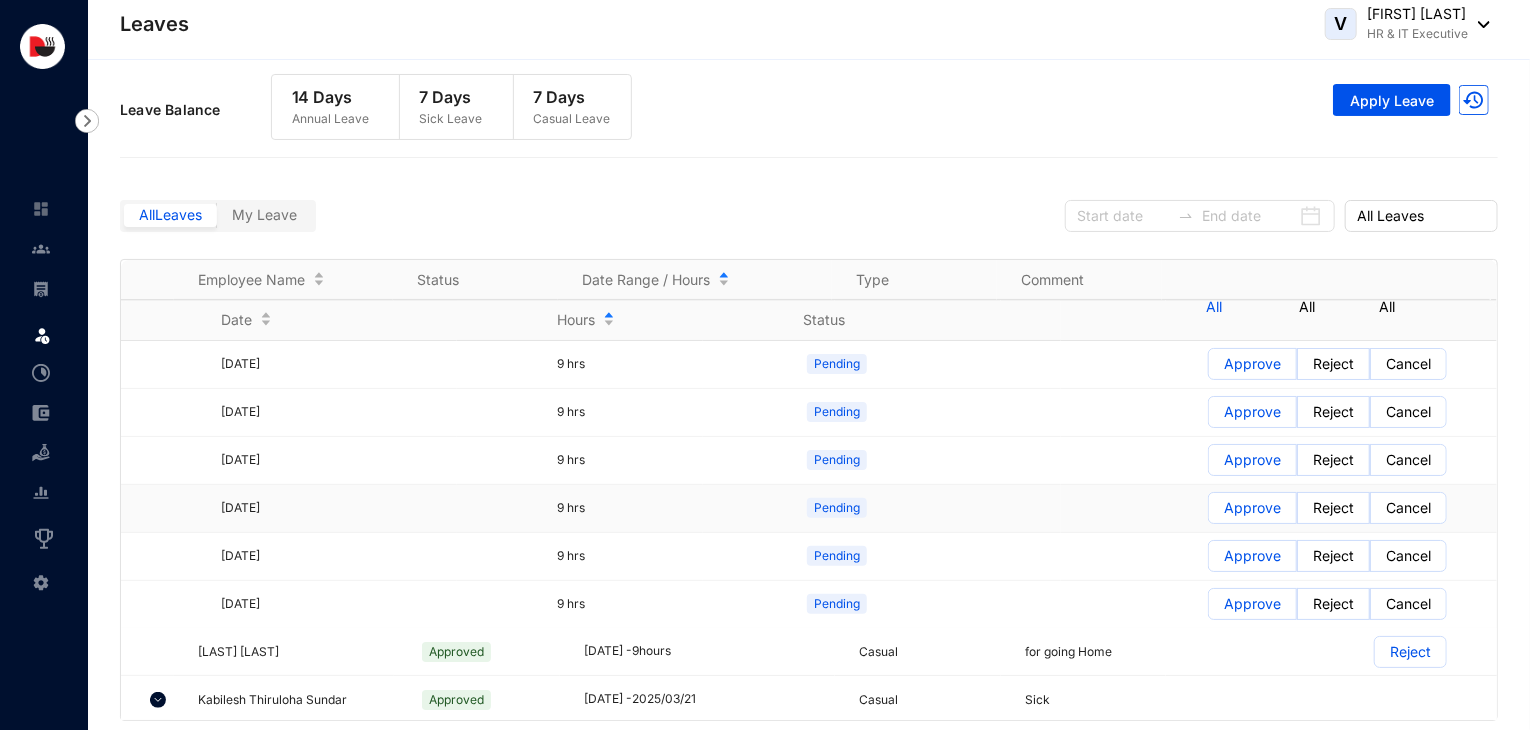 scroll, scrollTop: 0, scrollLeft: 0, axis: both 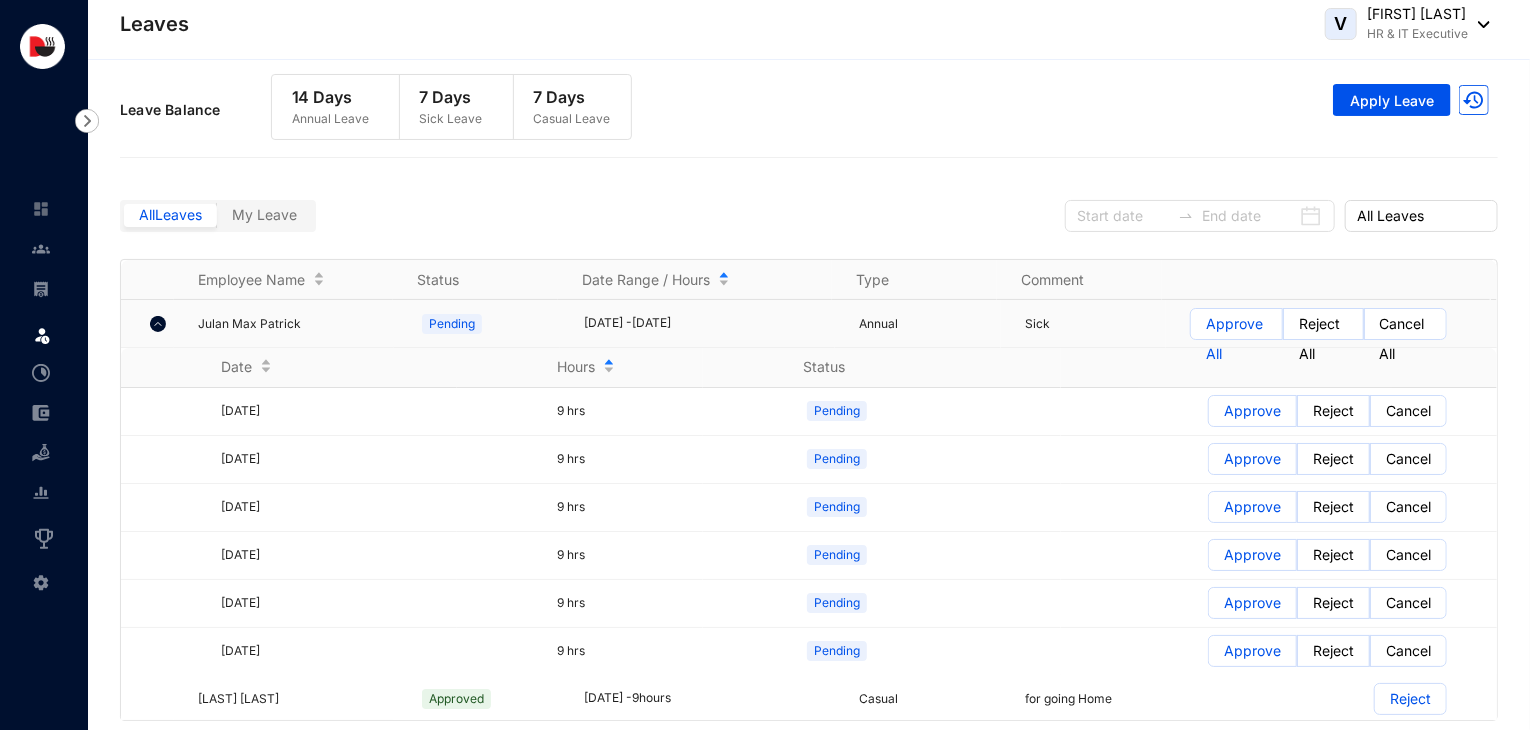 click on "Pending" at bounding box center [488, 324] 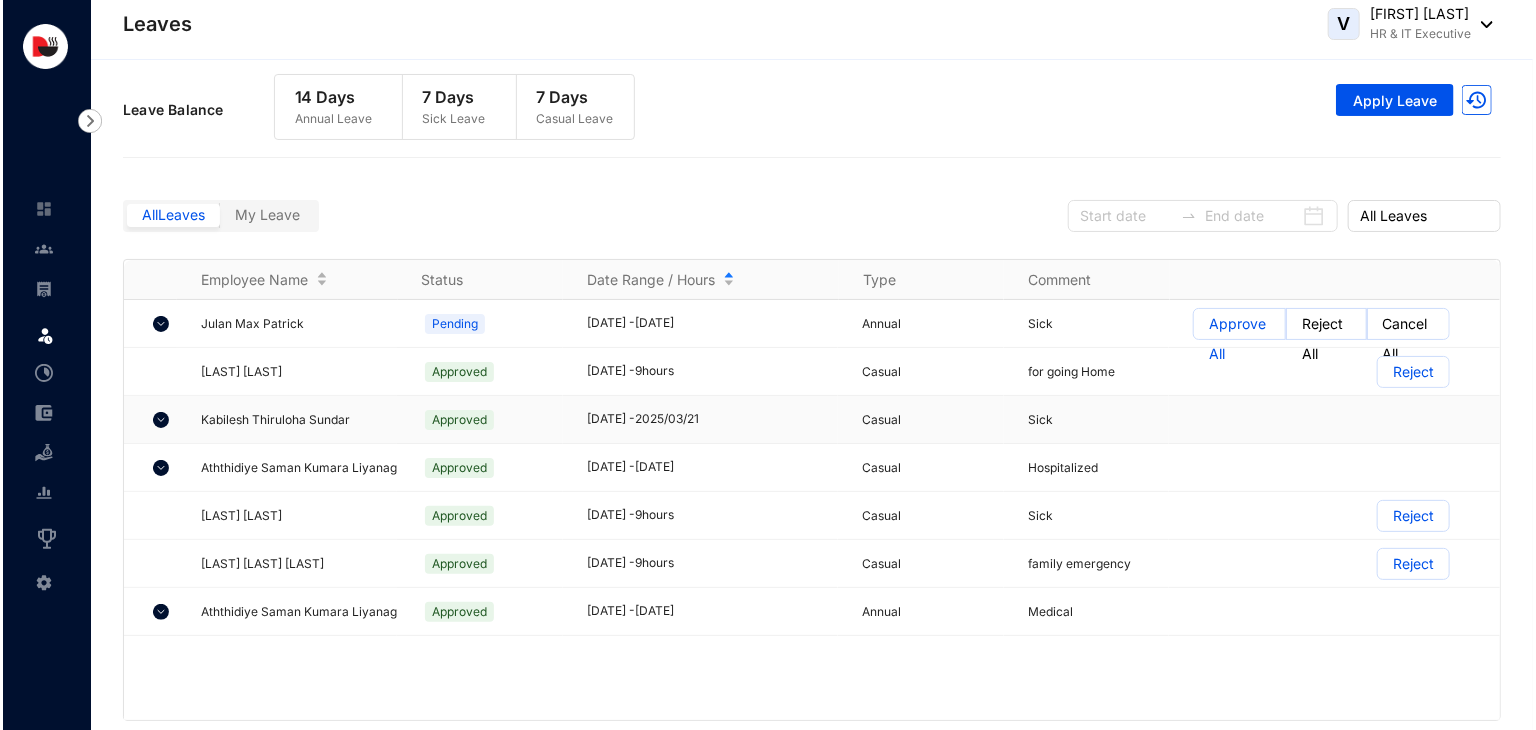 scroll, scrollTop: 0, scrollLeft: 0, axis: both 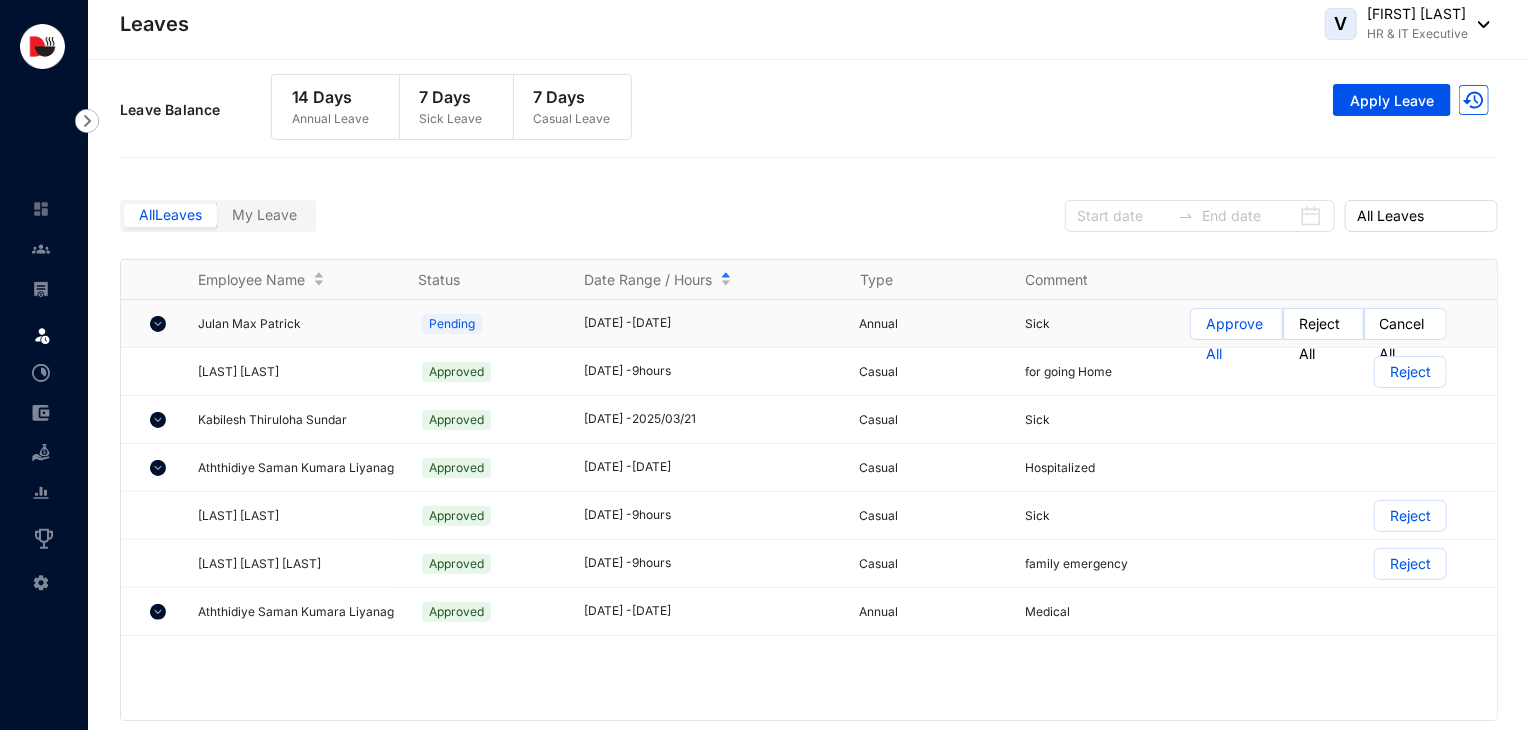 click on "Approve All" at bounding box center (1236, 339) 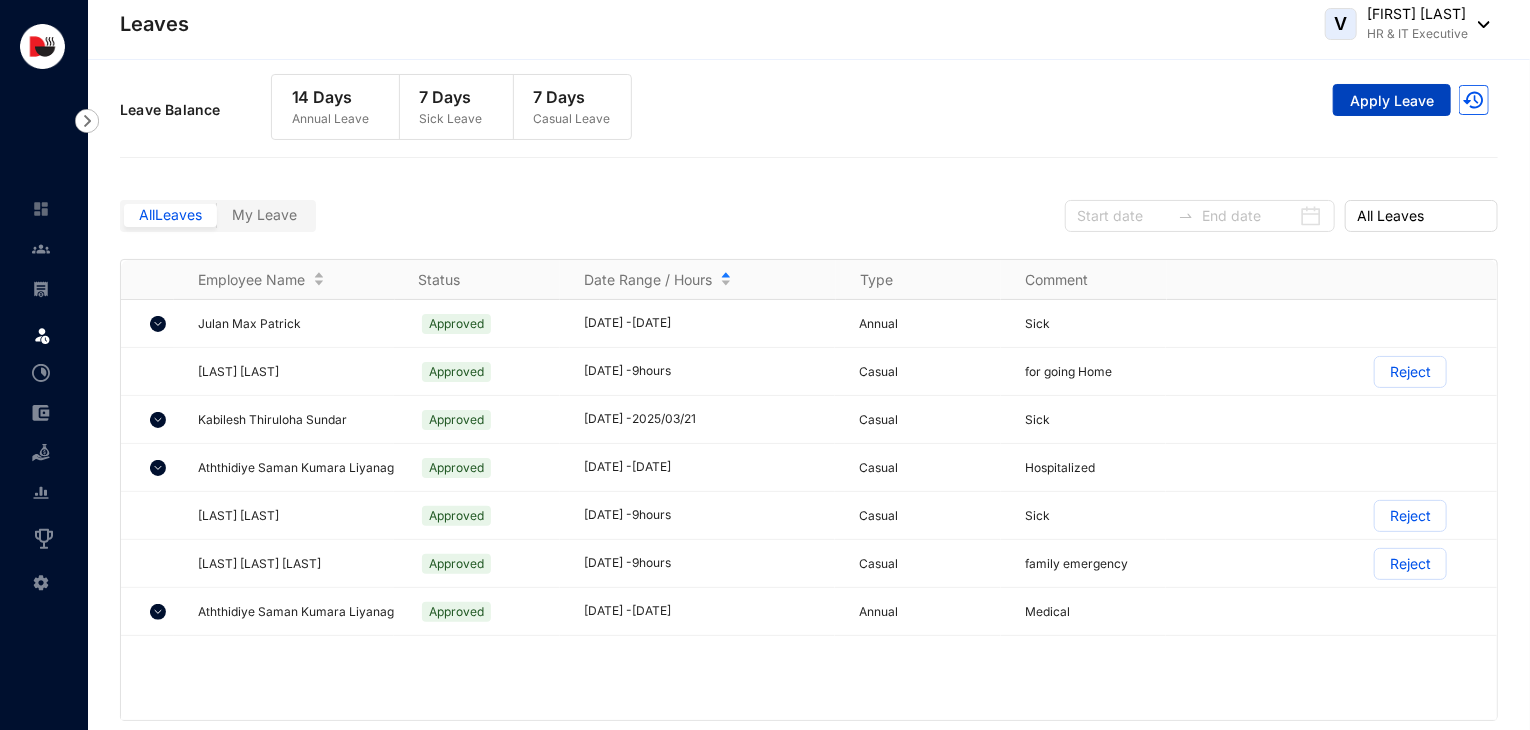 click on "Apply Leave" at bounding box center [1392, 101] 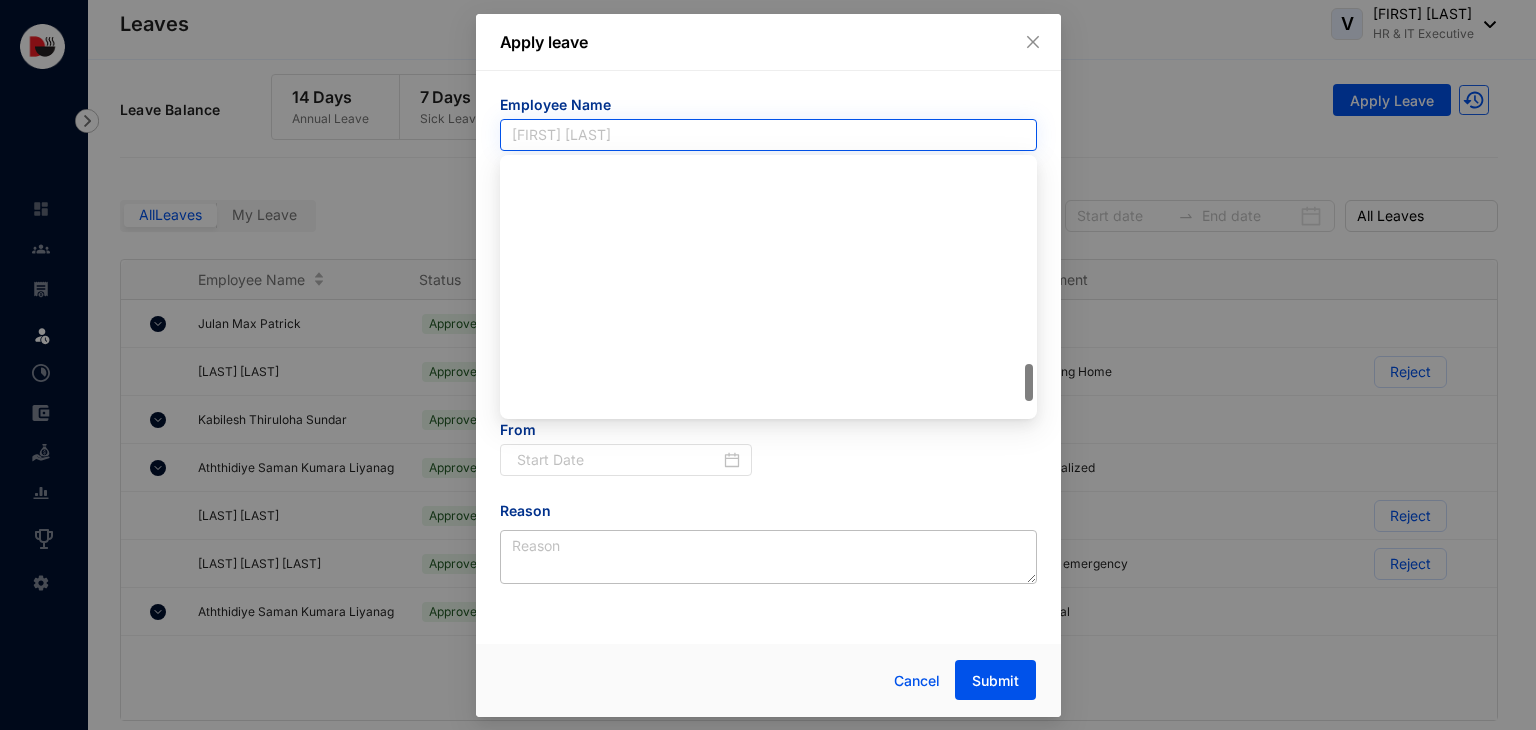 click on "[FIRST] [LAST]" at bounding box center (768, 135) 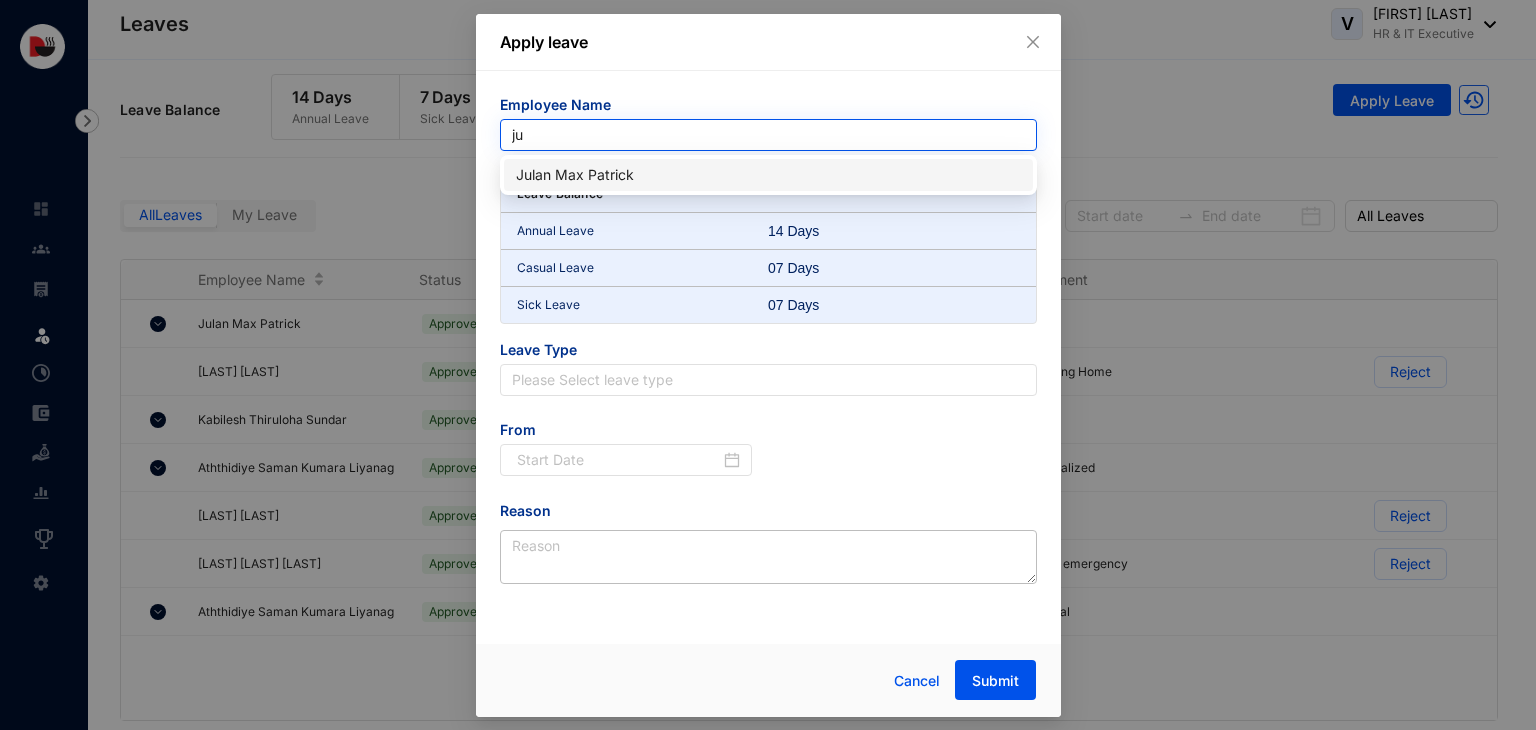scroll, scrollTop: 0, scrollLeft: 0, axis: both 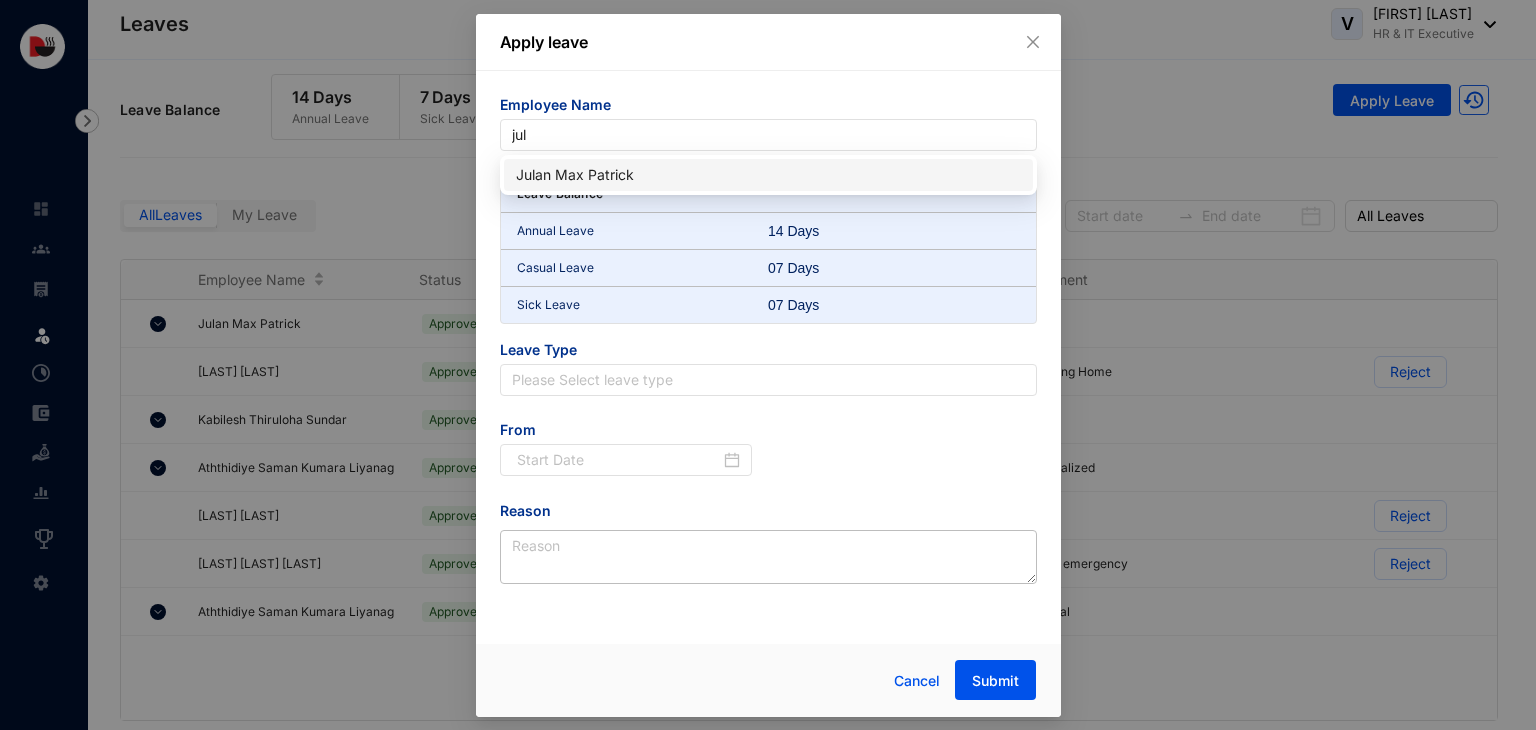 click on "Julan Max Patrick" at bounding box center [768, 175] 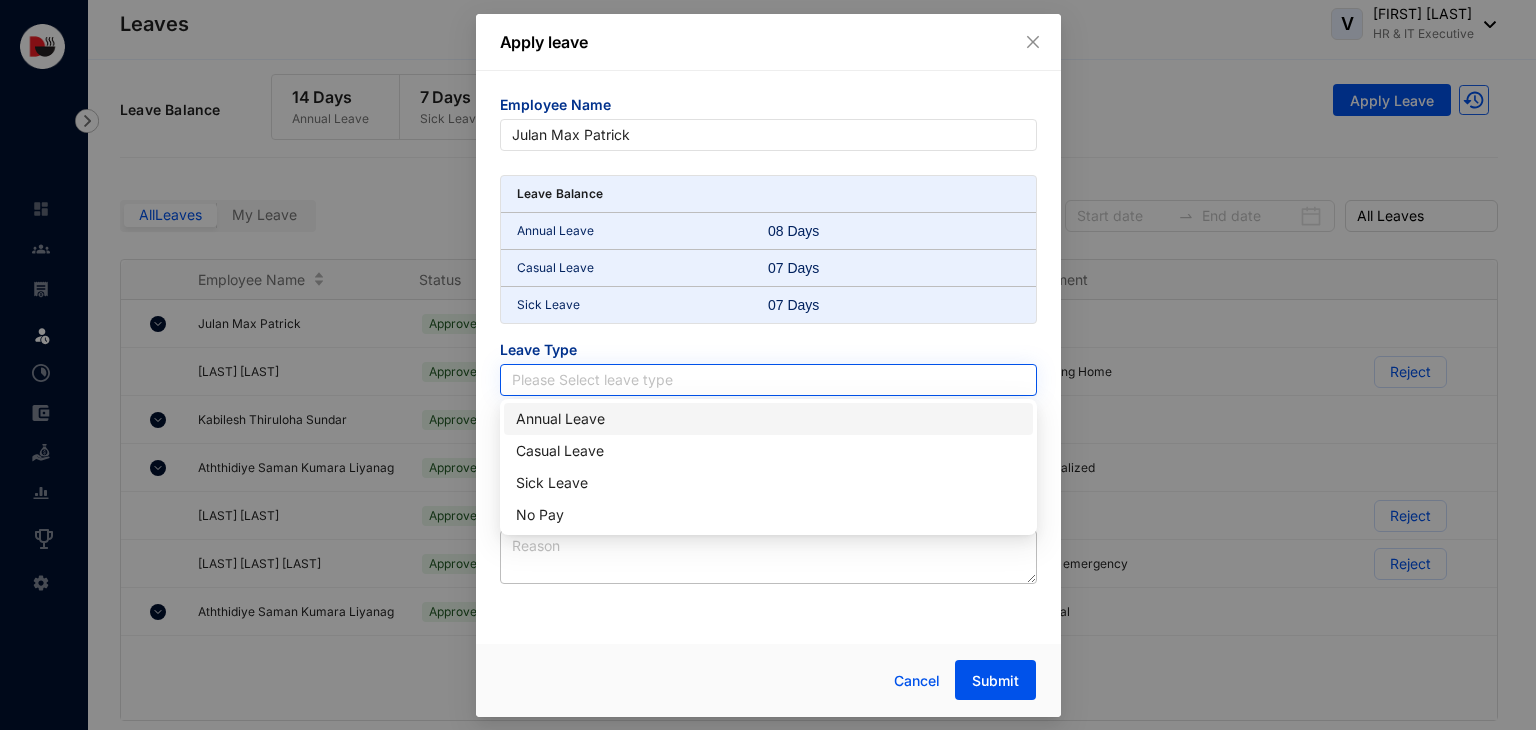 click at bounding box center [768, 380] 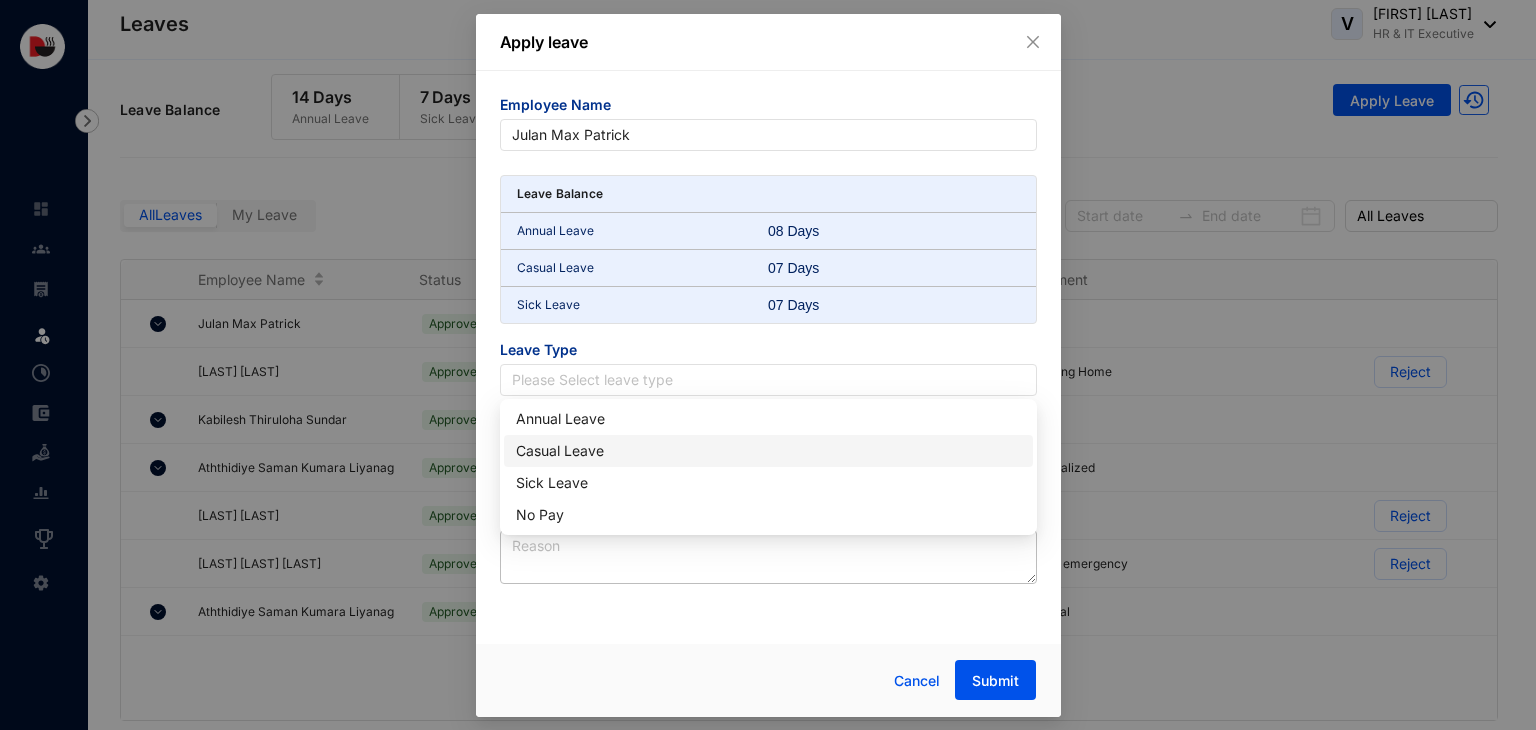 click on "Casual Leave" at bounding box center [768, 451] 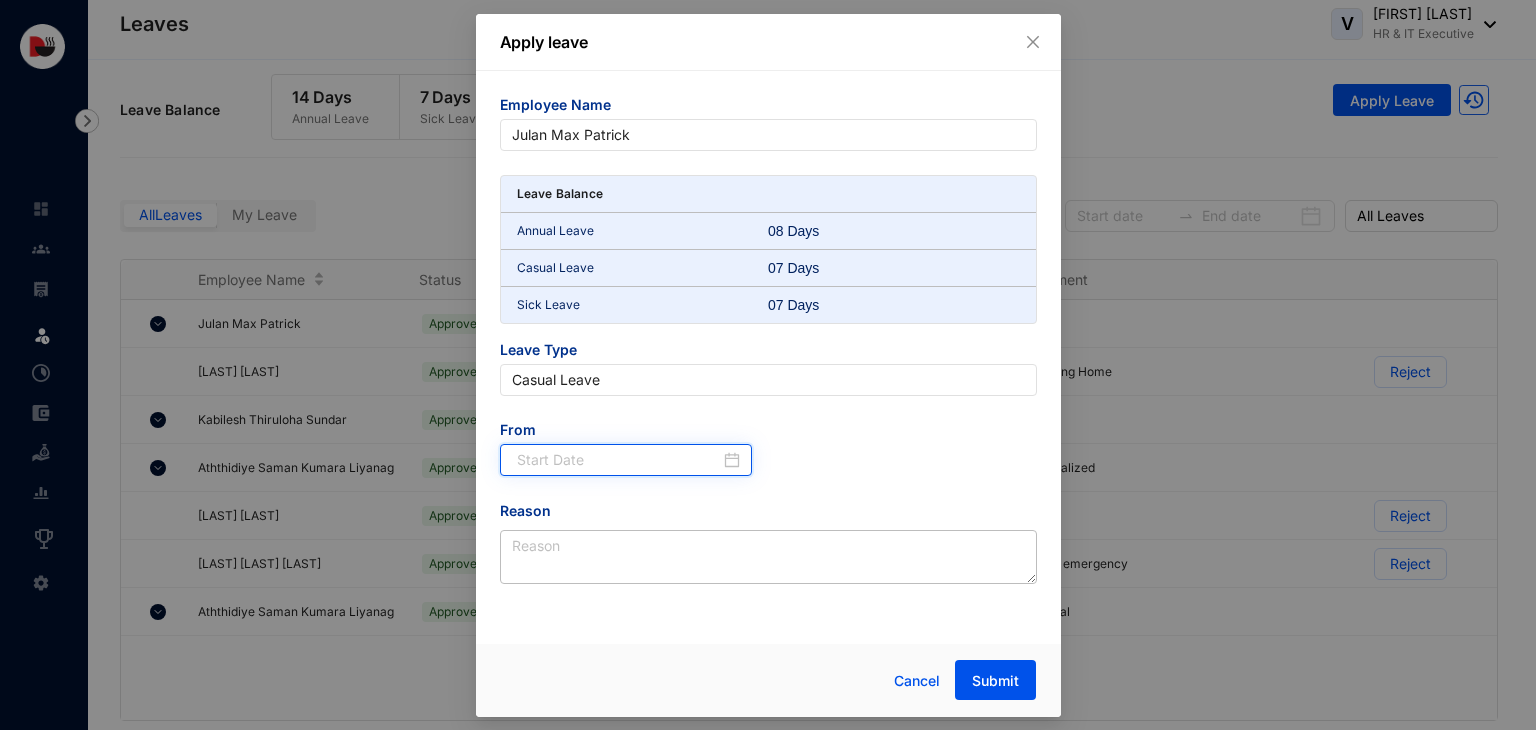 click at bounding box center (619, 460) 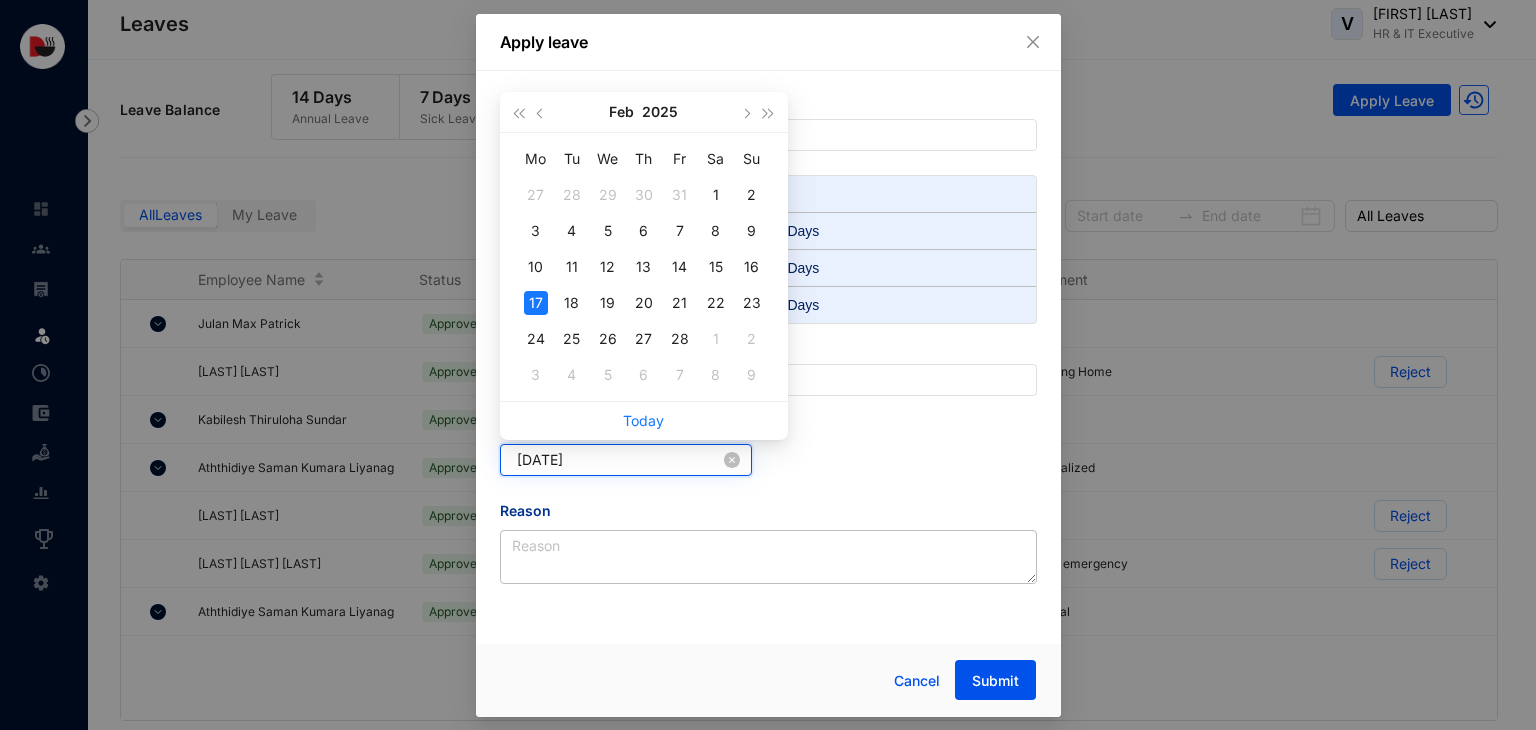 type on "2025-02-17" 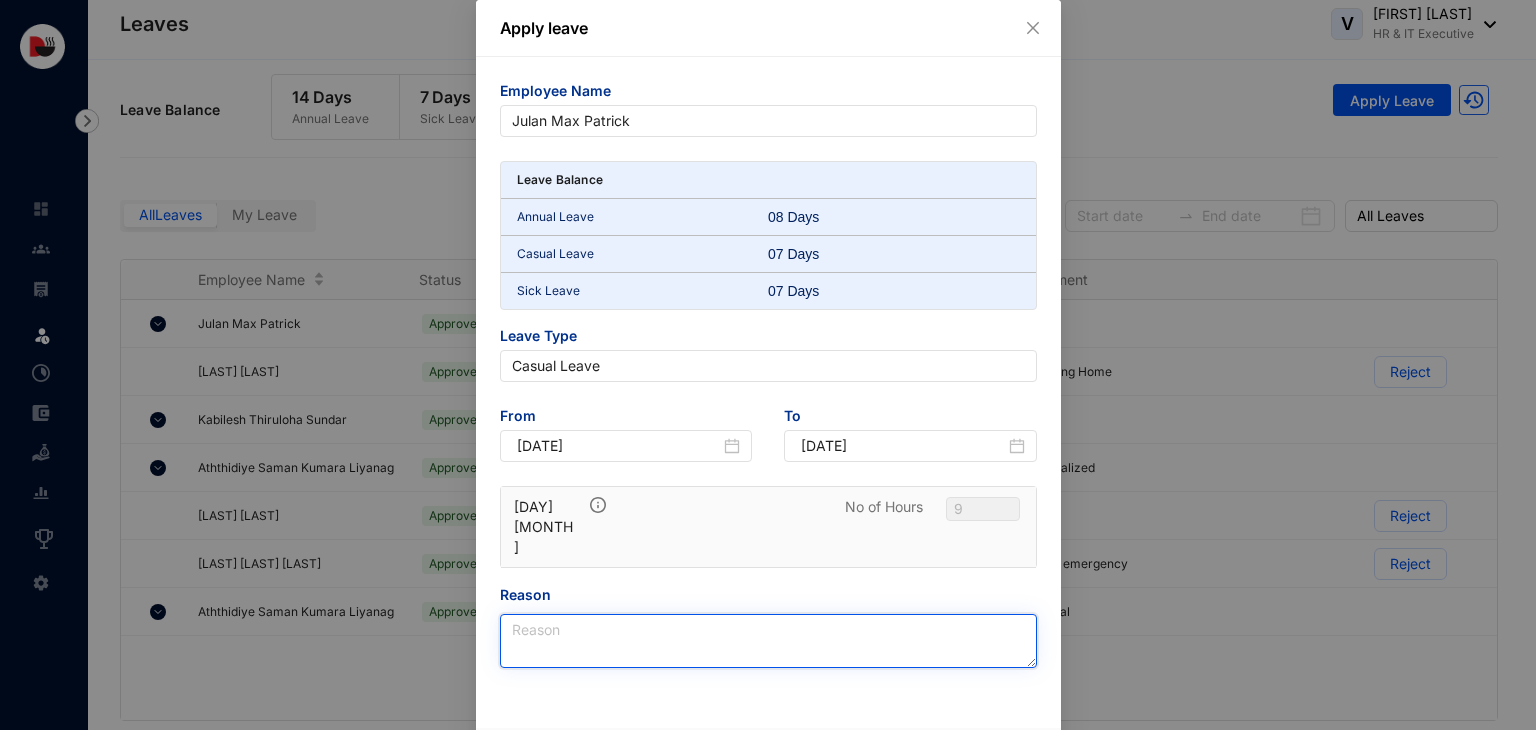 click on "Reason" at bounding box center (768, 641) 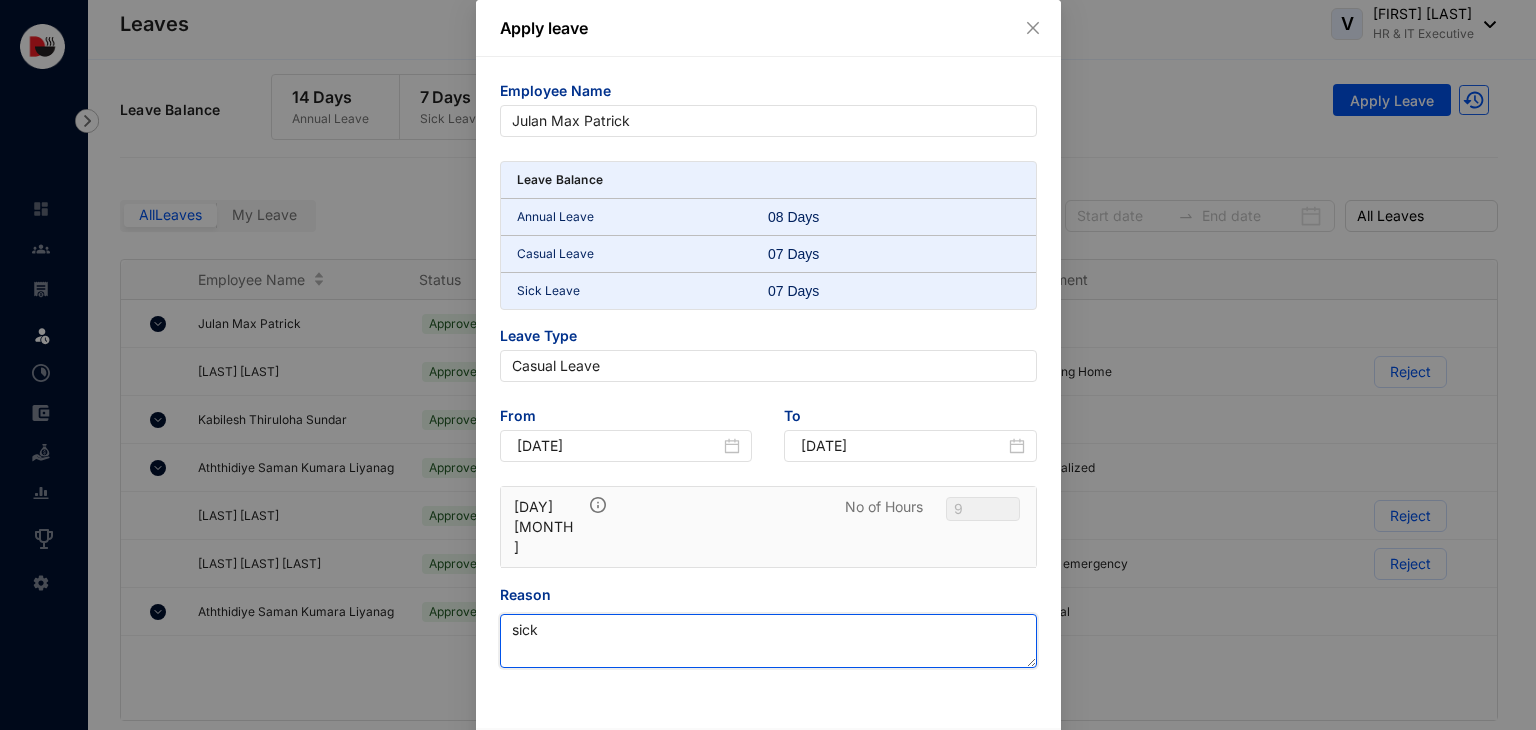 scroll, scrollTop: 34, scrollLeft: 0, axis: vertical 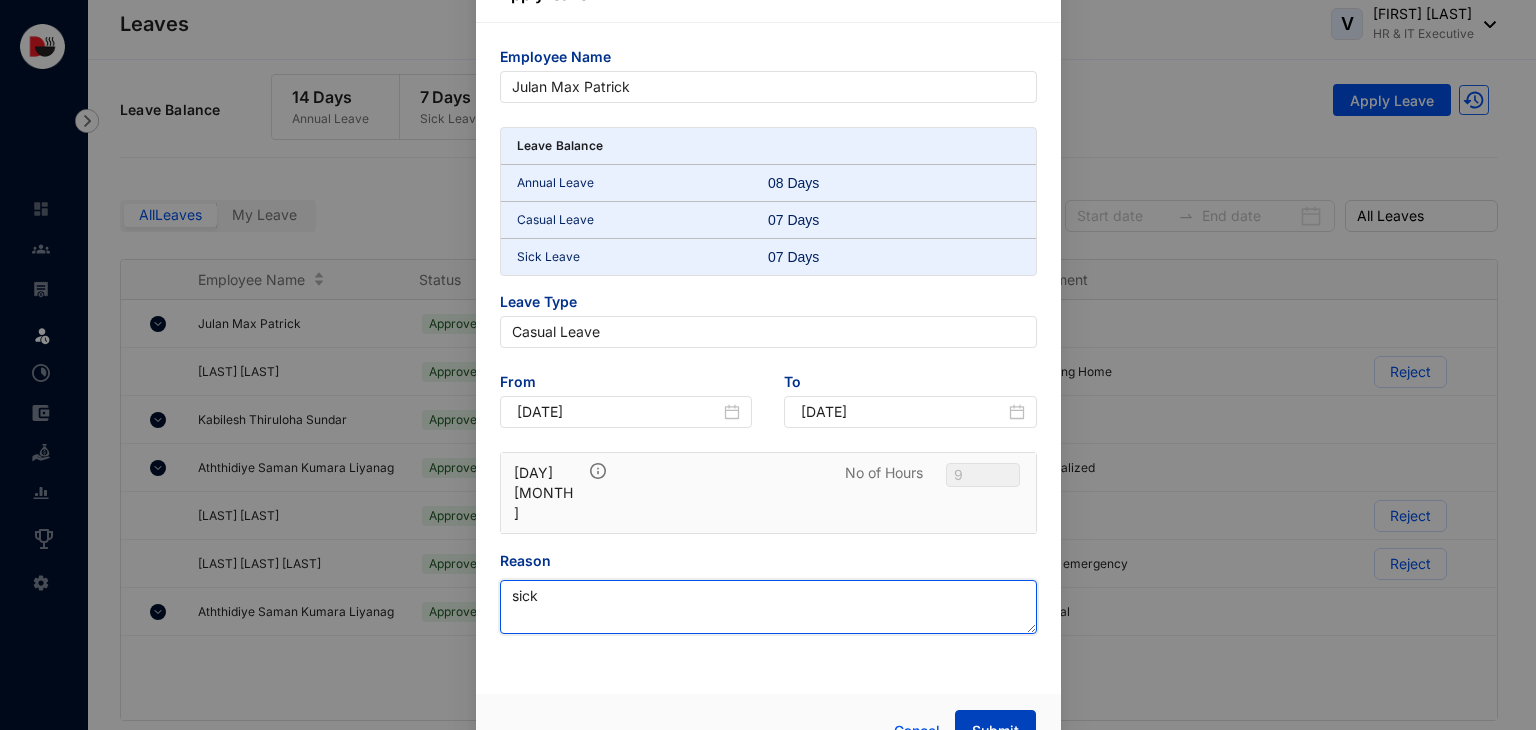 type on "sick" 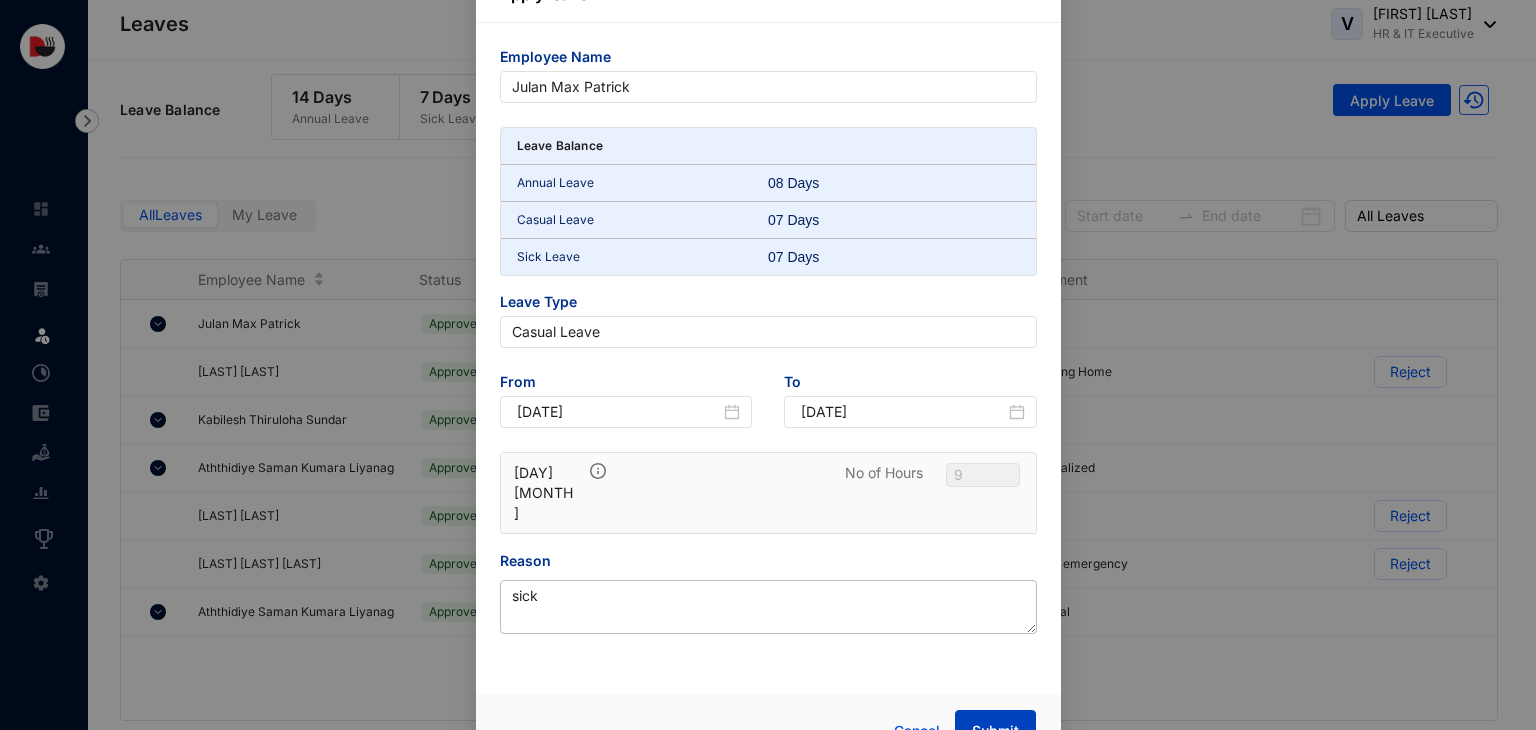 click on "Submit" at bounding box center [995, 731] 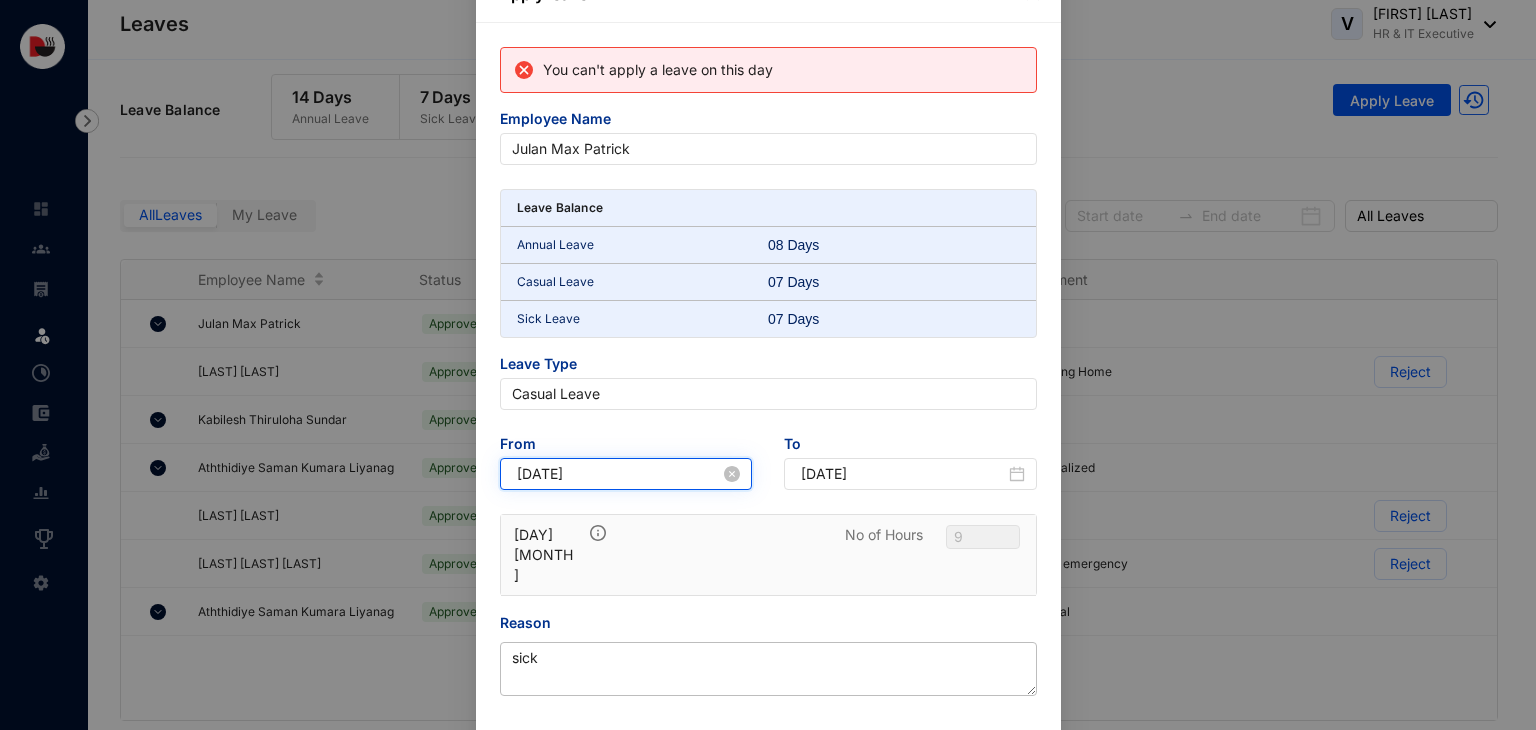 click on "2025-02-17" at bounding box center [619, 474] 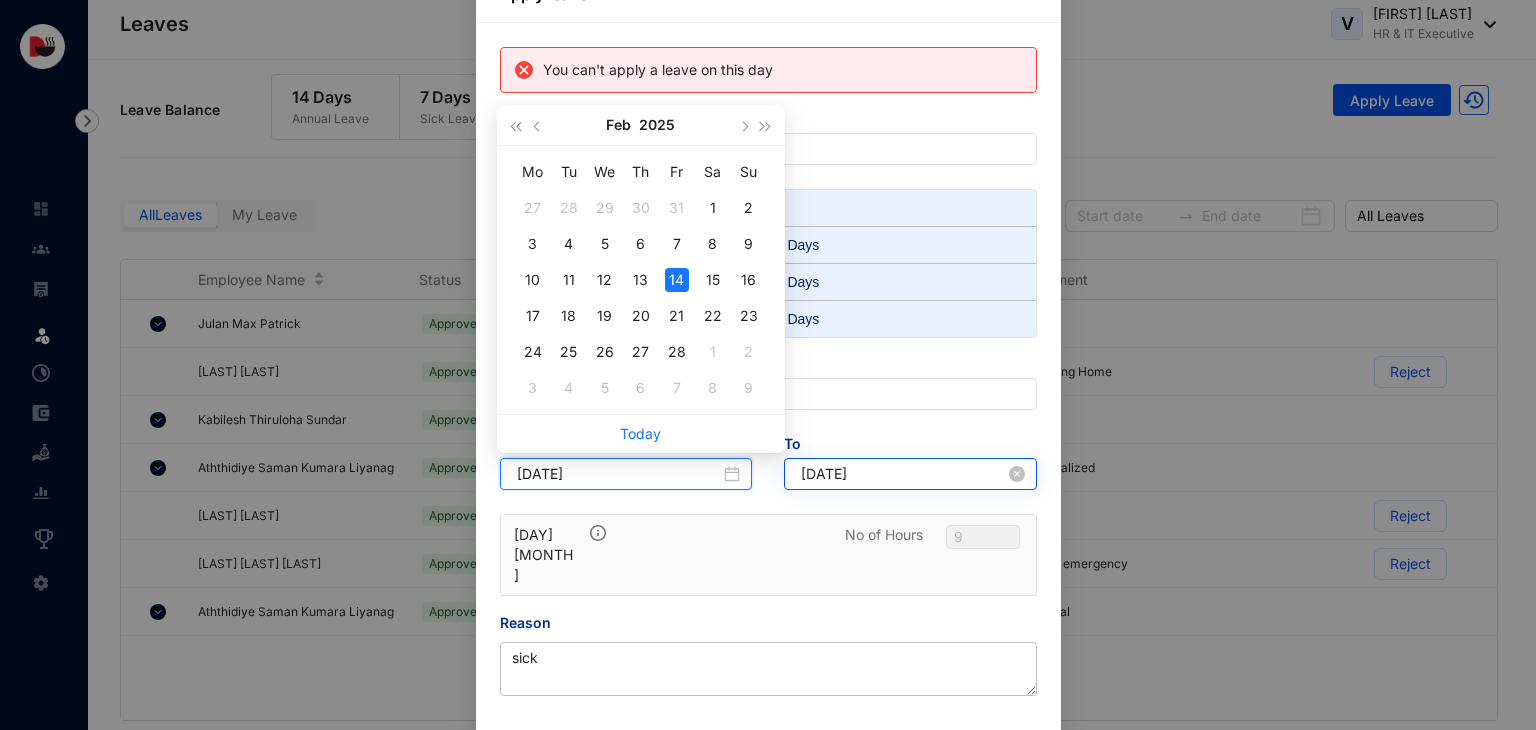 type on "2025-02-14" 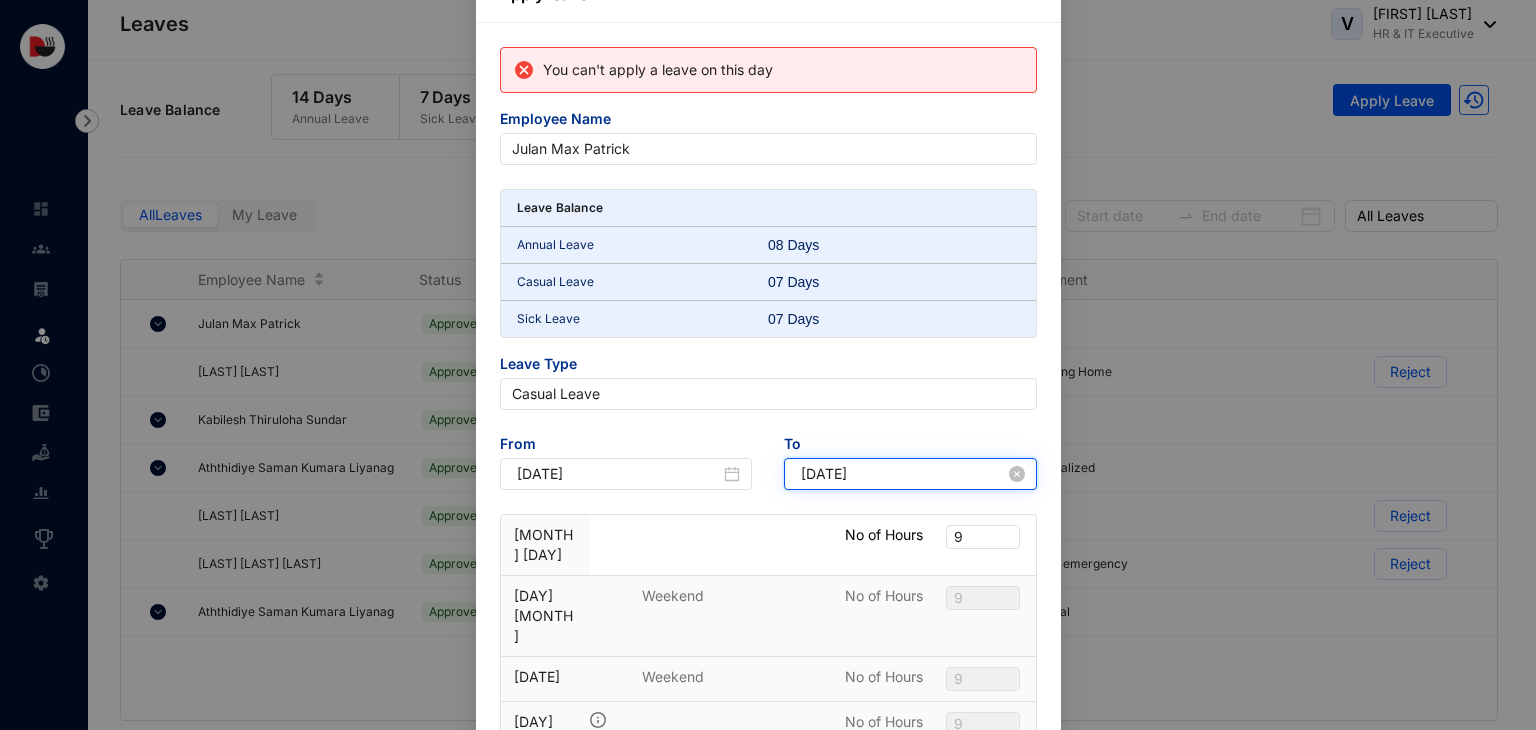 click on "2025-02-17" at bounding box center [903, 474] 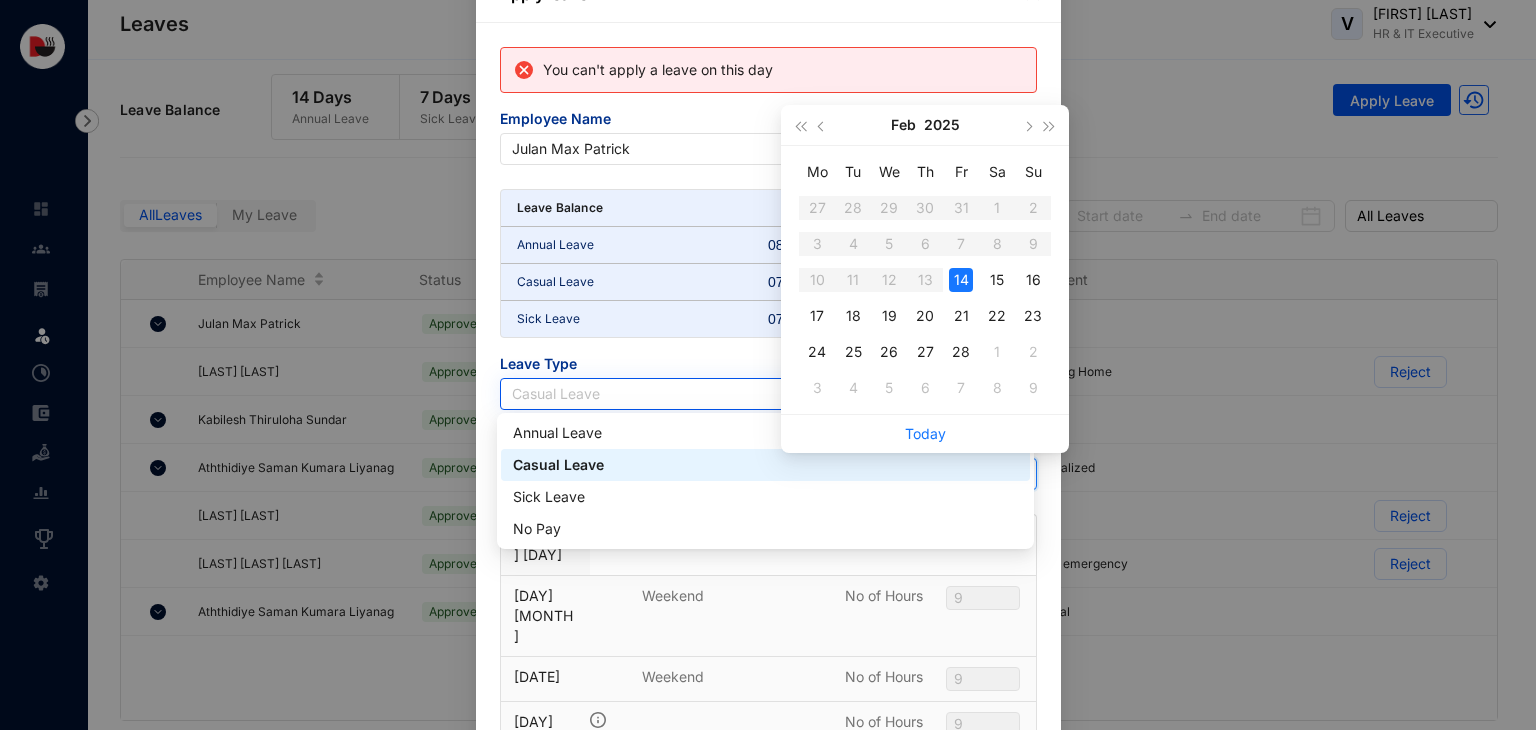 click on "Casual Leave" at bounding box center [768, 394] 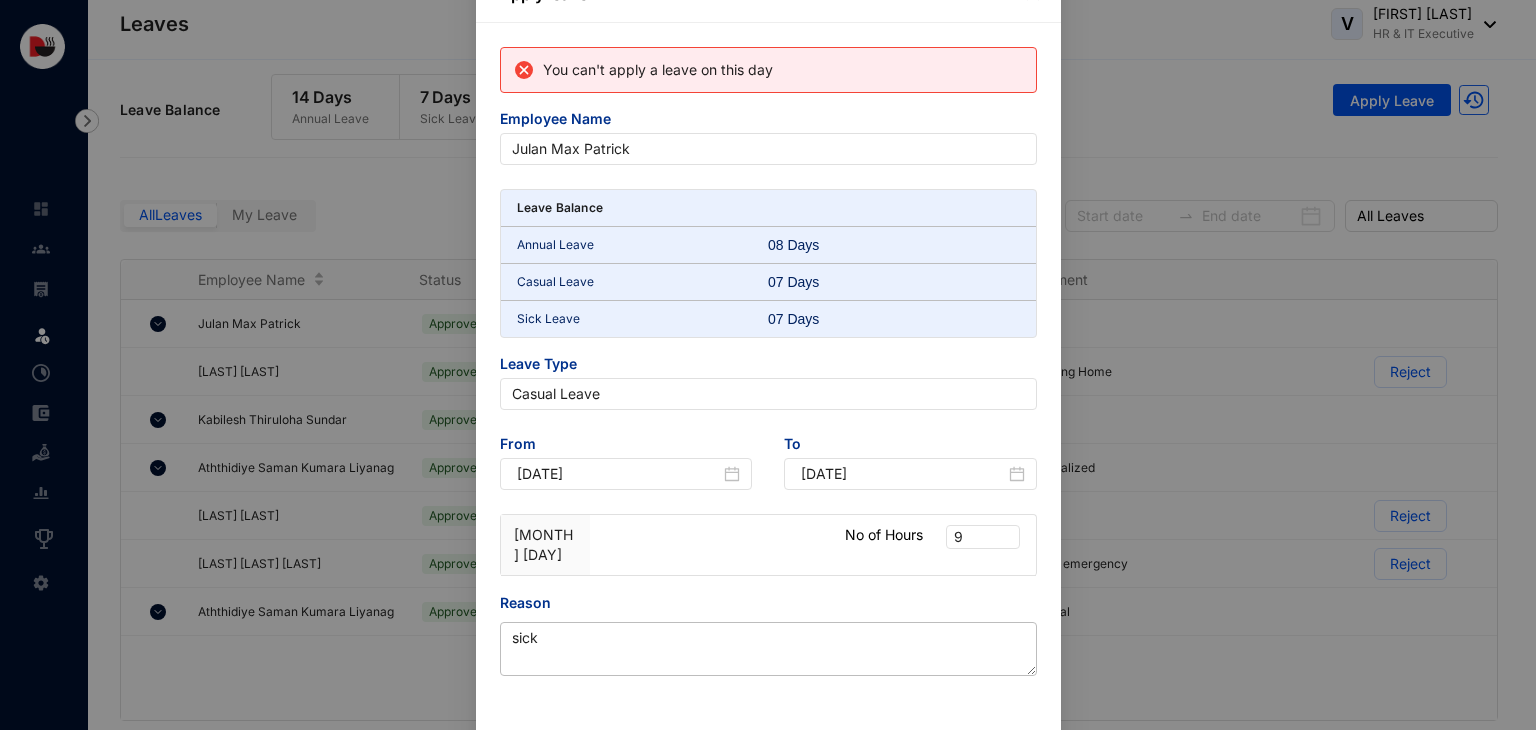 click on "Leave Type" at bounding box center [768, 366] 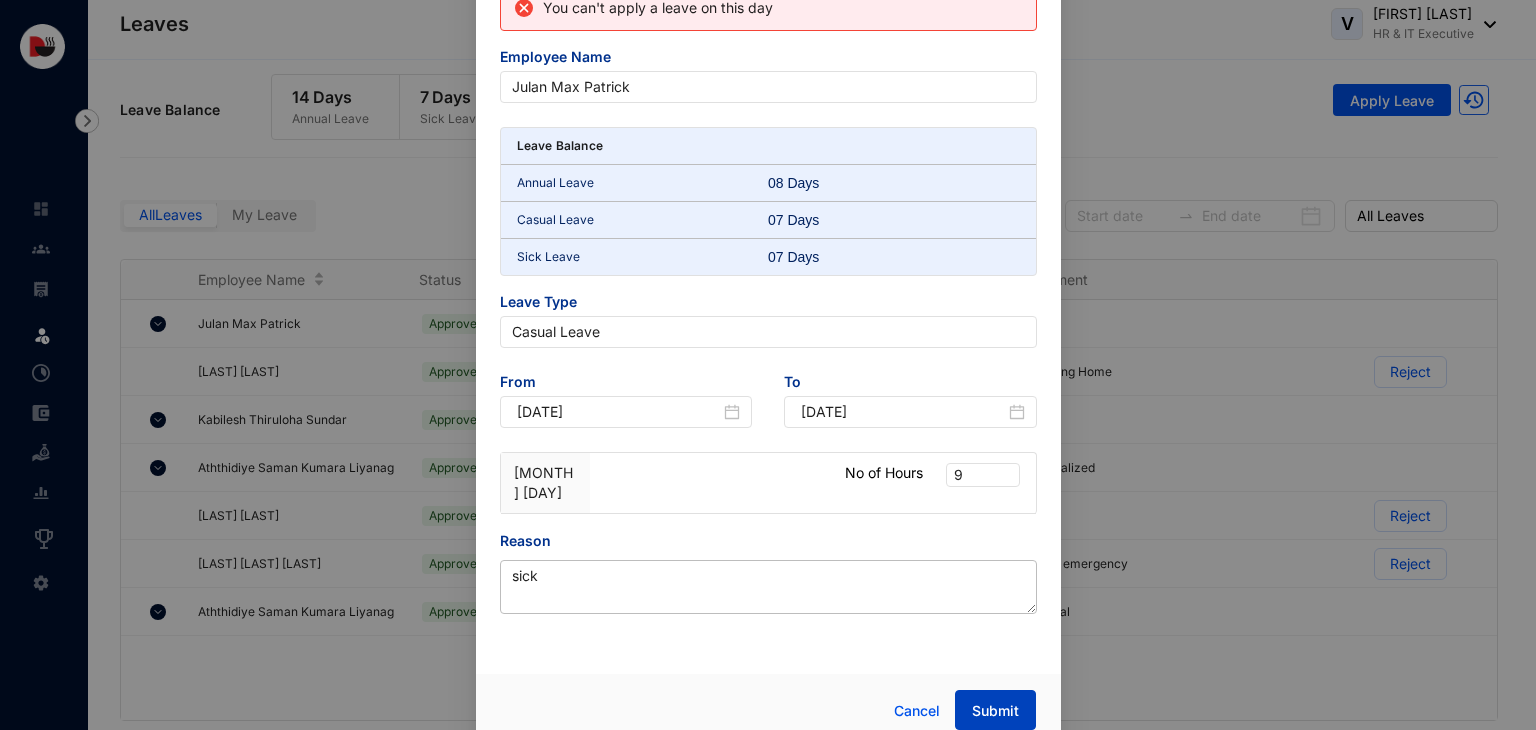 click on "Submit" at bounding box center (995, 710) 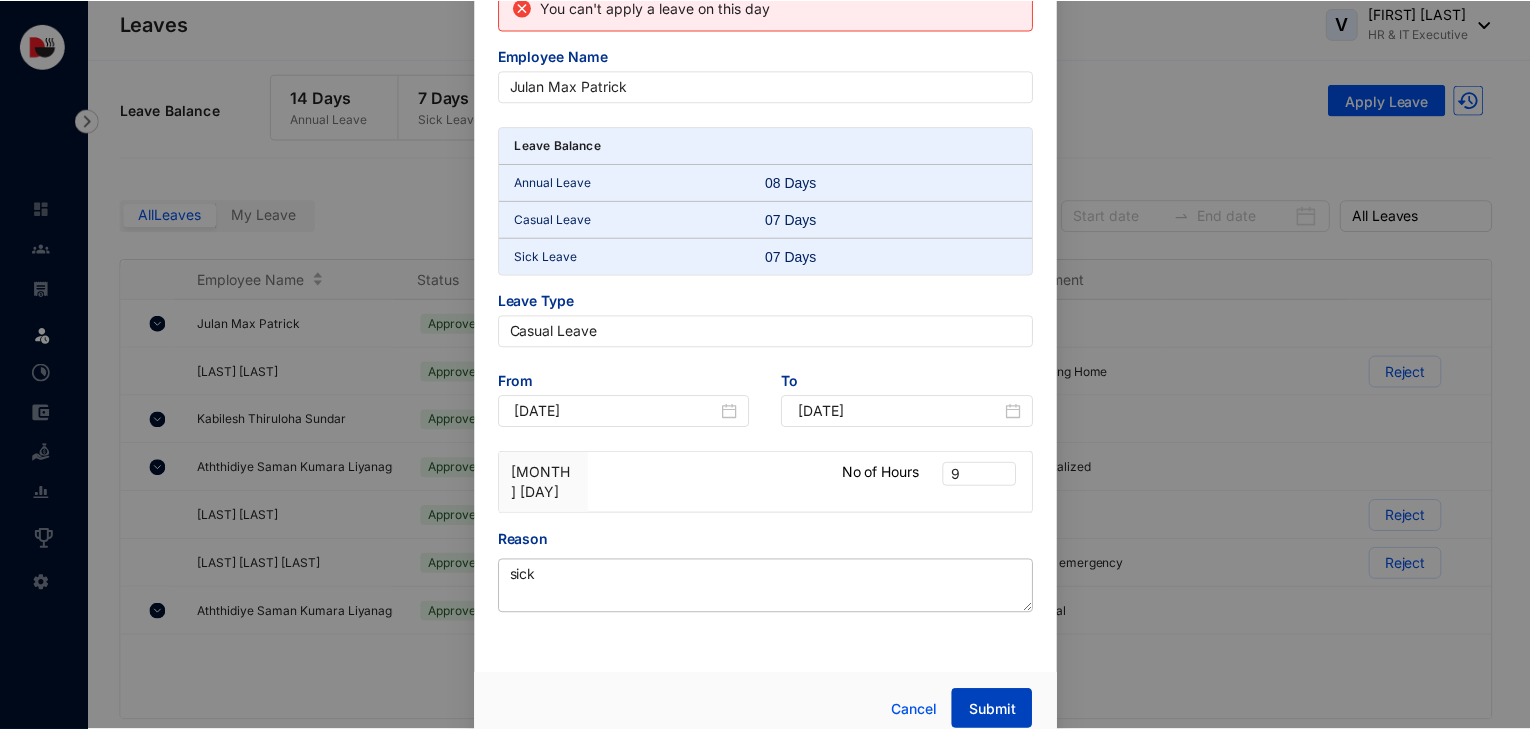scroll, scrollTop: 34, scrollLeft: 0, axis: vertical 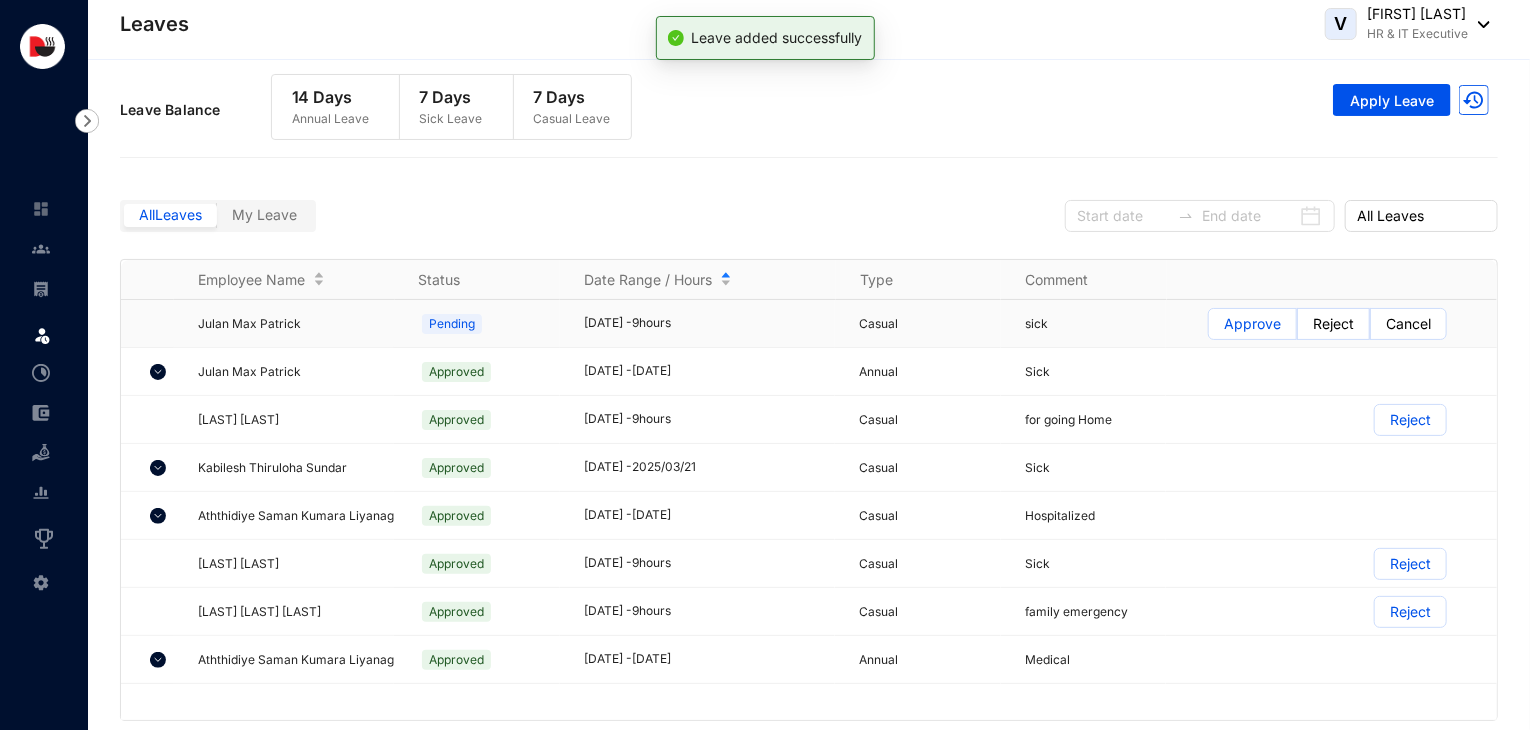 click on "Approve" at bounding box center (1252, 324) 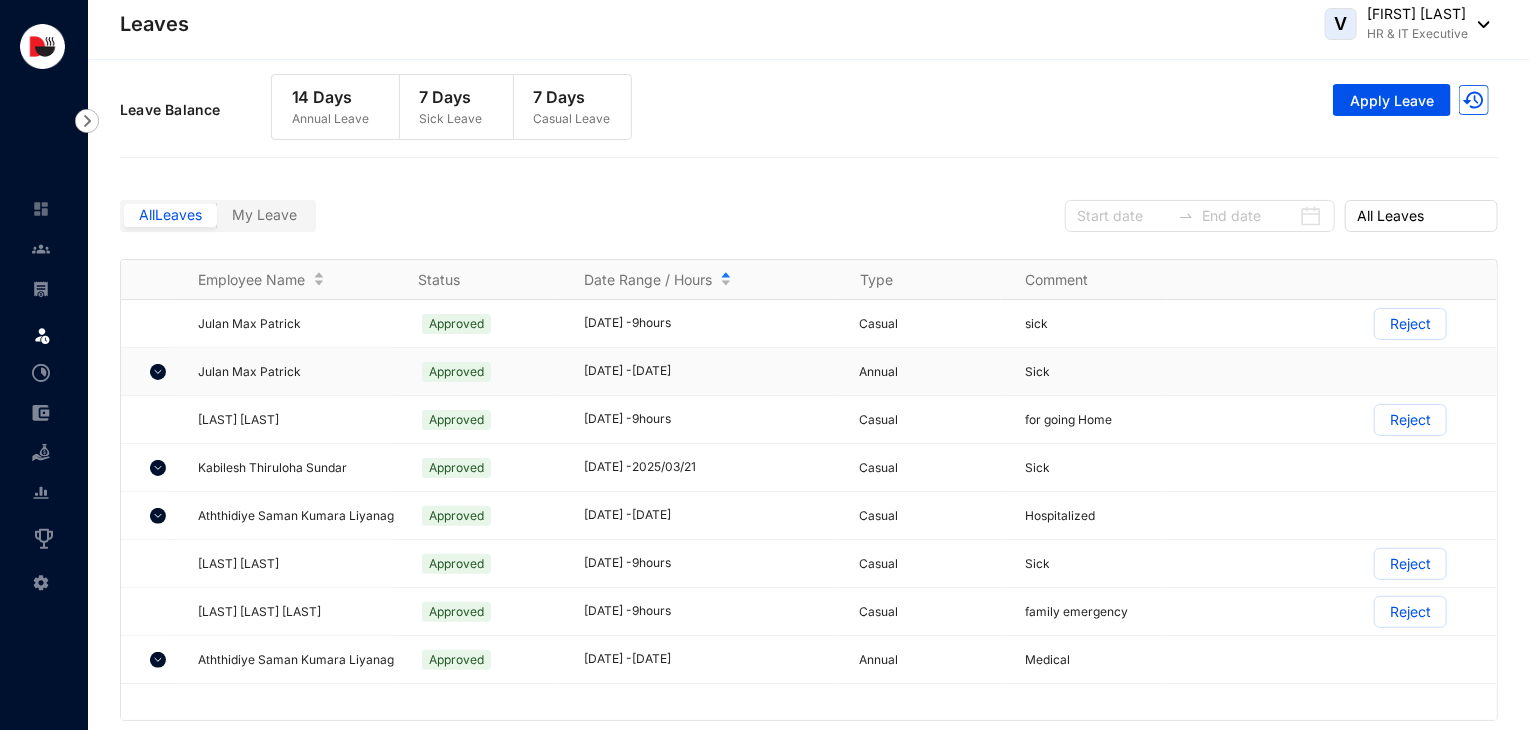 click on "2025/02/17    -  2025/02/24" at bounding box center [710, 371] 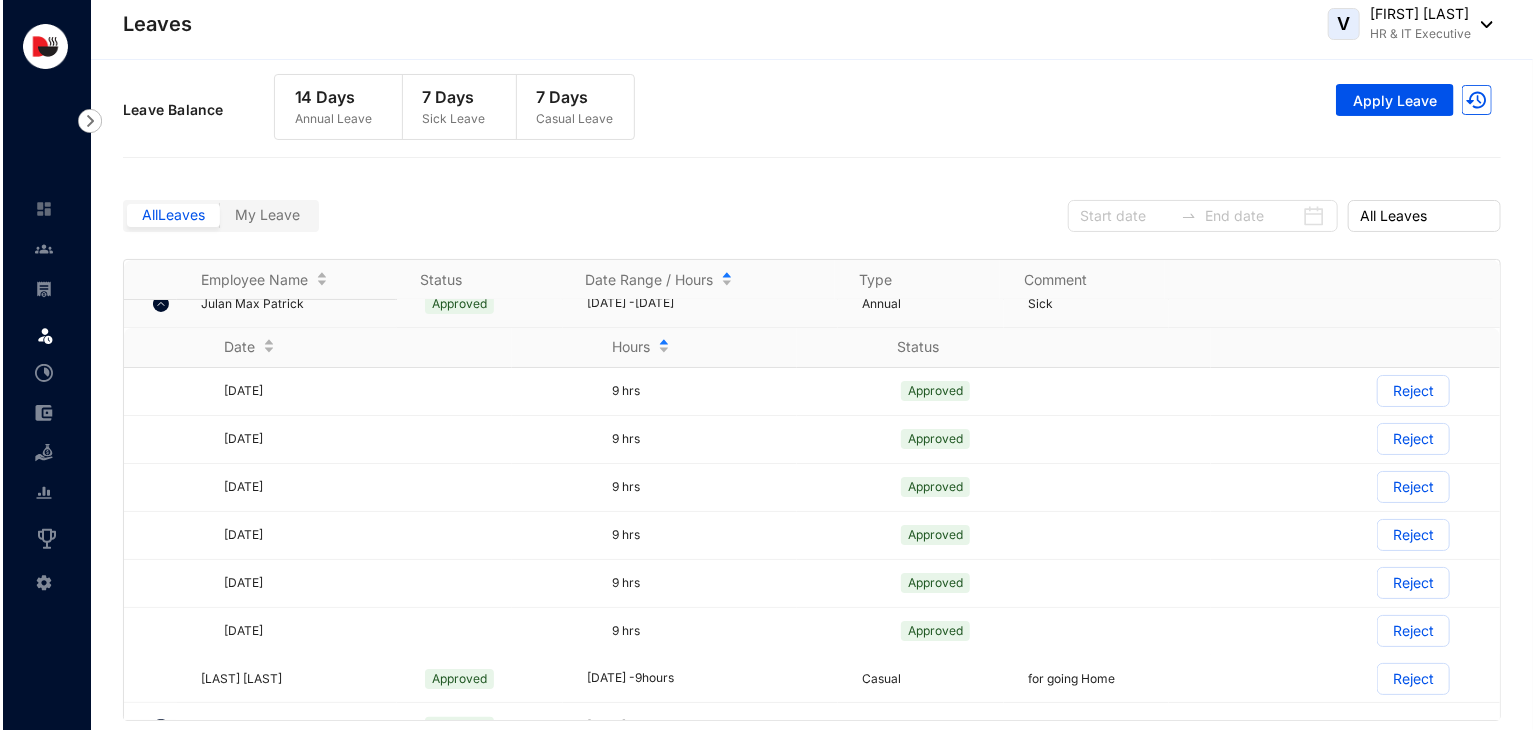 scroll, scrollTop: 64, scrollLeft: 0, axis: vertical 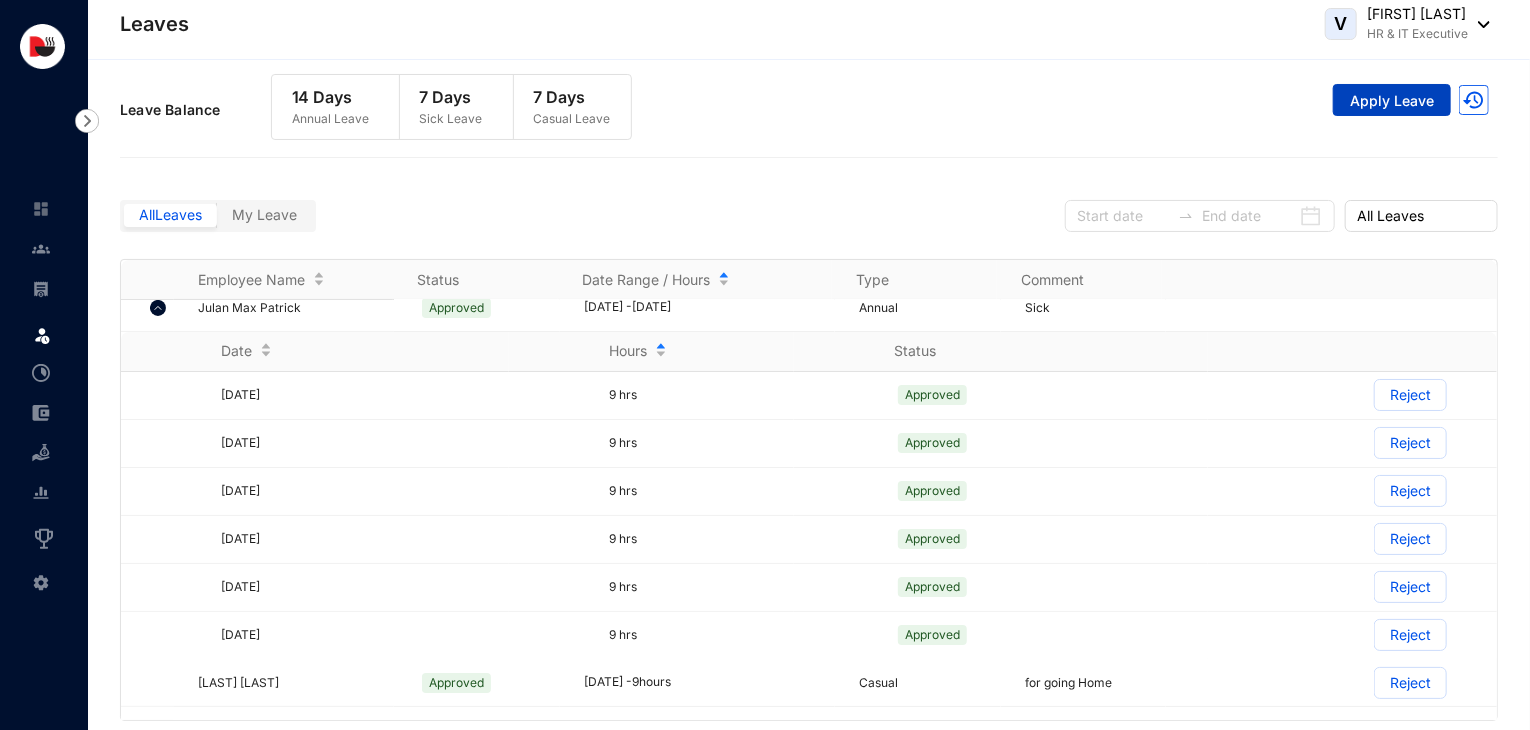 click on "Apply Leave" at bounding box center [1392, 100] 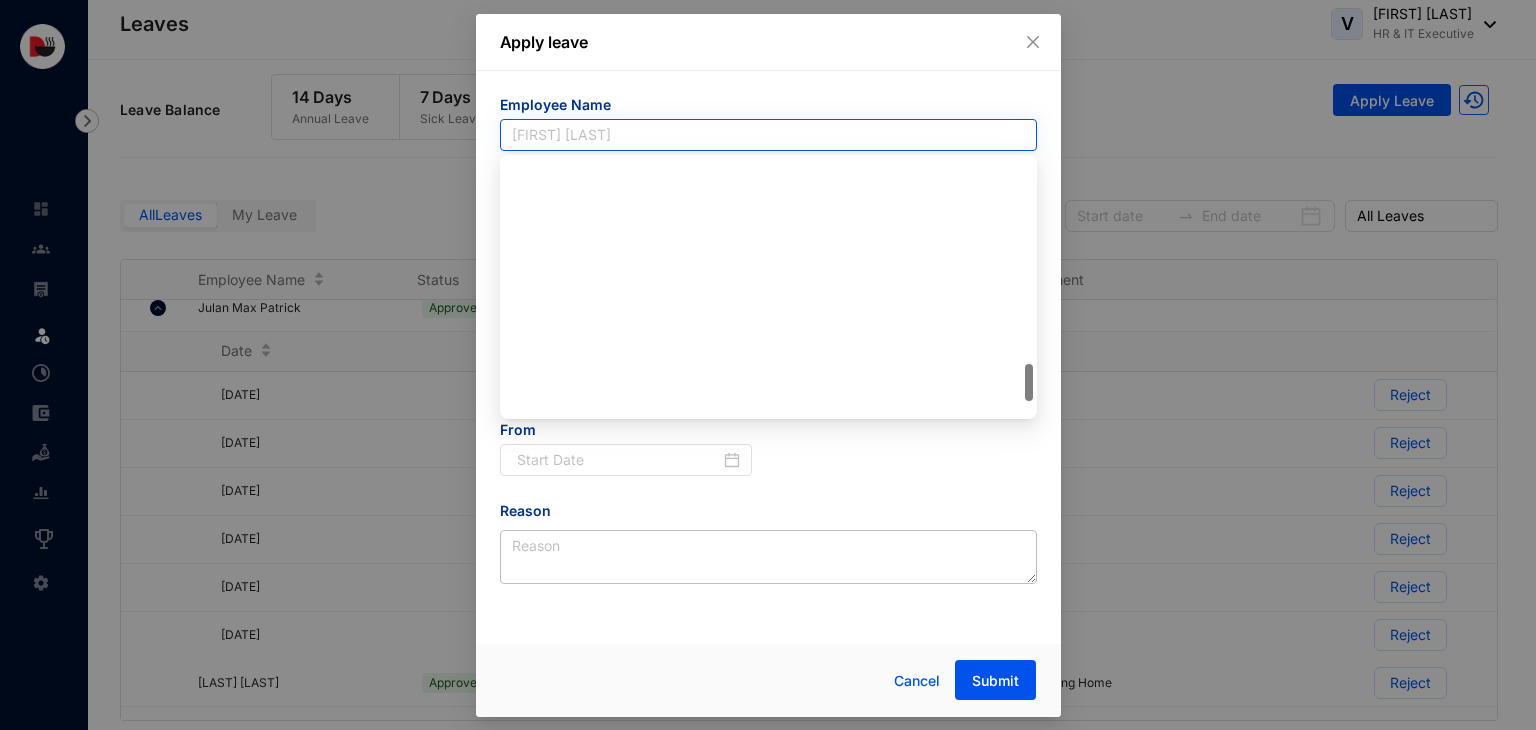 click on "[FIRST] [LAST]" at bounding box center [768, 135] 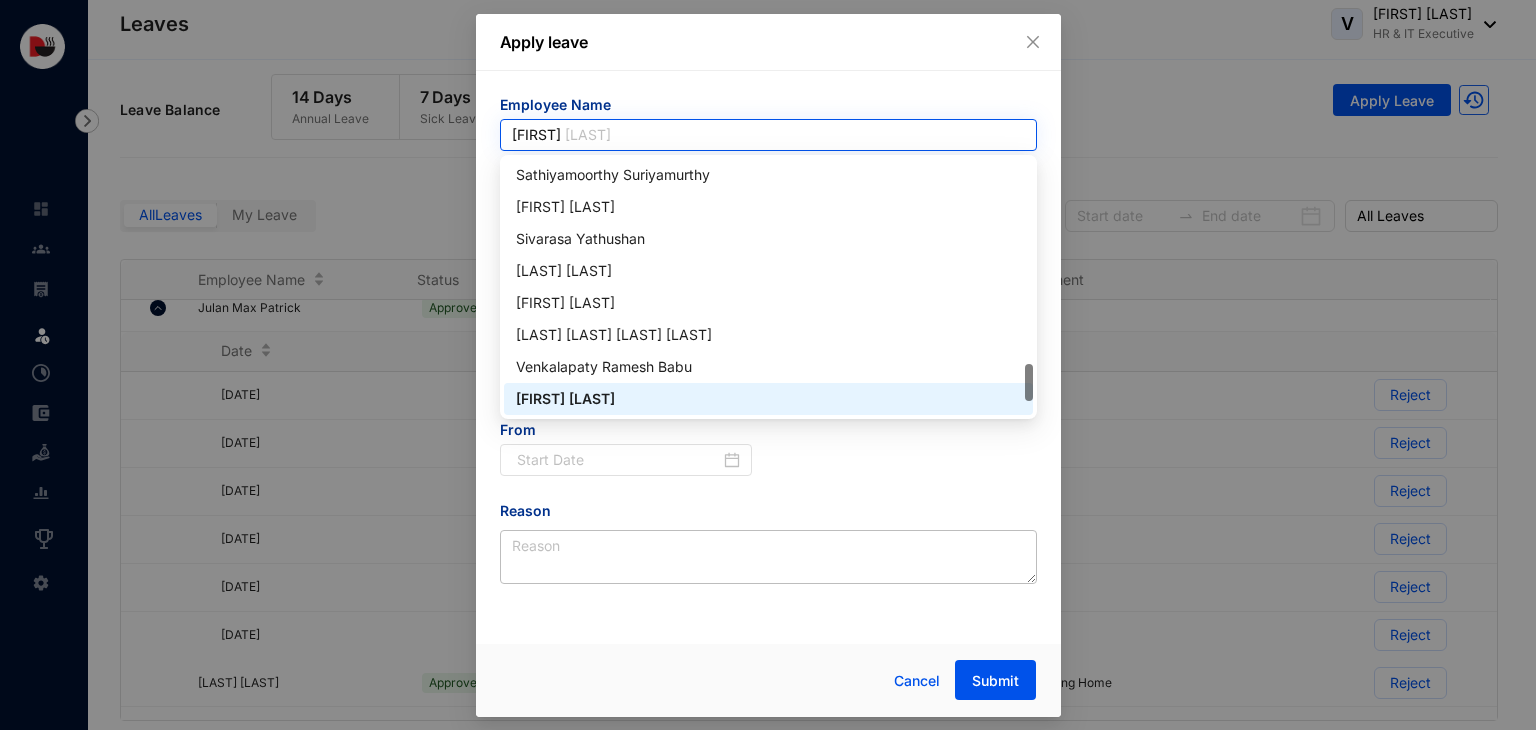 scroll, scrollTop: 288, scrollLeft: 0, axis: vertical 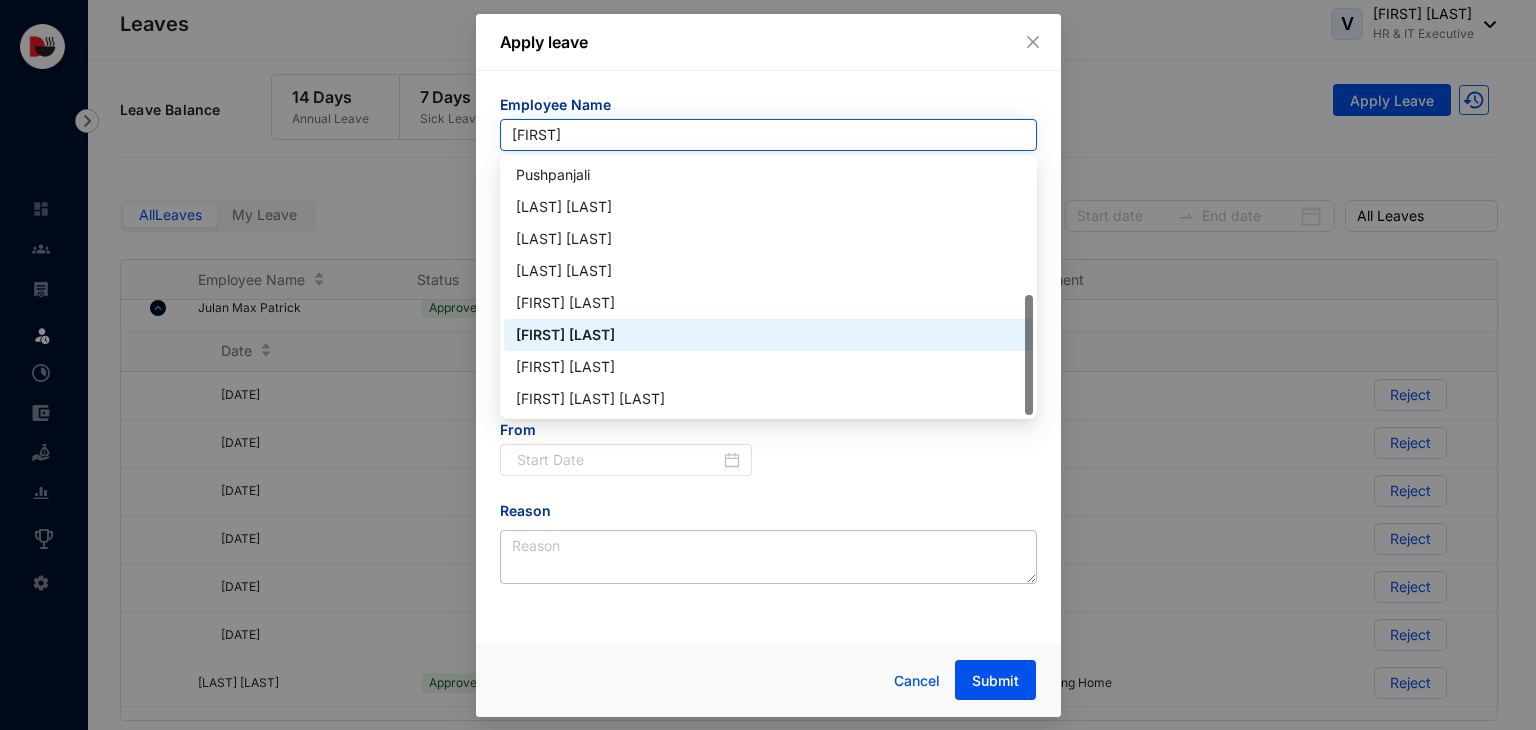 type on "ju" 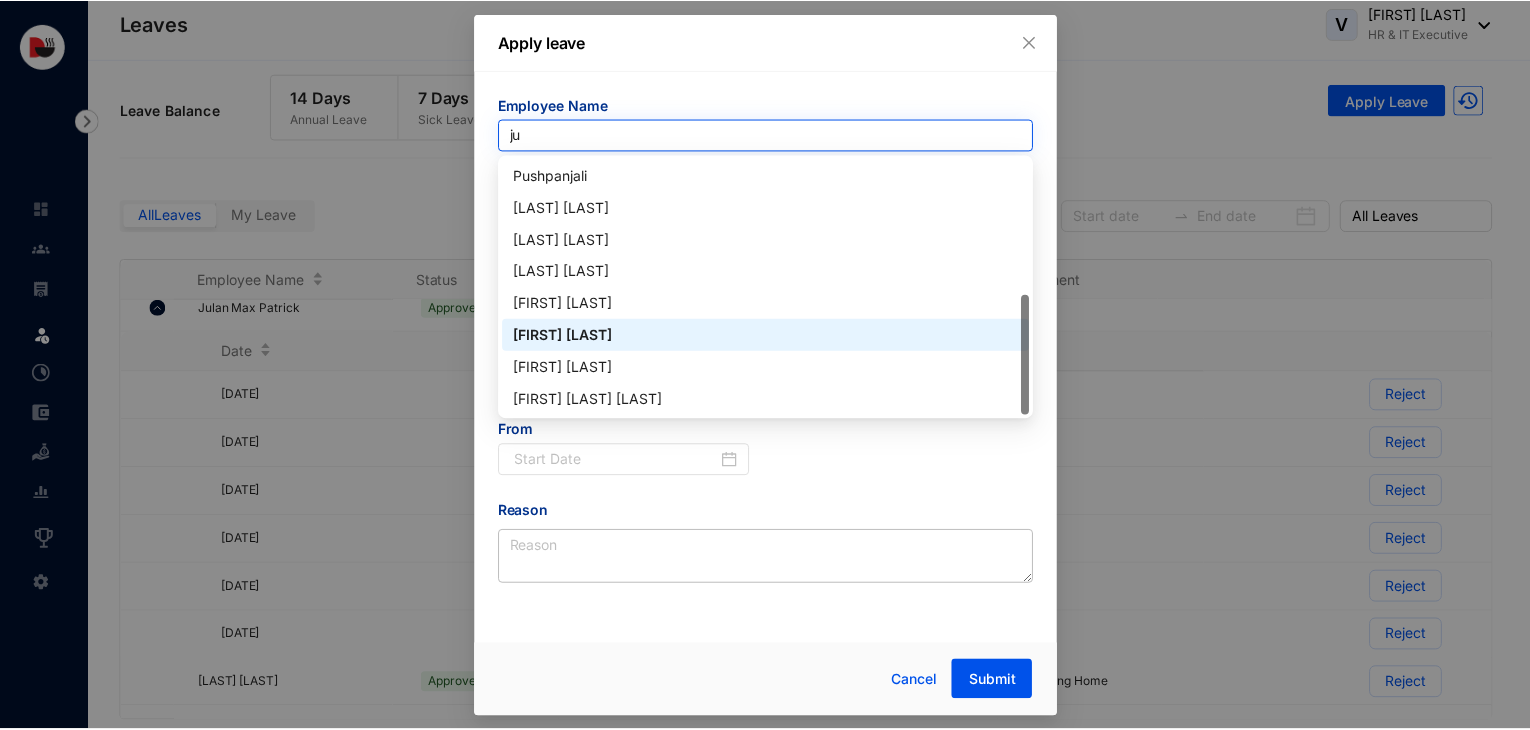 scroll, scrollTop: 0, scrollLeft: 0, axis: both 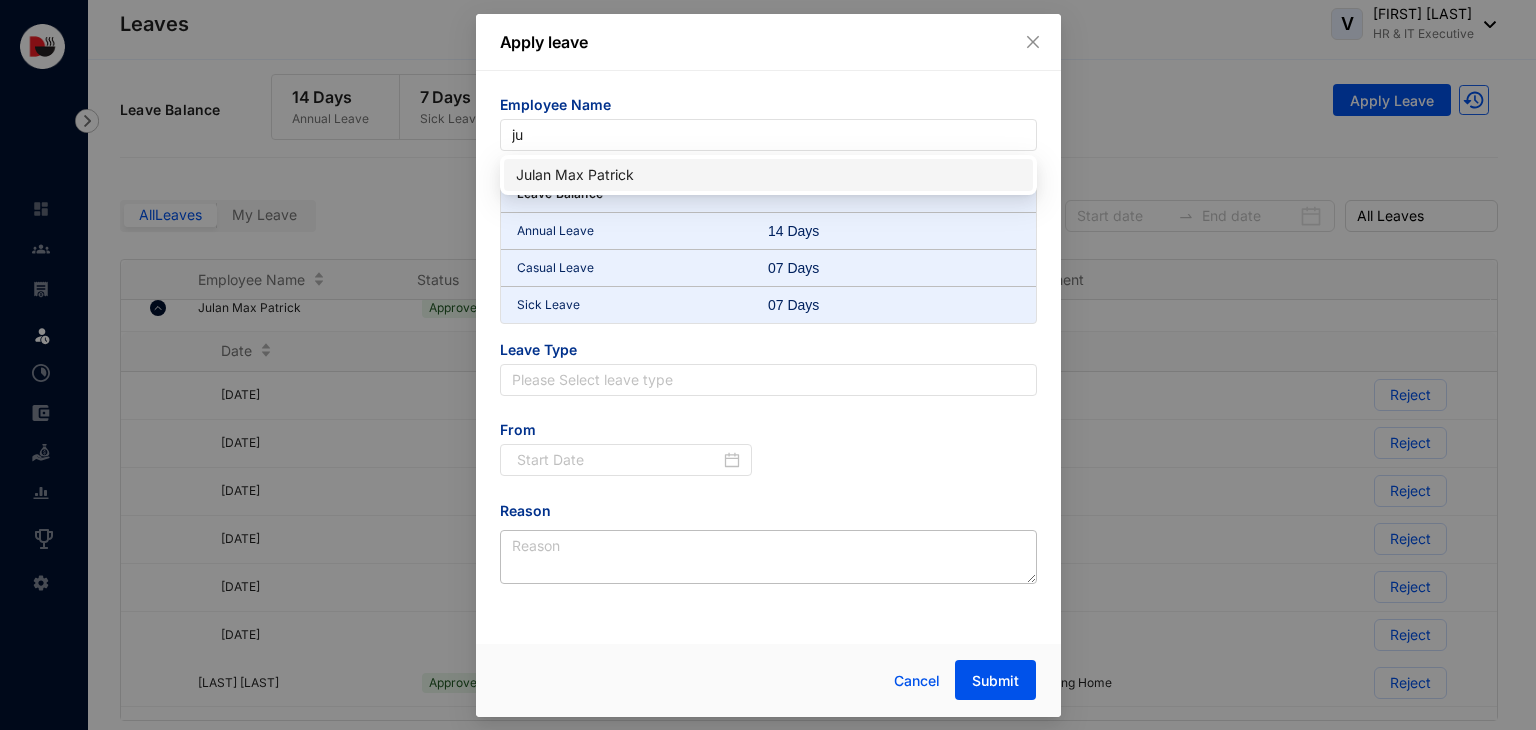 click on "Julan Max Patrick" at bounding box center [768, 175] 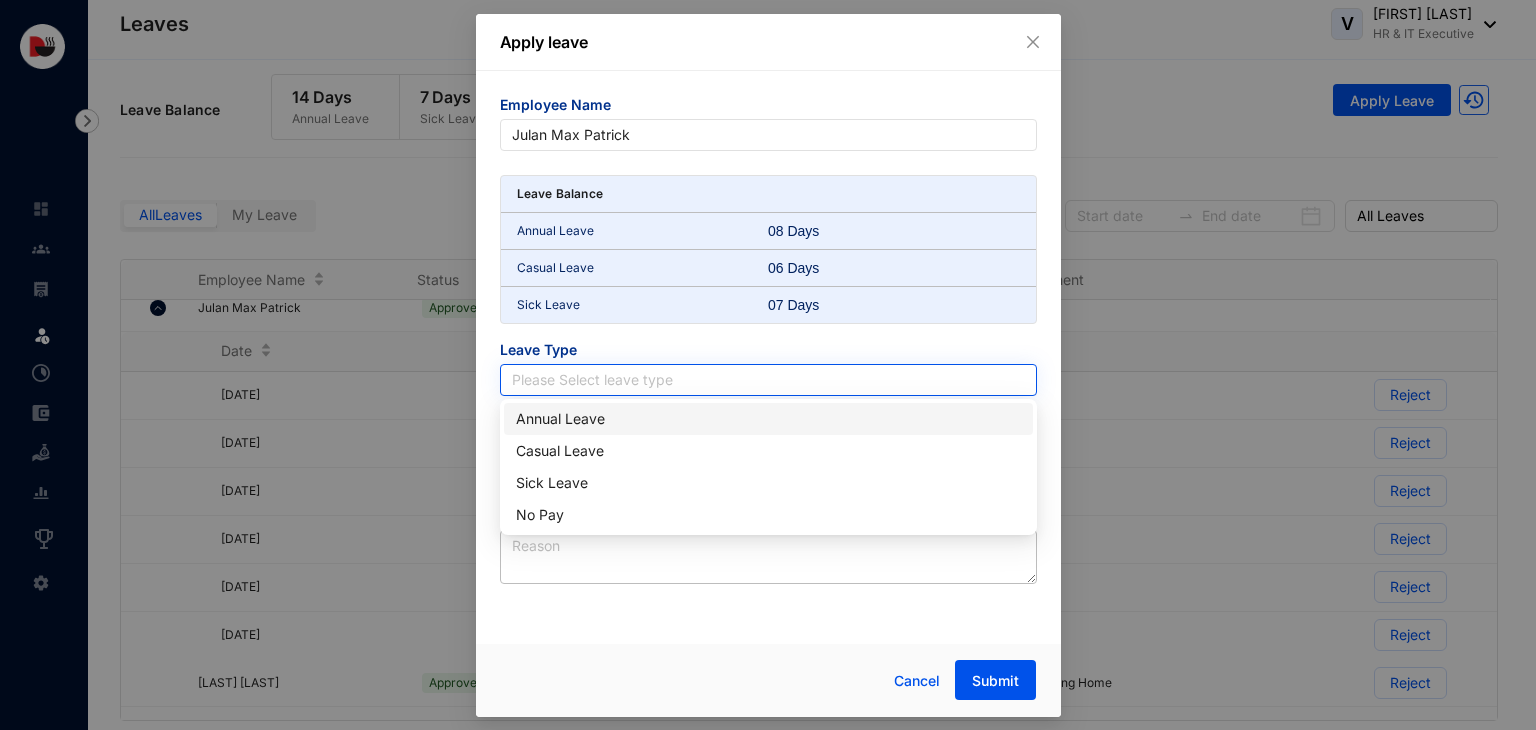 click at bounding box center [768, 380] 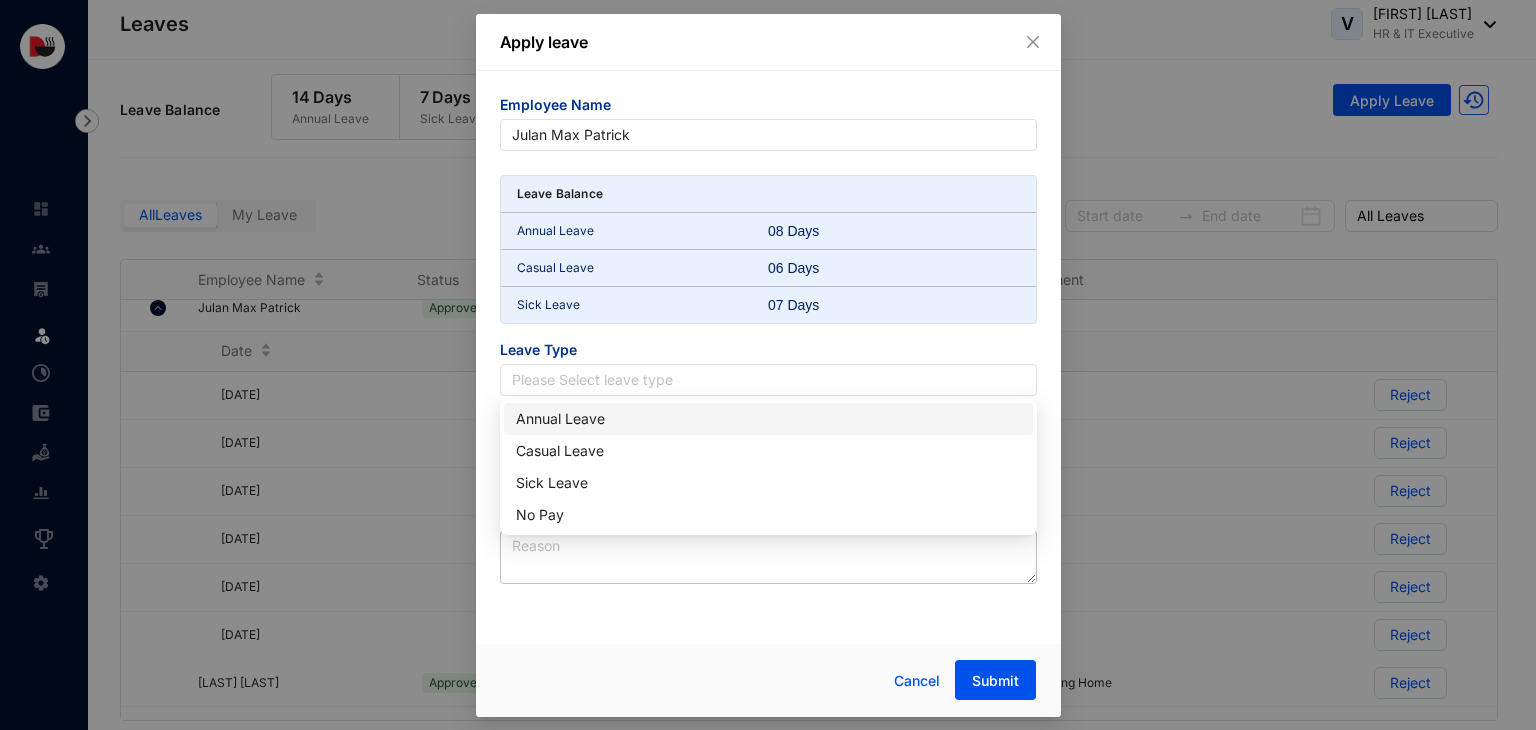 click on "Annual Leave" at bounding box center [768, 419] 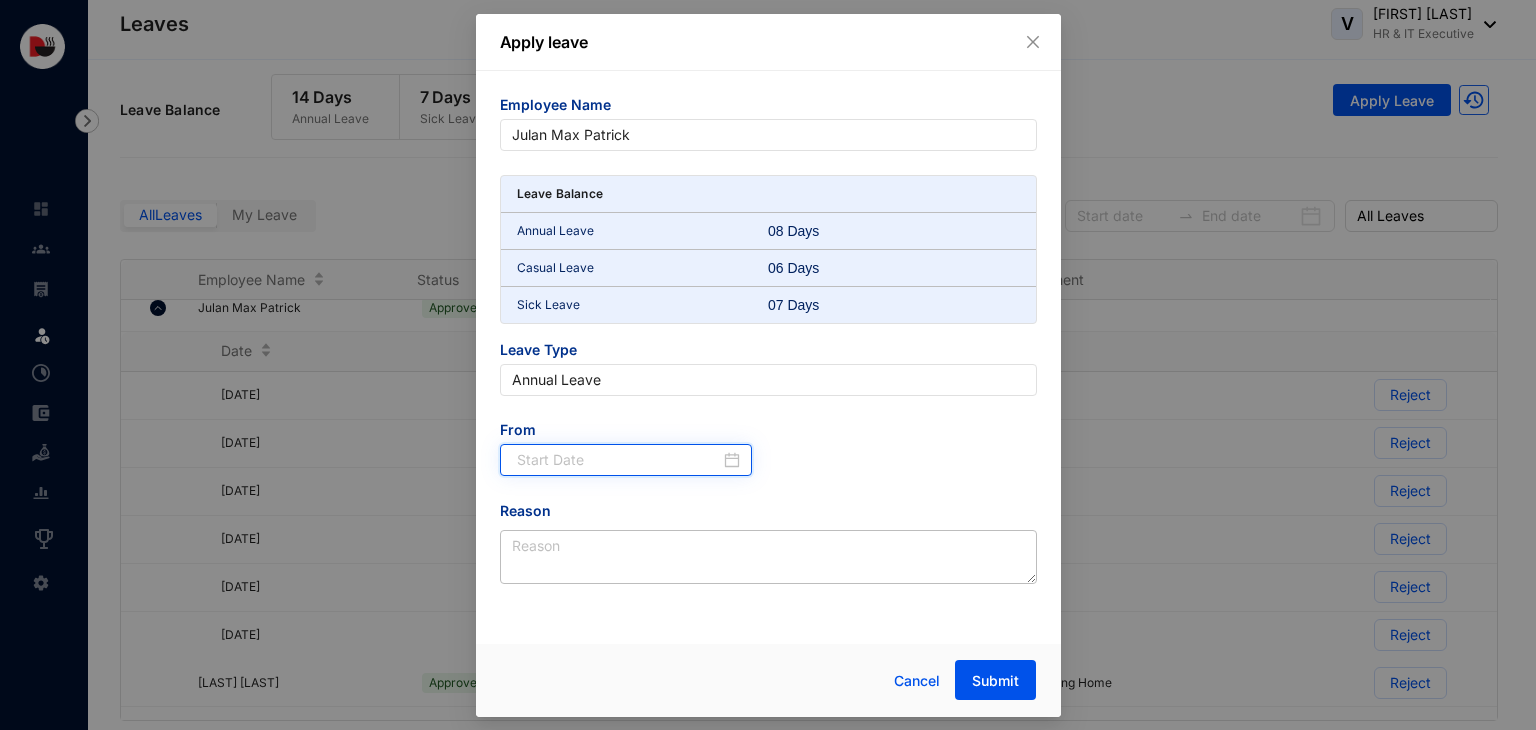 click at bounding box center [619, 460] 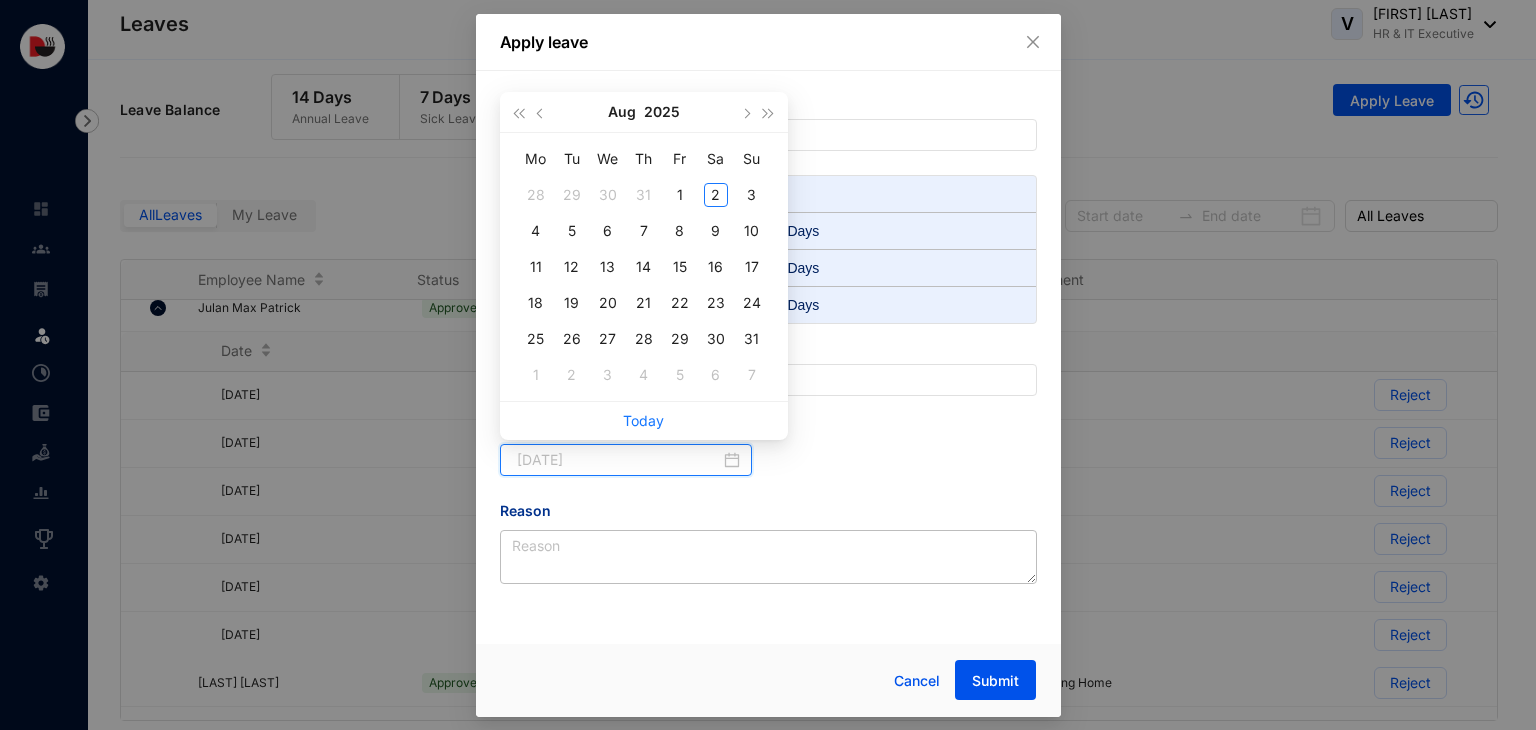 type on "2025-08-31" 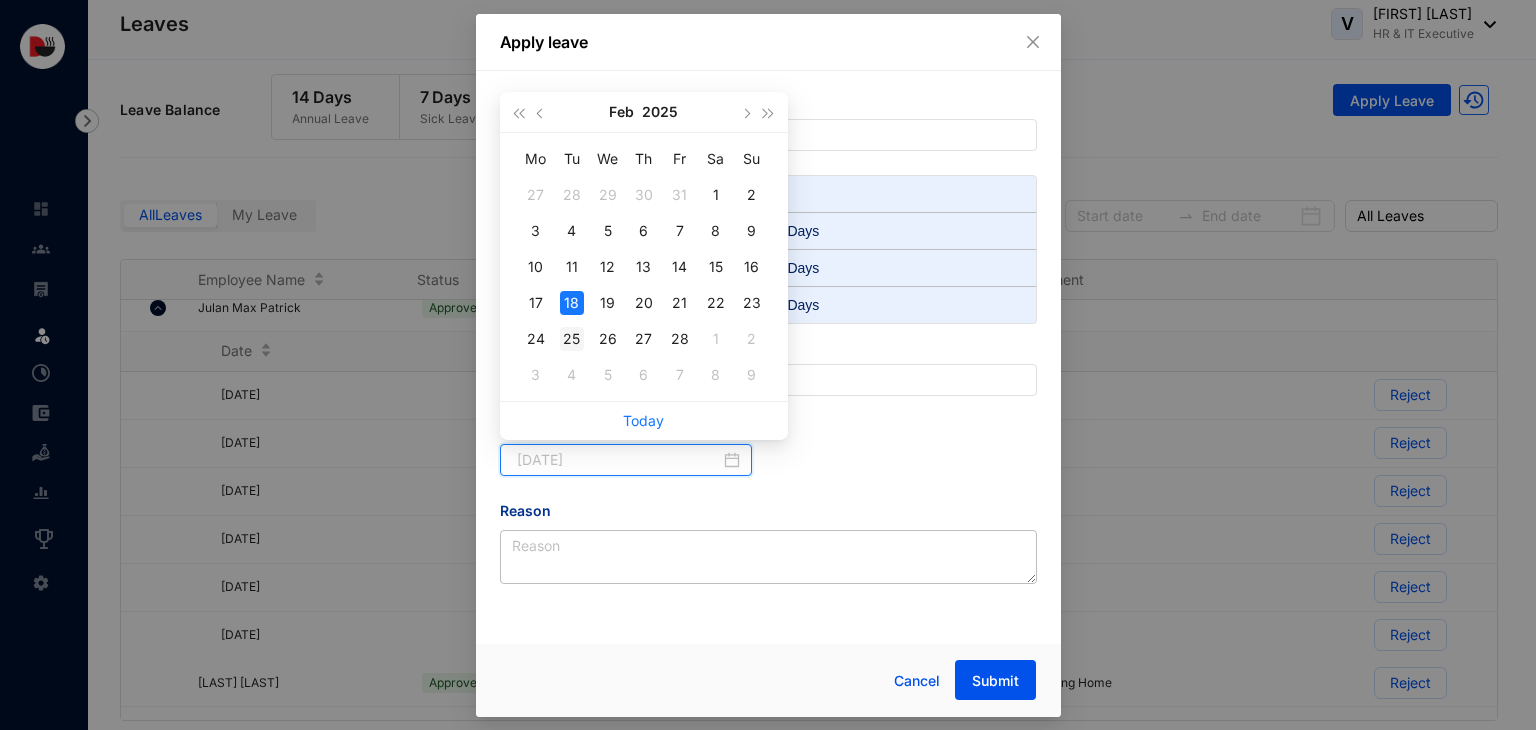 type on "2025-02-25" 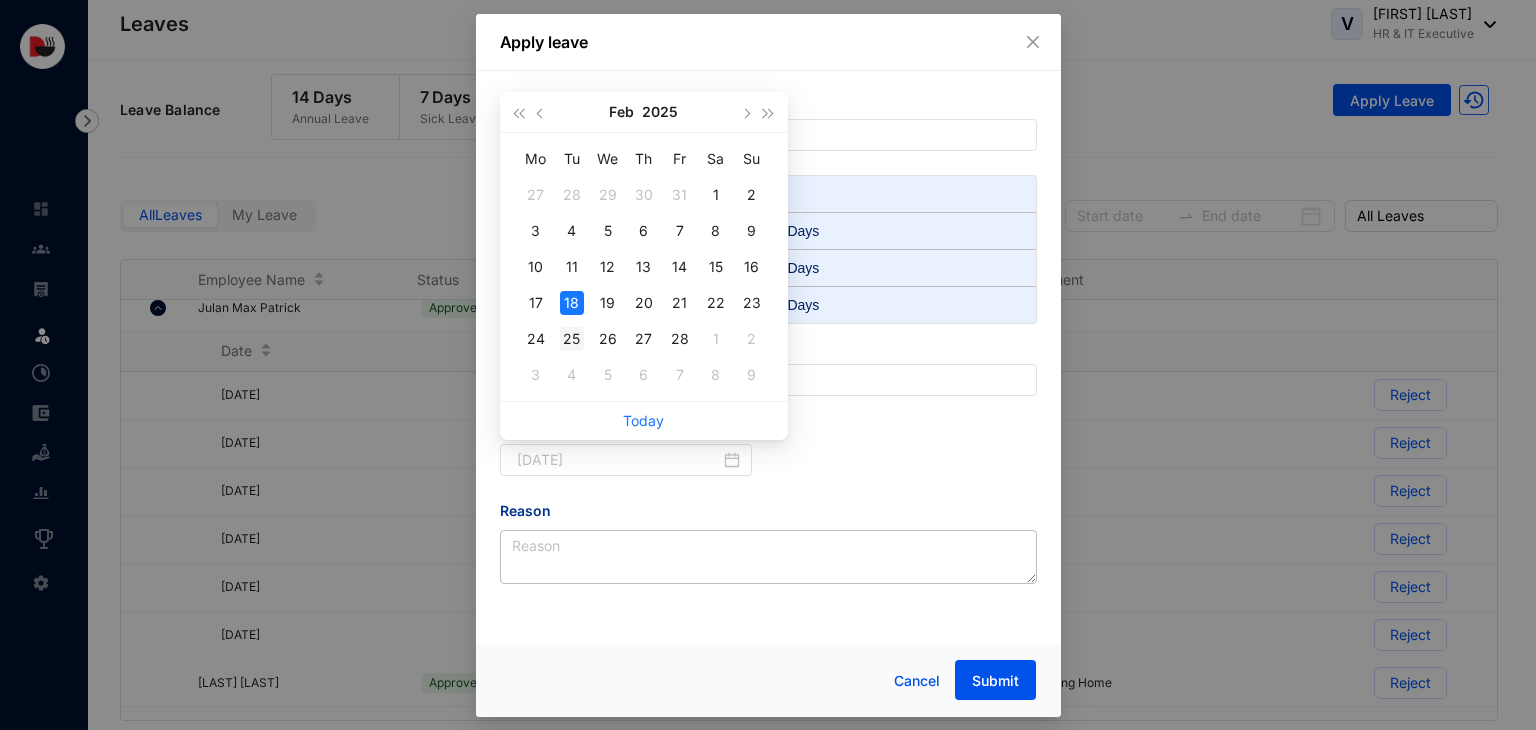 click on "25" at bounding box center [572, 339] 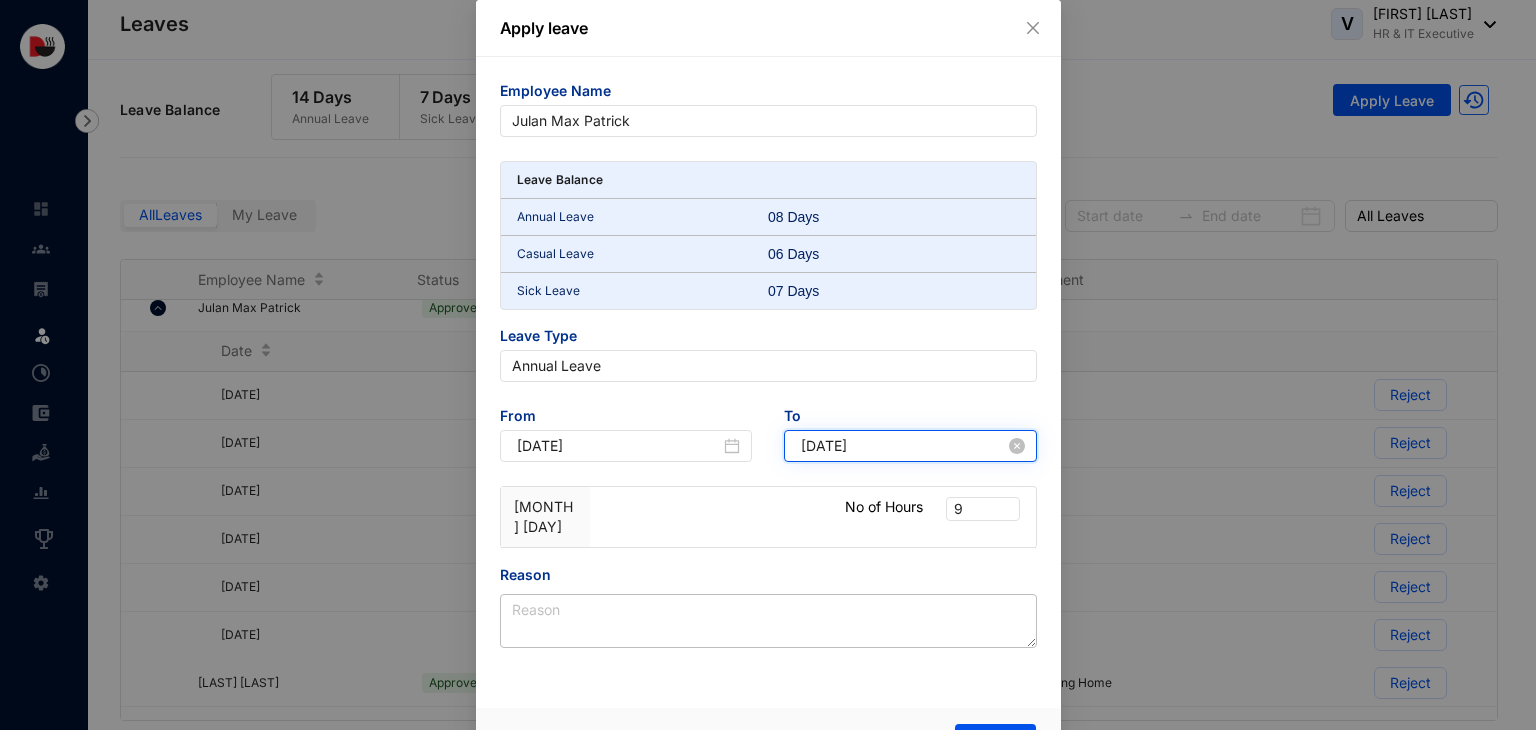 click on "2025-02-25" at bounding box center (903, 446) 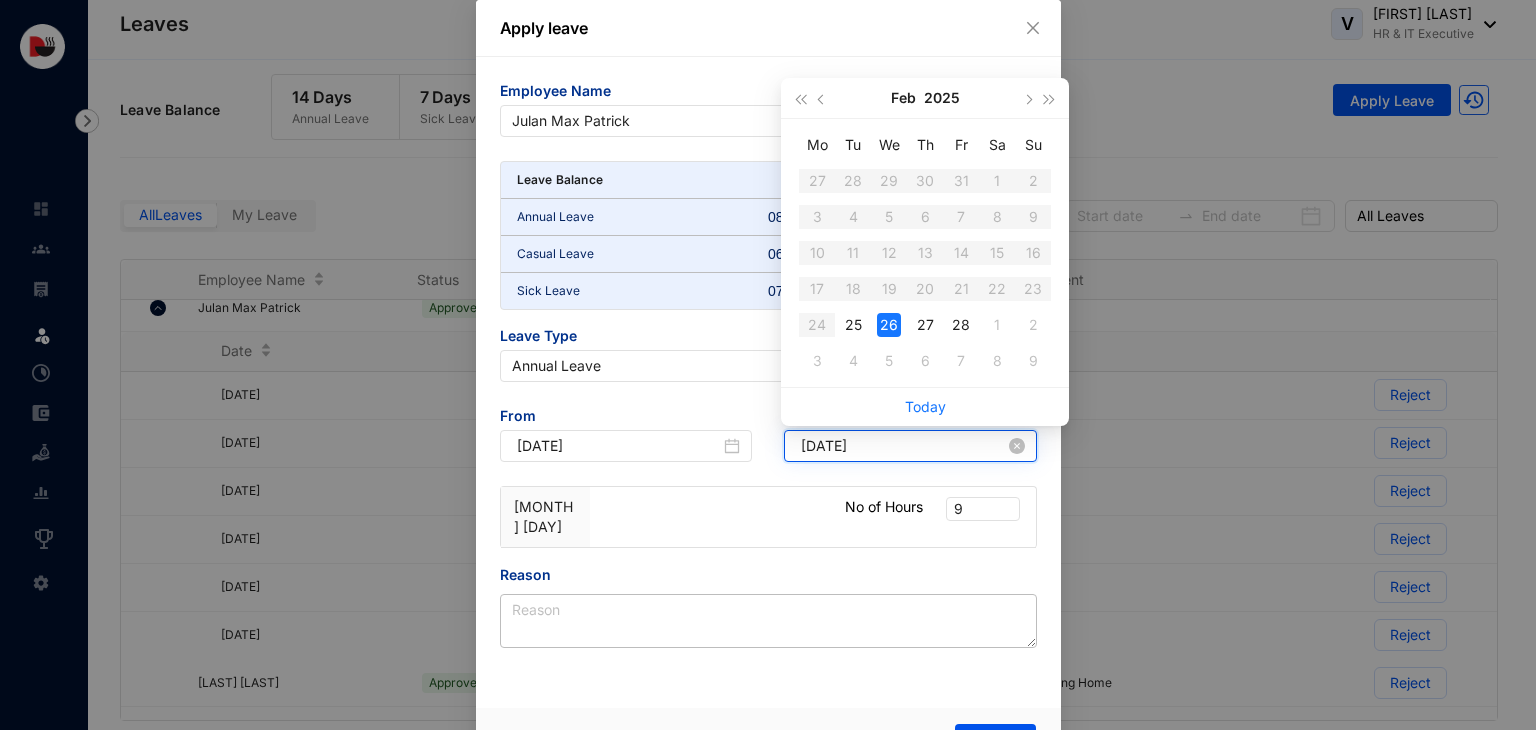 type on "2025-02-26" 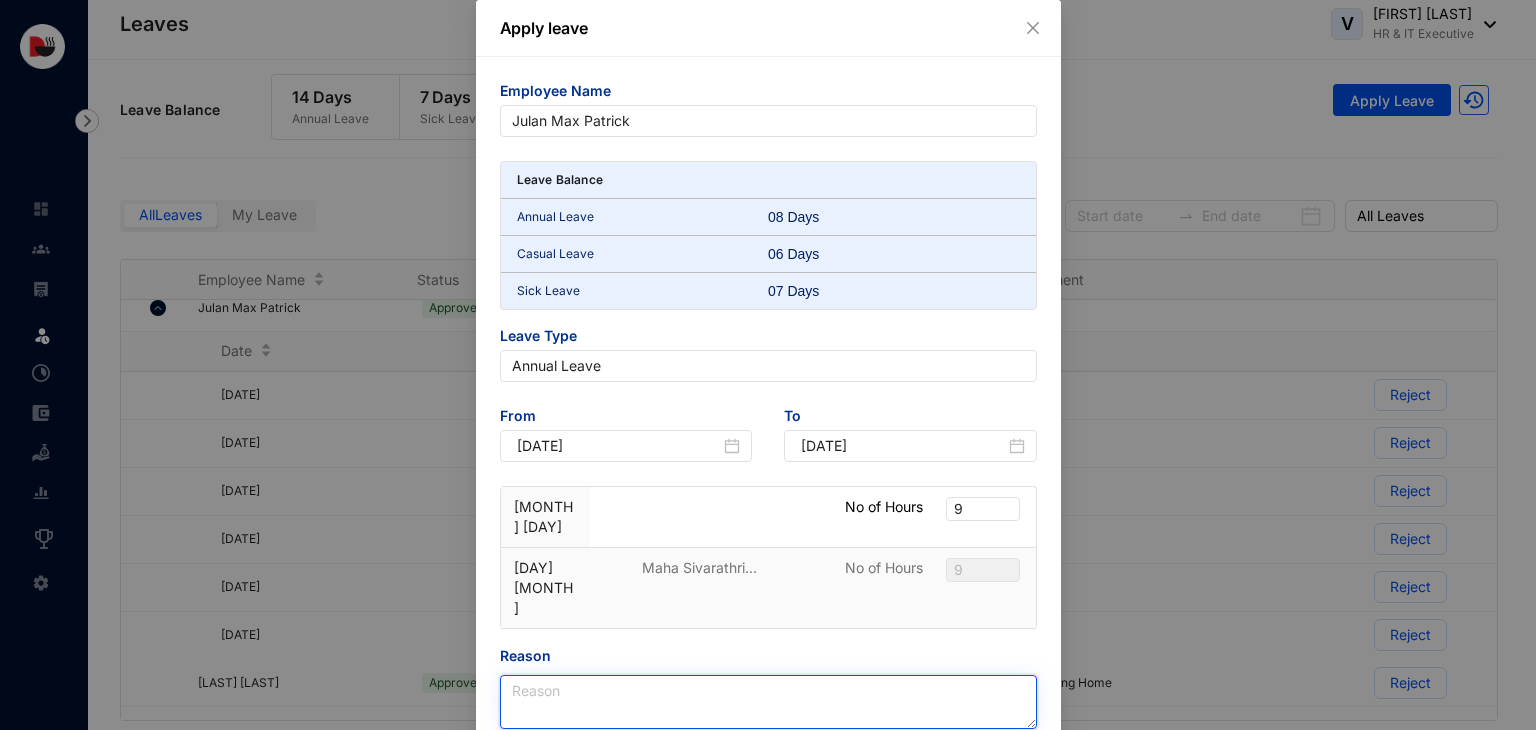 click on "Reason" at bounding box center [768, 702] 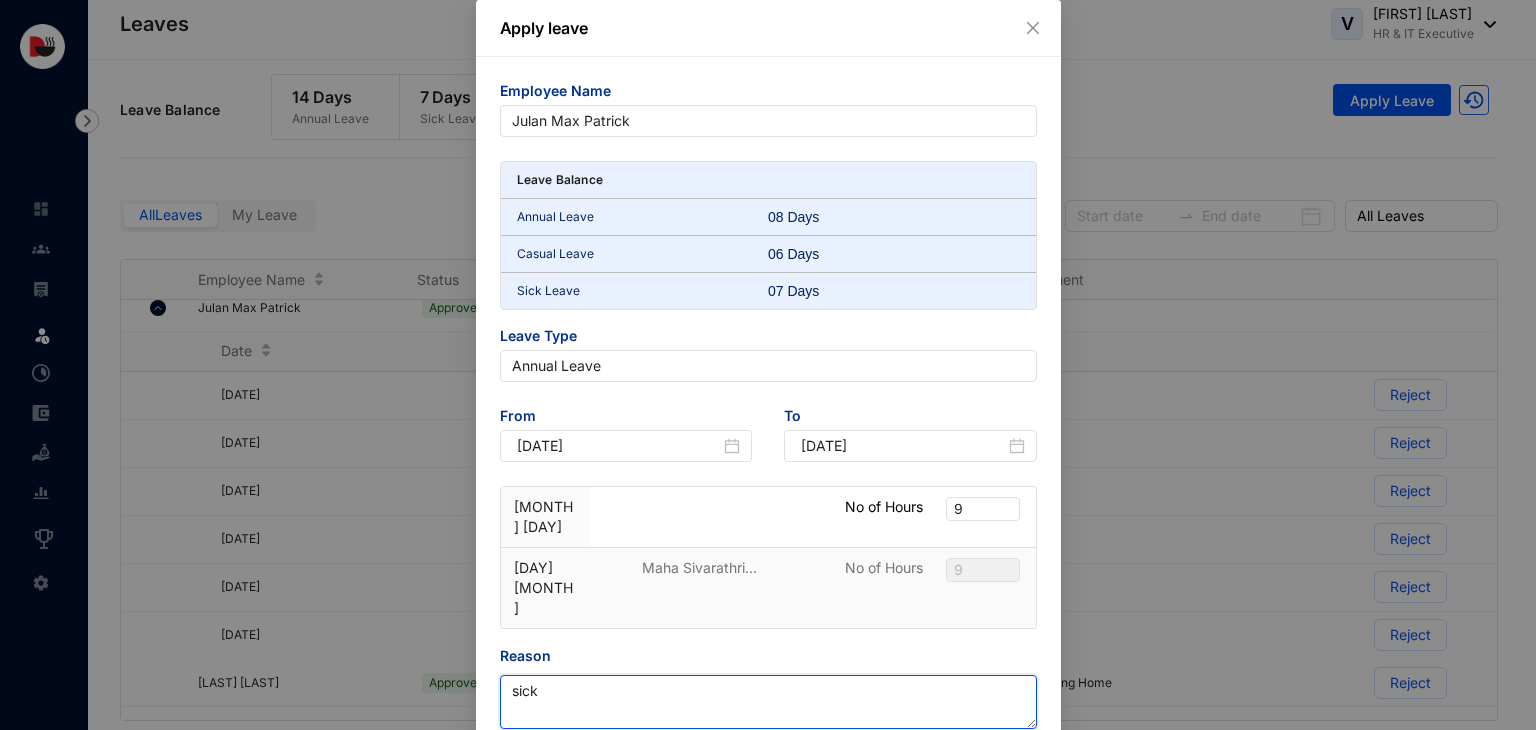 type on "sick" 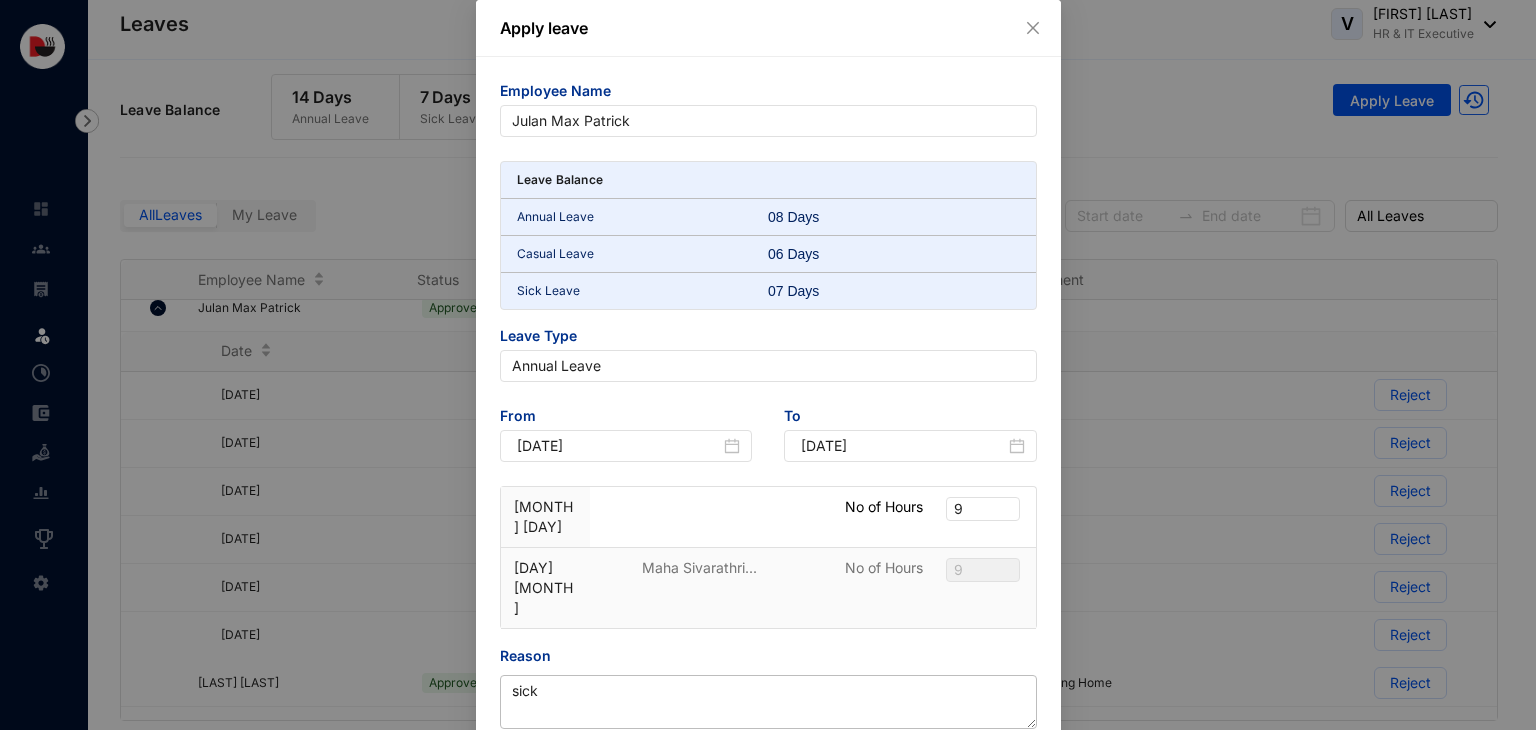 click on "Apply leave Employee Name Julan Max Patrick Leave Balance Annual Leave 08 Days     Casual Leave 06 Days     Sick Leave 07 Days       Leave Type Annual Leave From 2025-02-25 To 2025-02-26 25 Feb No of Hours 9 25 Feb No of Hours 9 26 Feb Maha Sivarathri... No of Hours 9 26 Feb No of Hours 9 Reason sick   Cancel Submit" at bounding box center (768, 365) 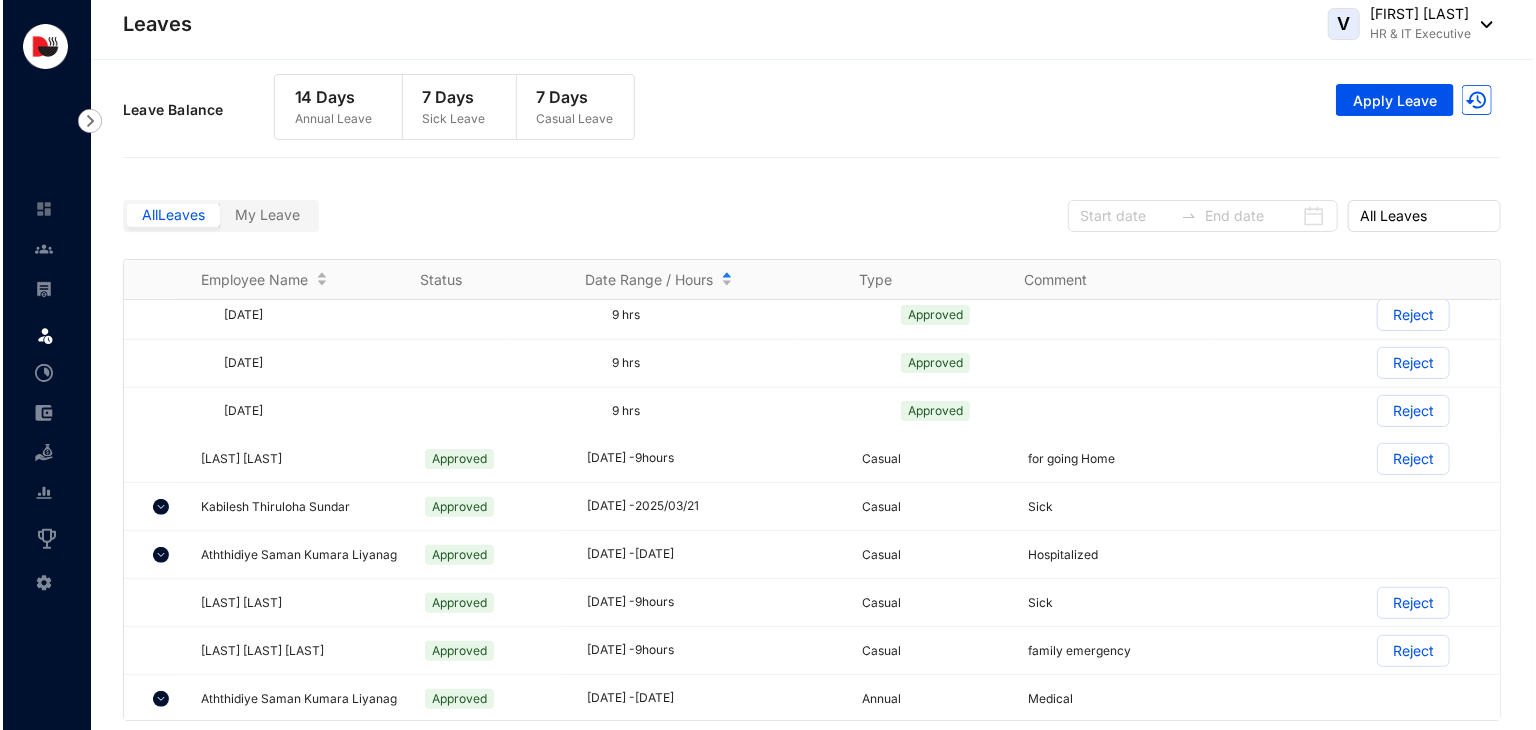 scroll, scrollTop: 0, scrollLeft: 0, axis: both 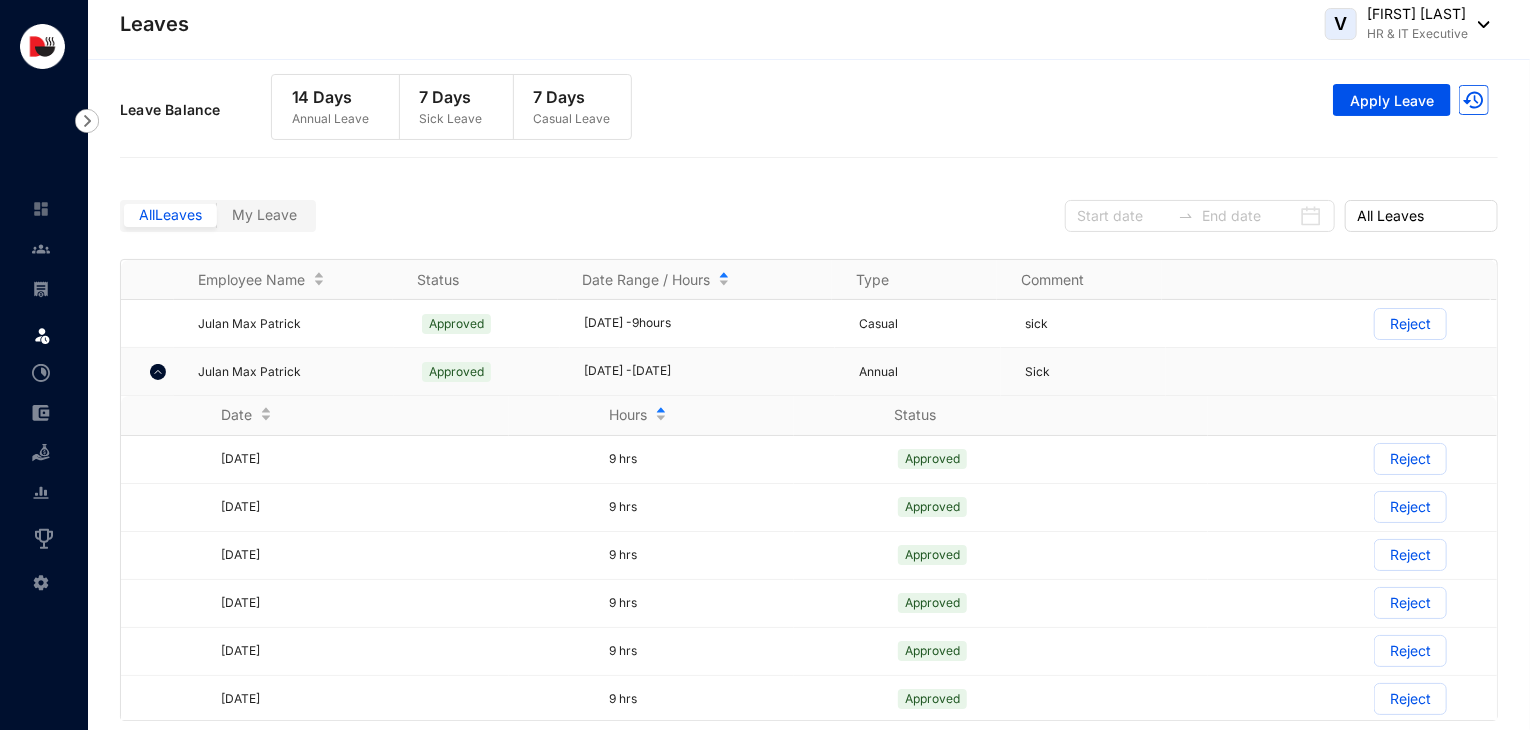 click on "2025/02/17    -  2025/02/24" at bounding box center [710, 371] 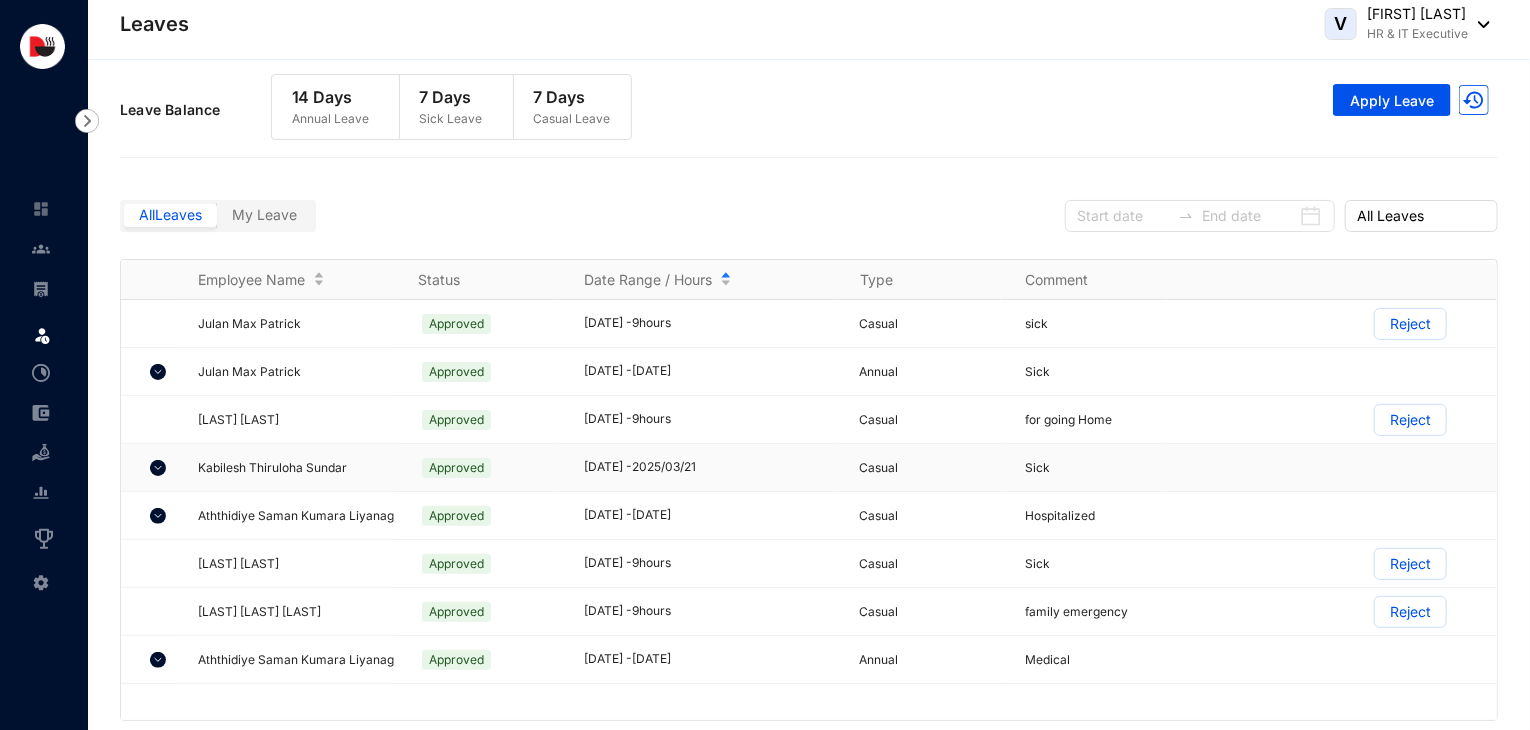 click at bounding box center (158, 468) 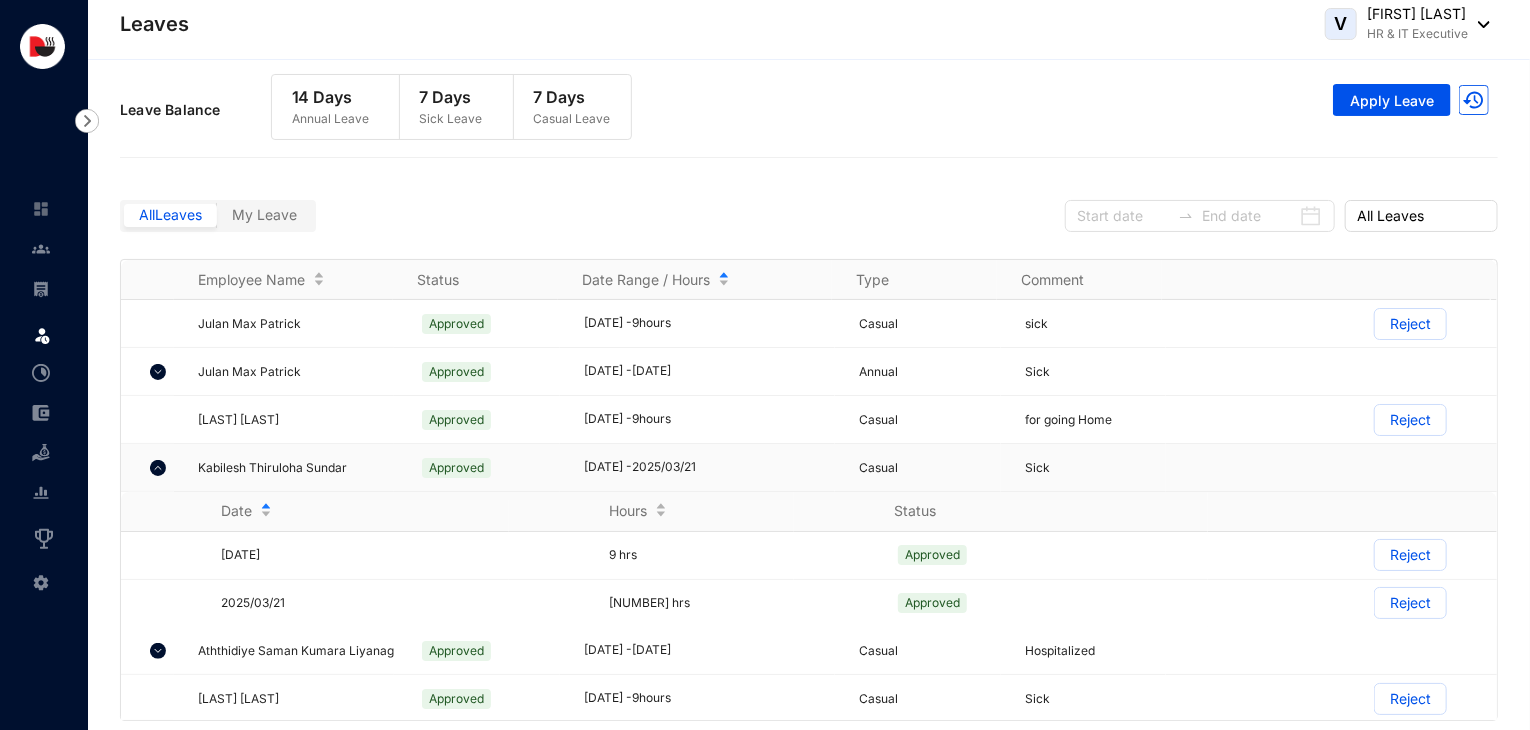 click at bounding box center [158, 468] 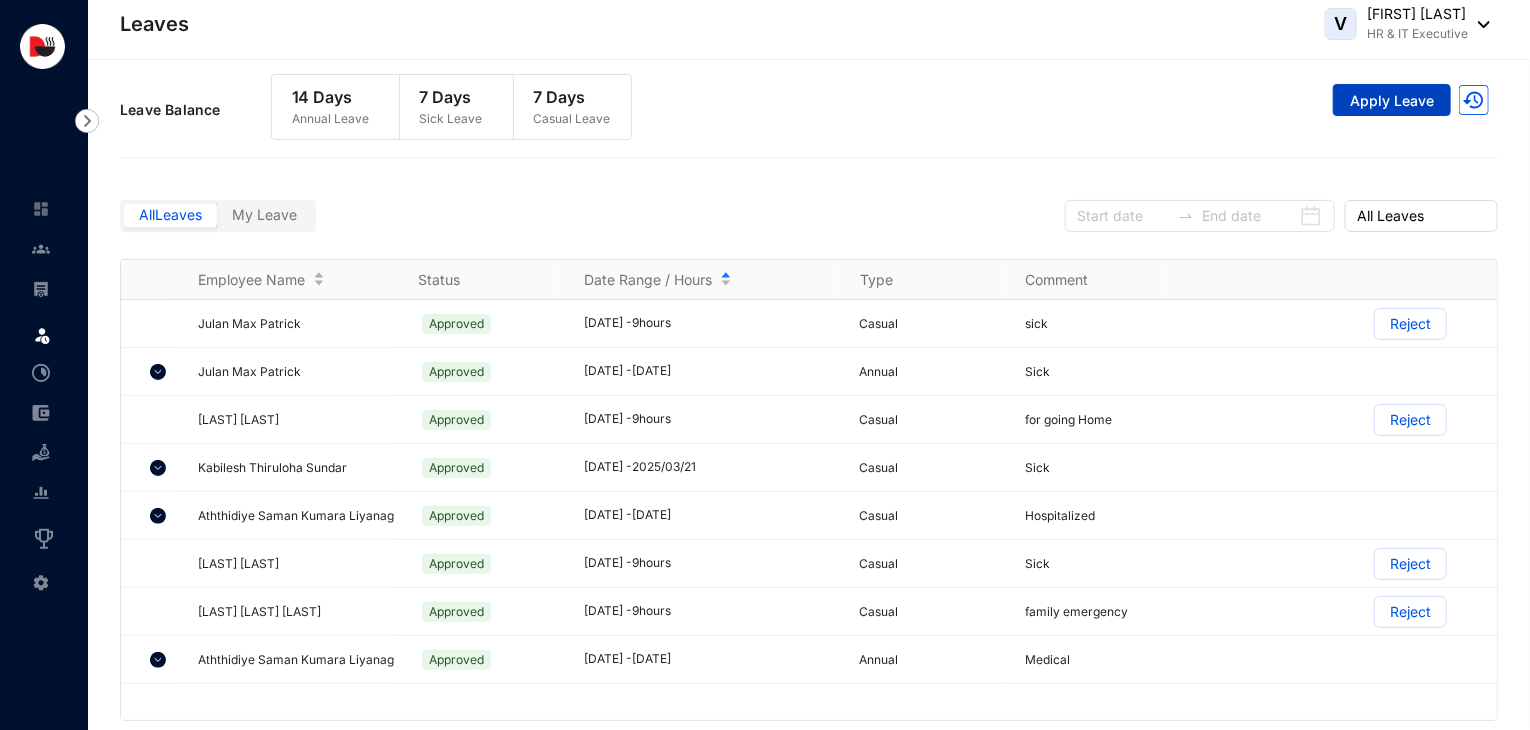 click on "Apply Leave" at bounding box center [1392, 101] 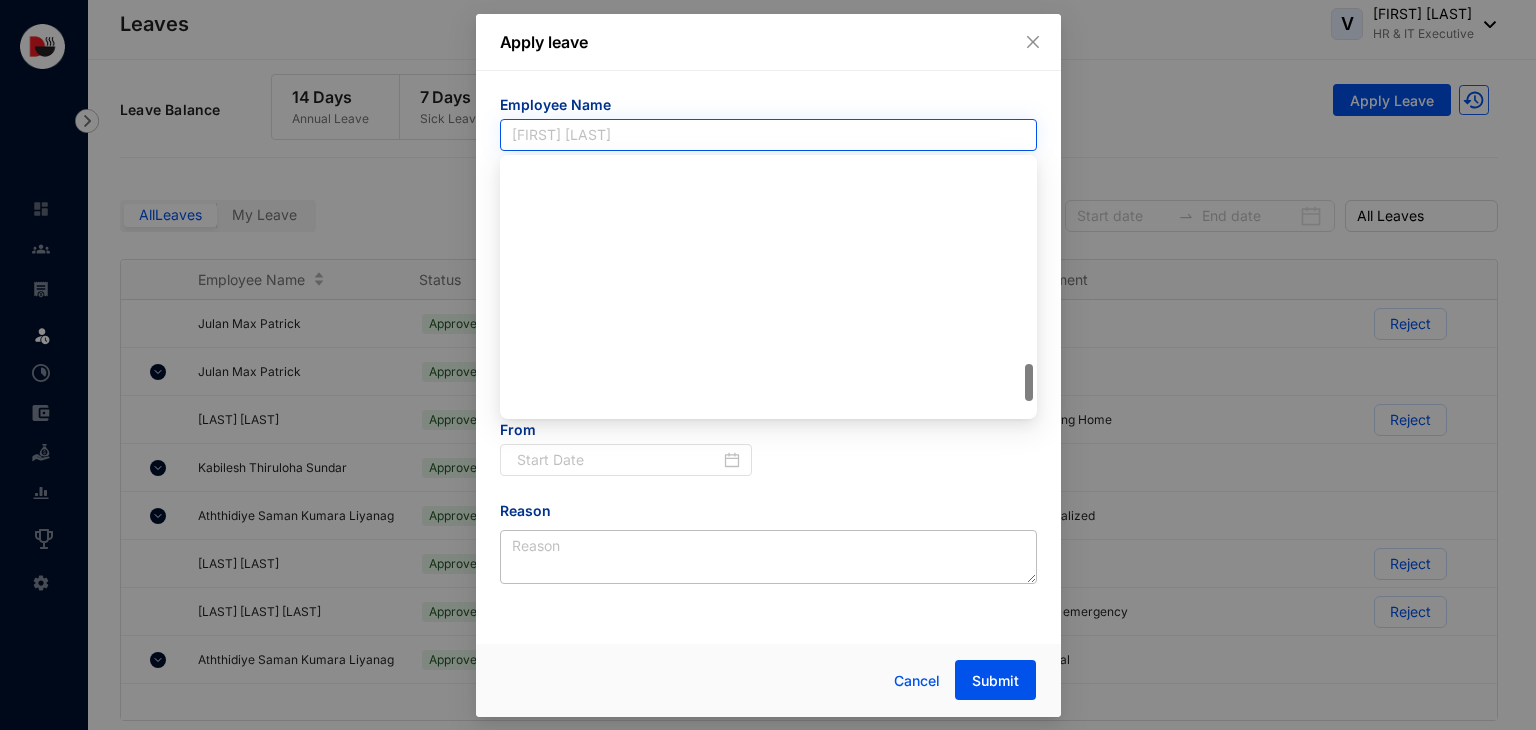 click on "[FIRST] [LAST]" at bounding box center [768, 135] 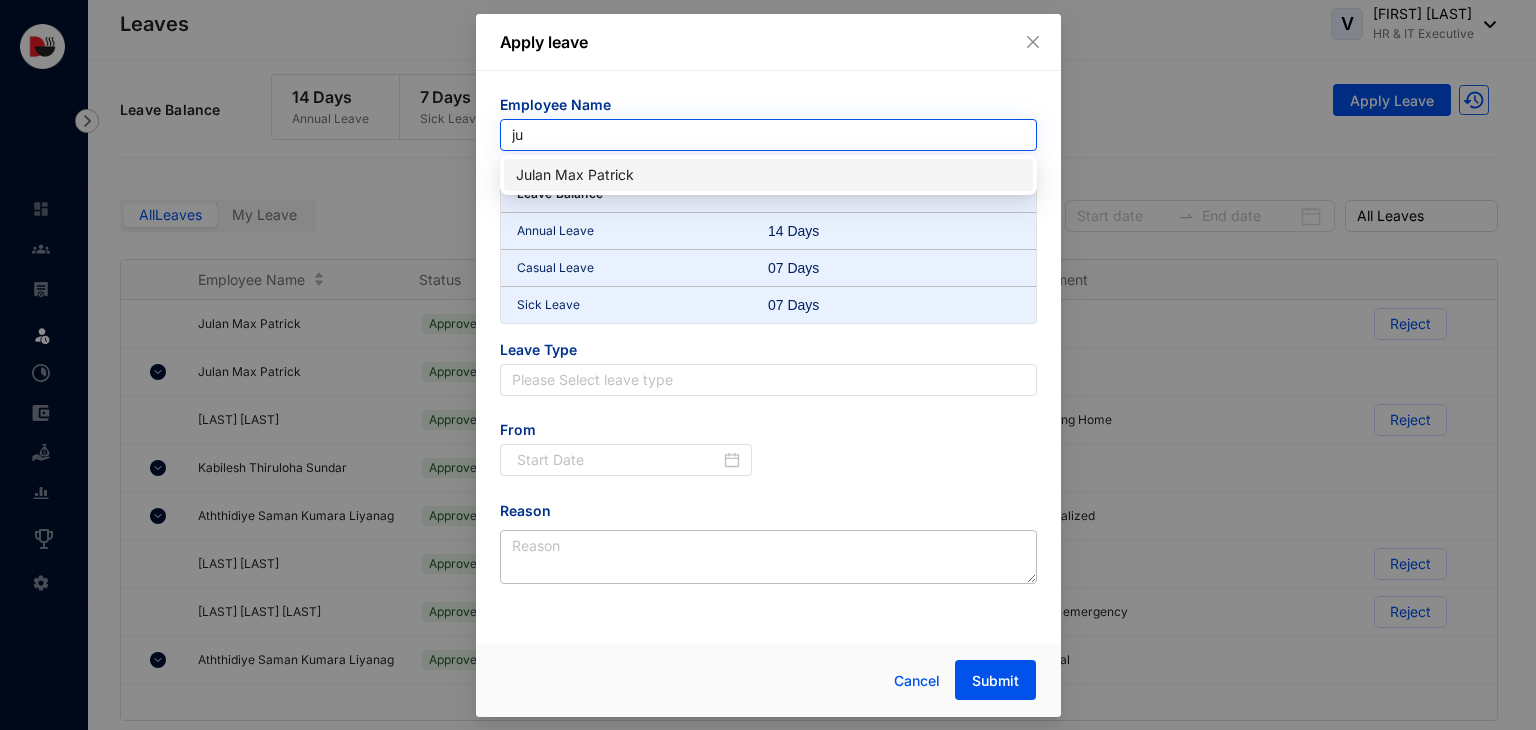 scroll, scrollTop: 0, scrollLeft: 0, axis: both 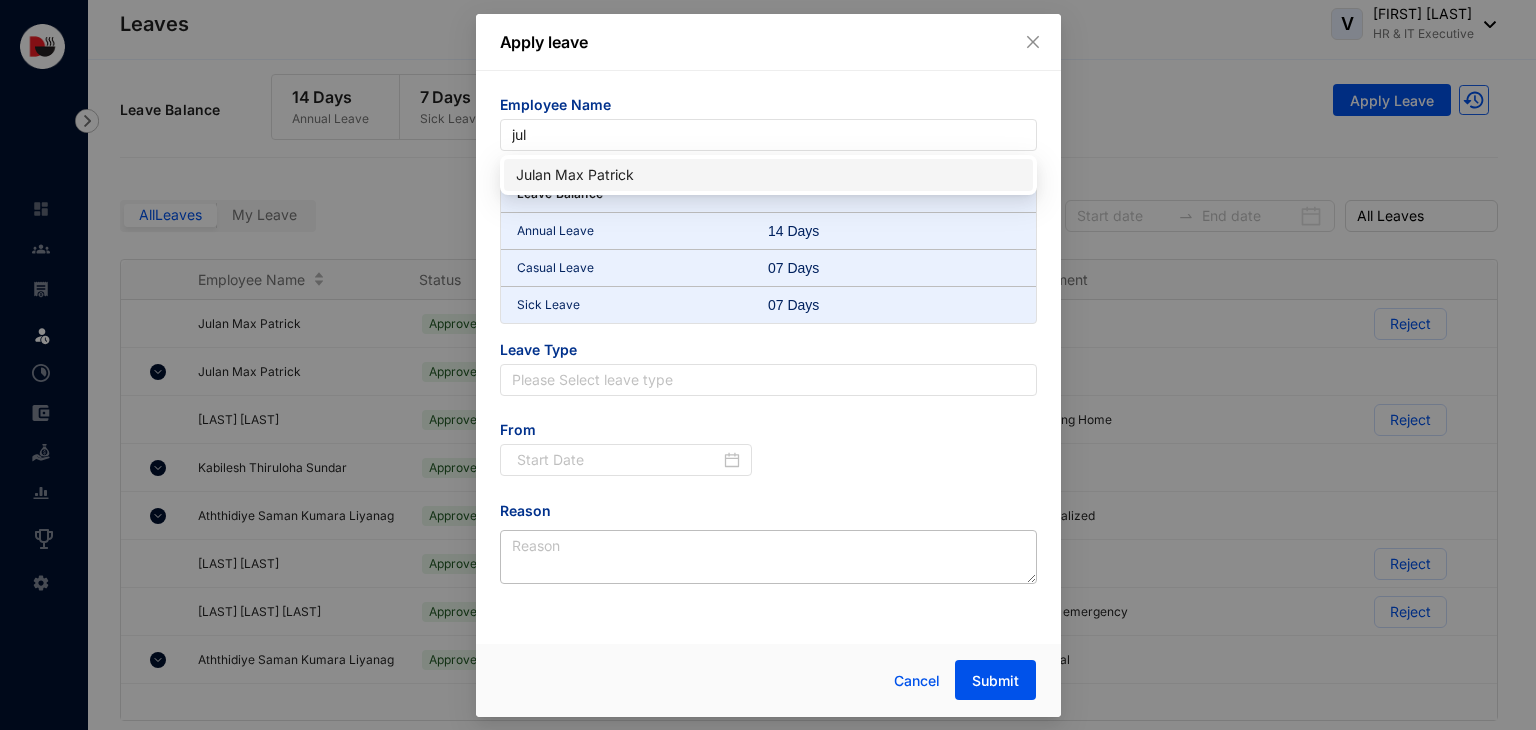 click on "Julan Max Patrick" at bounding box center [768, 175] 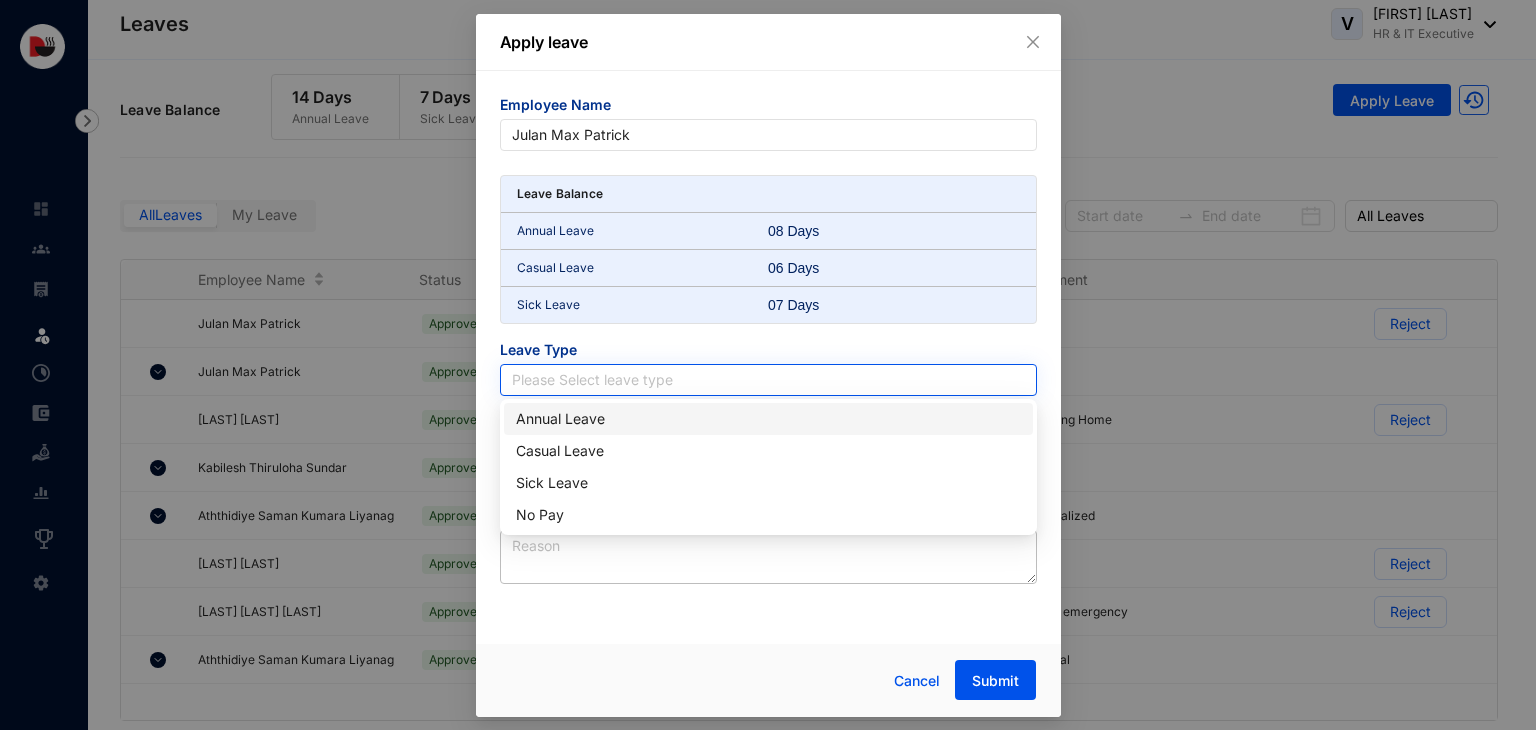 click at bounding box center [768, 380] 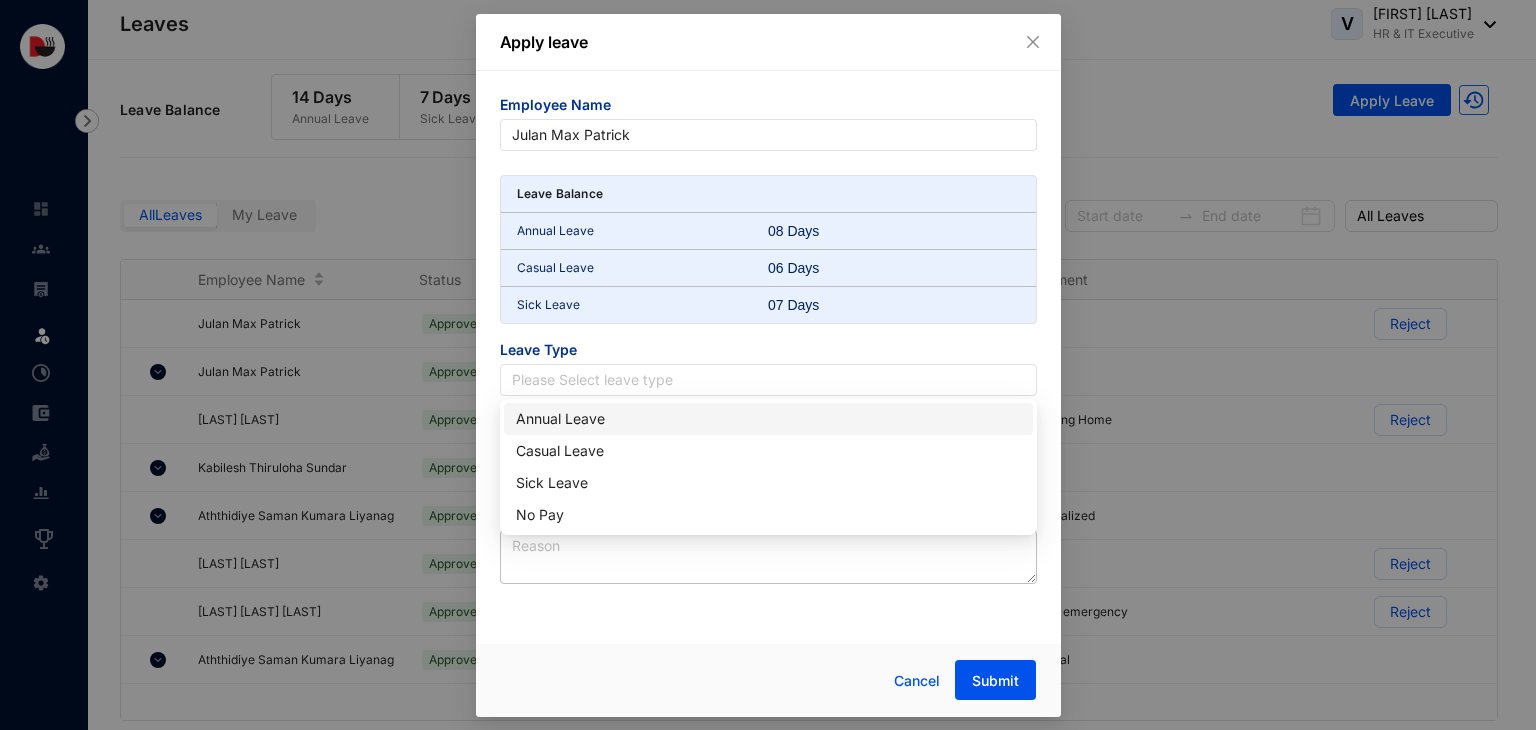 click on "Annual Leave" at bounding box center [768, 419] 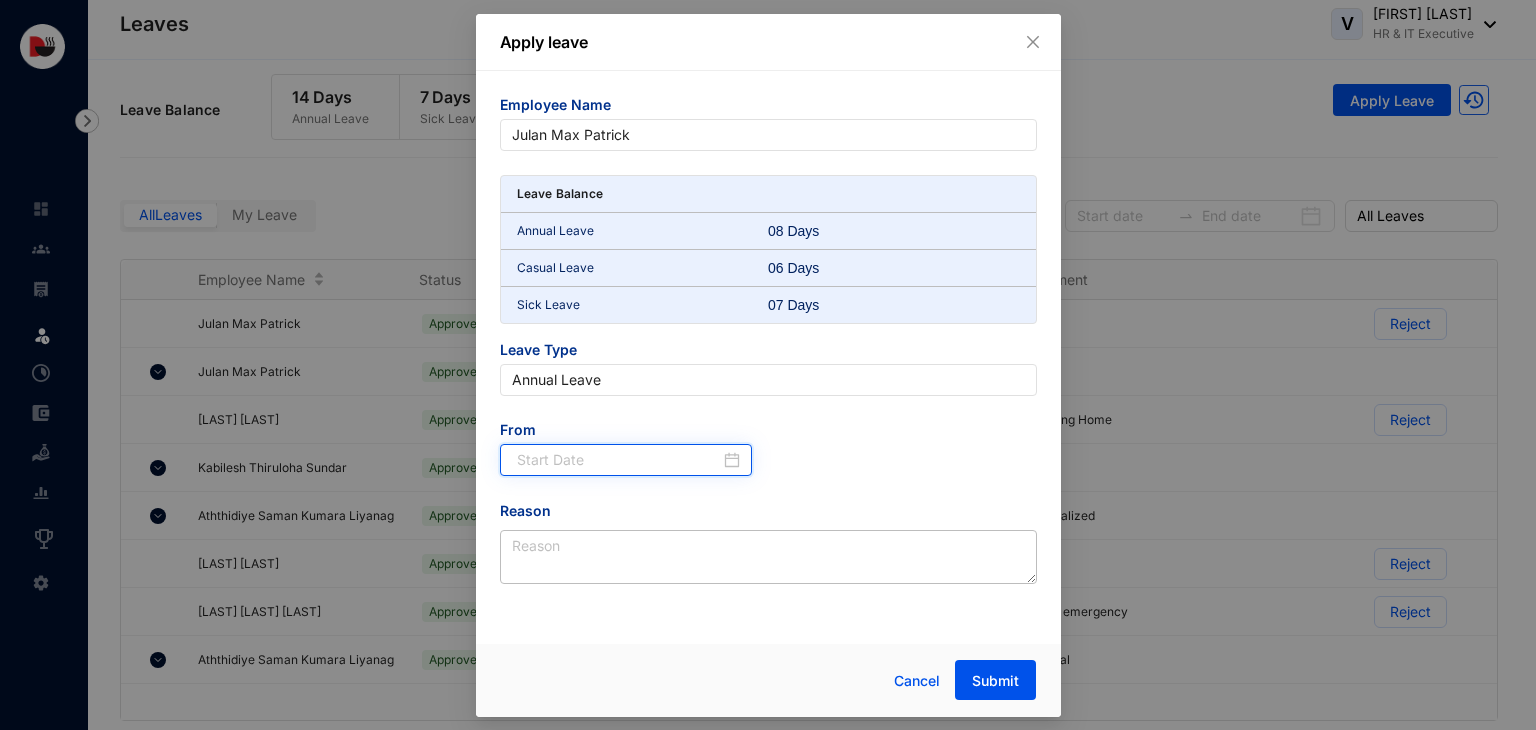 click at bounding box center (619, 460) 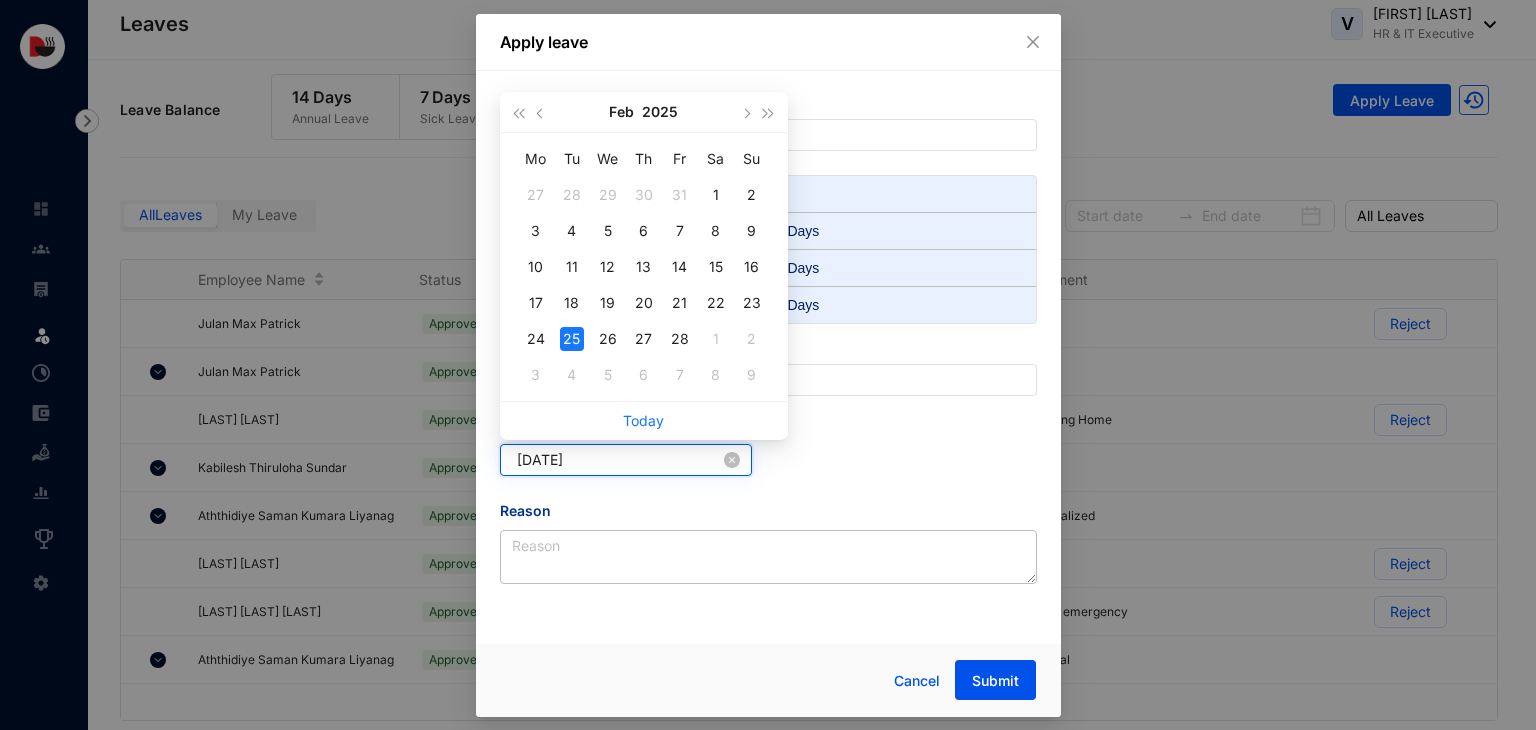 type on "2025-02-25" 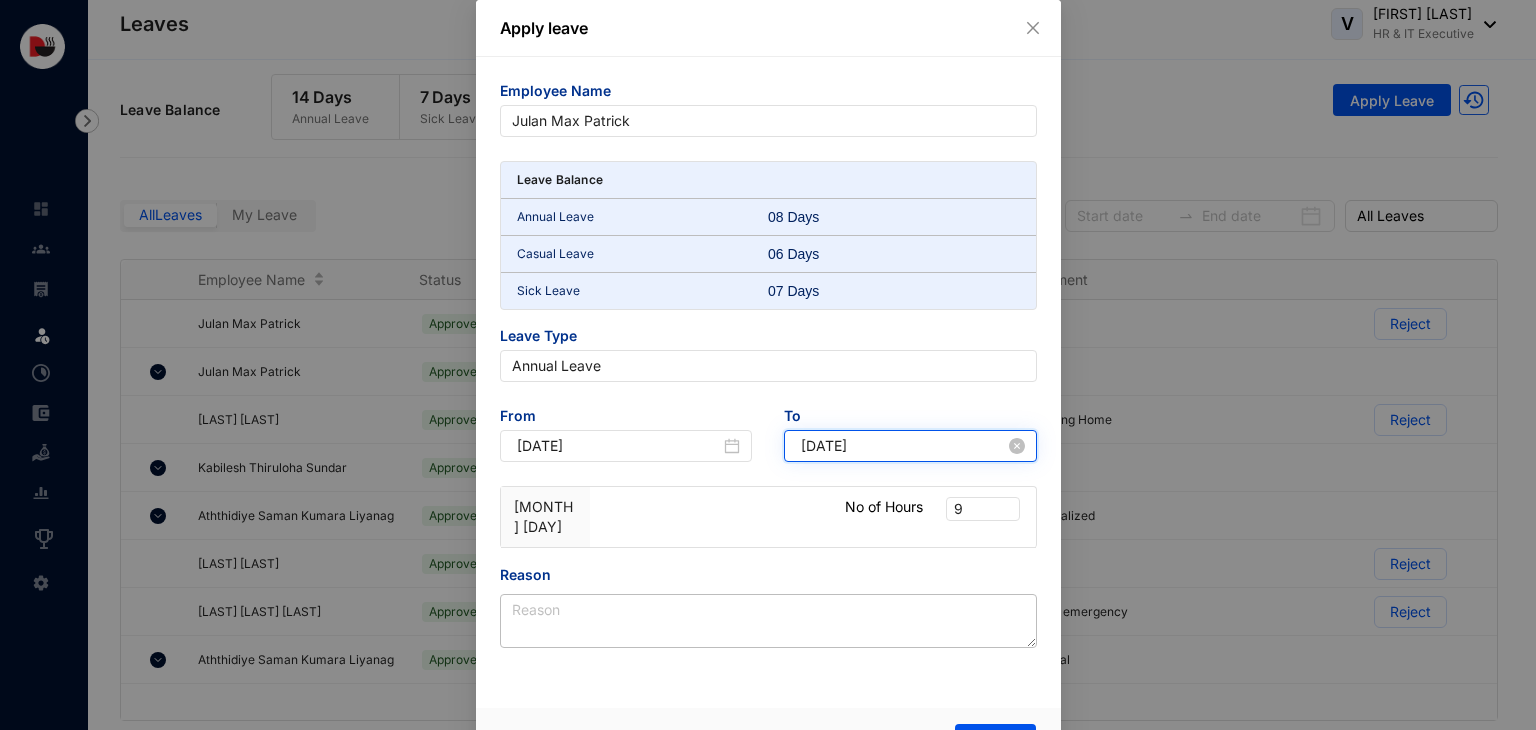 click on "2025-02-25" at bounding box center [903, 446] 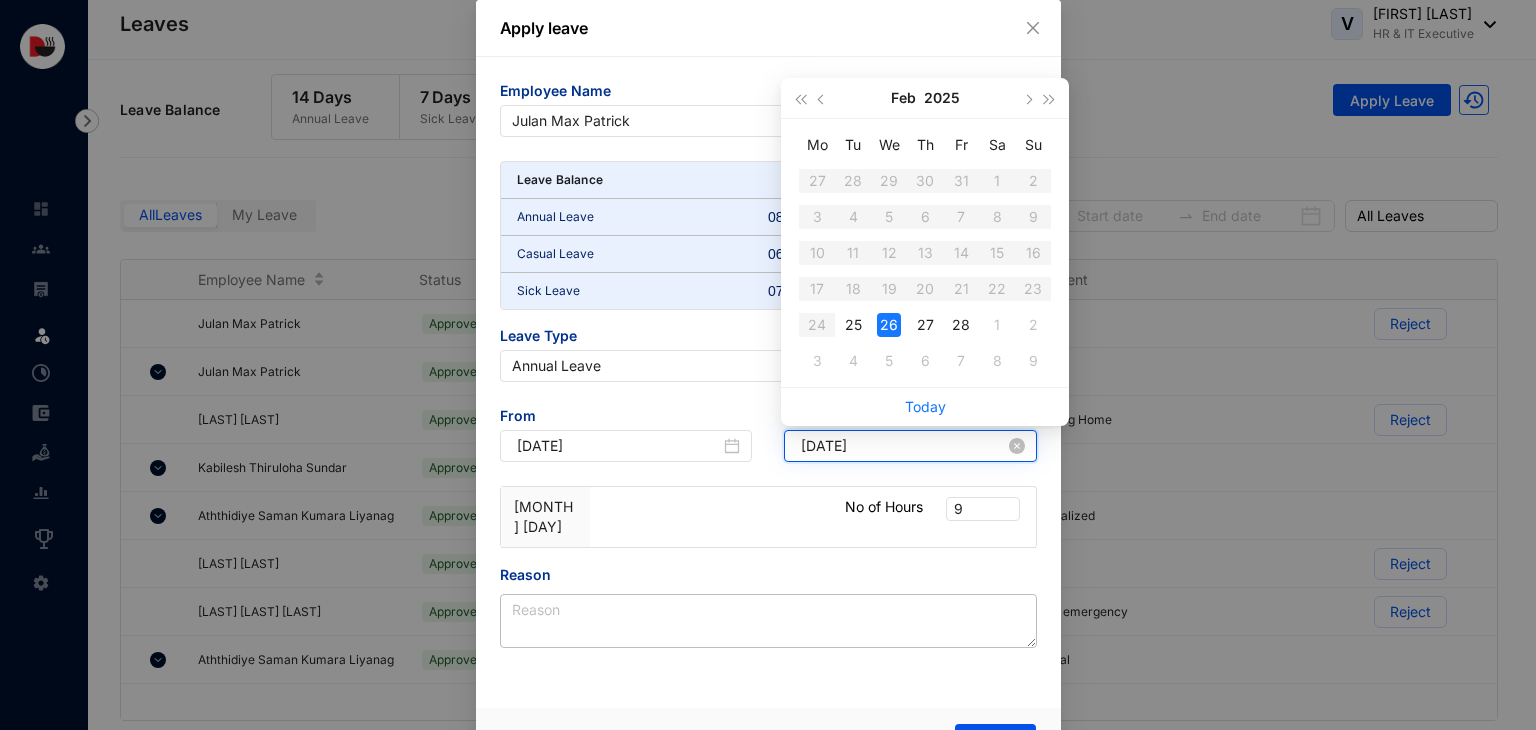 type on "2025-02-26" 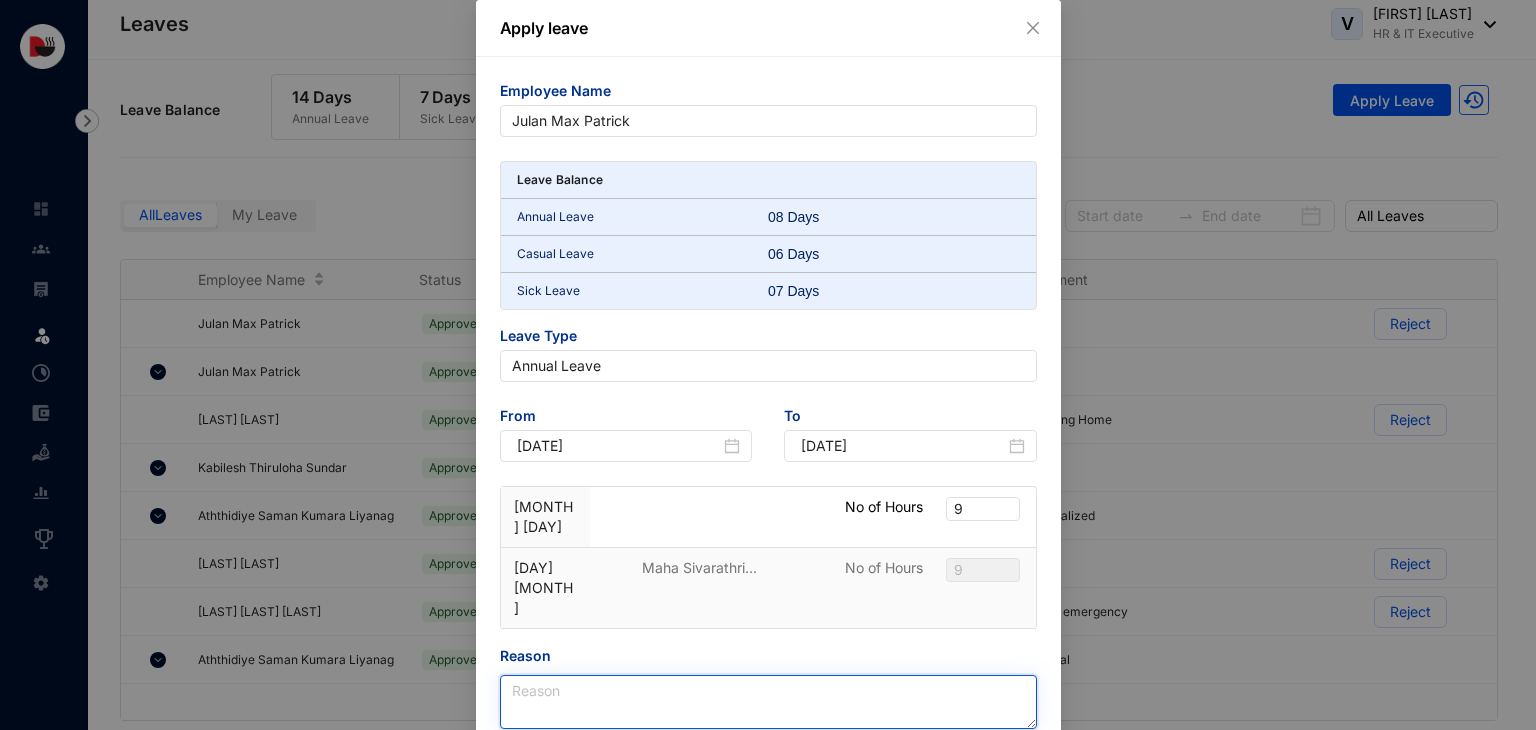 click on "Reason" at bounding box center (768, 702) 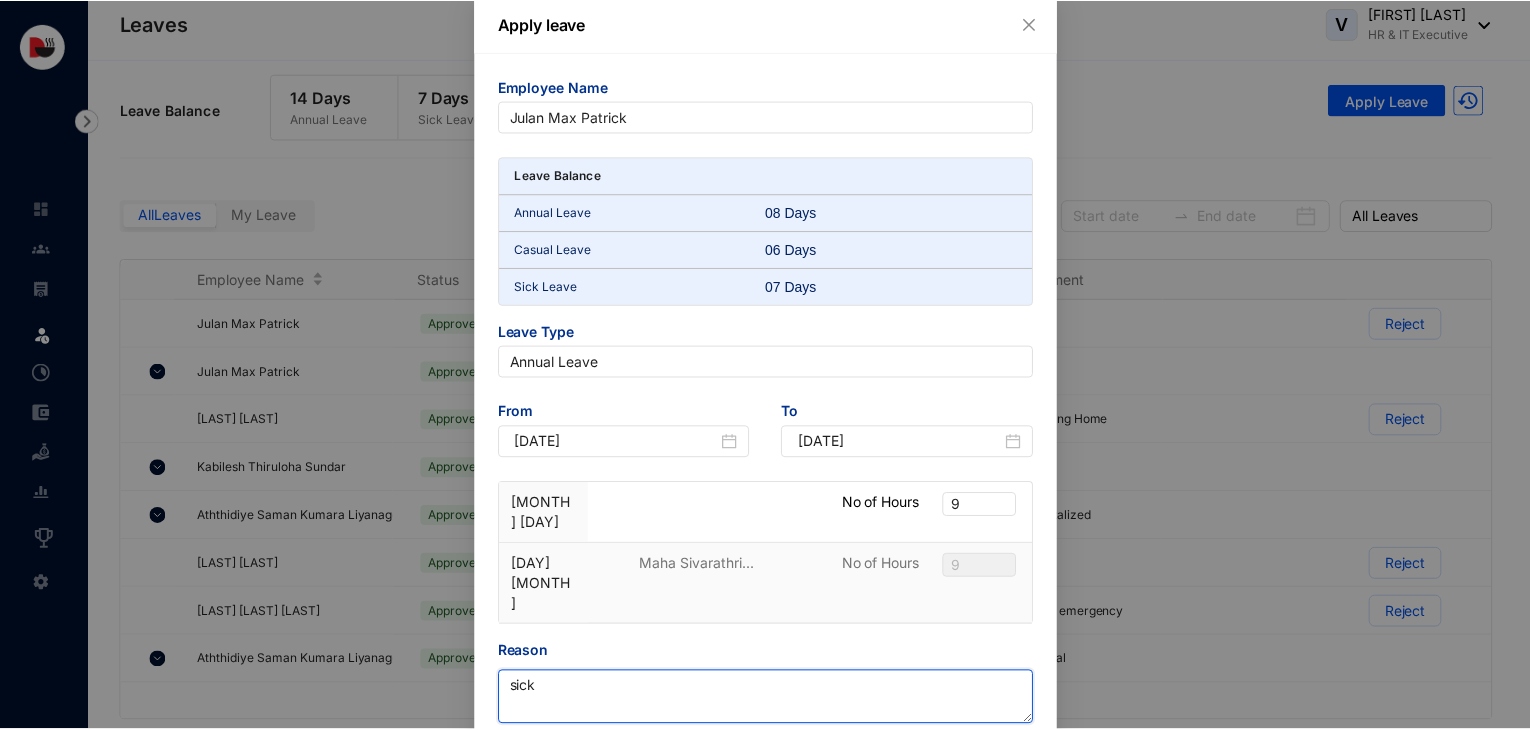 scroll, scrollTop: 79, scrollLeft: 0, axis: vertical 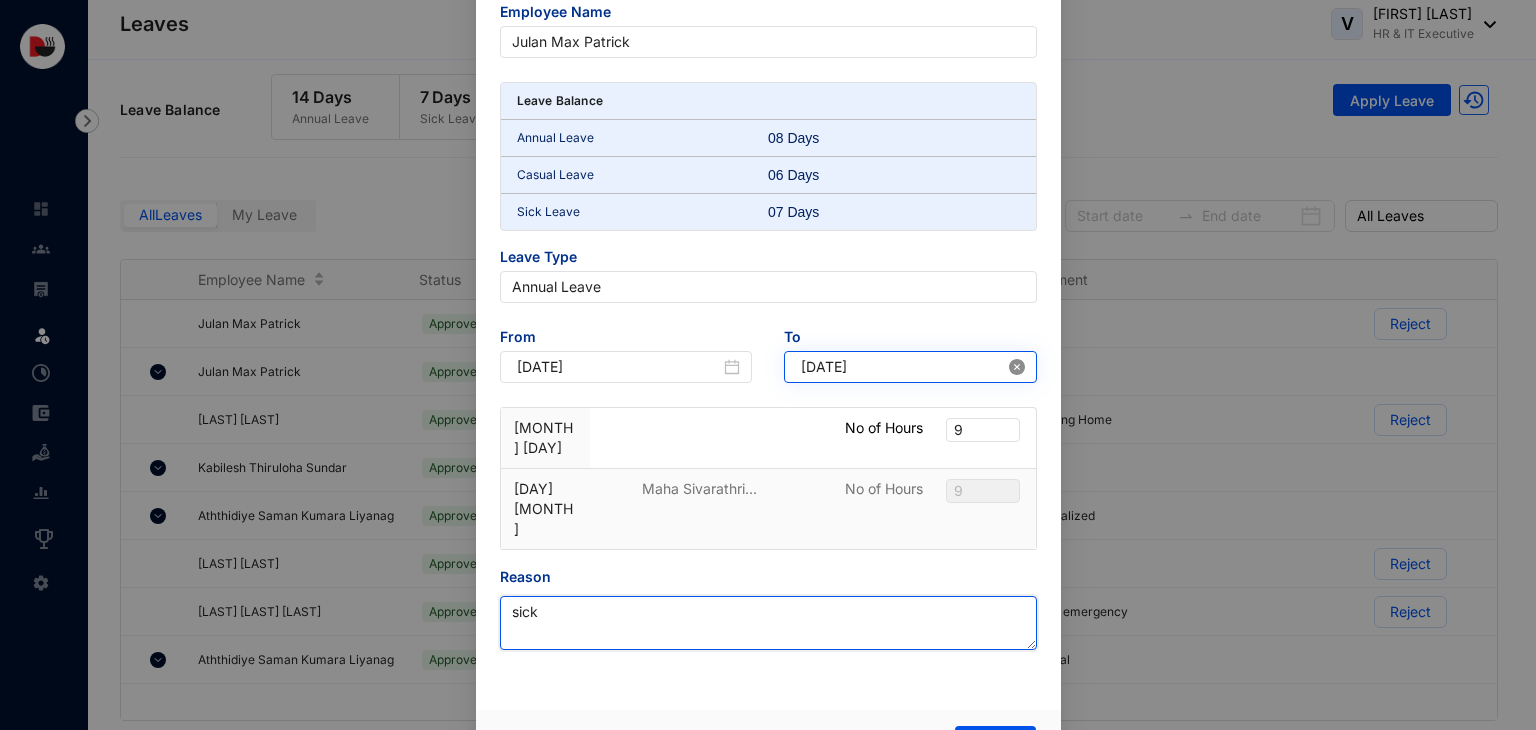 click 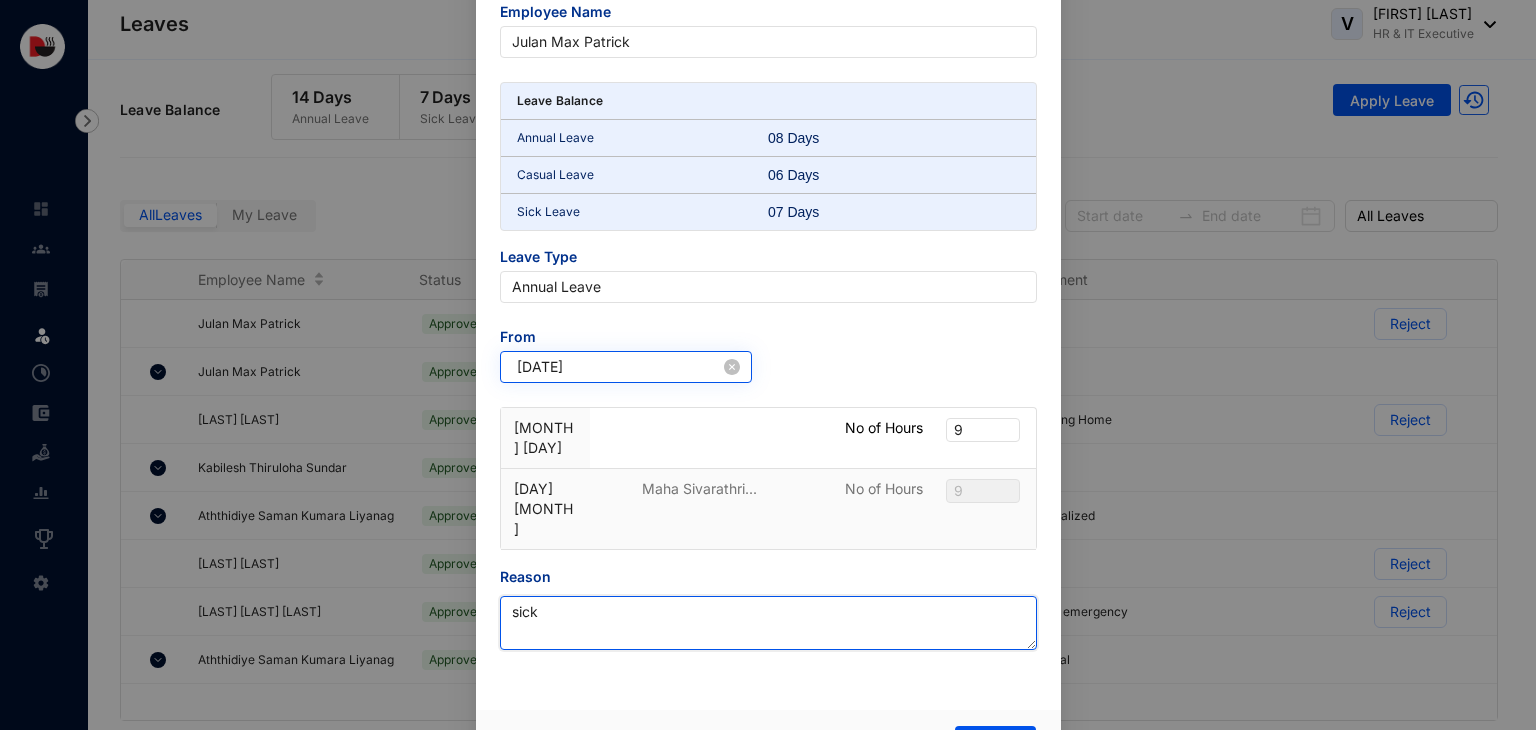 type on "sick" 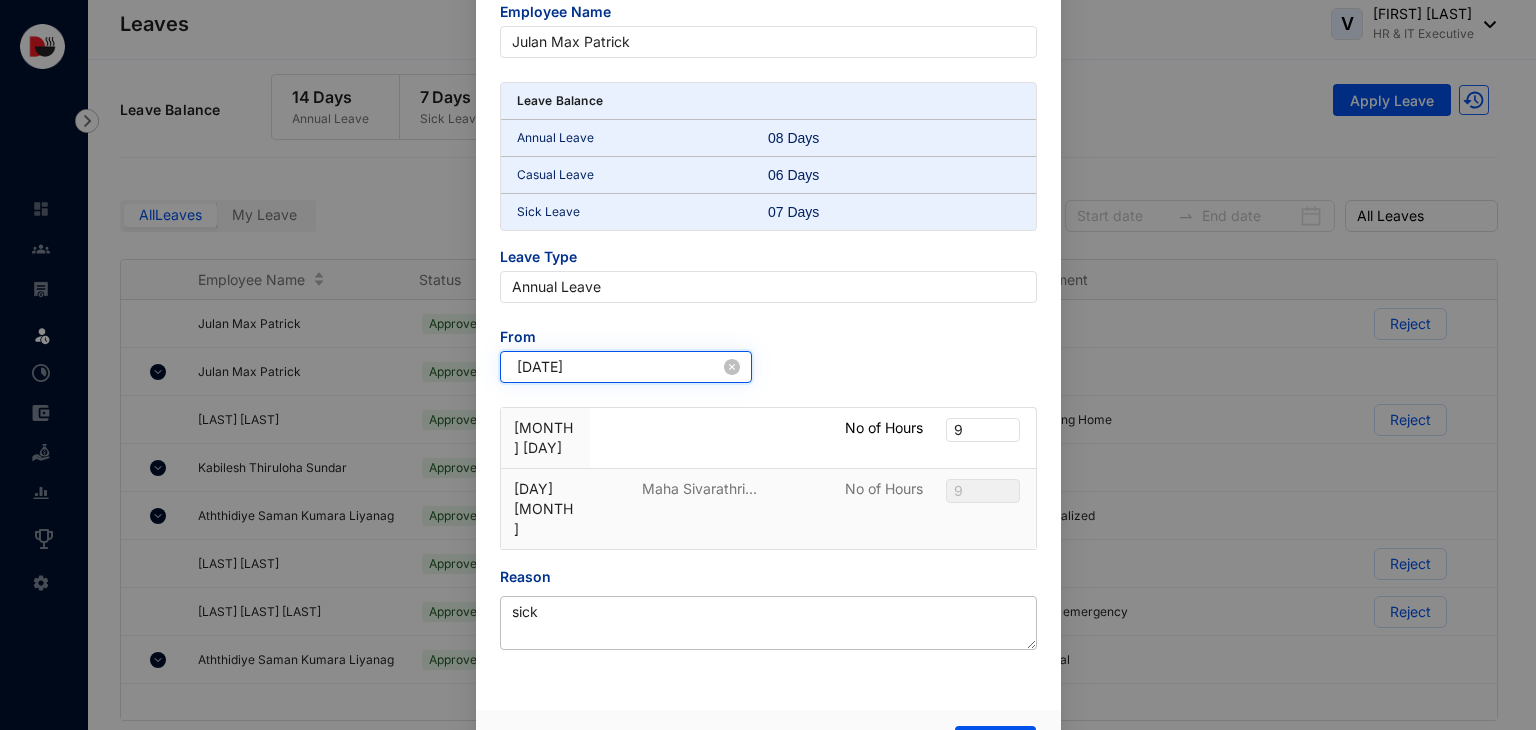 click on "2025-02-25" at bounding box center [619, 367] 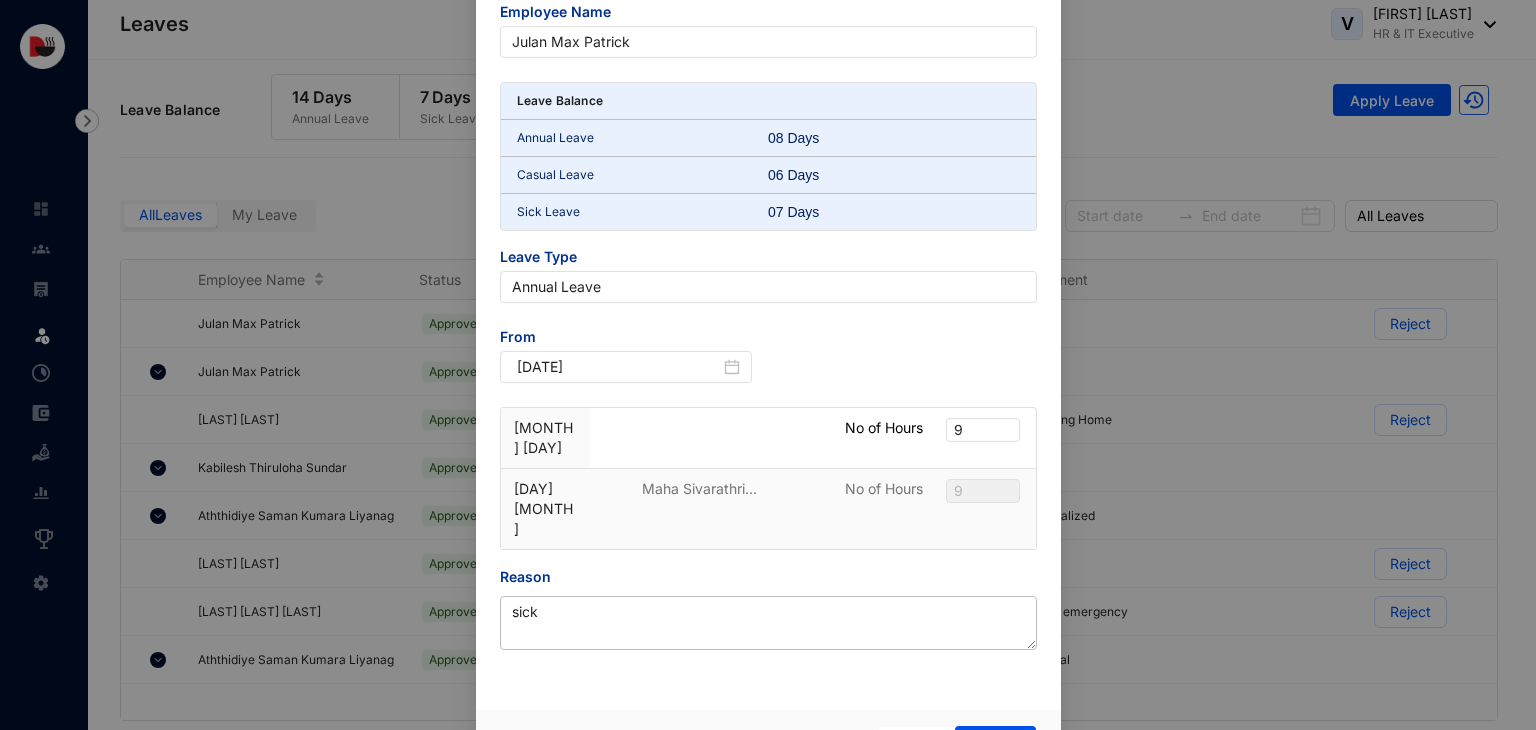 click on "Cancel" at bounding box center (917, 747) 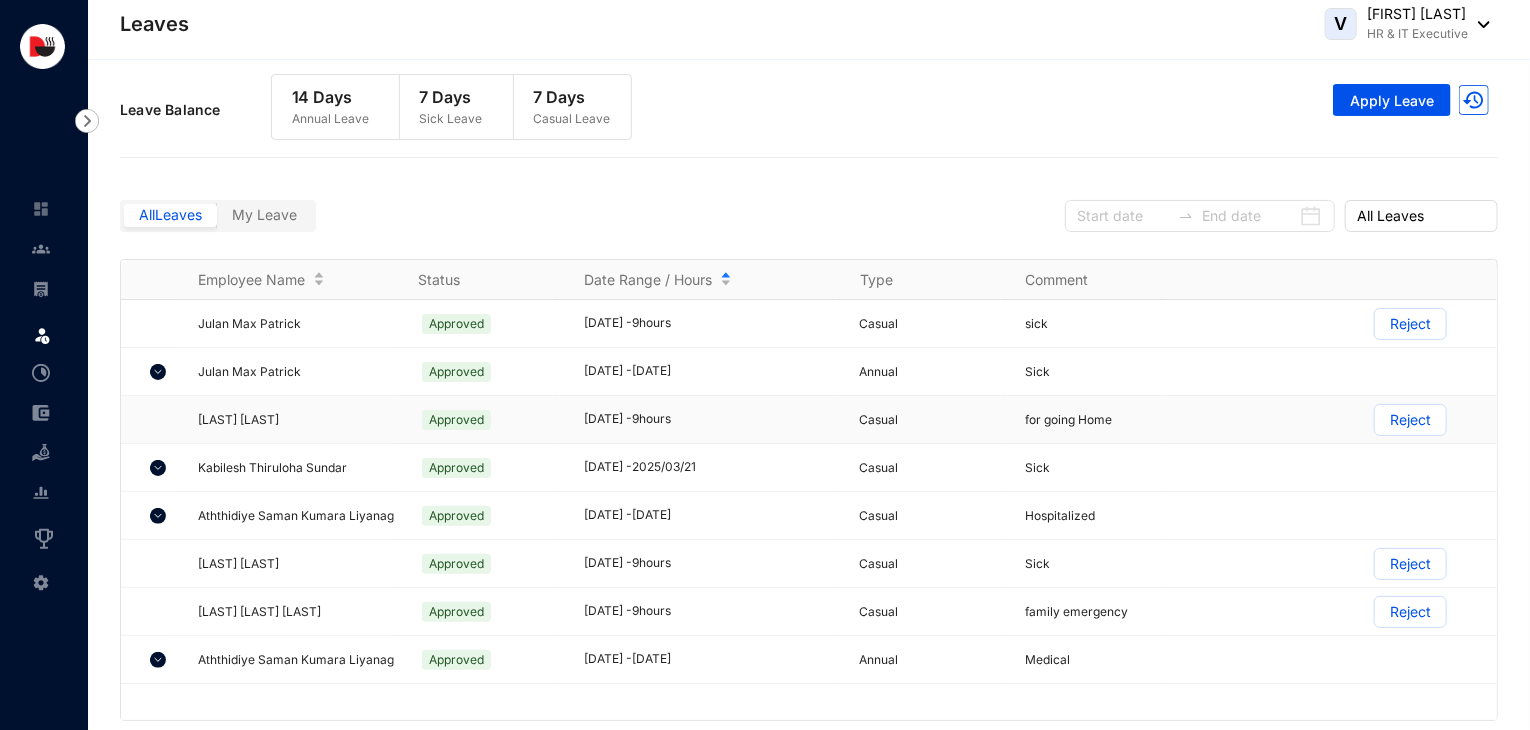 scroll, scrollTop: 14, scrollLeft: 0, axis: vertical 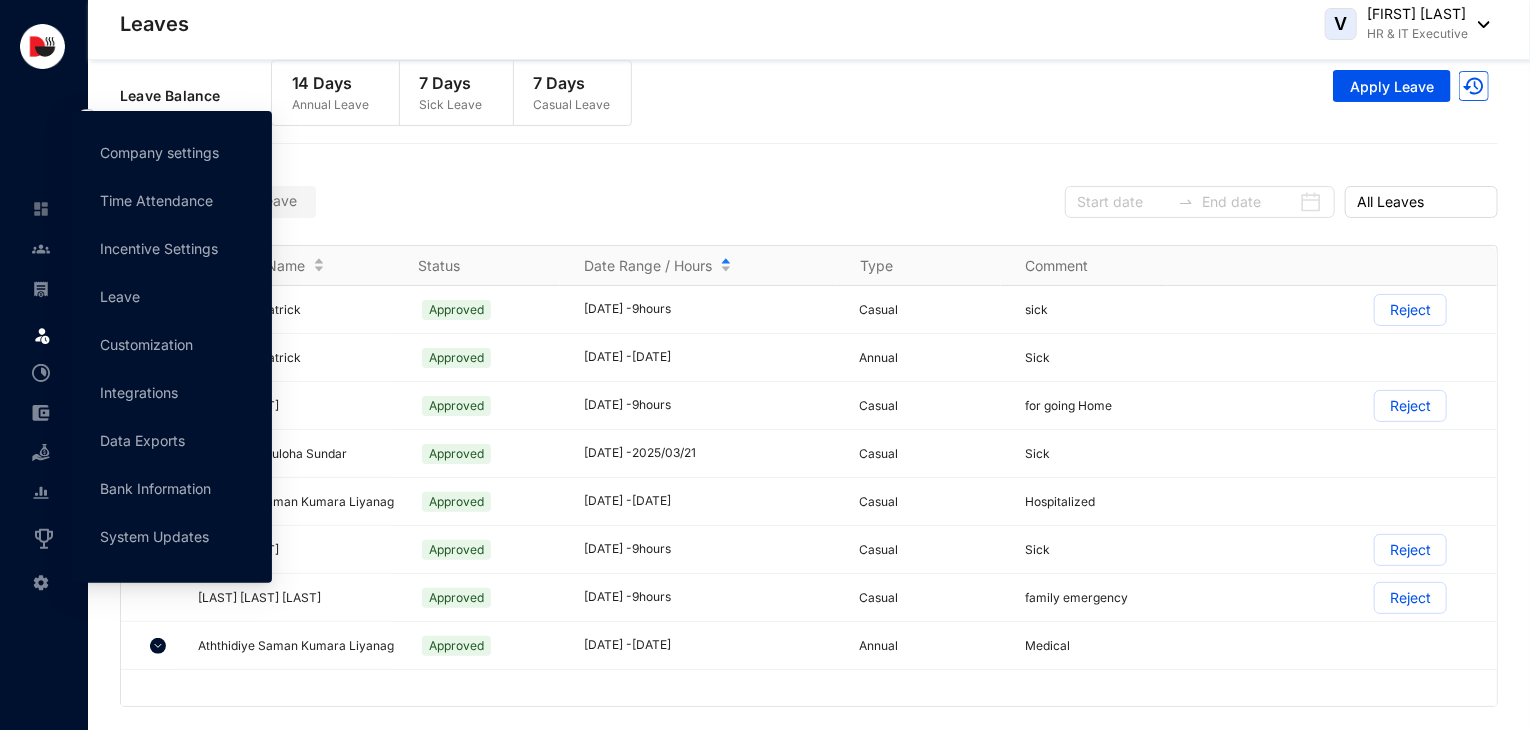 click on "Settings" at bounding box center [40, 579] 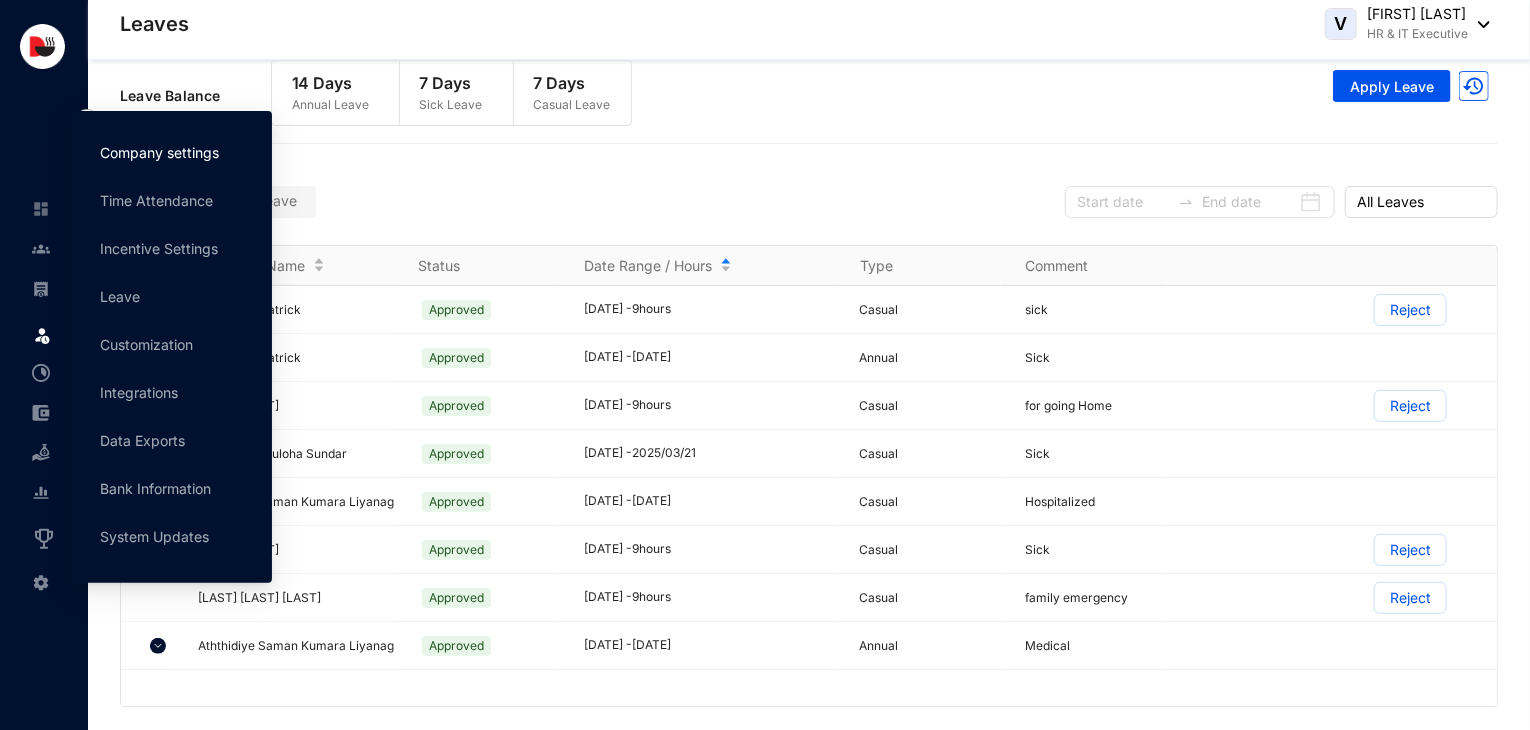 click on "Company settings" at bounding box center (159, 152) 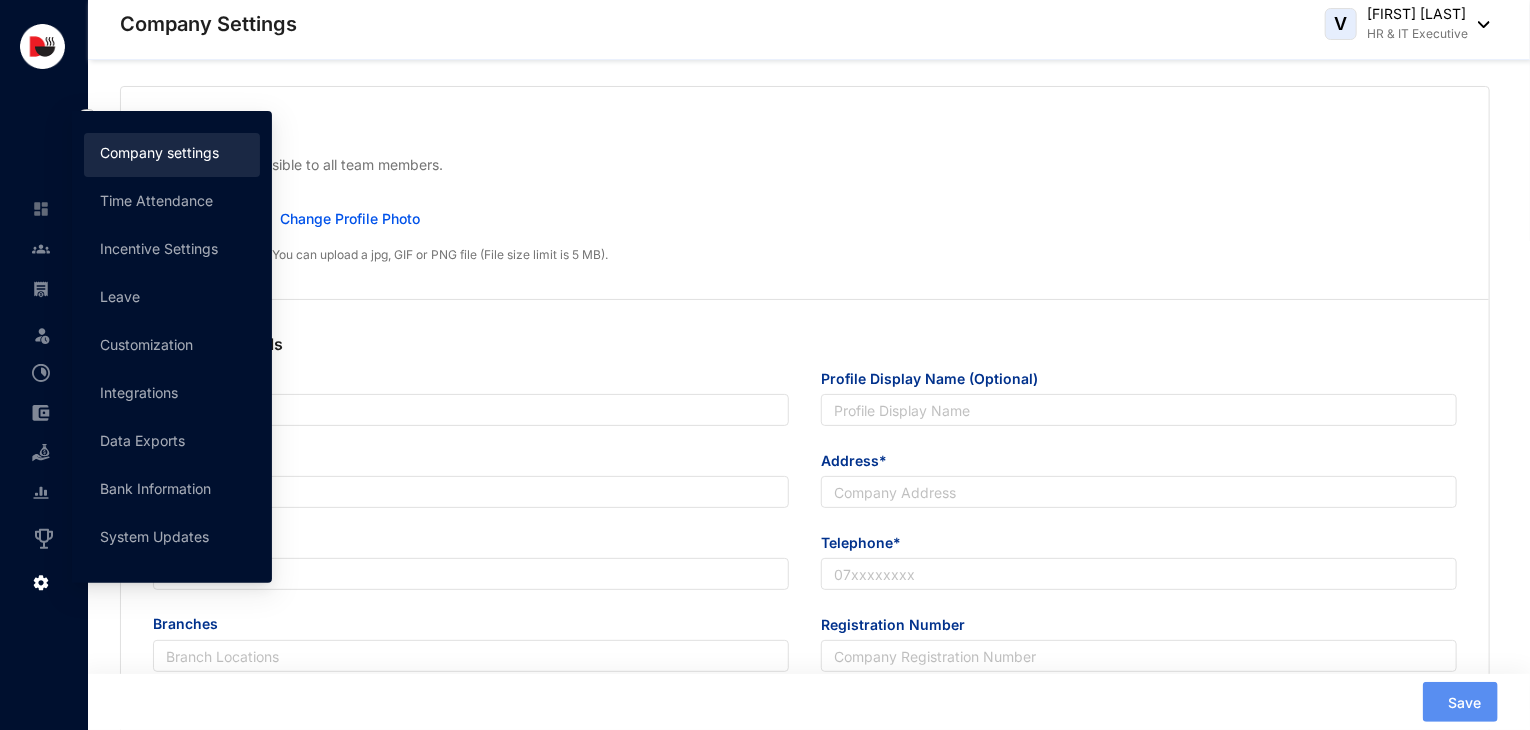 type on "Delicious Concepts (Pvt) Ltd" 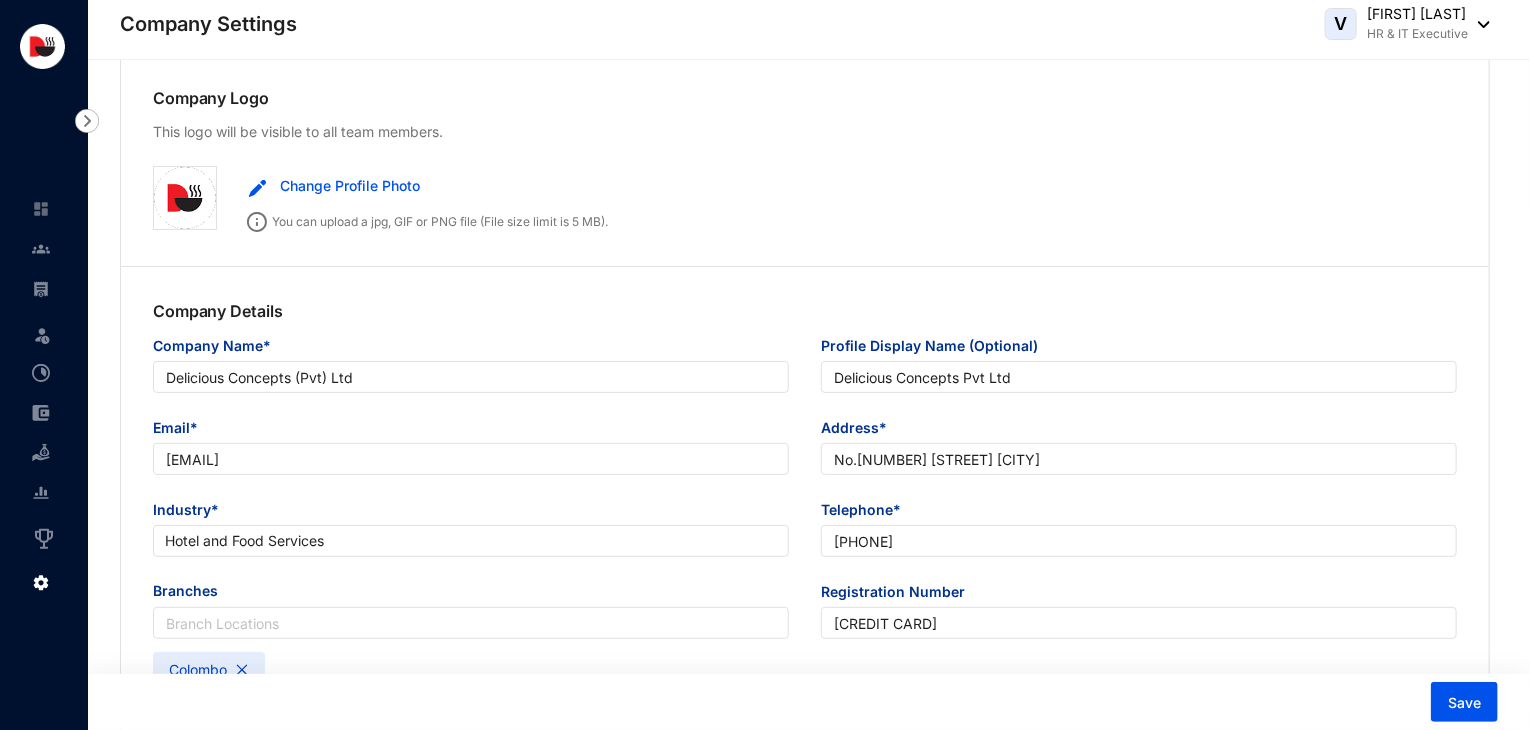 scroll, scrollTop: 0, scrollLeft: 0, axis: both 